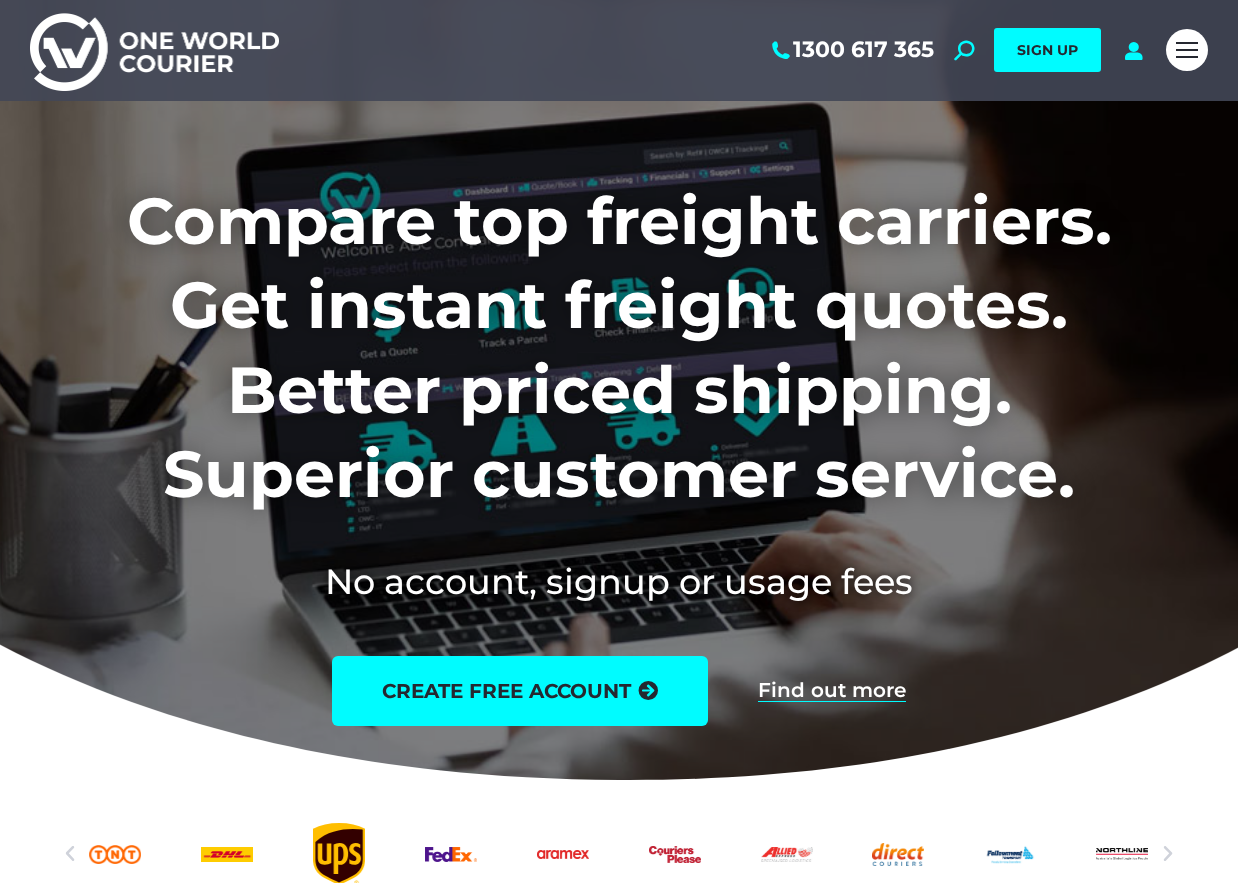 scroll, scrollTop: 0, scrollLeft: 0, axis: both 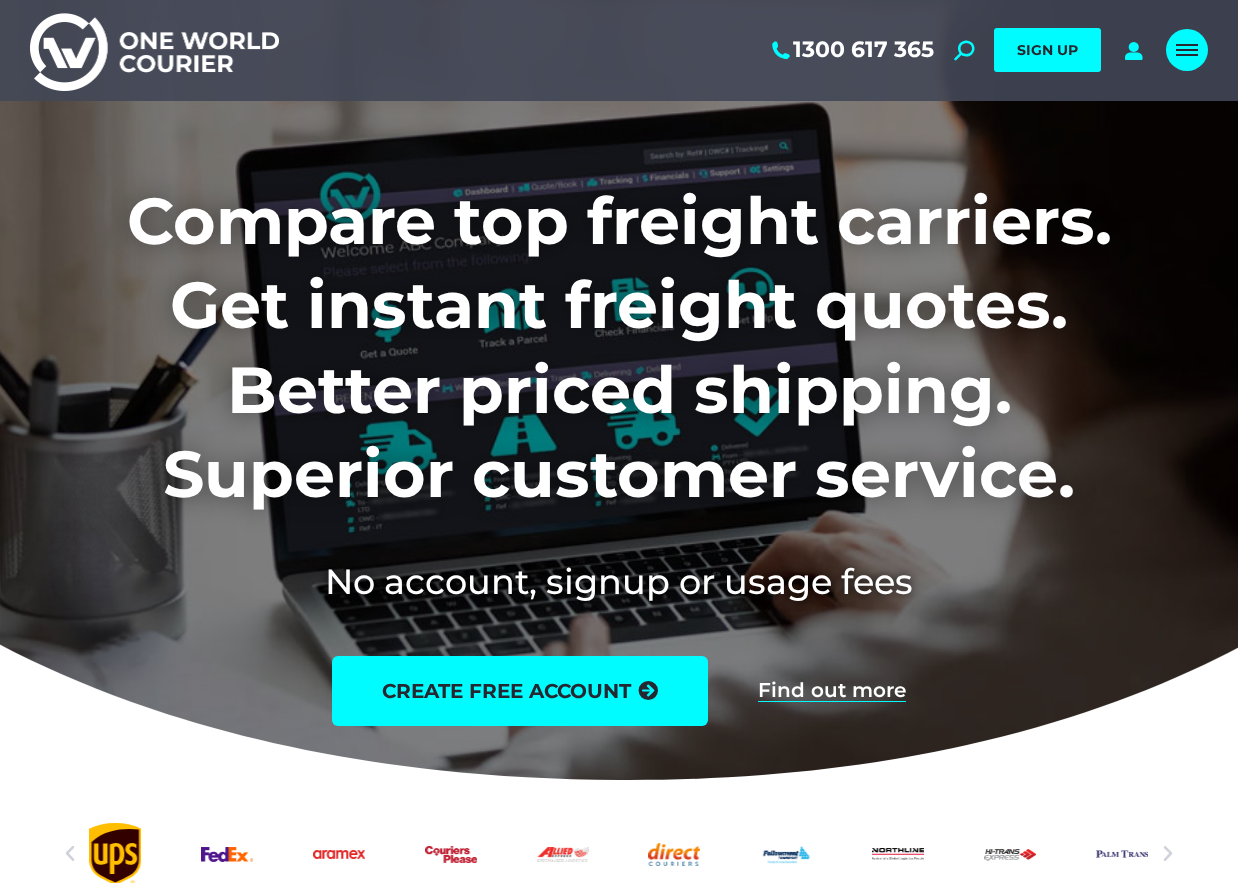 click at bounding box center [1187, 55] 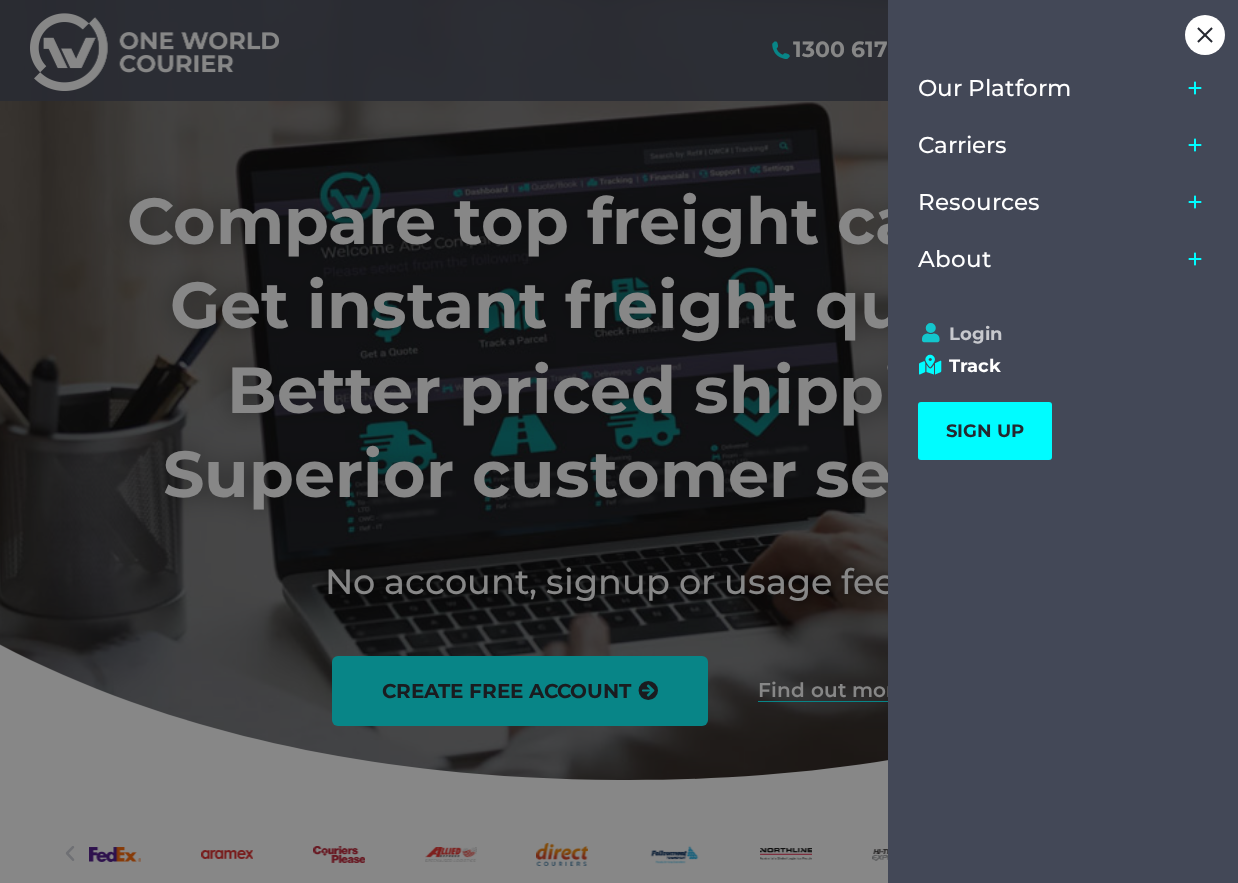 click on "Login" at bounding box center [1054, 334] 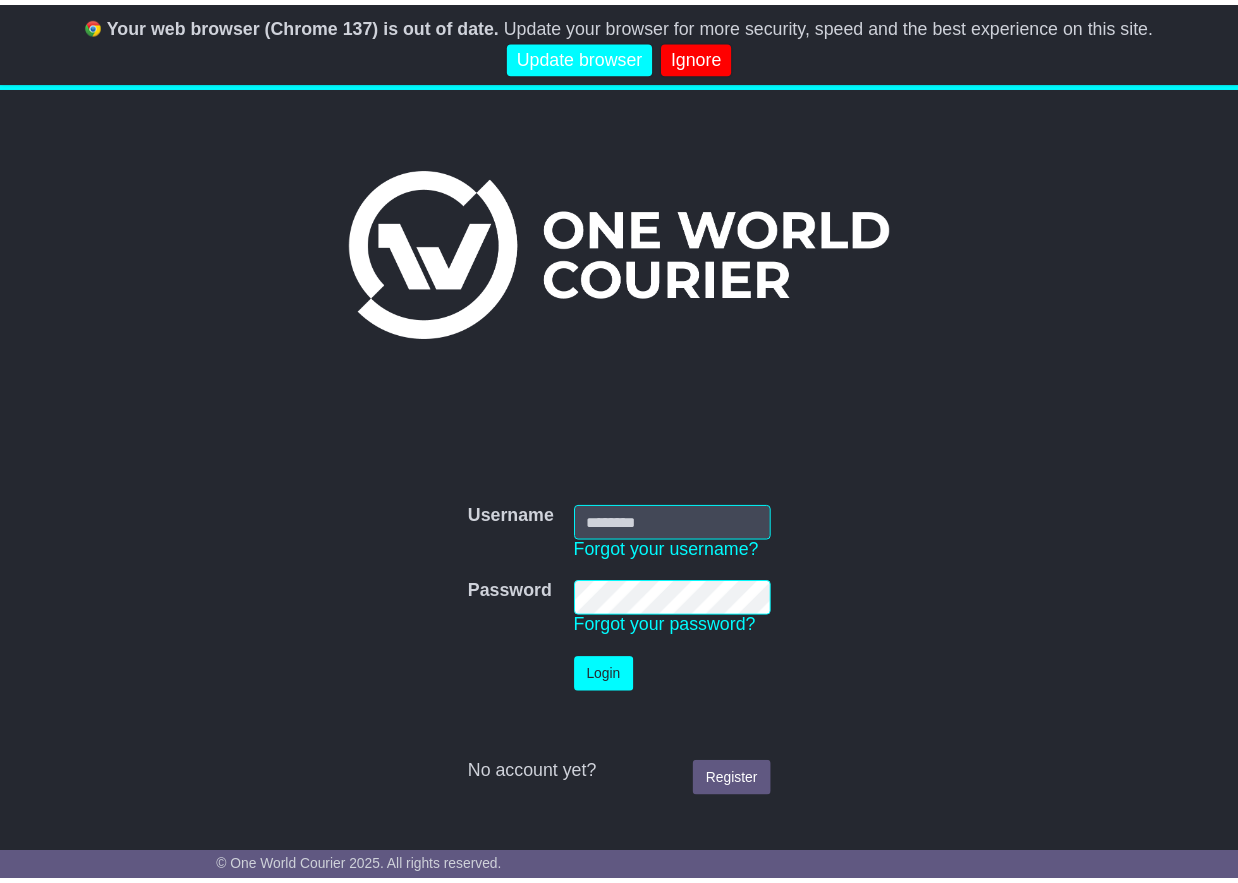 scroll, scrollTop: 0, scrollLeft: 0, axis: both 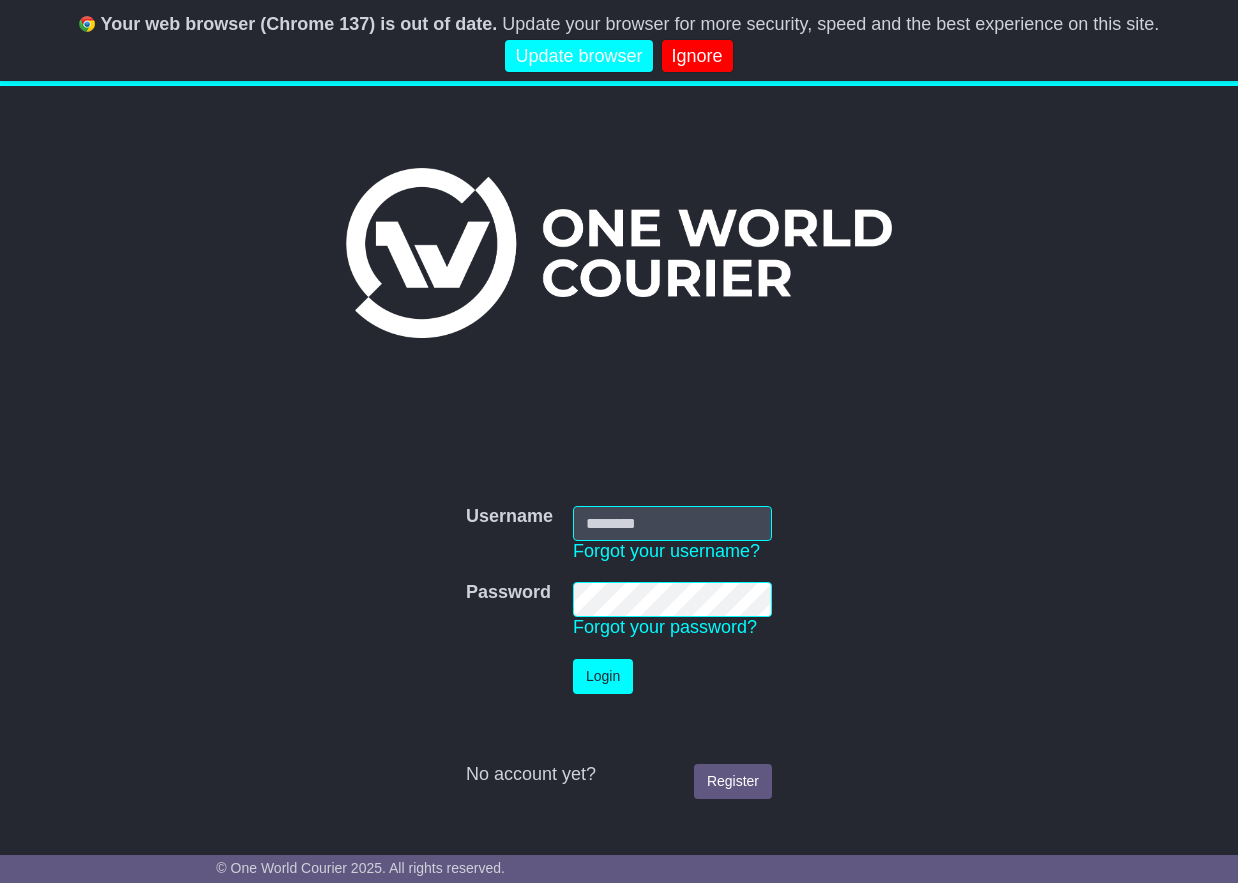 type on "**********" 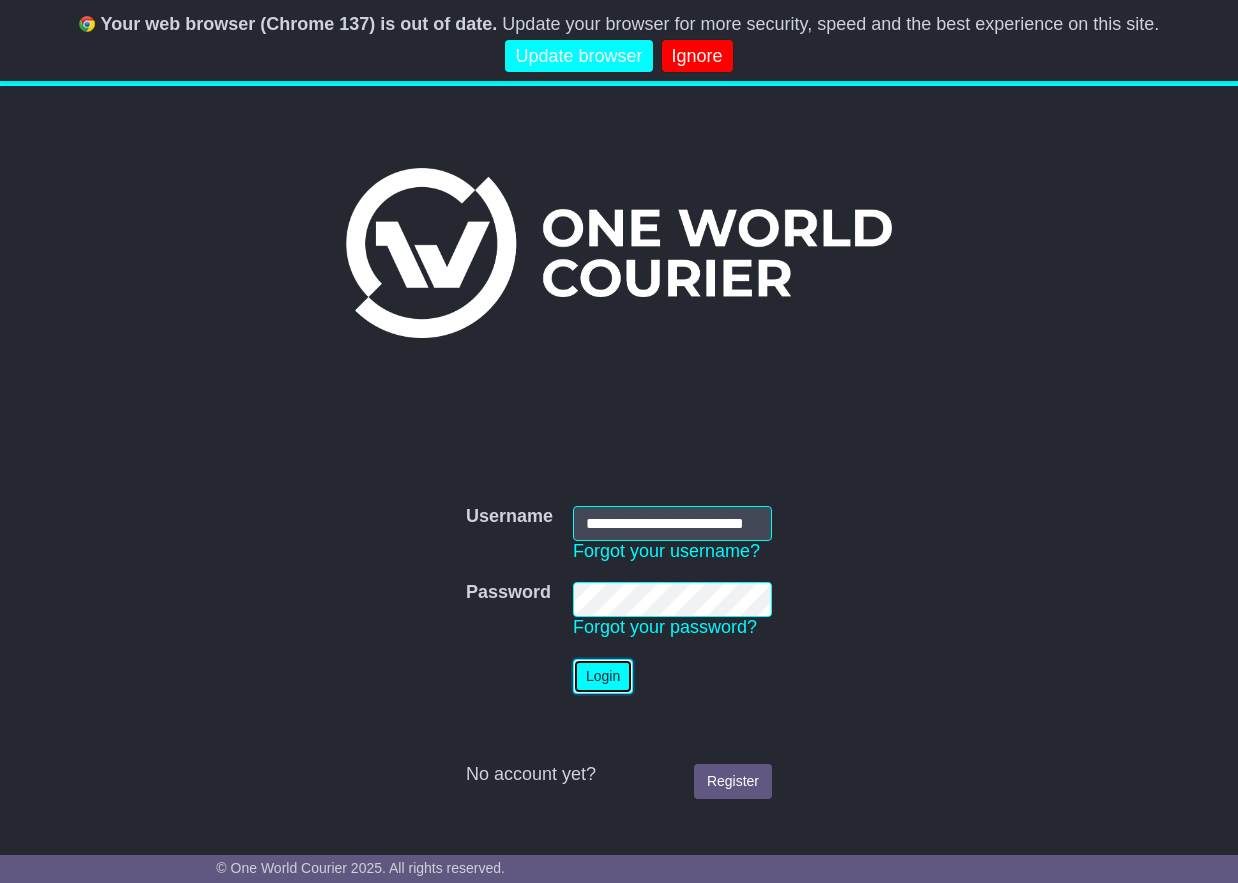 click on "Login" at bounding box center [603, 676] 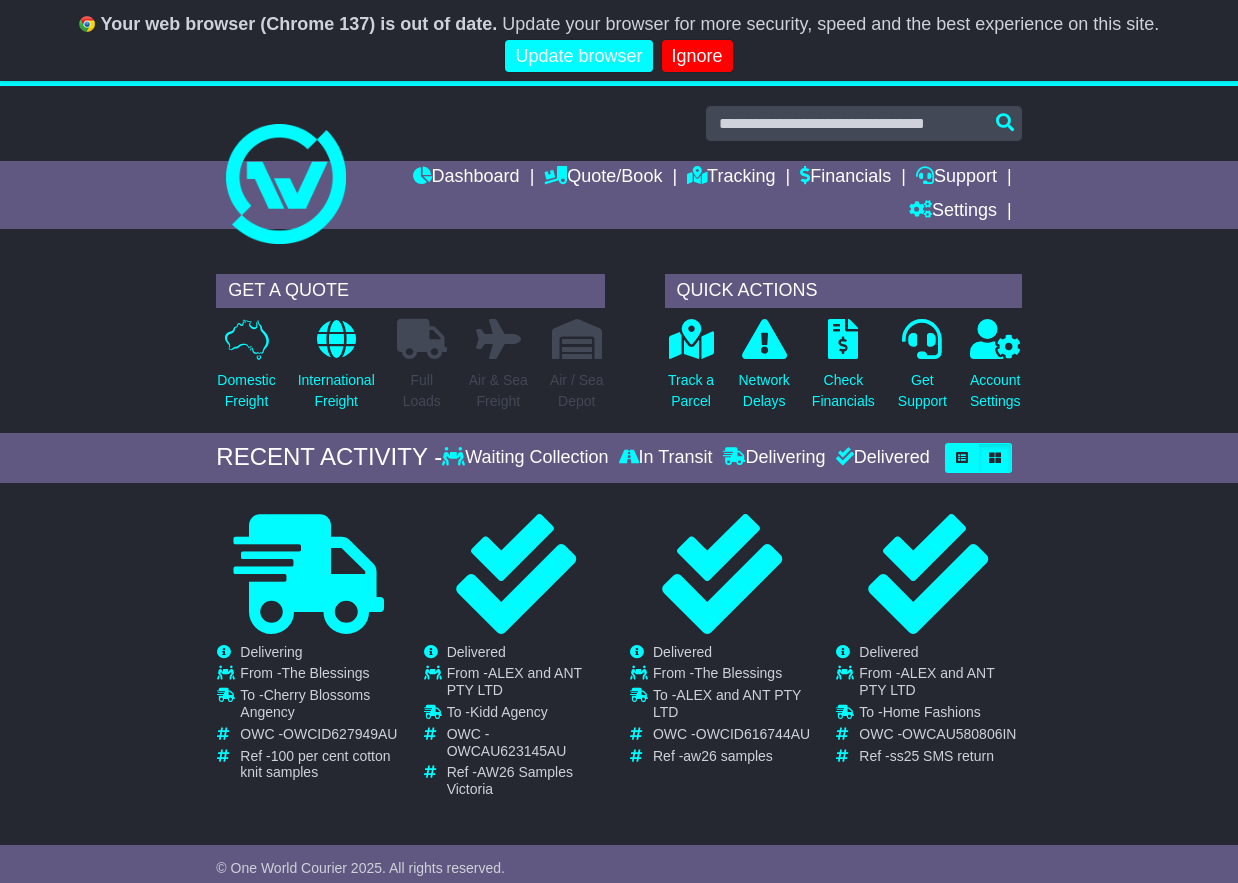 scroll, scrollTop: 0, scrollLeft: 0, axis: both 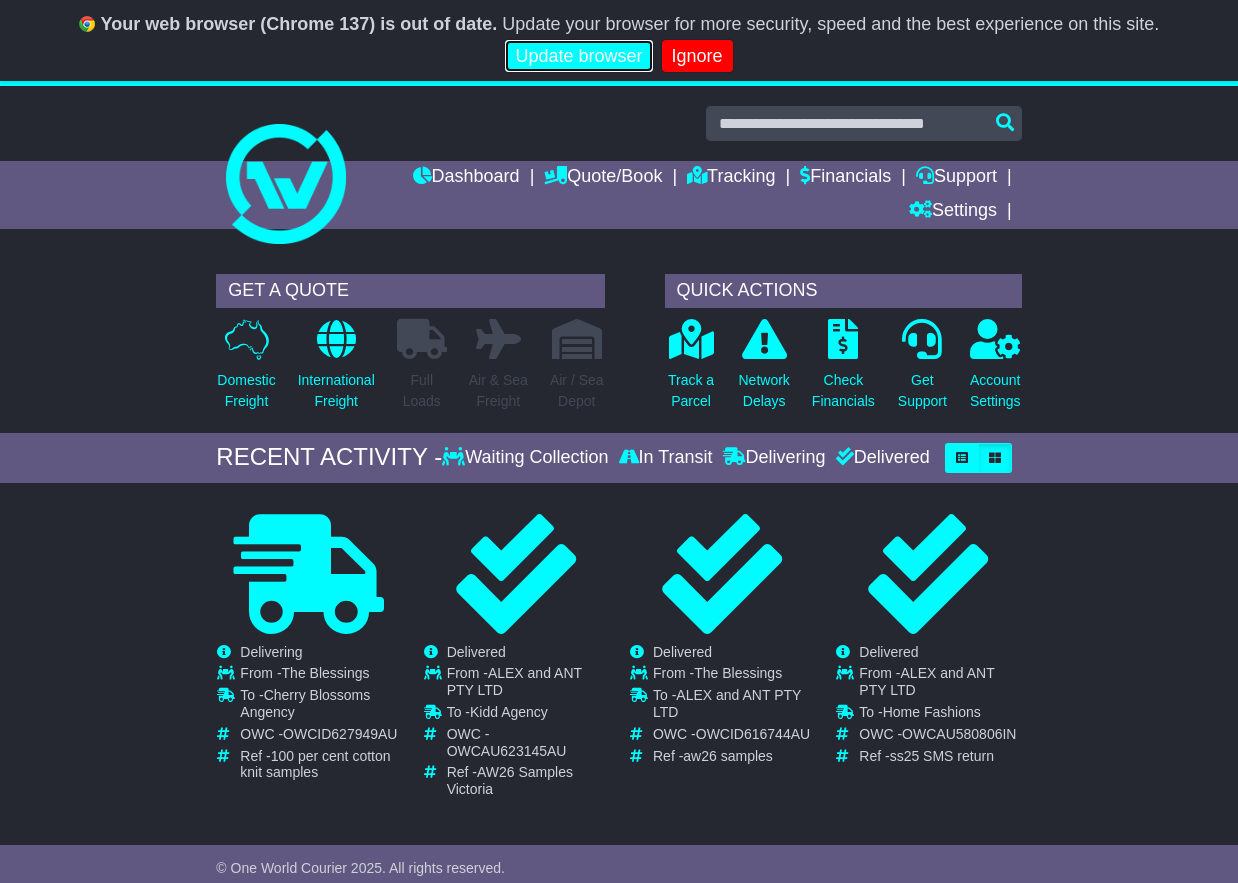 click on "Update browser" at bounding box center [578, 56] 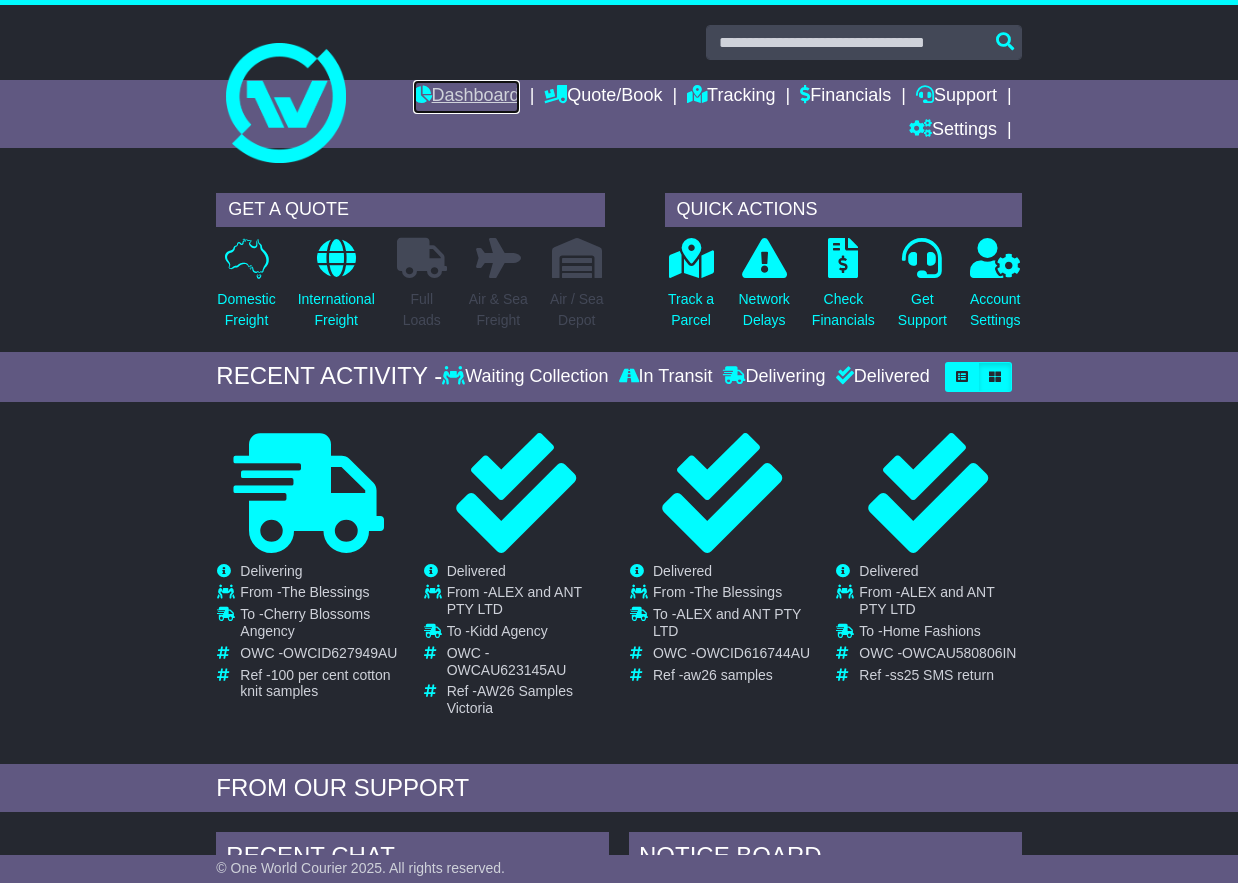 click on "Dashboard" at bounding box center (466, 97) 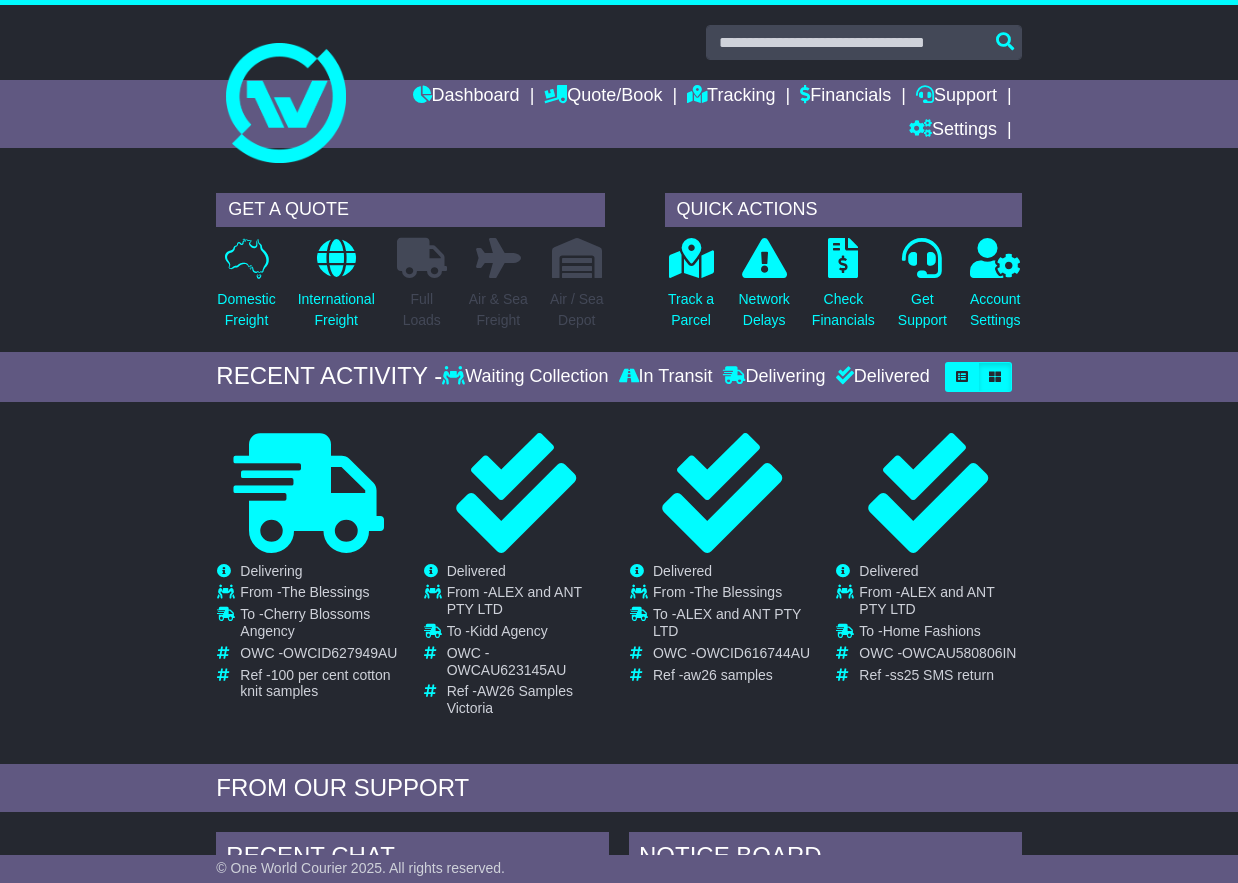 scroll, scrollTop: 0, scrollLeft: 0, axis: both 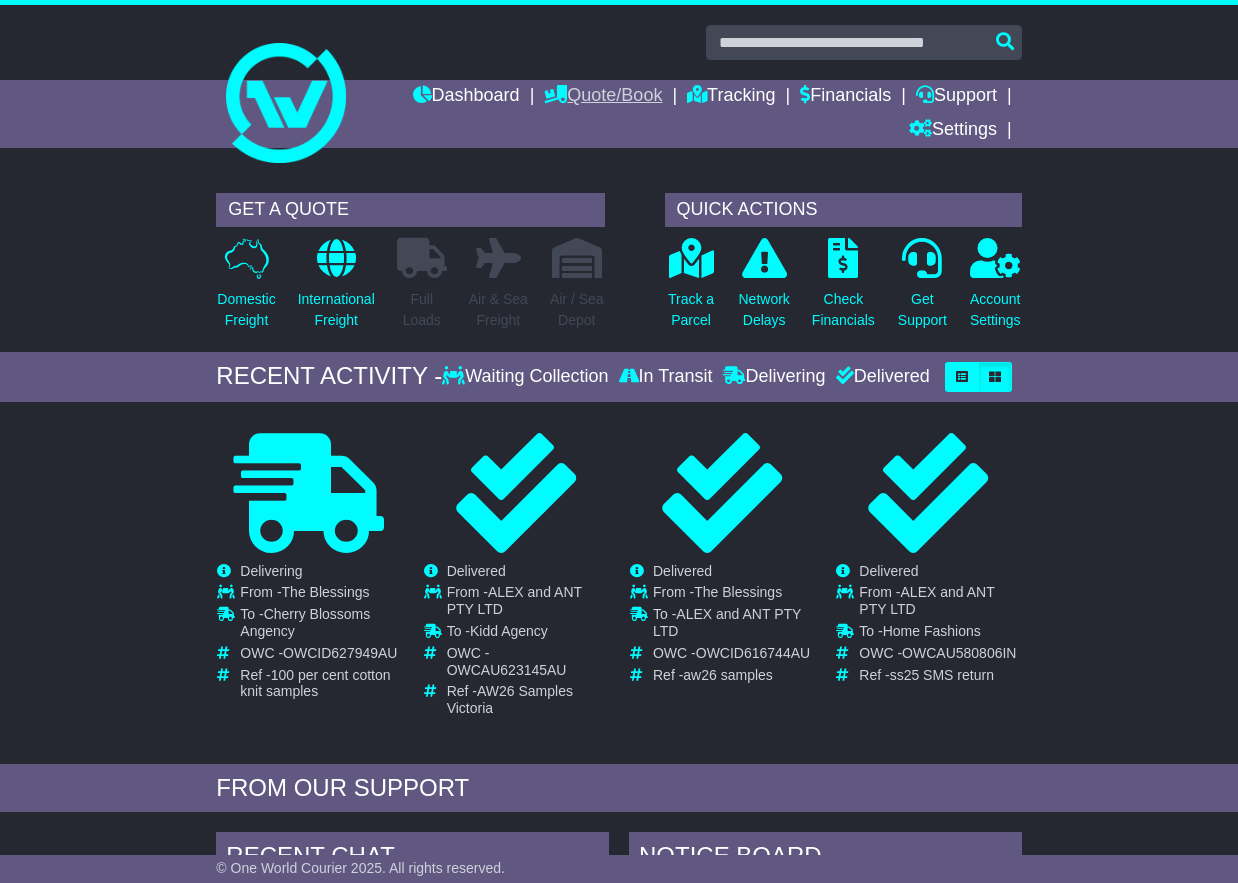 click on "Quote/Book" at bounding box center (603, 97) 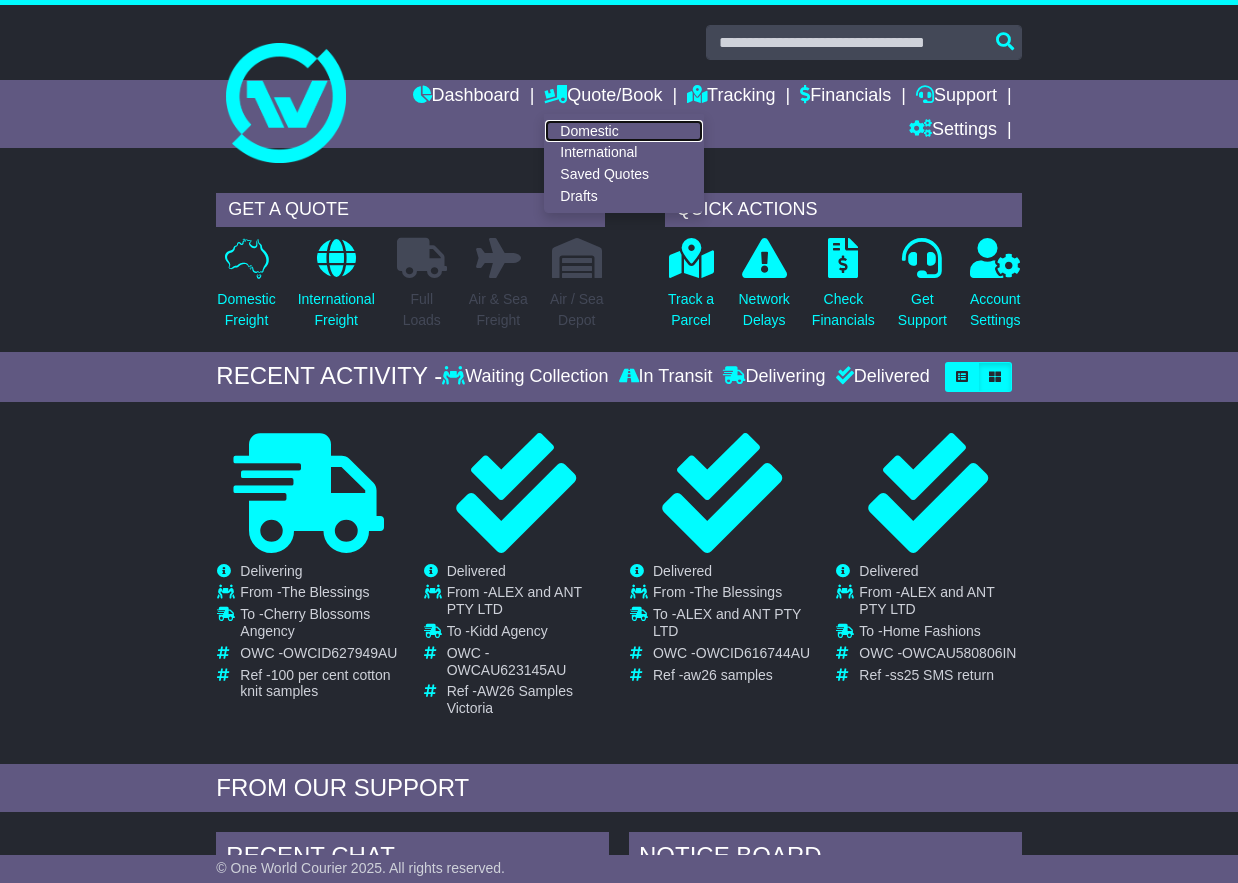 click on "Domestic" at bounding box center (624, 131) 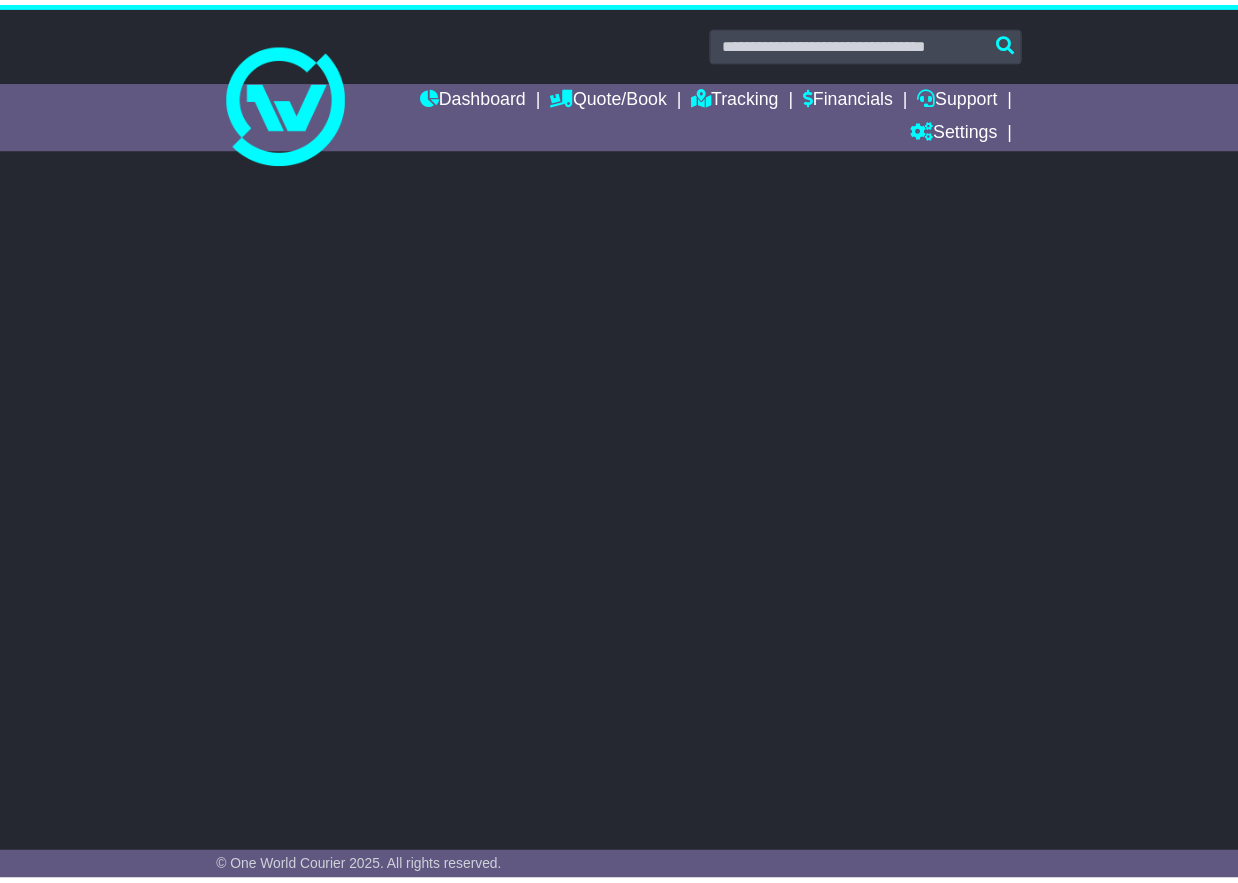 scroll, scrollTop: 0, scrollLeft: 0, axis: both 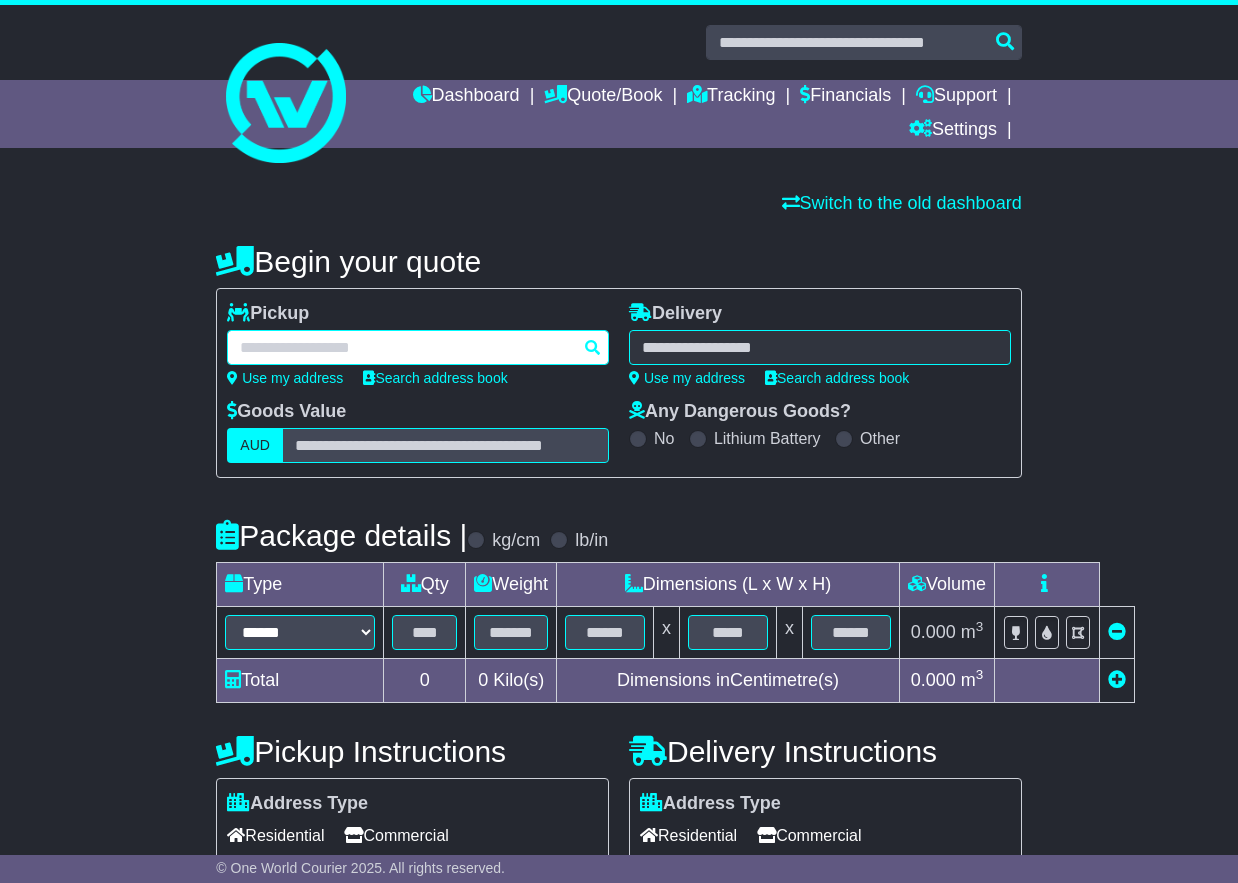 click at bounding box center [418, 347] 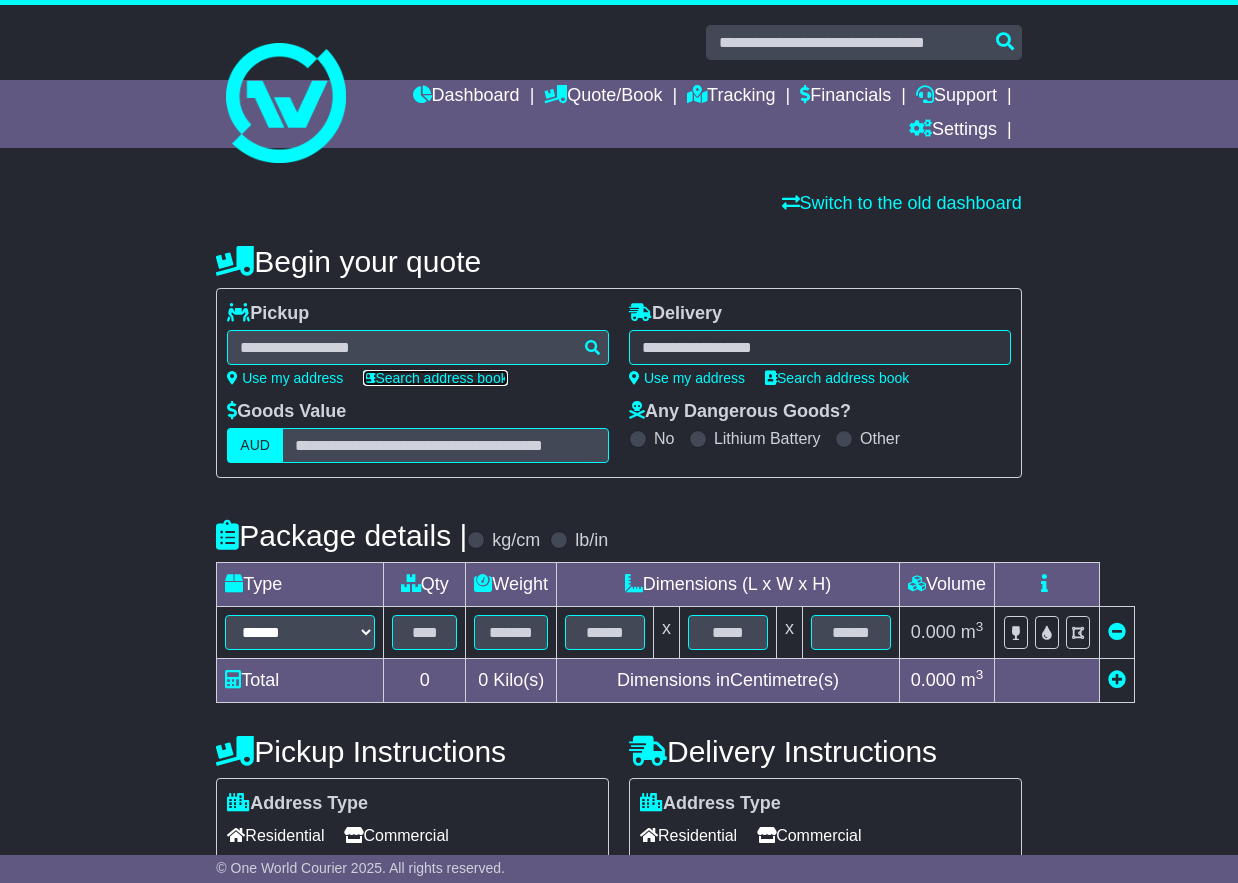 drag, startPoint x: 382, startPoint y: 373, endPoint x: 362, endPoint y: 367, distance: 20.880613 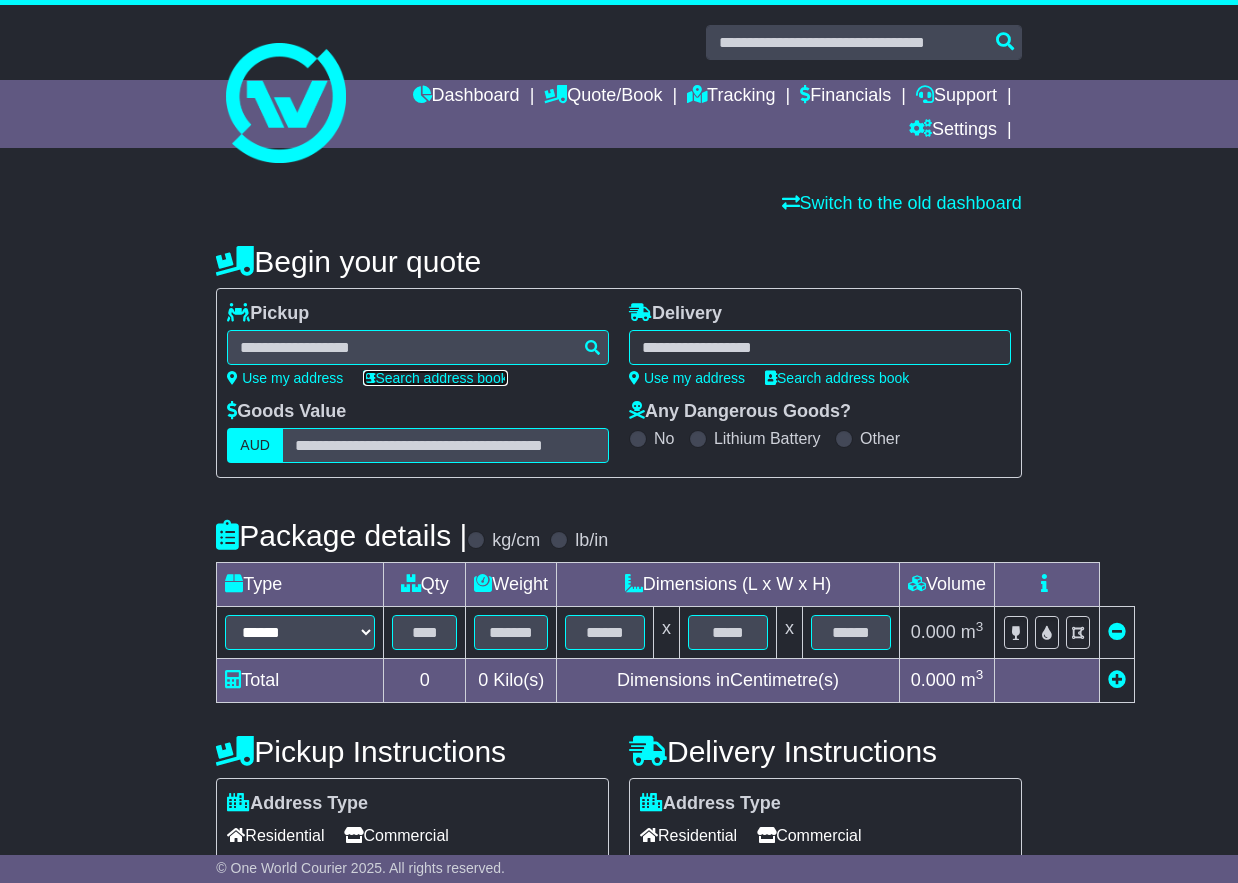 click on "Search address book" at bounding box center [435, 378] 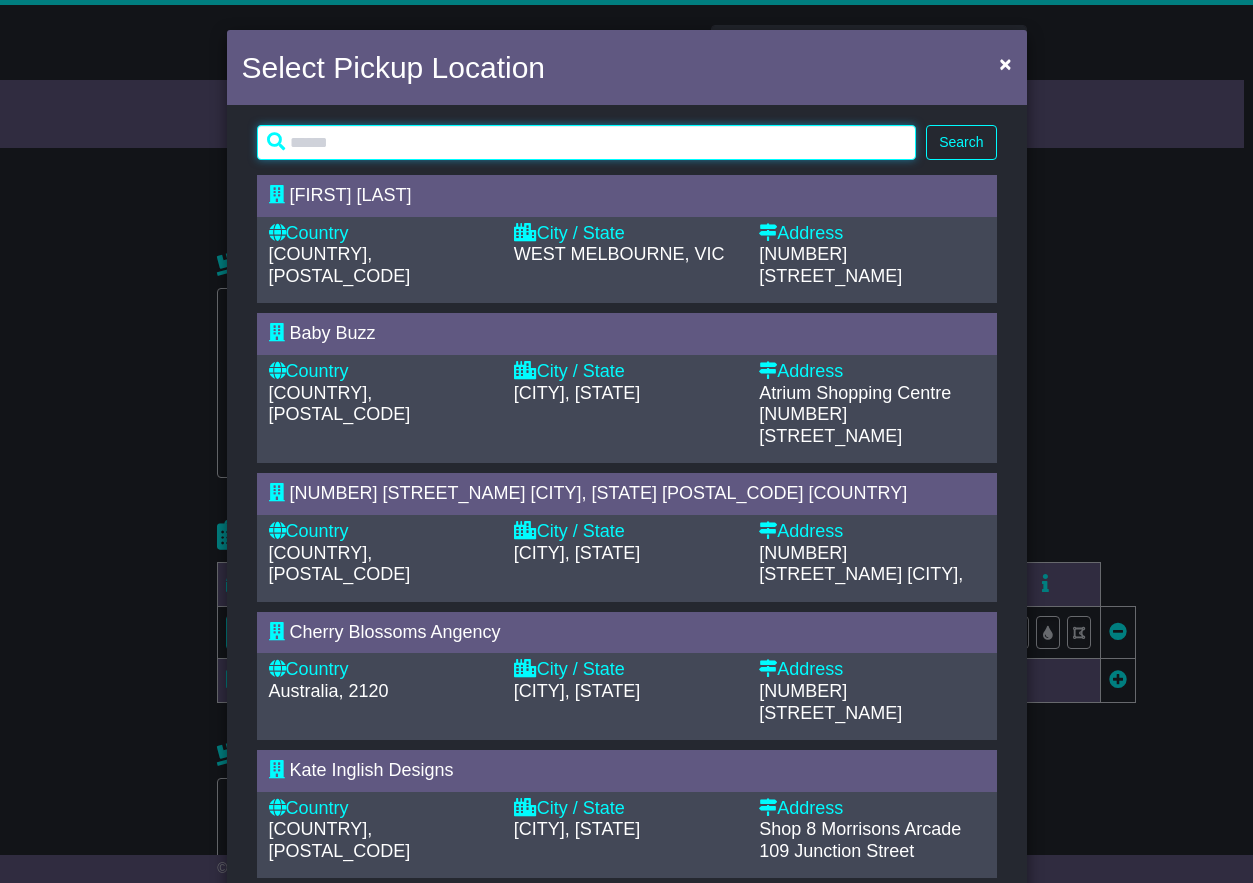 click at bounding box center (587, 142) 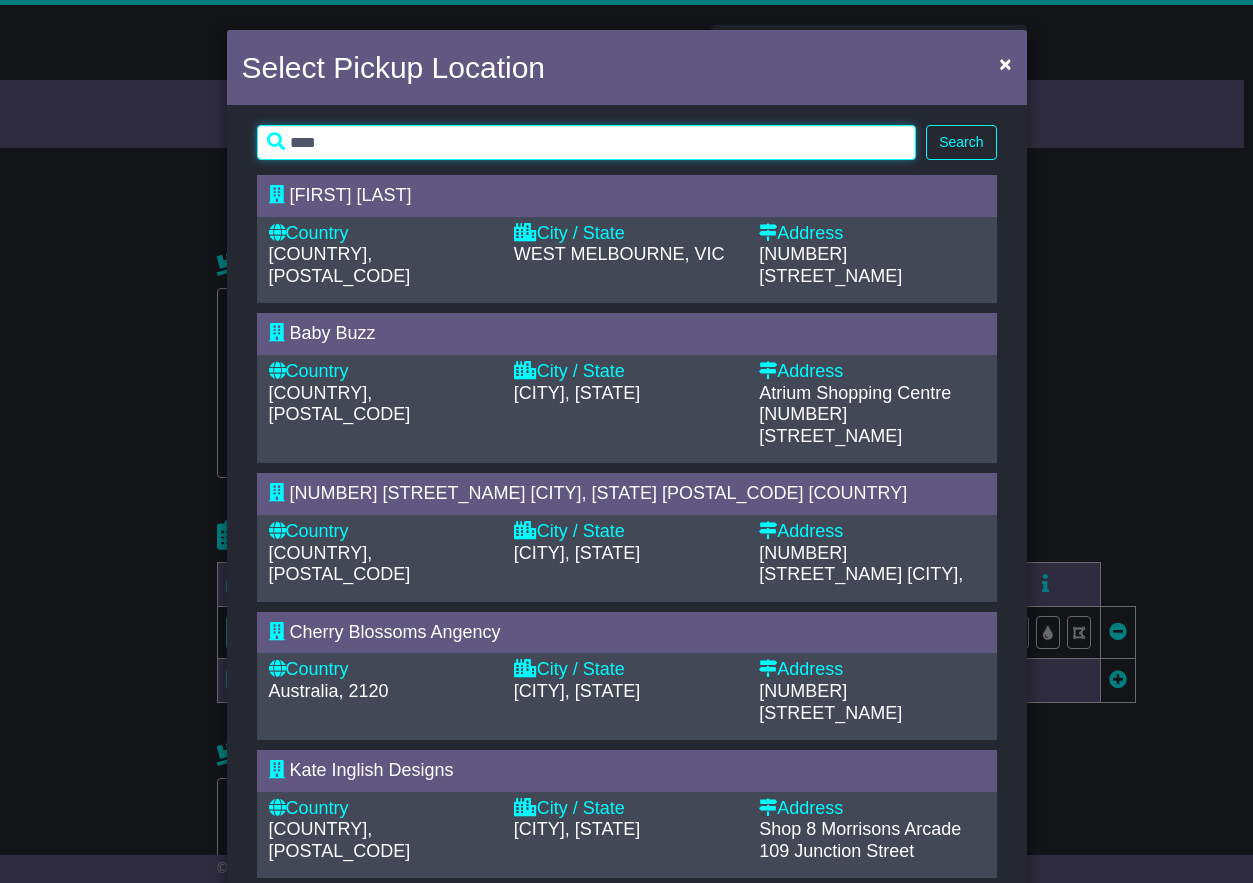 type on "****" 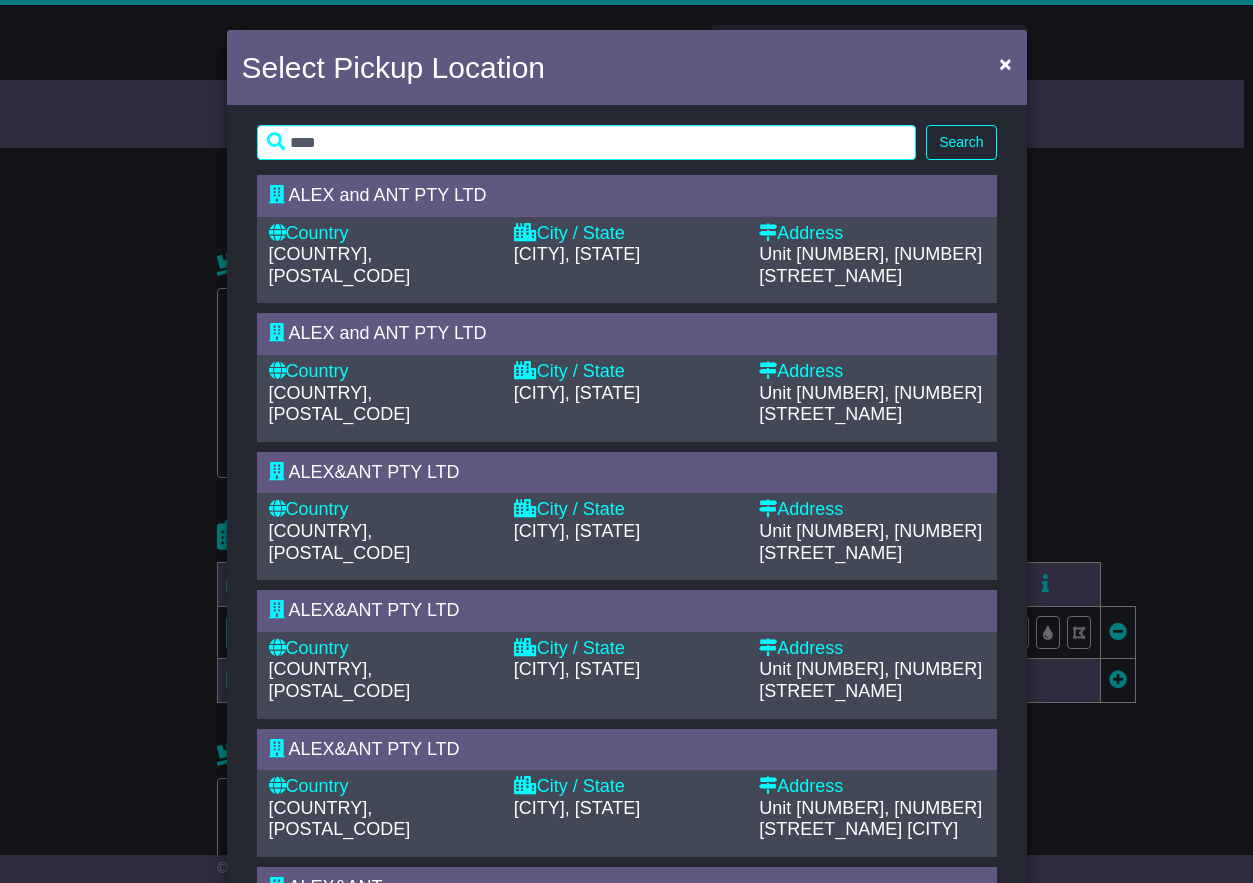 drag, startPoint x: 684, startPoint y: 361, endPoint x: 693, endPoint y: 354, distance: 11.401754 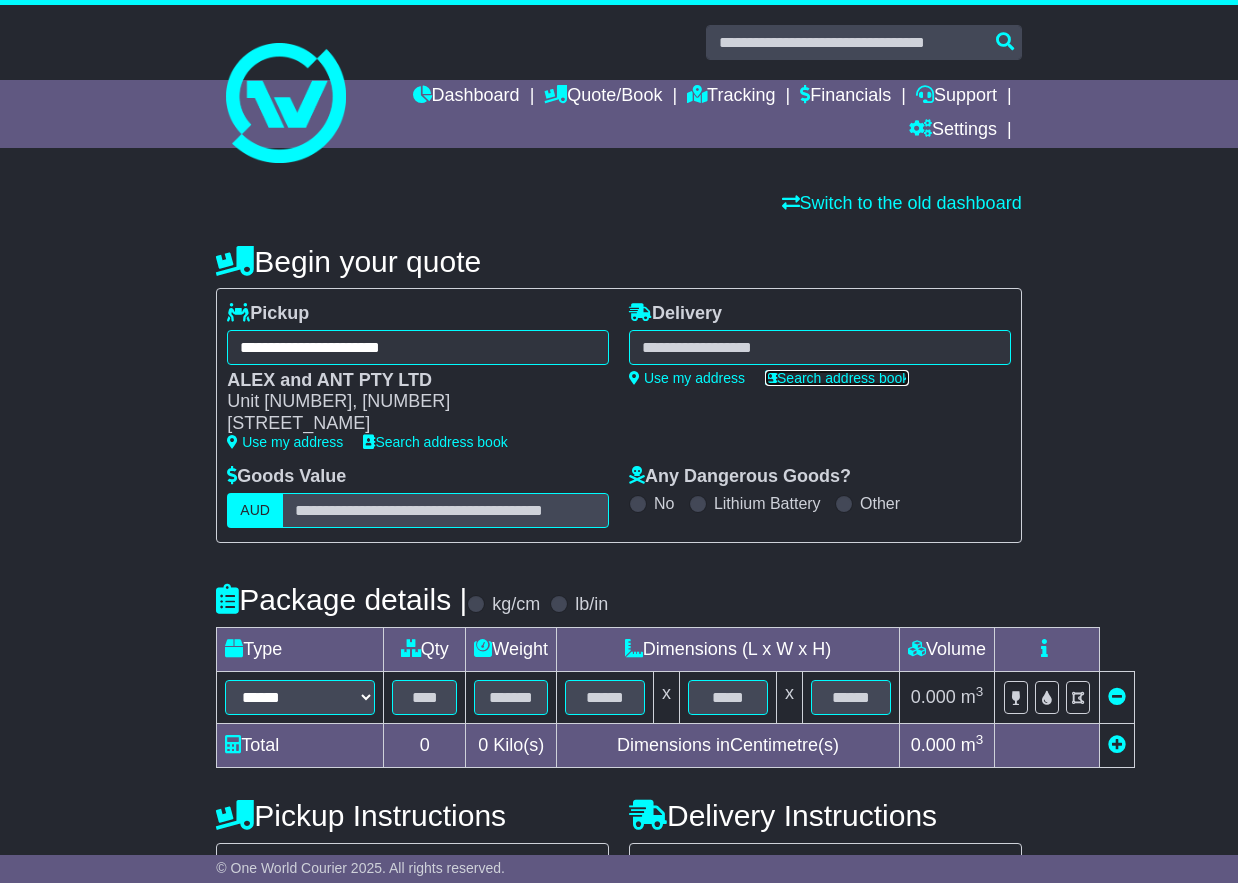 drag, startPoint x: 854, startPoint y: 378, endPoint x: 737, endPoint y: 394, distance: 118.08895 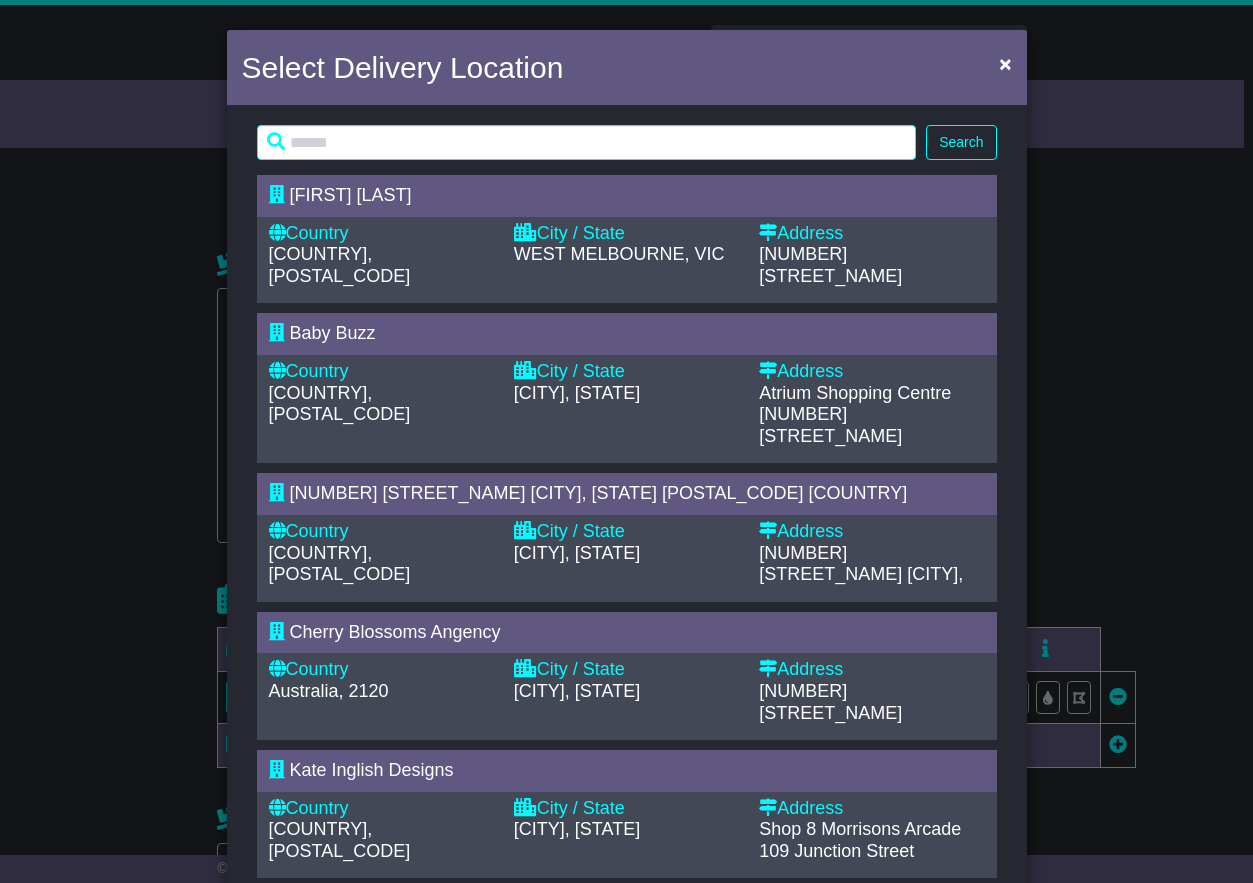 drag, startPoint x: 431, startPoint y: 120, endPoint x: 423, endPoint y: 157, distance: 37.85499 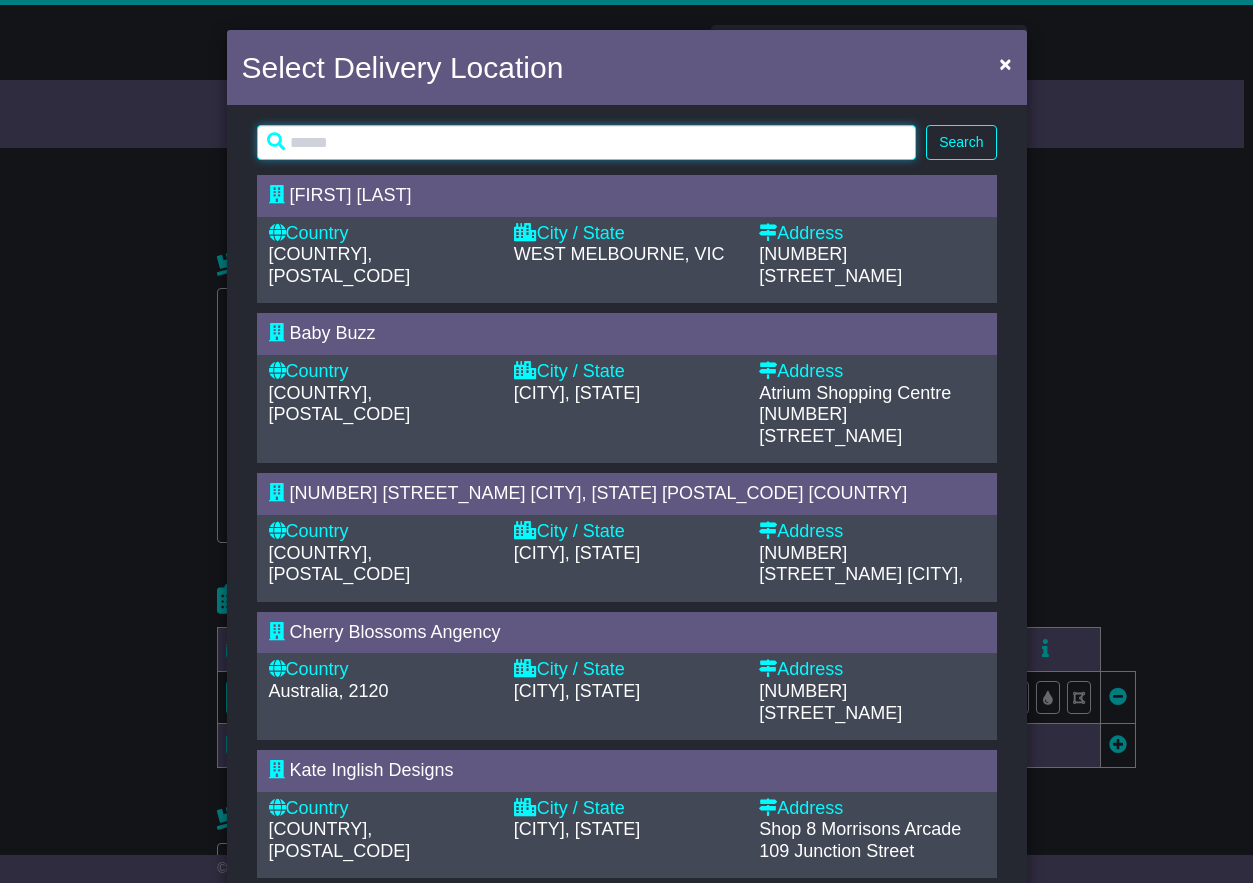 click at bounding box center (587, 142) 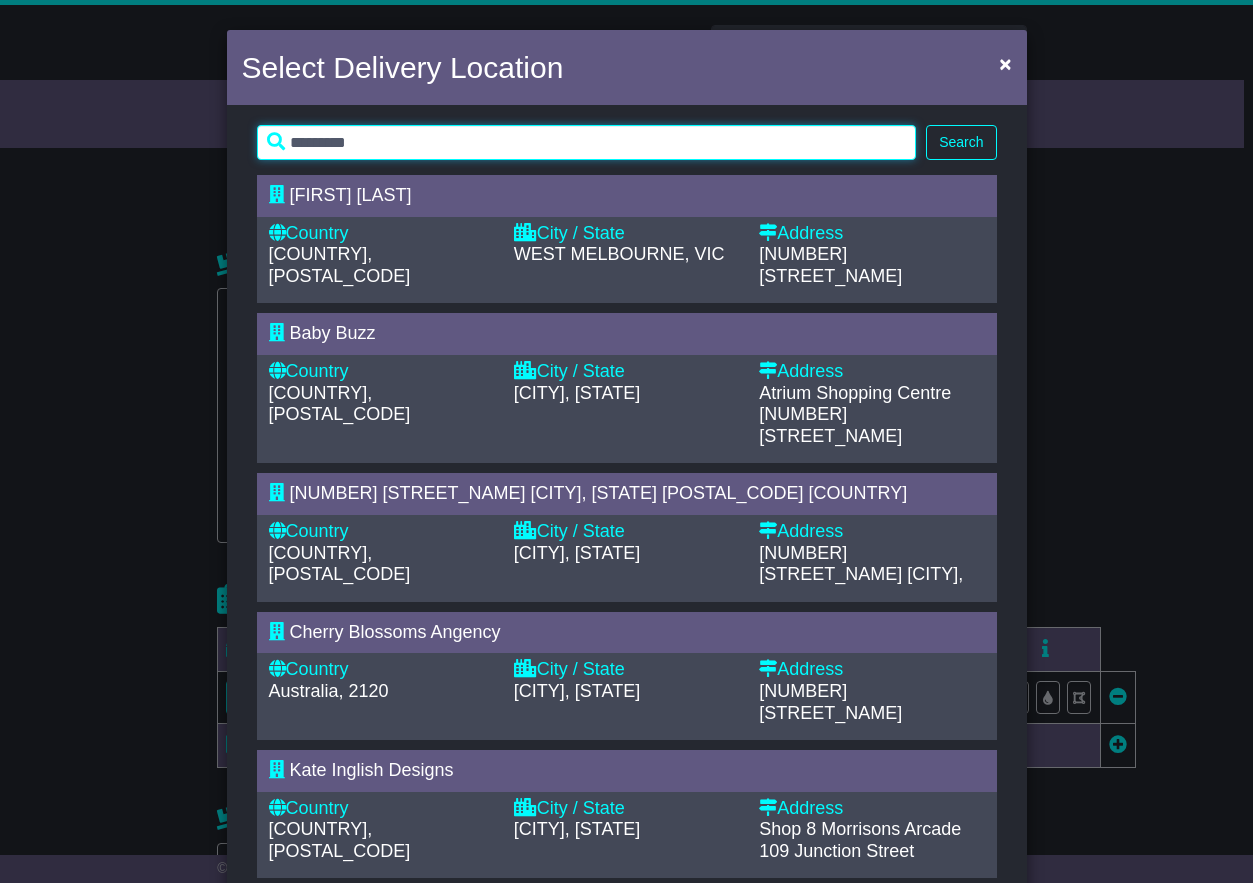 type on "*********" 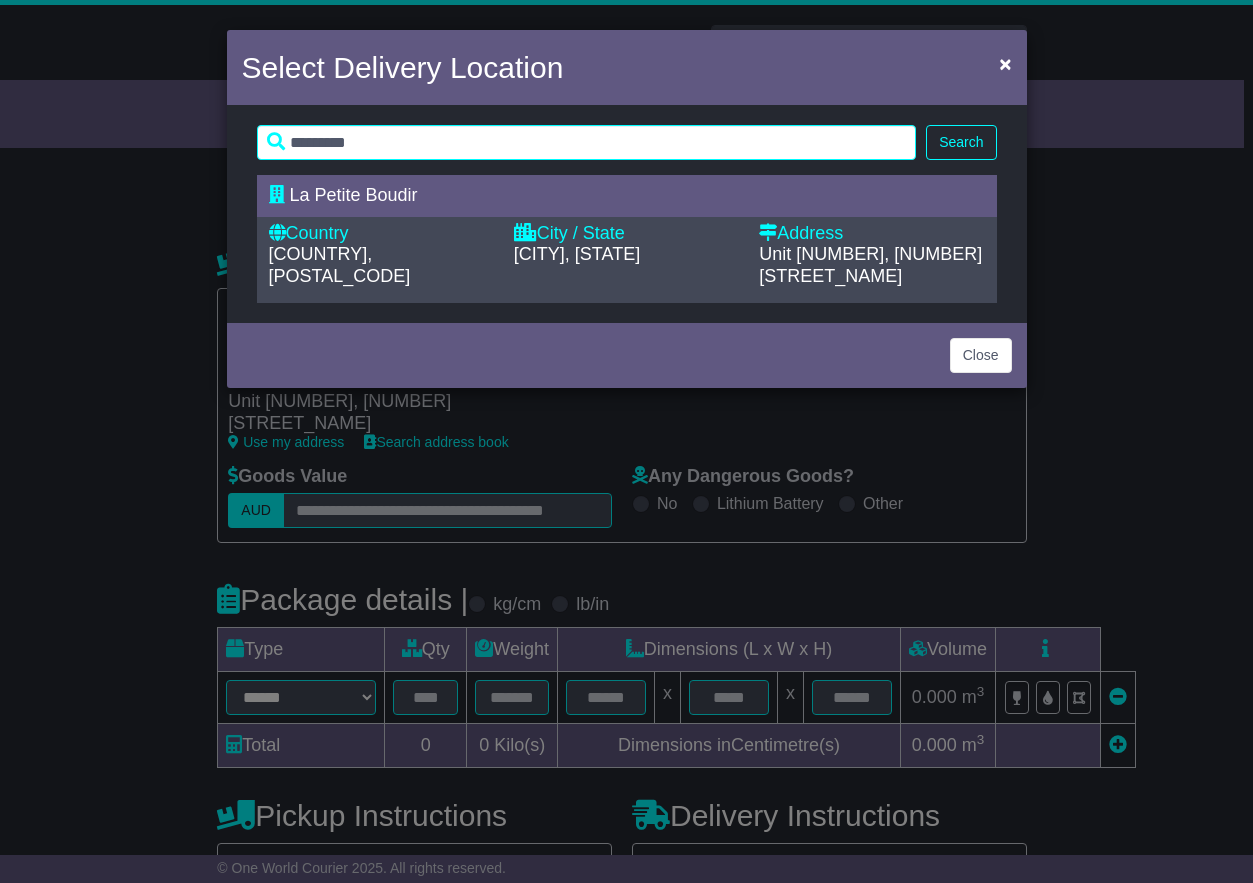 drag, startPoint x: 406, startPoint y: 226, endPoint x: 470, endPoint y: 221, distance: 64.195015 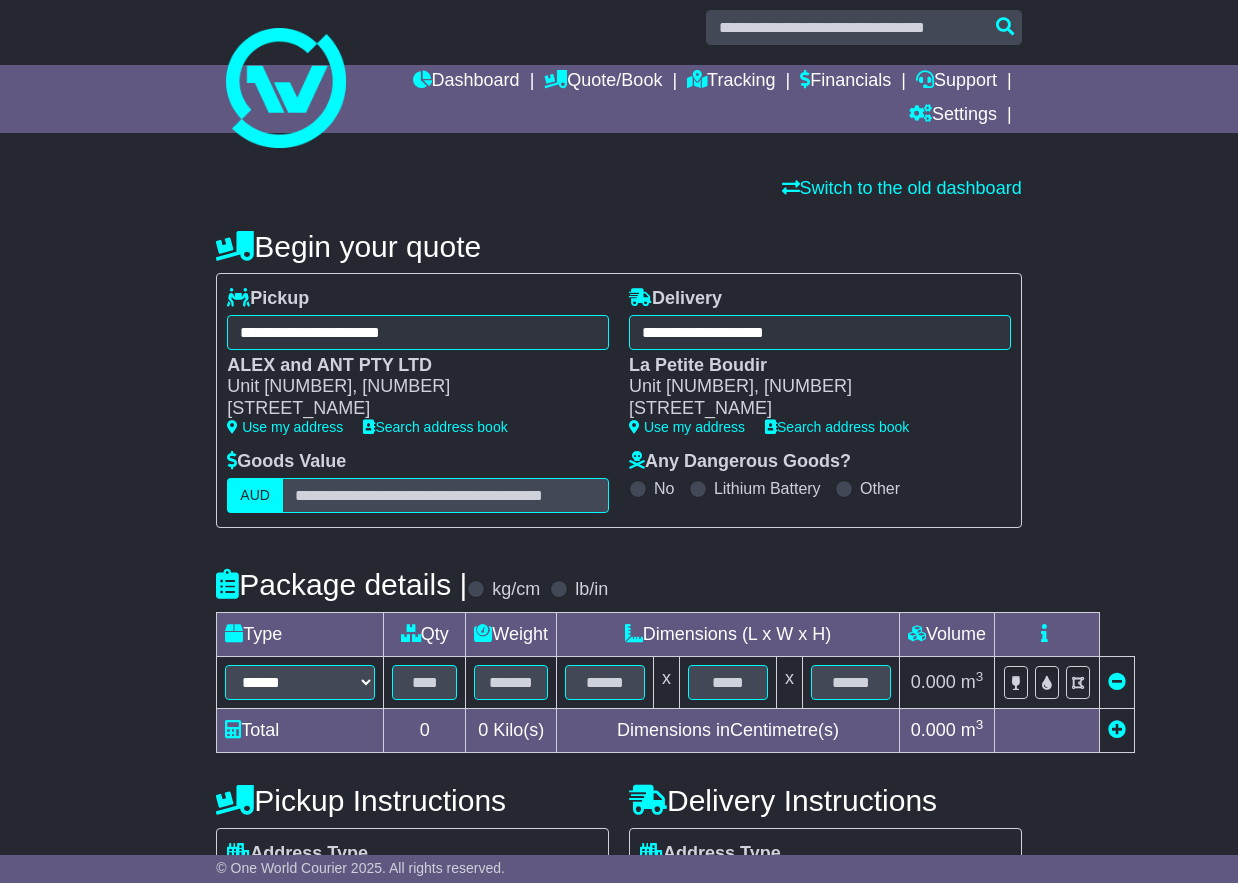 scroll, scrollTop: 21, scrollLeft: 0, axis: vertical 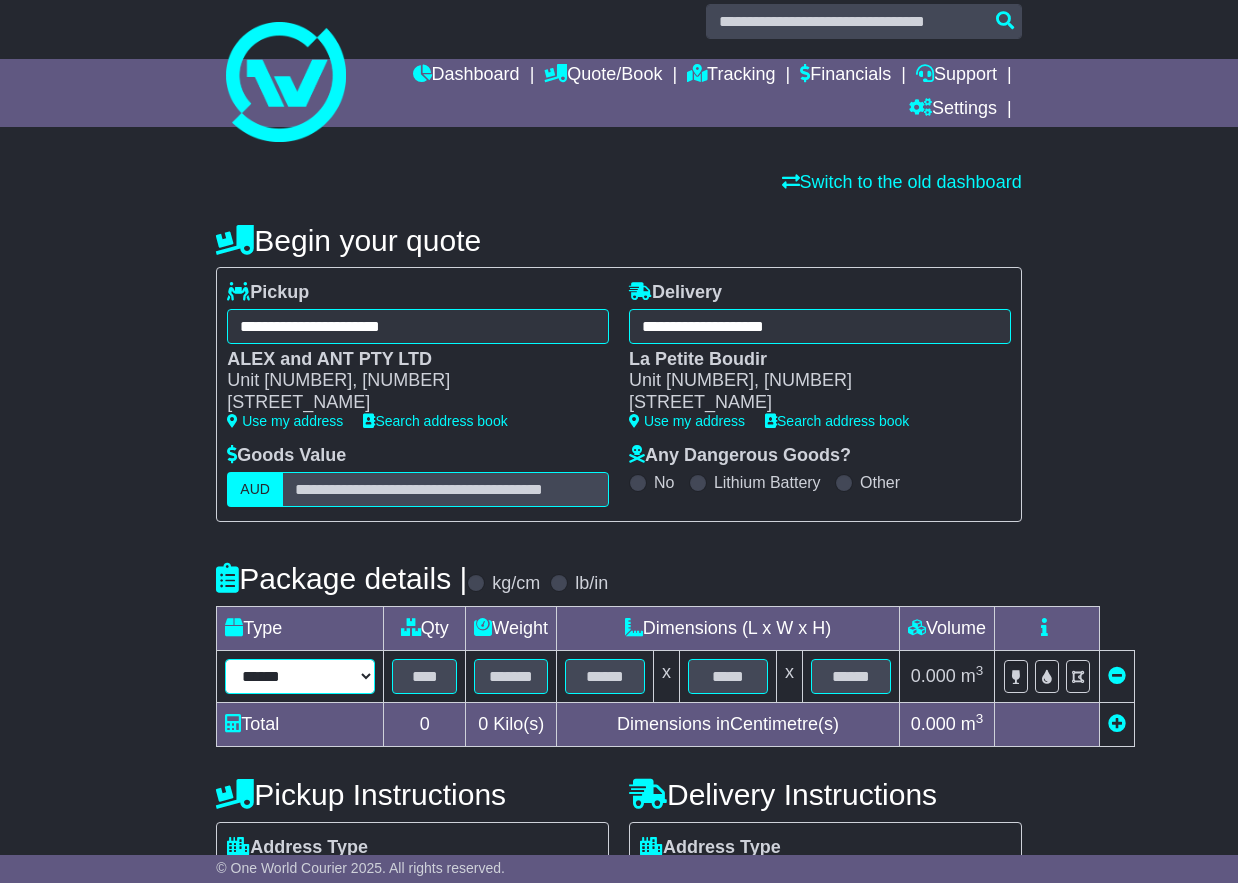 click on "****** ****** *** ******** ***** **** **** ****** *** *******" at bounding box center (300, 676) 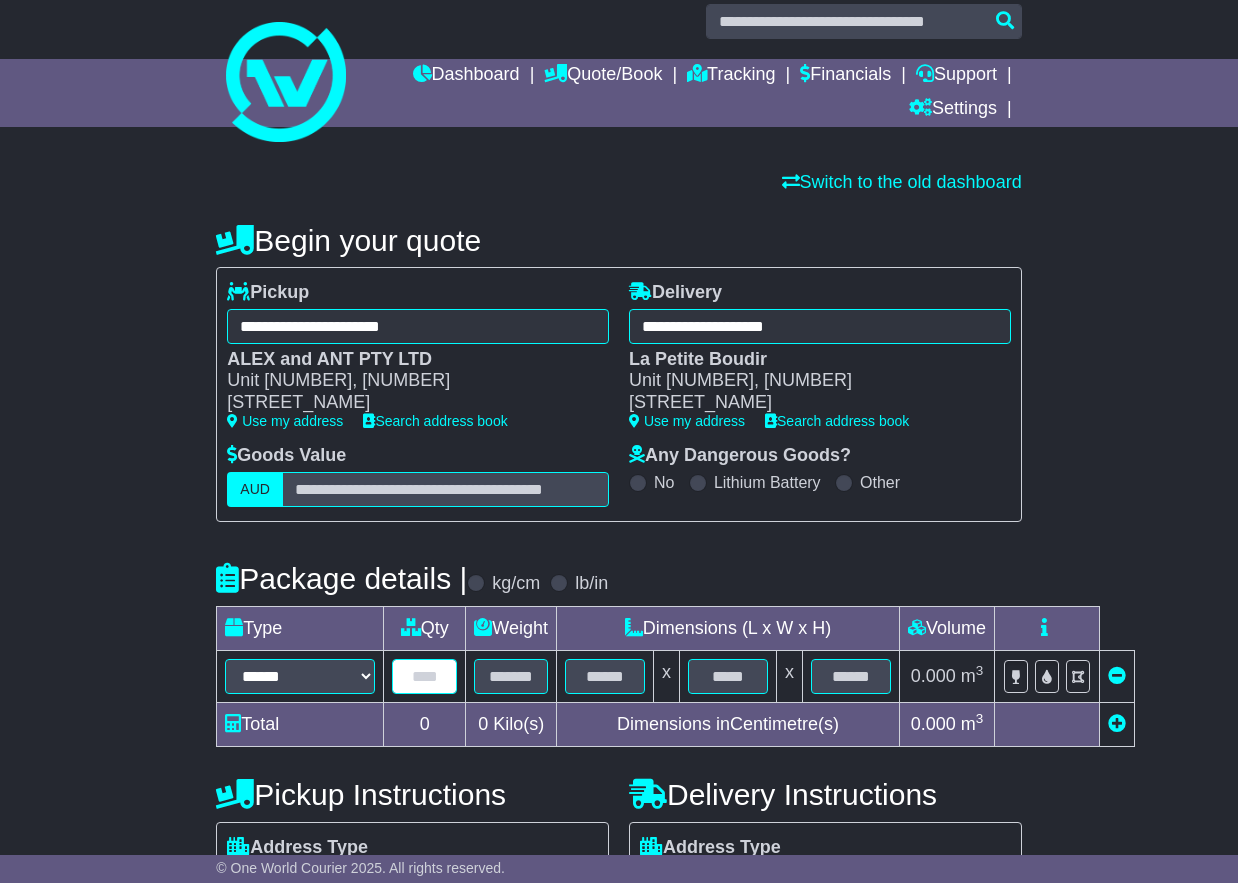 click at bounding box center [424, 676] 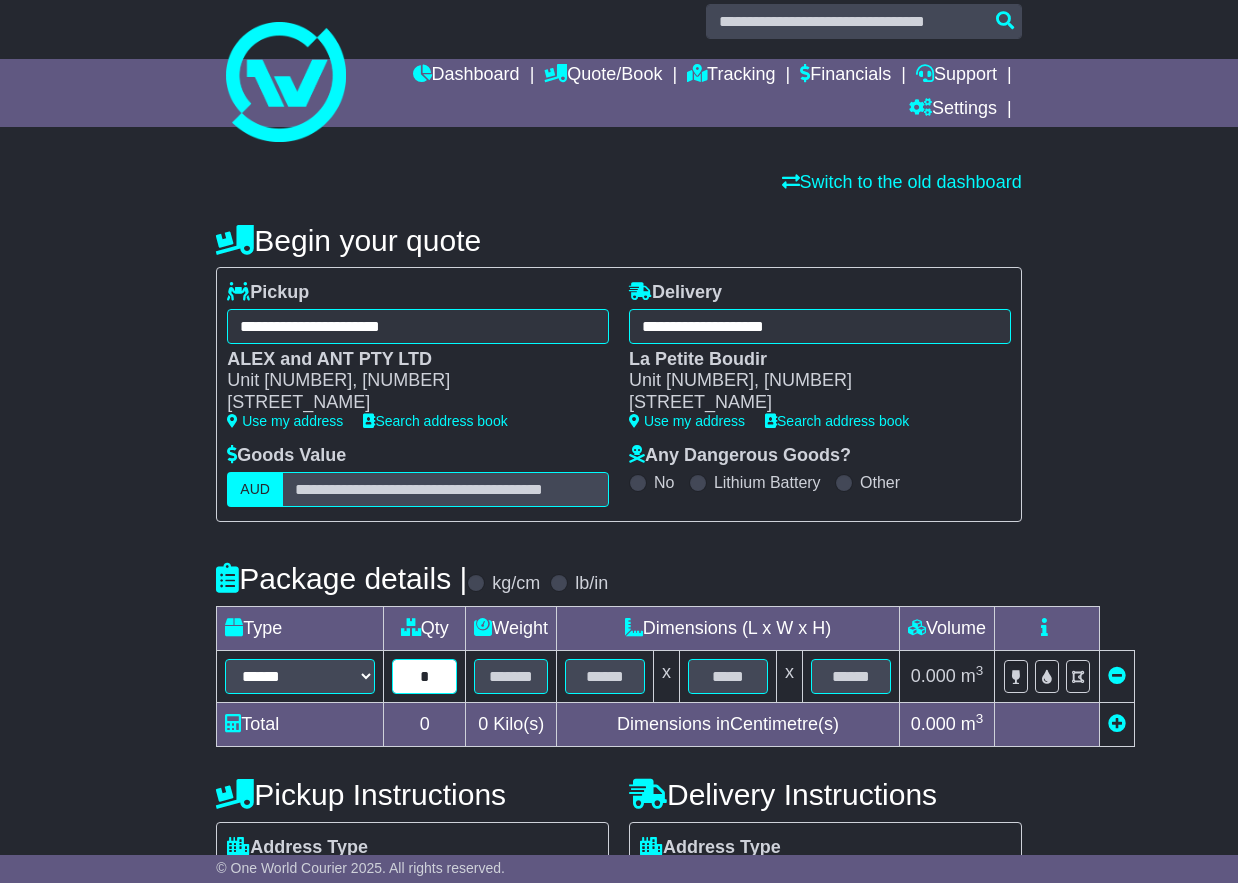 type on "*" 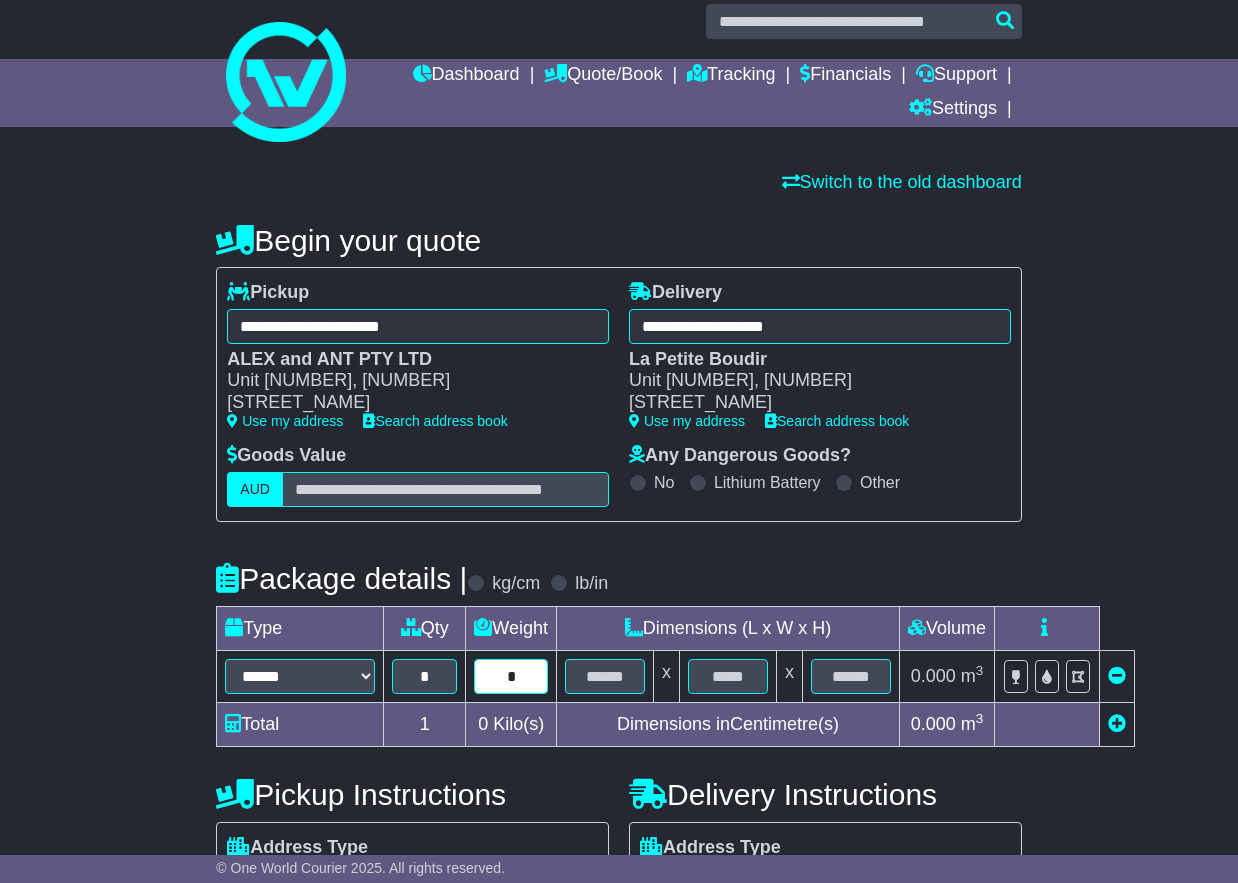 type on "*" 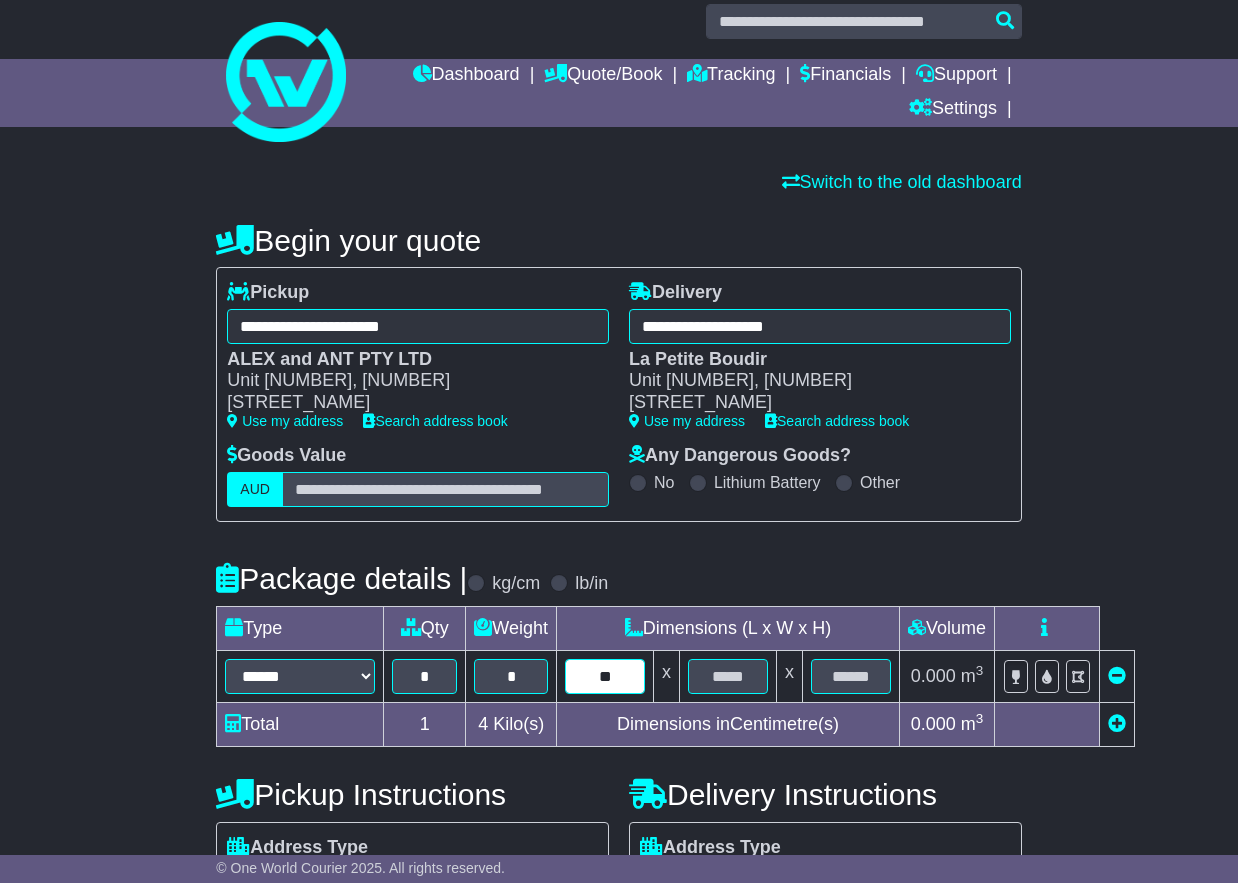 type on "**" 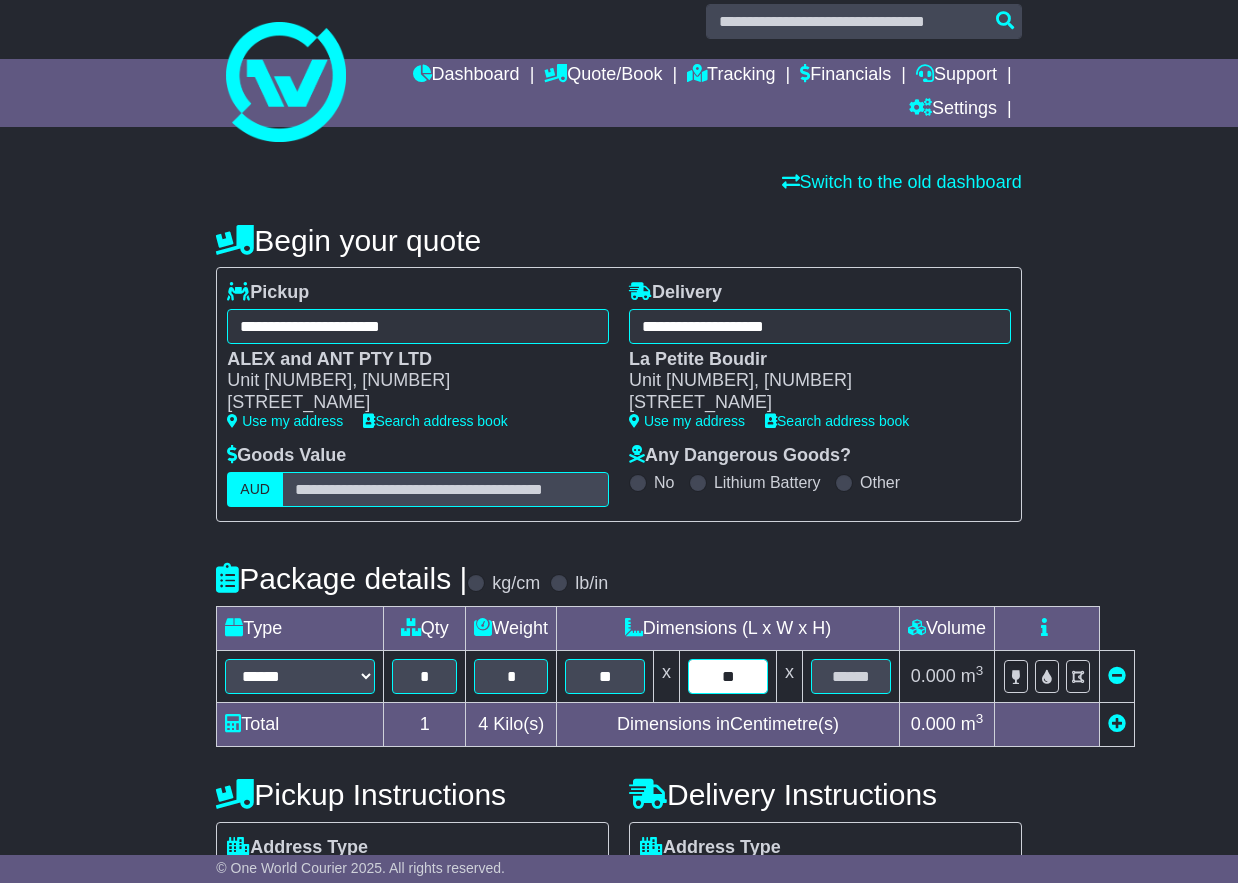 type on "**" 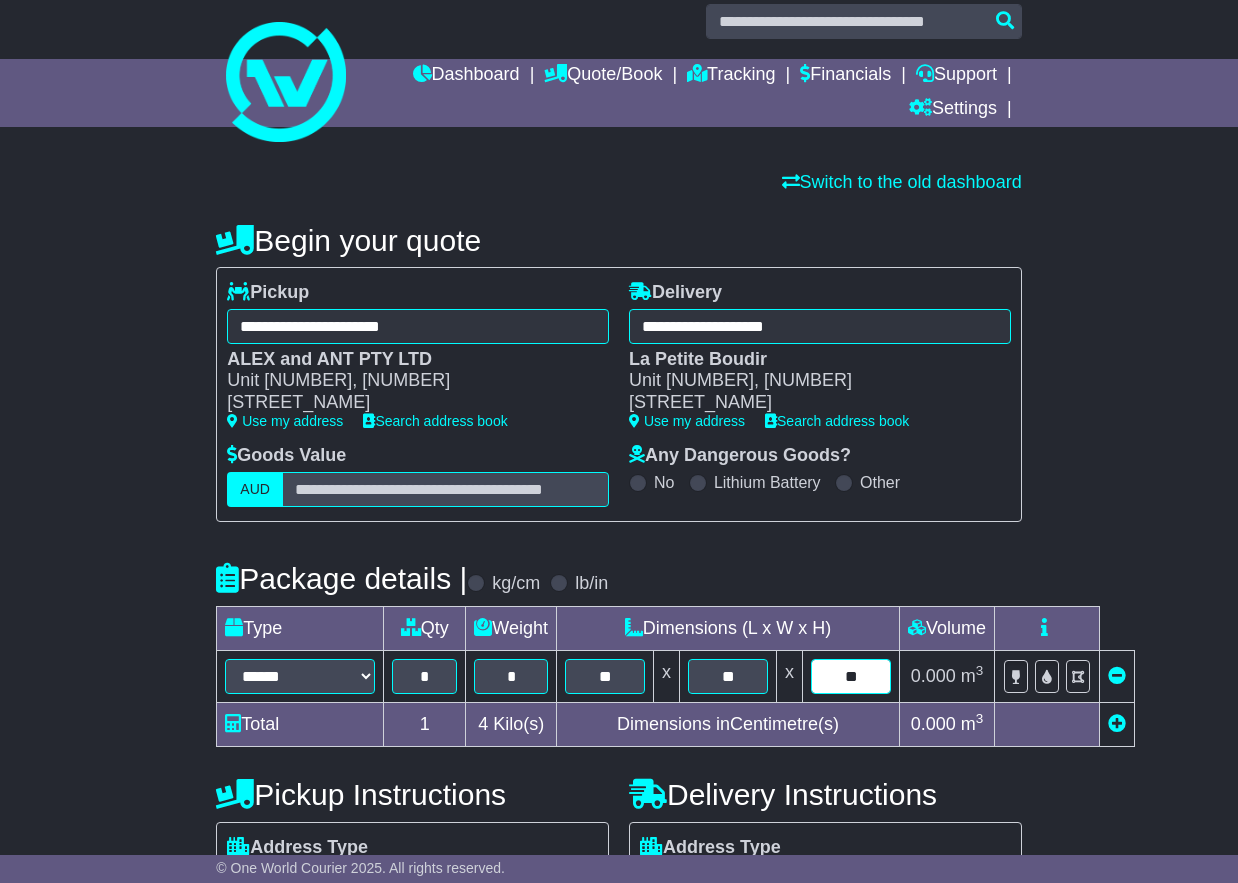 type on "**" 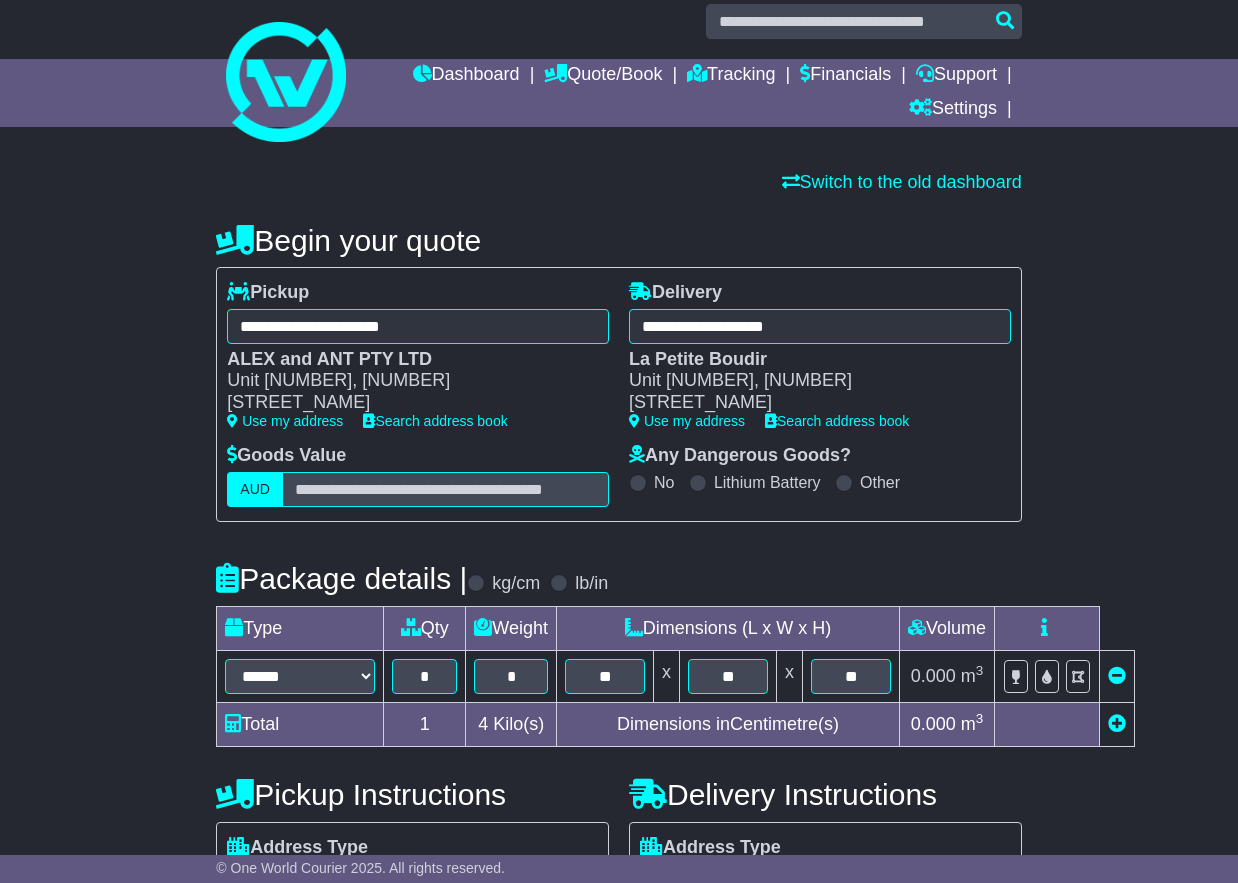 type 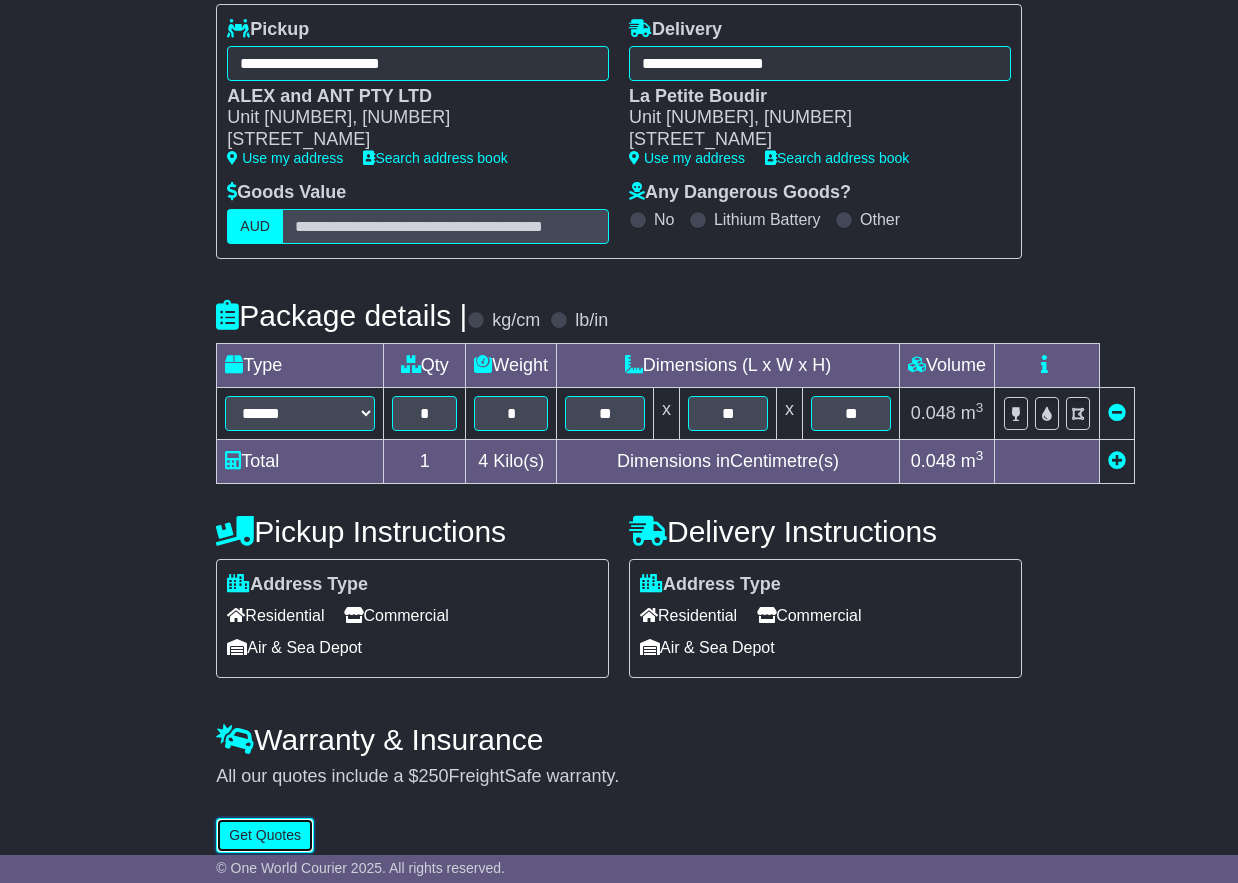 click on "Get Quotes" at bounding box center (265, 835) 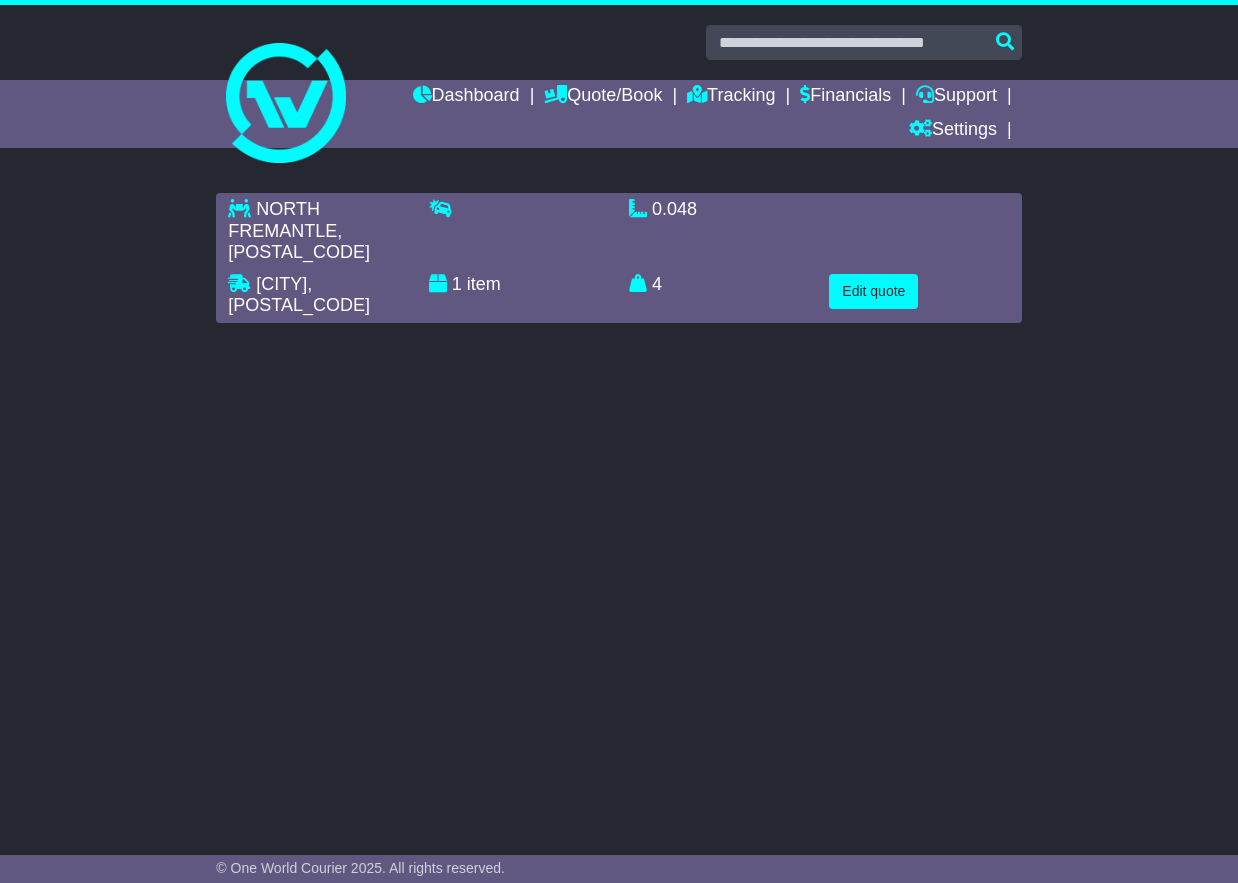 scroll, scrollTop: 0, scrollLeft: 0, axis: both 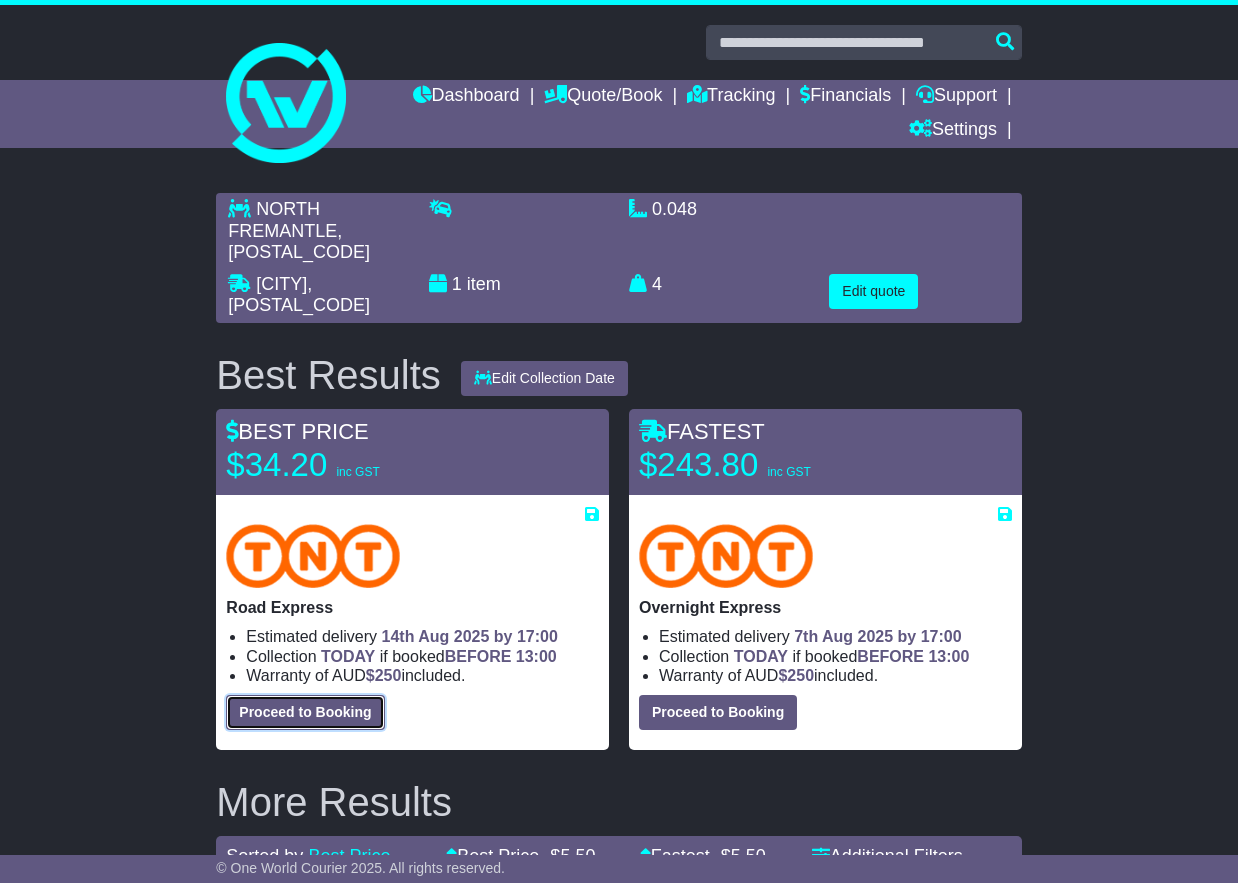 click on "Proceed to Booking" at bounding box center [305, 712] 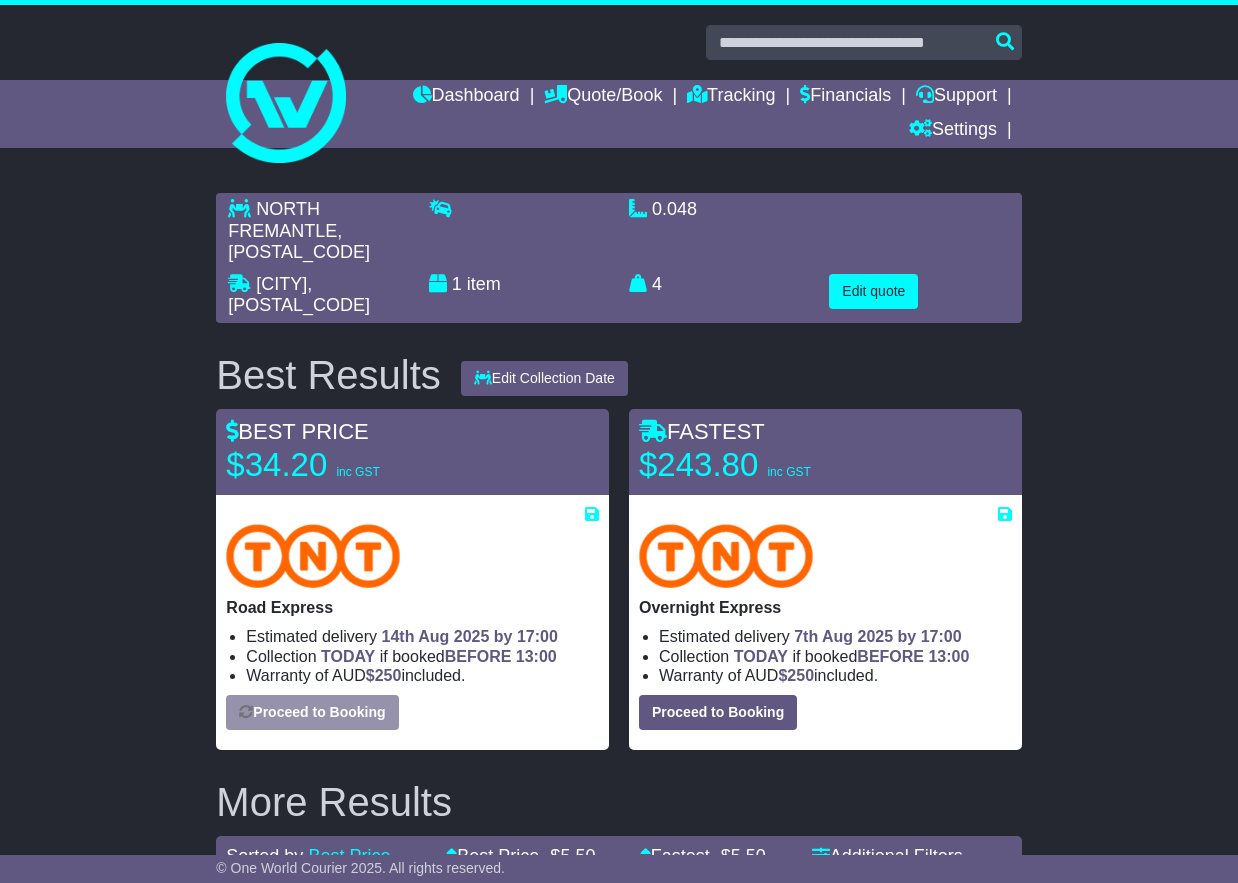 select on "****" 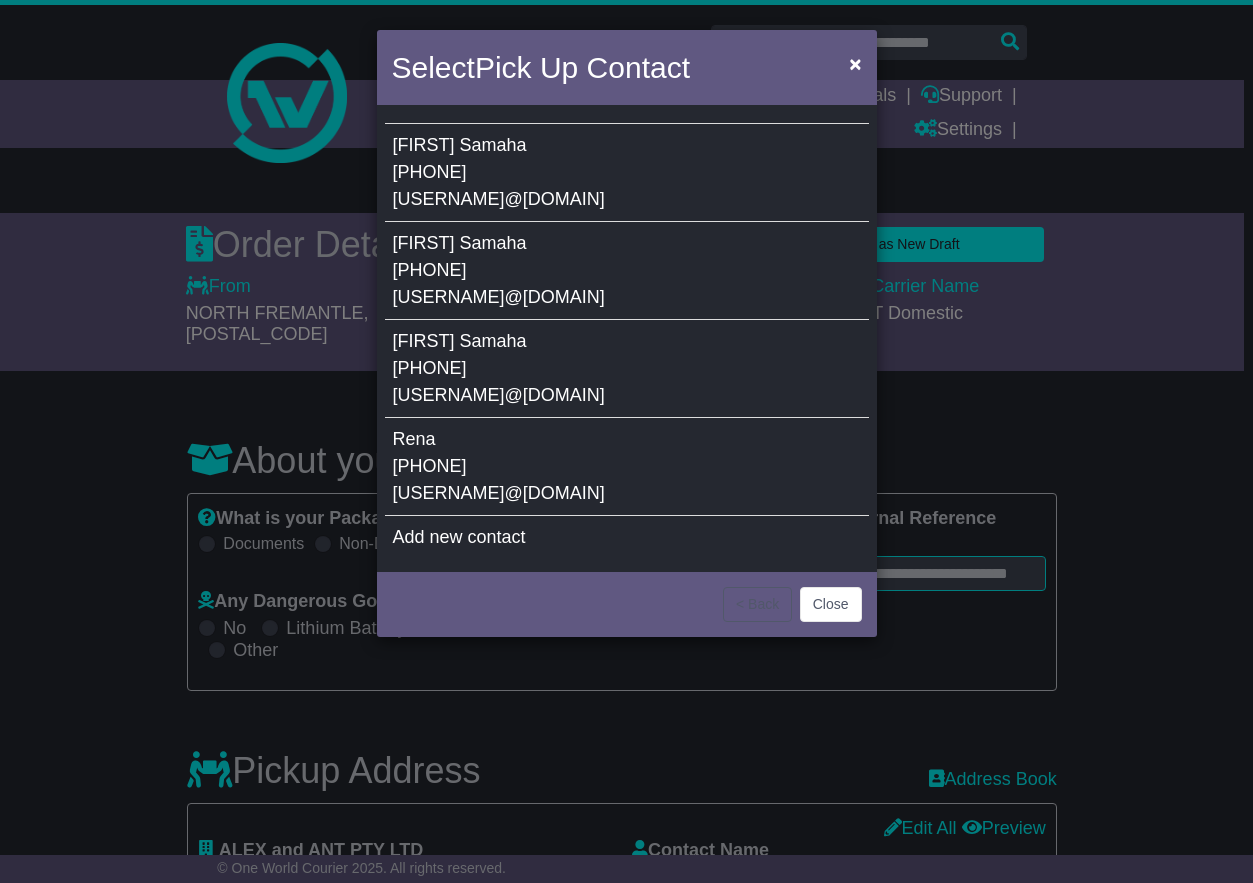 click on "[PHONE]" at bounding box center [430, 172] 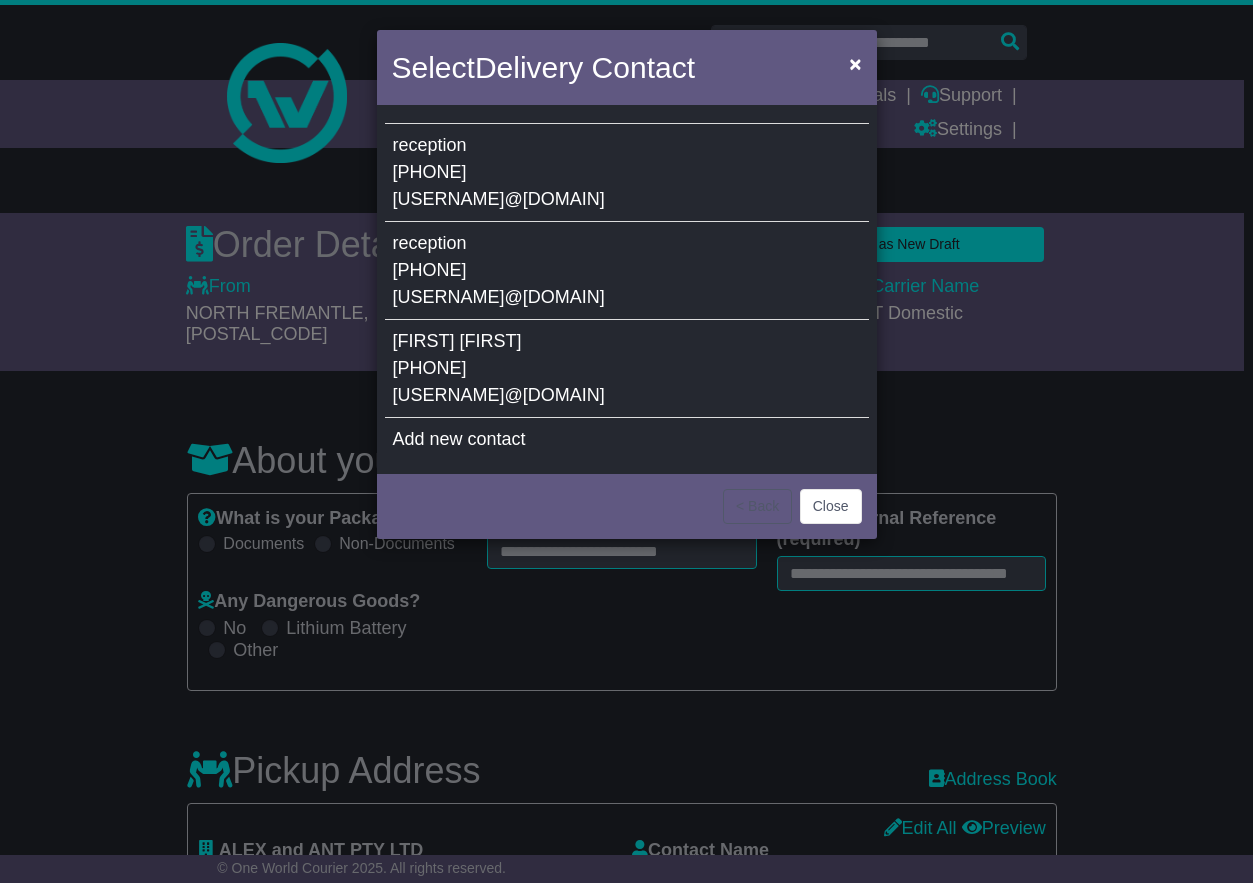 click on "Tania   Cynthia
0414948199
lapetite@bigpond.com" at bounding box center [627, 369] 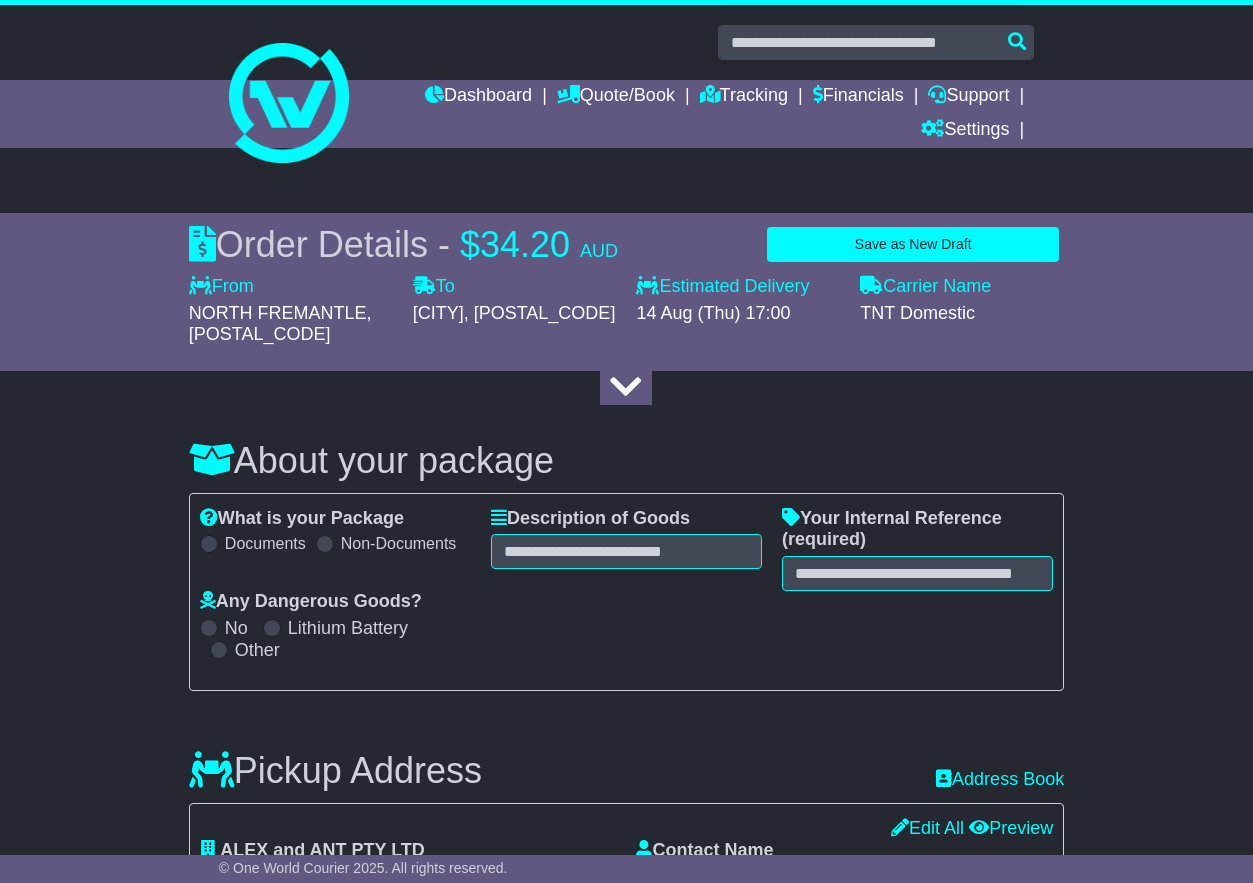 type on "*****" 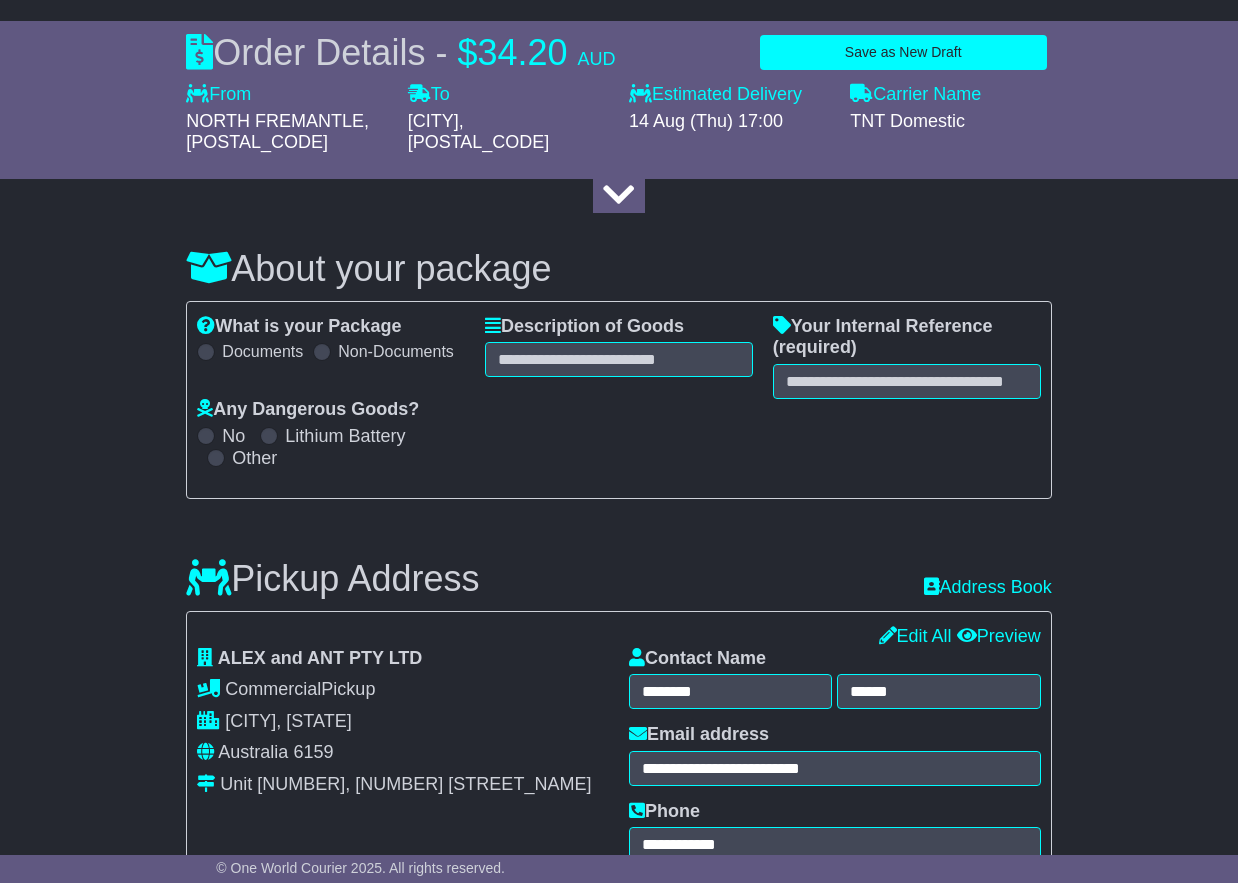 scroll, scrollTop: 175, scrollLeft: 0, axis: vertical 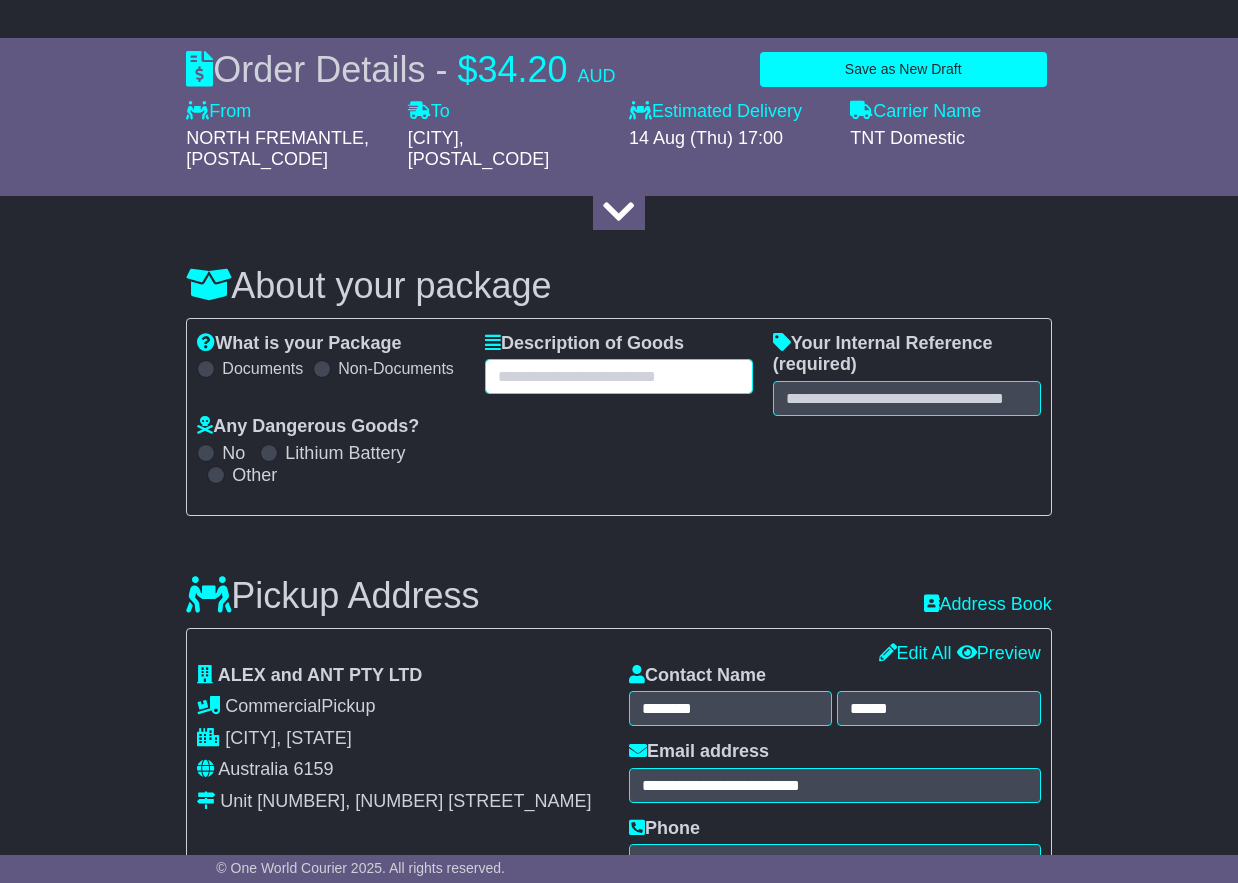 click at bounding box center [619, 376] 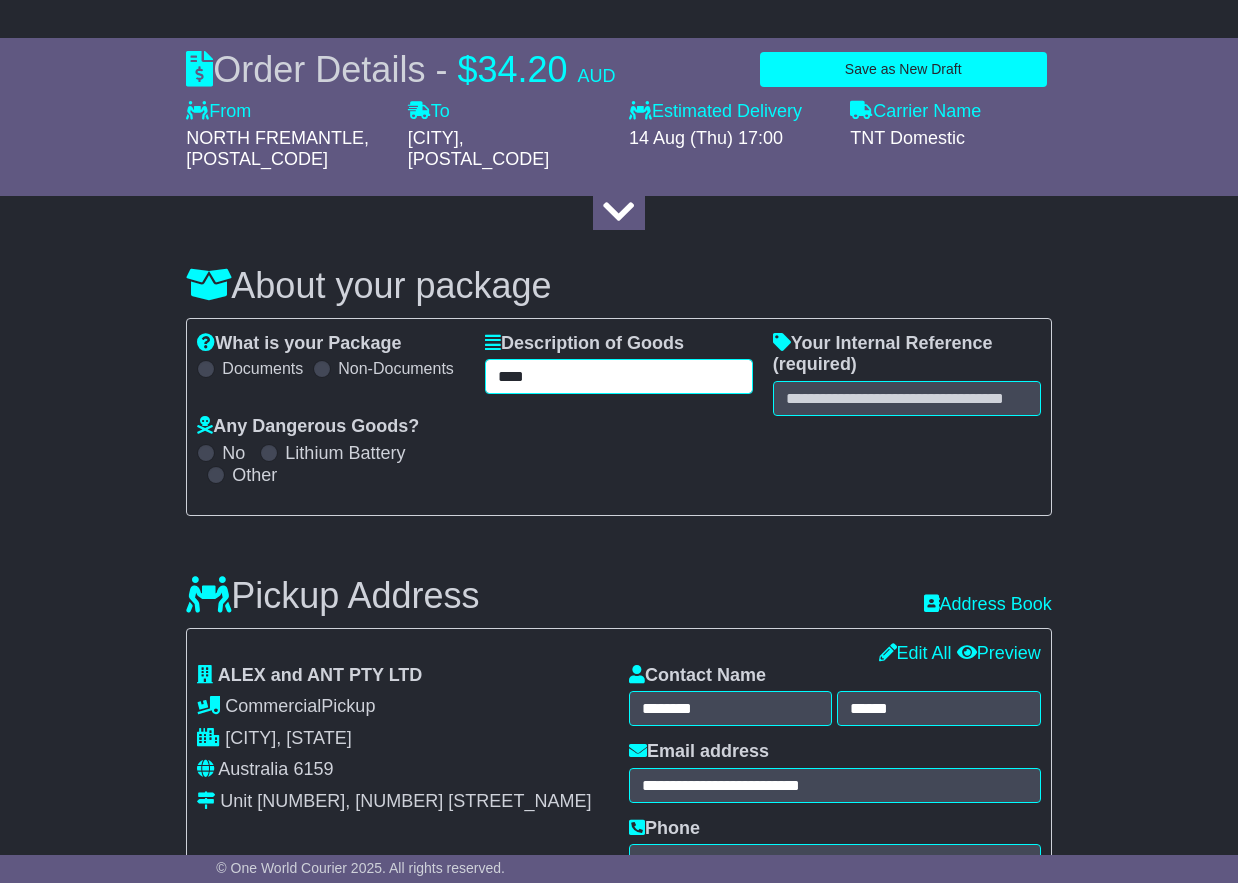 type on "****" 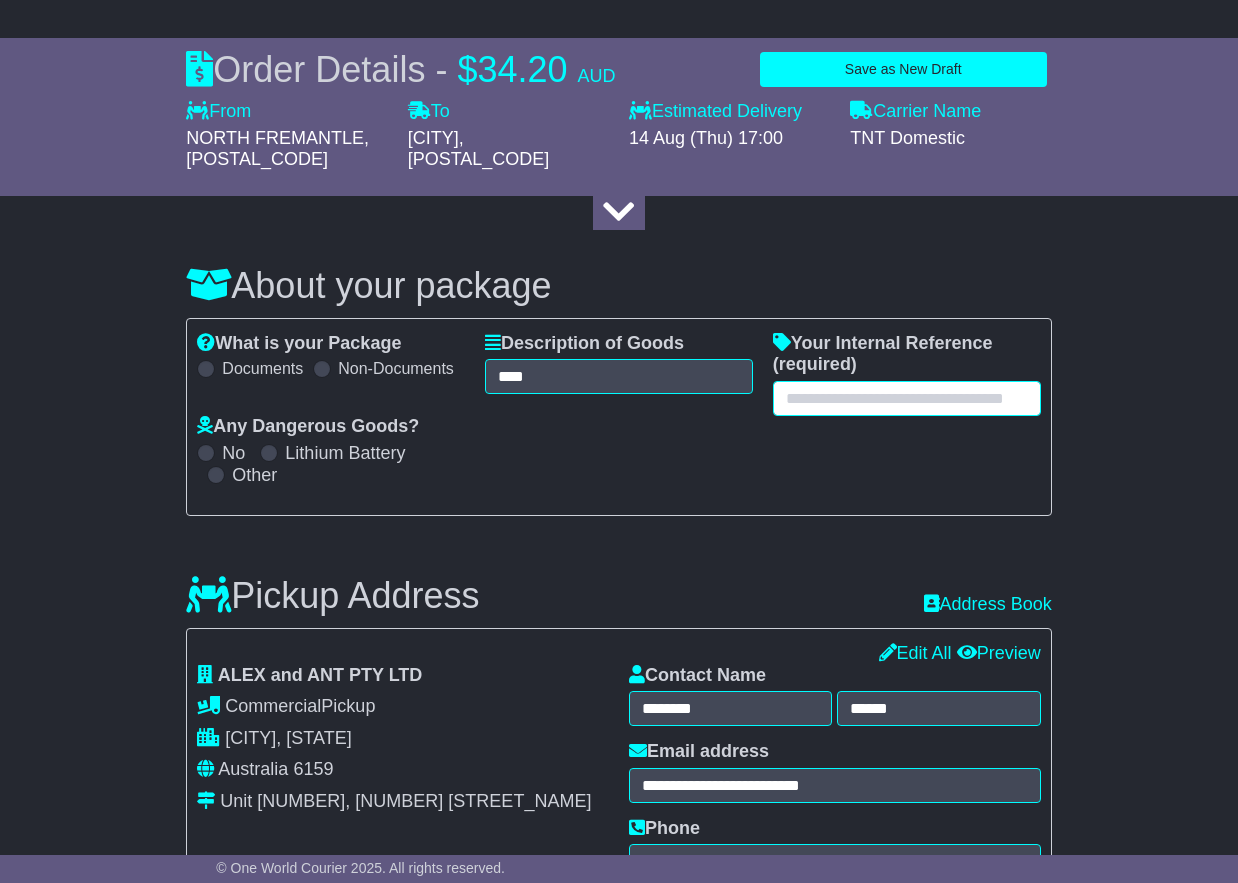 click at bounding box center [907, 398] 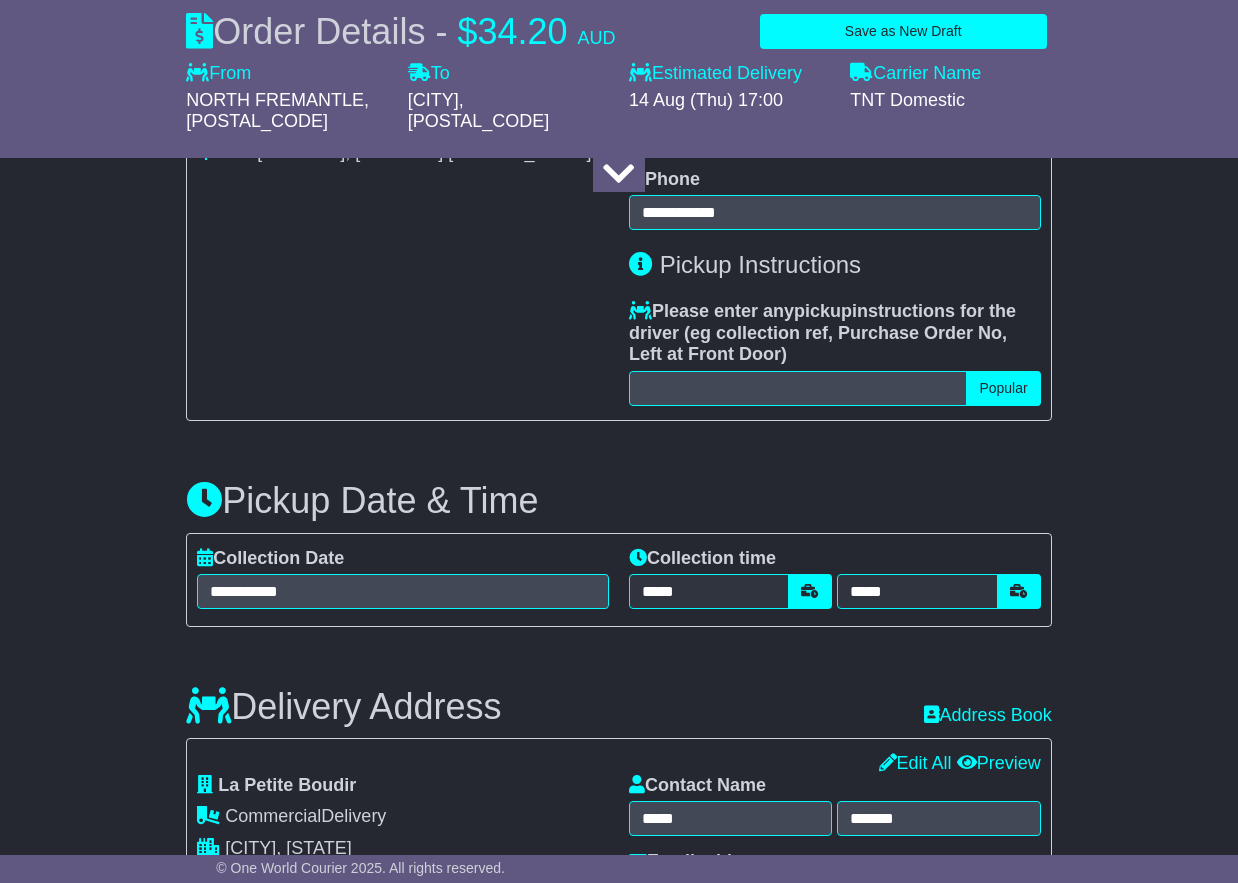 scroll, scrollTop: 970, scrollLeft: 0, axis: vertical 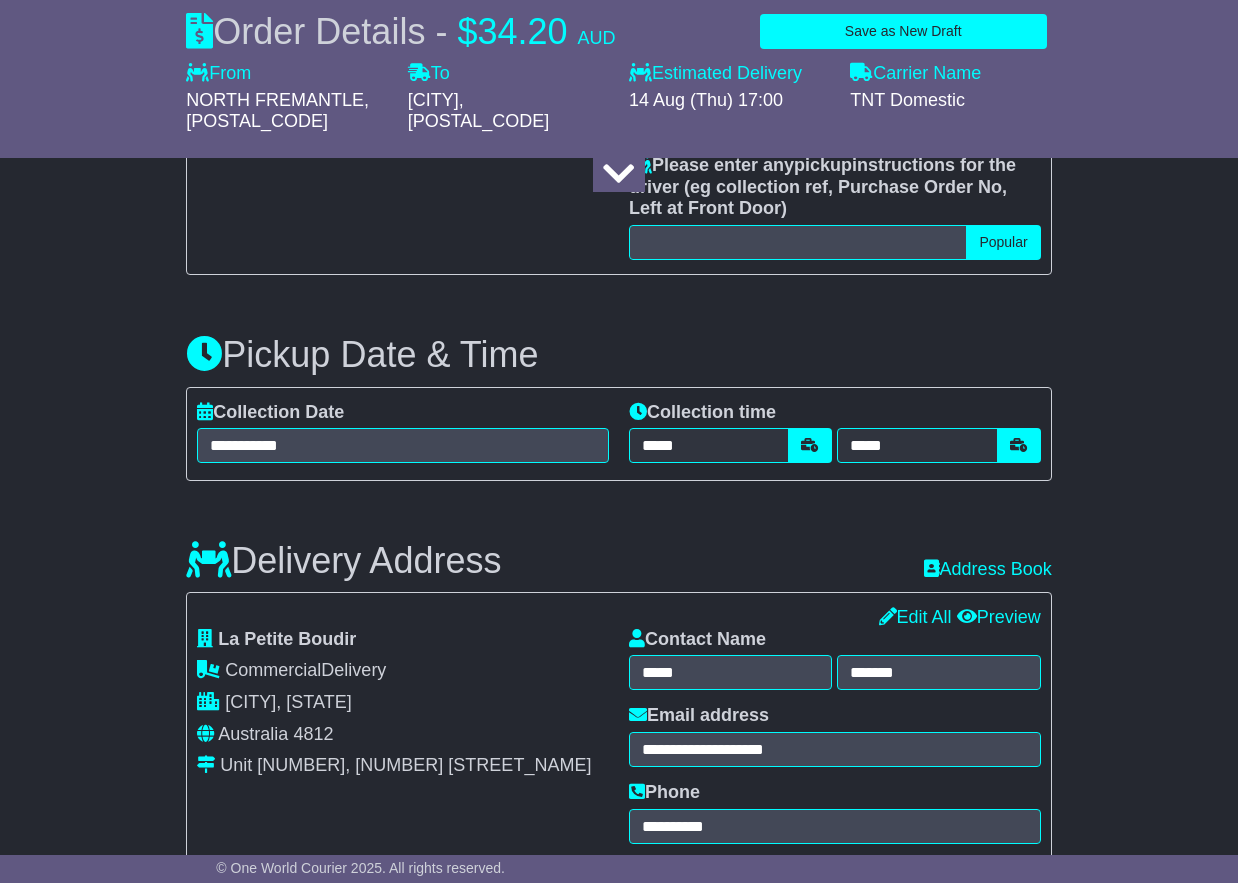 type on "*********" 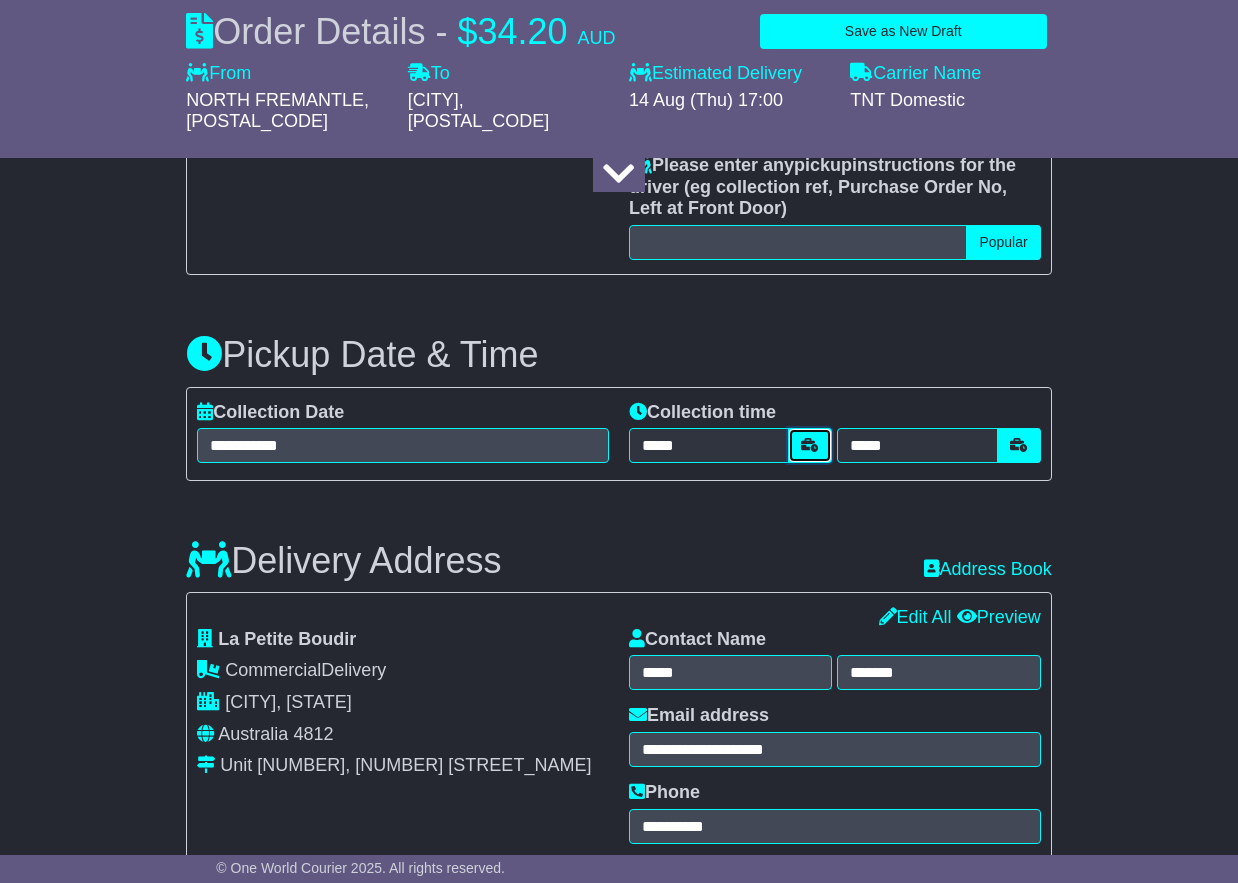 click at bounding box center [810, 445] 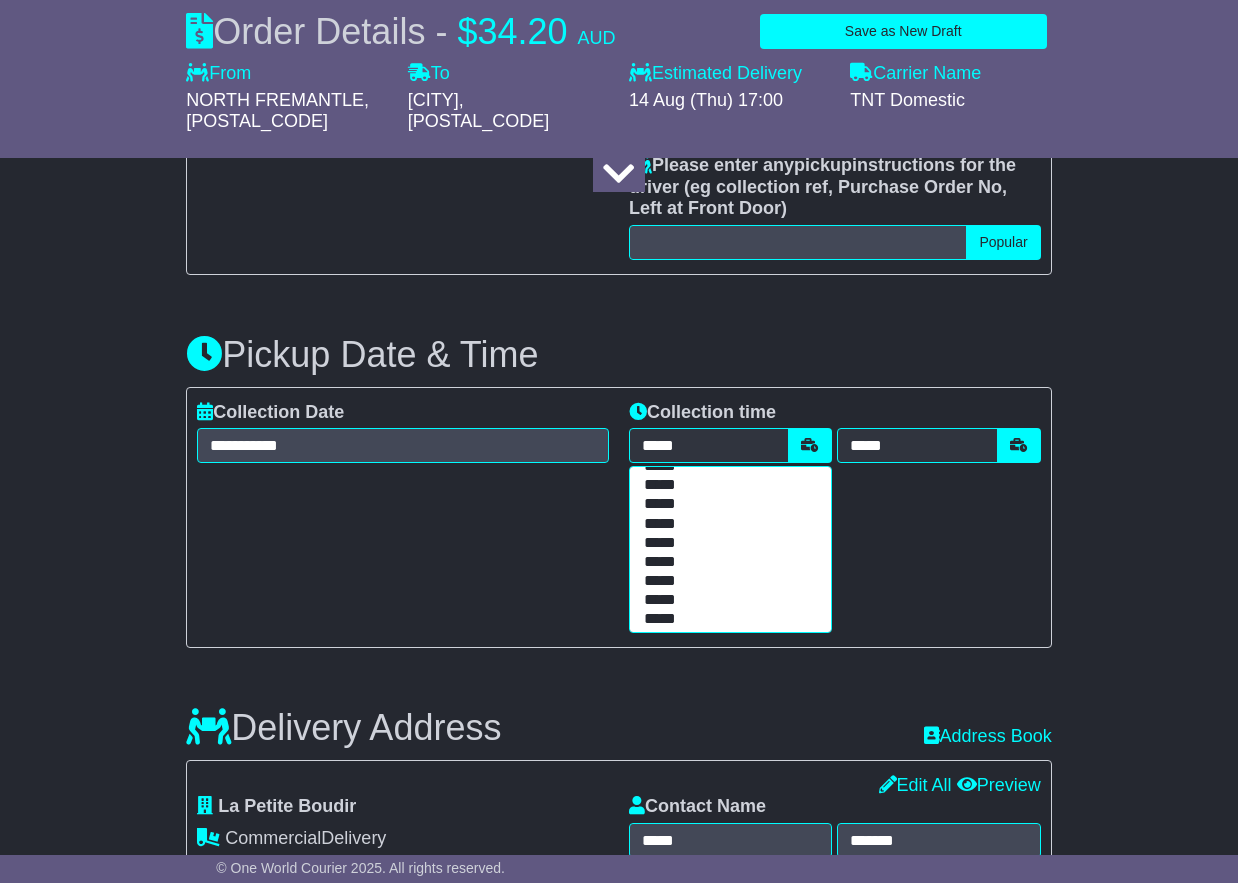 scroll, scrollTop: 153, scrollLeft: 0, axis: vertical 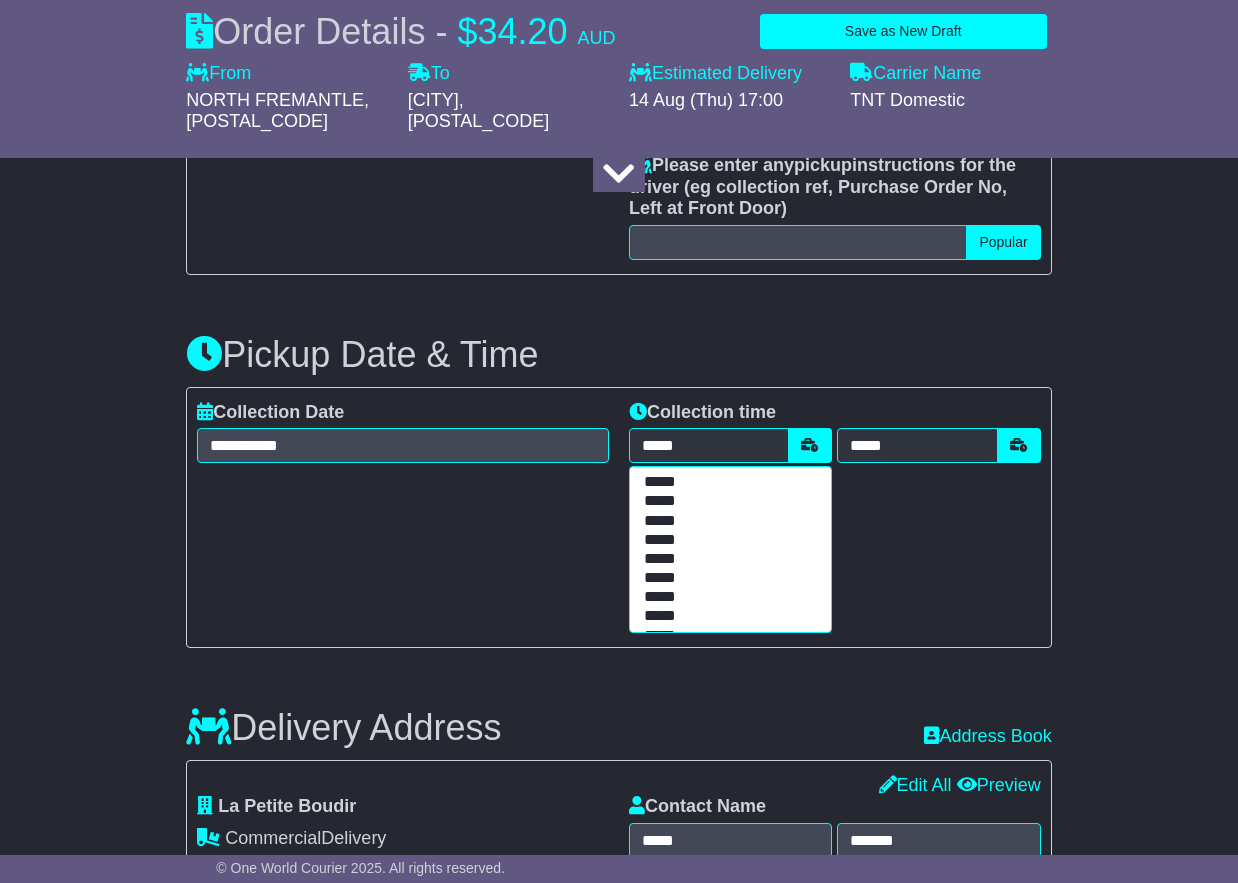 click on "*****" at bounding box center (726, 559) 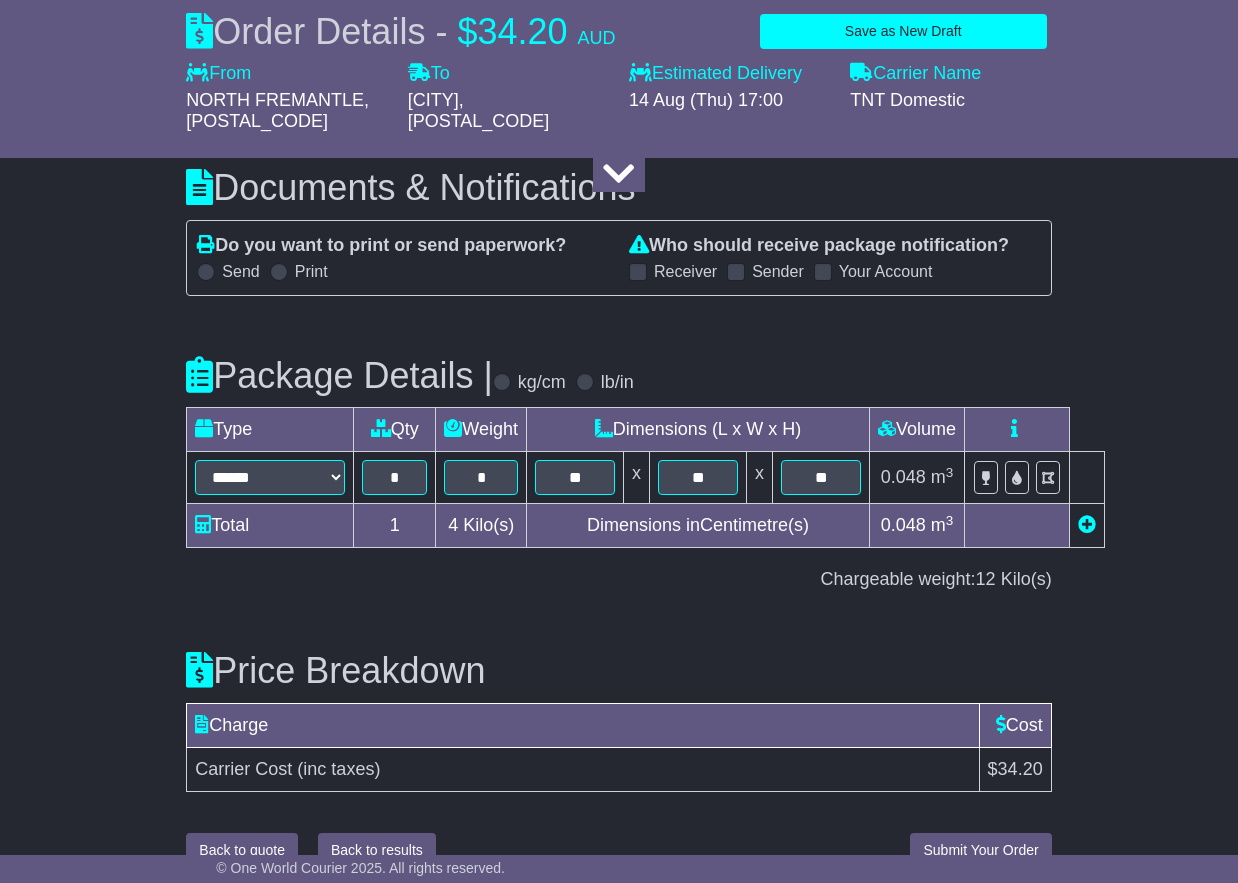 scroll, scrollTop: 2151, scrollLeft: 0, axis: vertical 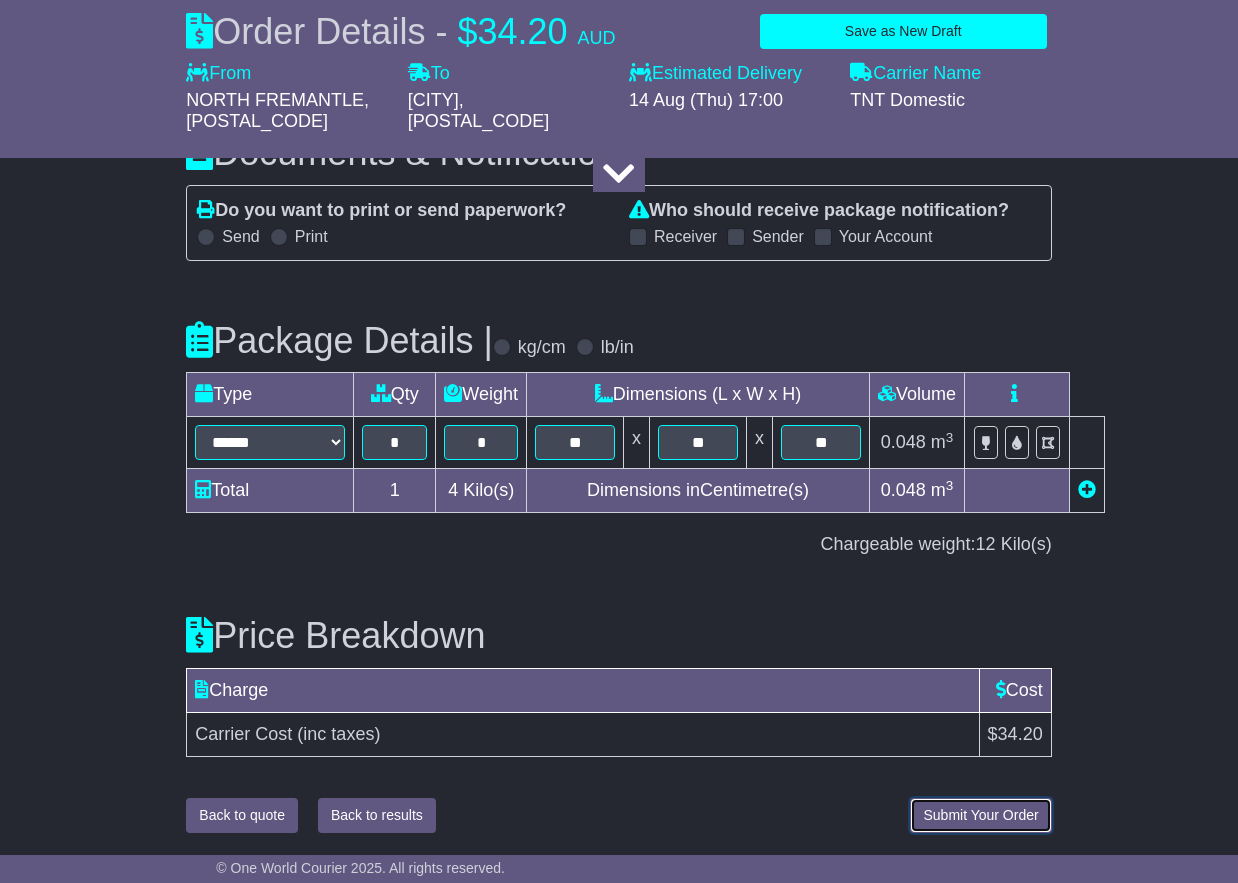 click on "Submit Your Order" at bounding box center (980, 815) 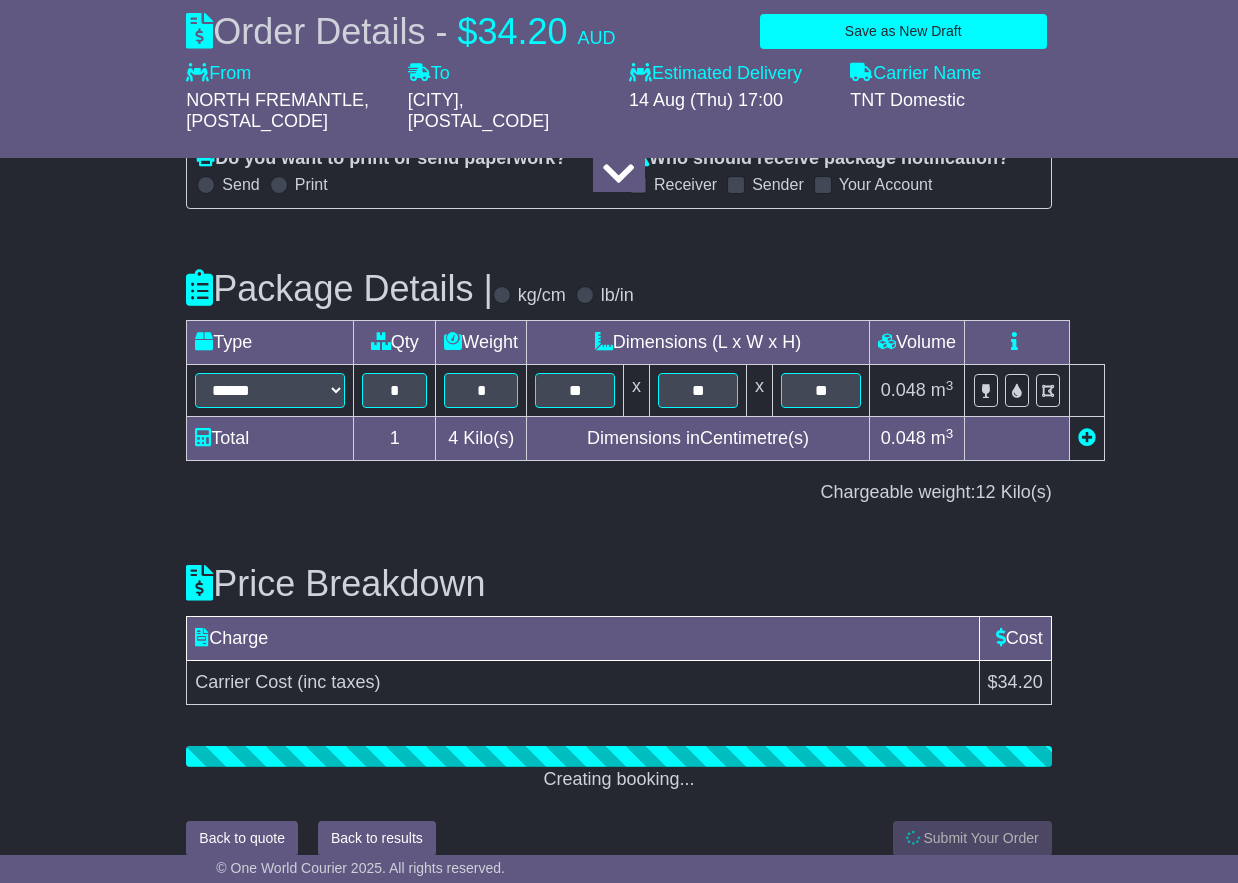 scroll, scrollTop: 2212, scrollLeft: 0, axis: vertical 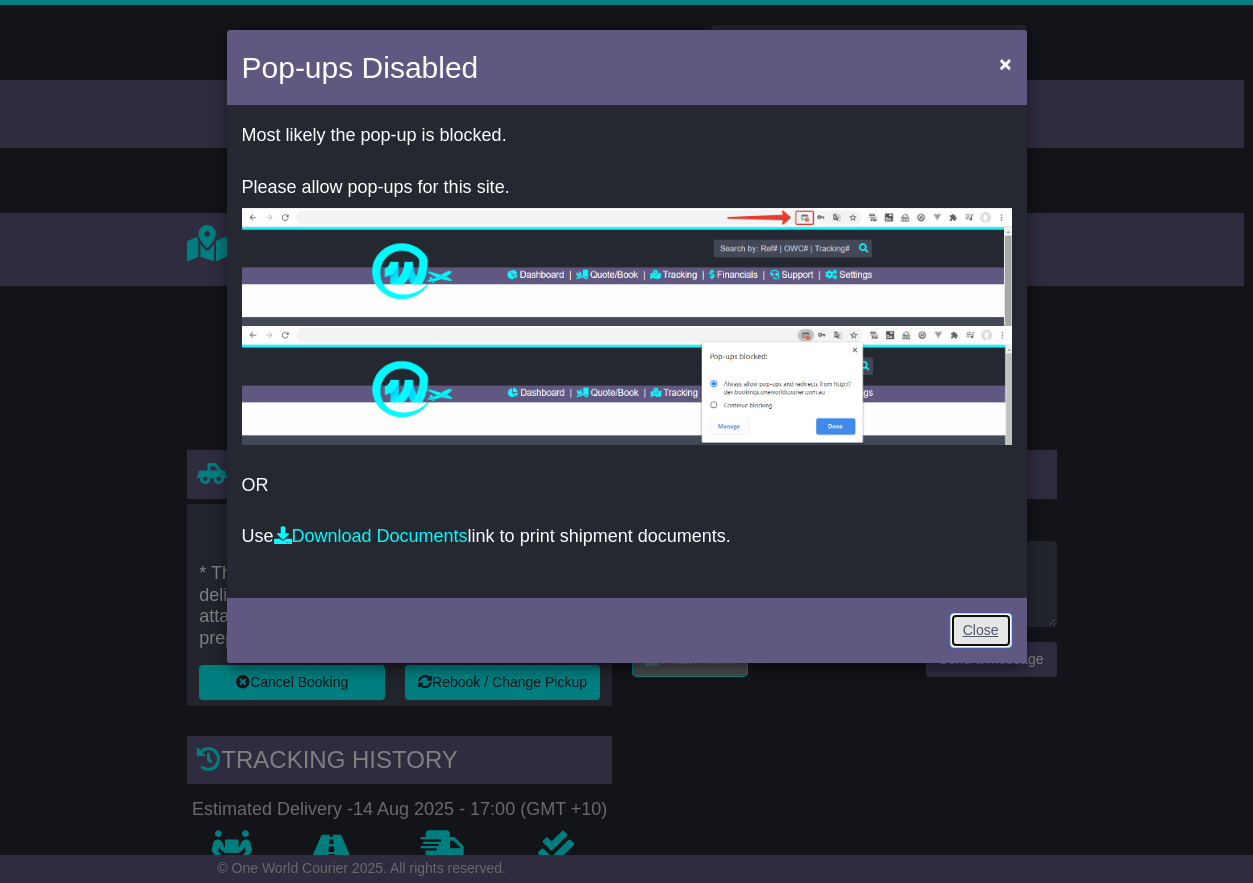 click on "Close" at bounding box center (981, 630) 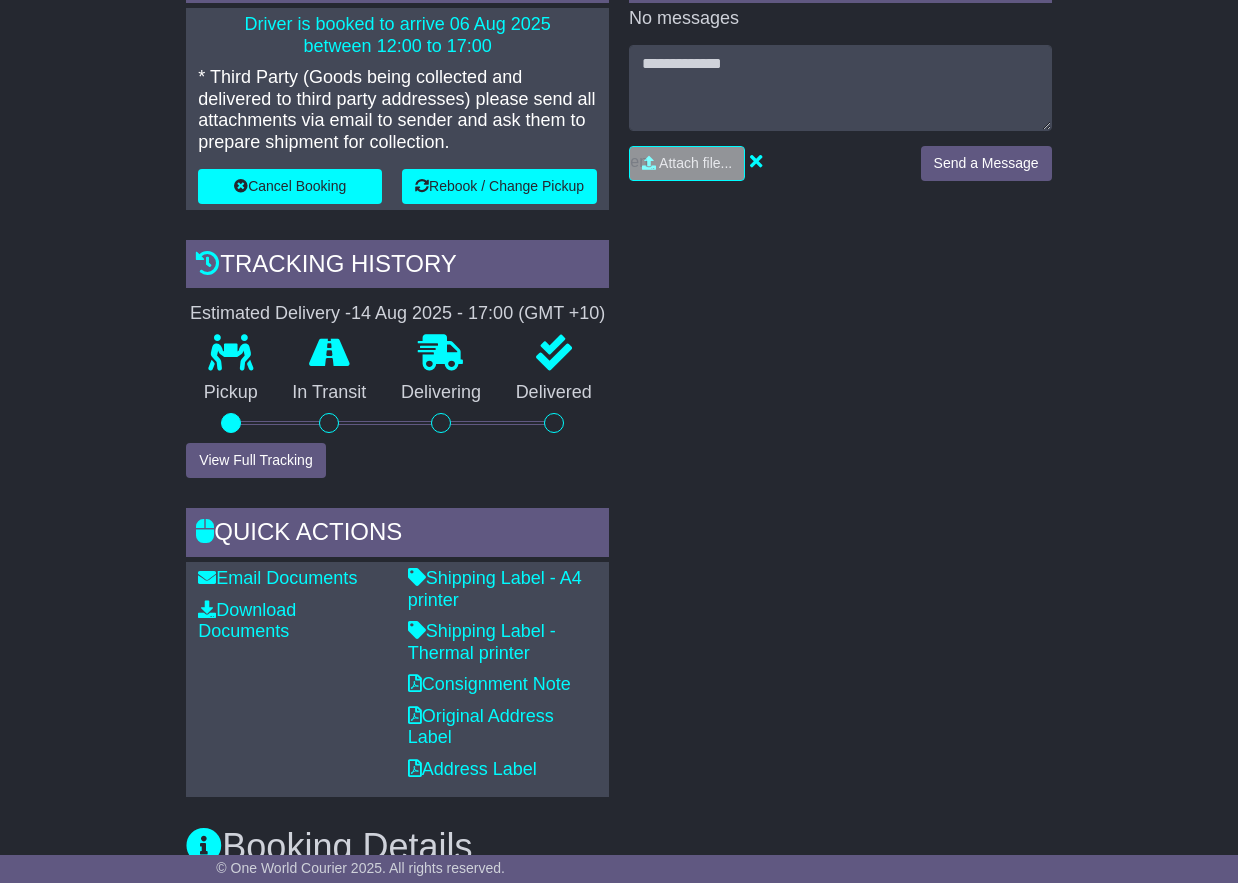 scroll, scrollTop: 580, scrollLeft: 0, axis: vertical 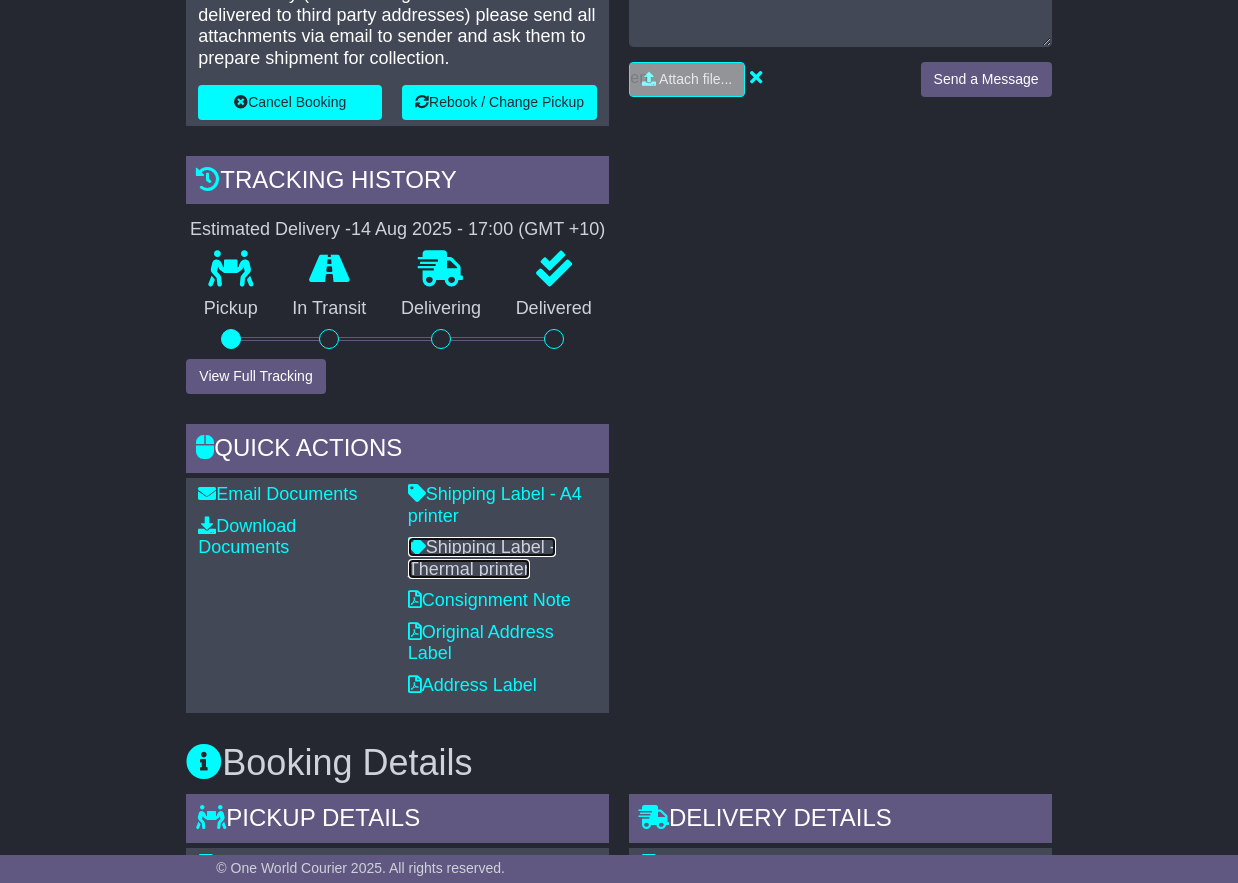 click on "Shipping Label - Thermal printer" at bounding box center [482, 558] 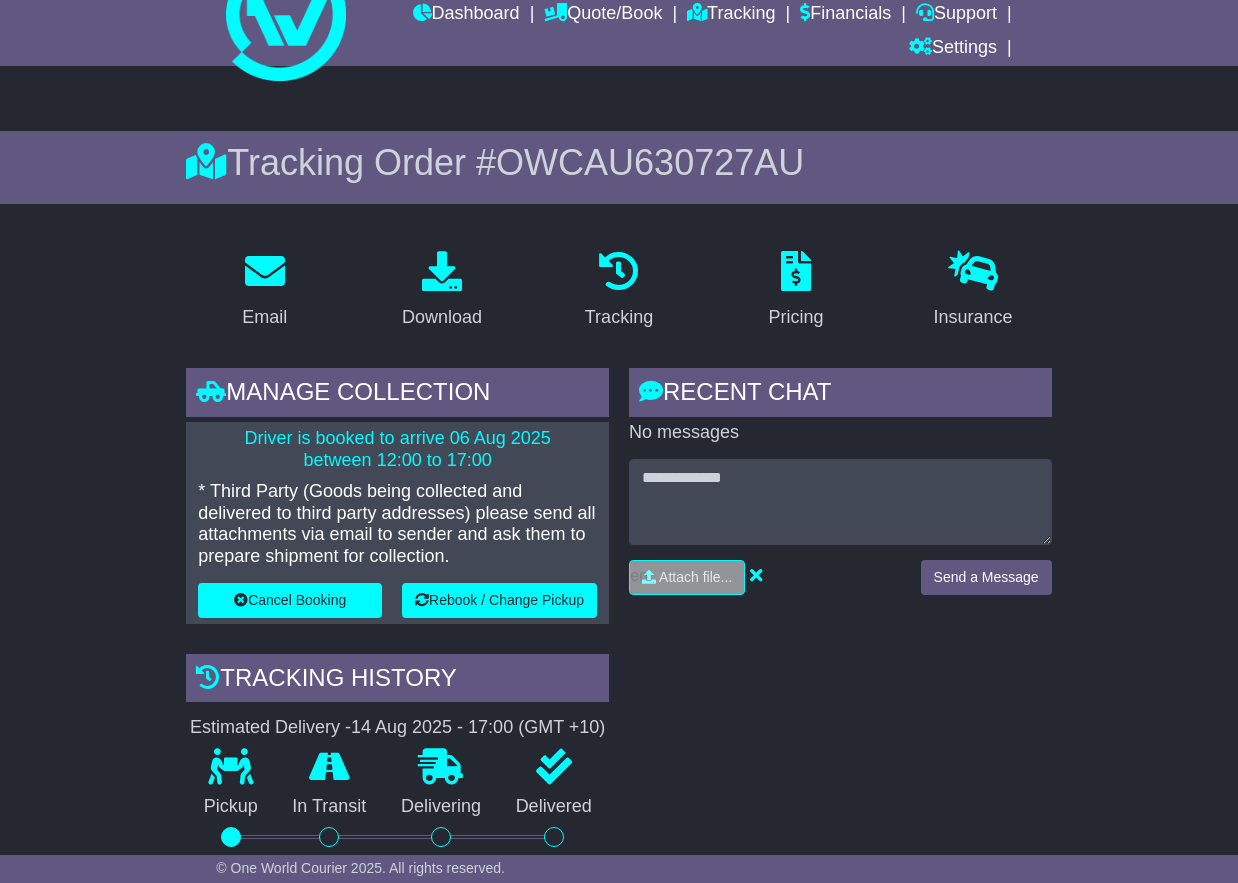 scroll, scrollTop: 0, scrollLeft: 0, axis: both 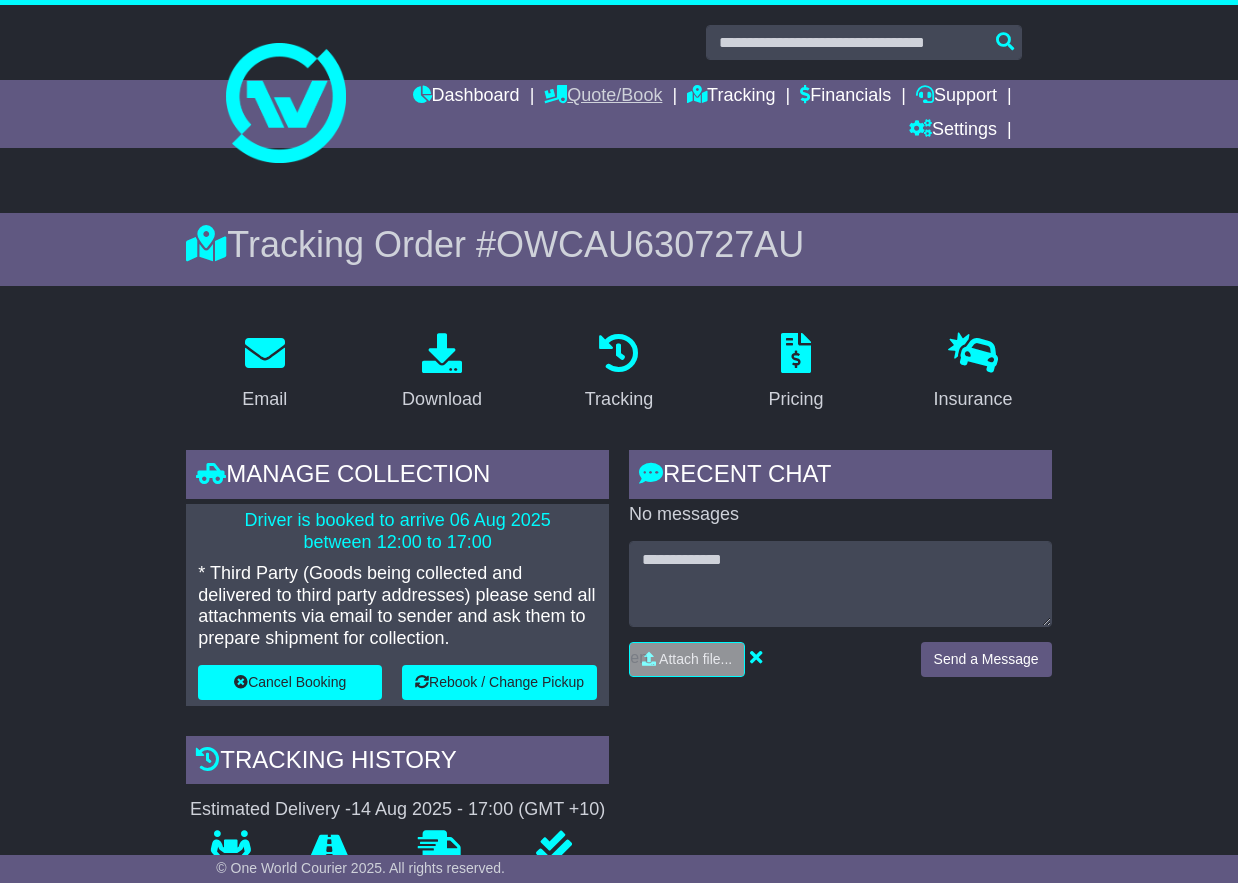 click on "Quote/Book" at bounding box center [603, 97] 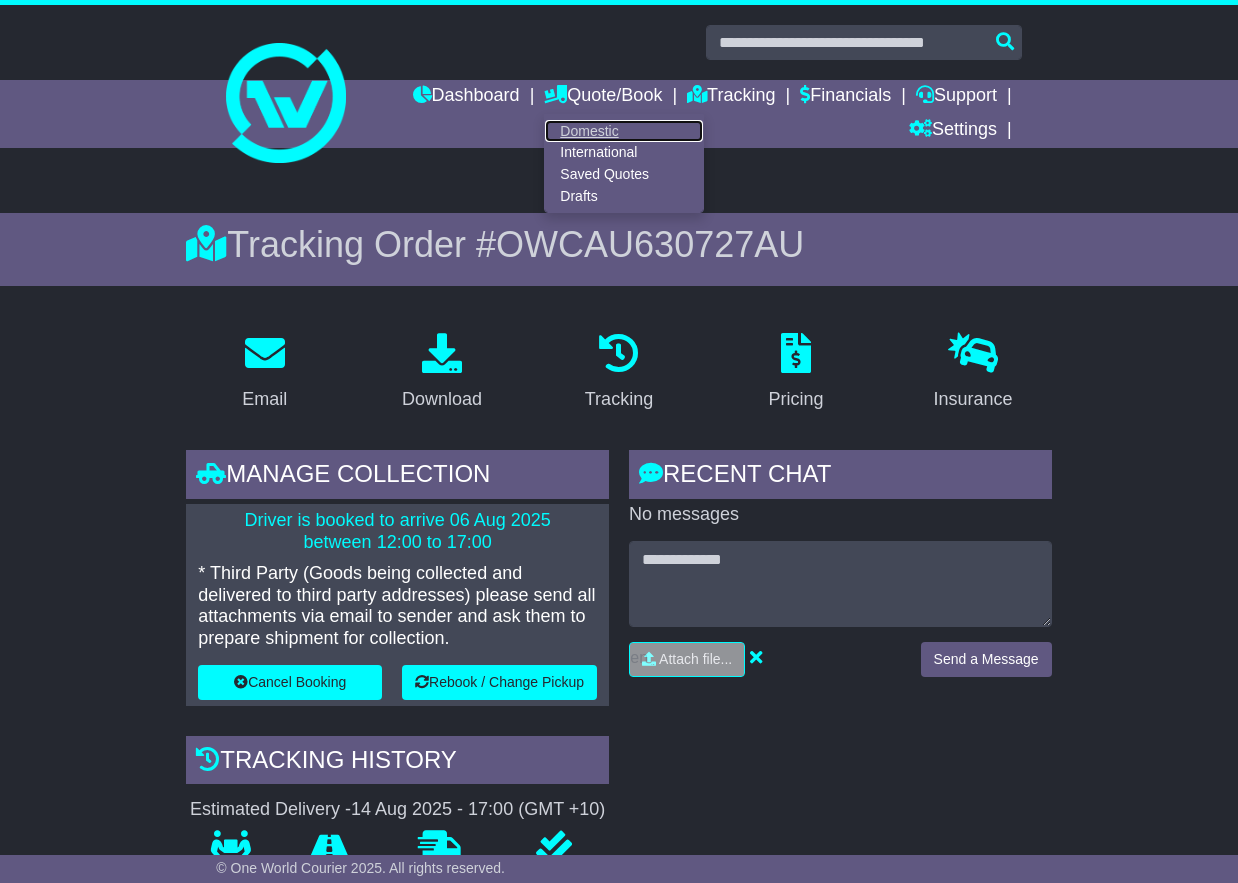 click on "Domestic" at bounding box center (624, 131) 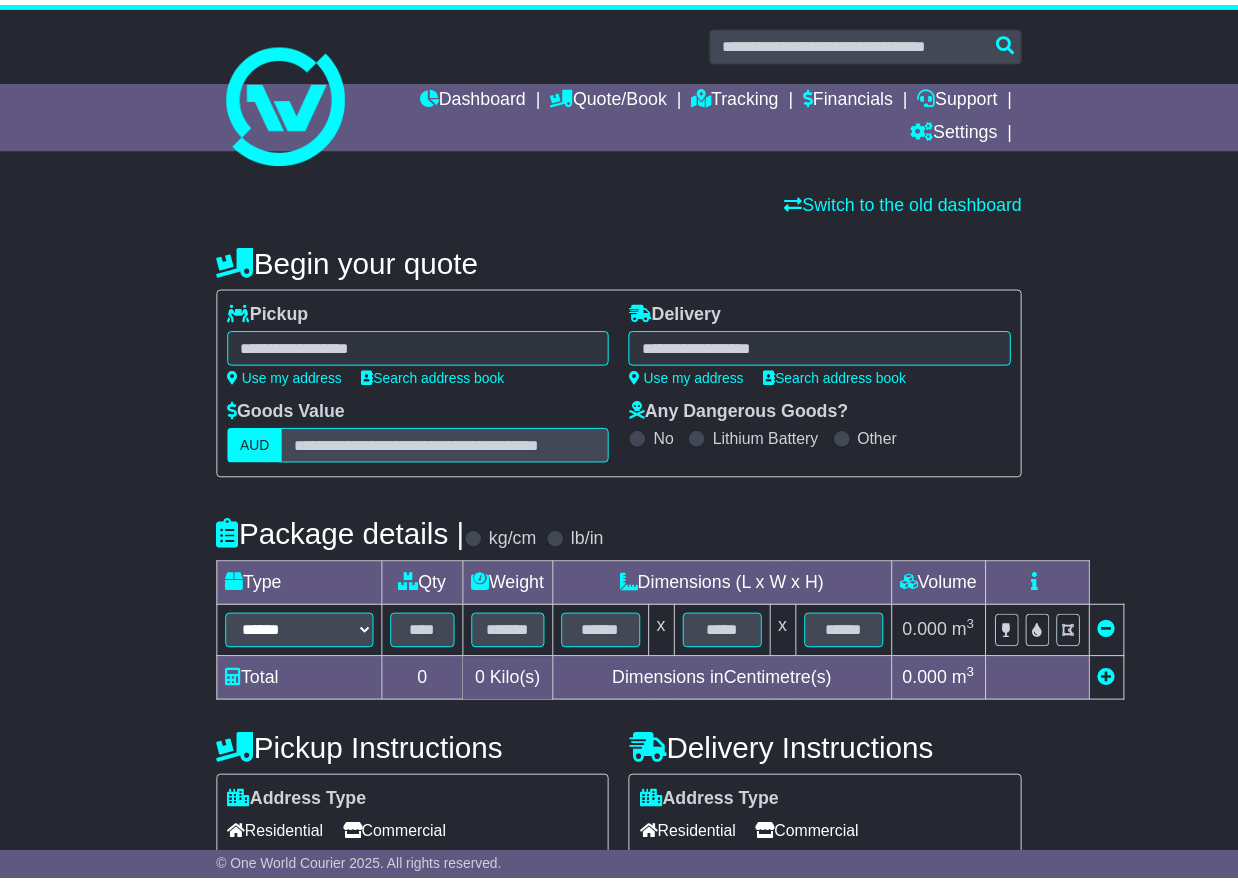 scroll, scrollTop: 0, scrollLeft: 0, axis: both 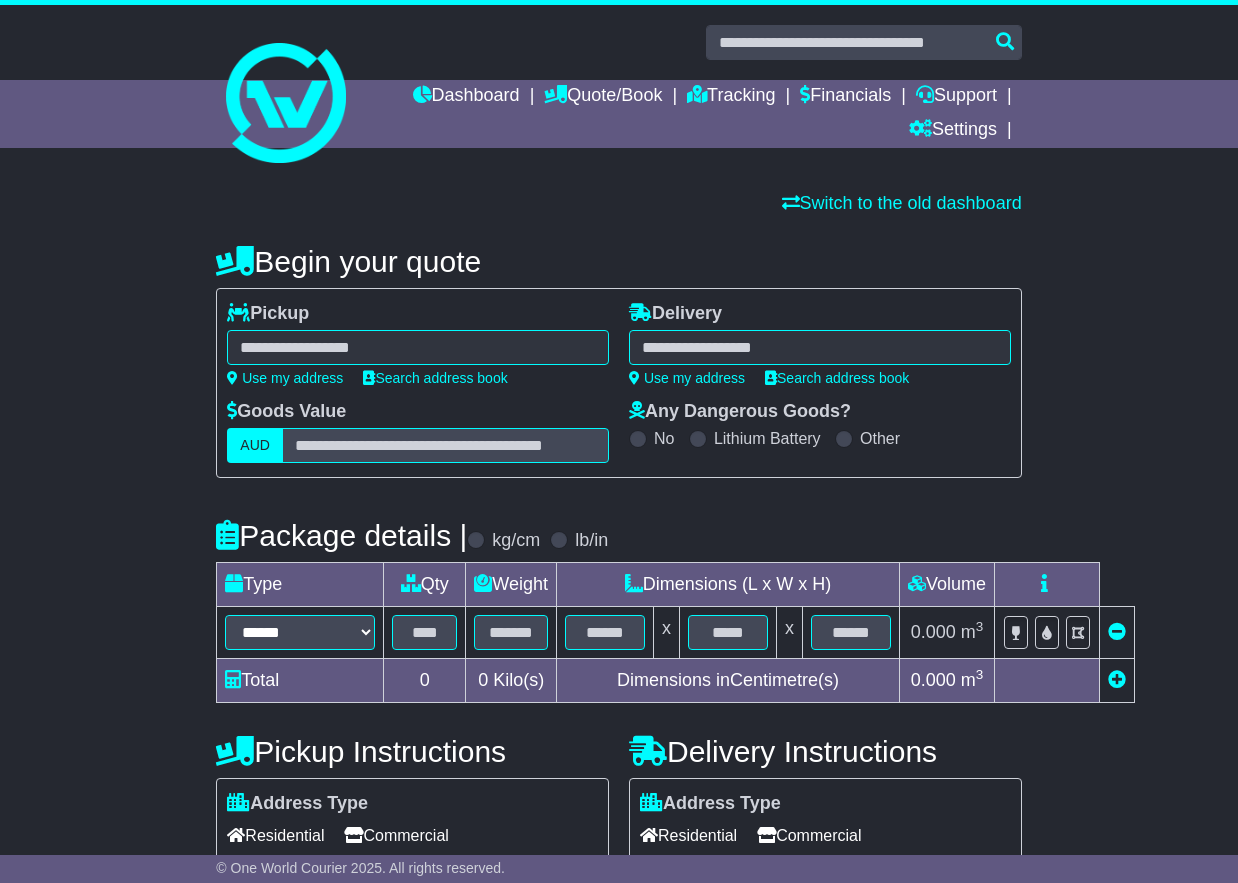select 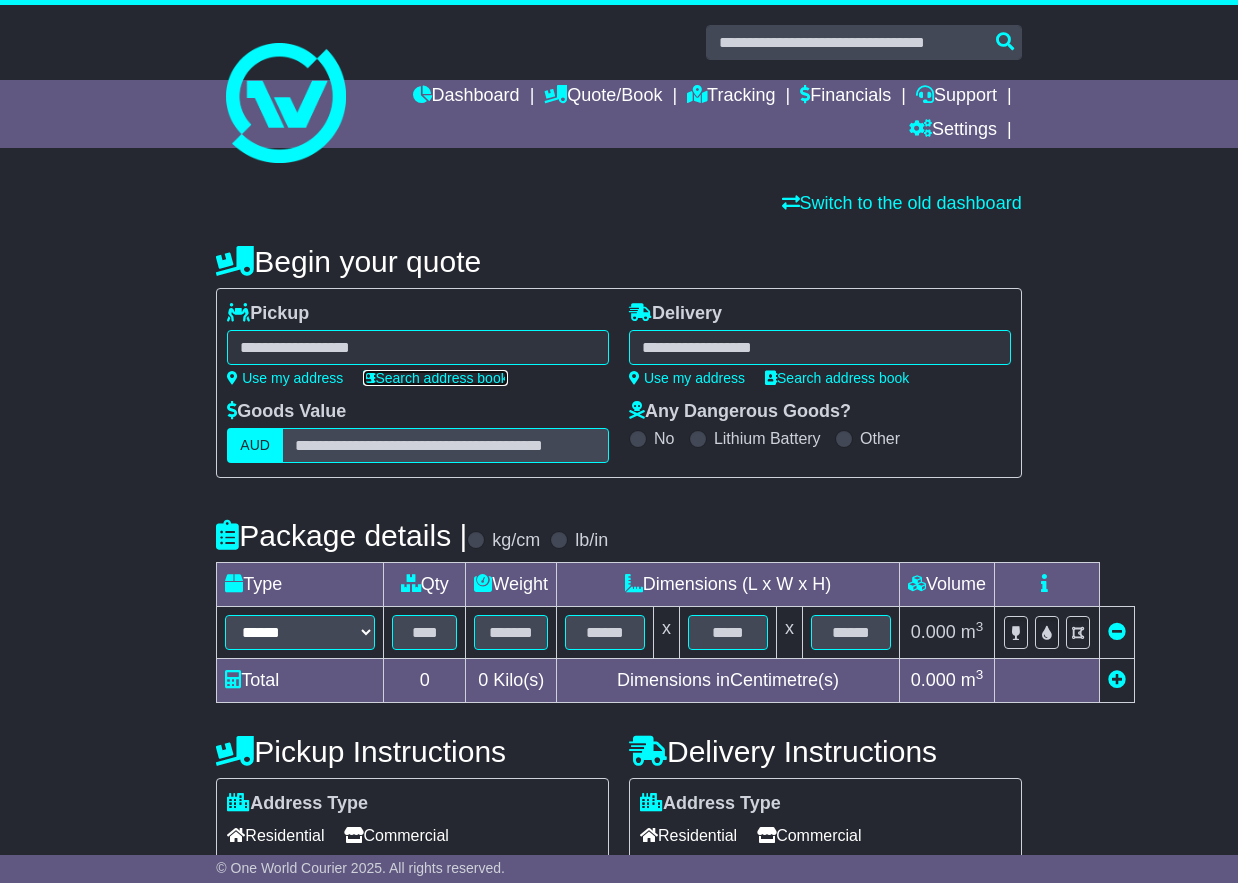 click on "Search address book" at bounding box center (435, 378) 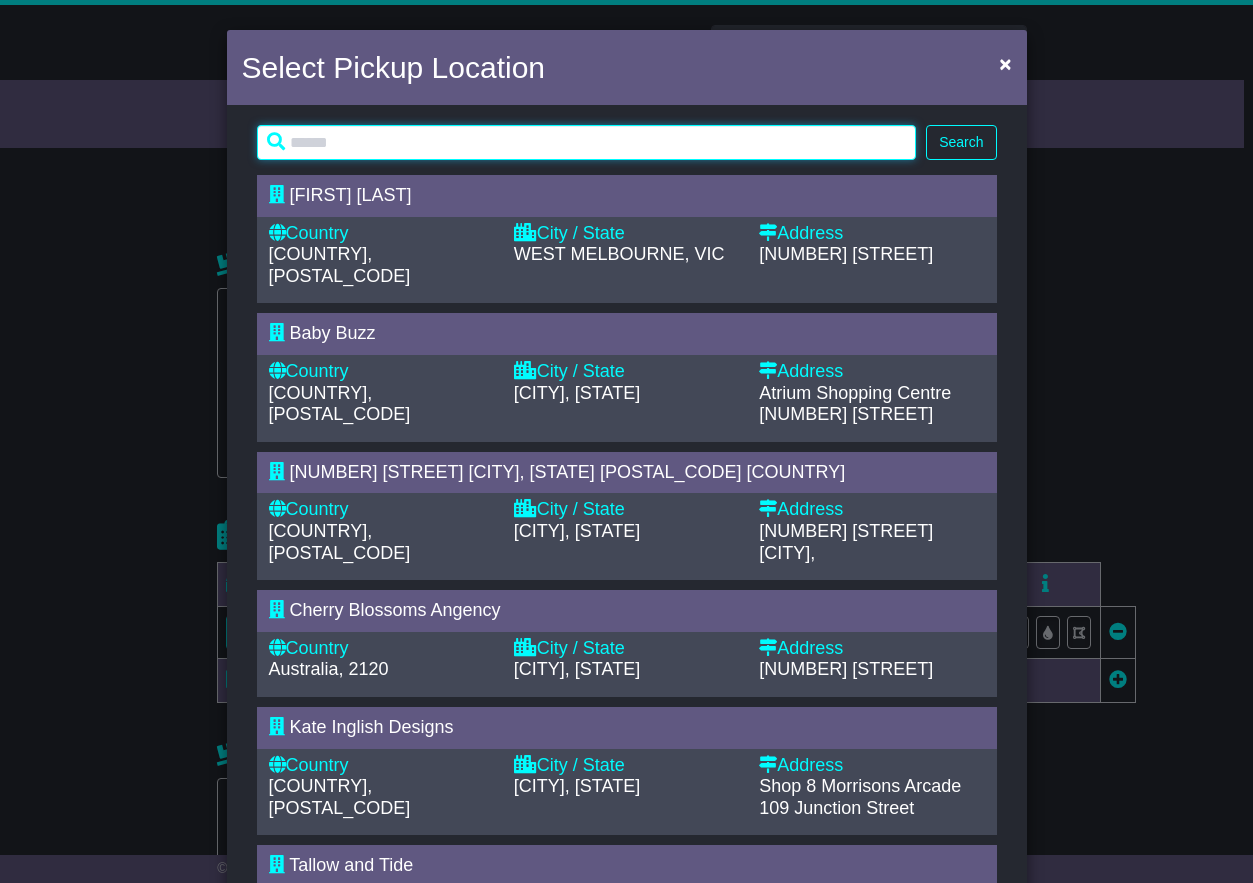 click at bounding box center [587, 142] 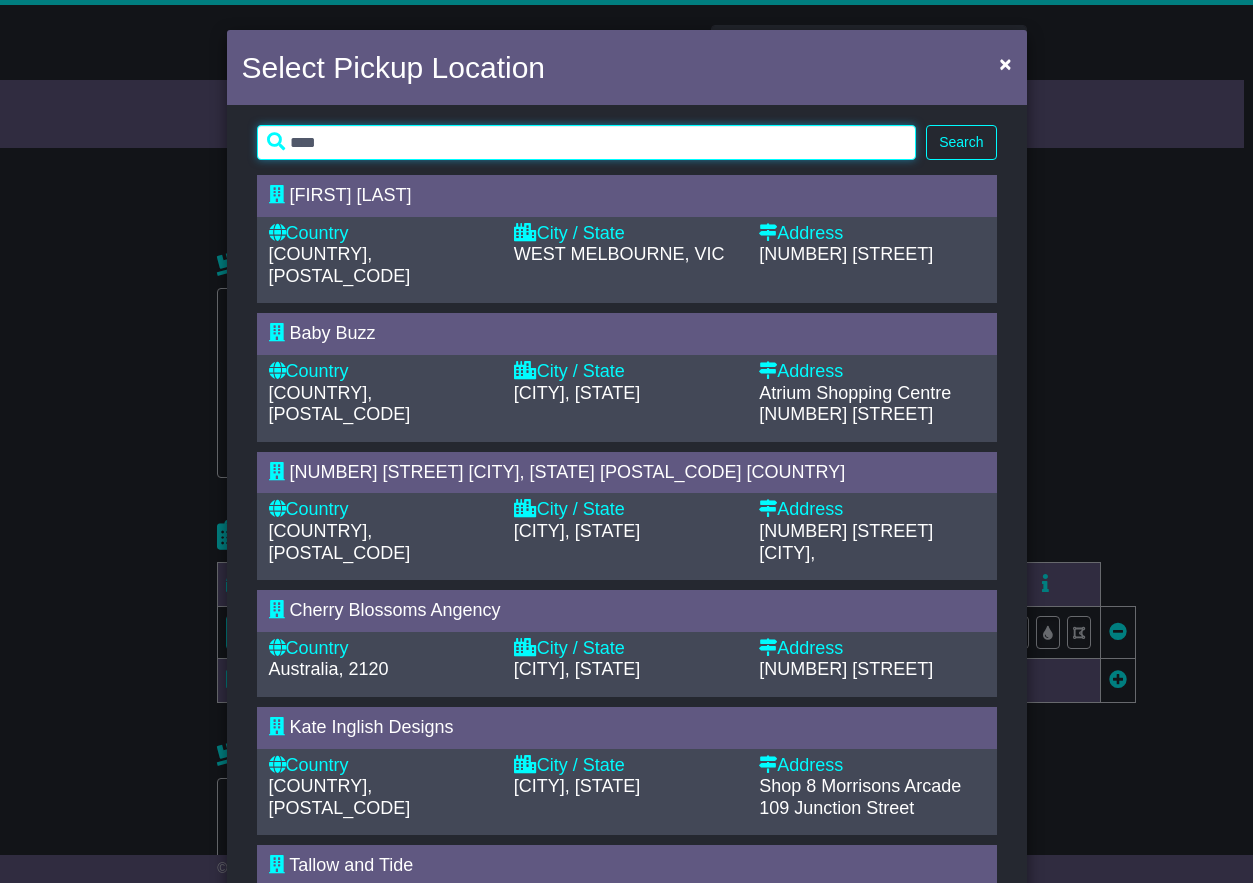 type on "****" 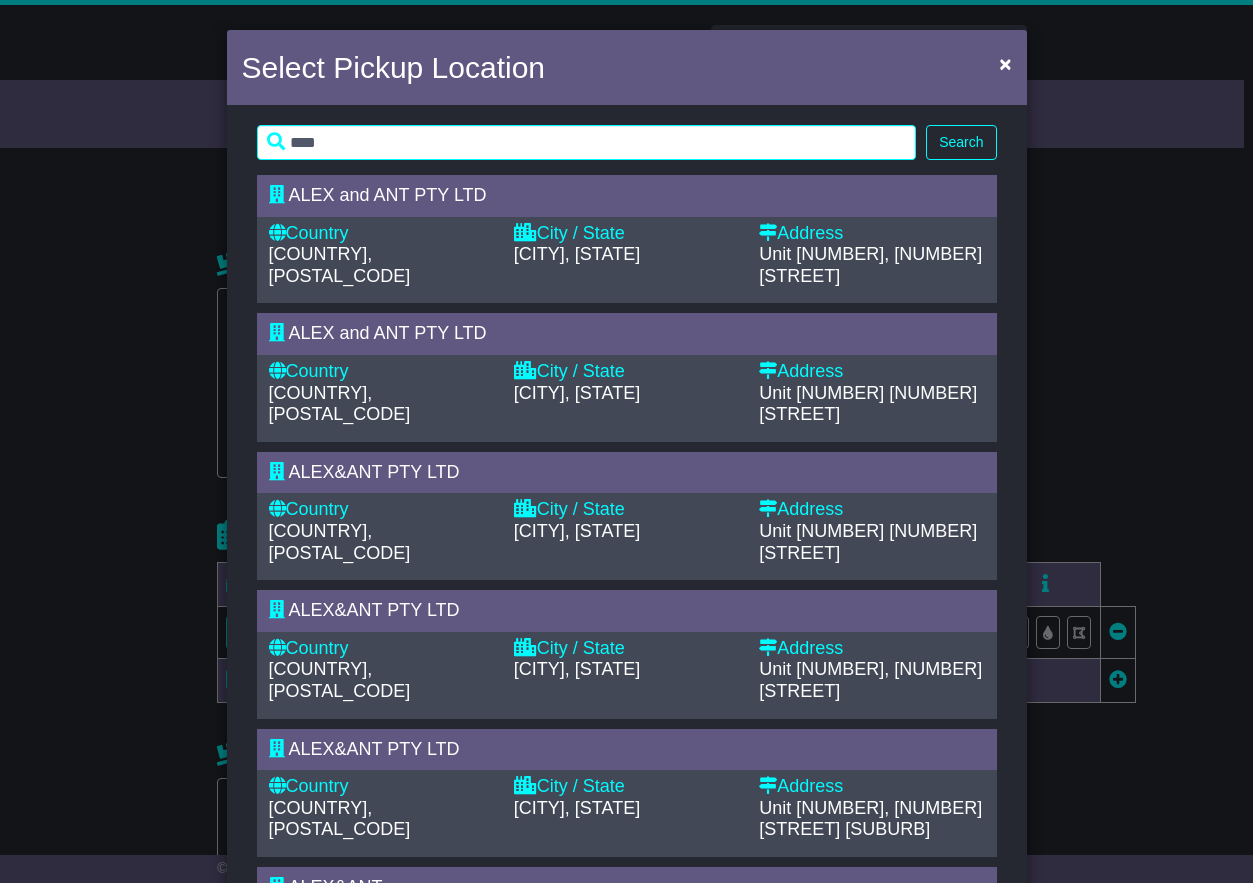 click on "[CITY], [STATE]" at bounding box center [626, 394] 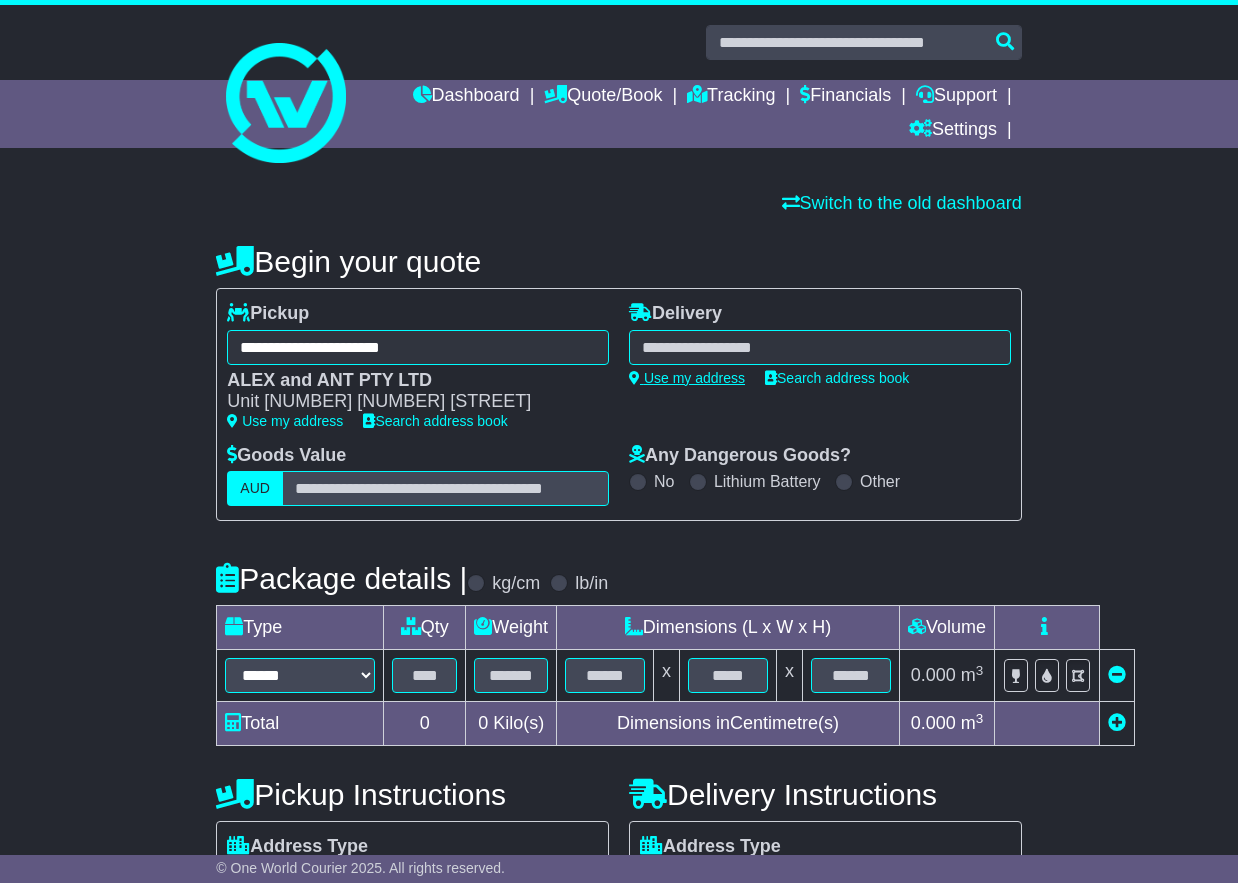 click on "**********" at bounding box center (820, 344) 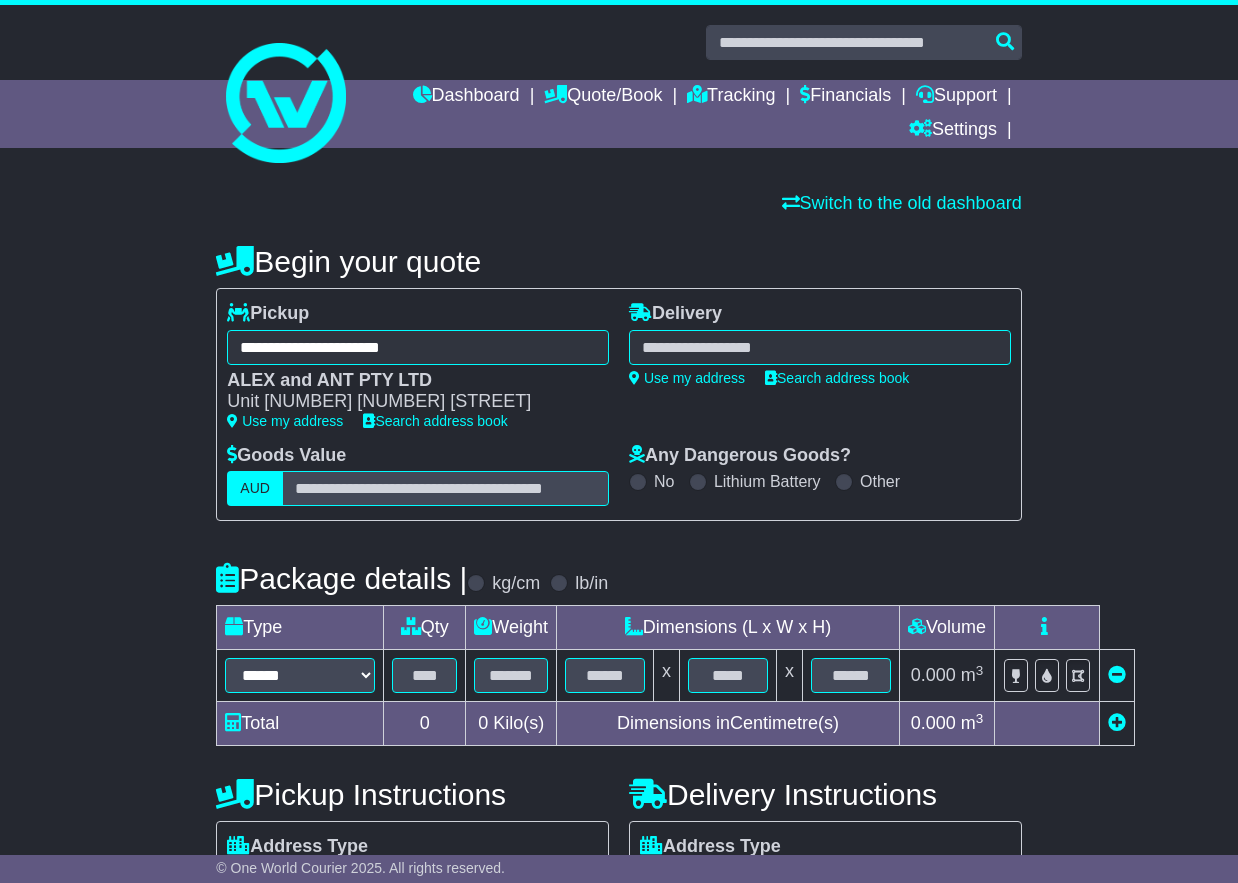 click at bounding box center (820, 347) 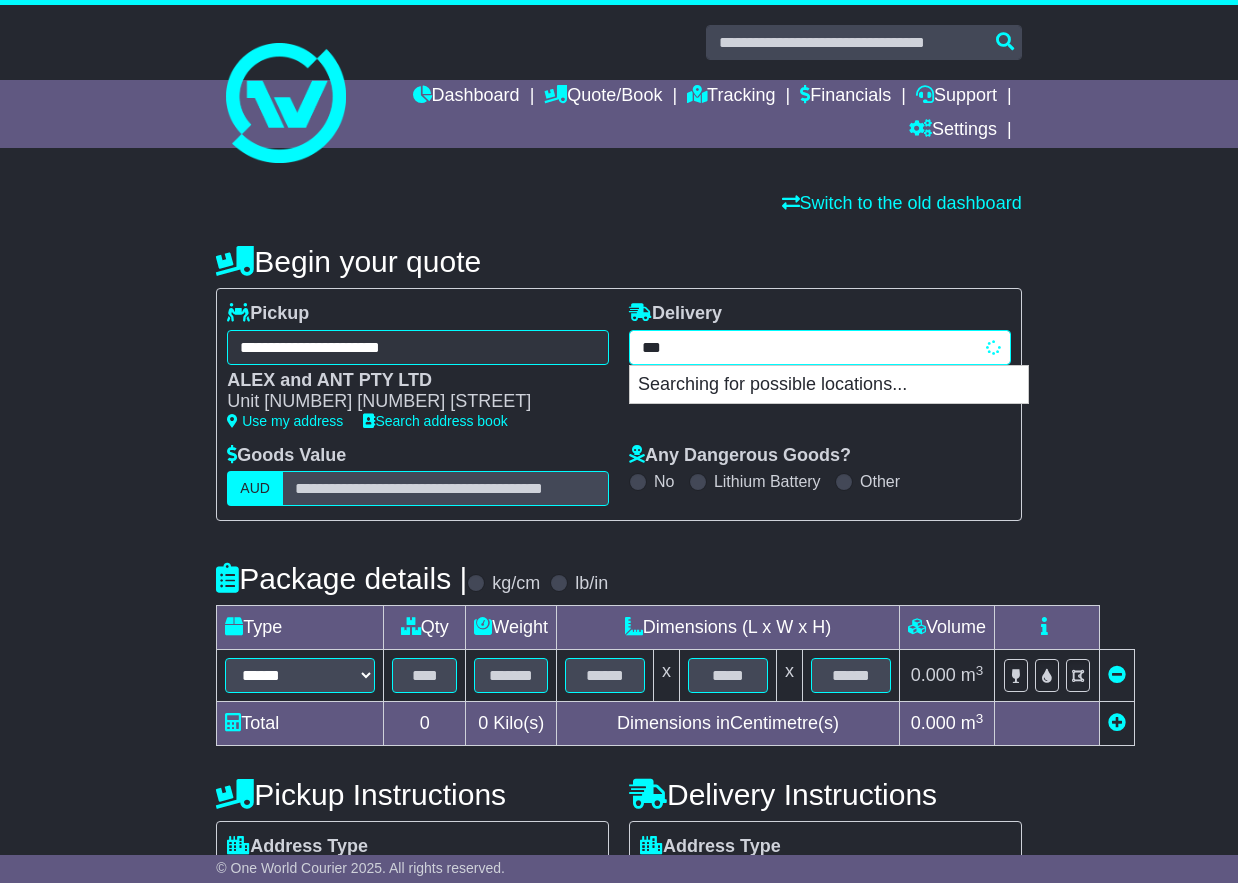 type on "****" 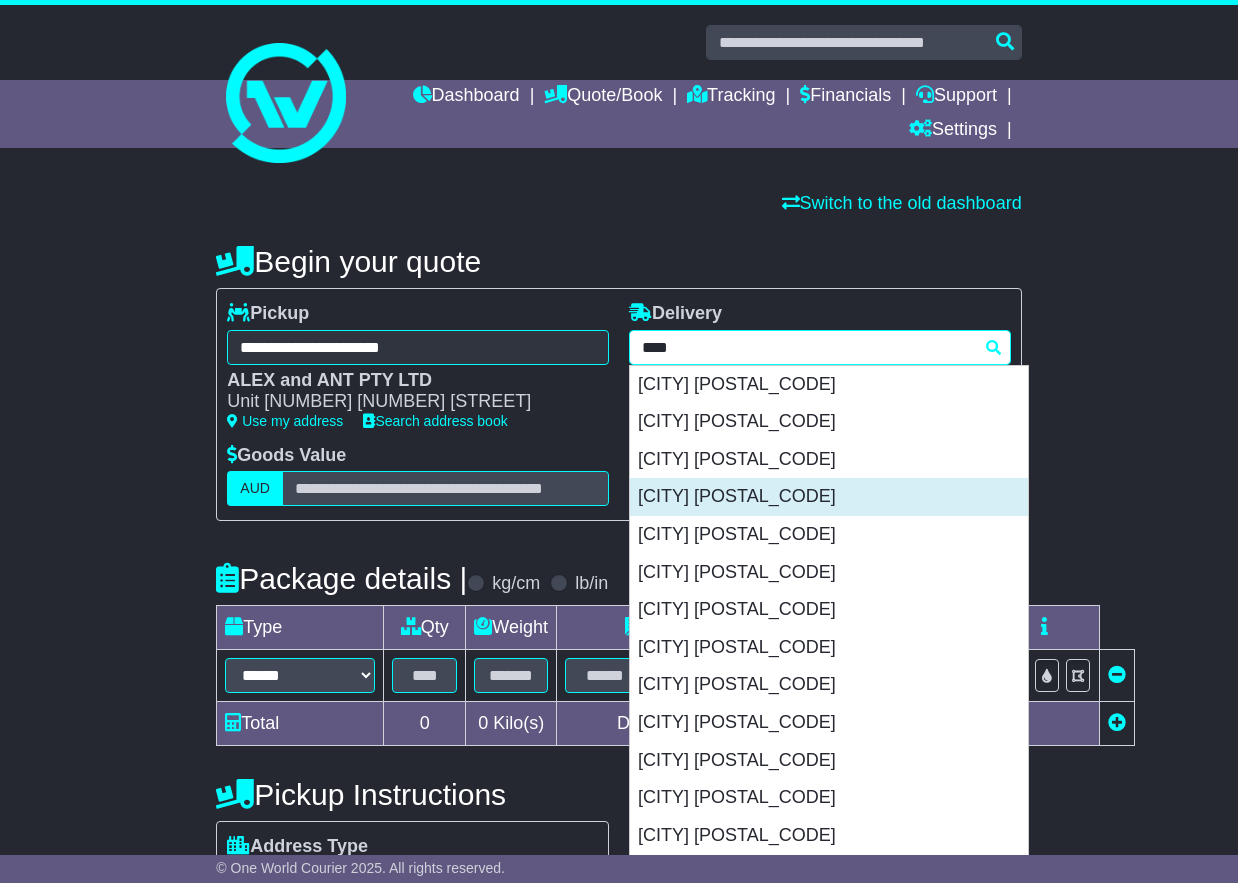 click on "GRIFFITH 2680" at bounding box center [829, 497] 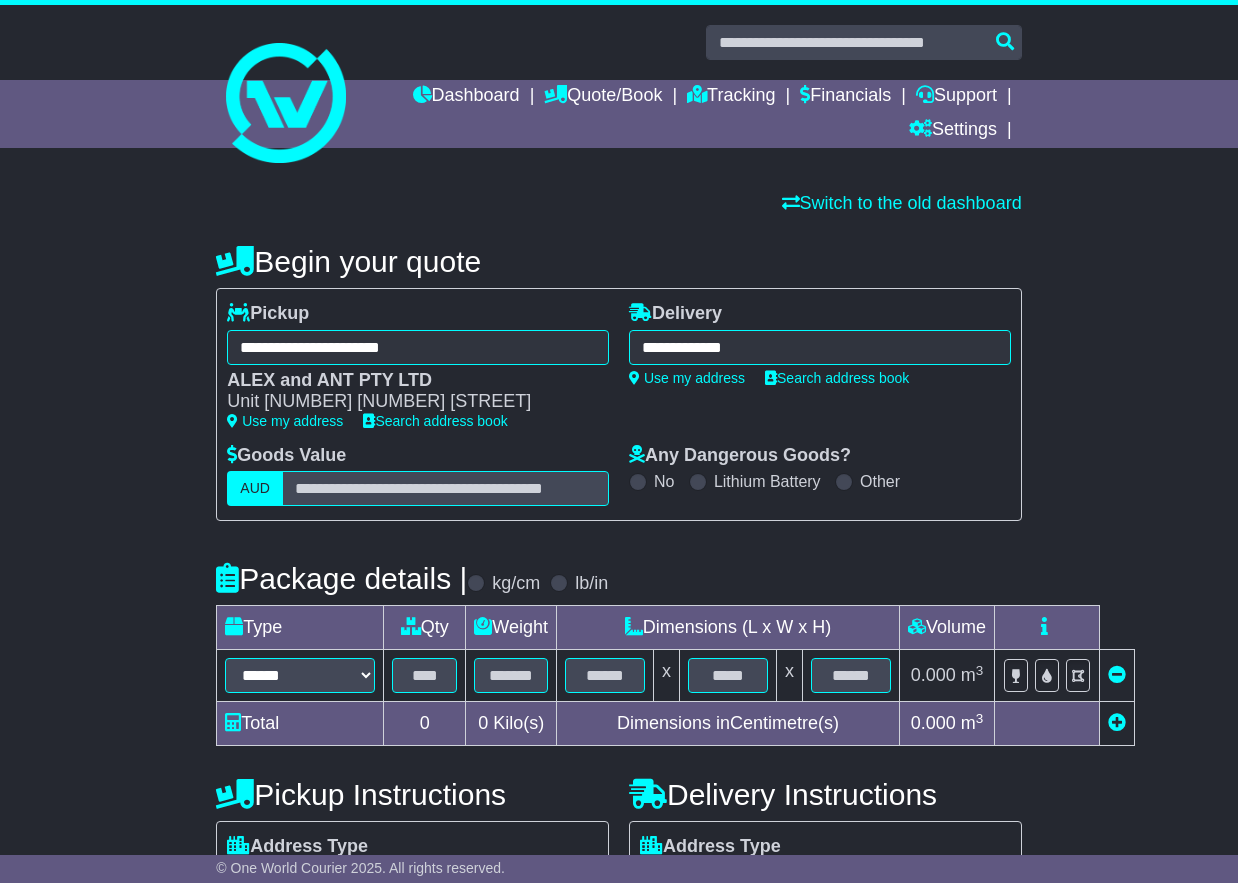 type on "**********" 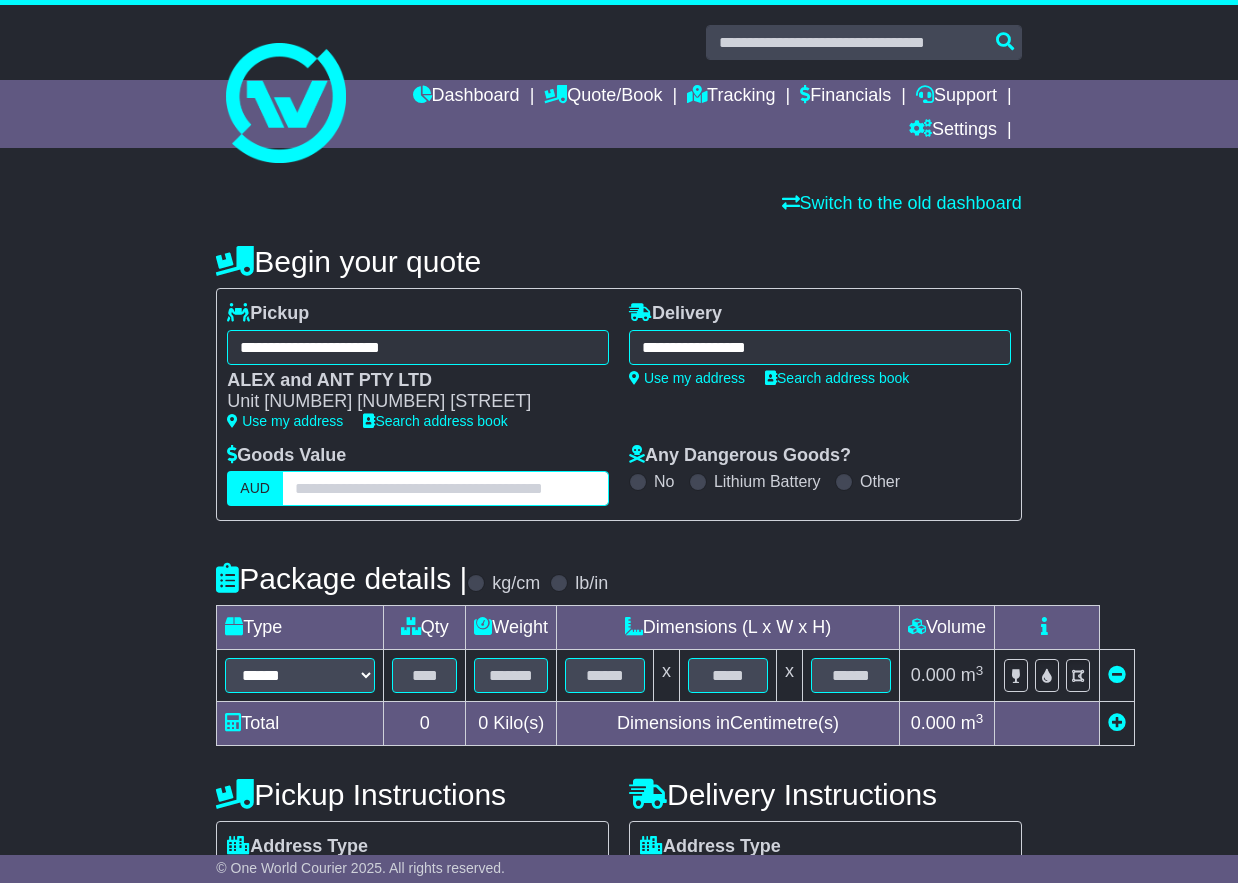 click at bounding box center (445, 488) 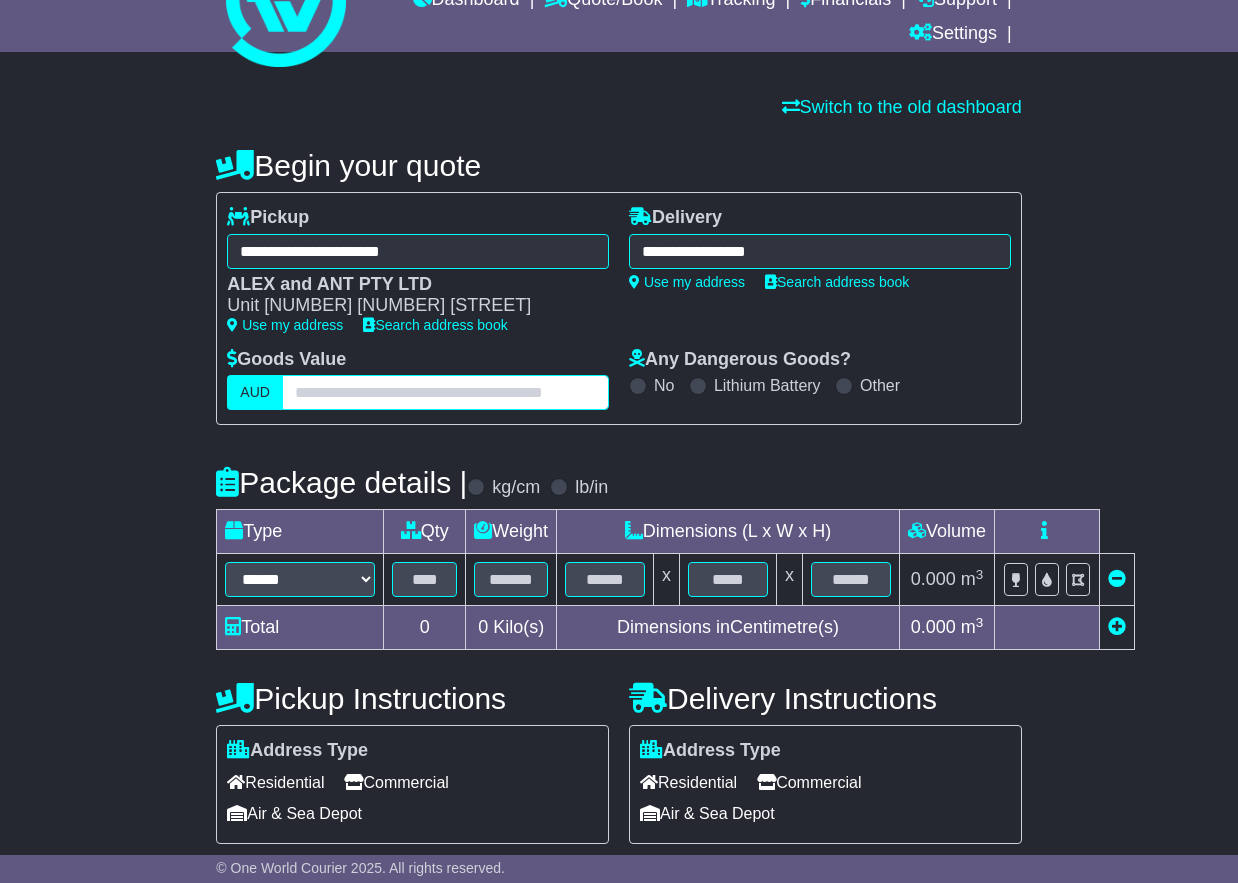 scroll, scrollTop: 135, scrollLeft: 0, axis: vertical 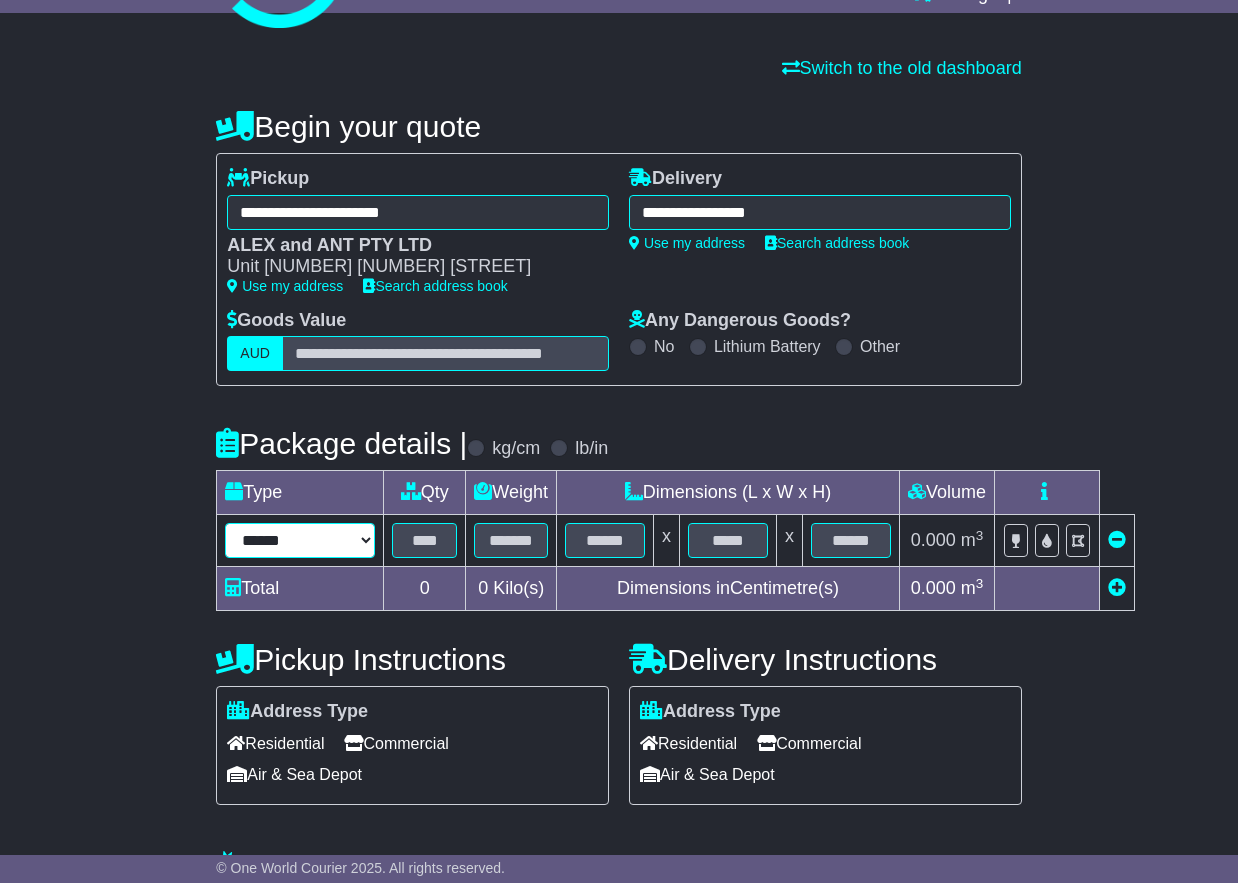 click on "****** ****** *** ******** ***** **** **** ****** *** *******" at bounding box center (300, 540) 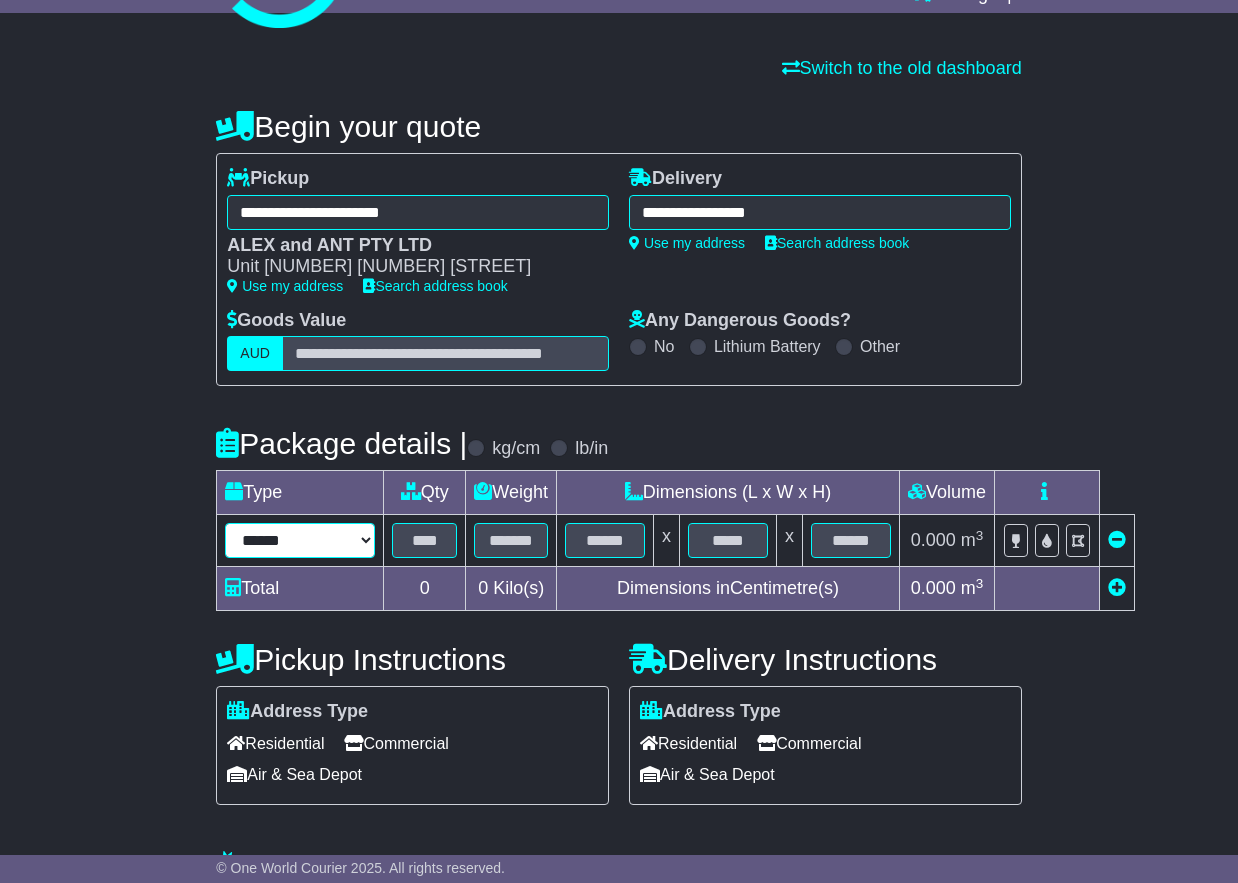 select on "****" 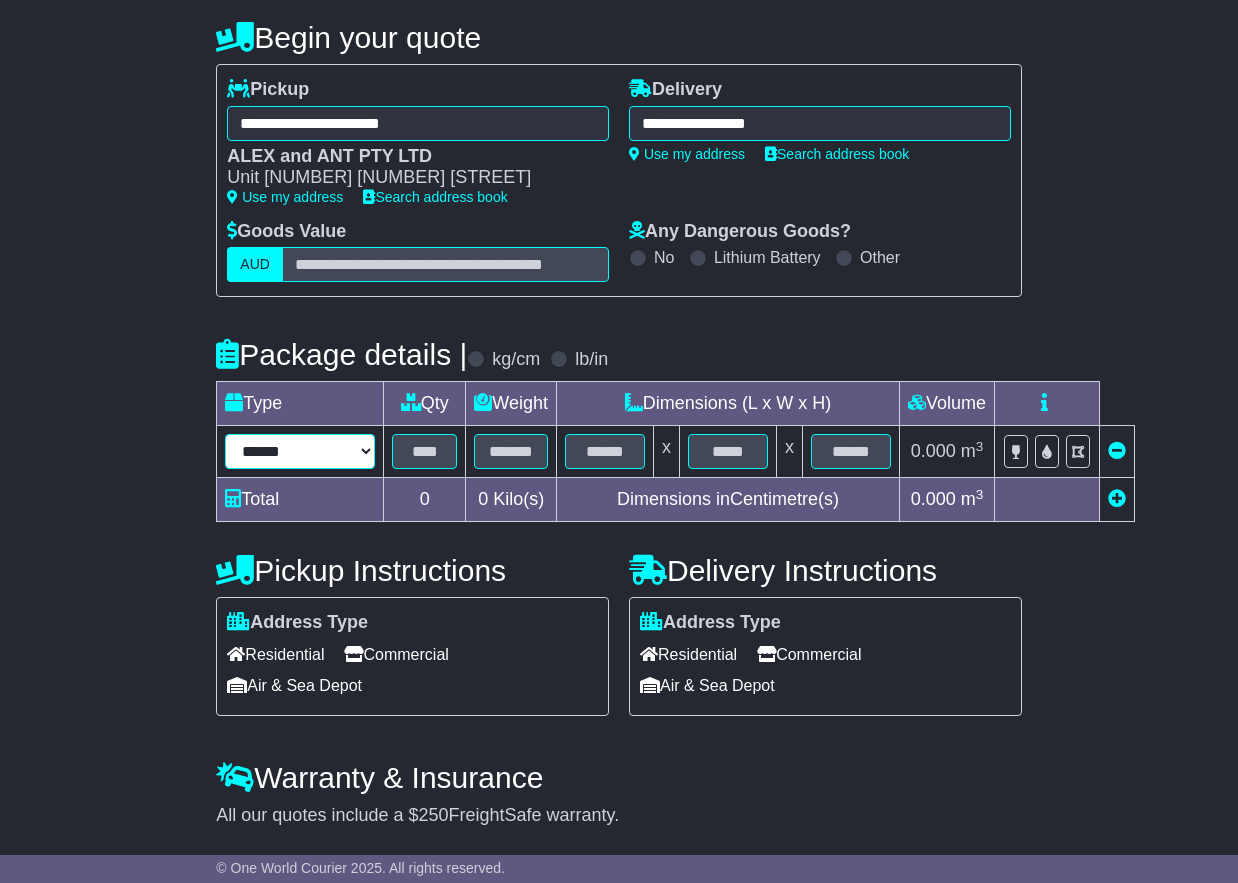 scroll, scrollTop: 282, scrollLeft: 0, axis: vertical 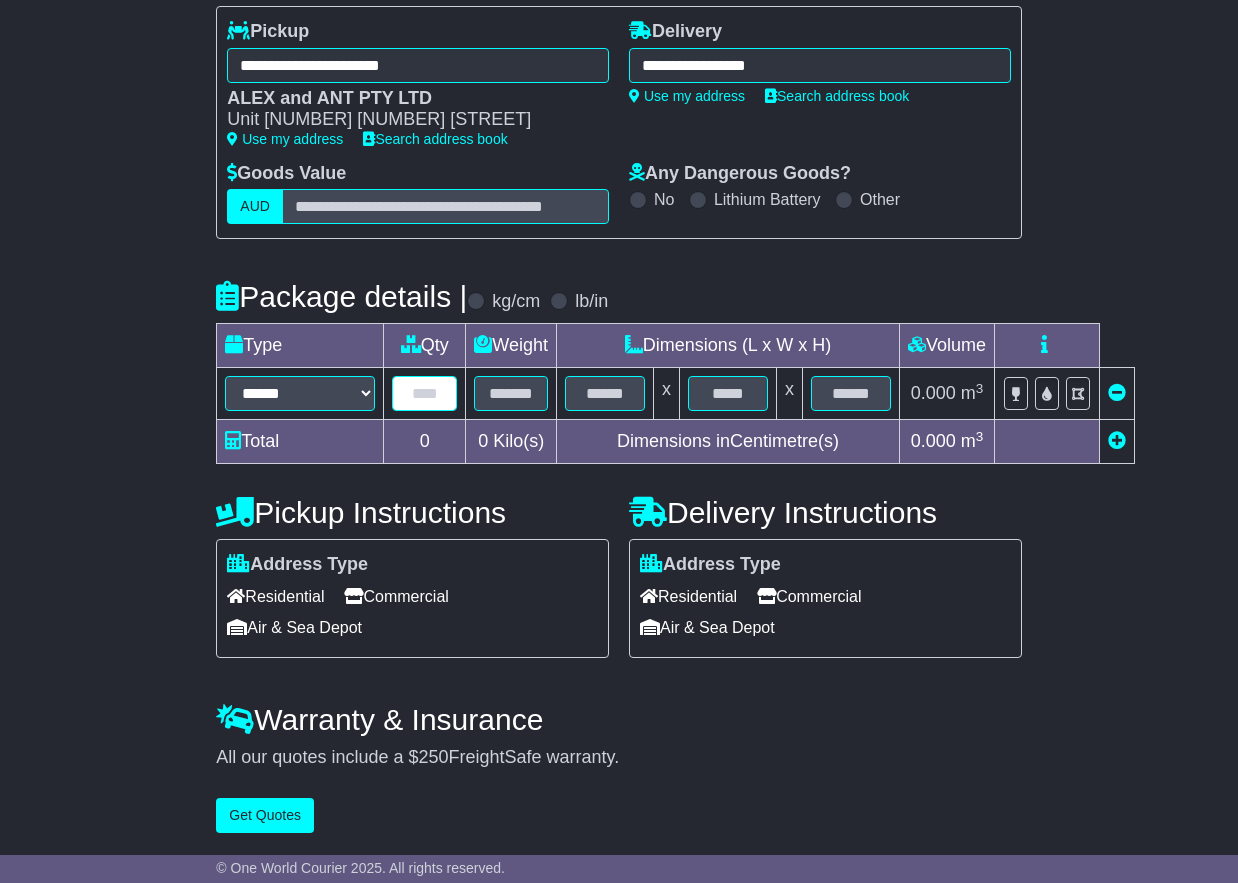 click at bounding box center [424, 393] 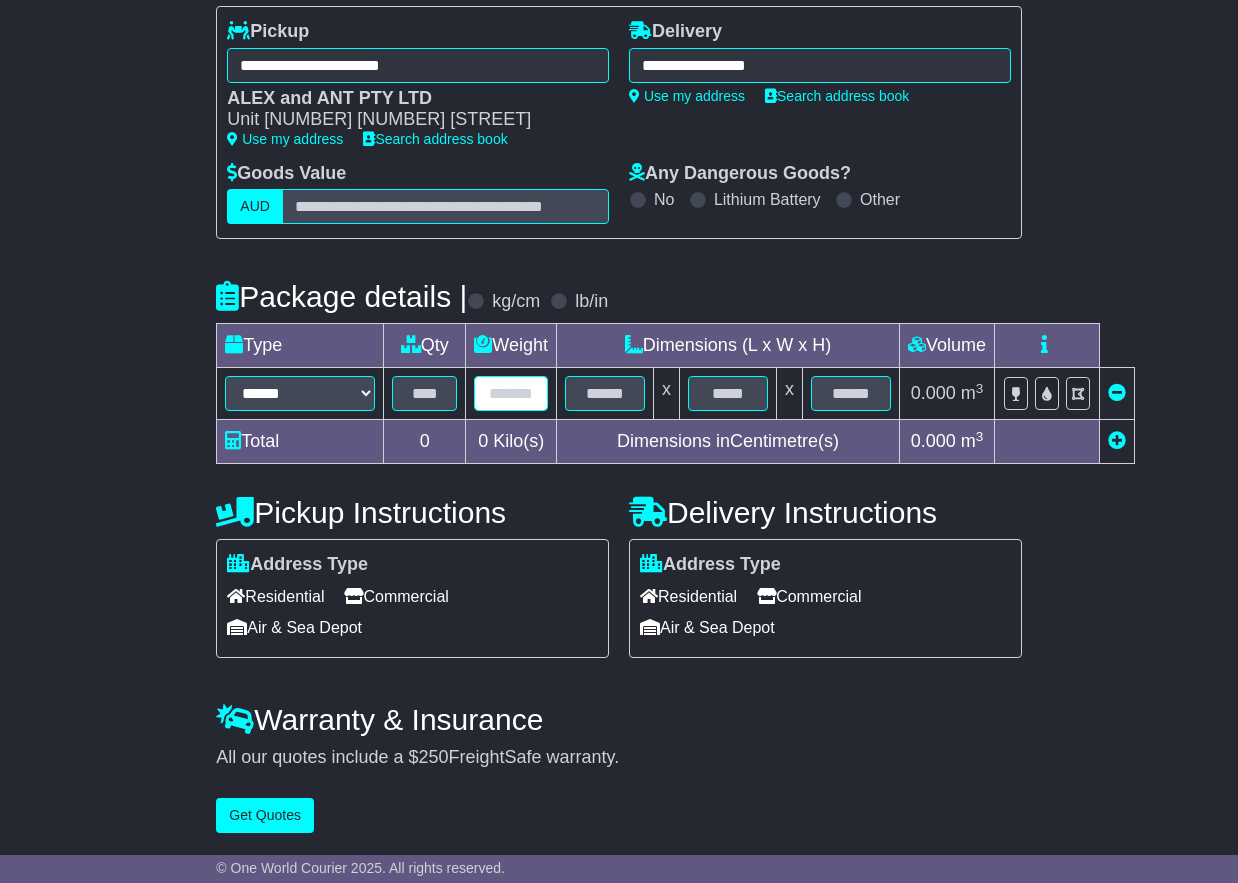 drag, startPoint x: 502, startPoint y: 395, endPoint x: 471, endPoint y: 399, distance: 31.257 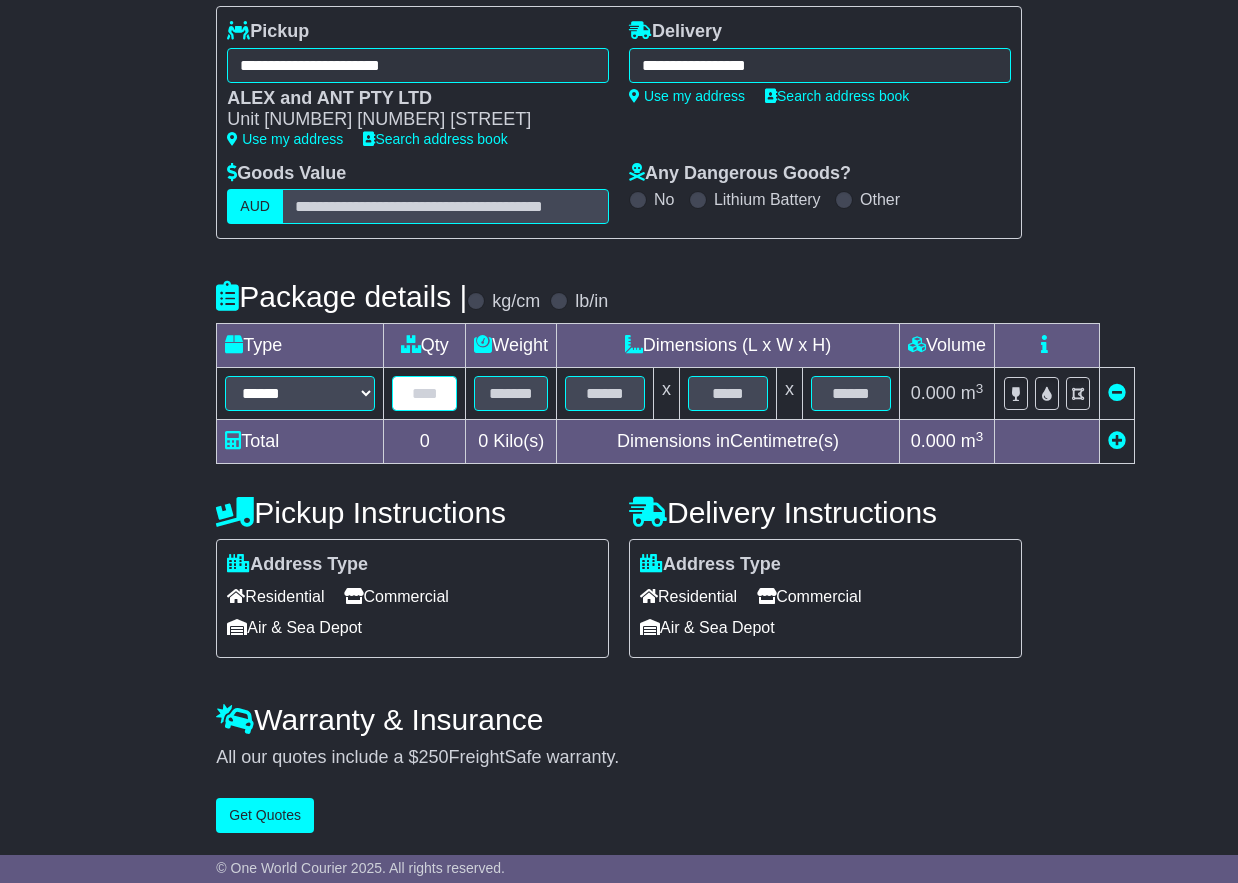 click at bounding box center (424, 393) 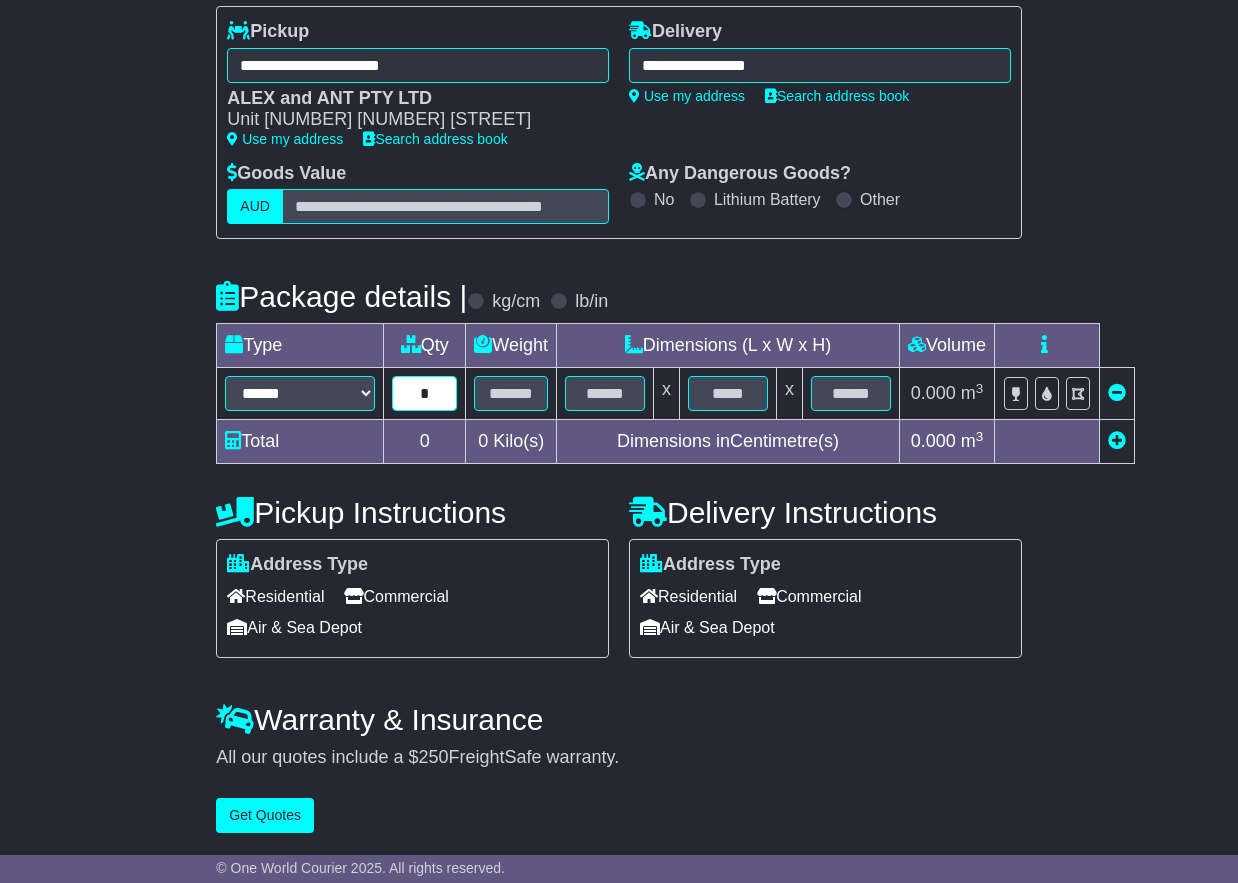 type on "*" 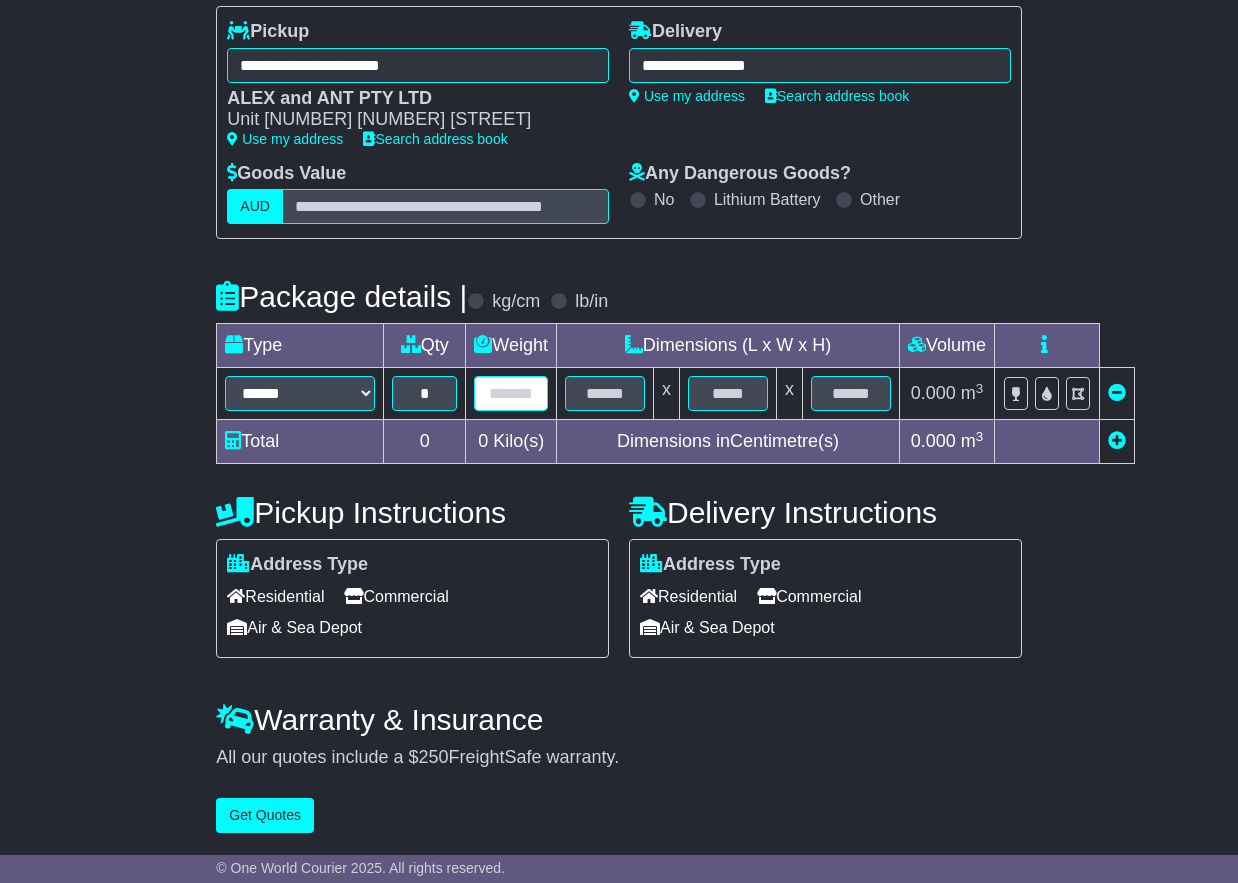 click at bounding box center (511, 393) 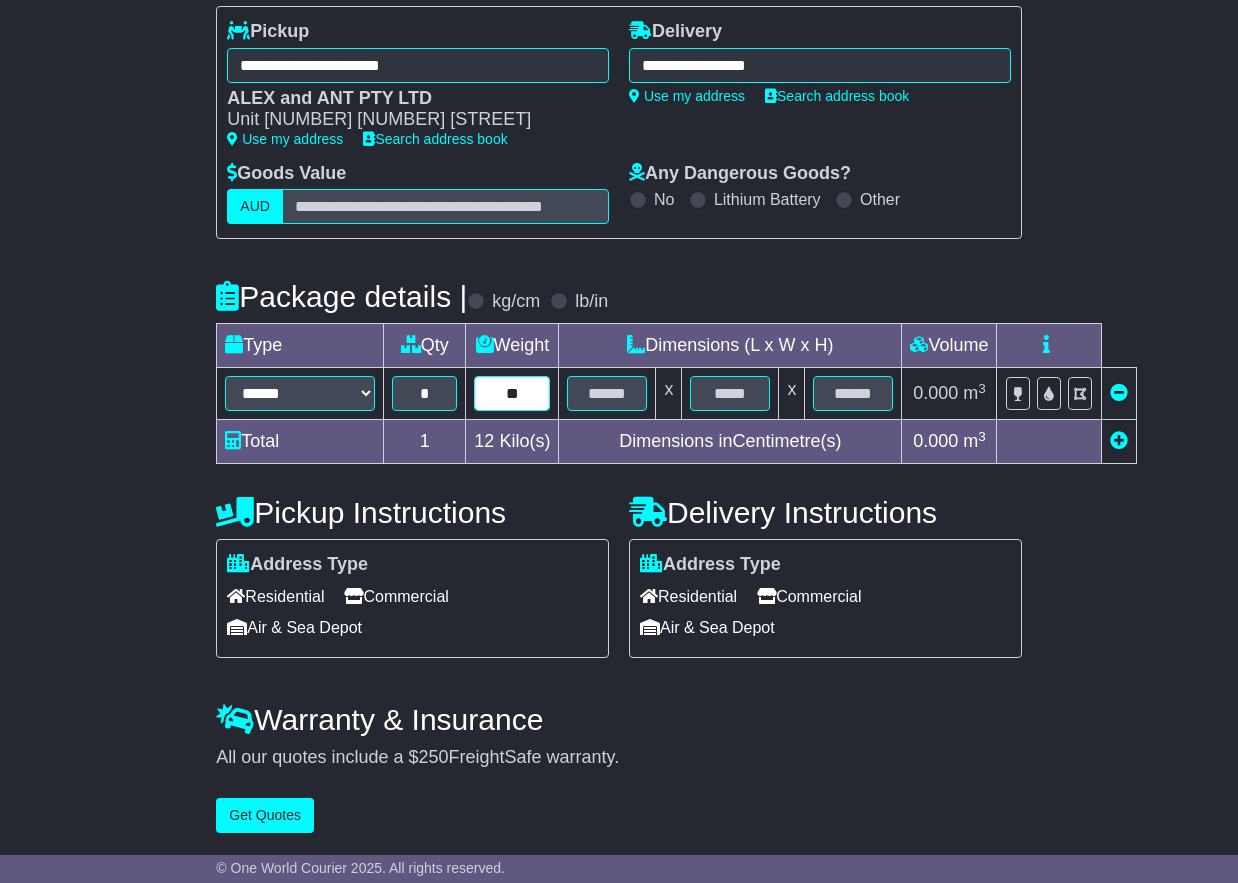 type on "**" 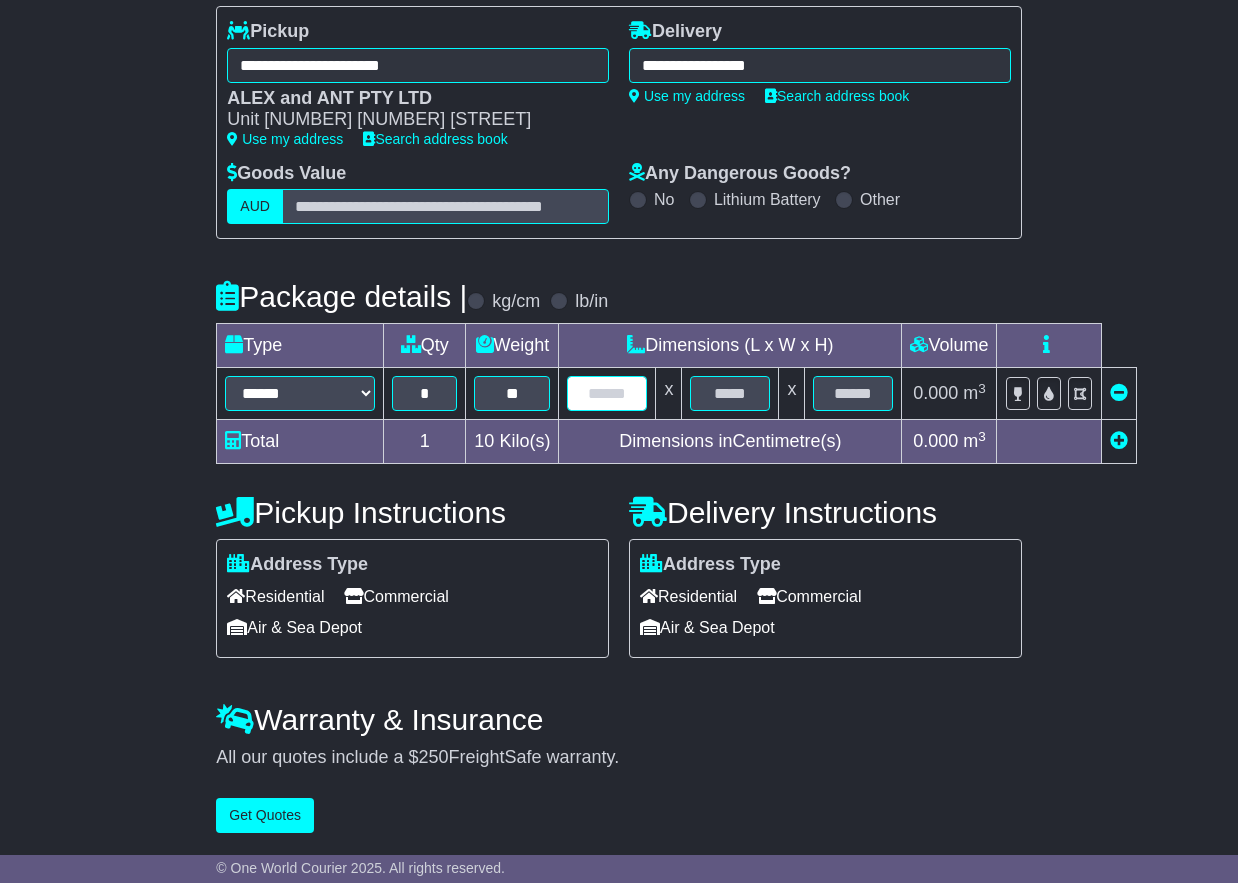 click at bounding box center (607, 393) 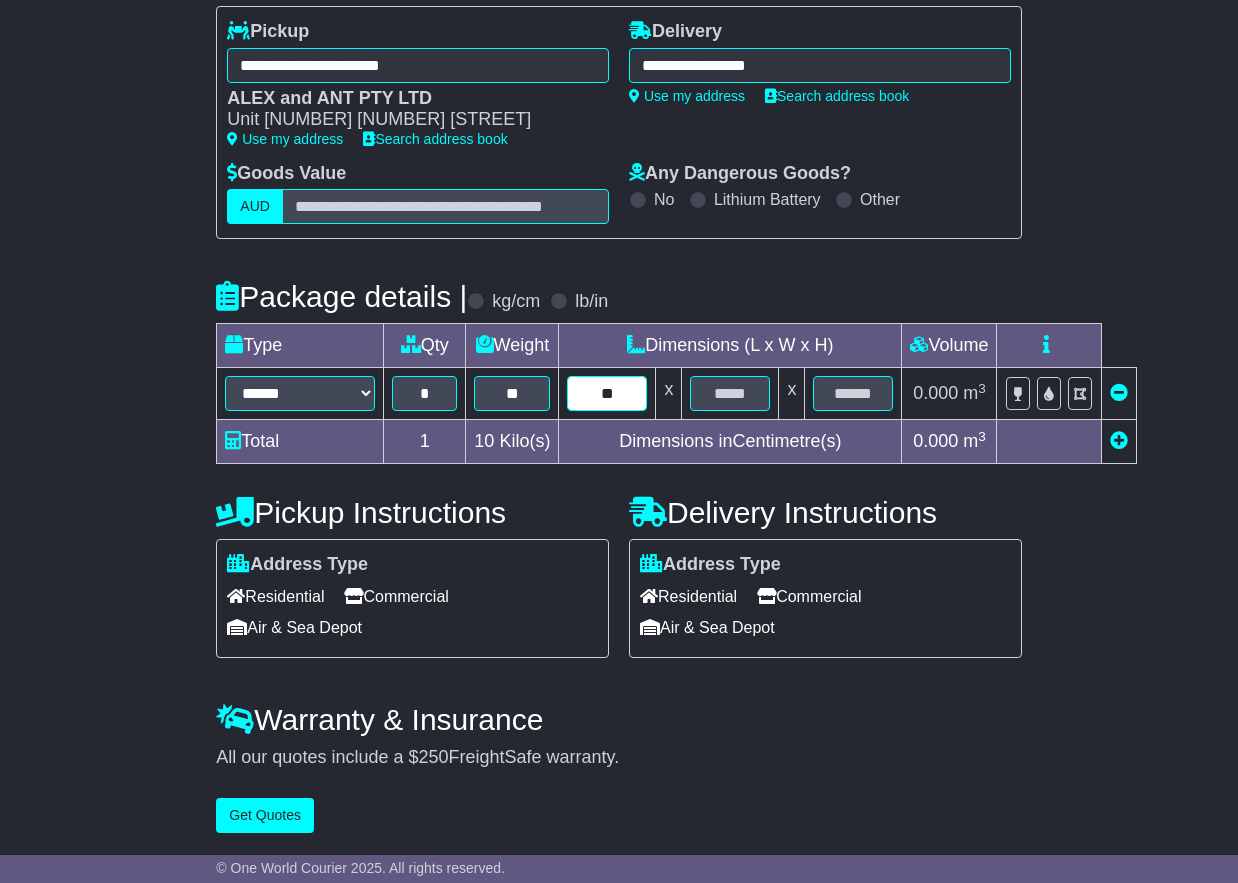 type on "**" 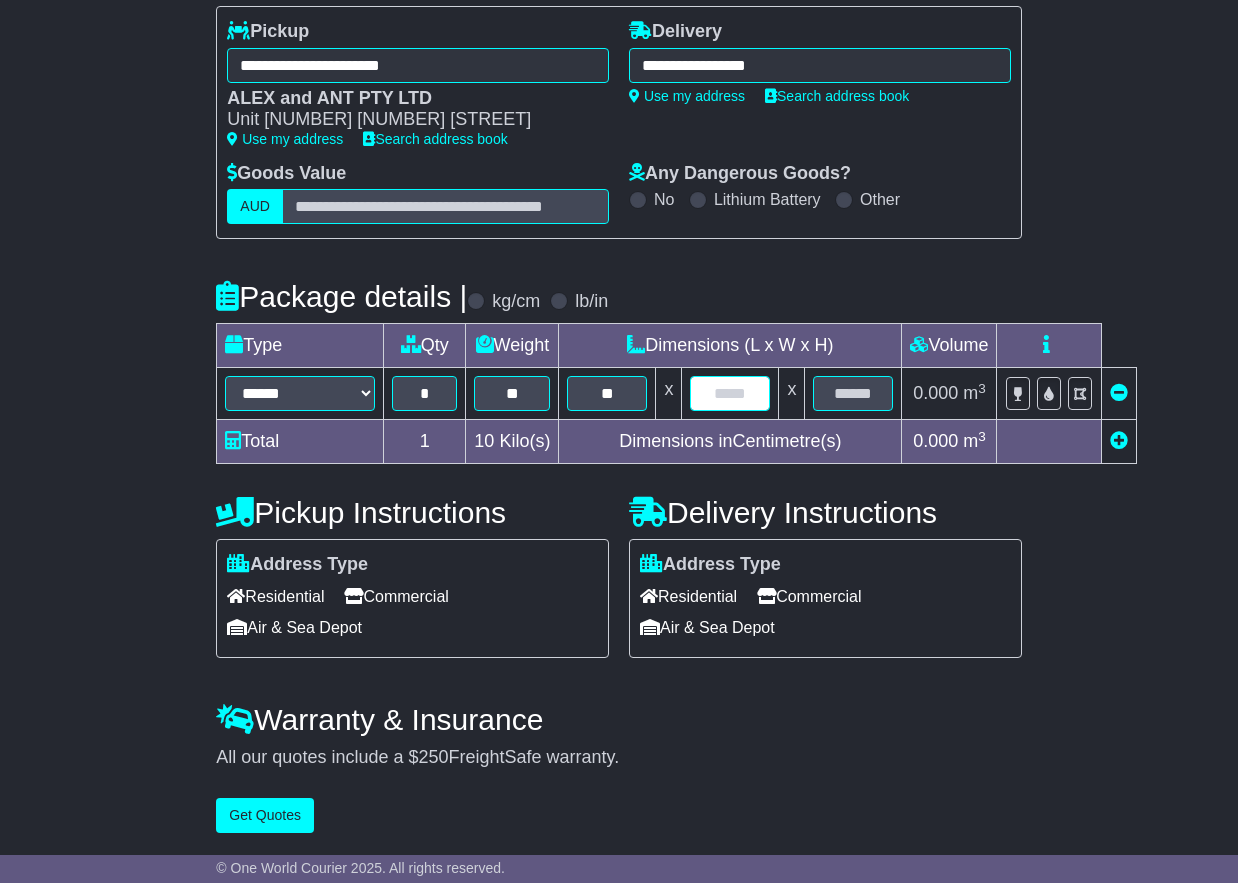 click at bounding box center [730, 393] 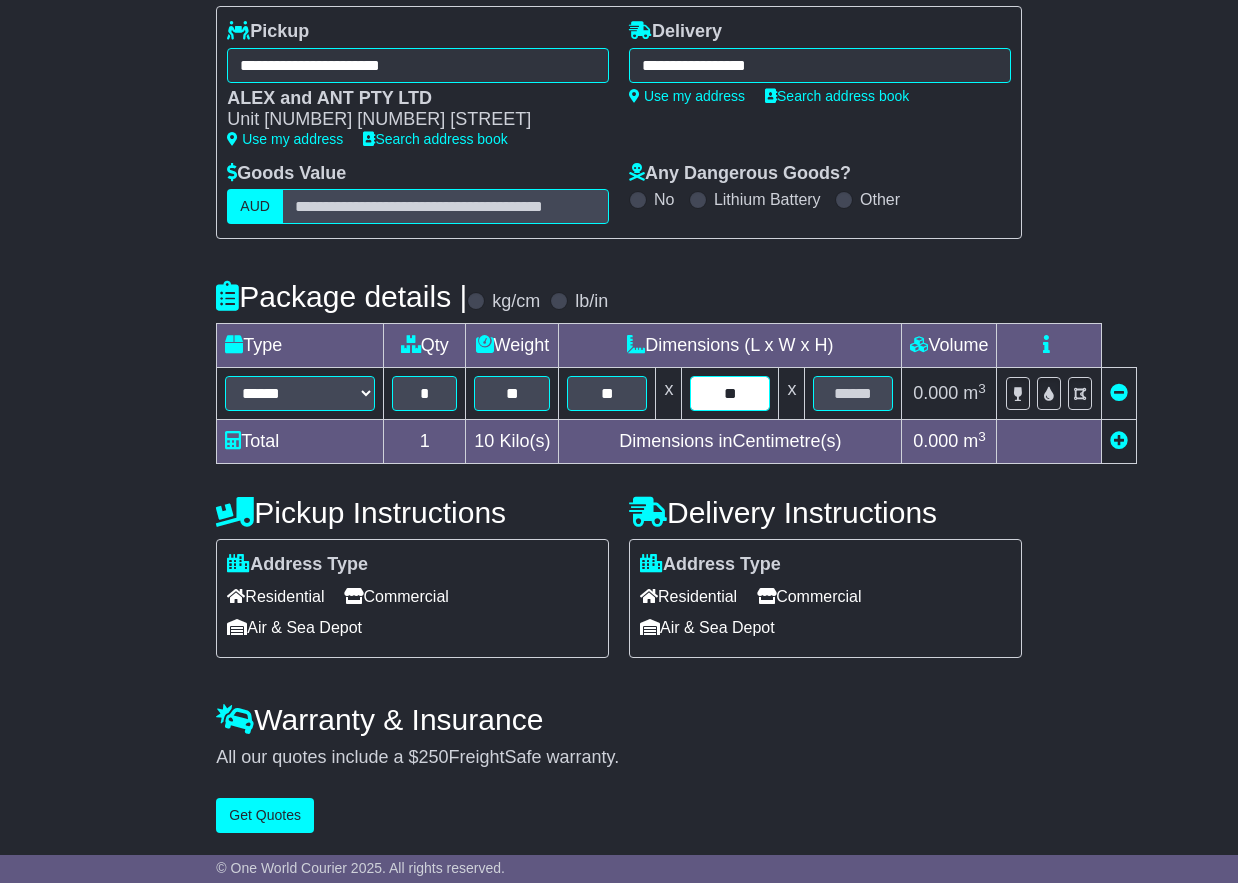 type on "**" 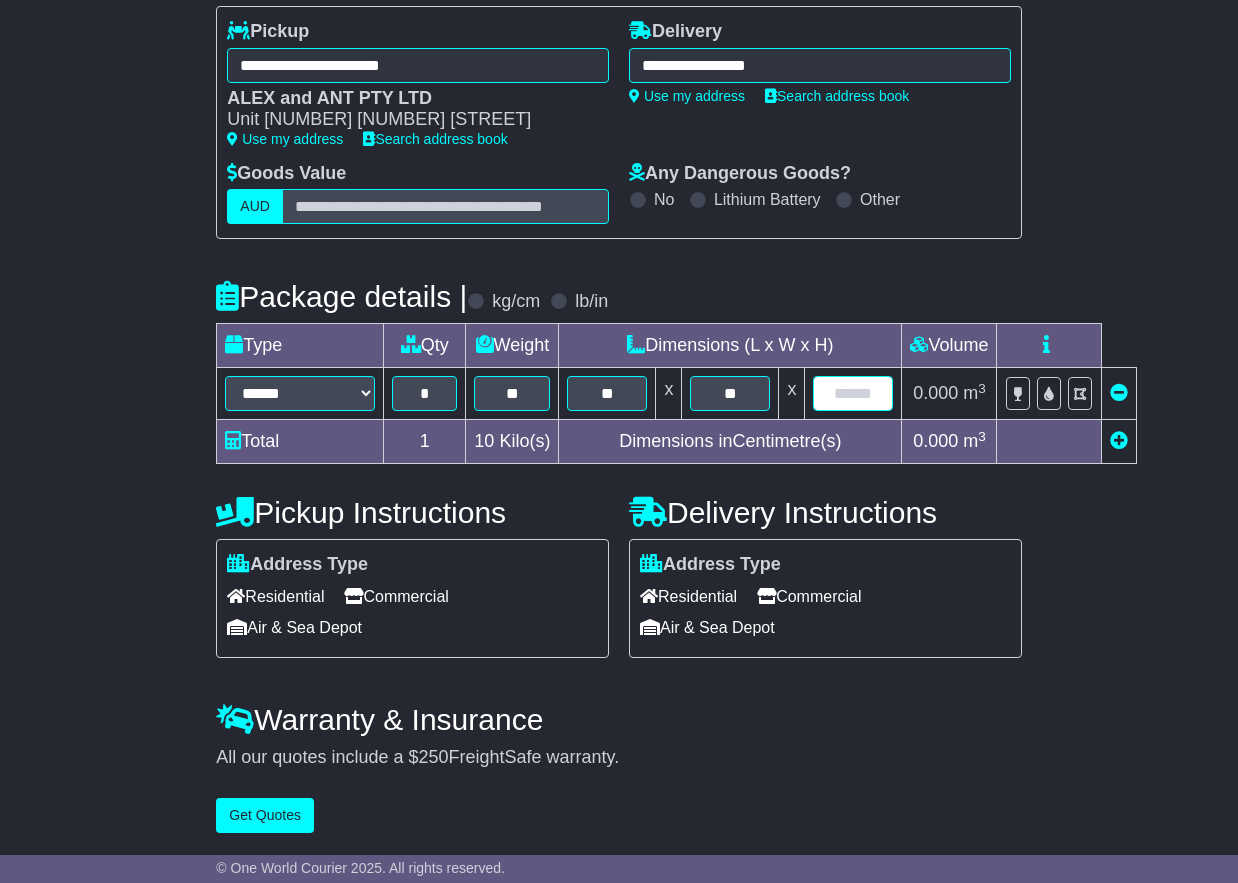 click at bounding box center [853, 393] 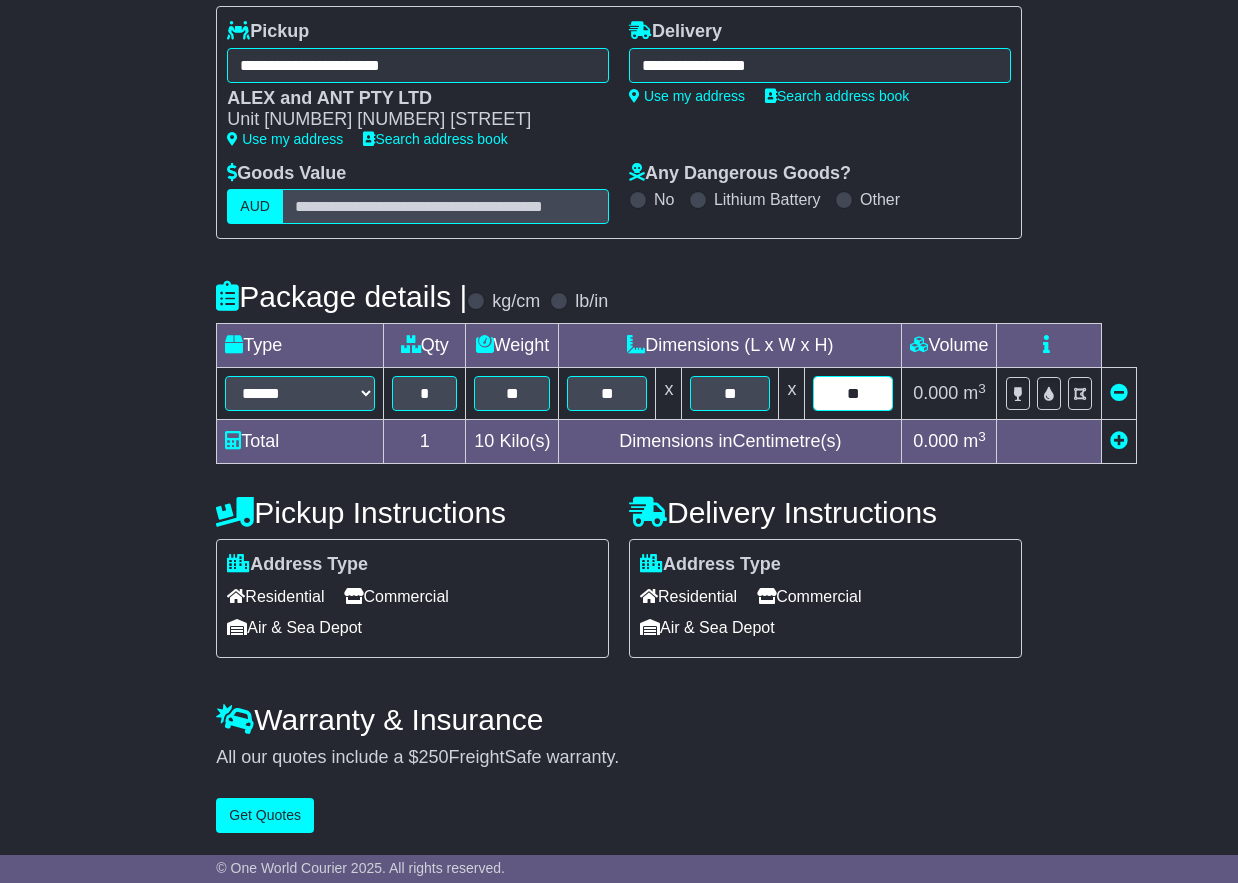 drag, startPoint x: 885, startPoint y: 388, endPoint x: 820, endPoint y: 388, distance: 65 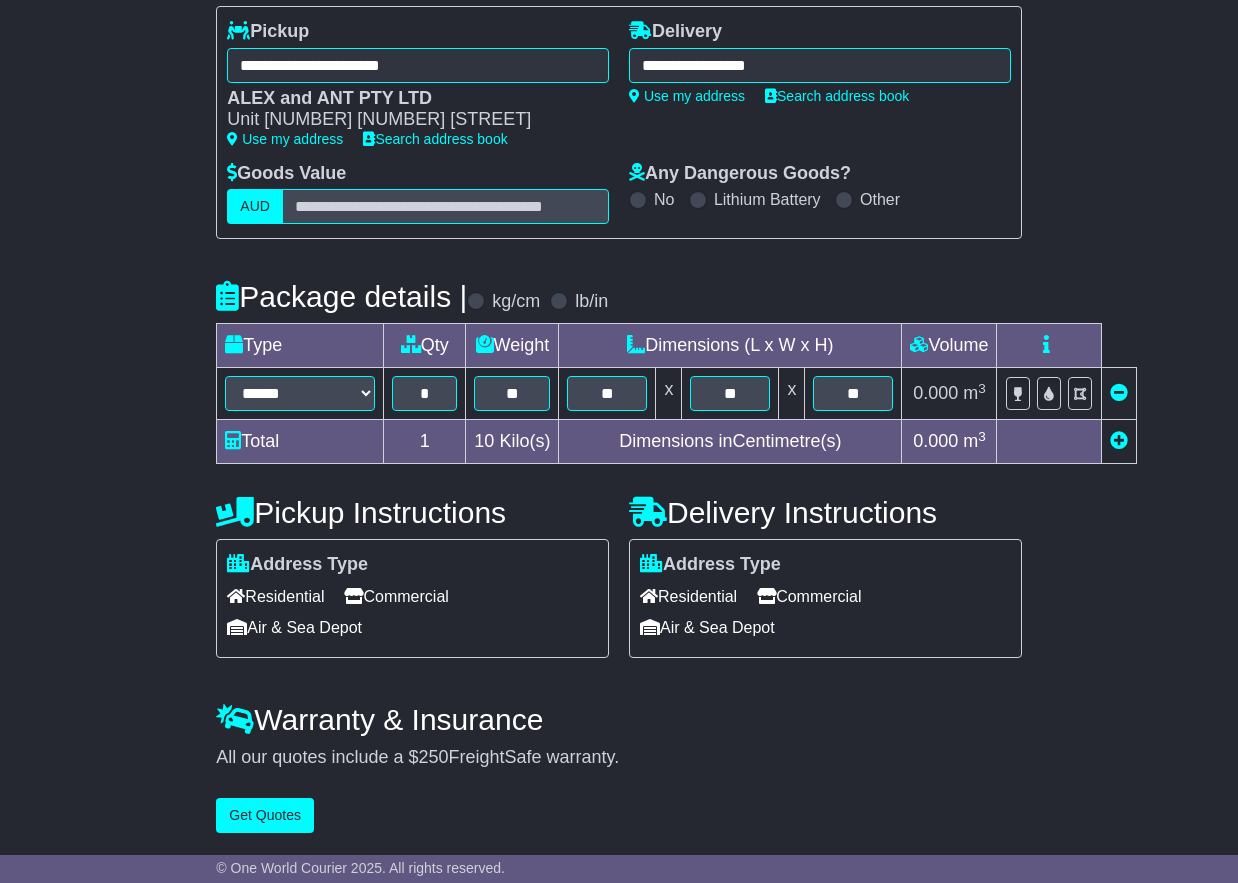 click on "**********" at bounding box center [619, 393] 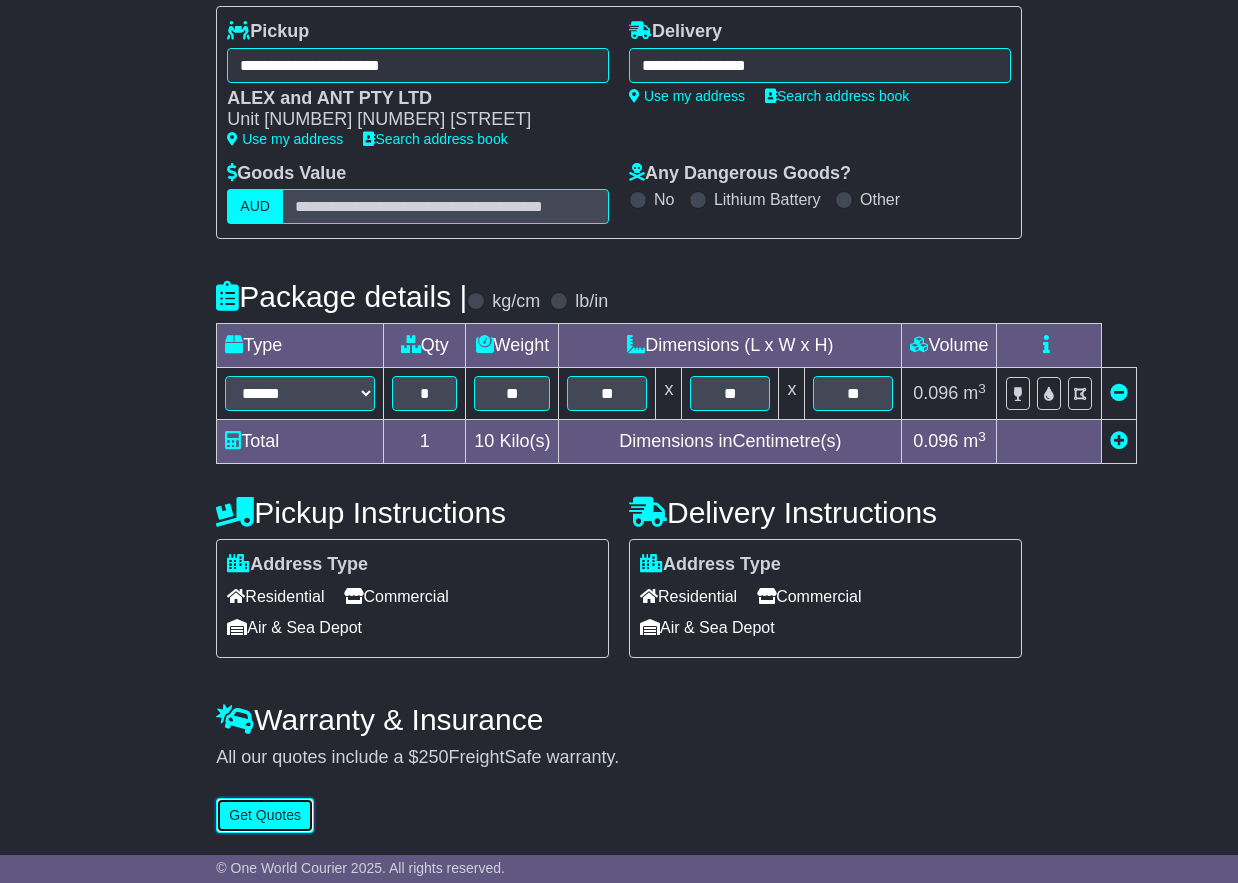 drag, startPoint x: 277, startPoint y: 822, endPoint x: 1137, endPoint y: 680, distance: 871.6444 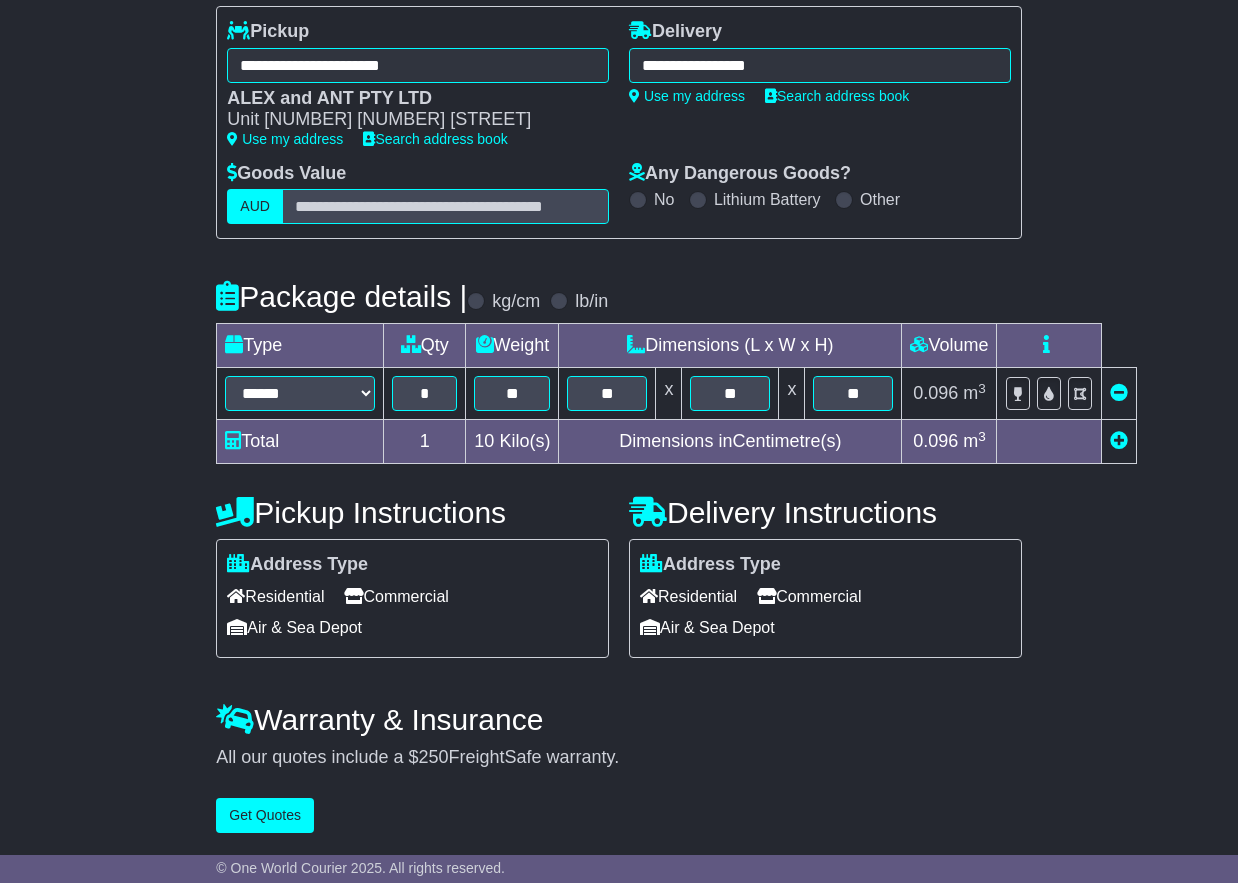 click on "Commercial" at bounding box center (809, 596) 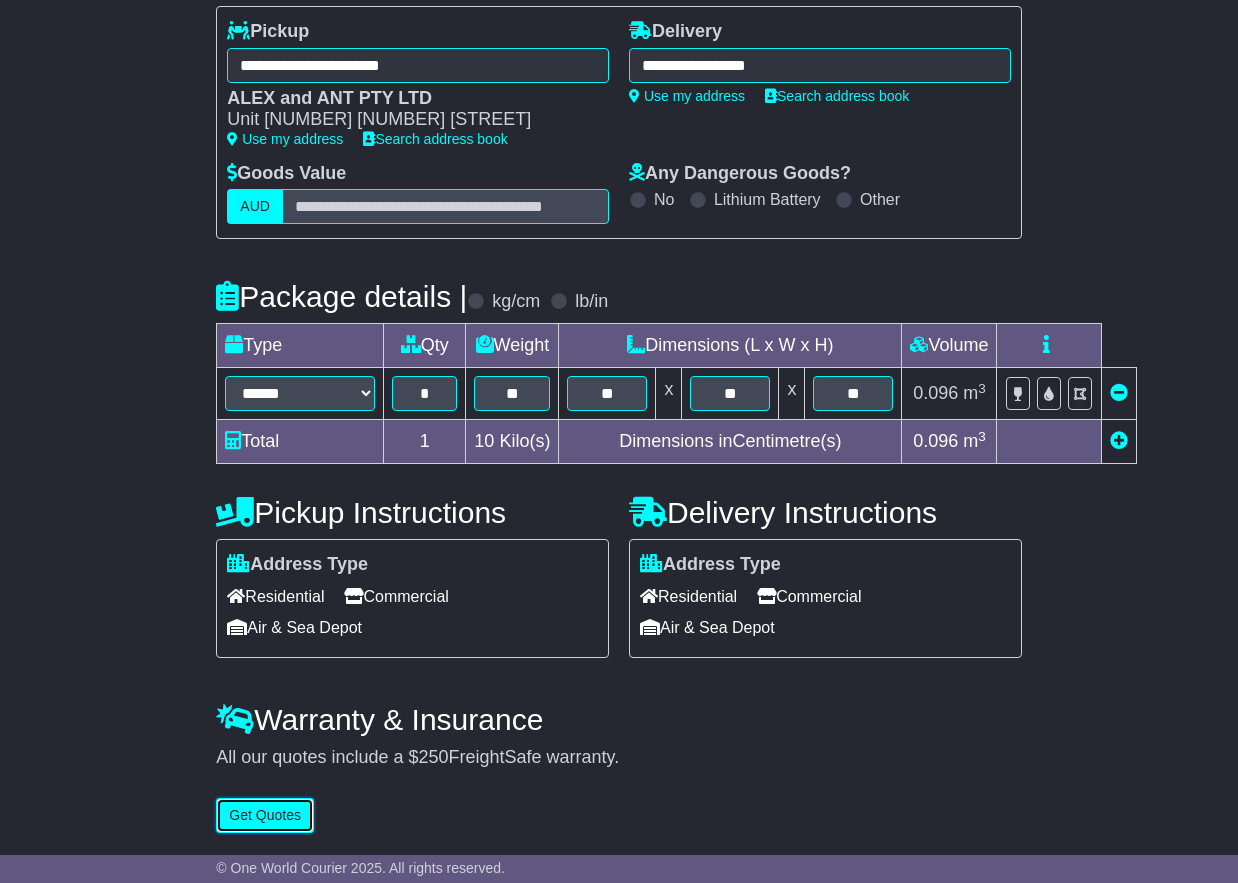 drag, startPoint x: 271, startPoint y: 822, endPoint x: 291, endPoint y: 814, distance: 21.540659 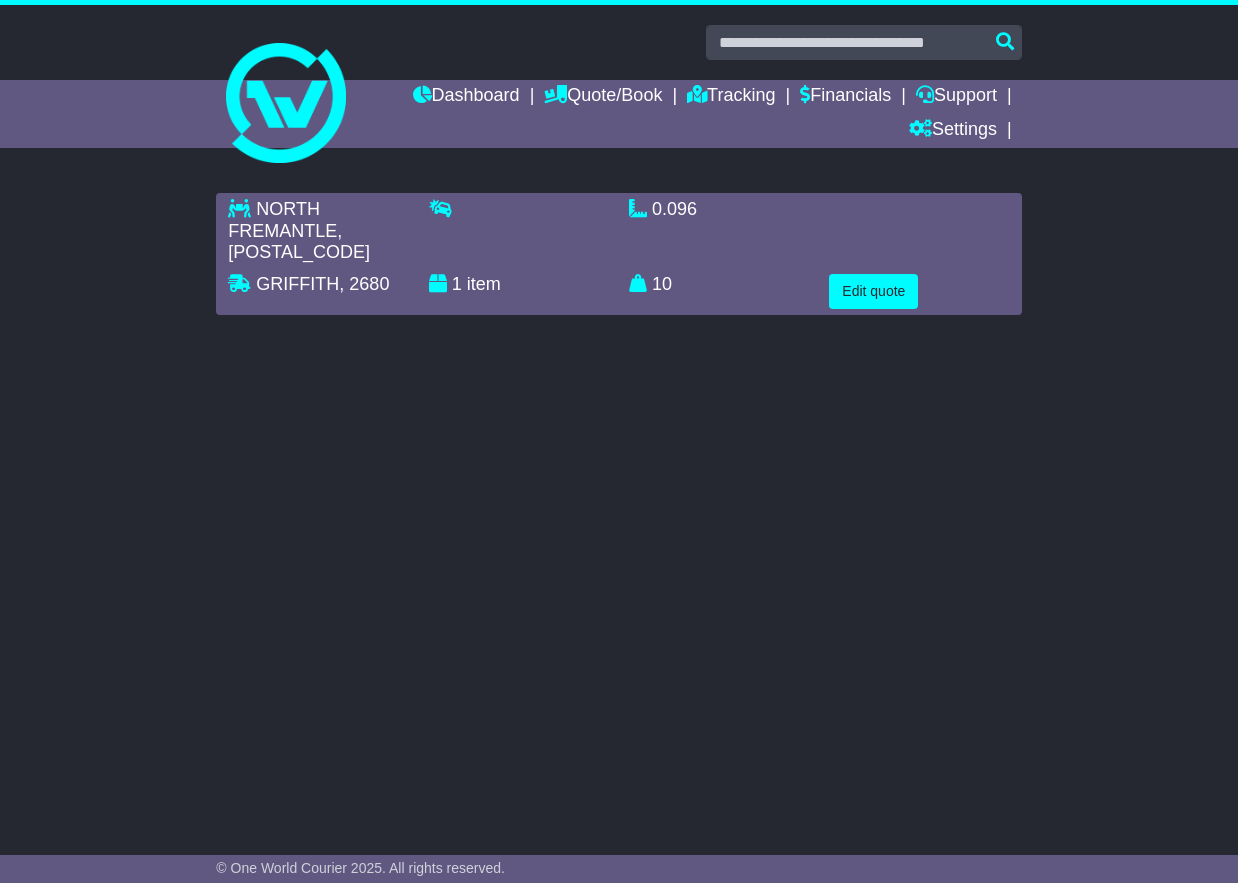 scroll, scrollTop: 0, scrollLeft: 0, axis: both 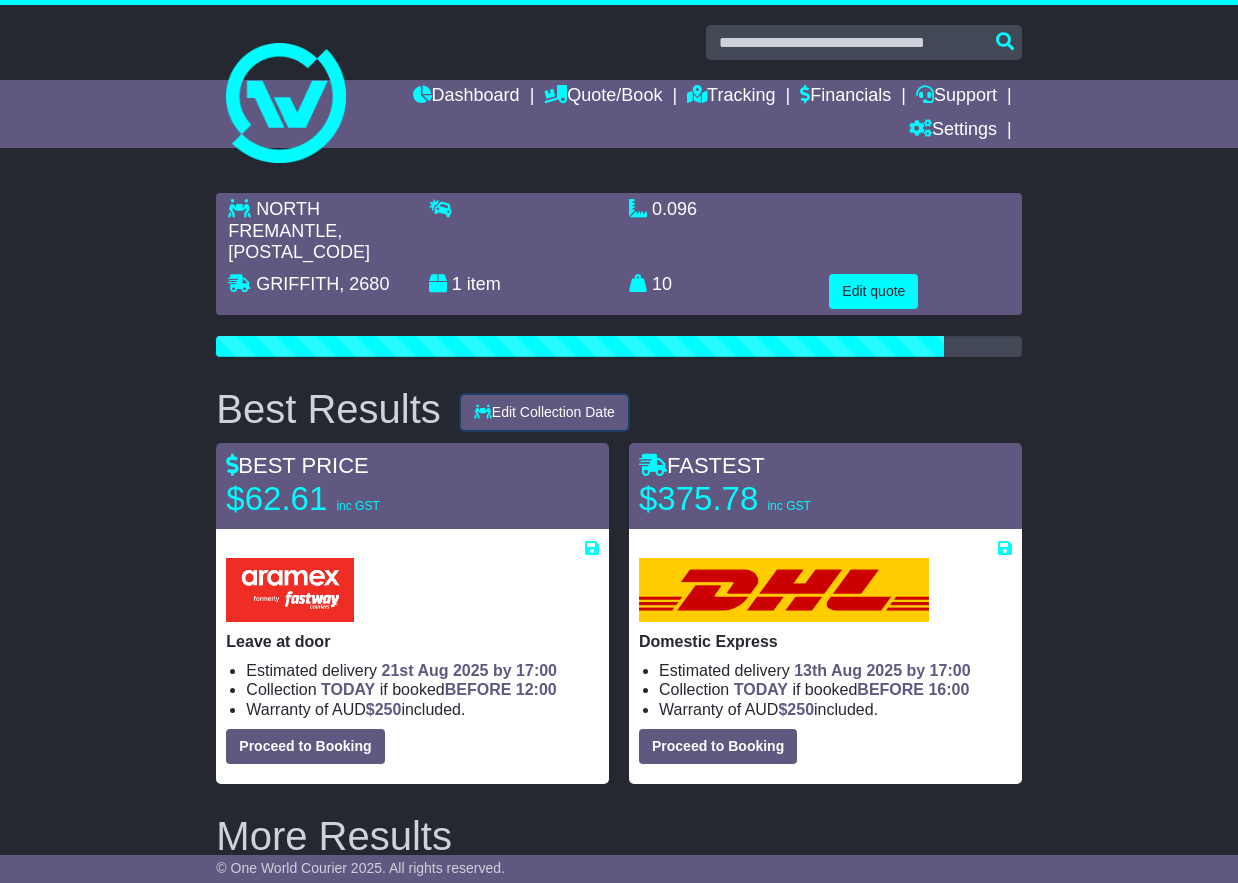 click on "Edit Collection Date" at bounding box center [544, 412] 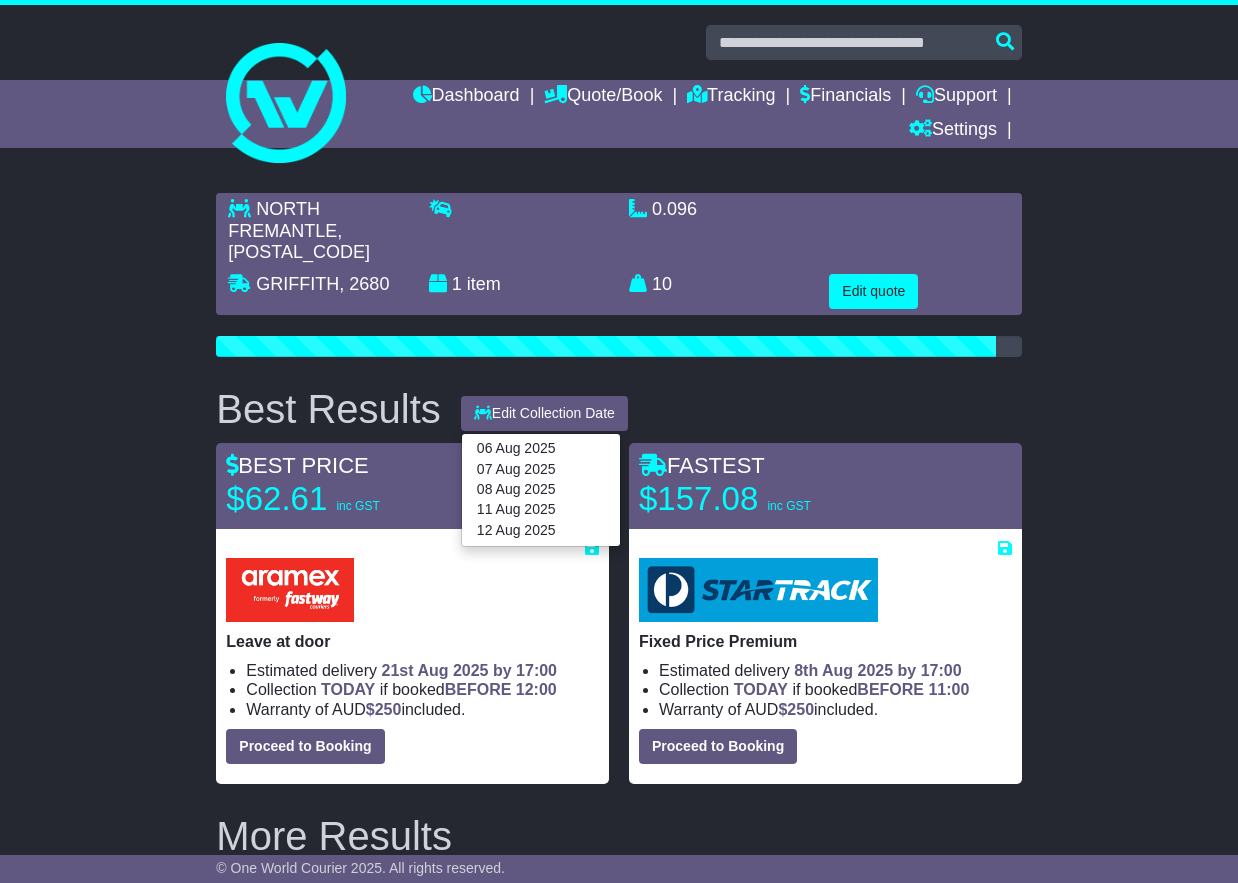 click on "Best Results
Edit Collection Date
06 Aug 2025
07 Aug 2025
08 Aug 2025
11 Aug 2025
12 Aug 2025" at bounding box center [618, 409] 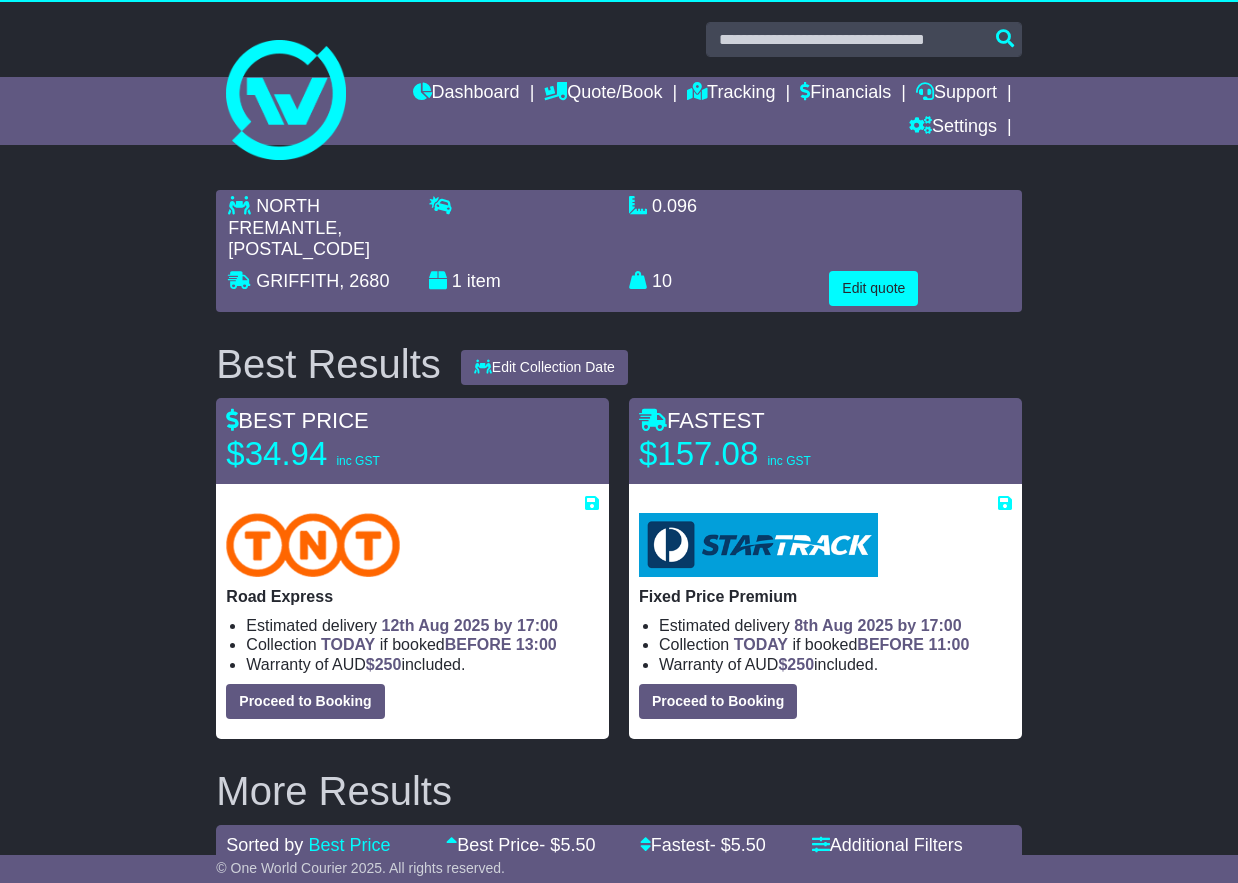 scroll, scrollTop: 0, scrollLeft: 0, axis: both 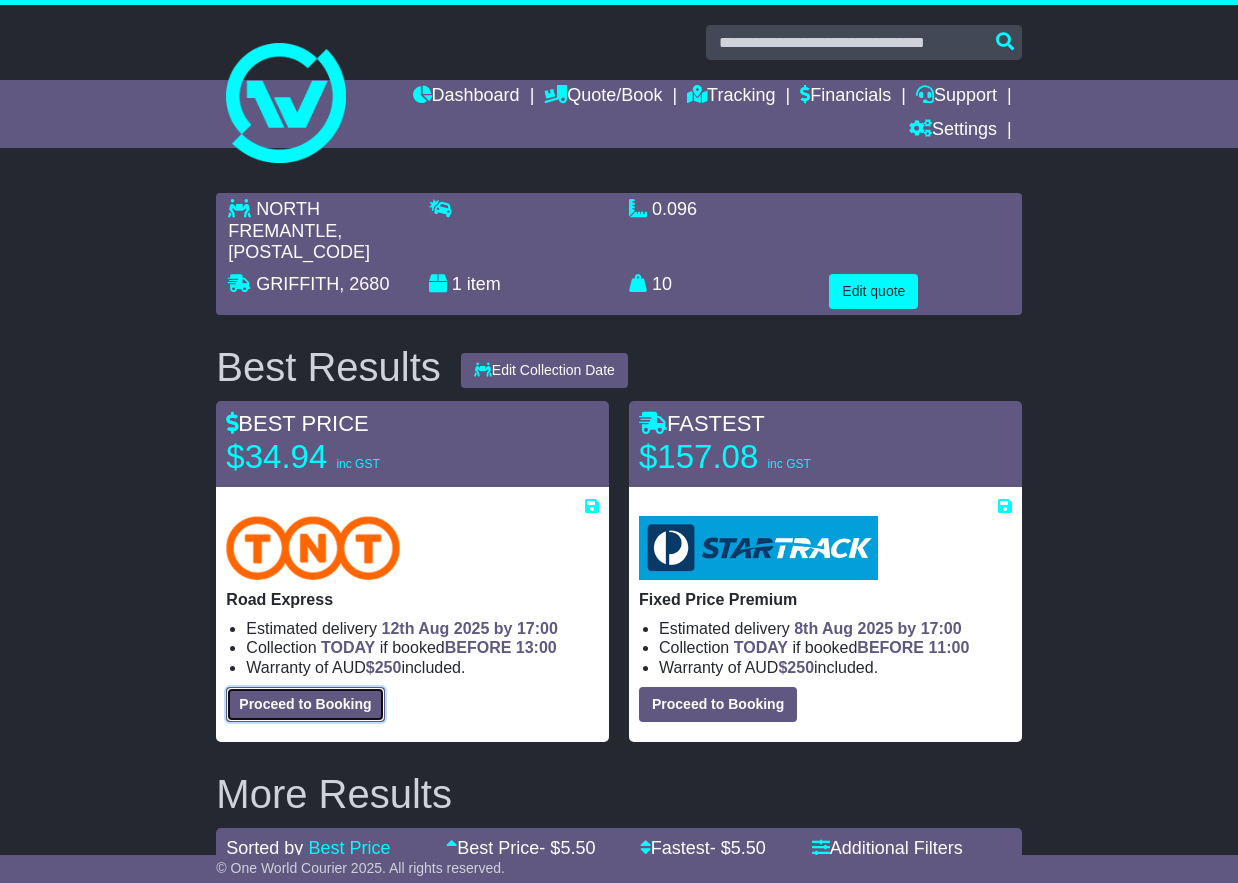 click on "Proceed to Booking" at bounding box center (305, 704) 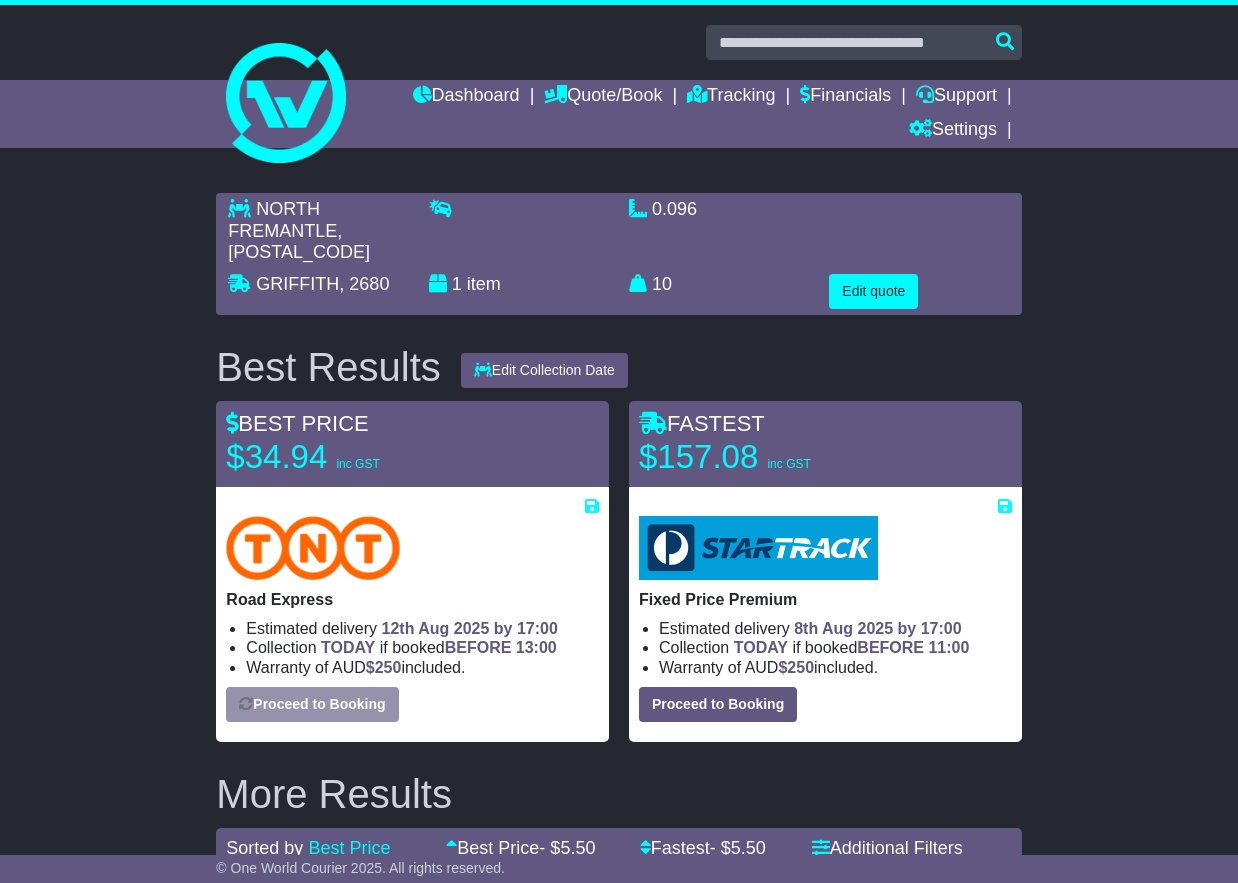 select on "****" 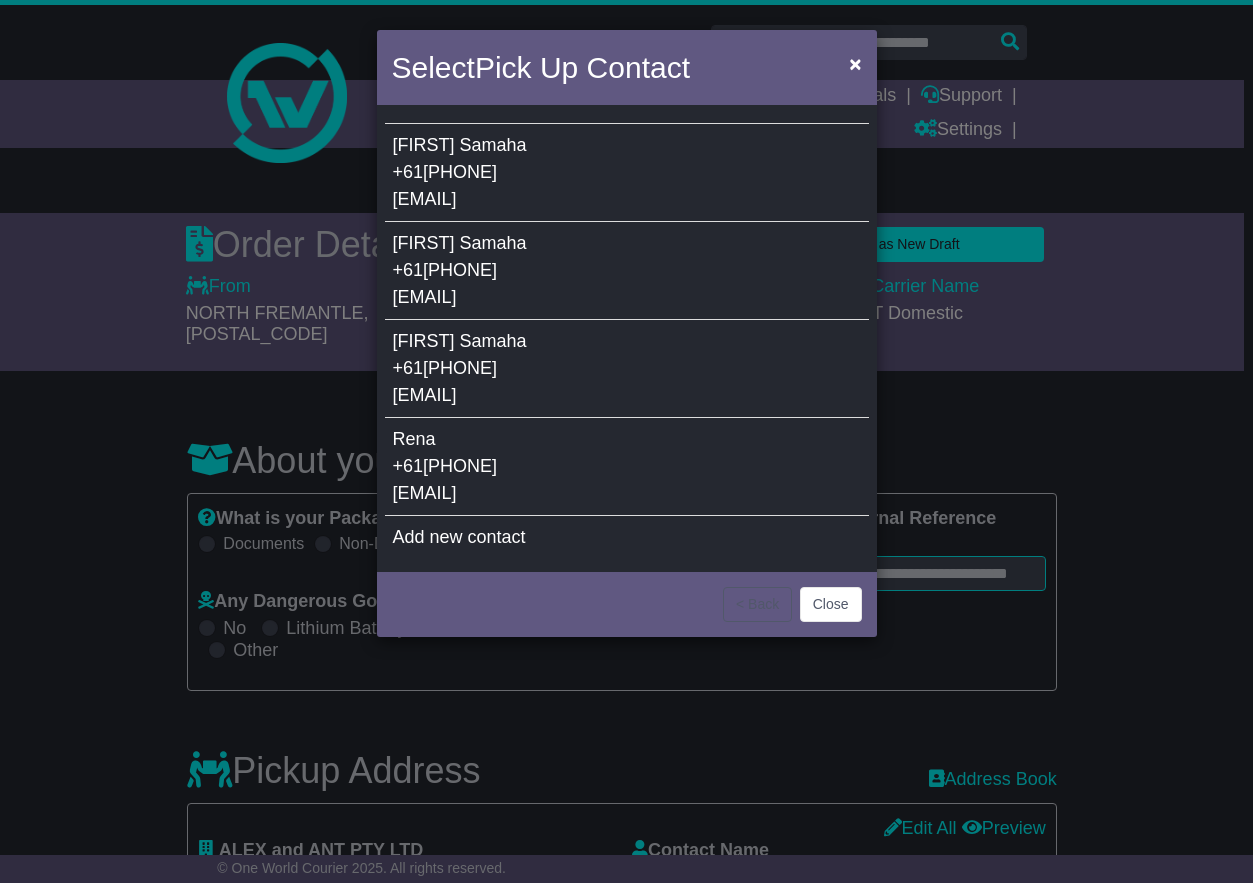 click on "[EMAIL]" at bounding box center (425, 199) 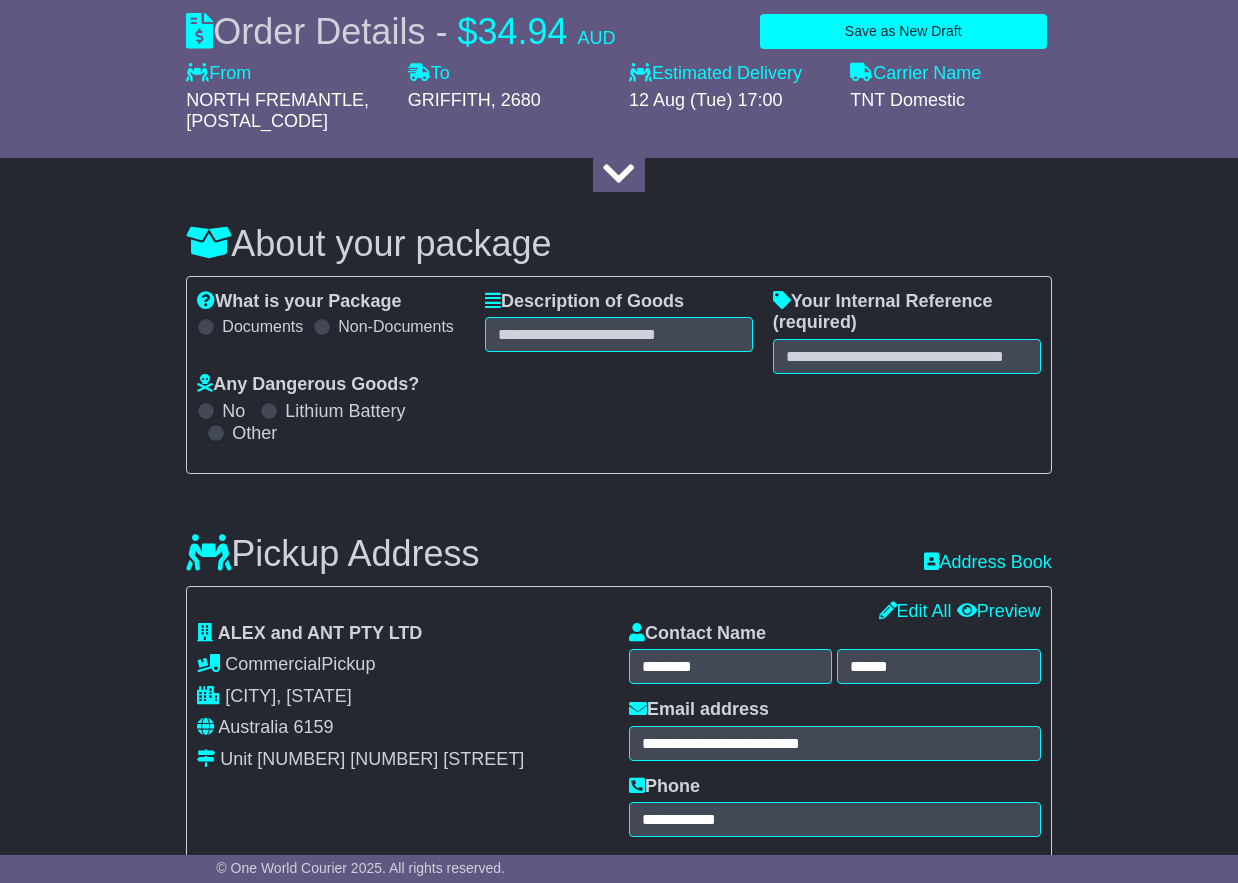 scroll, scrollTop: 0, scrollLeft: 0, axis: both 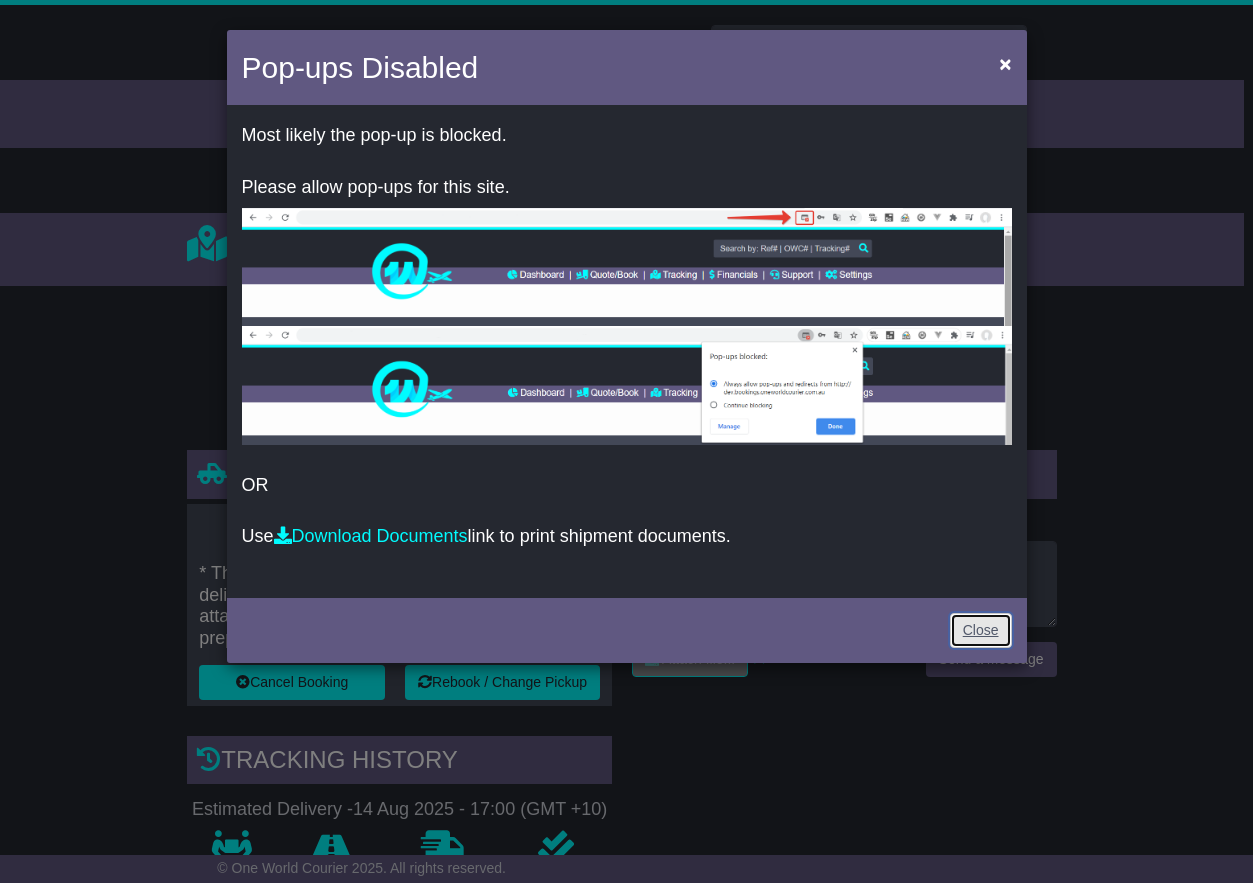 click on "Close" at bounding box center (981, 630) 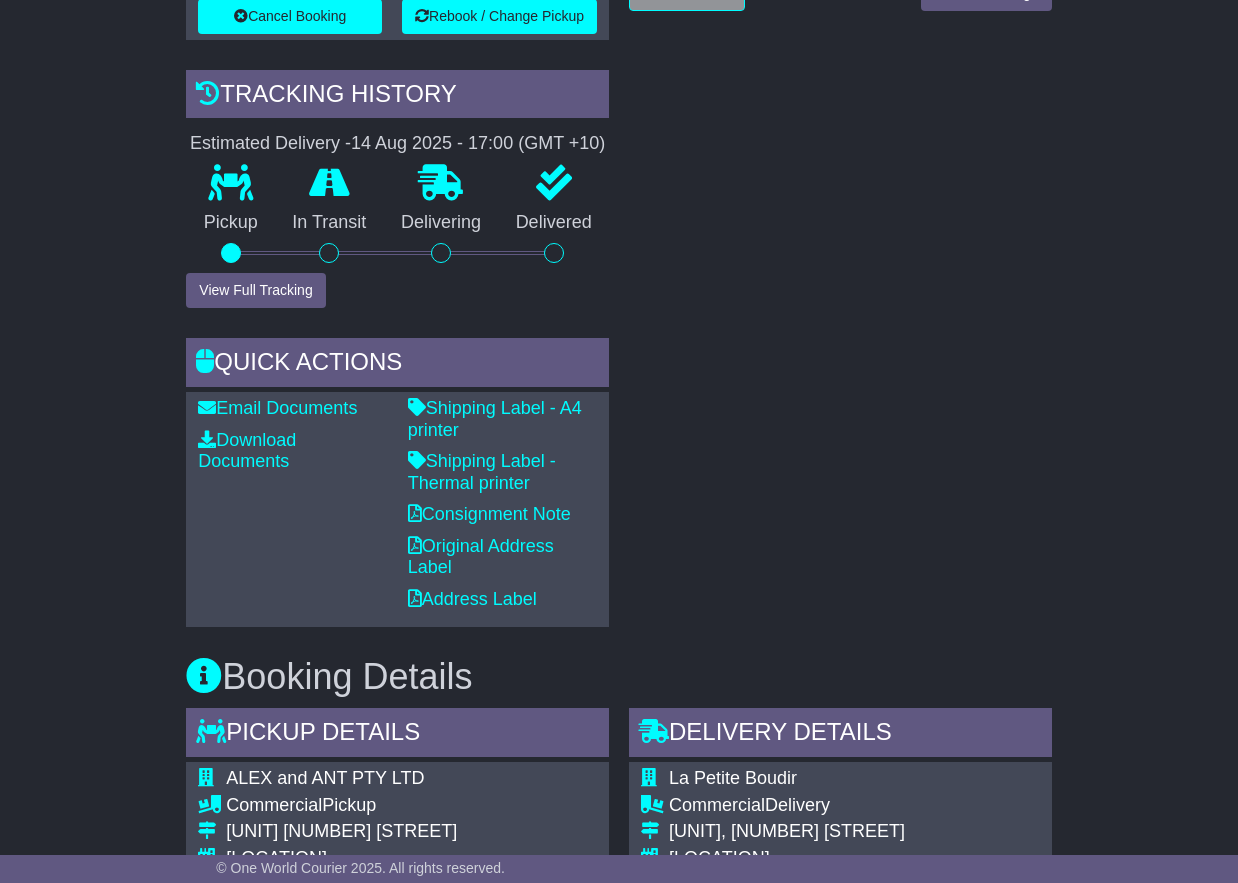 scroll, scrollTop: 0, scrollLeft: 0, axis: both 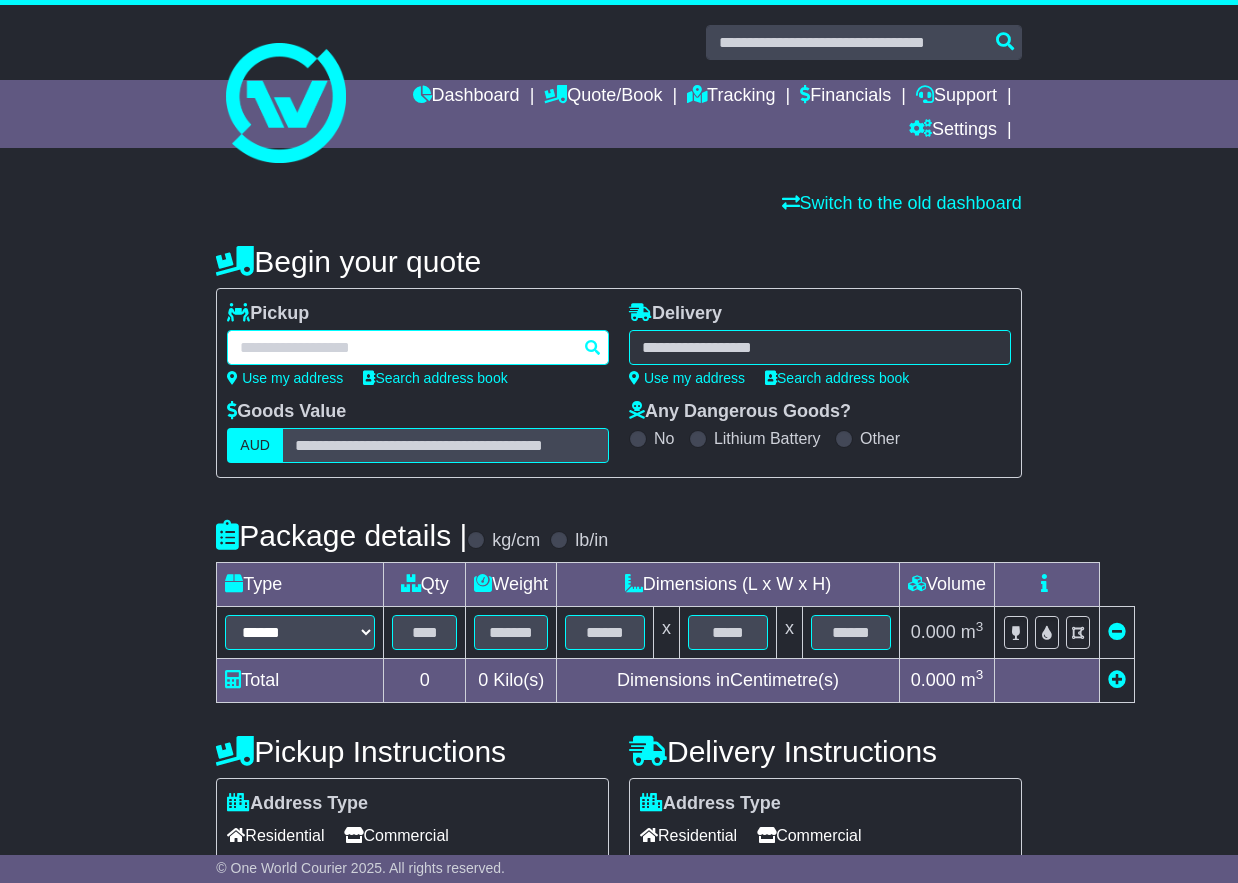 click at bounding box center [418, 347] 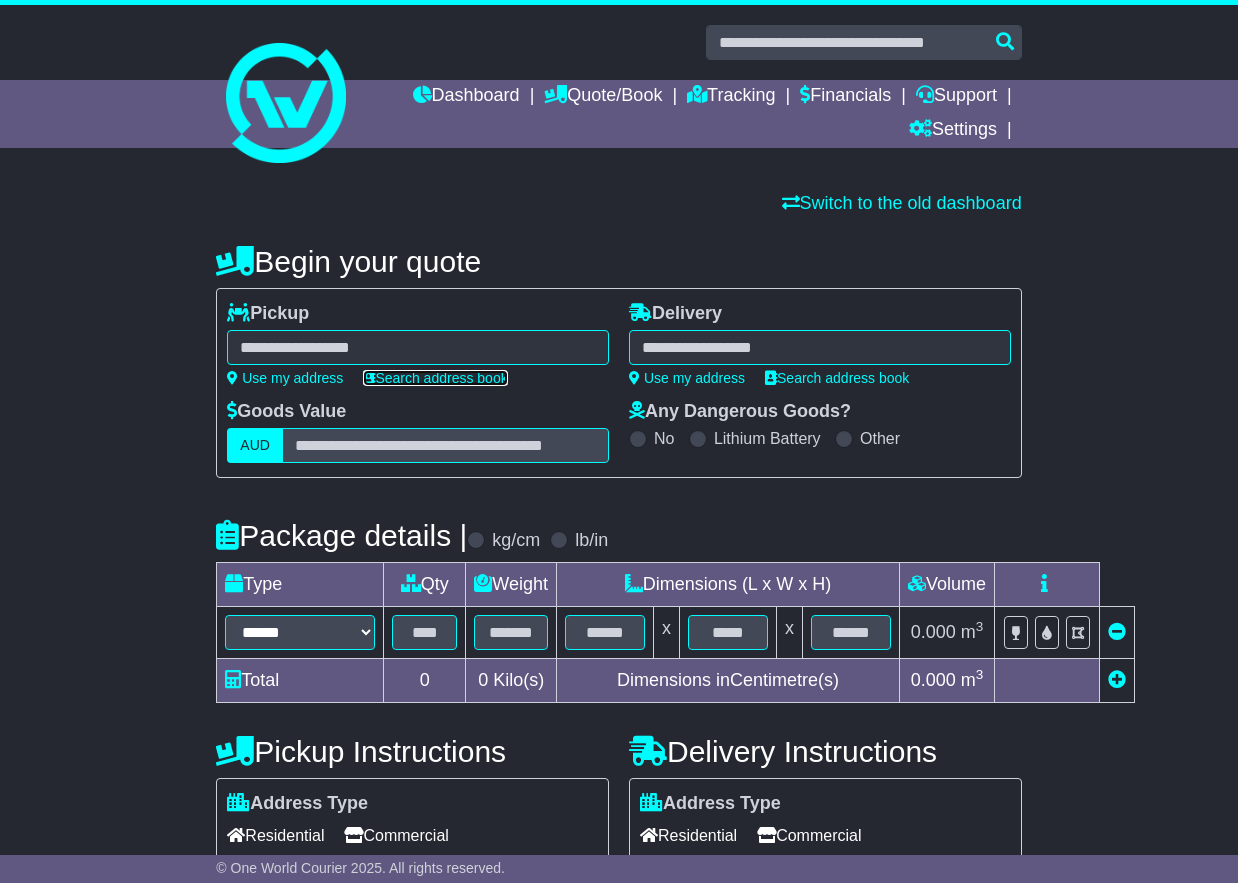 click on "Search address book" at bounding box center [435, 378] 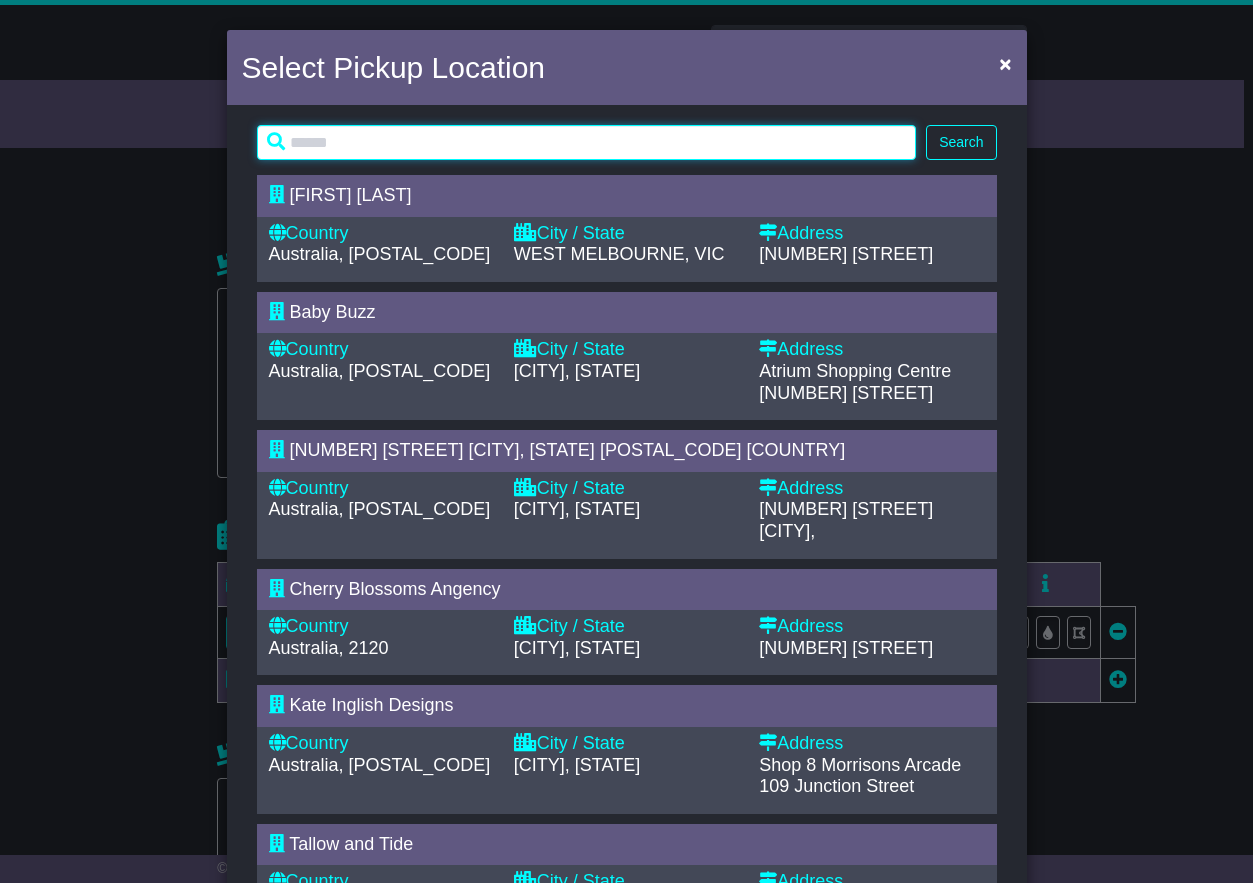click at bounding box center (587, 142) 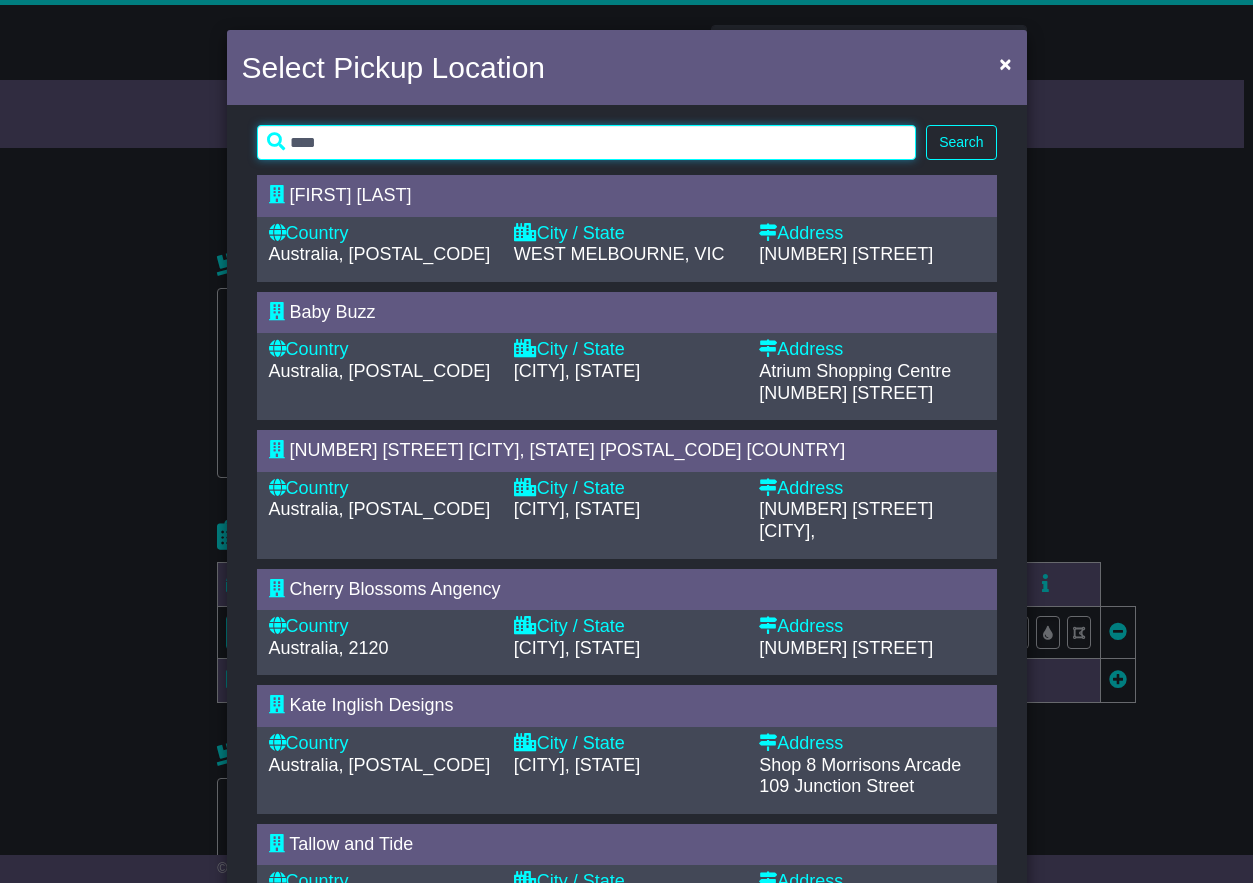 type on "****" 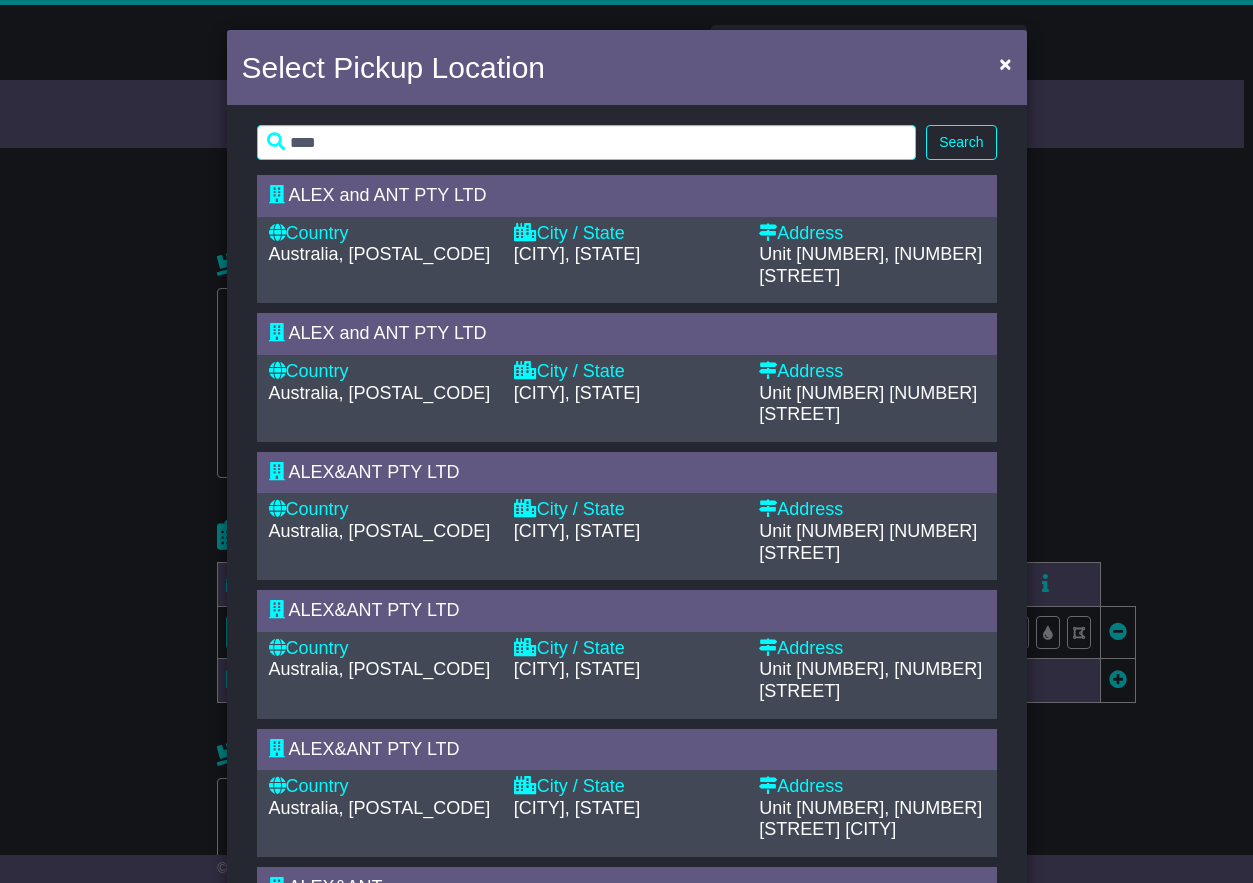click on "[CITY], [STATE]" at bounding box center [626, 394] 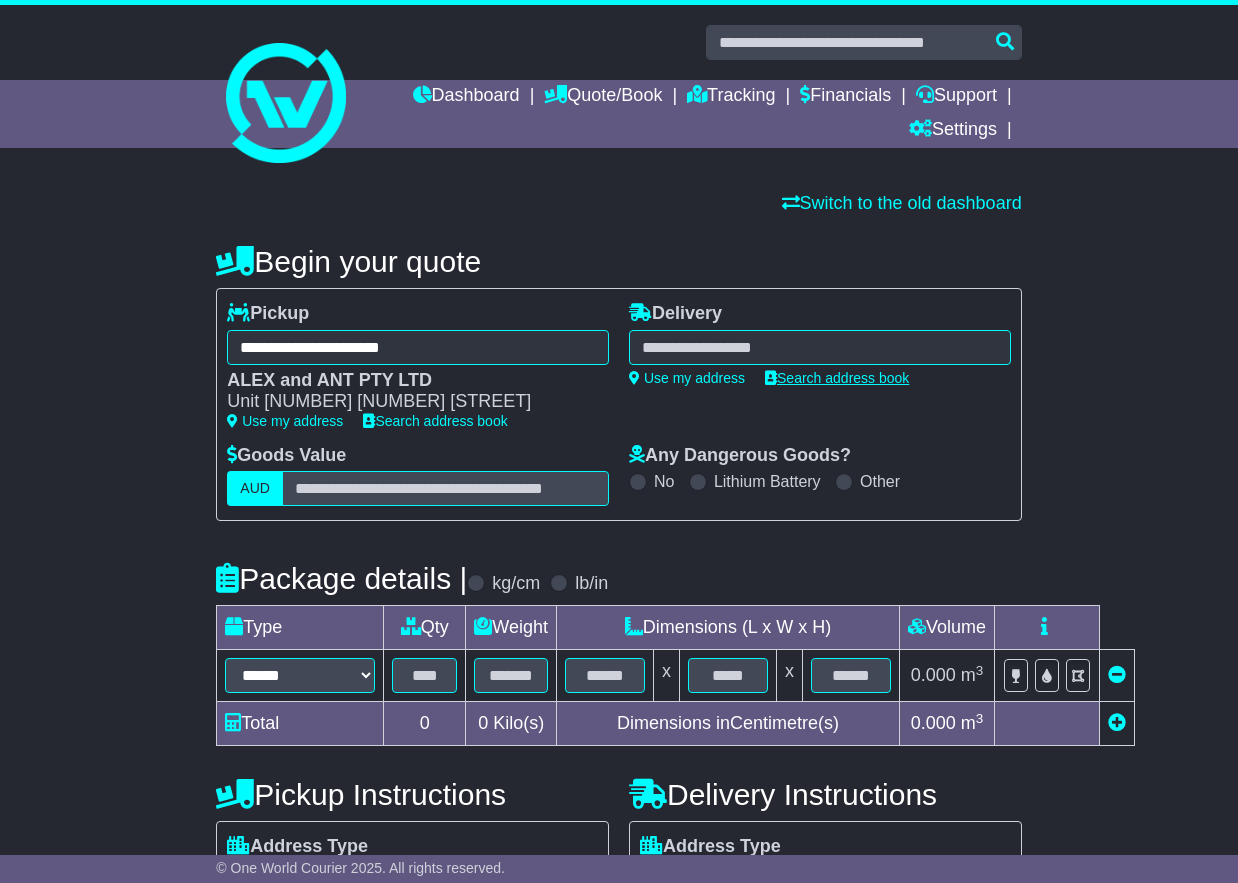 drag, startPoint x: 815, startPoint y: 386, endPoint x: 810, endPoint y: 371, distance: 15.811388 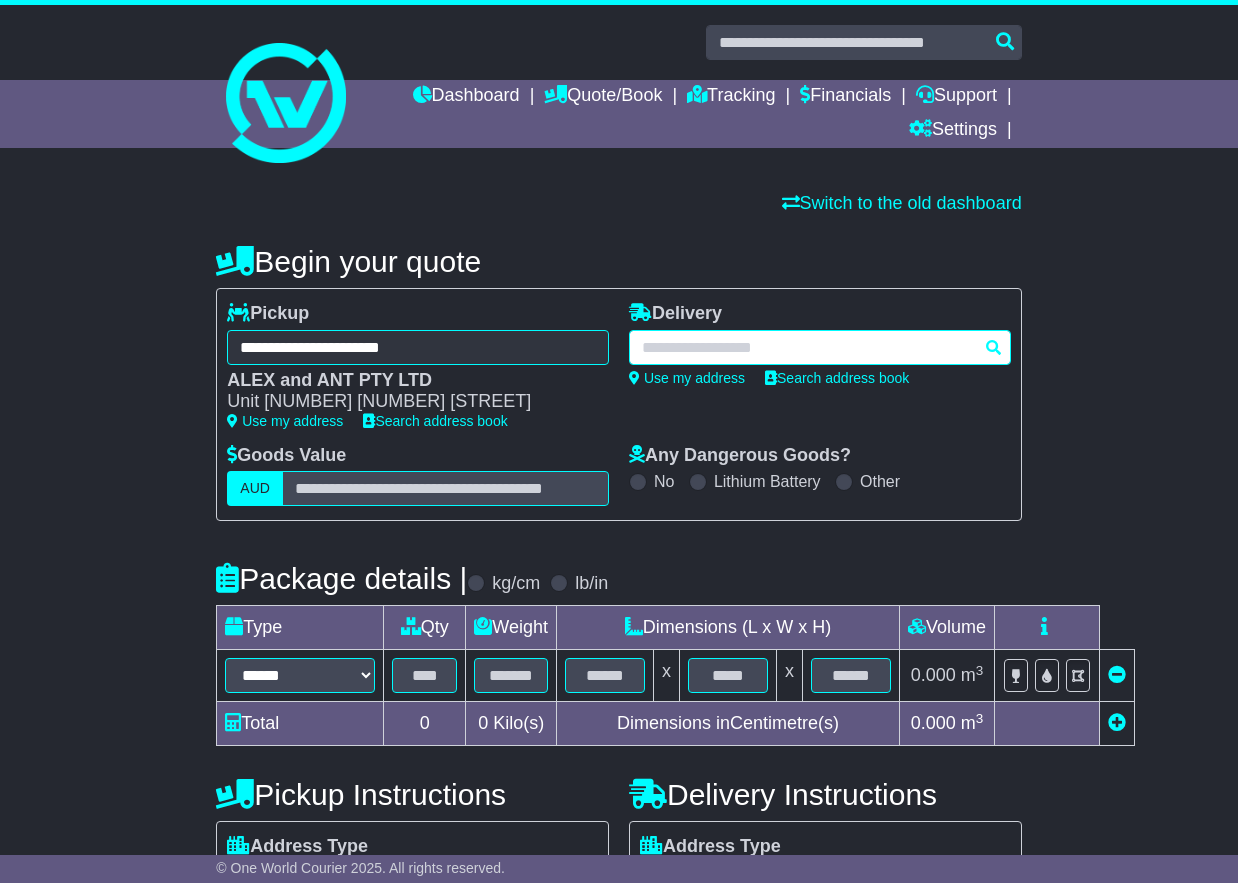 click at bounding box center [820, 347] 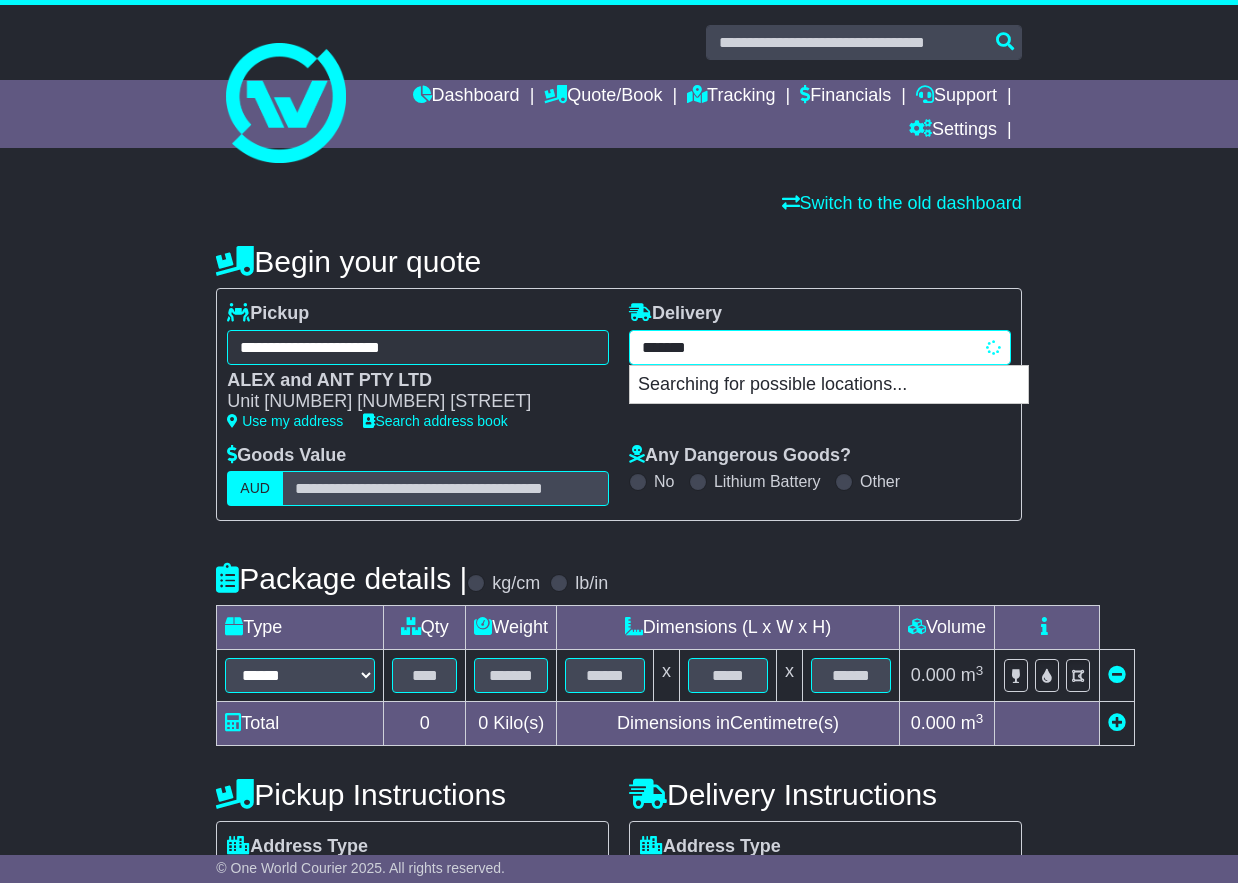 type on "********" 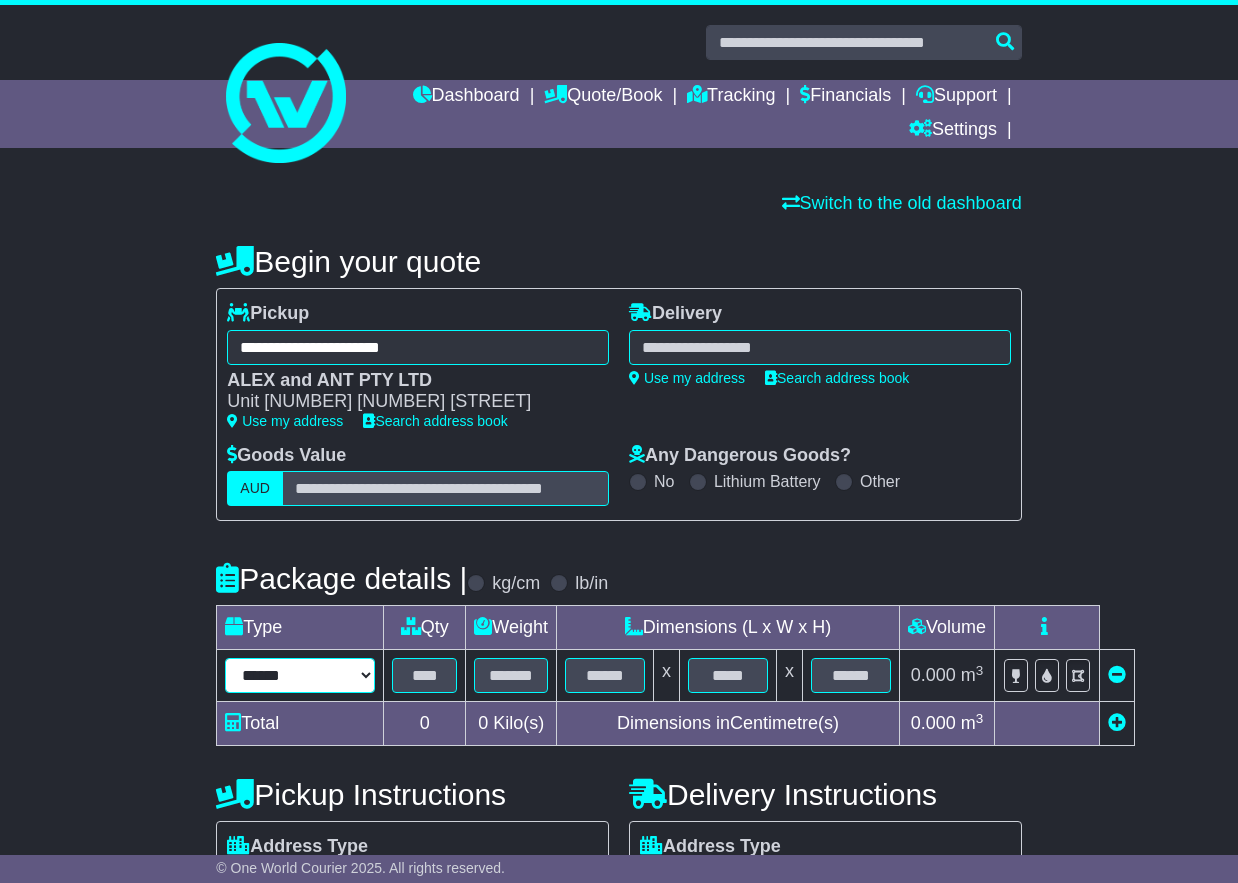 click on "****** ****** *** ******** ***** **** **** ****** *** *******" at bounding box center (300, 675) 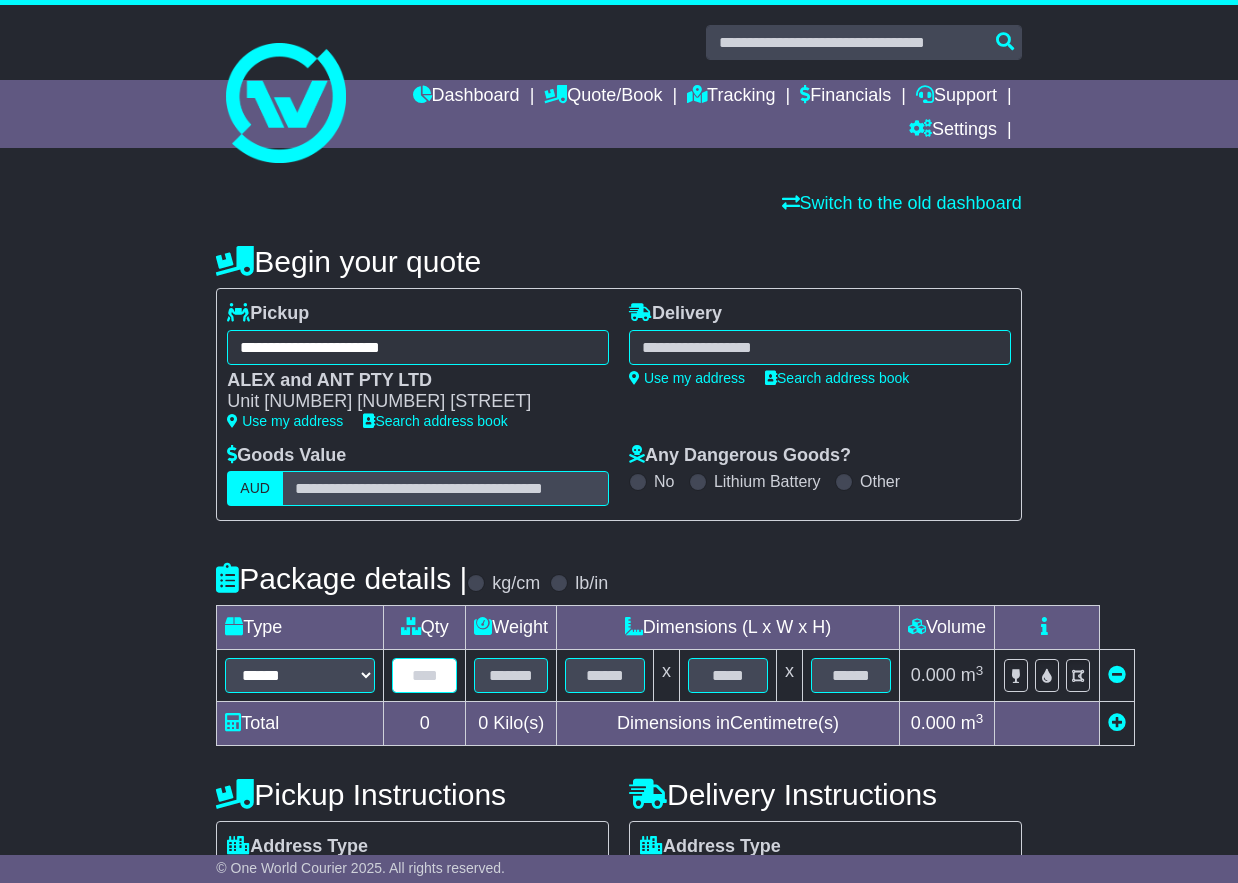 click at bounding box center [424, 675] 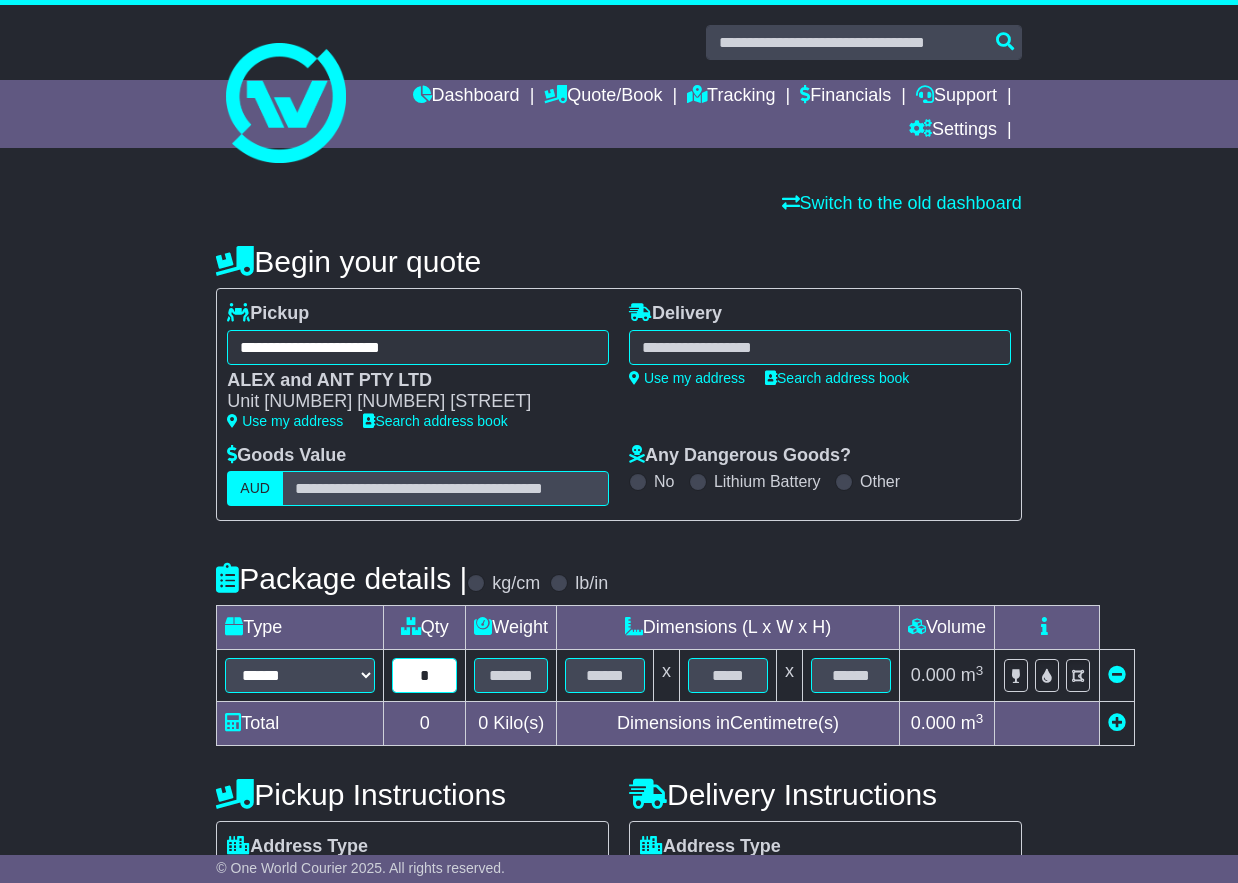 type on "*" 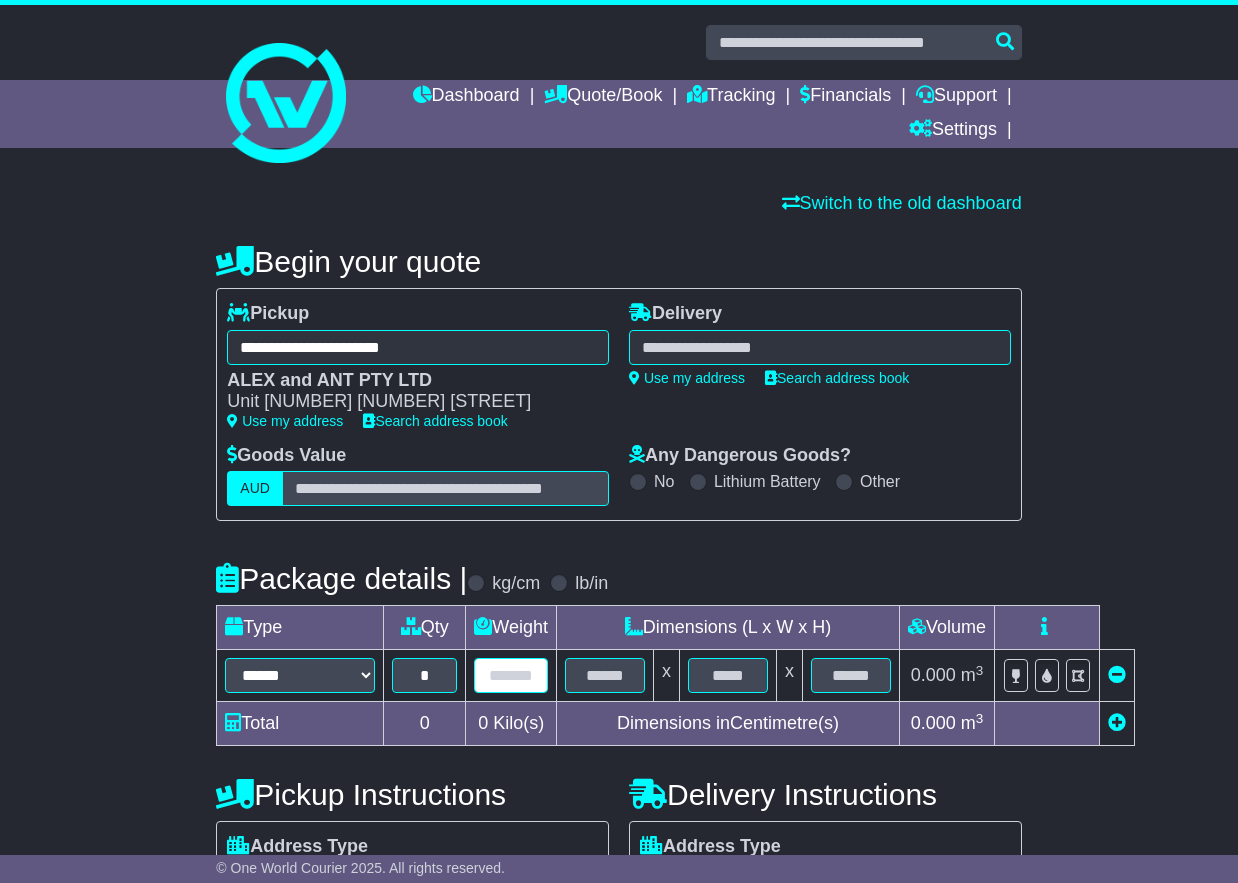click at bounding box center [511, 675] 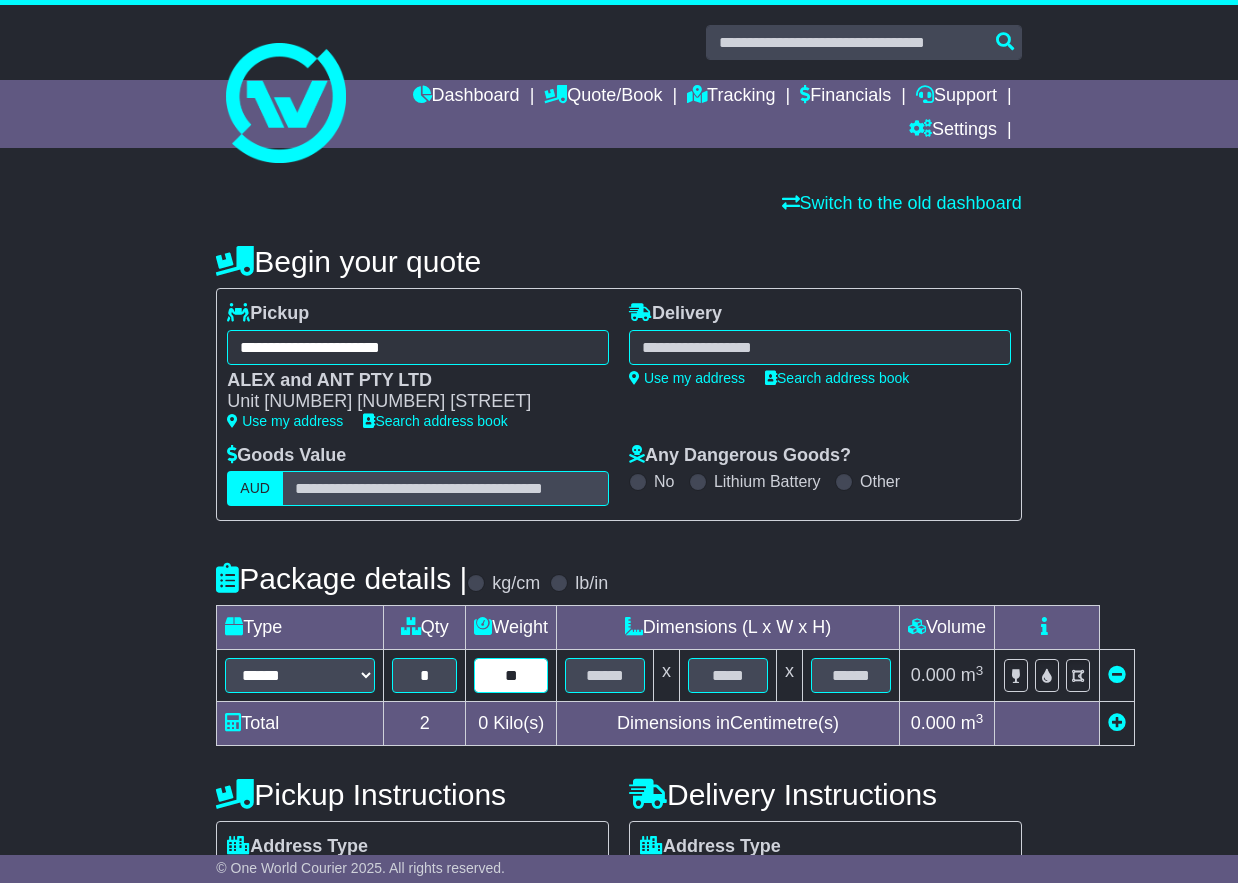 type on "**" 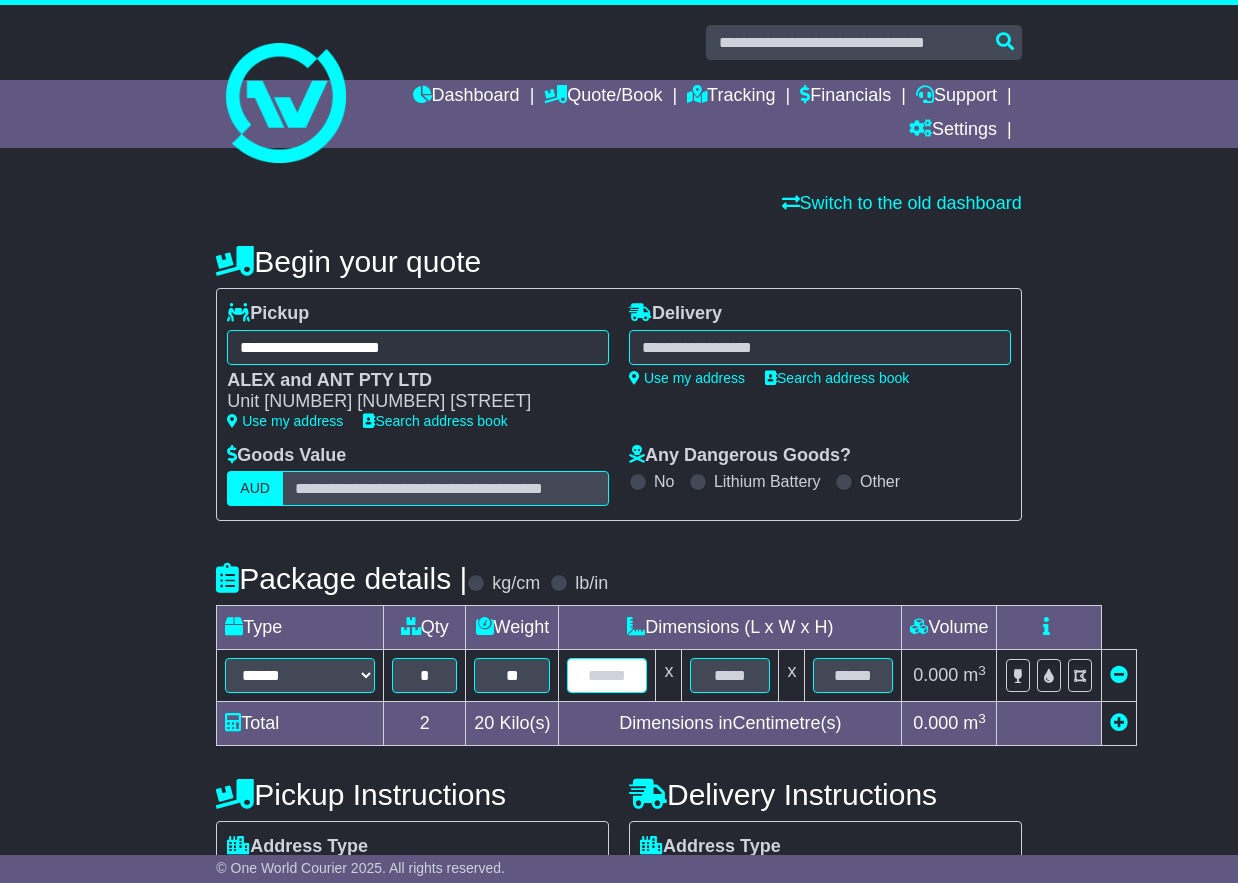 click at bounding box center (607, 675) 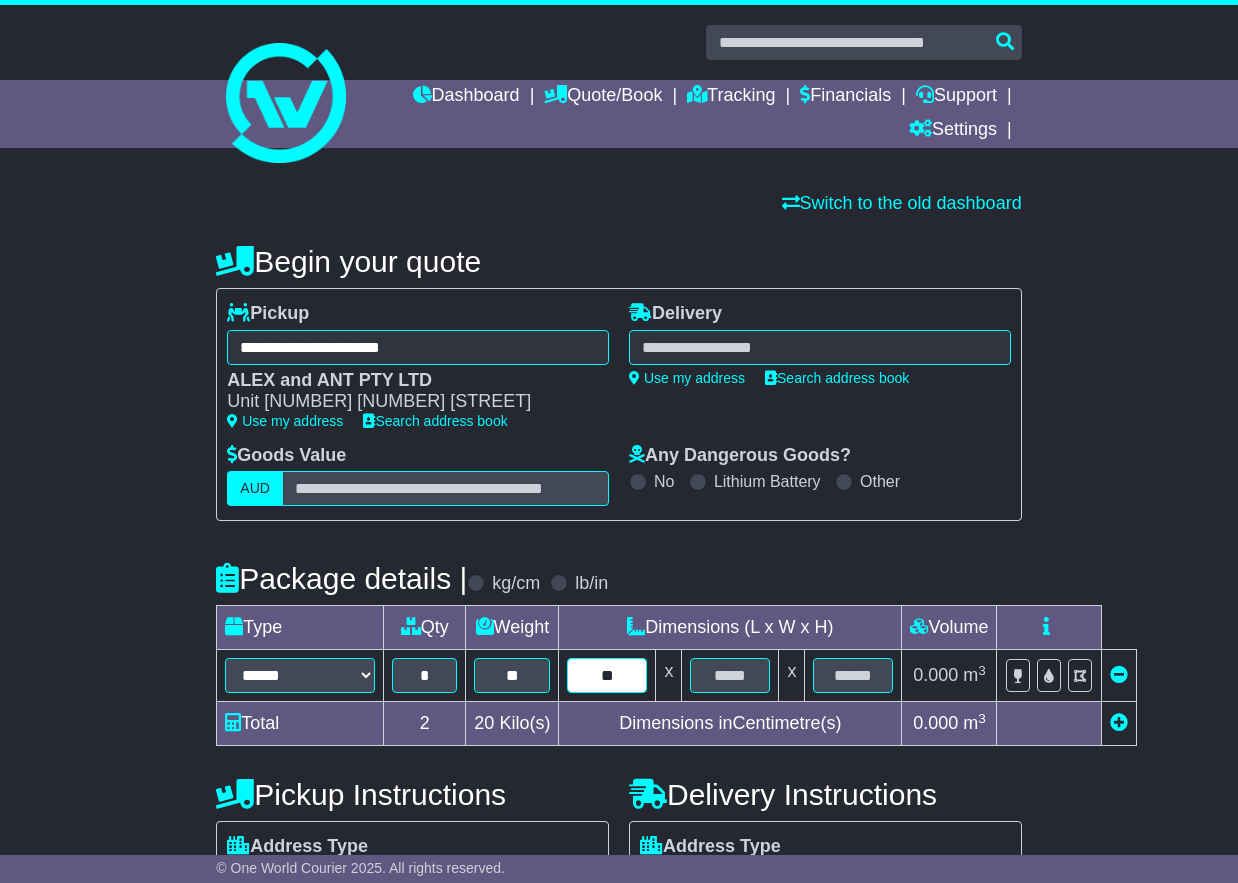 type on "**" 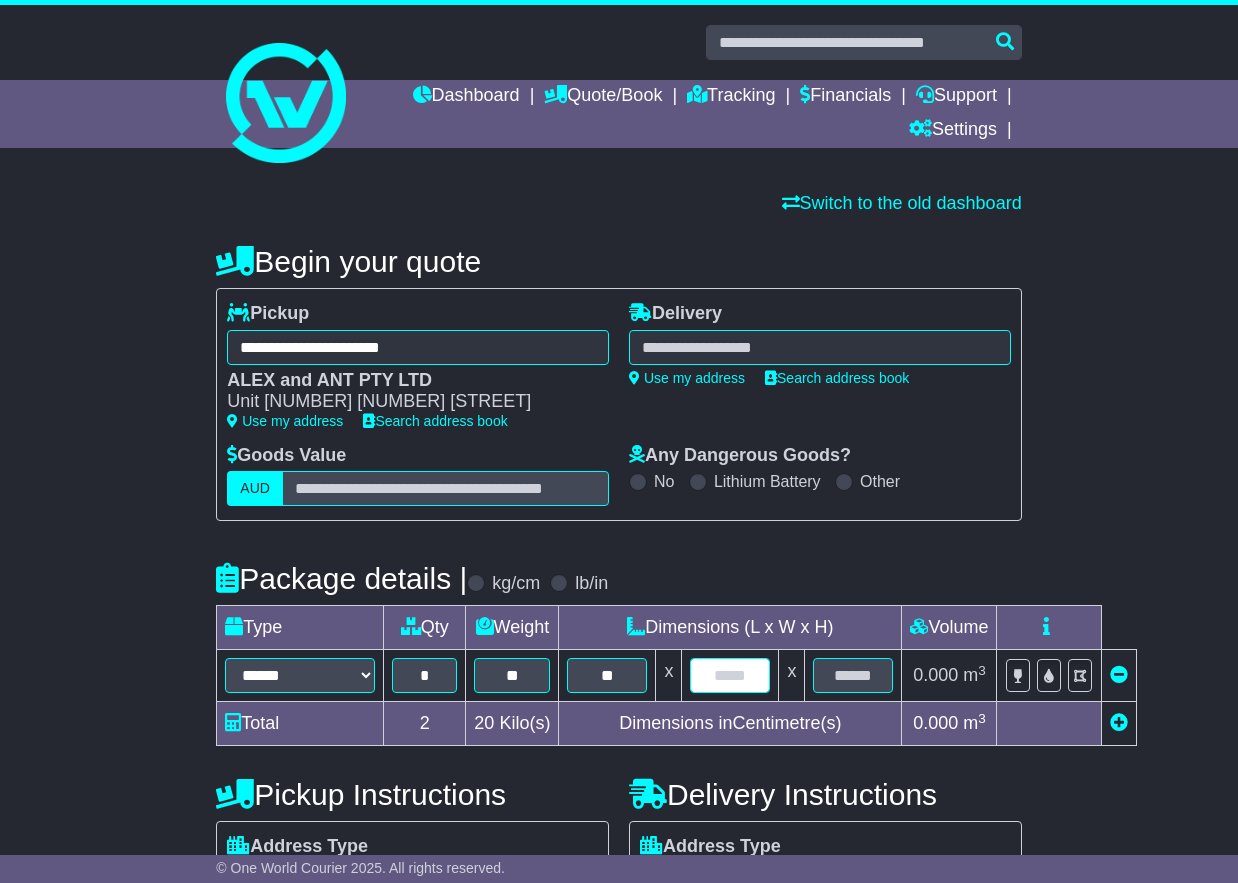 drag, startPoint x: 738, startPoint y: 675, endPoint x: 753, endPoint y: 676, distance: 15.033297 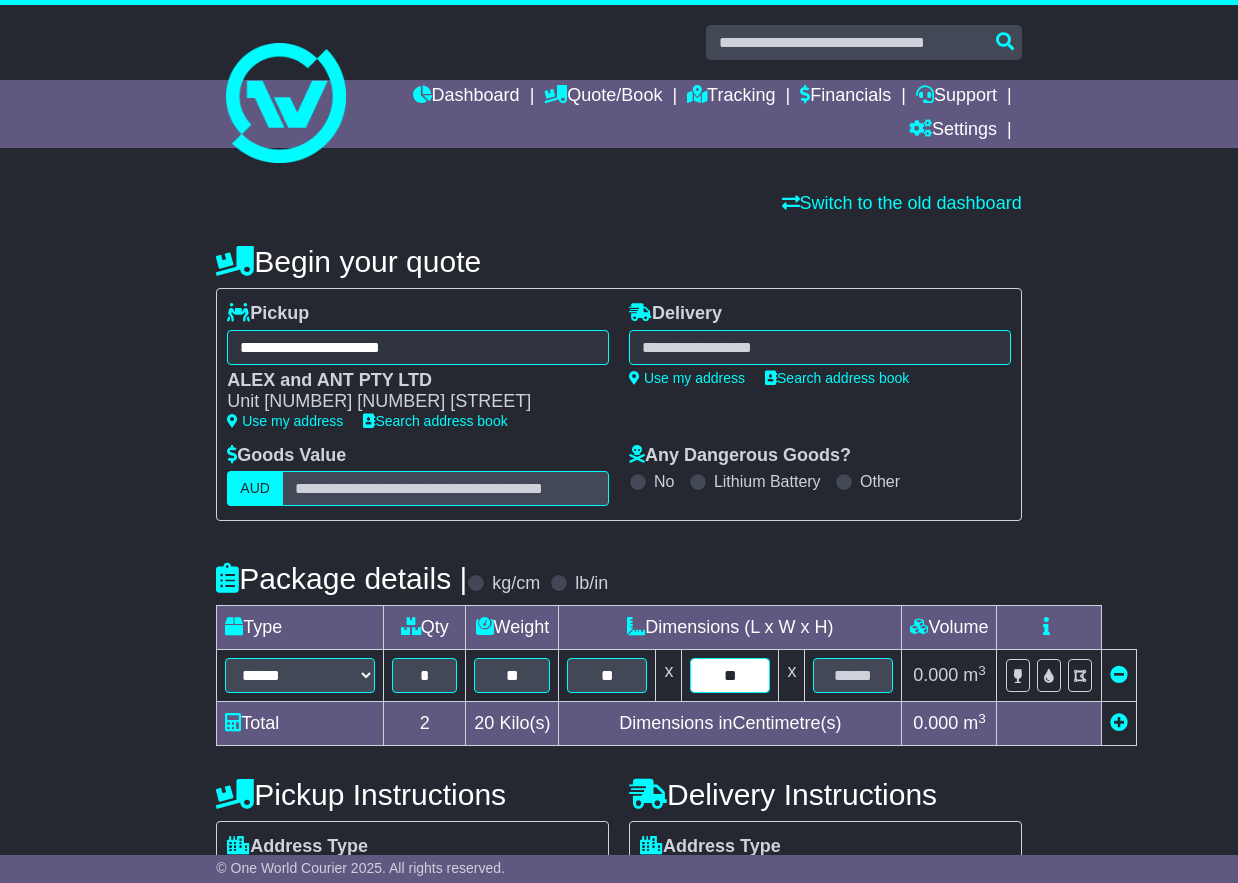 type on "**" 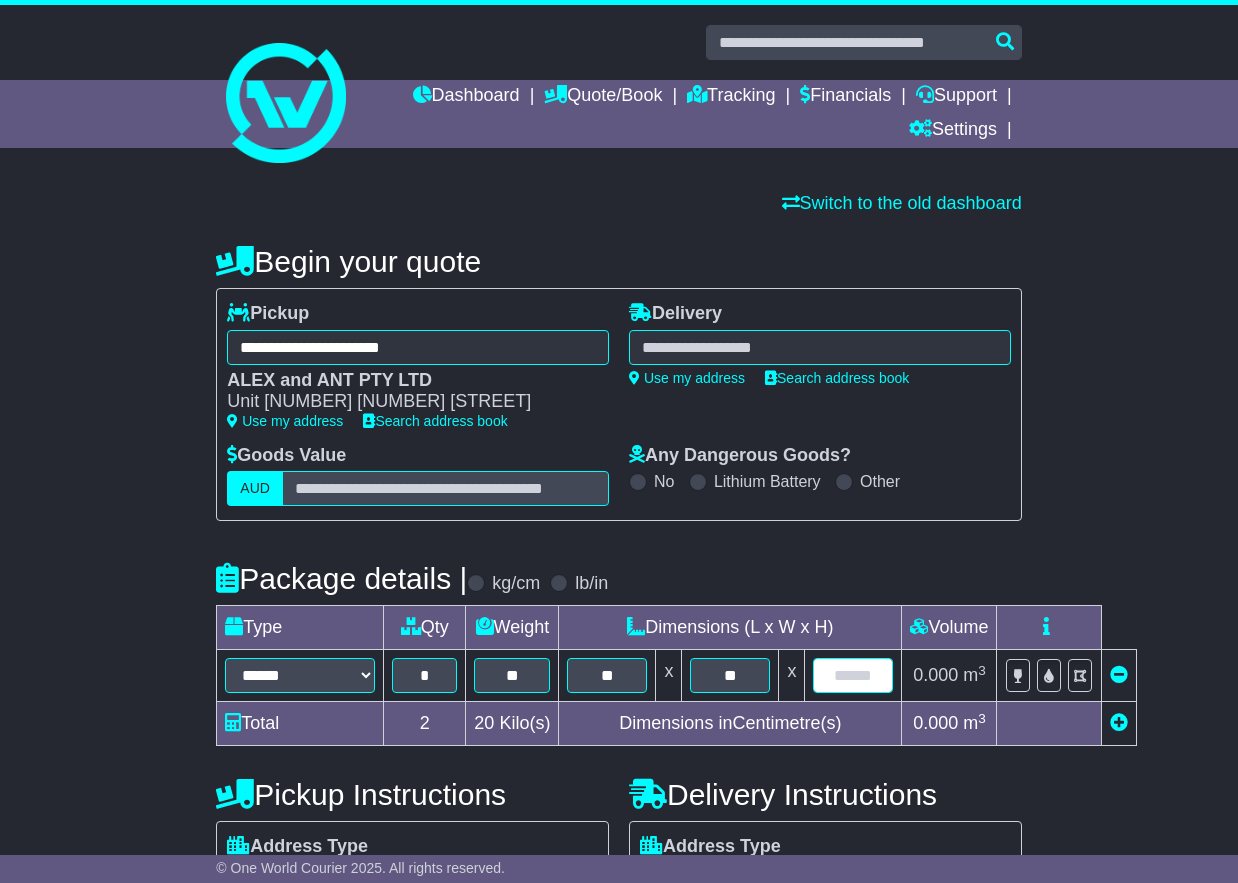 click at bounding box center (853, 675) 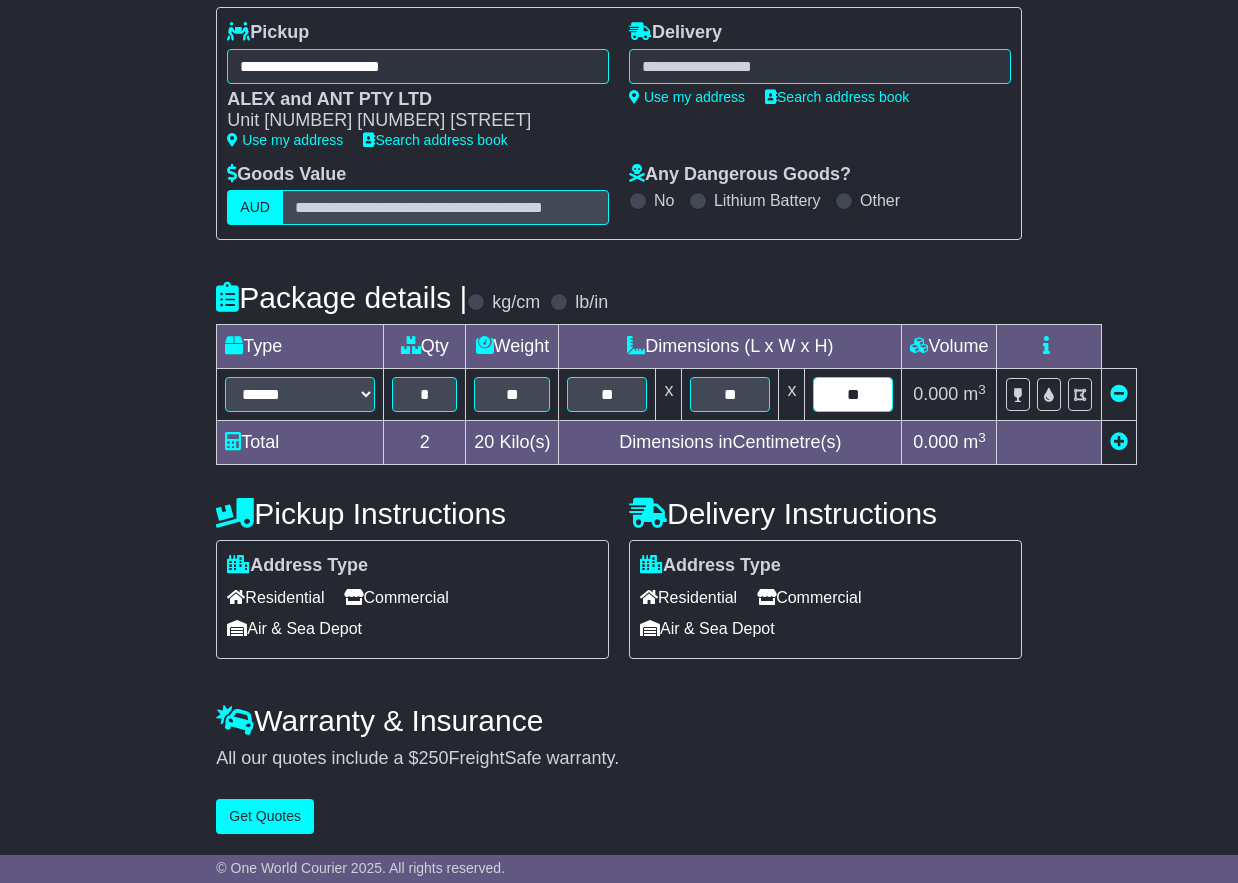 scroll, scrollTop: 282, scrollLeft: 0, axis: vertical 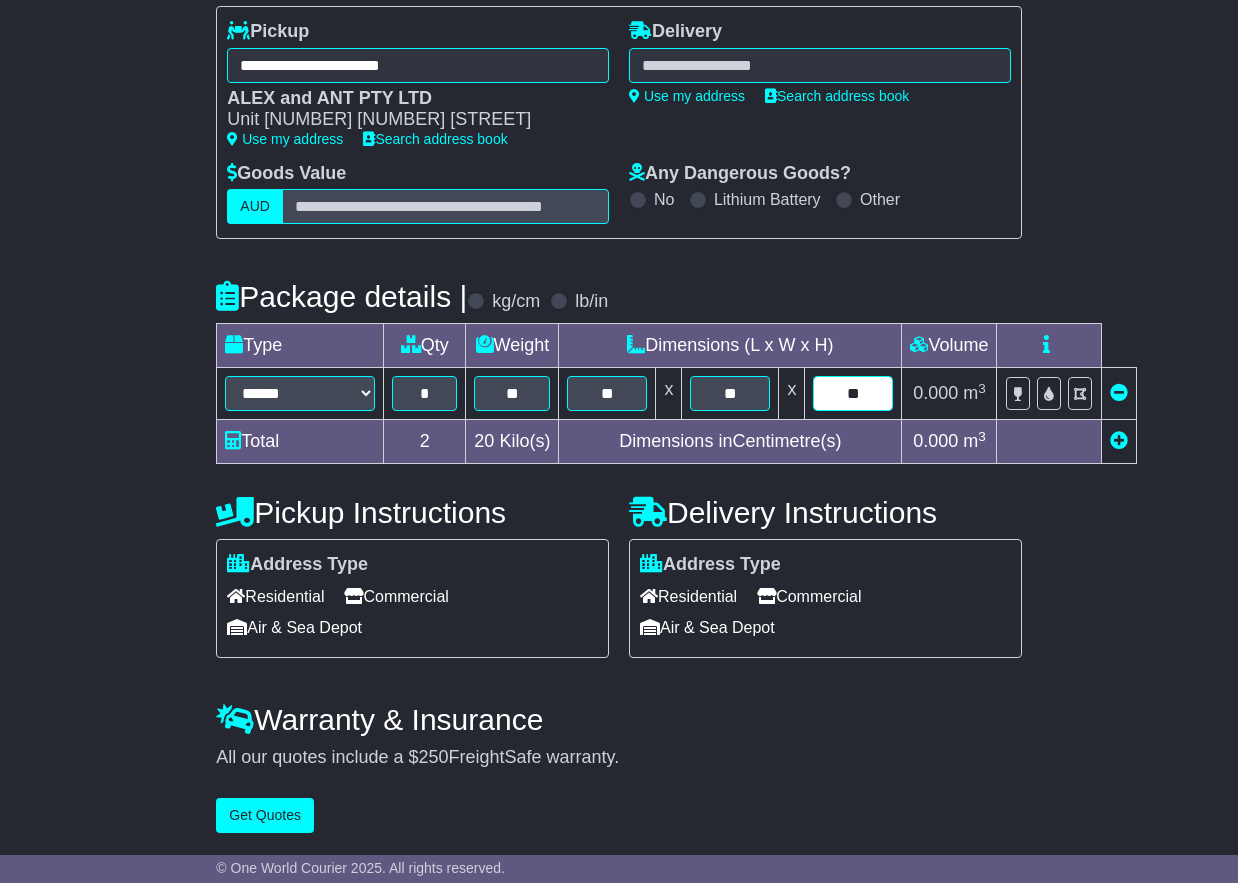 type on "**" 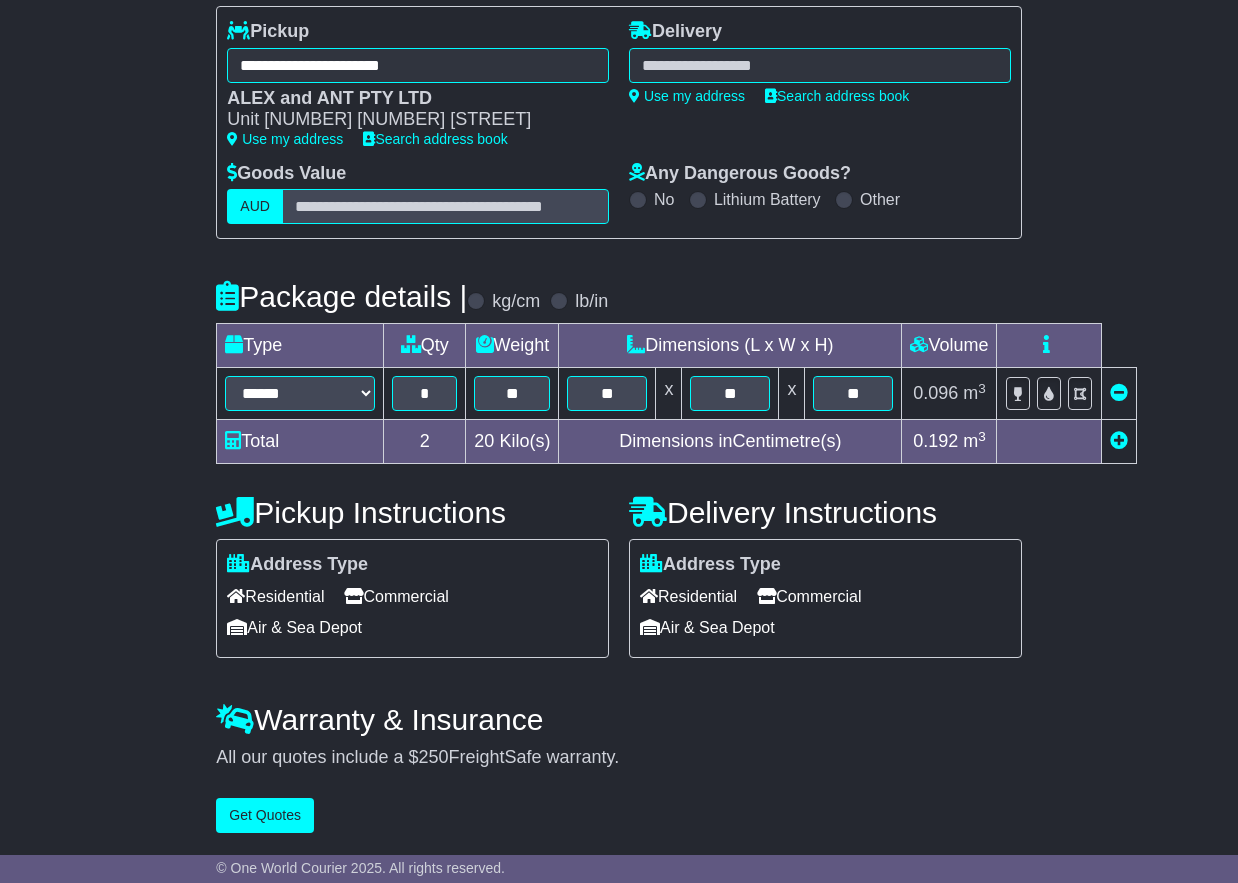click on "Commercial" at bounding box center [809, 596] 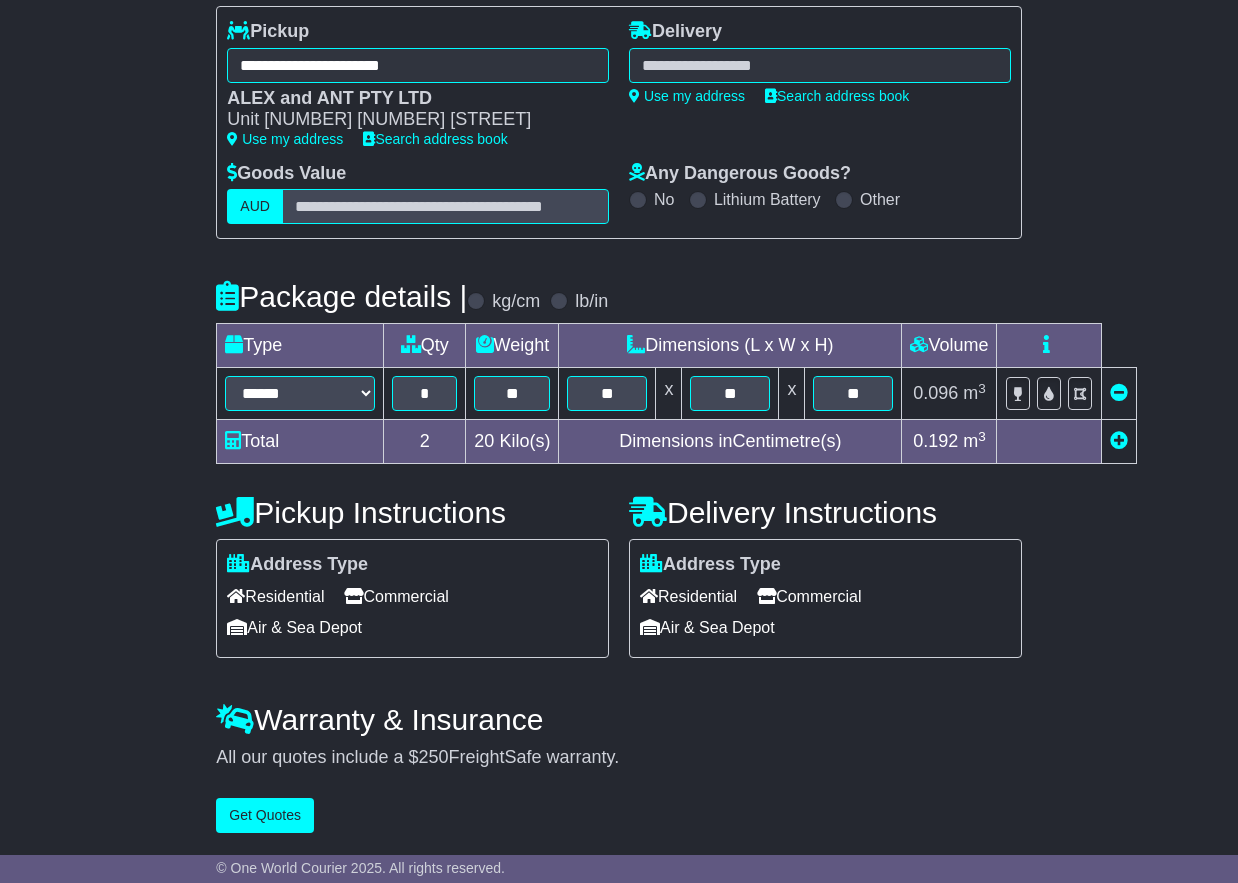 scroll, scrollTop: 284, scrollLeft: 0, axis: vertical 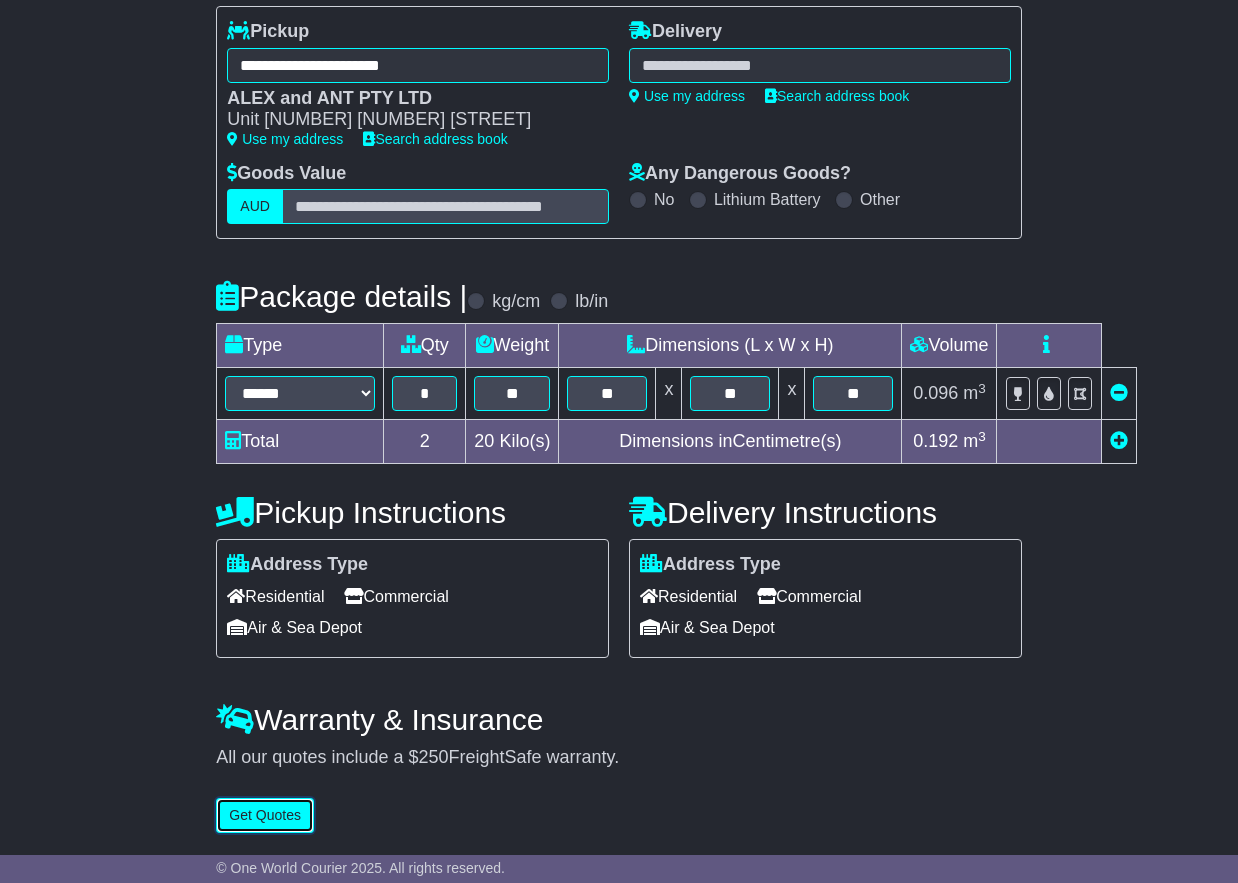 click on "Get Quotes" at bounding box center [265, 815] 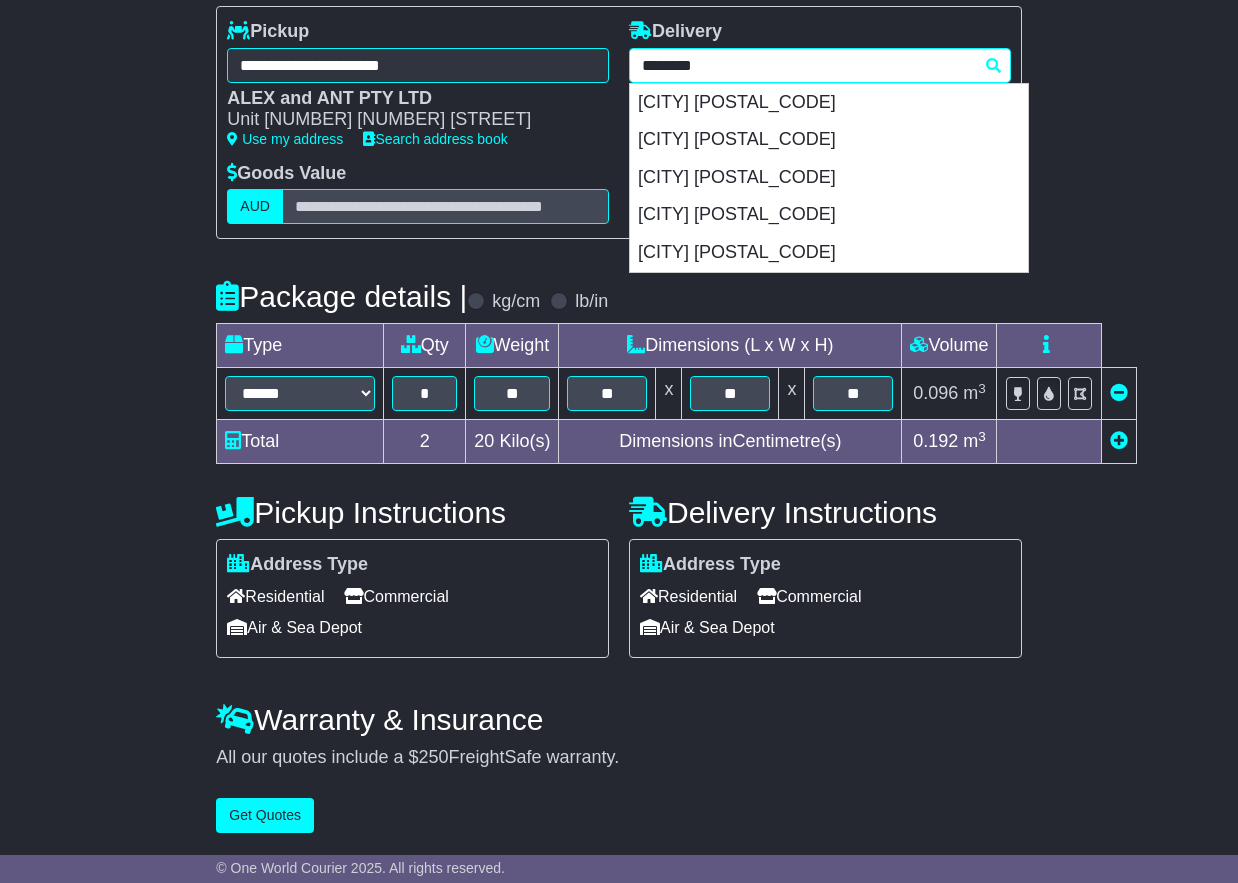 click on "******** Griffith GRIFFITH 2603 GRIFFITH 2680 GRIFFITH DC 2680 GRIFFITH EAST 2680 GRIFFITH UNIVERSITY 4222
Please provide city" at bounding box center (820, 72) 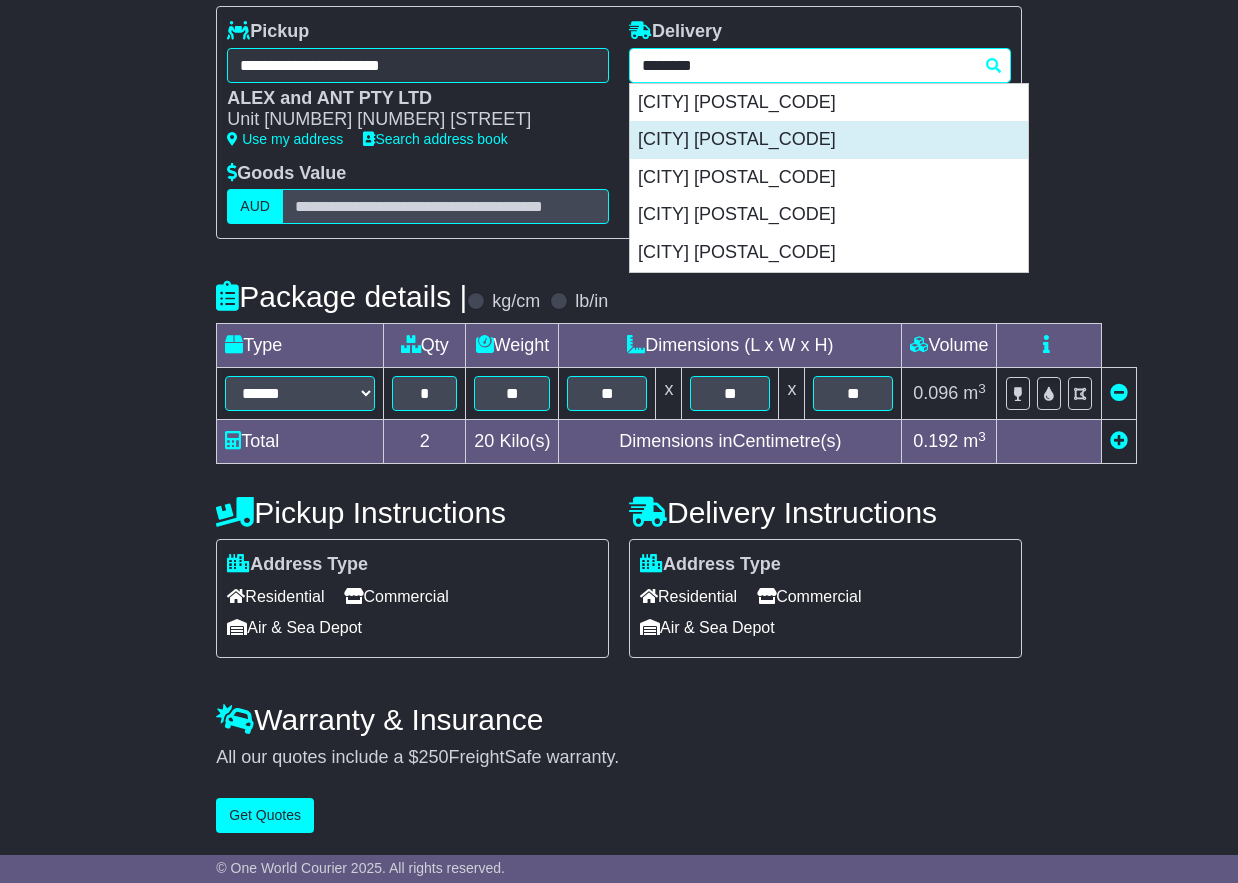 click on "GRIFFITH 2680" at bounding box center (829, 140) 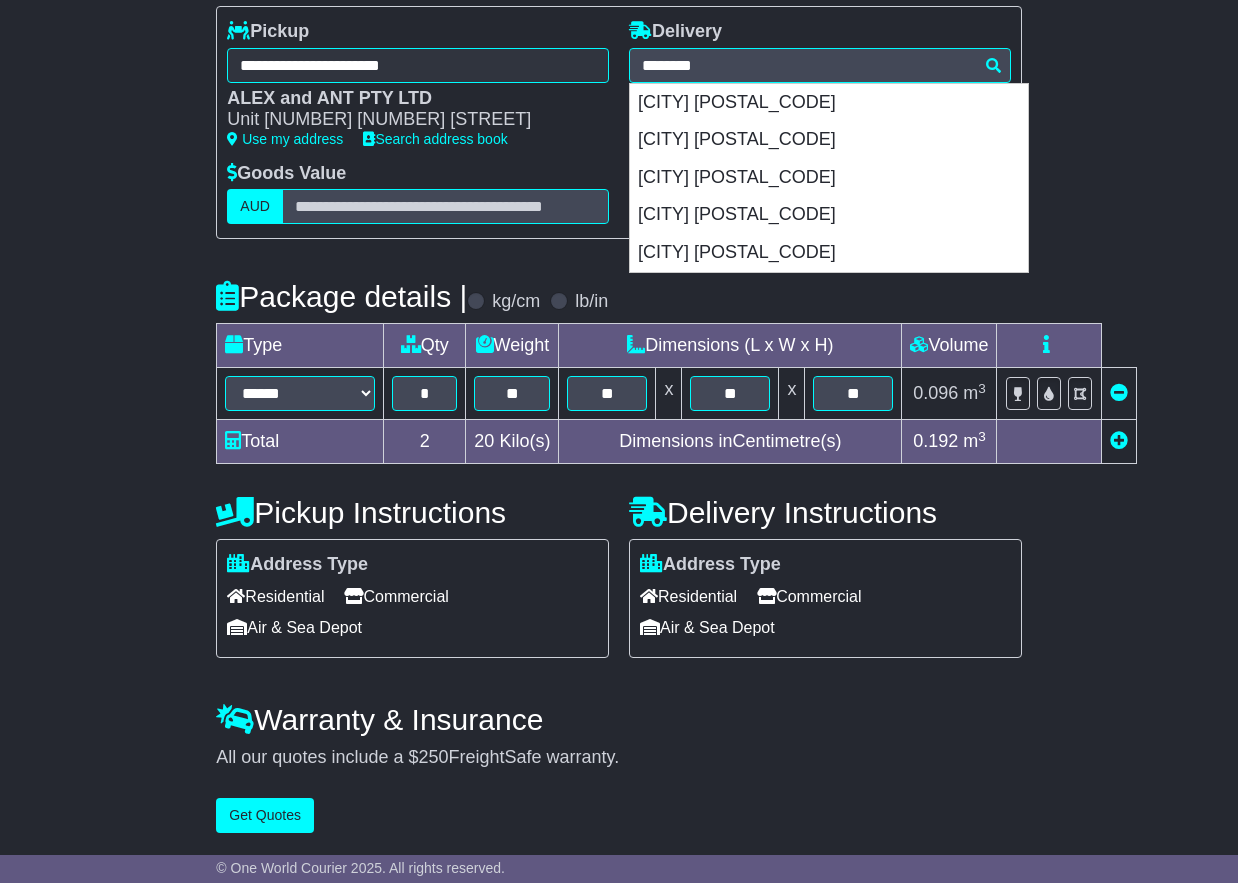 type on "**********" 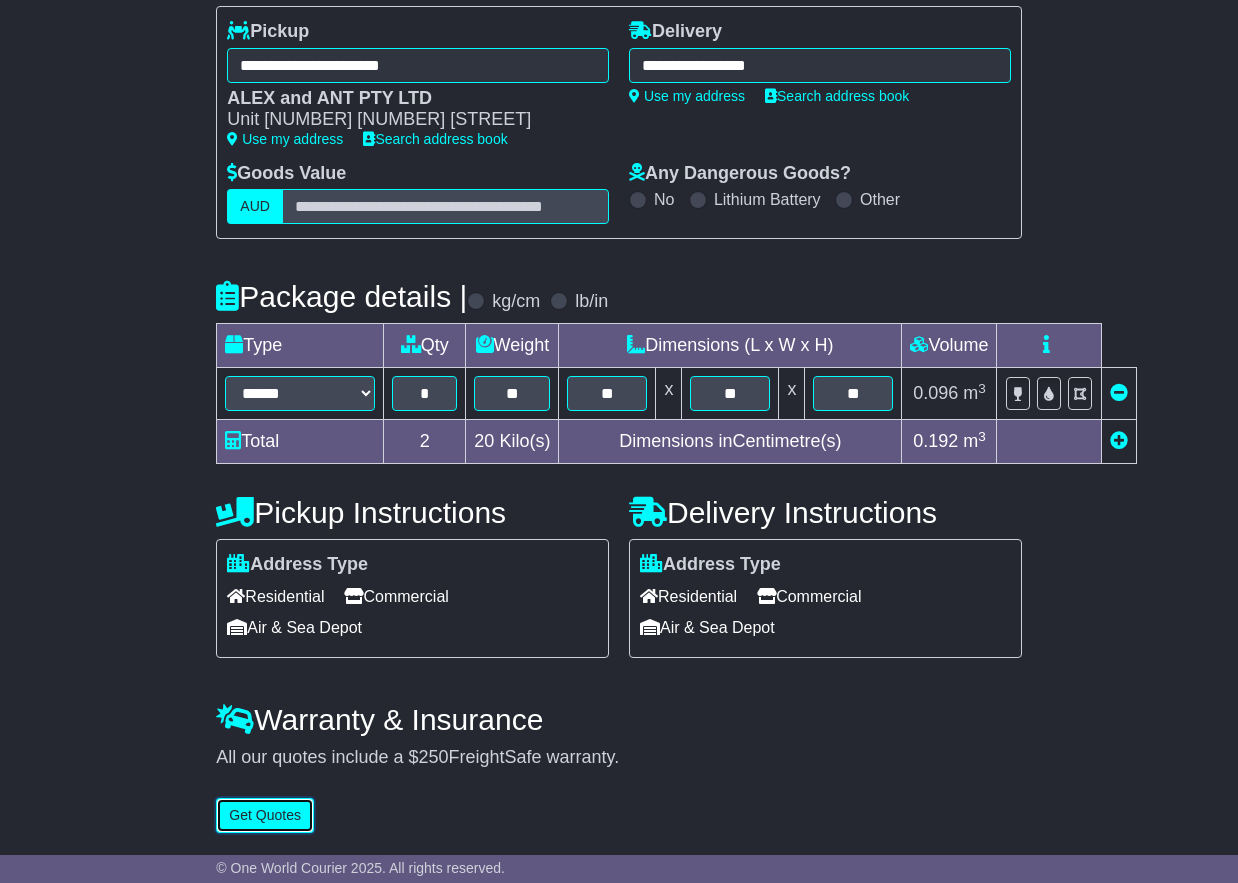 click on "Get Quotes" at bounding box center (265, 815) 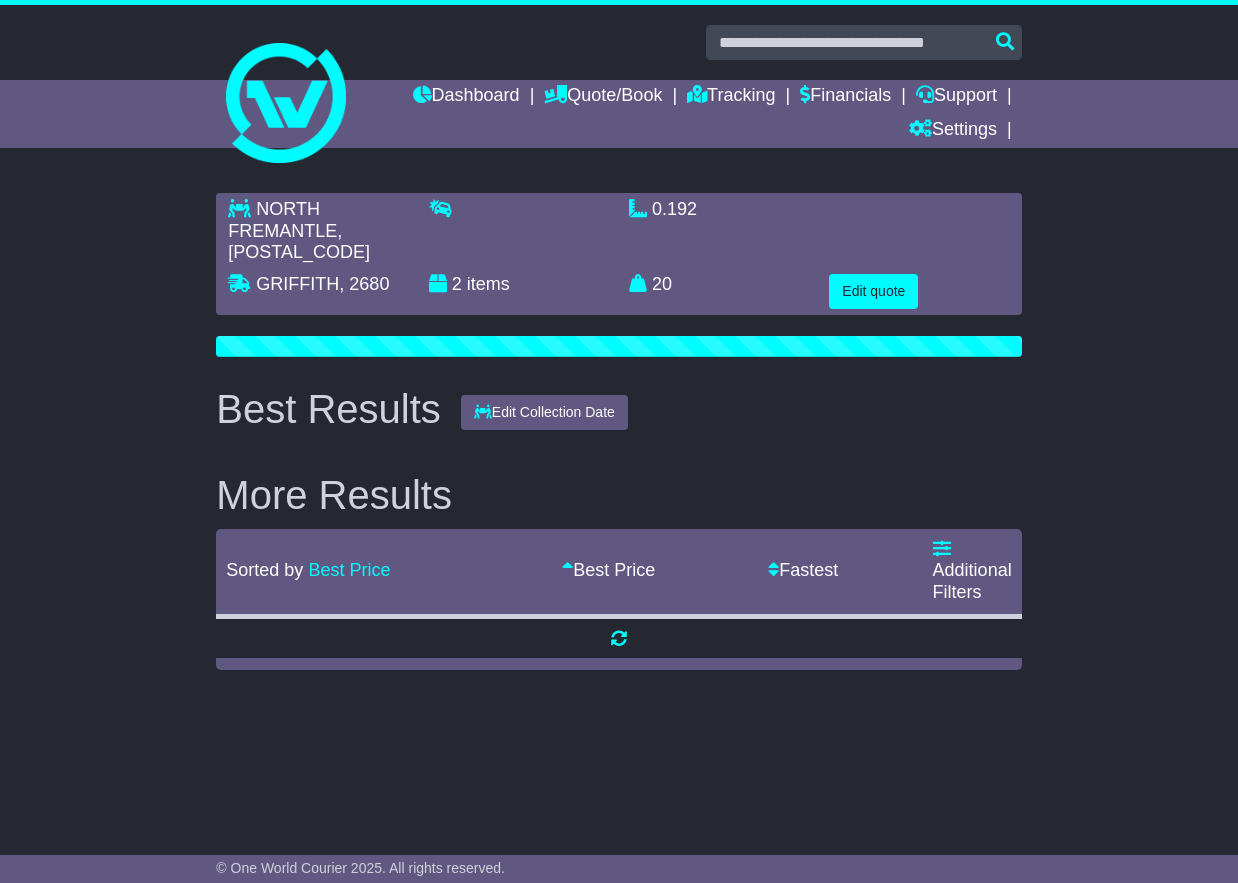 scroll, scrollTop: 0, scrollLeft: 0, axis: both 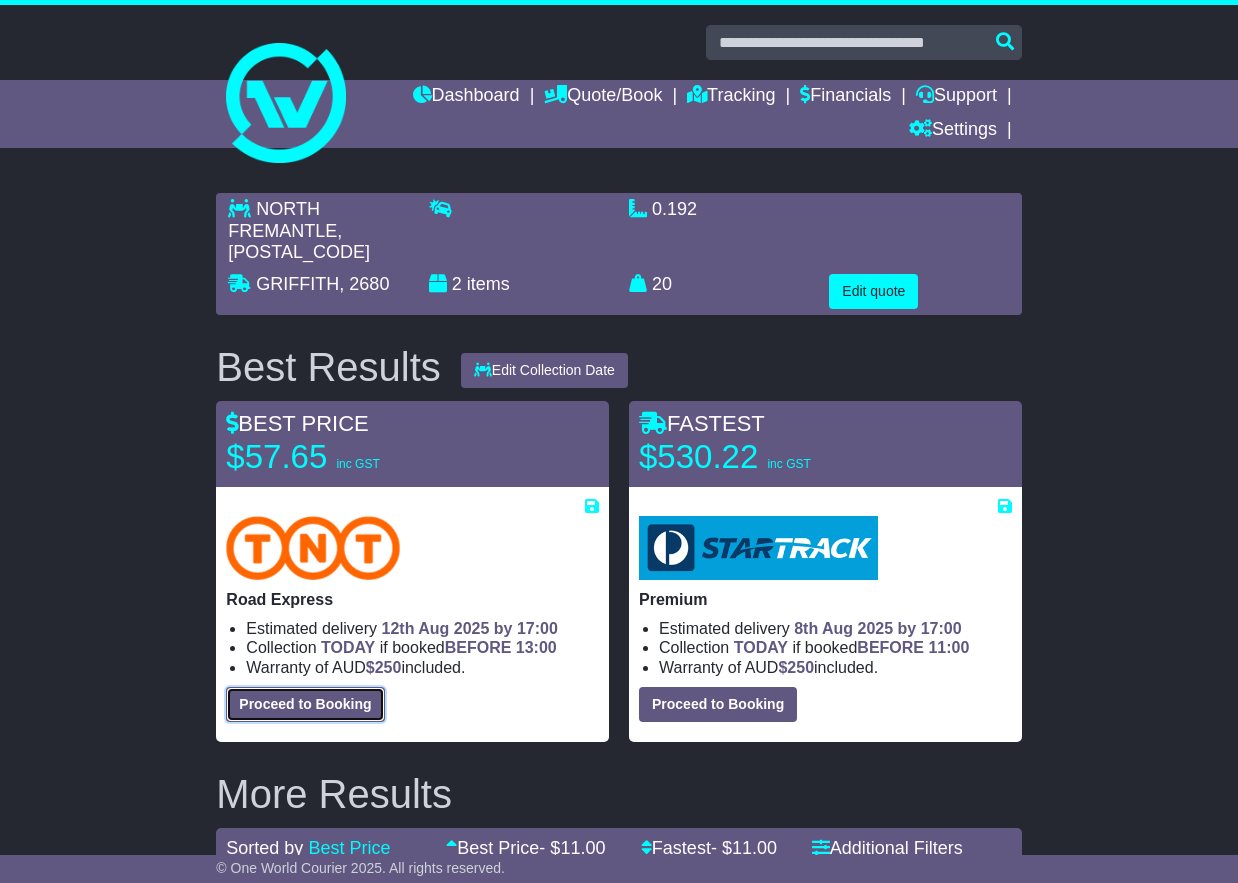 click on "Proceed to Booking" at bounding box center [305, 704] 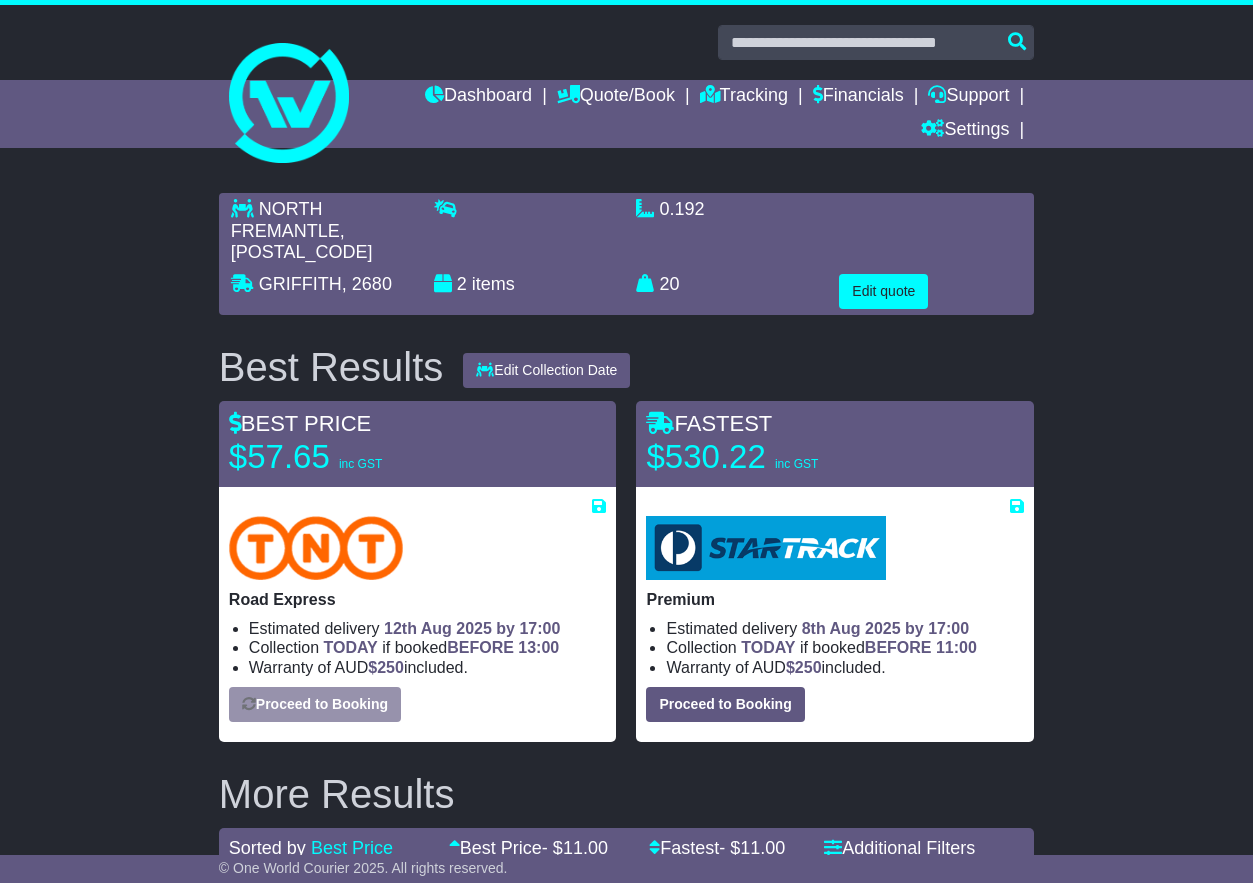select on "****" 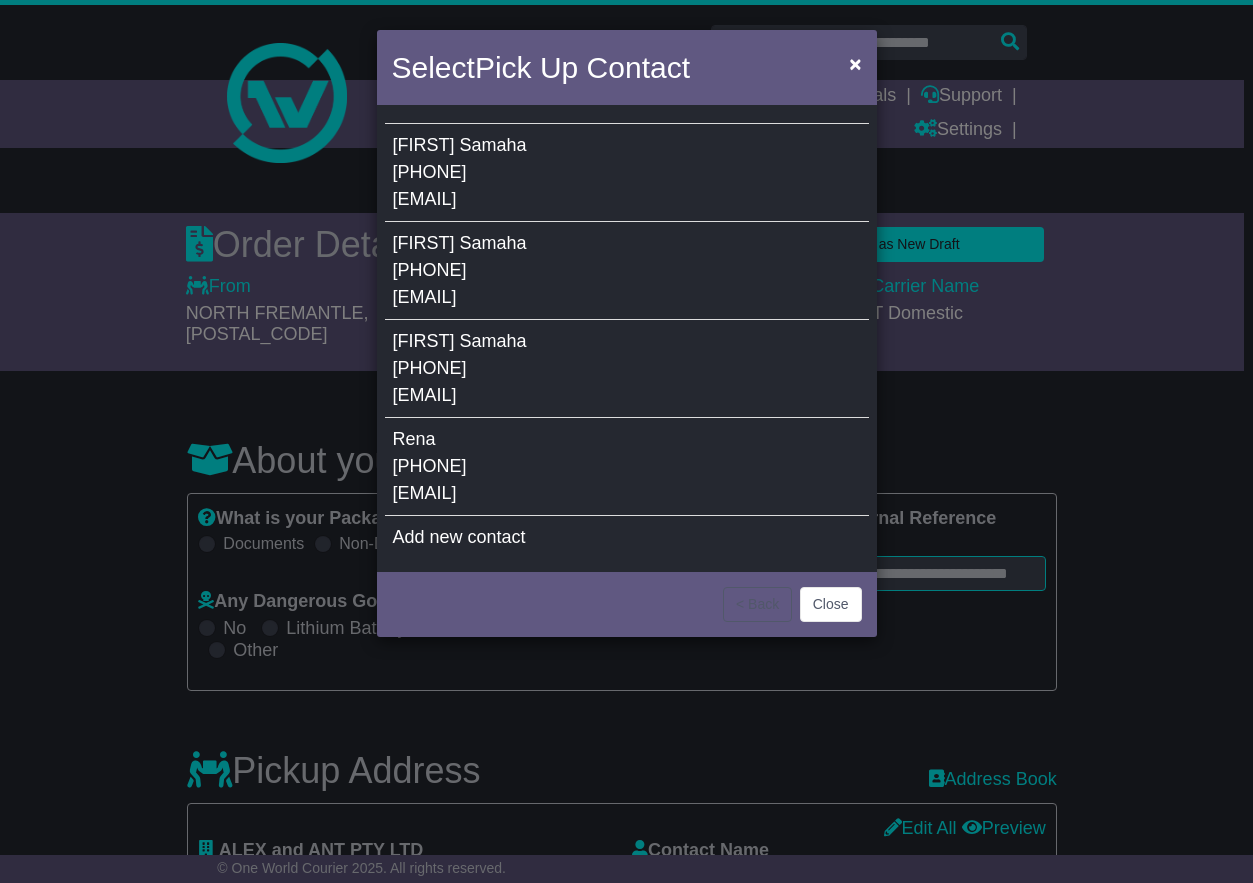 click on "Caterina   Samaha
+61414948199
caterina@alexandant.com.au" at bounding box center (627, 173) 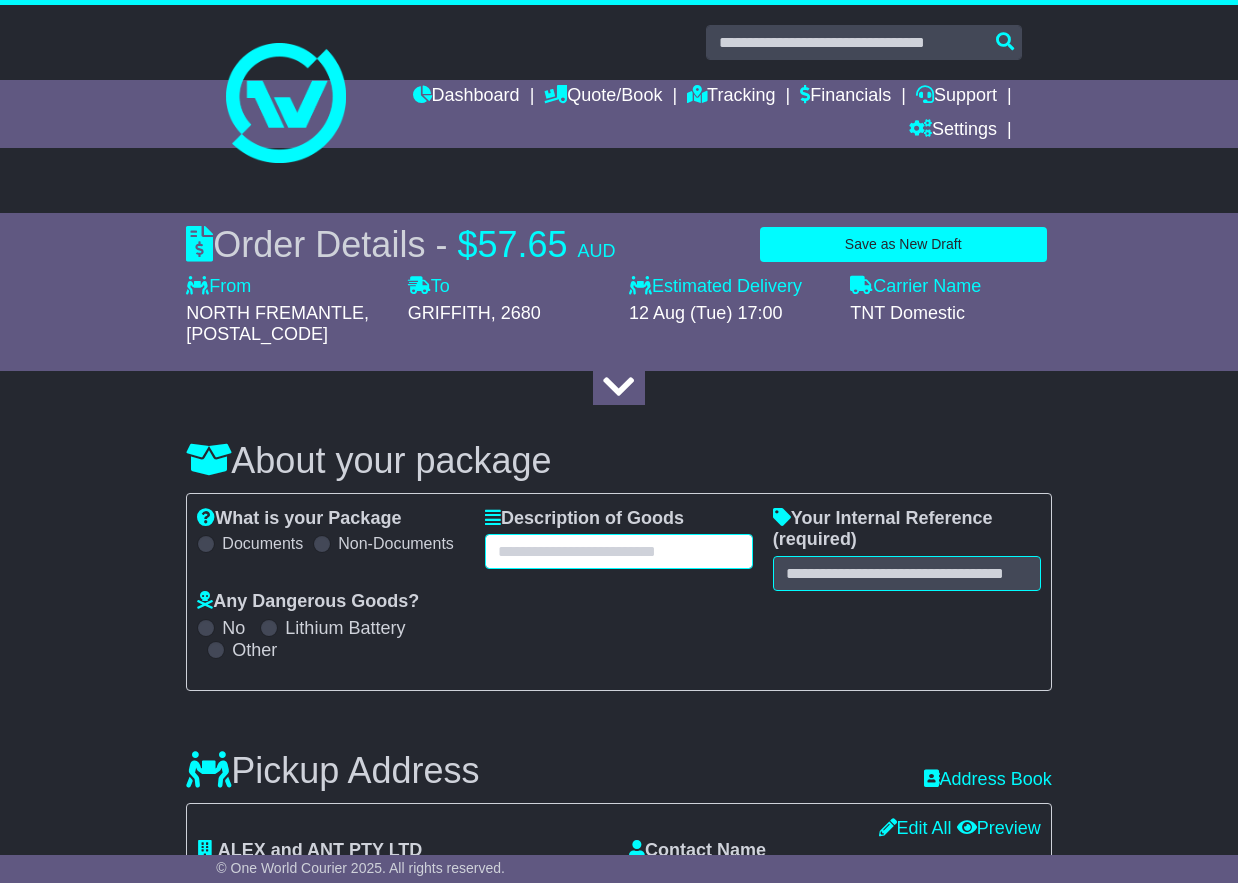 click at bounding box center (619, 551) 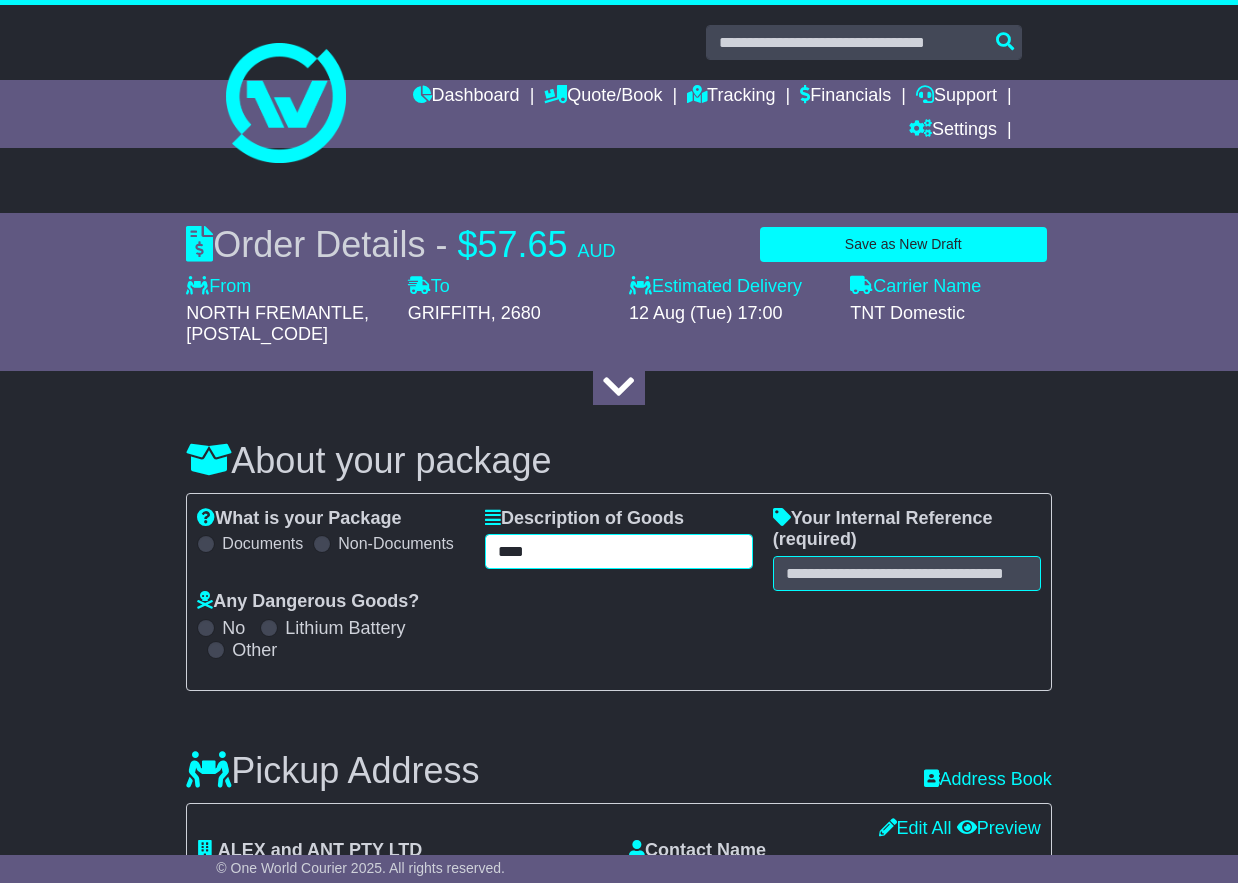 type on "****" 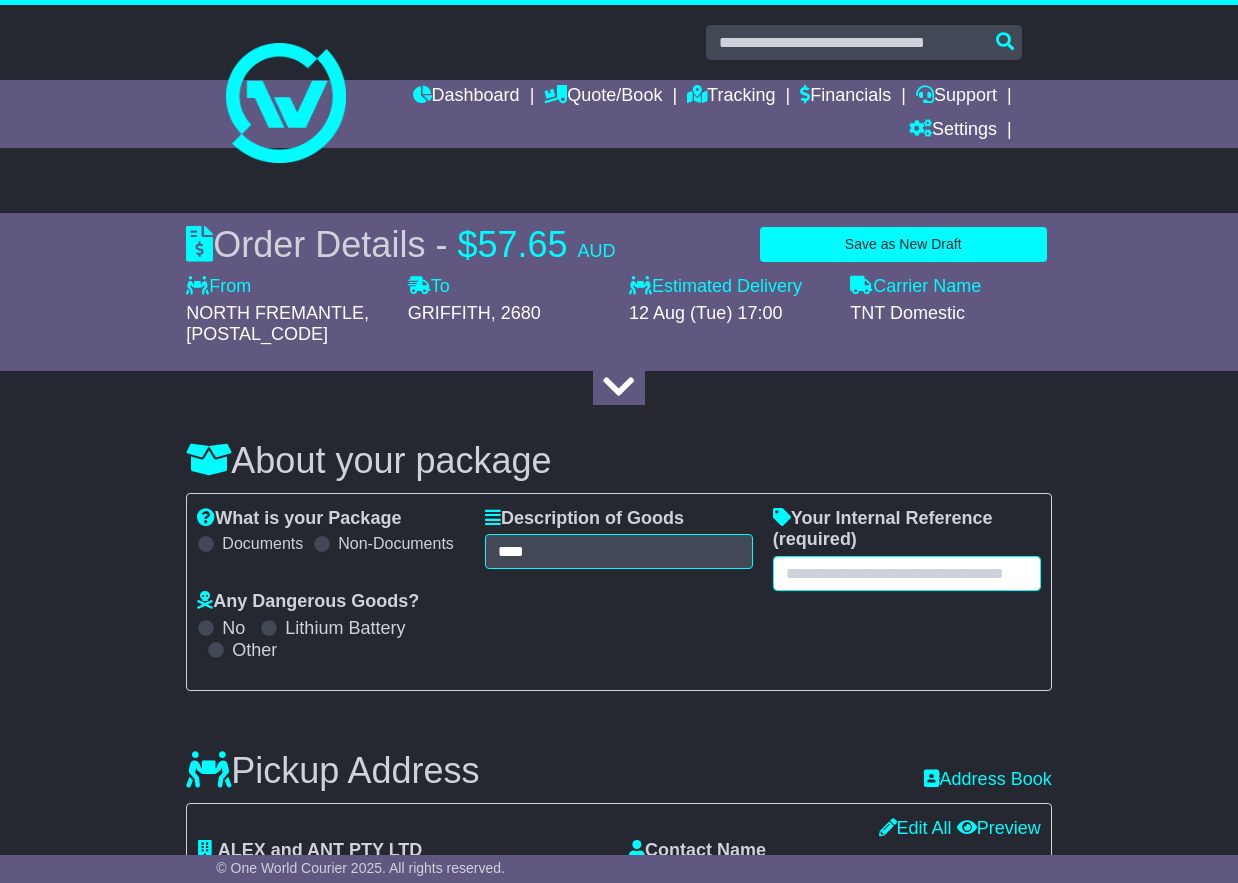 click at bounding box center [907, 573] 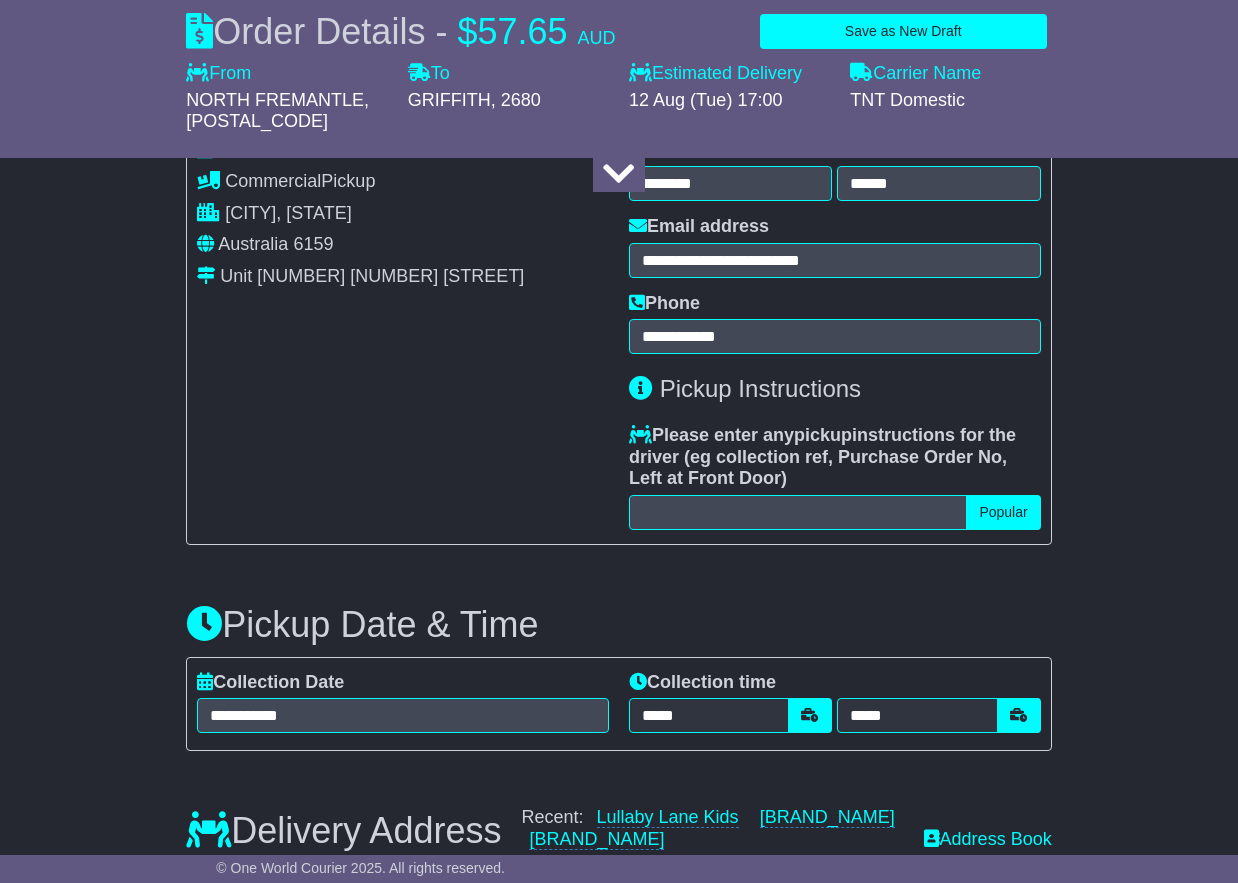 type on "**********" 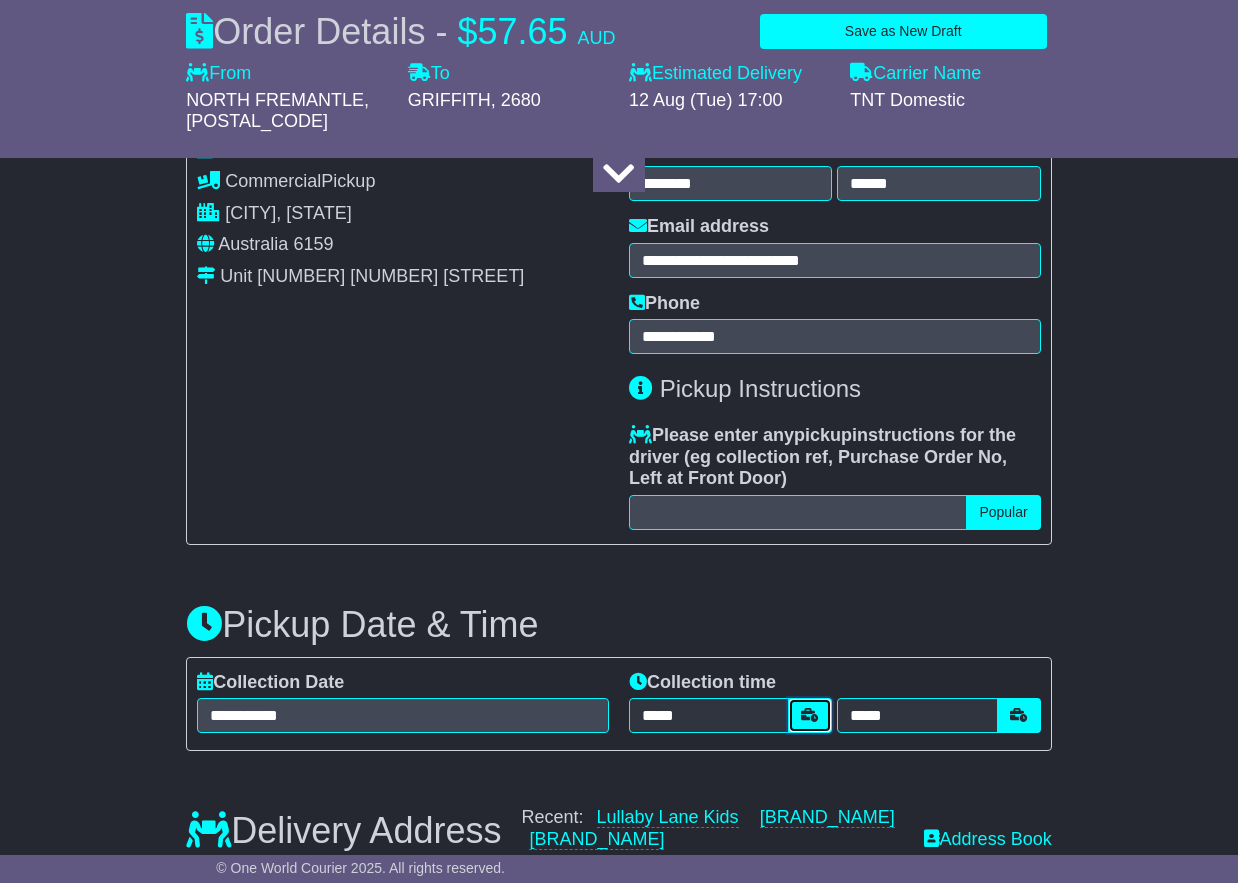 click at bounding box center (810, 715) 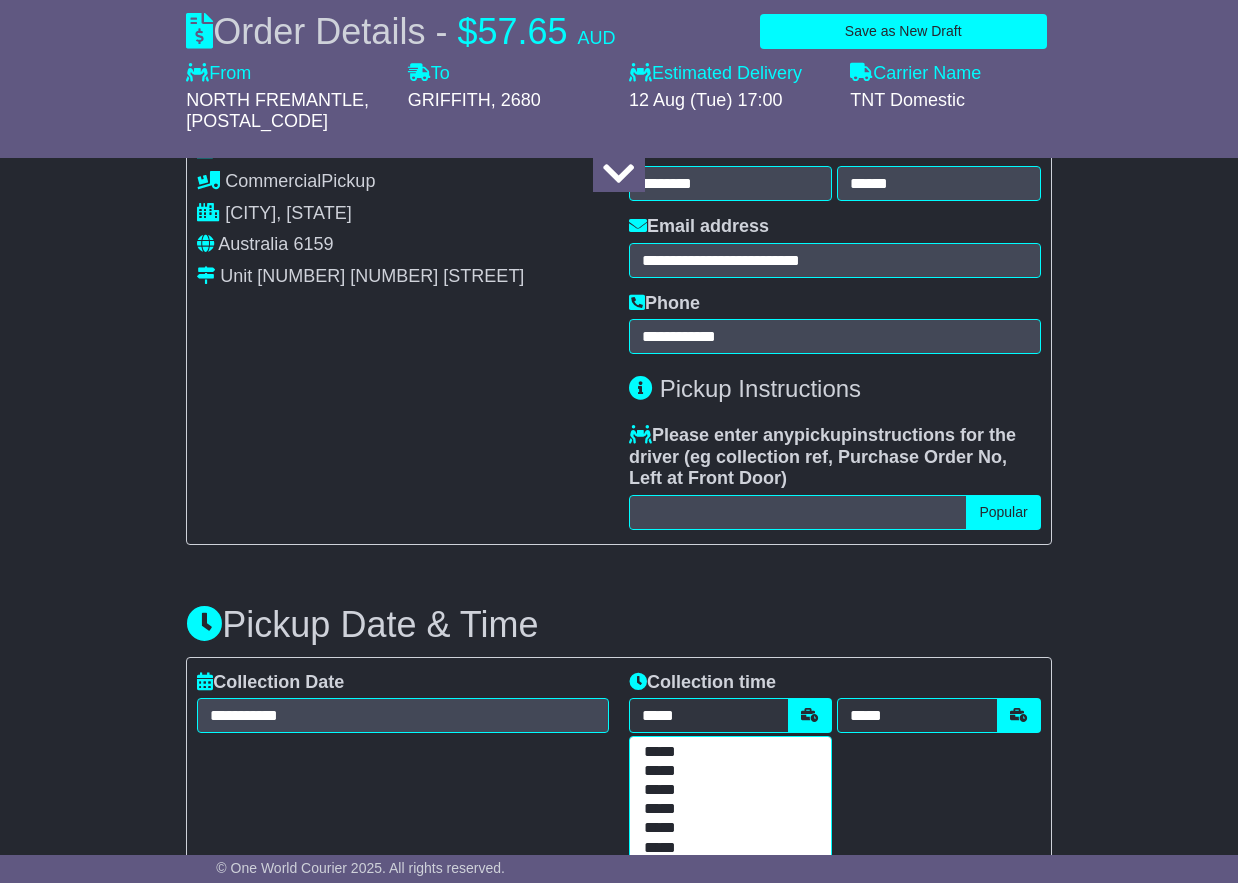 scroll, scrollTop: 721, scrollLeft: 0, axis: vertical 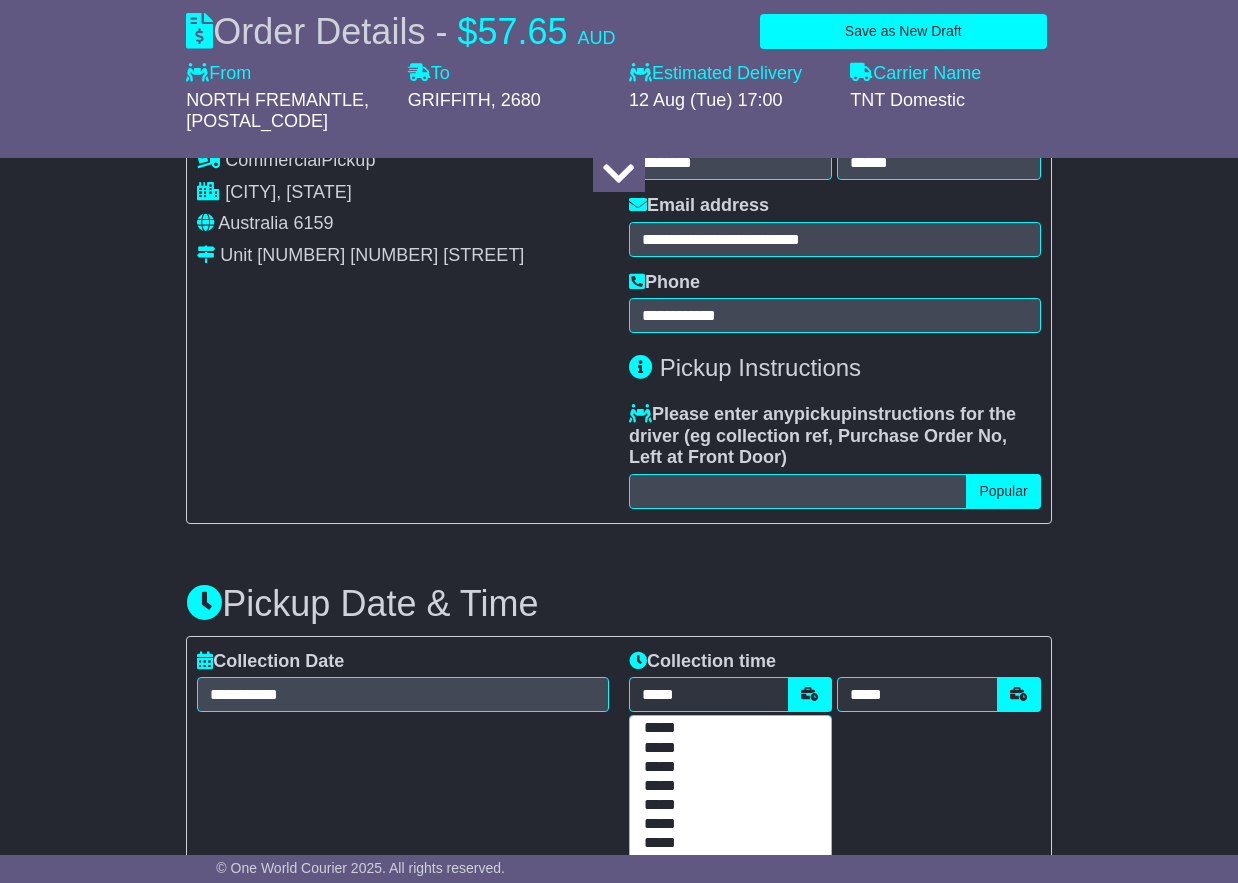 click on "*****" at bounding box center (726, 767) 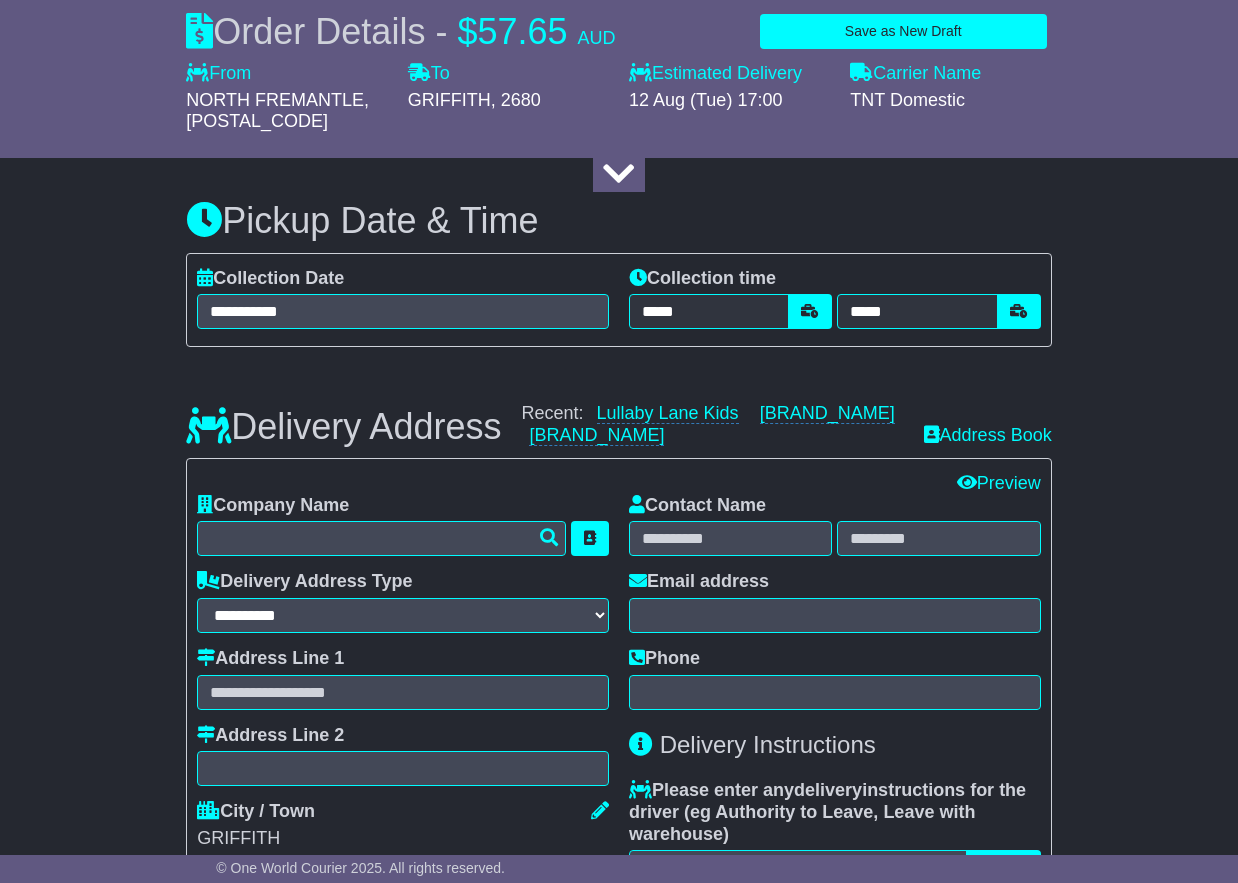 scroll, scrollTop: 1107, scrollLeft: 0, axis: vertical 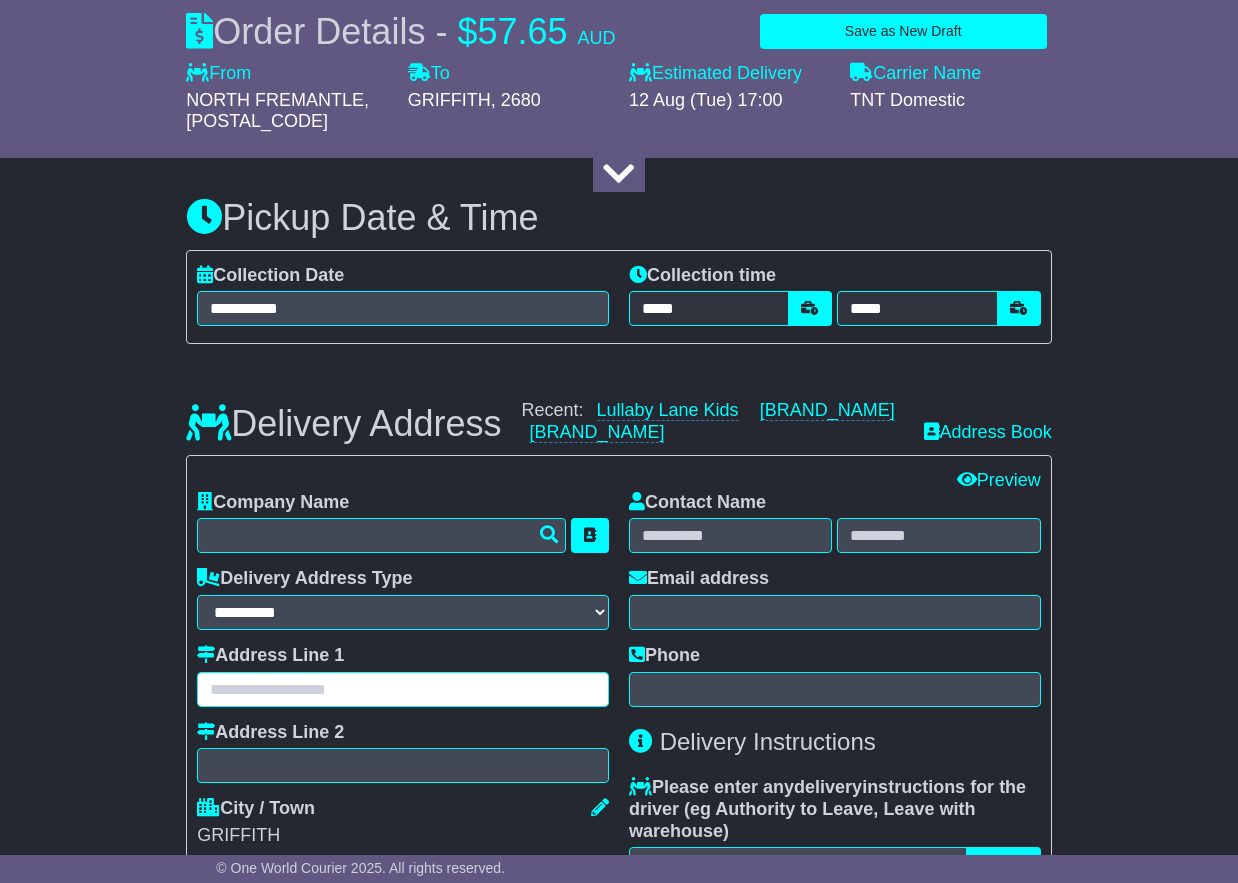 click at bounding box center [403, 689] 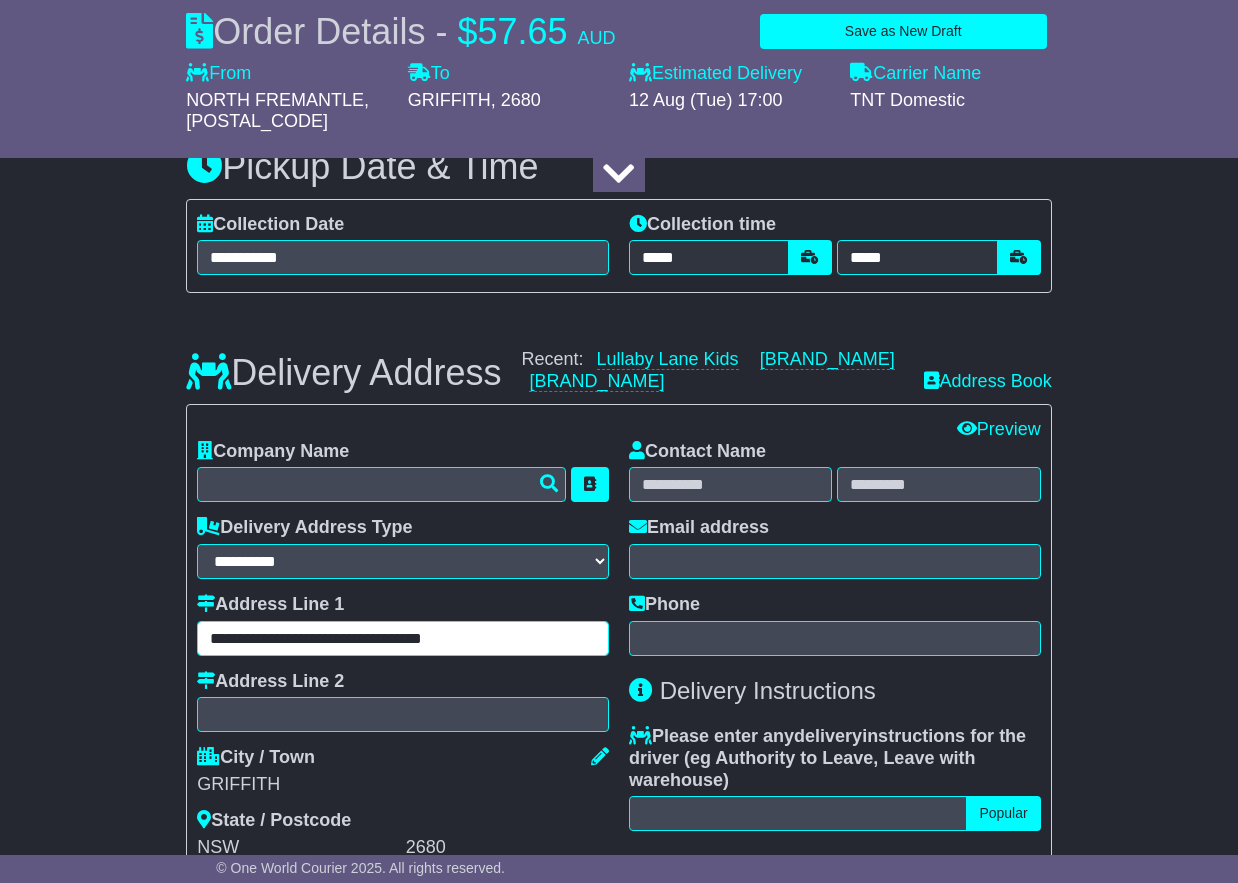 scroll, scrollTop: 1173, scrollLeft: 0, axis: vertical 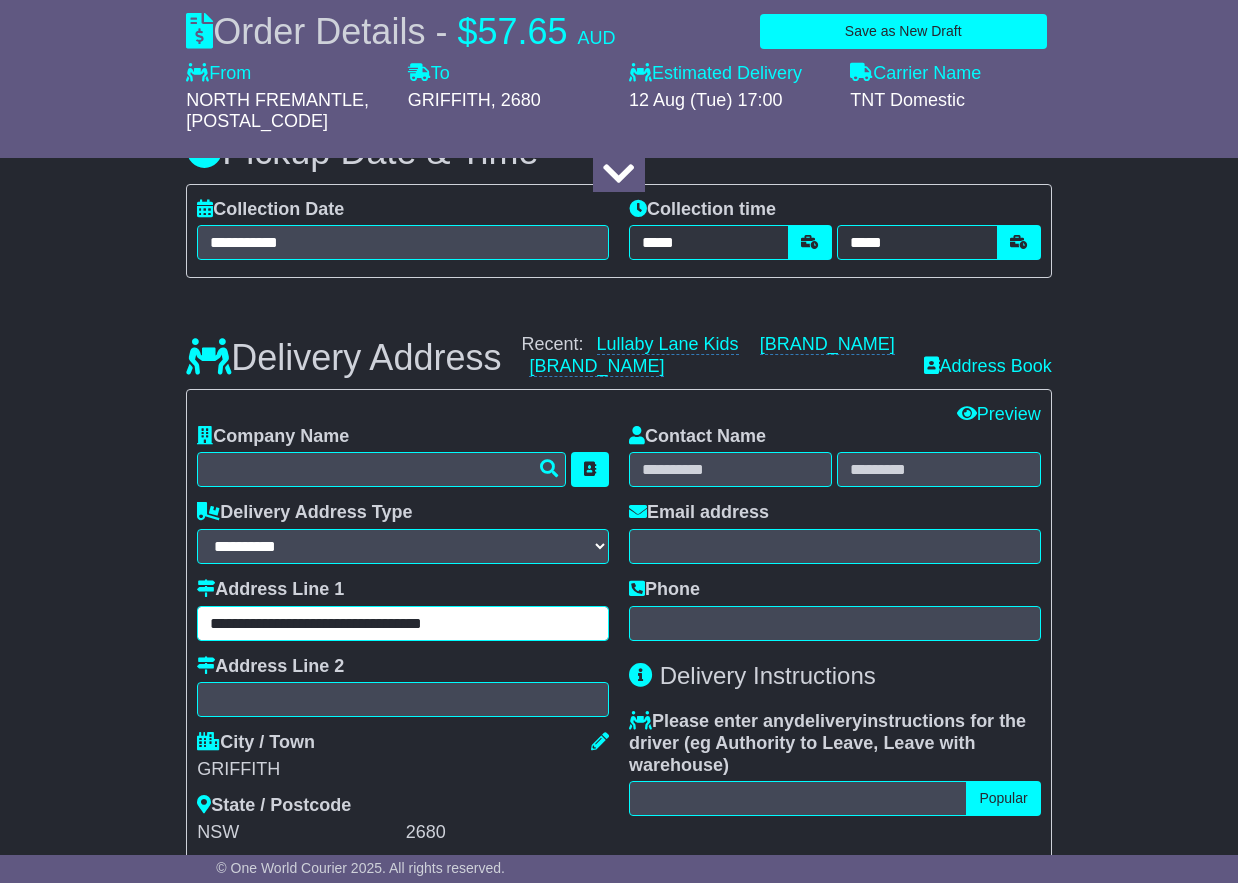 drag, startPoint x: 325, startPoint y: 627, endPoint x: 572, endPoint y: 628, distance: 247.00203 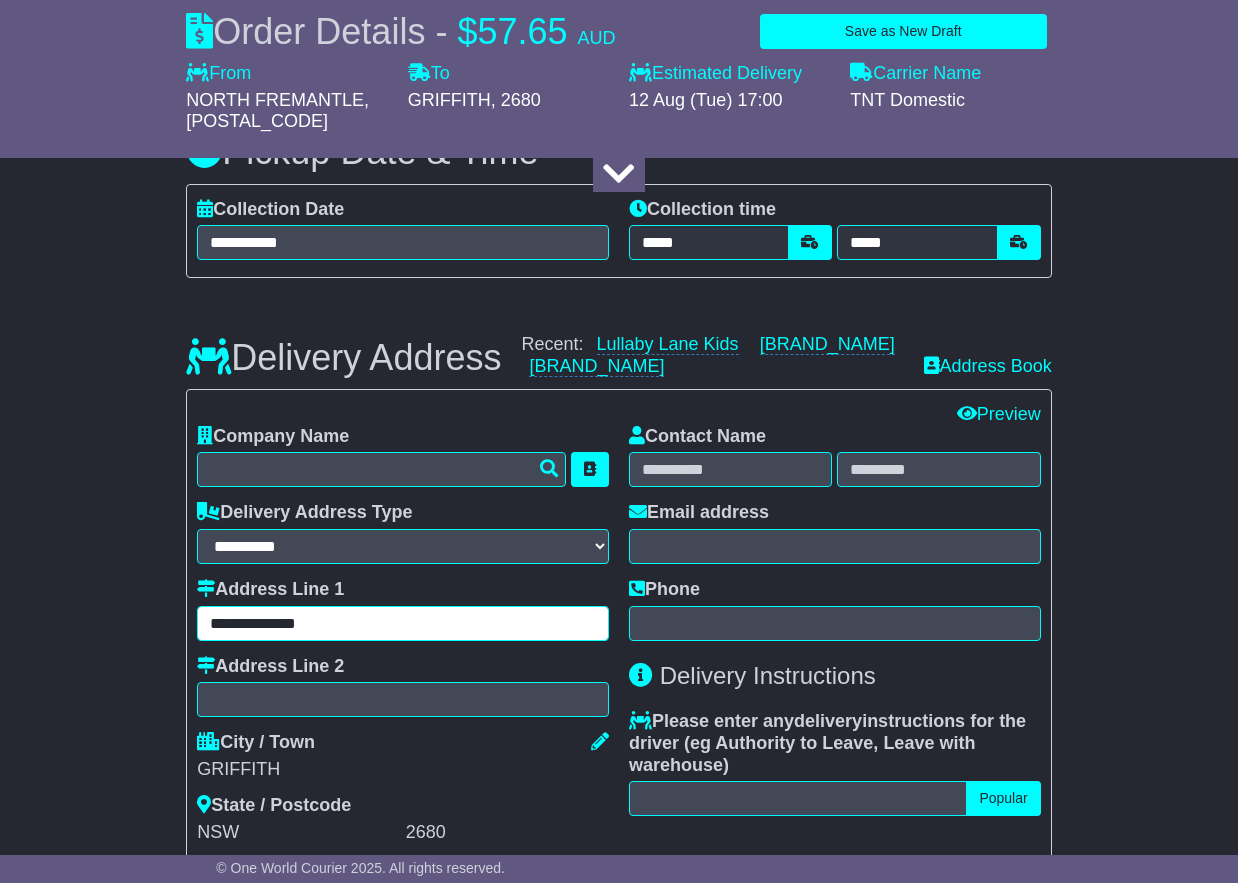 type on "**********" 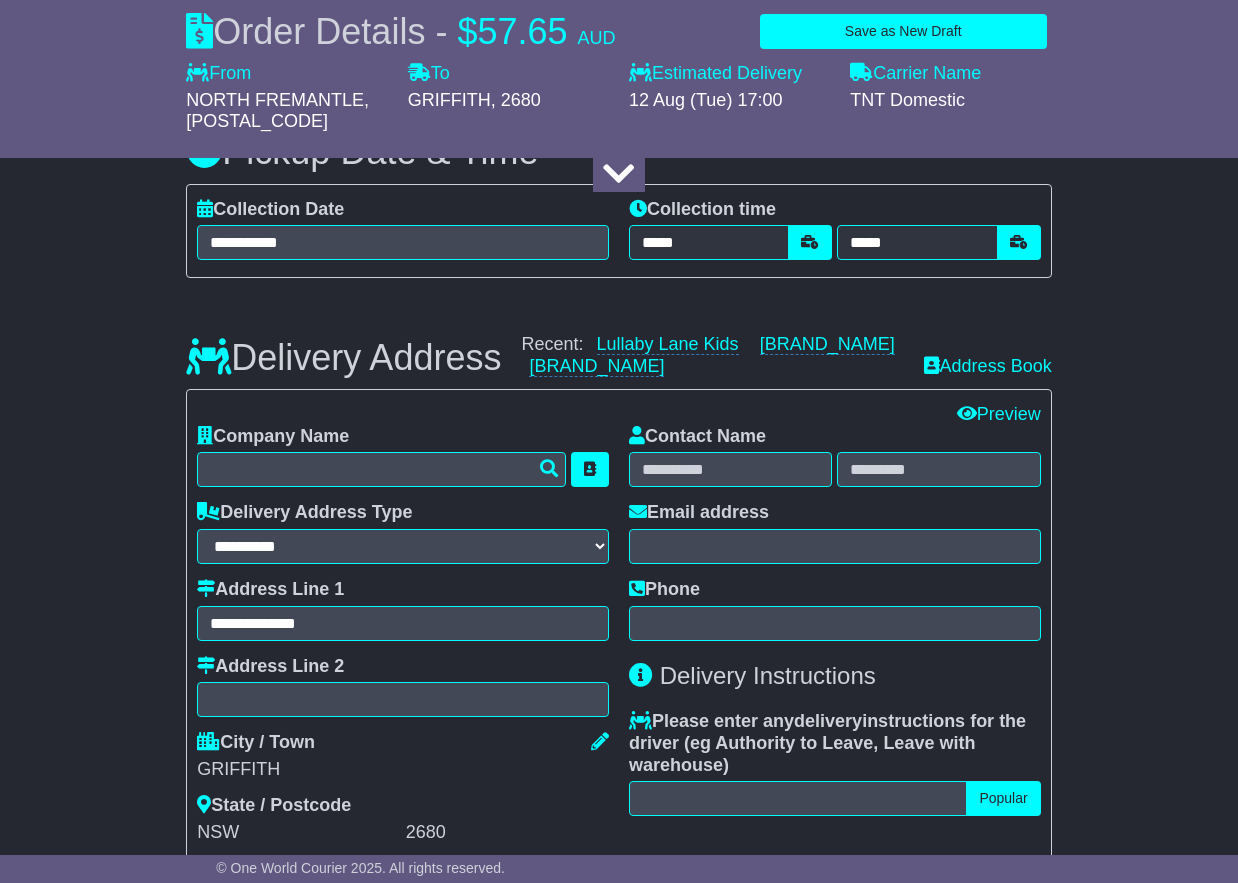 click on "Address Line 2" at bounding box center (403, 687) 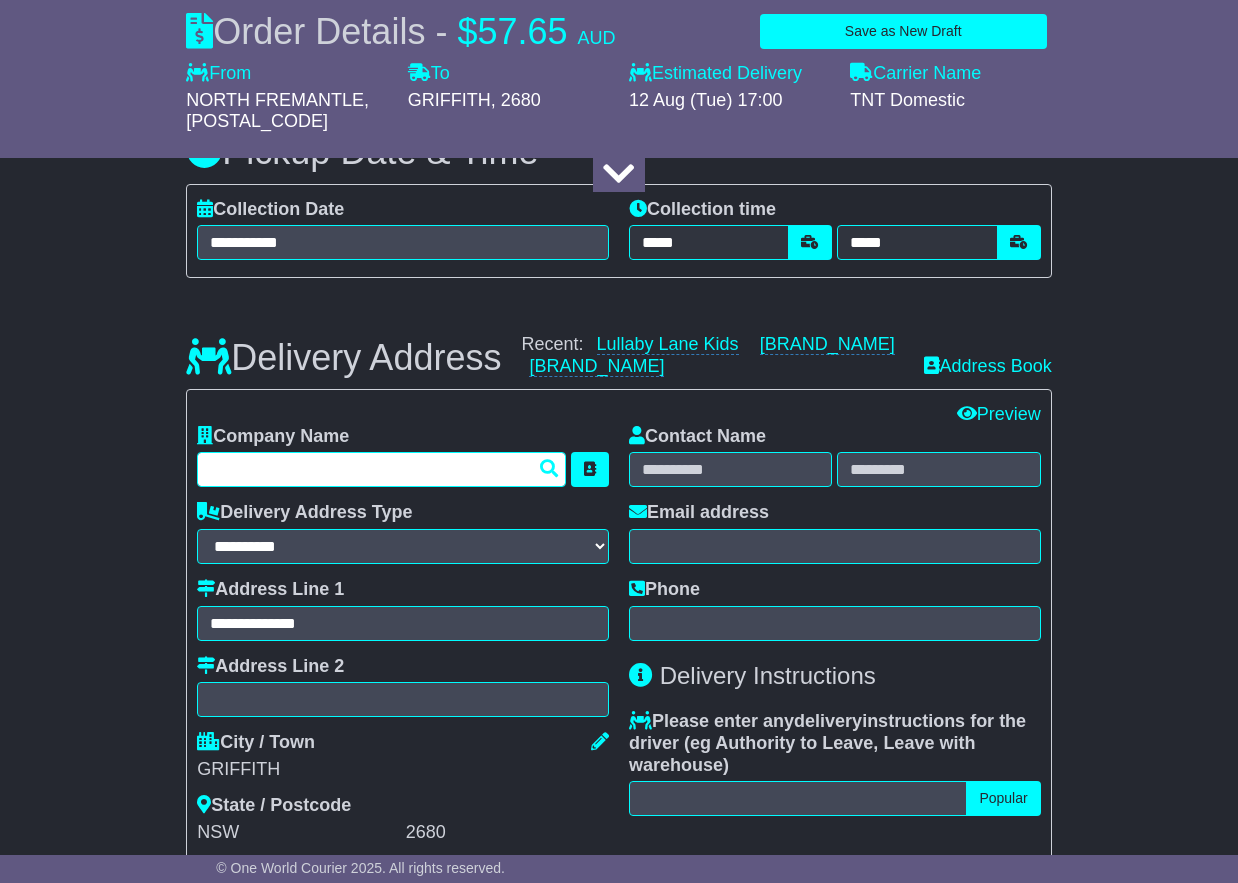 click at bounding box center [381, 469] 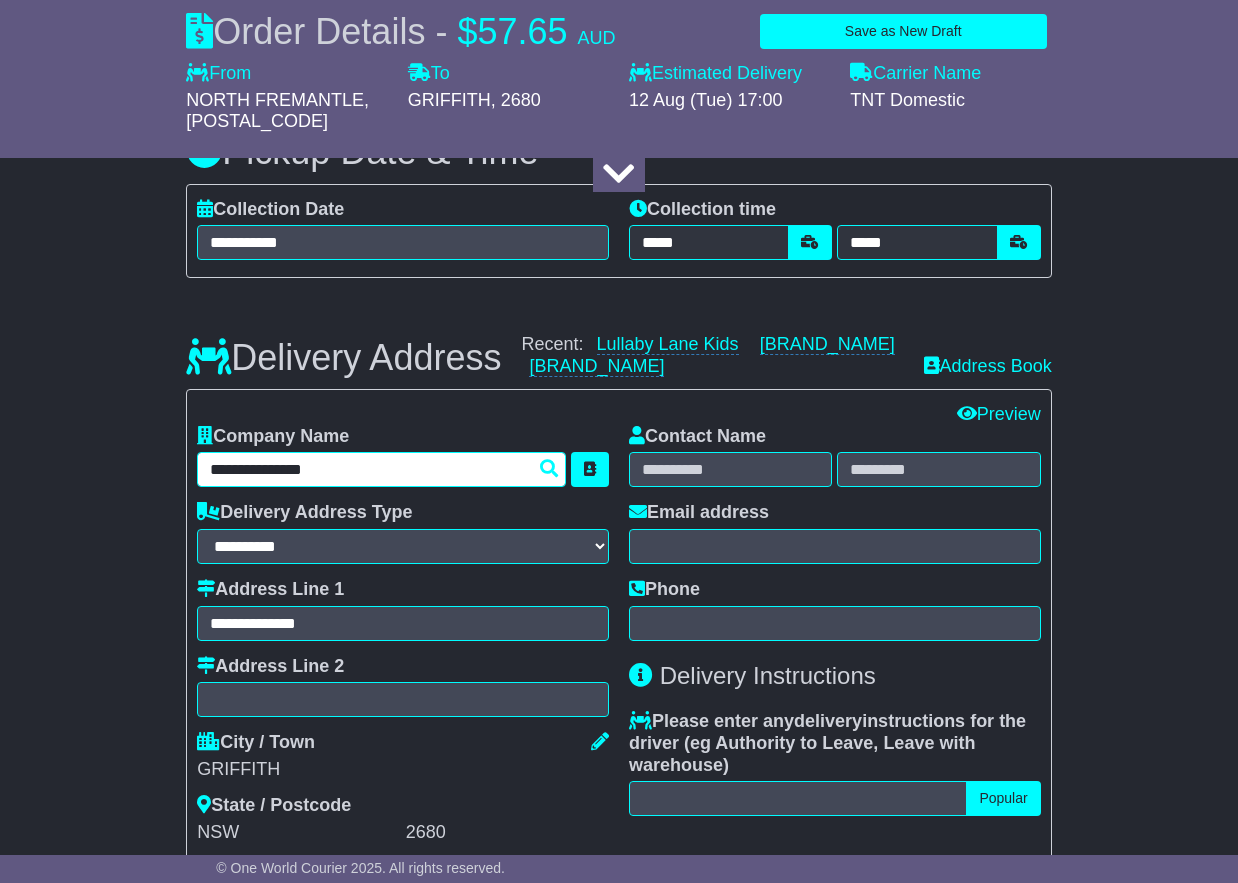 type on "**********" 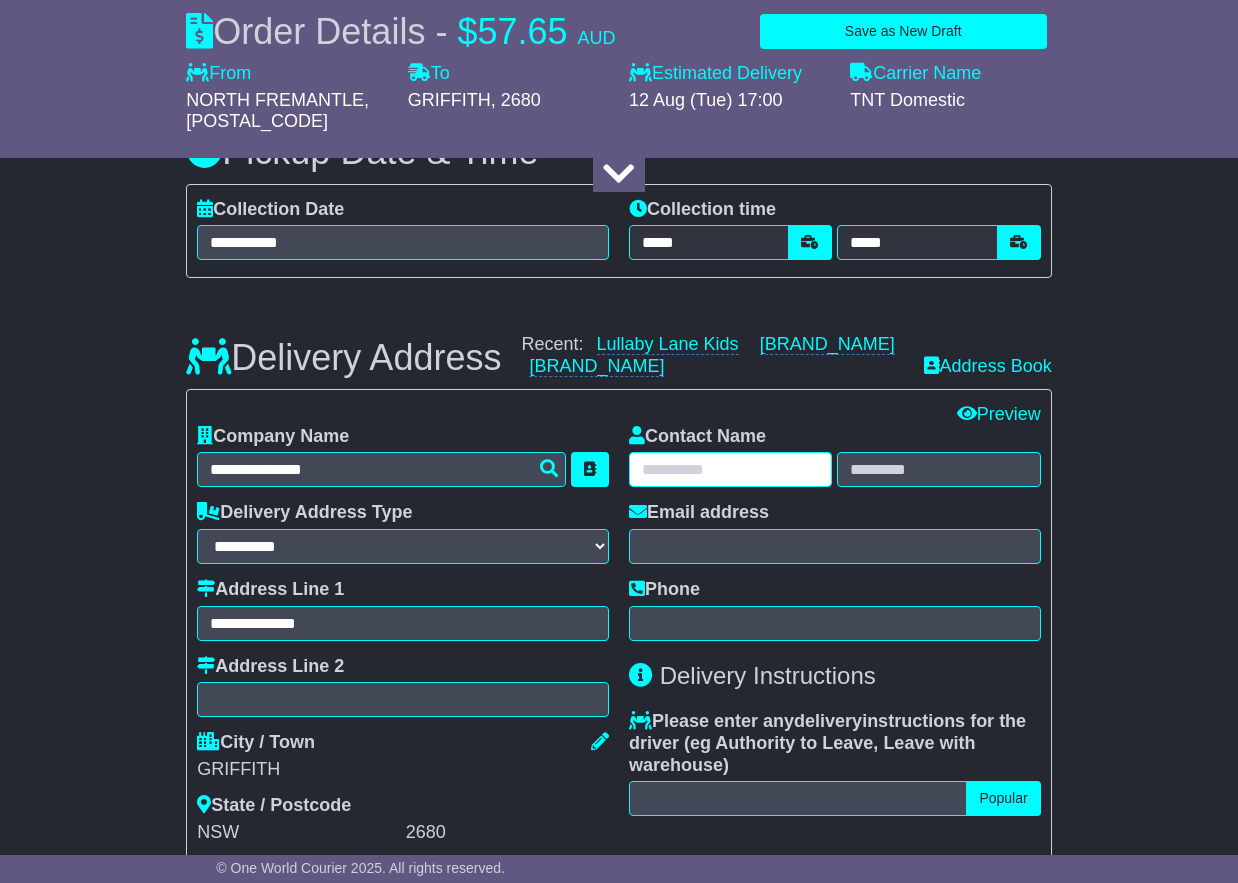 click at bounding box center [730, 469] 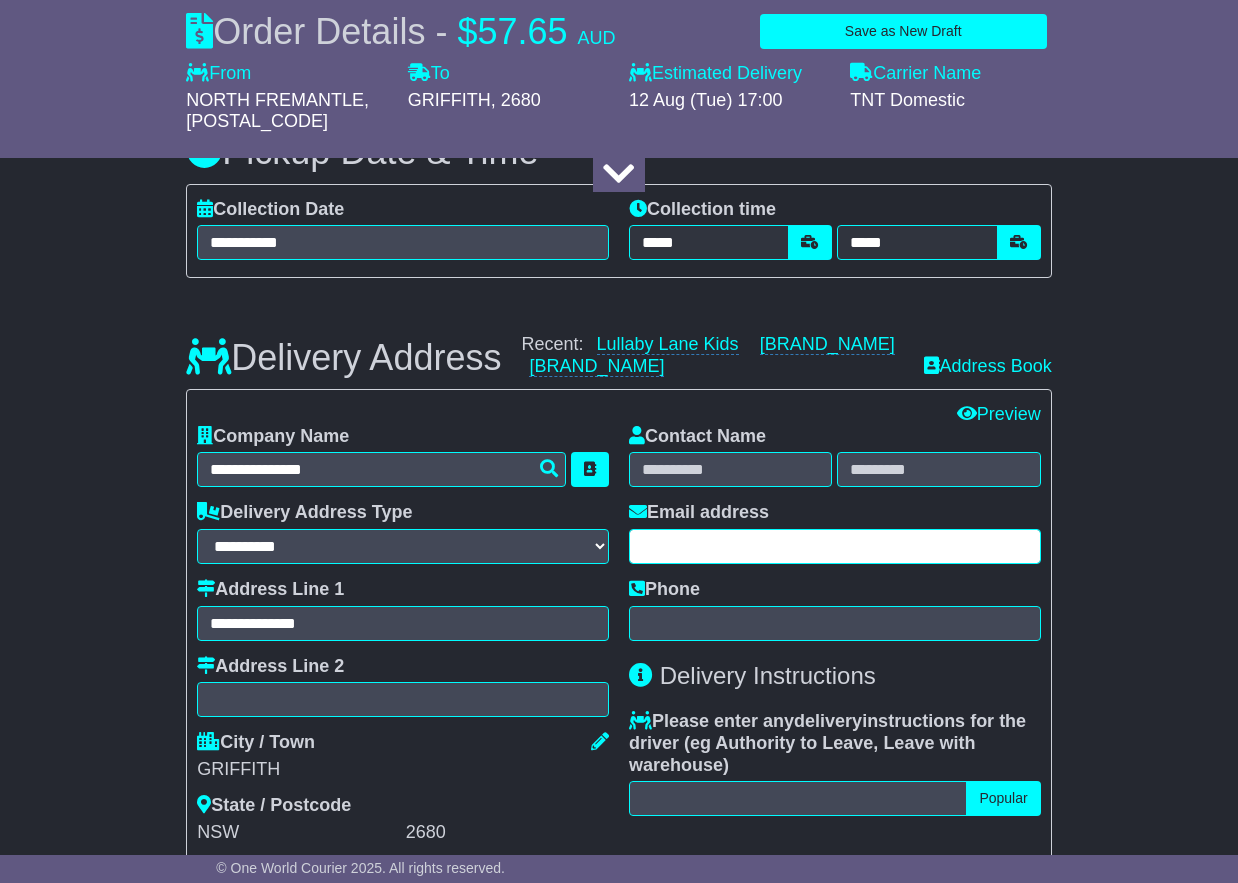 paste on "**********" 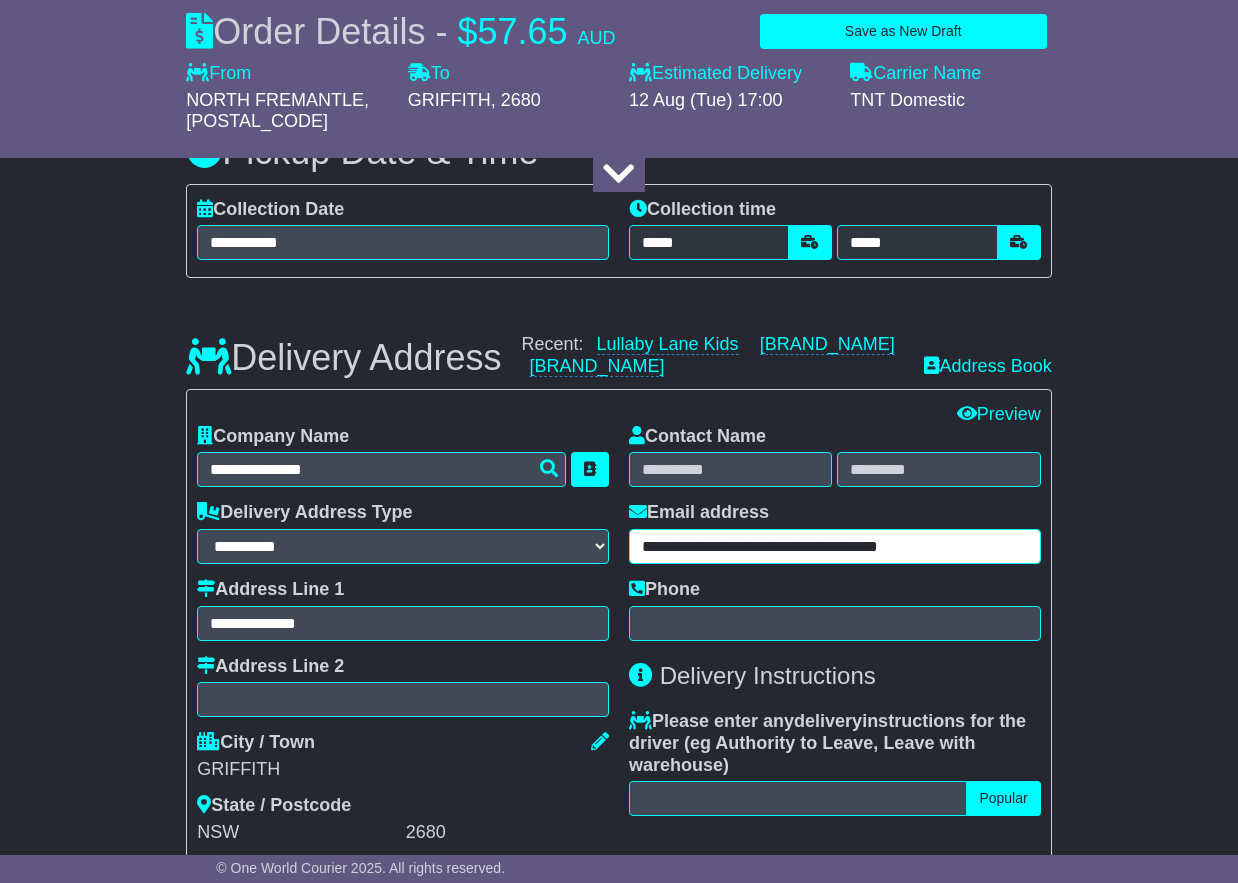 drag, startPoint x: 740, startPoint y: 552, endPoint x: 606, endPoint y: 550, distance: 134.01492 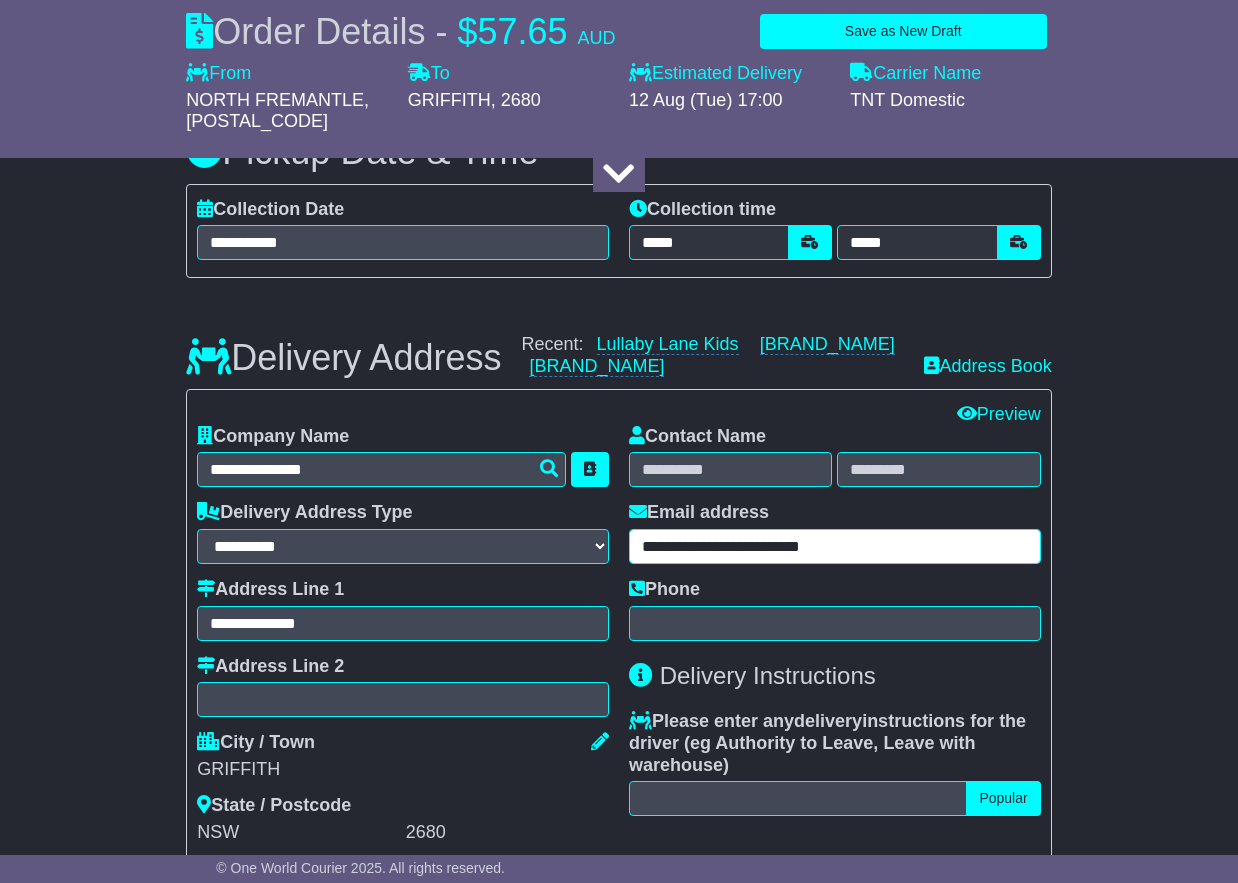 click on "**********" at bounding box center (835, 546) 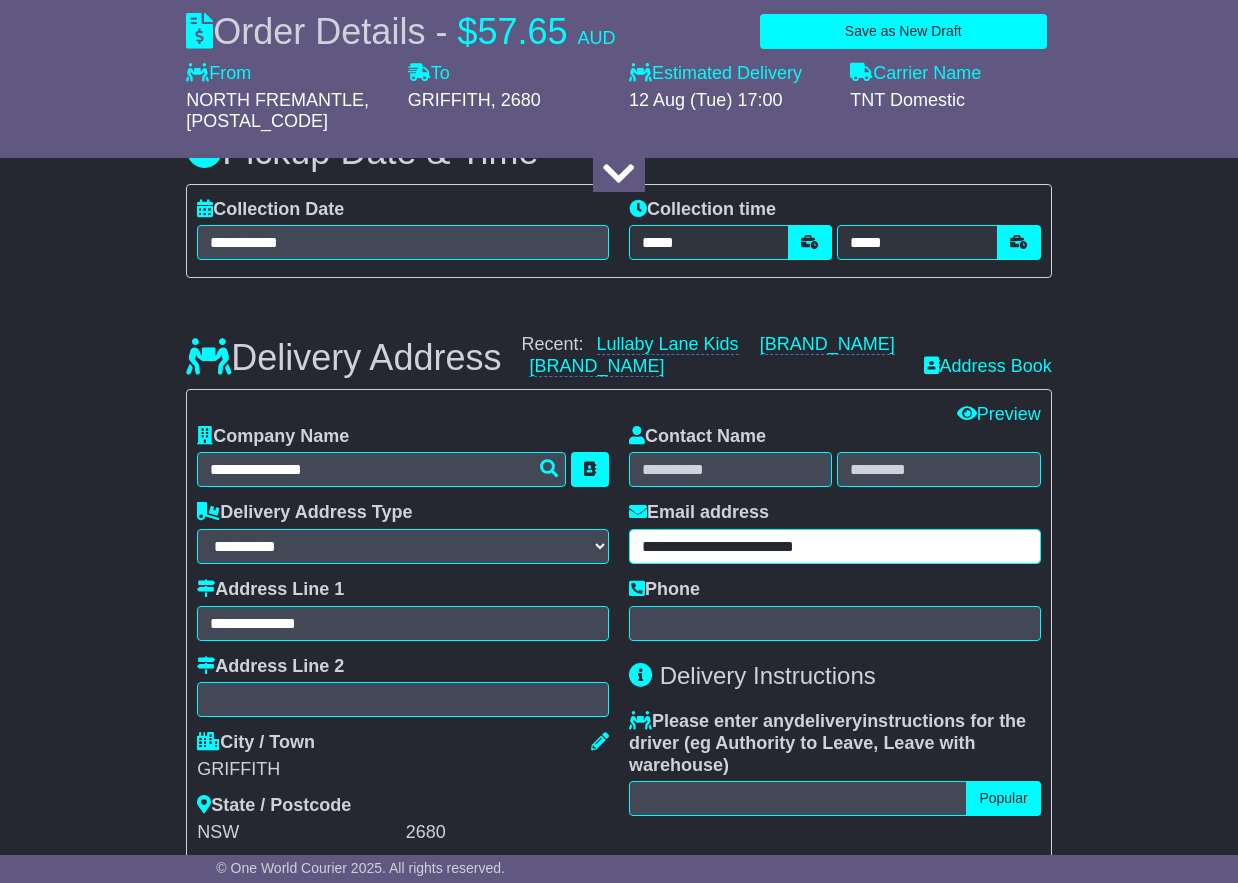 type on "**********" 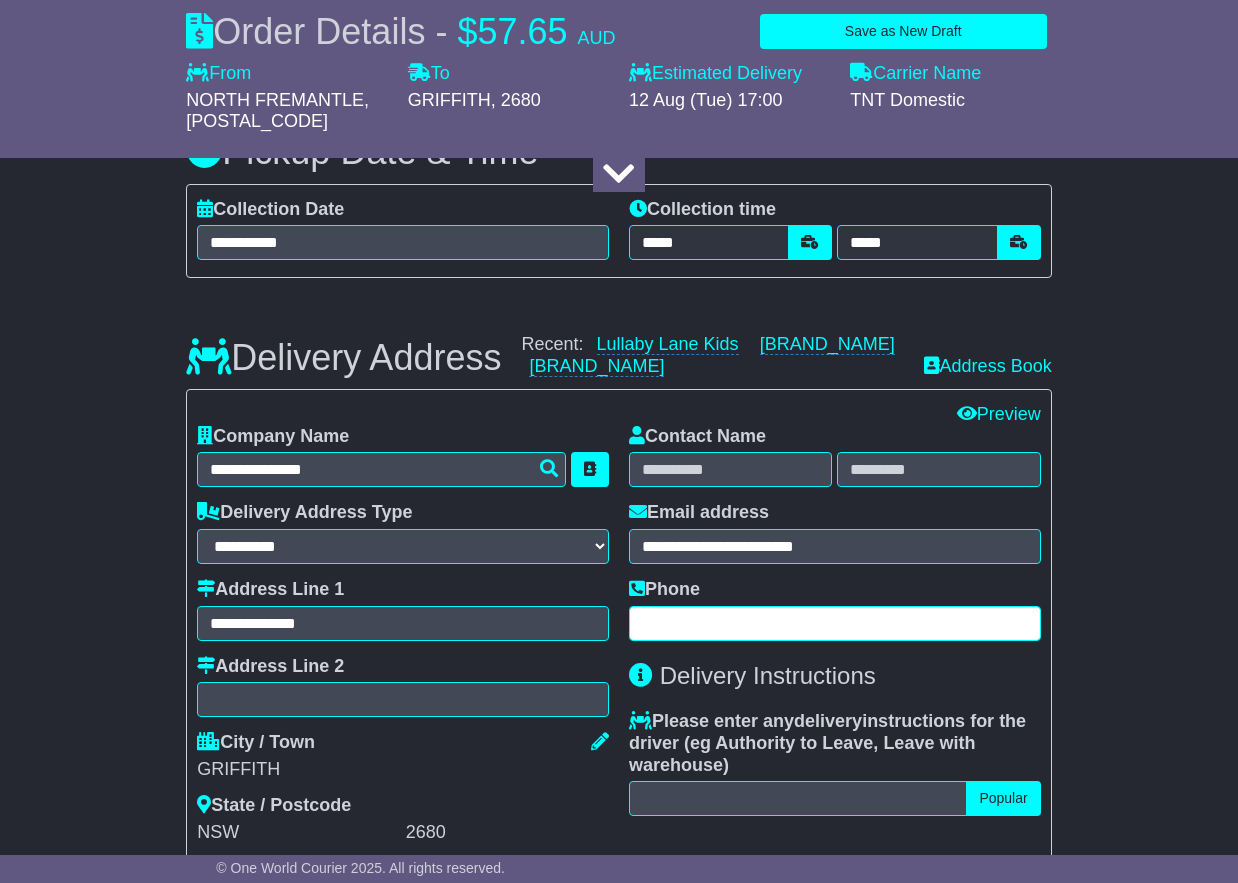 click at bounding box center (835, 623) 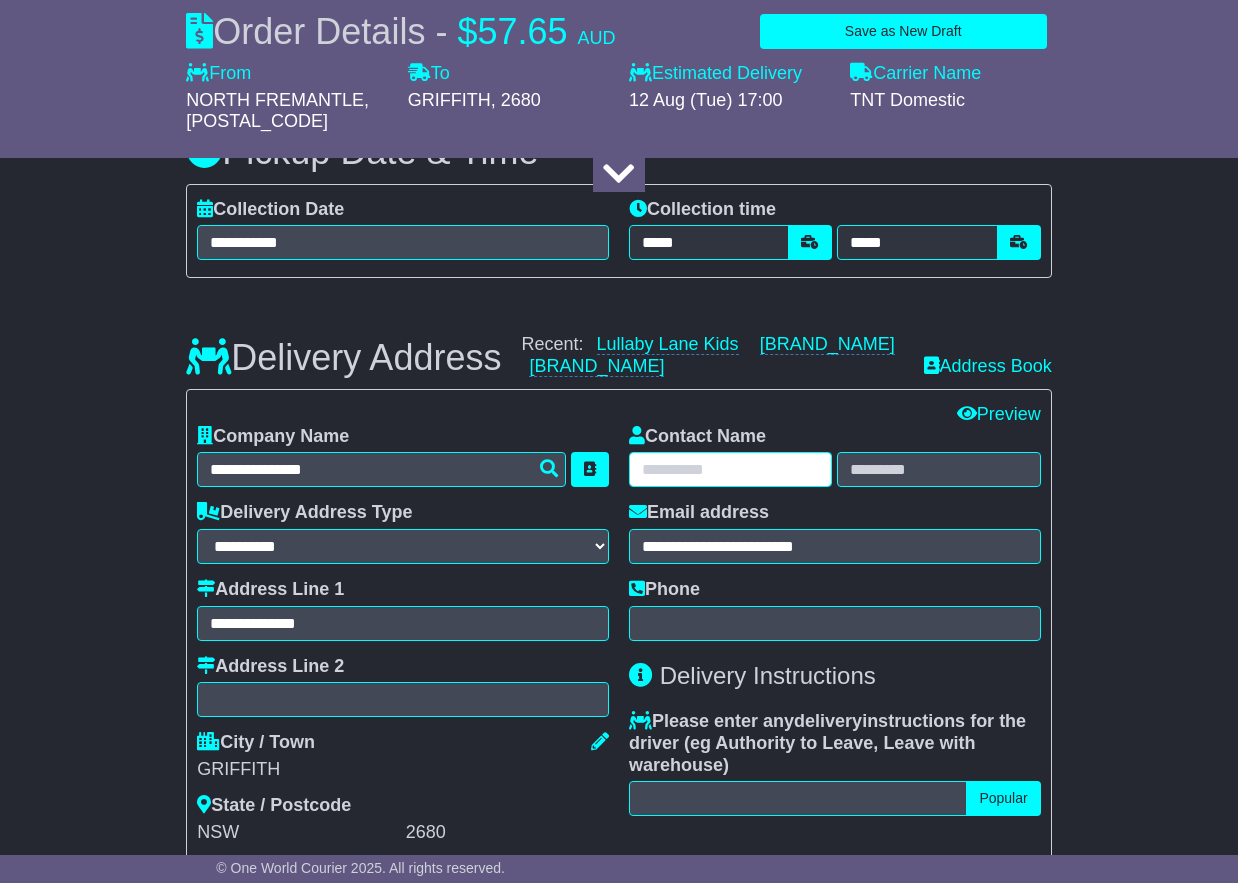 click at bounding box center [730, 469] 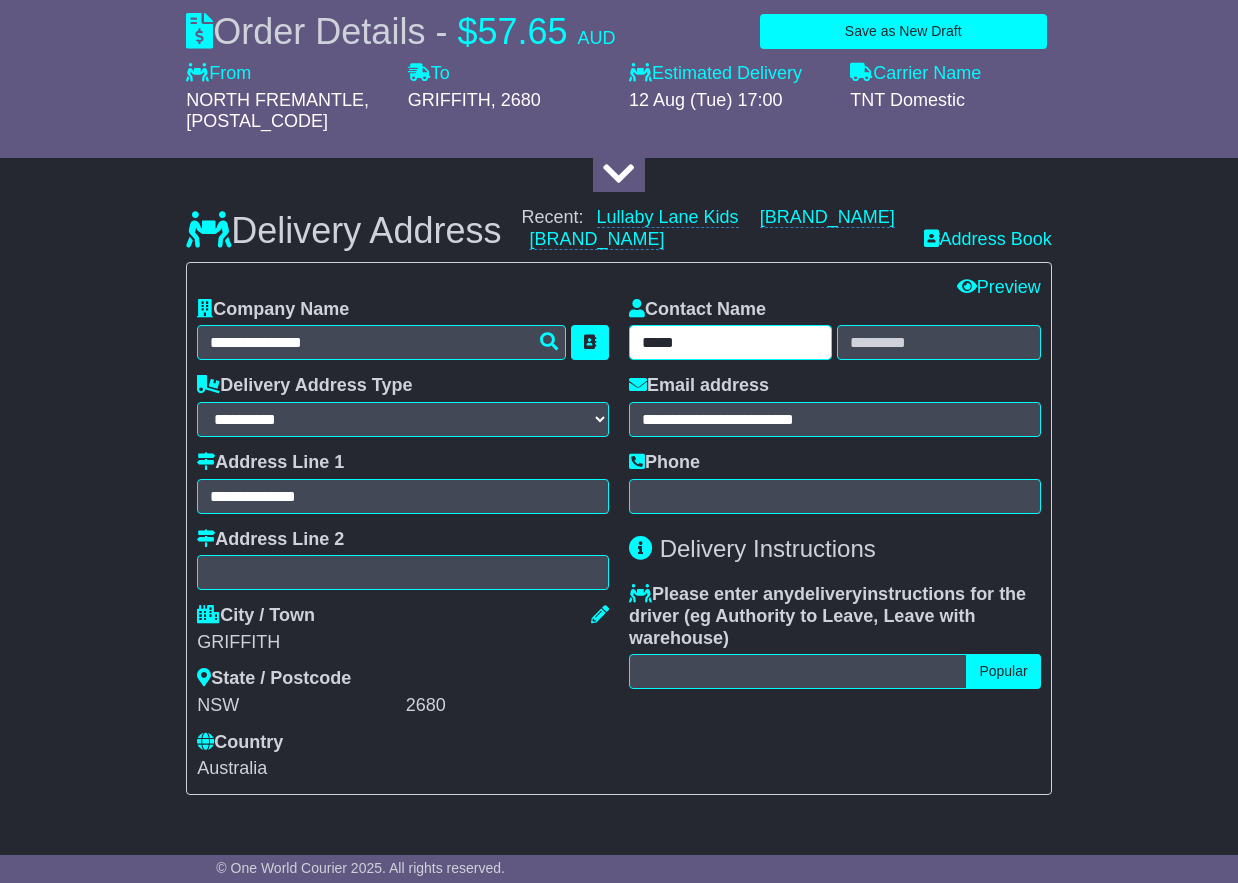 scroll, scrollTop: 1310, scrollLeft: 0, axis: vertical 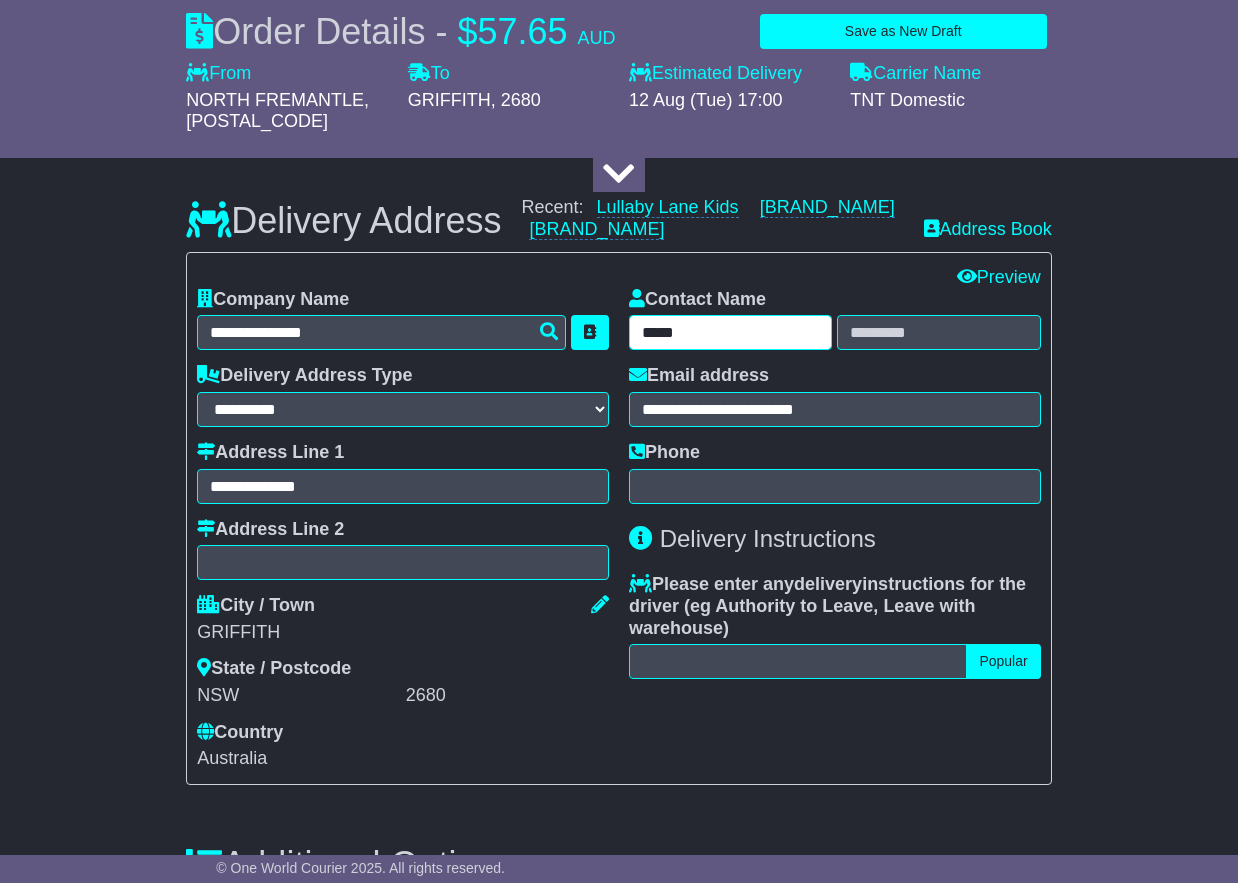 type on "*****" 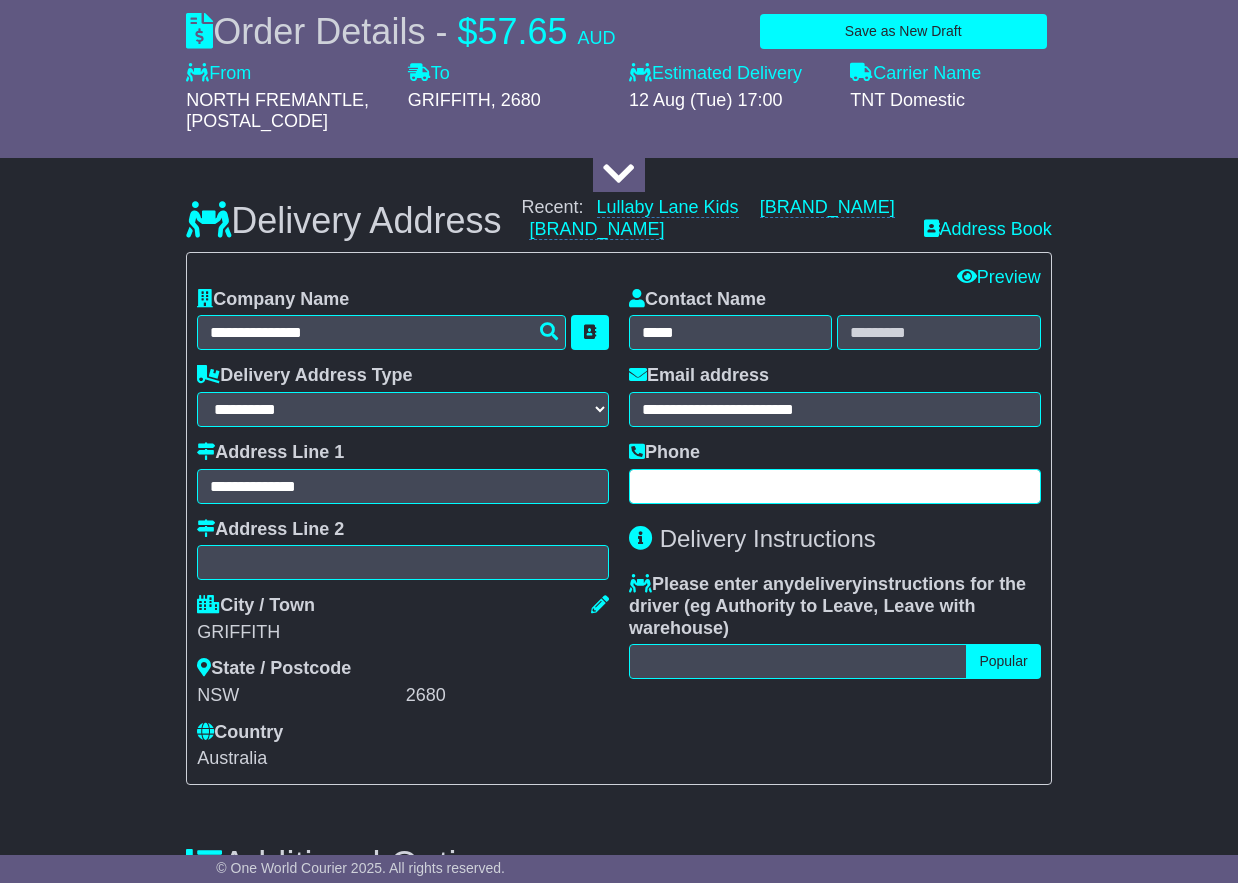 click at bounding box center [835, 486] 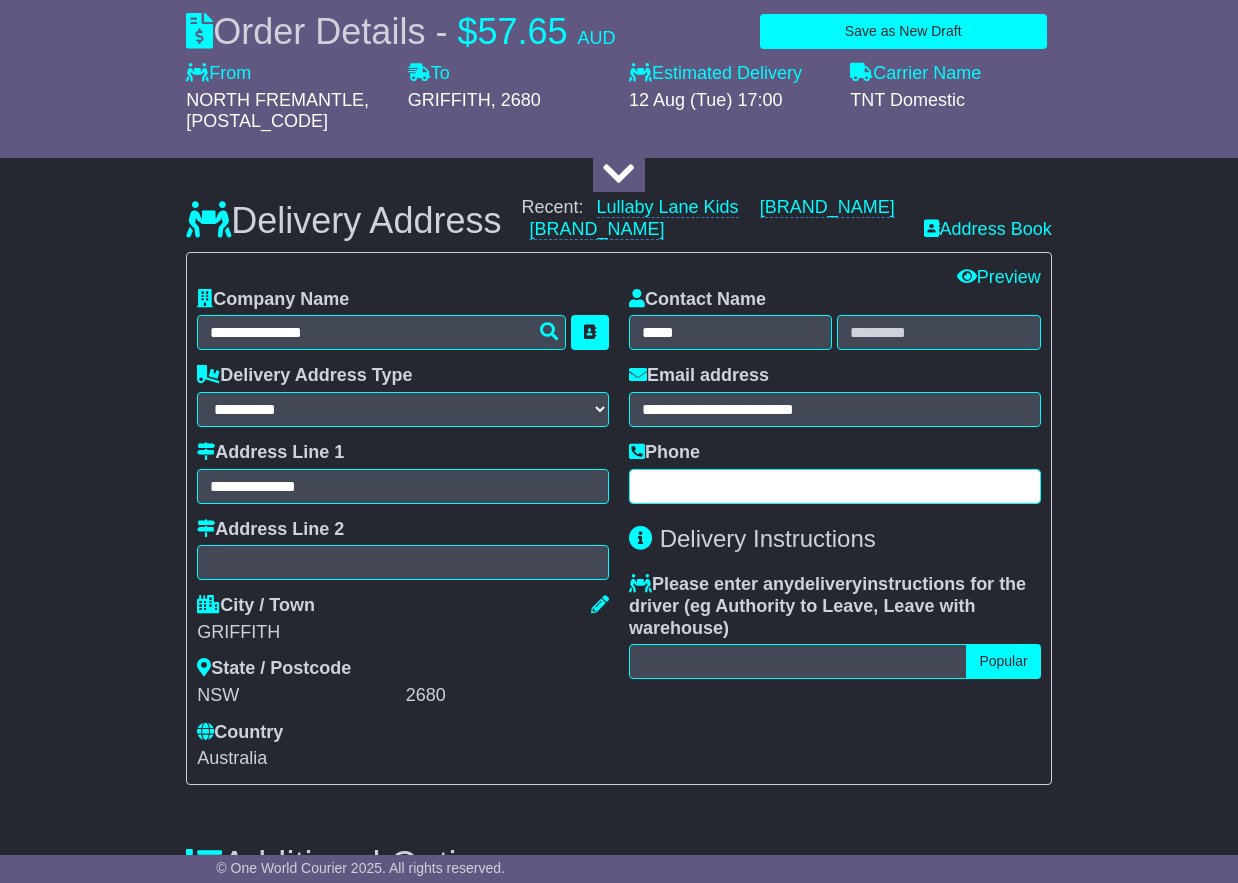 paste on "**********" 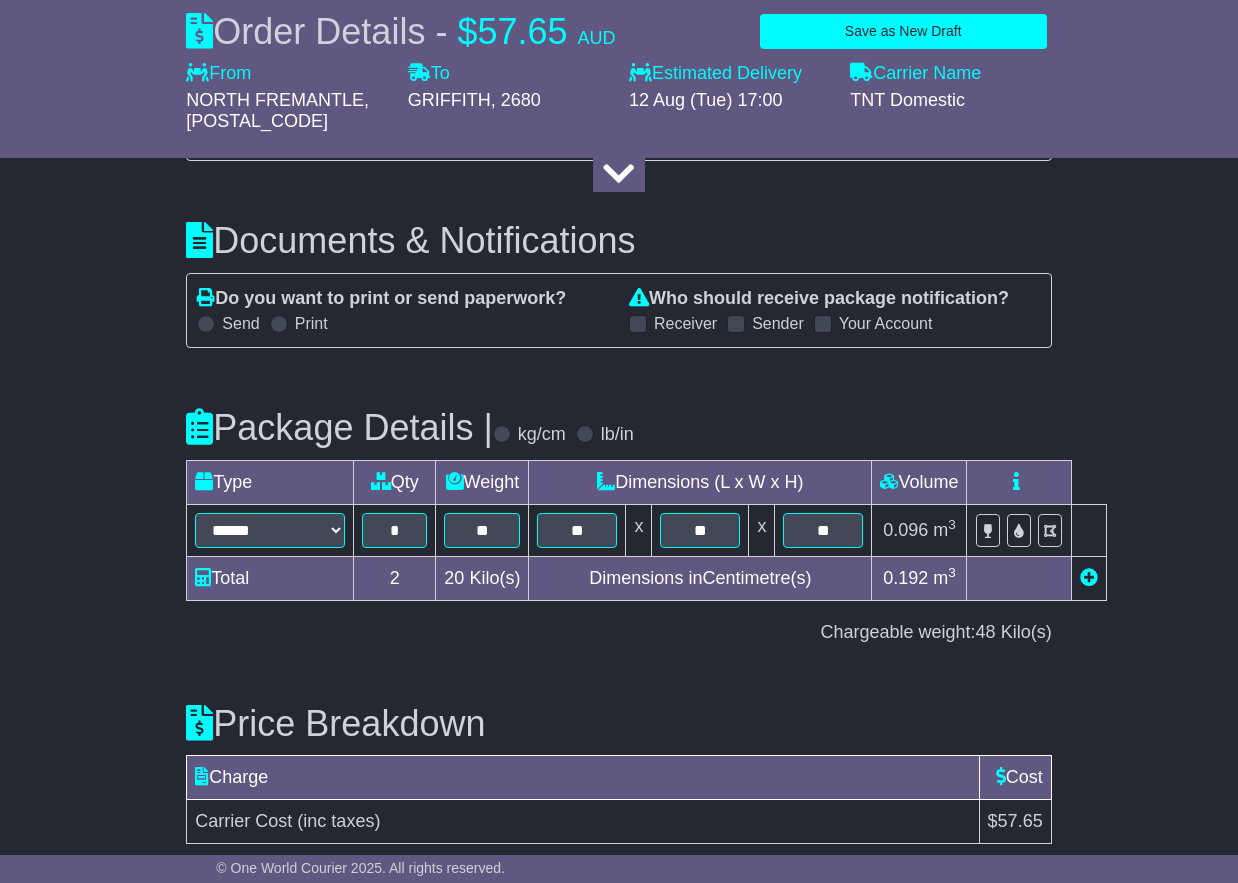 scroll, scrollTop: 2241, scrollLeft: 0, axis: vertical 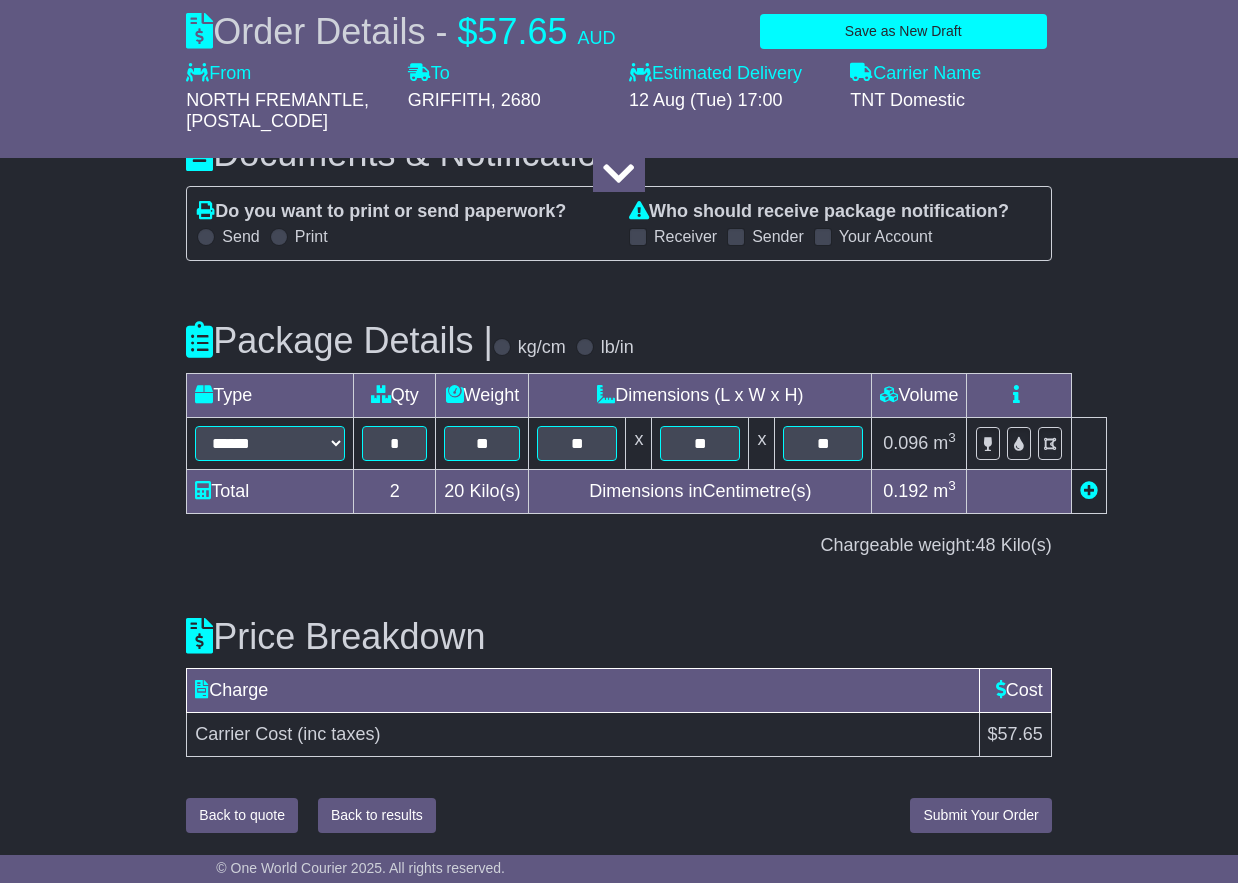 type on "**********" 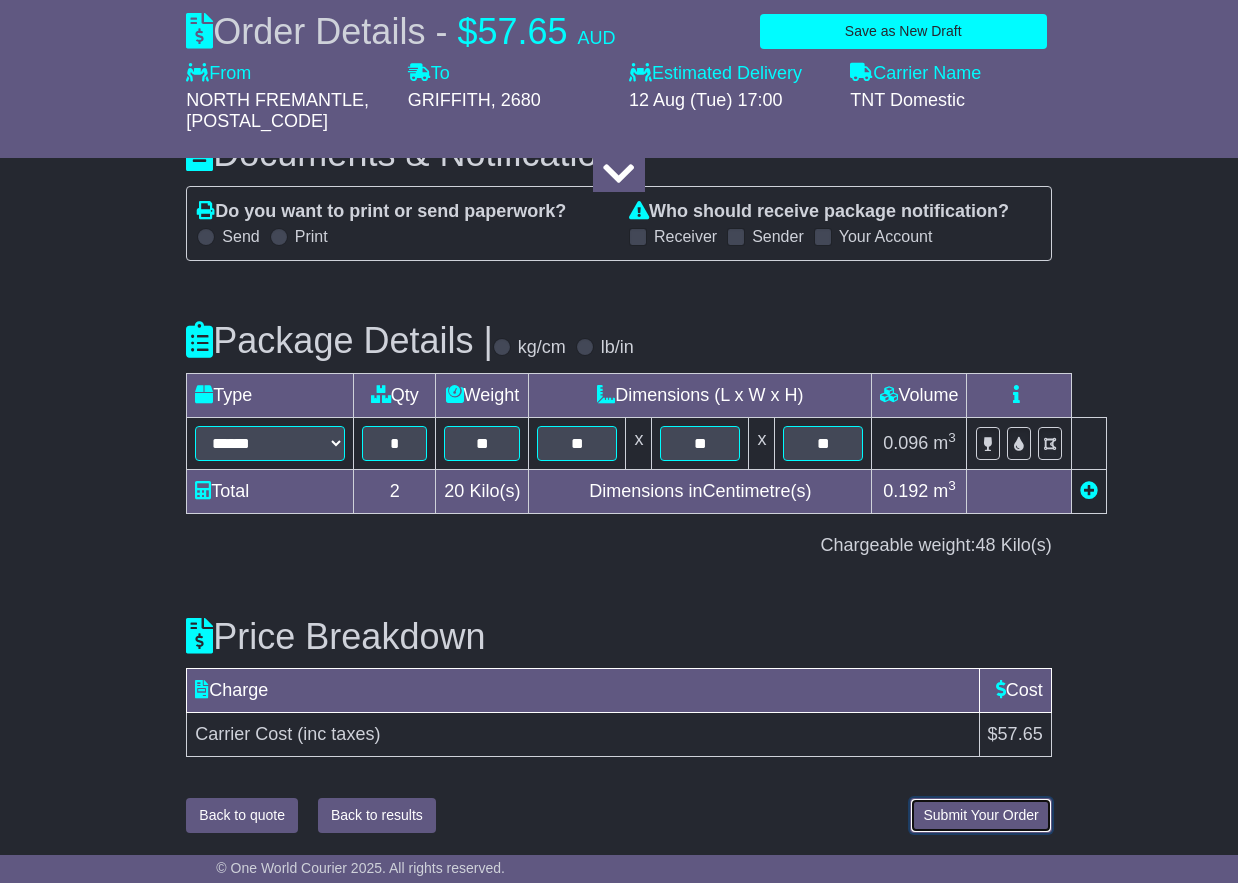 click on "Submit Your Order" at bounding box center (980, 815) 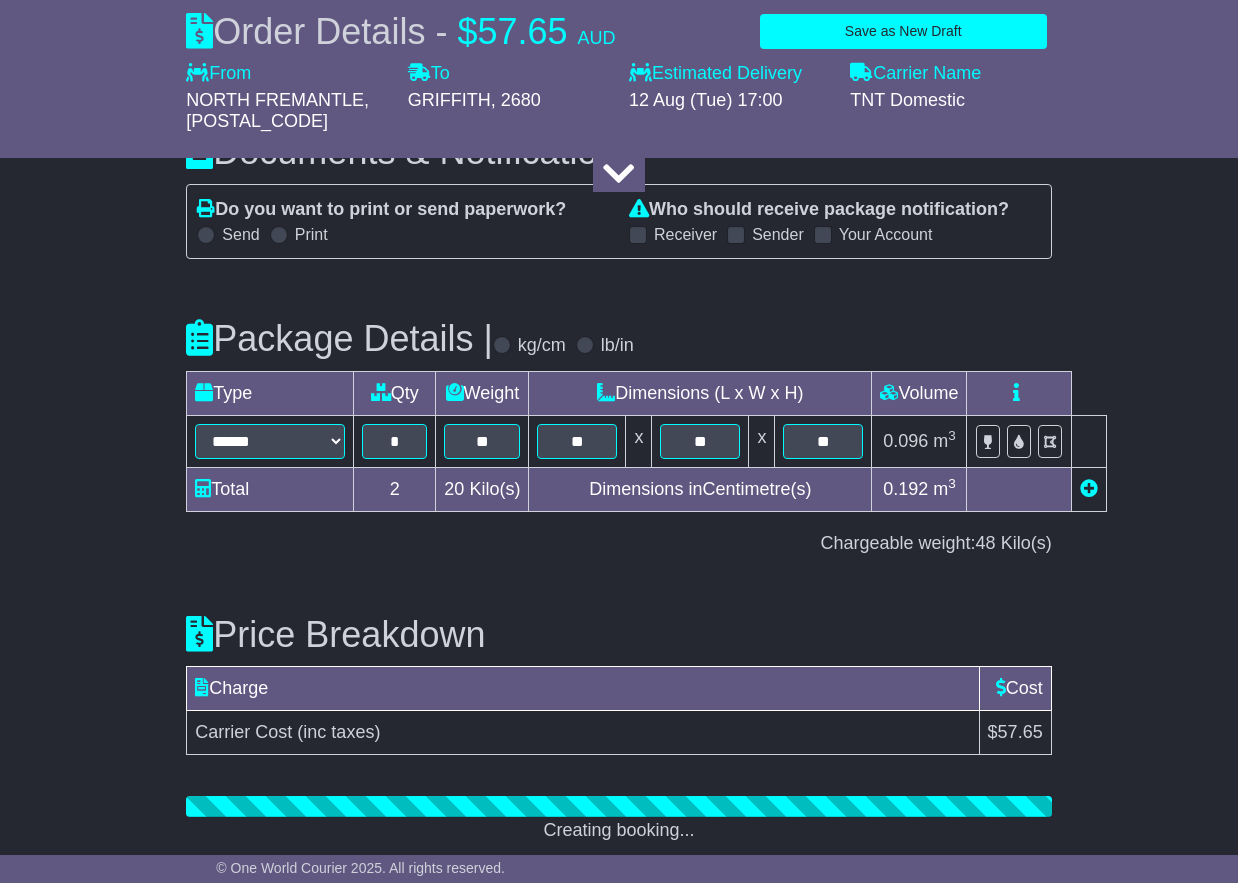 scroll, scrollTop: 2316, scrollLeft: 0, axis: vertical 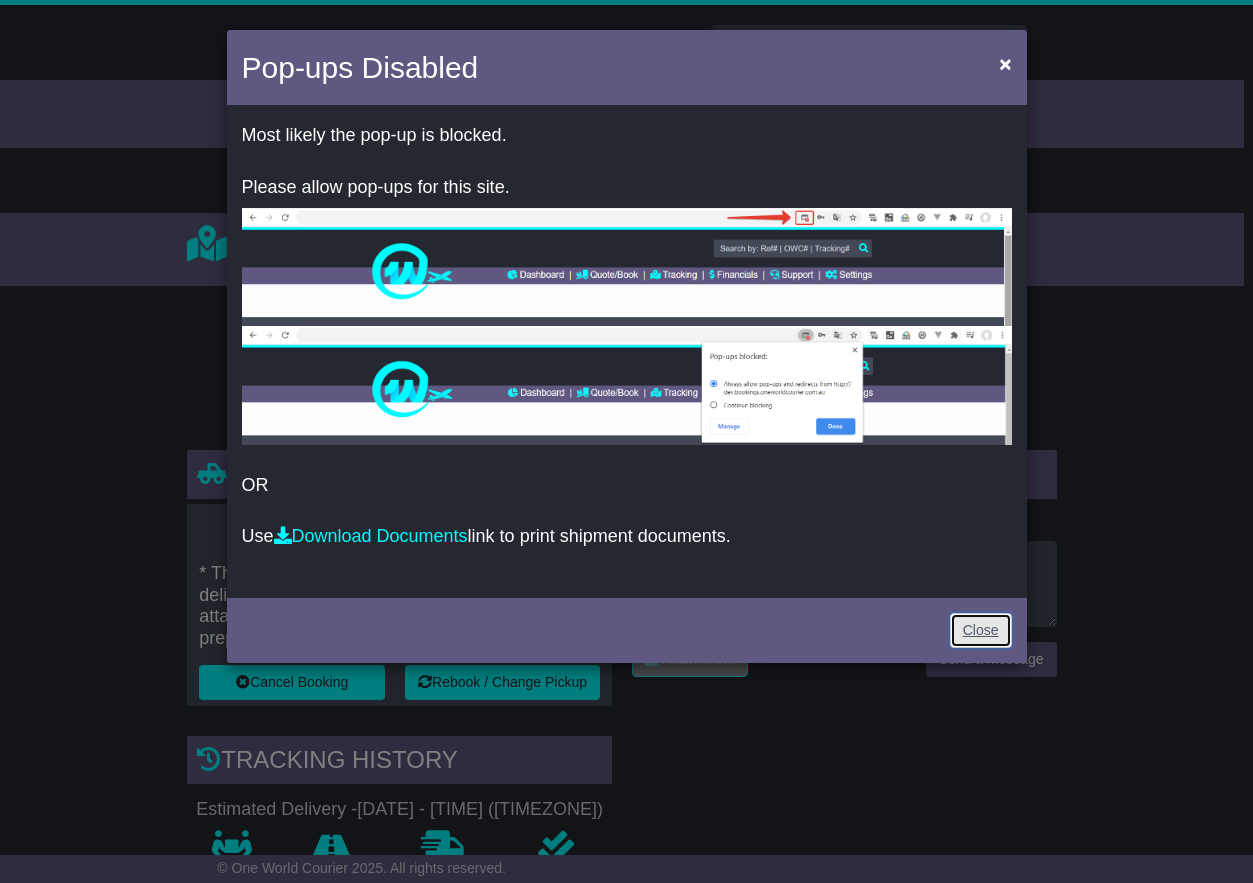click on "Close" at bounding box center [981, 630] 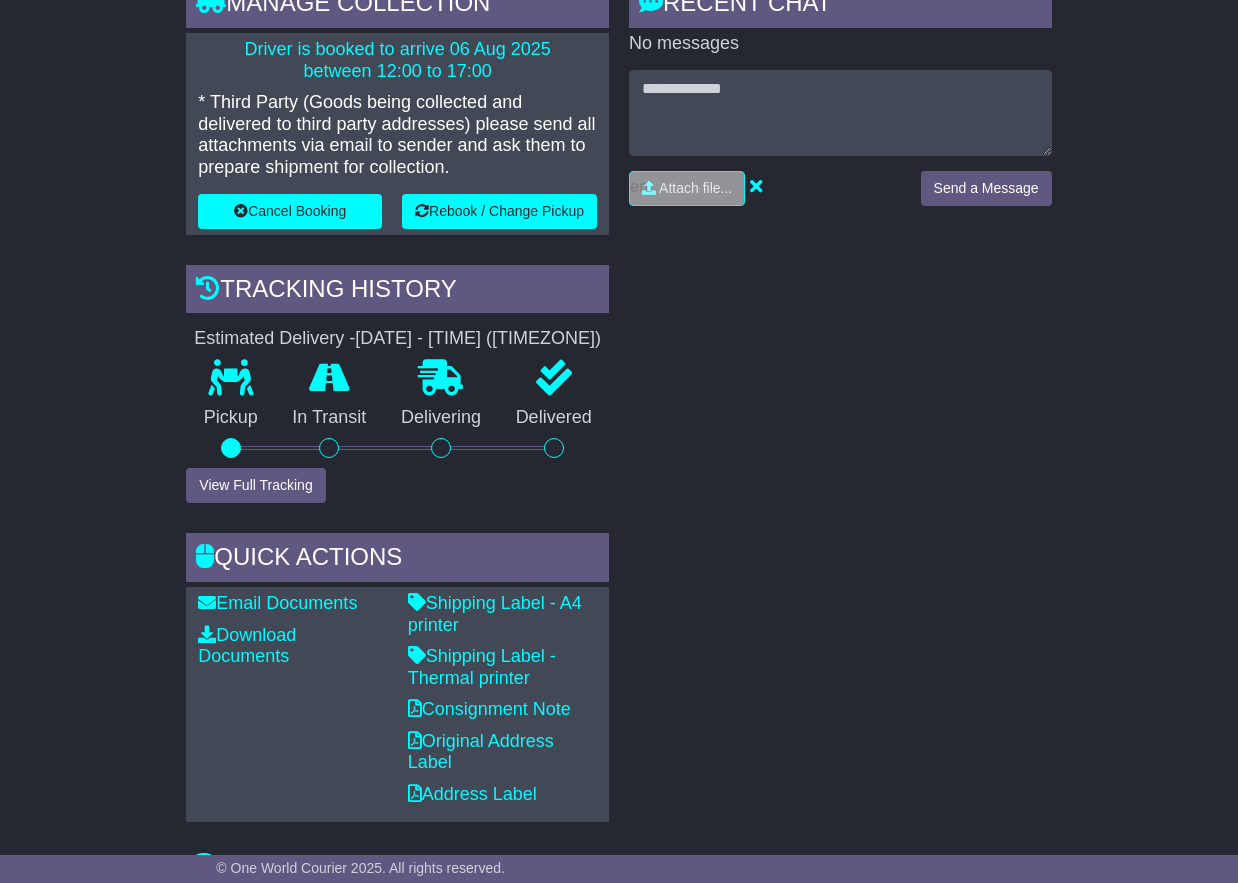 scroll, scrollTop: 557, scrollLeft: 0, axis: vertical 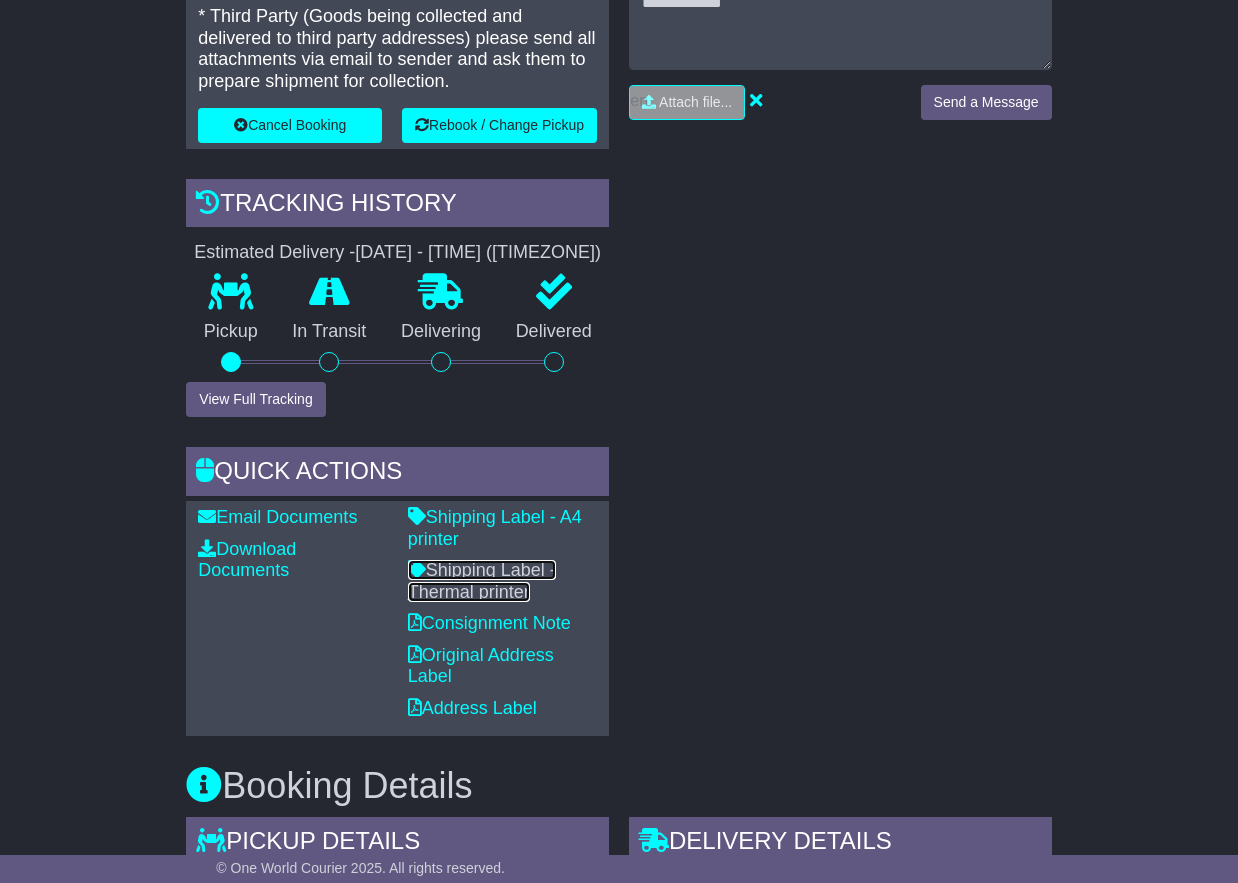click on "Shipping Label - Thermal printer" at bounding box center (482, 581) 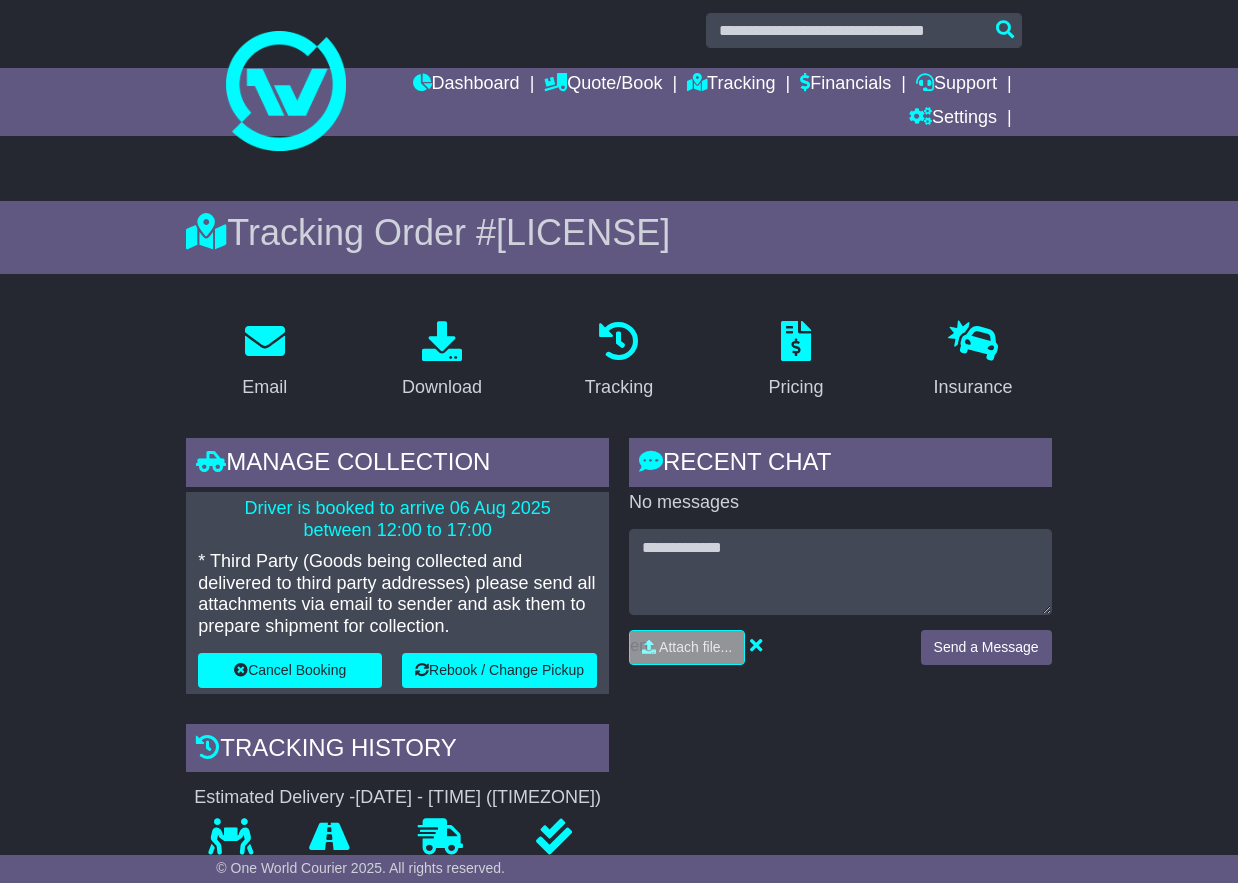 scroll, scrollTop: 0, scrollLeft: 0, axis: both 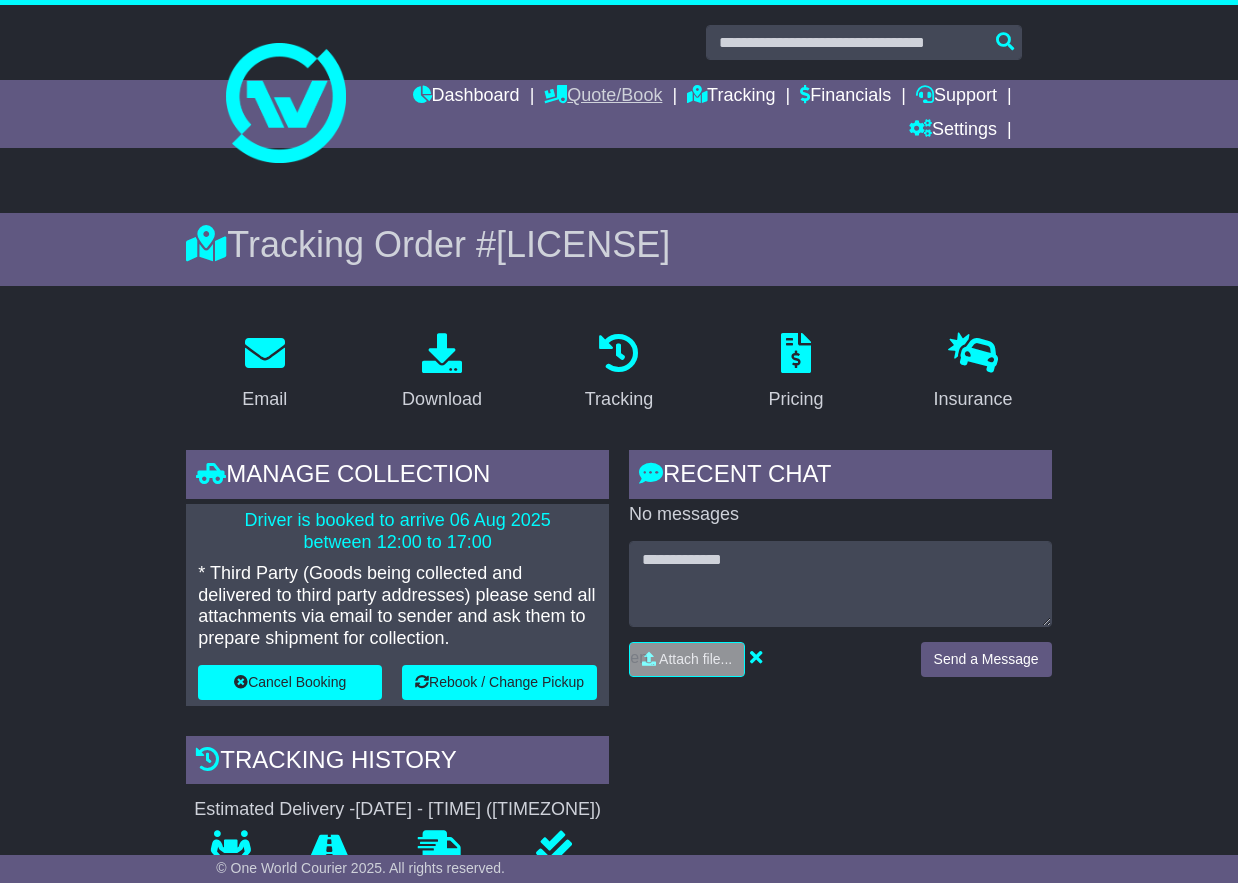 click on "Quote/Book" at bounding box center [603, 97] 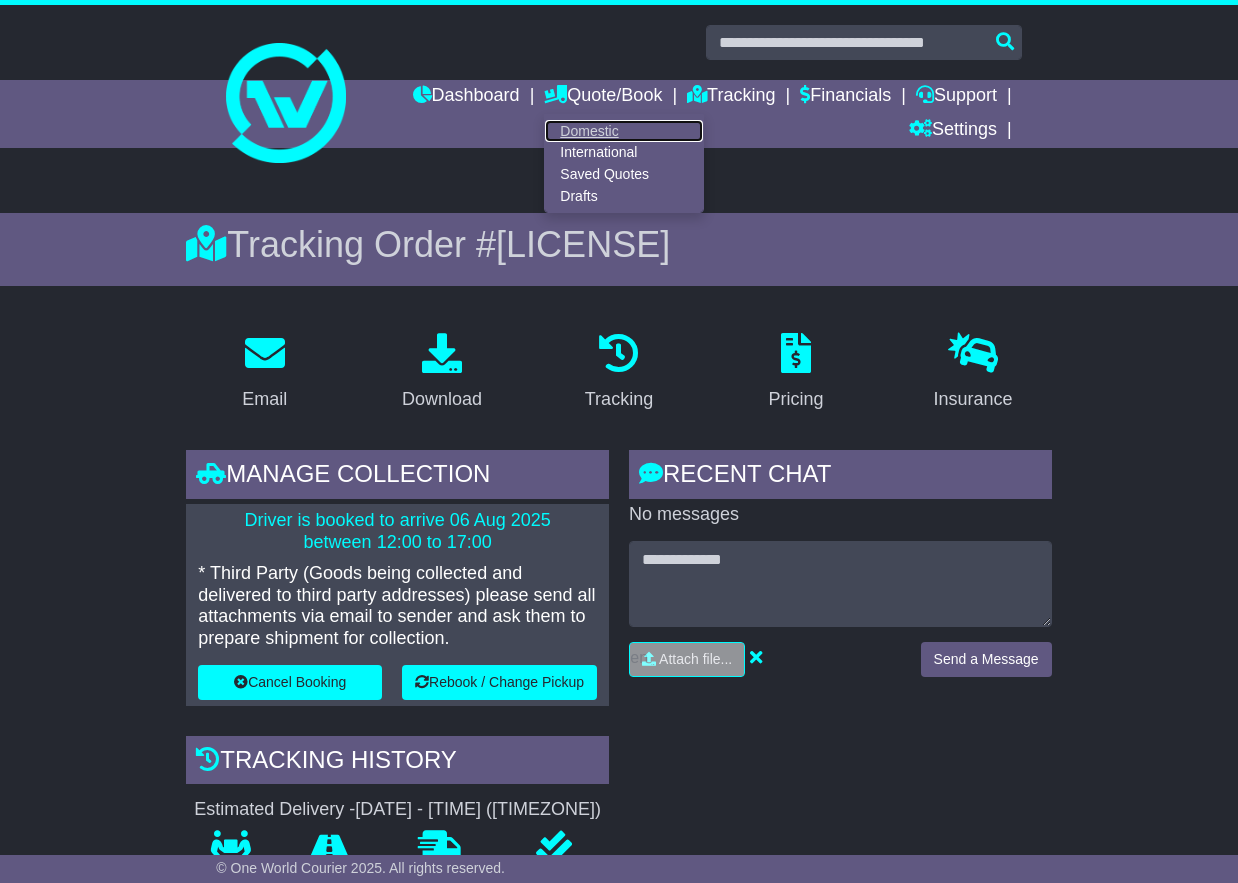 click on "Domestic" at bounding box center [624, 131] 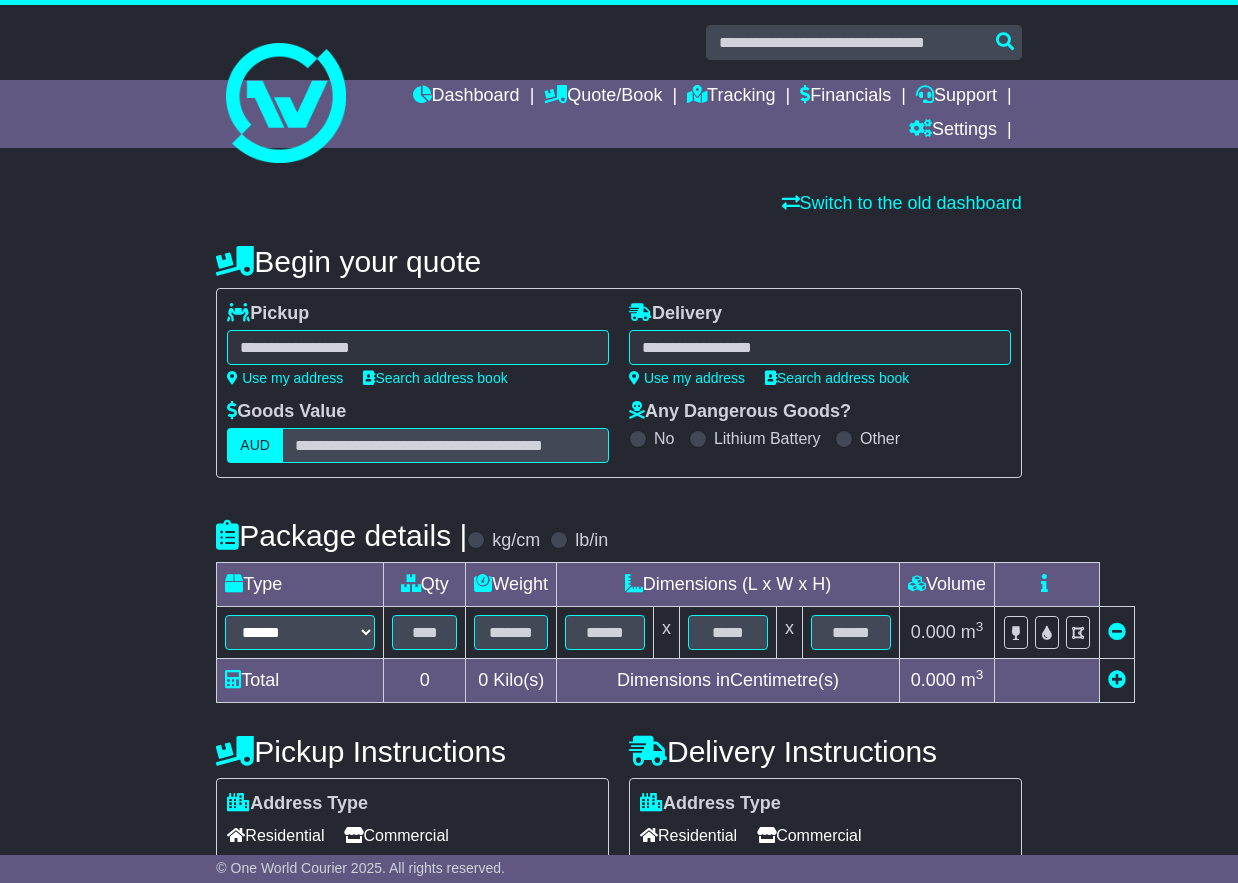 scroll, scrollTop: 0, scrollLeft: 0, axis: both 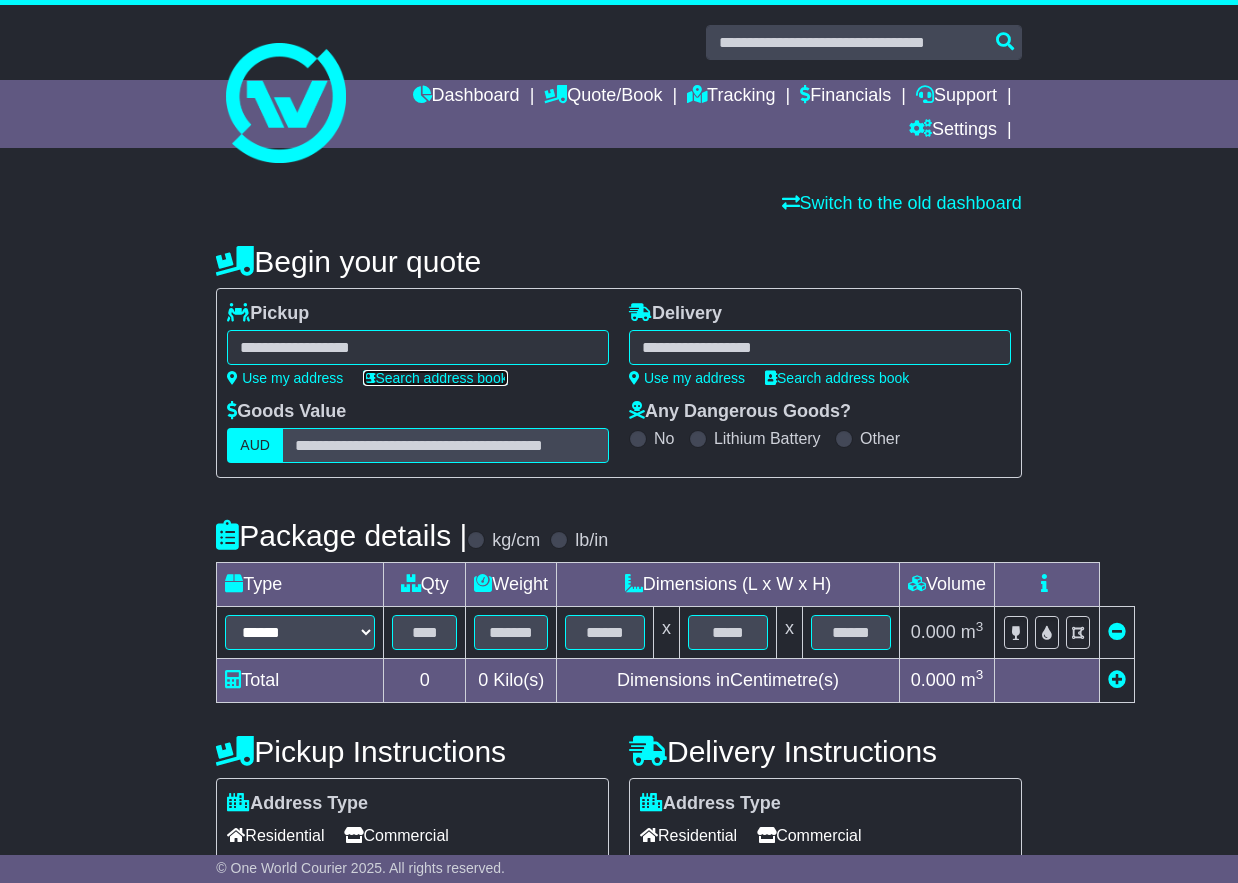 click on "Search address book" at bounding box center (435, 378) 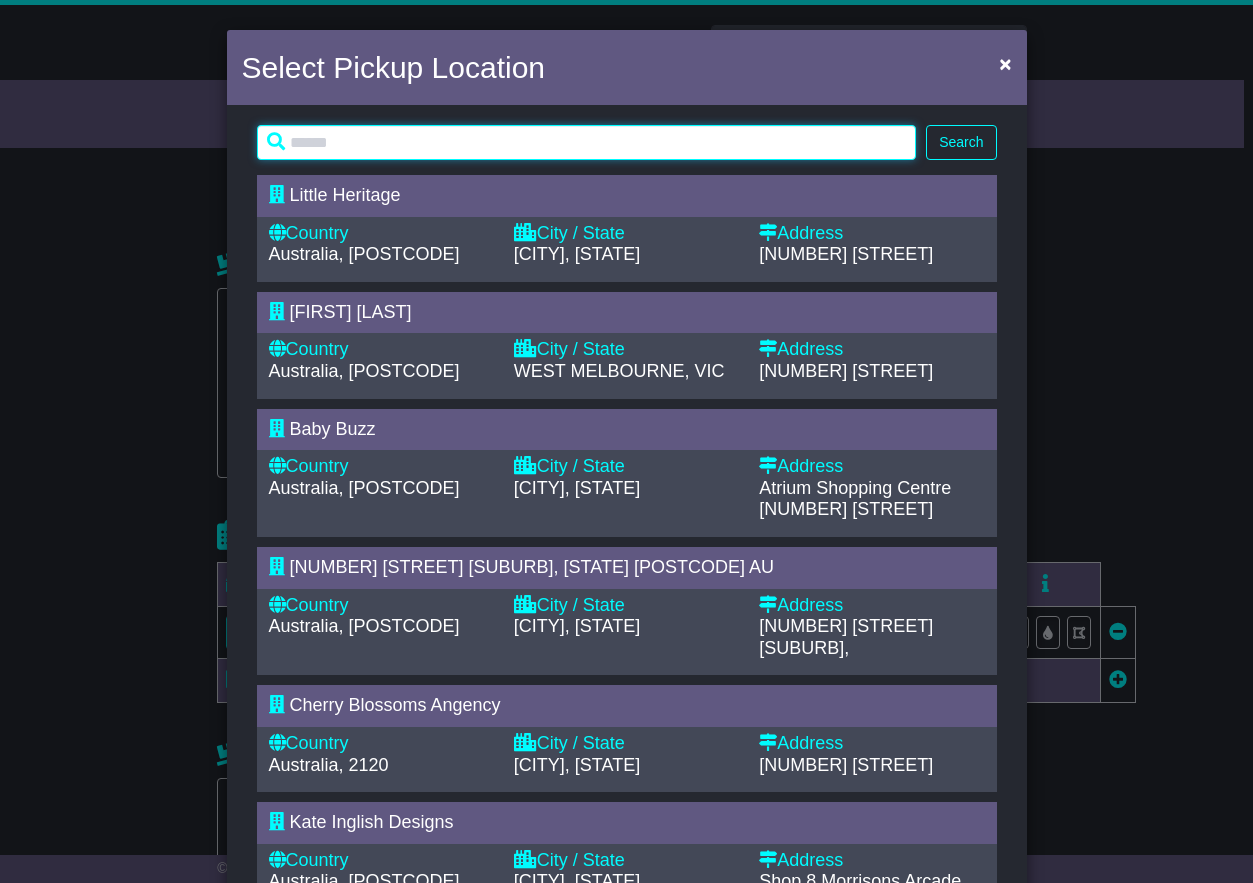 click at bounding box center [587, 142] 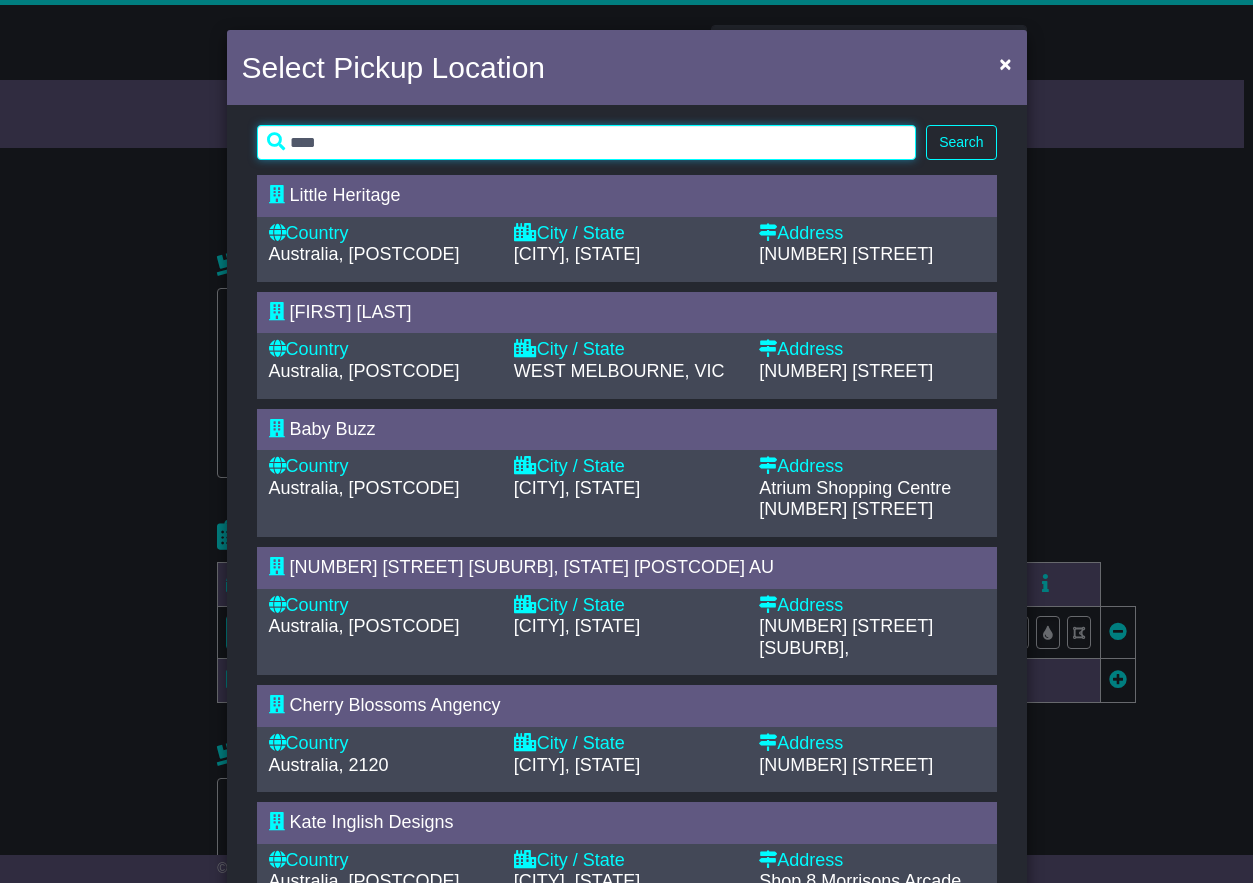 type on "****" 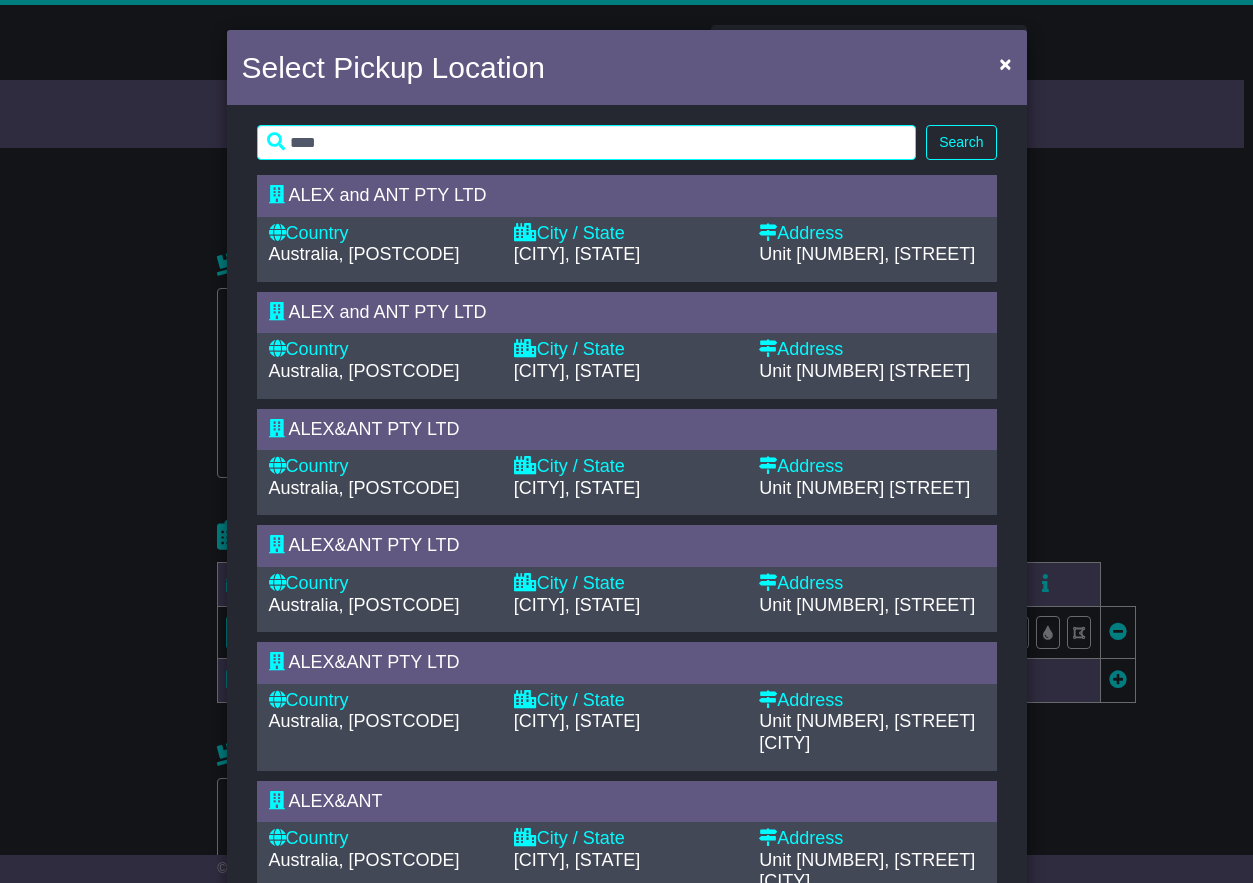 click on "[CITY], [STATE]" at bounding box center (577, 371) 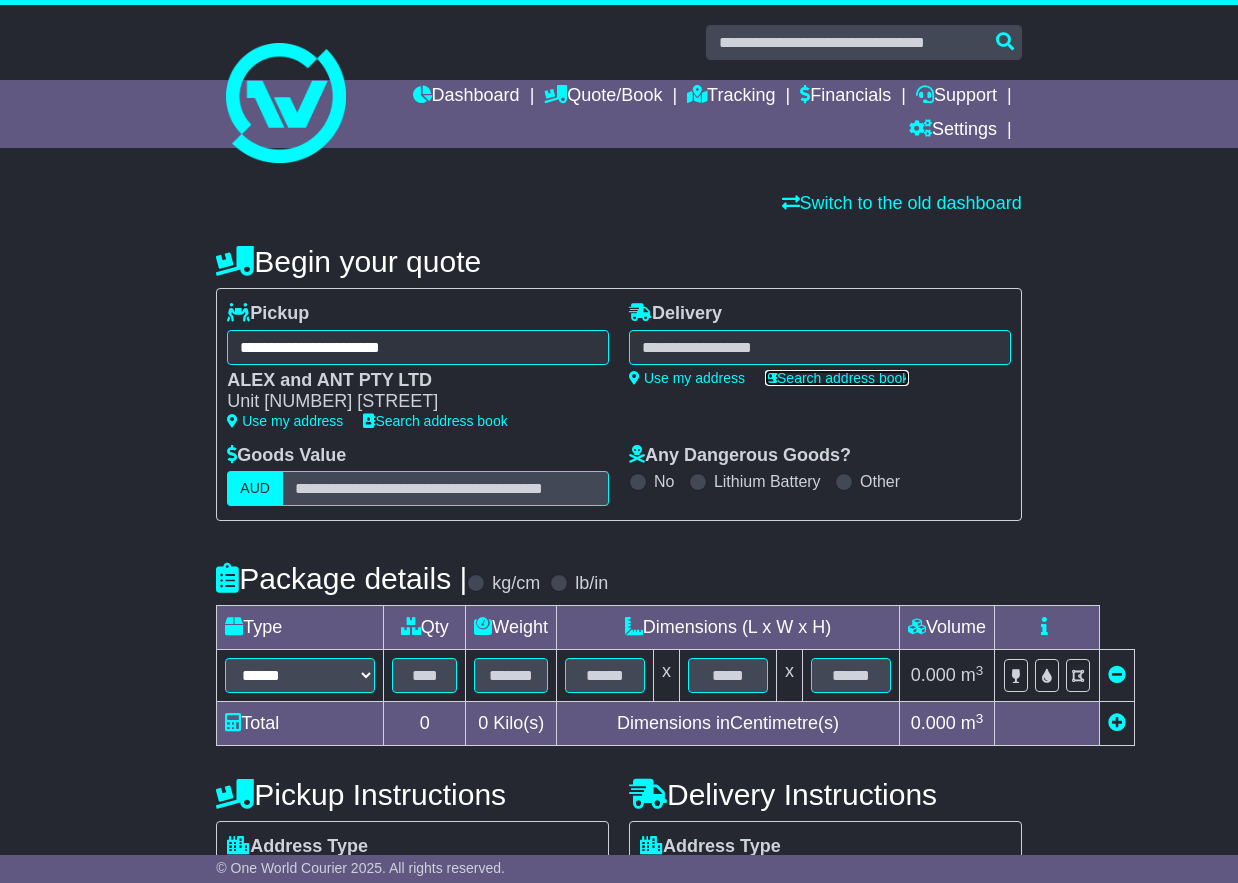 click on "Search address book" at bounding box center [837, 378] 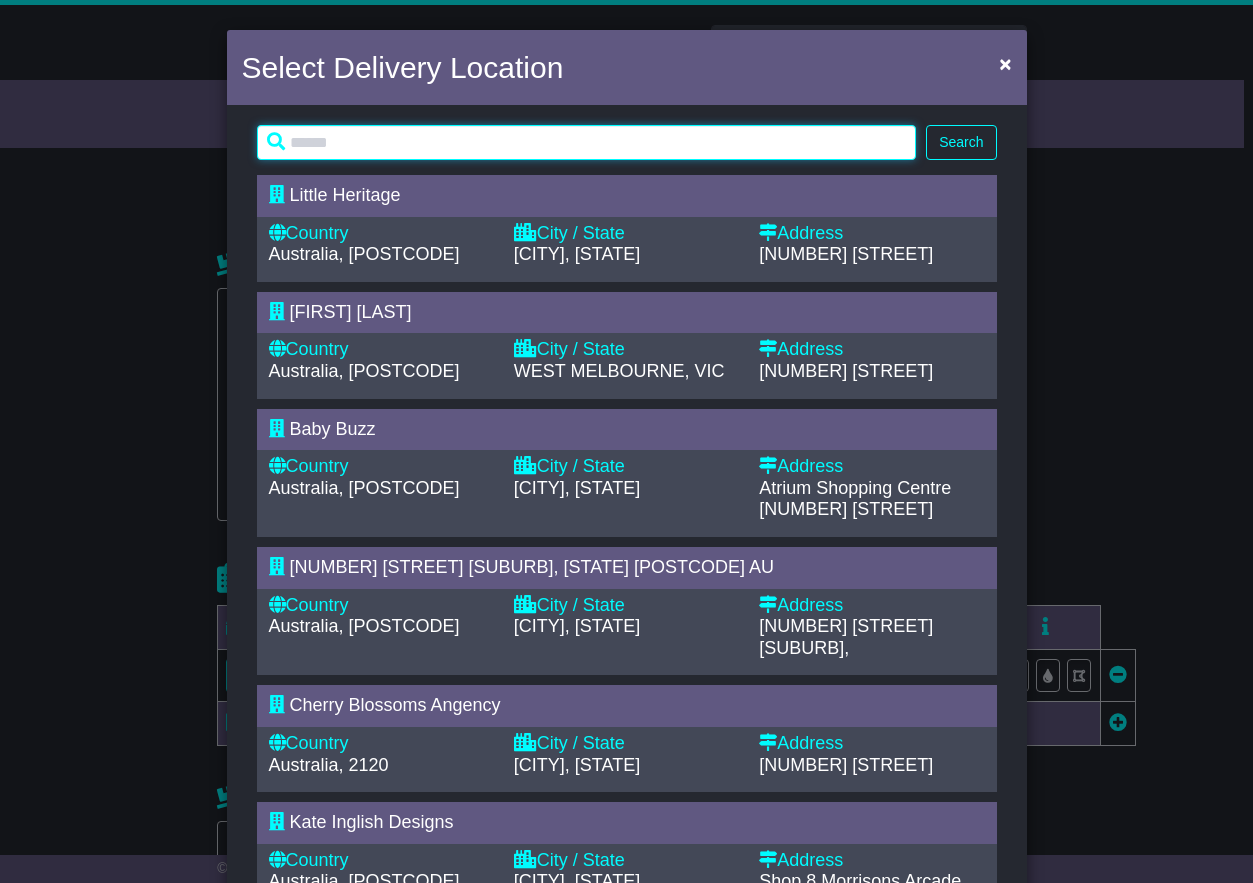 click at bounding box center [587, 142] 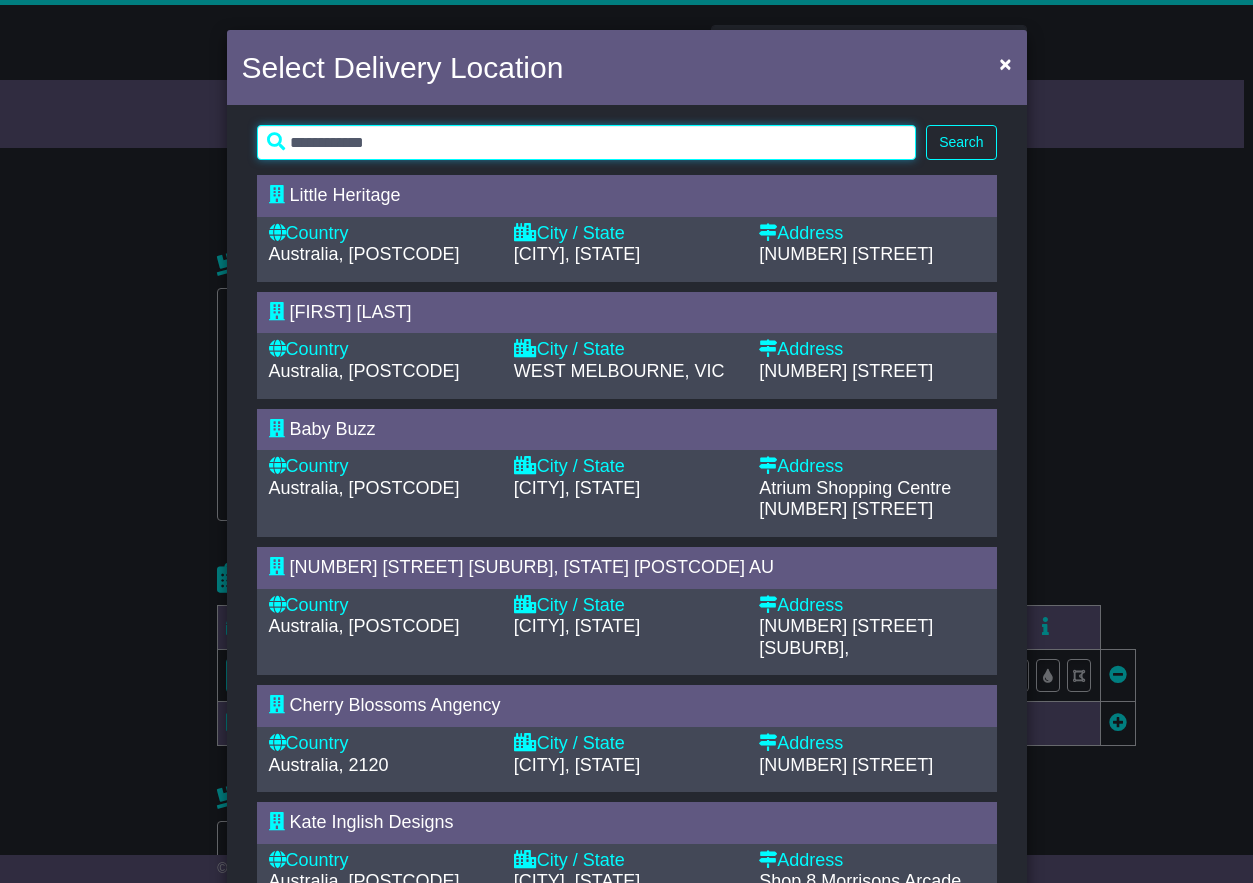type on "**********" 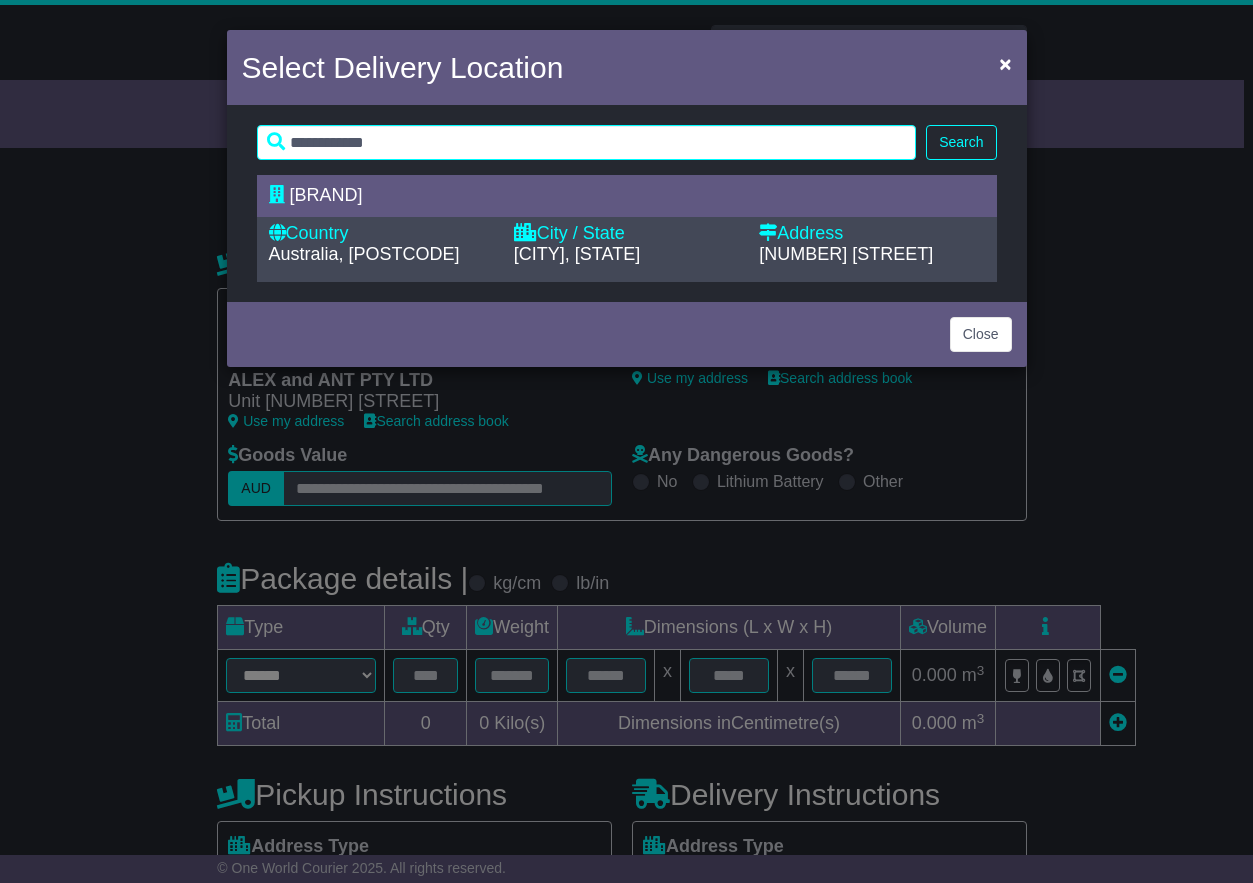 click on "Country
Australia, [POSTCODE]
City / State
[CITY], [STATE]
Address
[NUMBER] [STREET]" at bounding box center (627, 249) 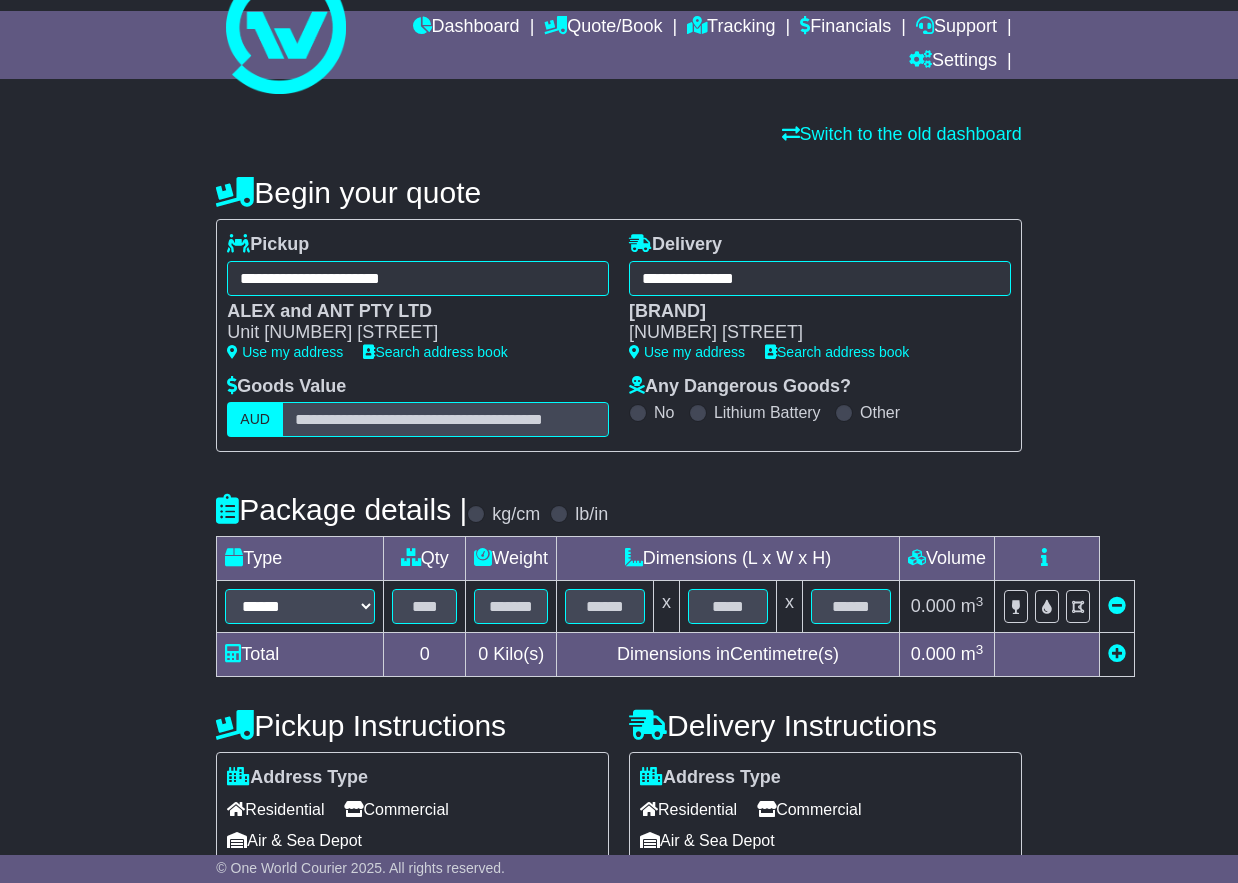 scroll, scrollTop: 98, scrollLeft: 0, axis: vertical 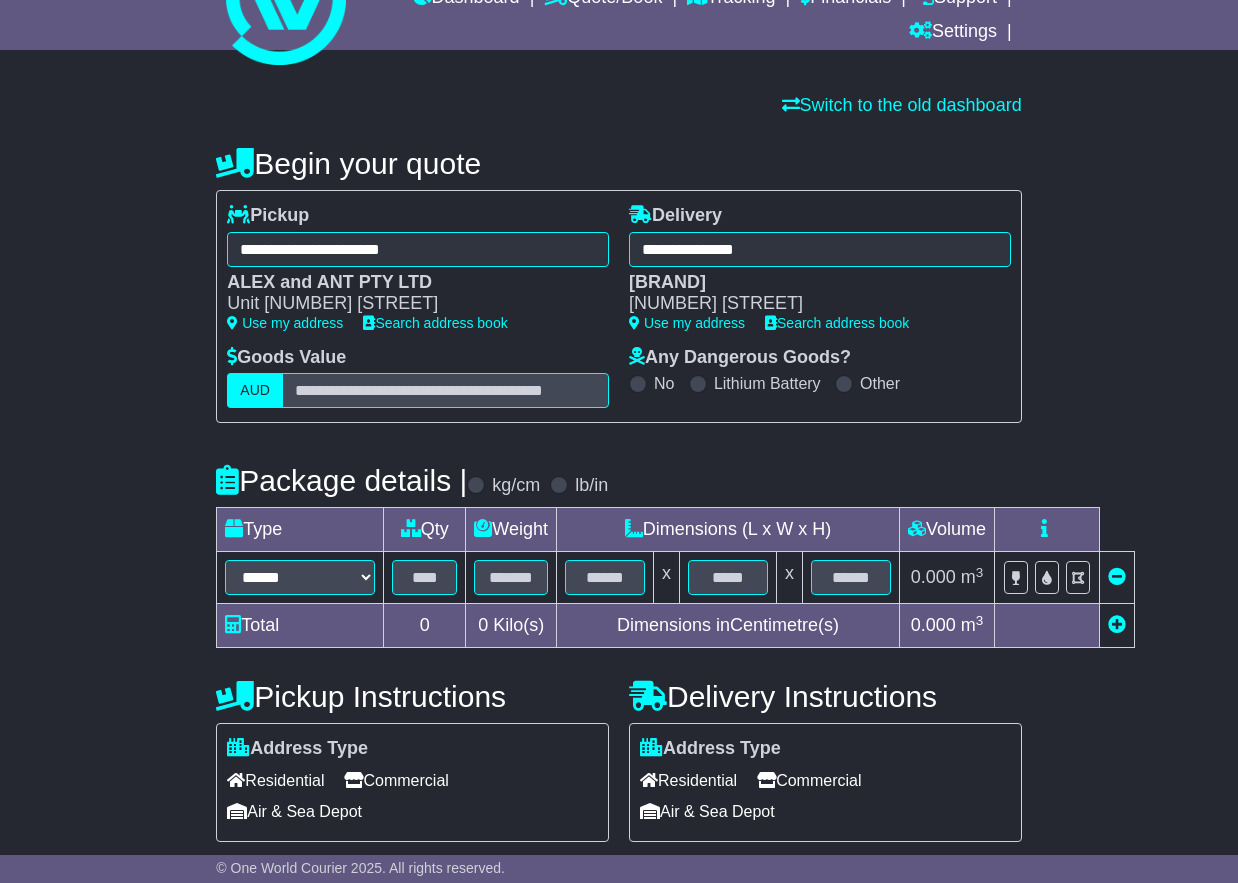 click on "****** ****** *** ******** ***** **** **** ****** *** *******" at bounding box center [300, 578] 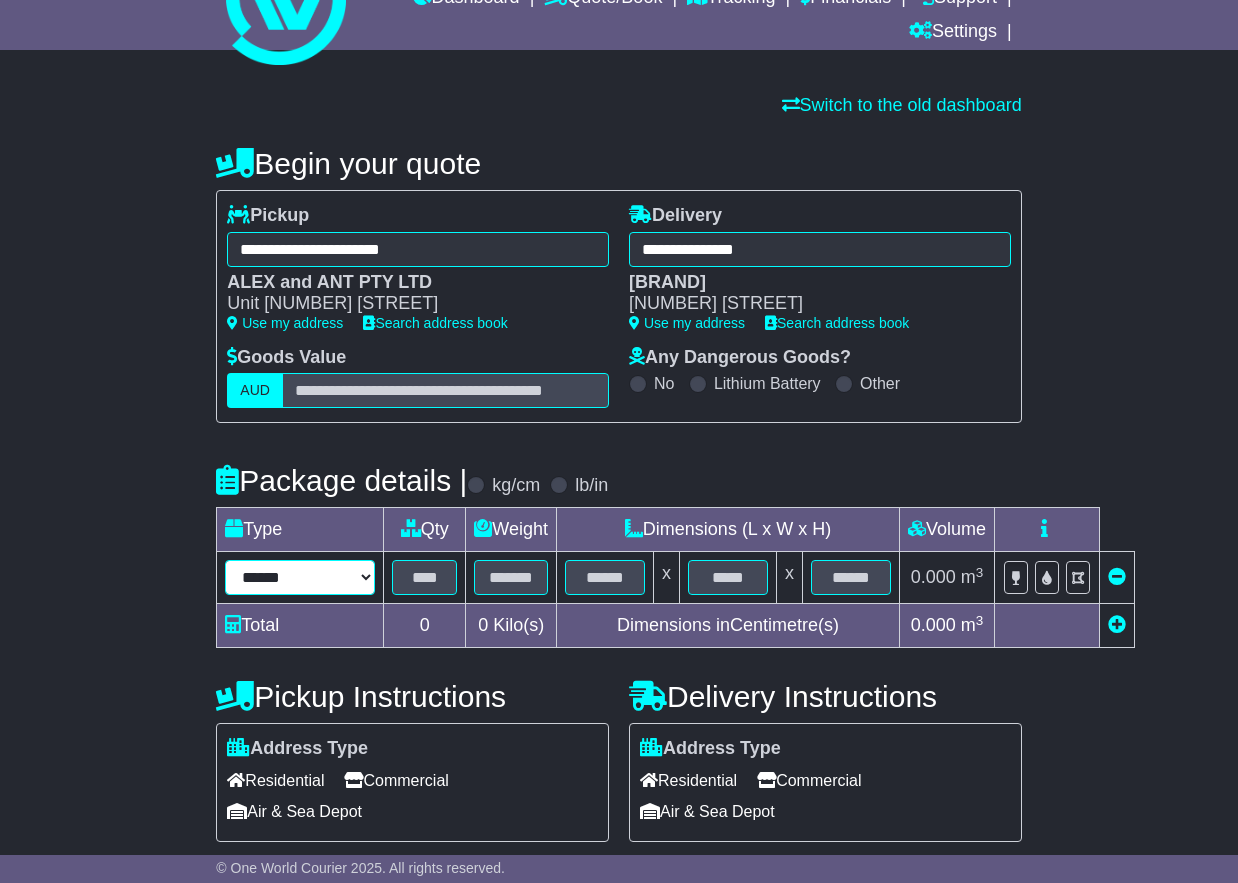 click on "****** ****** *** ******** ***** **** **** ****** *** *******" at bounding box center [300, 577] 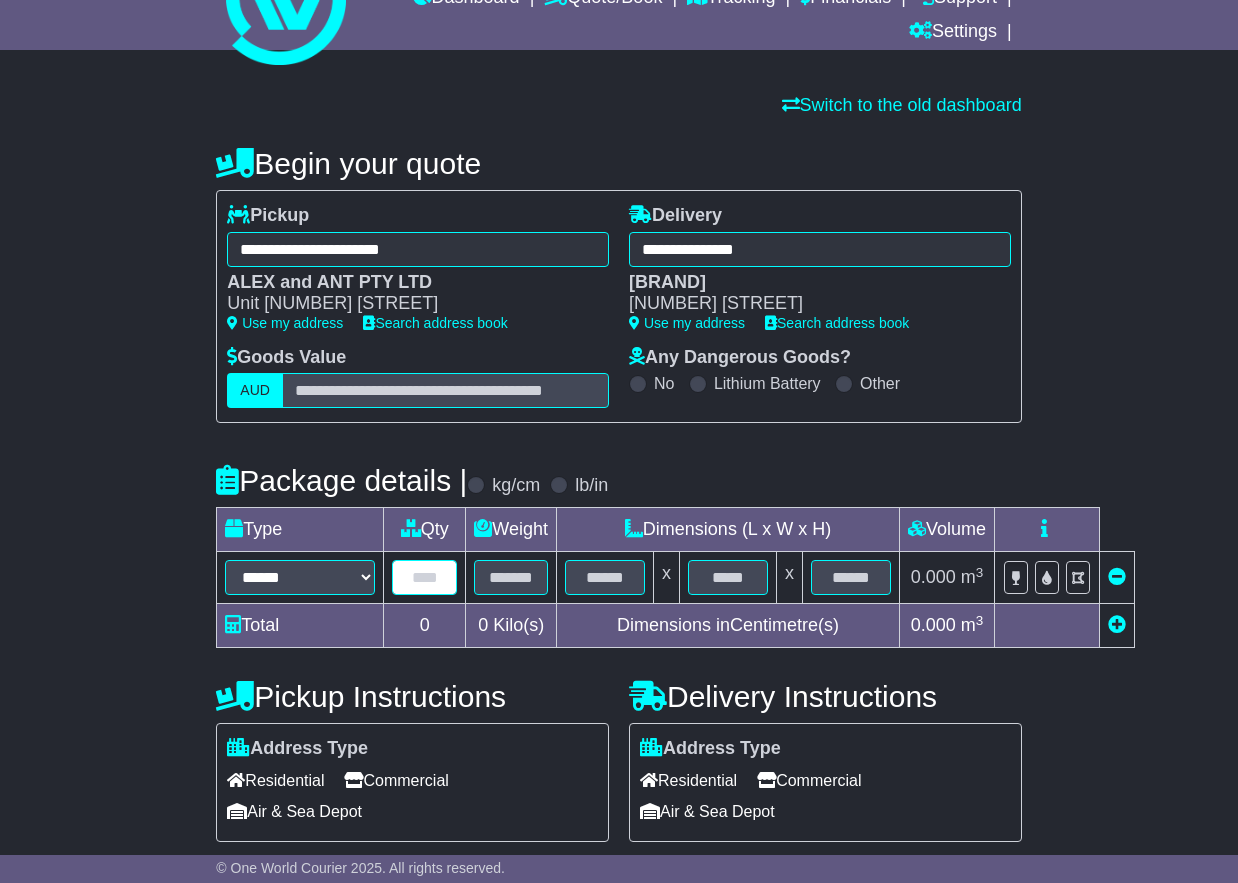 click at bounding box center (424, 577) 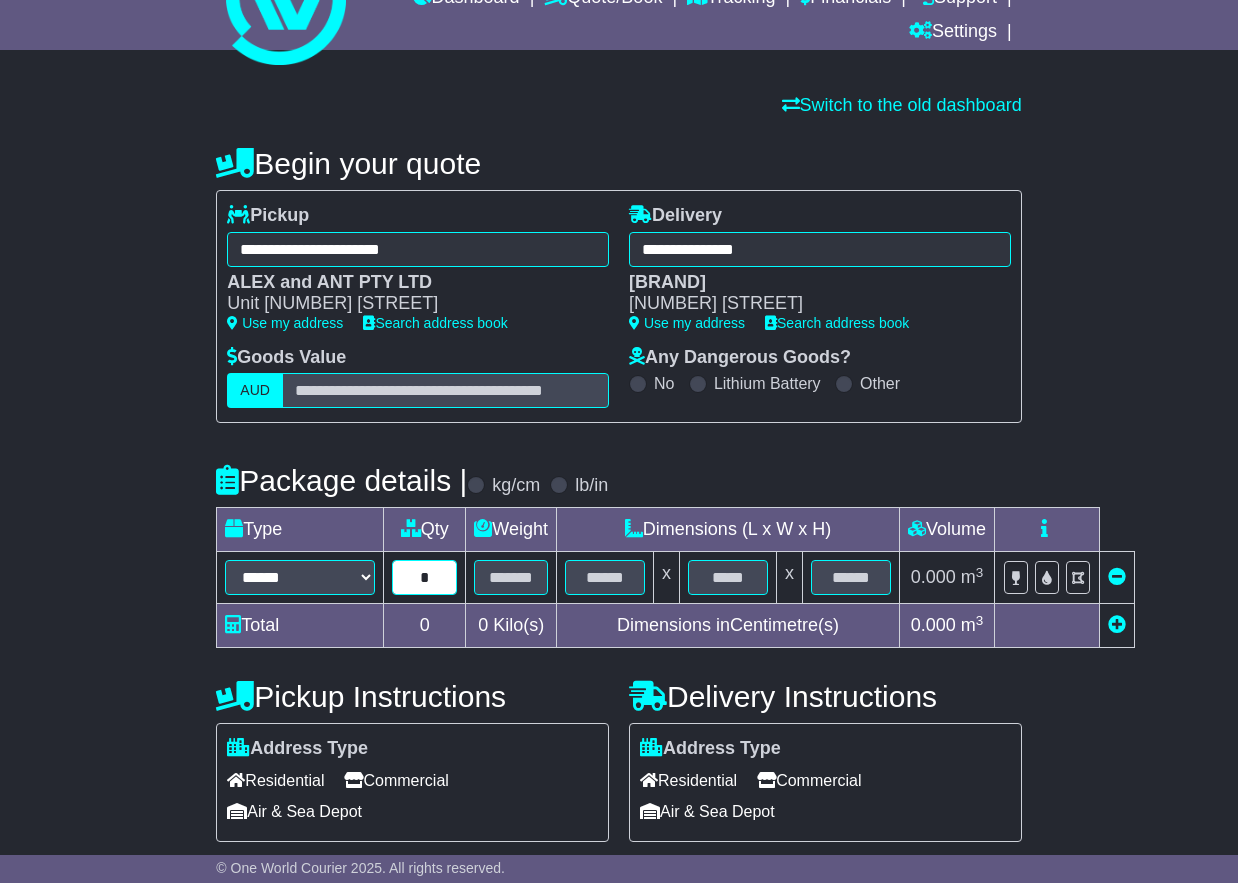 type on "*" 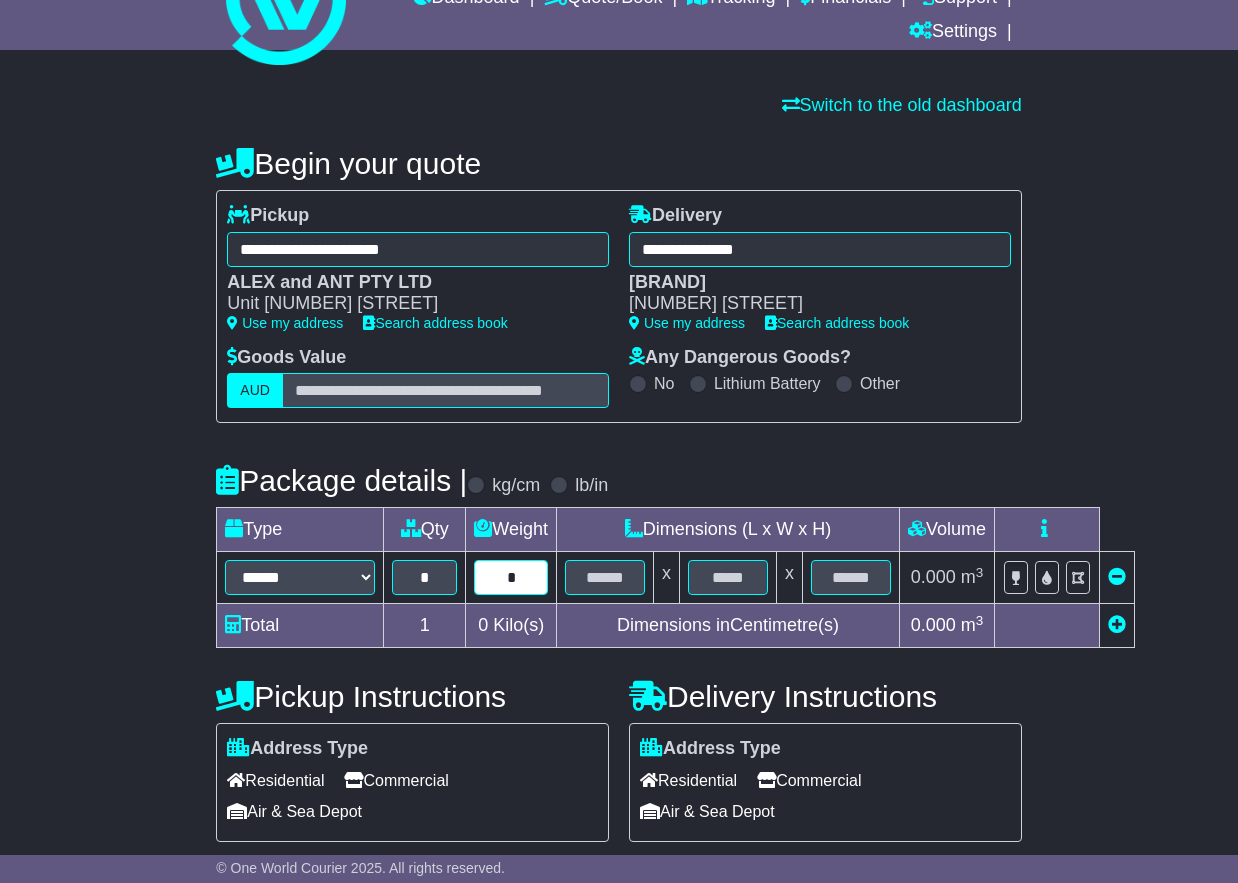type on "*" 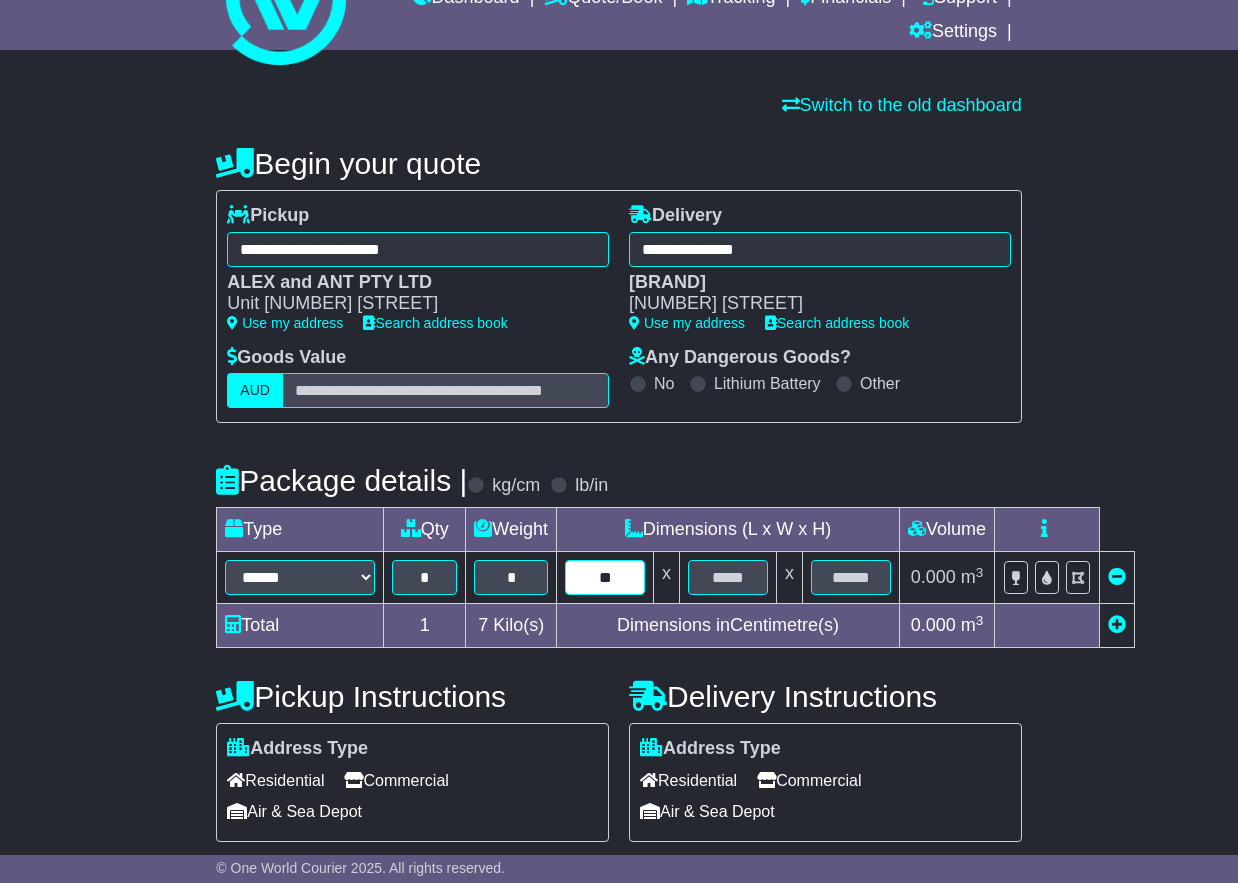 type on "**" 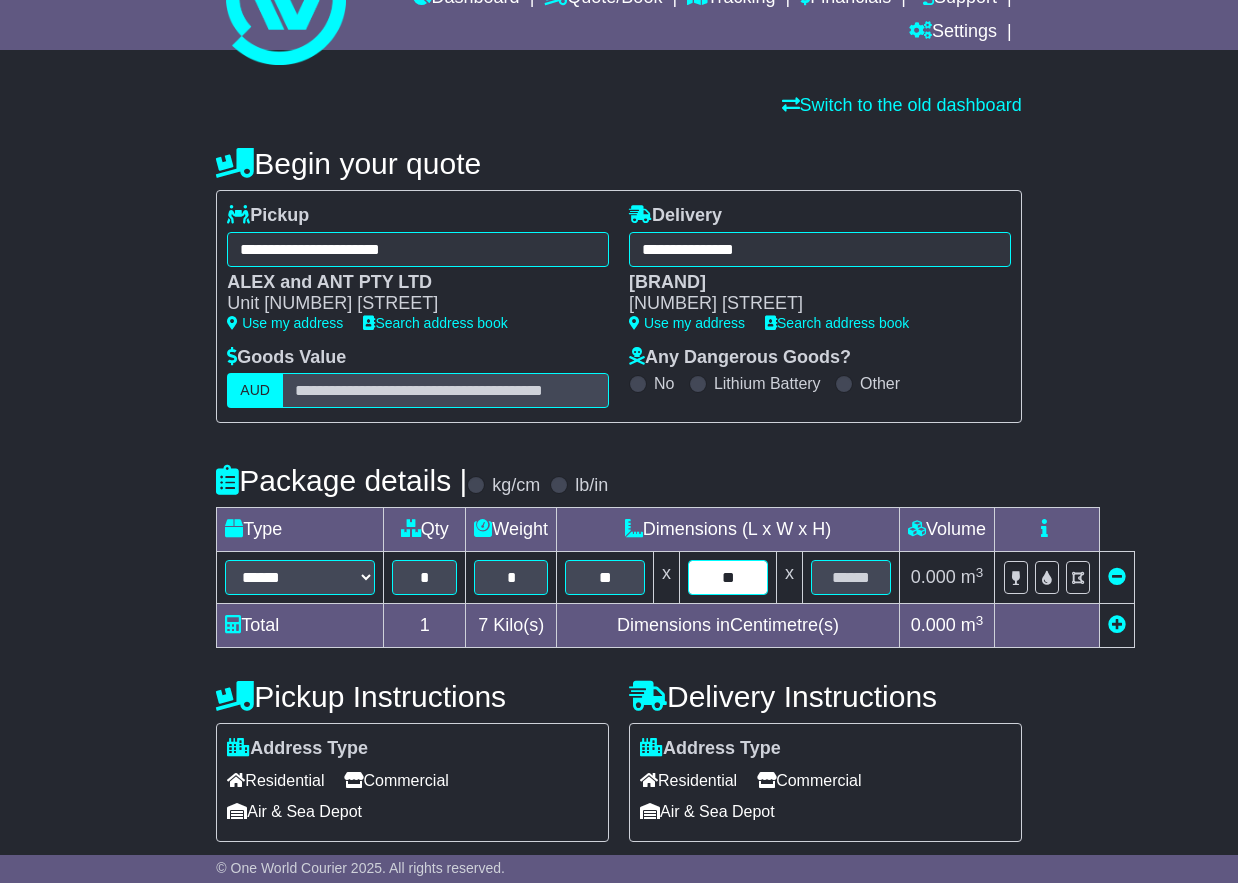 type on "**" 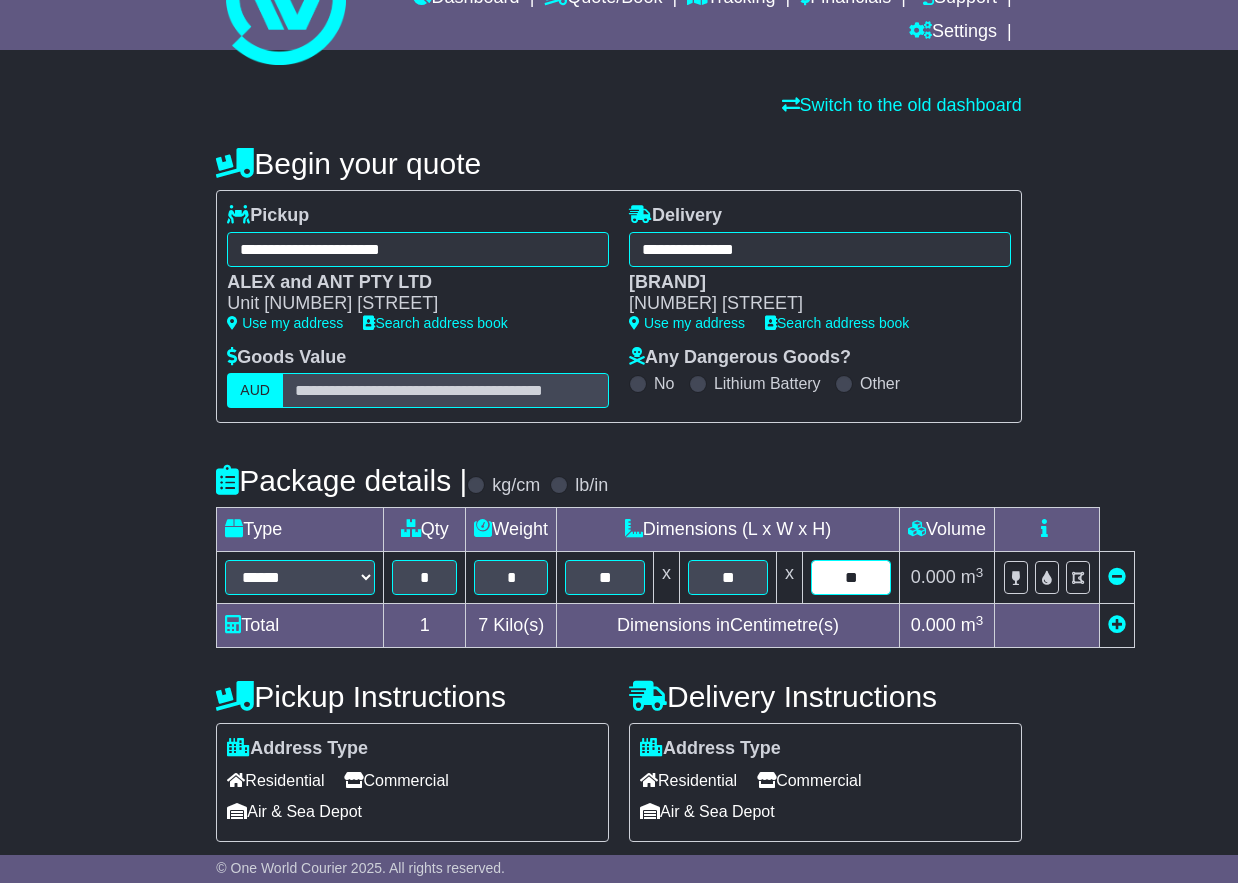 type on "**" 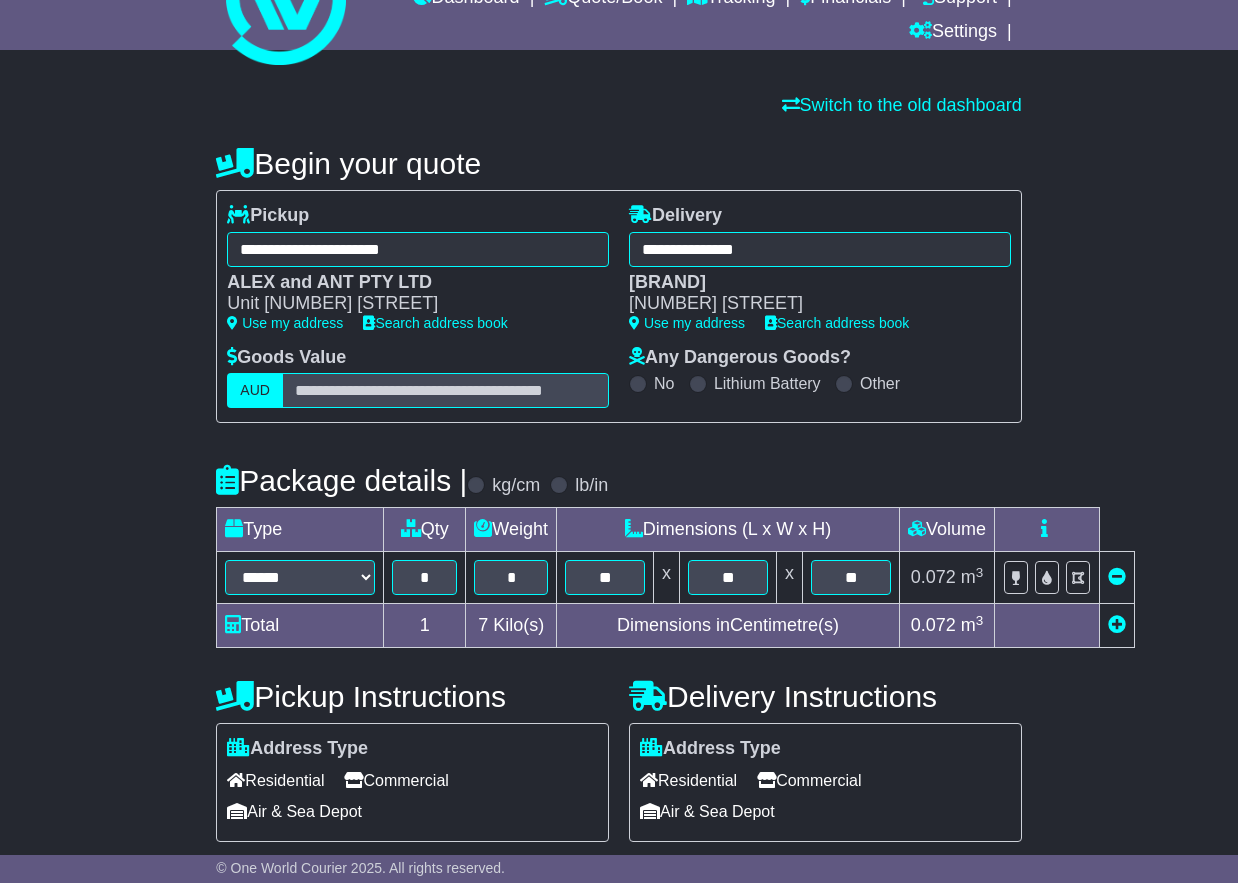 type 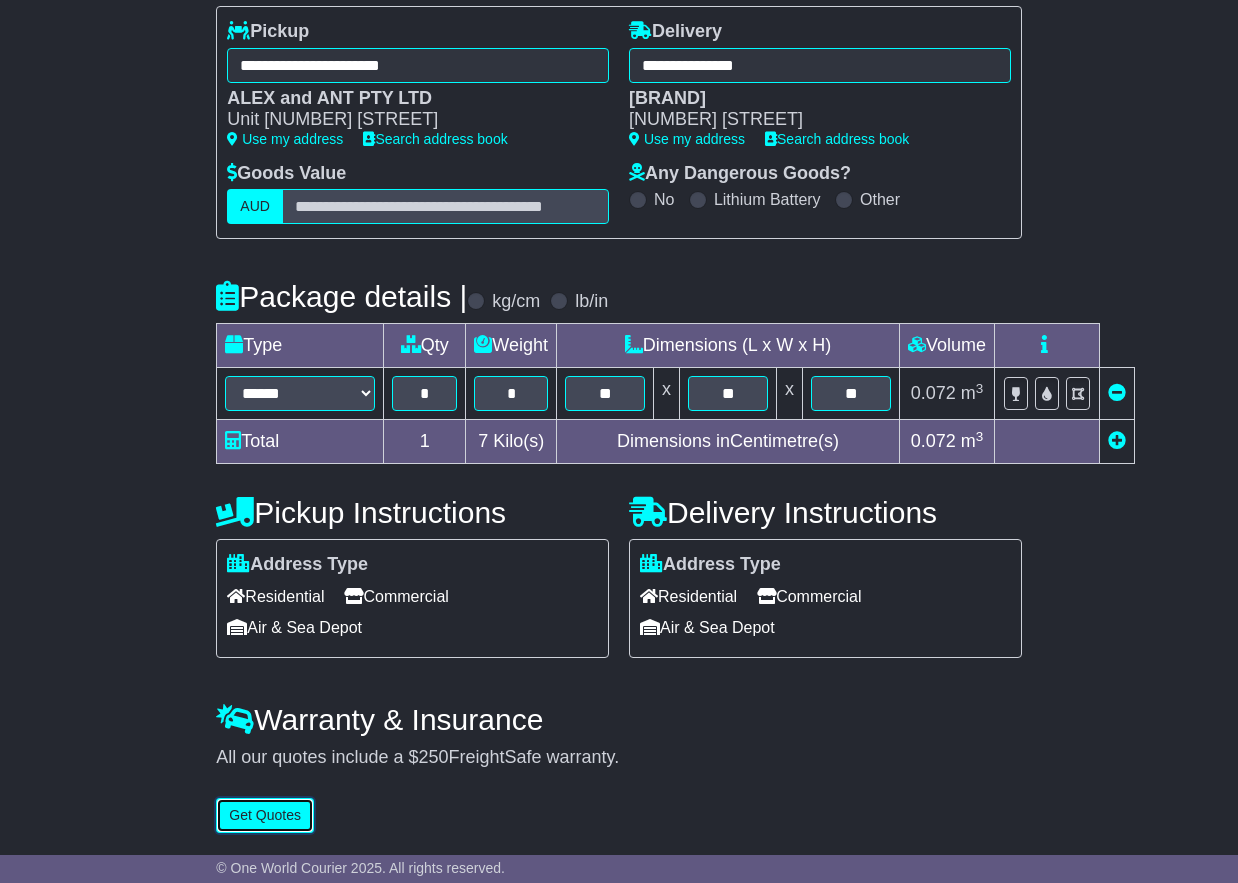 click on "Get Quotes" at bounding box center (265, 815) 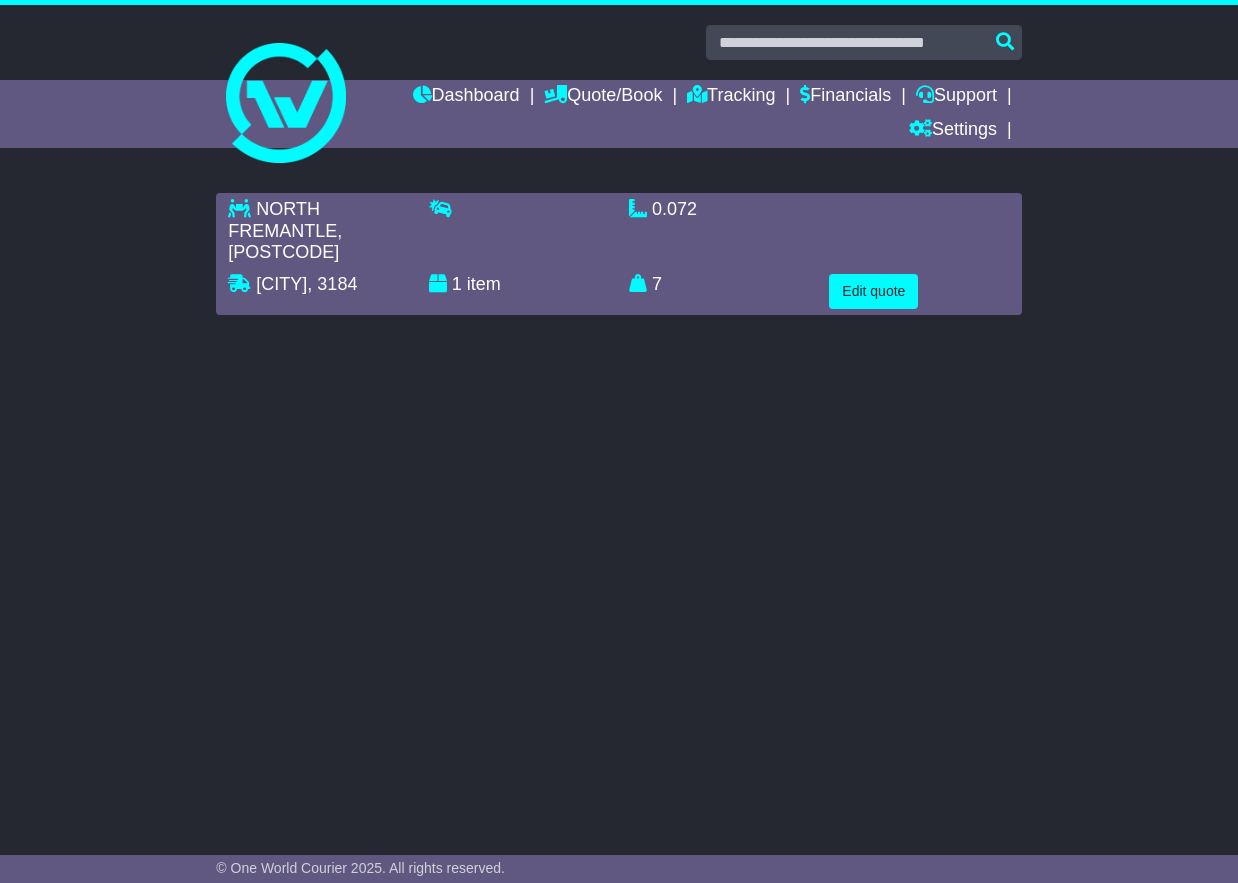 scroll, scrollTop: 0, scrollLeft: 0, axis: both 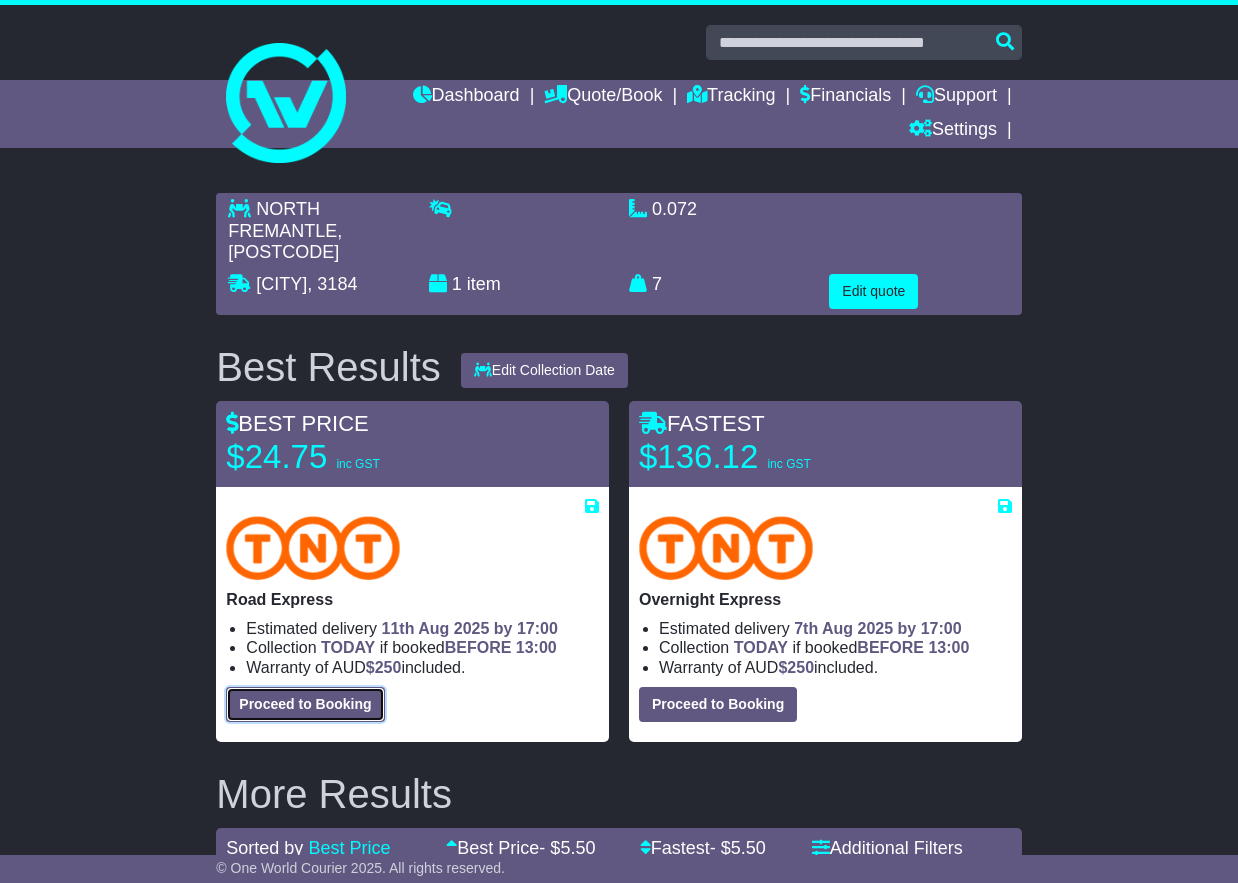 click on "Proceed to Booking" at bounding box center [305, 704] 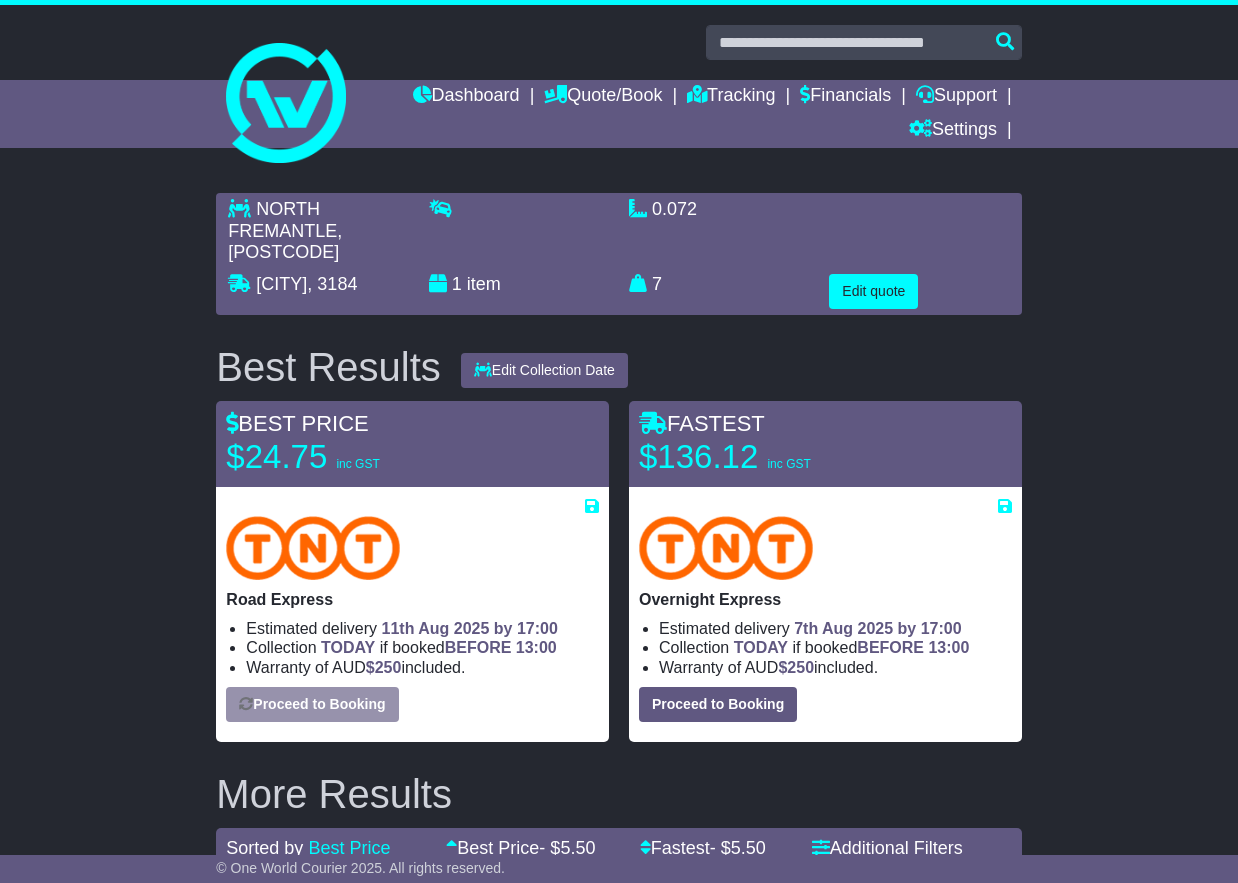 select on "****" 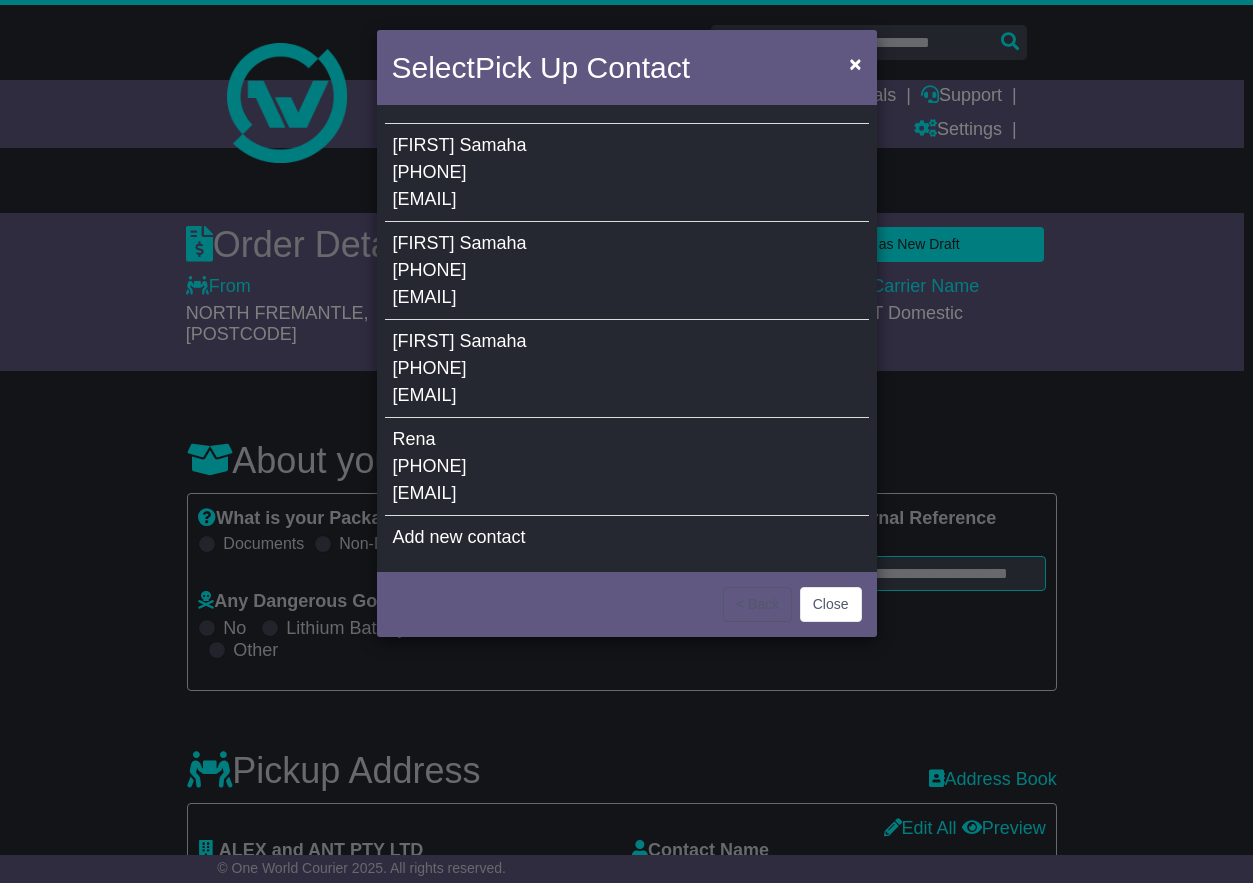 click on "[PHONE]" at bounding box center (430, 172) 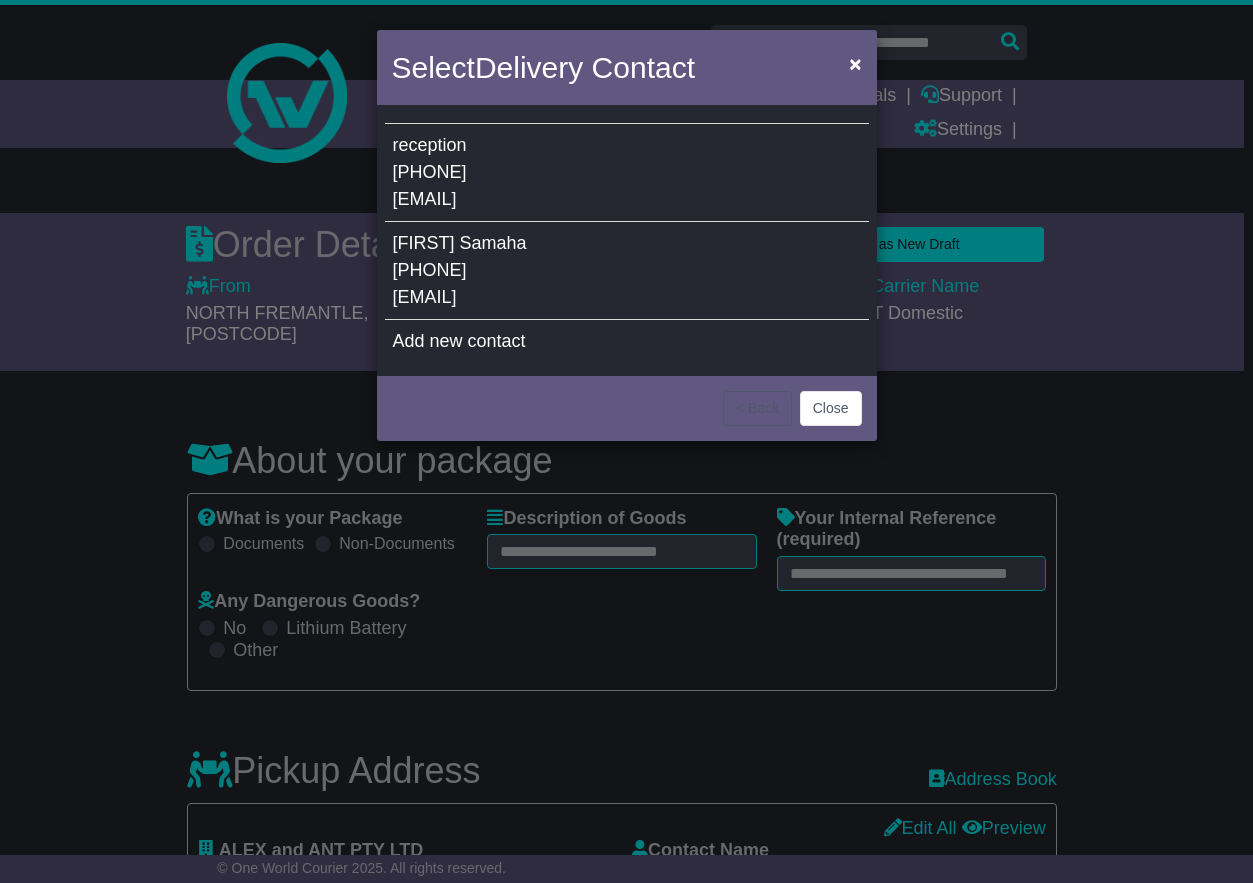 click on "[PHONE]" at bounding box center (430, 172) 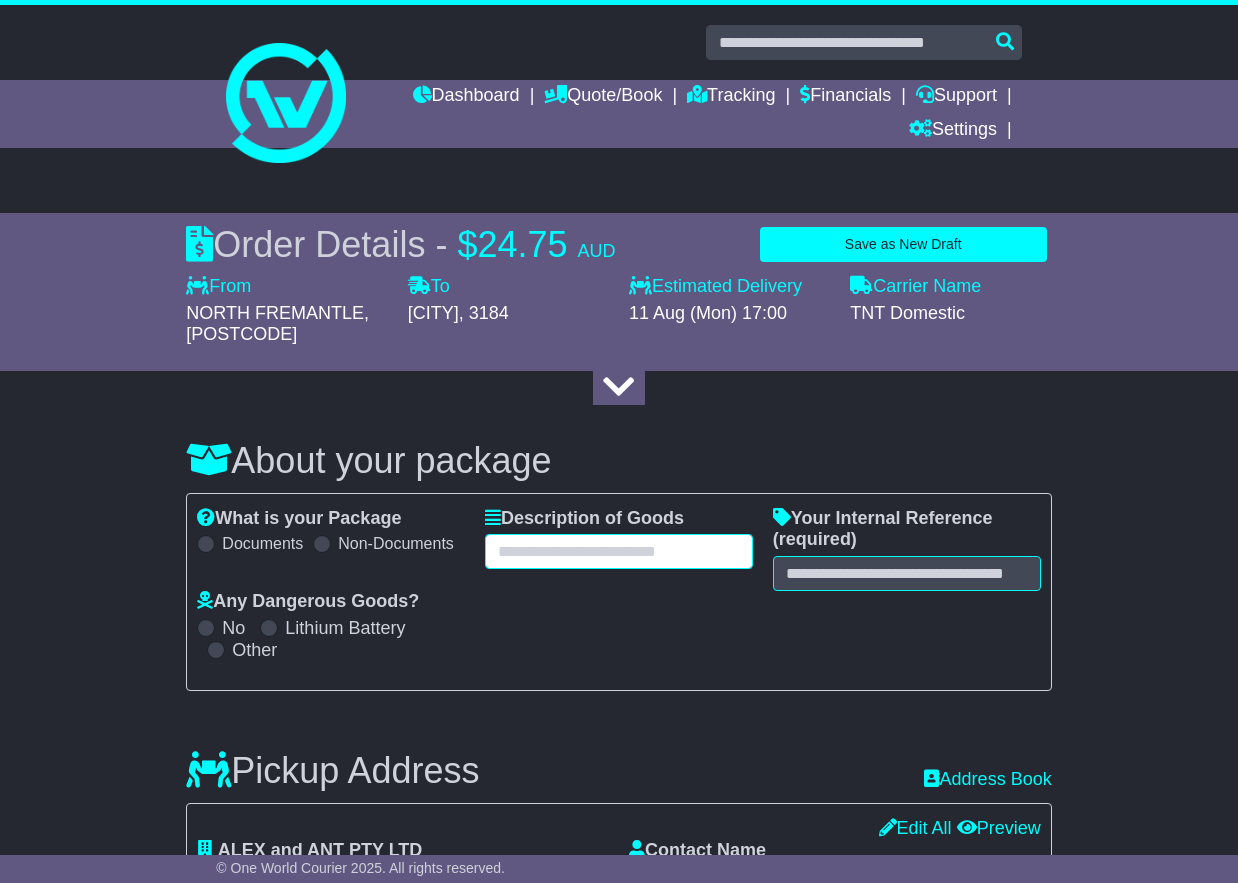 click at bounding box center [619, 551] 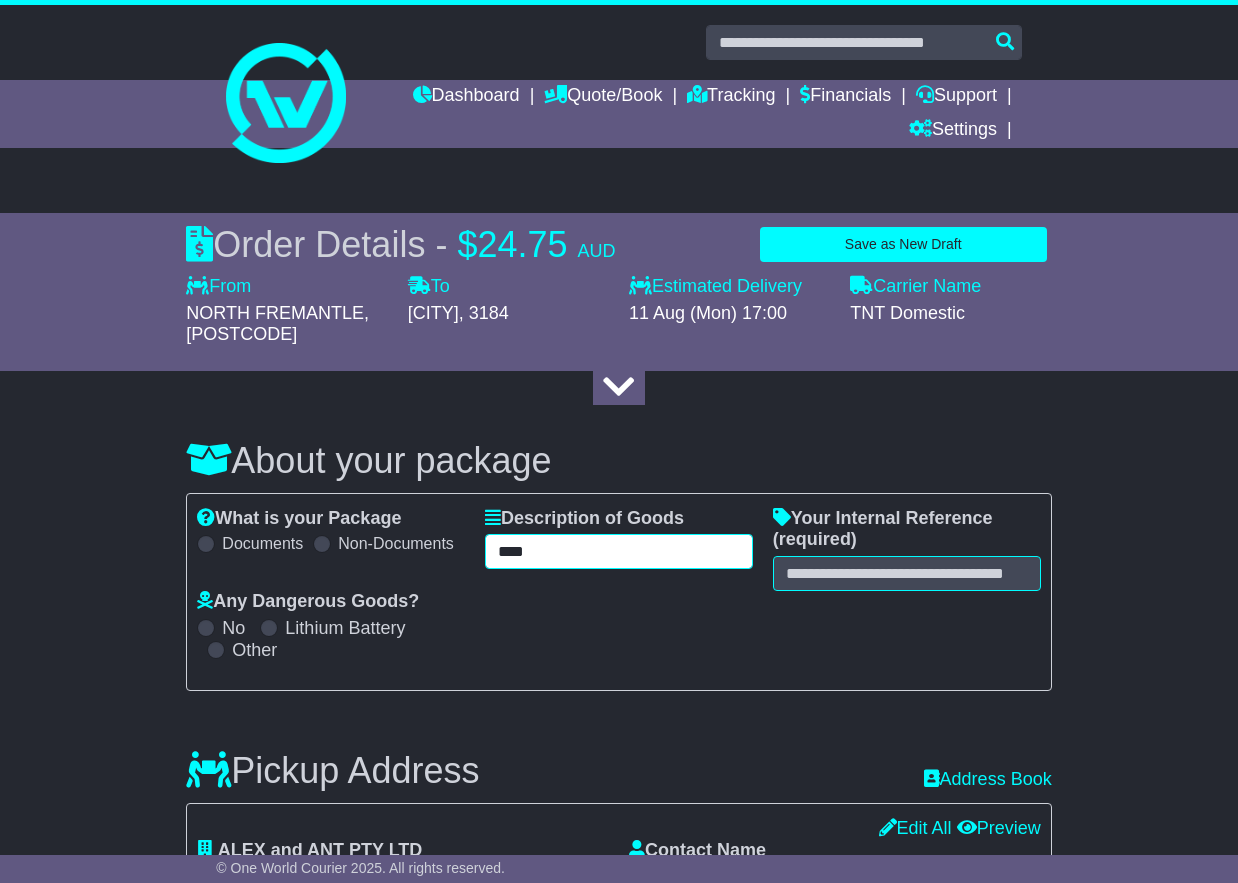 type on "****" 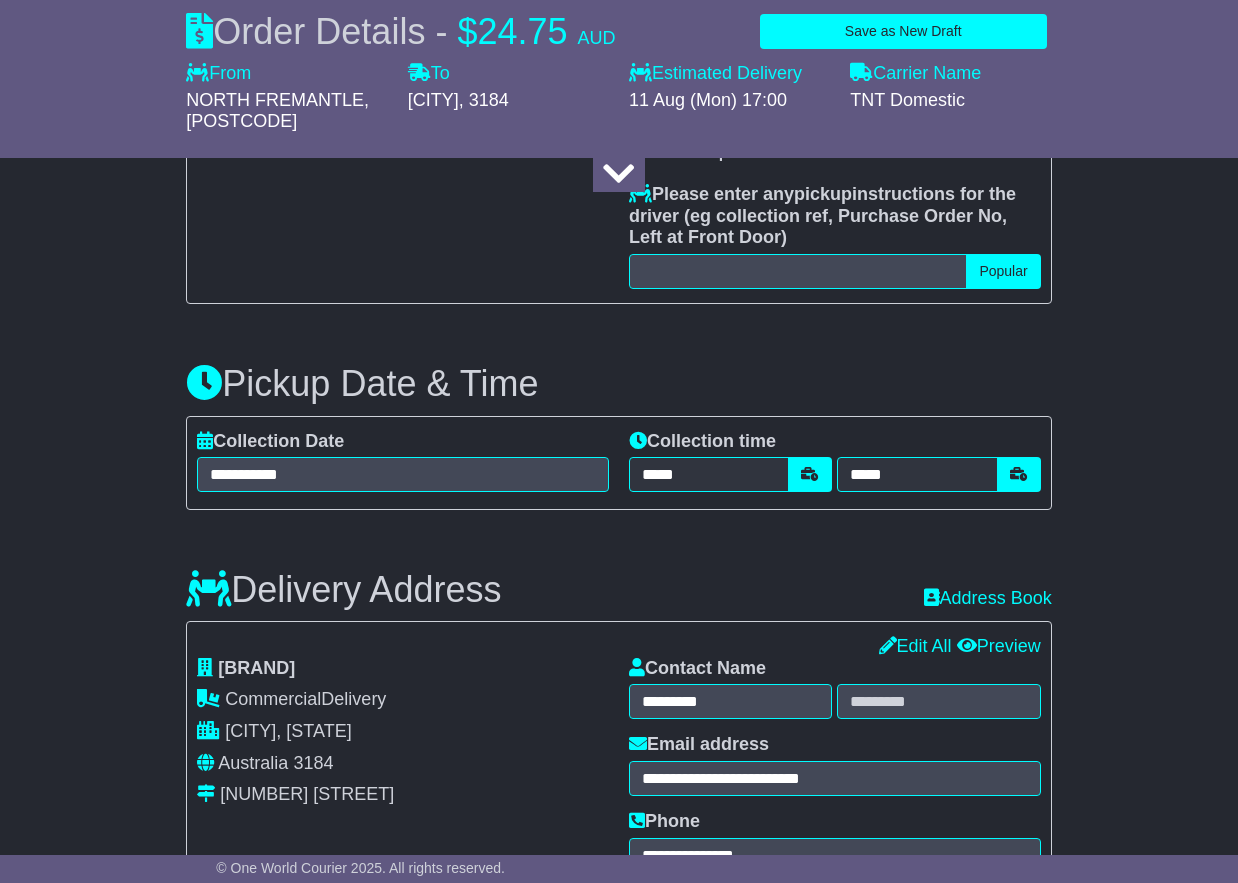 scroll, scrollTop: 942, scrollLeft: 0, axis: vertical 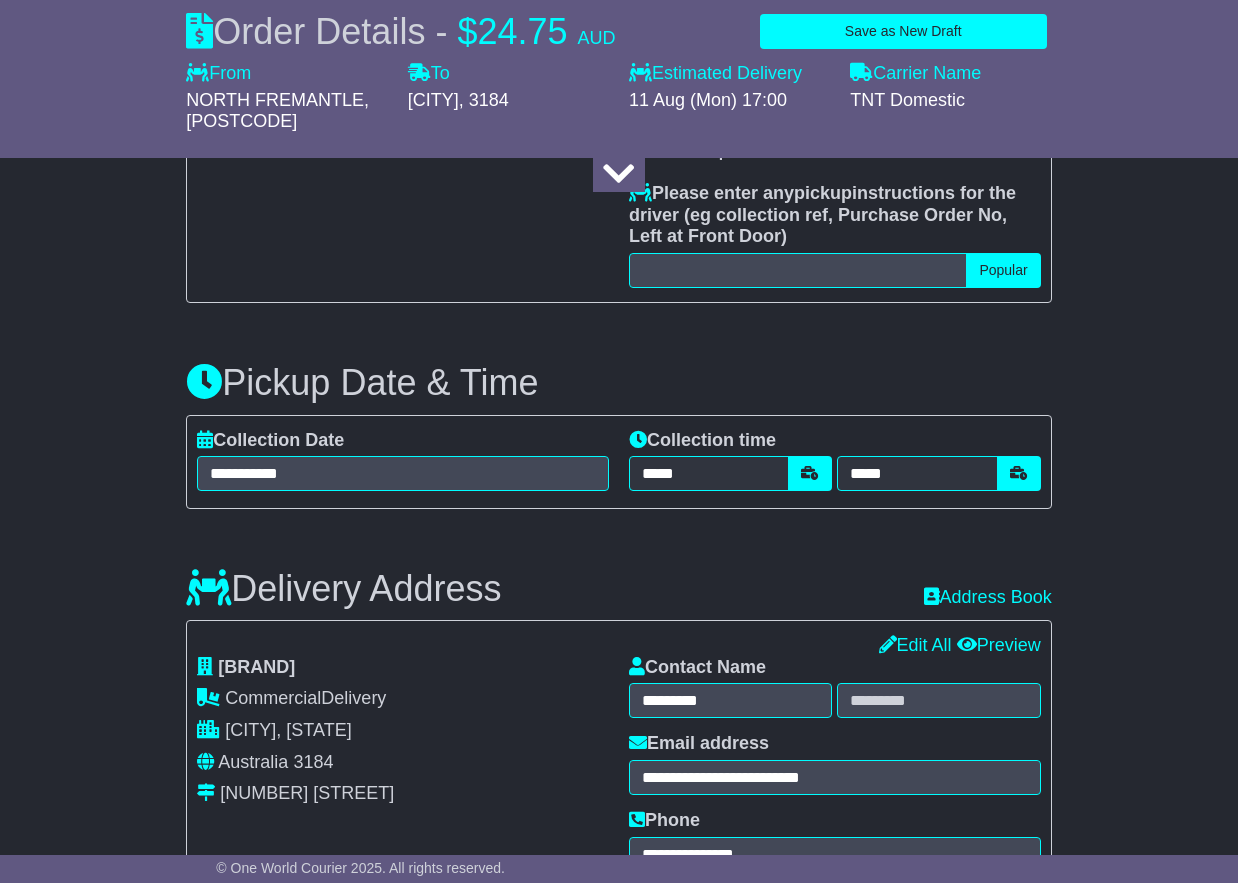 type on "**********" 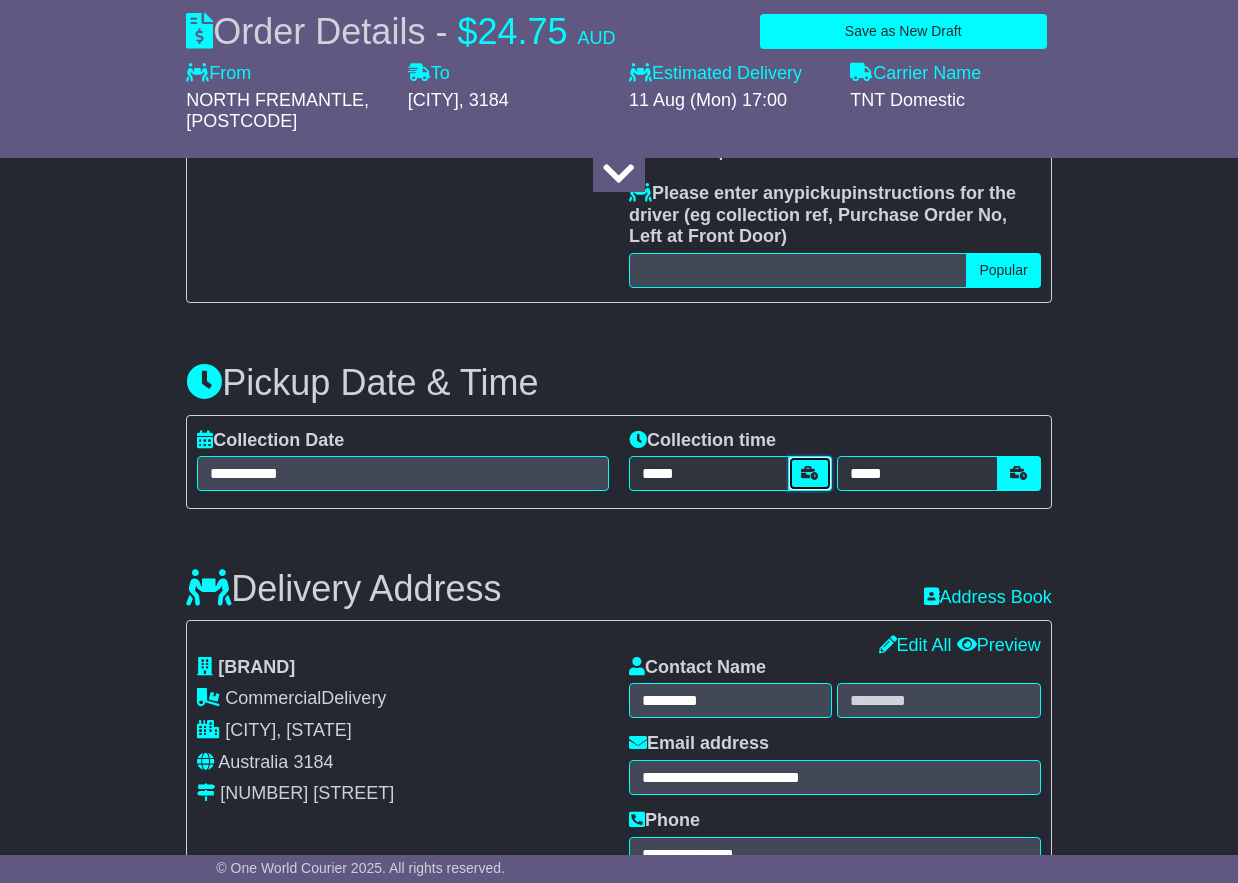 click at bounding box center (810, 473) 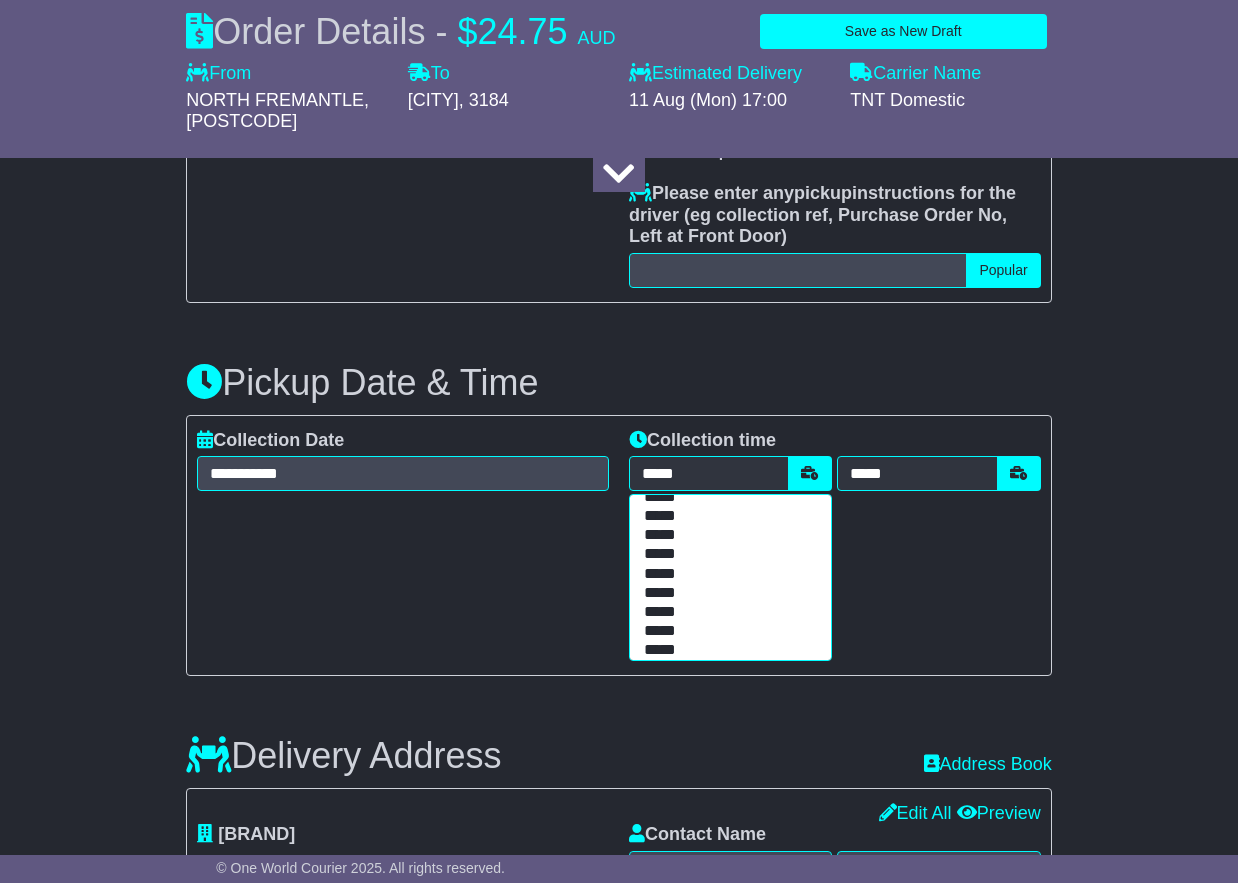 scroll, scrollTop: 84, scrollLeft: 0, axis: vertical 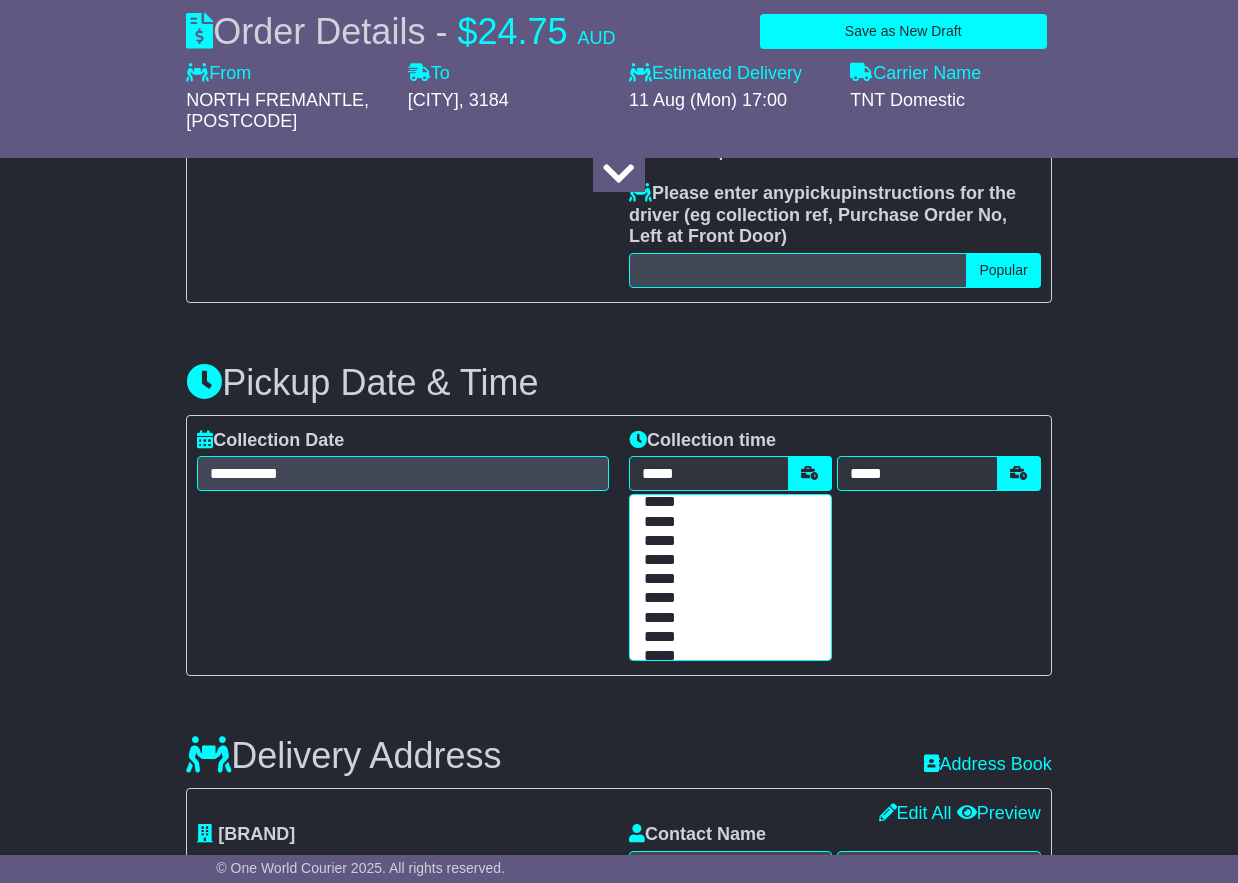 click on "*****" at bounding box center [726, 637] 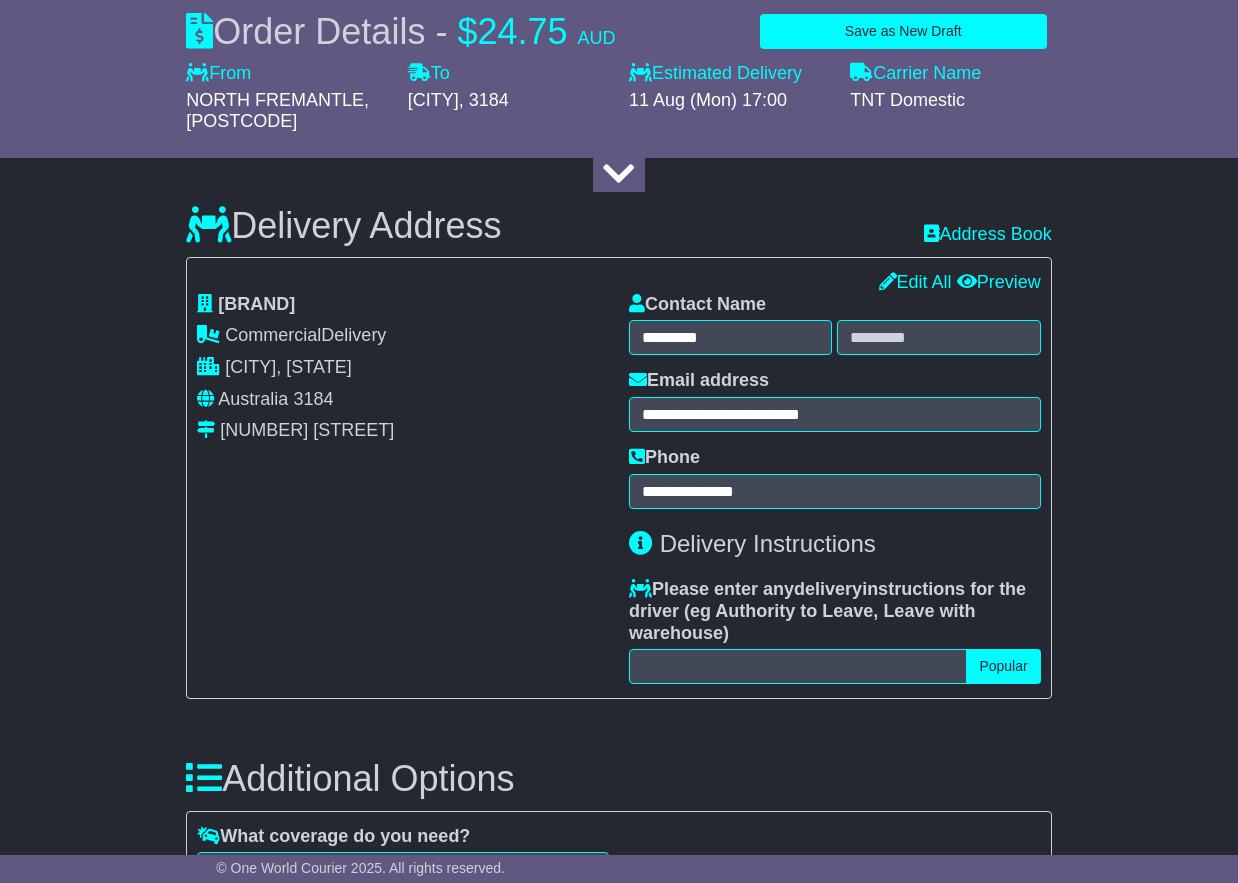 scroll, scrollTop: 1260, scrollLeft: 0, axis: vertical 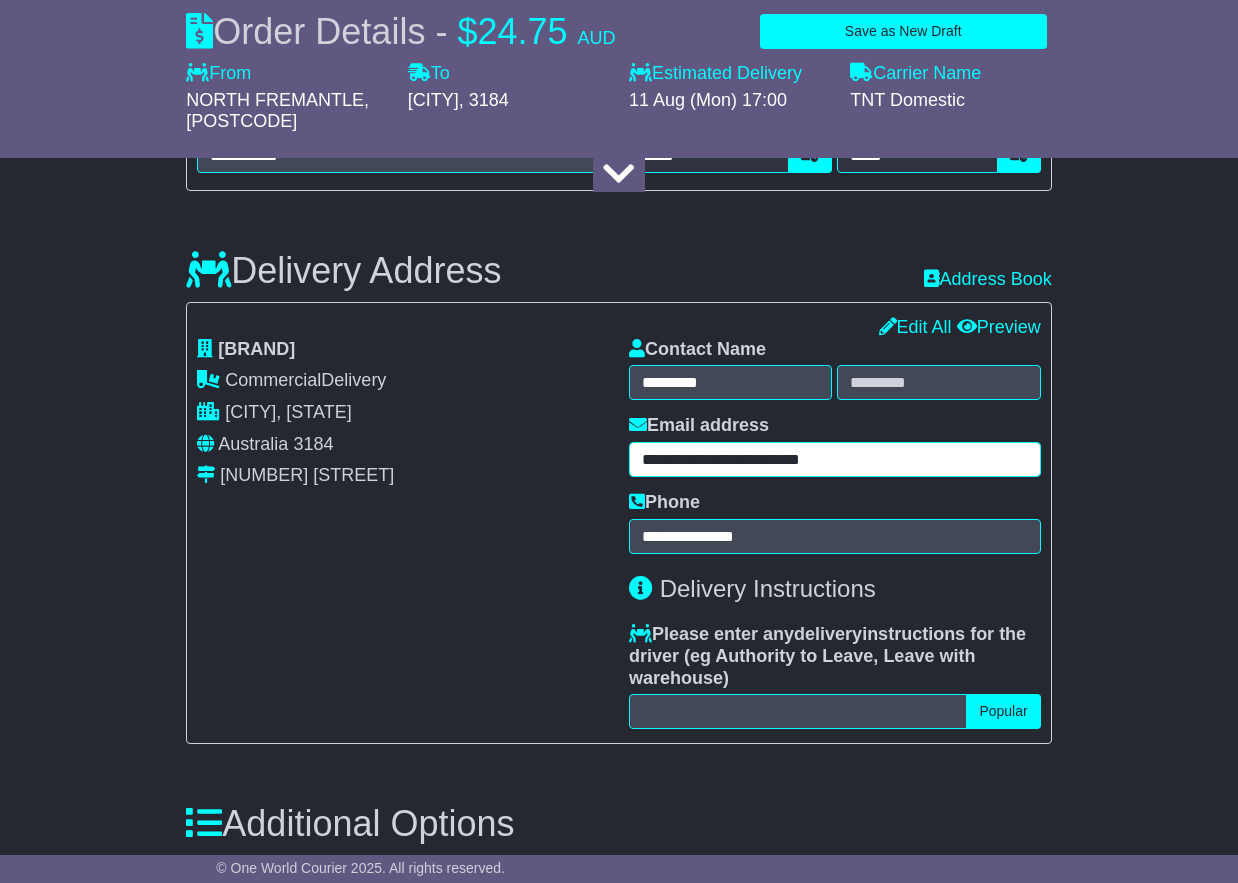 drag, startPoint x: 876, startPoint y: 470, endPoint x: 549, endPoint y: 465, distance: 327.03824 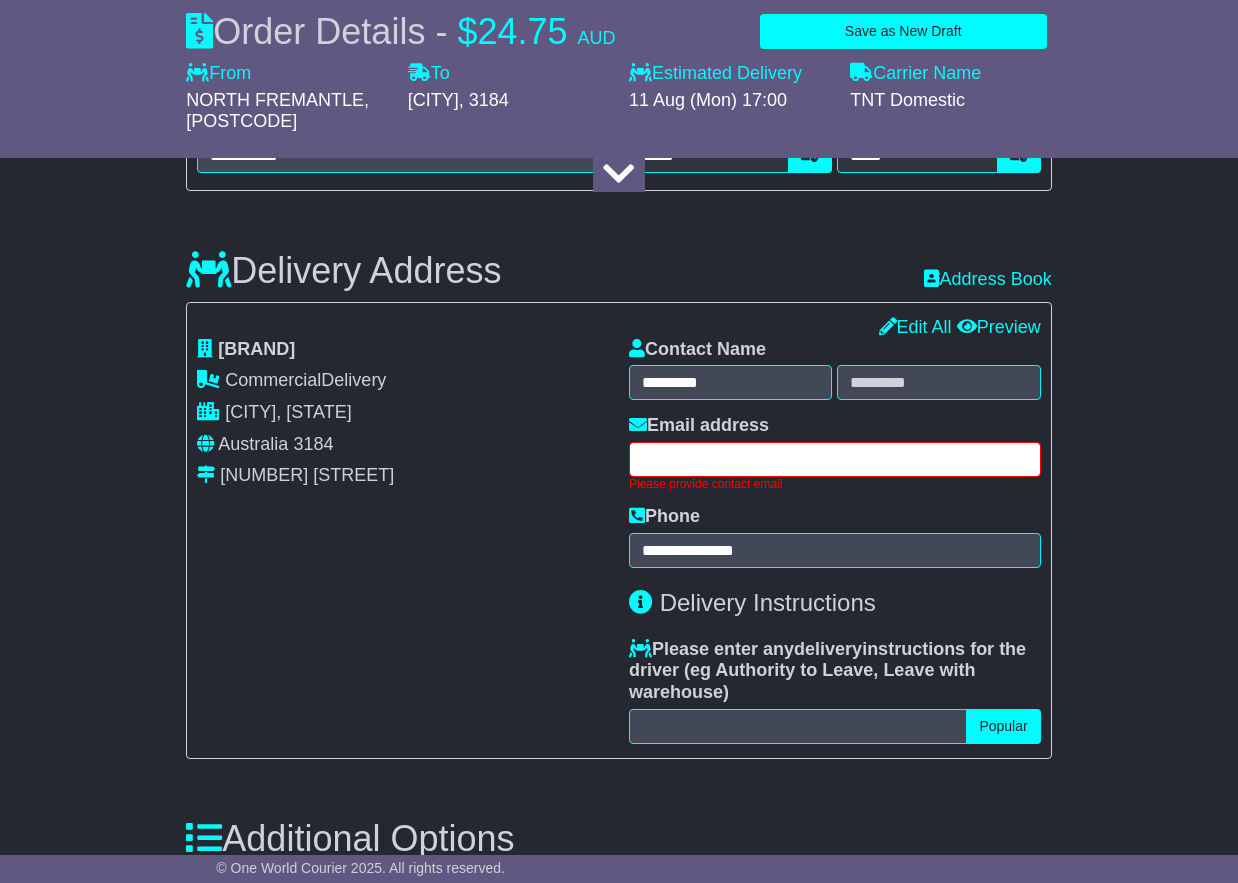 paste on "**********" 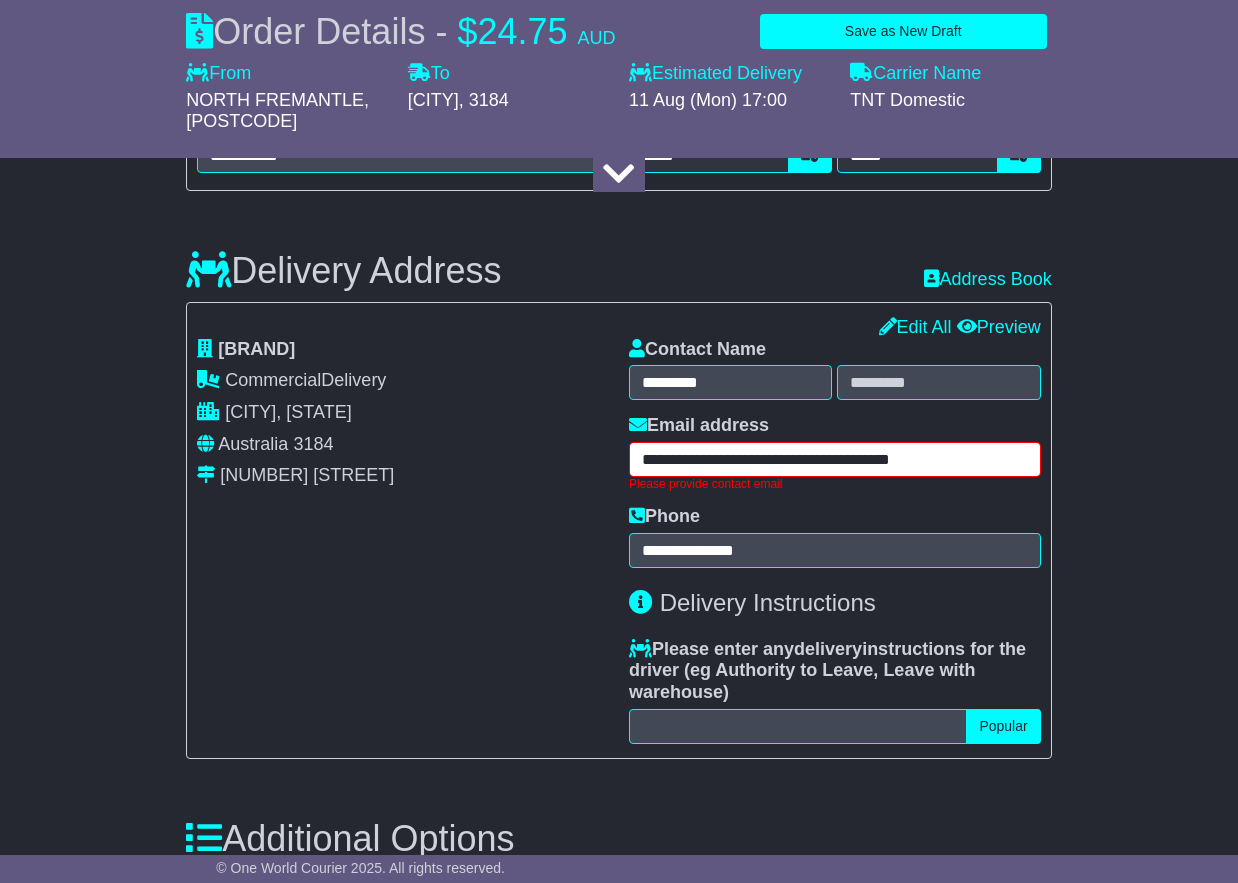 drag, startPoint x: 744, startPoint y: 462, endPoint x: 605, endPoint y: 457, distance: 139.0899 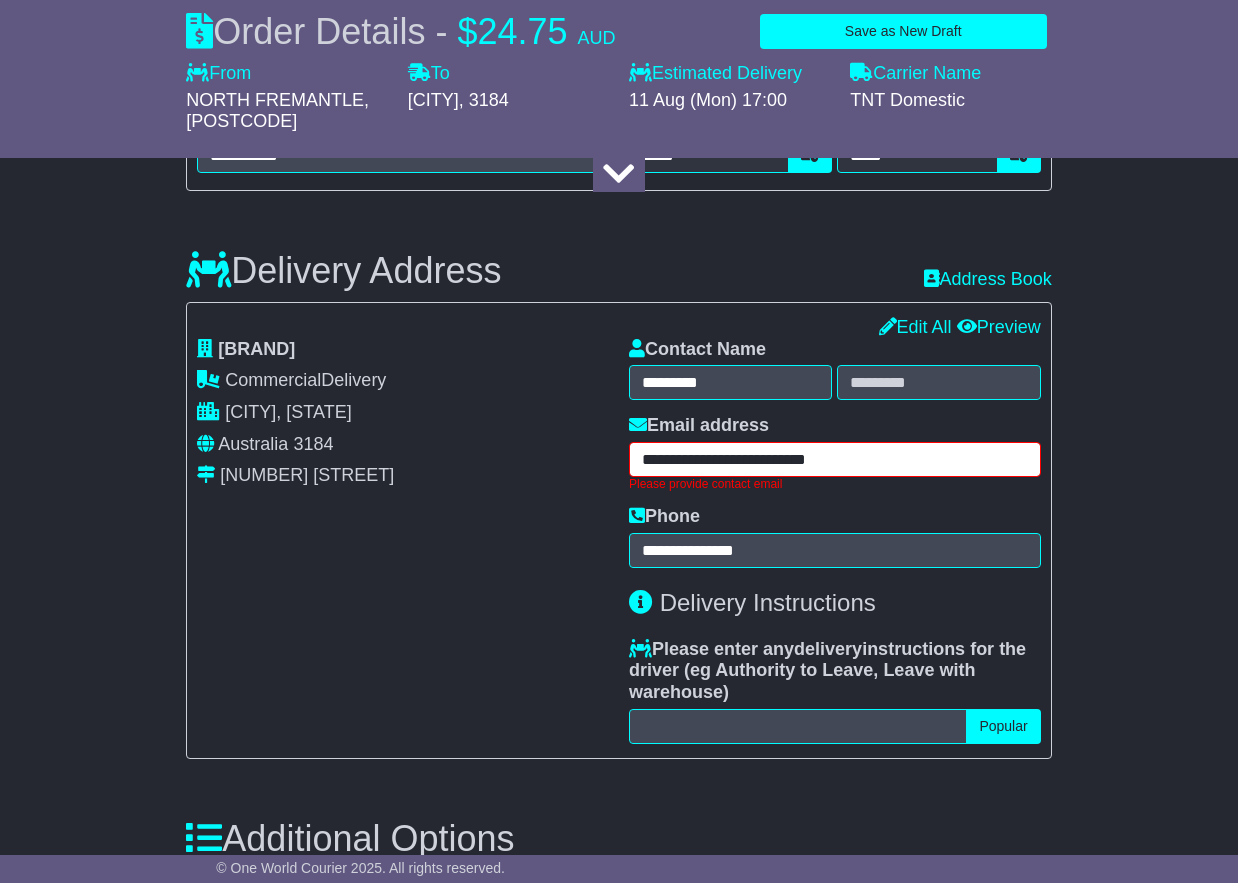 click on "**********" at bounding box center (835, 459) 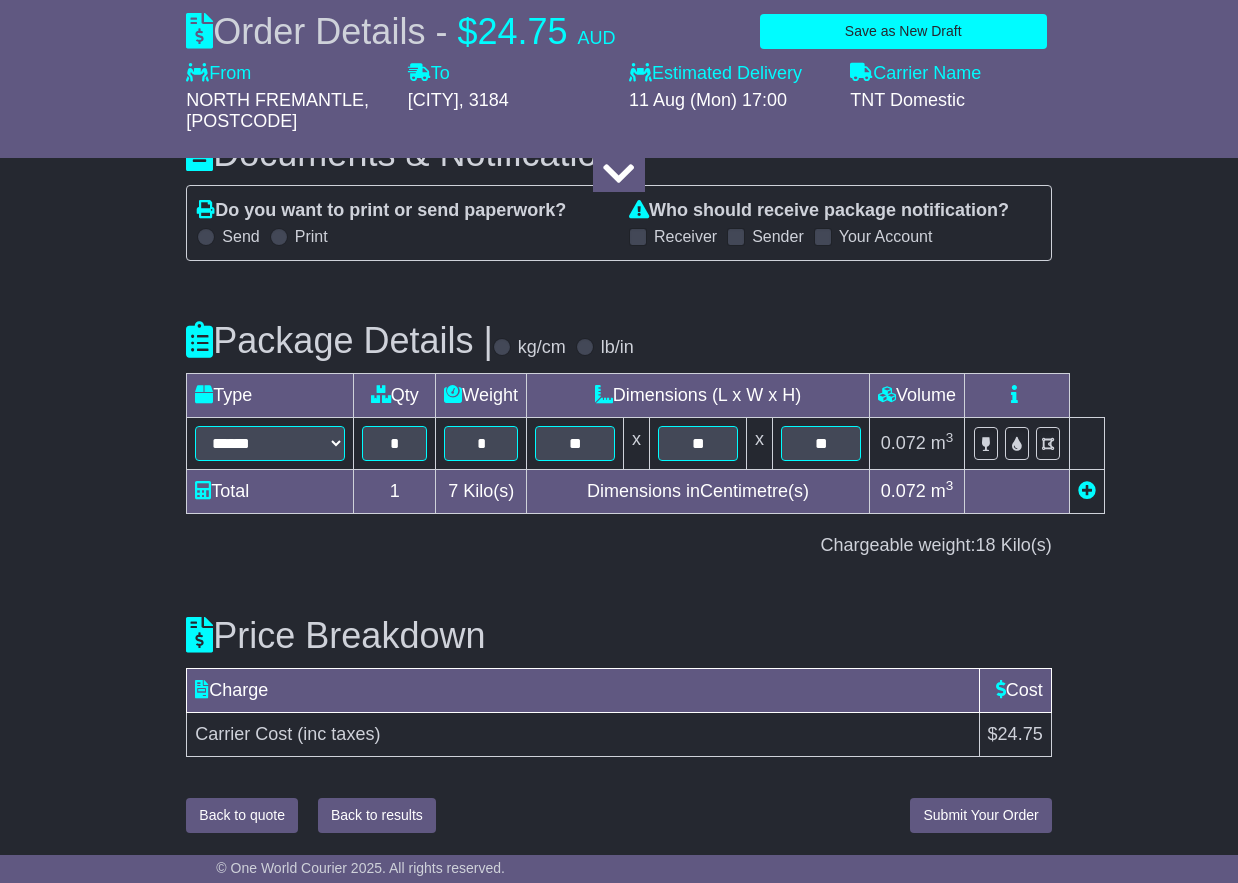 type on "**********" 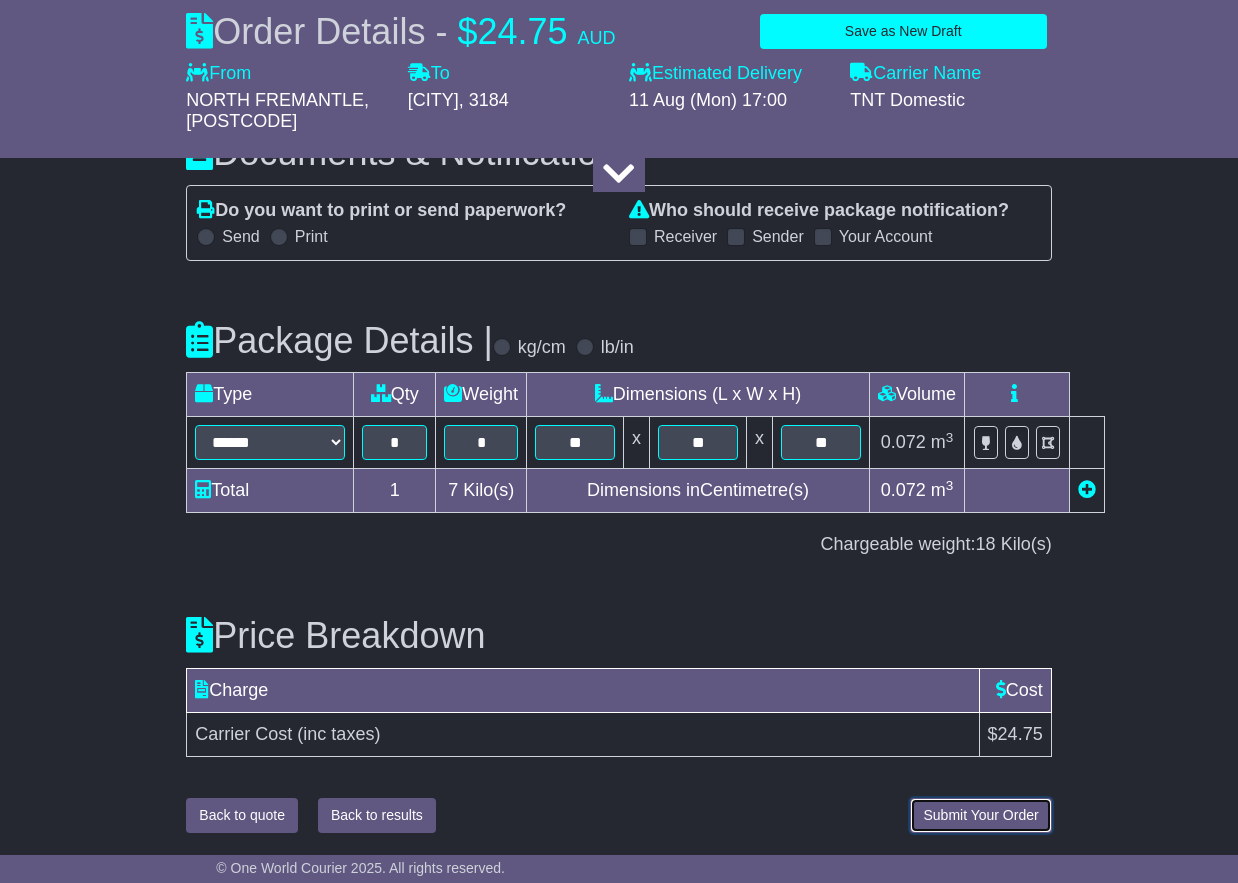 scroll, scrollTop: 2034, scrollLeft: 0, axis: vertical 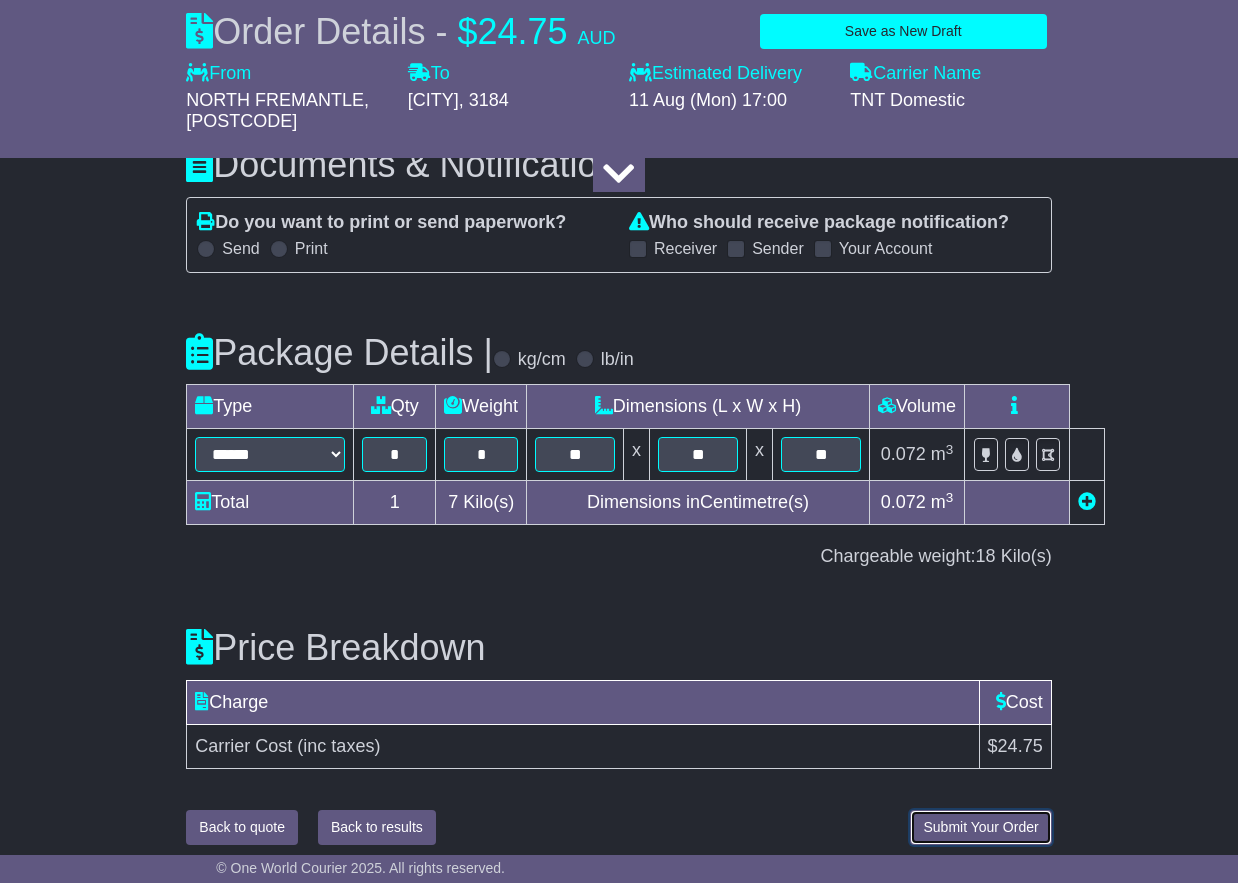 click on "Submit Your Order" at bounding box center [980, 827] 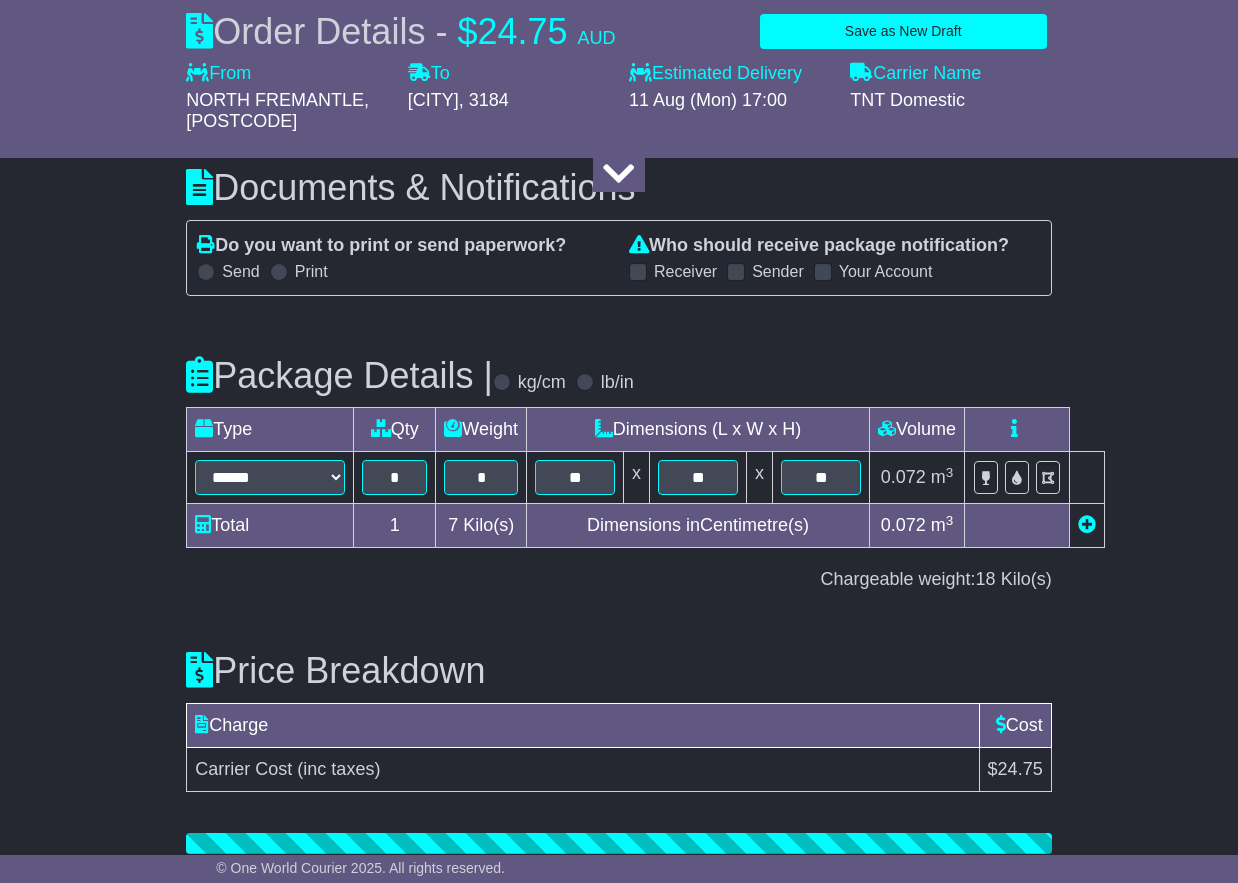 scroll, scrollTop: 2226, scrollLeft: 0, axis: vertical 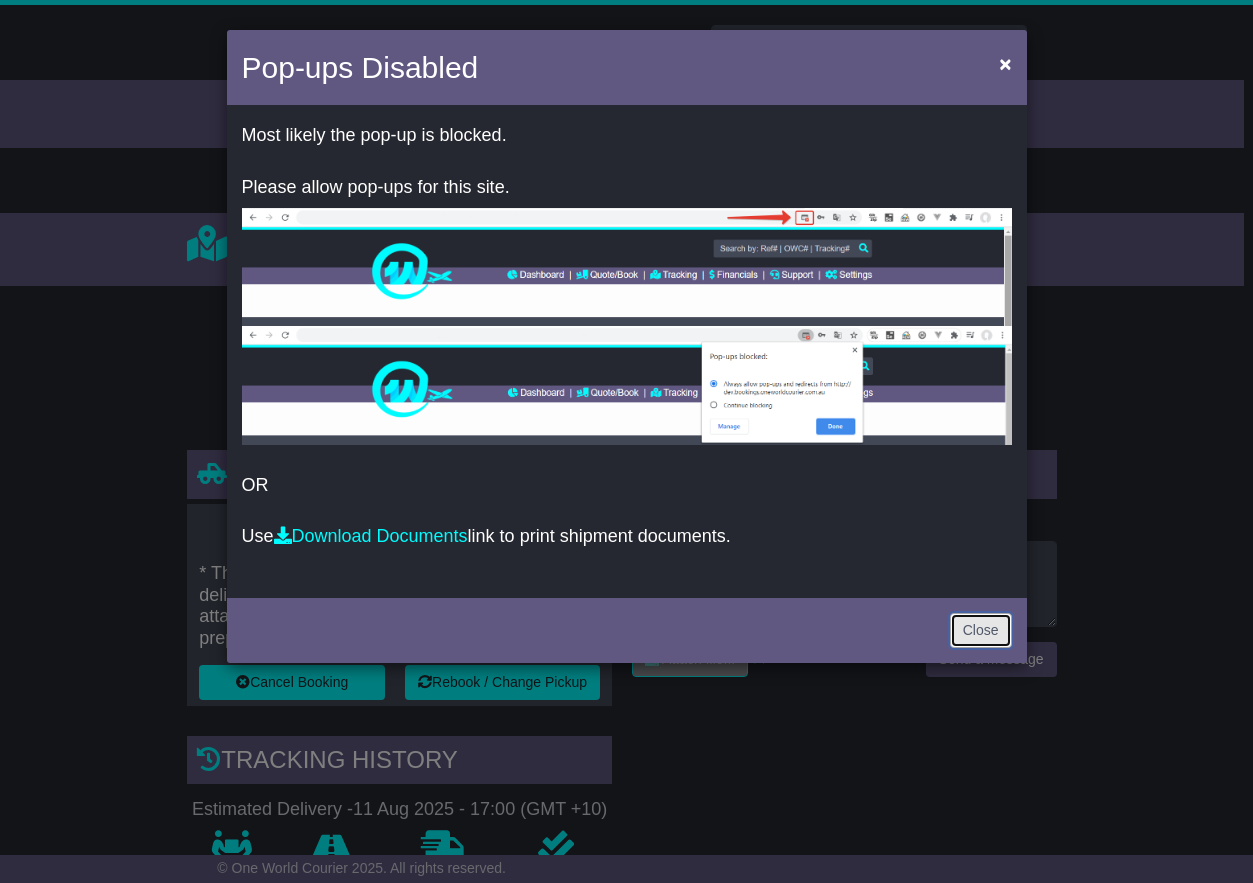 drag, startPoint x: 991, startPoint y: 632, endPoint x: 982, endPoint y: 626, distance: 10.816654 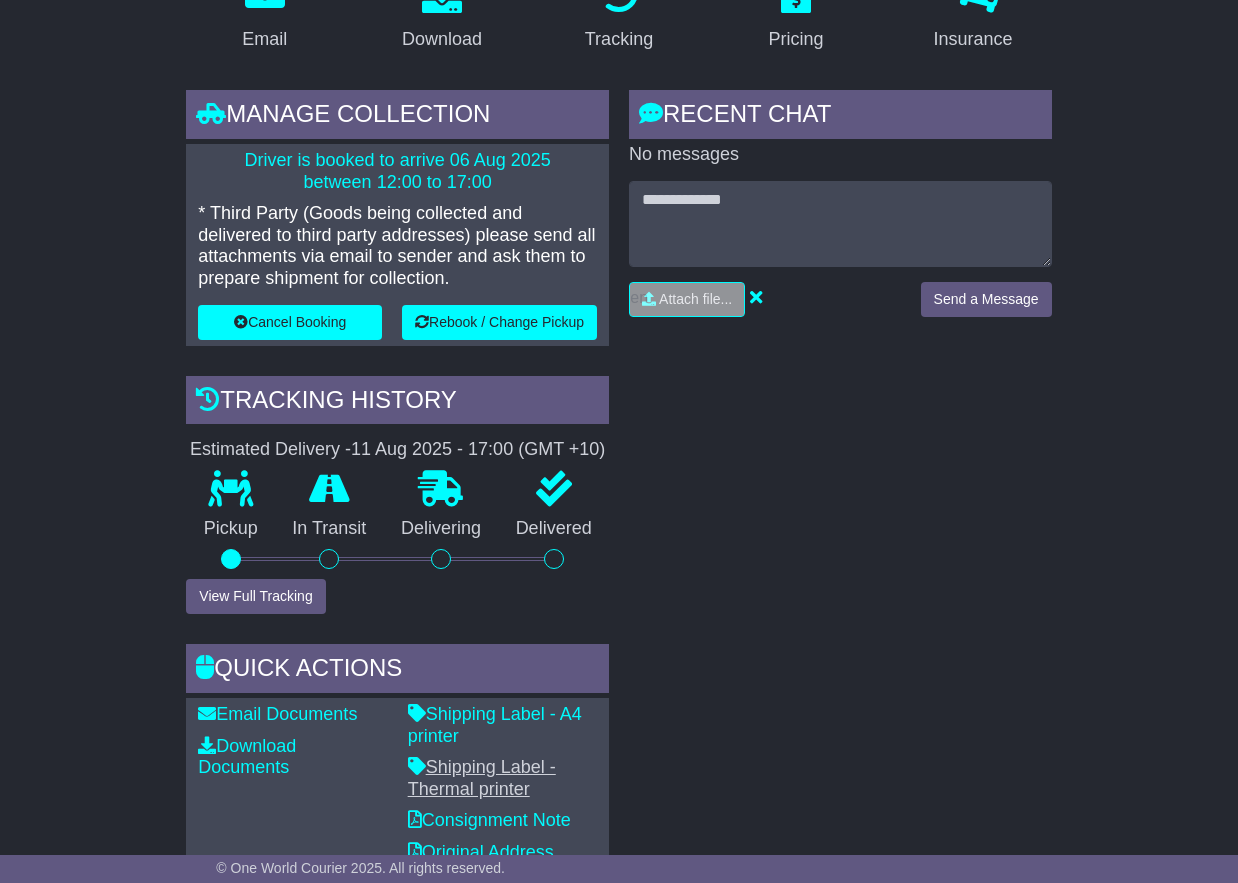 scroll, scrollTop: 458, scrollLeft: 0, axis: vertical 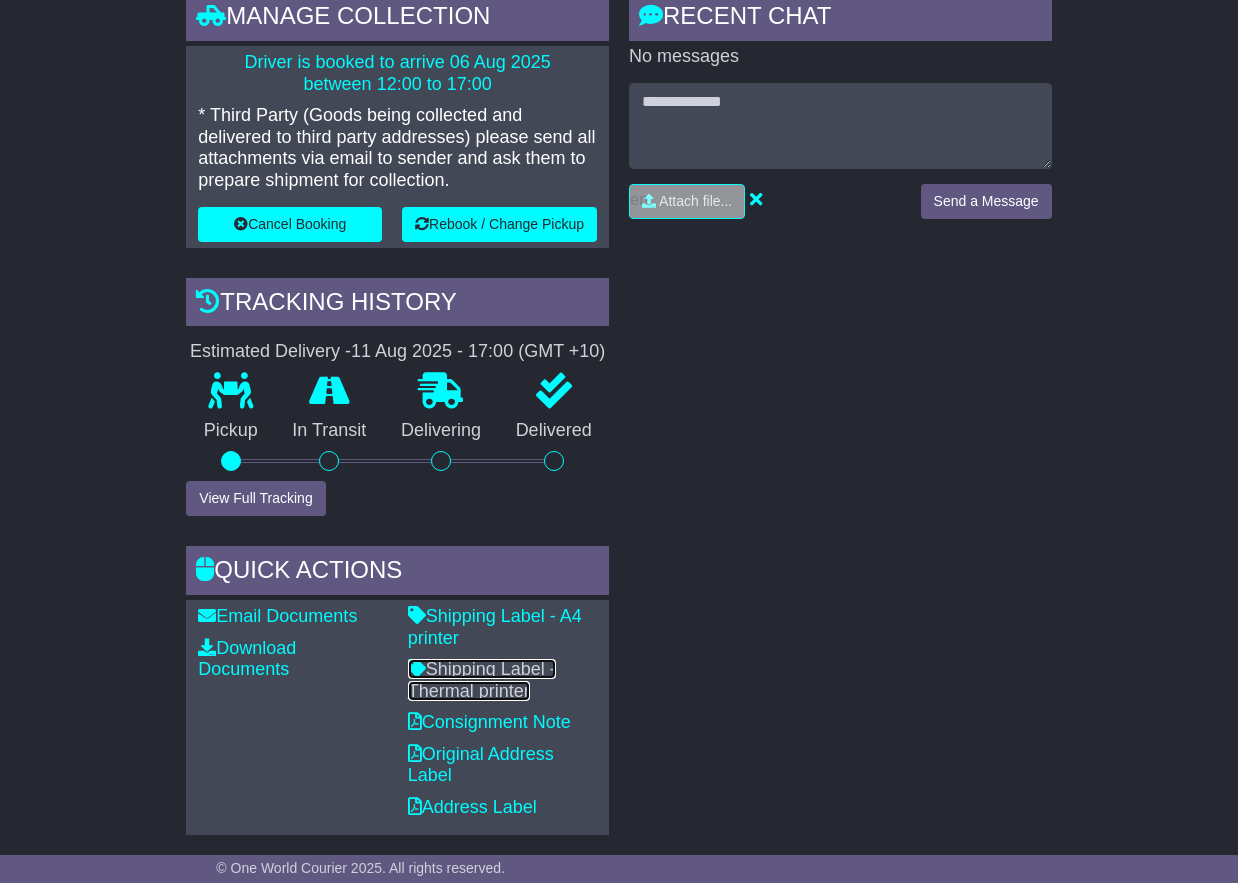 click on "Shipping Label - Thermal printer" at bounding box center (482, 680) 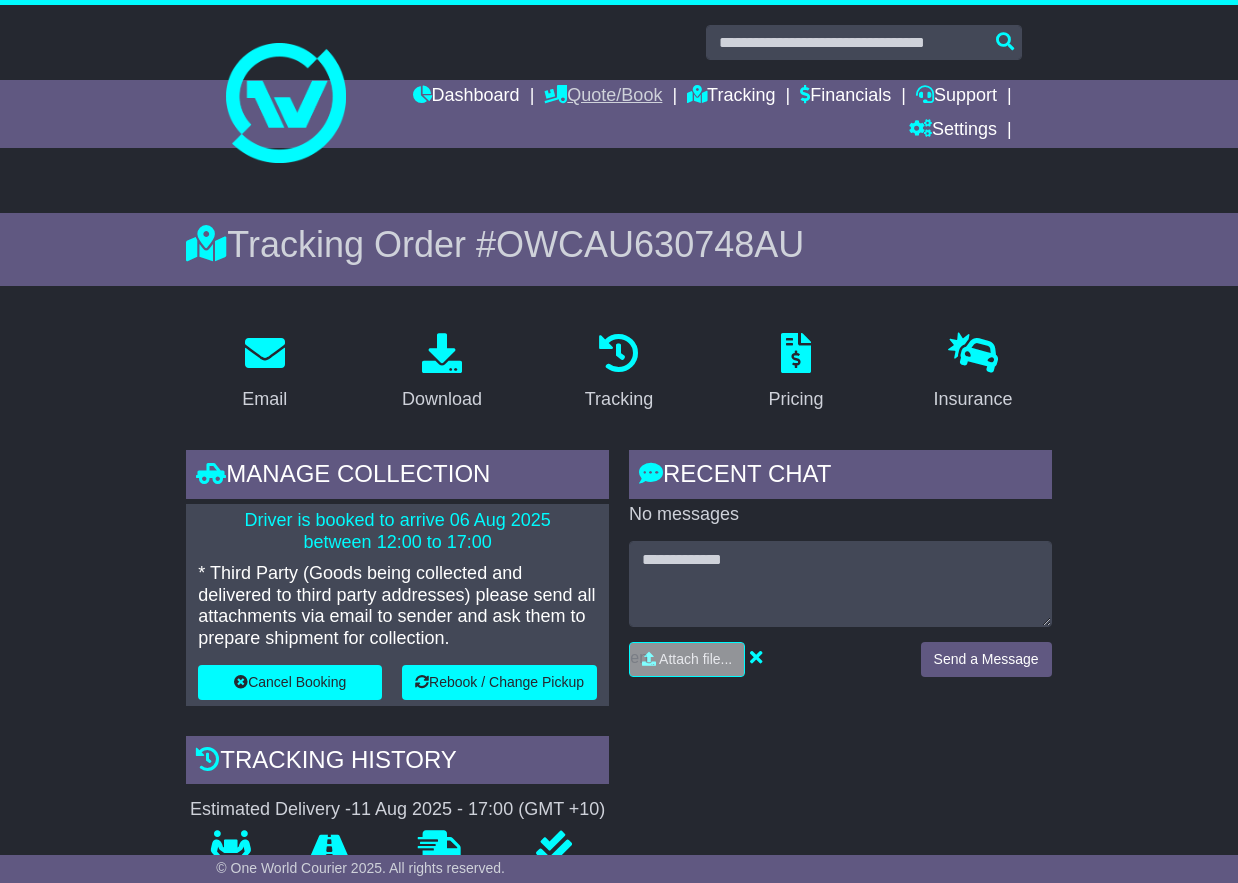 click on "Quote/Book" at bounding box center (603, 97) 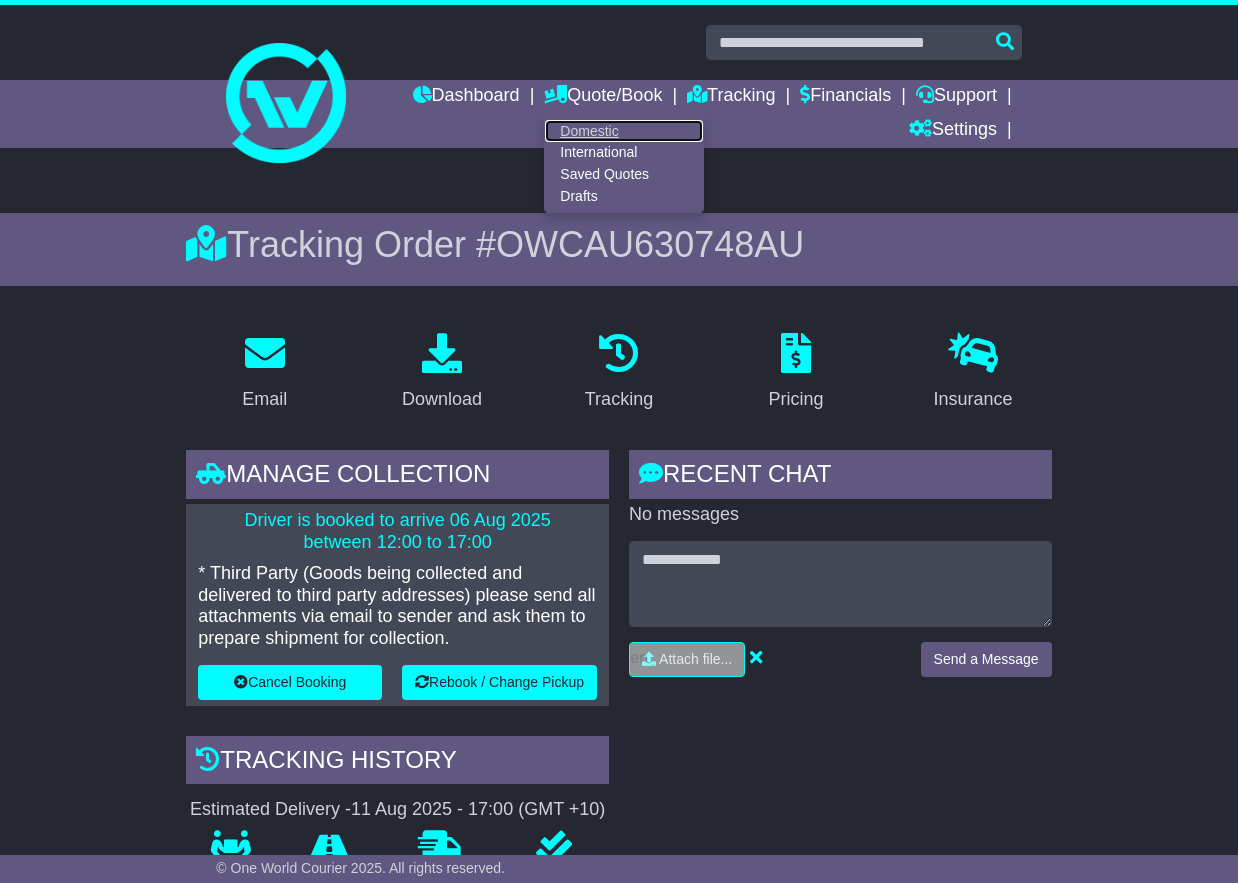 click on "Domestic" at bounding box center [624, 131] 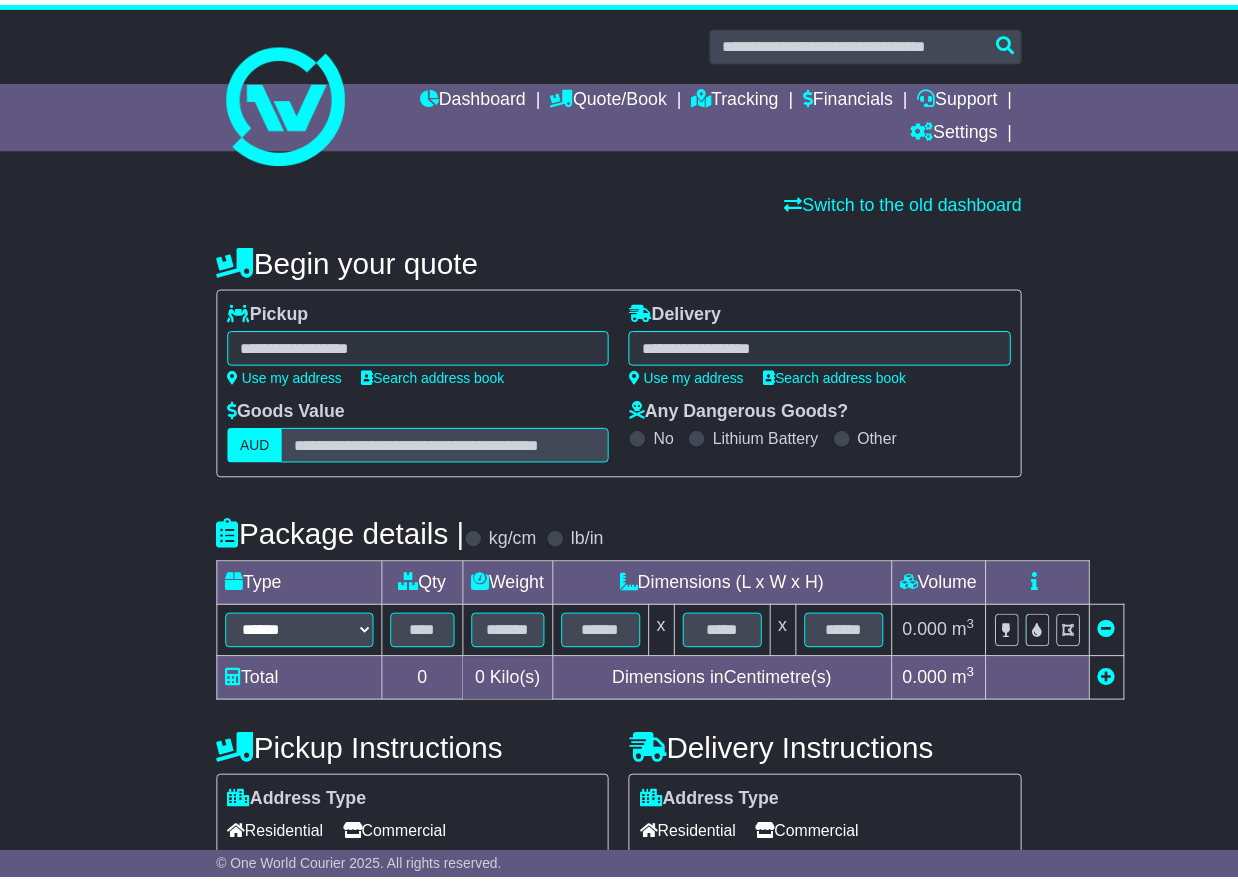 scroll, scrollTop: 0, scrollLeft: 0, axis: both 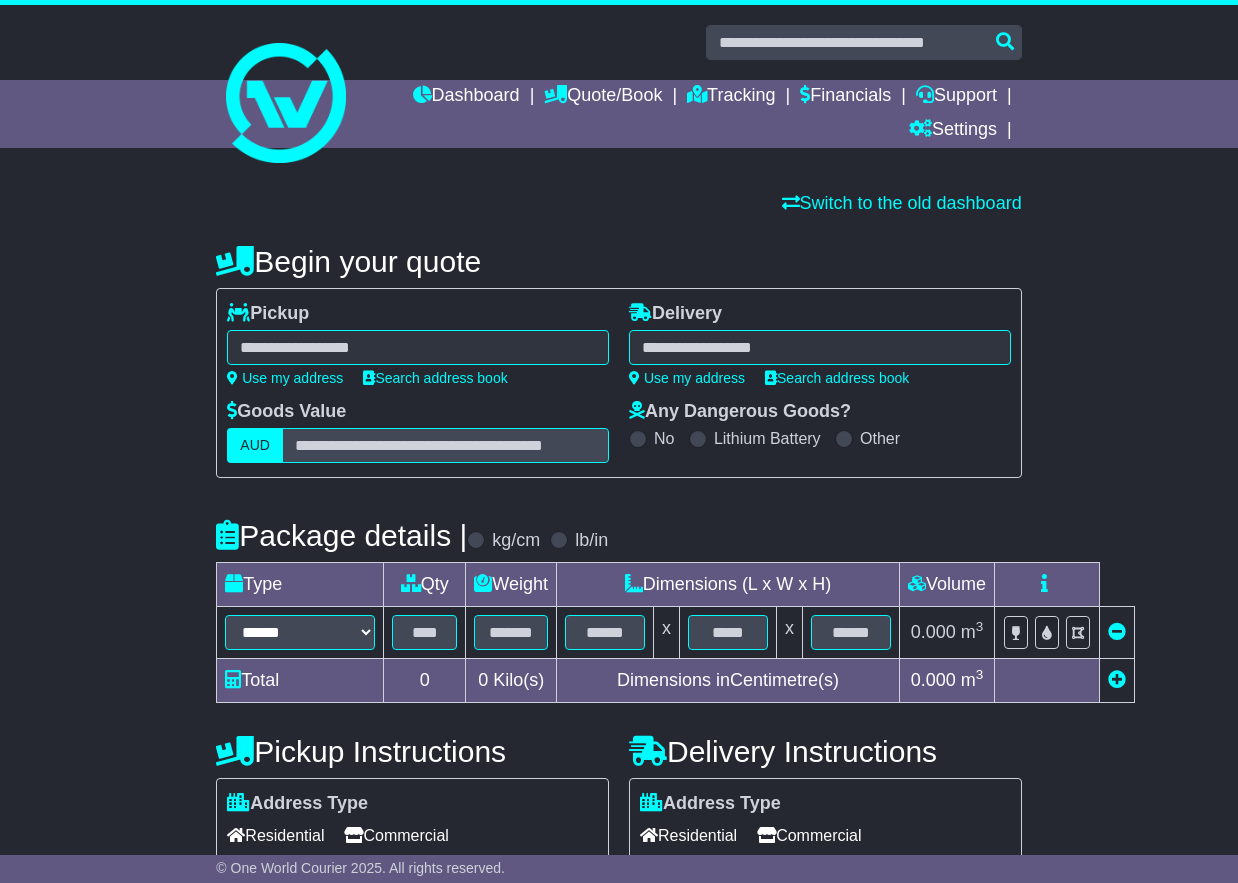 select 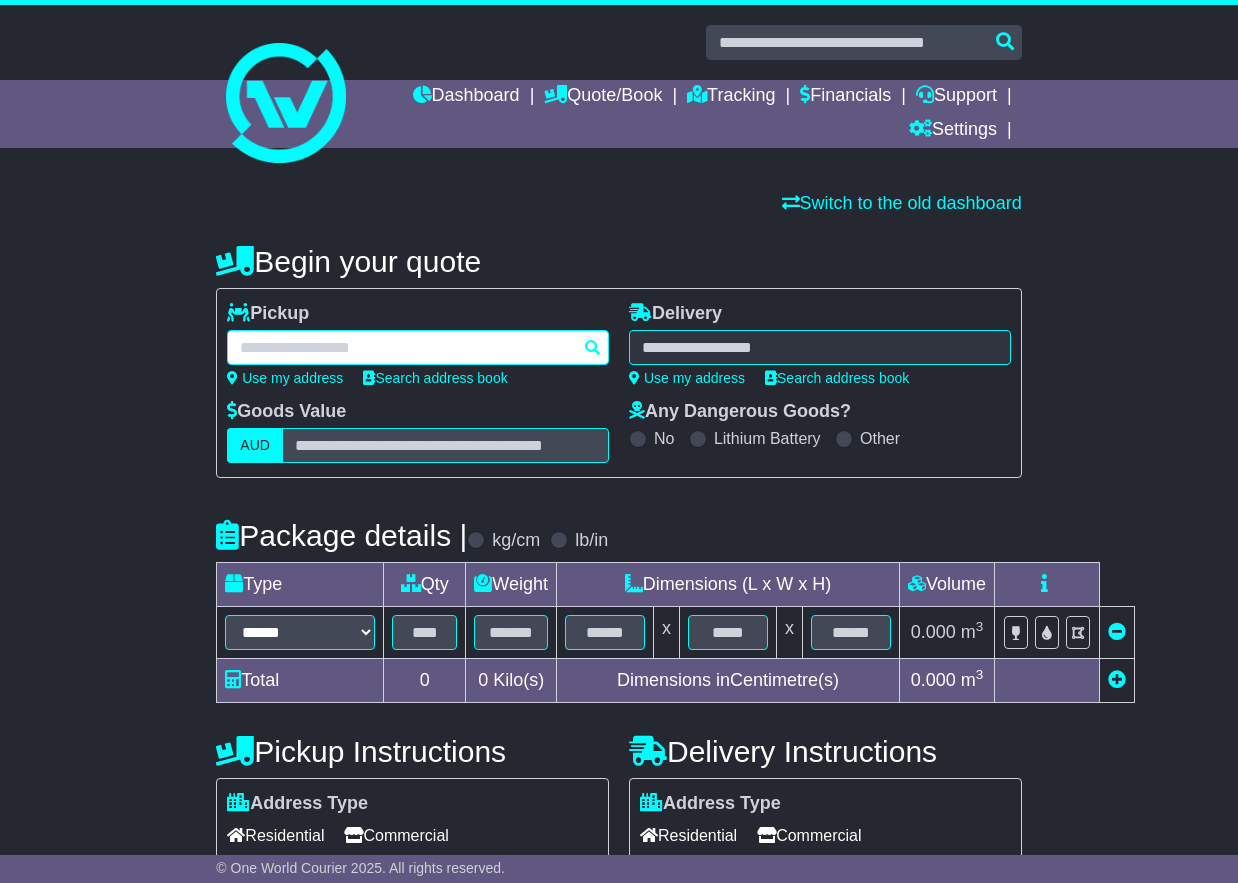 click at bounding box center (418, 347) 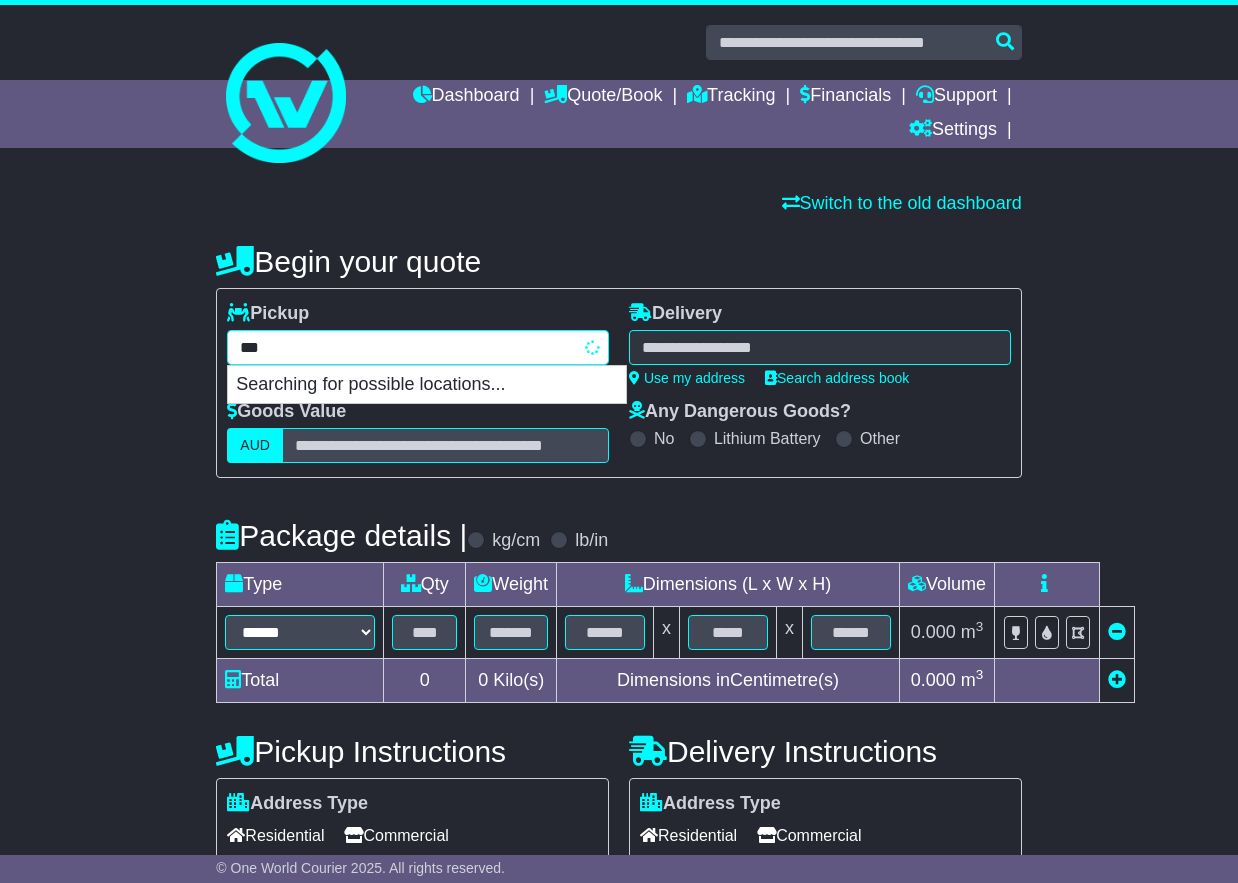 type on "****" 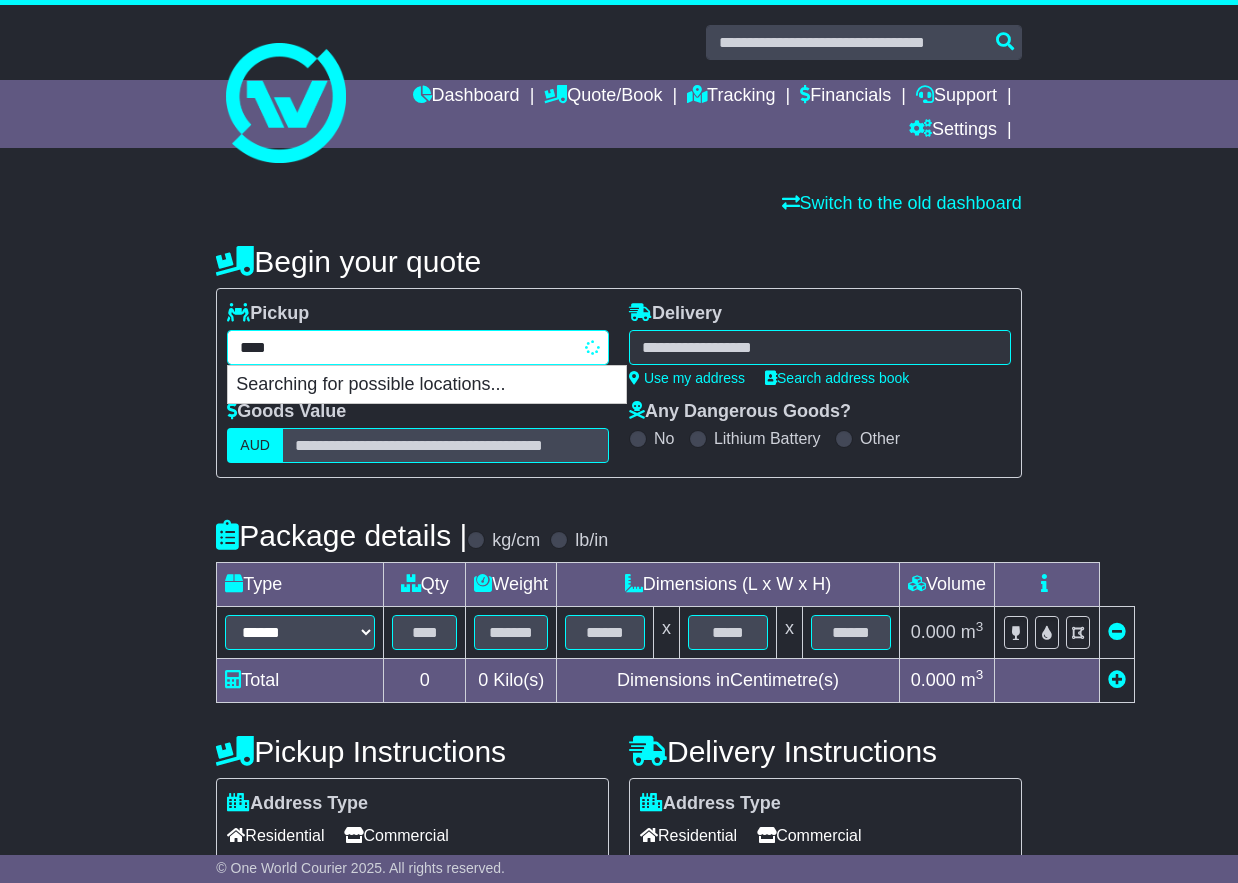 type on "**********" 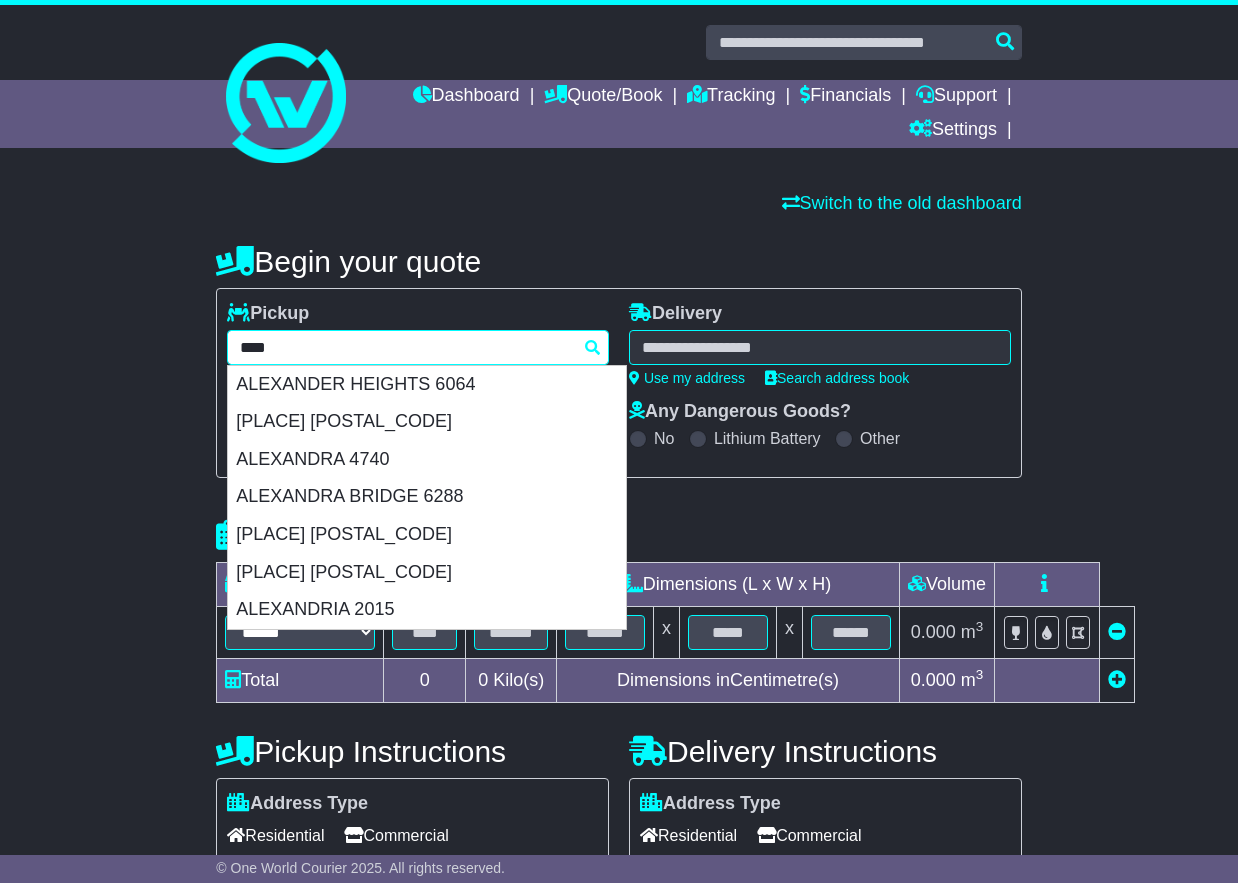 drag, startPoint x: 379, startPoint y: 348, endPoint x: 166, endPoint y: 344, distance: 213.03755 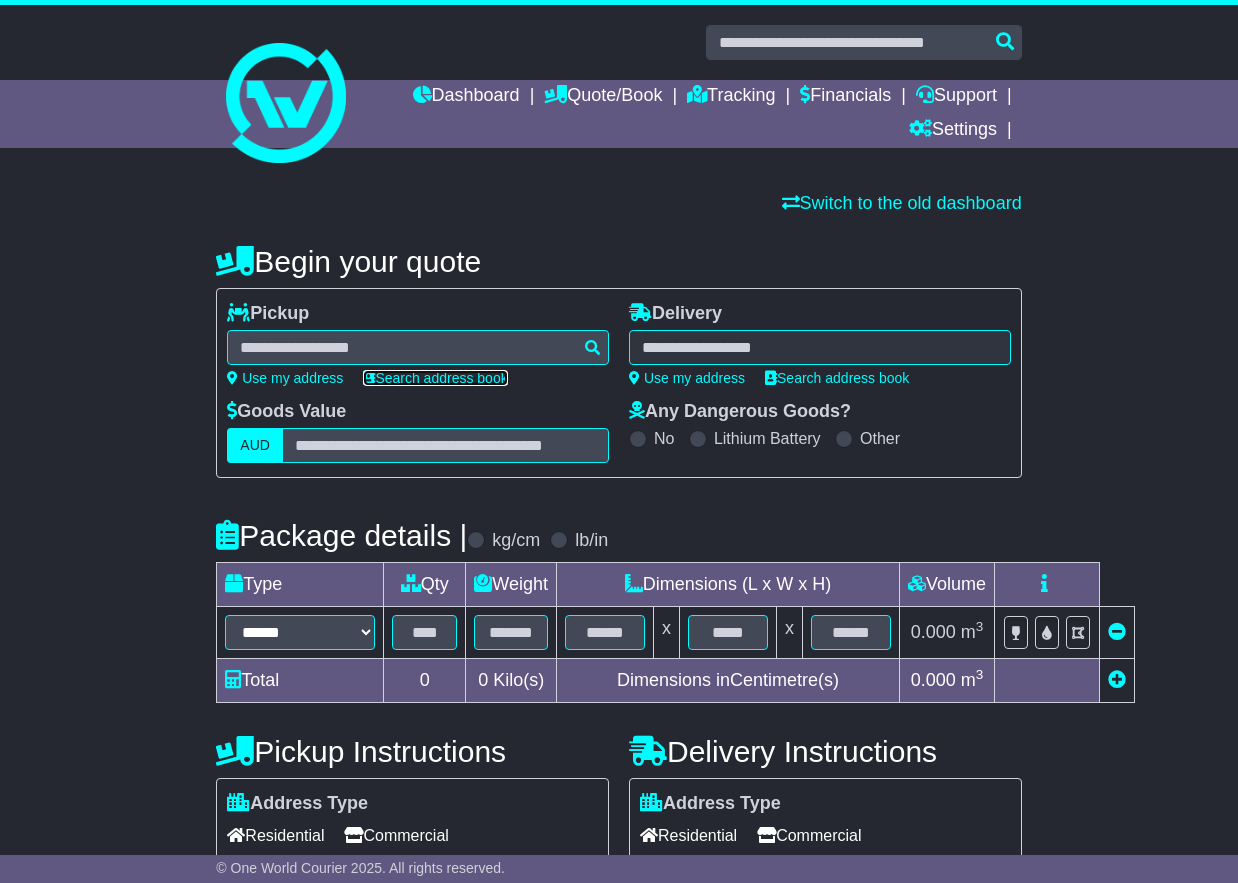 click on "Search address book" at bounding box center (435, 378) 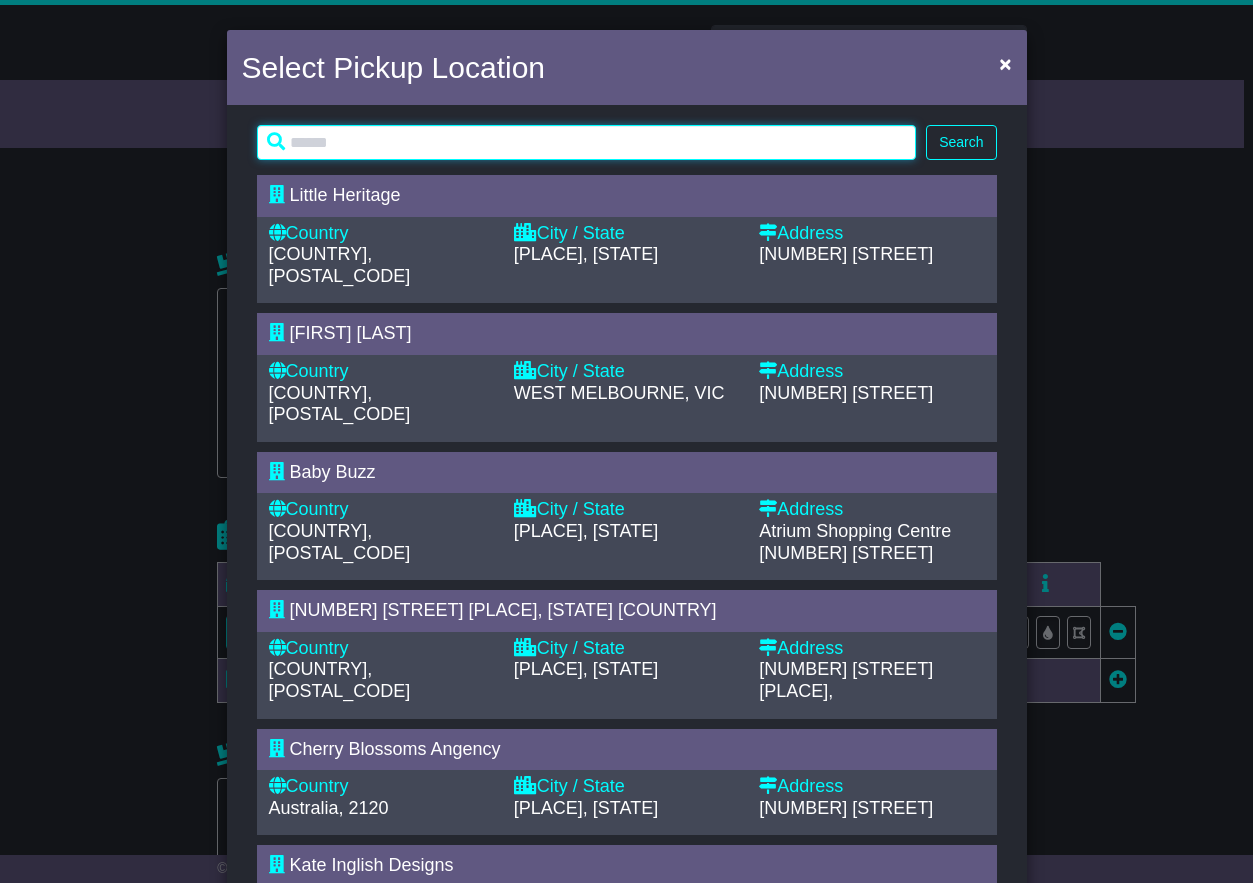 click at bounding box center (587, 142) 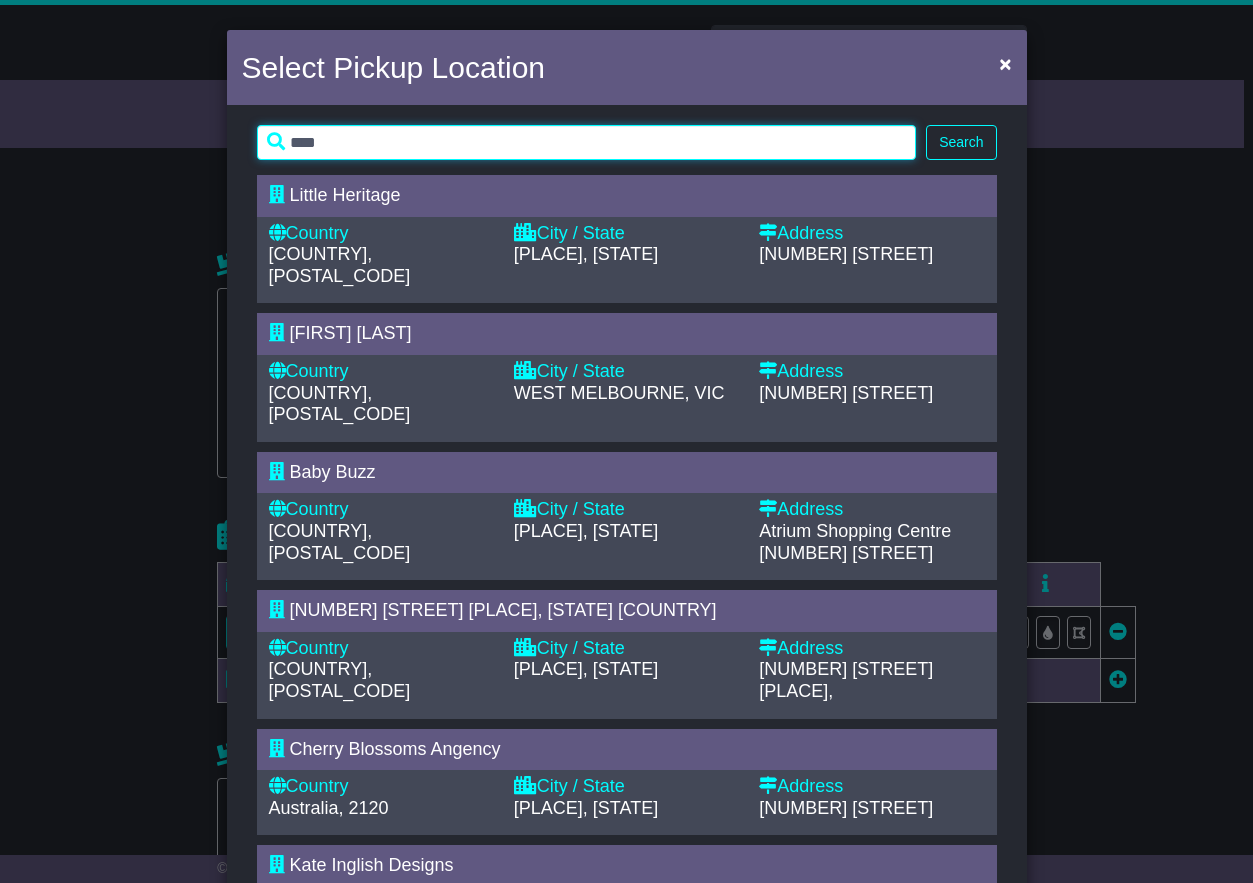type on "****" 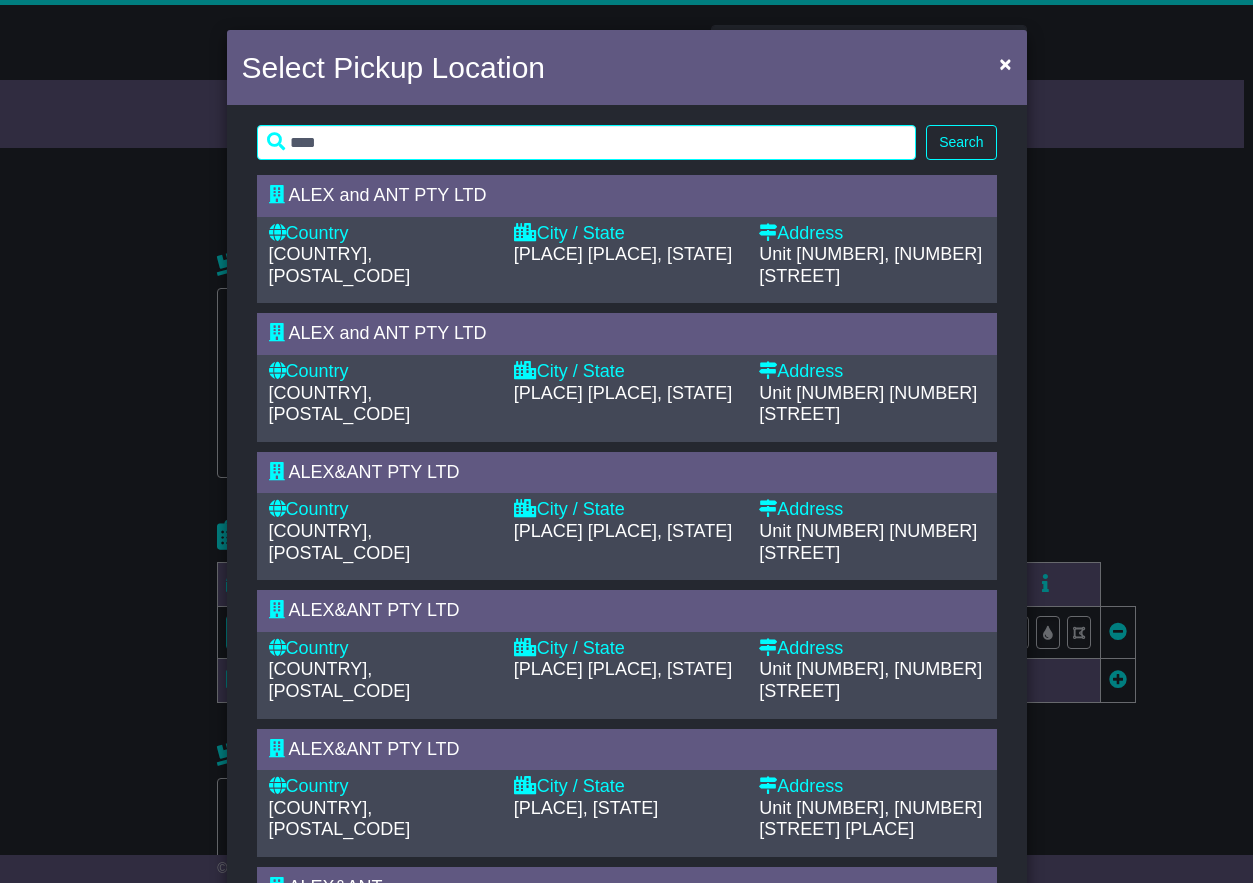 click on "[PLACE] [PLACE], [STATE]" at bounding box center [626, 394] 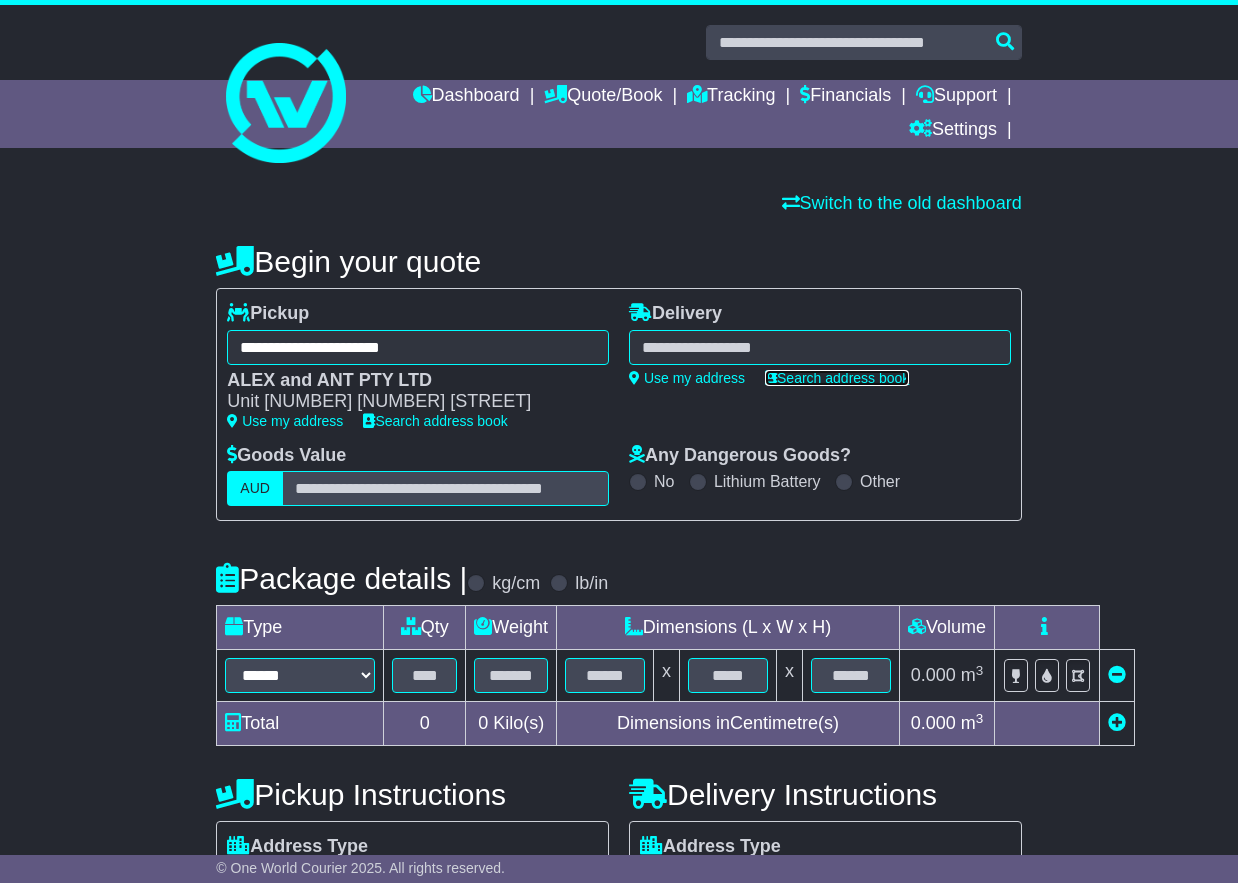 click on "Search address book" at bounding box center (837, 378) 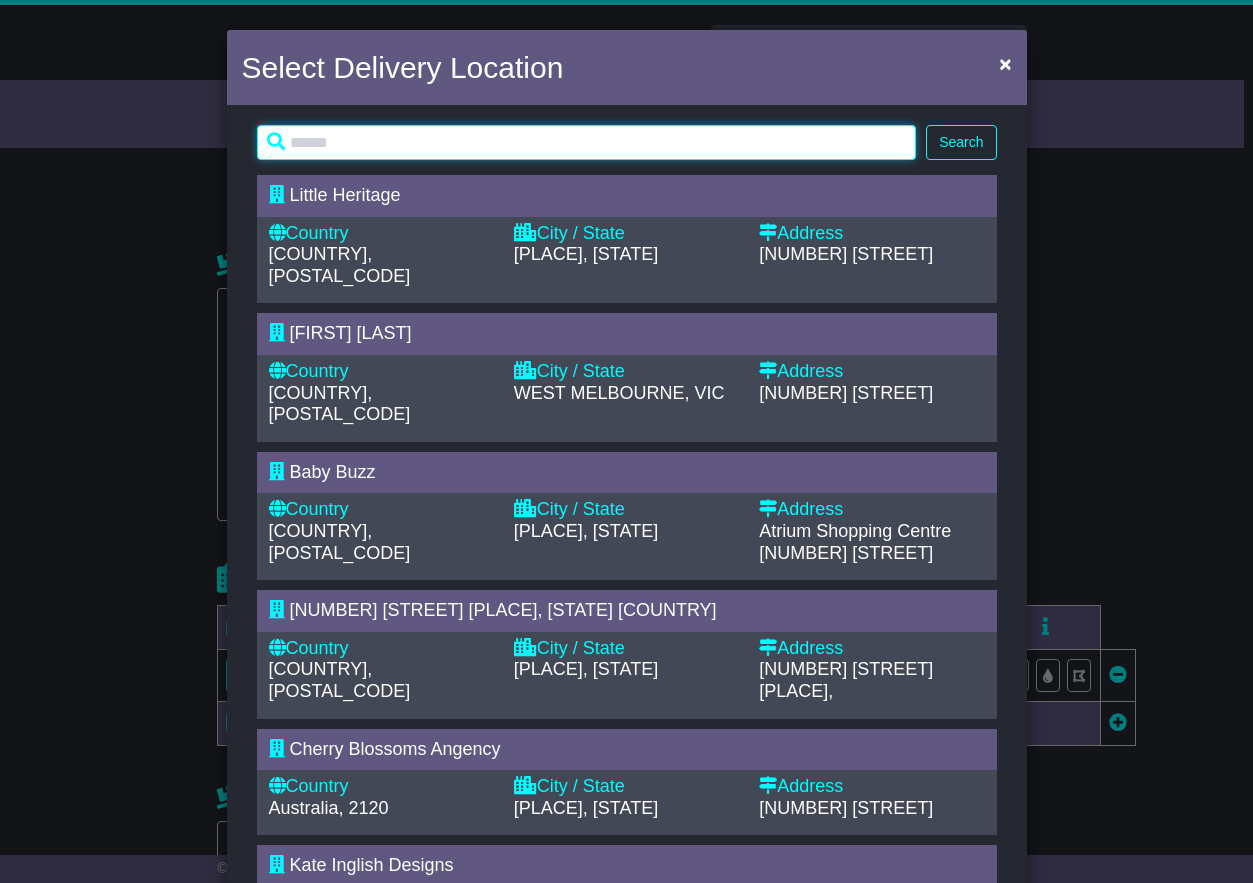 click at bounding box center (587, 142) 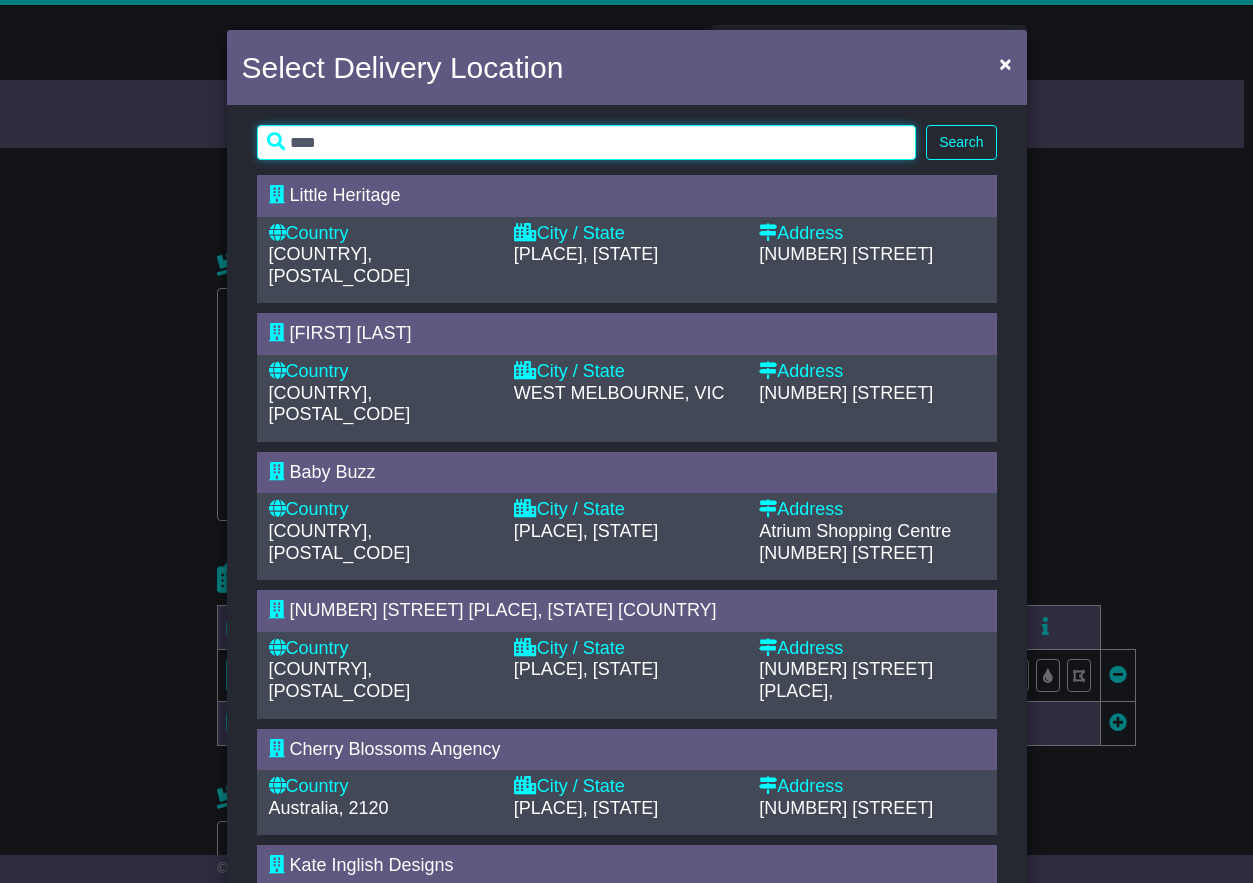 type on "****" 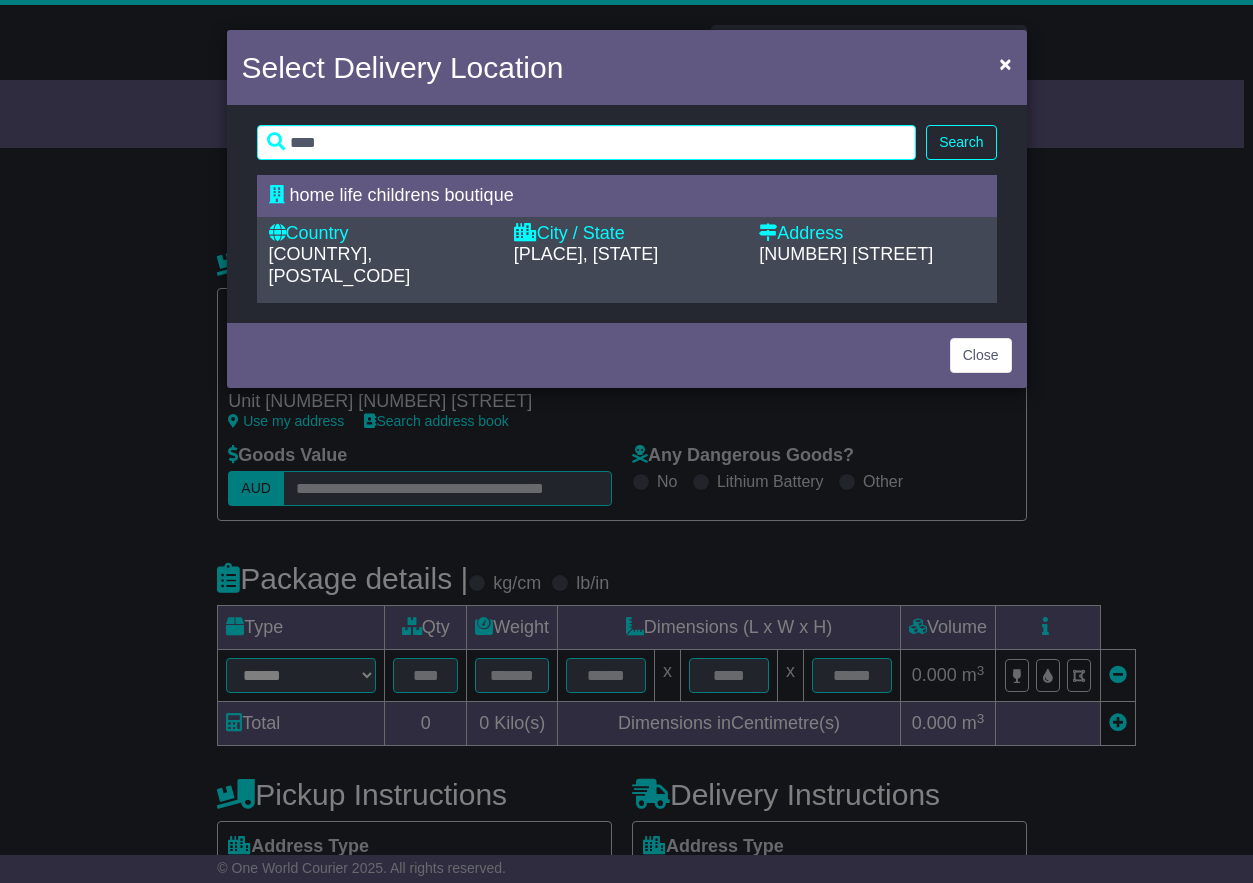 click on "Country" at bounding box center [381, 234] 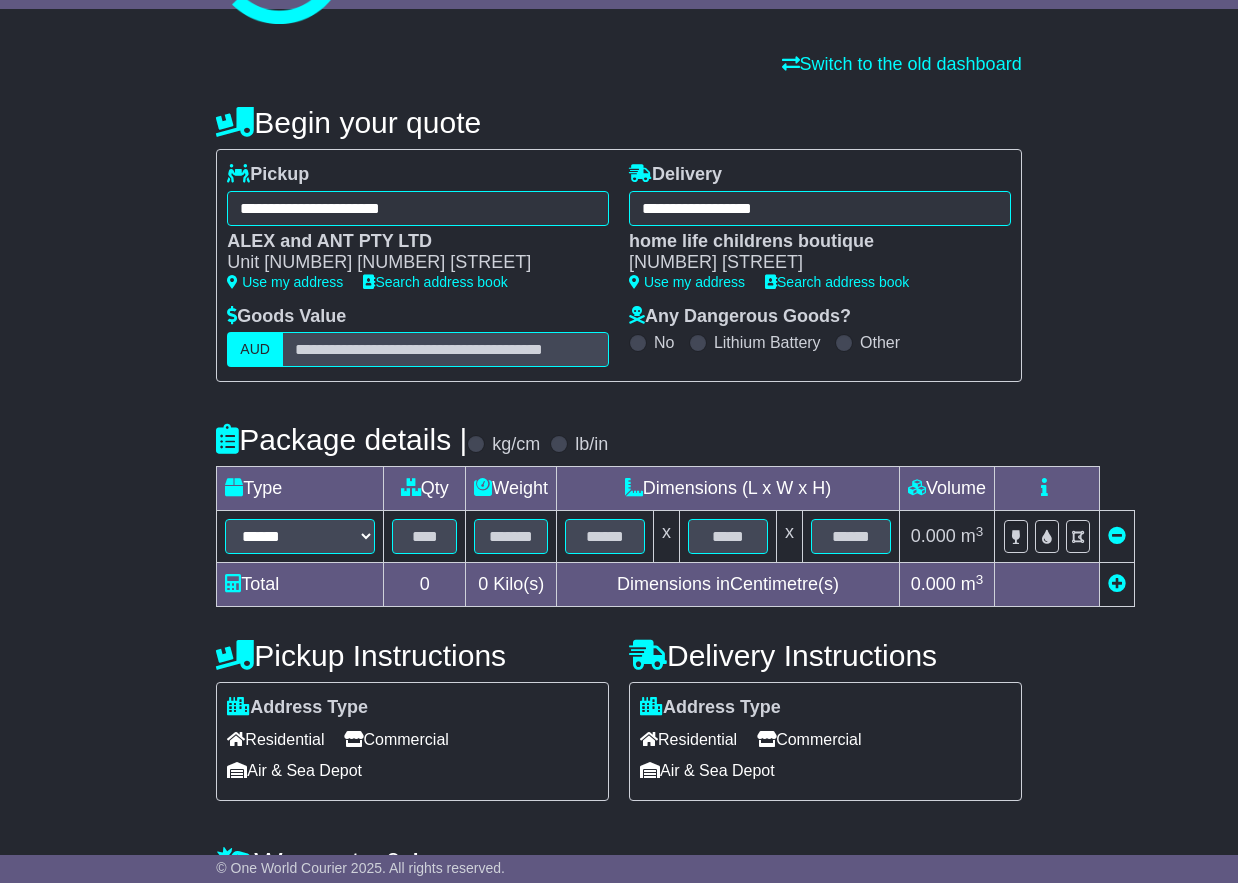 scroll, scrollTop: 154, scrollLeft: 0, axis: vertical 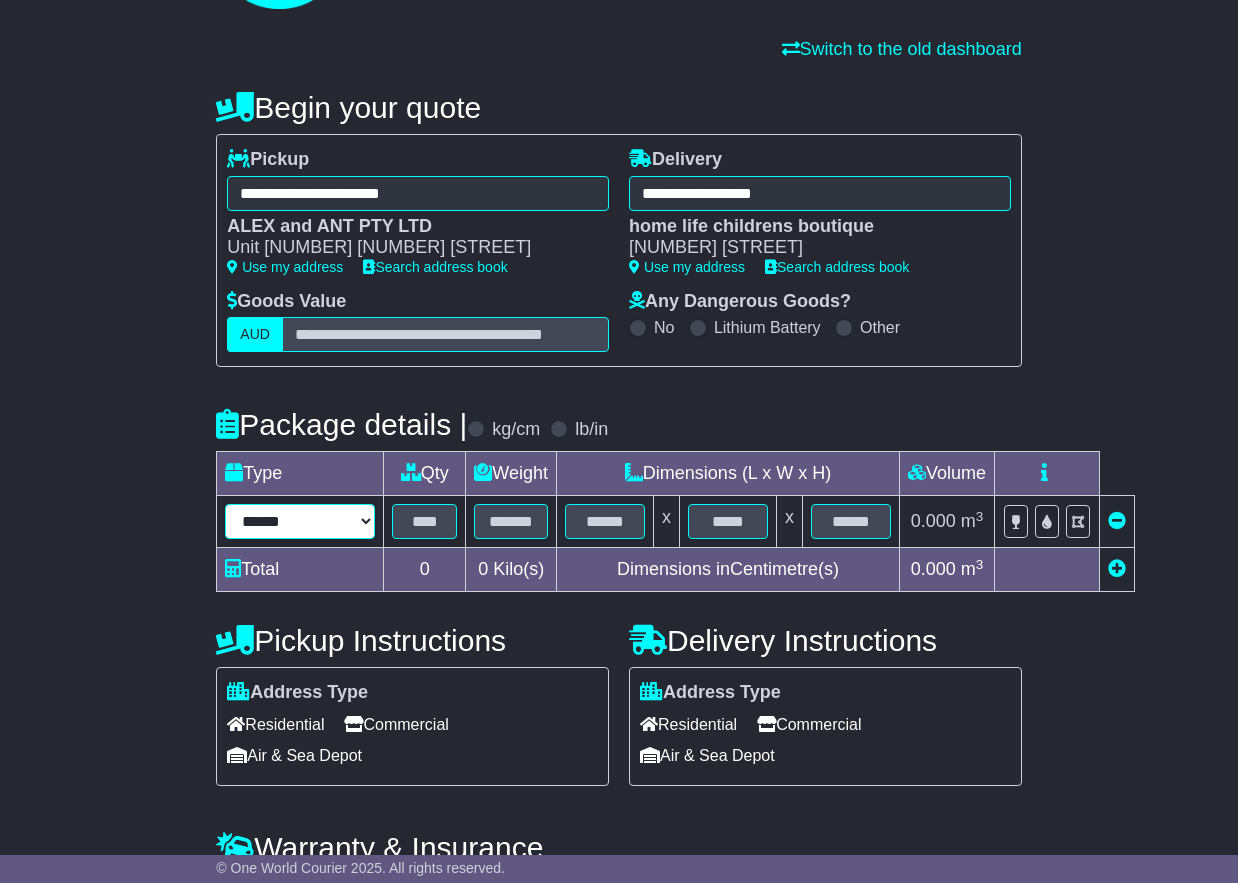 click on "****** ****** *** ******** ***** **** **** ****** *** *******" at bounding box center [300, 521] 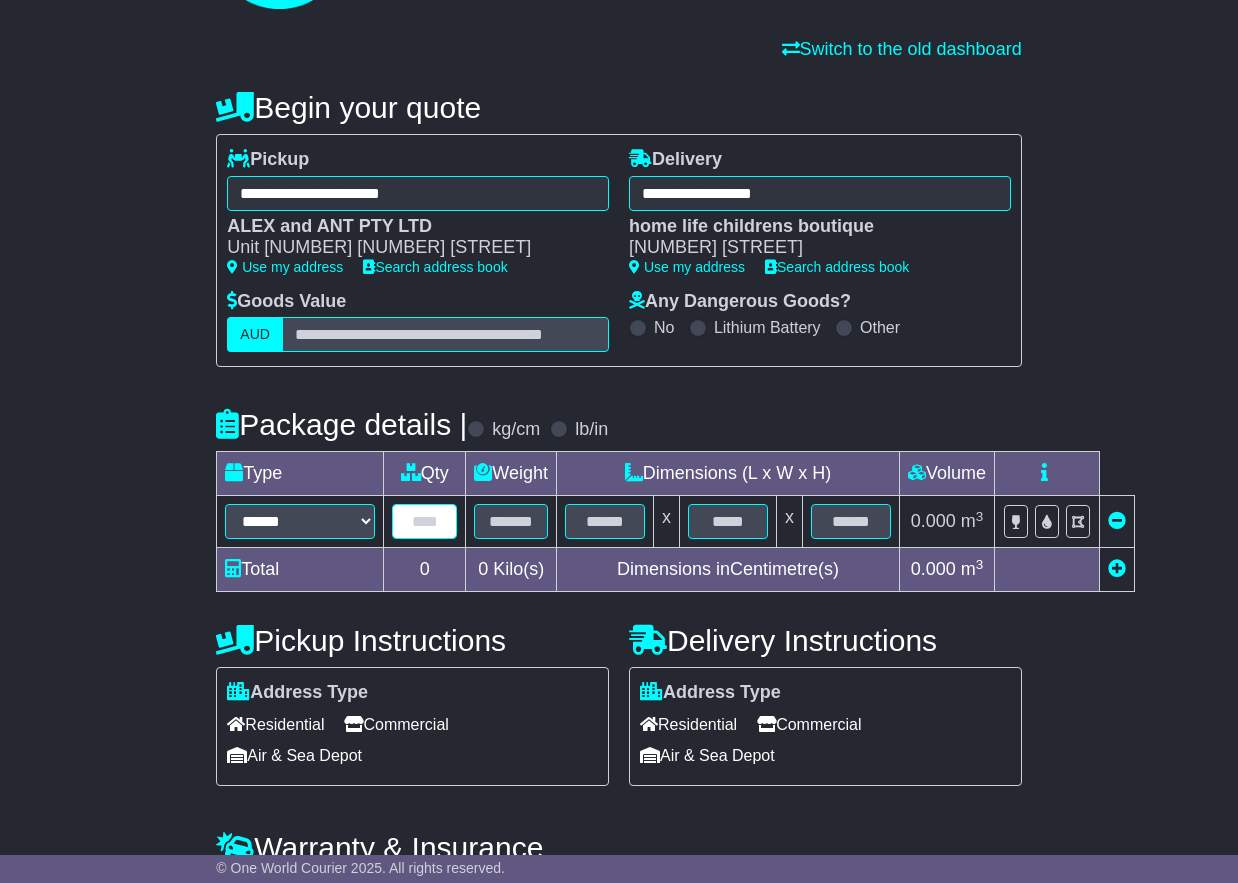 click at bounding box center [424, 521] 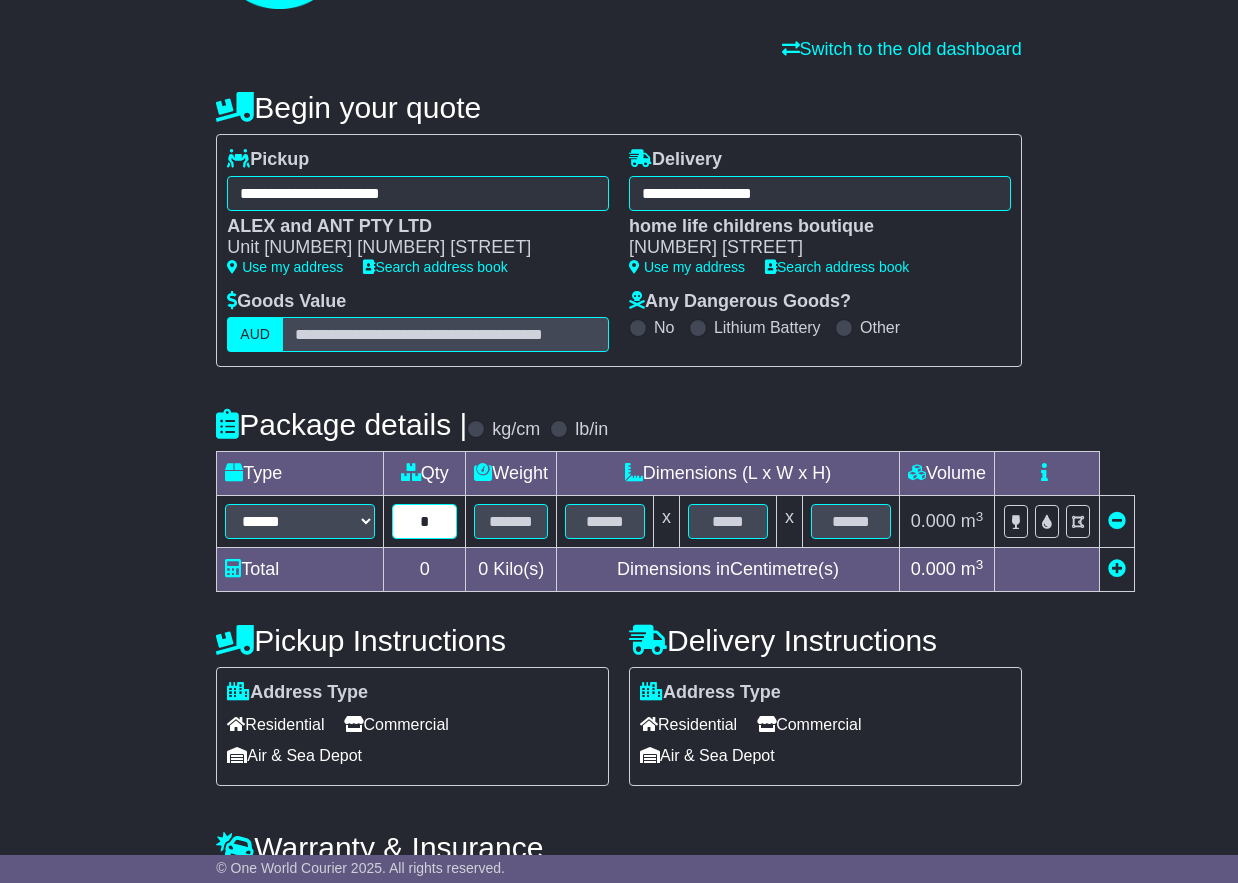 type on "*" 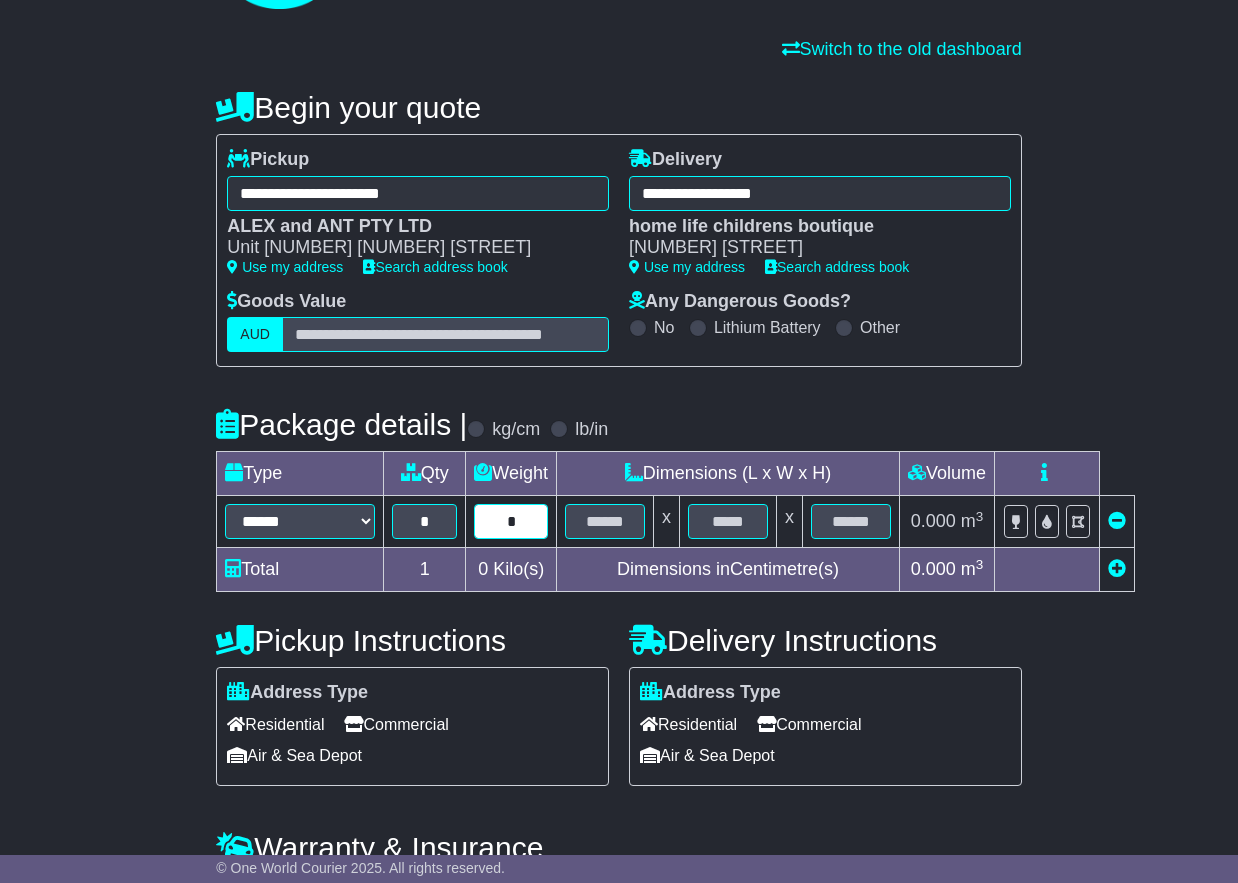 type on "*" 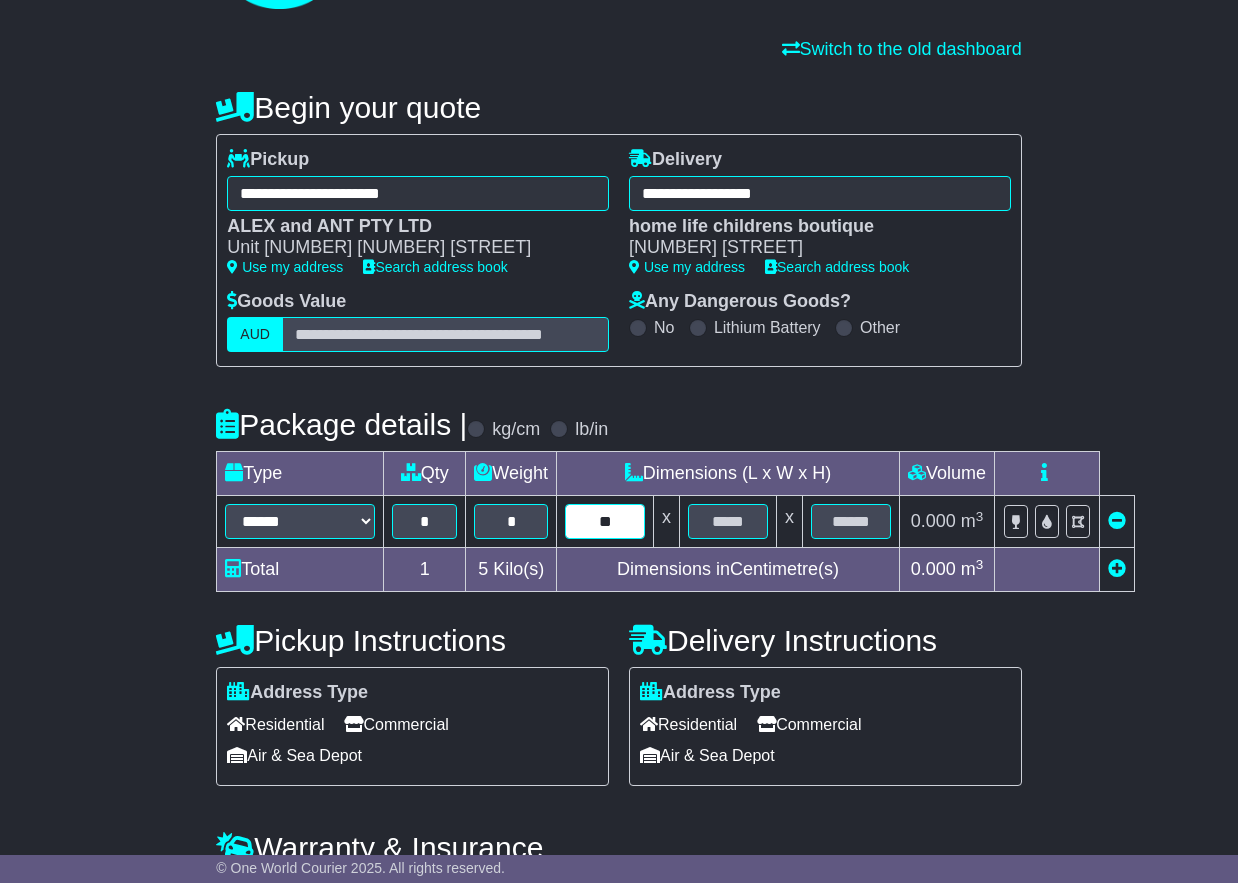 type on "**" 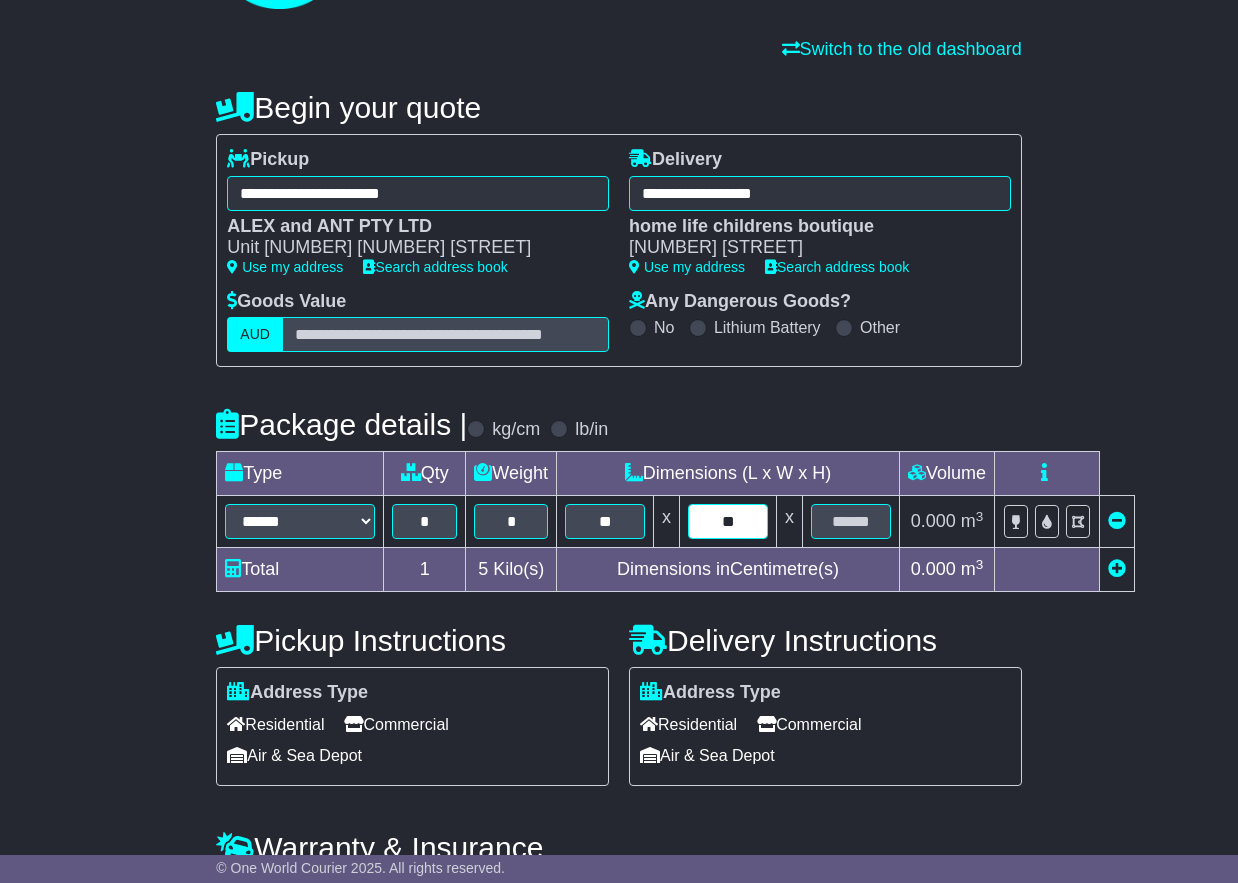 type on "**" 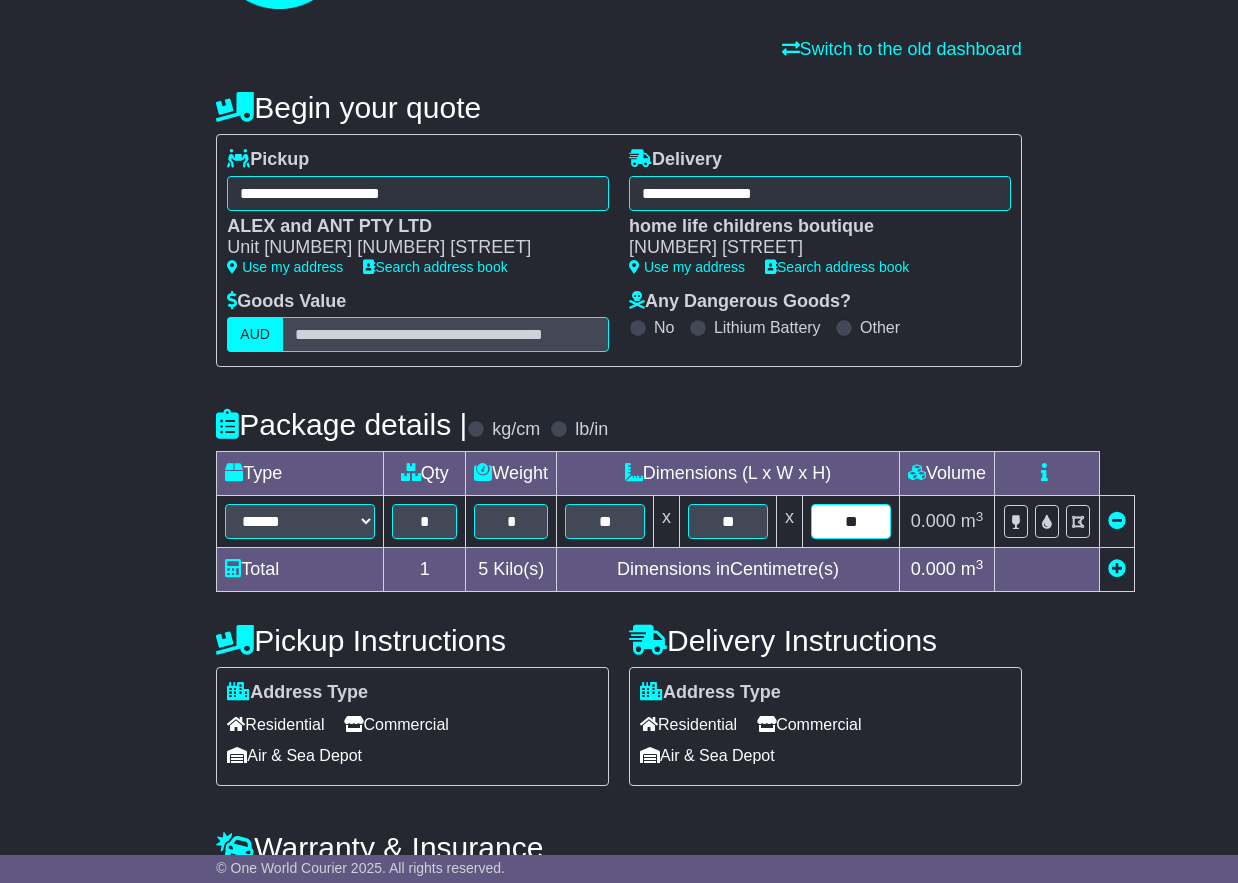 type on "**" 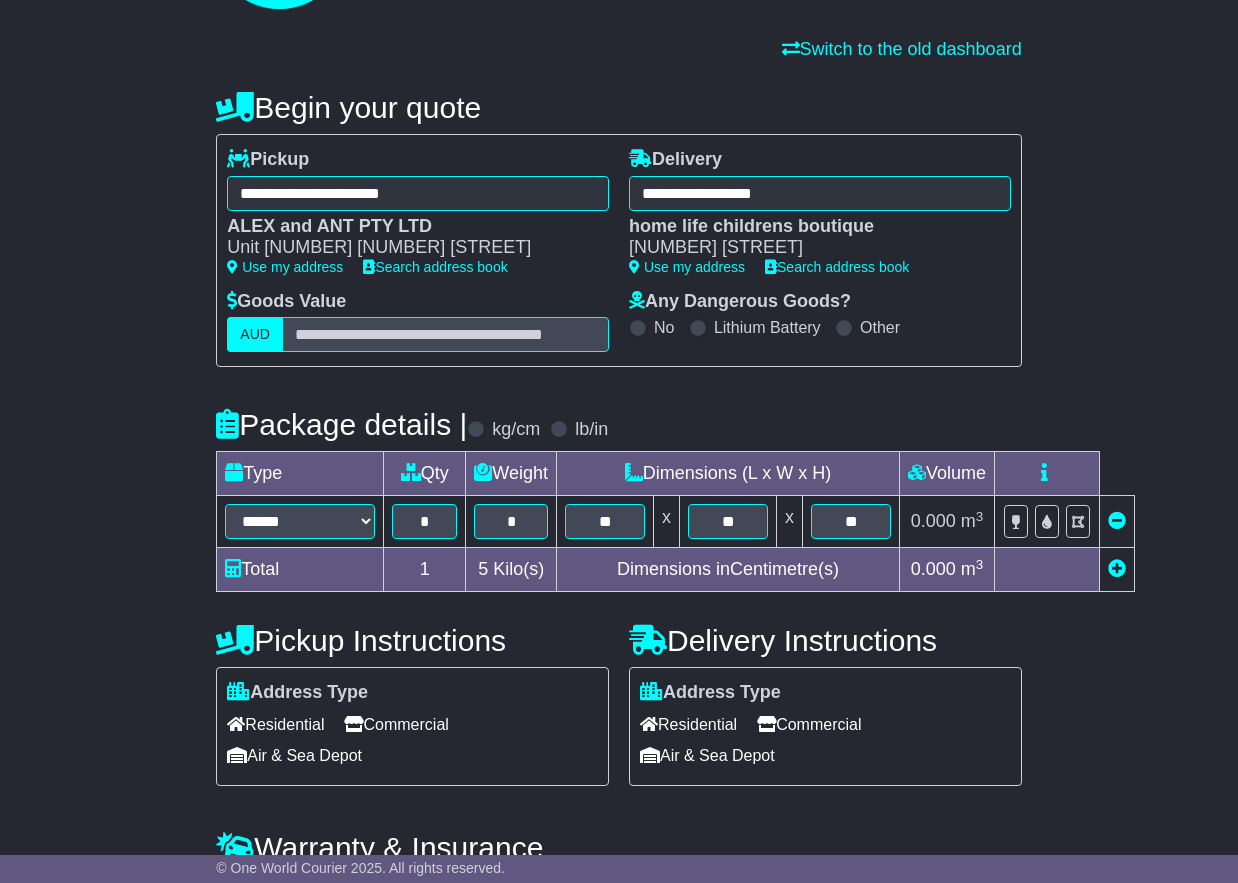scroll, scrollTop: 284, scrollLeft: 0, axis: vertical 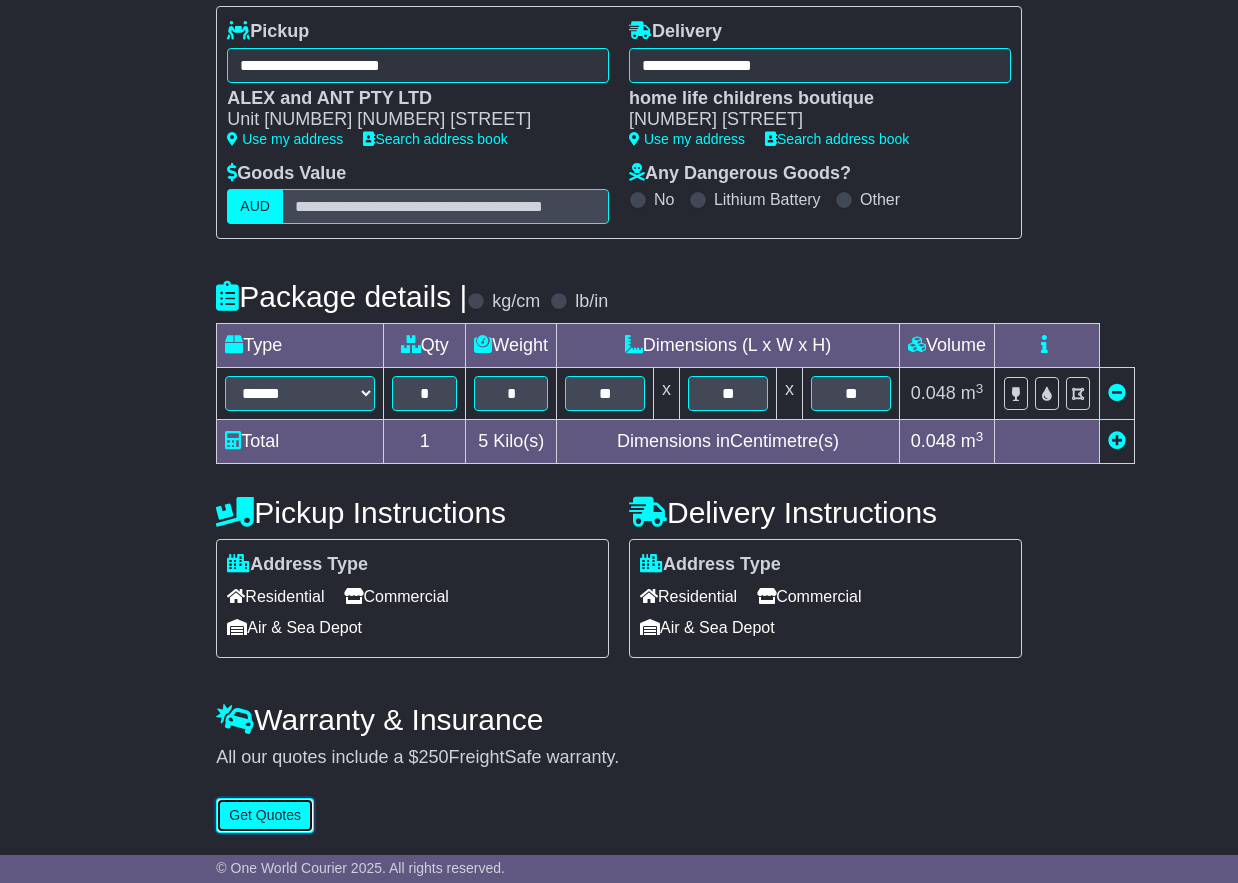 type 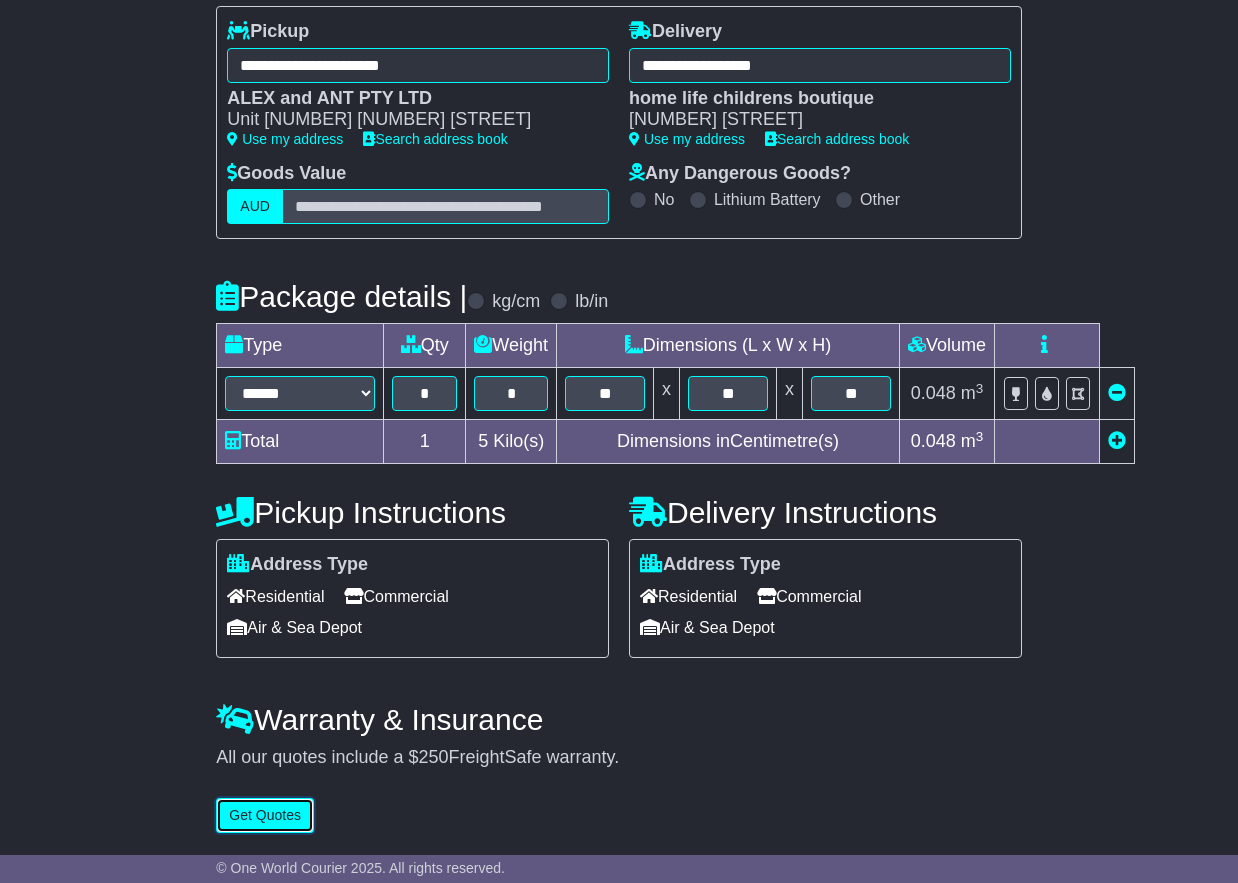 click on "Get Quotes" at bounding box center [265, 815] 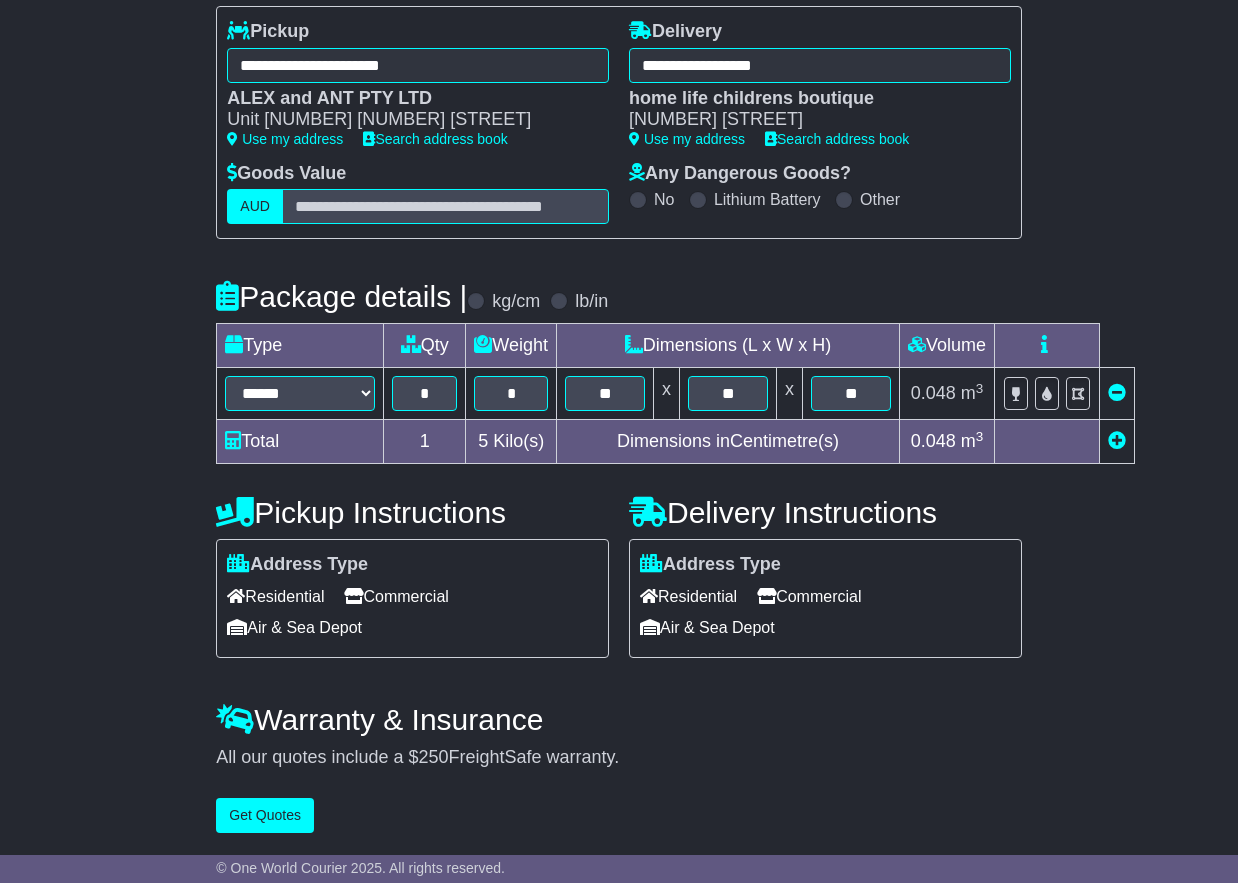 scroll, scrollTop: 0, scrollLeft: 0, axis: both 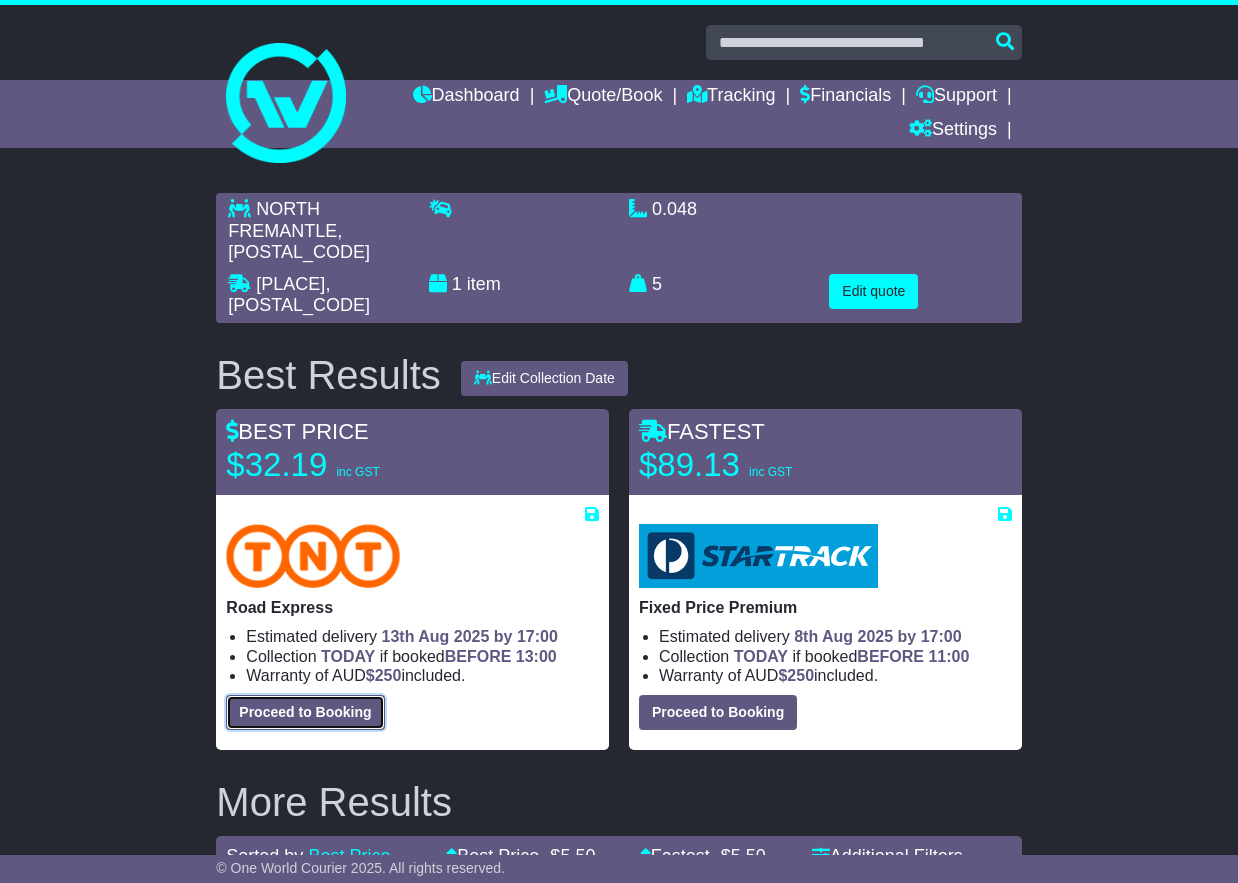 click on "Proceed to Booking" at bounding box center [305, 712] 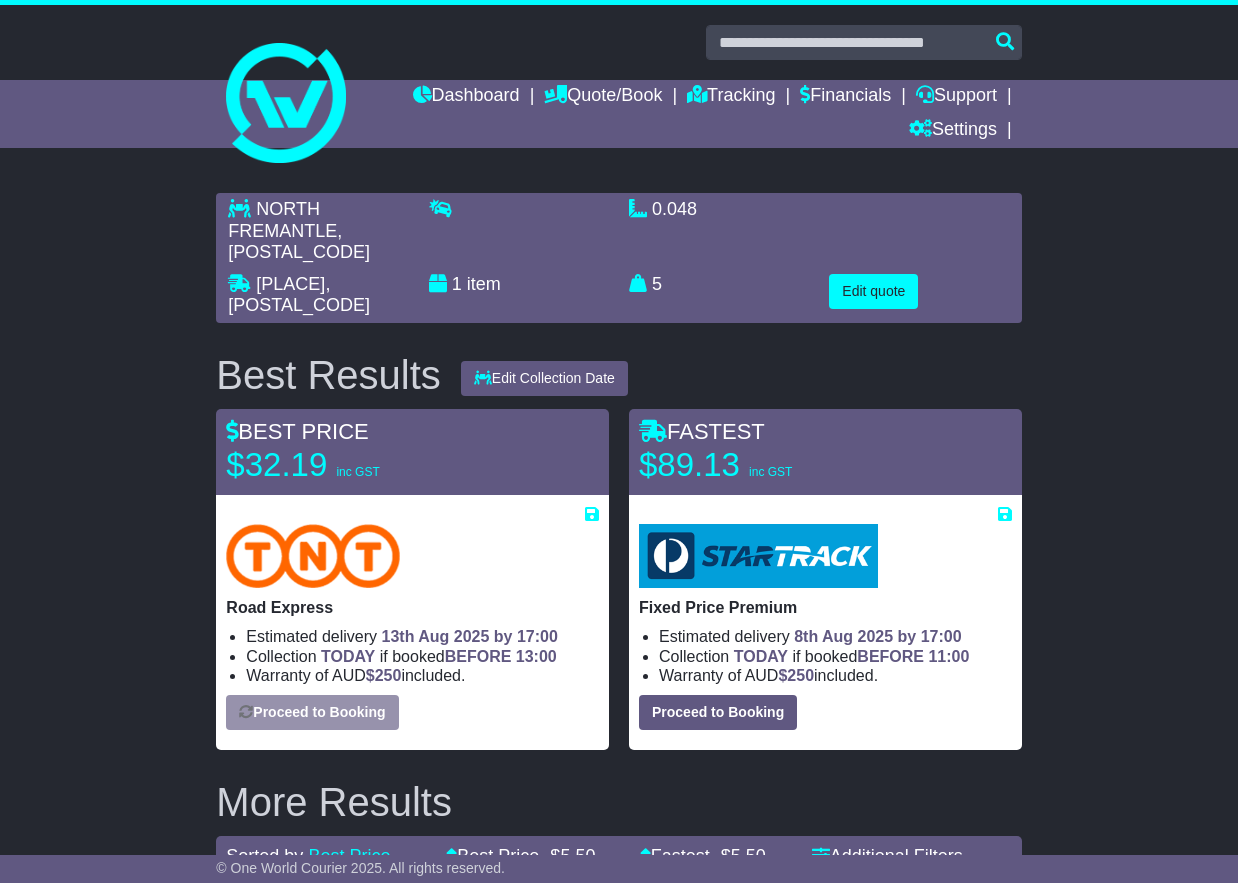 select on "****" 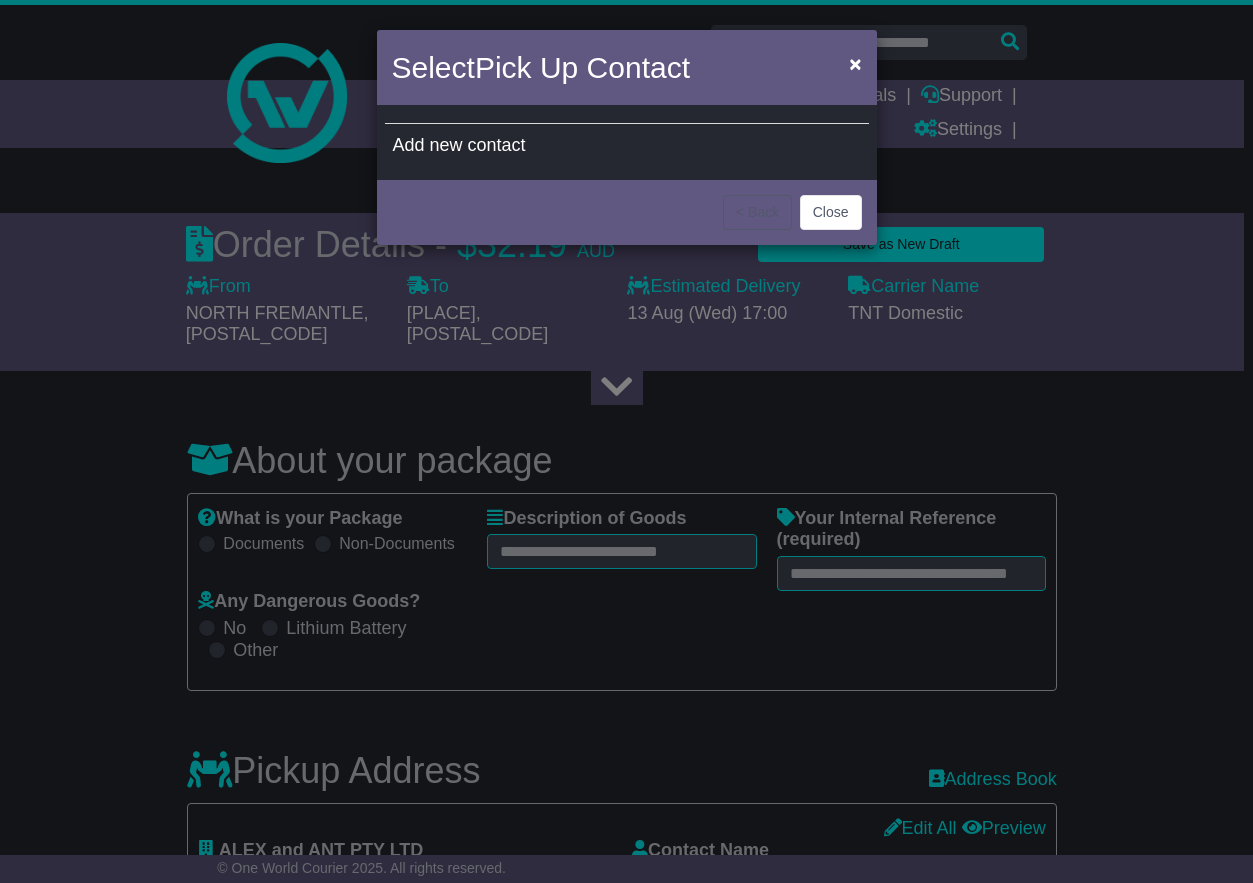 select 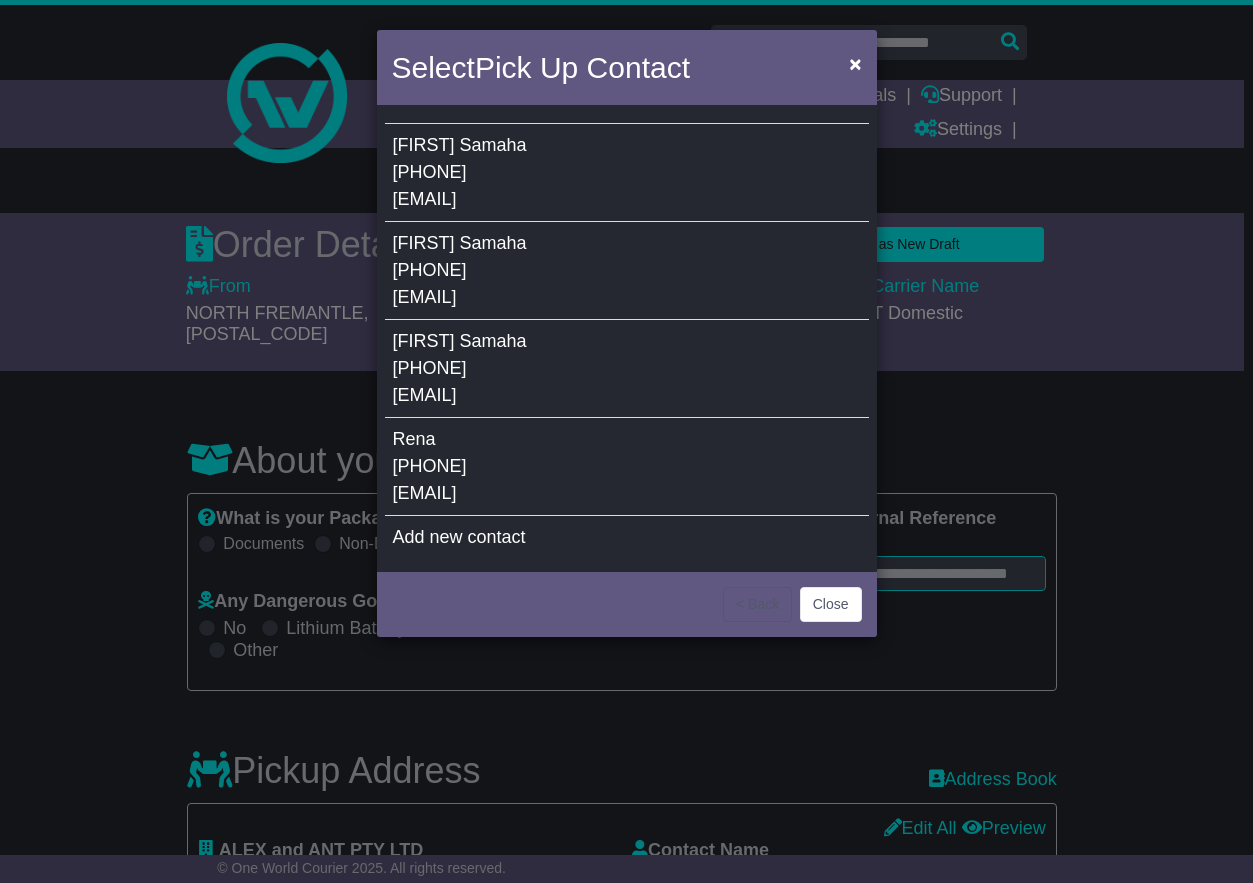 click on "Caterina   Samaha
+61414948199
caterina@alexandant.com.au" at bounding box center (627, 173) 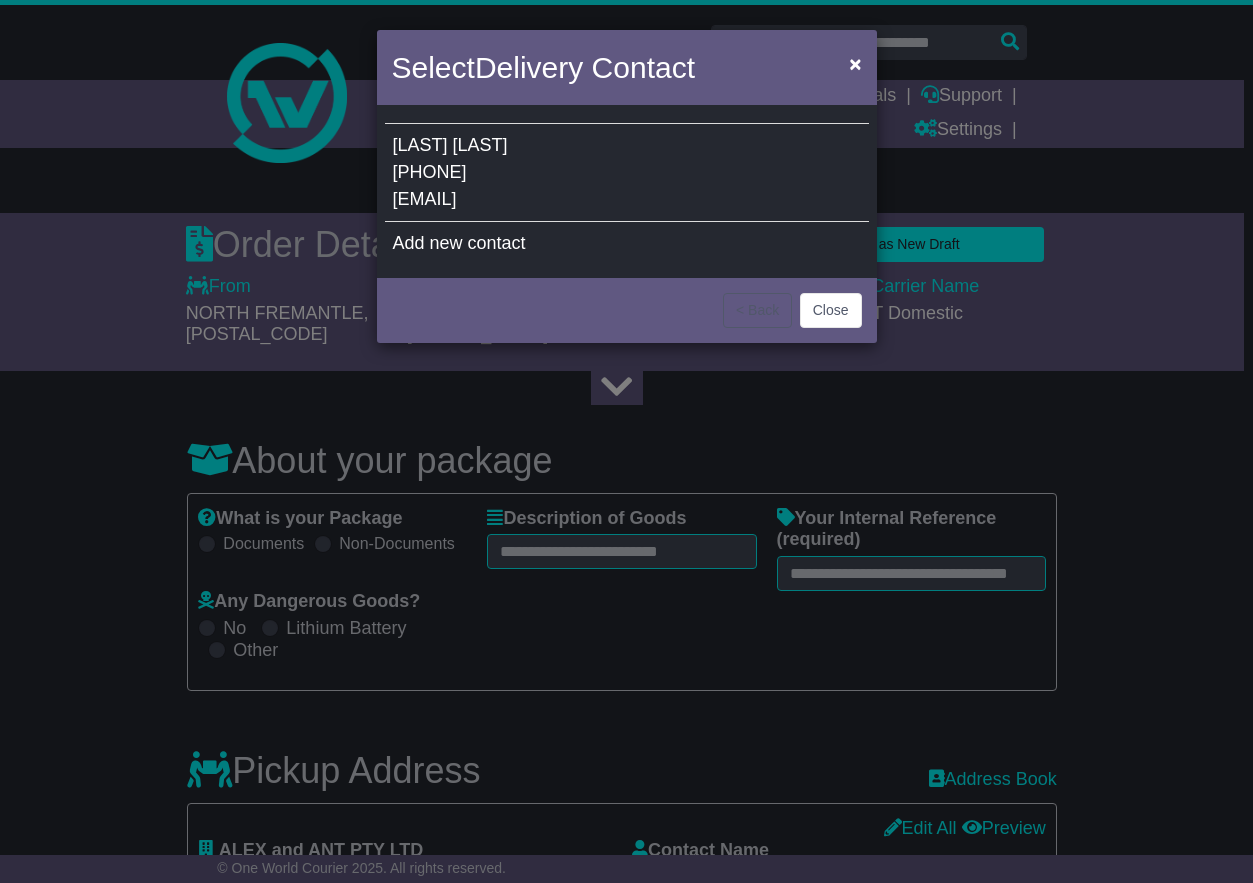 click on "+61438406752" at bounding box center [430, 172] 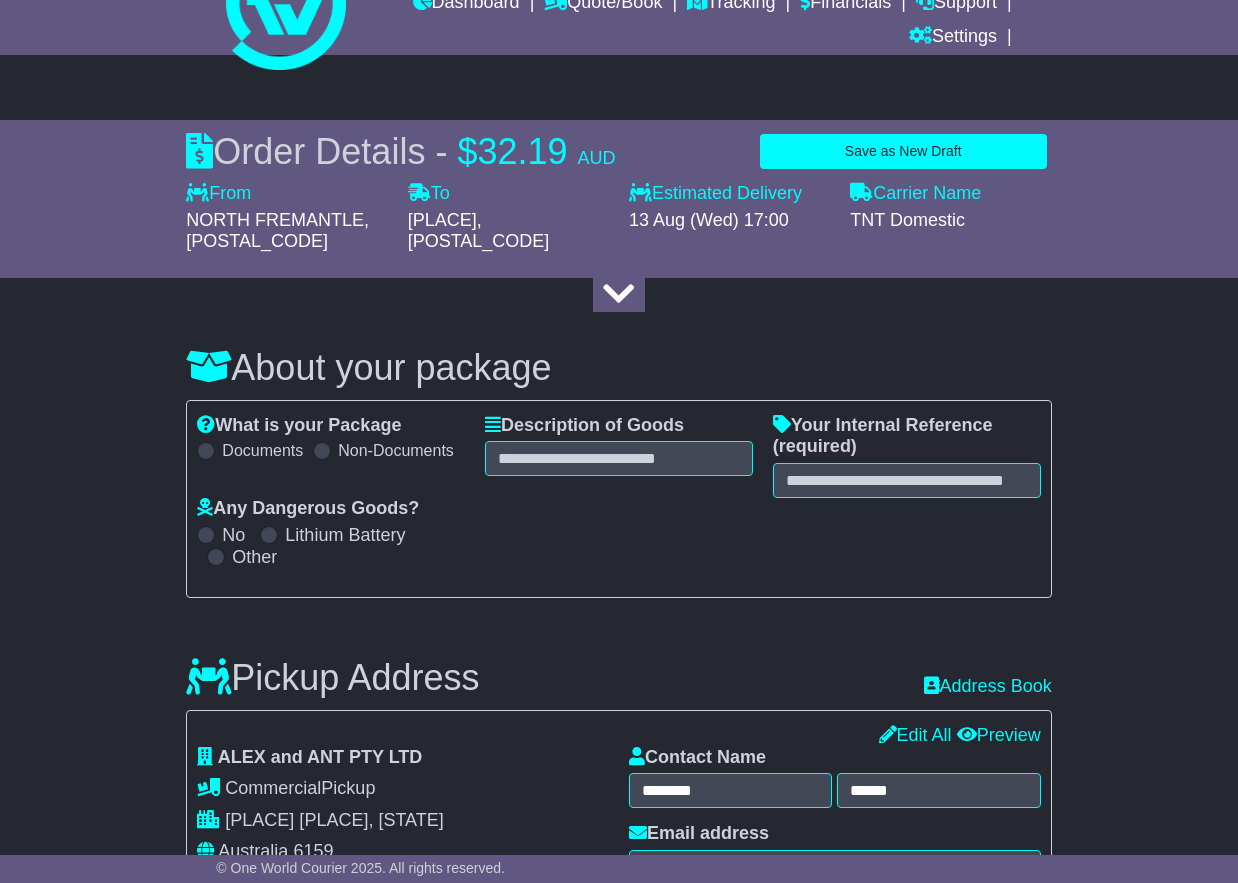 scroll, scrollTop: 107, scrollLeft: 0, axis: vertical 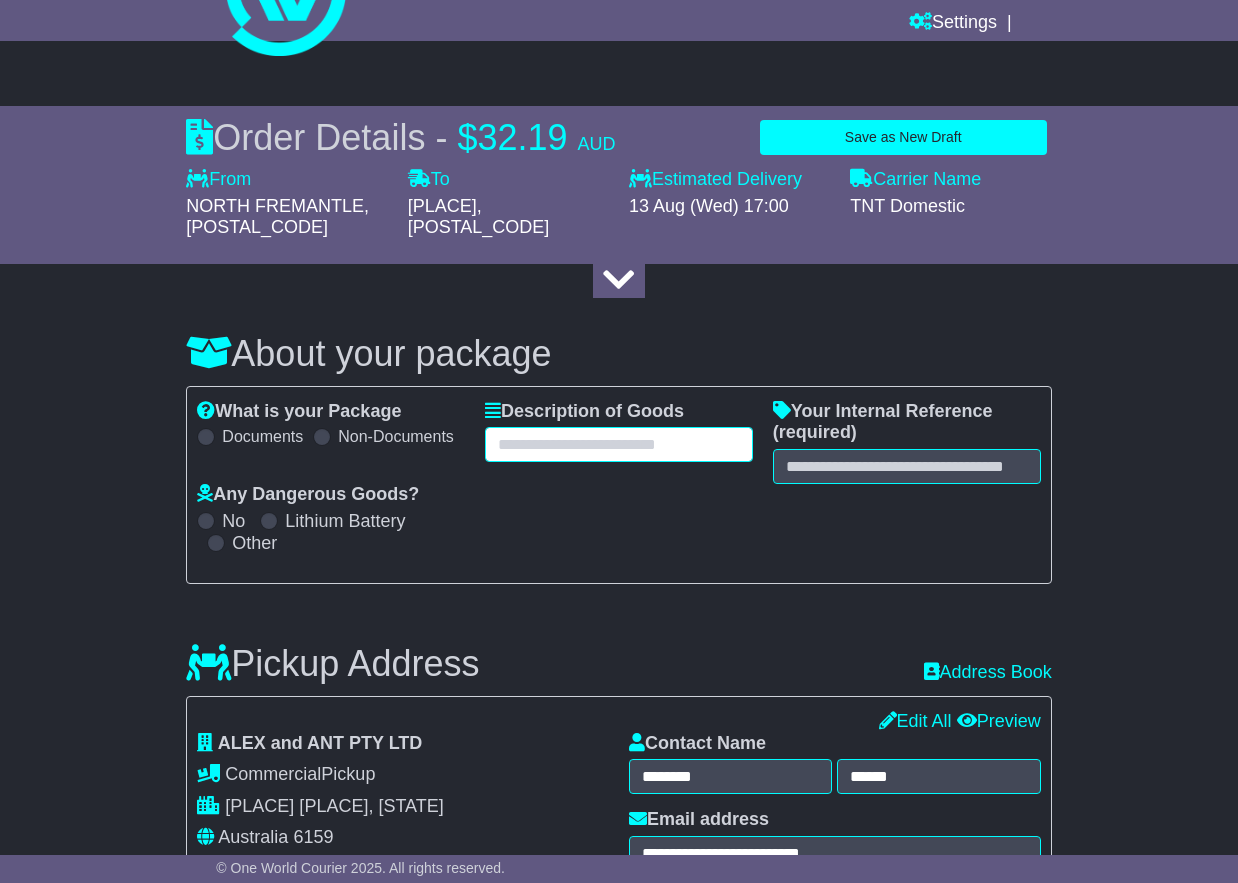 click at bounding box center [619, 444] 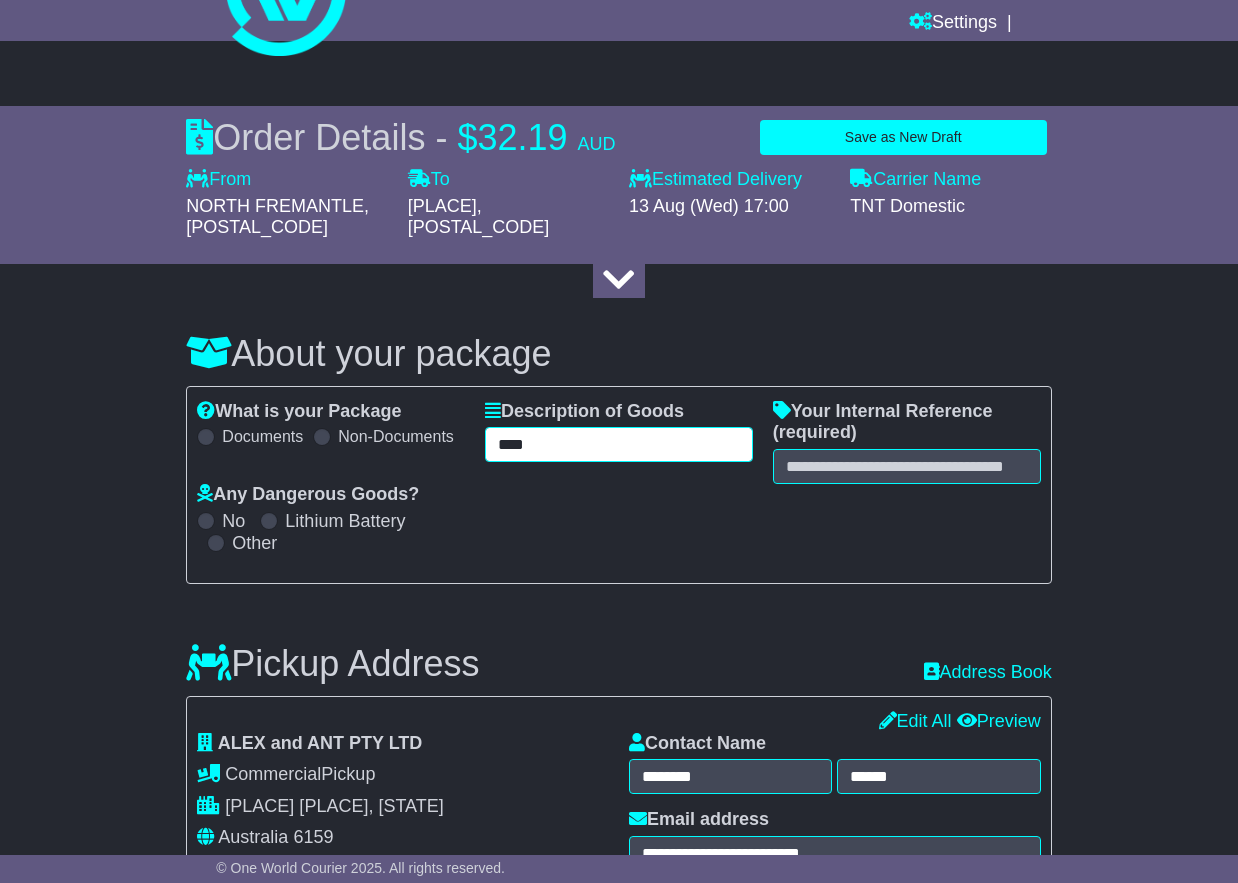 type on "****" 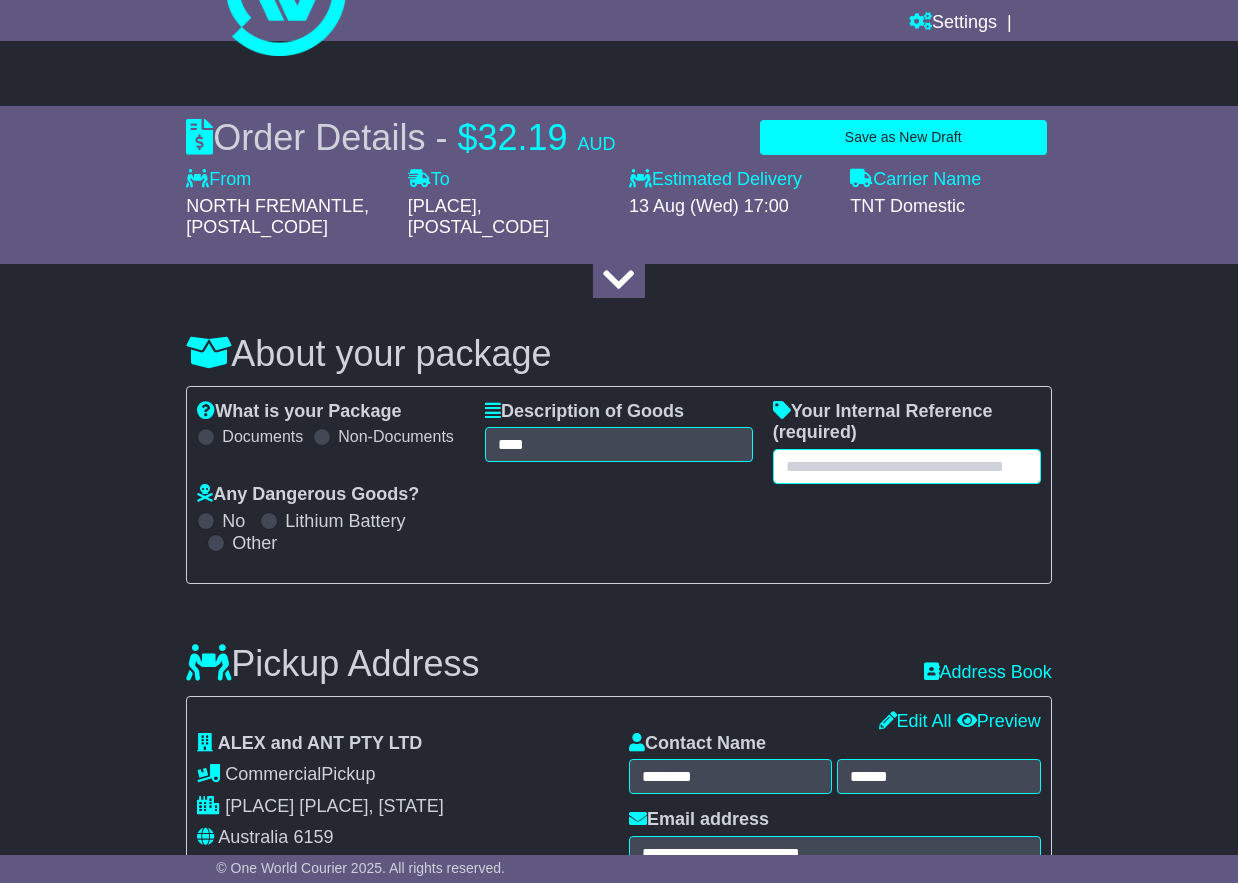 click at bounding box center (907, 466) 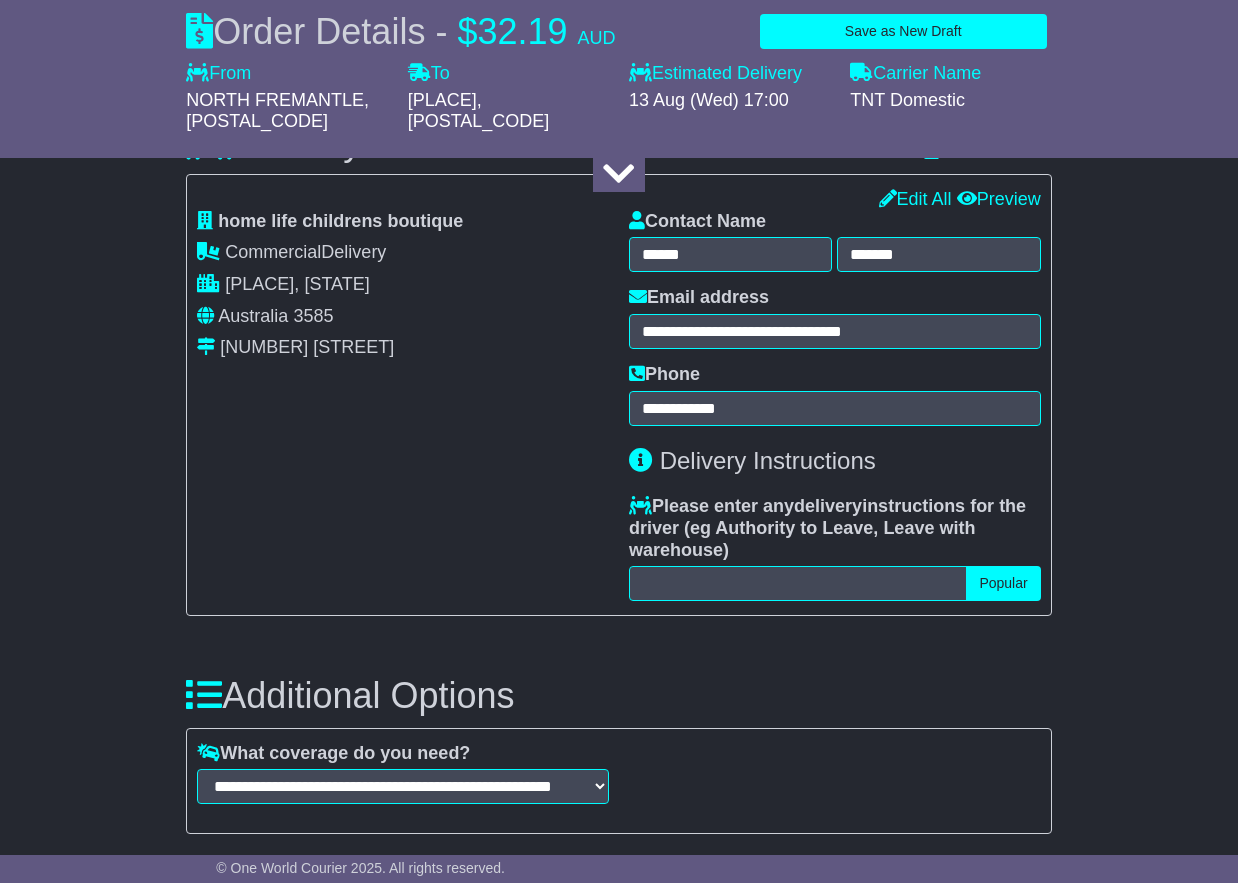 scroll, scrollTop: 2151, scrollLeft: 0, axis: vertical 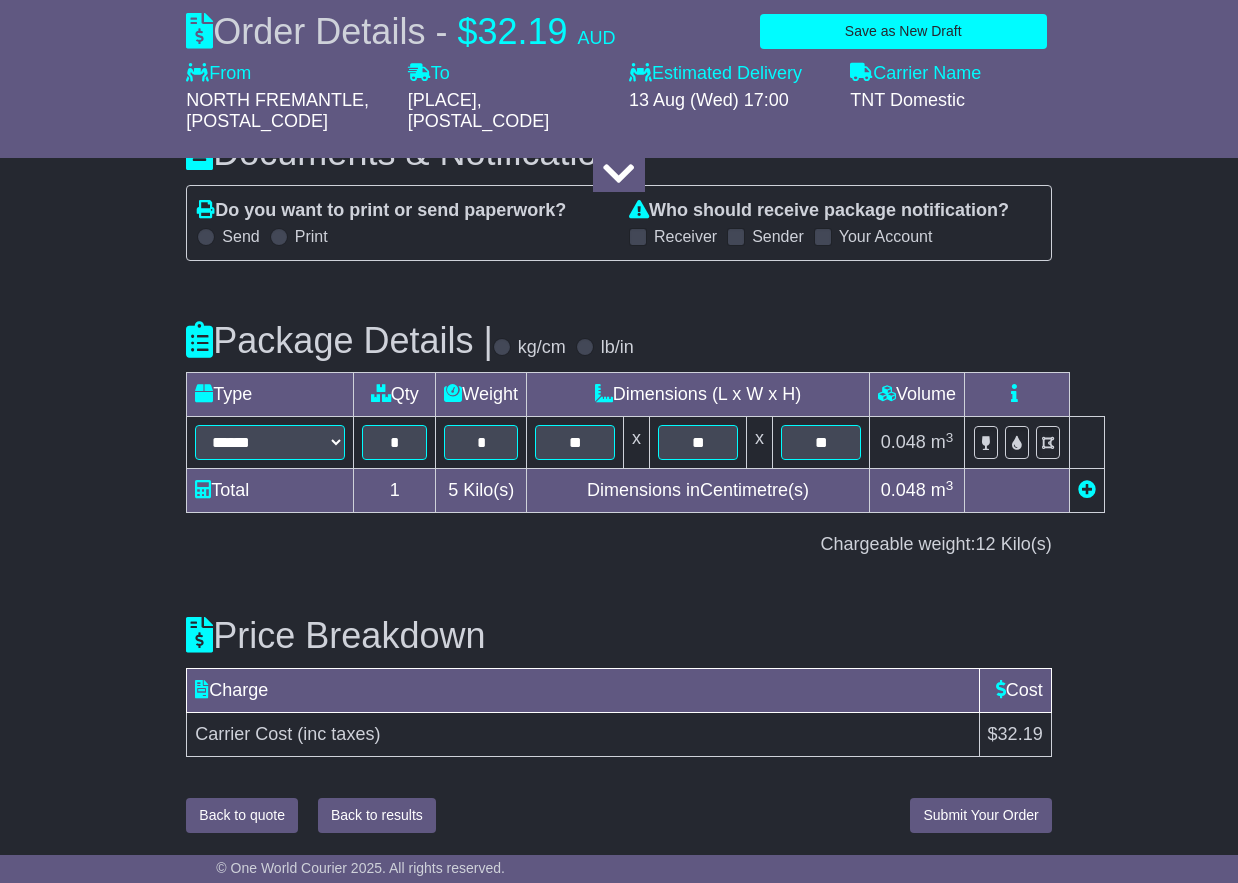 type on "*********" 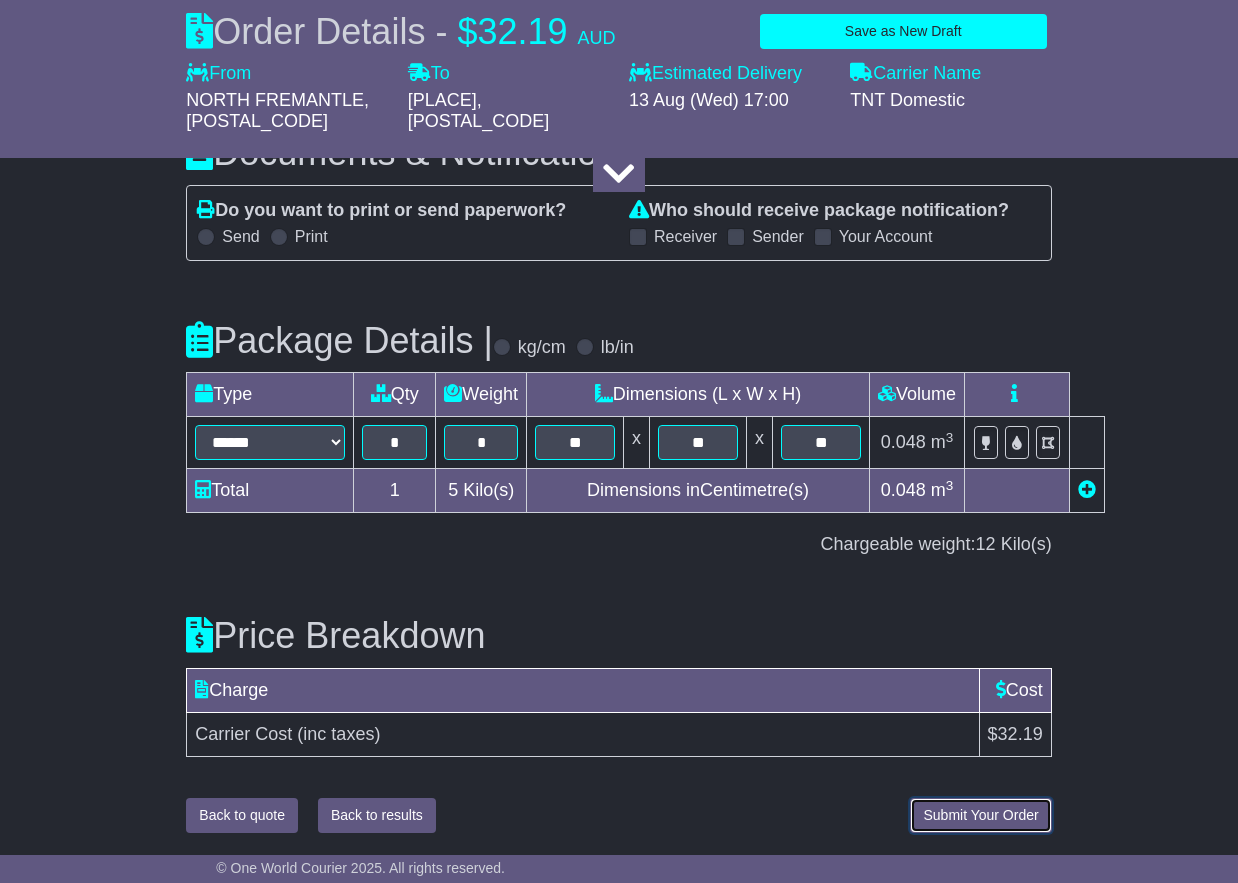 drag, startPoint x: 989, startPoint y: 815, endPoint x: 1020, endPoint y: 784, distance: 43.840622 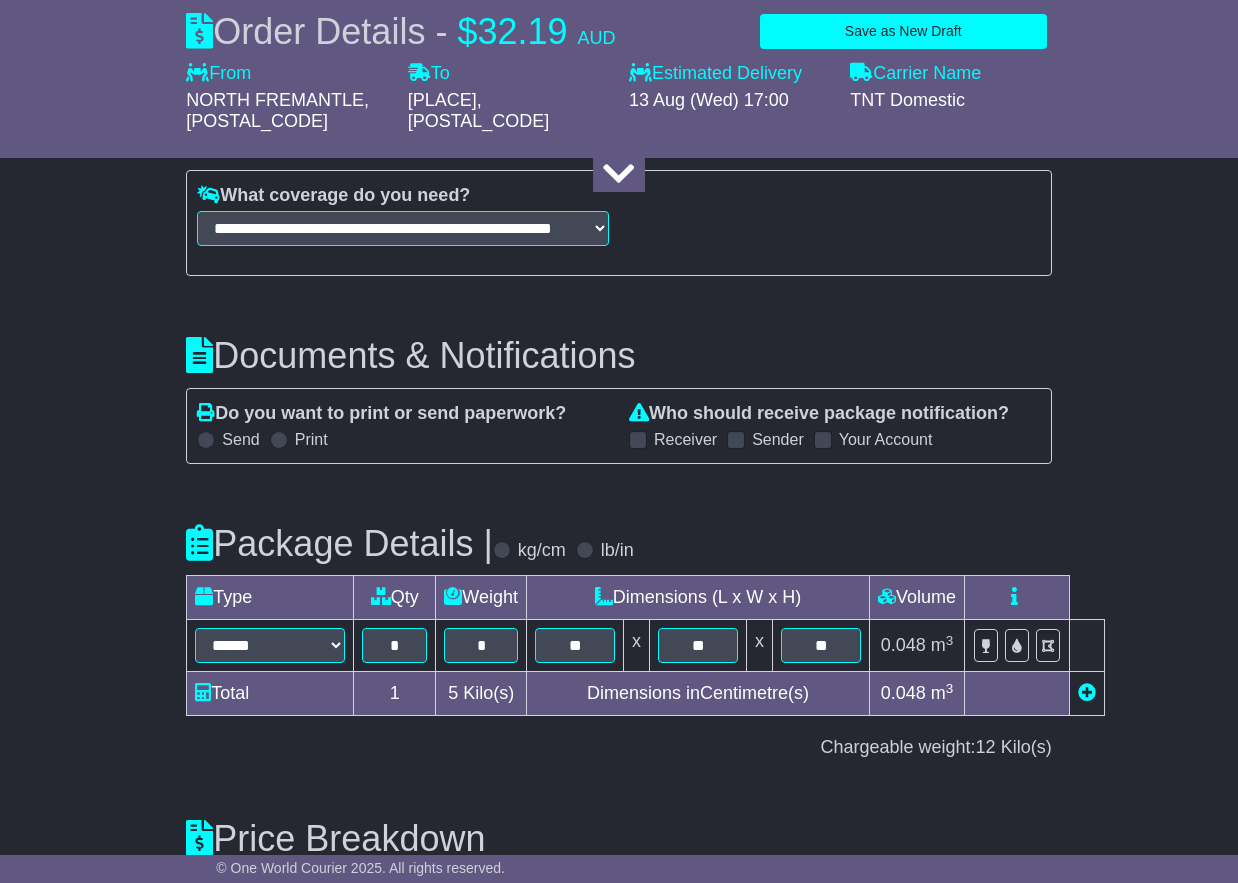 scroll, scrollTop: 2226, scrollLeft: 0, axis: vertical 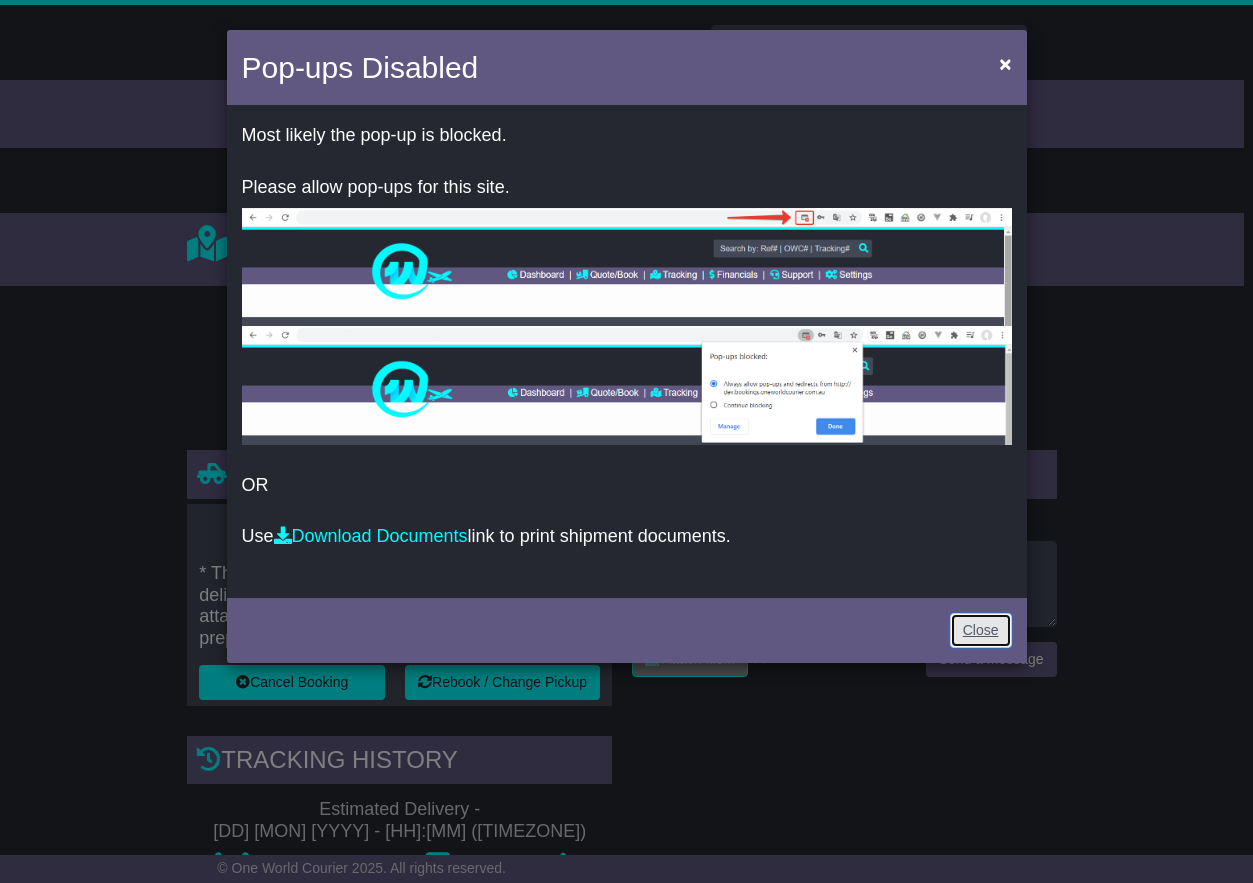 click on "Close" at bounding box center [981, 630] 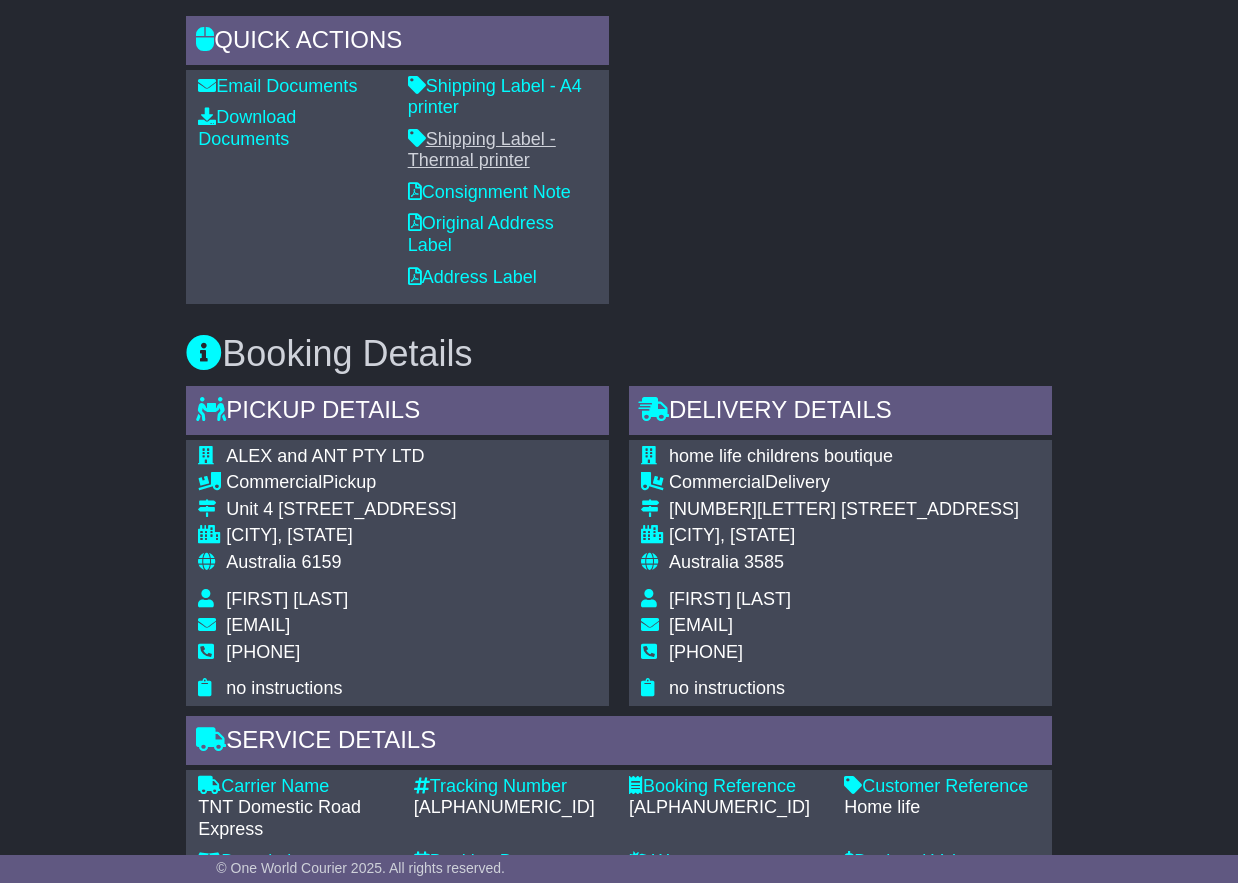 scroll, scrollTop: 623, scrollLeft: 0, axis: vertical 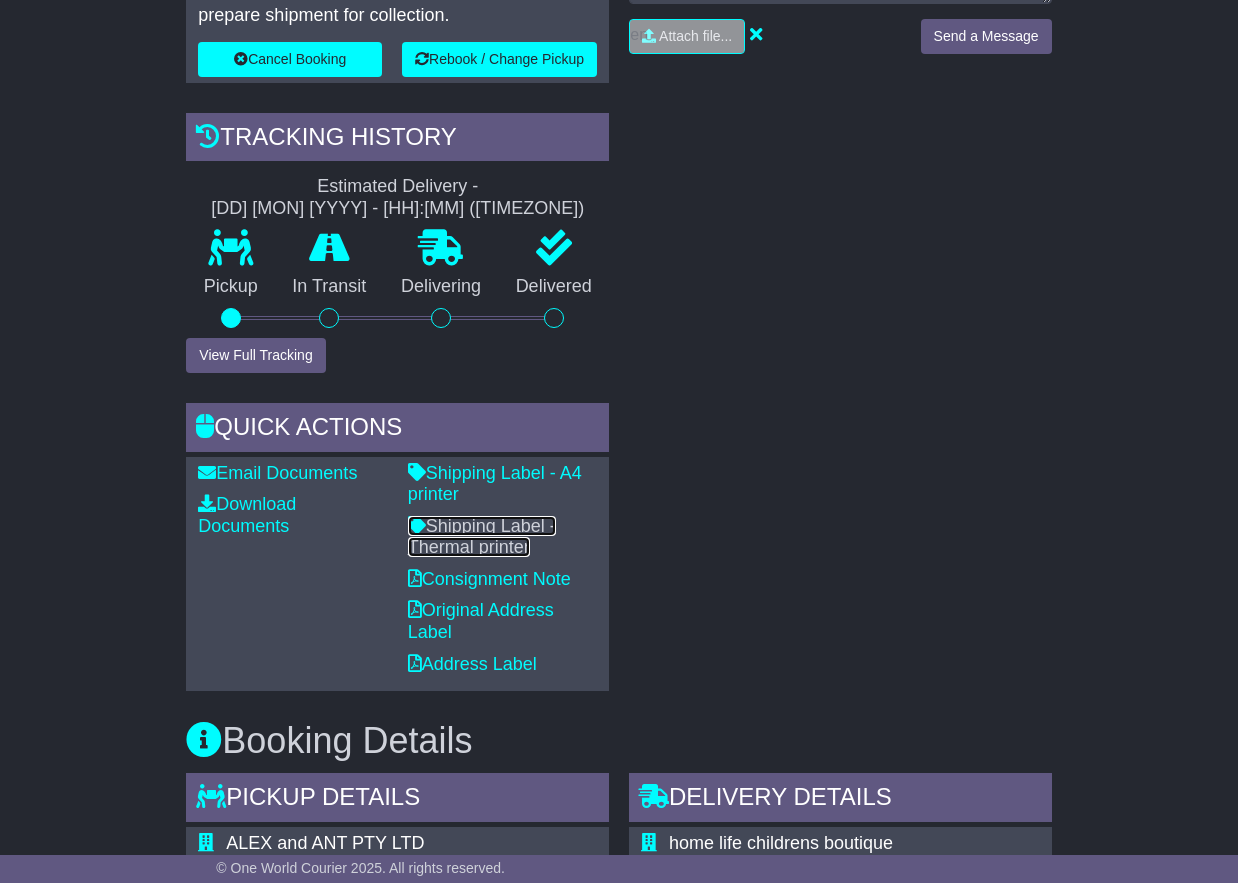 click on "Shipping Label - Thermal printer" at bounding box center (482, 537) 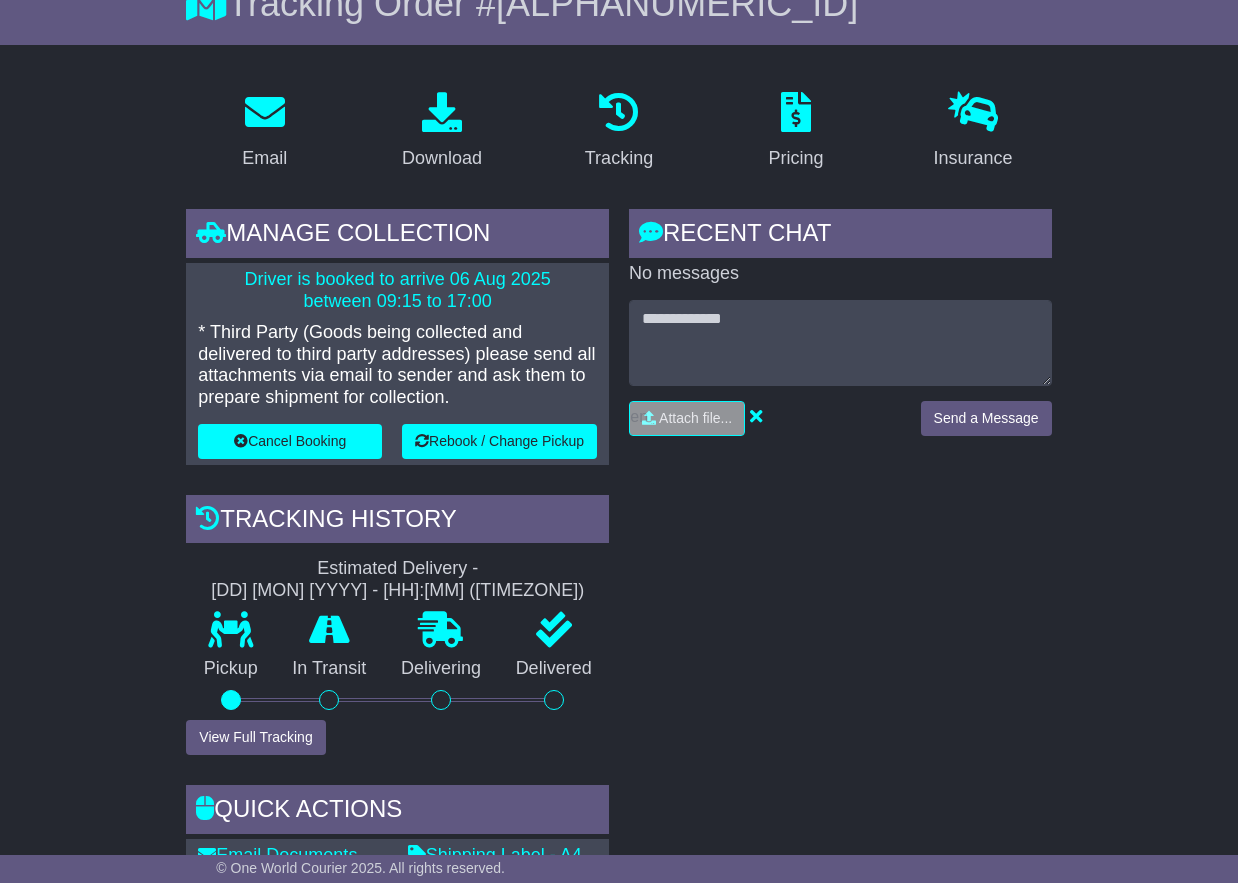 scroll, scrollTop: 0, scrollLeft: 0, axis: both 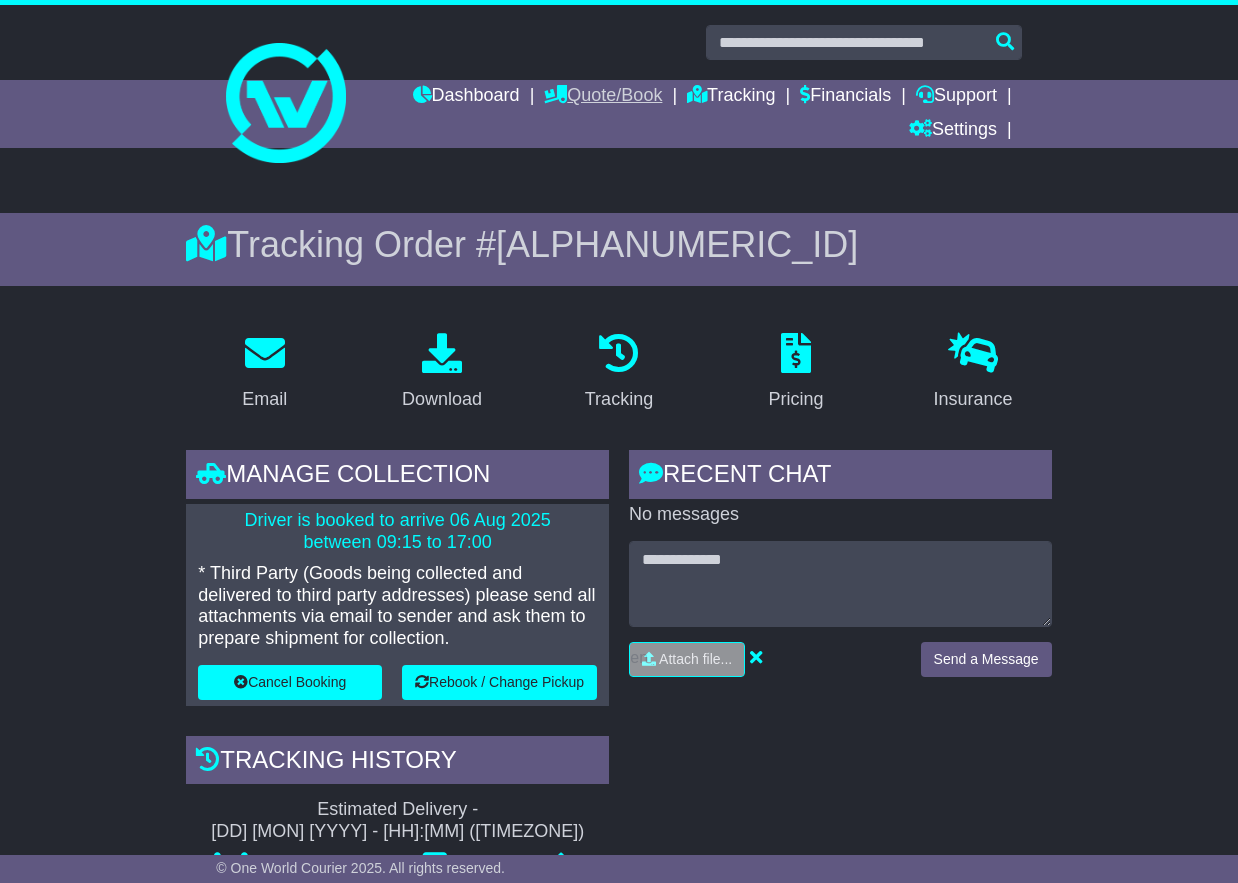 click on "Quote/Book" at bounding box center (603, 97) 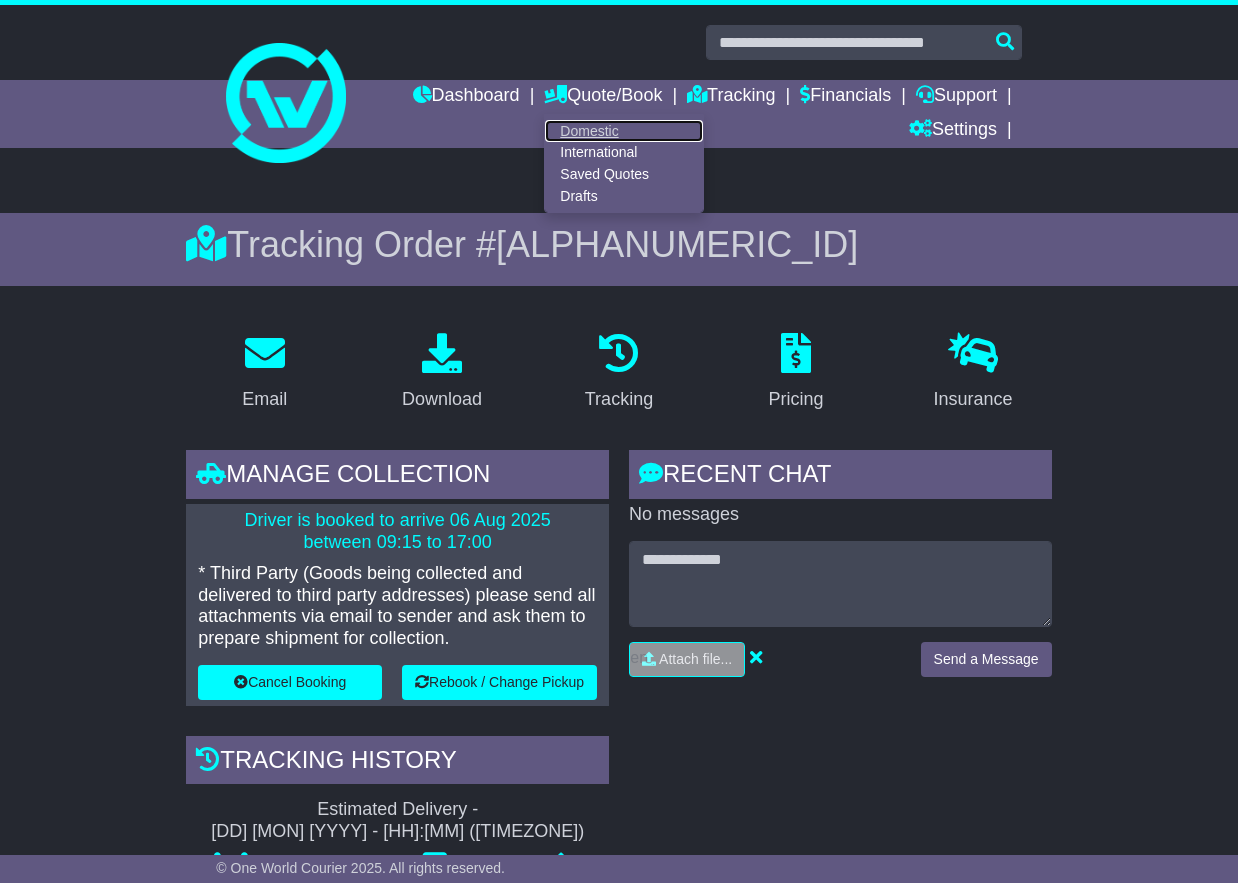 click on "Domestic" at bounding box center (624, 131) 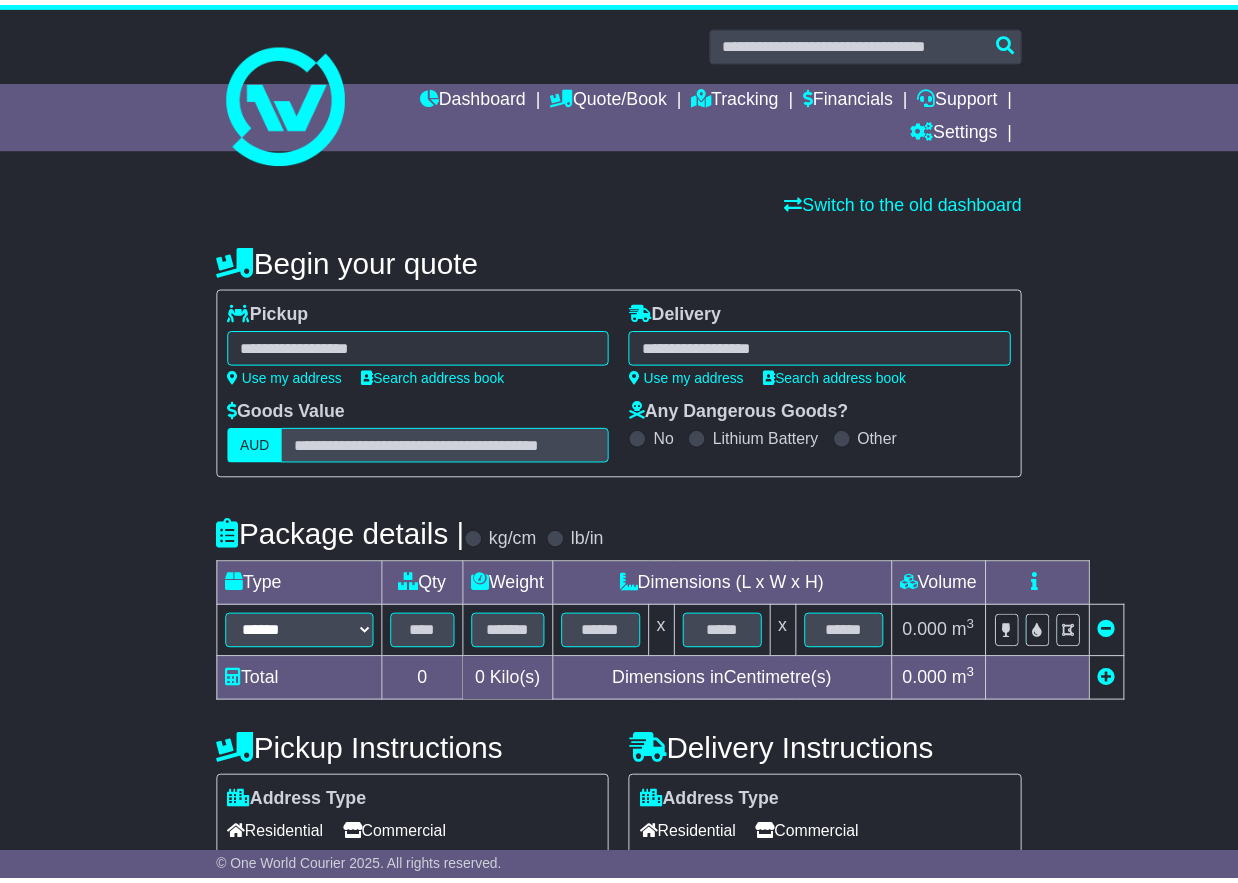 scroll, scrollTop: 0, scrollLeft: 0, axis: both 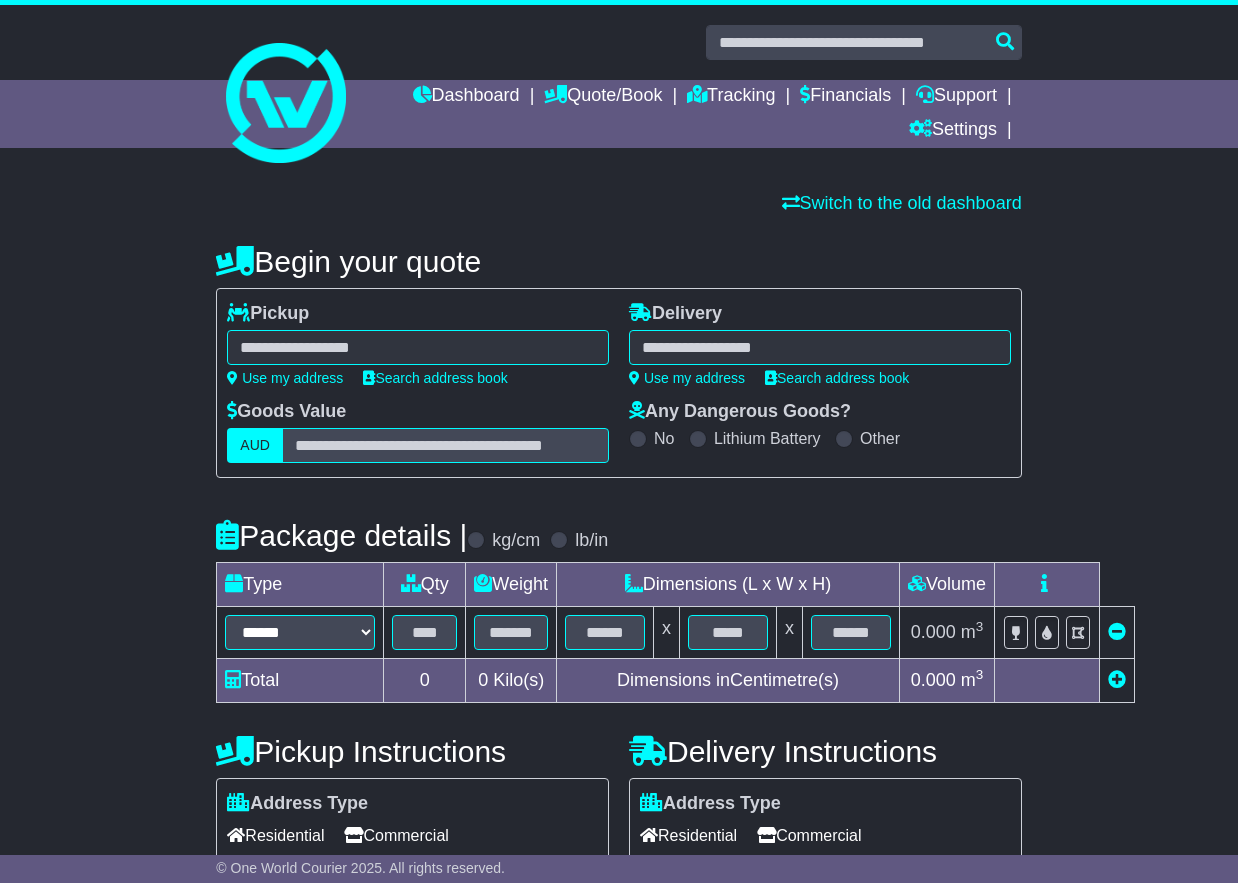 click at bounding box center [418, 347] 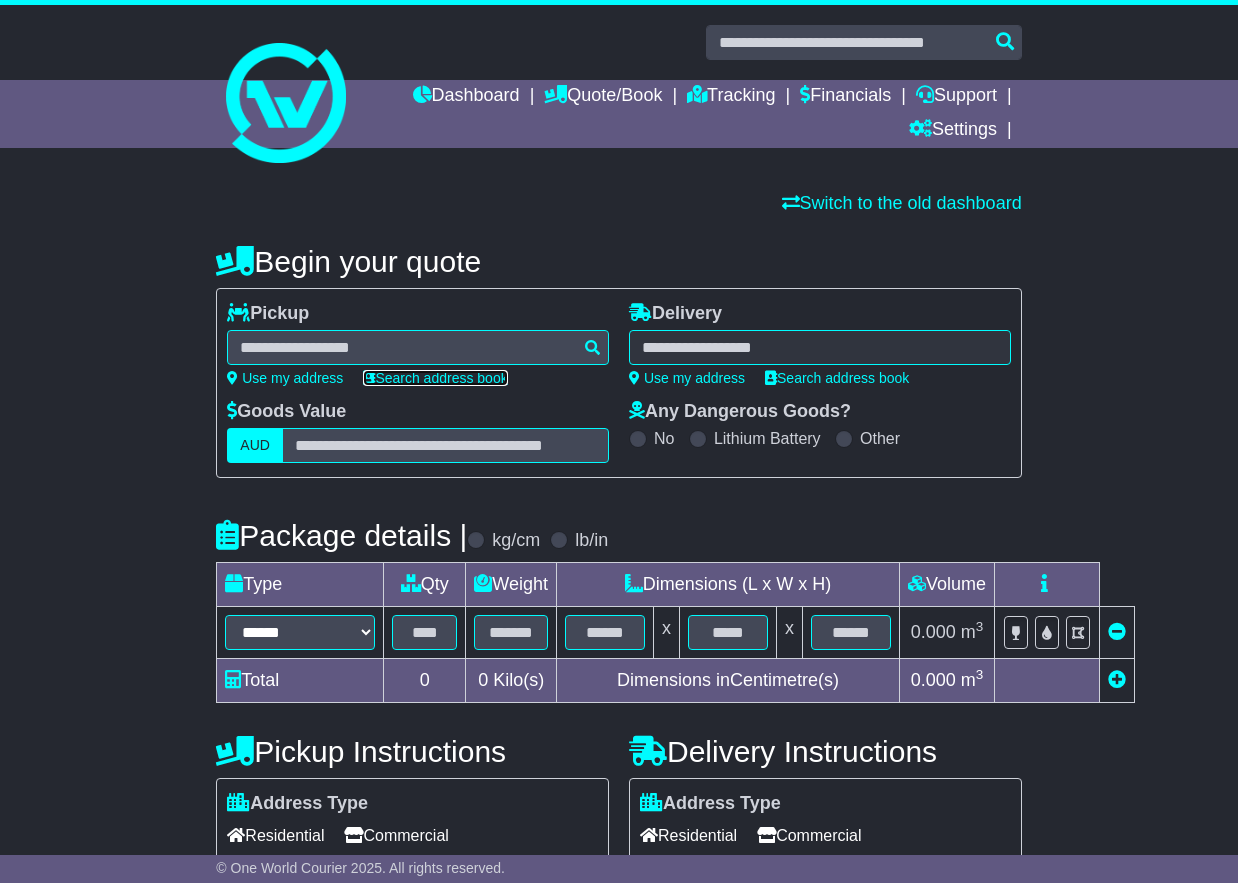 click on "Search address book" at bounding box center [435, 378] 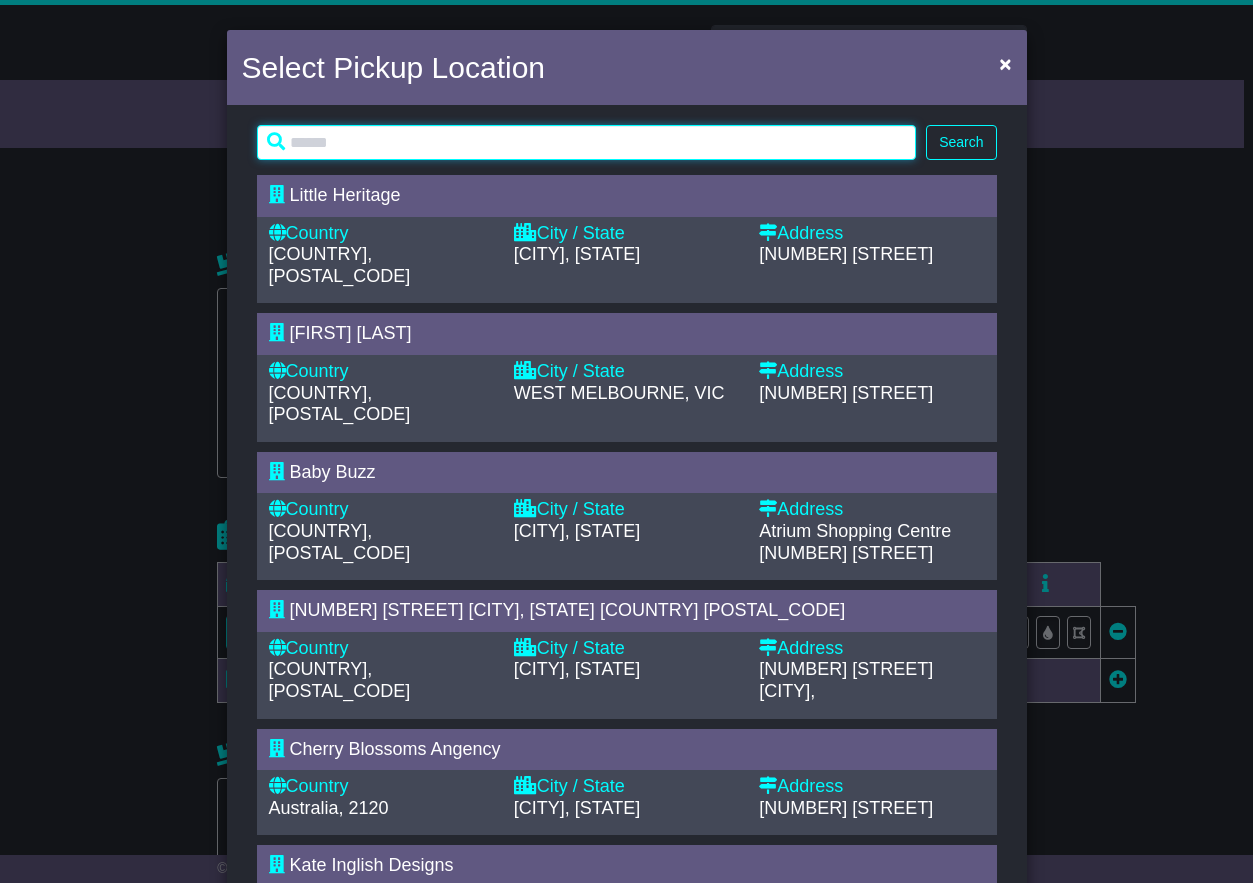 click at bounding box center (587, 142) 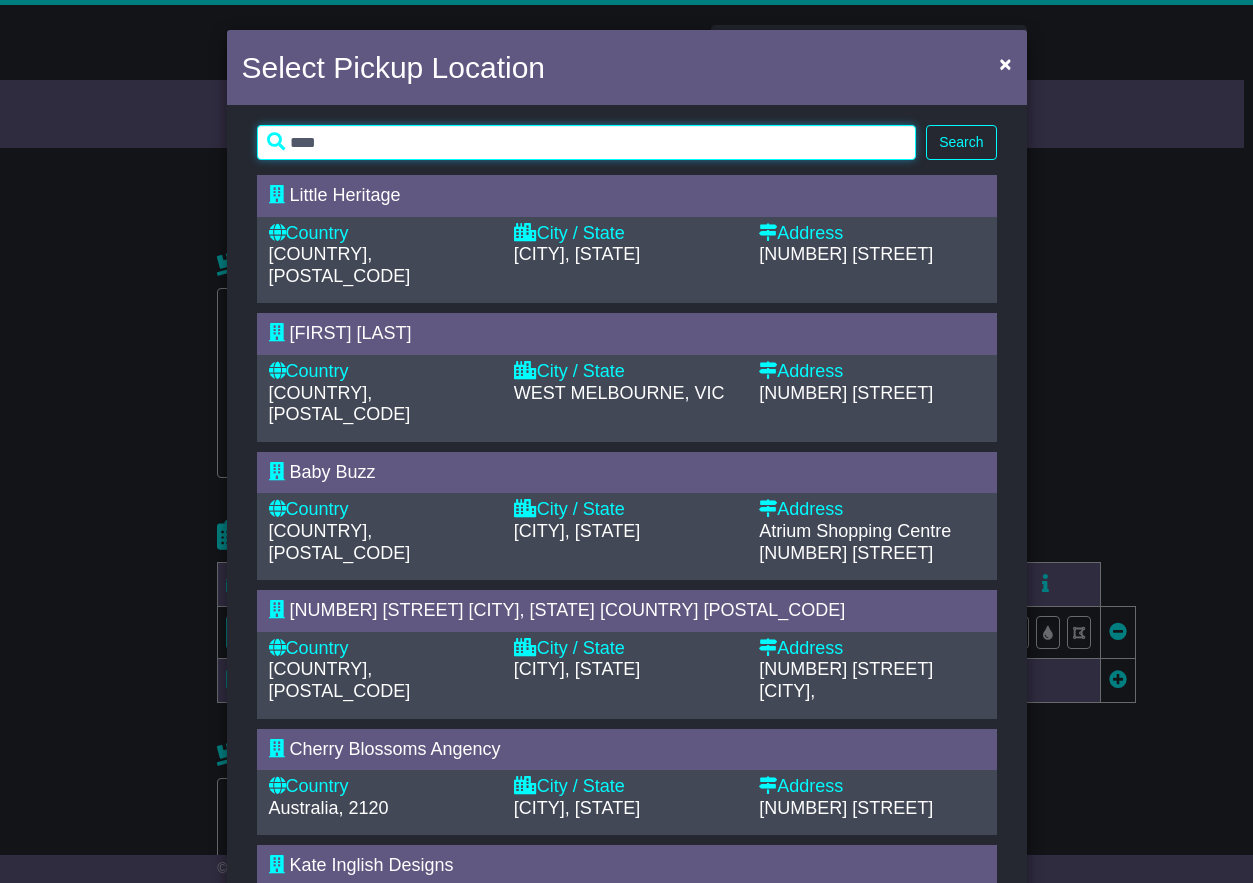 type on "****" 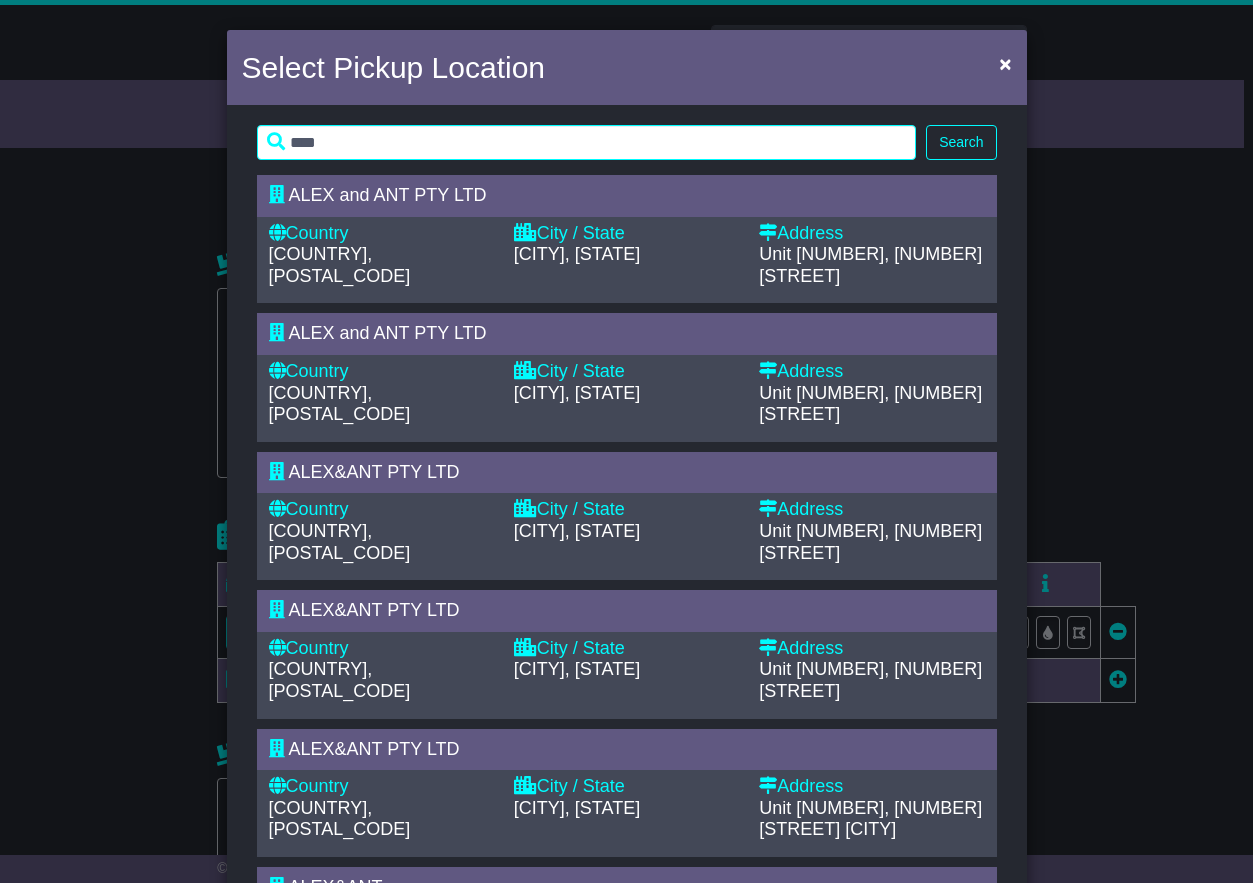 click on "Address" at bounding box center [871, 372] 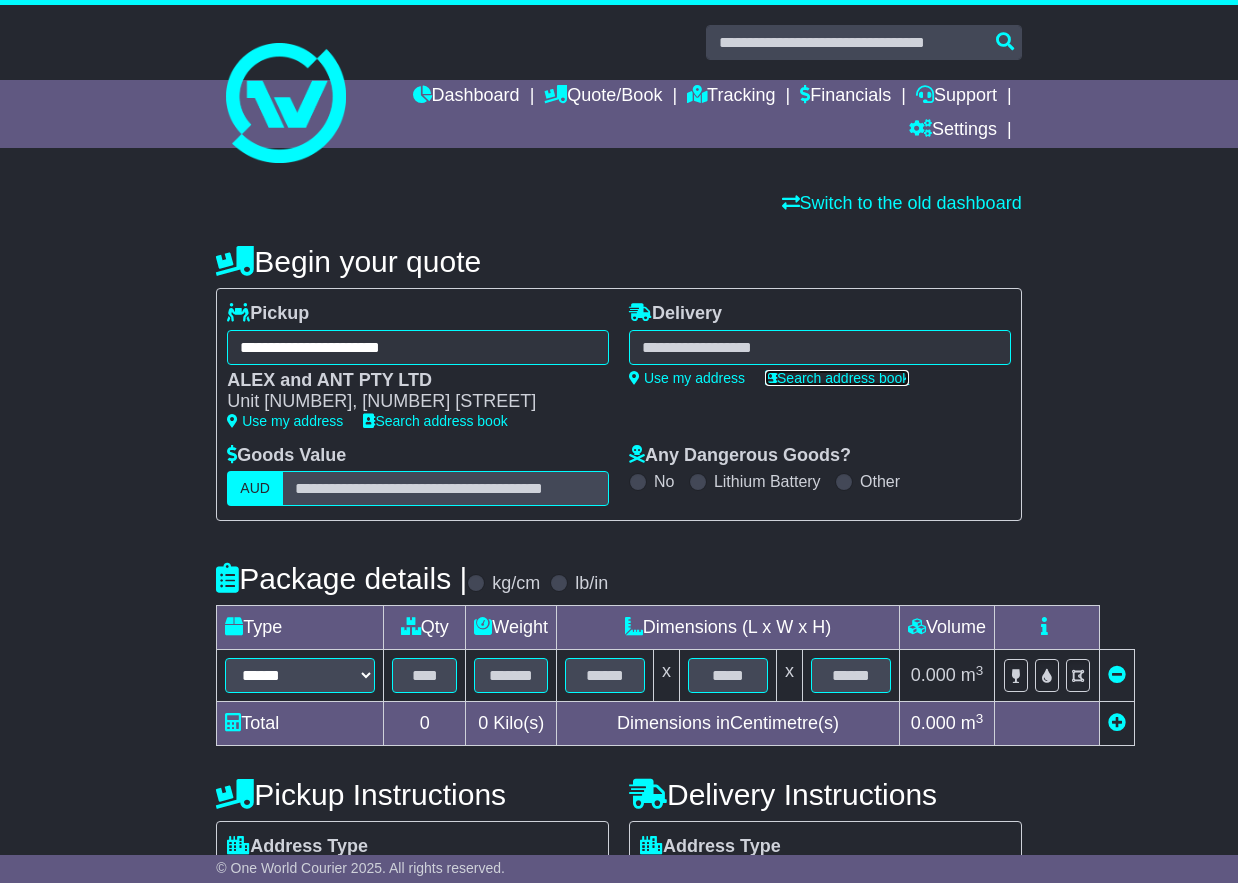 click on "Search address book" at bounding box center [837, 378] 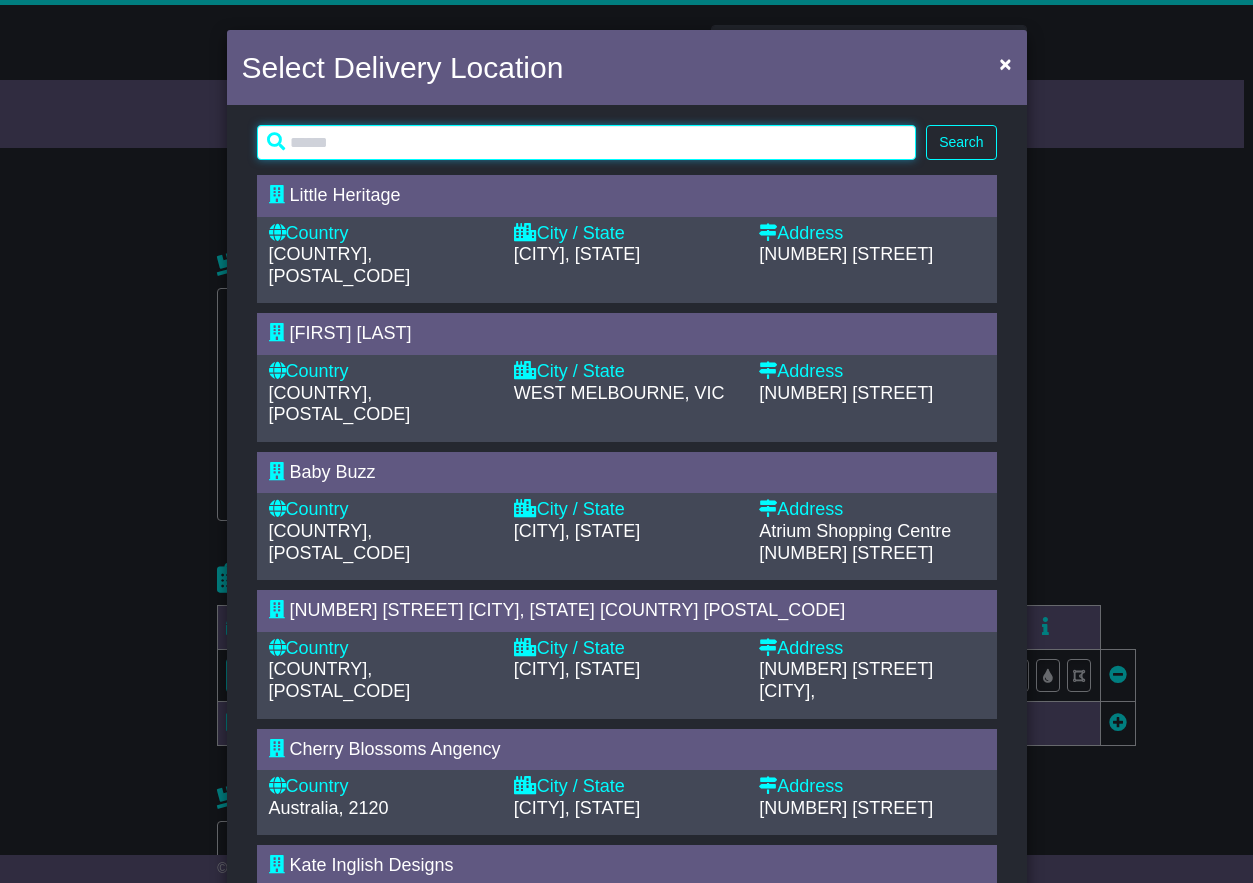 click at bounding box center (587, 142) 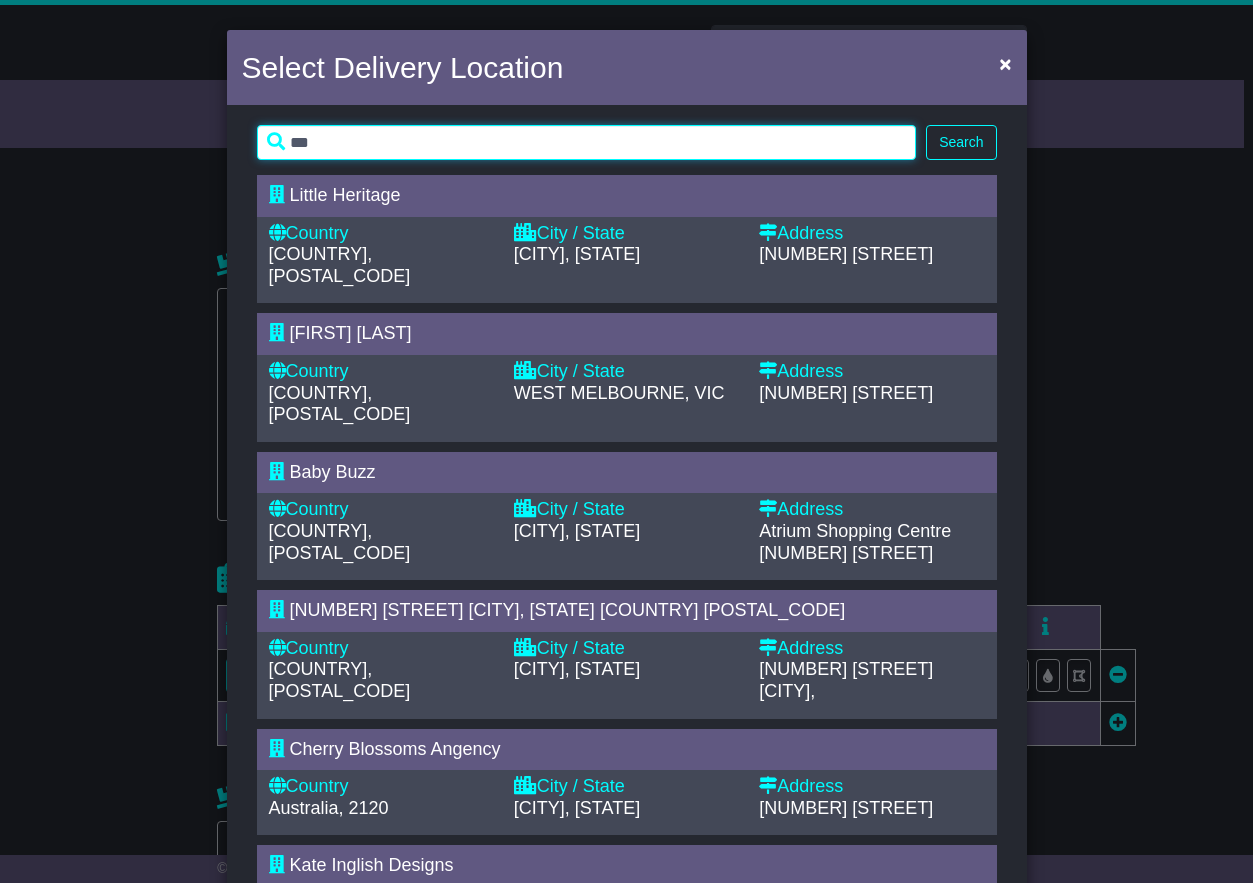 type on "***" 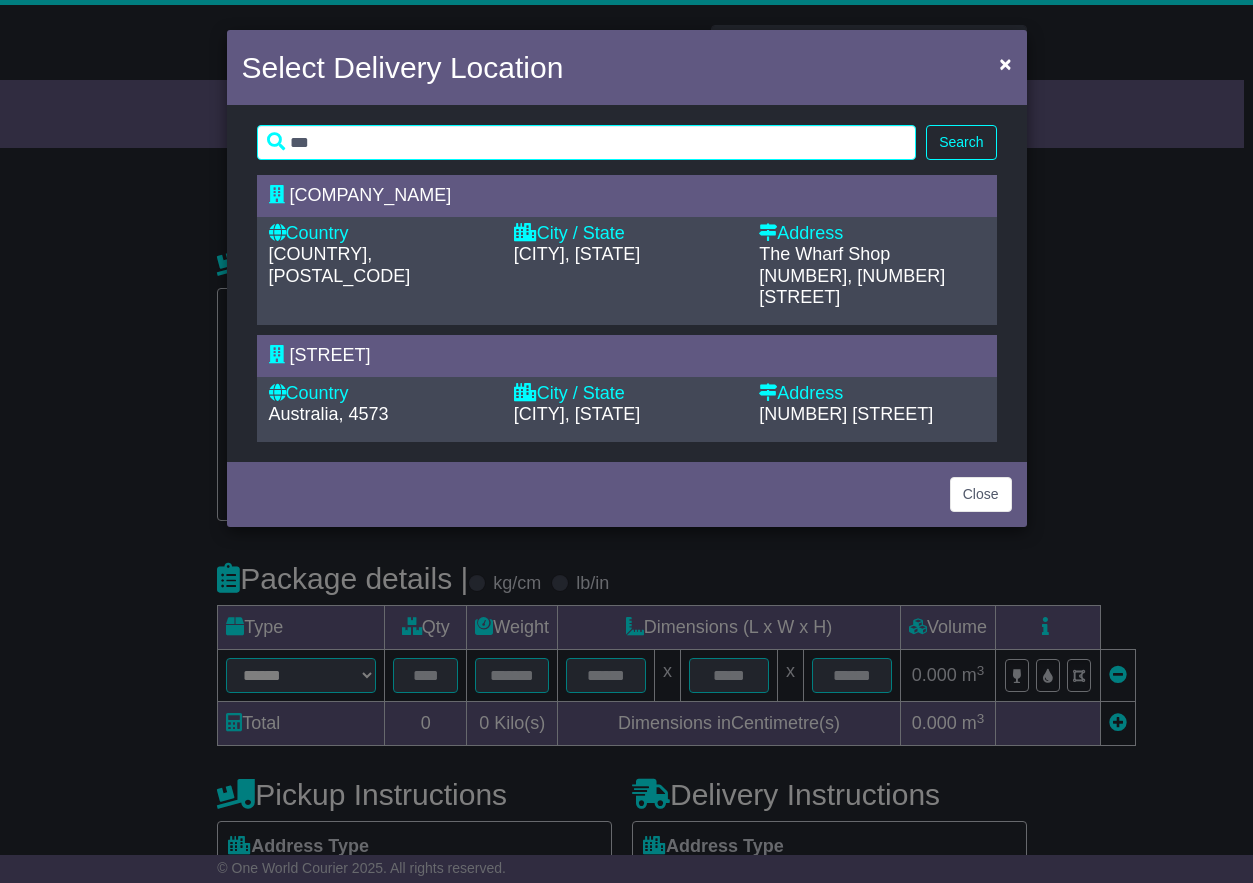 click on "Australia, 4557" at bounding box center (381, 265) 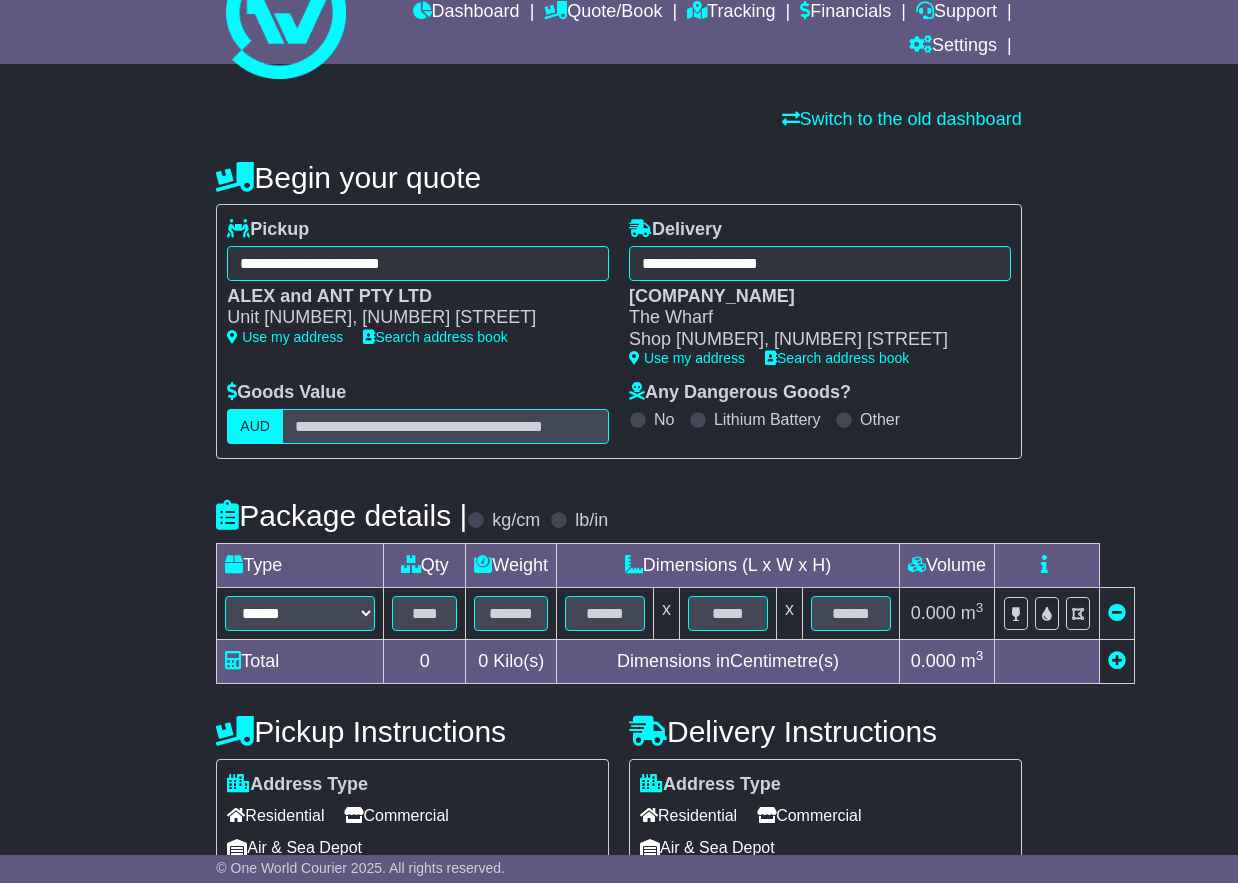 scroll, scrollTop: 101, scrollLeft: 0, axis: vertical 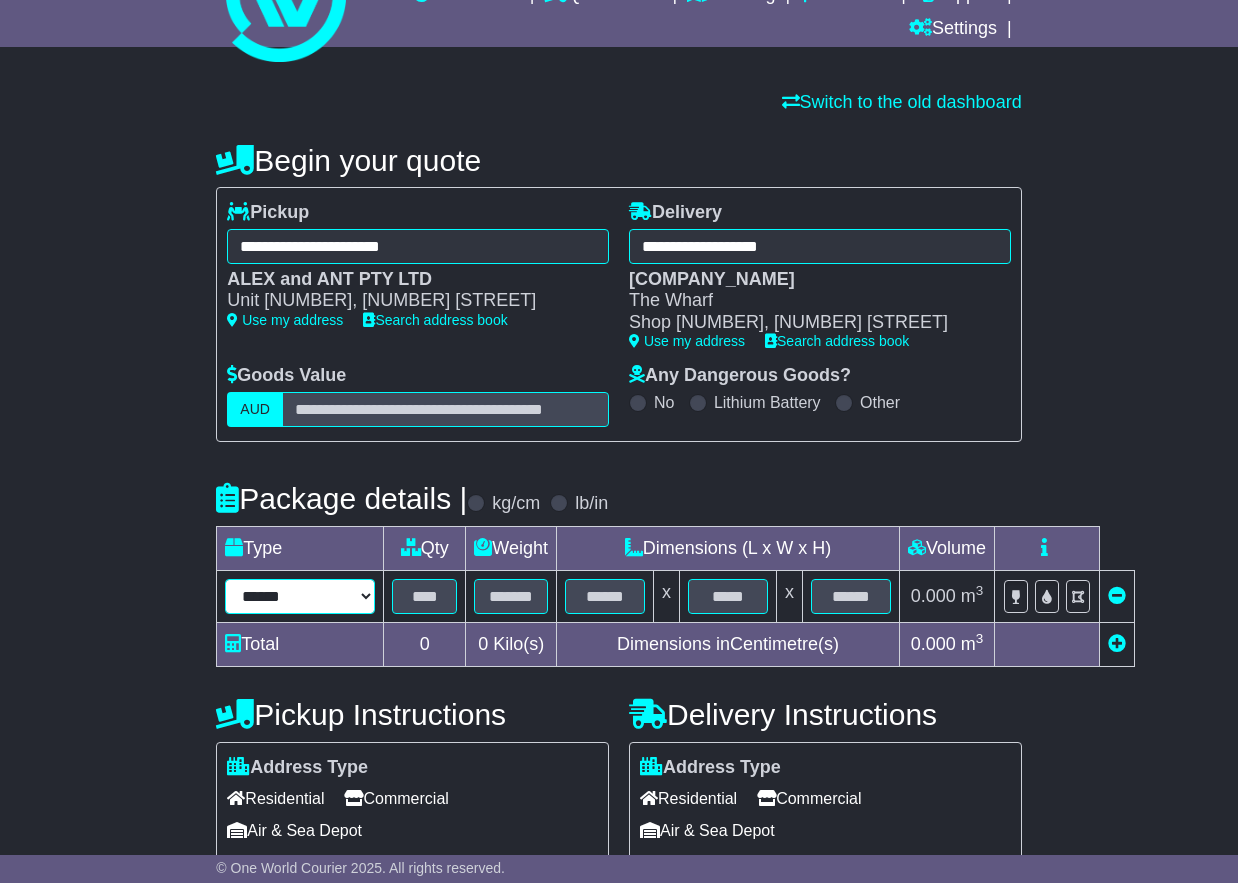 click on "****** ****** *** ******** ***** **** **** ****** *** *******" at bounding box center (300, 596) 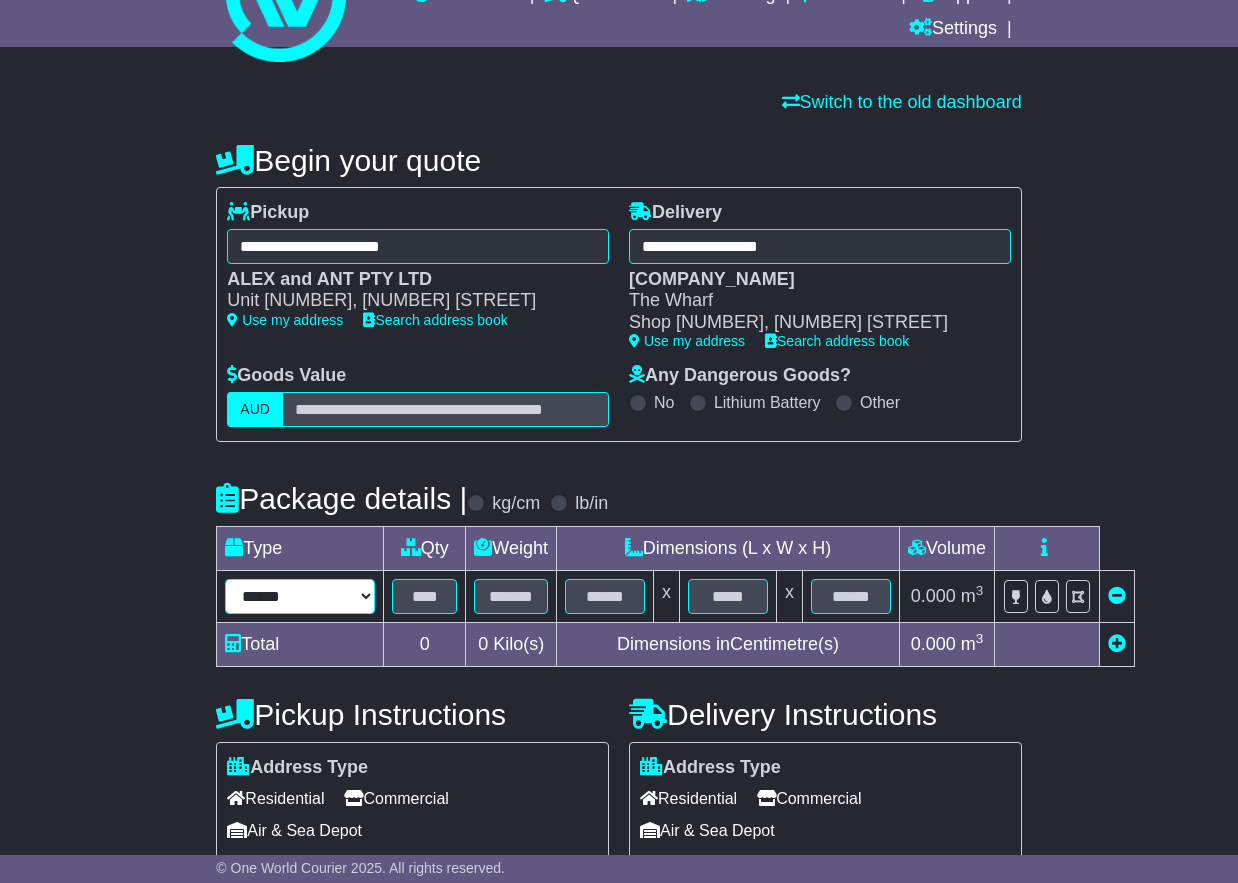 select on "****" 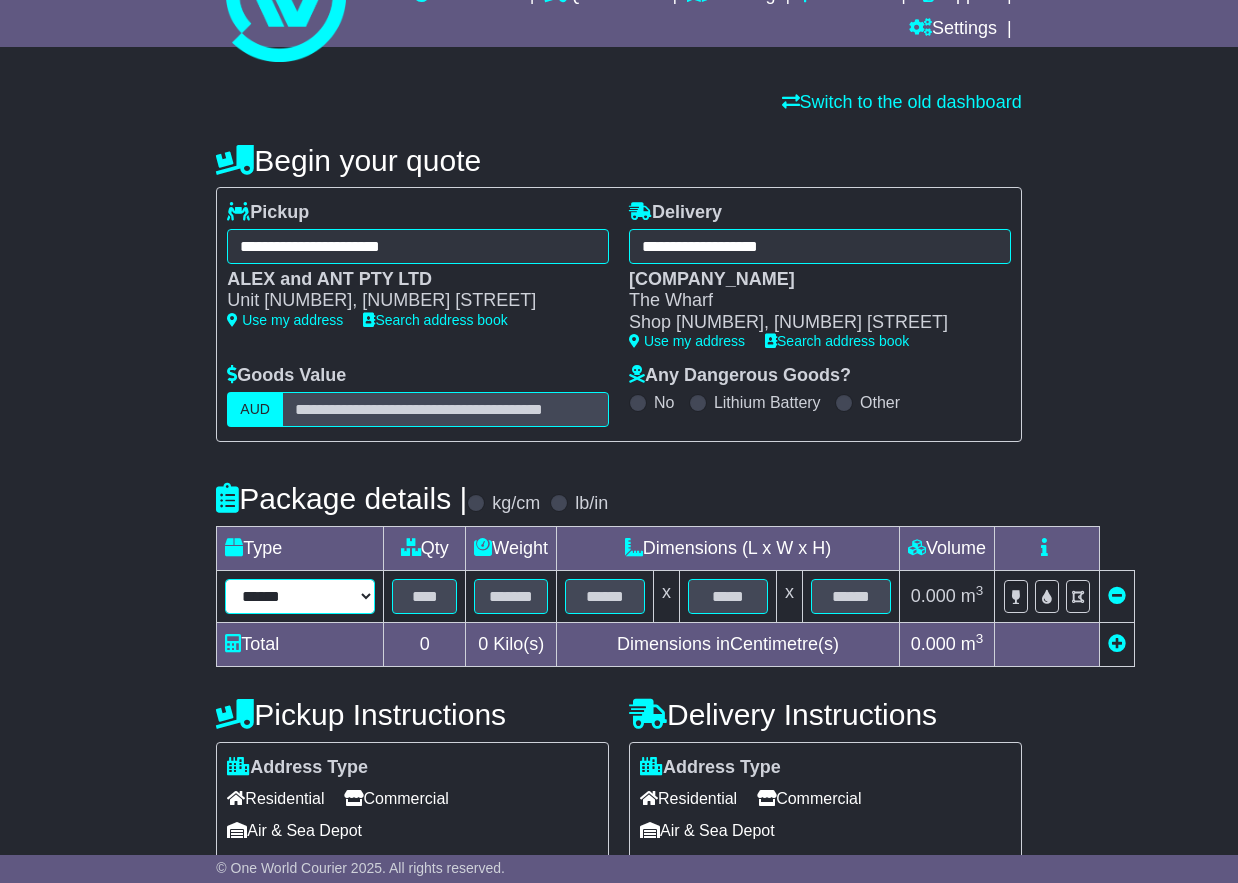 click on "****** ****** *** ******** ***** **** **** ****** *** *******" at bounding box center (300, 596) 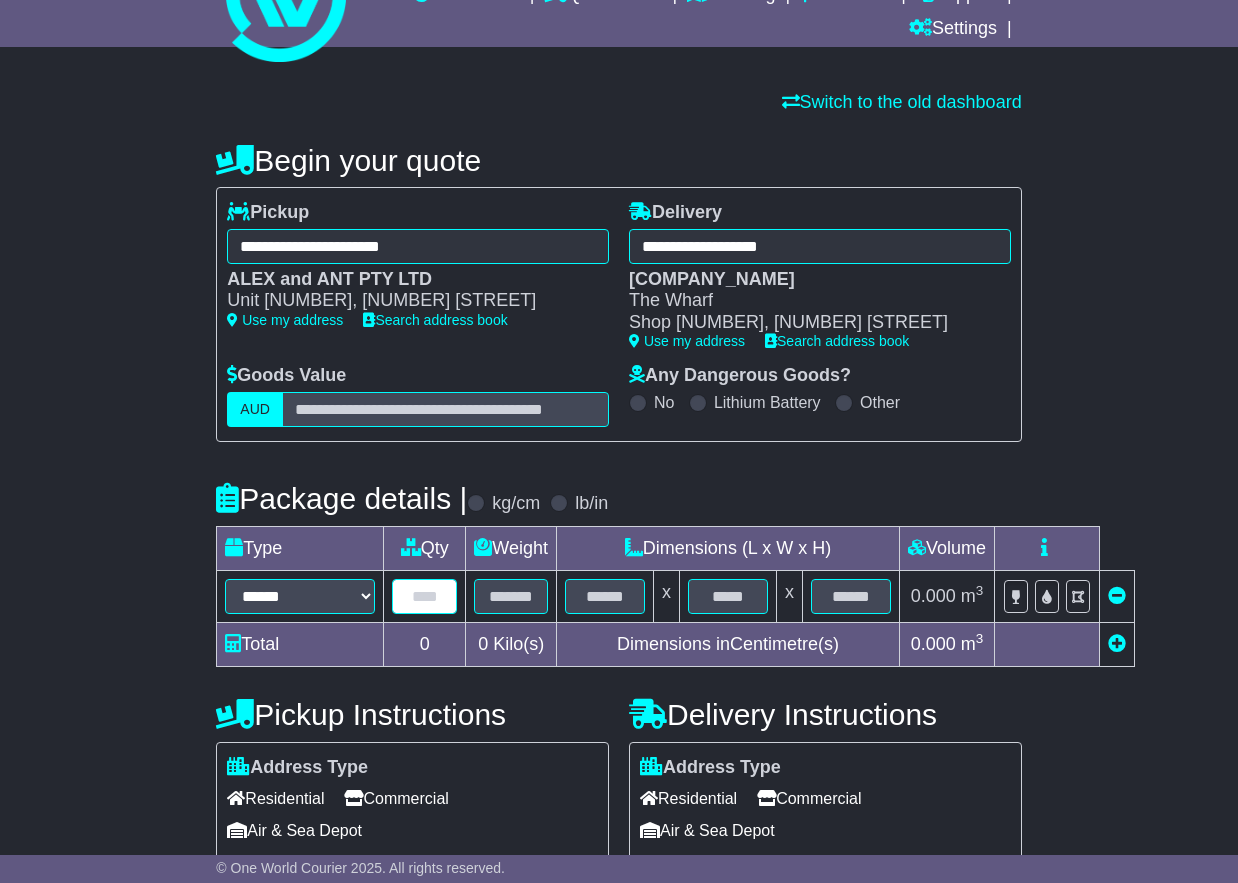 click at bounding box center (424, 596) 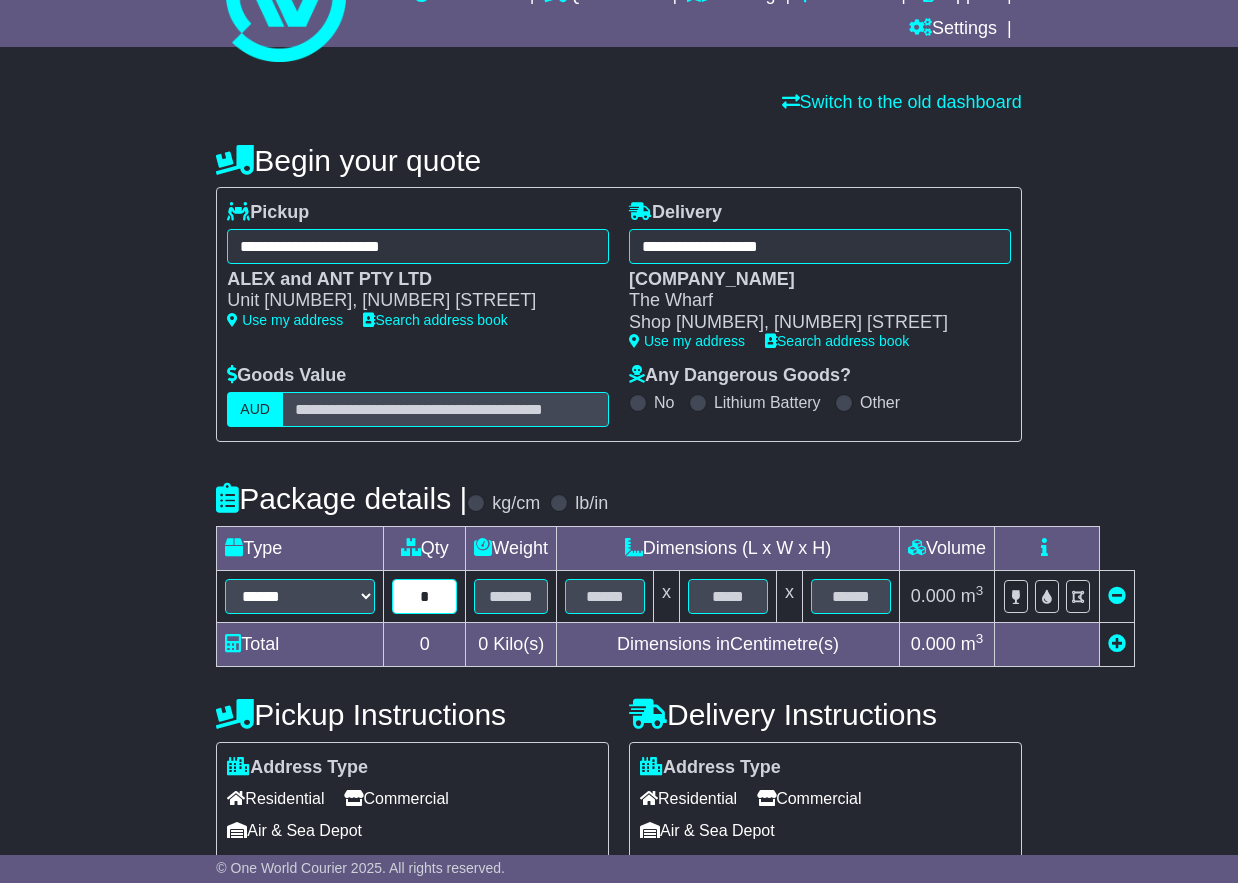 type on "*" 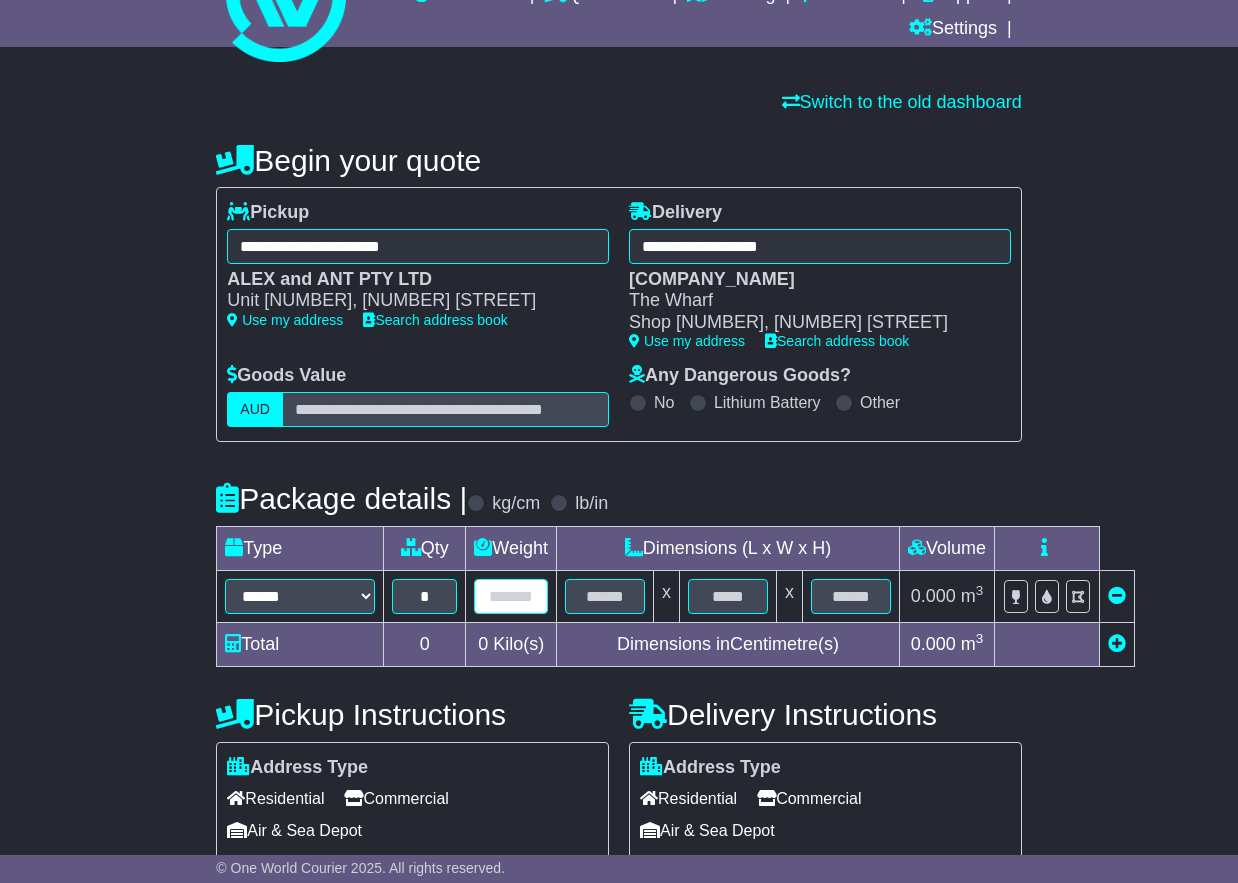 click at bounding box center (511, 596) 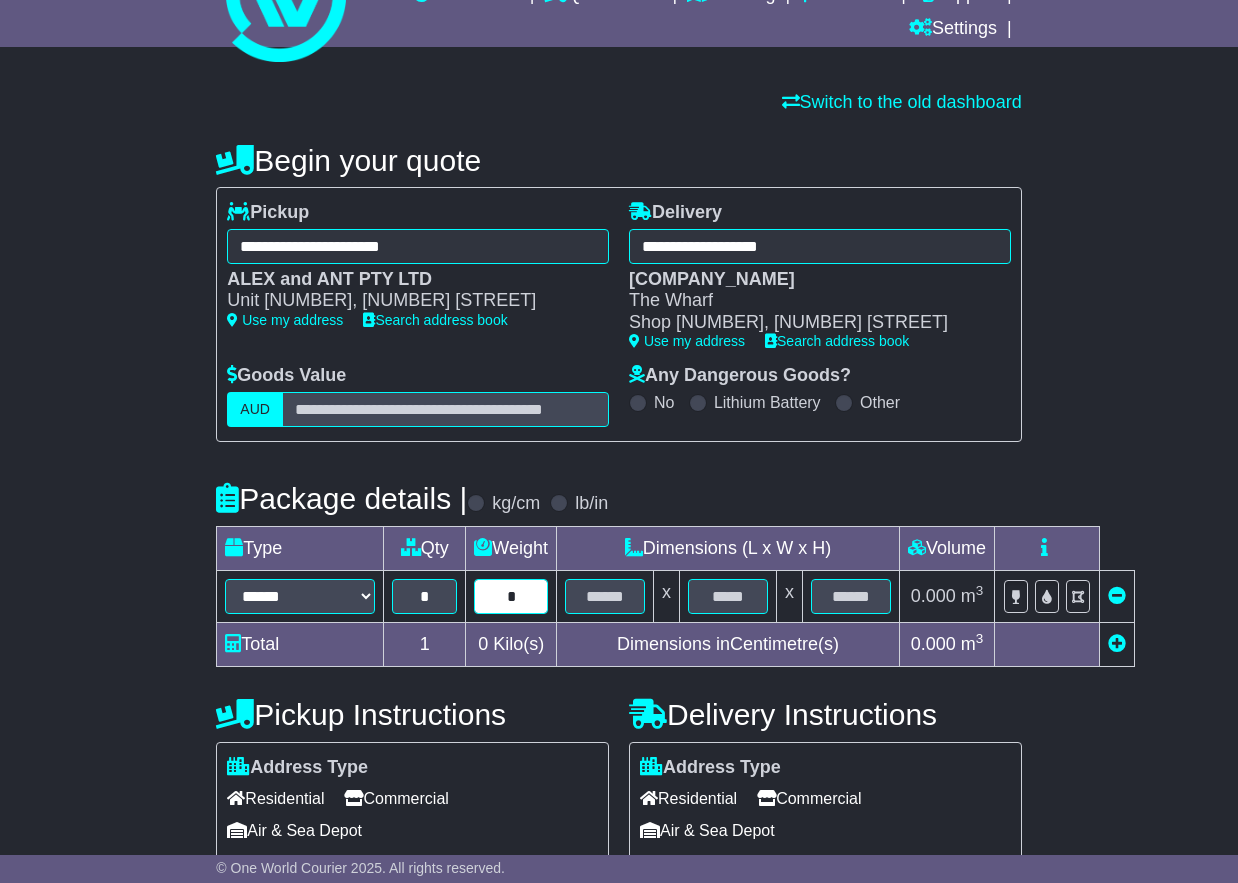 type on "*" 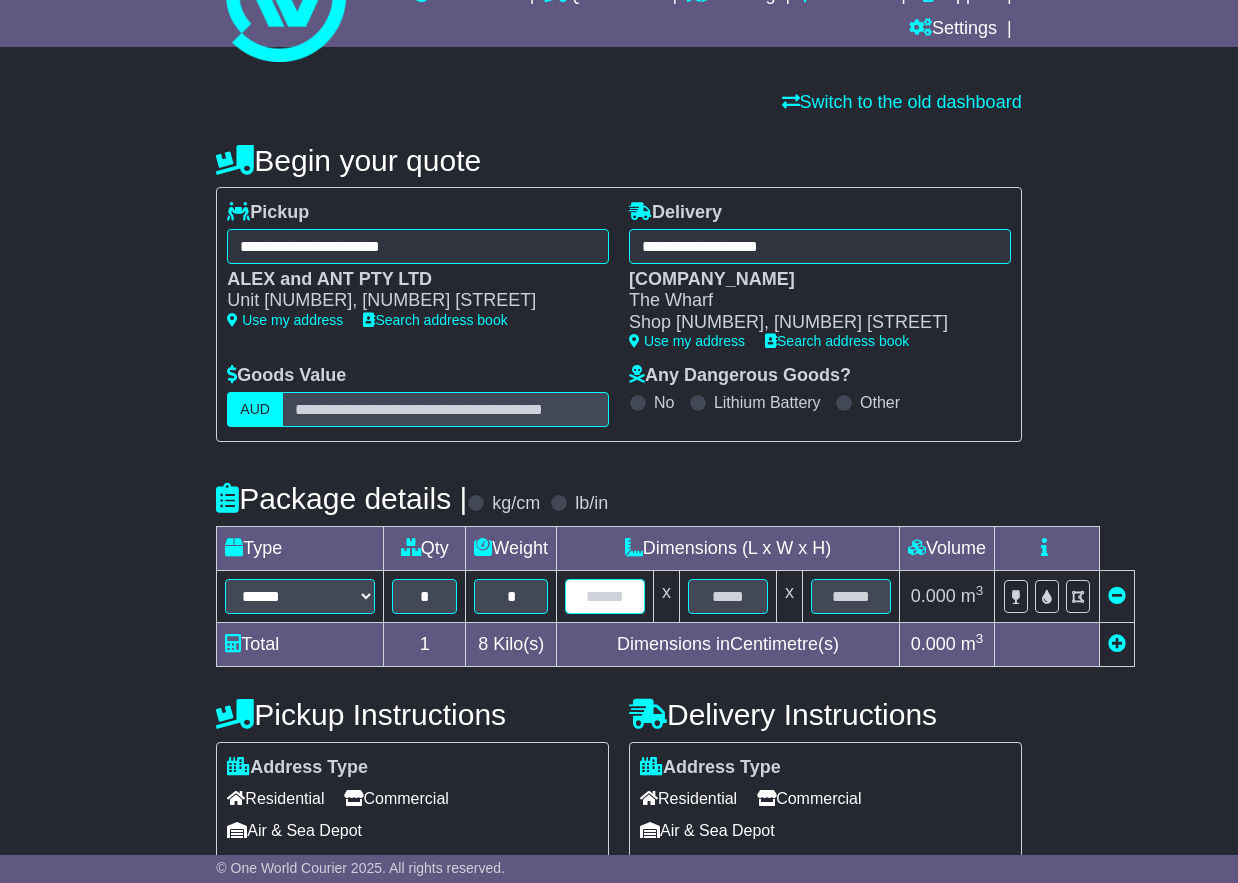drag, startPoint x: 584, startPoint y: 600, endPoint x: 593, endPoint y: 591, distance: 12.727922 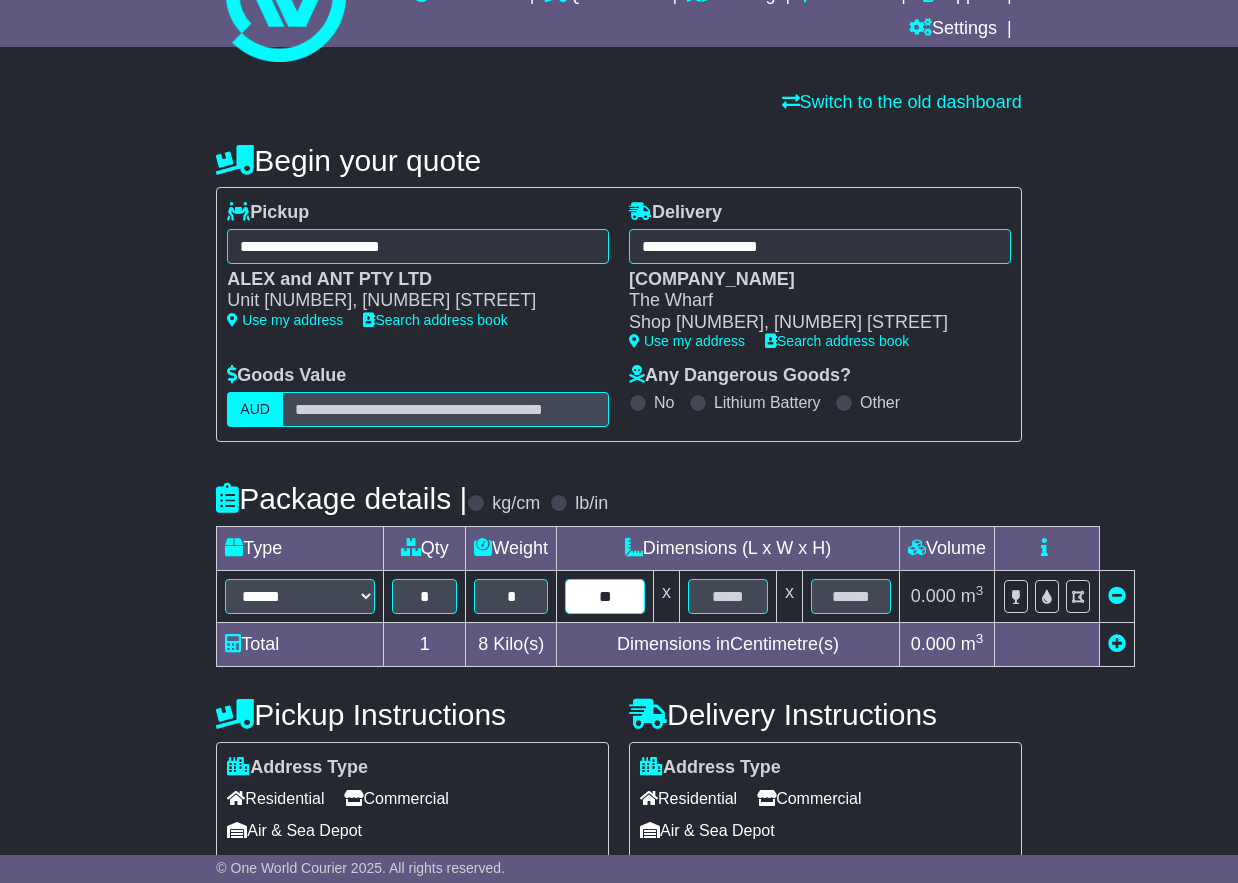 type on "**" 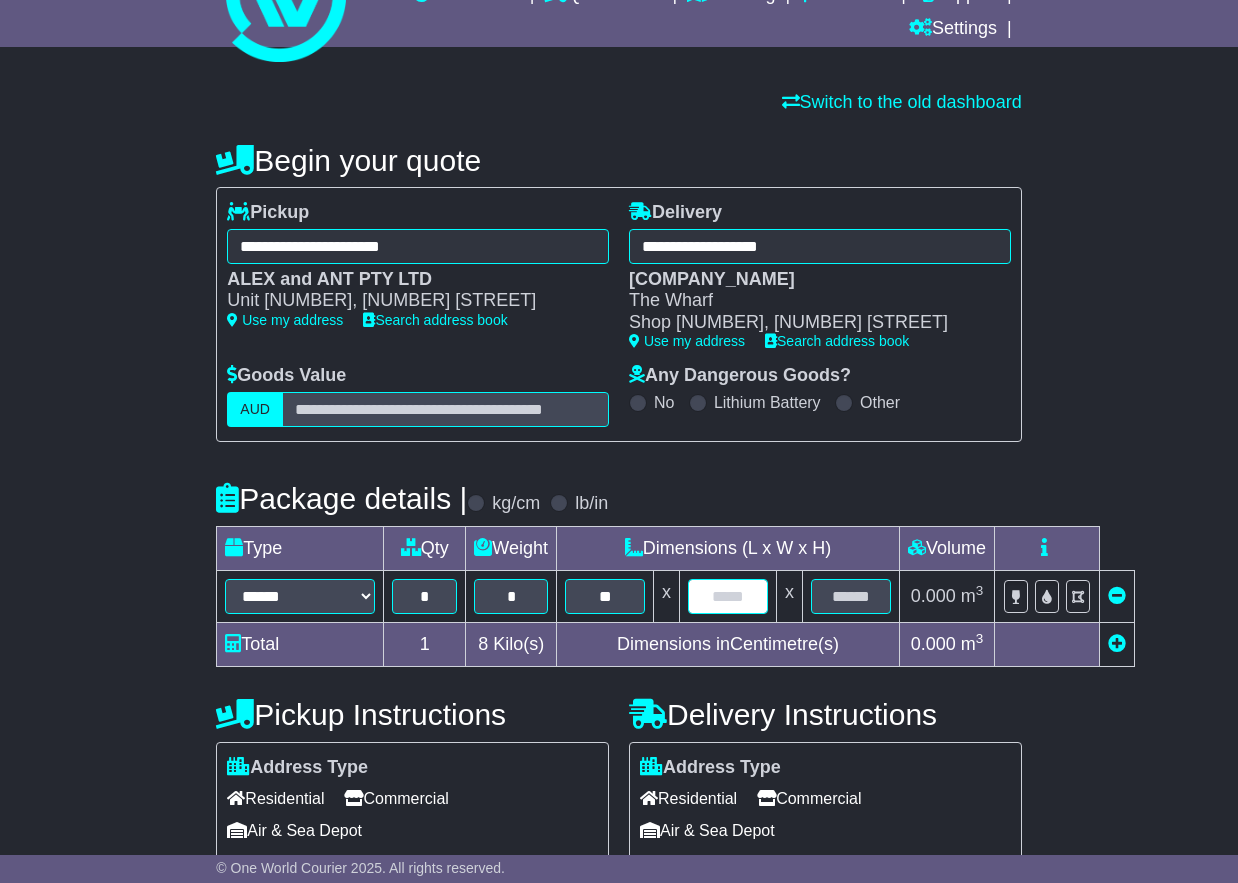 click at bounding box center (728, 596) 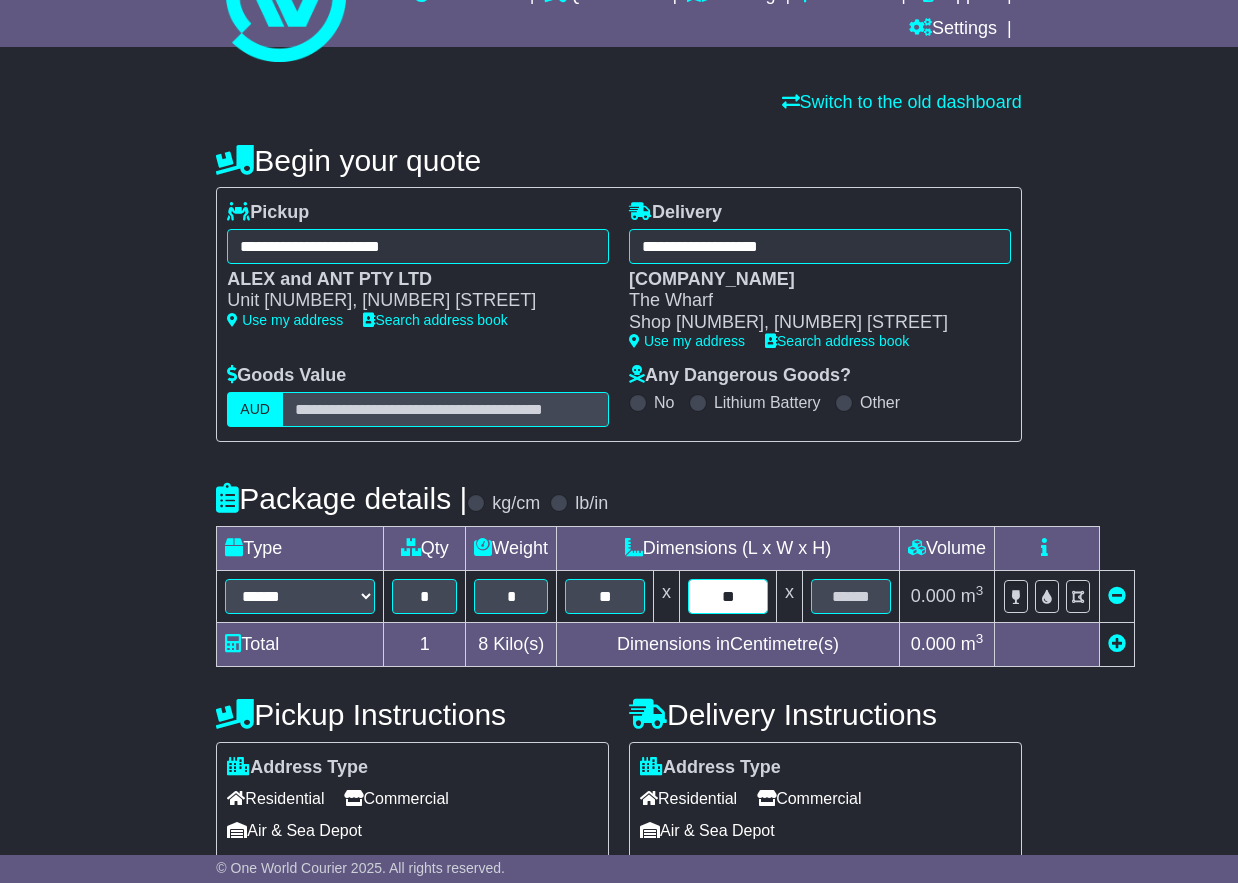 type on "**" 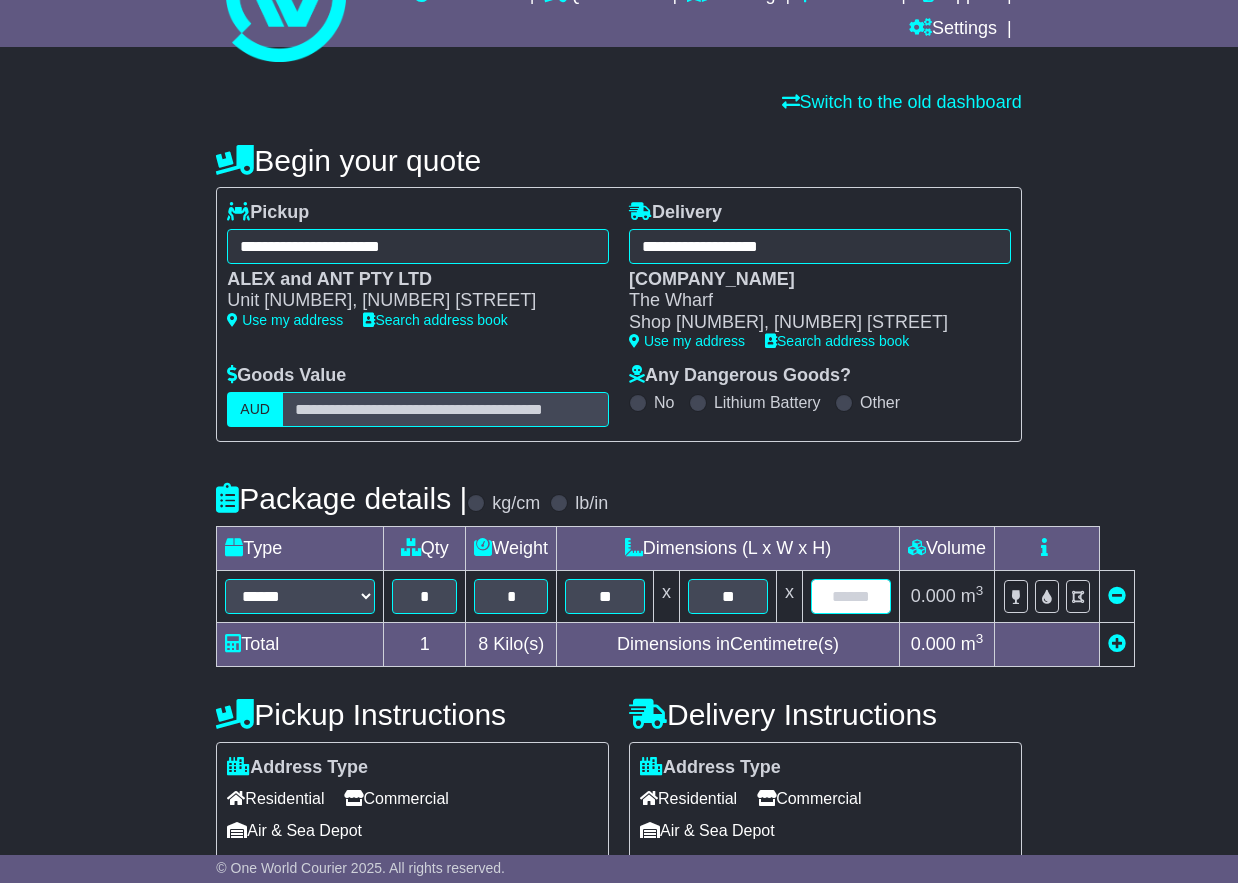 click at bounding box center [851, 596] 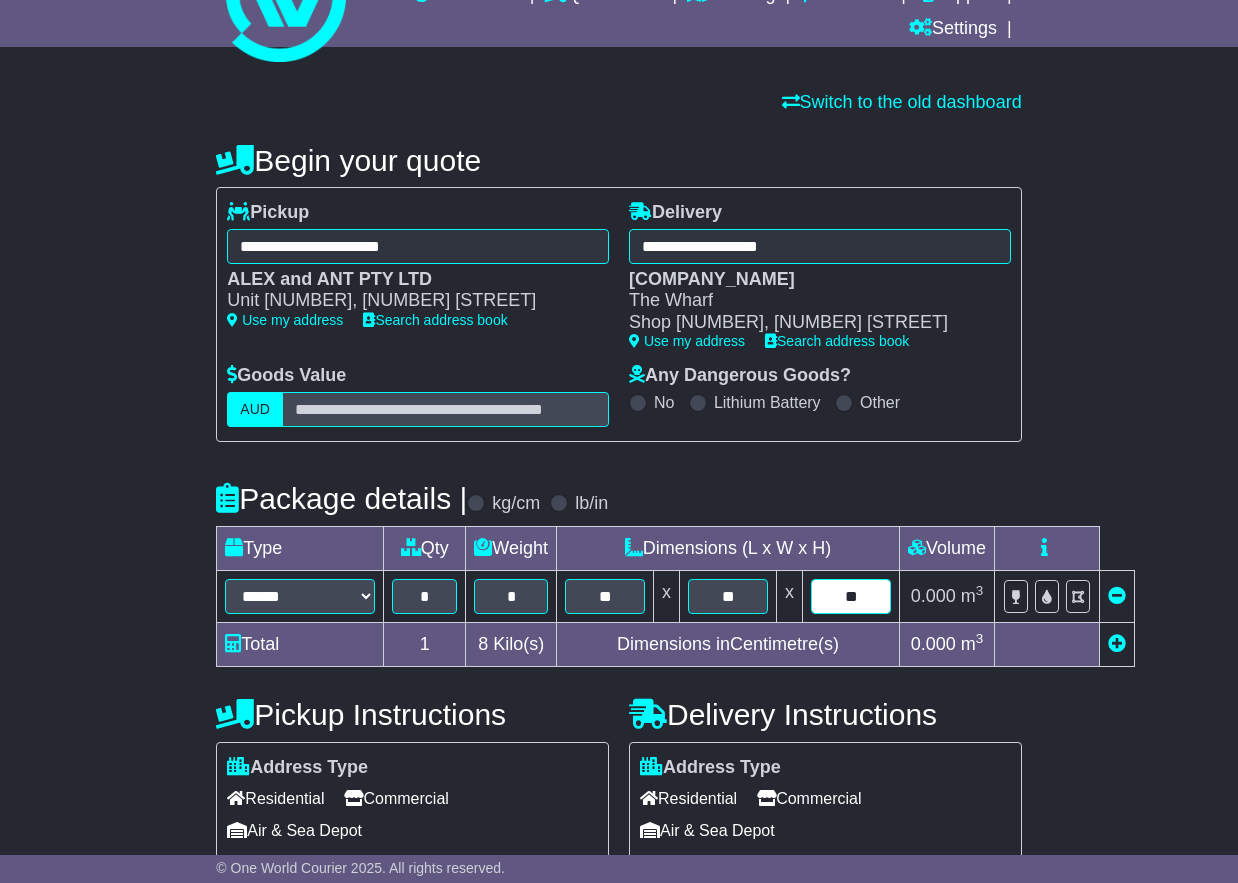 scroll, scrollTop: 306, scrollLeft: 0, axis: vertical 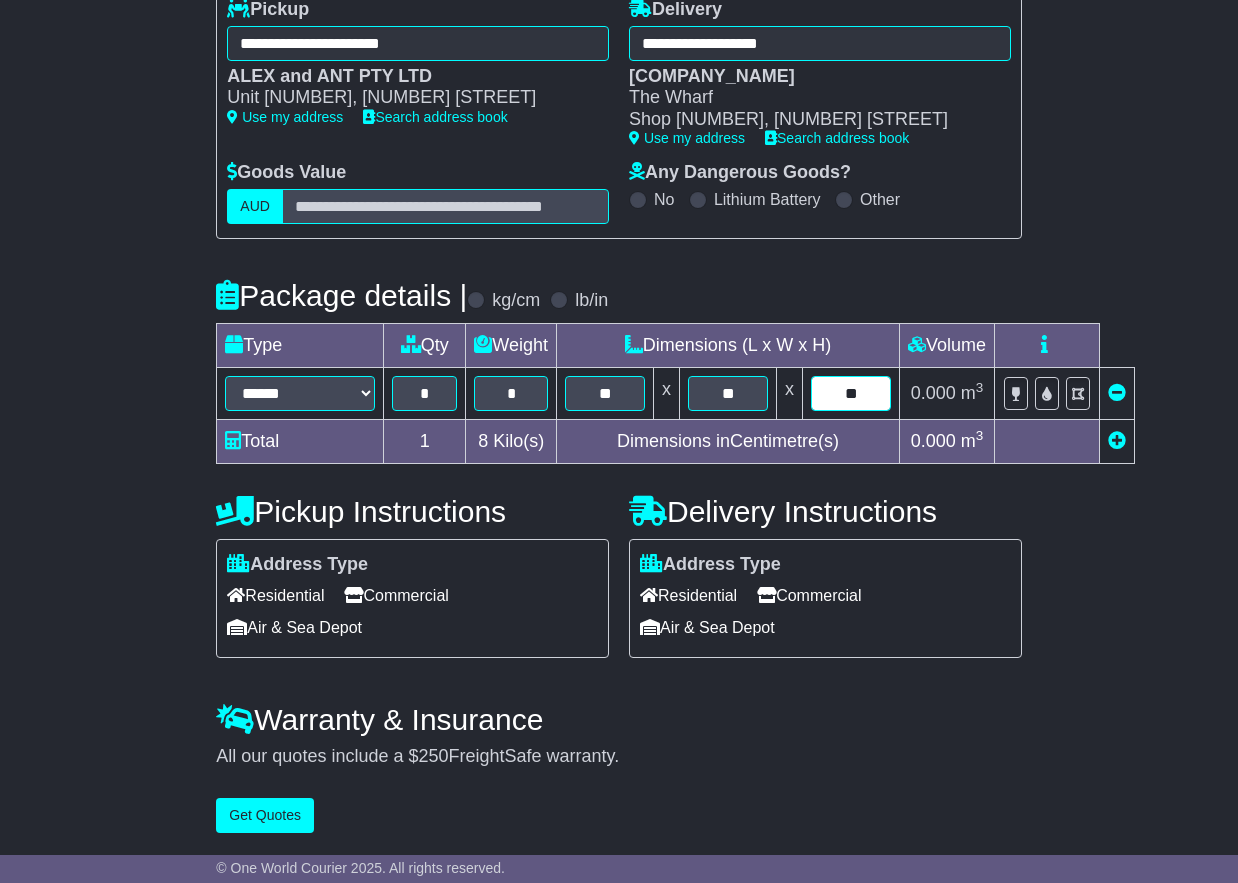 type on "**" 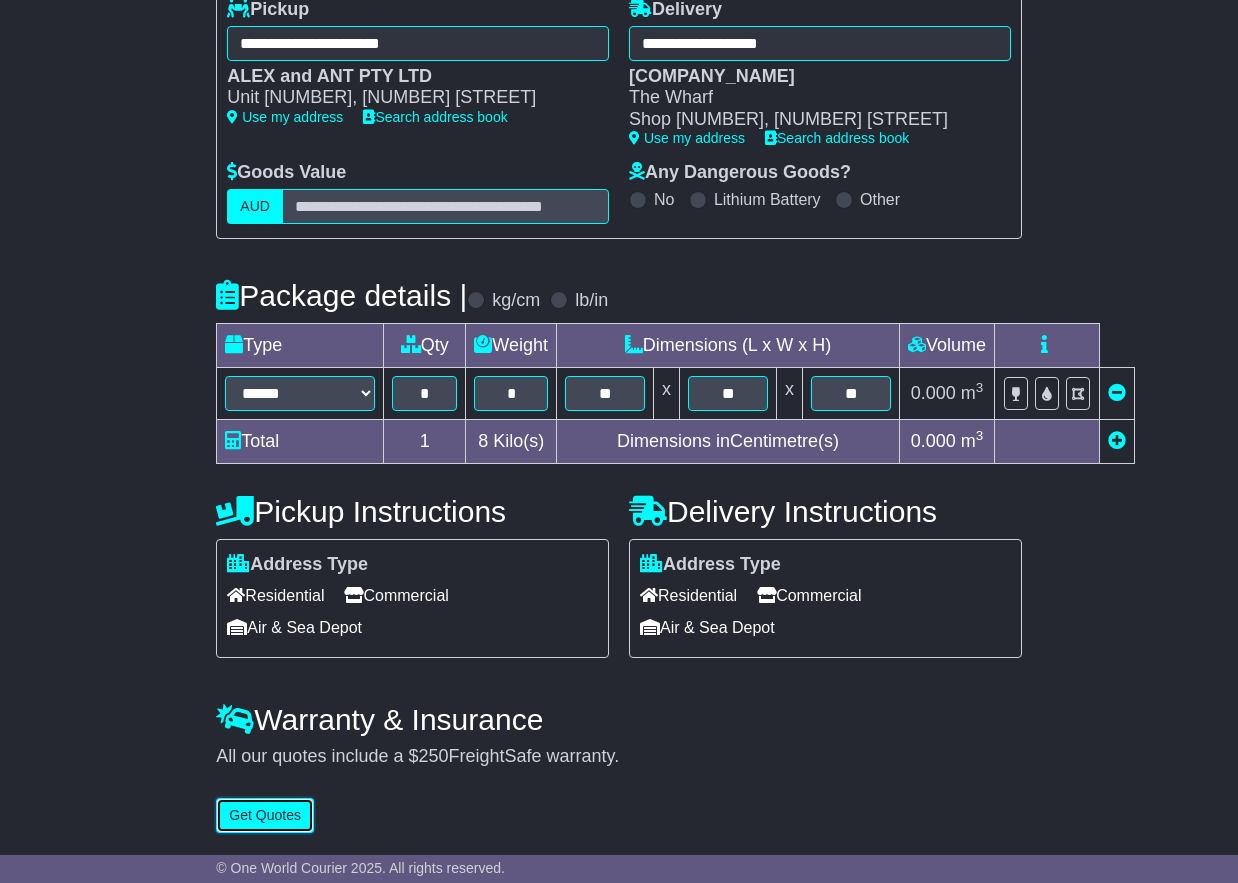 click on "Get Quotes" at bounding box center (265, 815) 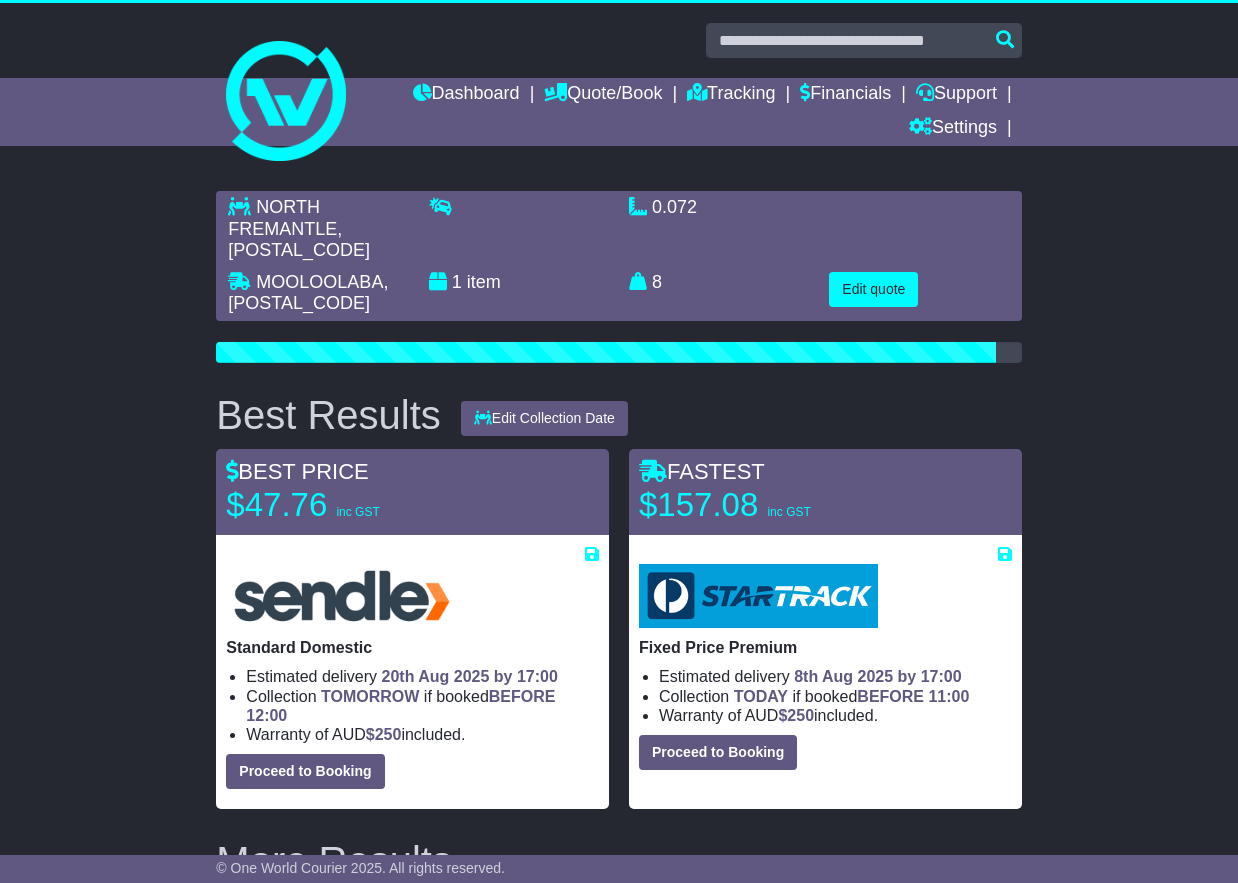 scroll, scrollTop: 0, scrollLeft: 0, axis: both 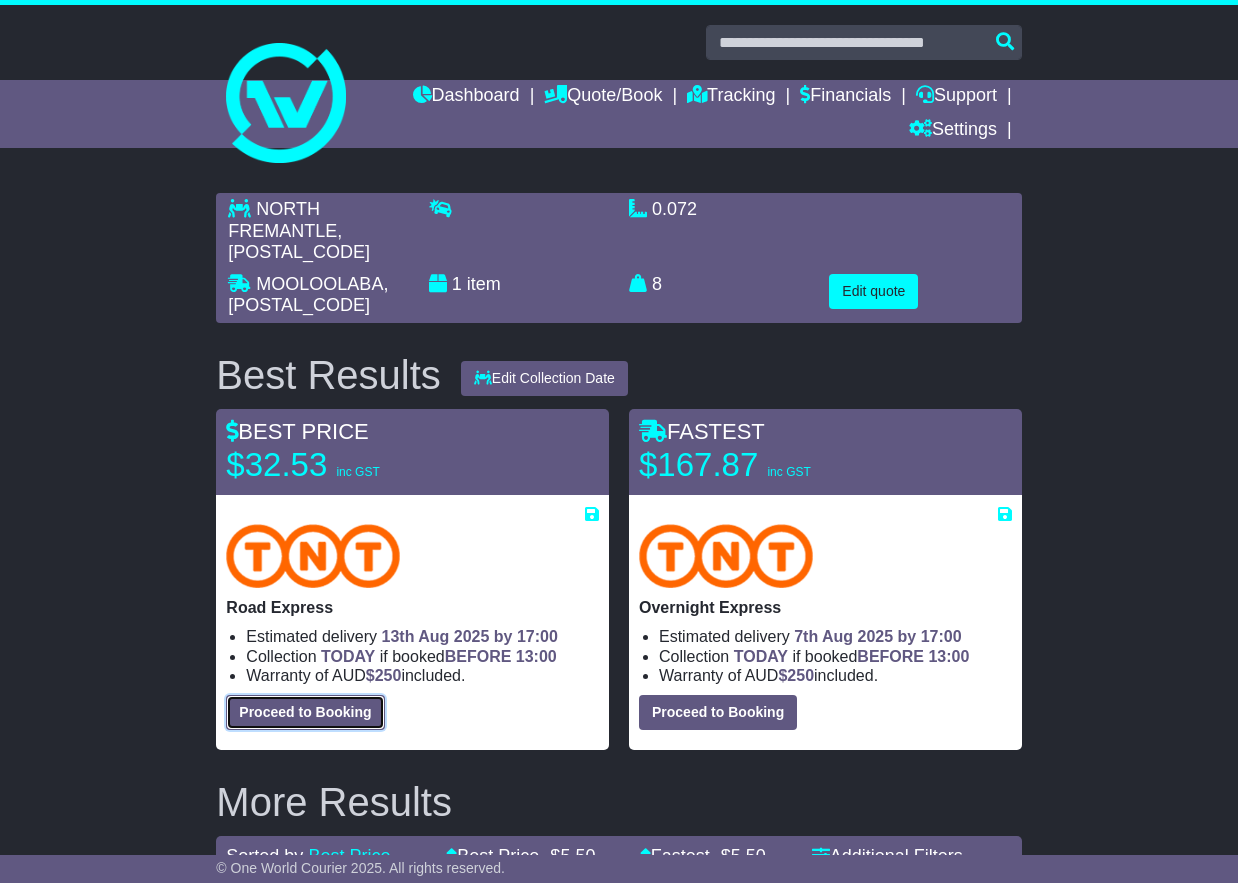 click on "Proceed to Booking" at bounding box center [305, 712] 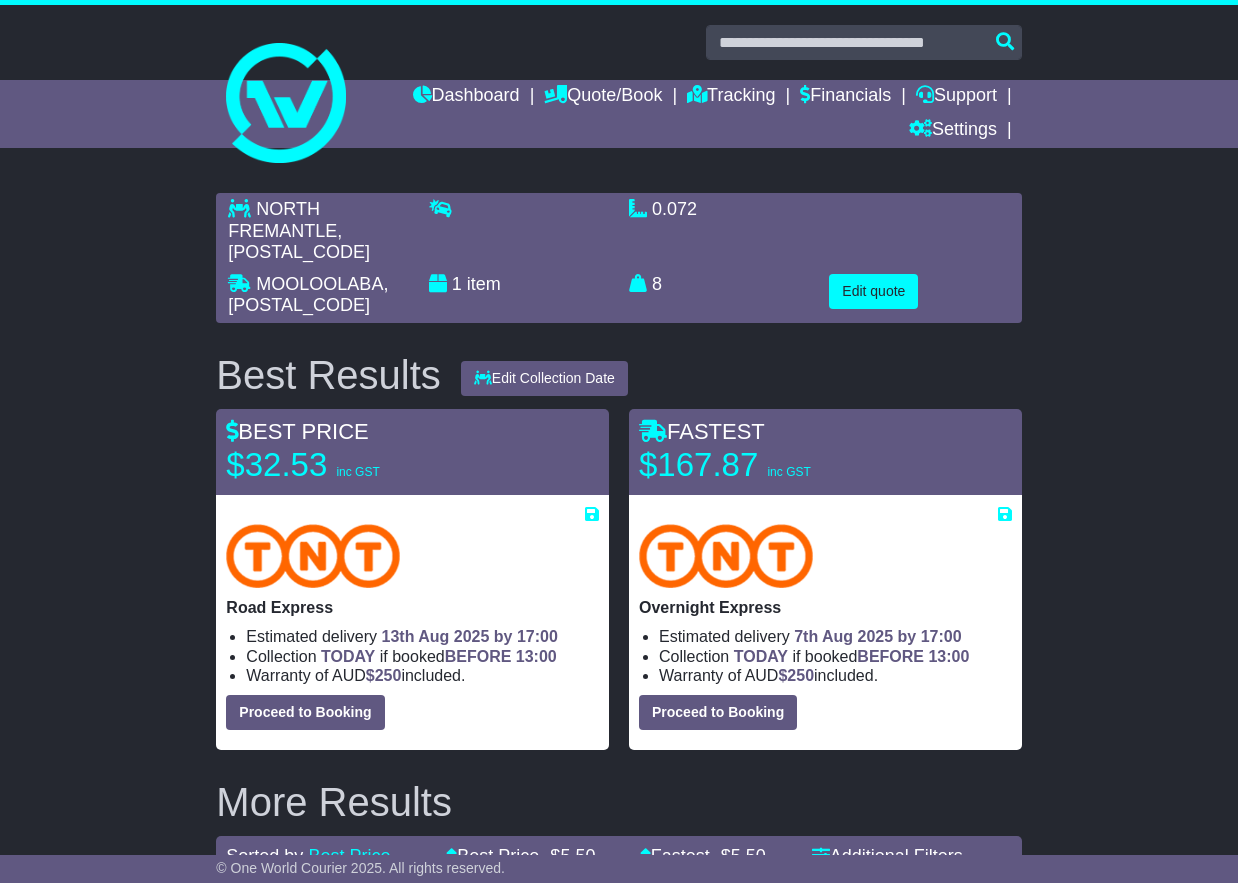 select on "****" 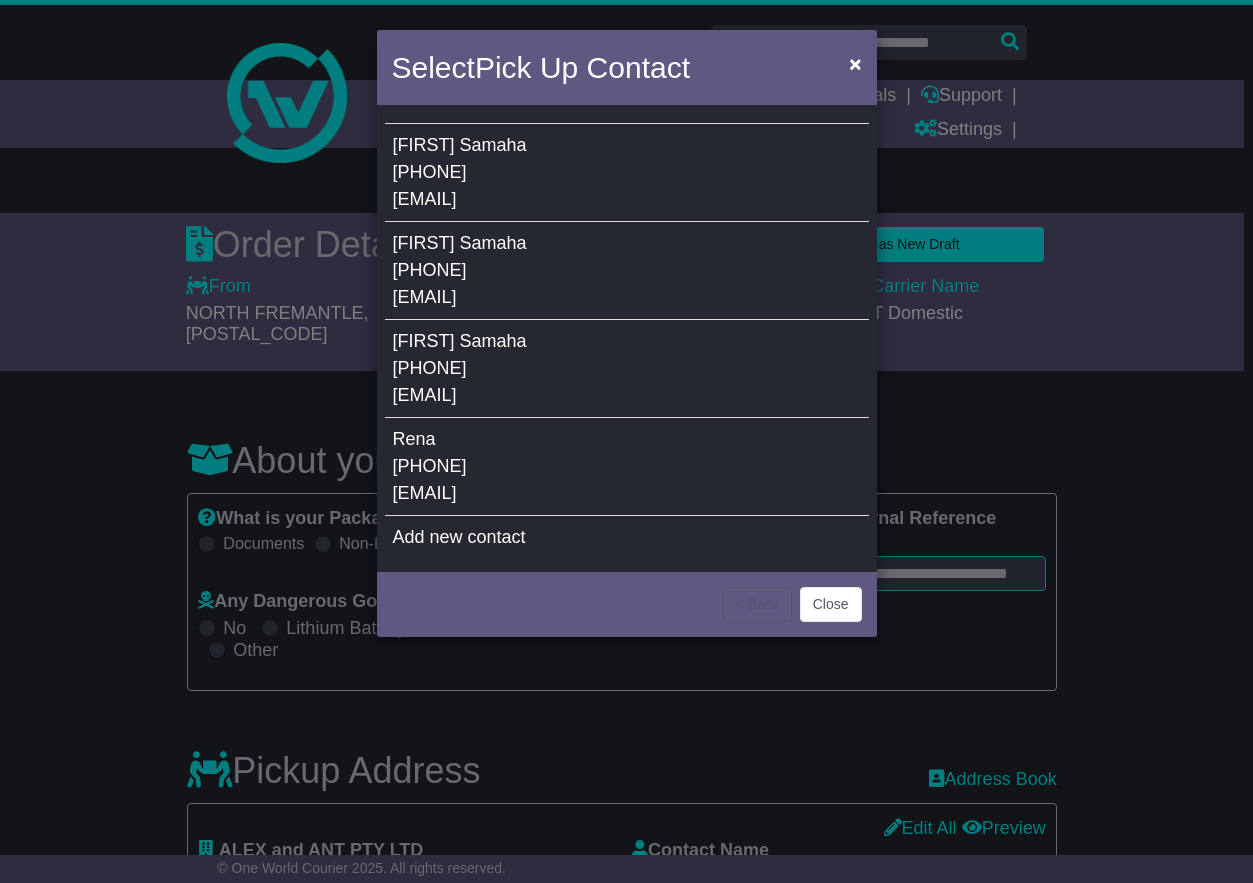 click on "[PHONE]" at bounding box center (430, 172) 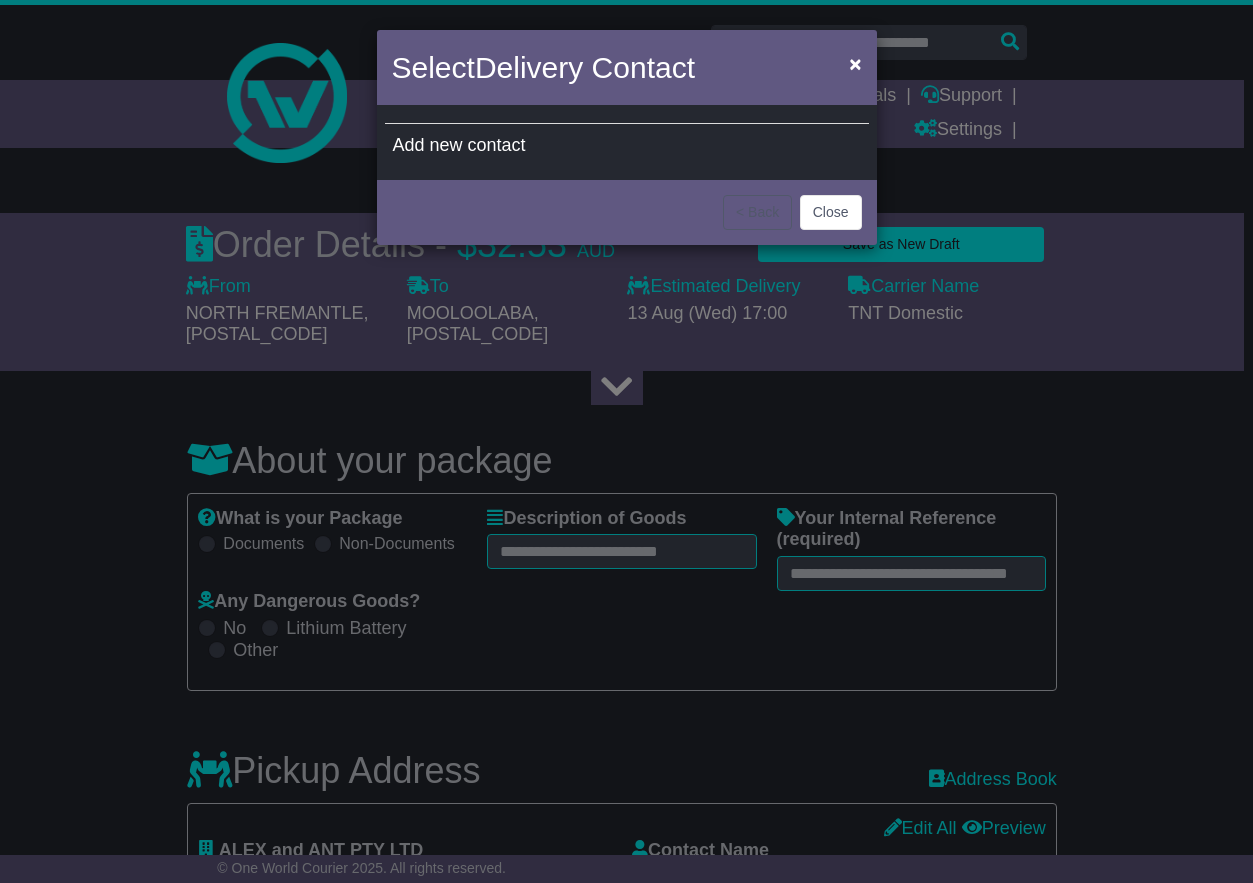 type on "********" 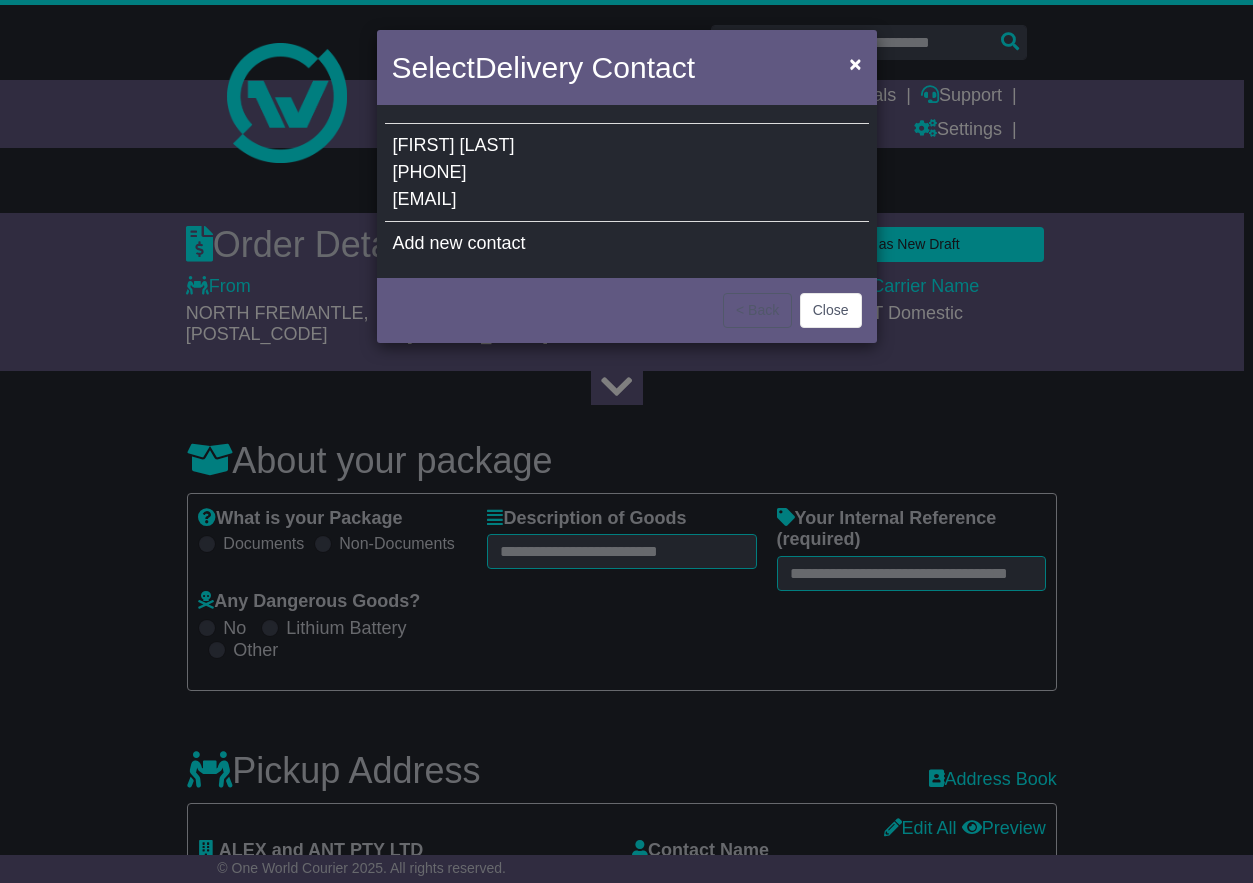click on "Wendy   Puelma
07 54768355
hello@moobaba.com.au" at bounding box center [627, 173] 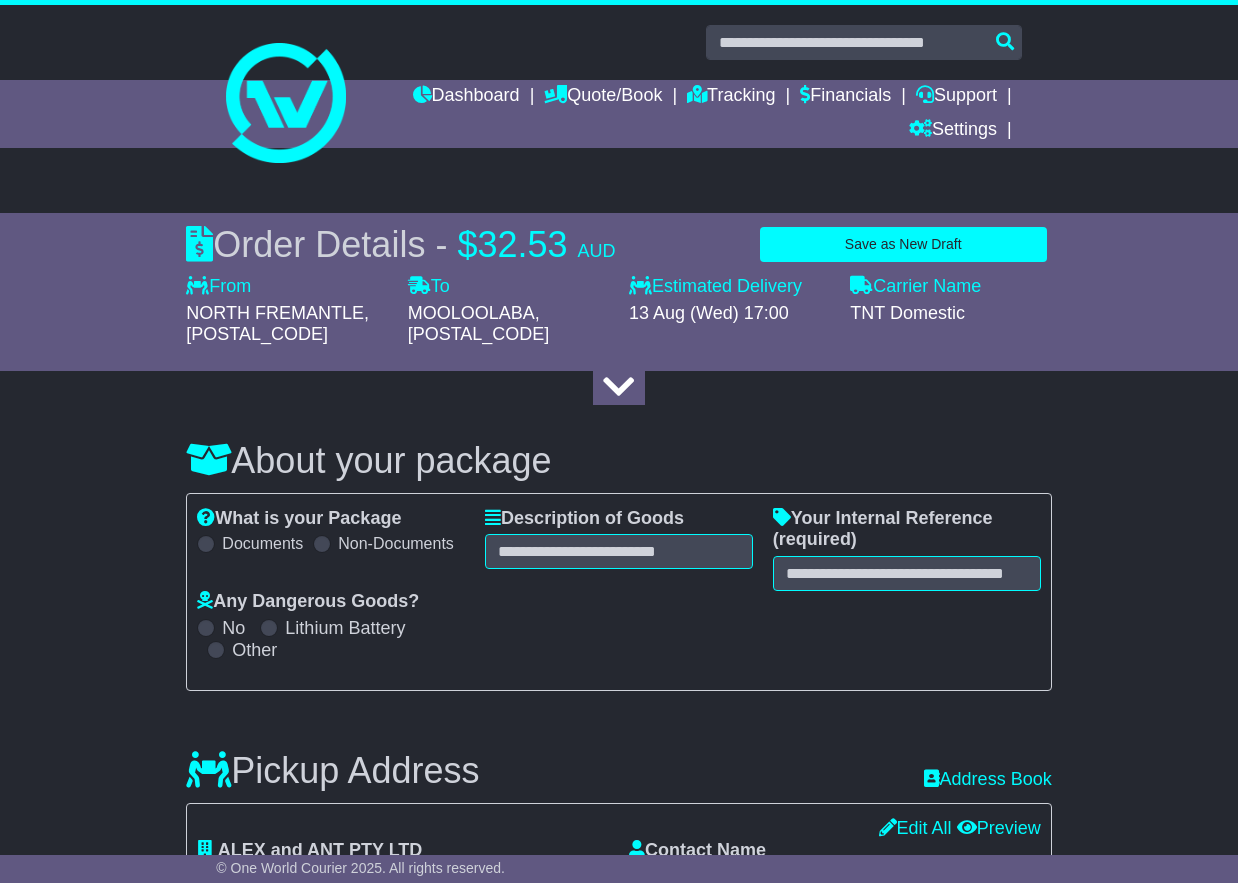 scroll, scrollTop: 4, scrollLeft: 0, axis: vertical 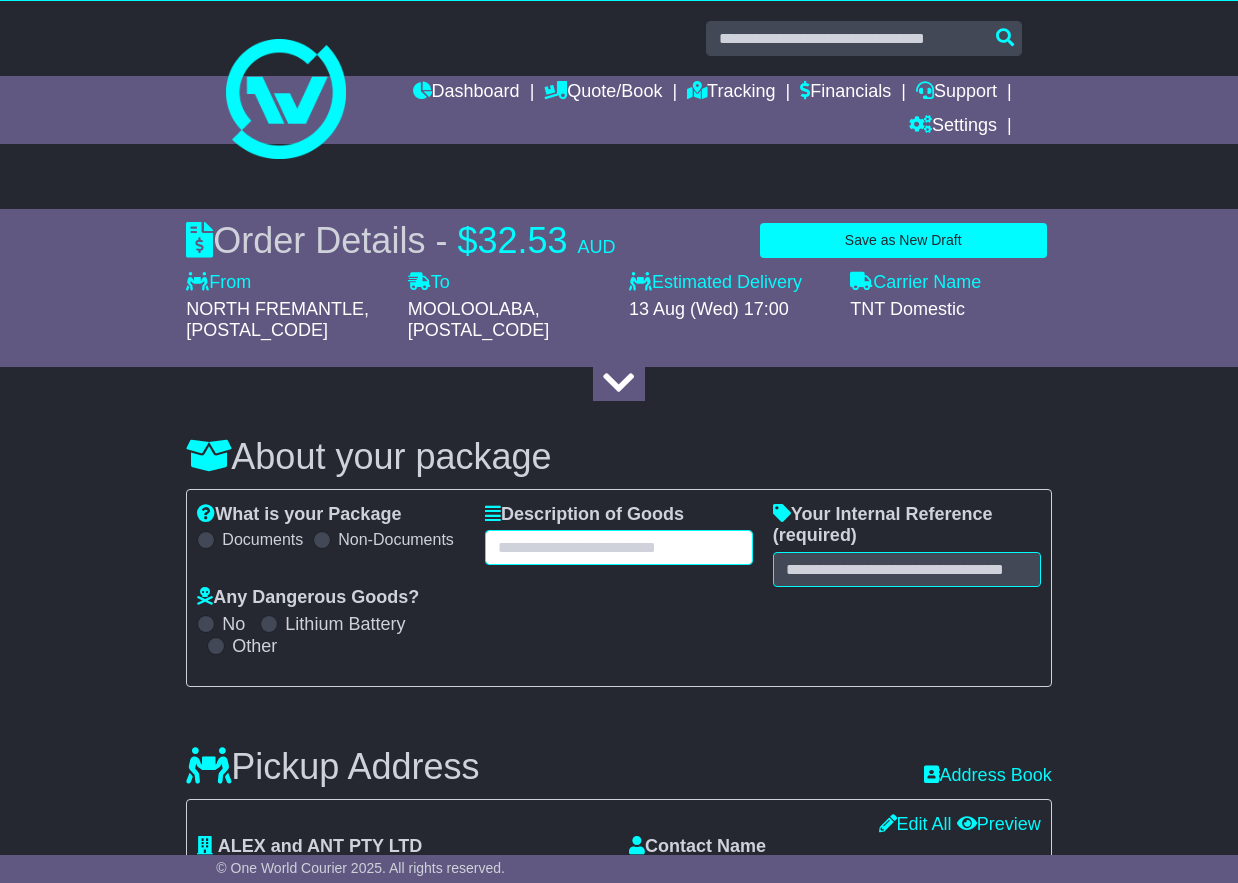 click at bounding box center (619, 547) 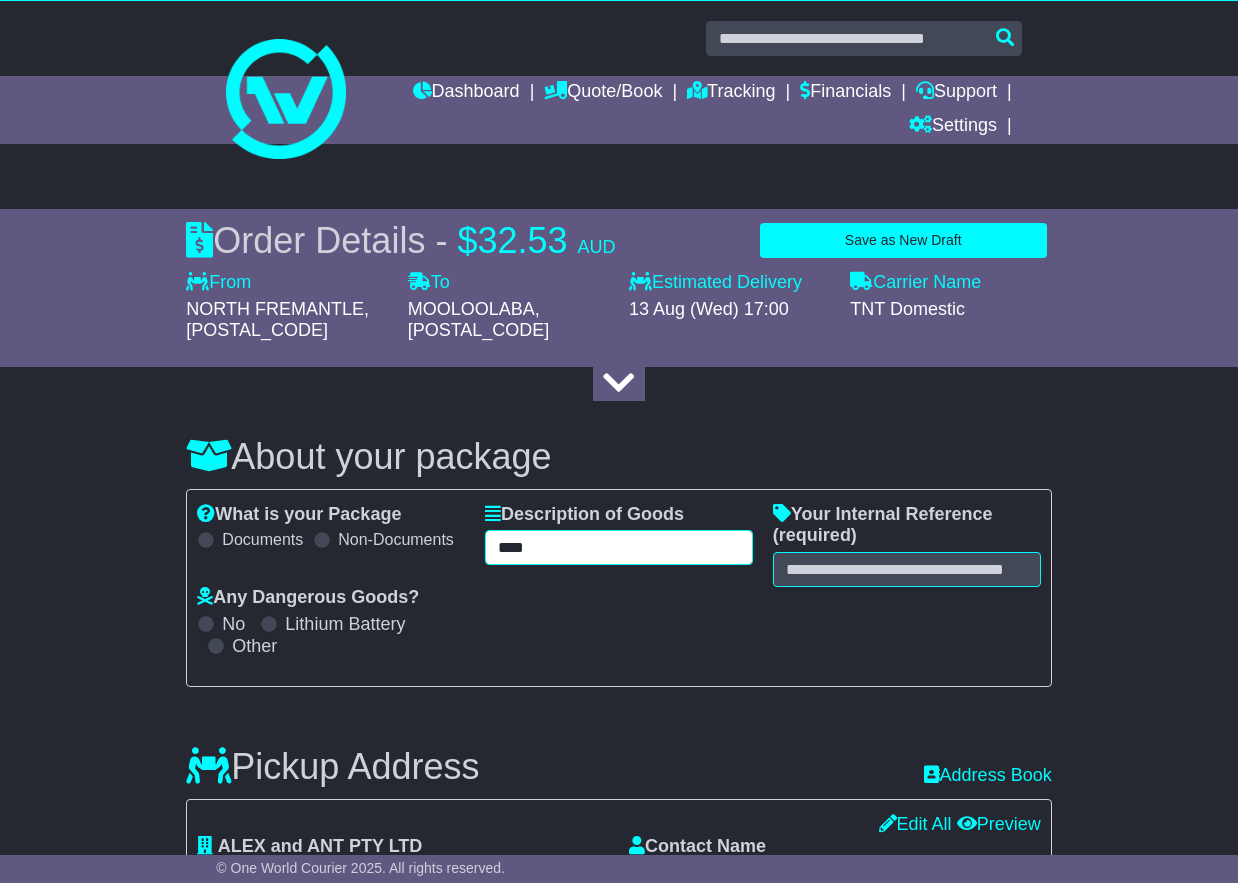 type on "****" 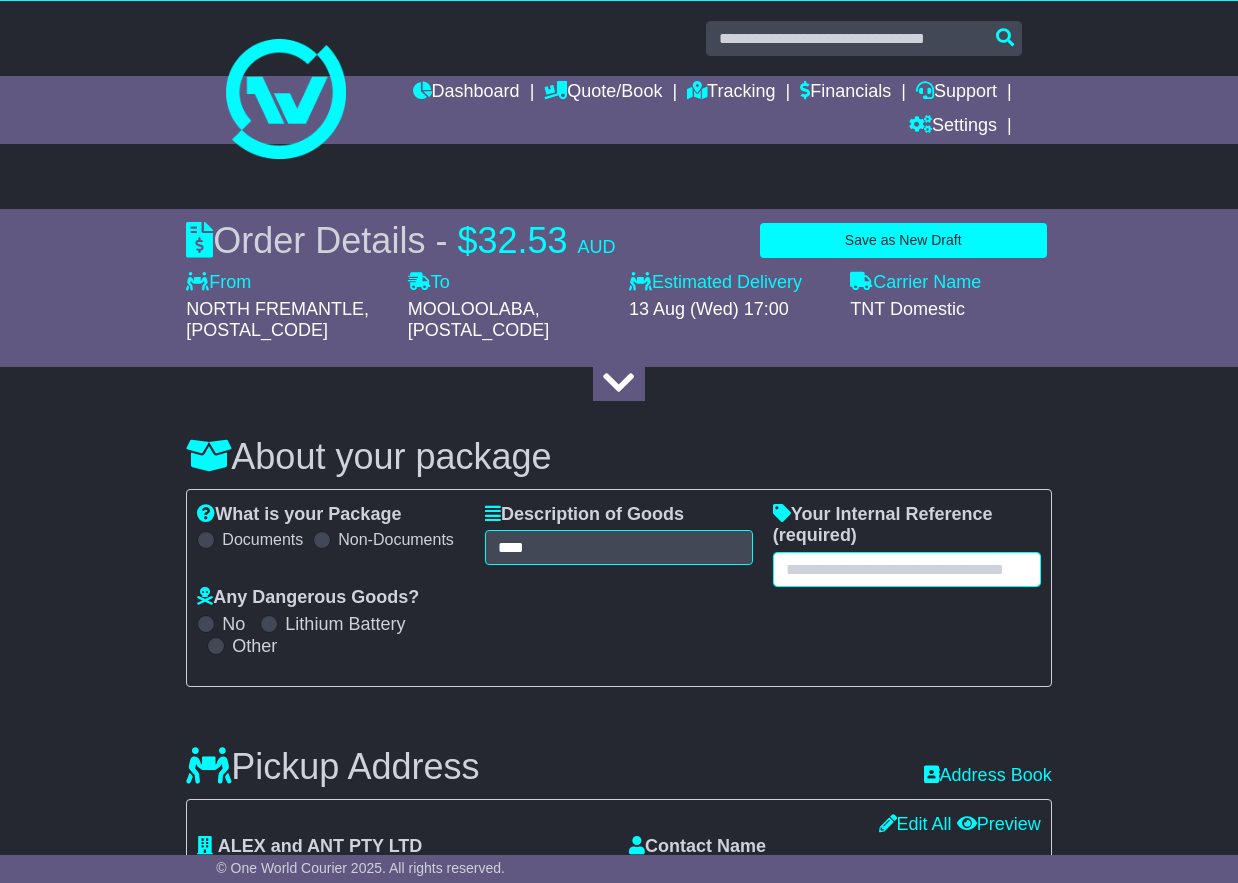 click at bounding box center (907, 569) 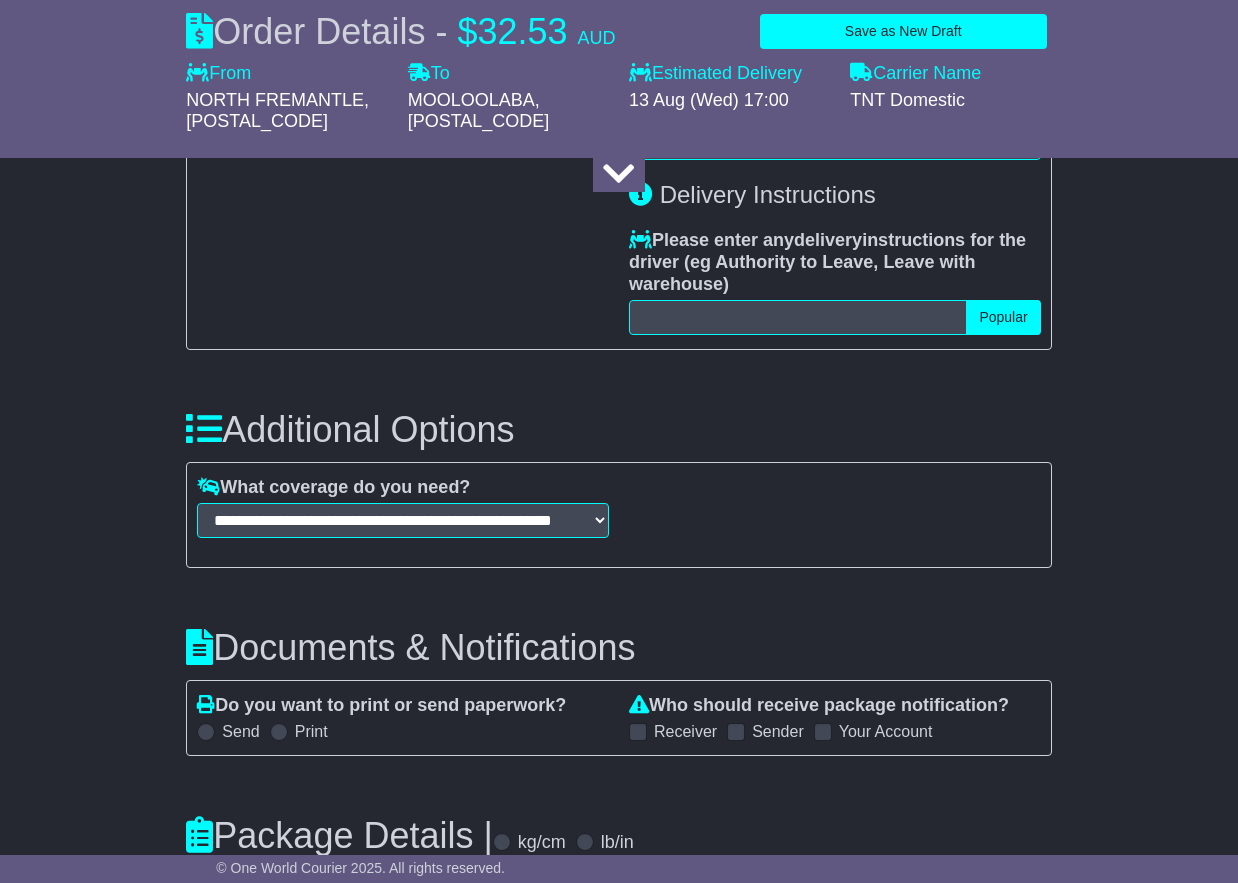 scroll, scrollTop: 943, scrollLeft: 0, axis: vertical 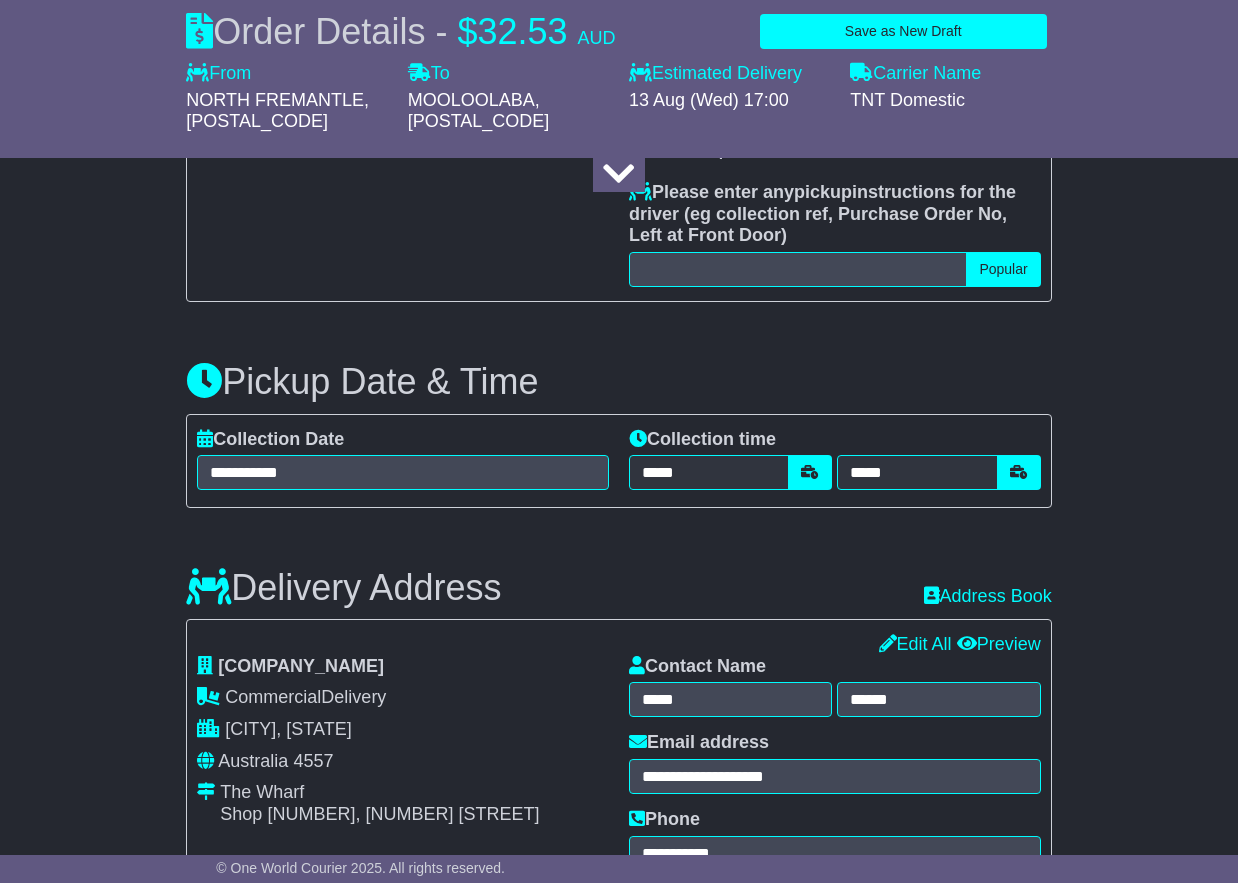 type on "********" 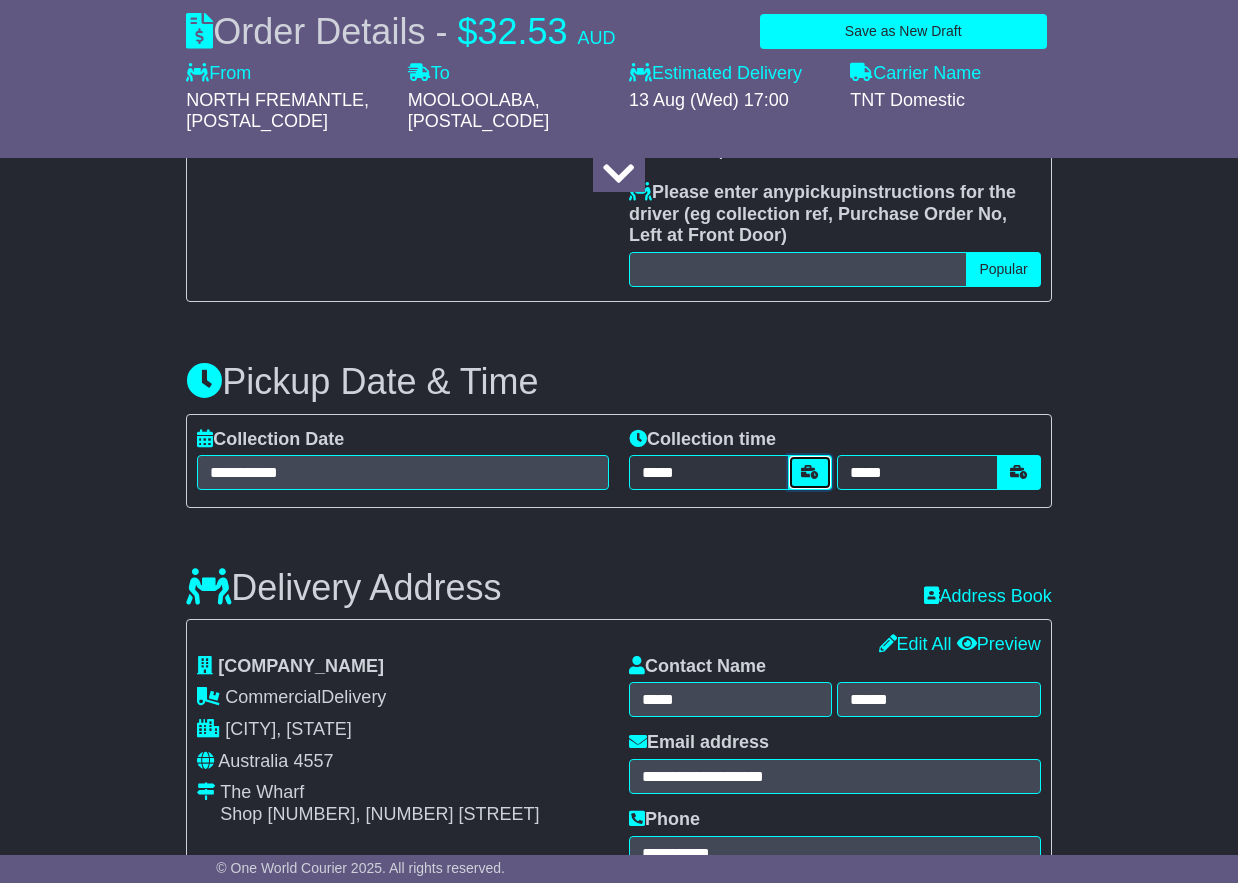 click at bounding box center [810, 472] 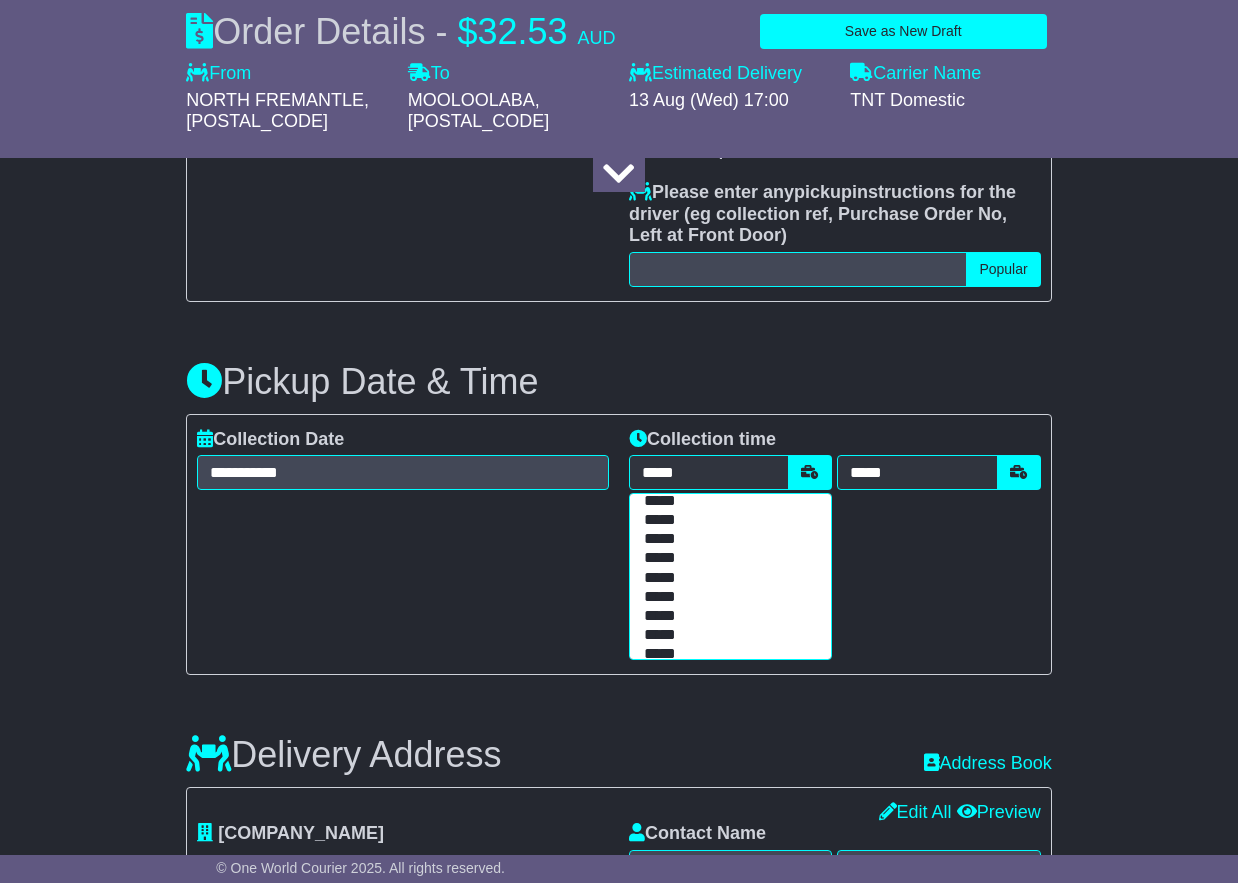 scroll, scrollTop: 51, scrollLeft: 0, axis: vertical 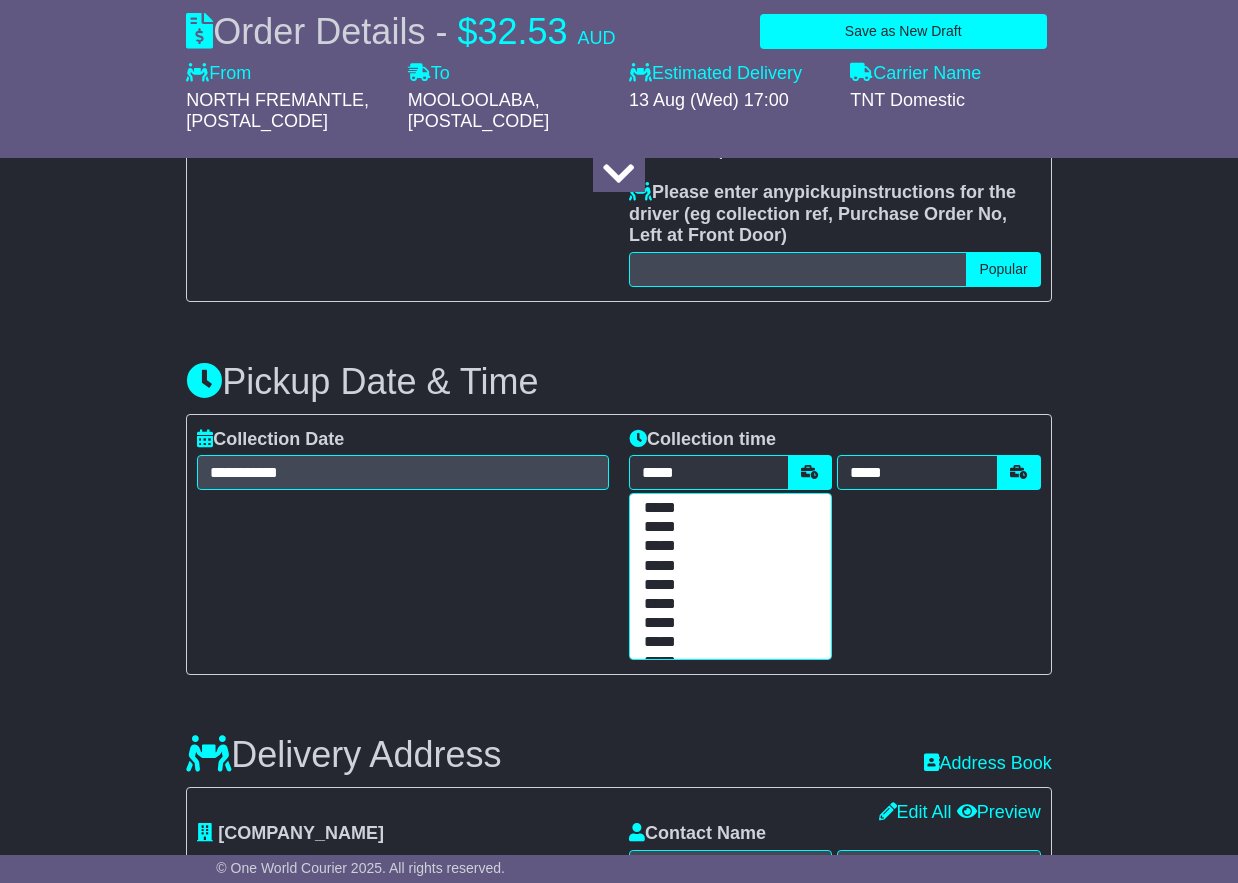drag, startPoint x: 666, startPoint y: 652, endPoint x: 770, endPoint y: 621, distance: 108.52189 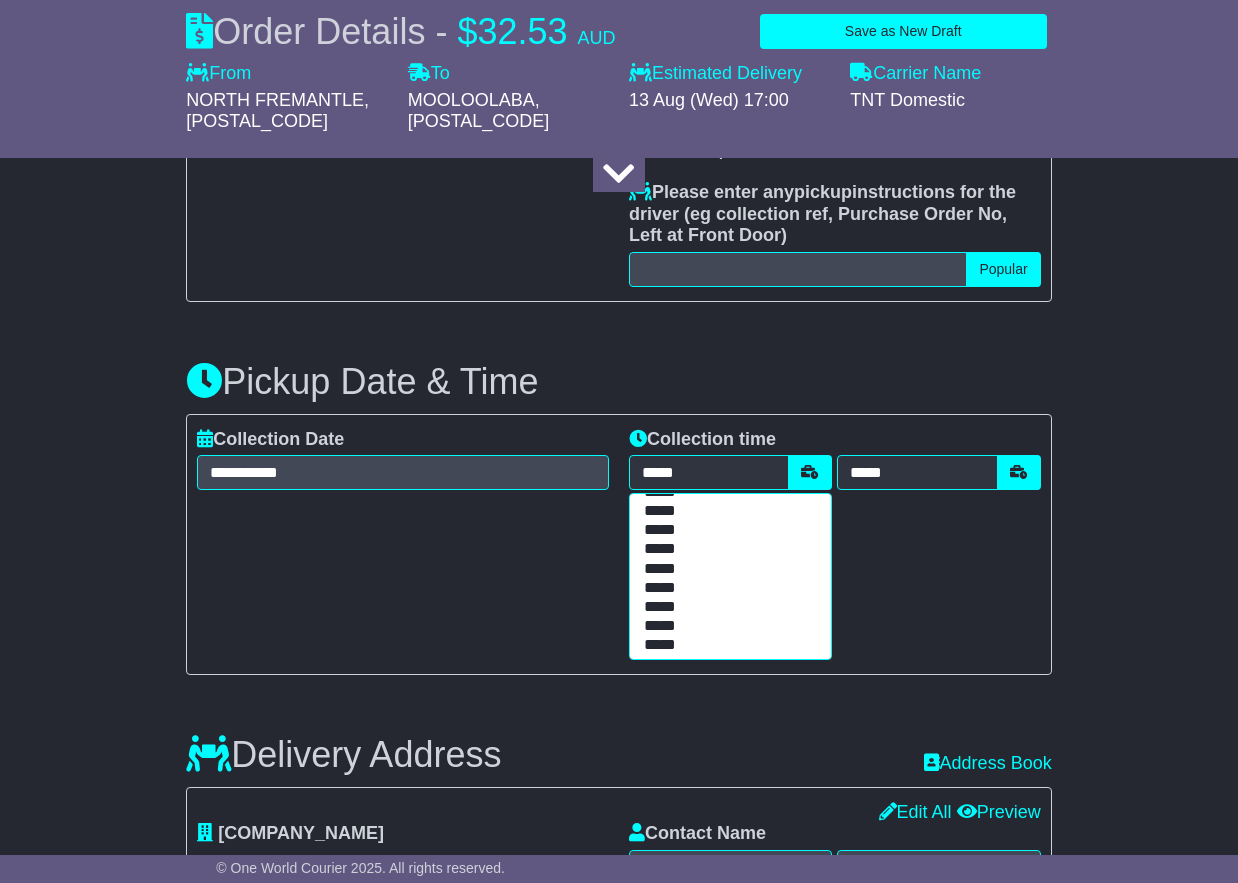 click on "***** ***** ***** ***** ***** ***** ***** ***** ***** ***** ***** ***** ***** ***** ***** ***** ***** ***** ***** ***** ***** ***** ***** ***** ***** ***** ***** ***** ***** ***** ***** ***** ***** ***** ***** ***** ***** ***** ***** ***** ***** ***** ***** ***** ***** ***** ***** ***** ***** ***** ***** ***** ***** ***** ***** ***** ***** *****" at bounding box center (730, 577) 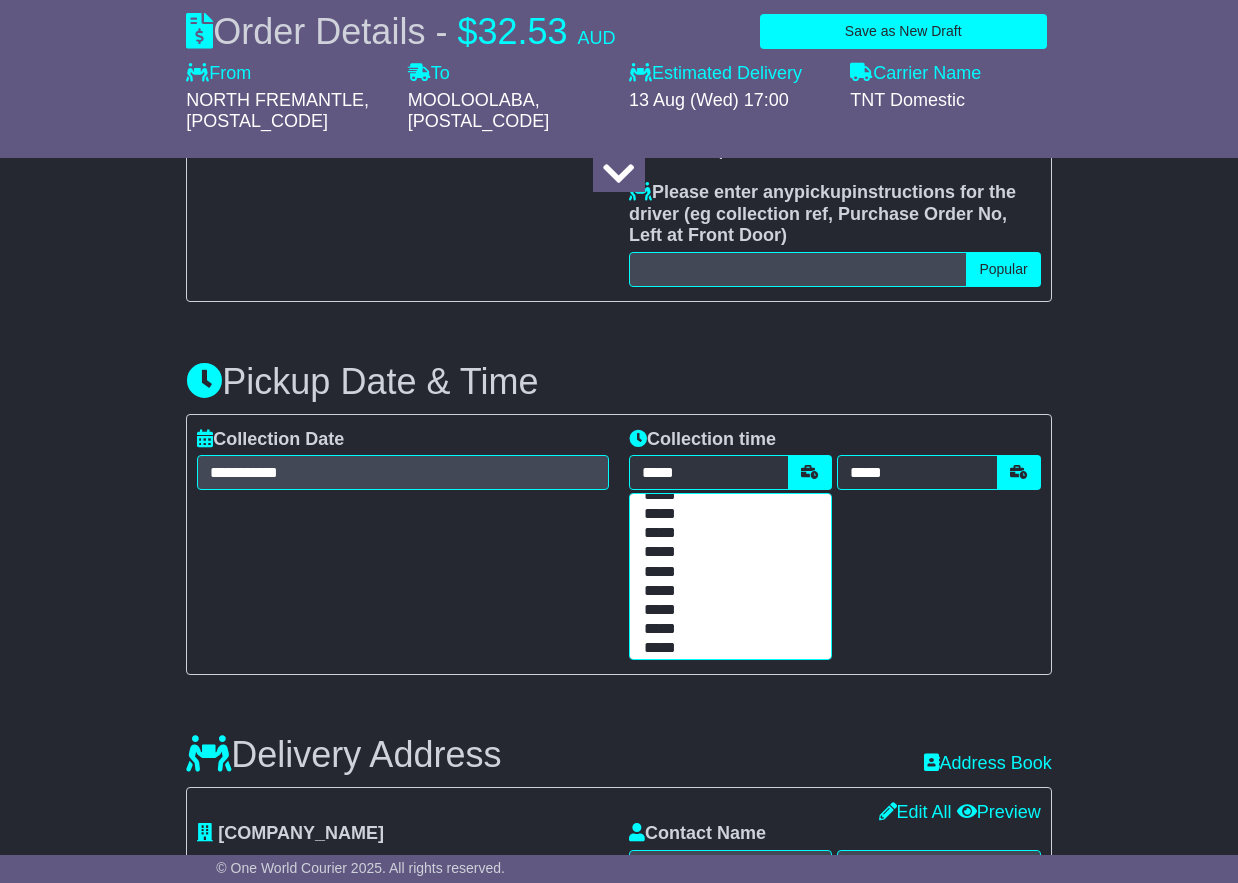 type on "*****" 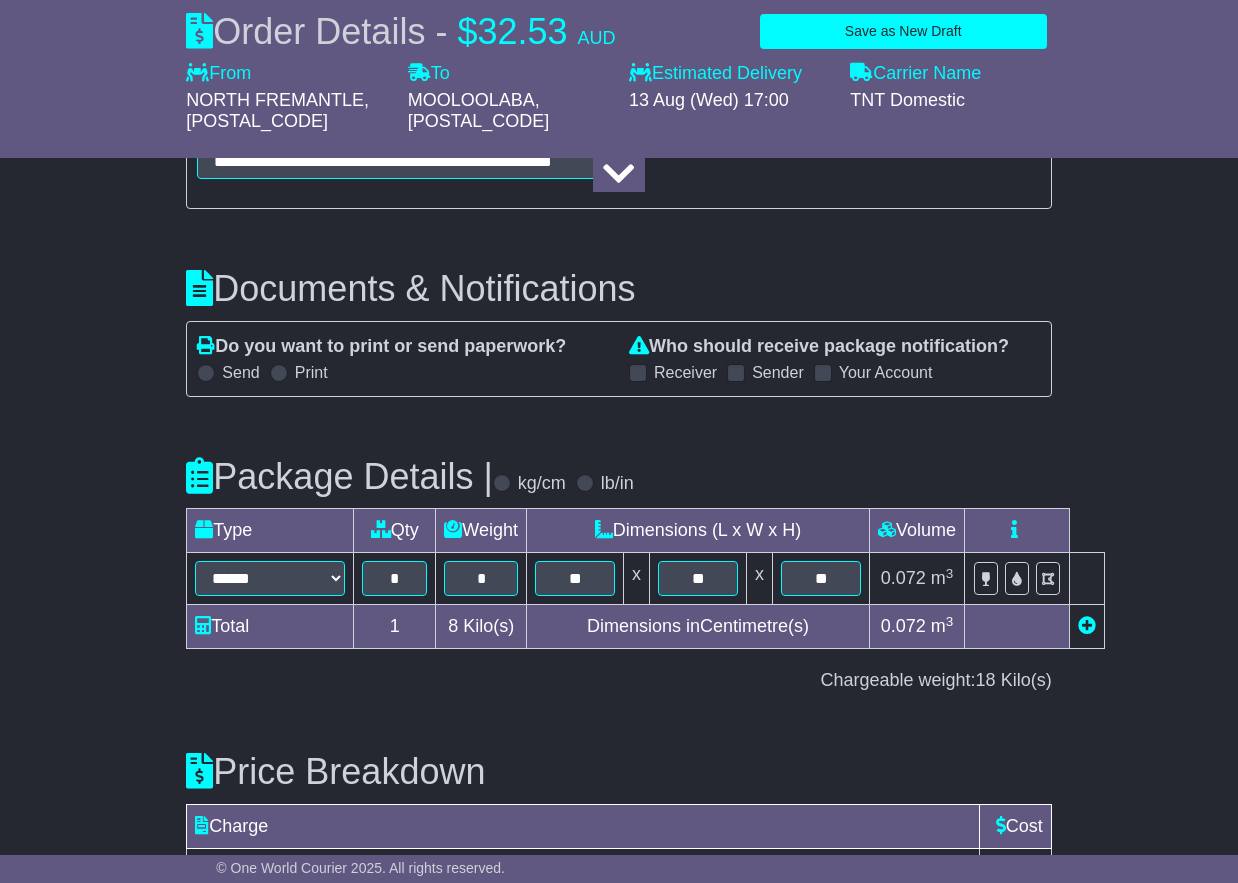 scroll, scrollTop: 2151, scrollLeft: 0, axis: vertical 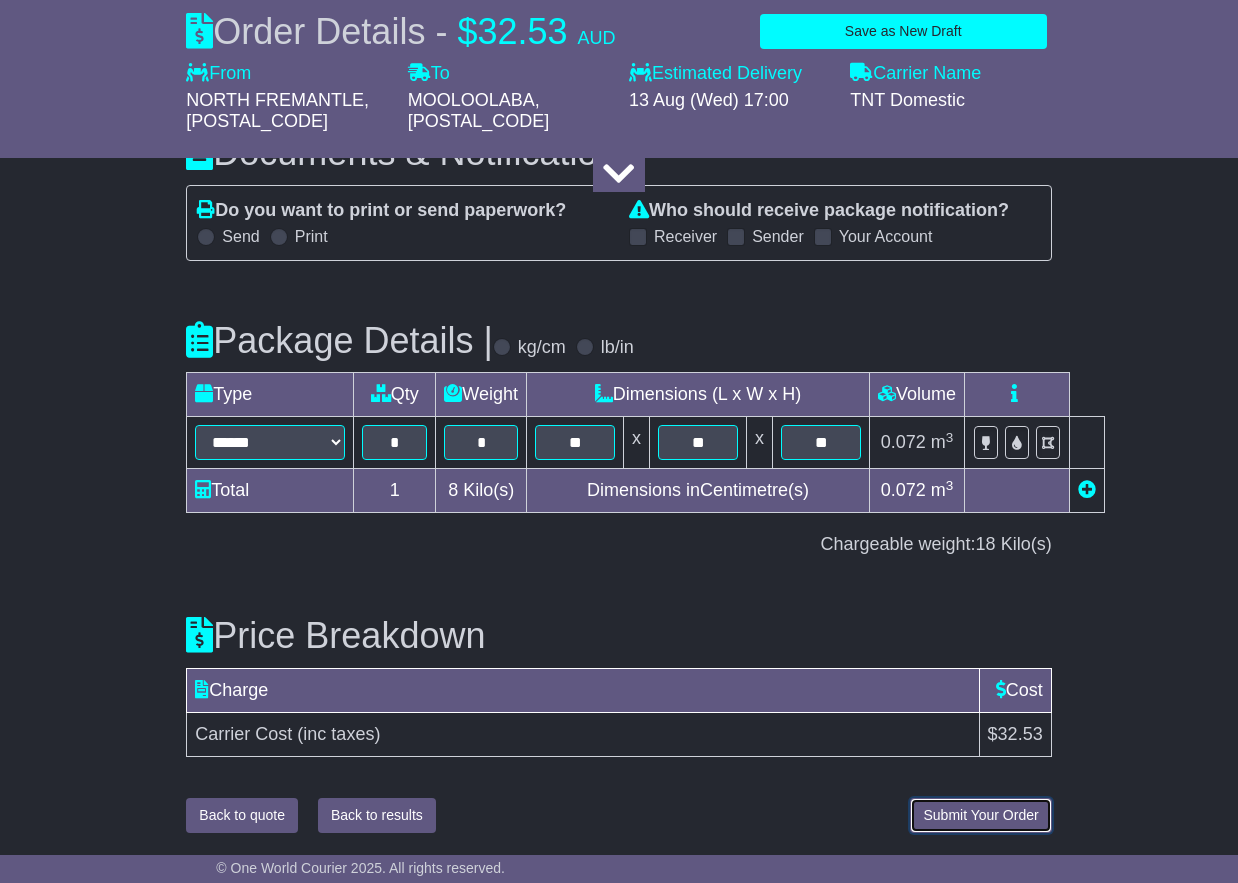 click on "Submit Your Order" at bounding box center [980, 815] 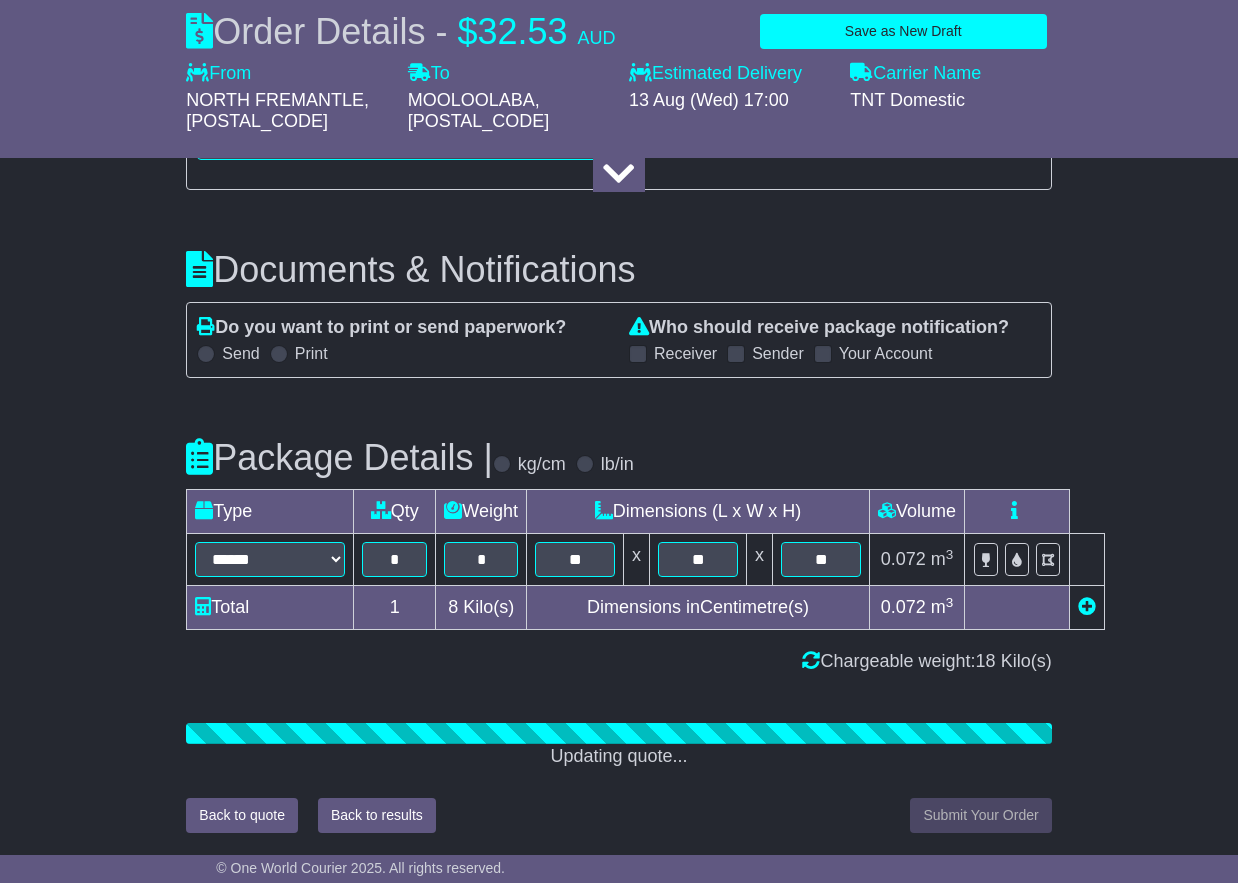 scroll, scrollTop: 2151, scrollLeft: 0, axis: vertical 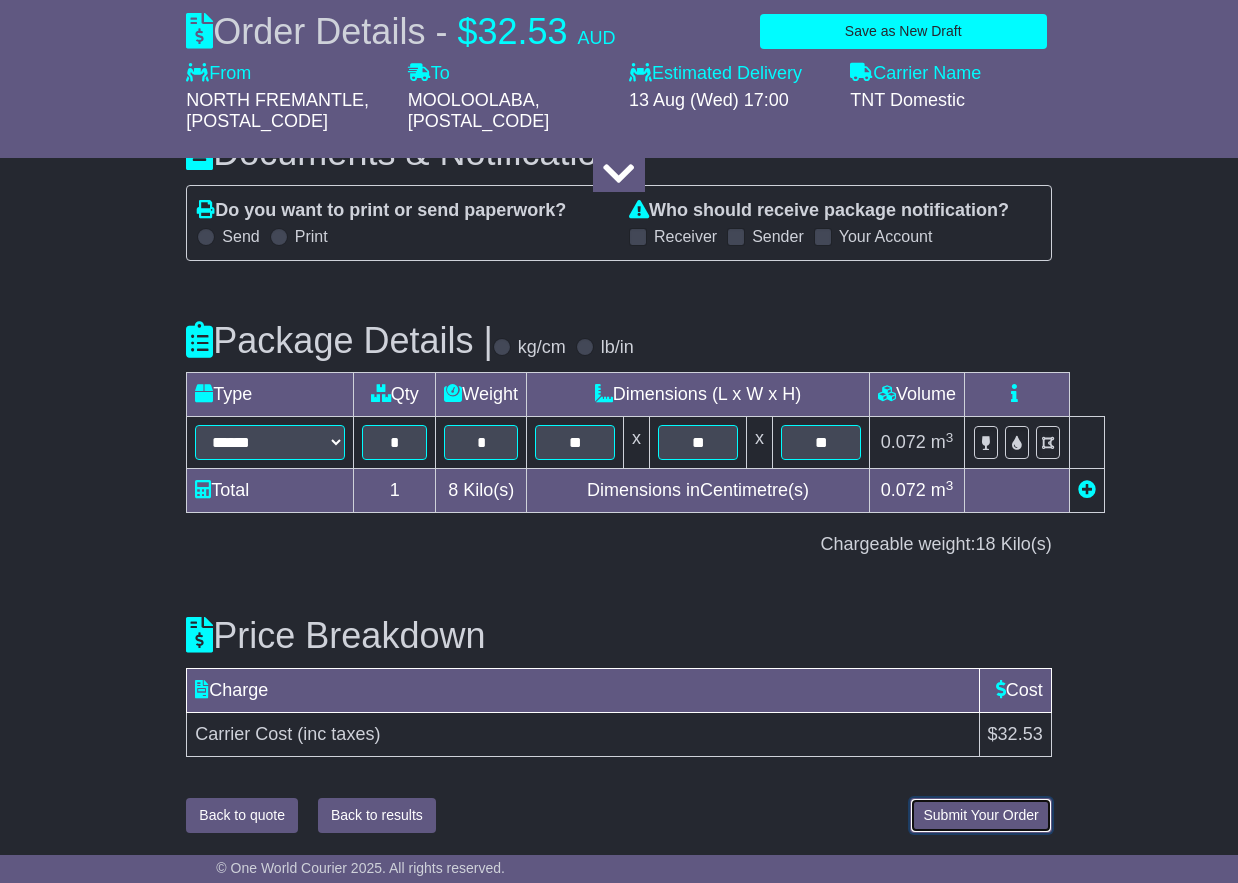click on "Submit Your Order" at bounding box center [980, 815] 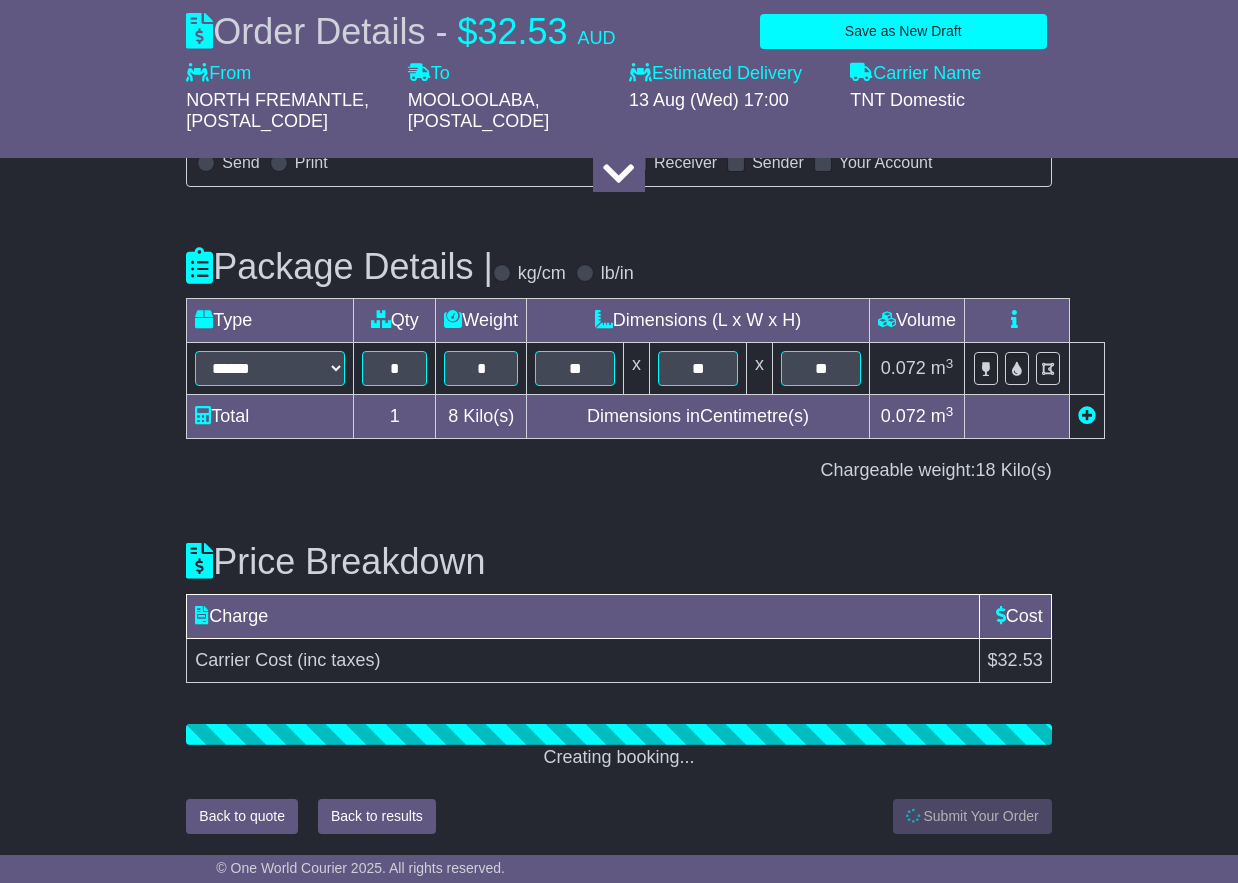 scroll, scrollTop: 2226, scrollLeft: 0, axis: vertical 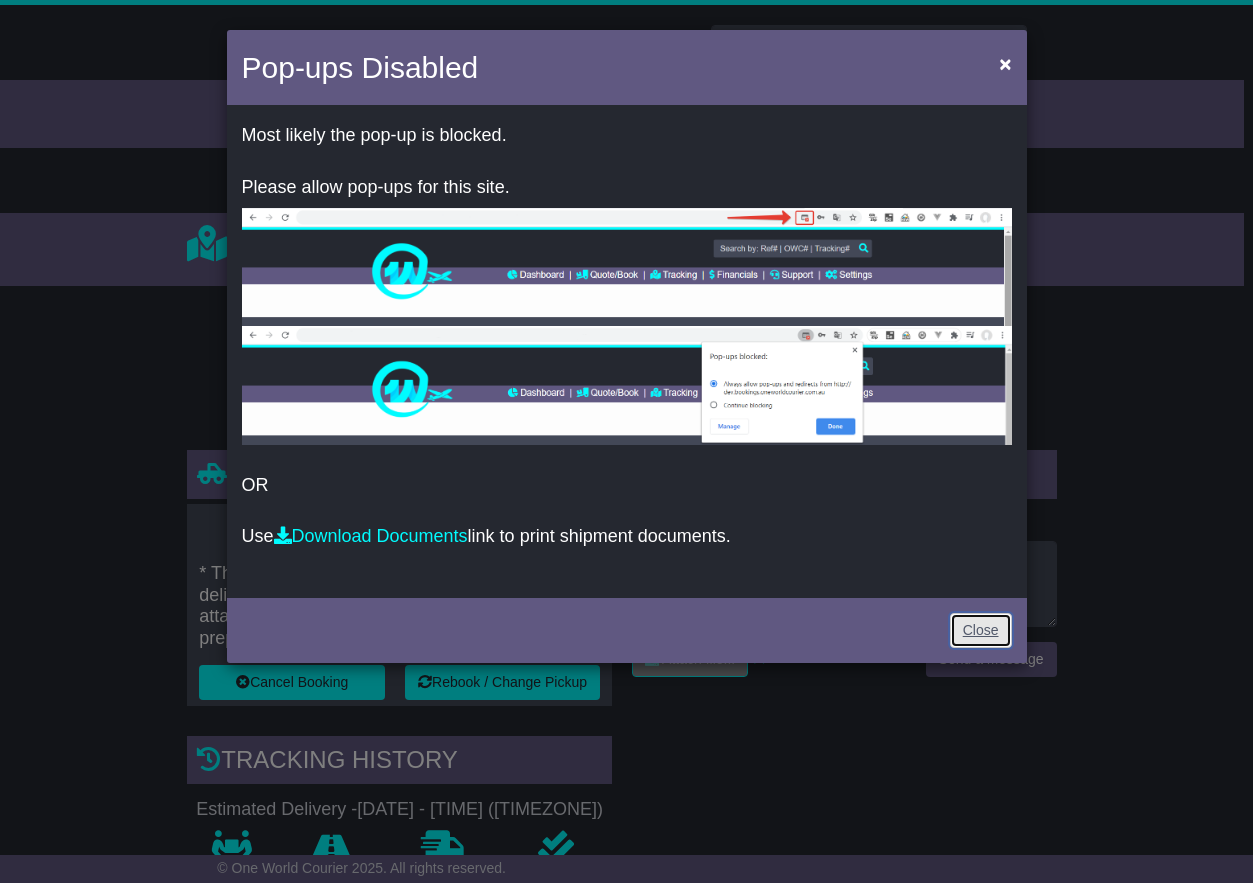 click on "Close" at bounding box center (981, 630) 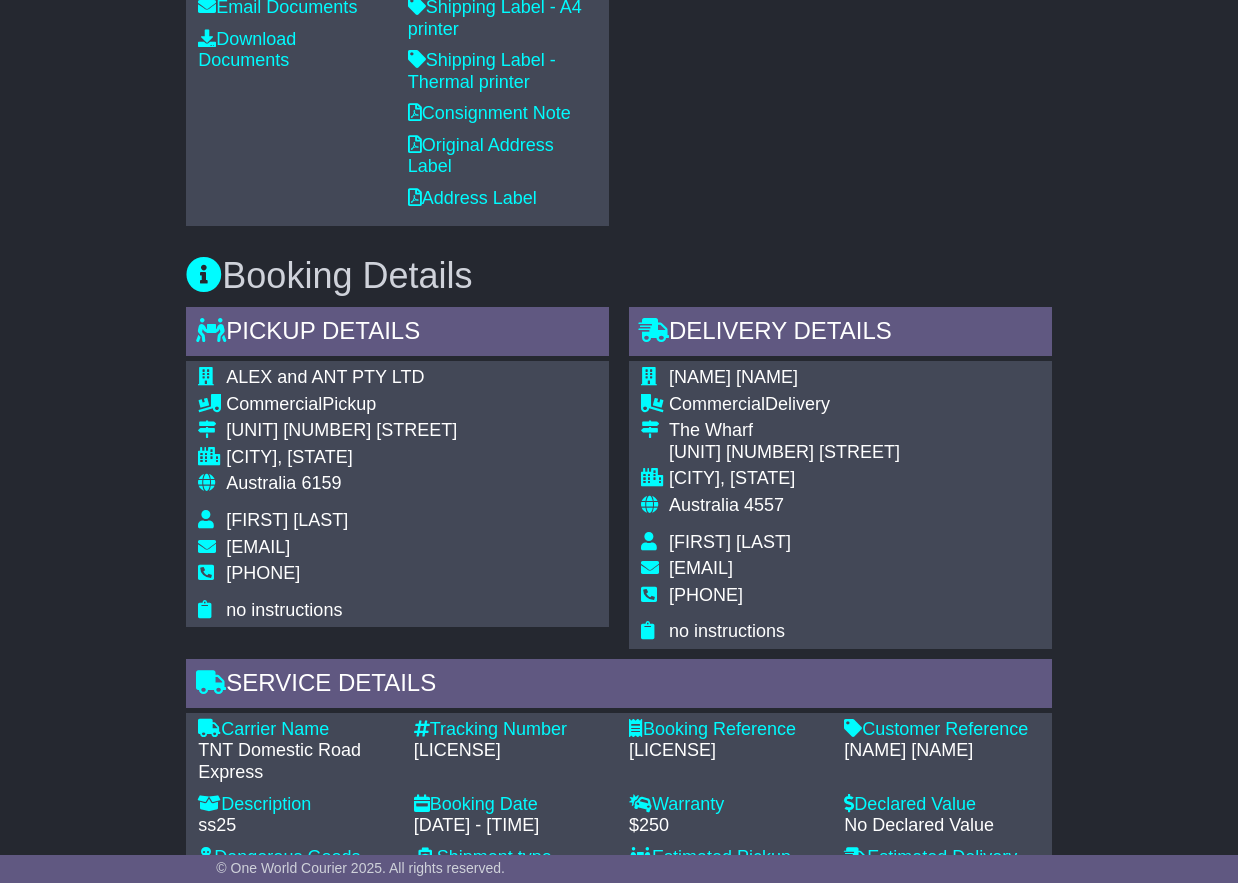 scroll, scrollTop: 841, scrollLeft: 0, axis: vertical 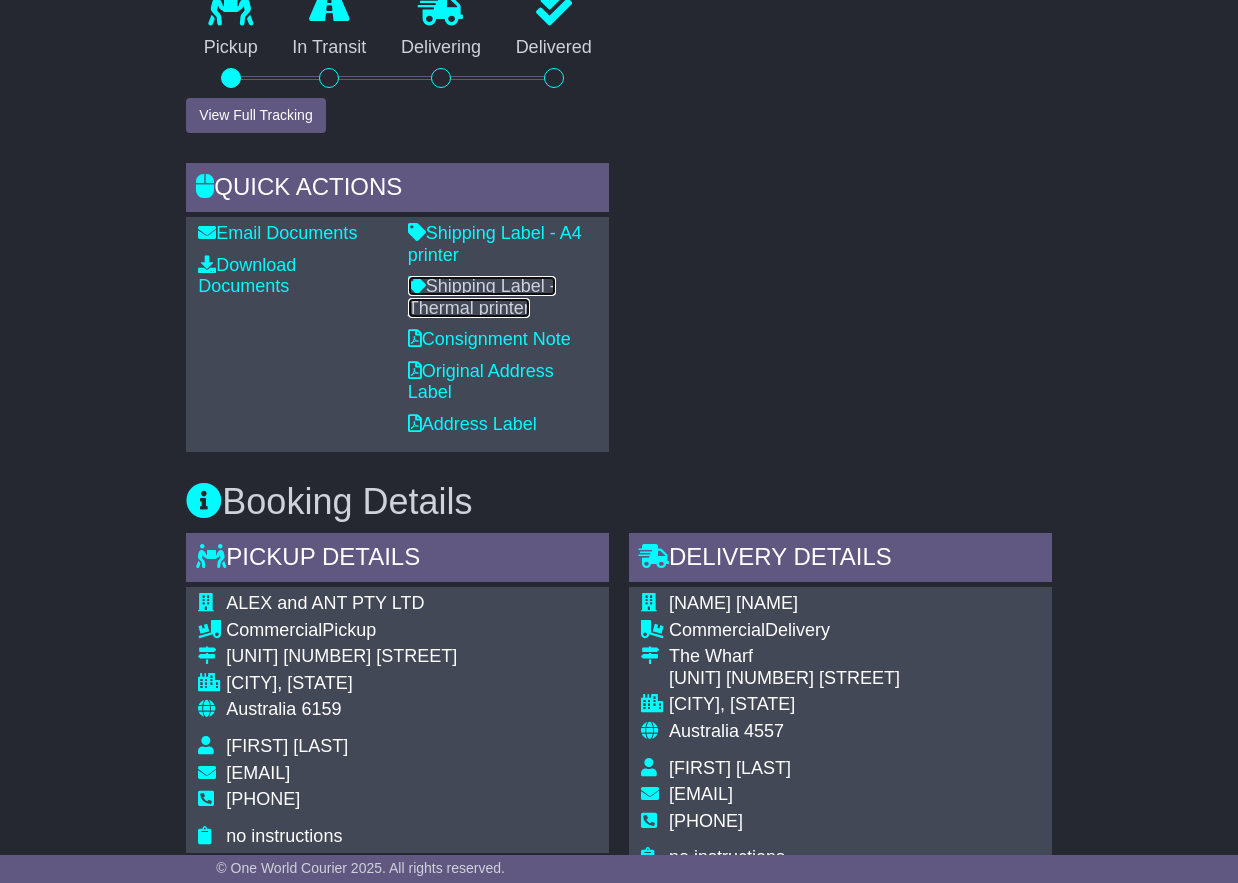 click on "Shipping Label - Thermal printer" at bounding box center [482, 297] 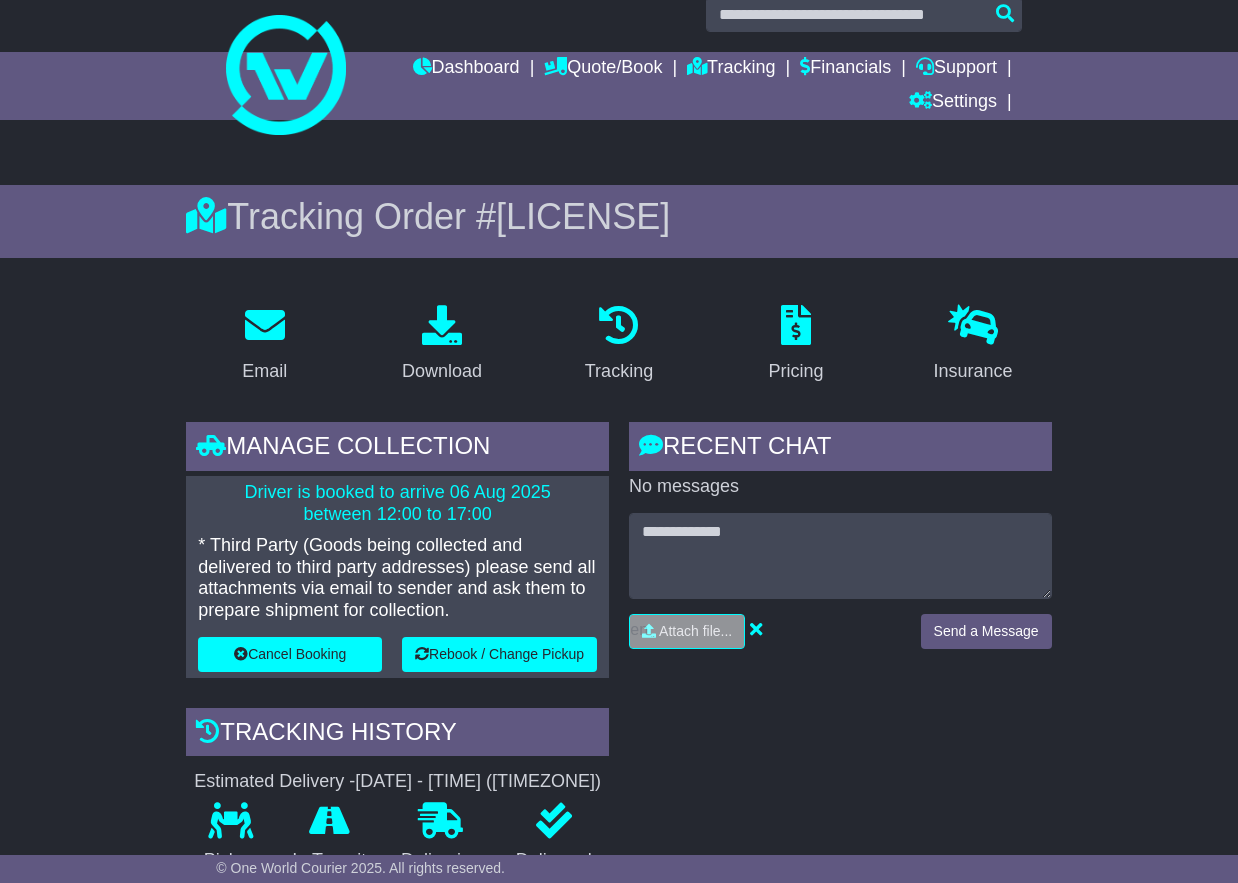 scroll, scrollTop: 0, scrollLeft: 0, axis: both 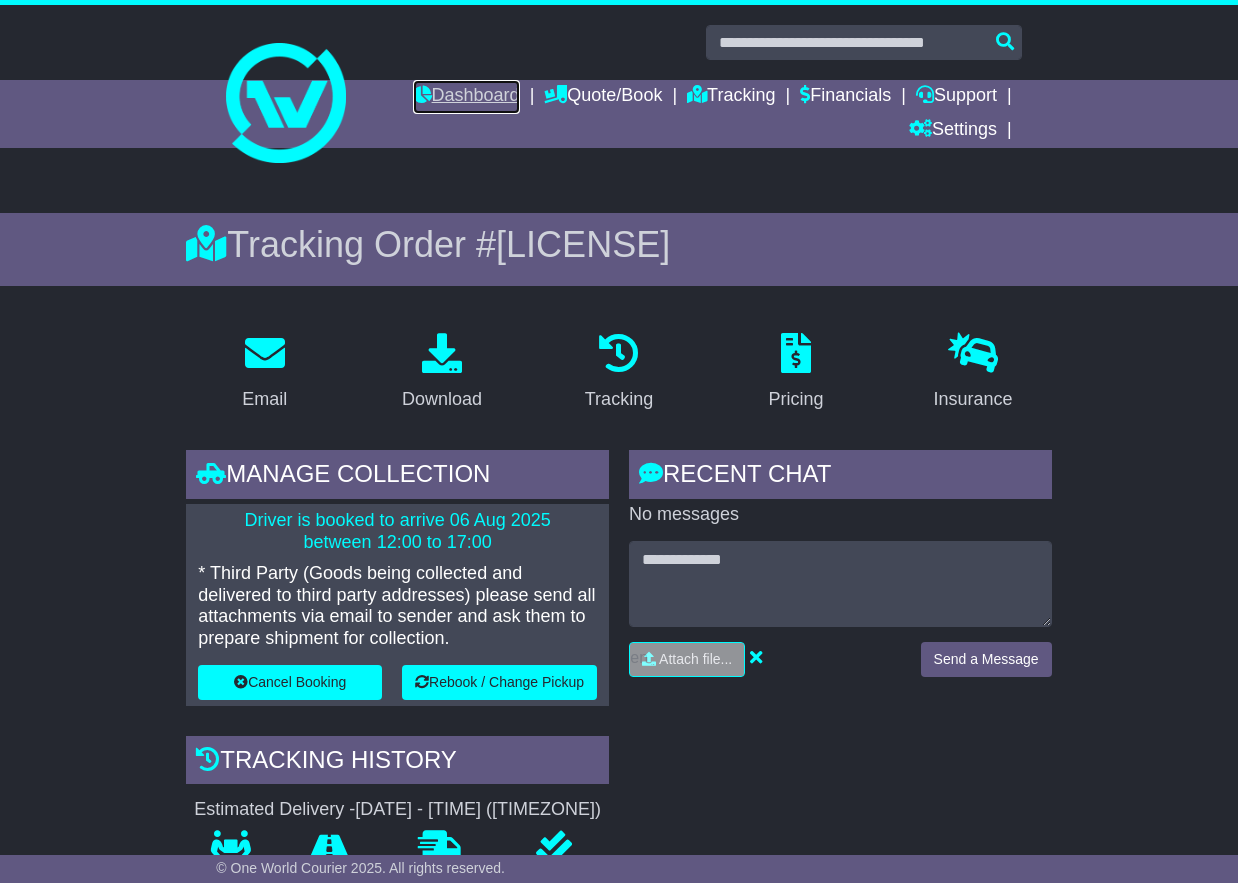 click on "Dashboard" at bounding box center (466, 97) 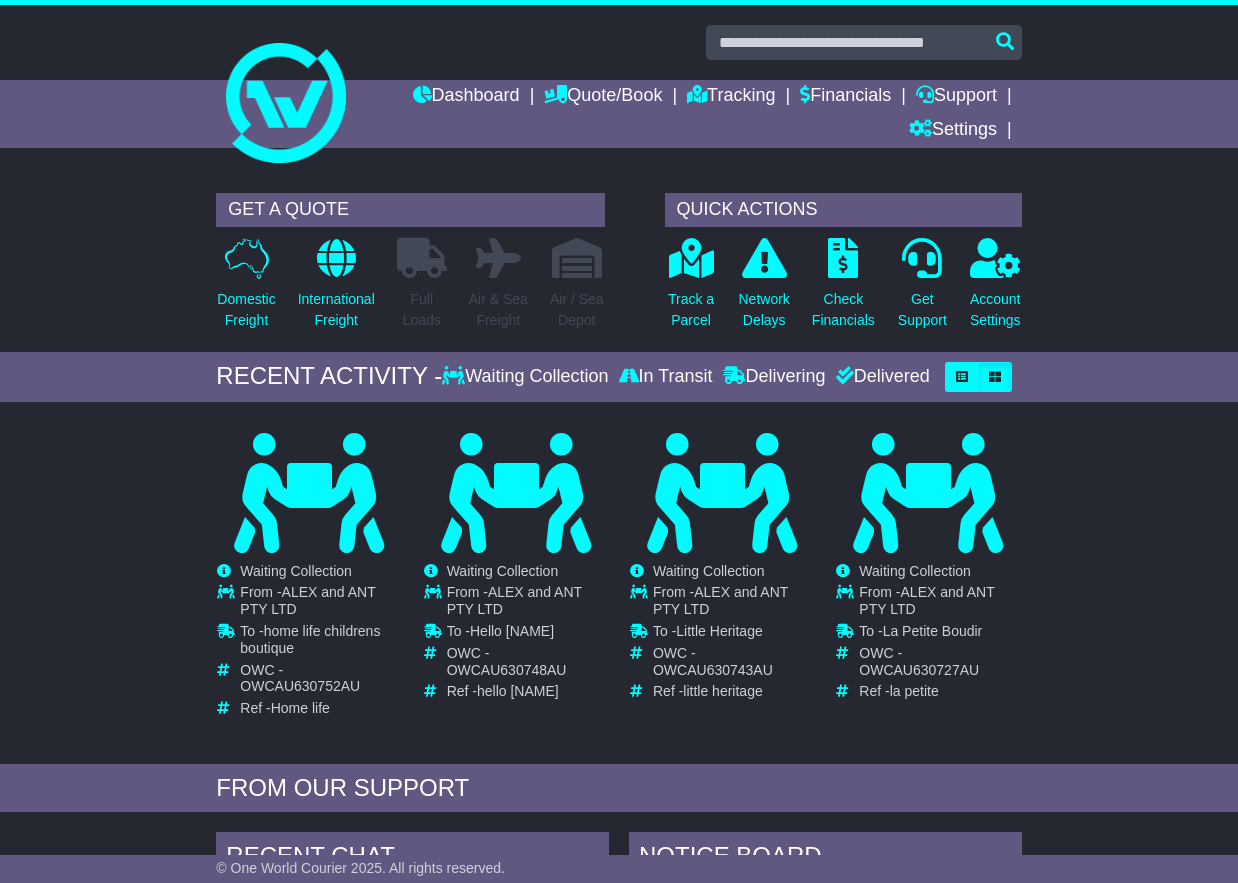scroll, scrollTop: 0, scrollLeft: 0, axis: both 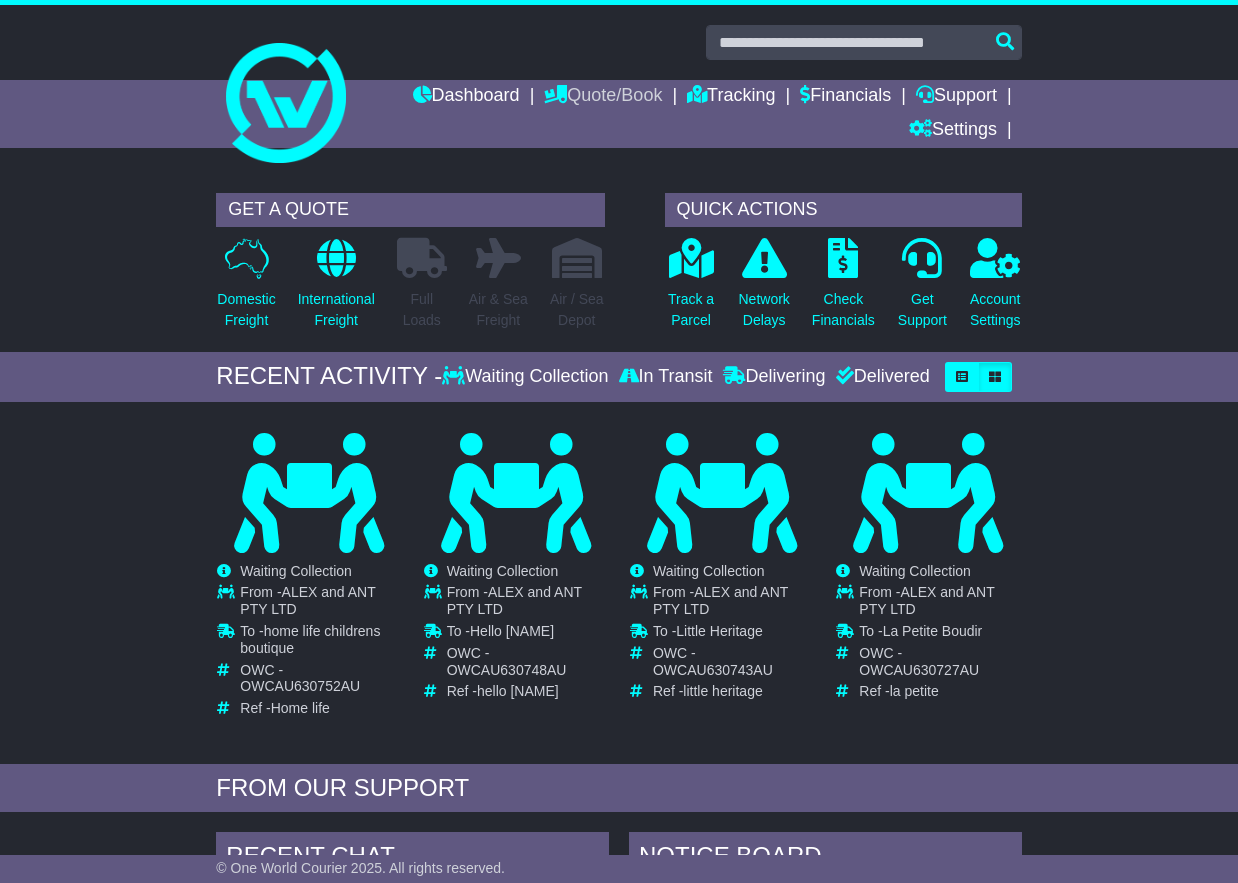 drag, startPoint x: 585, startPoint y: 100, endPoint x: 334, endPoint y: 130, distance: 252.78647 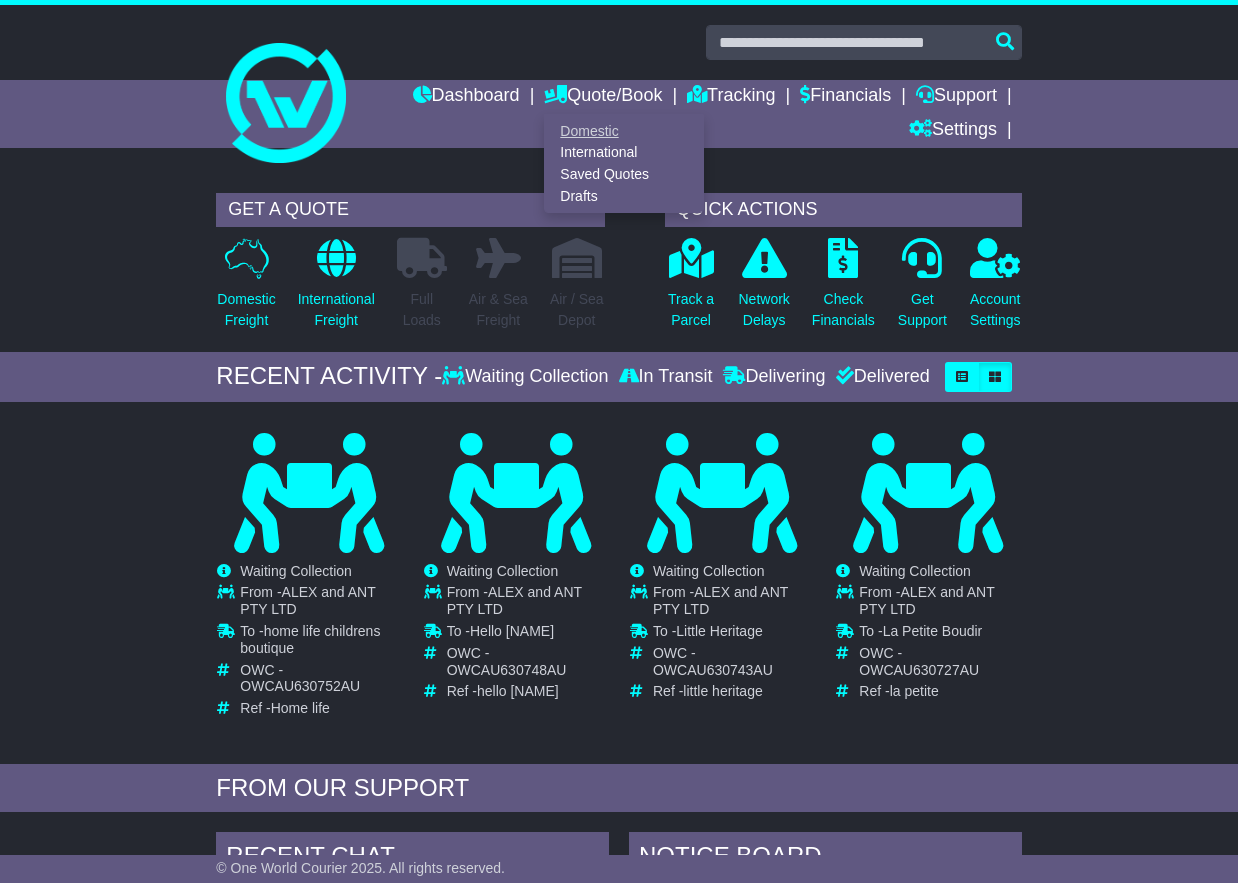 click on "Domestic
International
Saved Quotes
Drafts" at bounding box center (624, 163) 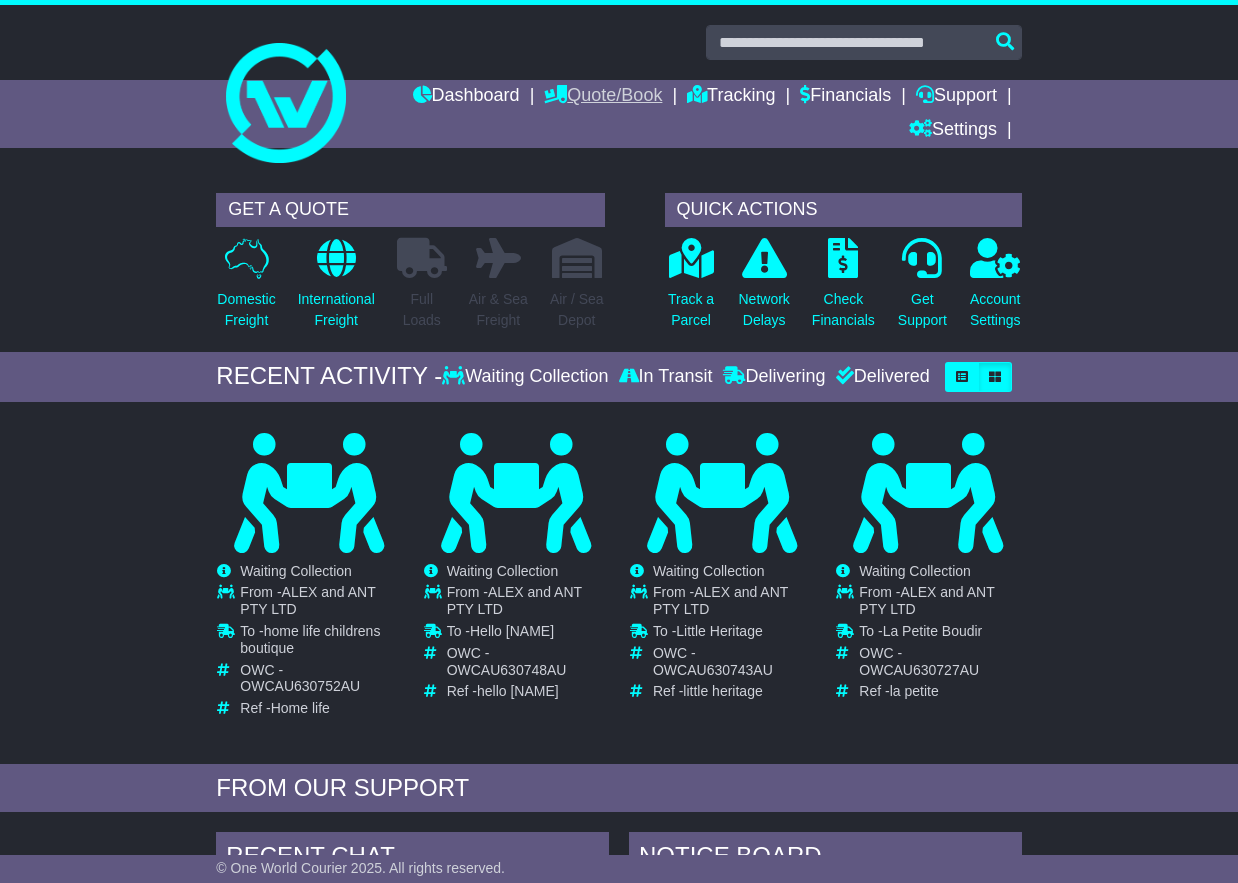 click on "Quote/Book" at bounding box center (603, 97) 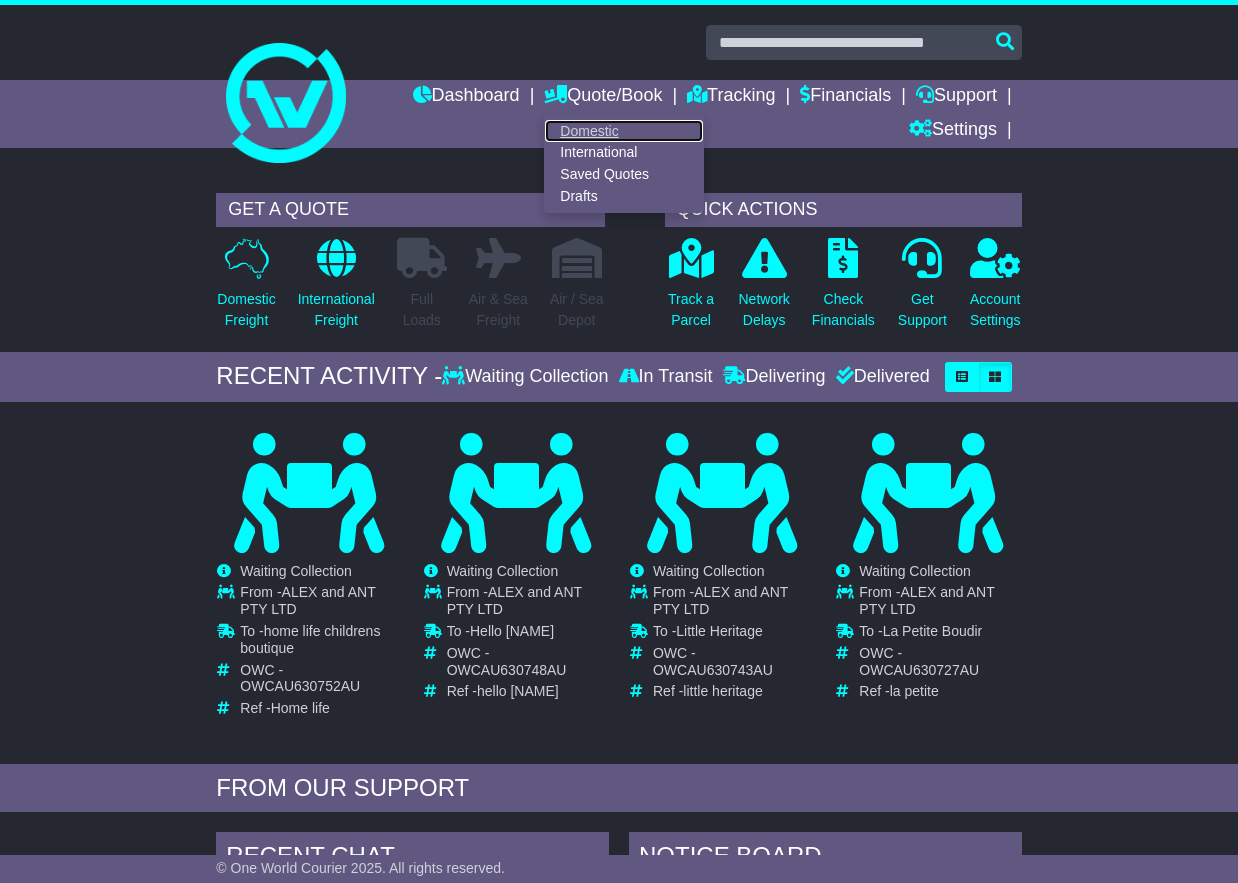 click on "Domestic" at bounding box center (624, 131) 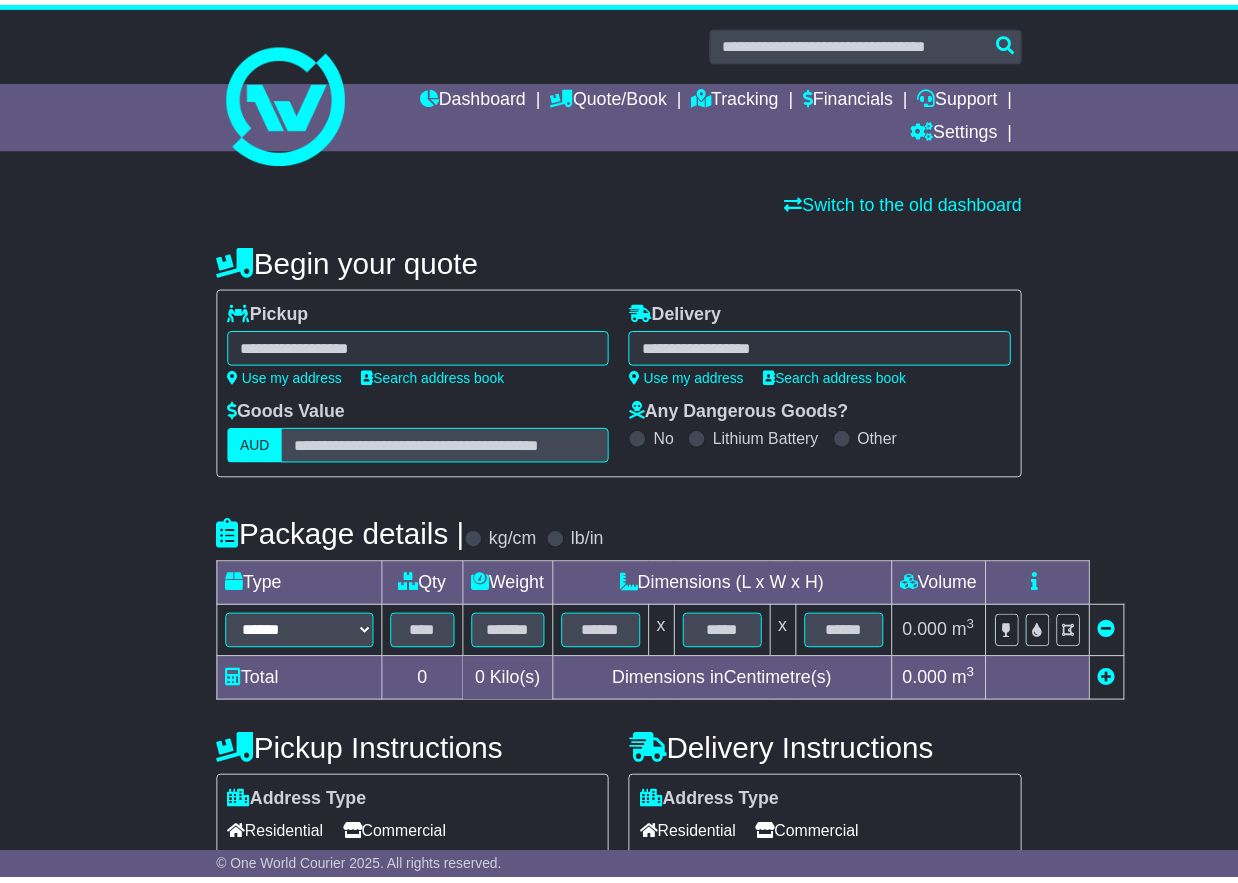 scroll, scrollTop: 0, scrollLeft: 0, axis: both 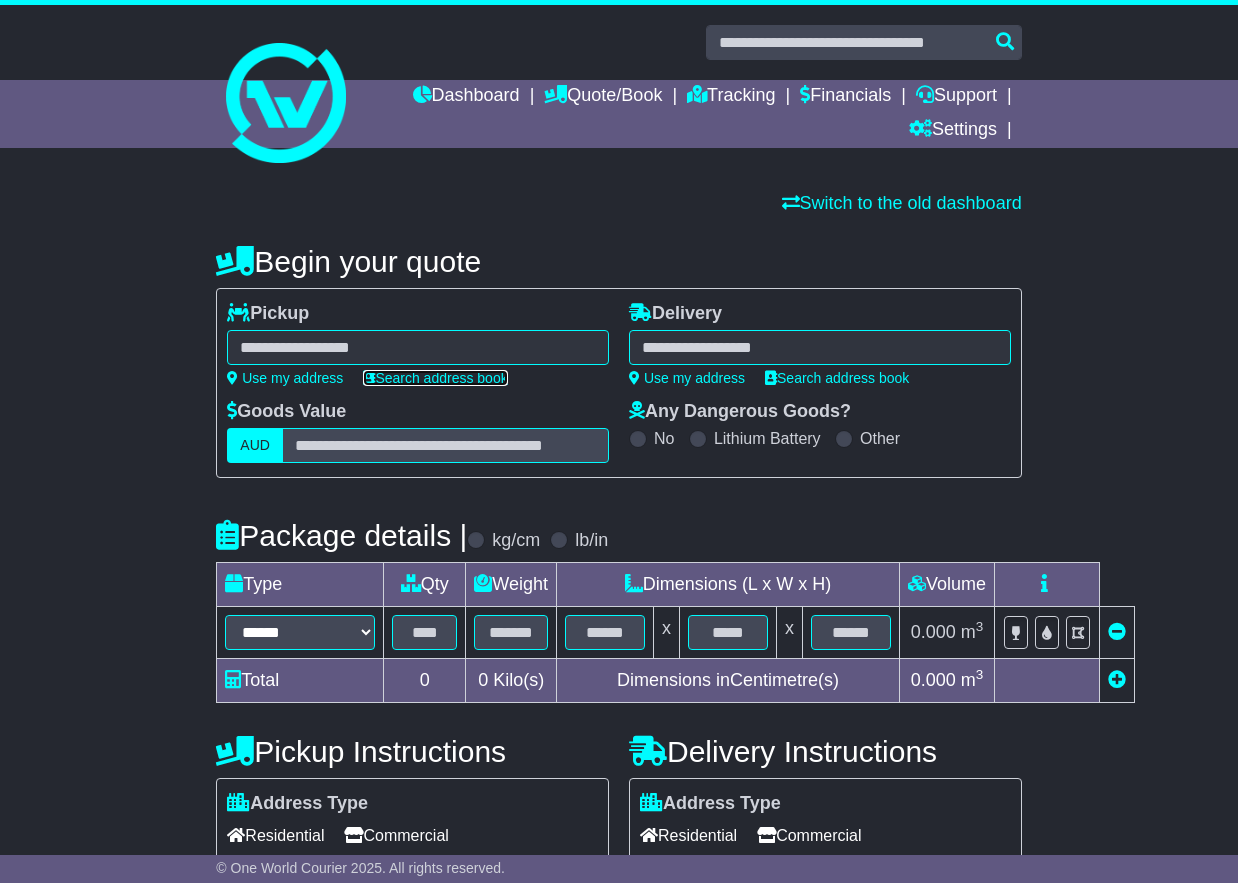 click on "Search address book" at bounding box center [435, 378] 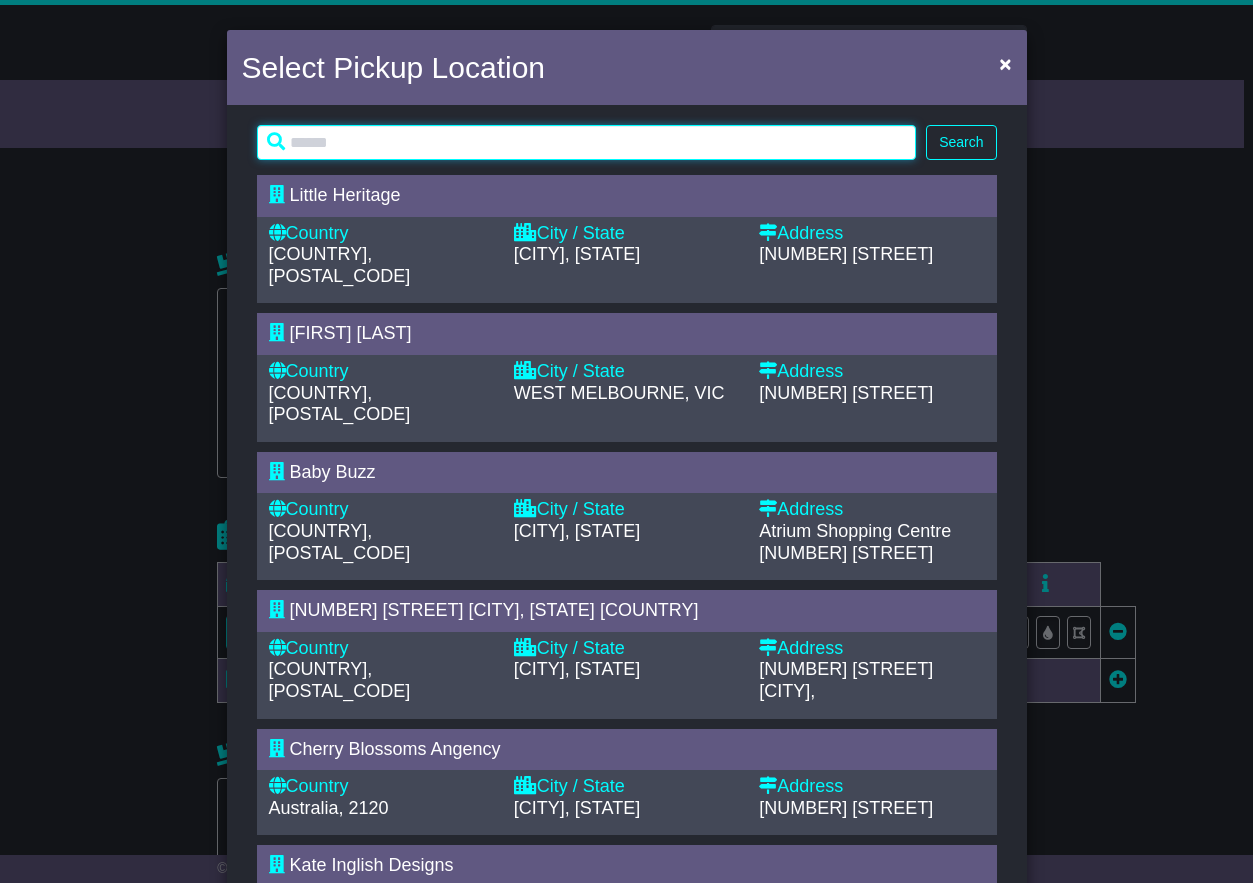 click at bounding box center (587, 142) 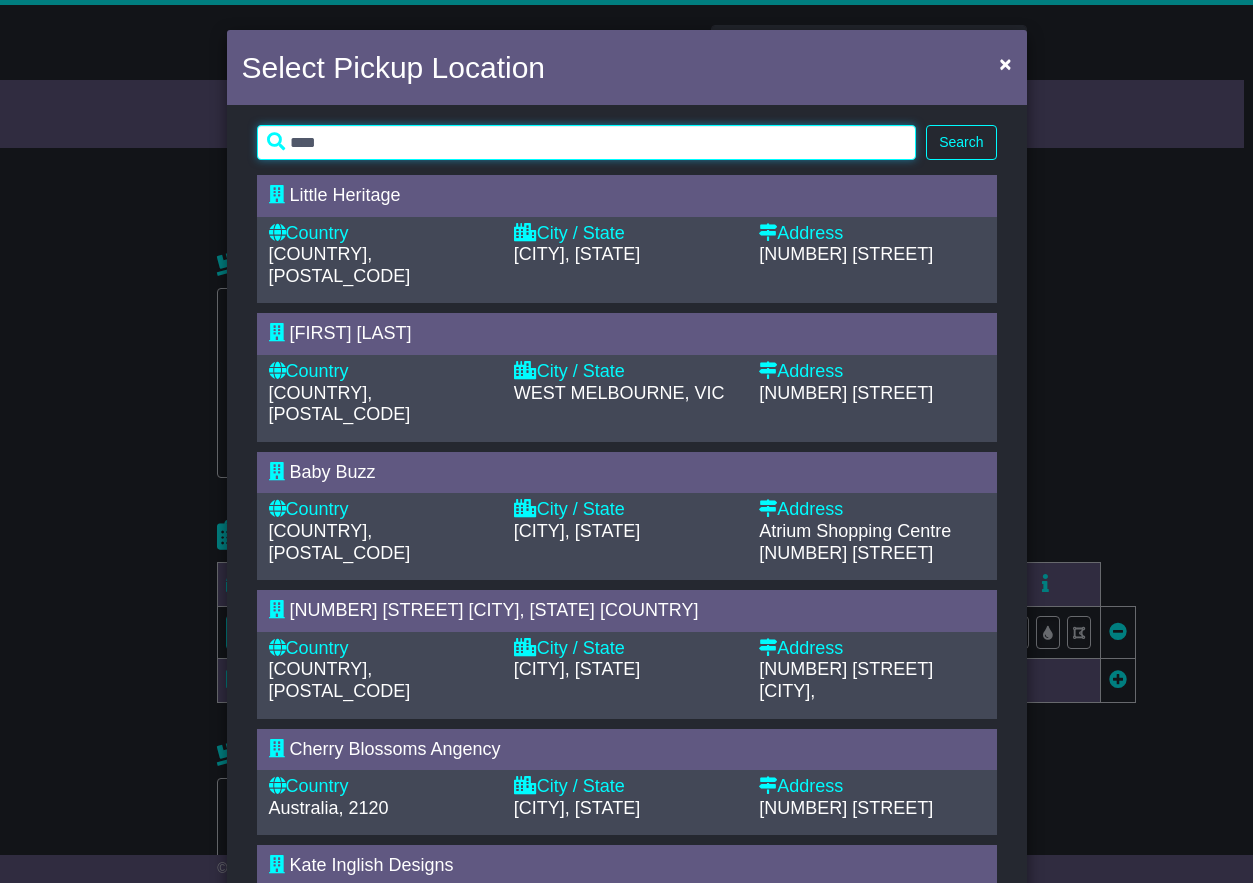 type on "****" 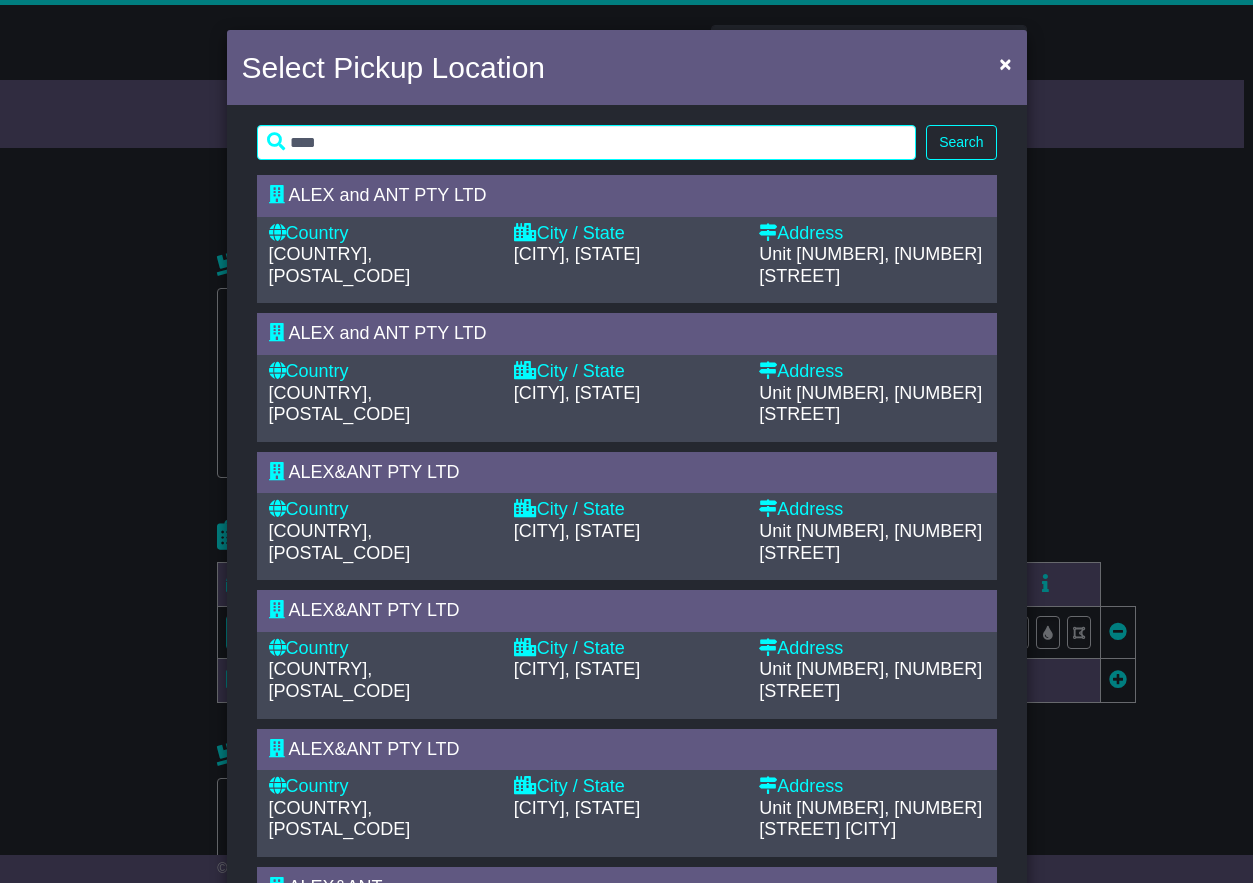 click on "Unit [NUMBER] [NUMBER] [STREET]" at bounding box center (870, 404) 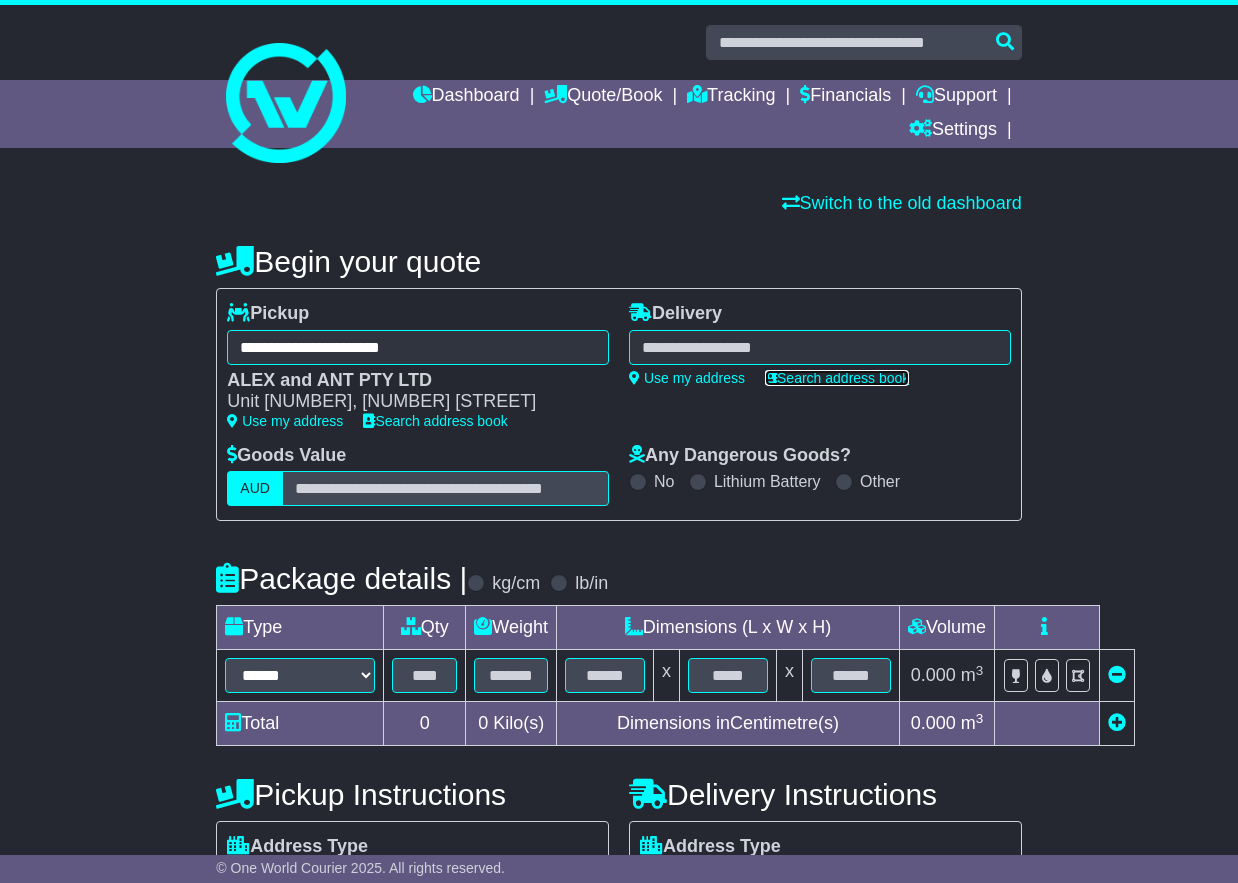 click on "Search address book" at bounding box center (837, 378) 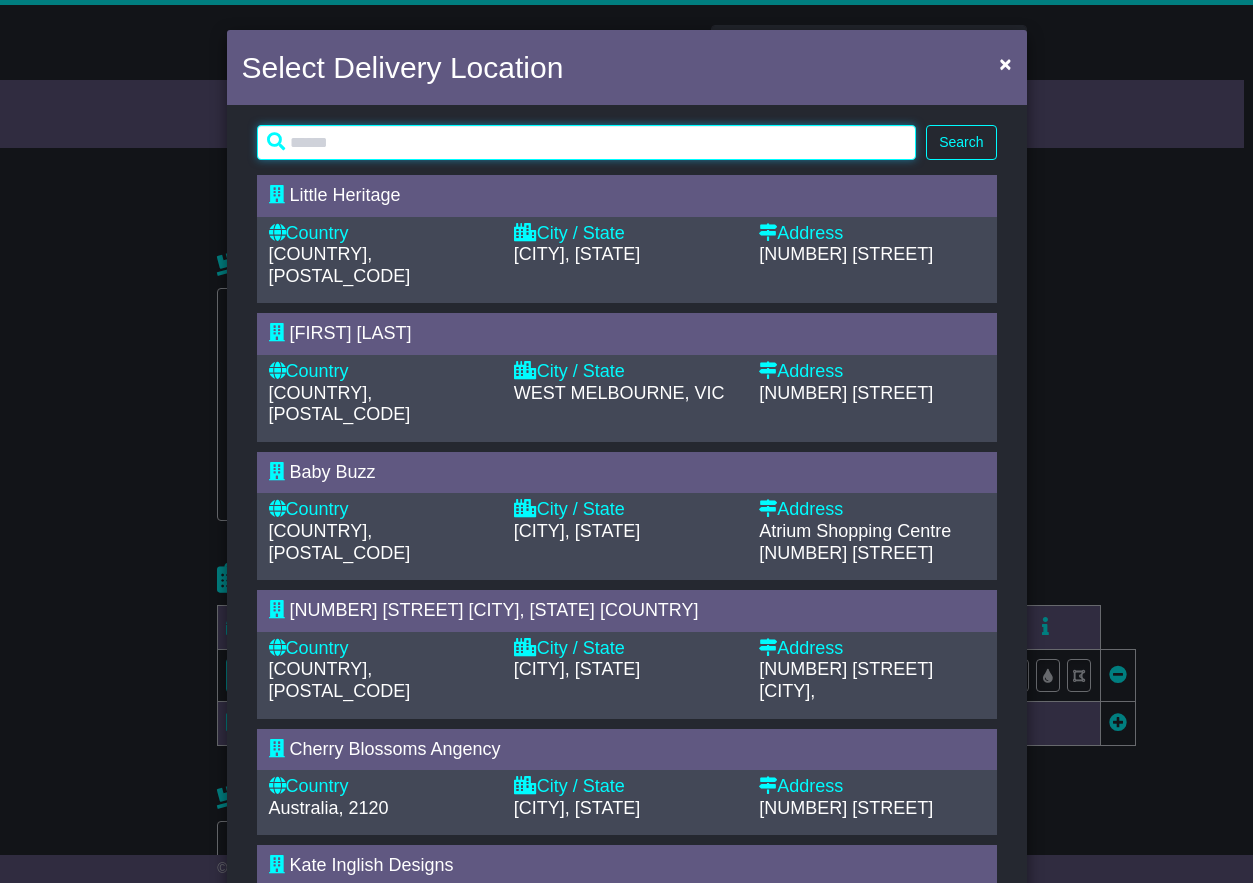 click at bounding box center [587, 142] 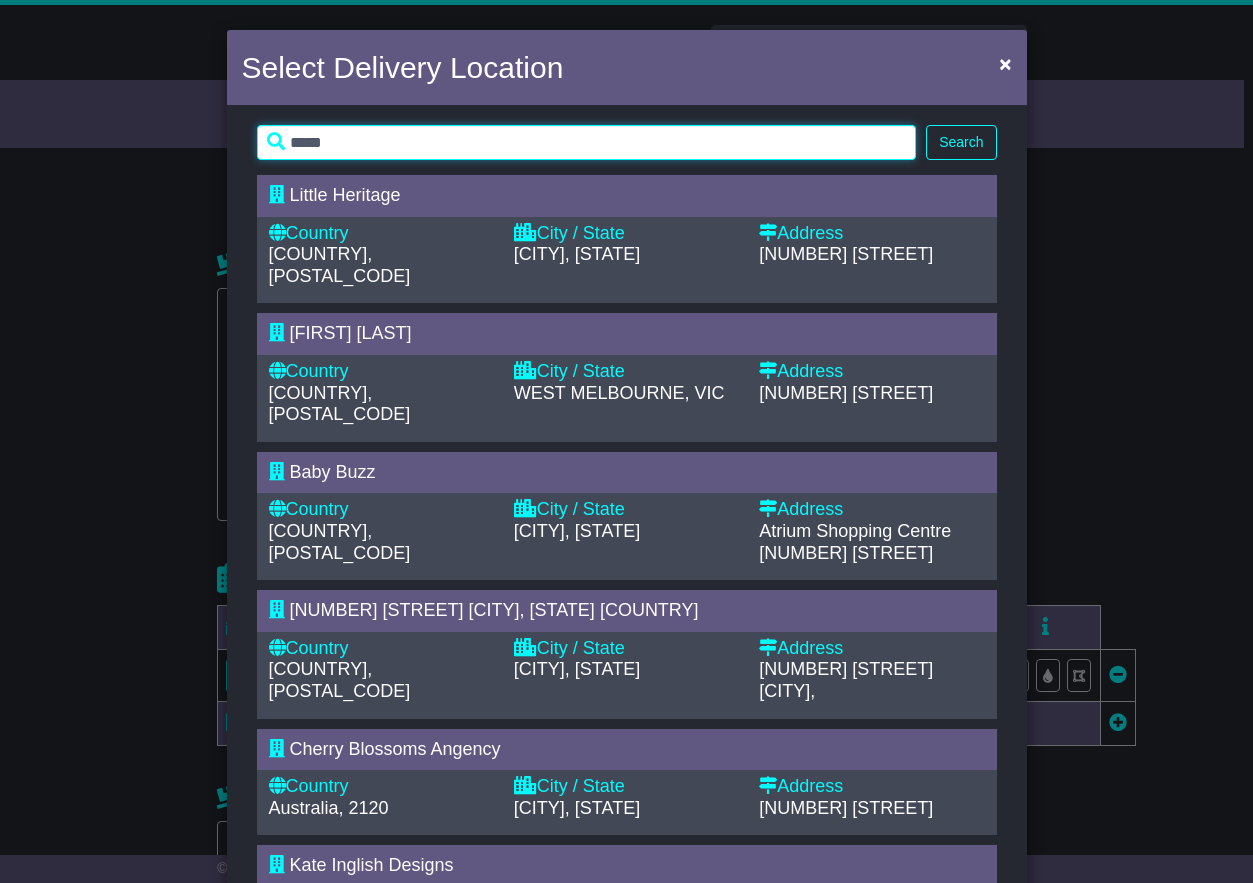 type on "*****" 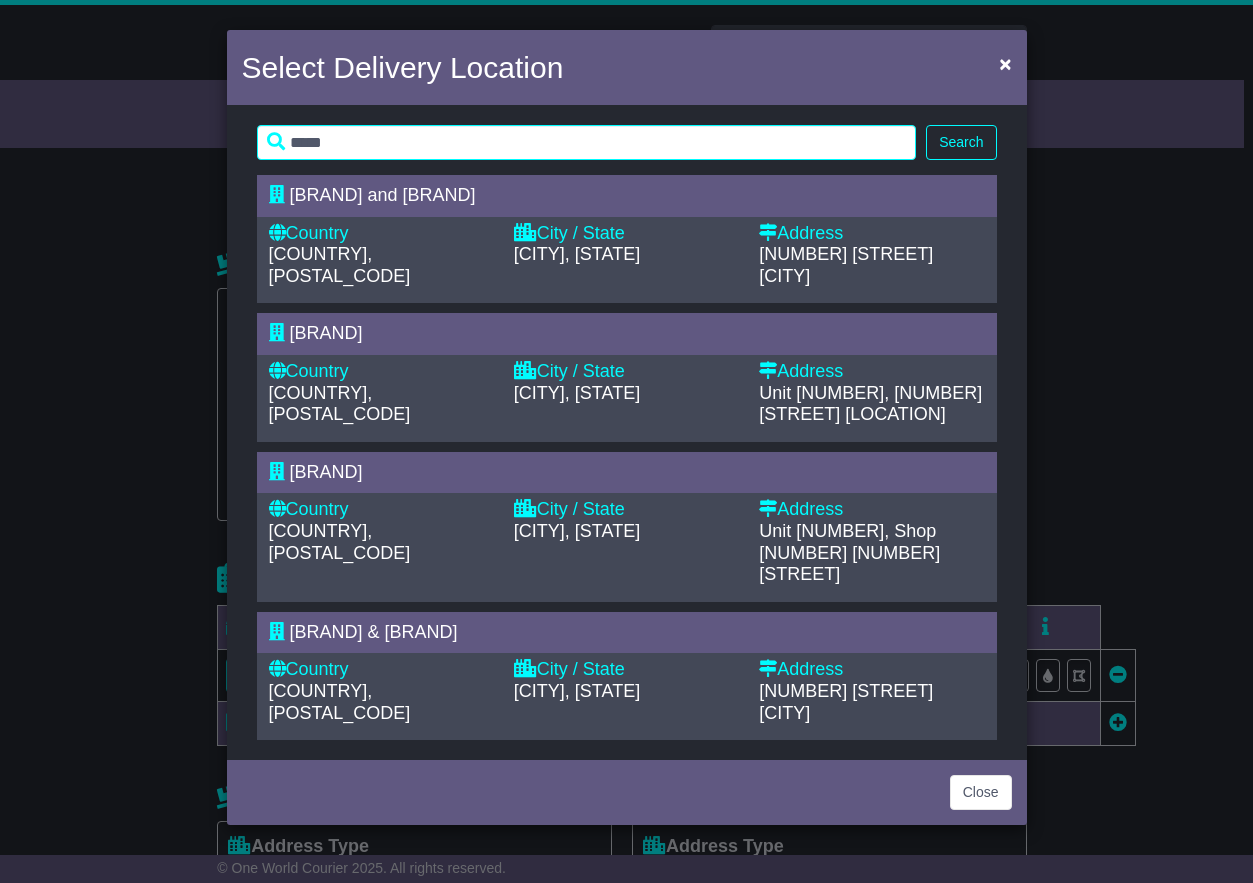 click on "Address
85 FRYERS STREET
Shepperton" at bounding box center (871, 255) 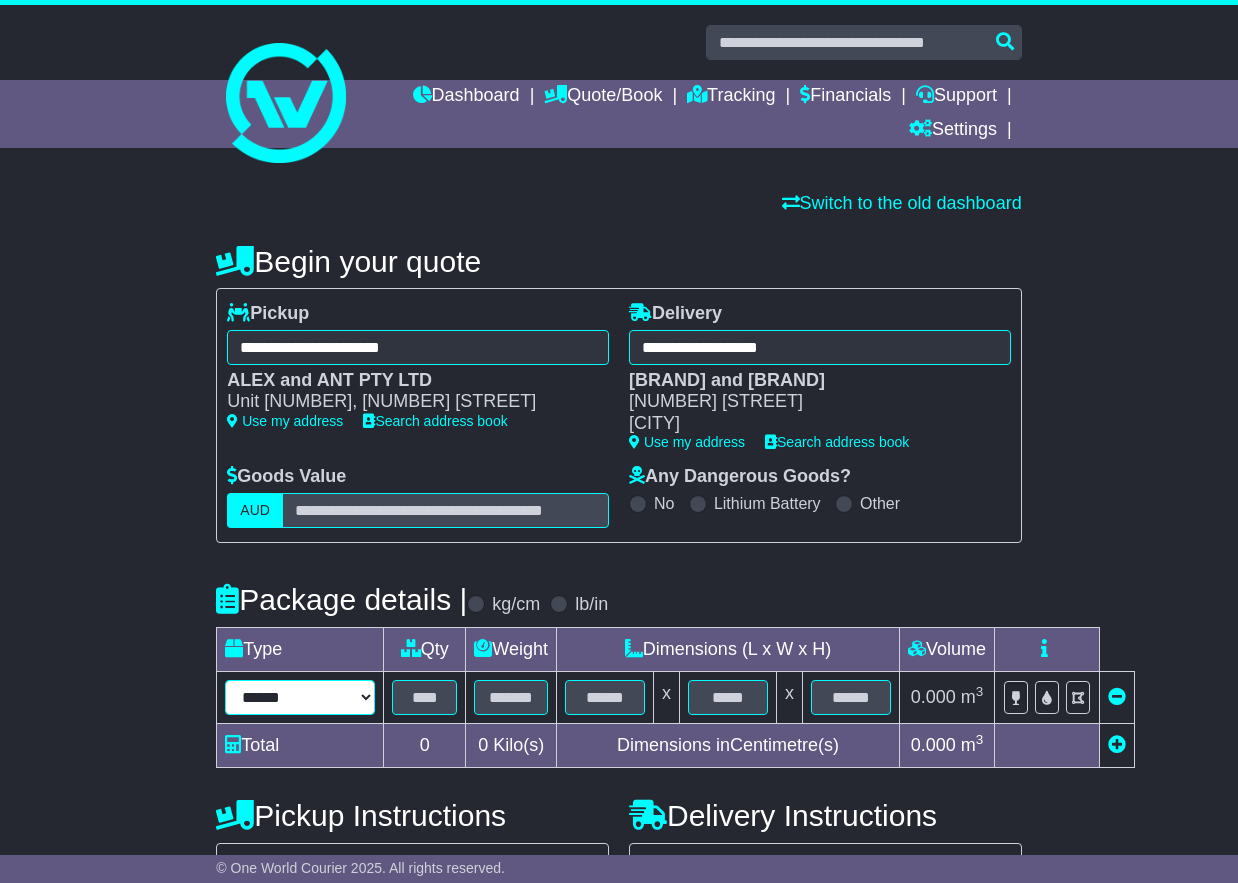 click on "****** ****** *** ******** ***** **** **** ****** *** *******" at bounding box center (300, 697) 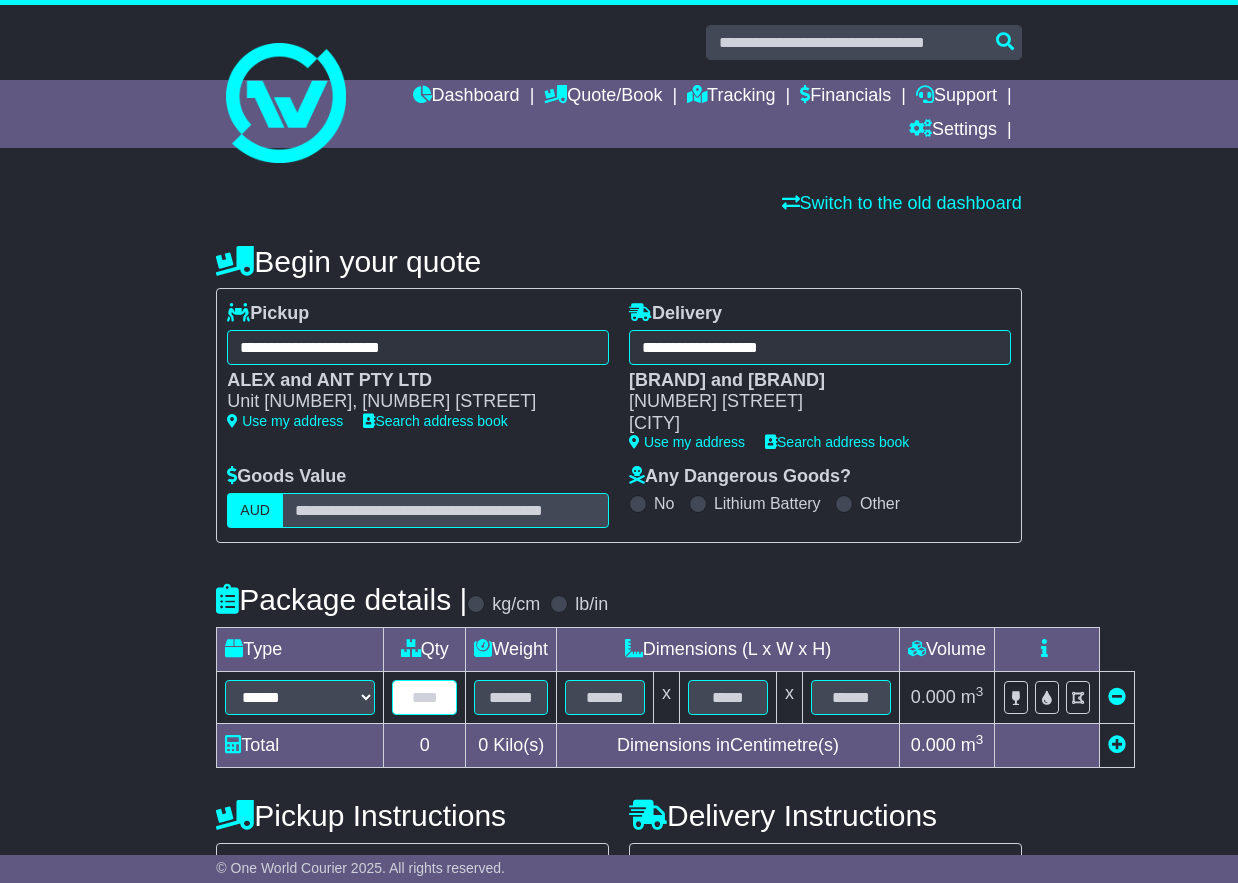 click at bounding box center [424, 697] 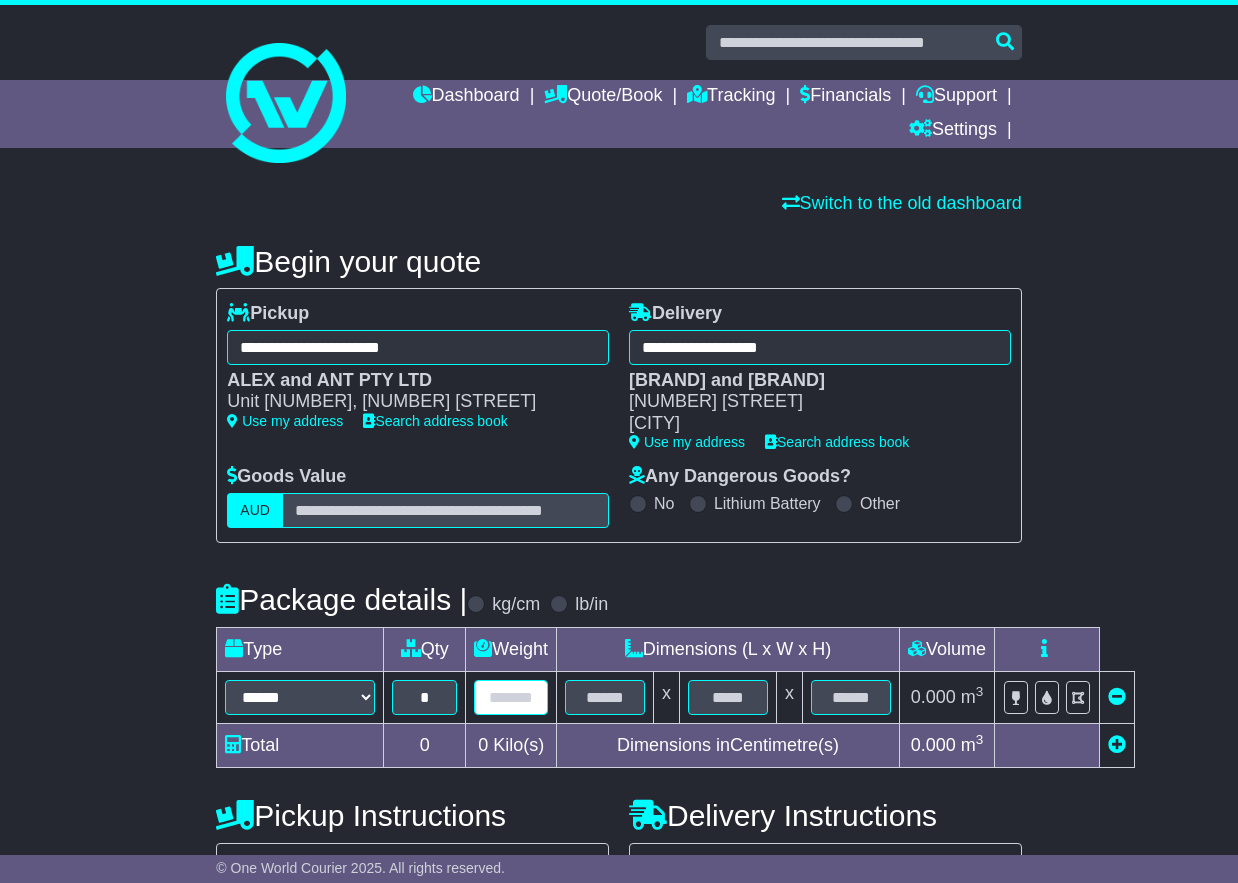 click at bounding box center [511, 697] 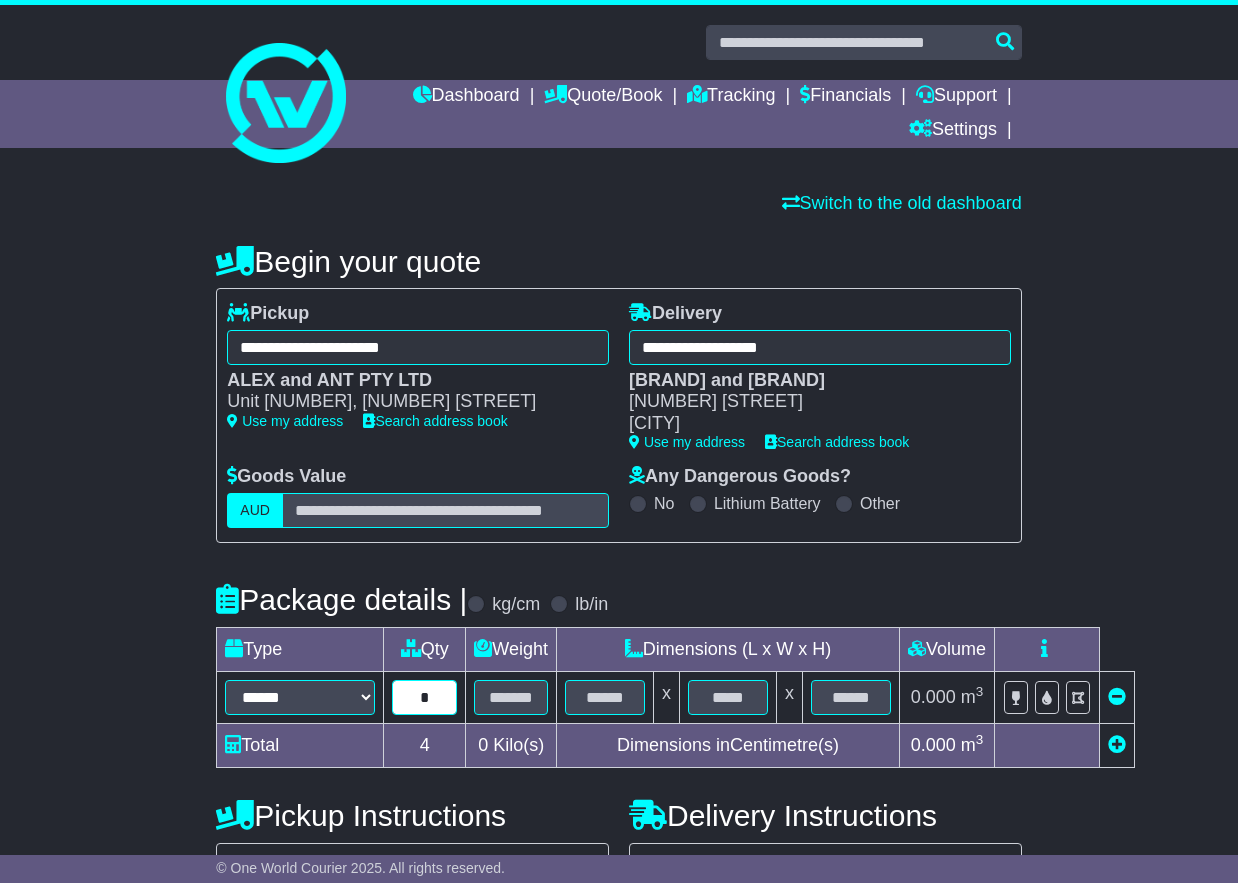 drag, startPoint x: 438, startPoint y: 705, endPoint x: 392, endPoint y: 693, distance: 47.539455 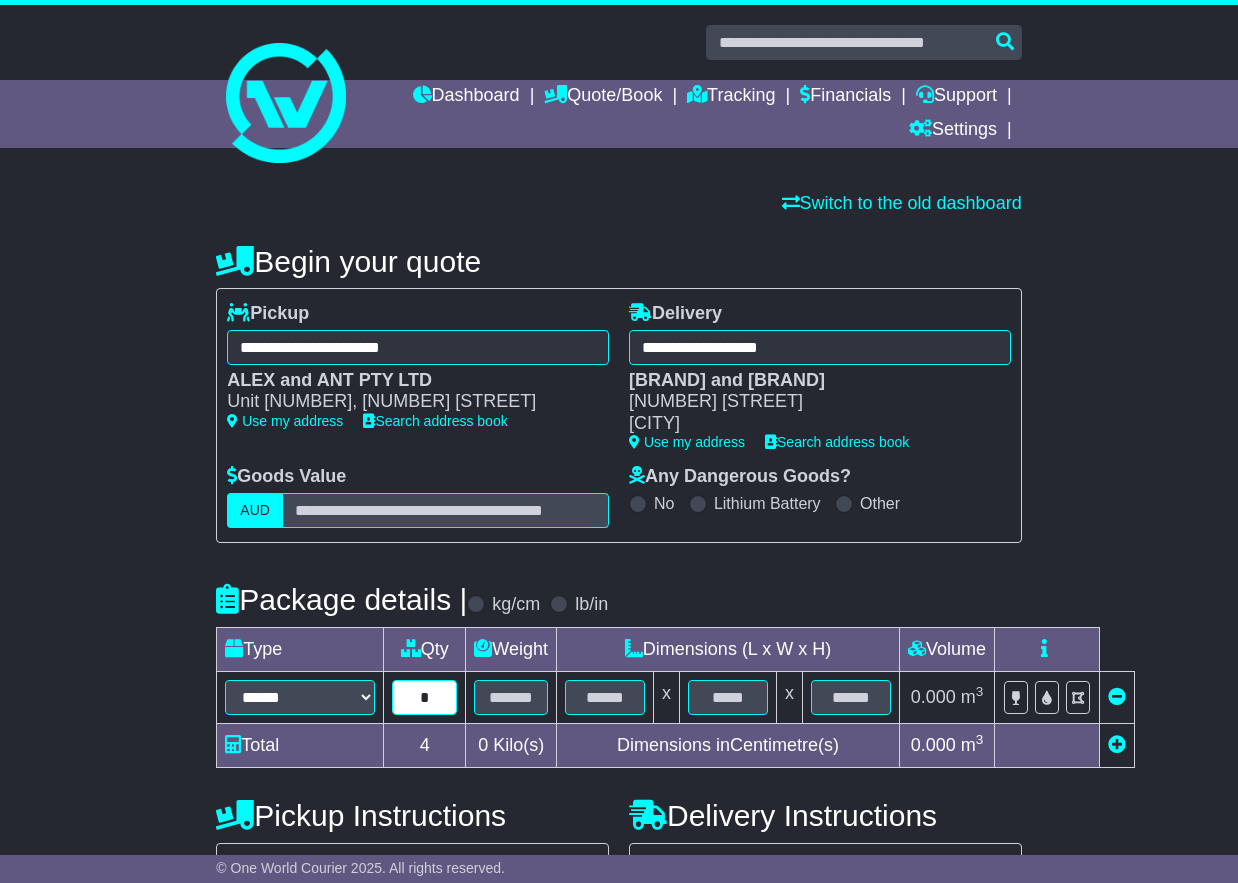 type on "*" 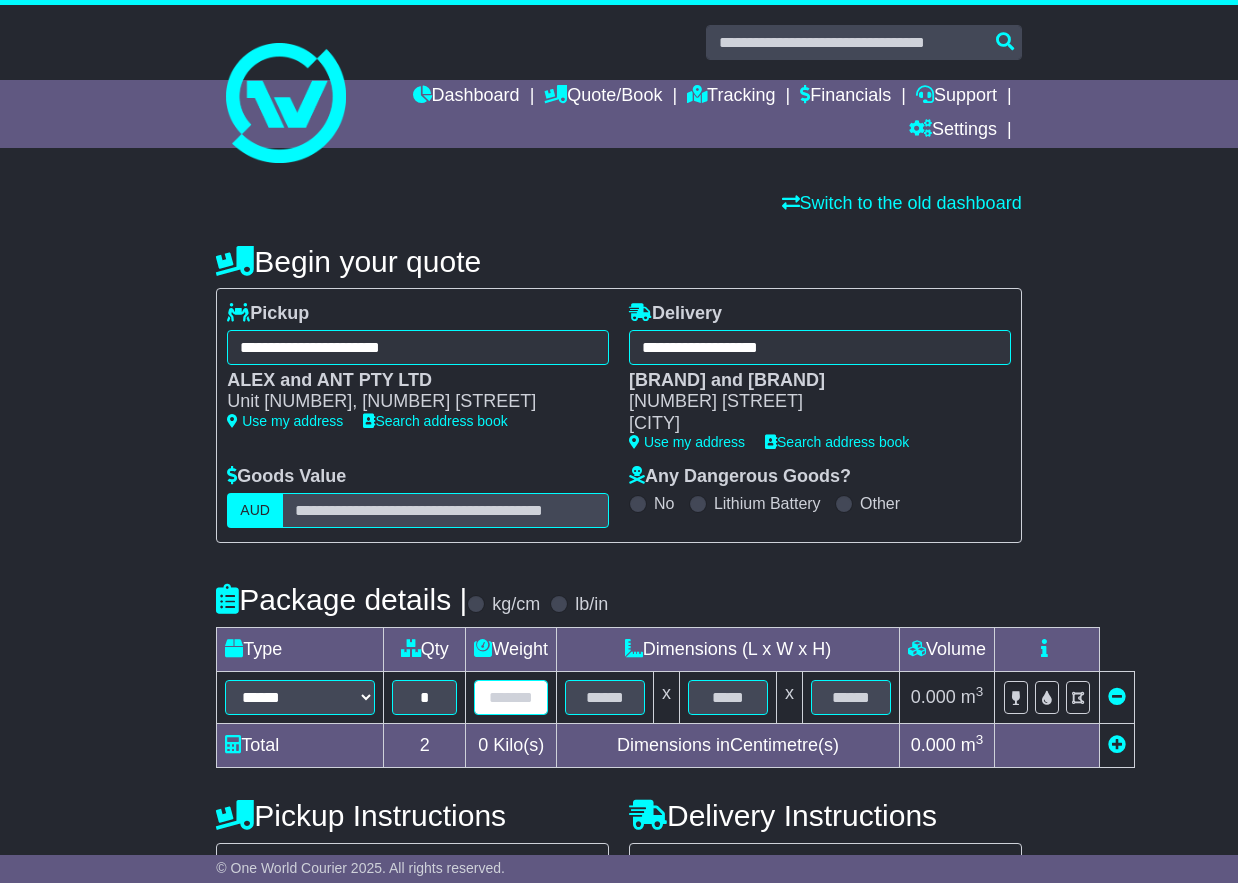 click at bounding box center [511, 697] 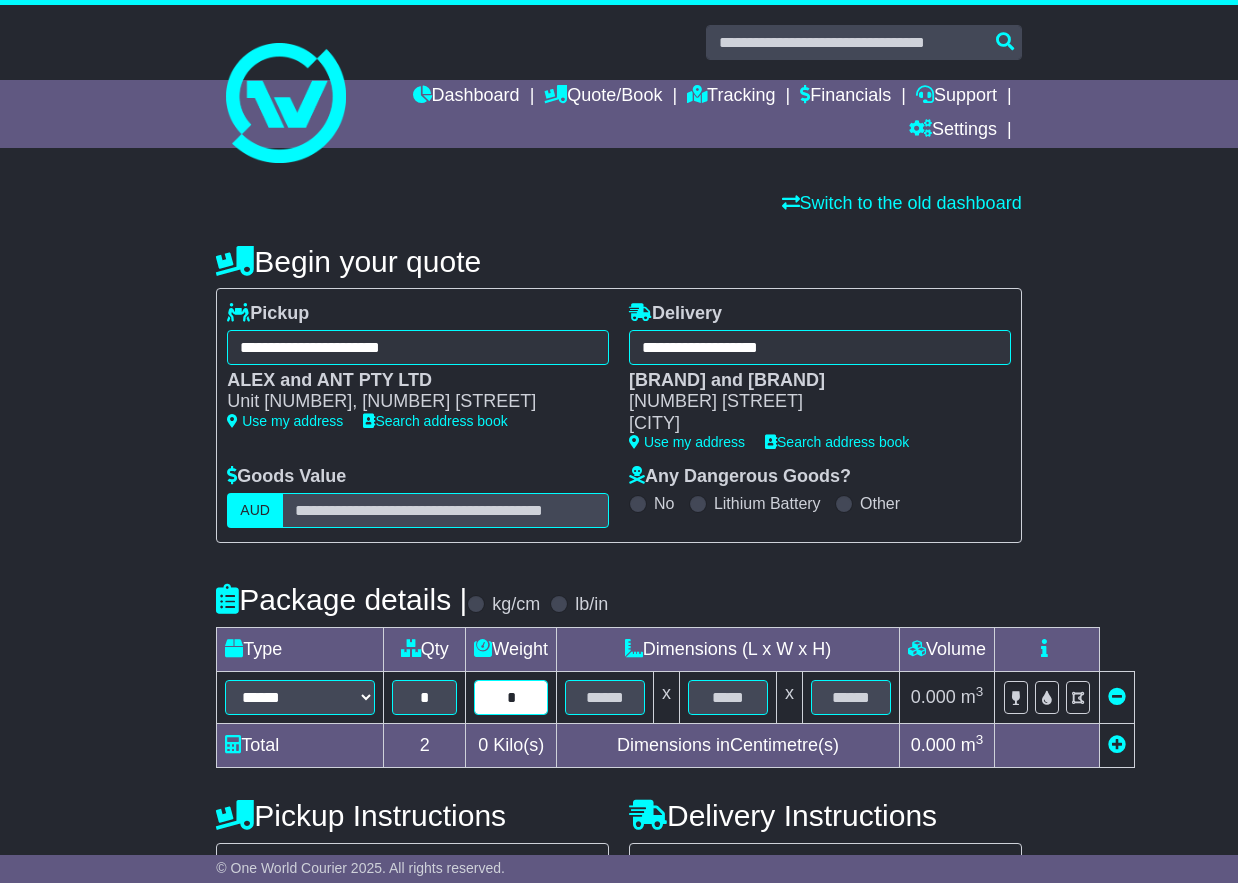 type on "*" 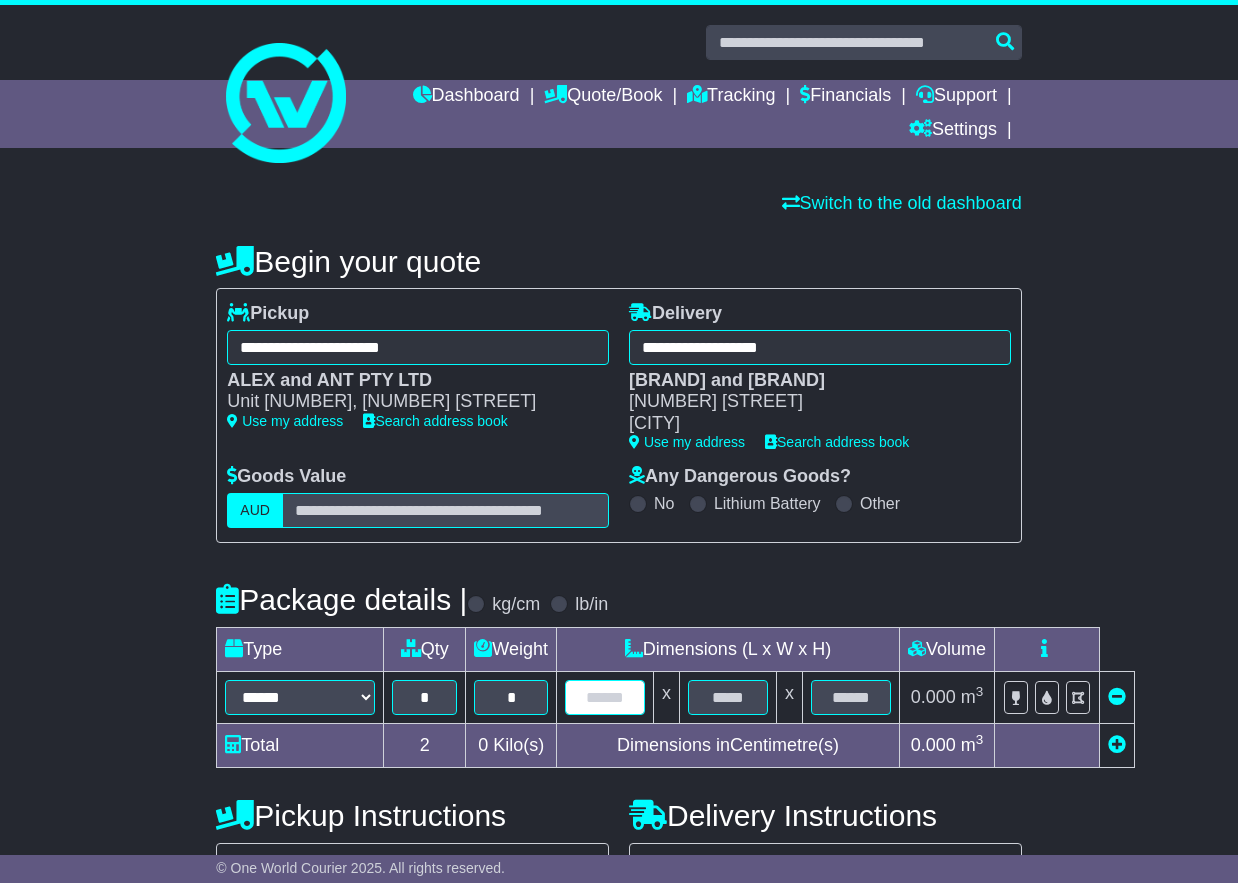 click at bounding box center [605, 697] 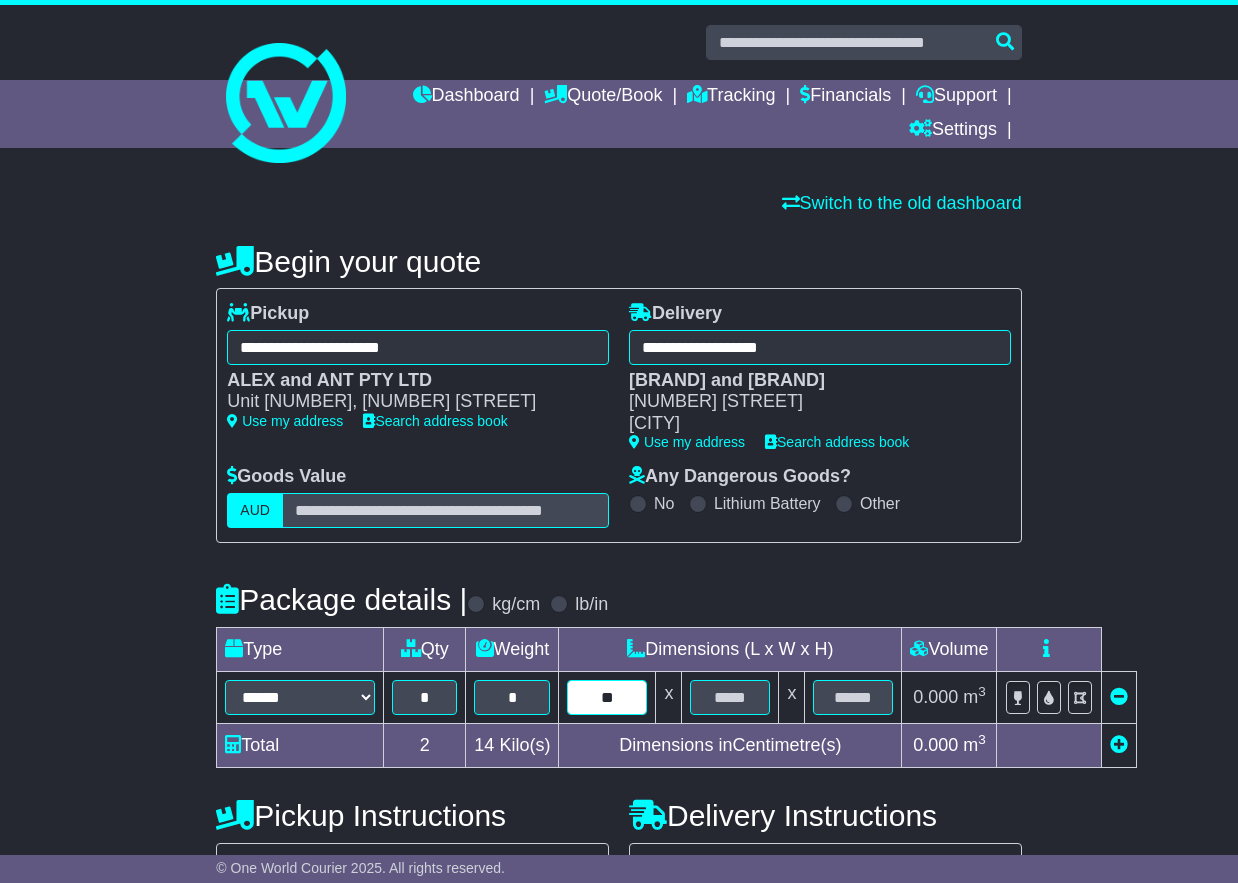 type on "**" 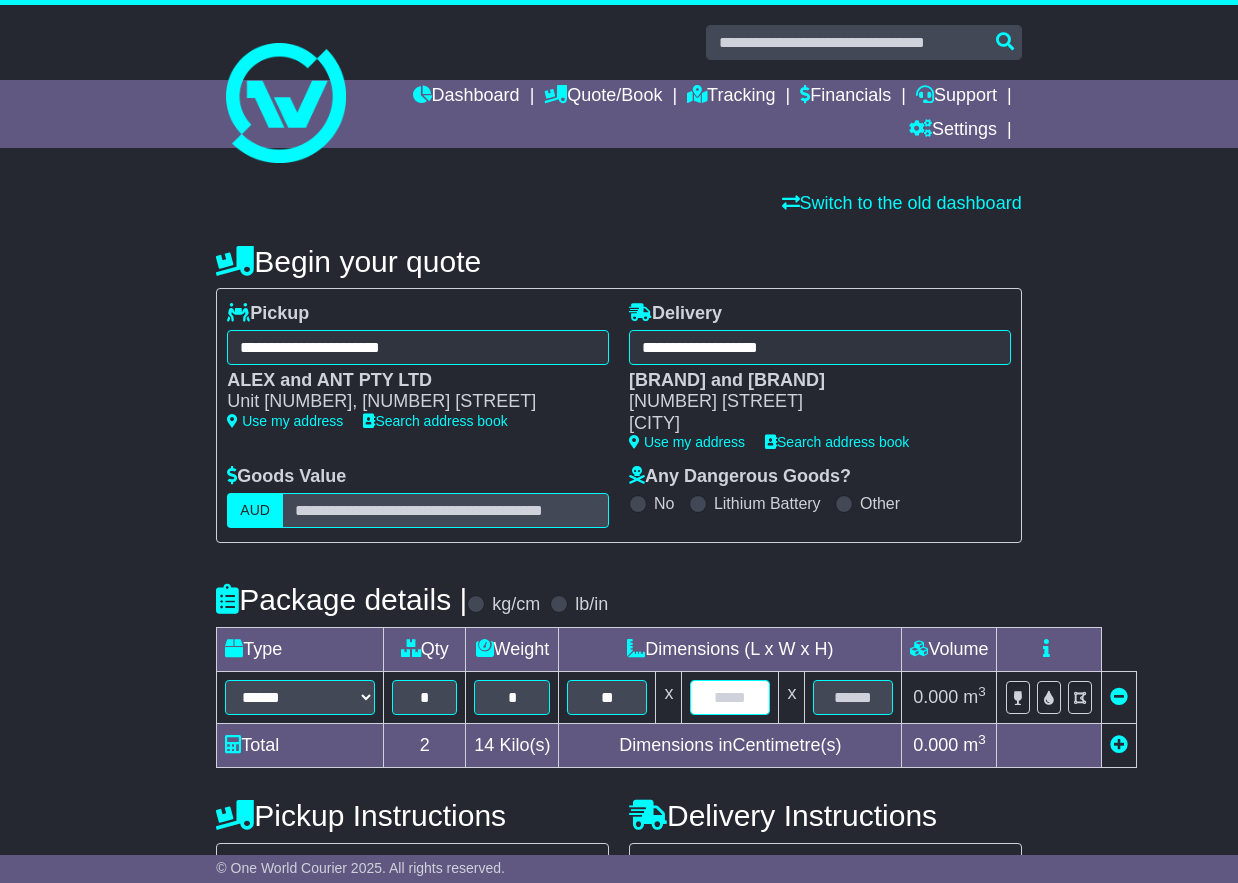click at bounding box center (730, 697) 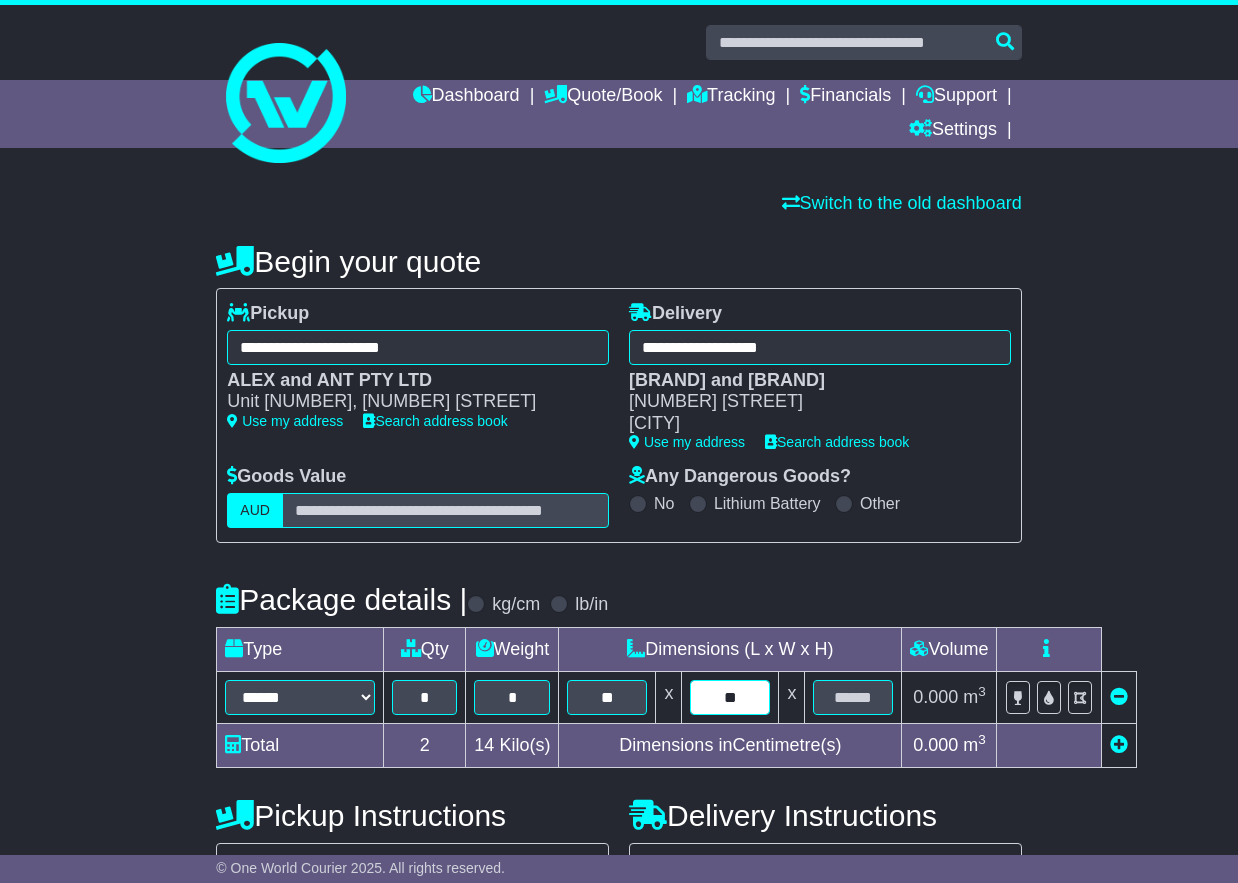 type on "**" 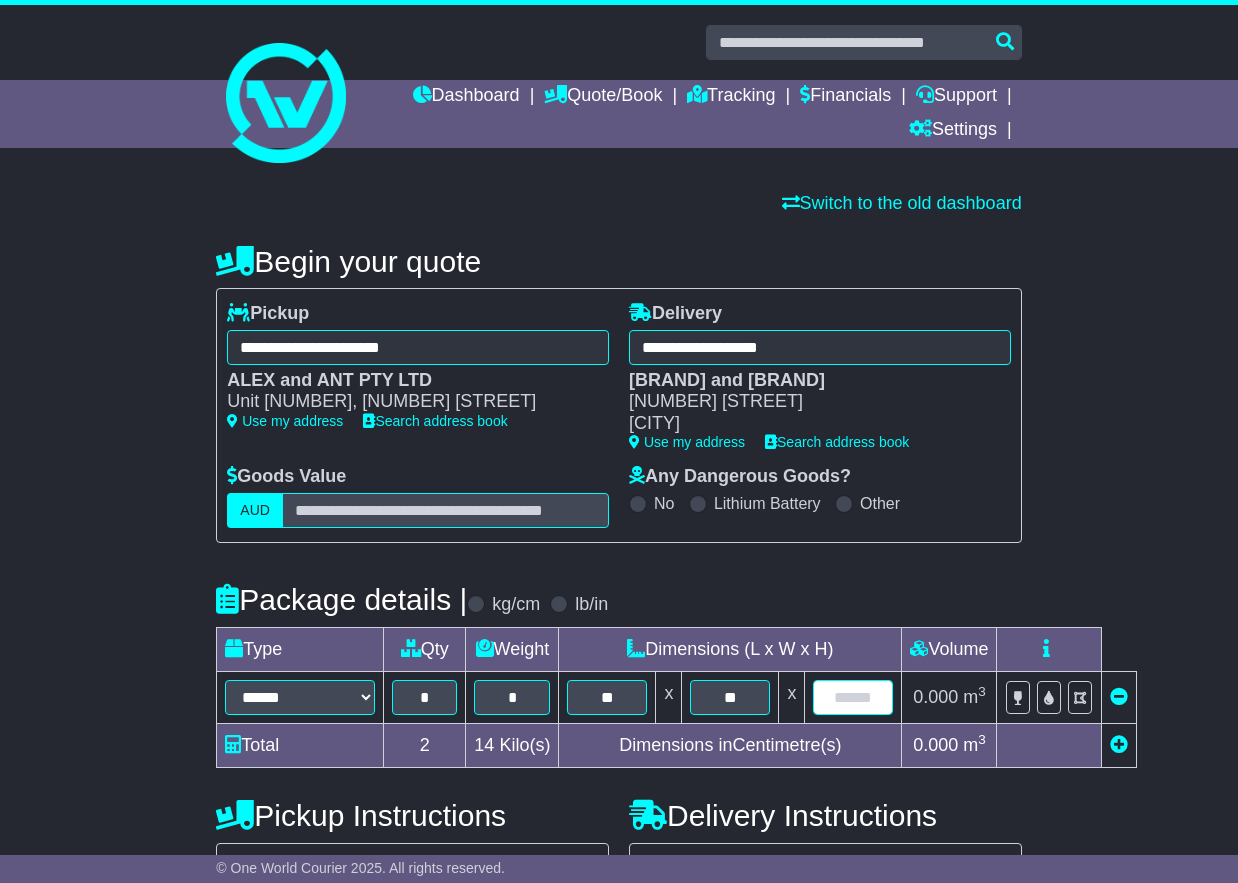 click at bounding box center [853, 697] 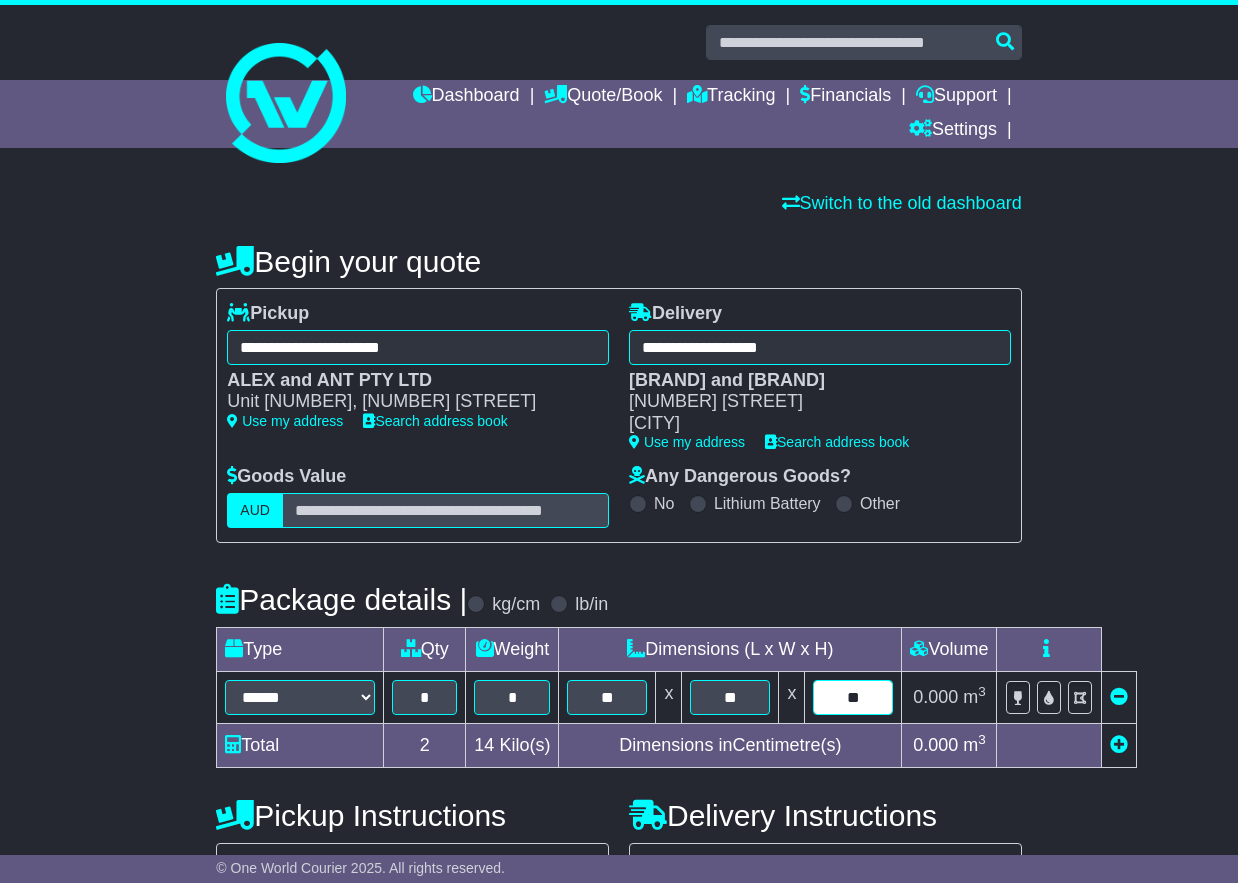 type on "**" 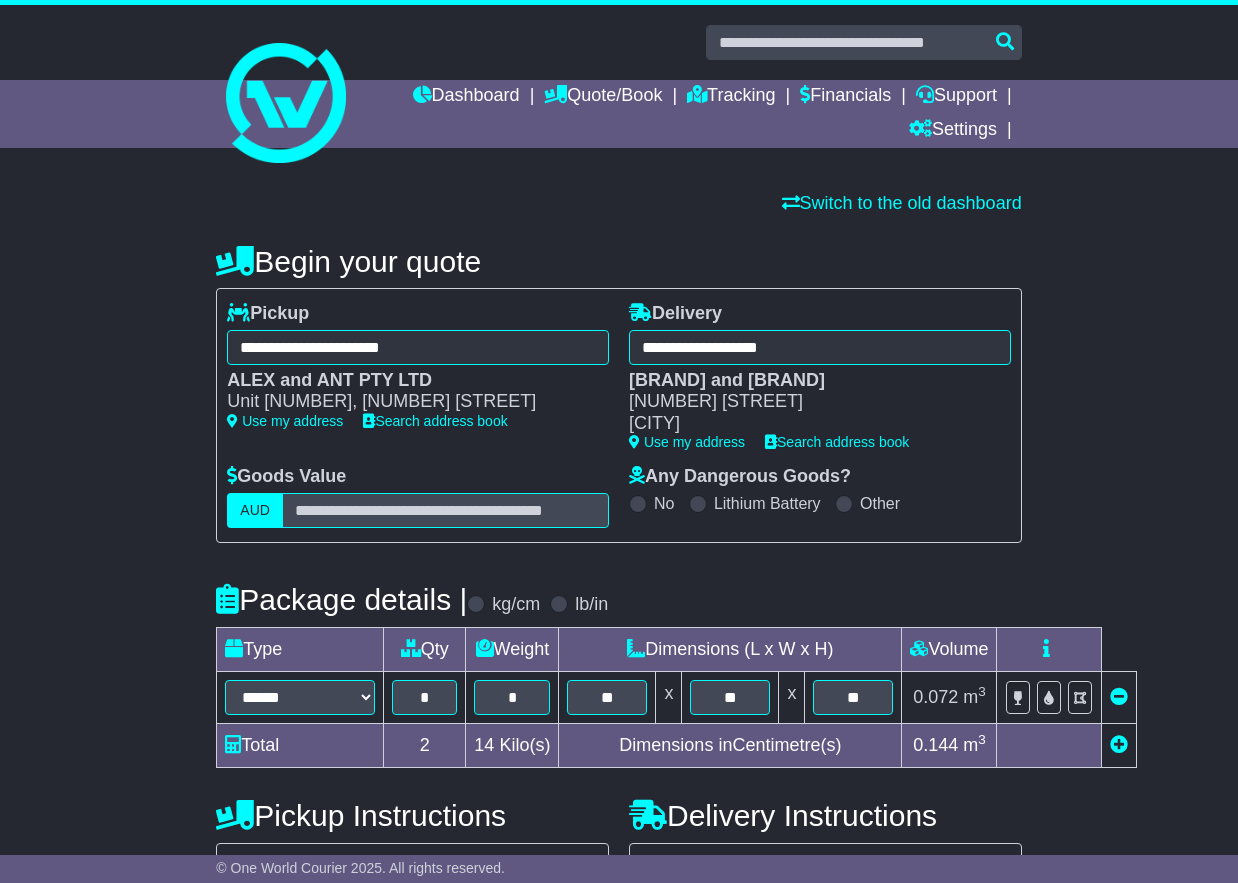 click at bounding box center [1119, 744] 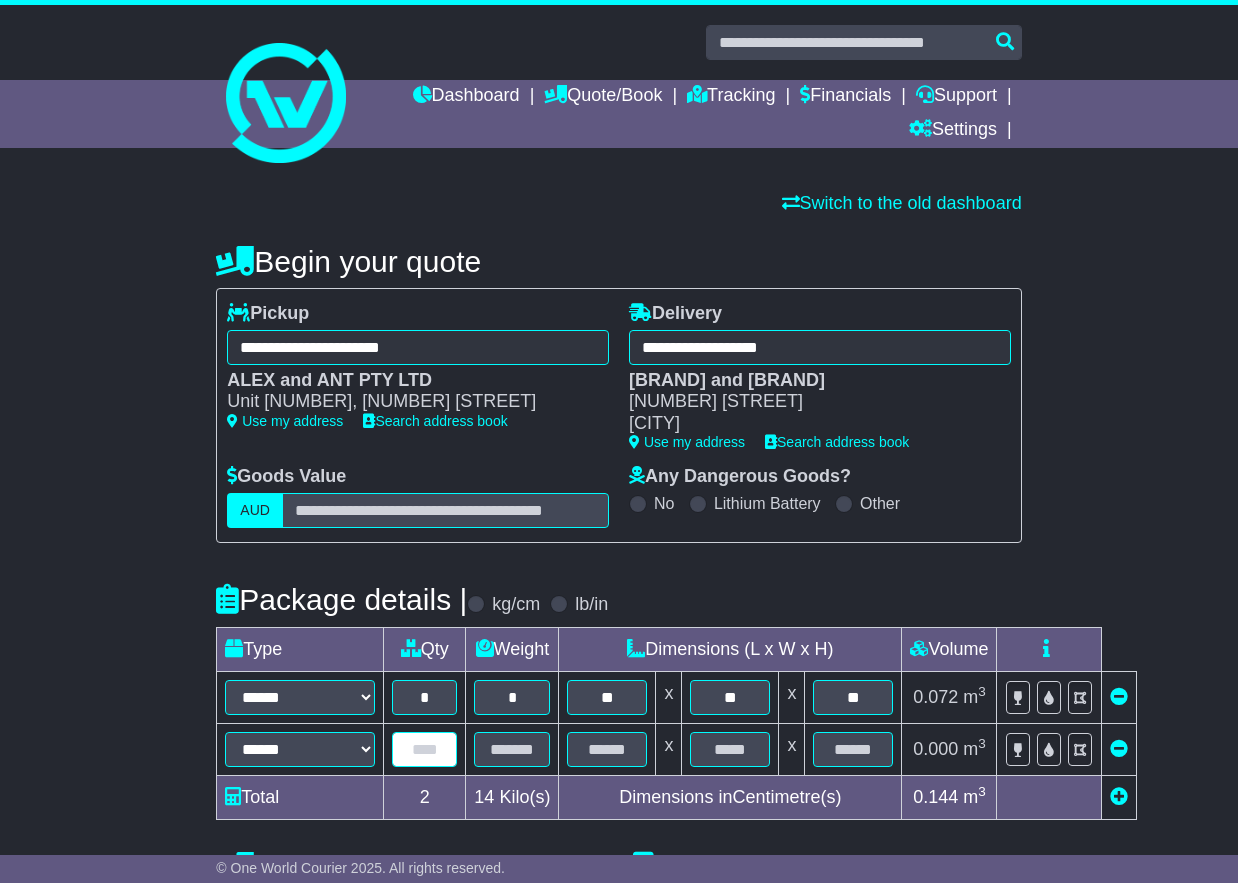 click at bounding box center [424, 749] 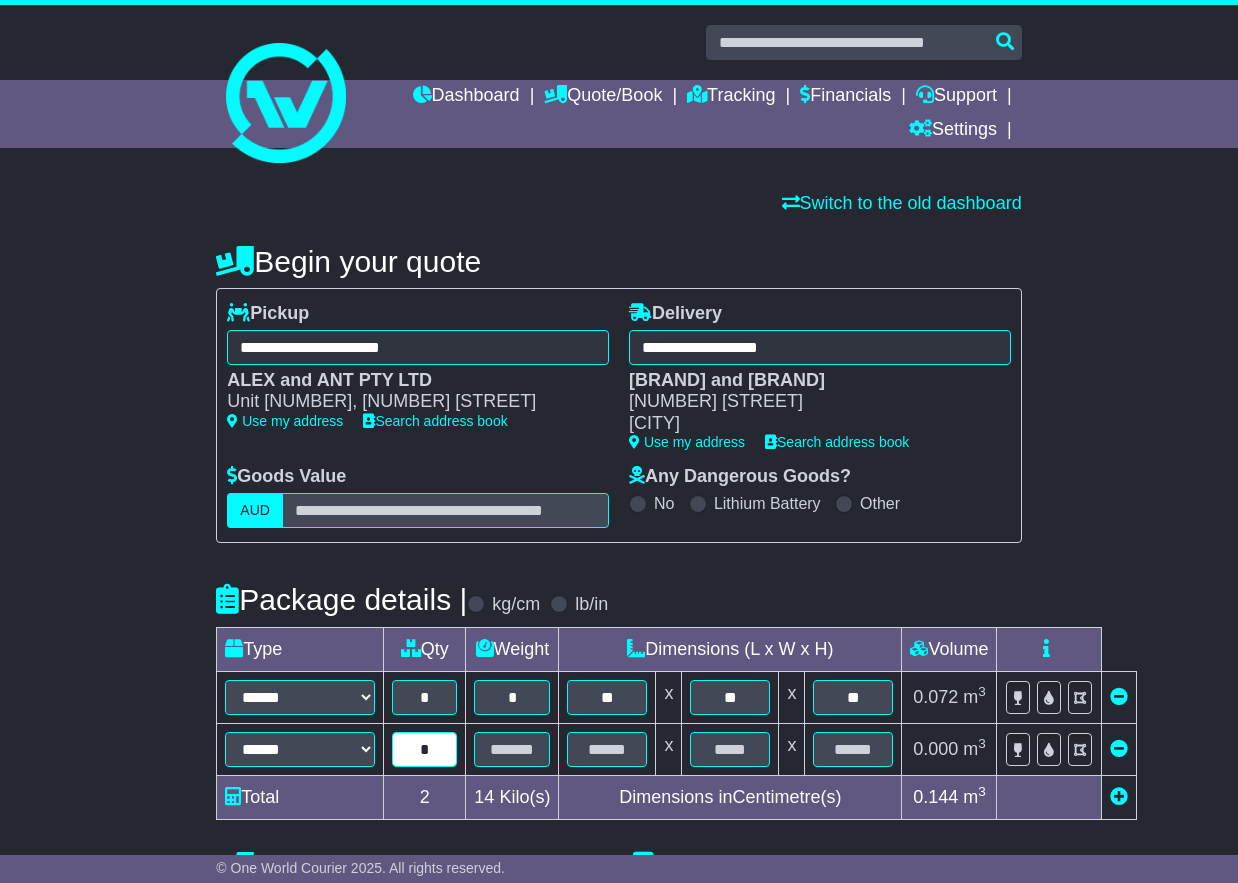 type on "*" 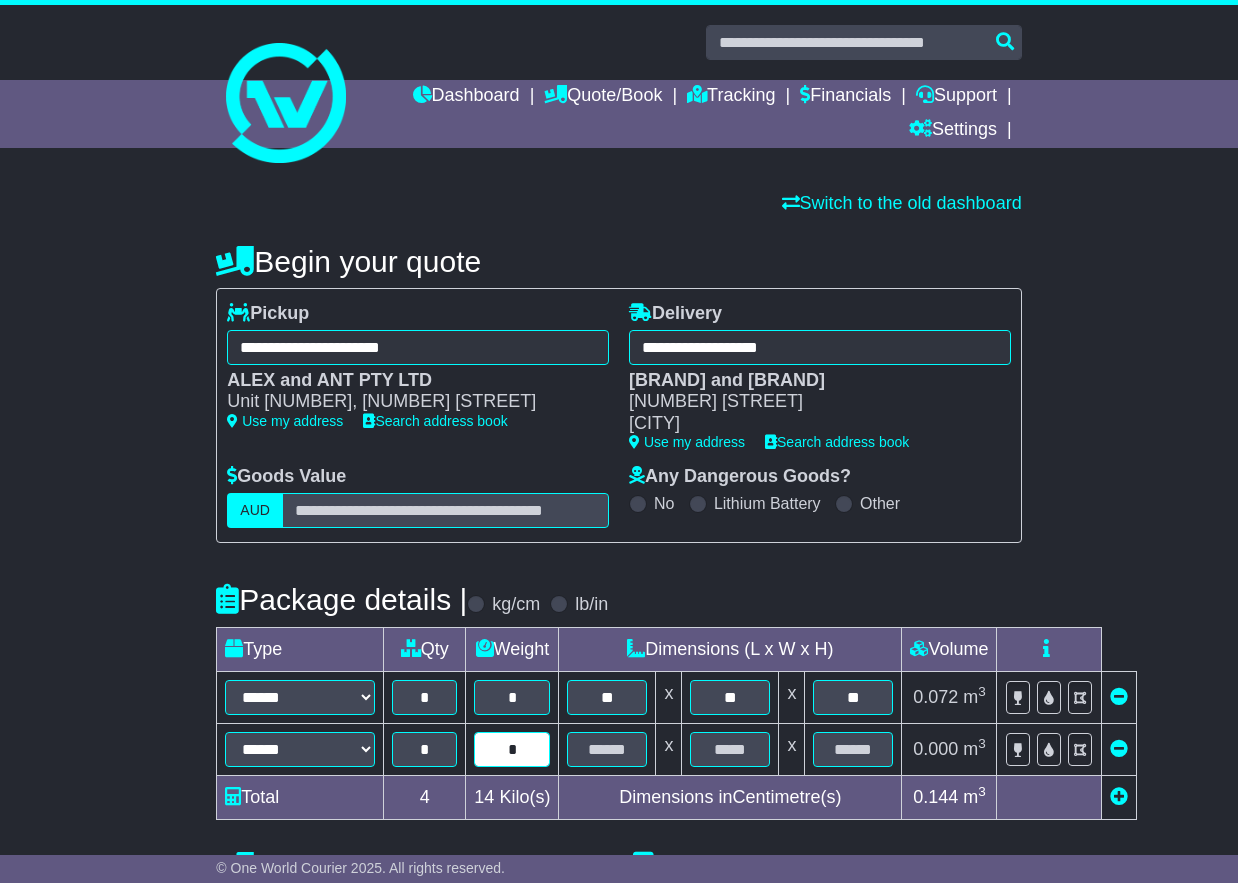 type on "*" 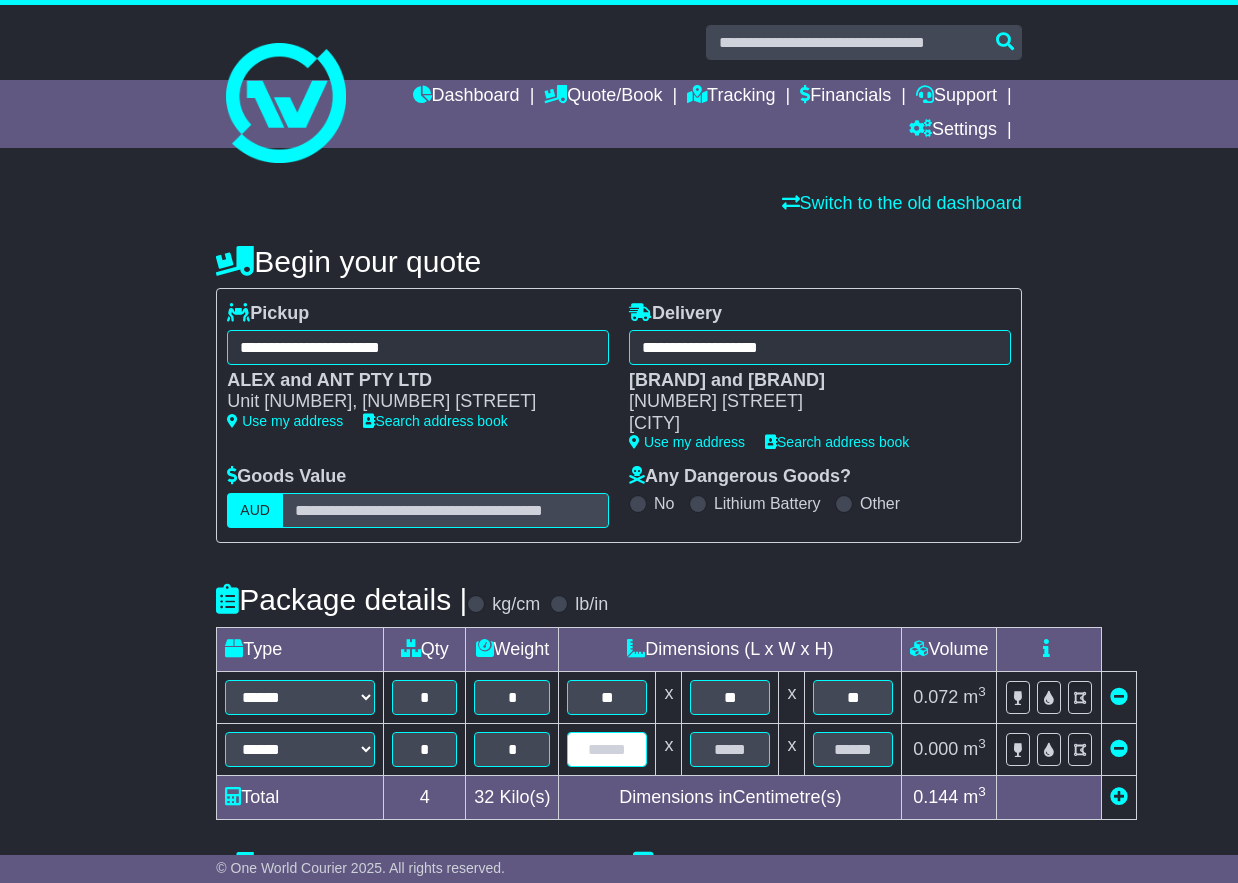 drag, startPoint x: 588, startPoint y: 742, endPoint x: 615, endPoint y: 746, distance: 27.294687 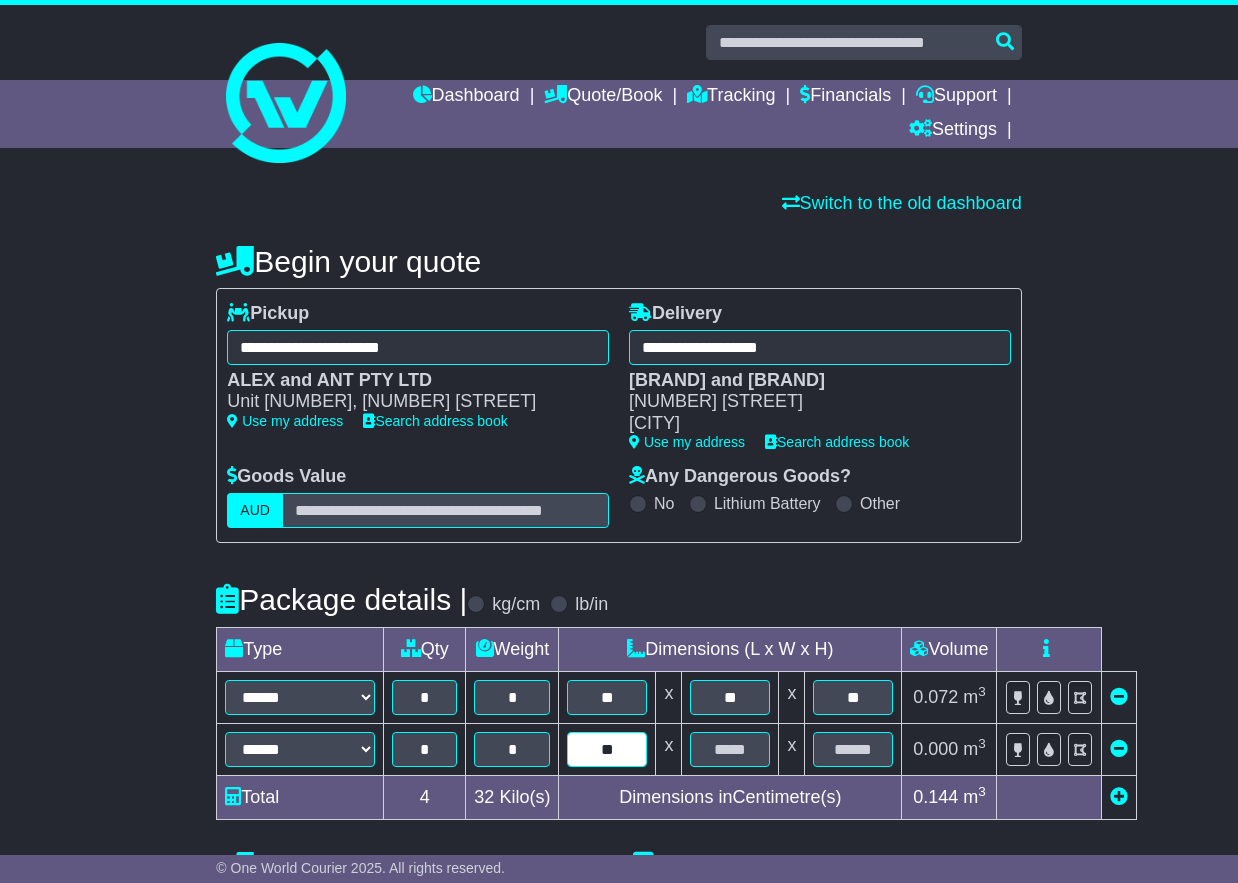 type on "**" 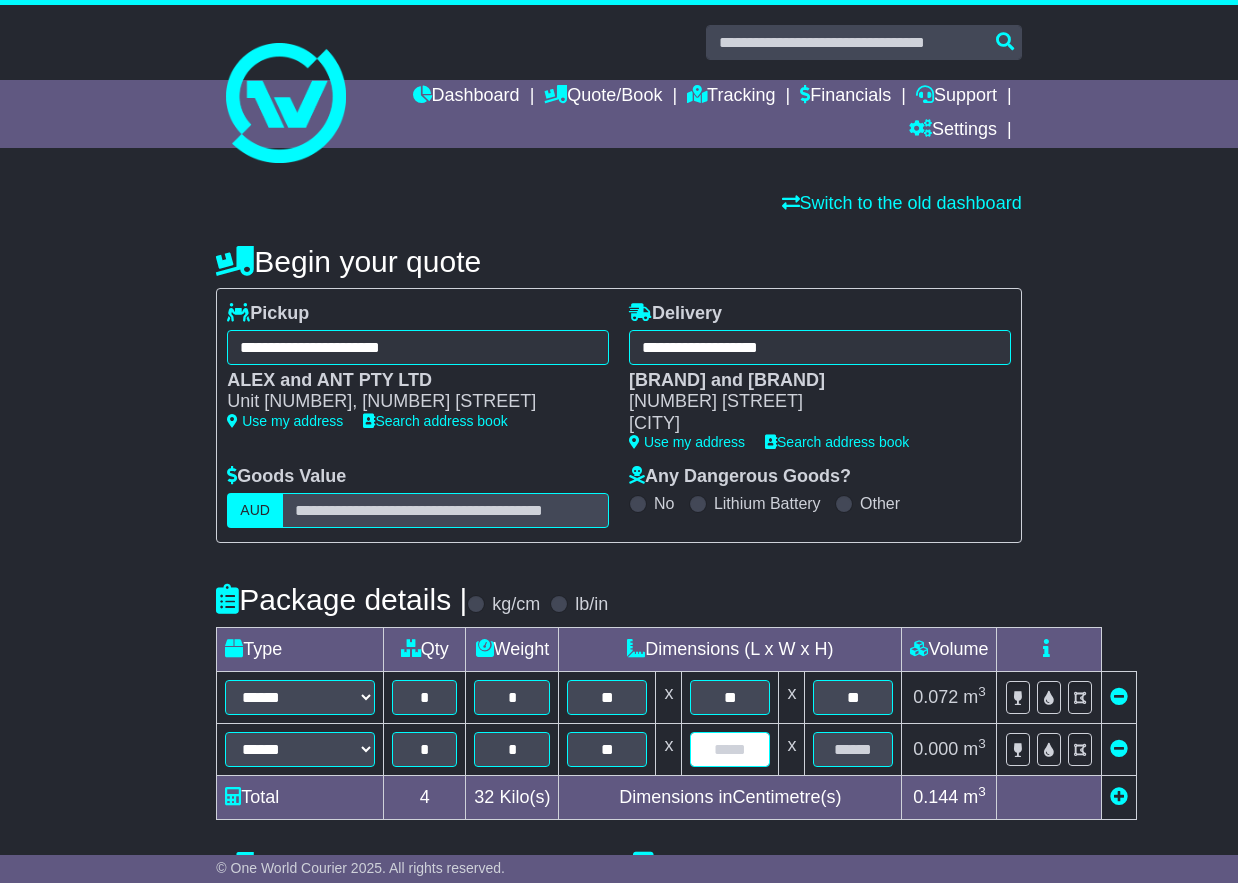 click at bounding box center [730, 749] 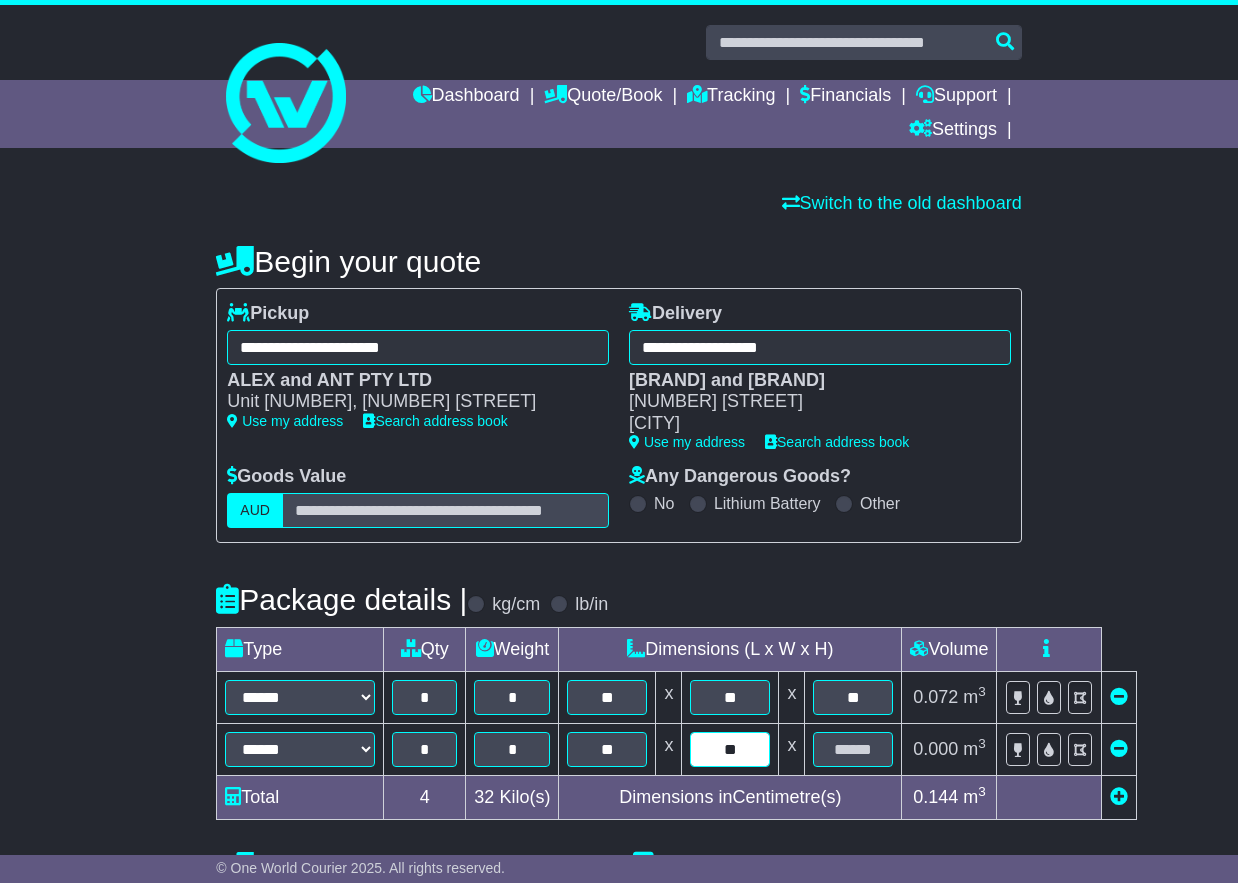 type on "**" 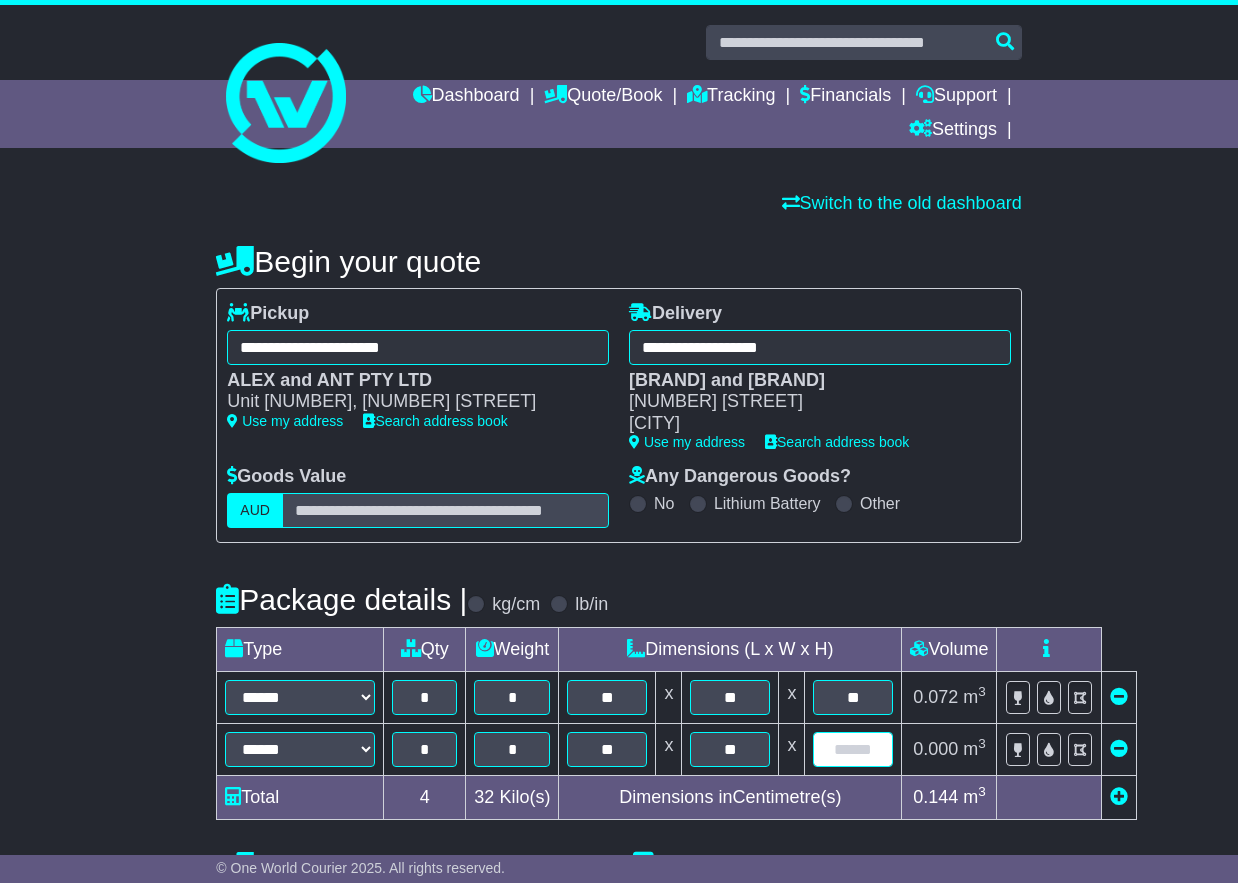 click at bounding box center (853, 749) 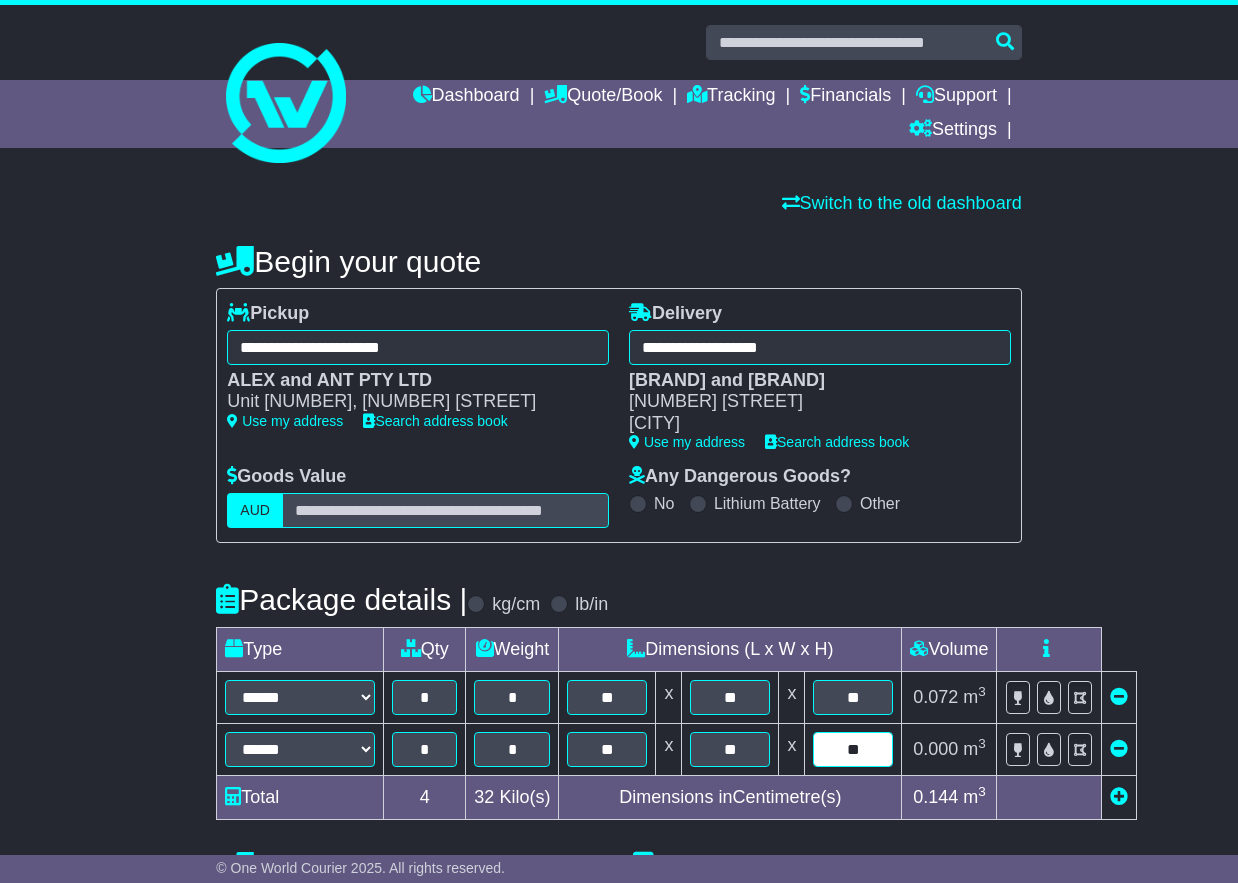 type on "**" 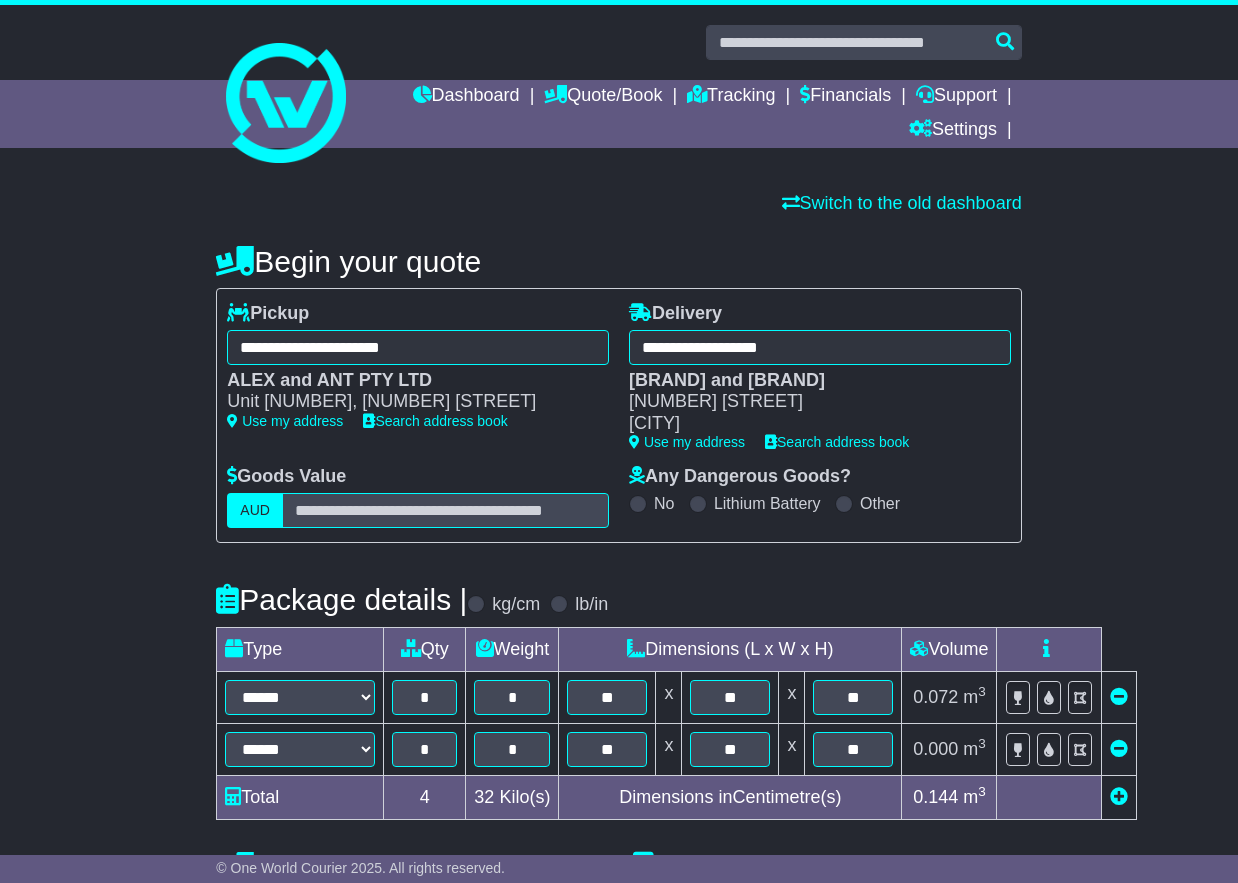 click on "**********" at bounding box center (619, 712) 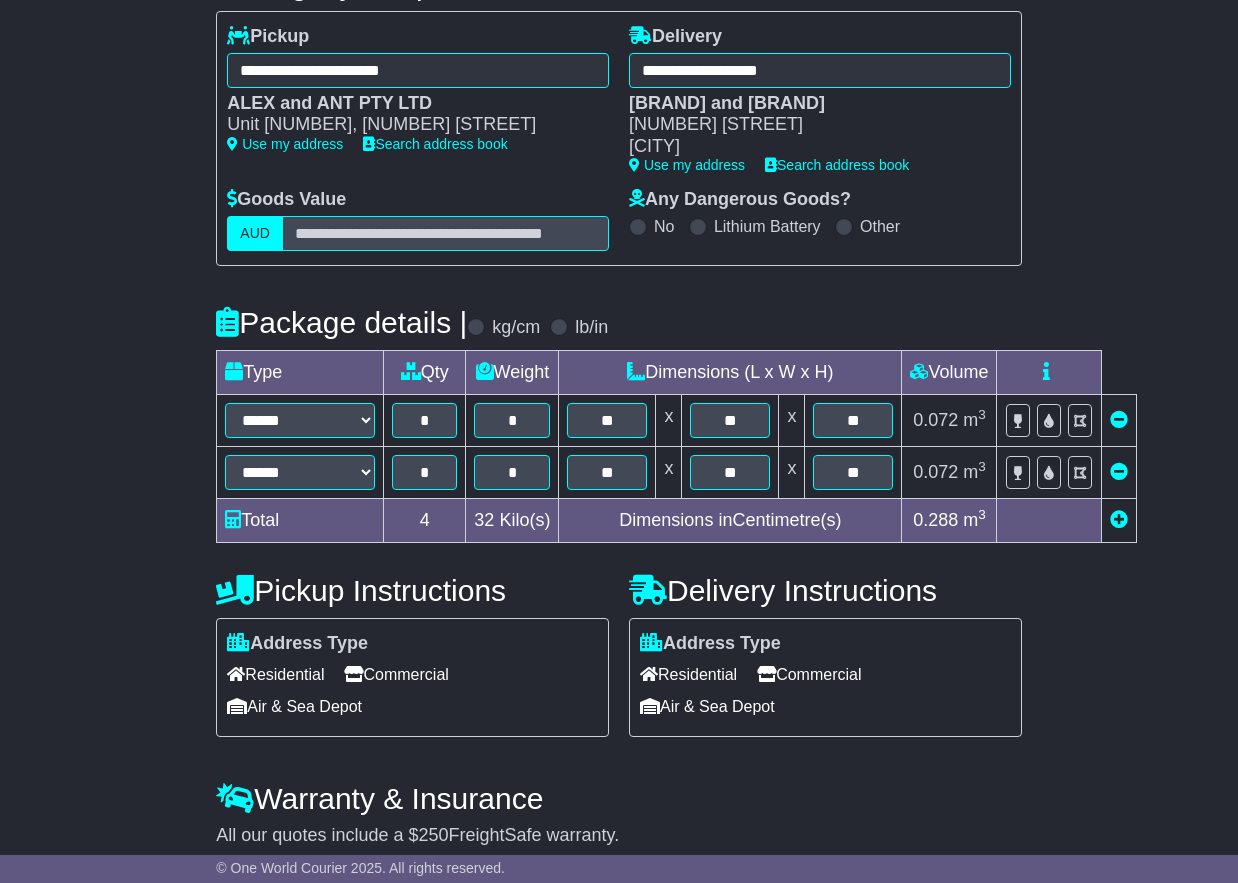 scroll, scrollTop: 358, scrollLeft: 0, axis: vertical 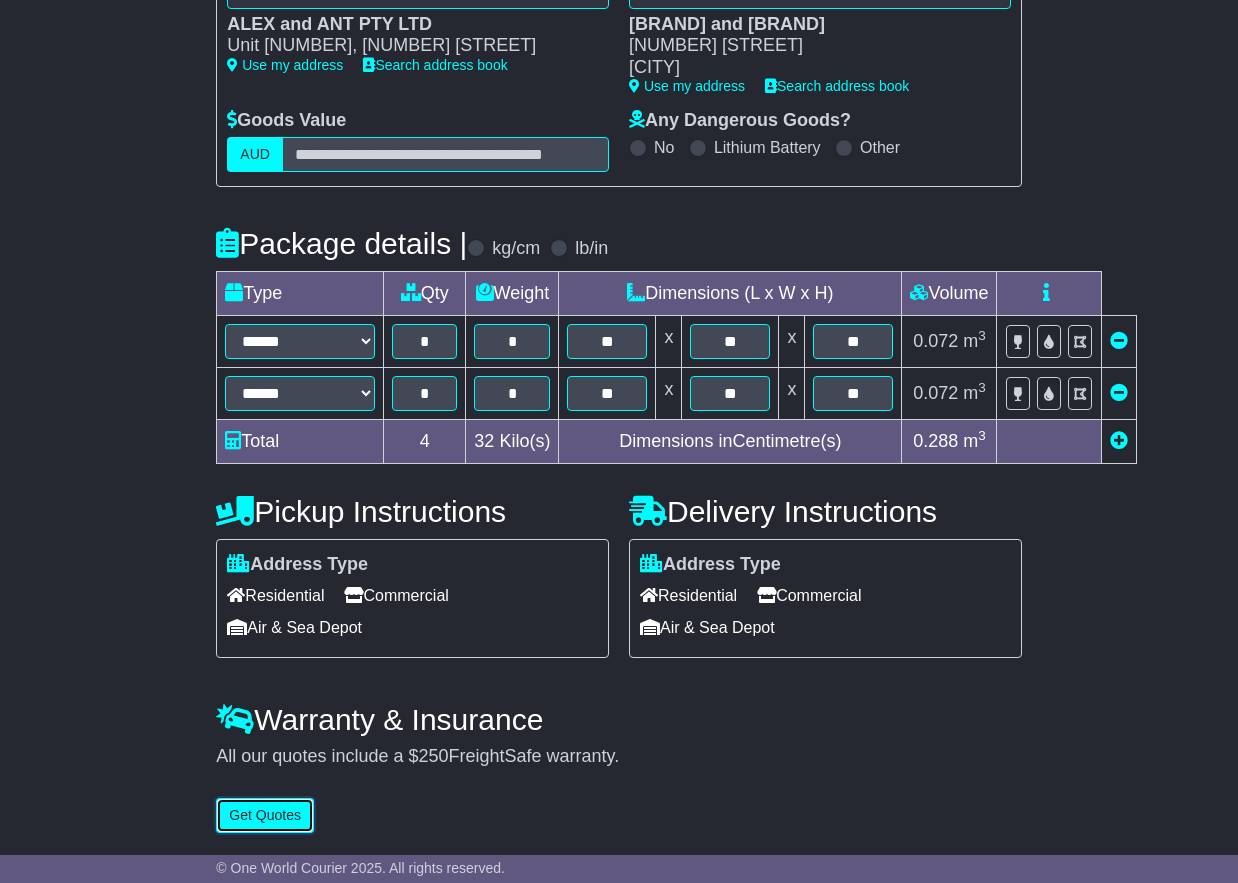click on "Get Quotes" at bounding box center [265, 815] 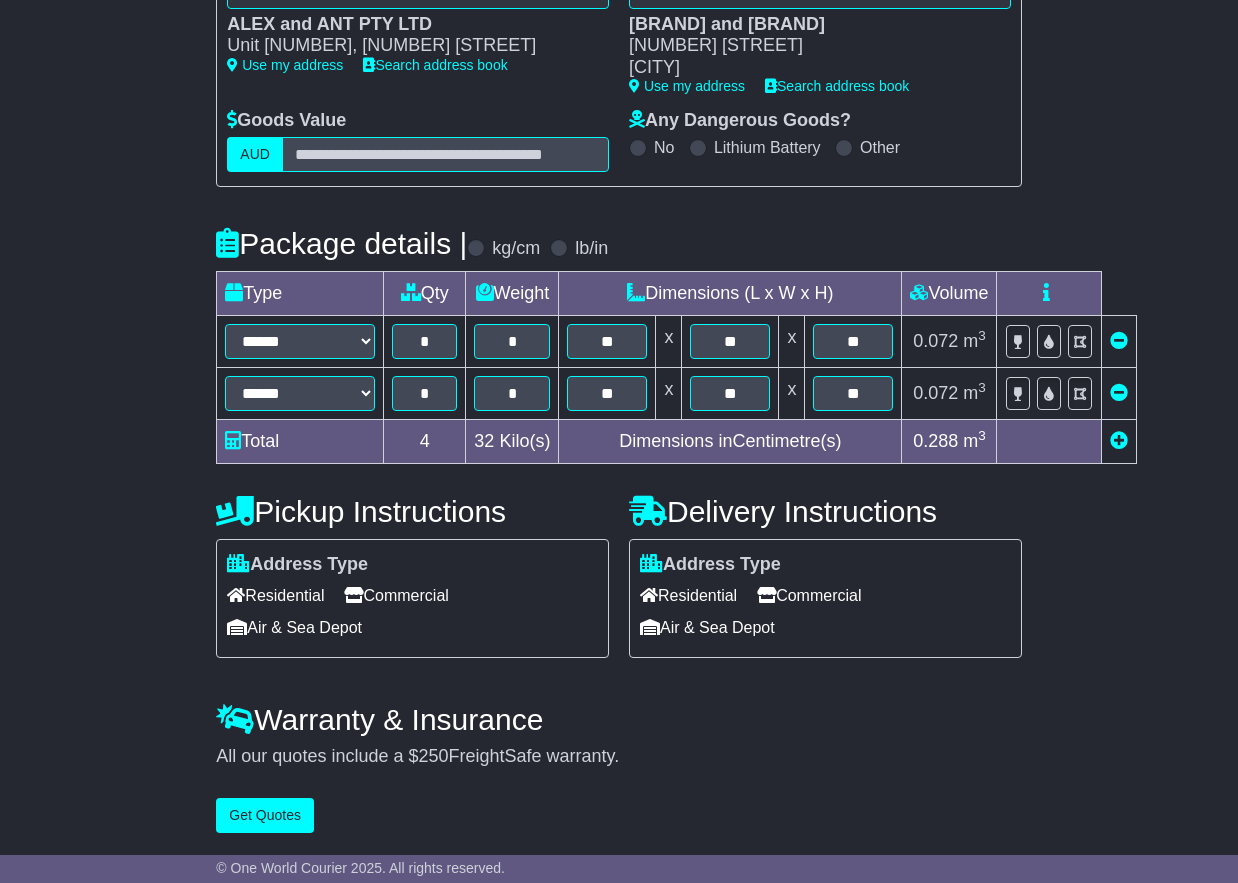 scroll, scrollTop: 0, scrollLeft: 0, axis: both 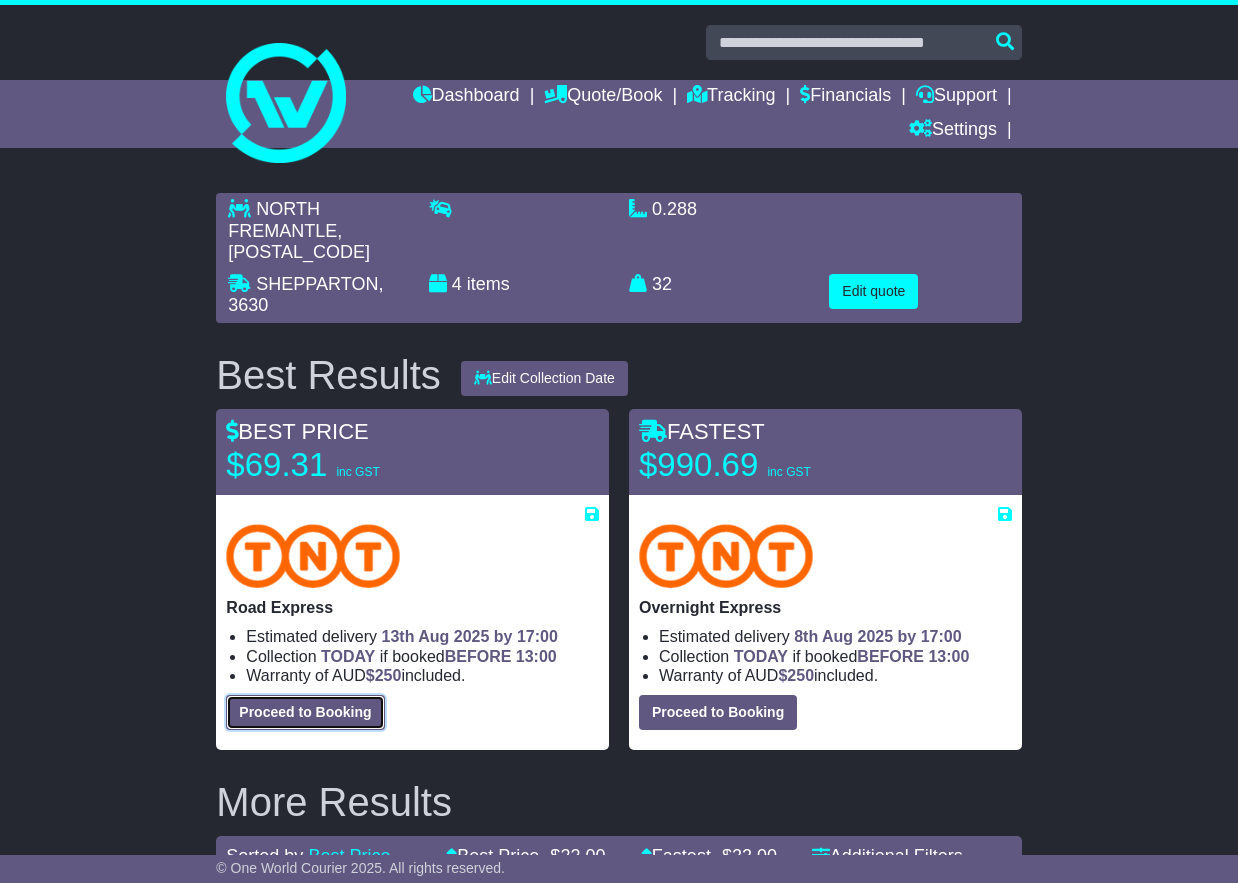 click on "Proceed to Booking" at bounding box center [305, 712] 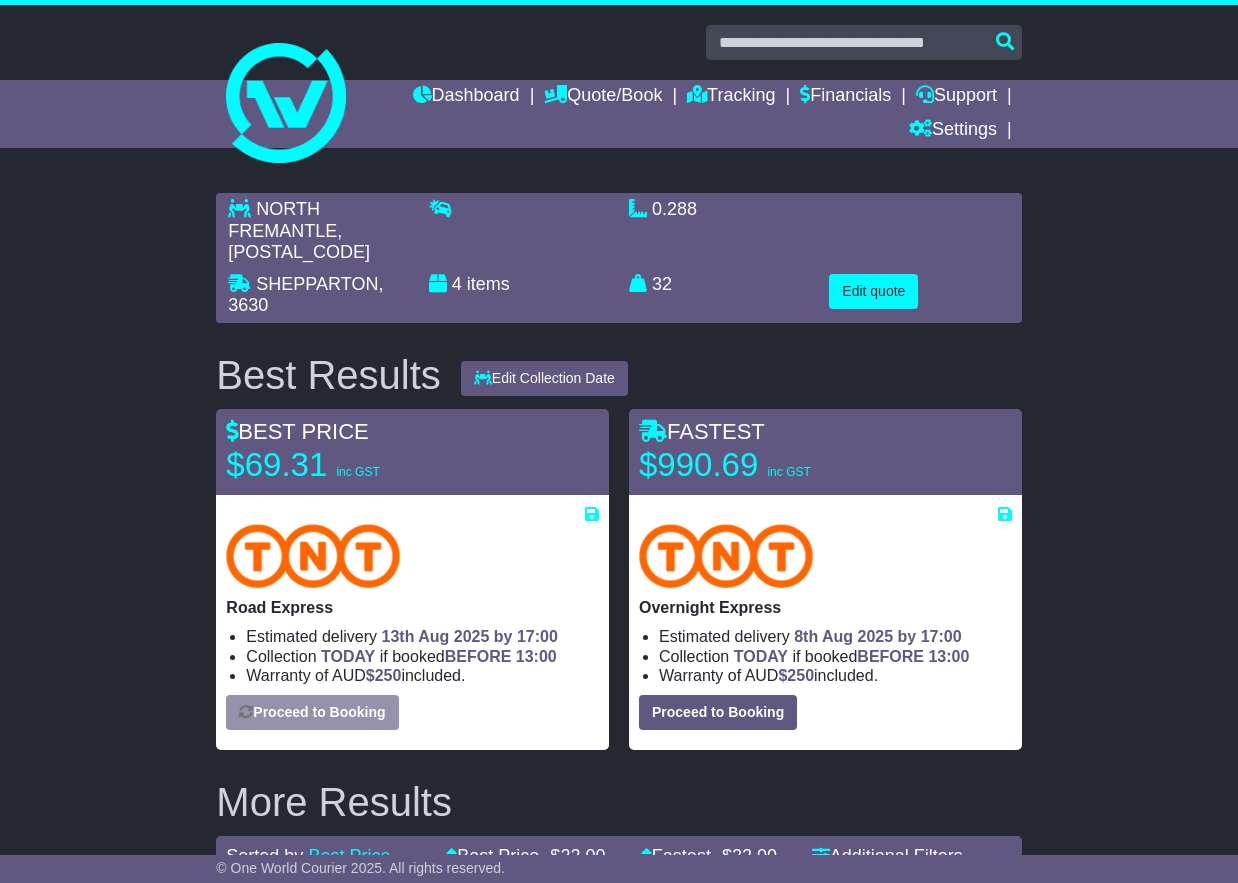 select on "****" 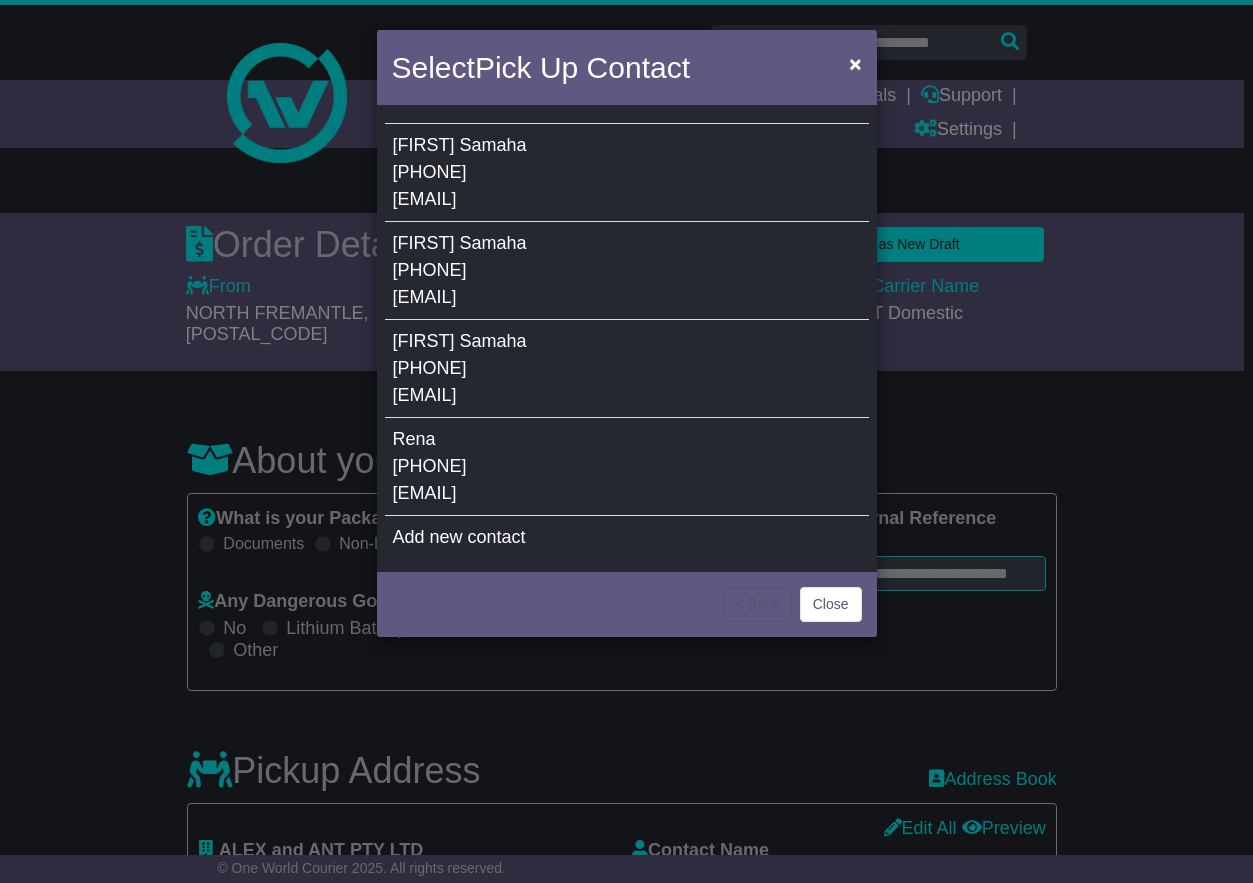 click on "[PHONE]" at bounding box center [430, 172] 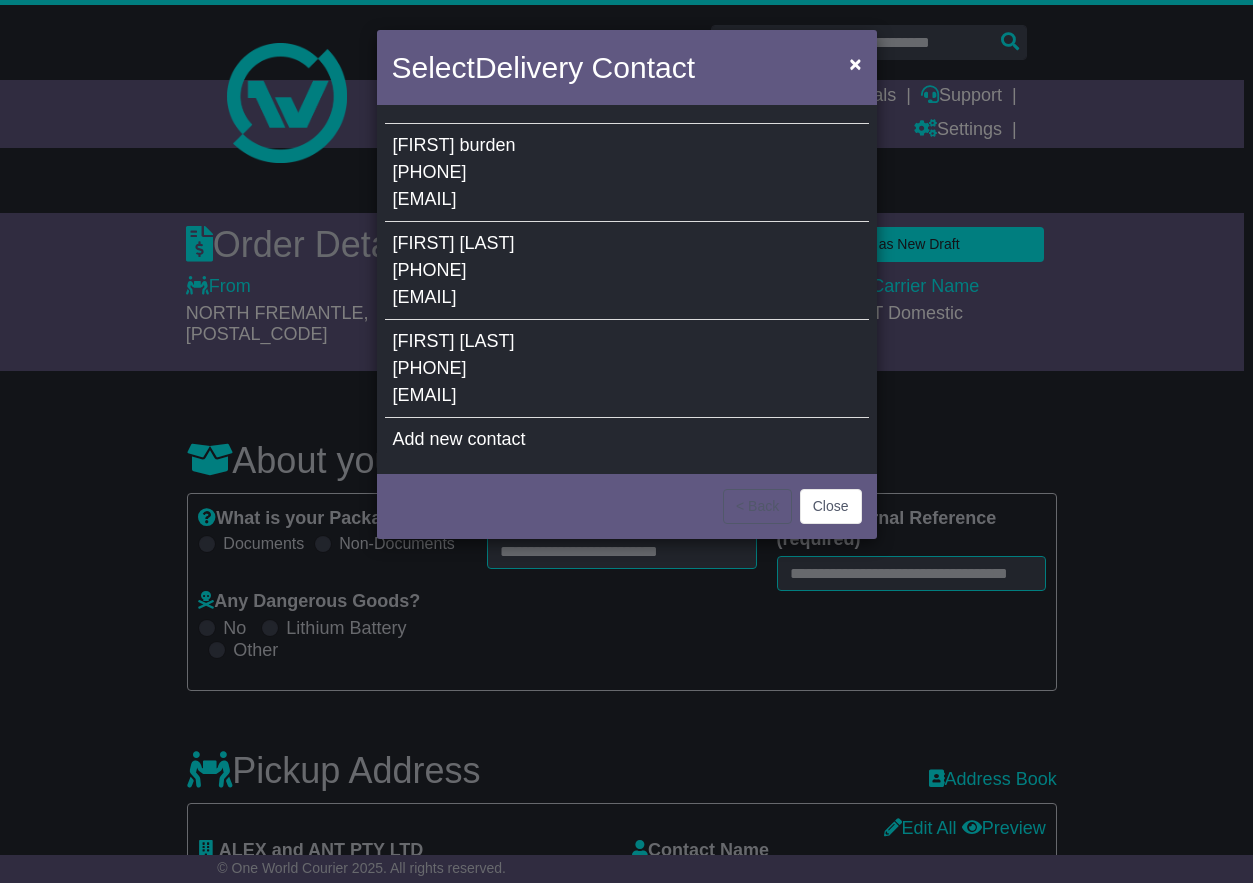 click on "renee   burden
0358313287
renee.burden@yahoo.com.au" at bounding box center (627, 173) 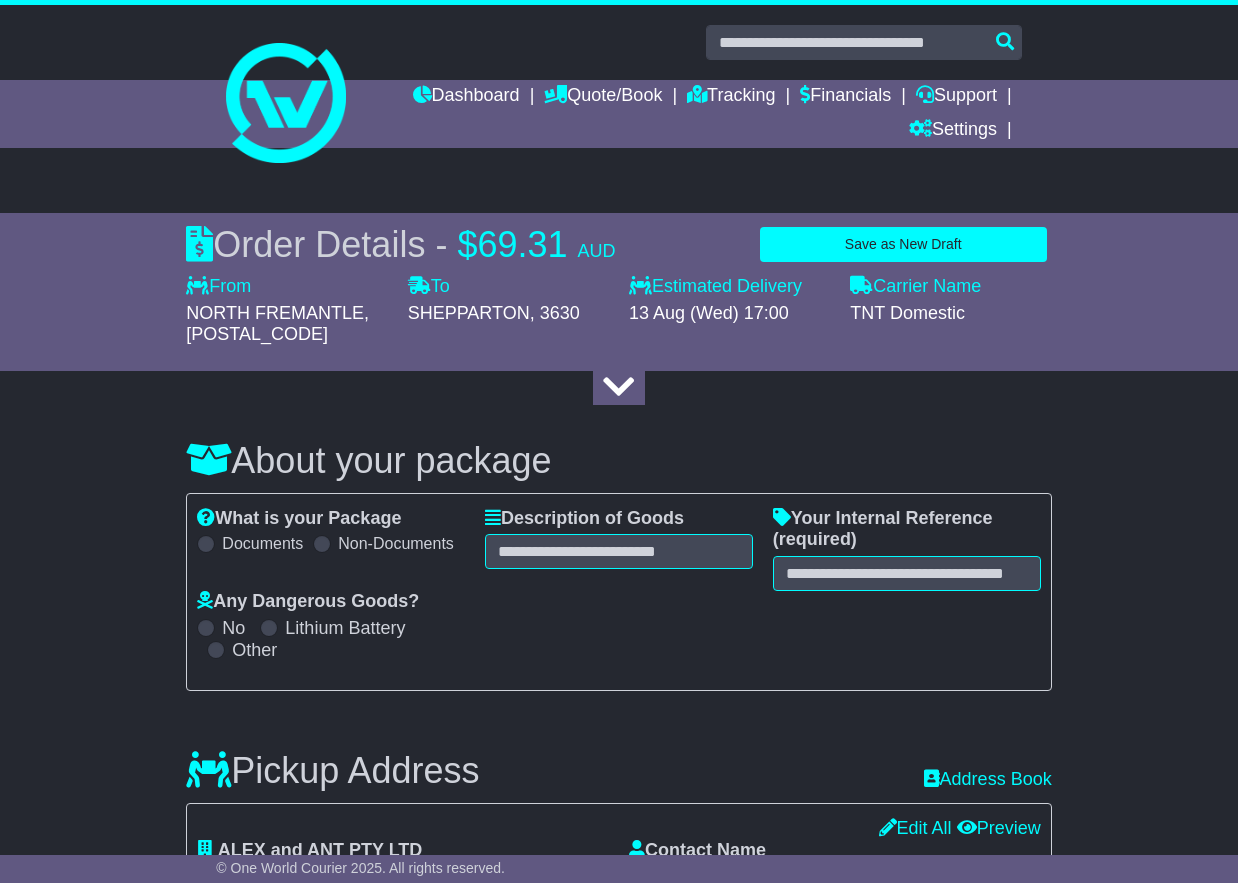 scroll, scrollTop: 4, scrollLeft: 0, axis: vertical 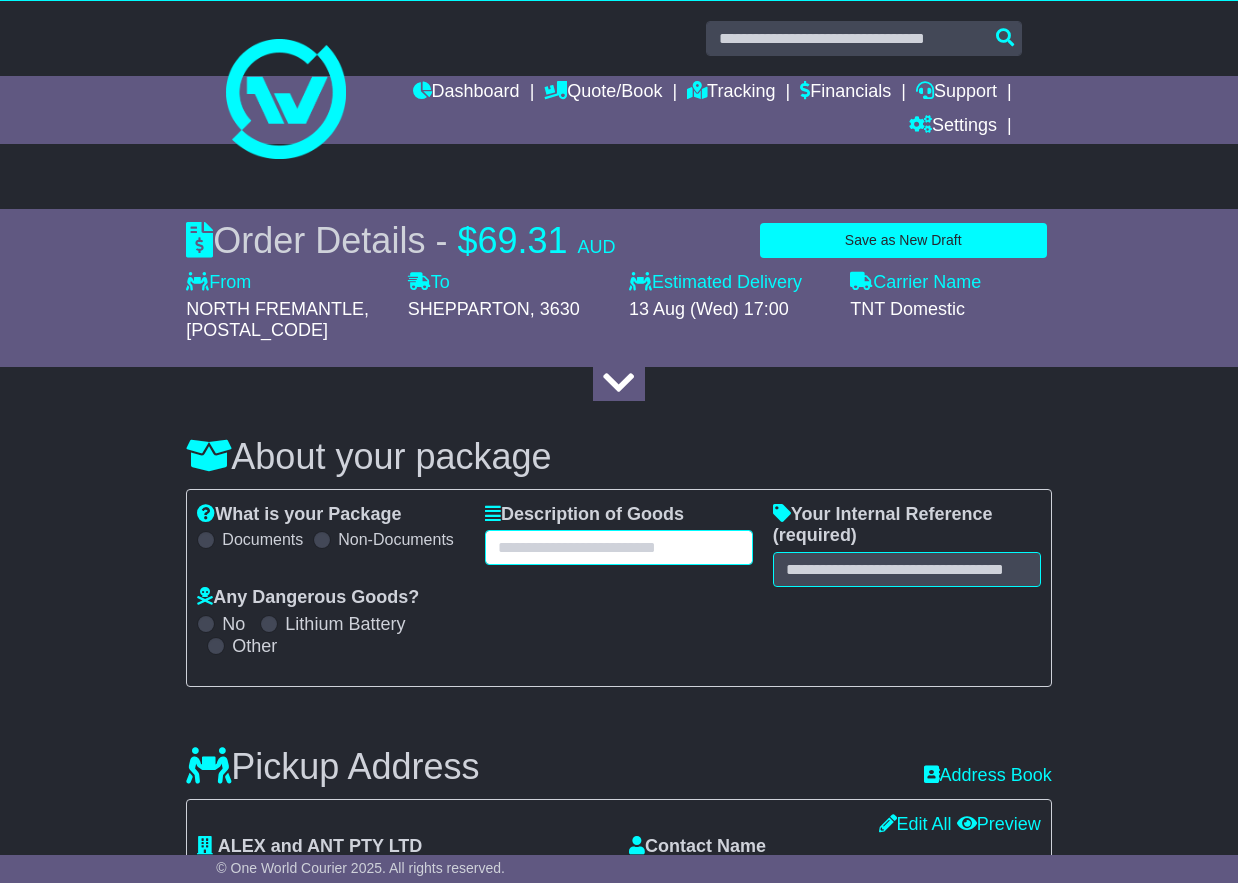 click at bounding box center (619, 547) 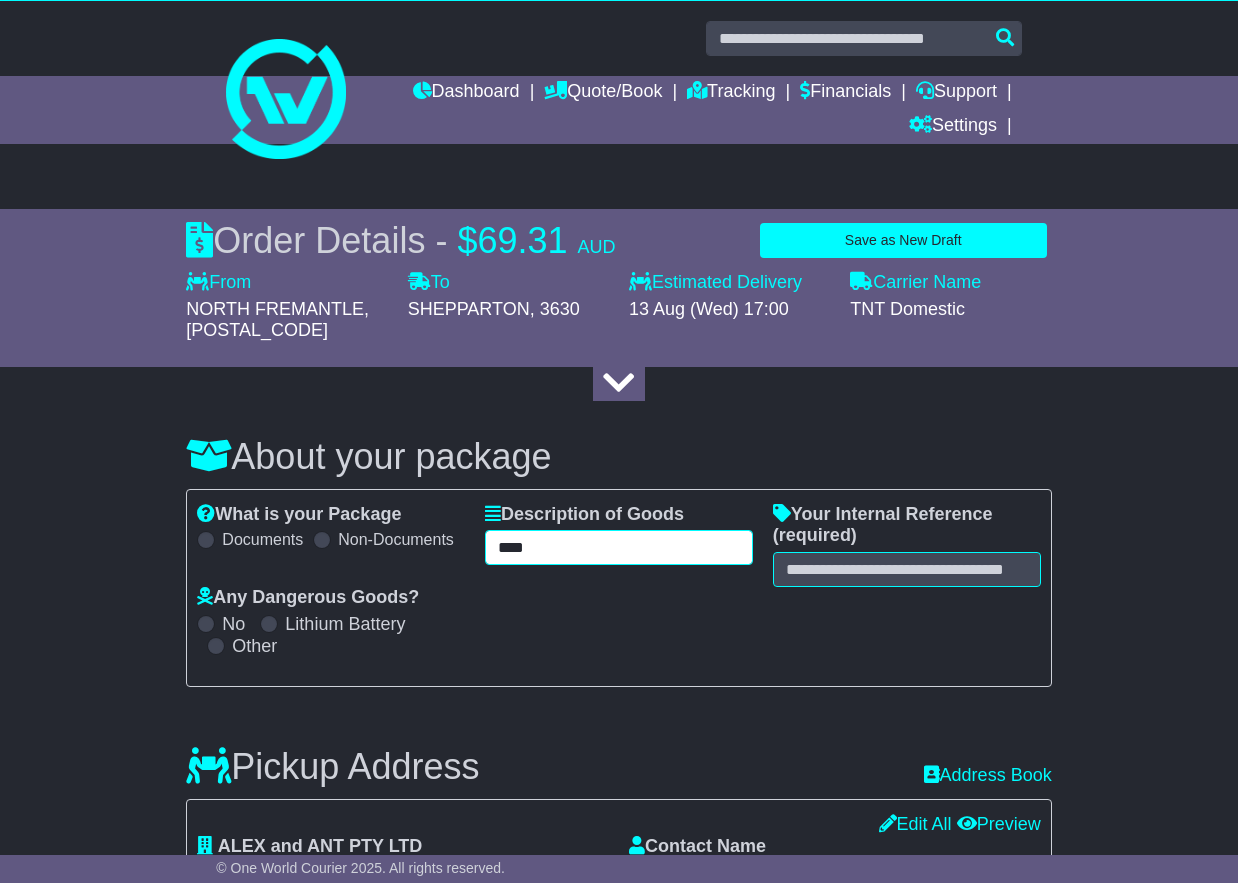 type on "****" 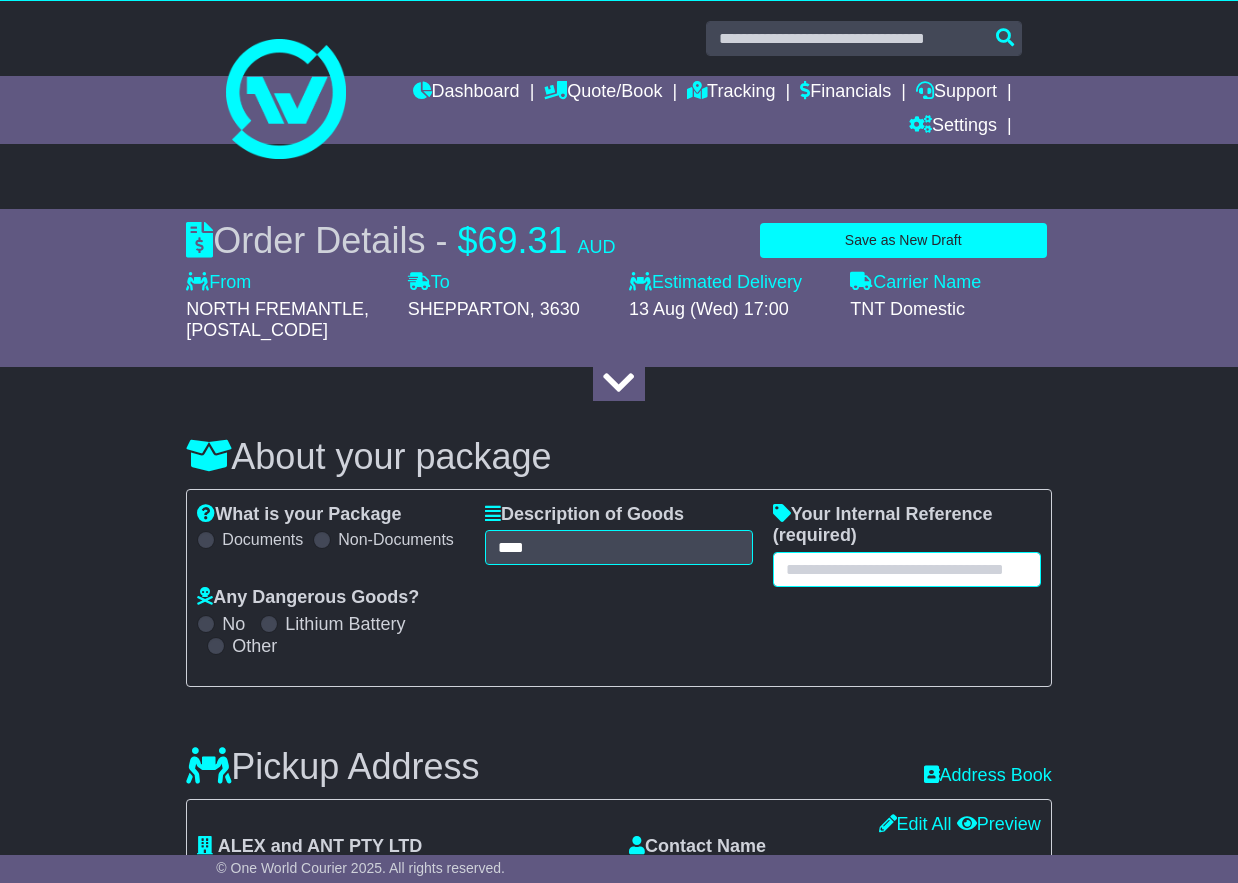 click at bounding box center (907, 569) 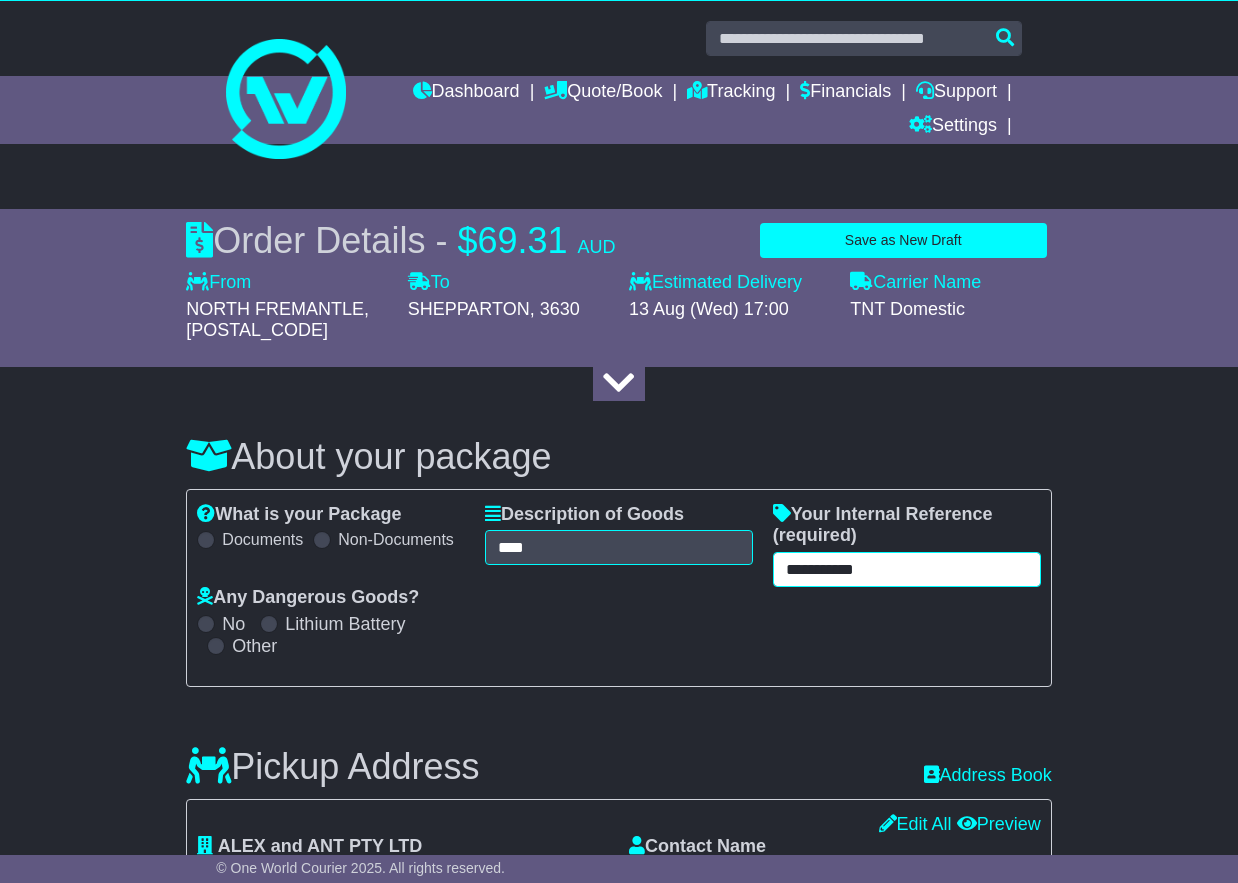 type on "**********" 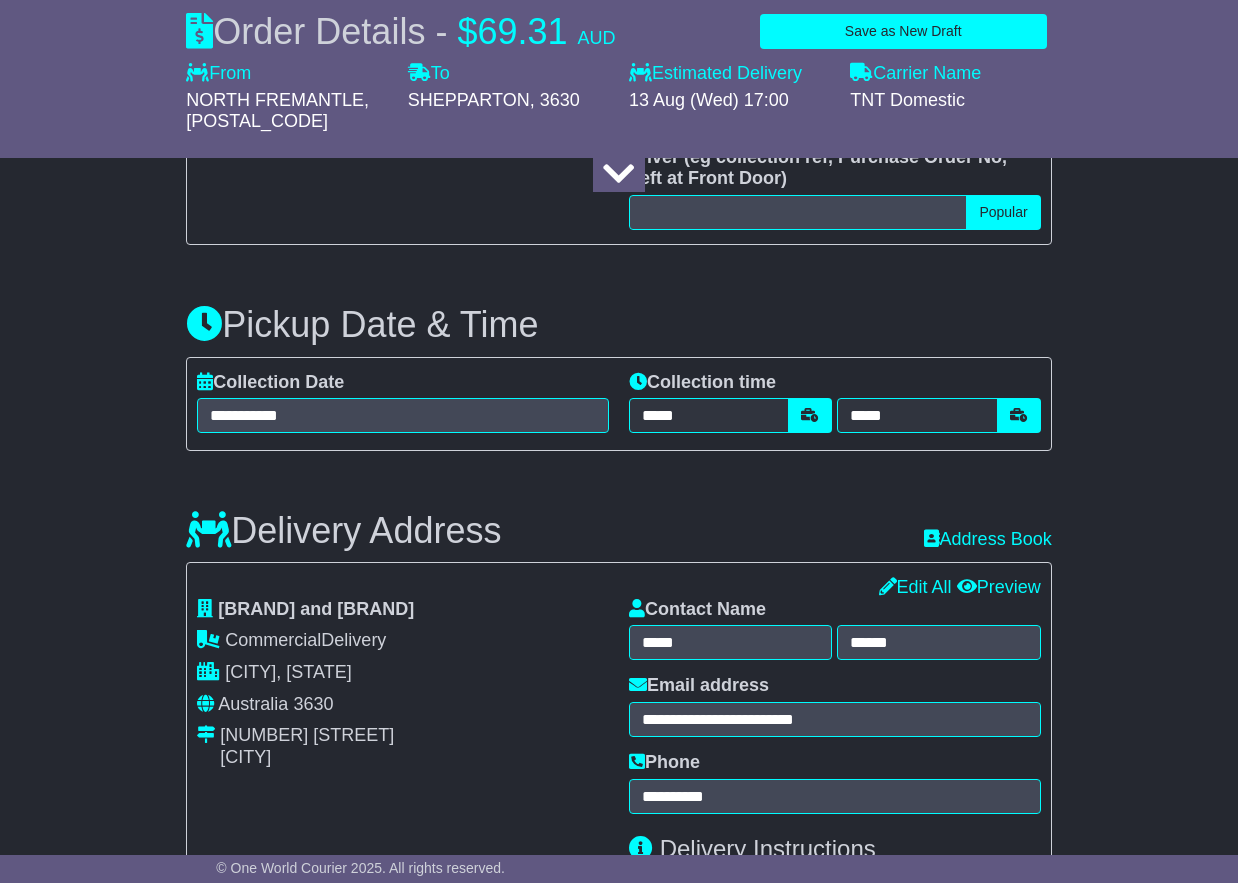 scroll, scrollTop: 1033, scrollLeft: 0, axis: vertical 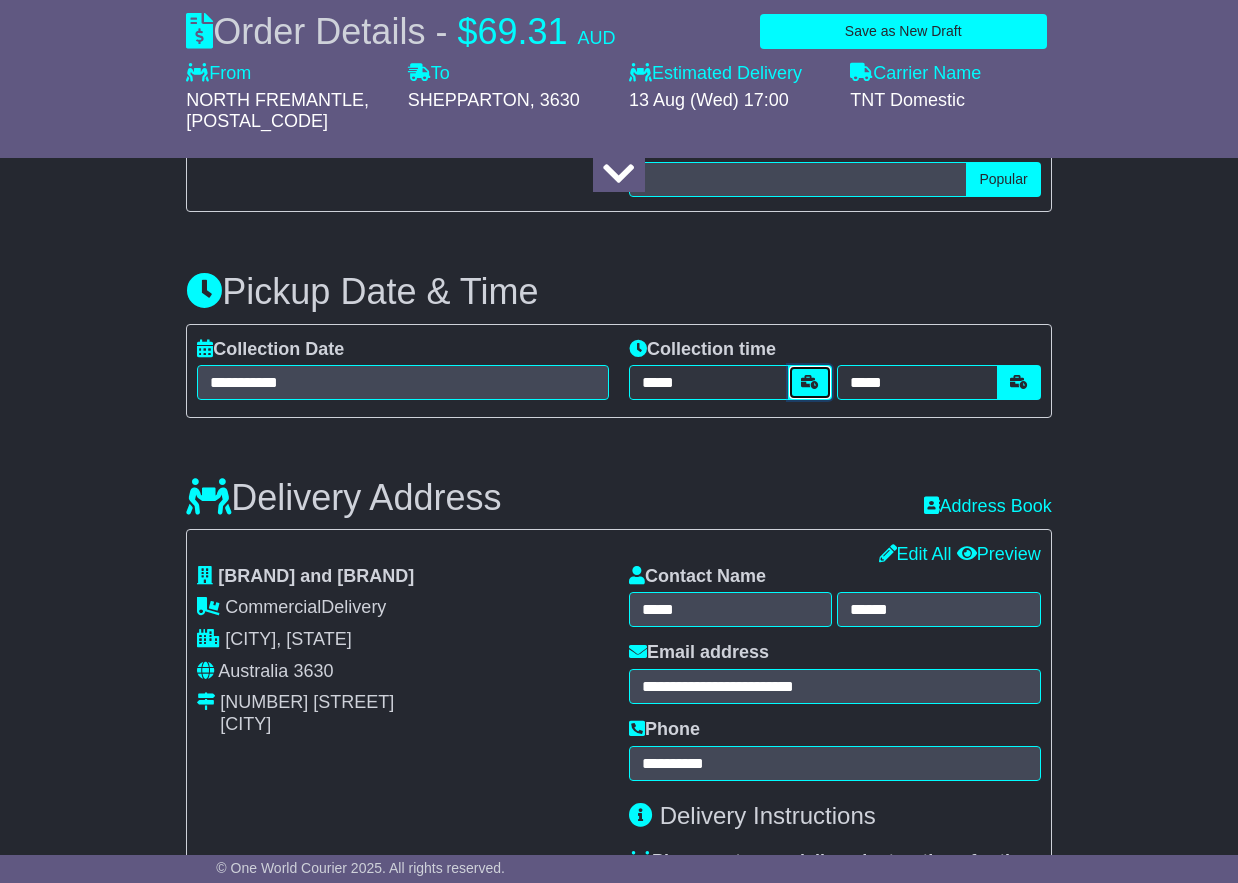click at bounding box center [810, 382] 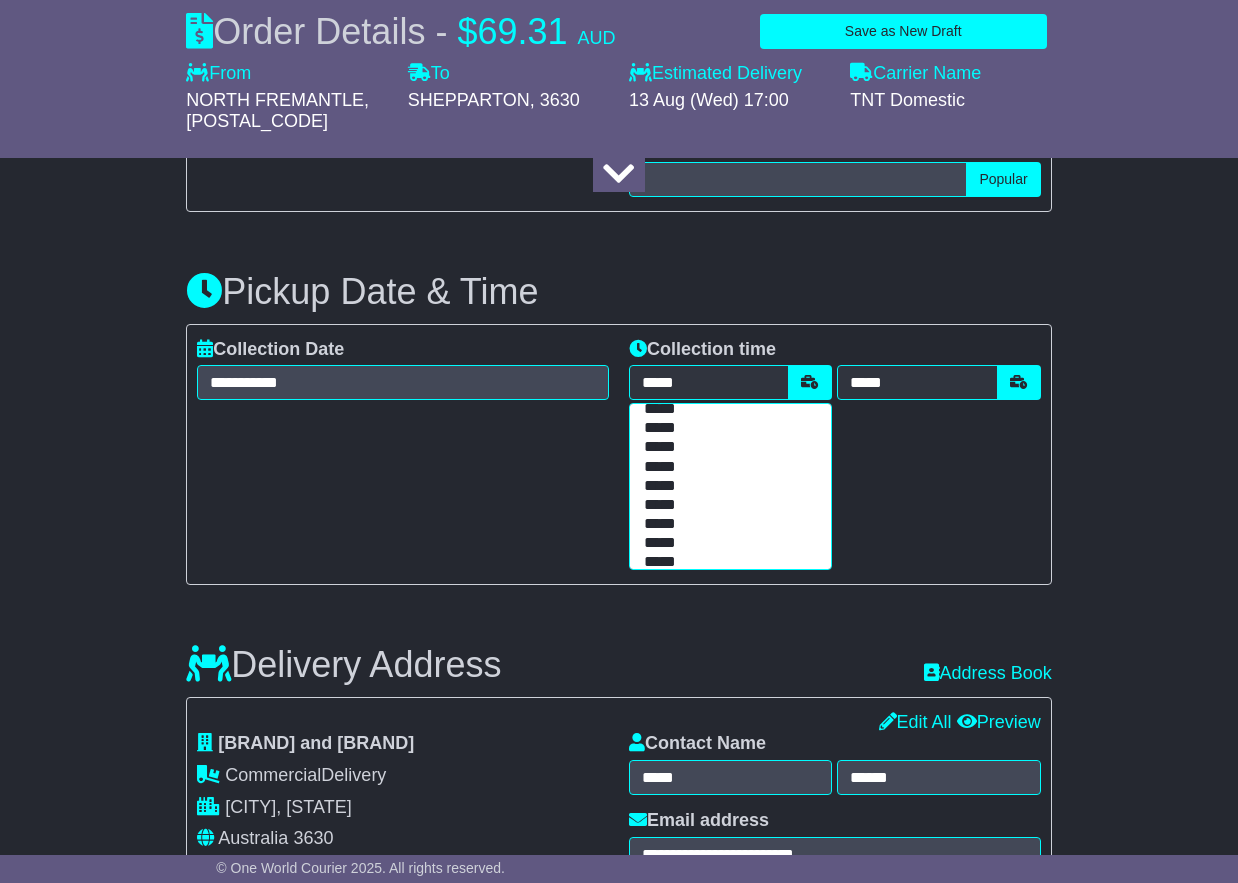 scroll, scrollTop: 147, scrollLeft: 0, axis: vertical 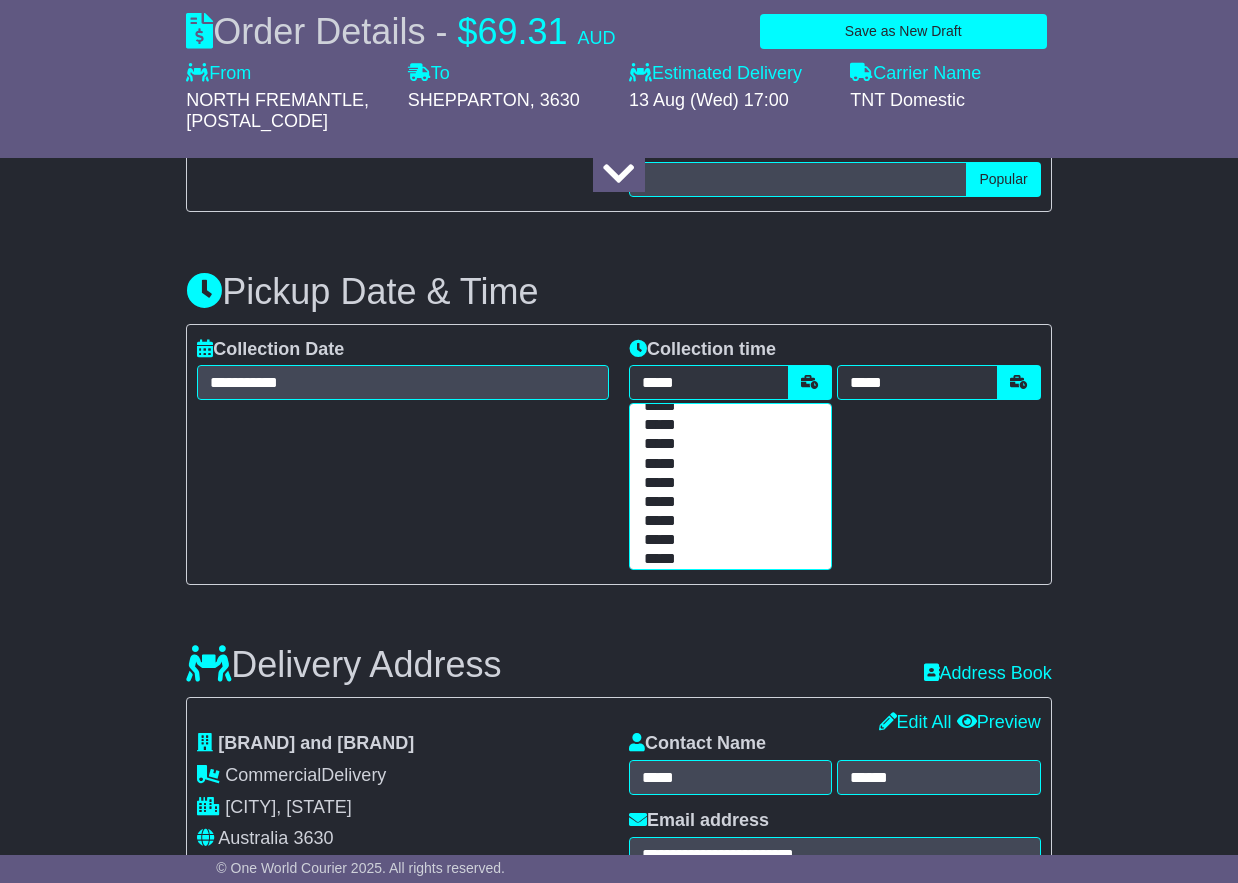 click on "*****" at bounding box center (726, 464) 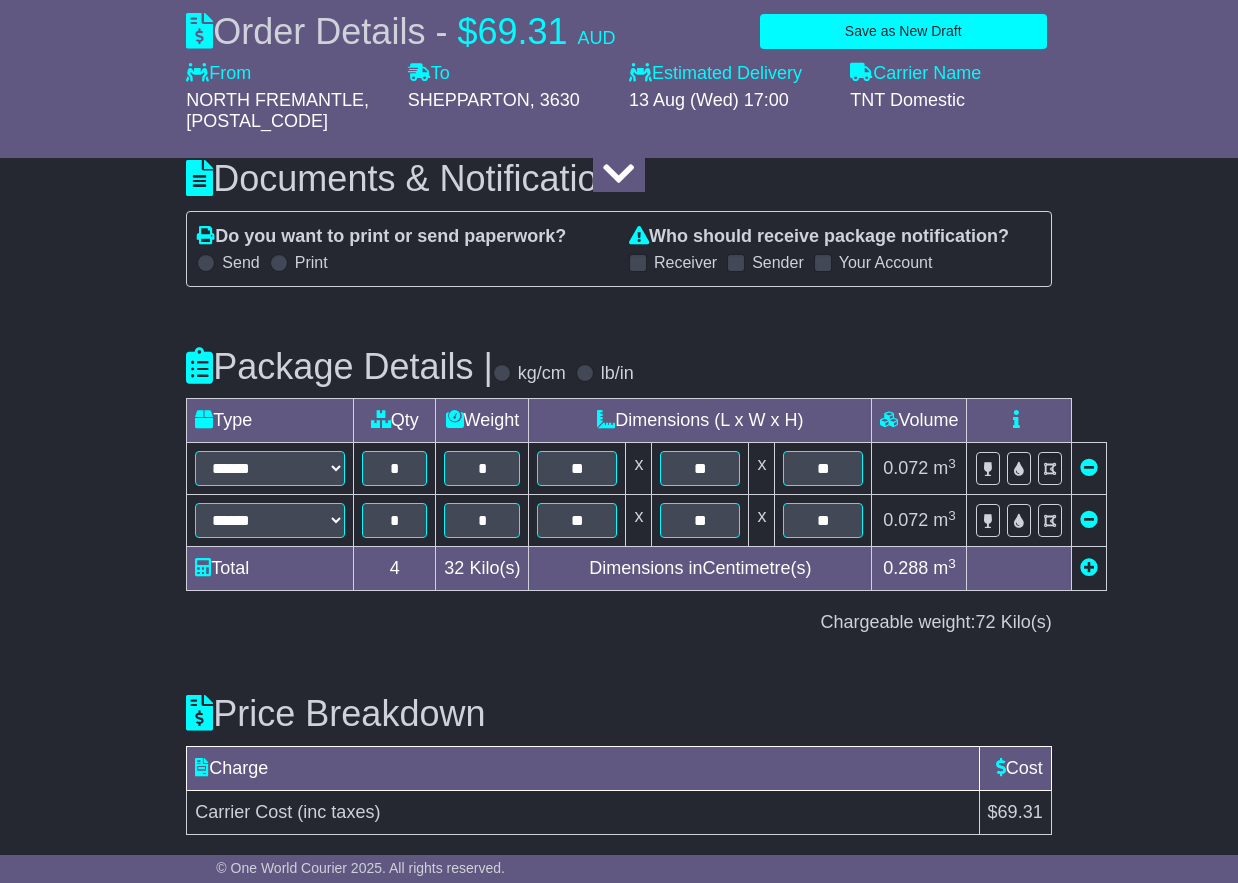 scroll, scrollTop: 2203, scrollLeft: 0, axis: vertical 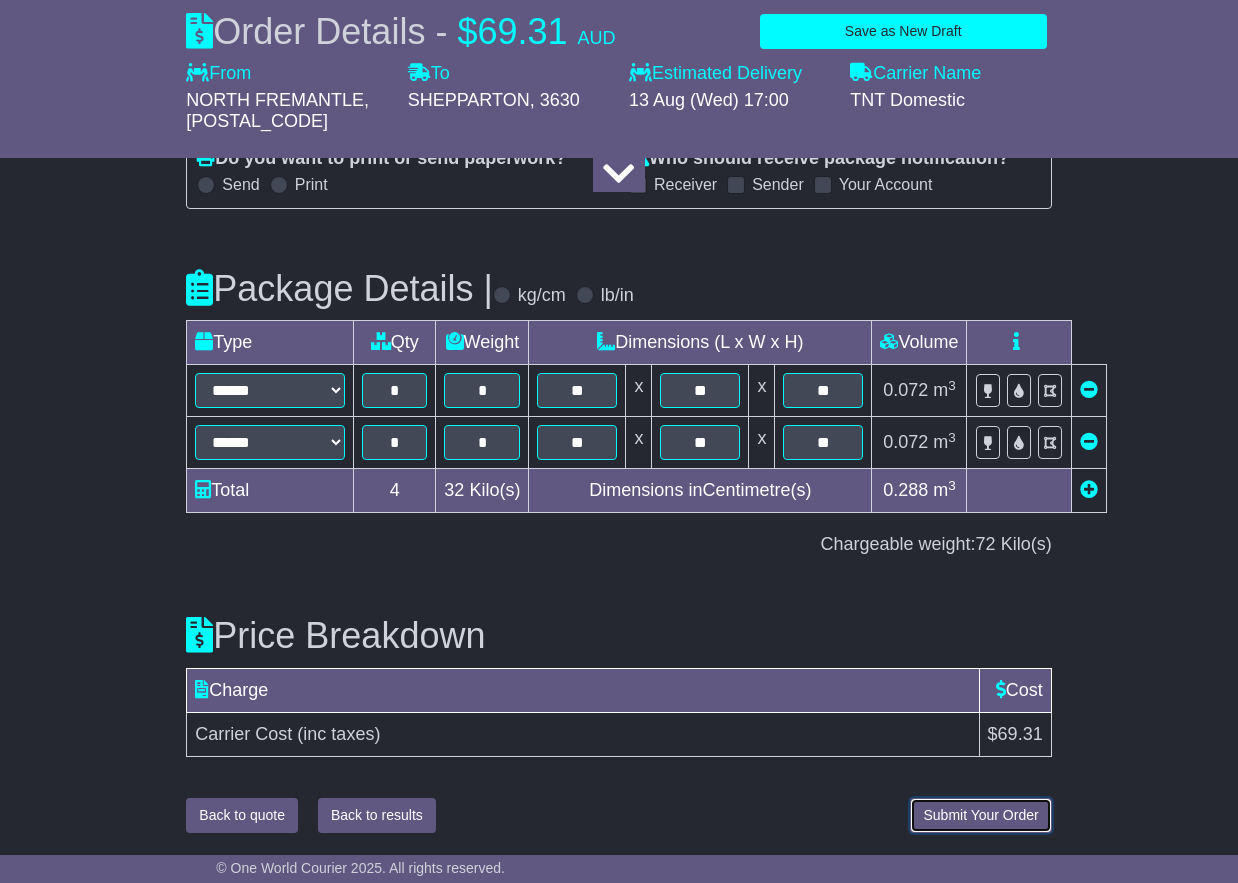 click on "Submit Your Order" at bounding box center (980, 815) 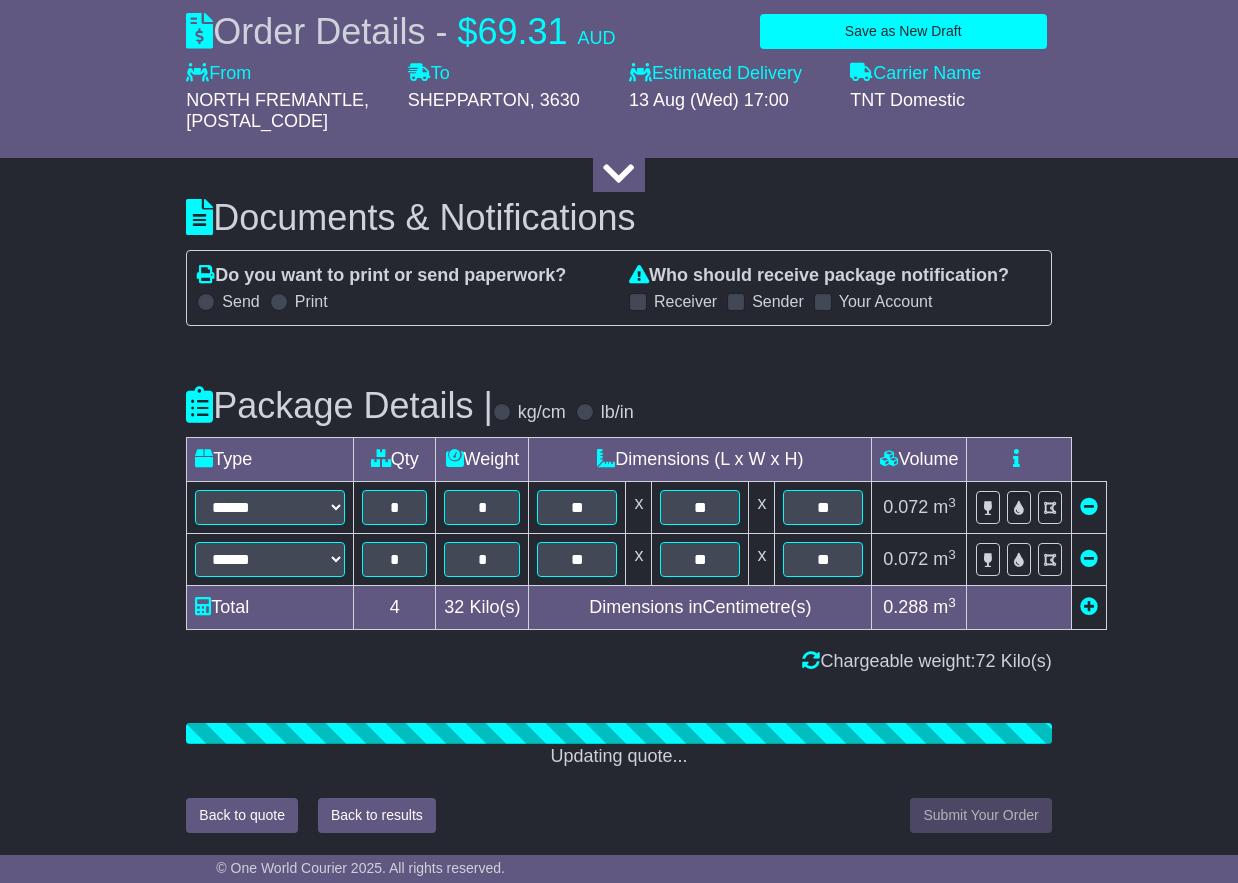 scroll, scrollTop: 2203, scrollLeft: 0, axis: vertical 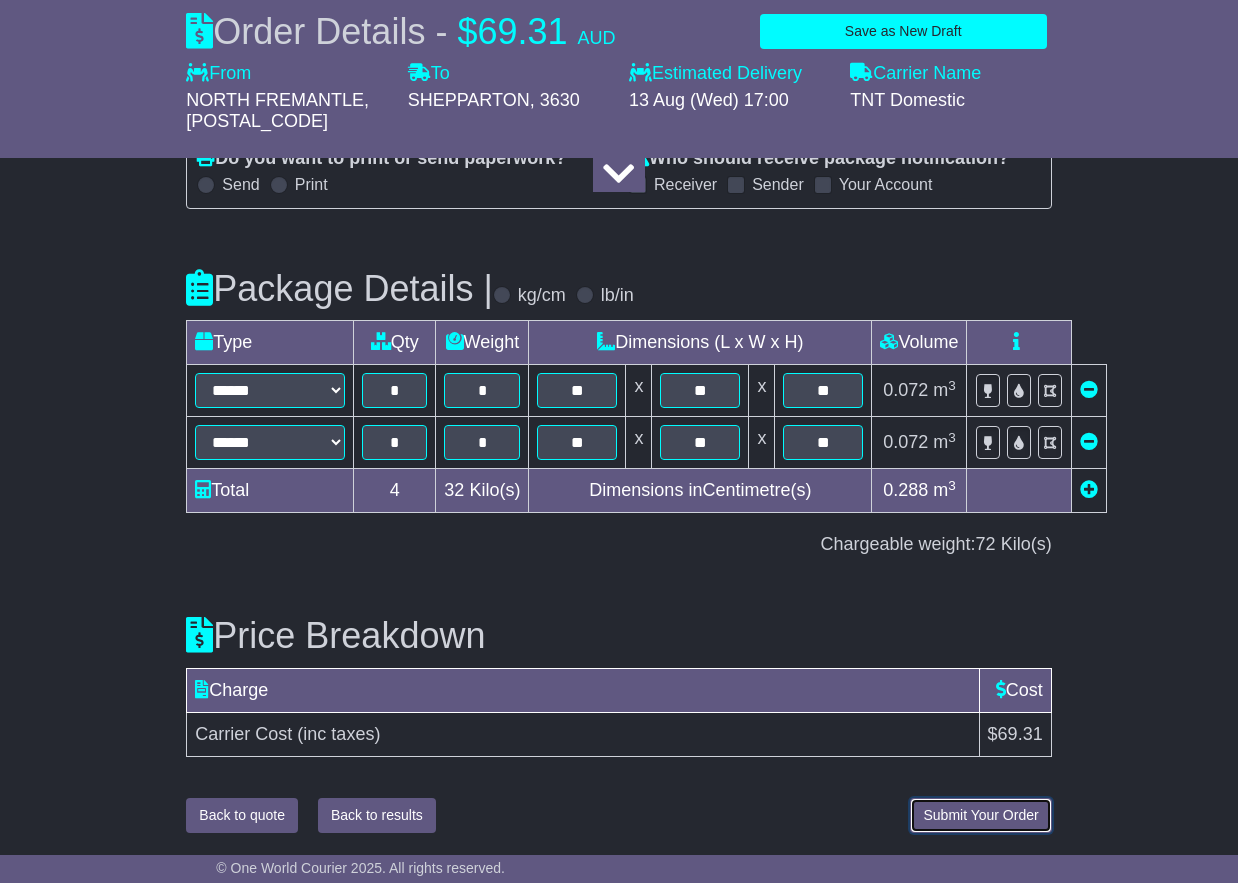 click on "Submit Your Order" at bounding box center [980, 815] 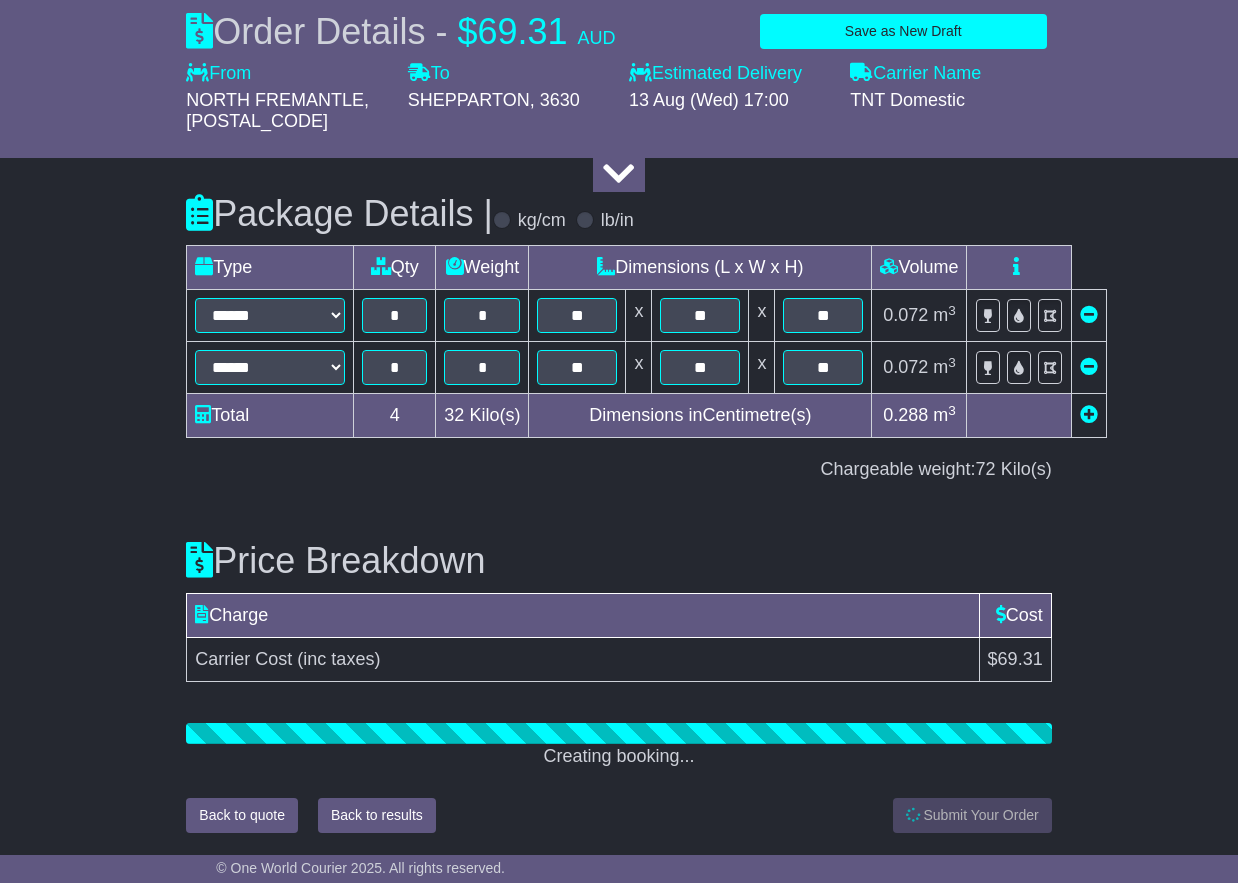 scroll, scrollTop: 2278, scrollLeft: 0, axis: vertical 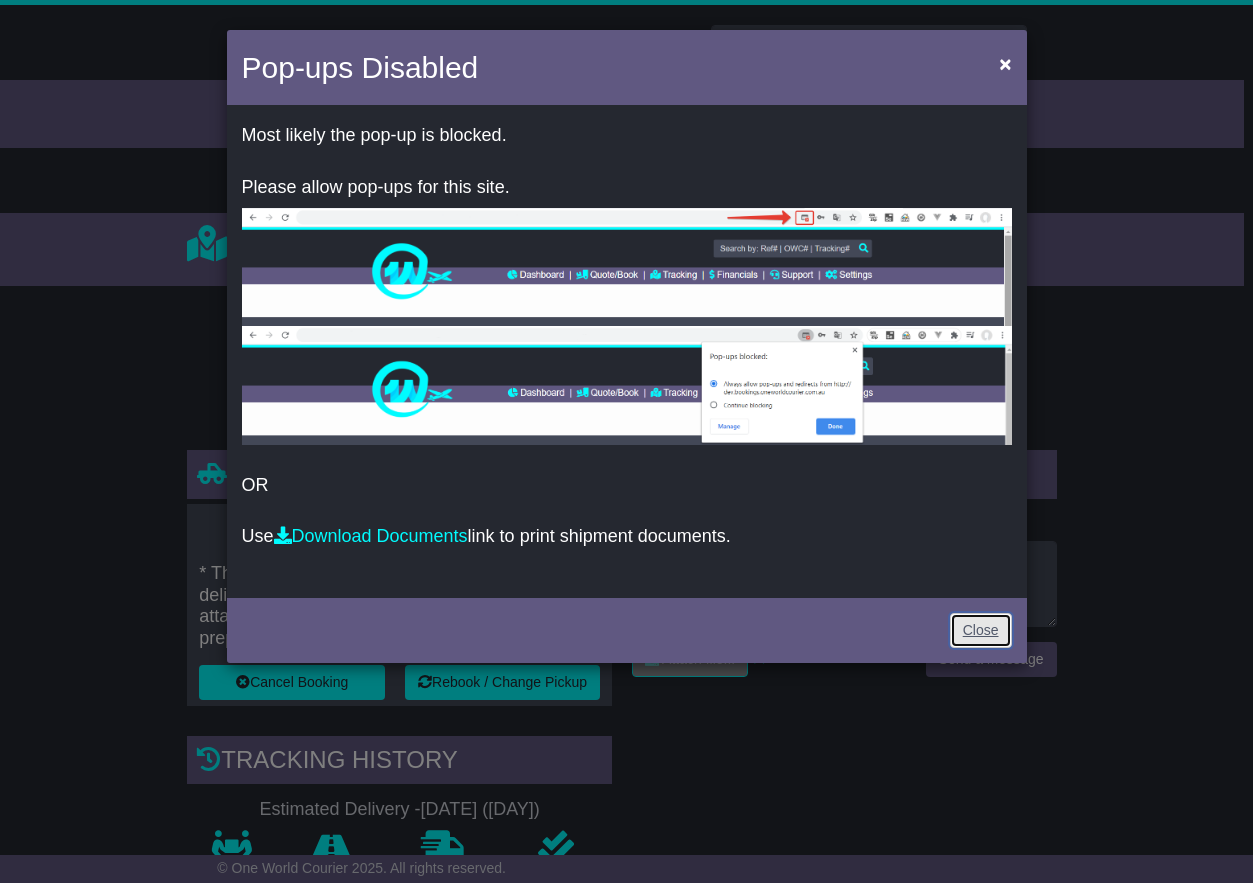 click on "Close" at bounding box center [981, 630] 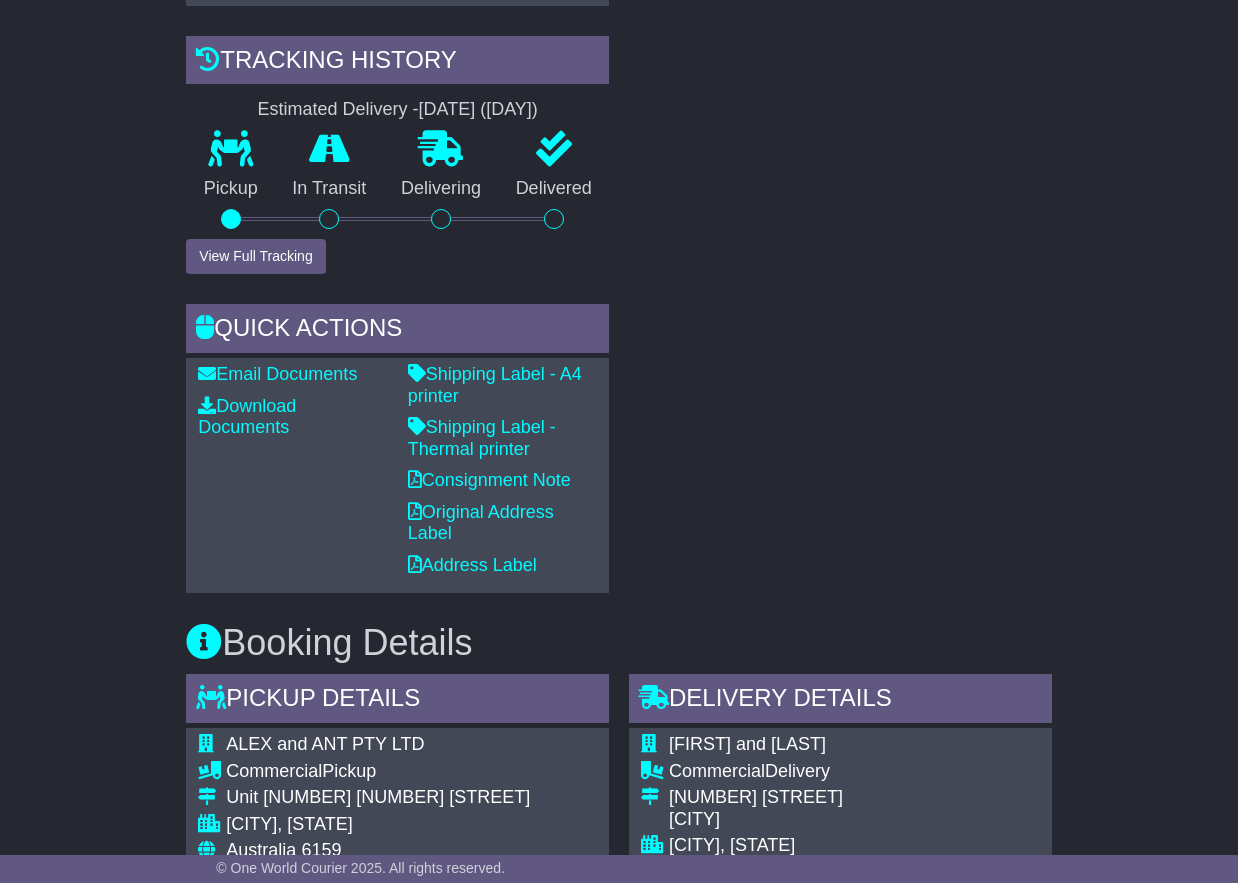 scroll, scrollTop: 679, scrollLeft: 0, axis: vertical 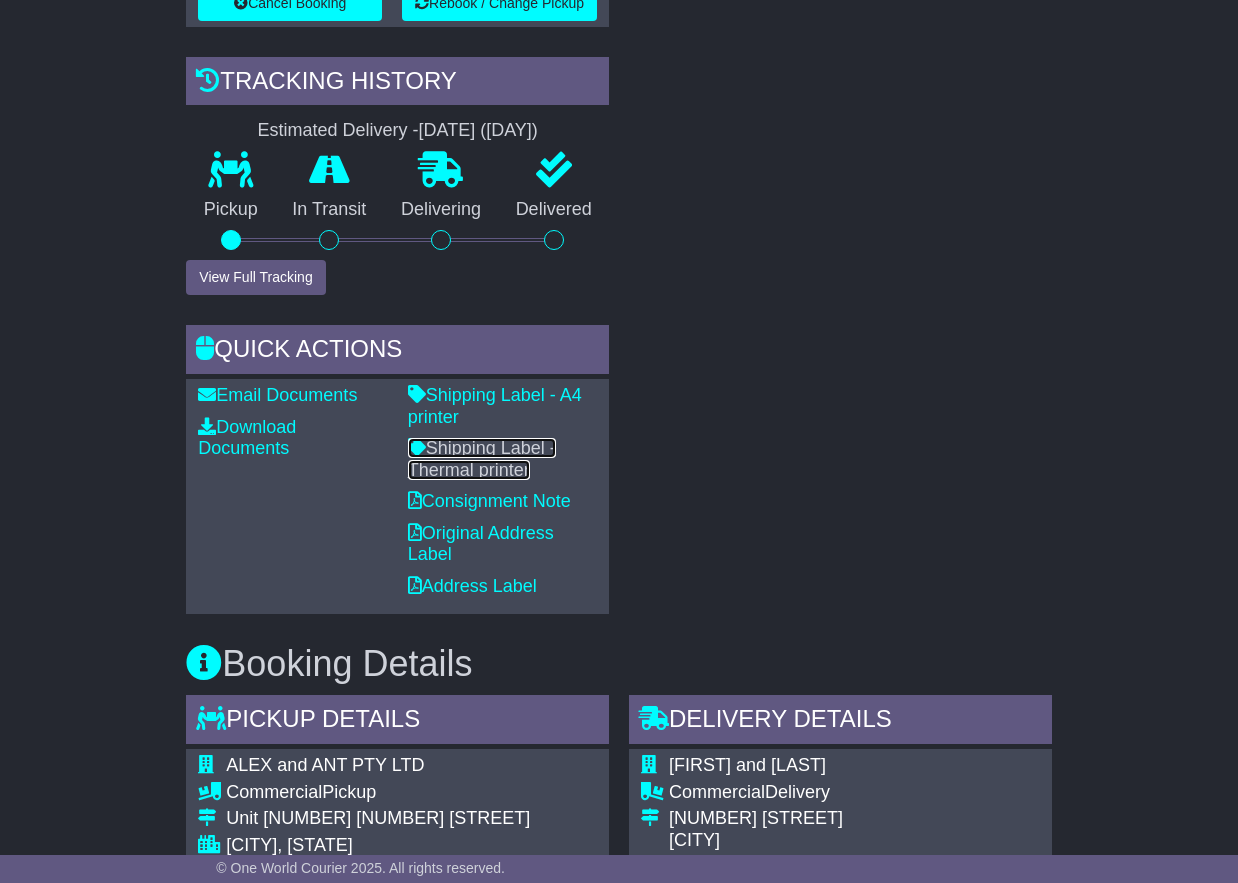 click on "Shipping Label - Thermal printer" at bounding box center (482, 459) 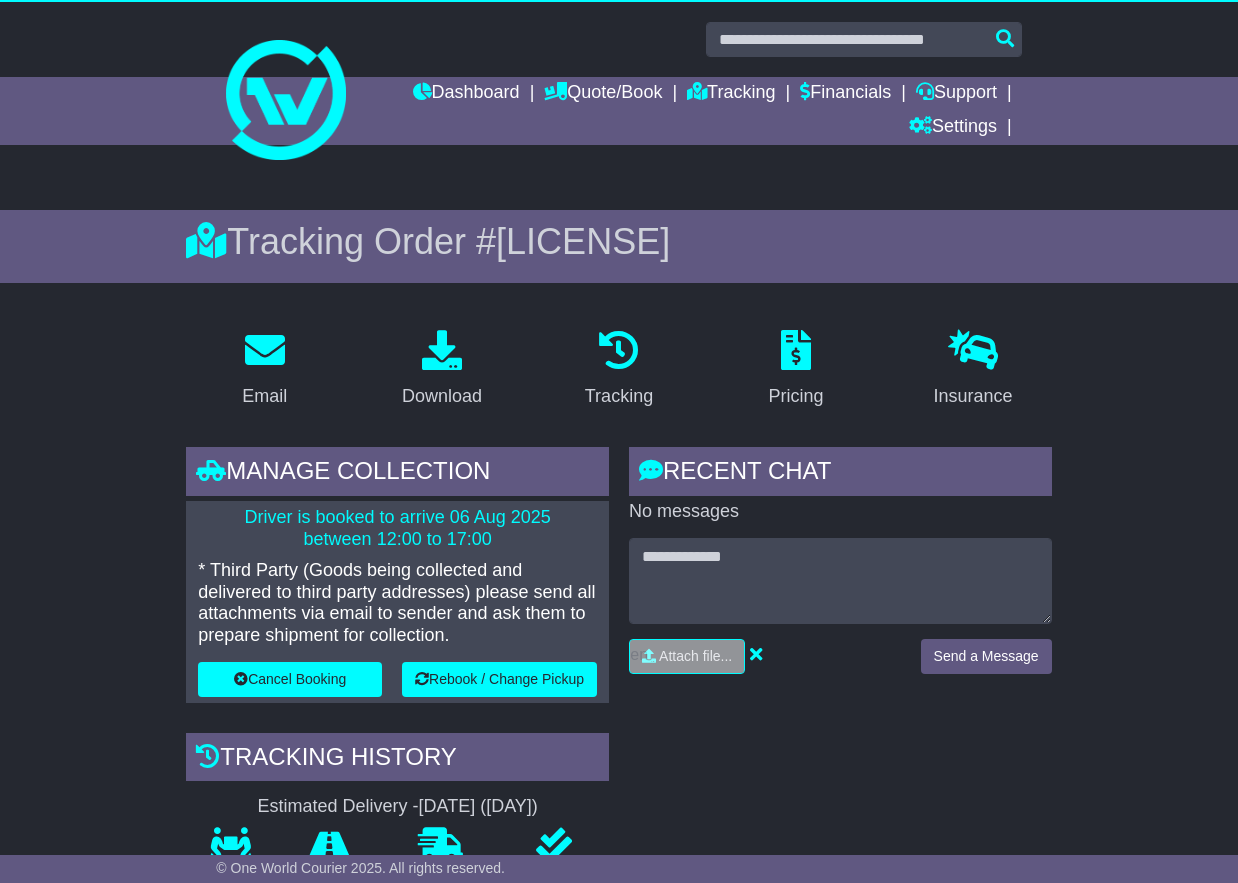 scroll, scrollTop: 0, scrollLeft: 0, axis: both 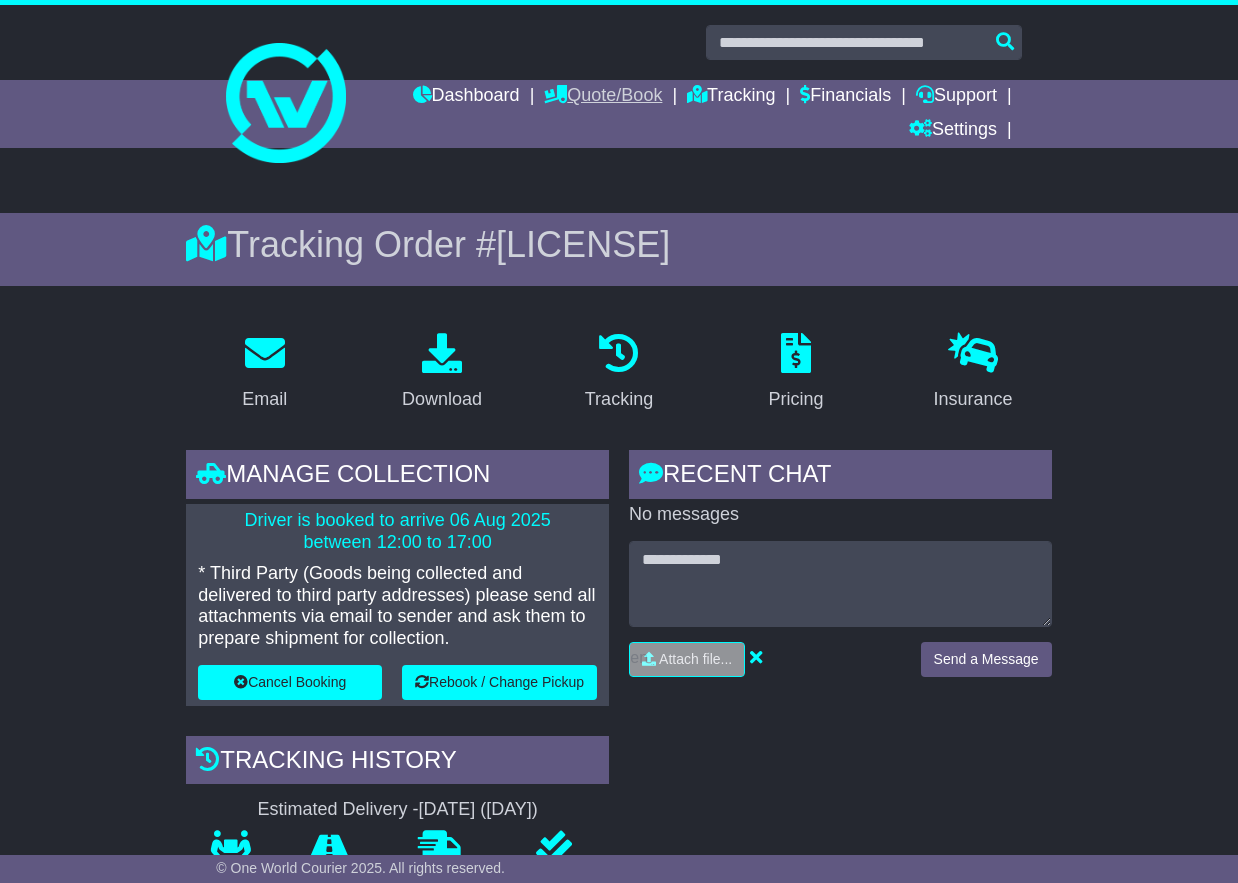 click on "Quote/Book" at bounding box center (603, 97) 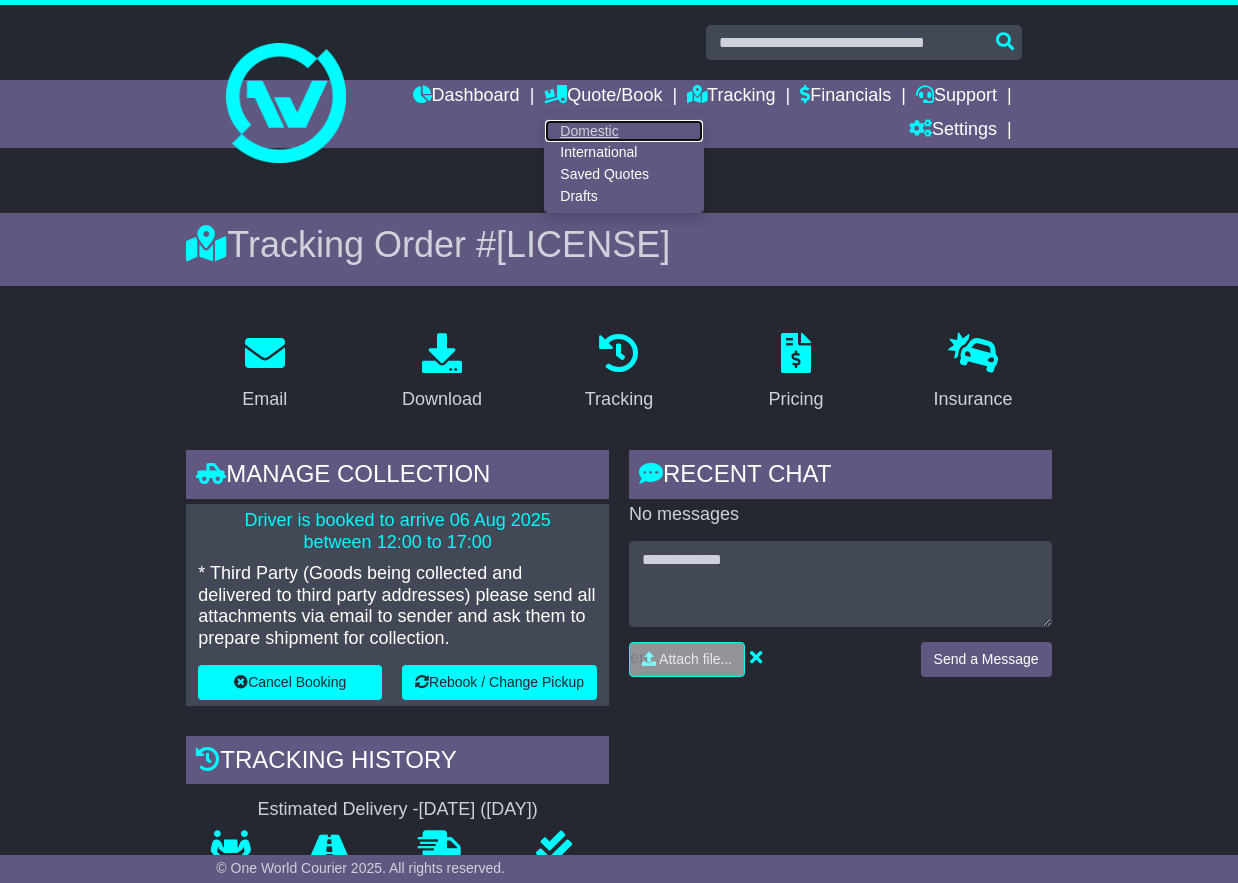 click on "Domestic" at bounding box center (624, 131) 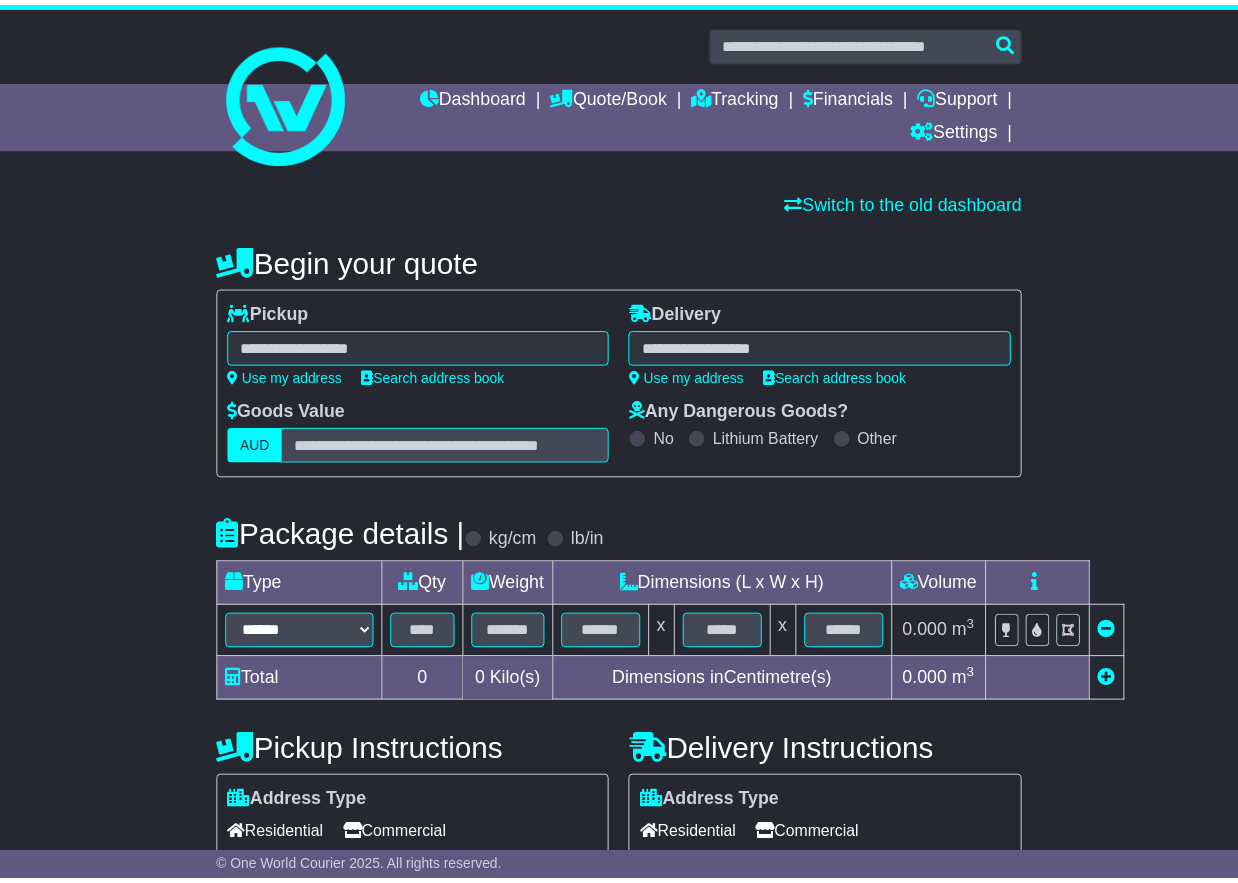 scroll, scrollTop: 0, scrollLeft: 0, axis: both 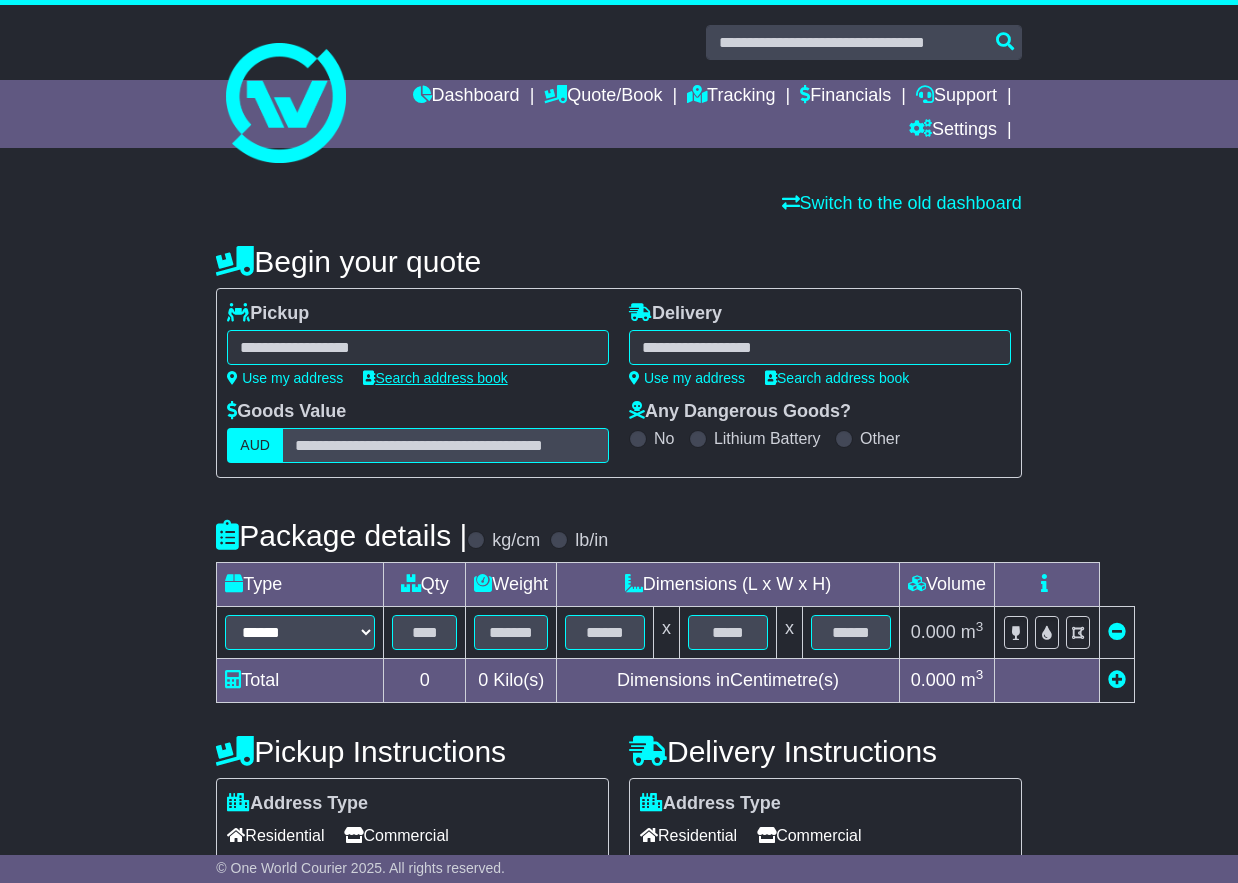click on "**********" at bounding box center [418, 352] 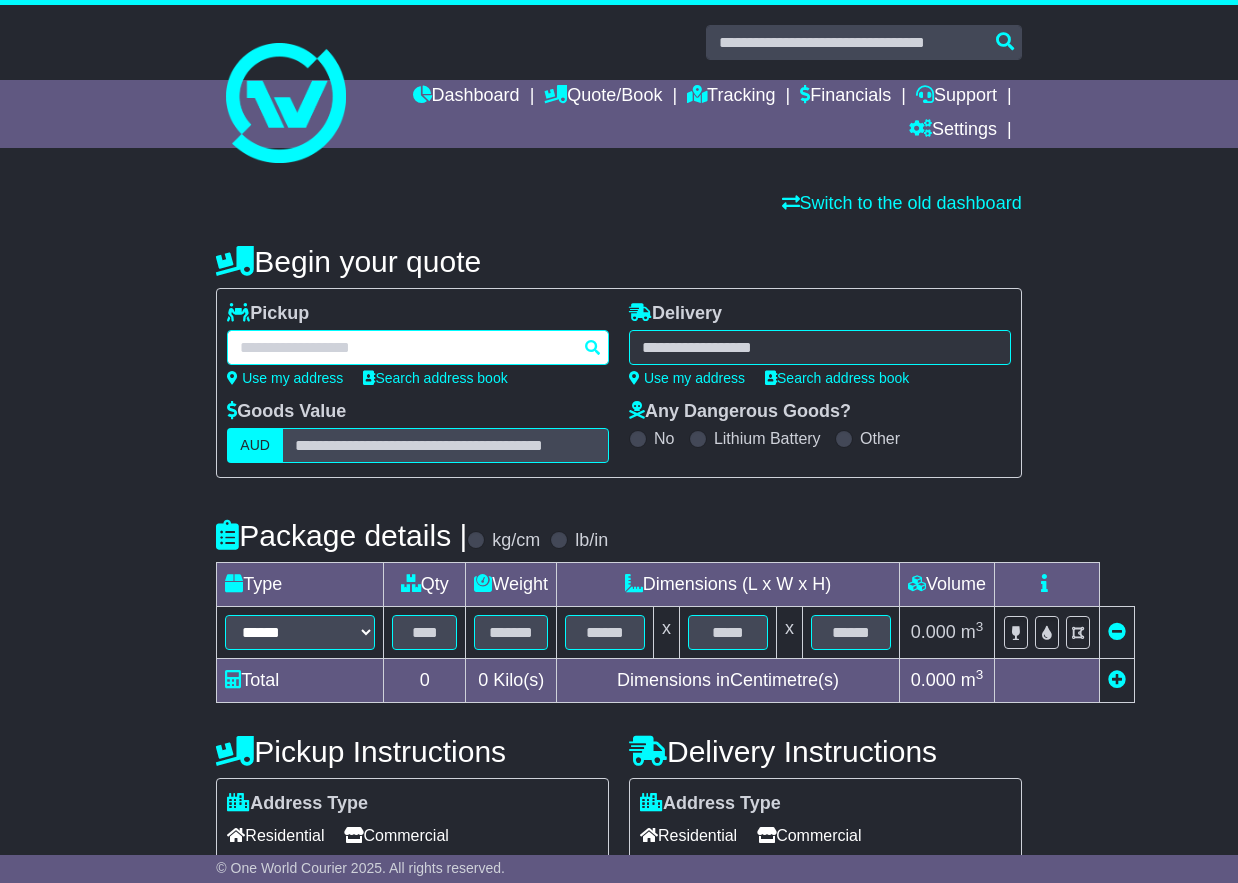click at bounding box center (418, 347) 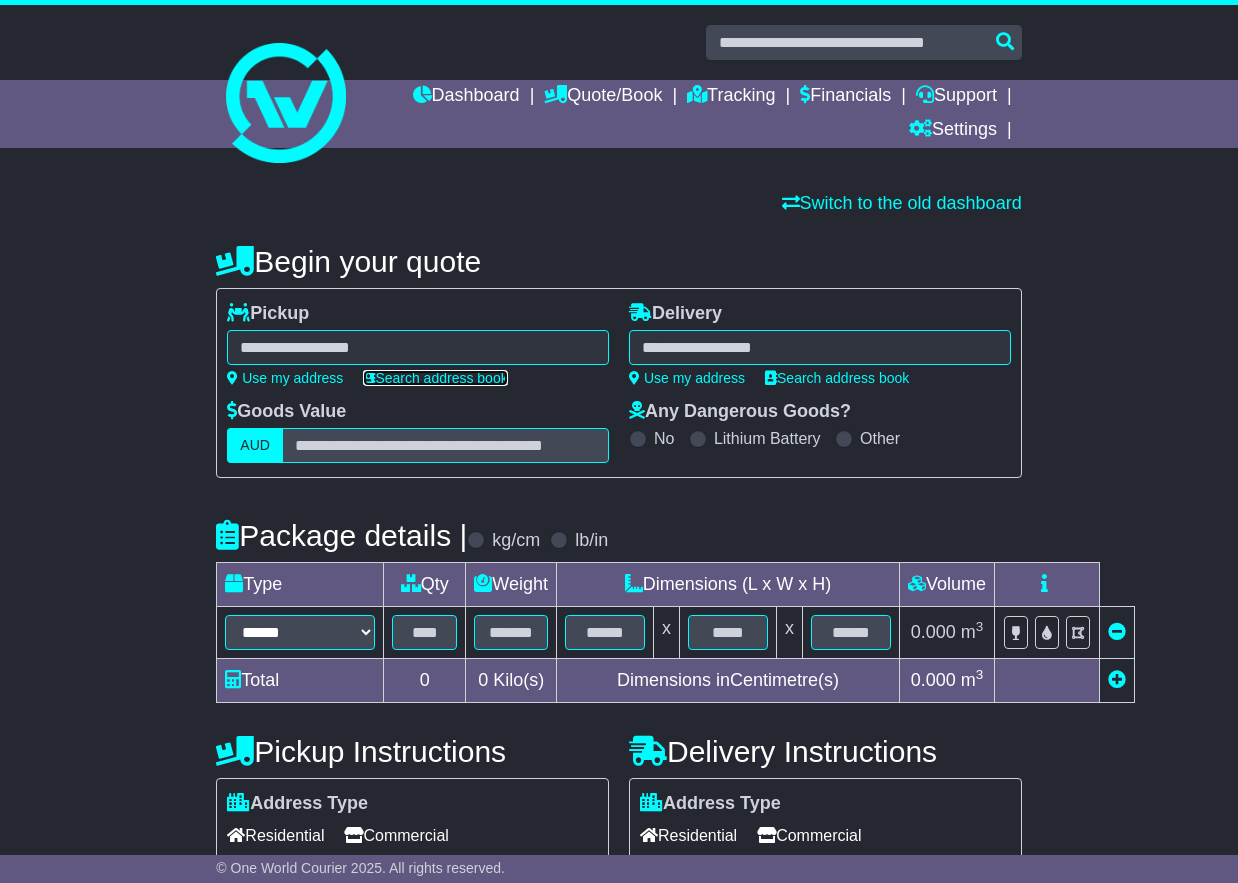click on "Search address book" at bounding box center (435, 378) 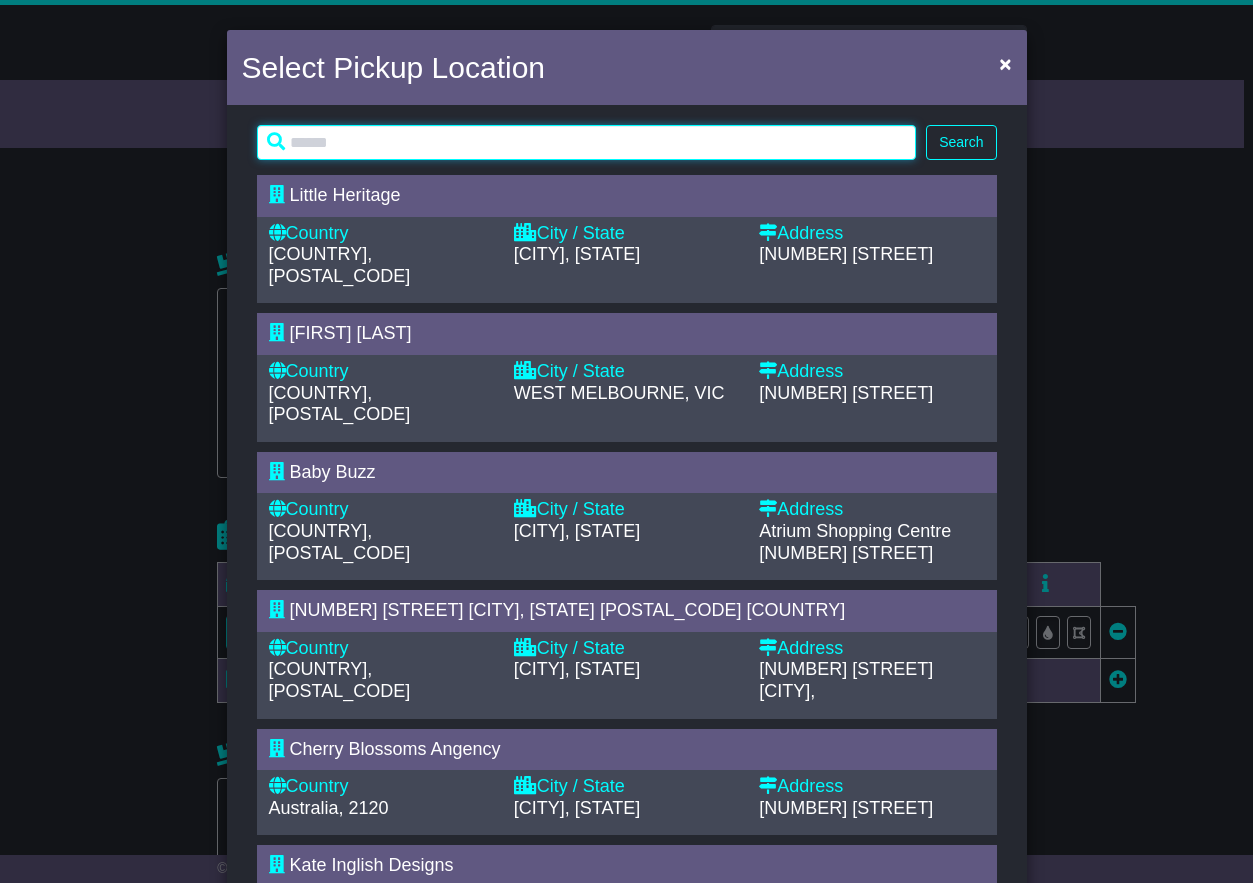 drag, startPoint x: 351, startPoint y: 137, endPoint x: 357, endPoint y: 148, distance: 12.529964 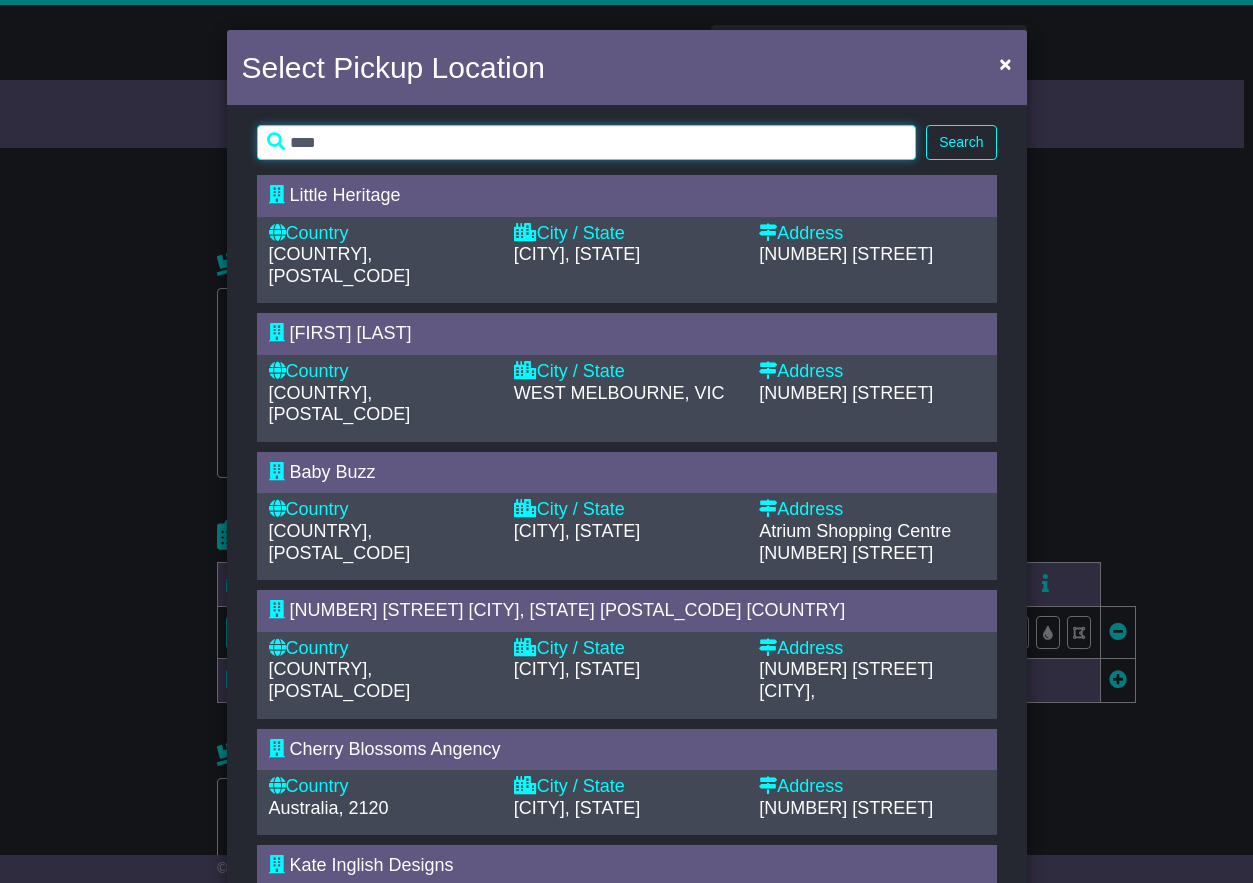 type on "****" 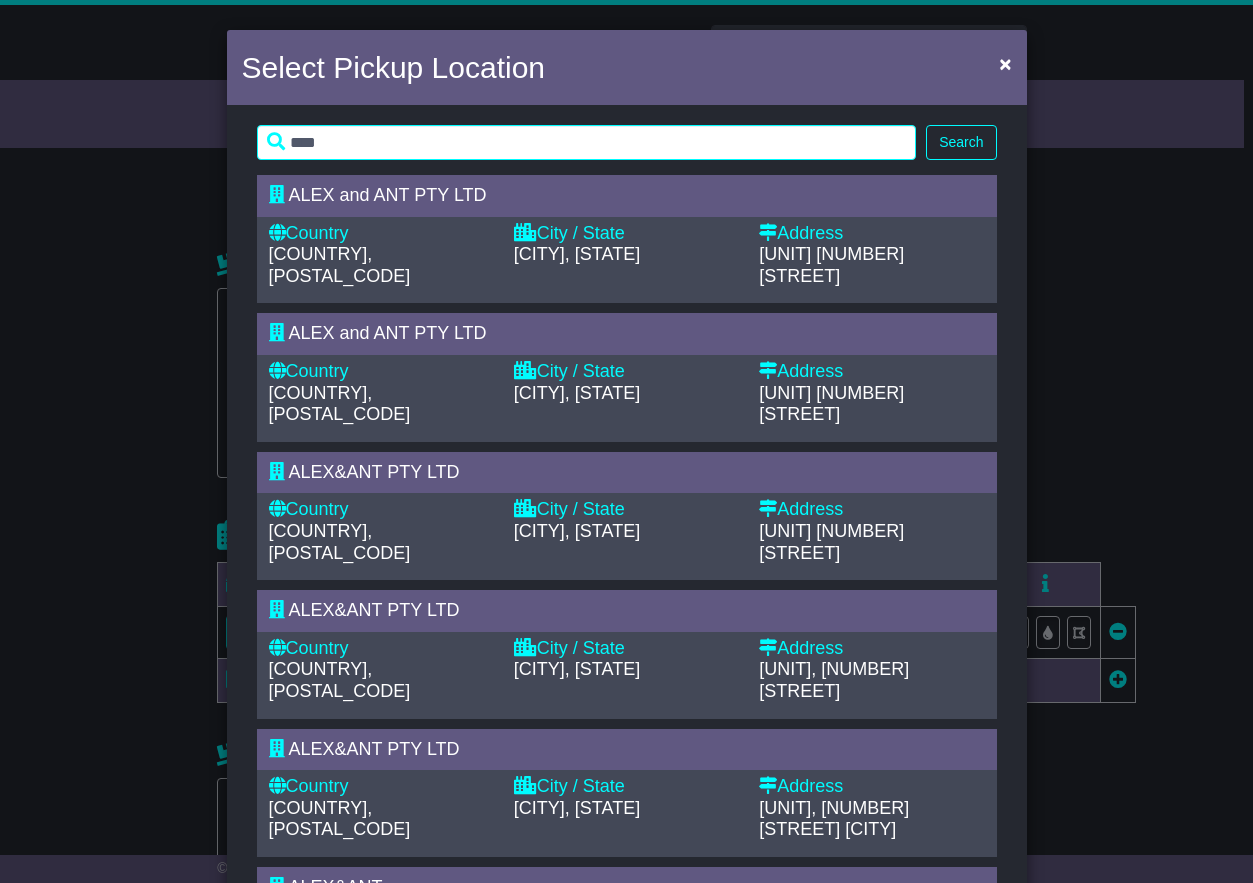 click on "City / State" at bounding box center (626, 372) 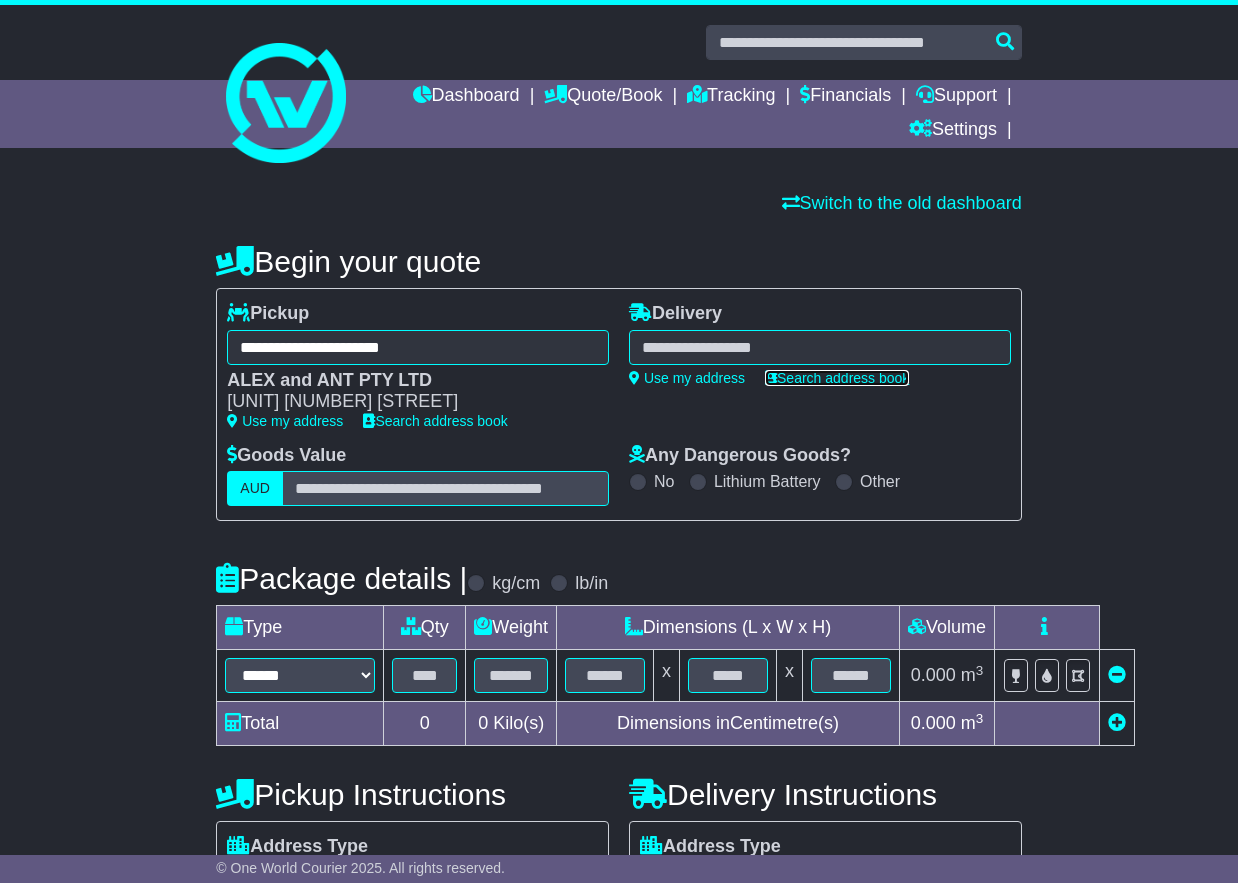 click on "Search address book" at bounding box center (837, 378) 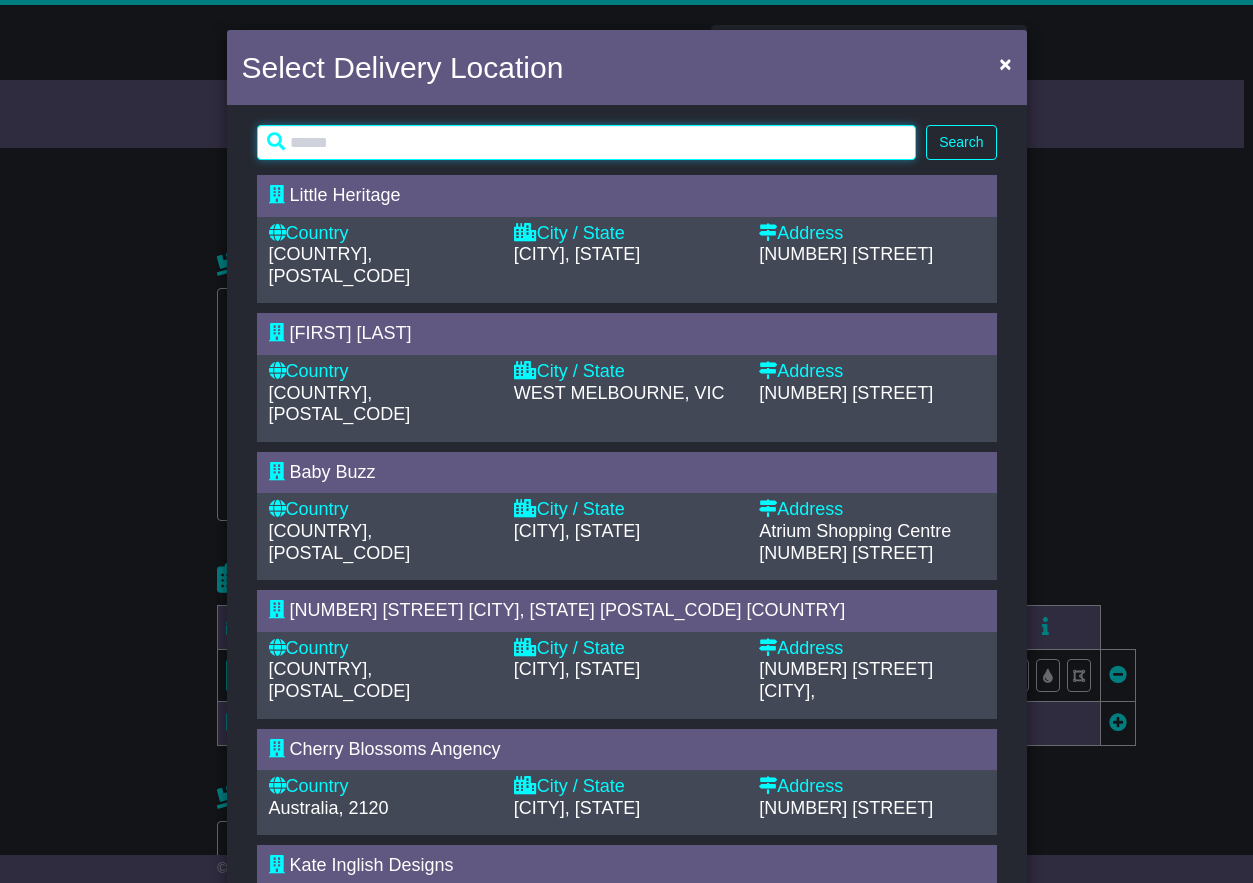 click at bounding box center [587, 142] 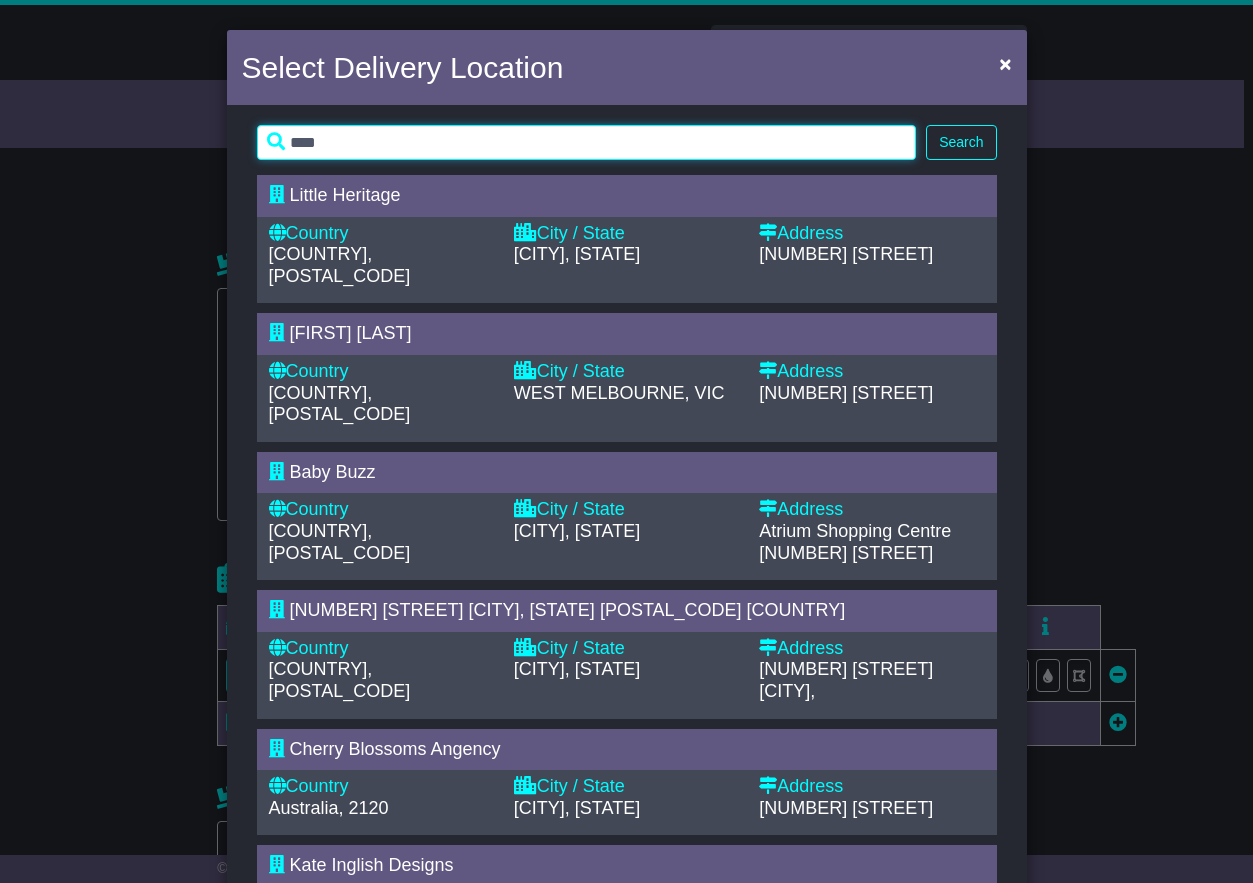 type on "****" 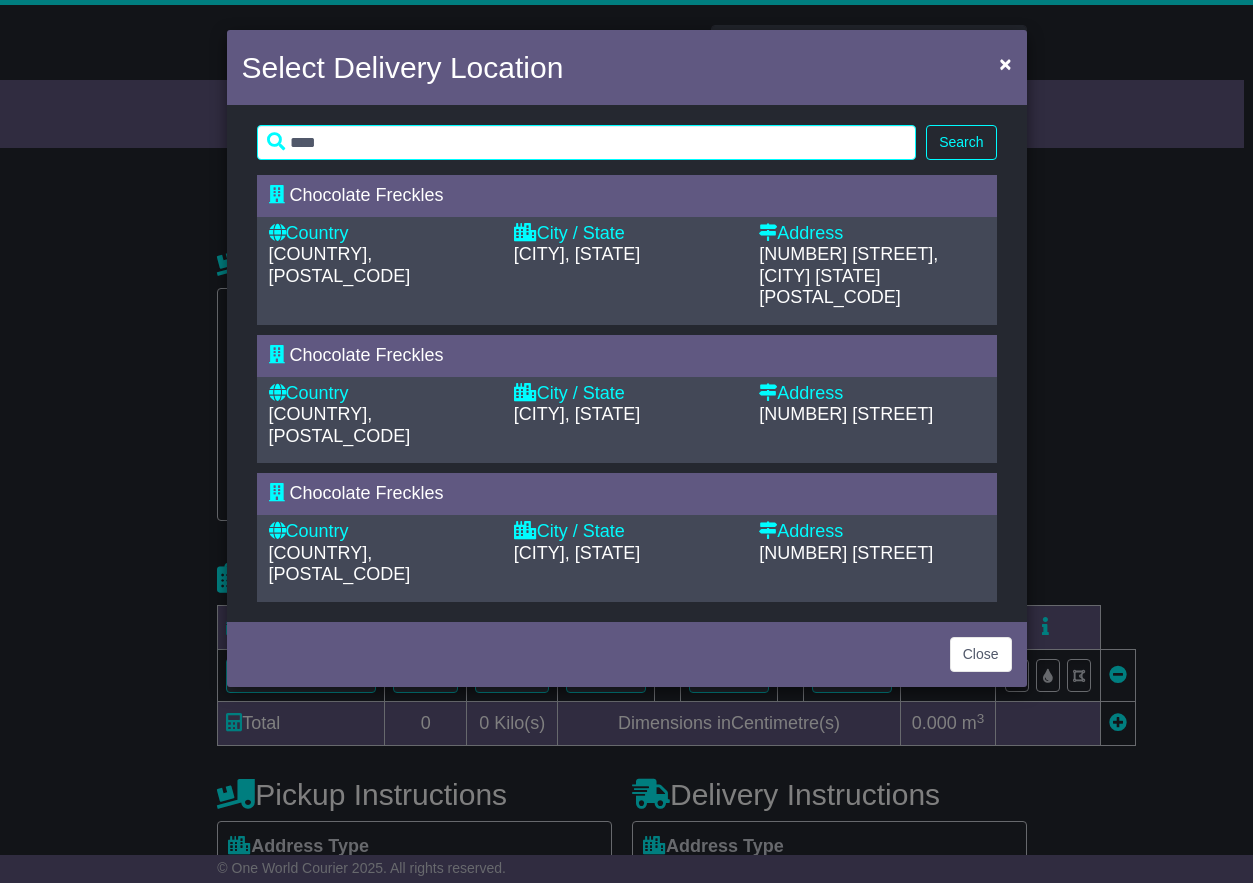 click on "[NUMBER] [STREET], [CITY] [STATE] [POSTAL_CODE]" at bounding box center [848, 275] 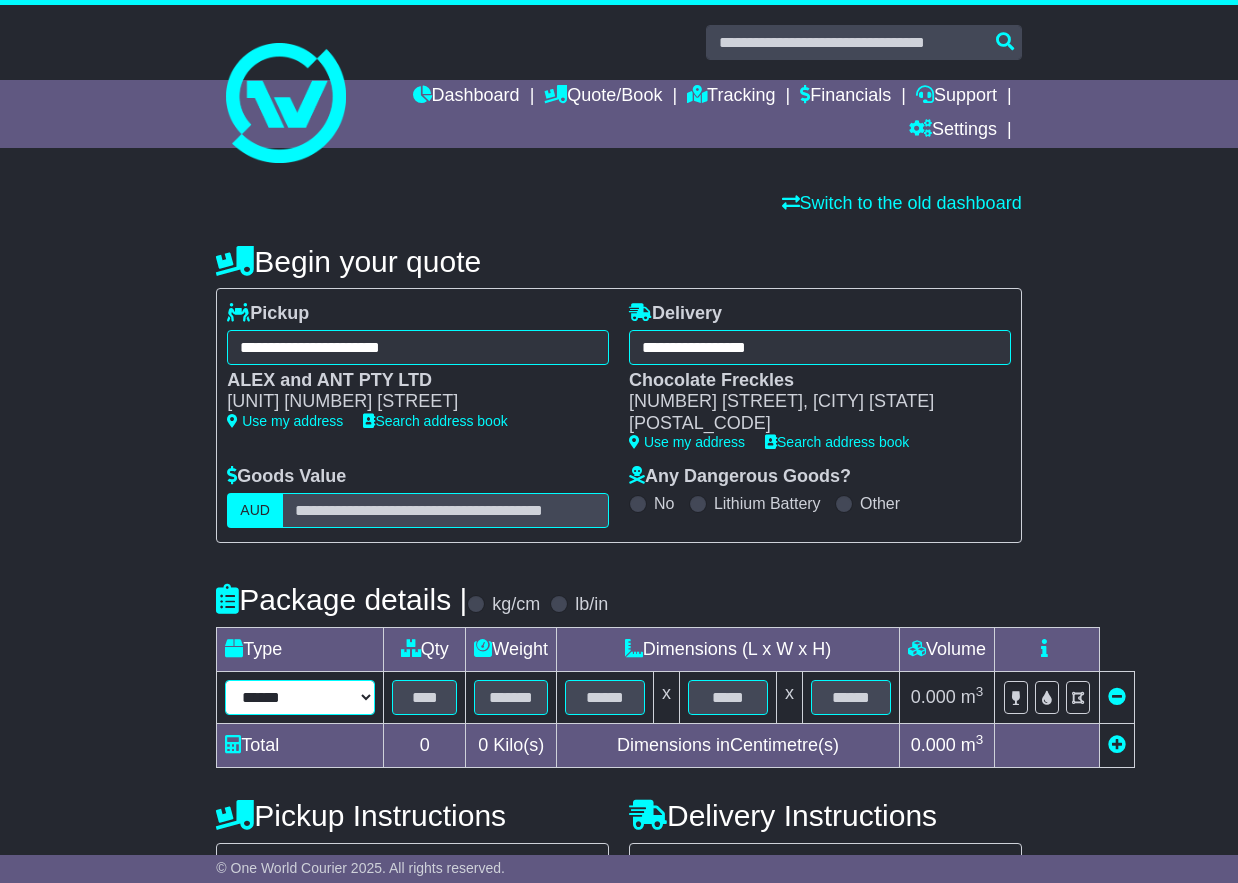 click on "****** ****** *** ******** ***** **** **** ****** *** *******" at bounding box center [300, 697] 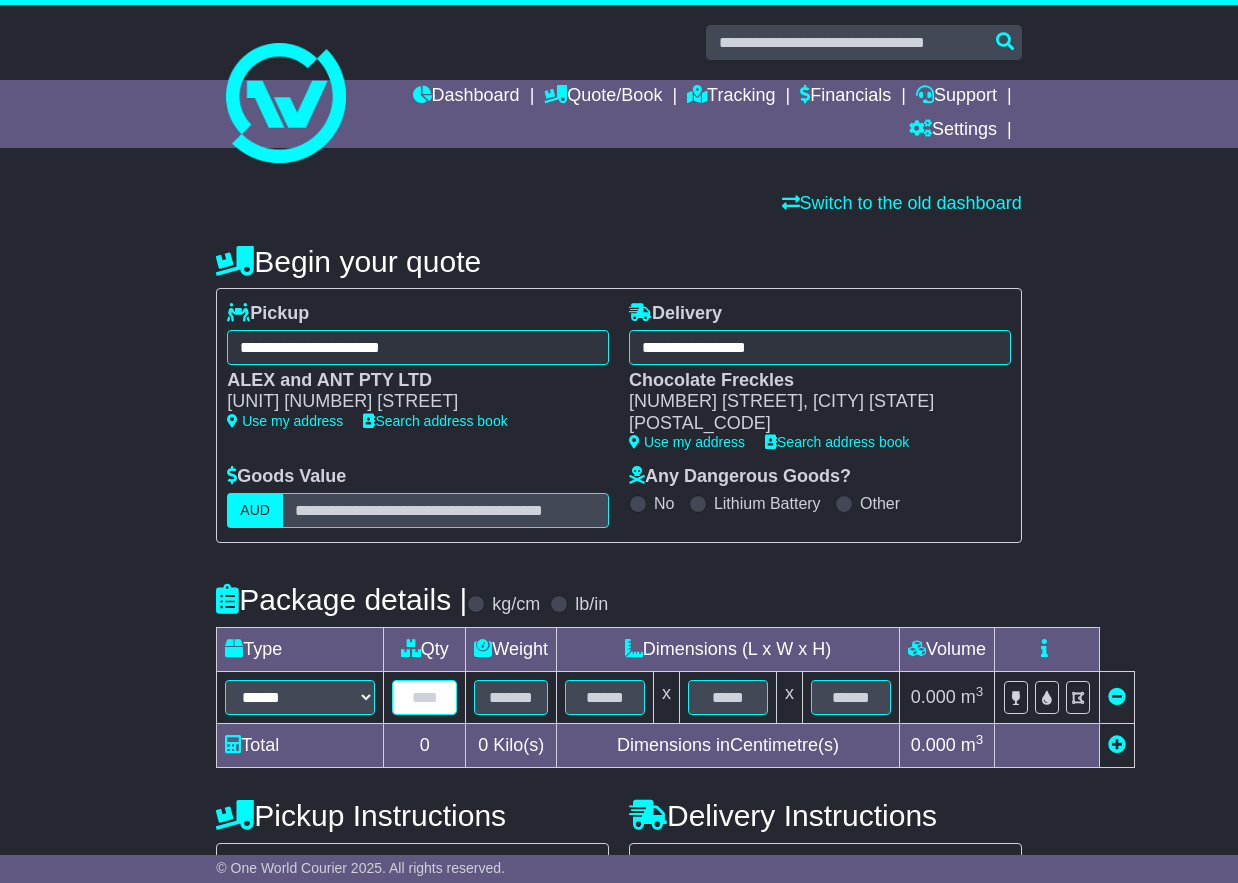 click at bounding box center [424, 697] 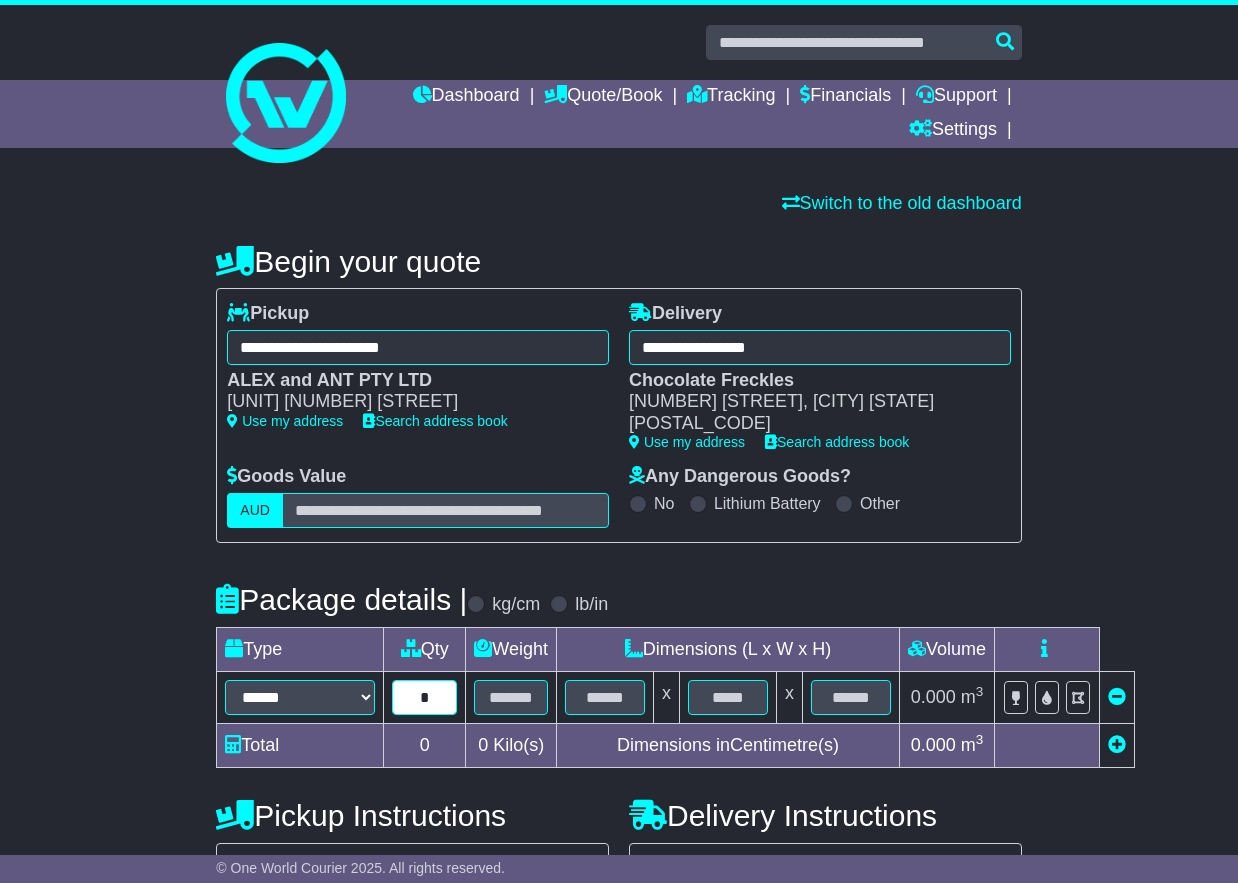 type on "*" 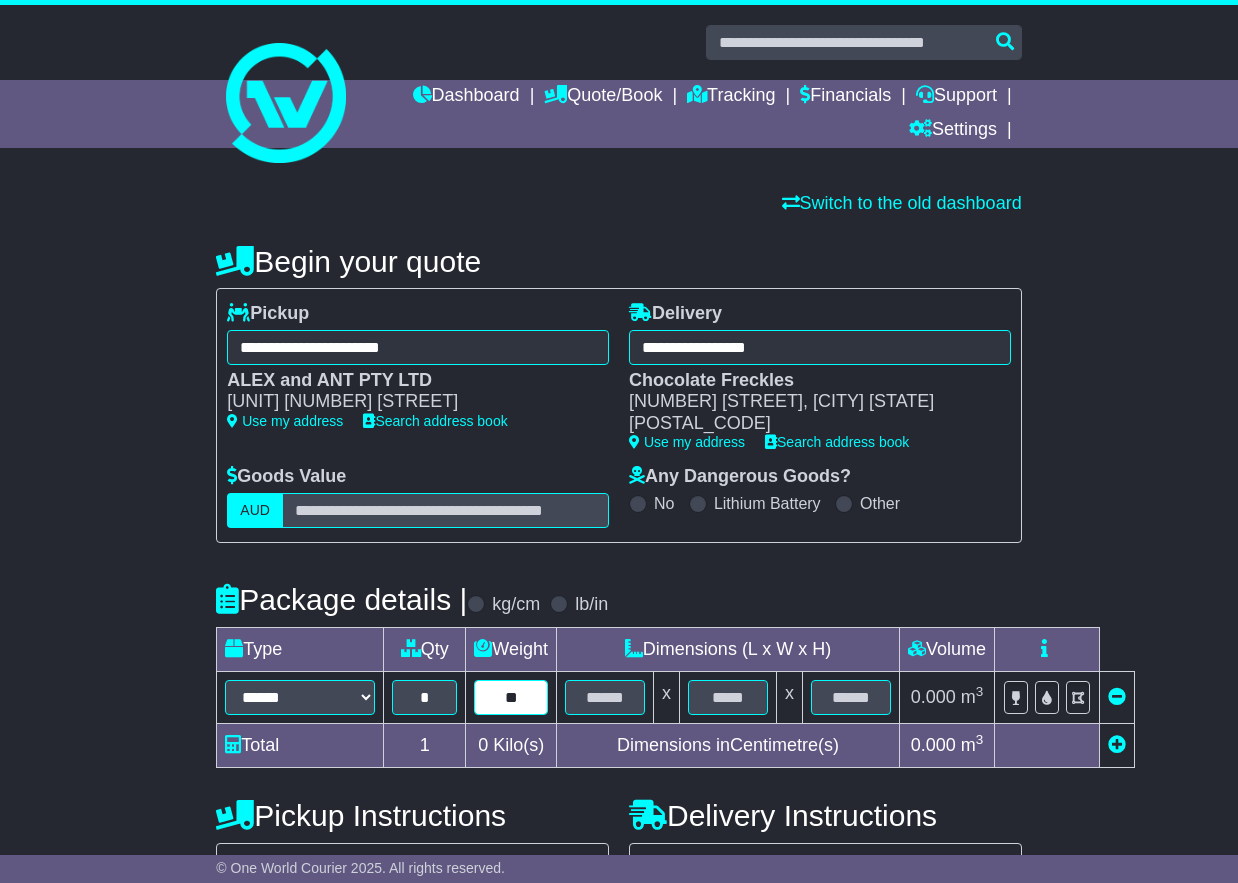 type on "**" 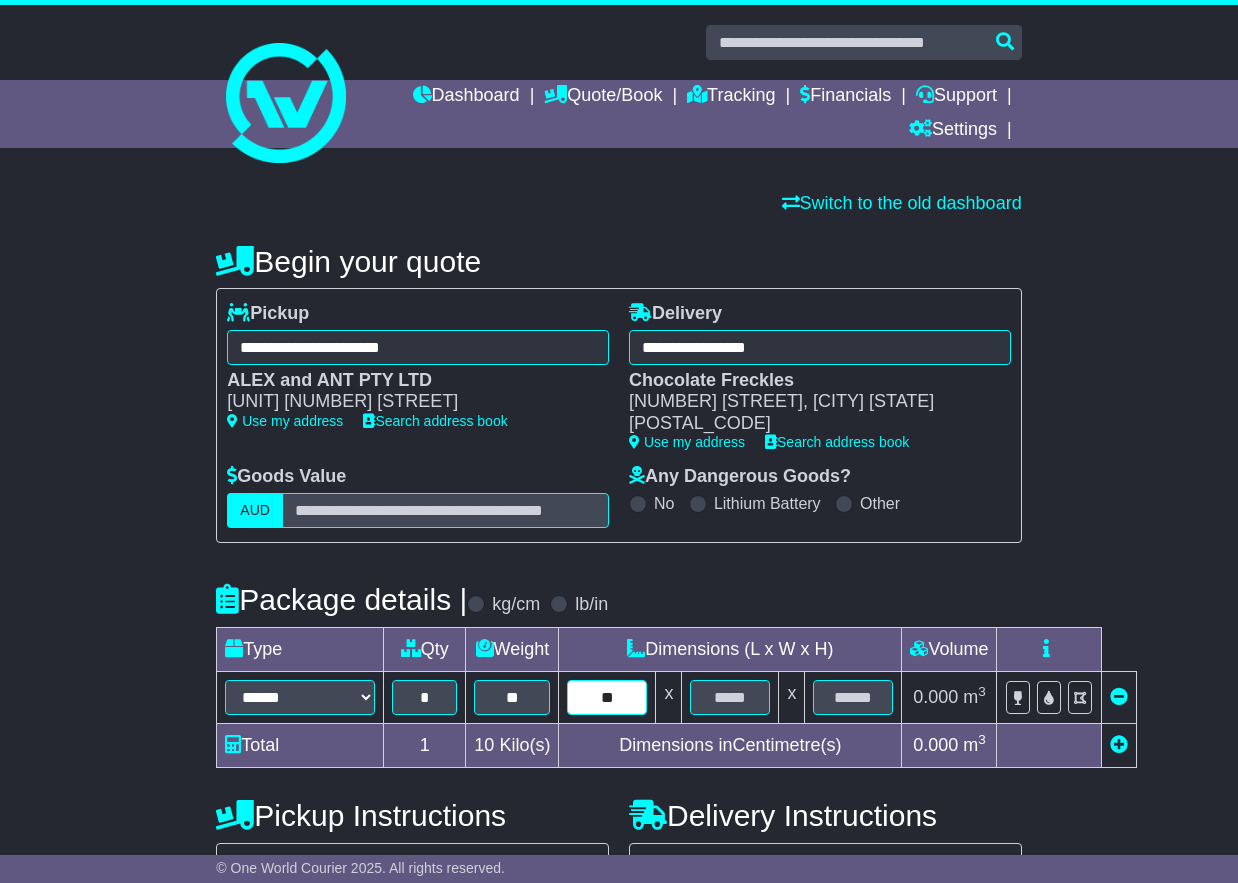 type on "**" 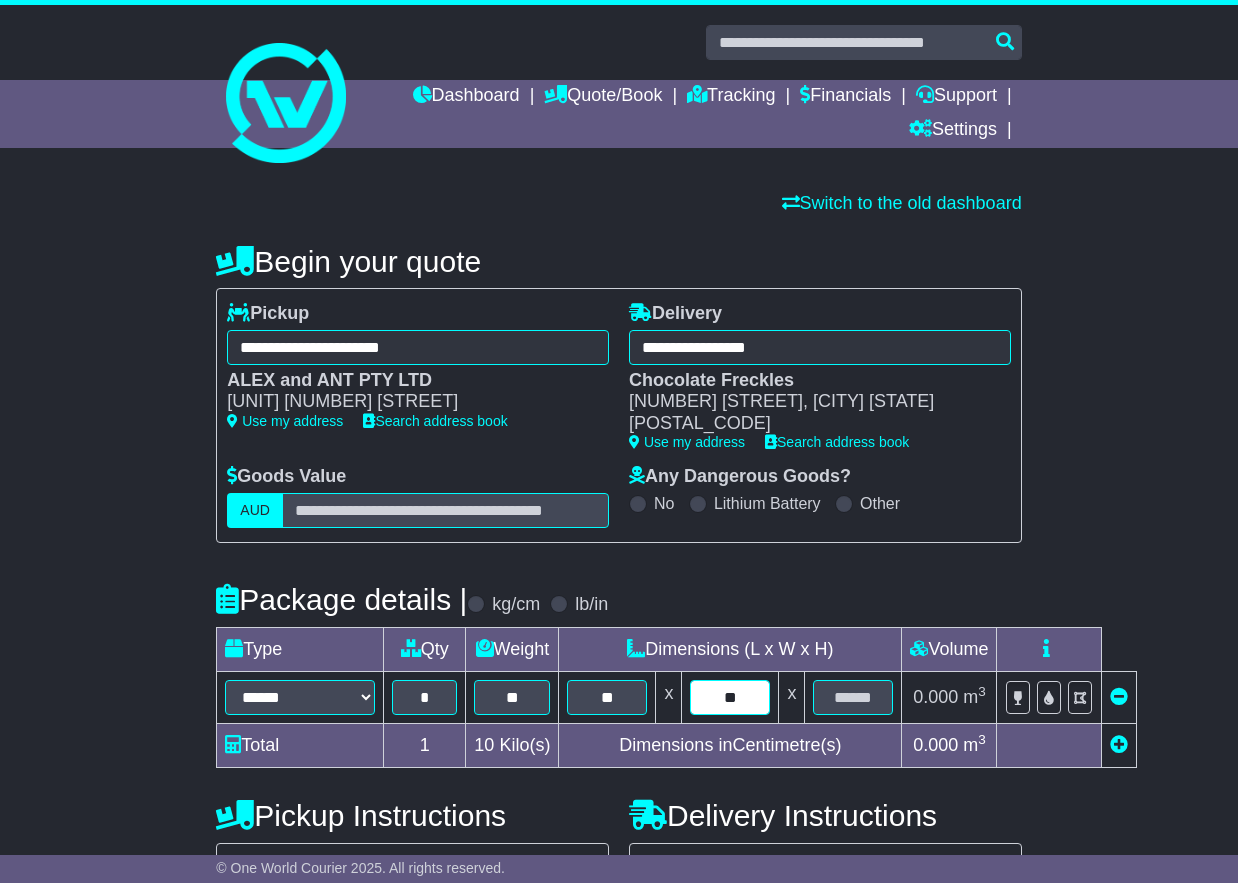 type on "**" 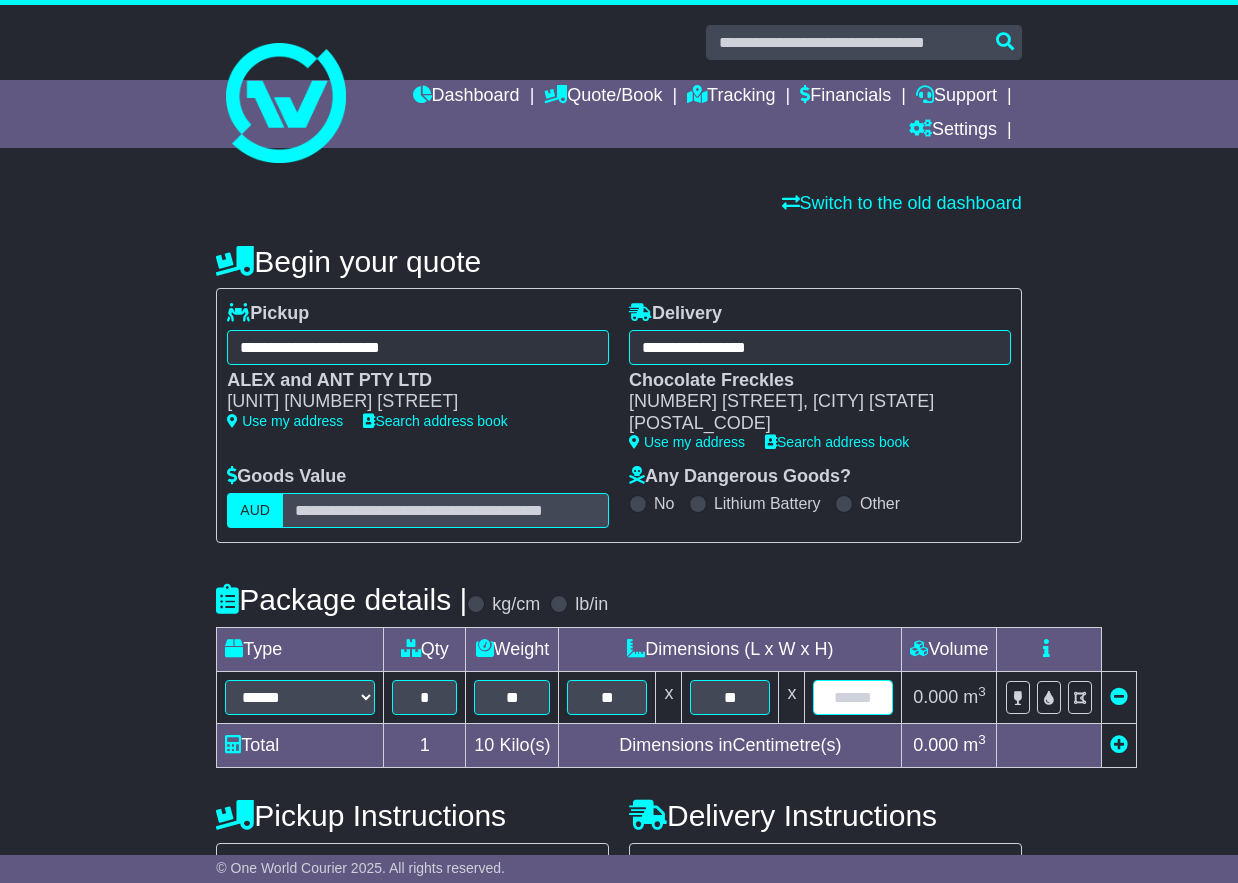 type on "*" 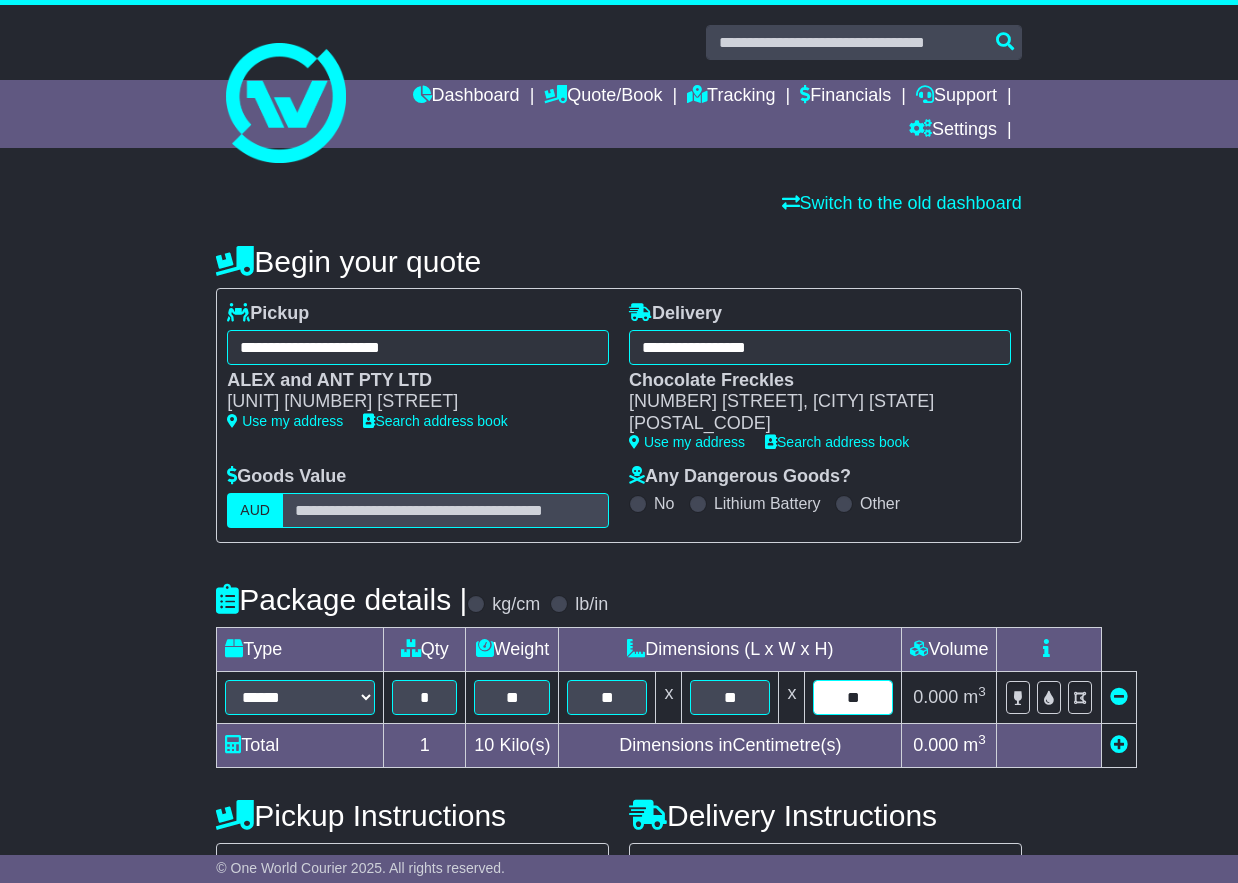 type on "**" 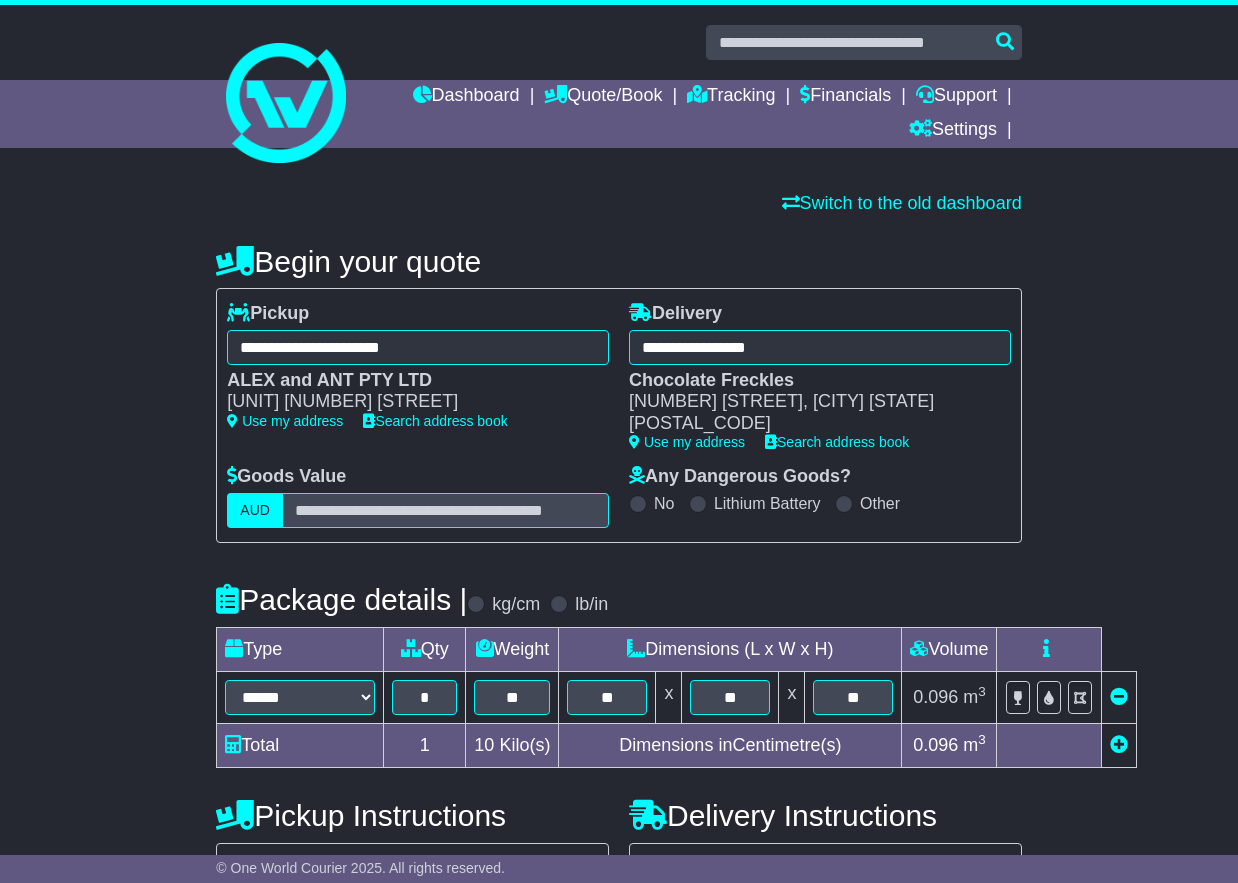 scroll, scrollTop: 284, scrollLeft: 0, axis: vertical 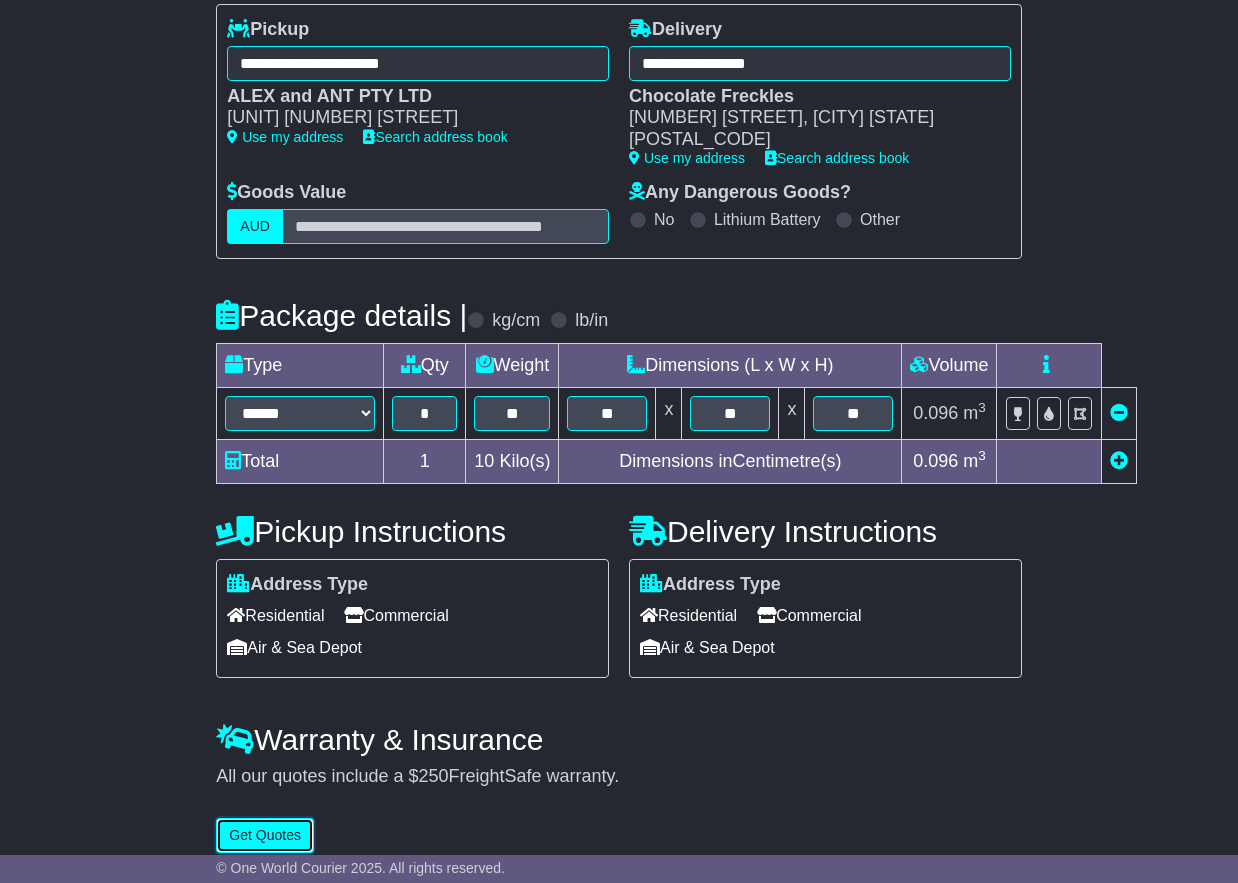 type 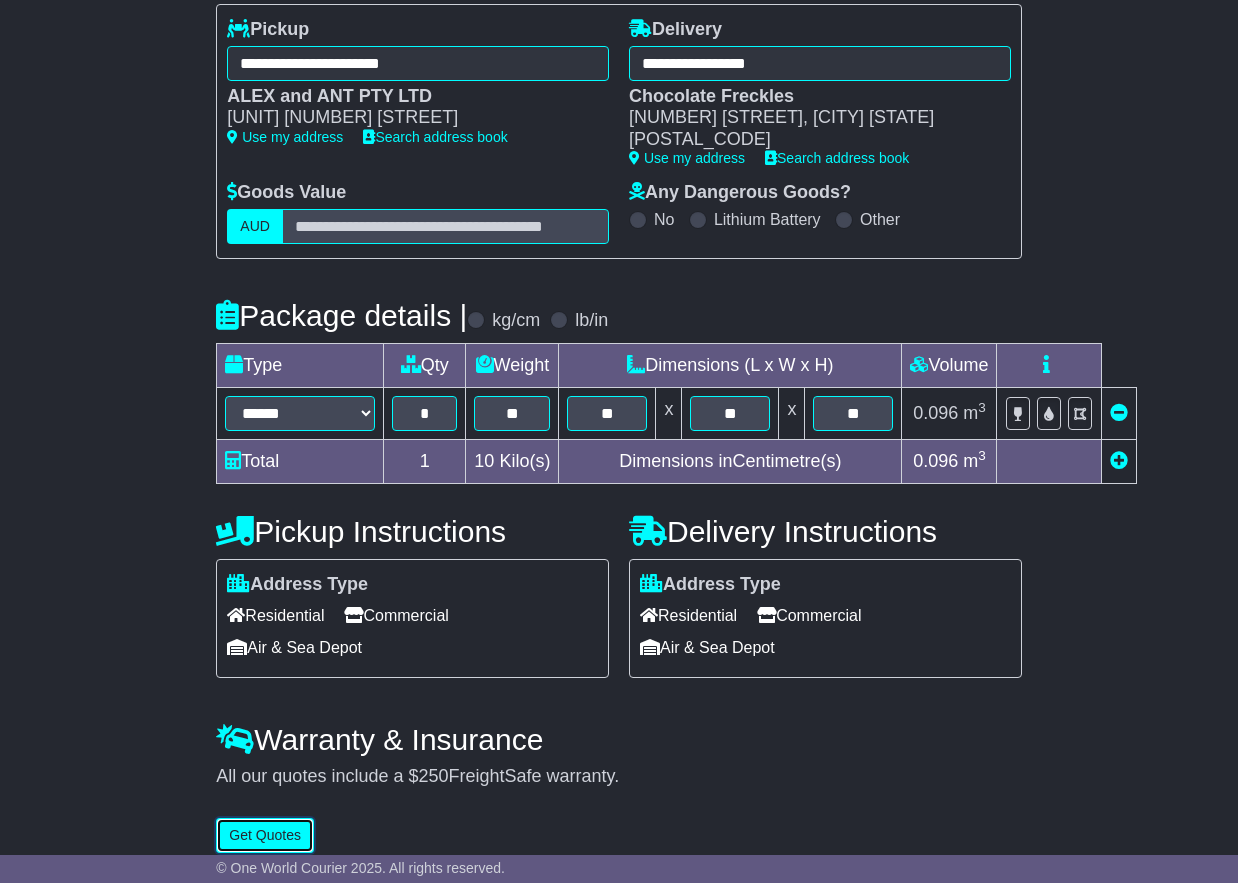 click on "Get Quotes" at bounding box center (265, 835) 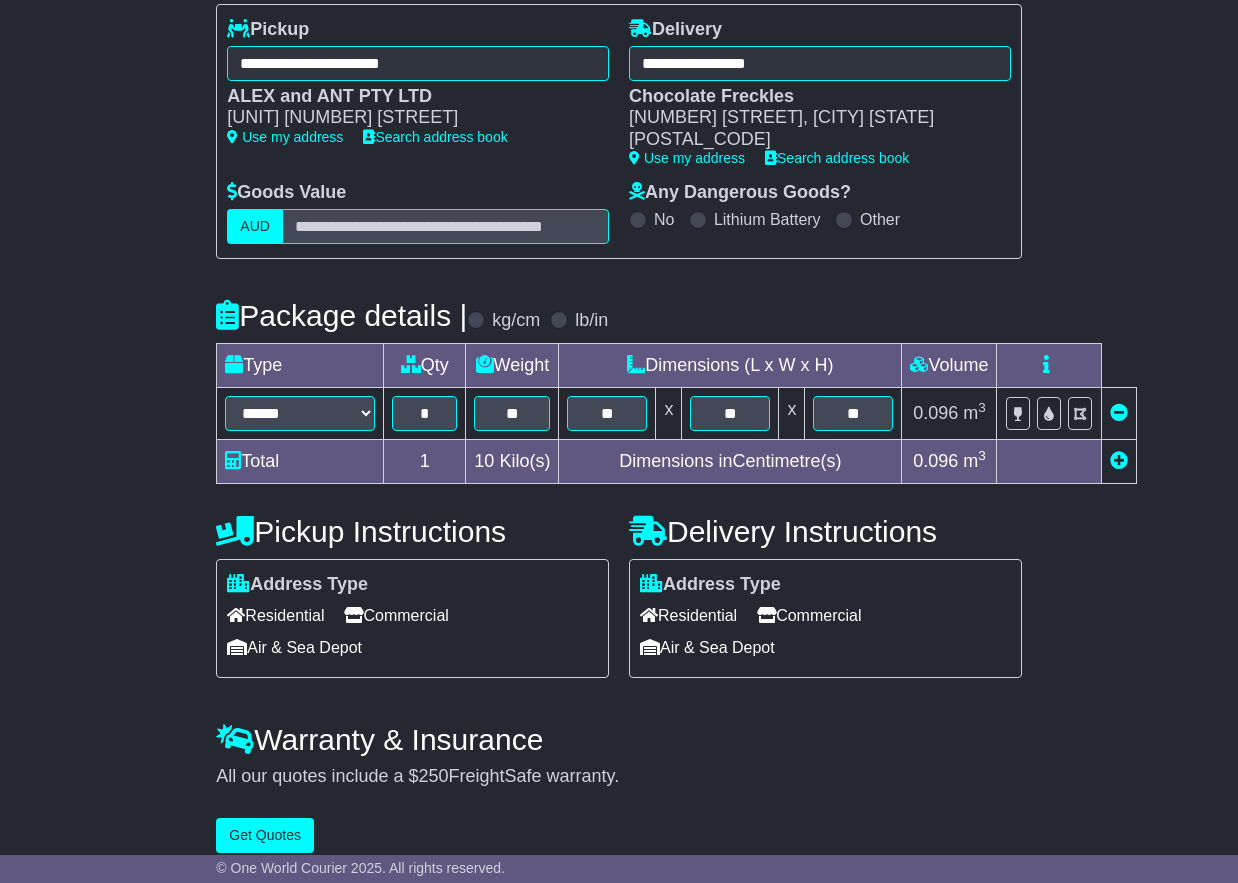 scroll, scrollTop: 0, scrollLeft: 0, axis: both 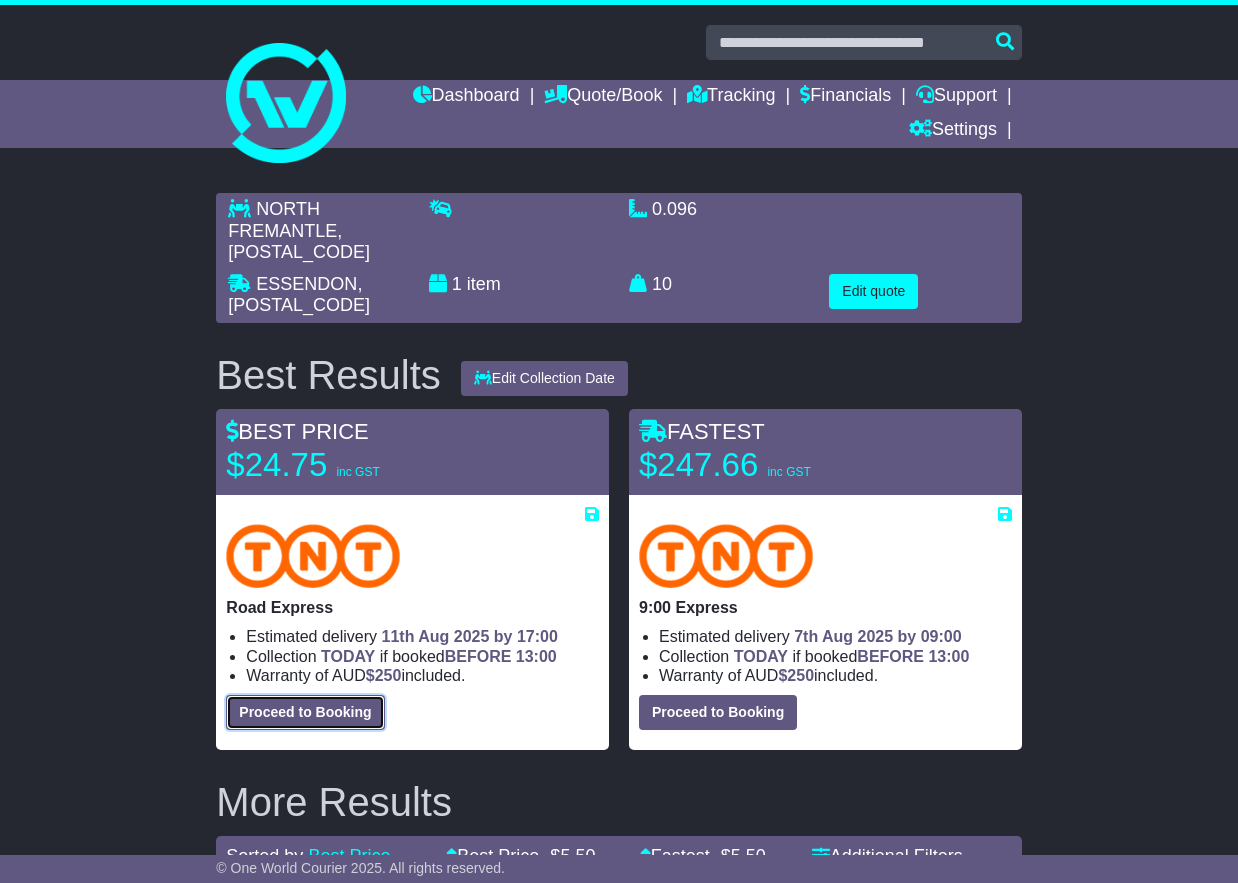 click on "Proceed to Booking" at bounding box center [305, 712] 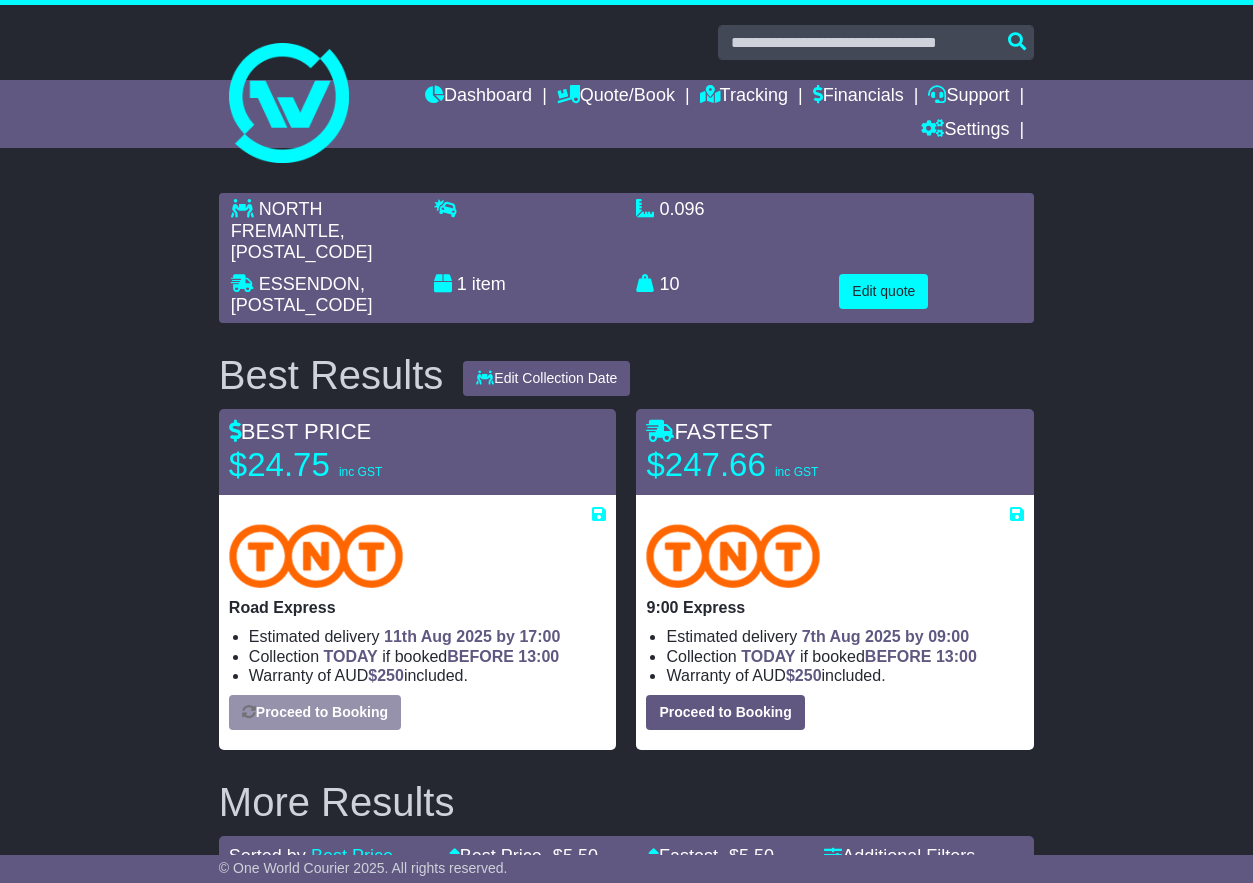 select on "****" 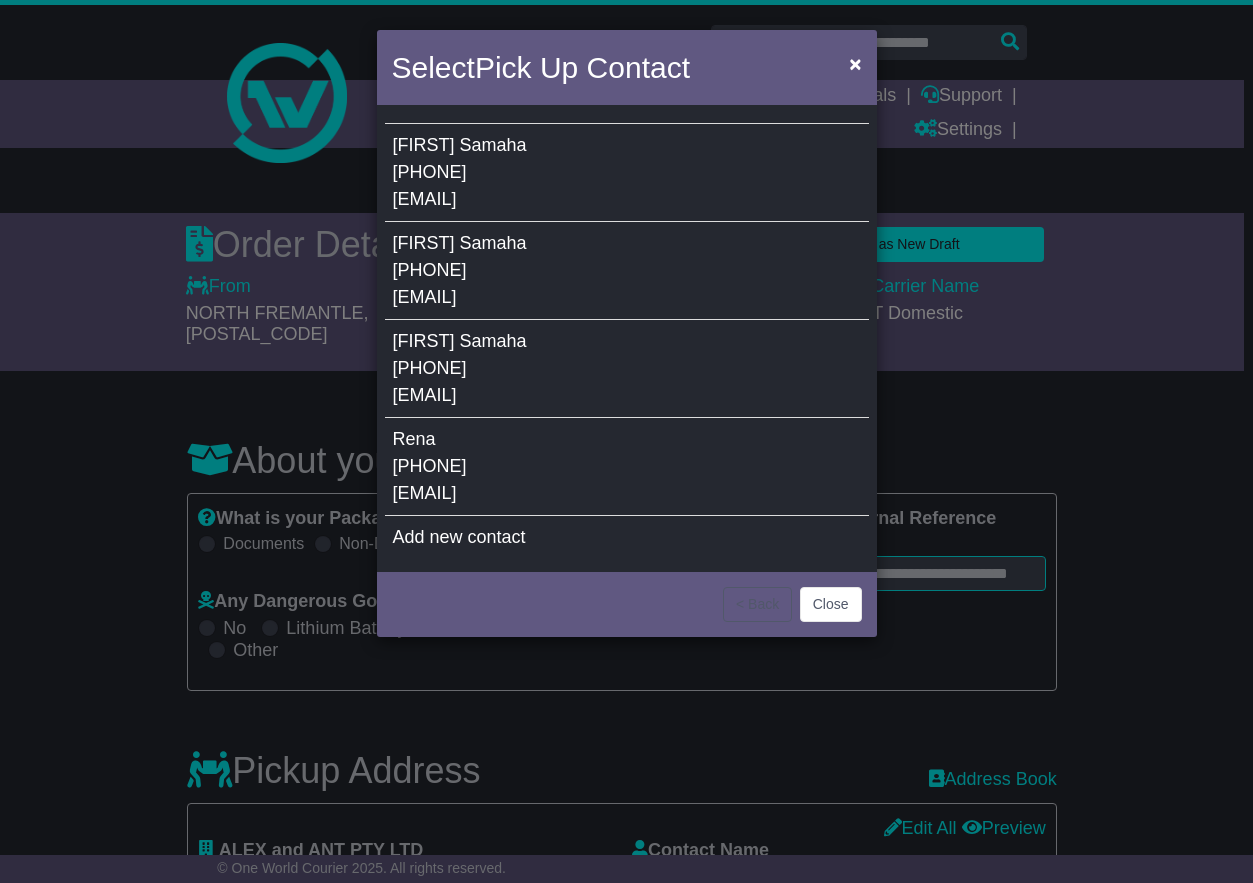 click on "+61414948199" at bounding box center [430, 172] 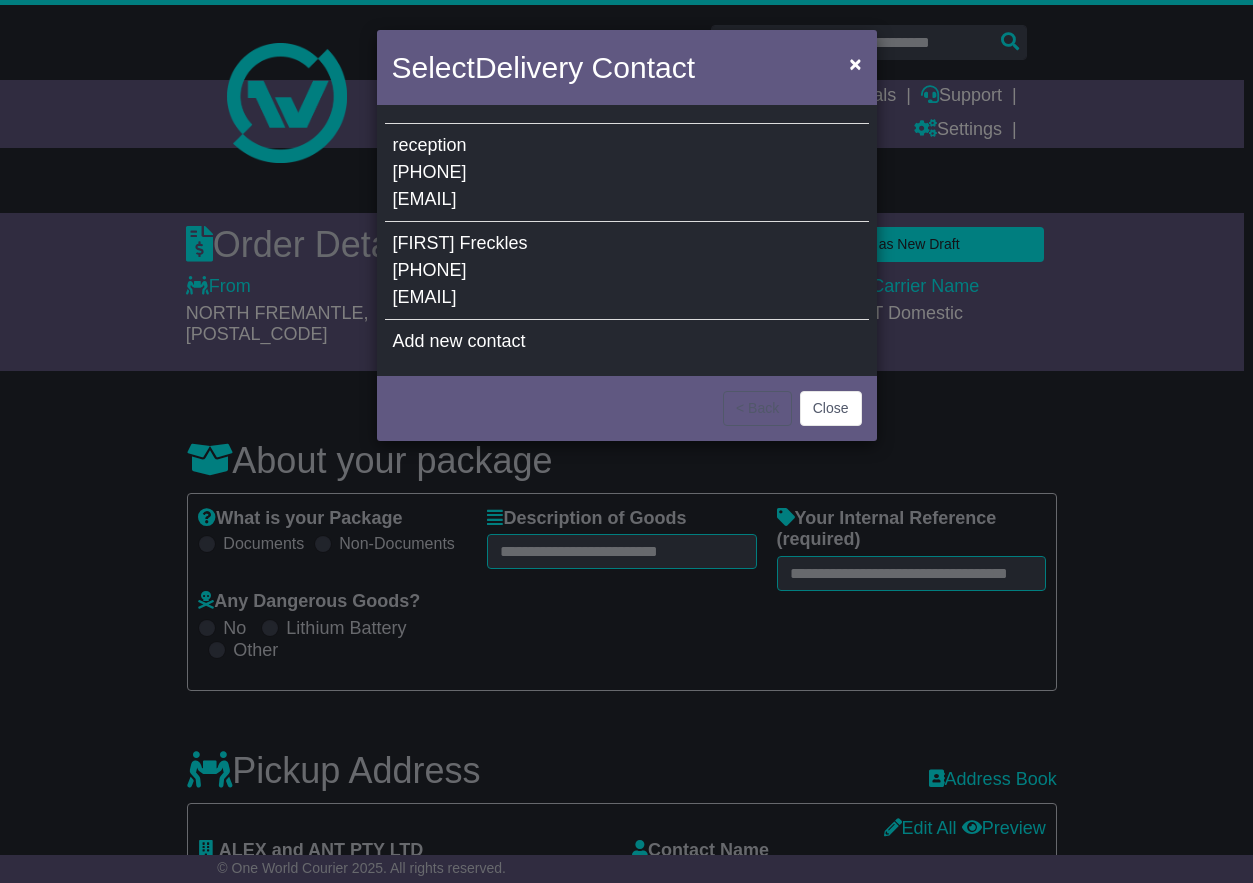 click on "julia   Freckles
0431873563
info@chocolatefreckles.com.au" at bounding box center [627, 271] 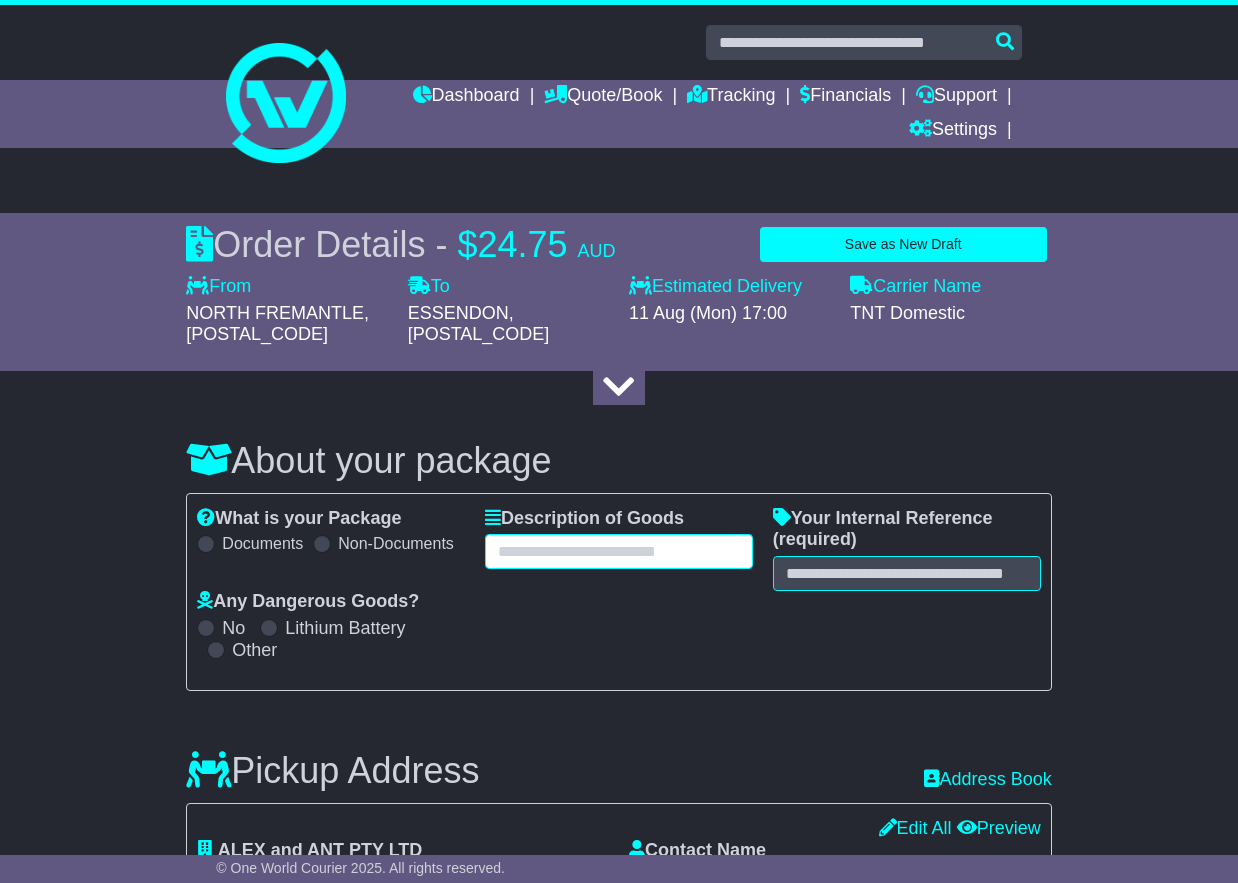 click at bounding box center (619, 551) 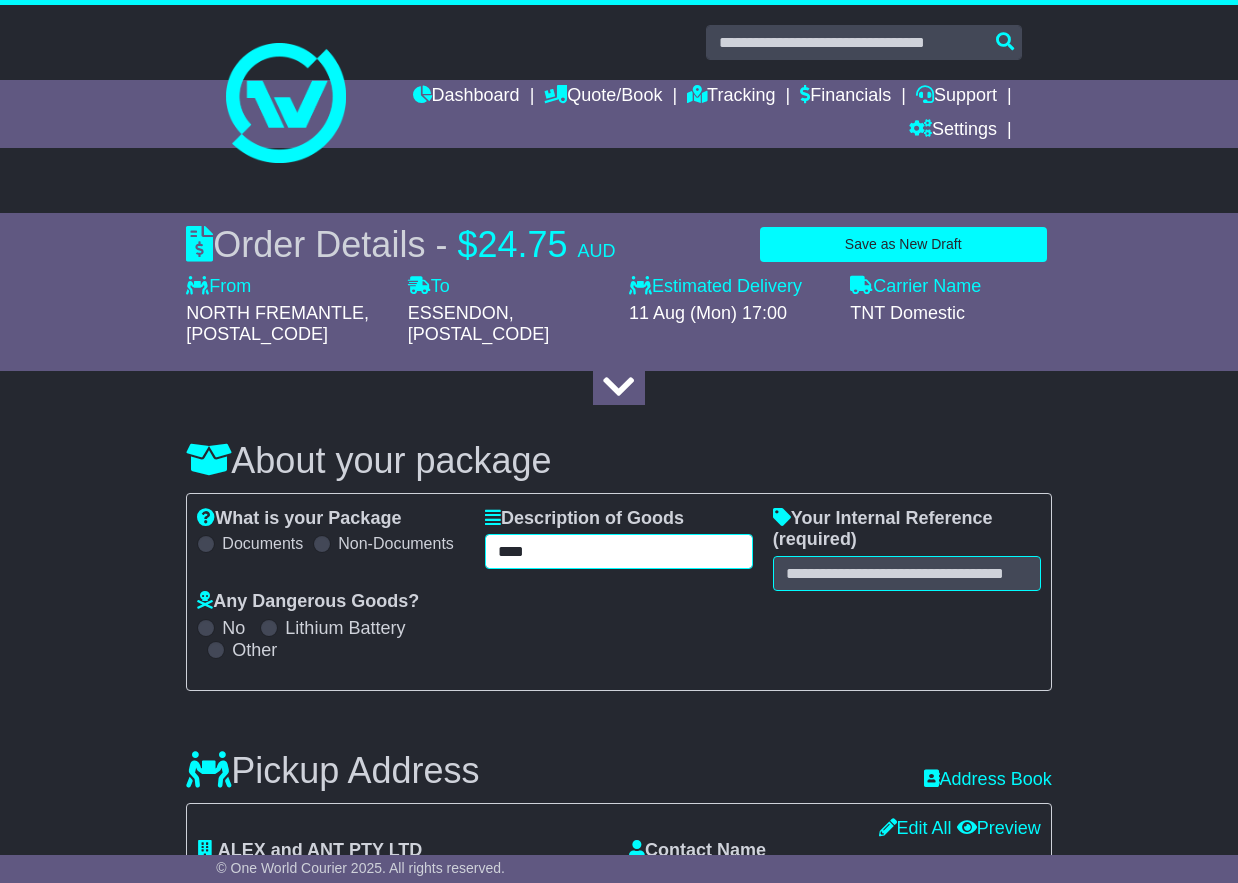 type on "****" 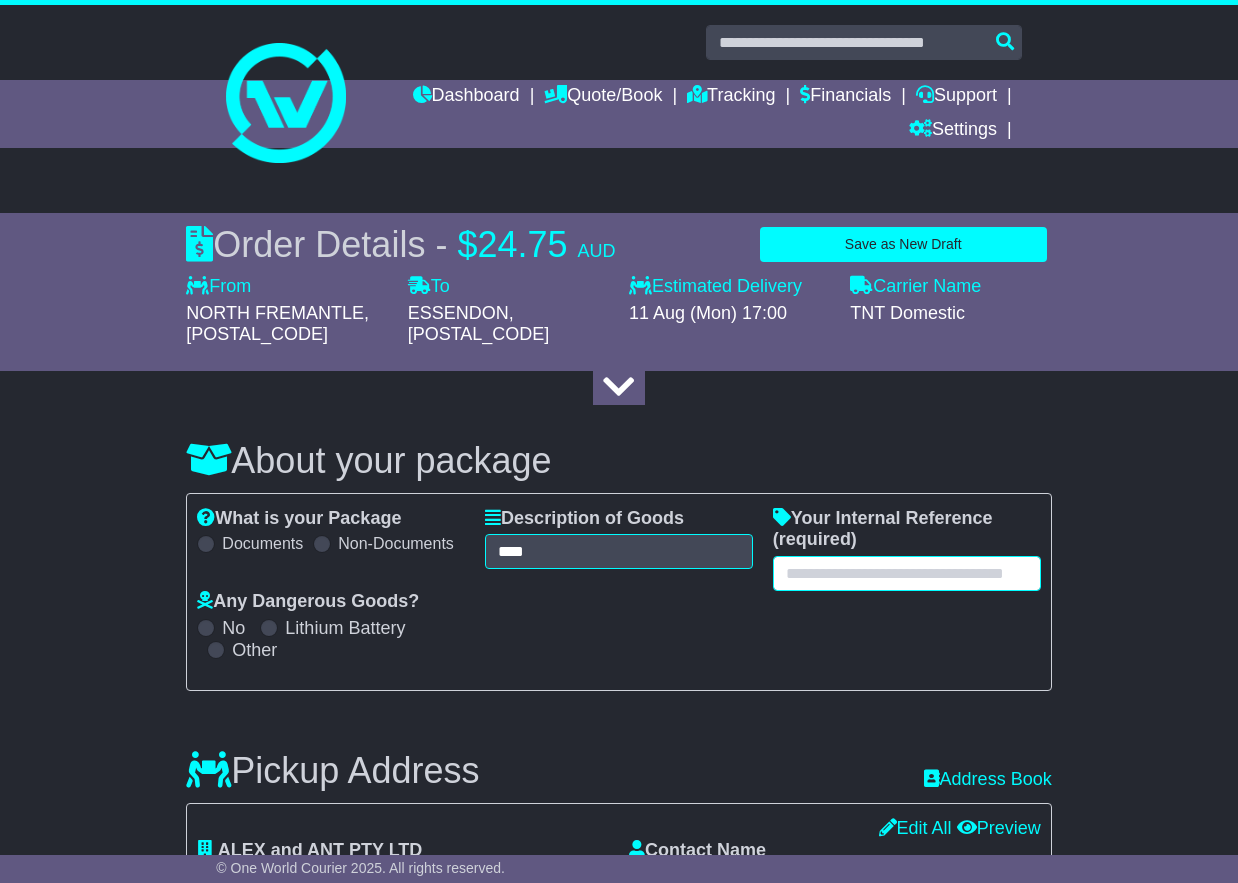 click at bounding box center [907, 573] 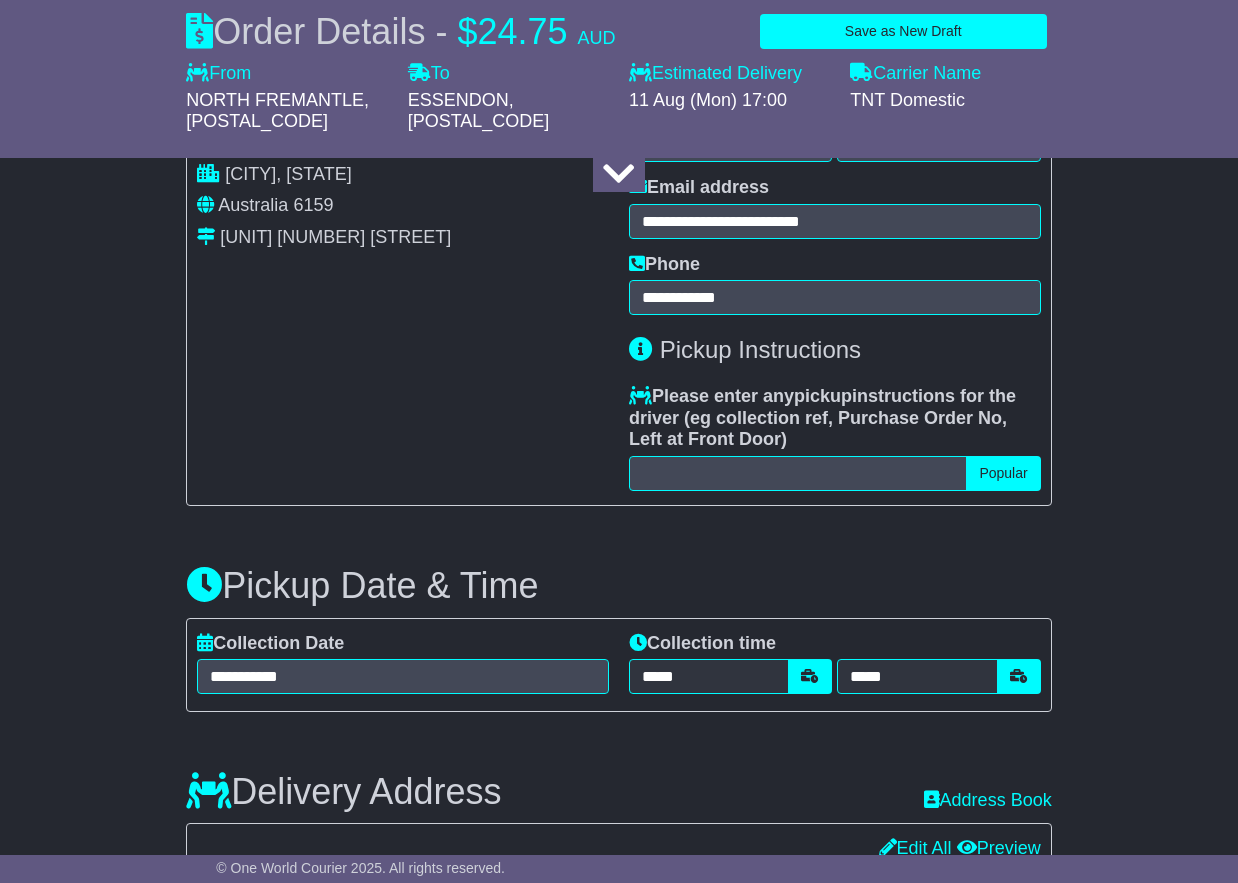 scroll, scrollTop: 811, scrollLeft: 0, axis: vertical 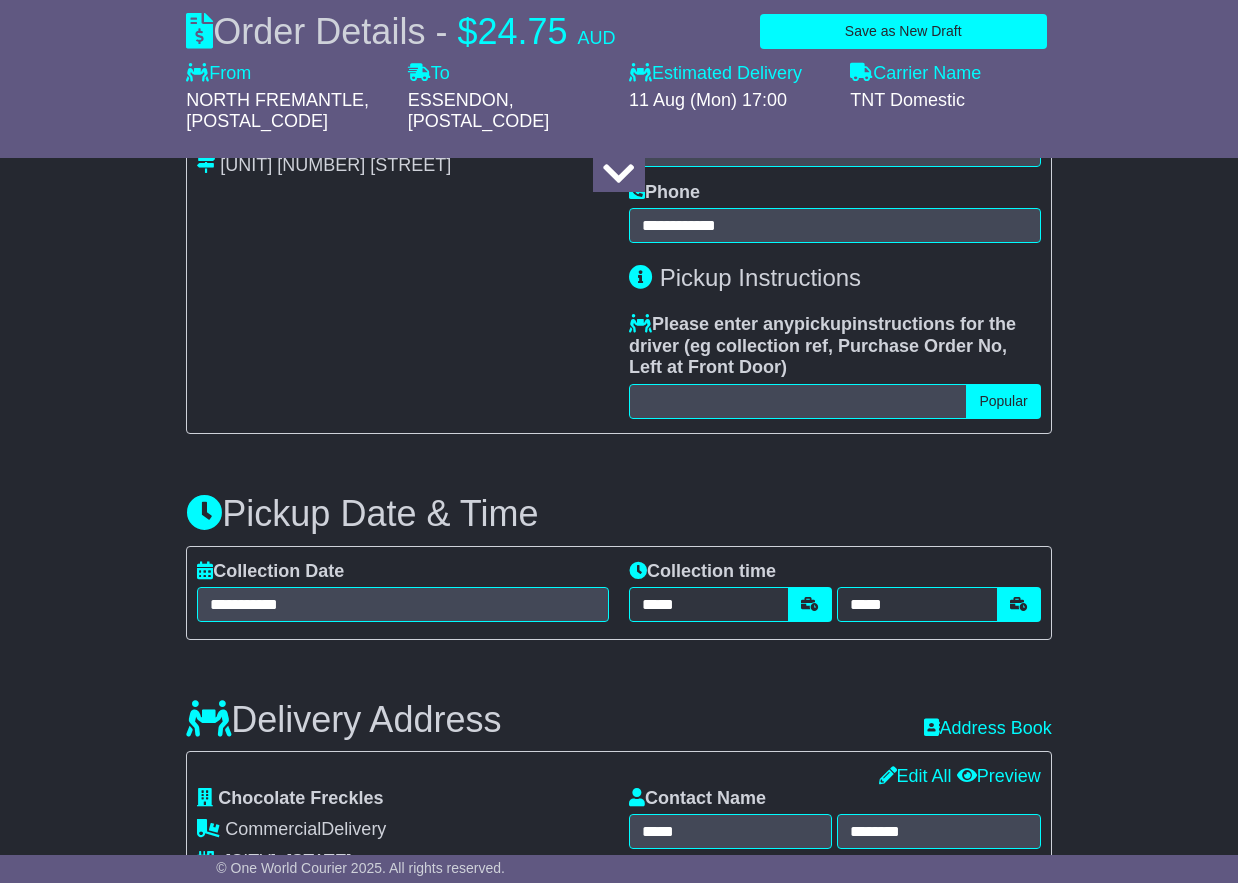type on "**********" 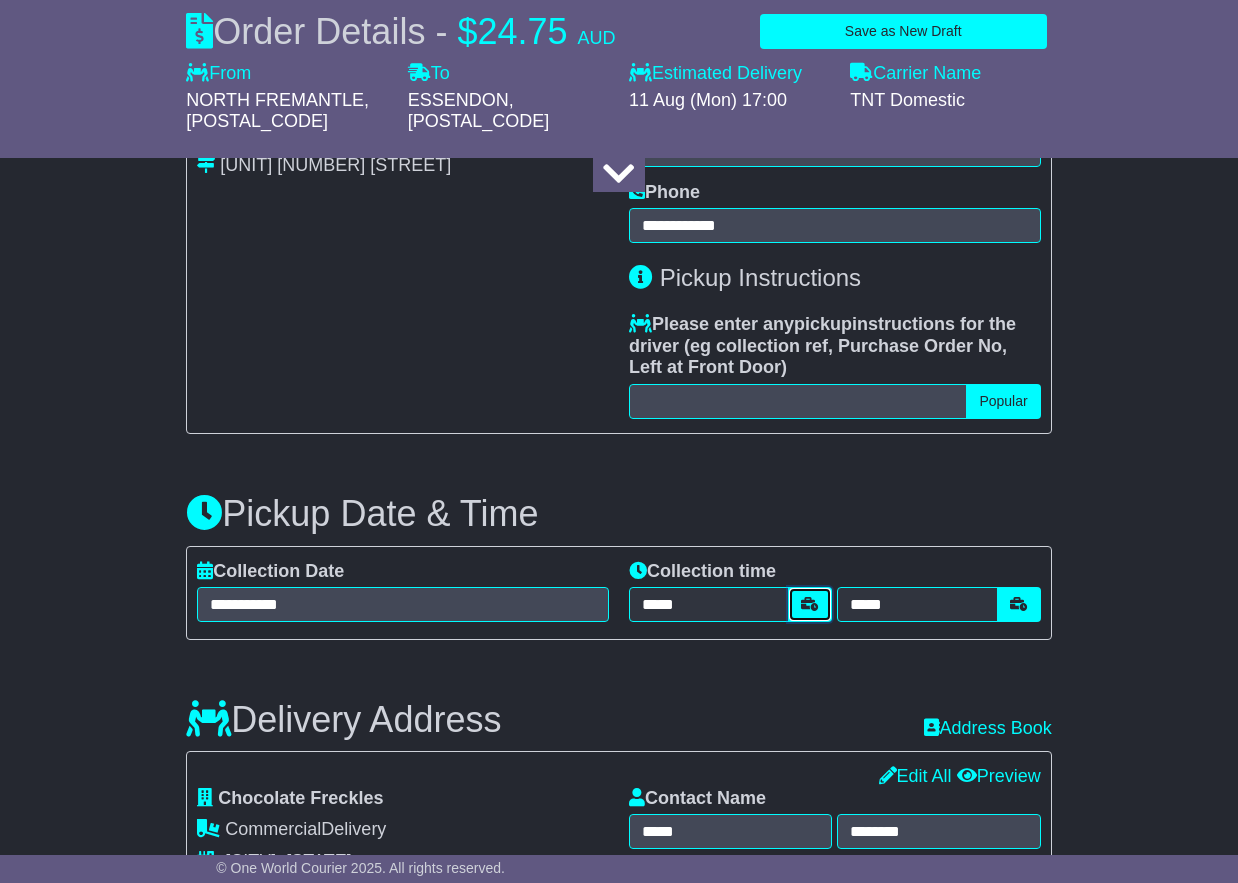 click at bounding box center (810, 604) 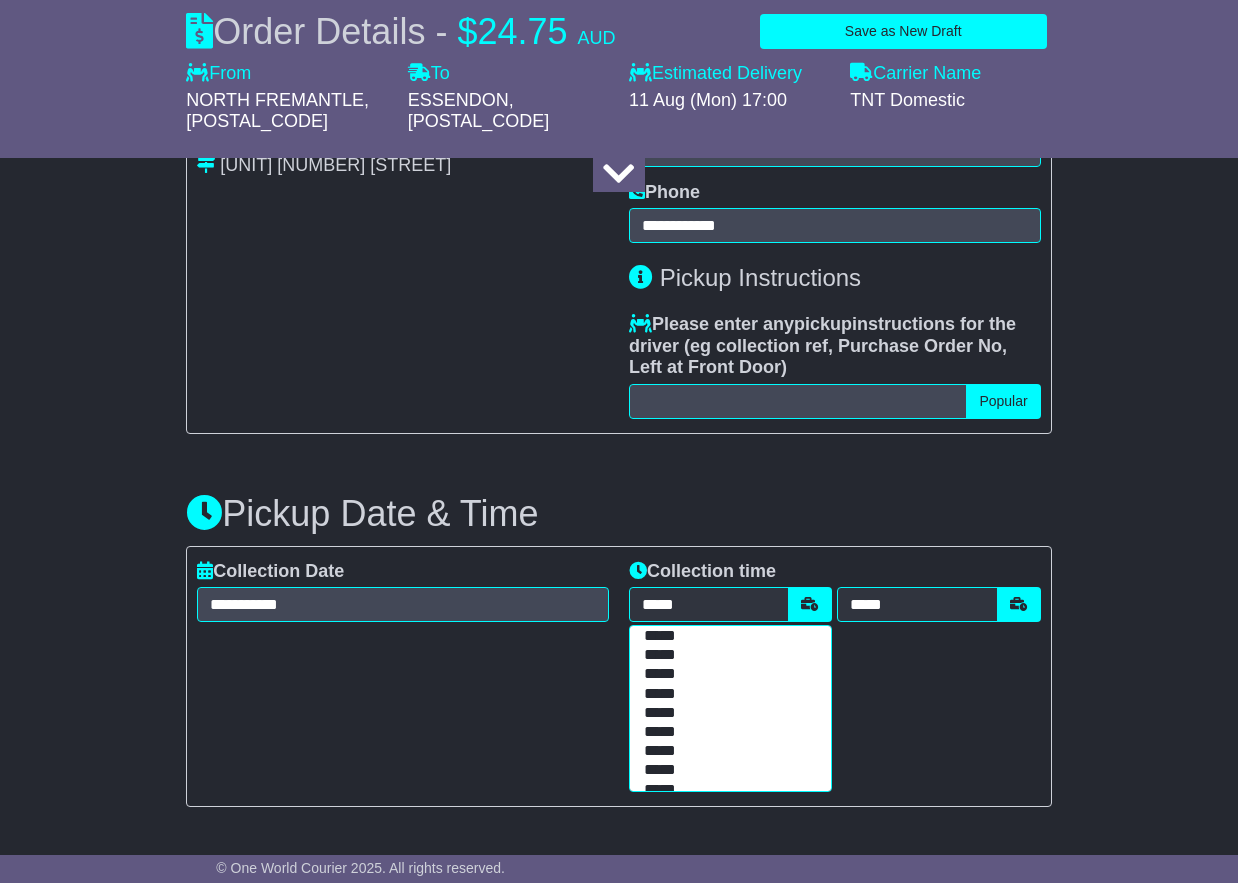 scroll, scrollTop: 67, scrollLeft: 0, axis: vertical 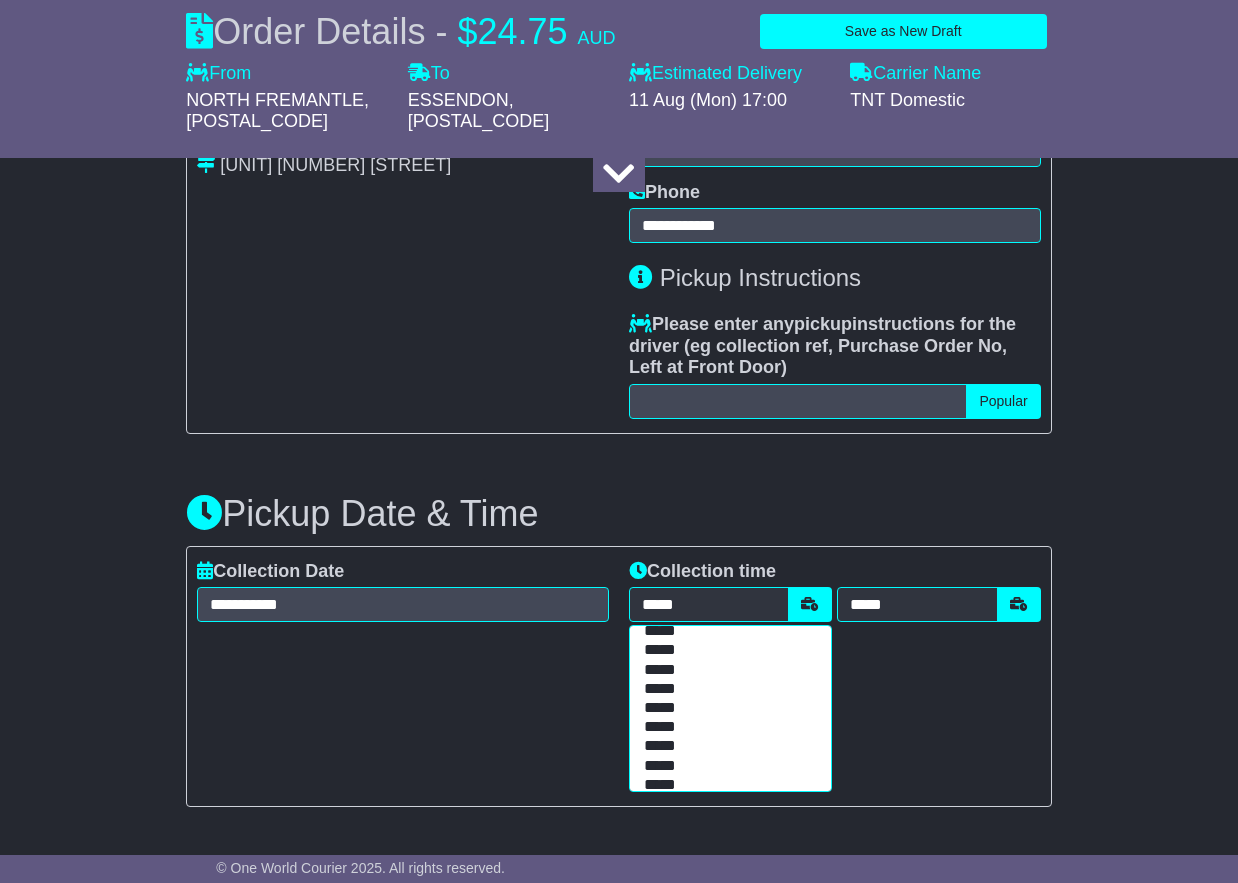 drag, startPoint x: 671, startPoint y: 775, endPoint x: 877, endPoint y: 760, distance: 206.5454 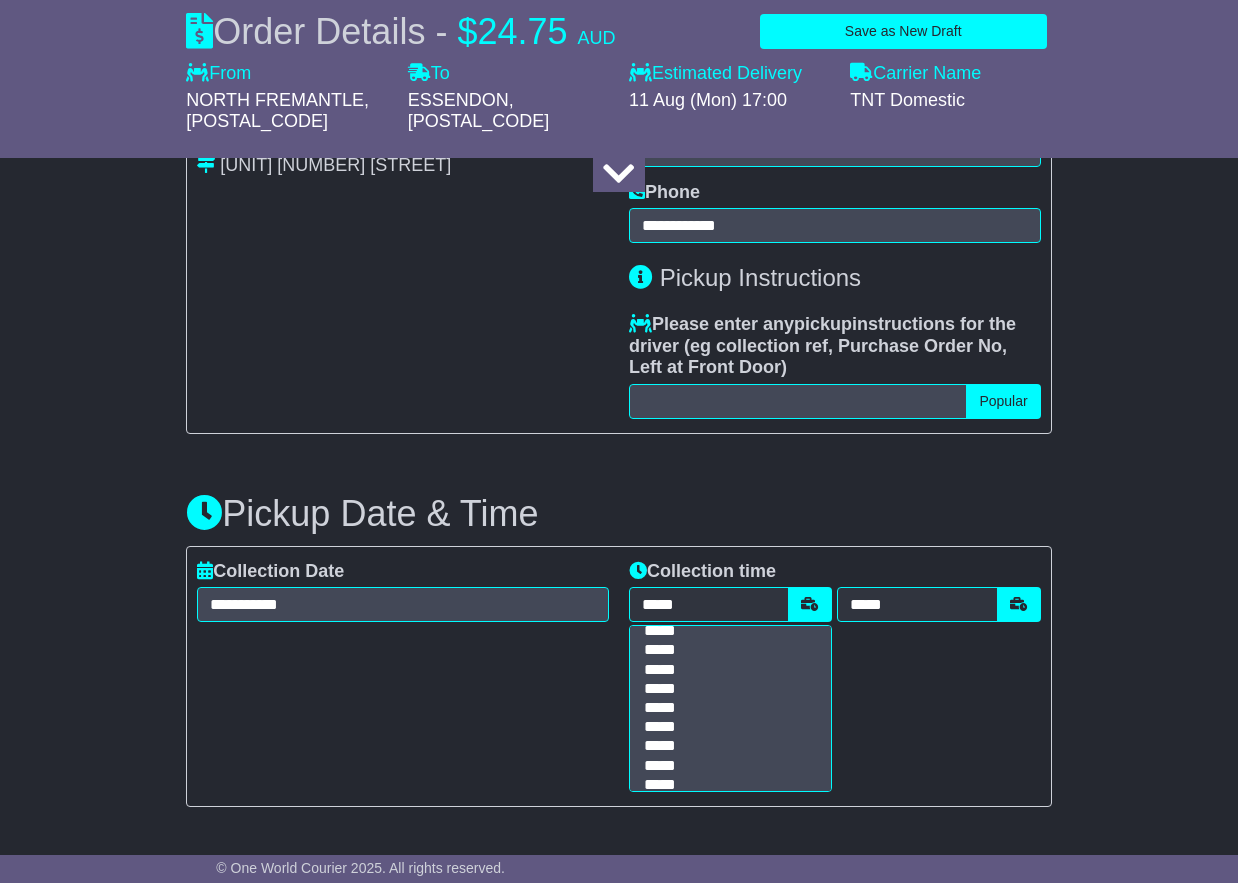 scroll, scrollTop: 0, scrollLeft: 0, axis: both 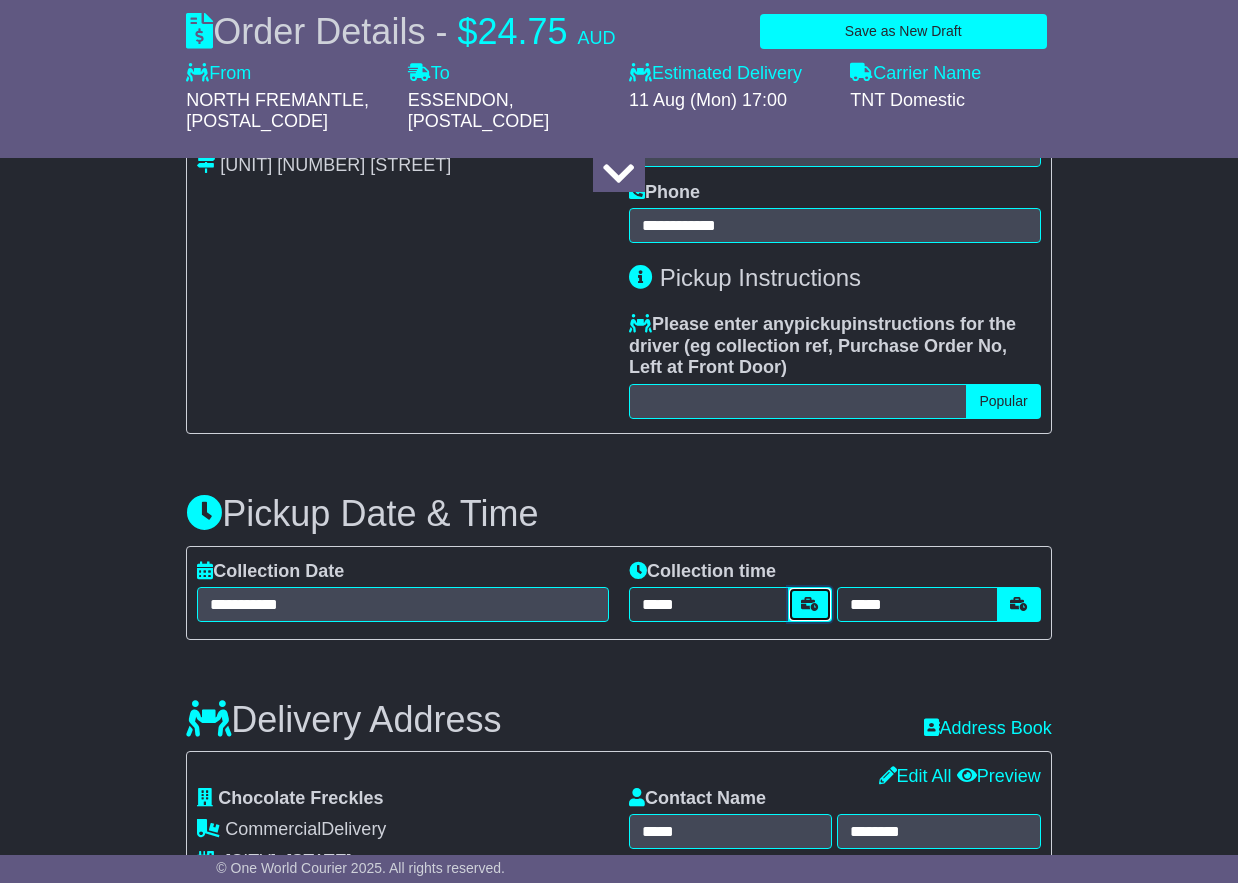 click at bounding box center (810, 604) 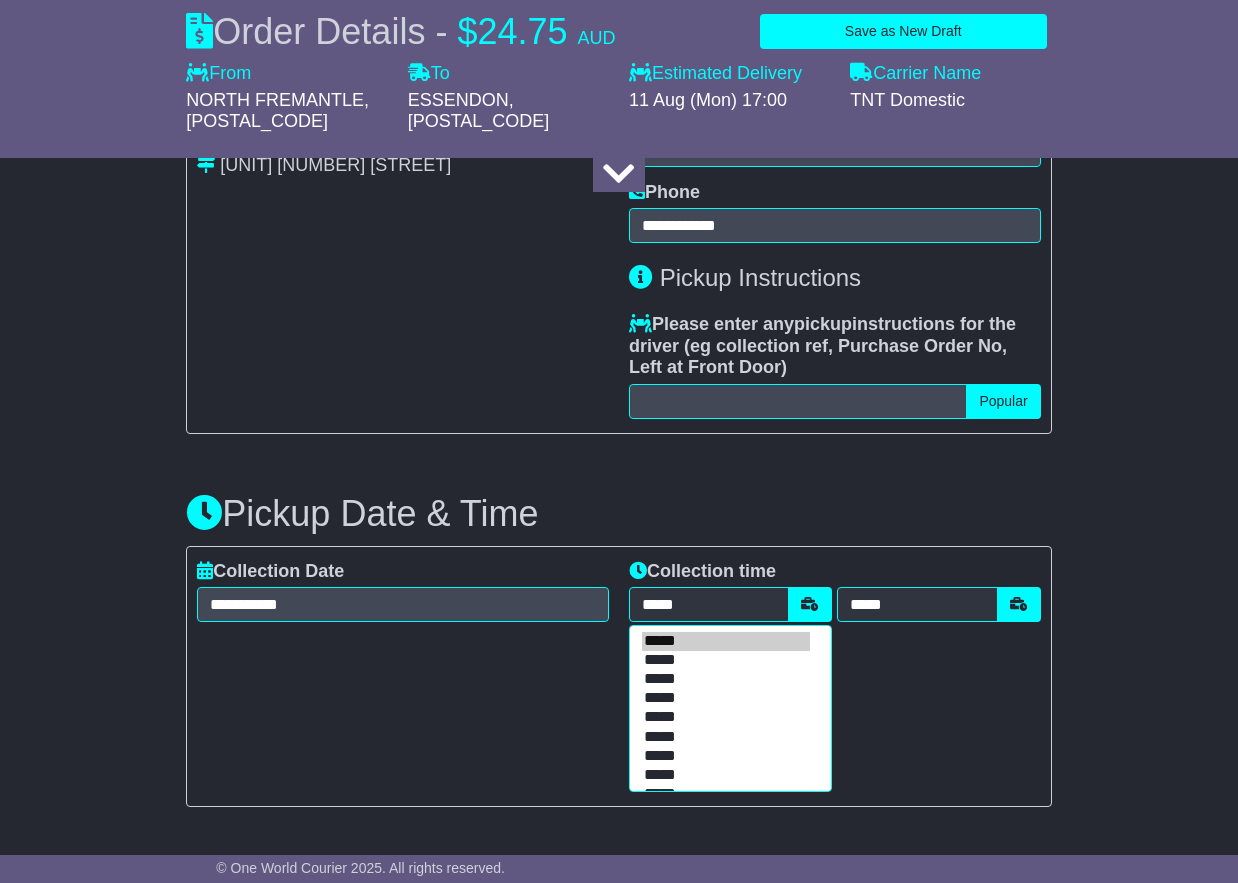drag, startPoint x: 680, startPoint y: 743, endPoint x: 1097, endPoint y: 684, distance: 421.15317 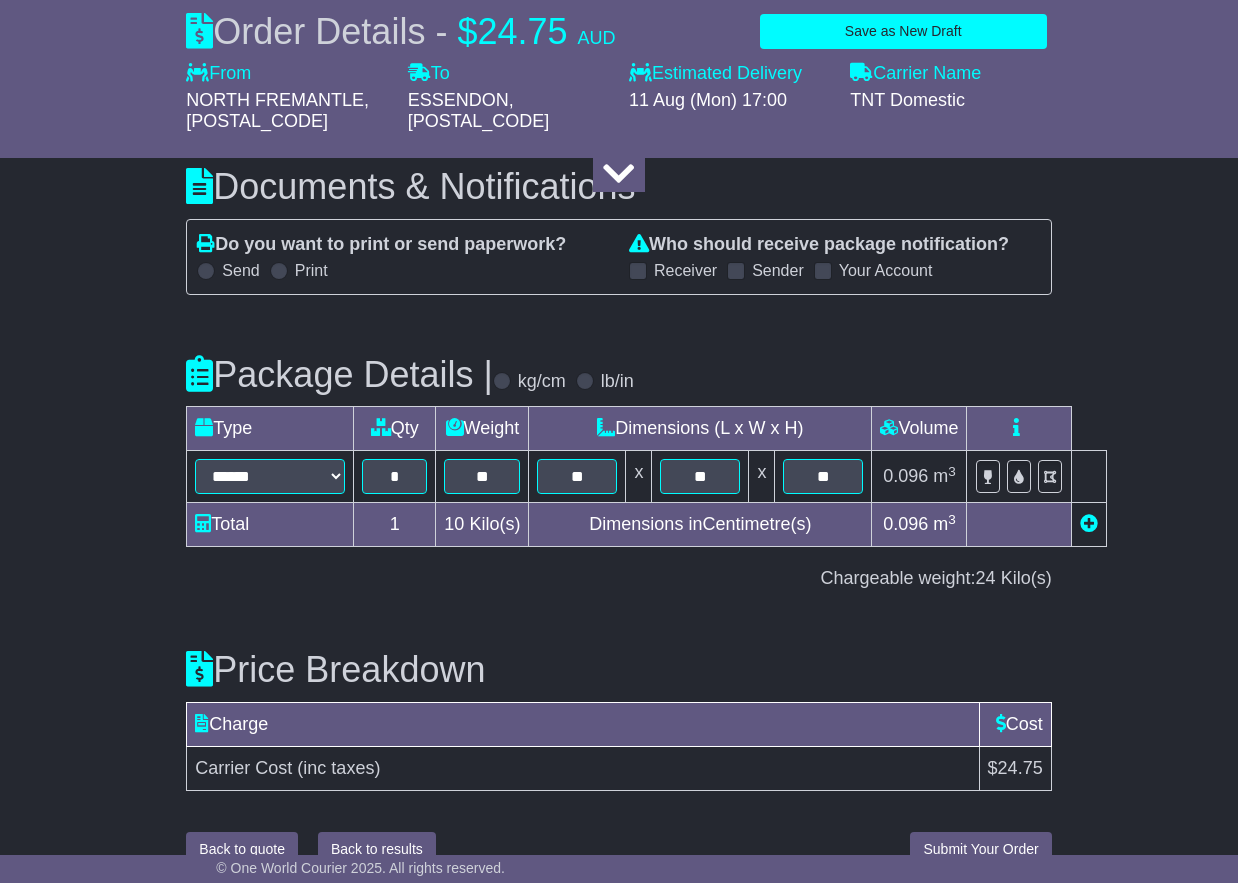 scroll, scrollTop: 2151, scrollLeft: 0, axis: vertical 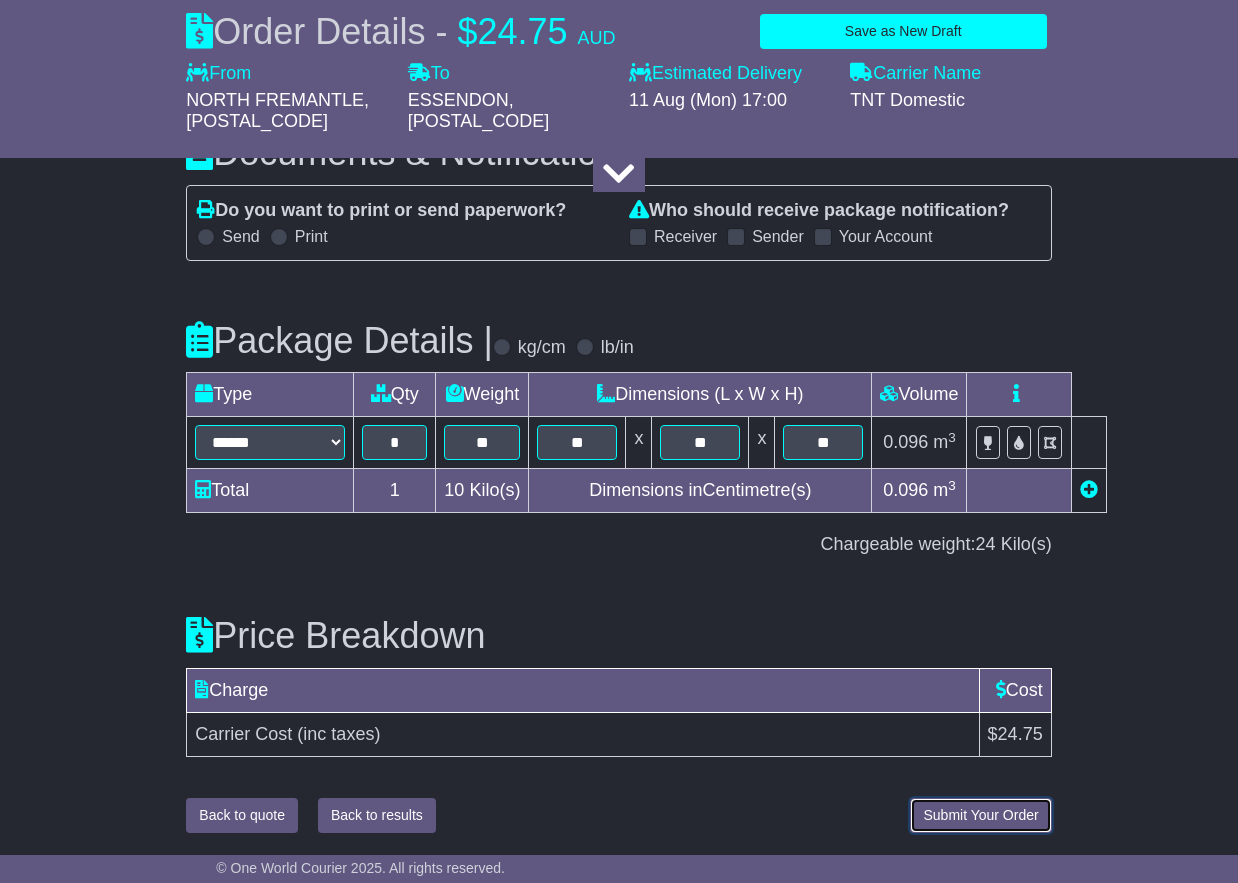 click on "Submit Your Order" at bounding box center [980, 815] 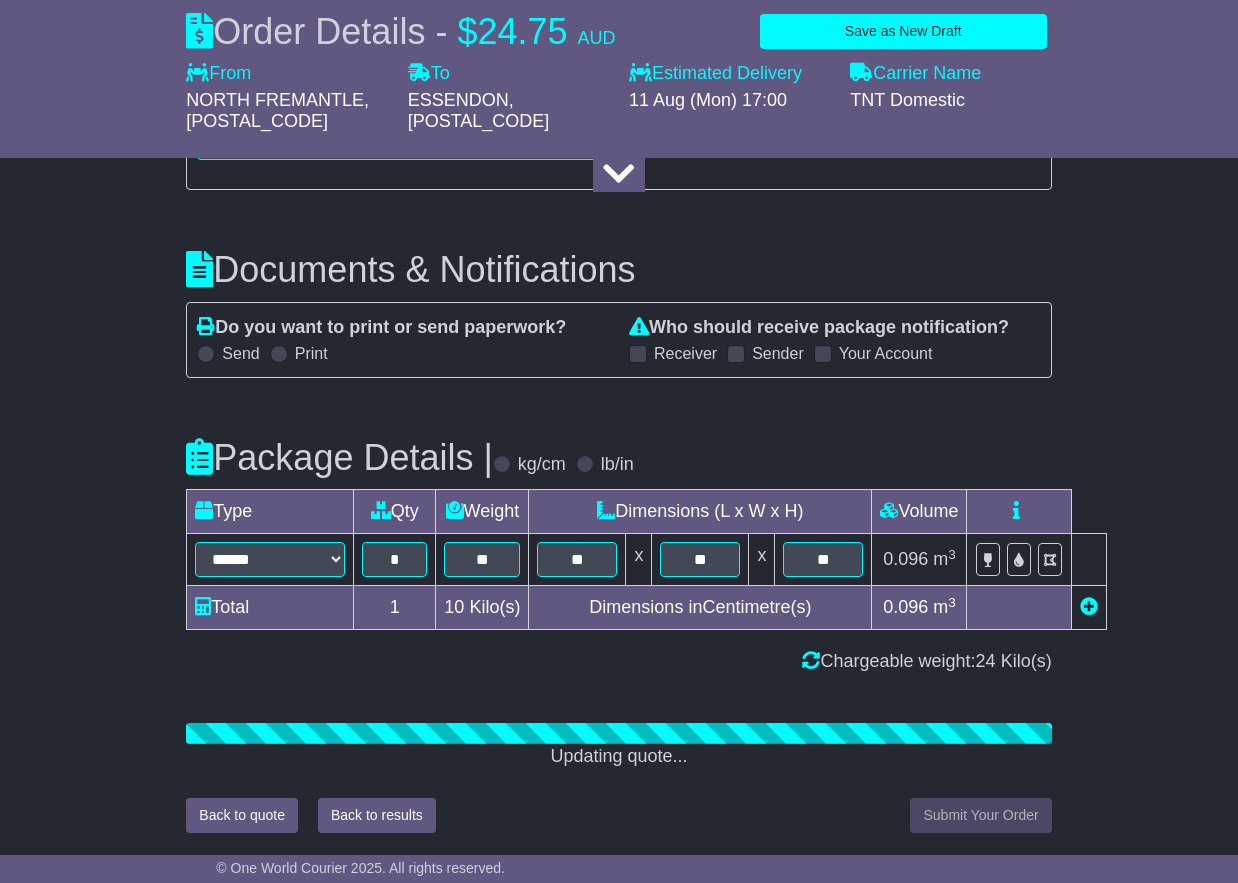 scroll, scrollTop: 2151, scrollLeft: 0, axis: vertical 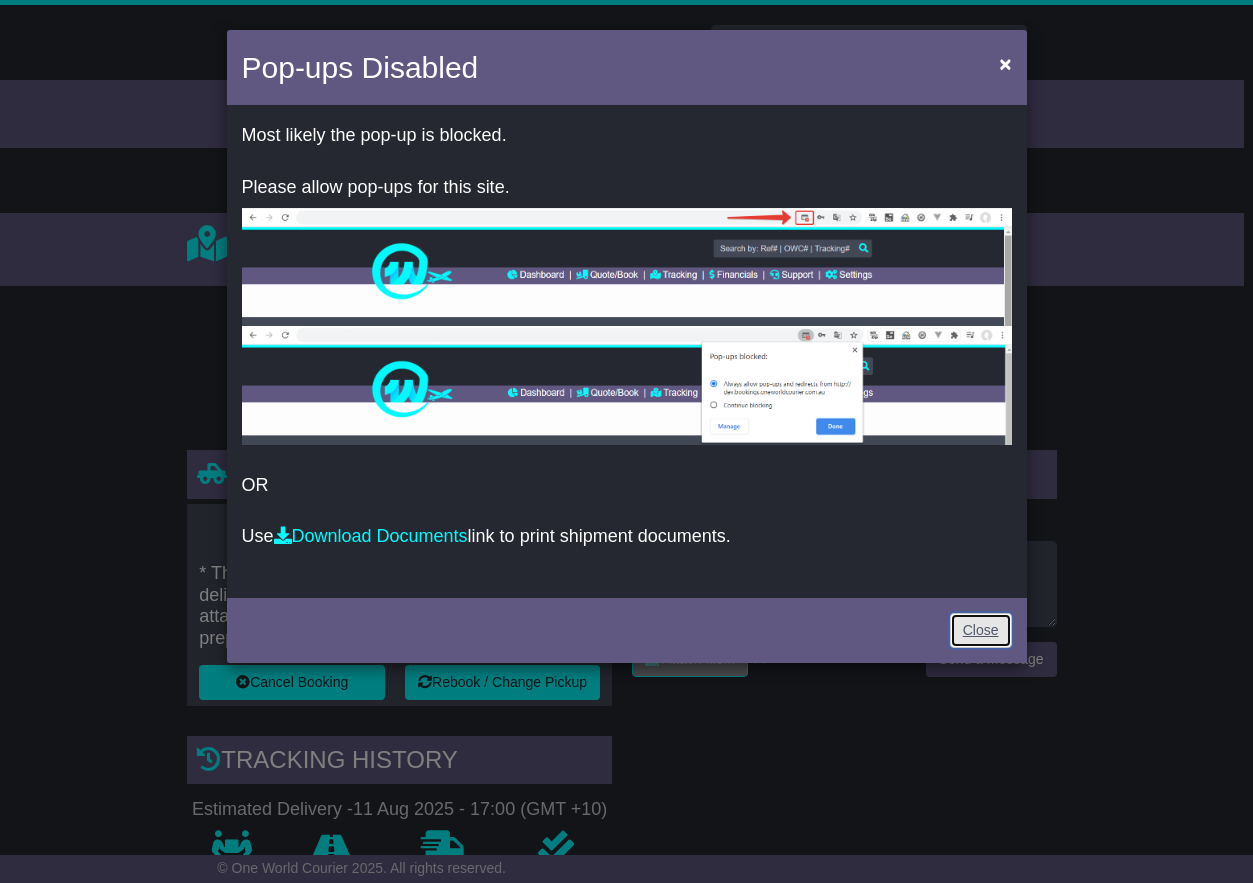 click on "Close" at bounding box center [981, 630] 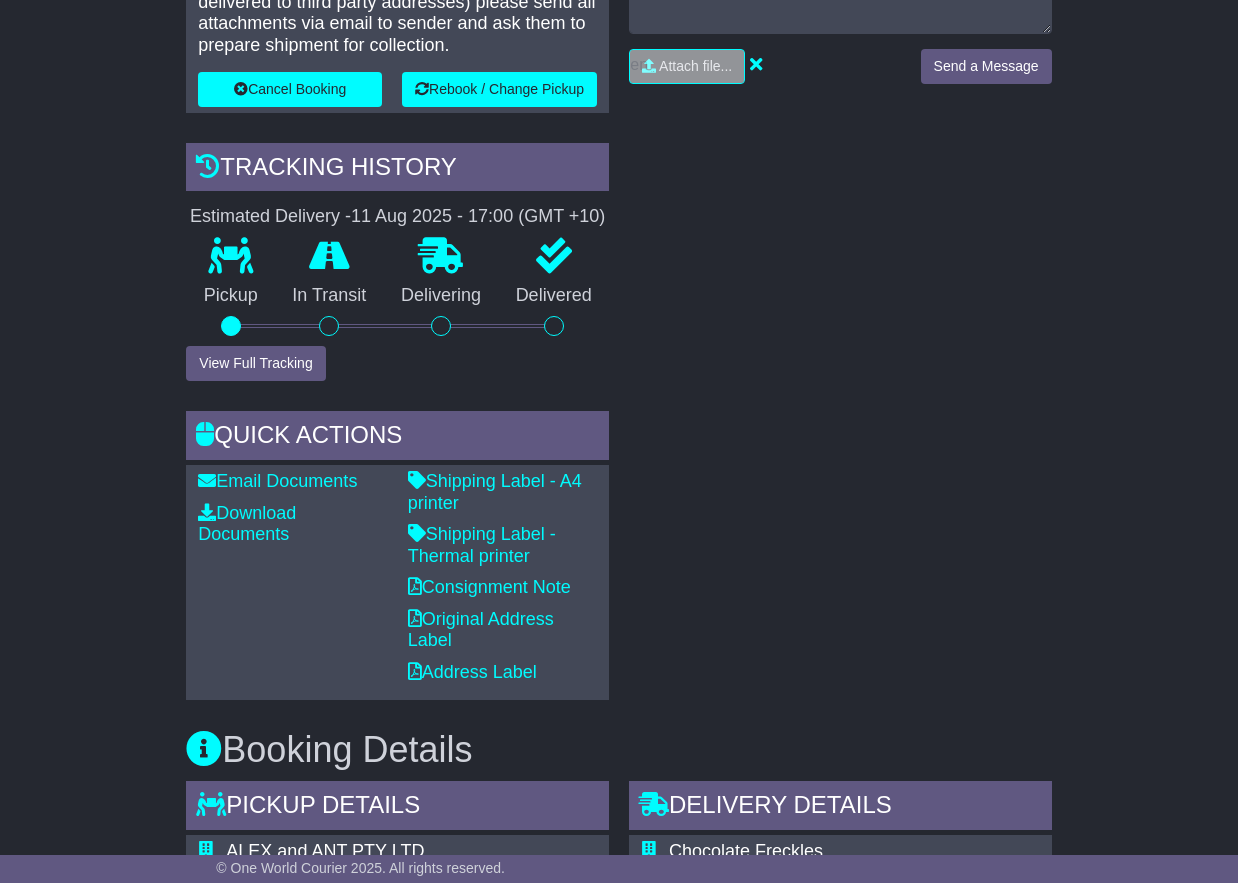 scroll, scrollTop: 573, scrollLeft: 0, axis: vertical 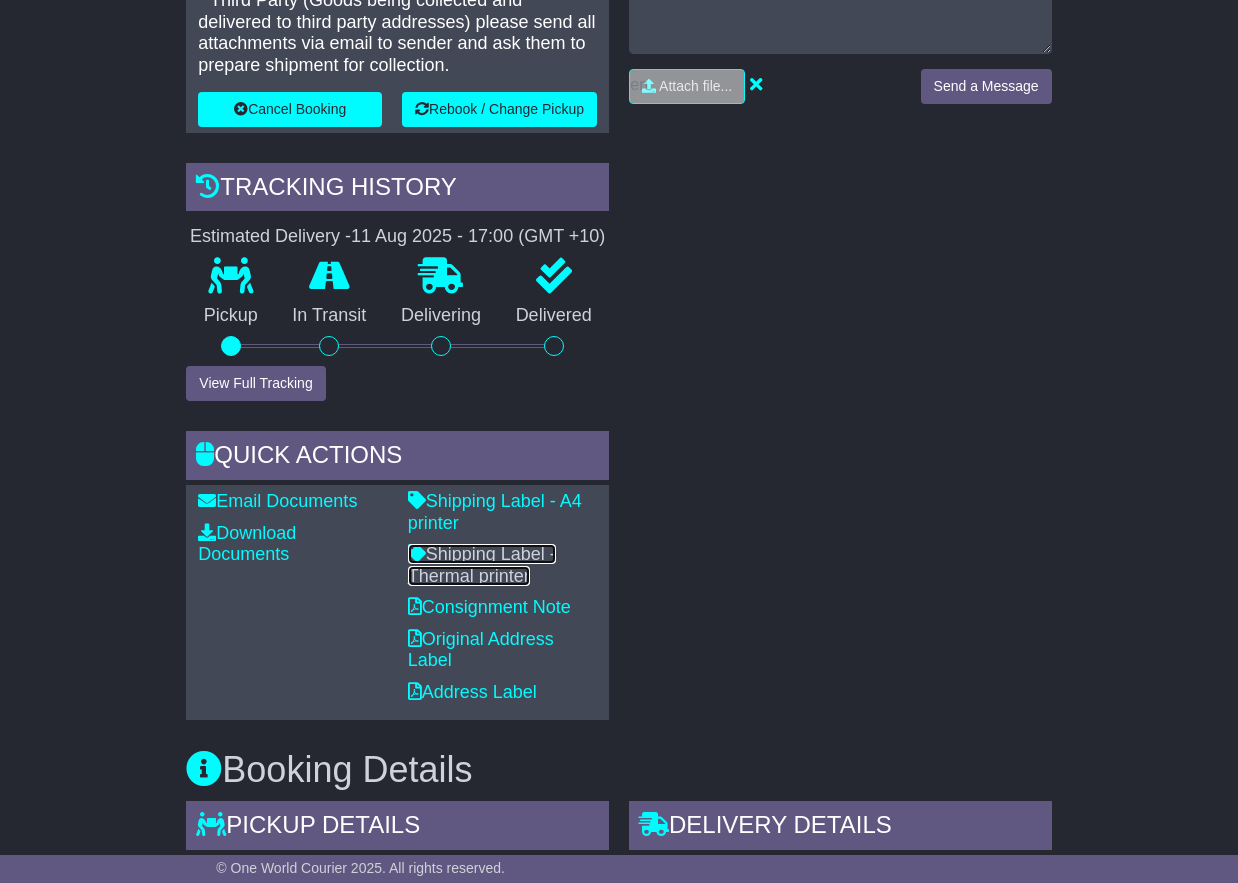 click on "Shipping Label - Thermal printer" at bounding box center [482, 565] 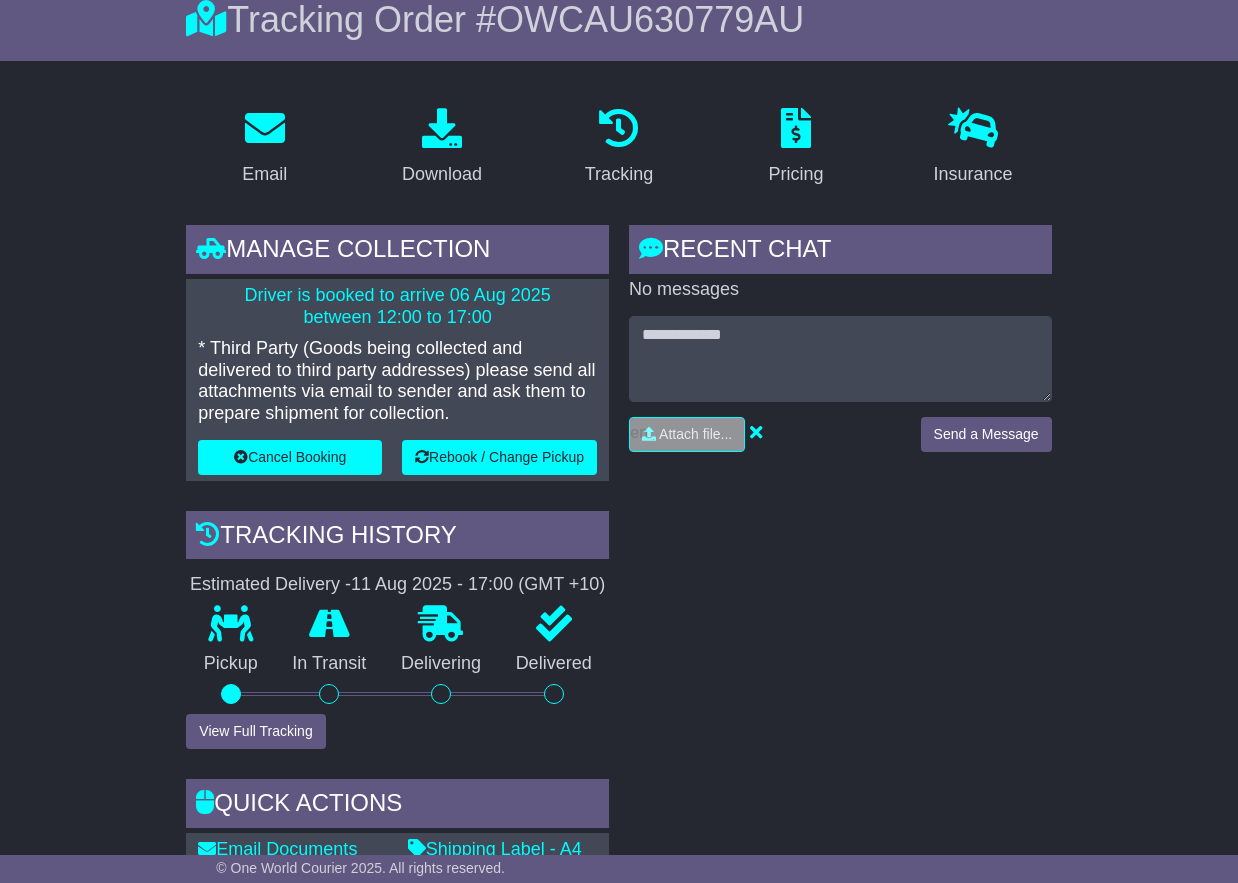 scroll, scrollTop: 0, scrollLeft: 0, axis: both 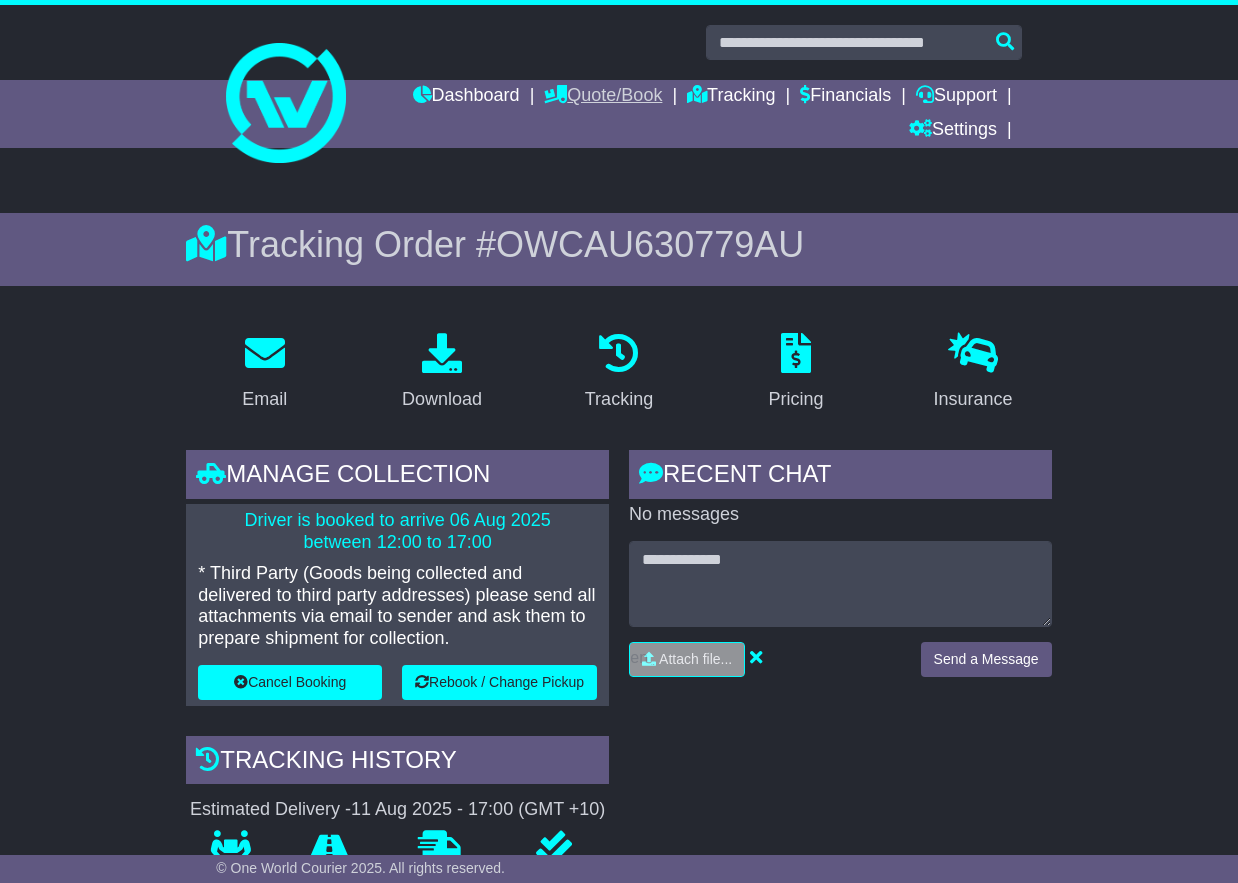 click on "Quote/Book" at bounding box center (603, 97) 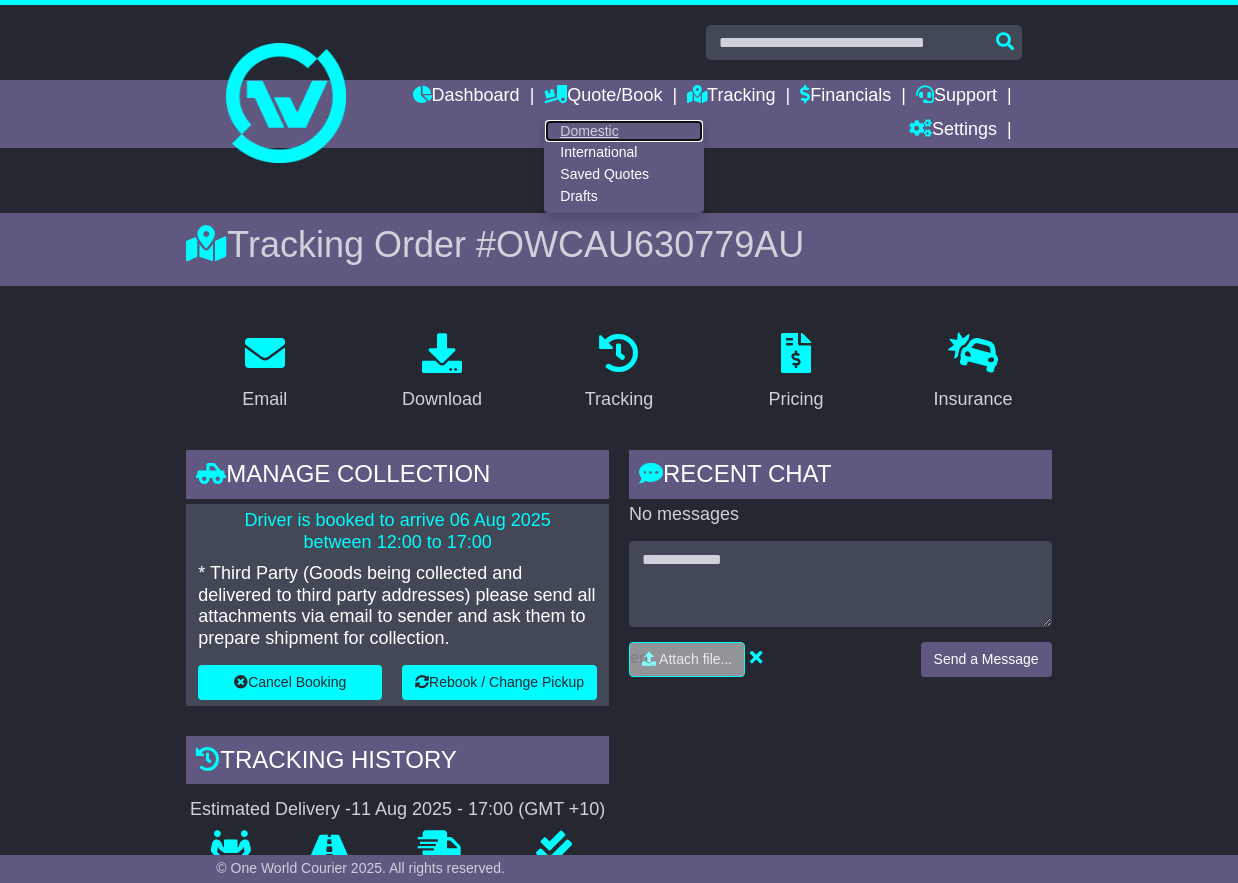 click on "Domestic" at bounding box center (624, 131) 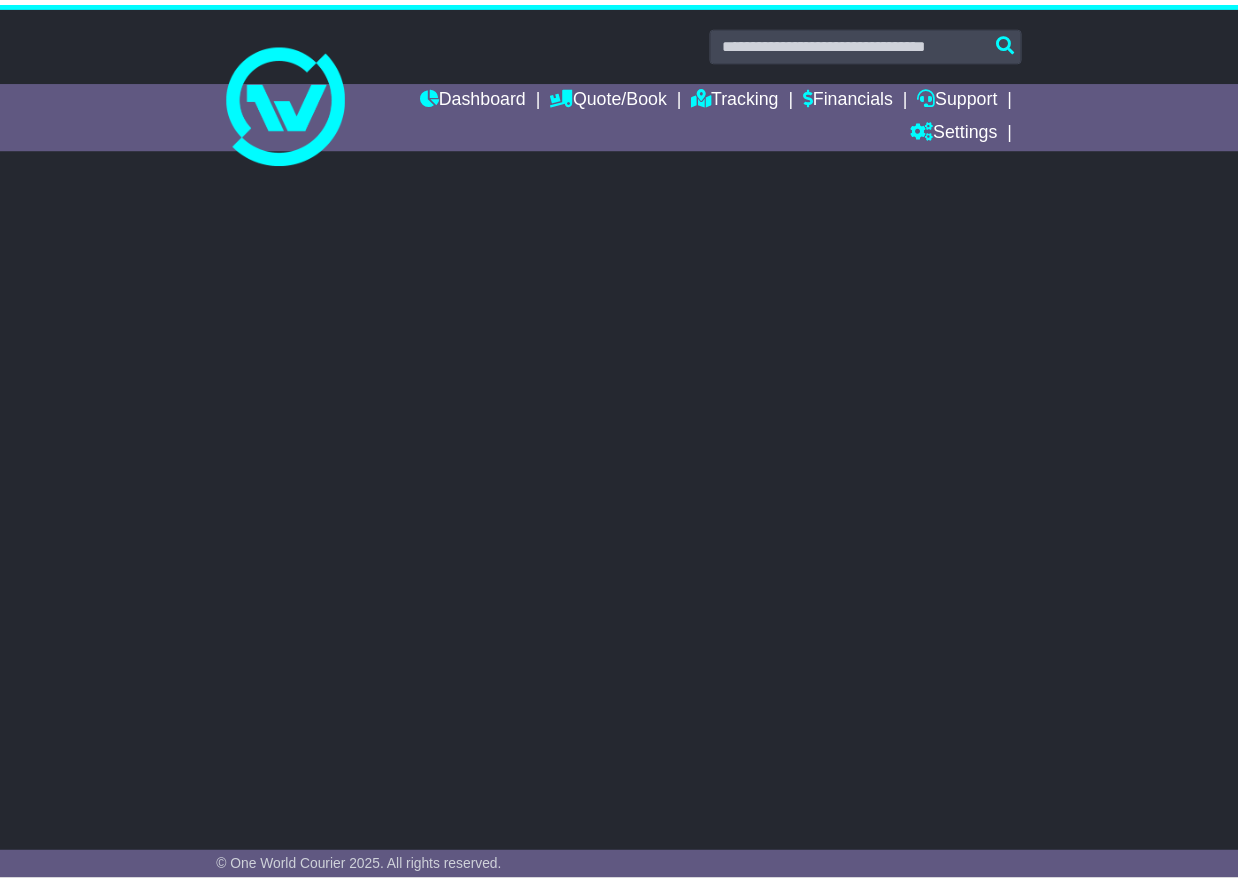 scroll, scrollTop: 0, scrollLeft: 0, axis: both 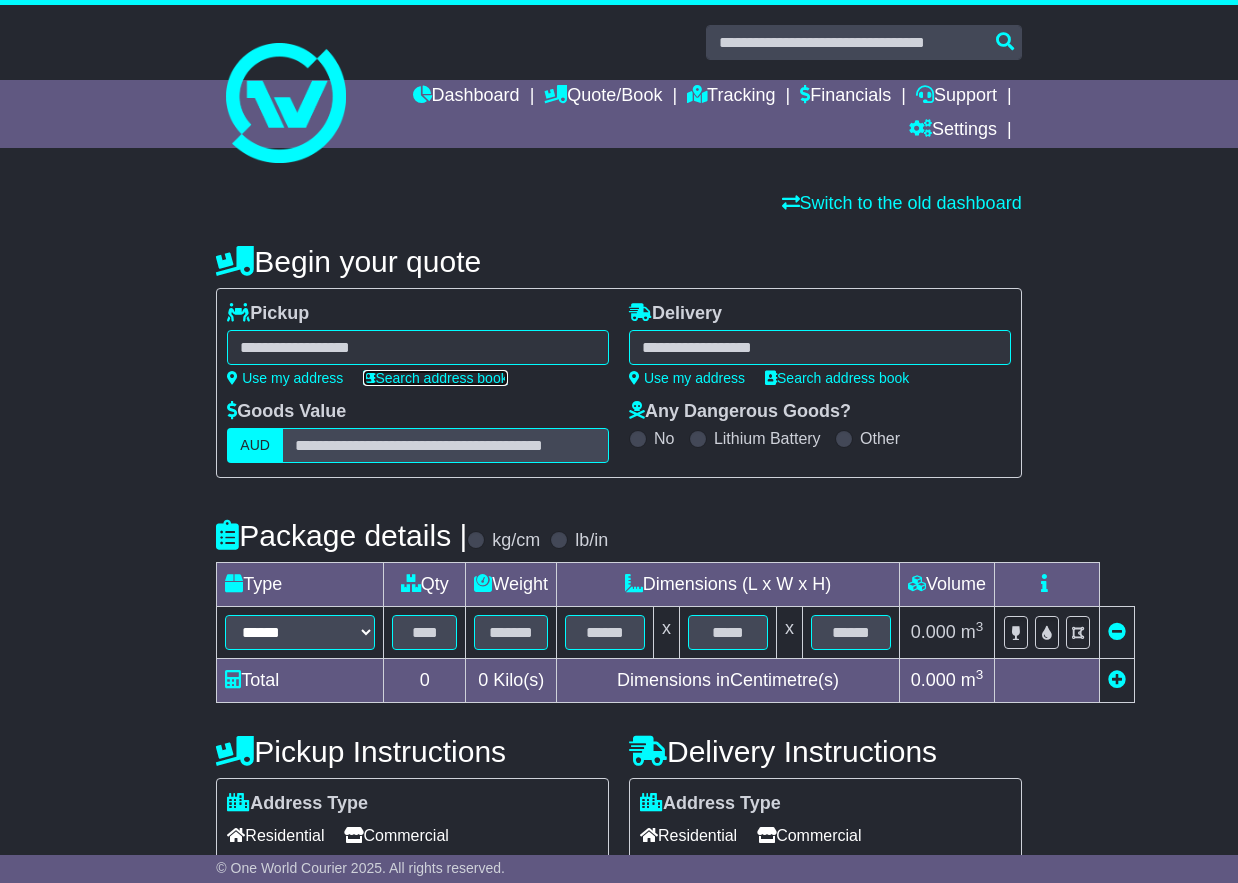 click on "Search address book" at bounding box center (435, 378) 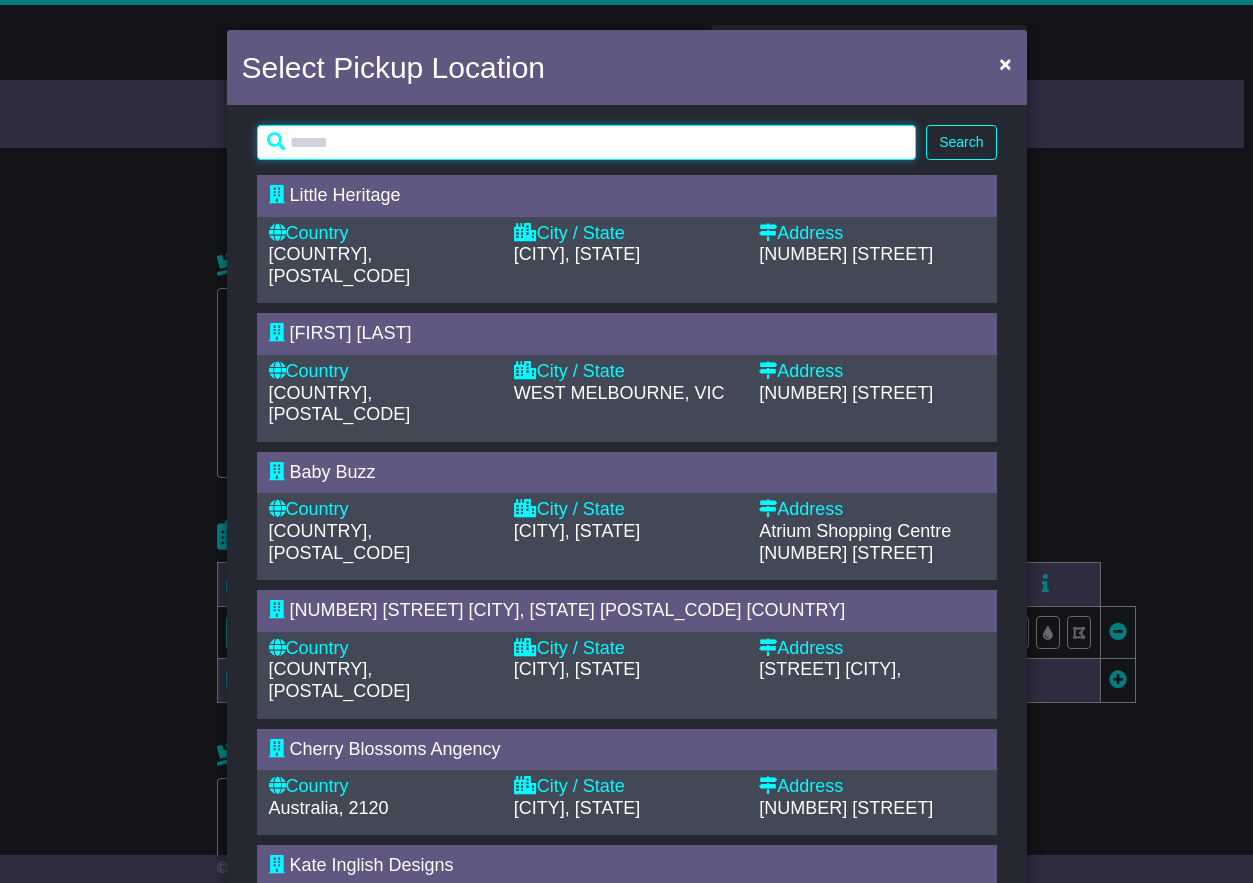 click at bounding box center (587, 142) 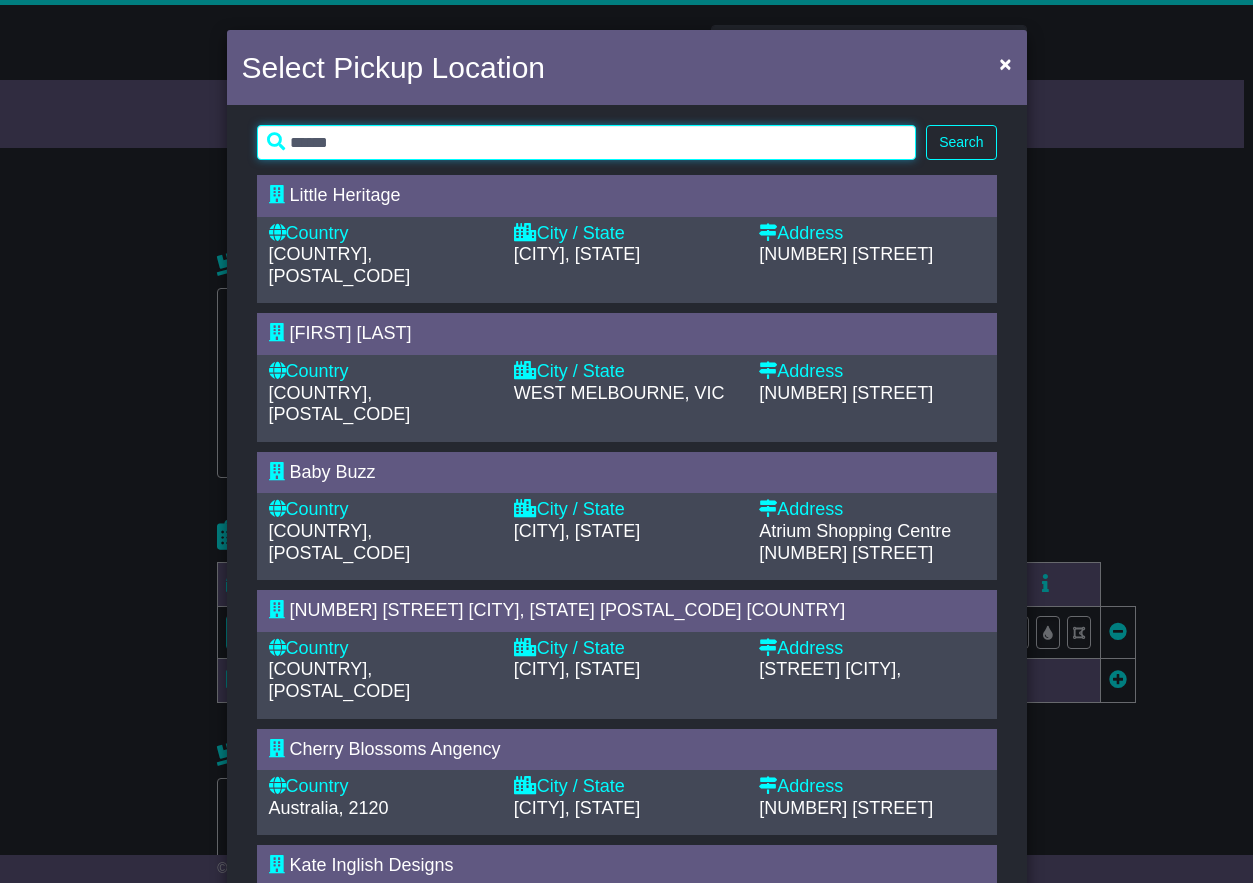 type on "******" 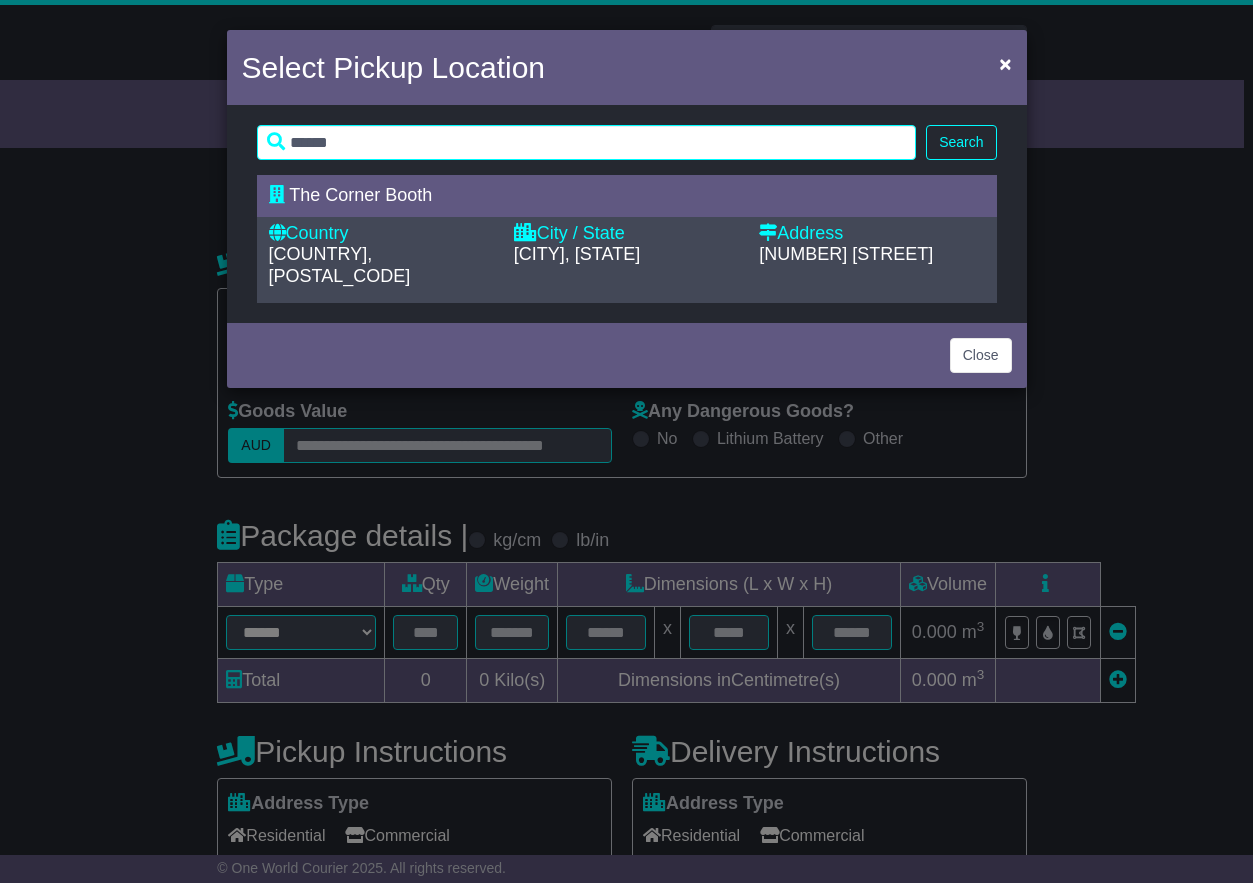 click on "[COUNTRY], [POSTAL_CODE]" at bounding box center (381, 265) 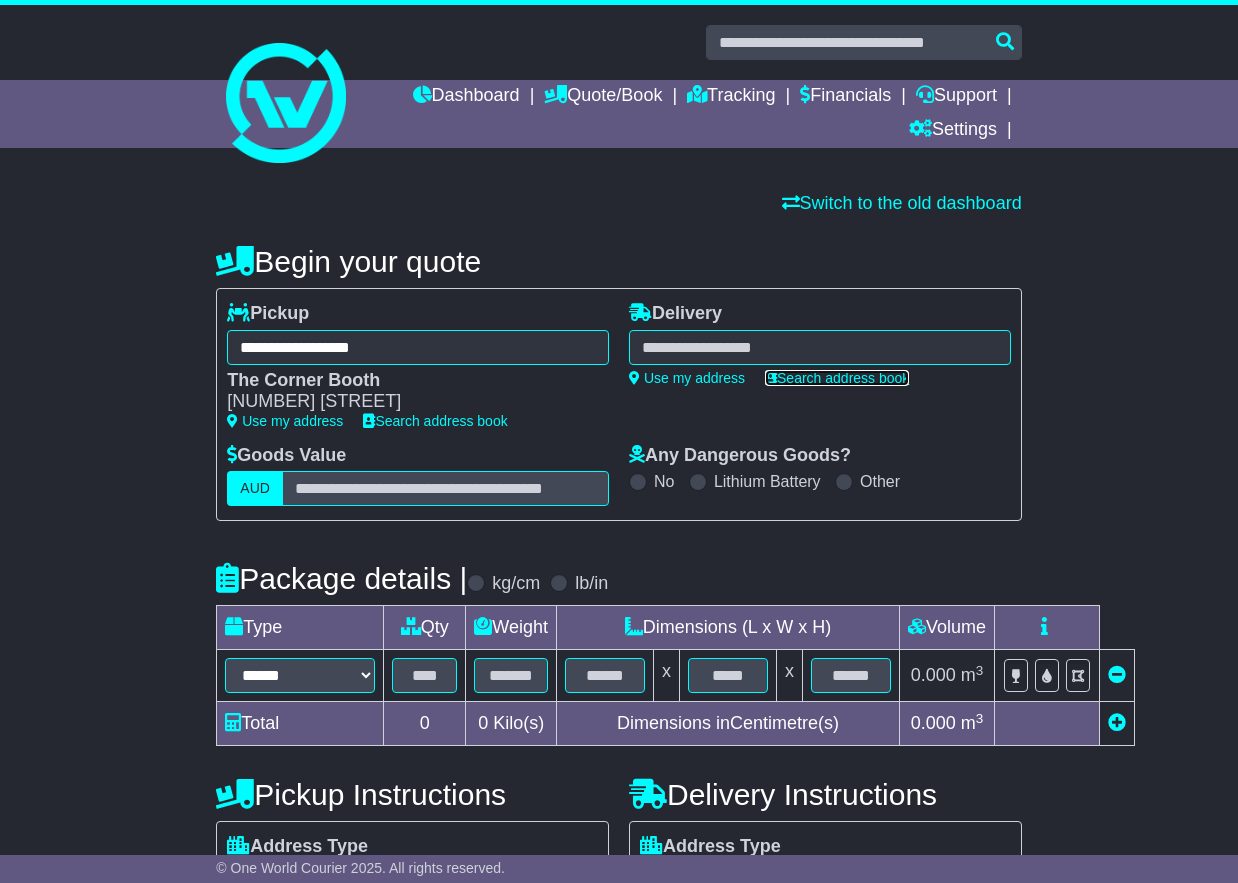 click on "Search address book" at bounding box center (837, 378) 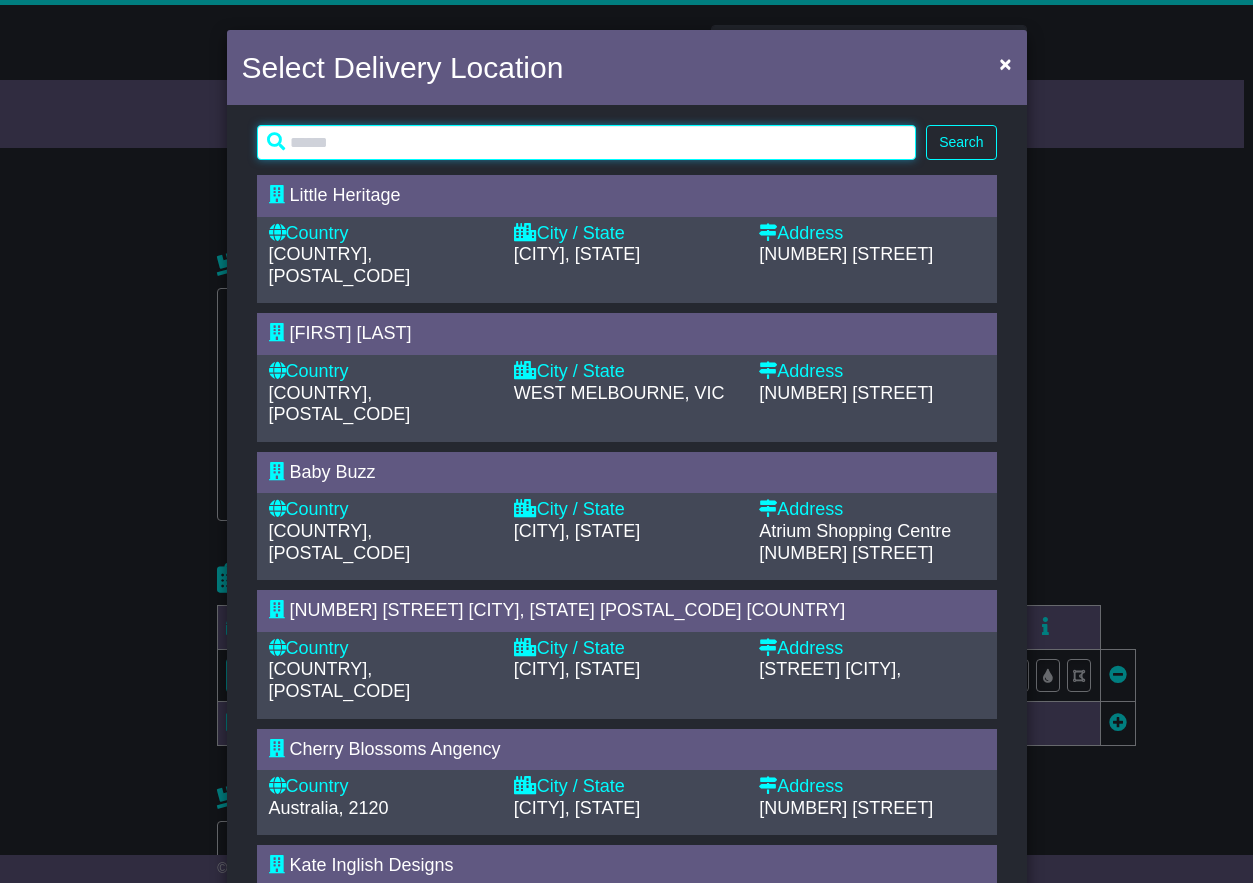 click at bounding box center [587, 142] 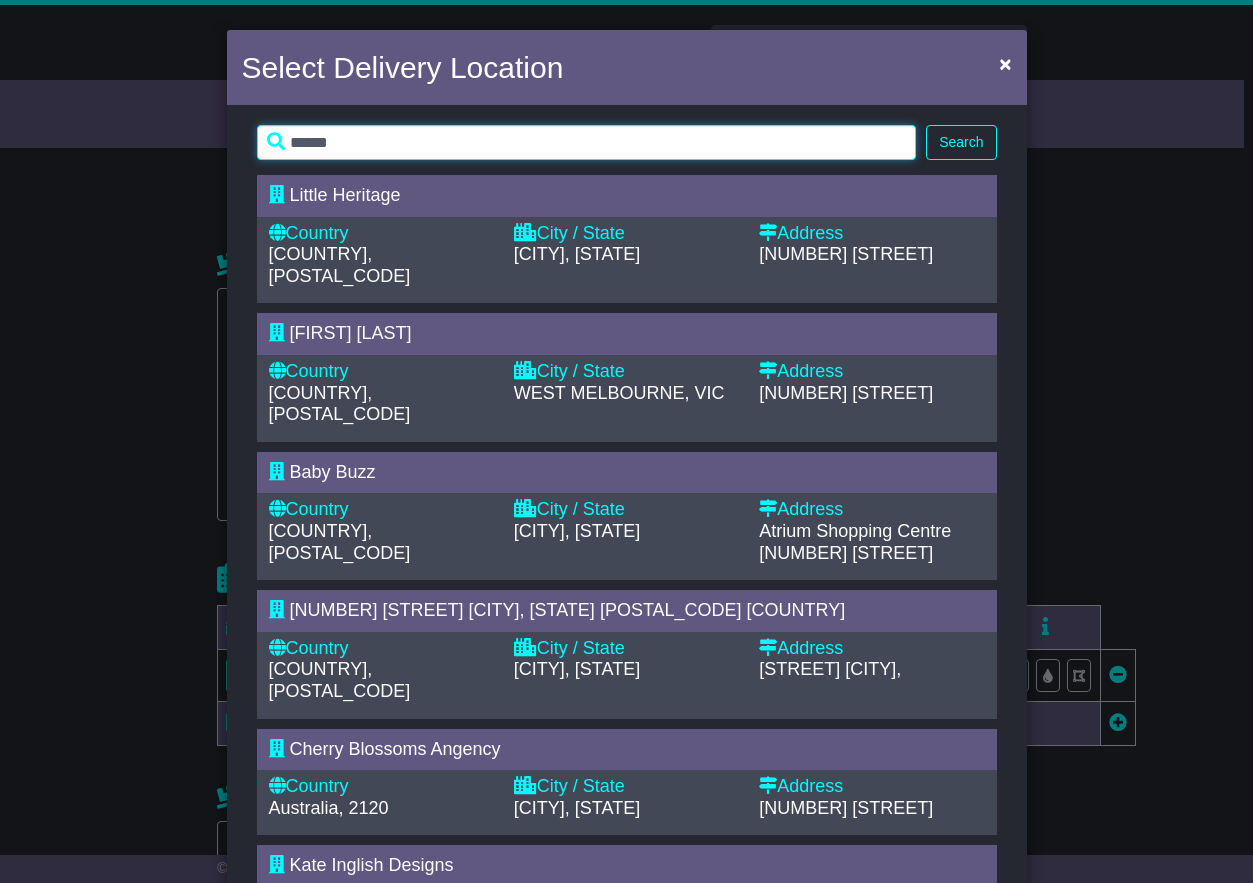 type on "******" 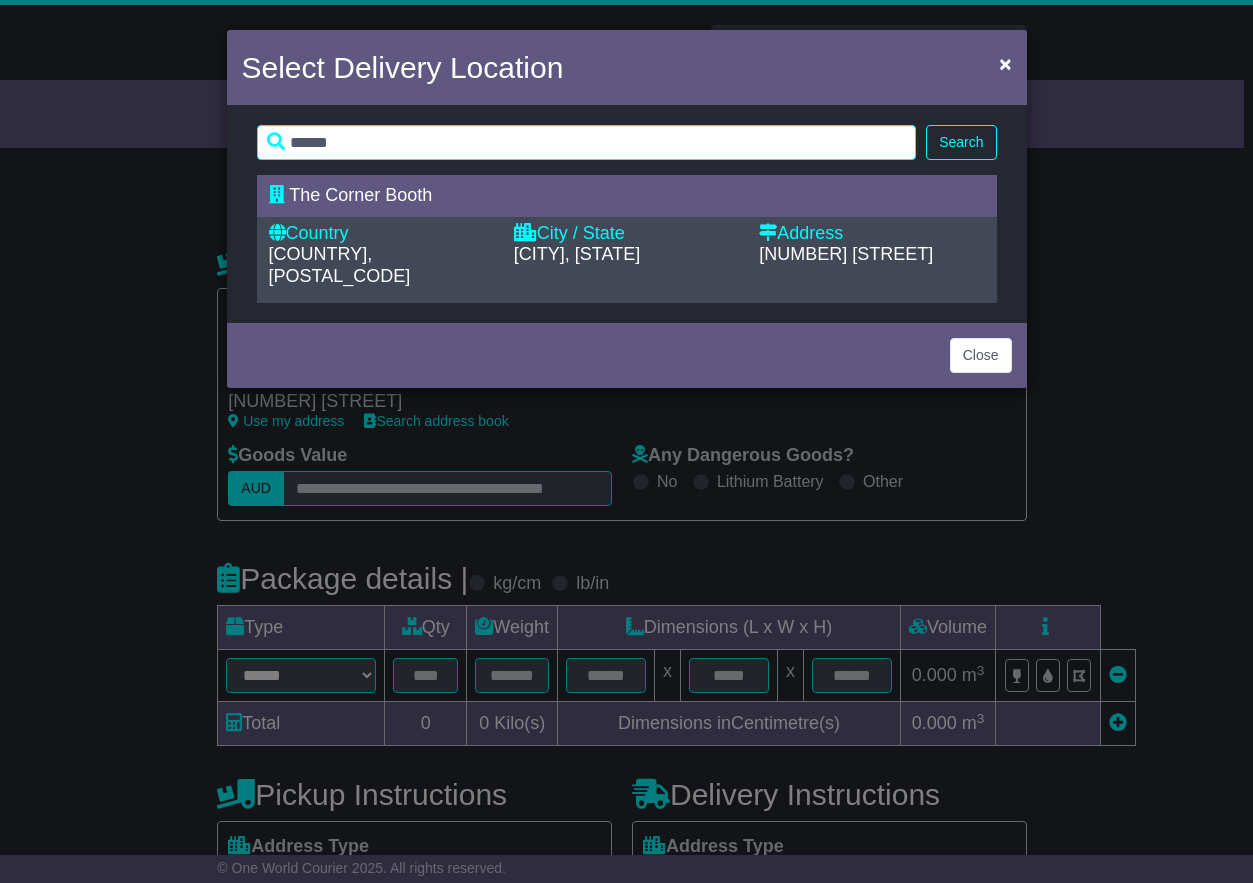 click on "City / State" at bounding box center [626, 234] 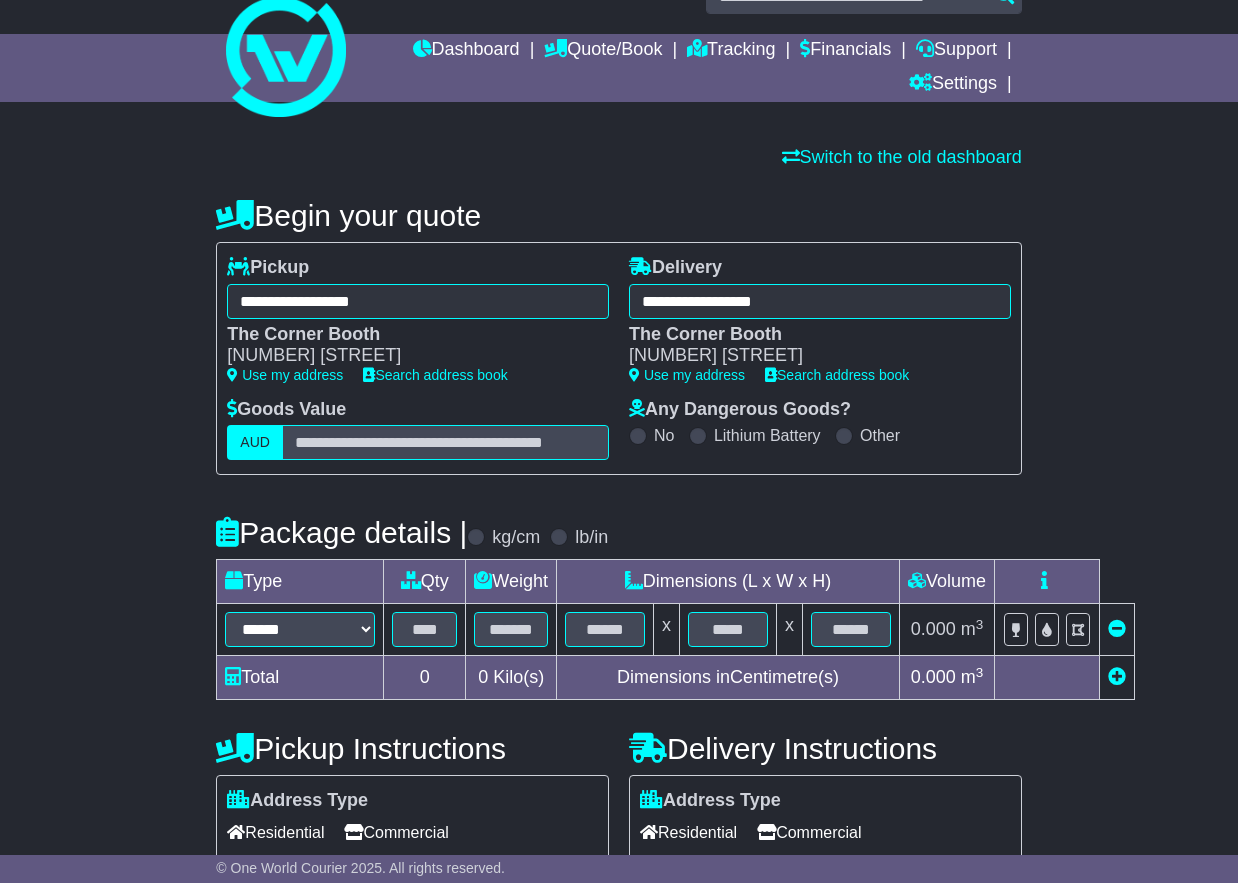 scroll, scrollTop: 50, scrollLeft: 0, axis: vertical 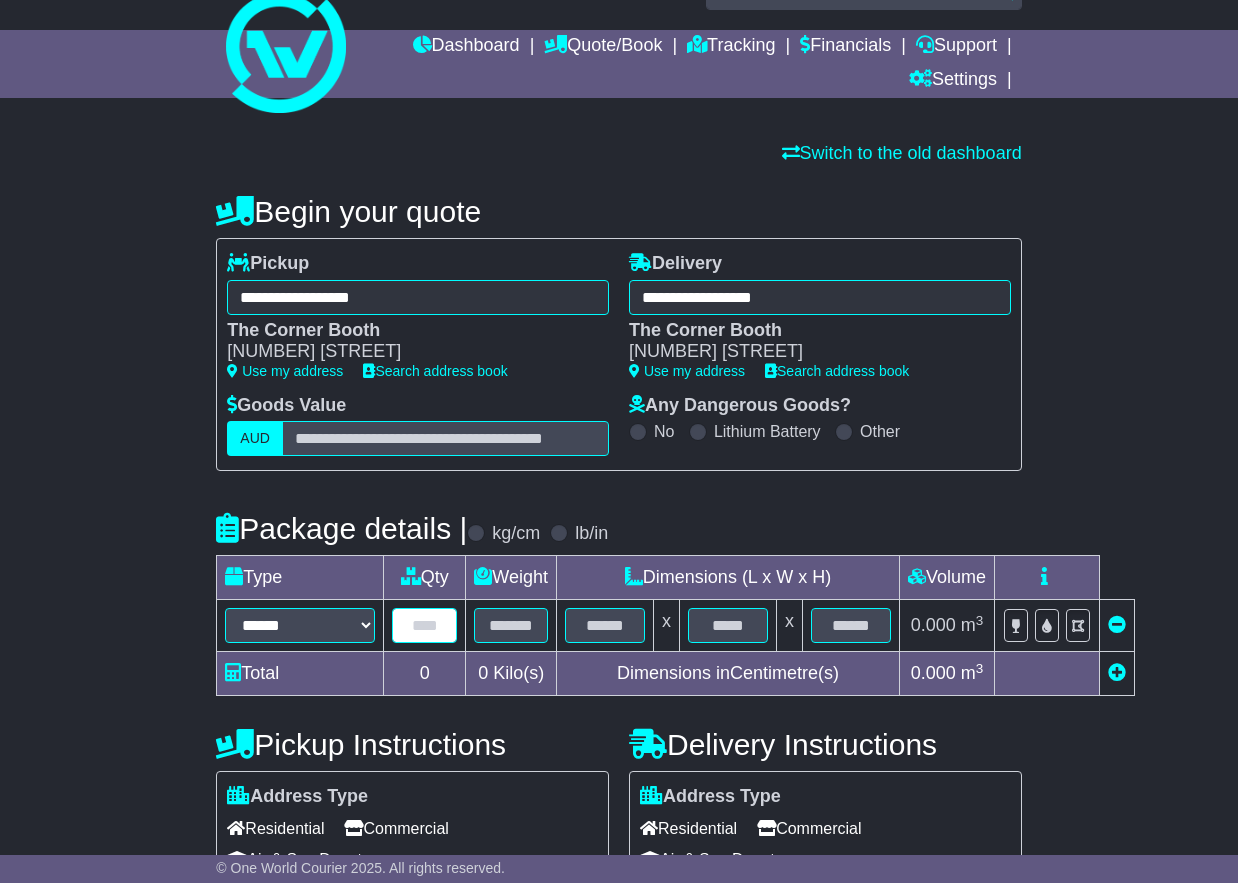 drag, startPoint x: 414, startPoint y: 630, endPoint x: 428, endPoint y: 628, distance: 14.142136 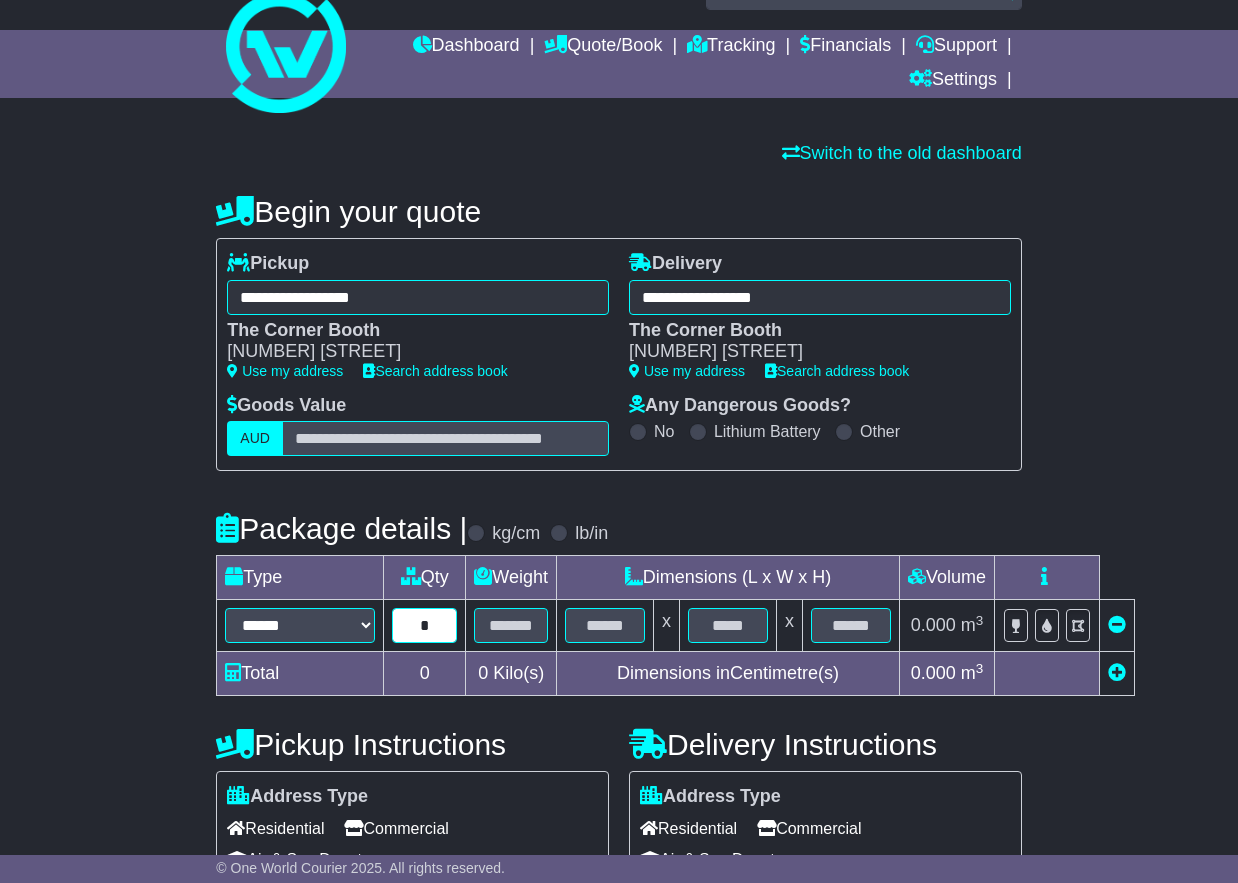 type on "*" 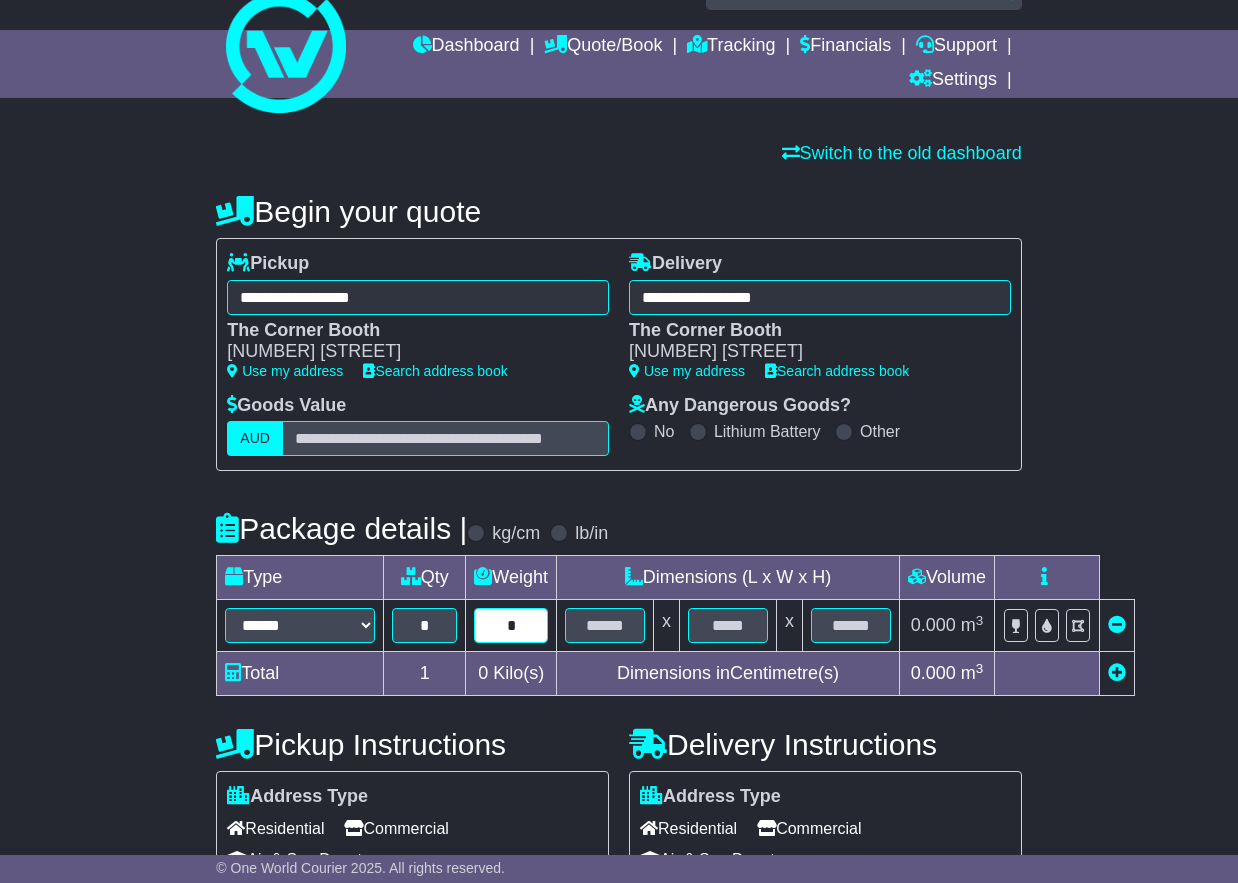 type on "*" 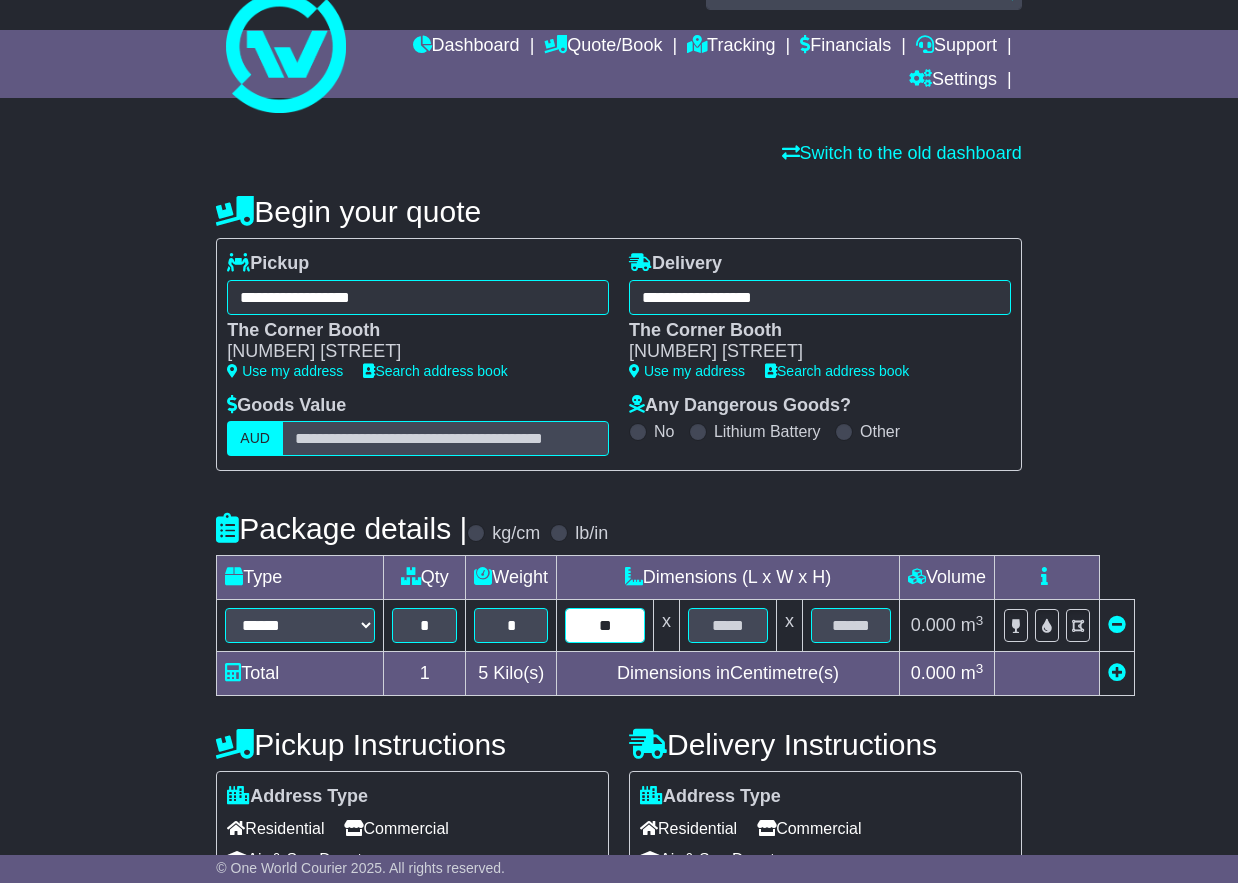 type on "**" 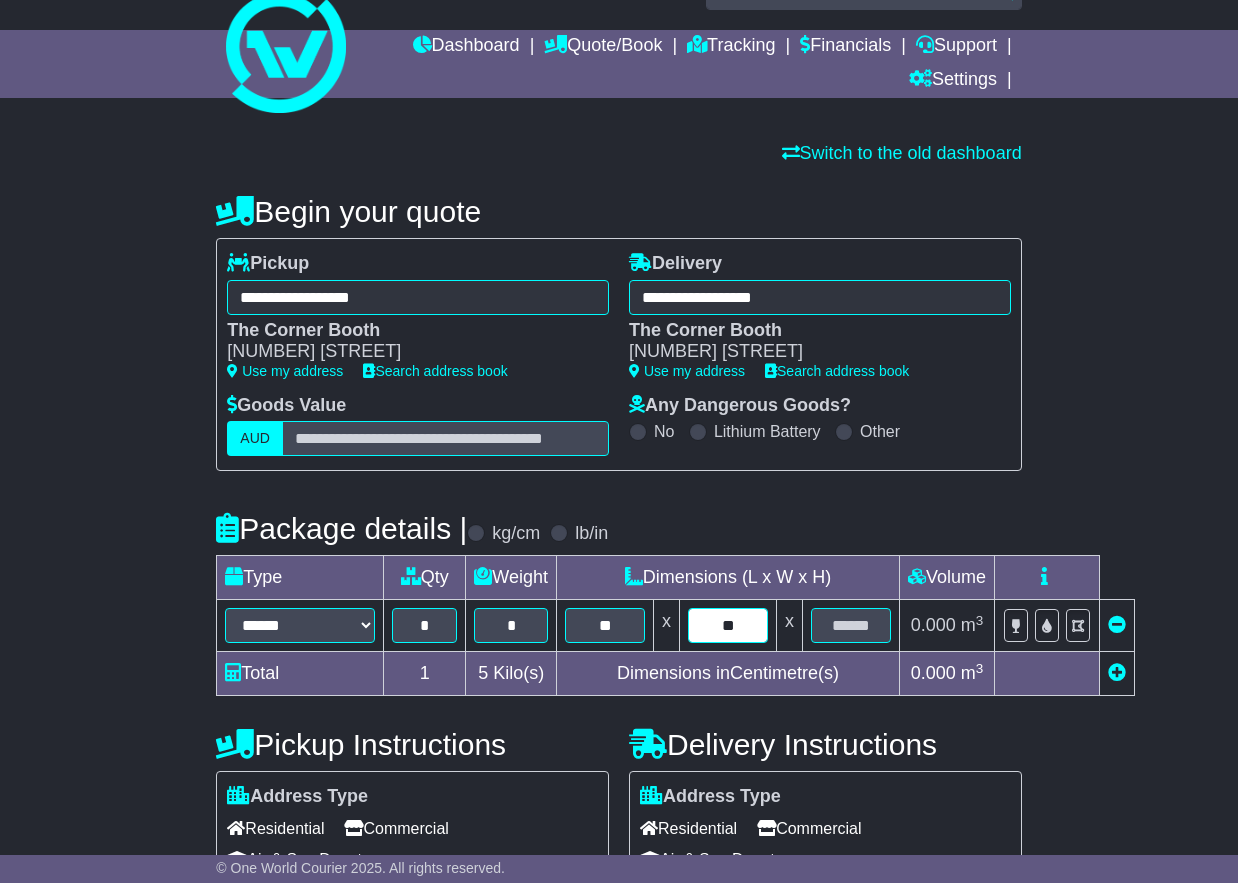 type on "**" 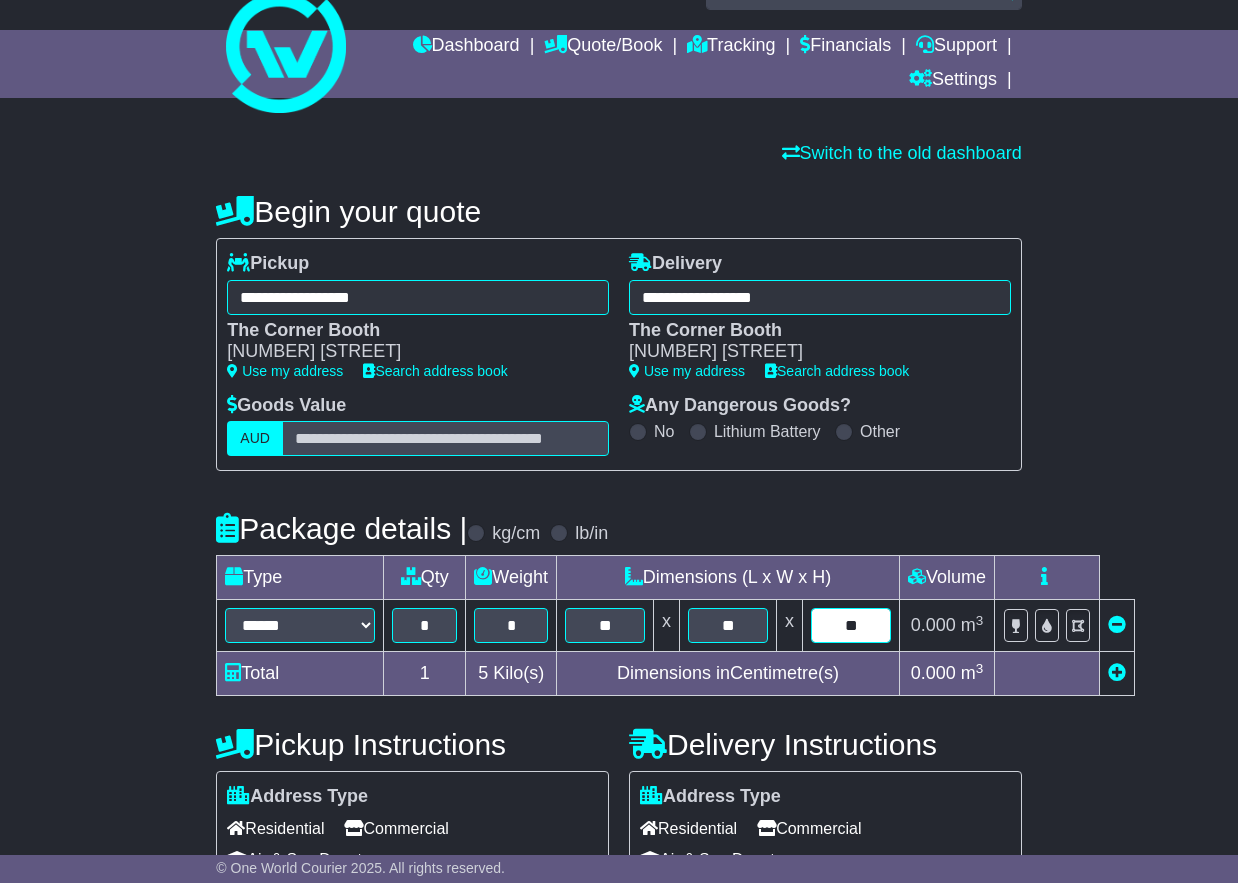 type on "**" 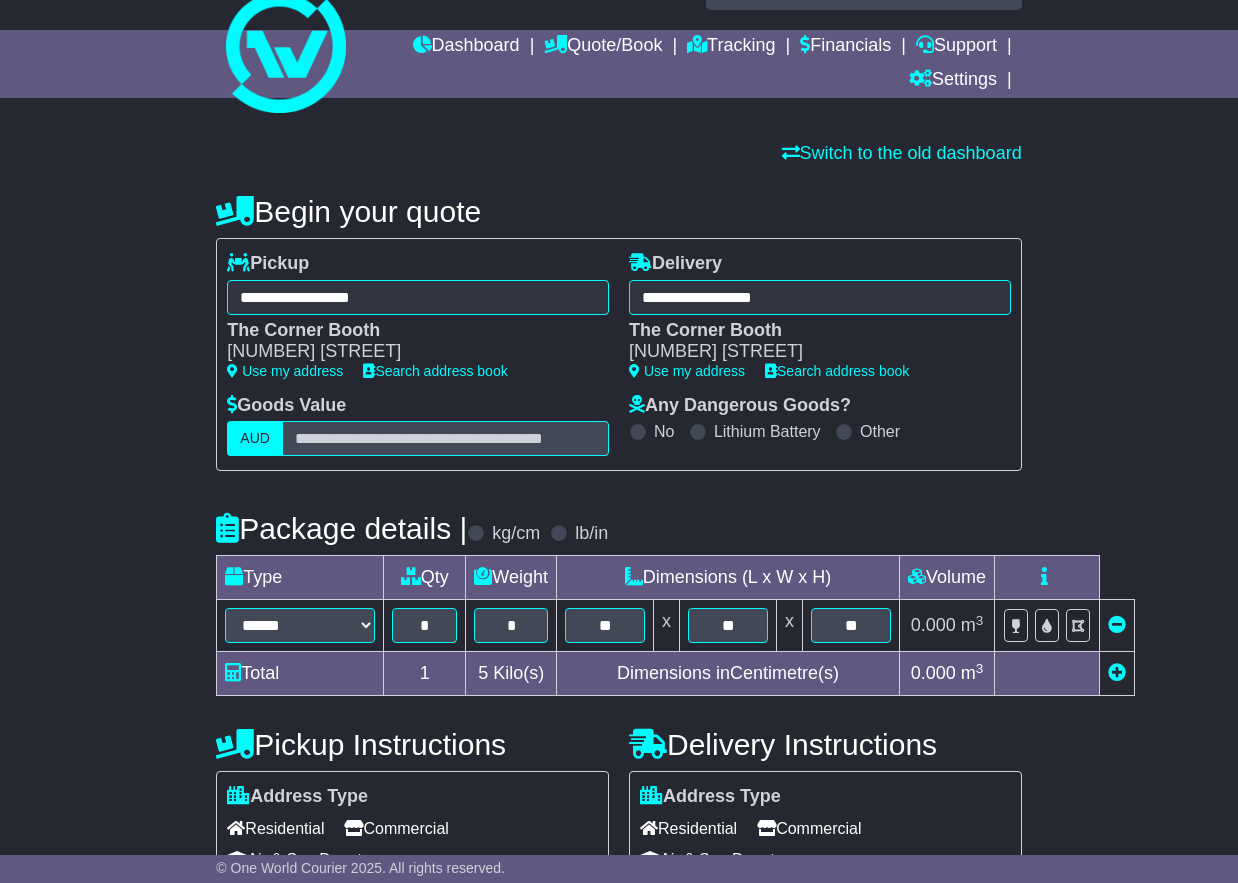 type 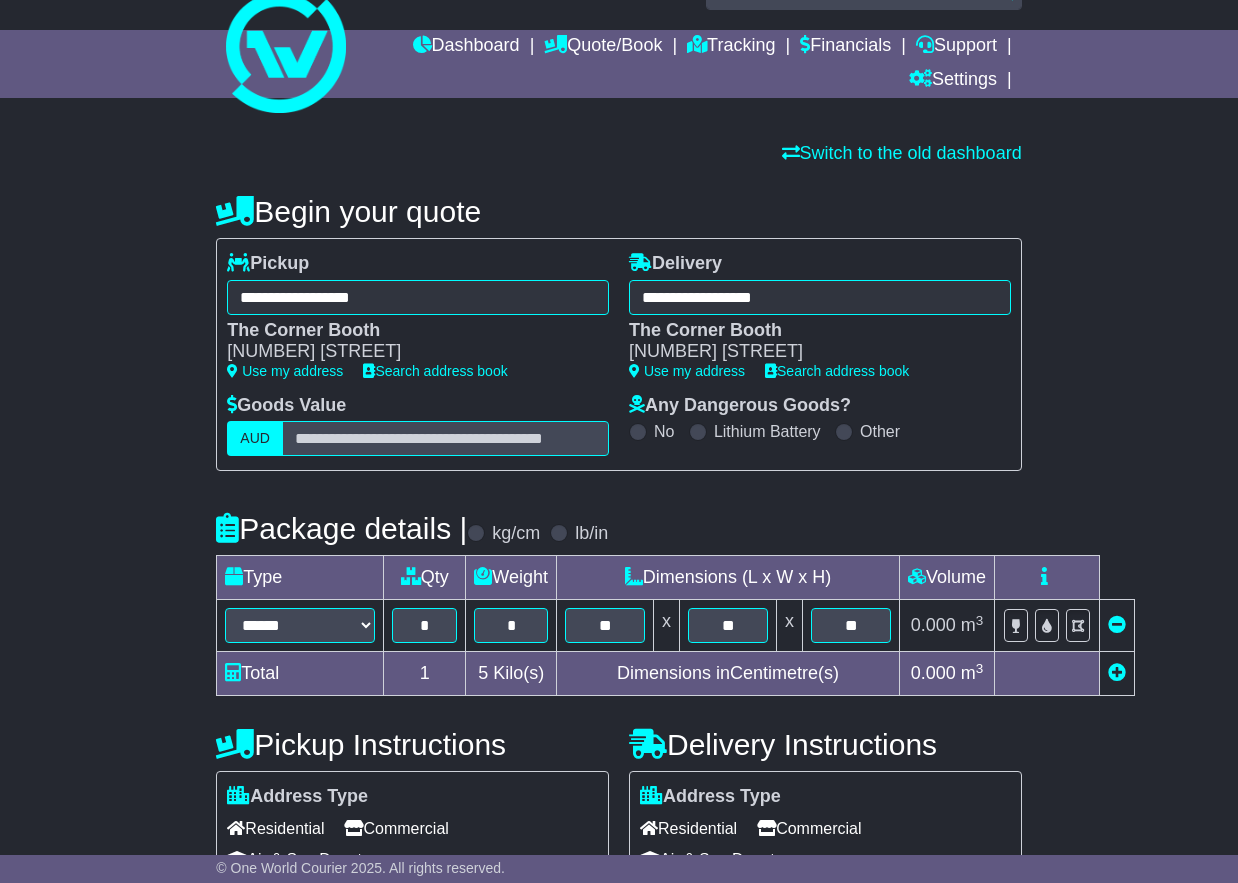 scroll, scrollTop: 284, scrollLeft: 0, axis: vertical 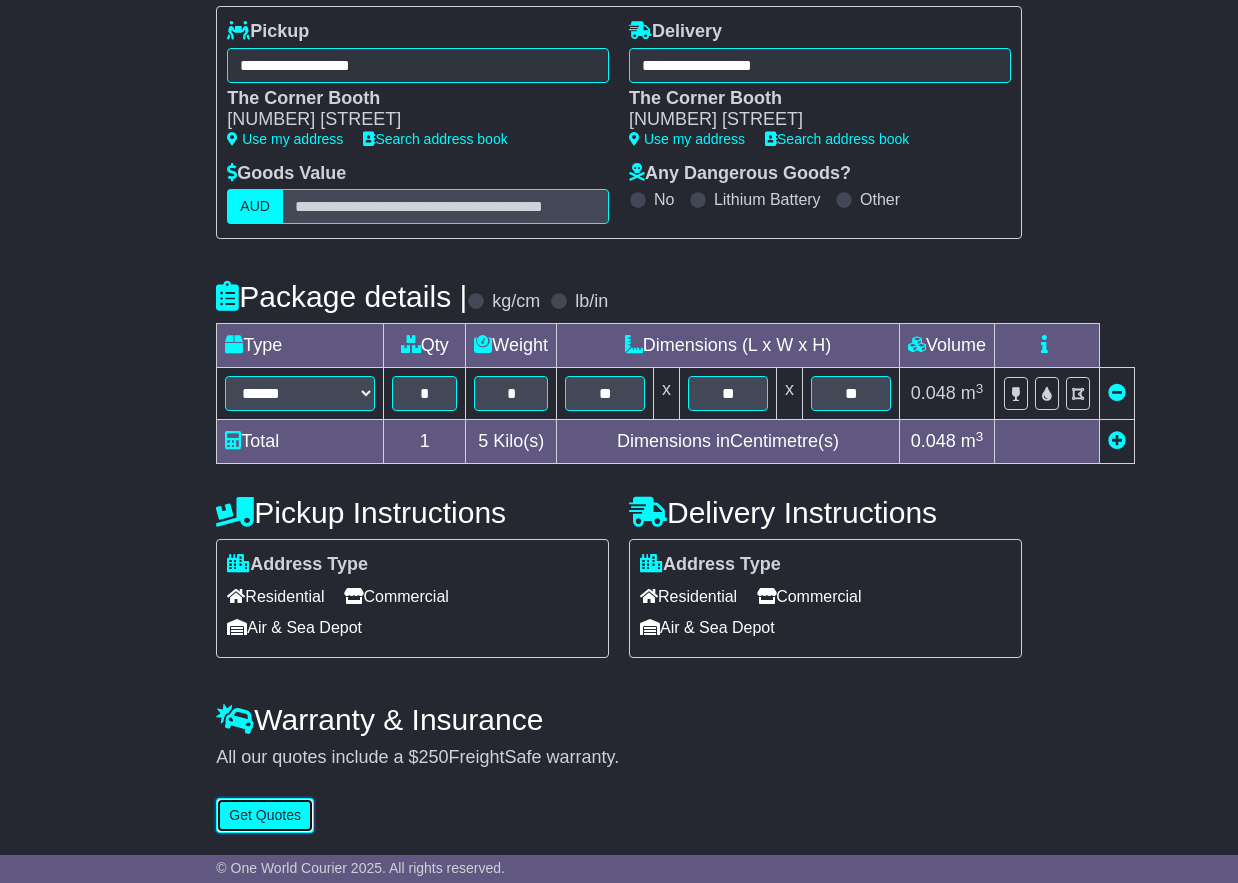 click on "Get Quotes" at bounding box center (265, 815) 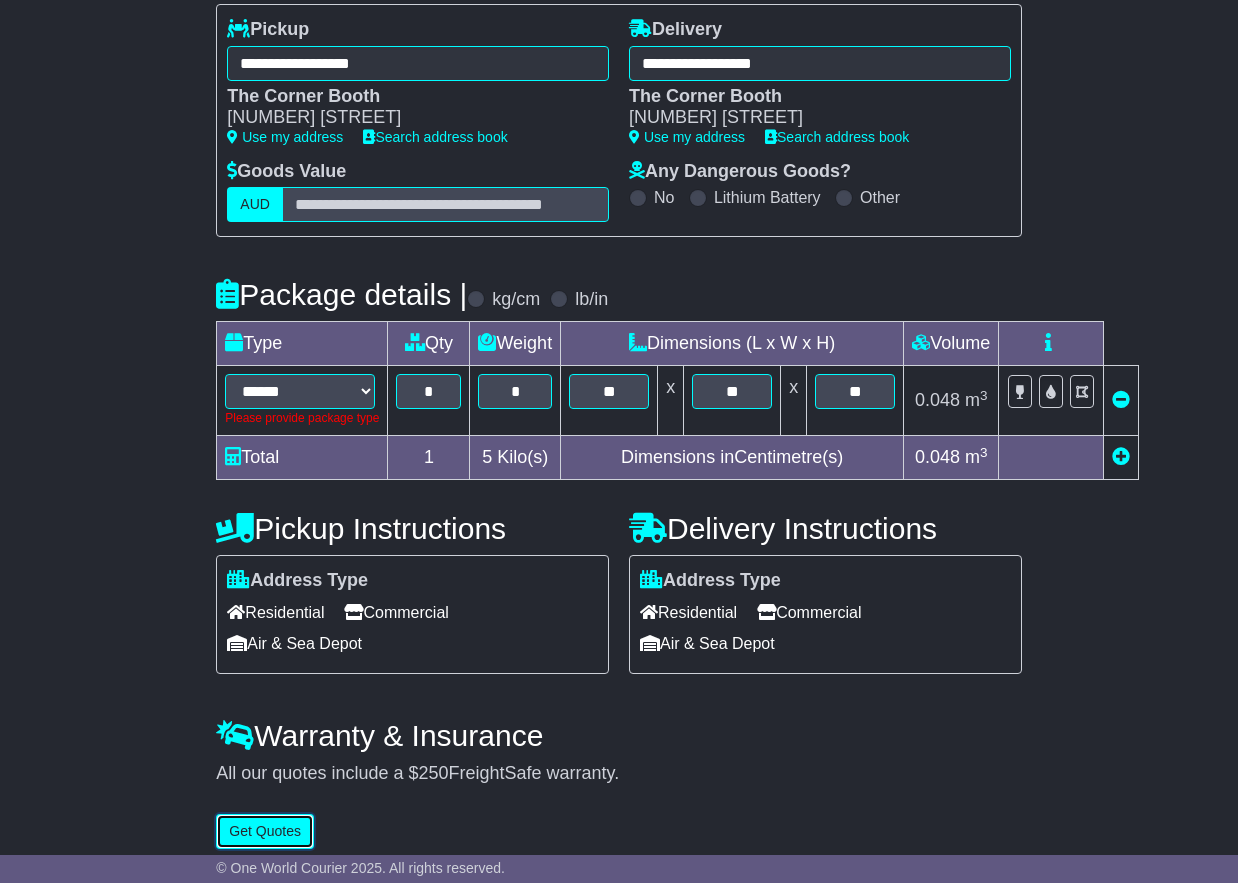 click on "Get Quotes" at bounding box center (265, 831) 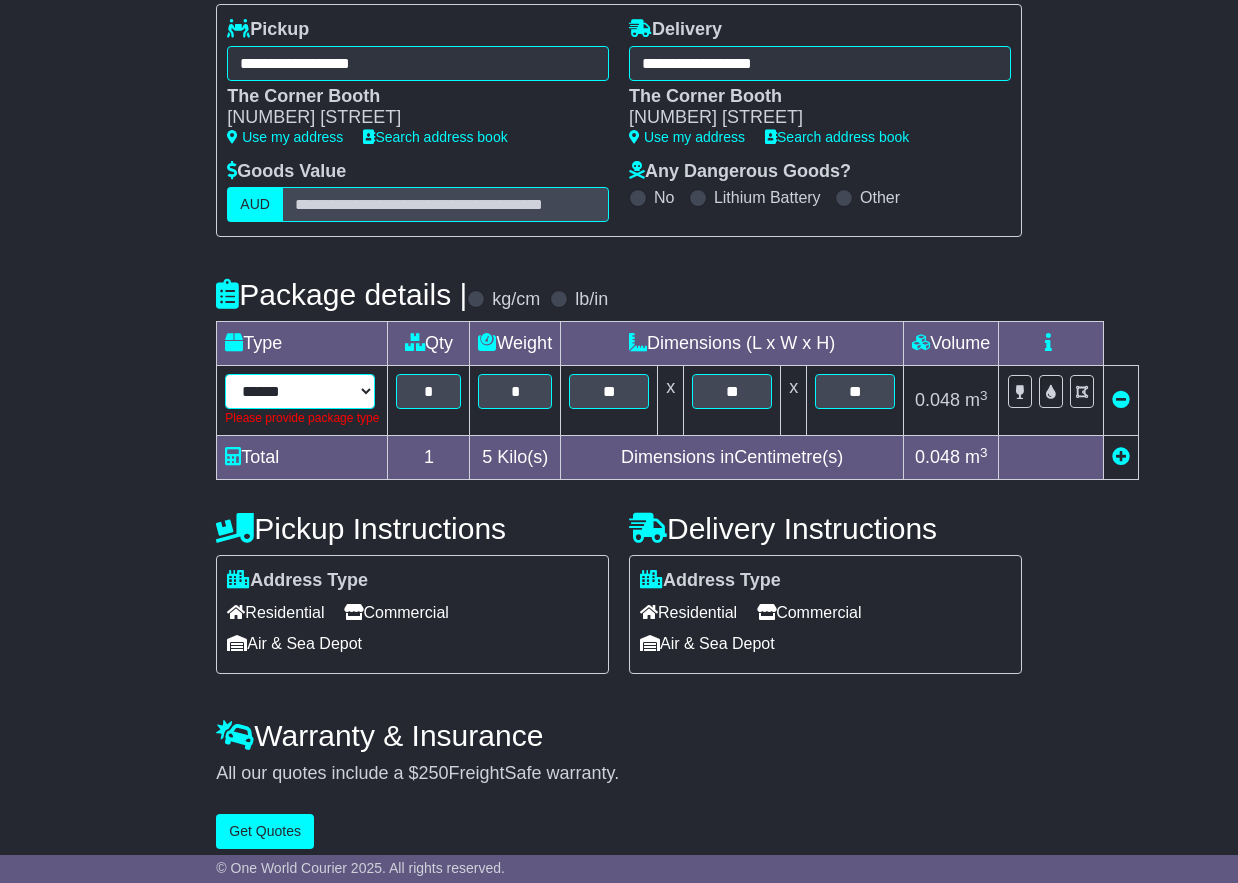 click on "****** ****** *** ******** ***** **** **** ****** *** *******" at bounding box center [300, 391] 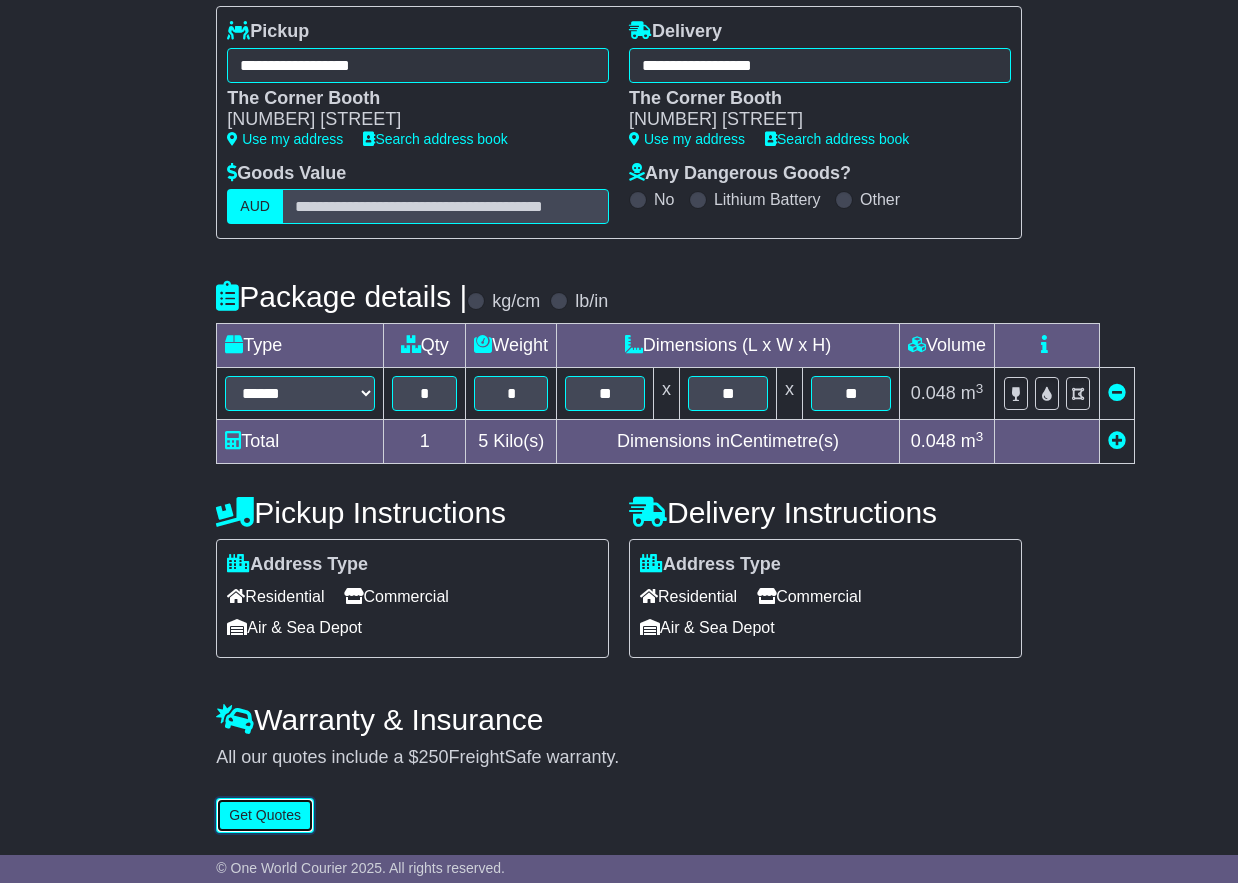 click on "Get Quotes" at bounding box center [265, 815] 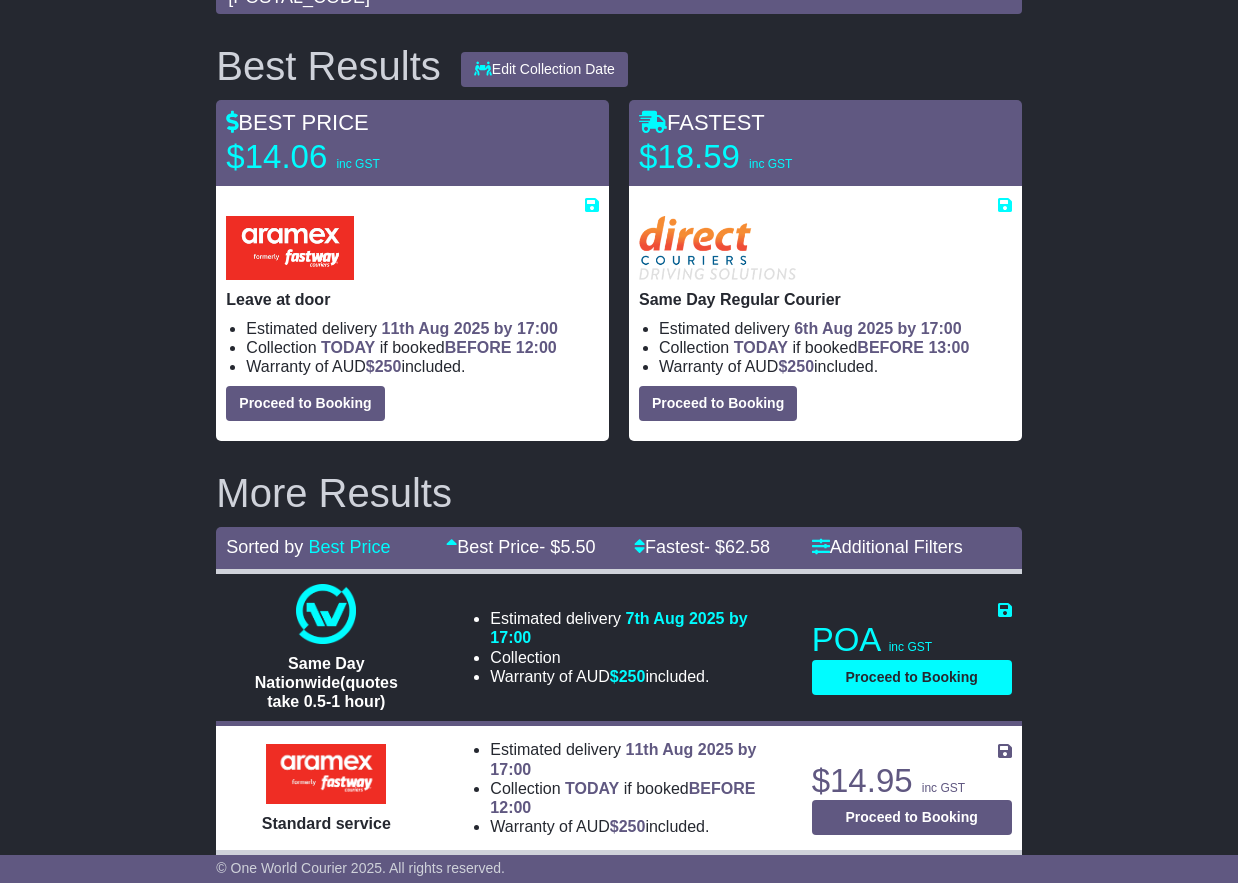scroll, scrollTop: 0, scrollLeft: 0, axis: both 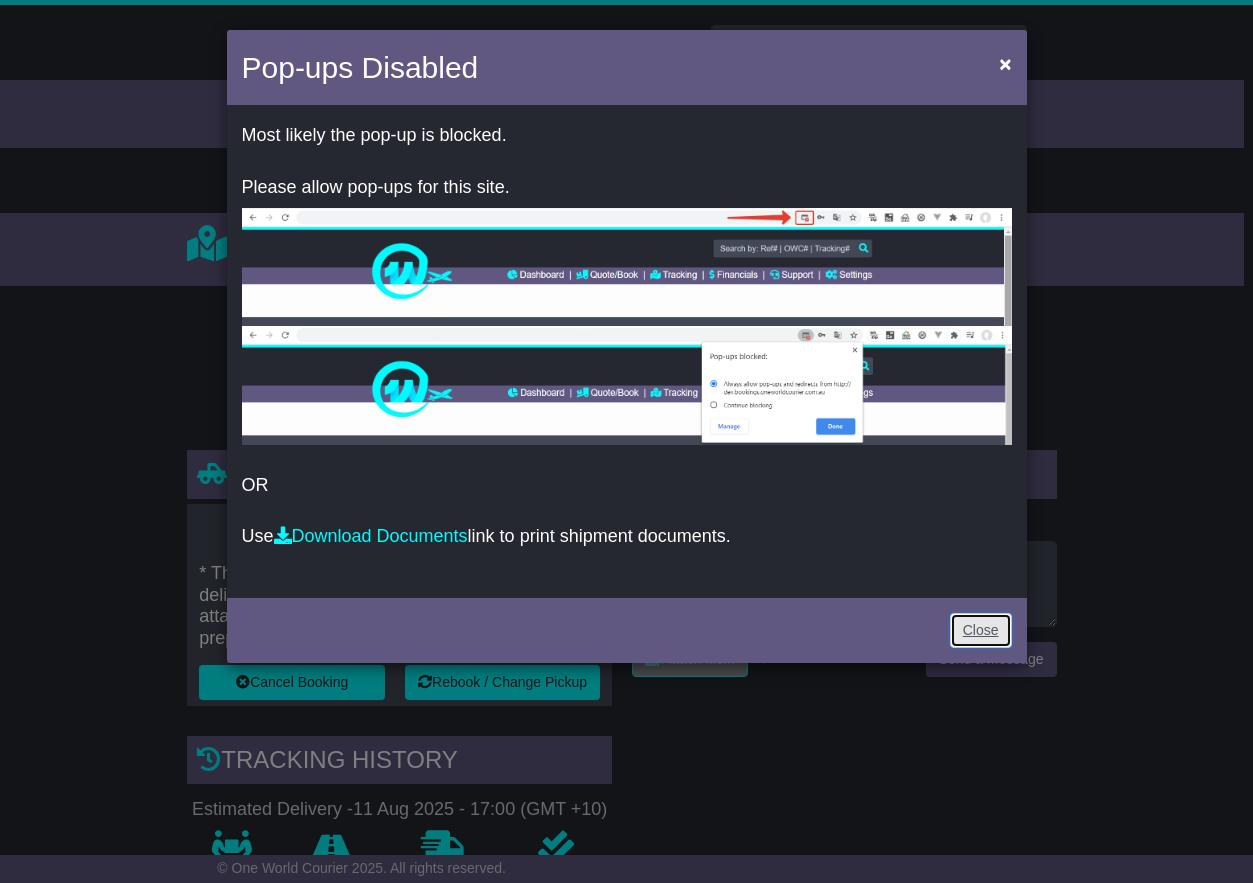 click on "Close" at bounding box center [981, 630] 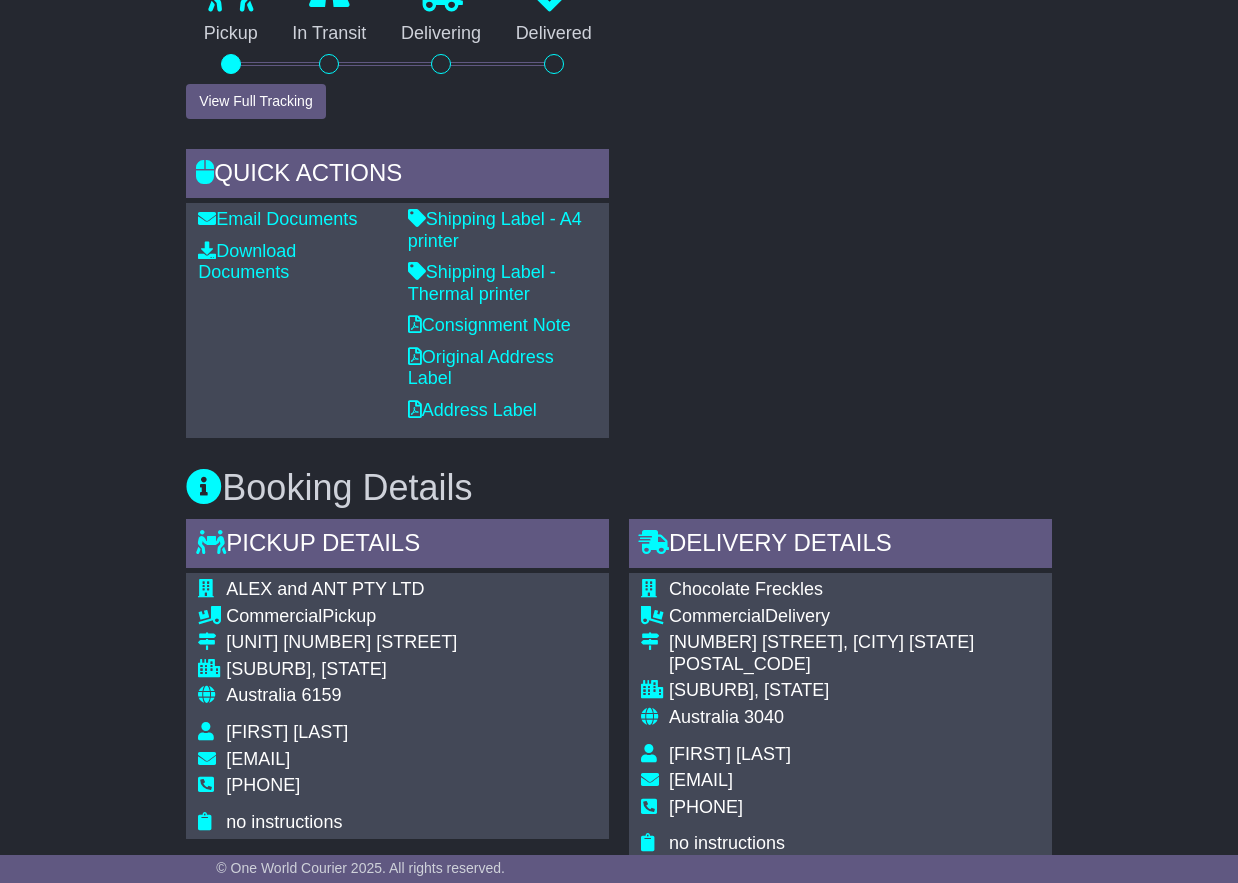 scroll, scrollTop: 0, scrollLeft: 0, axis: both 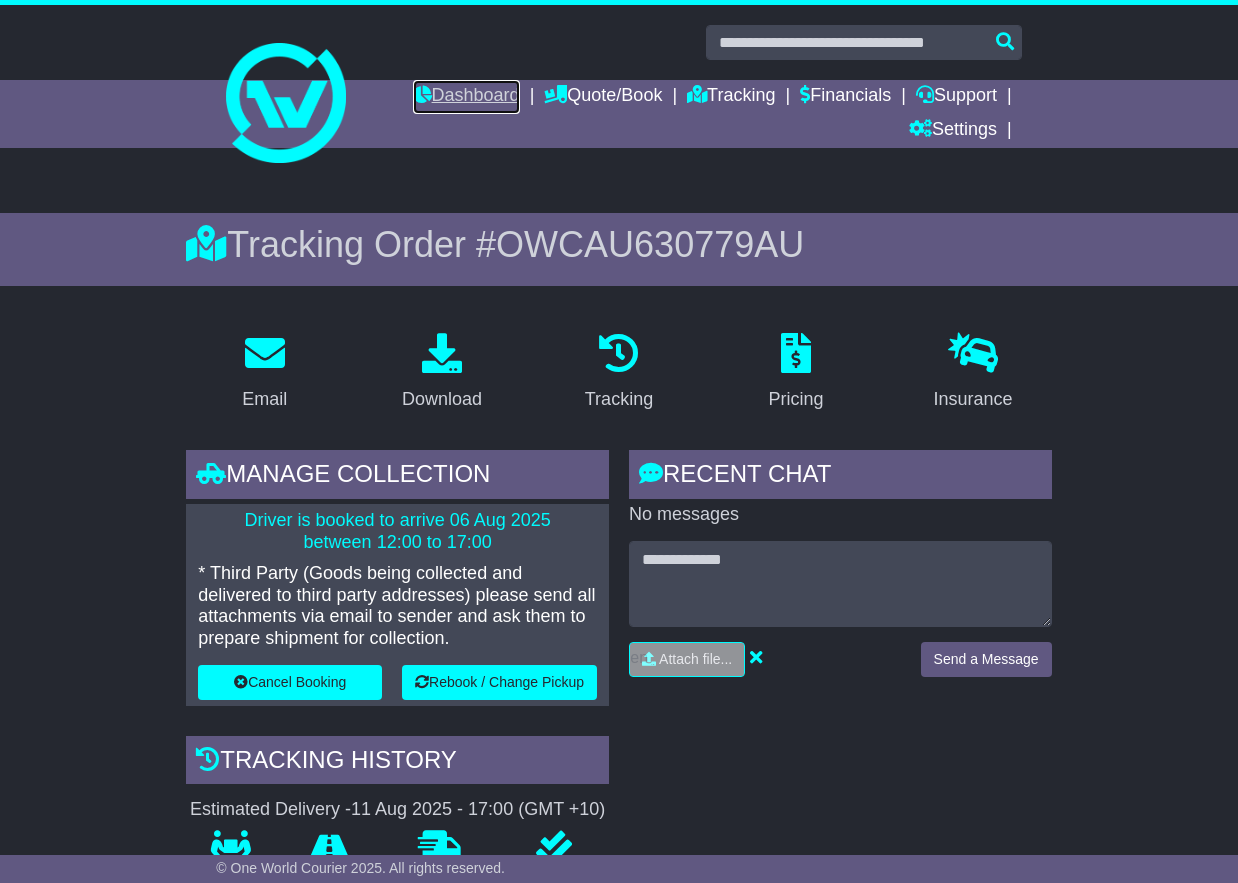 click on "Dashboard" at bounding box center [466, 97] 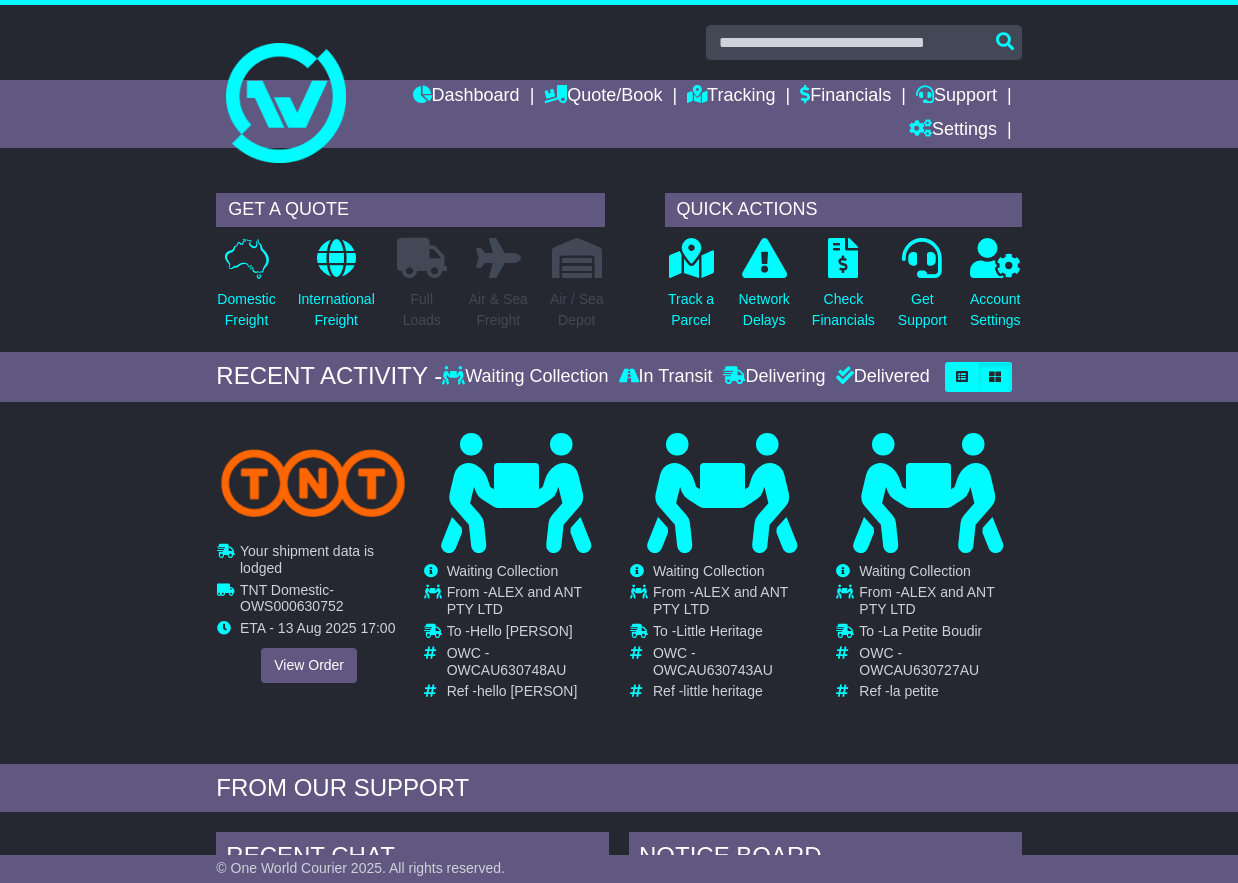 scroll, scrollTop: 0, scrollLeft: 0, axis: both 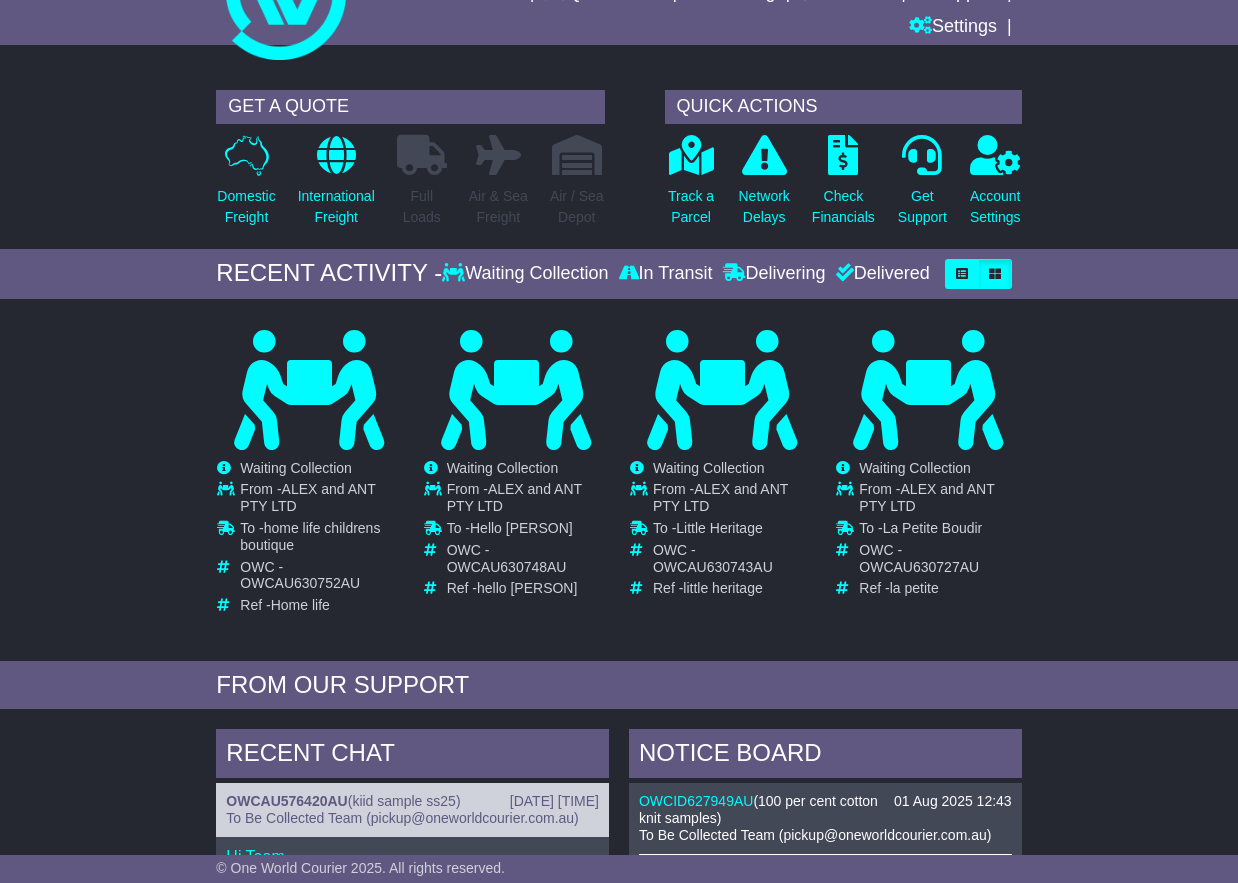 click on "Waiting Collection" at bounding box center (527, 274) 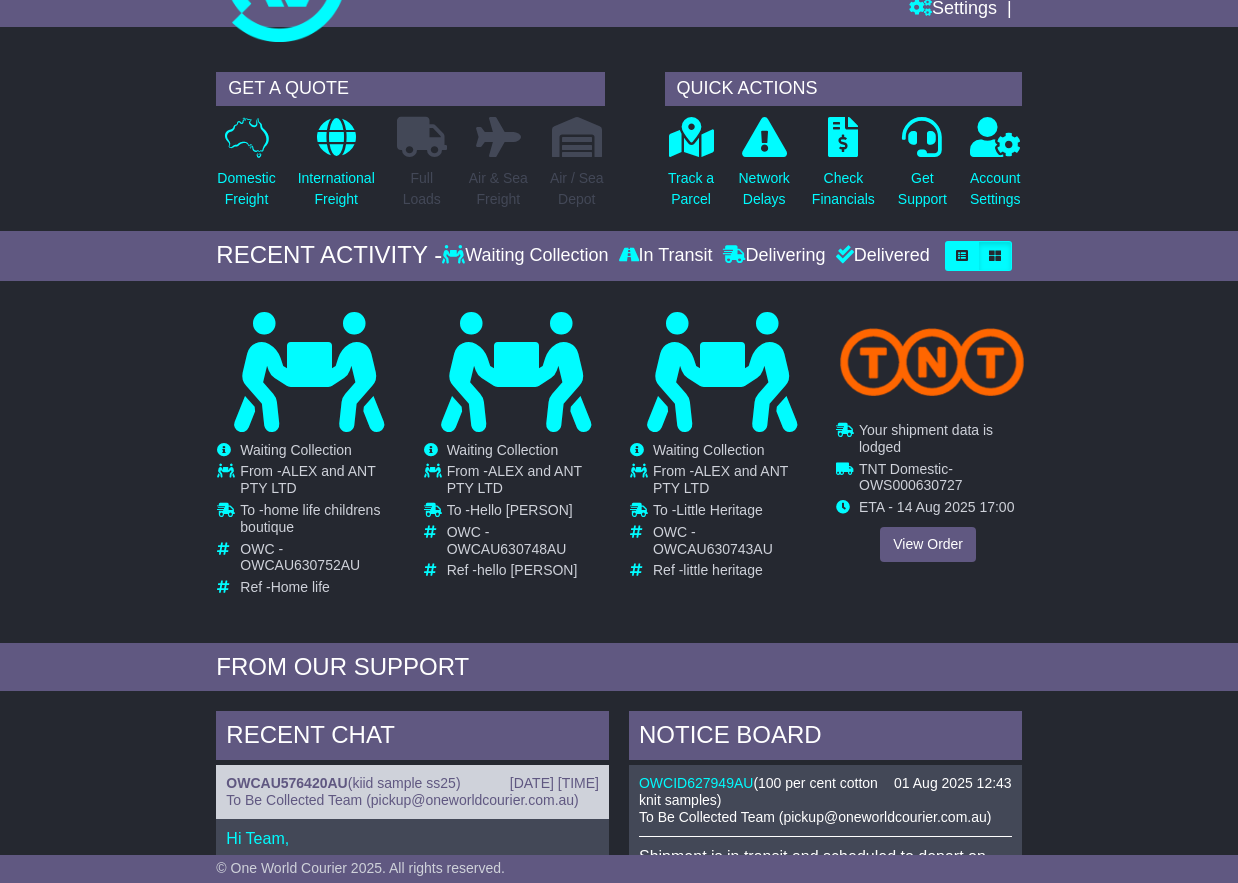 scroll, scrollTop: 117, scrollLeft: 0, axis: vertical 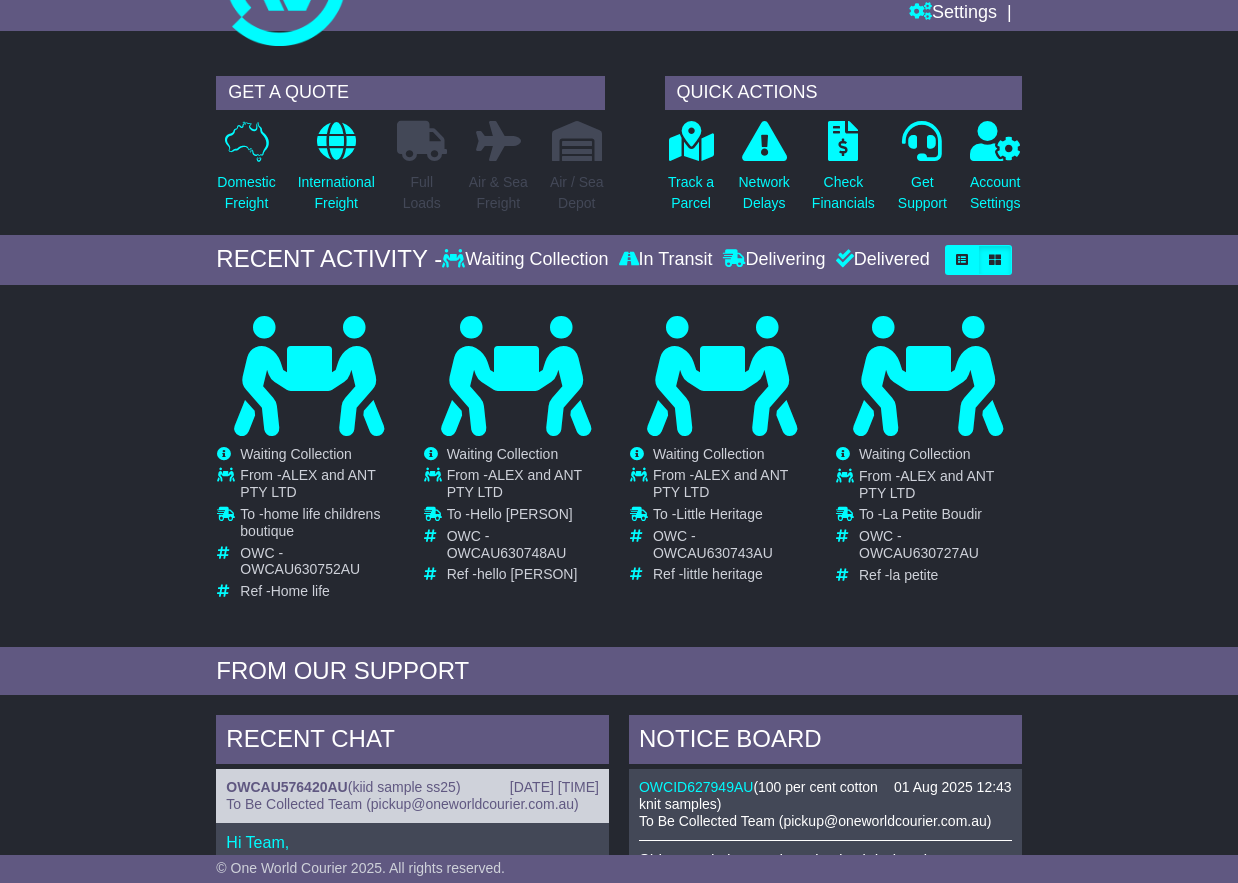 click on "Waiting Collection" at bounding box center [527, 260] 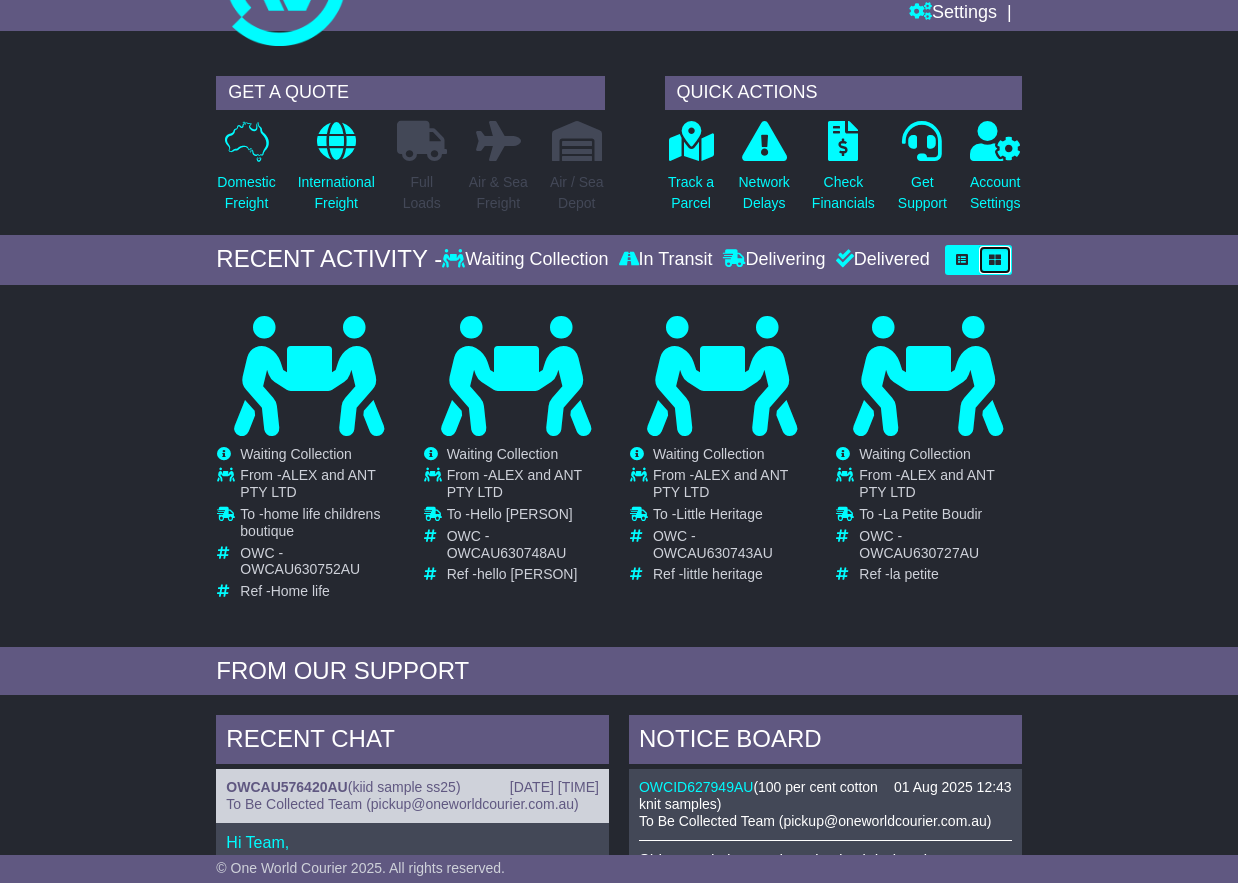 click at bounding box center [995, 260] 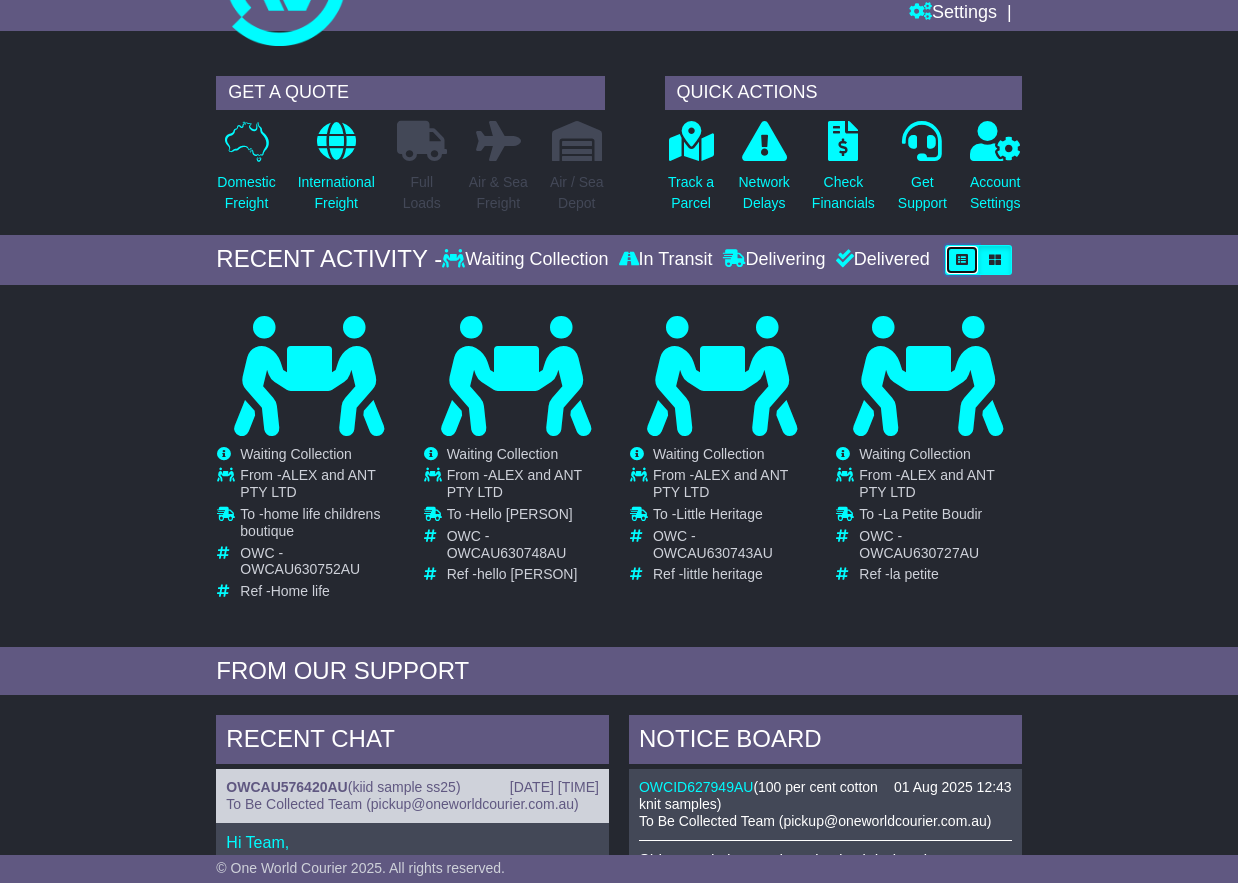 click at bounding box center [962, 260] 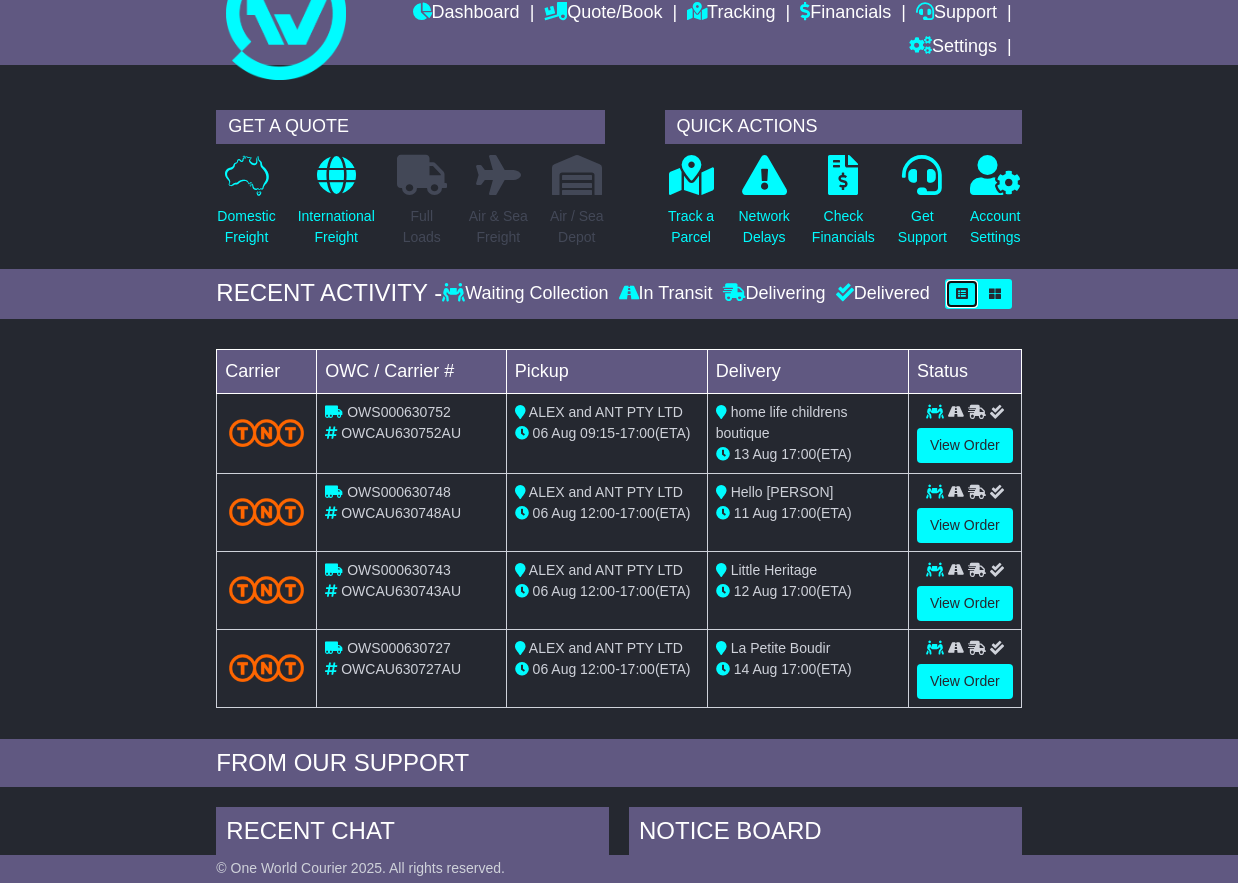 scroll, scrollTop: 0, scrollLeft: 0, axis: both 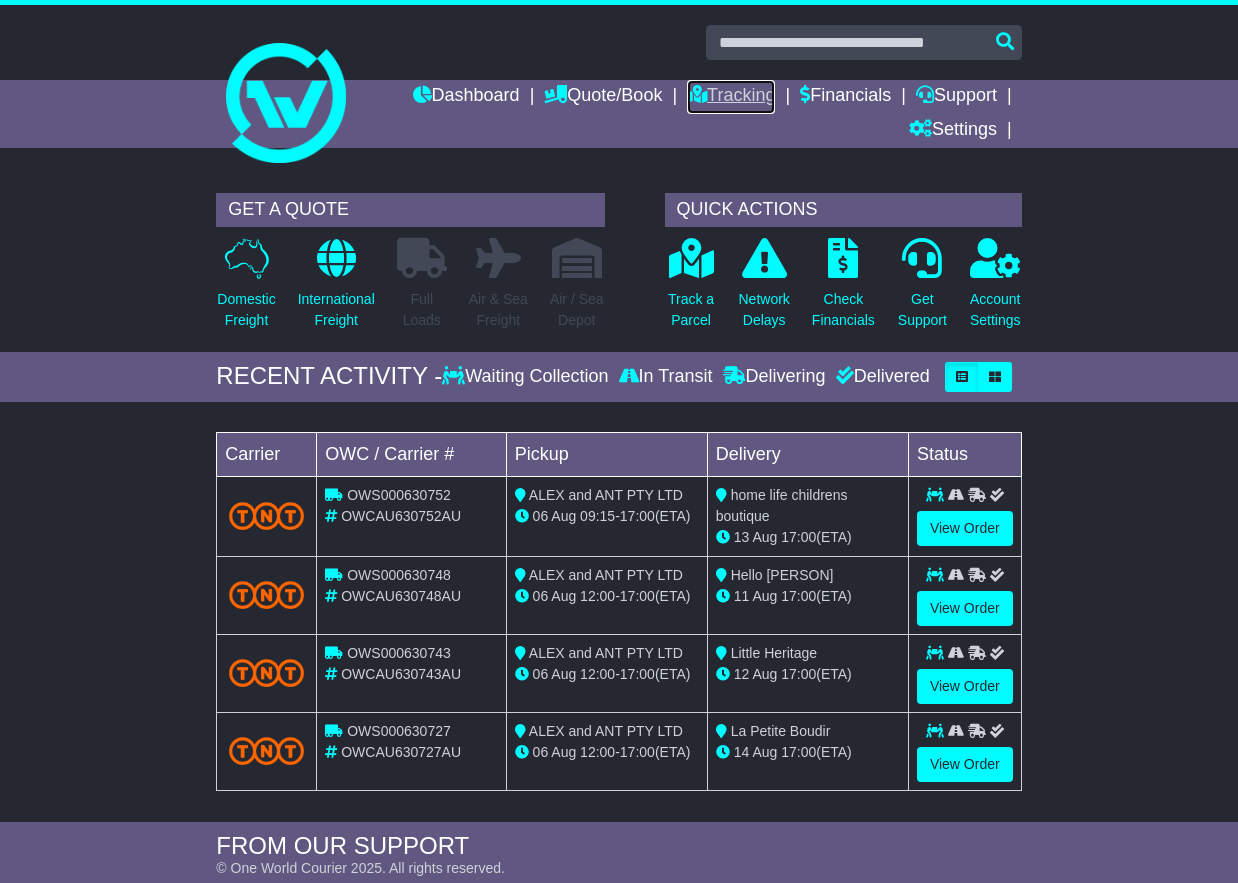 click on "Tracking" at bounding box center (731, 97) 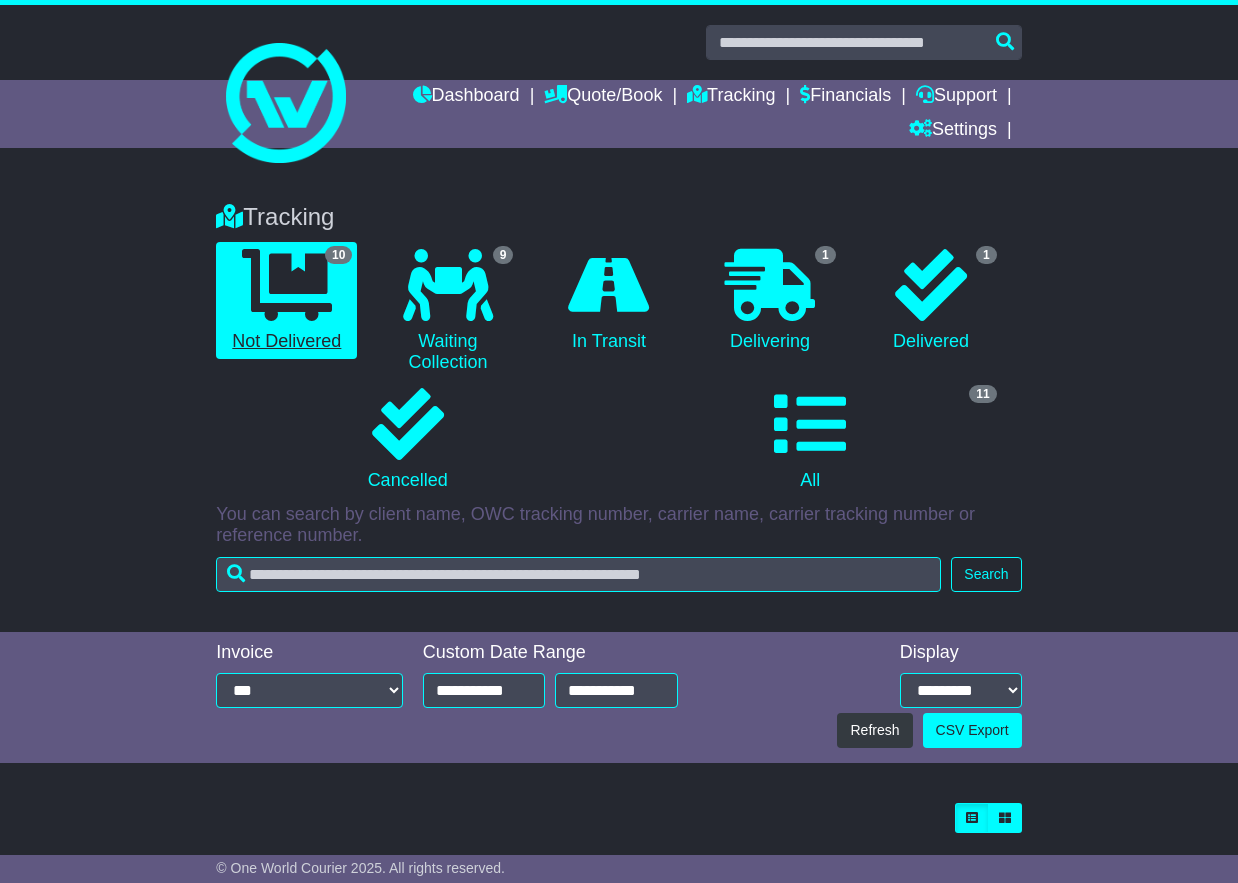 scroll, scrollTop: 0, scrollLeft: 0, axis: both 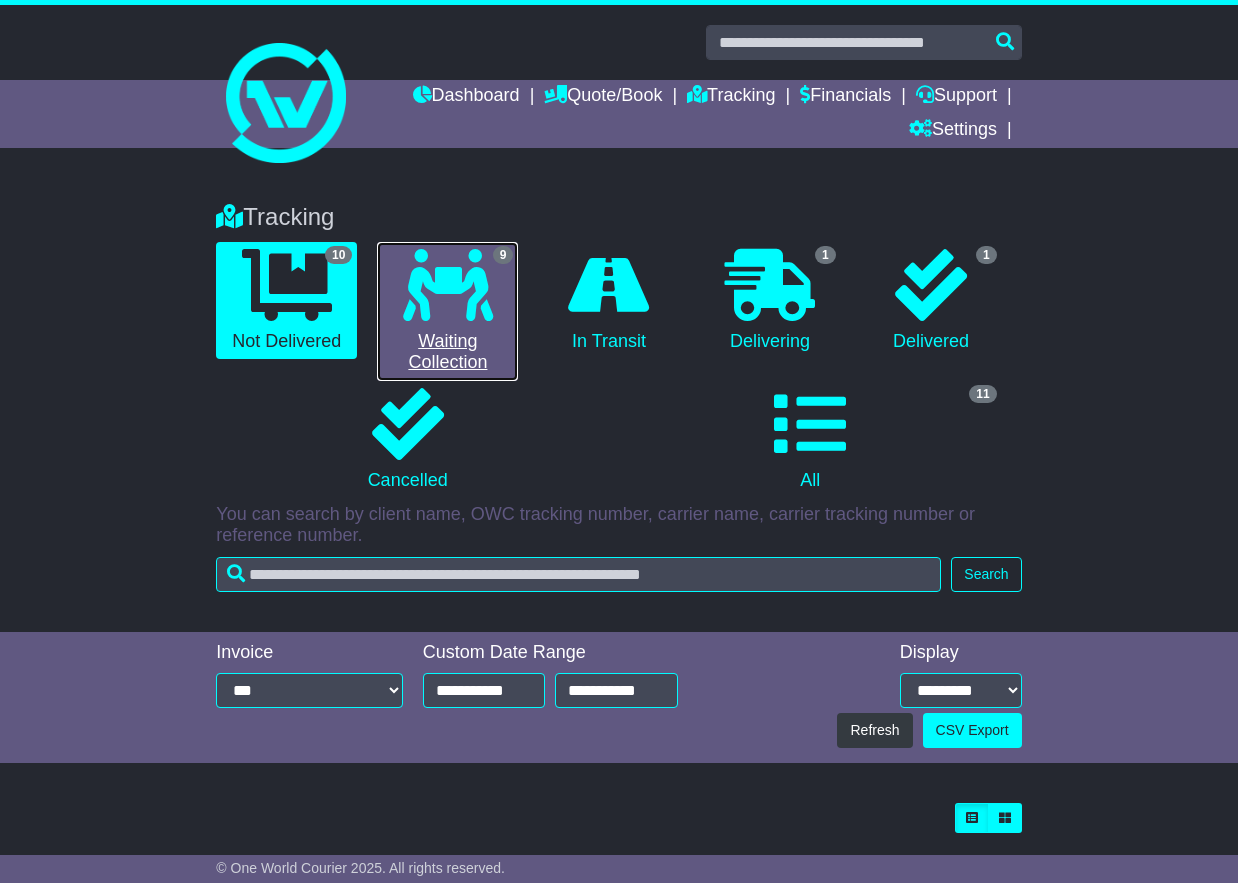 click at bounding box center [448, 285] 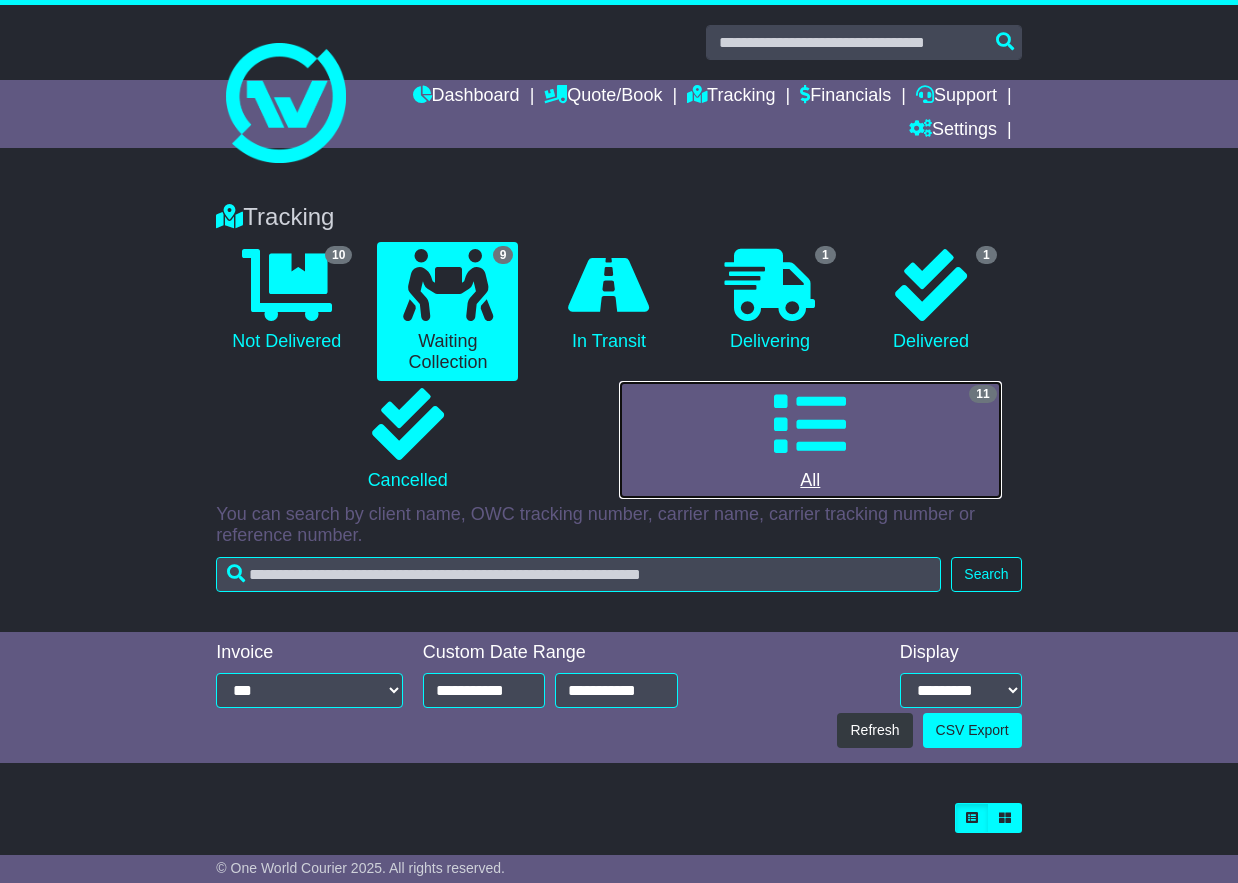 click on "11
All" at bounding box center [810, 440] 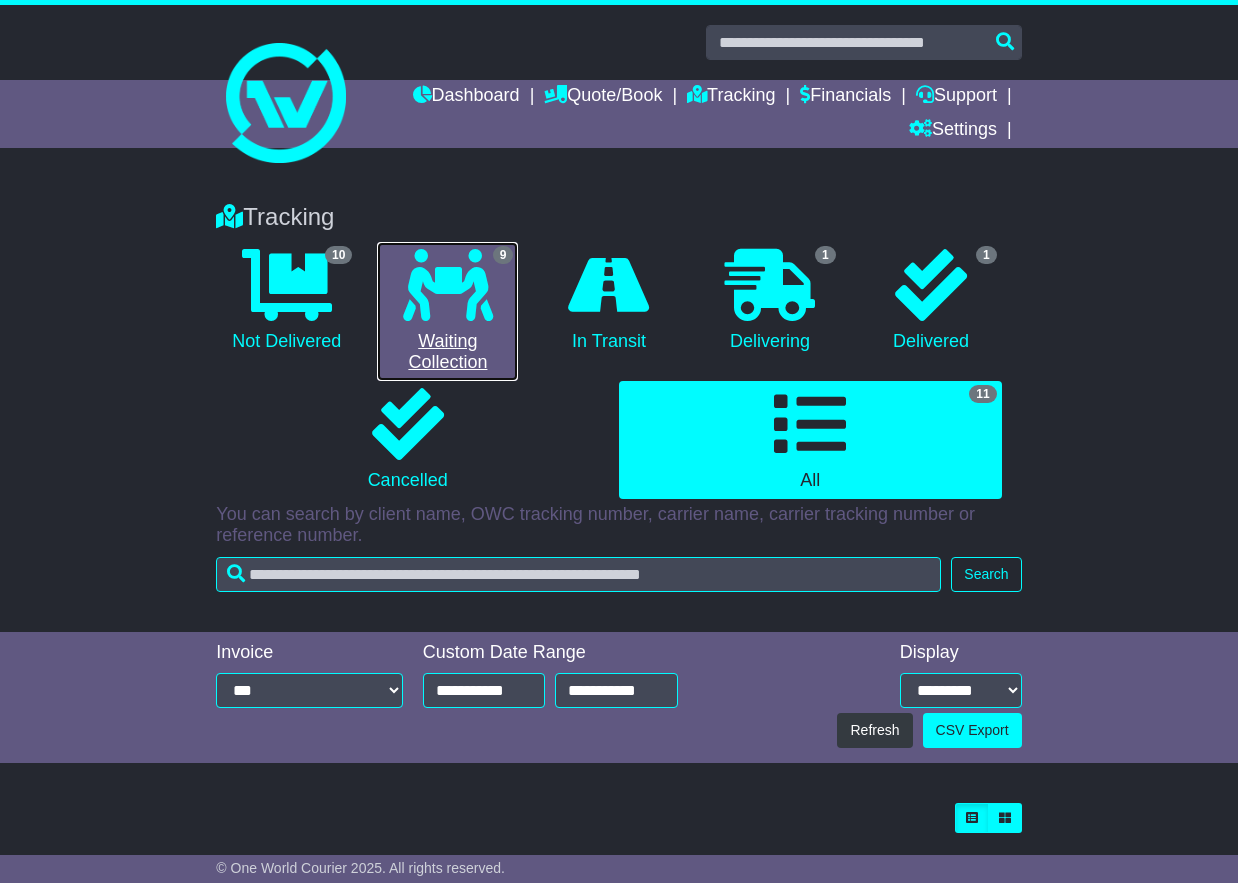 click at bounding box center [448, 285] 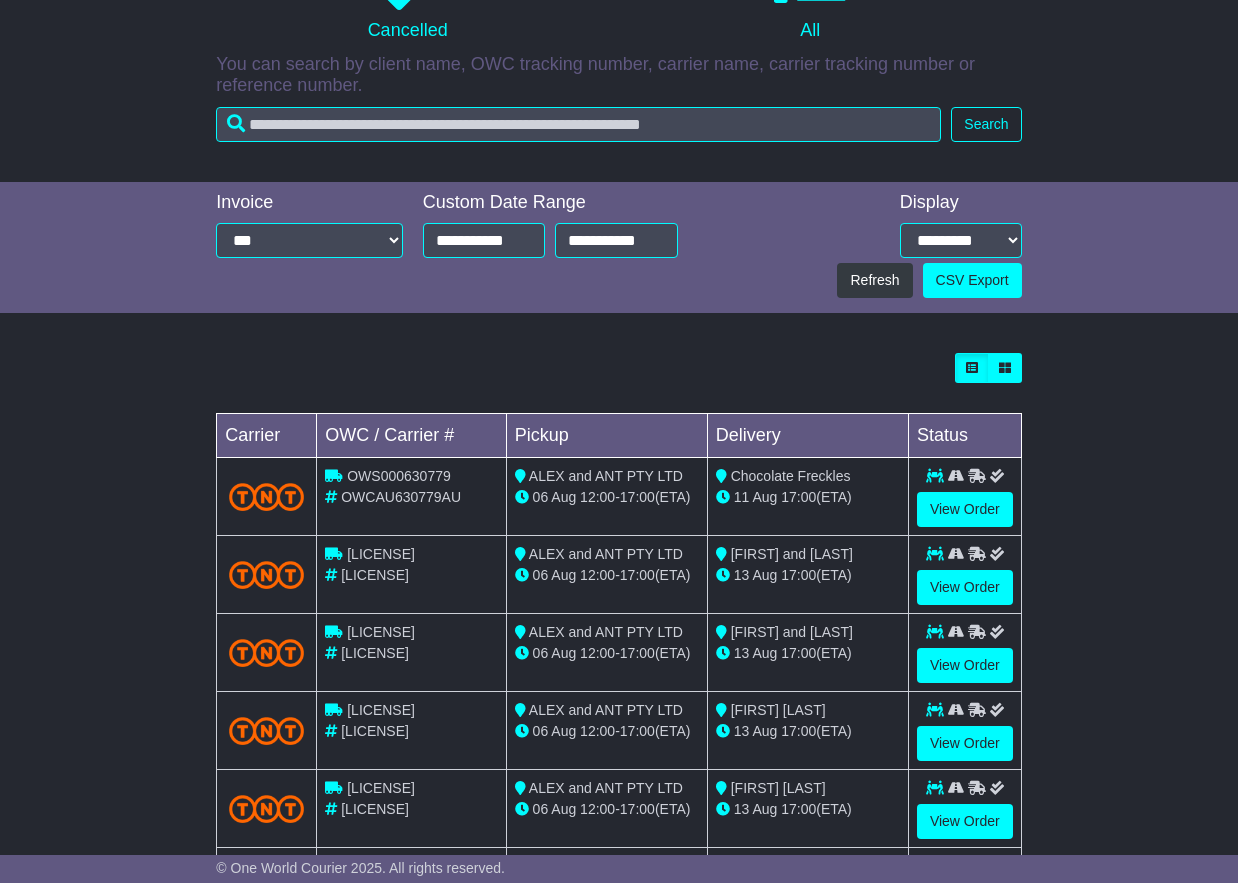 scroll, scrollTop: 663, scrollLeft: 0, axis: vertical 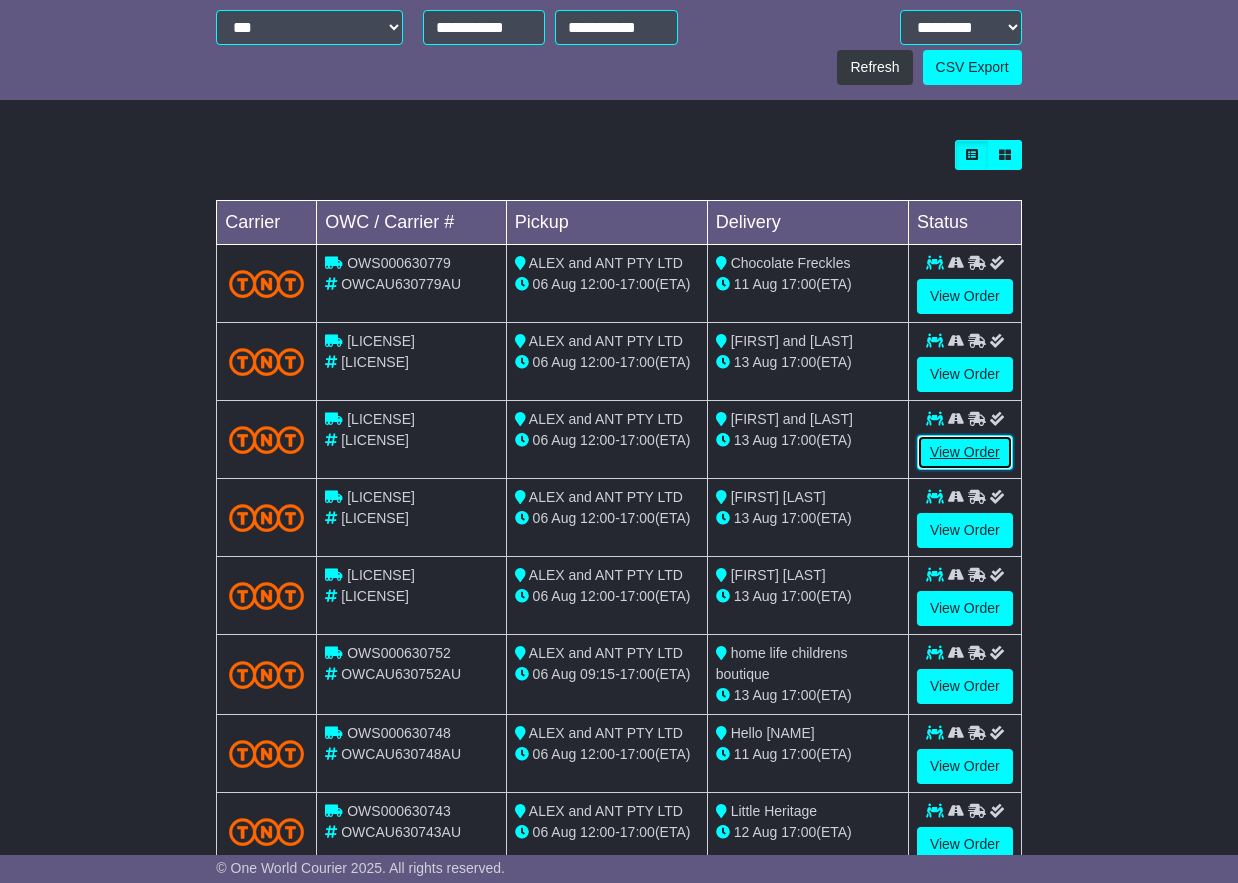 click on "View Order" at bounding box center (965, 452) 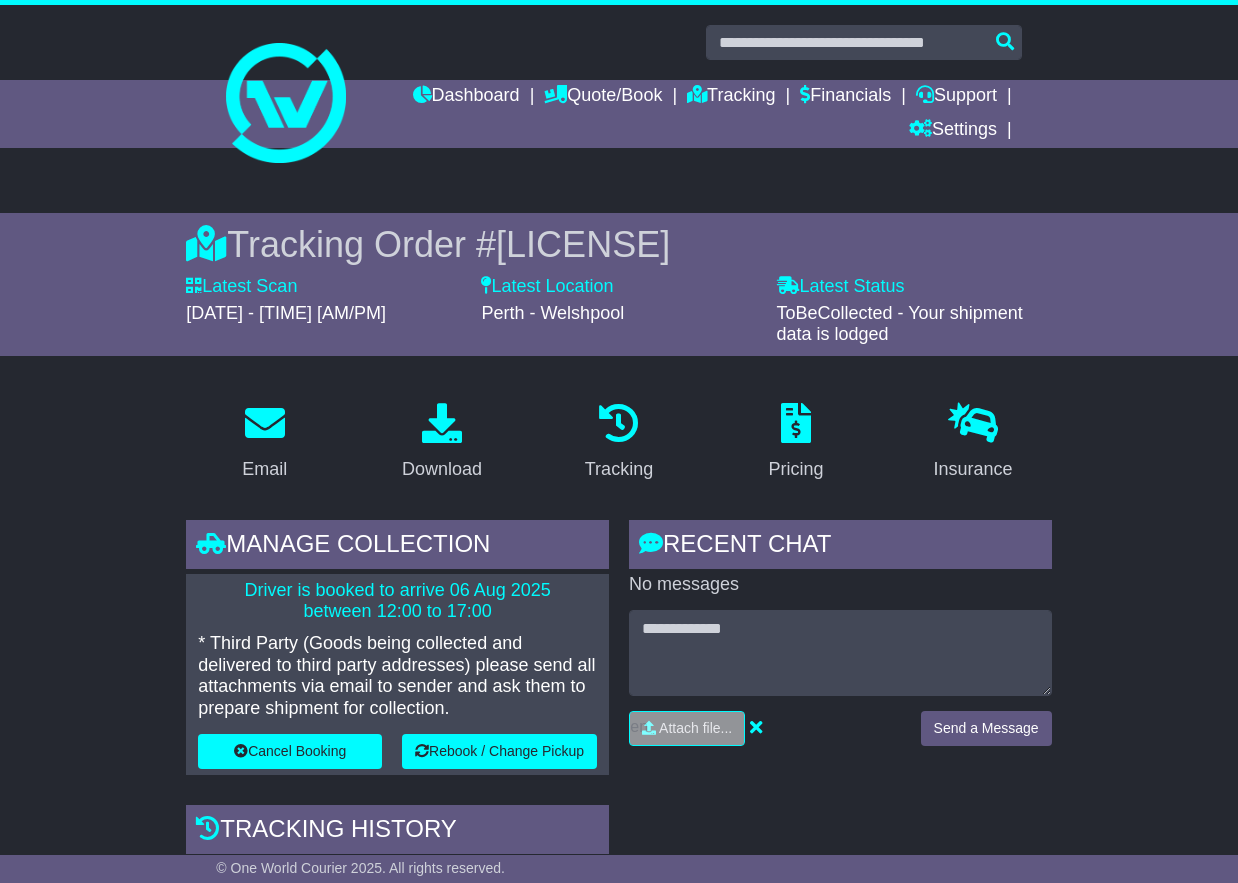 scroll, scrollTop: 0, scrollLeft: 0, axis: both 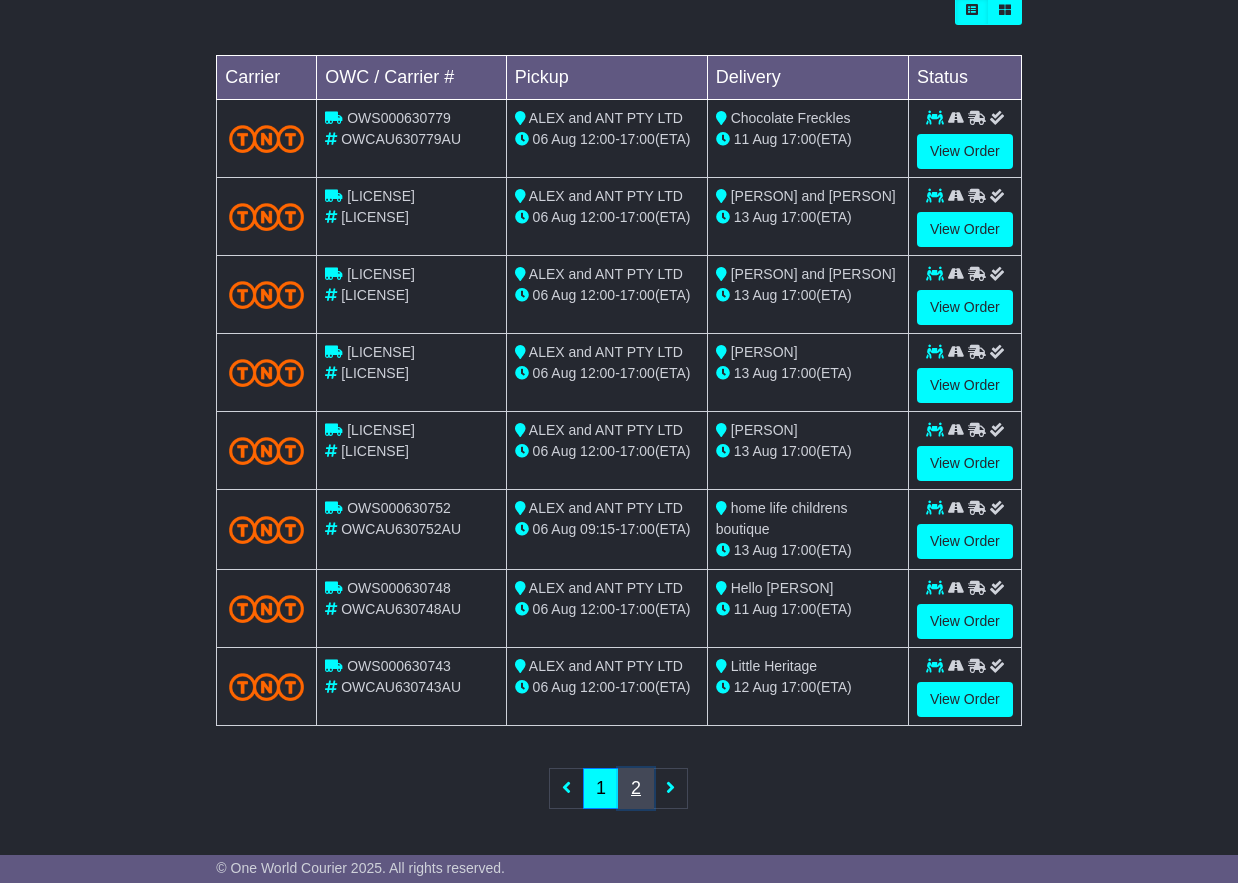 click on "2" at bounding box center [636, 788] 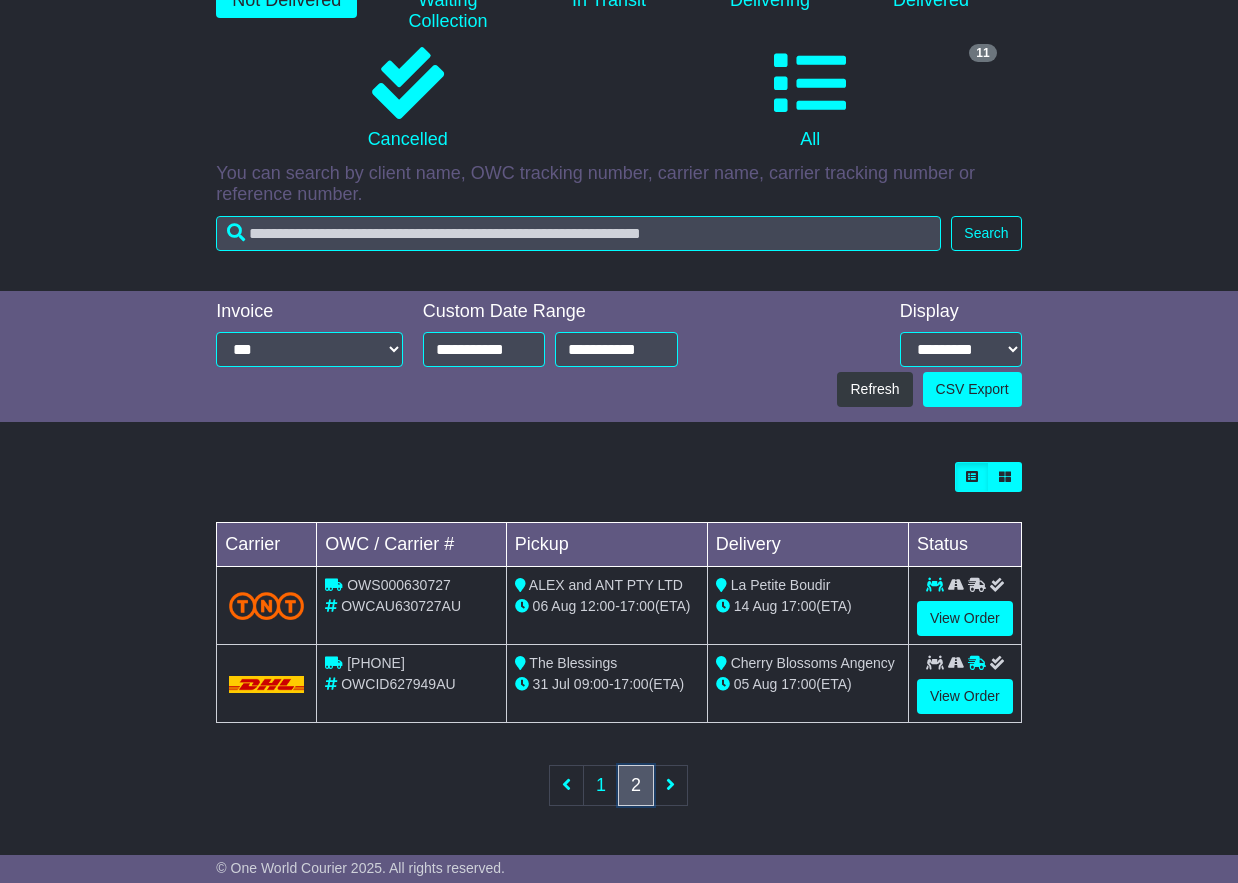 scroll, scrollTop: 340, scrollLeft: 0, axis: vertical 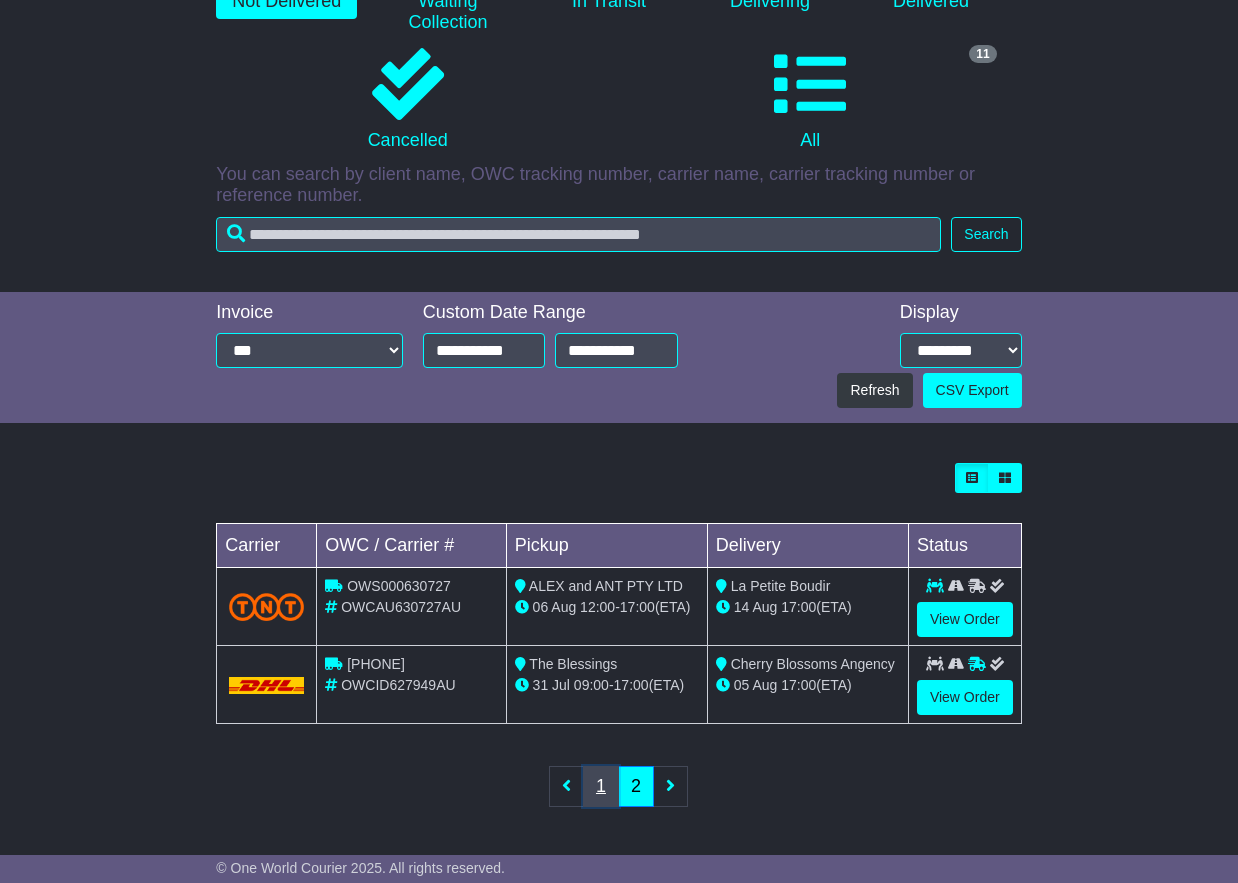 click on "1" at bounding box center (601, 786) 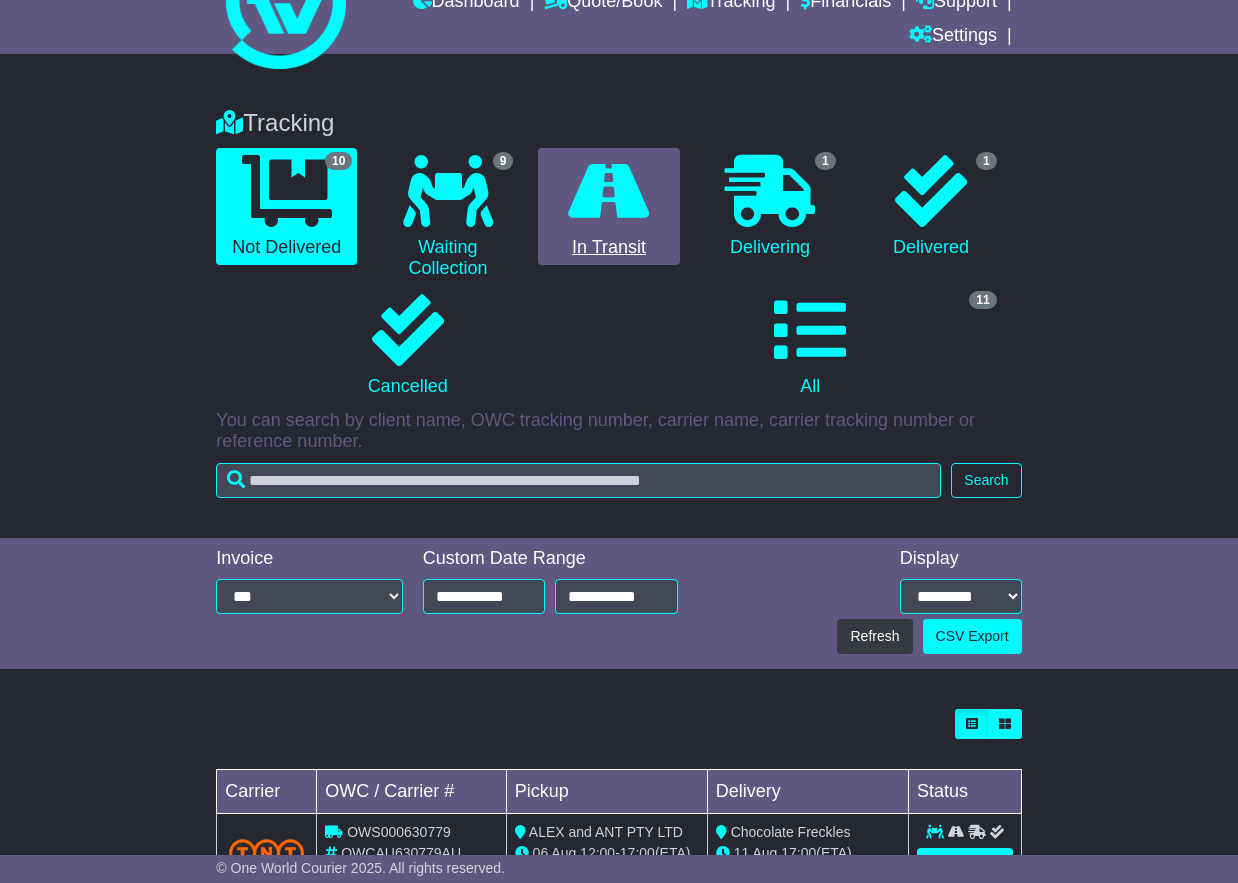 scroll, scrollTop: 0, scrollLeft: 0, axis: both 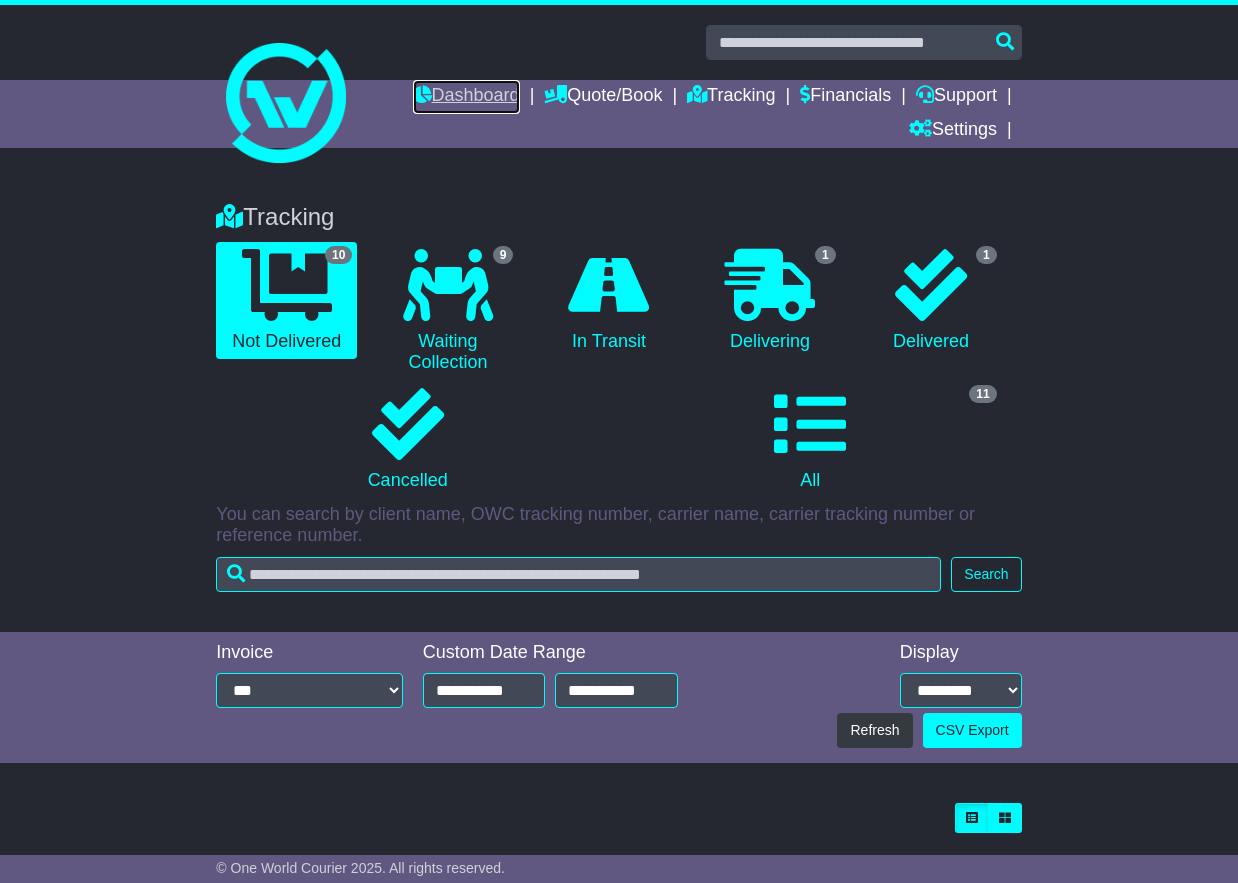 click on "Dashboard" at bounding box center (466, 97) 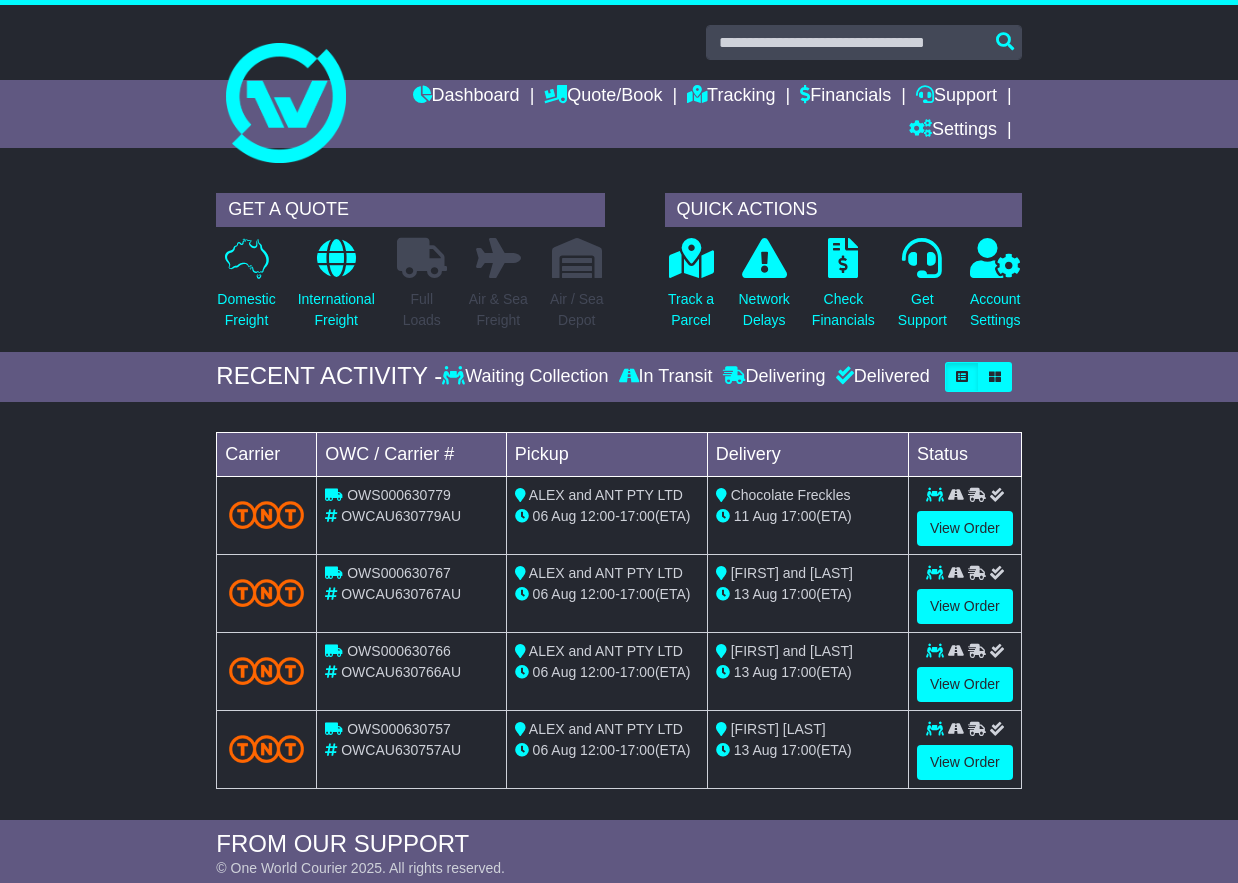 scroll, scrollTop: 0, scrollLeft: 0, axis: both 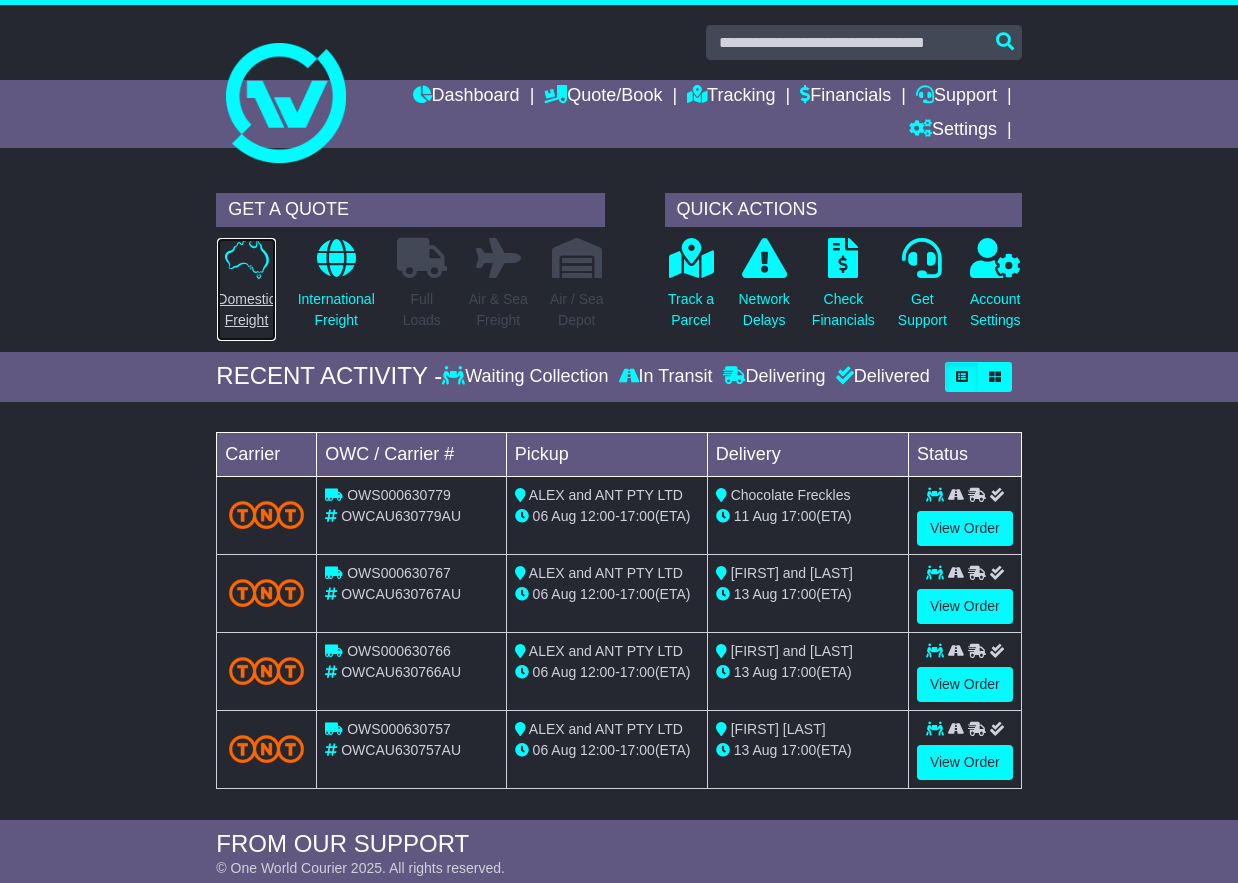 click on "Domestic Freight" at bounding box center [246, 289] 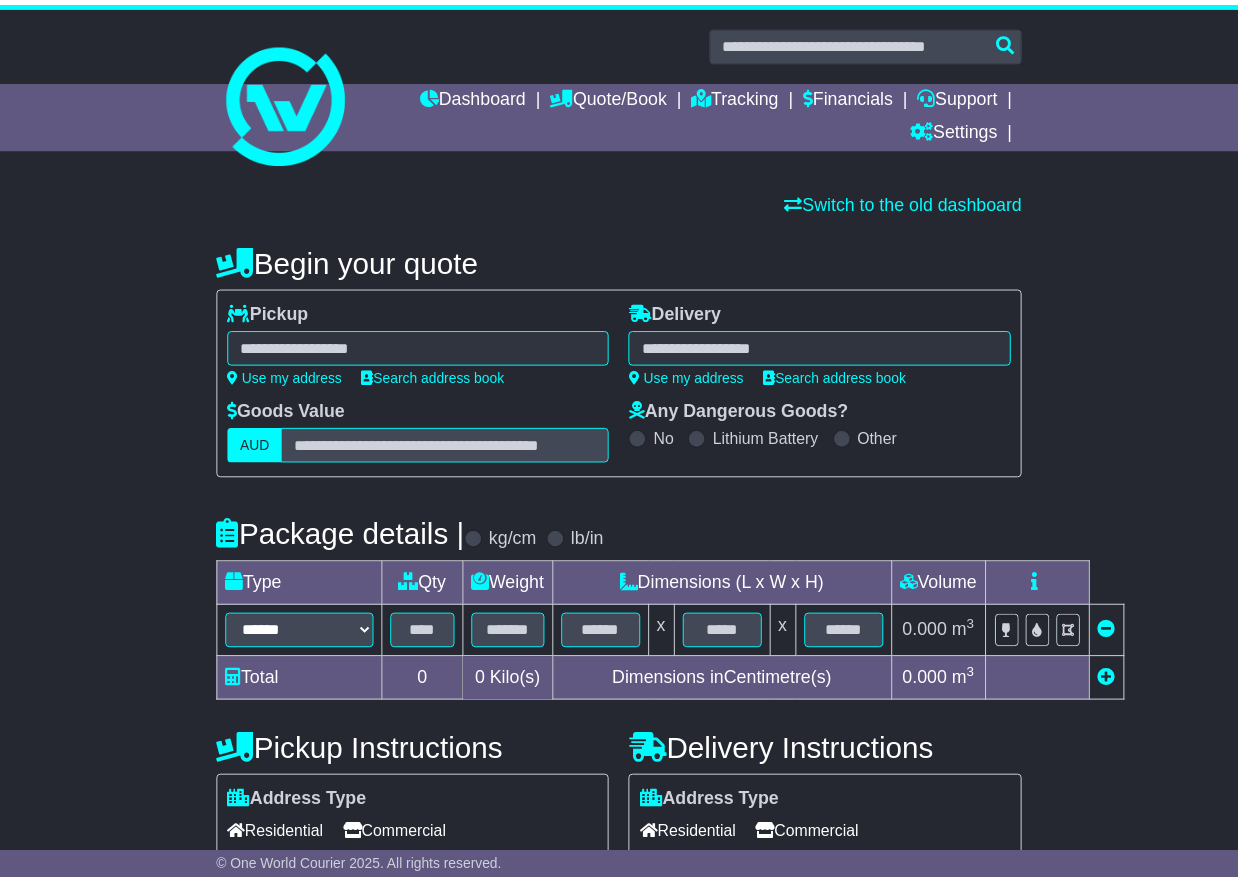 scroll, scrollTop: 0, scrollLeft: 0, axis: both 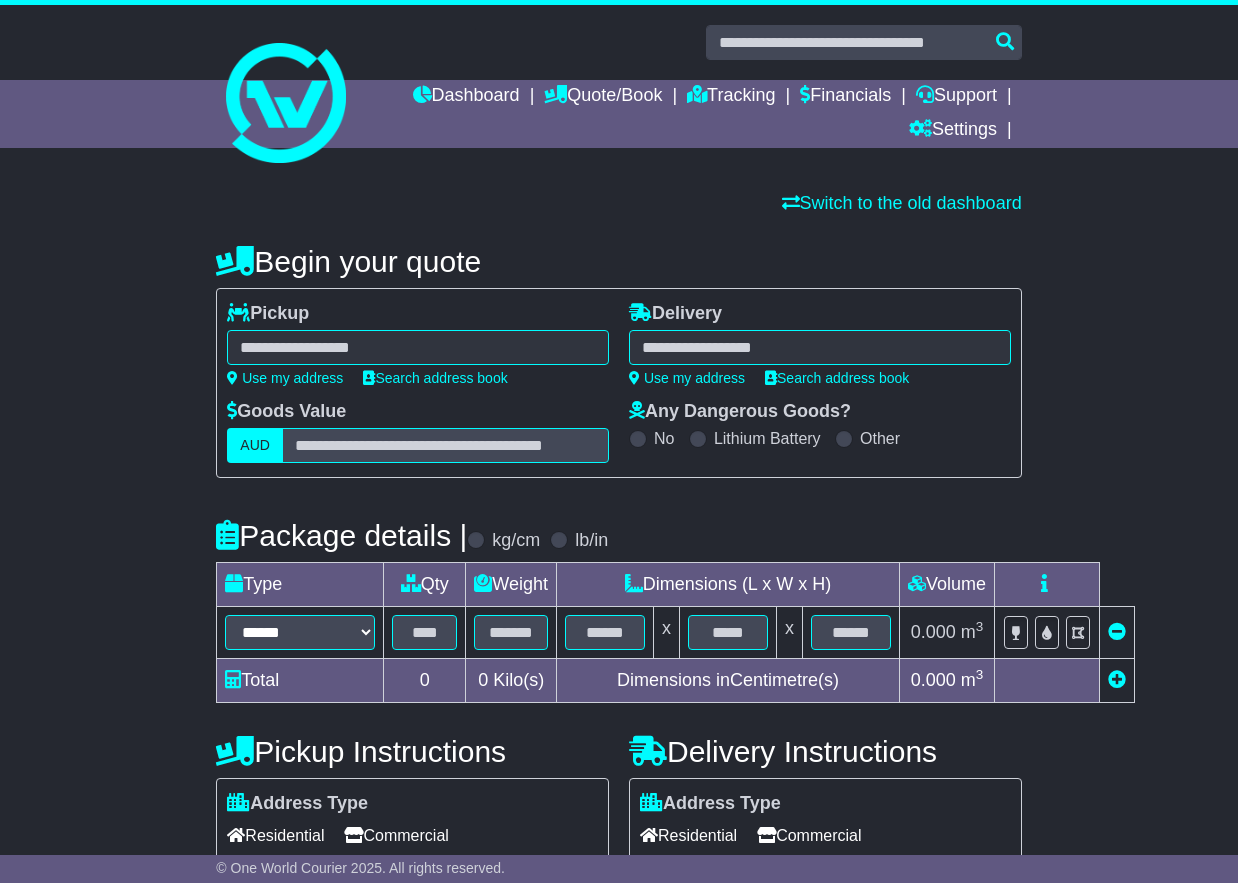 click at bounding box center (418, 347) 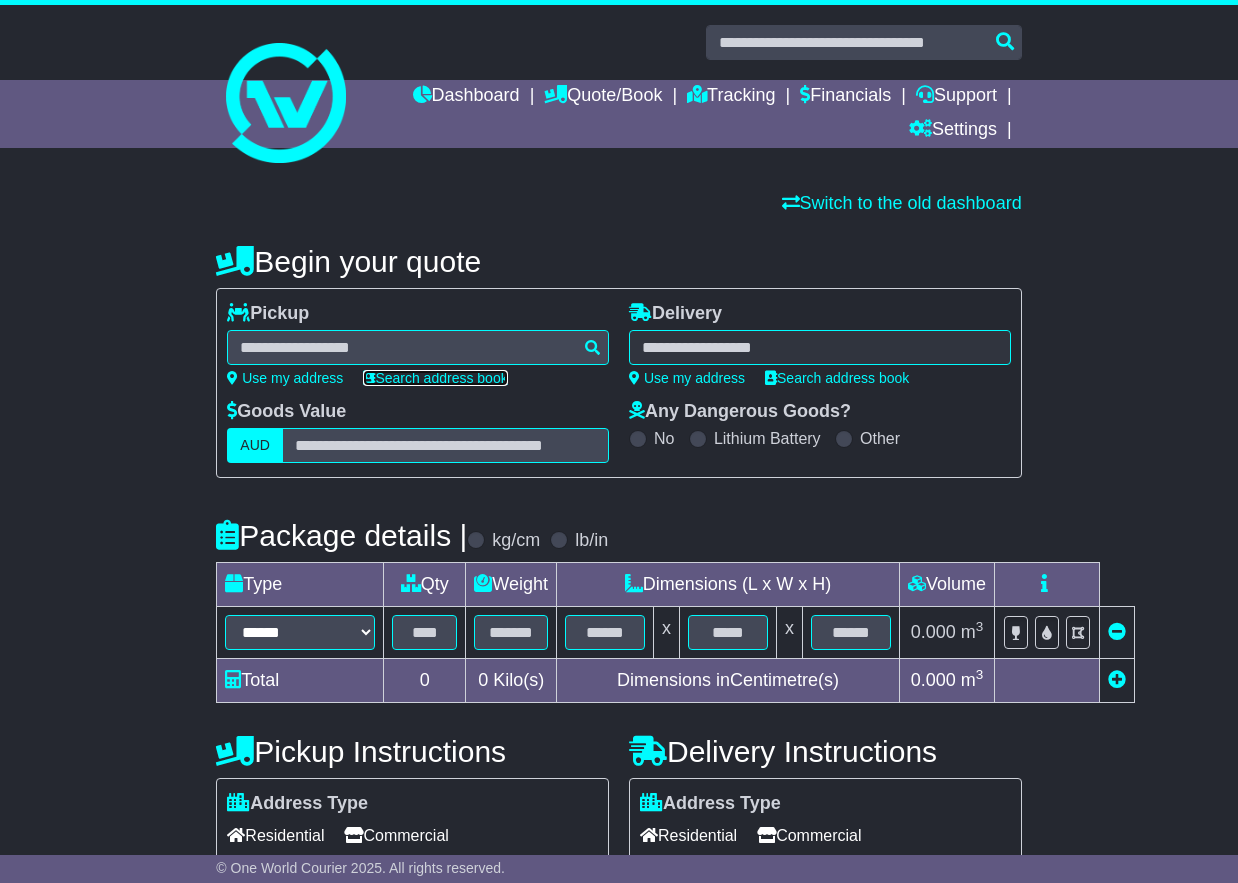 click on "Search address book" at bounding box center (435, 378) 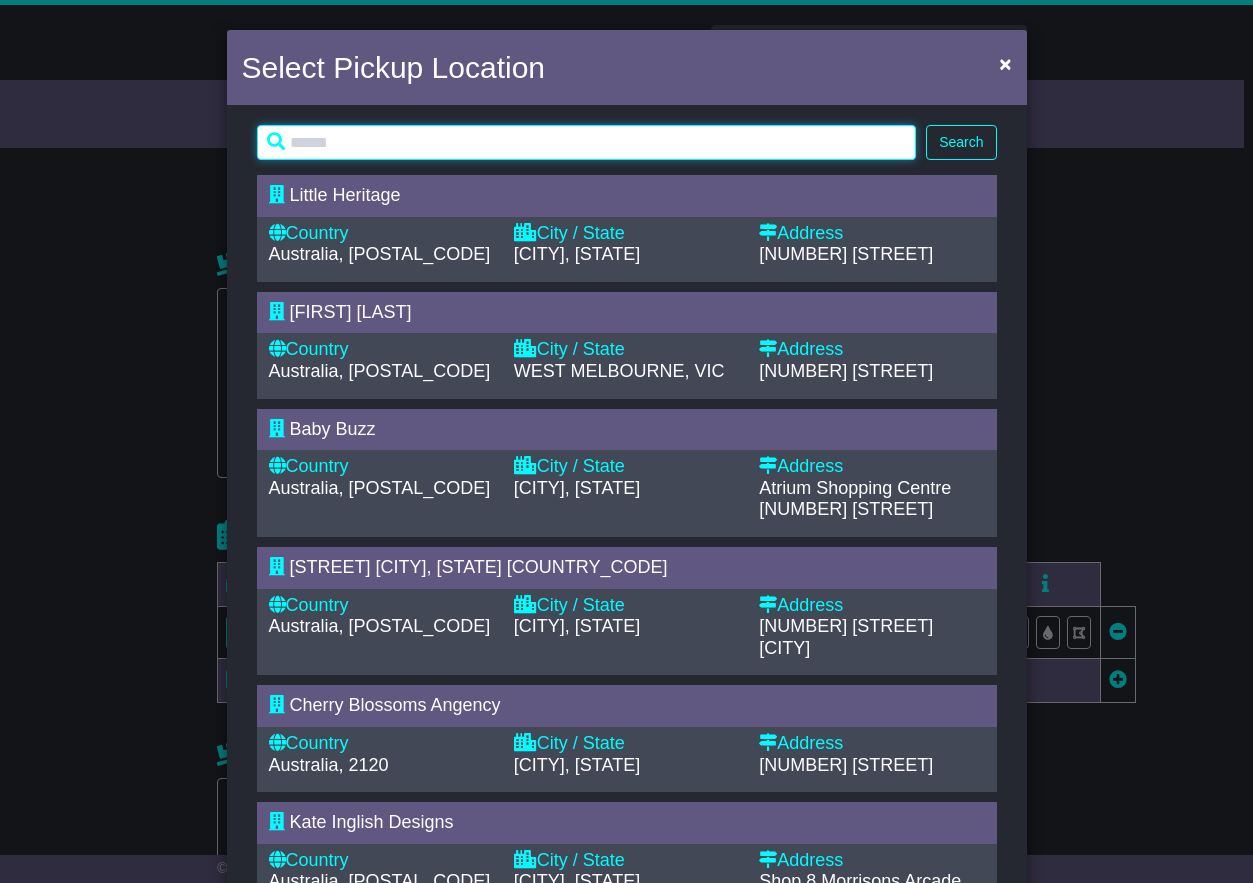 click at bounding box center (587, 142) 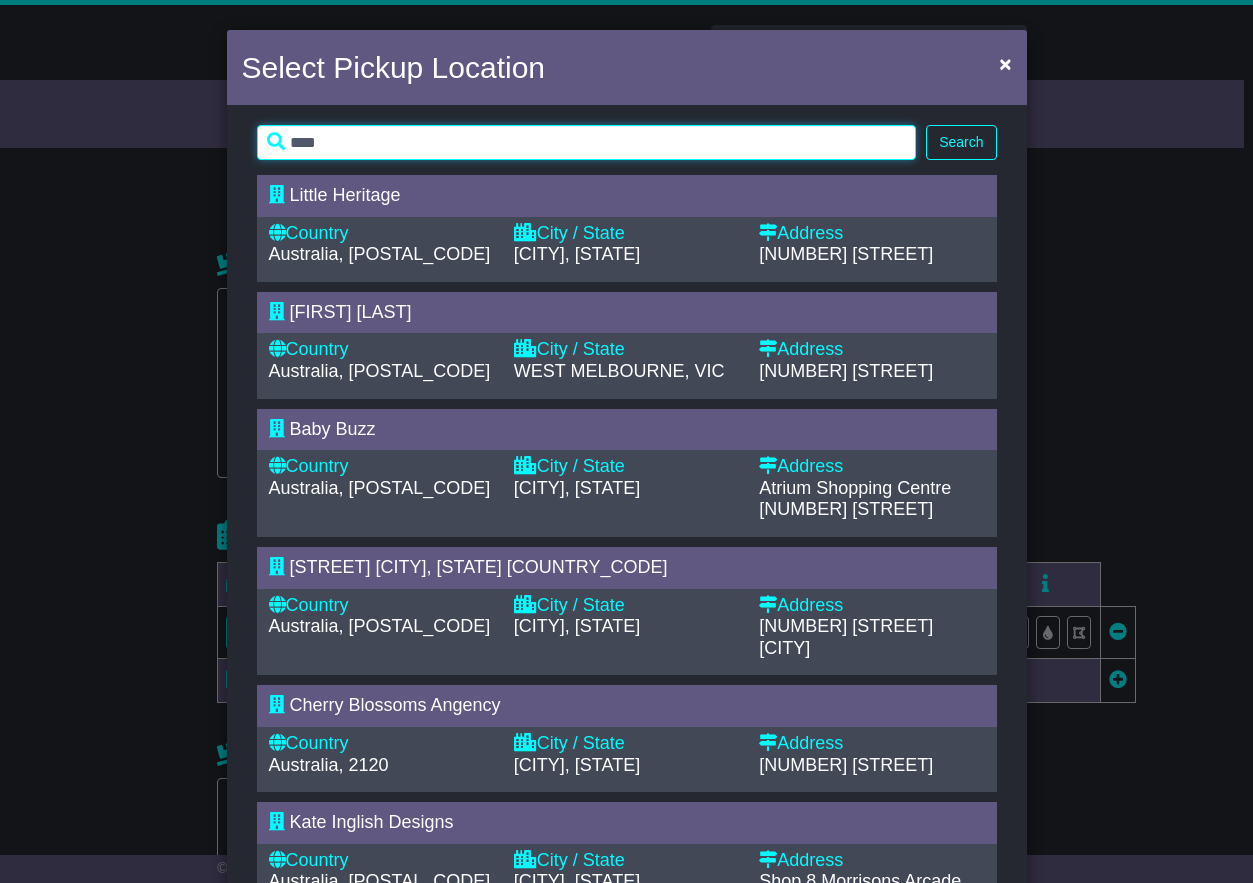 type on "****" 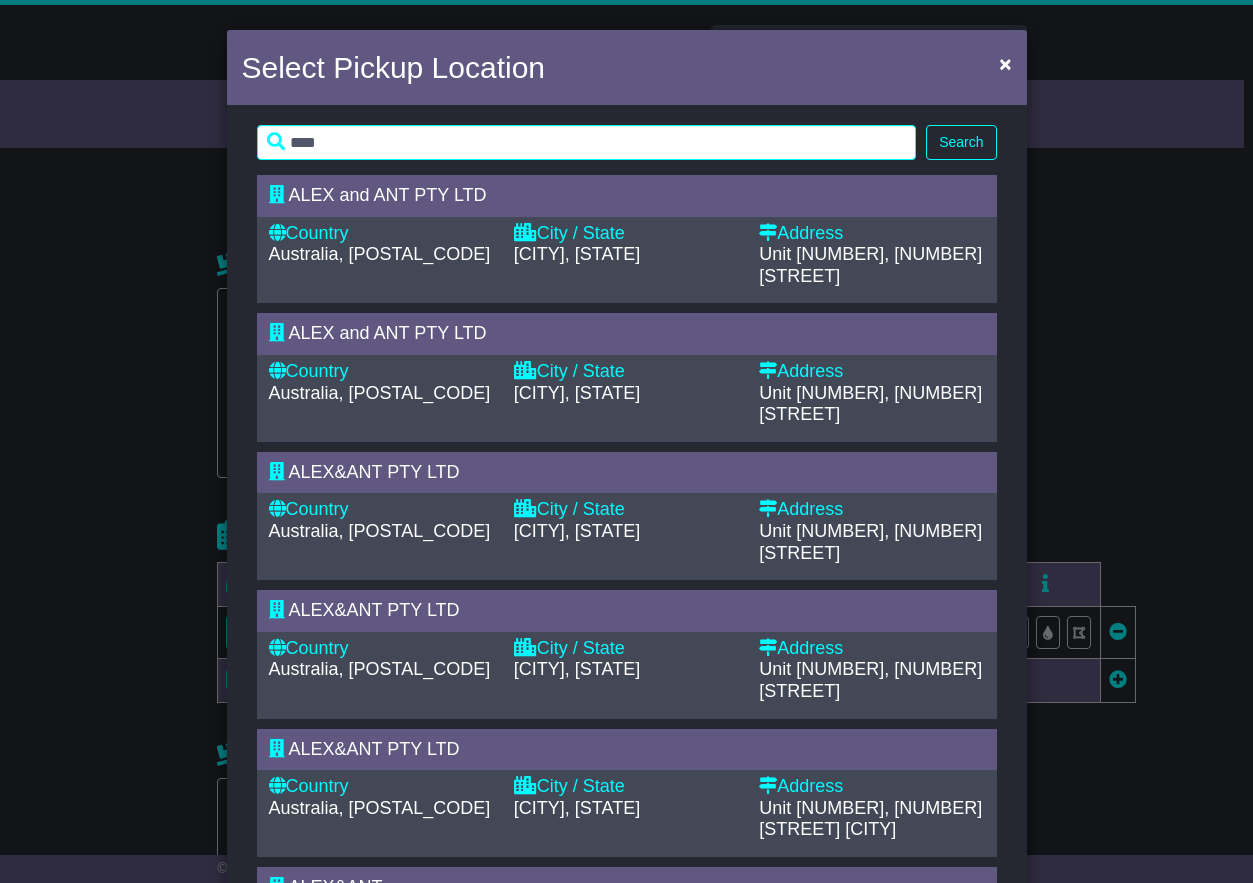 click on "[CITY], [STATE]" at bounding box center (577, 393) 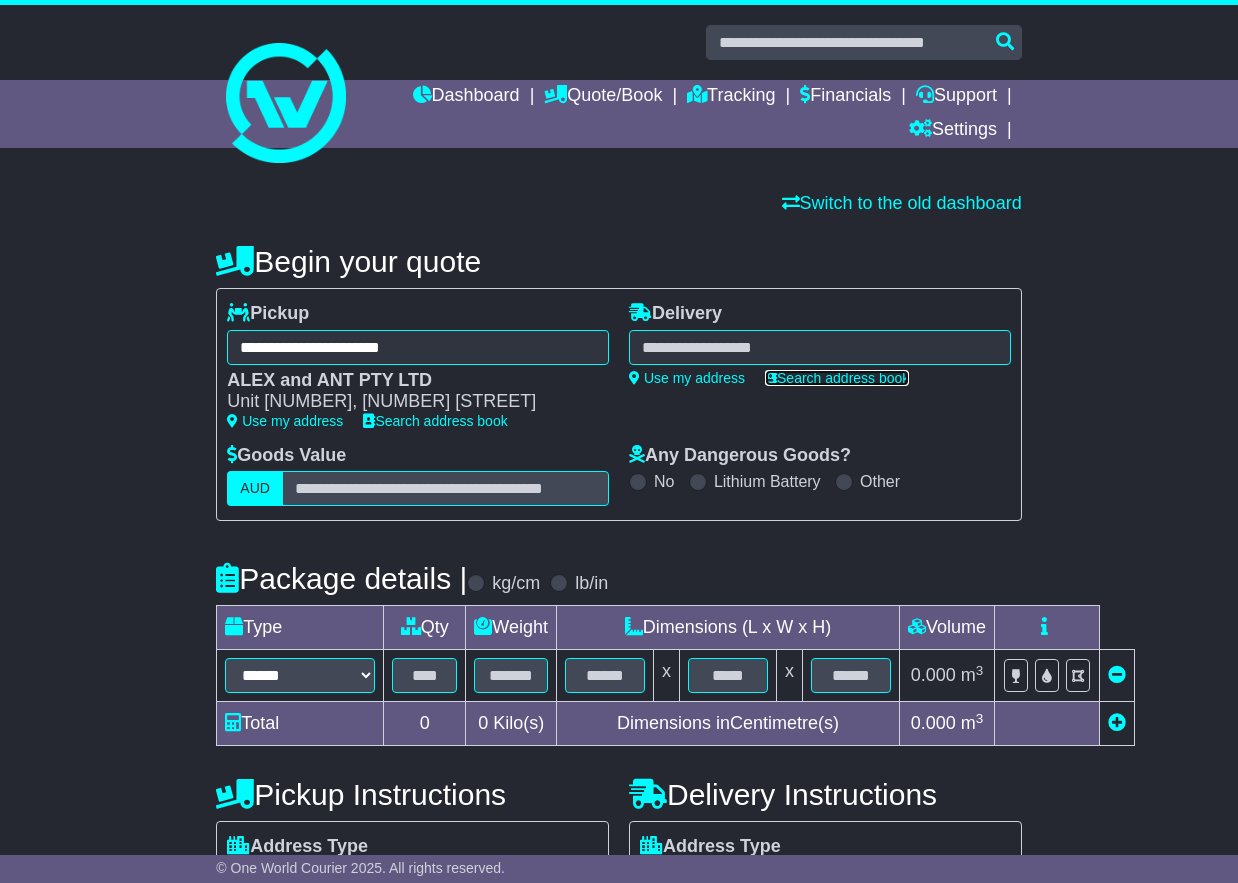 drag, startPoint x: 818, startPoint y: 375, endPoint x: 744, endPoint y: 349, distance: 78.434685 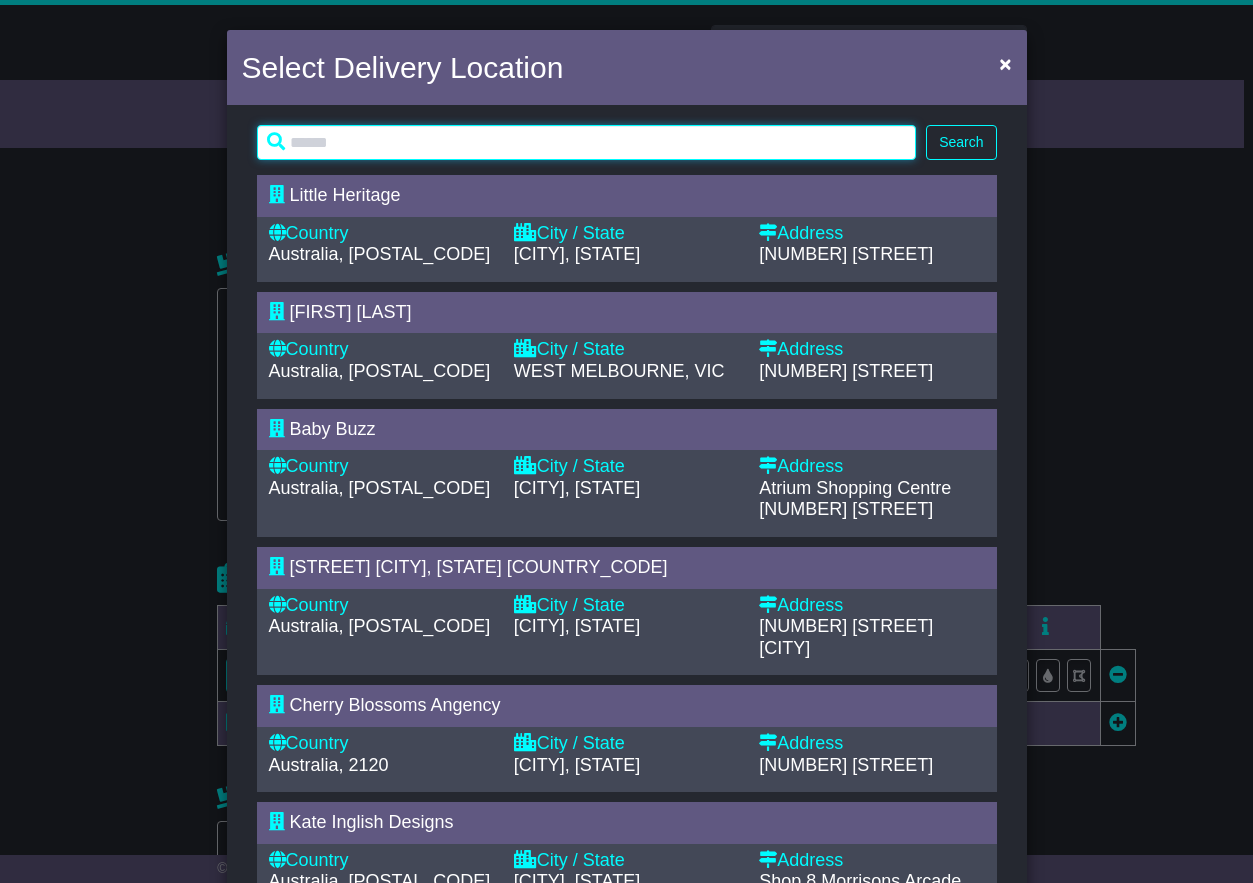 click at bounding box center [587, 142] 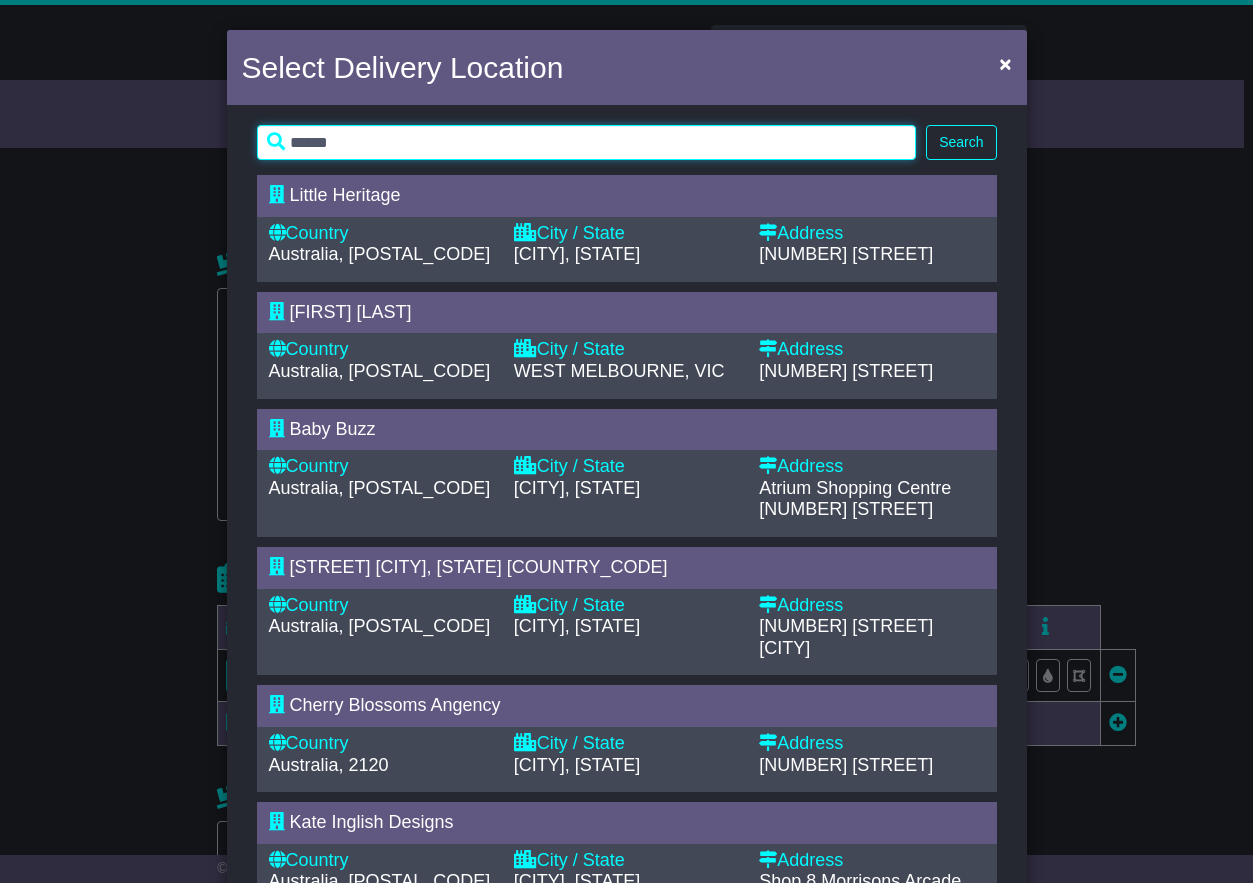 type on "******" 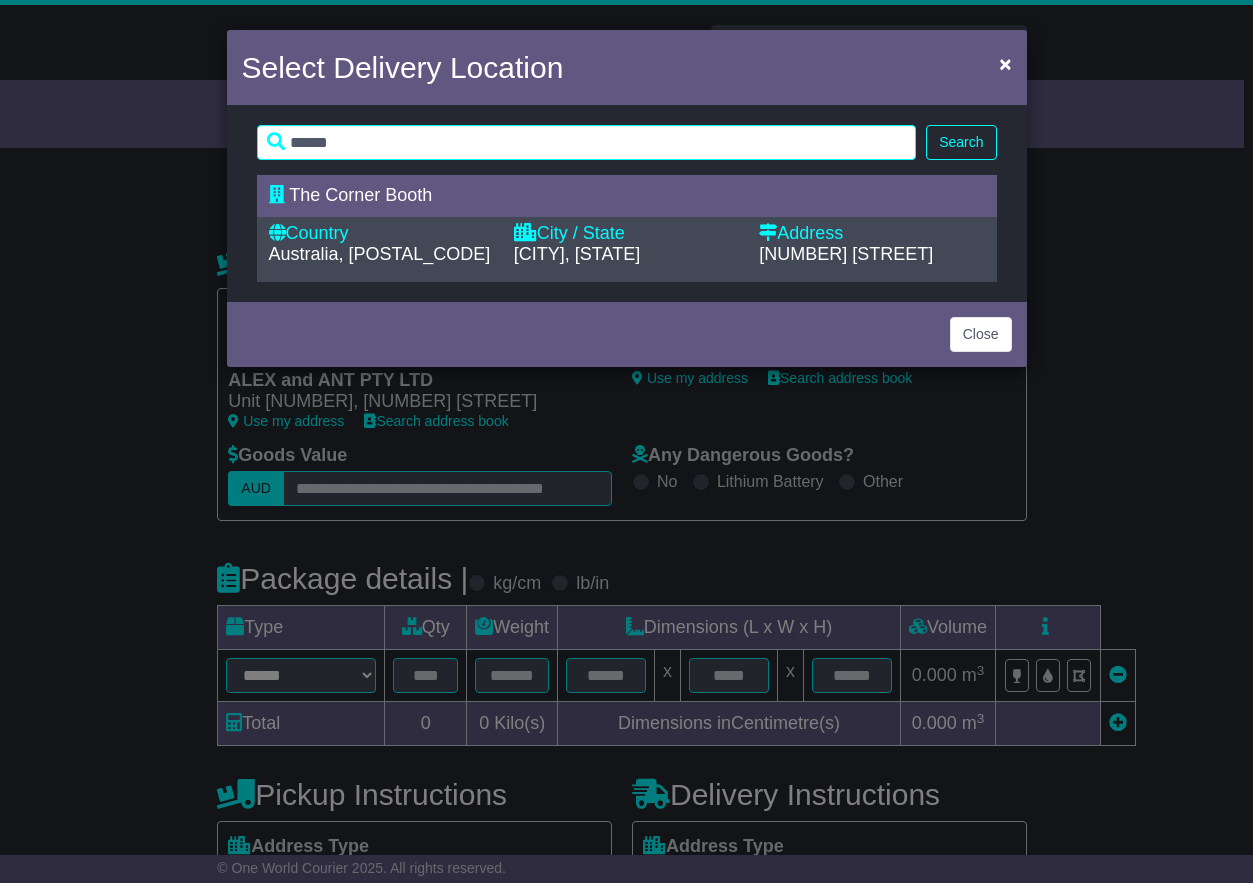 click on "Country" at bounding box center [381, 234] 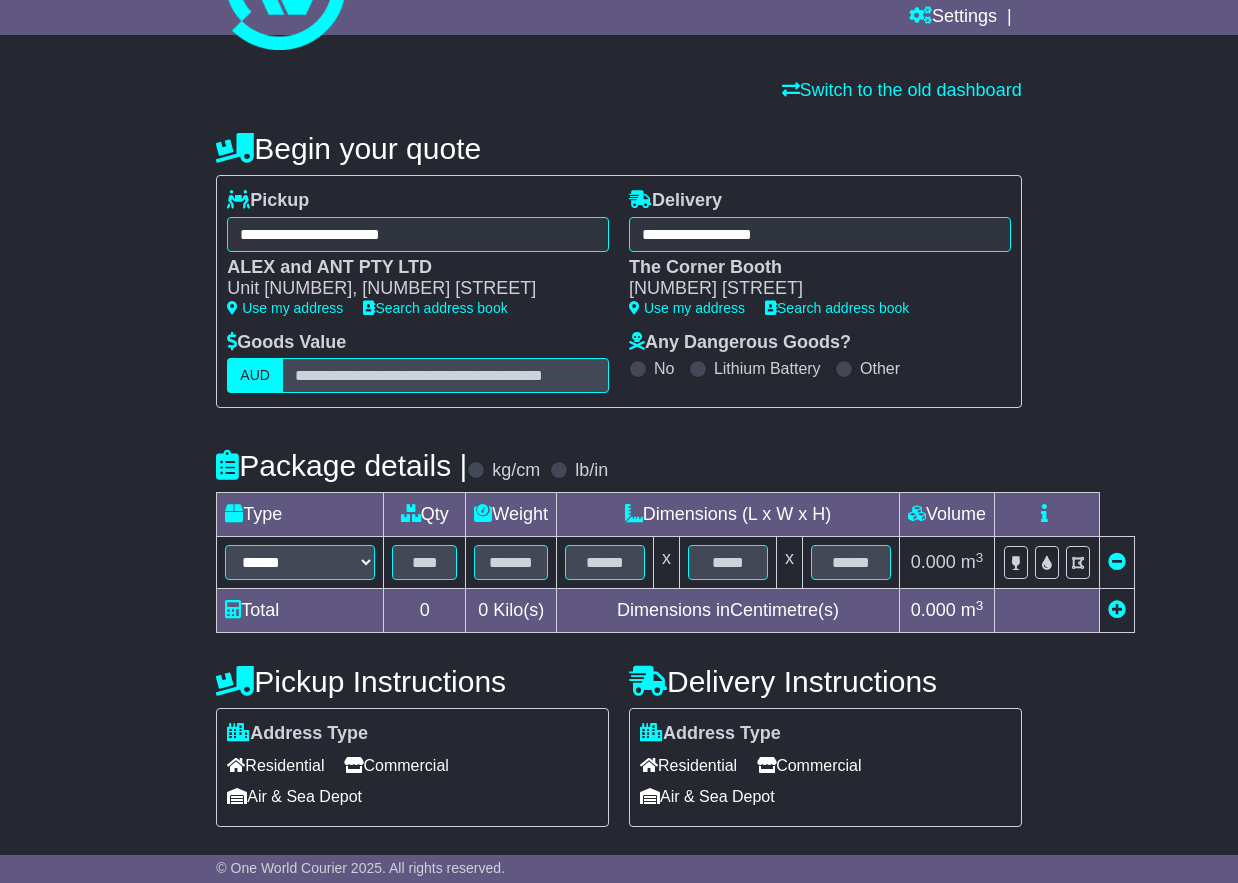 scroll, scrollTop: 135, scrollLeft: 0, axis: vertical 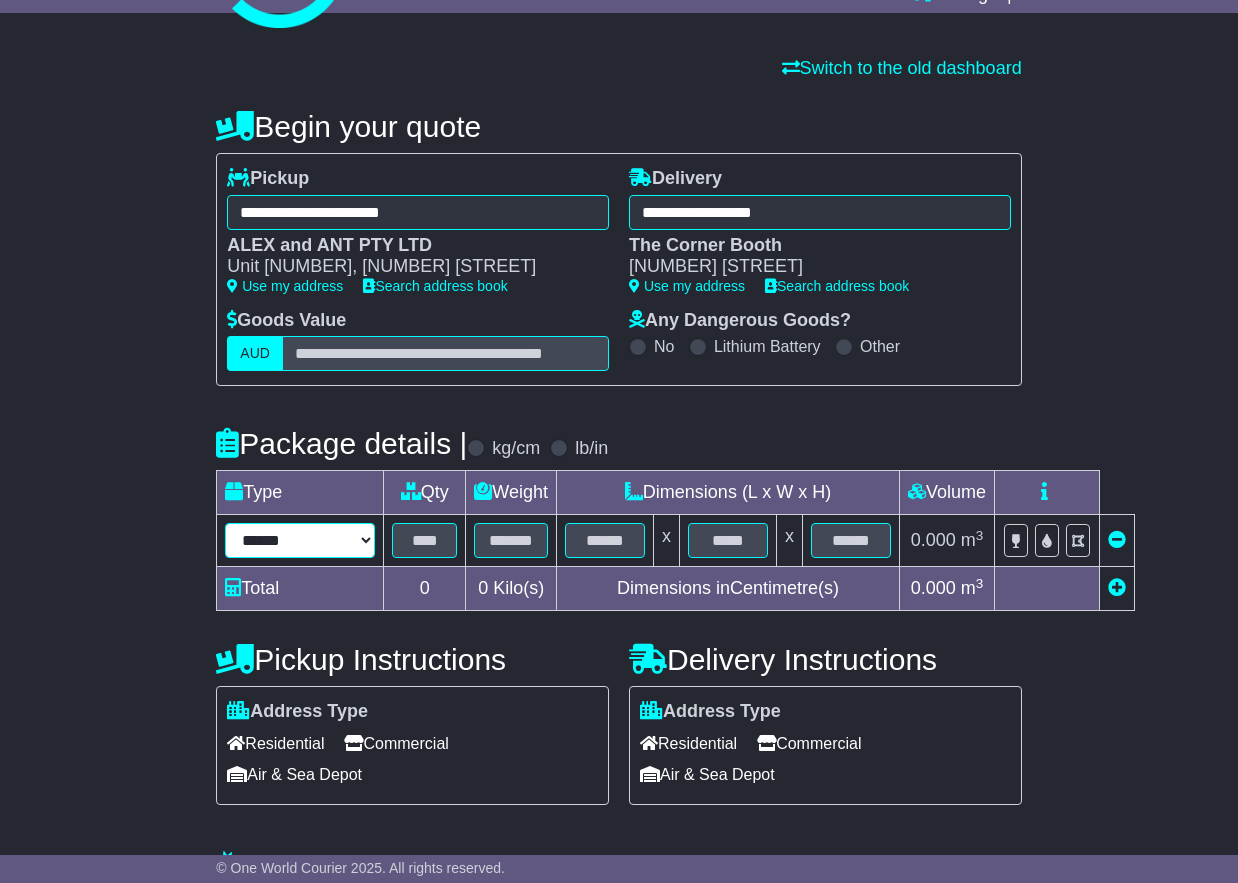 click on "****** ****** *** ******** ***** **** **** ****** *** *******" at bounding box center [300, 540] 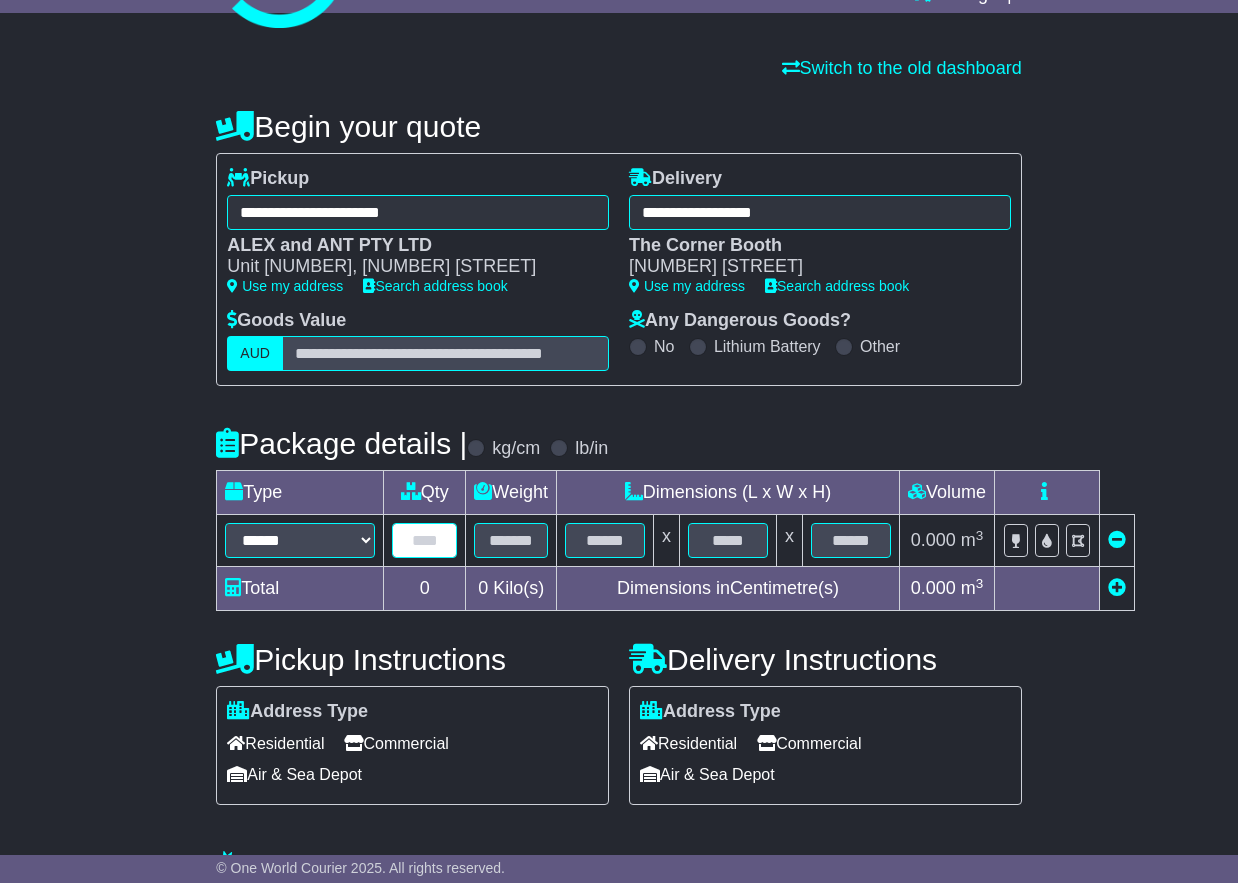 click at bounding box center [424, 540] 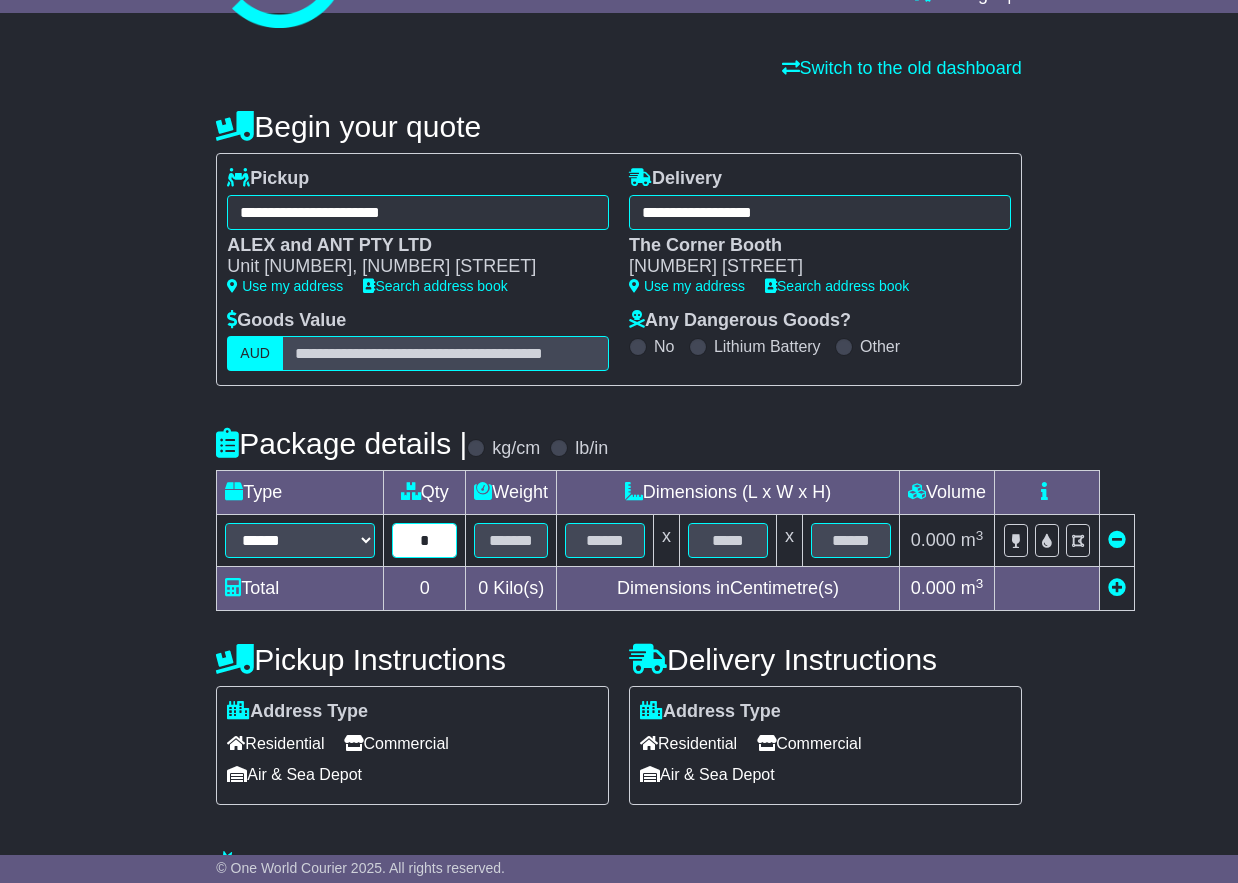 type on "*" 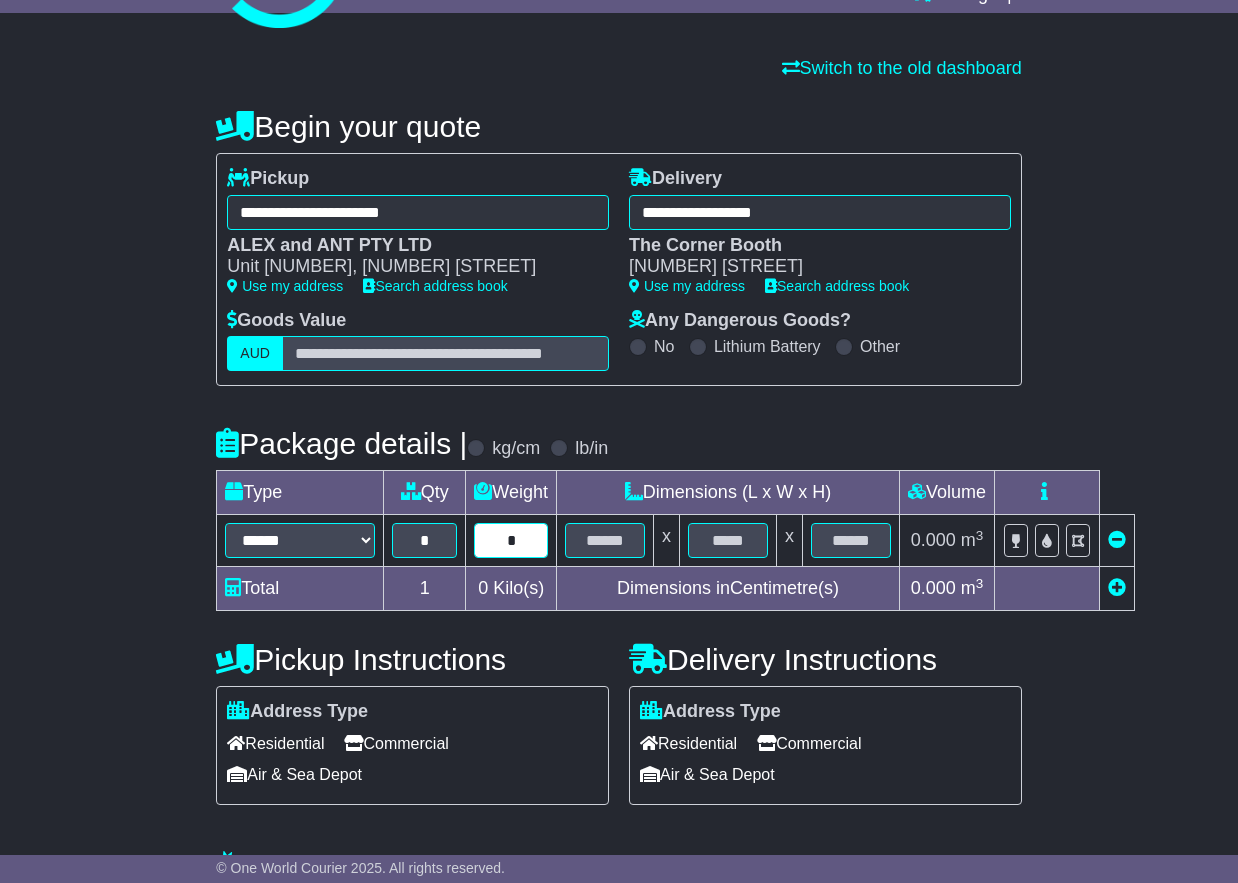 type on "*" 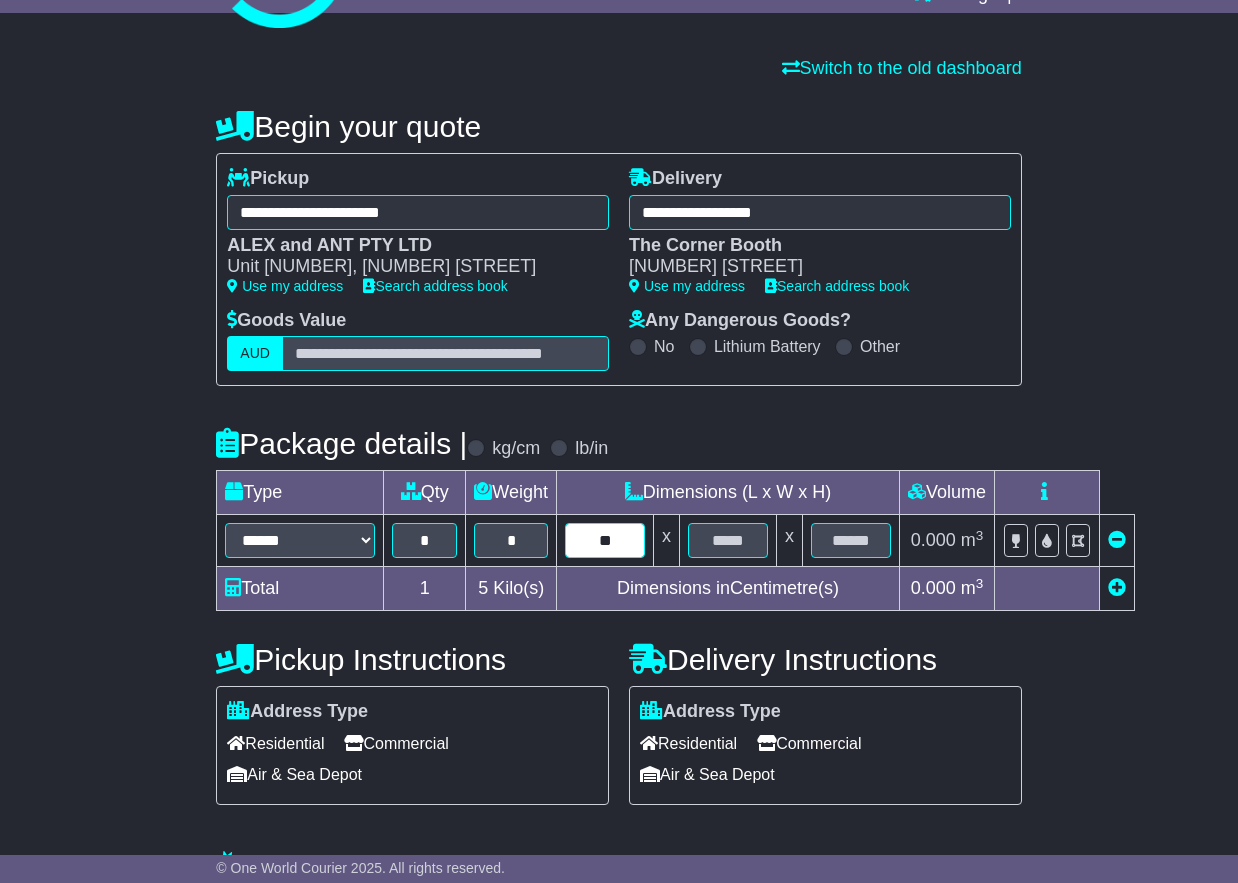 type on "**" 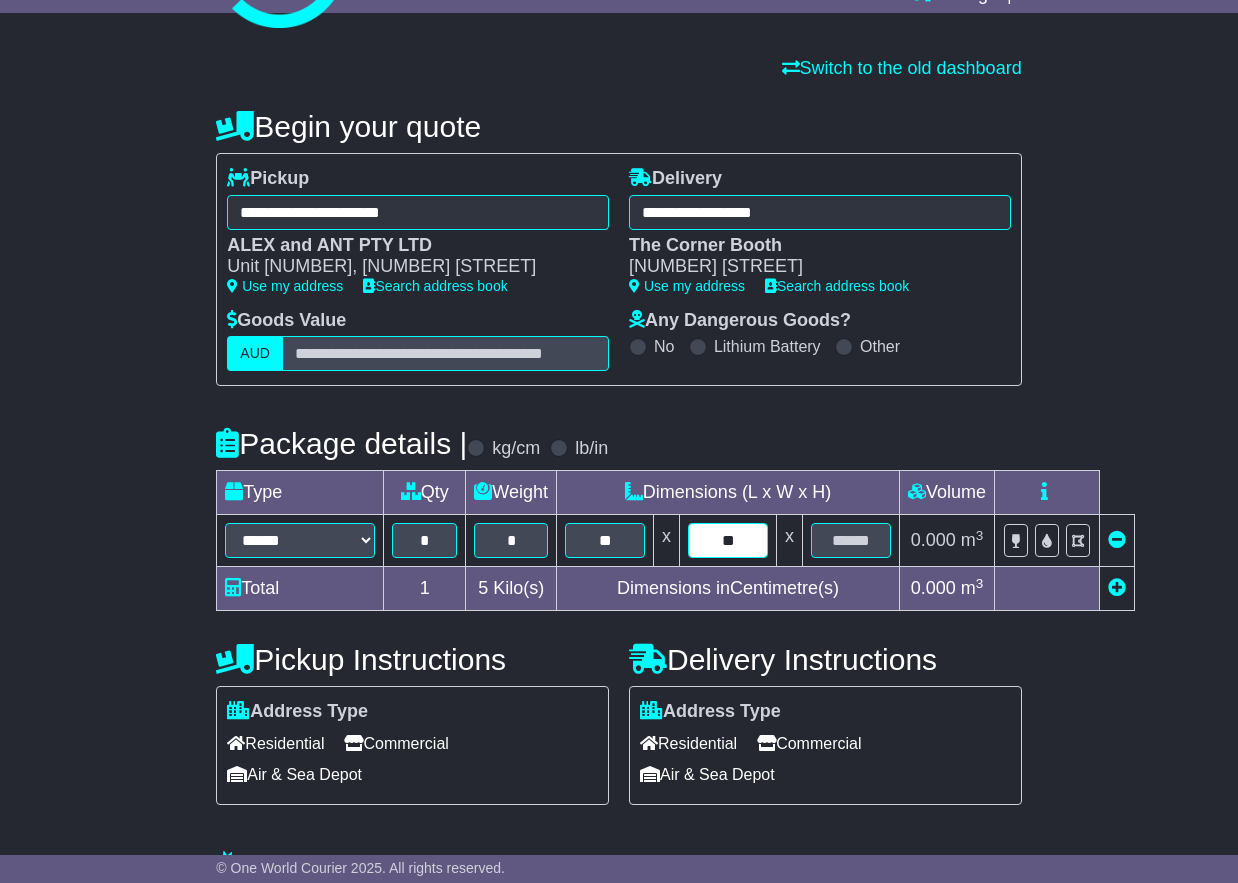 type on "**" 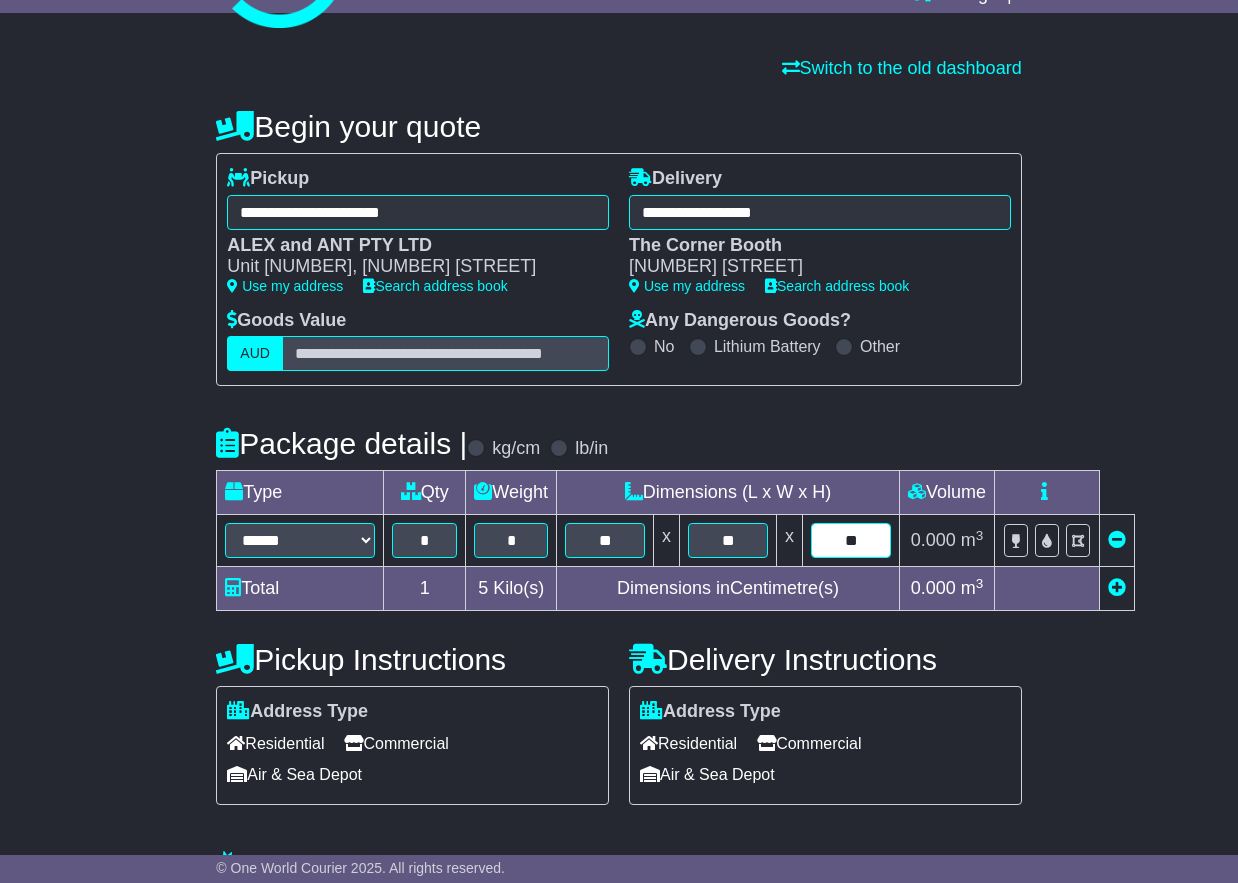 type on "**" 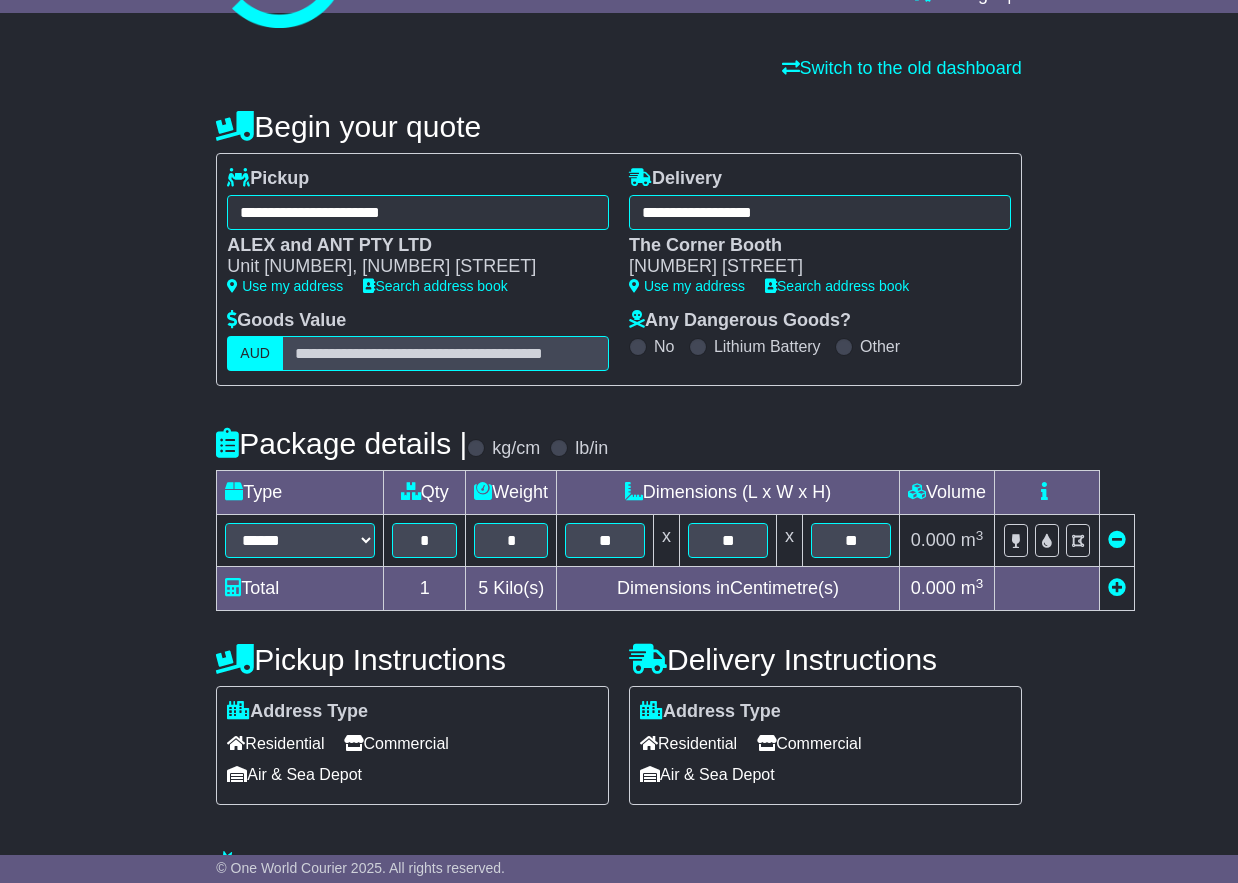 scroll, scrollTop: 284, scrollLeft: 0, axis: vertical 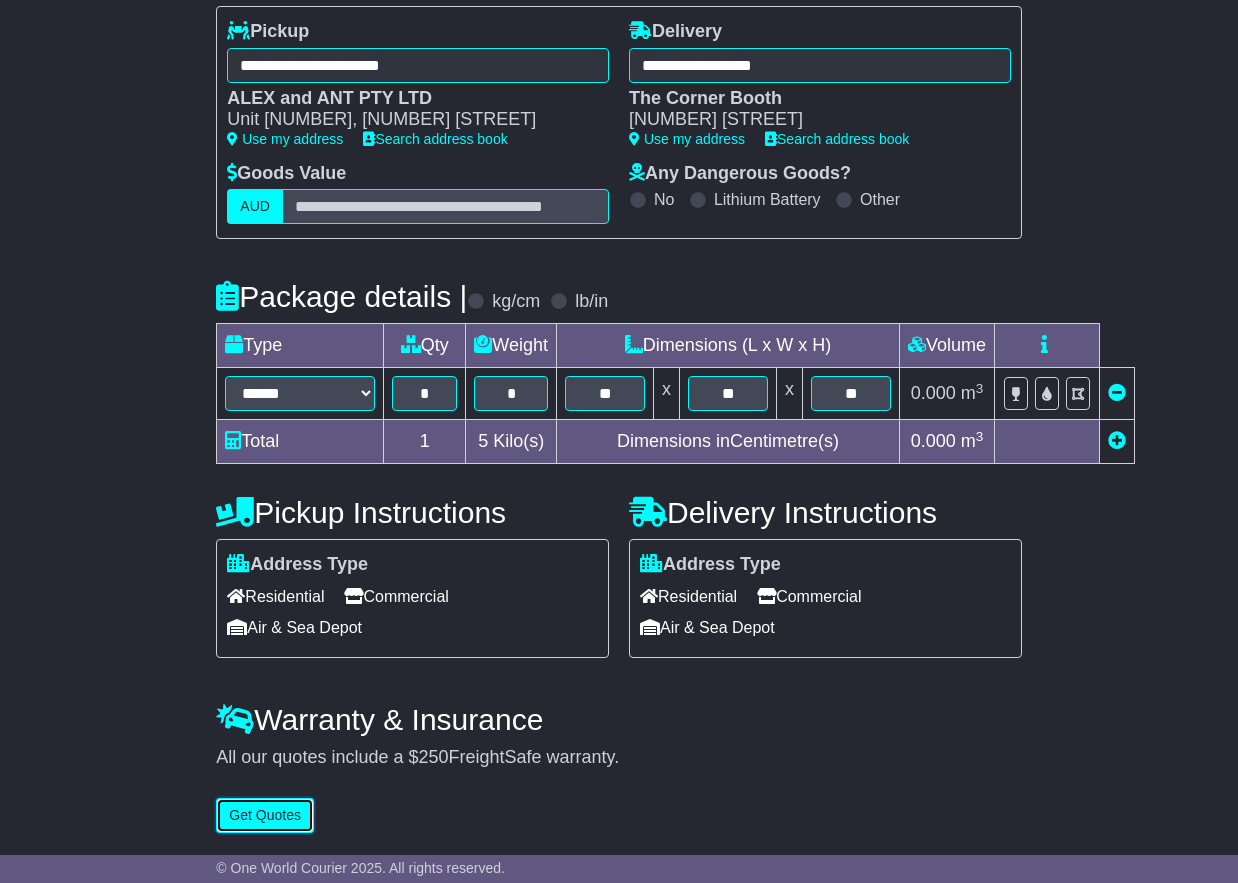 type 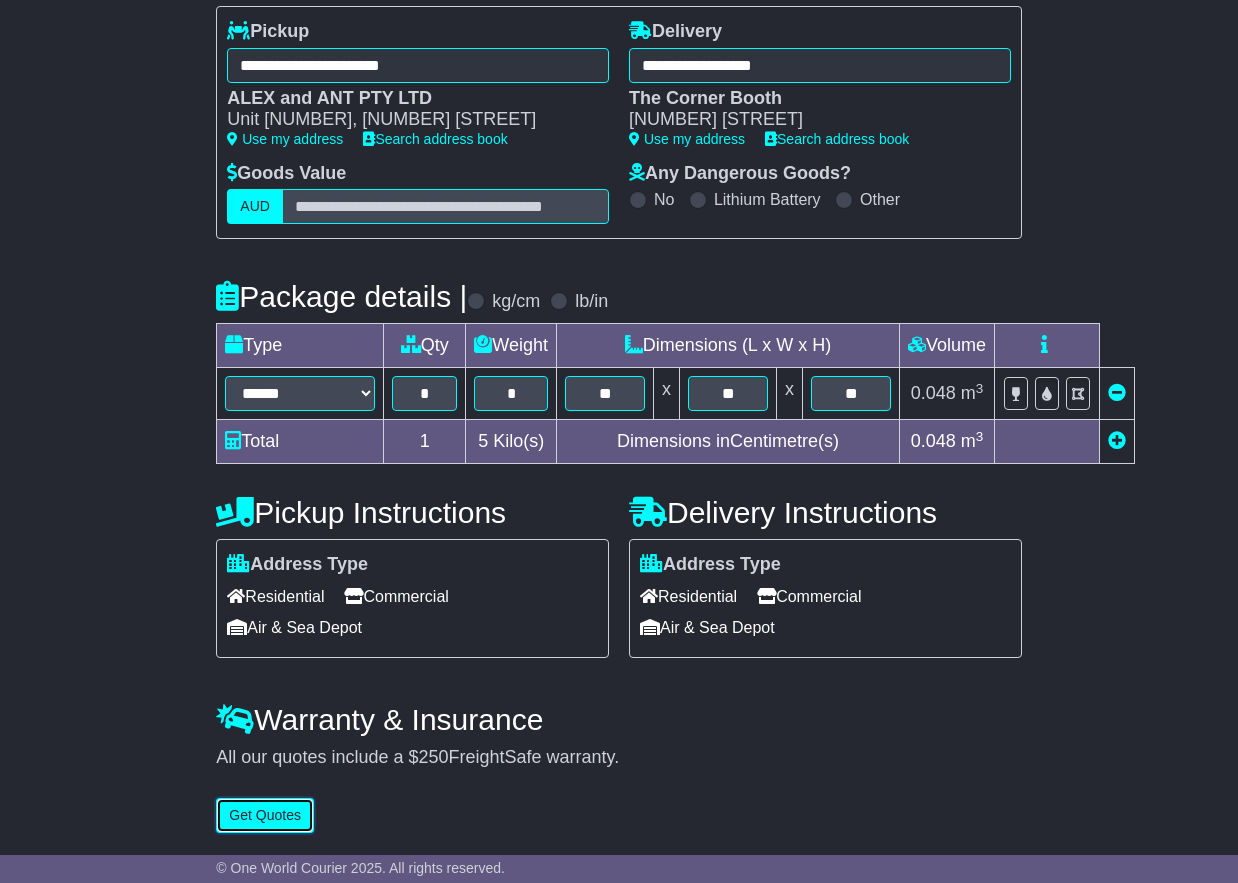 click on "Get Quotes" at bounding box center (265, 815) 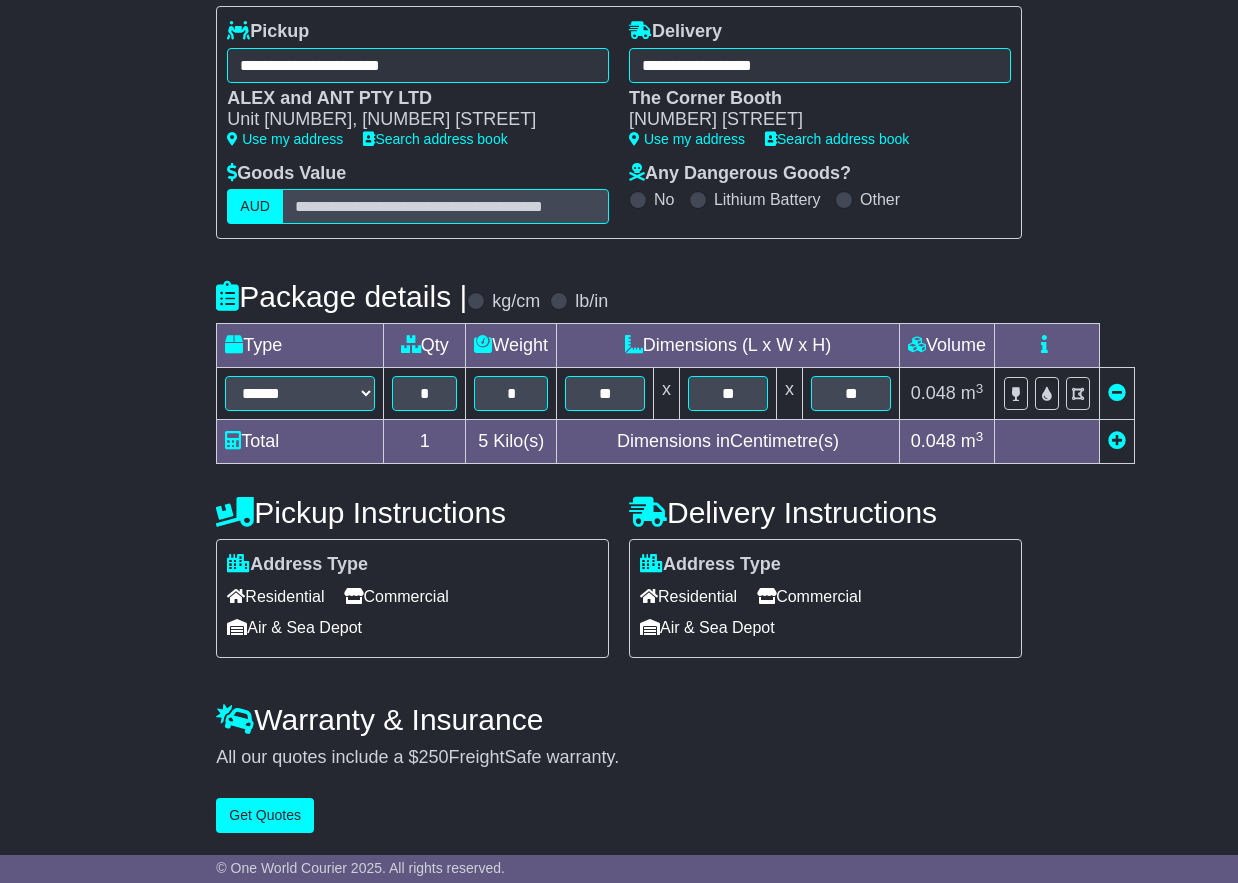 scroll, scrollTop: 0, scrollLeft: 0, axis: both 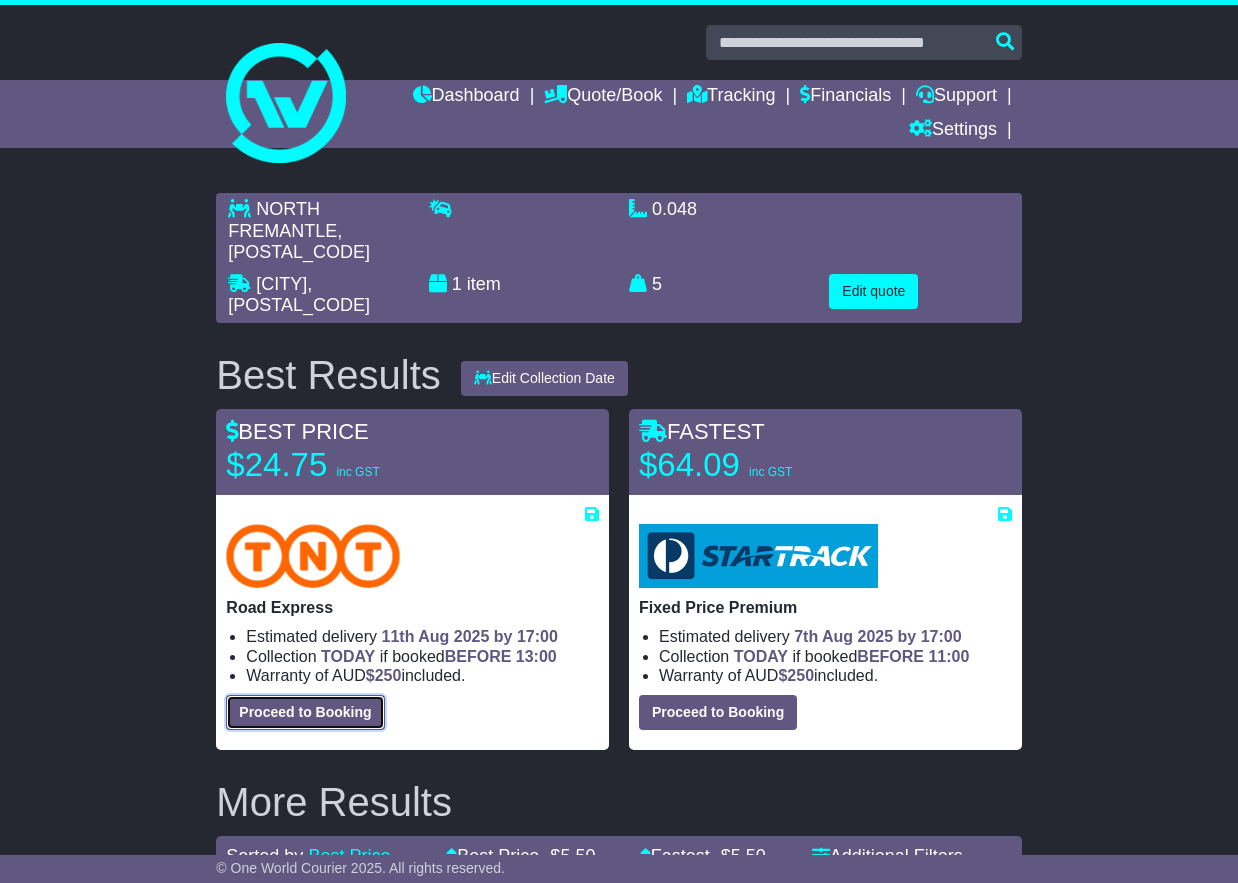 click on "Proceed to Booking" at bounding box center (305, 712) 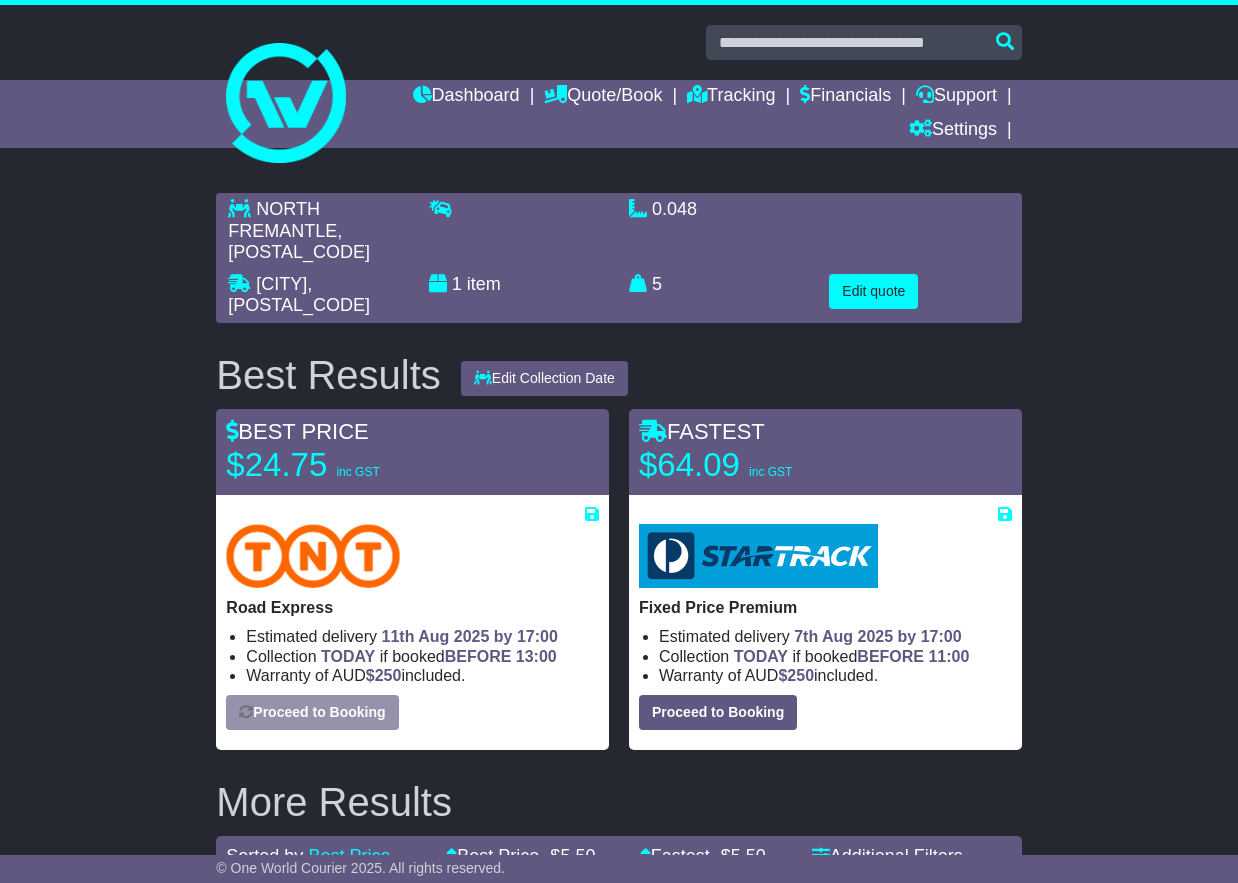 select on "****" 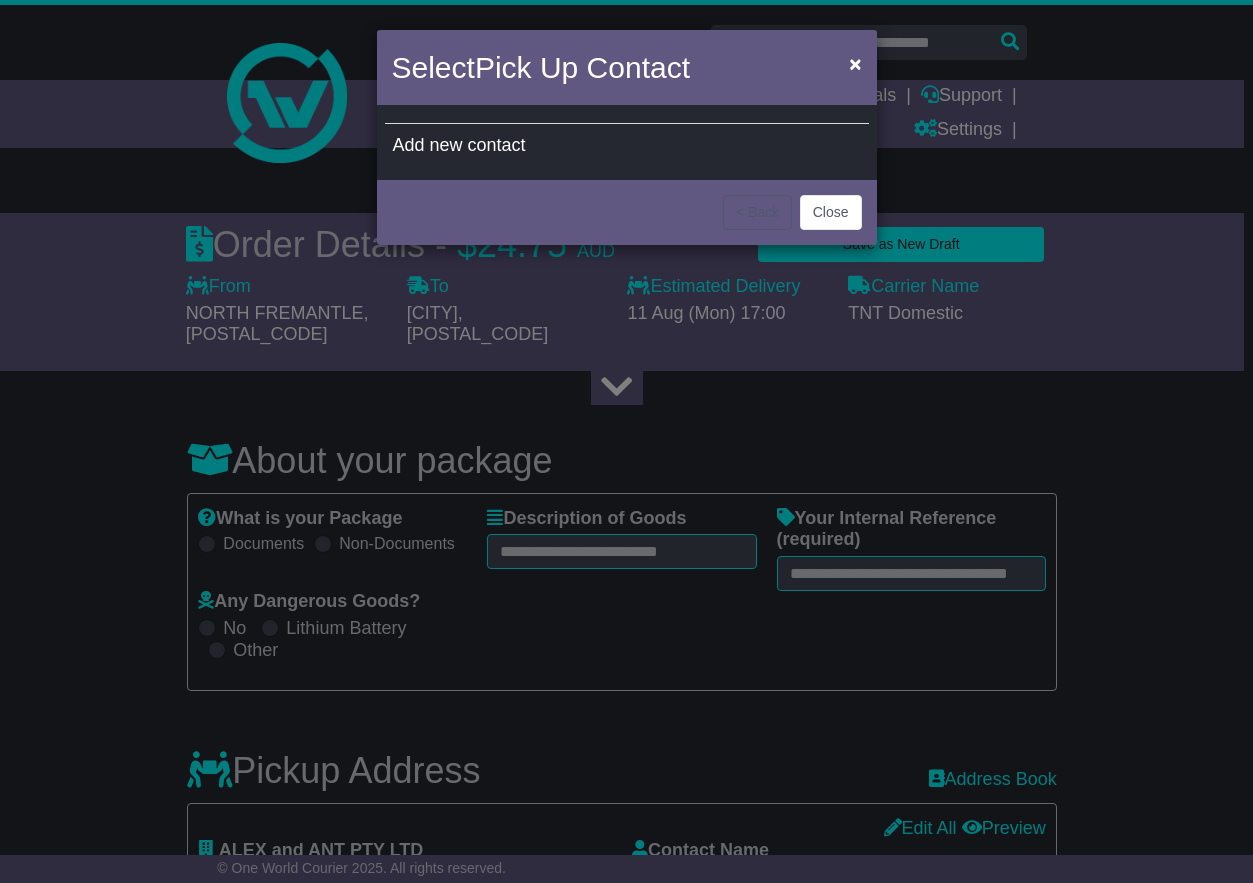 select 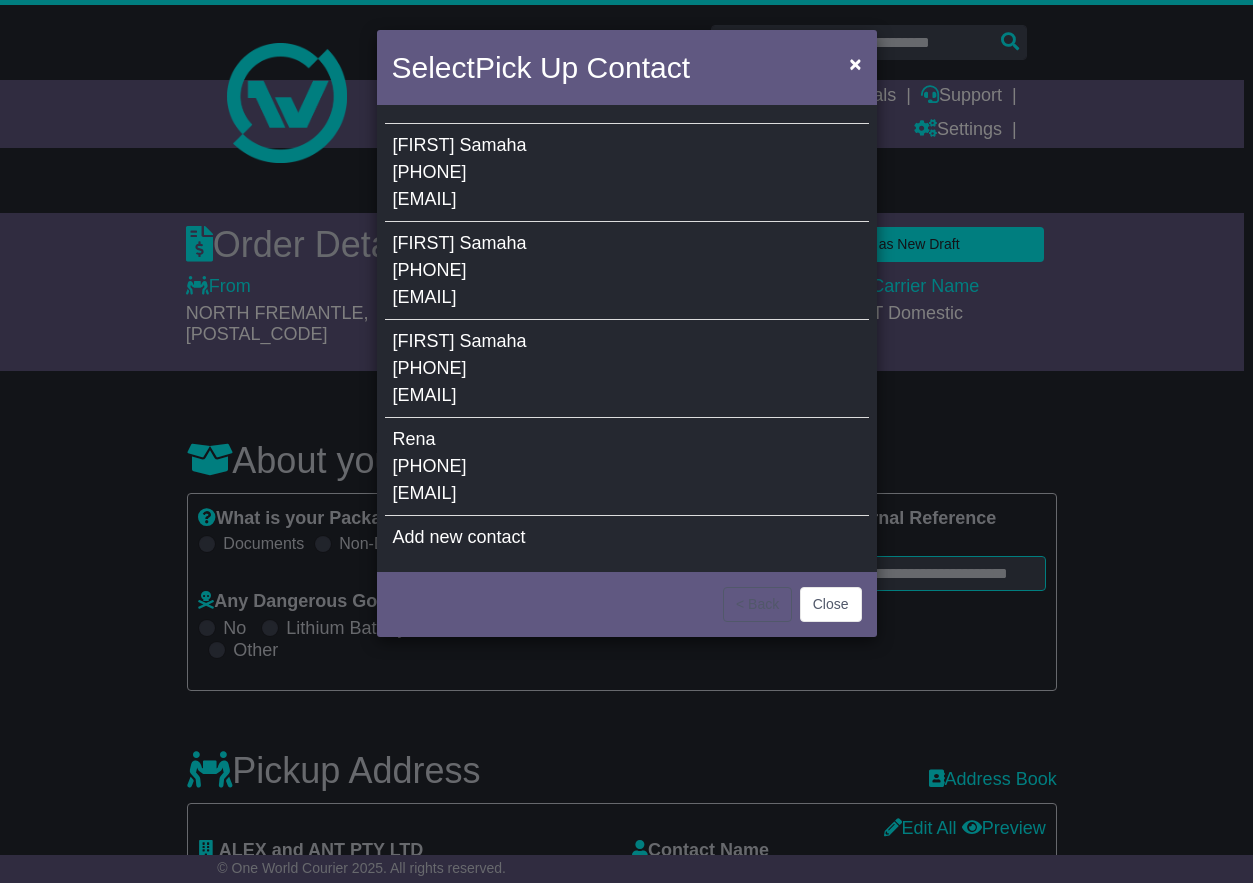 click on "Caterina   Samaha
+61414948199
caterina@alexandant.com.au" at bounding box center (627, 173) 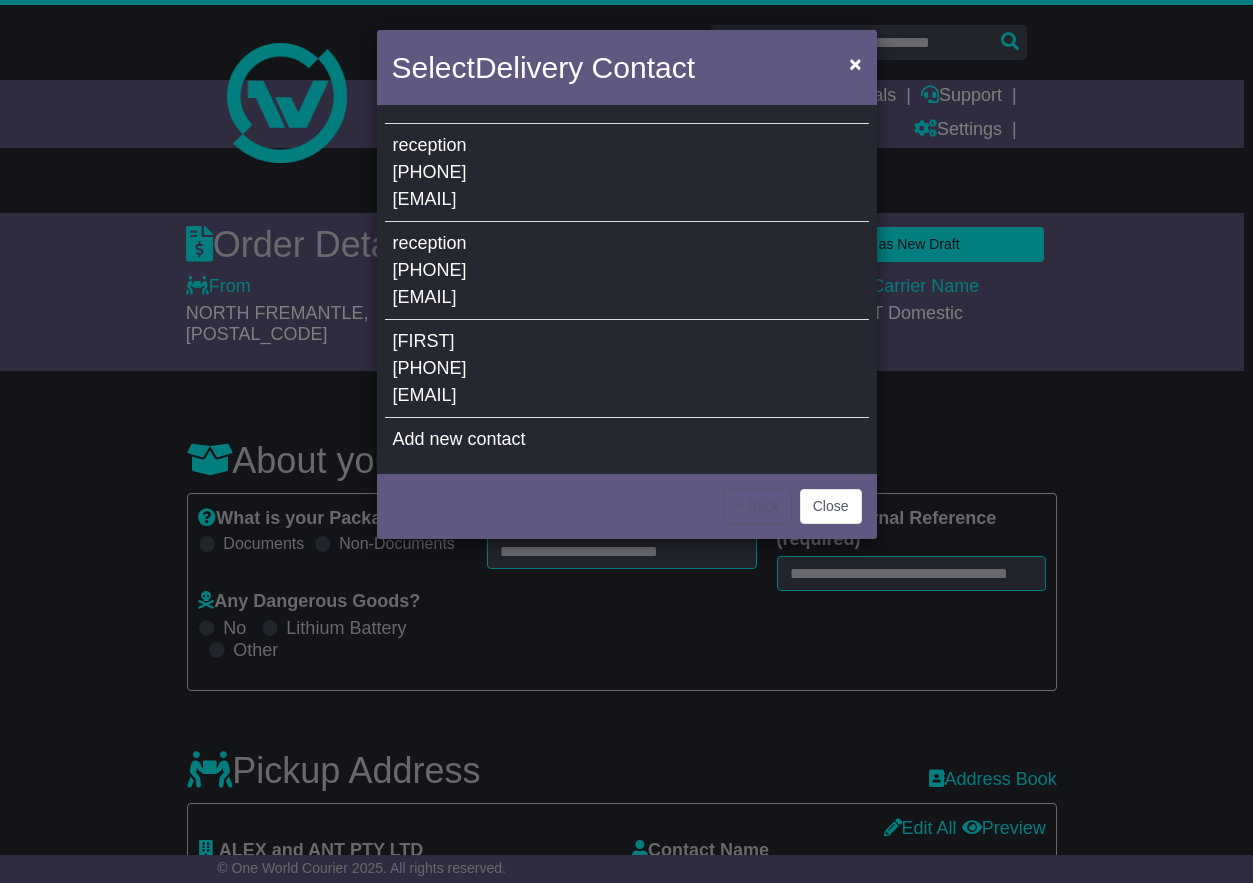 click on "caterina@[DOMAIN]" at bounding box center [425, 199] 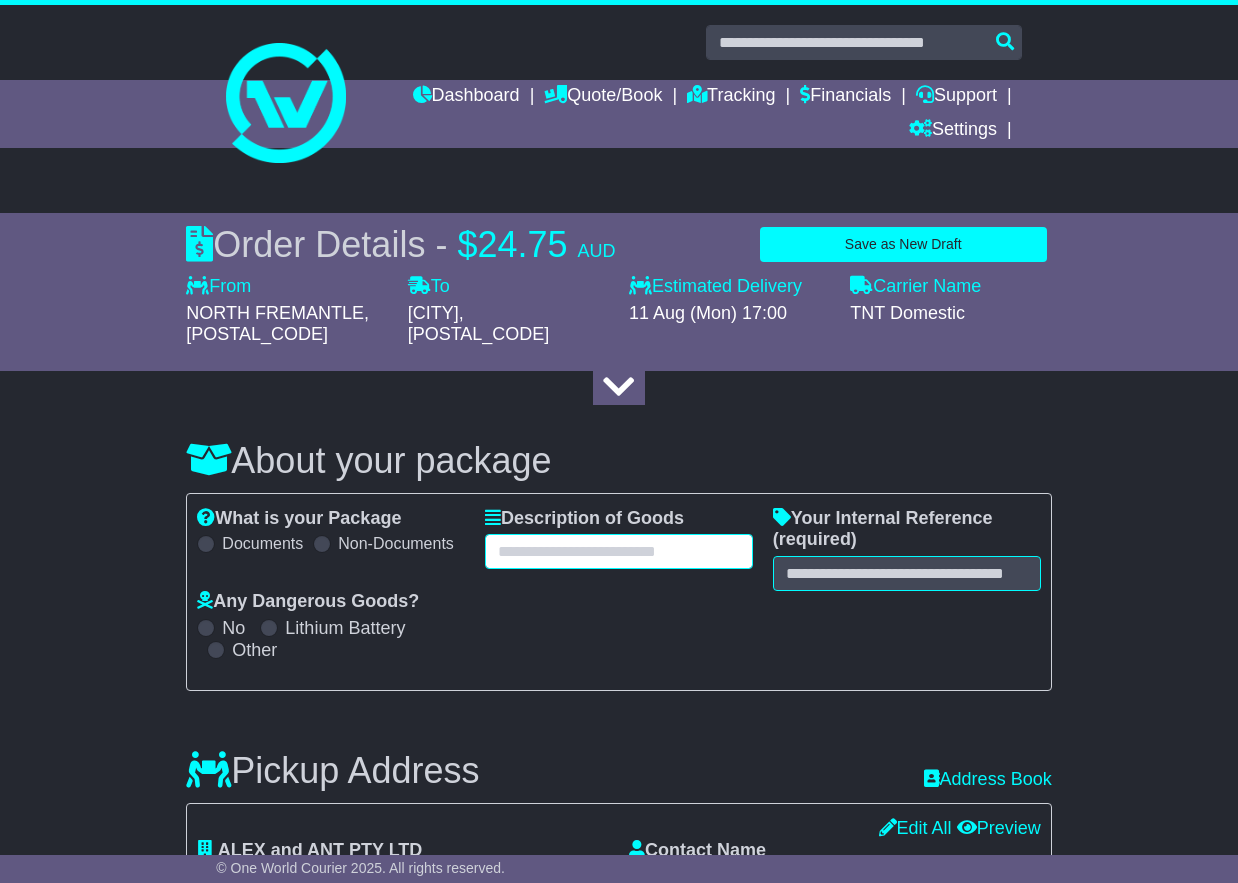 click at bounding box center [619, 551] 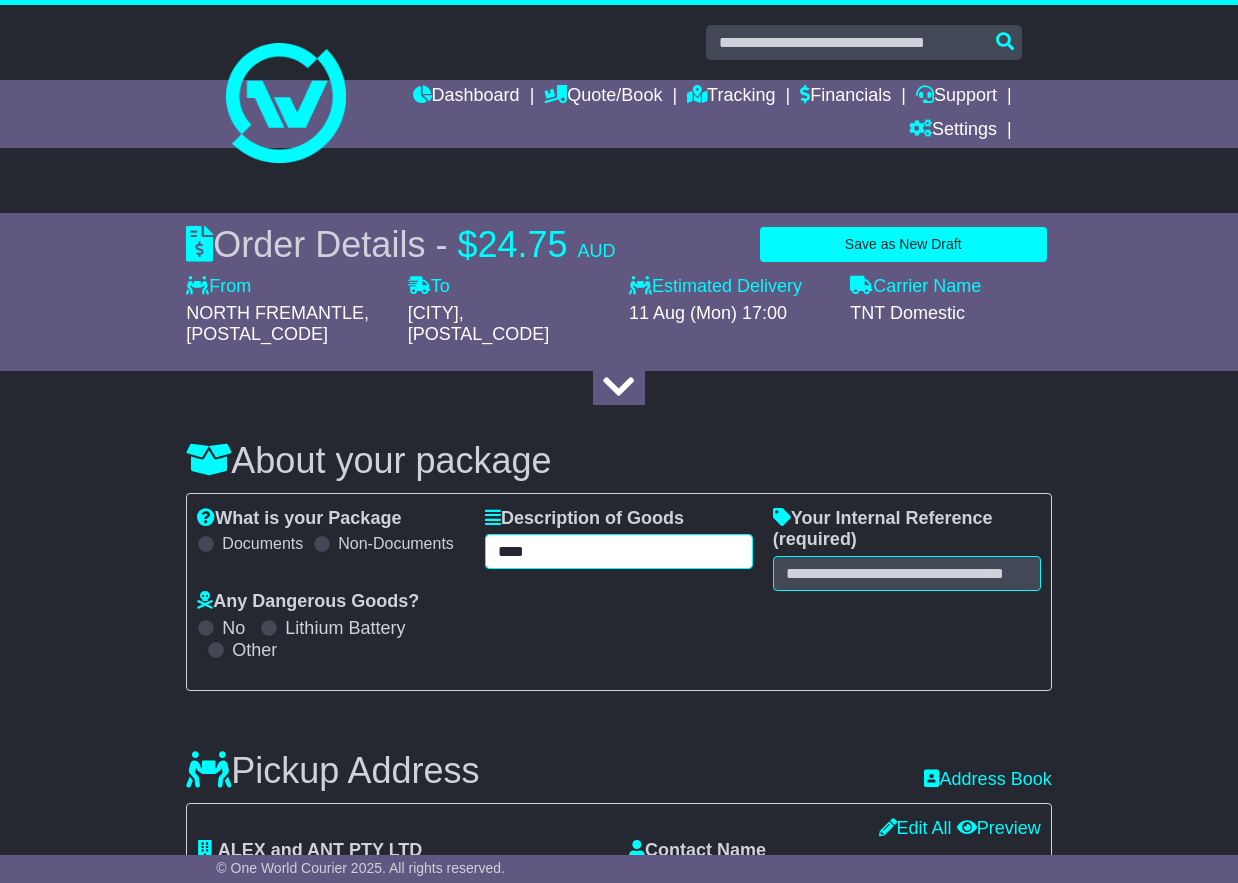 type on "****" 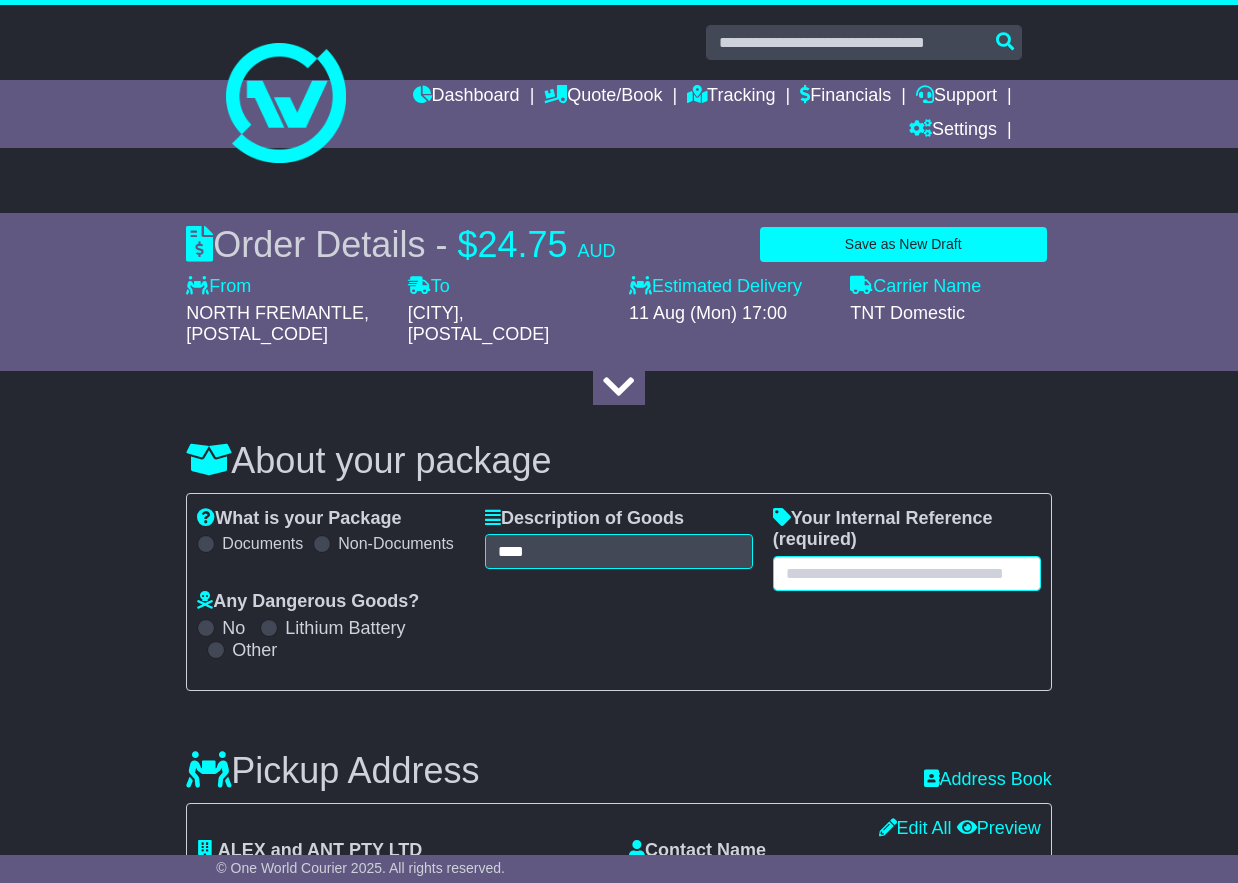 click at bounding box center [907, 573] 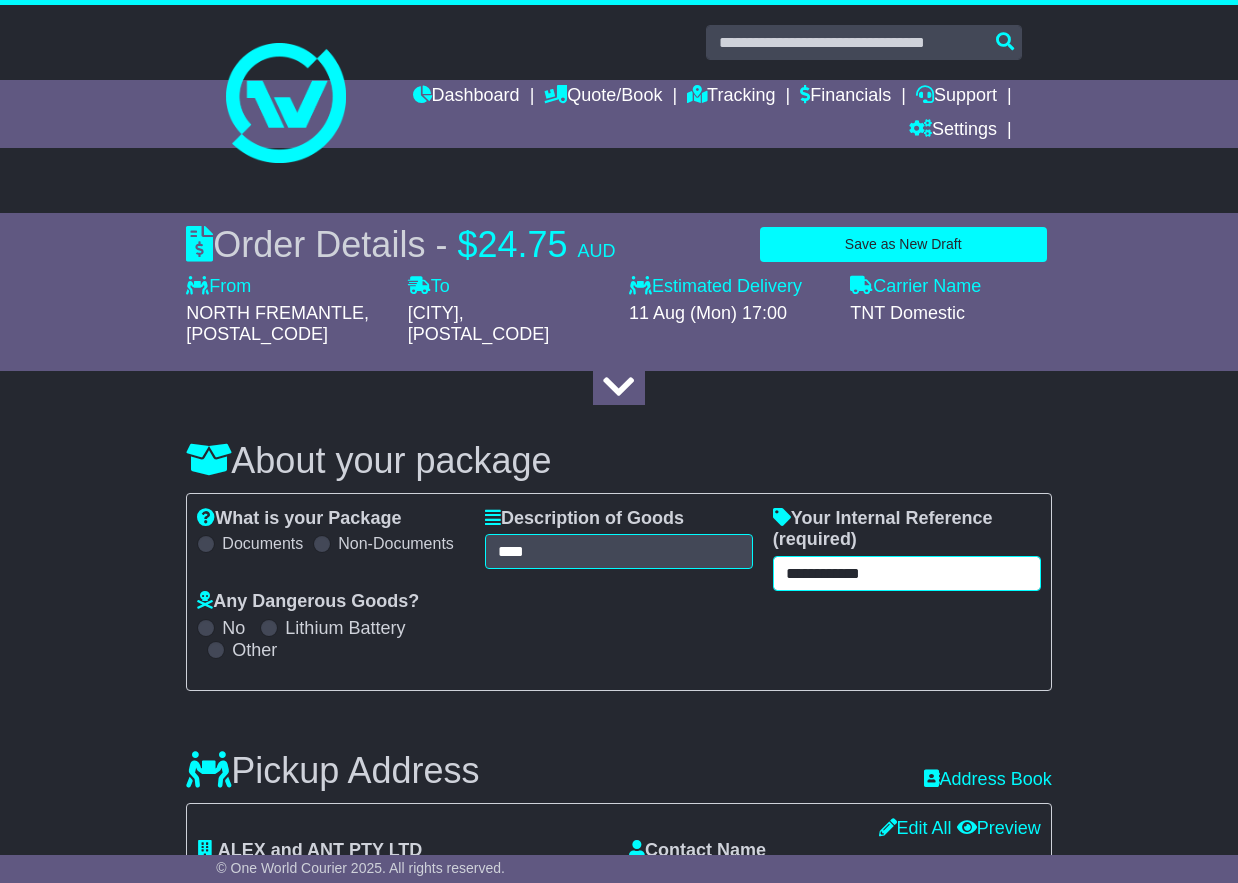 type on "**********" 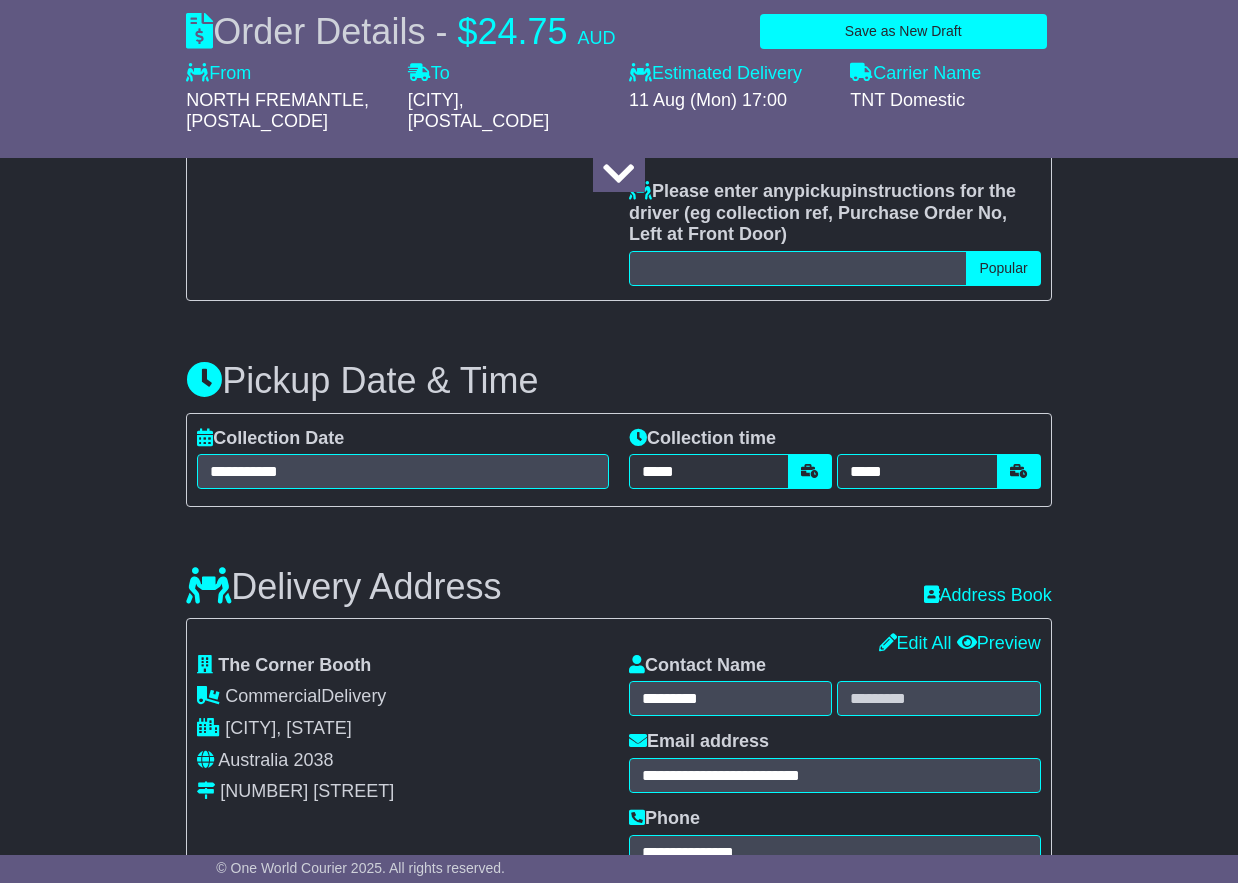 scroll, scrollTop: 956, scrollLeft: 0, axis: vertical 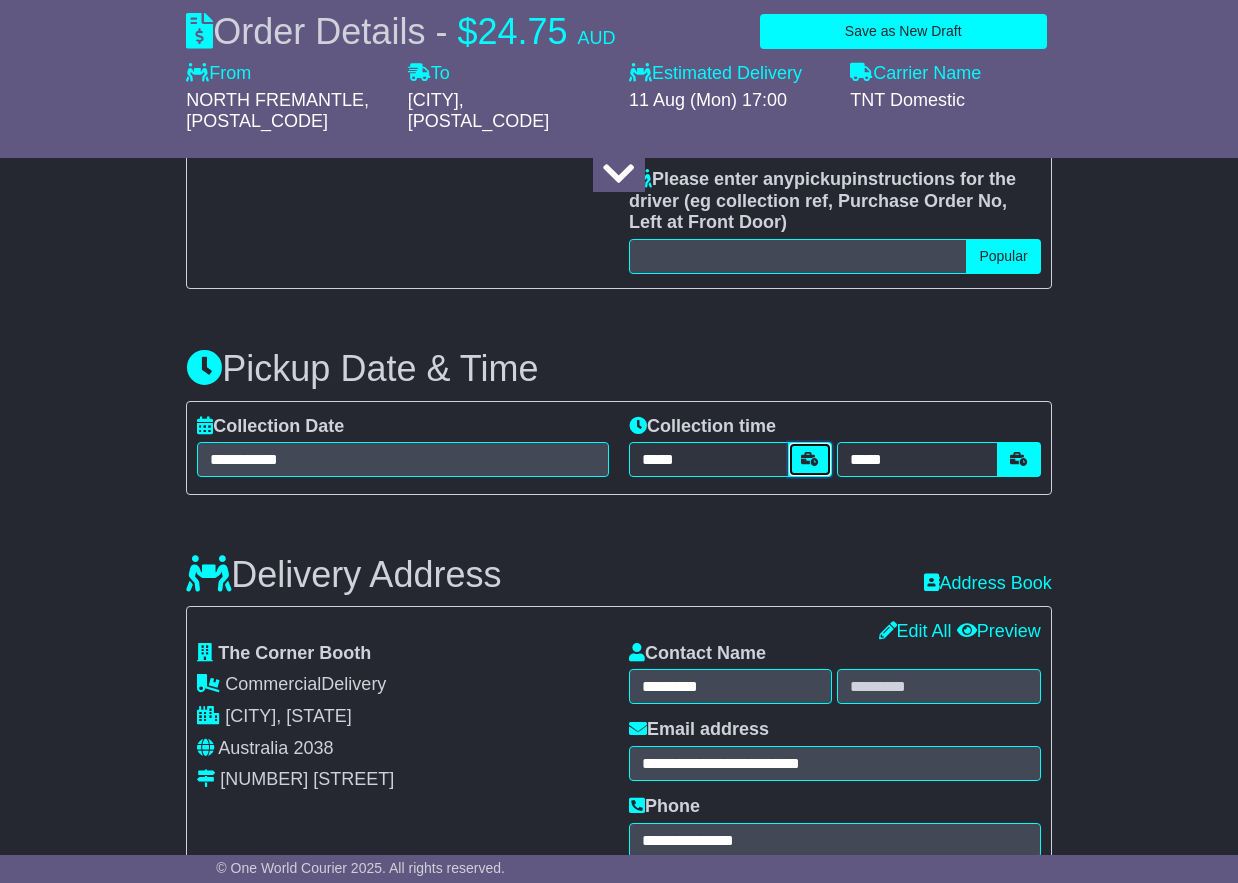 click at bounding box center [810, 459] 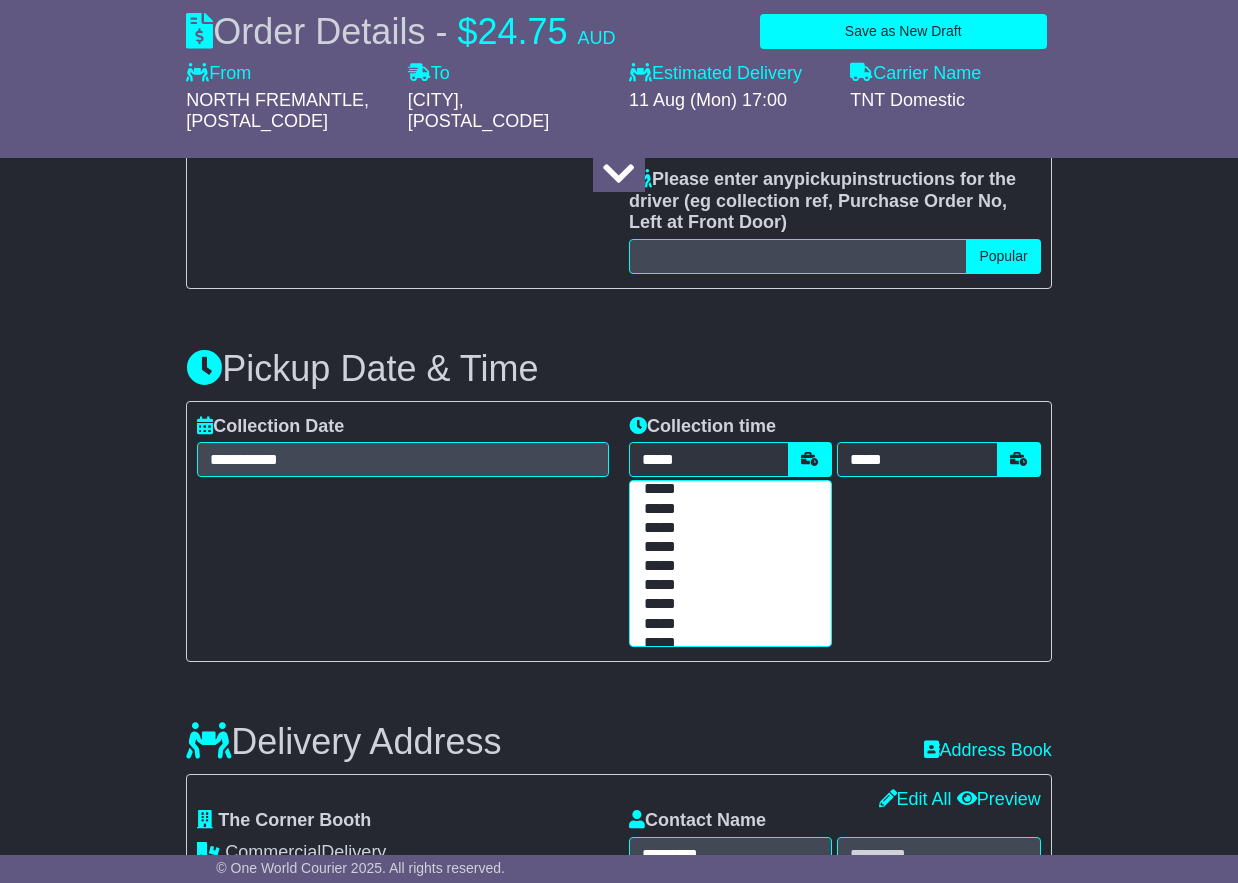 scroll, scrollTop: 169, scrollLeft: 0, axis: vertical 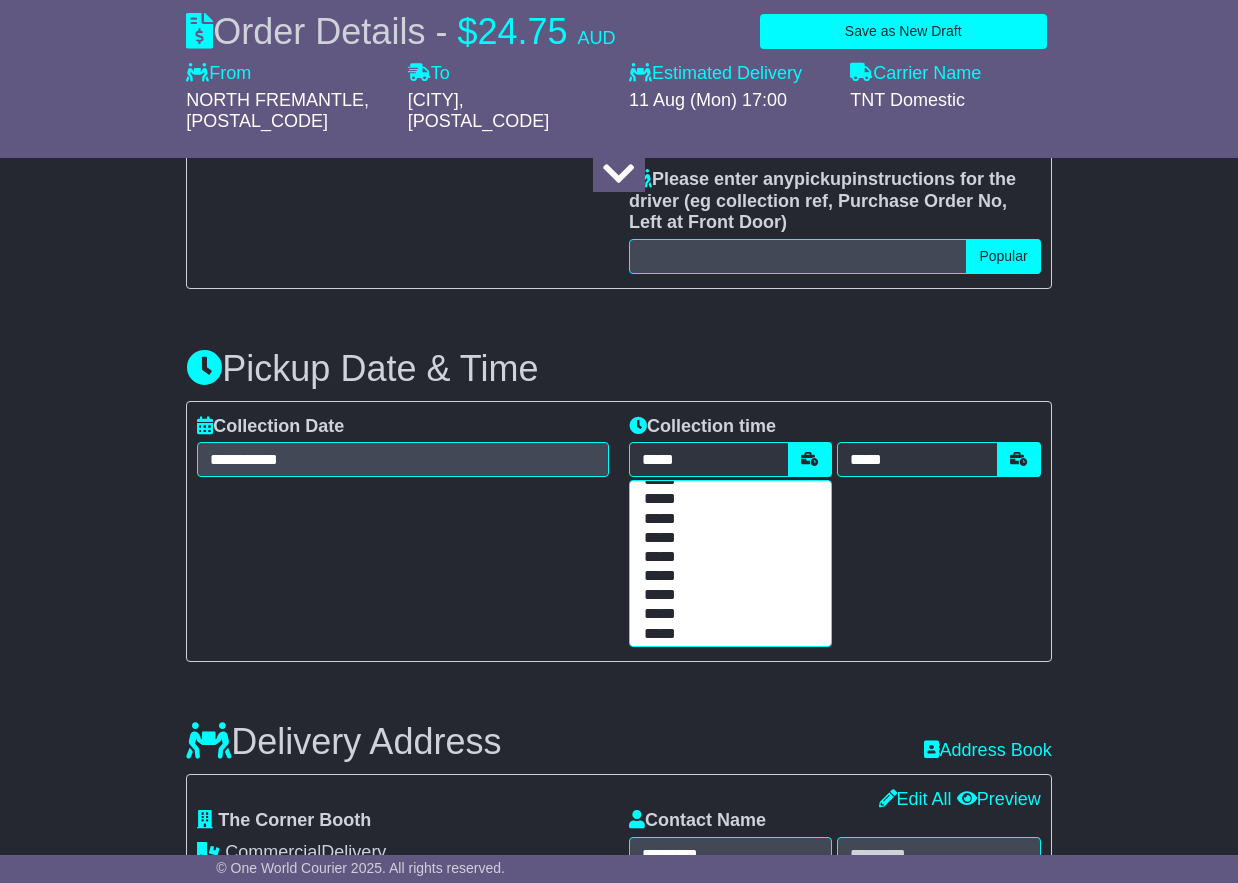 click on "*****" at bounding box center (726, 499) 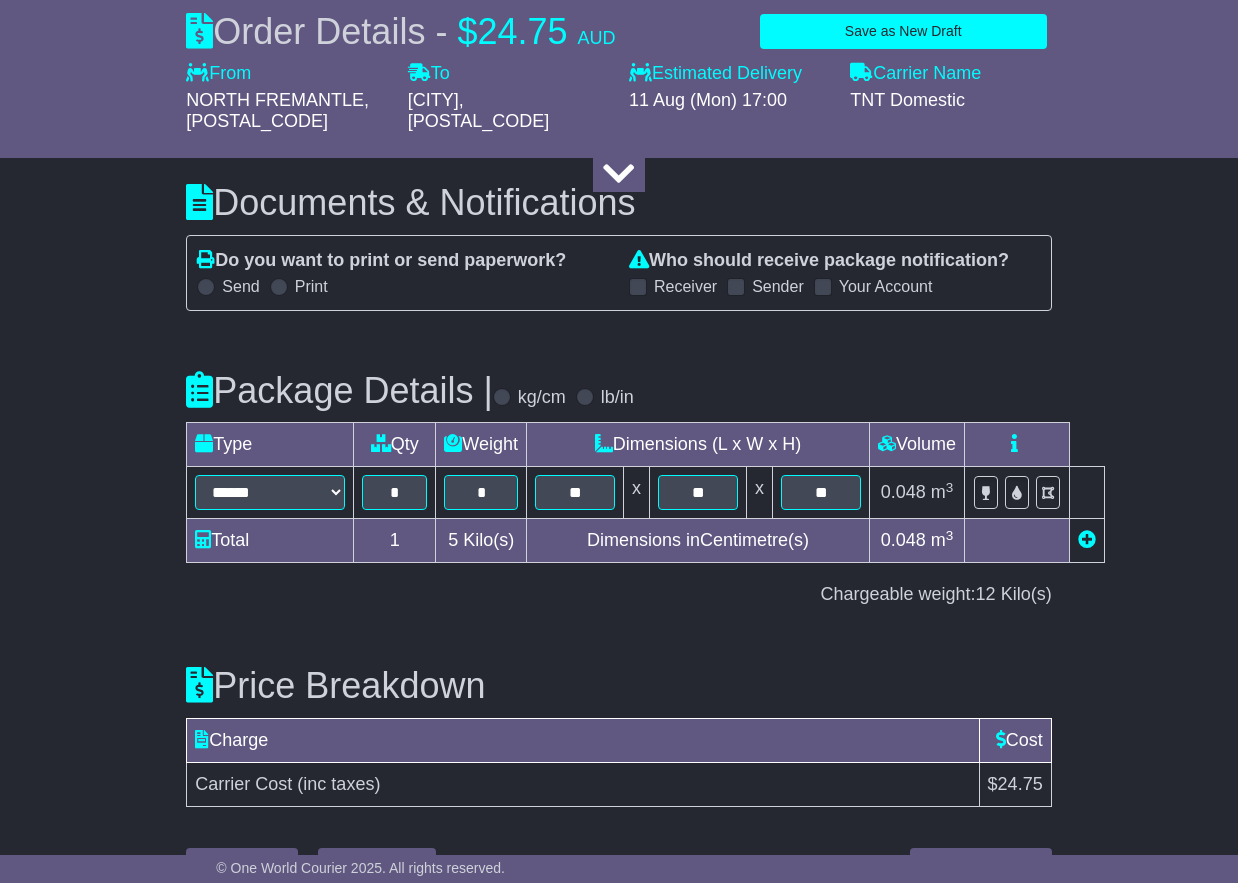 scroll, scrollTop: 2151, scrollLeft: 0, axis: vertical 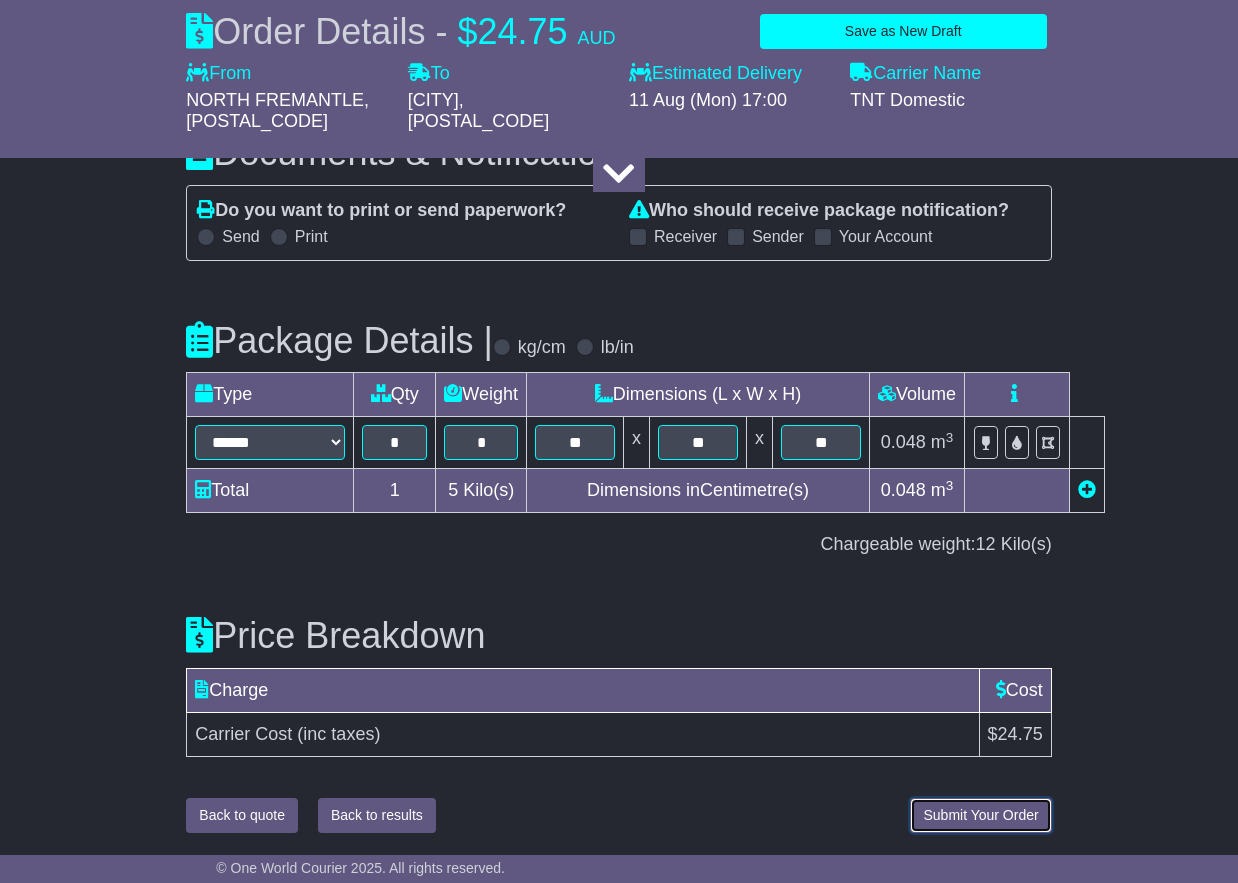 click on "Submit Your Order" at bounding box center [980, 815] 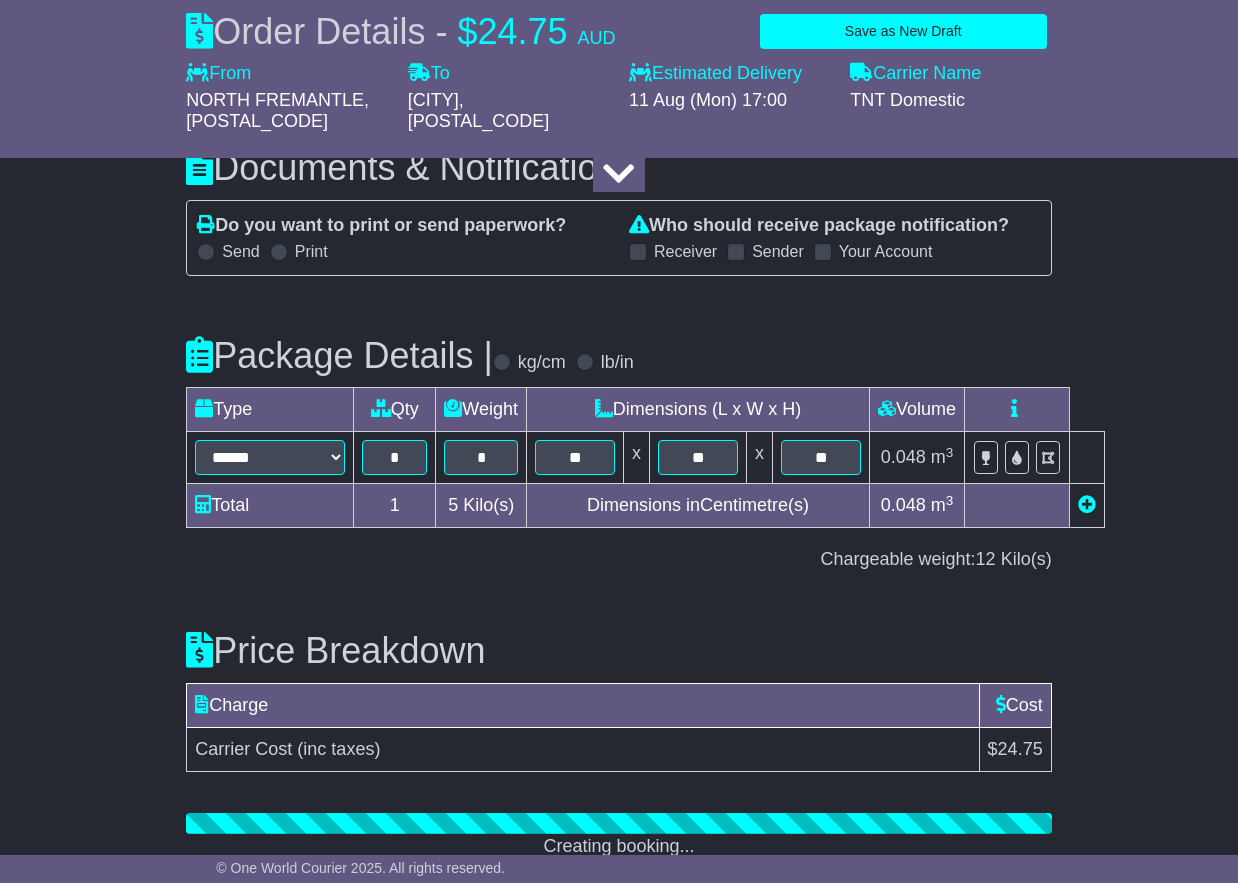 scroll, scrollTop: 2226, scrollLeft: 0, axis: vertical 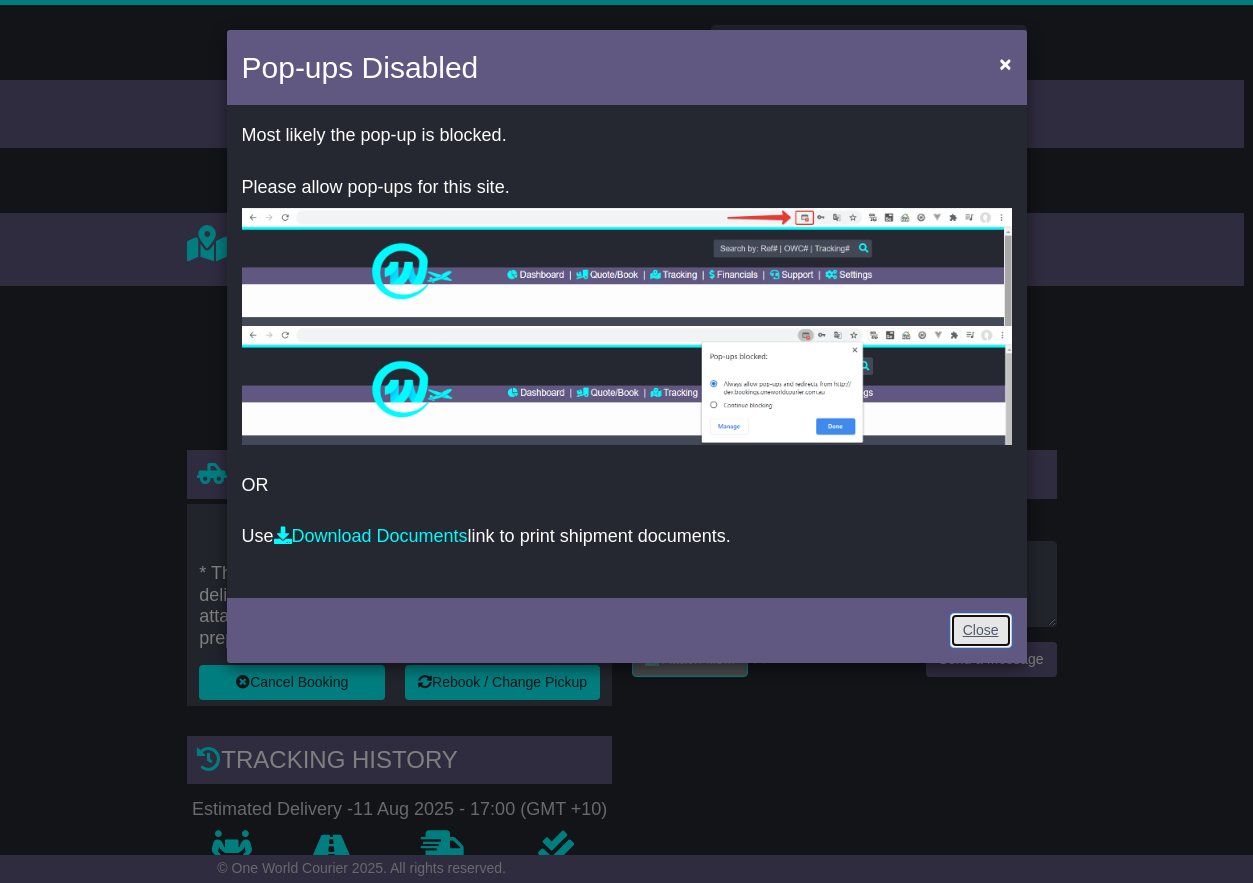 click on "Close" at bounding box center [981, 630] 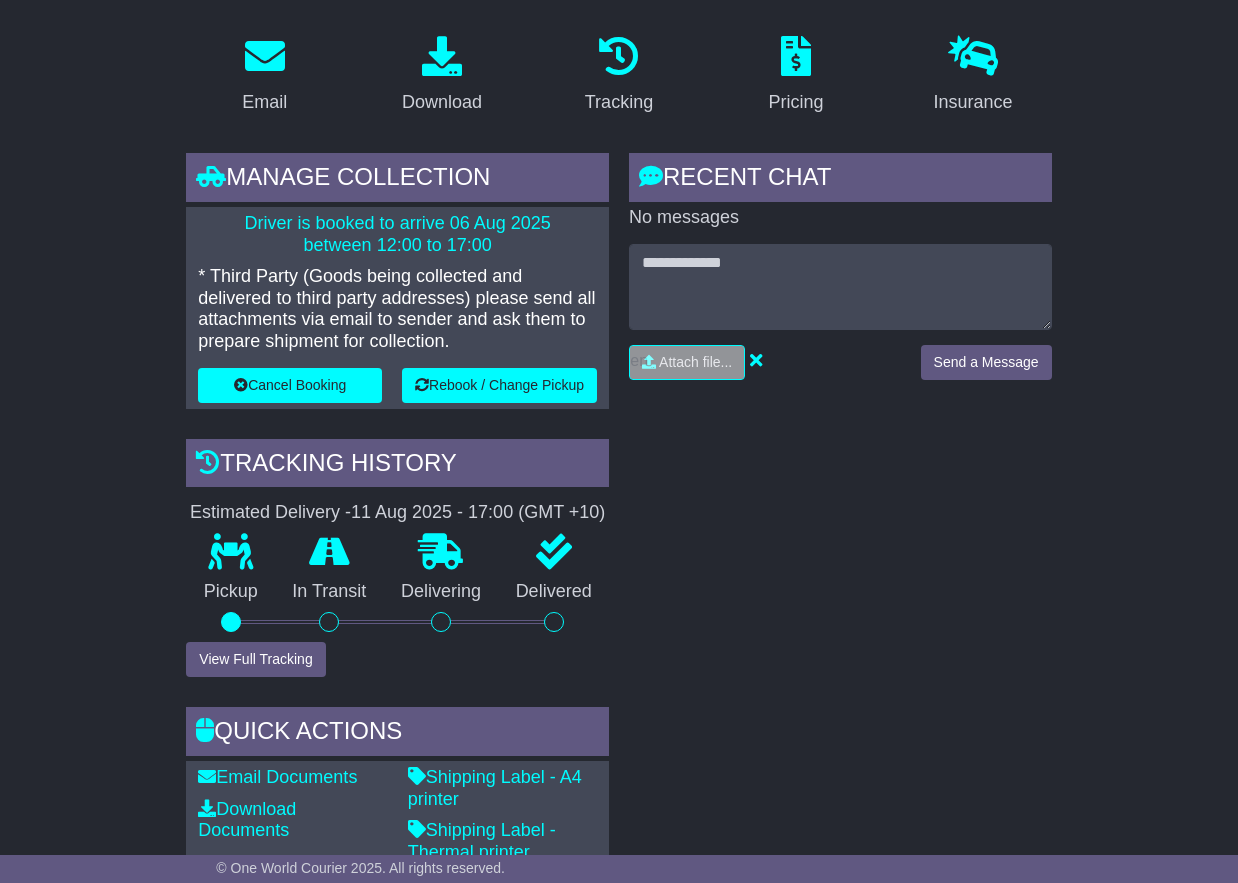scroll, scrollTop: 725, scrollLeft: 0, axis: vertical 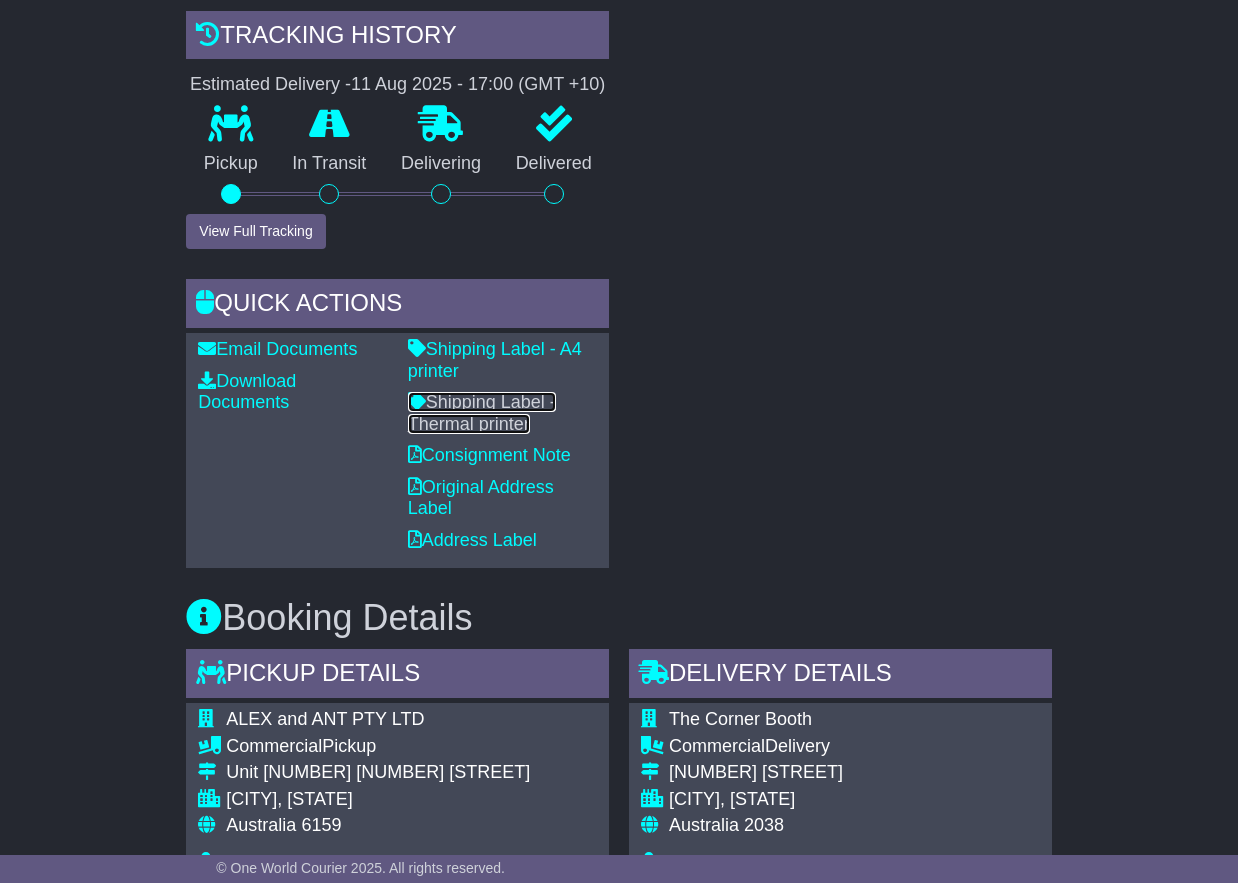 click on "Shipping Label - Thermal printer" at bounding box center [482, 413] 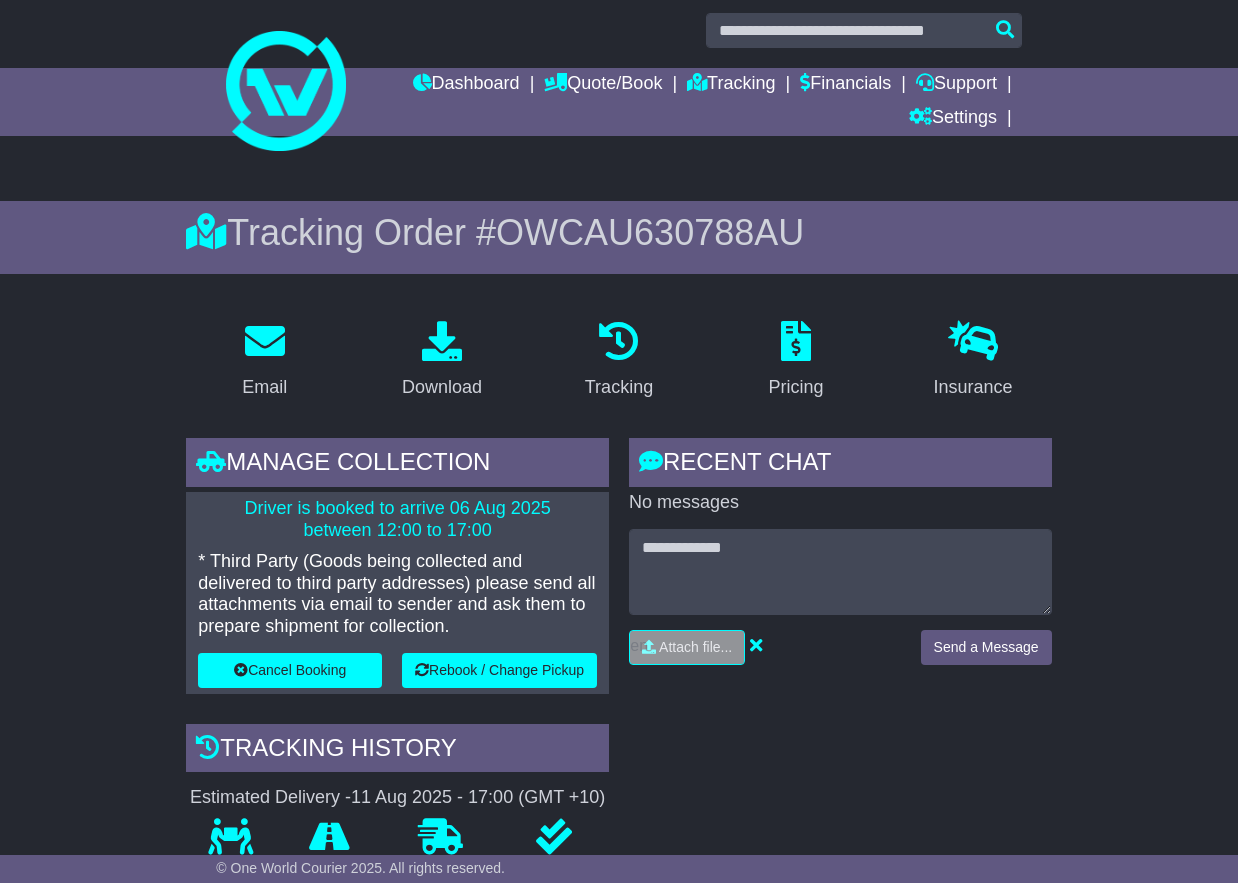 scroll, scrollTop: 0, scrollLeft: 0, axis: both 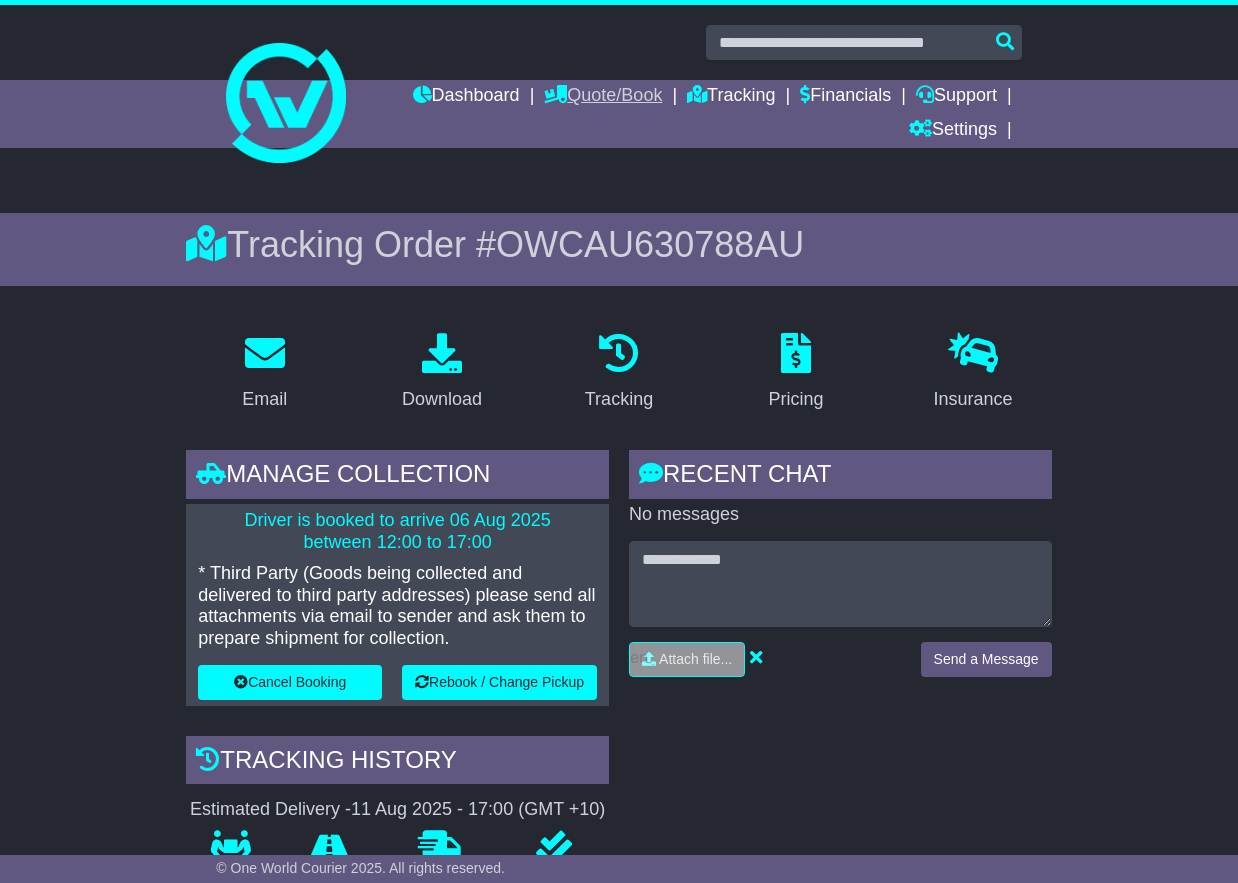 click on "Quote/Book" at bounding box center [603, 97] 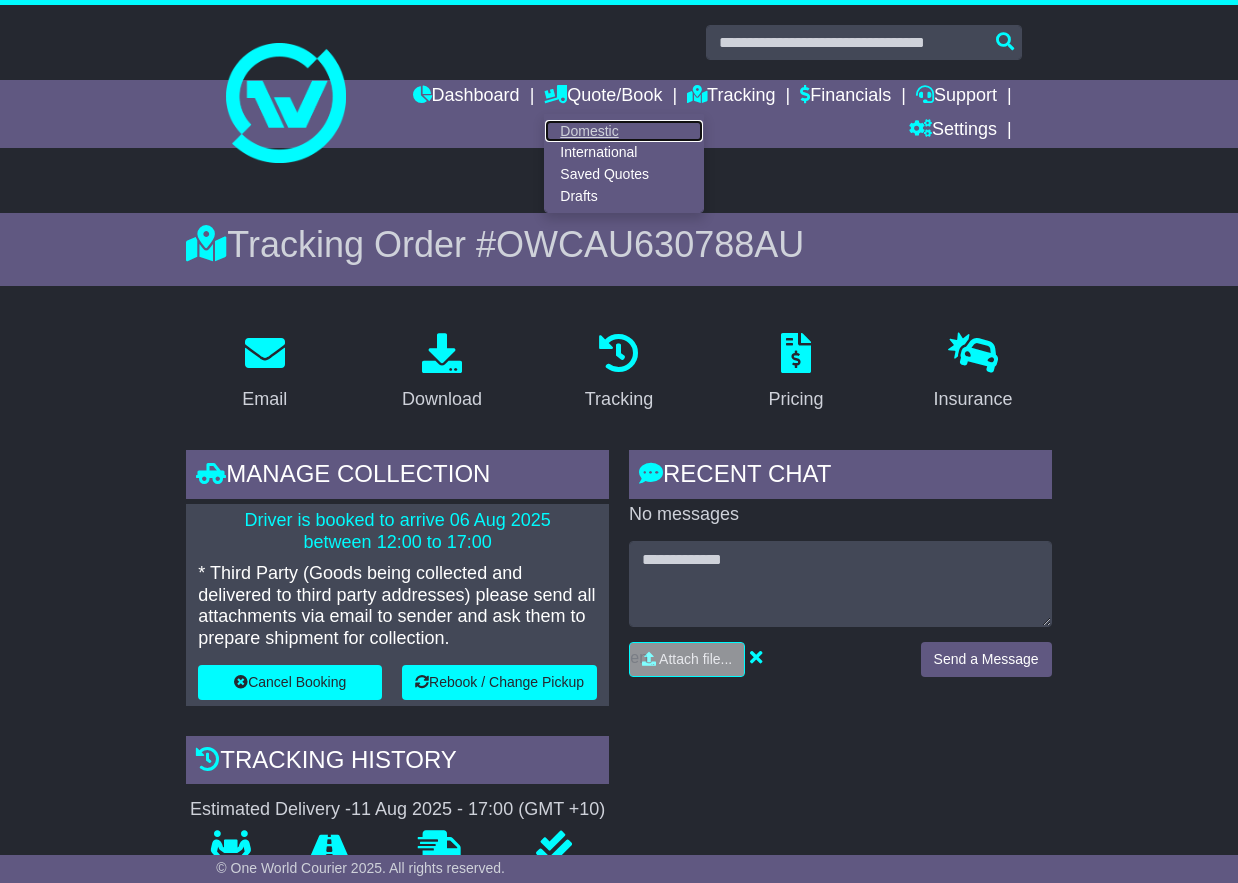 click on "Domestic" at bounding box center (624, 131) 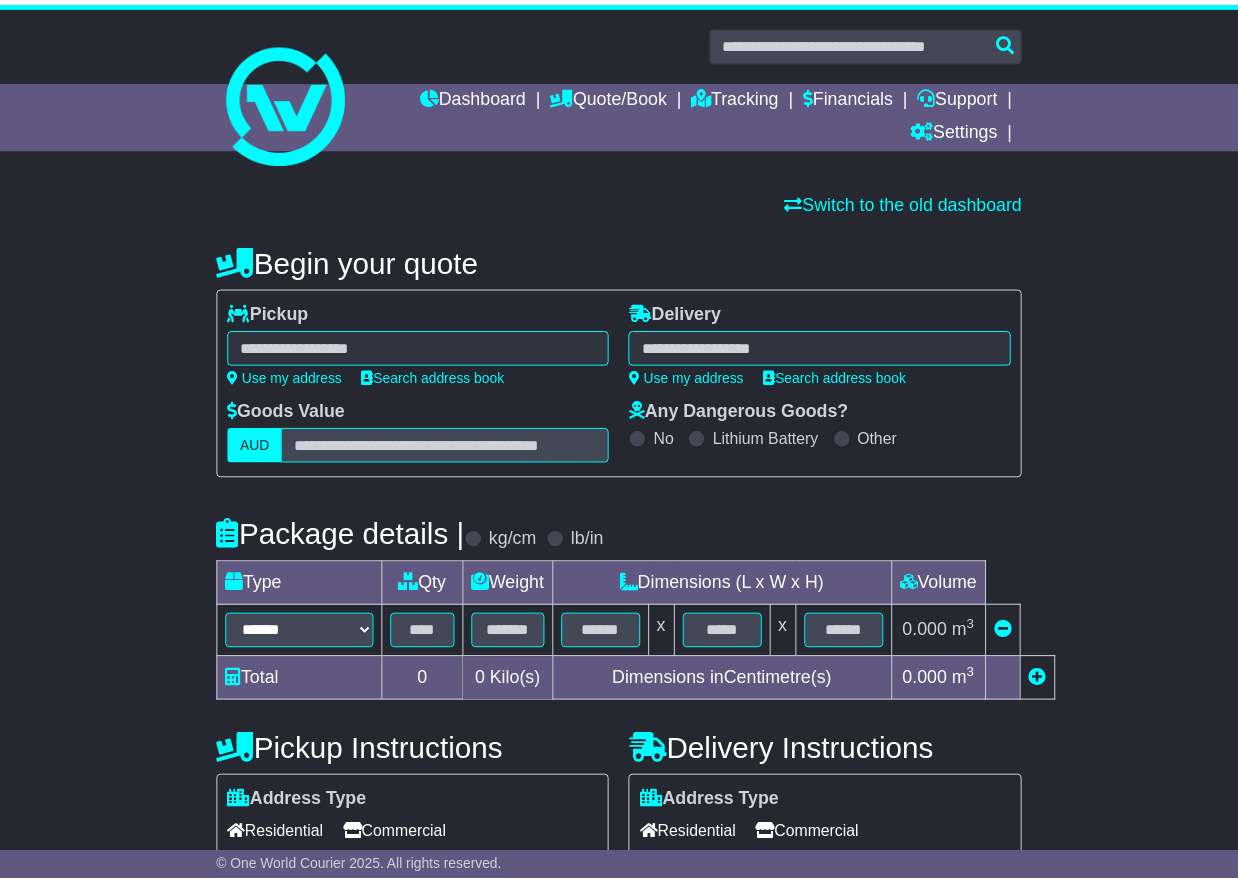 scroll, scrollTop: 0, scrollLeft: 0, axis: both 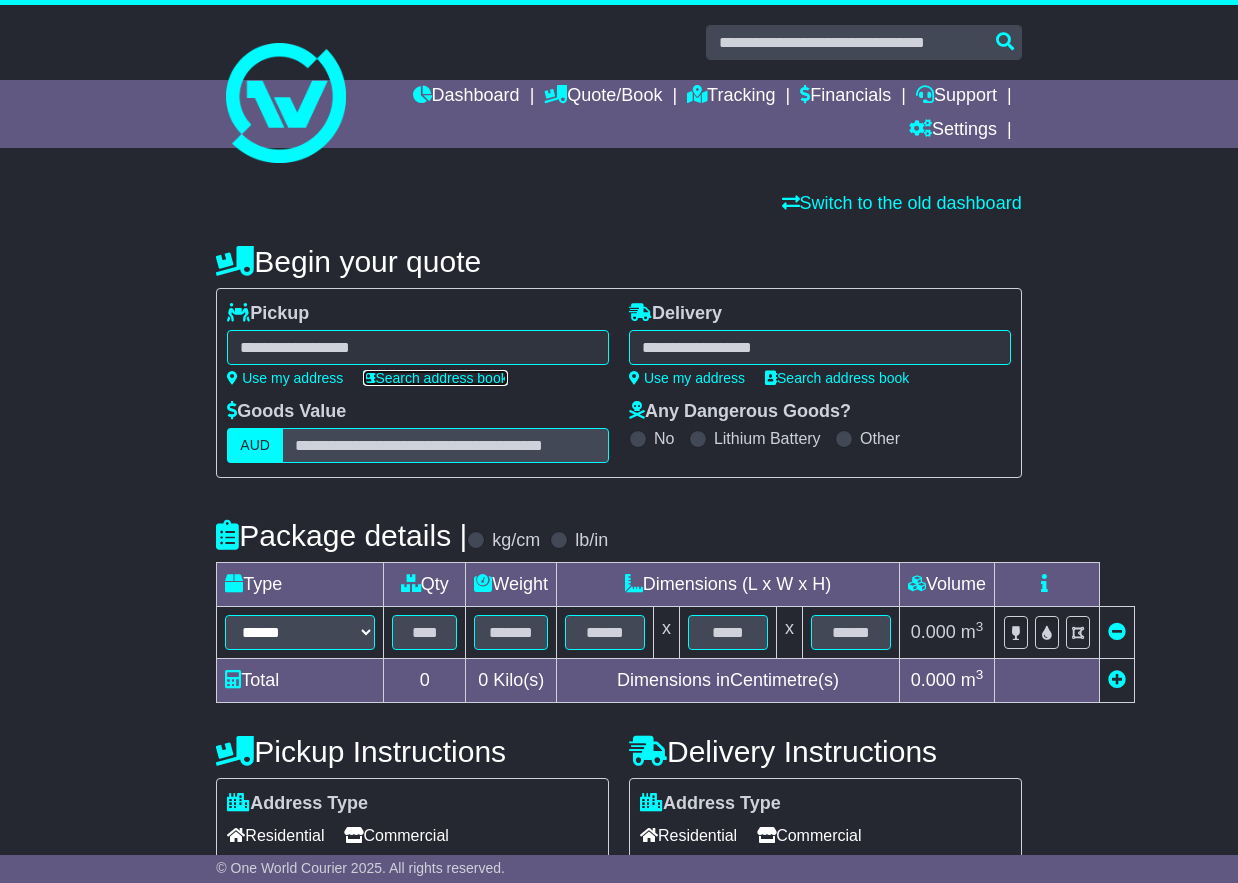 click on "Search address book" at bounding box center (435, 378) 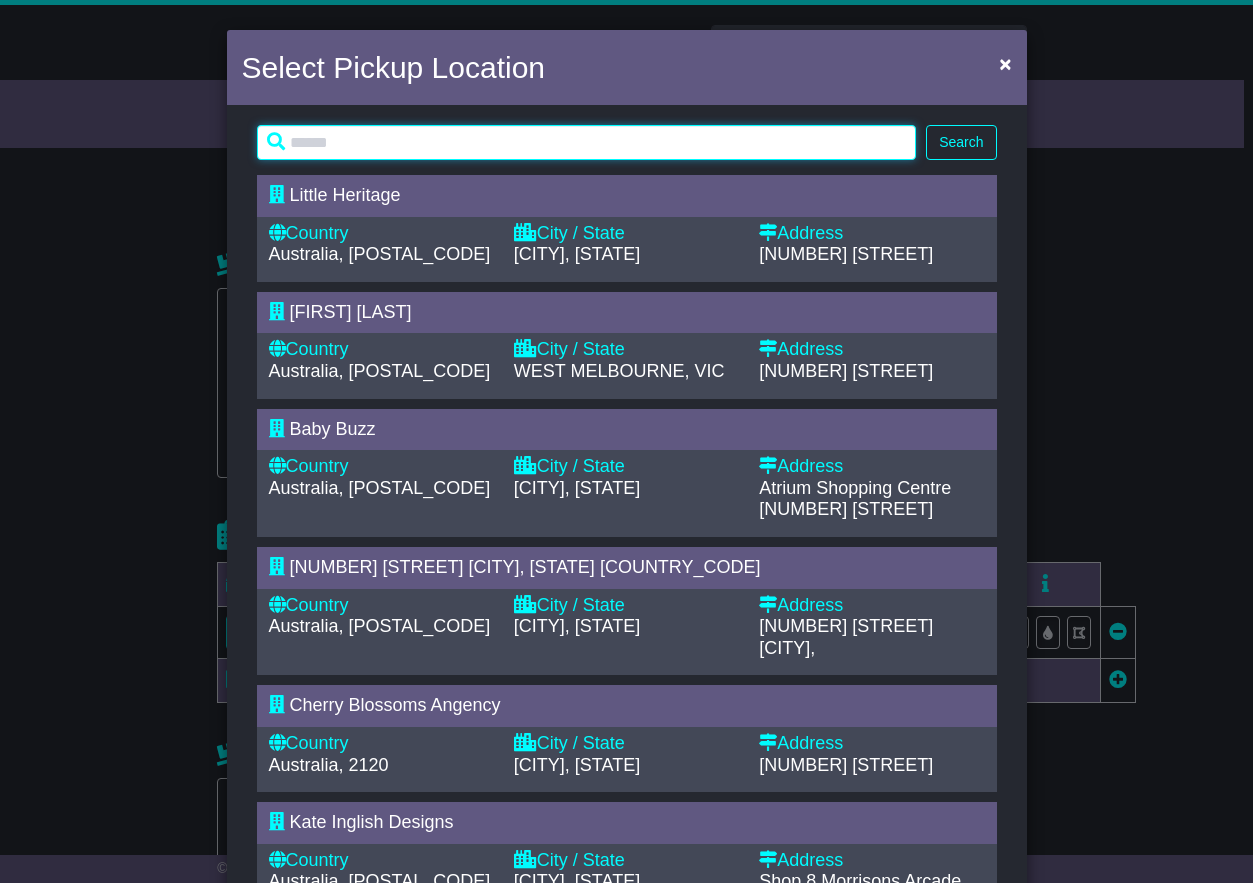 click at bounding box center [587, 142] 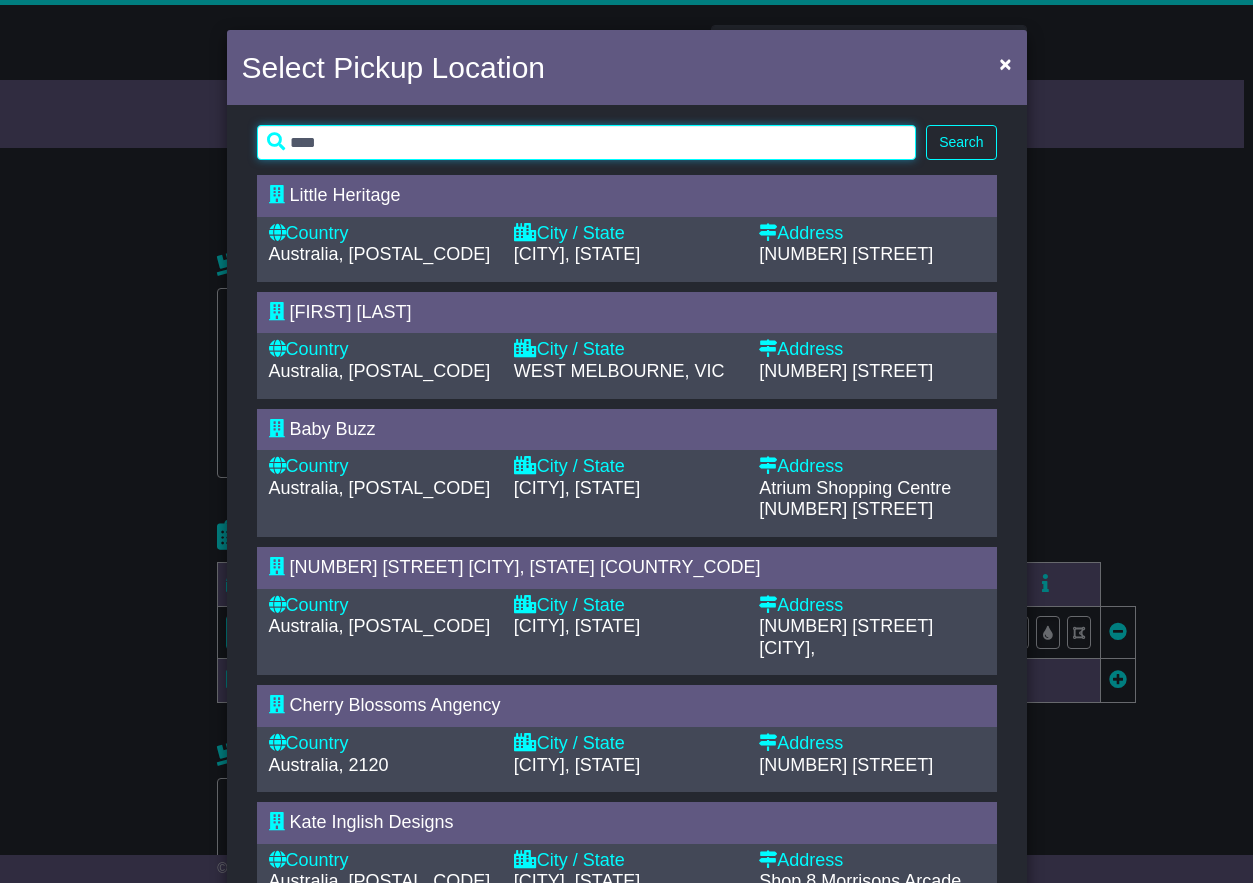 type on "****" 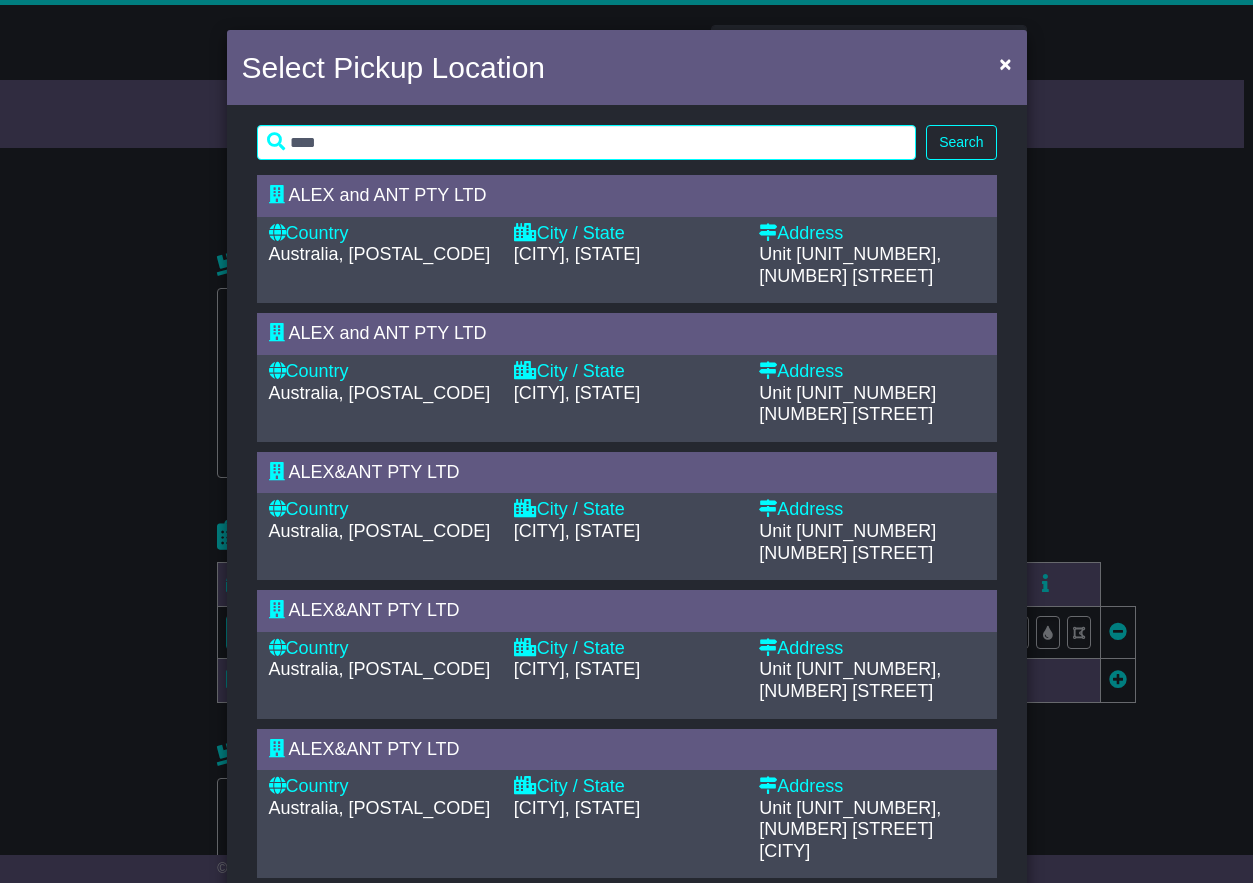 click on "City / State" at bounding box center [626, 372] 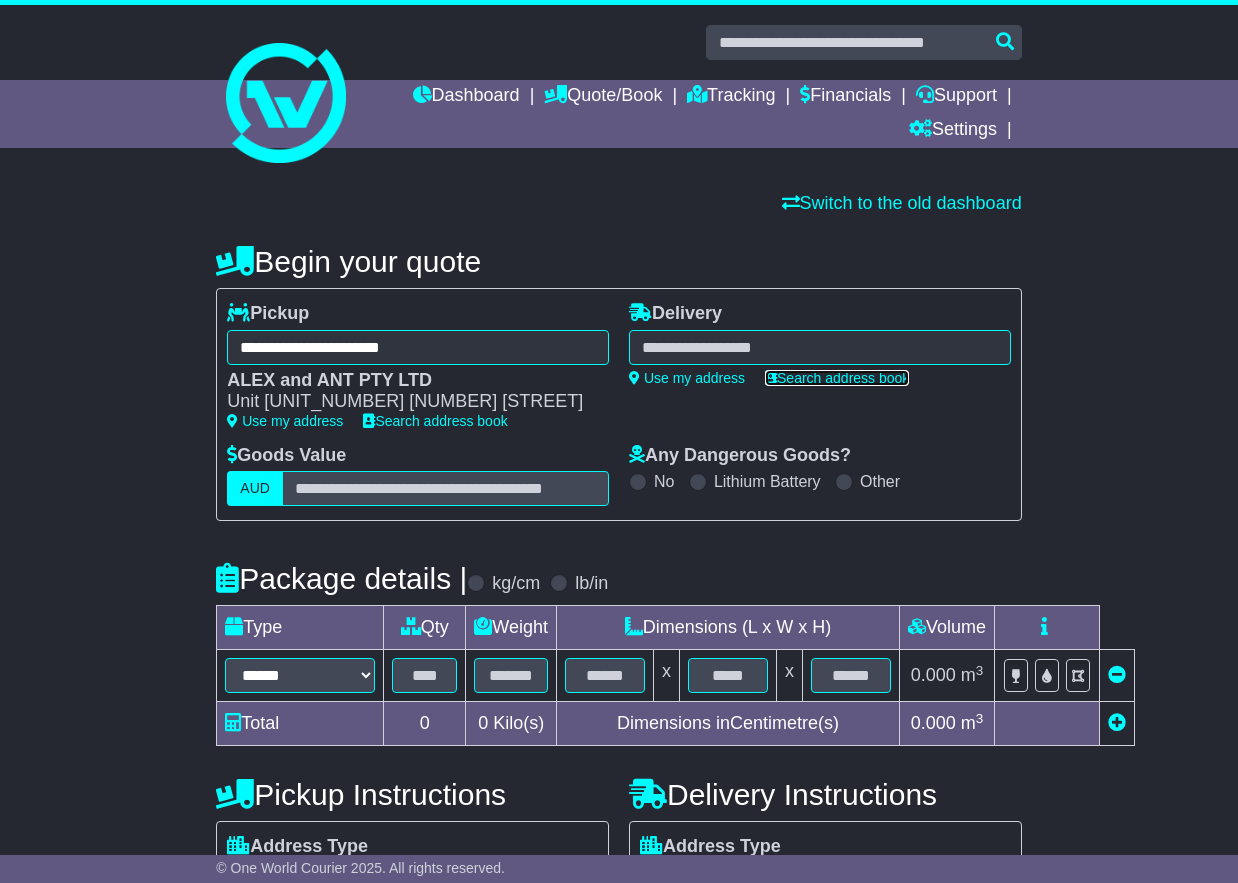 click on "Search address book" at bounding box center (837, 378) 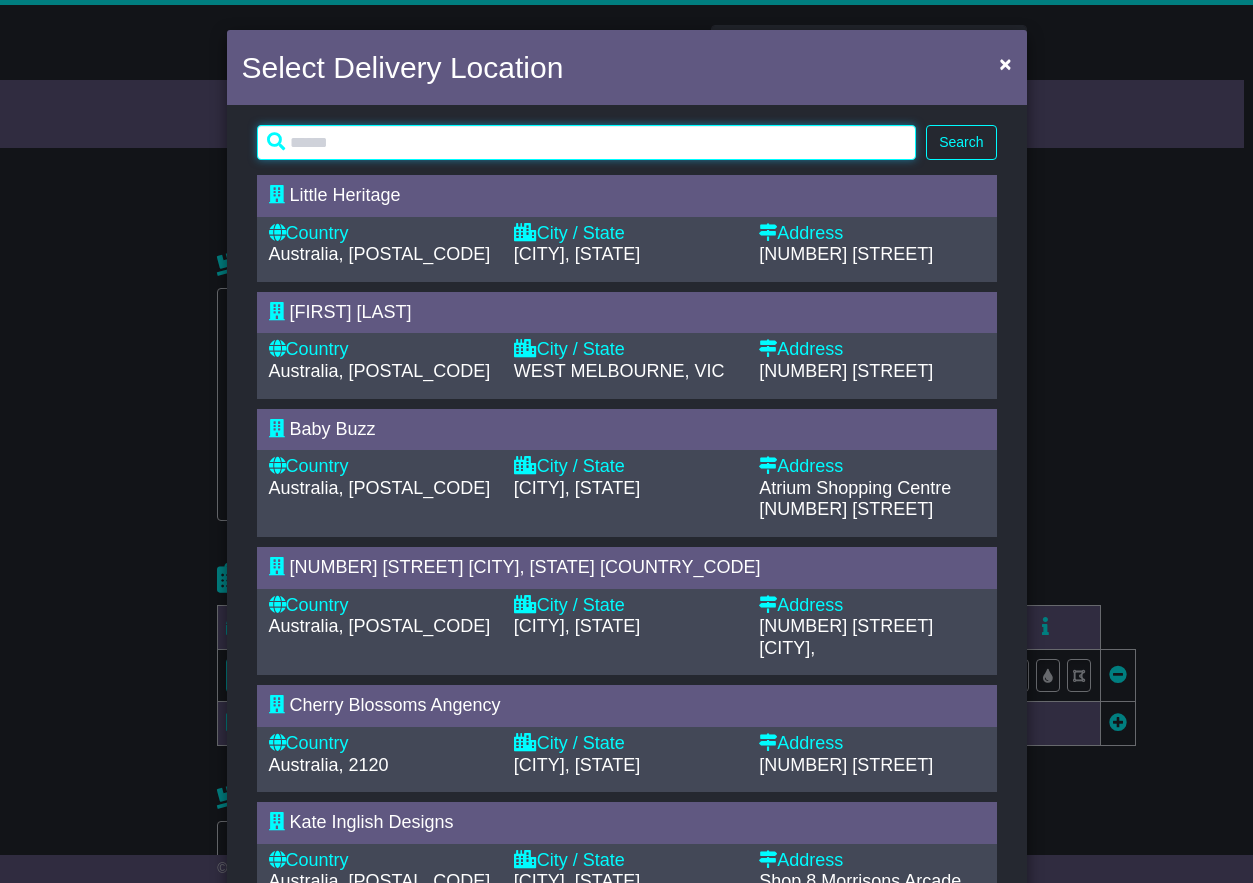 click at bounding box center [587, 142] 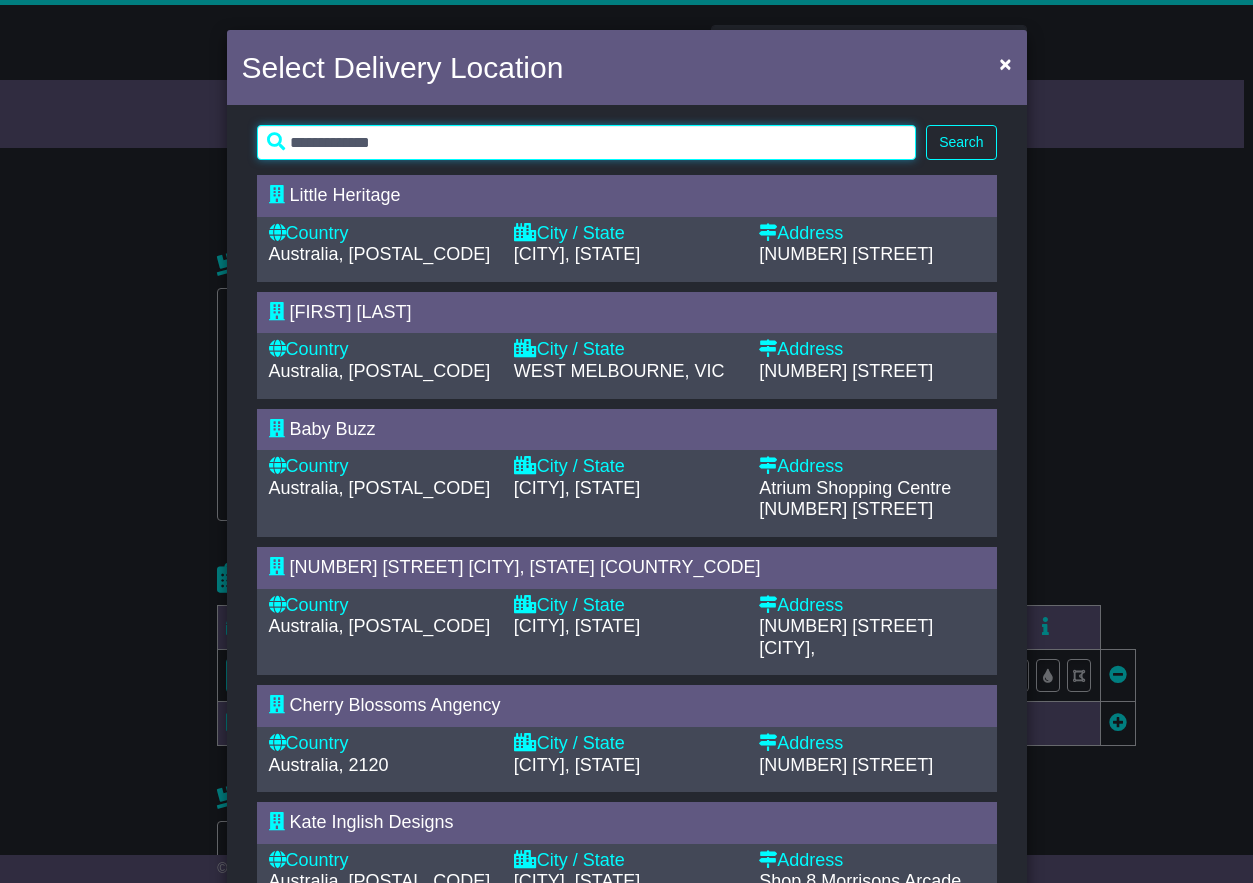 type on "**********" 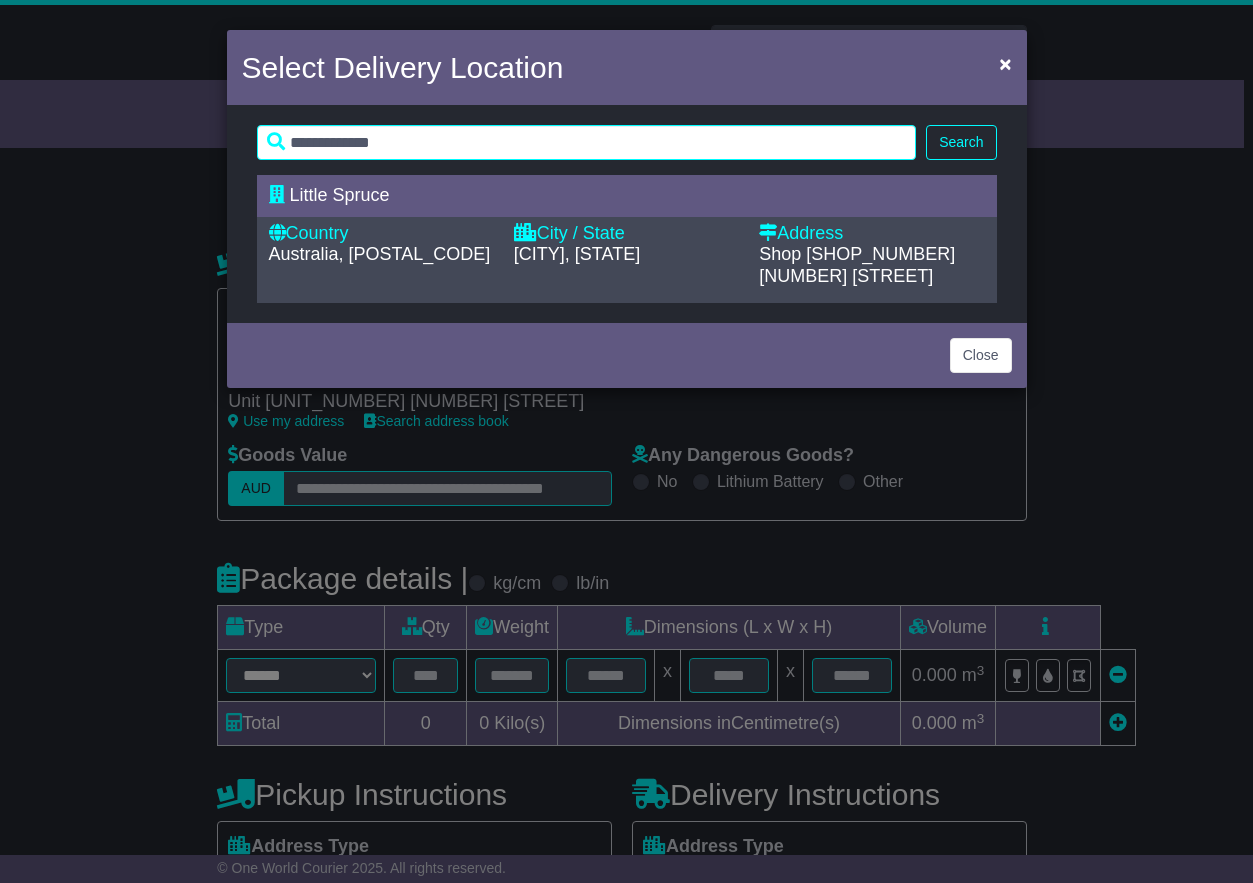 click on "City / State" at bounding box center (626, 234) 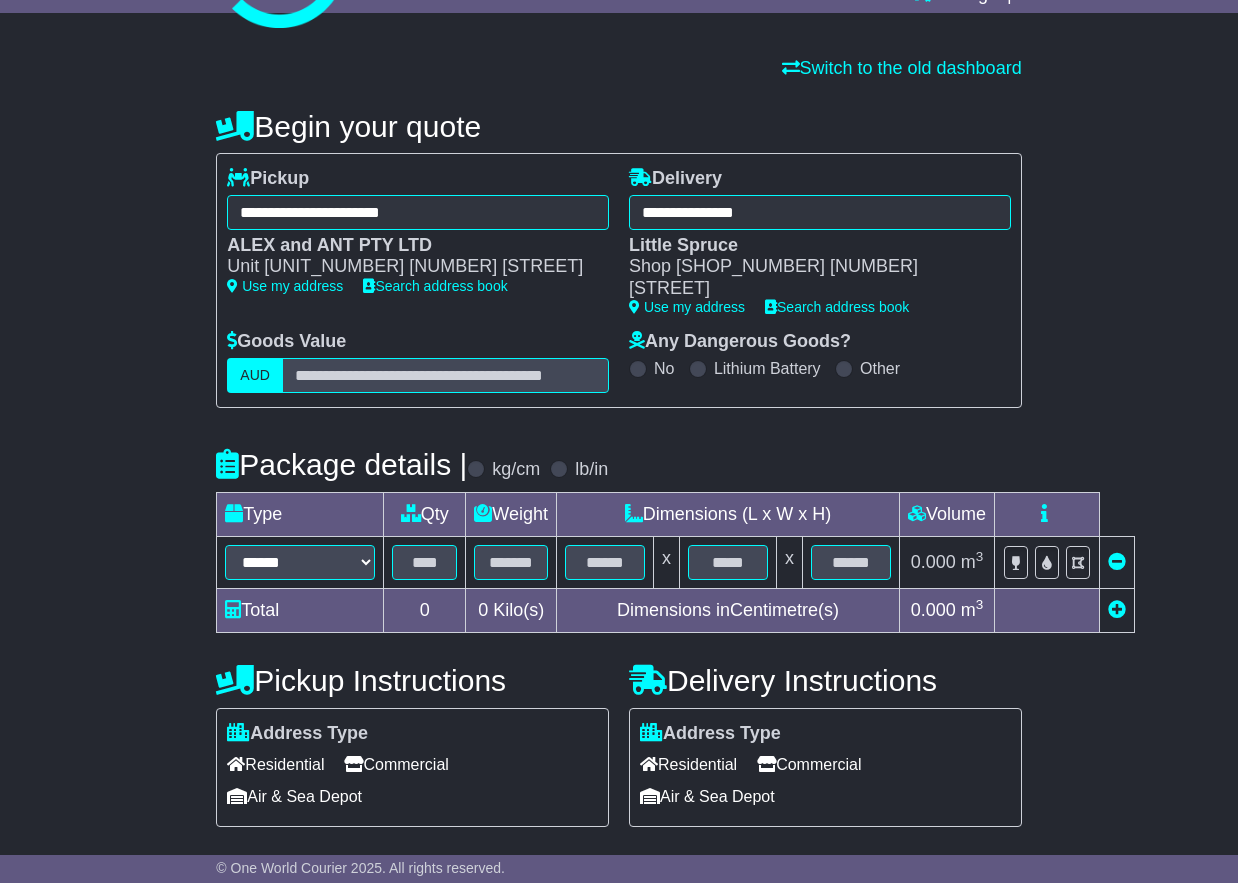 scroll, scrollTop: 151, scrollLeft: 0, axis: vertical 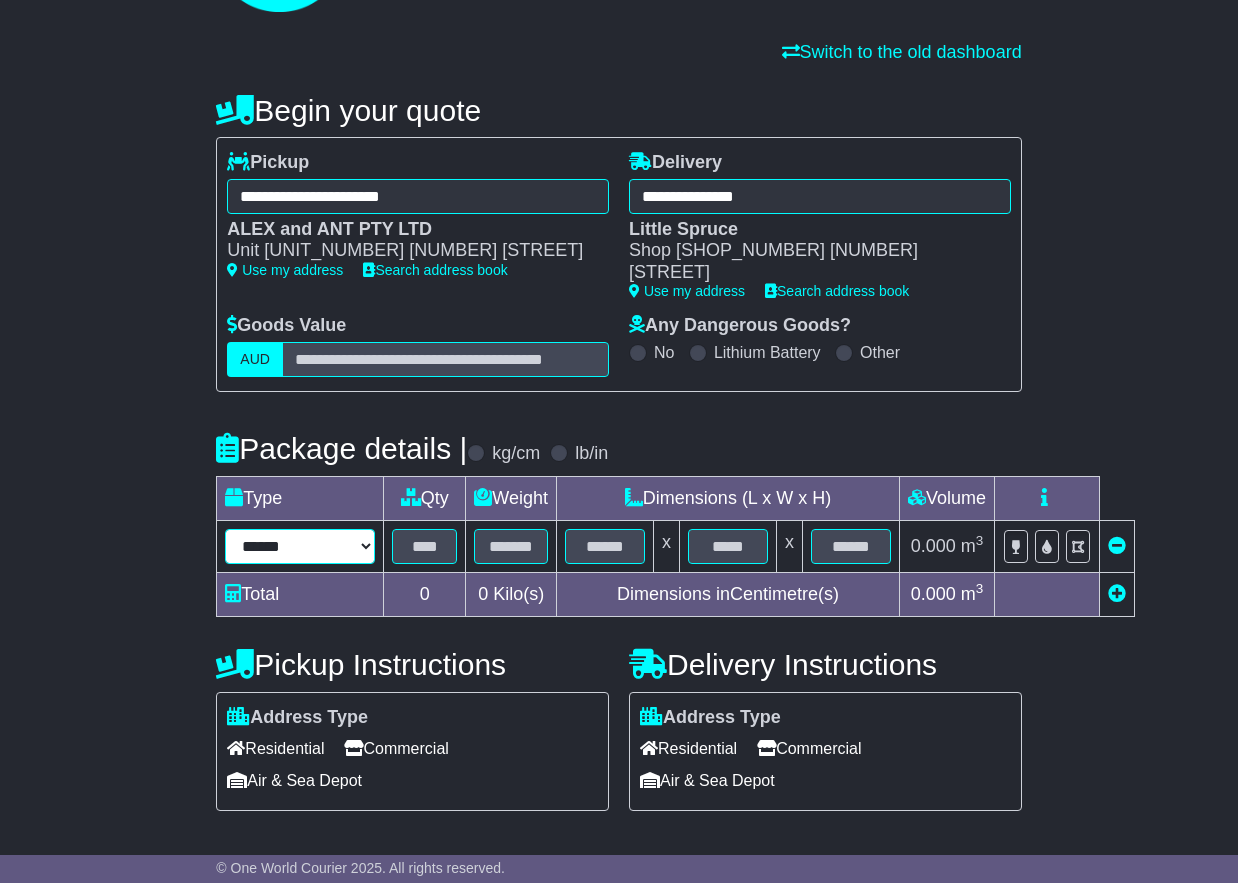click on "****** ****** *** ******** ***** **** **** ****** *** *******" at bounding box center (300, 546) 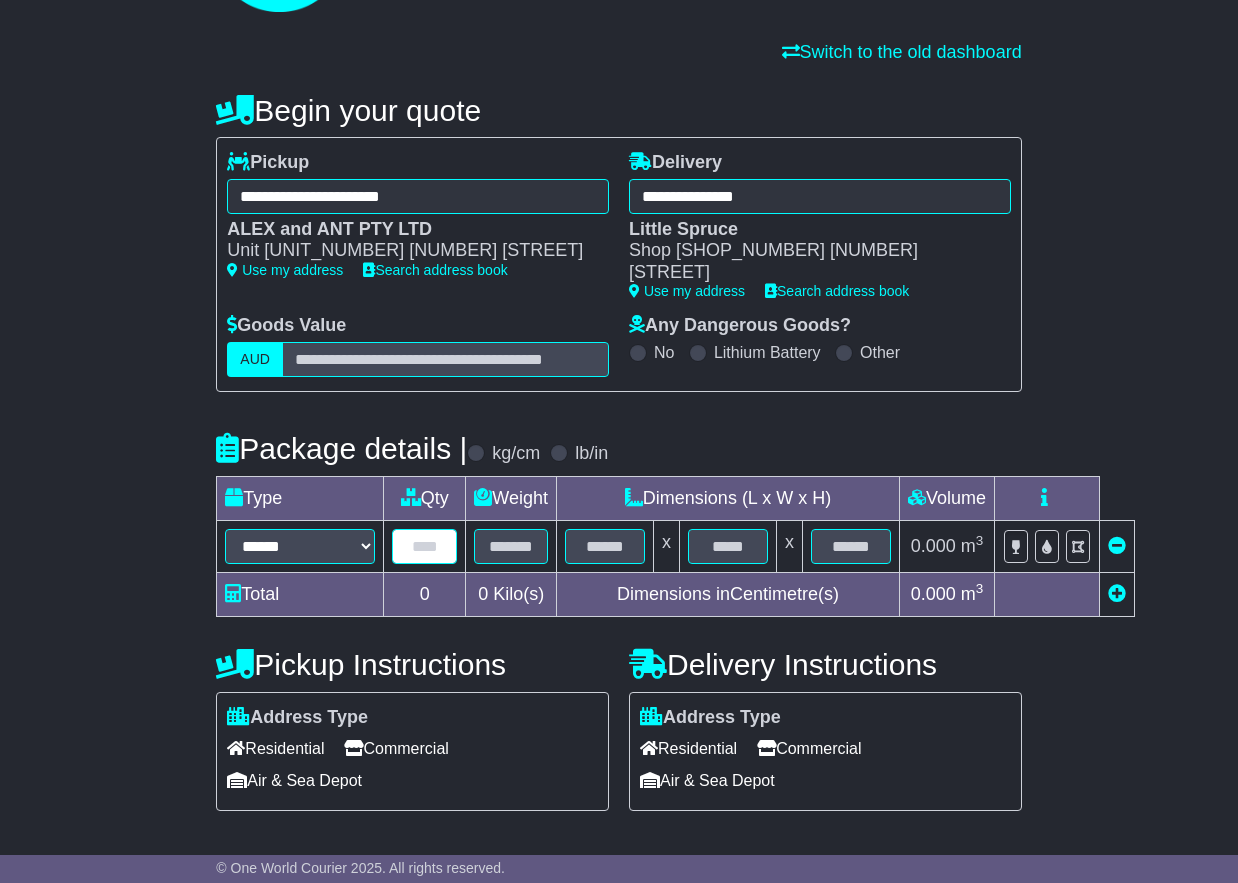 click at bounding box center (424, 546) 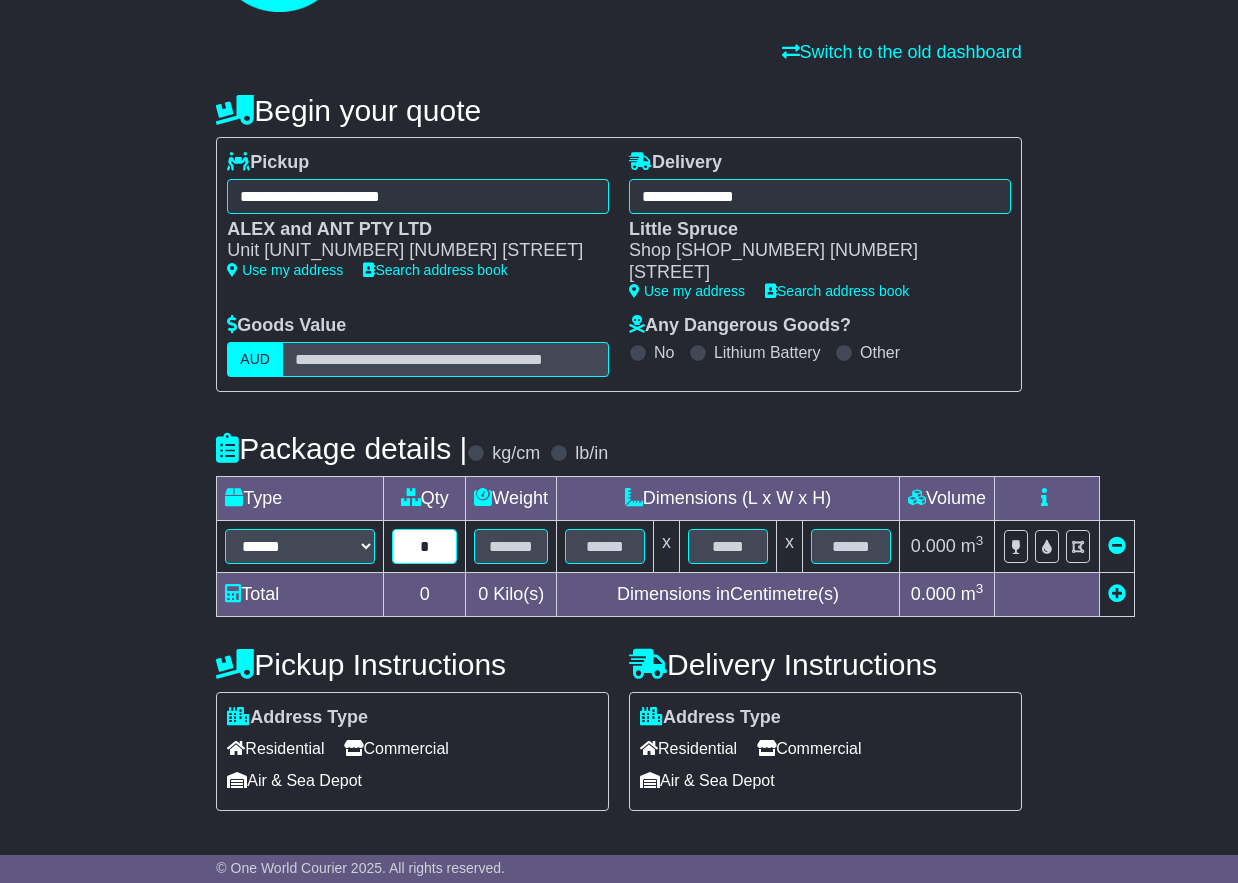 type on "*" 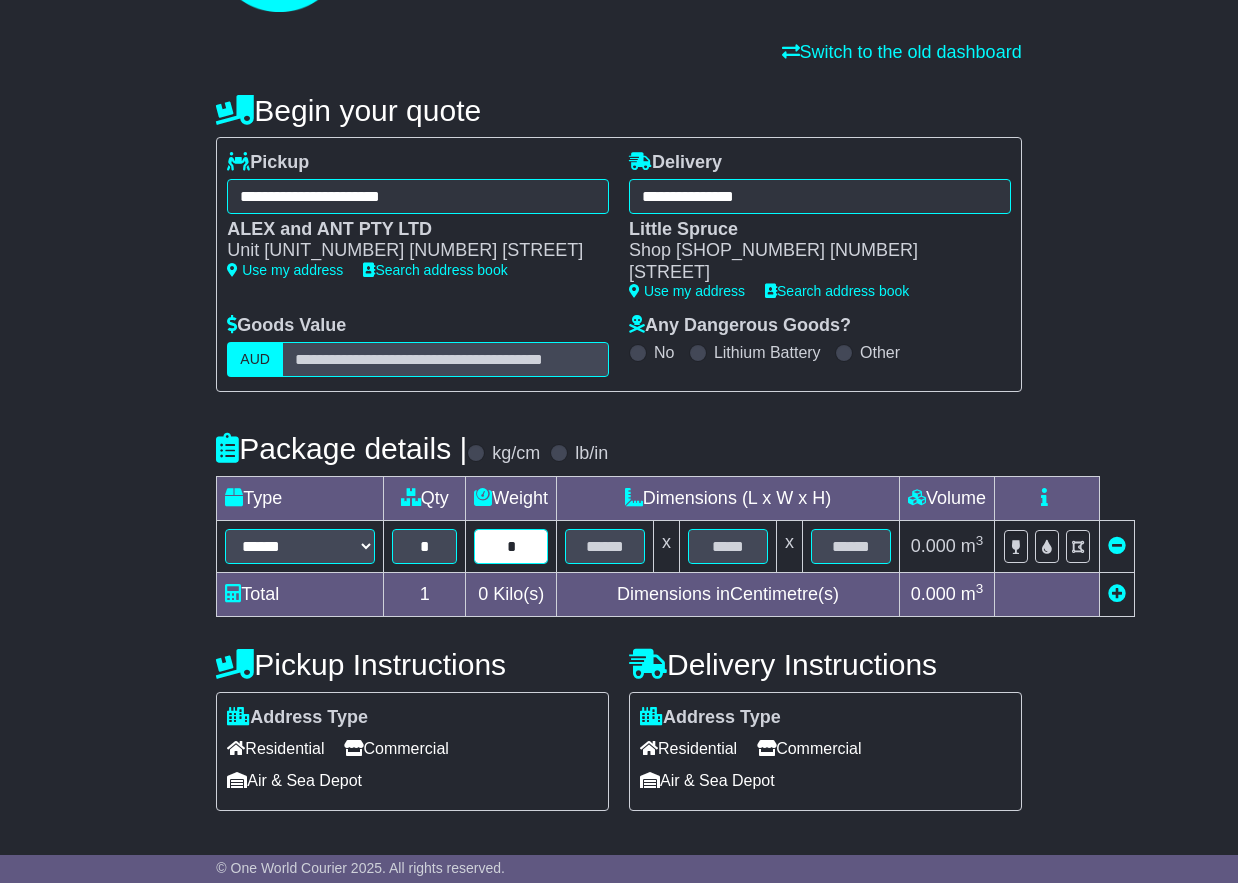 type on "*" 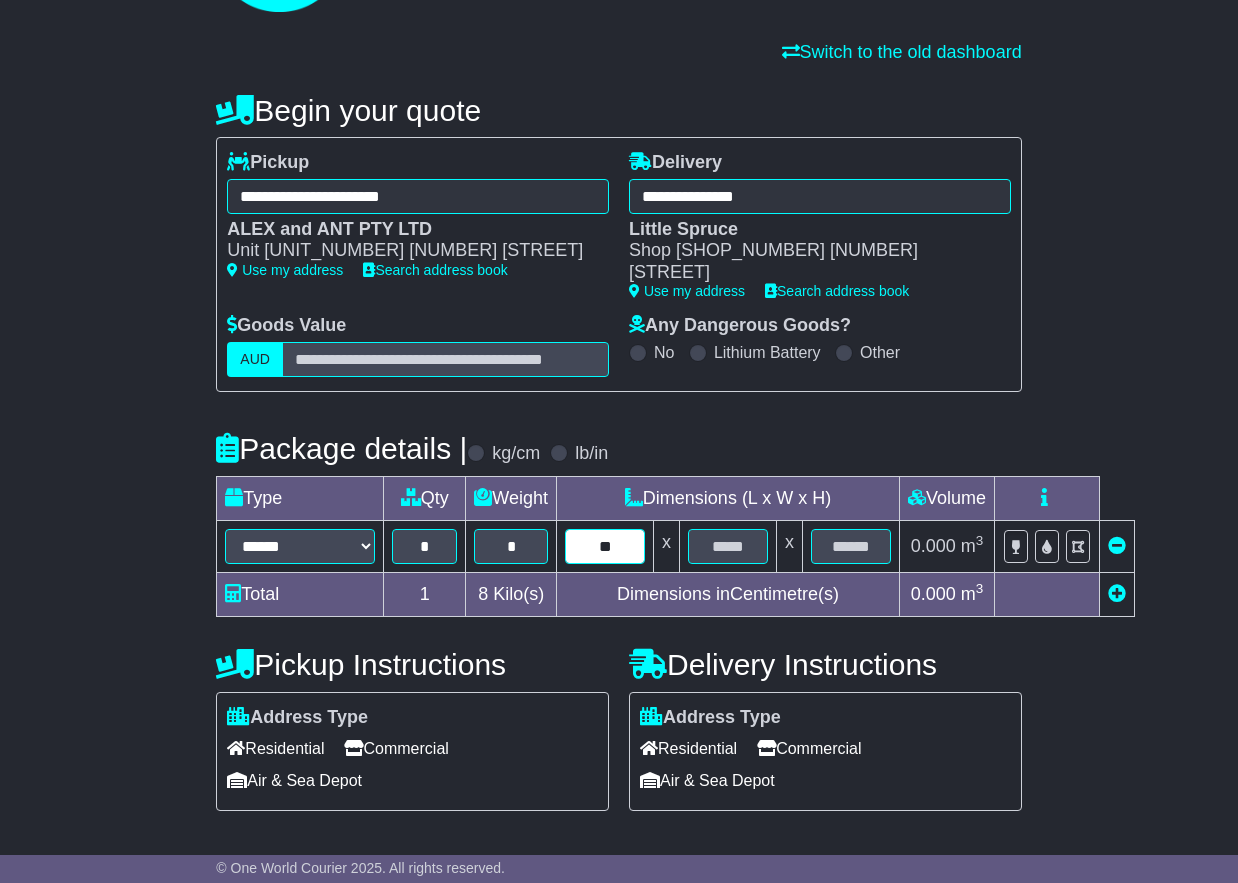 type on "**" 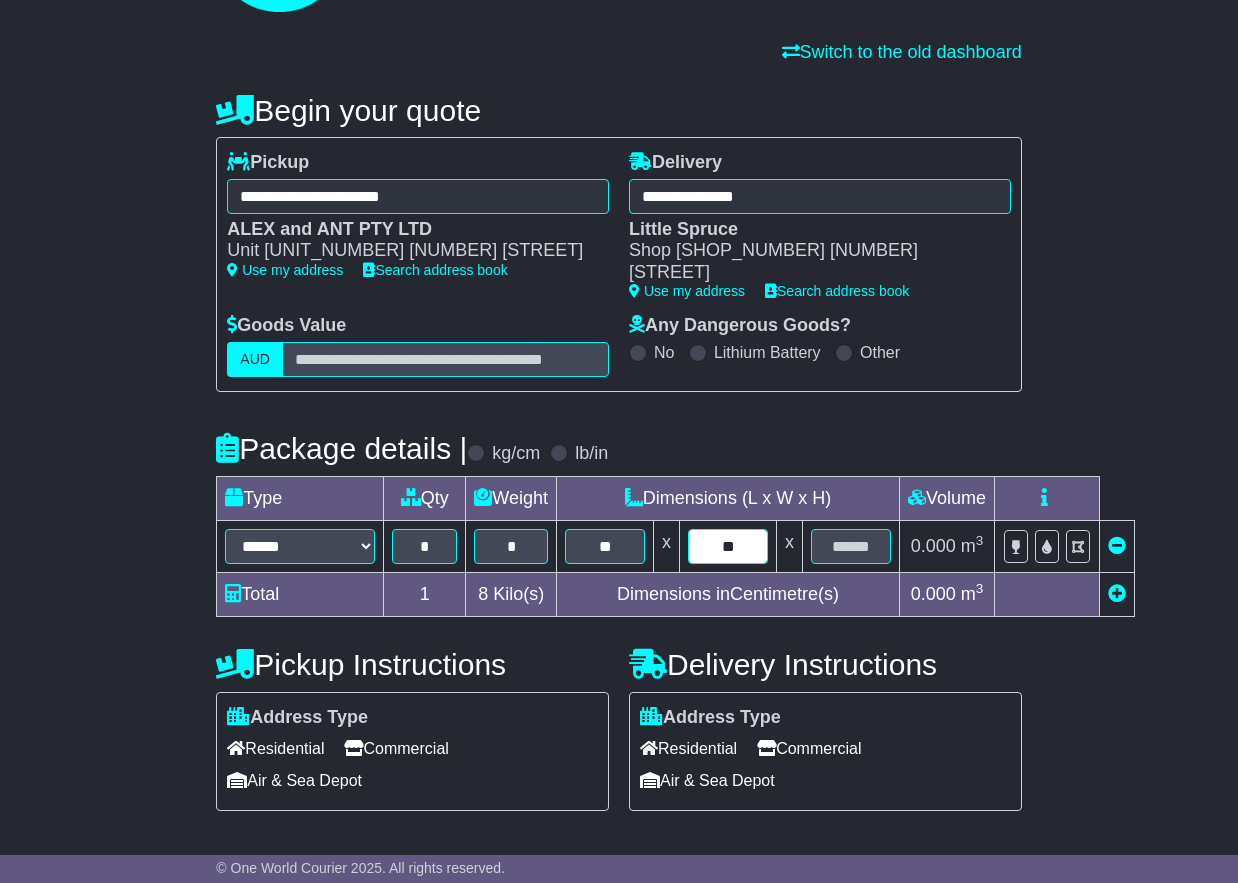 type on "**" 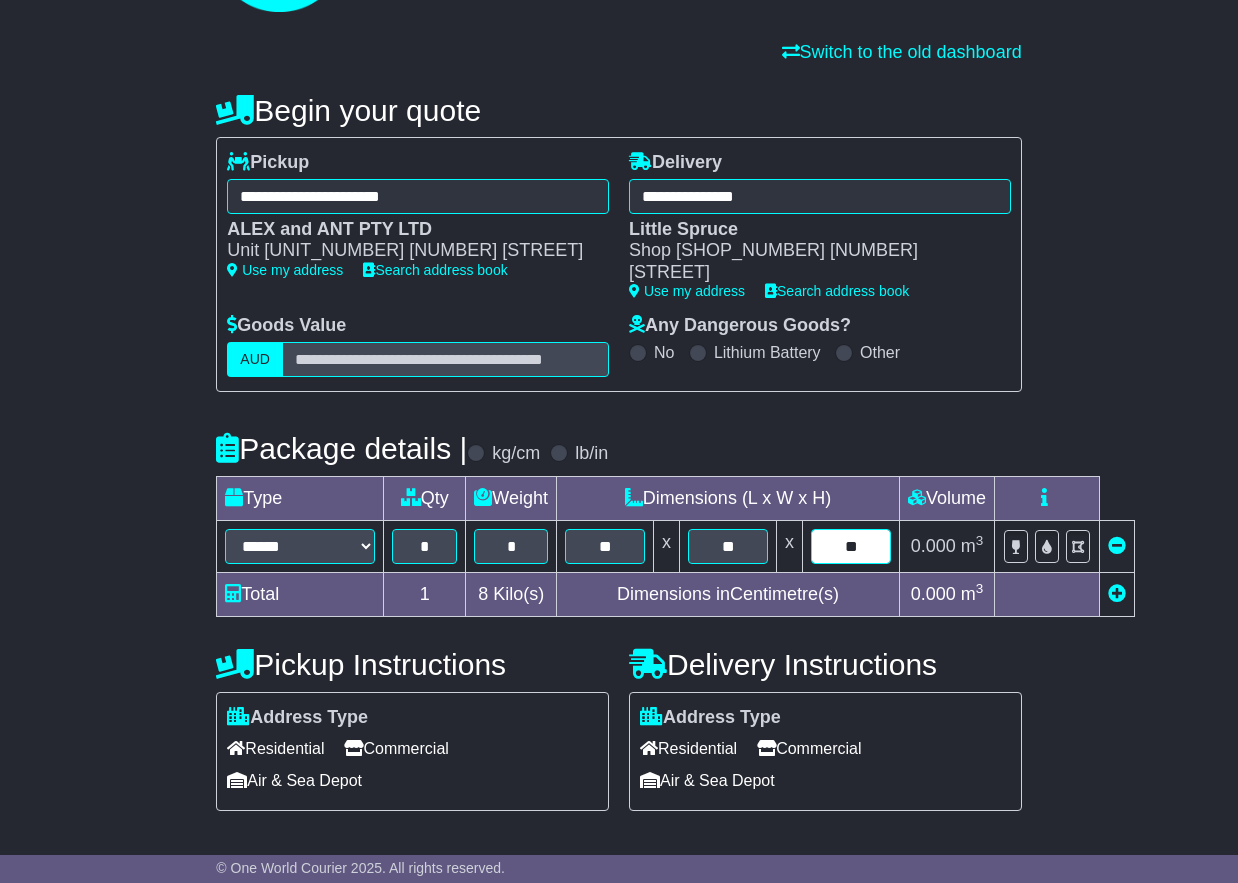 type on "**" 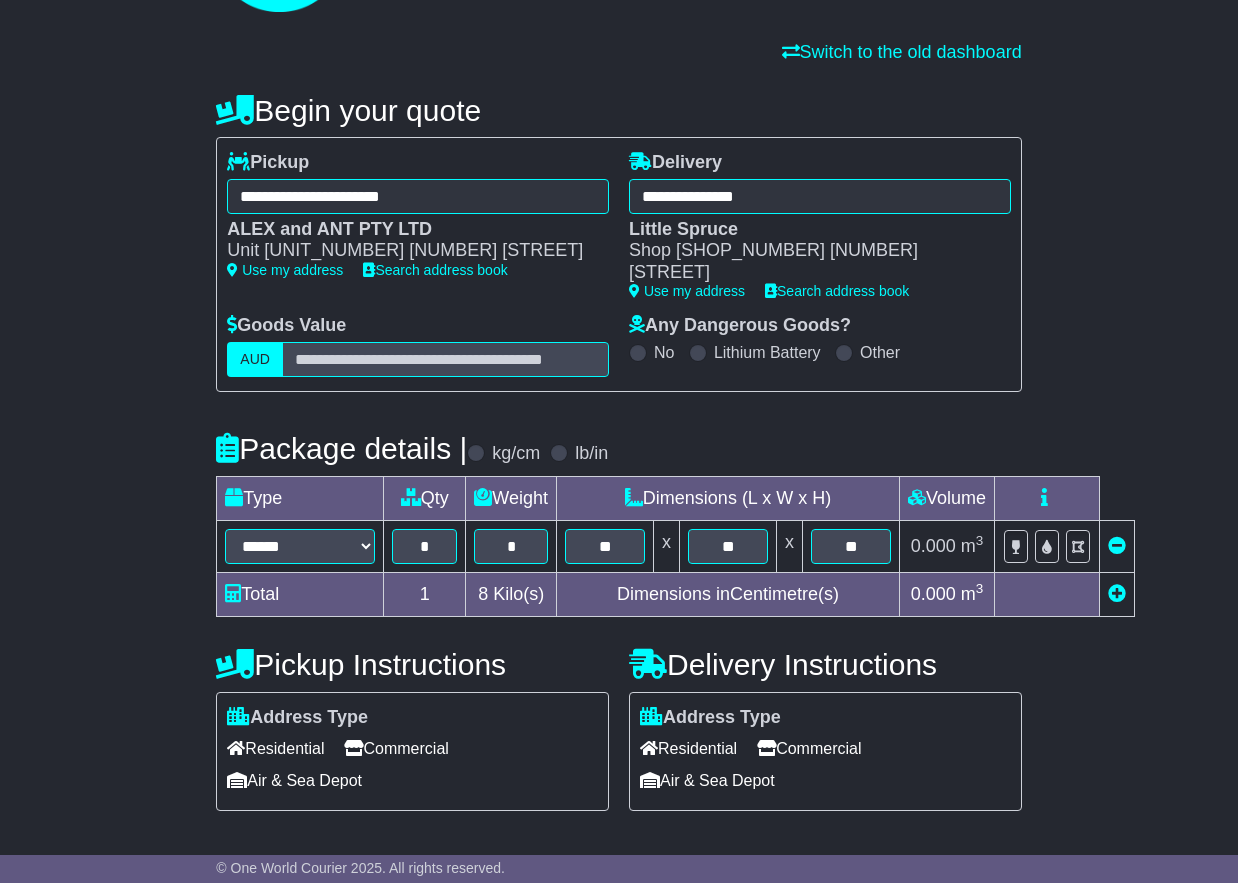 scroll, scrollTop: 284, scrollLeft: 0, axis: vertical 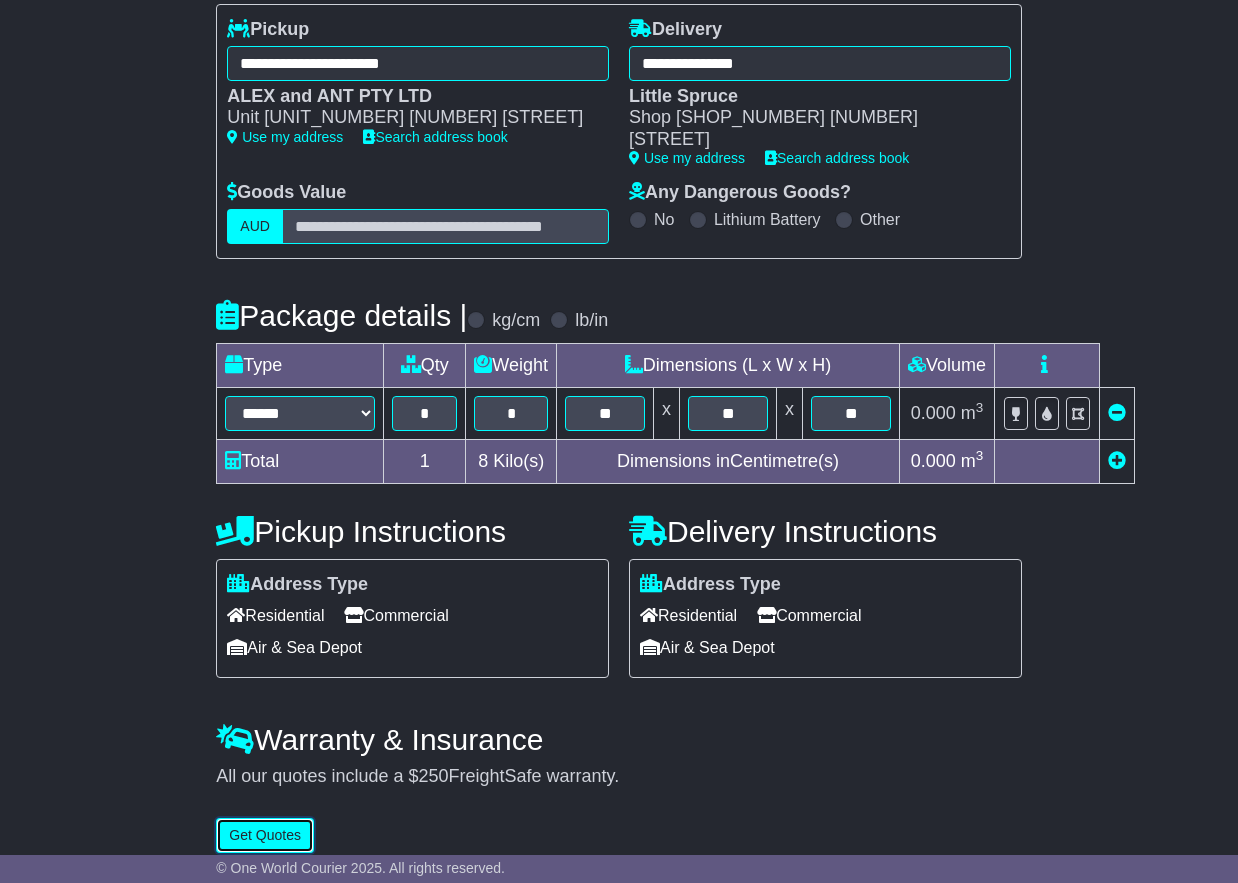 type 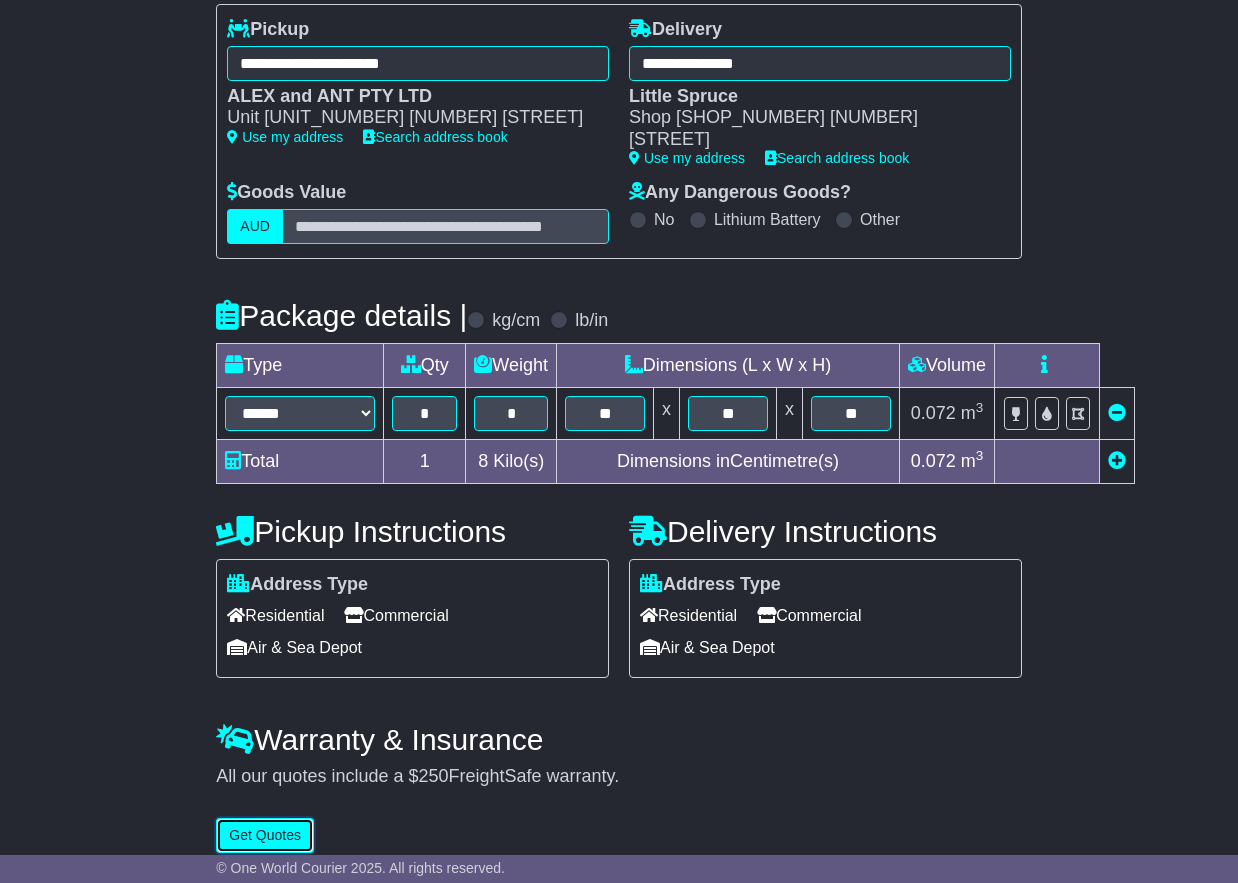 click on "Get Quotes" at bounding box center (265, 835) 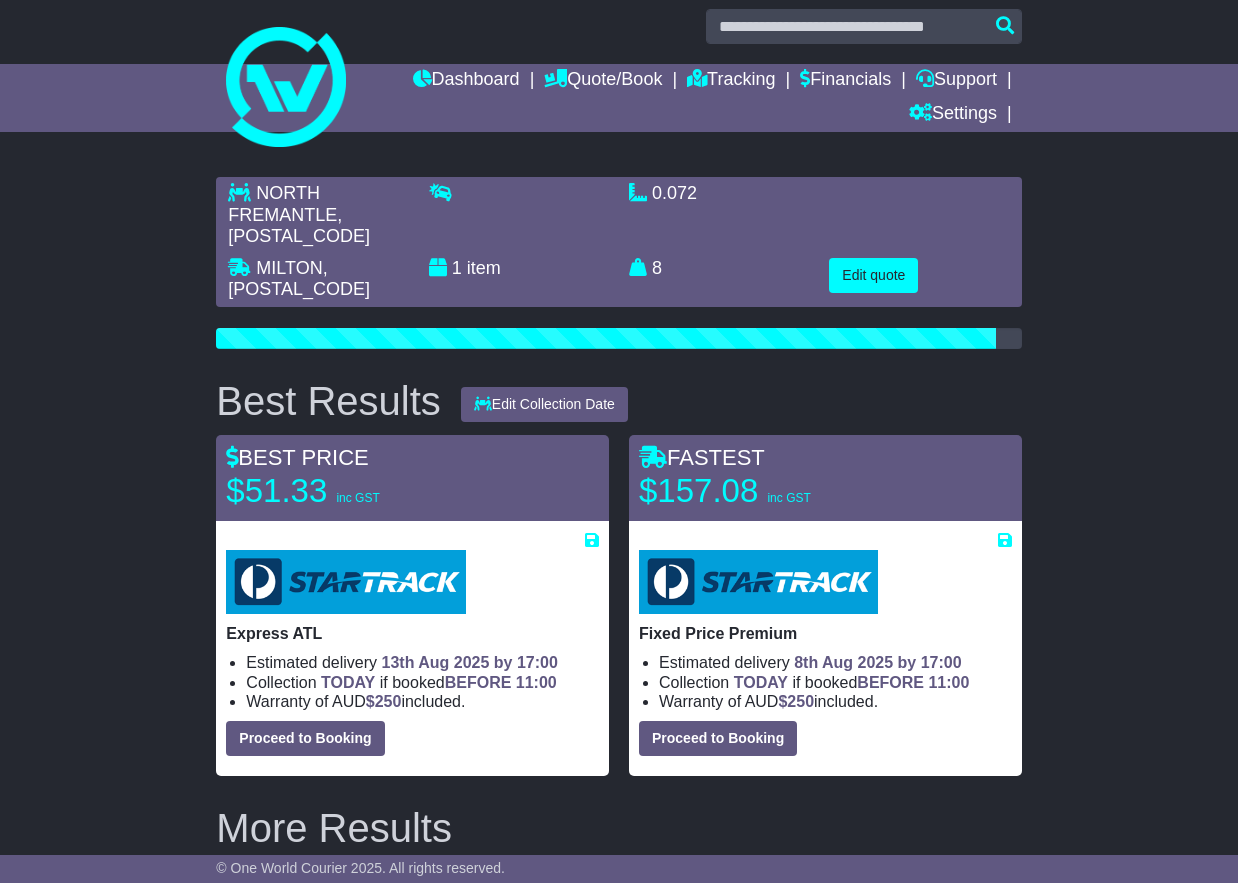 scroll, scrollTop: 38, scrollLeft: 0, axis: vertical 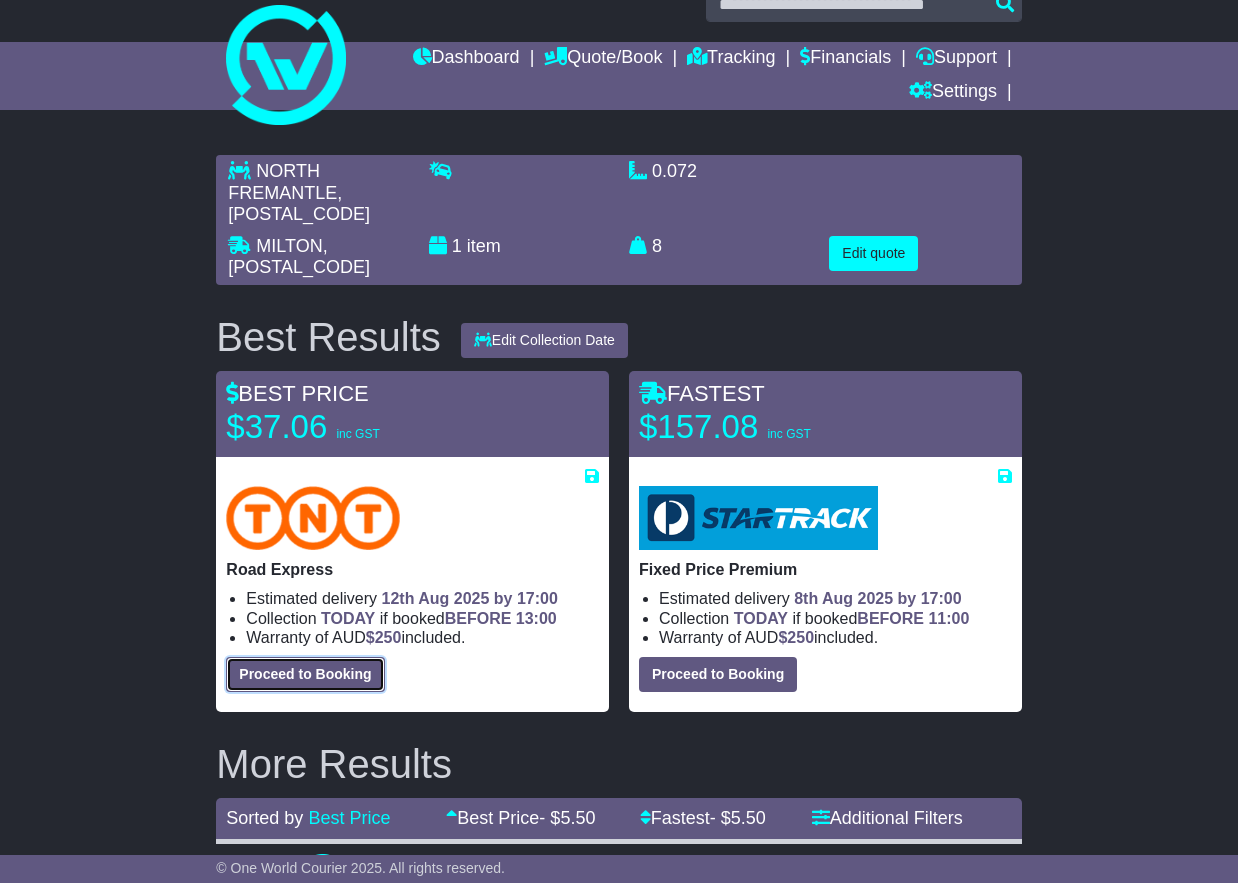 click on "Proceed to Booking" at bounding box center [305, 674] 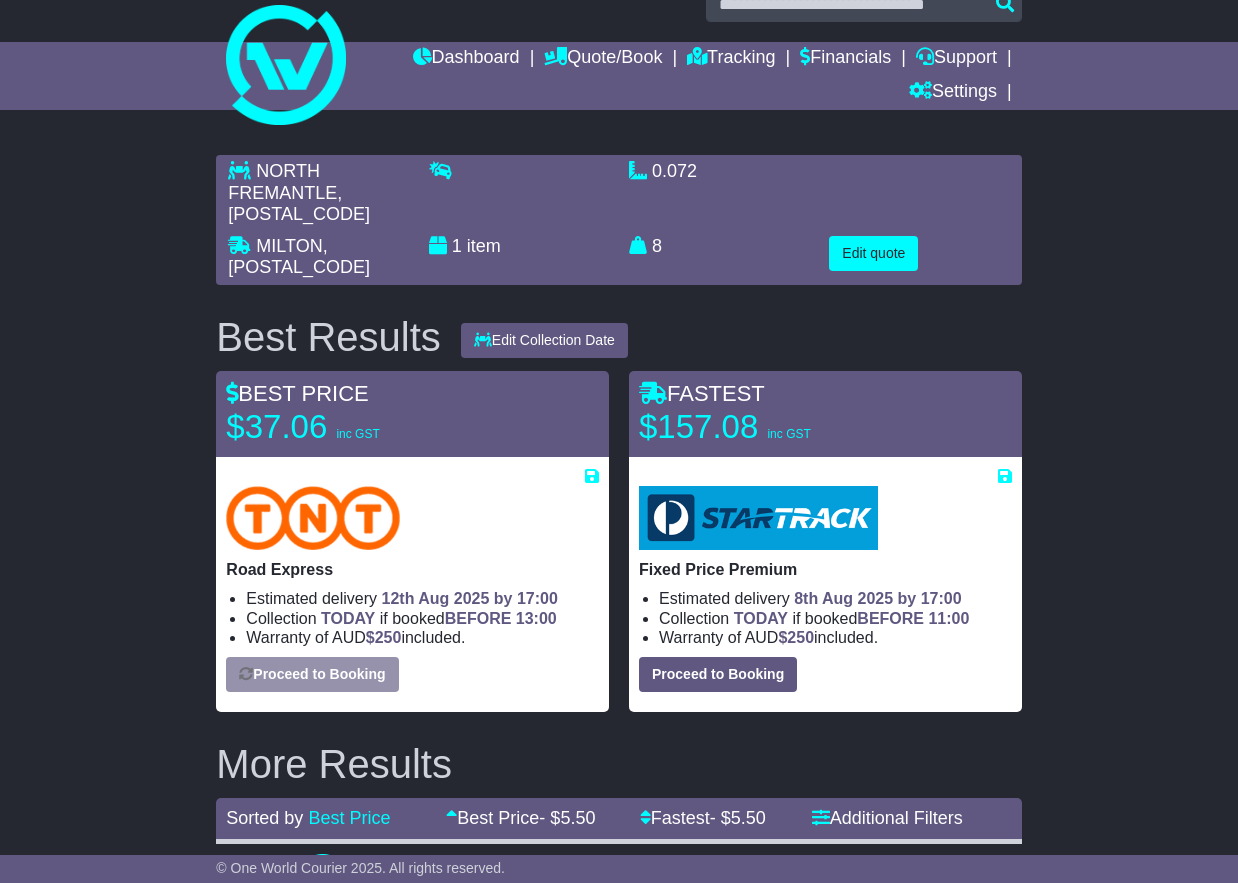 select on "****" 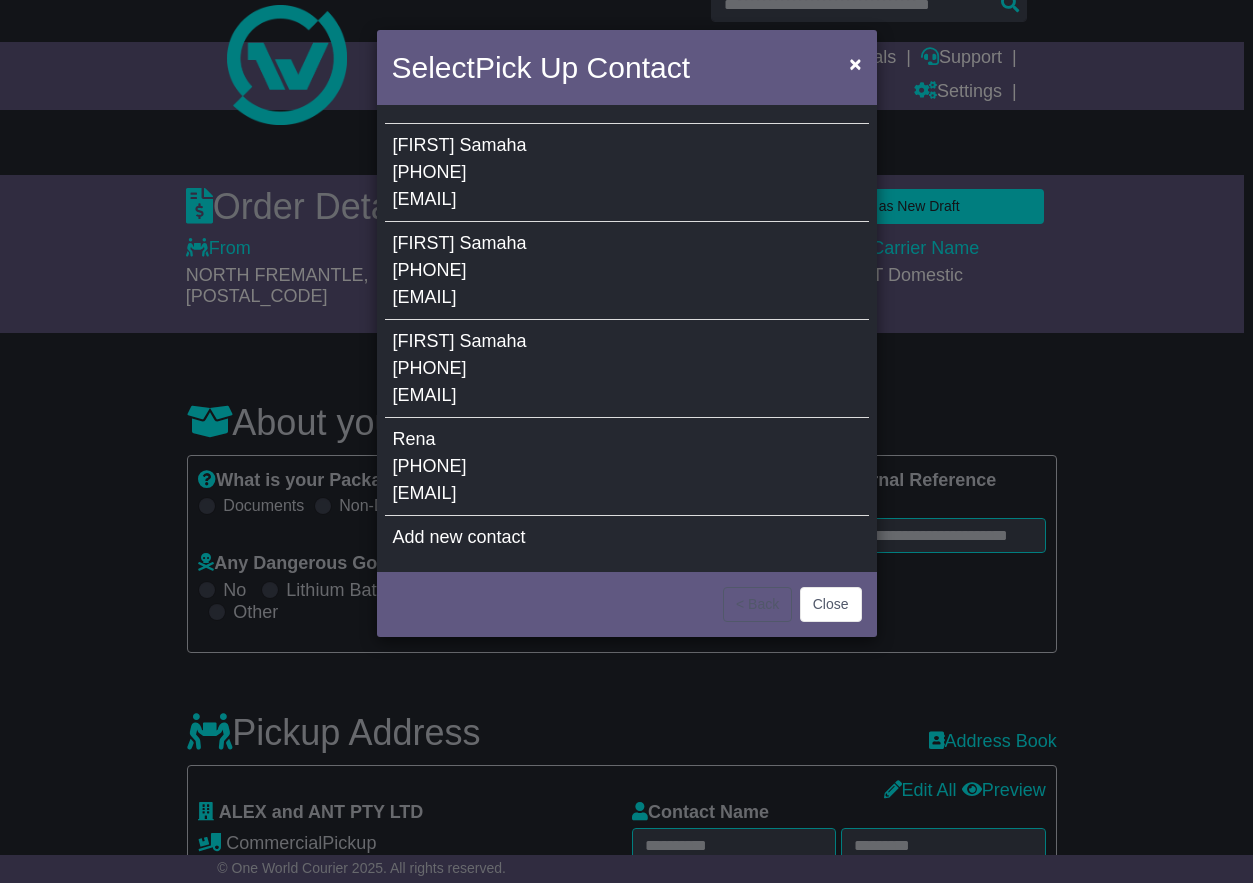click on "[FIRST] [LAST]
+61[PHONE]
[EMAIL]" at bounding box center [627, 173] 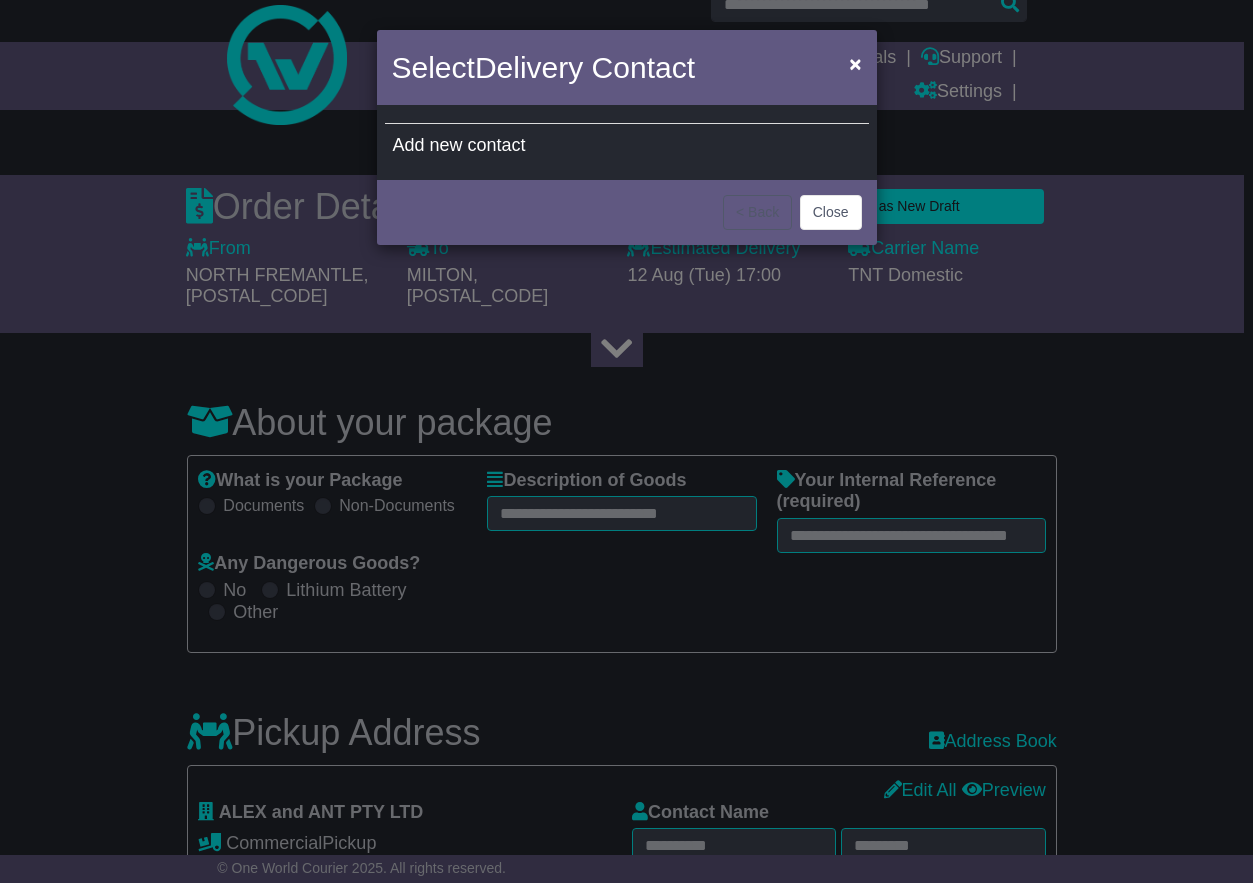 type on "********" 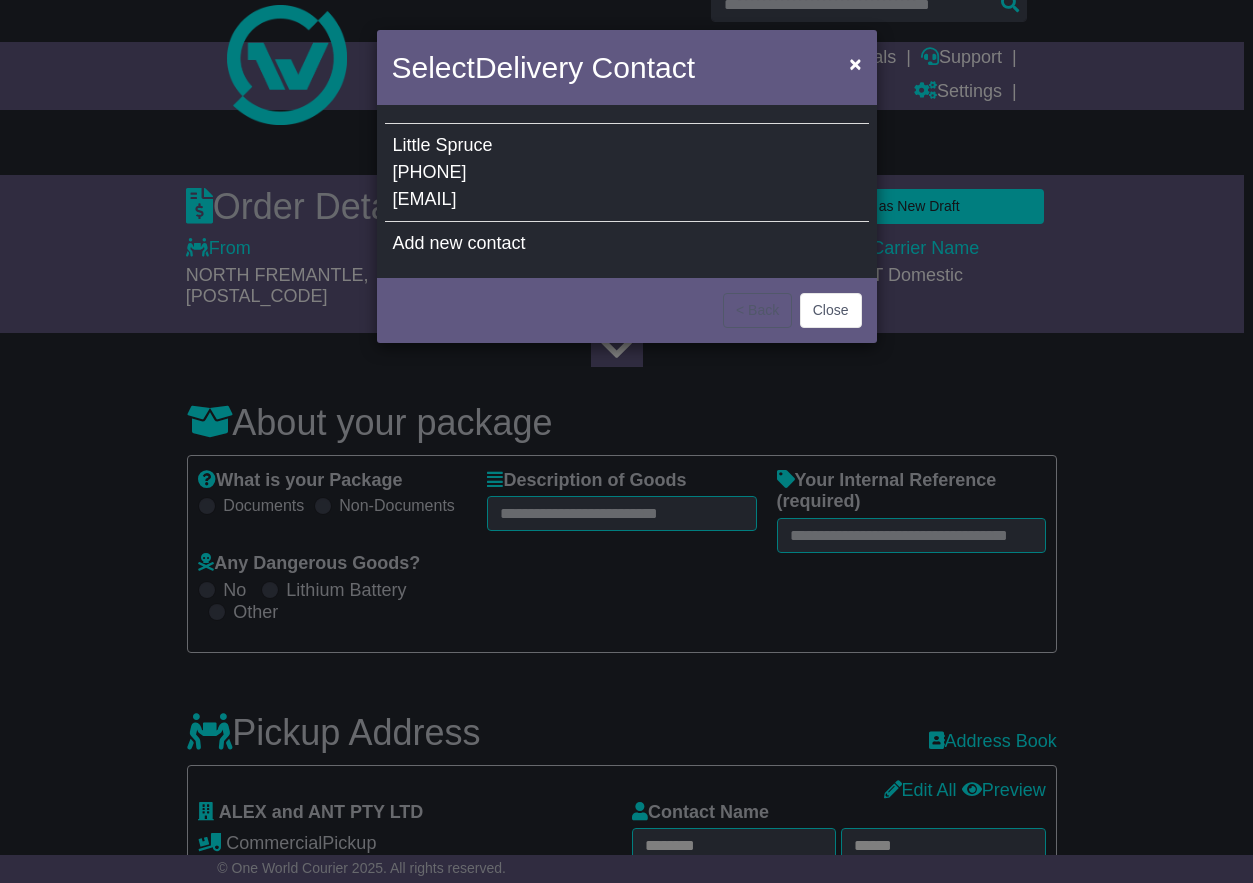 click on "Little Spruce
0491761523
littlespruce2538@gmail.com" at bounding box center [627, 173] 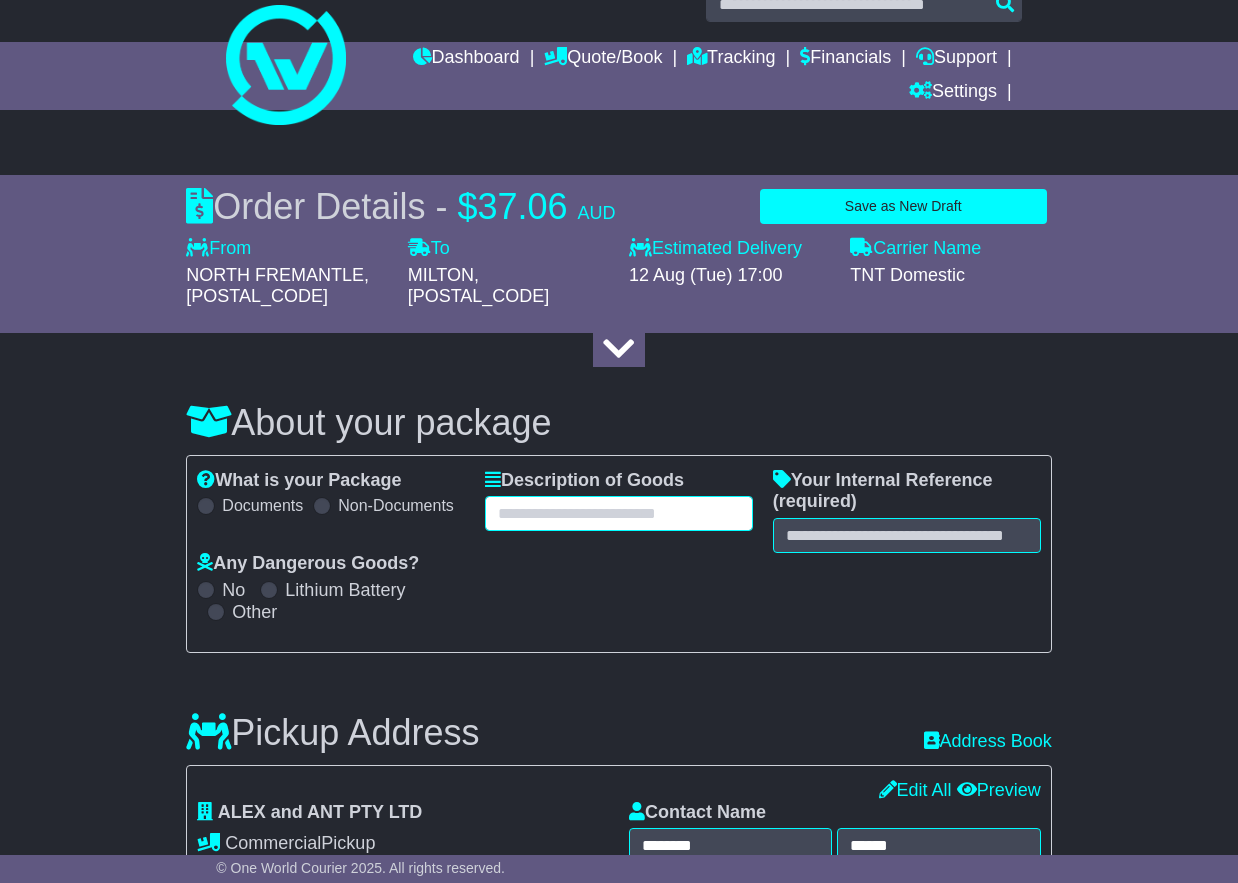 click at bounding box center [619, 513] 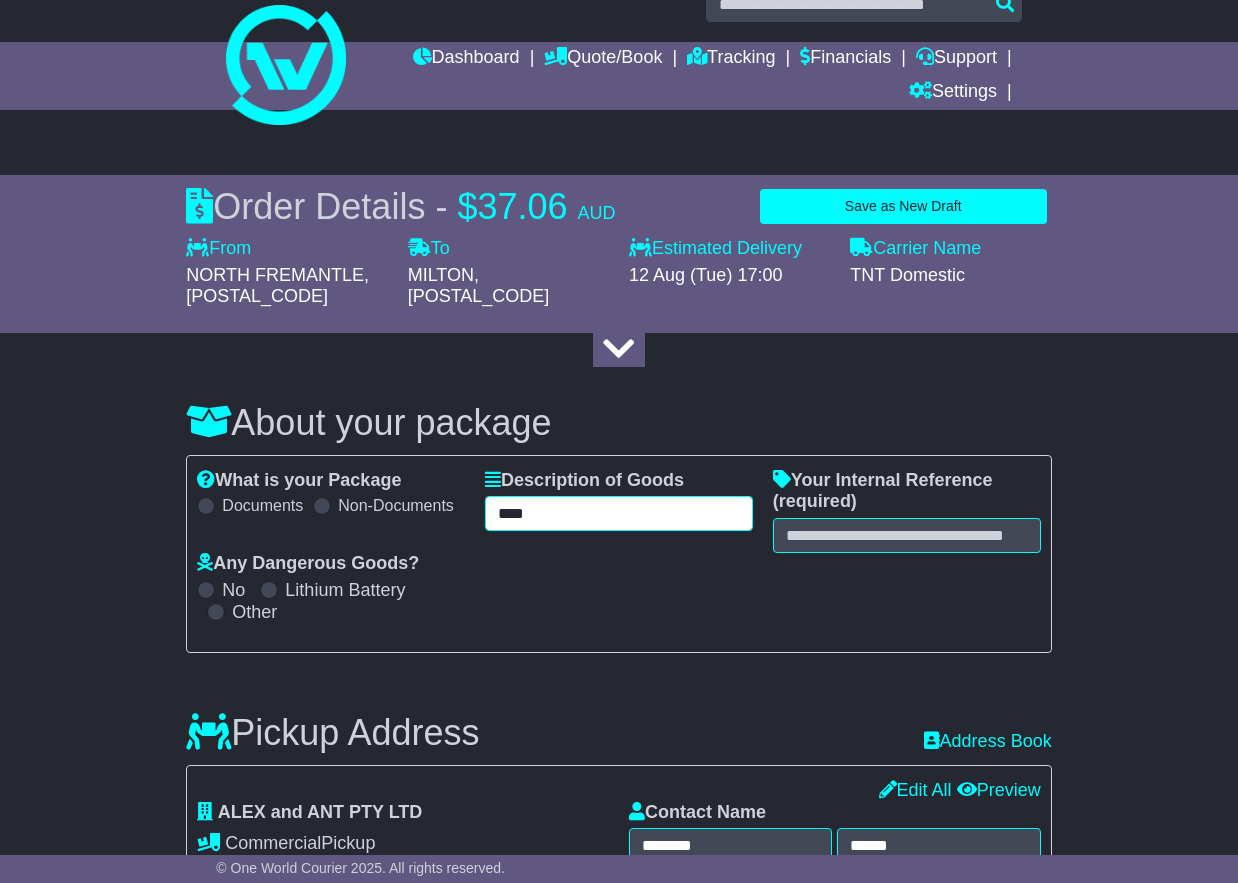 type on "****" 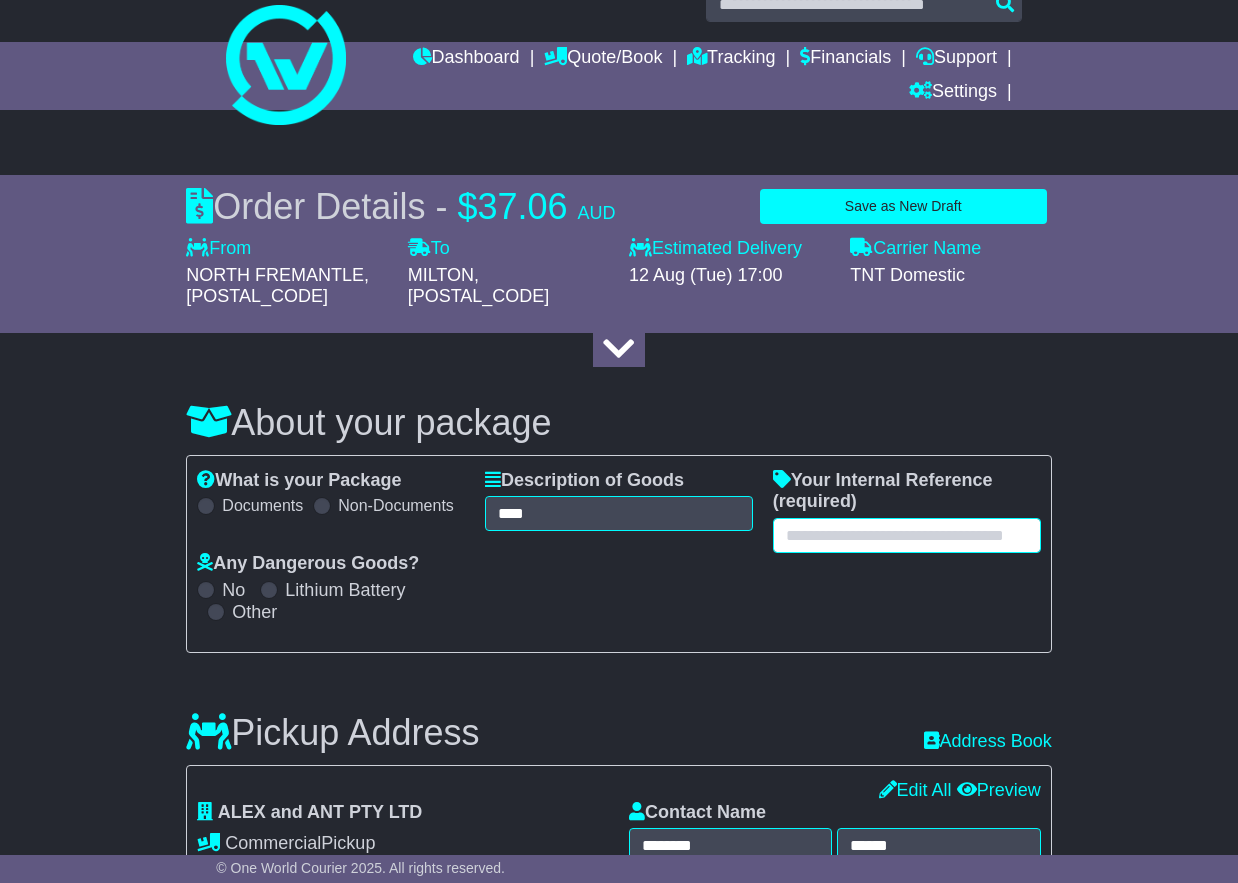 click at bounding box center [907, 535] 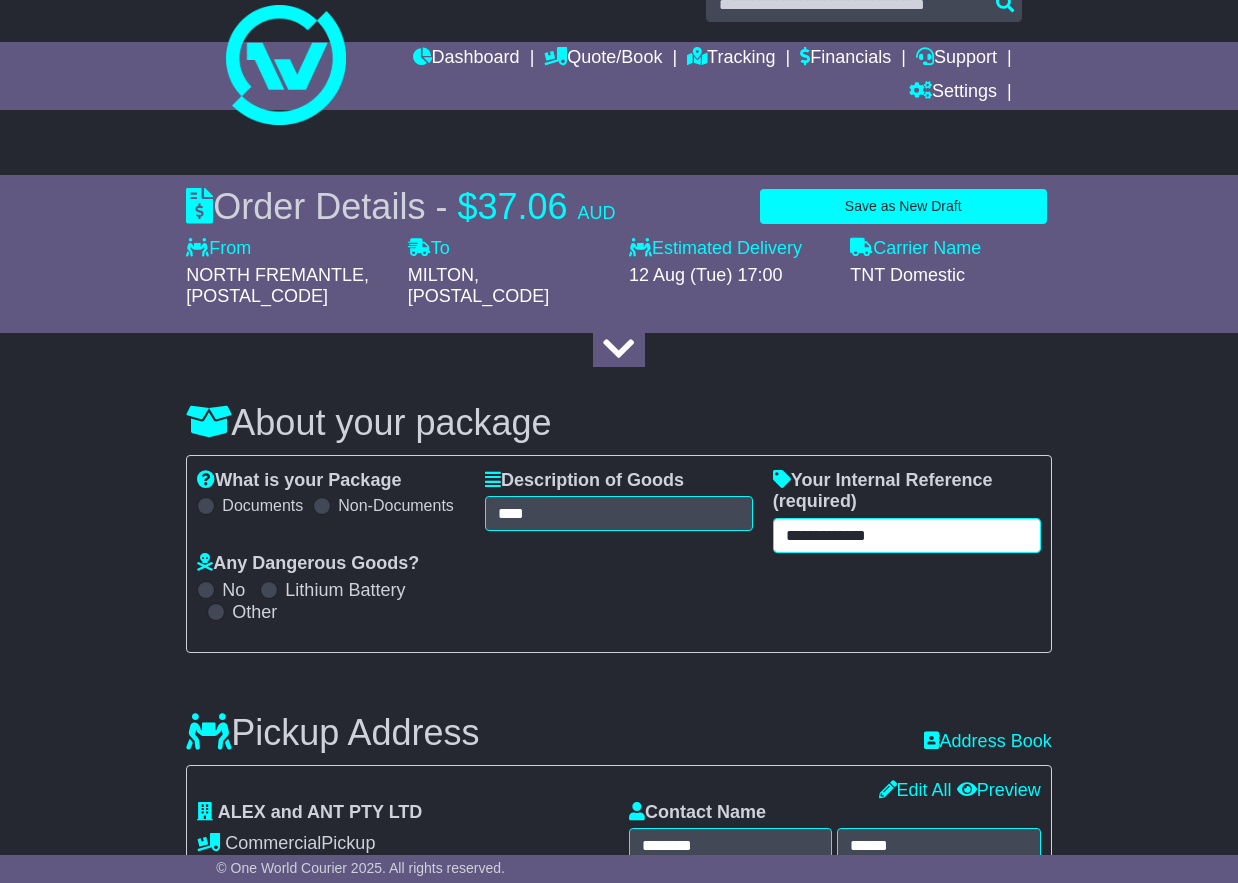 type on "**********" 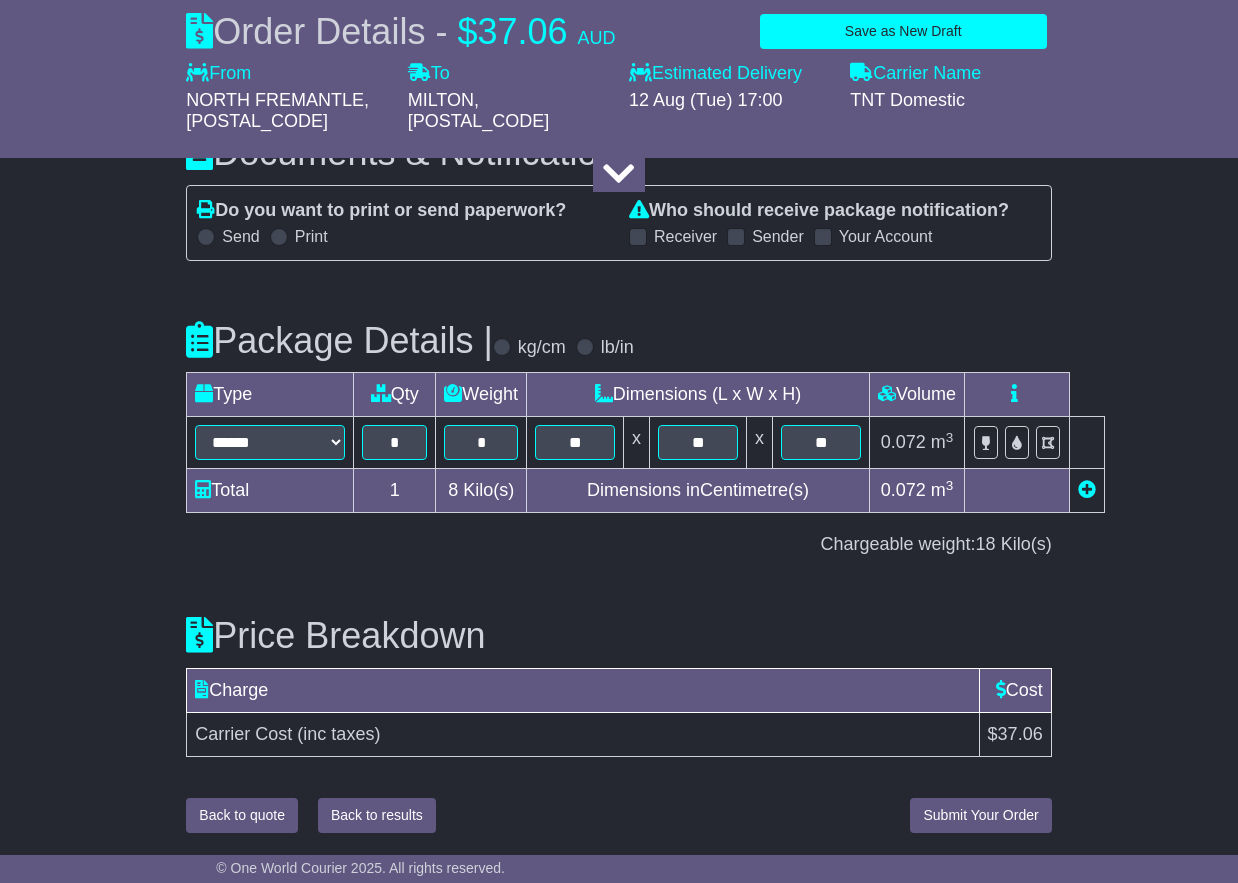 scroll, scrollTop: 2151, scrollLeft: 0, axis: vertical 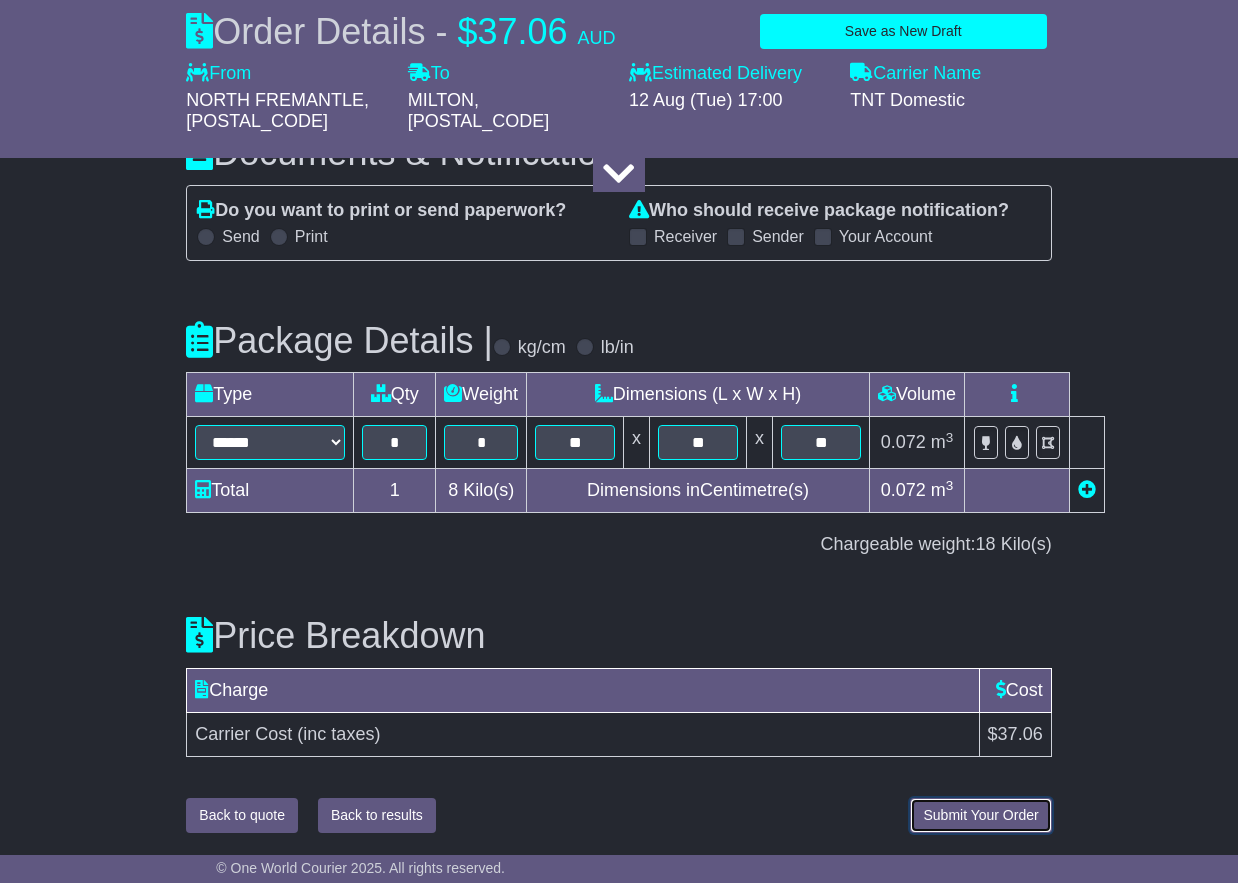 click on "Submit Your Order" at bounding box center (980, 815) 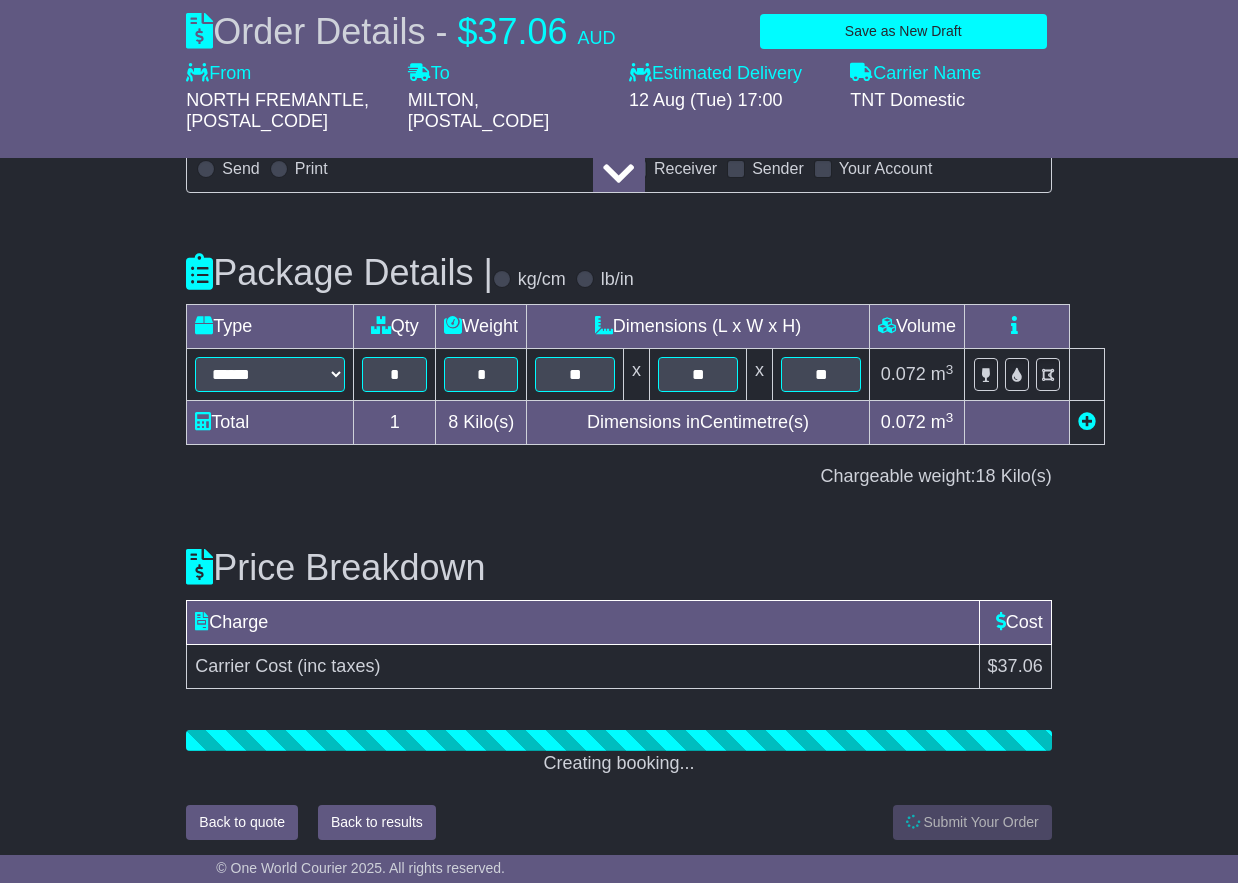 scroll, scrollTop: 2226, scrollLeft: 0, axis: vertical 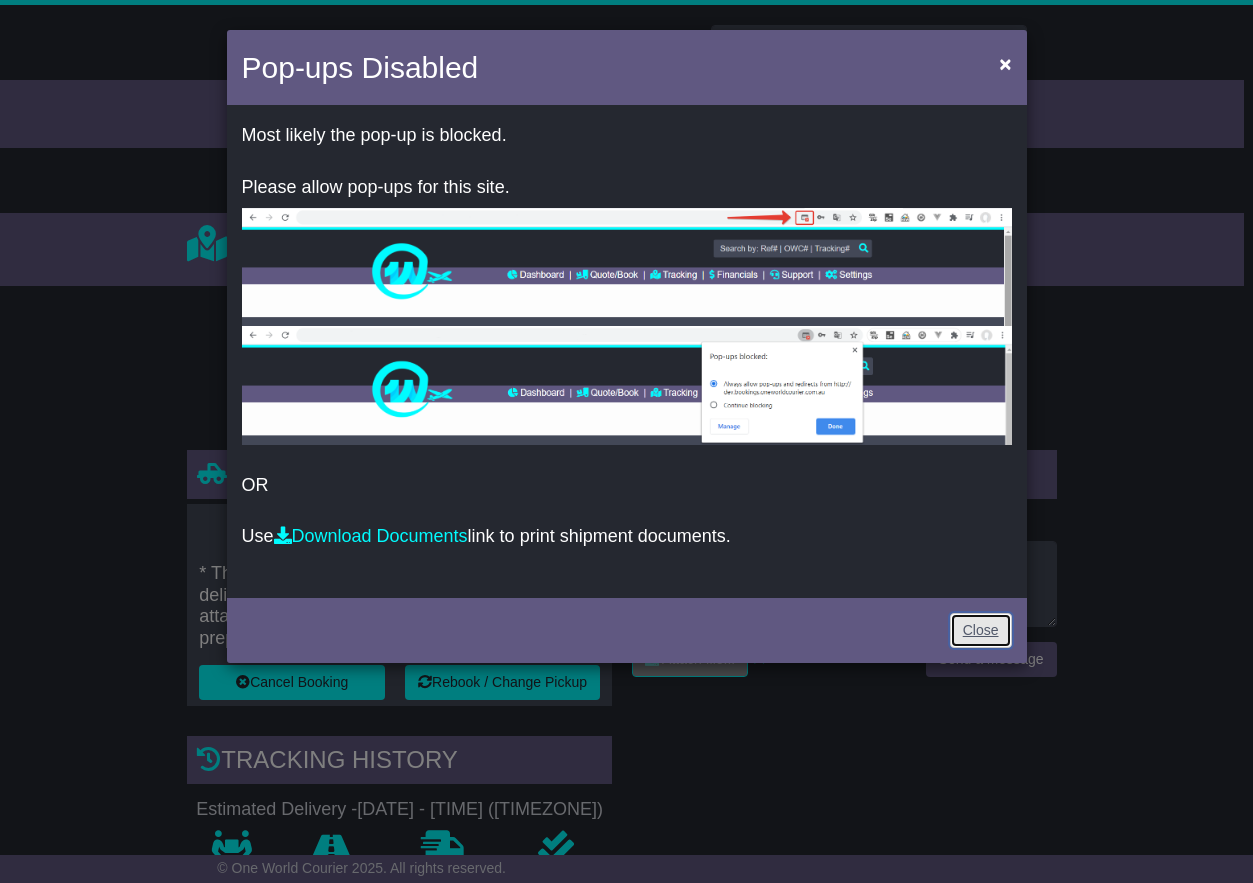 click on "Close" at bounding box center [981, 630] 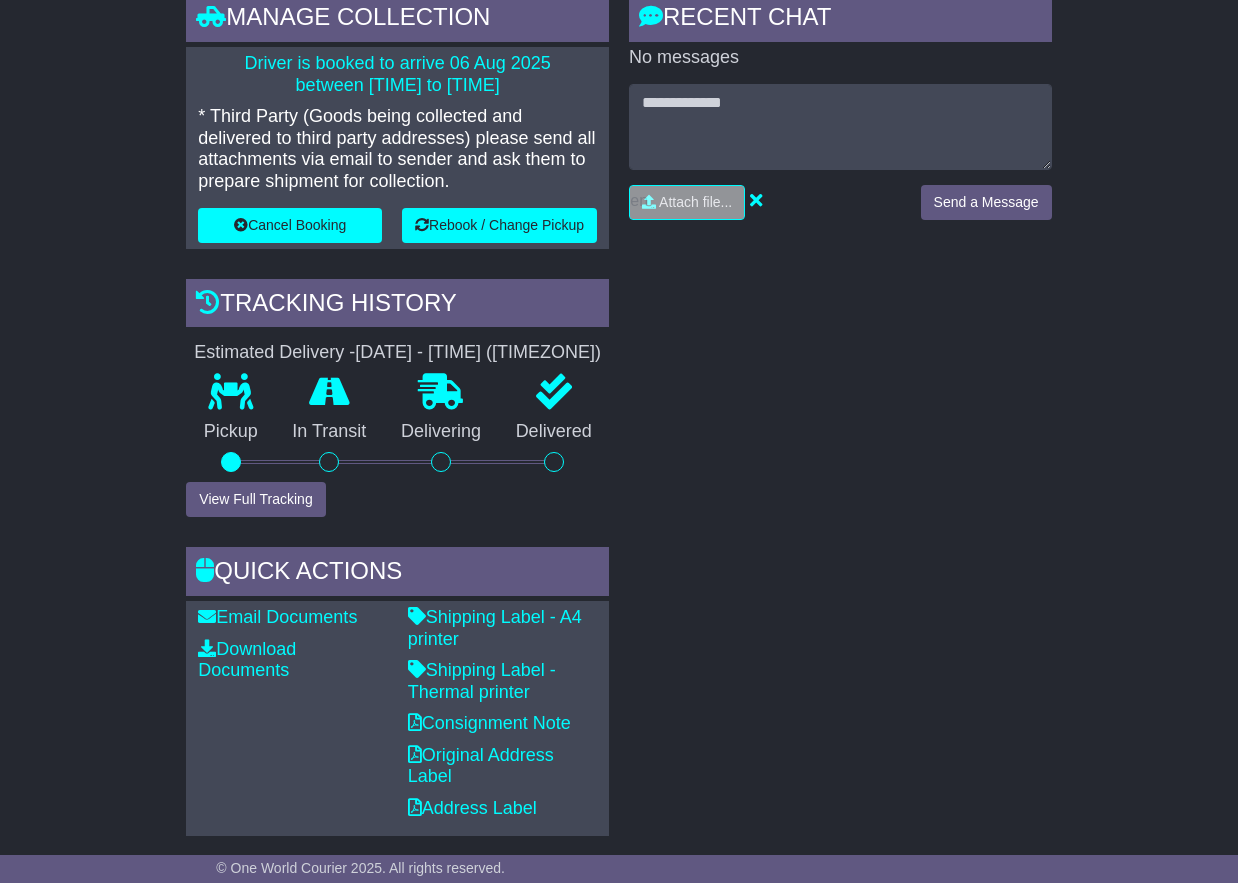 scroll, scrollTop: 478, scrollLeft: 0, axis: vertical 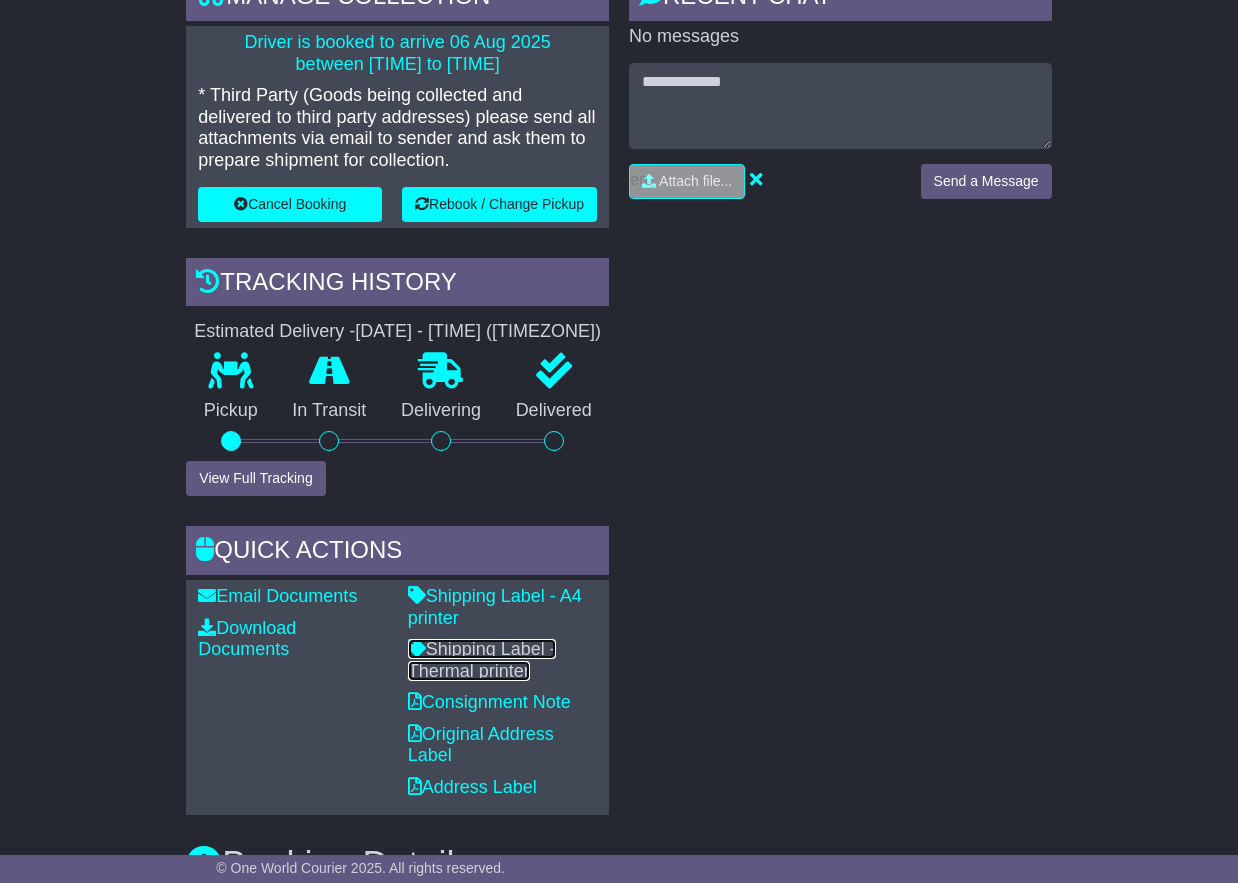 click on "Shipping Label - Thermal printer" at bounding box center [482, 660] 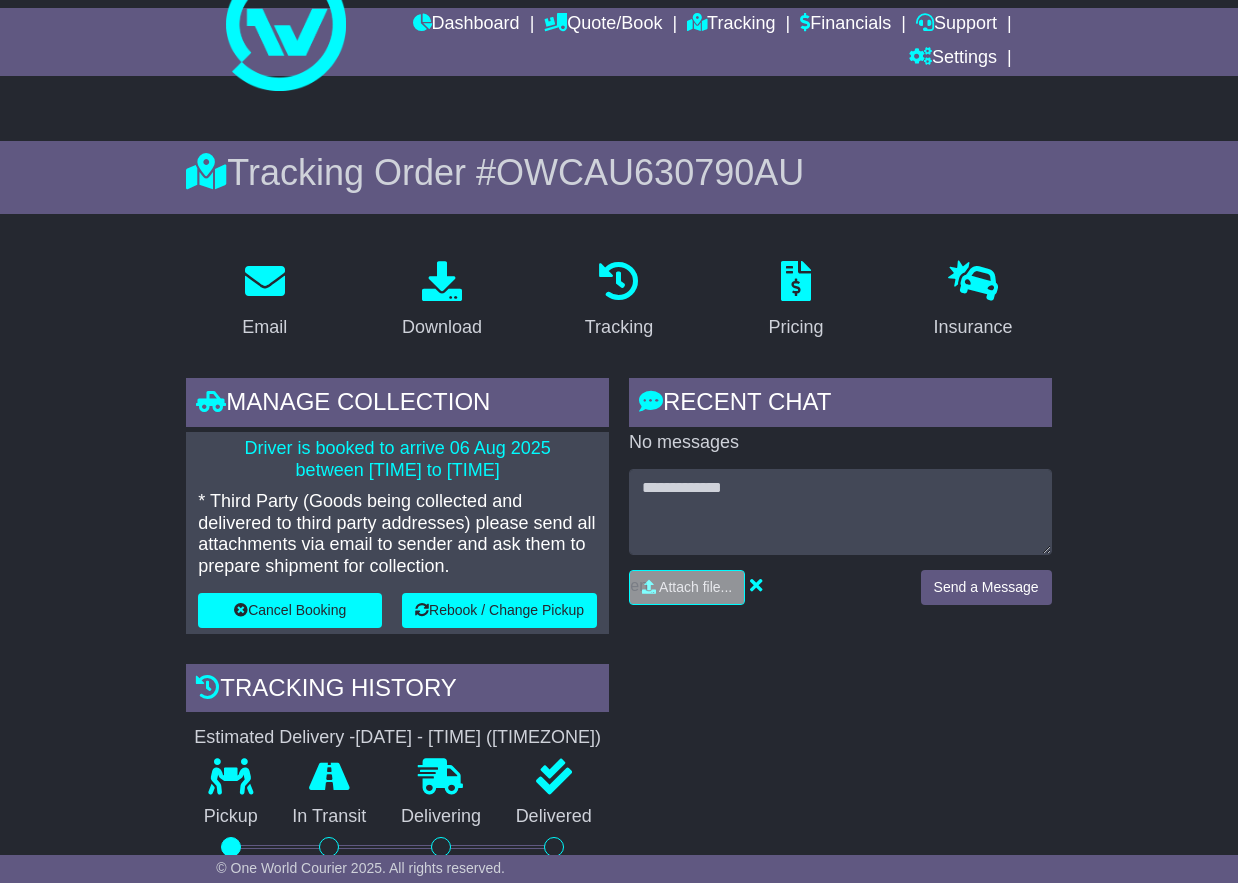 scroll, scrollTop: 56, scrollLeft: 0, axis: vertical 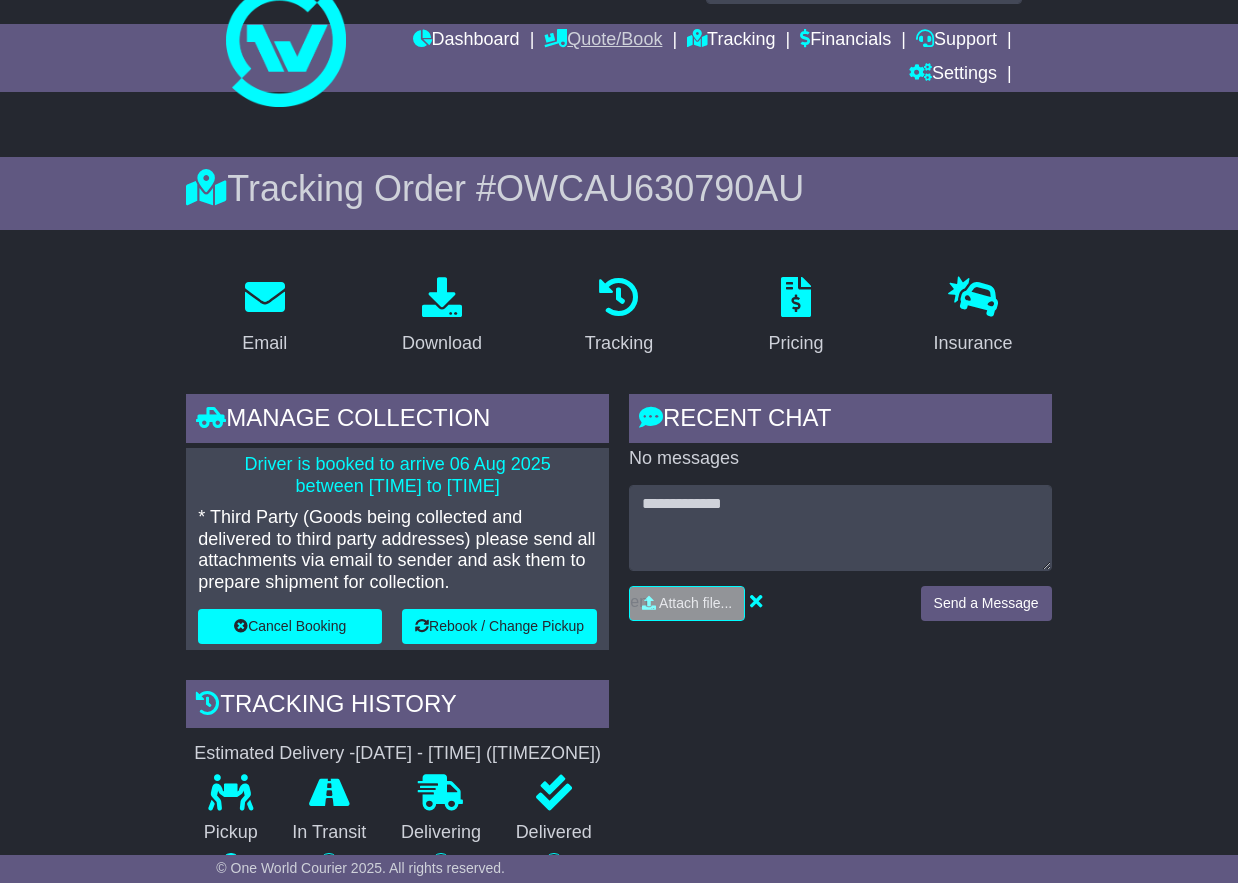 click on "Quote/Book" at bounding box center (603, 41) 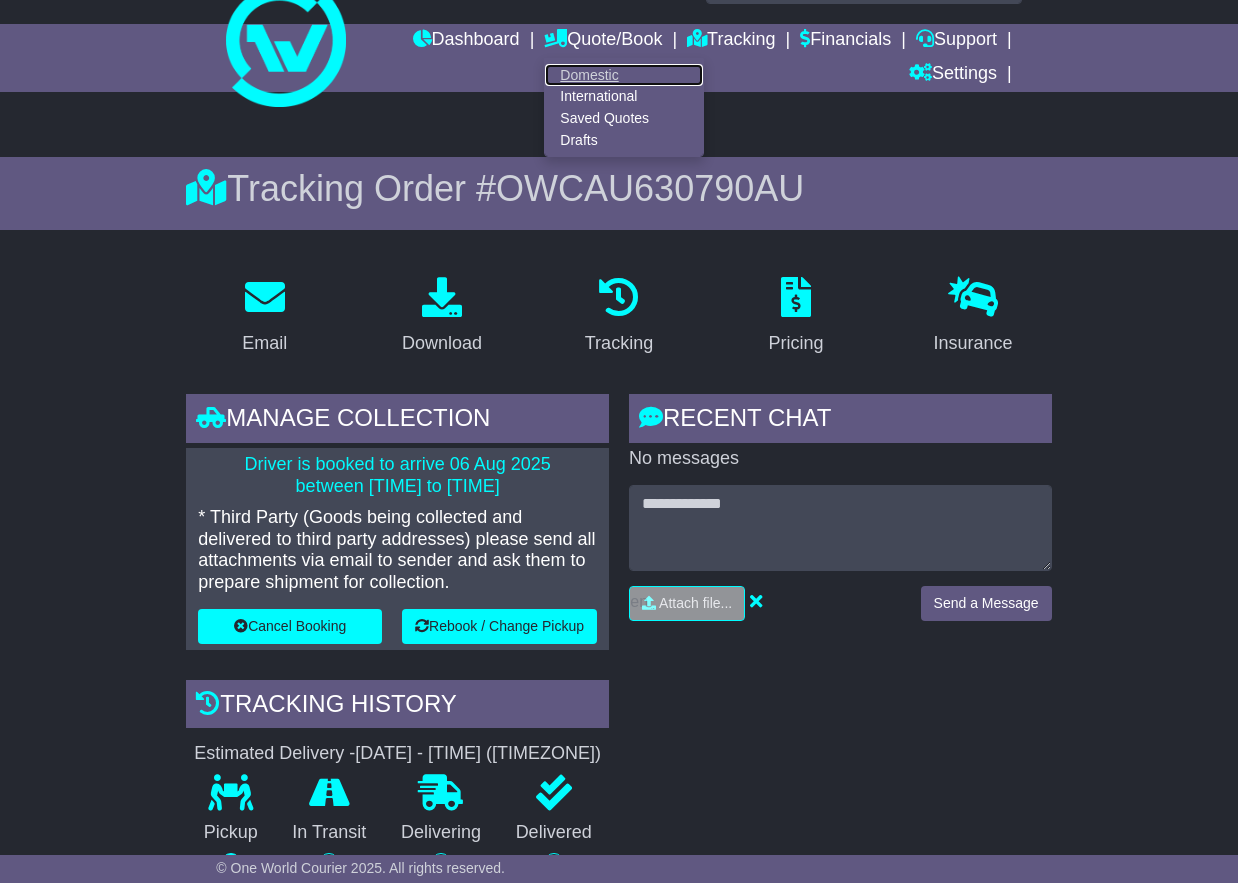 click on "Domestic" at bounding box center (624, 75) 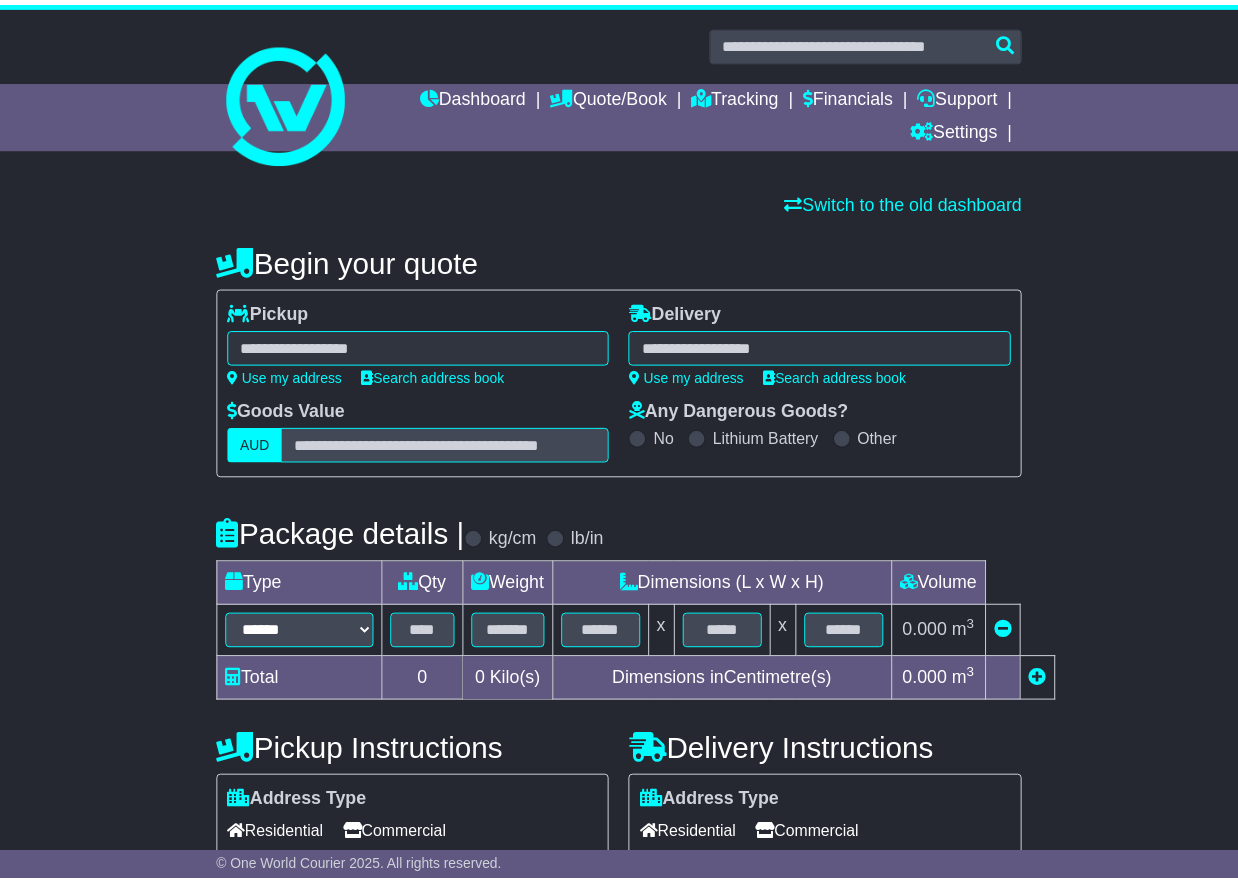 scroll, scrollTop: 0, scrollLeft: 0, axis: both 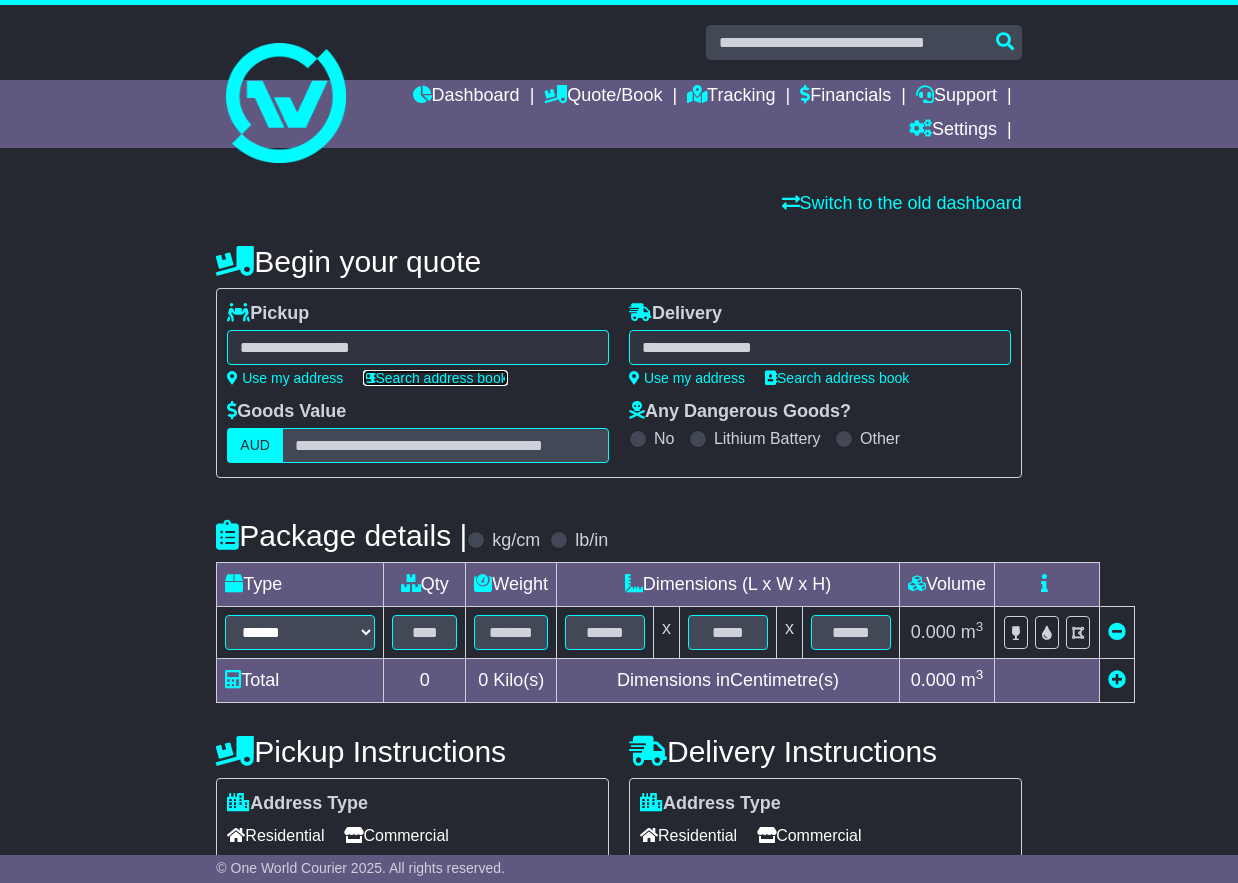 click on "Search address book" at bounding box center (435, 378) 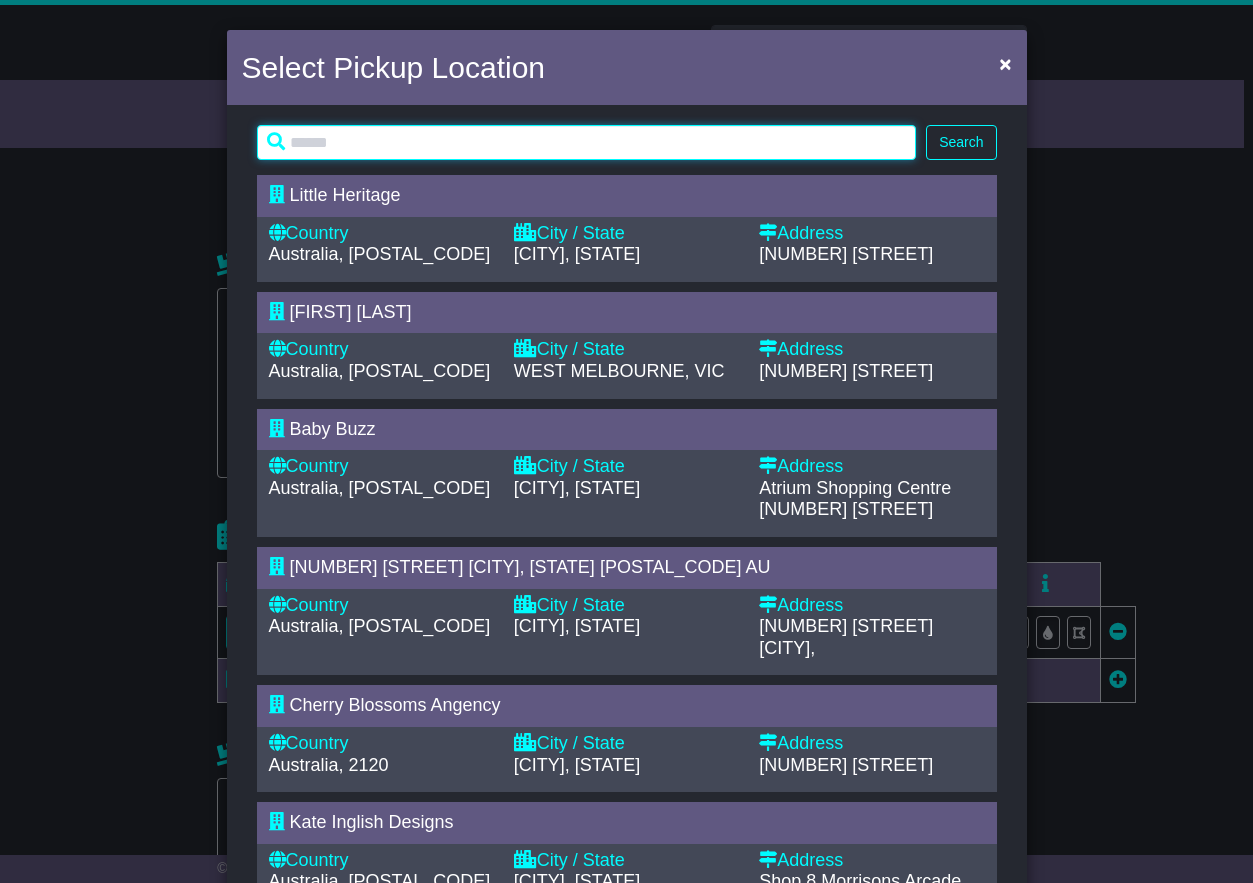 click at bounding box center (587, 142) 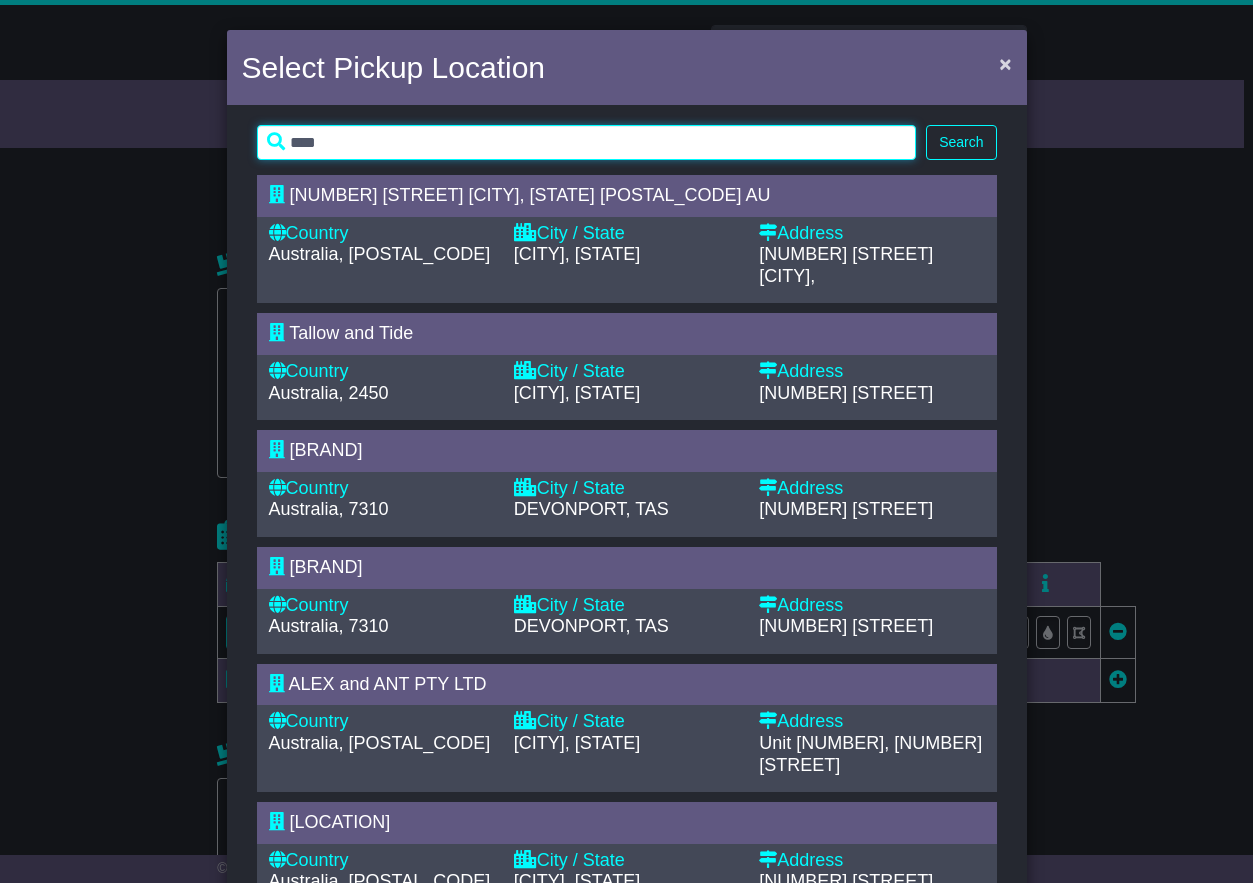 type on "****" 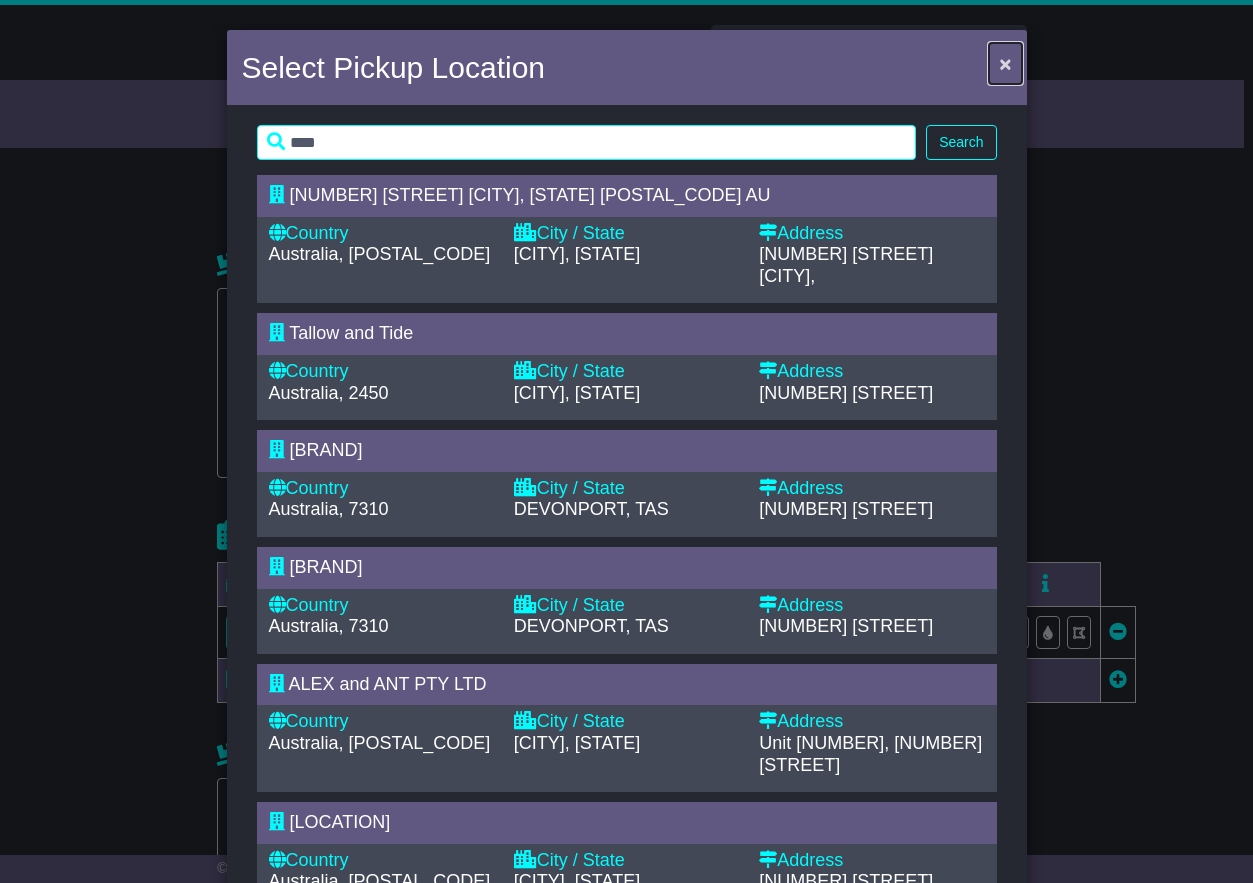 click on "×" at bounding box center [1005, 63] 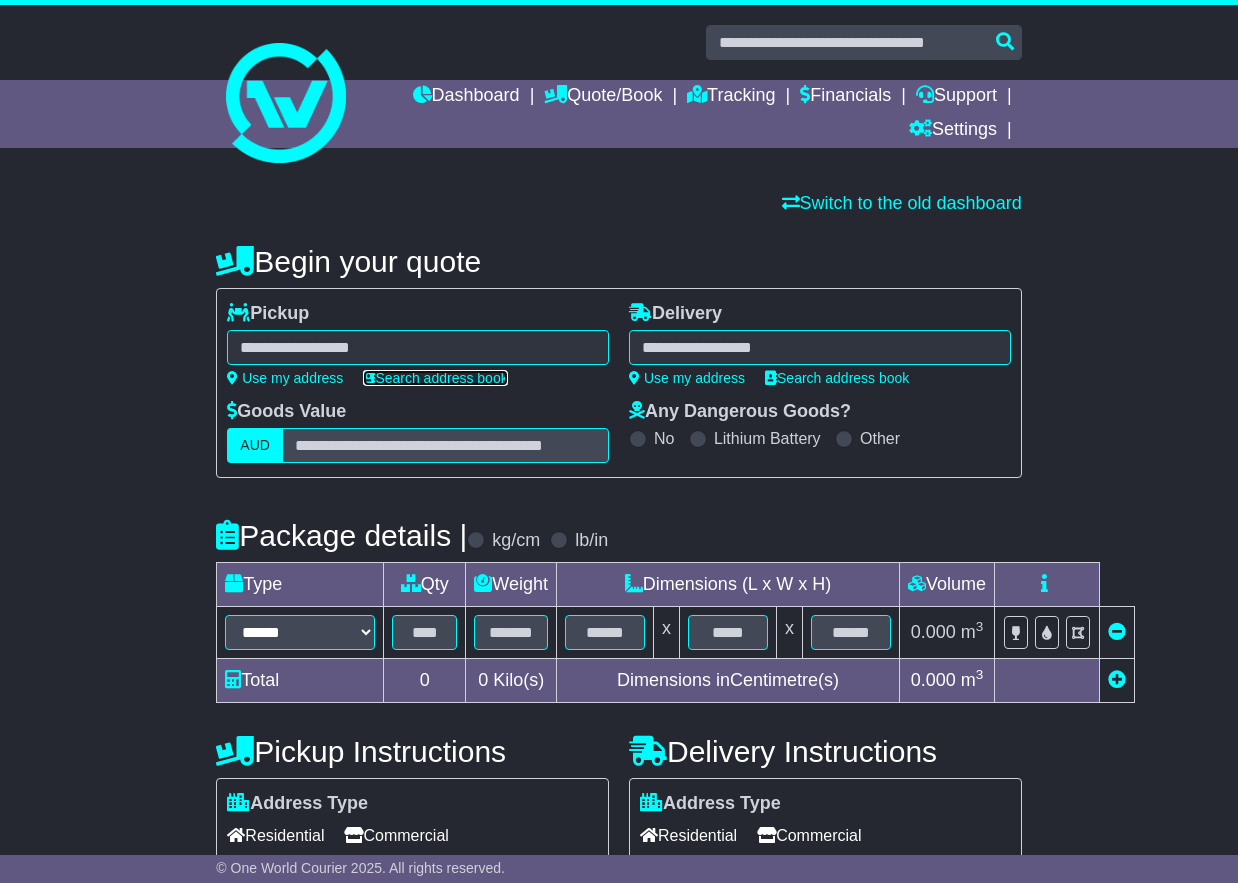 click on "Search address book" at bounding box center (435, 378) 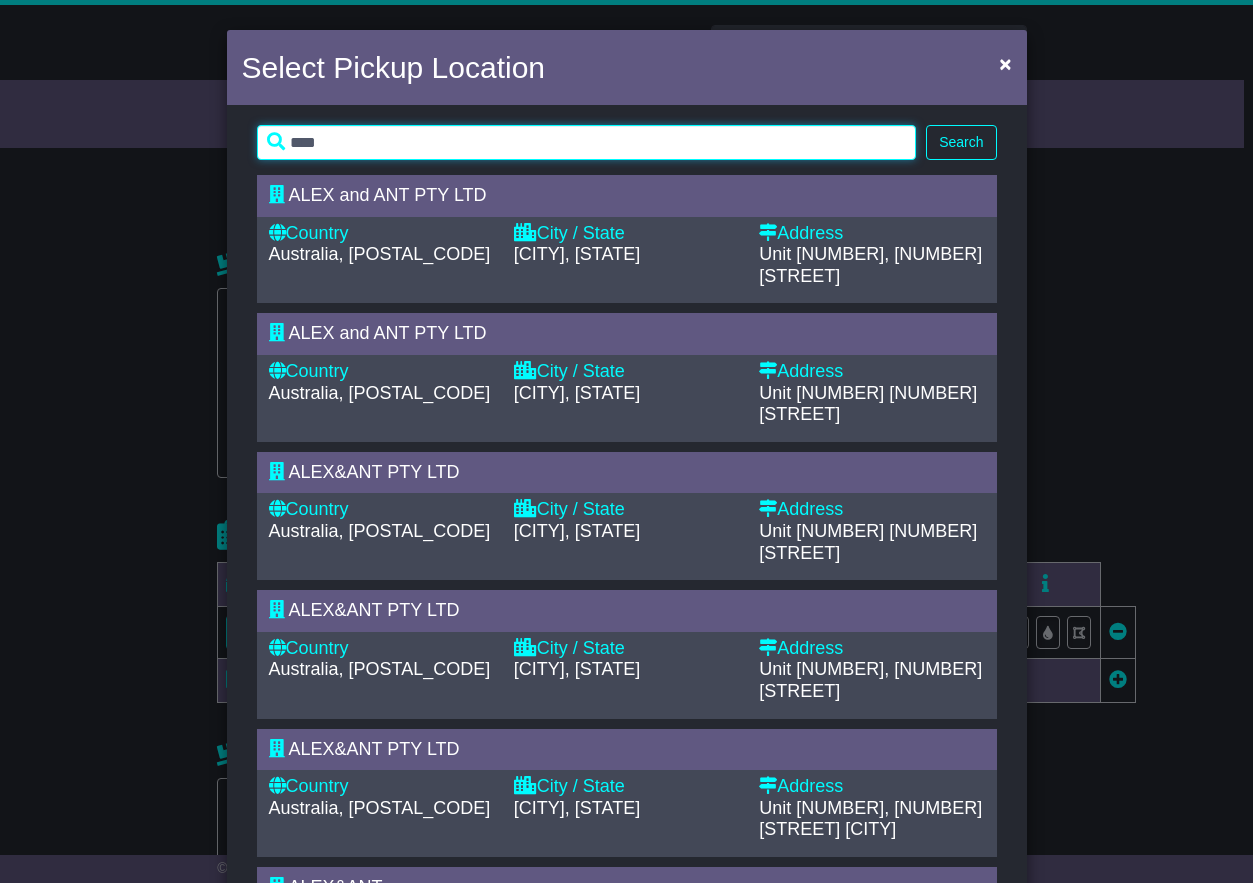 click on "****" at bounding box center (587, 142) 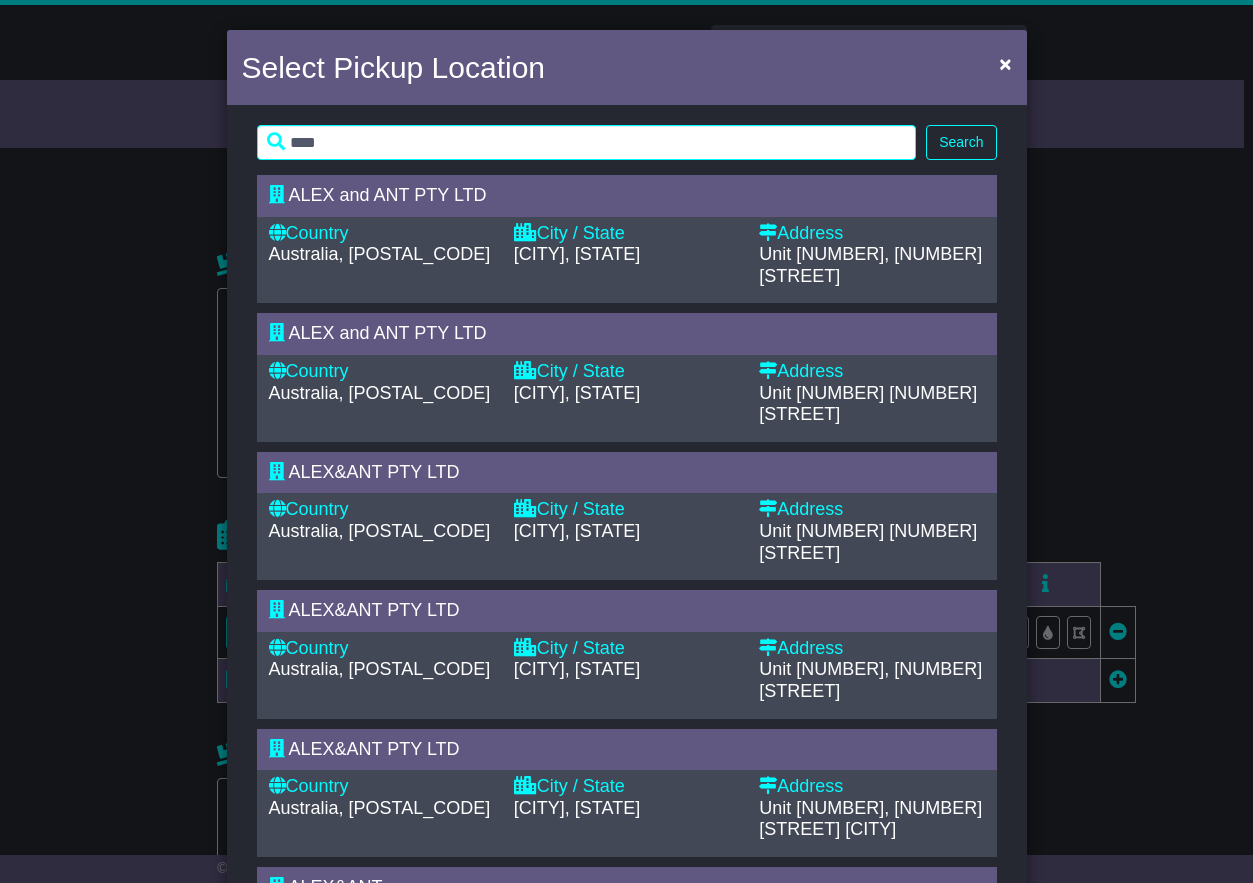 click on "City / State" at bounding box center (626, 372) 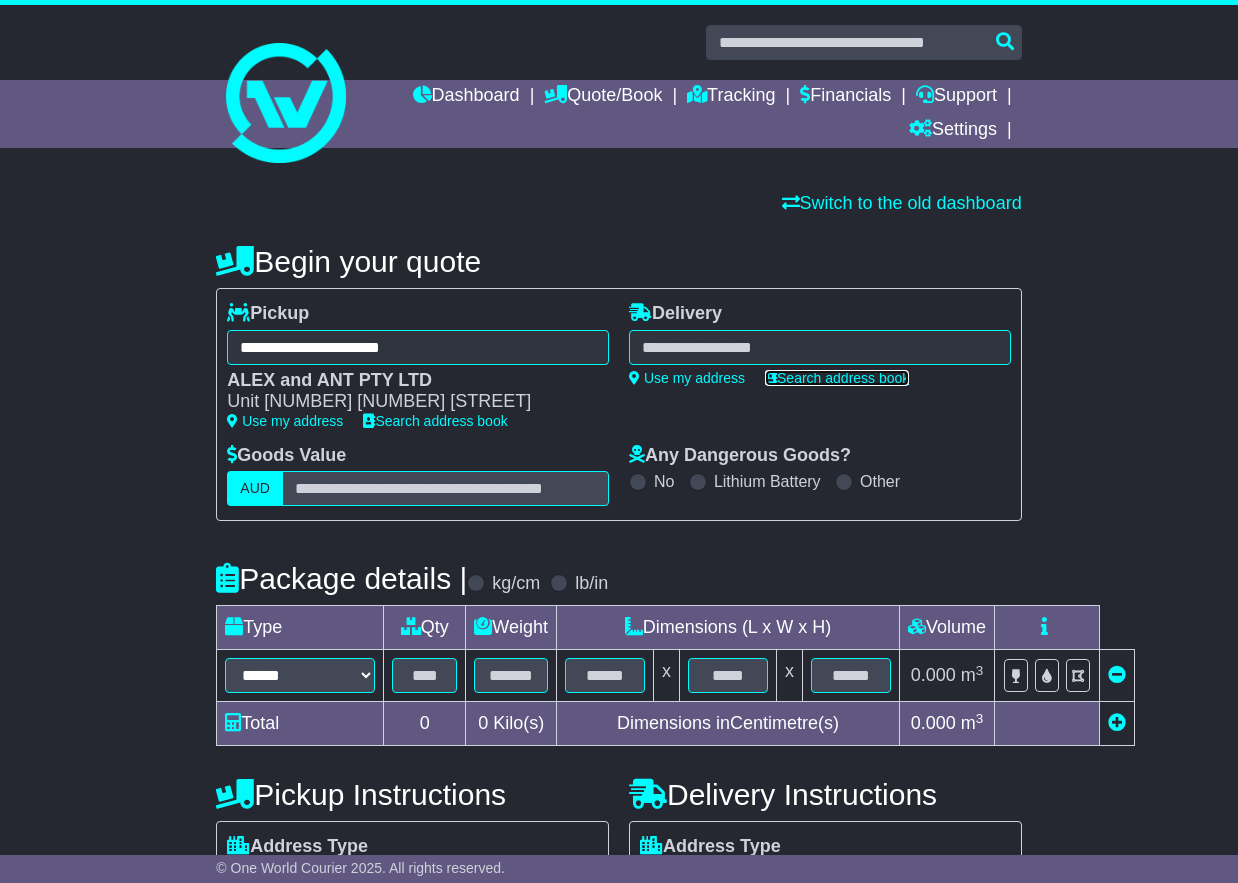 click on "Search address book" at bounding box center [837, 378] 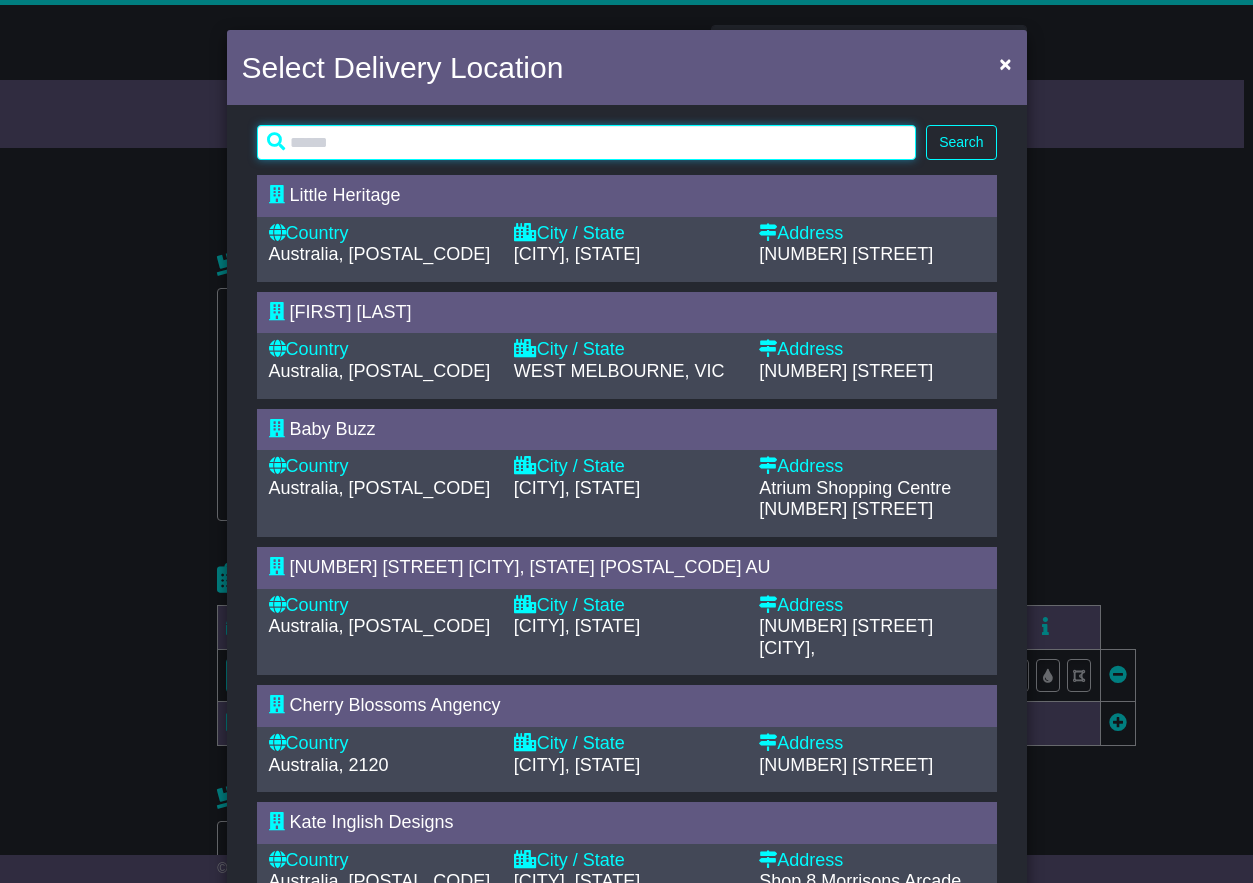 click at bounding box center (587, 142) 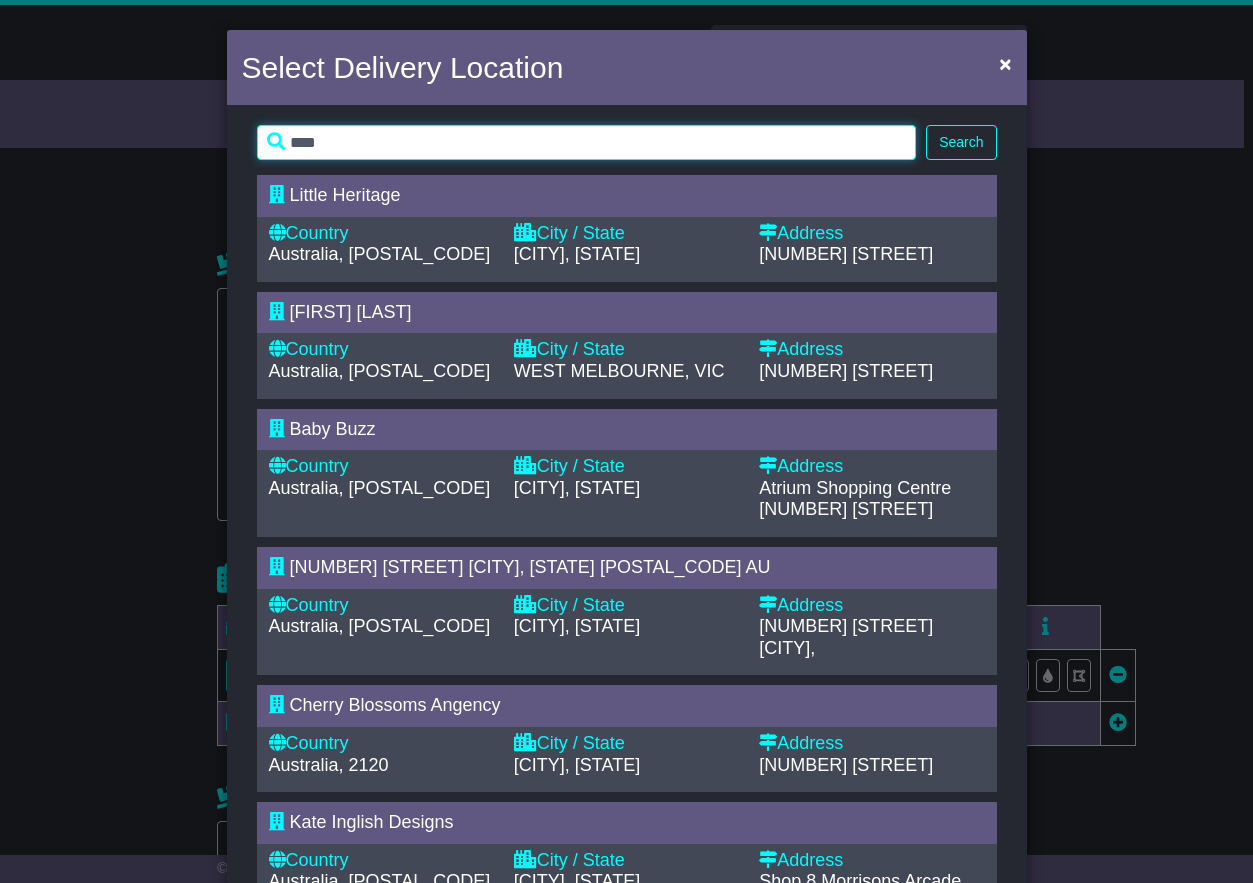 type on "****" 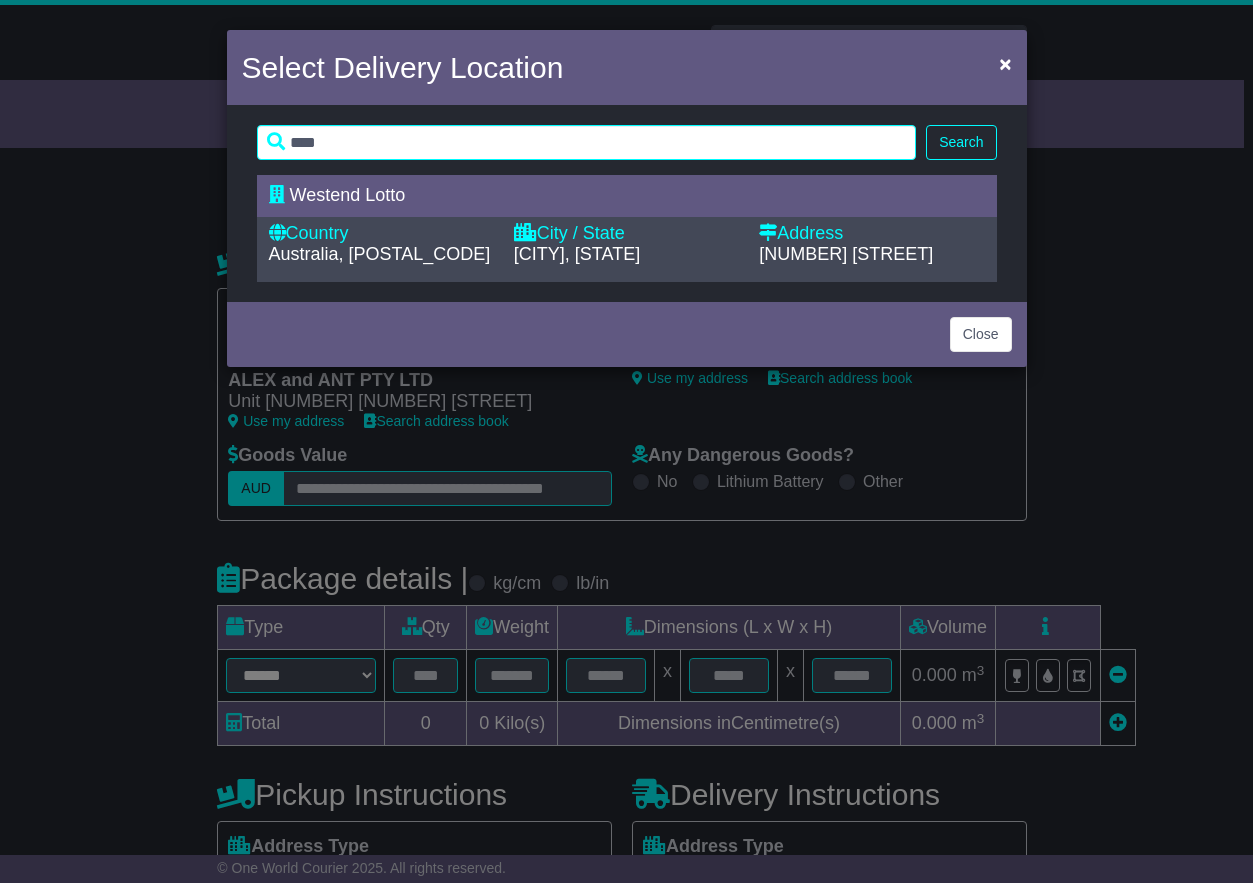 click on "Westend Lotto" at bounding box center [627, 196] 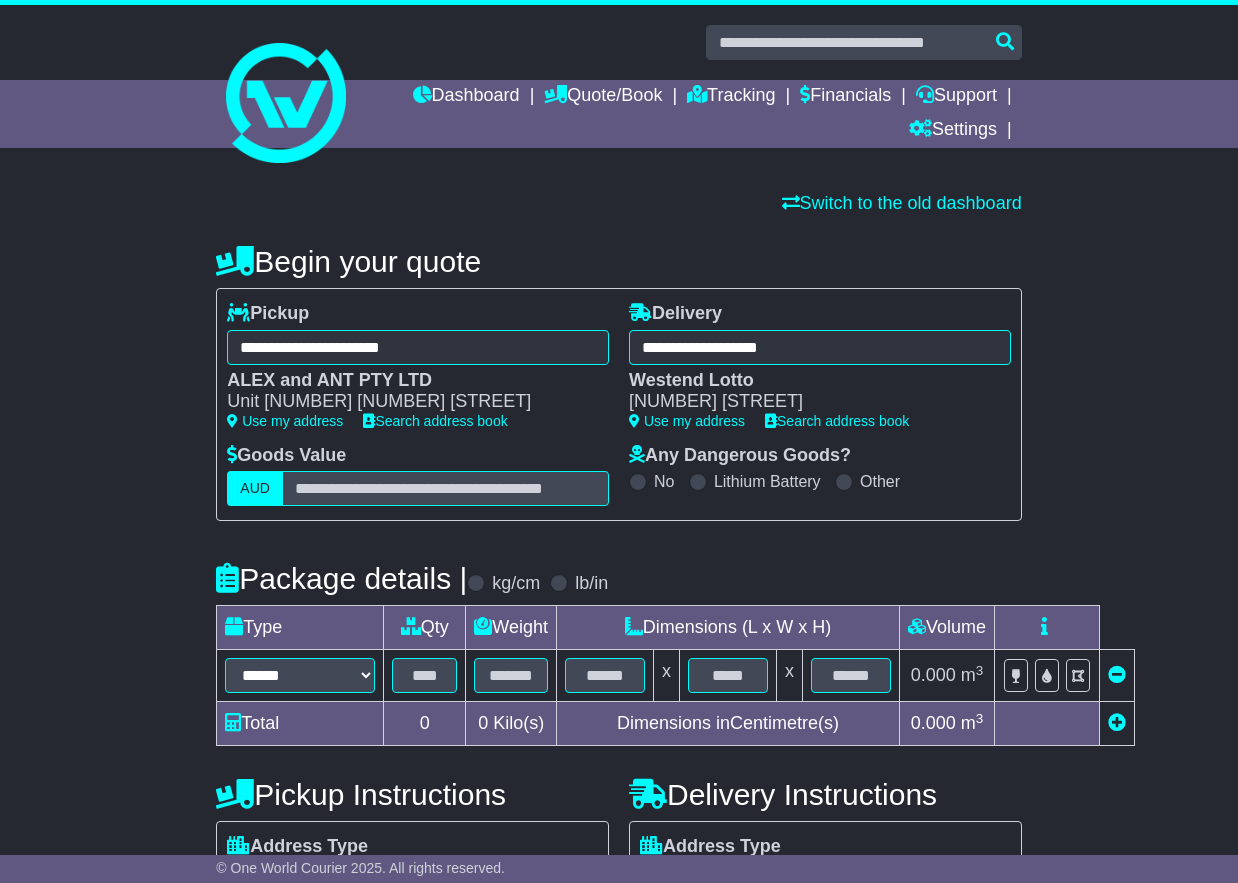 scroll, scrollTop: 159, scrollLeft: 0, axis: vertical 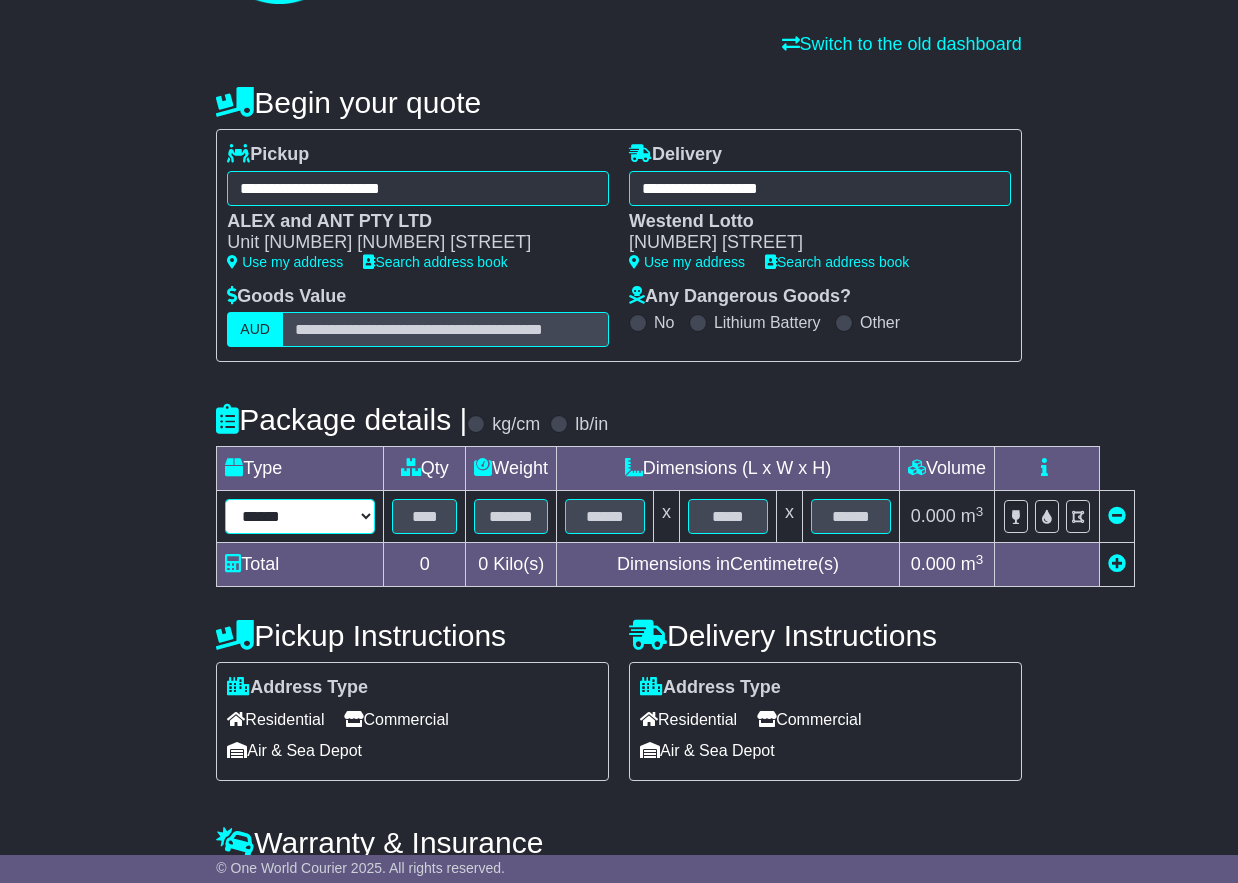click on "****** ****** *** ******** ***** **** **** ****** *** *******" at bounding box center (300, 516) 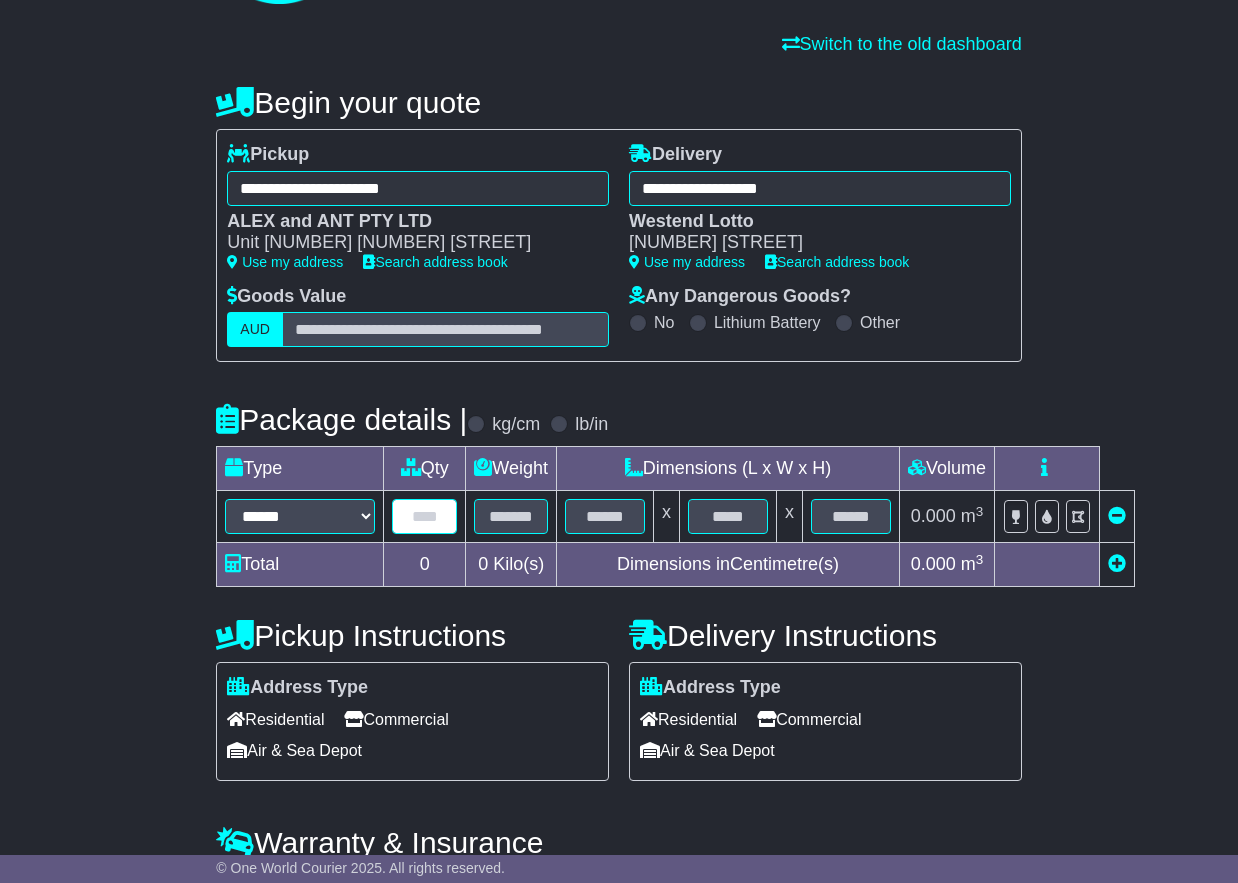 click at bounding box center (424, 516) 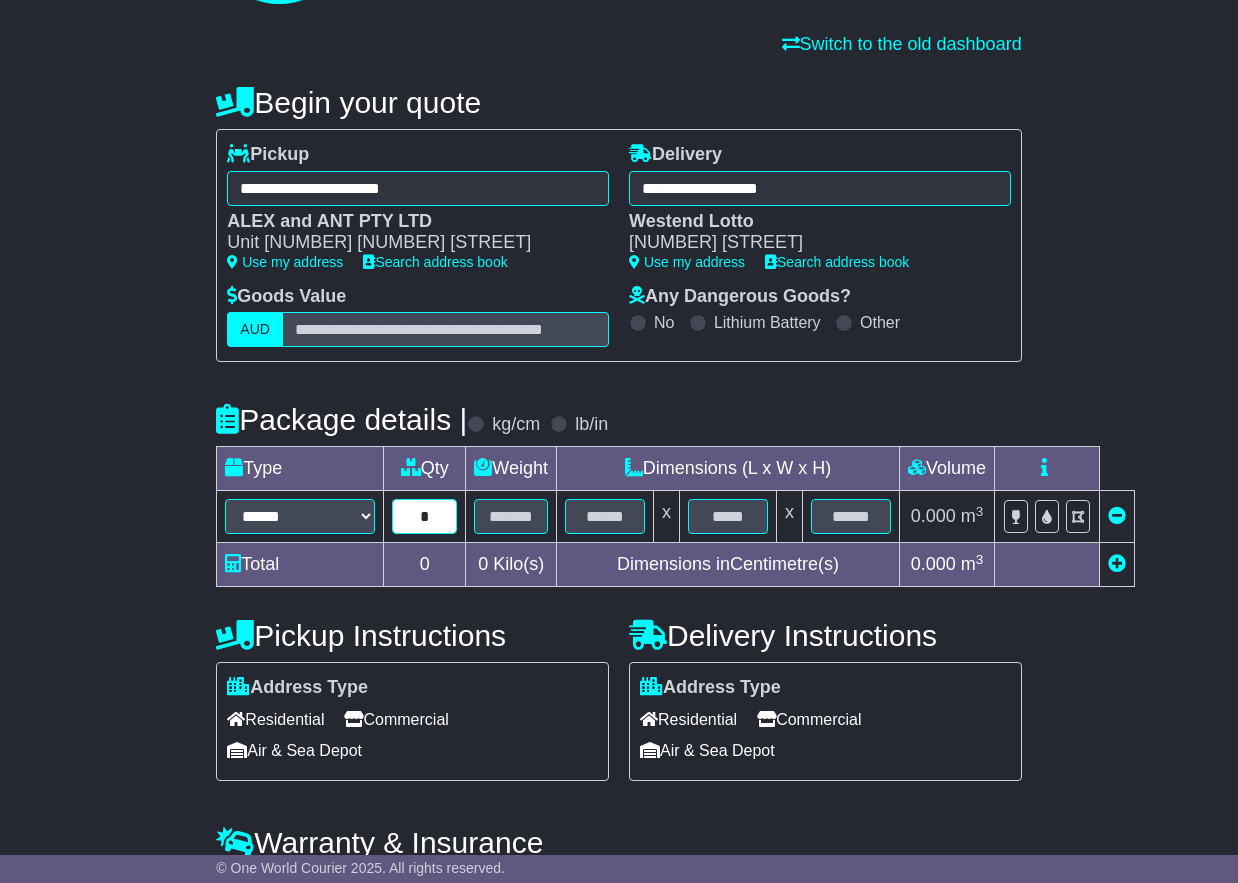 type on "*" 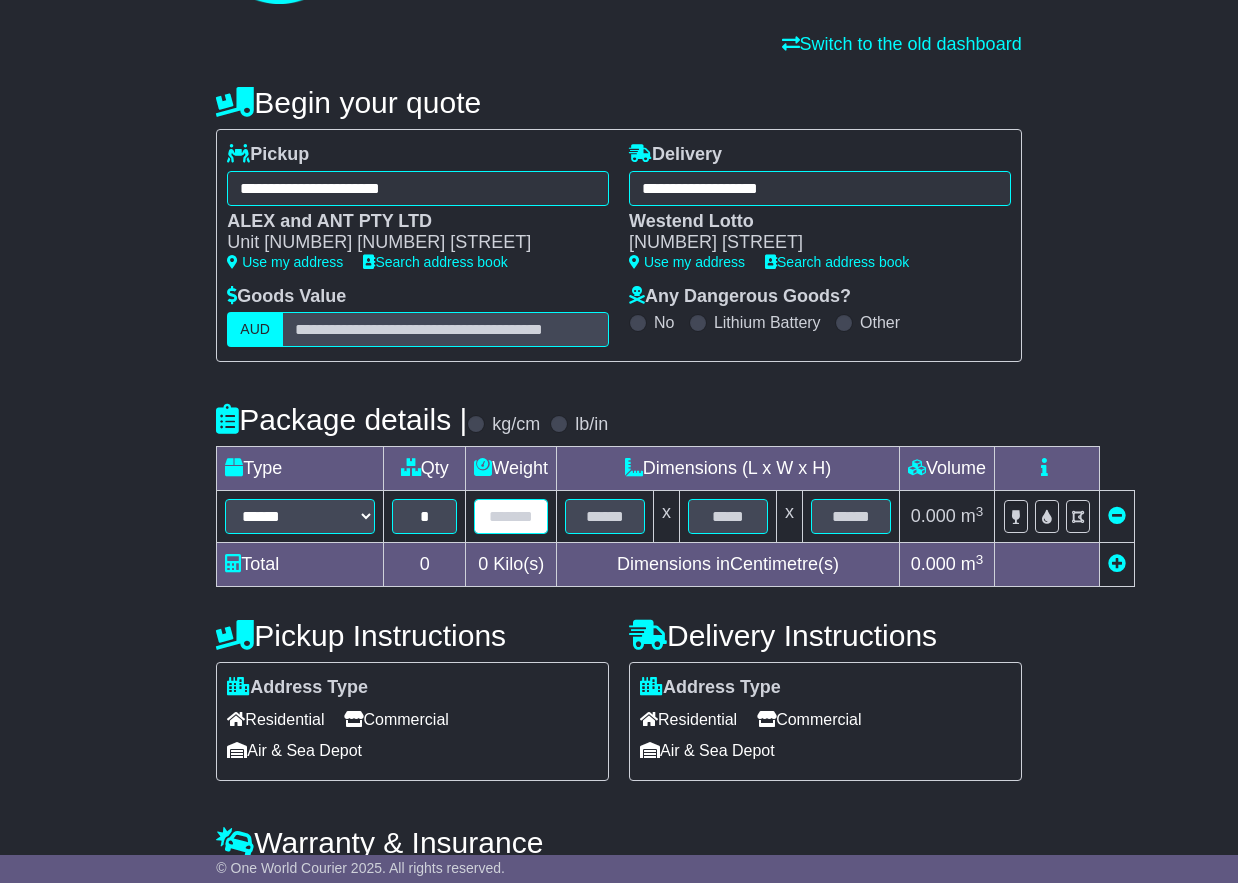 click at bounding box center (511, 516) 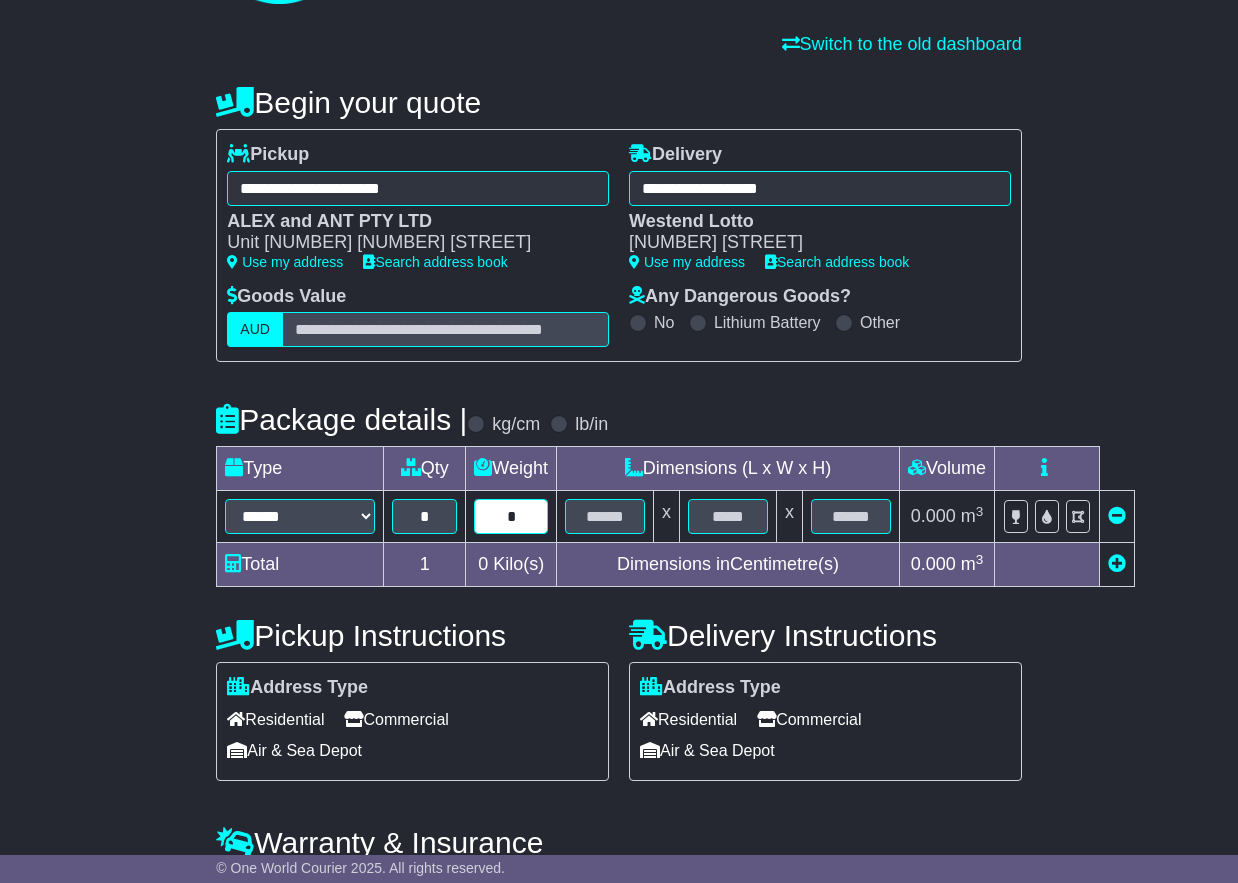 type on "*" 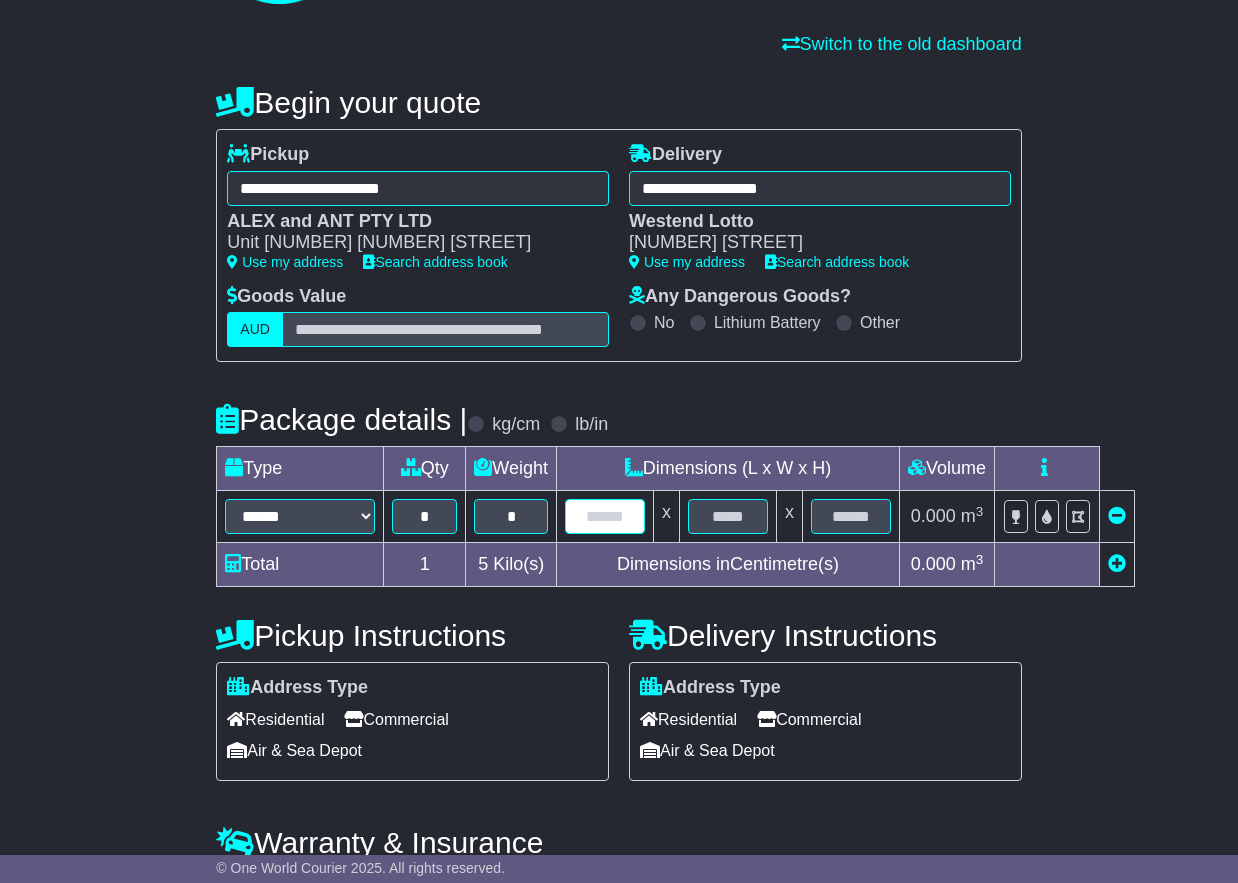 click at bounding box center [605, 516] 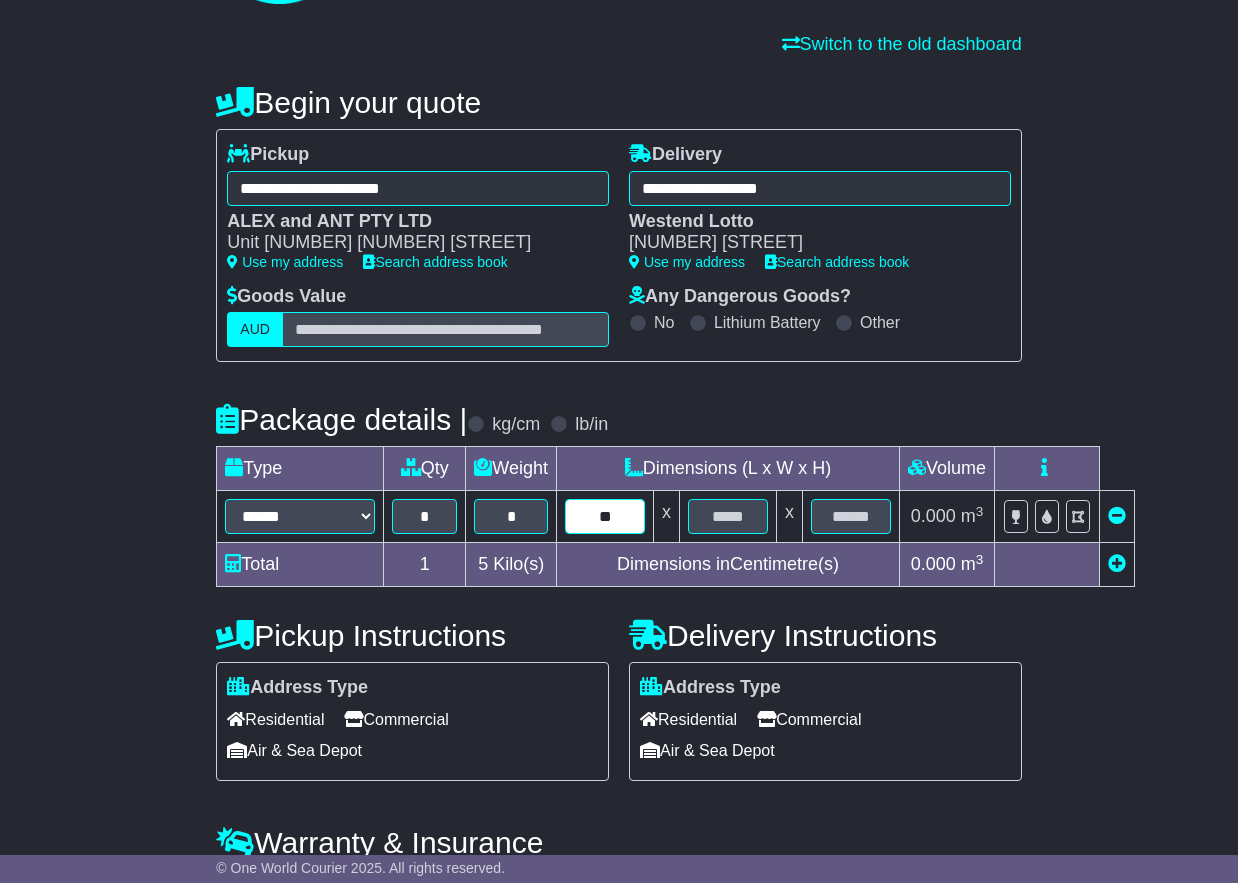 type on "**" 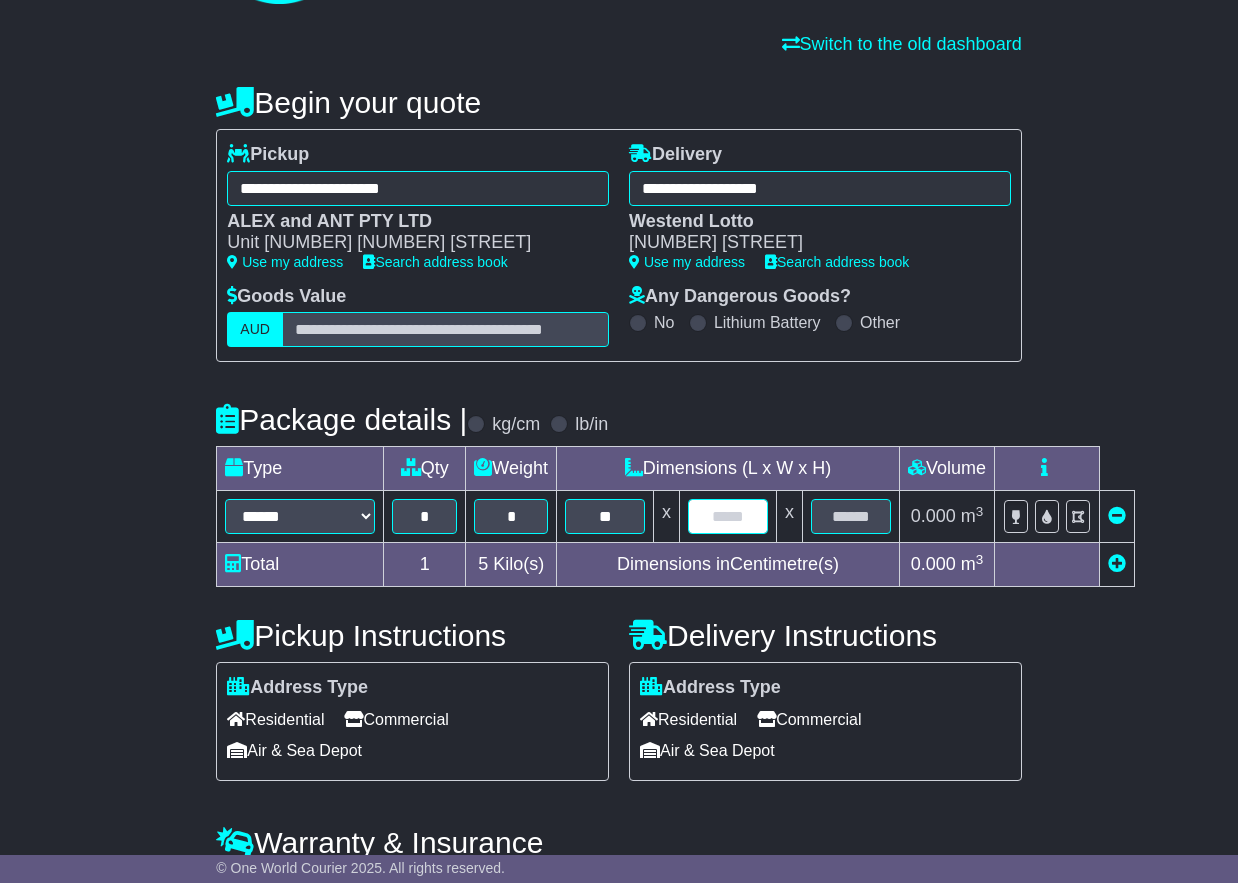 click at bounding box center [728, 516] 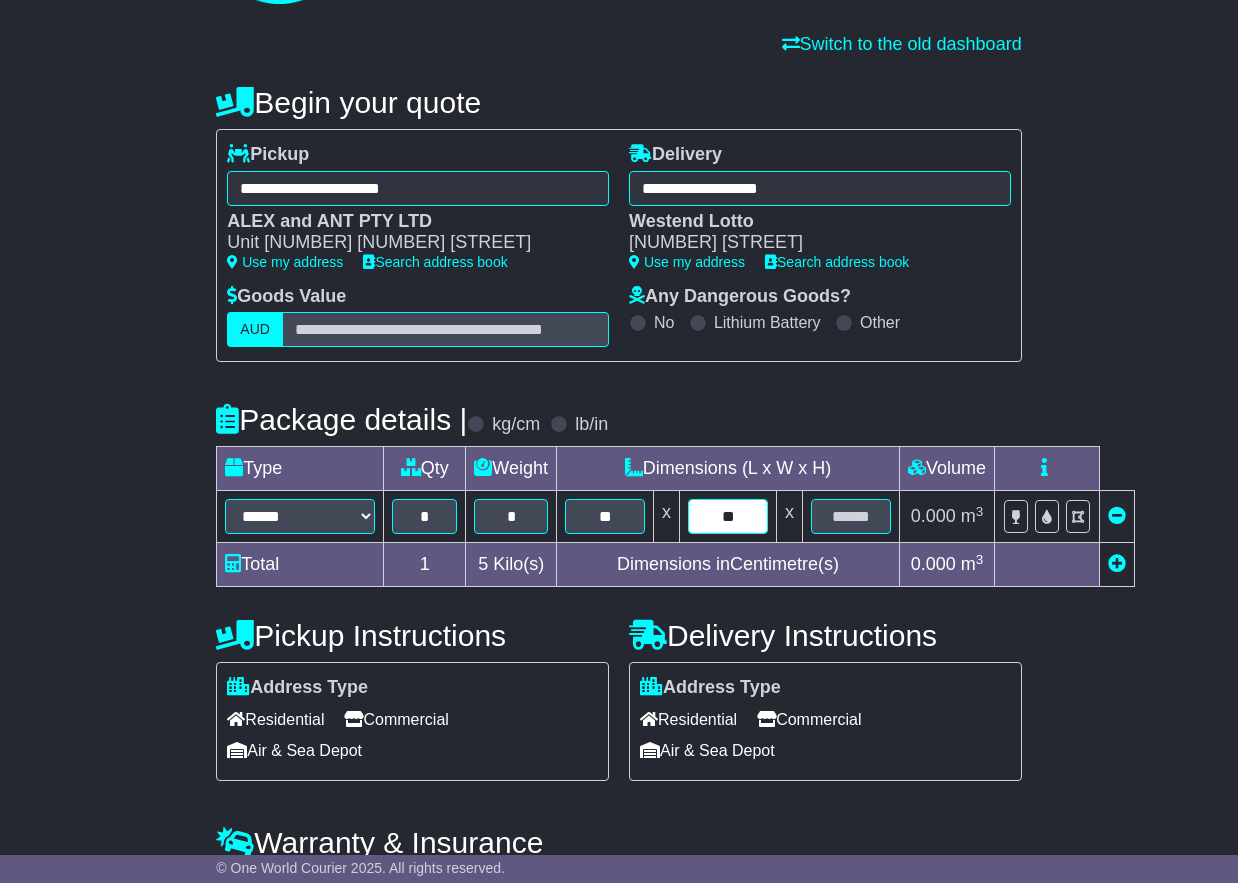type on "**" 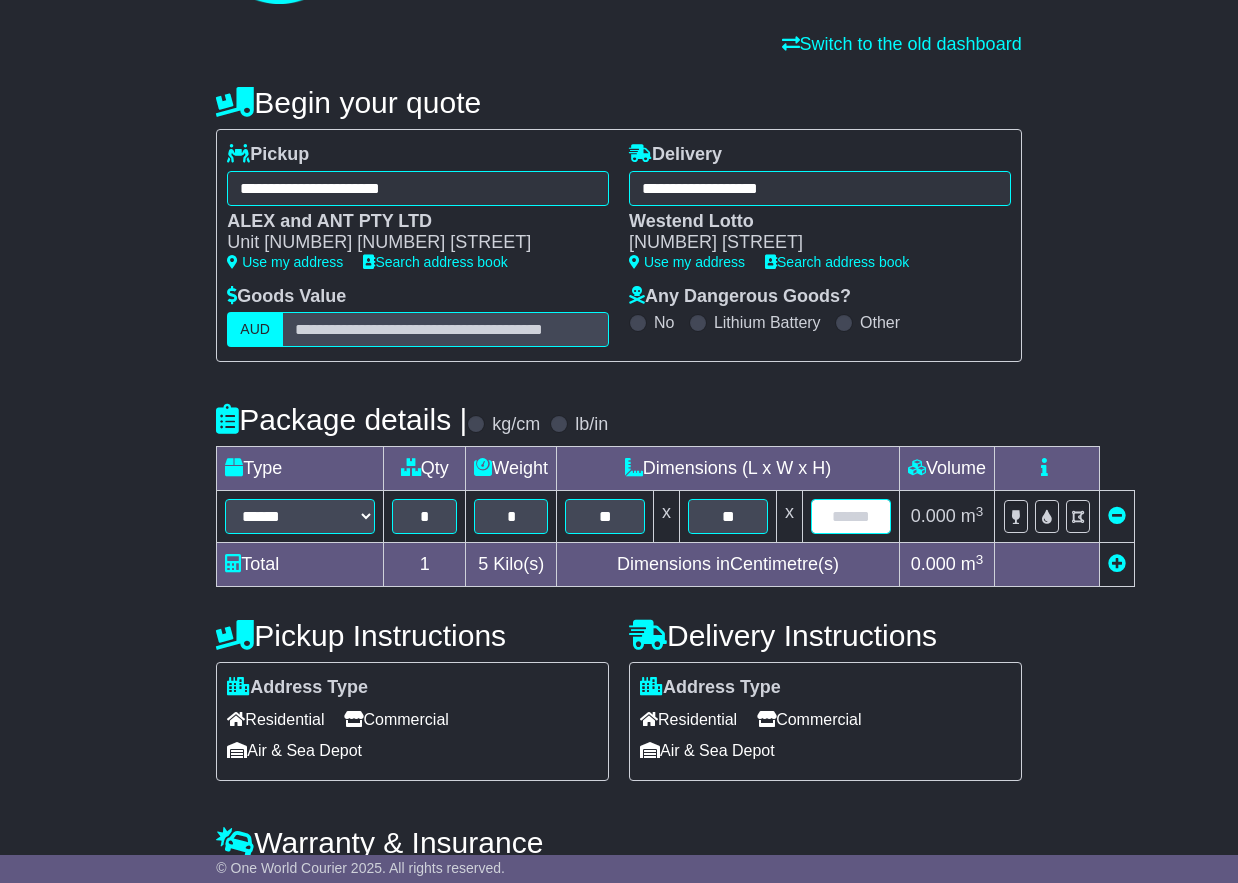 click at bounding box center (851, 516) 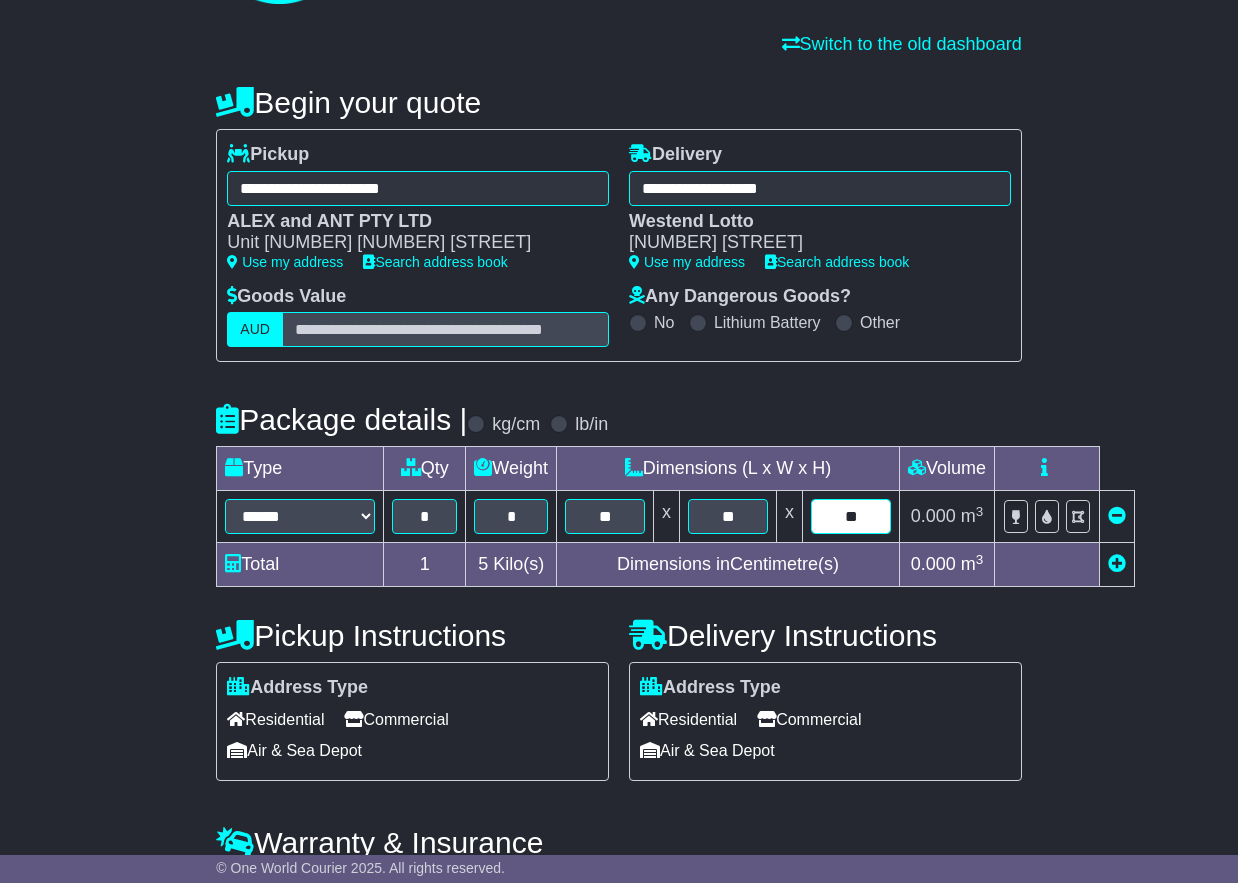 scroll, scrollTop: 284, scrollLeft: 0, axis: vertical 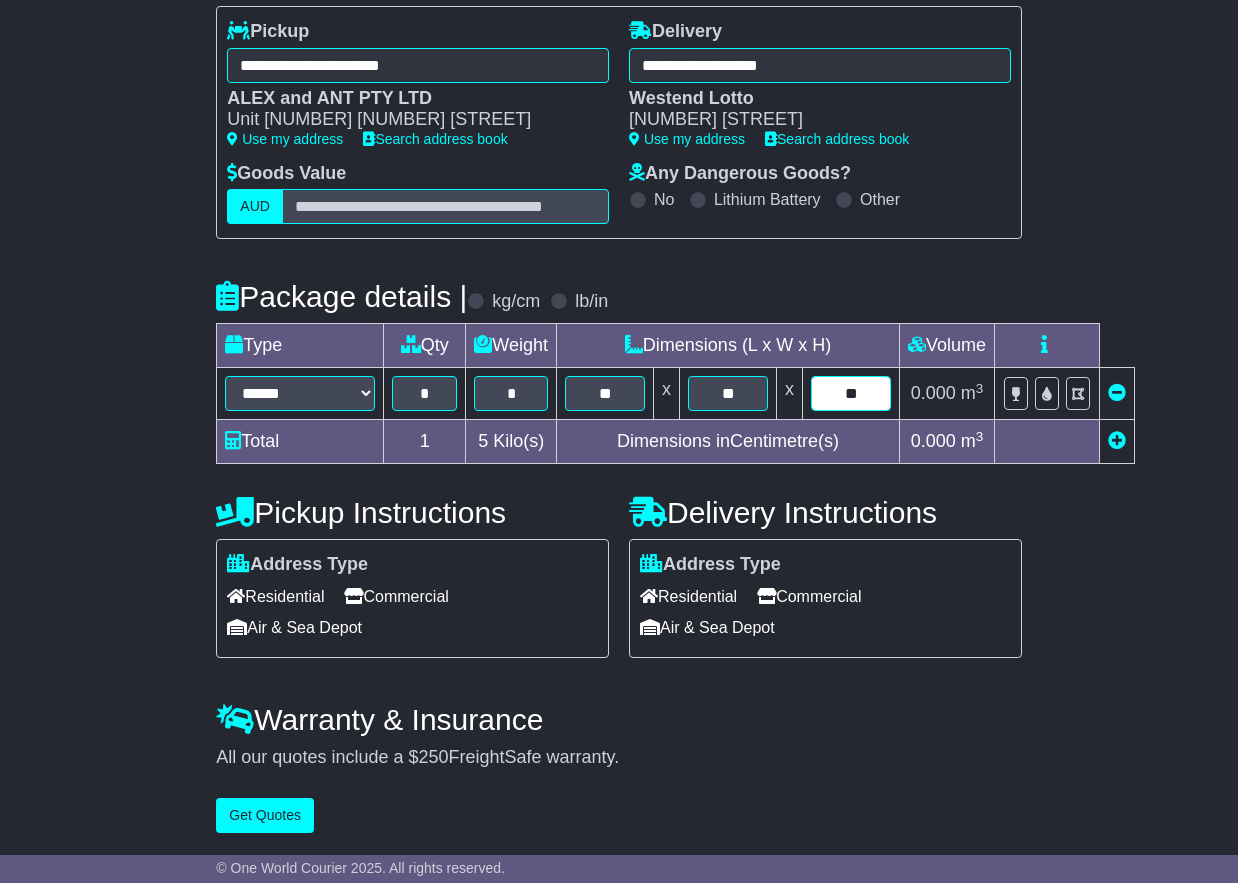 type on "**" 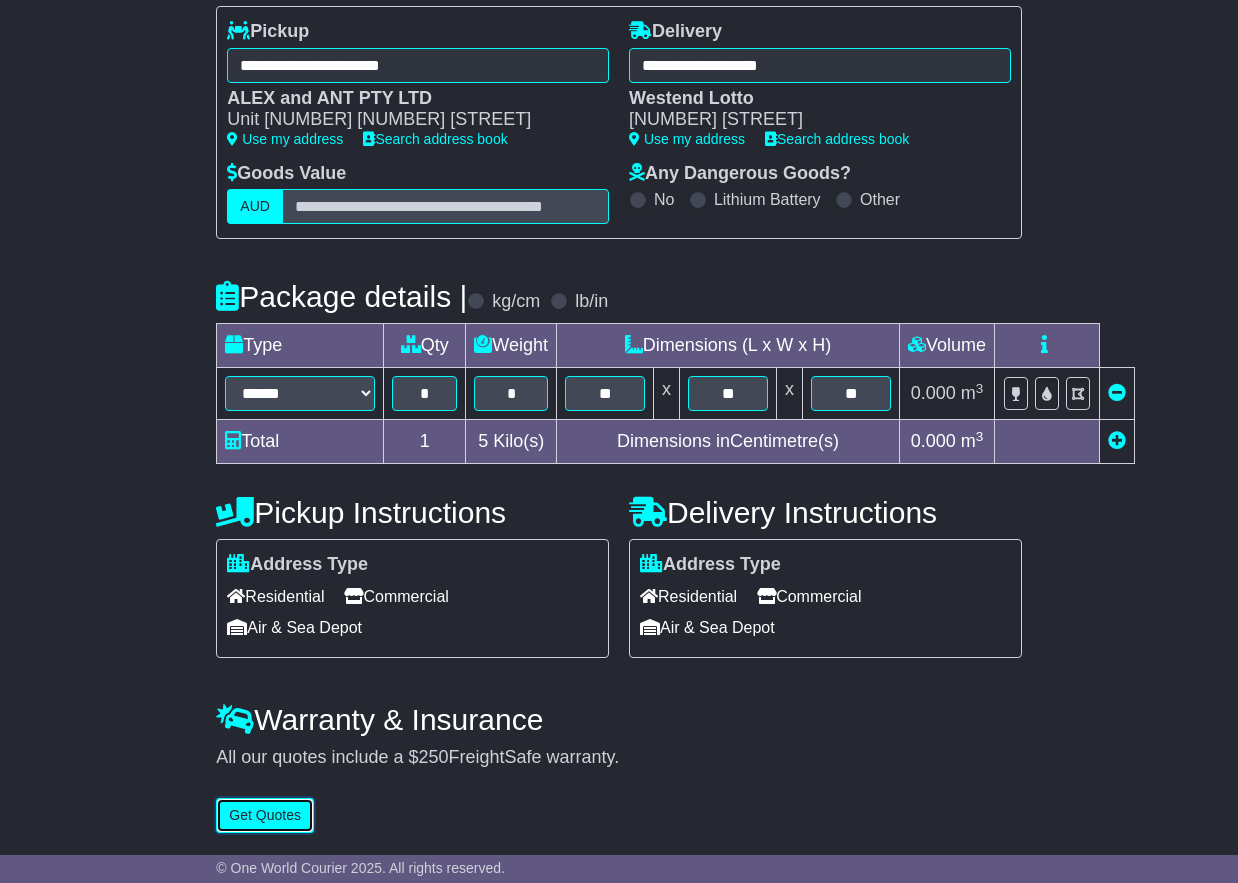 click on "Get Quotes" at bounding box center (265, 815) 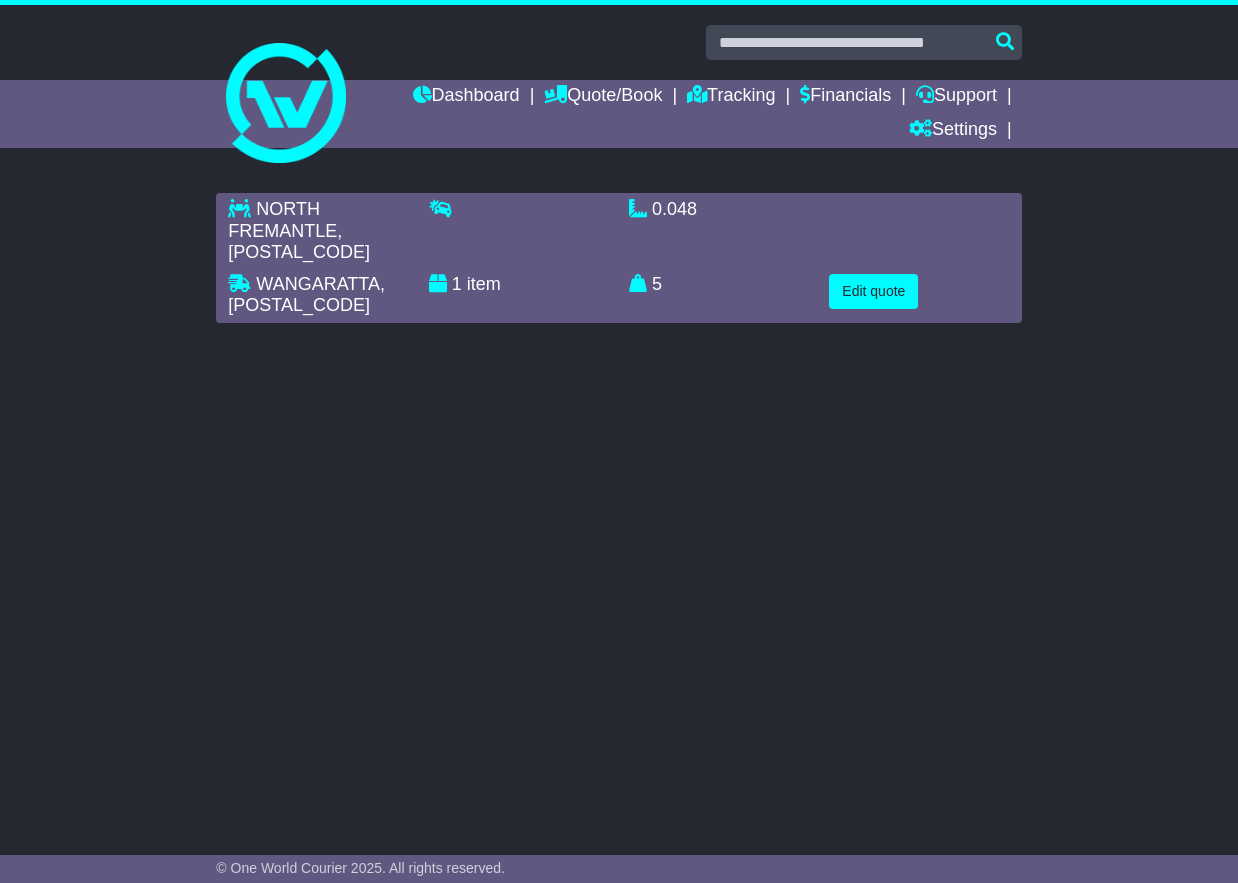 scroll, scrollTop: 0, scrollLeft: 0, axis: both 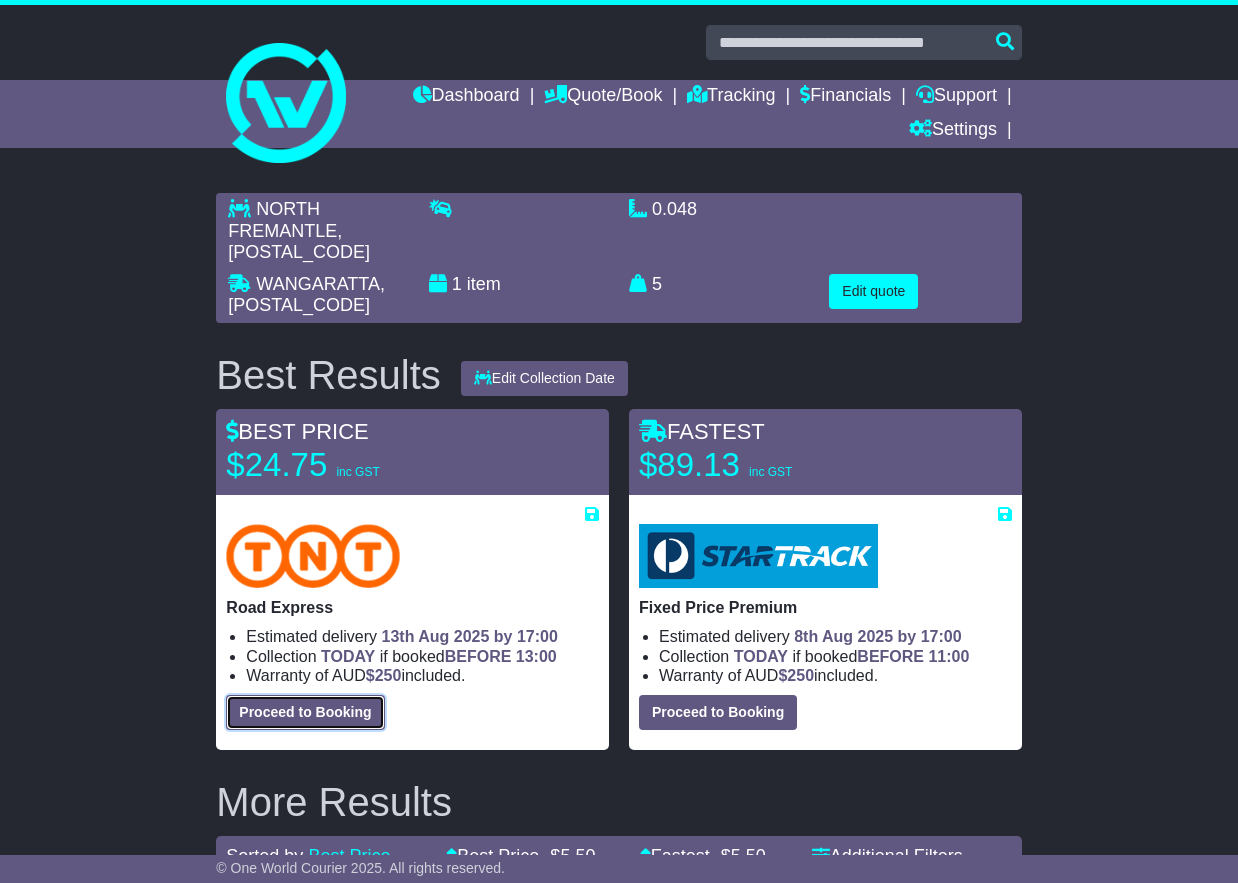 click on "Proceed to Booking" at bounding box center (305, 712) 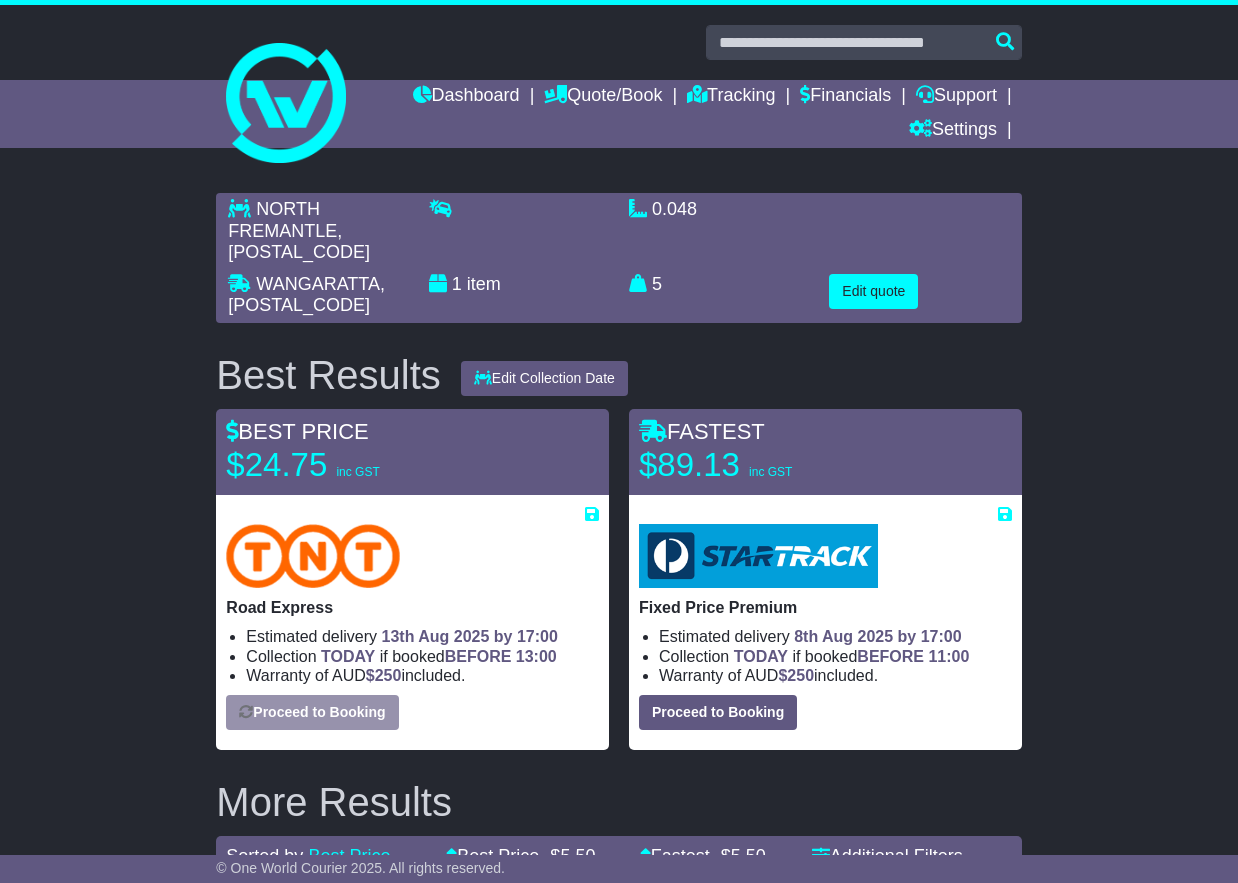 select on "****" 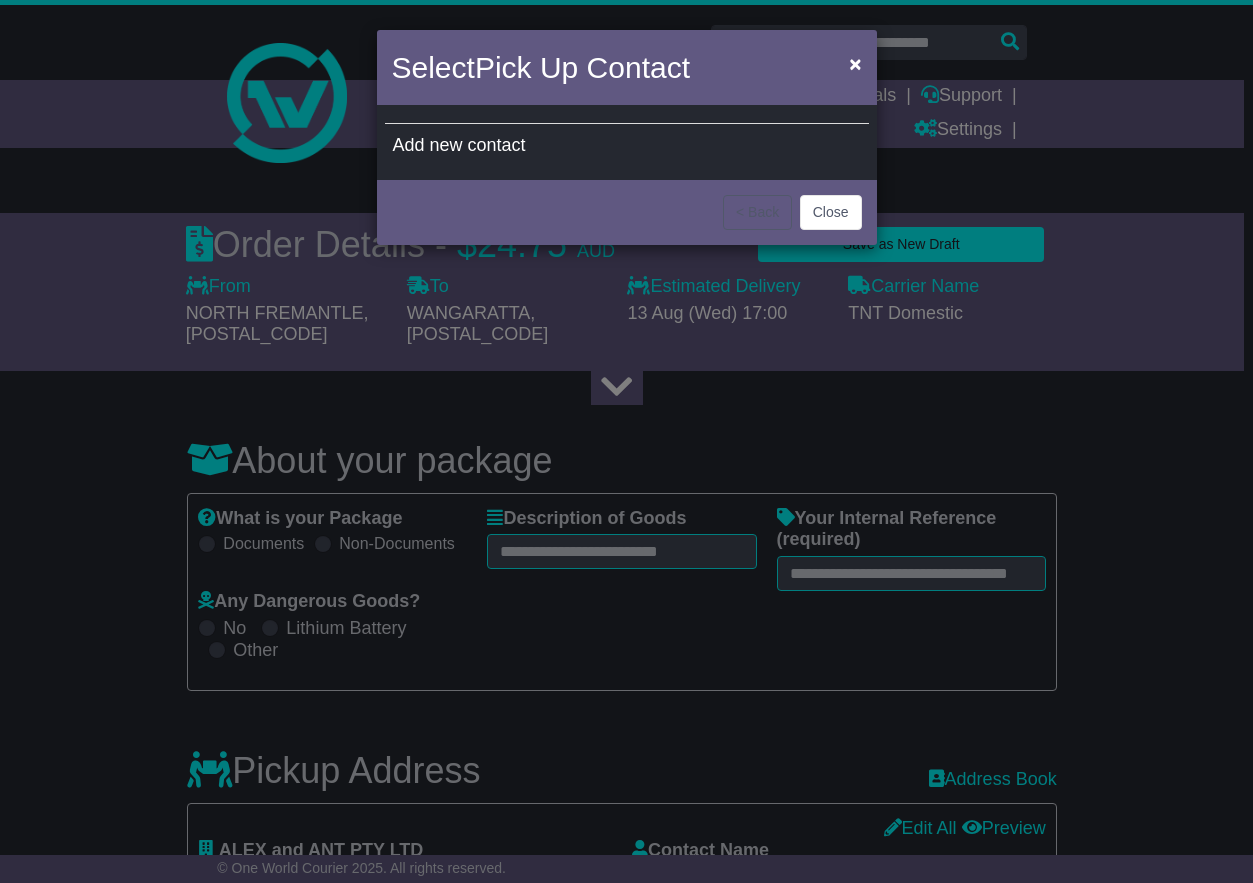 select 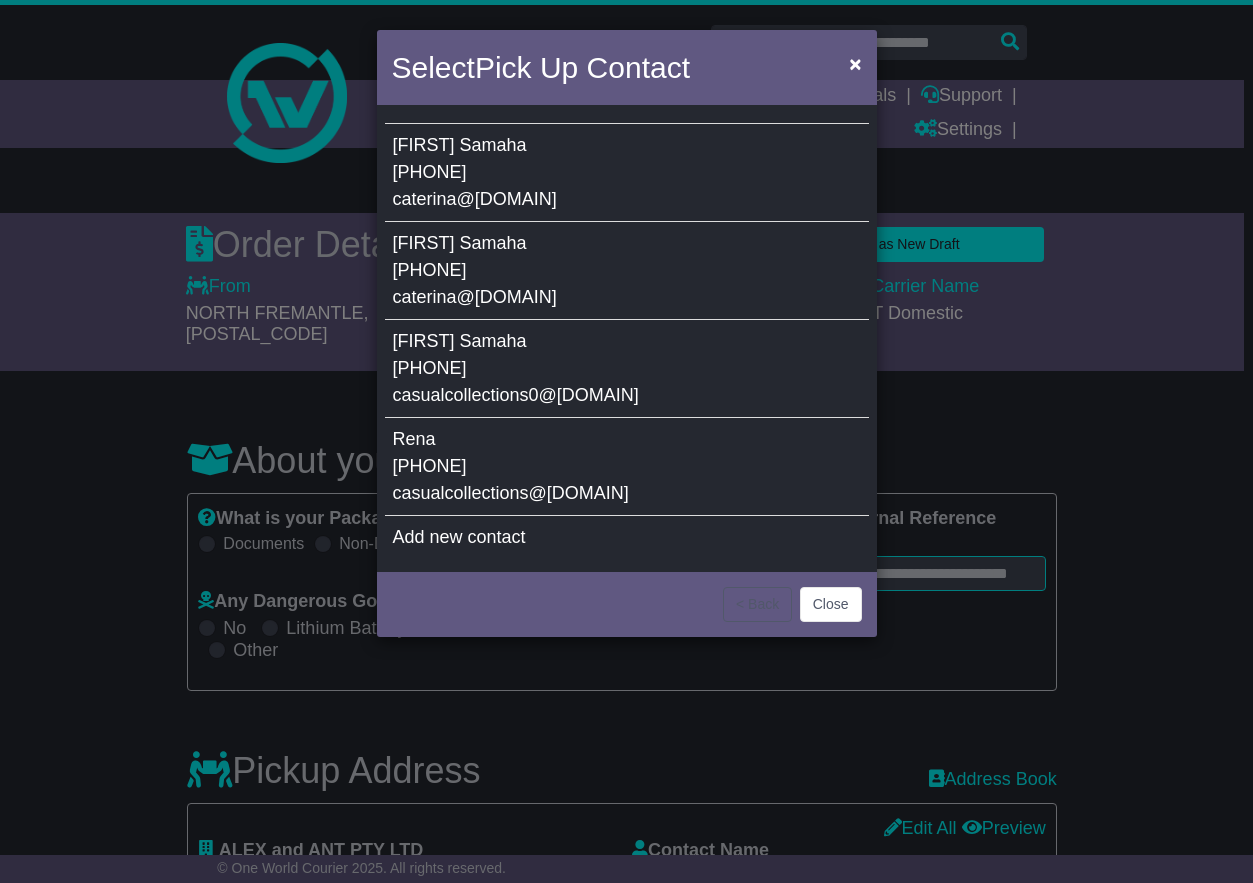 click on "[PHONE]" at bounding box center (430, 172) 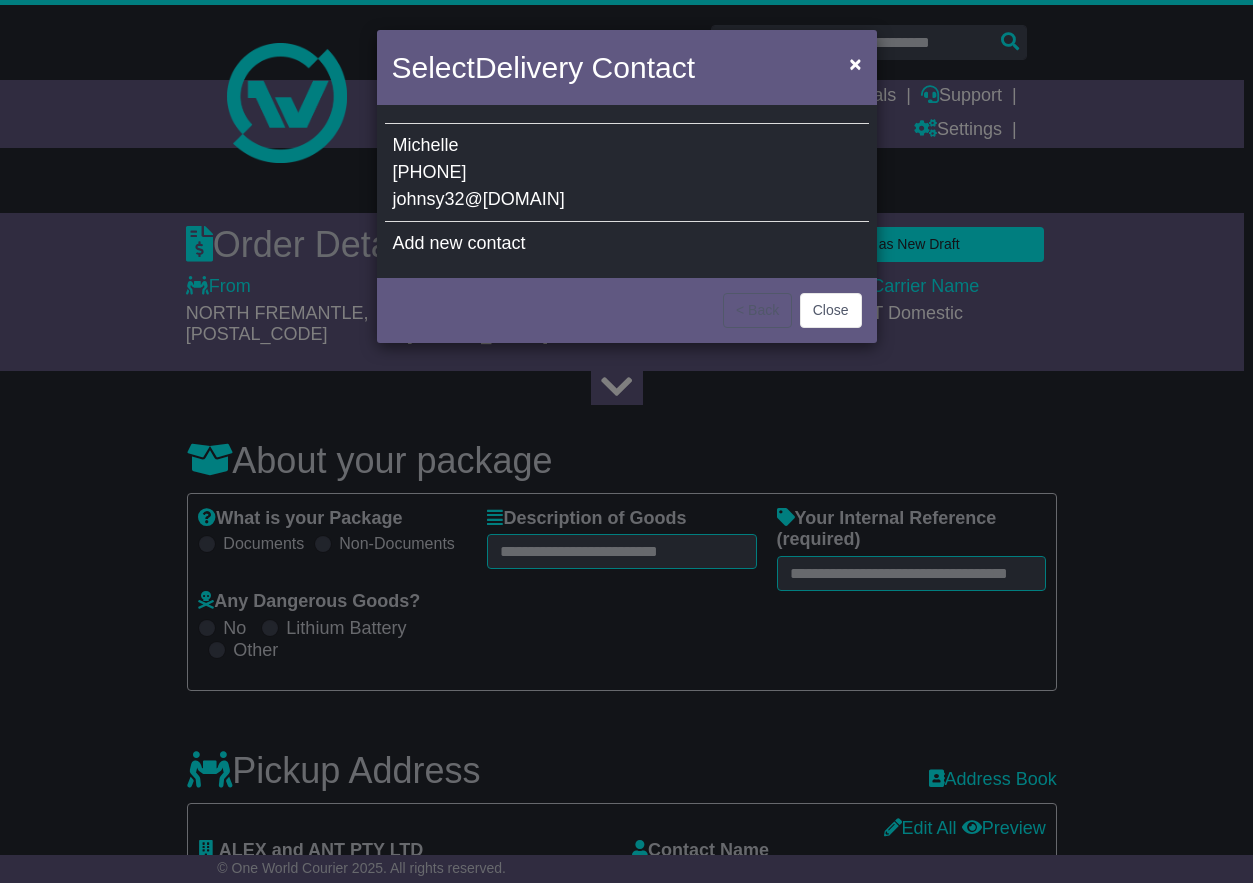click on "Michelle
0438219210
johnsy32@outlook.com.au" at bounding box center (627, 173) 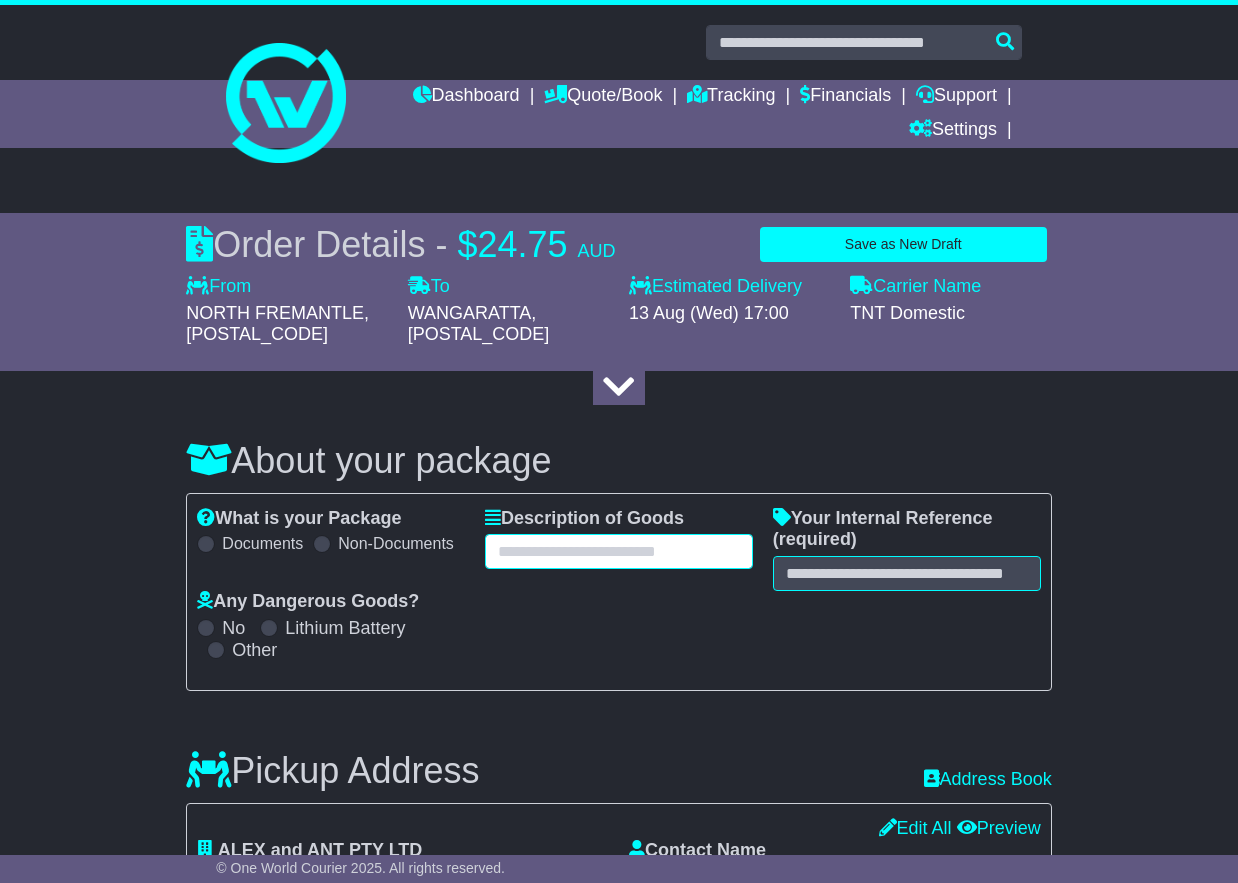 click at bounding box center (619, 551) 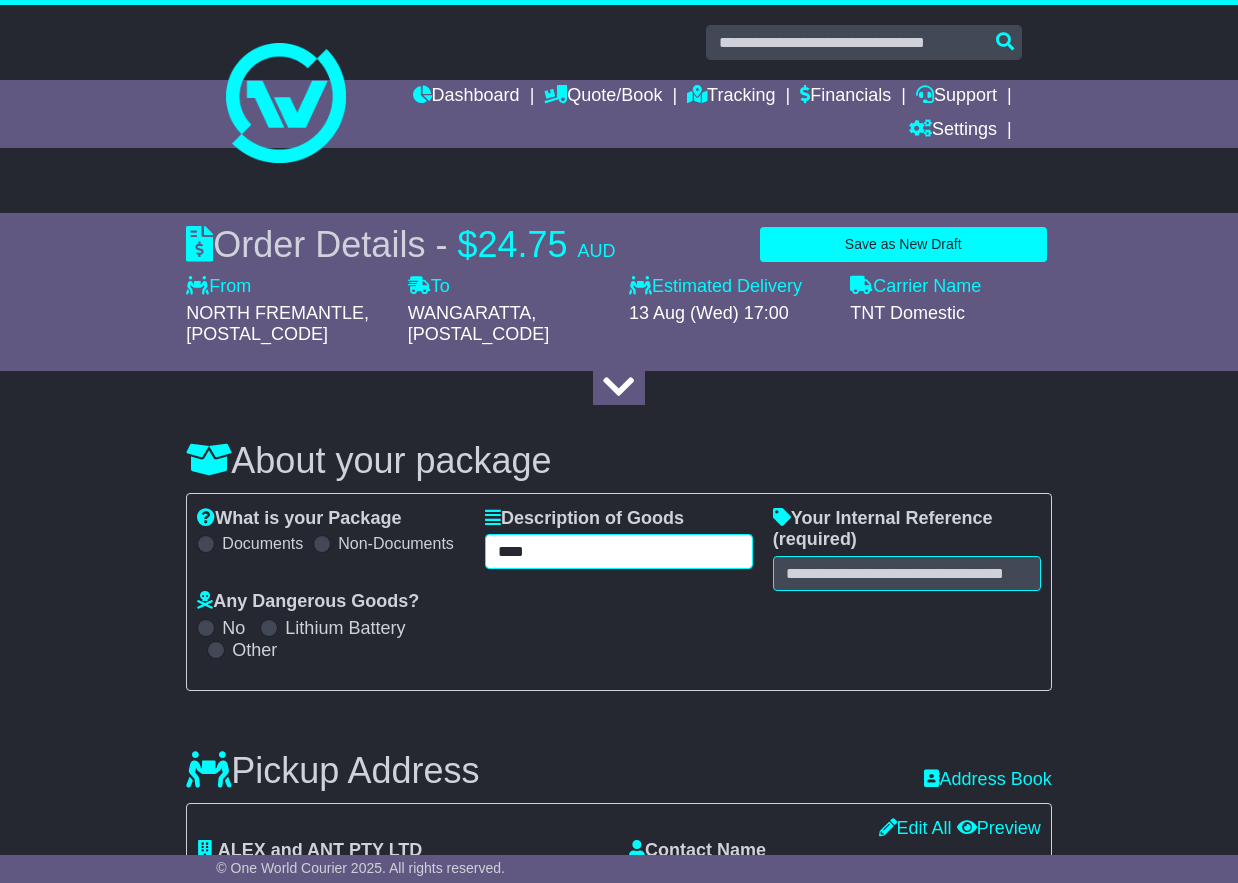 type on "****" 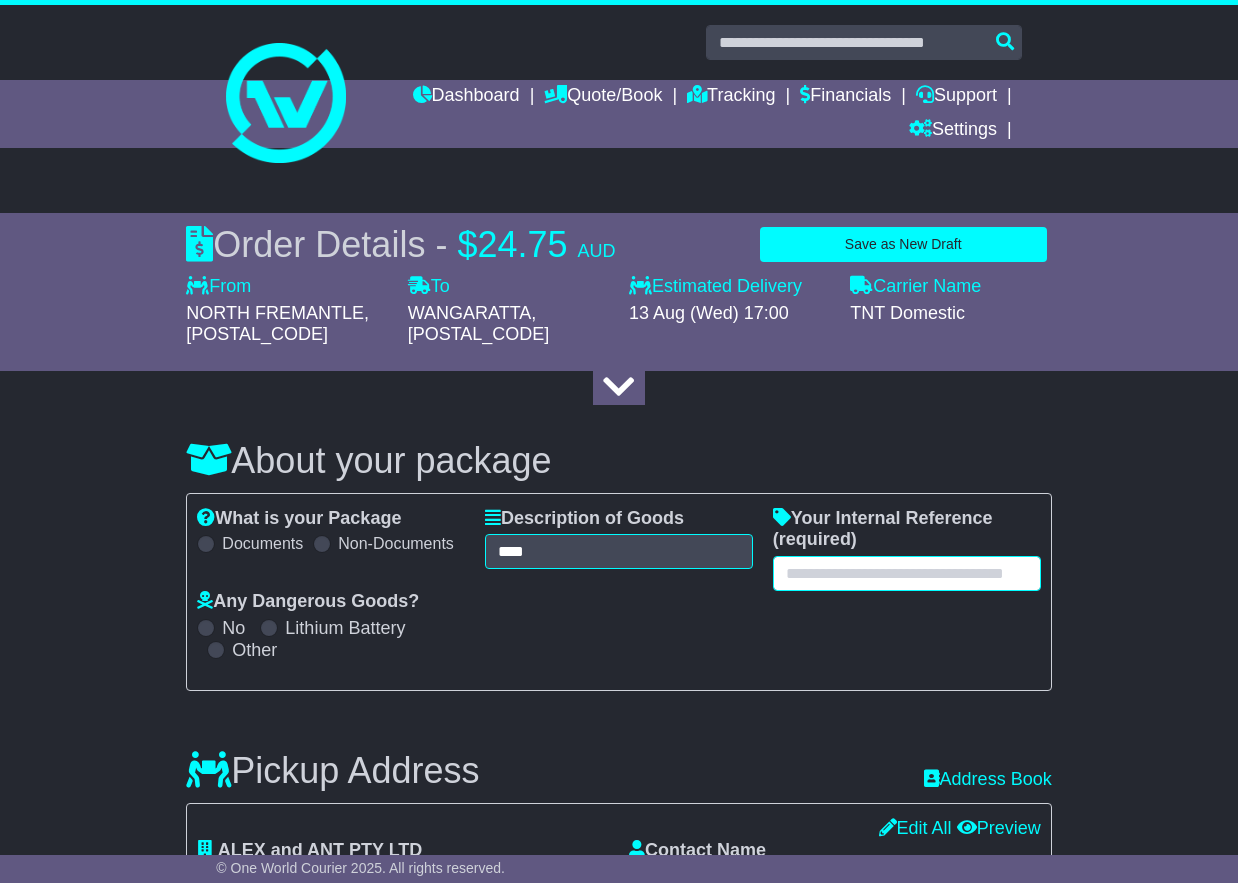 click at bounding box center (907, 573) 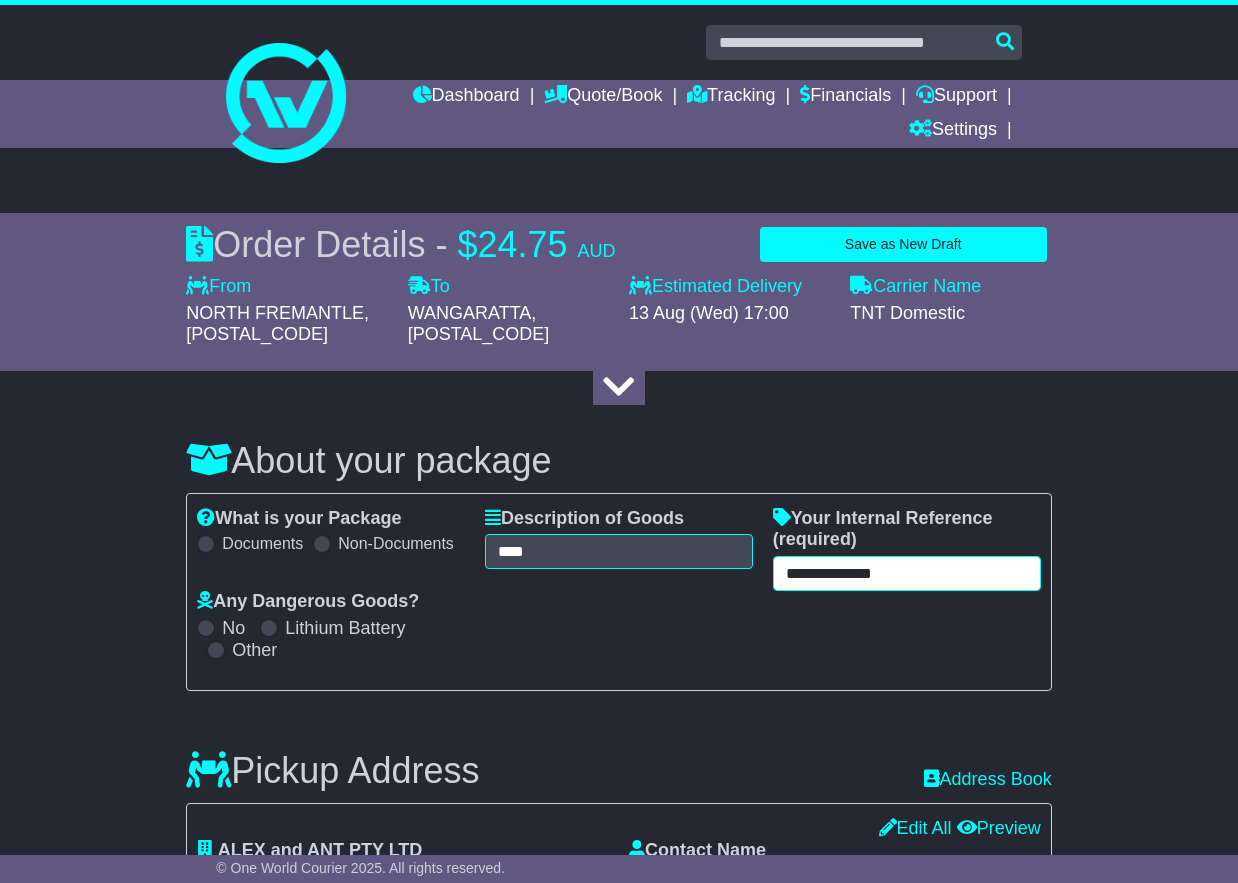 type on "**********" 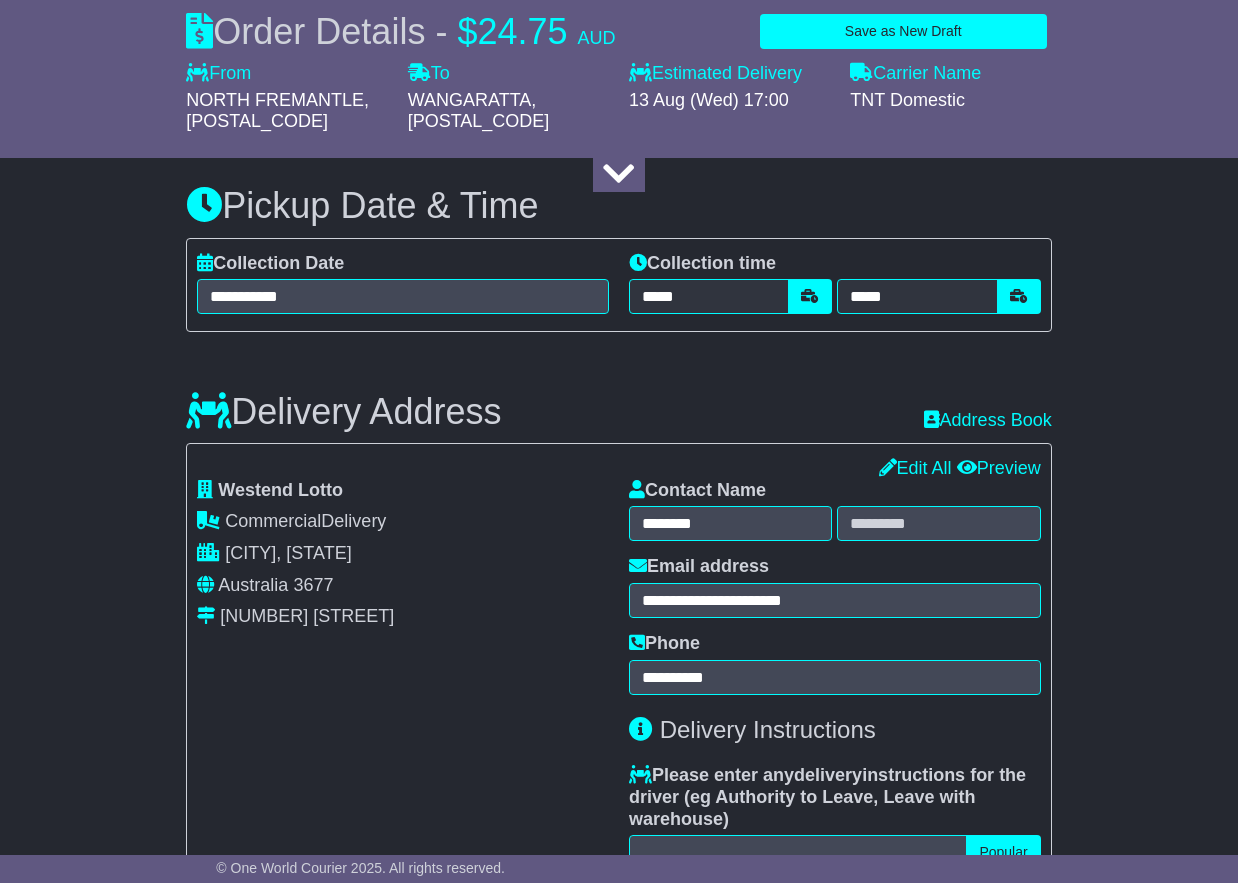 scroll, scrollTop: 973, scrollLeft: 0, axis: vertical 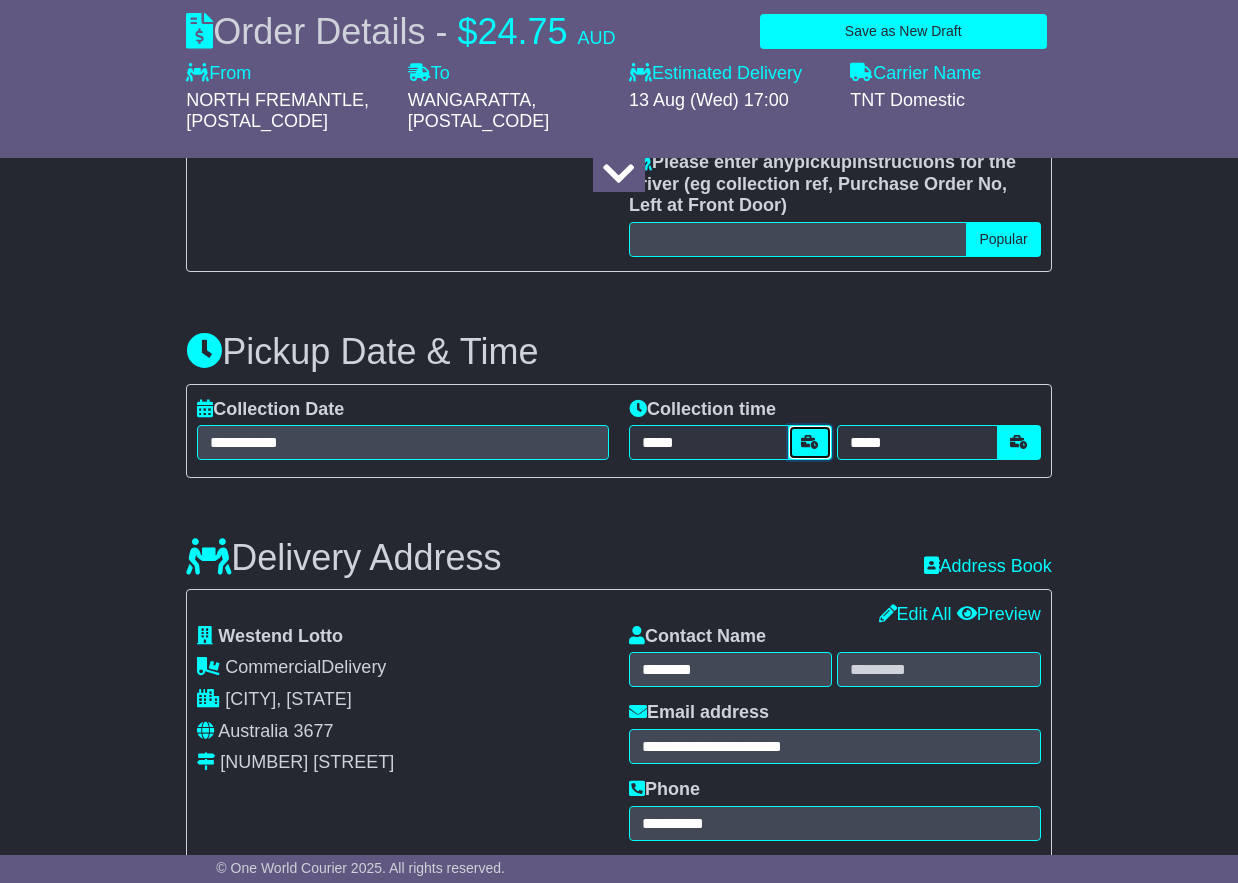 click at bounding box center [810, 442] 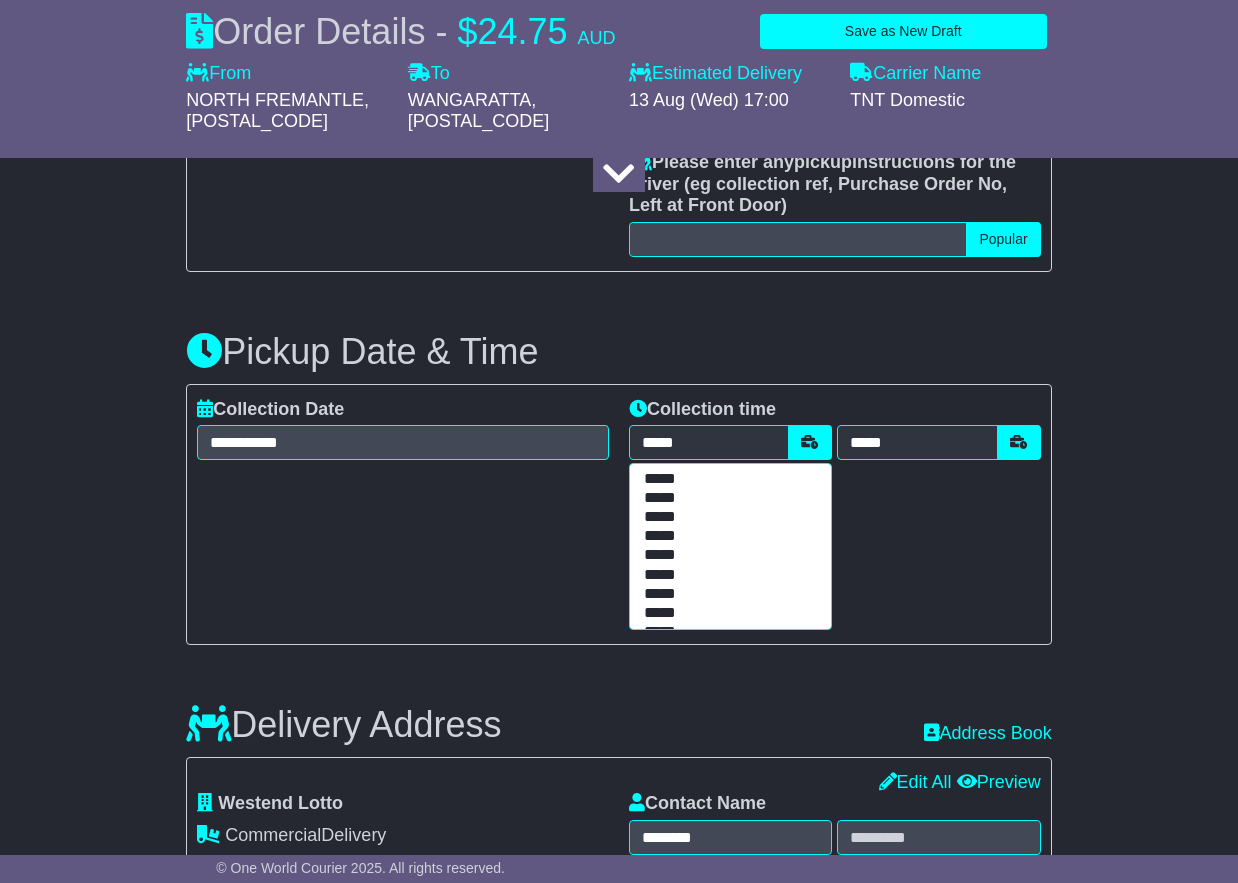 scroll, scrollTop: 119, scrollLeft: 0, axis: vertical 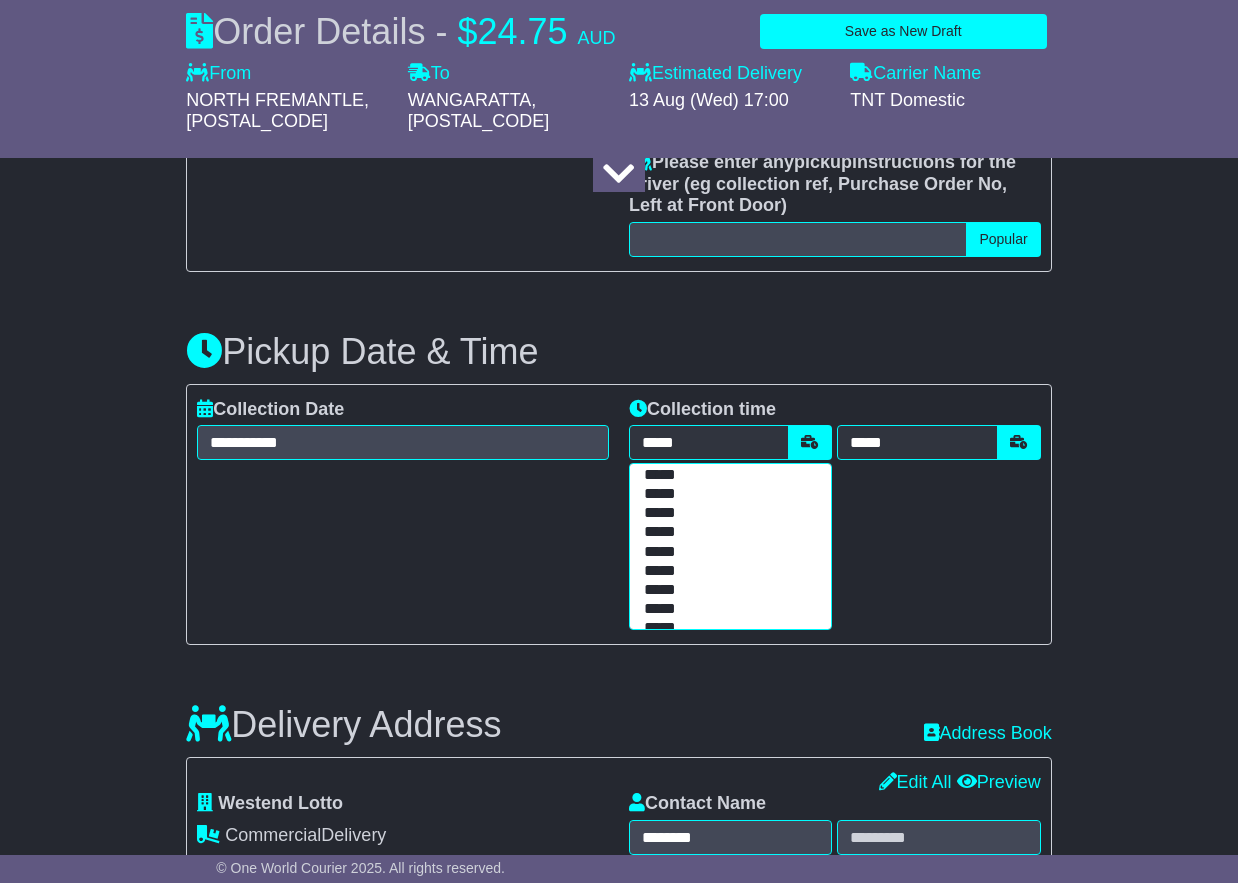 click on "*****" at bounding box center [726, 513] 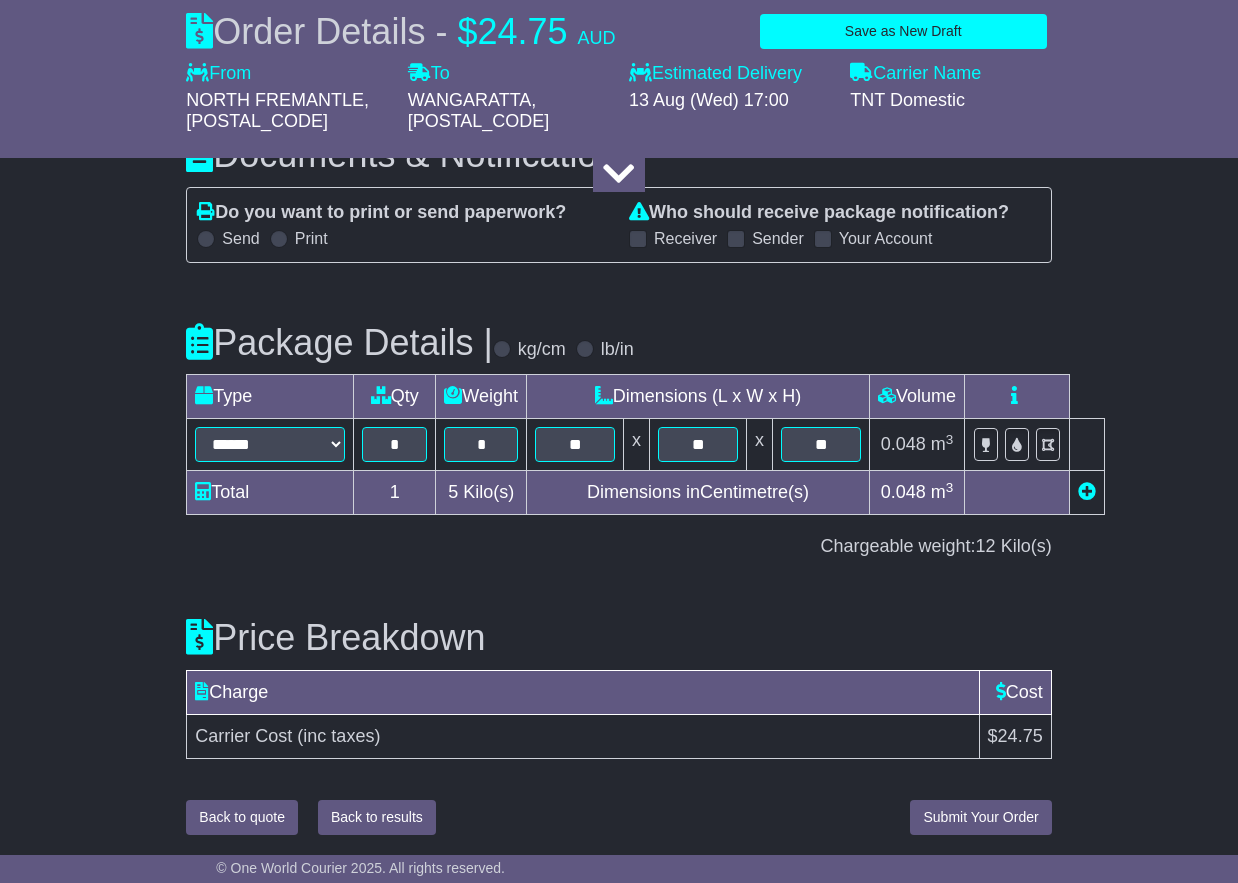 scroll, scrollTop: 2151, scrollLeft: 0, axis: vertical 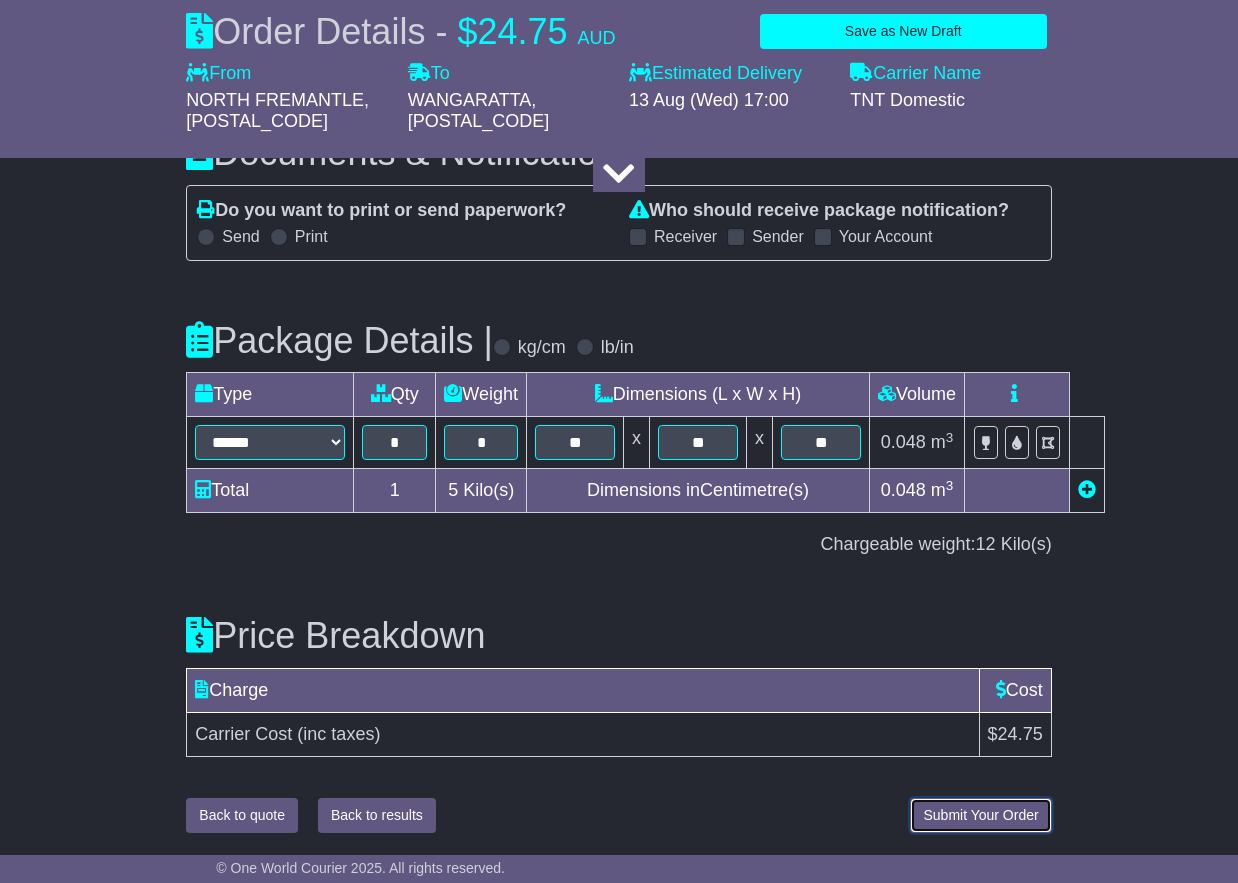 click on "Submit Your Order" at bounding box center (980, 815) 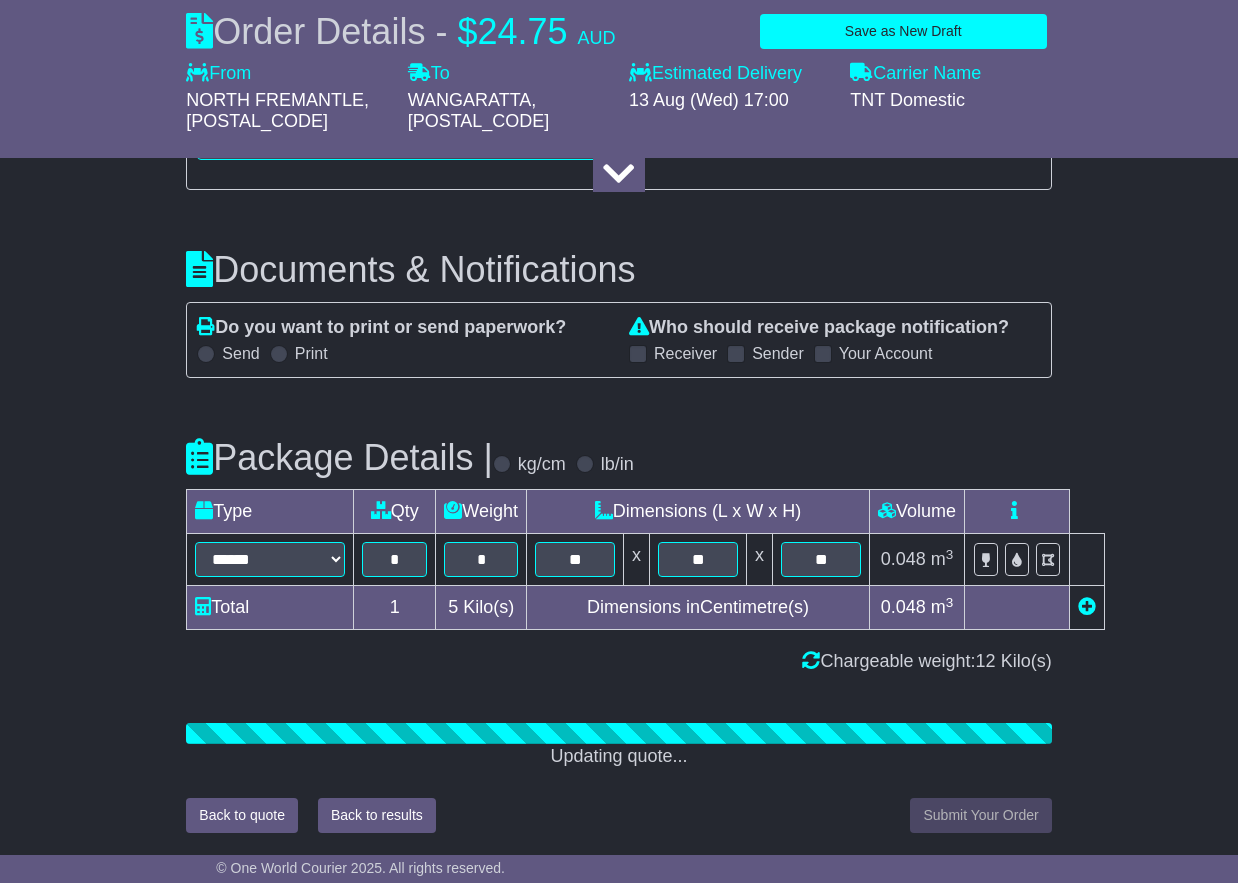 scroll, scrollTop: 2151, scrollLeft: 0, axis: vertical 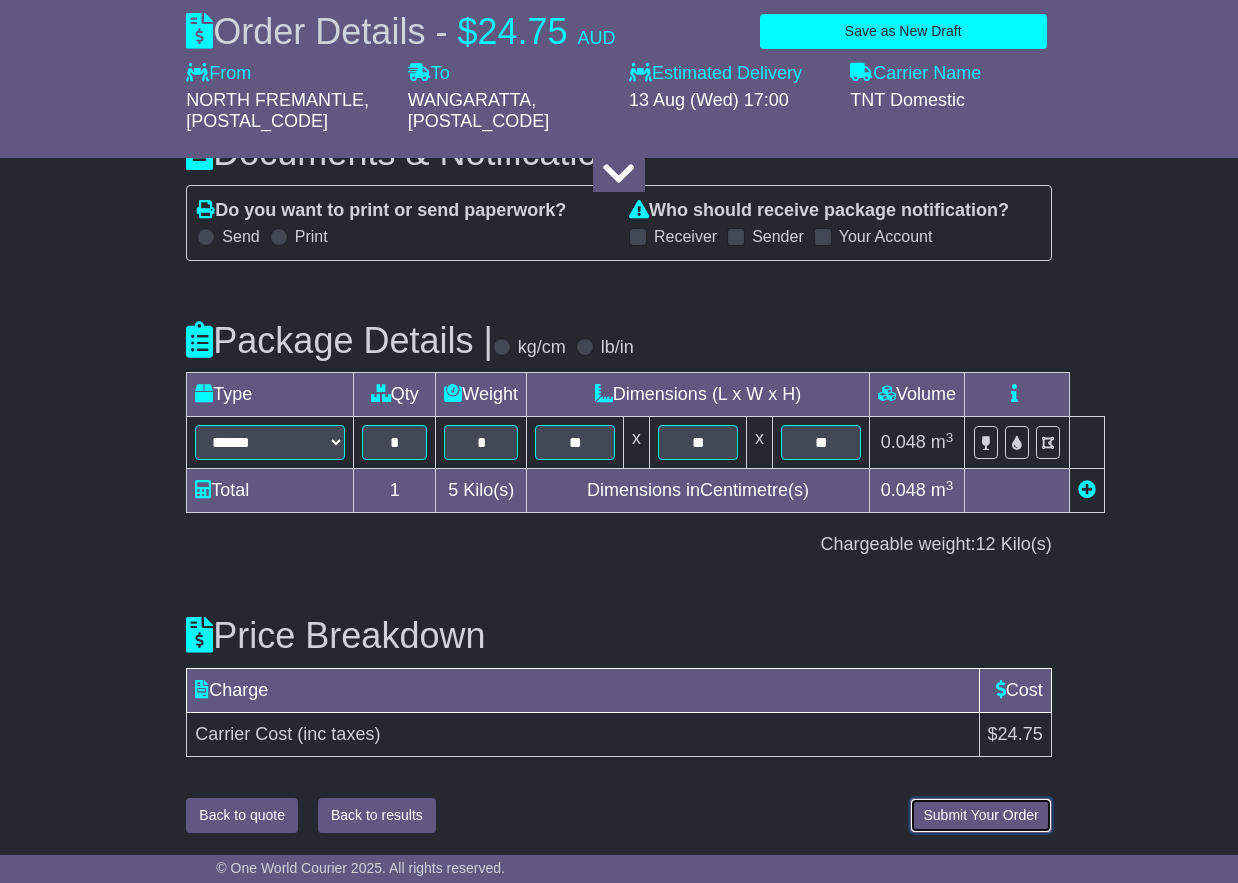 click on "Submit Your Order" at bounding box center (980, 815) 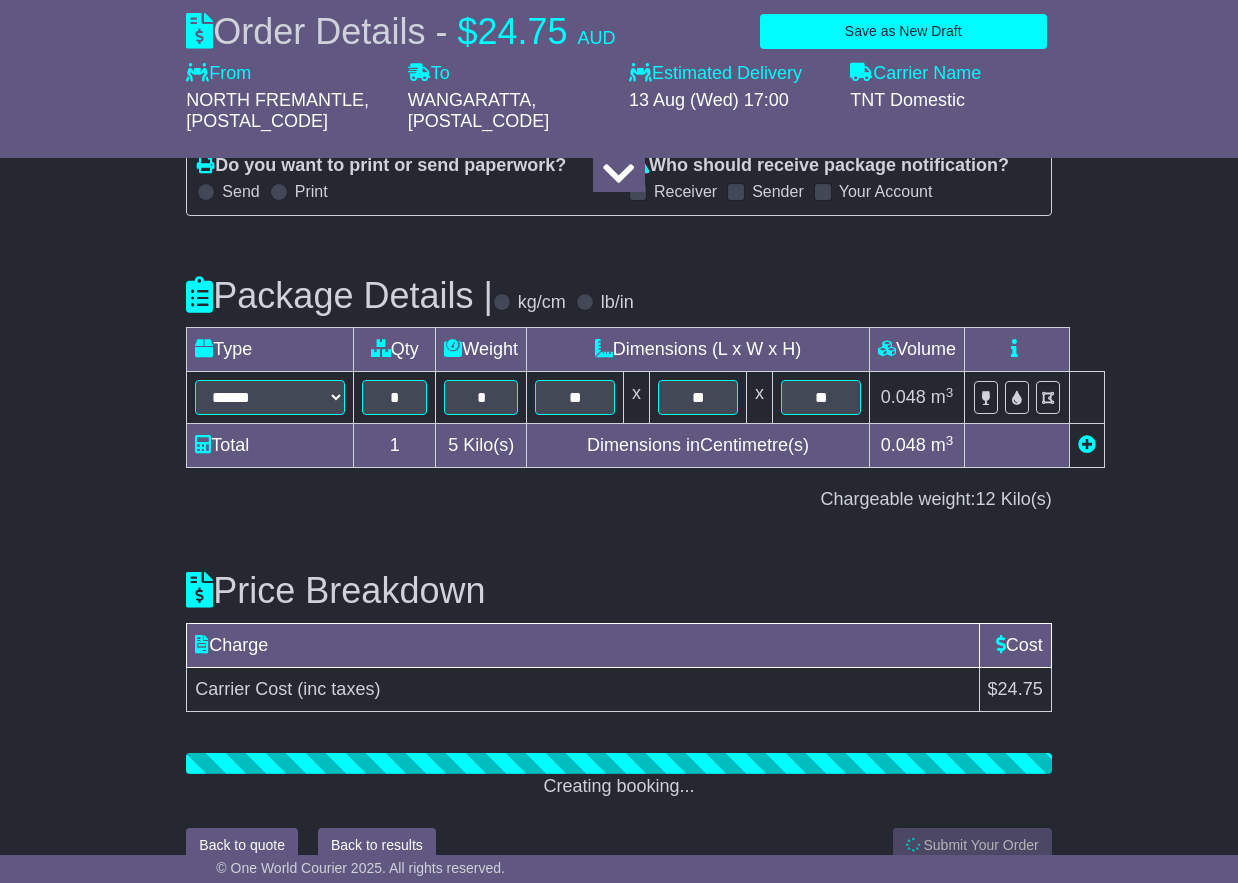 scroll, scrollTop: 2226, scrollLeft: 0, axis: vertical 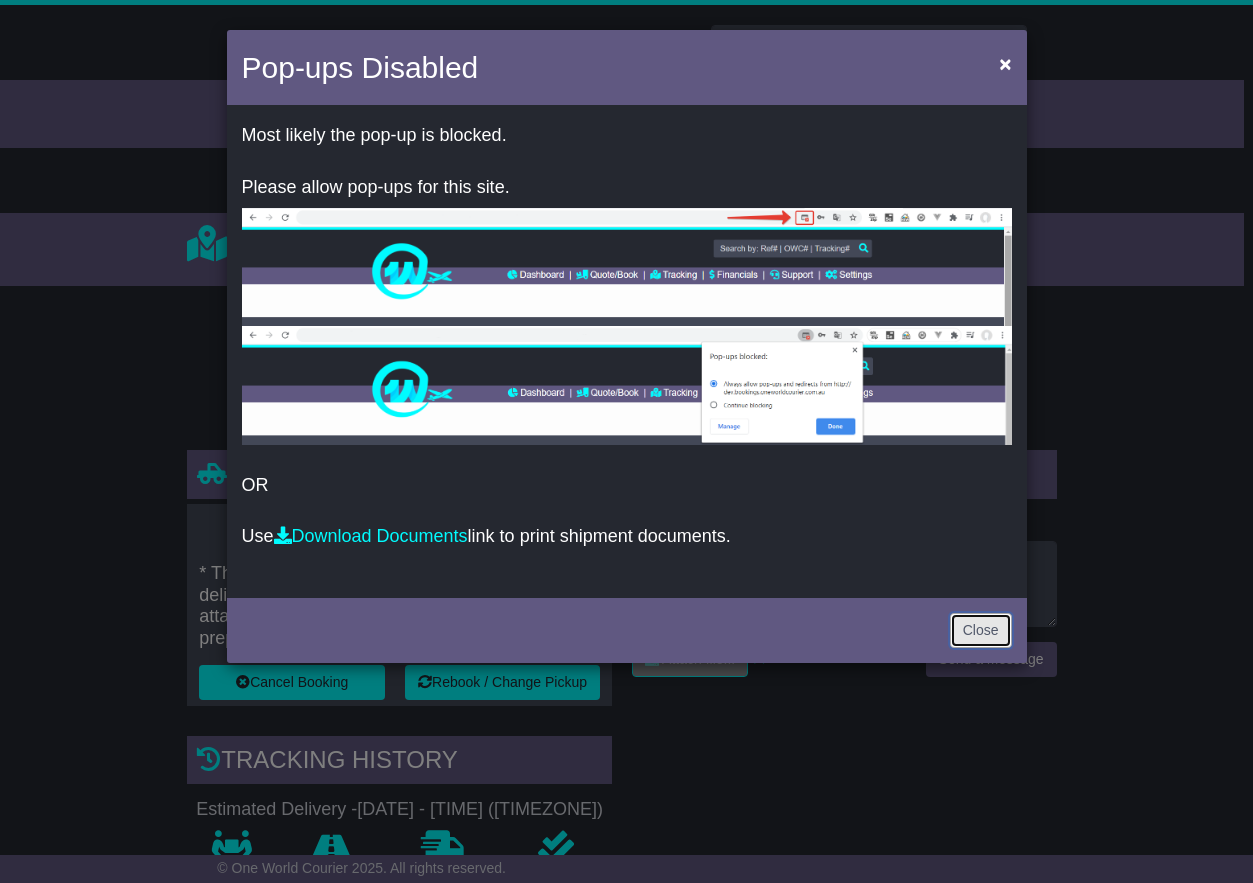 drag, startPoint x: 999, startPoint y: 632, endPoint x: 952, endPoint y: 592, distance: 61.7171 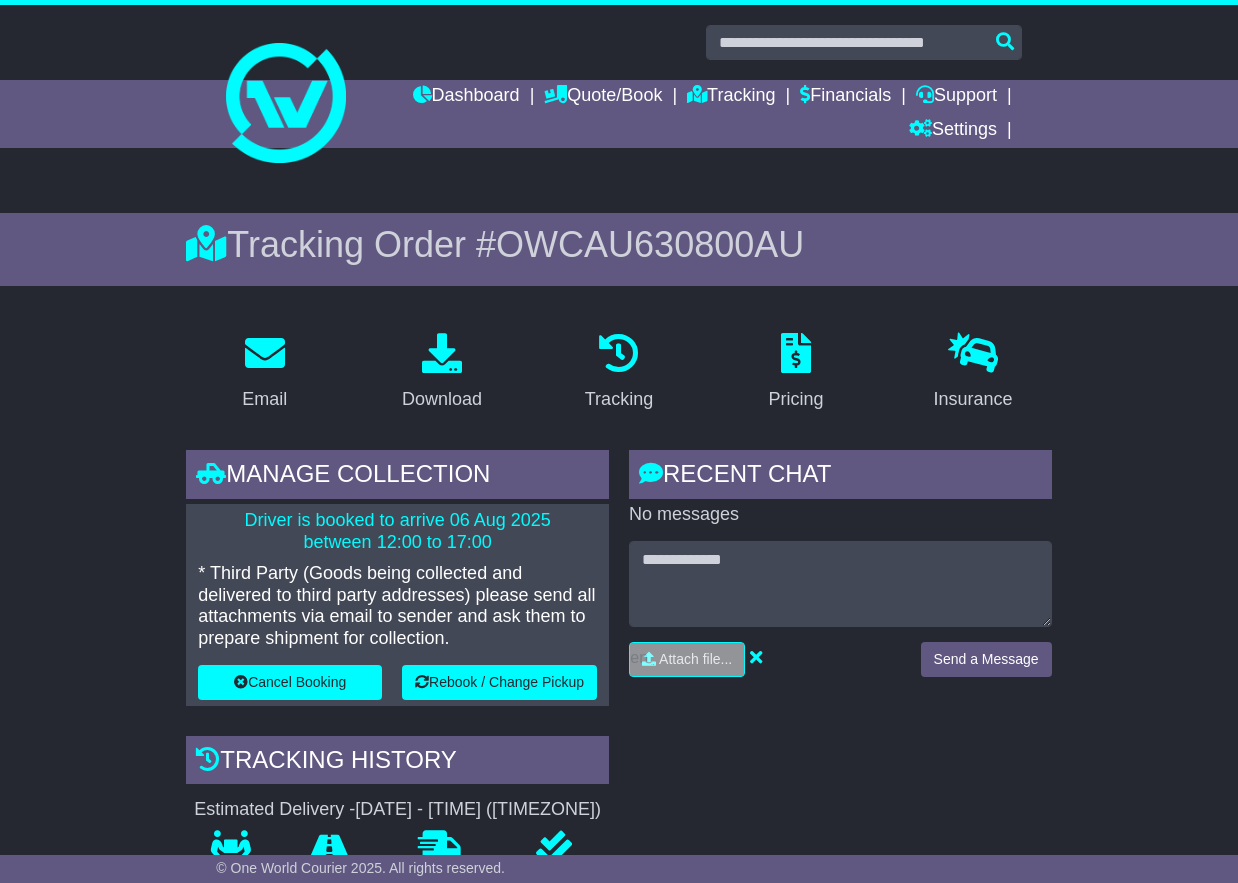 scroll, scrollTop: 669, scrollLeft: 0, axis: vertical 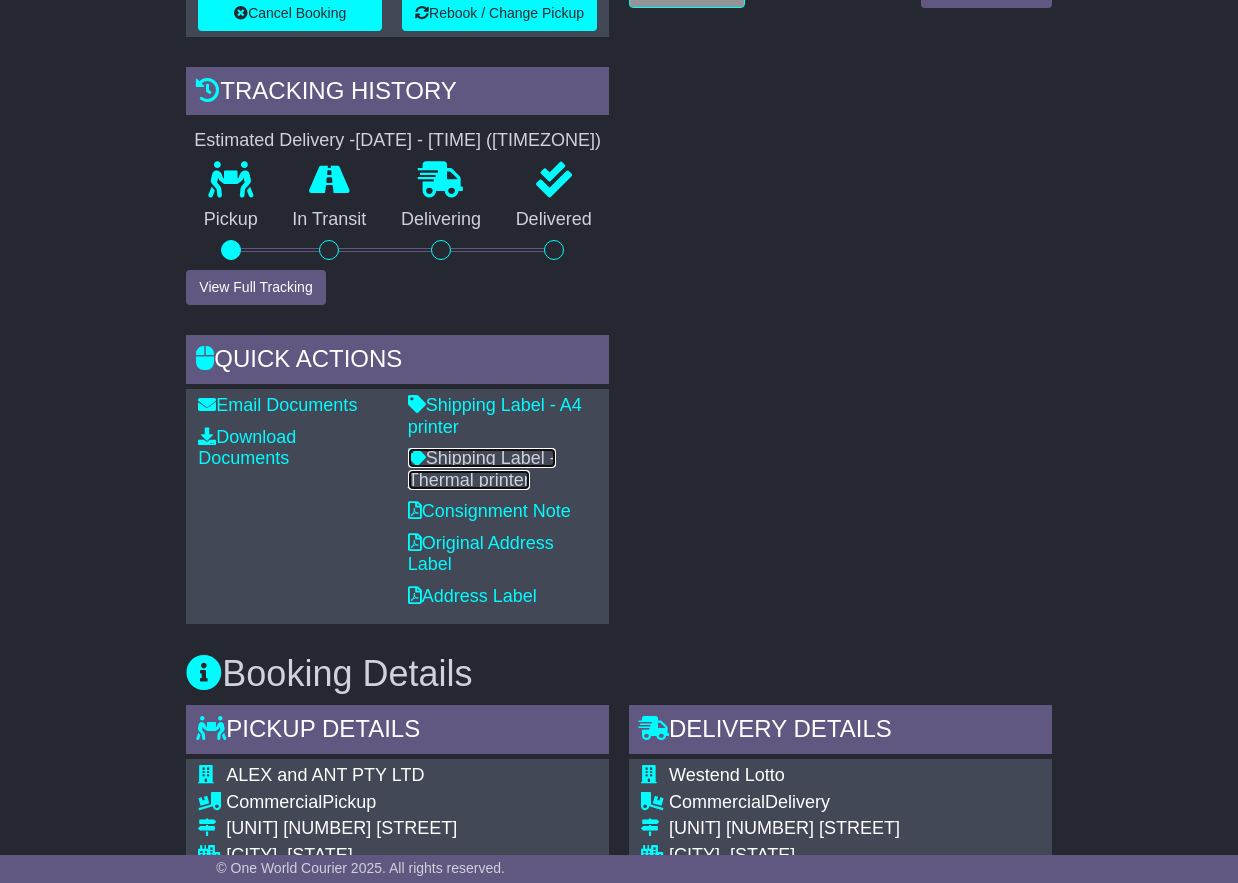 click on "Shipping Label - Thermal printer" at bounding box center (482, 469) 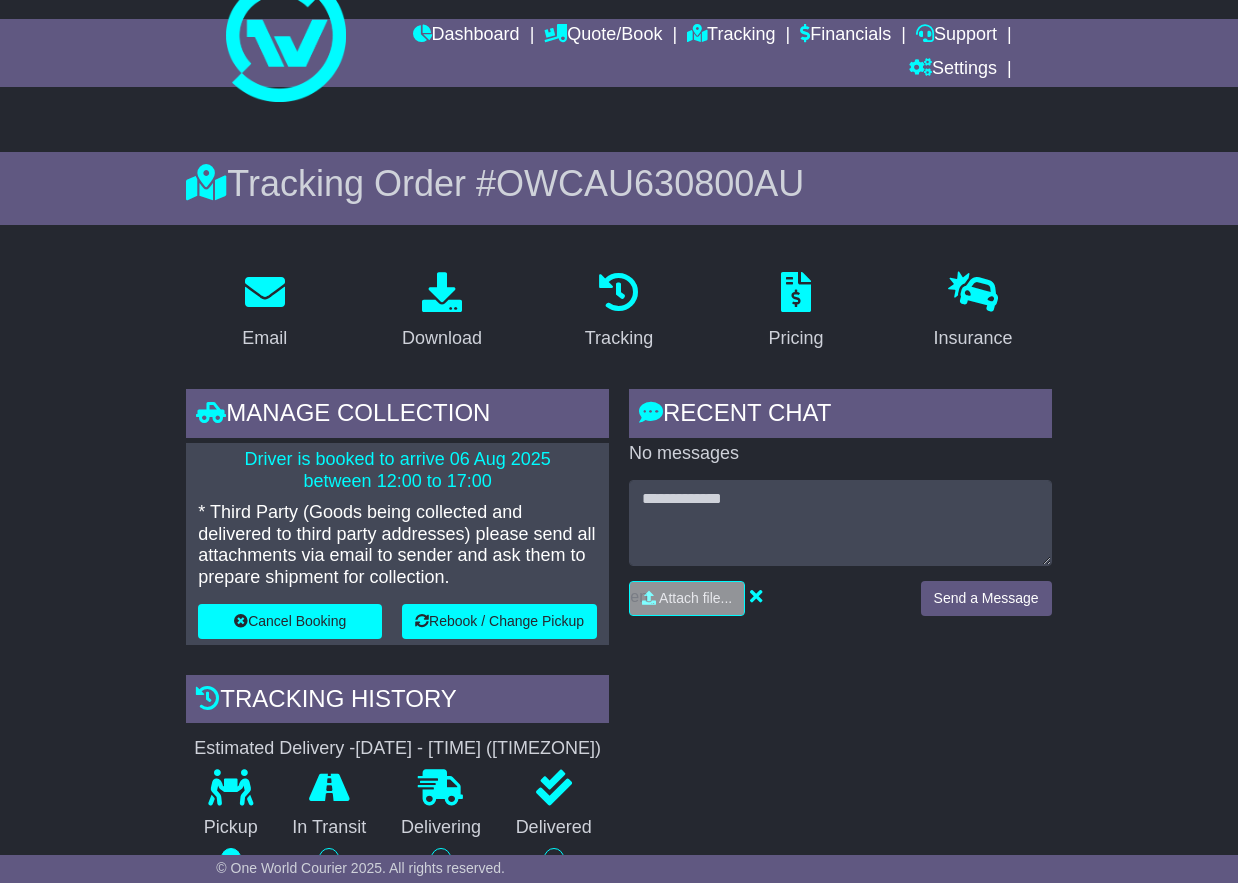 scroll, scrollTop: 0, scrollLeft: 0, axis: both 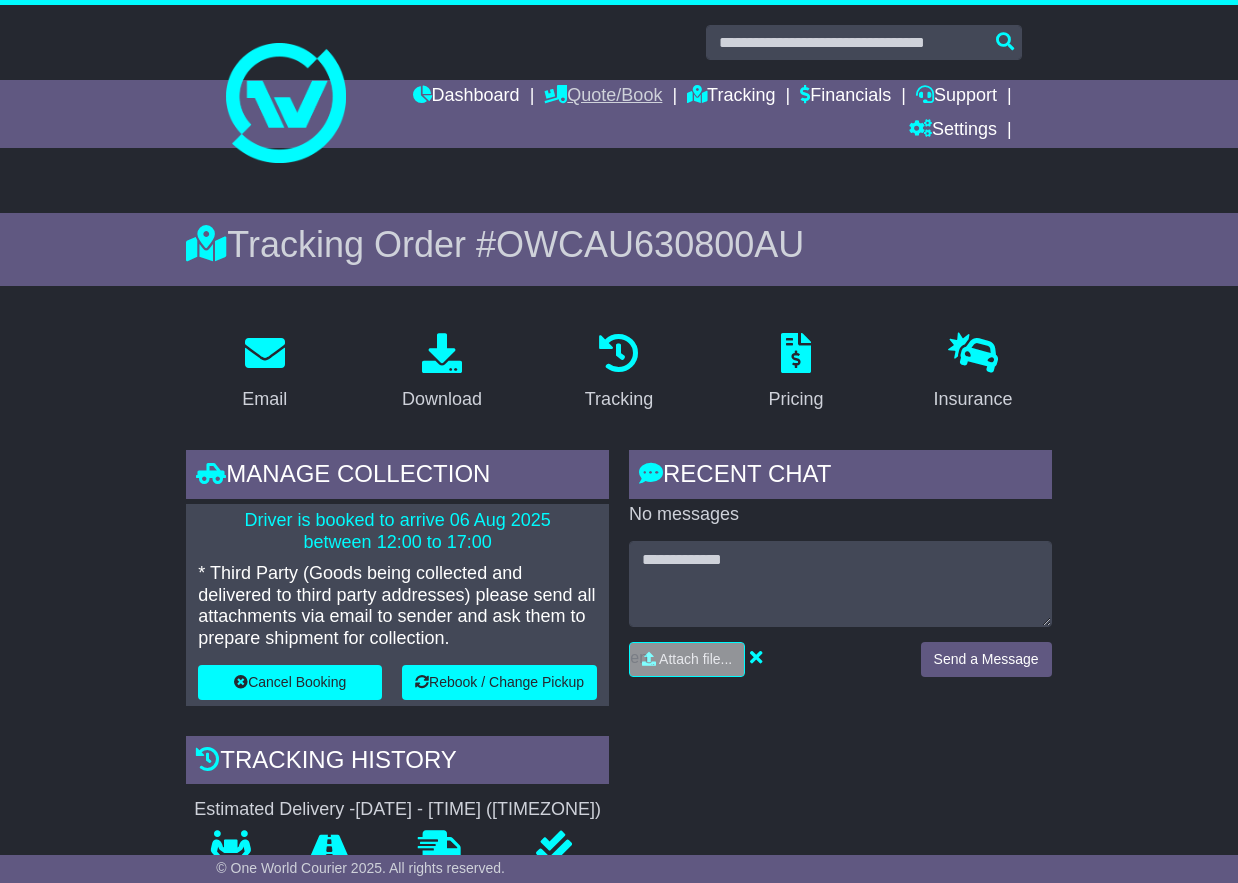 click on "Quote/Book" at bounding box center [603, 97] 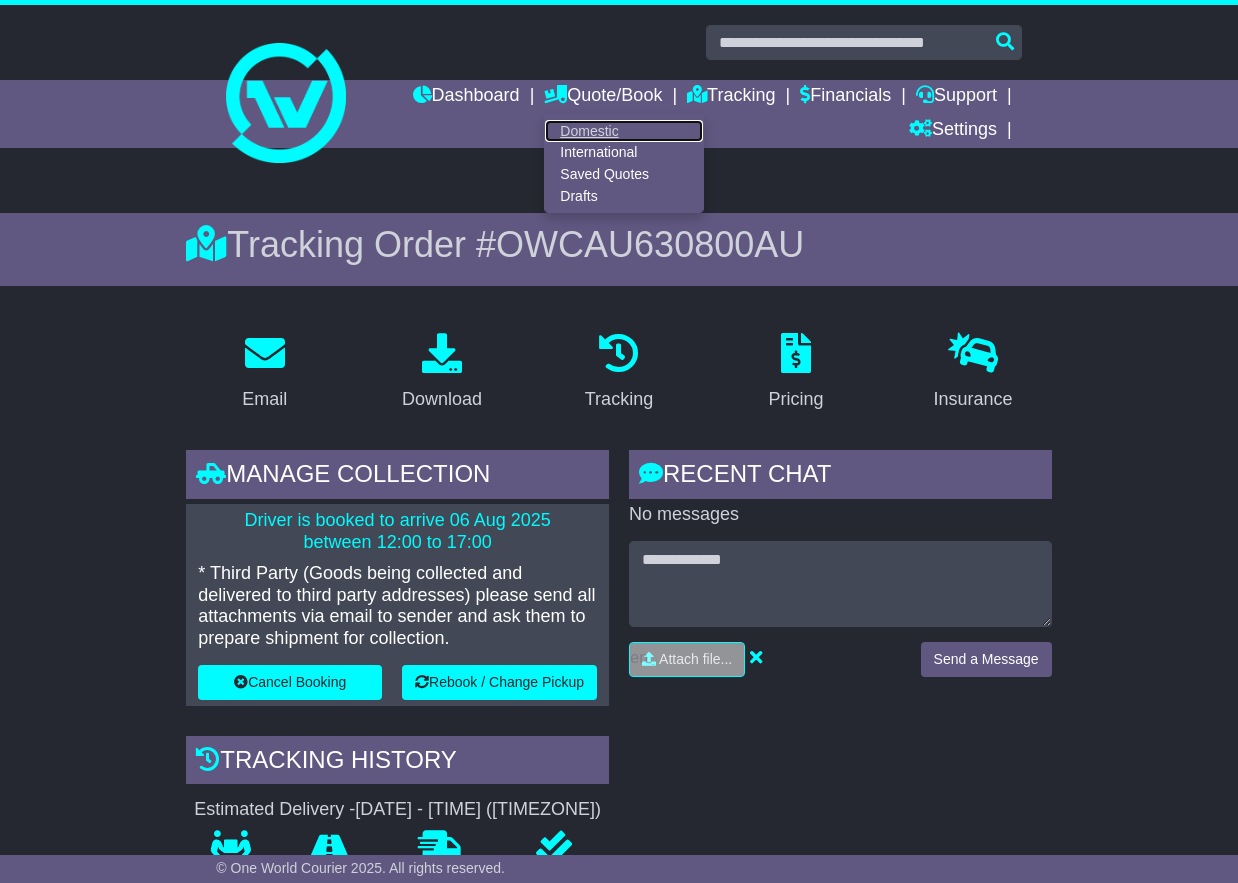 click on "Domestic" at bounding box center [624, 131] 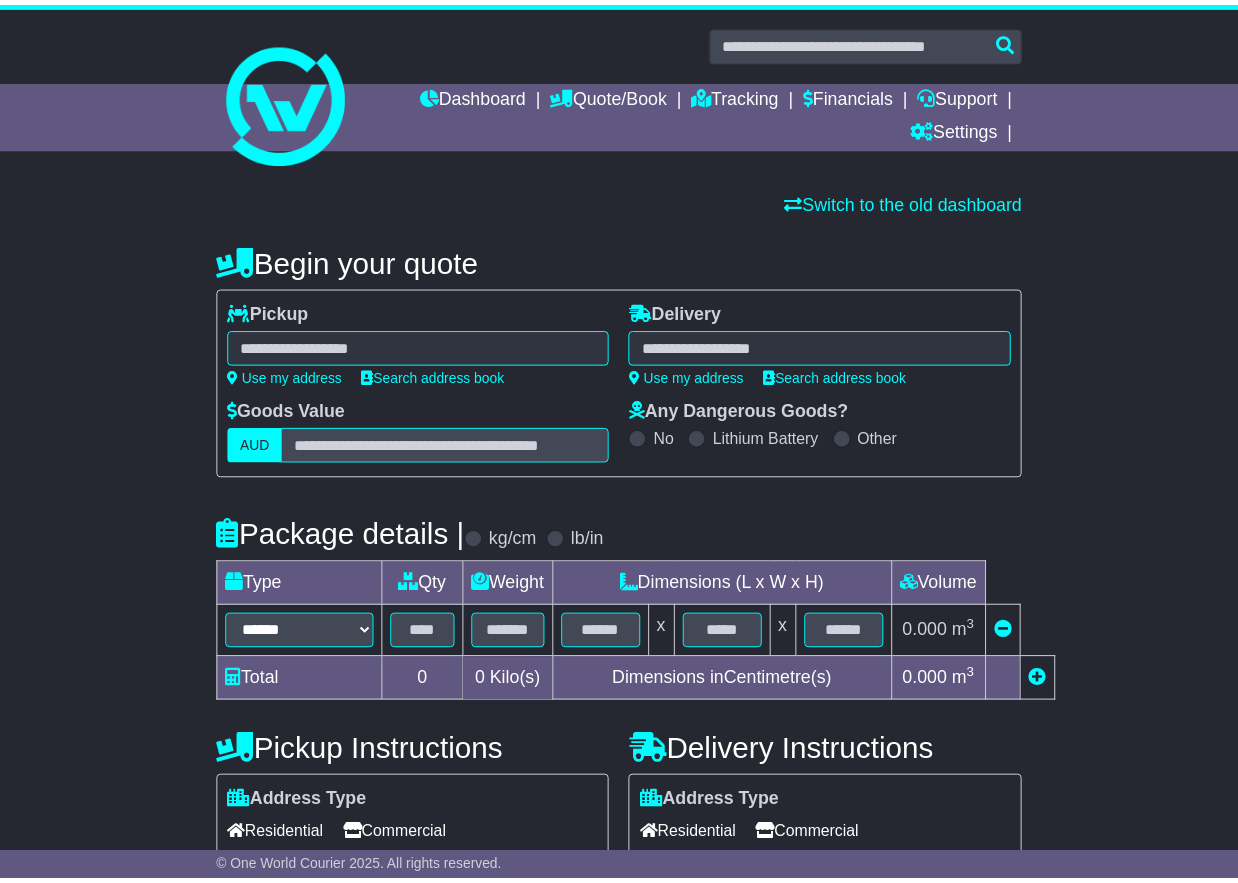 scroll, scrollTop: 0, scrollLeft: 0, axis: both 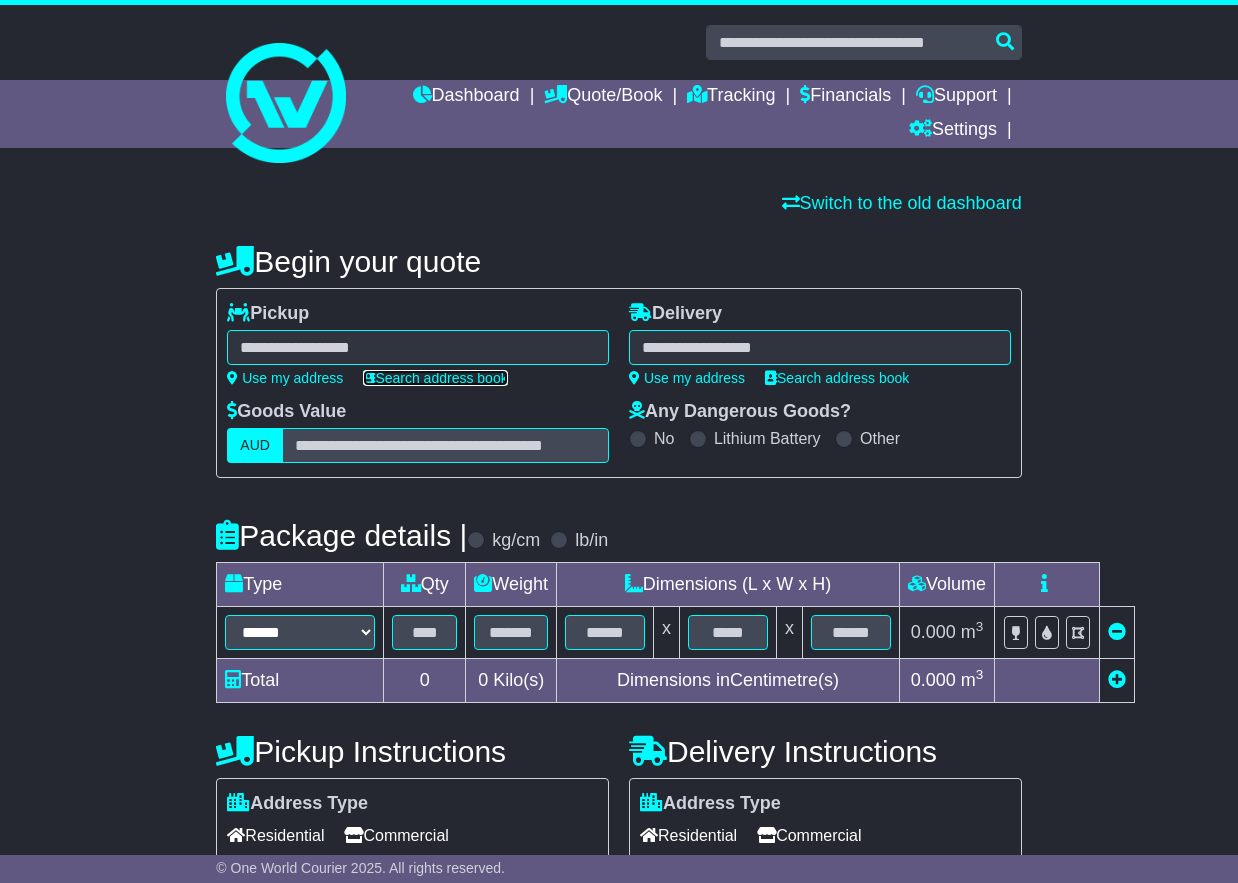 click on "Search address book" at bounding box center [435, 378] 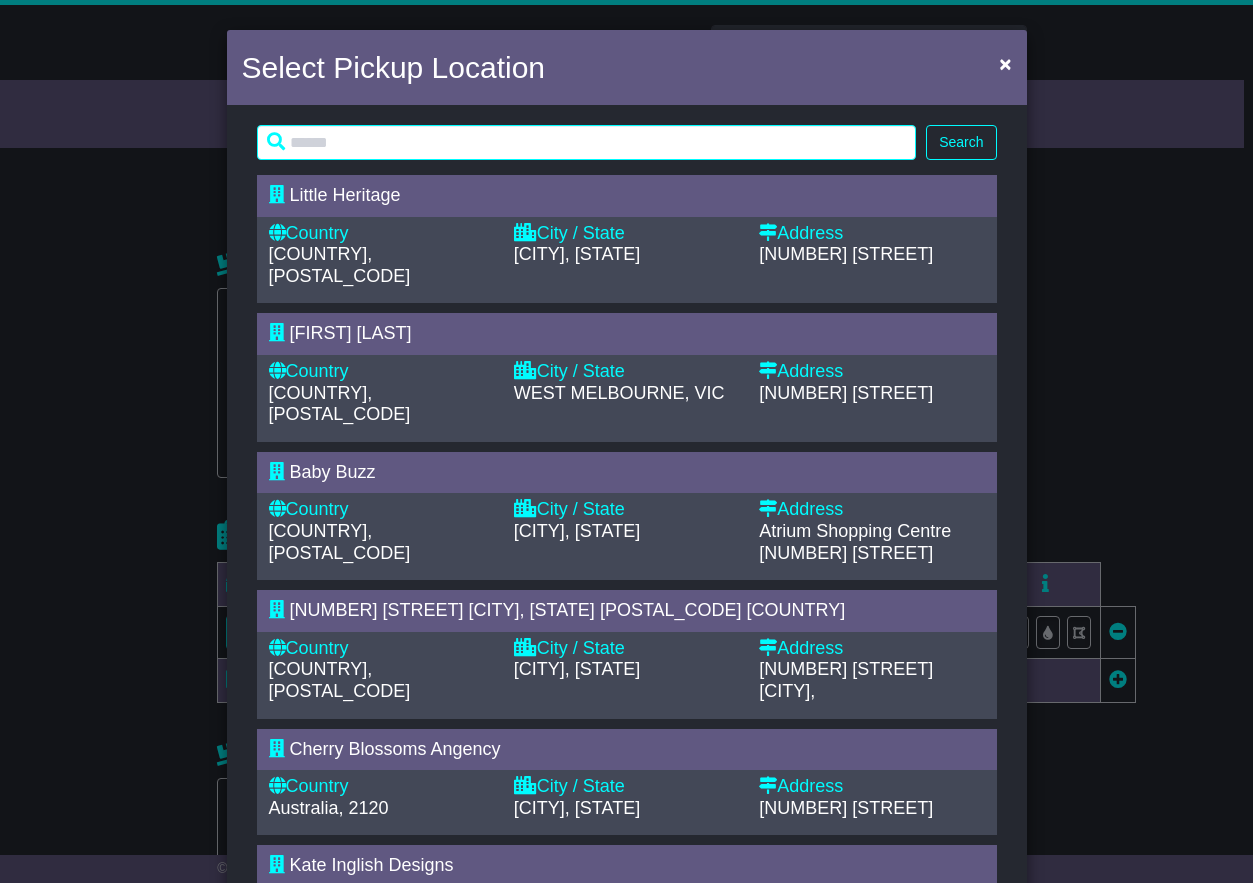 click on "Country" at bounding box center (381, 372) 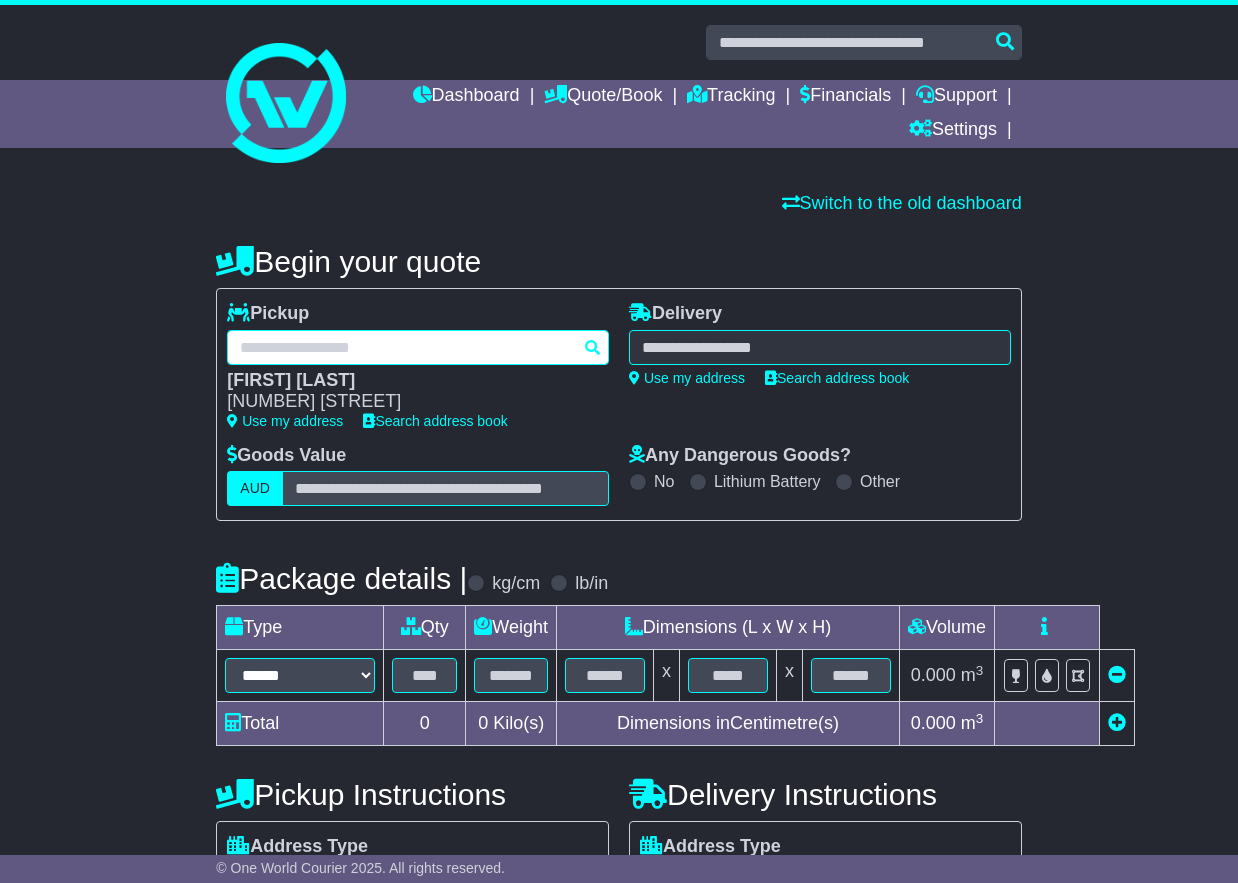 click on "**********" at bounding box center (418, 347) 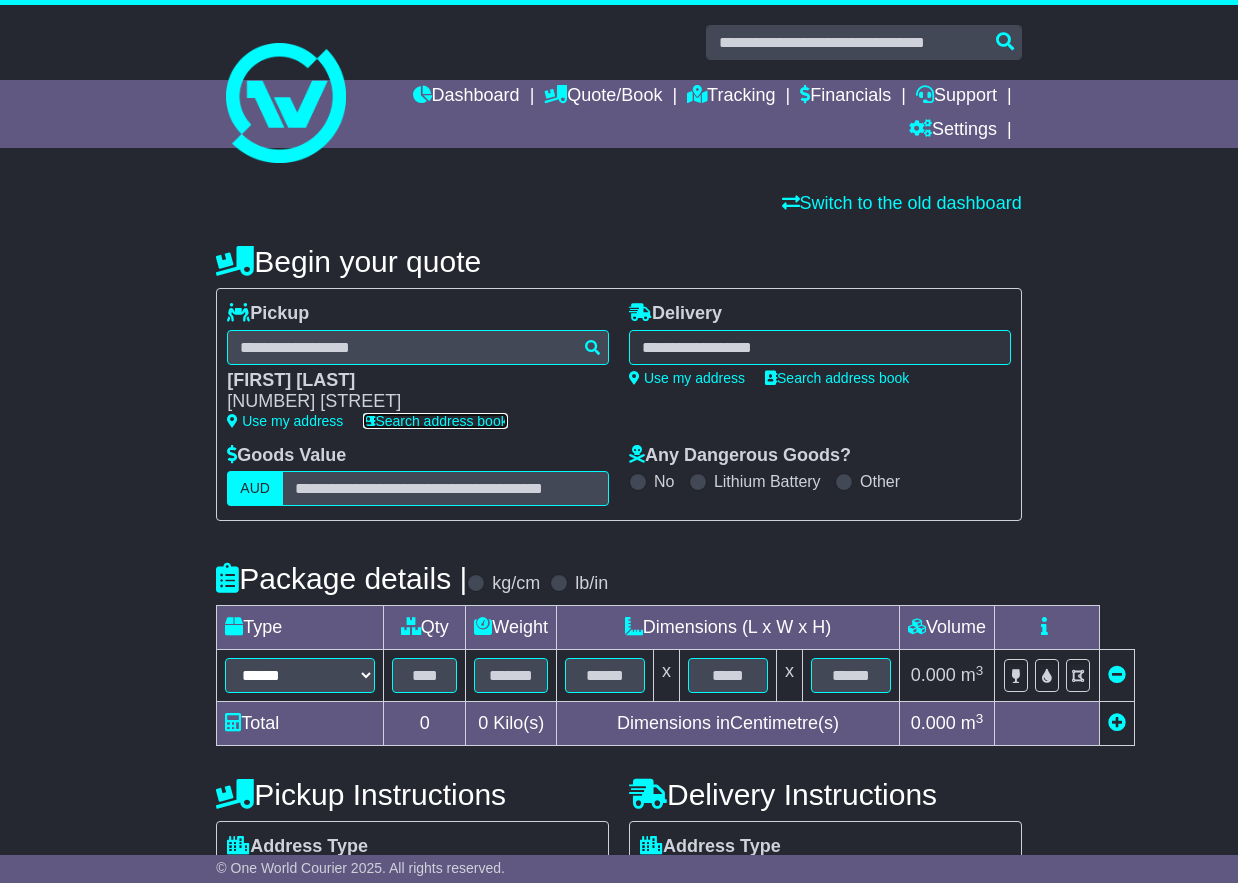 click on "Search address book" at bounding box center [435, 421] 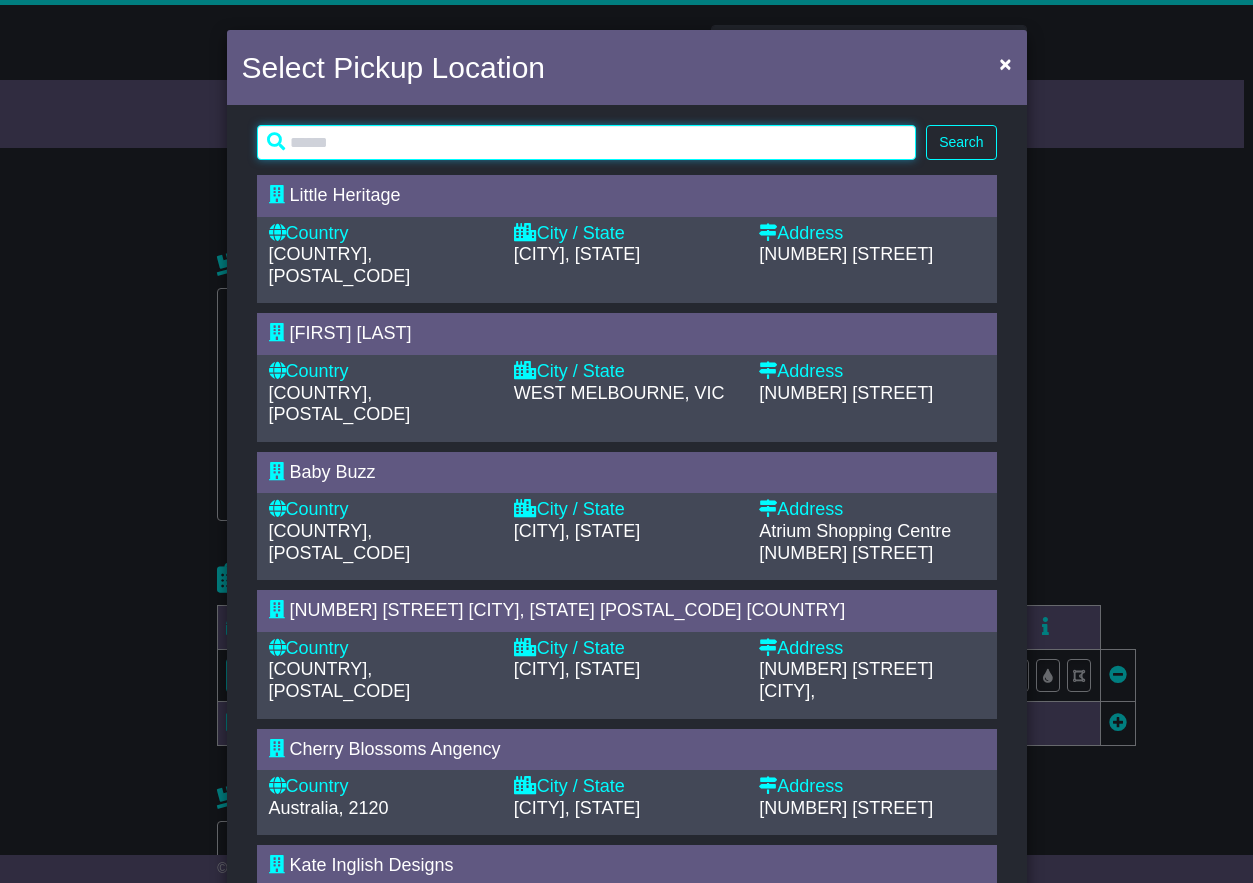 click at bounding box center (587, 142) 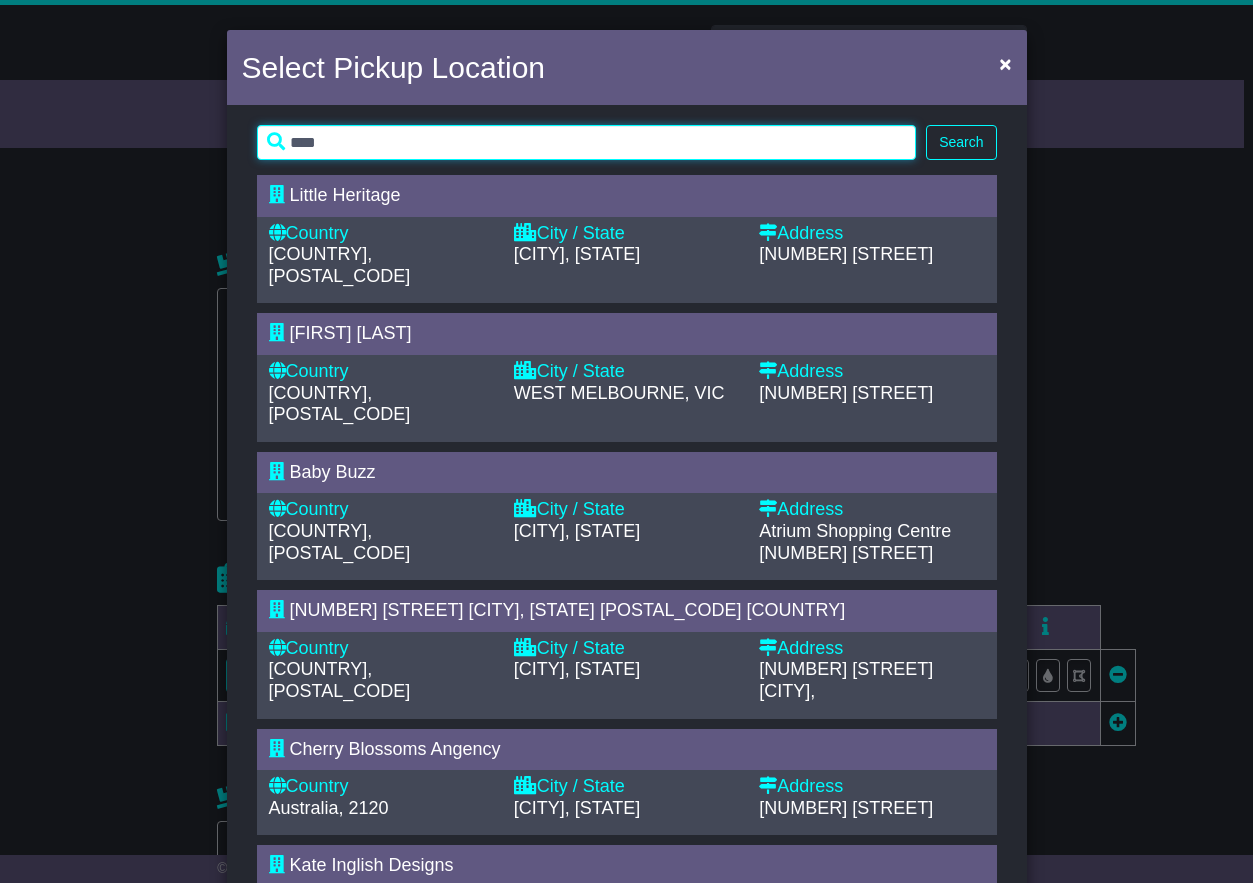 type on "****" 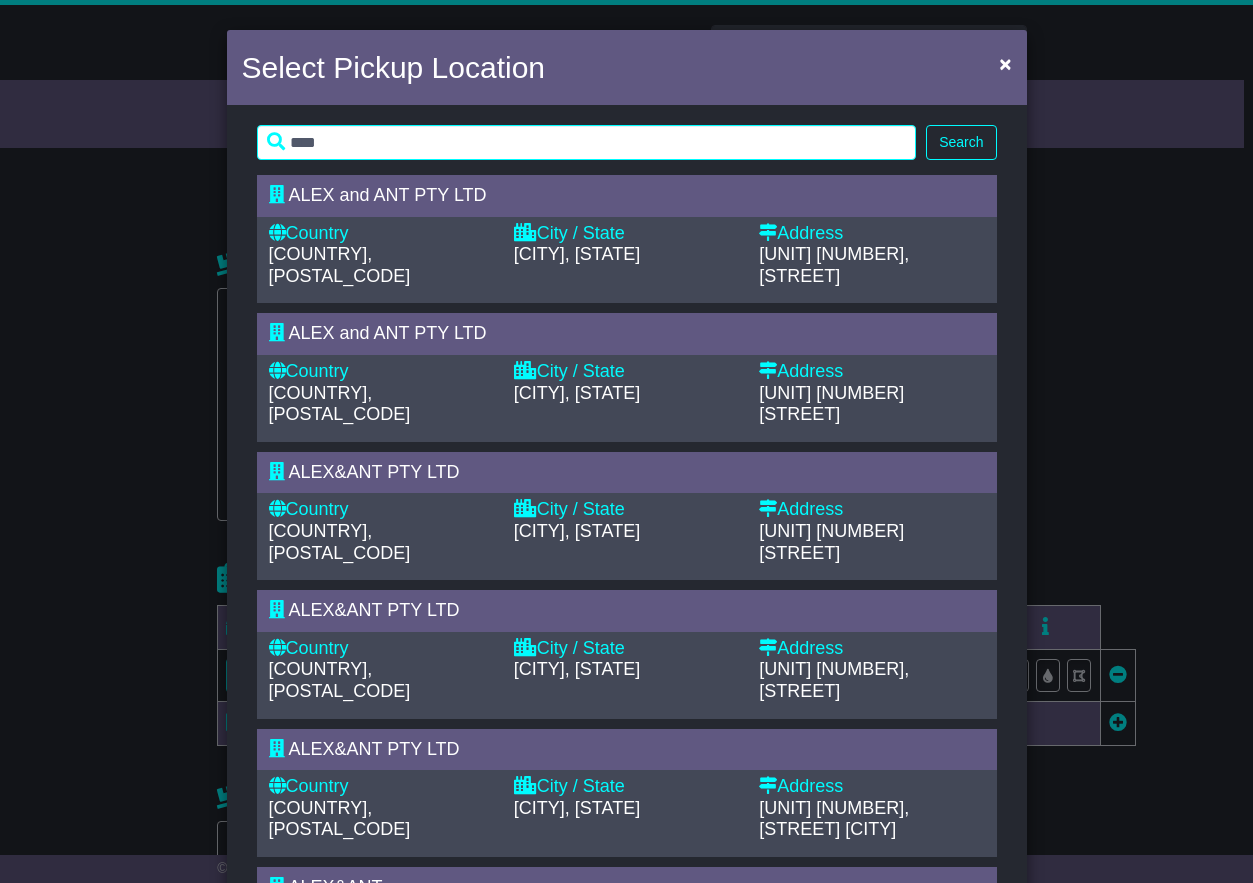 click on "City / State" at bounding box center (626, 372) 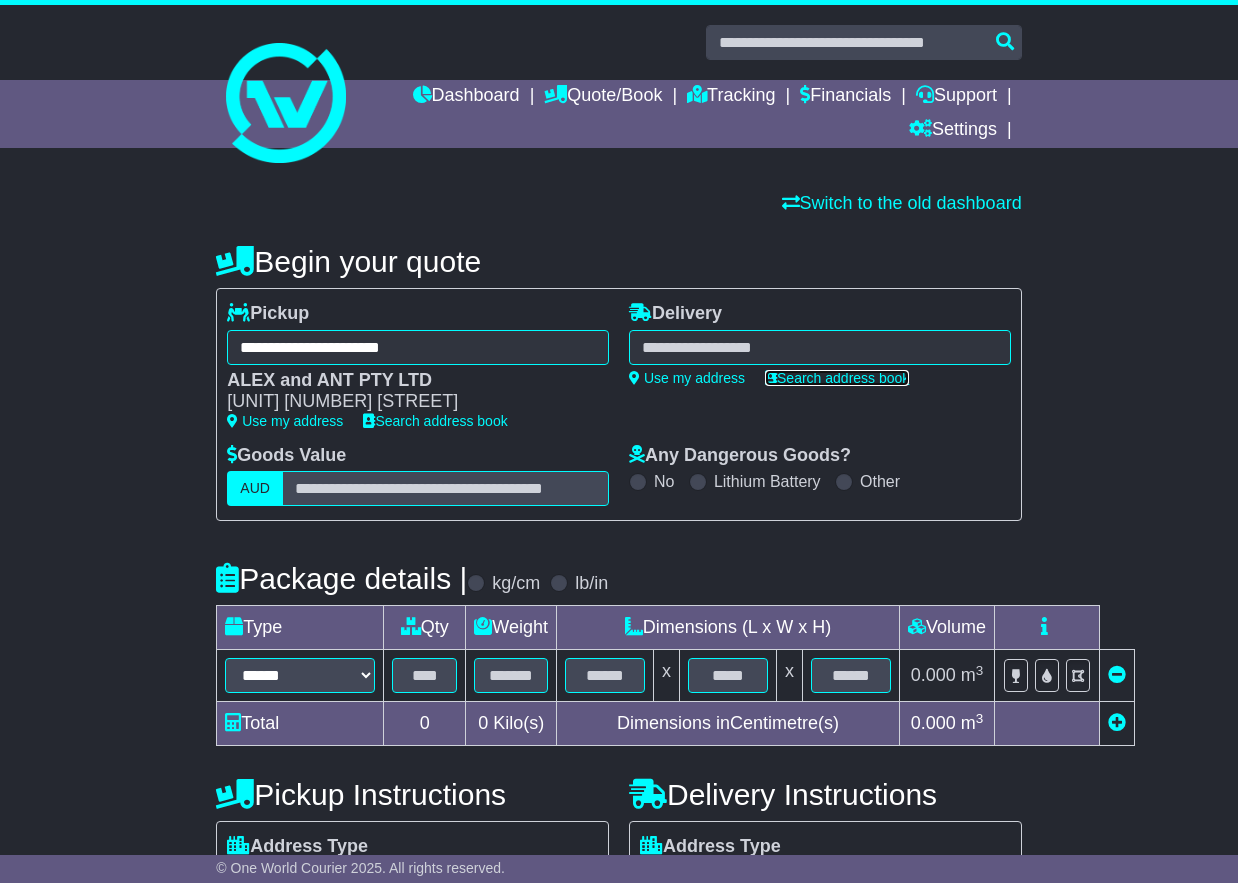 click on "Search address book" at bounding box center [837, 378] 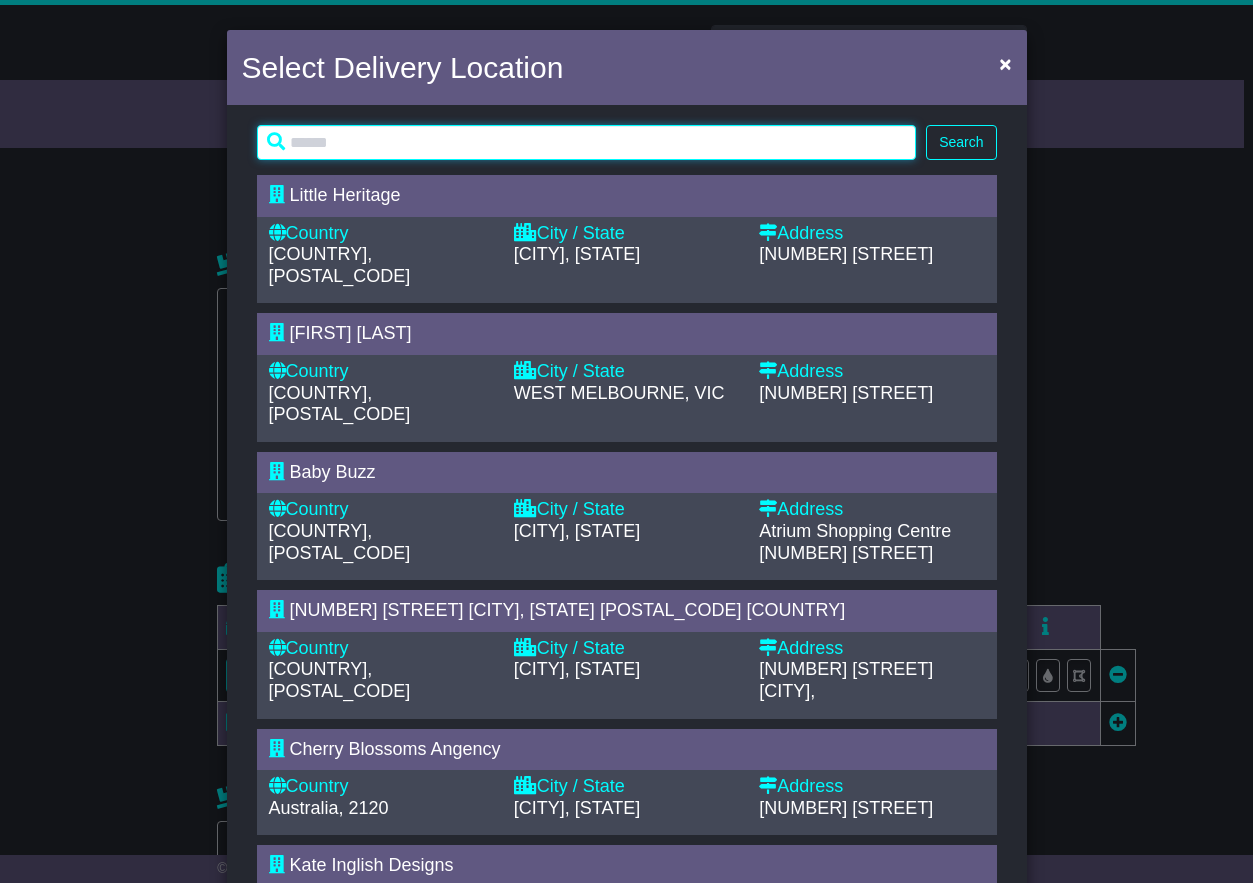 click at bounding box center [587, 142] 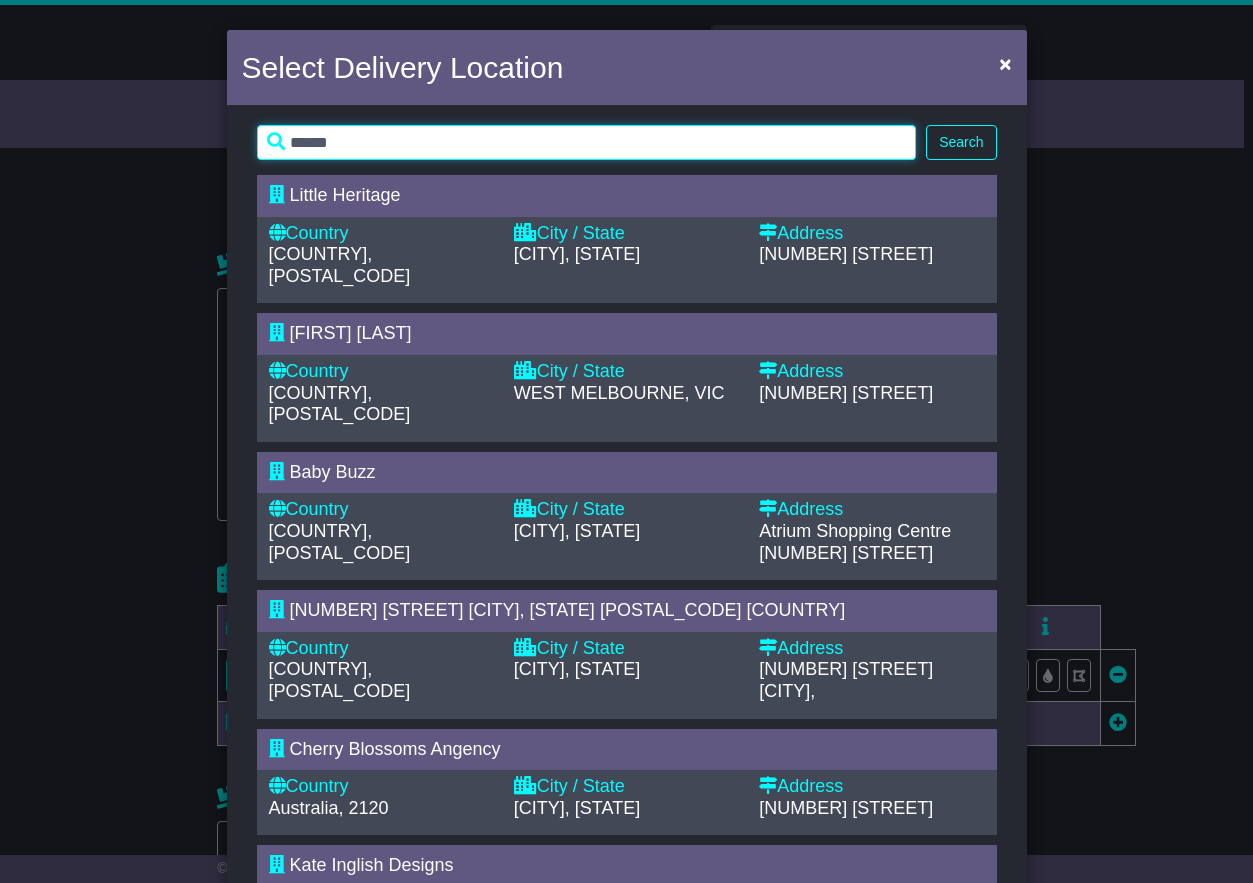 type on "******" 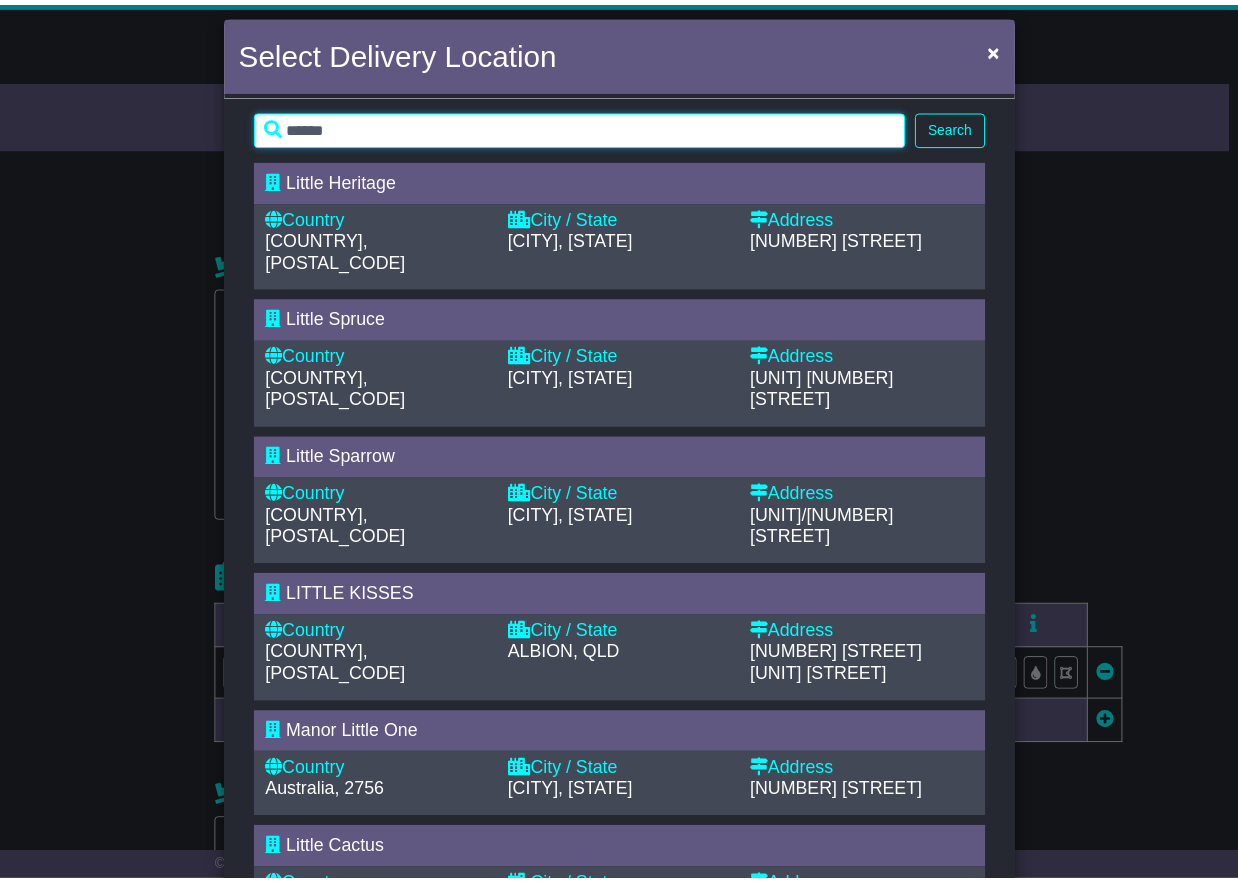 scroll, scrollTop: 37, scrollLeft: 0, axis: vertical 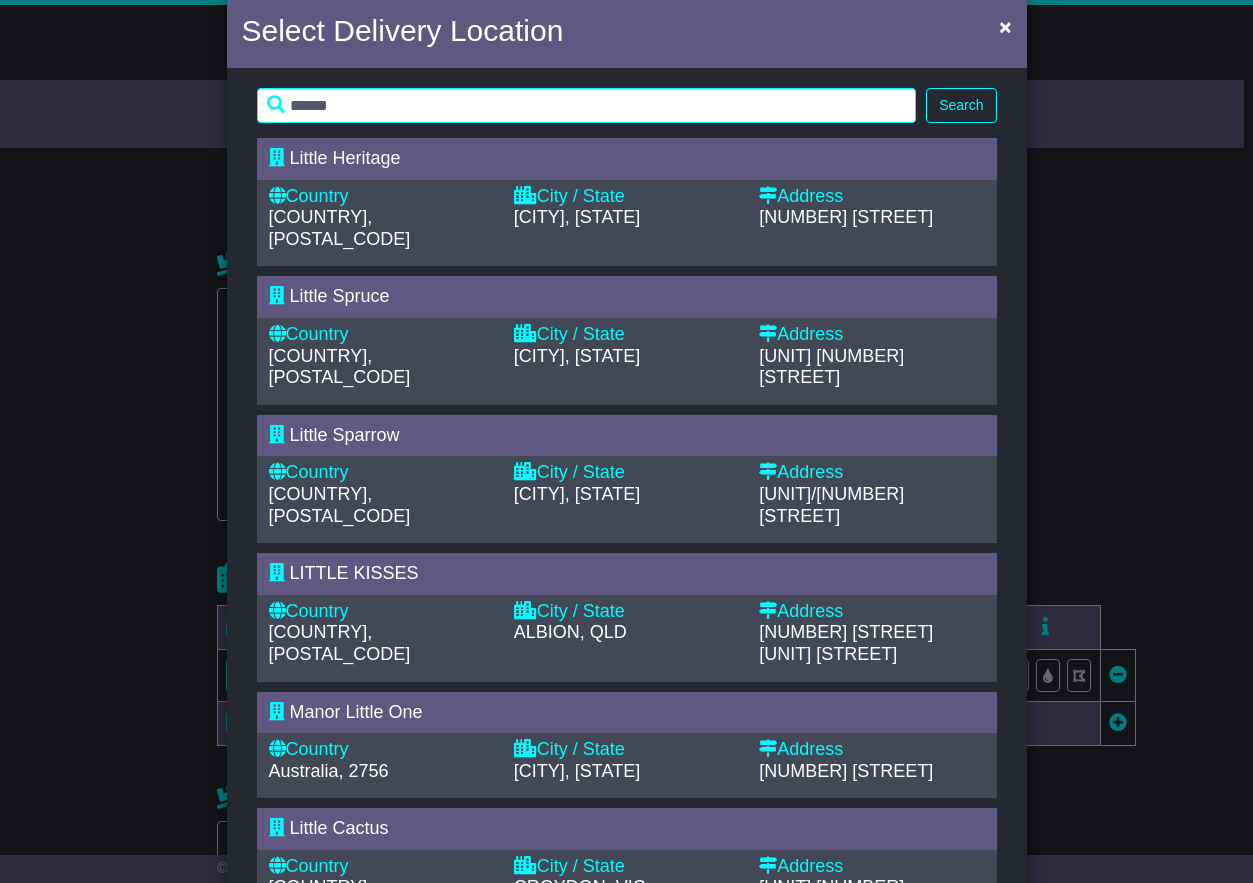 click on "Australia, 4010" at bounding box center [381, 643] 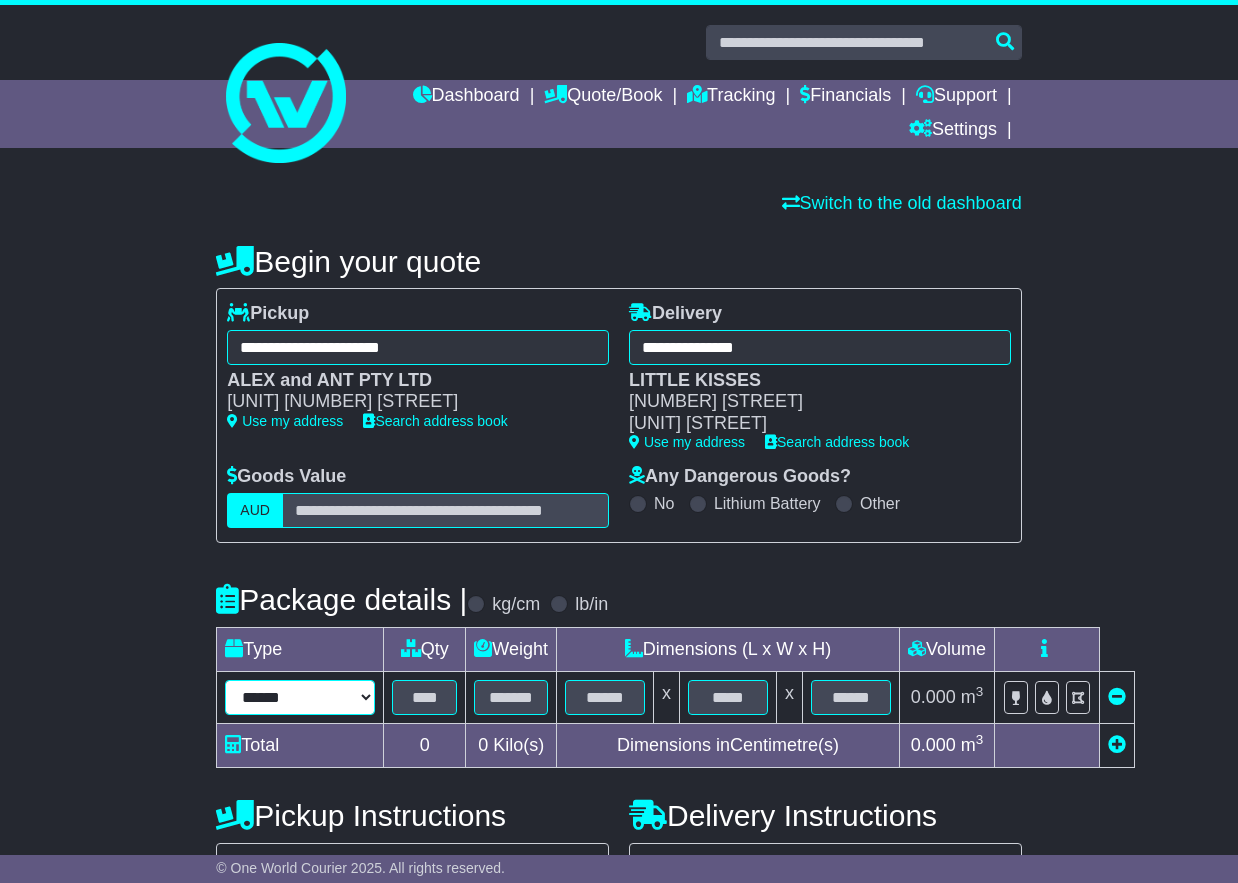 click on "****** ****** *** ******** ***** **** **** ****** *** *******" at bounding box center [300, 697] 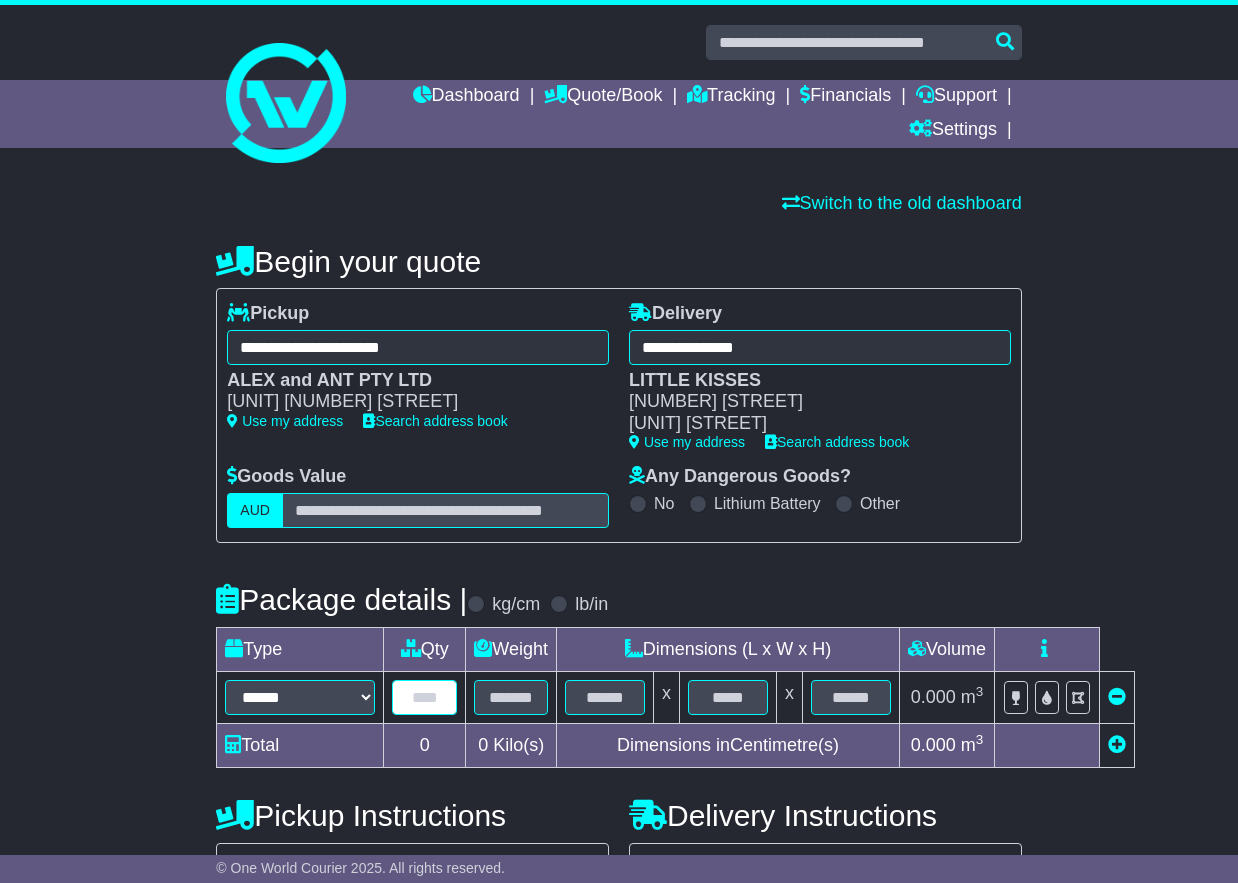 click at bounding box center (424, 697) 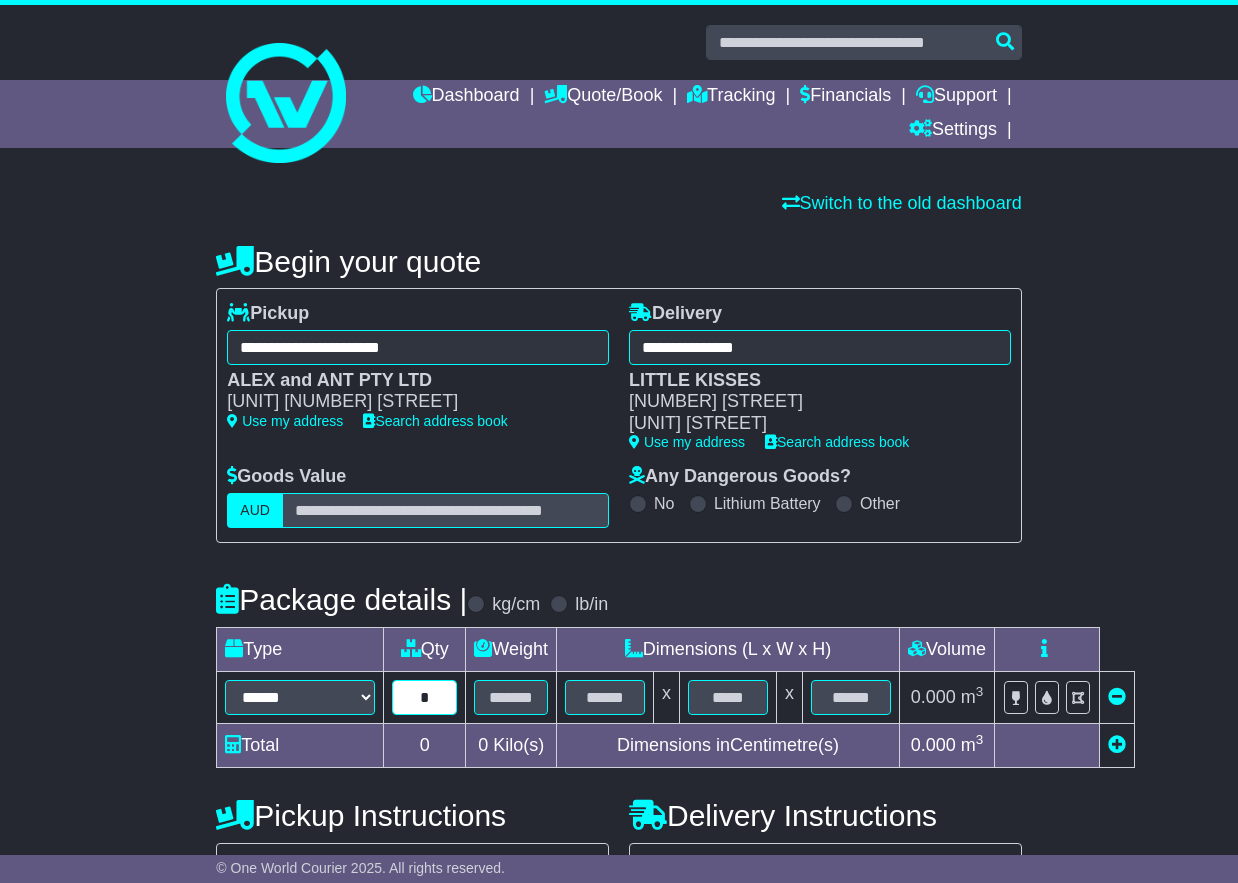 type on "*" 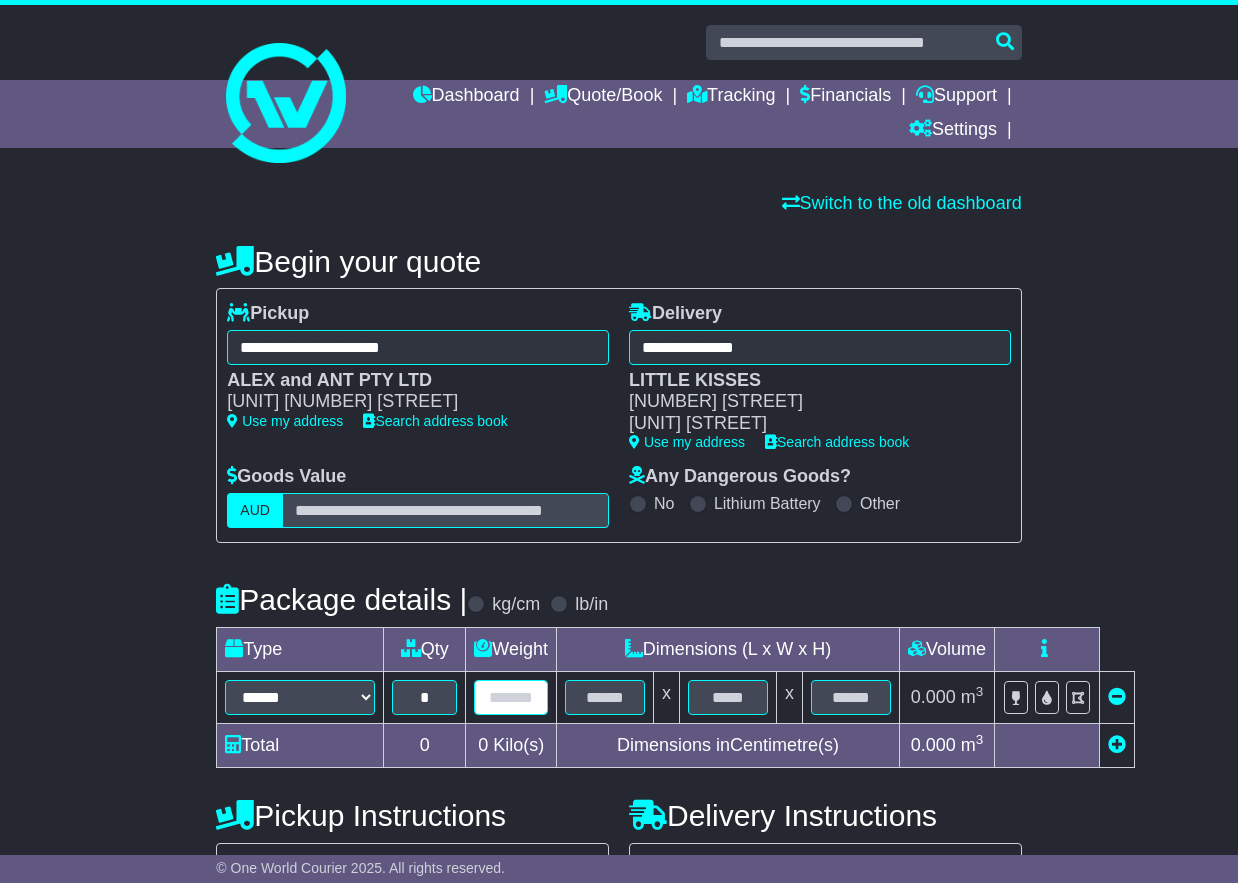 click at bounding box center (511, 697) 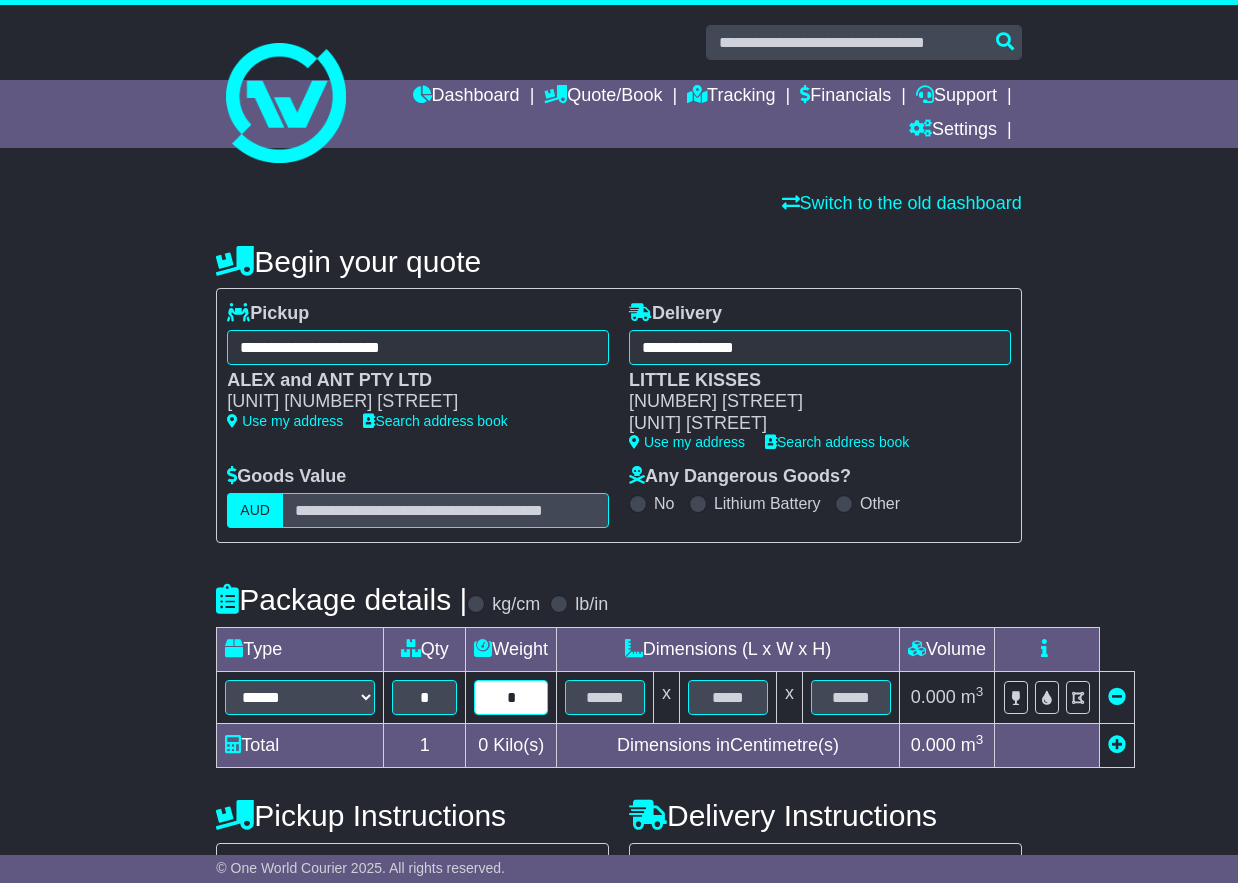 type on "*" 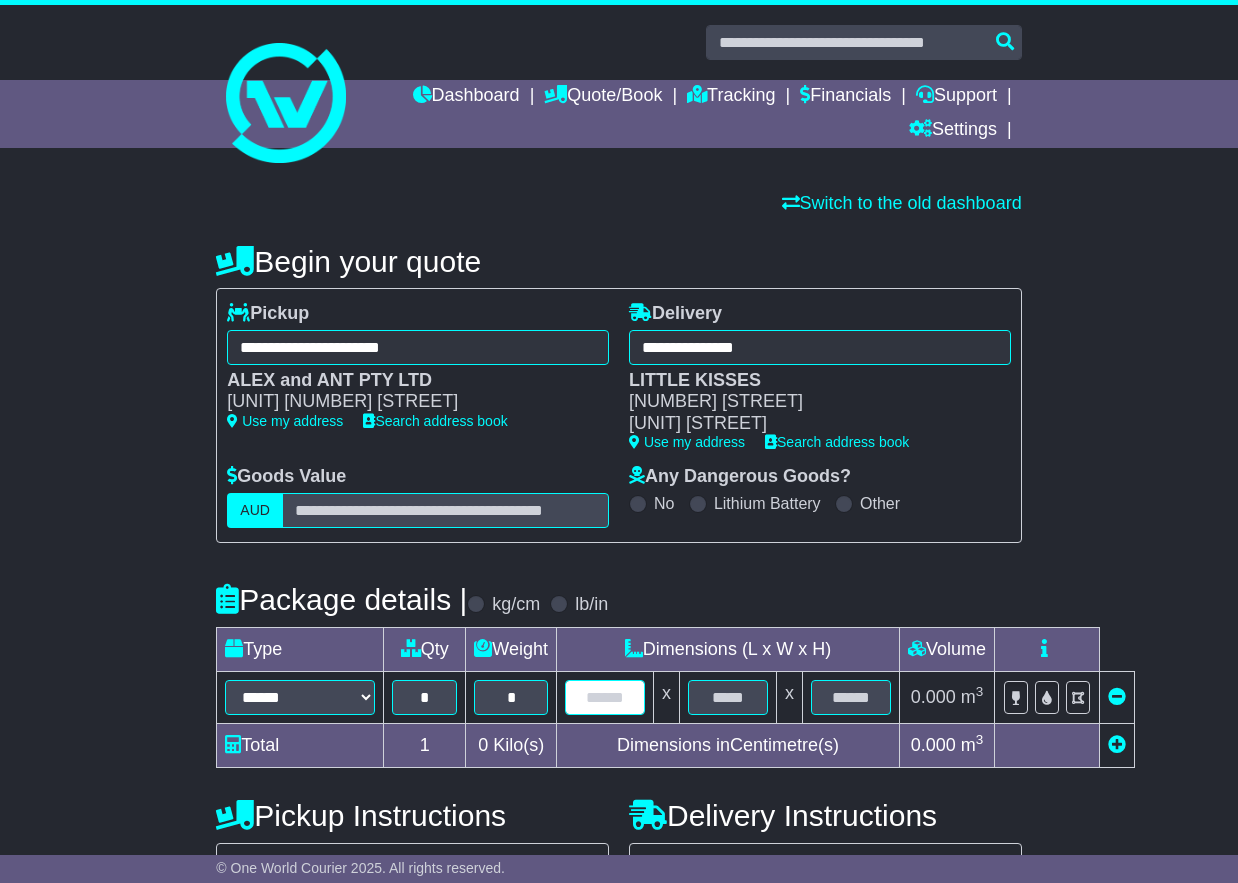 click at bounding box center (605, 697) 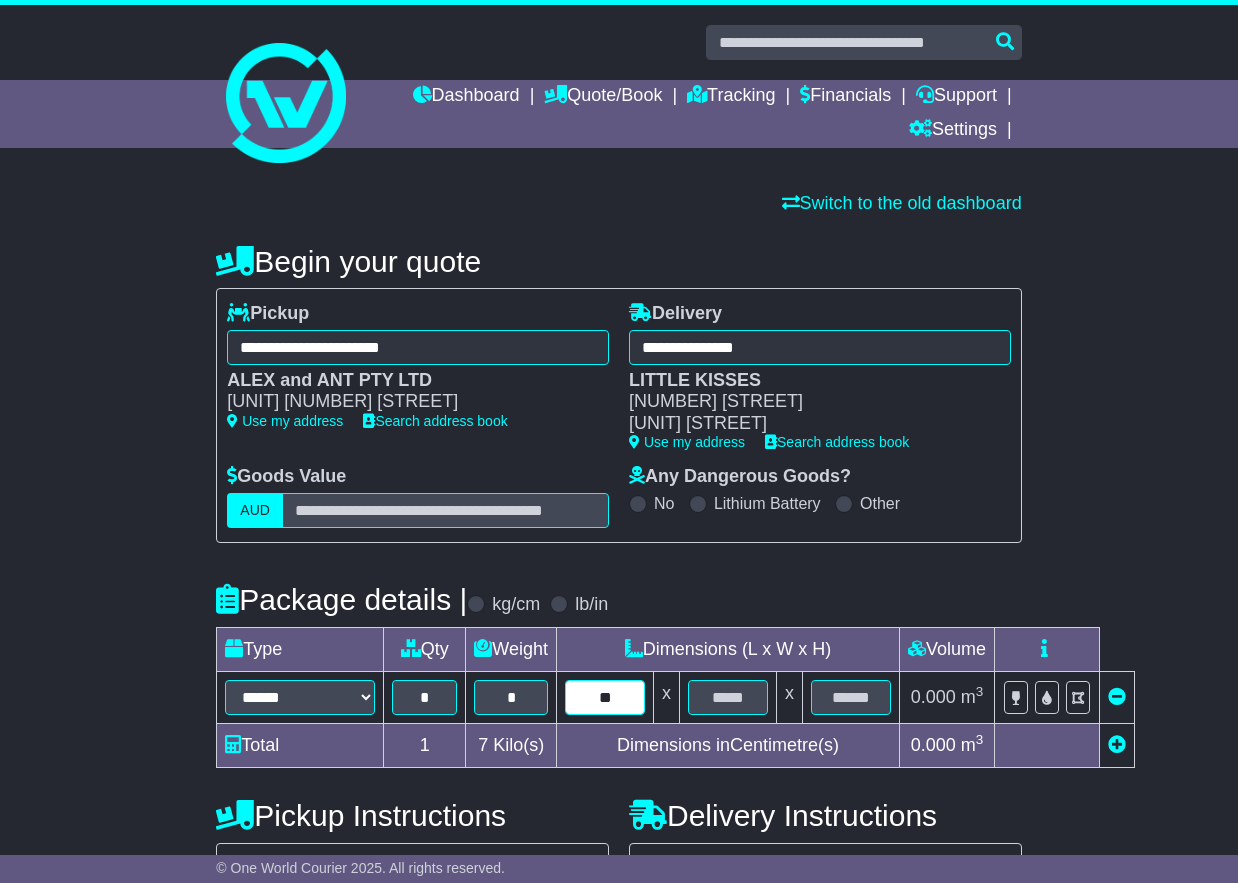 type on "**" 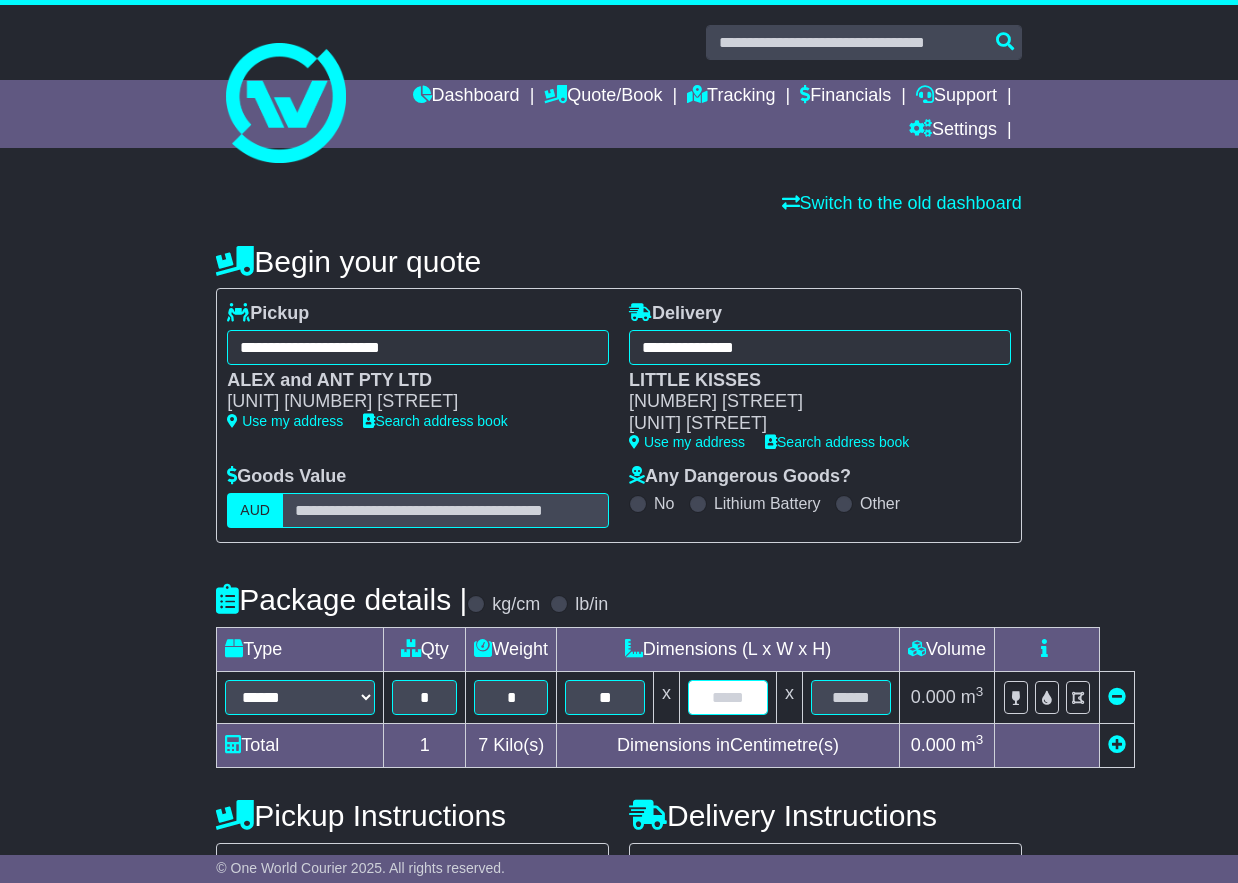 click at bounding box center [728, 697] 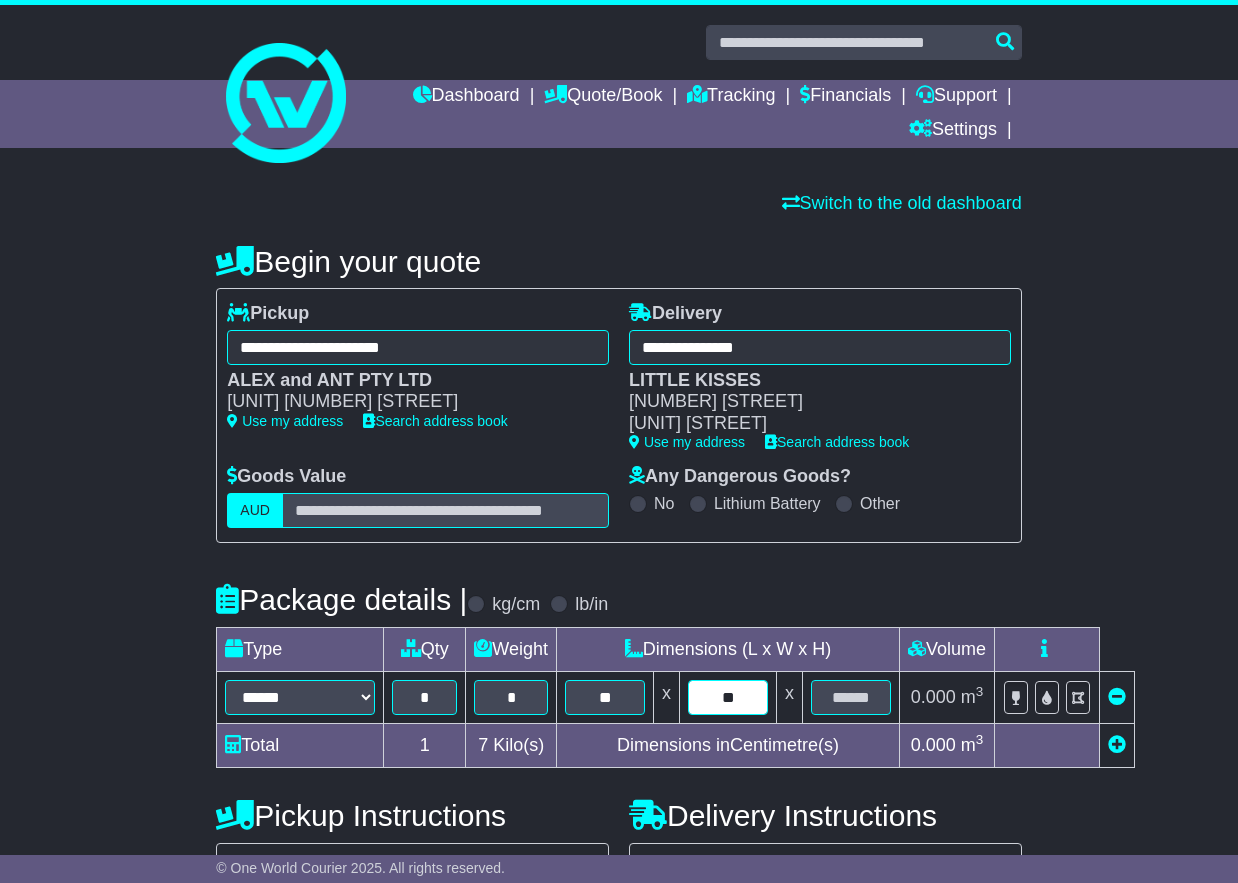 type on "**" 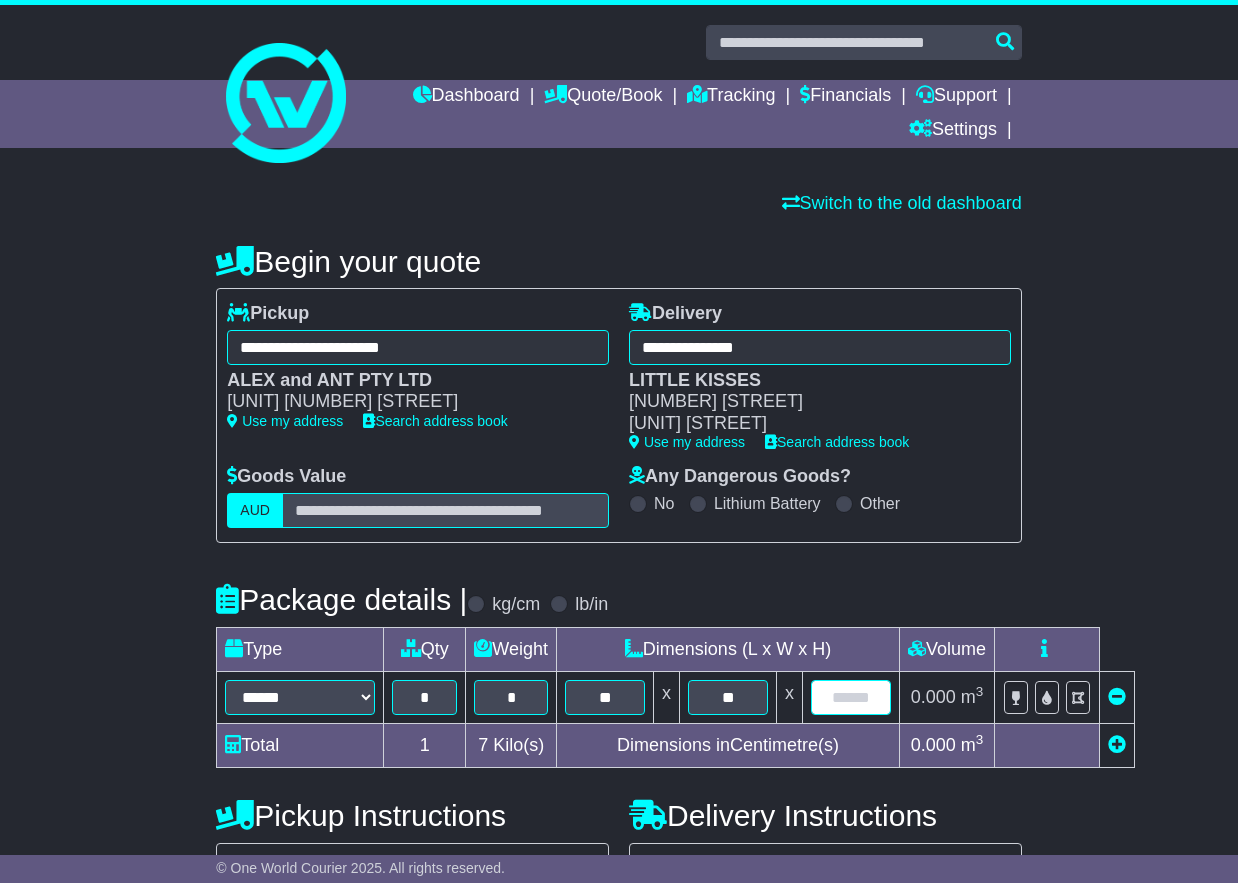 click at bounding box center [851, 697] 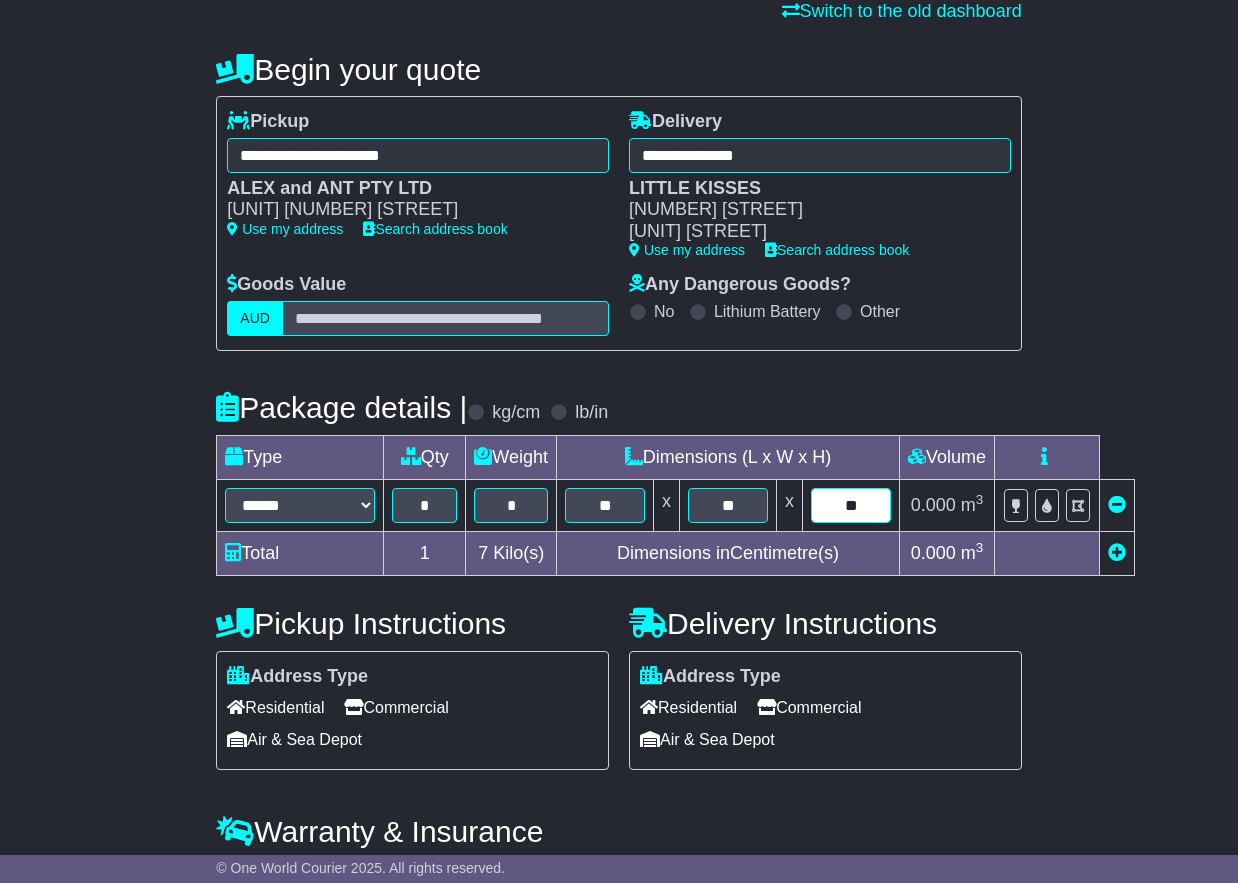 scroll, scrollTop: 306, scrollLeft: 0, axis: vertical 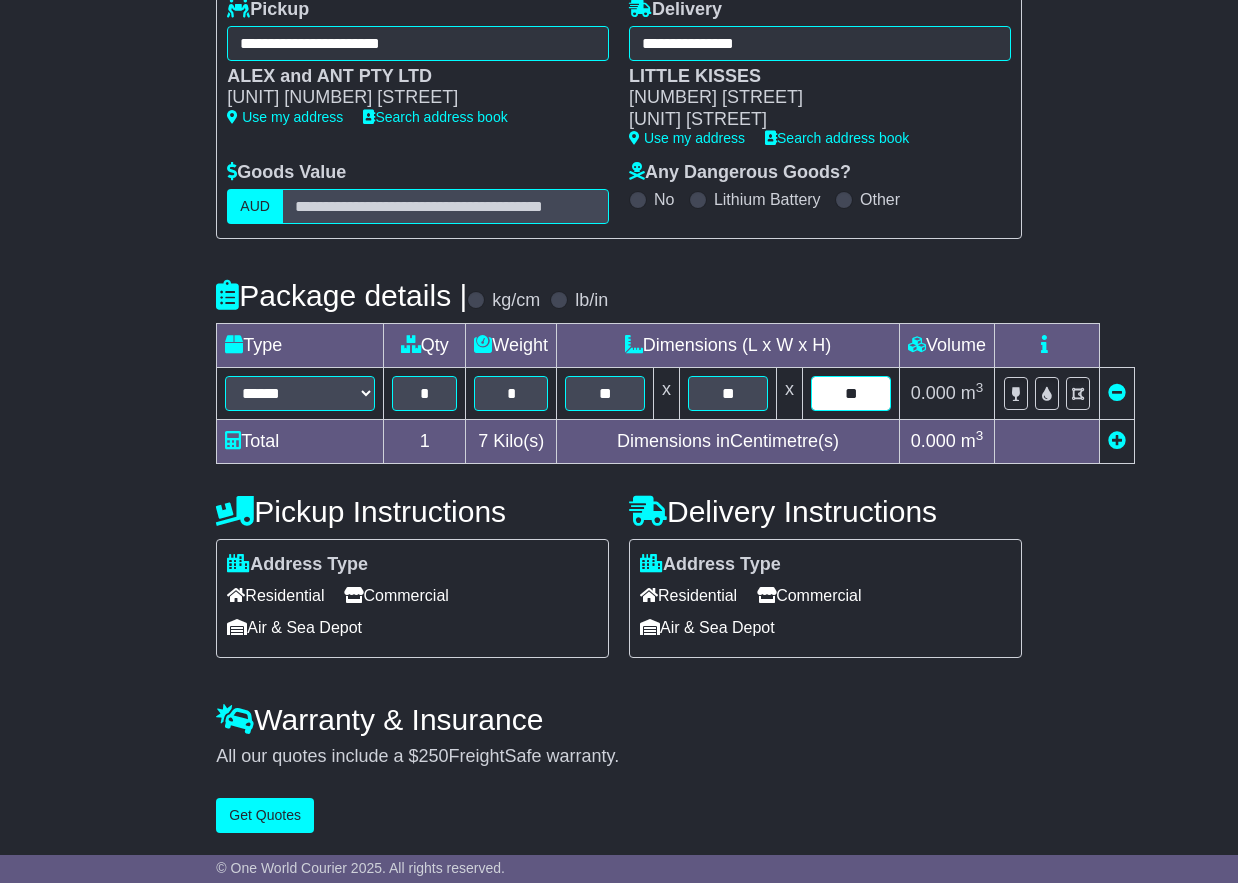 type on "**" 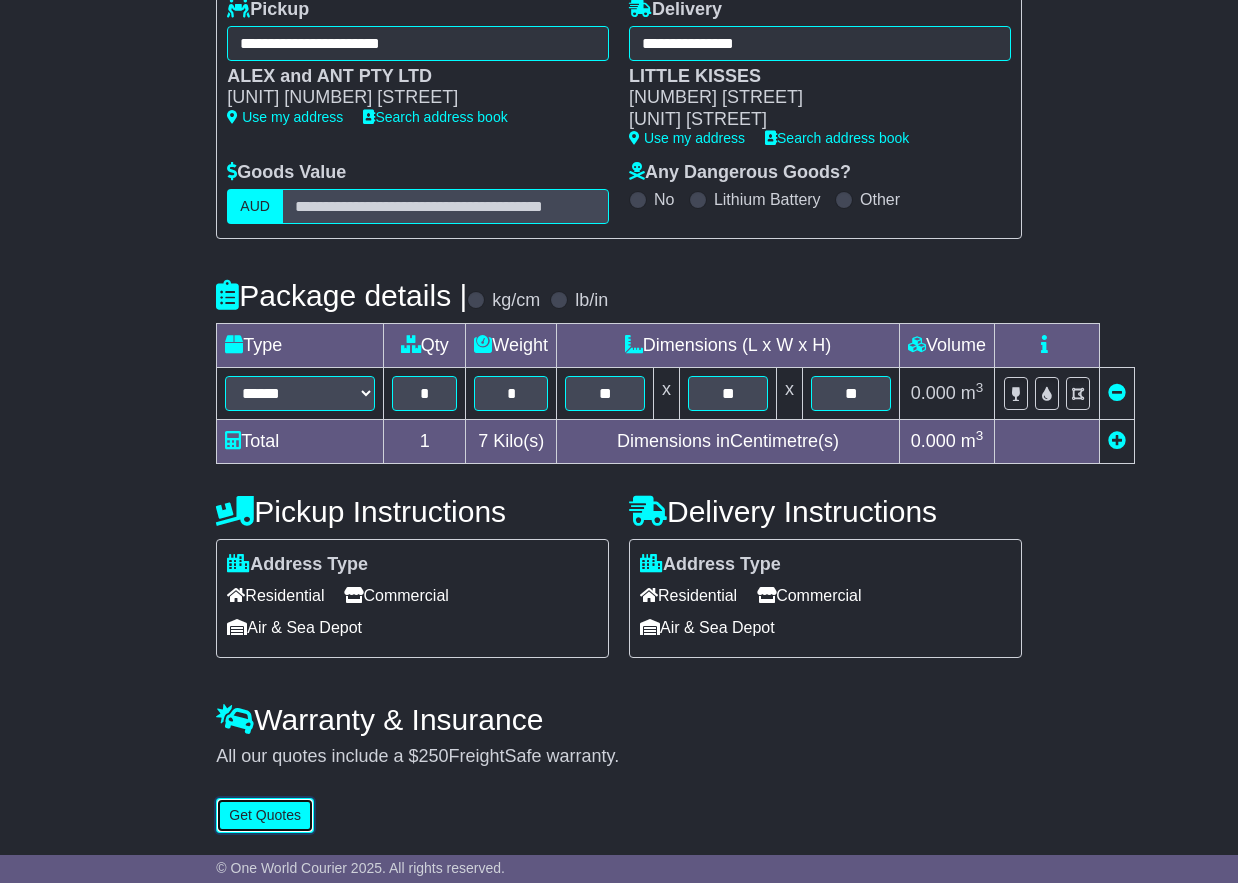 click on "Get Quotes" at bounding box center [265, 815] 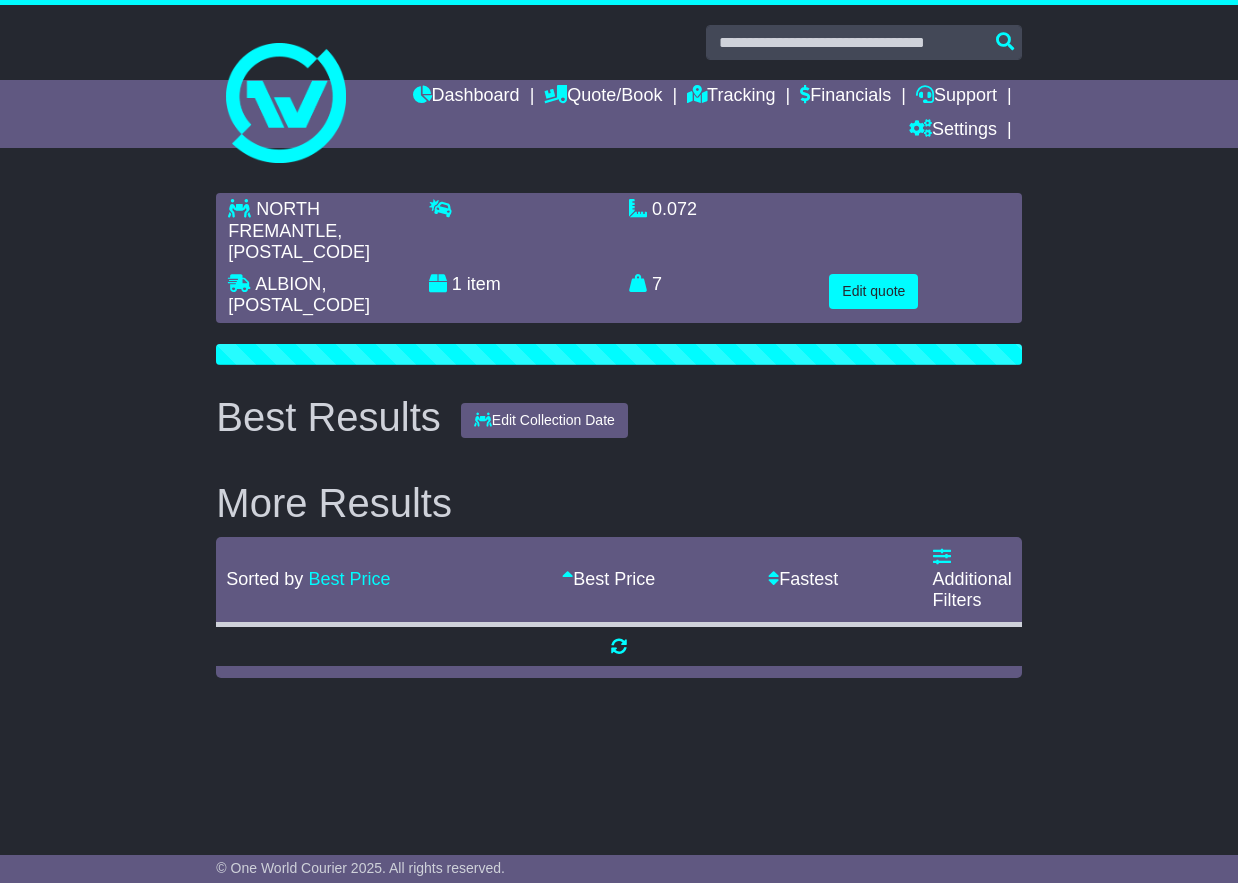 scroll, scrollTop: 0, scrollLeft: 0, axis: both 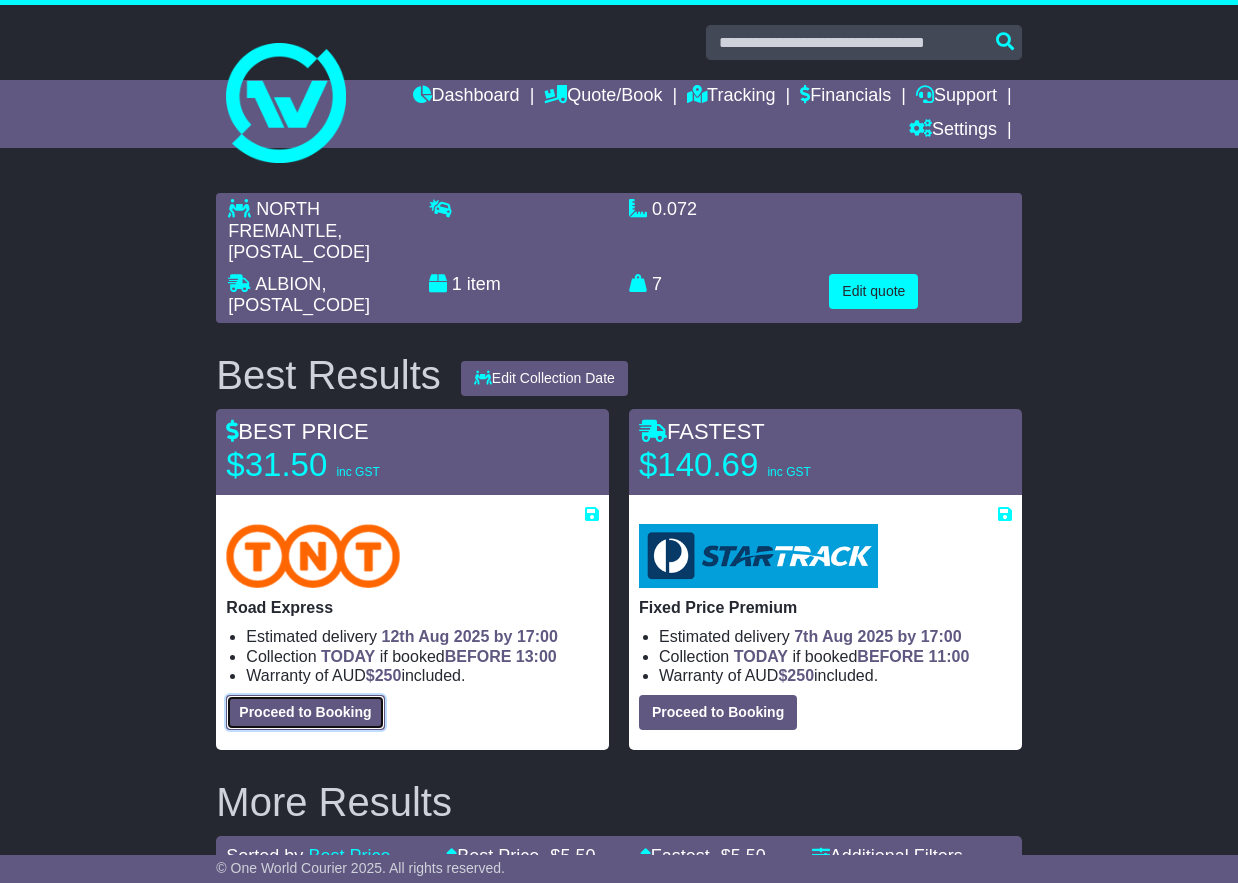 drag, startPoint x: 306, startPoint y: 678, endPoint x: 340, endPoint y: 655, distance: 41.04875 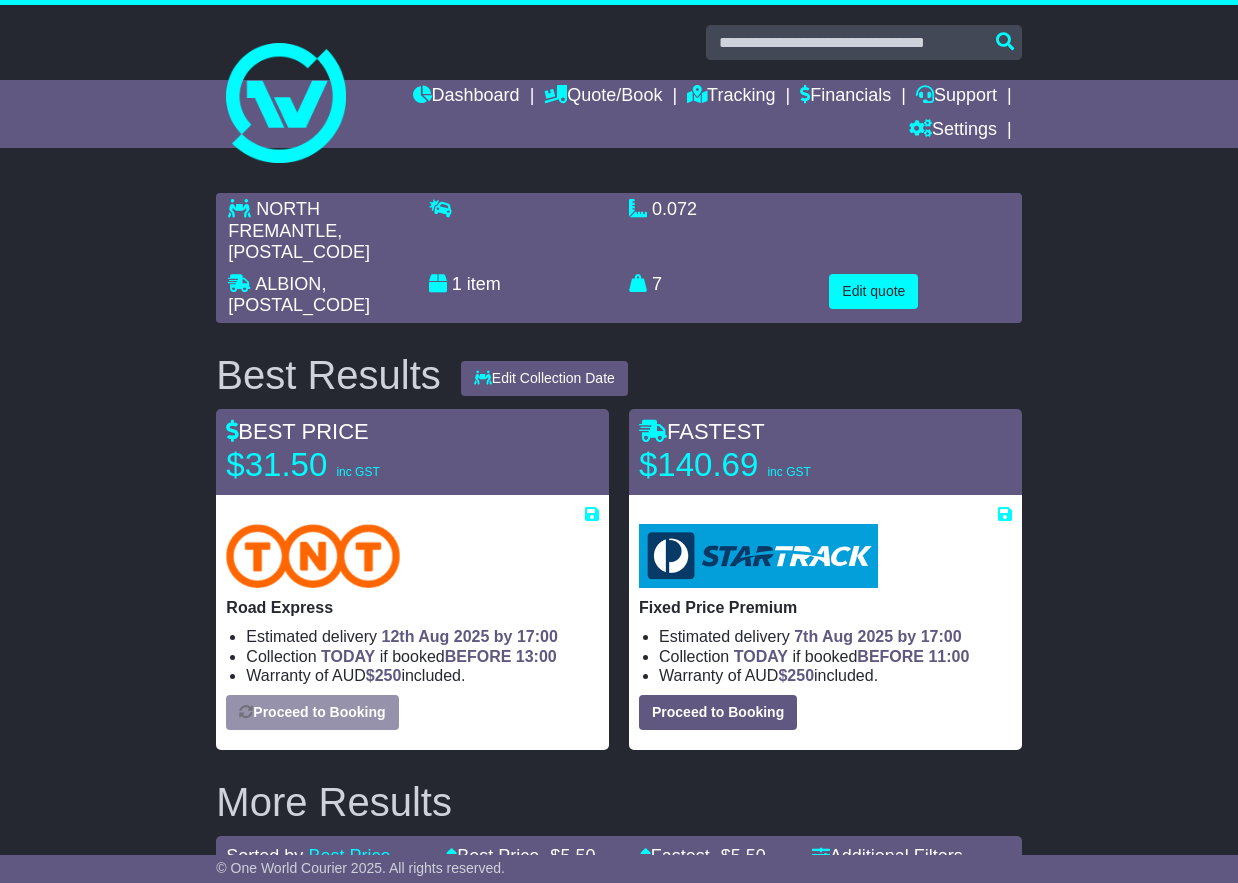 select on "****" 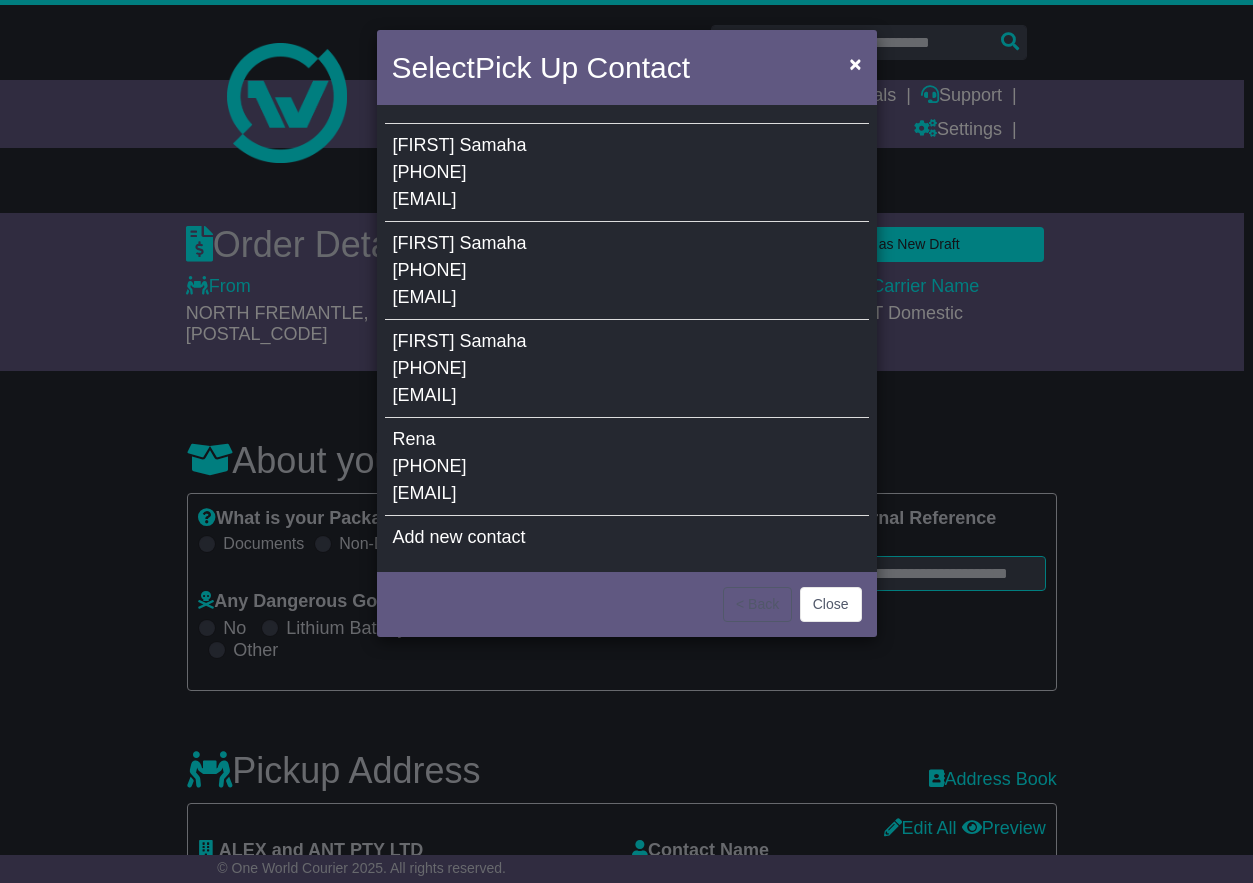 click on "Samaha" at bounding box center [493, 145] 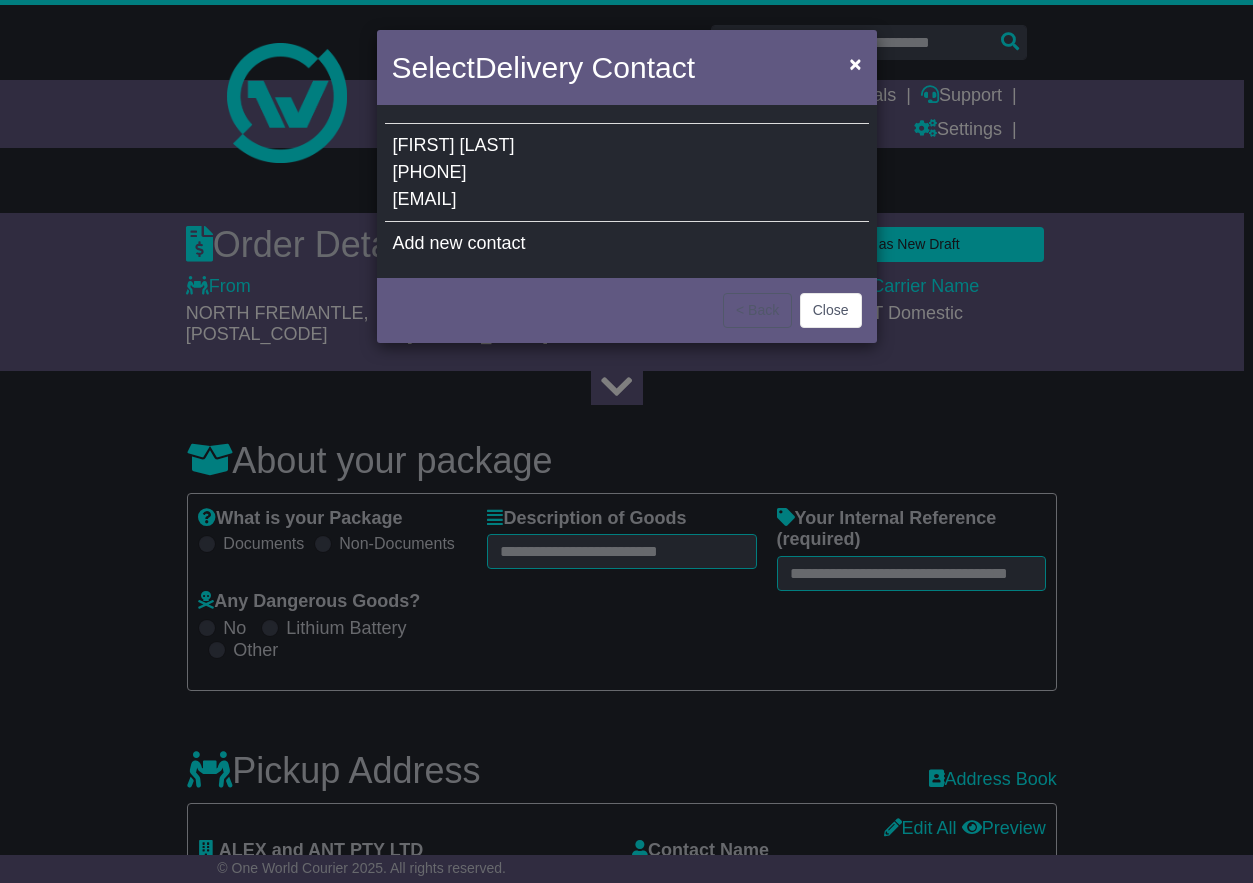 click on "Anuska   De Luca
0457474793
concierge@littlekisses.com.au" at bounding box center [627, 173] 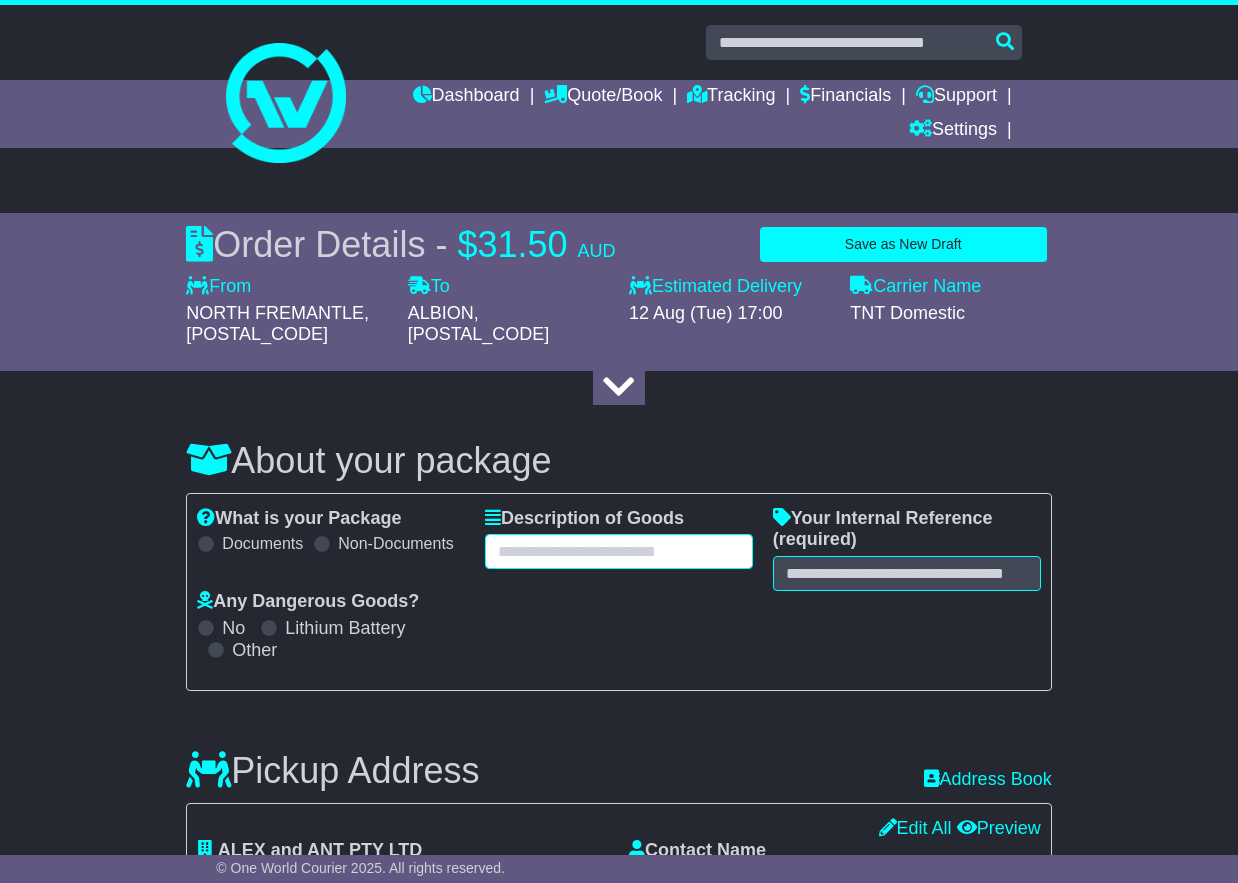 click at bounding box center [619, 551] 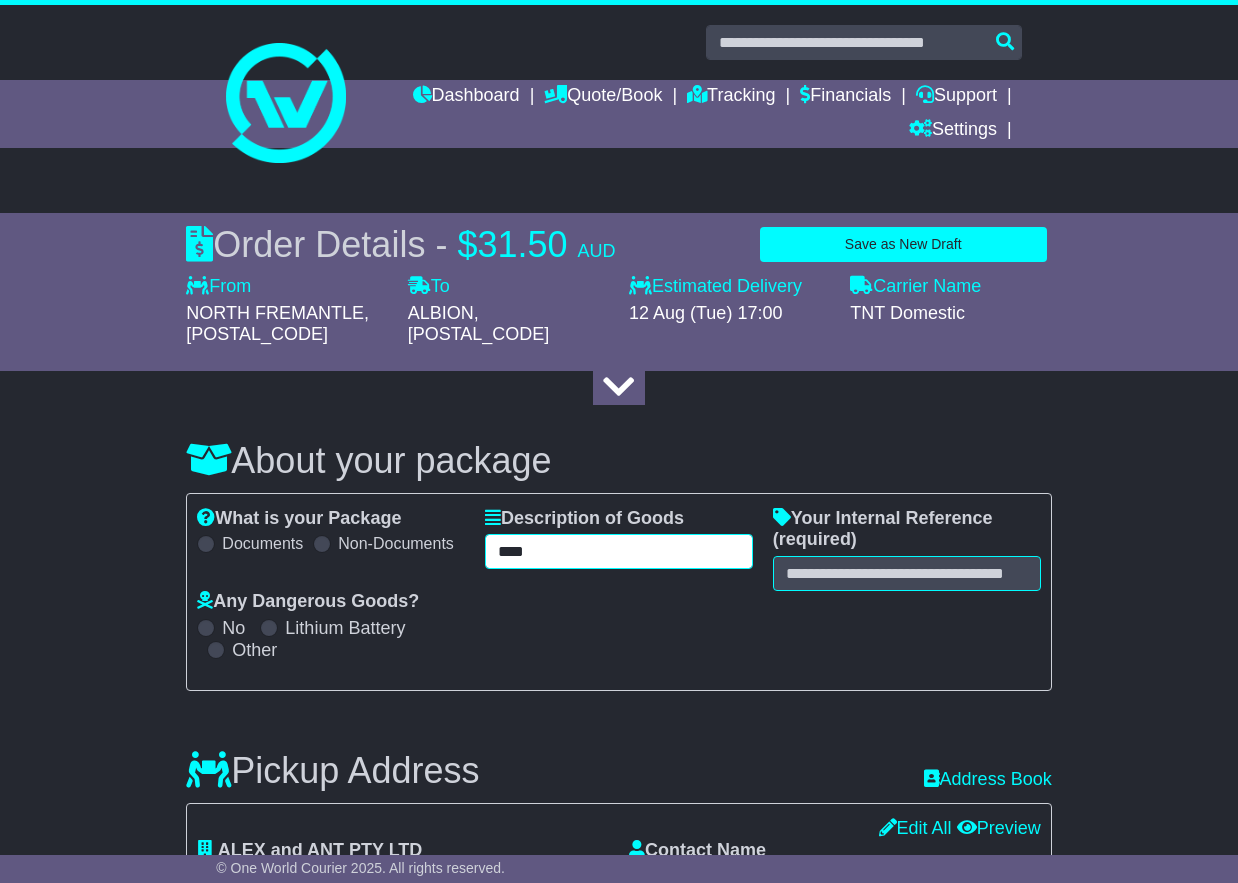 type on "****" 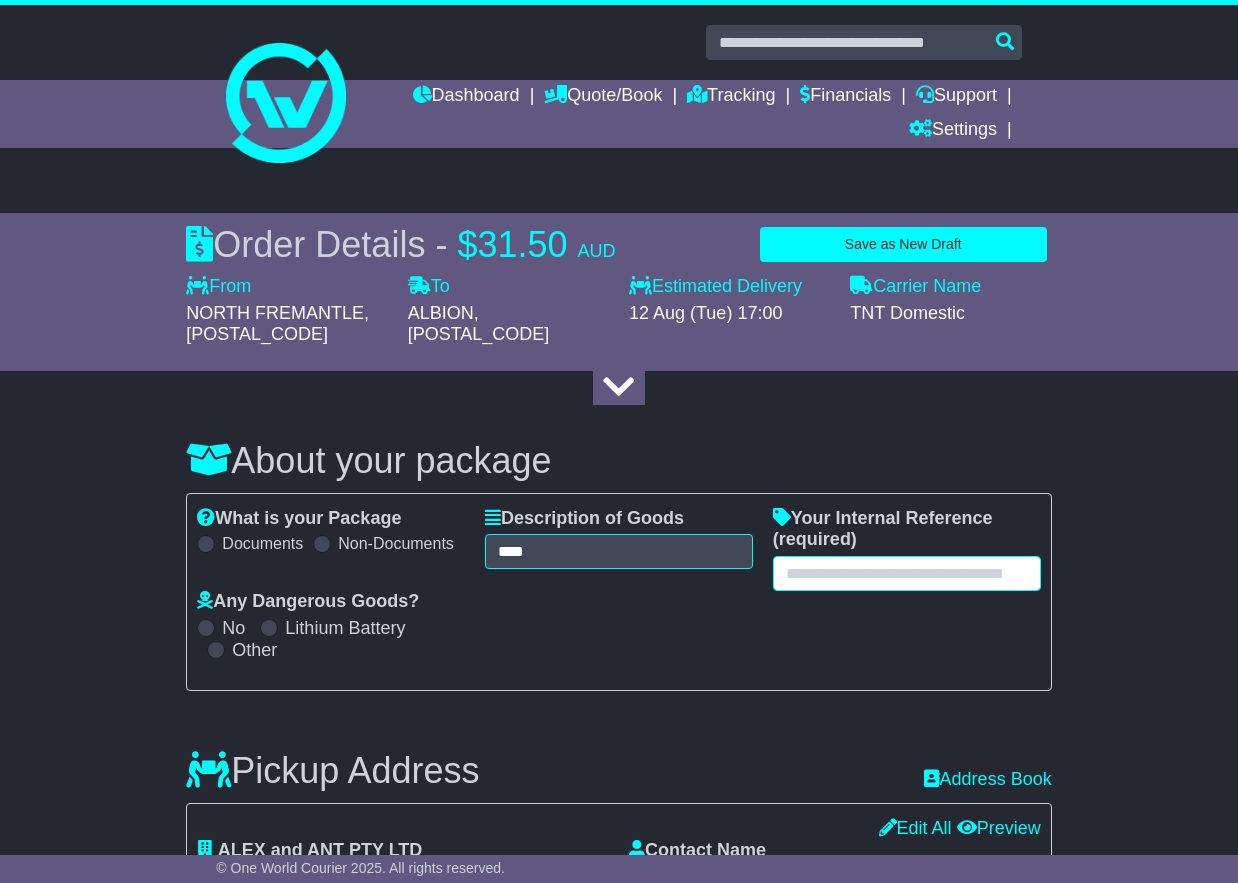 click at bounding box center (907, 573) 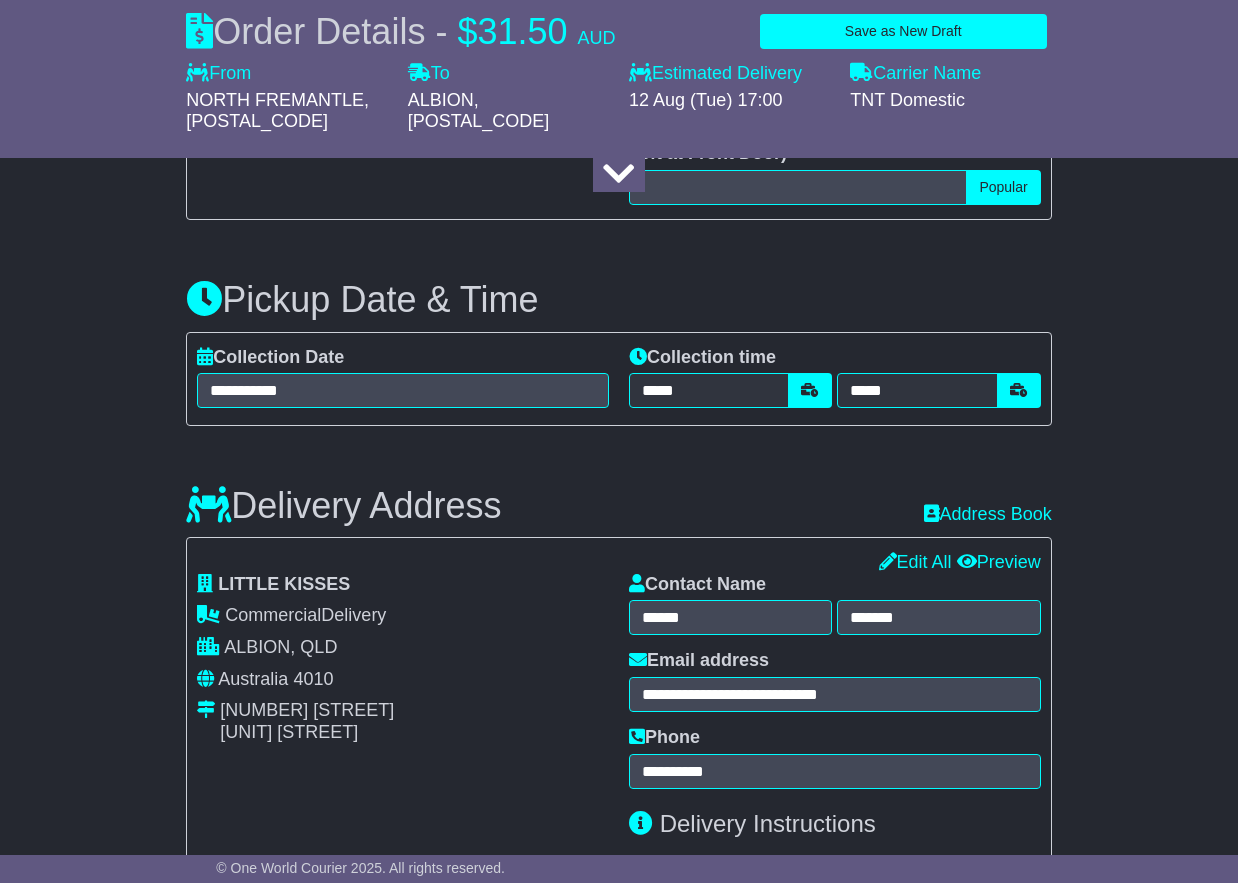 scroll, scrollTop: 1212, scrollLeft: 0, axis: vertical 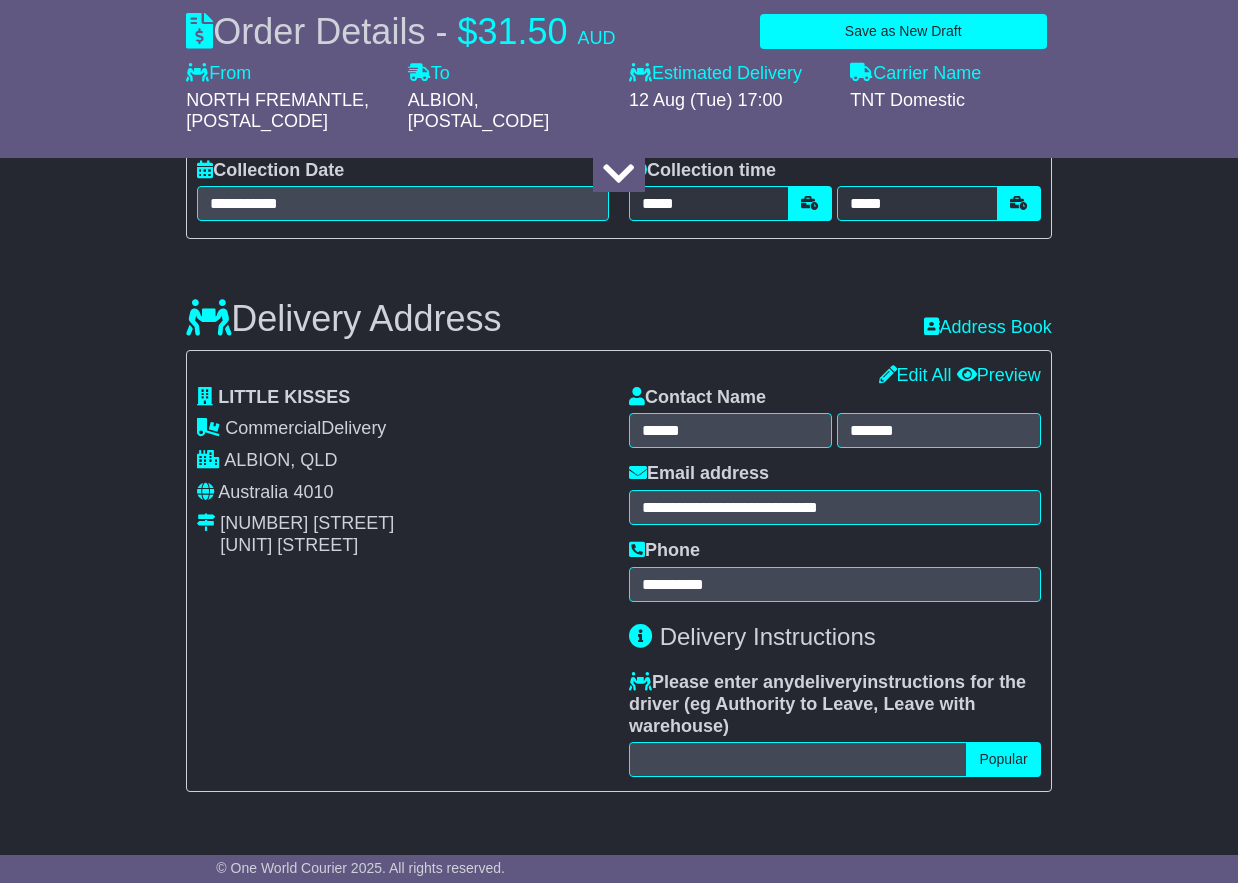 type on "**********" 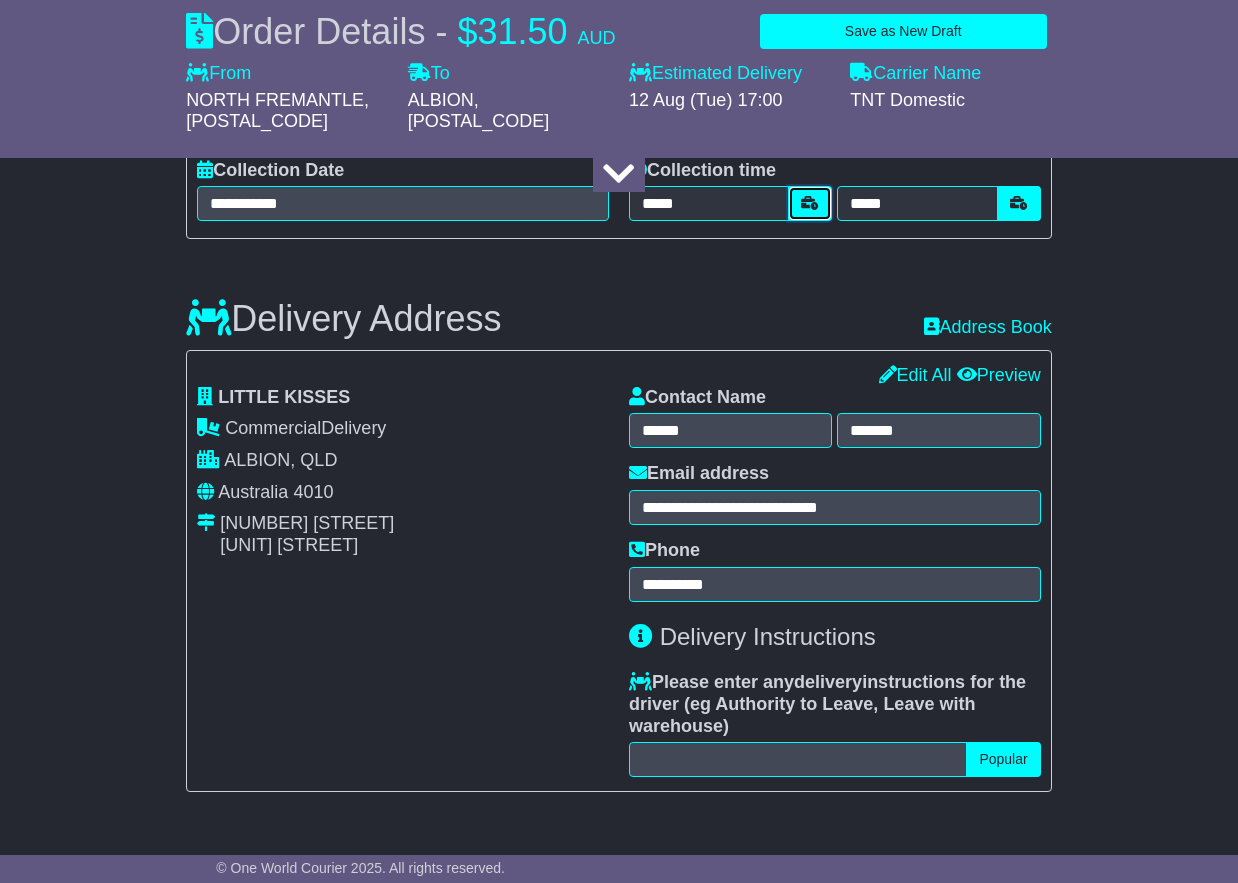 click at bounding box center (810, 203) 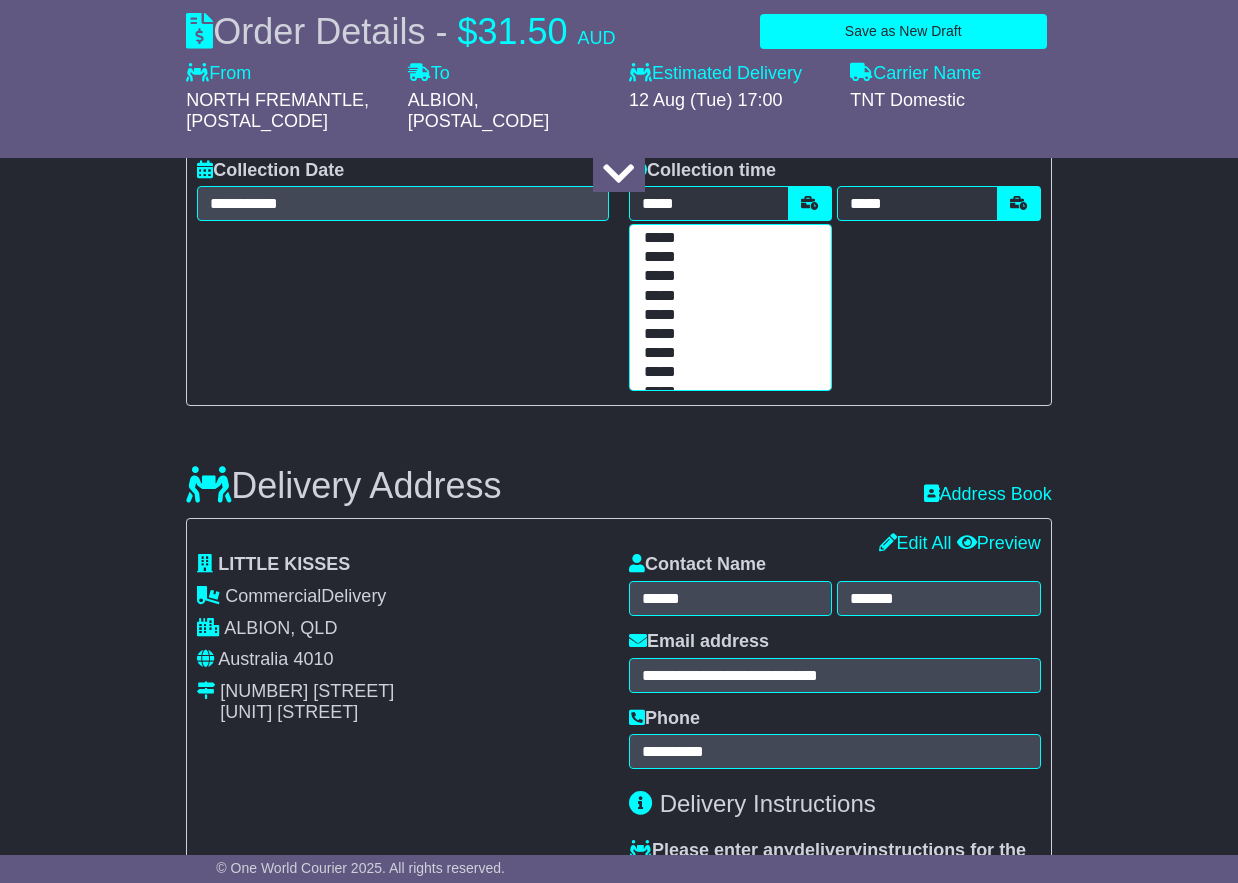 scroll, scrollTop: 61, scrollLeft: 0, axis: vertical 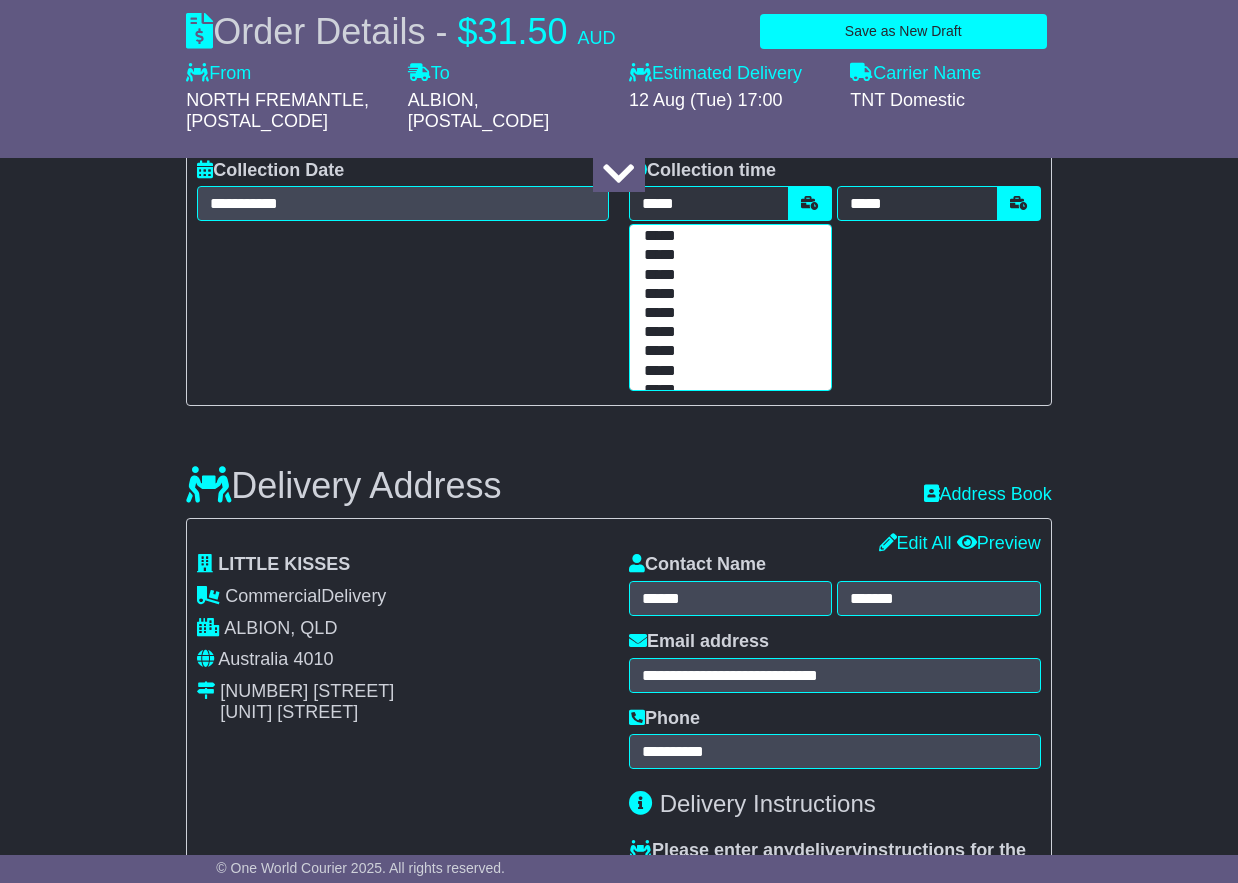 click on "*****" at bounding box center (726, 332) 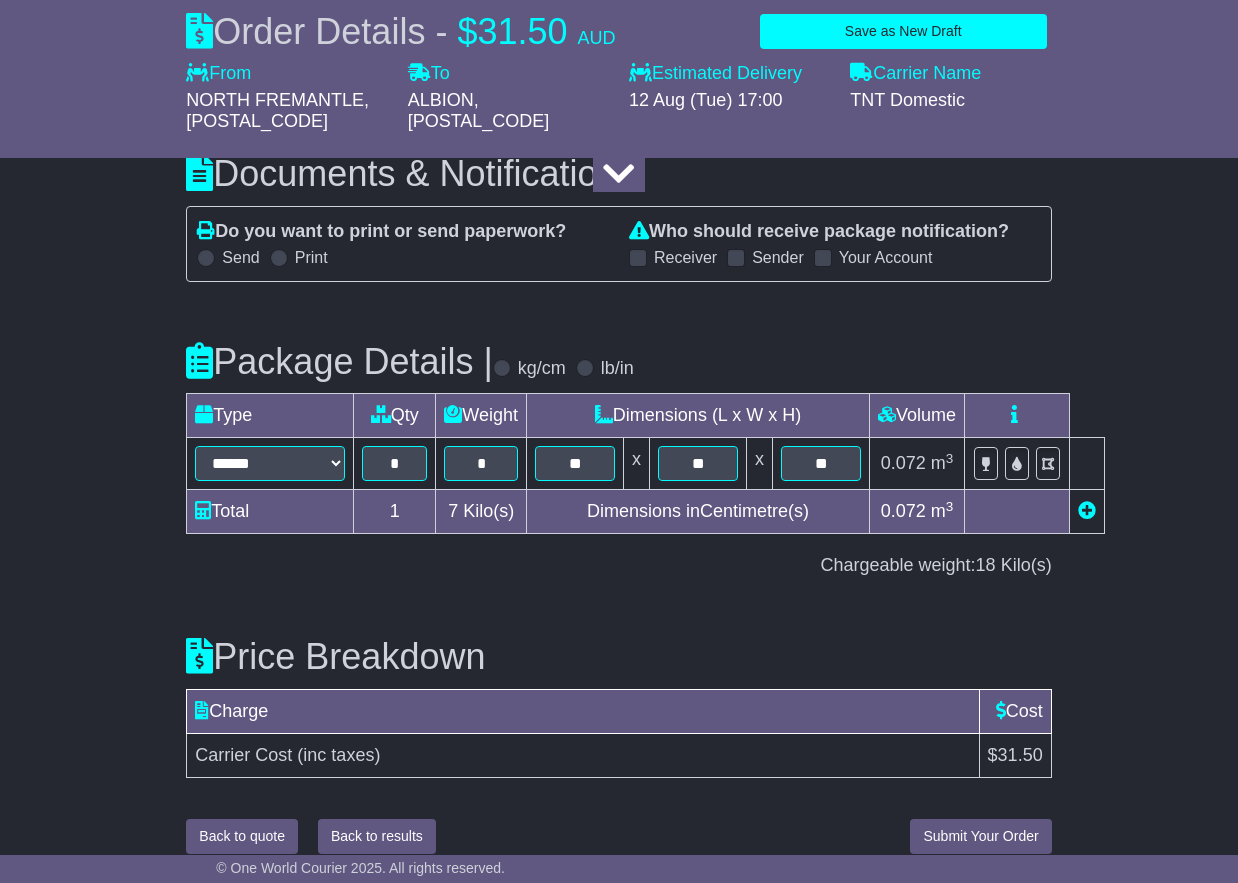 scroll, scrollTop: 2151, scrollLeft: 0, axis: vertical 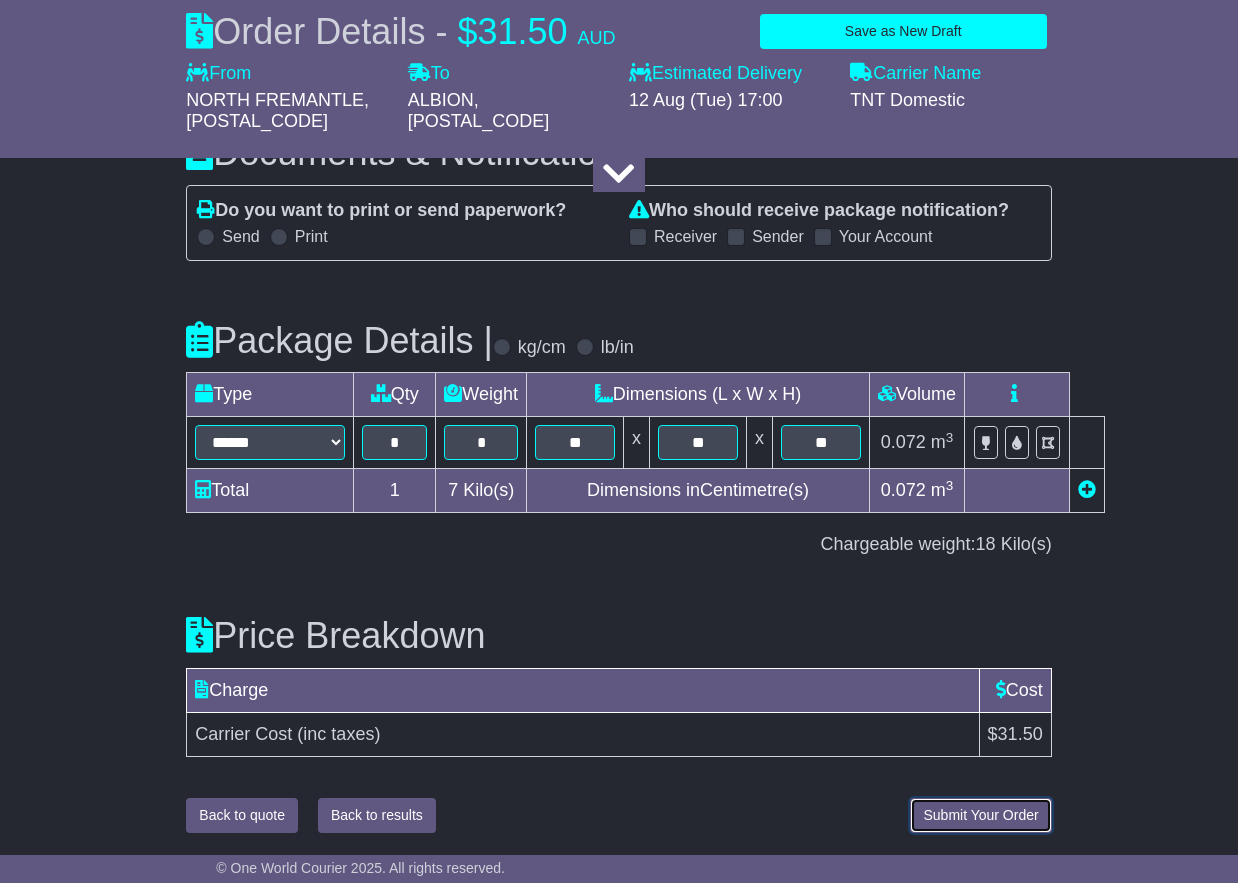 click on "Submit Your Order" at bounding box center (980, 815) 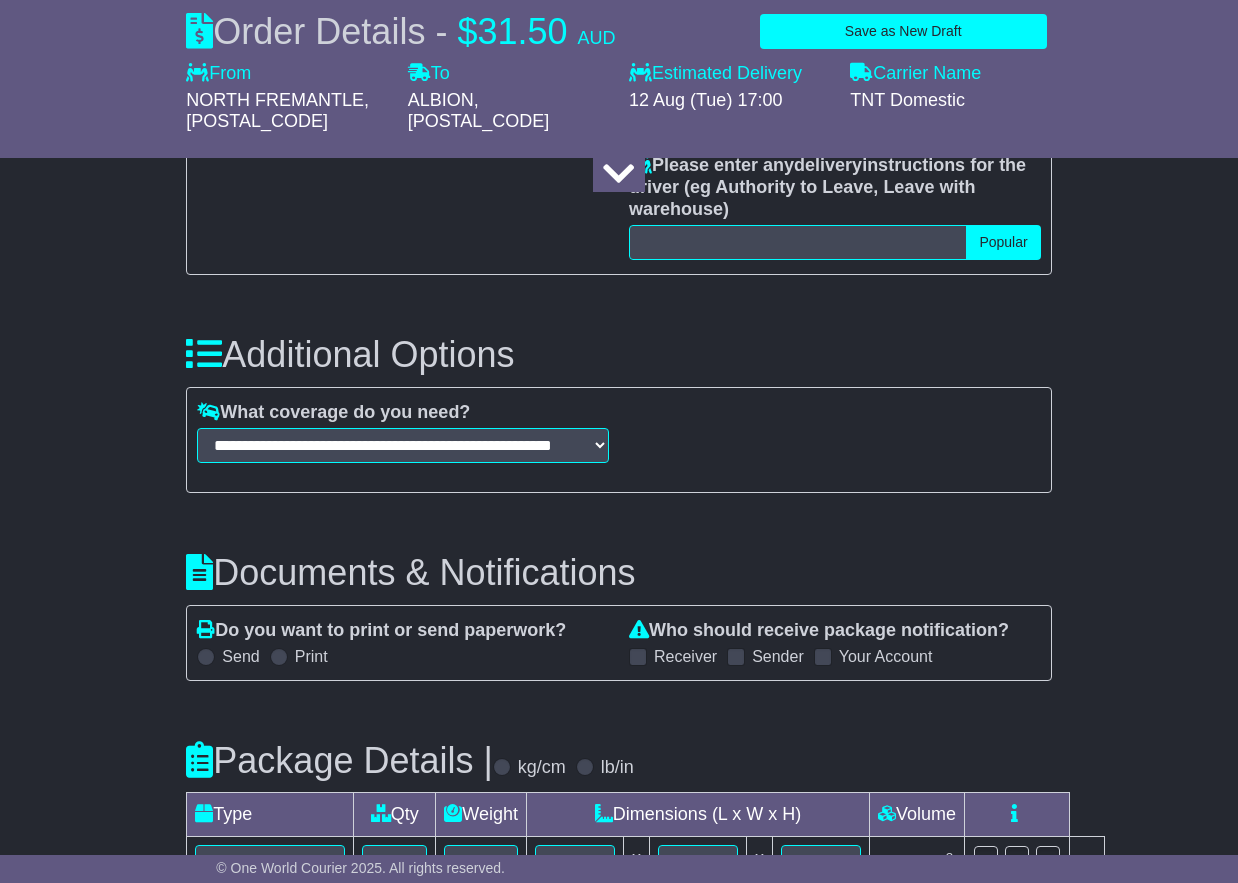 scroll, scrollTop: 2151, scrollLeft: 0, axis: vertical 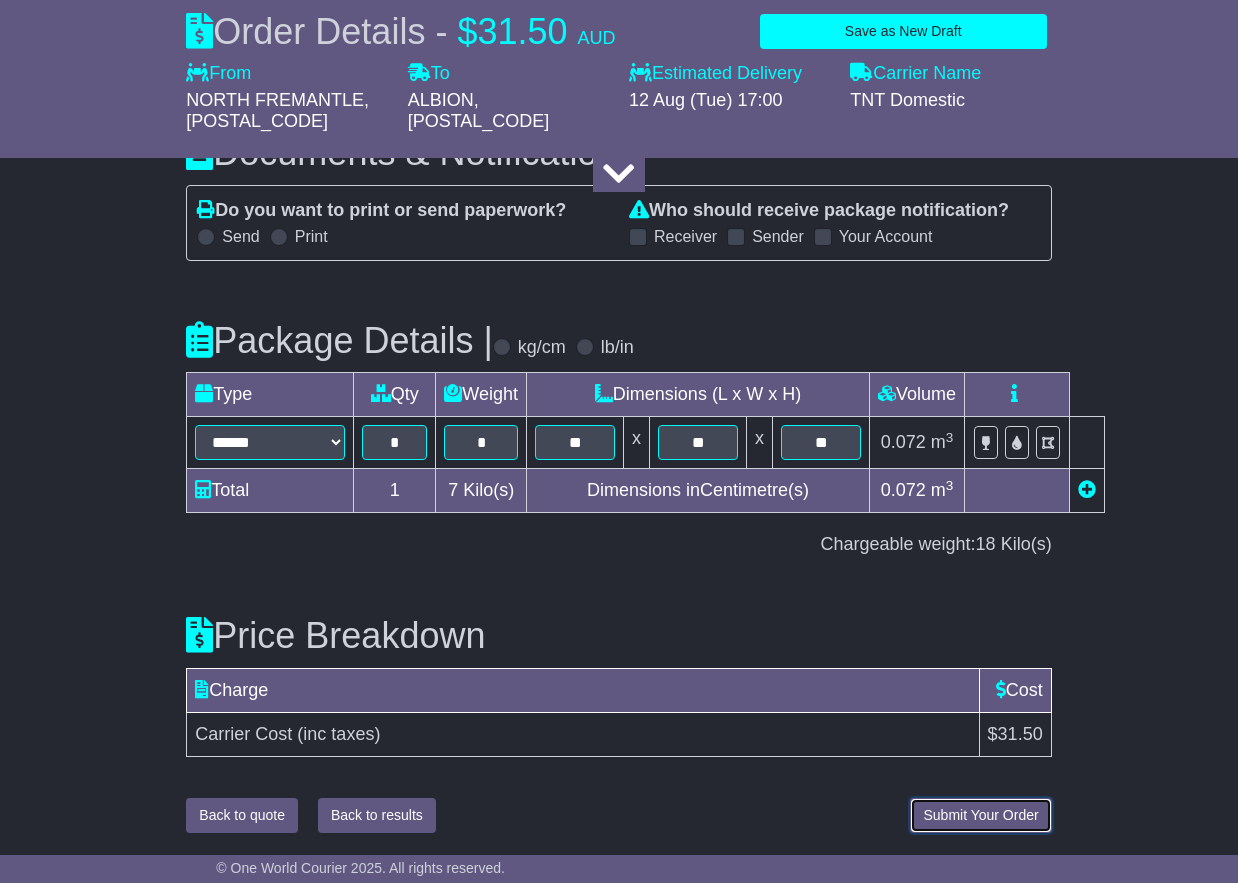 click on "Submit Your Order" at bounding box center (980, 815) 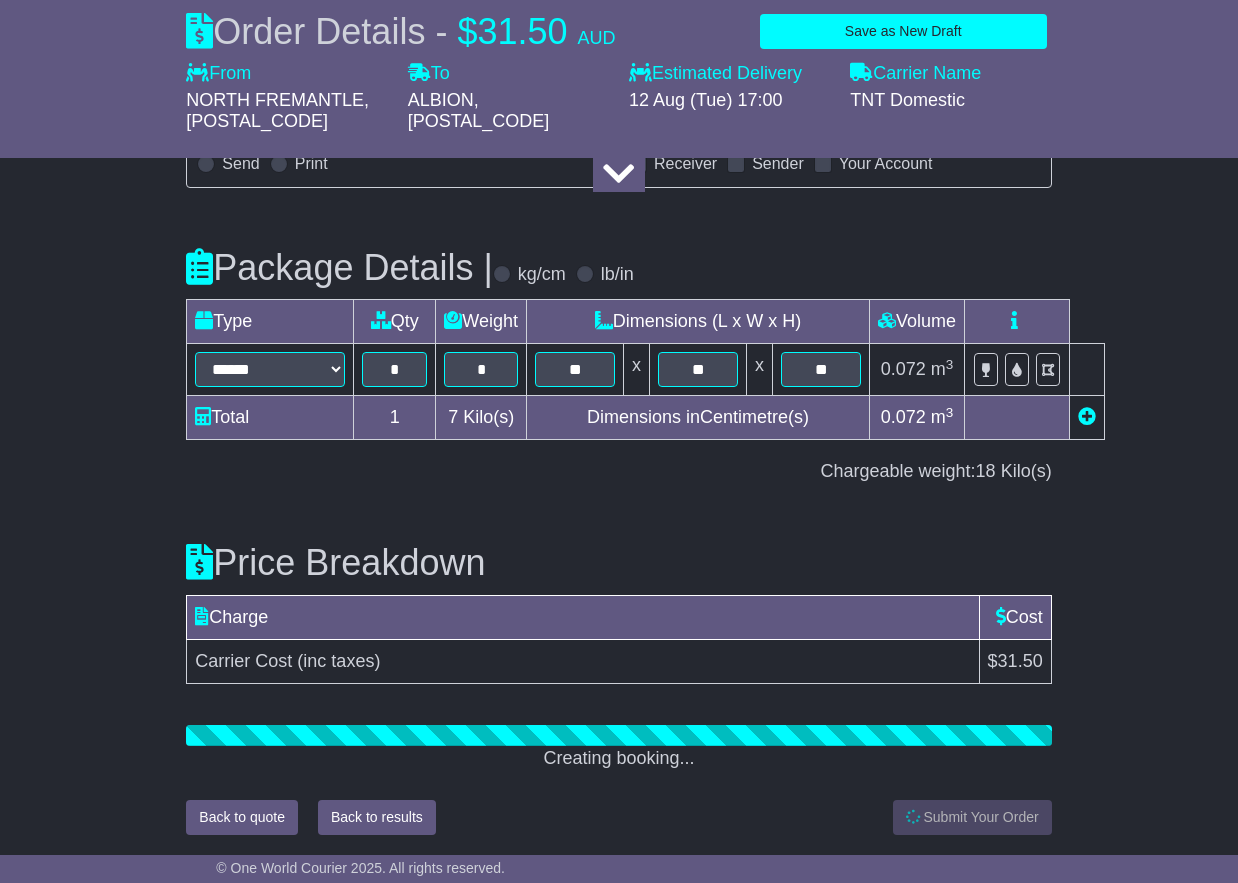 scroll, scrollTop: 2226, scrollLeft: 0, axis: vertical 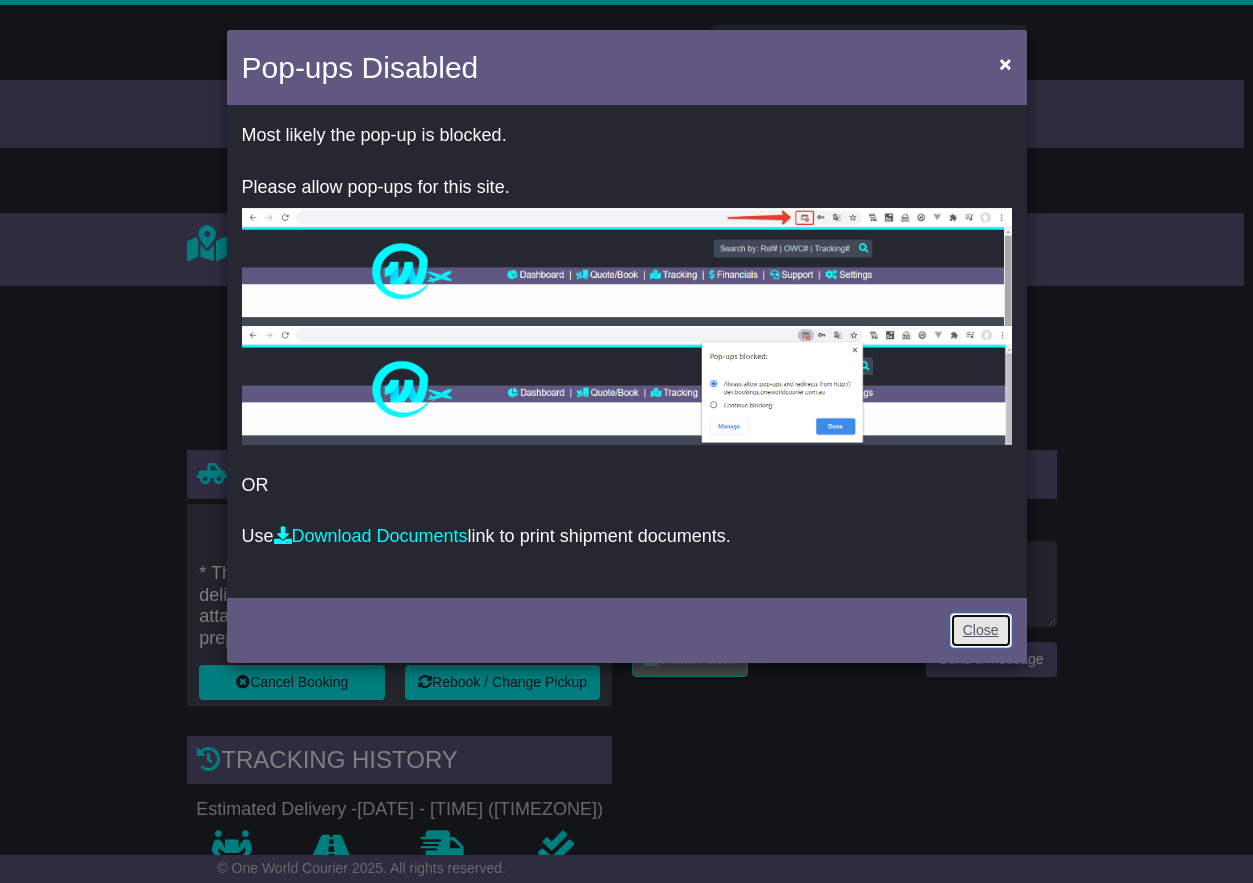 click on "Close" at bounding box center (981, 630) 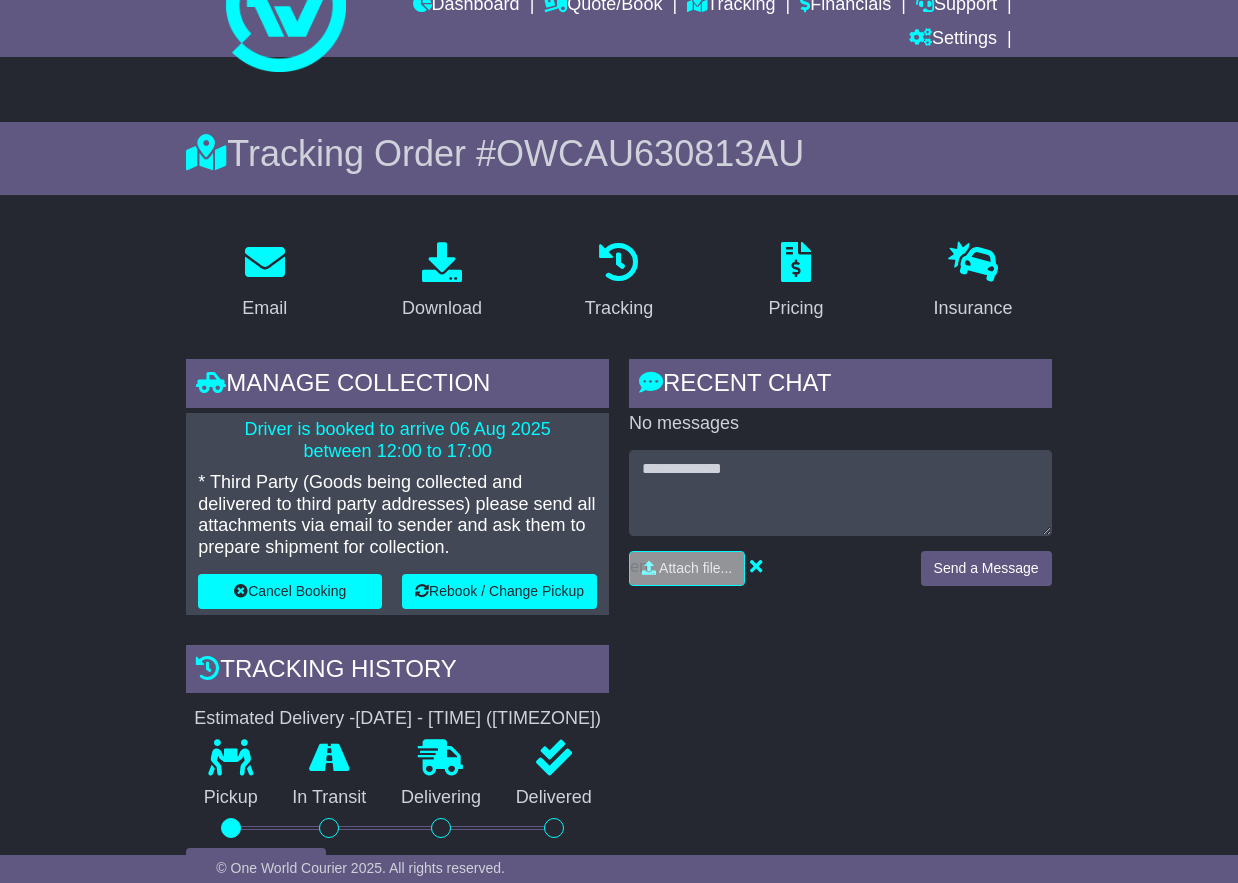 scroll, scrollTop: 336, scrollLeft: 0, axis: vertical 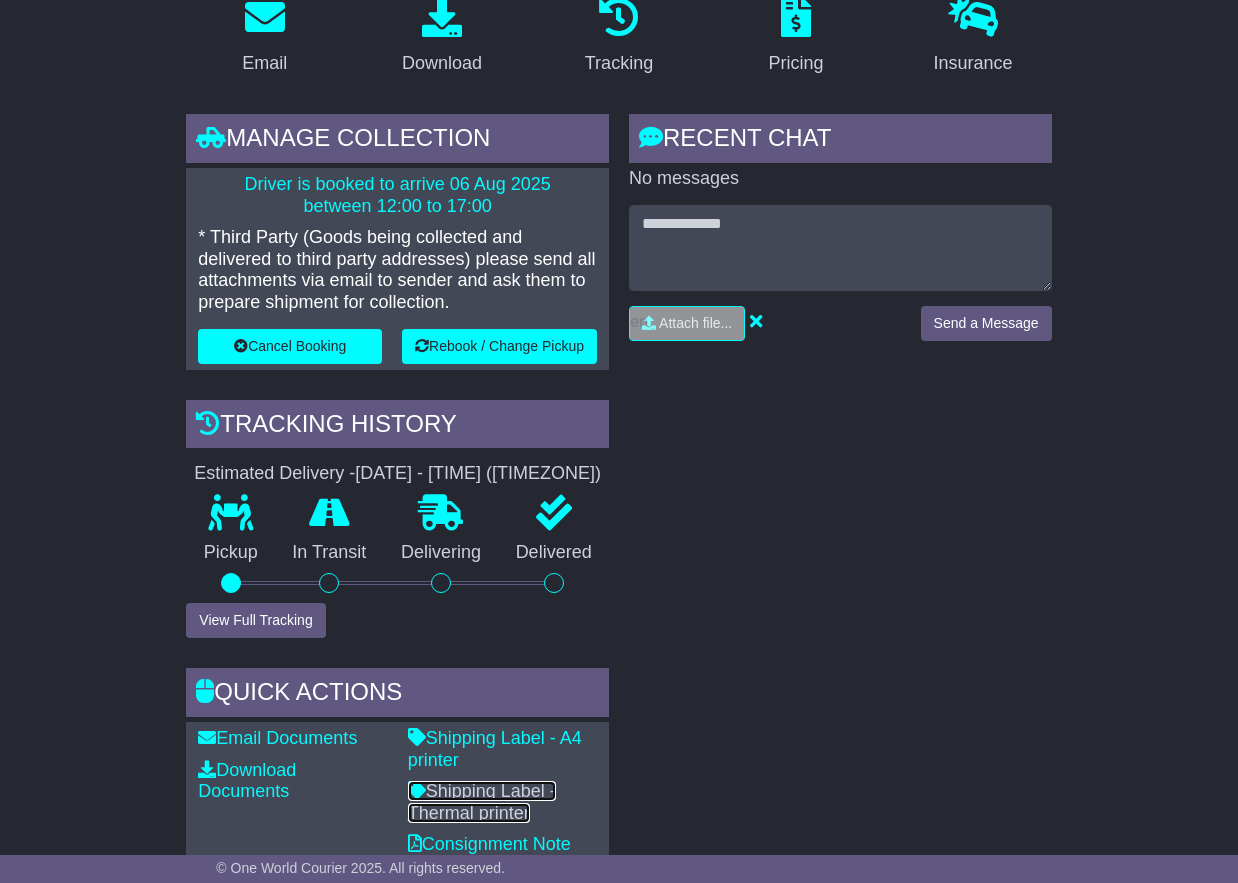 click on "Shipping Label - Thermal printer" at bounding box center (482, 802) 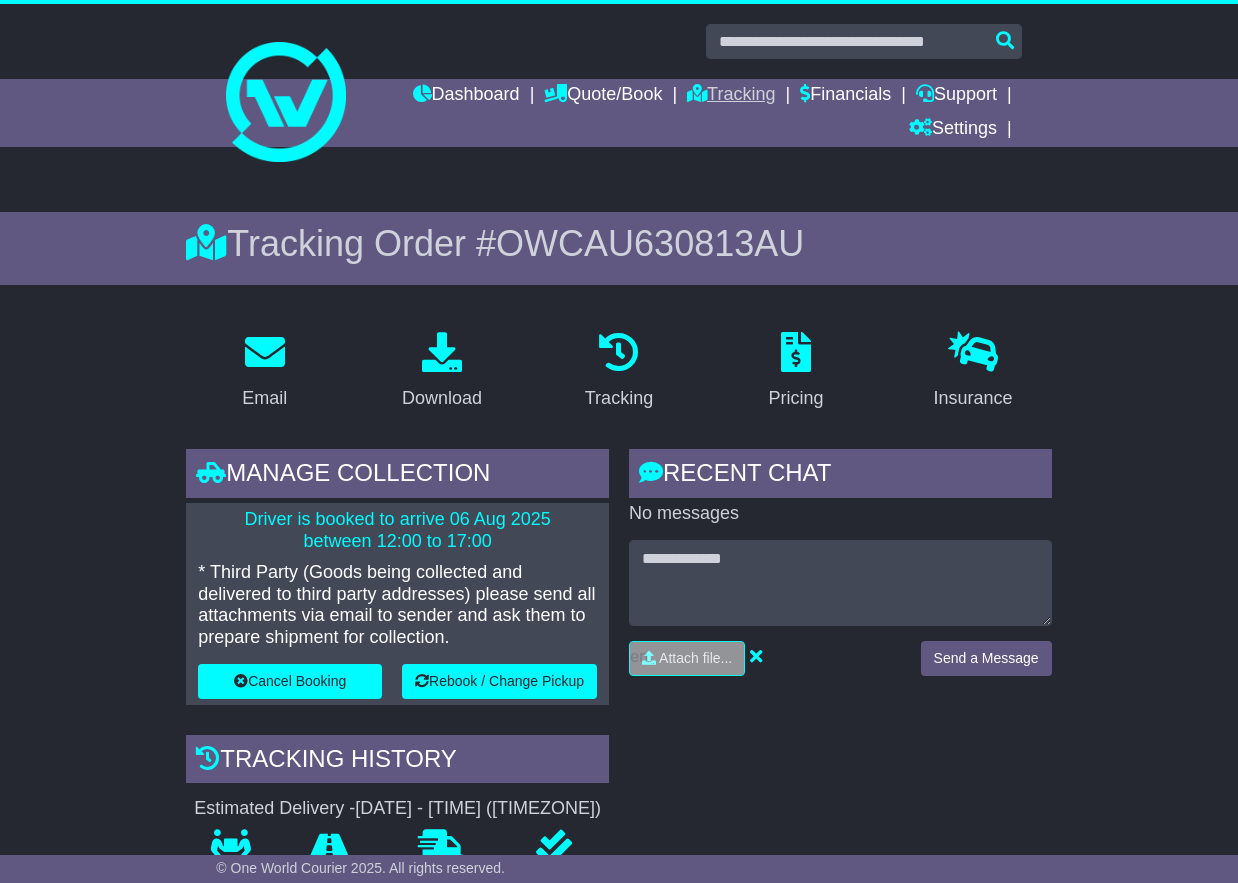 scroll, scrollTop: 0, scrollLeft: 0, axis: both 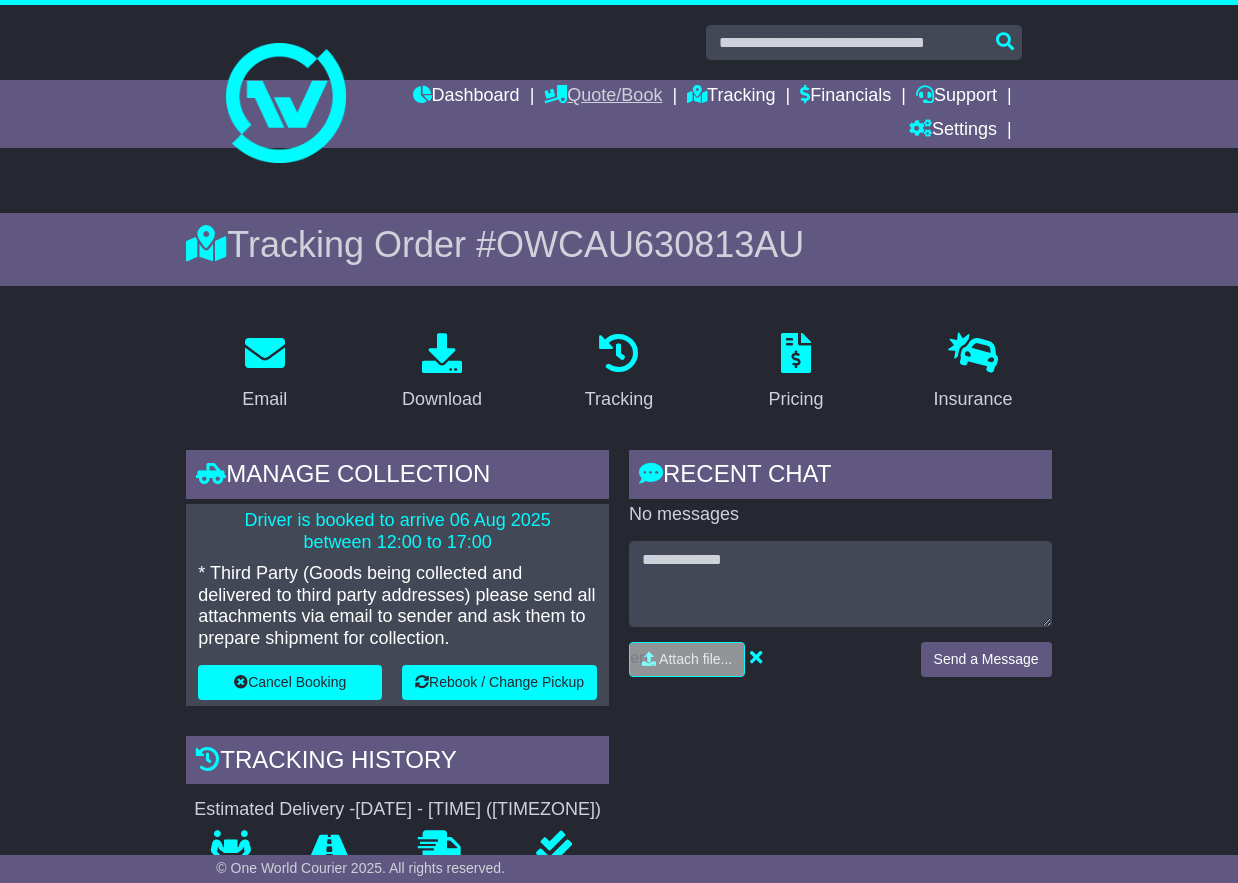 click on "Quote/Book" at bounding box center (603, 97) 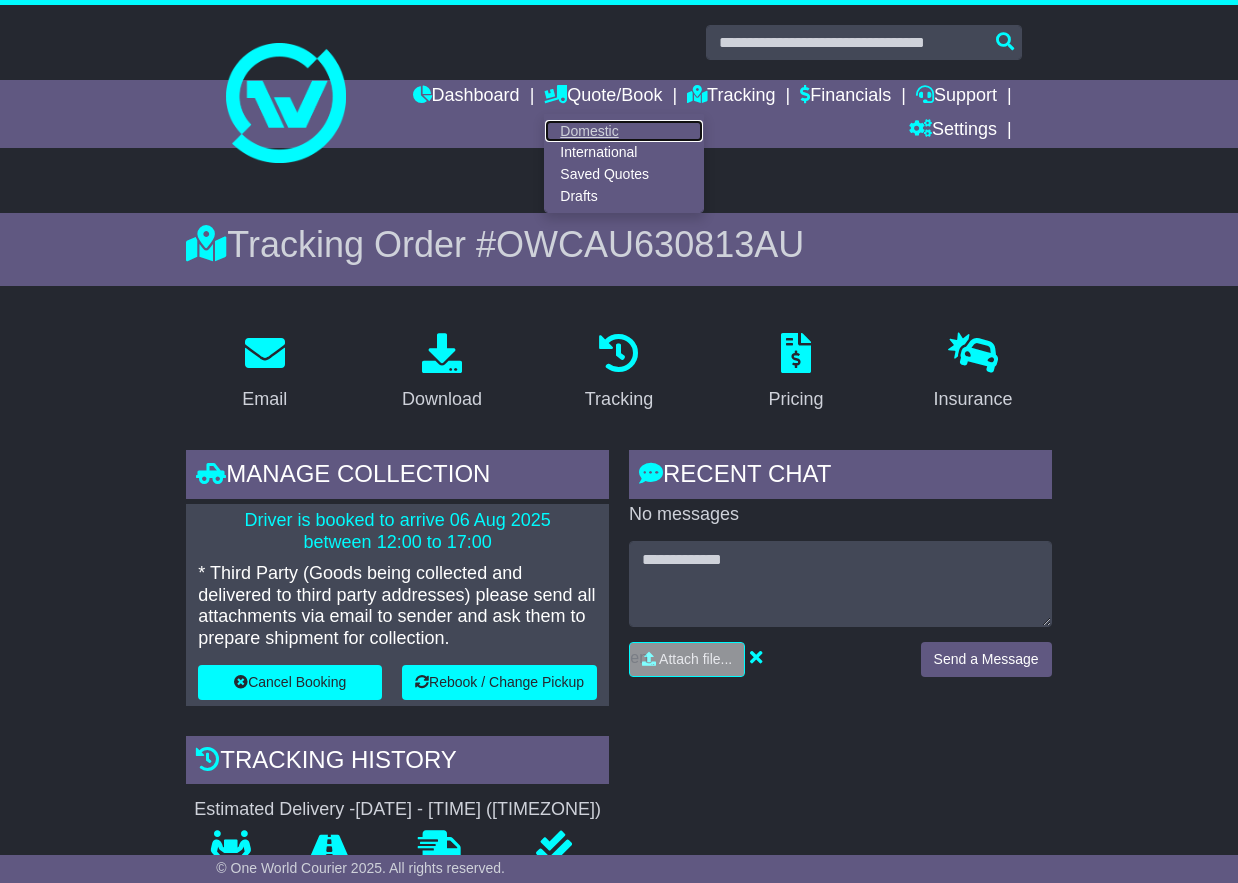 click on "Domestic" at bounding box center [624, 131] 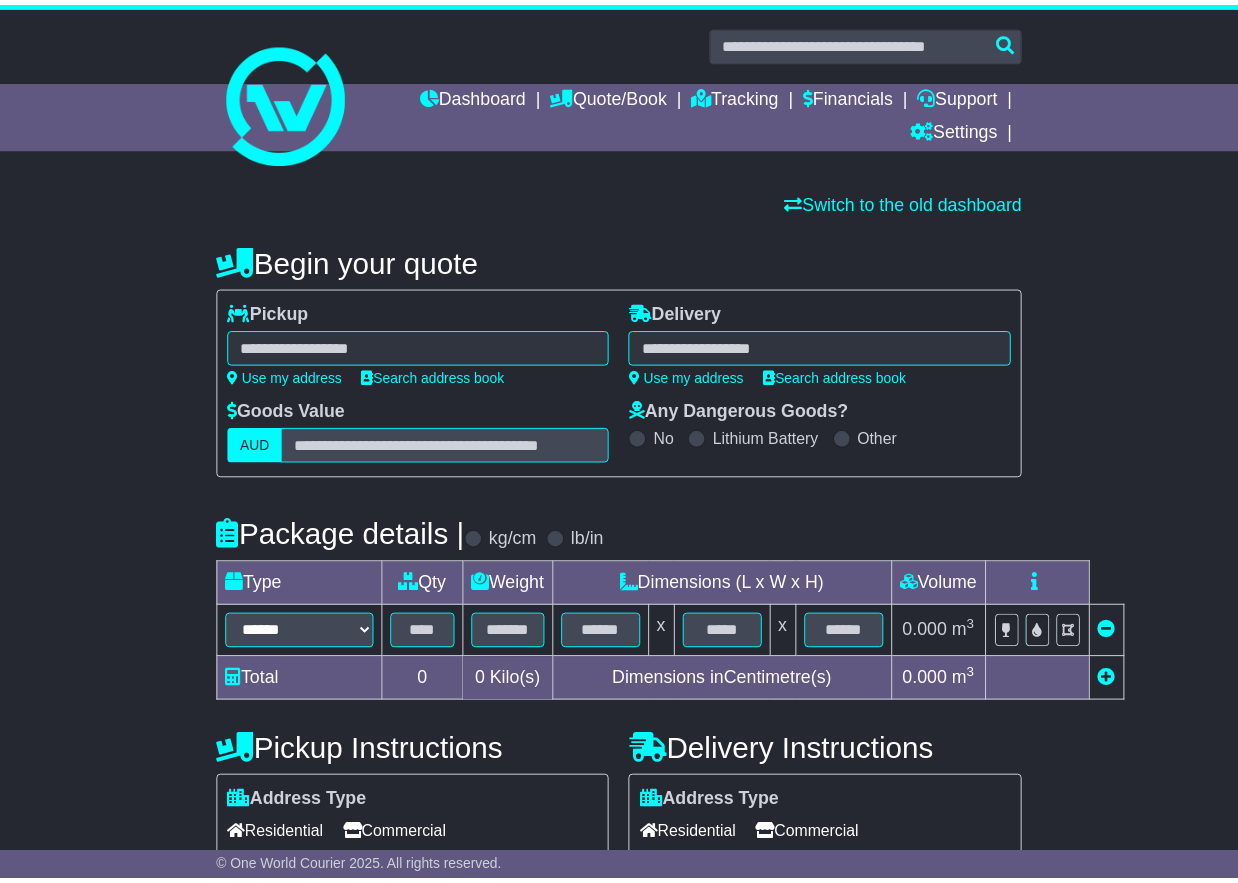 scroll, scrollTop: 0, scrollLeft: 0, axis: both 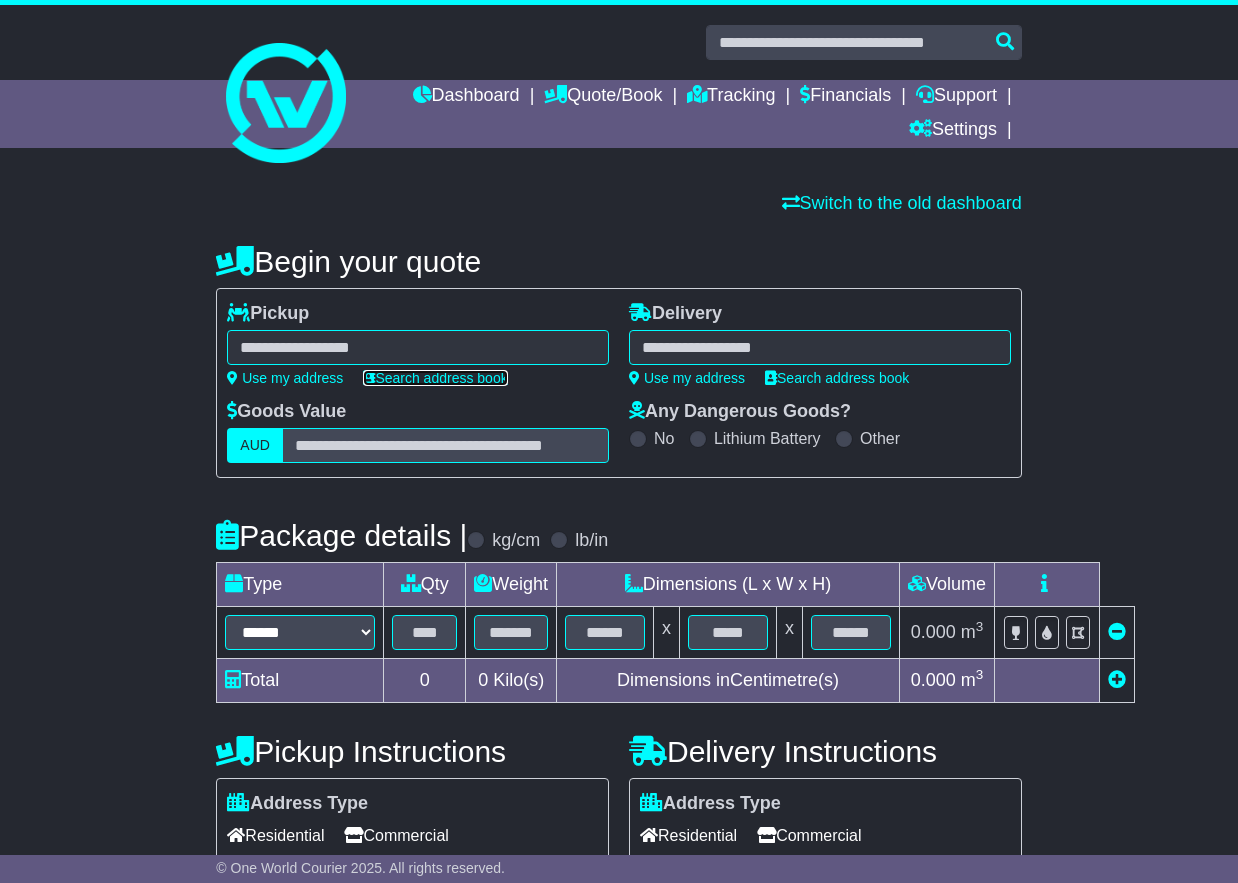 click on "Search address book" at bounding box center [435, 378] 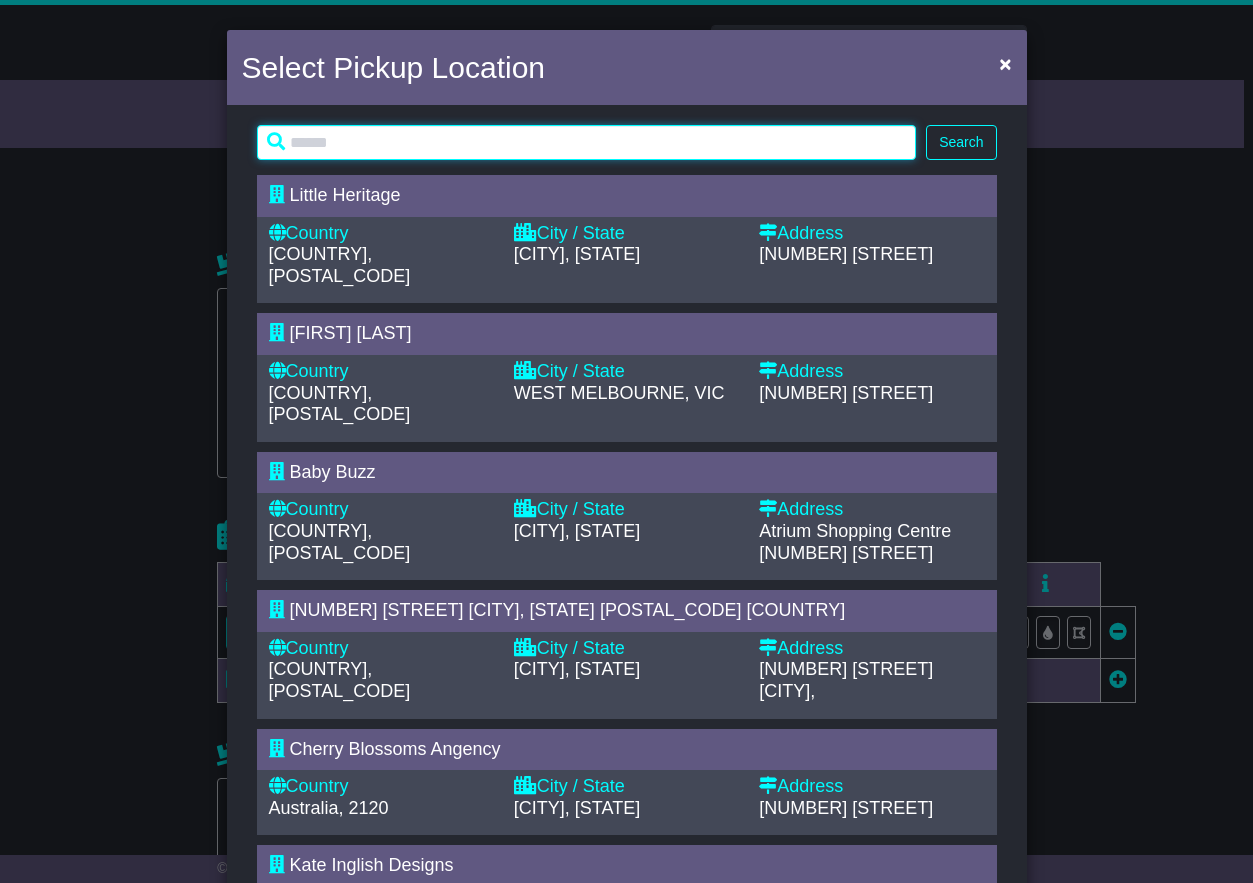 click at bounding box center [587, 142] 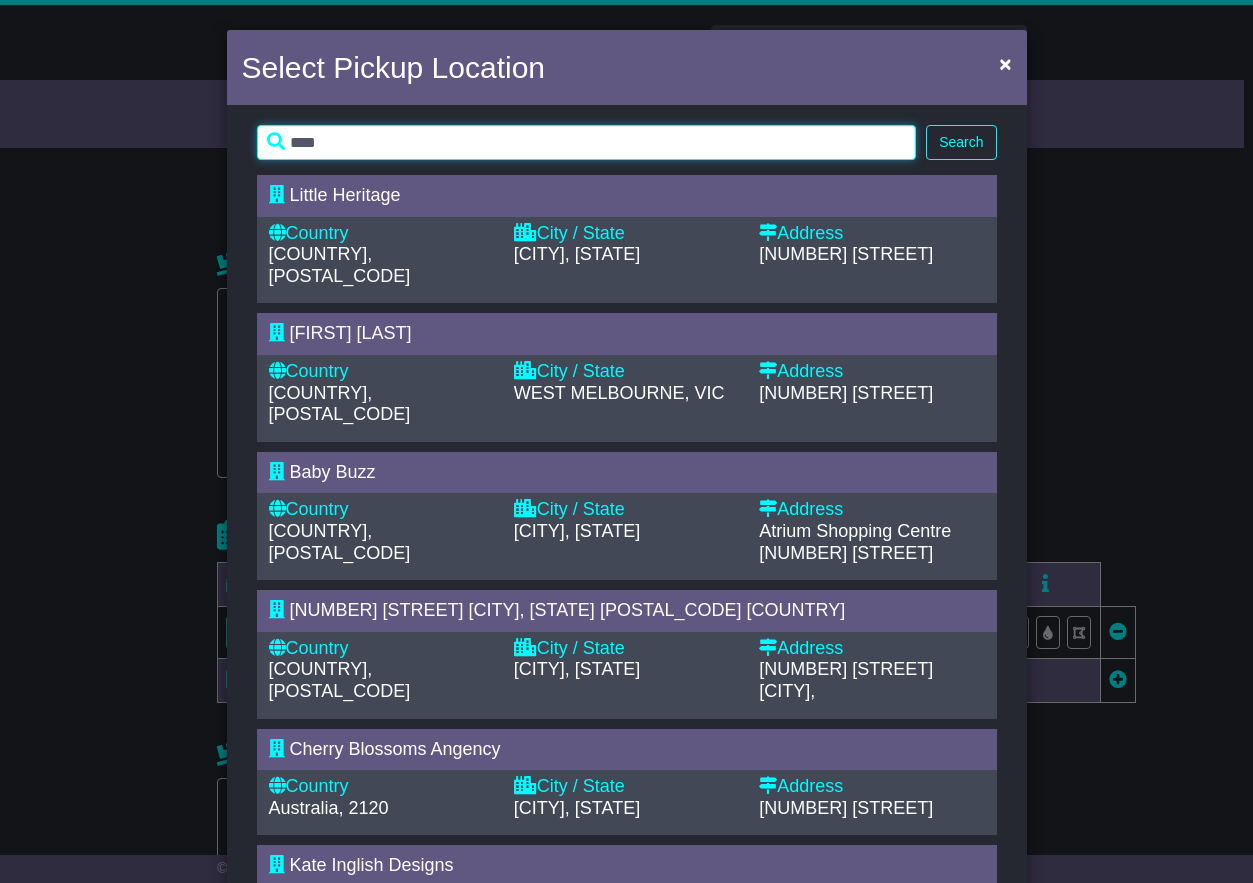 type on "****" 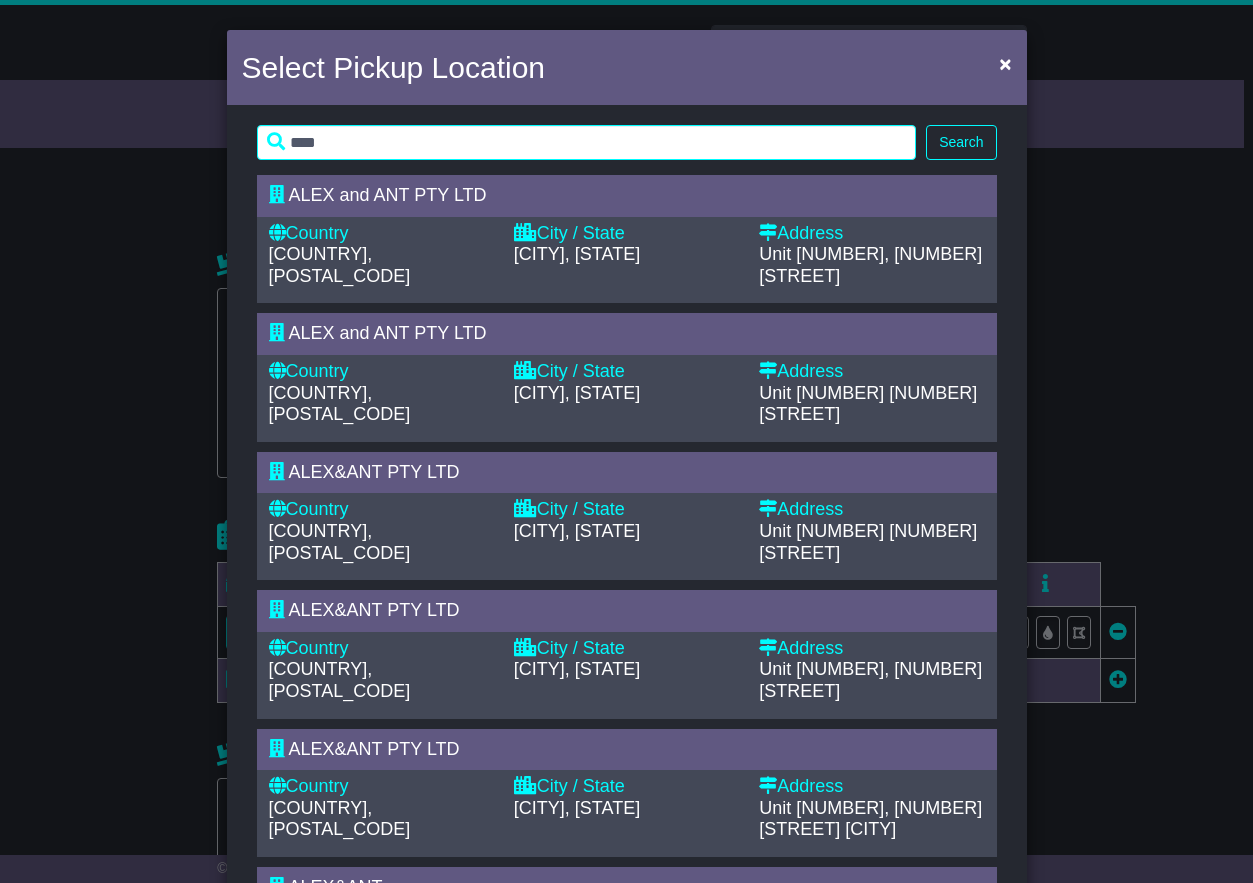 click on "[CITY], [STATE]" at bounding box center [577, 393] 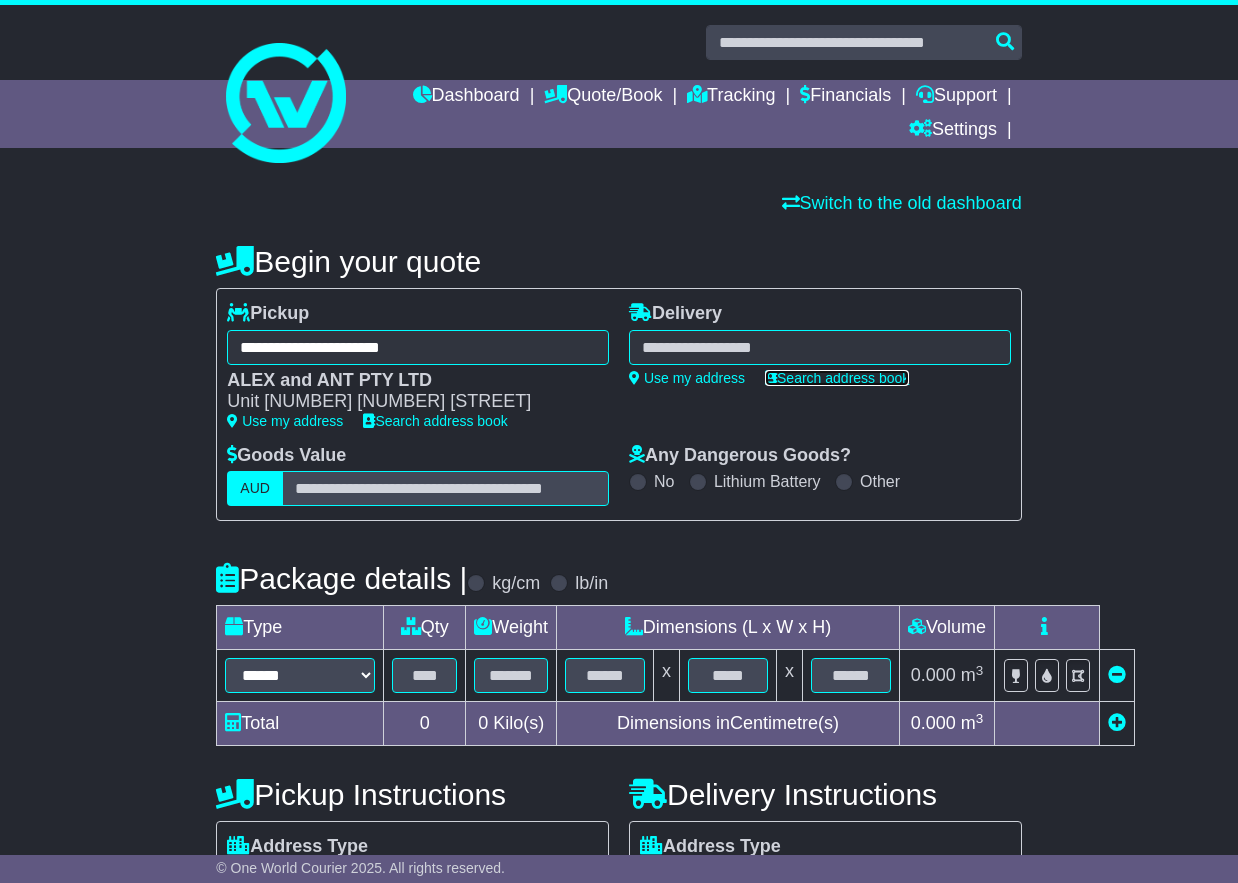 click on "Search address book" at bounding box center (837, 378) 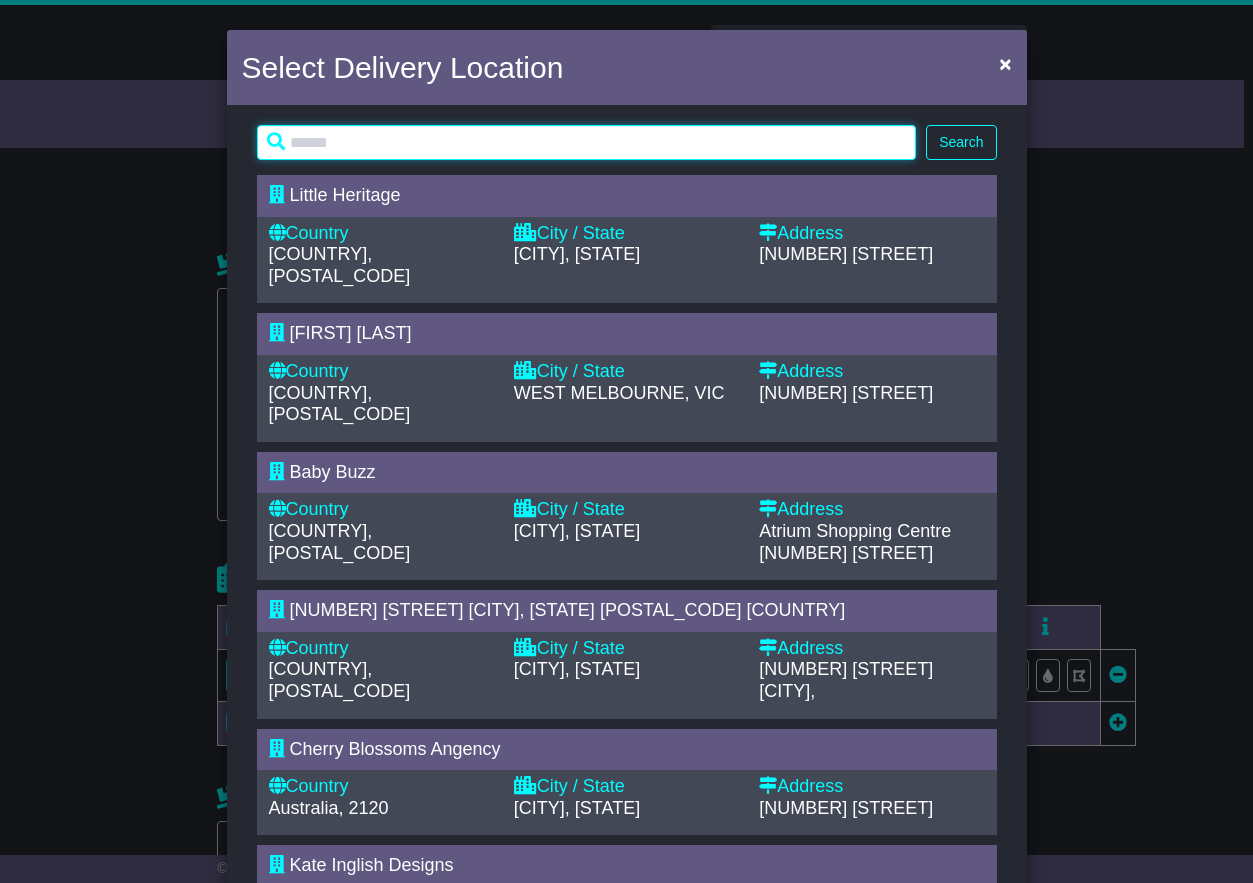 click at bounding box center [587, 142] 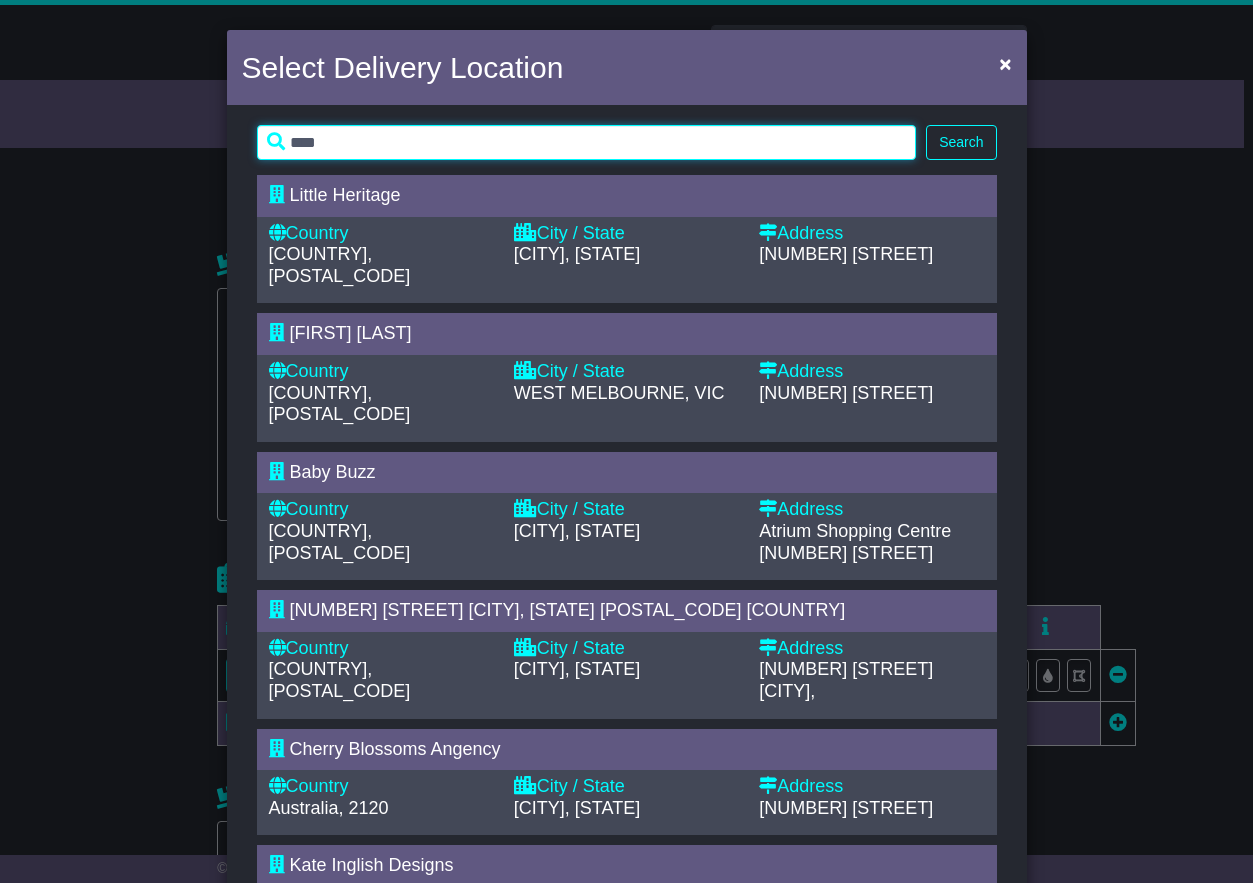 type on "****" 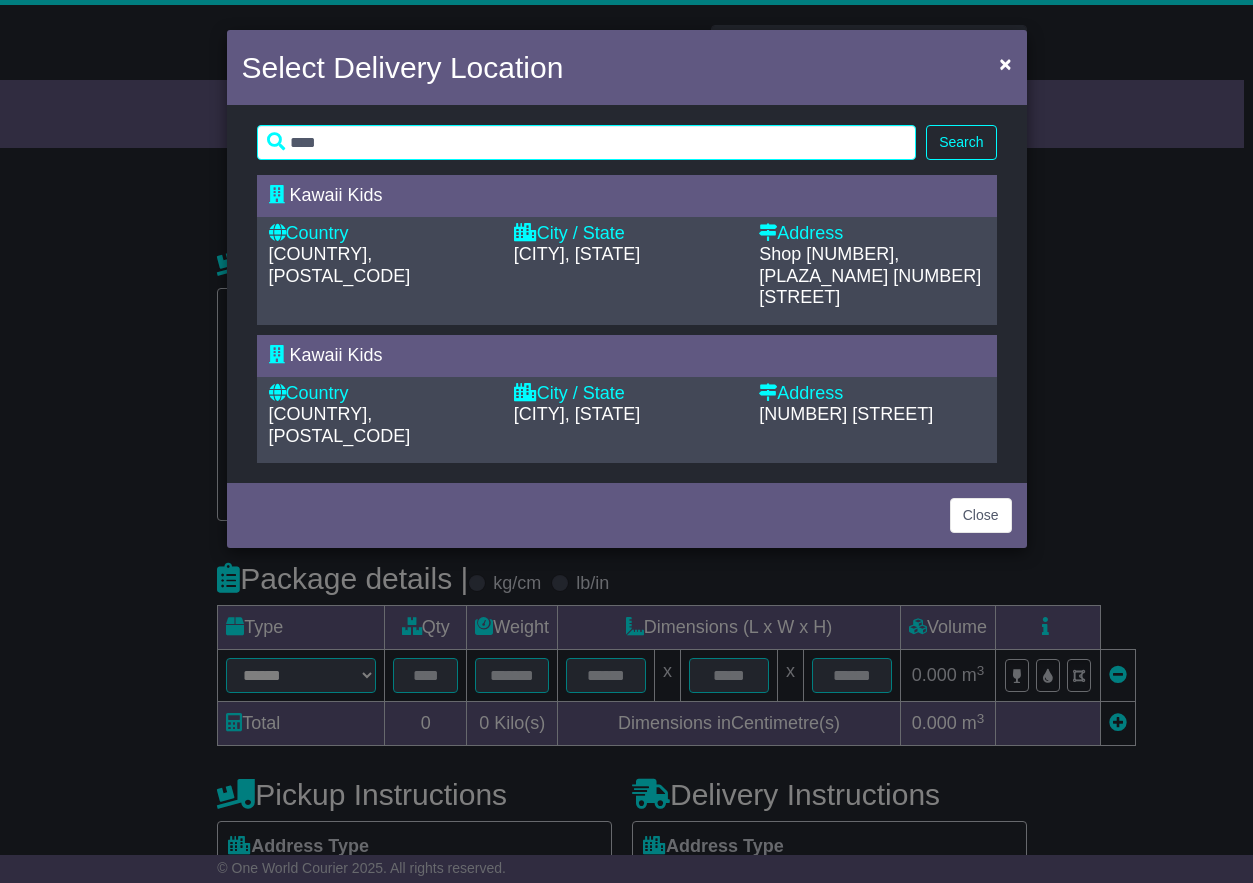 click on "Shop [NUMBER], [PLAZA_NAME]" at bounding box center [829, 265] 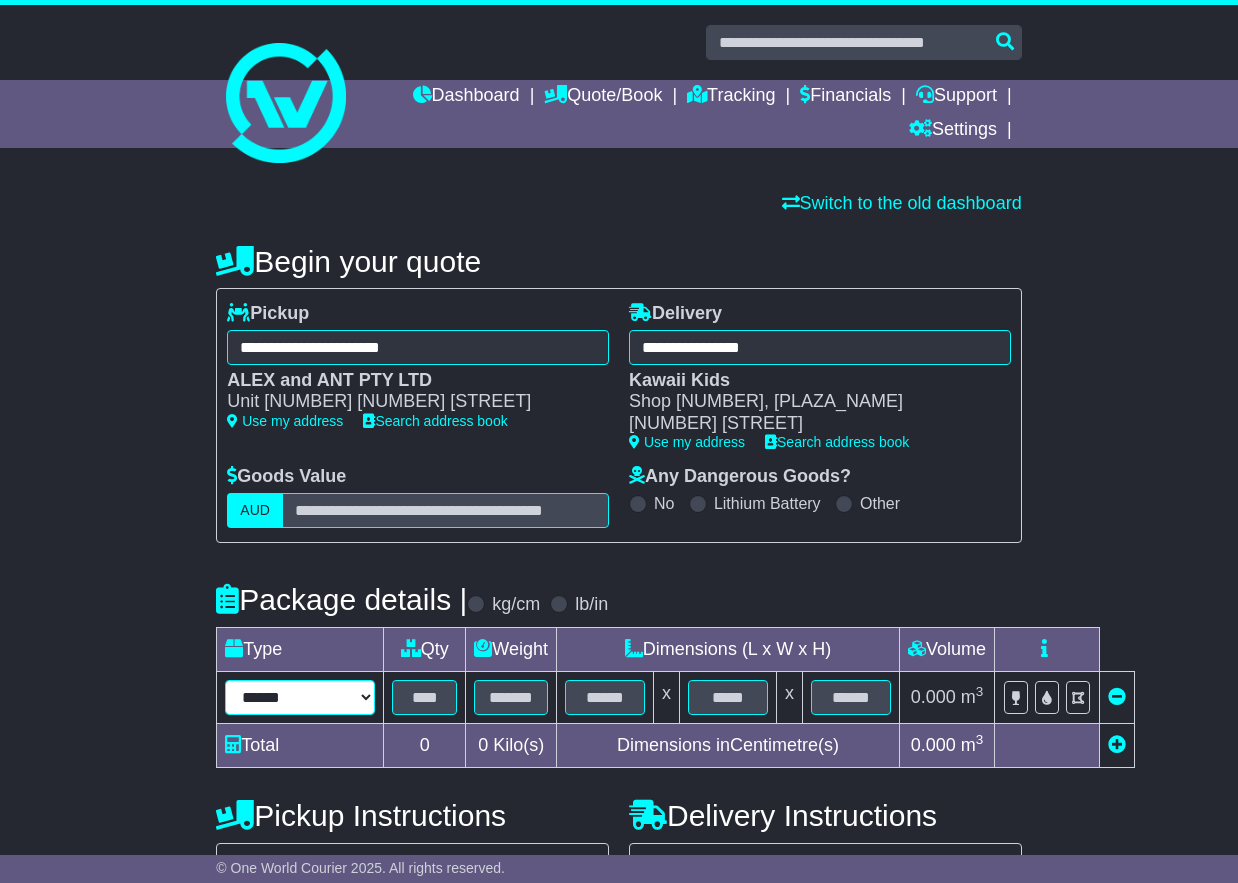 click on "****** ****** *** ******** ***** **** **** ****** *** *******" at bounding box center [300, 697] 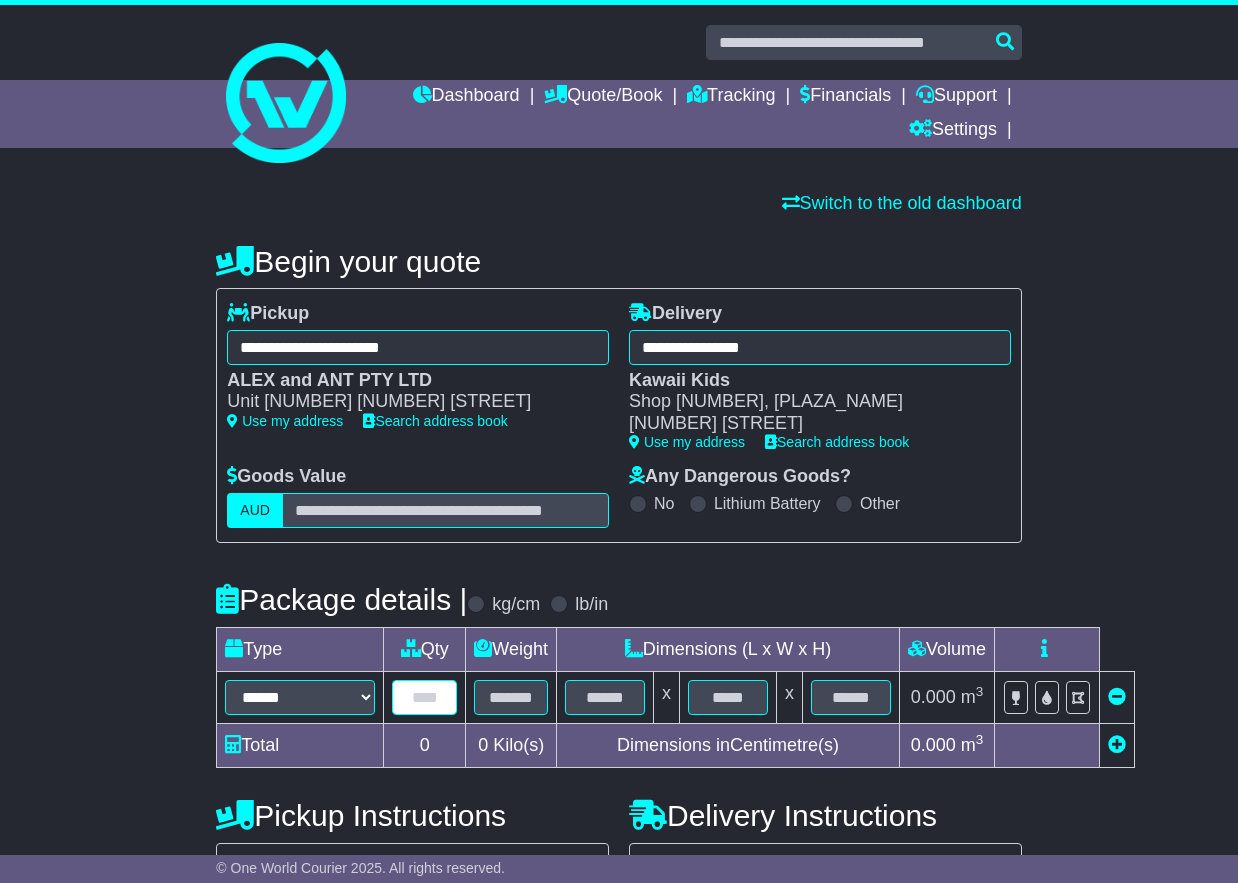 click at bounding box center [424, 697] 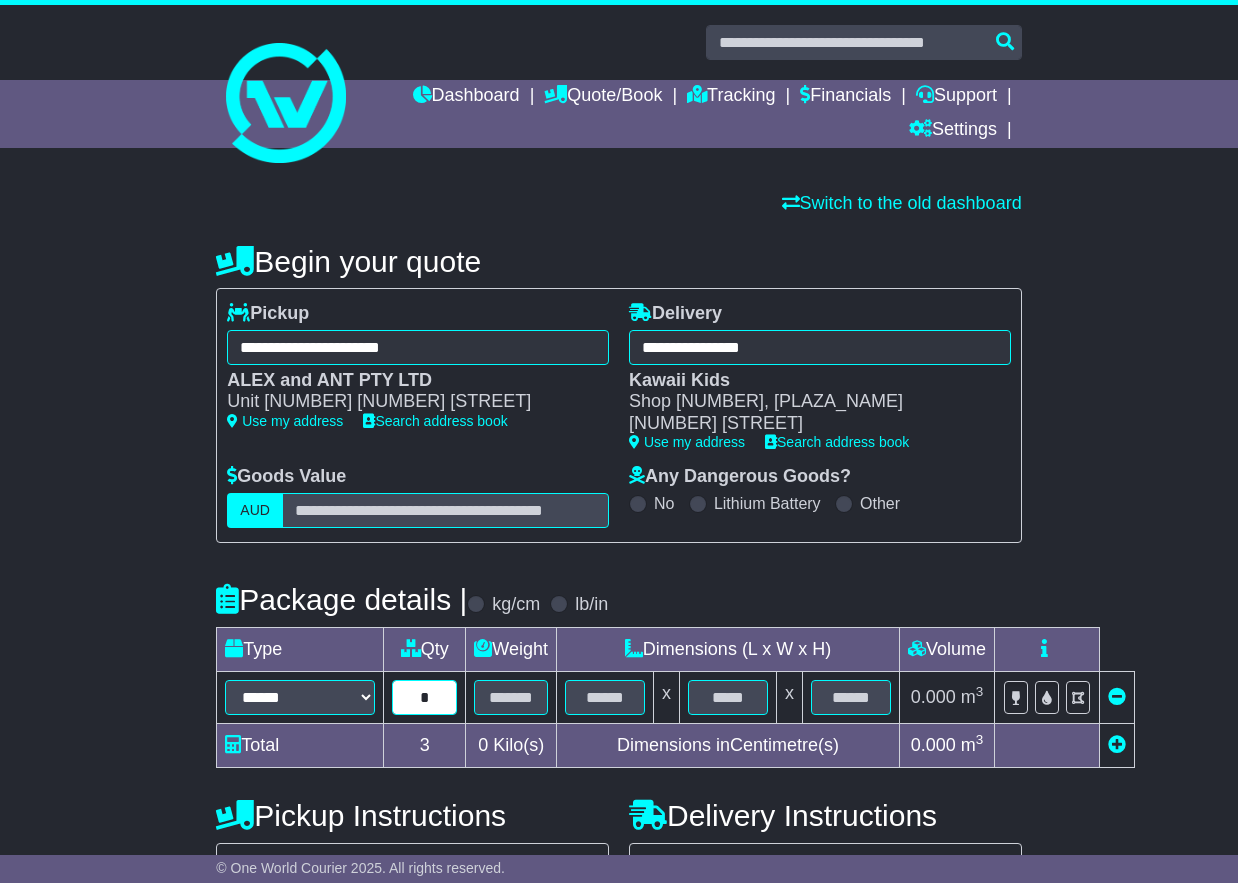 drag, startPoint x: 427, startPoint y: 707, endPoint x: 409, endPoint y: 692, distance: 23.43075 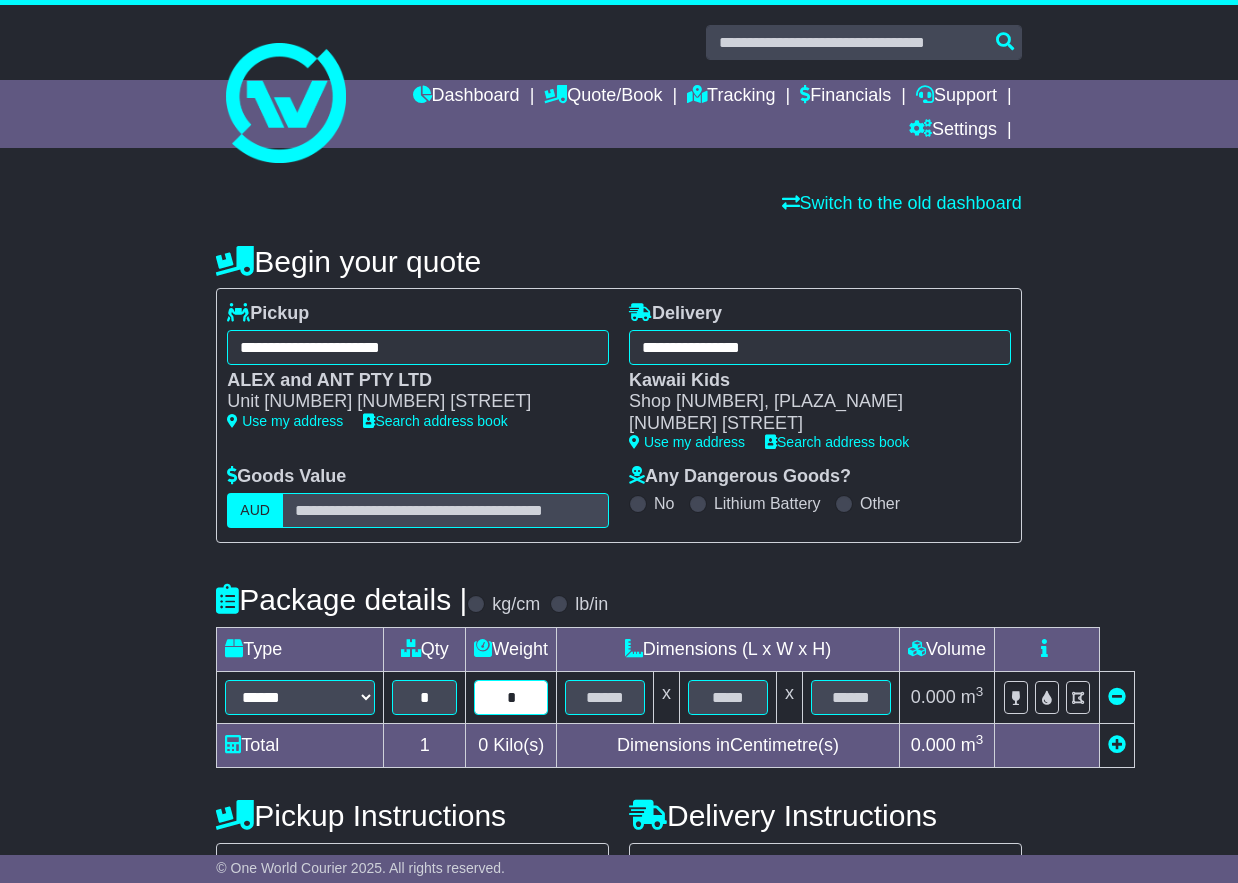 type on "*" 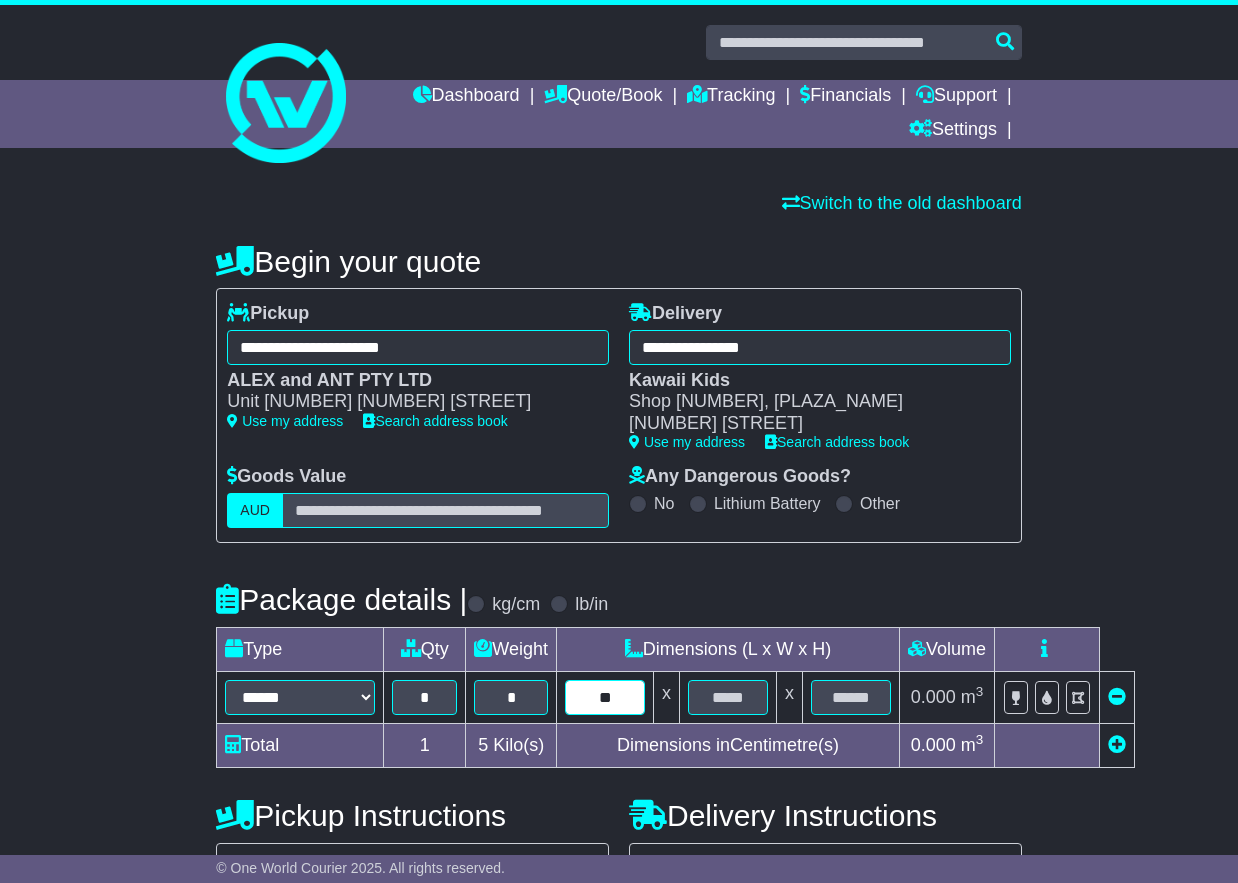 type on "**" 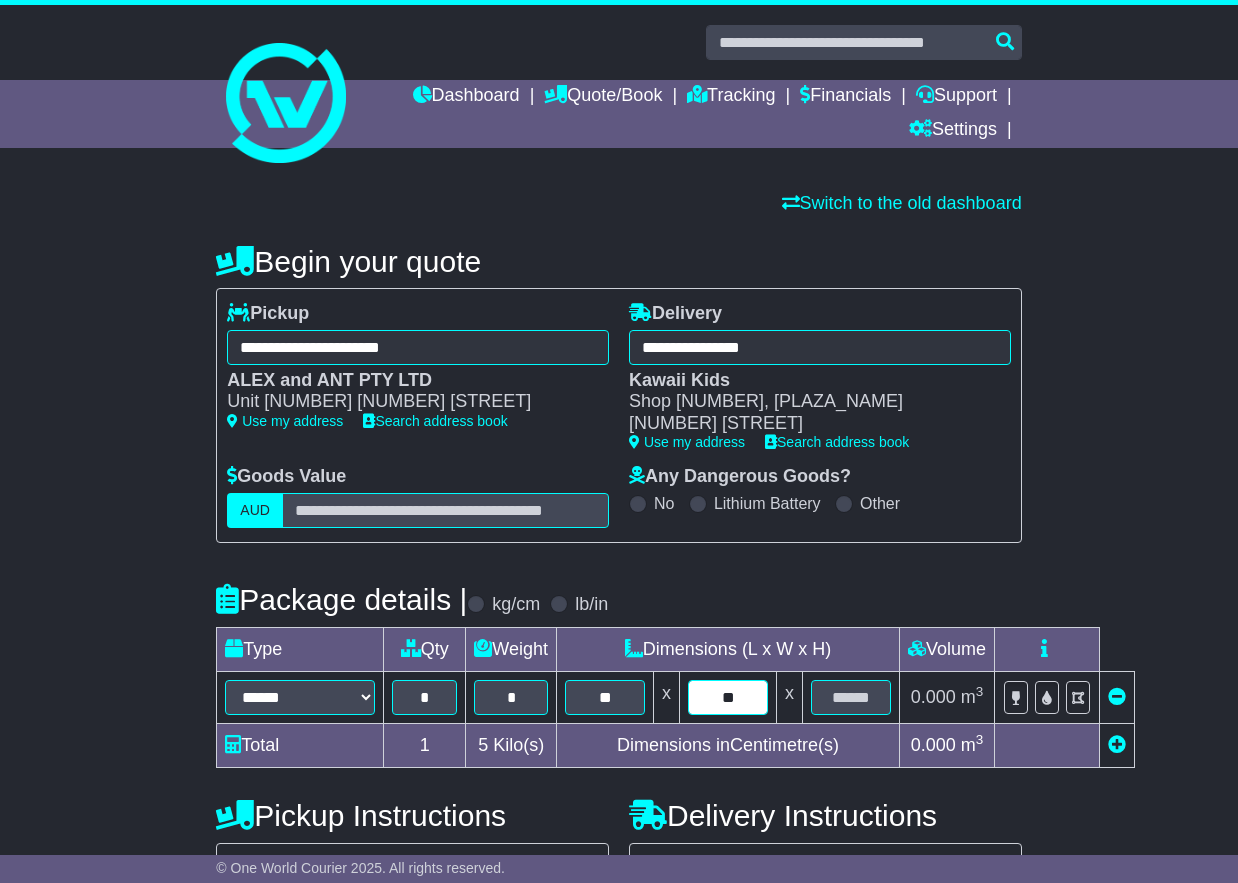 type on "**" 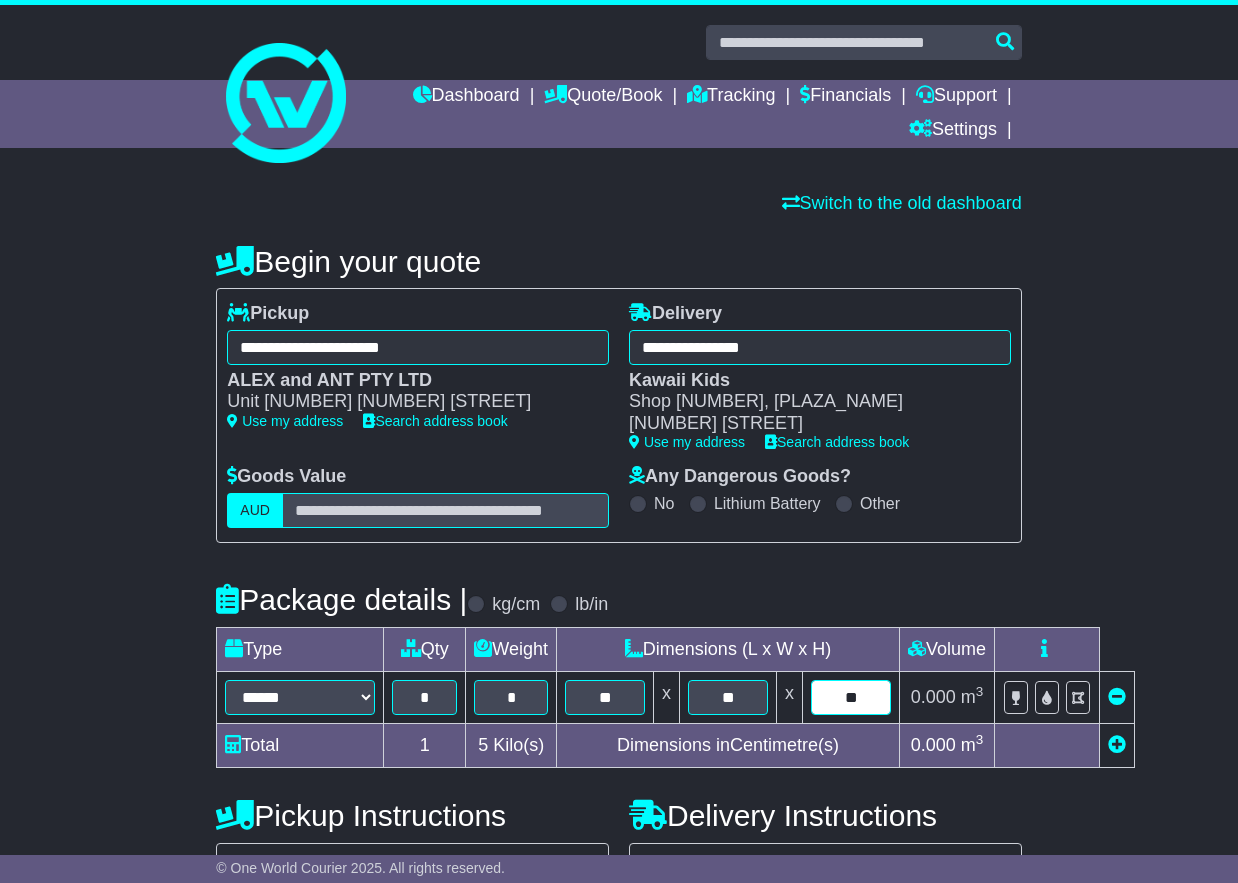 type on "**" 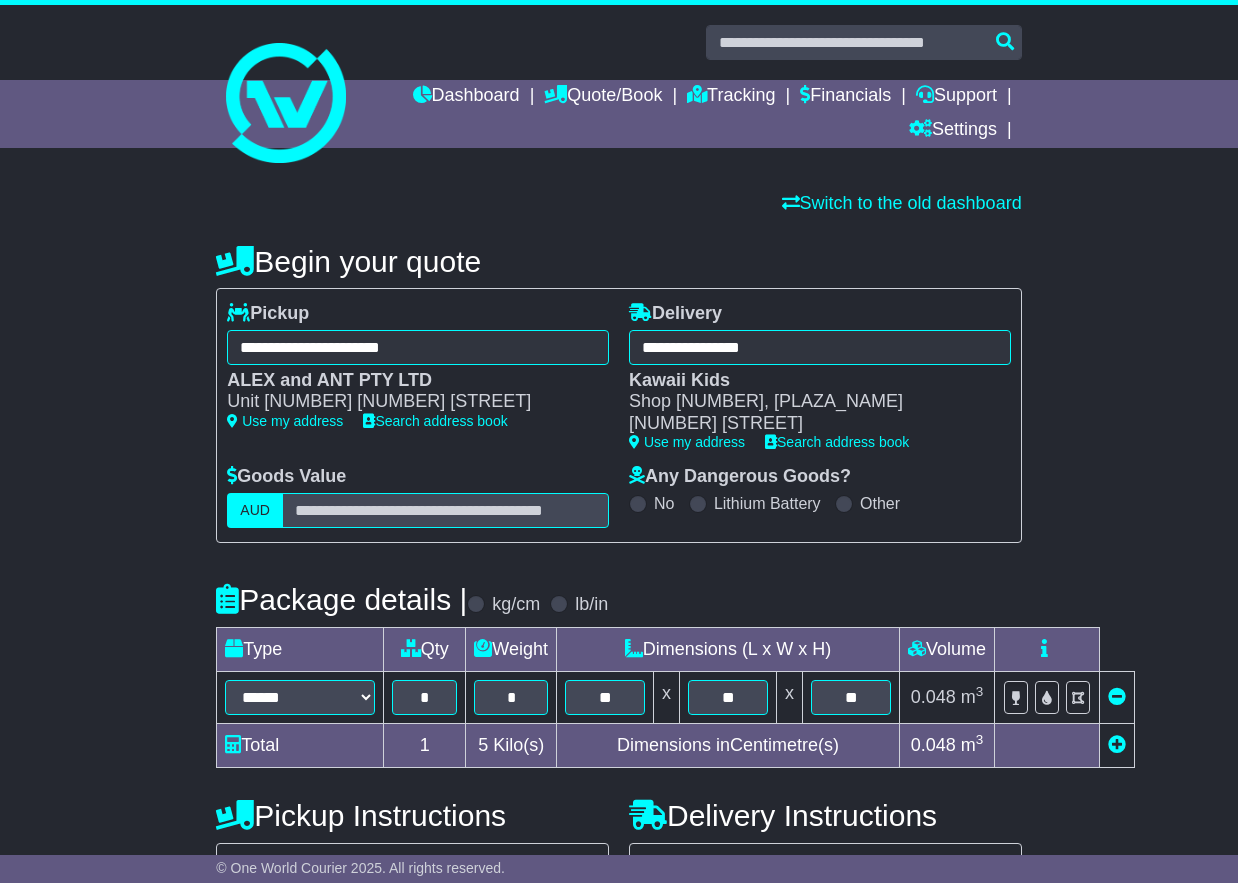 click at bounding box center [1117, 744] 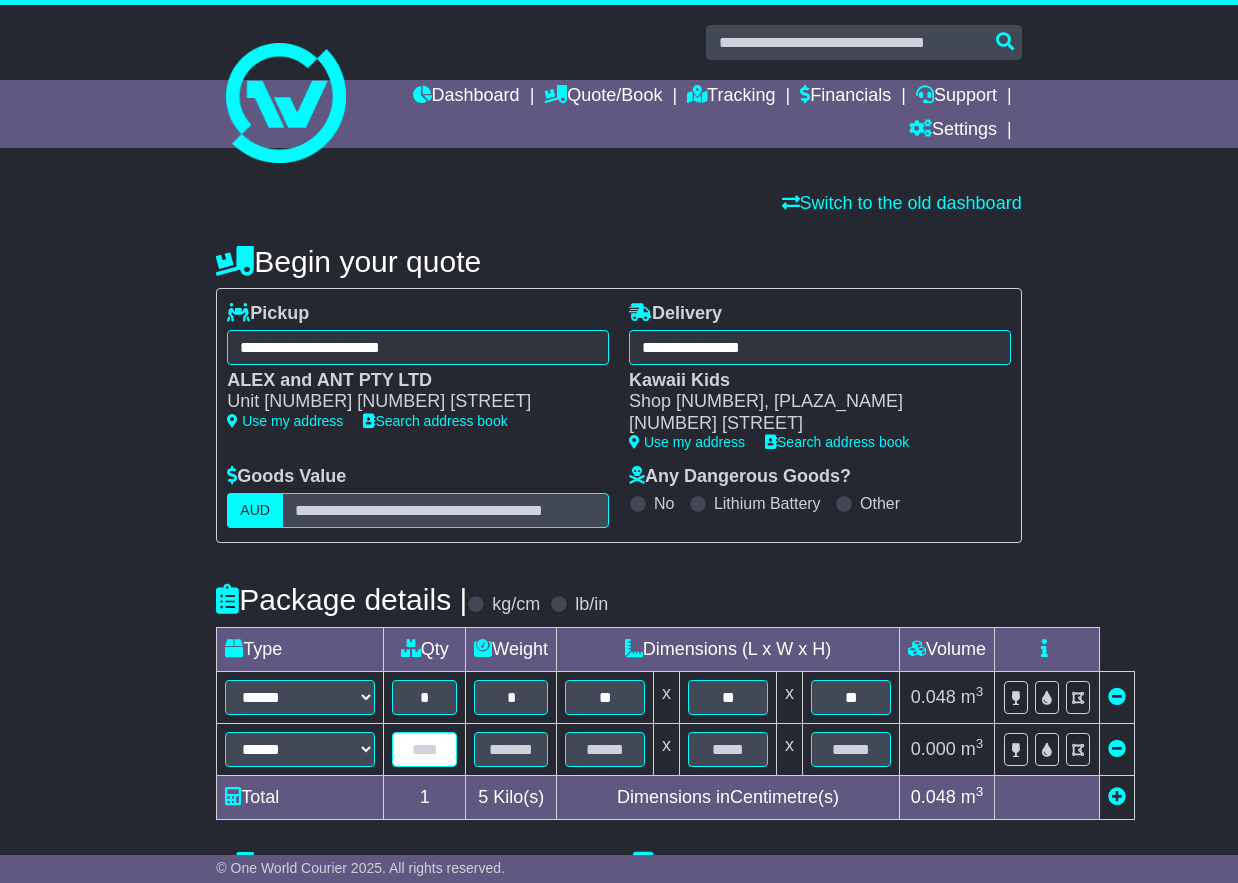 click at bounding box center [424, 749] 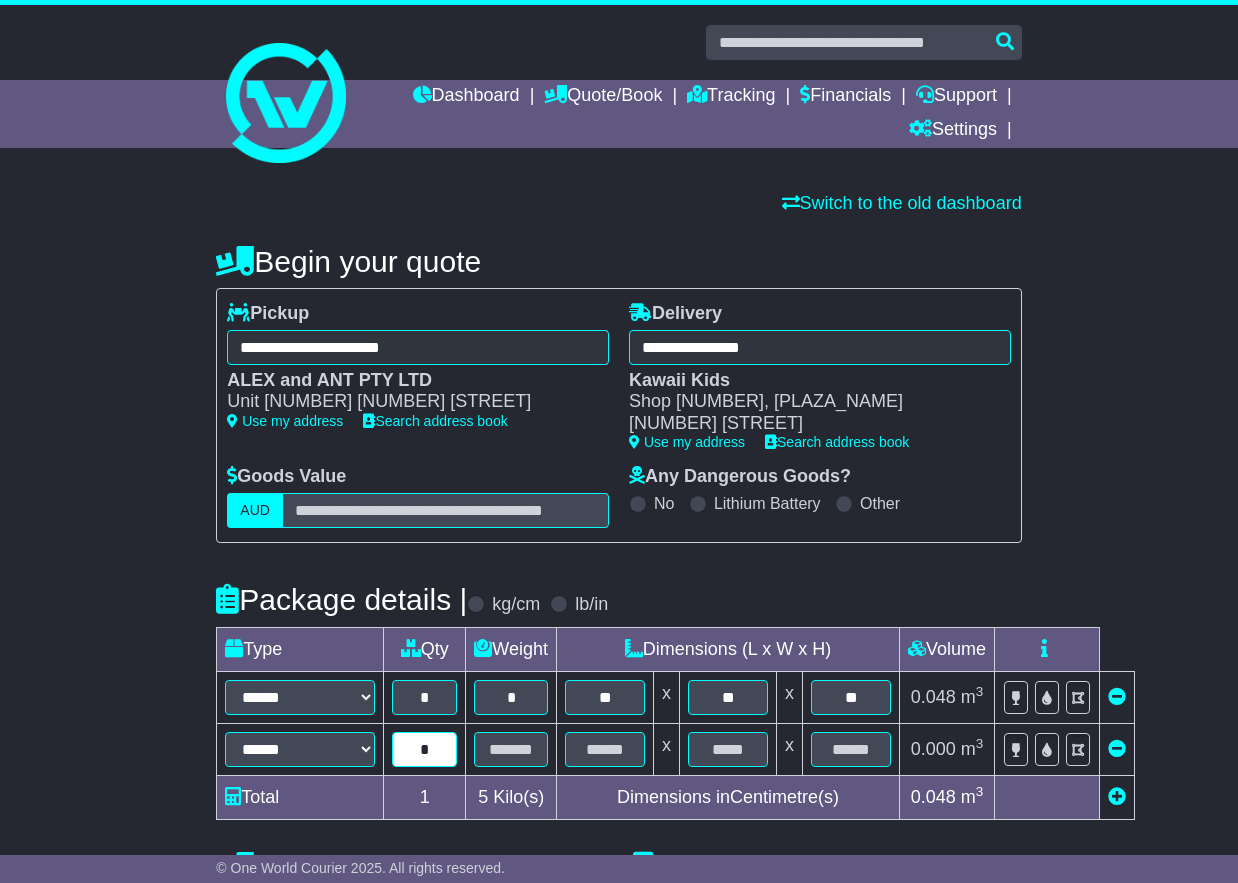 type on "*" 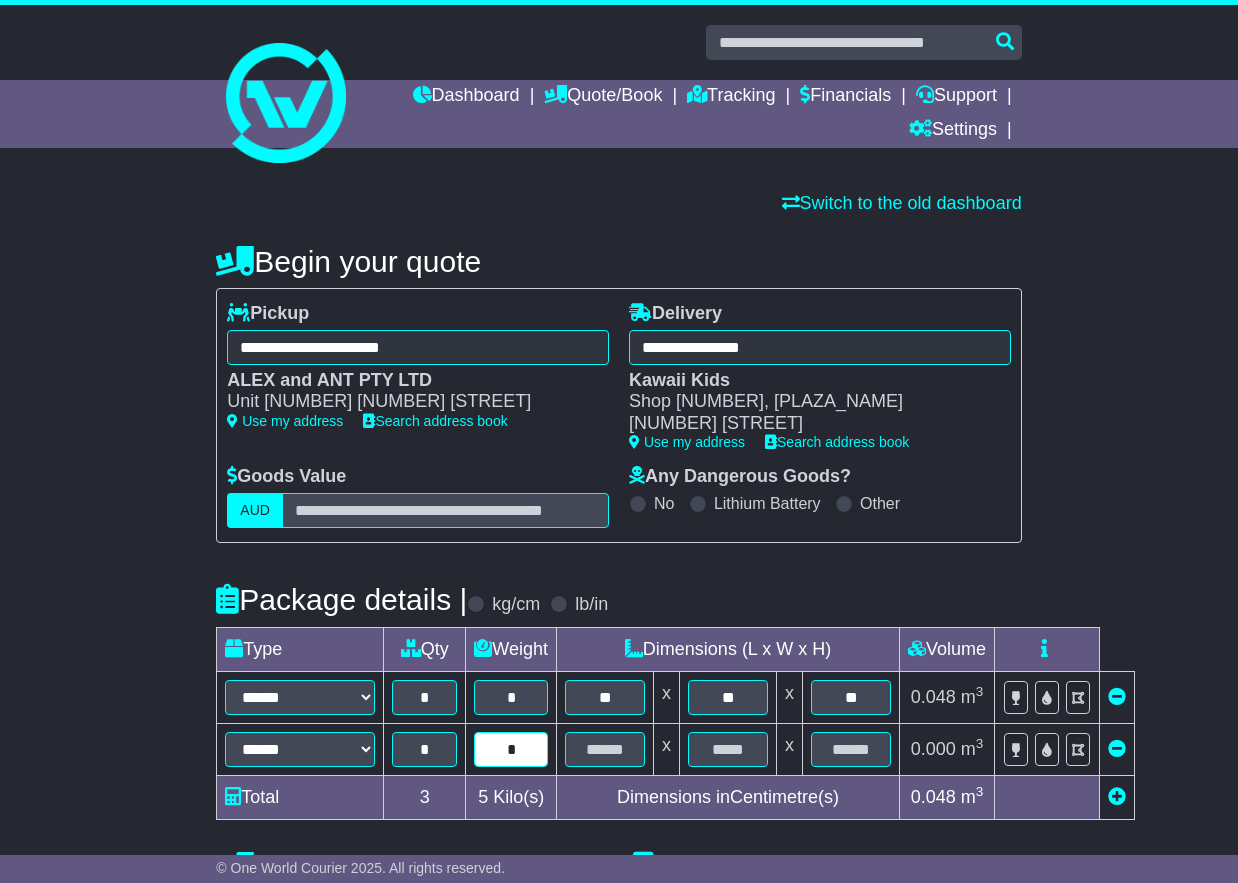 type on "*" 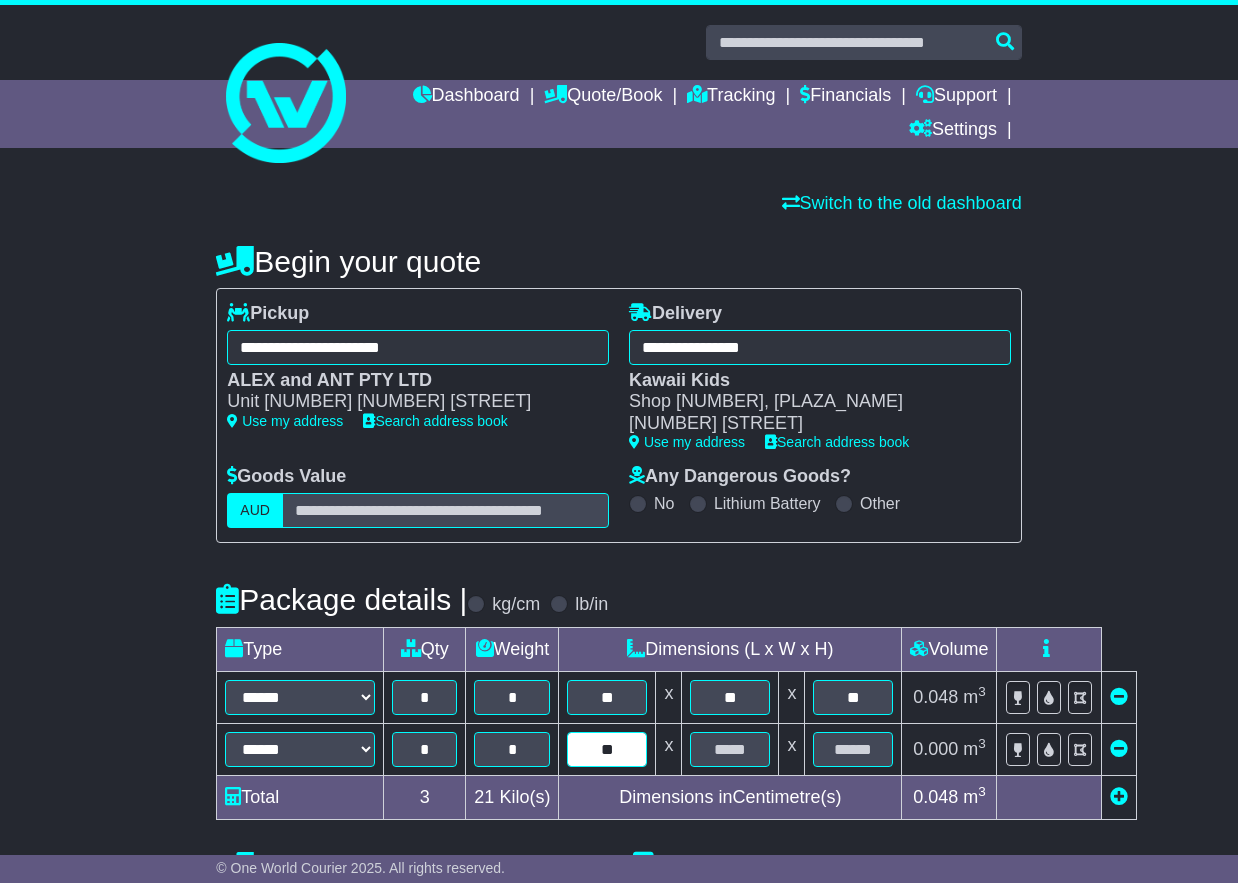type on "**" 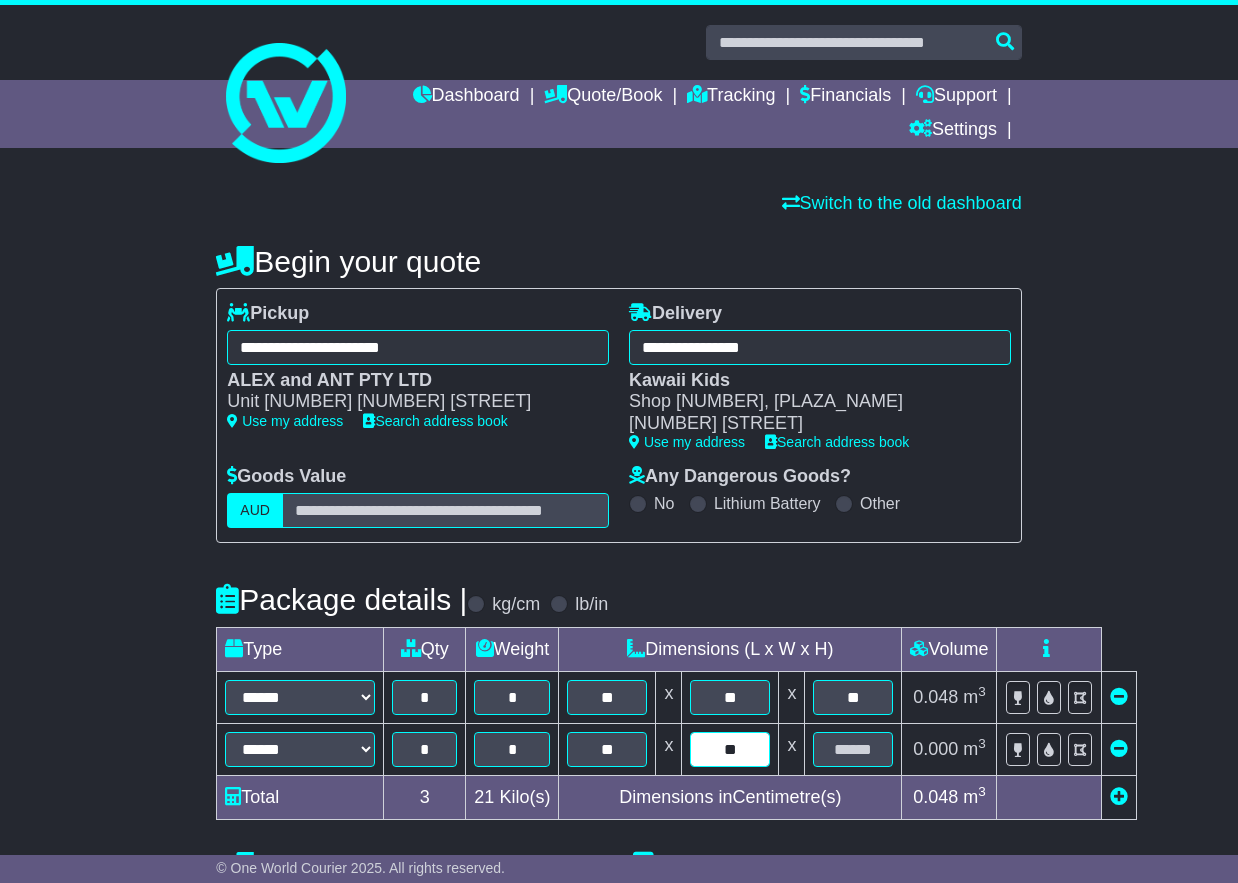 type on "**" 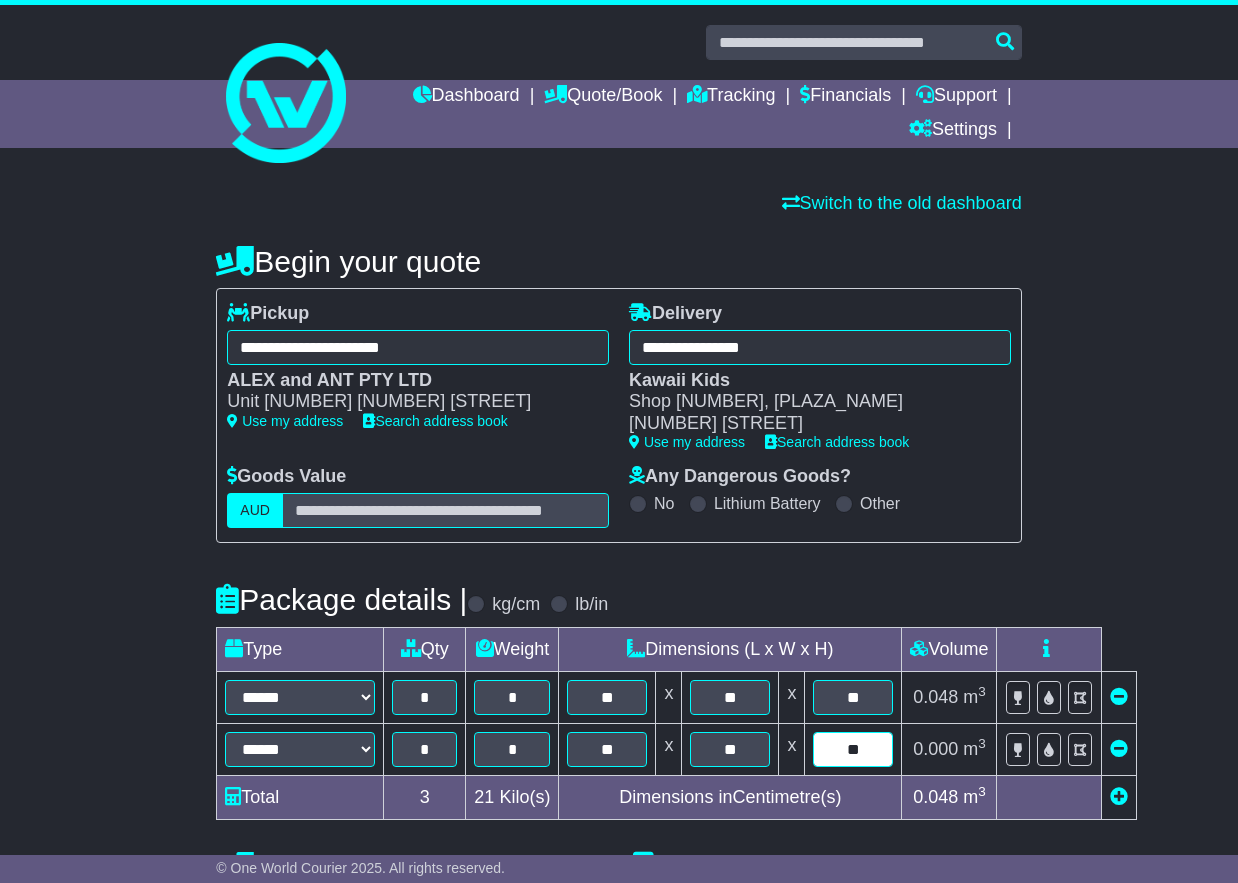 type on "**" 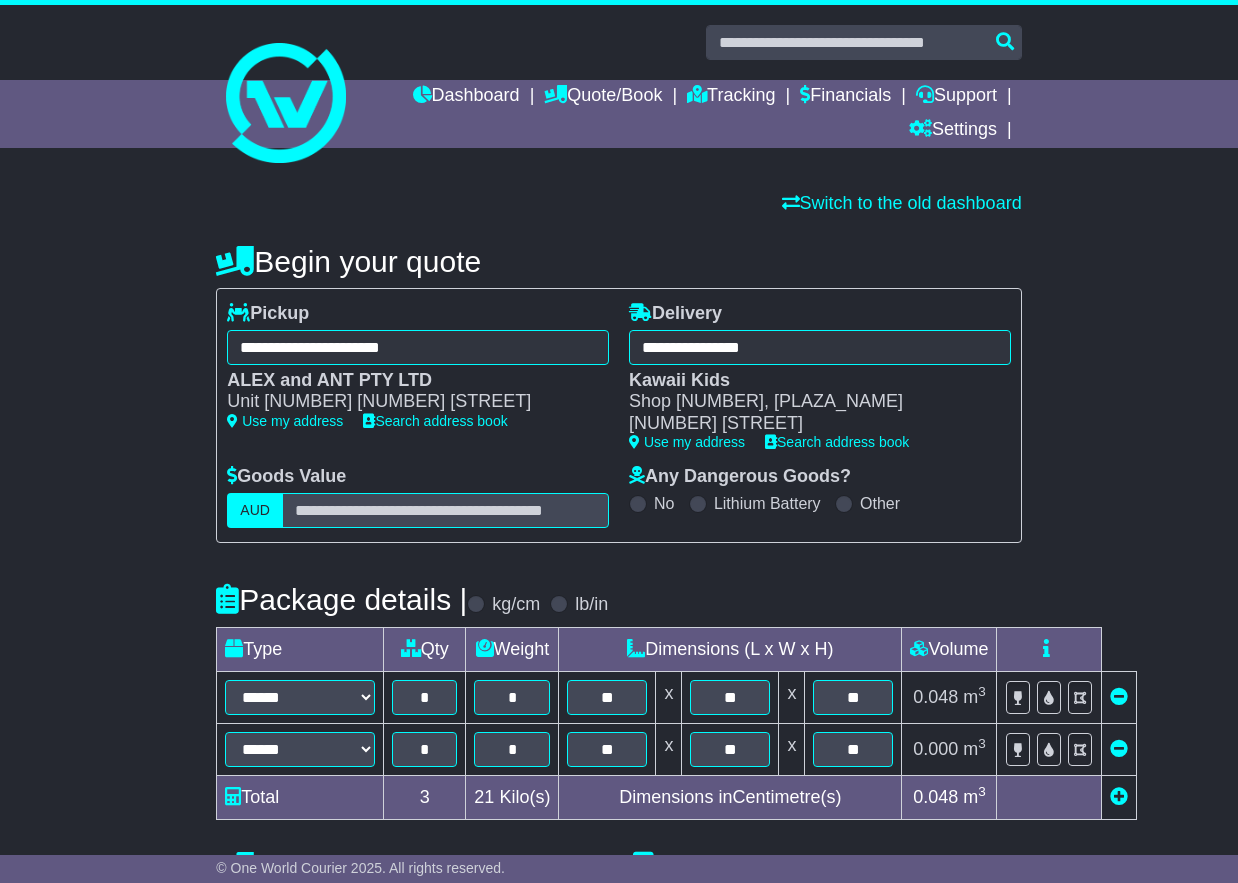 type 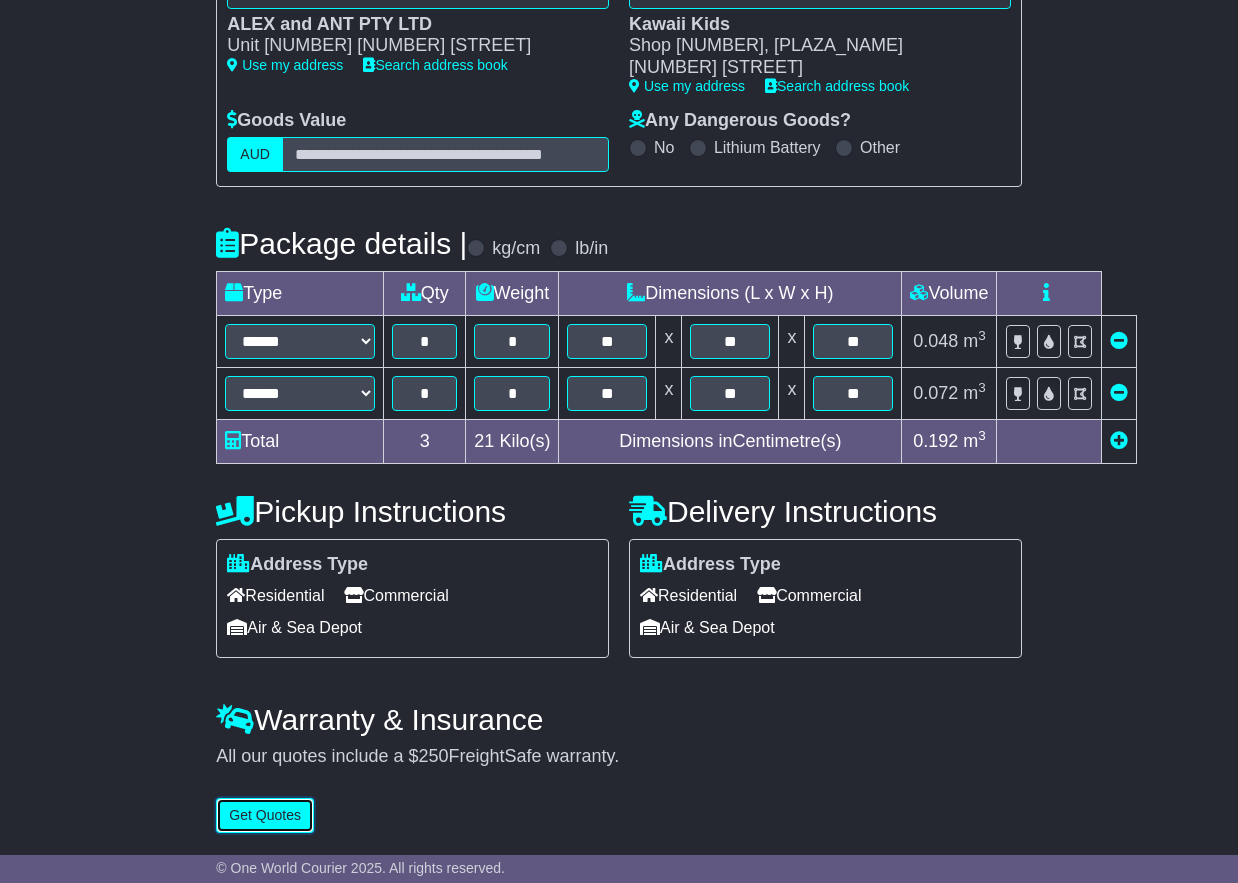 click on "Get Quotes" at bounding box center (265, 815) 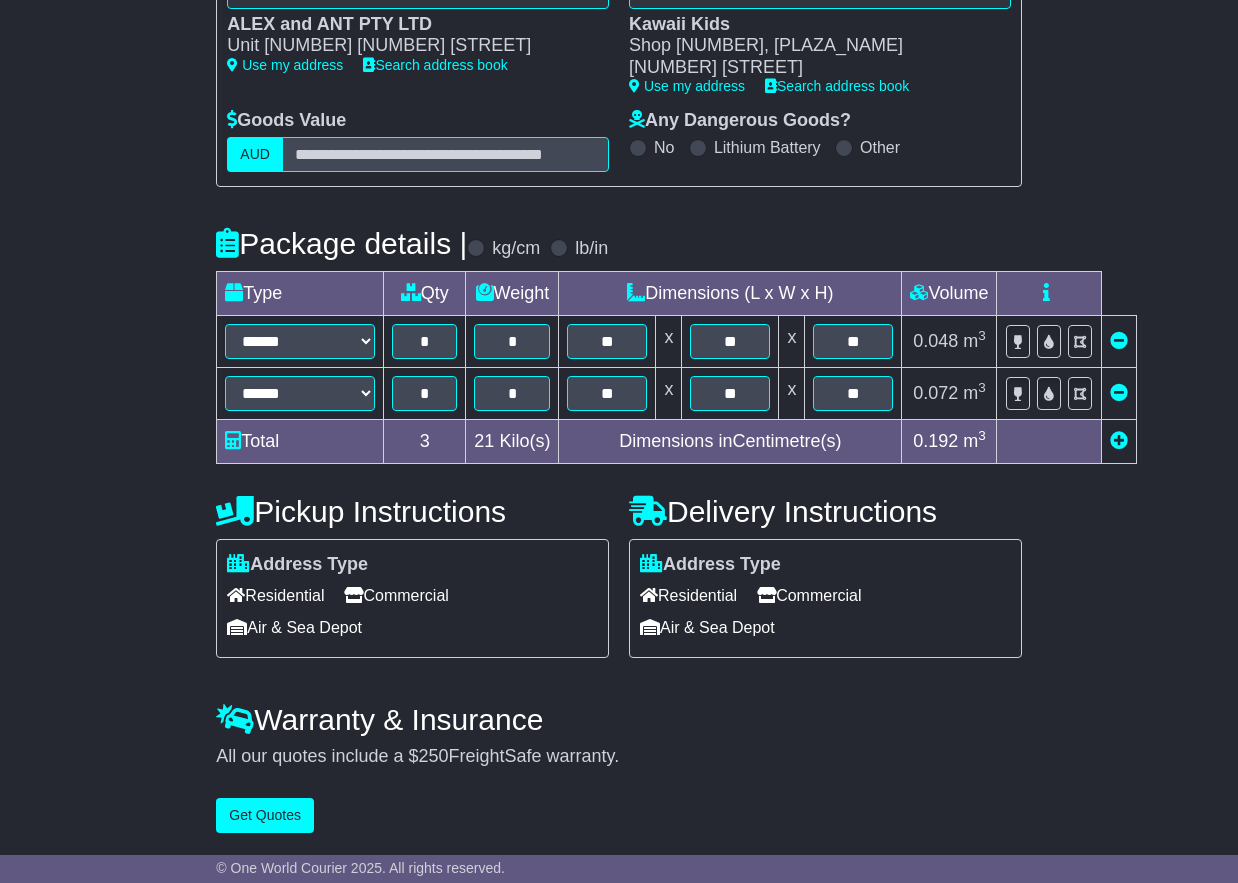 scroll, scrollTop: 0, scrollLeft: 0, axis: both 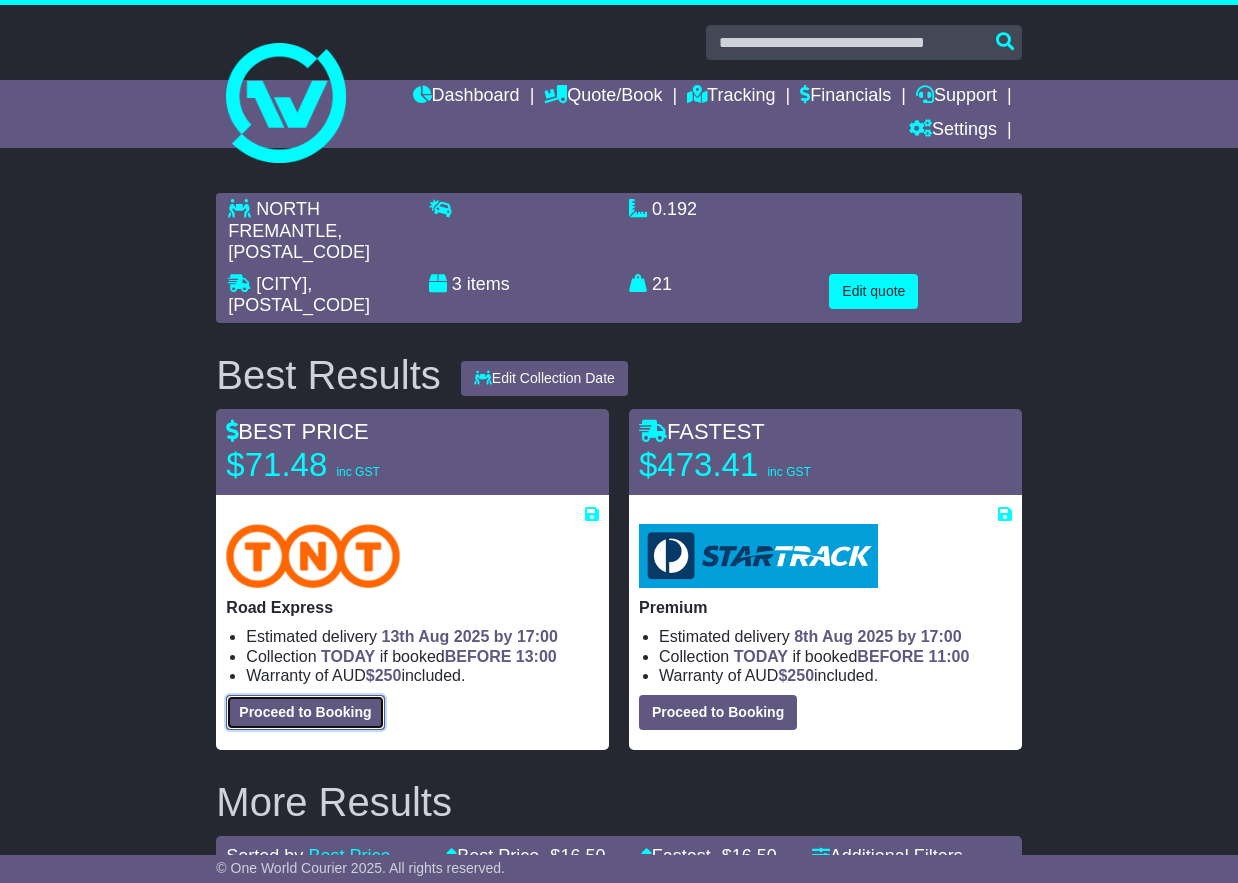 click on "Proceed to Booking" at bounding box center [305, 712] 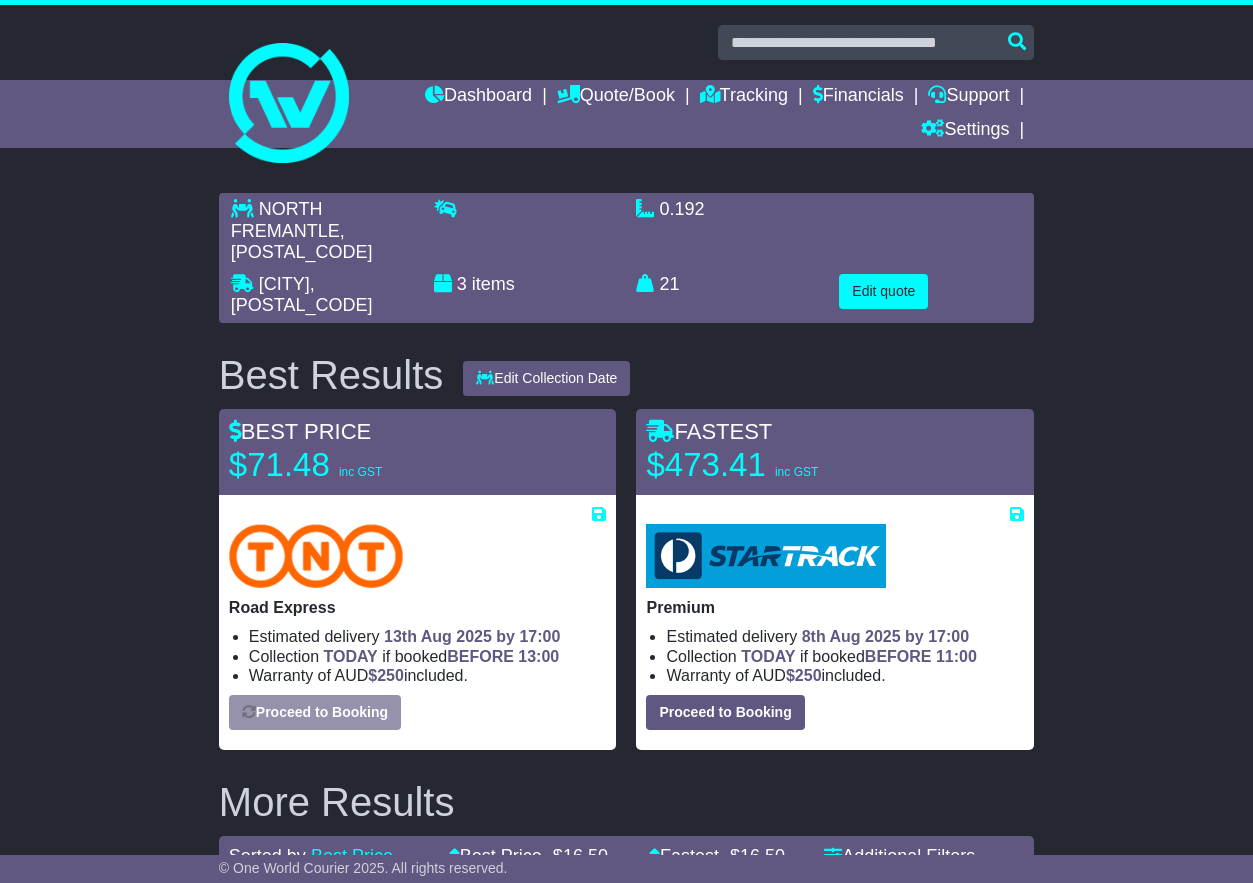 select on "****" 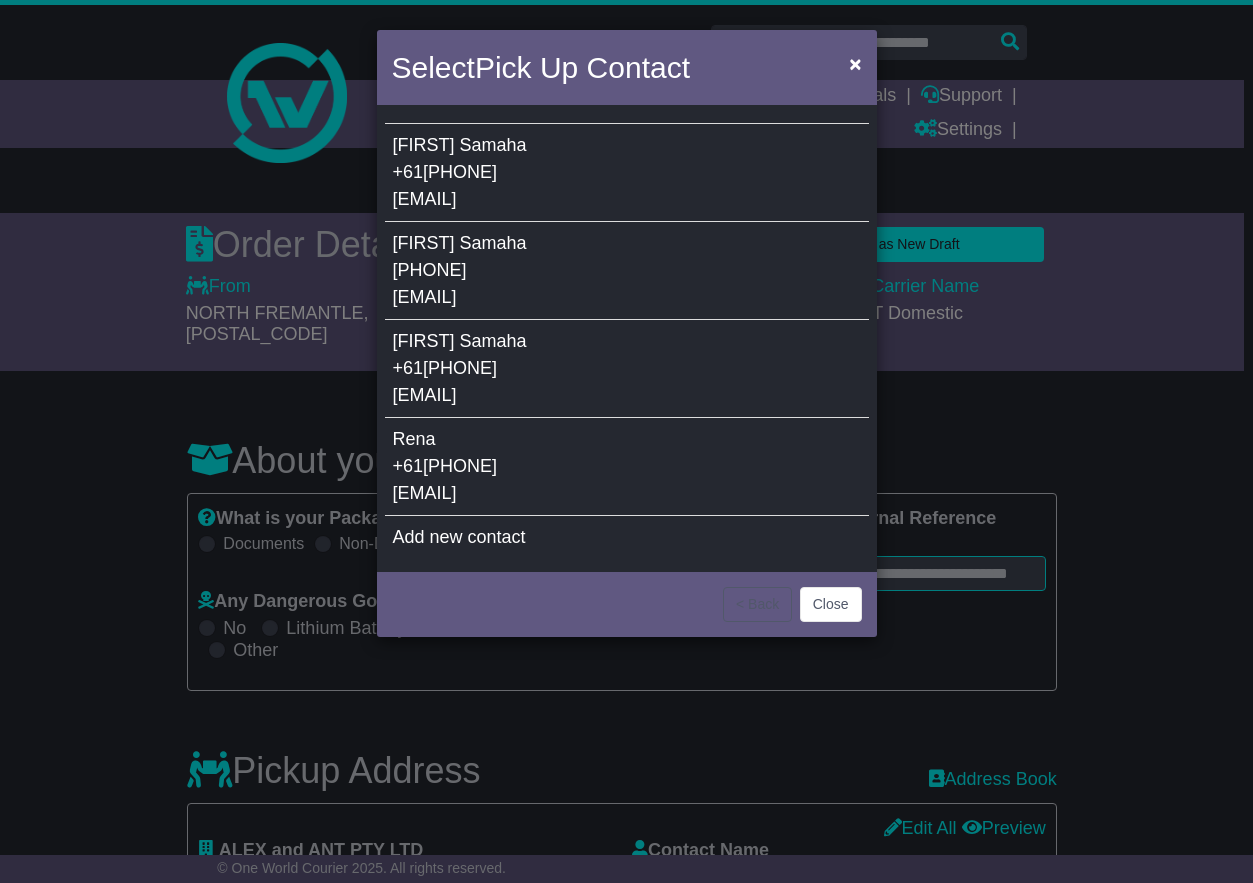 click on "Caterina   Samaha
+61414948199
caterina@alexandant.com.au" at bounding box center (627, 173) 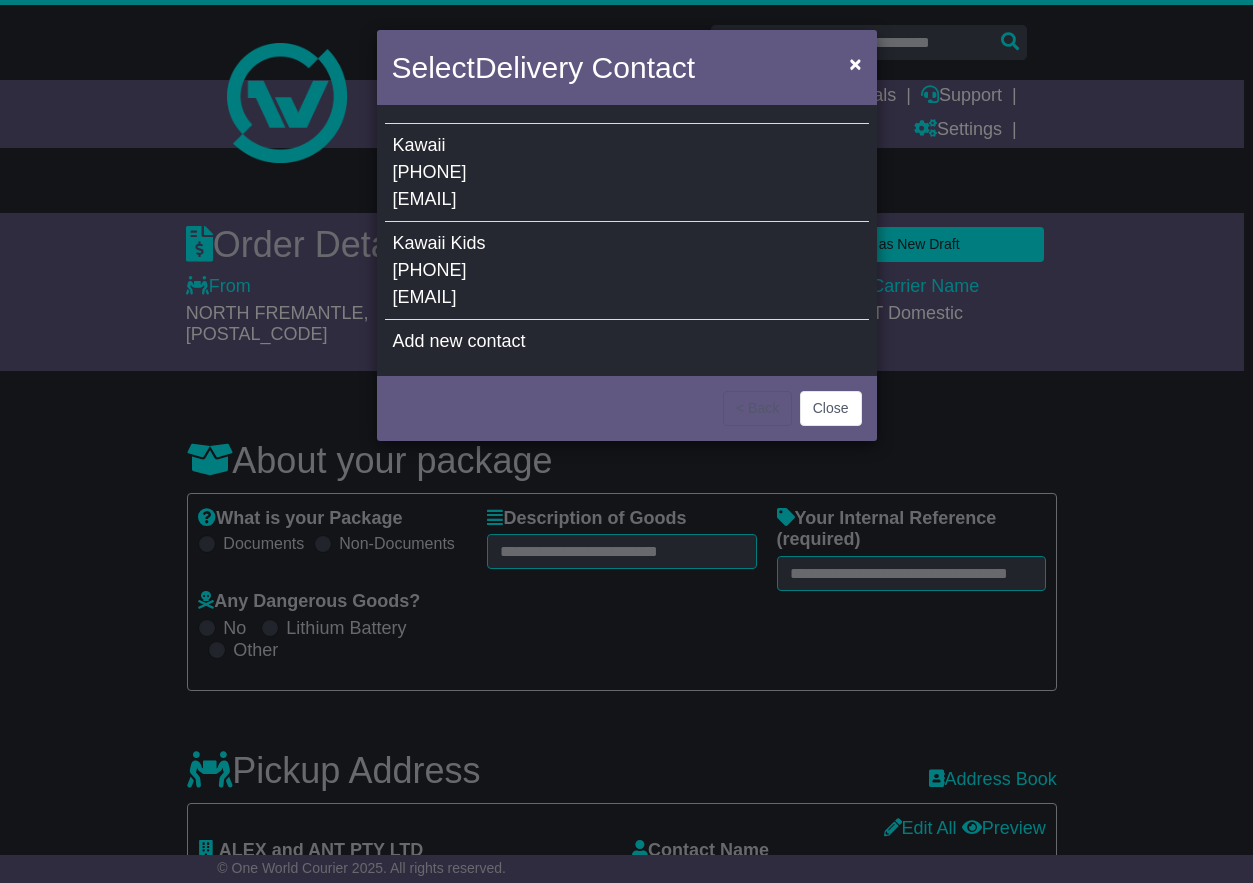 click on "Kawaii
0497005450
hello@kawaiikids.com.au" at bounding box center [627, 173] 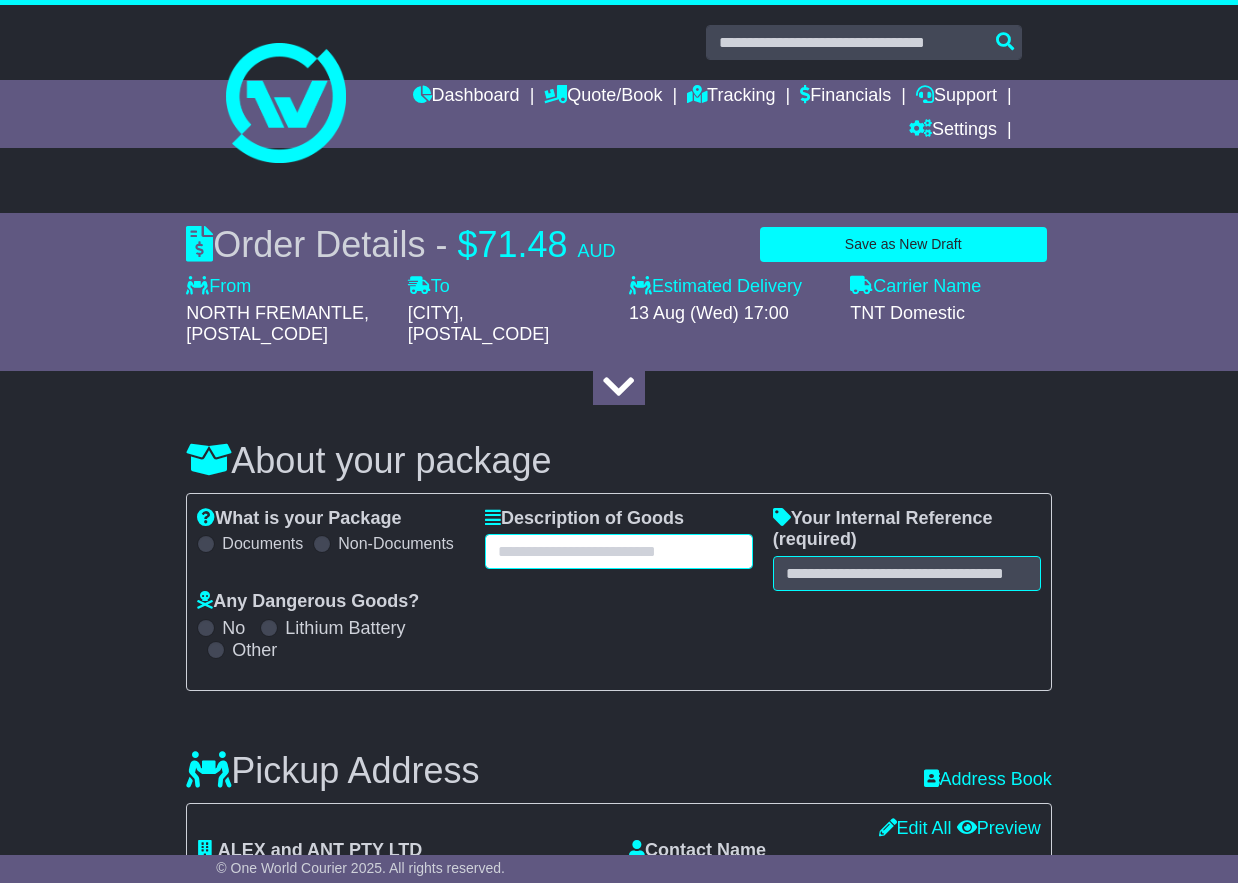 click at bounding box center [619, 551] 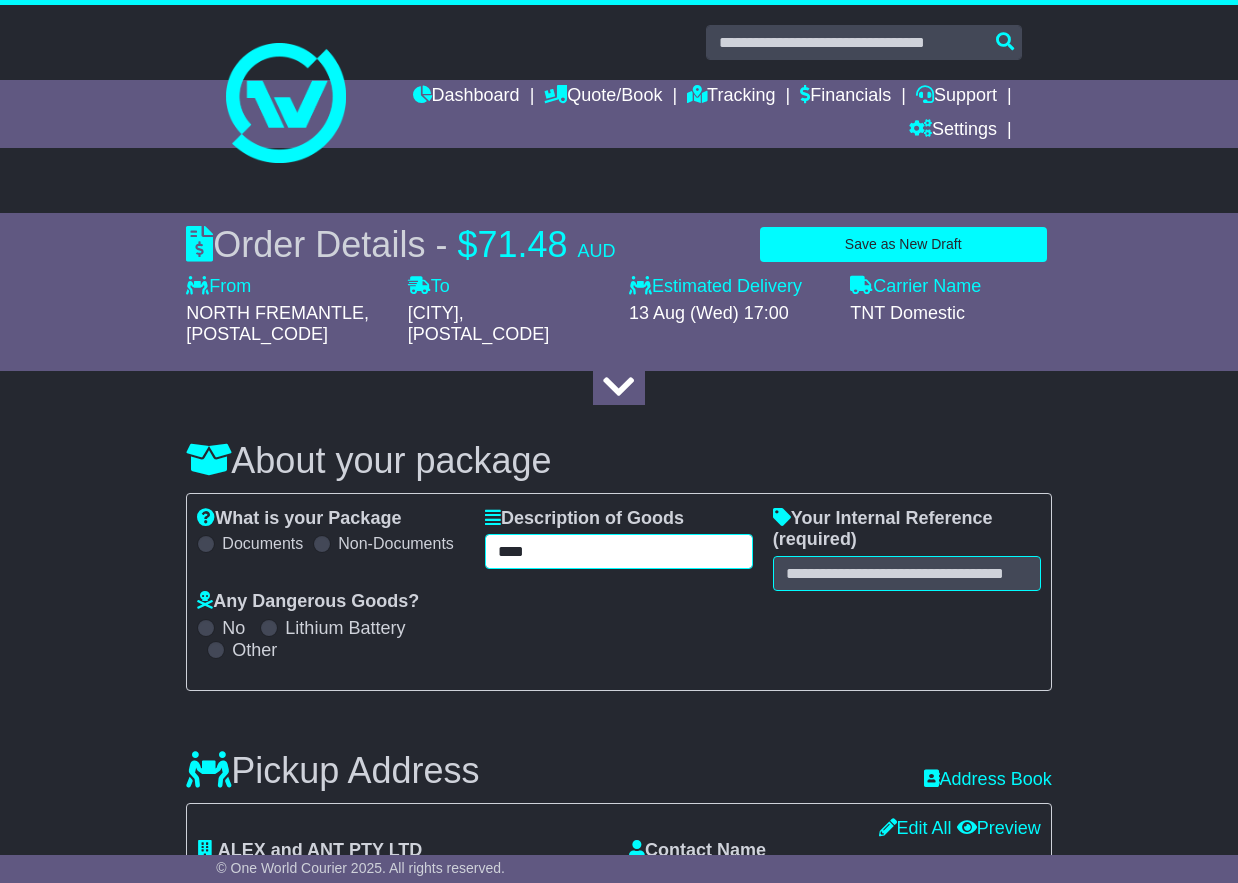 type on "****" 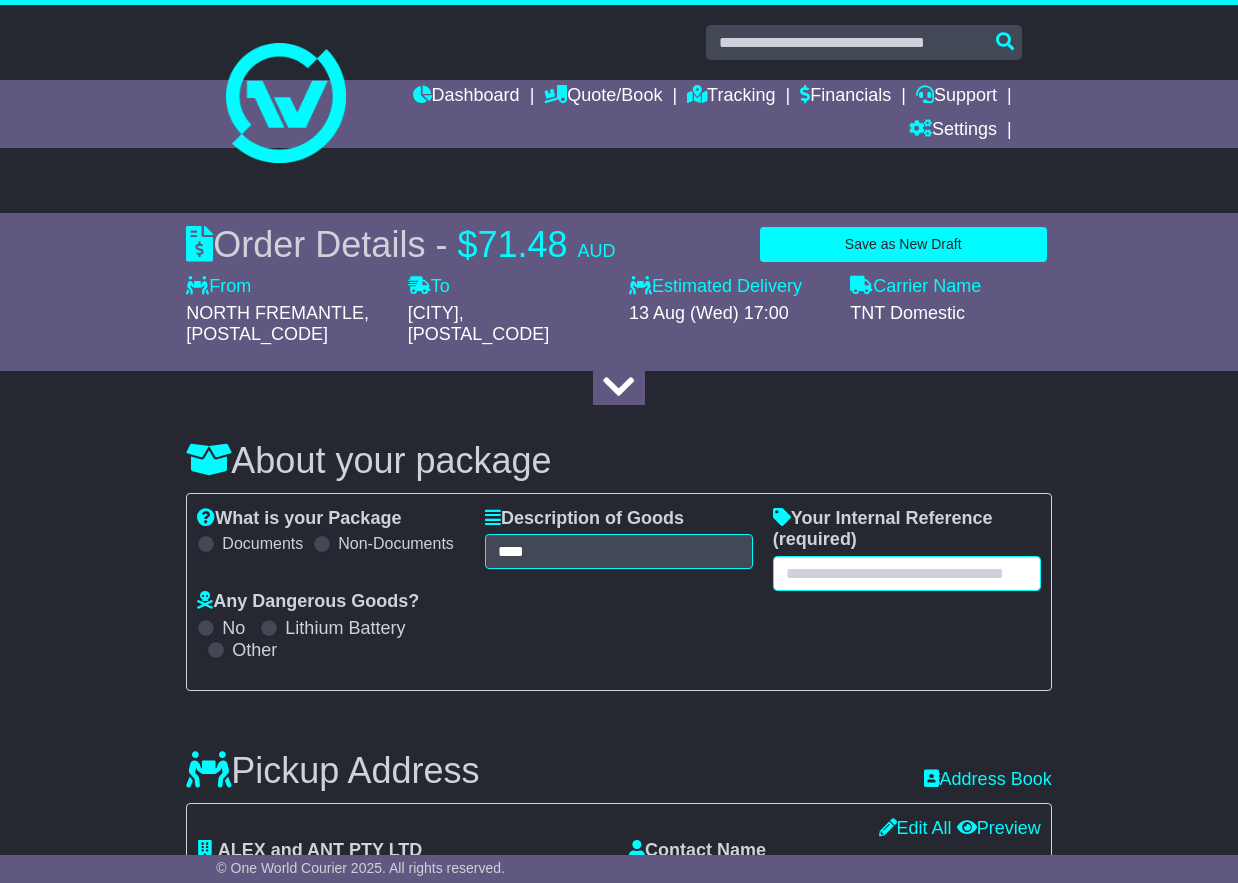 click at bounding box center [907, 573] 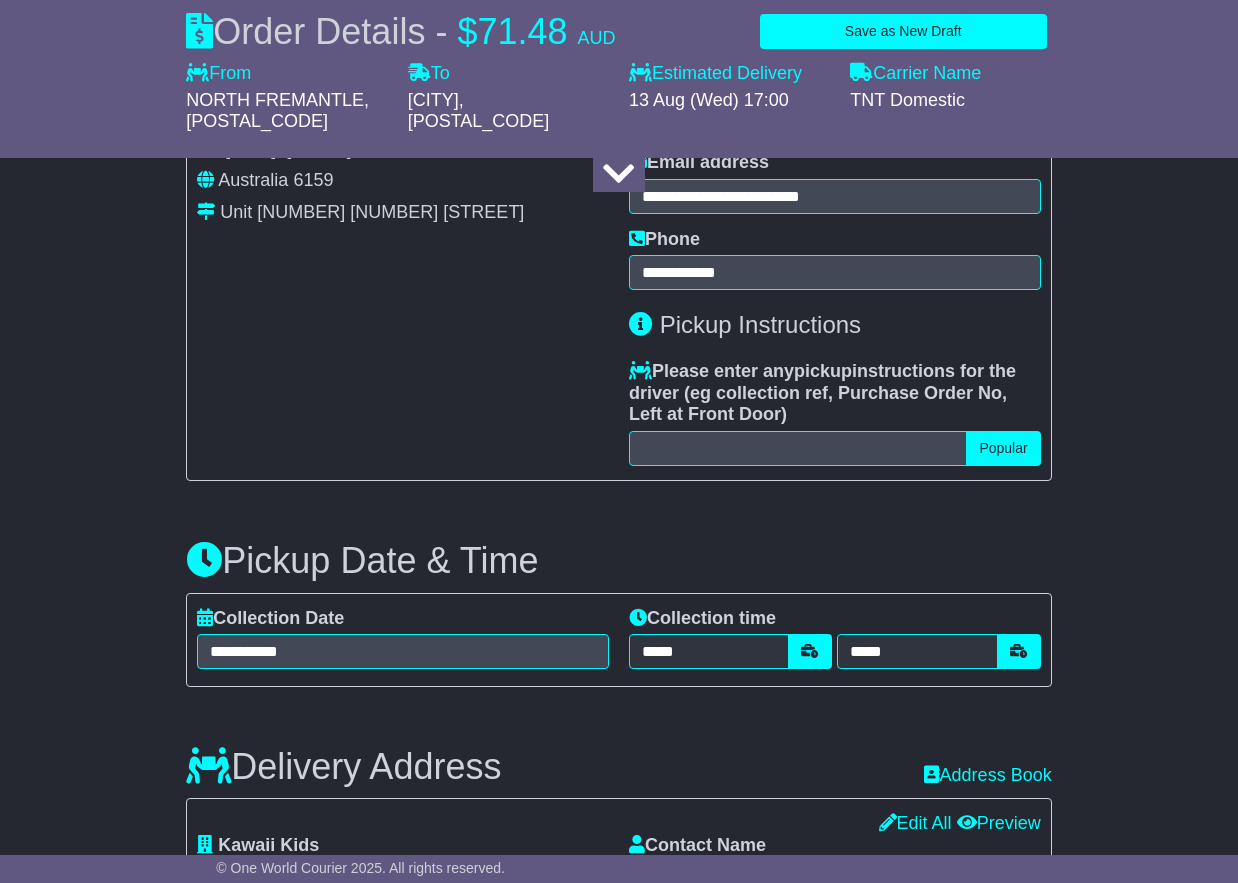 scroll, scrollTop: 855, scrollLeft: 0, axis: vertical 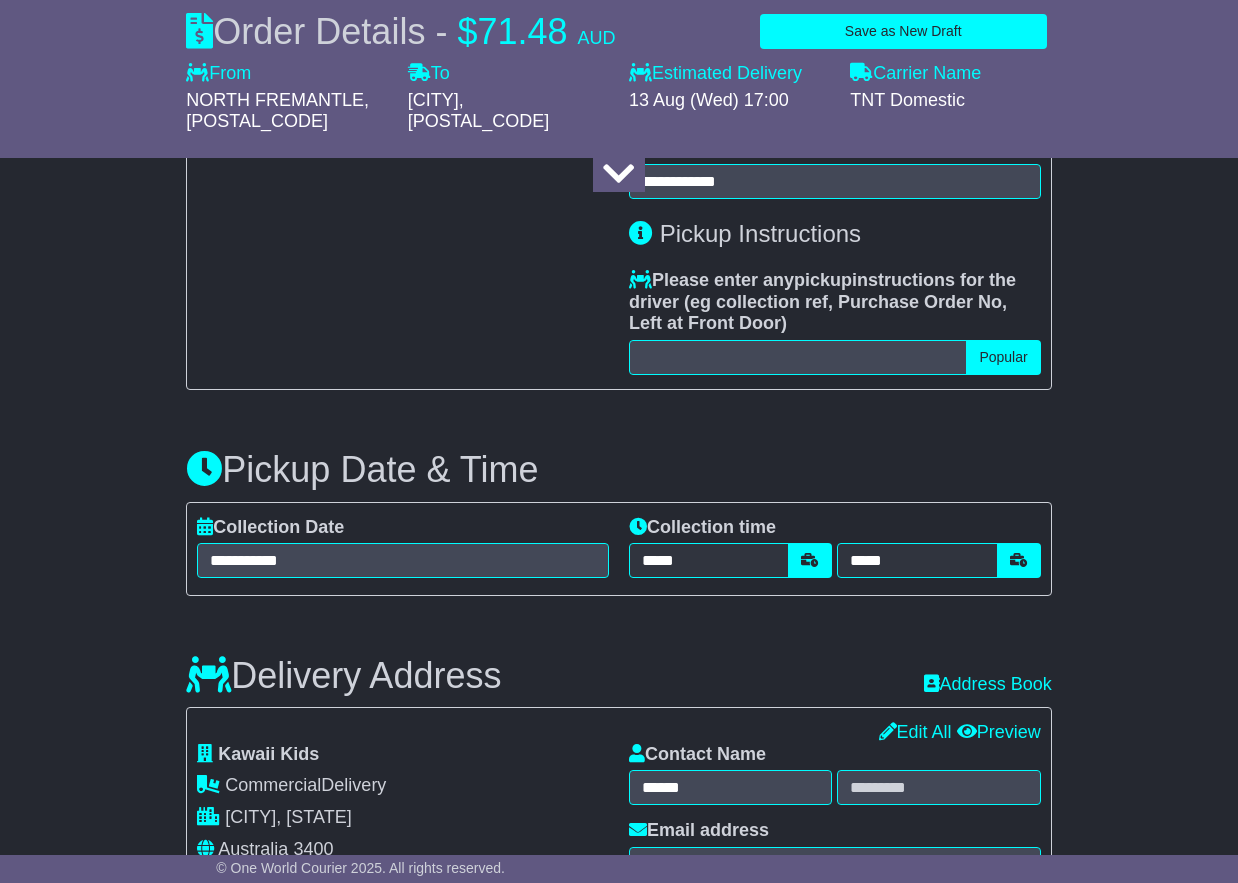 type on "******" 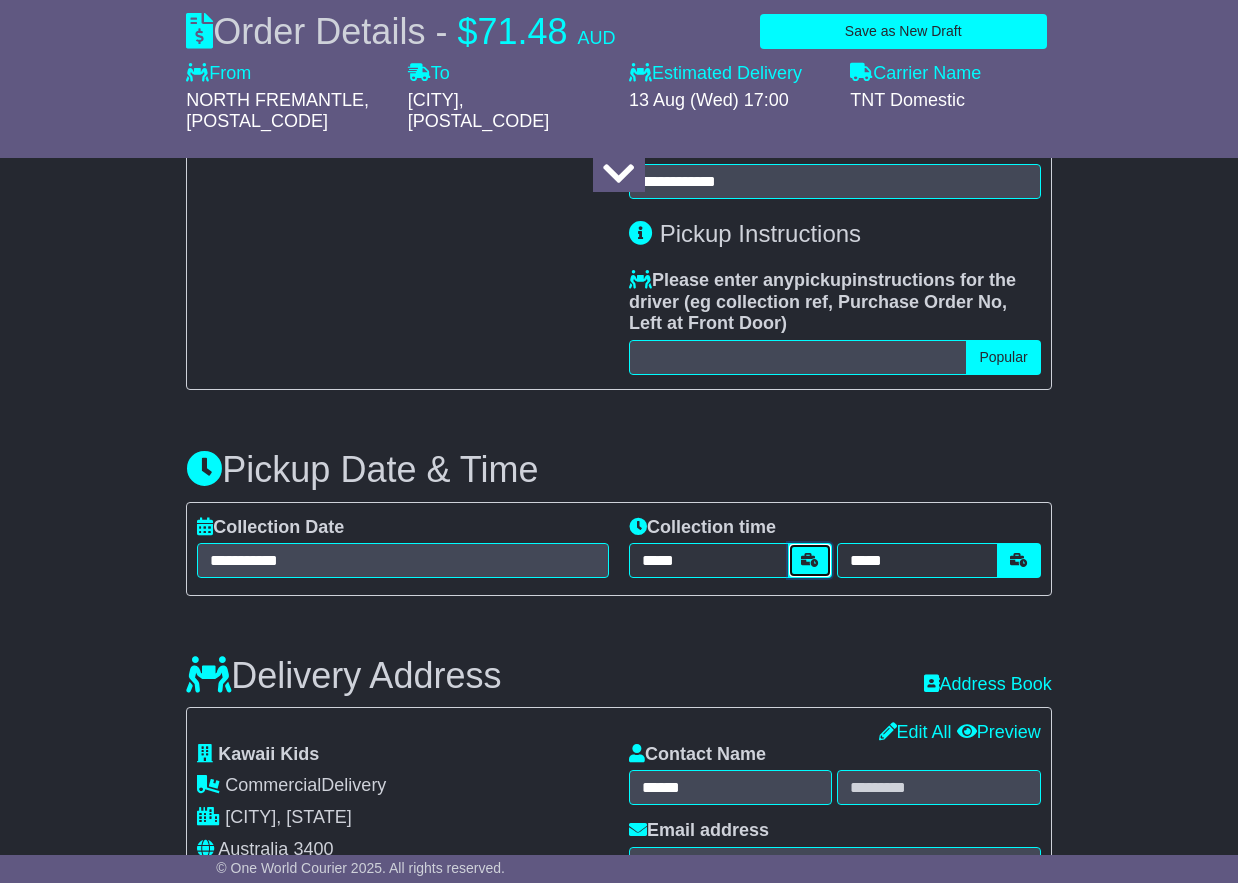 click at bounding box center [810, 560] 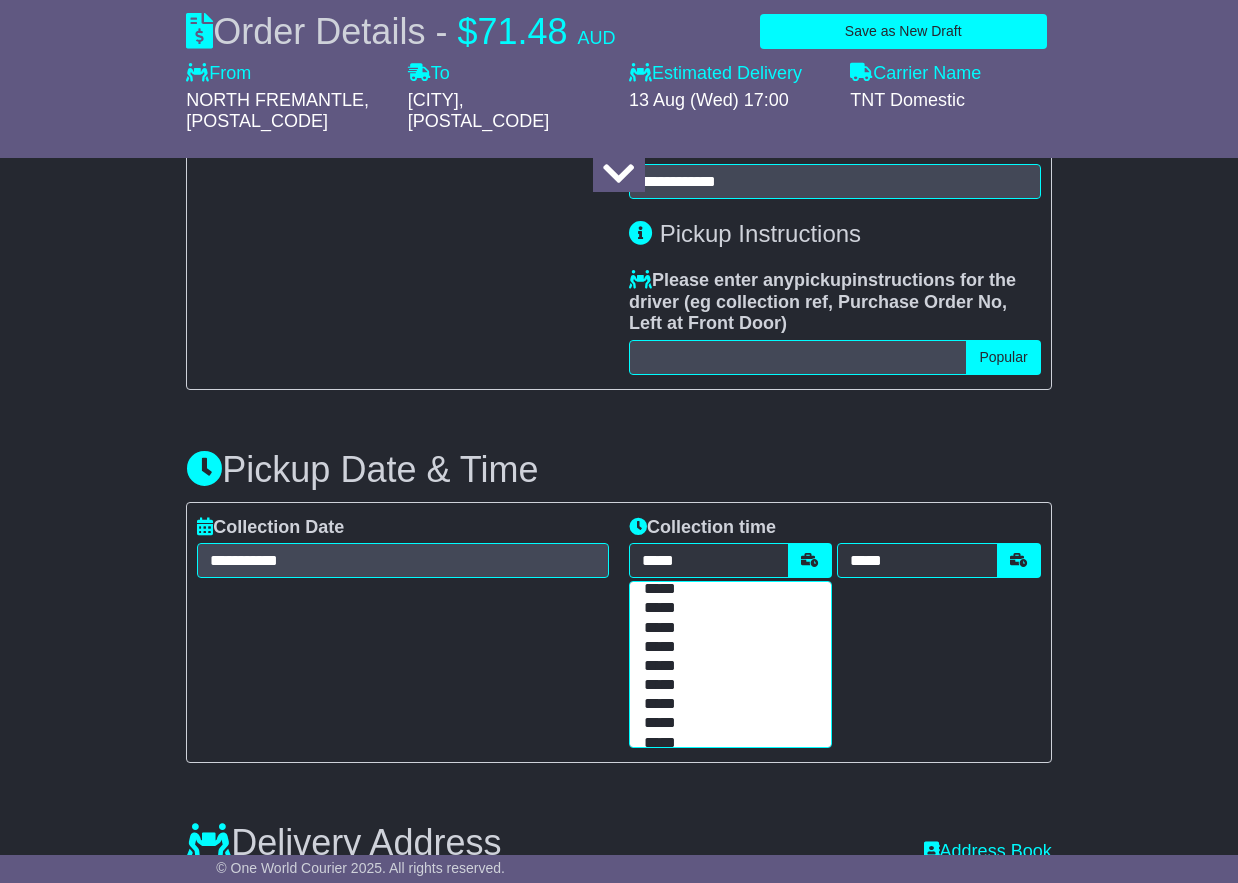 scroll, scrollTop: 149, scrollLeft: 0, axis: vertical 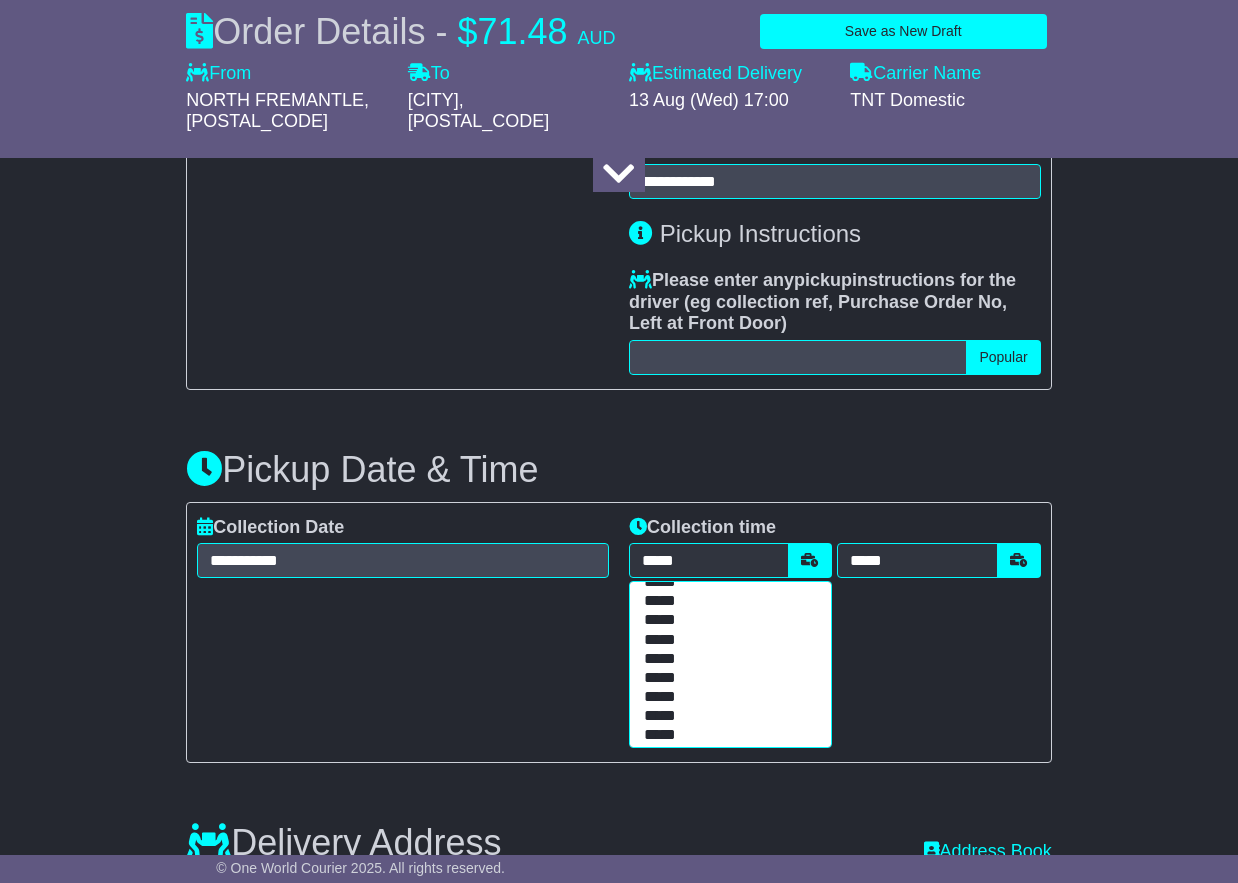 click on "*****" at bounding box center [726, 601] 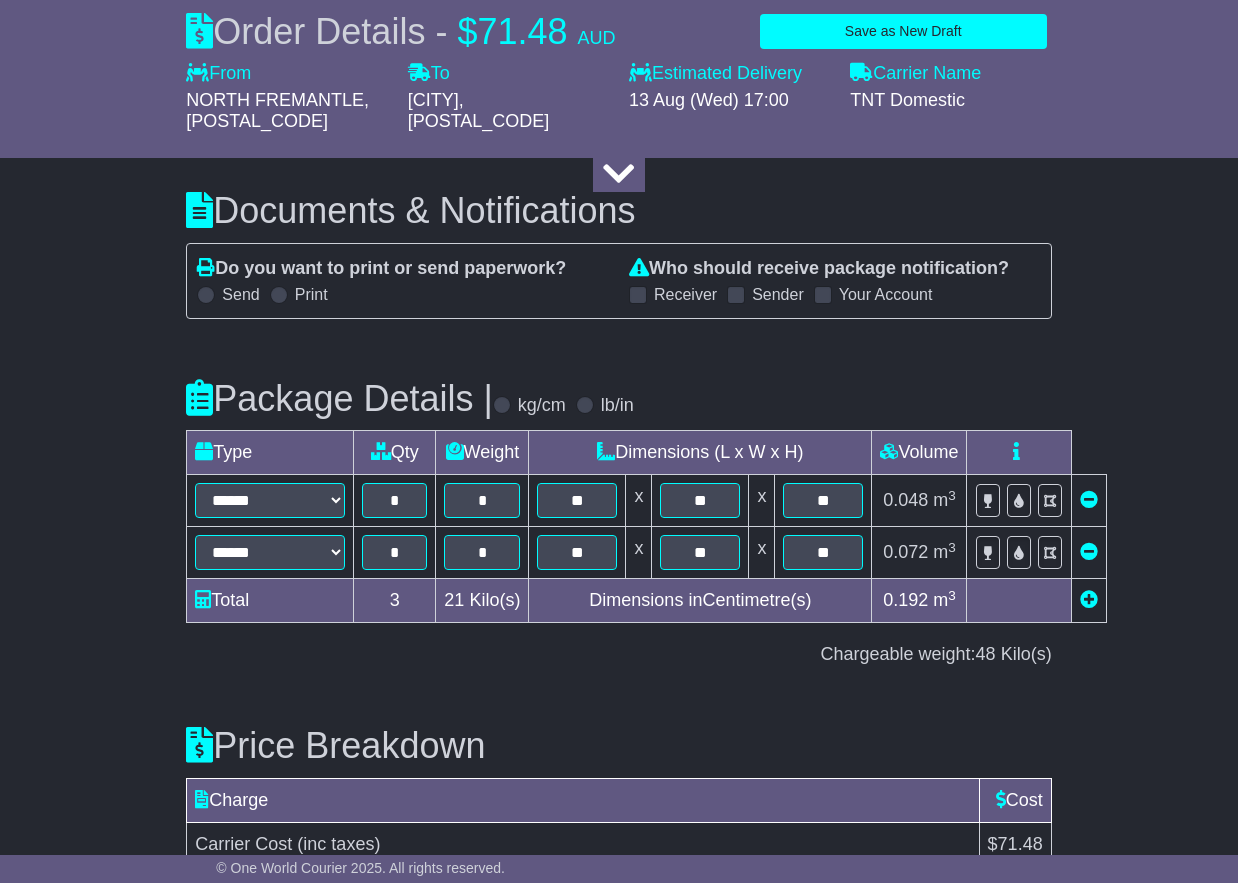 scroll, scrollTop: 2203, scrollLeft: 0, axis: vertical 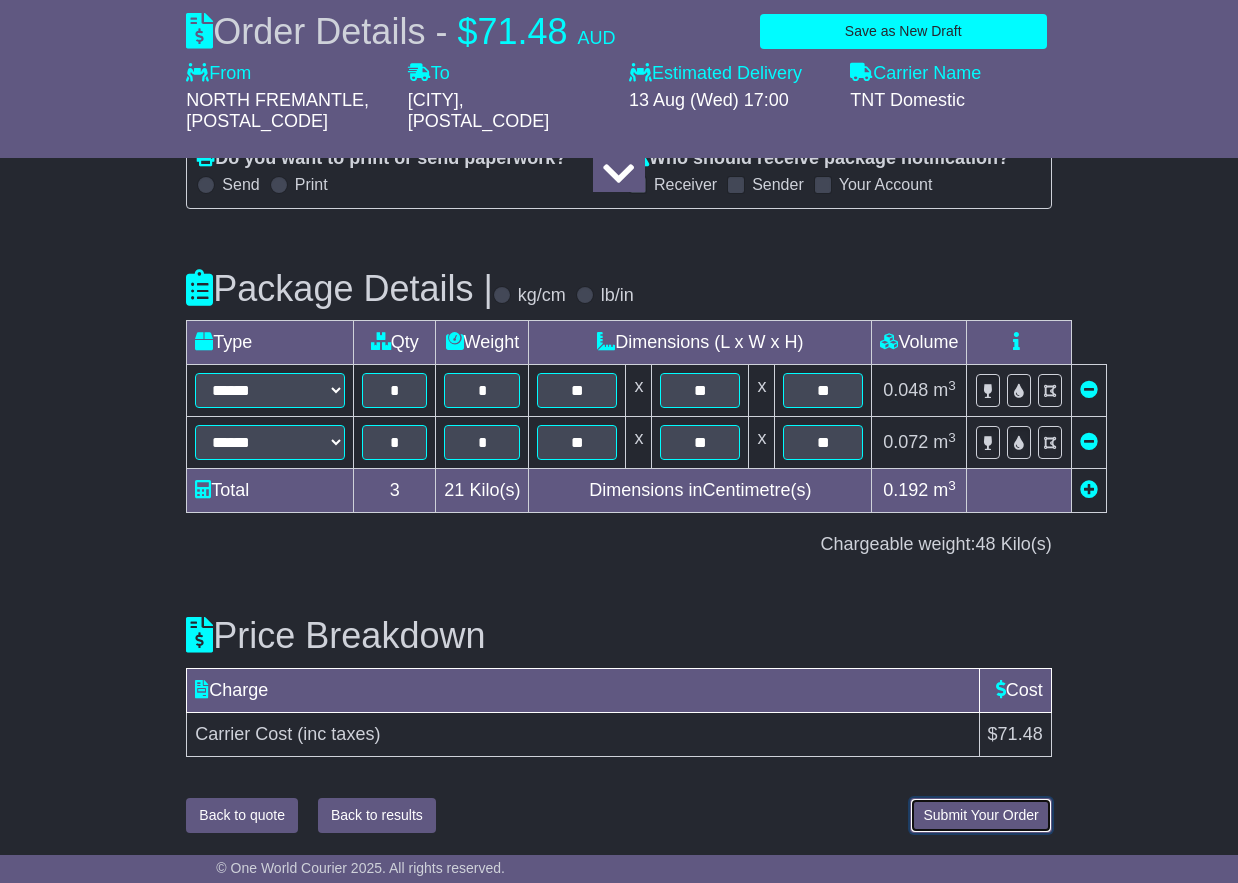 click on "Submit Your Order" at bounding box center [980, 815] 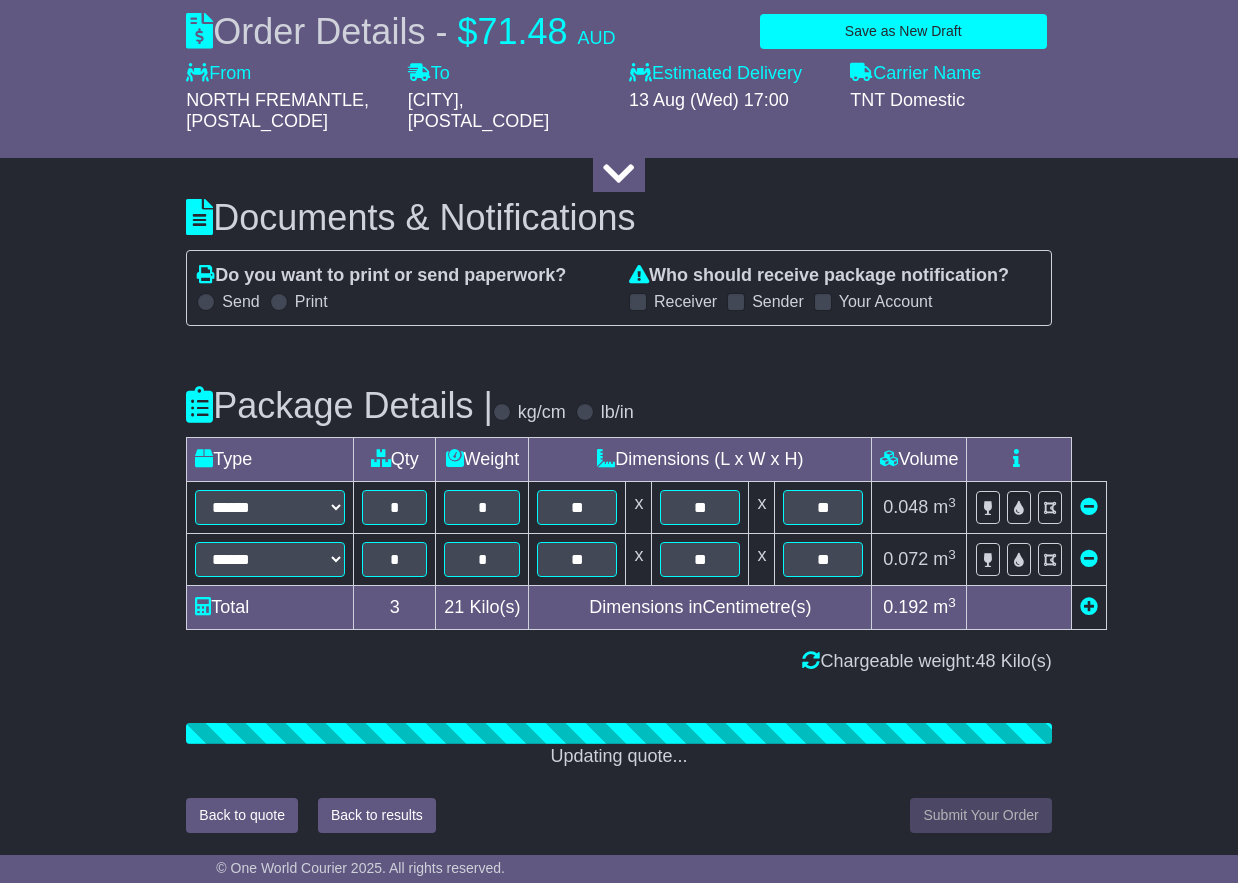 scroll, scrollTop: 2086, scrollLeft: 0, axis: vertical 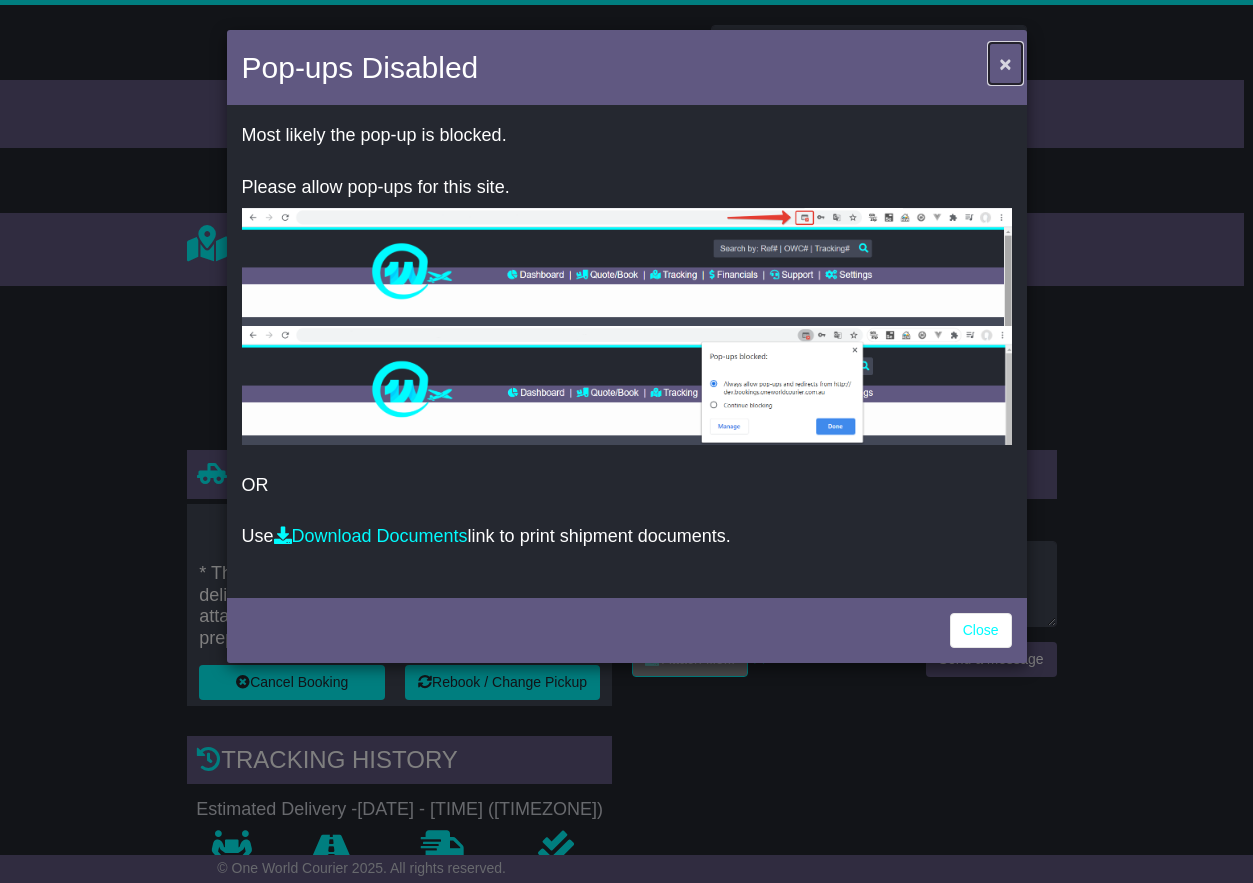 click on "×" at bounding box center [1005, 63] 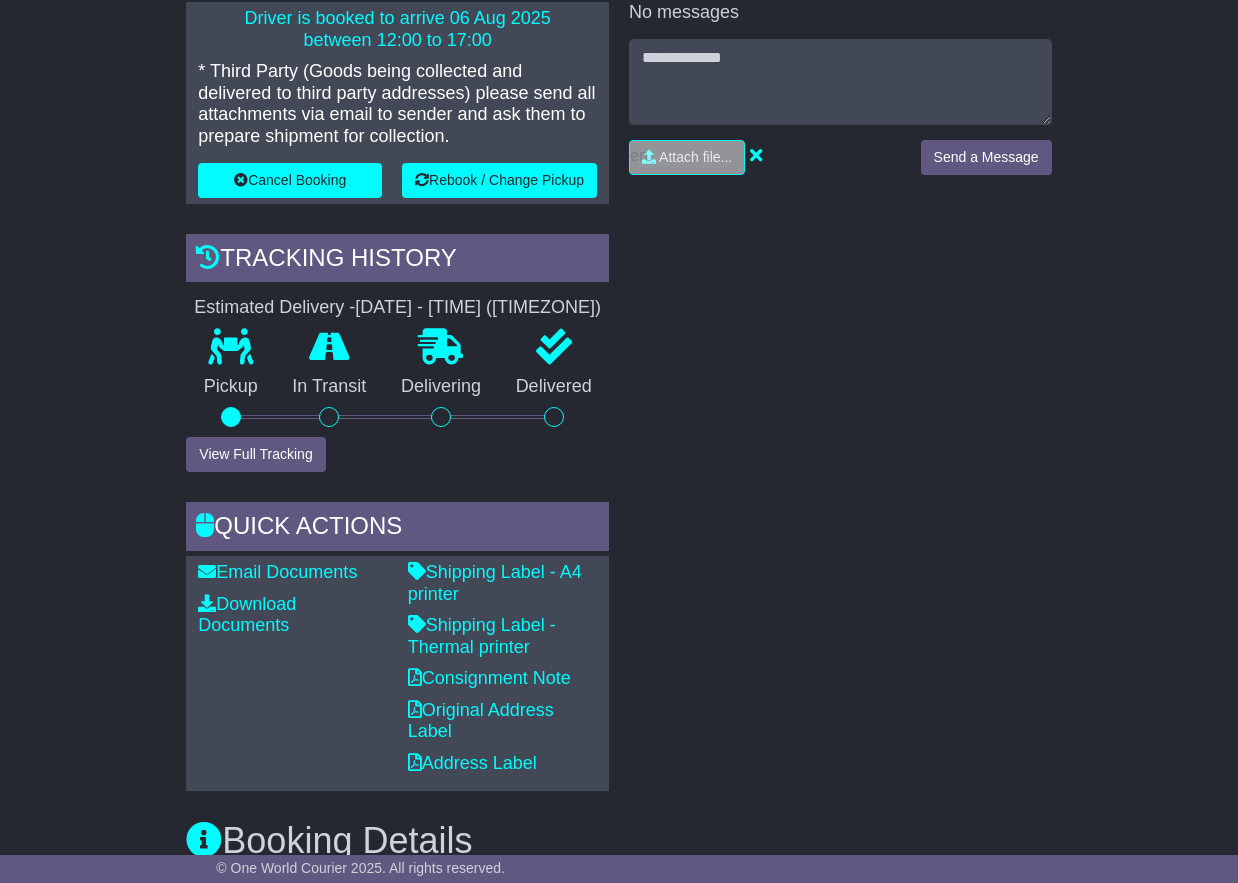 scroll, scrollTop: 0, scrollLeft: 0, axis: both 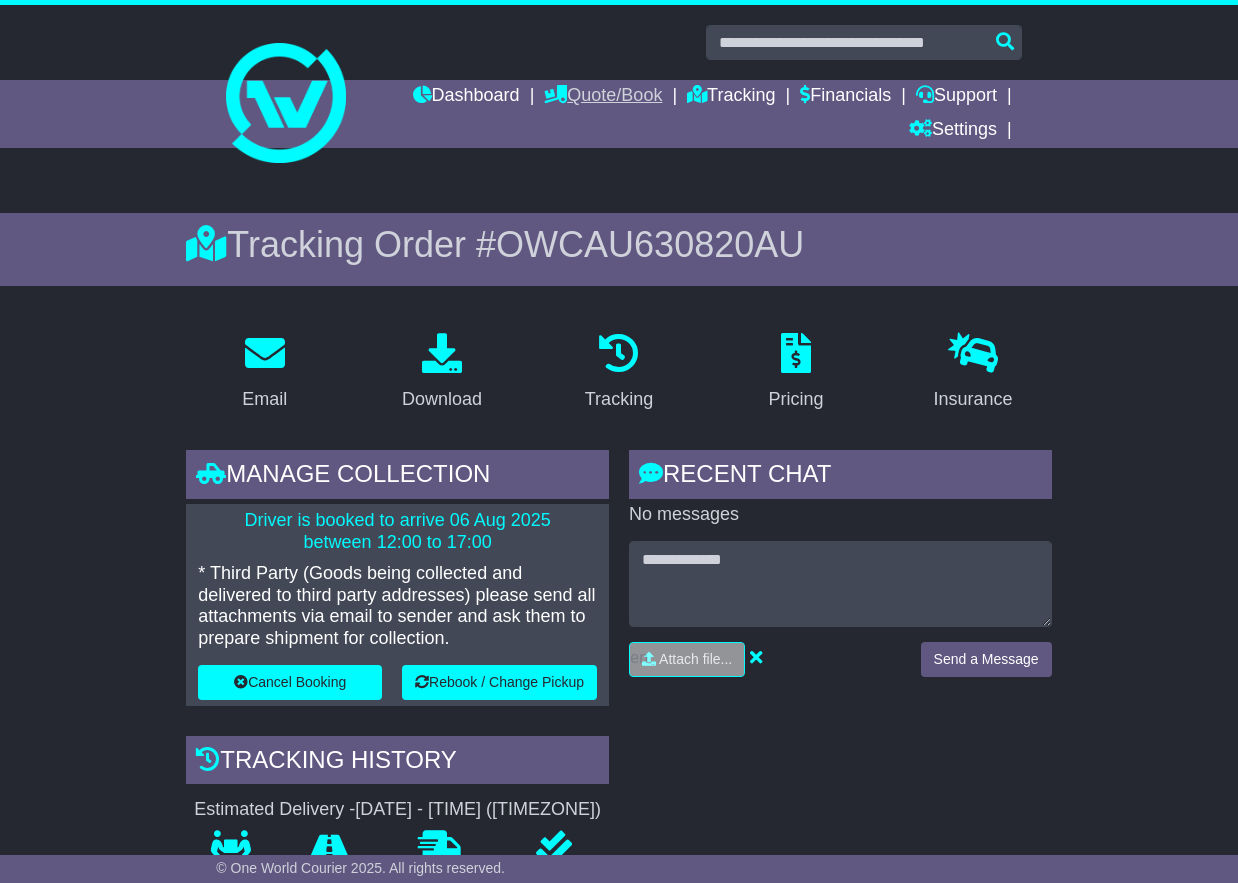 click on "Quote/Book" at bounding box center (603, 97) 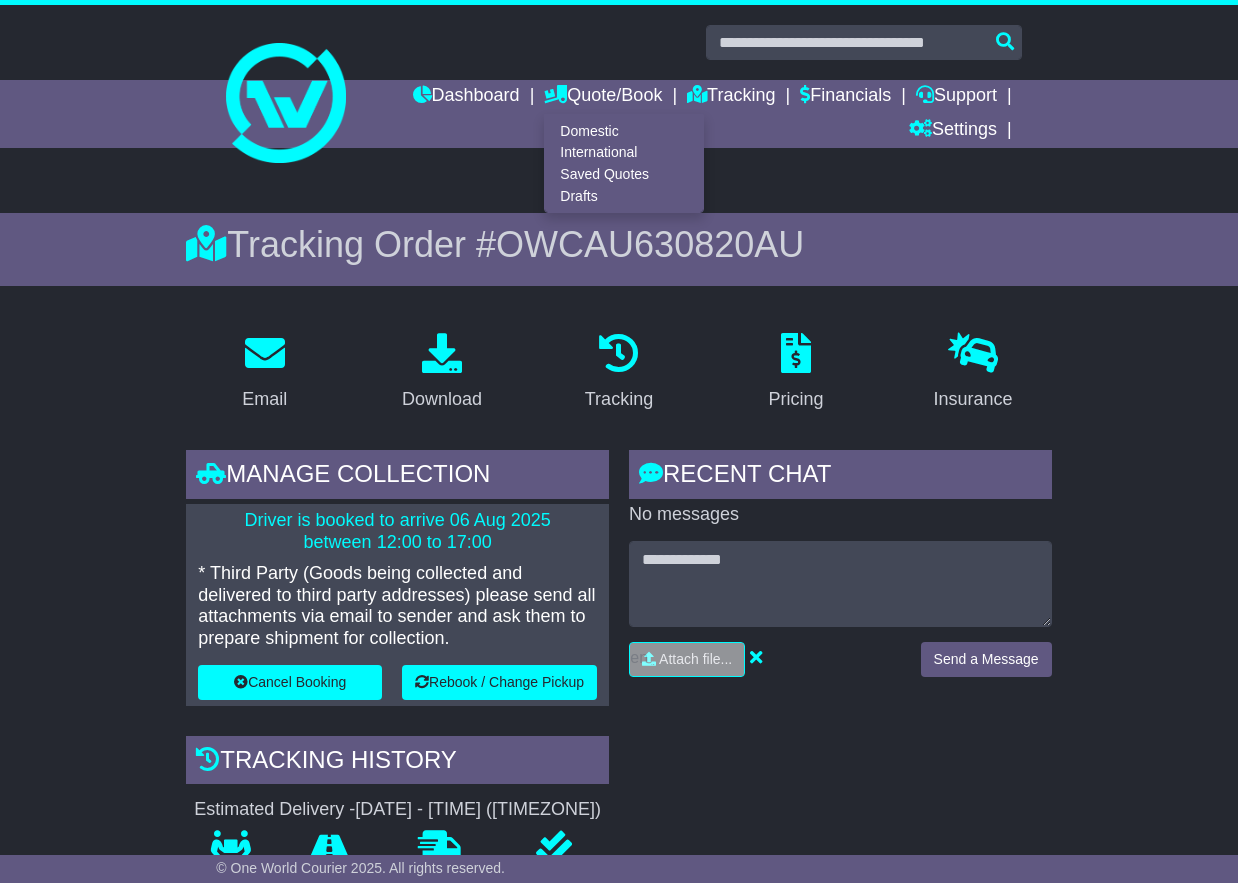 click on "Domestic
International
Saved Quotes
Drafts" at bounding box center [624, 163] 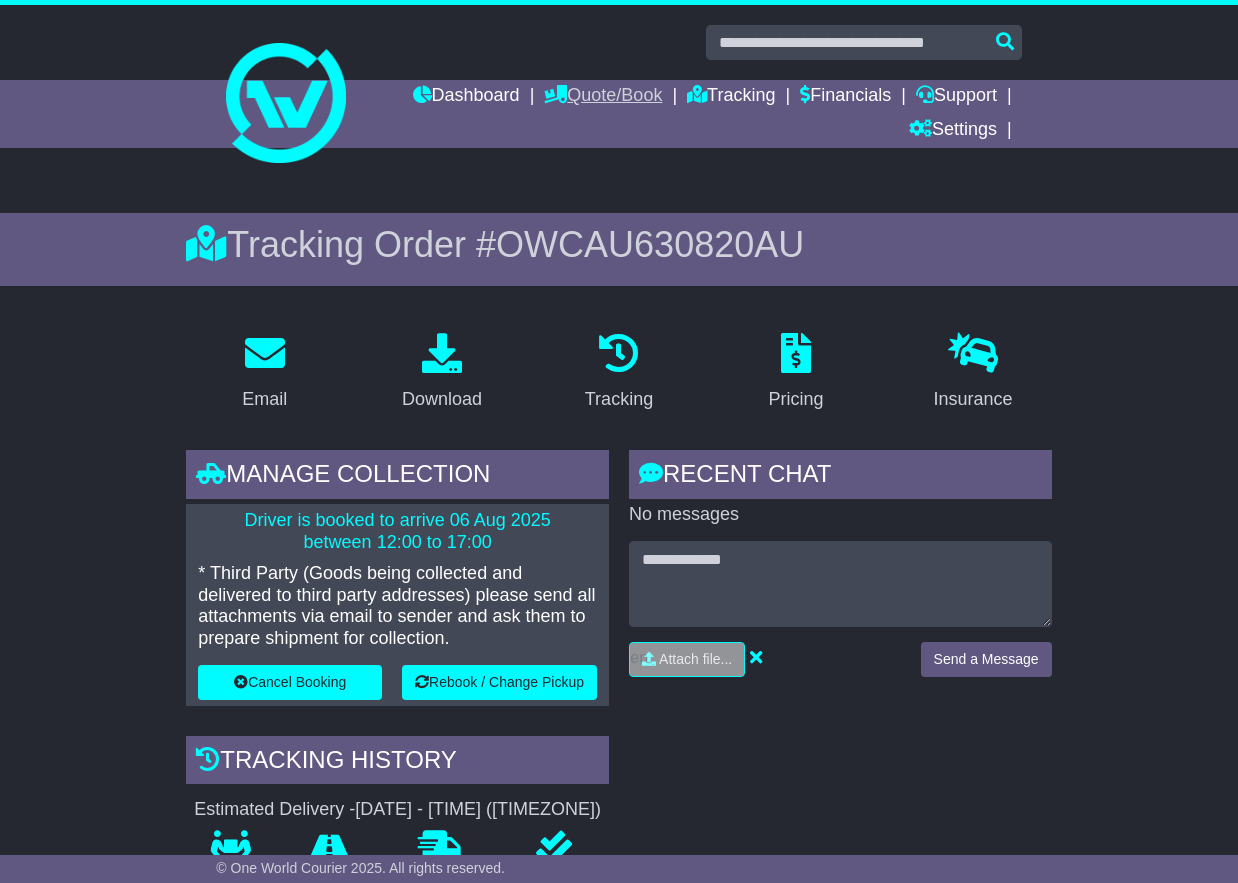 click on "Quote/Book" at bounding box center [603, 97] 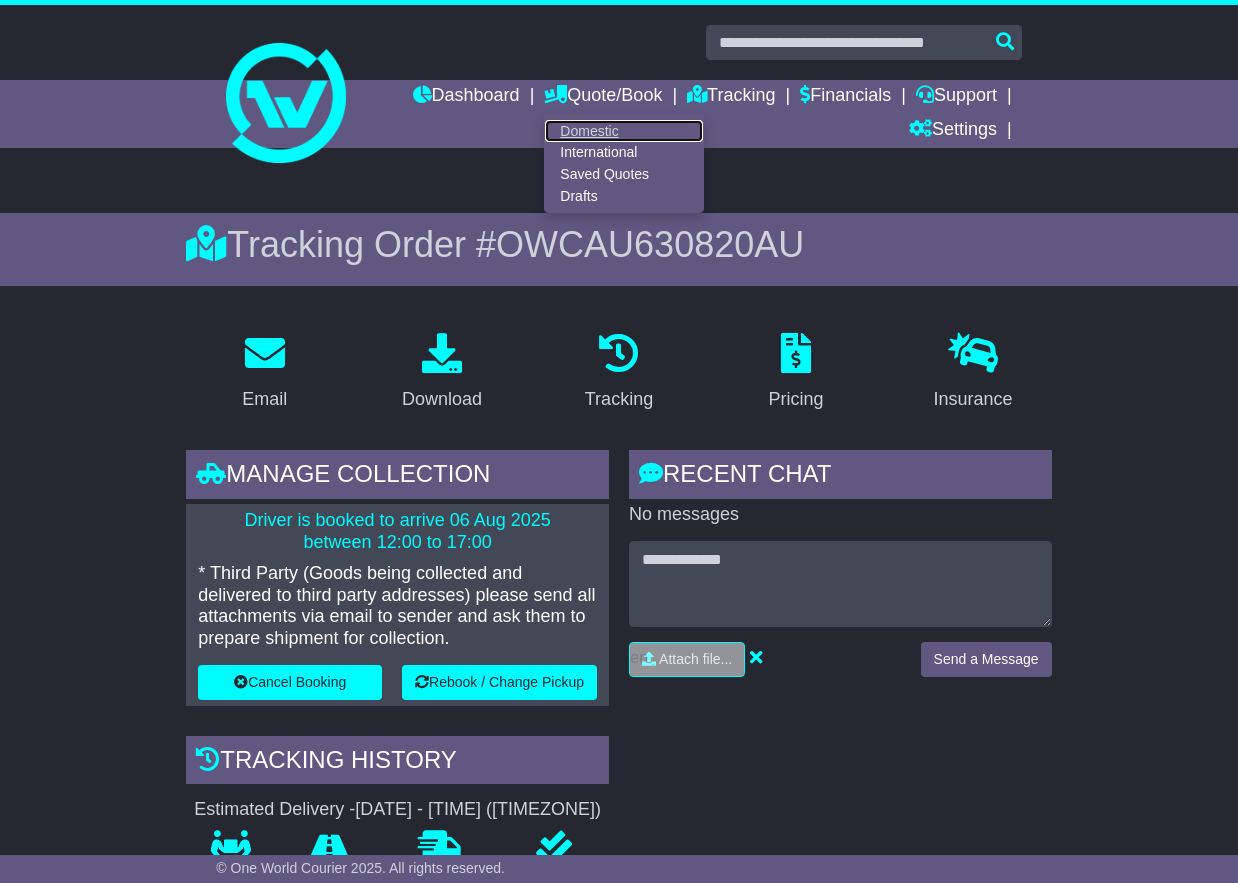 click on "Domestic" at bounding box center [624, 131] 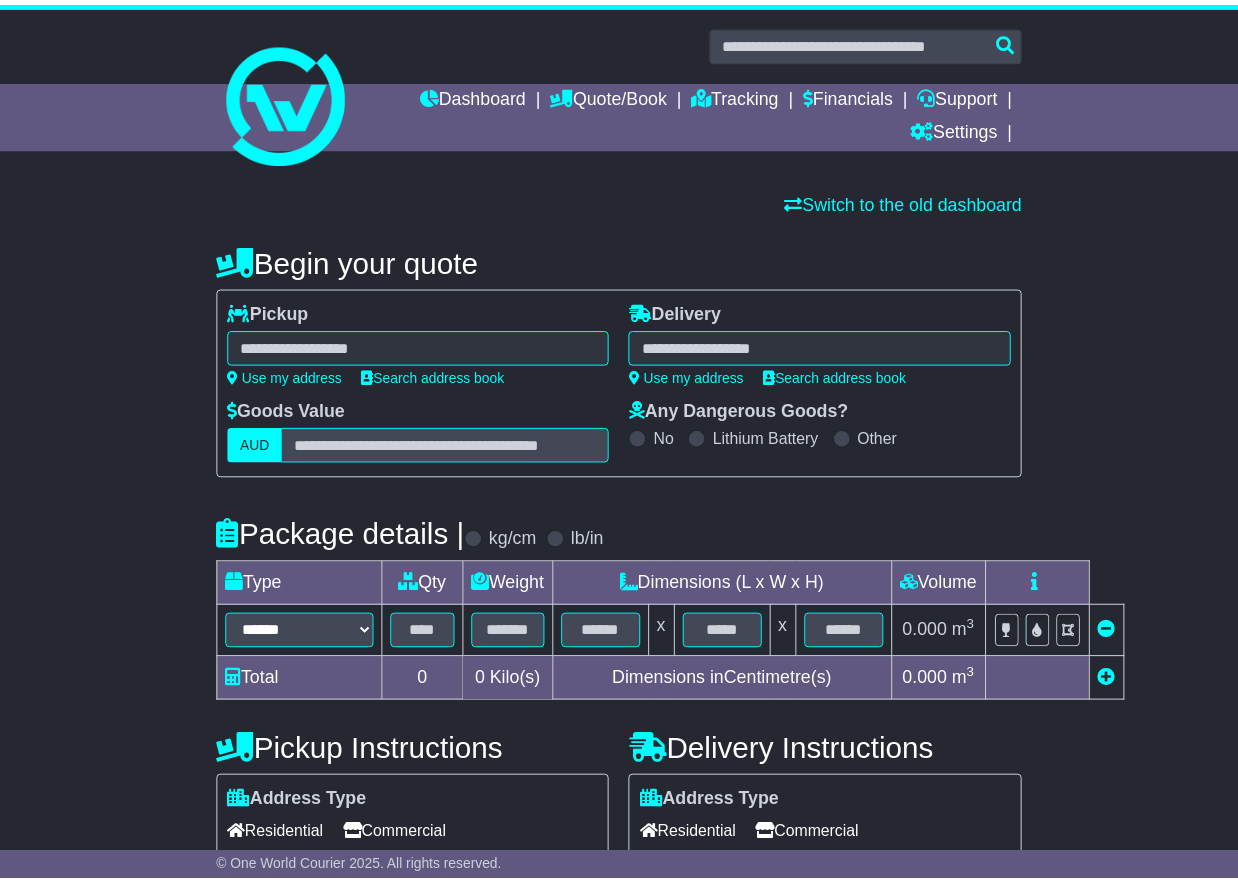 scroll, scrollTop: 0, scrollLeft: 0, axis: both 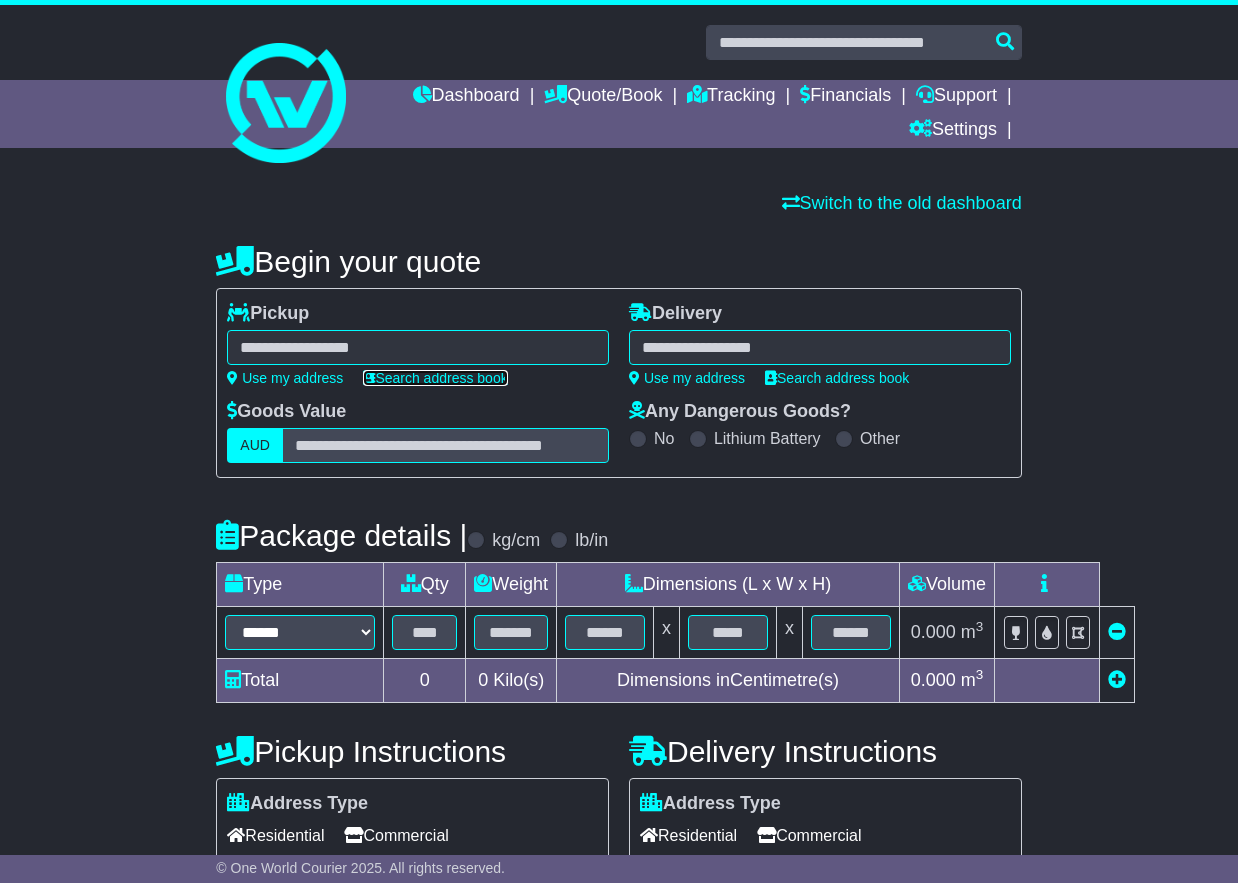 click on "Search address book" at bounding box center (435, 378) 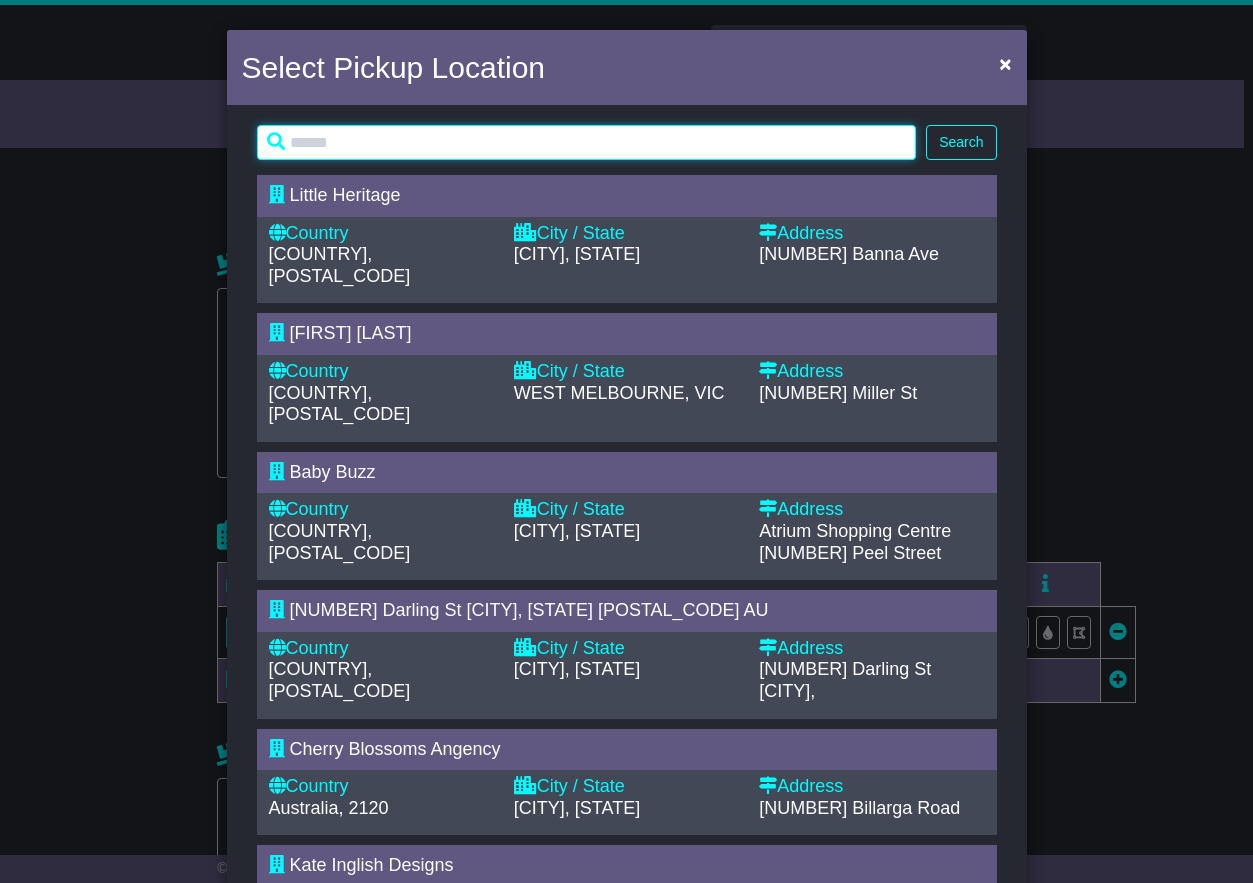 click at bounding box center (587, 142) 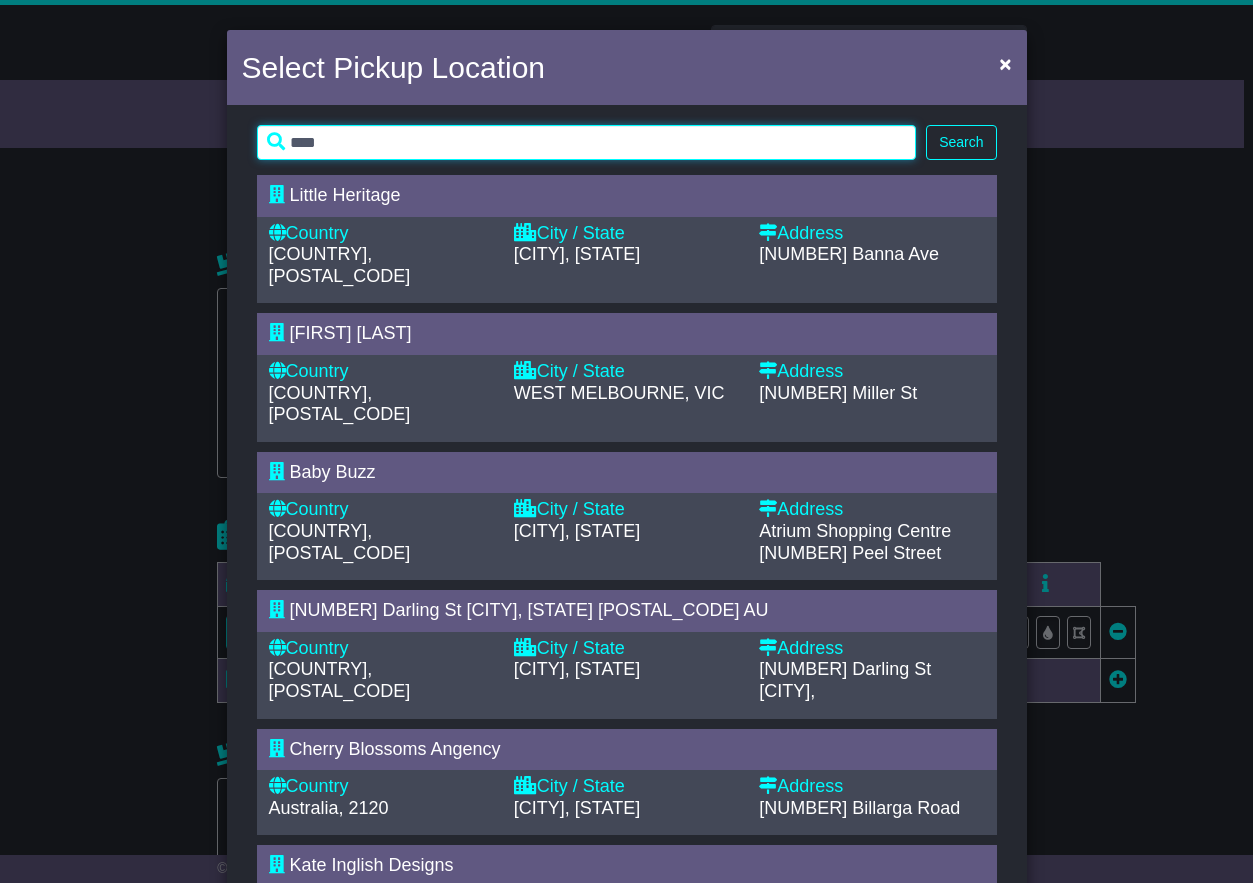 type on "****" 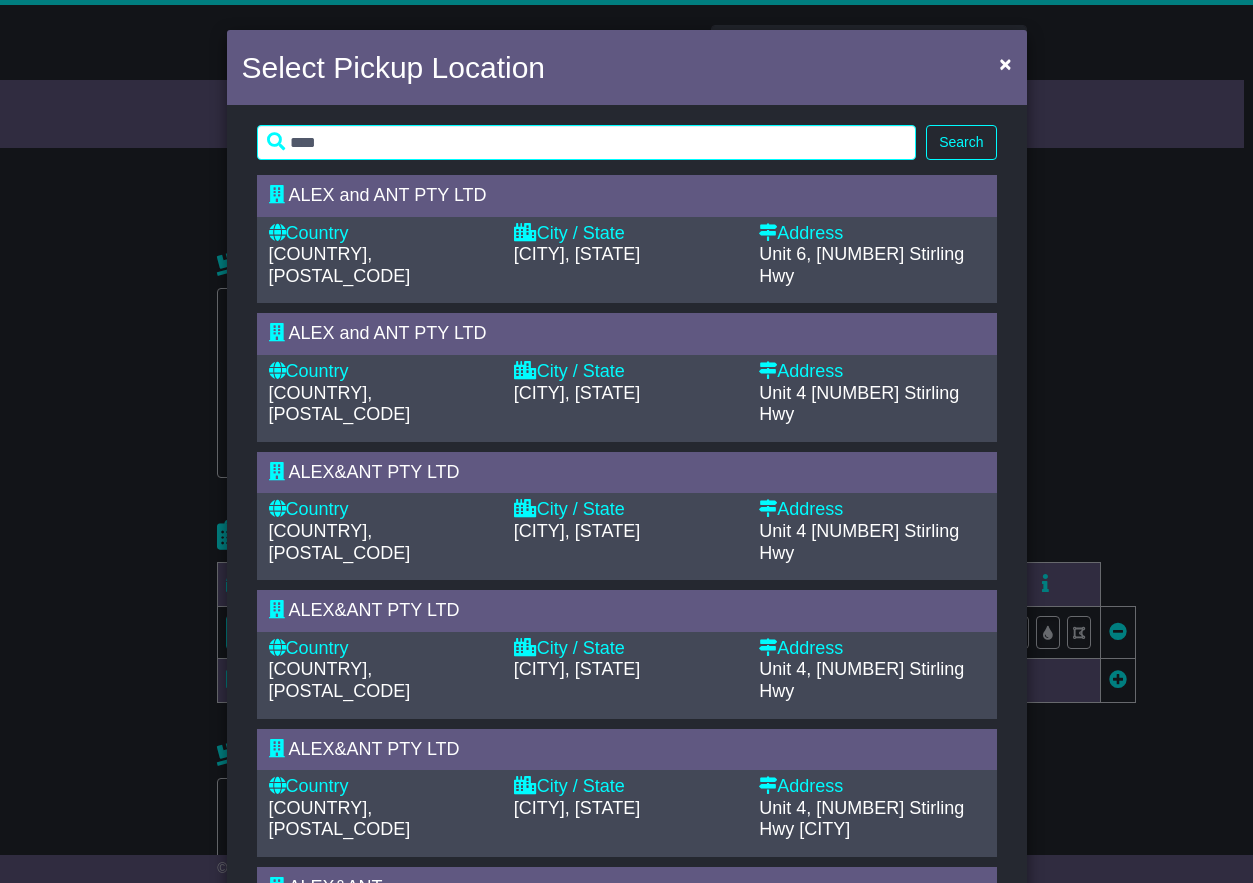 click on "City / State" at bounding box center [626, 372] 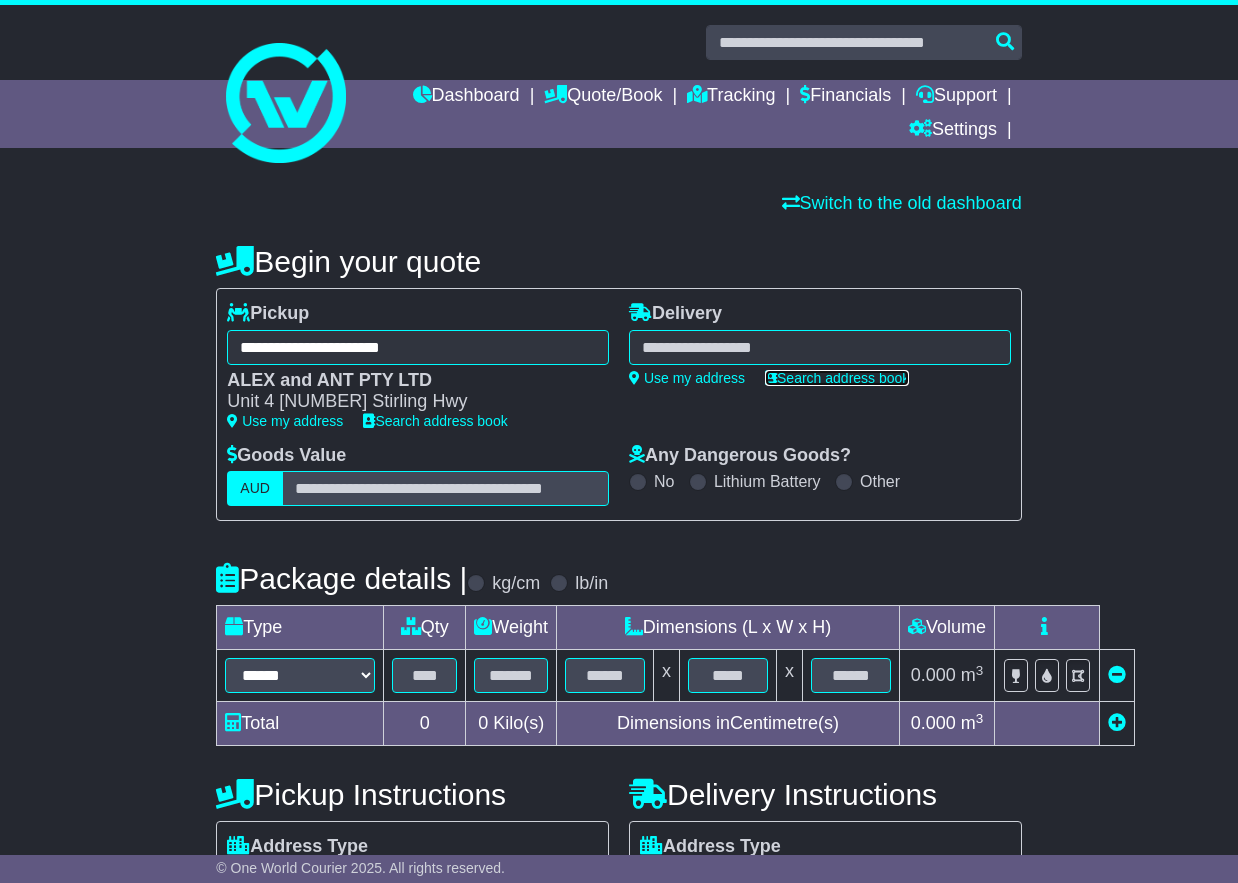 drag, startPoint x: 843, startPoint y: 373, endPoint x: 794, endPoint y: 359, distance: 50.96077 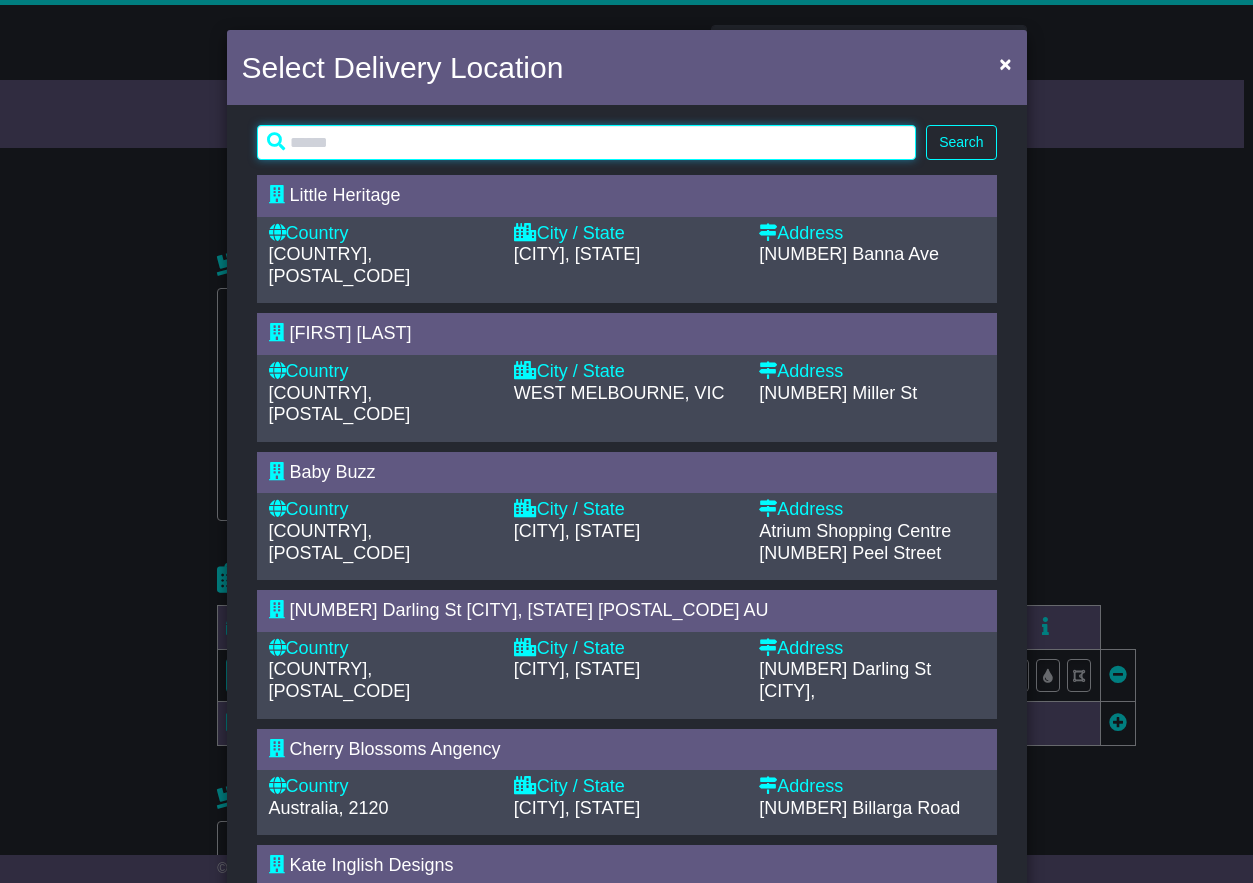 click at bounding box center (587, 142) 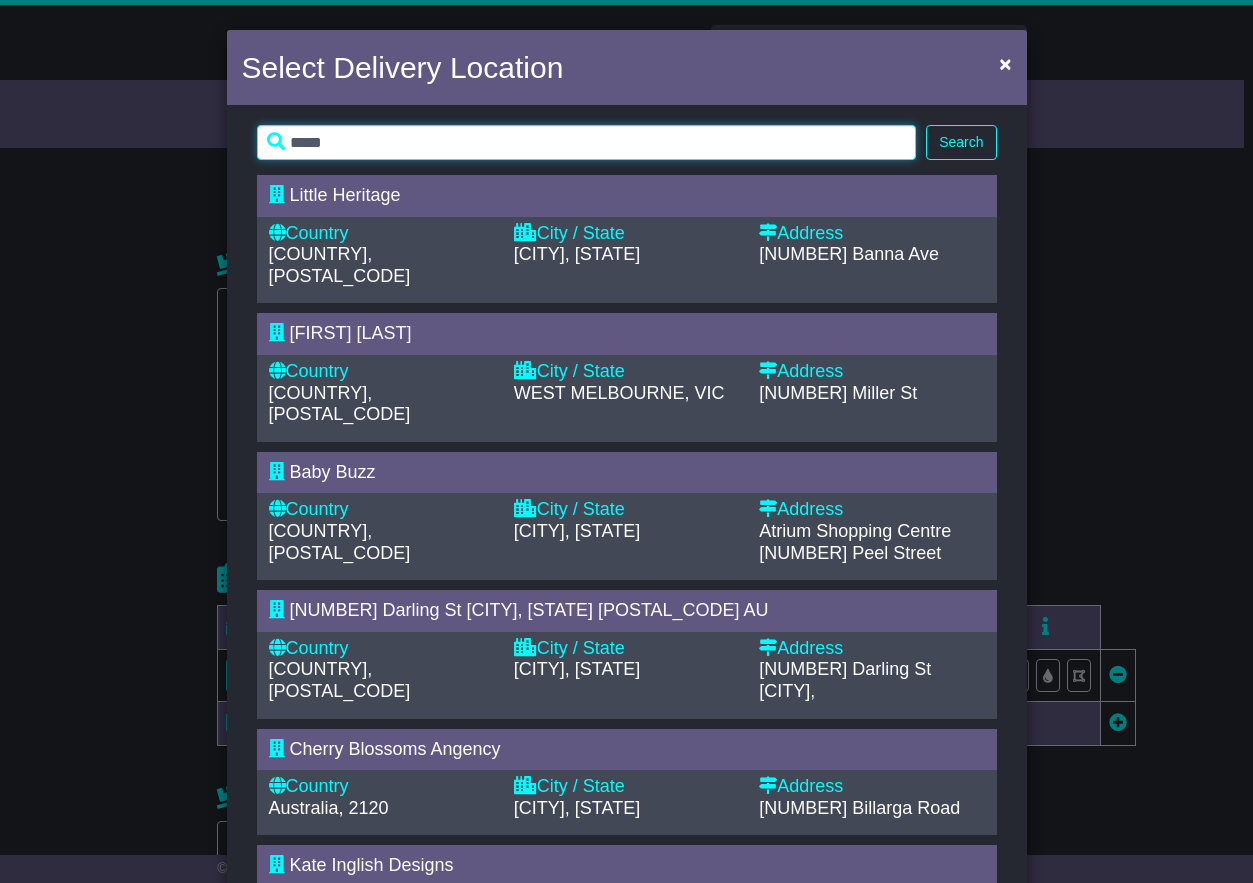 type on "*****" 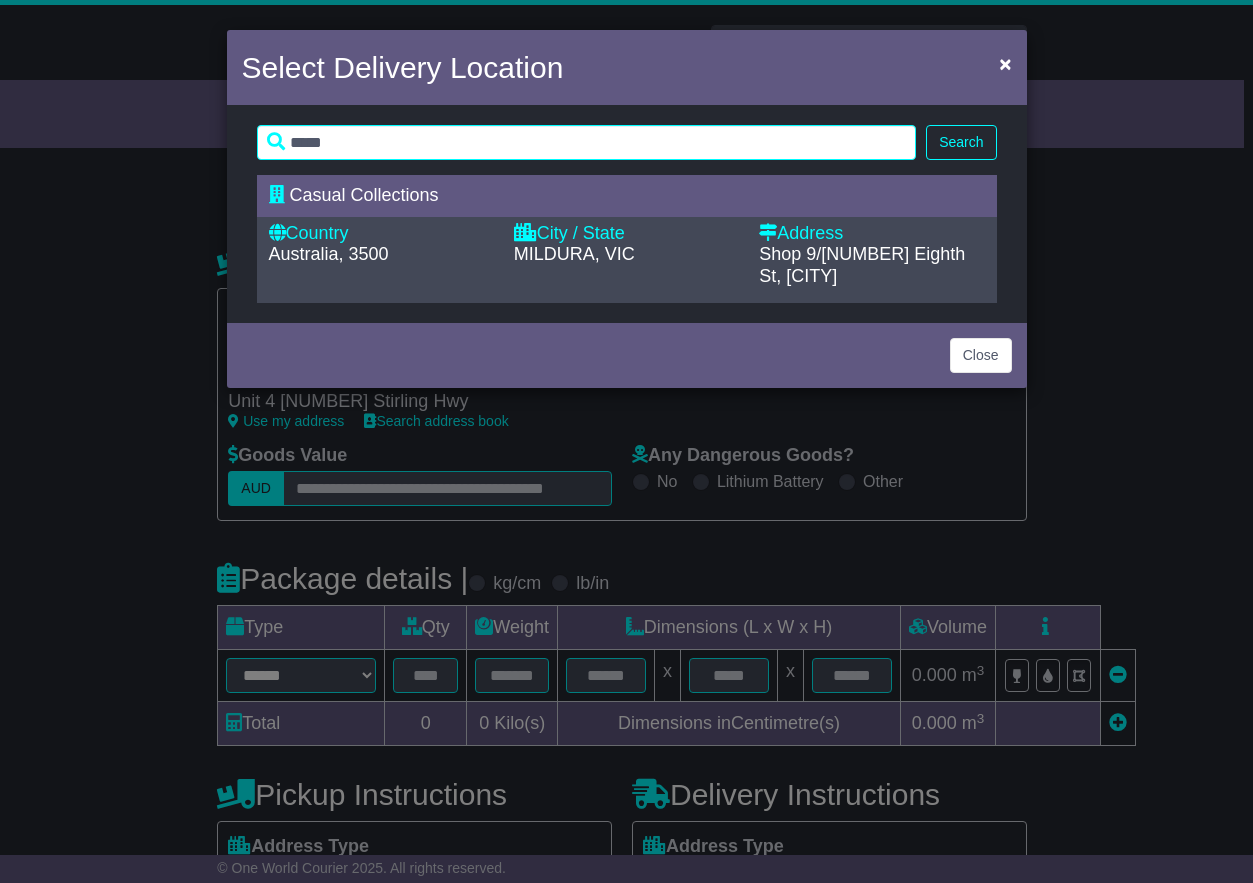 click on "MILDURA, VIC" at bounding box center [574, 254] 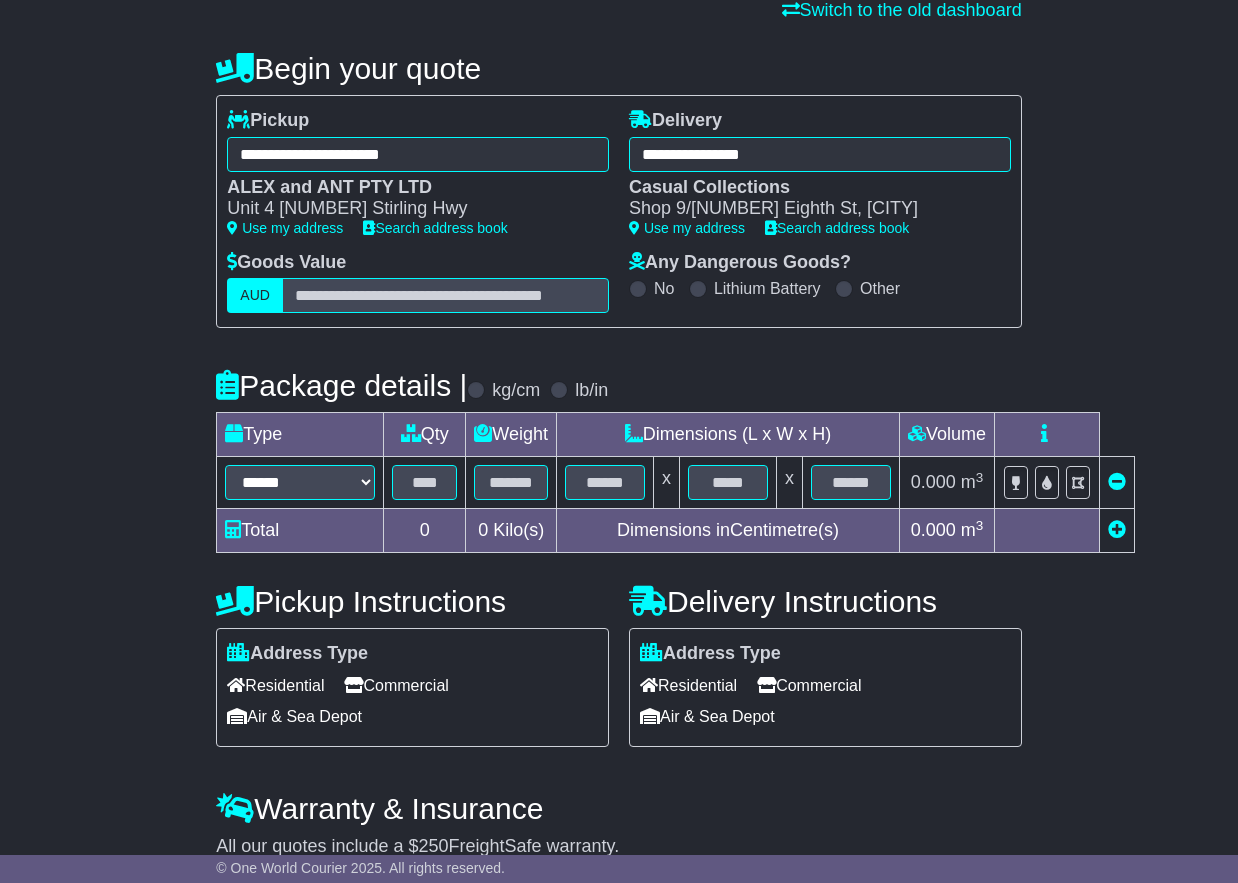 scroll, scrollTop: 201, scrollLeft: 0, axis: vertical 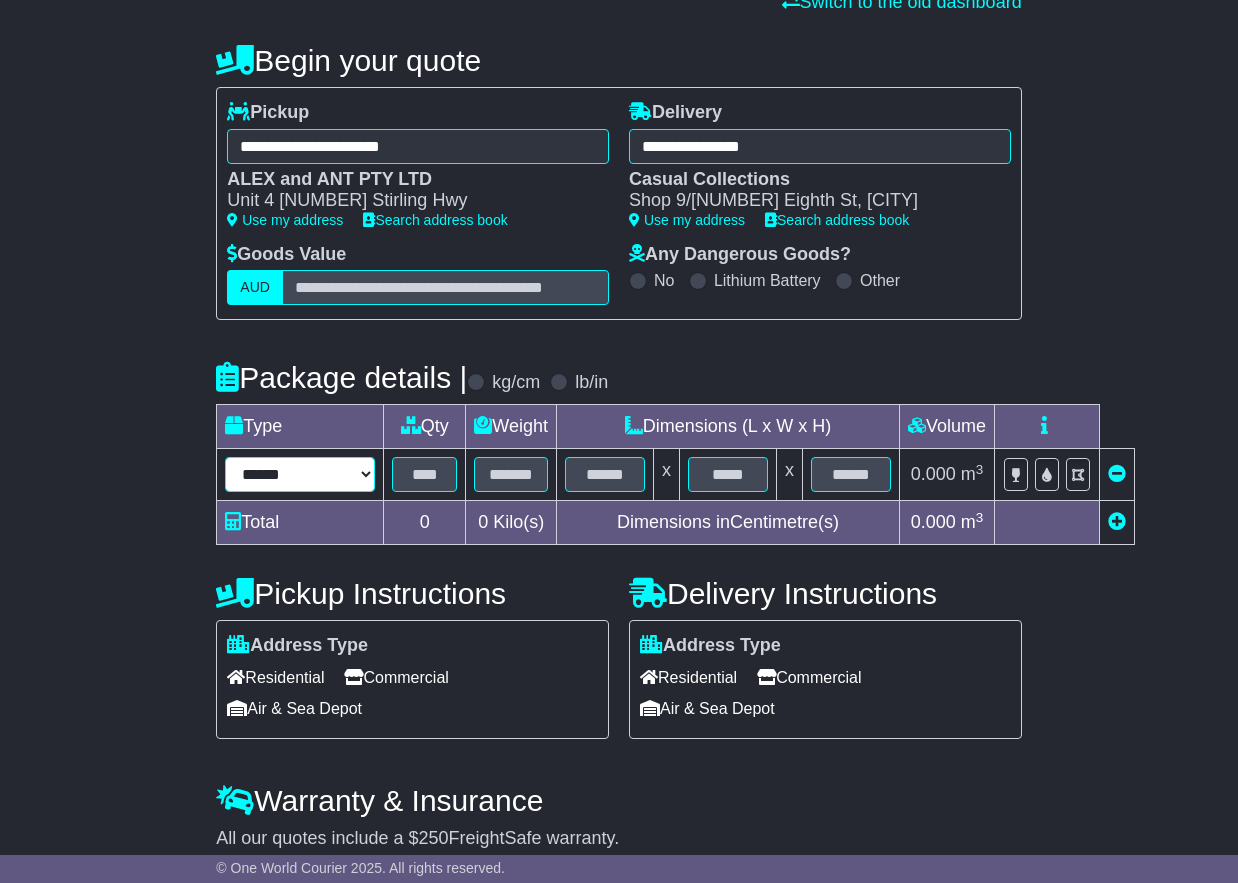 click on "****** ****** *** ******** ***** **** **** ****** *** *******" at bounding box center [300, 474] 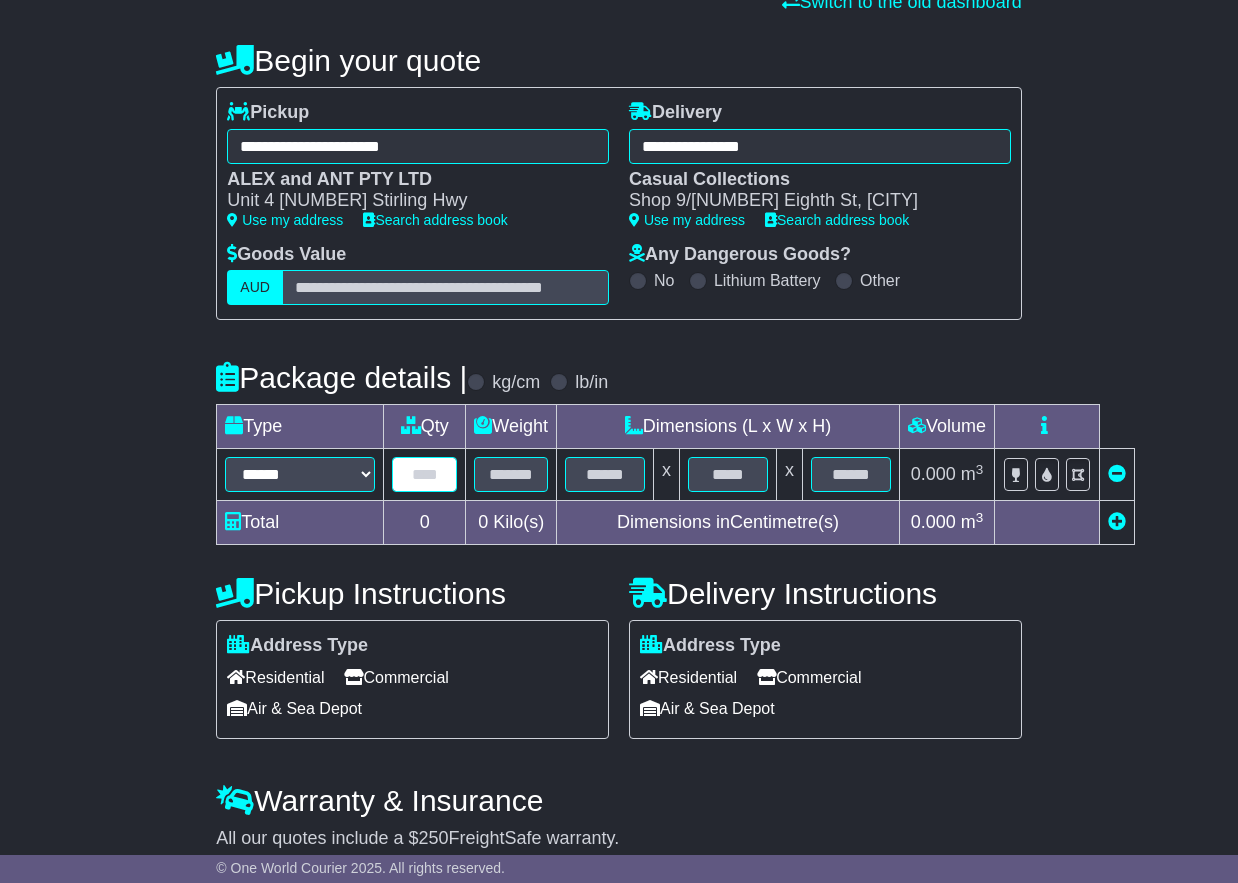 click at bounding box center (424, 474) 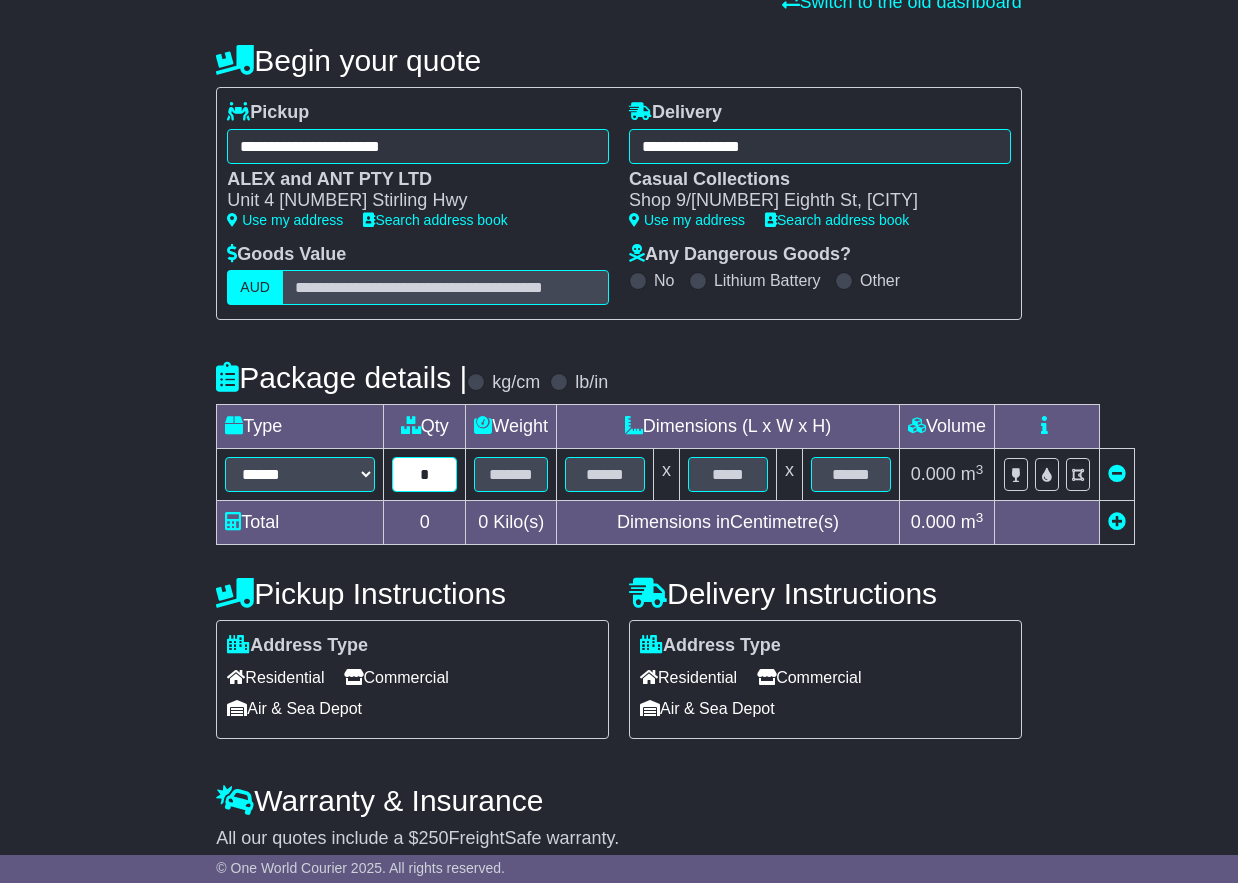 type on "*" 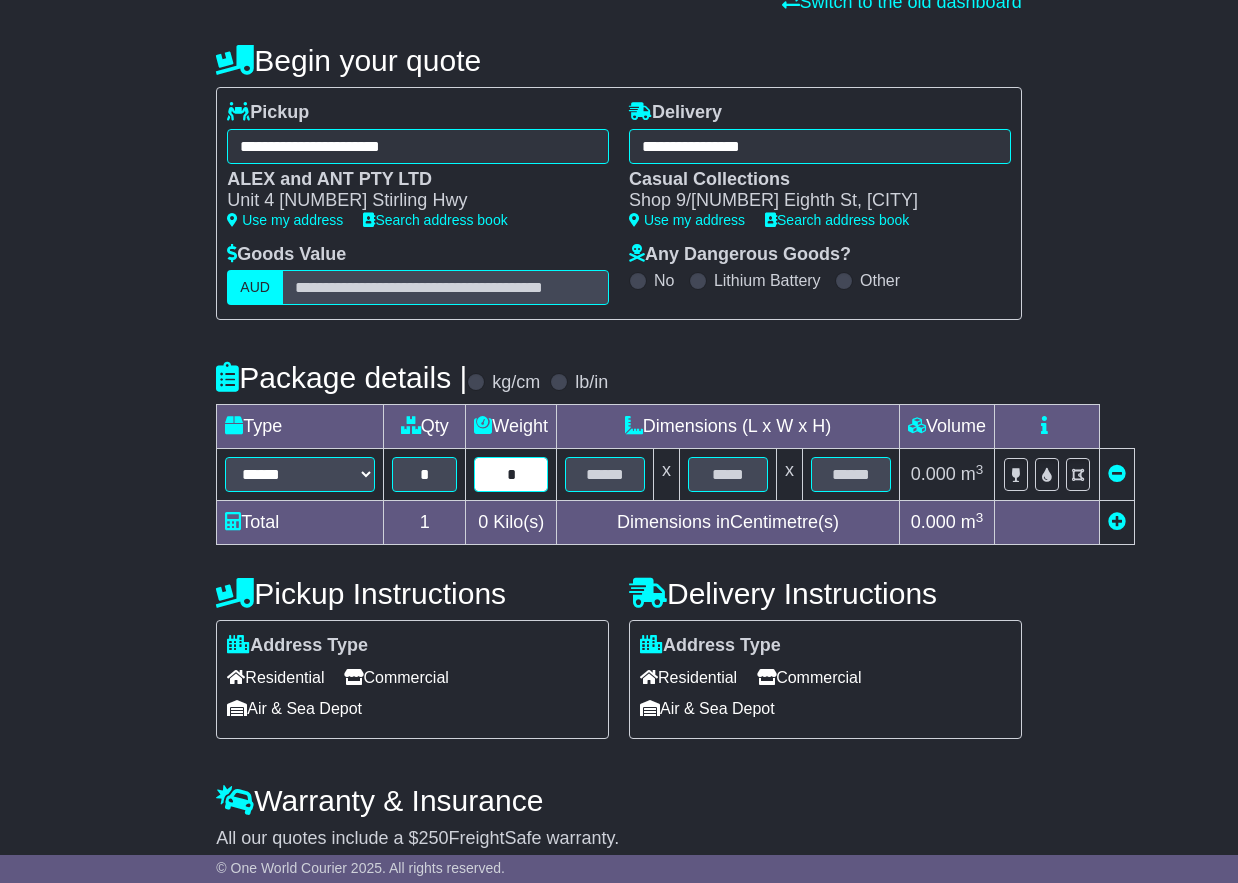type on "*" 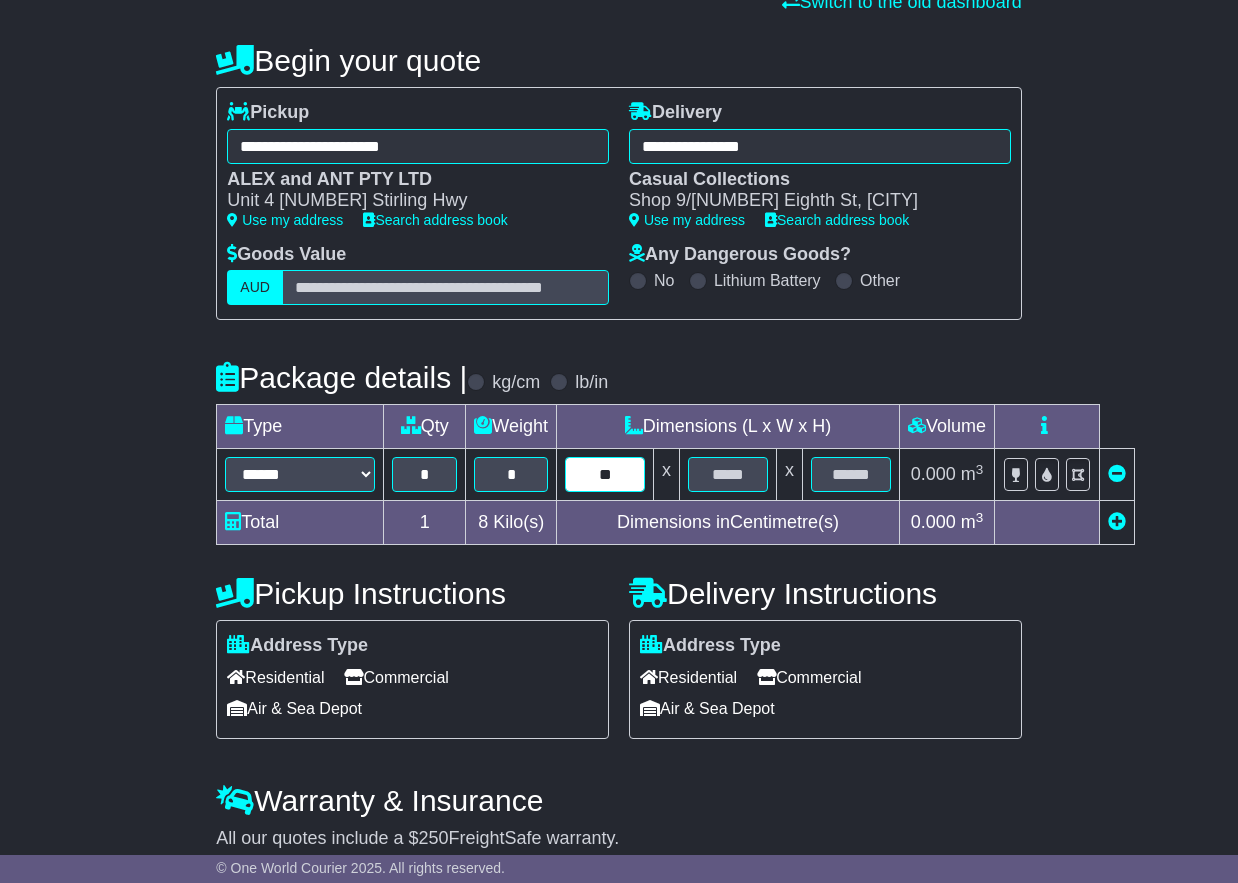type on "**" 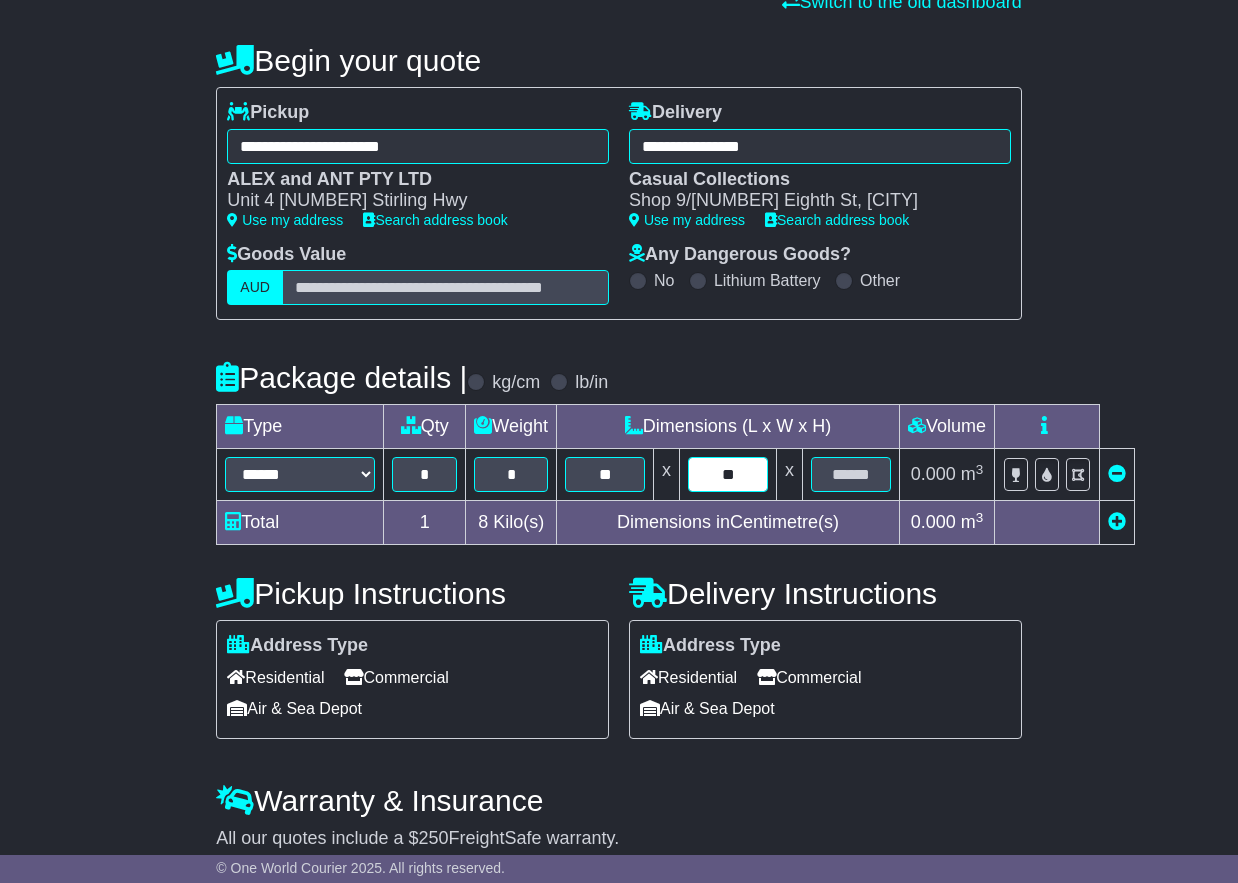 type on "**" 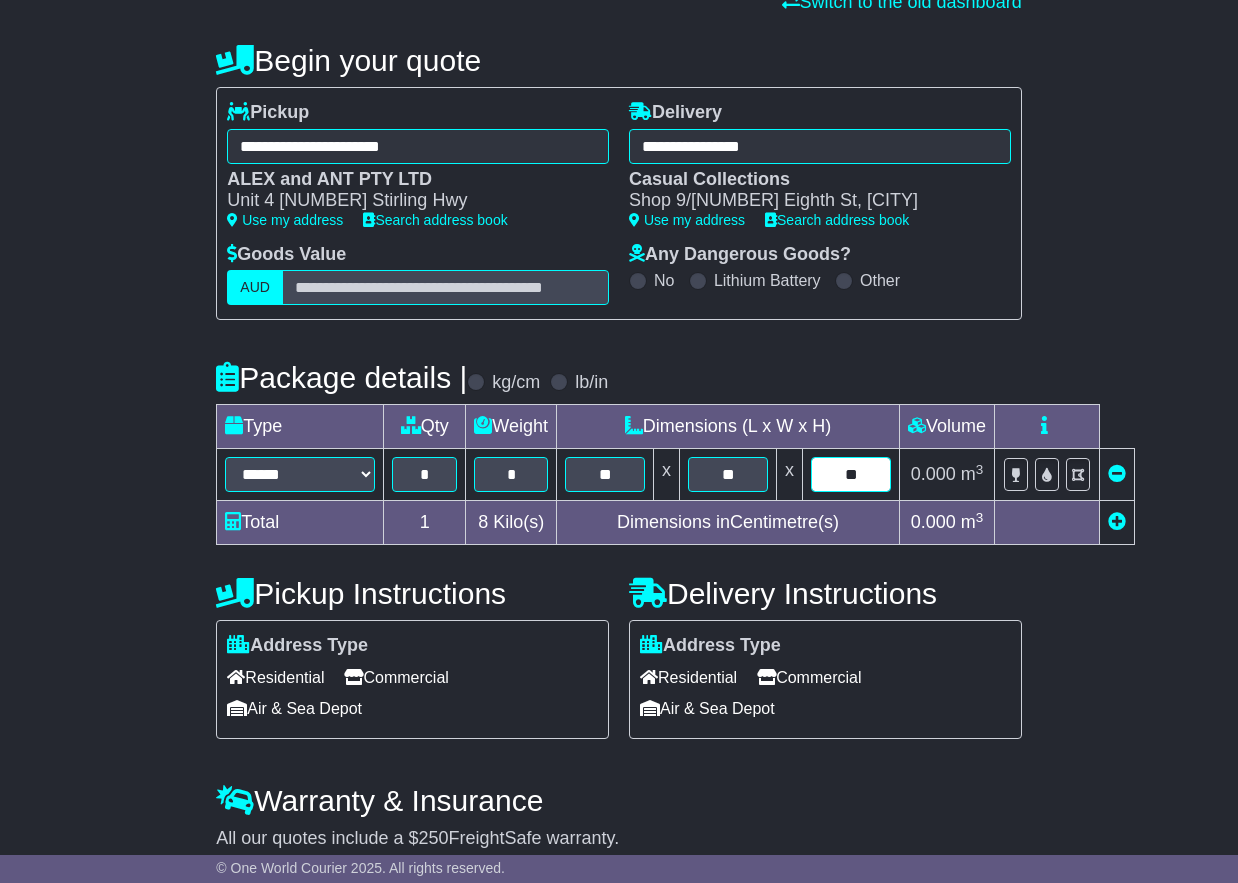 type on "**" 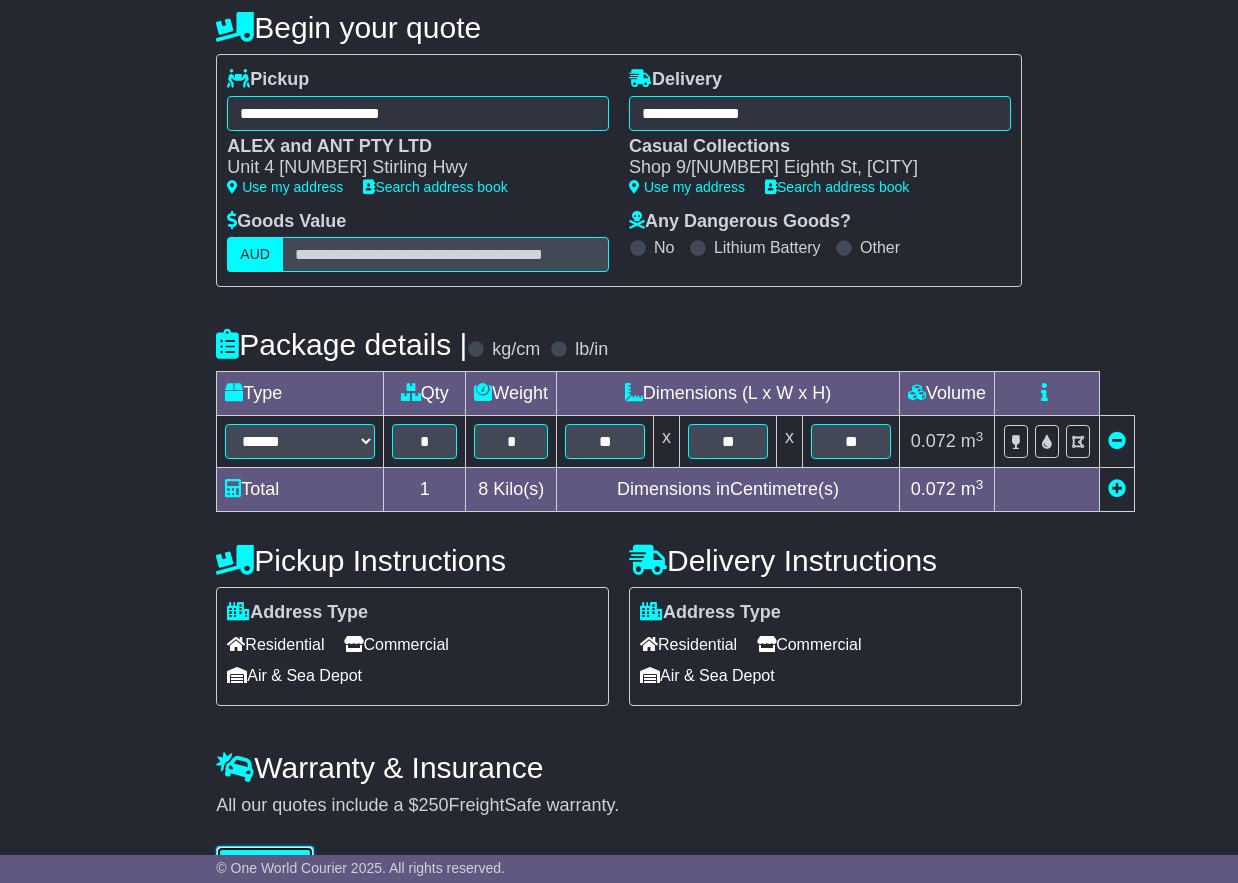type 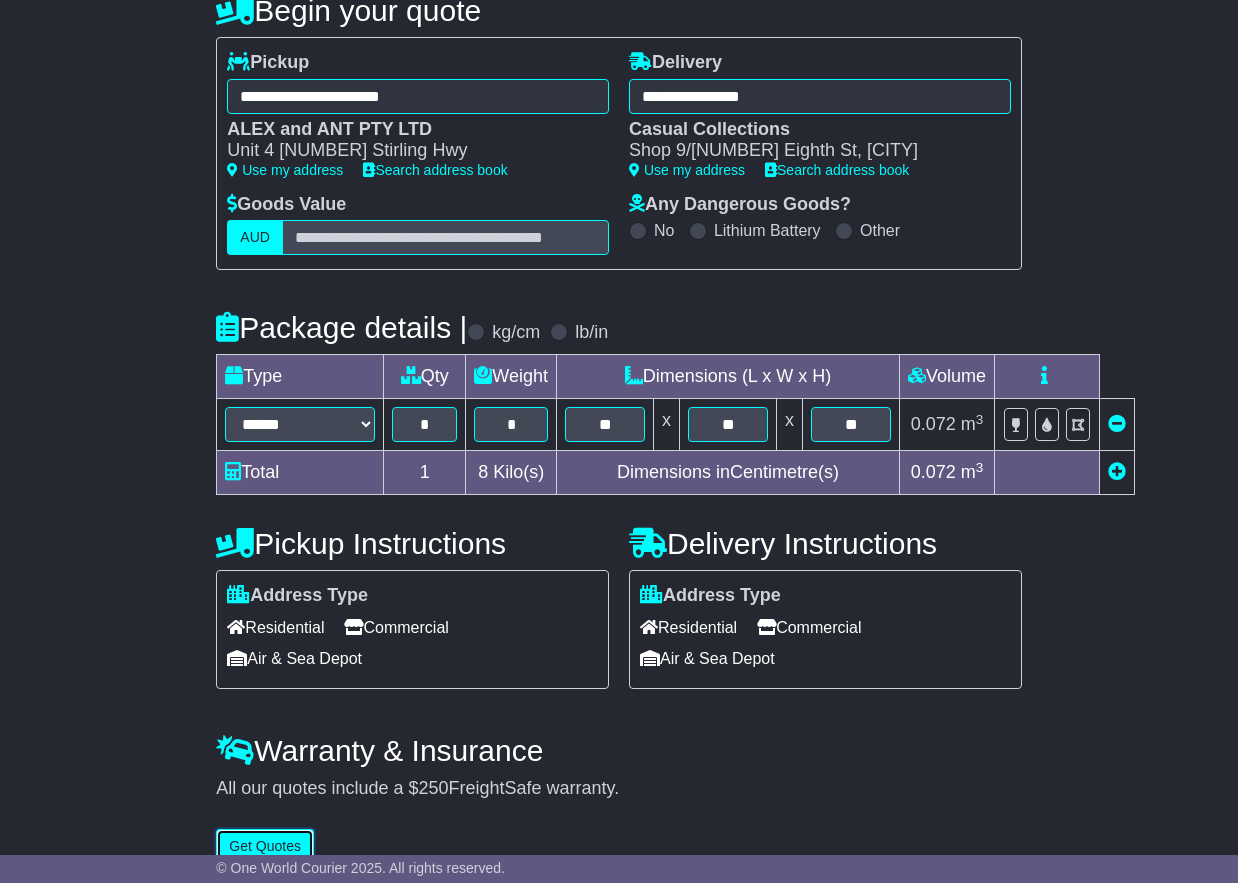 scroll, scrollTop: 284, scrollLeft: 0, axis: vertical 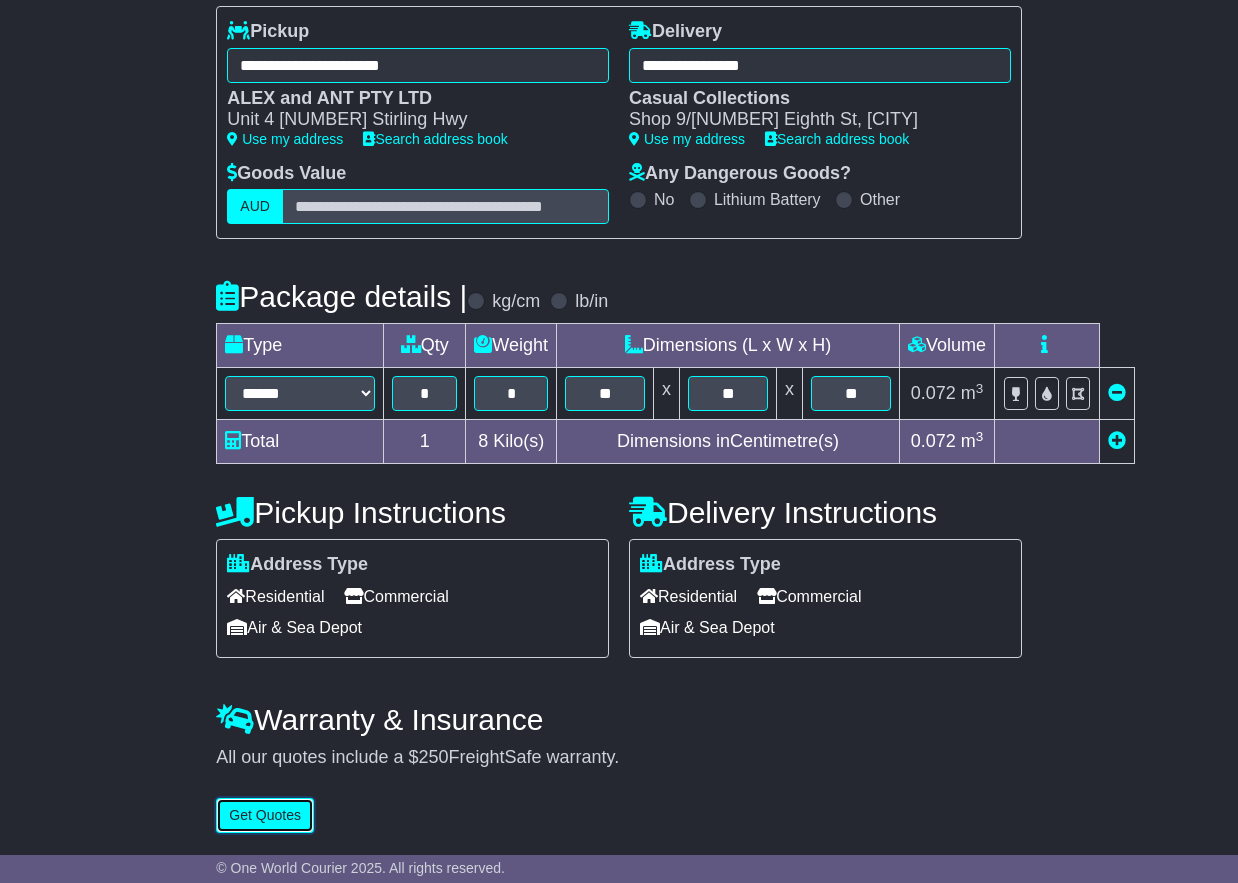 click on "Get Quotes" at bounding box center [265, 815] 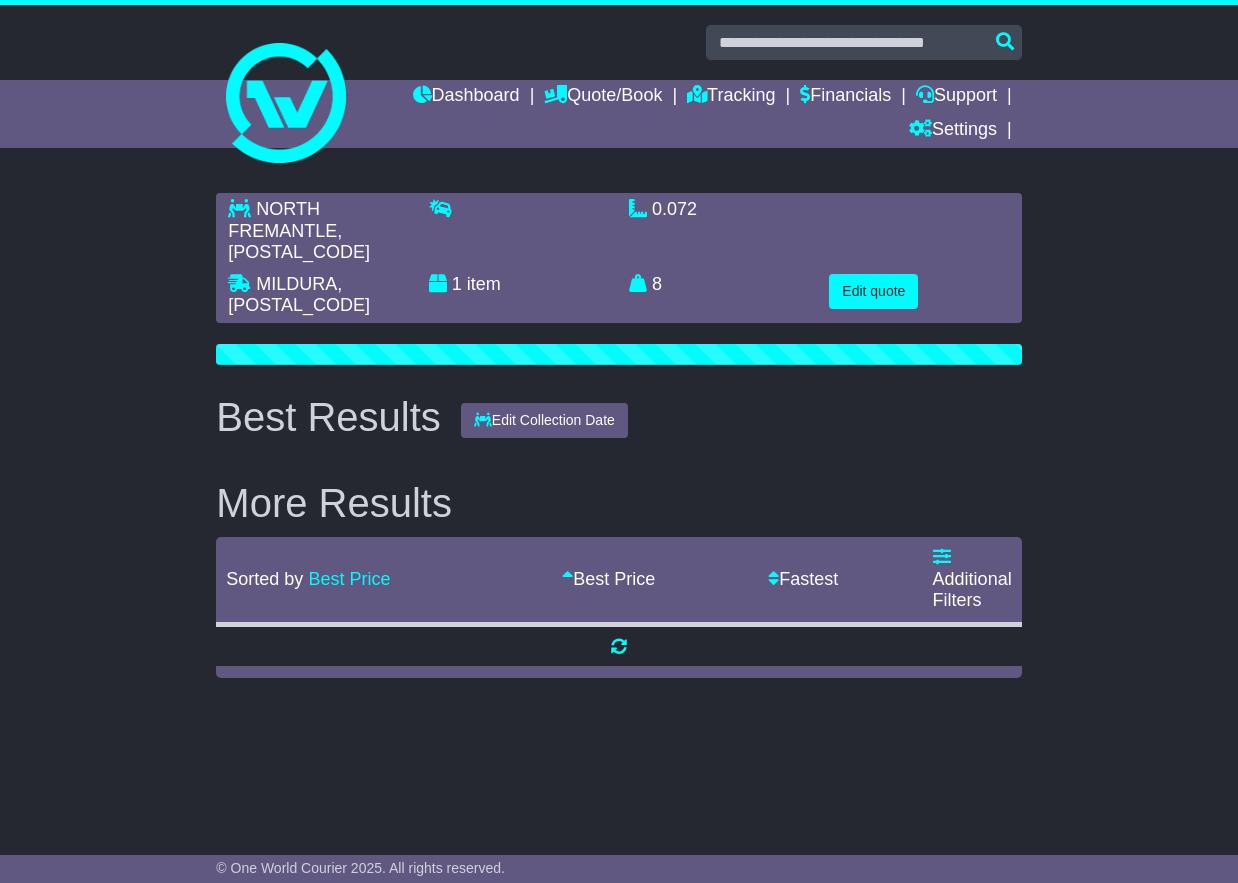 scroll, scrollTop: 0, scrollLeft: 0, axis: both 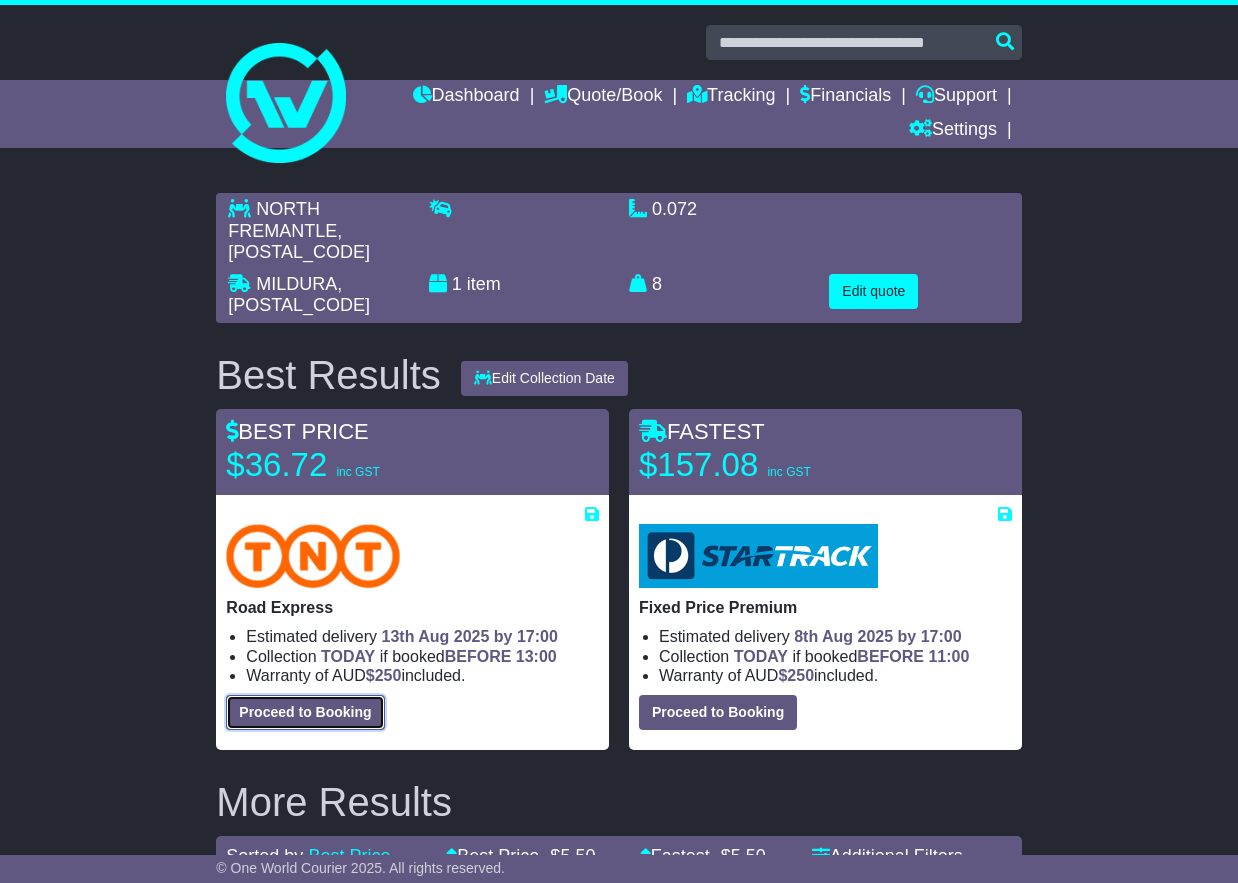 click on "Proceed to Booking" at bounding box center [305, 712] 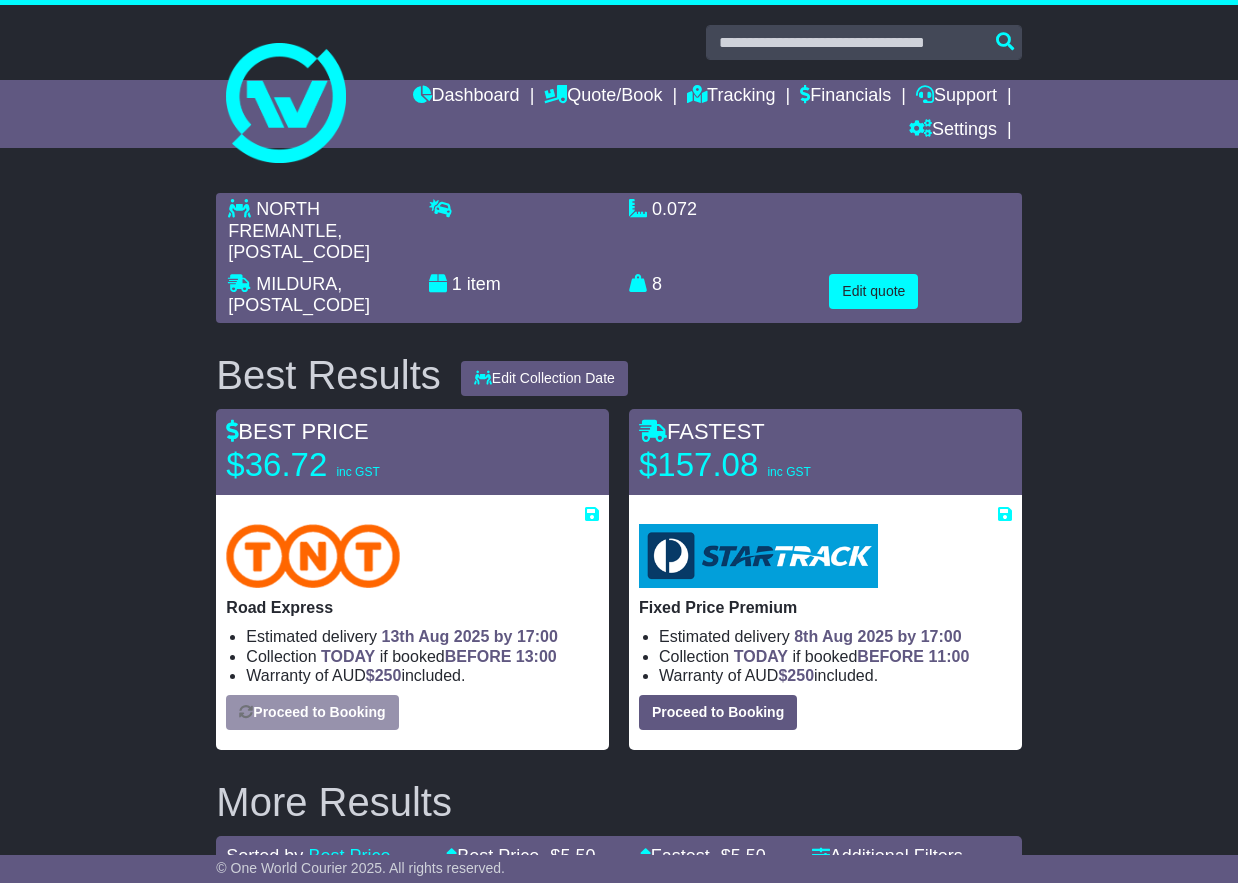 select on "****" 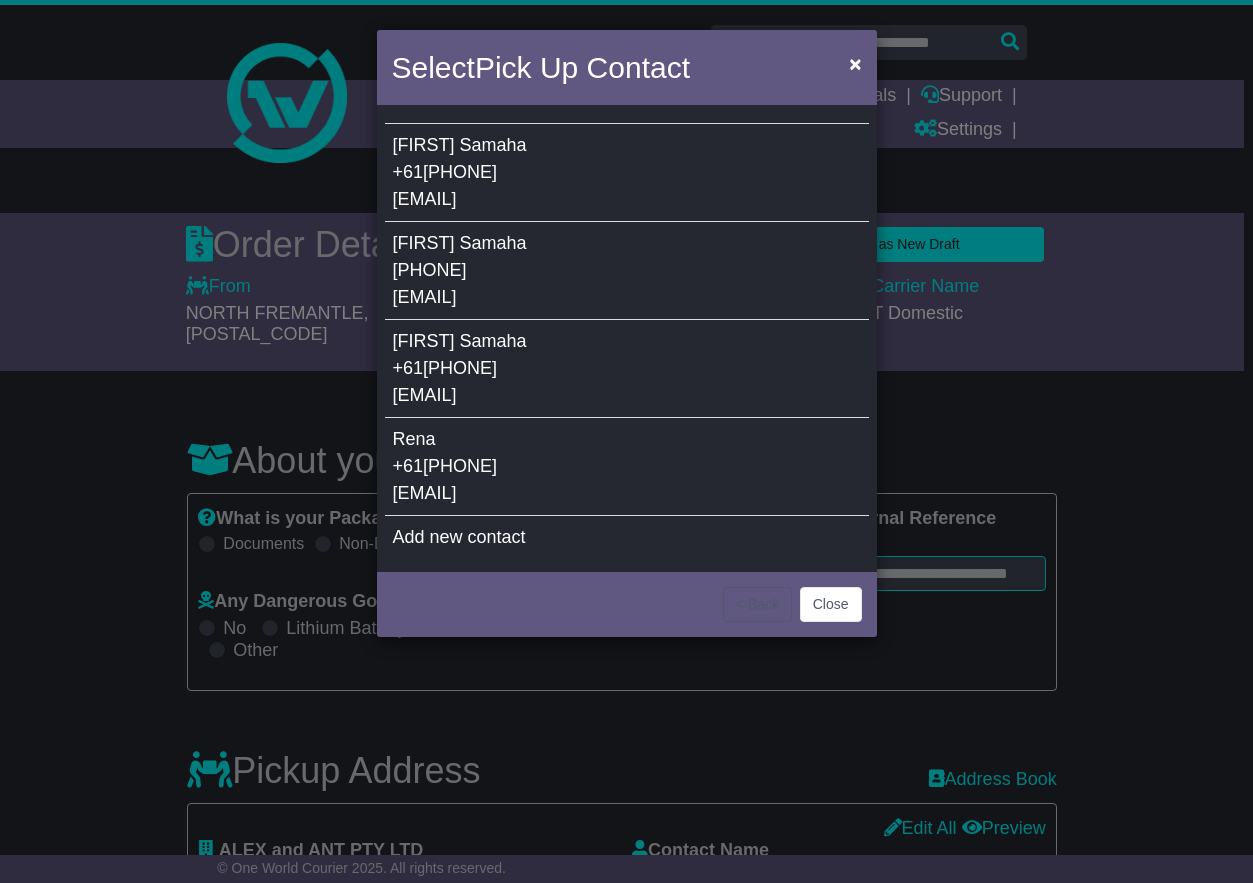 click on "[PHONE]" at bounding box center [445, 172] 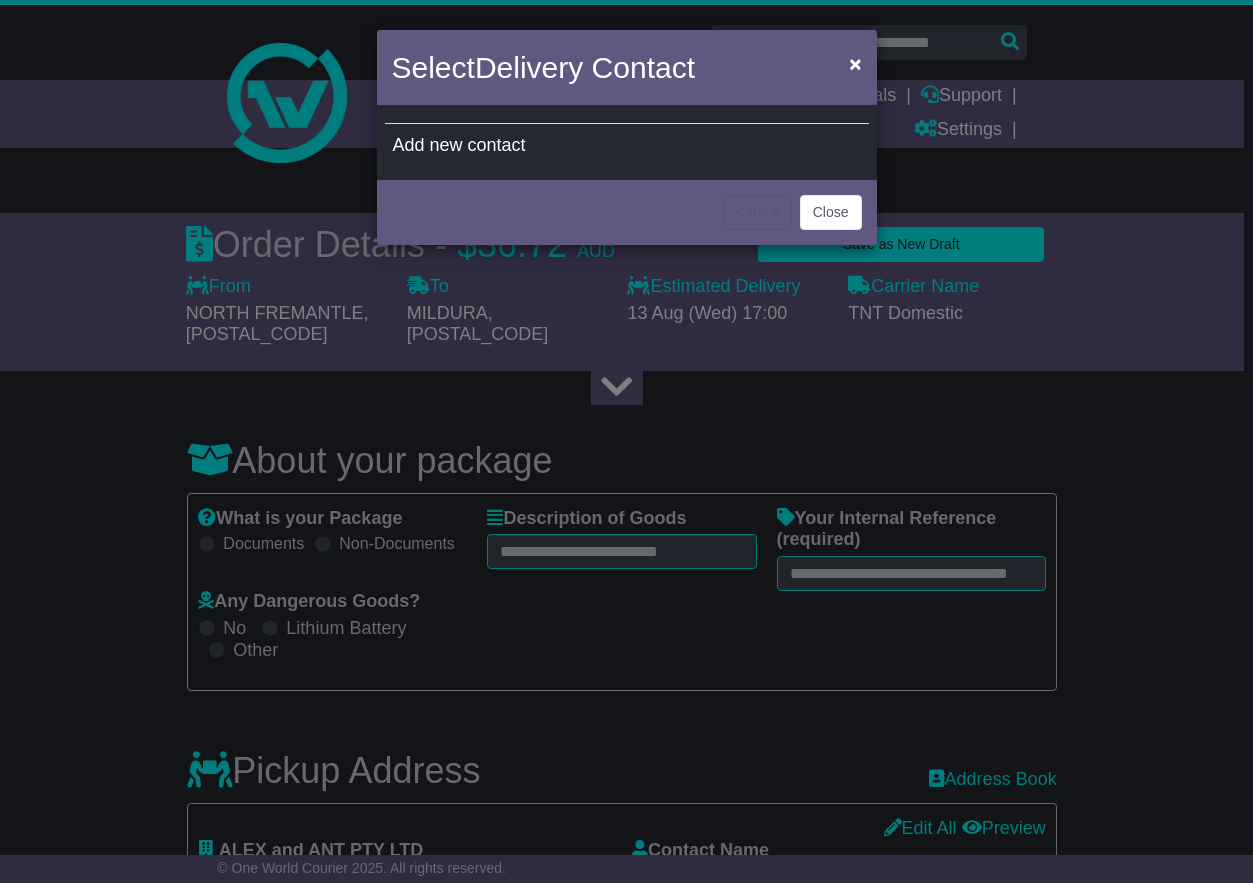 type on "********" 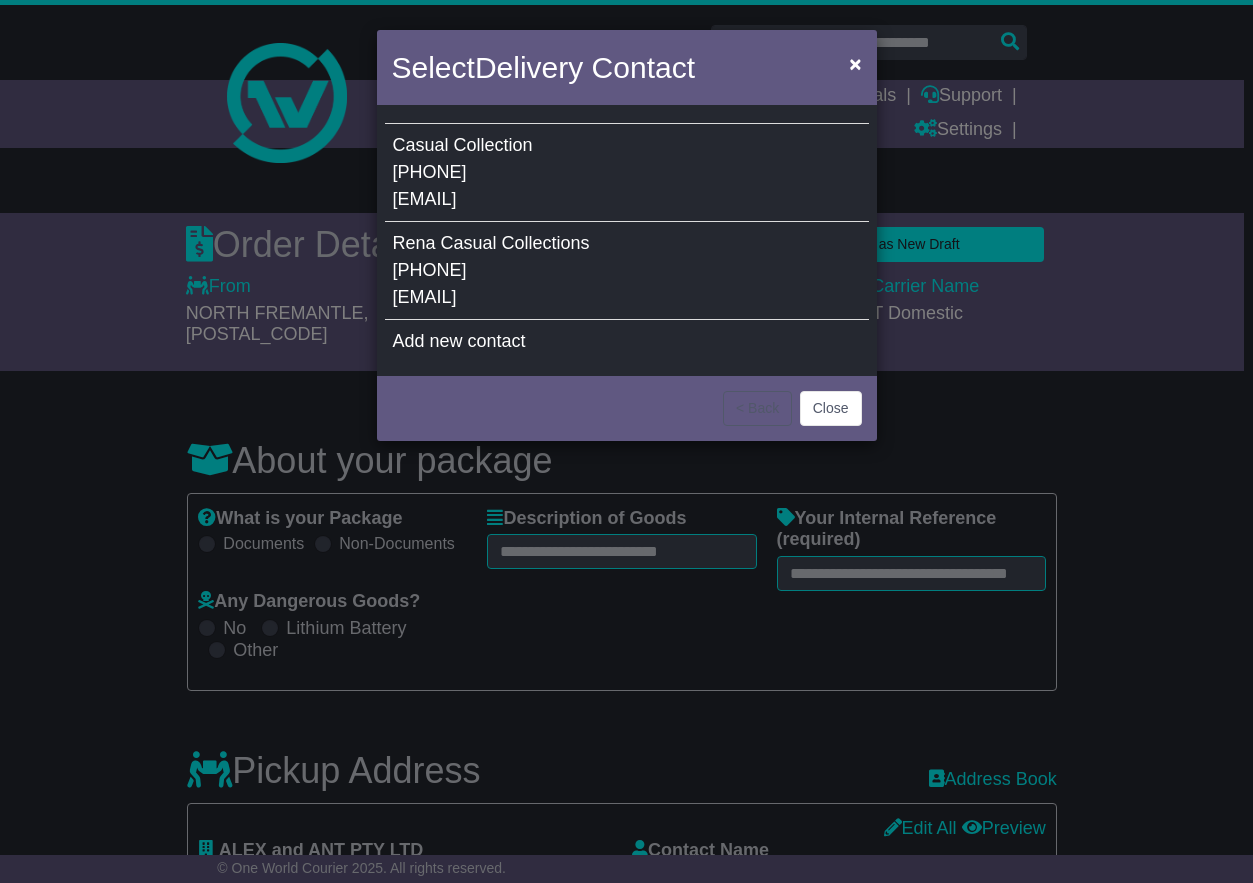 click on "035021 0347" at bounding box center [430, 172] 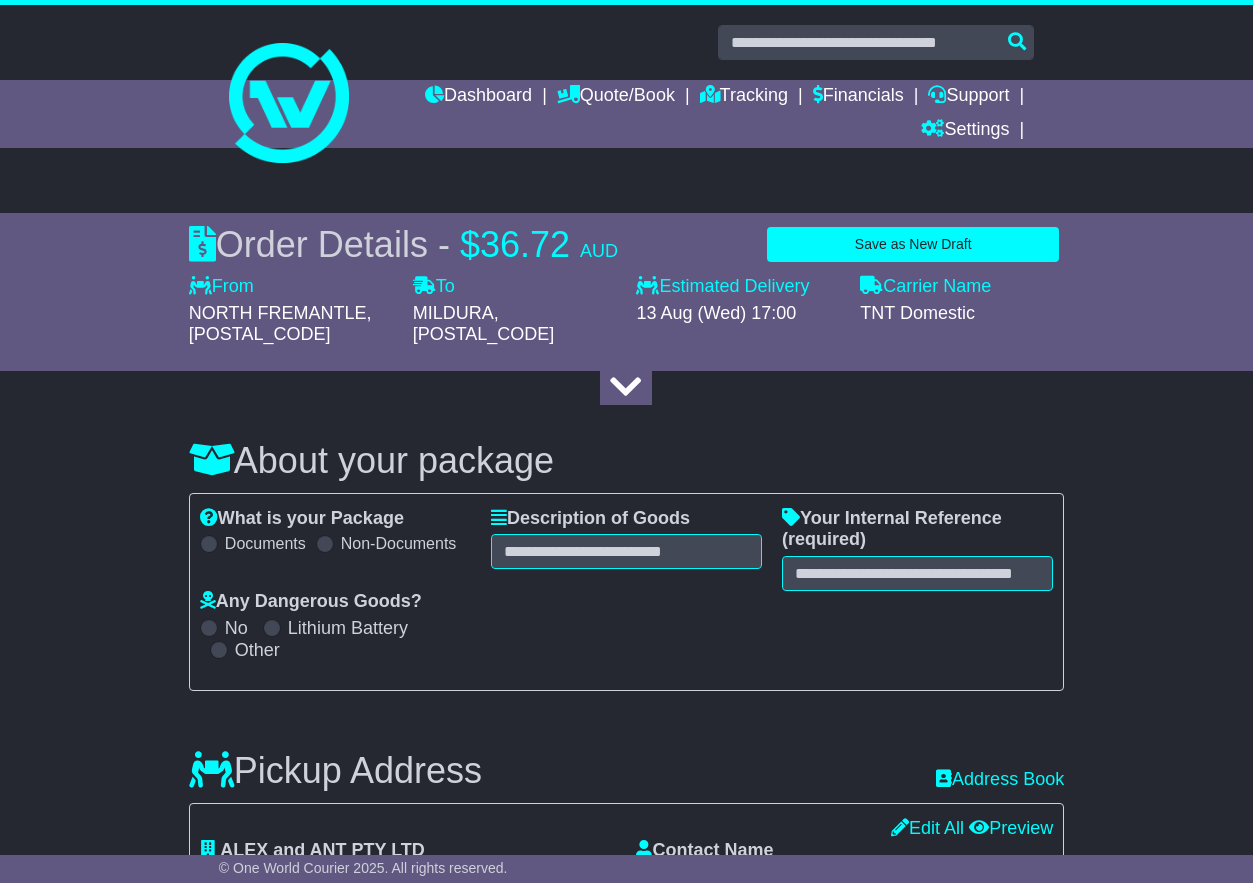 type on "**********" 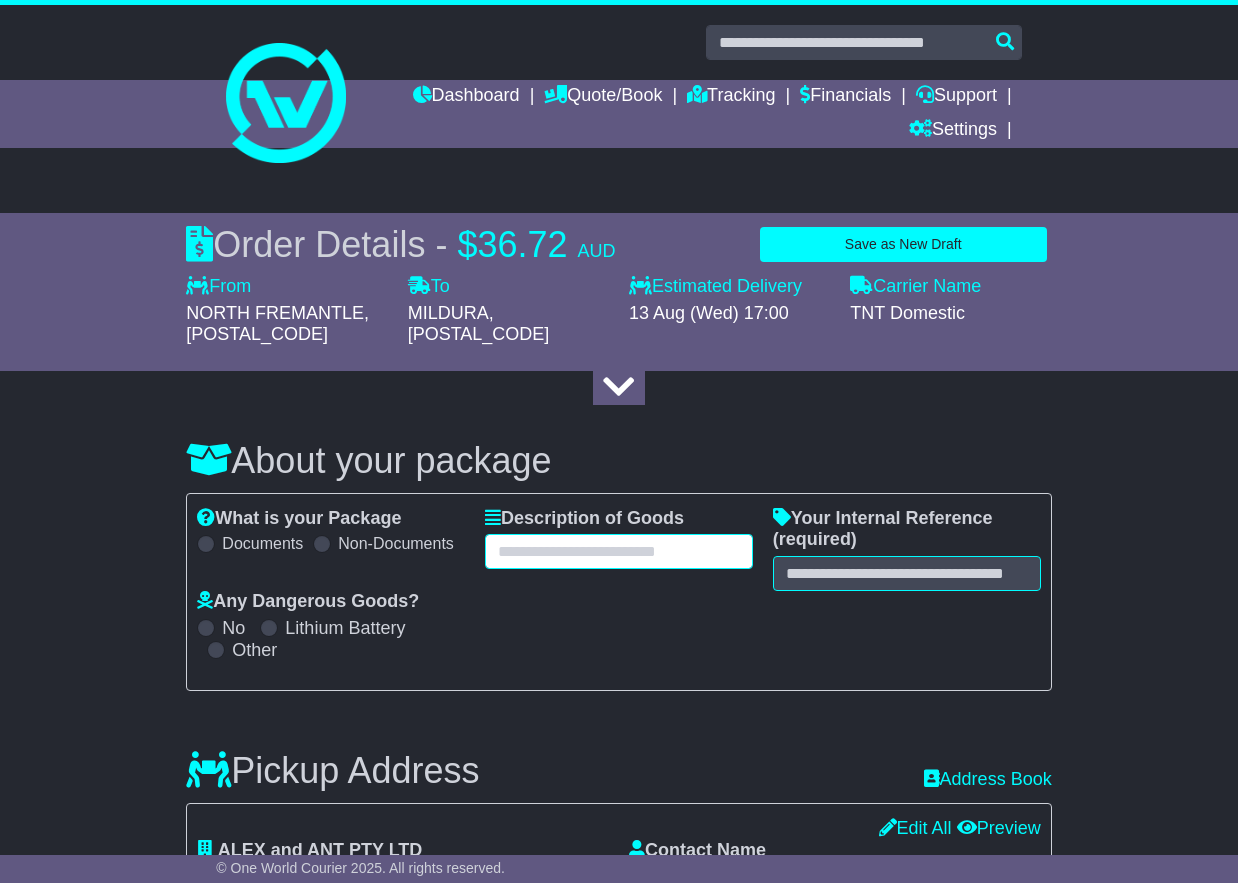 click at bounding box center (619, 551) 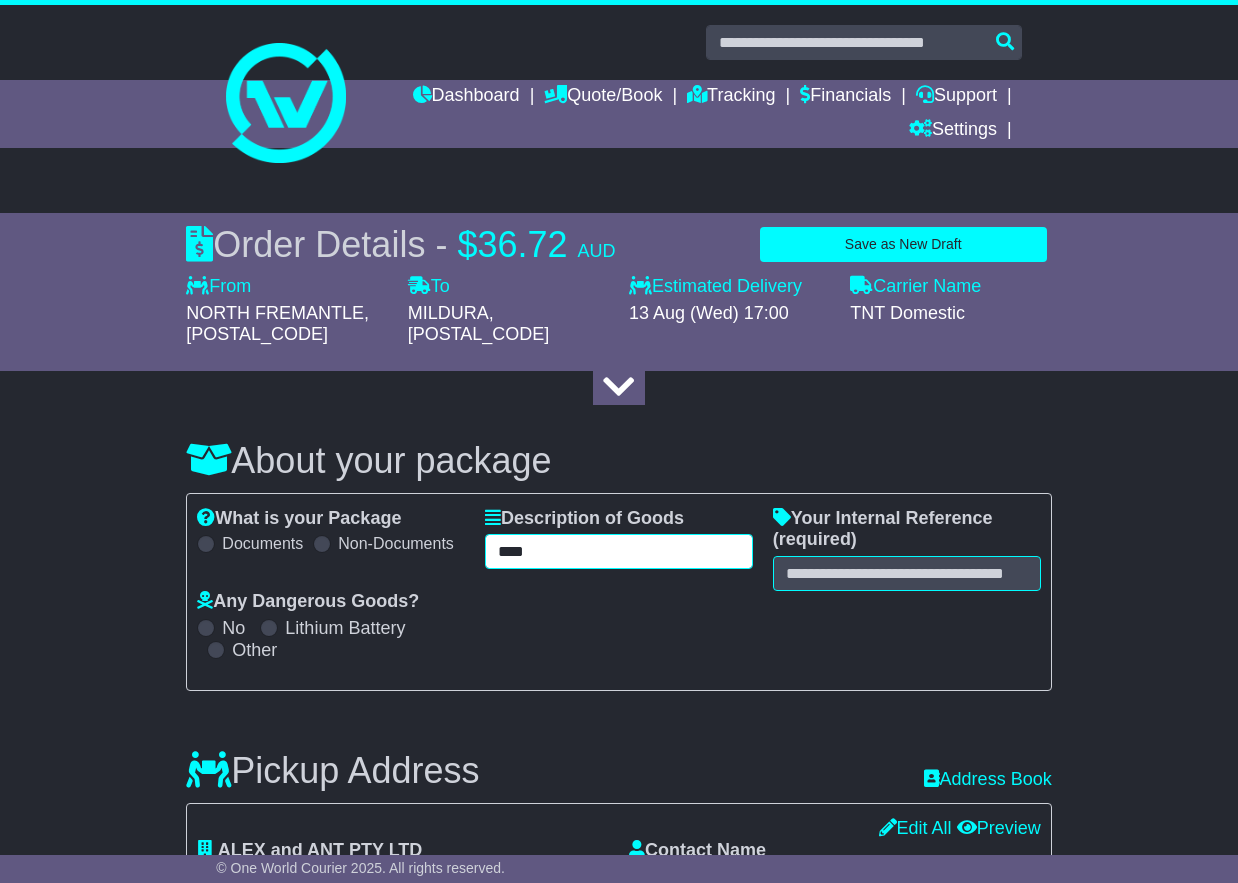 type on "****" 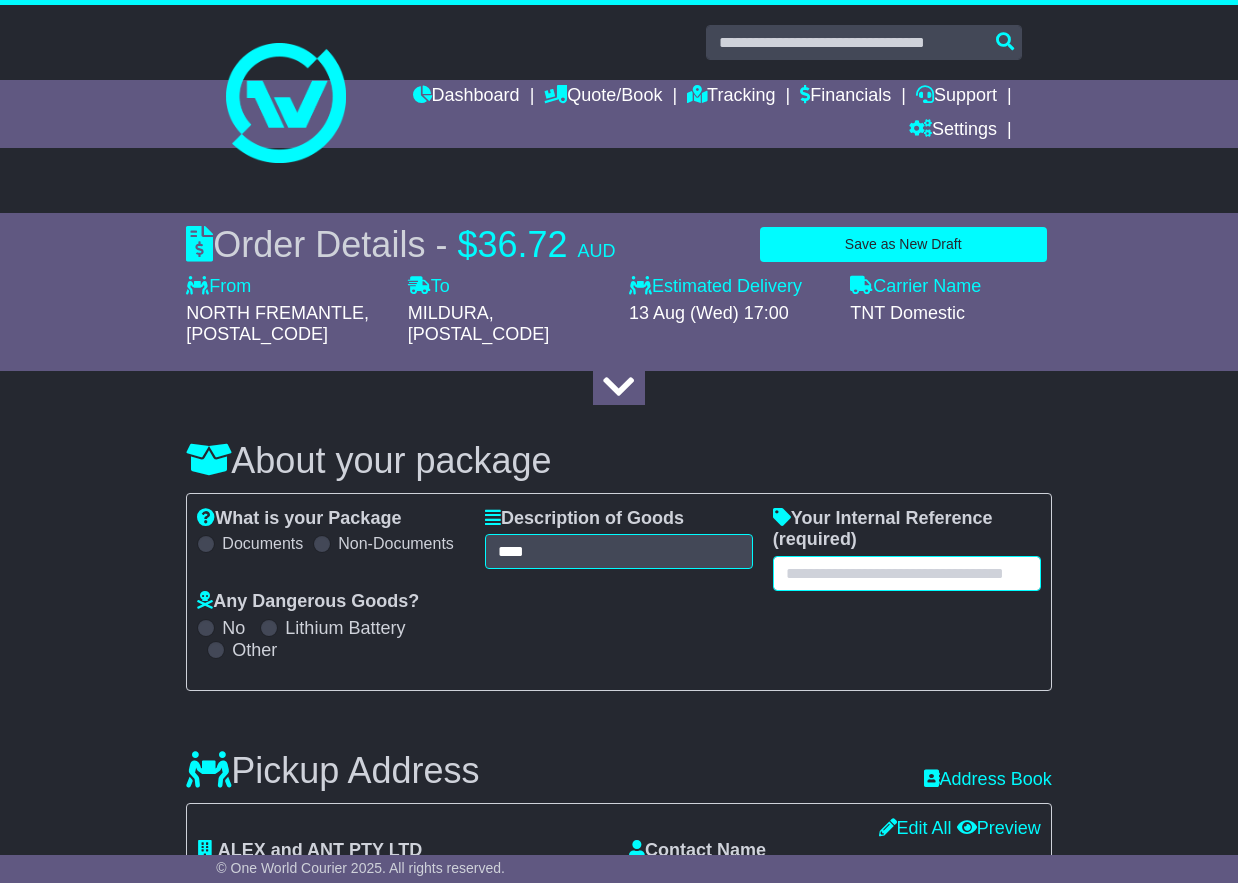click at bounding box center (907, 573) 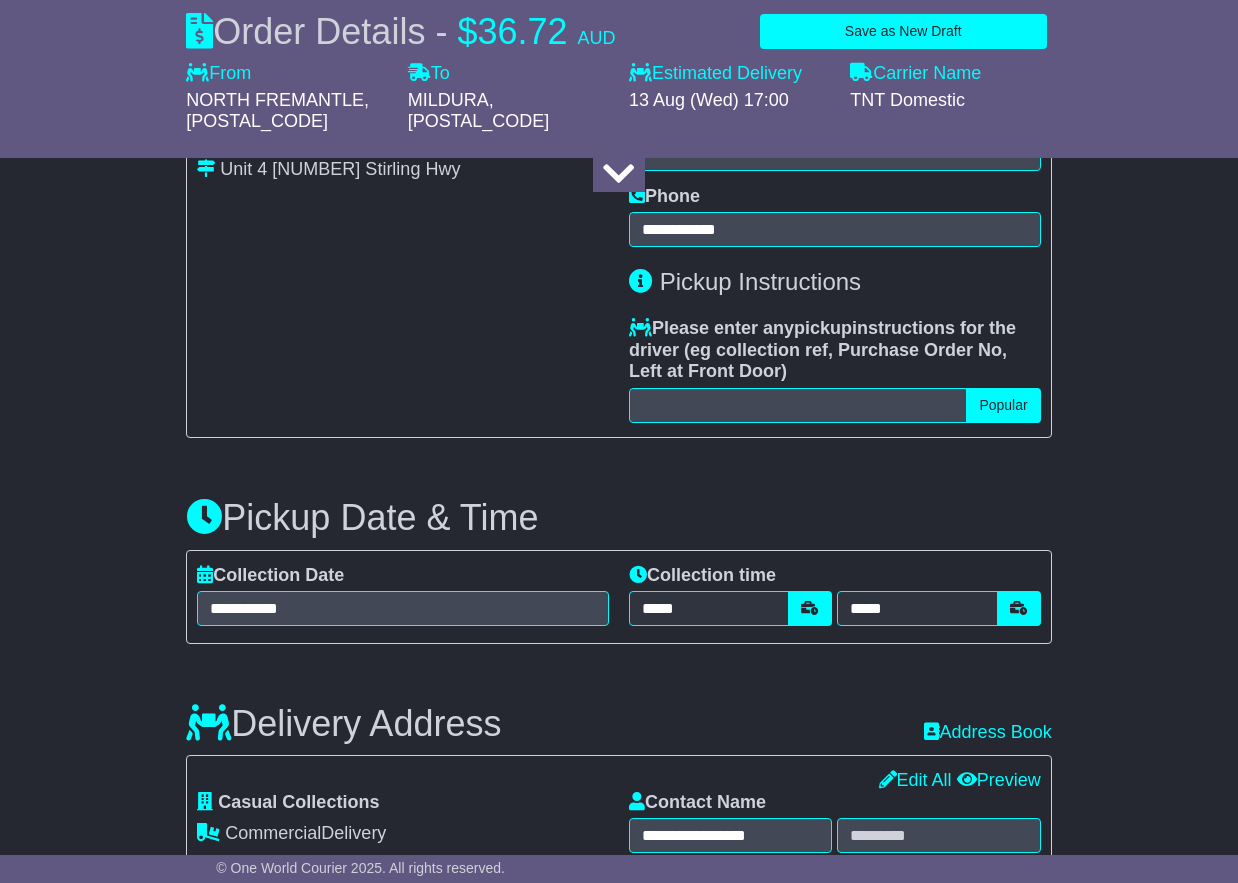 scroll, scrollTop: 1077, scrollLeft: 0, axis: vertical 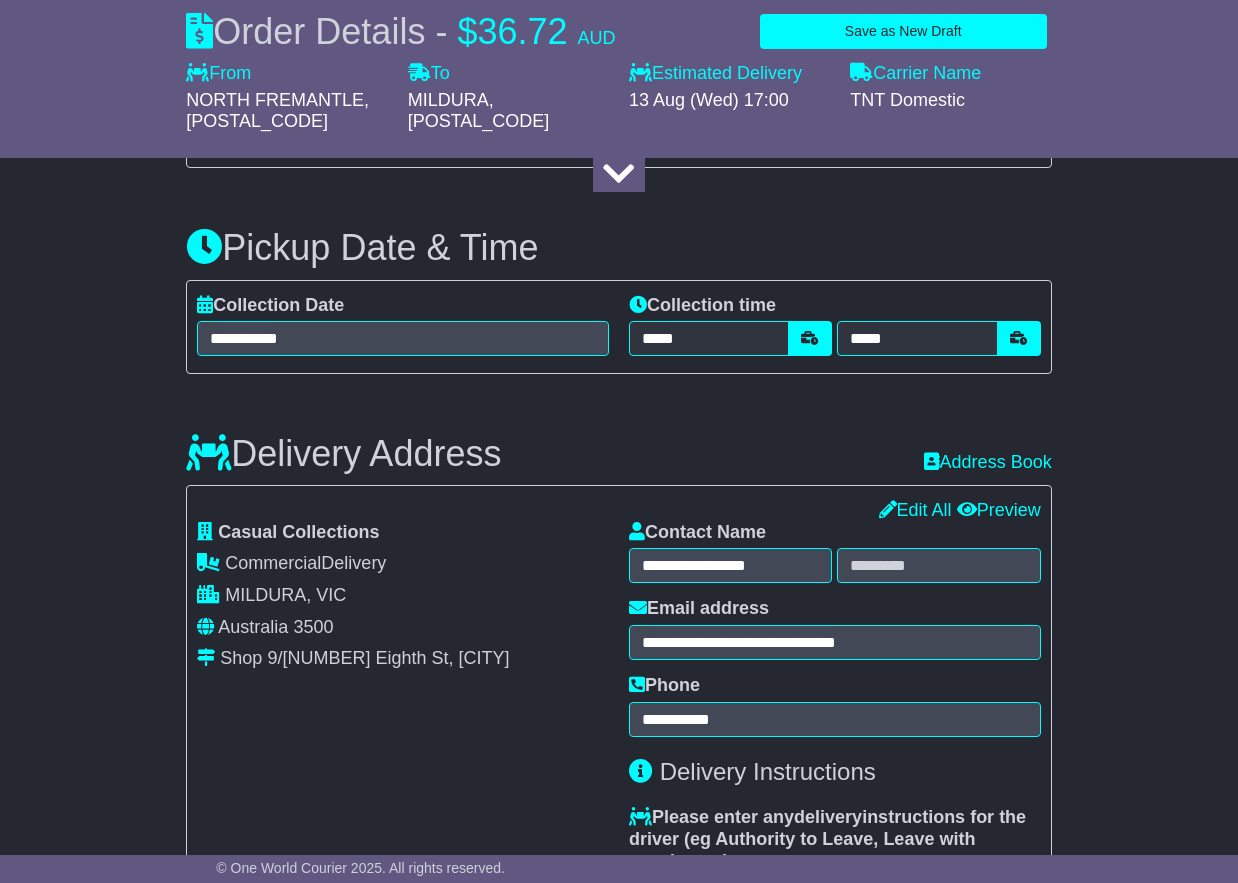 type on "**********" 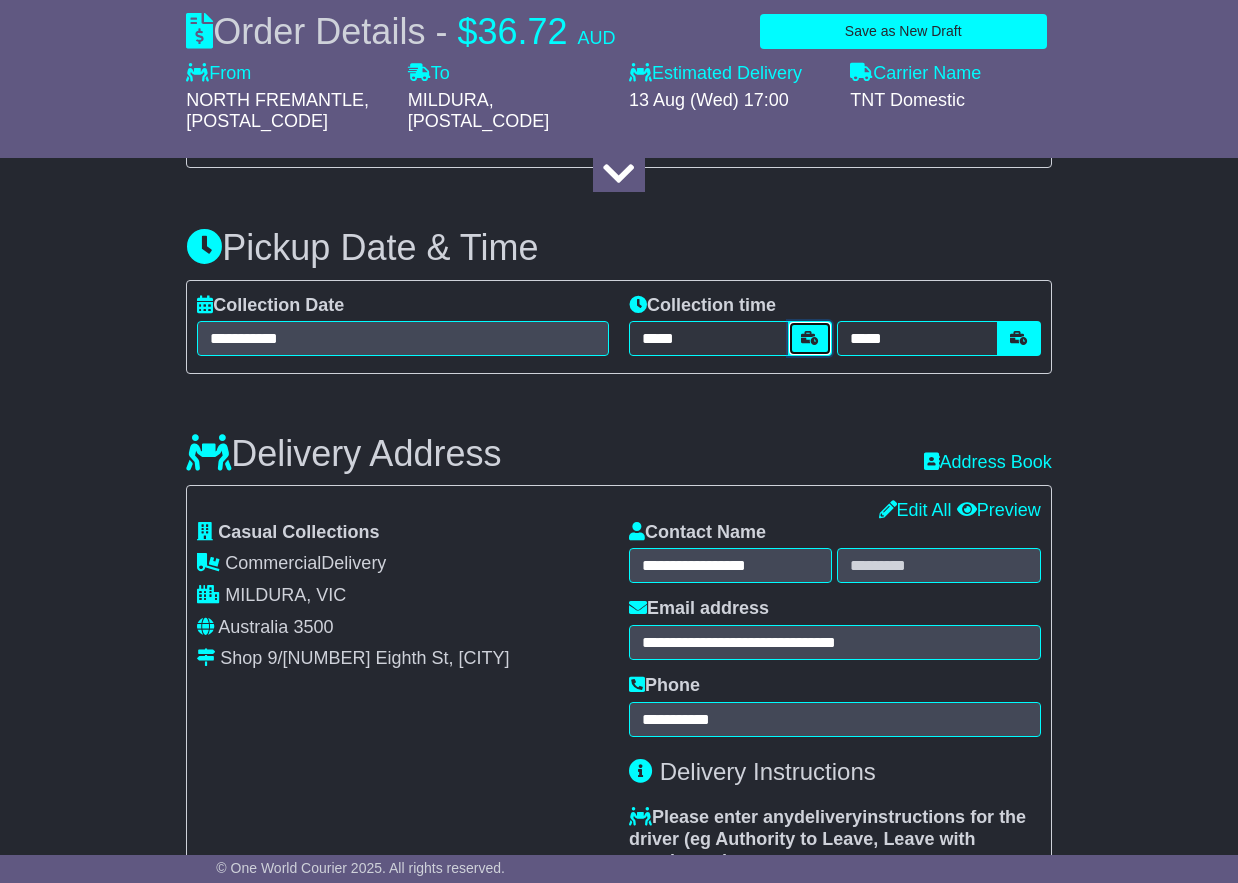 click at bounding box center (810, 338) 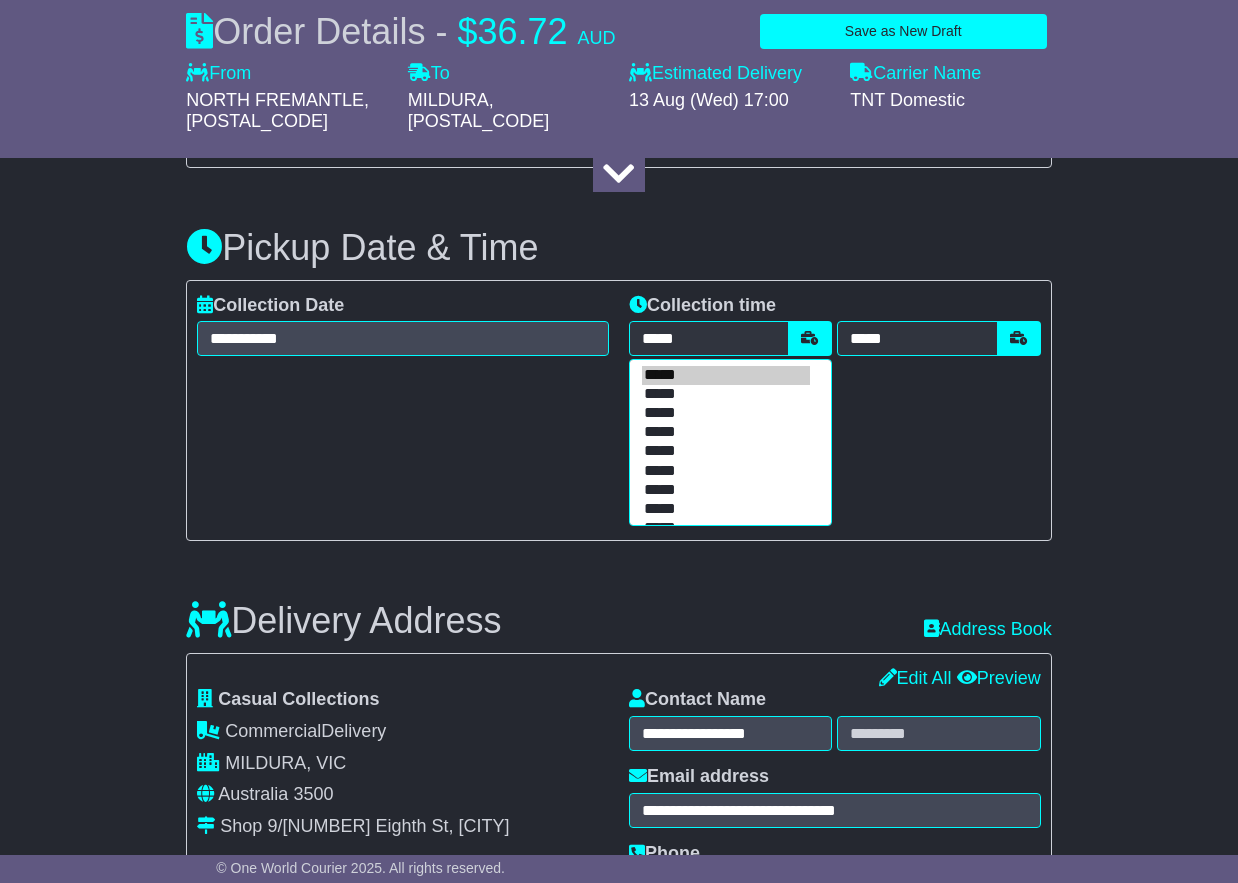 click on "*****" at bounding box center (726, 509) 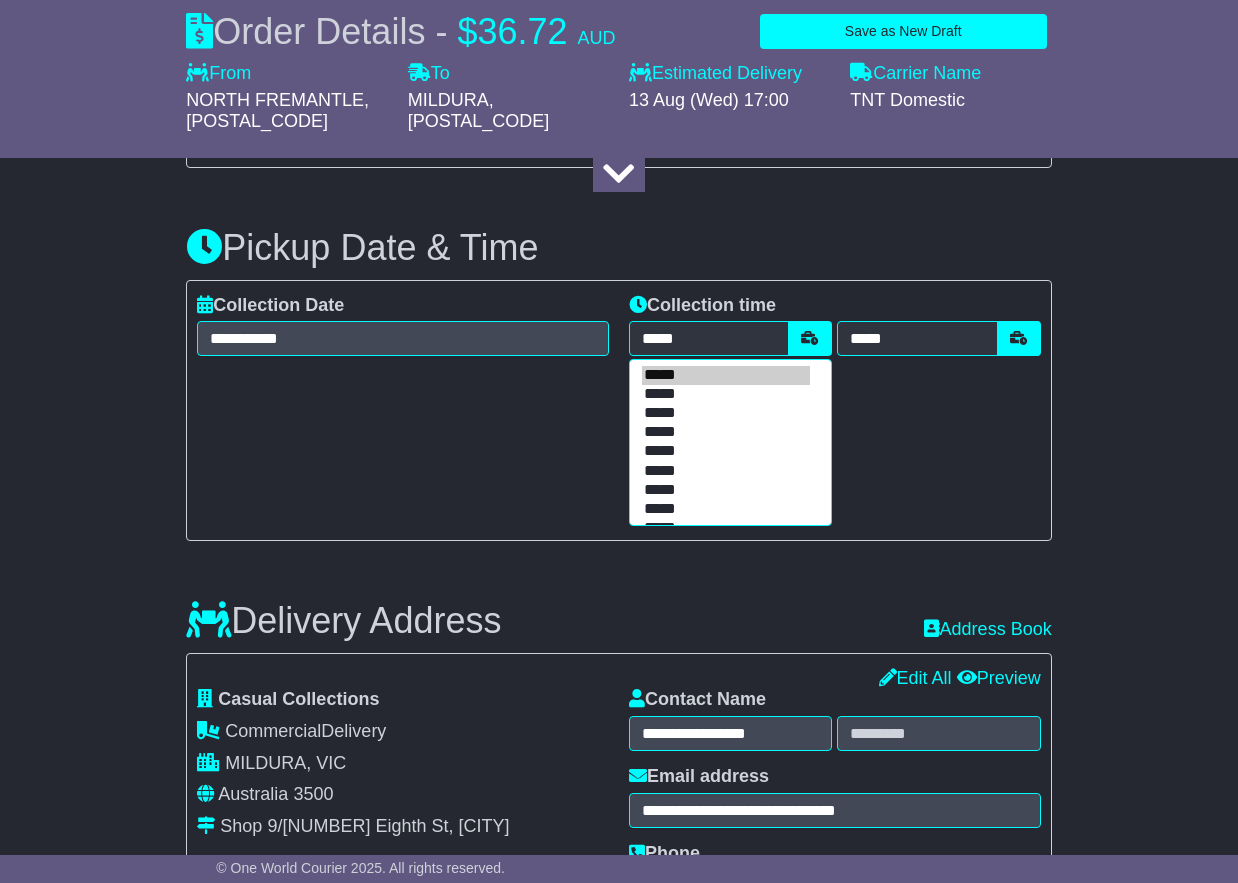 type on "*****" 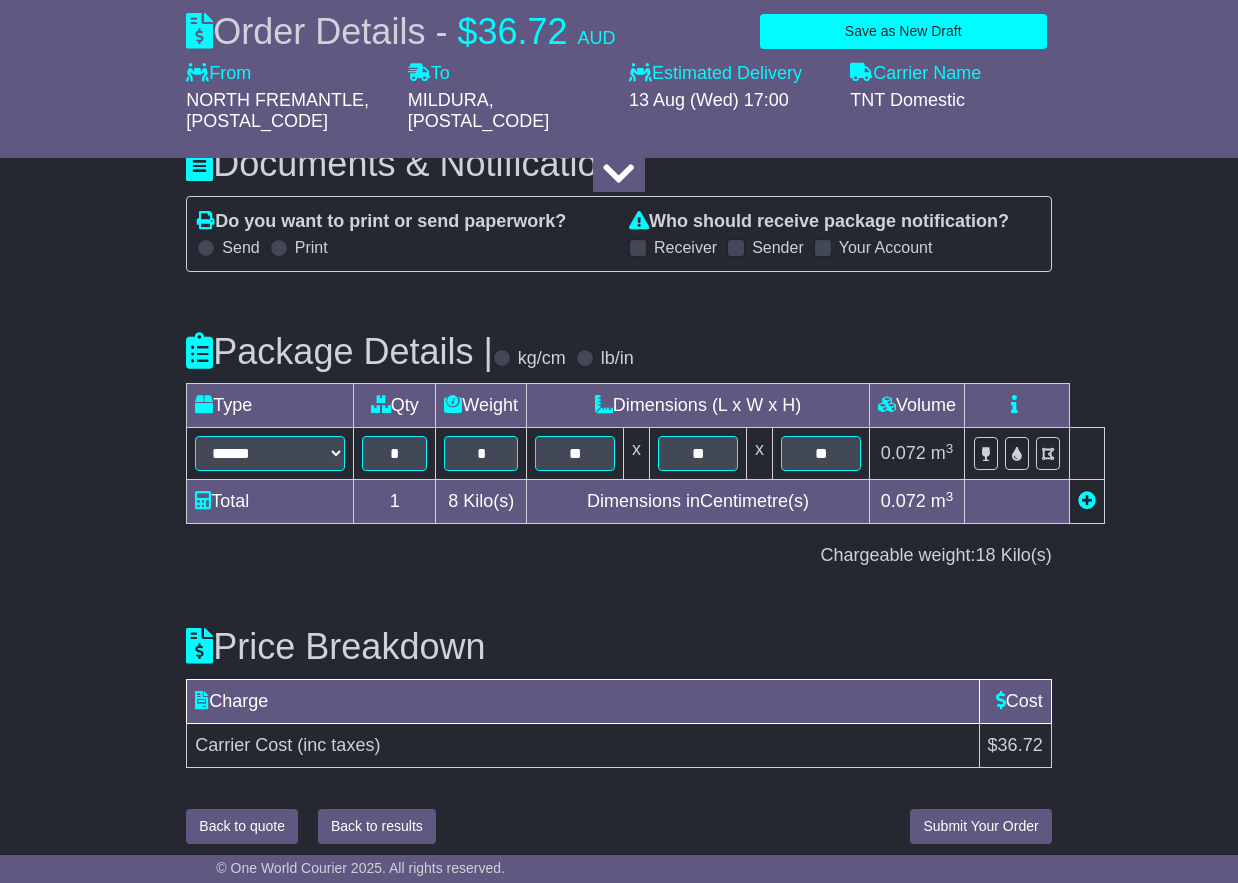 scroll, scrollTop: 2151, scrollLeft: 0, axis: vertical 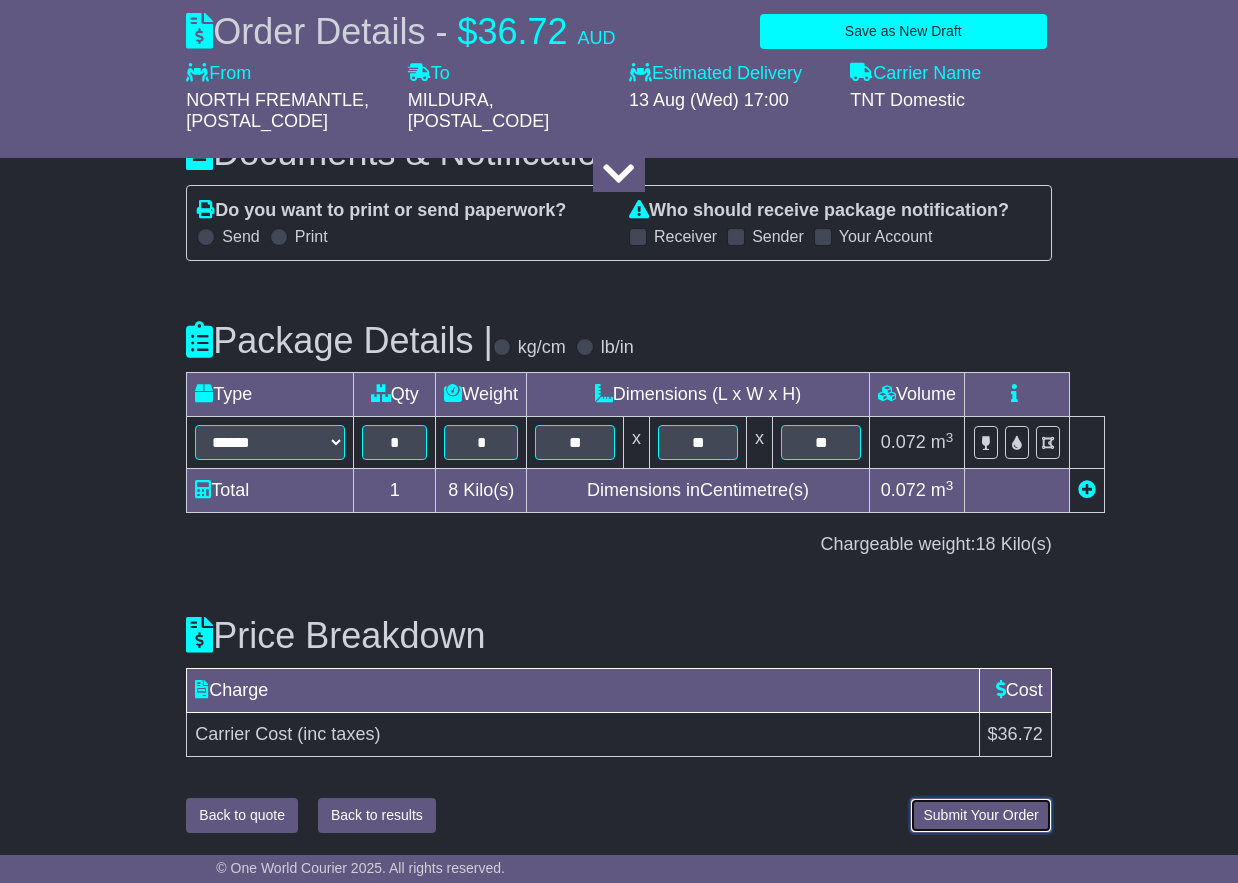 click on "Submit Your Order" at bounding box center (980, 815) 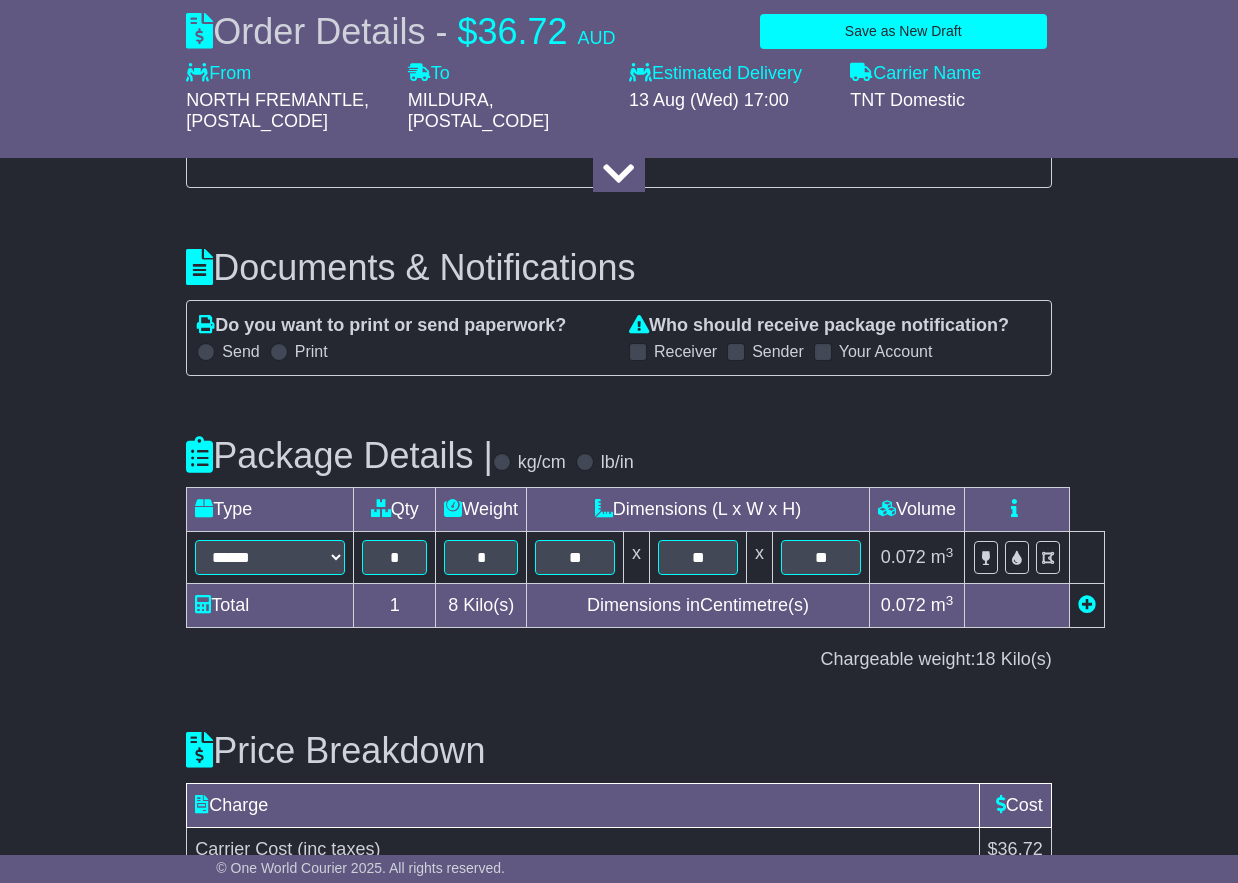 scroll, scrollTop: 2151, scrollLeft: 0, axis: vertical 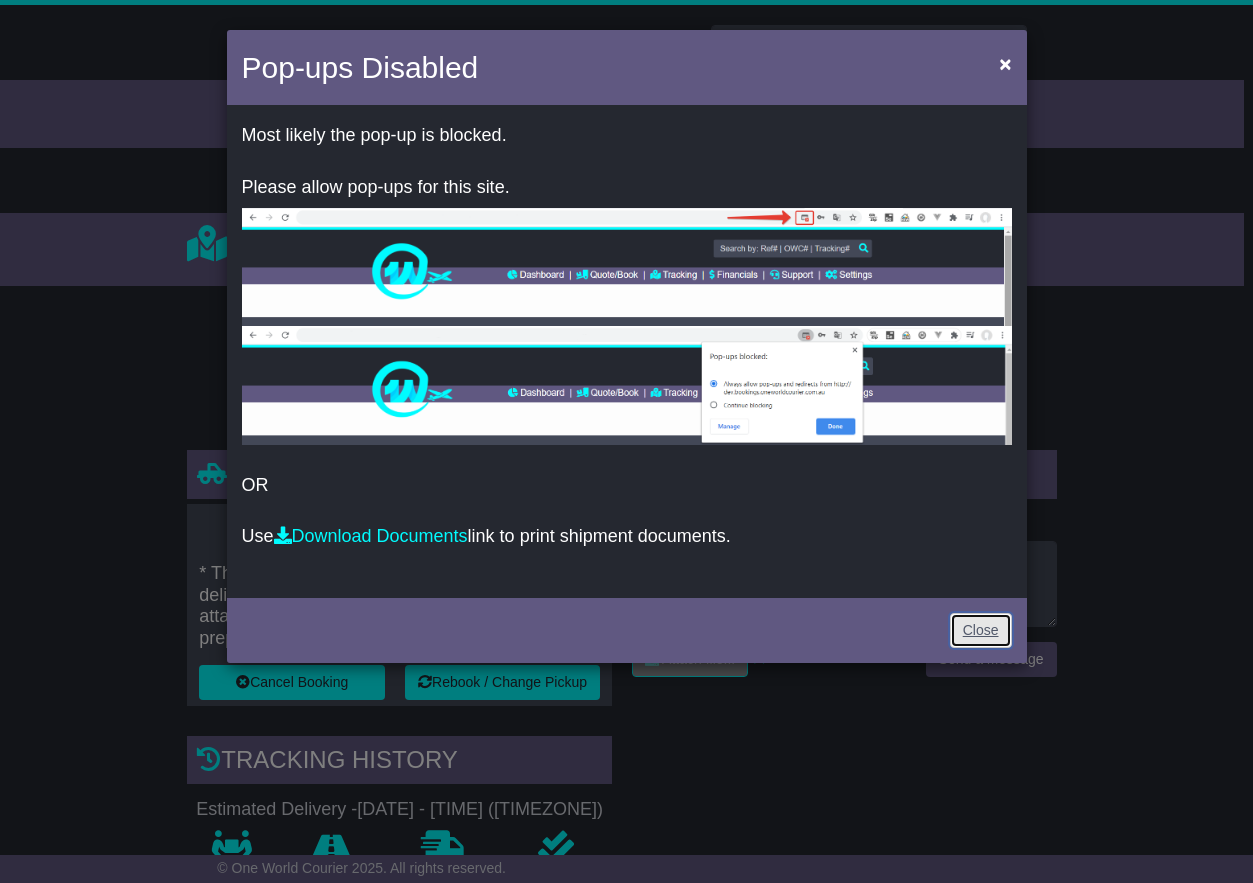 click on "Close" at bounding box center [981, 630] 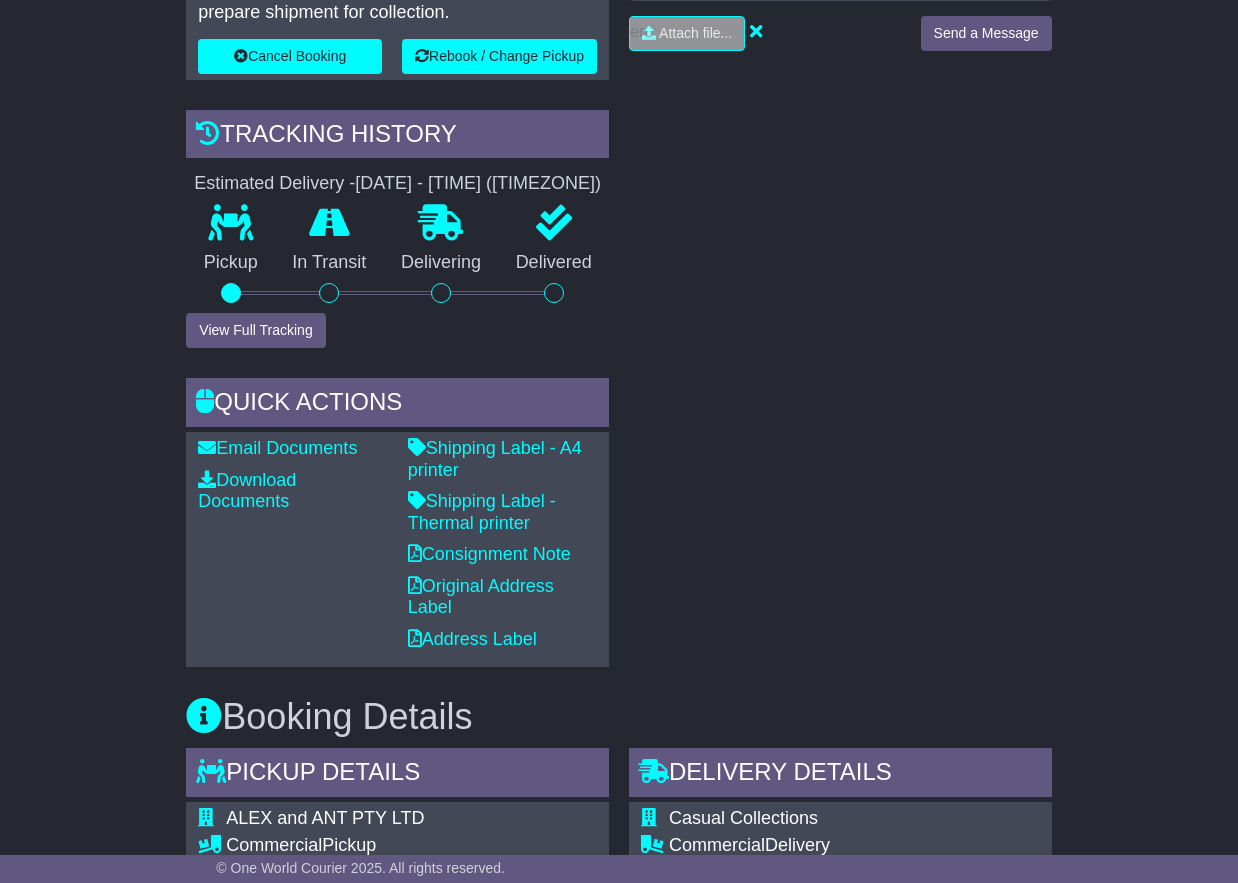 scroll, scrollTop: 684, scrollLeft: 0, axis: vertical 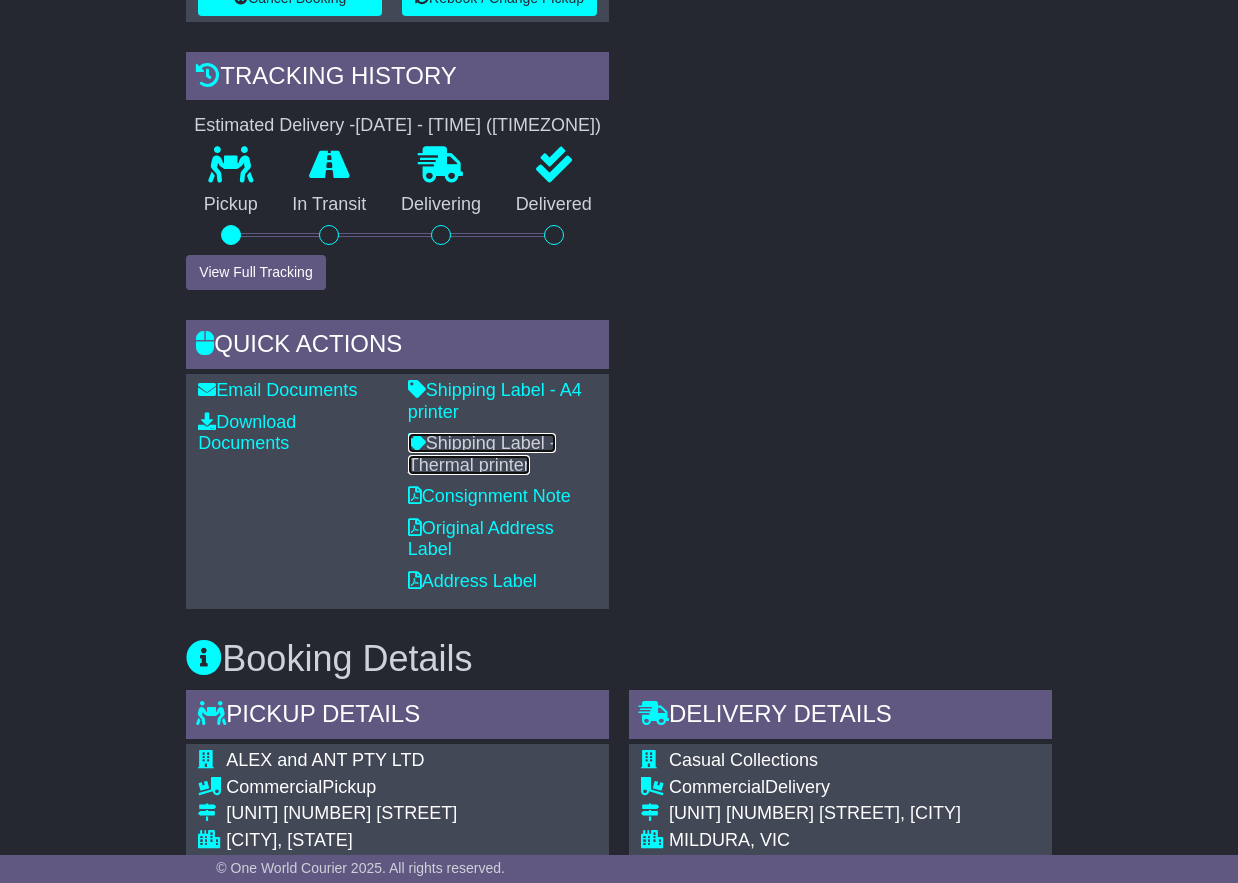 click on "Shipping Label - Thermal printer" at bounding box center (482, 454) 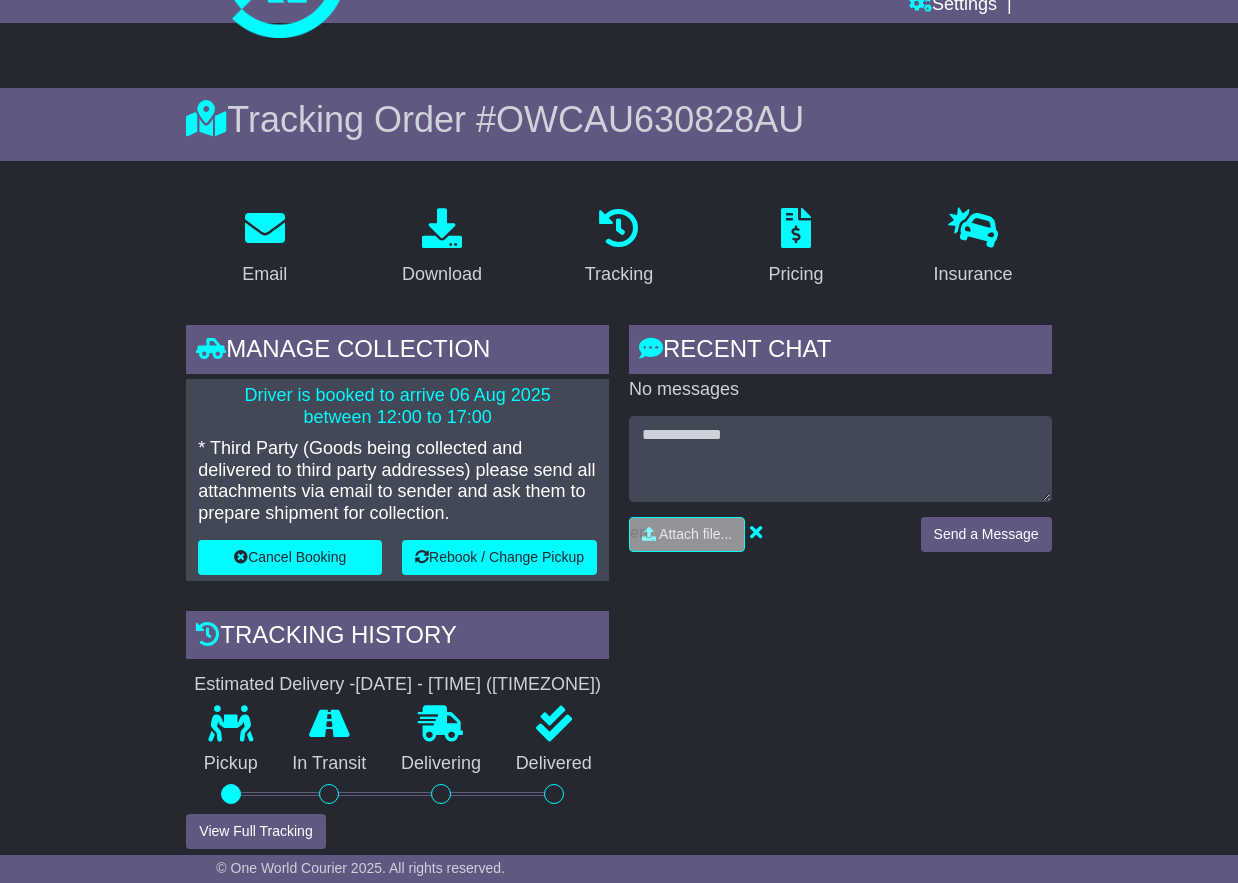 scroll, scrollTop: 0, scrollLeft: 0, axis: both 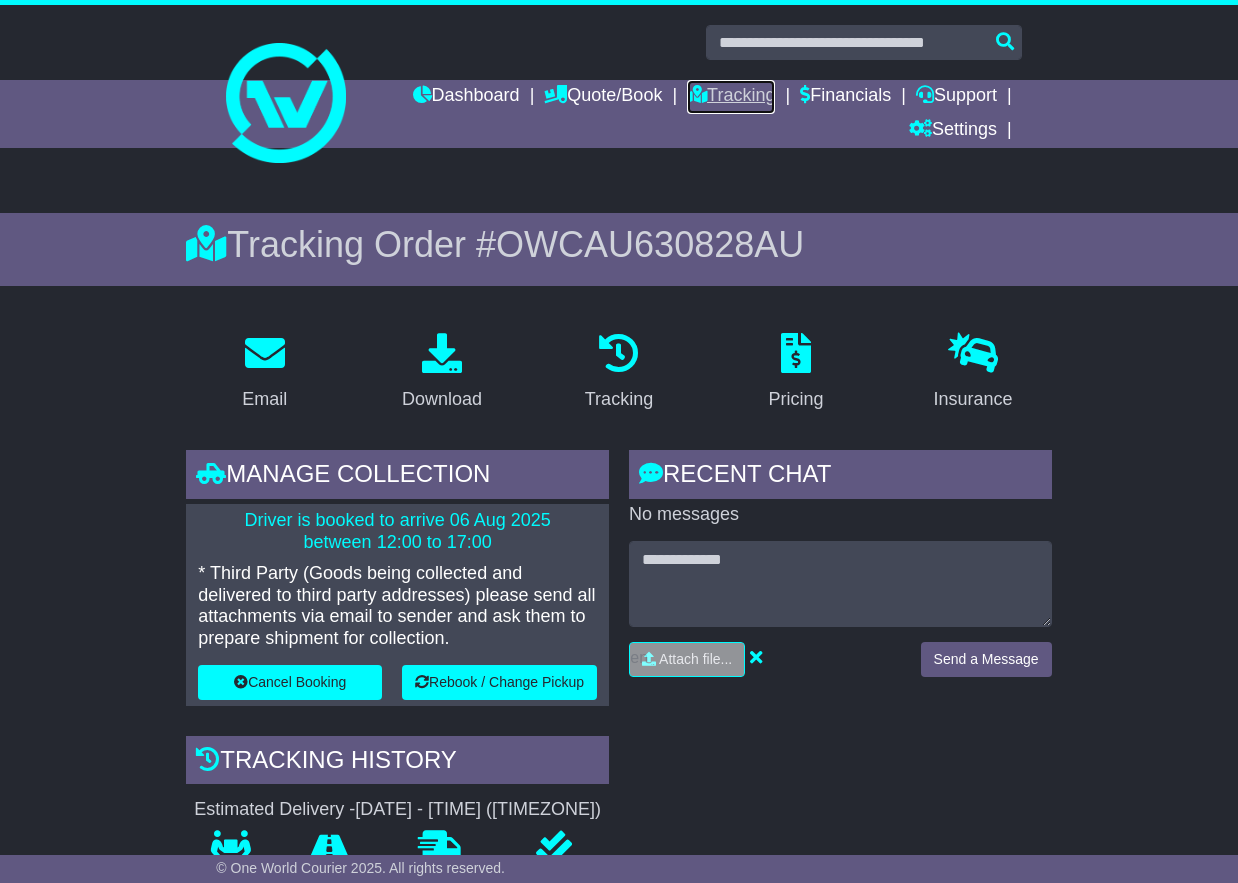 click on "Tracking" at bounding box center [731, 97] 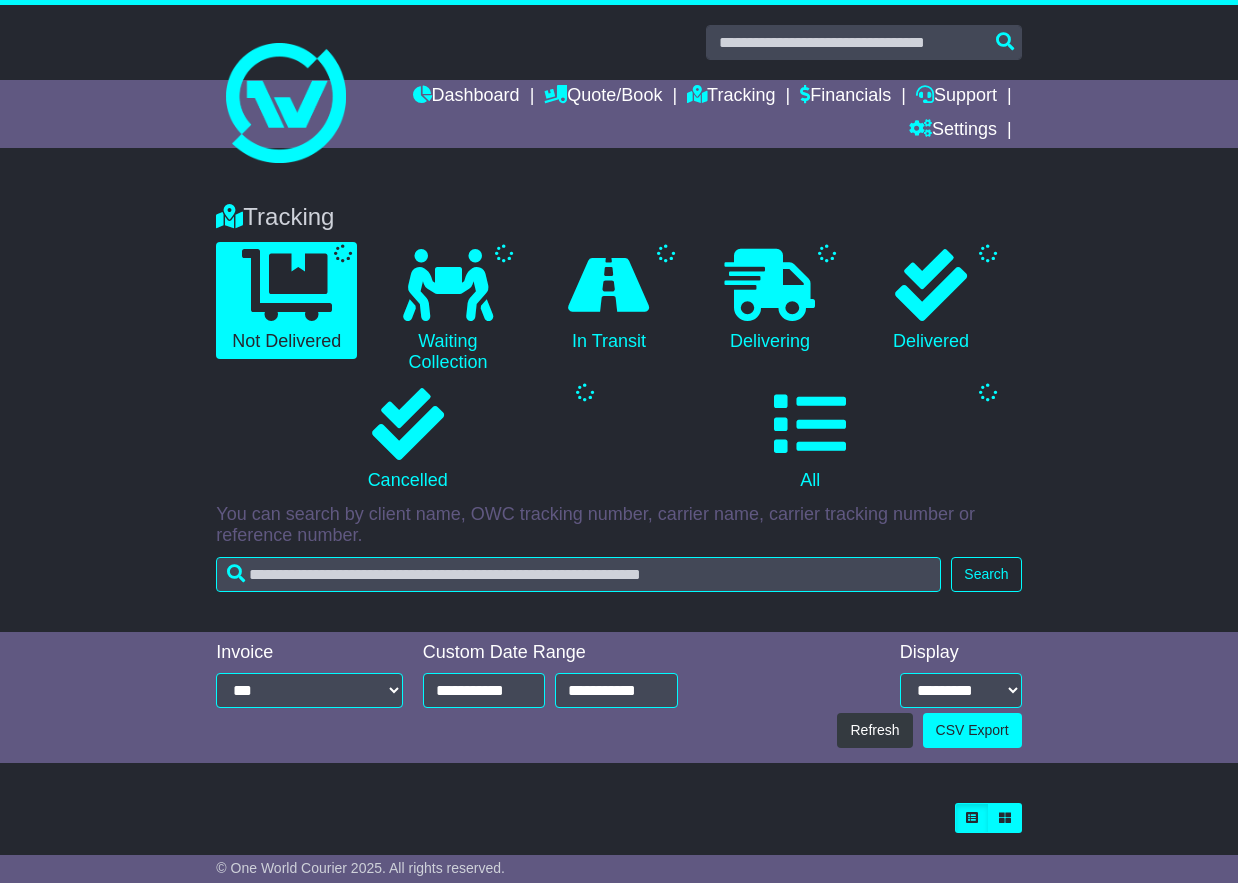 scroll, scrollTop: 0, scrollLeft: 0, axis: both 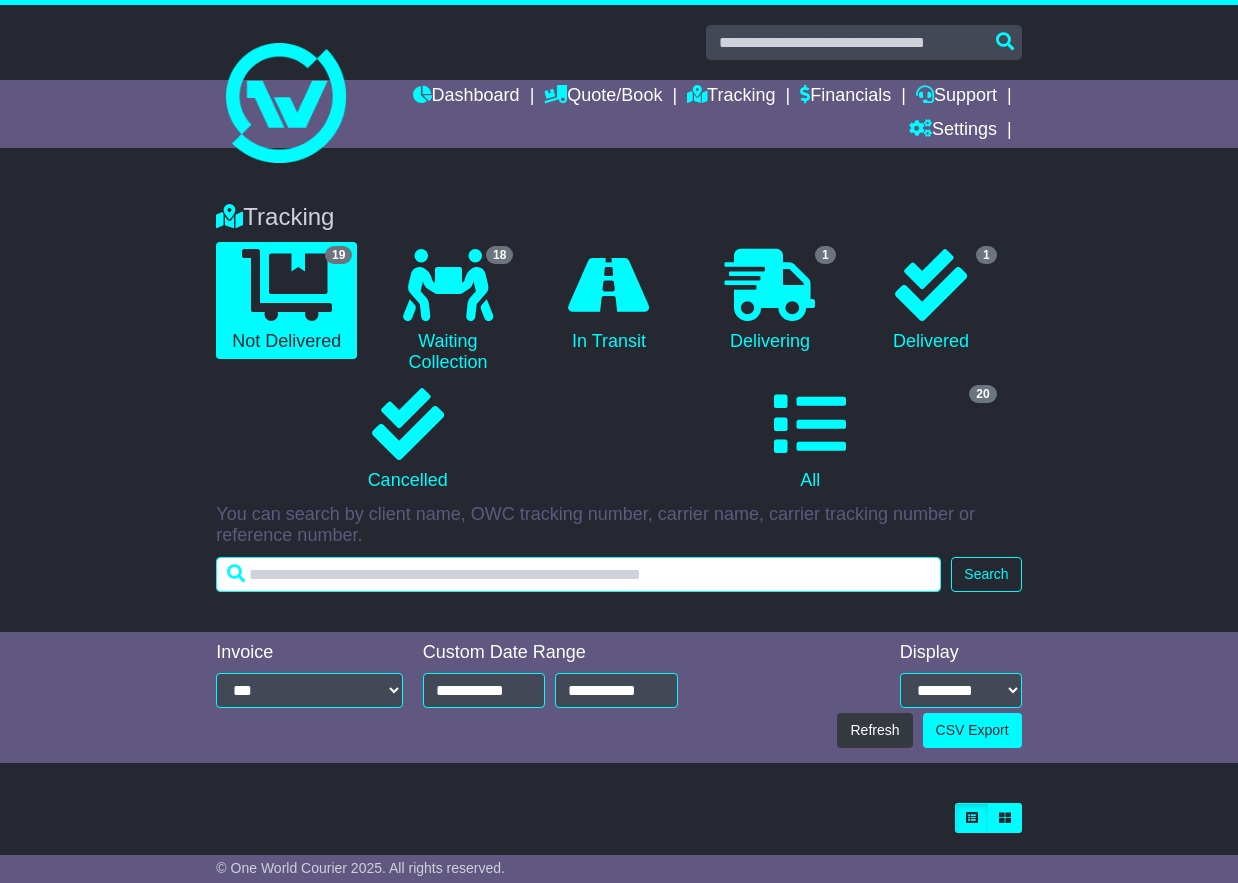 click at bounding box center (578, 574) 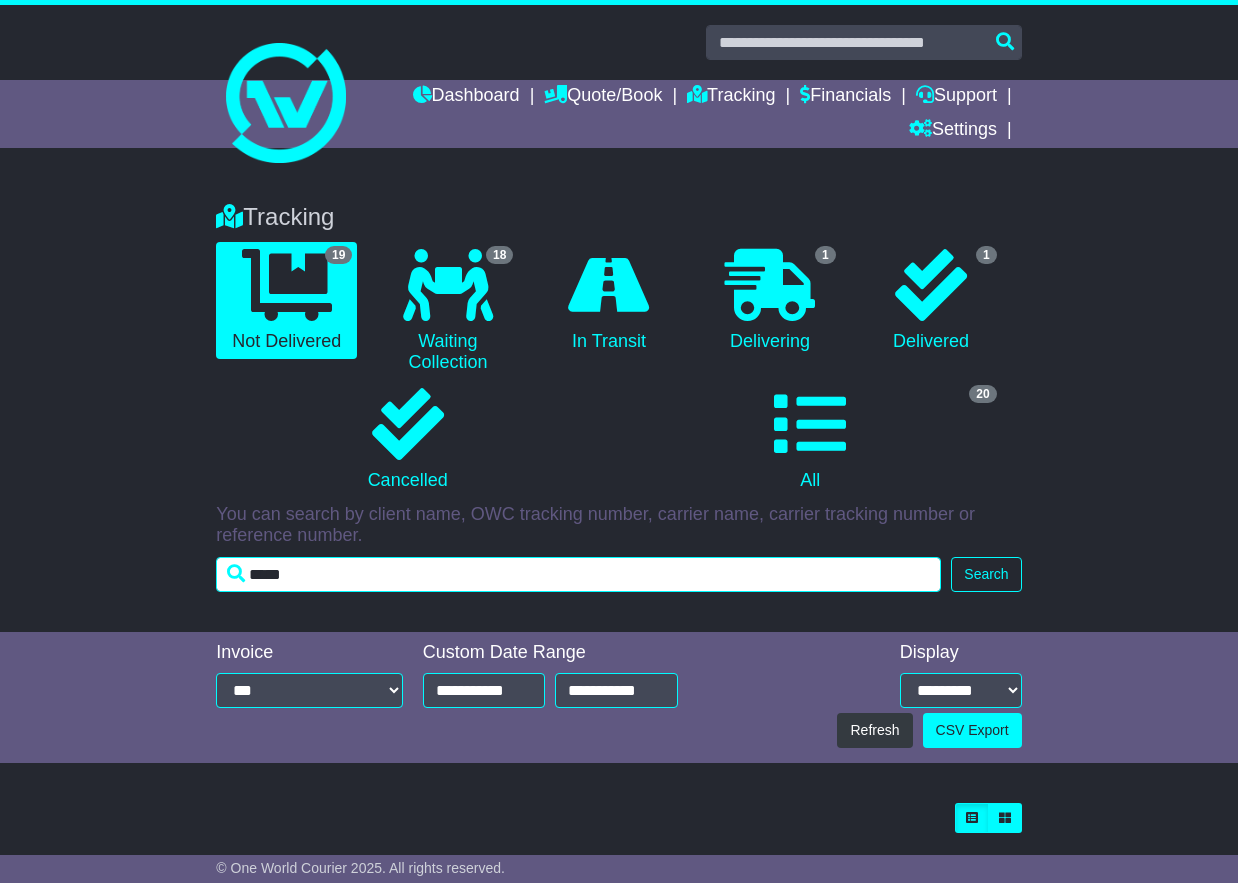type on "*****" 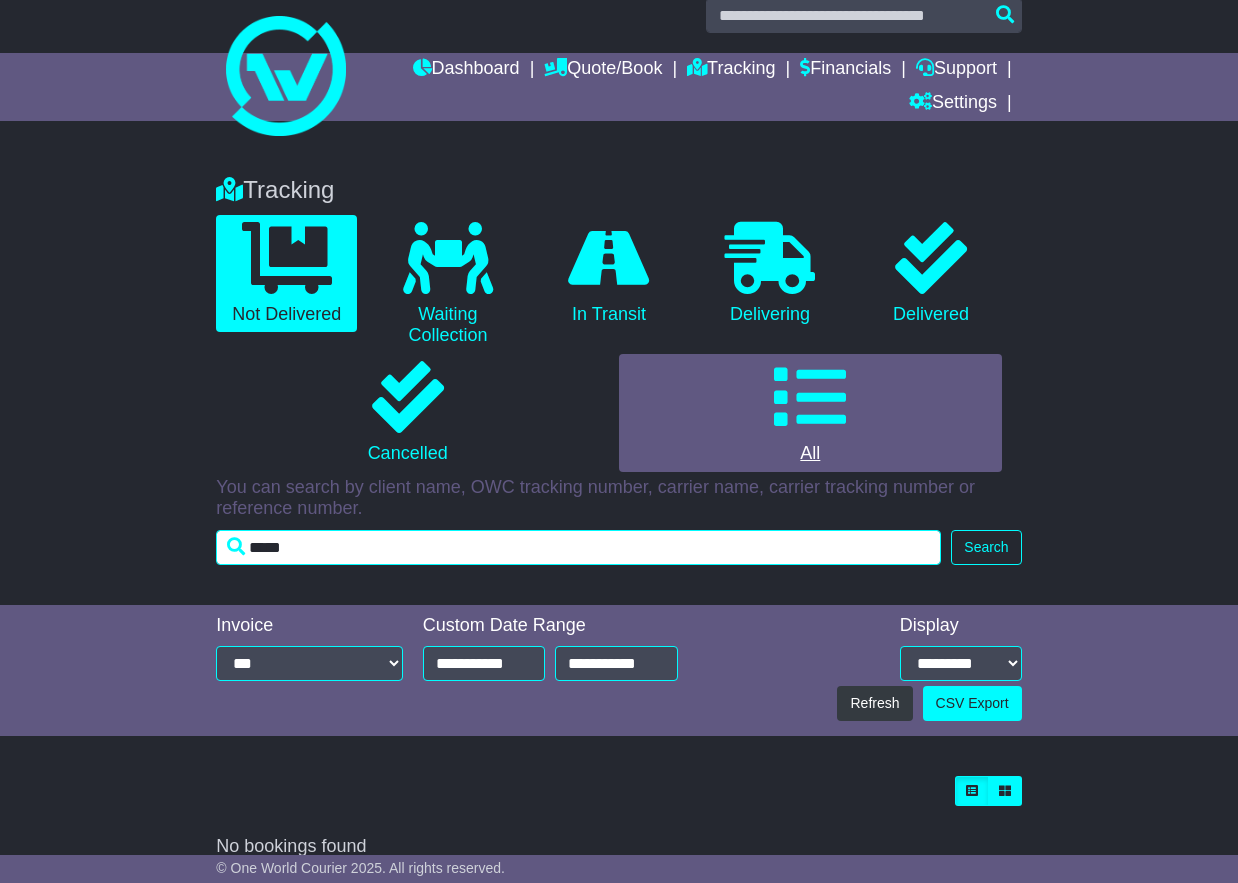 scroll, scrollTop: 52, scrollLeft: 0, axis: vertical 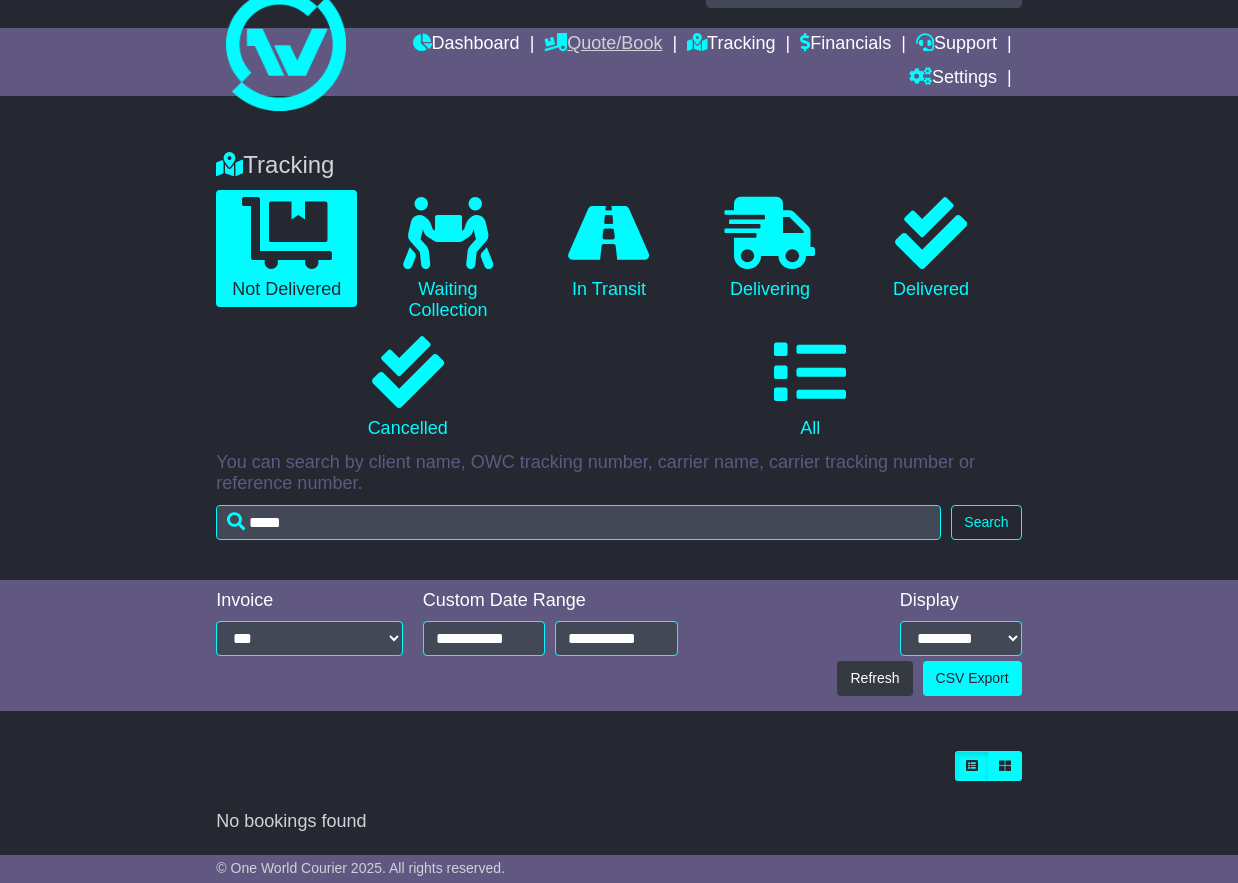 click on "Quote/Book" at bounding box center (603, 45) 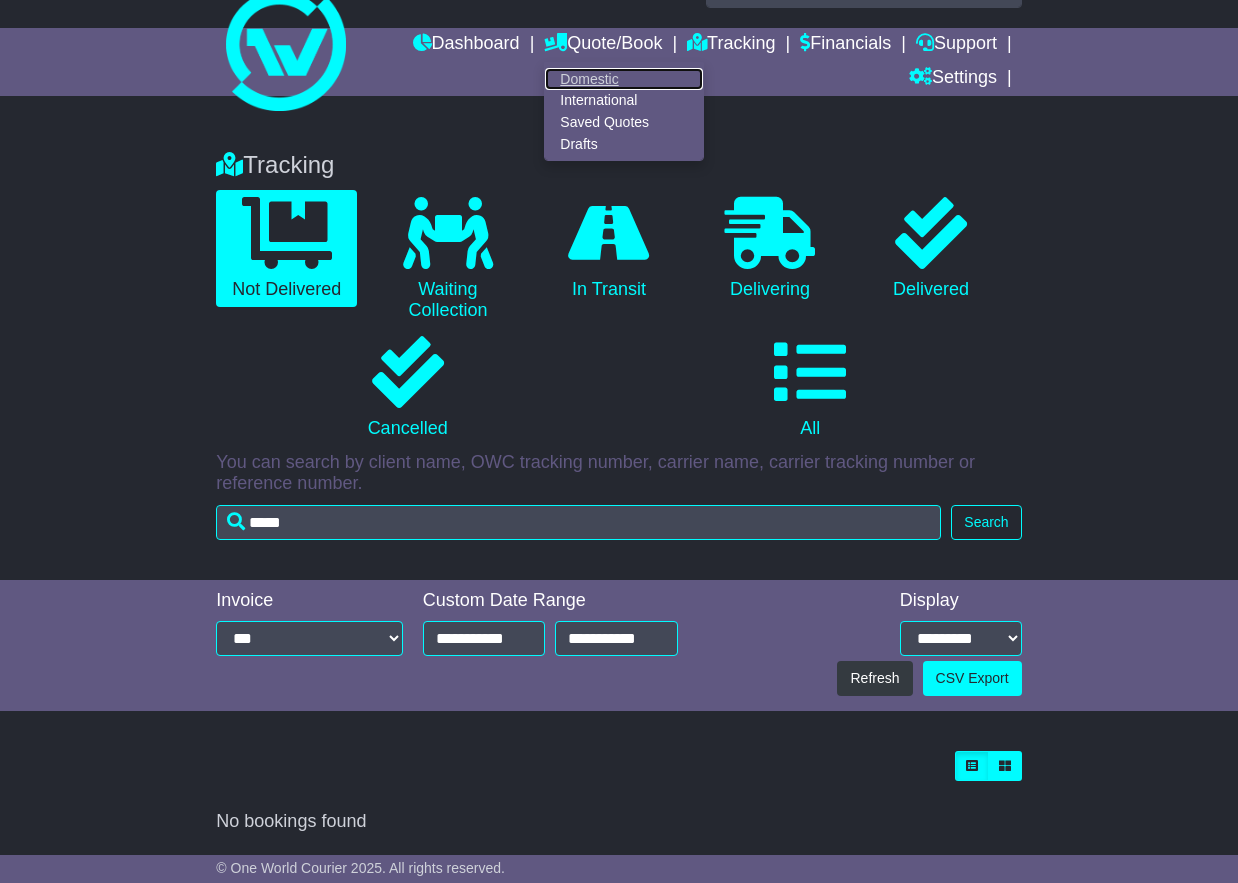click on "Domestic" at bounding box center (624, 79) 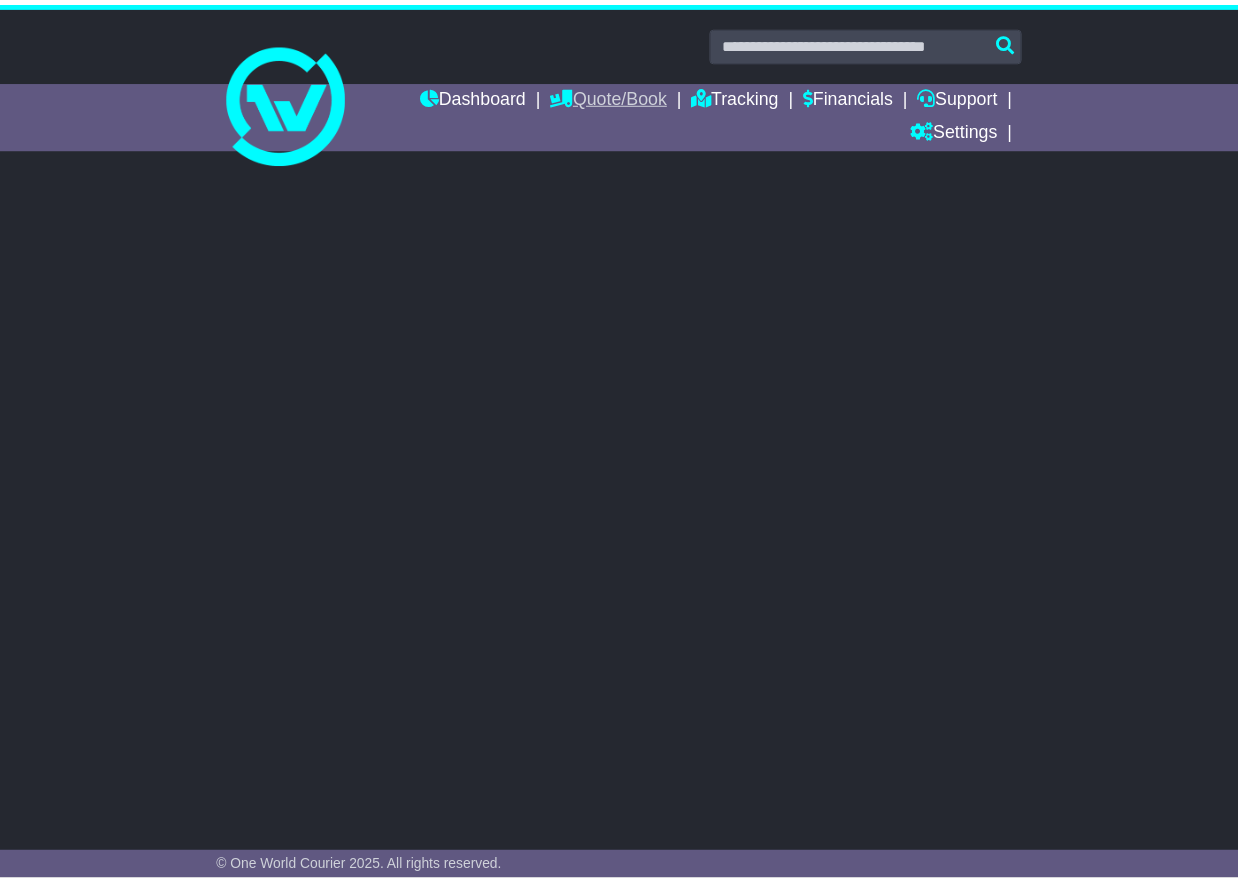 scroll, scrollTop: 0, scrollLeft: 0, axis: both 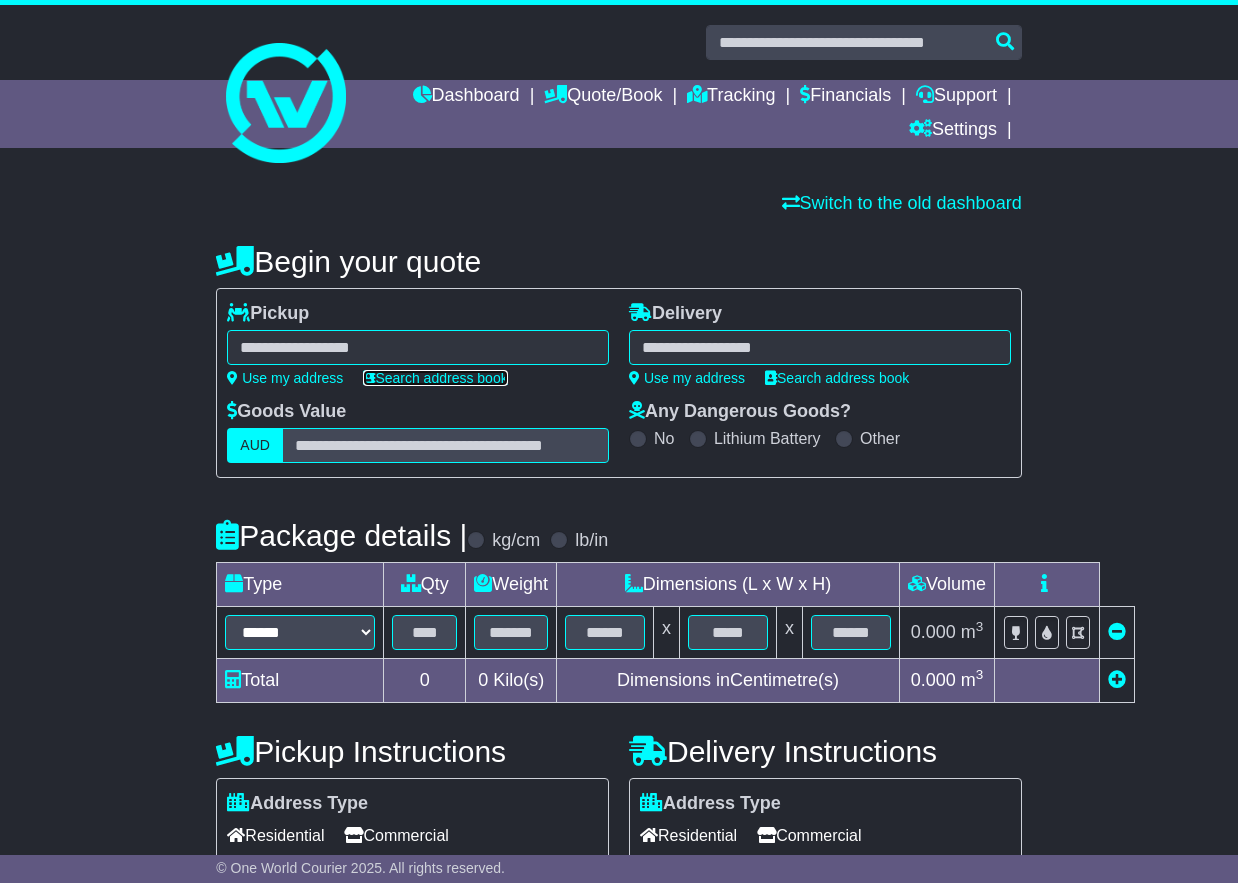 click on "Search address book" at bounding box center (435, 378) 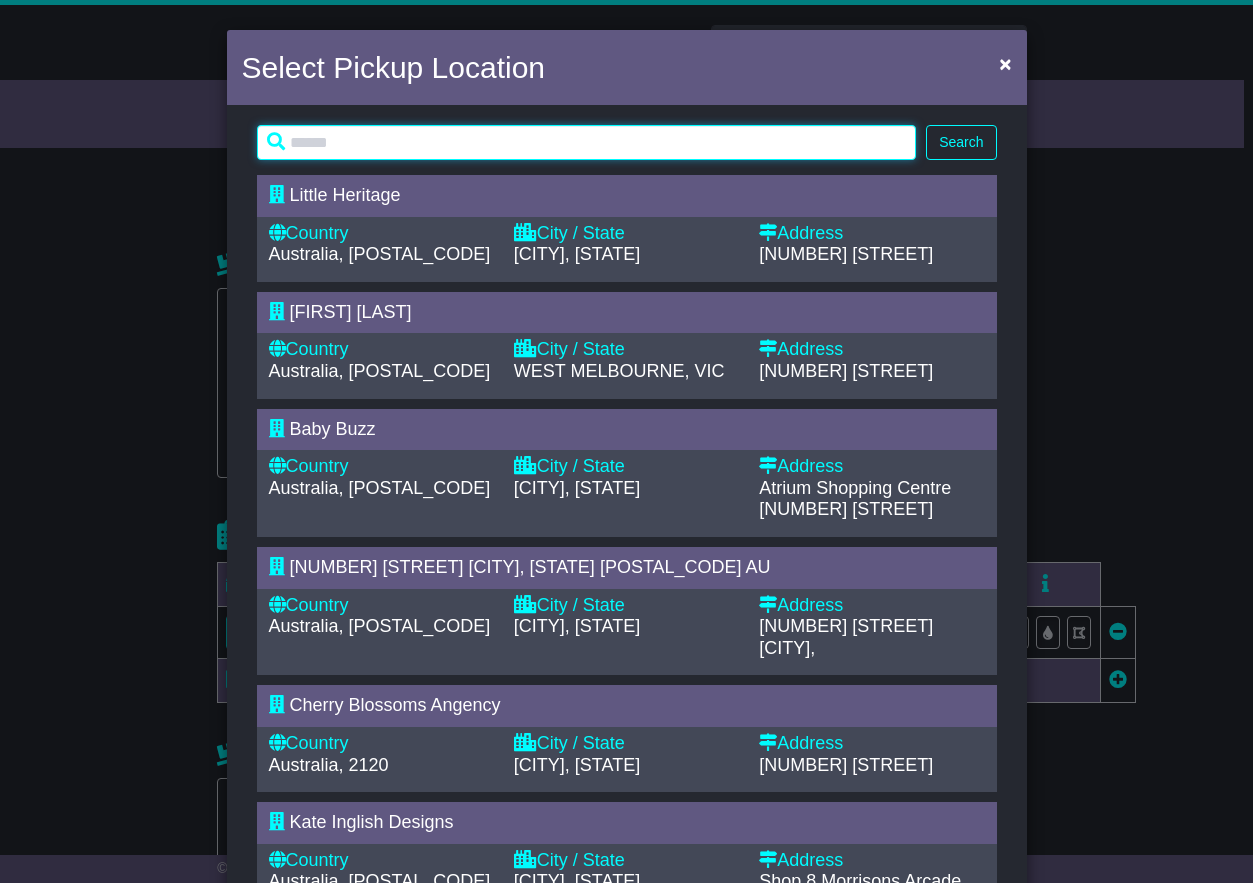 click at bounding box center (587, 142) 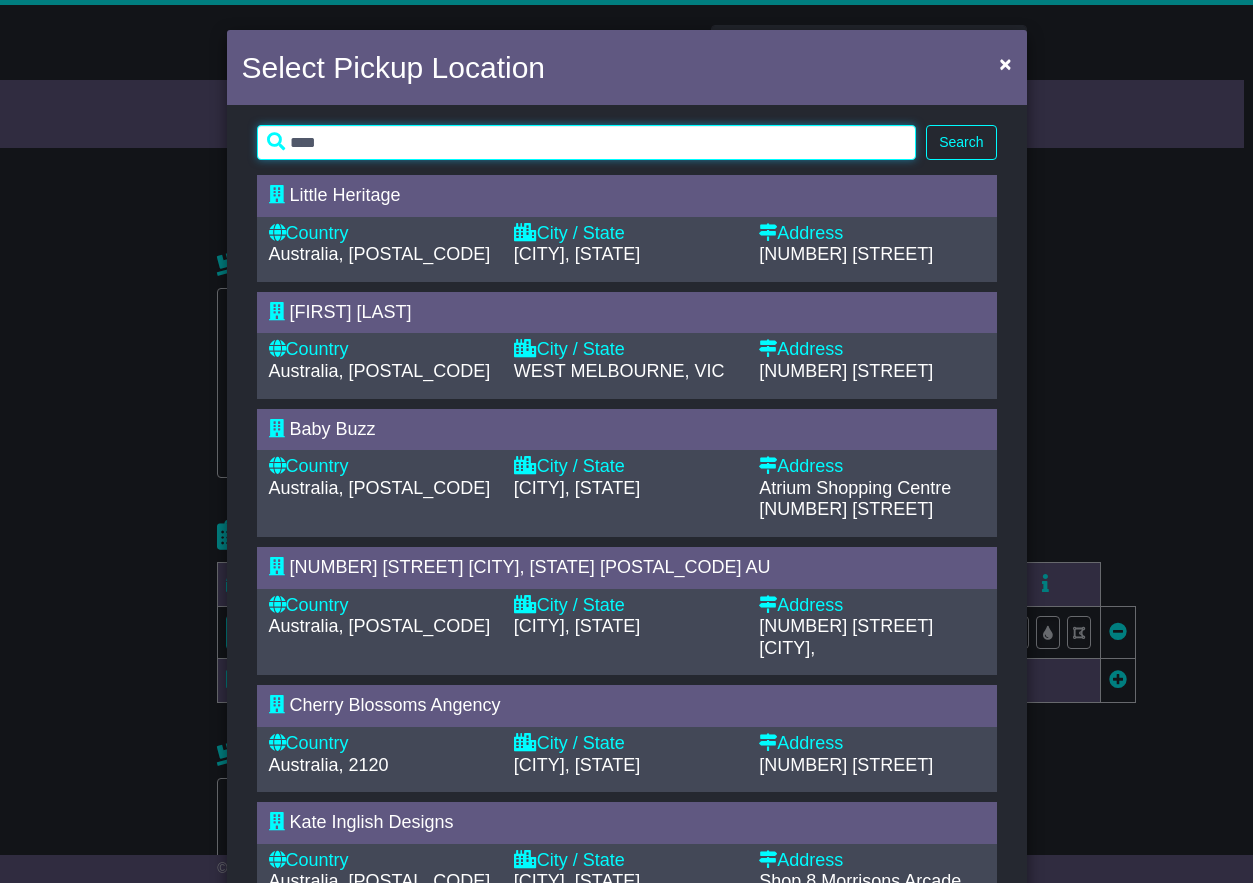 type on "****" 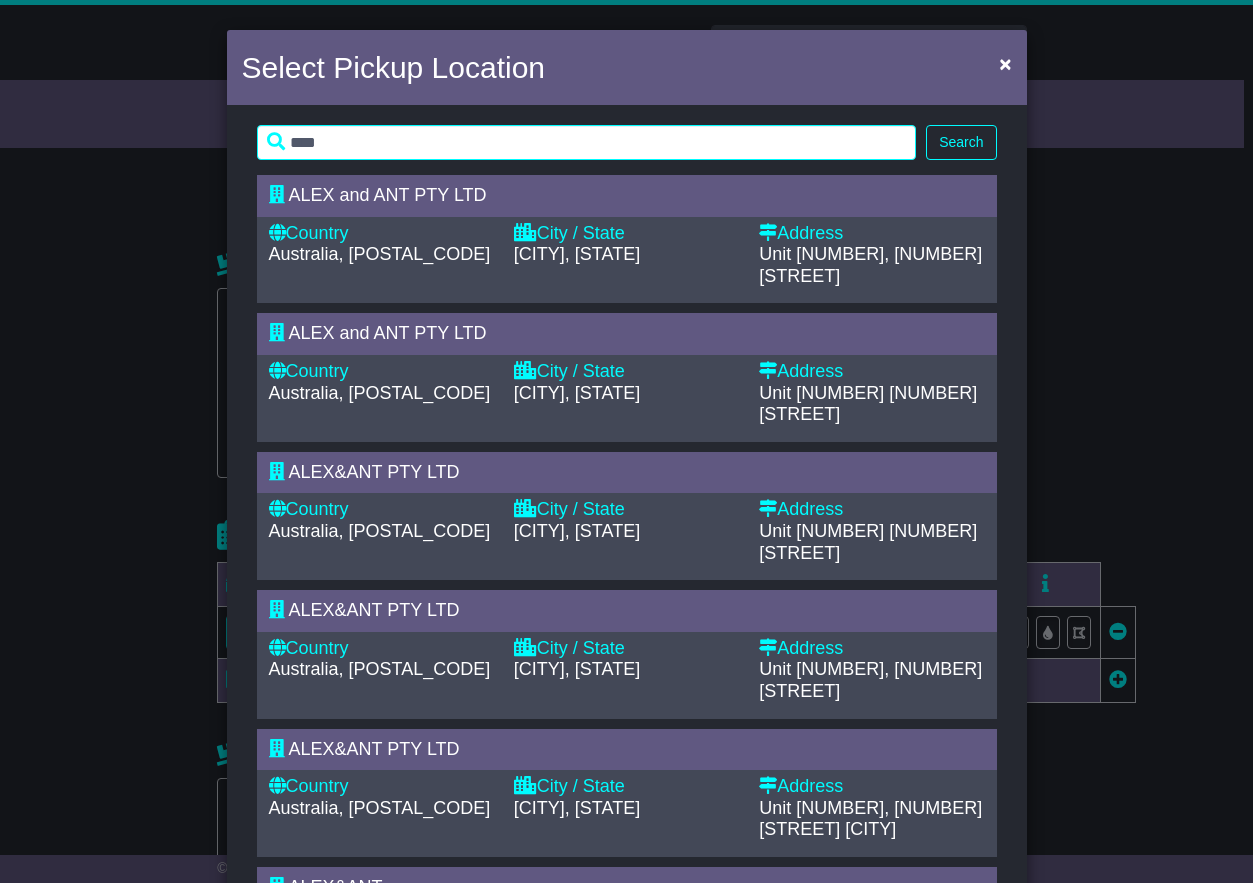 drag, startPoint x: 707, startPoint y: 369, endPoint x: 654, endPoint y: 326, distance: 68.24954 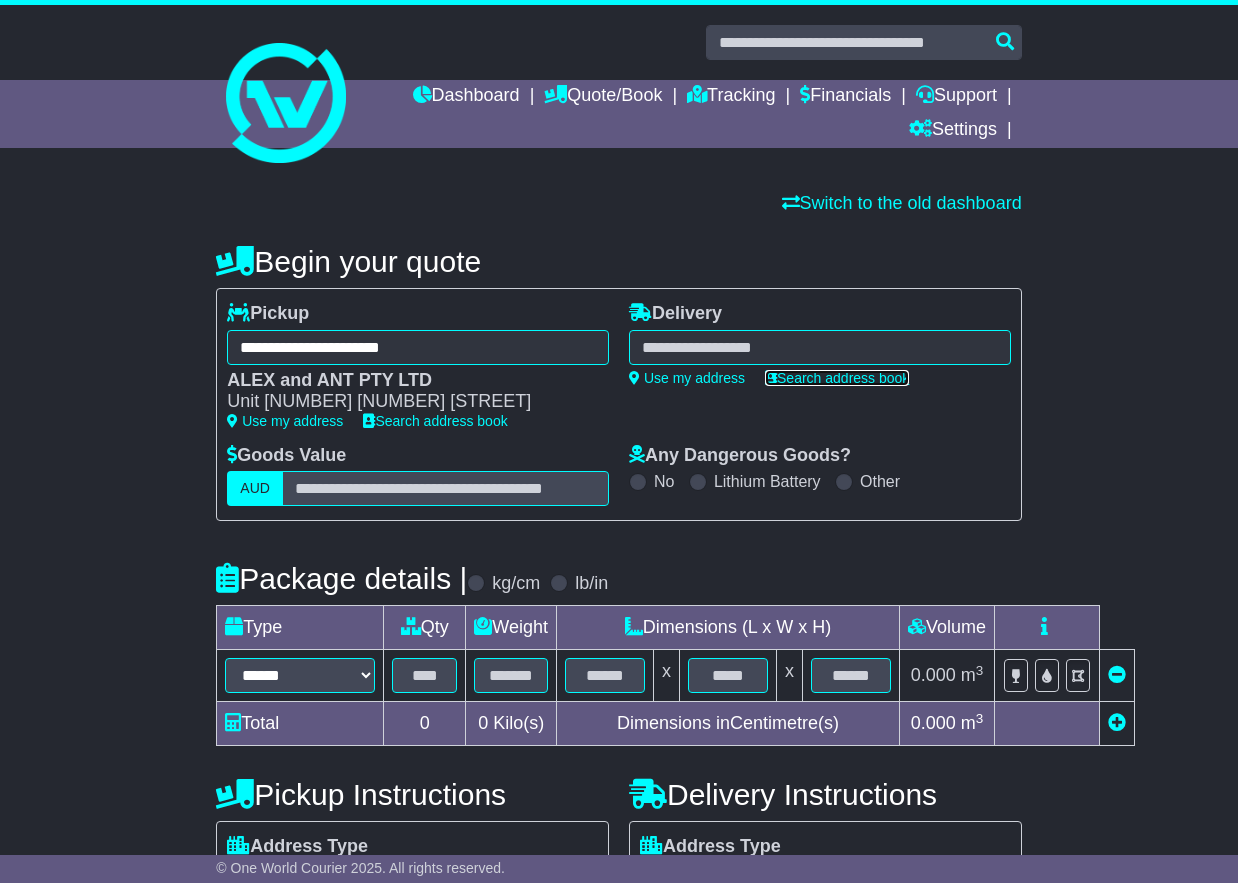 click on "Search address book" at bounding box center (837, 378) 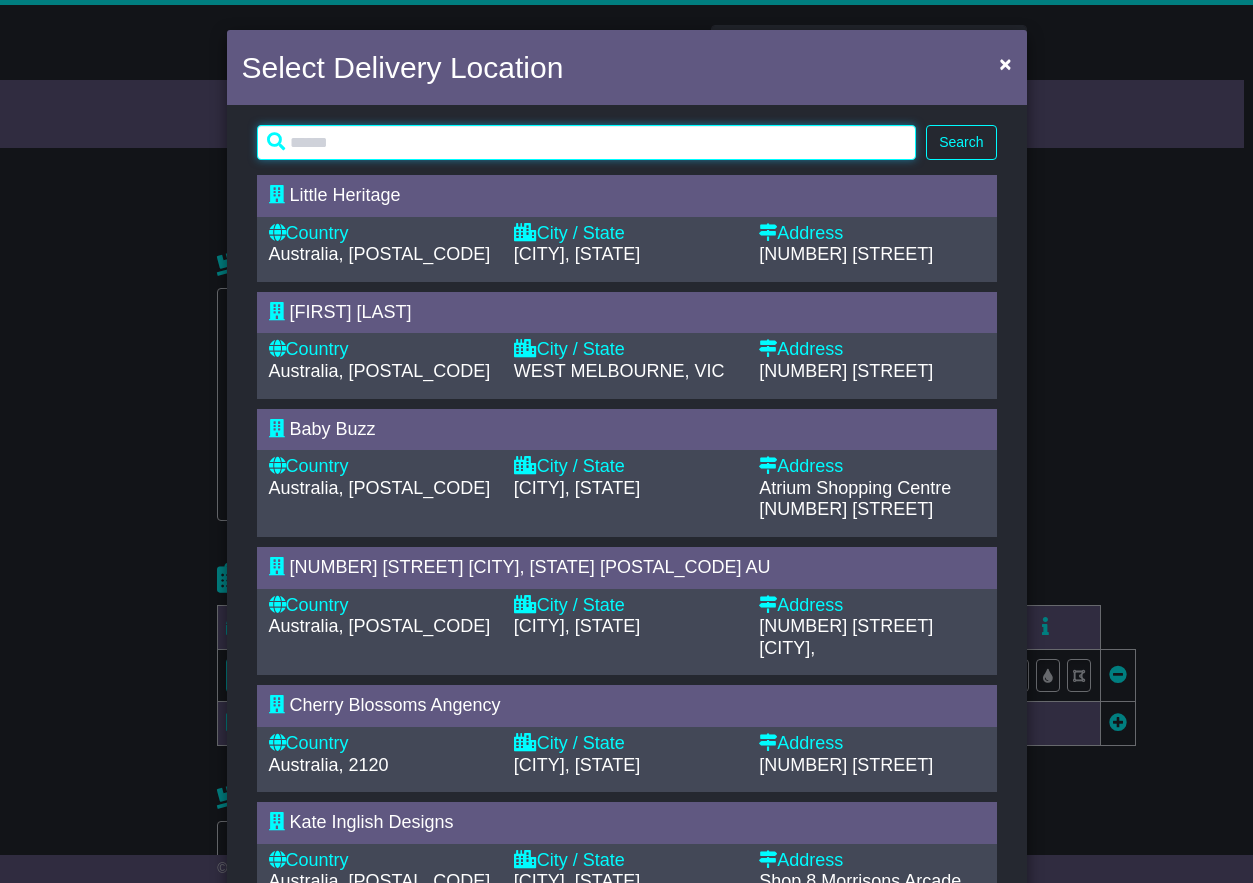 click at bounding box center (587, 142) 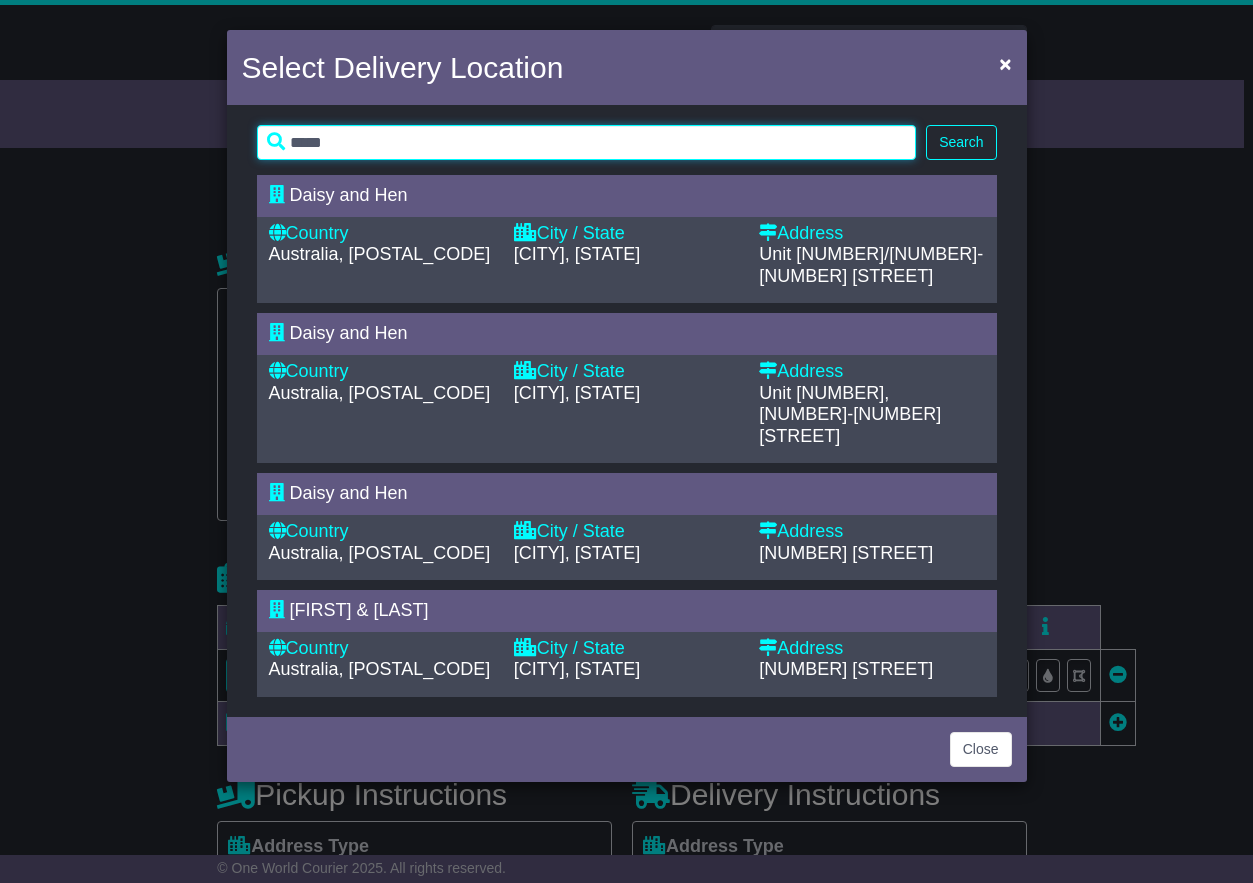 drag, startPoint x: 374, startPoint y: 144, endPoint x: 228, endPoint y: 136, distance: 146.21901 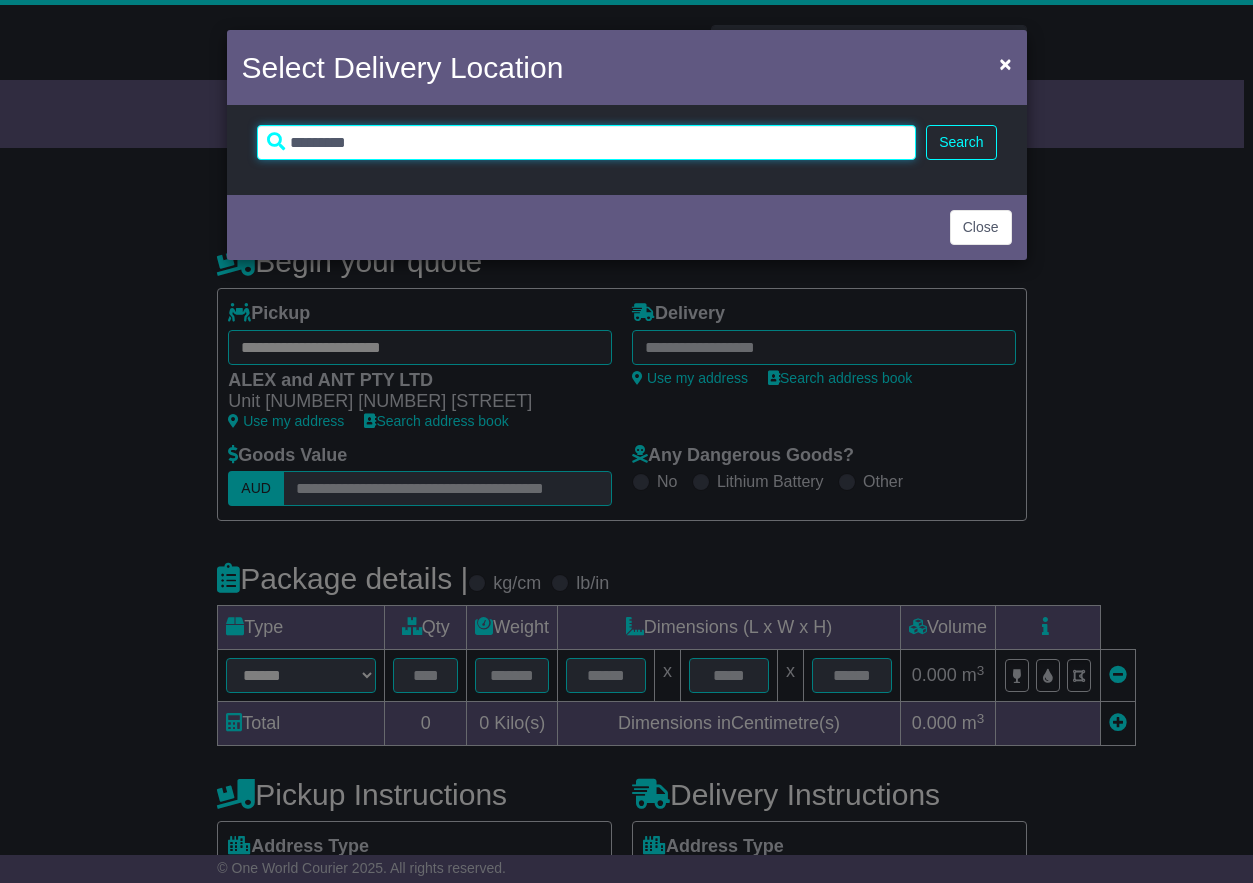 drag, startPoint x: 365, startPoint y: 138, endPoint x: 268, endPoint y: 139, distance: 97.00516 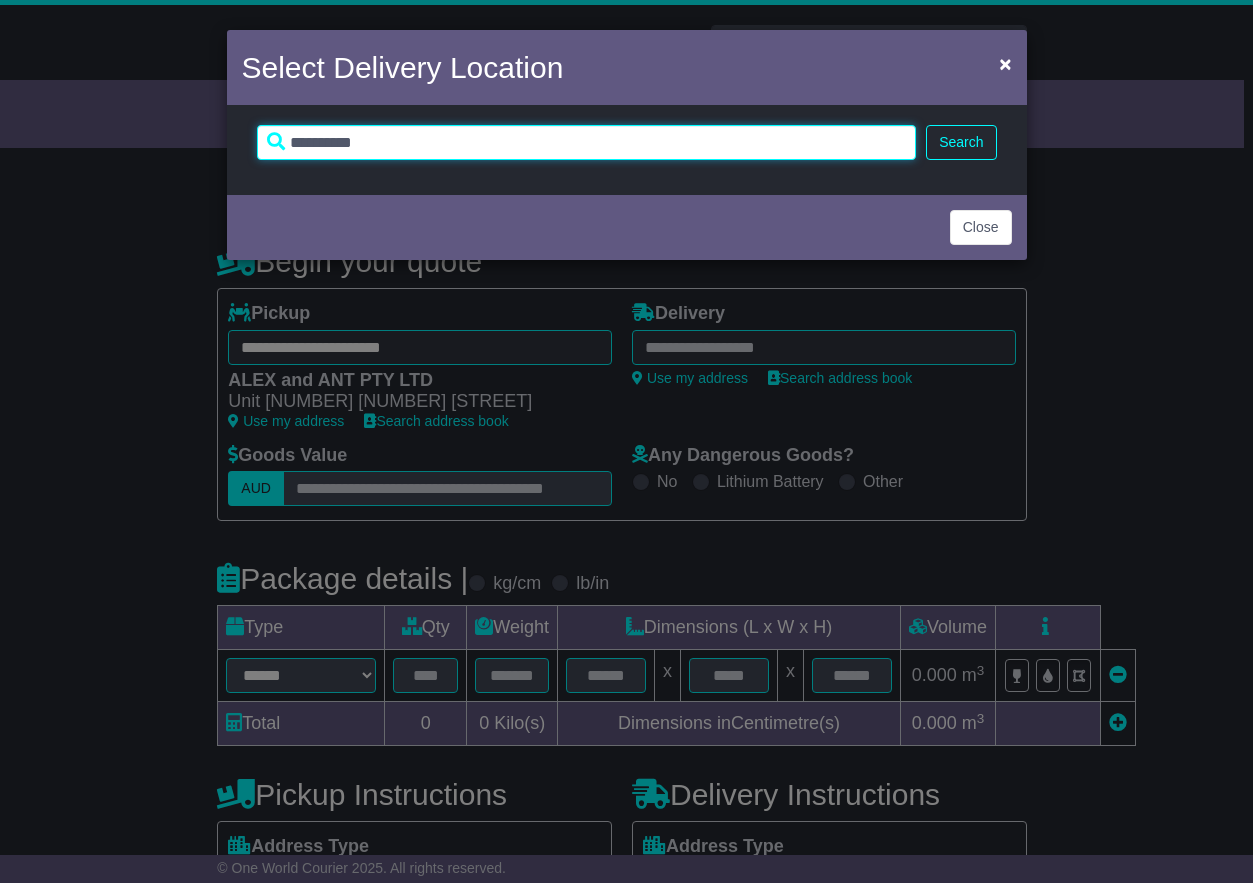 drag, startPoint x: 332, startPoint y: 145, endPoint x: 344, endPoint y: 130, distance: 19.209373 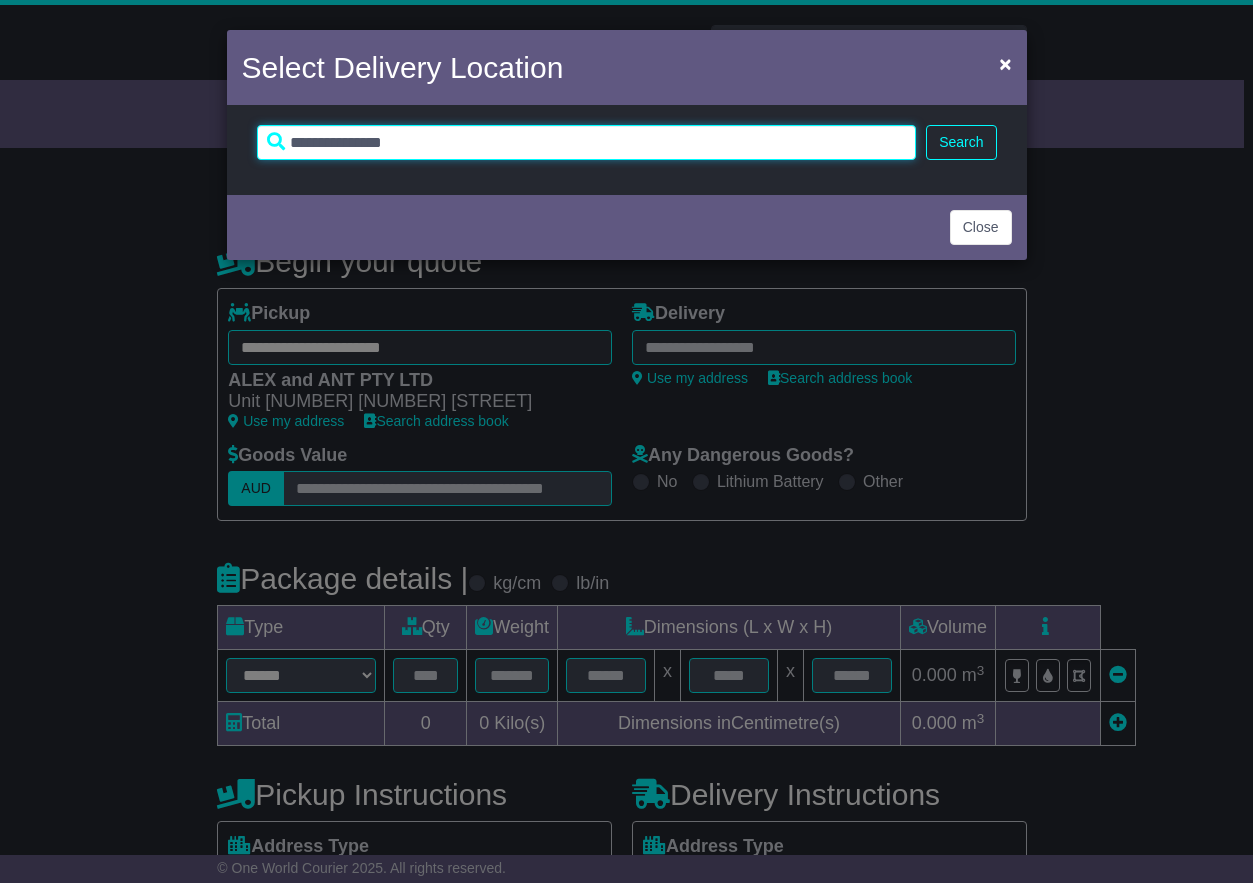 drag, startPoint x: 424, startPoint y: 136, endPoint x: 184, endPoint y: 138, distance: 240.00833 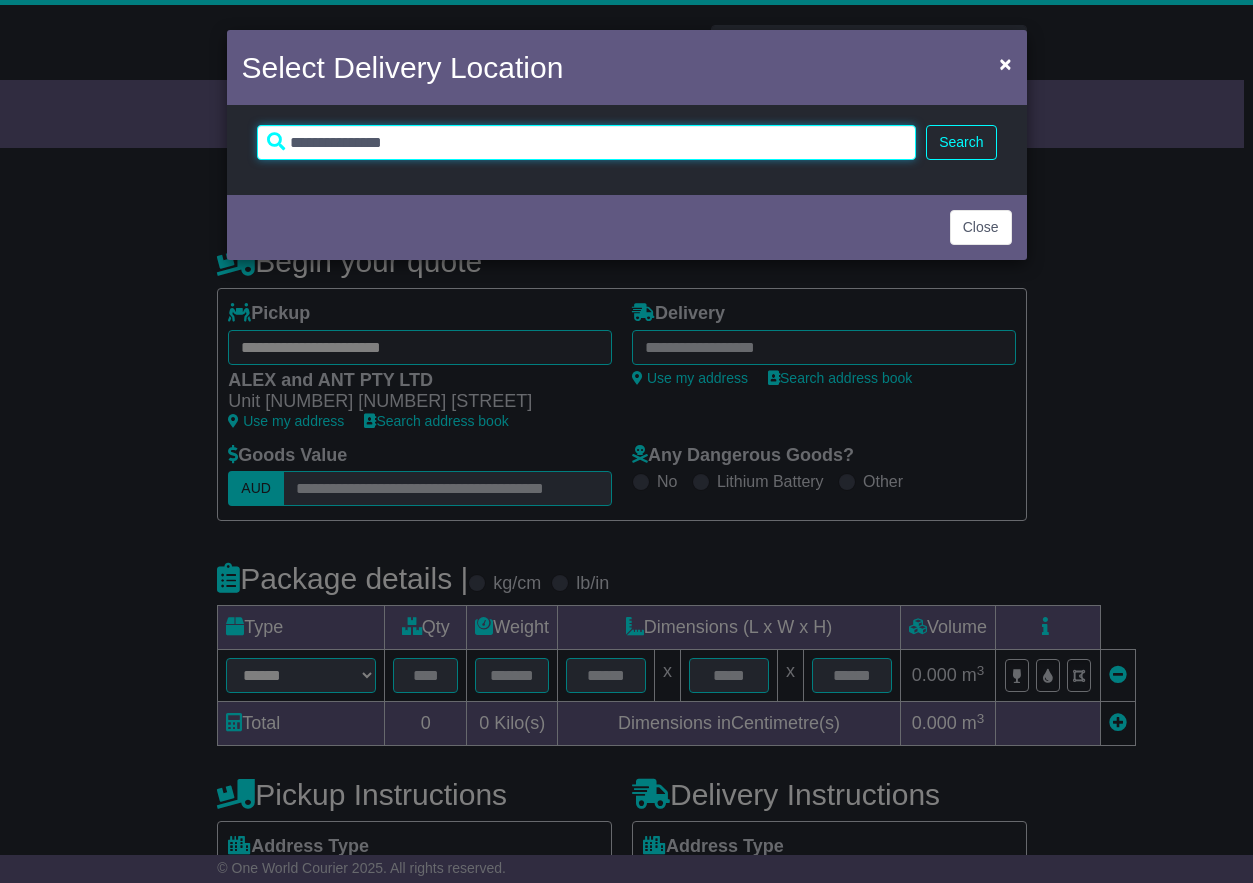 type on "**********" 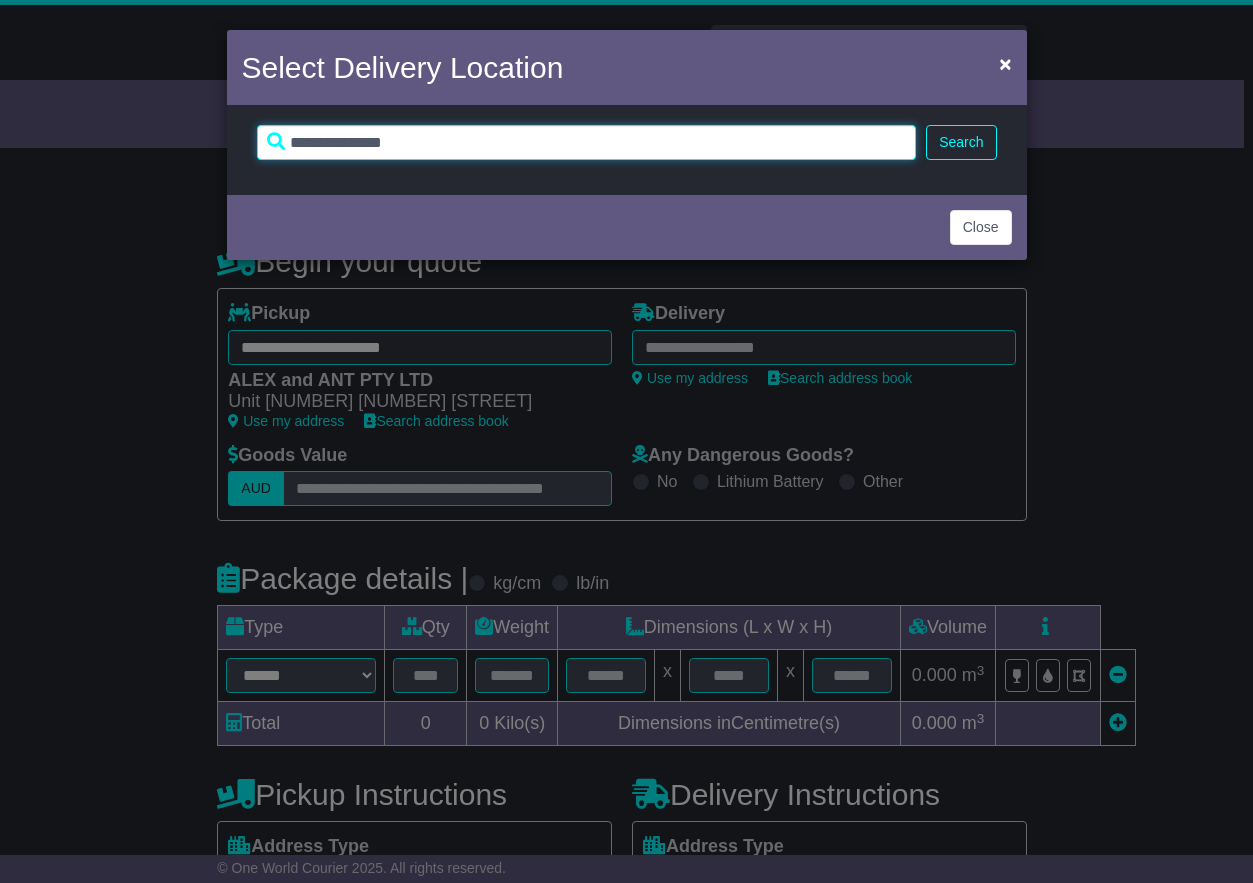 drag, startPoint x: 441, startPoint y: 144, endPoint x: 77, endPoint y: 145, distance: 364.00137 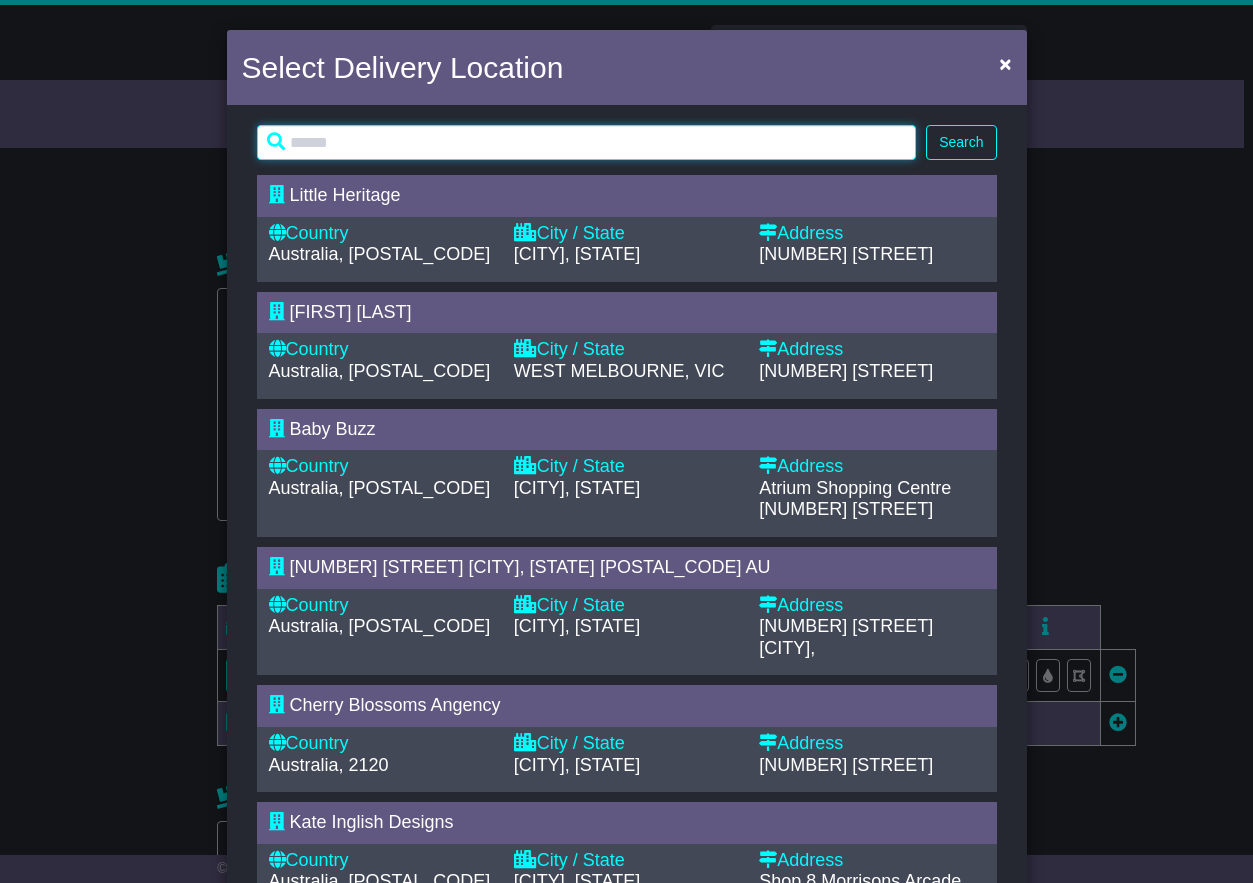click at bounding box center (587, 142) 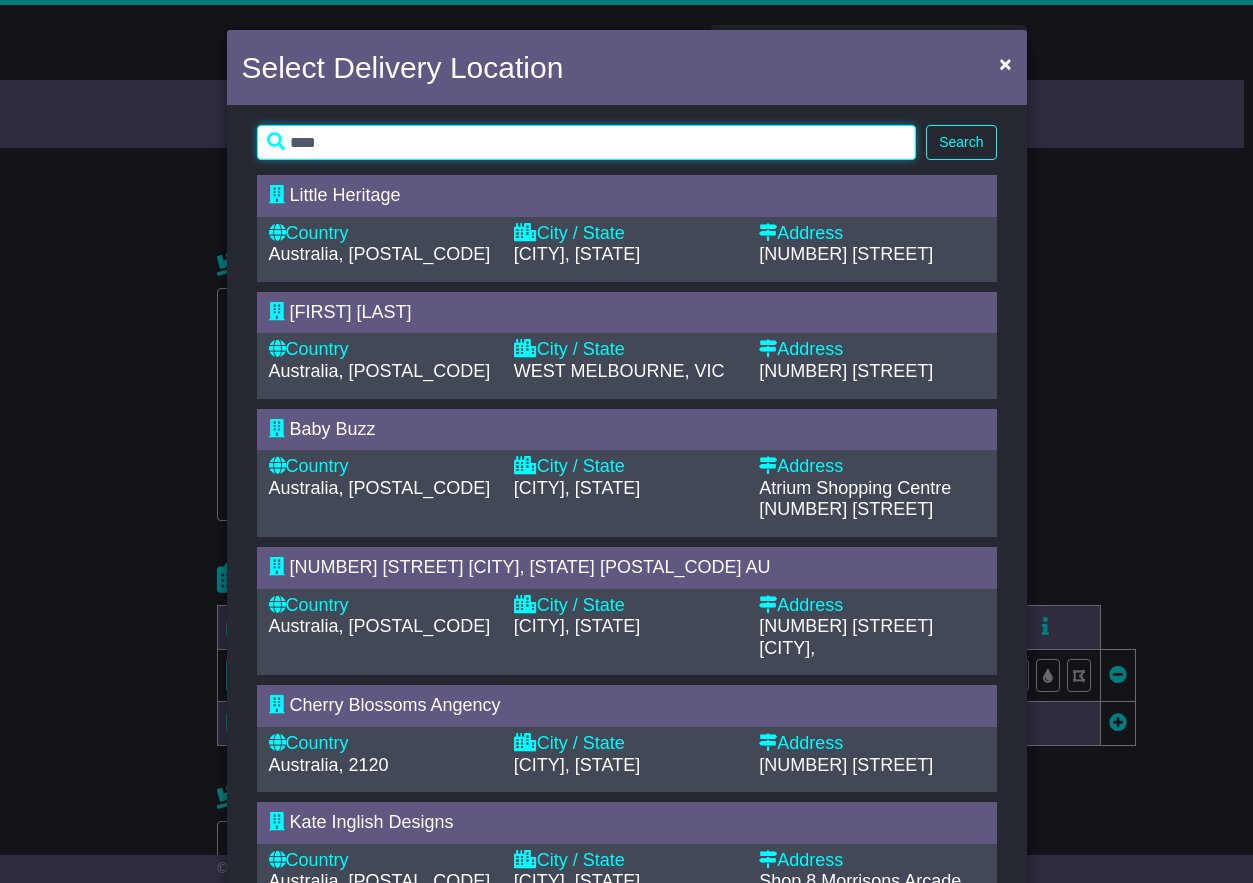type on "****" 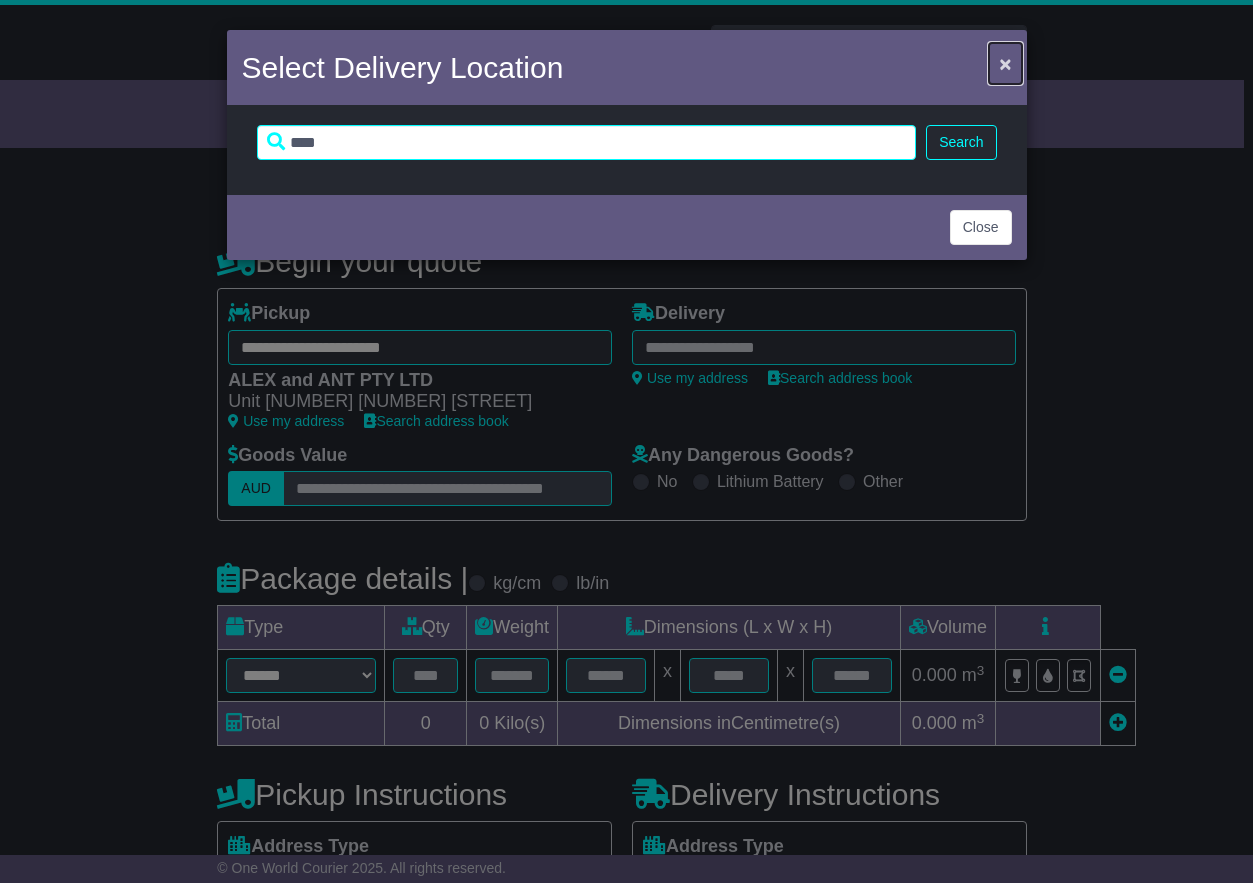 click on "×" at bounding box center [1005, 63] 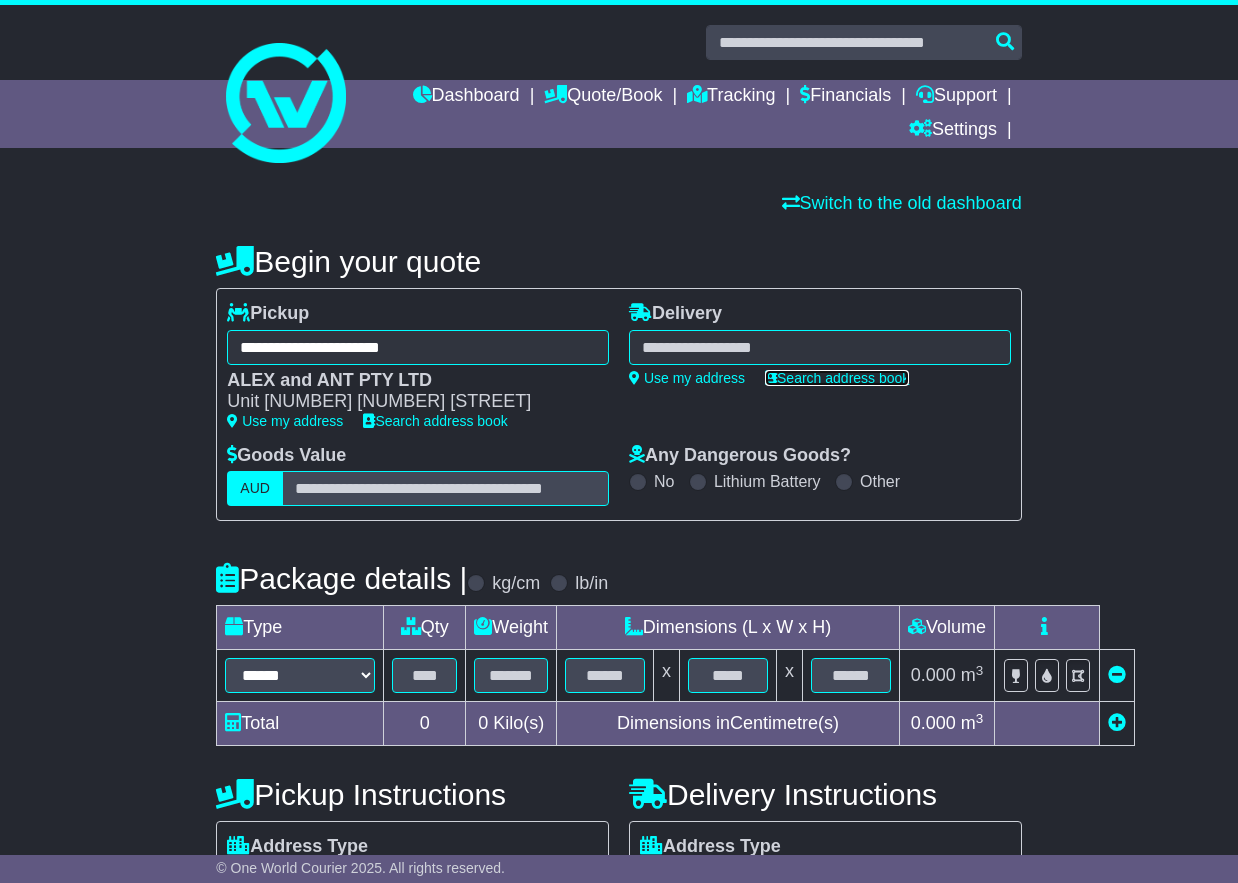click on "Search address book" at bounding box center (837, 378) 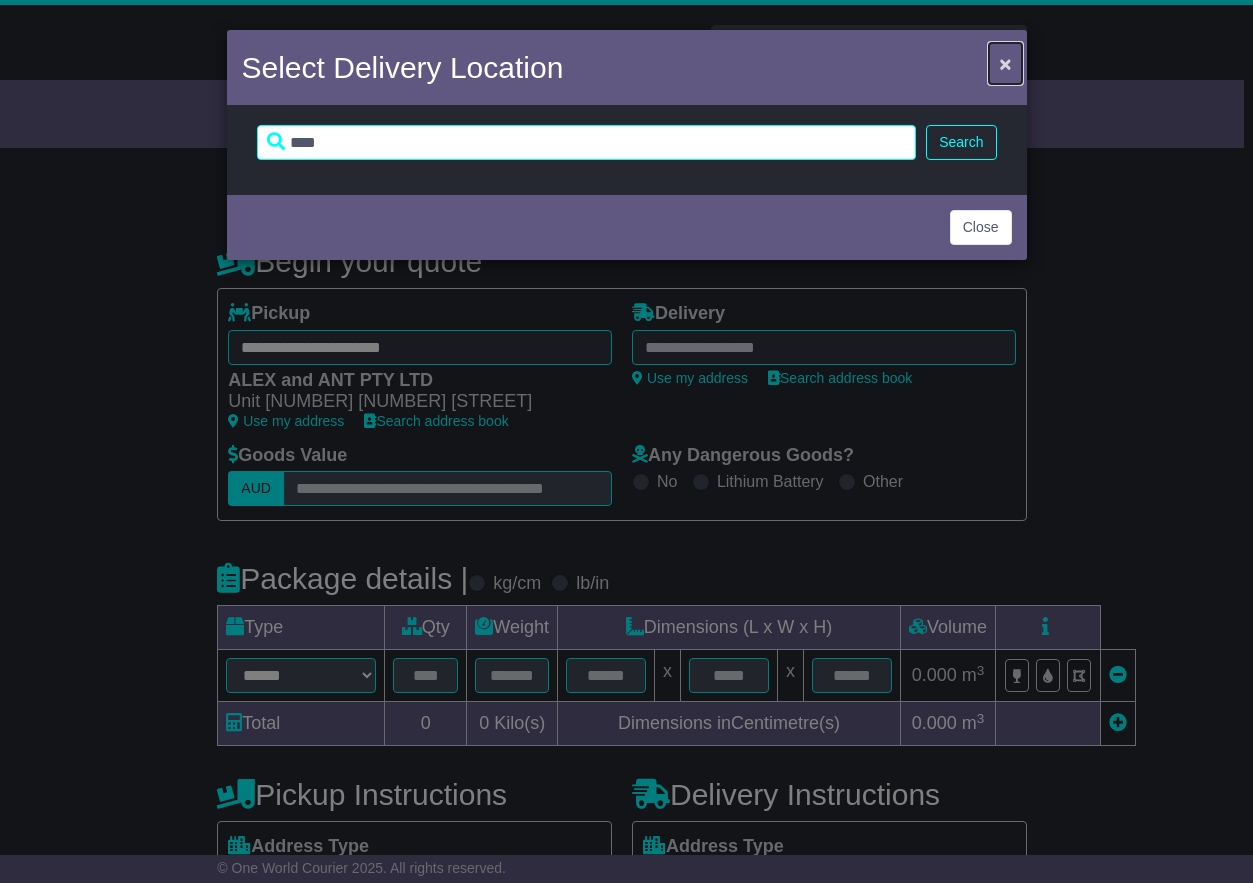 click on "×" at bounding box center [1005, 63] 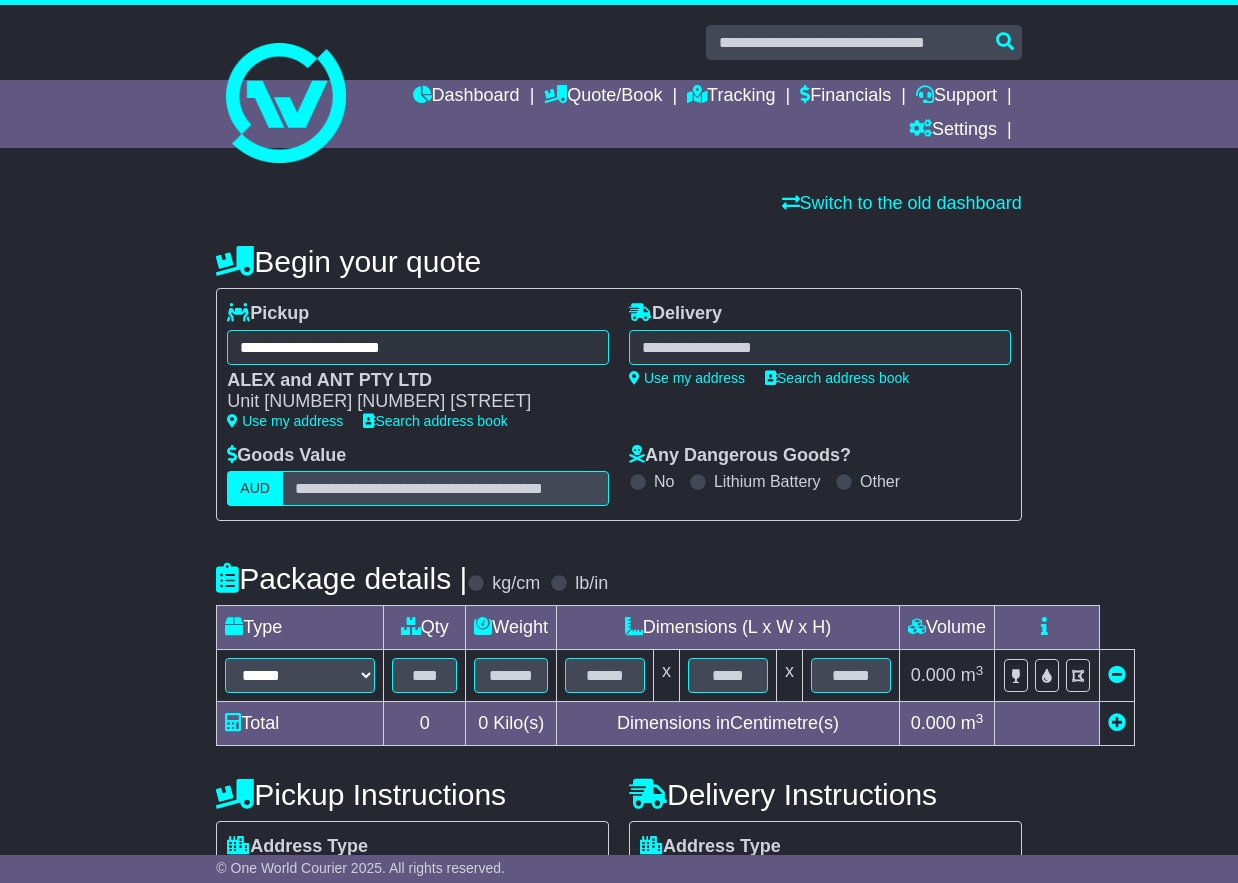 click at bounding box center [820, 347] 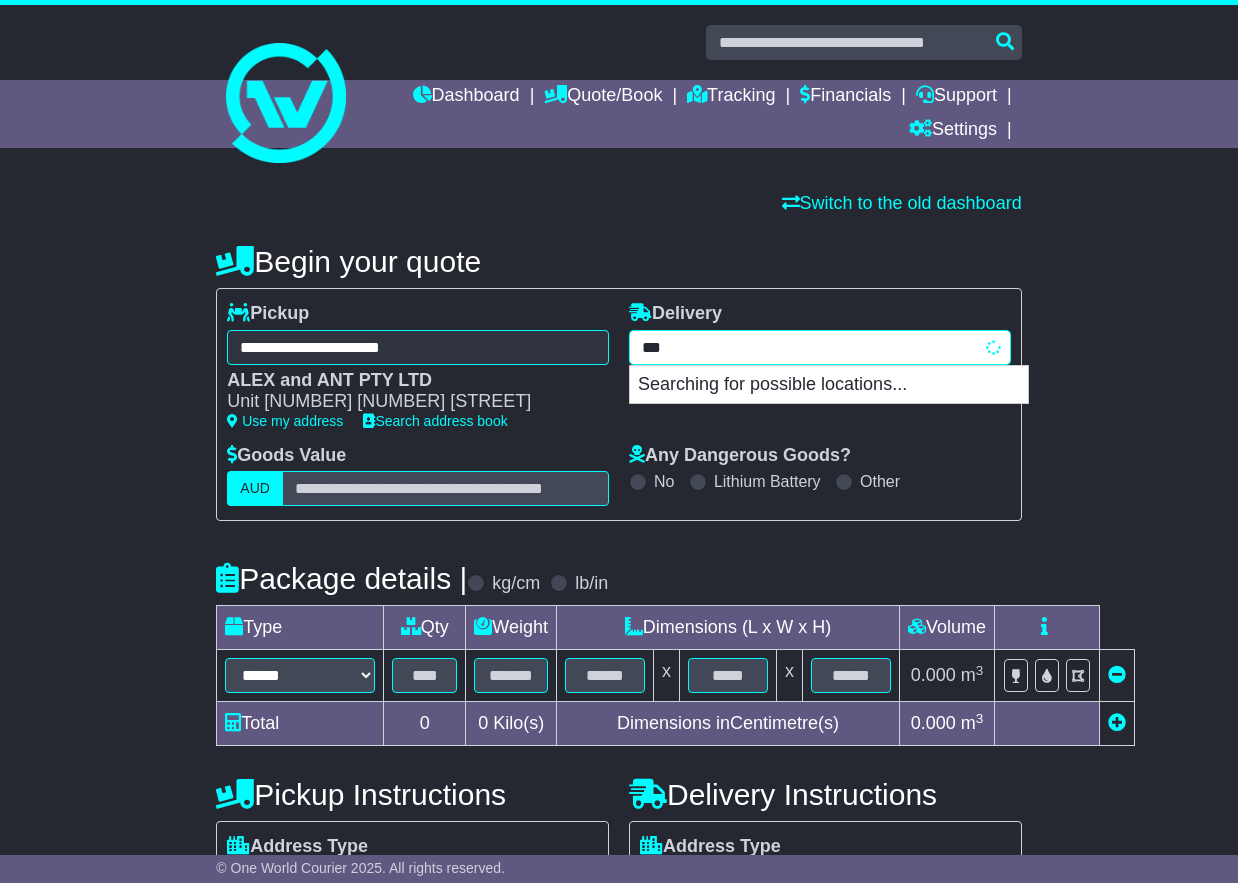 type on "****" 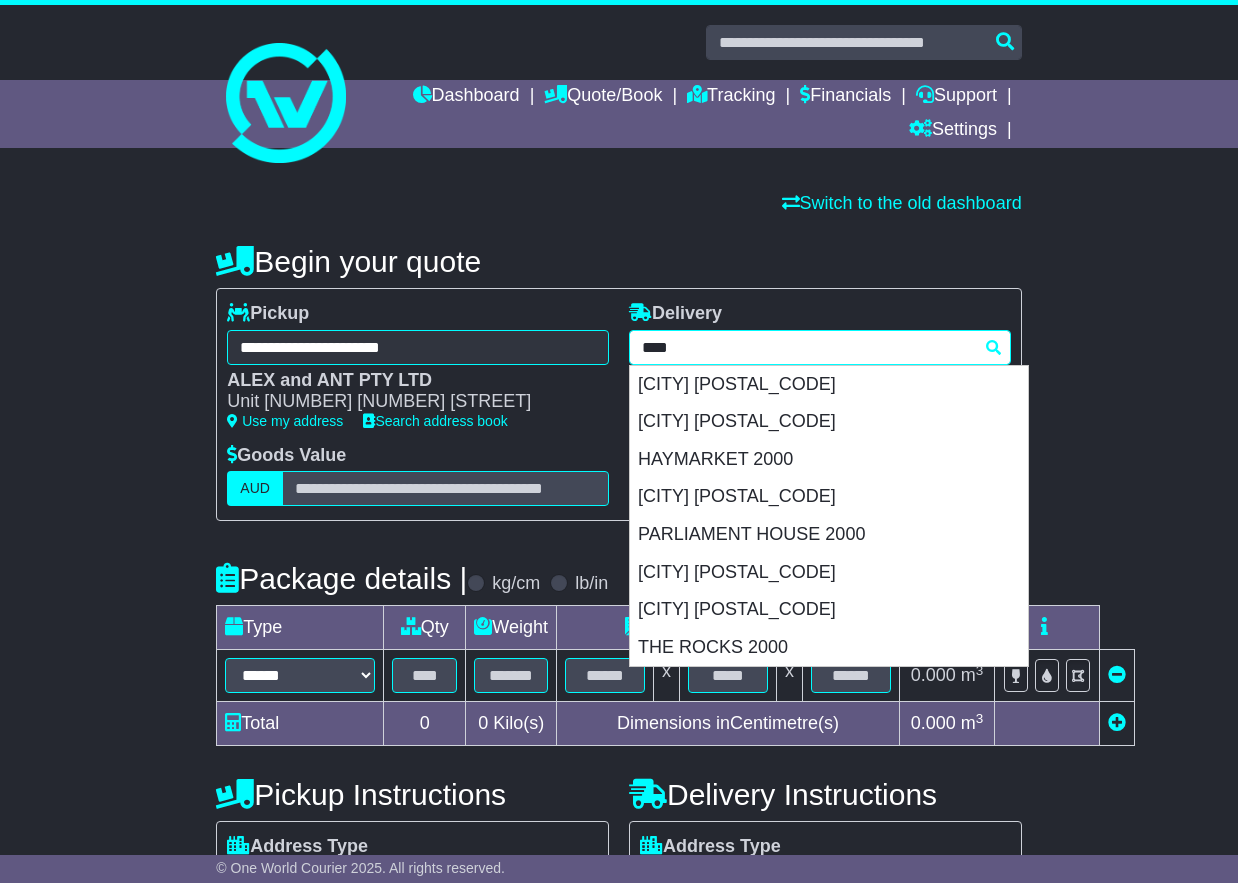 click on "**** 2000 BARANGAROO 2000 DAWES POINT 2000 HAYMARKET 2000 MILLERS POINT 2000 PARLIAMENT HOUSE 2000 SYDNEY 2000 SYDNEY SOUTH 2000 THE ROCKS 2000" at bounding box center (820, 347) 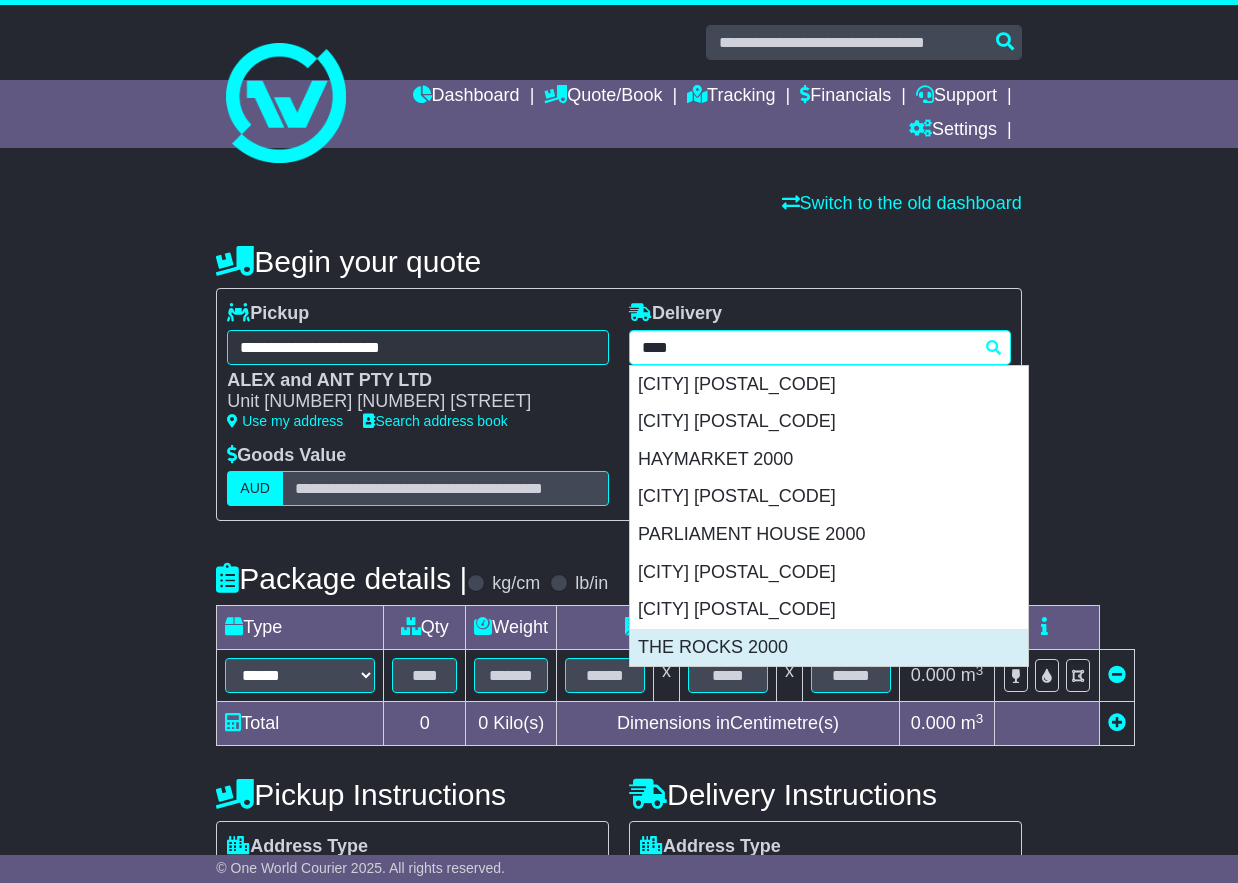 click on "THE ROCKS 2000" at bounding box center [829, 648] 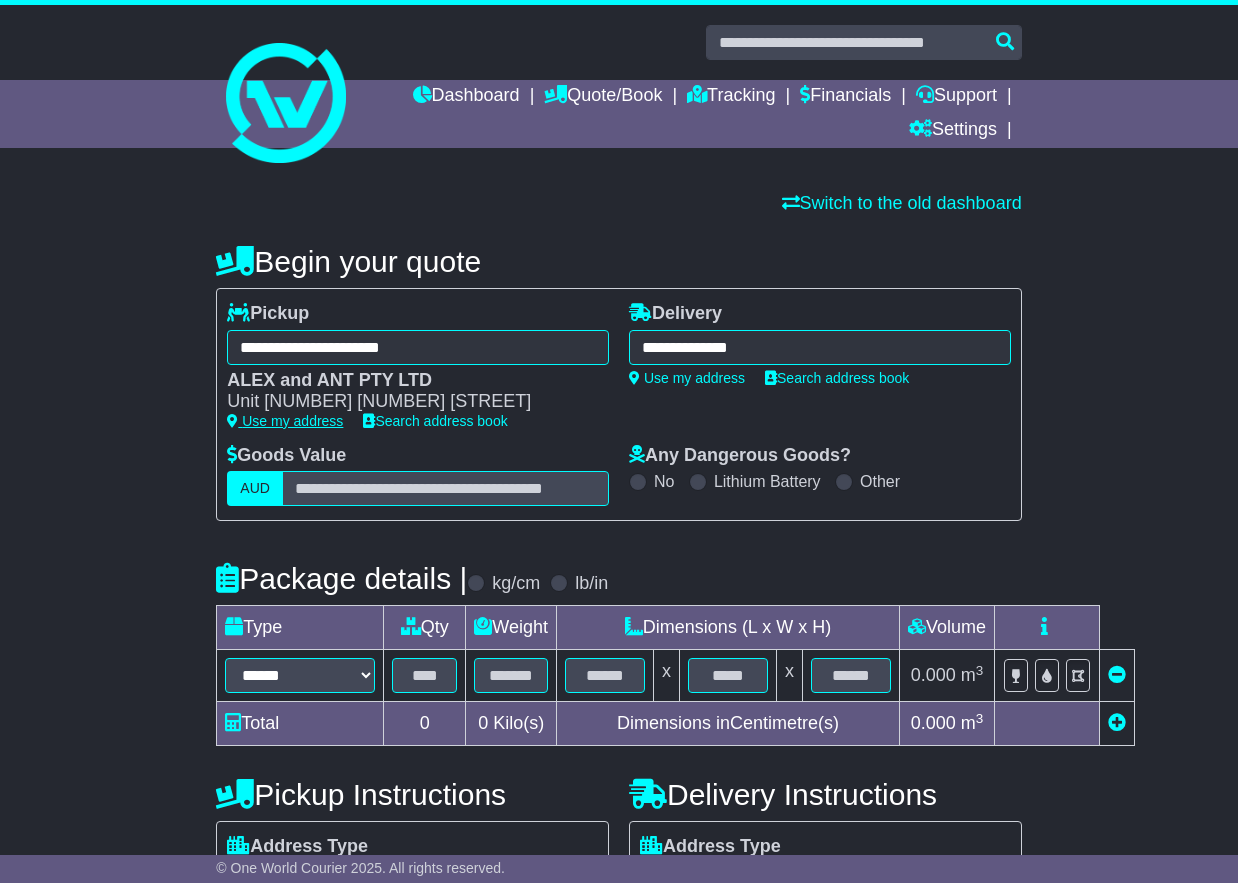 type on "**********" 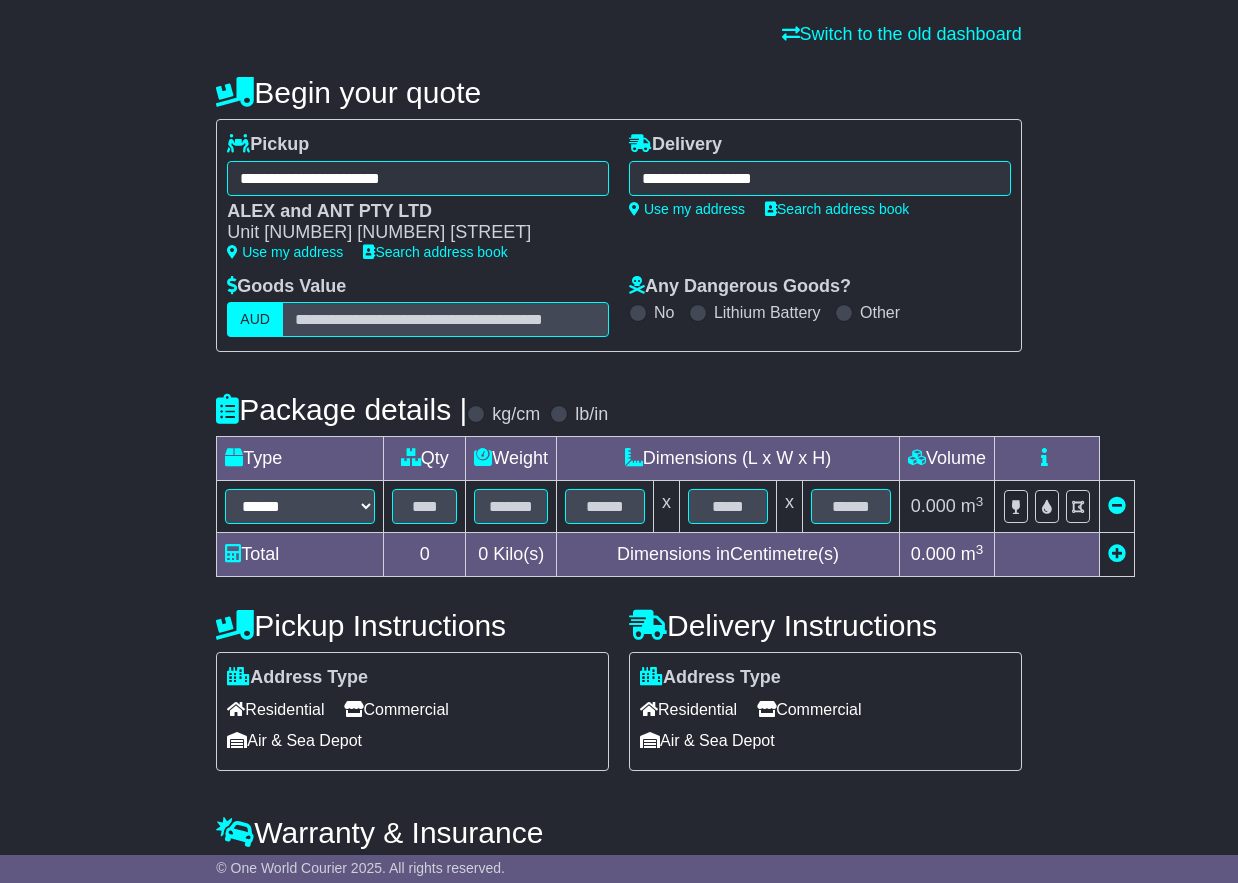 scroll, scrollTop: 170, scrollLeft: 0, axis: vertical 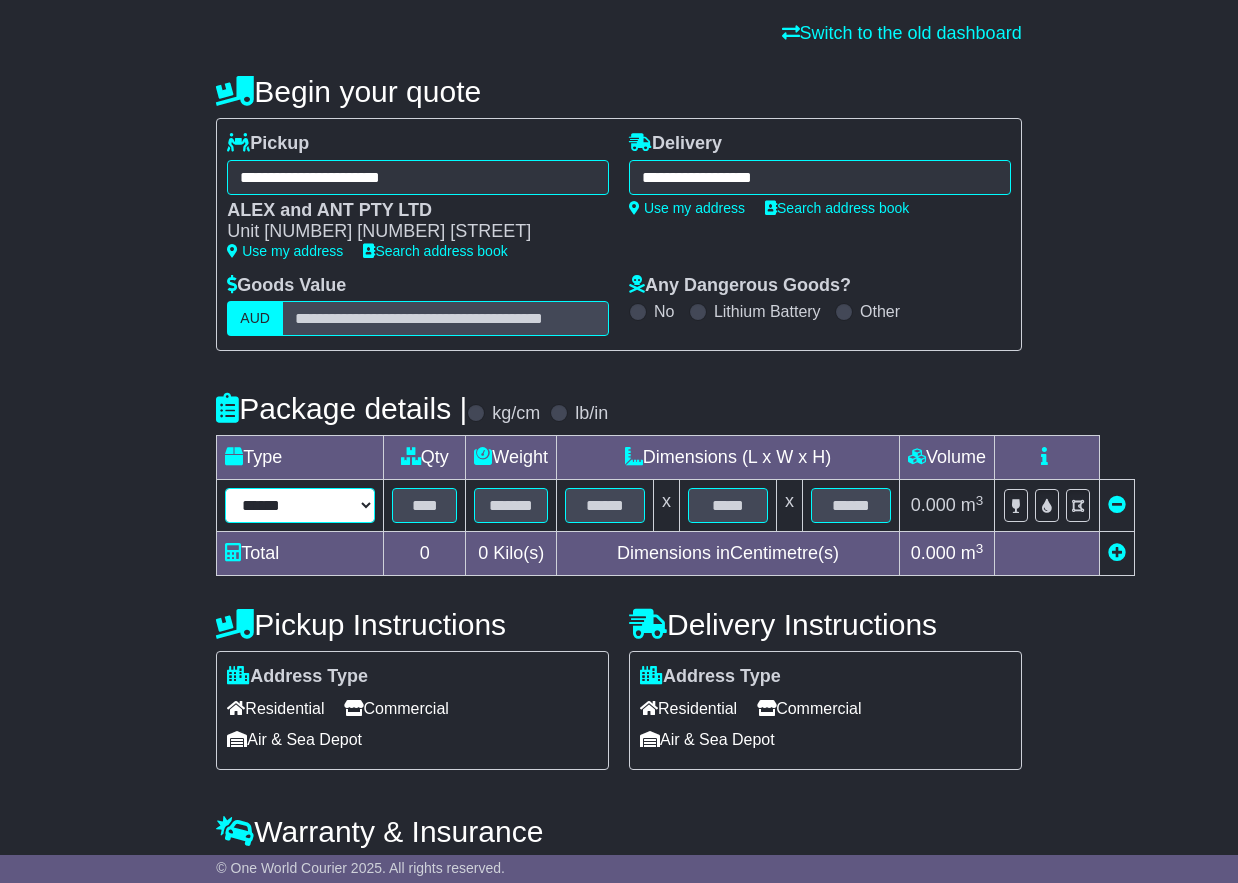 click on "****** ****** *** ******** ***** **** **** ****** *** *******" at bounding box center [300, 505] 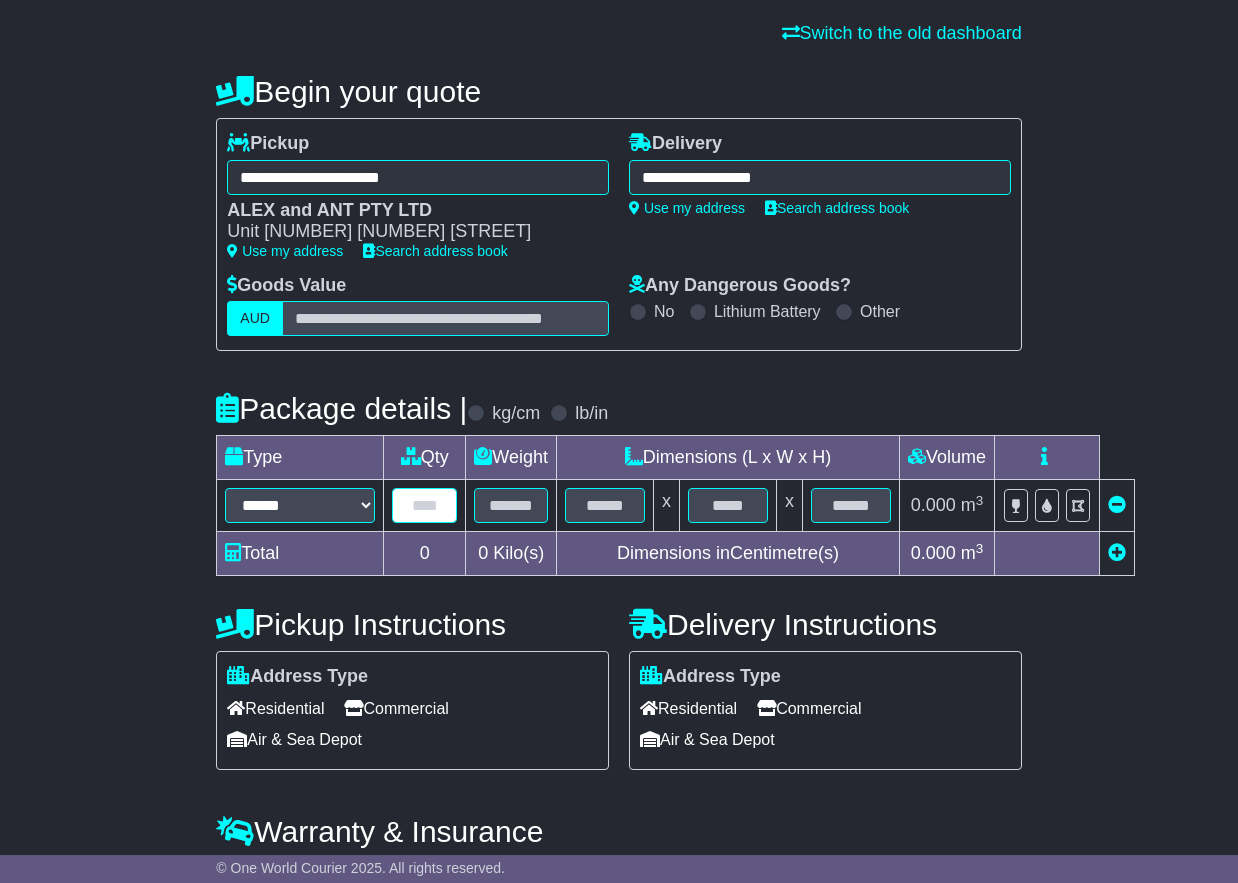 click at bounding box center [424, 505] 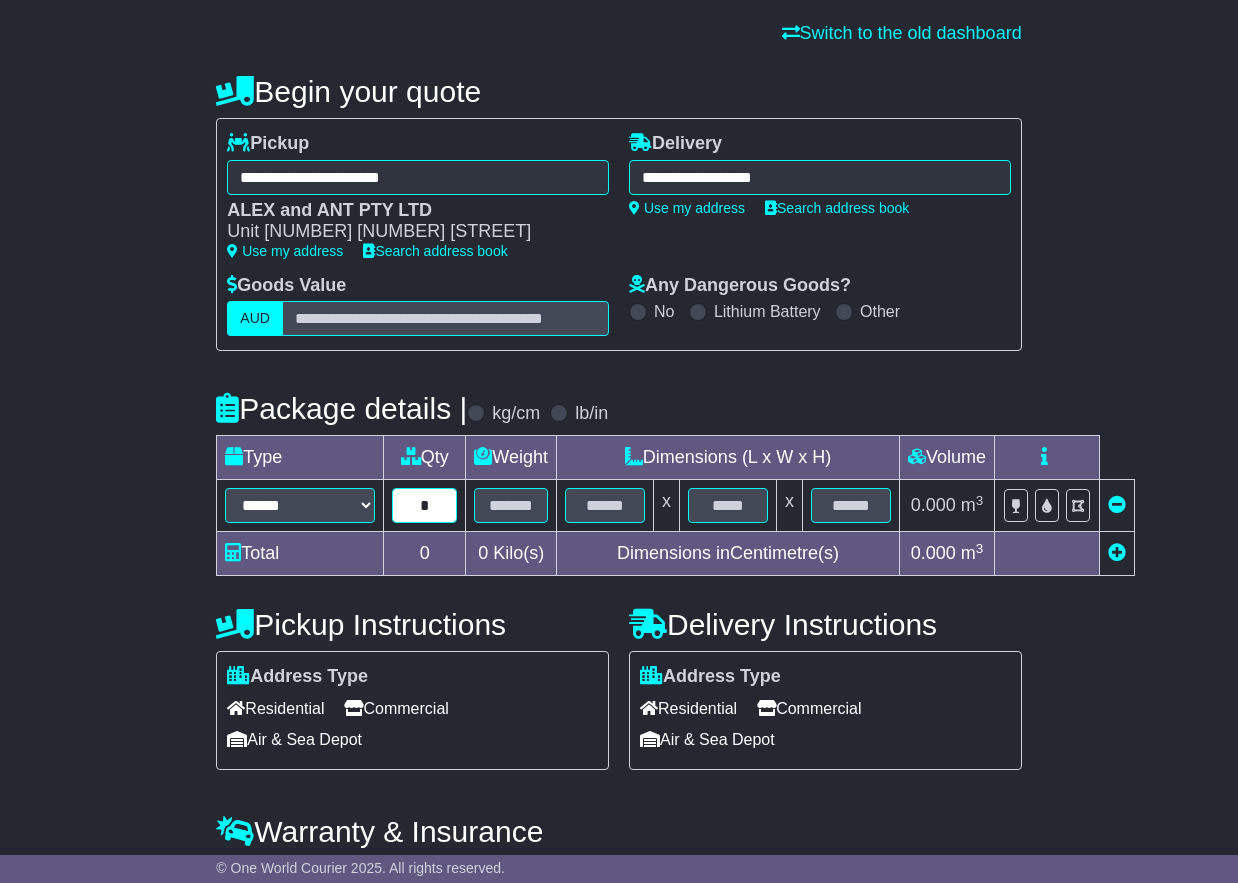 type on "*" 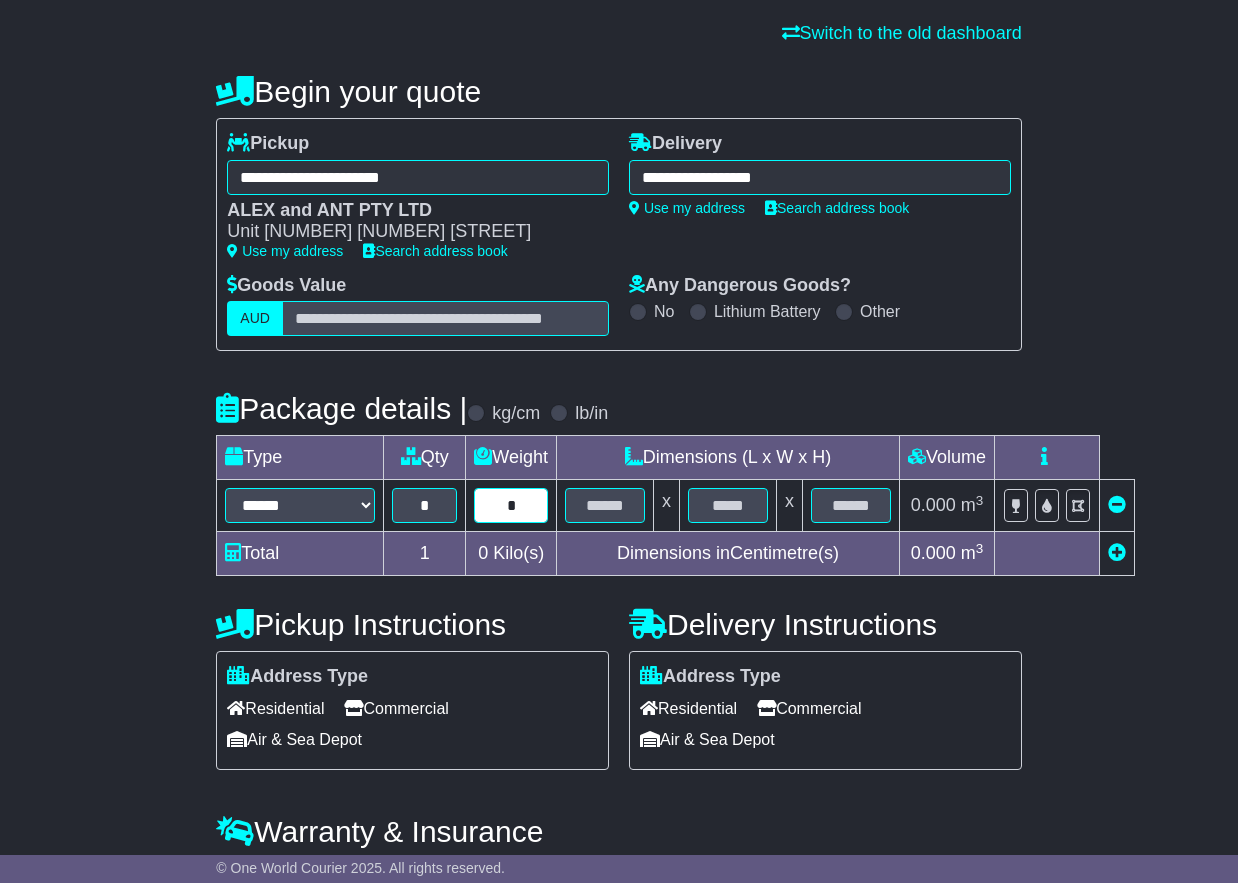 type on "*" 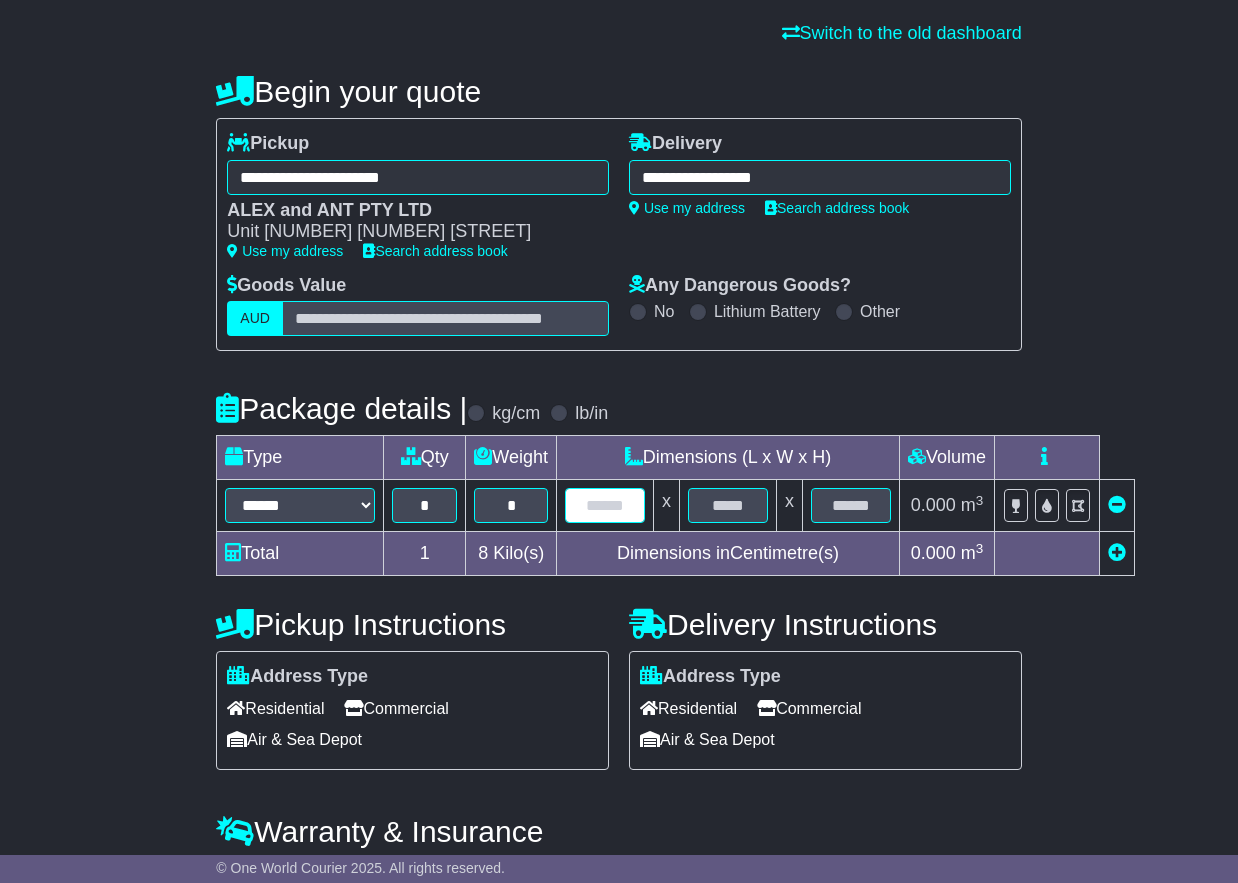 type on "*" 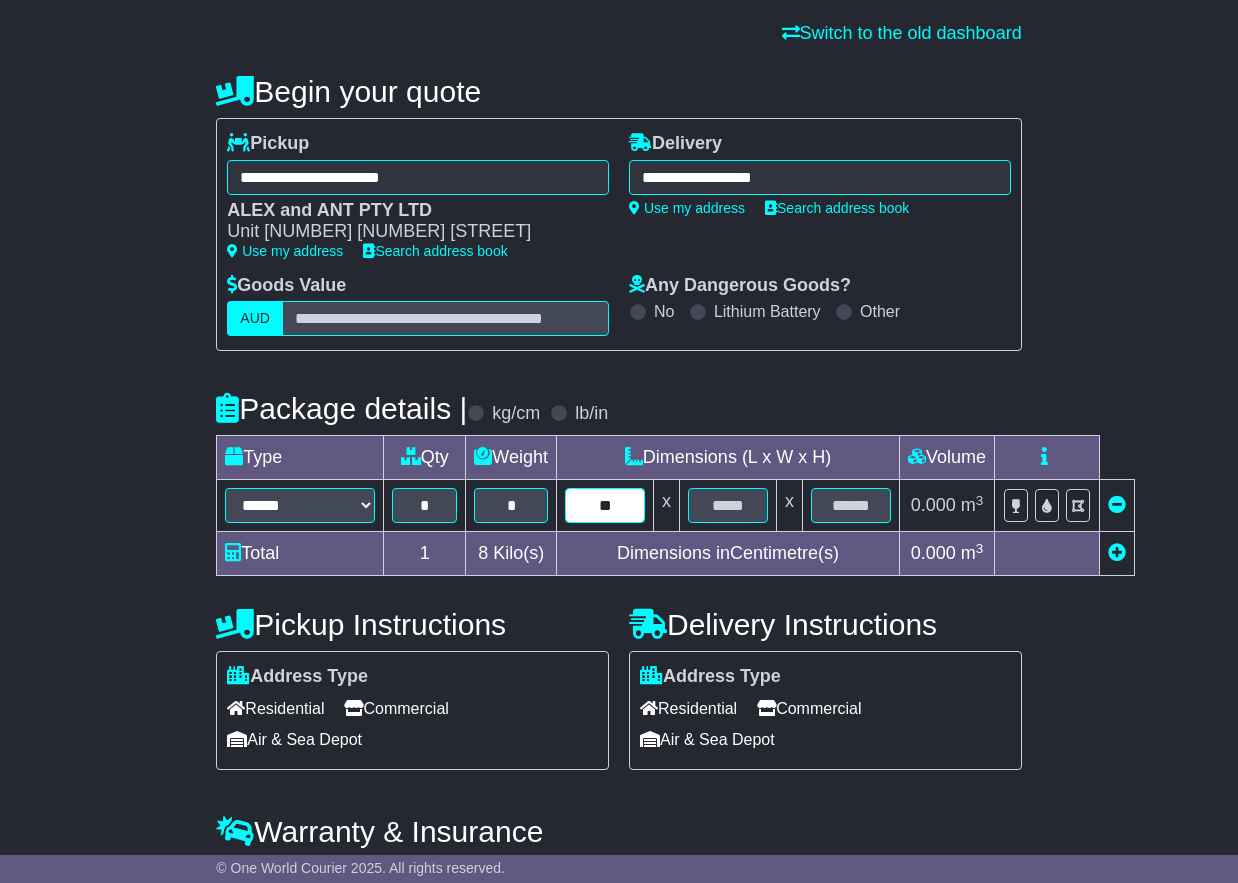 type on "**" 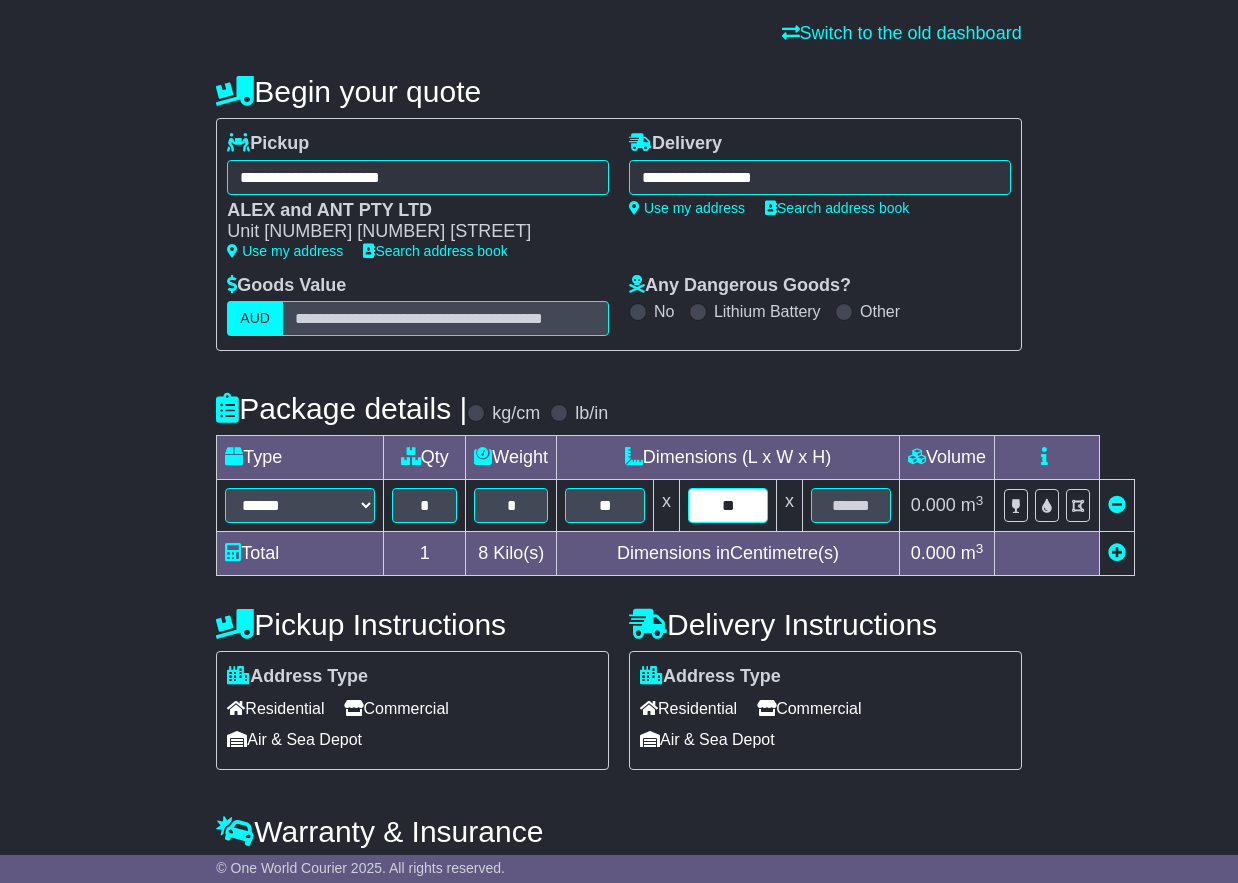 type on "**" 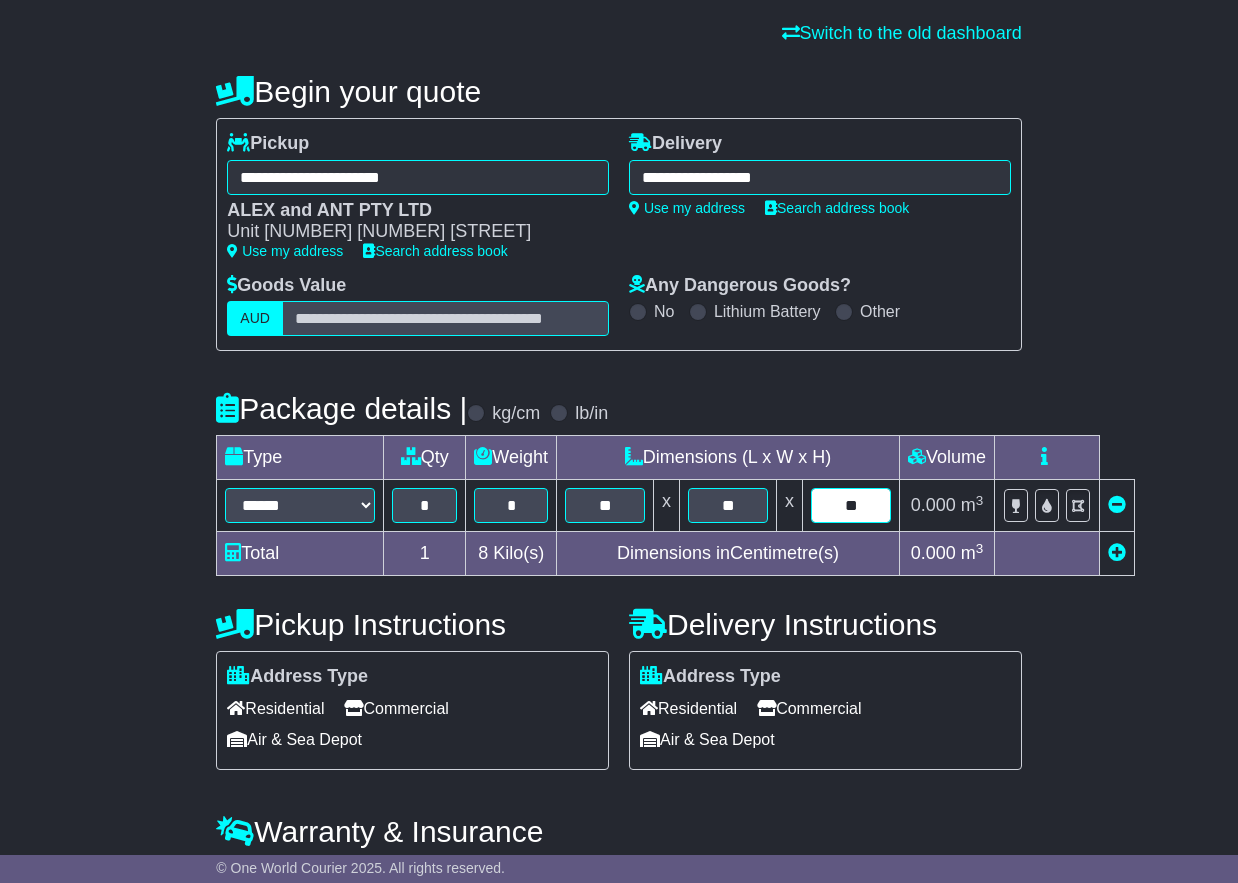 type on "**" 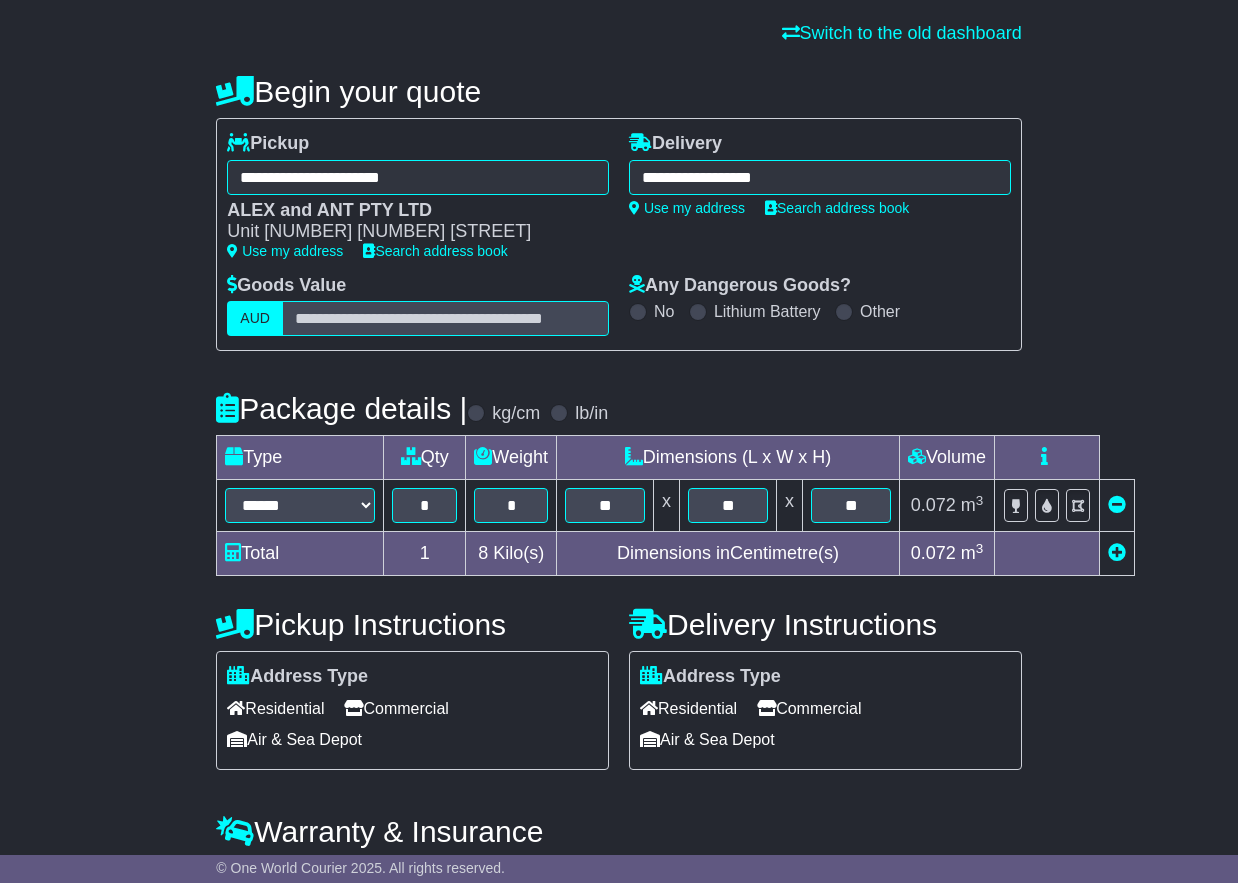 scroll, scrollTop: 282, scrollLeft: 0, axis: vertical 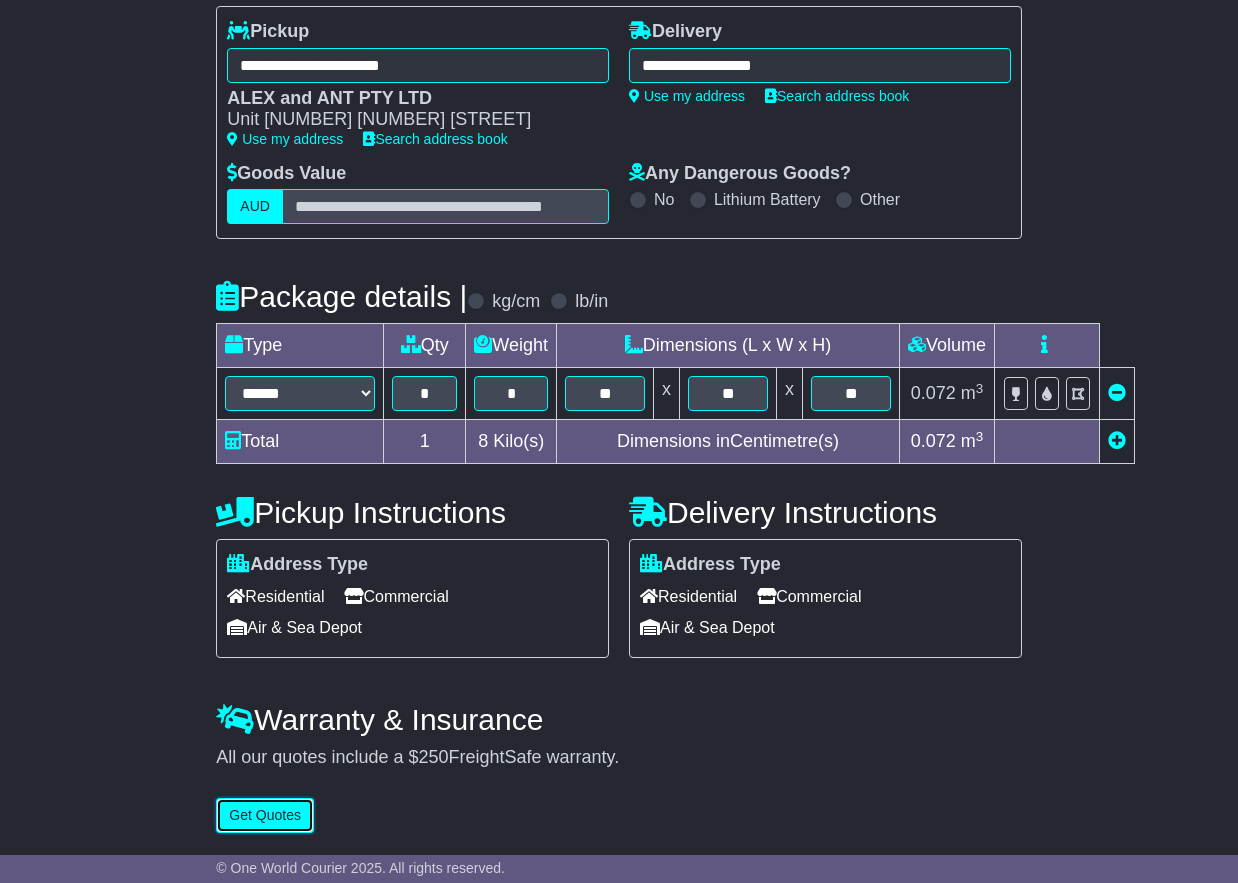 type 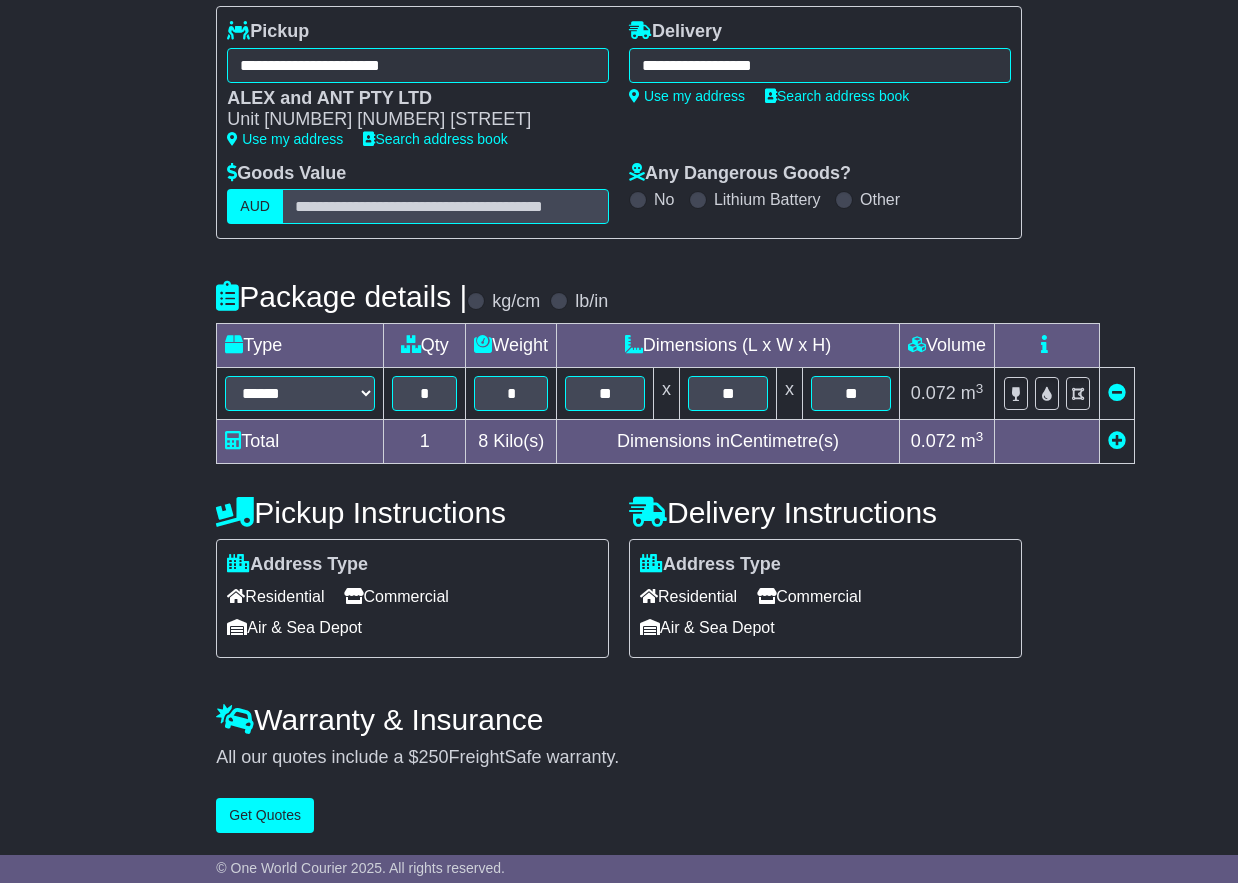 click on "Commercial" at bounding box center (809, 596) 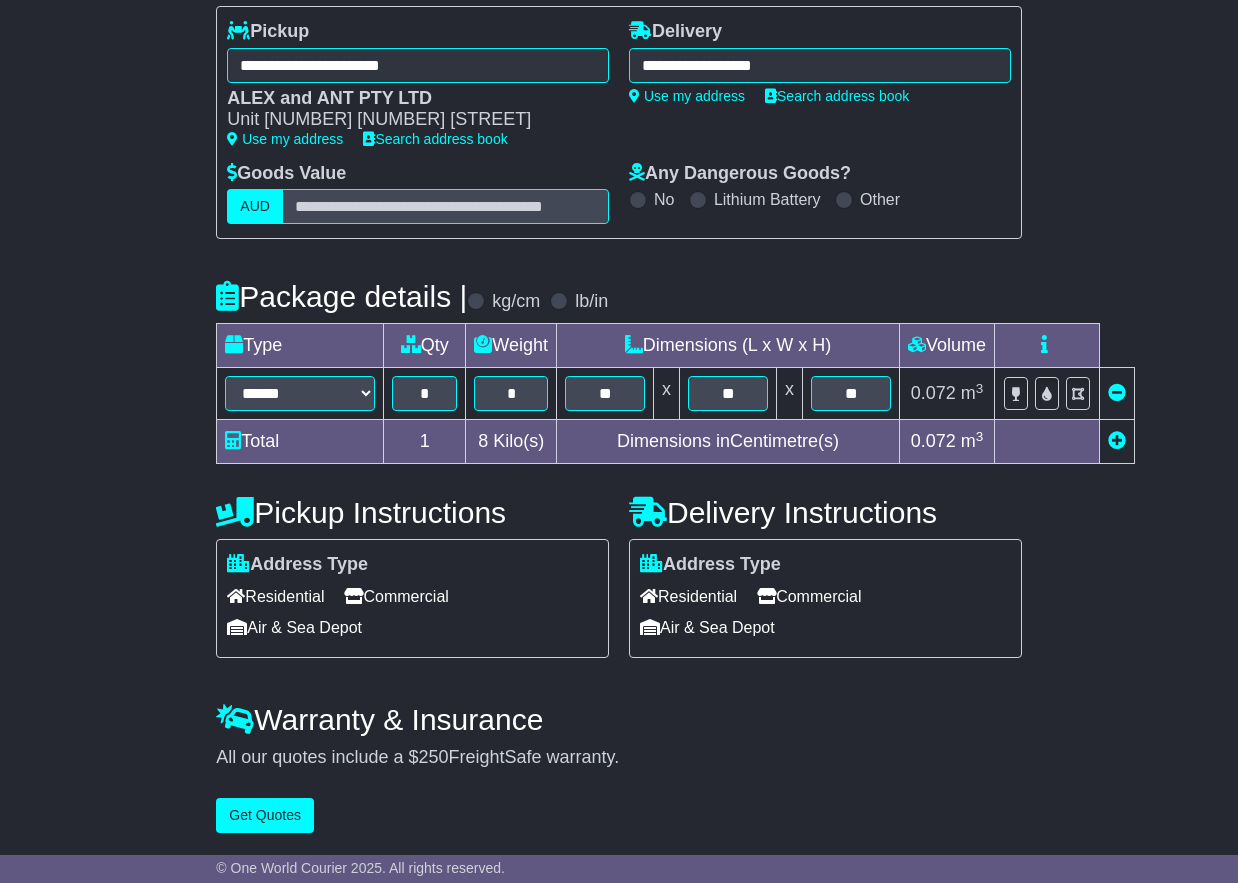 scroll, scrollTop: 284, scrollLeft: 0, axis: vertical 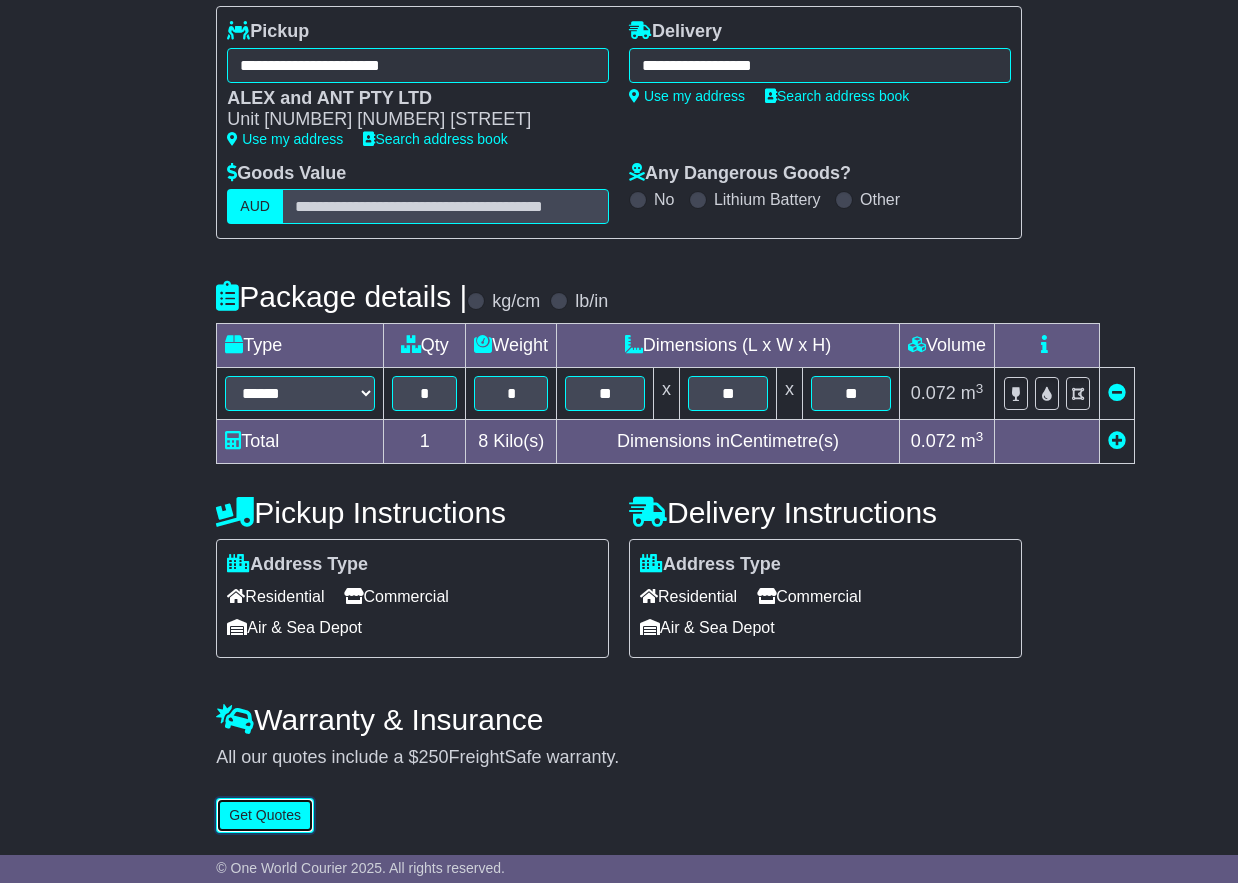 click on "Get Quotes" at bounding box center (265, 815) 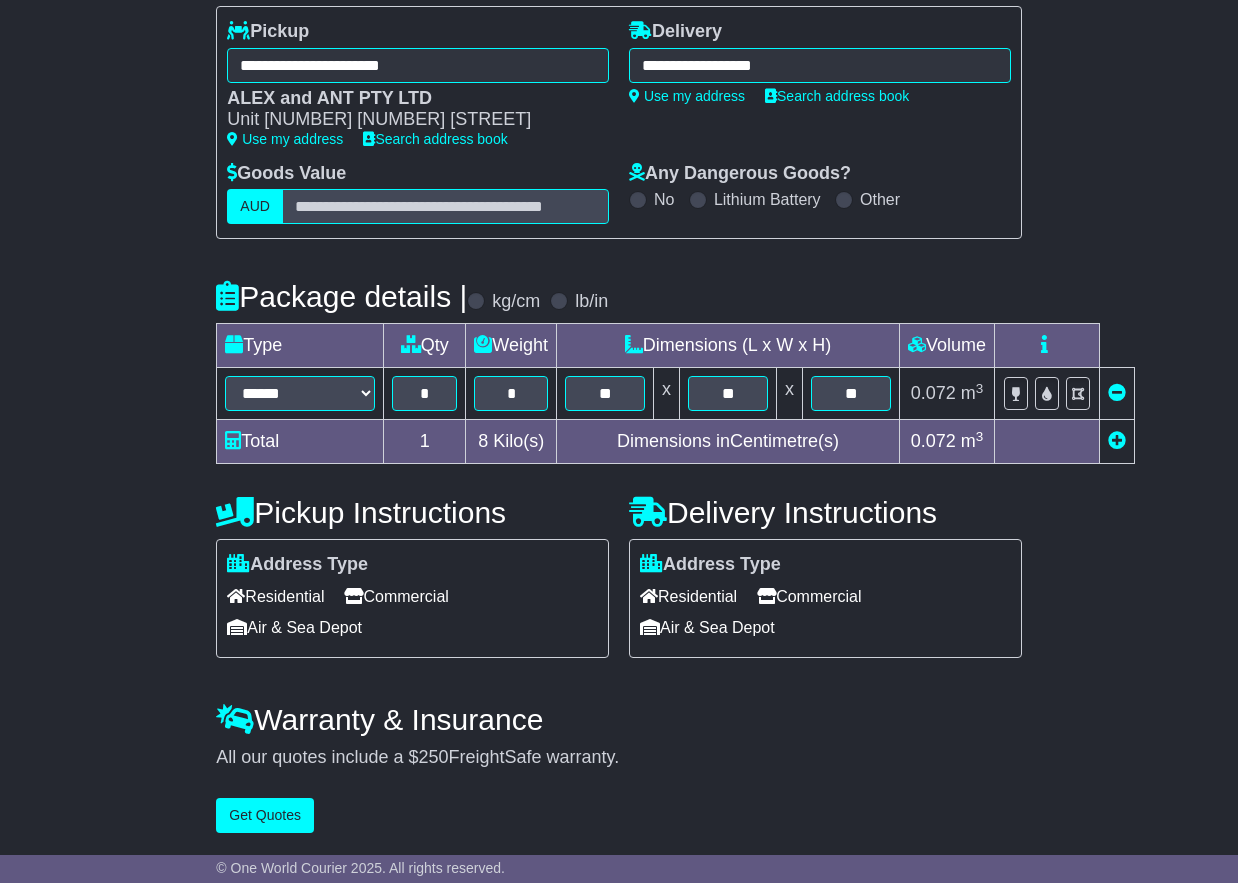 scroll, scrollTop: 0, scrollLeft: 0, axis: both 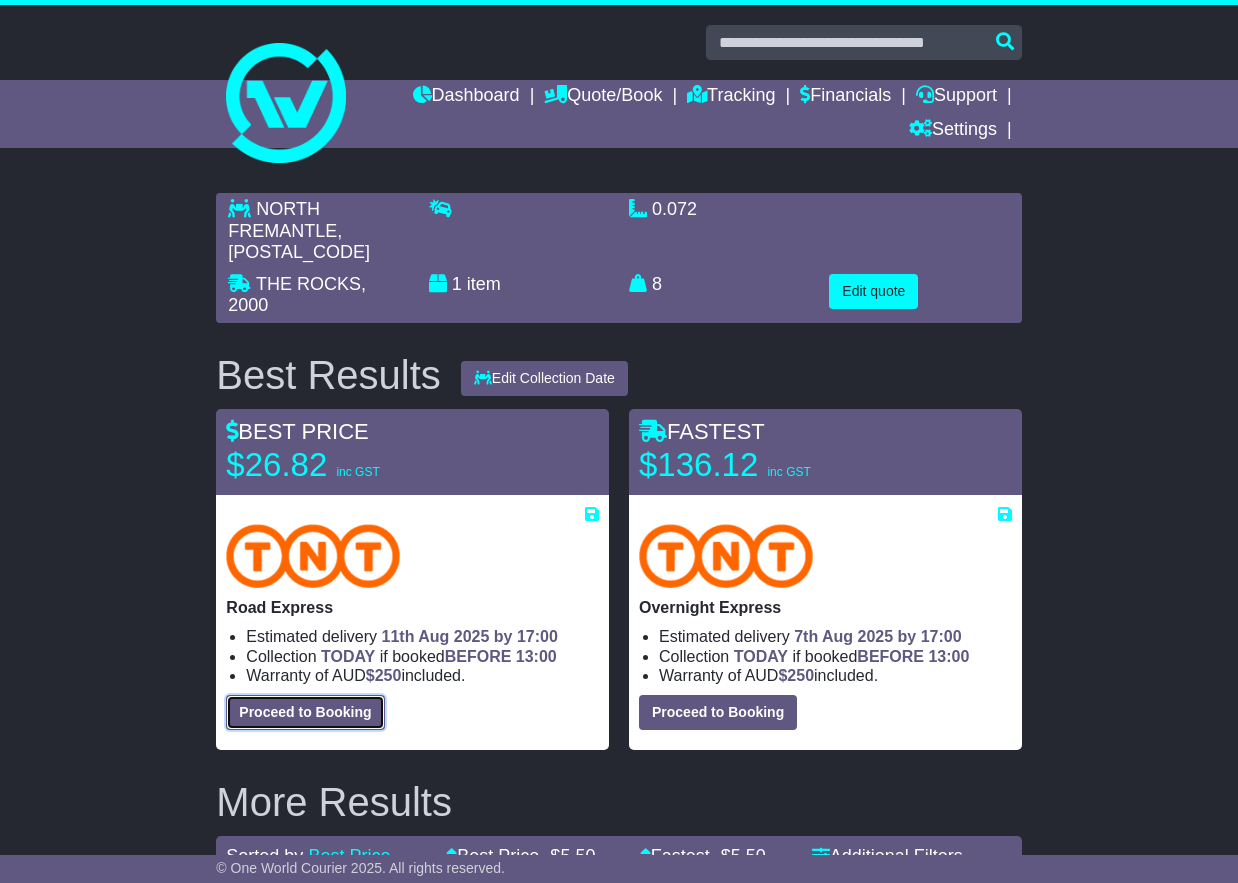 click on "Proceed to Booking" at bounding box center [305, 712] 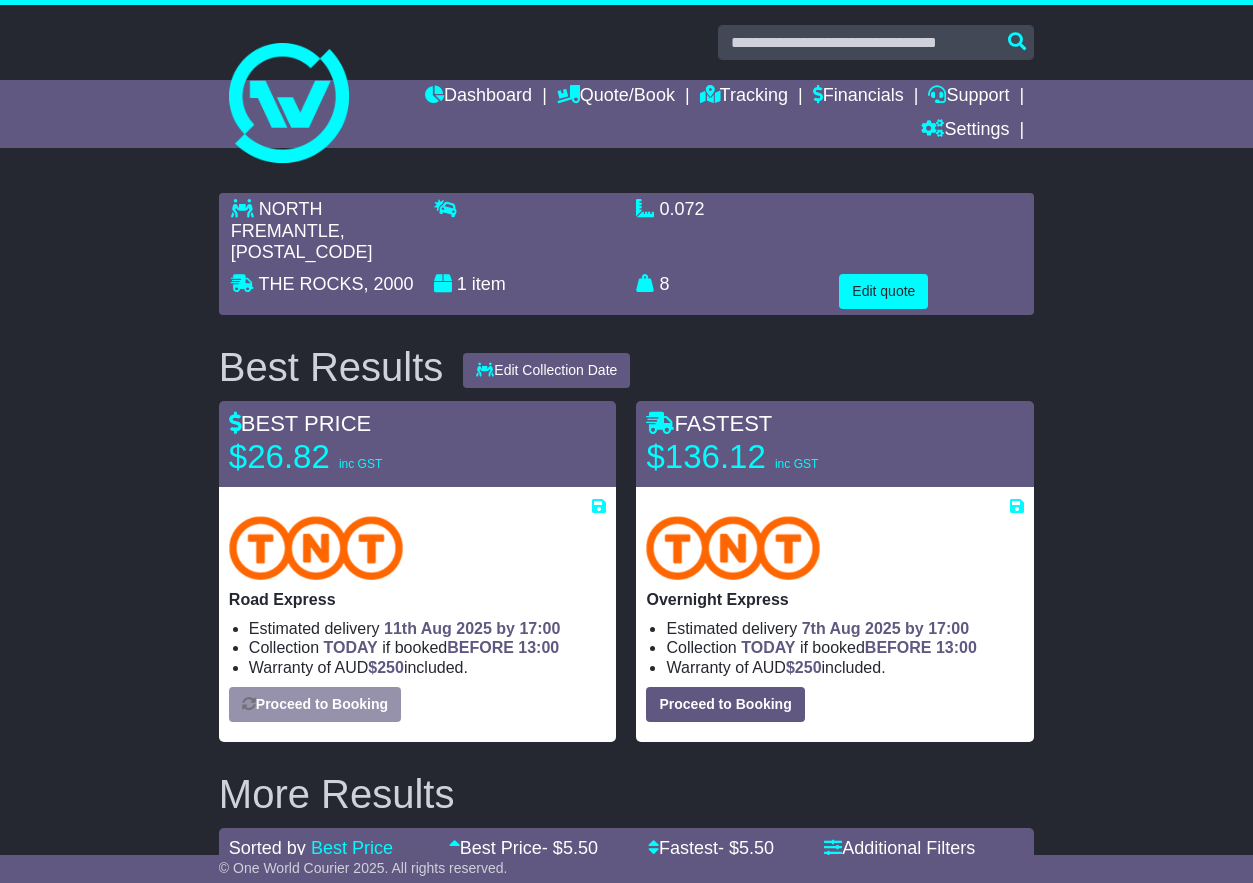 select on "****" 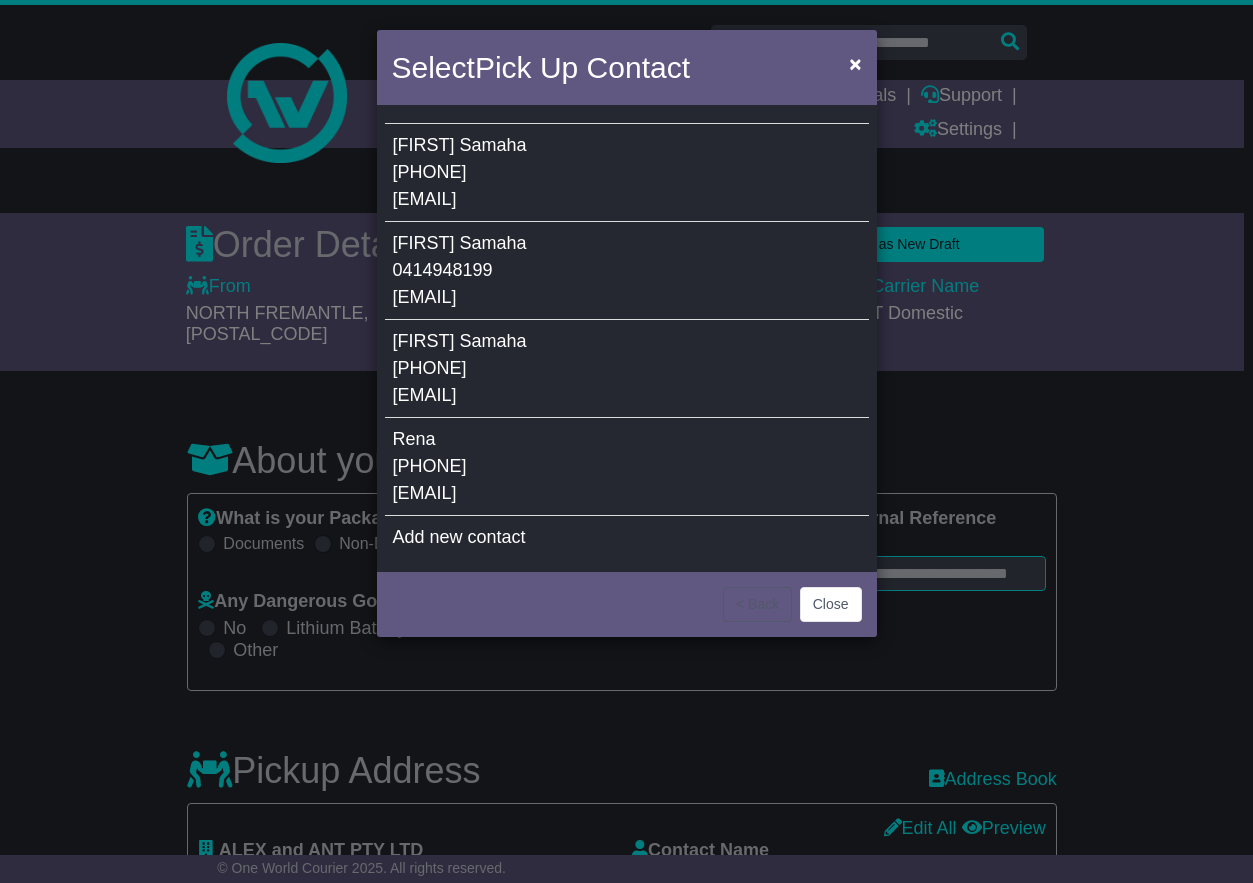 click on "[PHONE]" at bounding box center [430, 172] 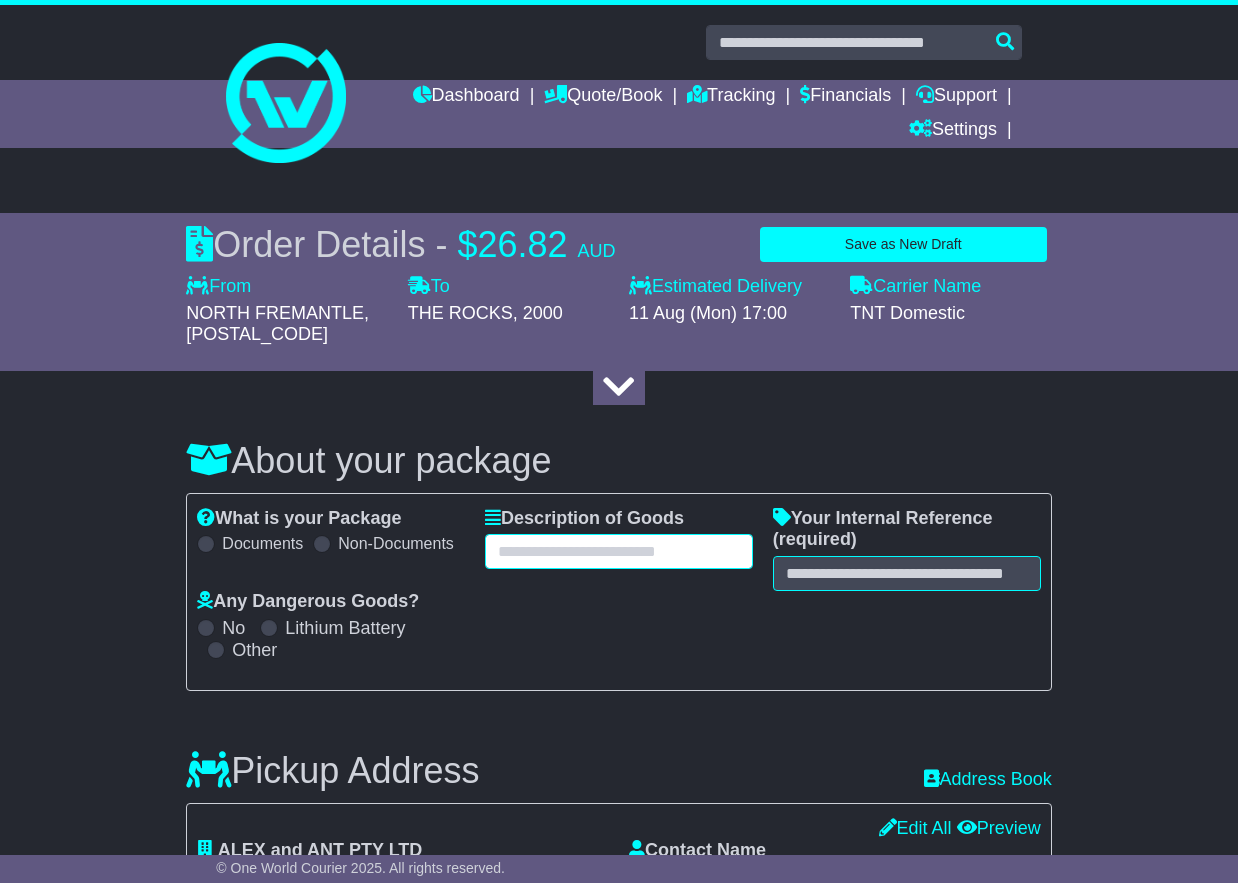click at bounding box center [619, 551] 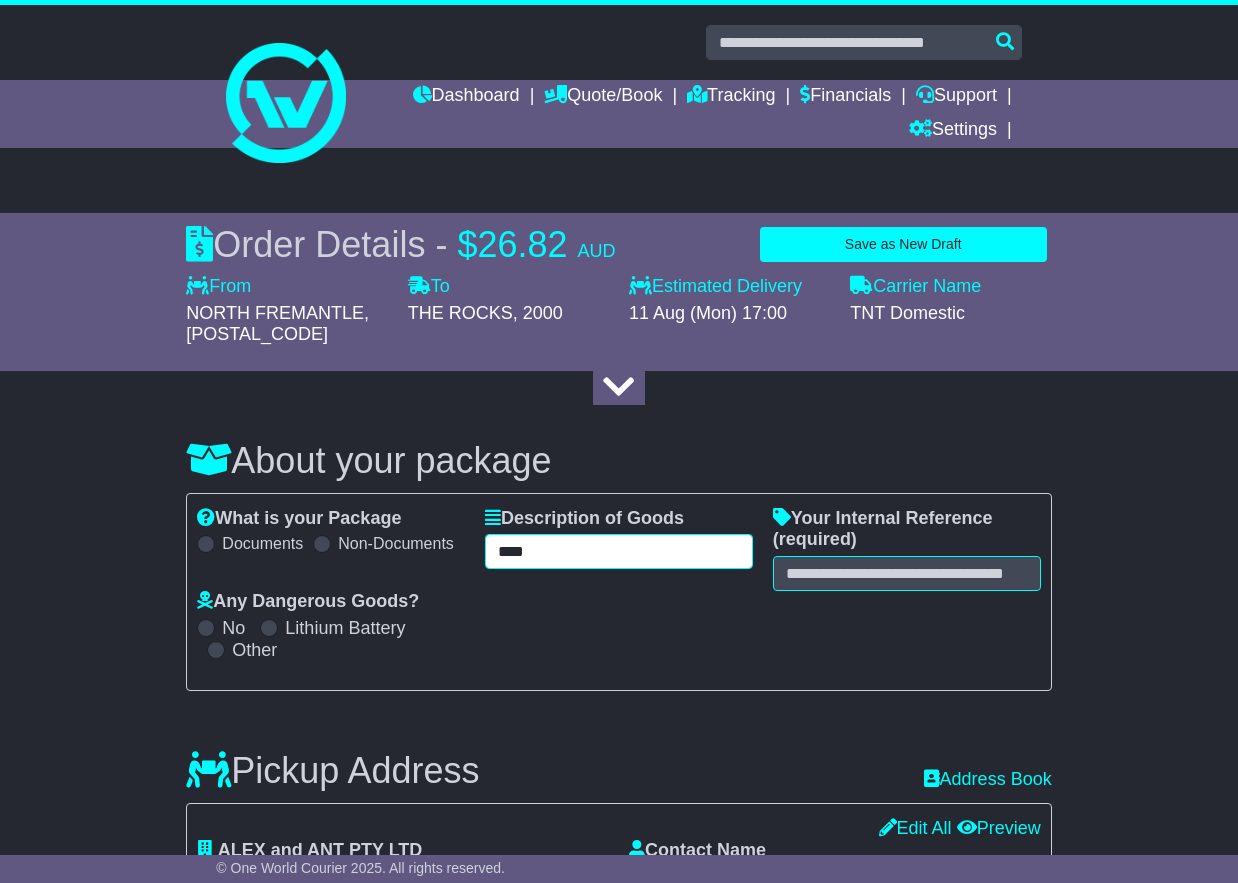 type on "****" 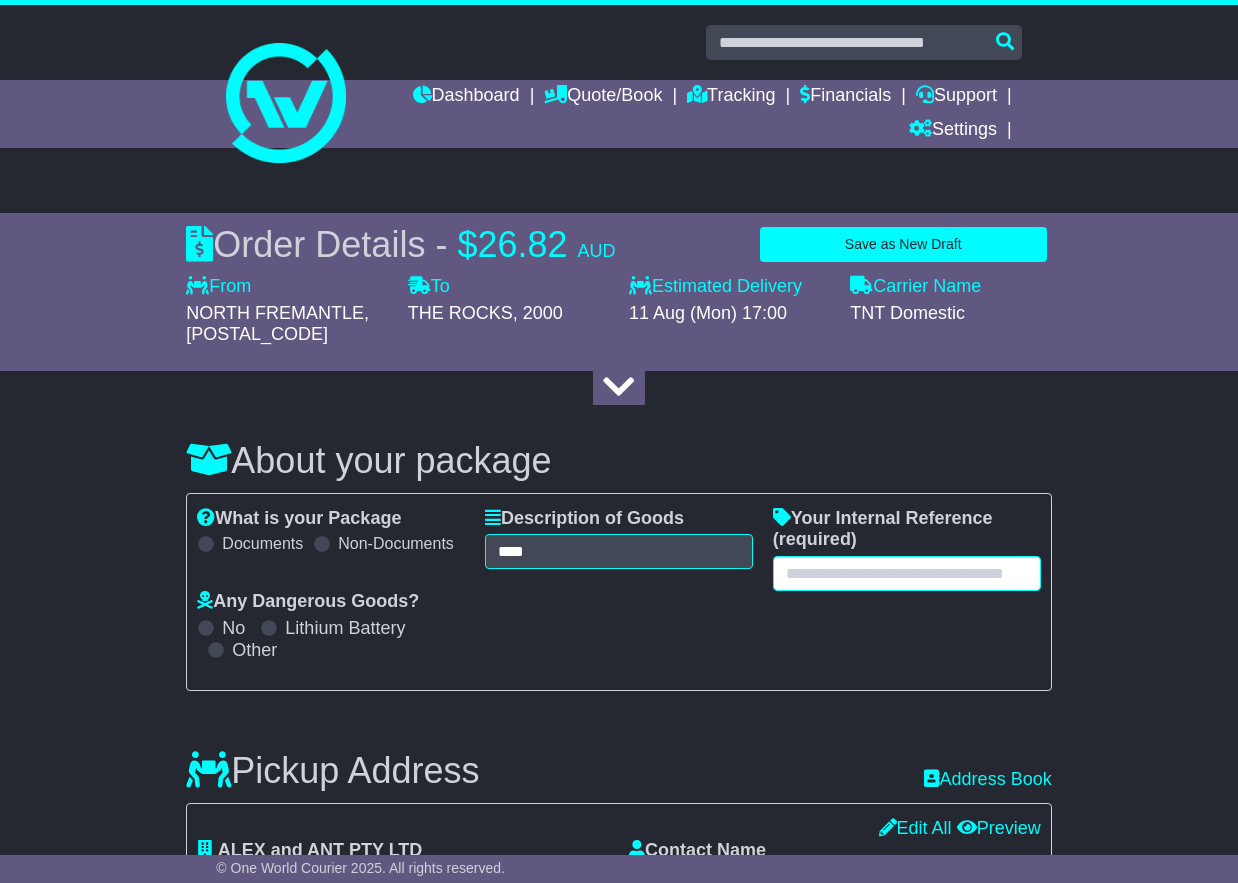 click at bounding box center (907, 573) 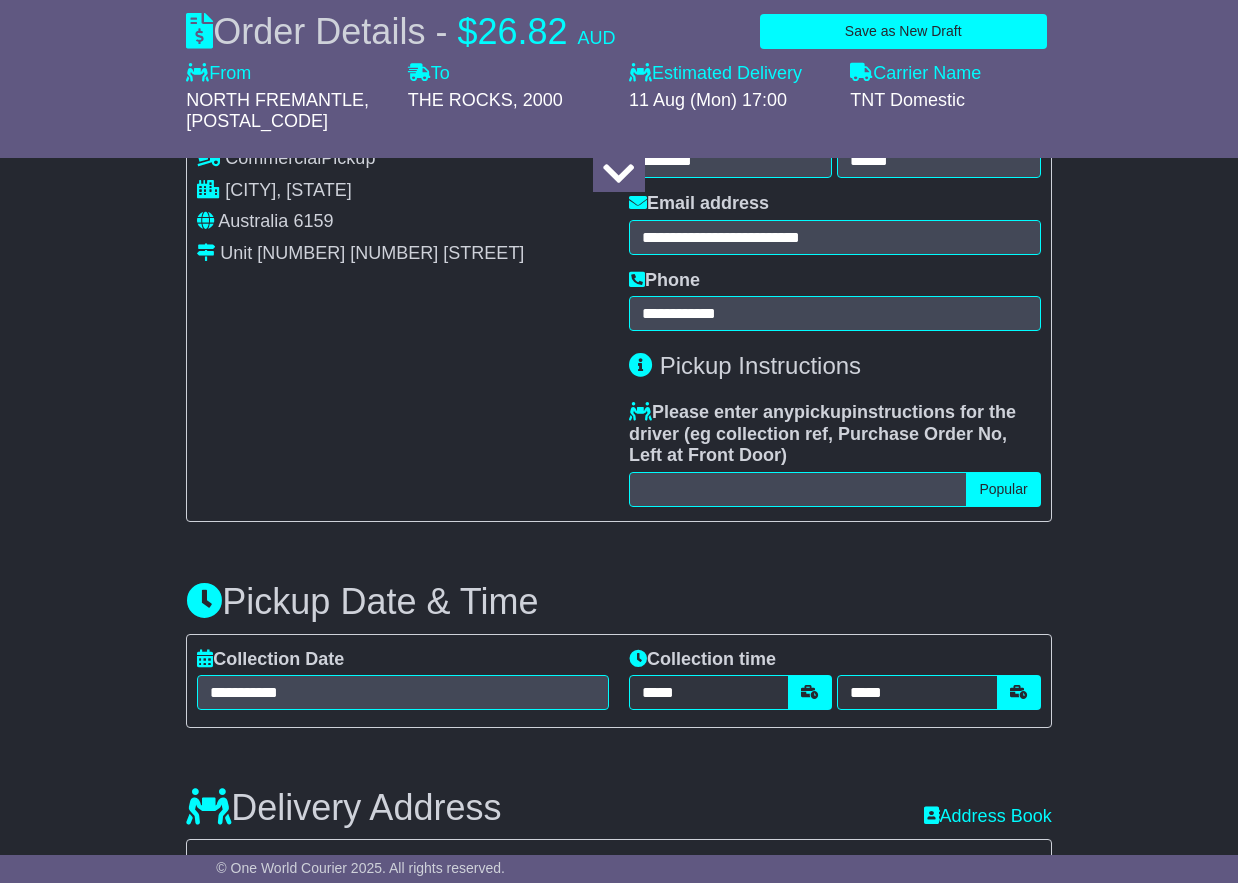 scroll, scrollTop: 1047, scrollLeft: 0, axis: vertical 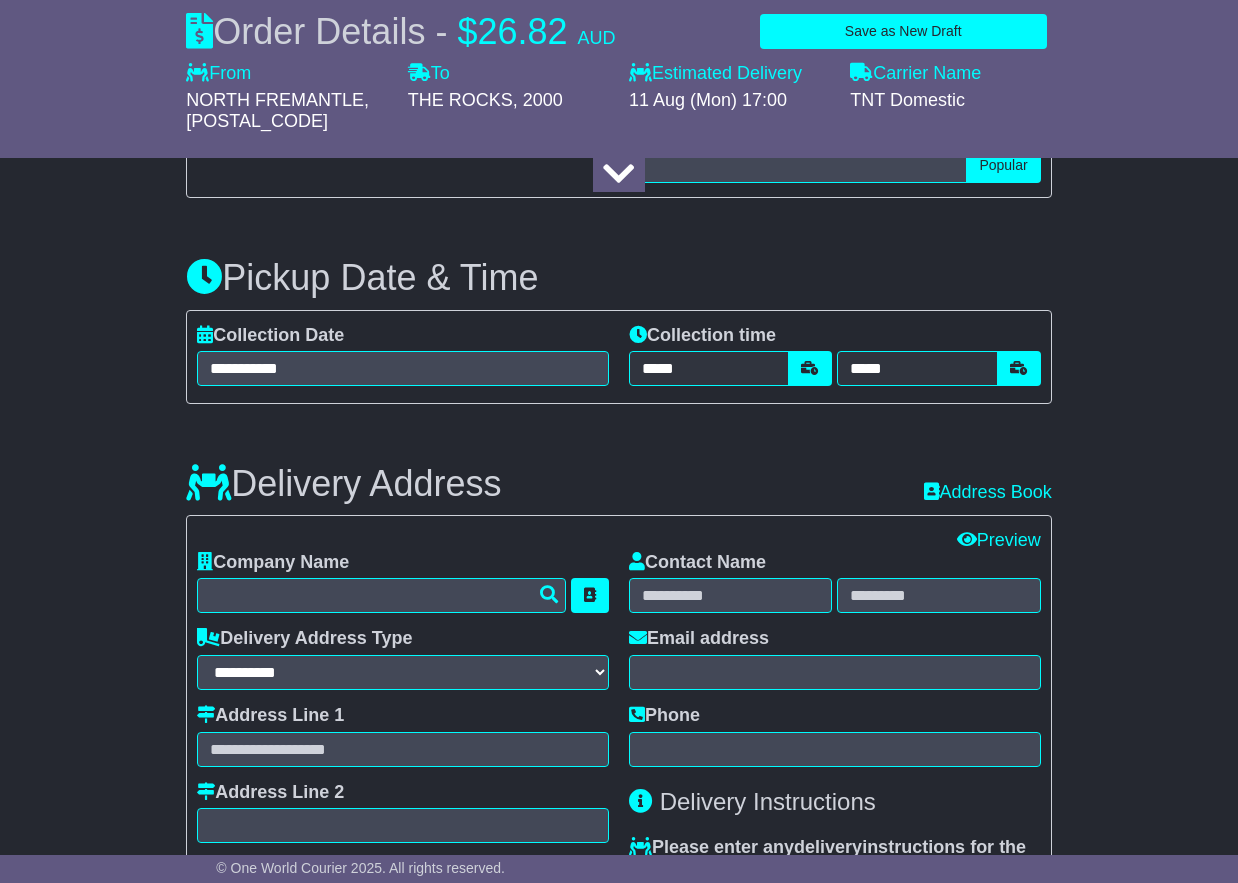 type on "**********" 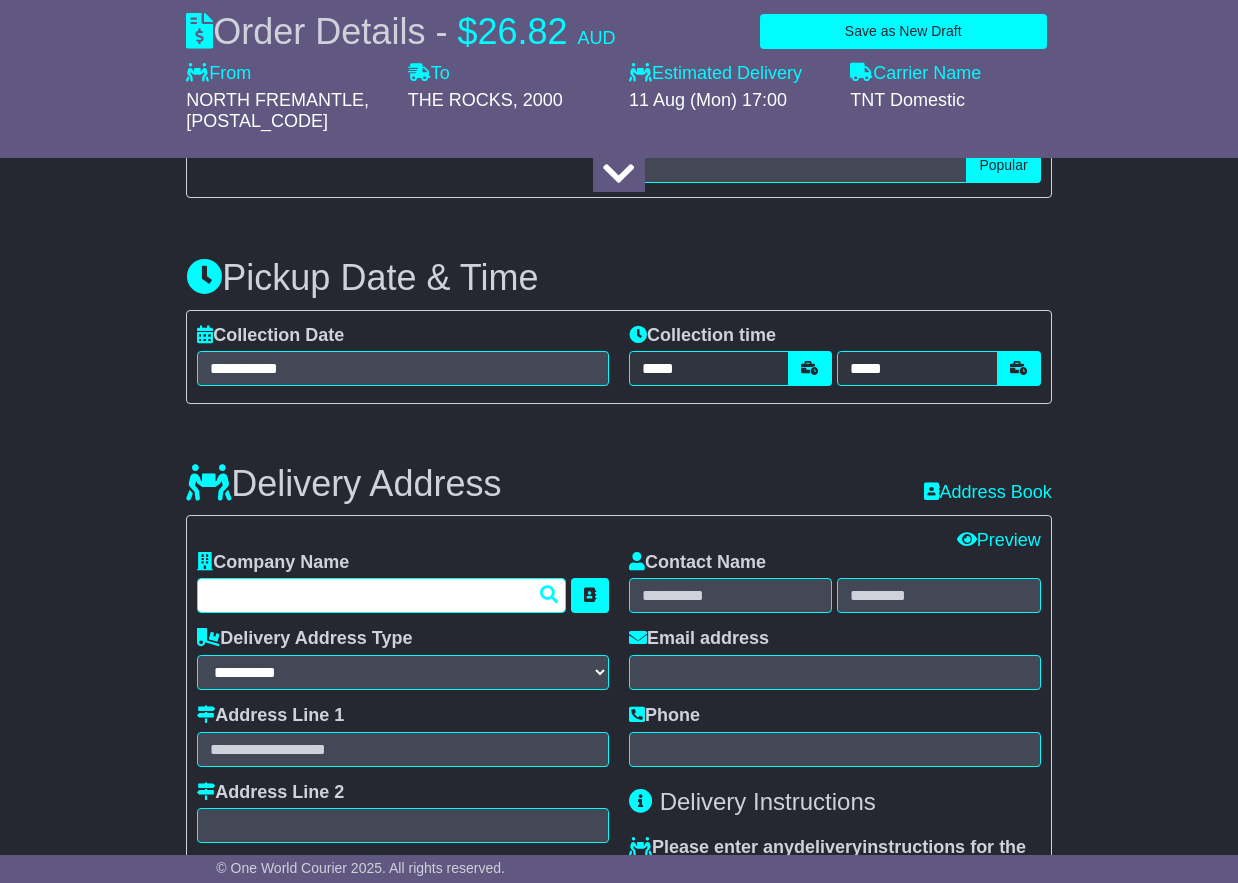 click at bounding box center [381, 595] 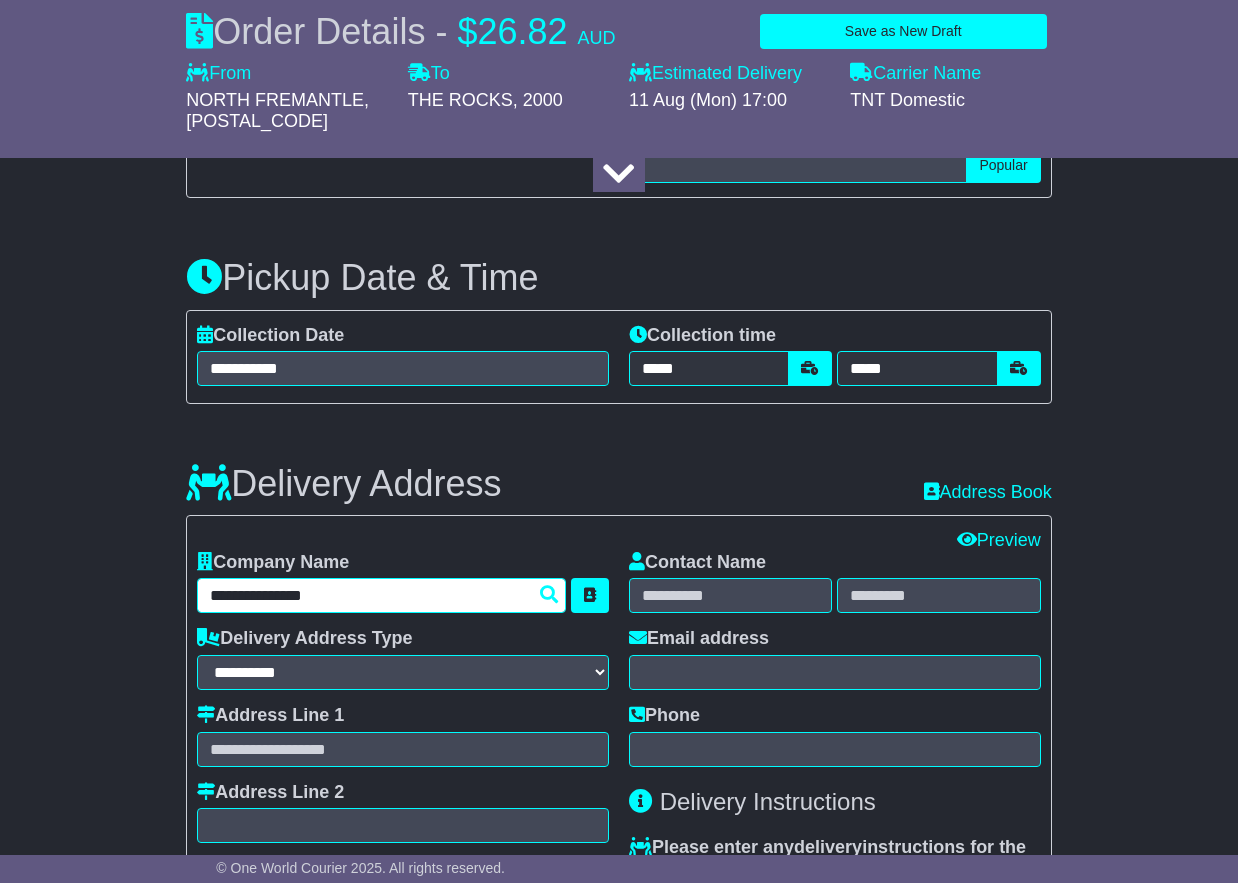 type on "**********" 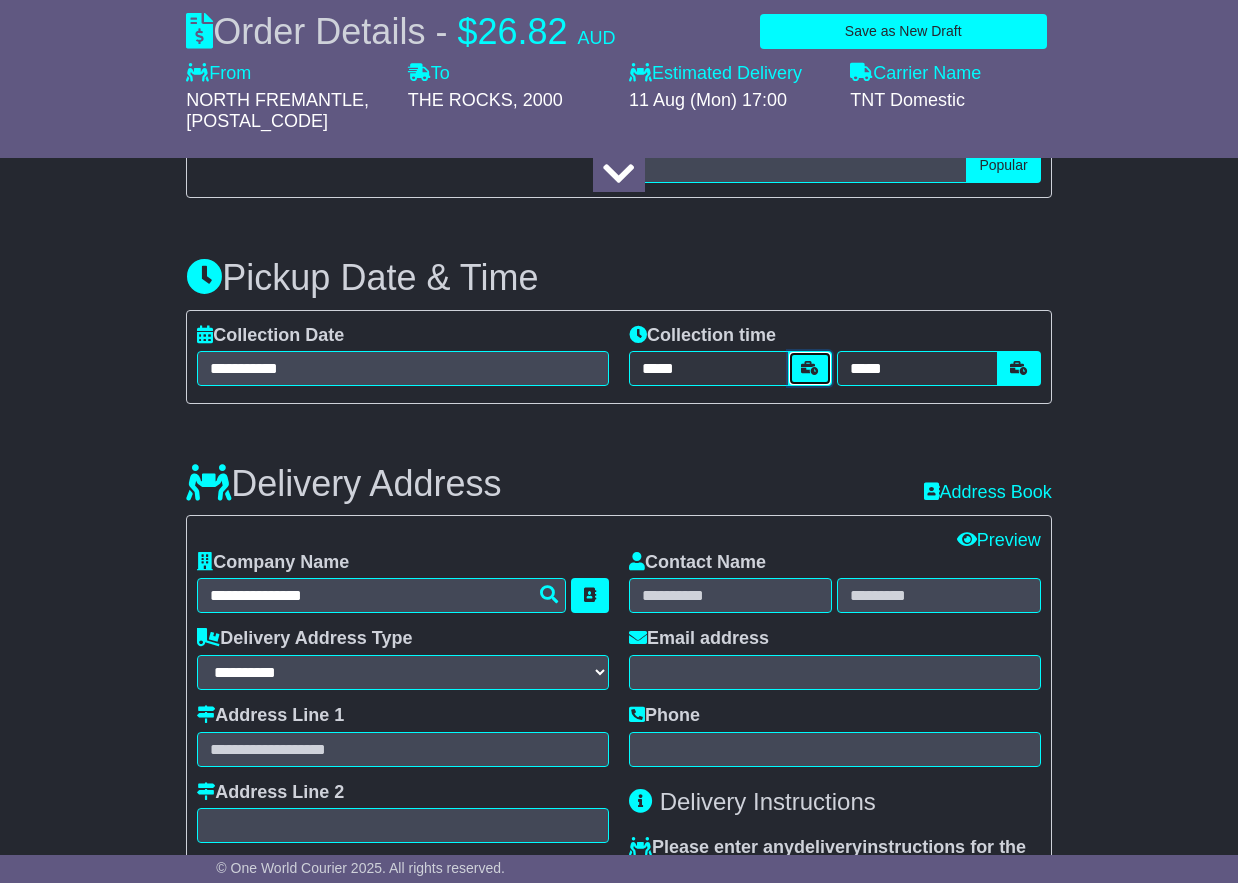 click at bounding box center (810, 368) 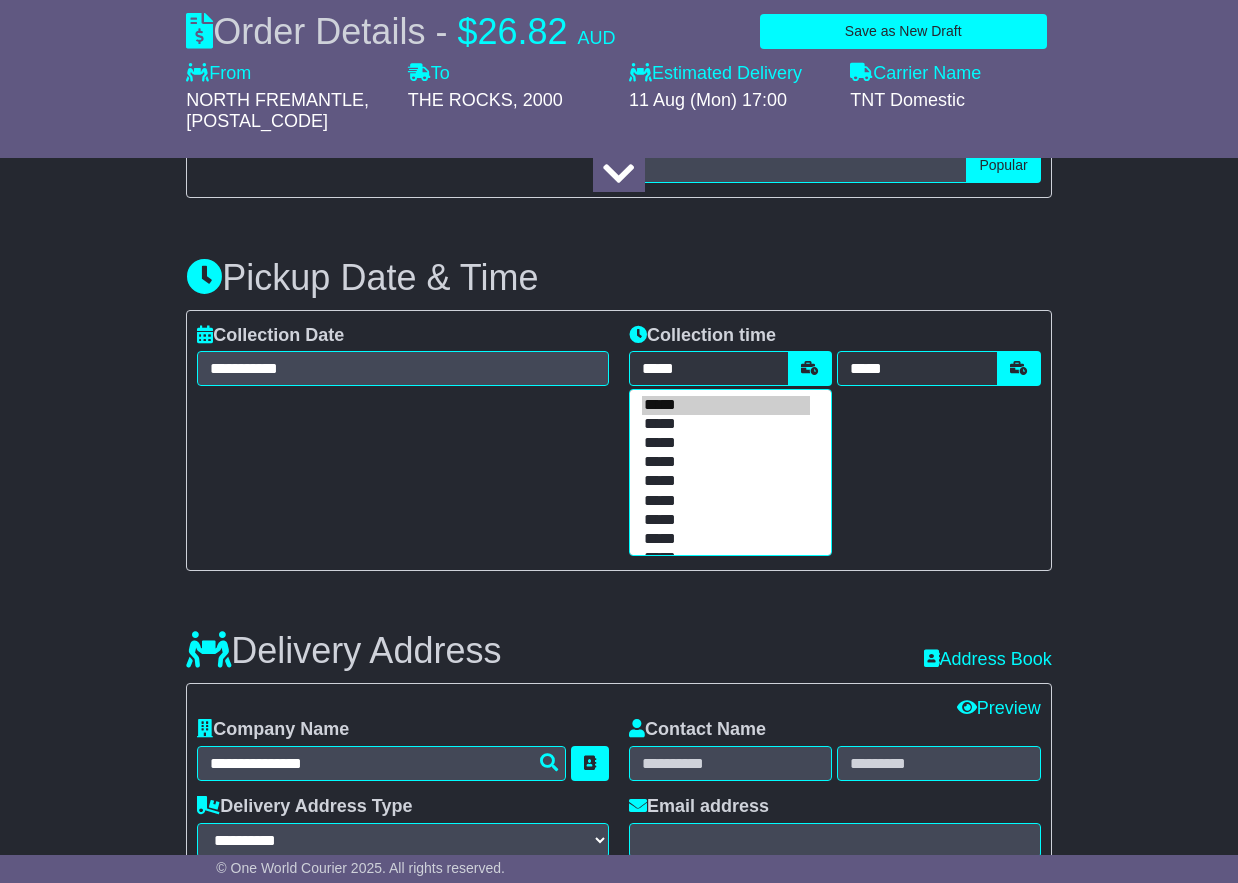 click on "*****" at bounding box center (726, 539) 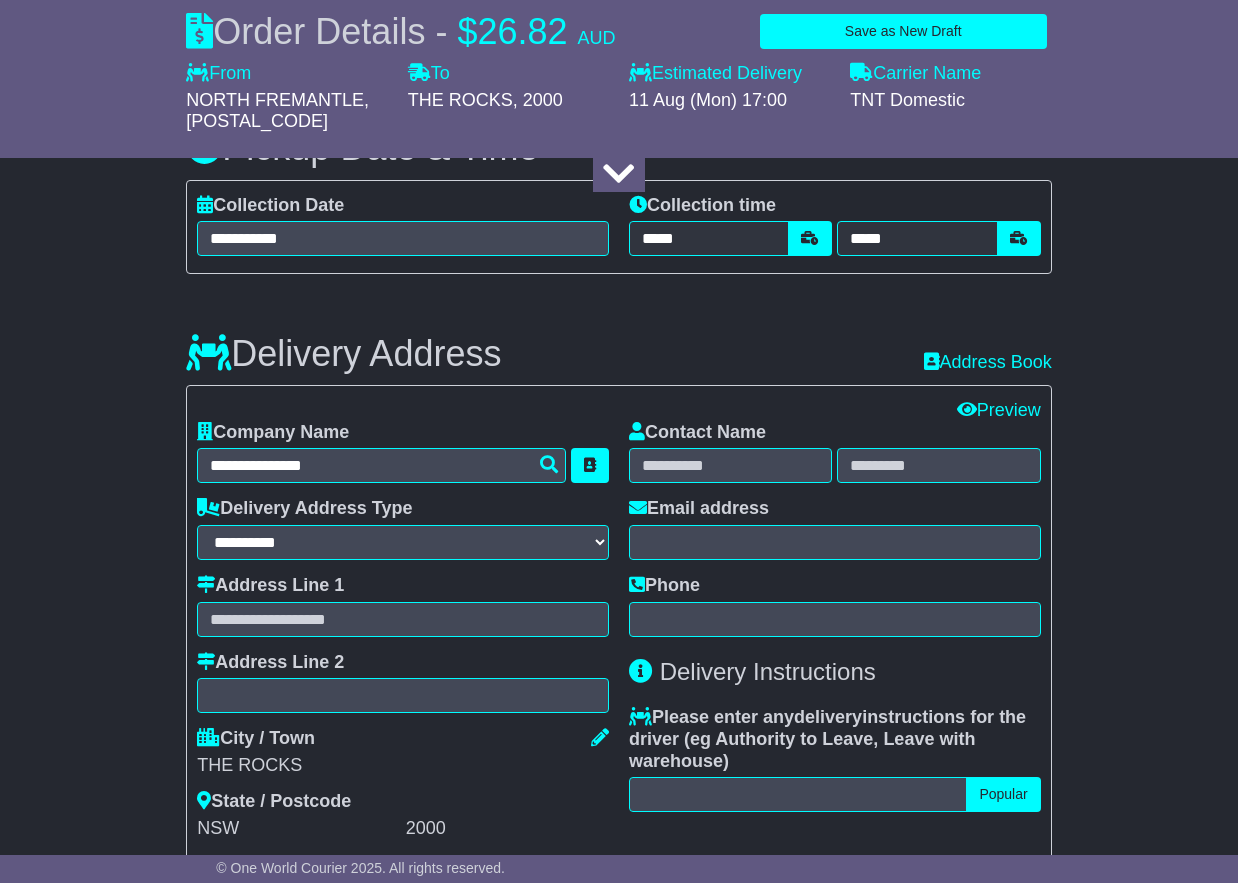 scroll, scrollTop: 1251, scrollLeft: 0, axis: vertical 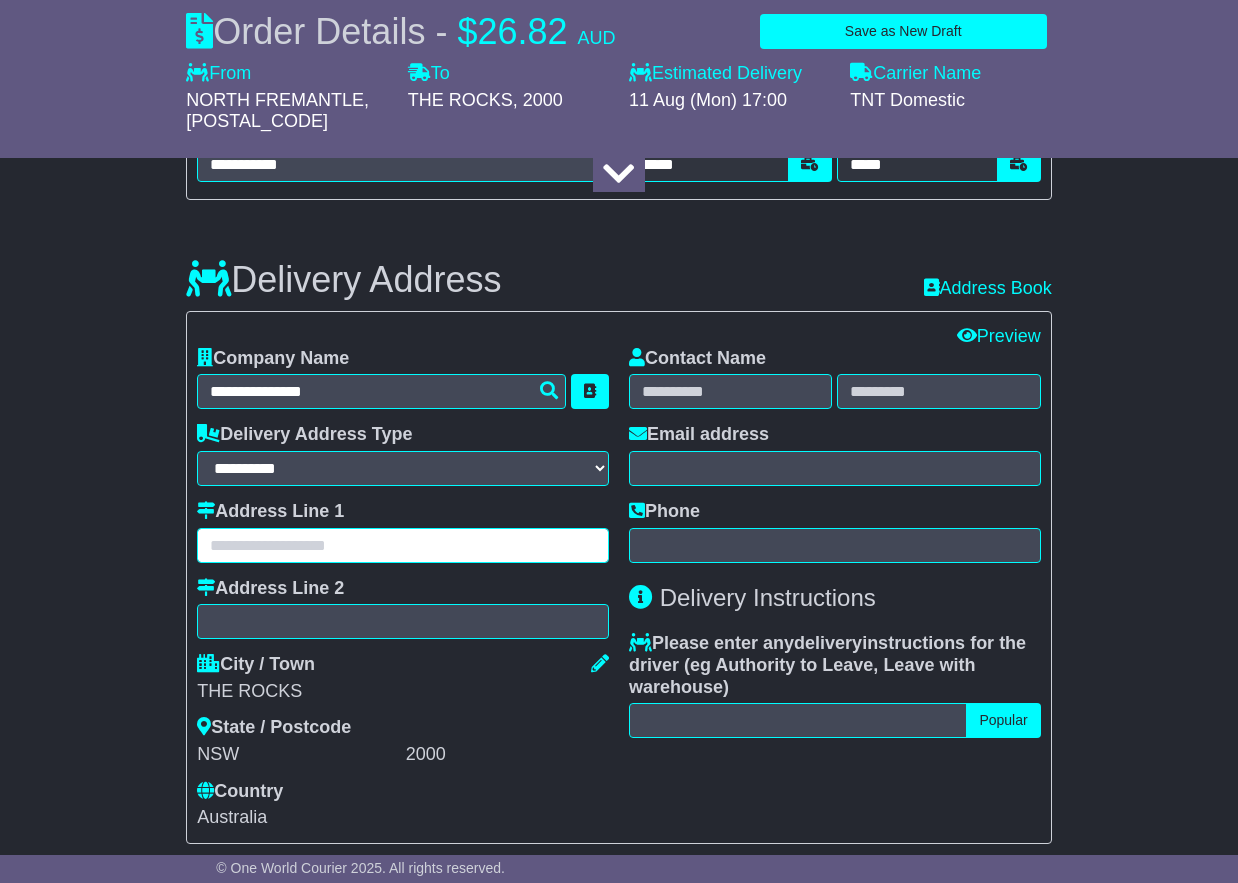 click at bounding box center (403, 545) 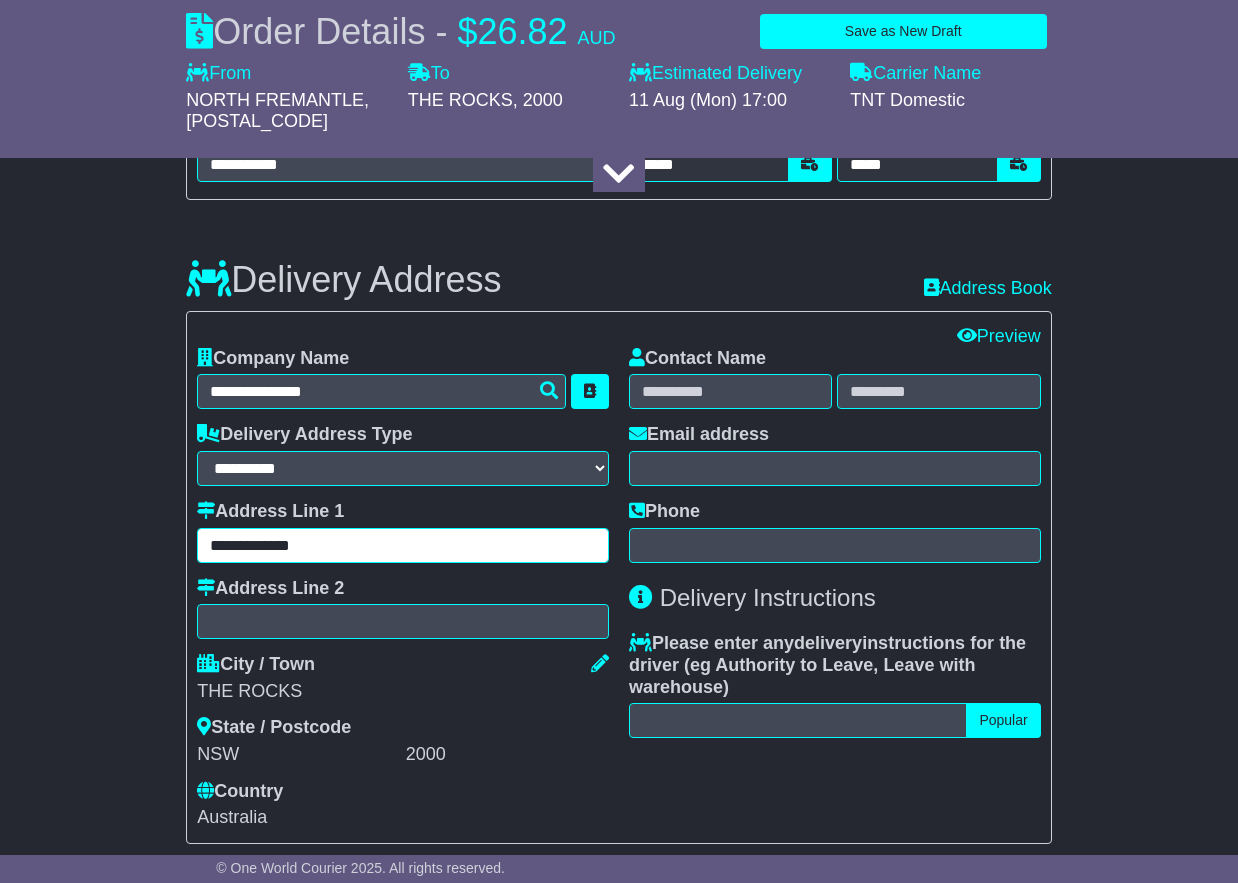 type on "**********" 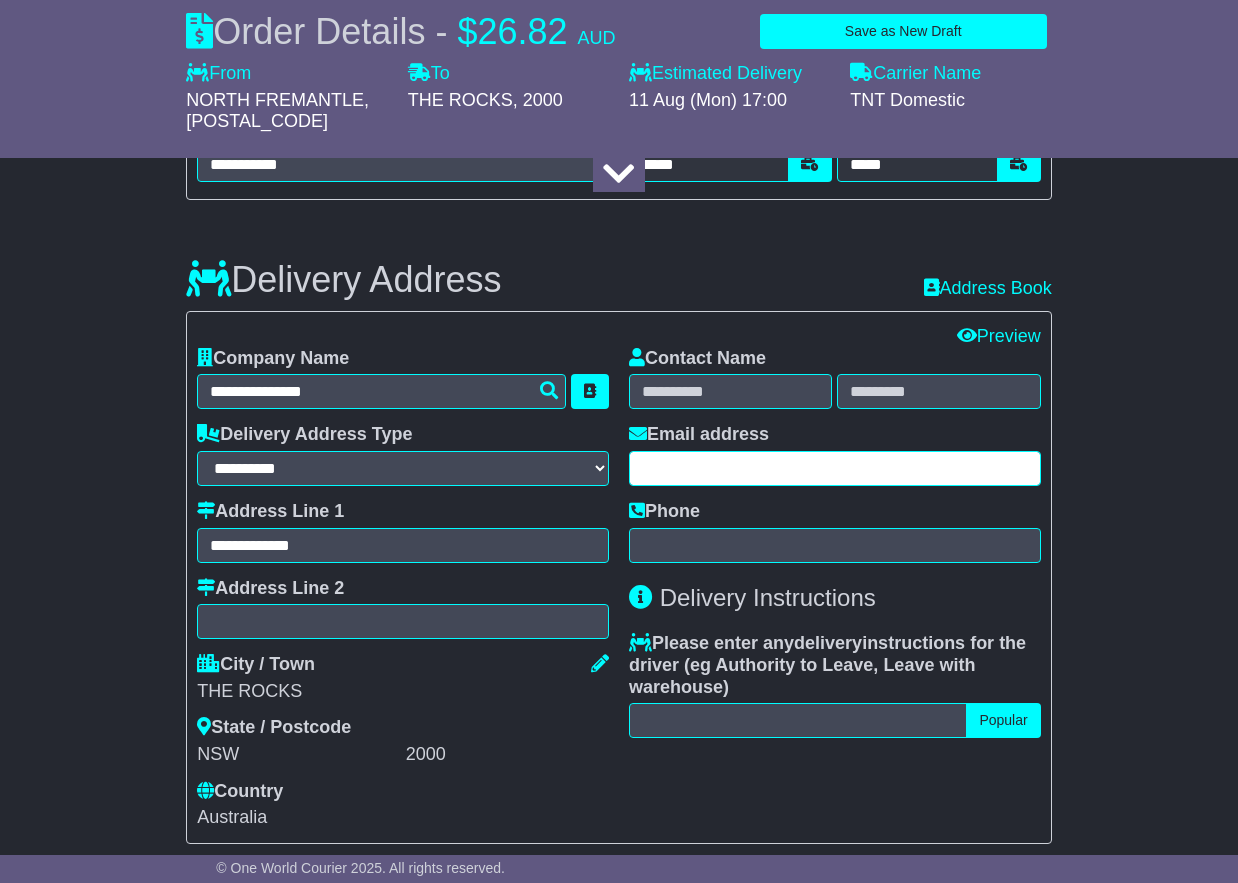click at bounding box center [835, 468] 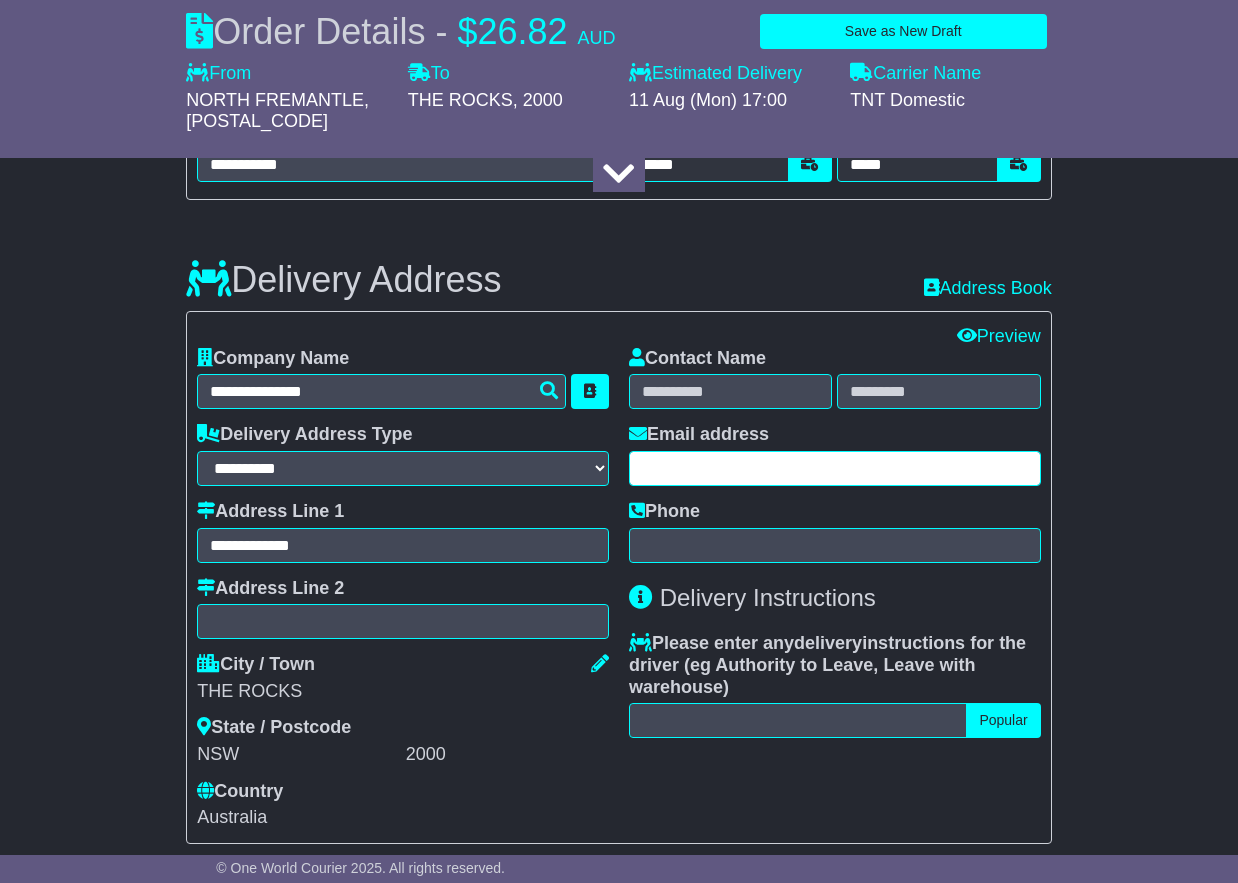 paste on "**********" 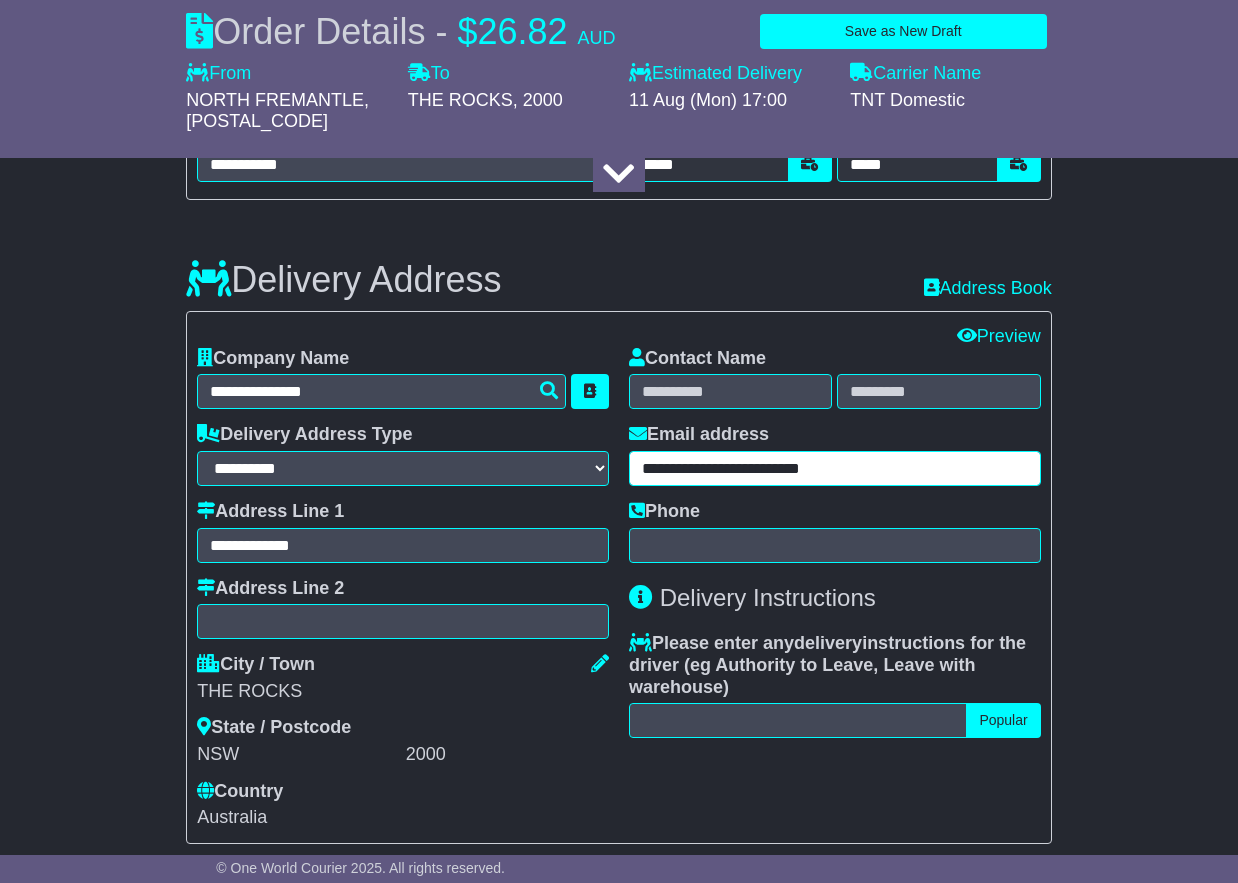type on "**********" 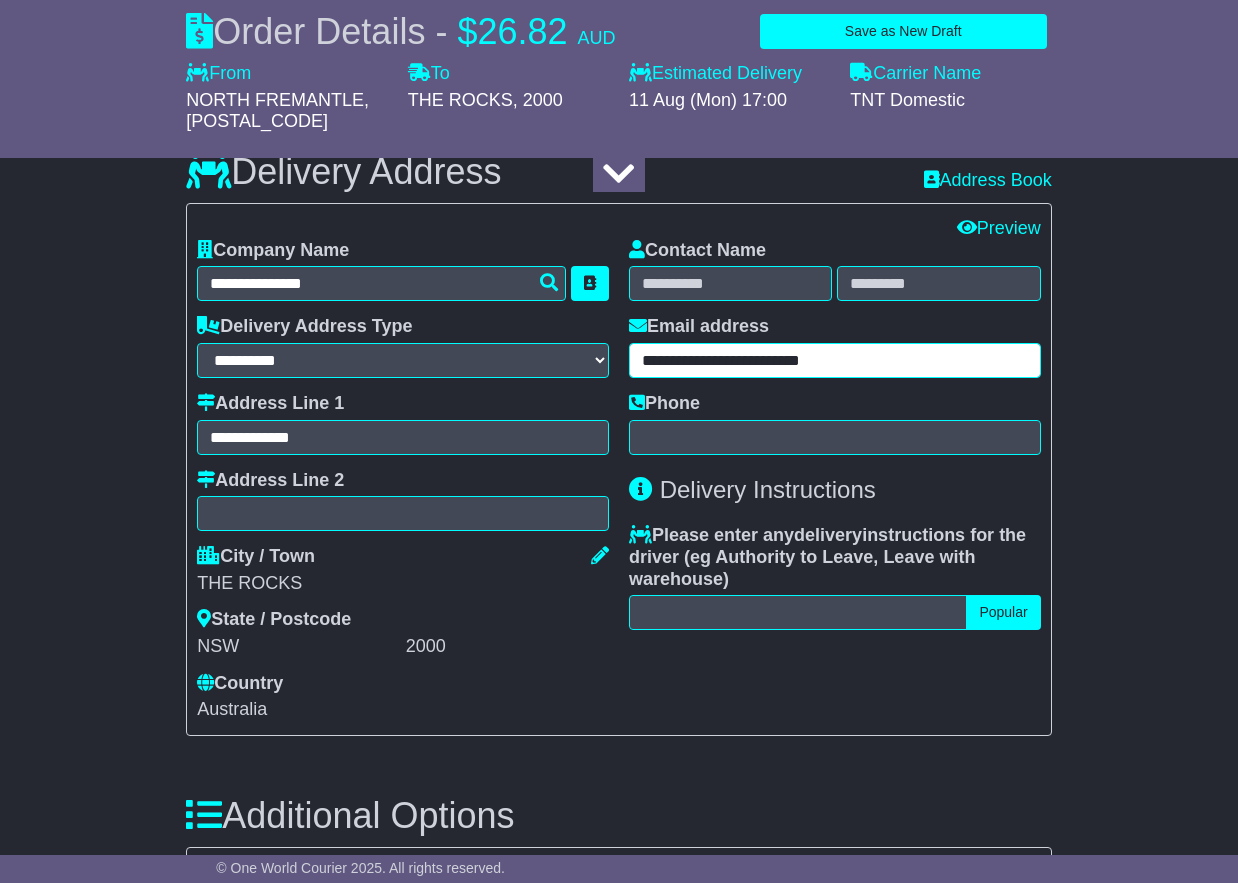 scroll, scrollTop: 1368, scrollLeft: 0, axis: vertical 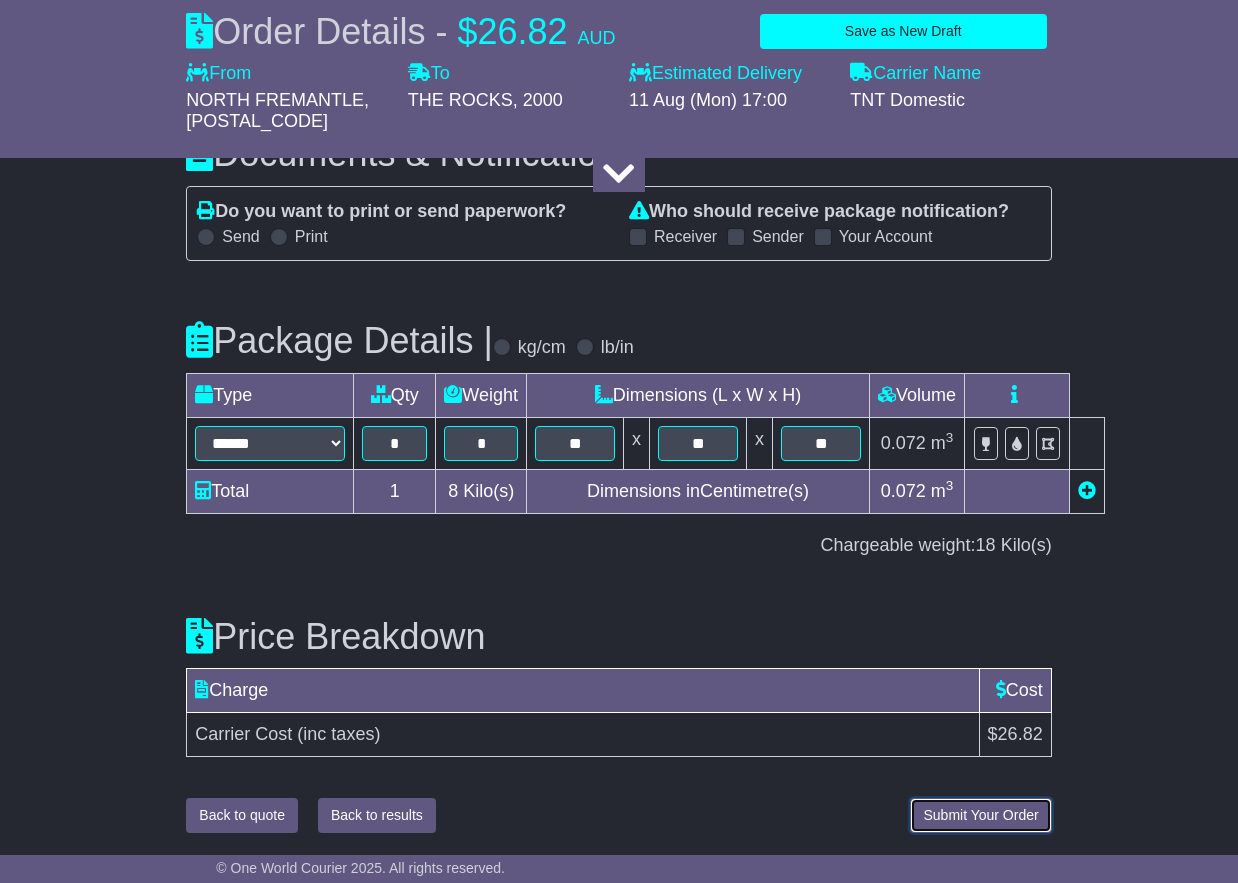 click on "Submit Your Order" at bounding box center [980, 815] 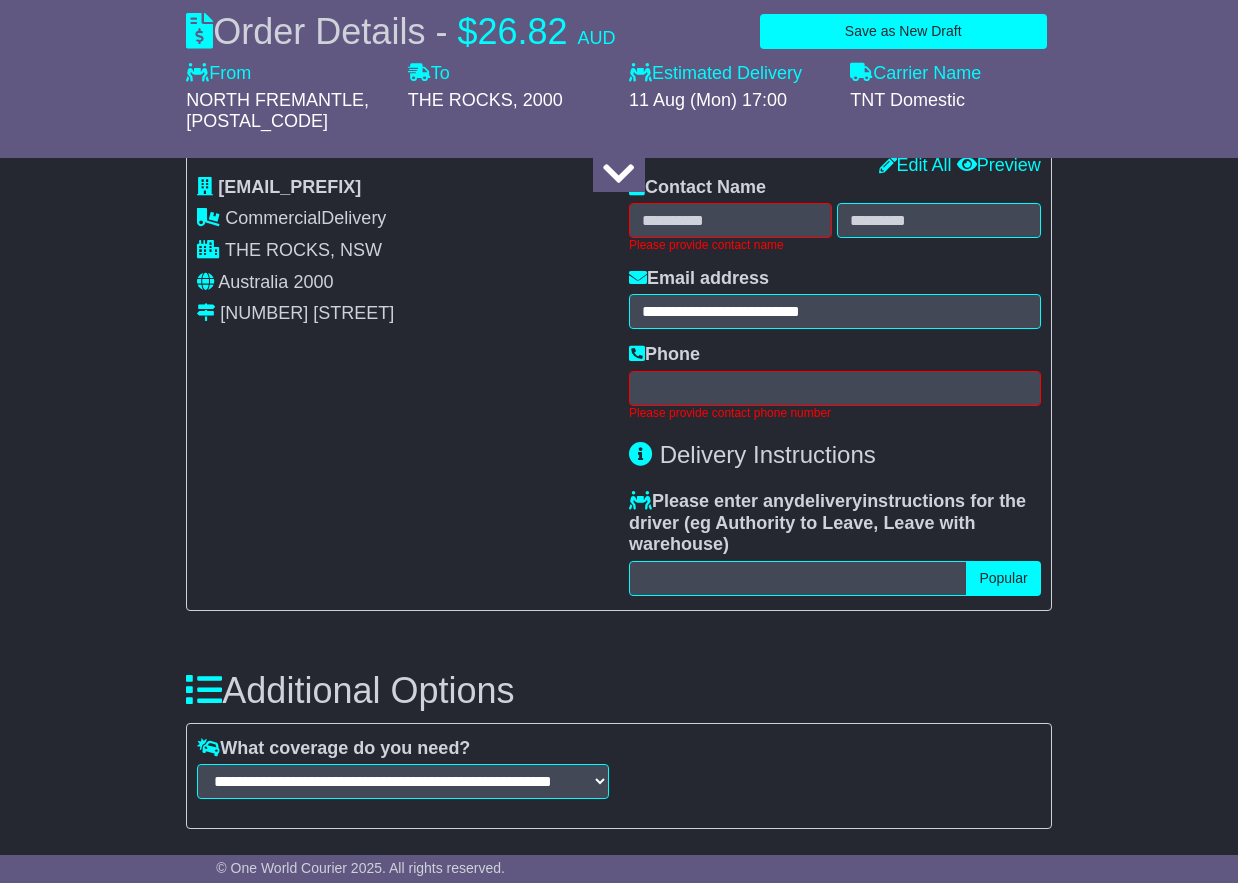 scroll, scrollTop: 1420, scrollLeft: 0, axis: vertical 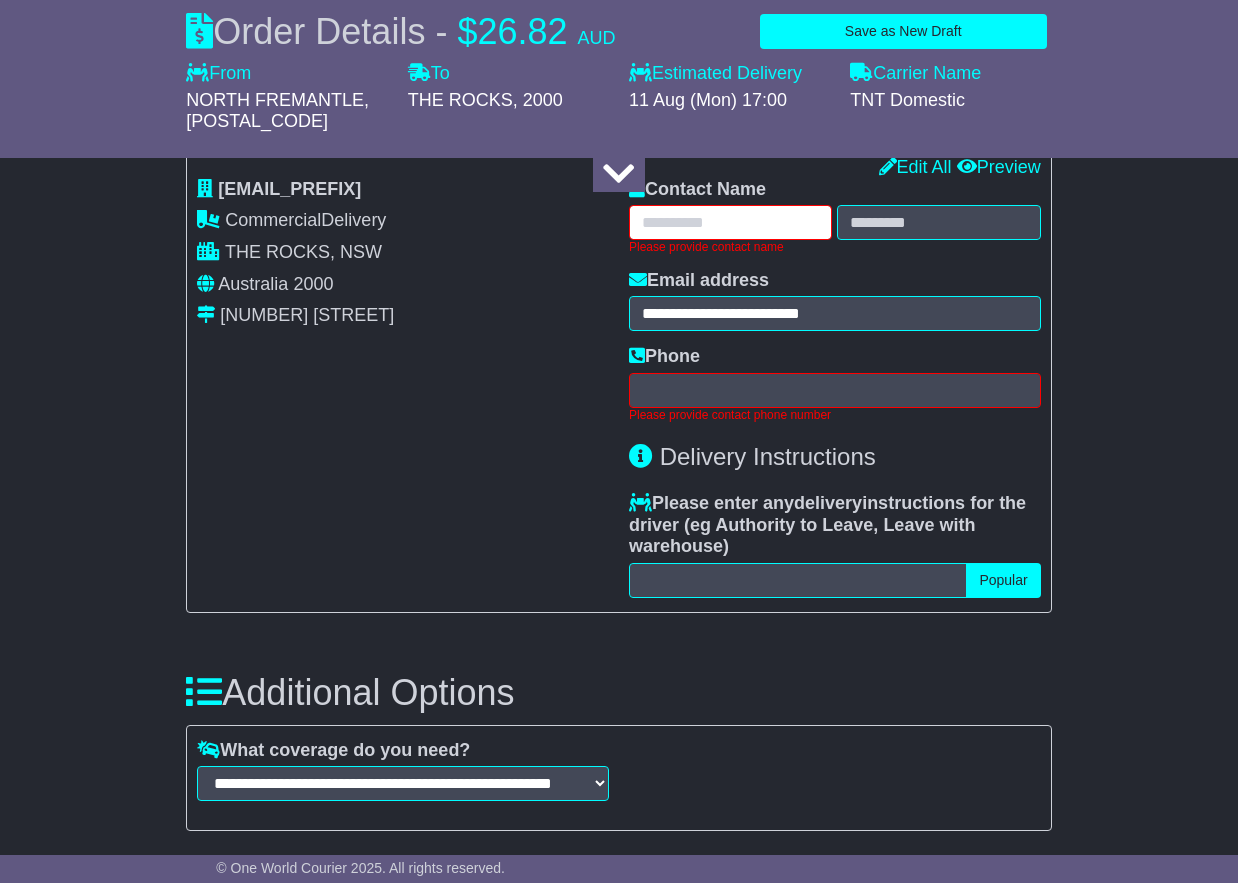 click at bounding box center (730, 222) 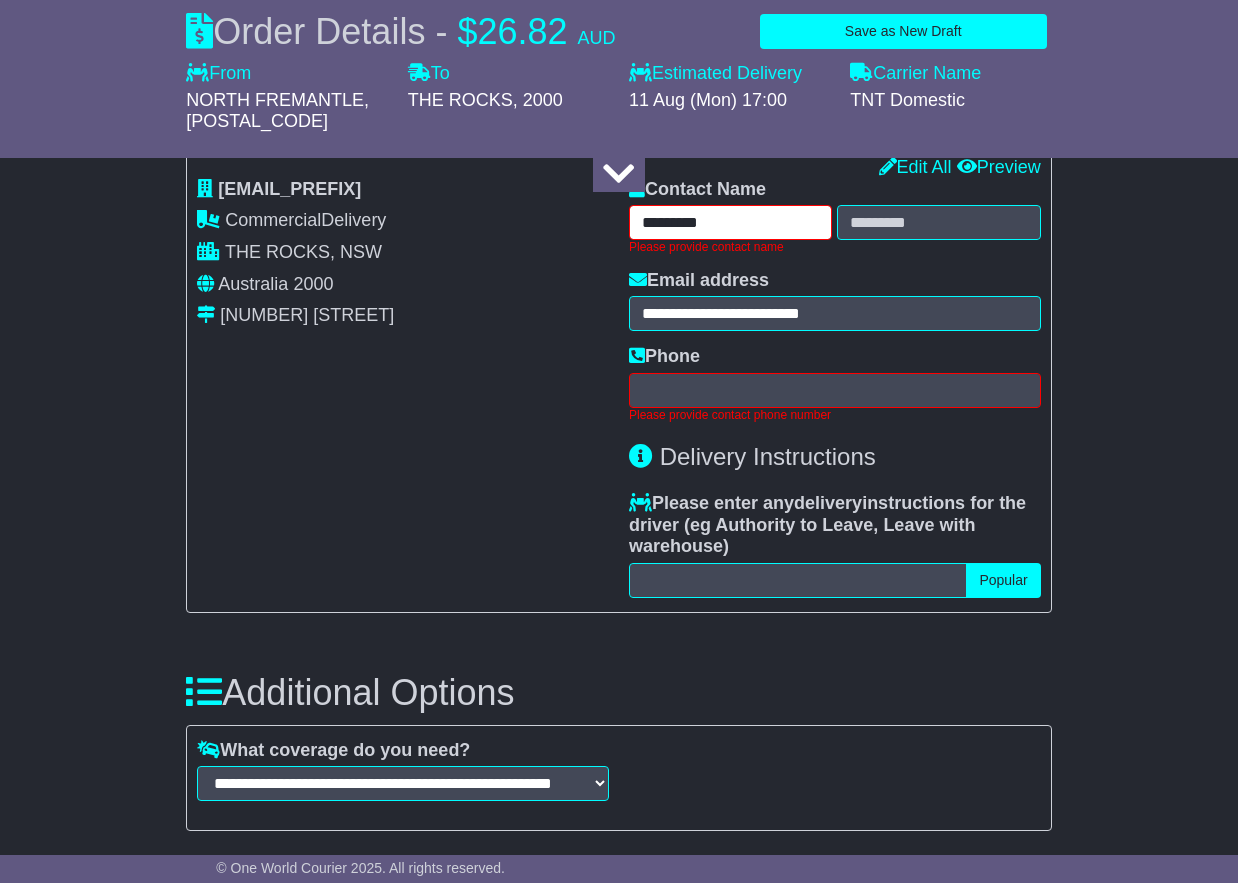type on "*********" 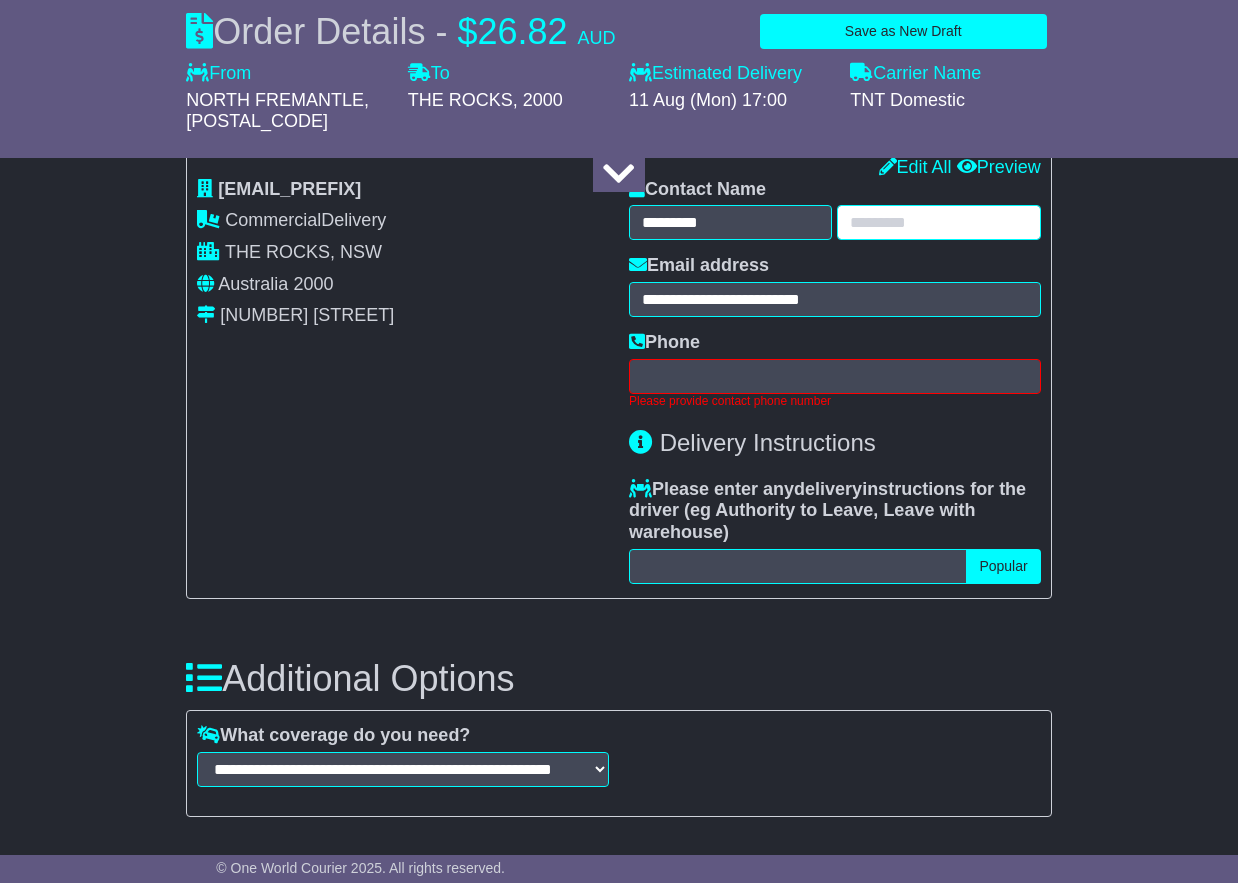click at bounding box center [938, 222] 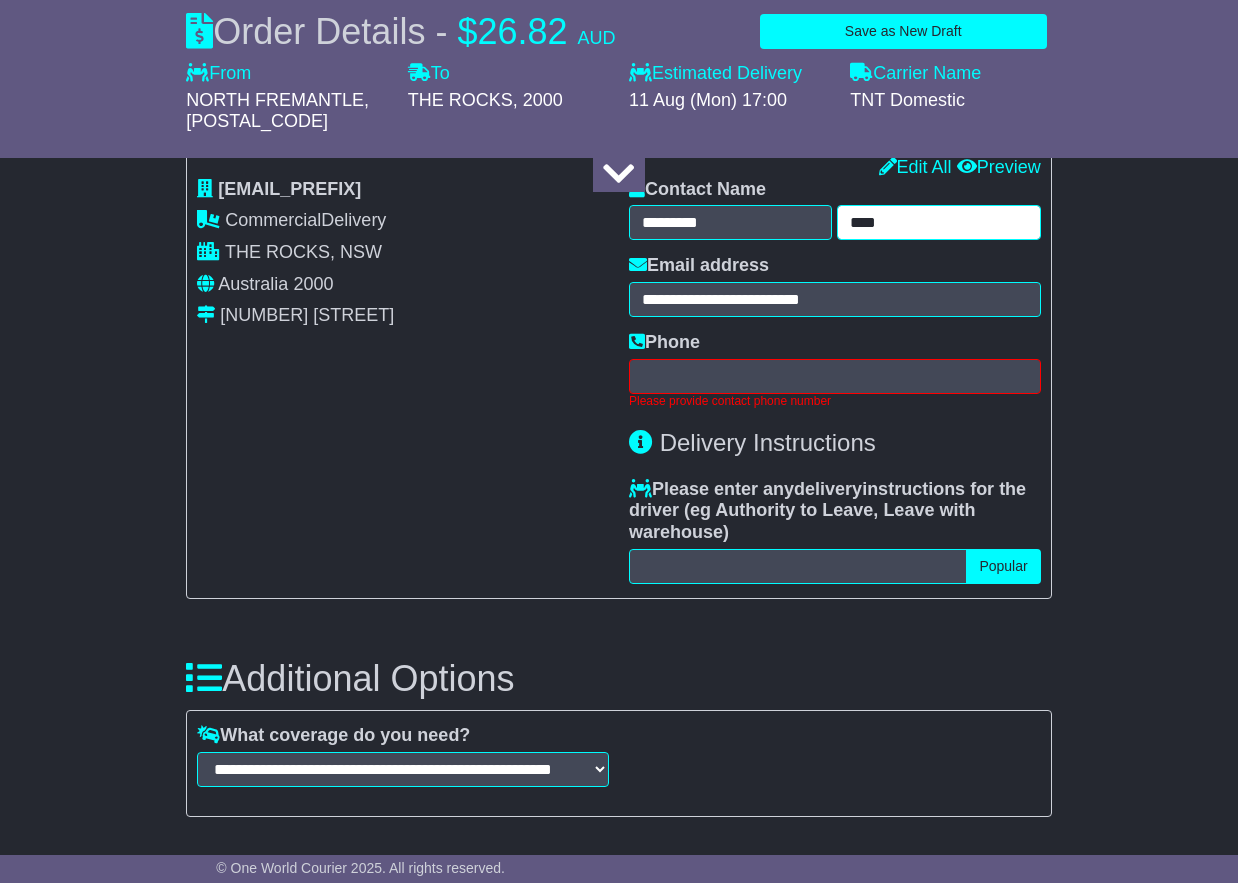 type on "****" 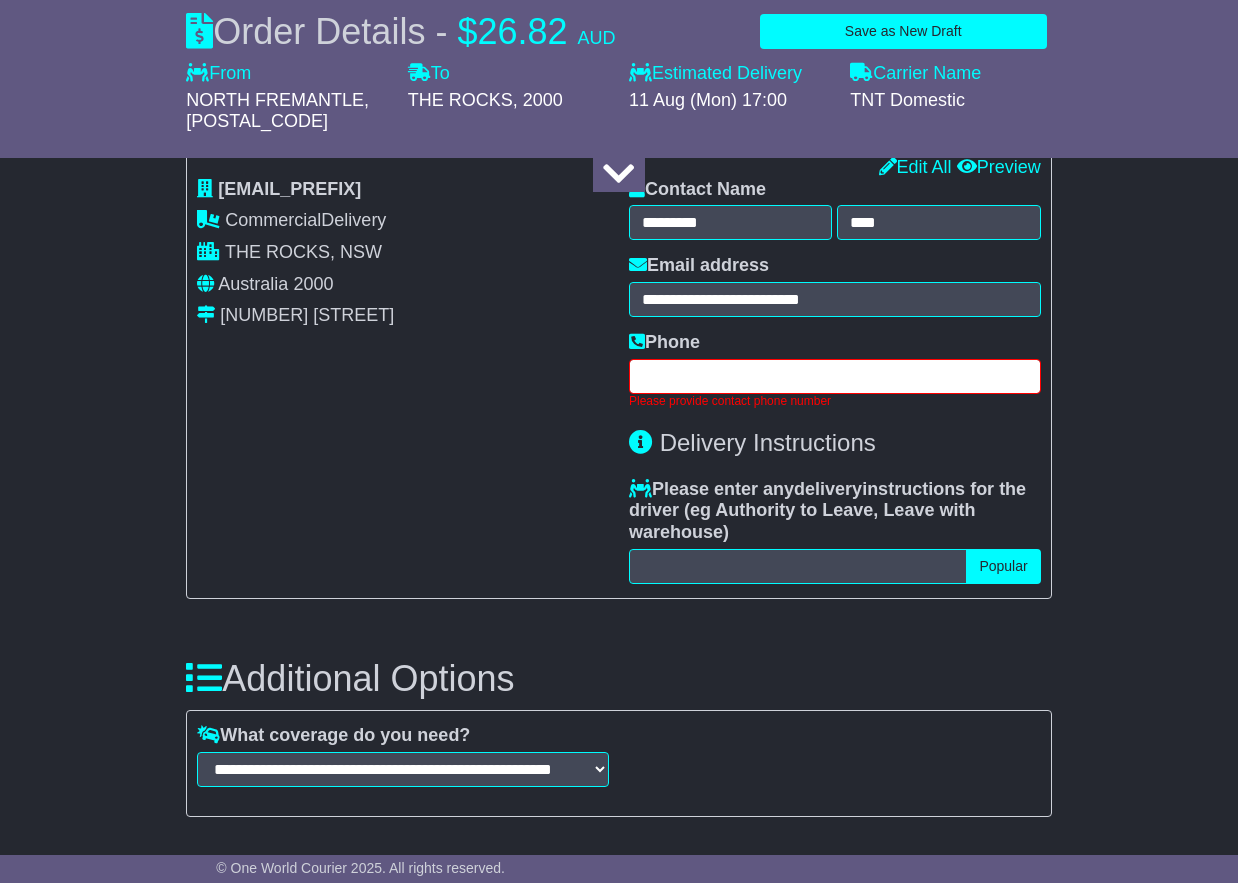 click at bounding box center [835, 376] 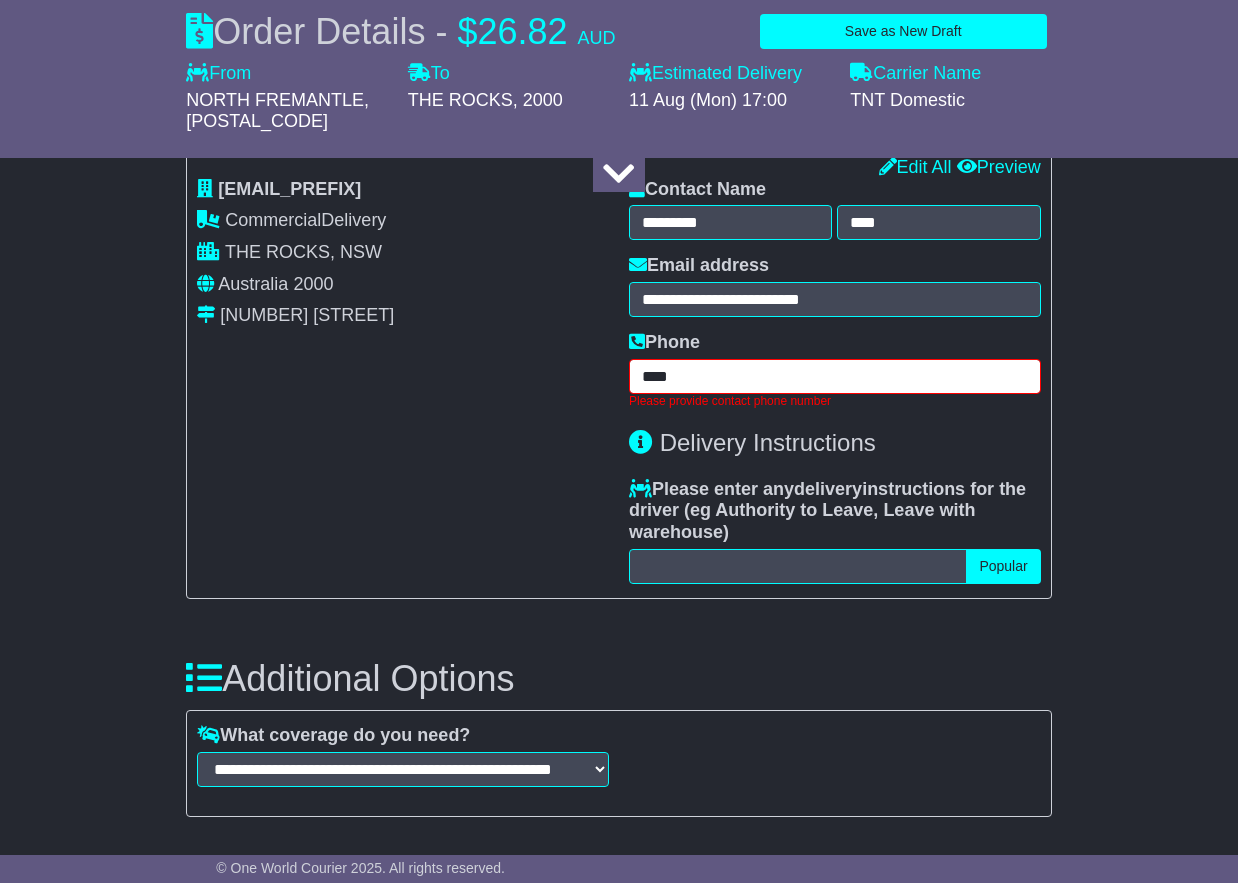type on "**********" 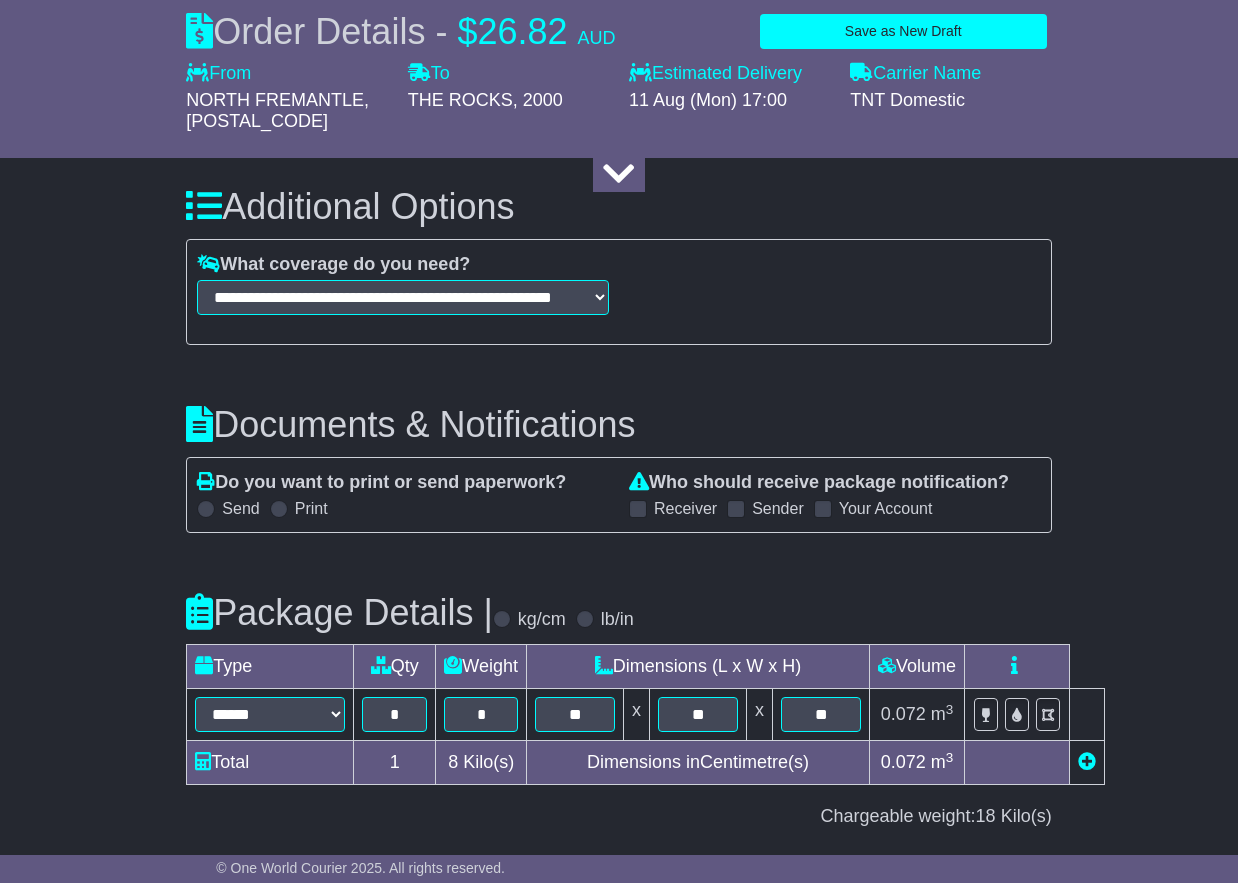 scroll, scrollTop: 2151, scrollLeft: 0, axis: vertical 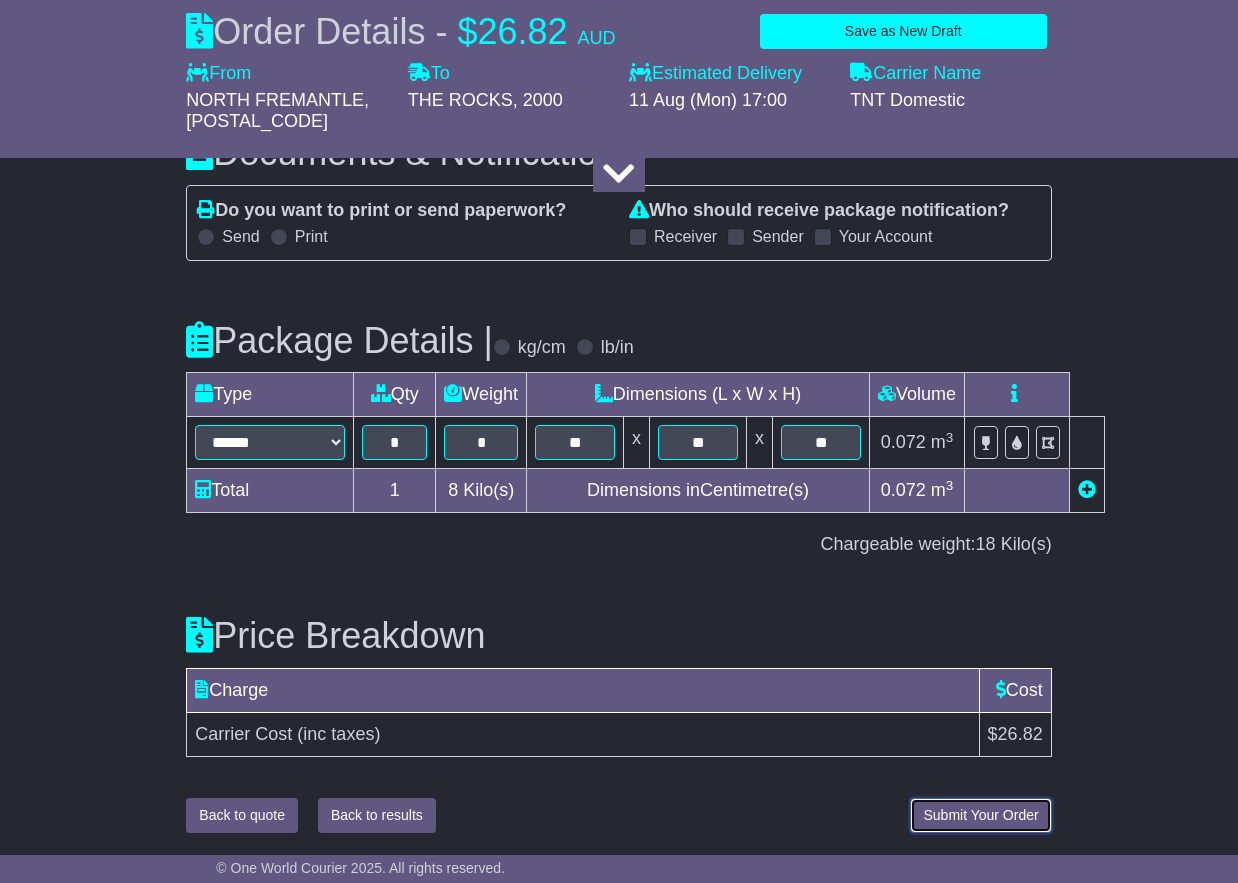 click on "Submit Your Order" at bounding box center (980, 815) 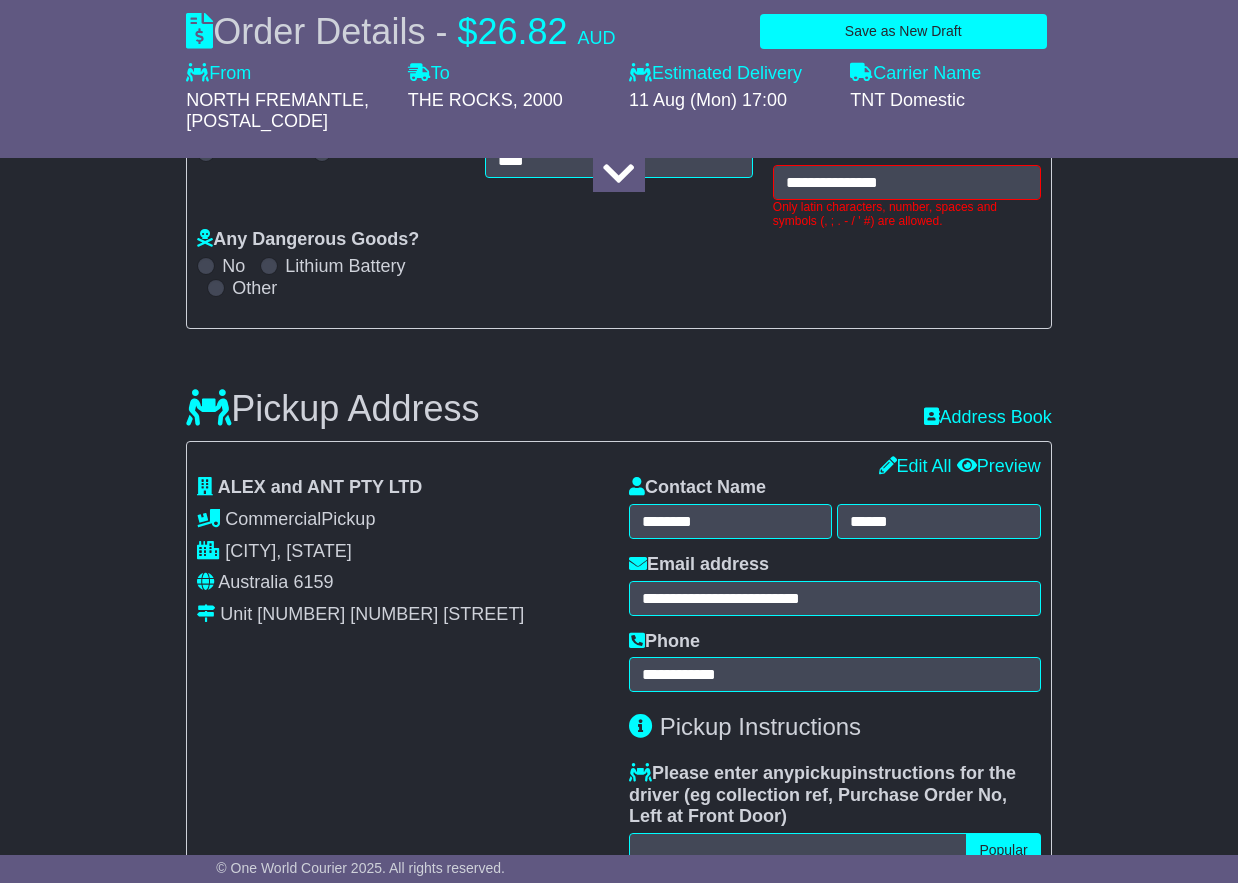 scroll, scrollTop: 348, scrollLeft: 0, axis: vertical 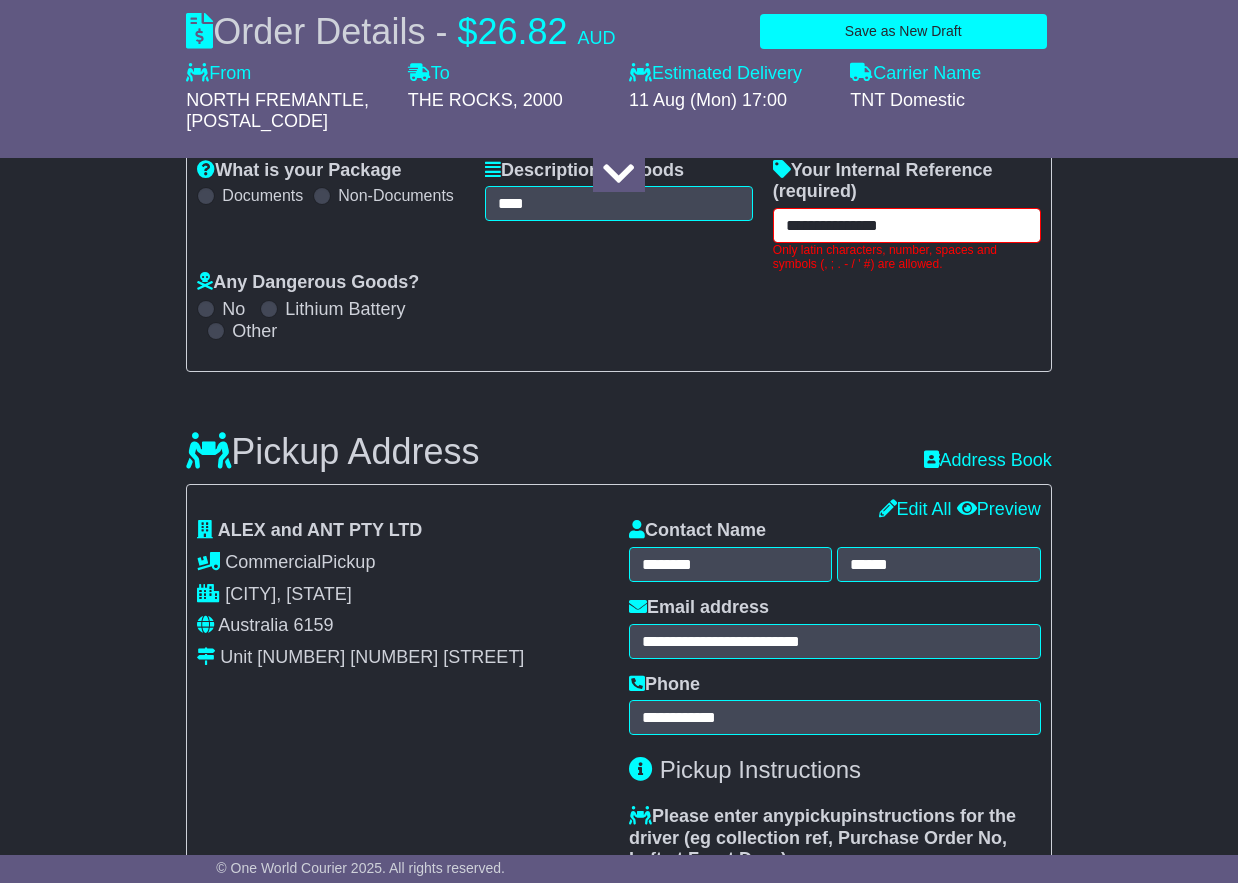 click on "**********" at bounding box center (907, 225) 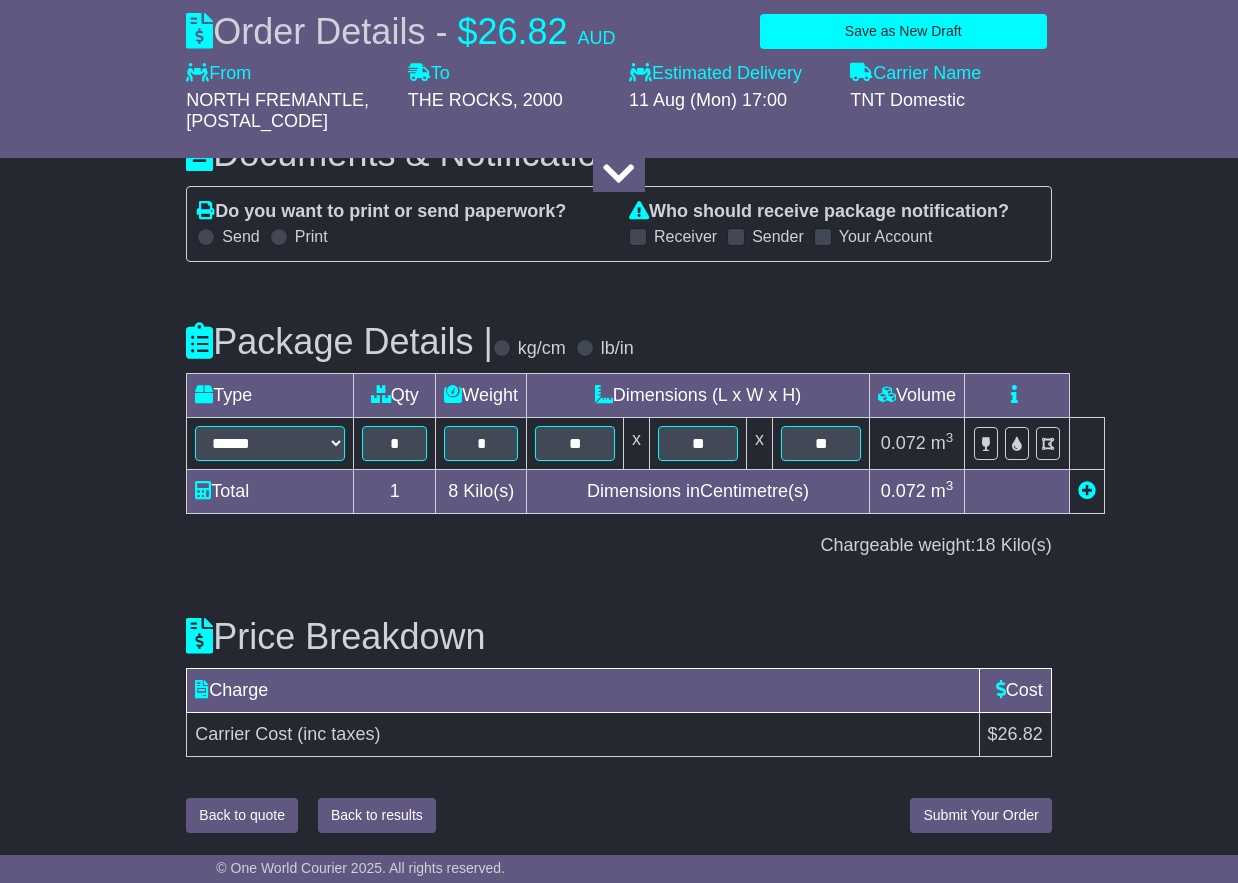 type on "**********" 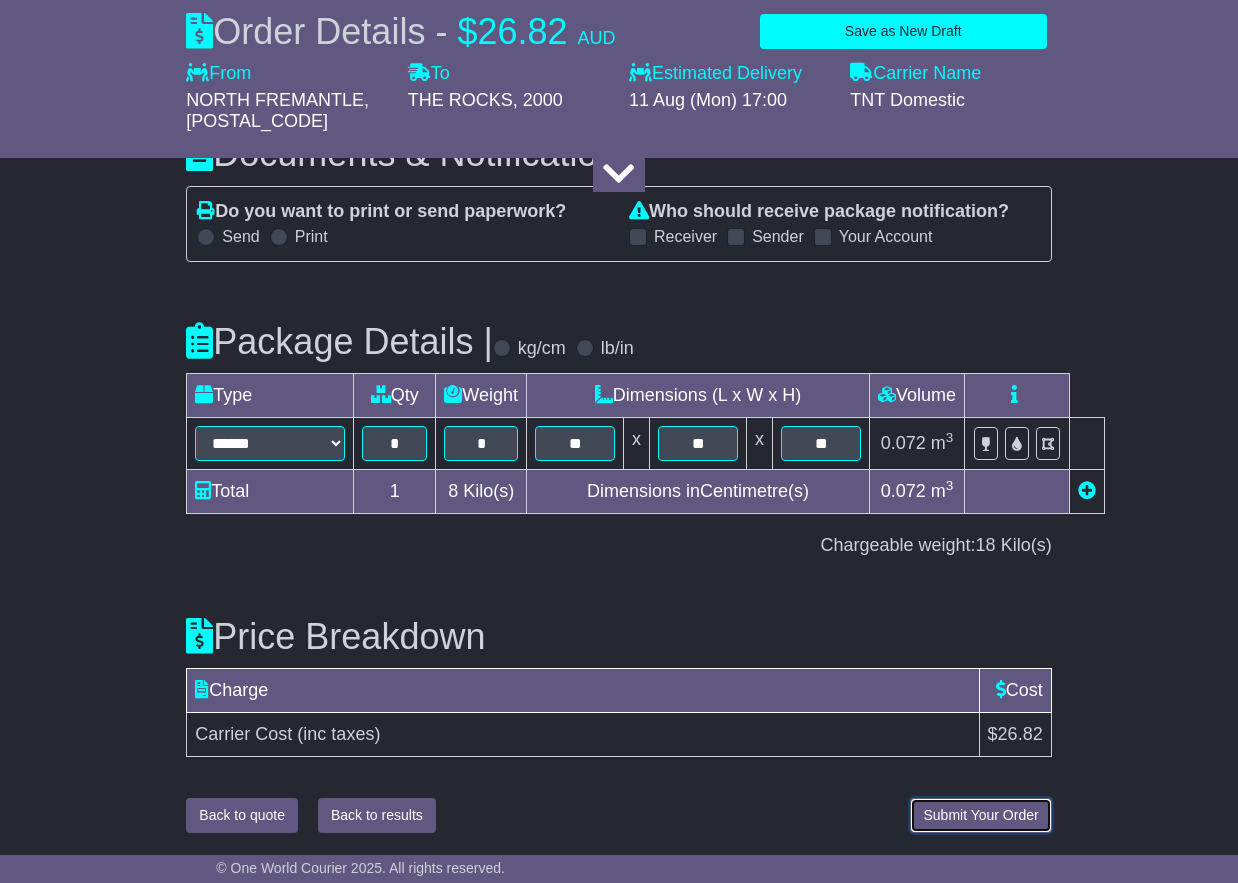 click on "Submit Your Order" at bounding box center (980, 815) 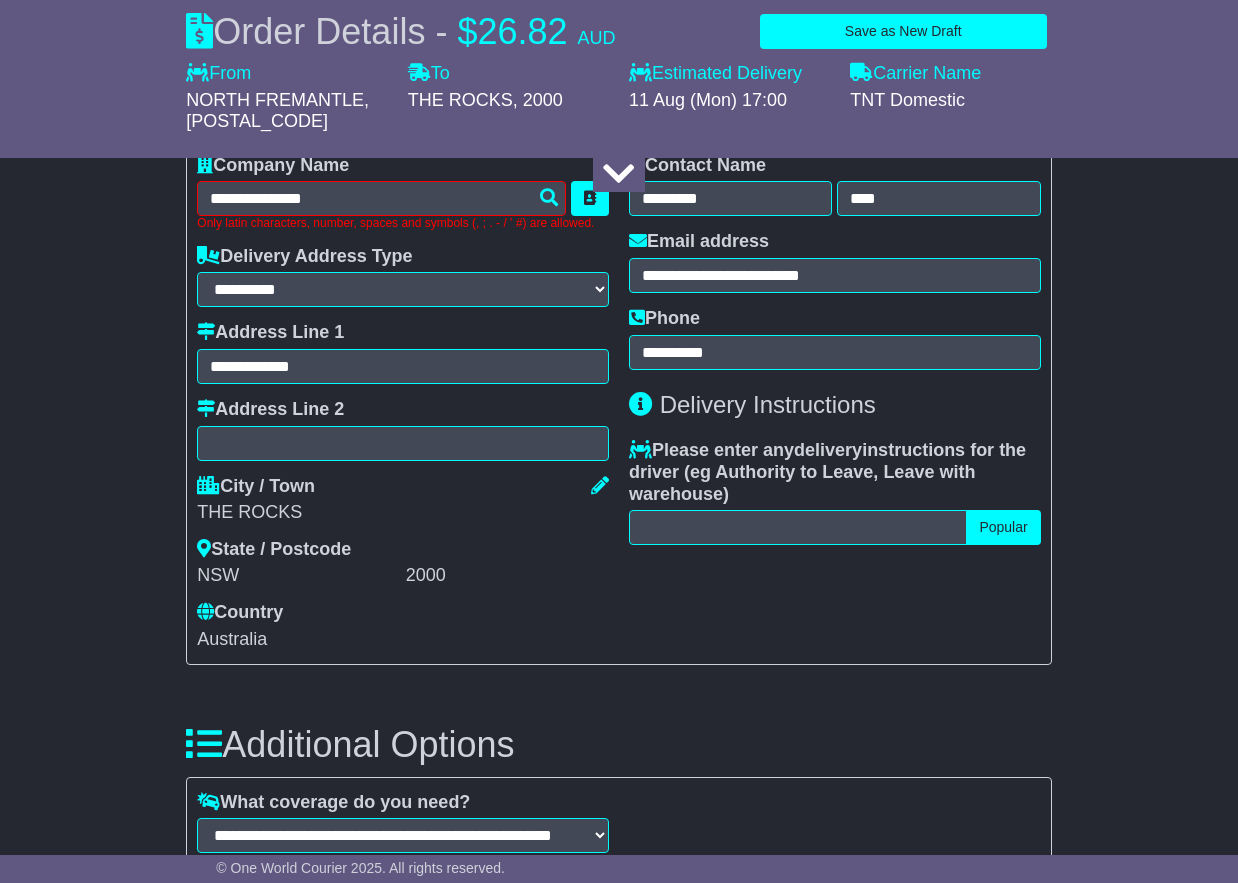 scroll, scrollTop: 1420, scrollLeft: 0, axis: vertical 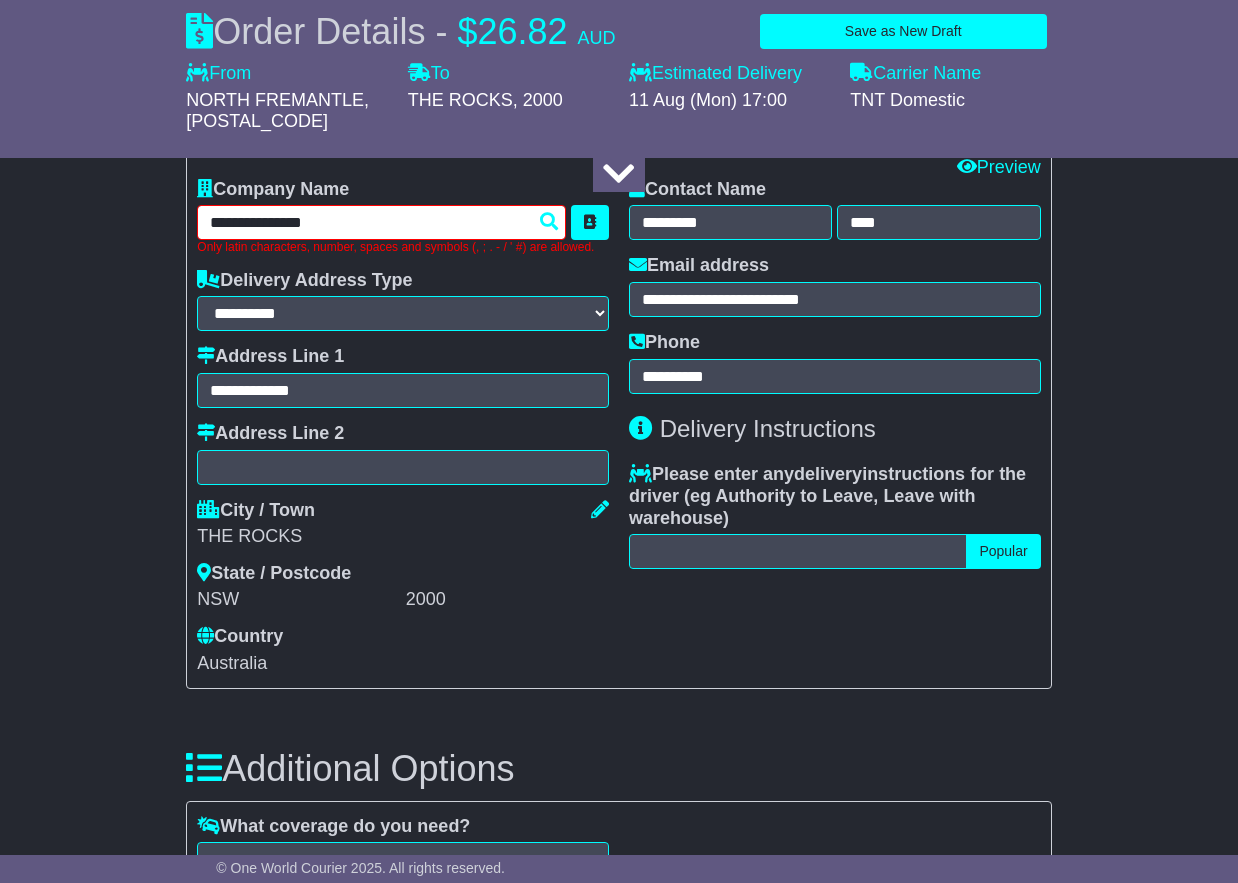 click on "**********" at bounding box center (381, 222) 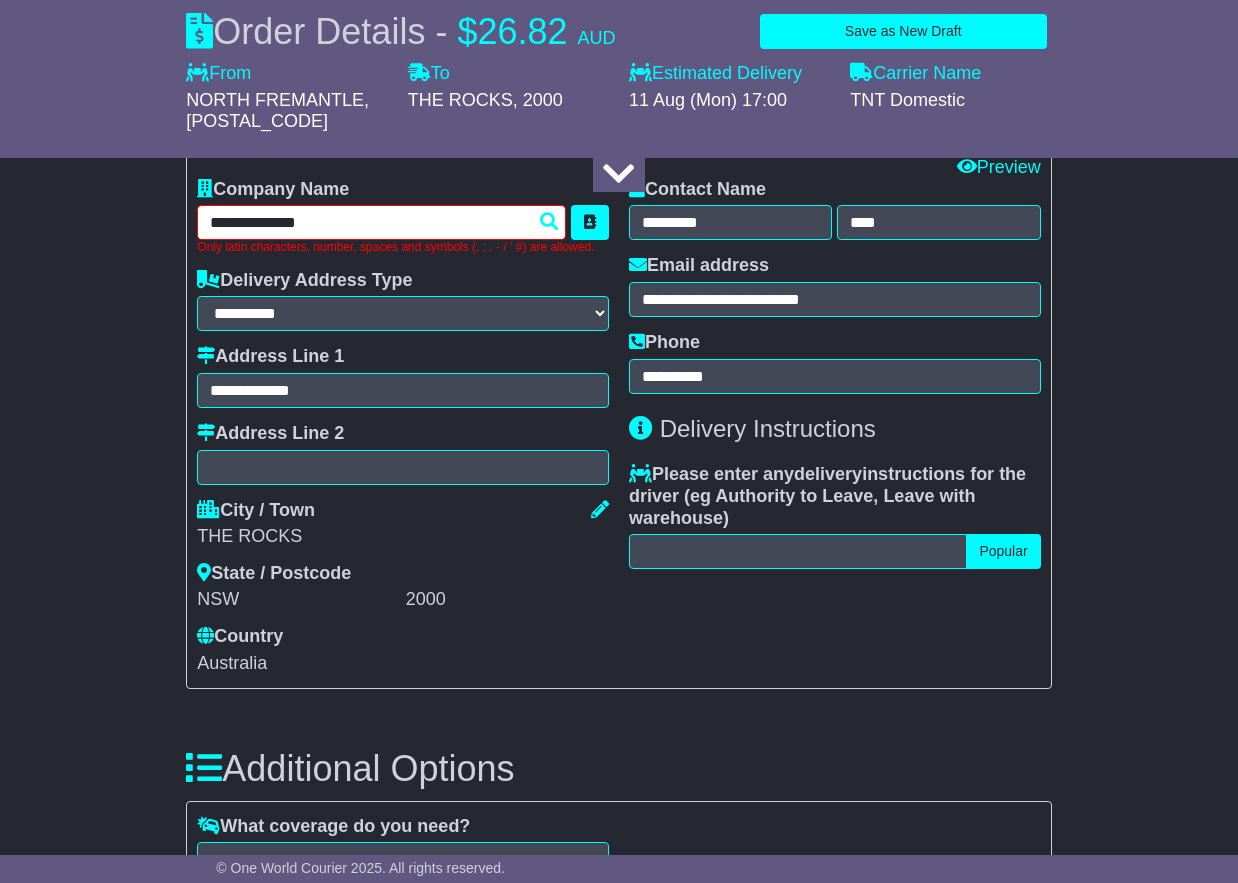 click on "**********" at bounding box center [381, 222] 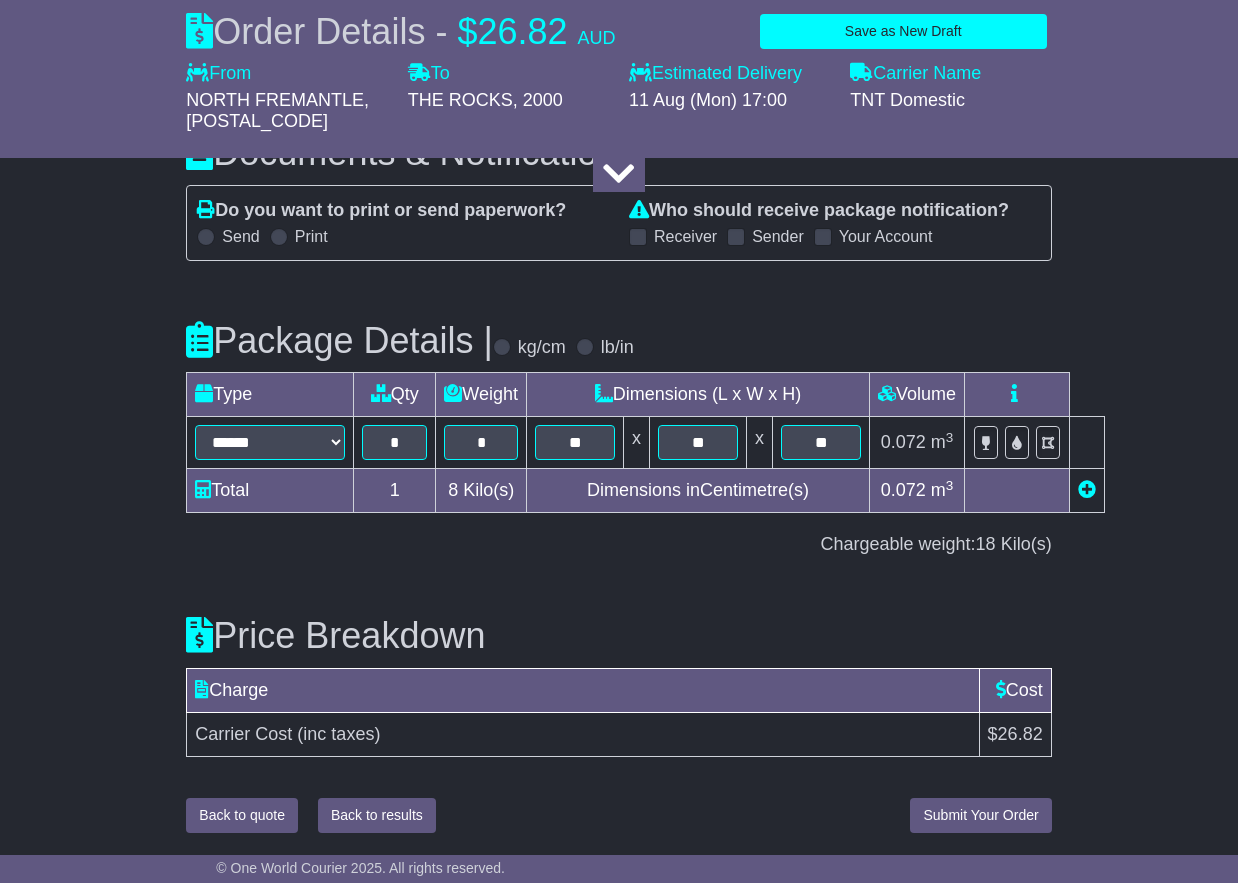 type on "**********" 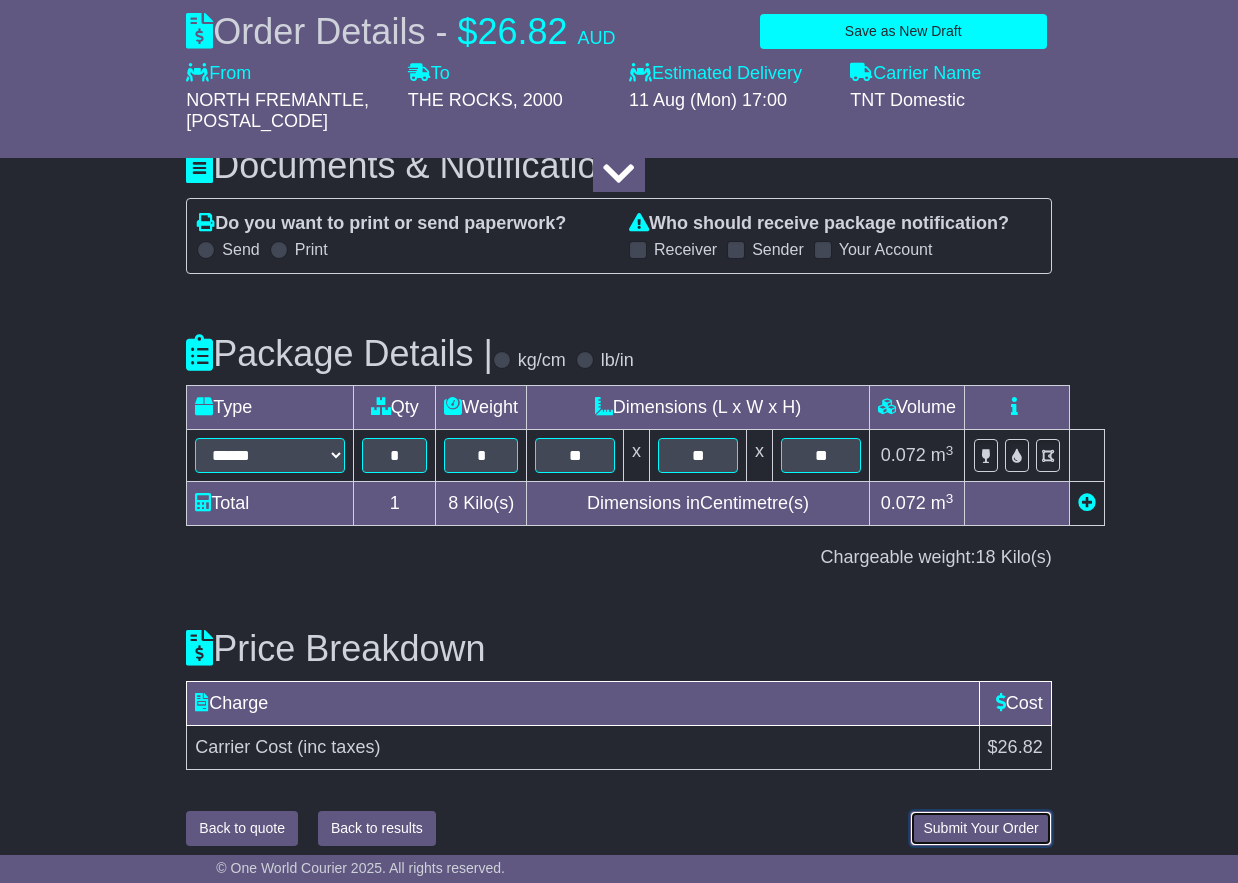 click on "Submit Your Order" at bounding box center (980, 828) 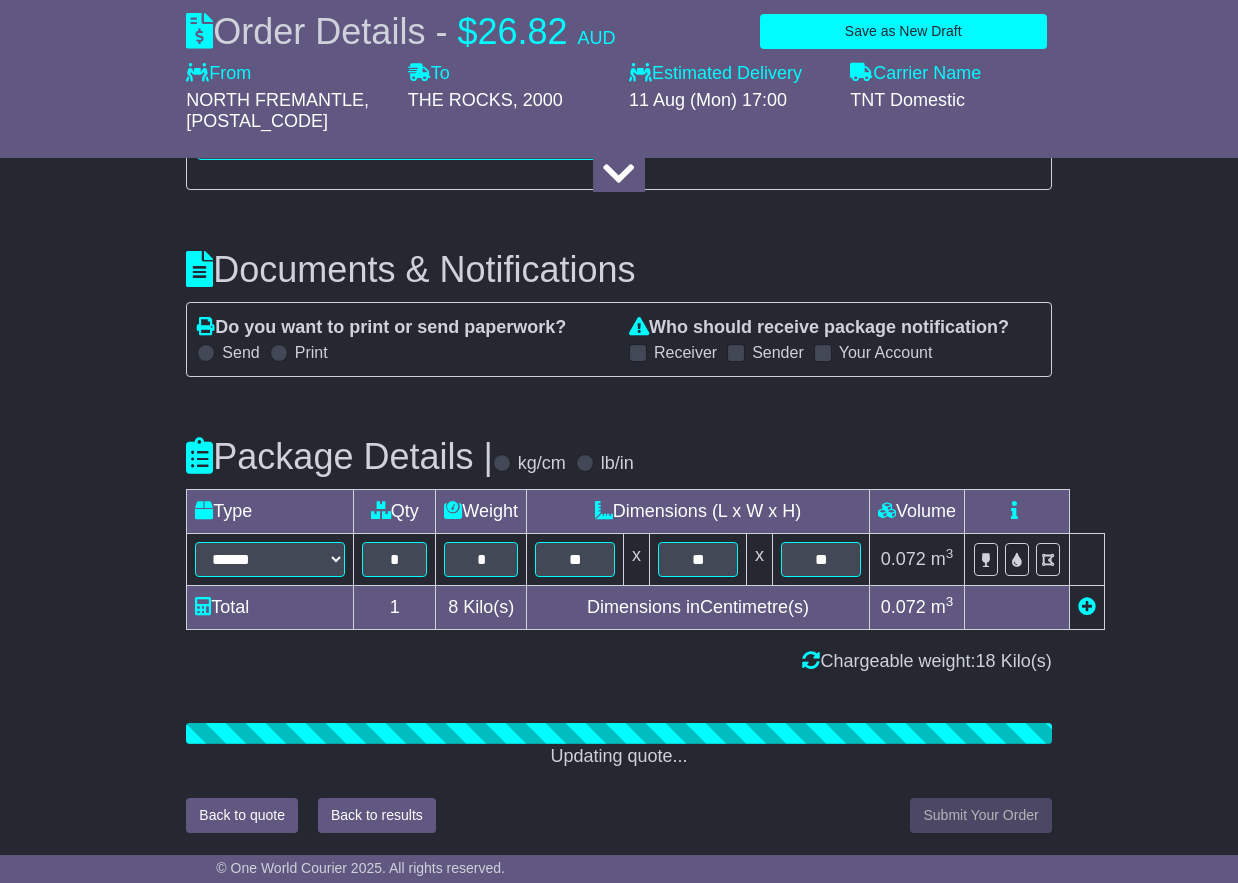 scroll, scrollTop: 2241, scrollLeft: 0, axis: vertical 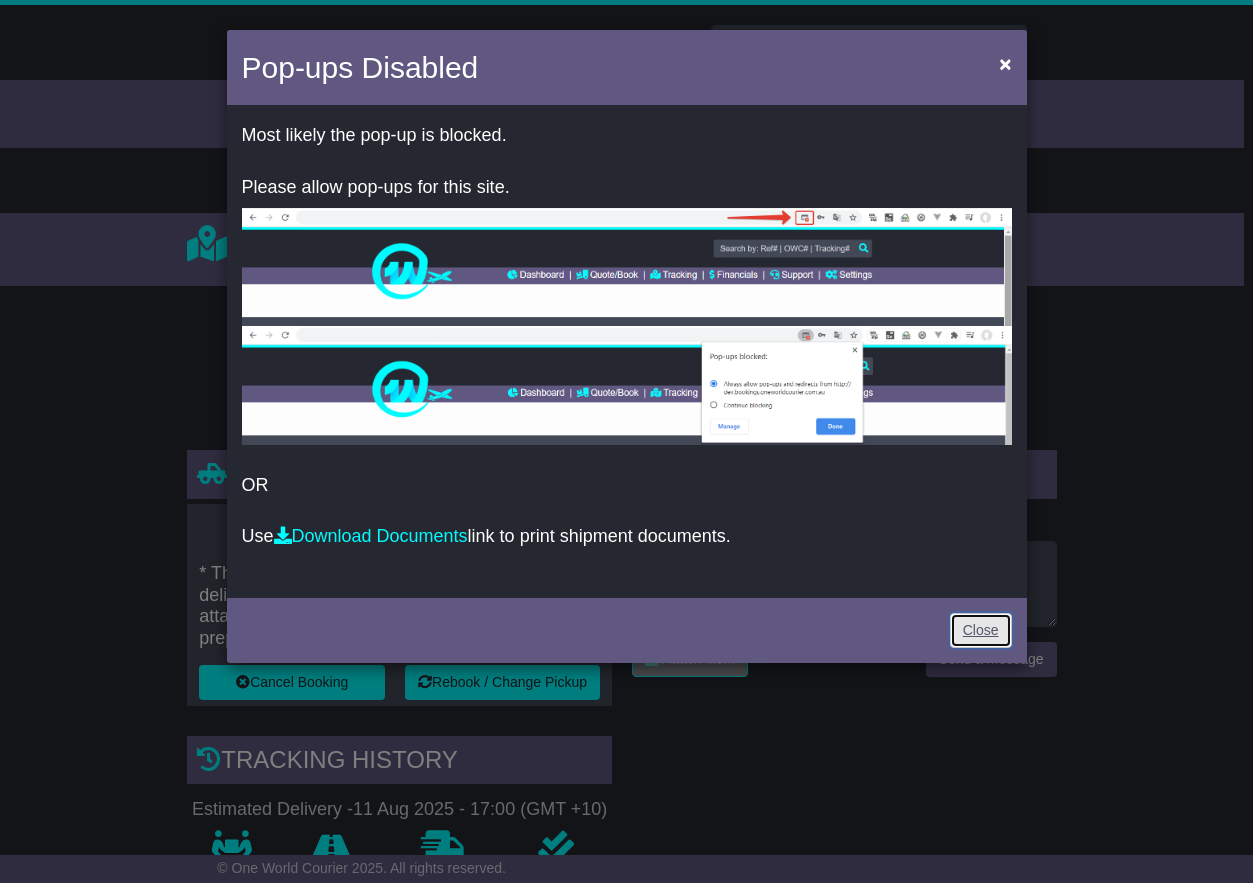 click on "Close" at bounding box center (981, 630) 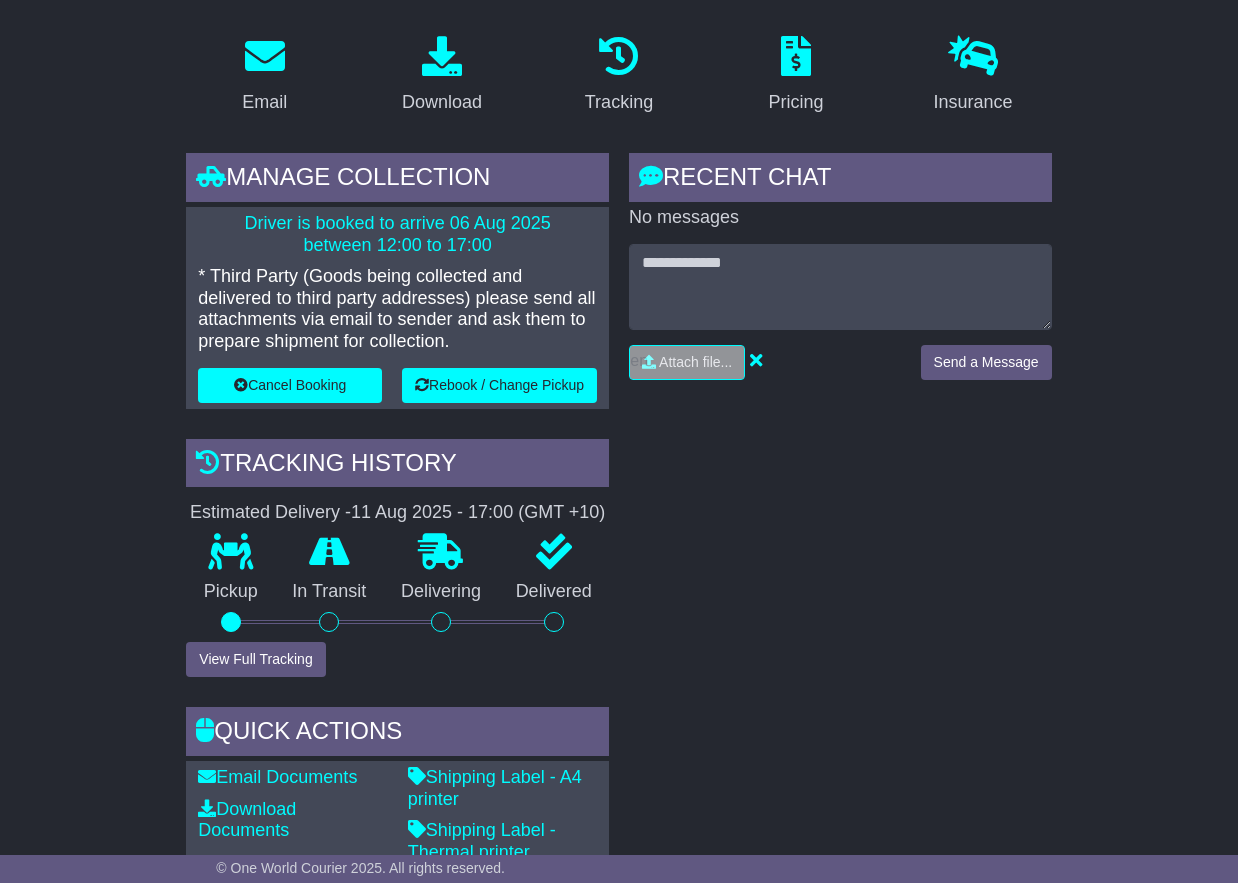 scroll, scrollTop: 671, scrollLeft: 0, axis: vertical 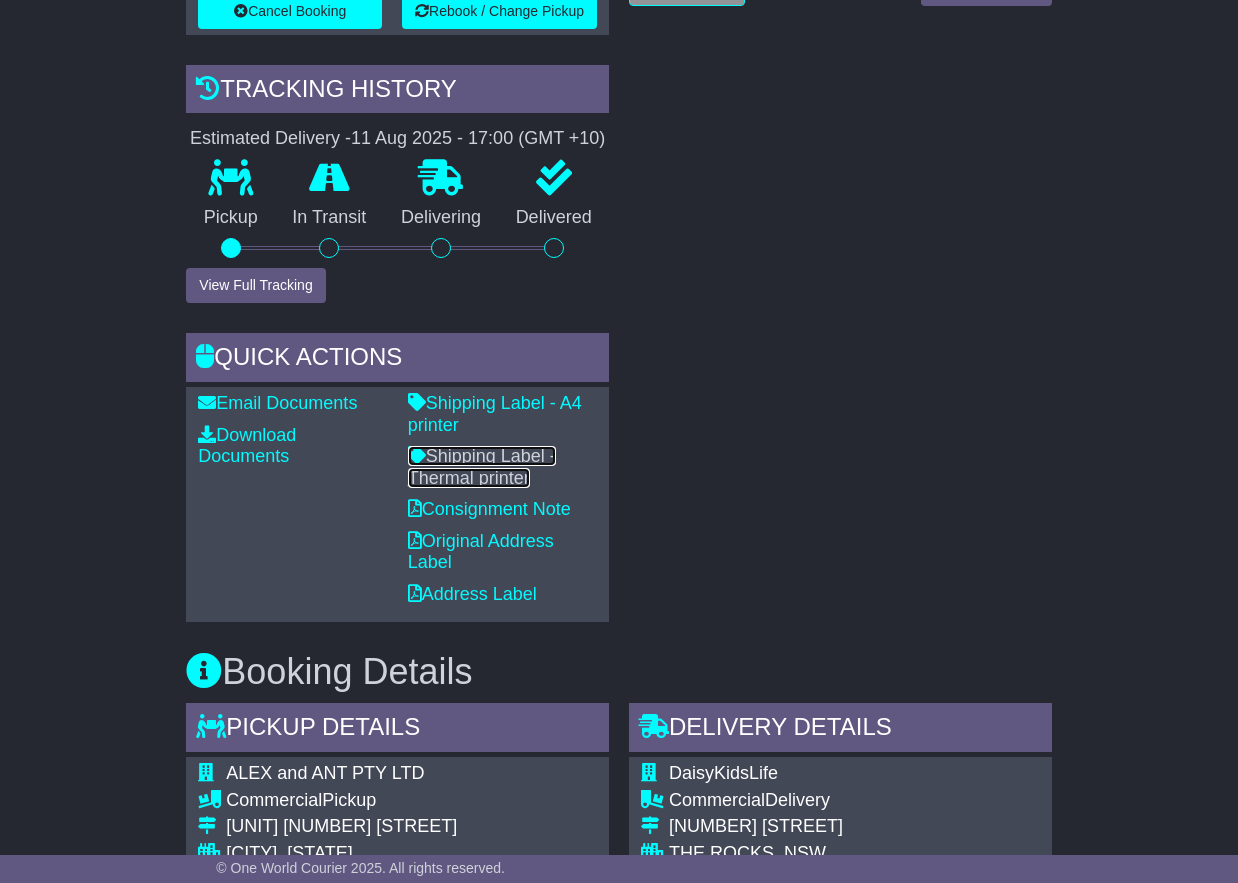click on "Shipping Label - Thermal printer" at bounding box center [482, 467] 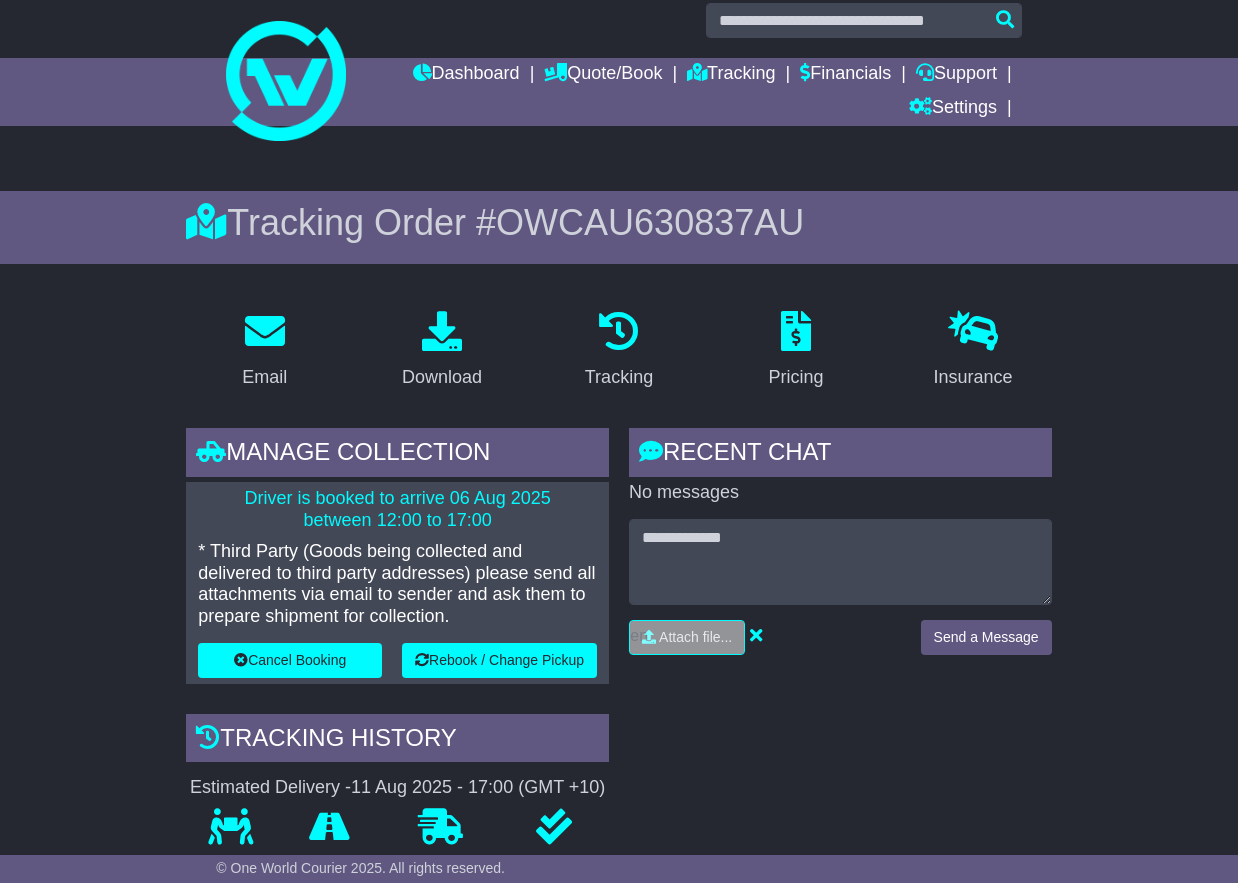 scroll, scrollTop: 0, scrollLeft: 0, axis: both 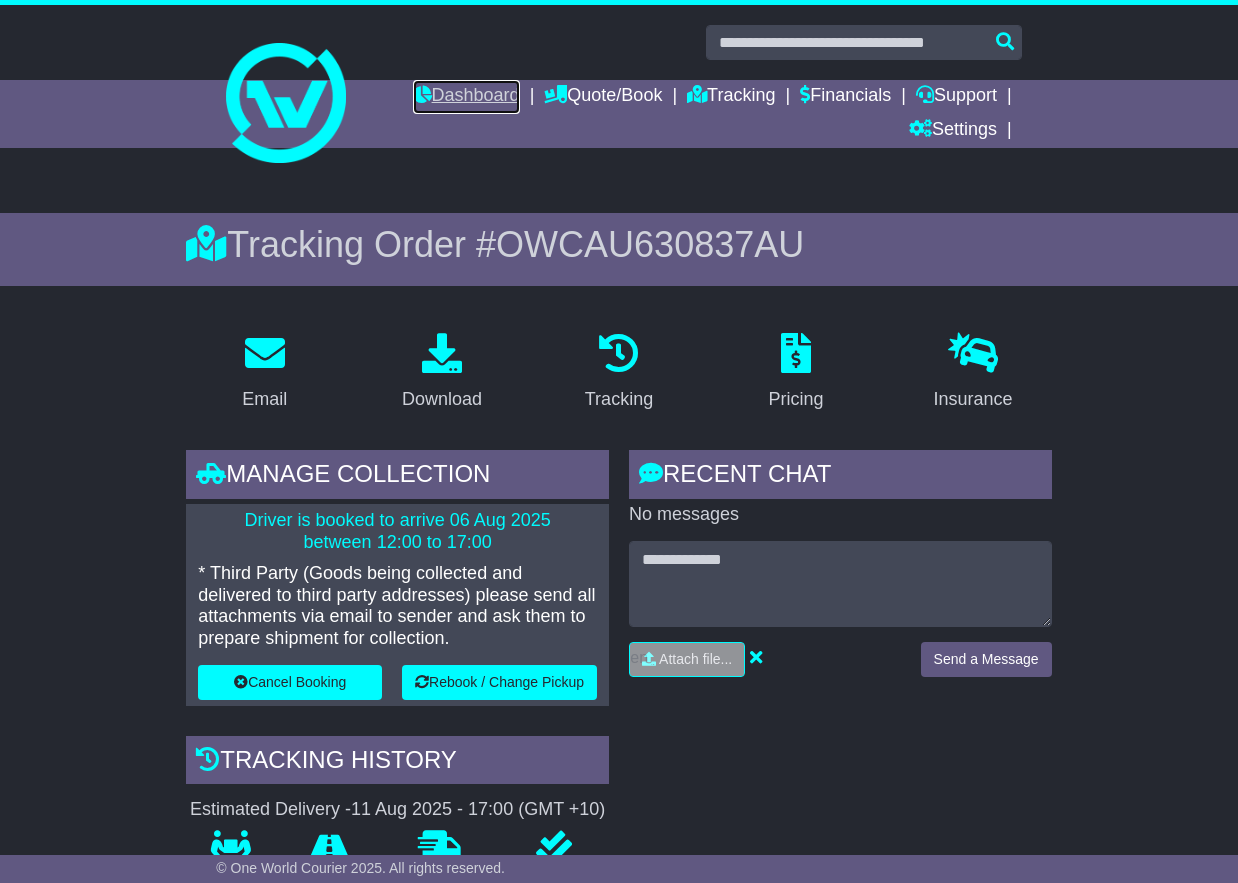 click on "Dashboard" at bounding box center [466, 97] 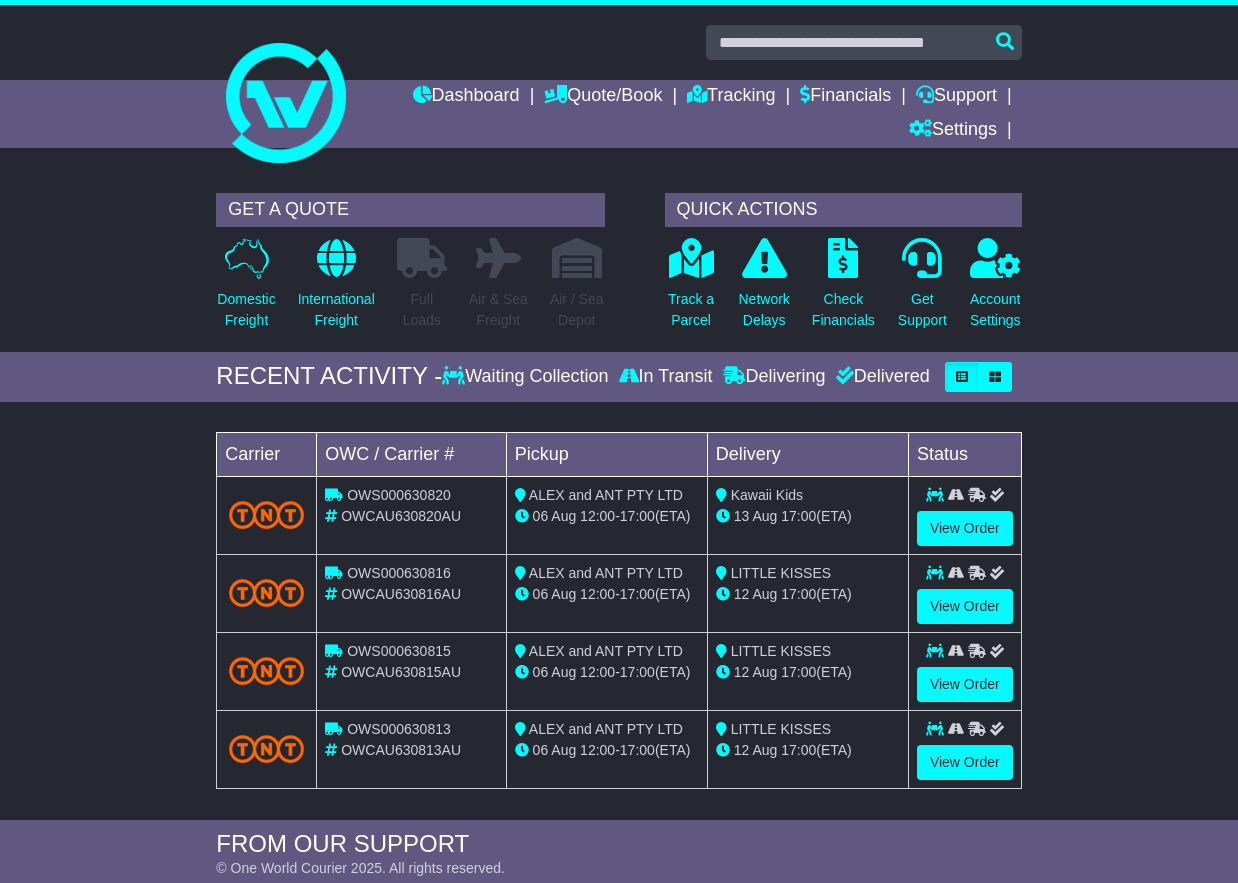 scroll, scrollTop: 0, scrollLeft: 0, axis: both 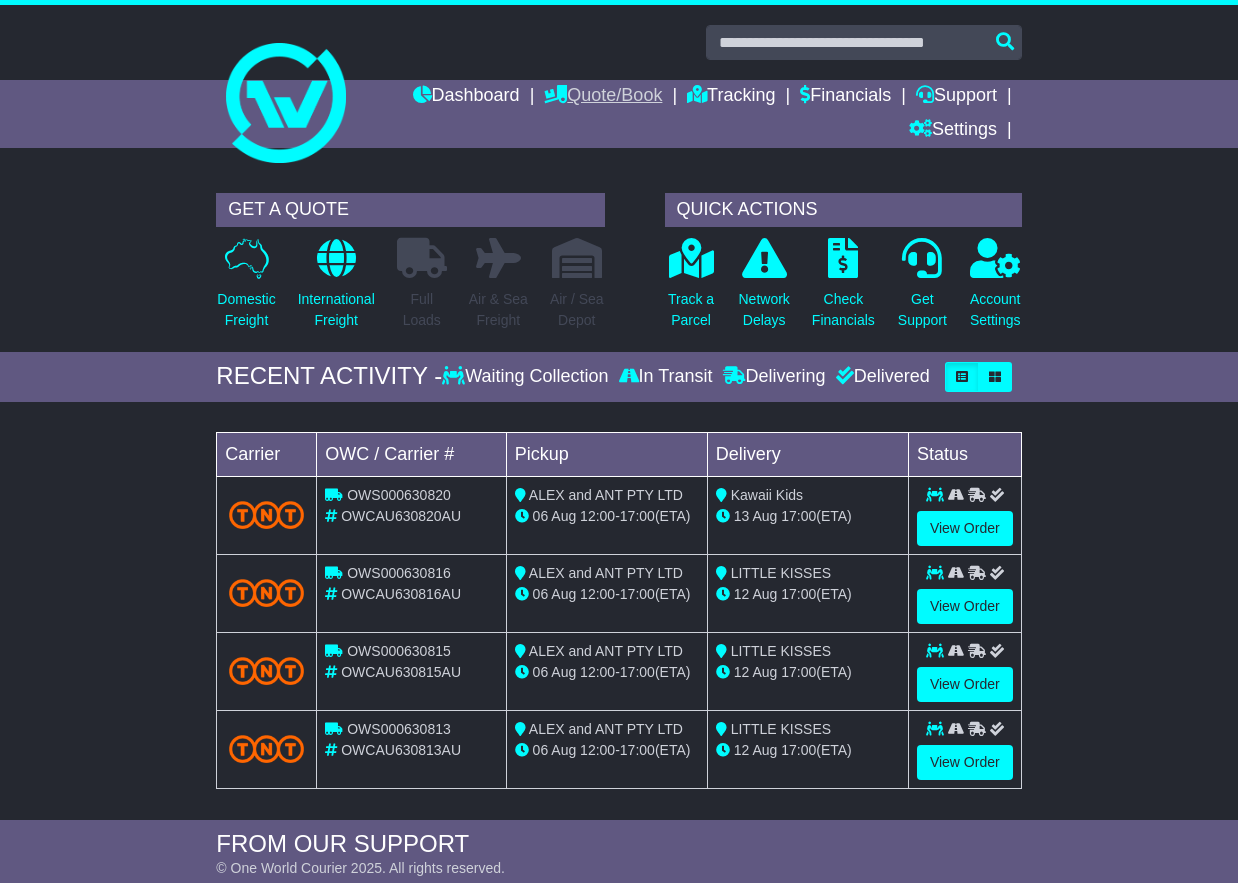 click on "Quote/Book" at bounding box center (603, 97) 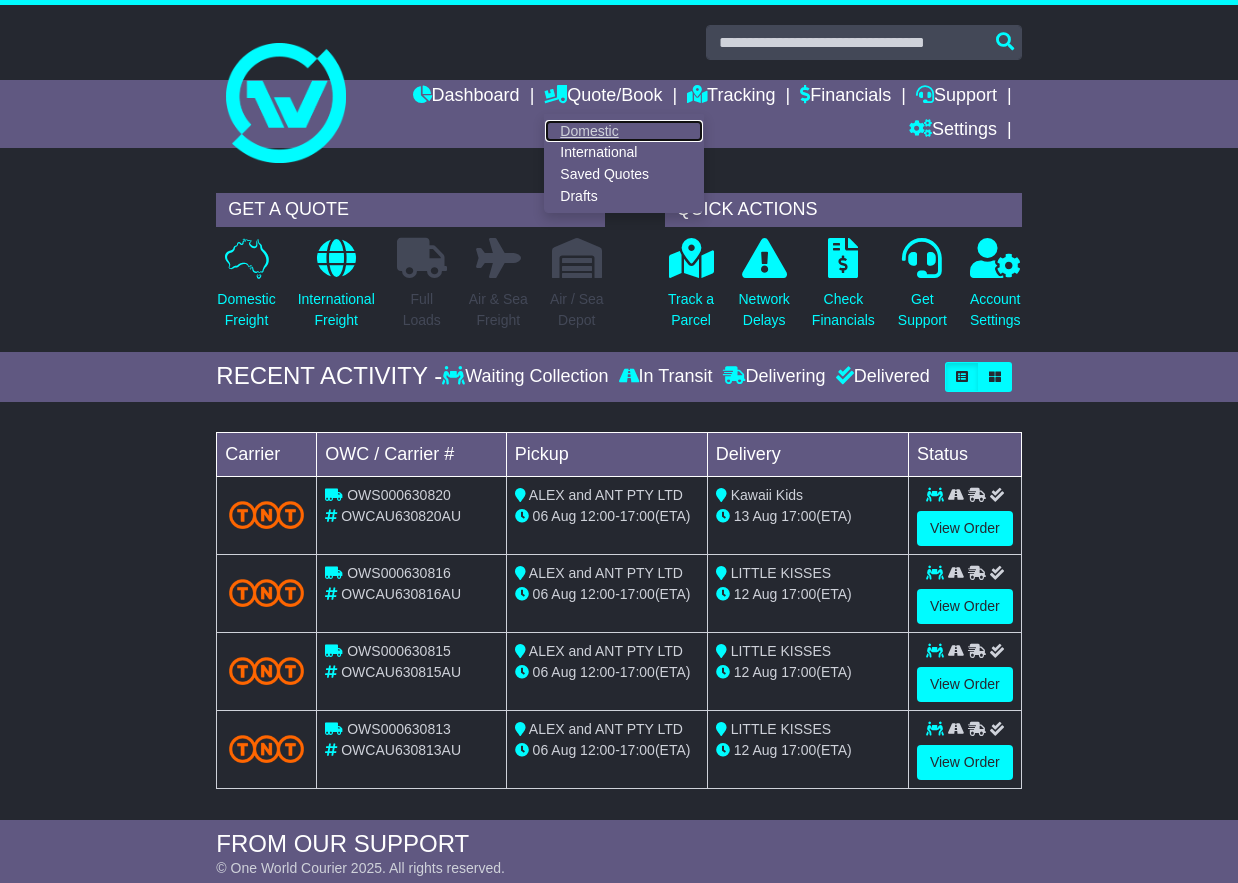 click on "Domestic" at bounding box center (624, 131) 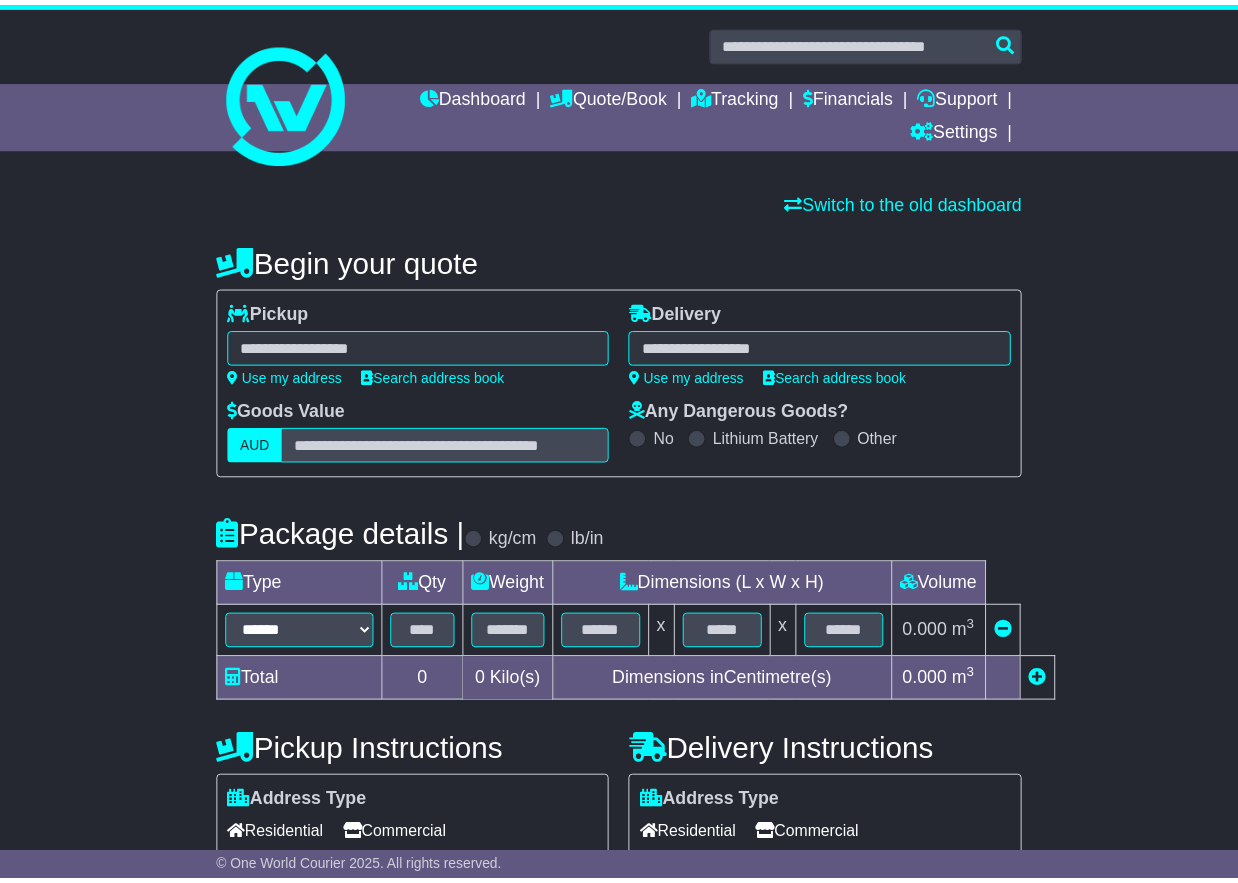scroll, scrollTop: 0, scrollLeft: 0, axis: both 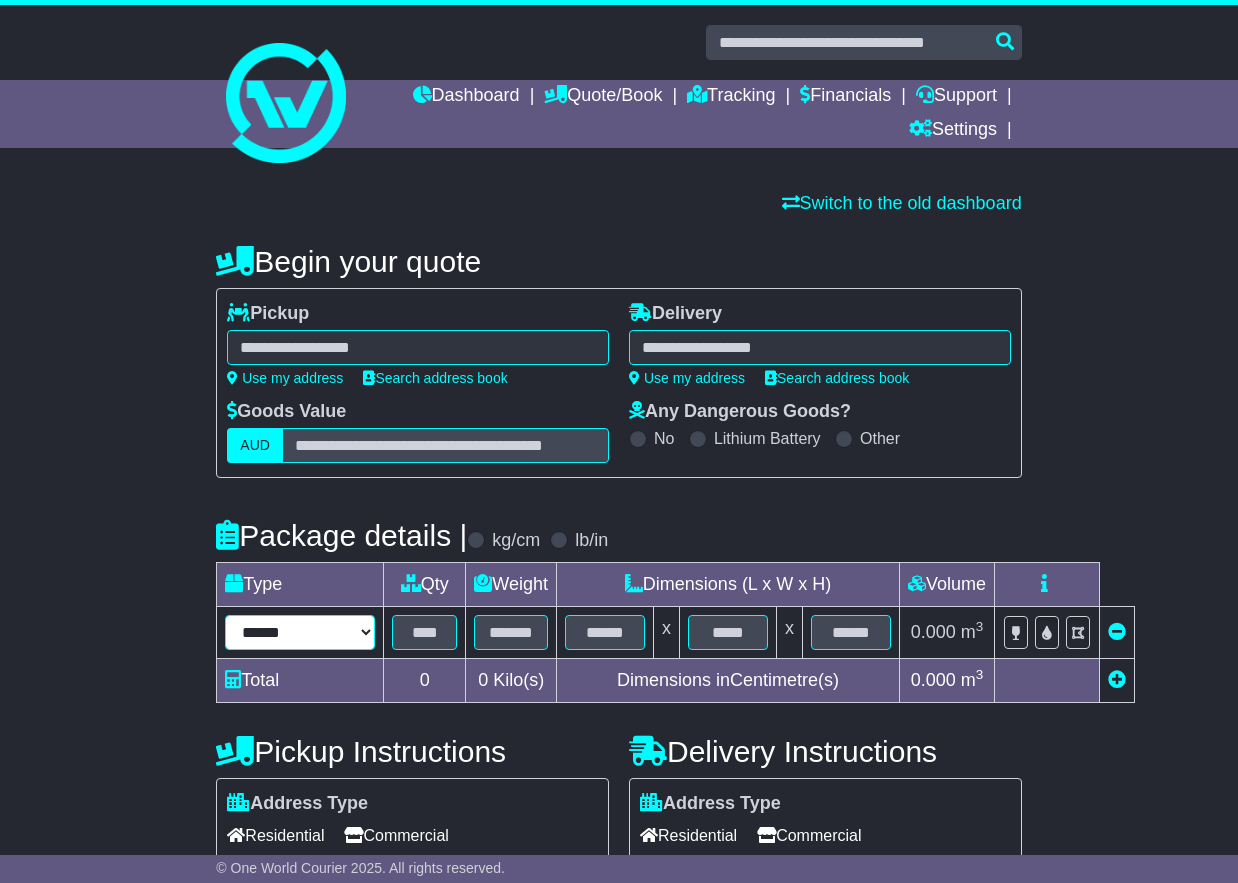 click on "****** ****** *** ******** ***** **** **** ****** *** *******" at bounding box center [300, 632] 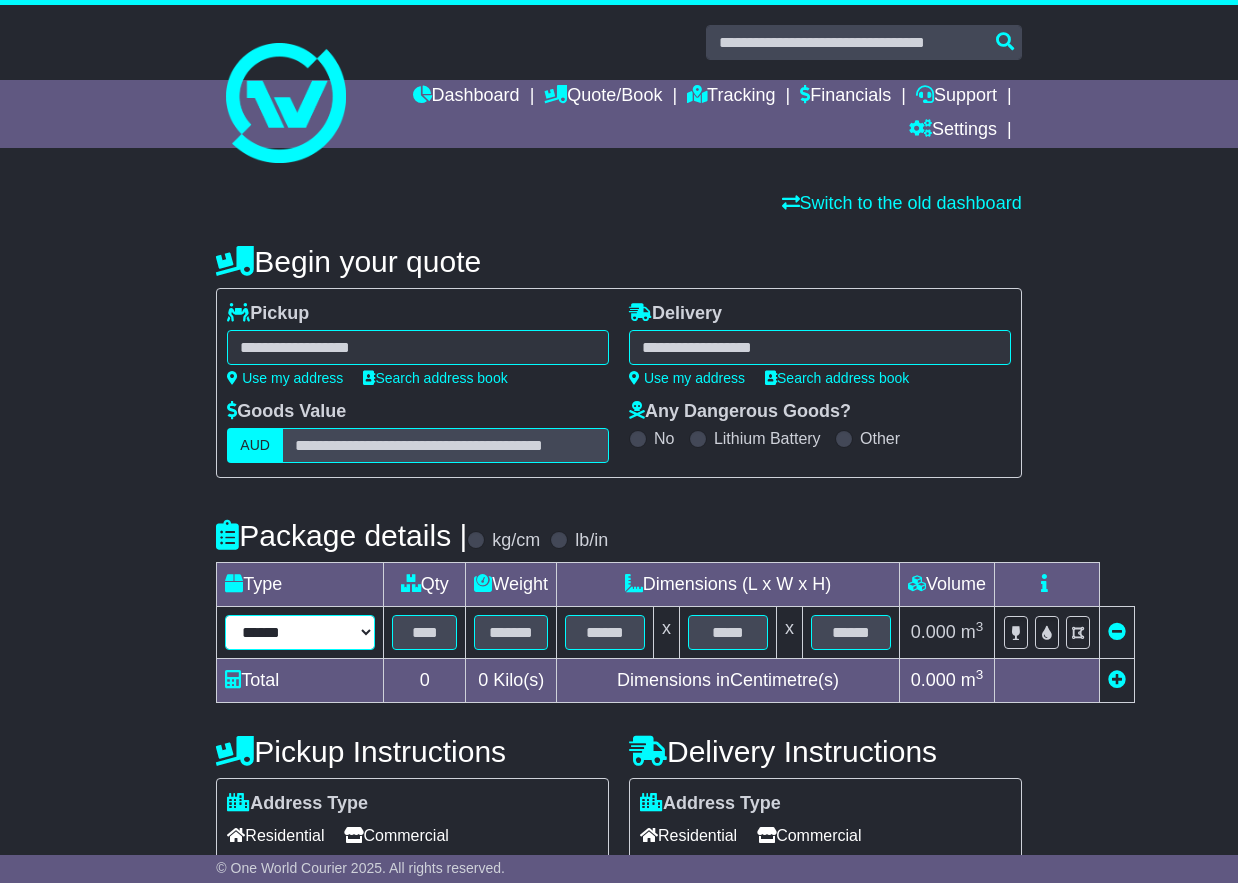 select on "****" 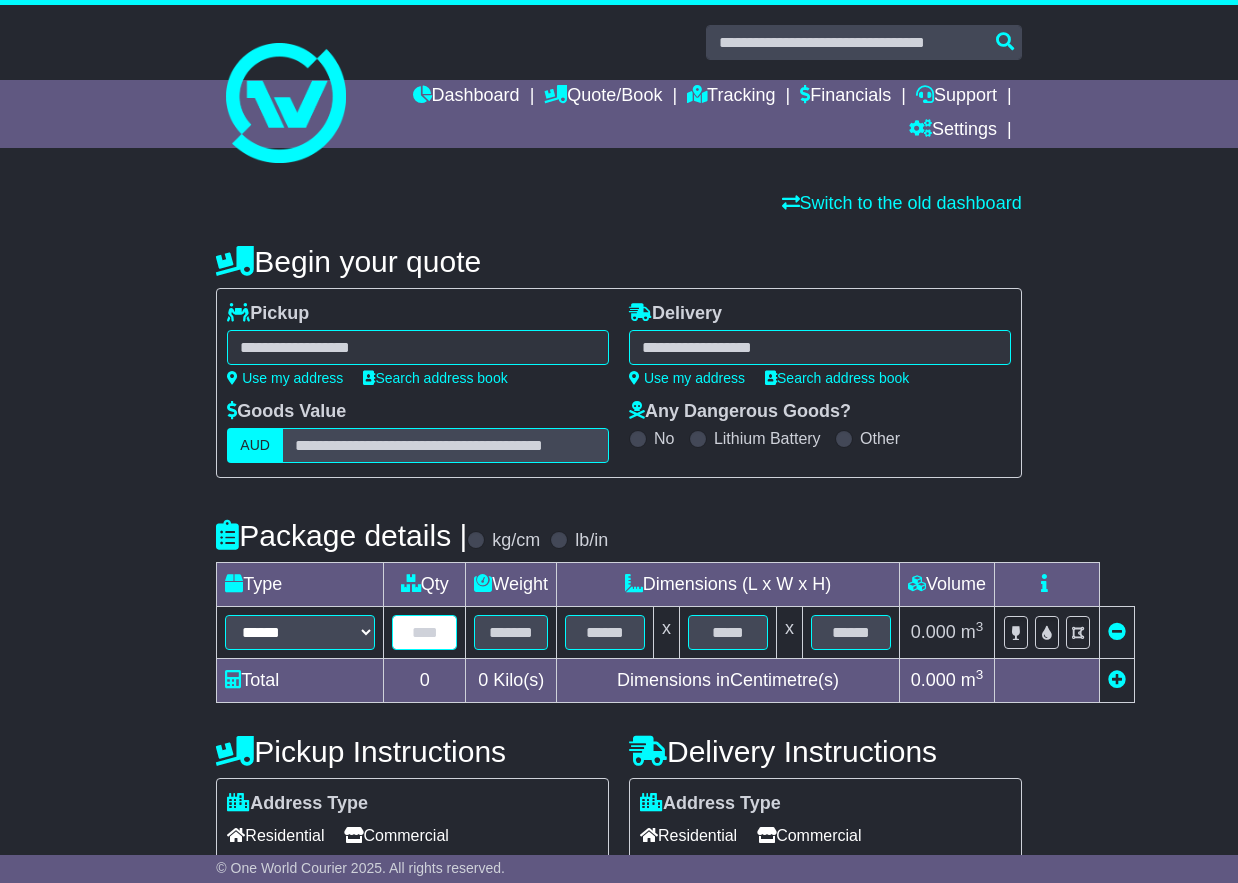 click at bounding box center [424, 632] 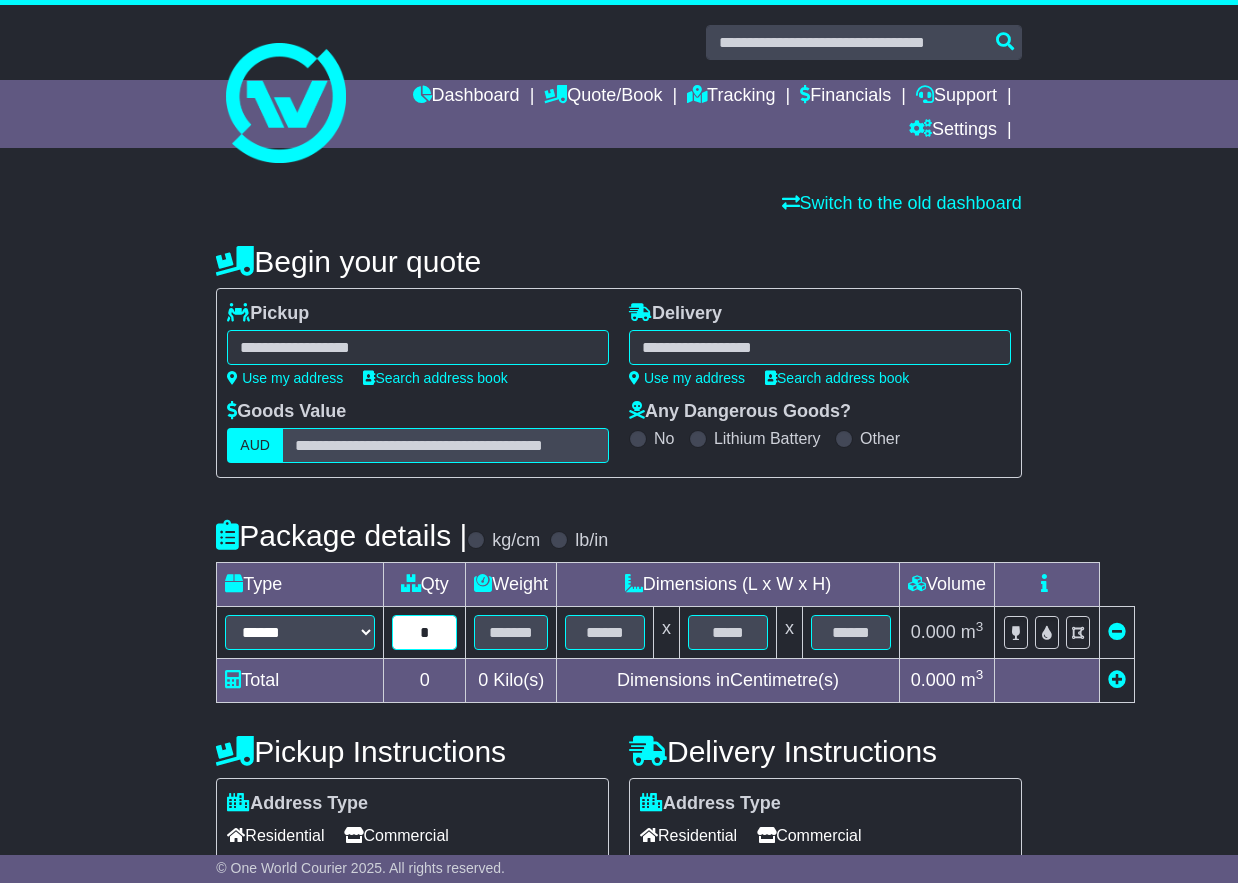 type on "*" 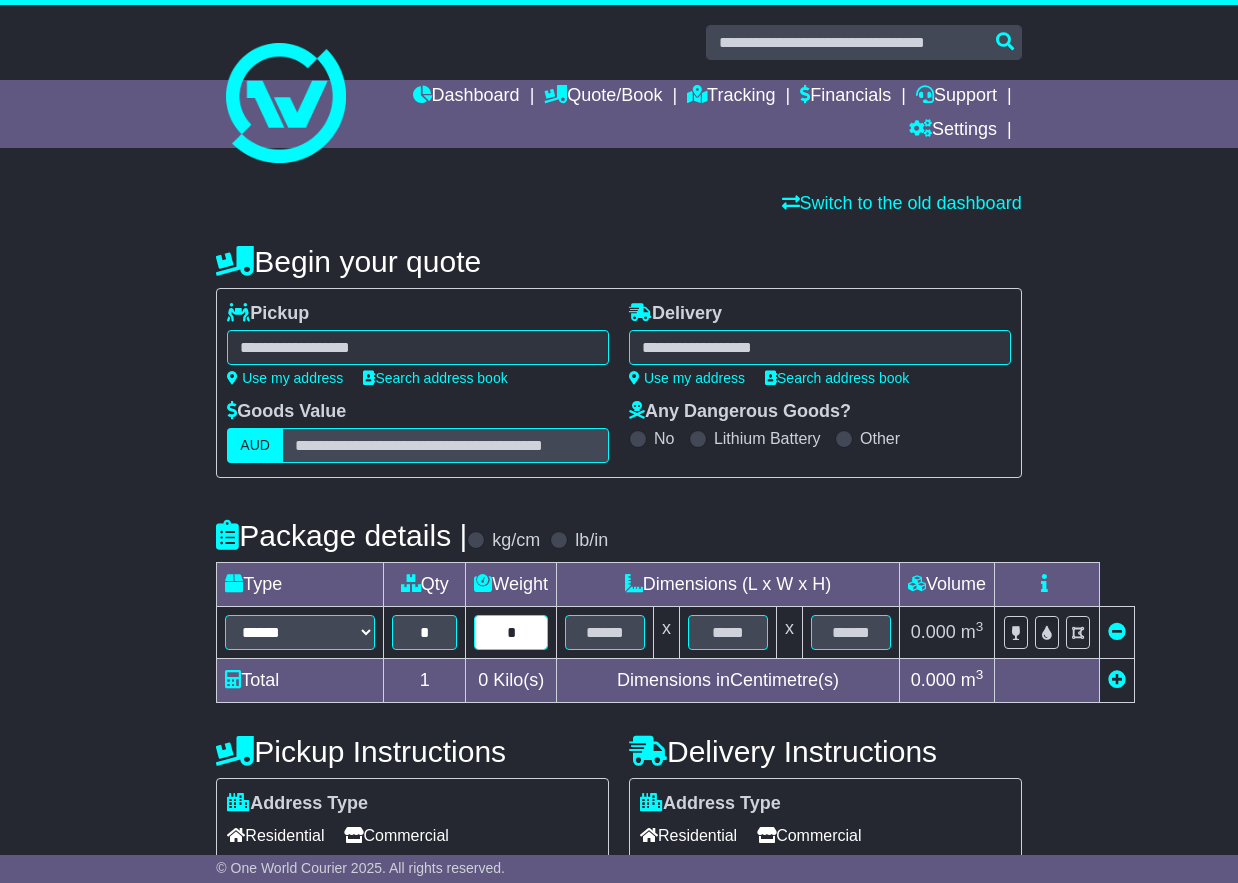 type on "*" 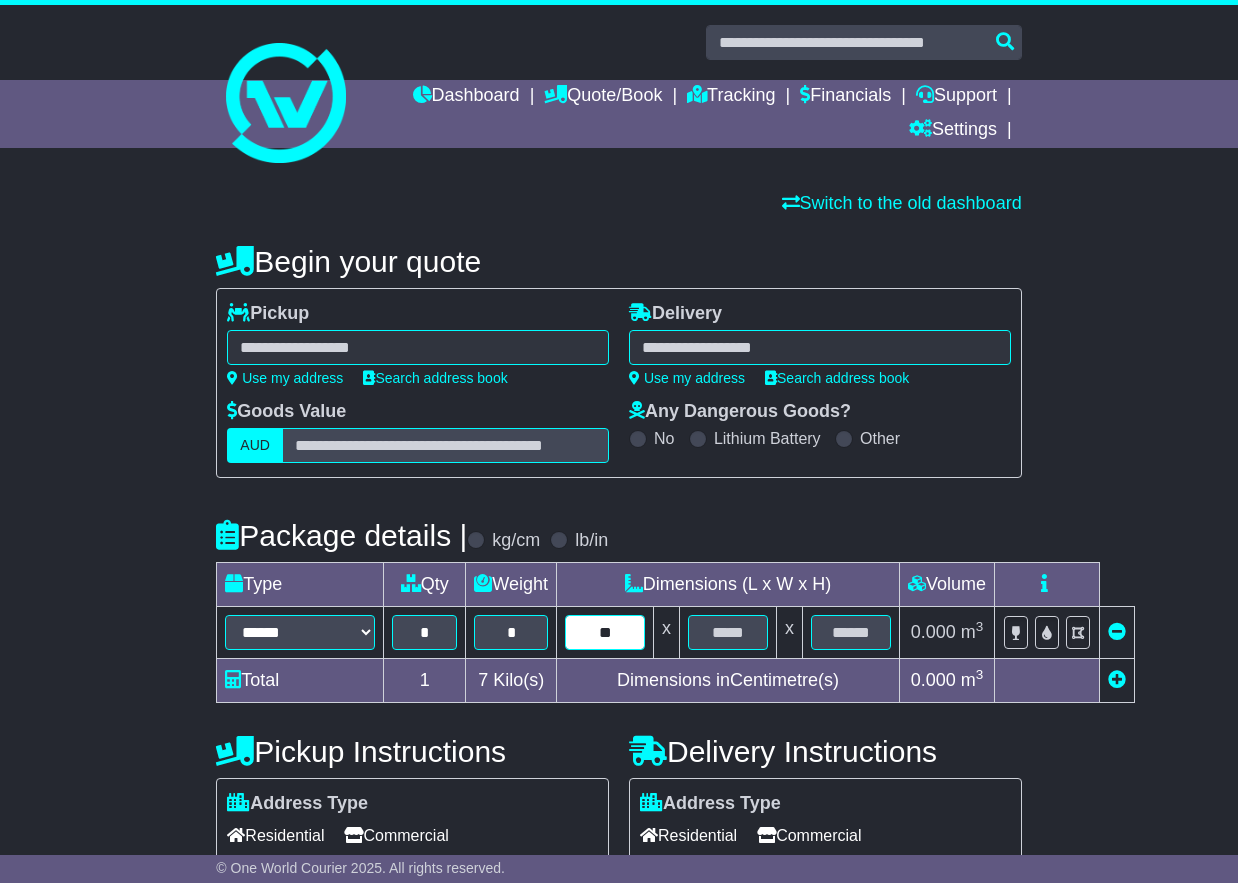 type on "**" 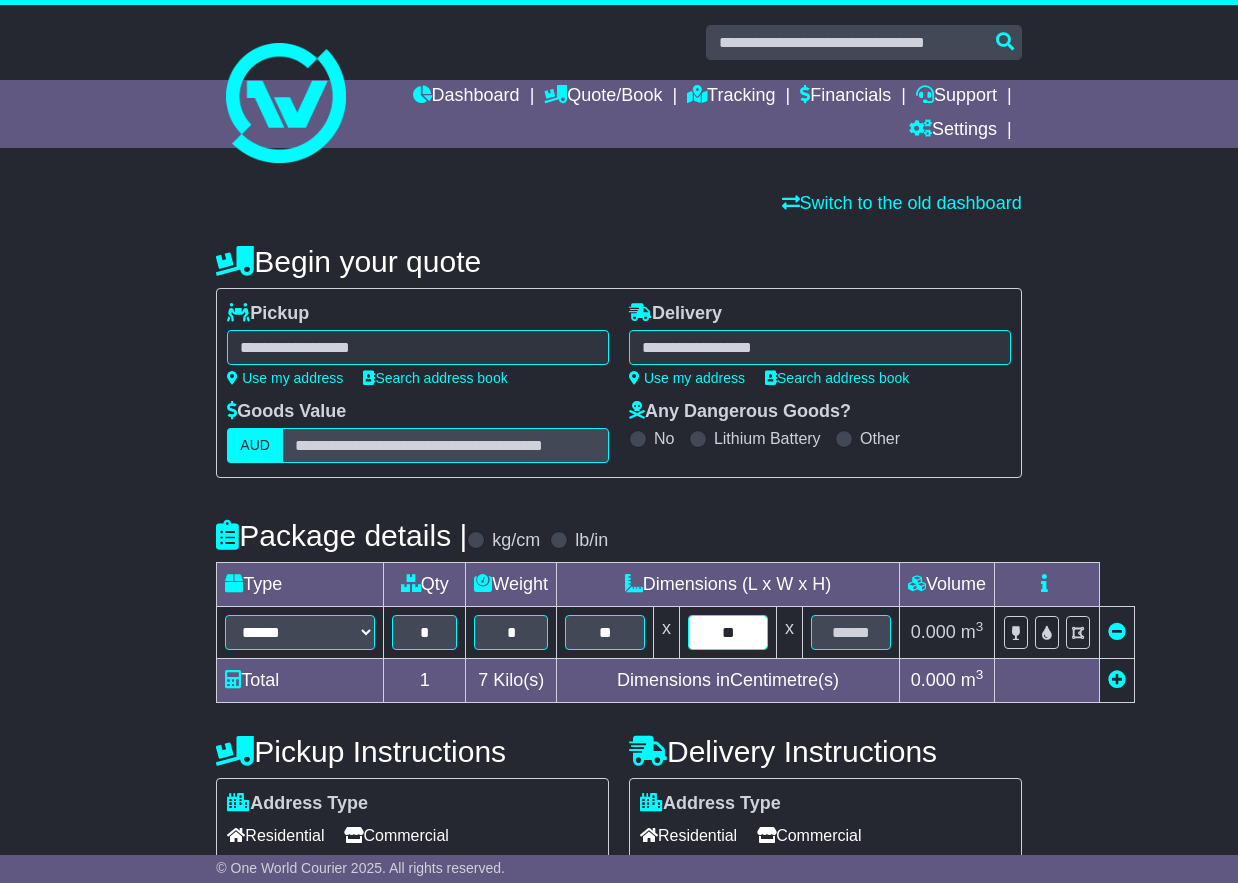 type on "**" 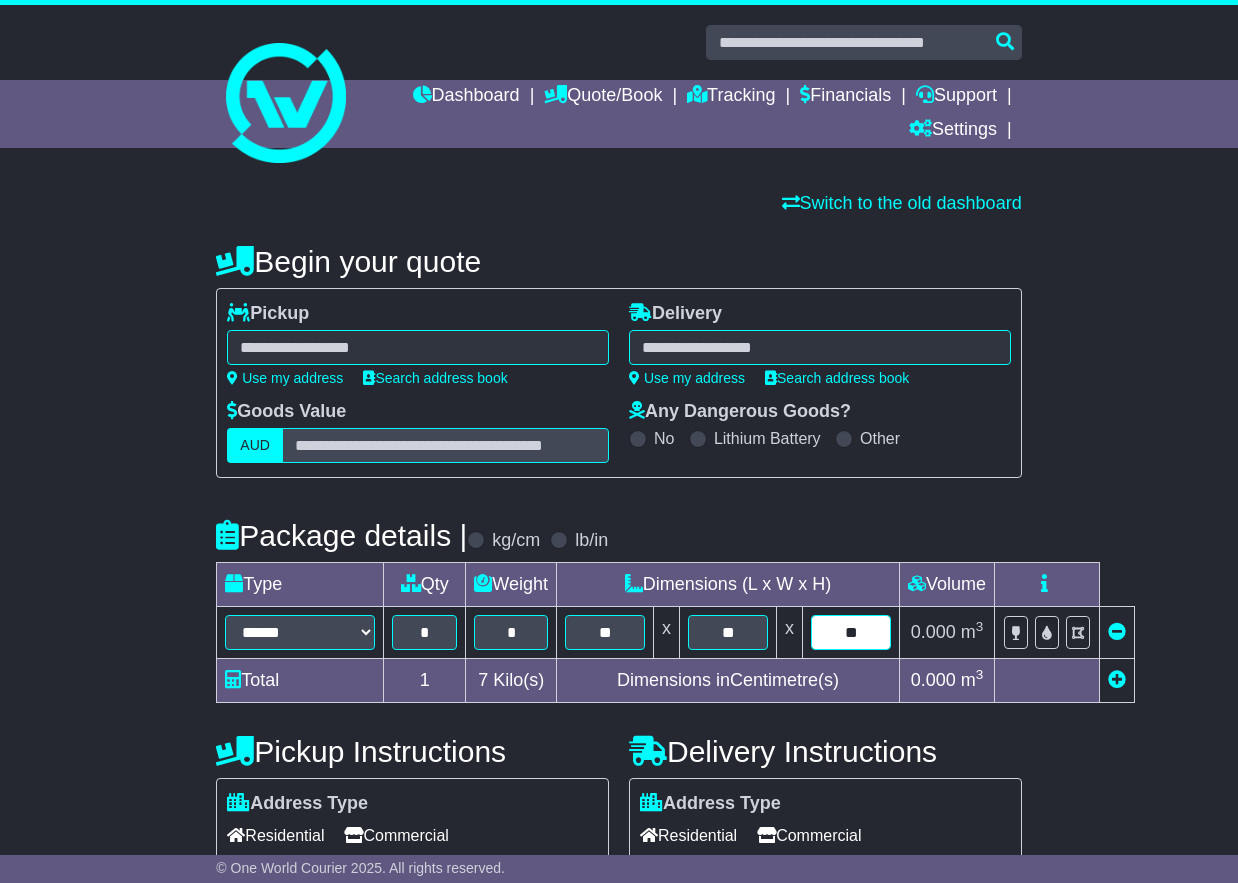 type on "**" 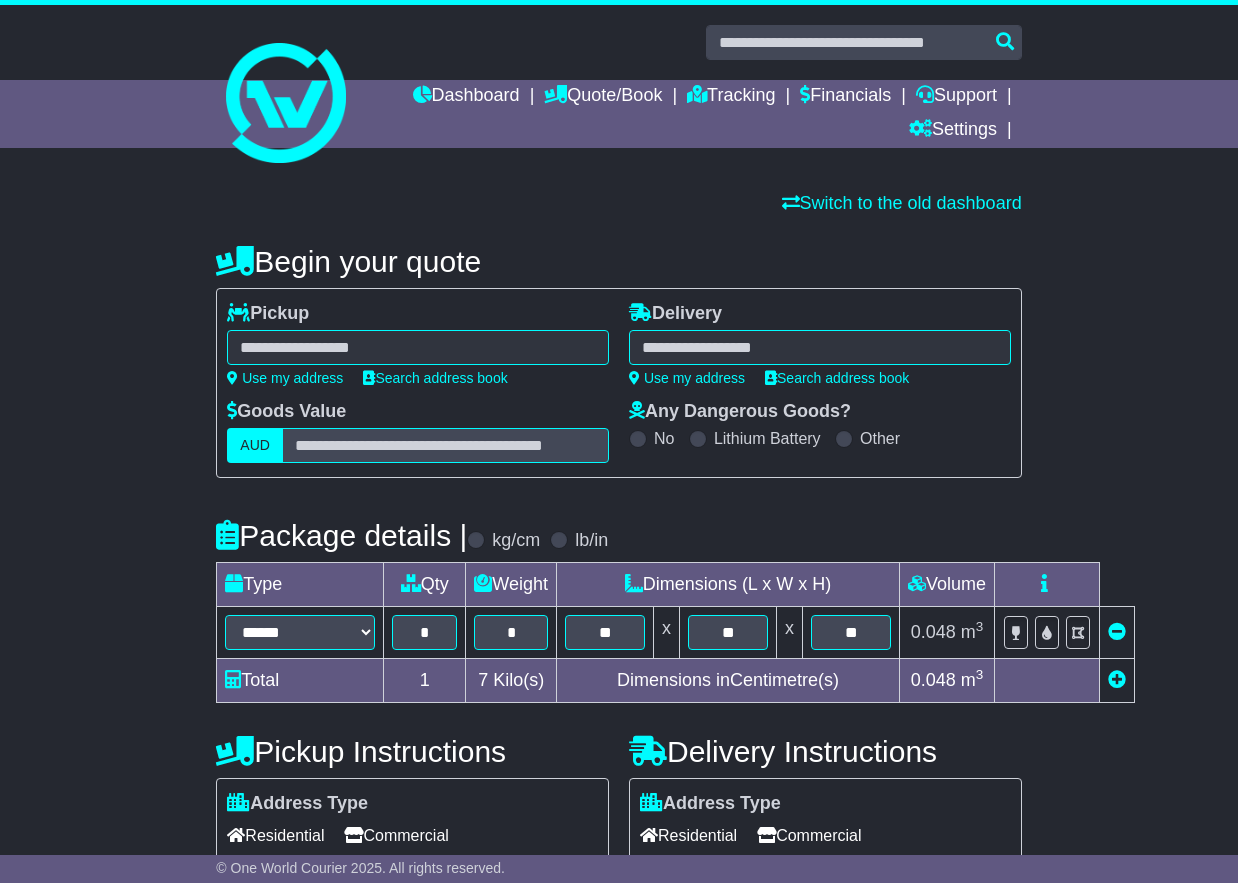 click at bounding box center (1117, 679) 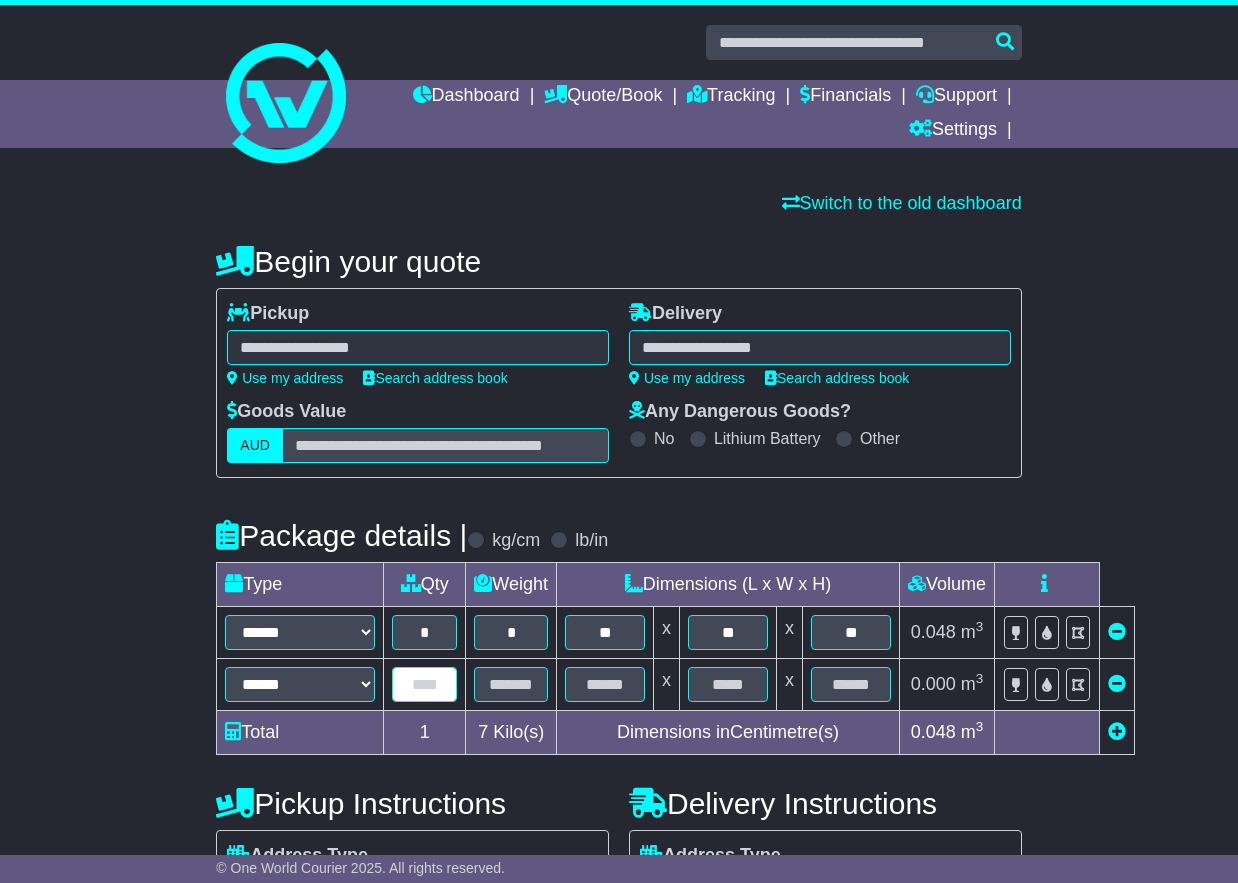 click at bounding box center (424, 684) 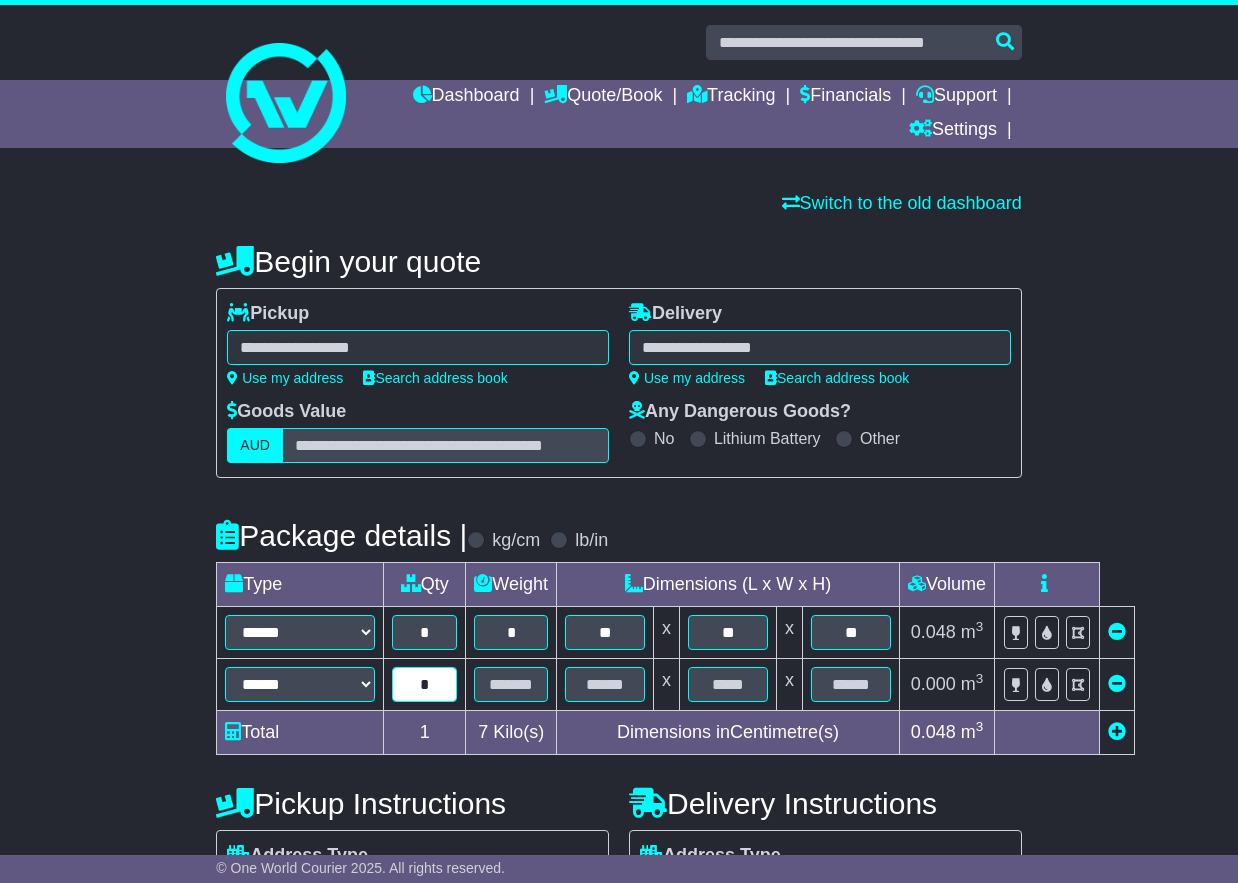 type on "*" 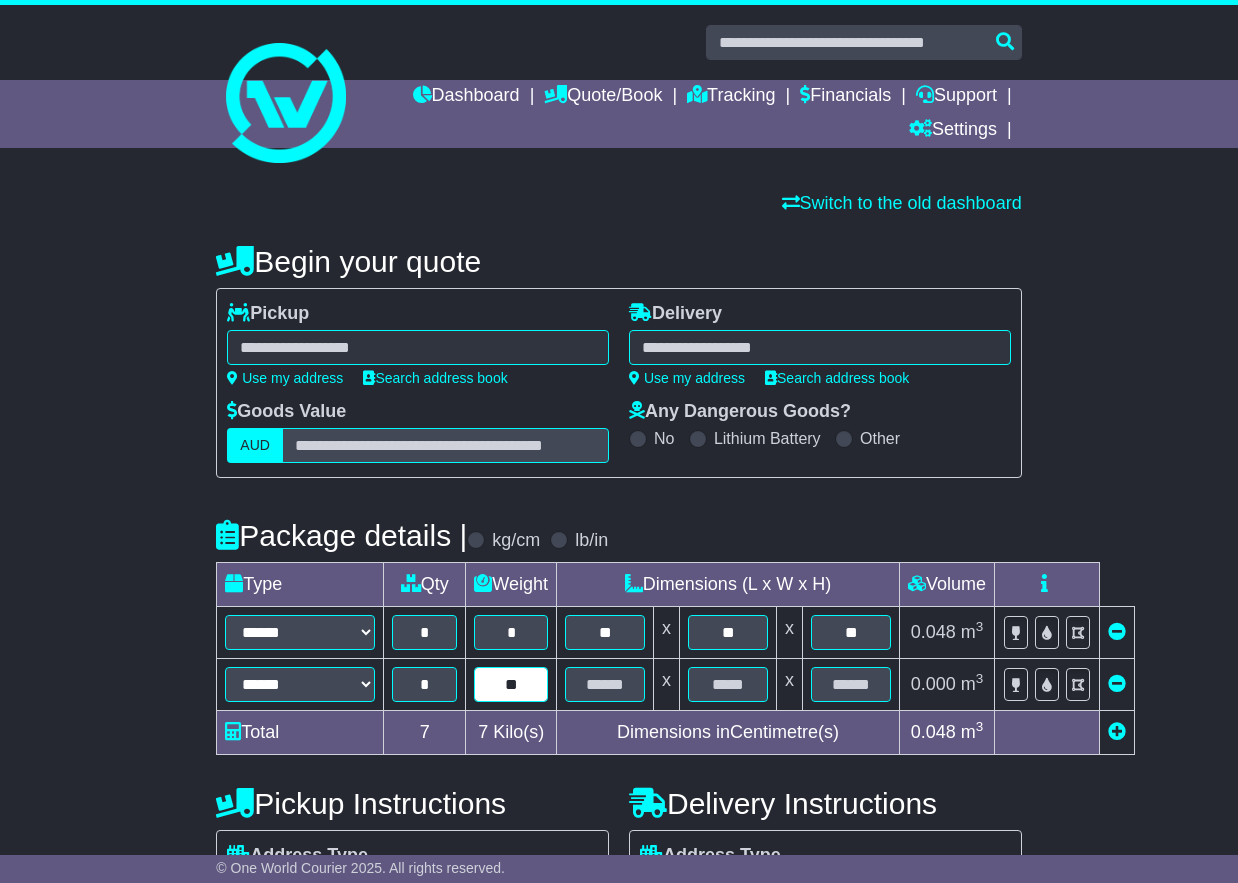 type on "**" 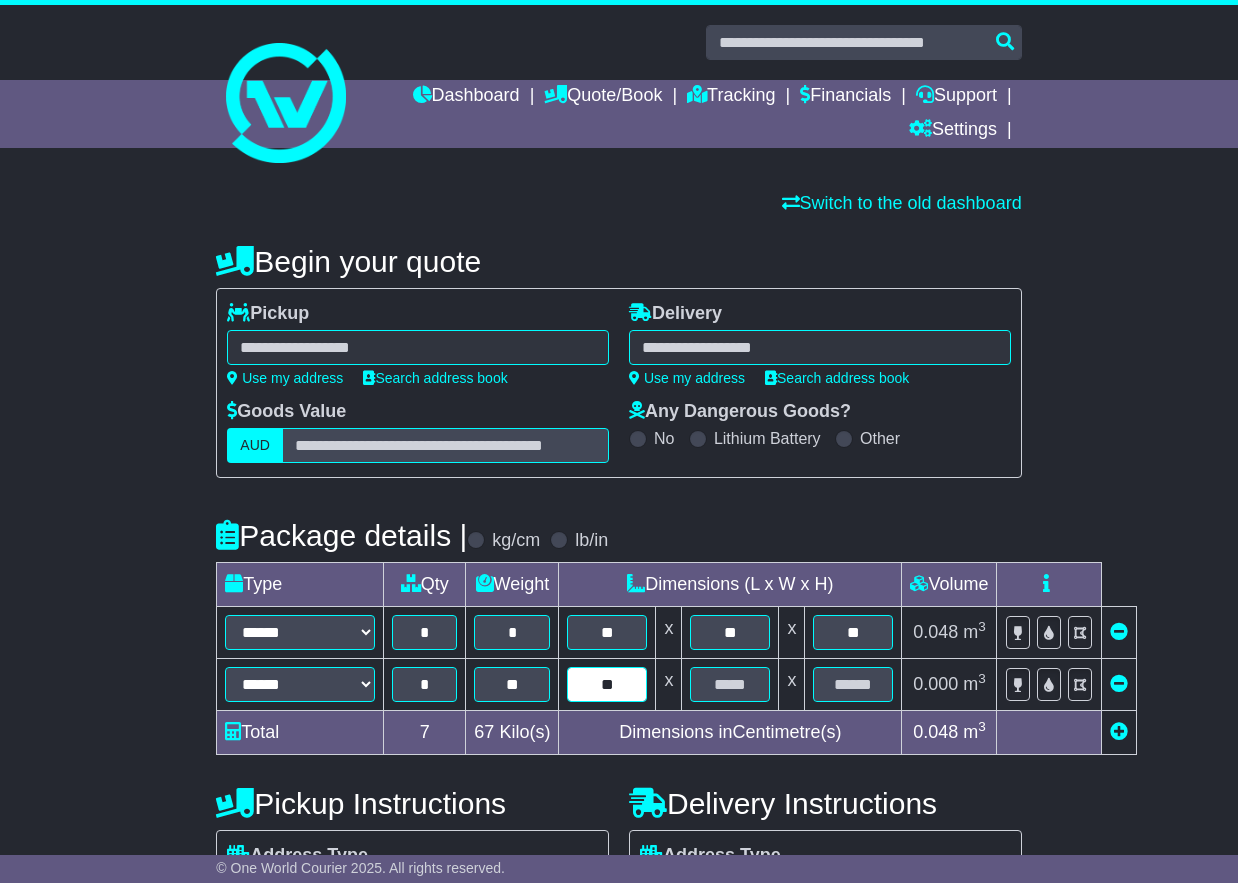 type on "**" 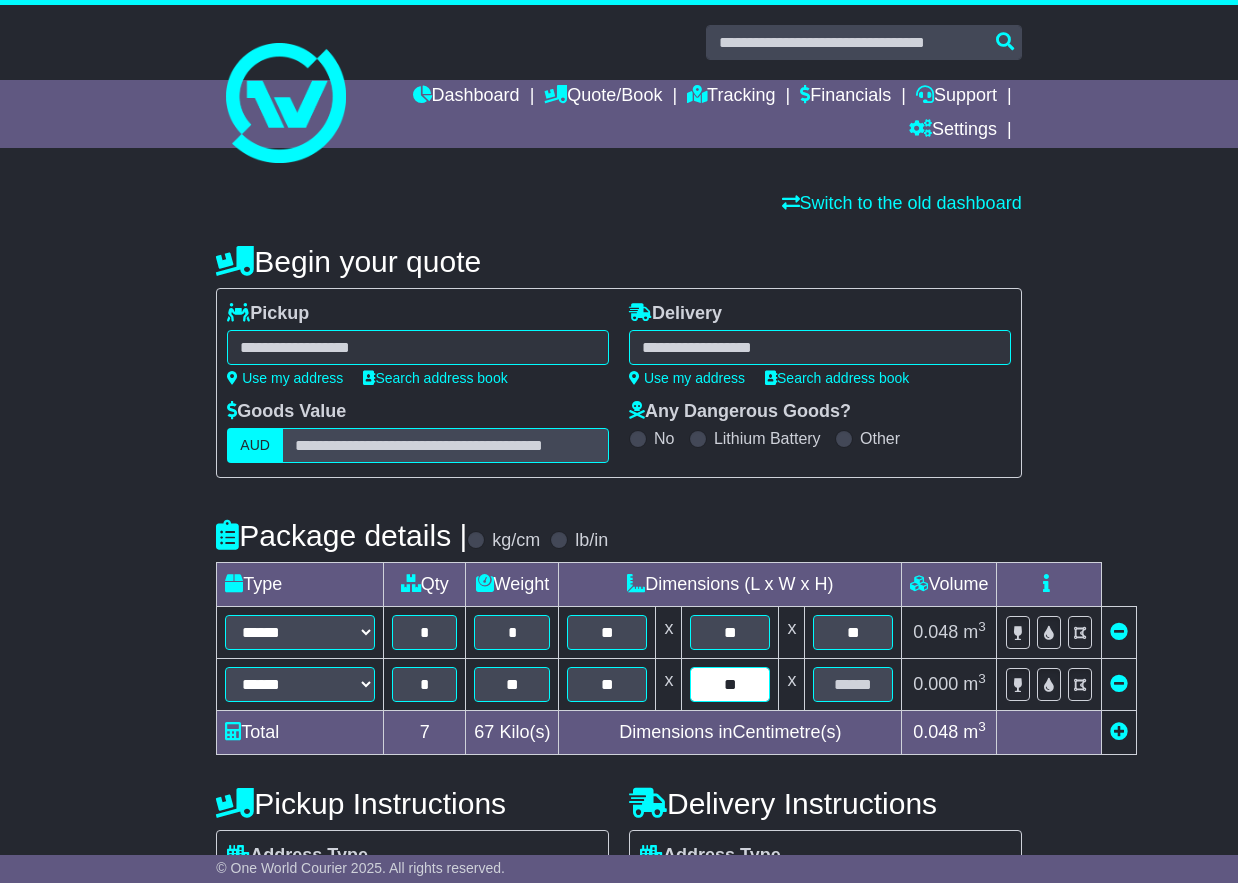 type on "**" 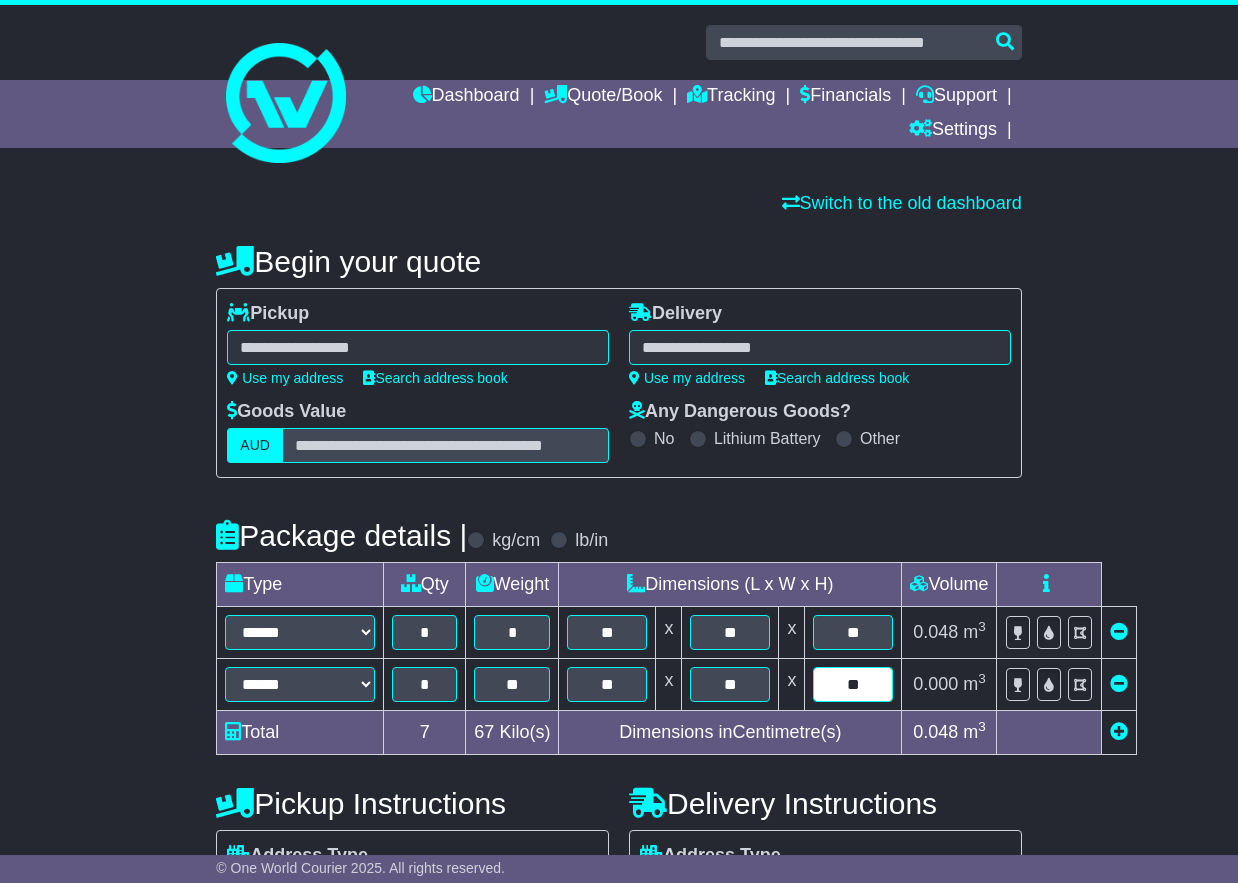 type on "**" 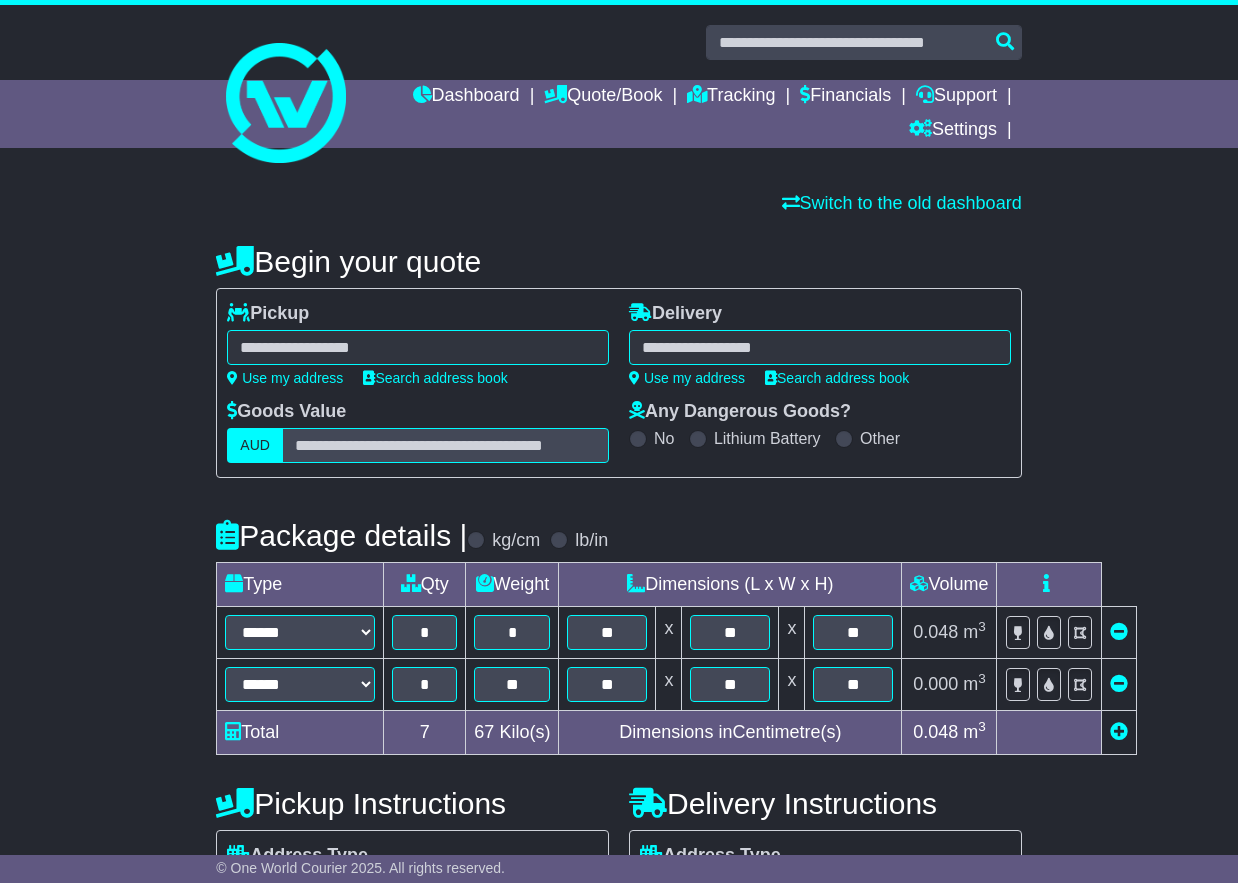 scroll, scrollTop: 291, scrollLeft: 0, axis: vertical 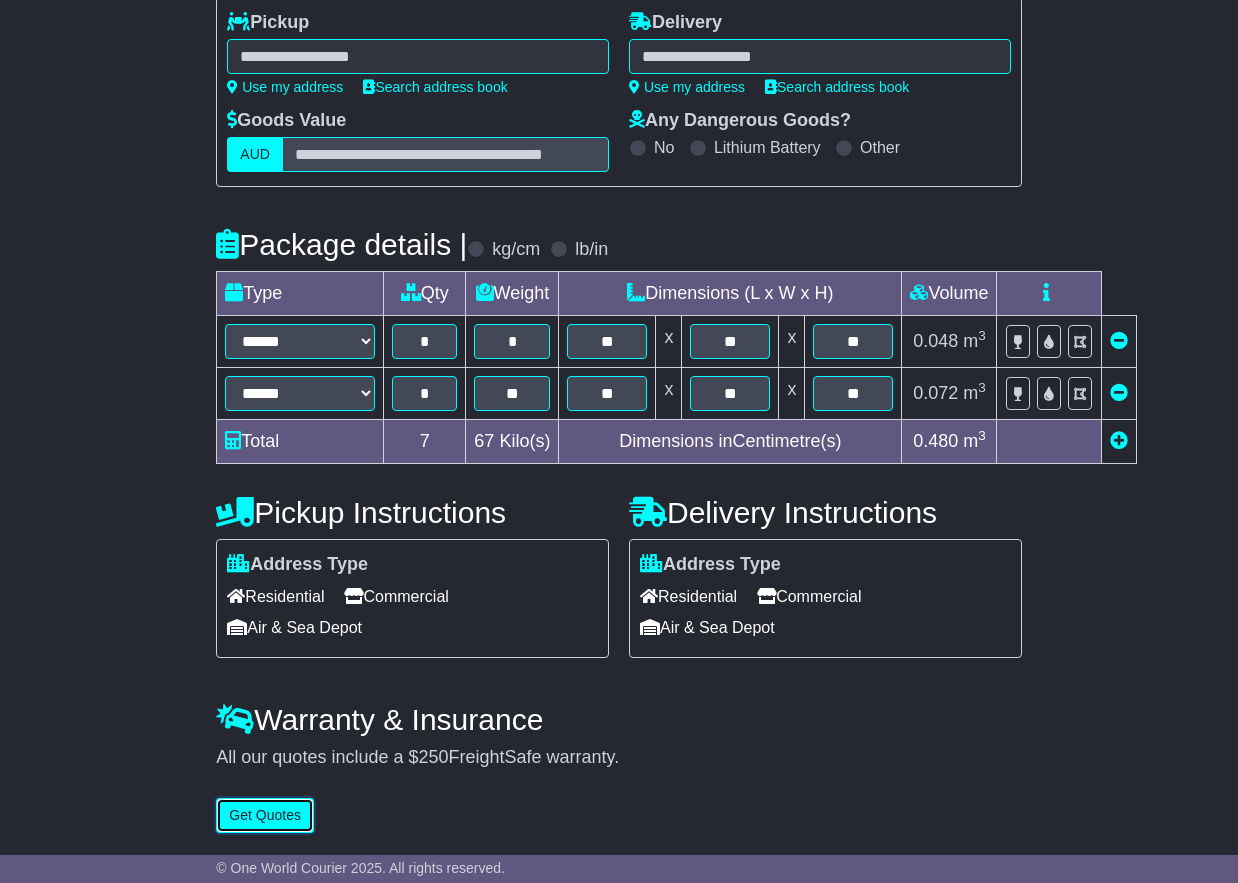 type 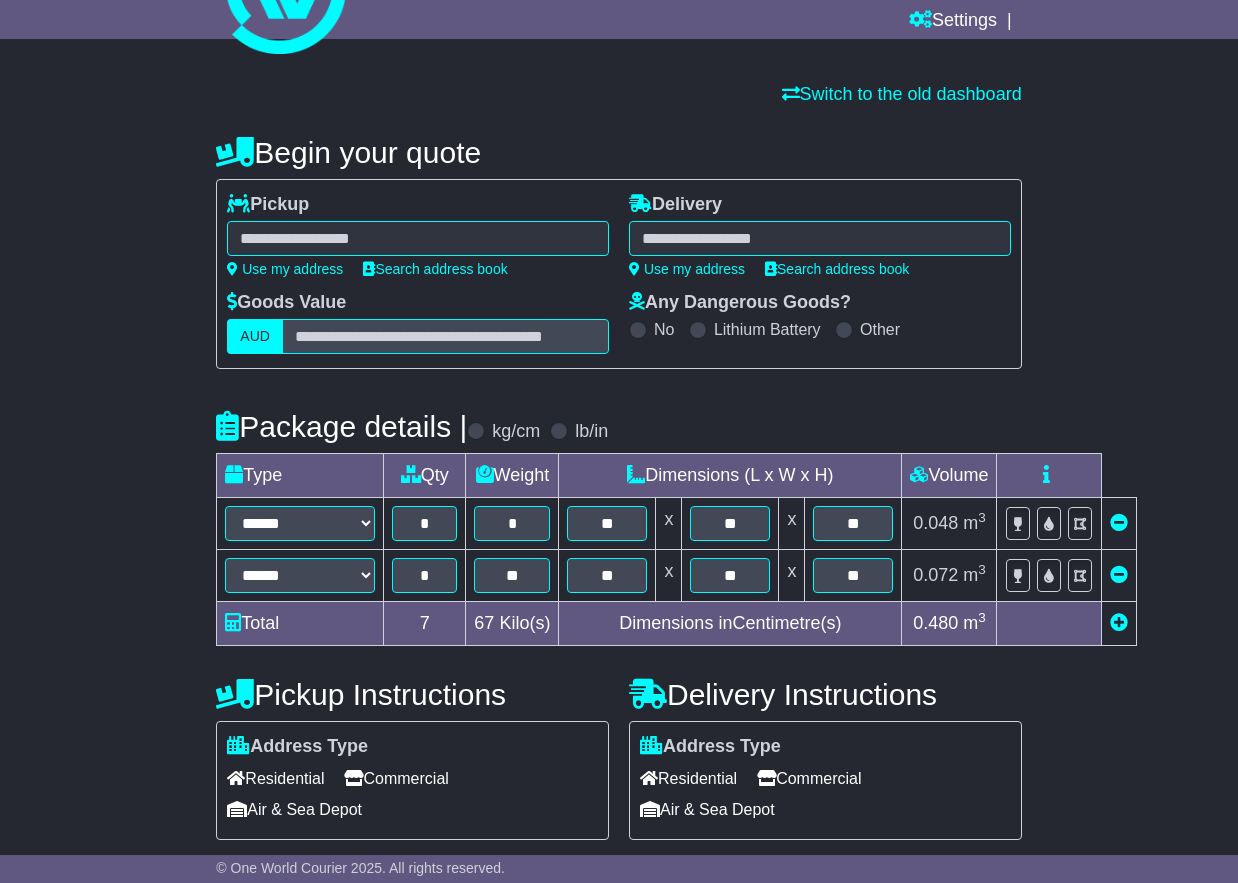 scroll, scrollTop: 0, scrollLeft: 0, axis: both 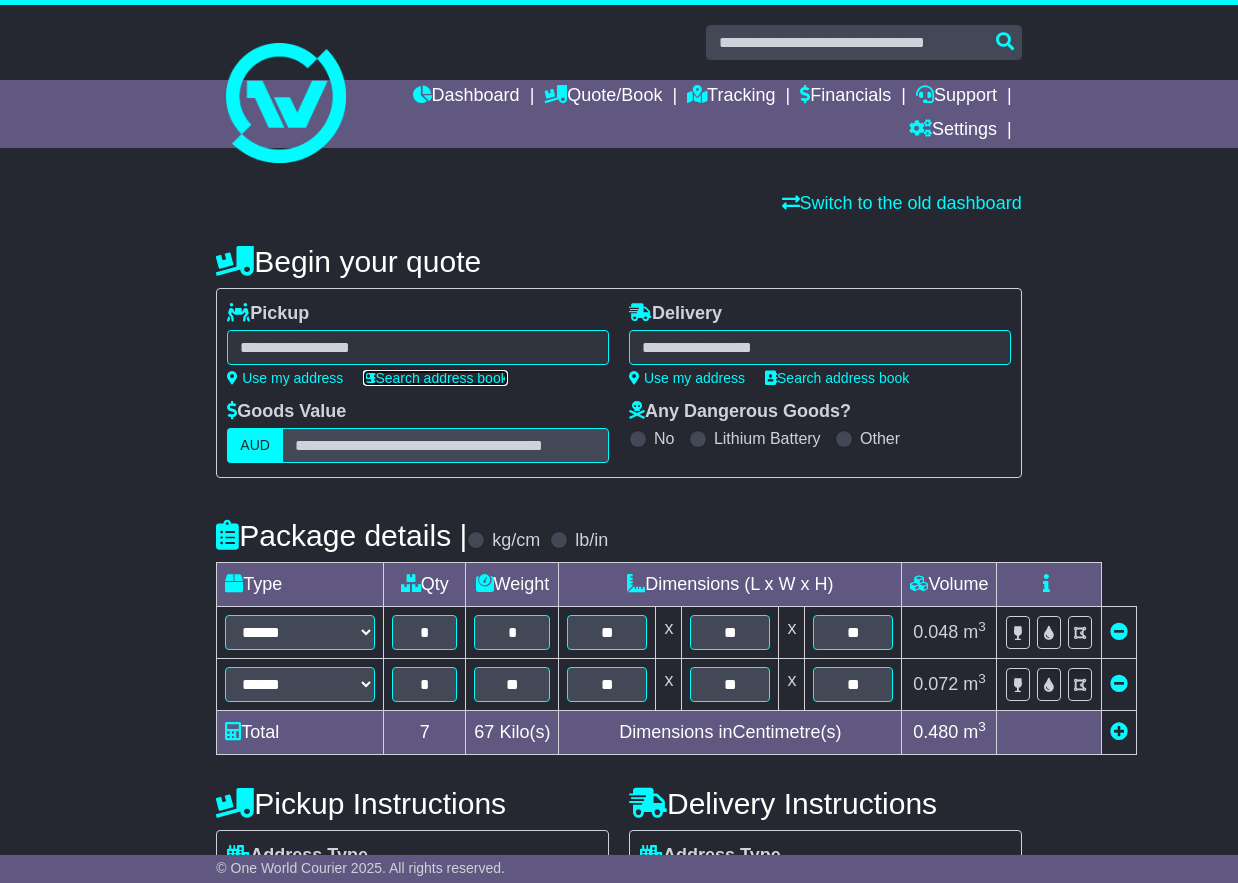 drag, startPoint x: 431, startPoint y: 378, endPoint x: 416, endPoint y: 369, distance: 17.492855 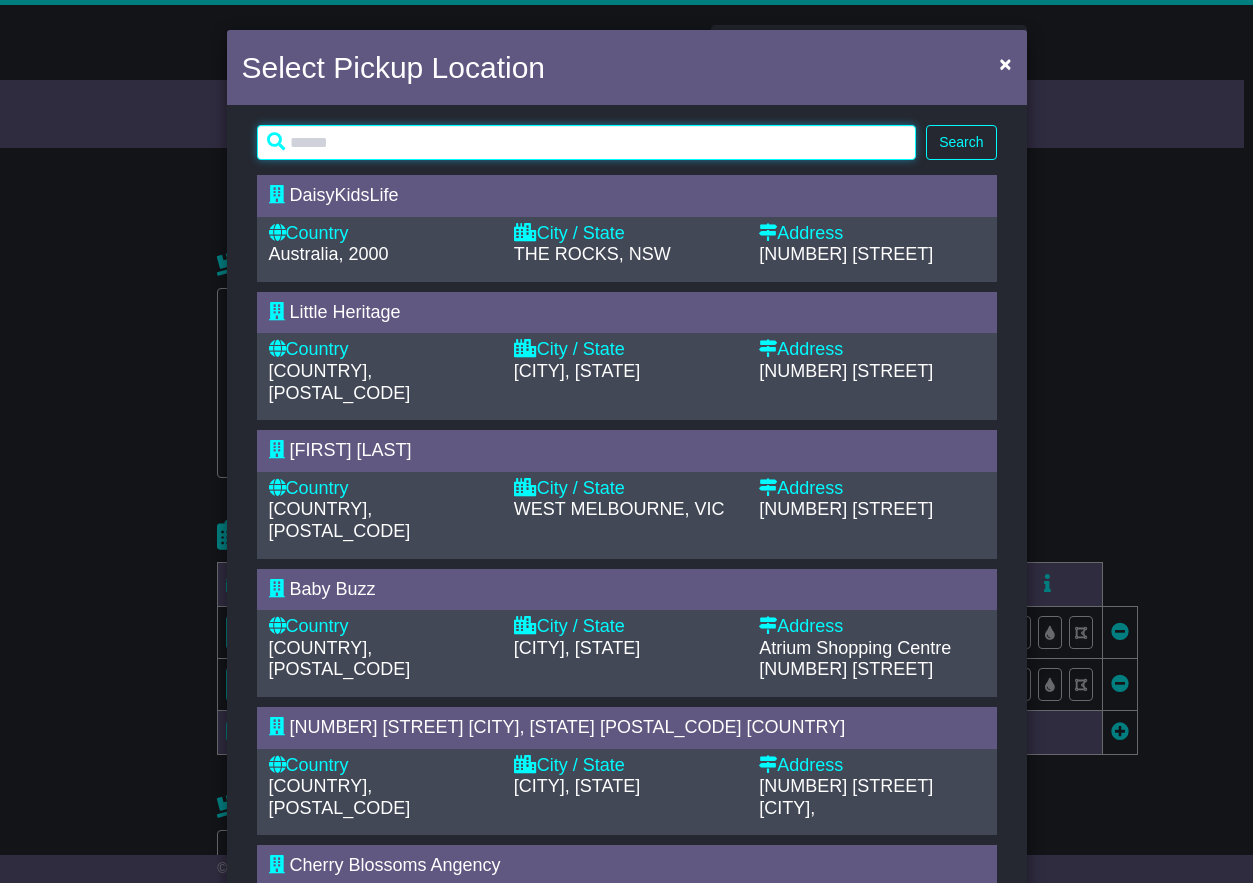 click at bounding box center [587, 142] 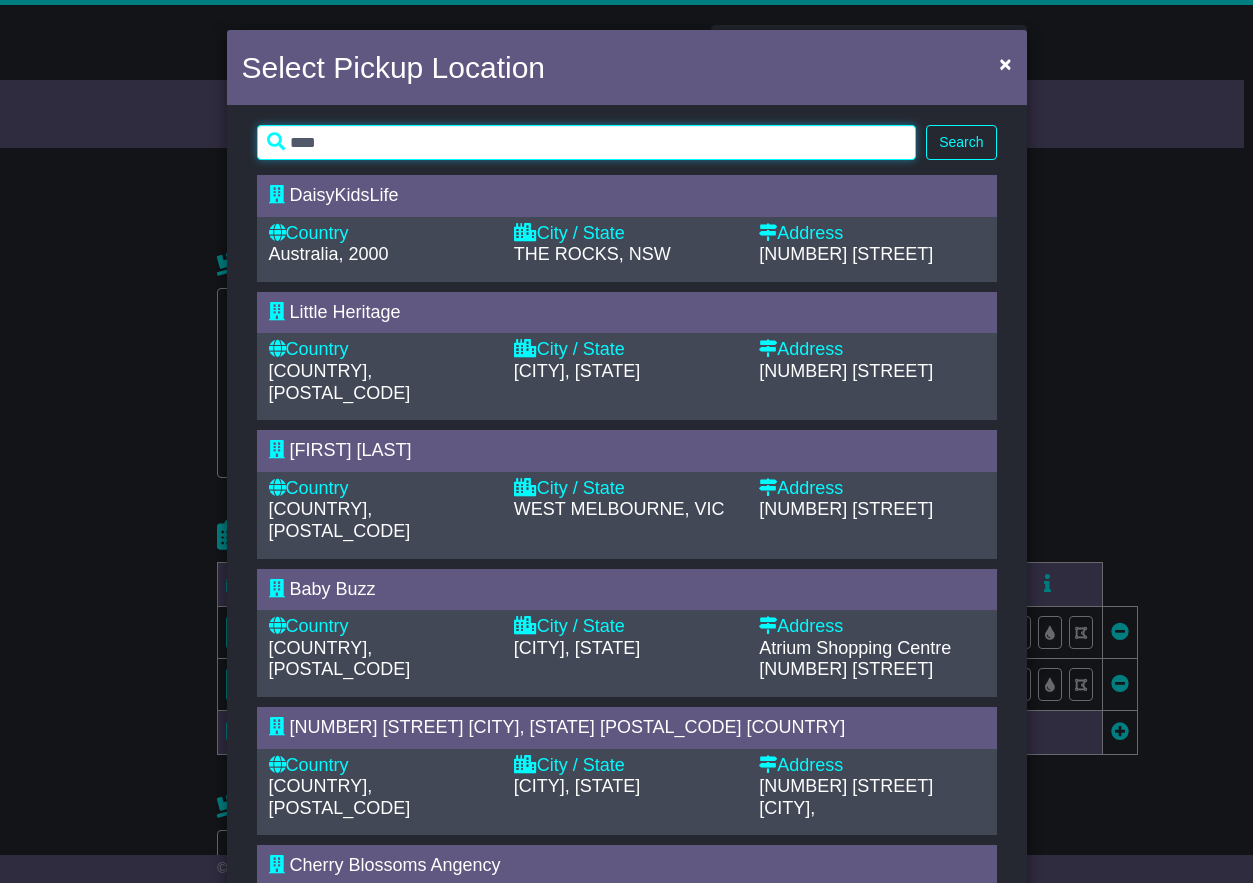 type on "****" 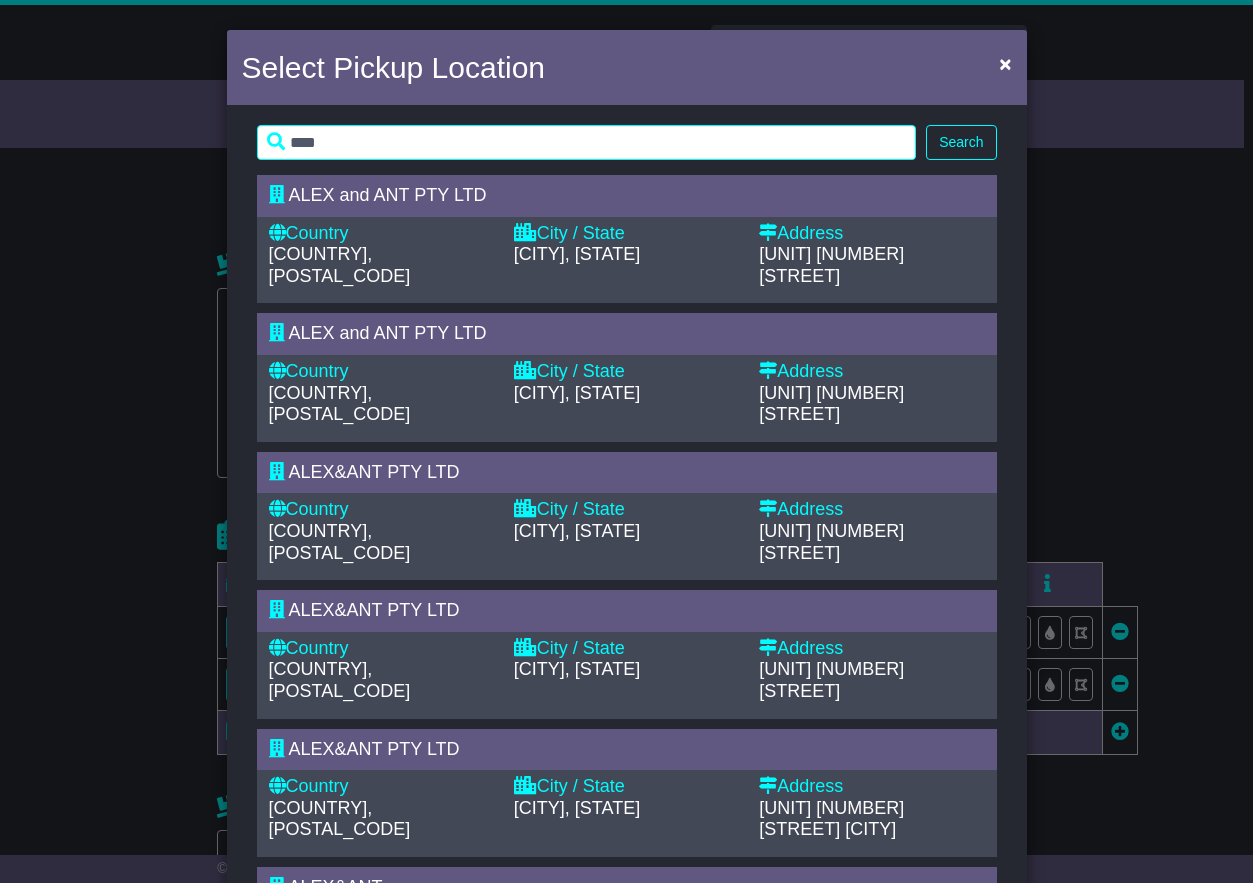 click on "City / State" at bounding box center [626, 372] 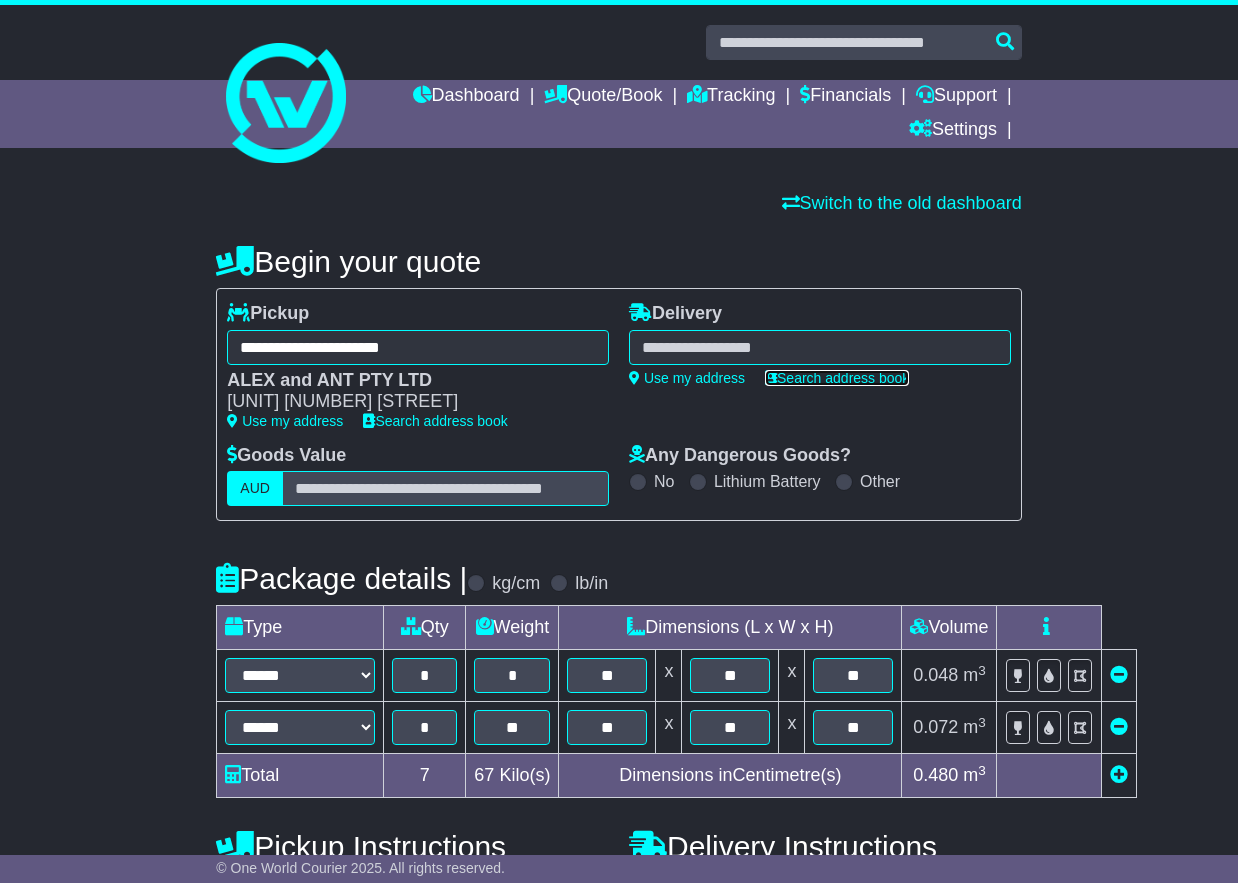 click on "Search address book" at bounding box center [837, 378] 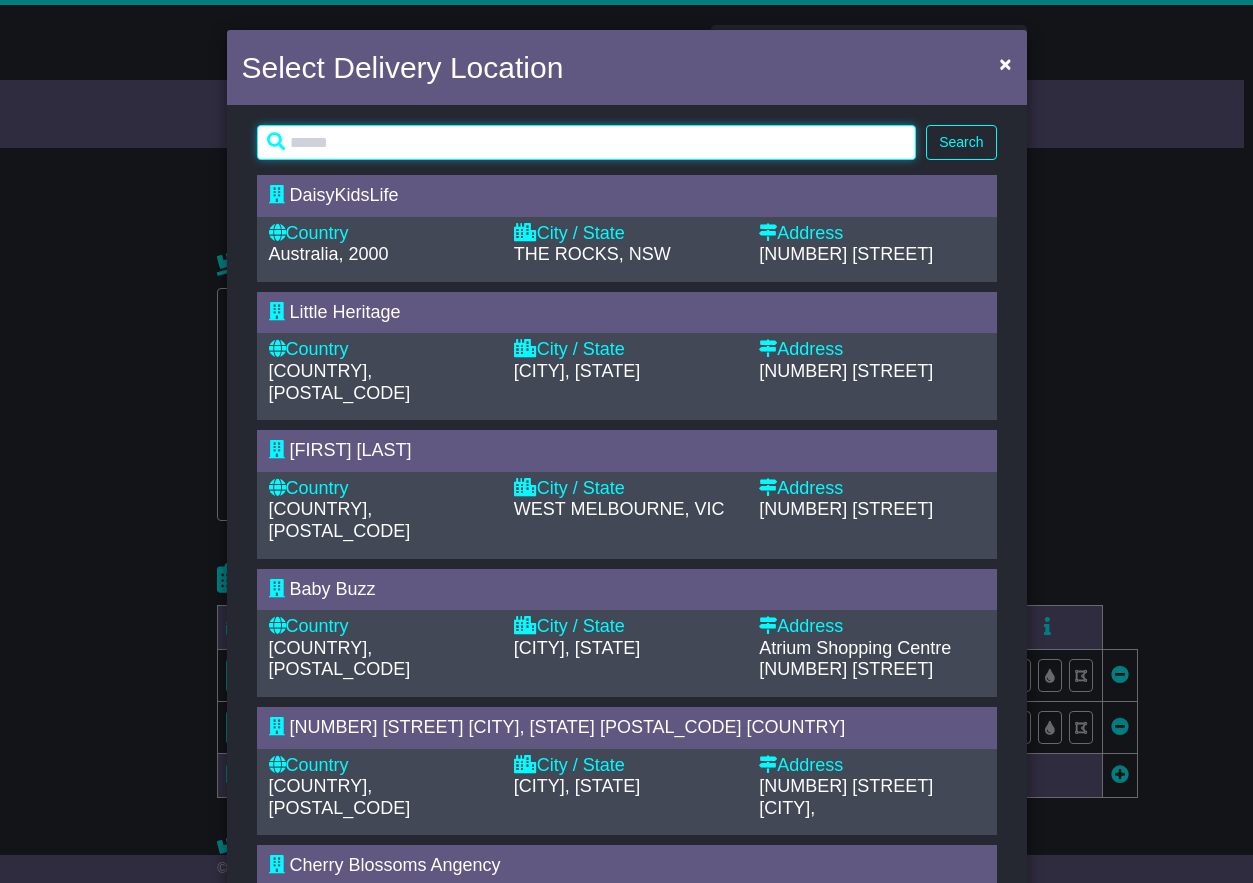 click at bounding box center (587, 142) 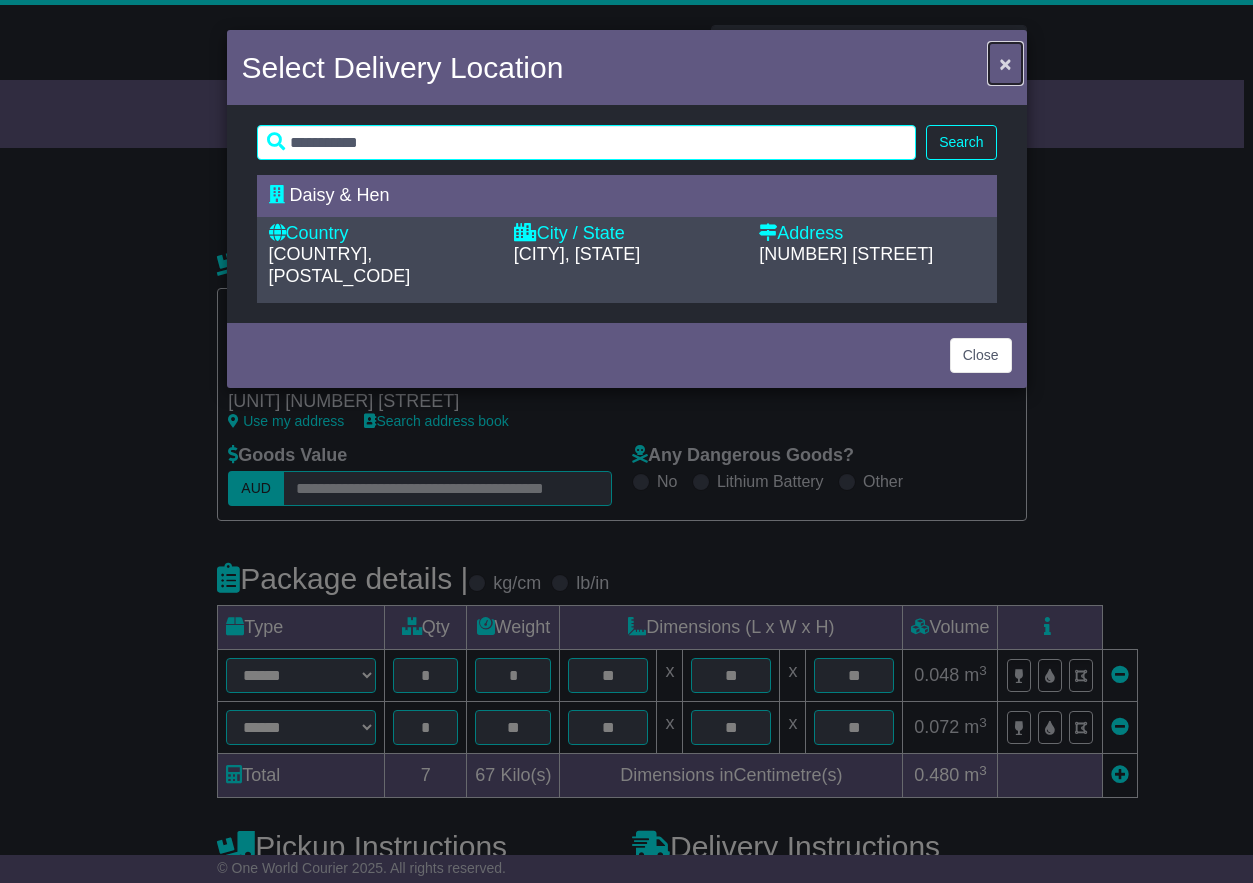 click on "×" at bounding box center [1005, 63] 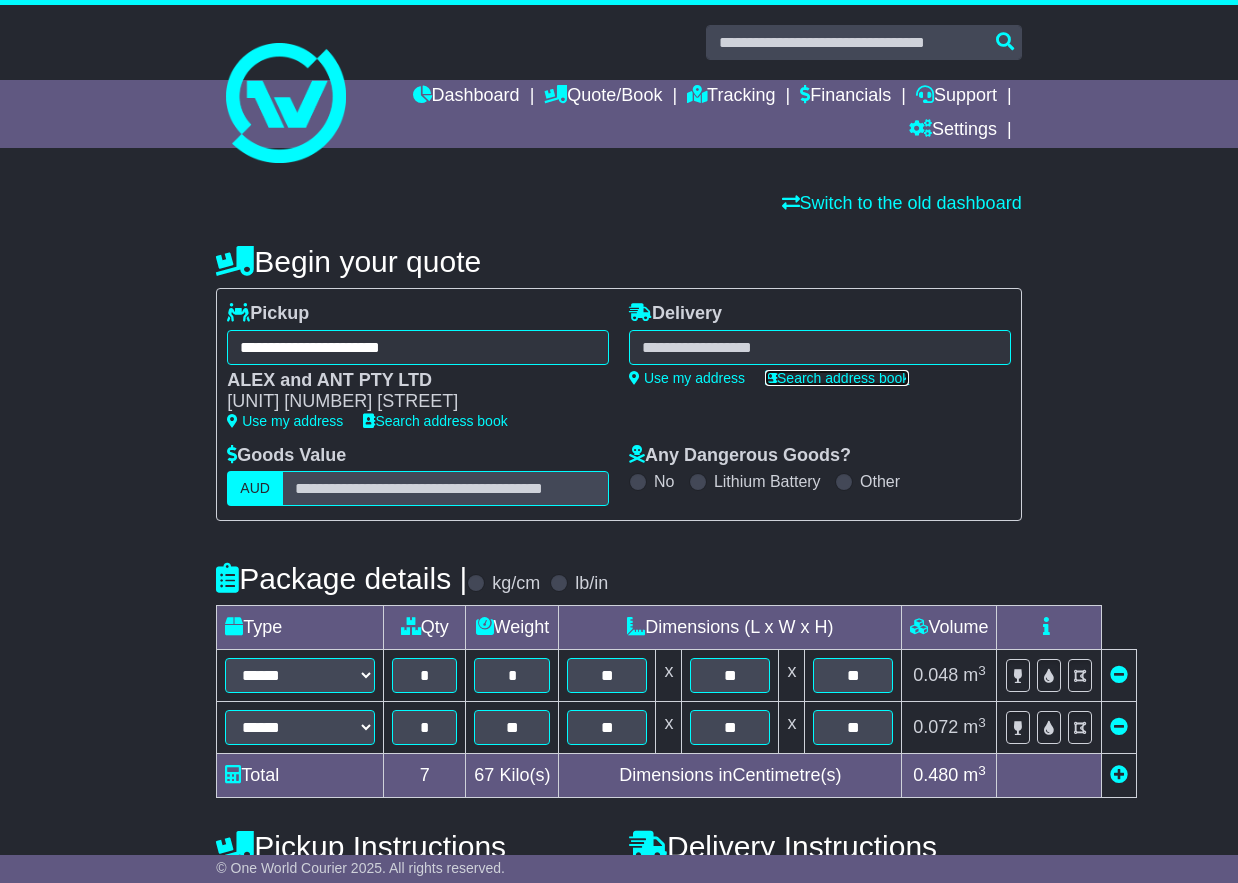 click on "Search address book" at bounding box center (837, 378) 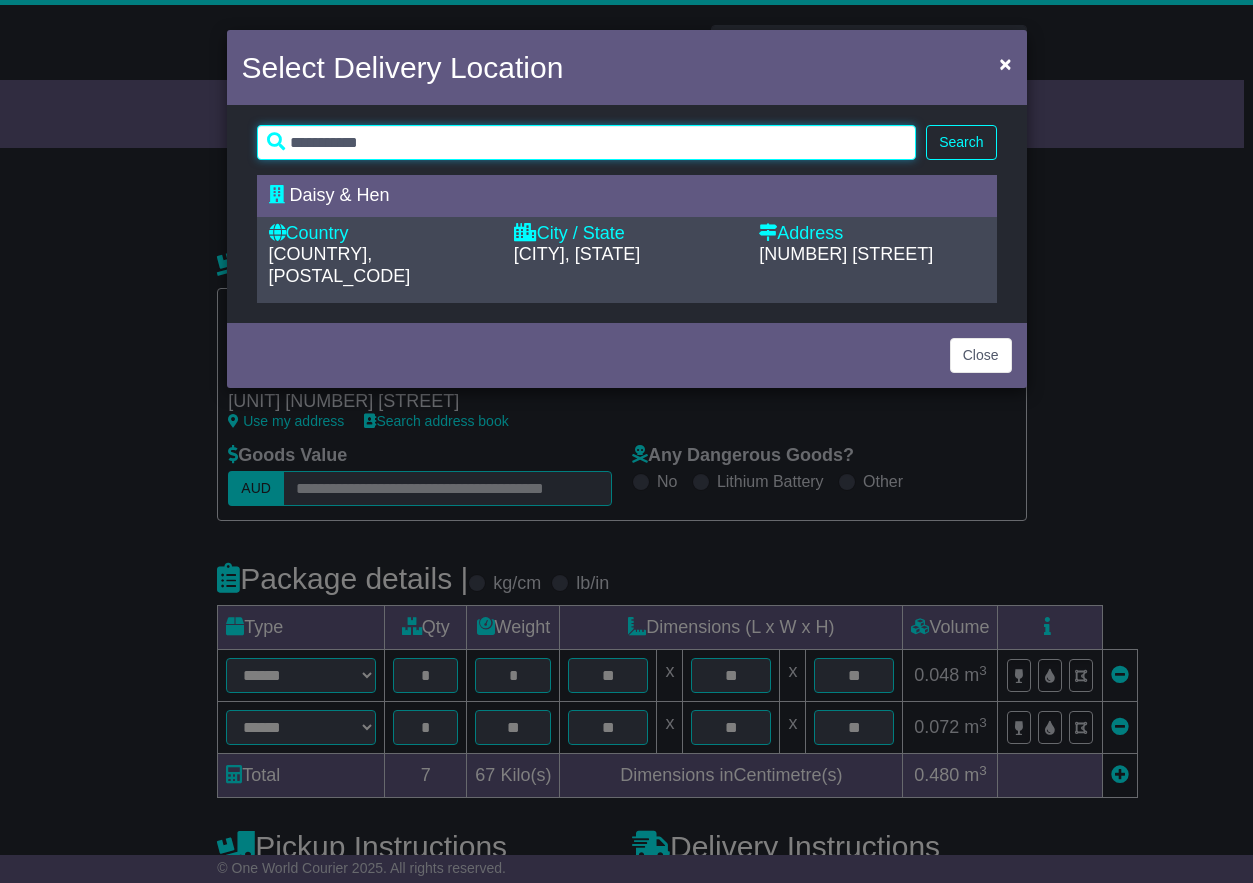 drag, startPoint x: 379, startPoint y: 147, endPoint x: 331, endPoint y: 145, distance: 48.04165 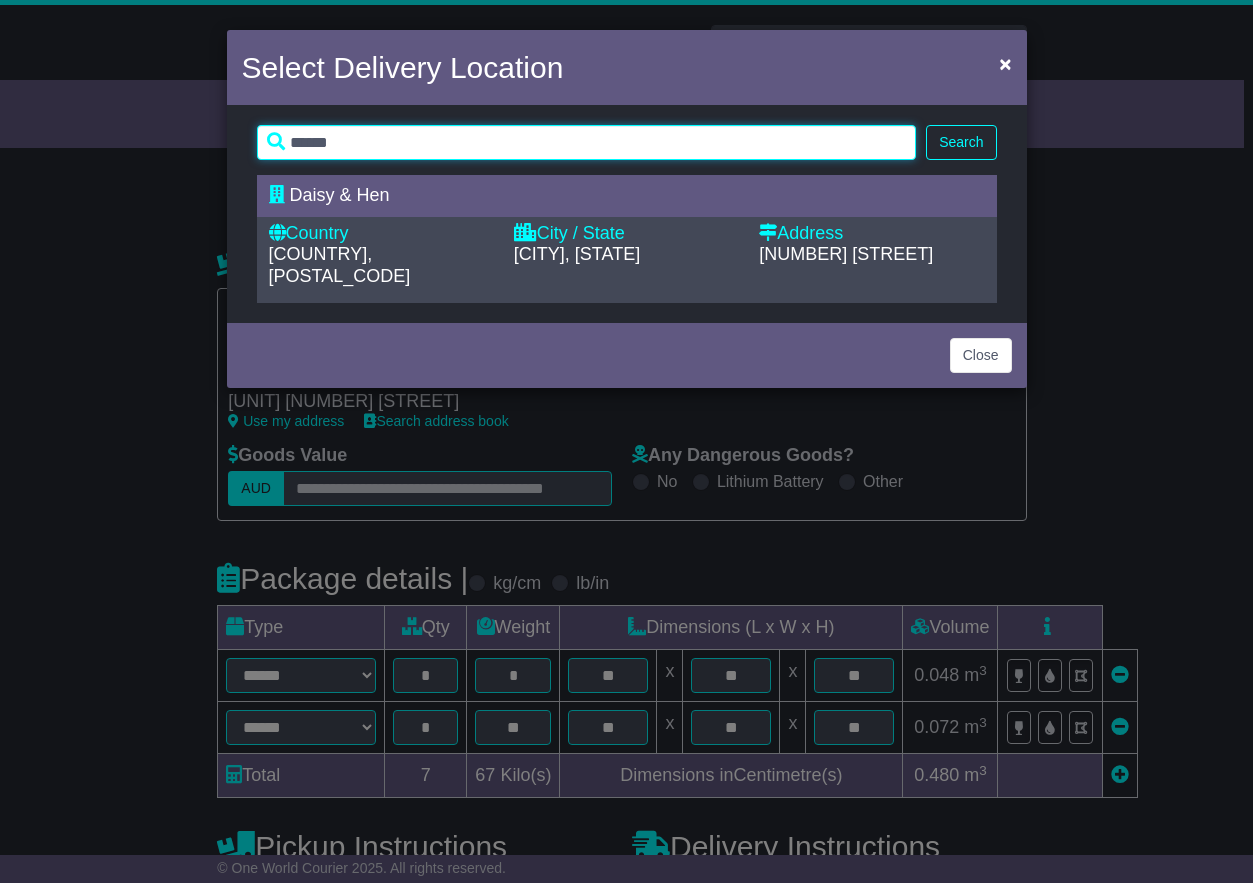 type on "*****" 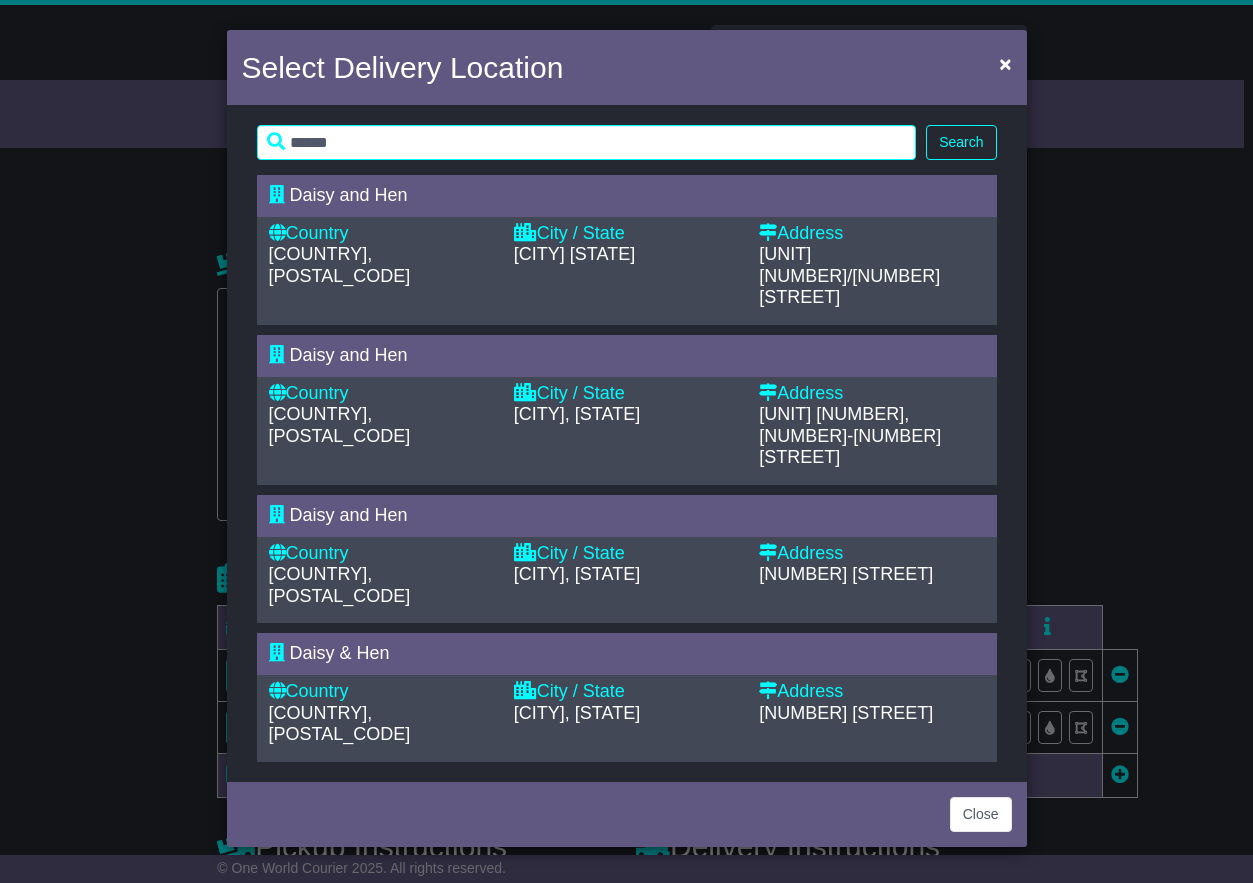 click on "Unit 10/26-42 London Road" at bounding box center [849, 275] 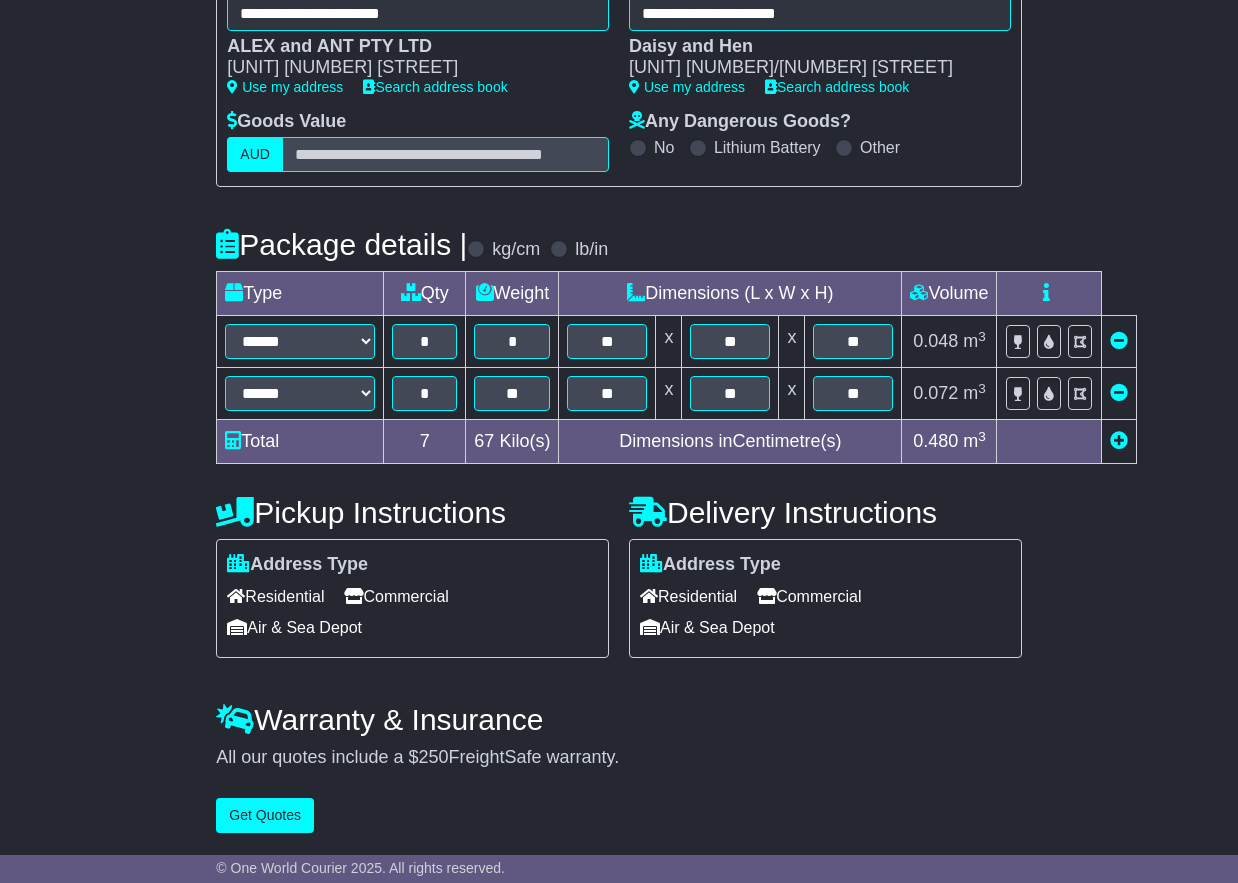 scroll, scrollTop: 336, scrollLeft: 0, axis: vertical 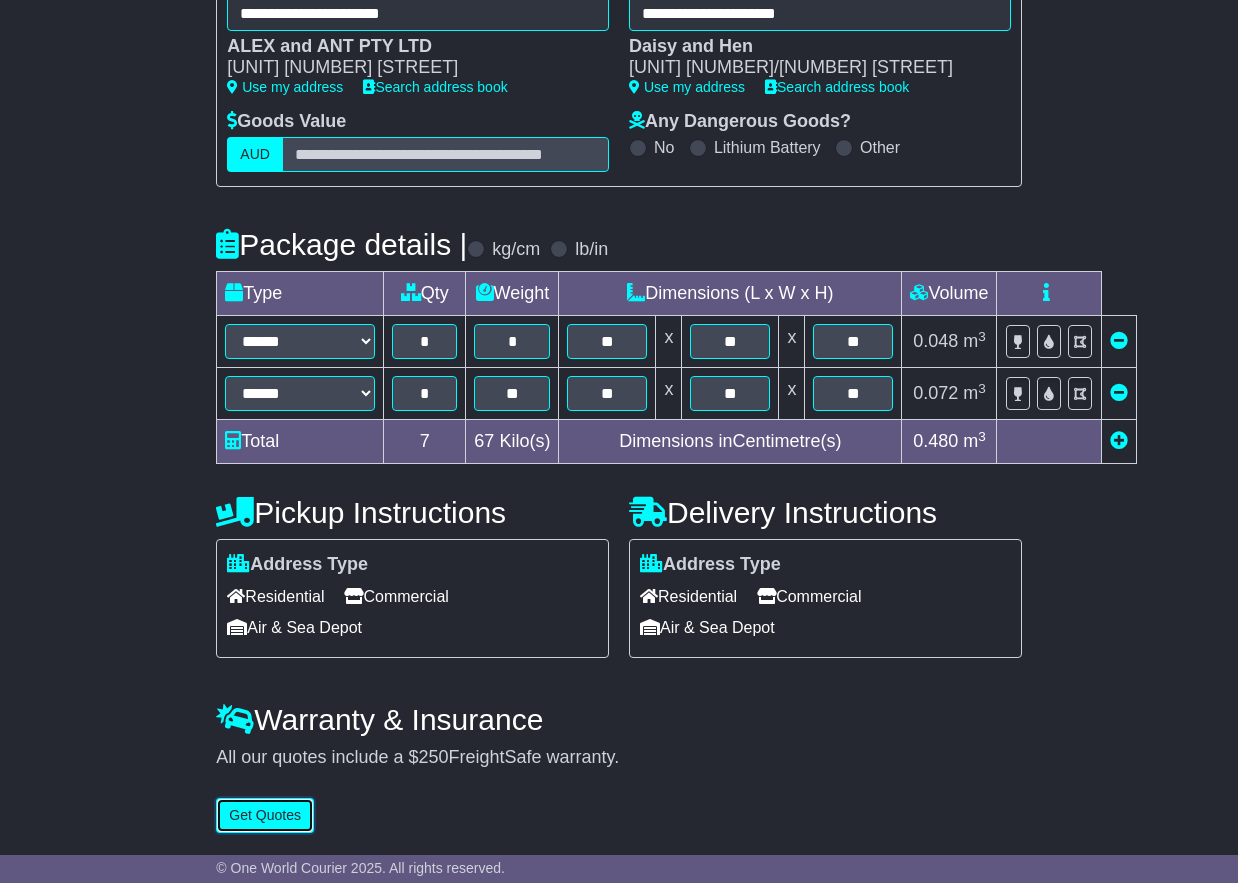click on "Get Quotes" at bounding box center [265, 815] 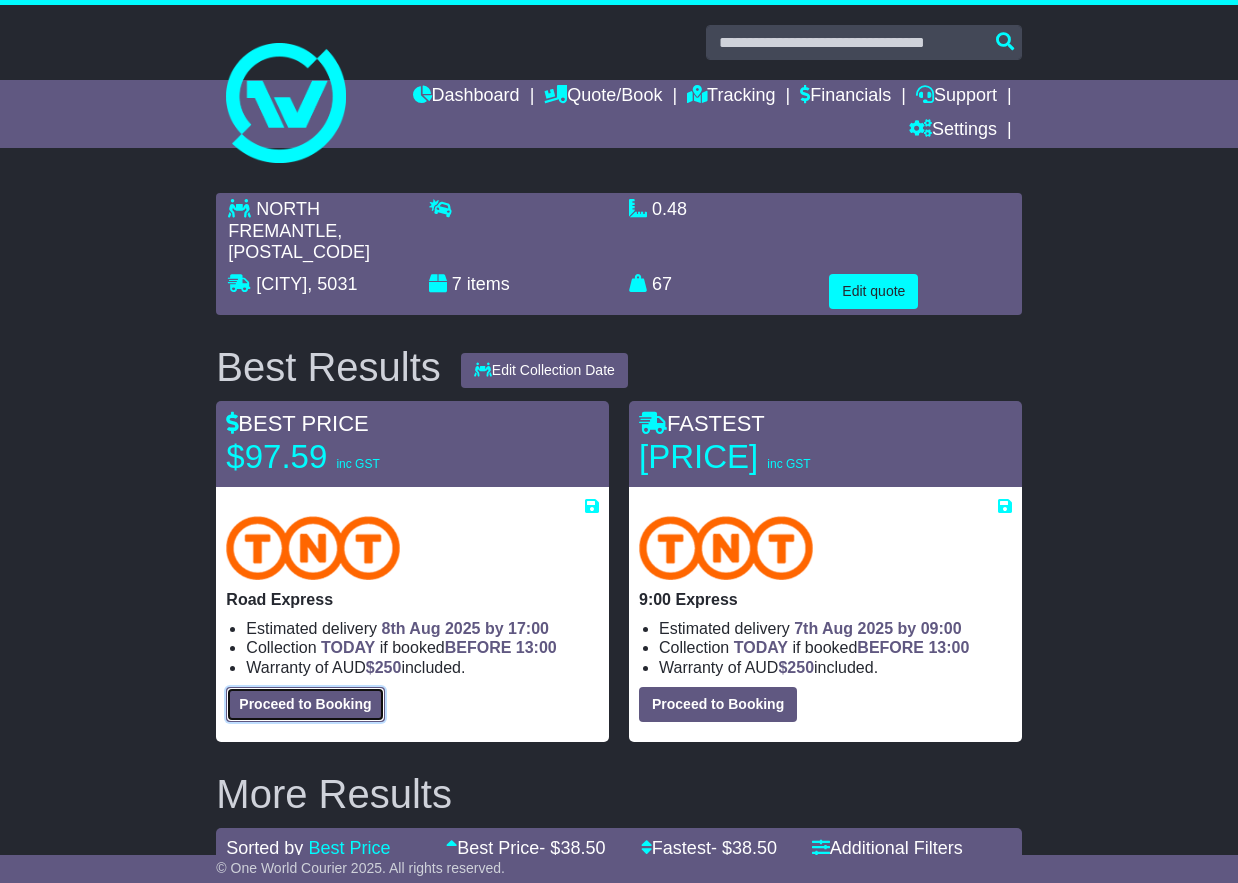 click on "Proceed to Booking" at bounding box center (305, 704) 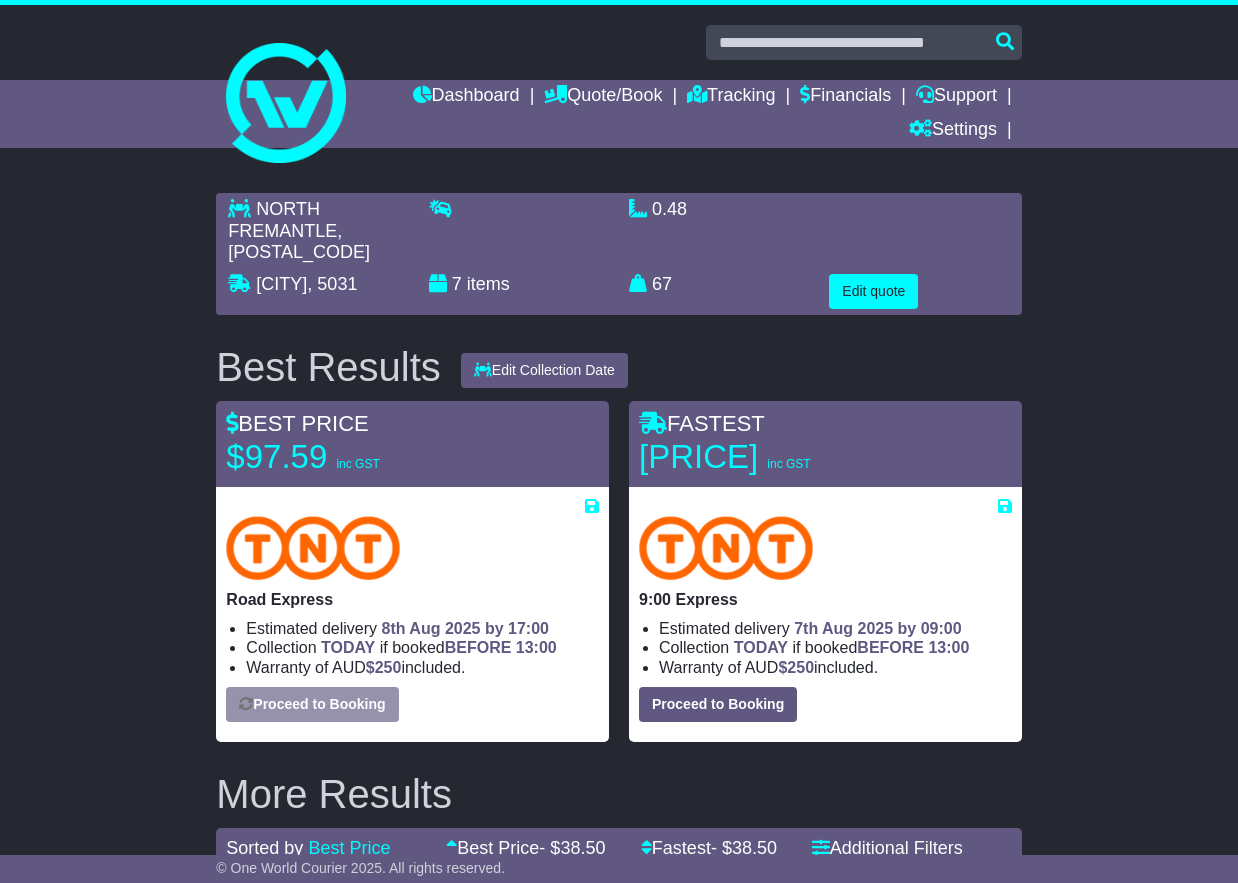 select on "****" 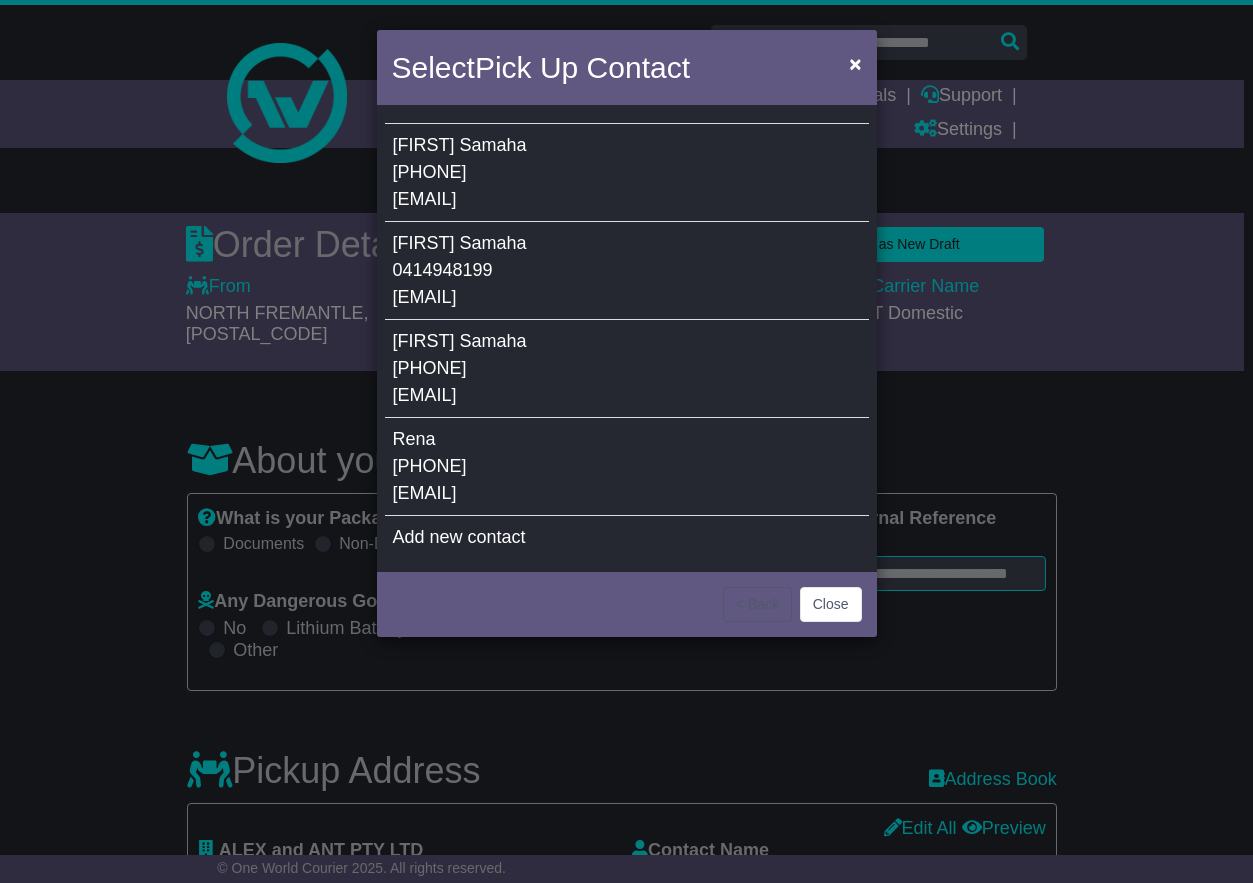 click on "Caterina   Samaha
+61414948199
caterina@alexandant.com.au" at bounding box center (627, 173) 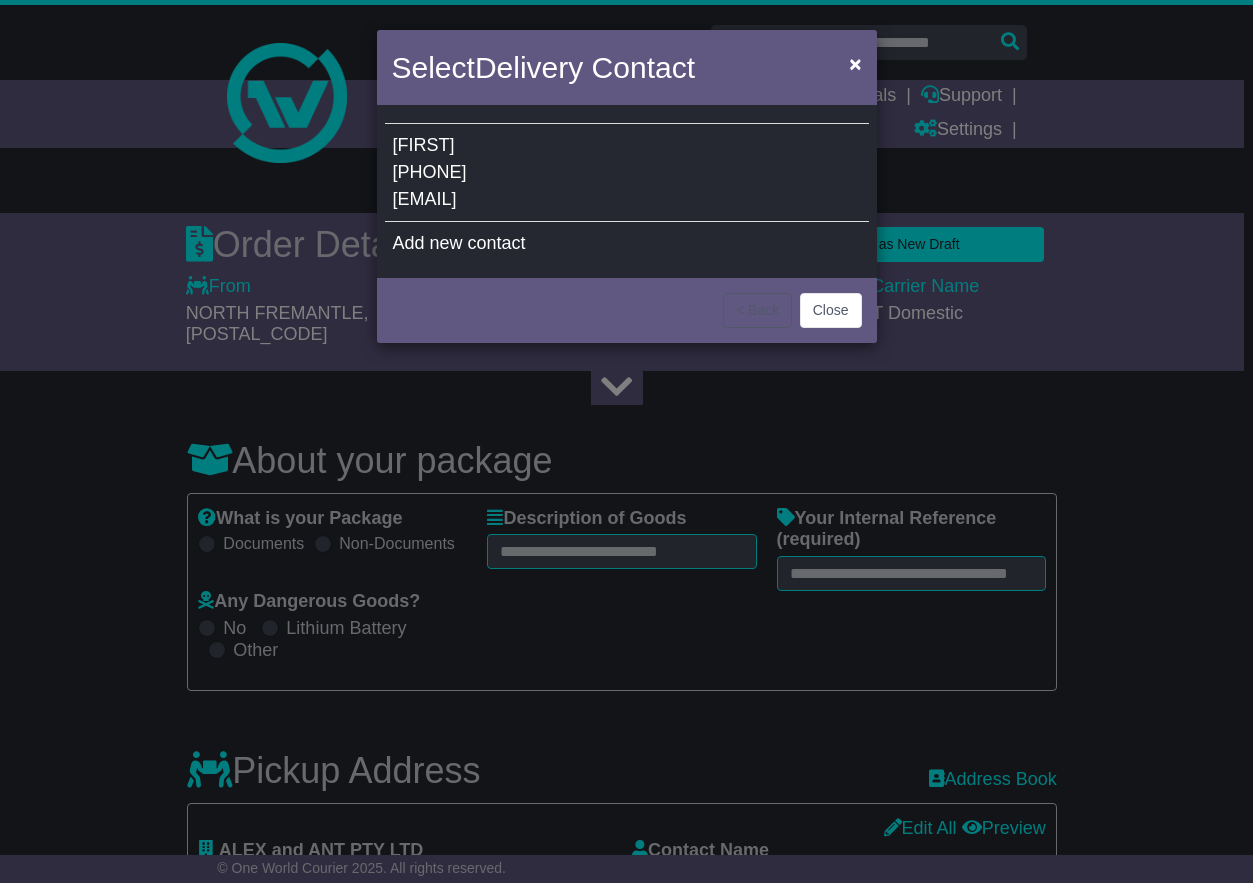 drag, startPoint x: 456, startPoint y: 169, endPoint x: 473, endPoint y: 182, distance: 21.400934 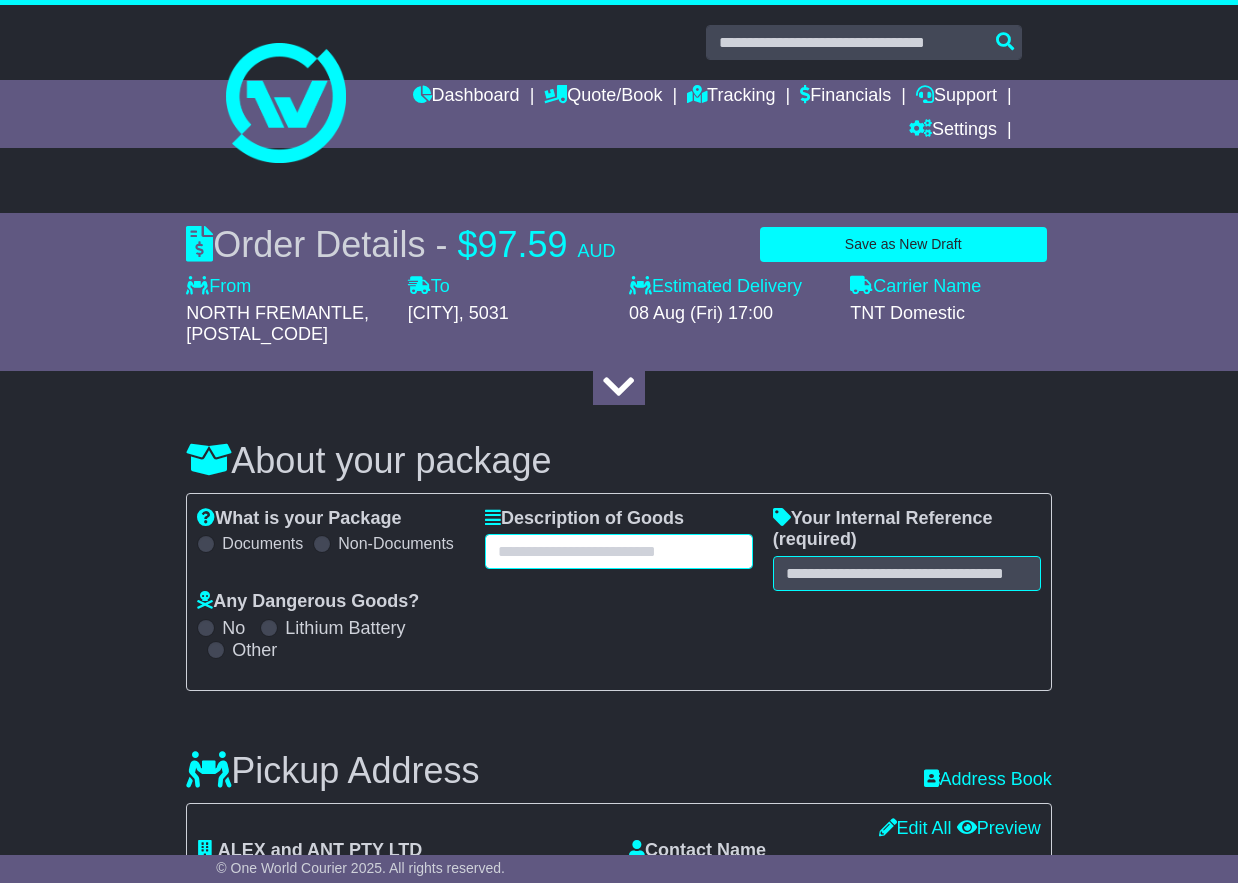 click at bounding box center (619, 551) 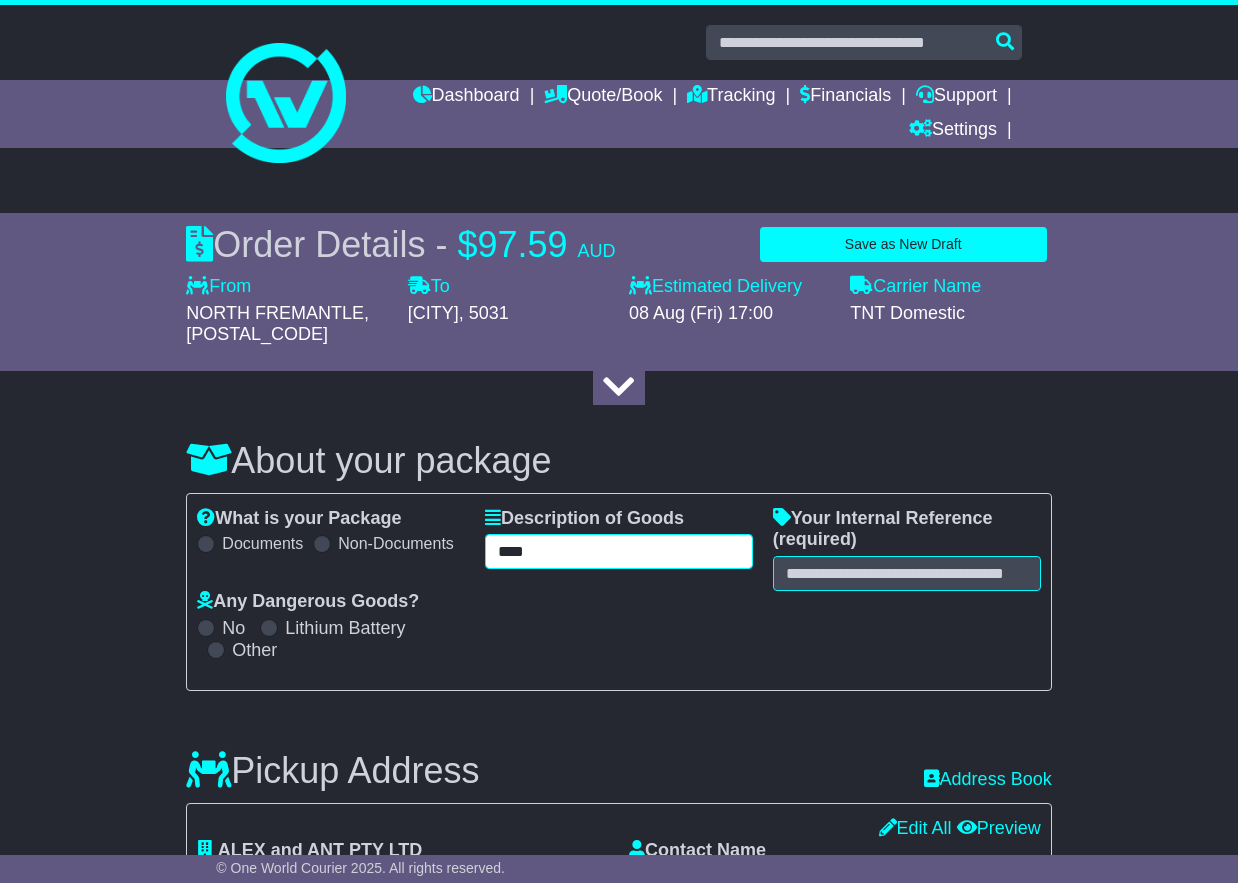 type on "****" 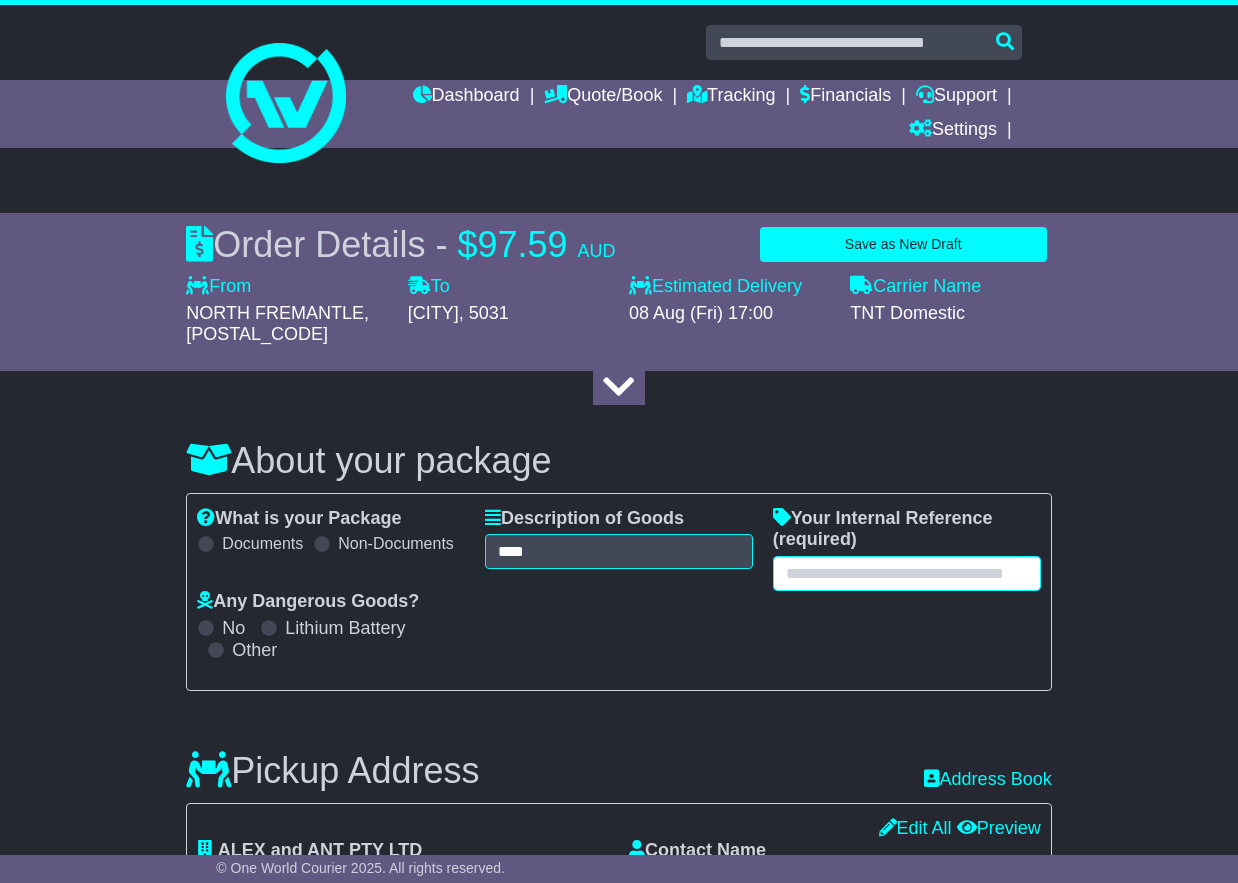 click at bounding box center (907, 573) 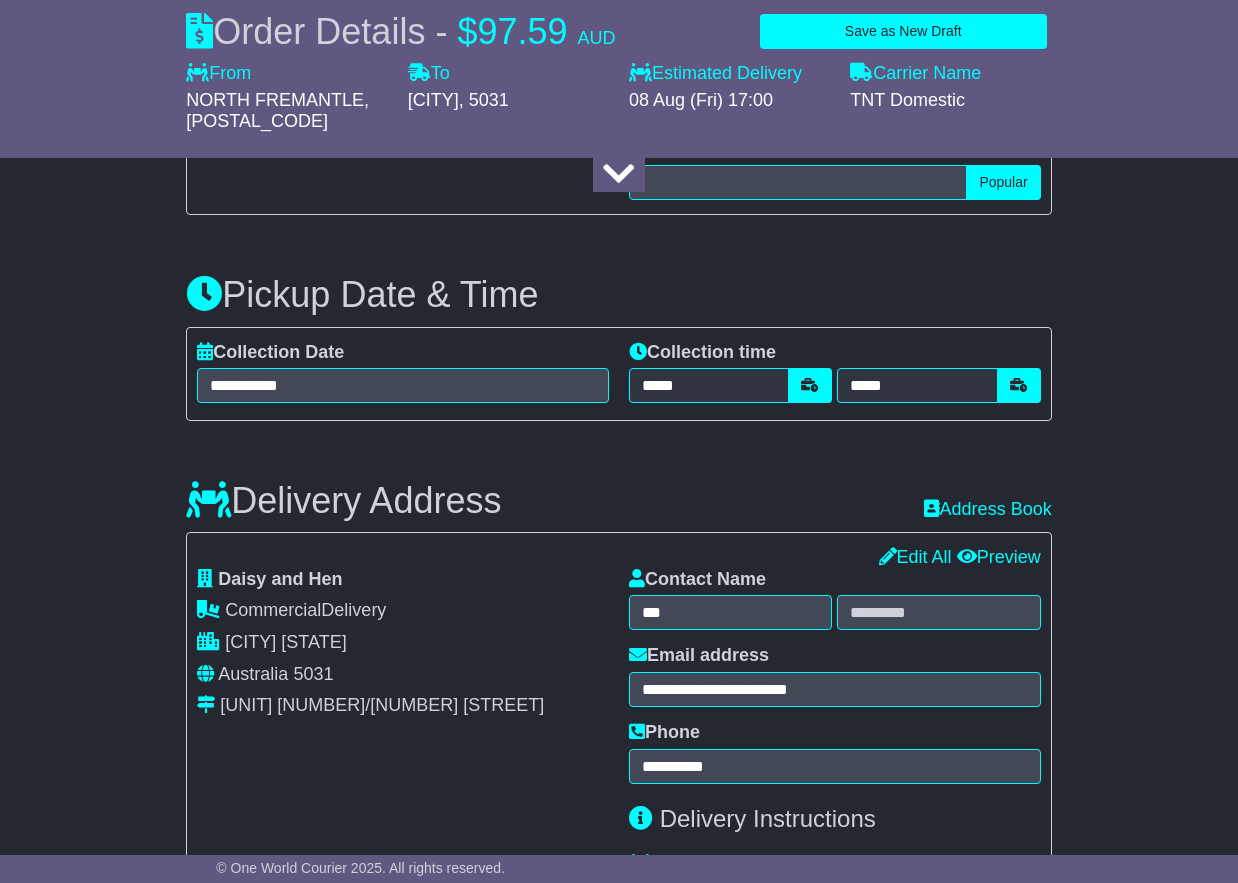 scroll, scrollTop: 942, scrollLeft: 0, axis: vertical 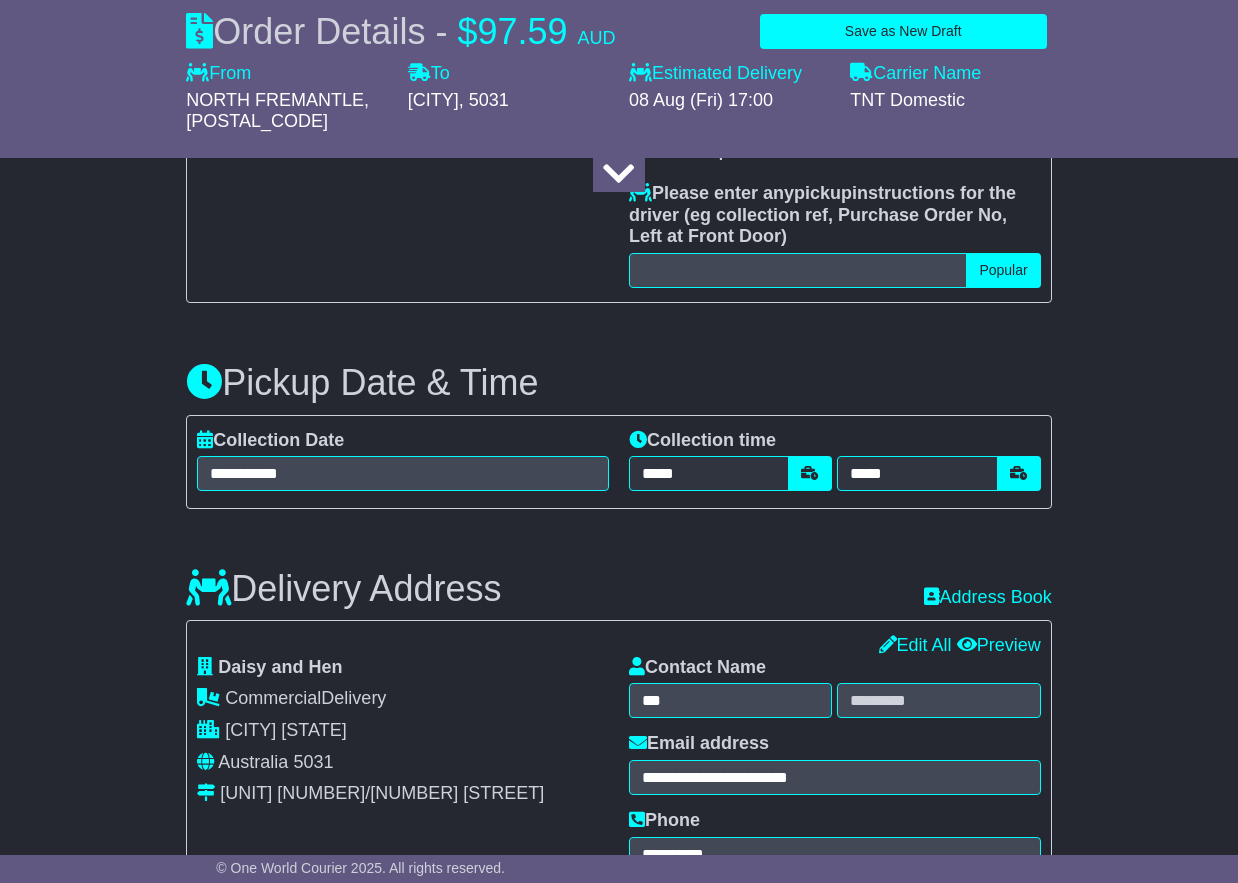 type on "**********" 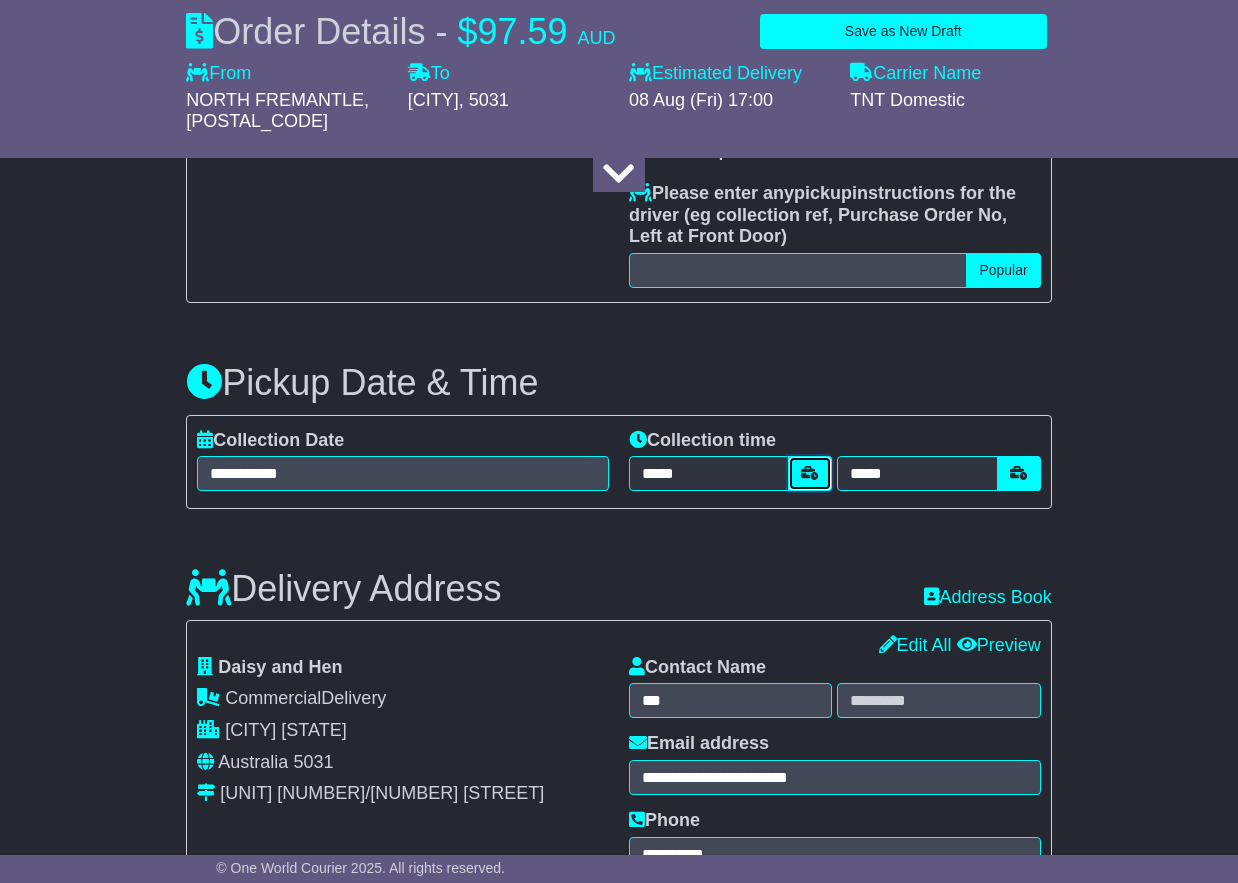 click at bounding box center [810, 473] 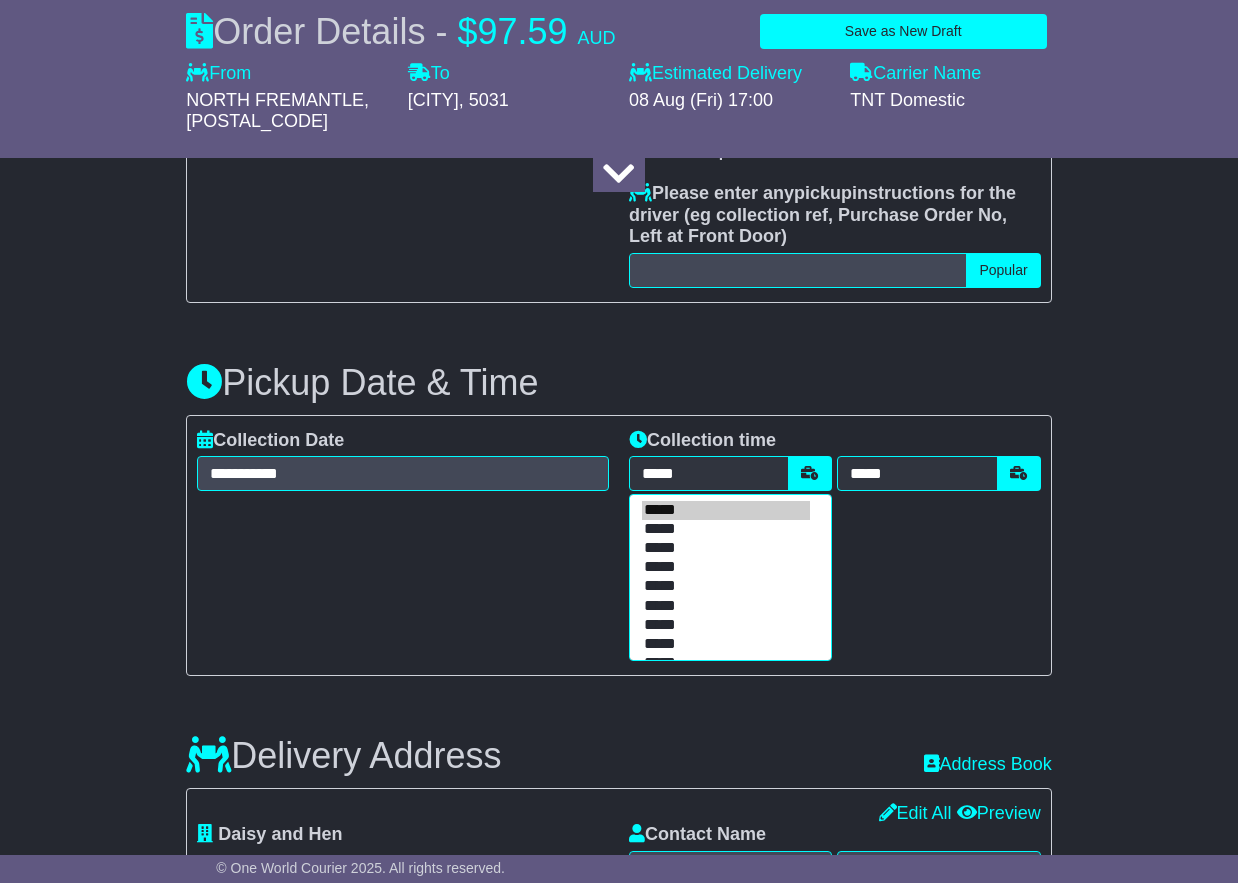 click on "*****" at bounding box center [726, 644] 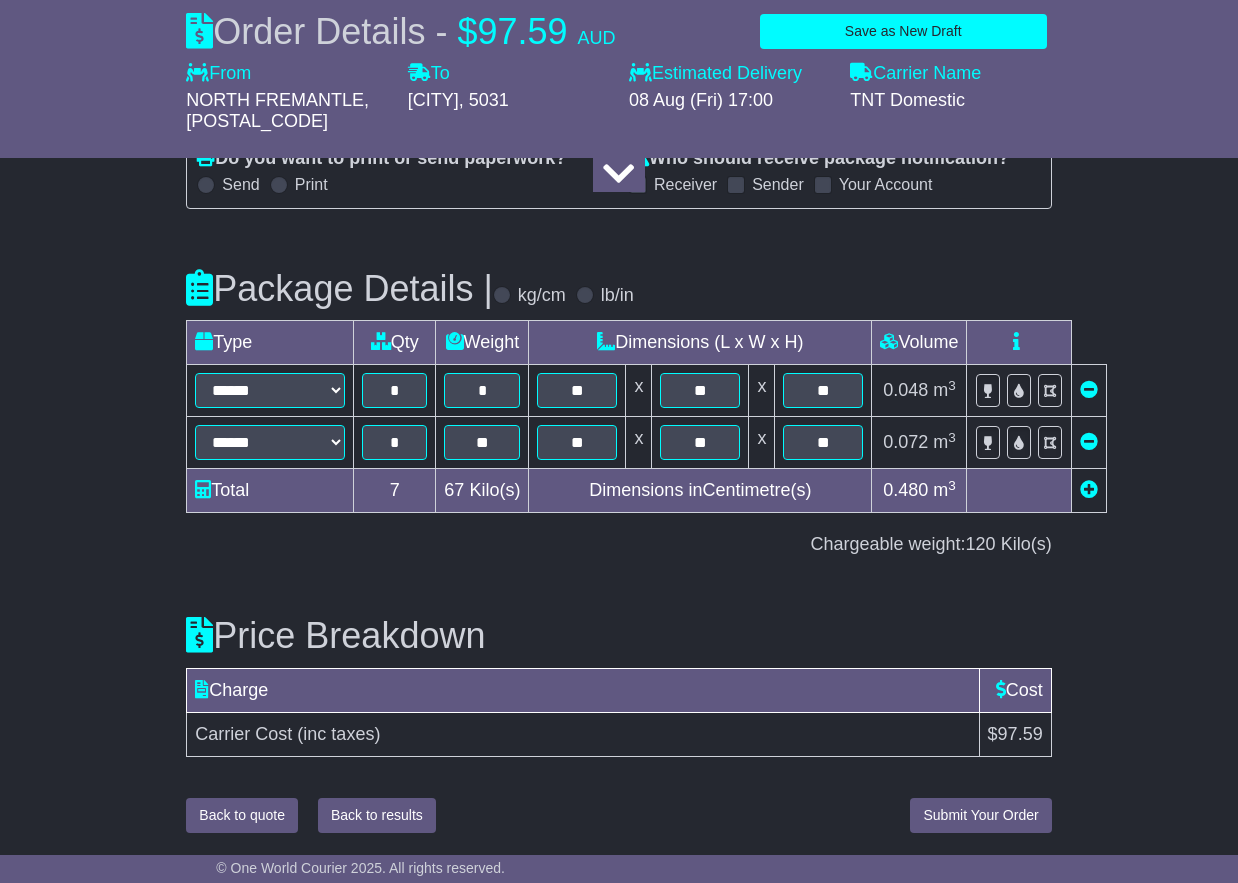 scroll, scrollTop: 2203, scrollLeft: 0, axis: vertical 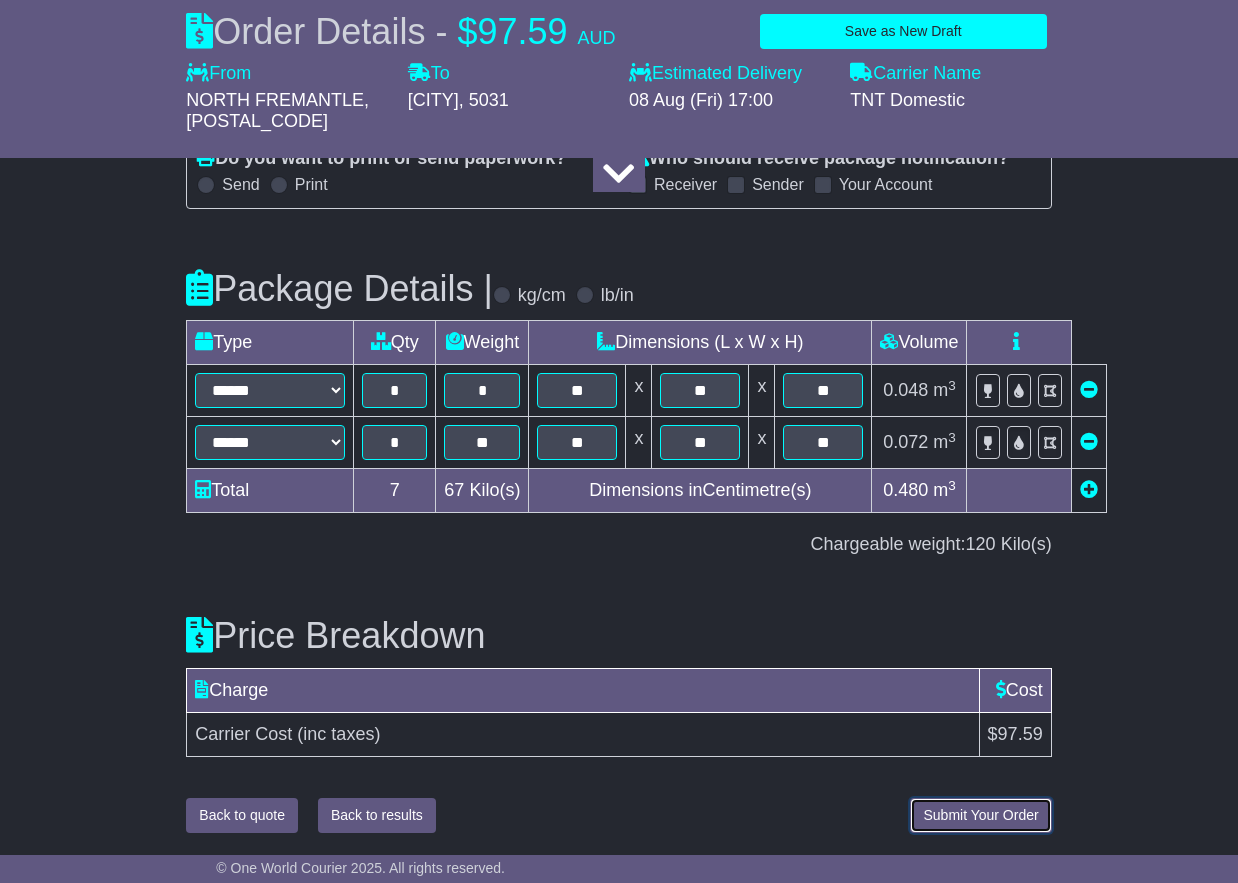 click on "Submit Your Order" at bounding box center (980, 815) 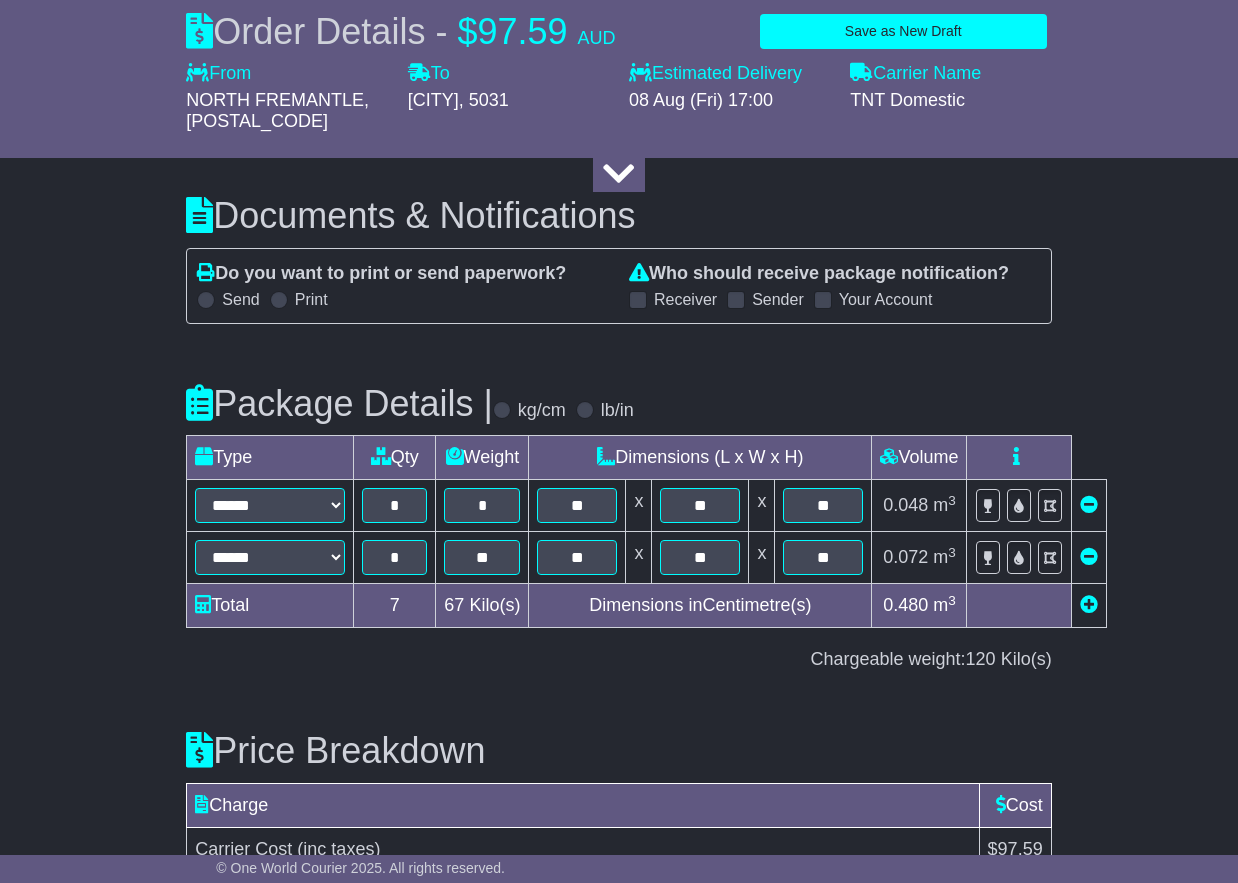 scroll, scrollTop: 2203, scrollLeft: 0, axis: vertical 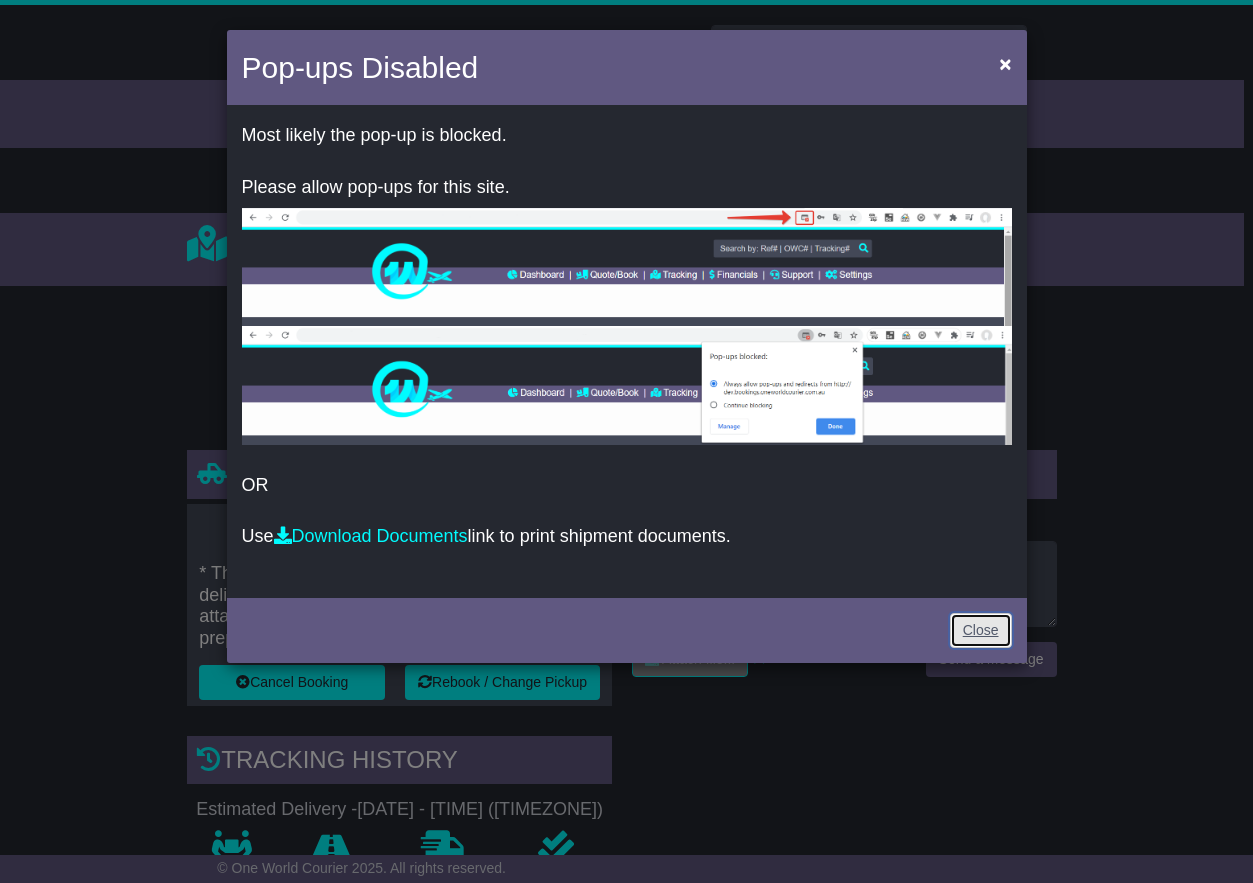 click on "Close" at bounding box center [981, 630] 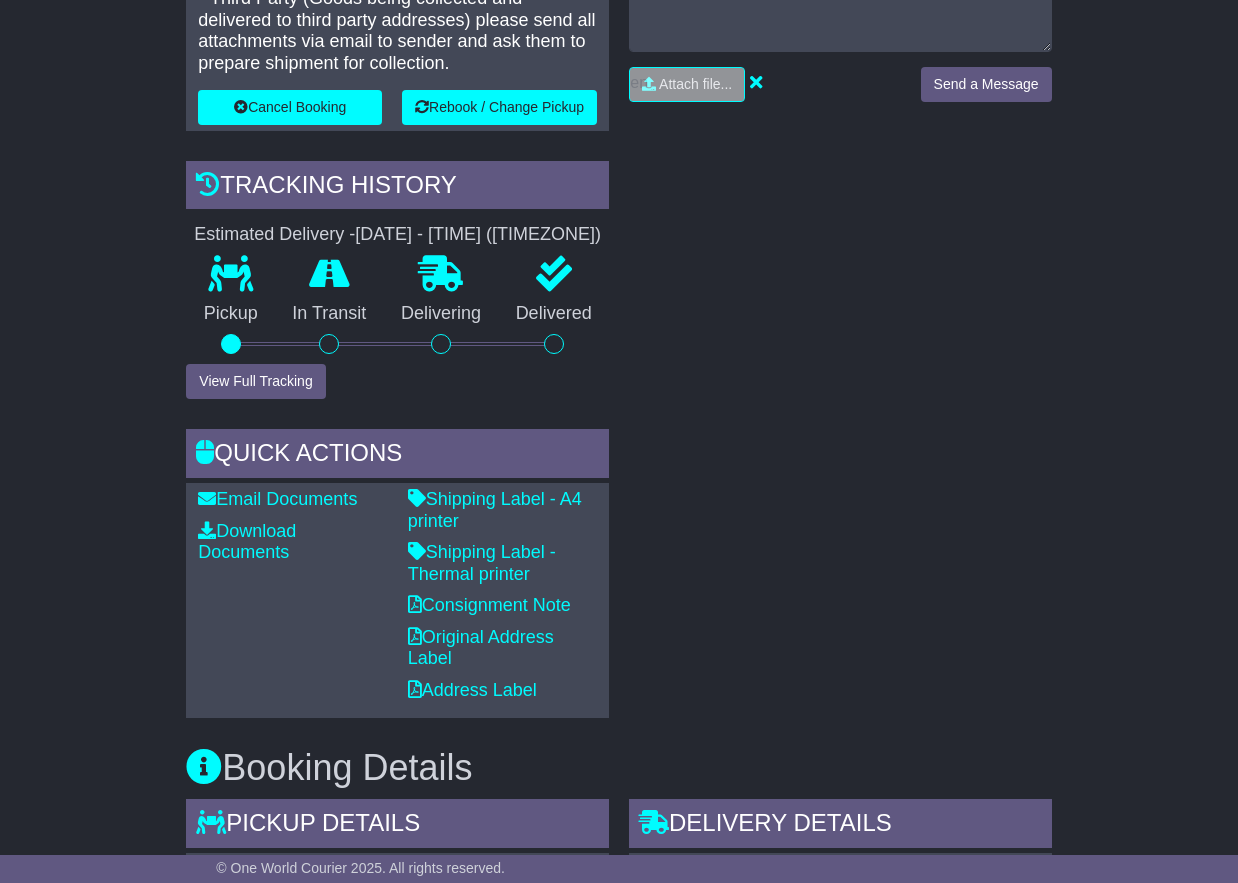 scroll, scrollTop: 619, scrollLeft: 0, axis: vertical 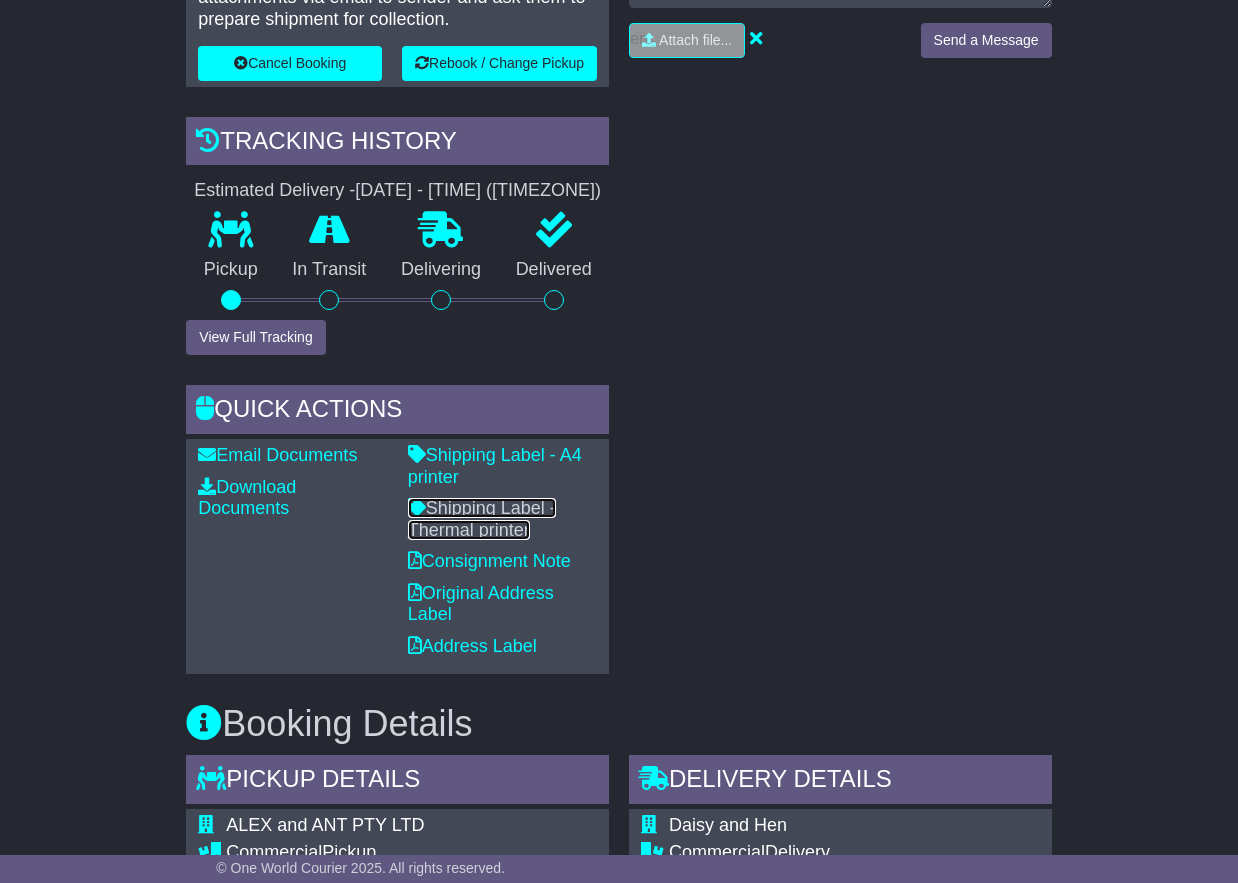 click on "Shipping Label - Thermal printer" at bounding box center (482, 519) 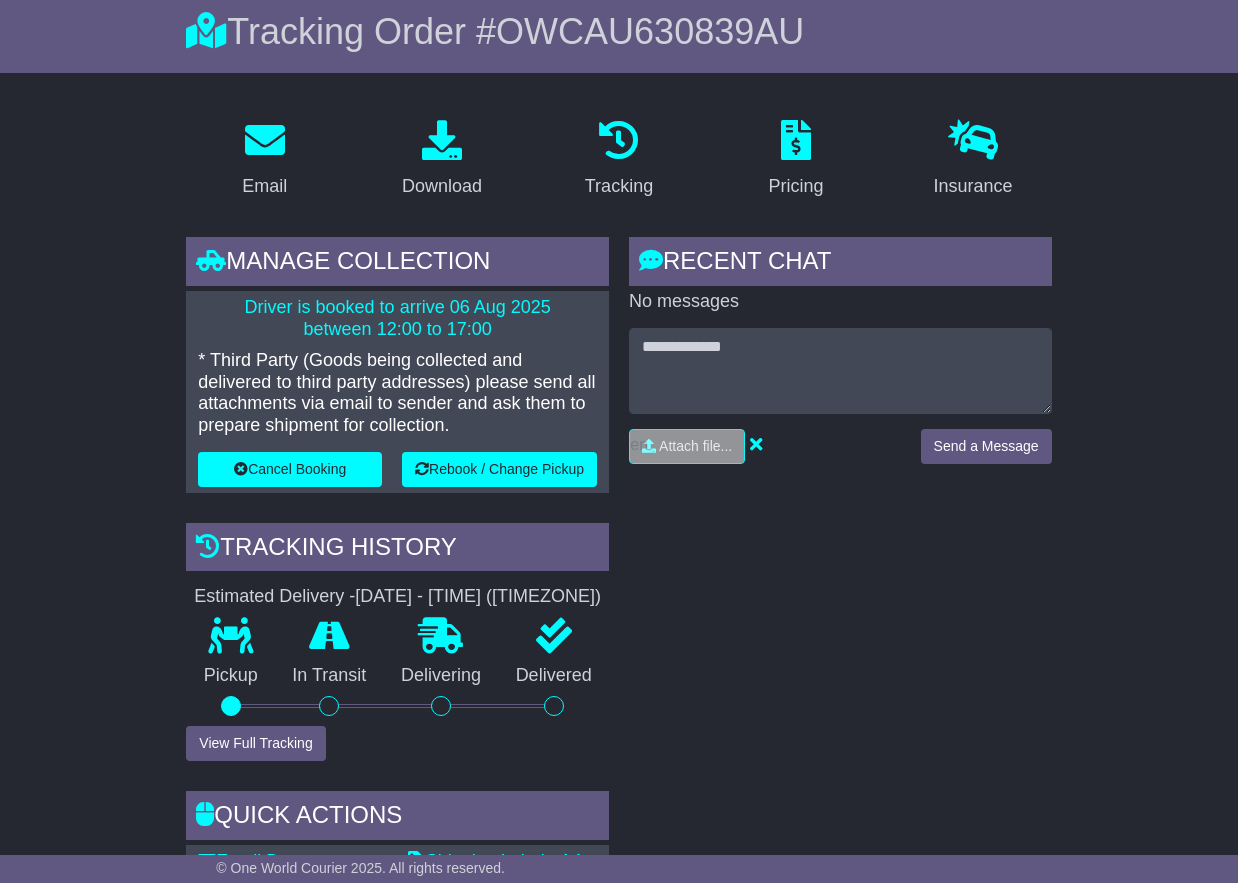 scroll, scrollTop: 0, scrollLeft: 0, axis: both 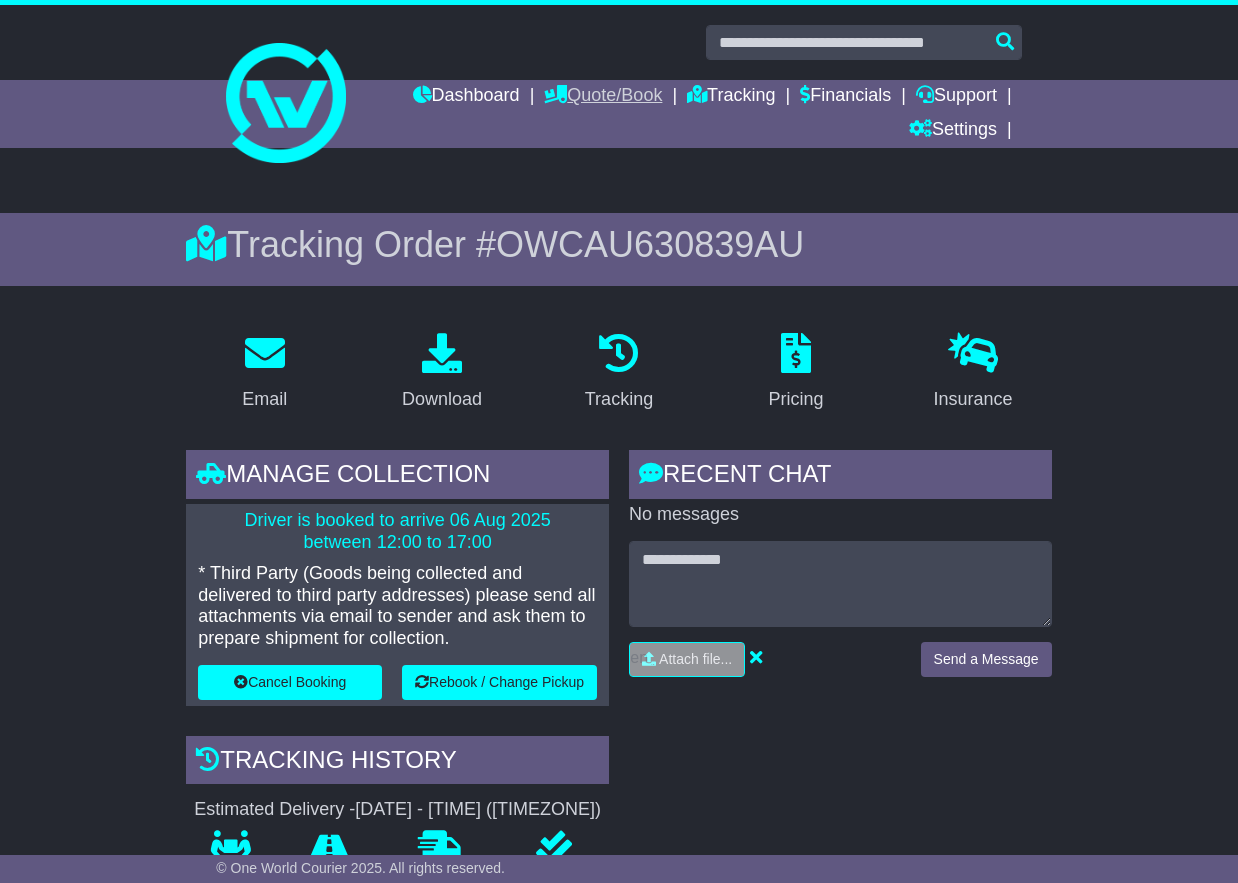 click on "Quote/Book" at bounding box center [603, 97] 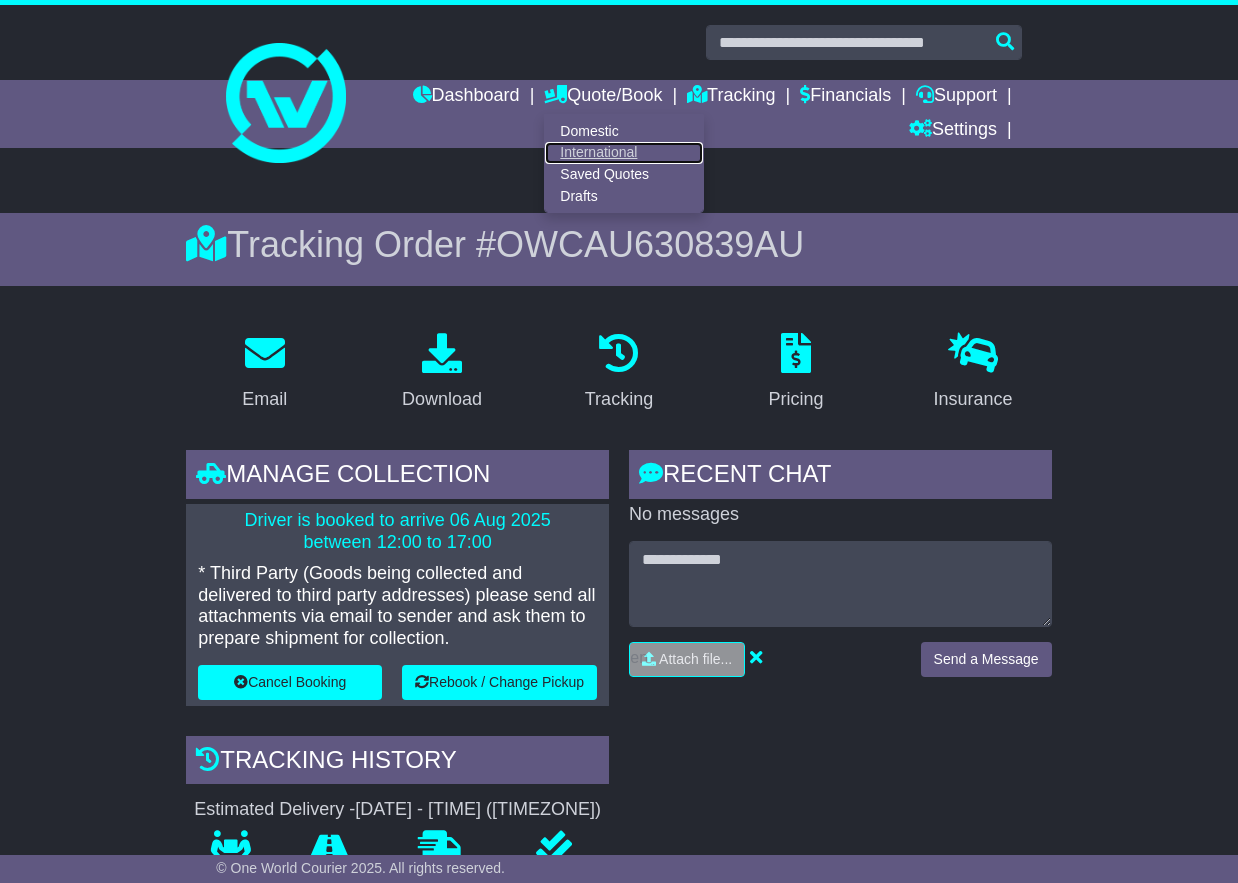 click on "International" at bounding box center [624, 153] 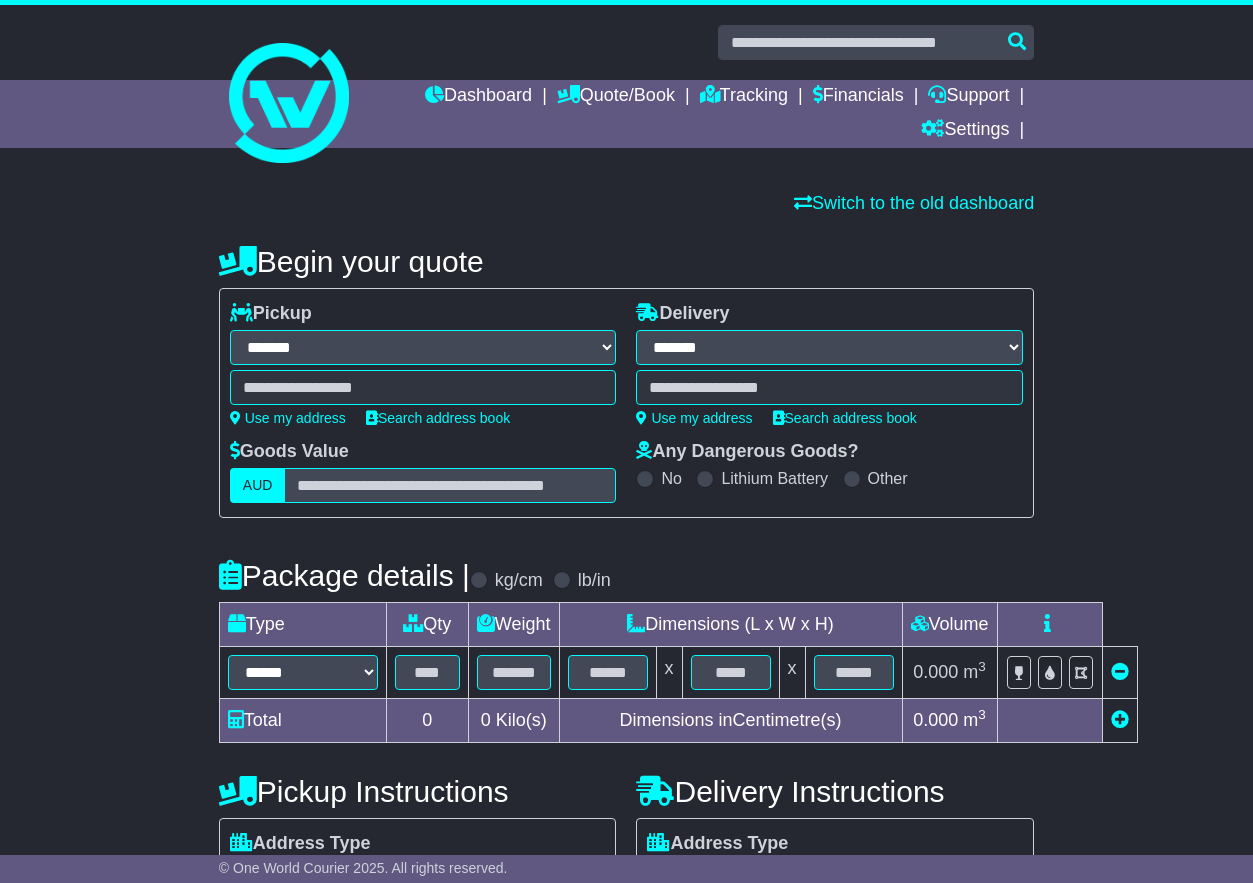 select on "**" 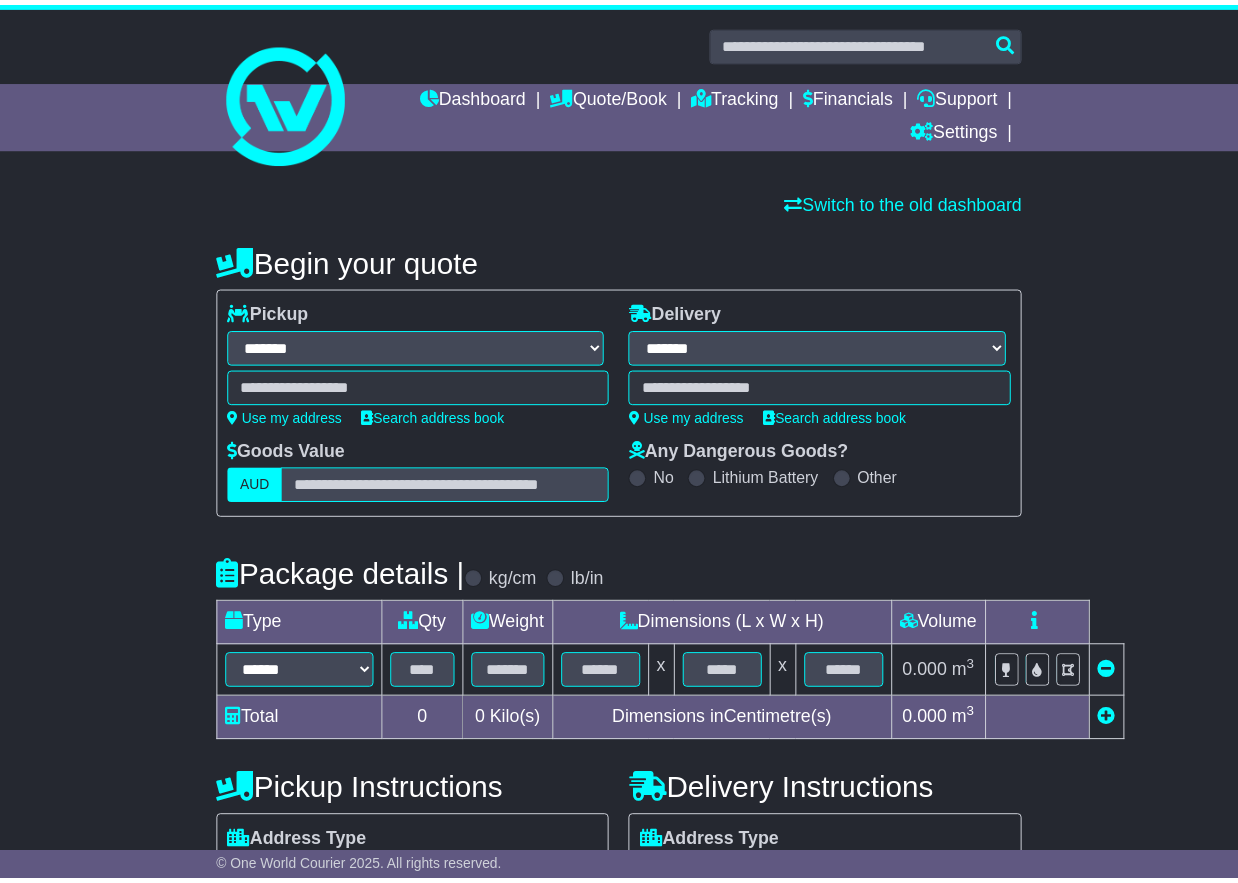 scroll, scrollTop: 0, scrollLeft: 0, axis: both 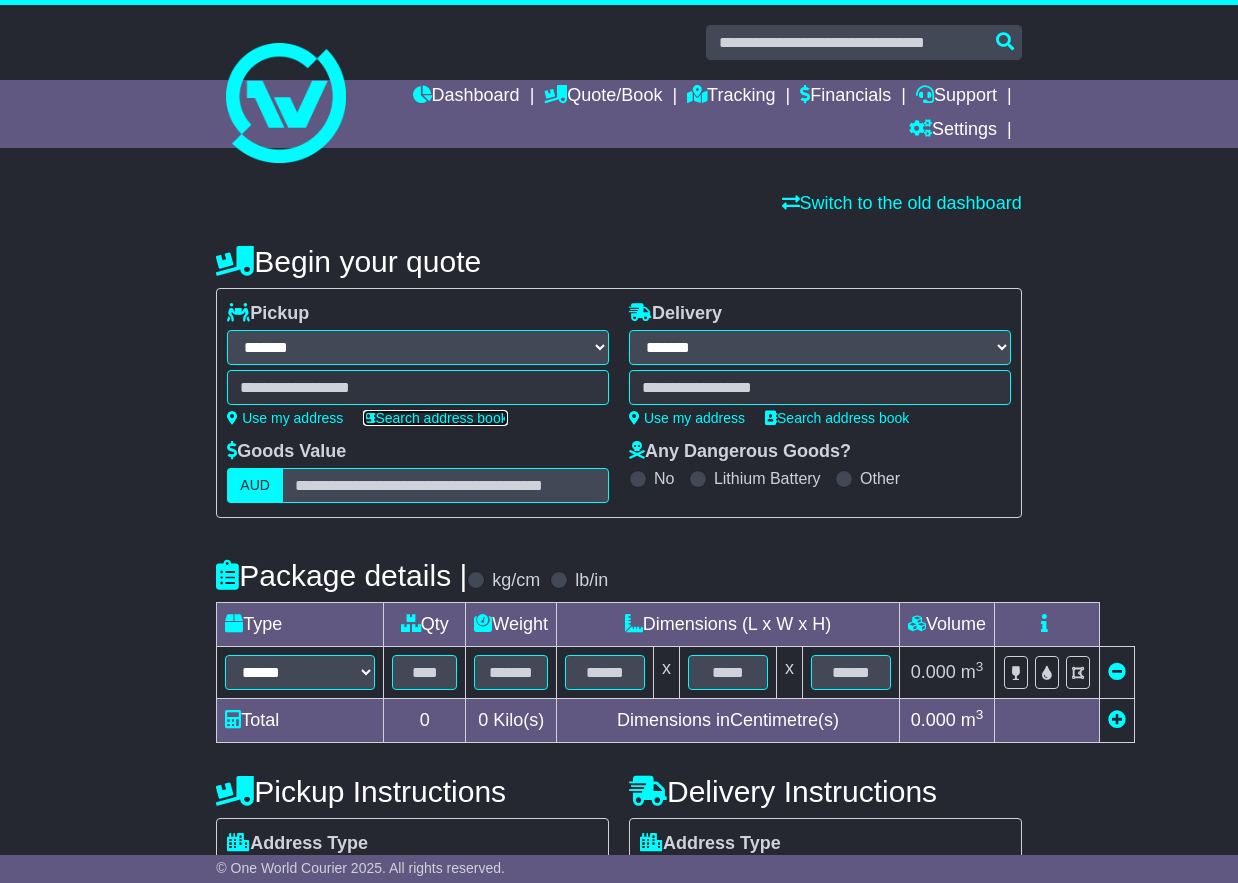 click on "Search address book" at bounding box center (435, 418) 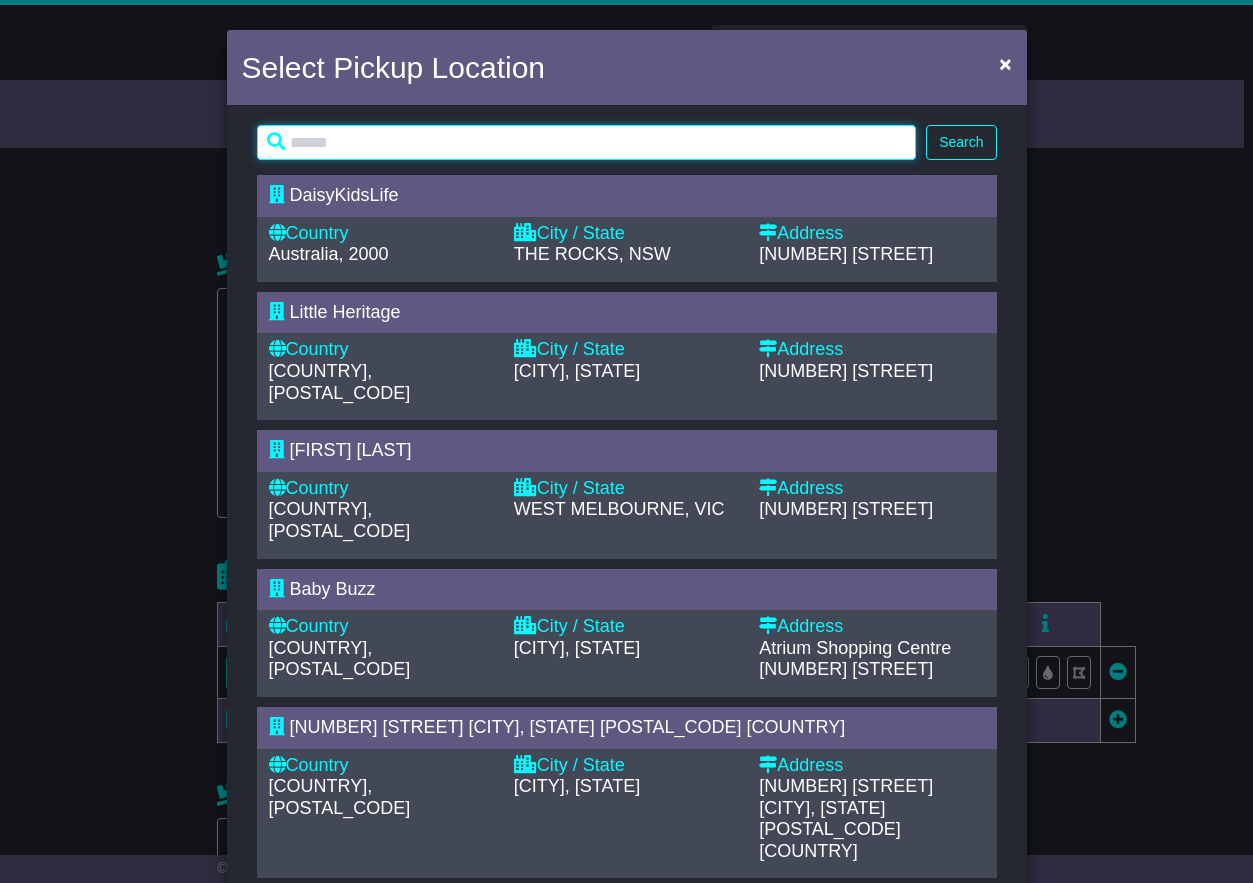 click at bounding box center [587, 142] 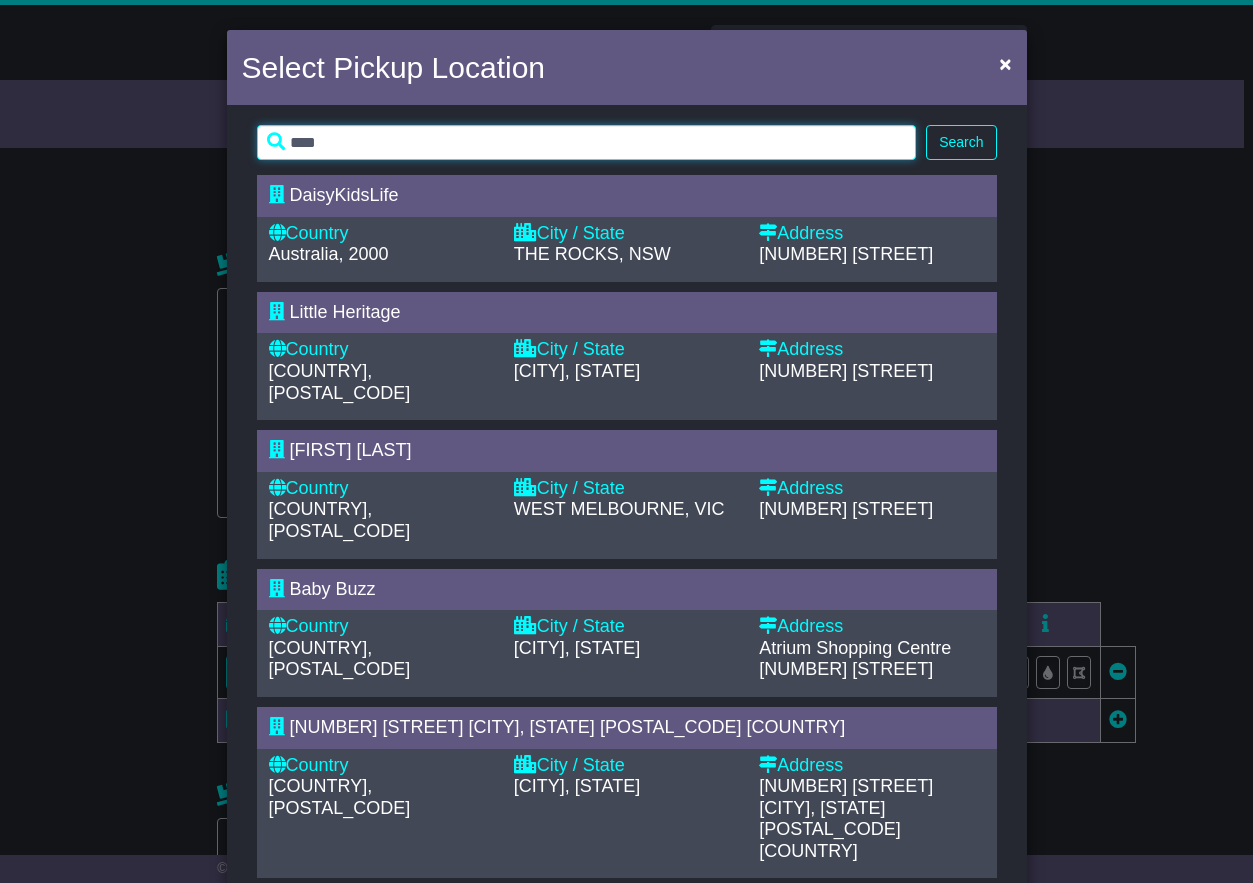 type on "****" 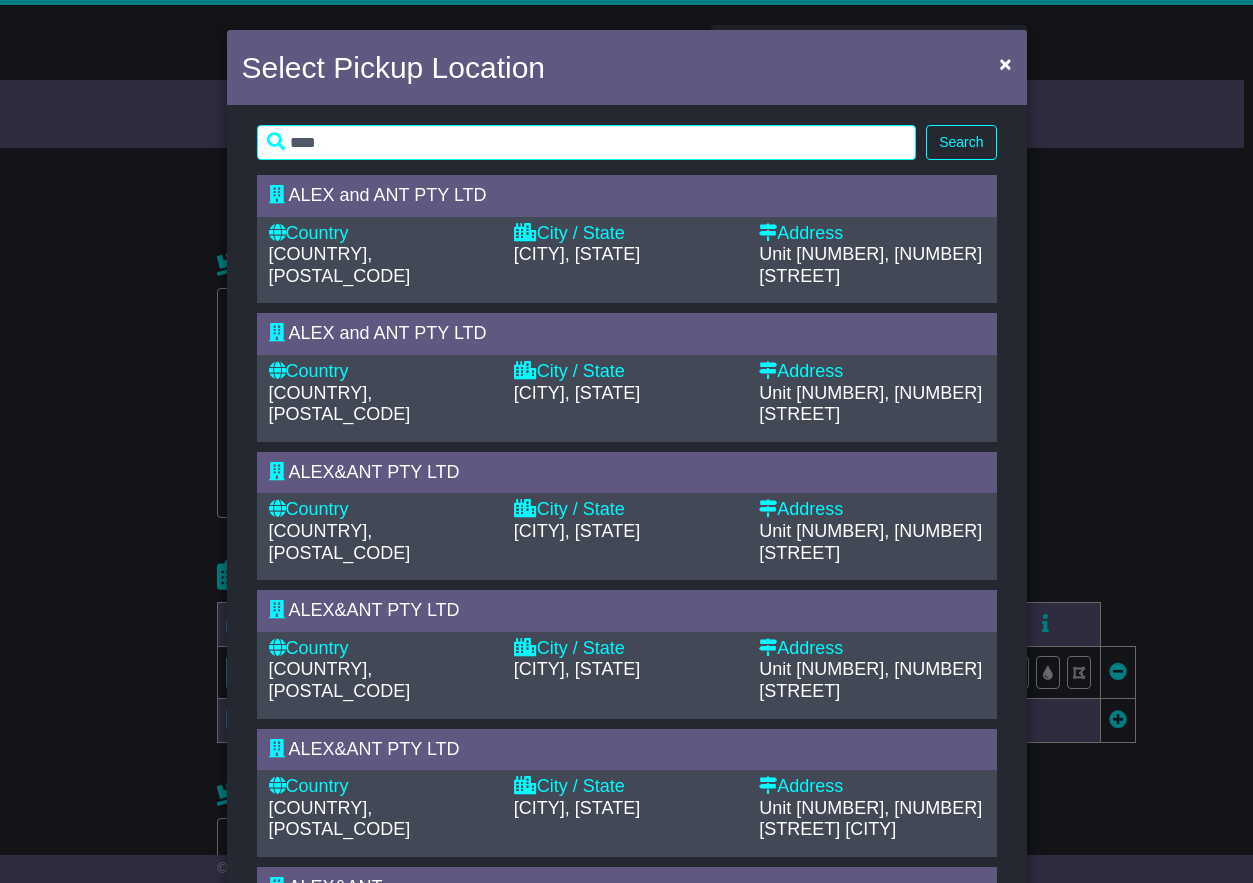 click on "[CITY], [STATE]" at bounding box center [577, 393] 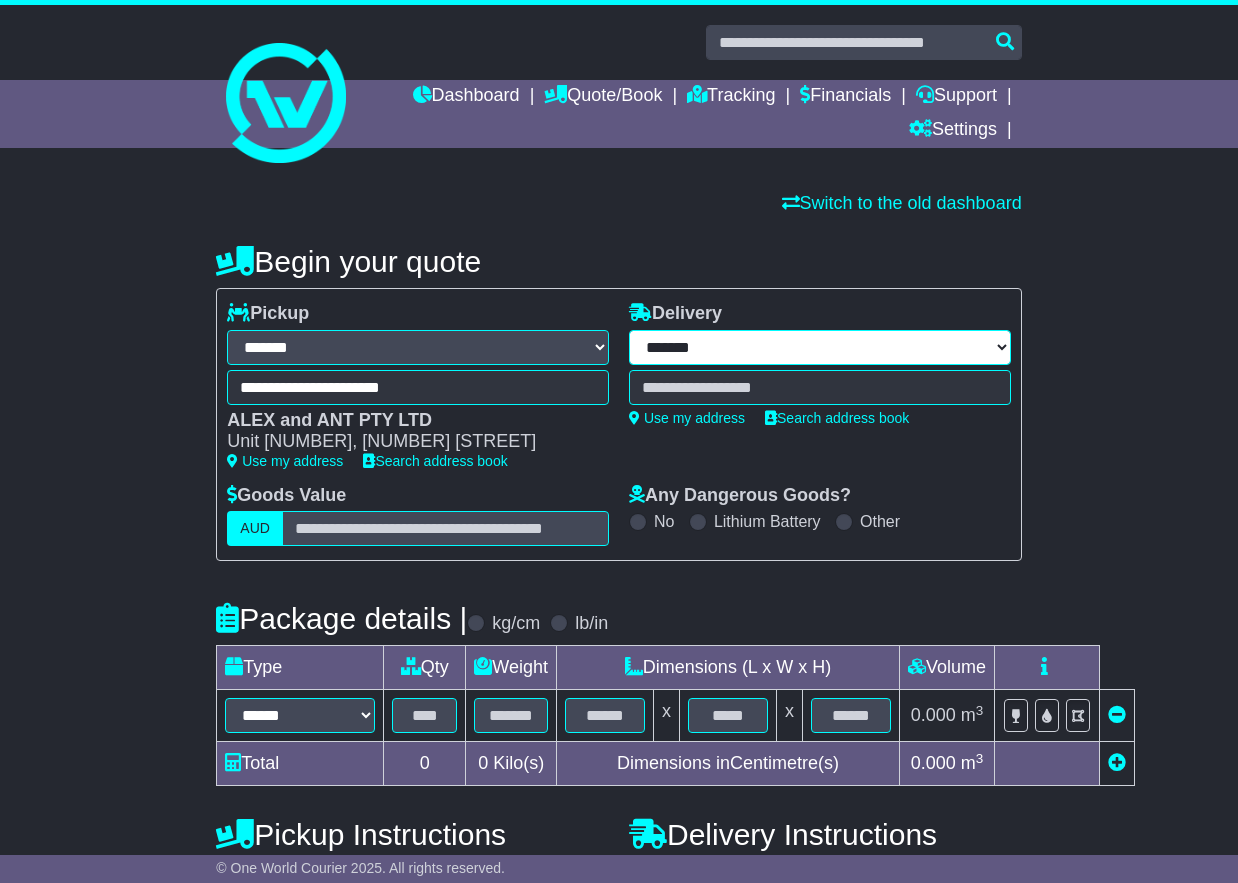click on "**********" at bounding box center [820, 347] 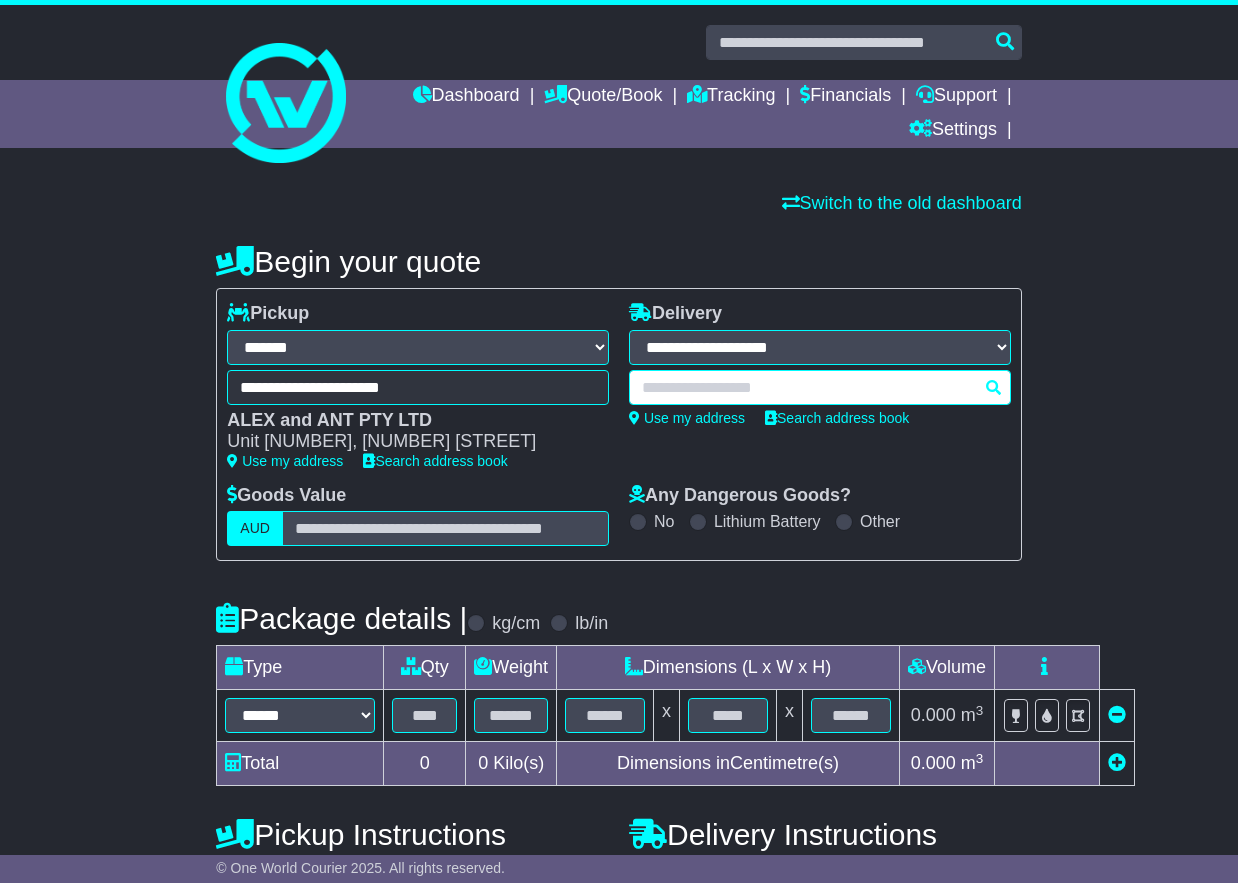 click at bounding box center (820, 387) 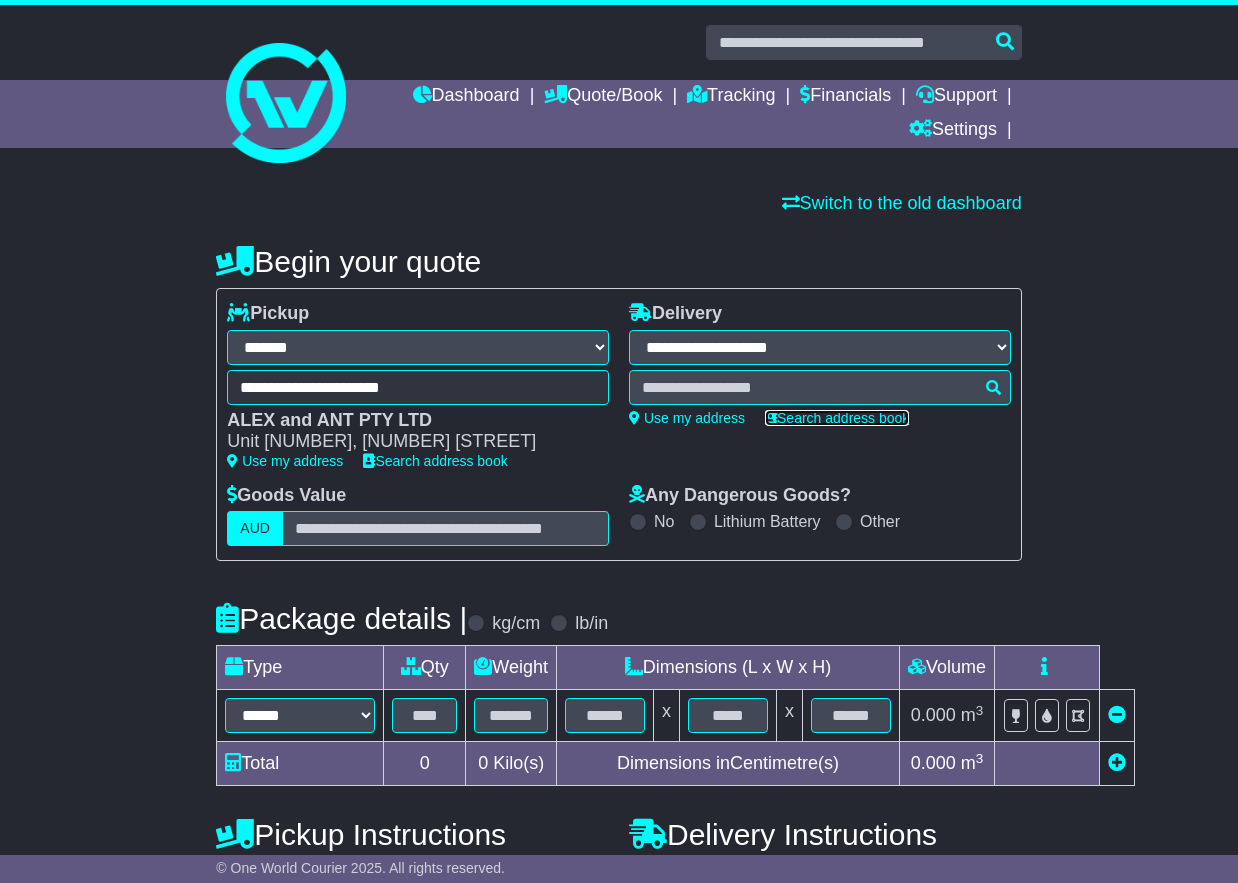 click on "Search address book" at bounding box center [837, 418] 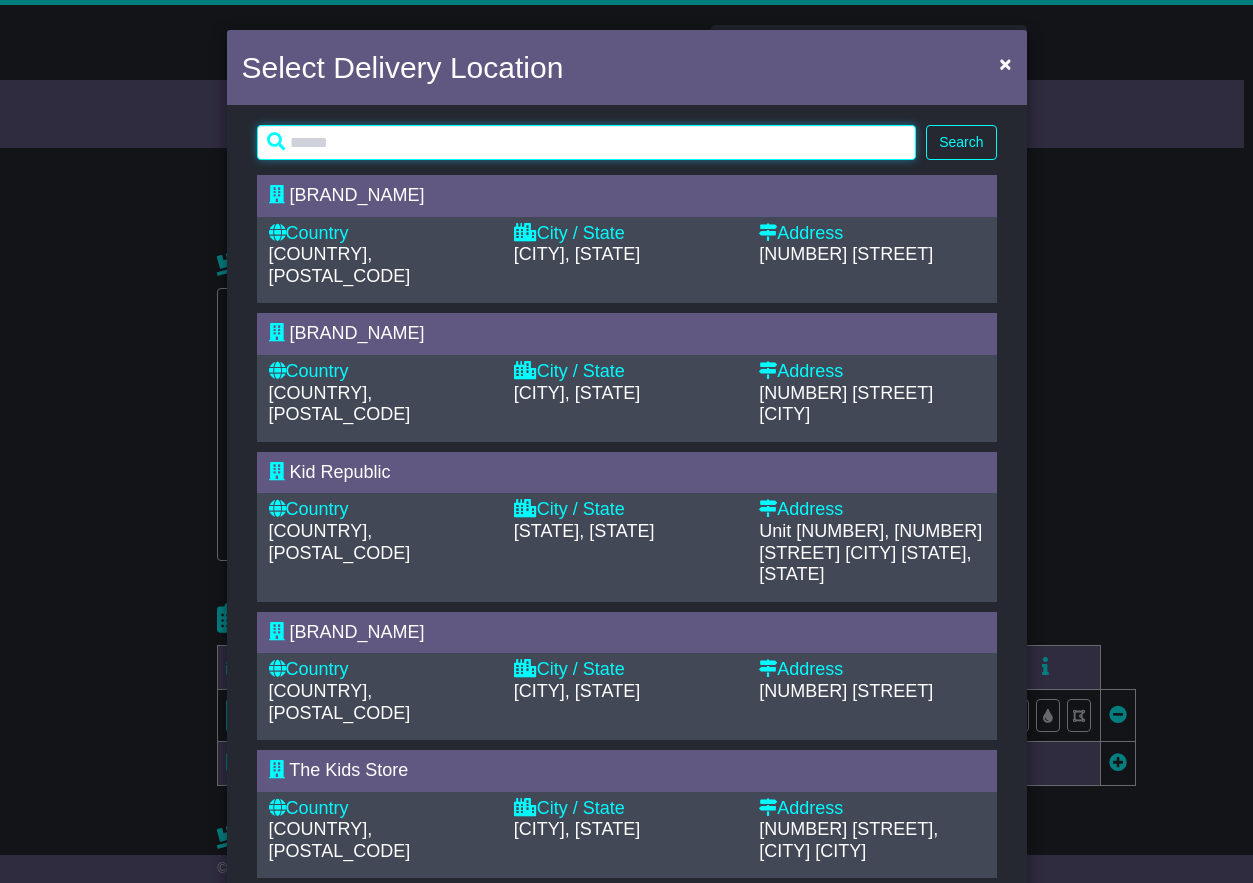 click at bounding box center [587, 142] 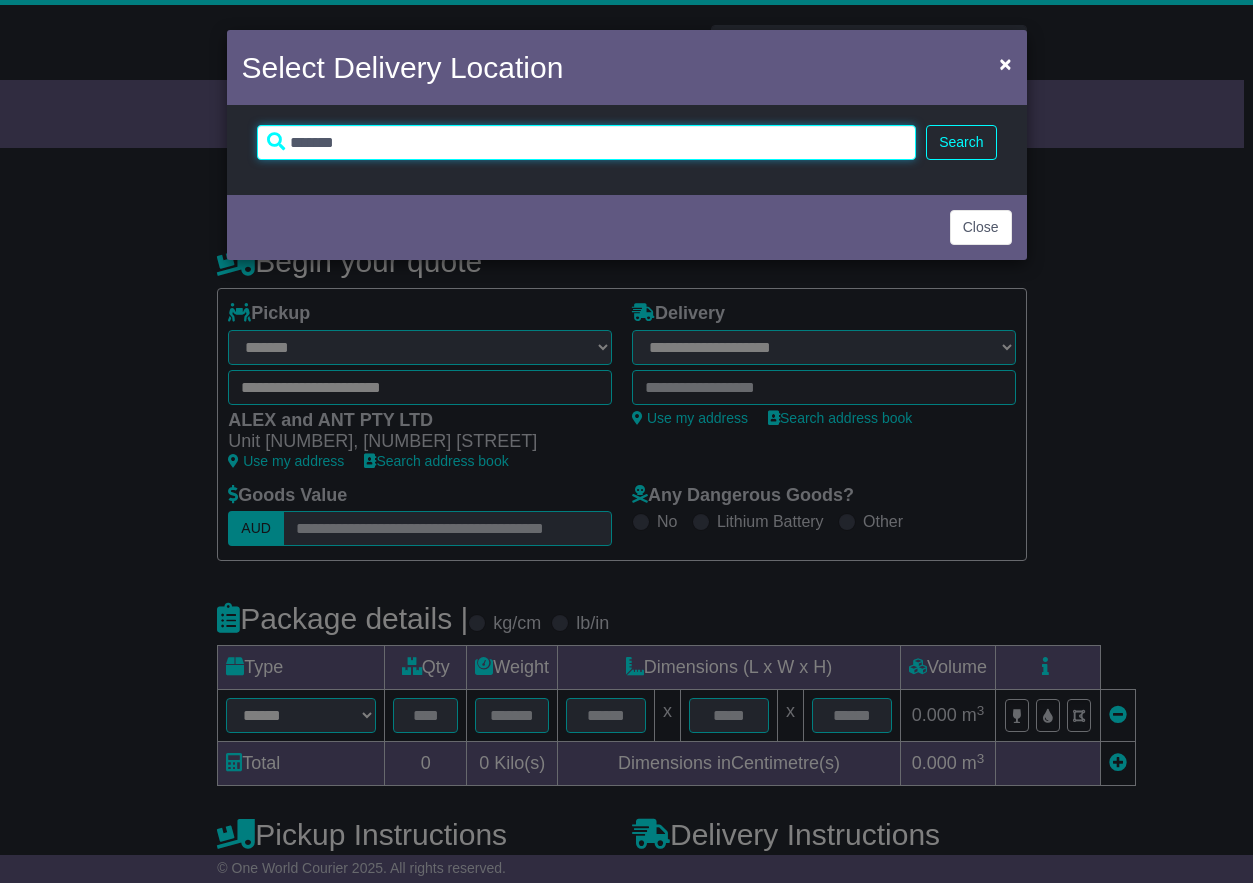 drag, startPoint x: 292, startPoint y: 145, endPoint x: 302, endPoint y: 140, distance: 11.18034 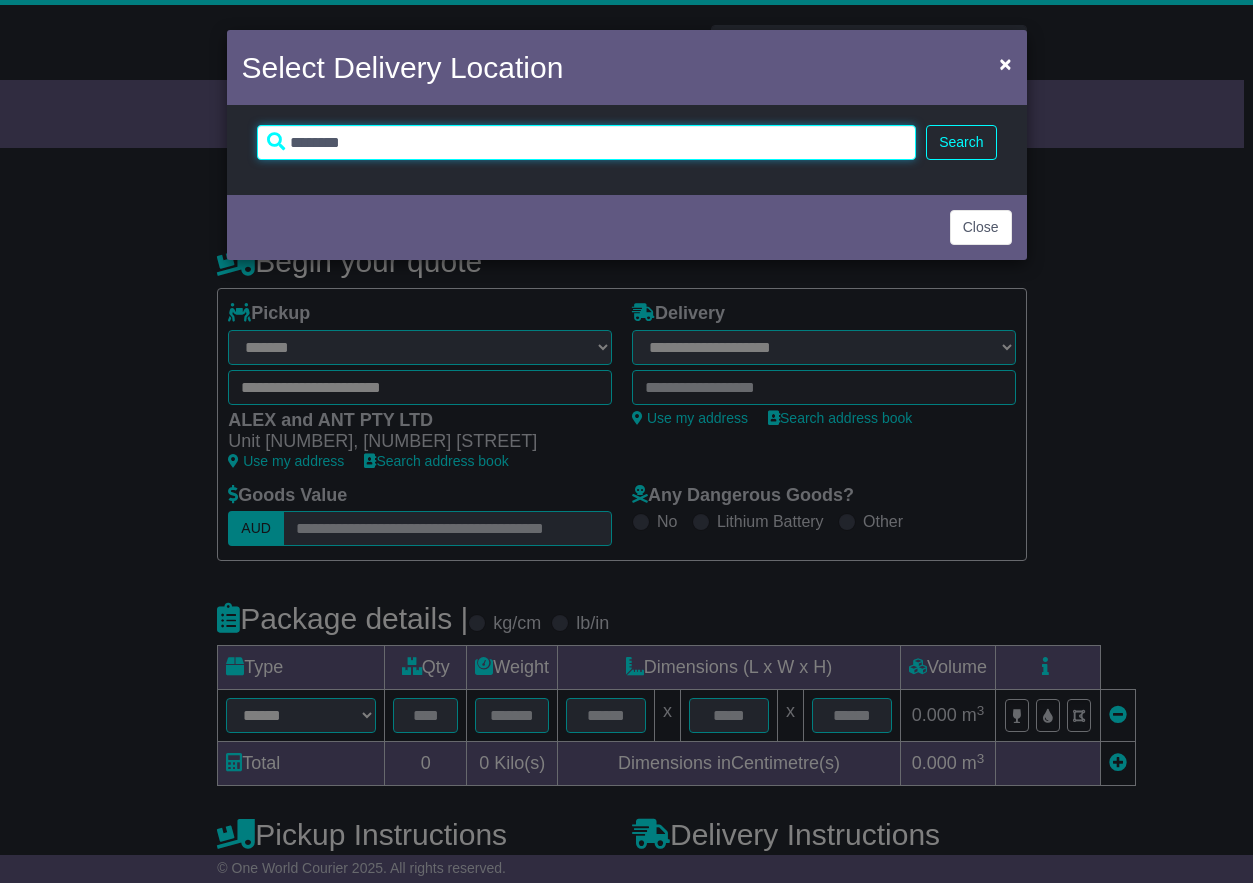 type on "********" 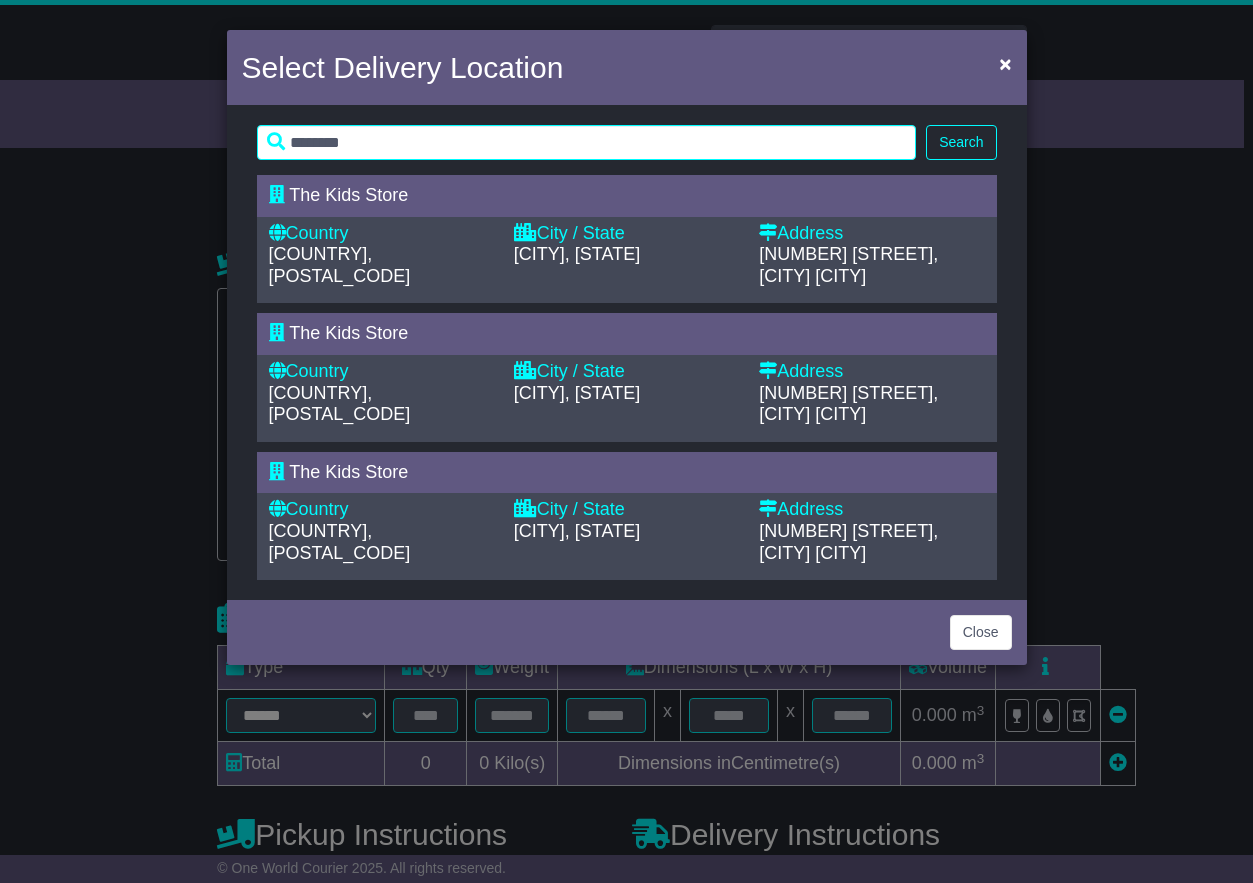 click on "330 Maunganui Rd," at bounding box center [848, 265] 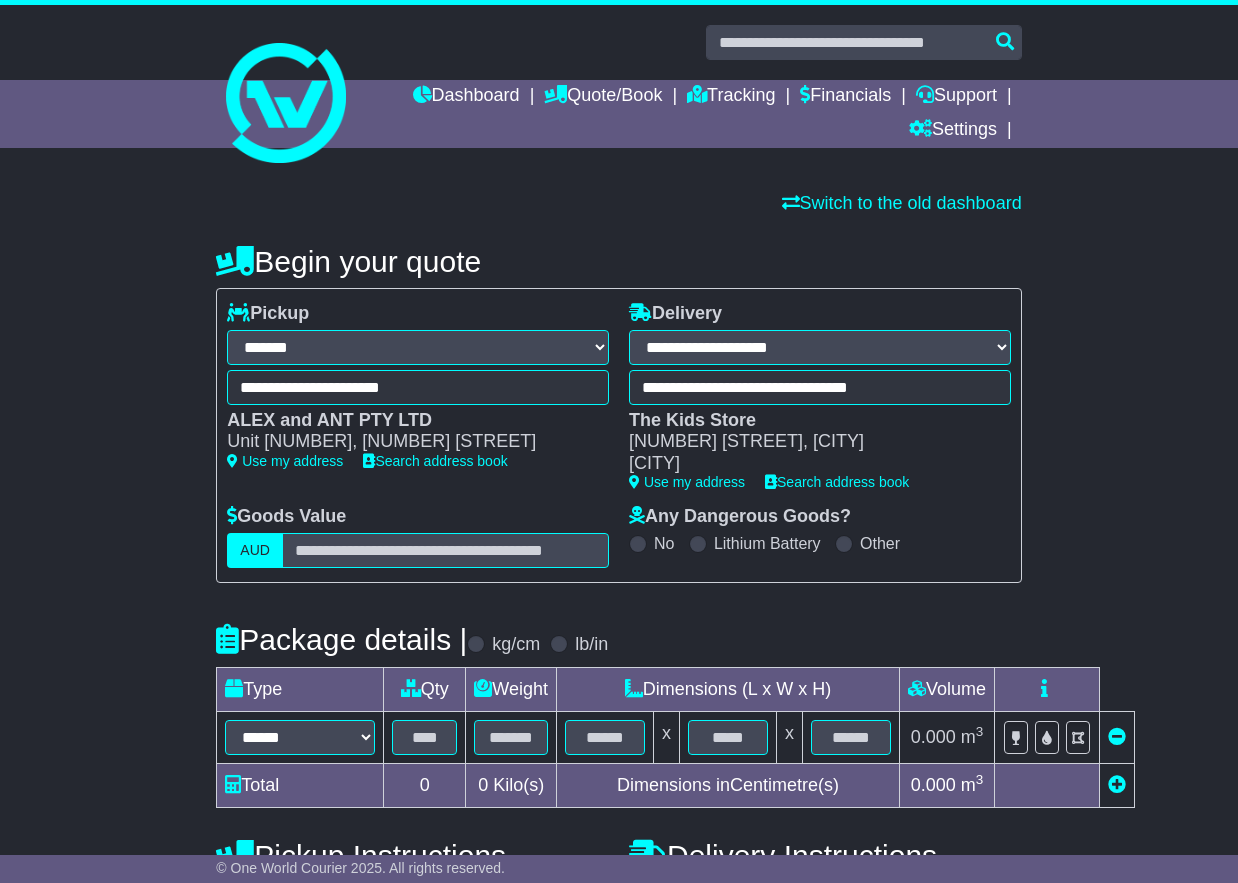 type on "**********" 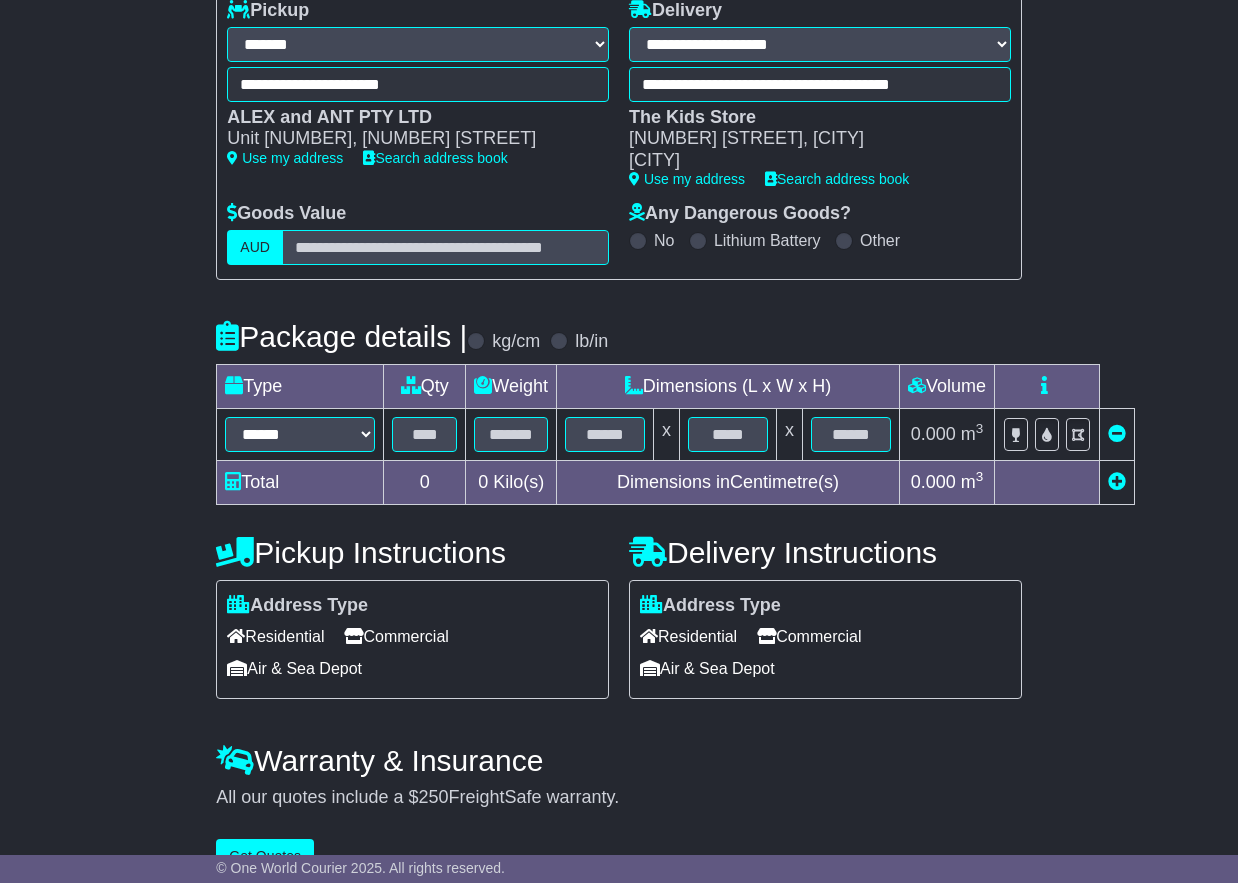 scroll, scrollTop: 346, scrollLeft: 0, axis: vertical 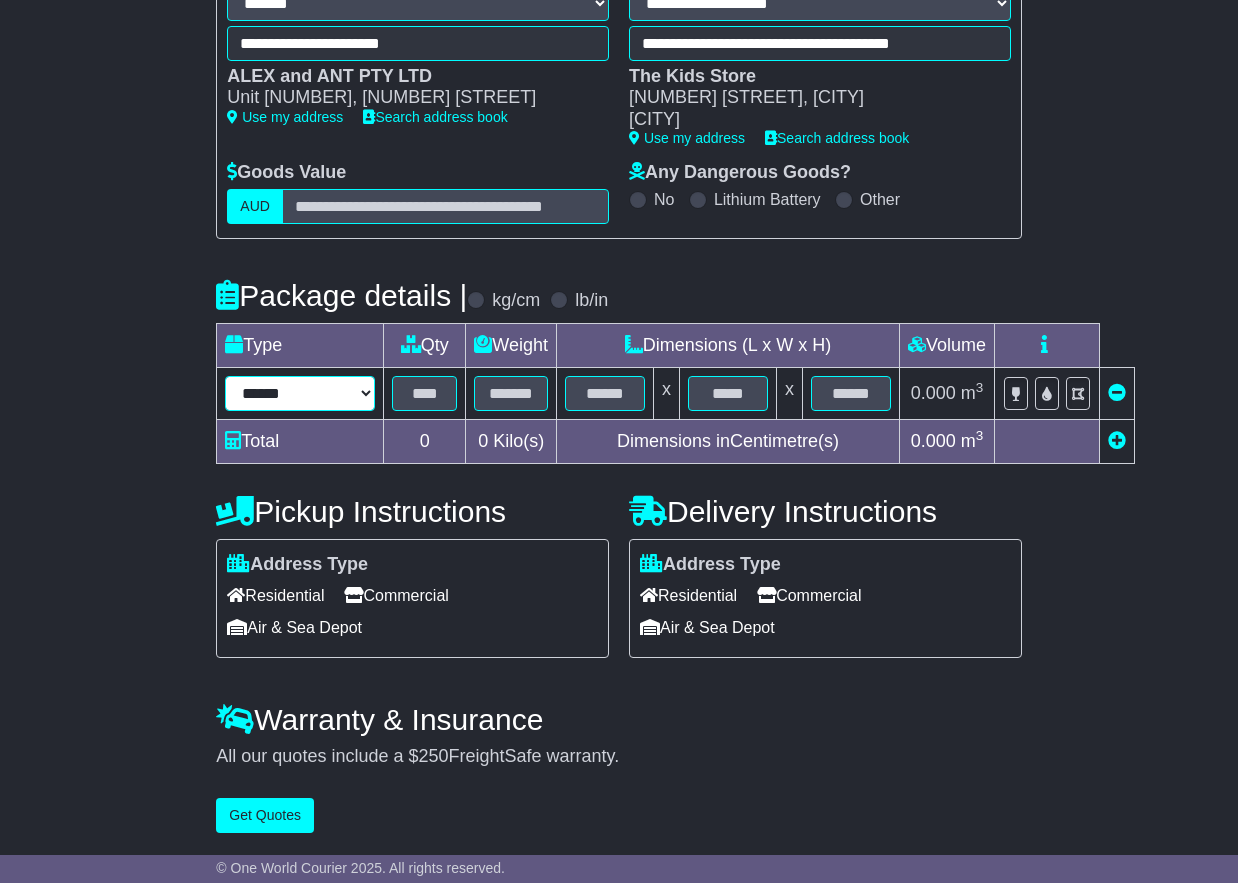 click on "****** ****** *** ******** ***** **** **** ****** *** *******" at bounding box center [300, 393] 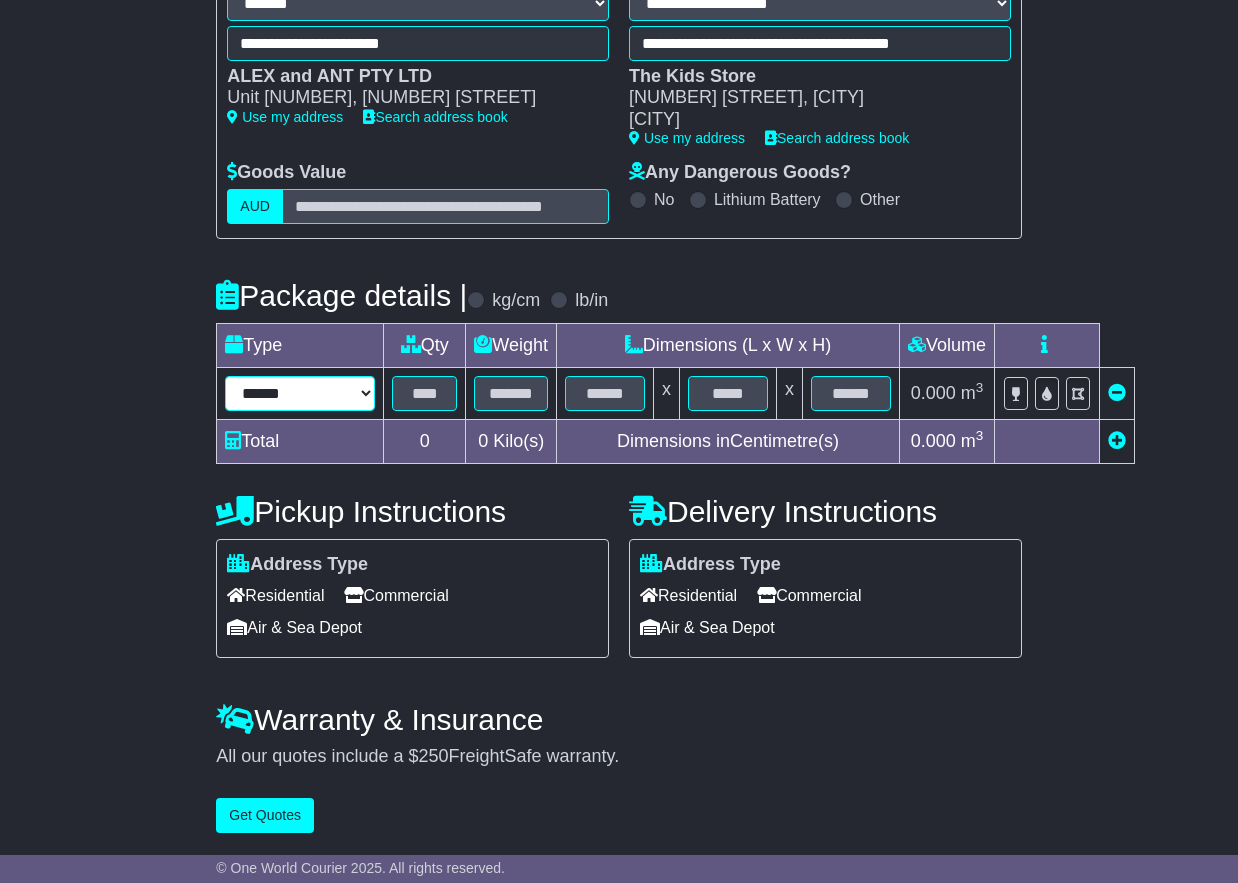 select on "****" 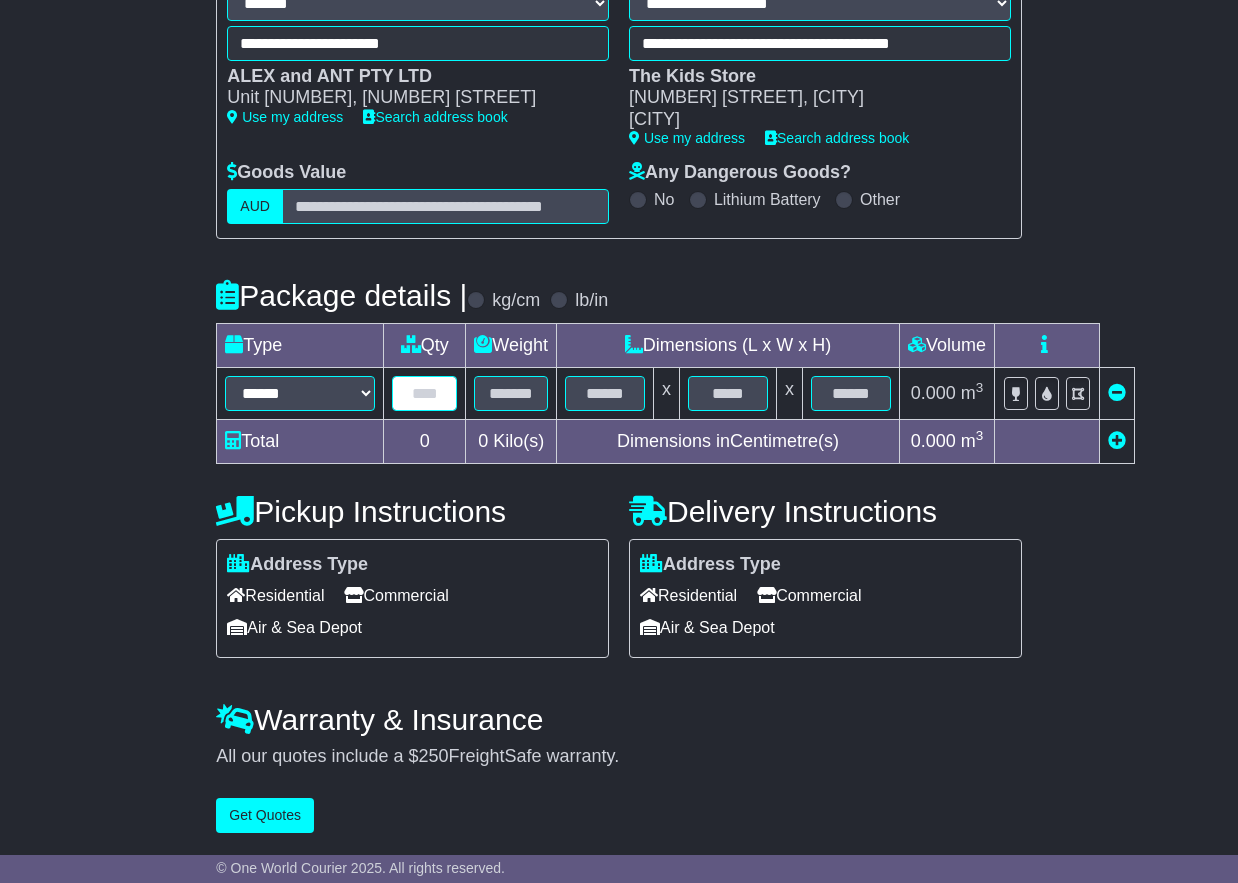 click at bounding box center [424, 393] 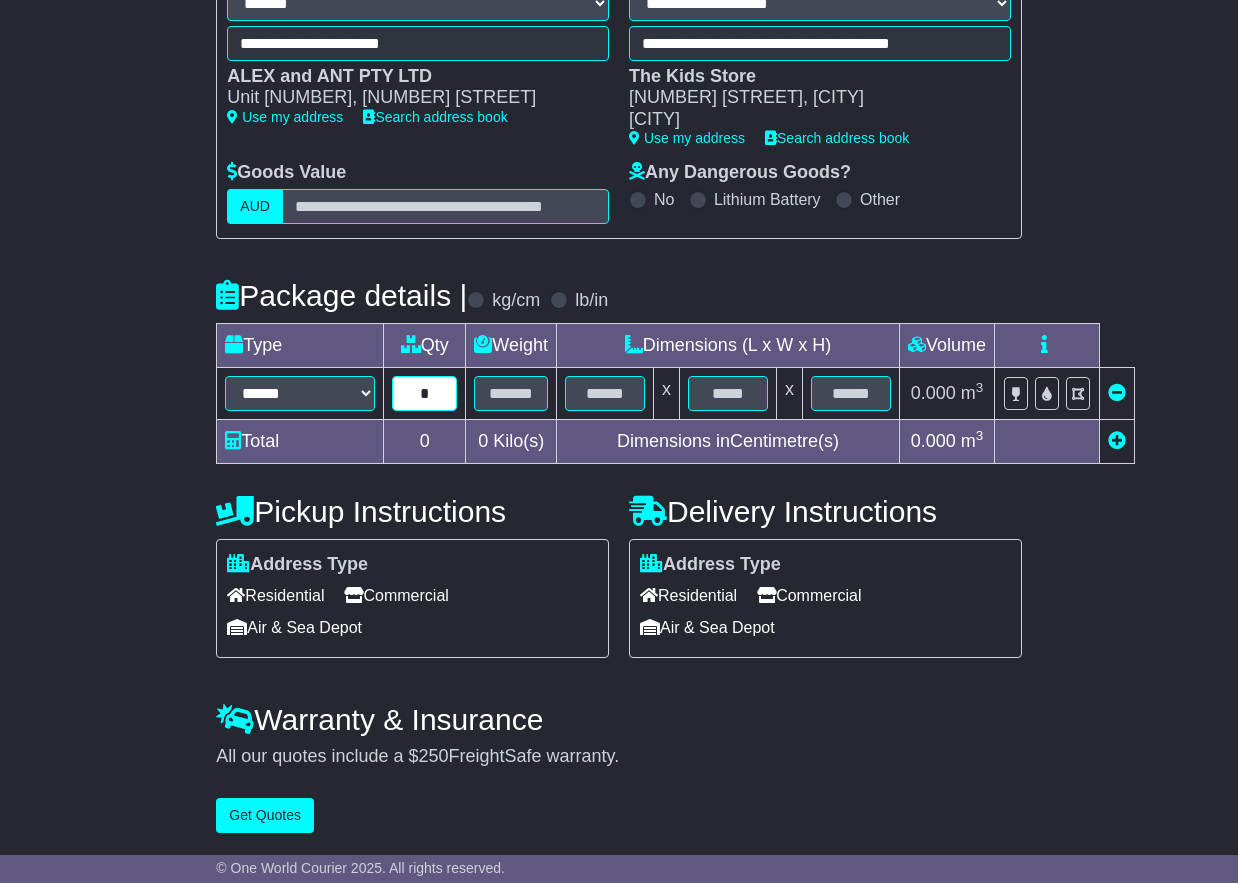 drag, startPoint x: 438, startPoint y: 387, endPoint x: 416, endPoint y: 390, distance: 22.203604 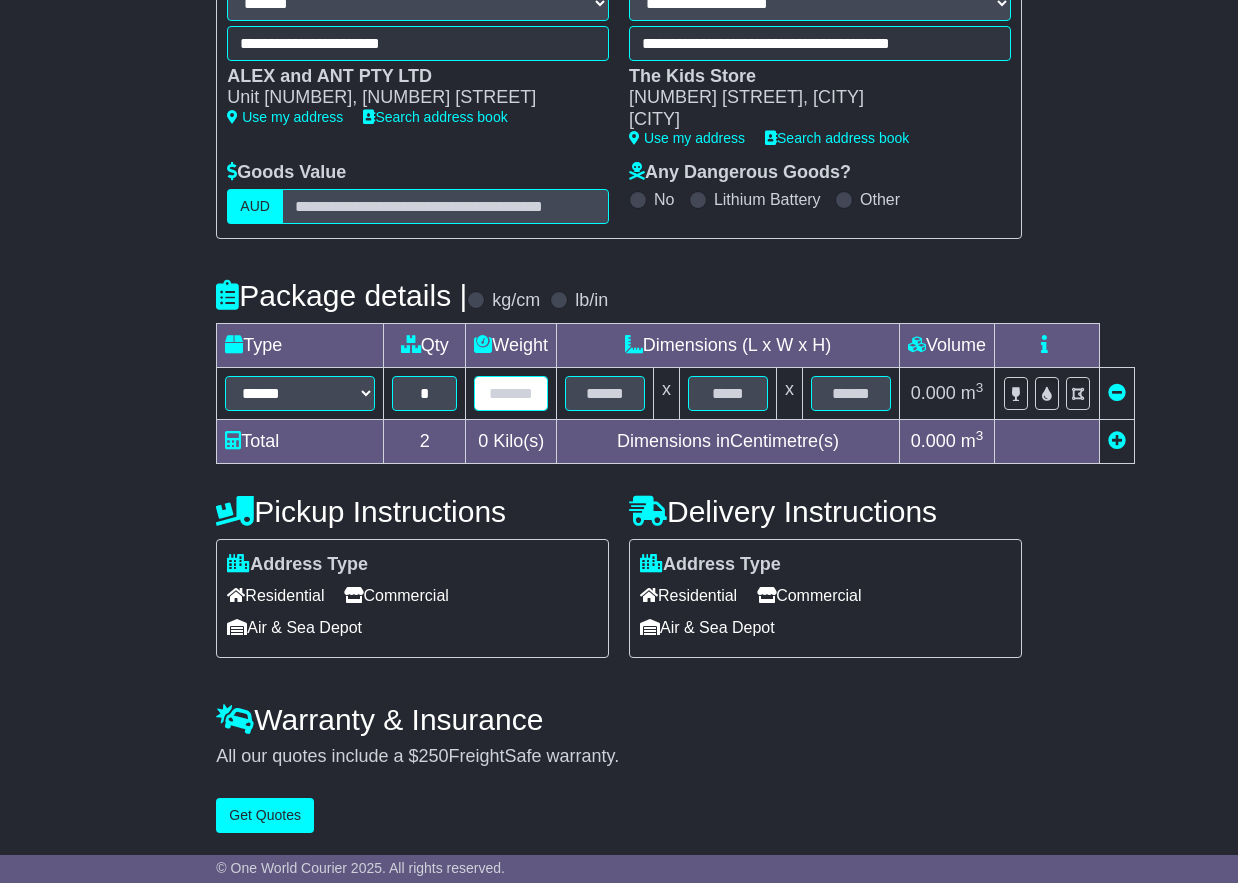 drag, startPoint x: 495, startPoint y: 396, endPoint x: 508, endPoint y: 393, distance: 13.341664 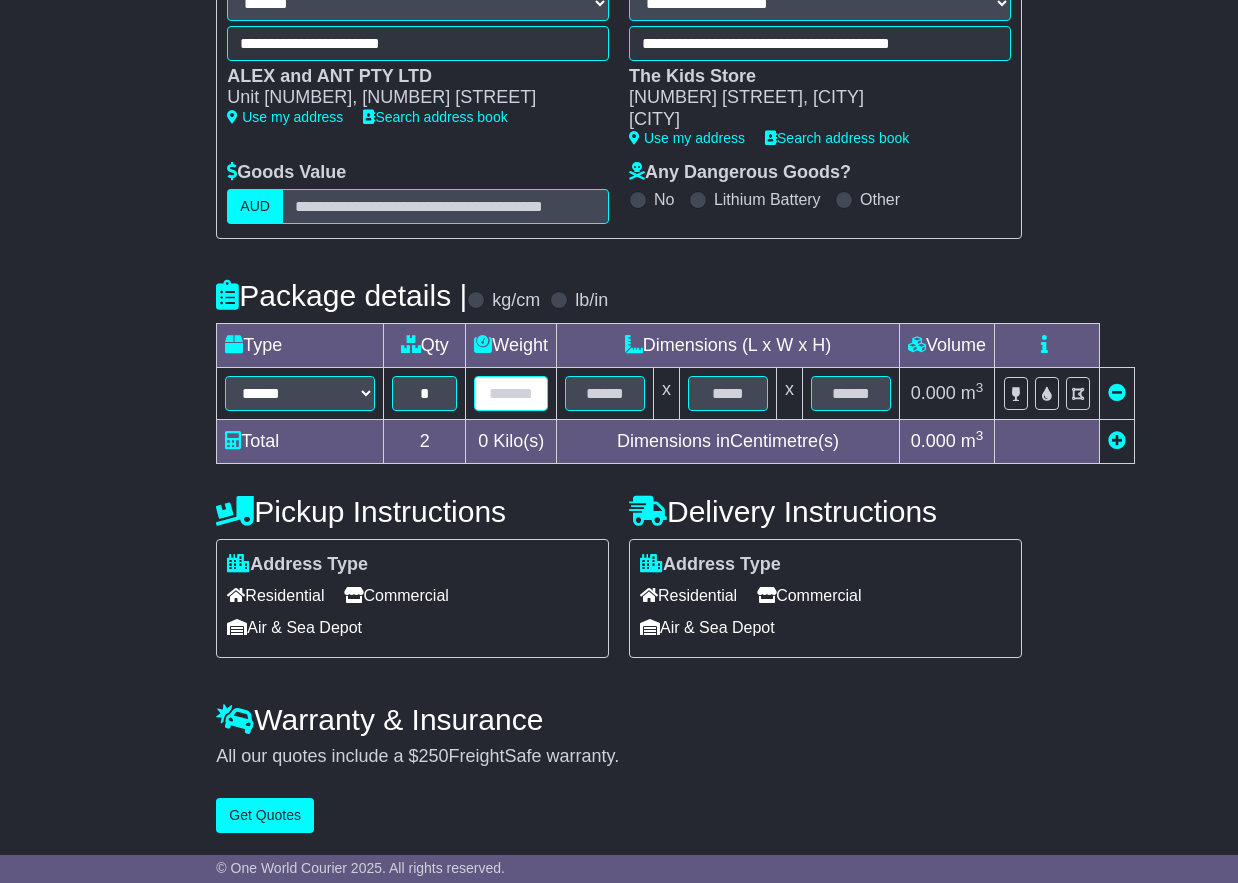 click at bounding box center [511, 393] 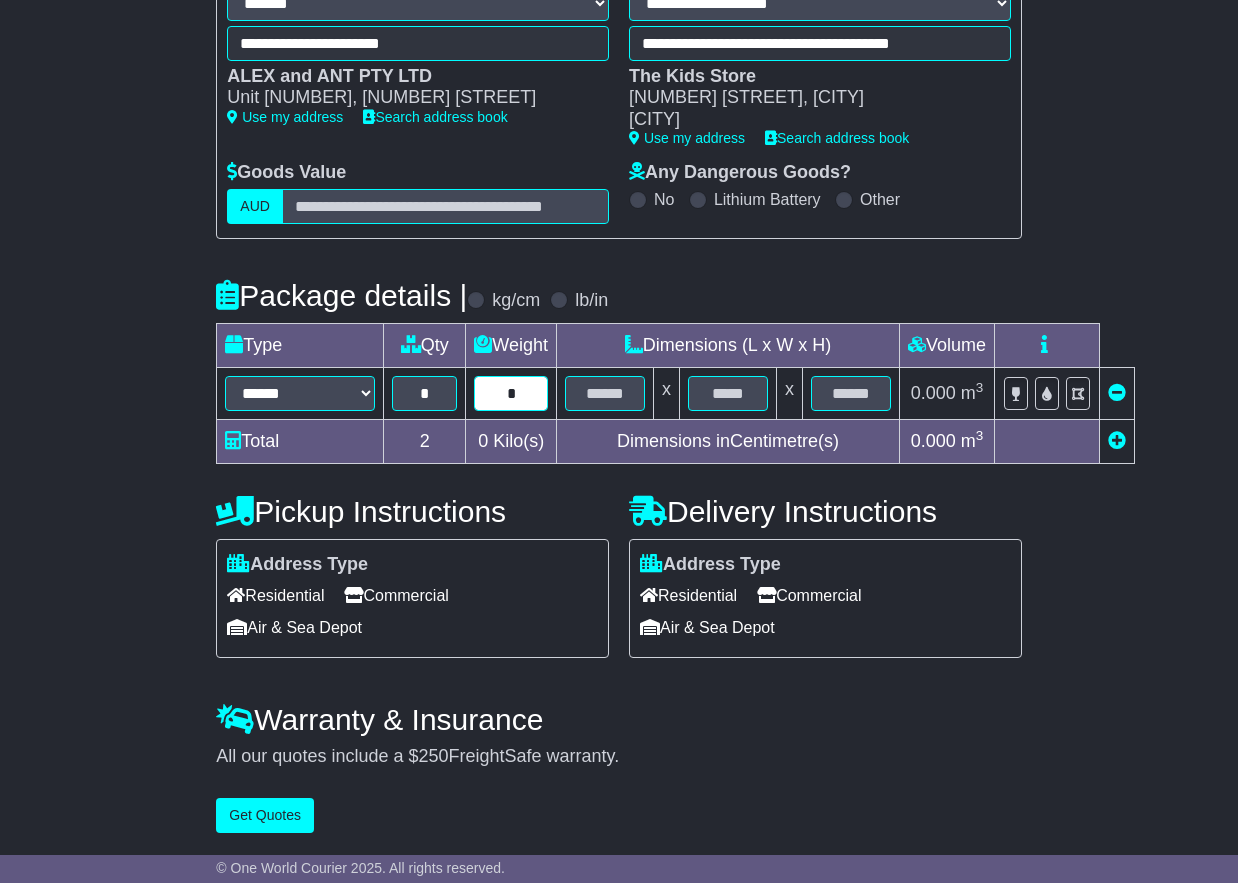 type on "*" 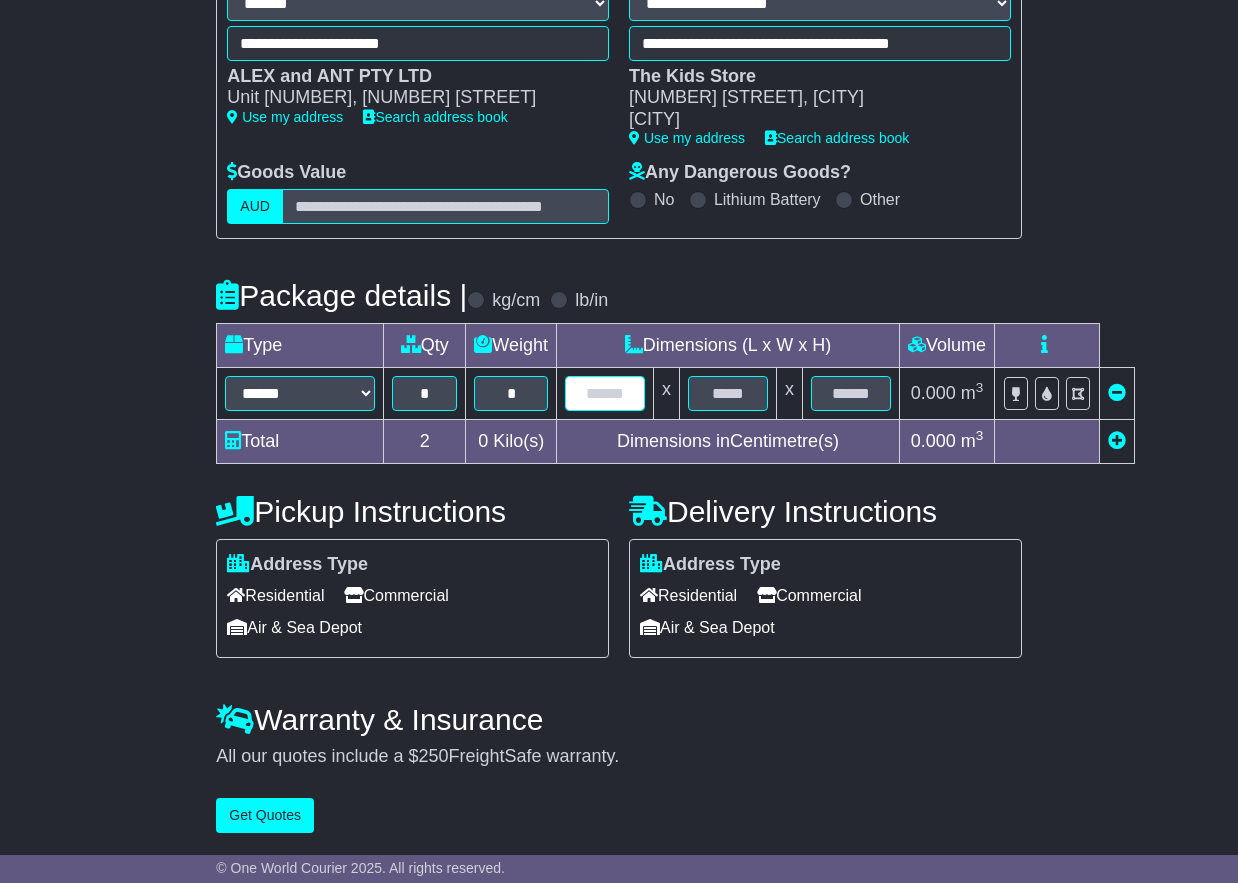 click at bounding box center [605, 393] 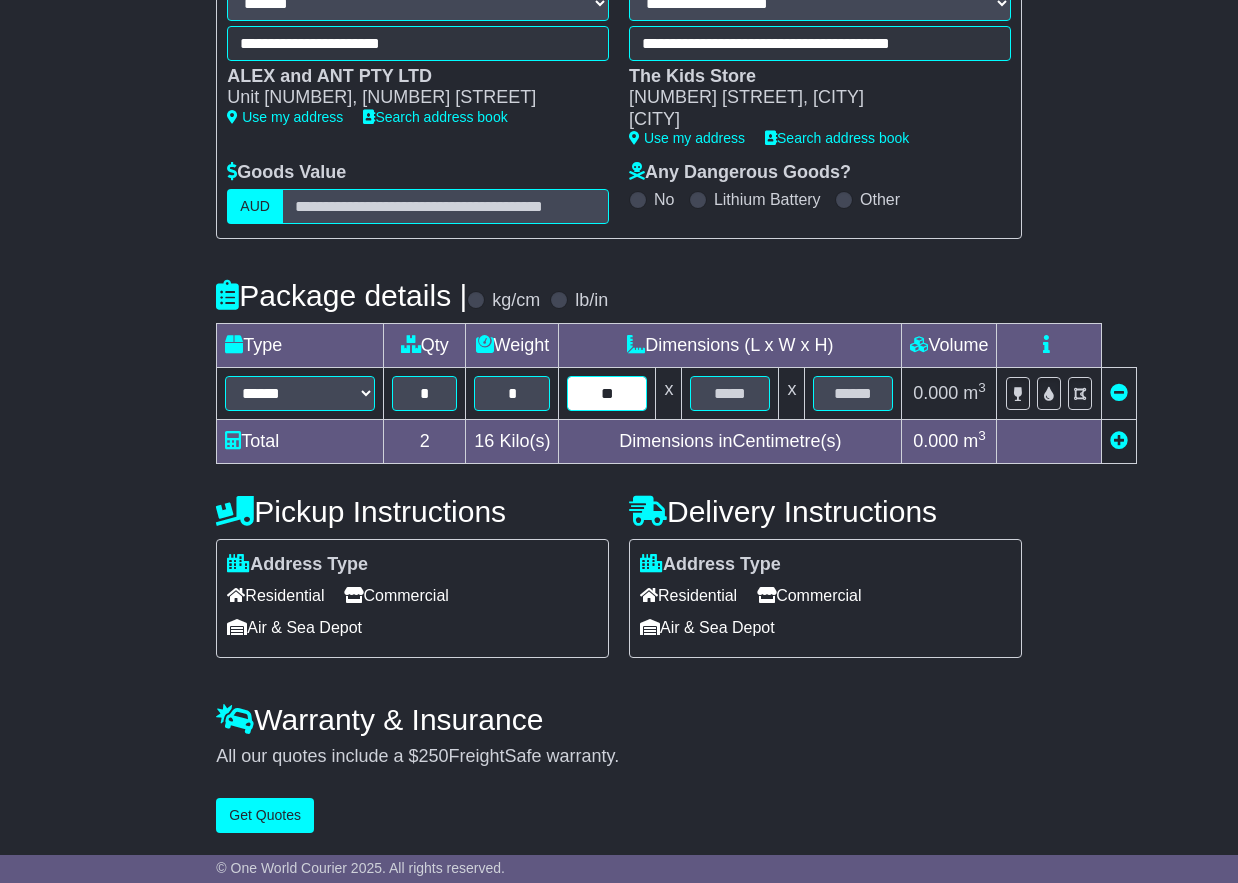 type on "**" 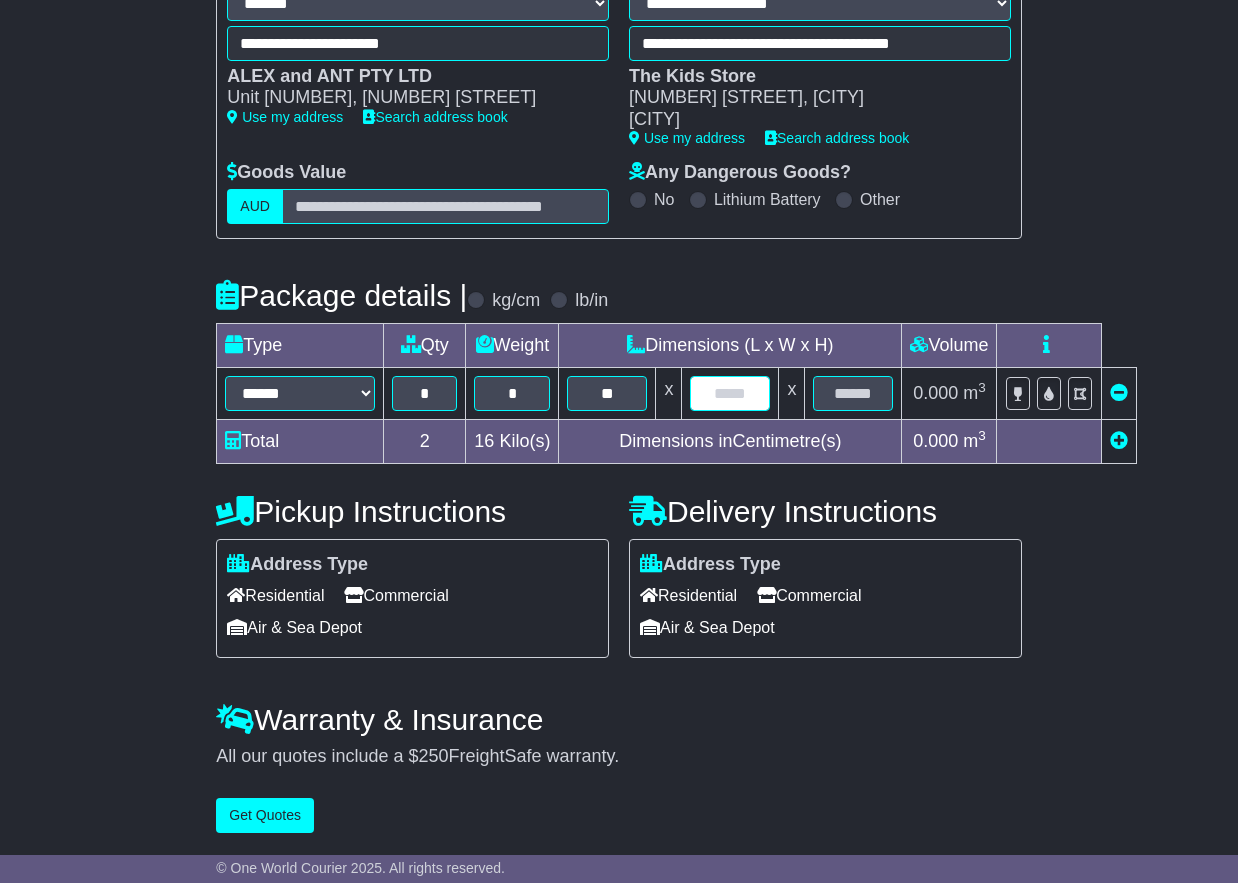 click at bounding box center [730, 393] 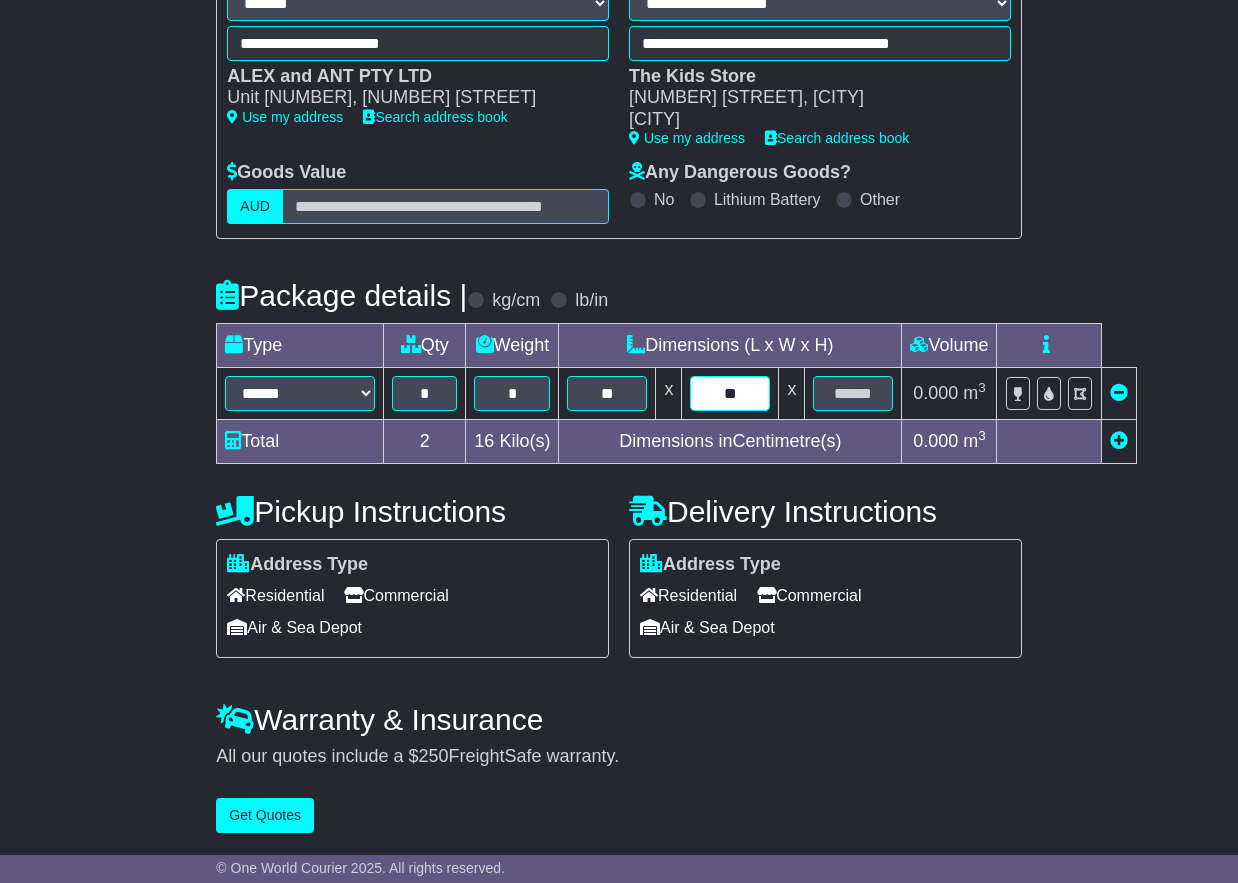 type on "**" 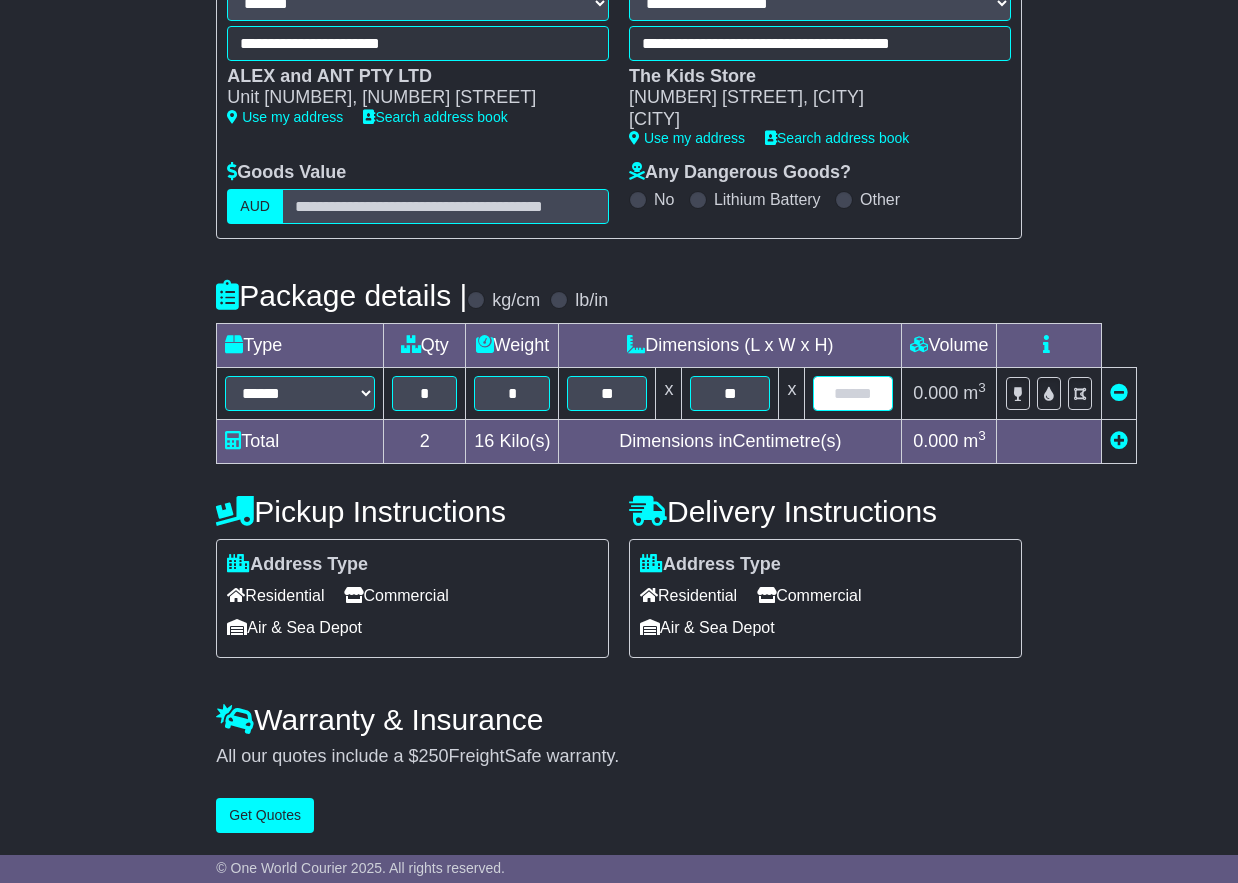 click at bounding box center [853, 393] 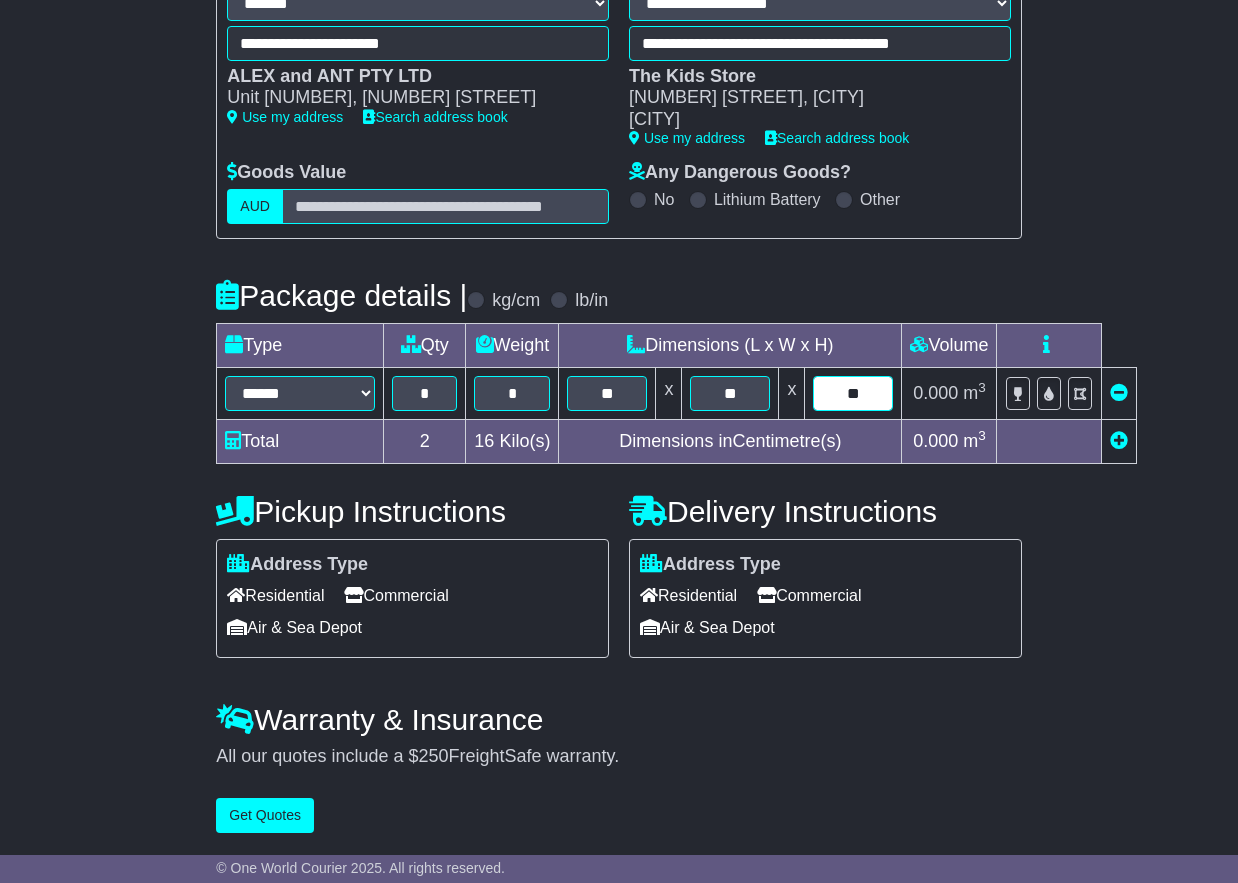 type on "**" 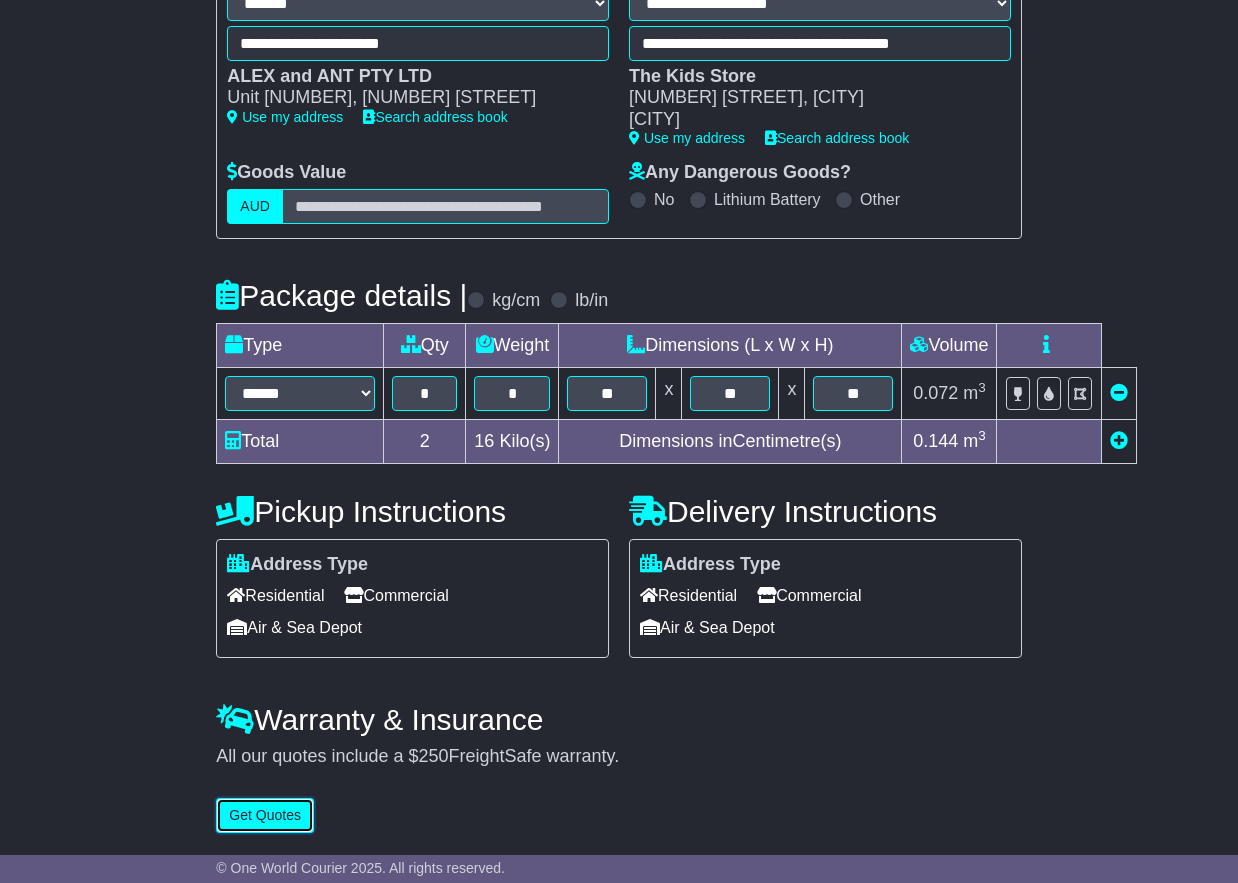 click on "Get Quotes" at bounding box center [265, 815] 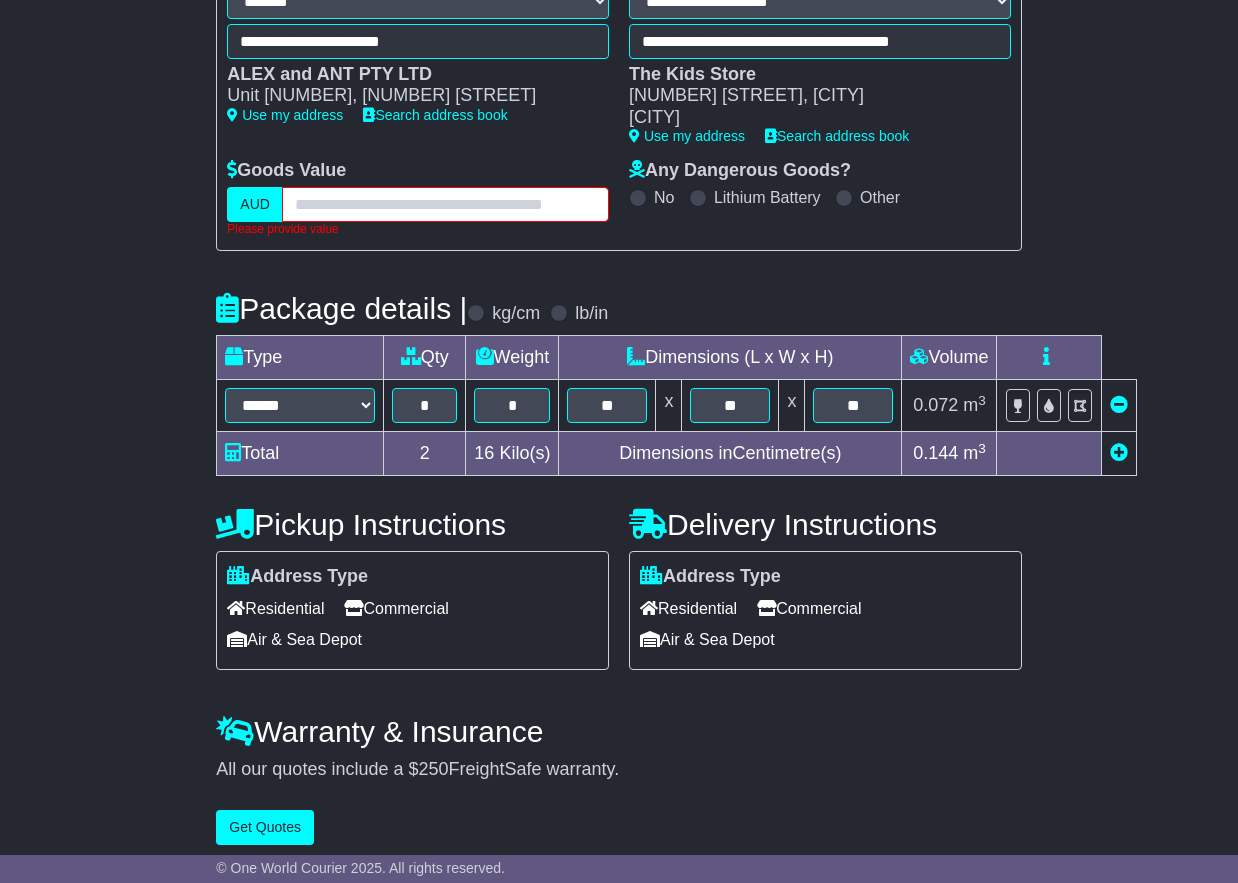 click at bounding box center (445, 204) 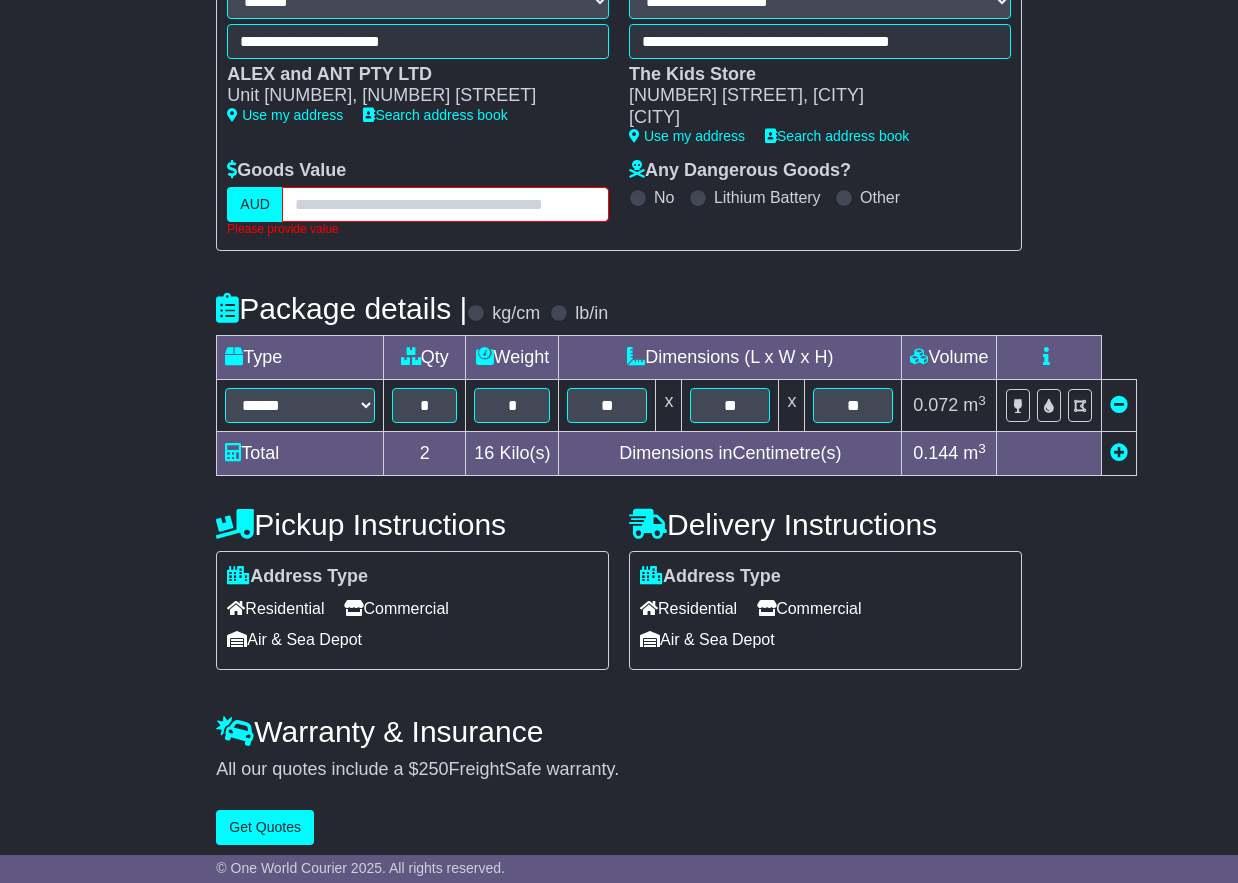 click at bounding box center (445, 204) 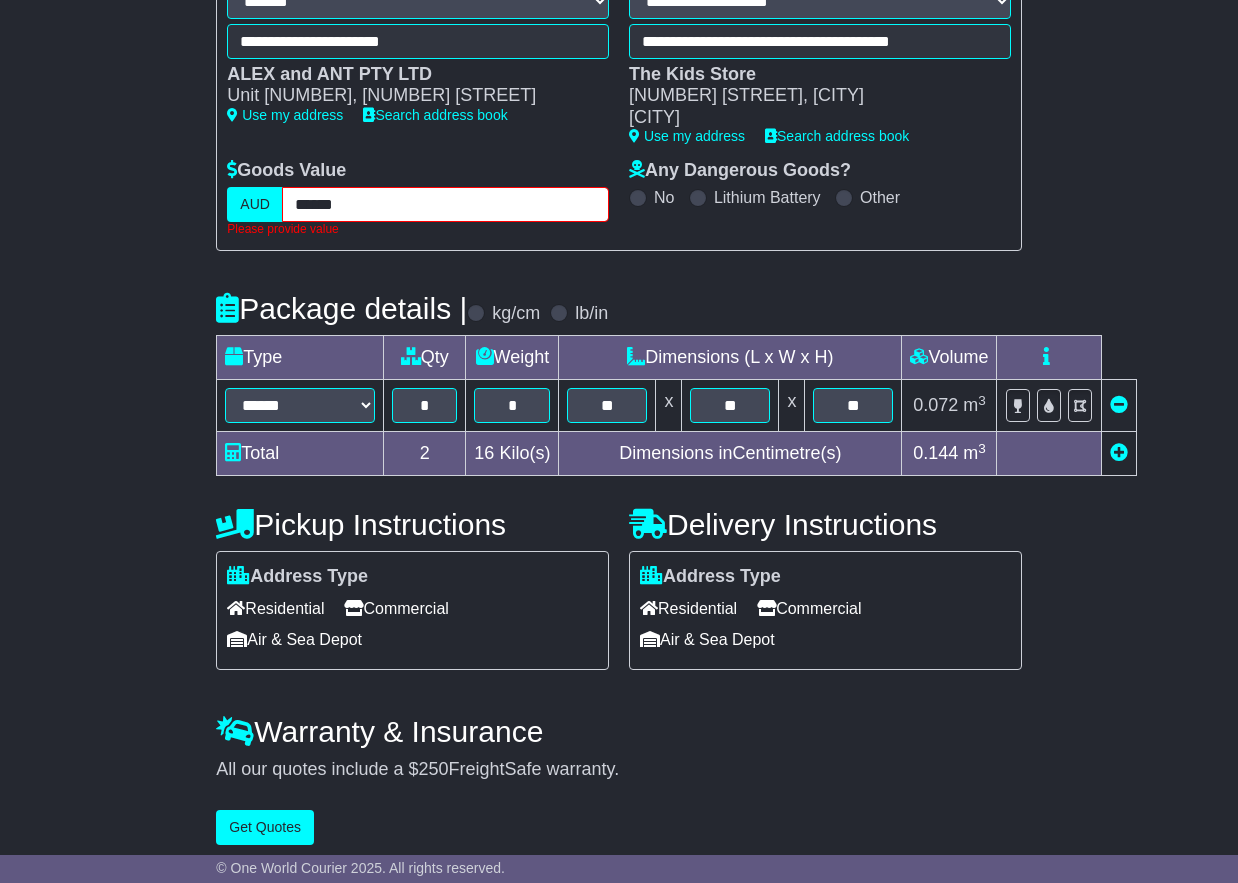 type on "******" 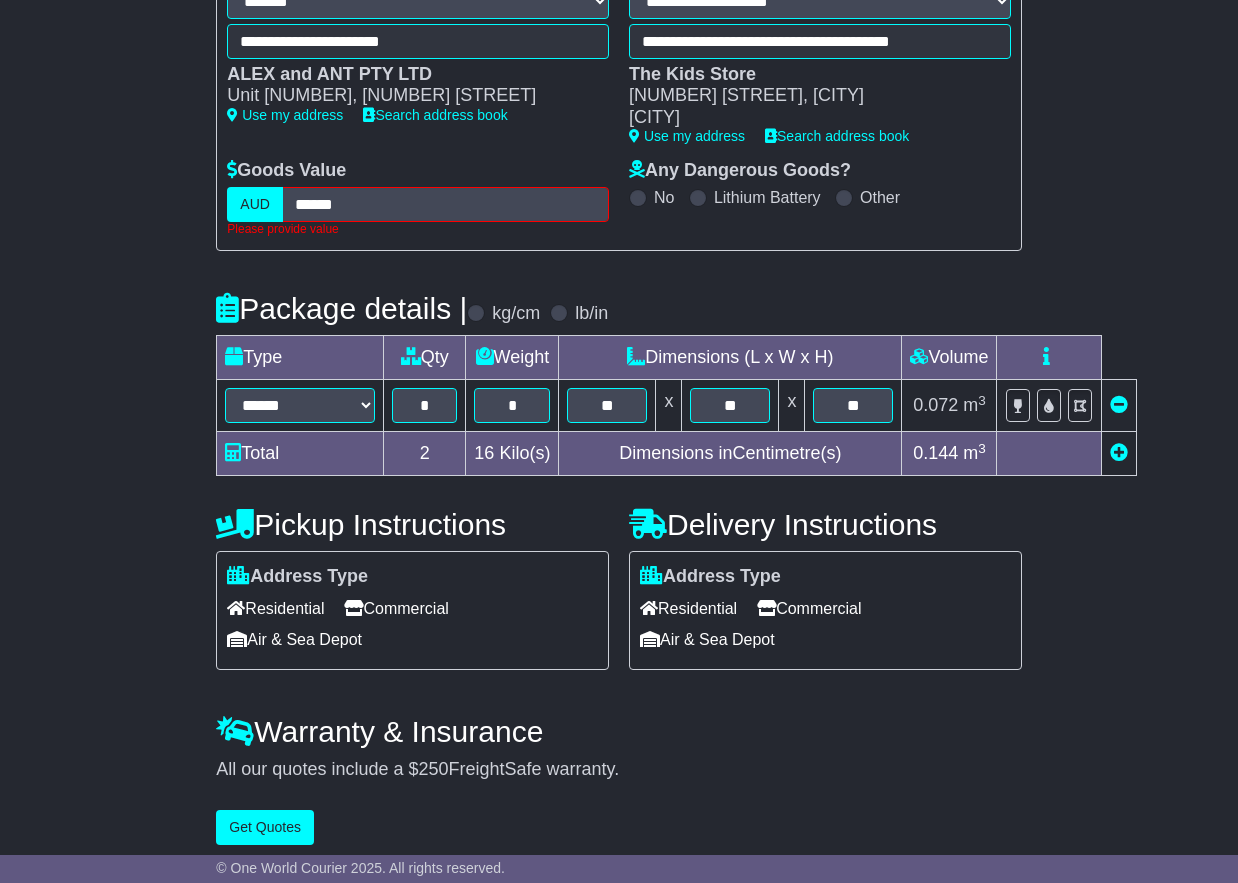 click on "Package details |
kg/cm
lb/in" at bounding box center (618, 308) 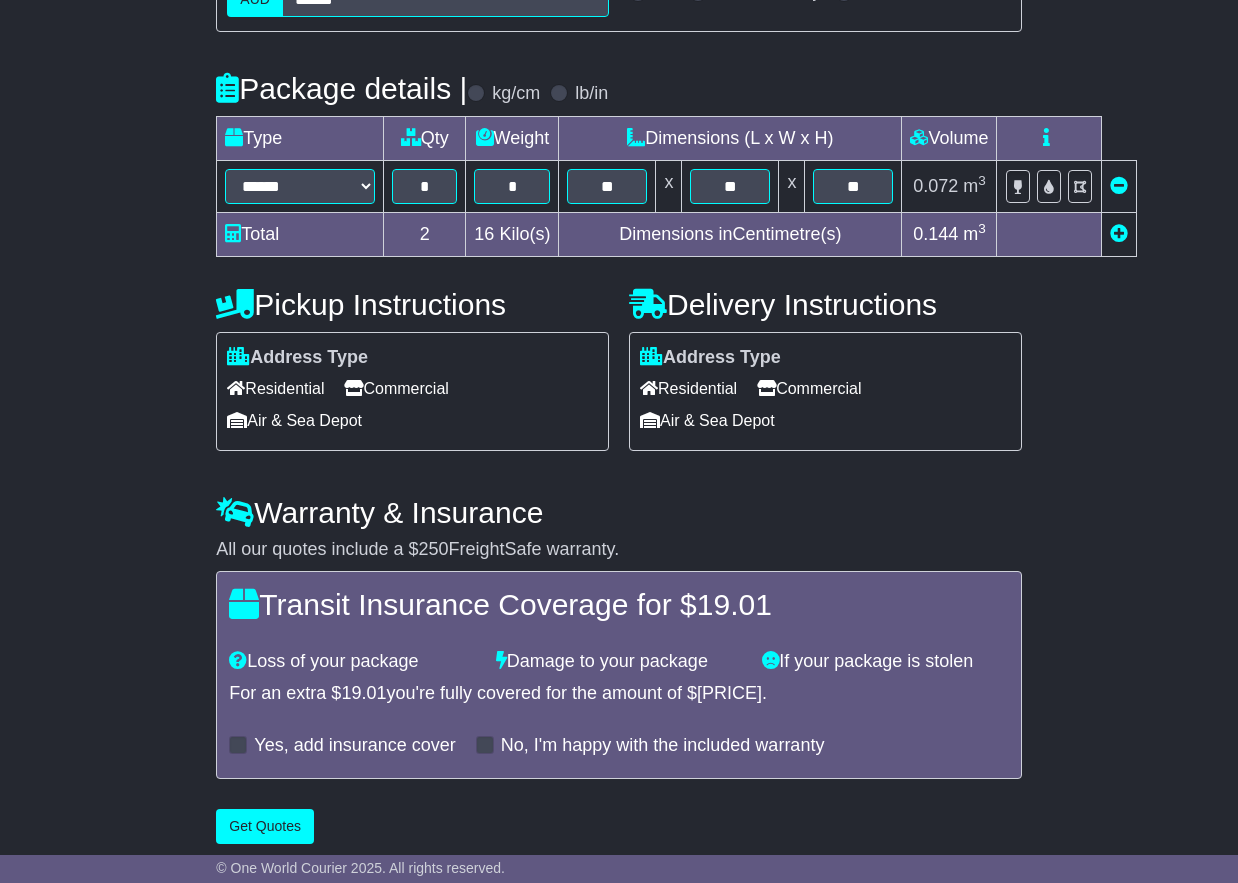 scroll, scrollTop: 565, scrollLeft: 0, axis: vertical 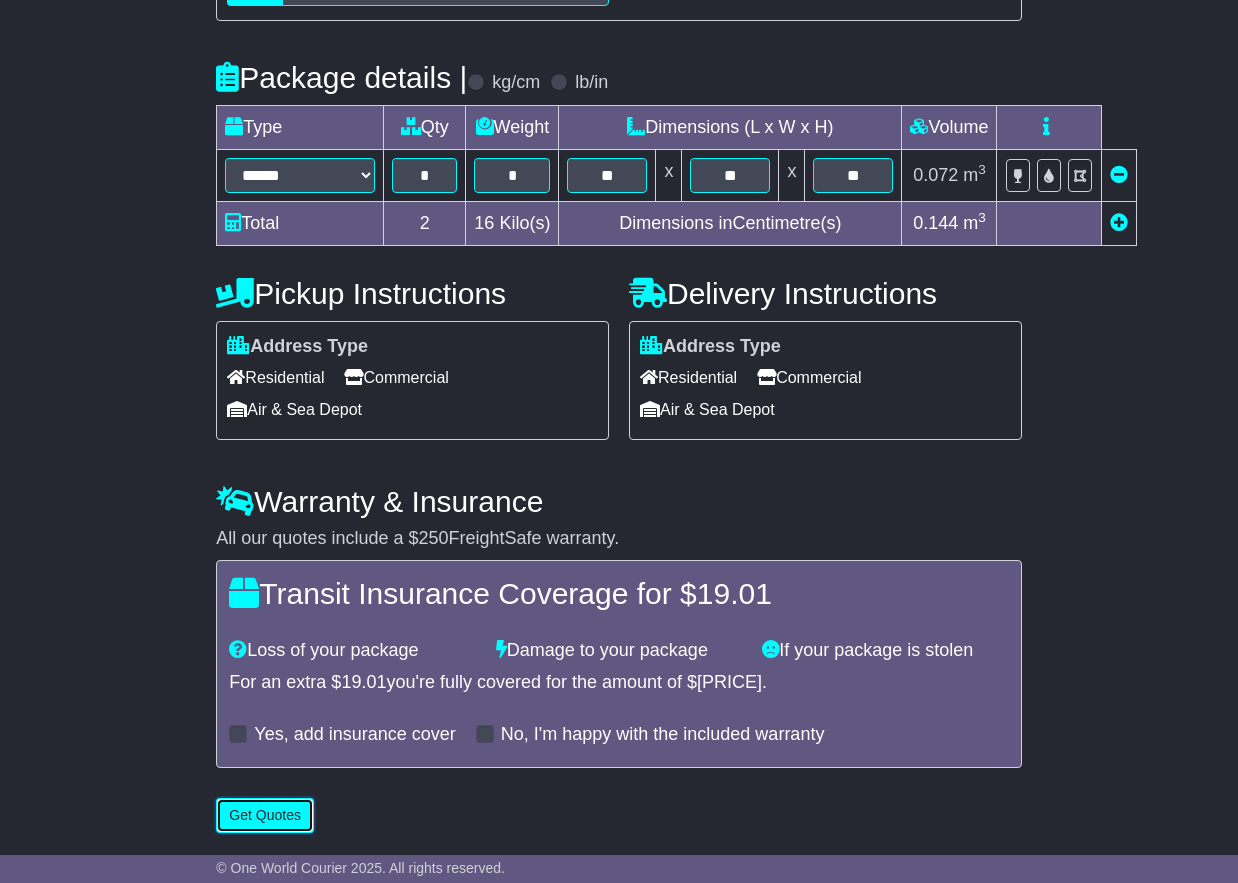 click on "Get Quotes" at bounding box center [265, 815] 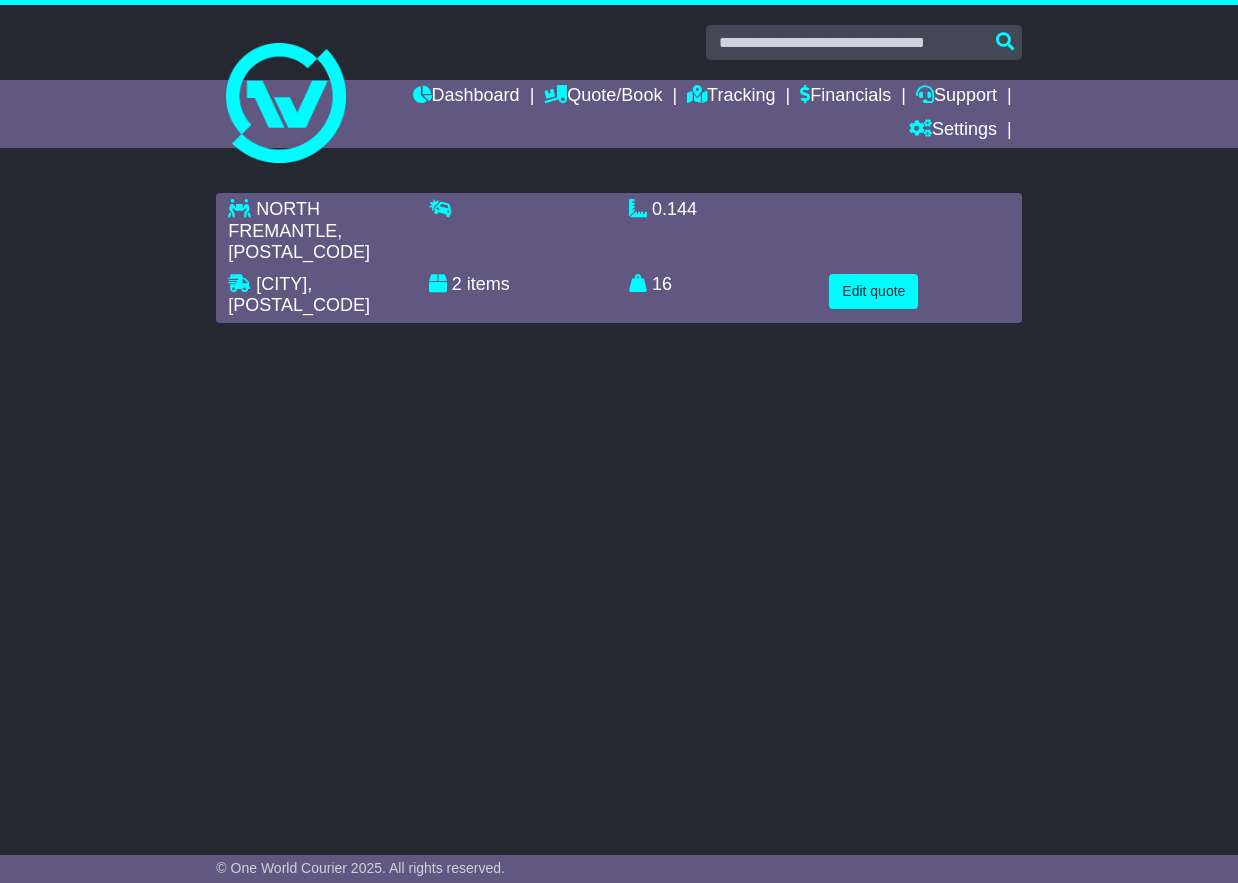 scroll, scrollTop: 0, scrollLeft: 0, axis: both 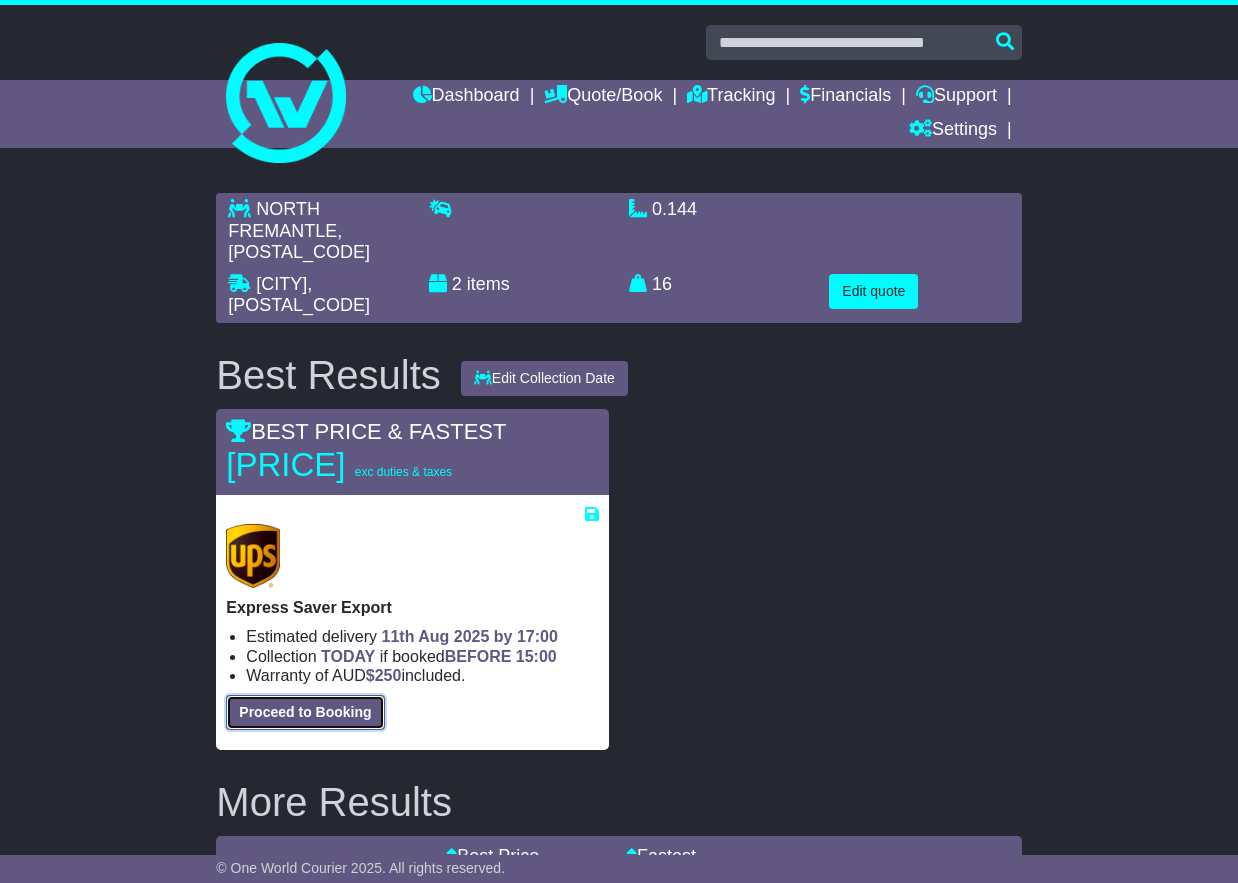 click on "Proceed to Booking" at bounding box center [305, 712] 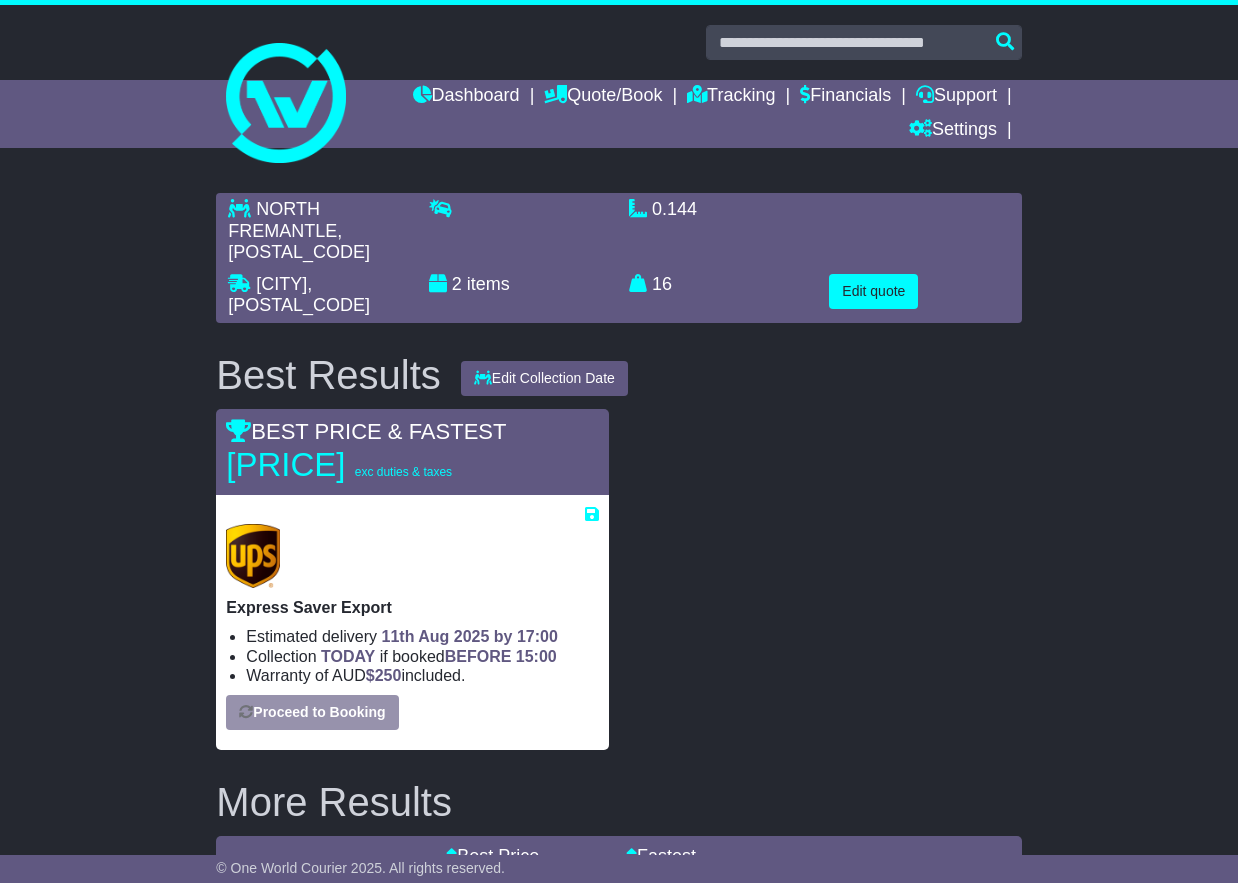 select on "***" 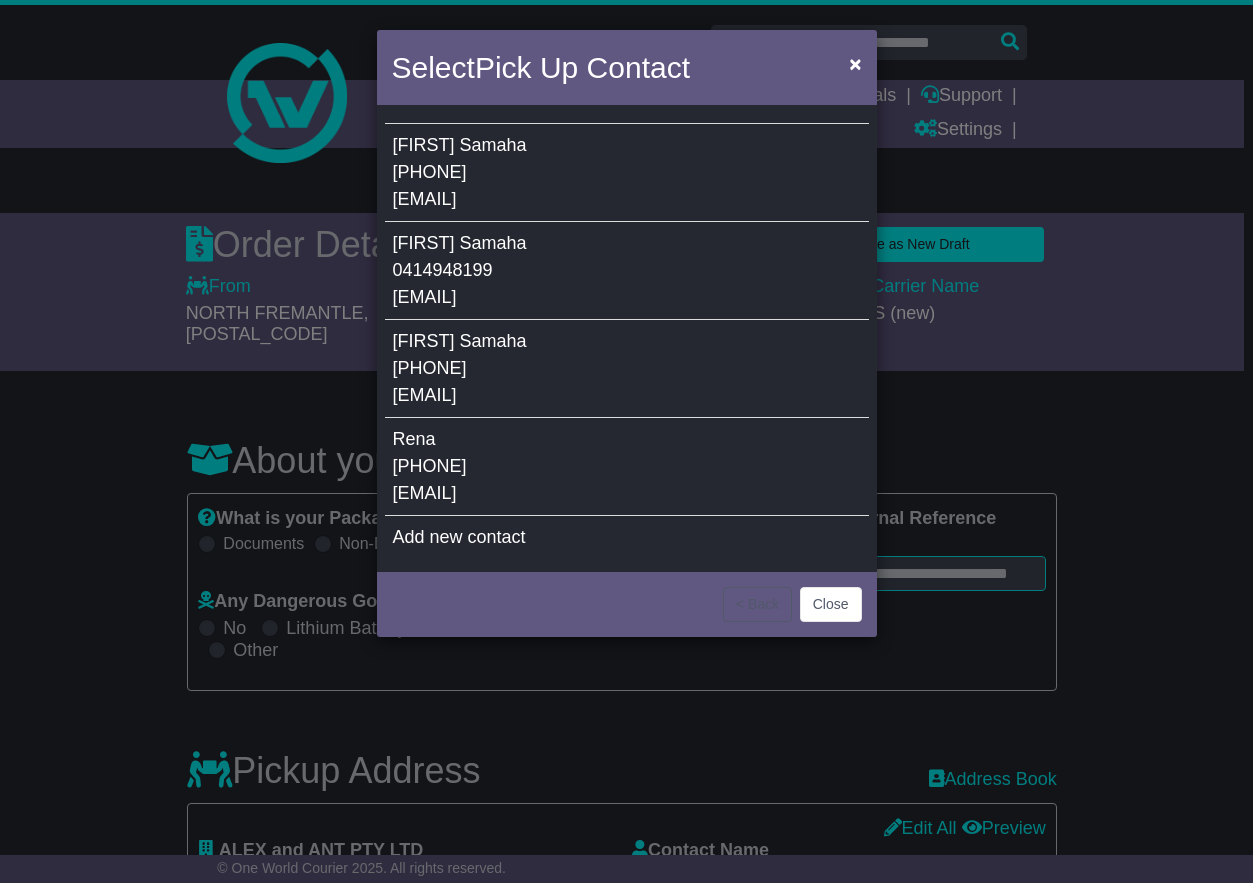 click on "+61414948199" at bounding box center [430, 172] 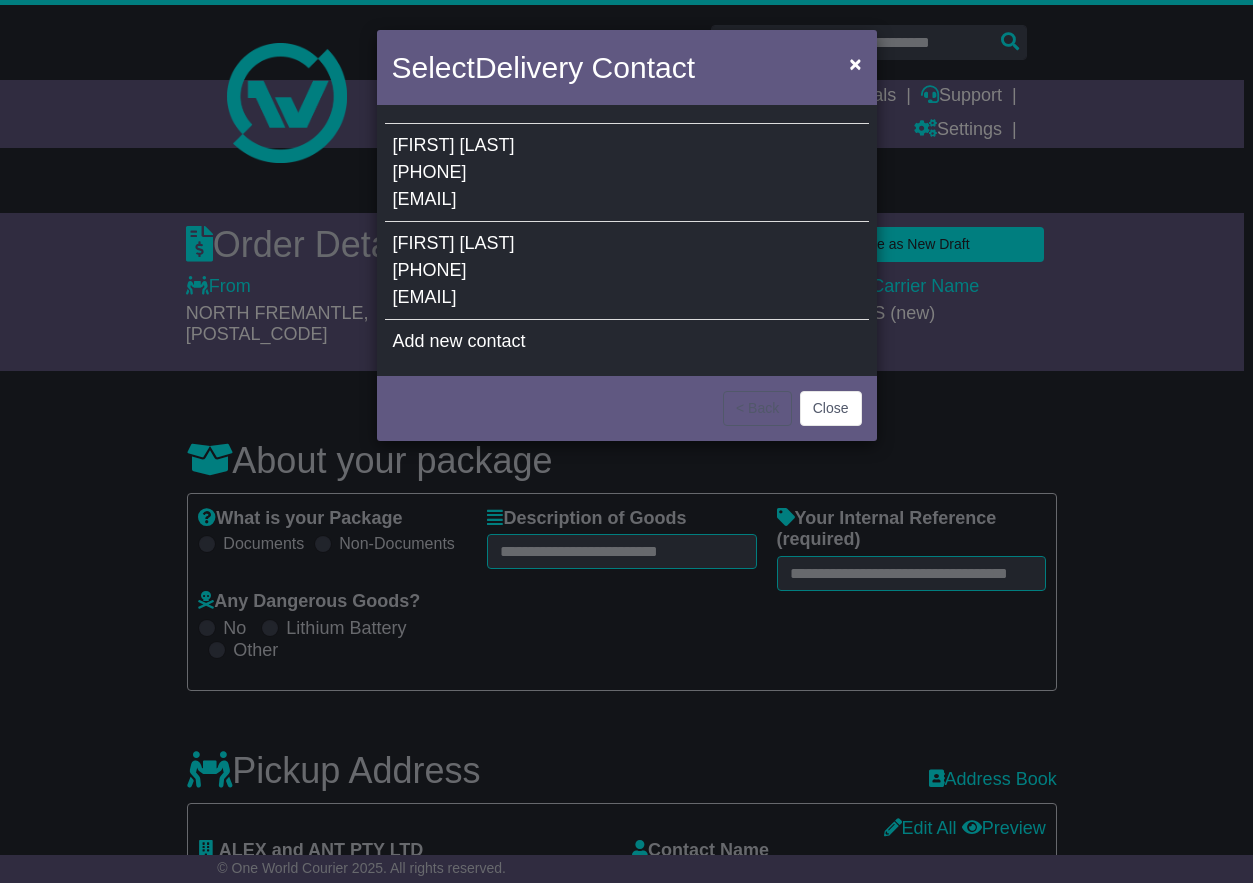 click on "021 275 2225" at bounding box center (430, 270) 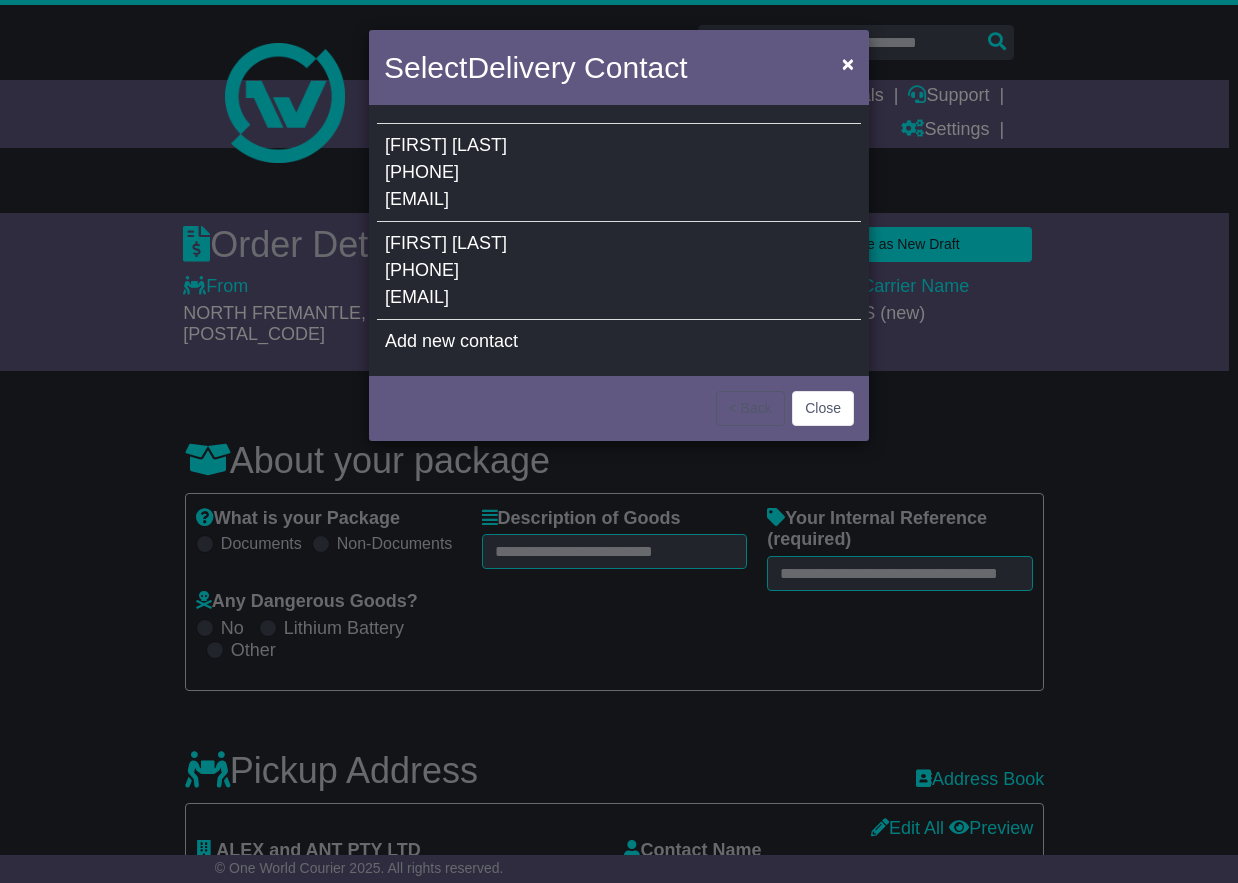 type on "********" 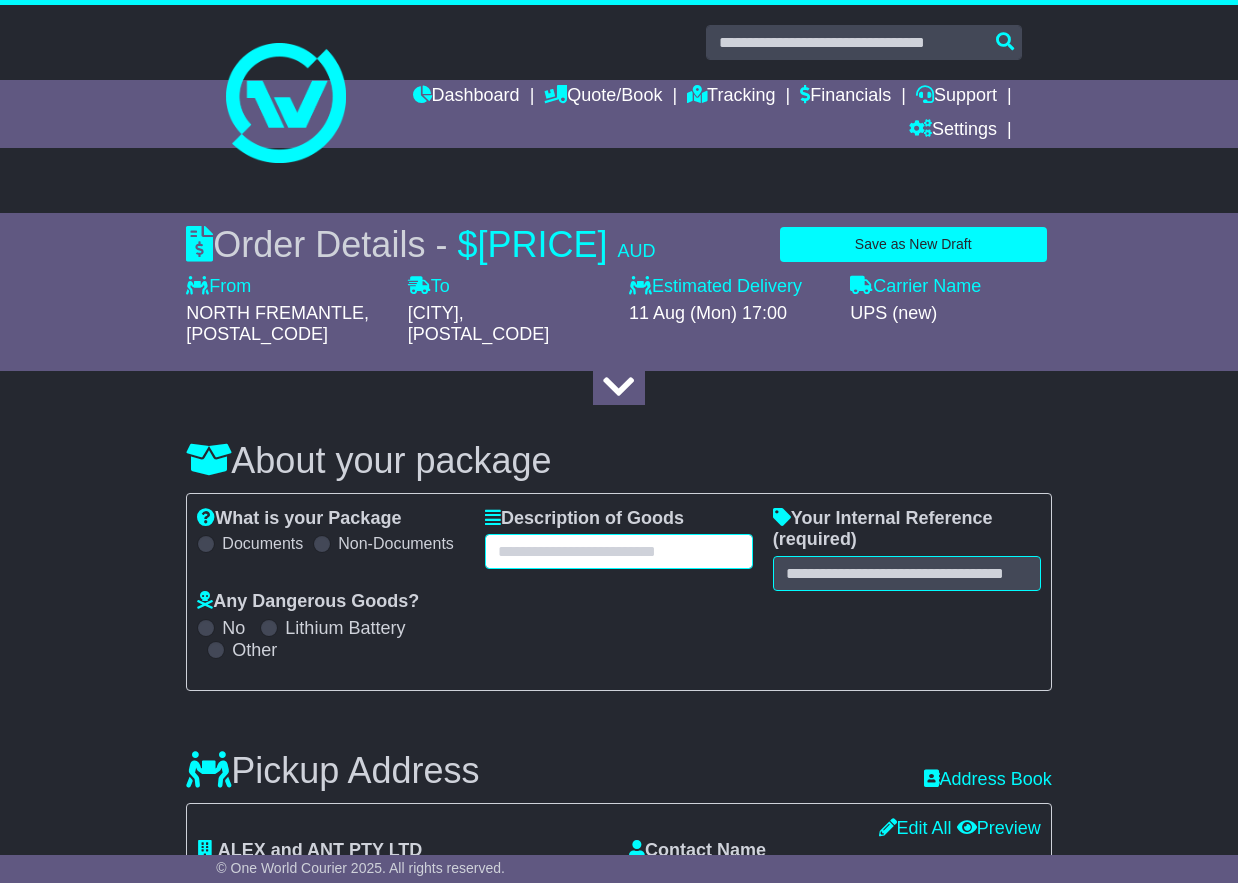 click at bounding box center (619, 551) 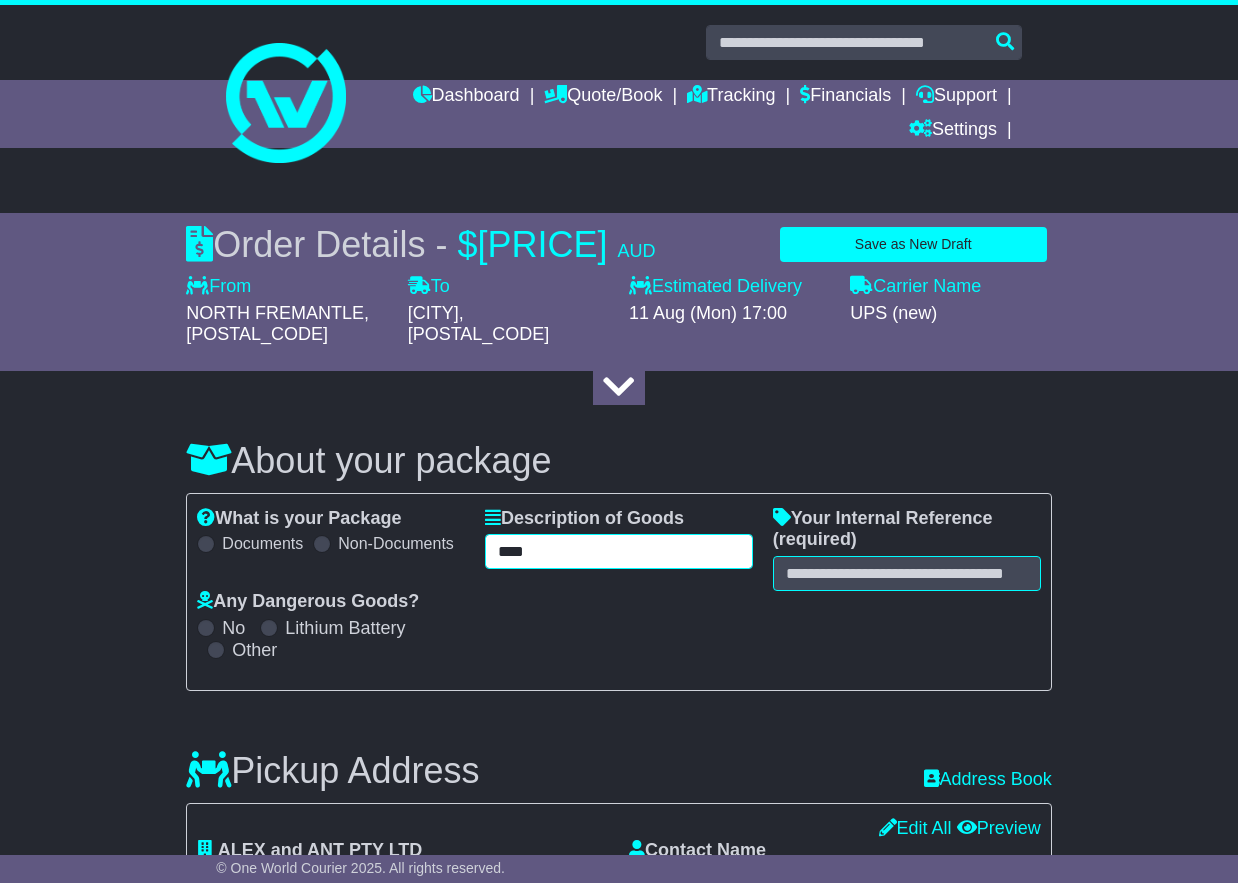 type on "****" 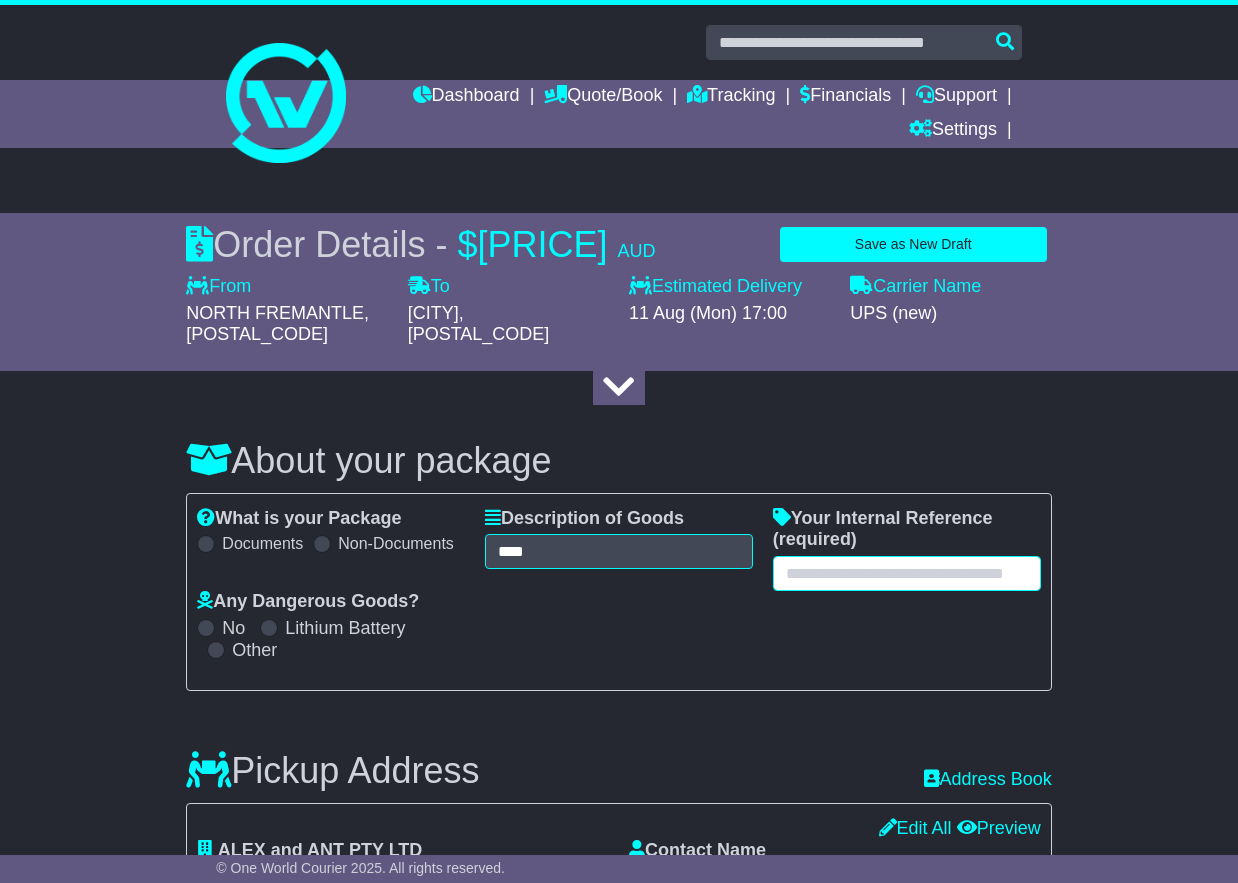 click at bounding box center (907, 573) 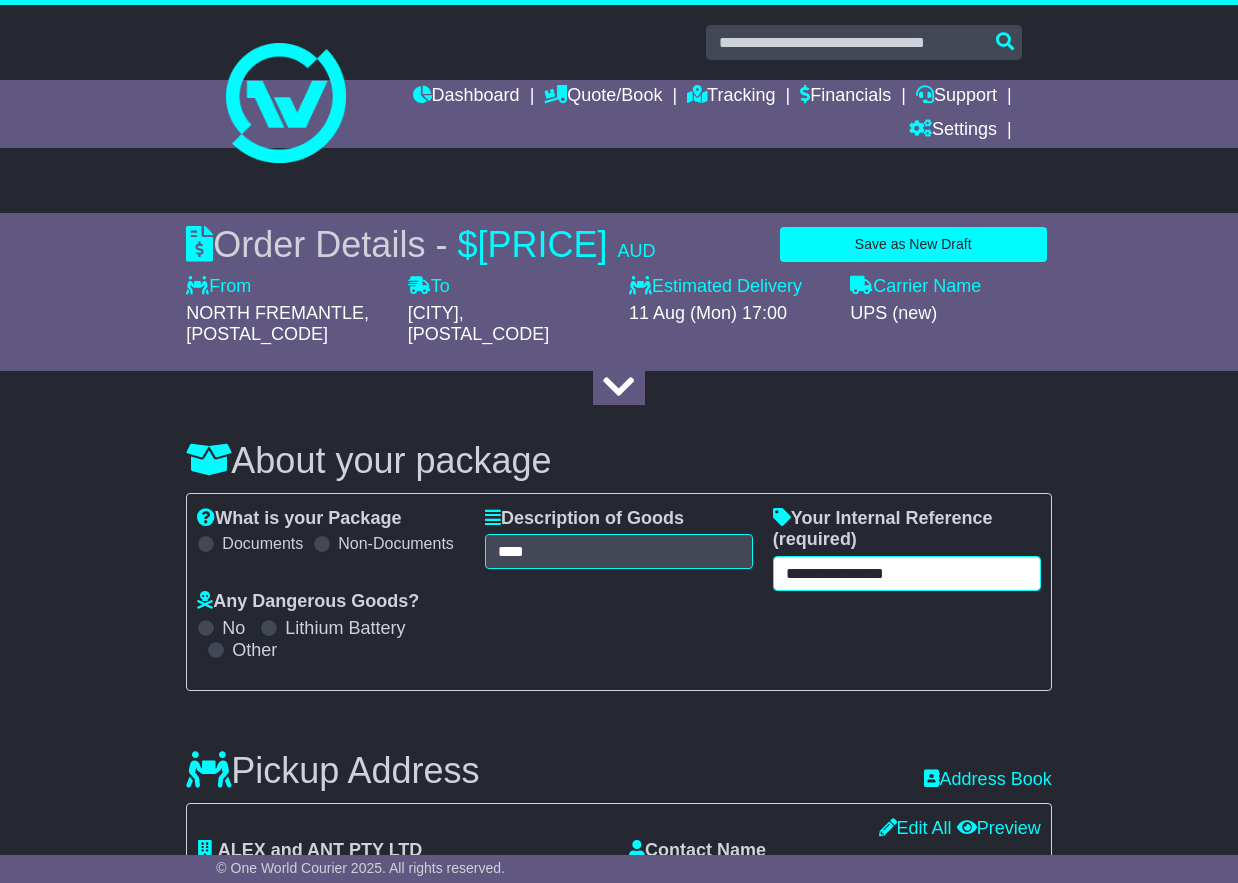 click on "**********" at bounding box center [907, 573] 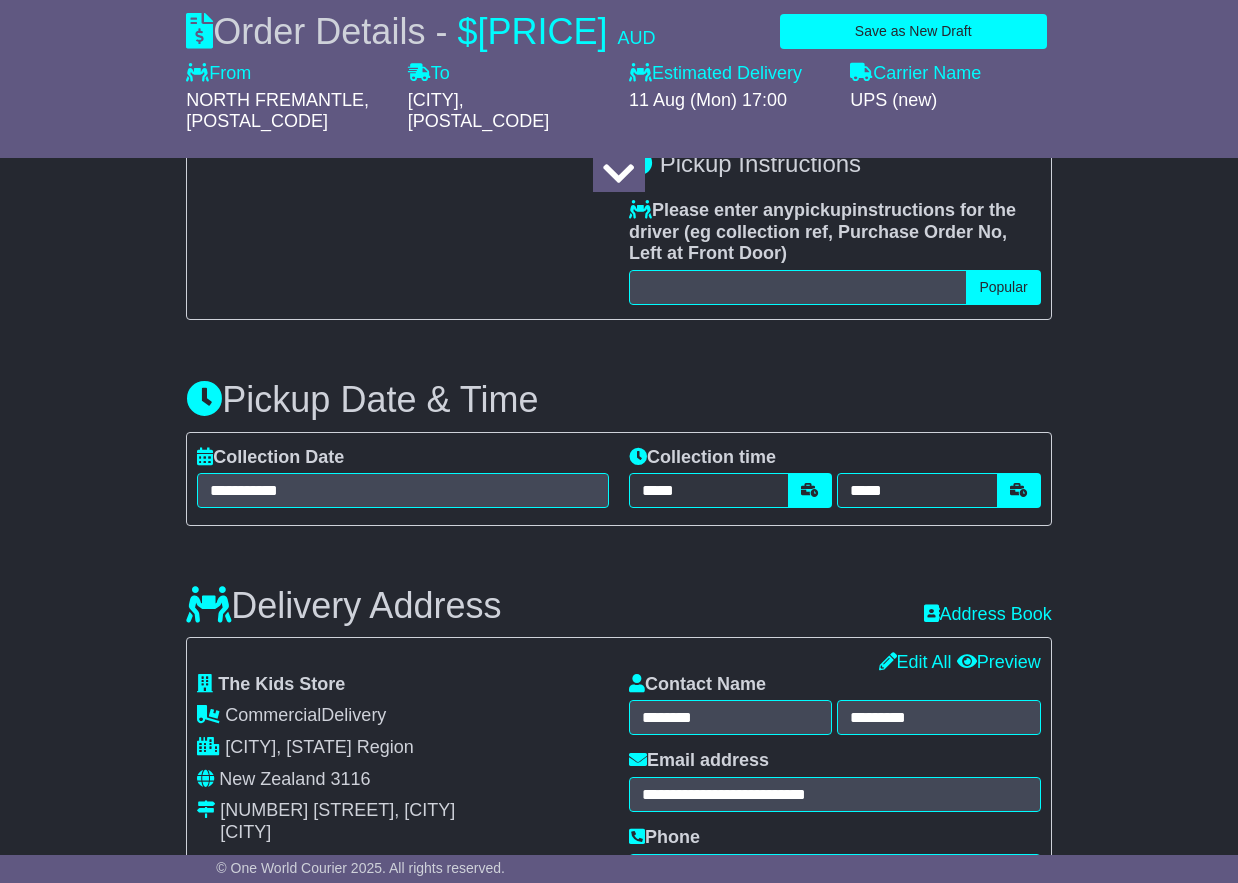 scroll, scrollTop: 1015, scrollLeft: 0, axis: vertical 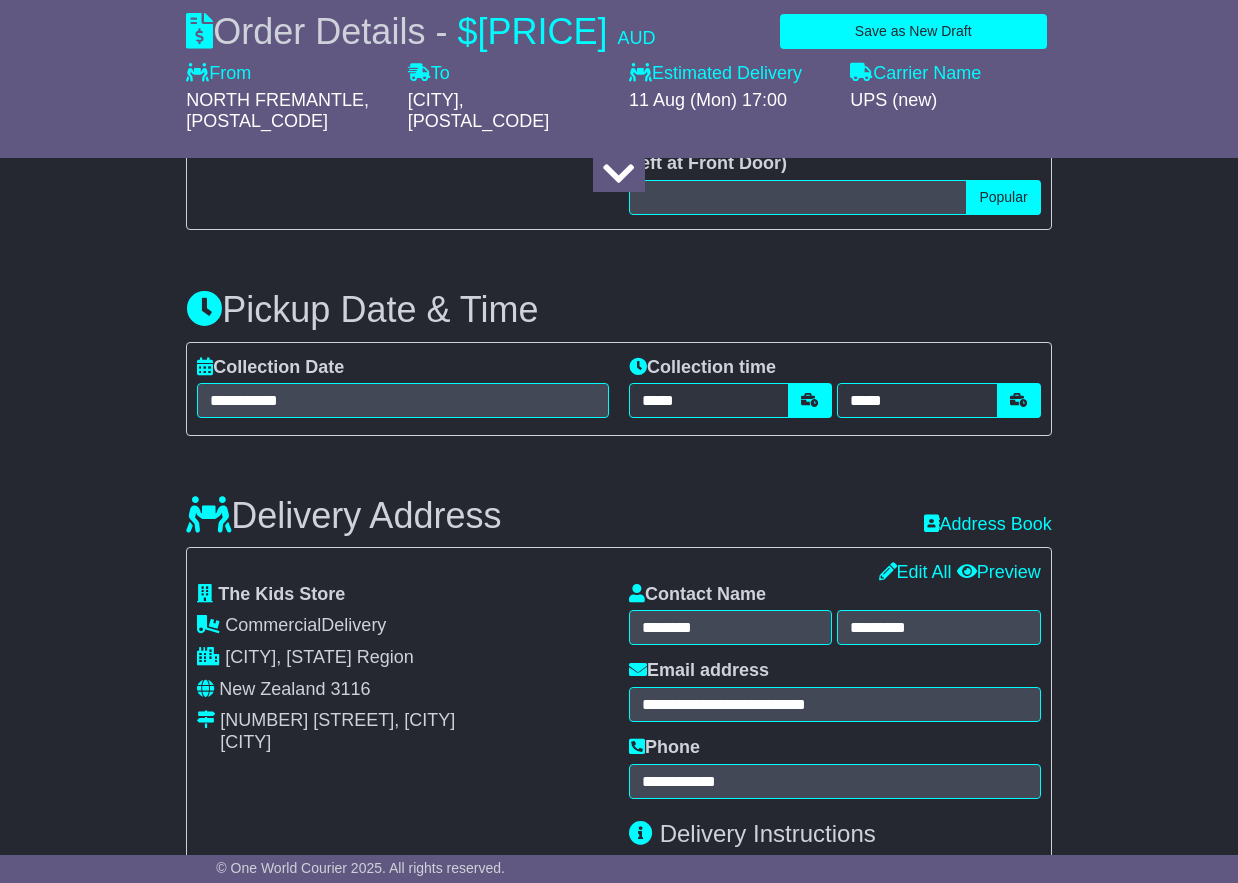 type on "**********" 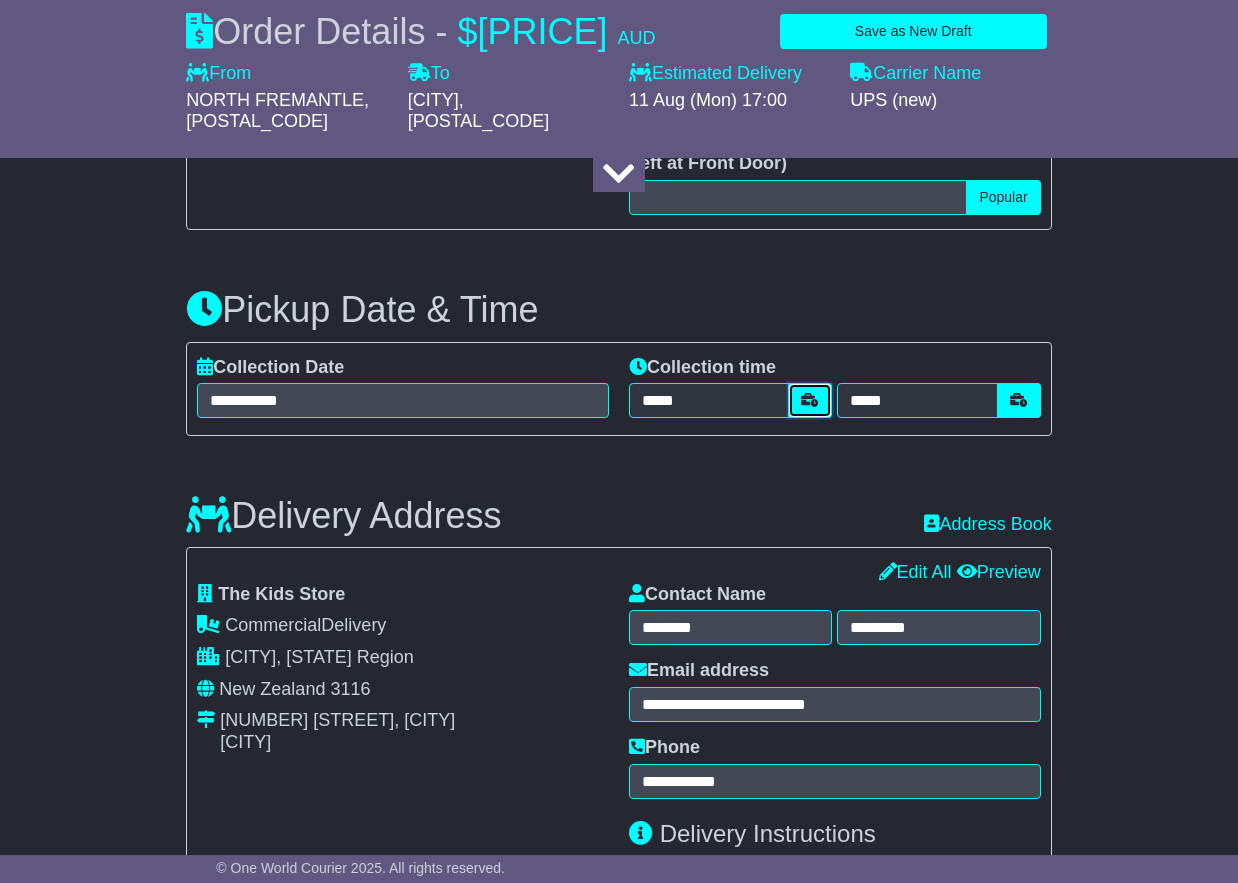 click at bounding box center (810, 400) 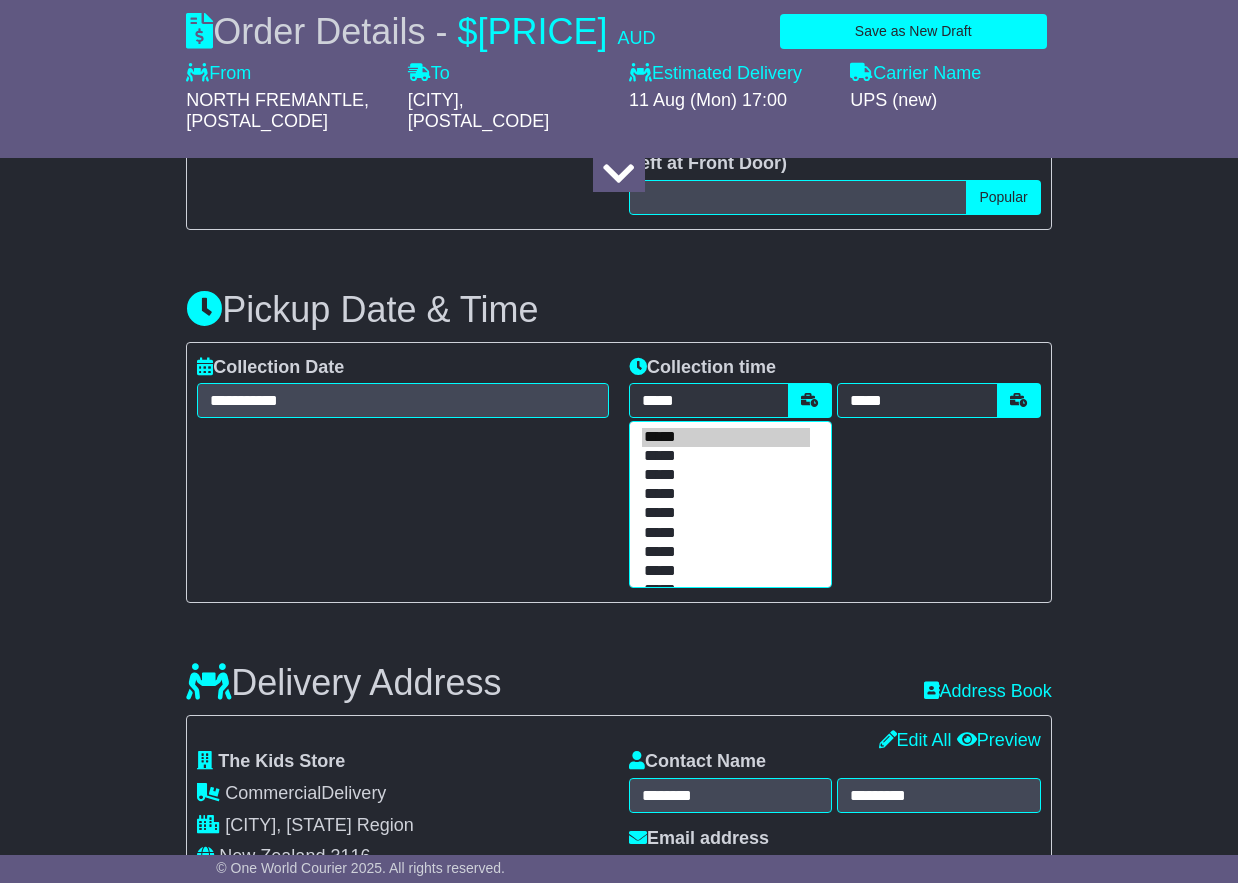 click on "*****" at bounding box center (726, 552) 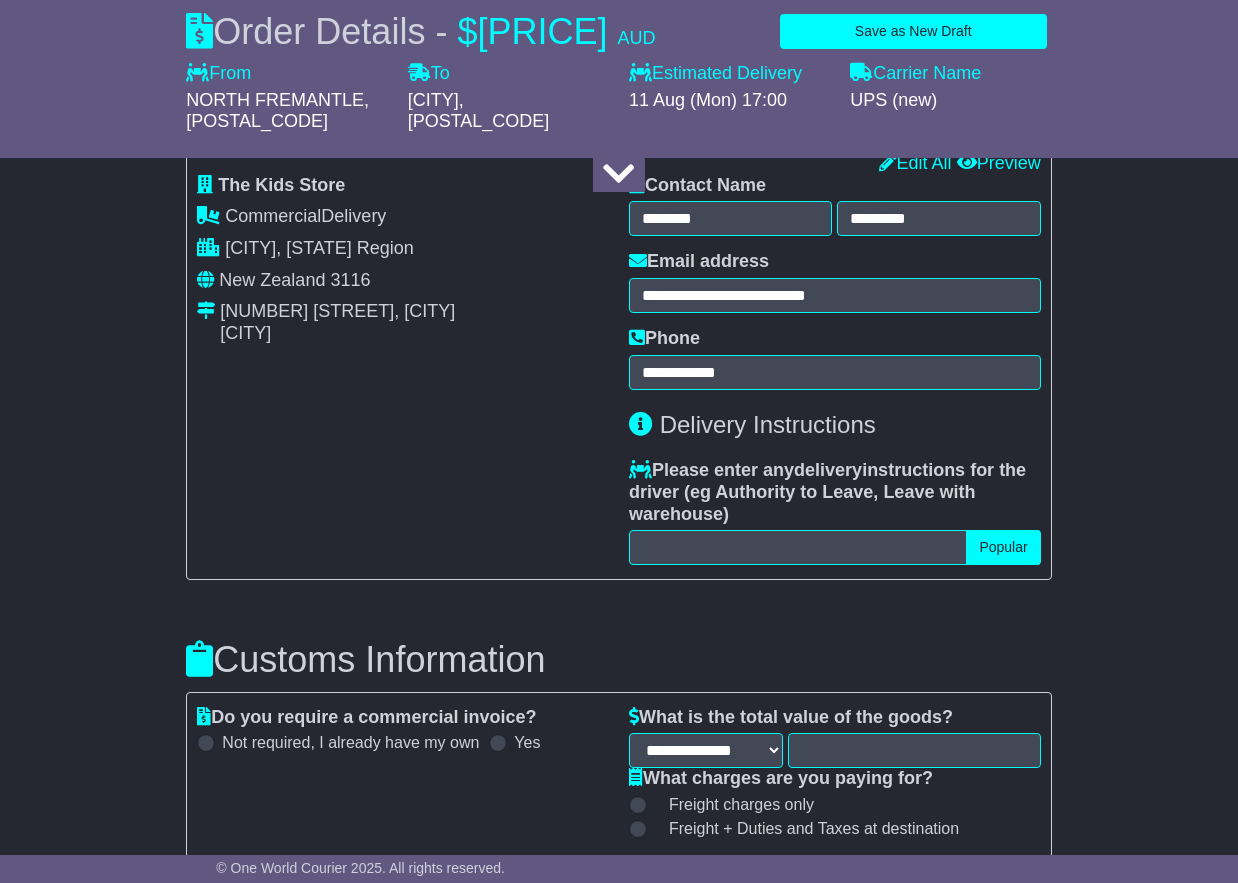 scroll, scrollTop: 1809, scrollLeft: 0, axis: vertical 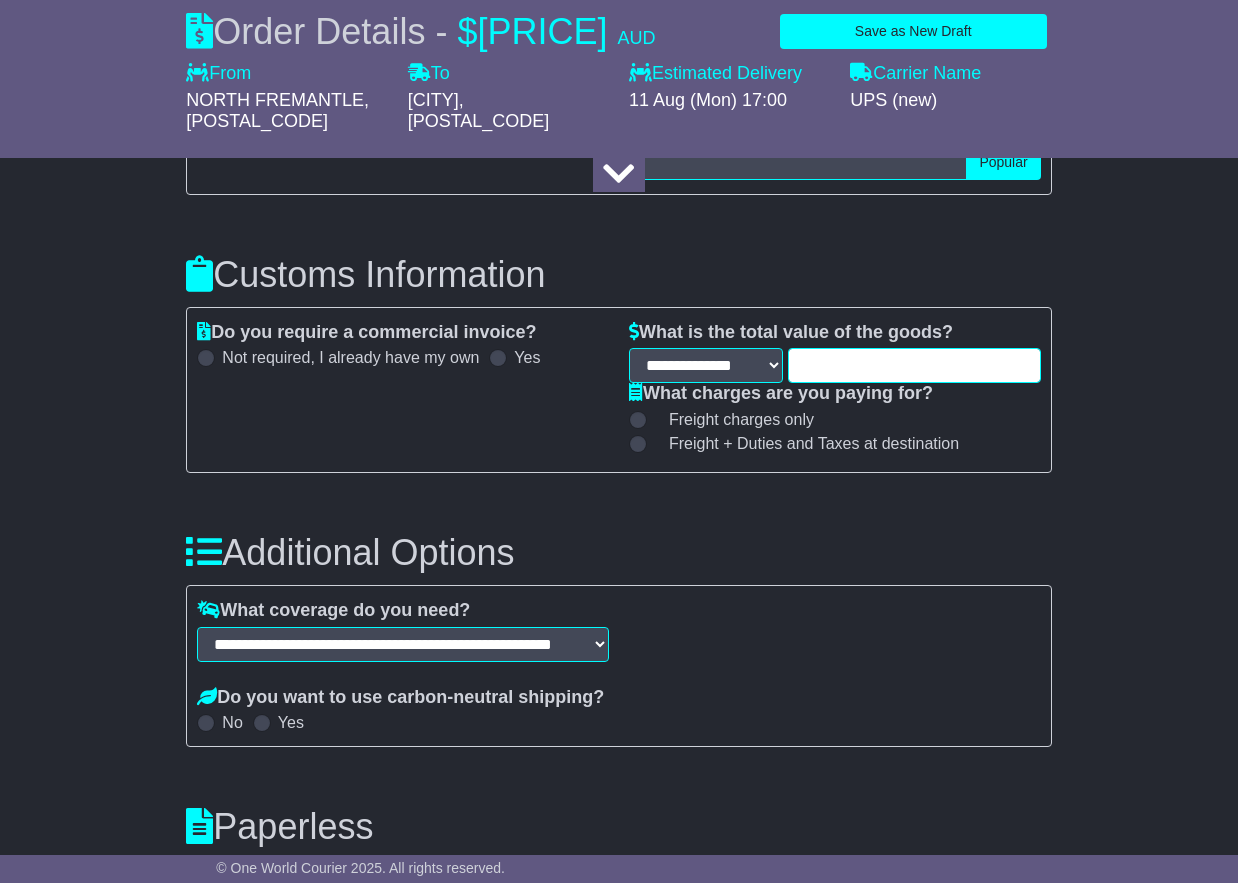 click at bounding box center [914, 365] 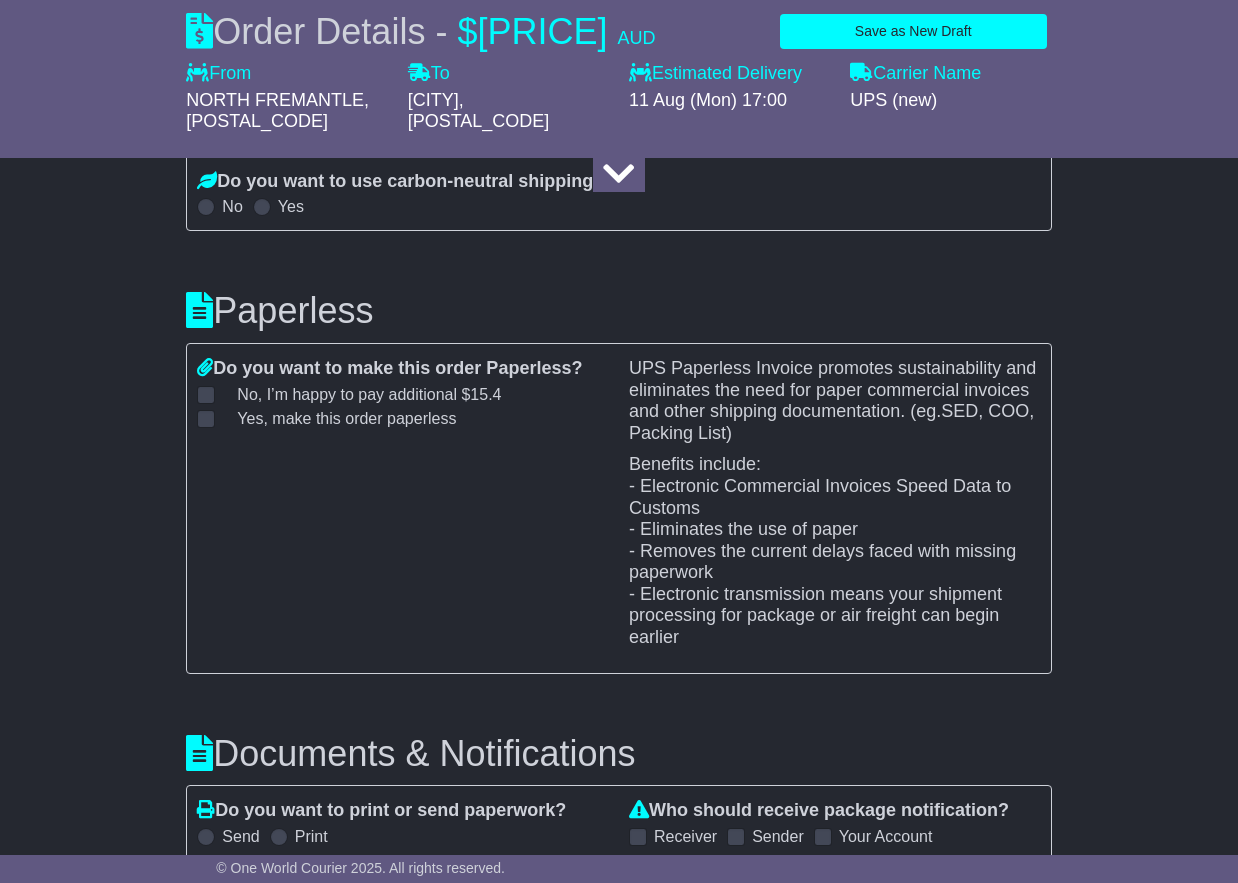 scroll, scrollTop: 2331, scrollLeft: 0, axis: vertical 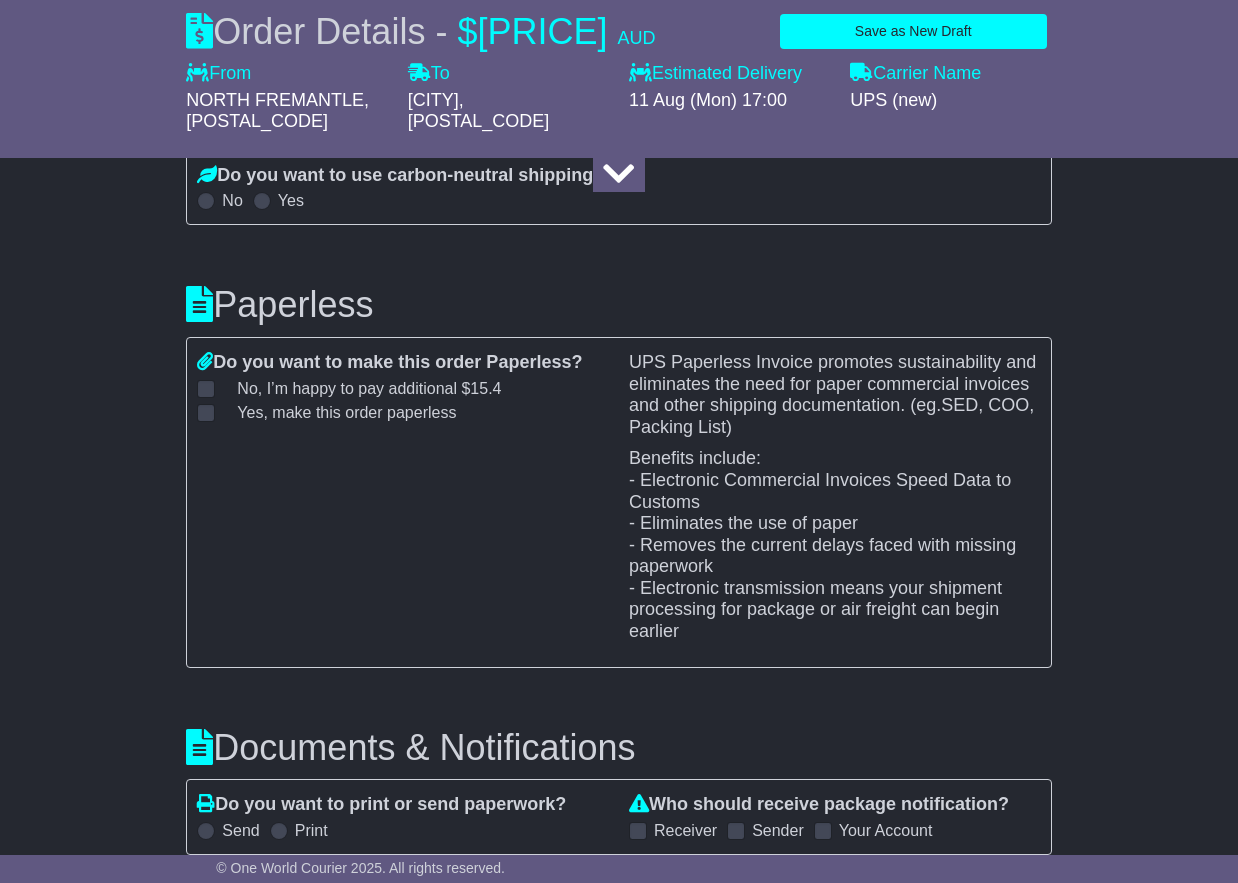 type on "*******" 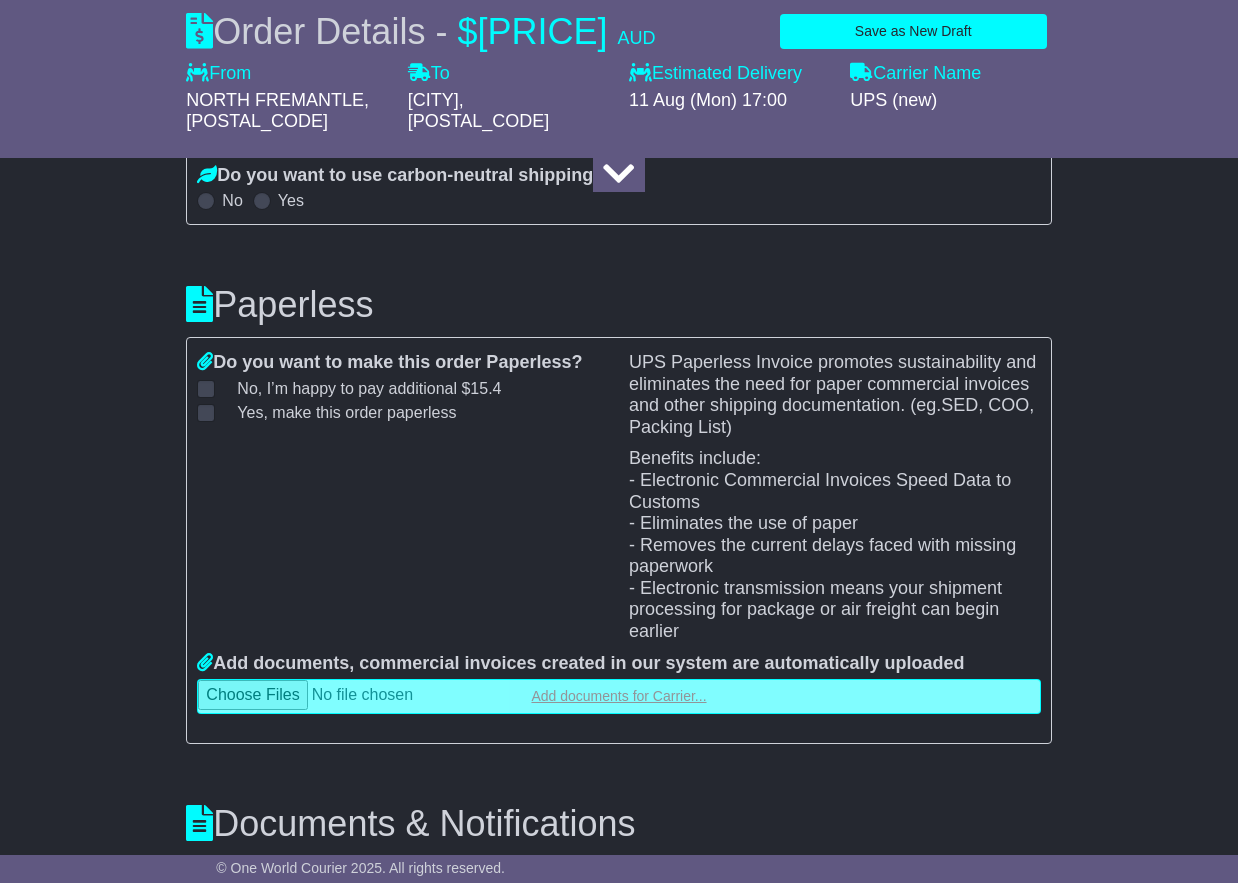 click at bounding box center [618, 696] 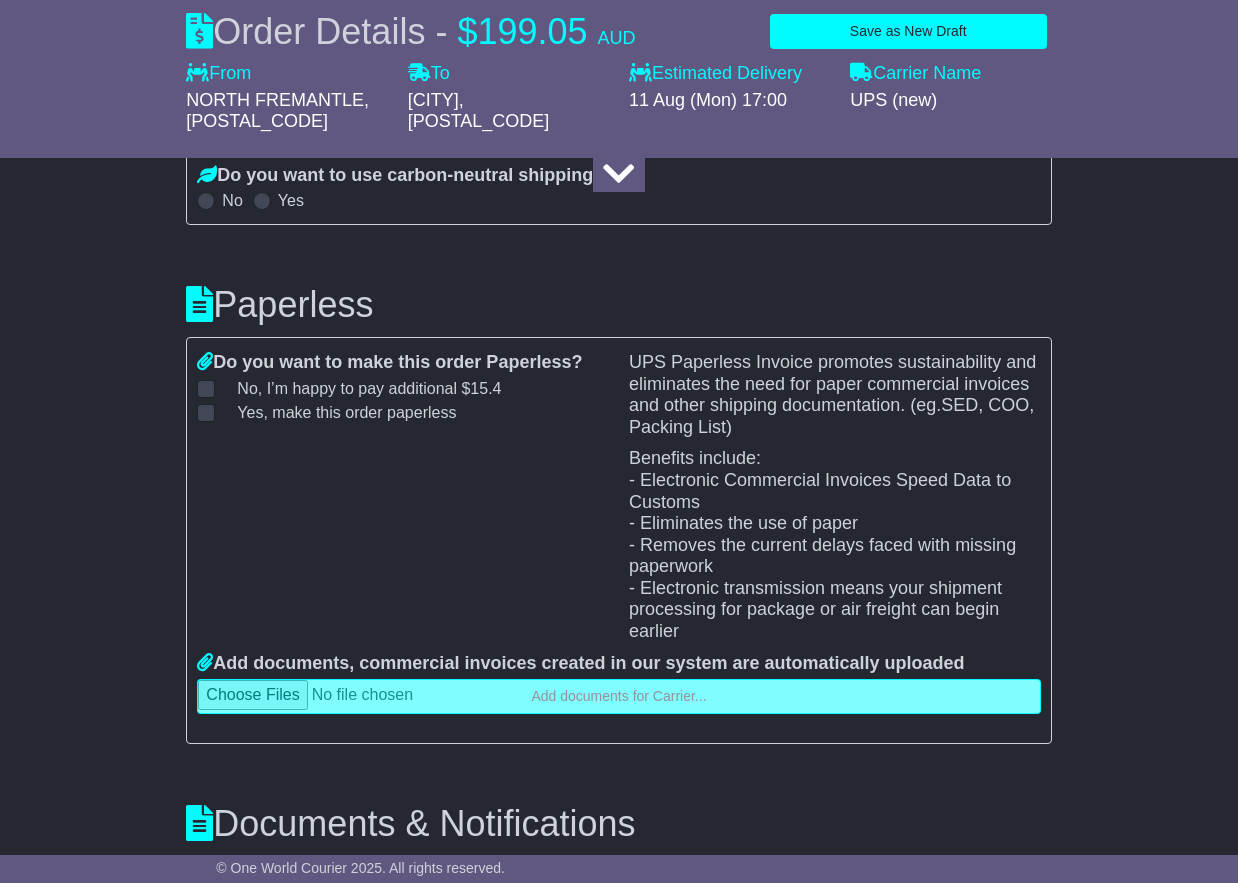 type on "**********" 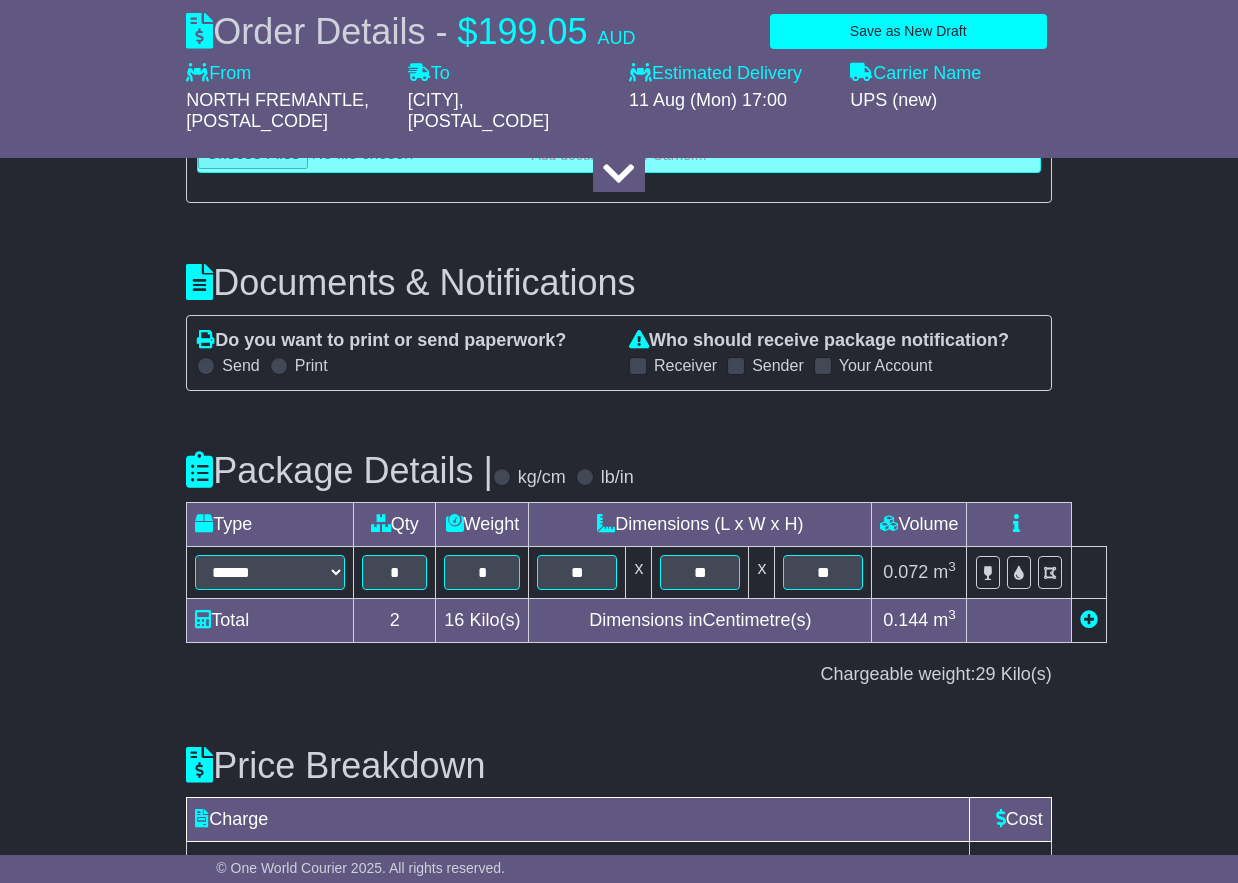 scroll, scrollTop: 3071, scrollLeft: 0, axis: vertical 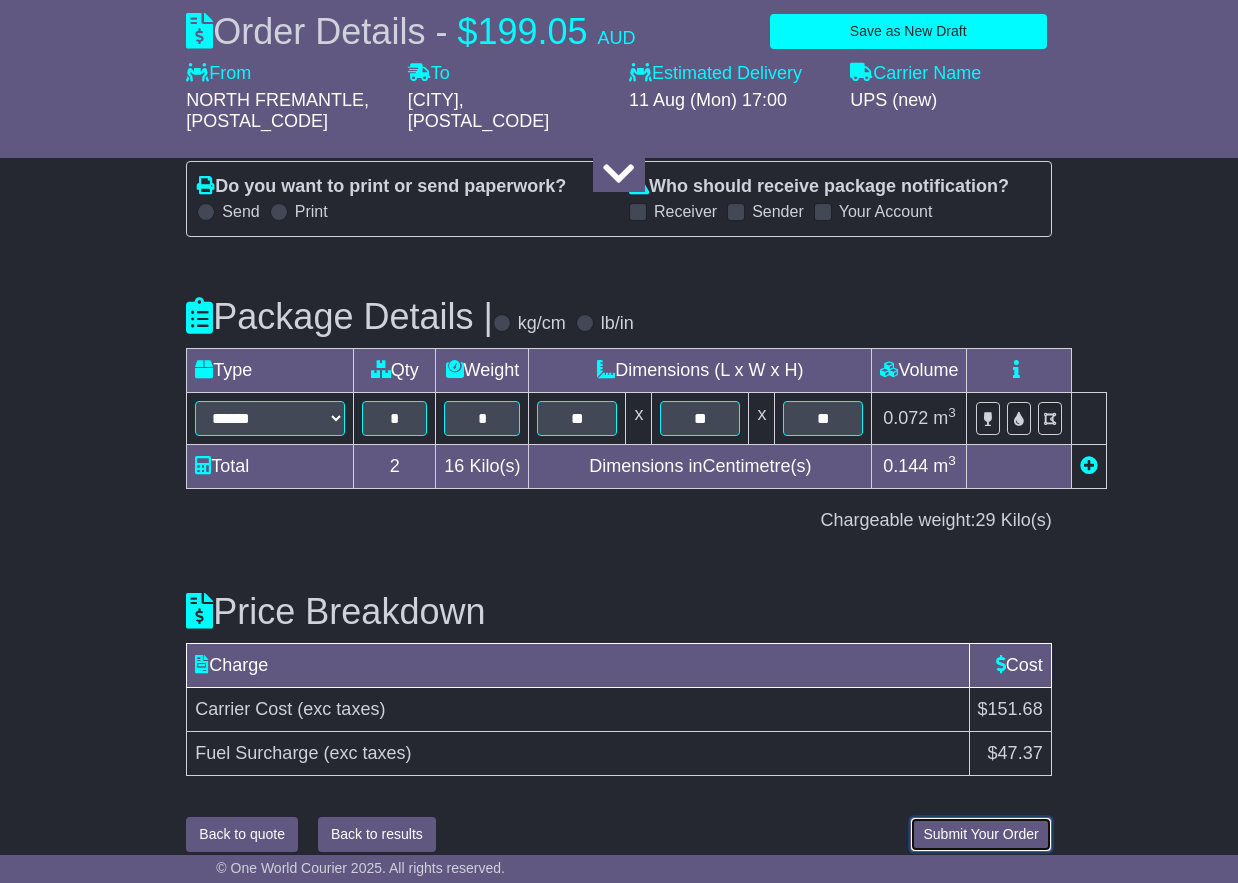 click on "Submit Your Order" at bounding box center (980, 834) 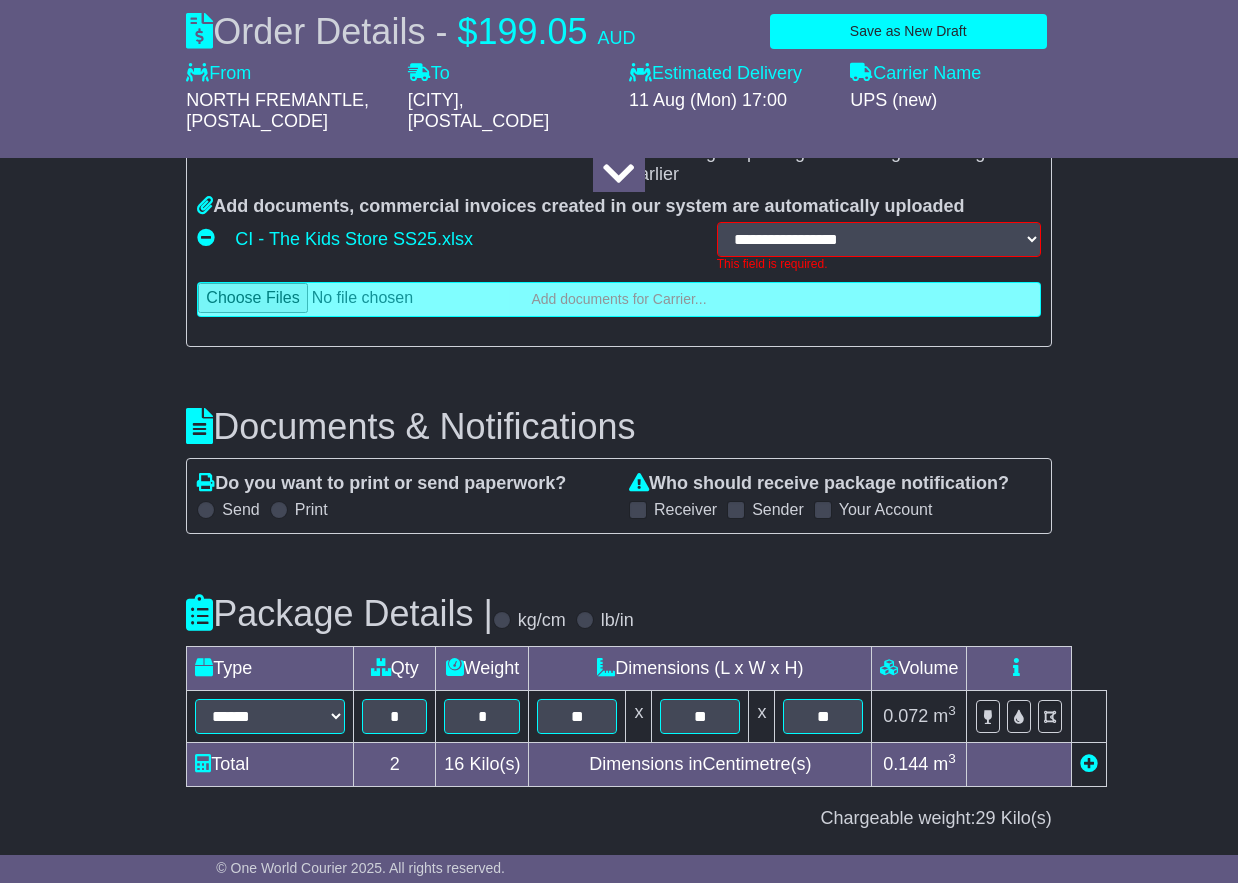 scroll, scrollTop: 2783, scrollLeft: 0, axis: vertical 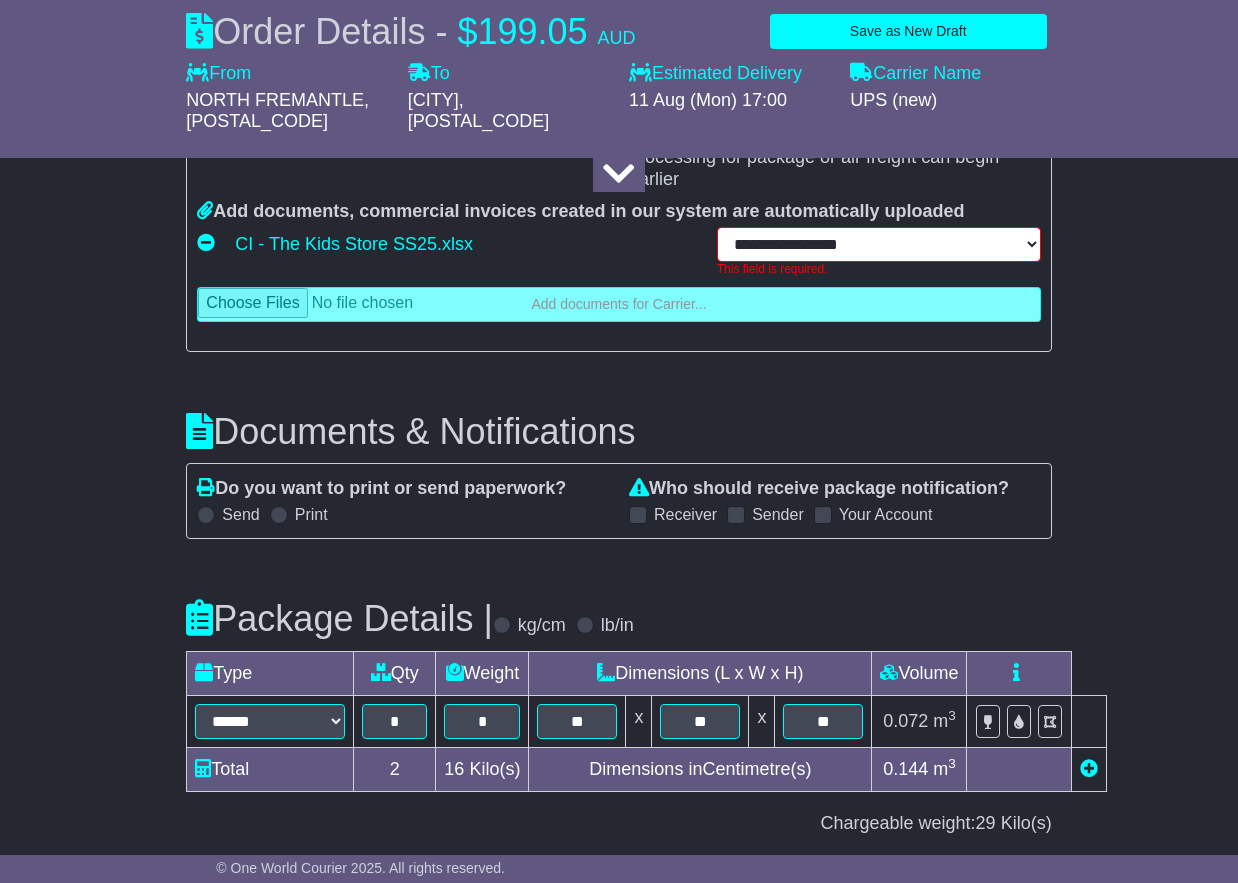 click on "**********" at bounding box center (879, 244) 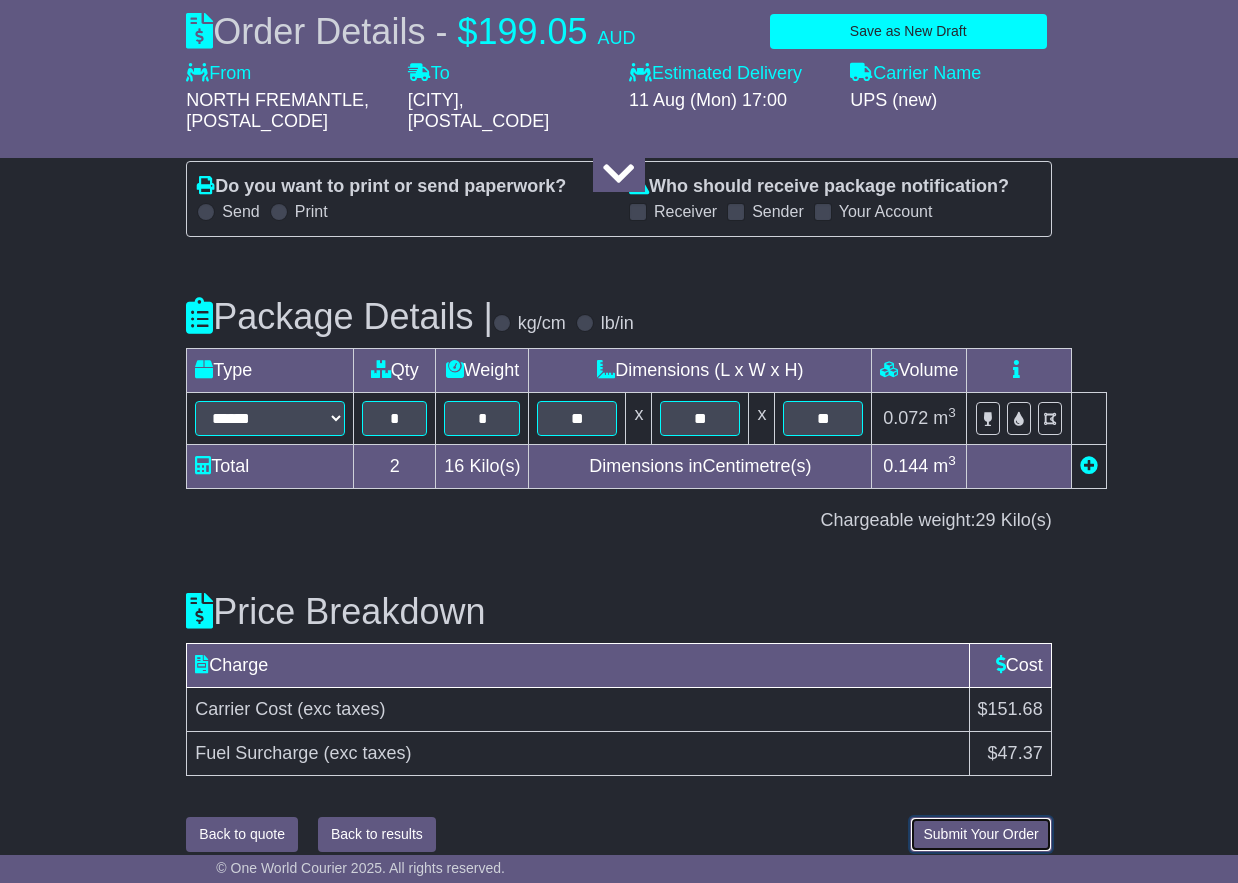 drag, startPoint x: 991, startPoint y: 813, endPoint x: 988, endPoint y: 801, distance: 12.369317 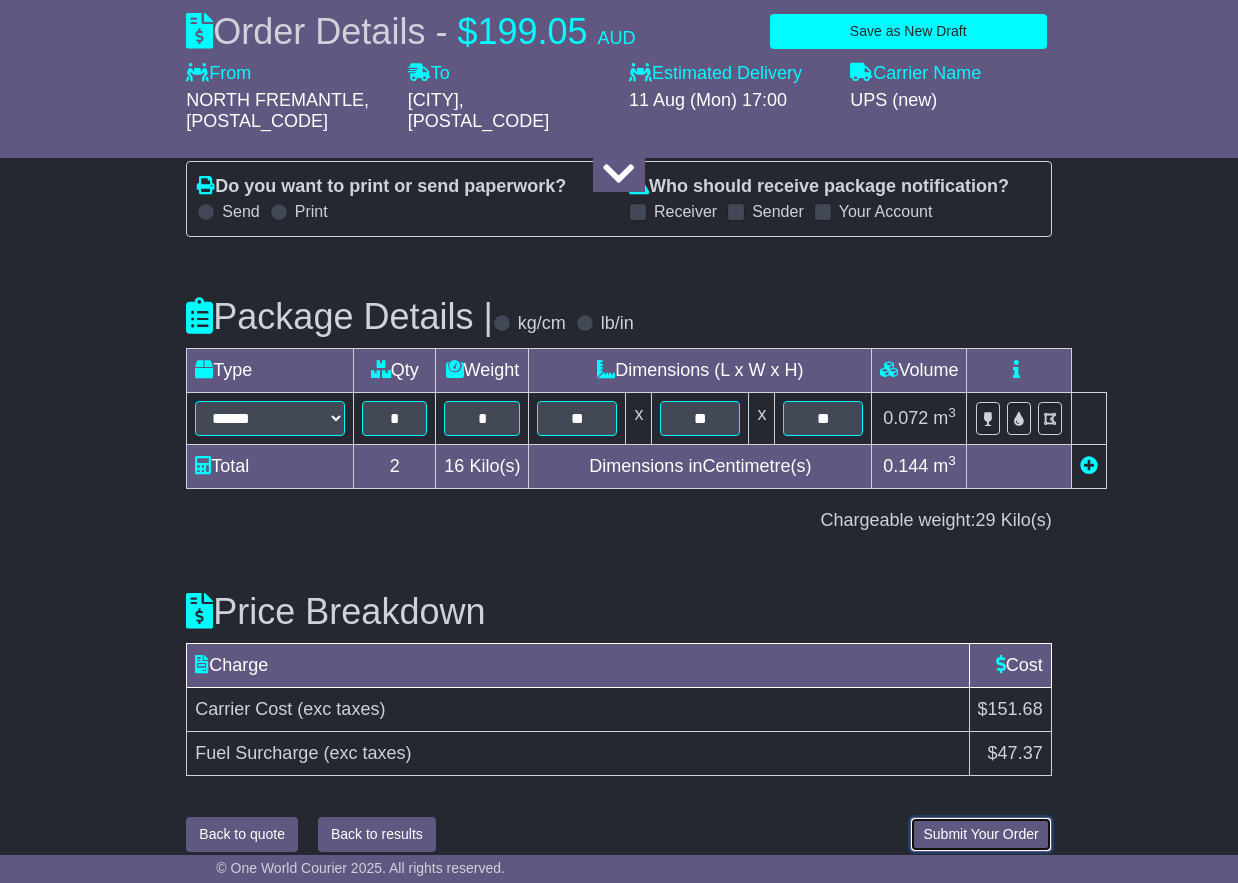 click on "Submit Your Order" at bounding box center (980, 834) 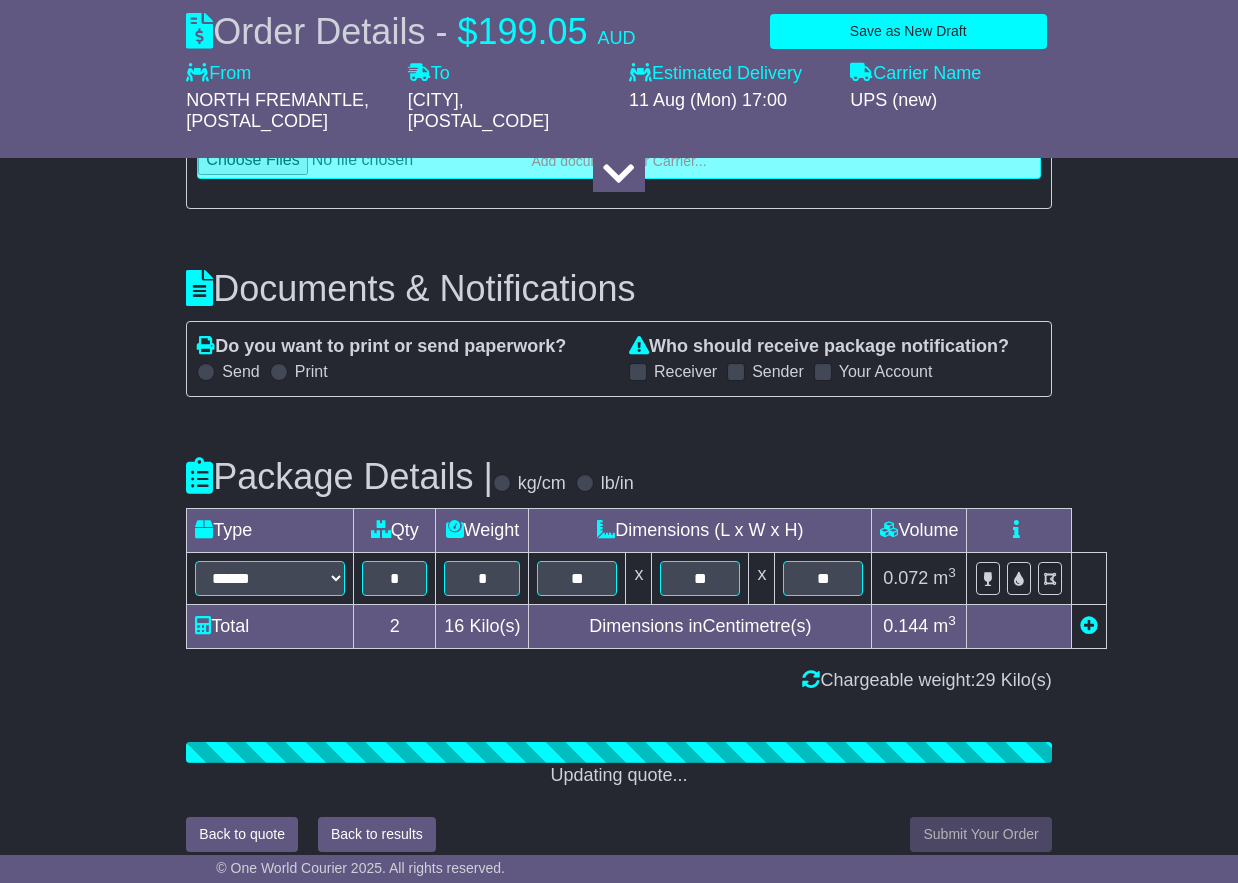 scroll, scrollTop: 3071, scrollLeft: 0, axis: vertical 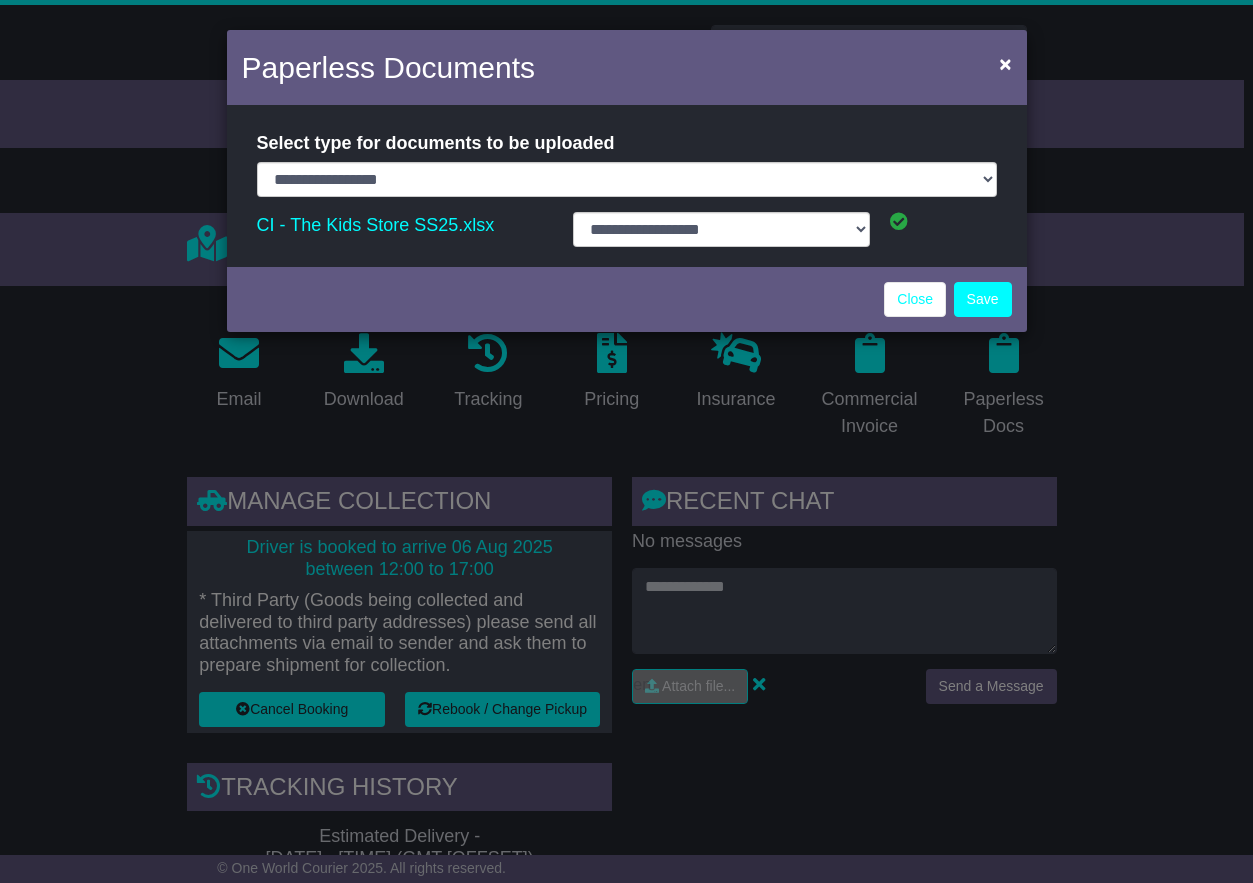 select on "**********" 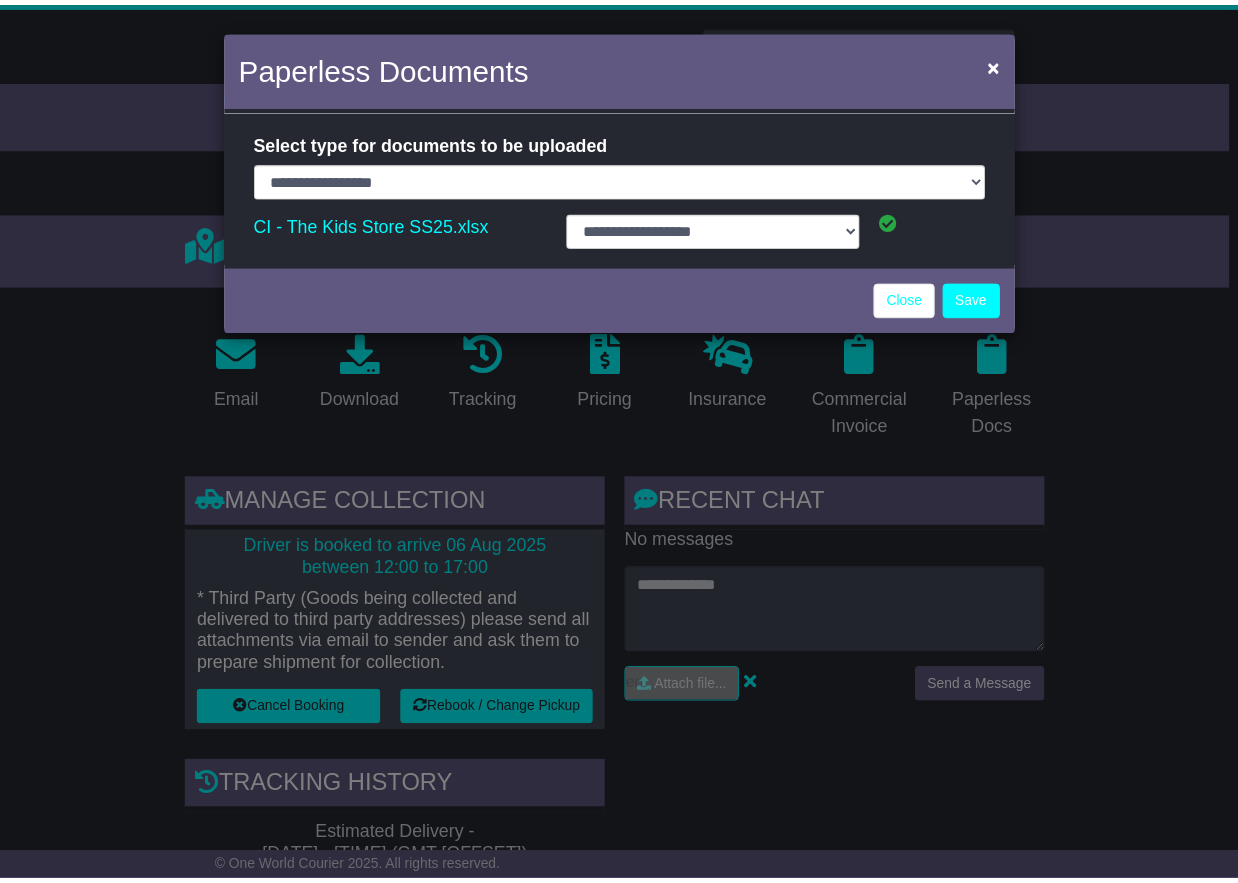 scroll, scrollTop: 0, scrollLeft: 0, axis: both 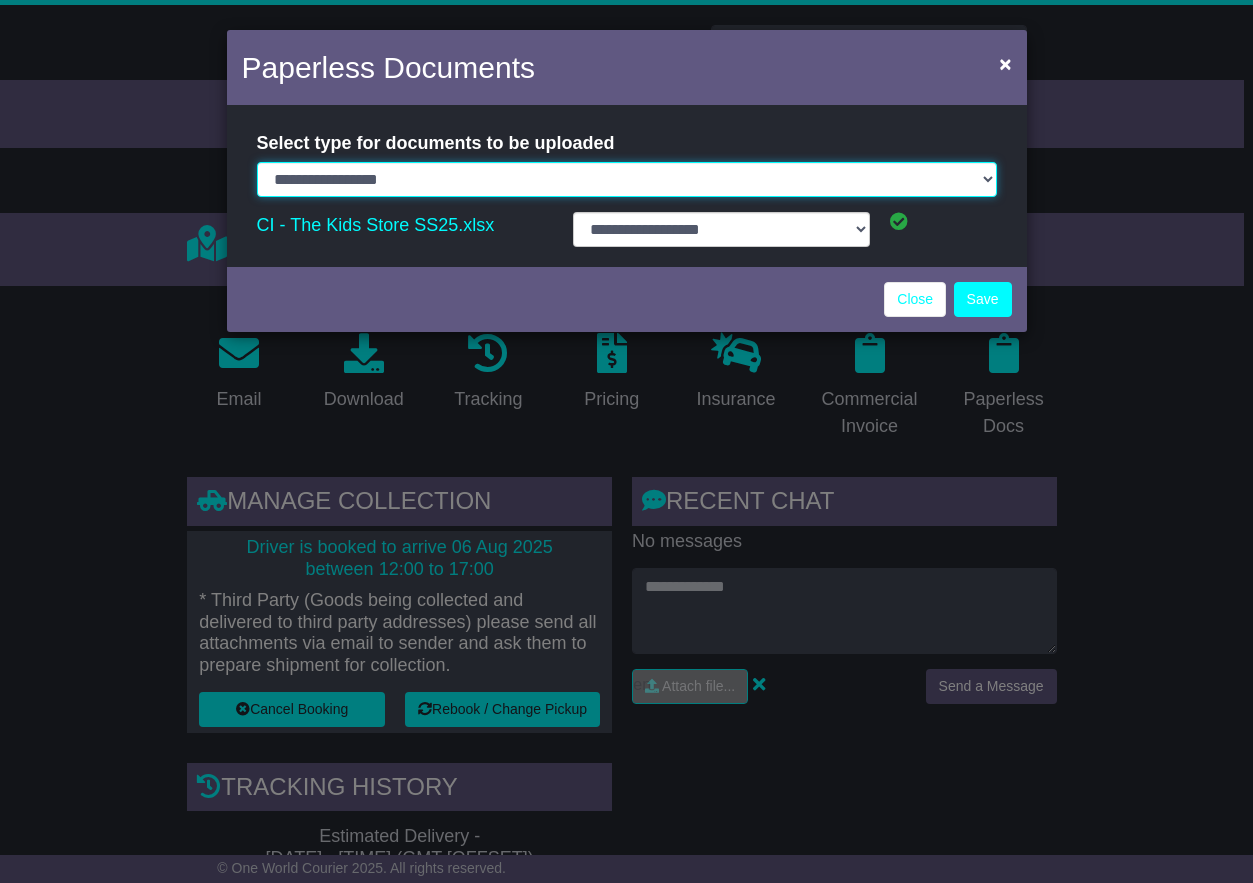 click on "**********" at bounding box center [627, 179] 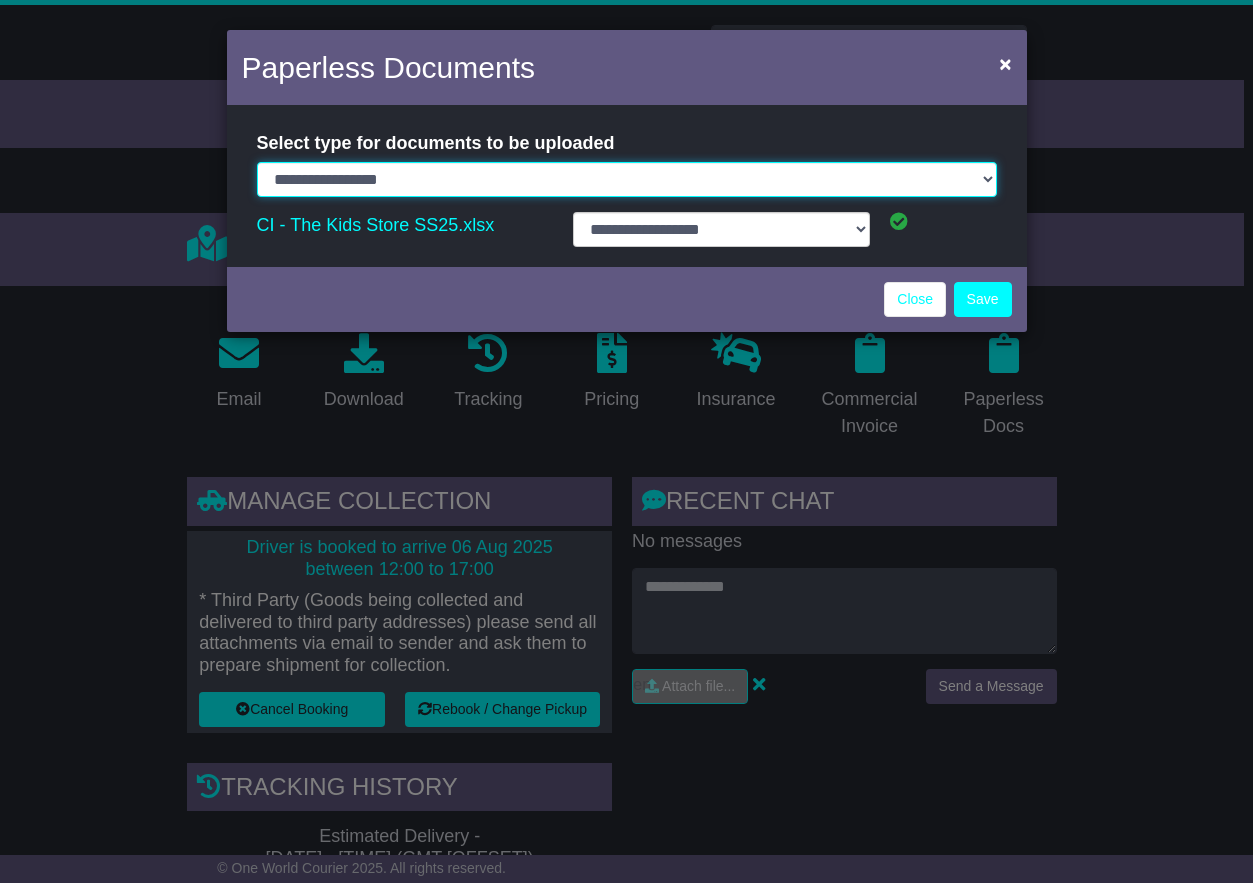 select on "**********" 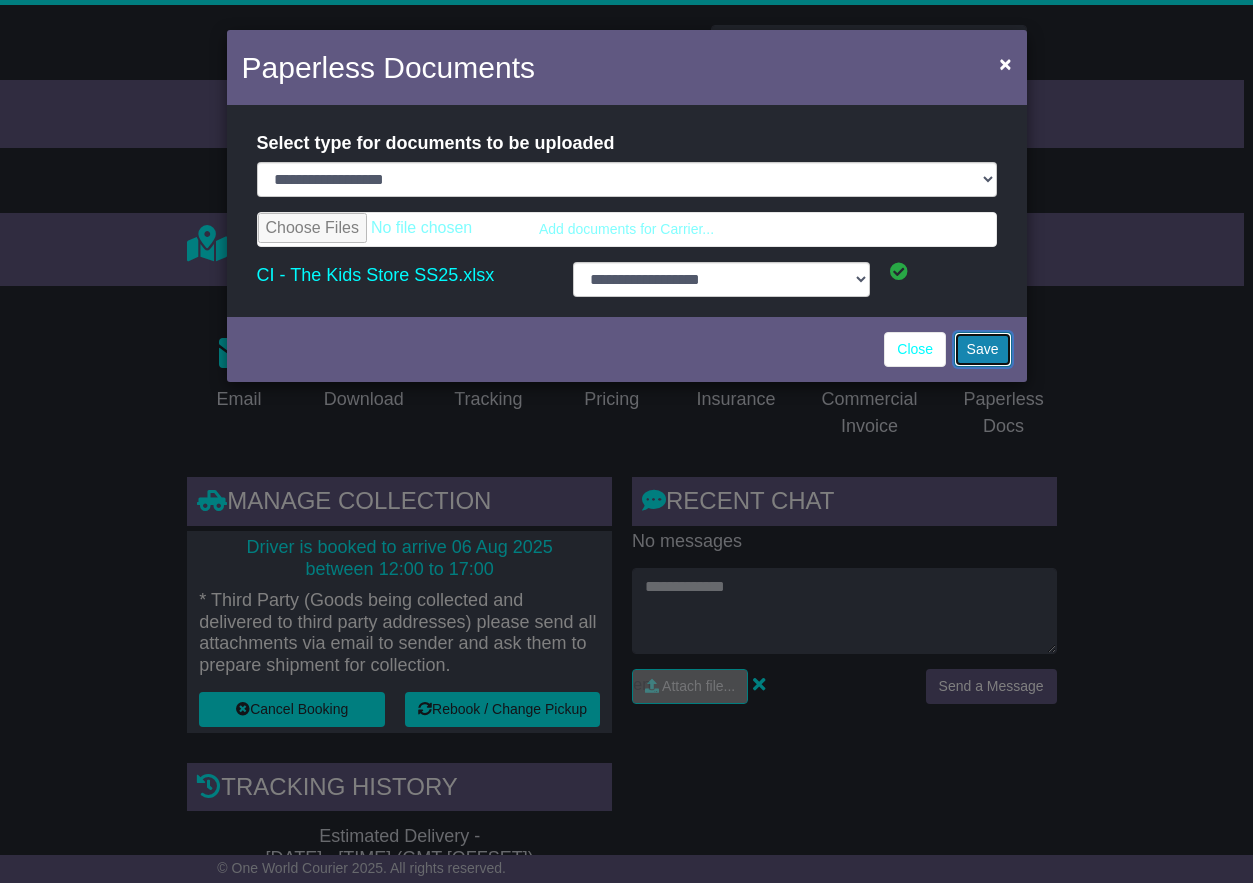 click on "Save" at bounding box center (983, 349) 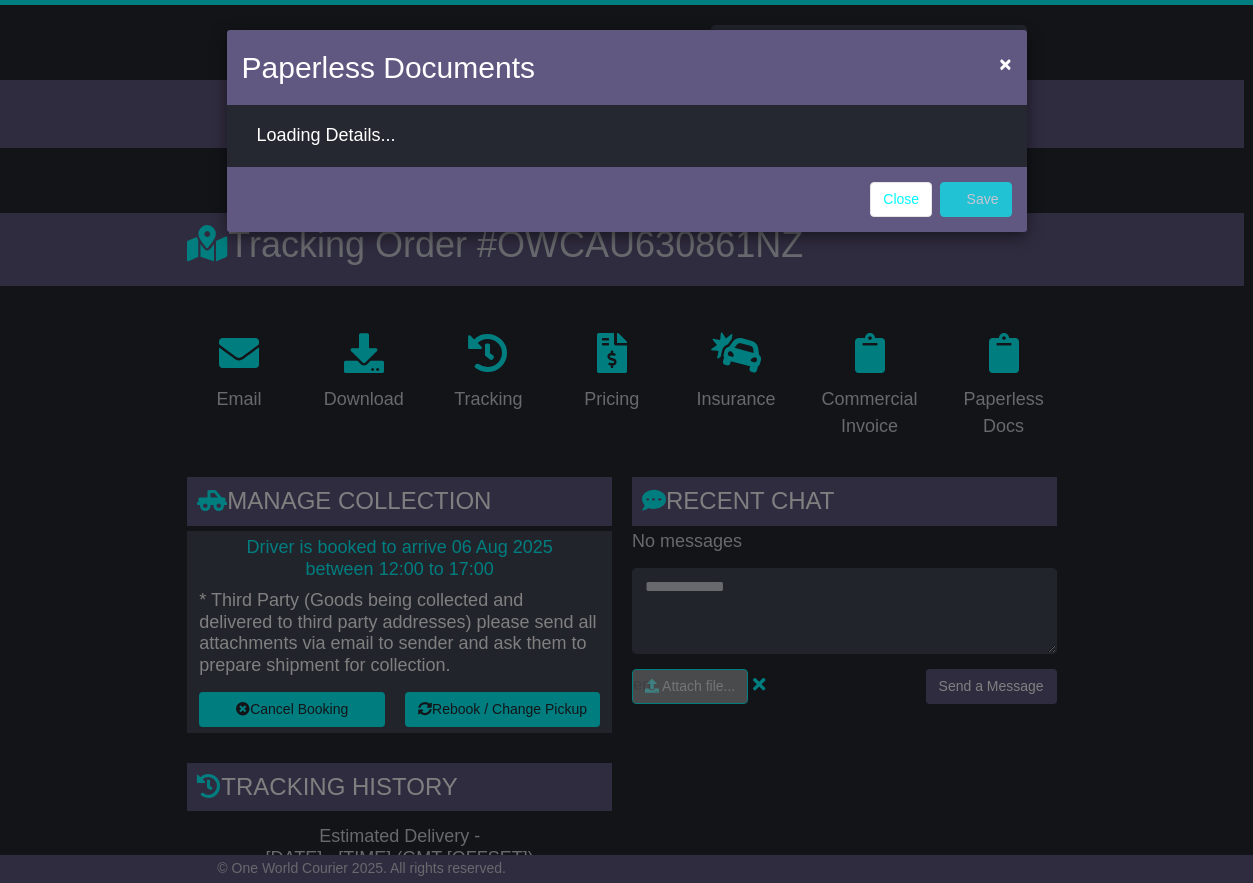 select on "**********" 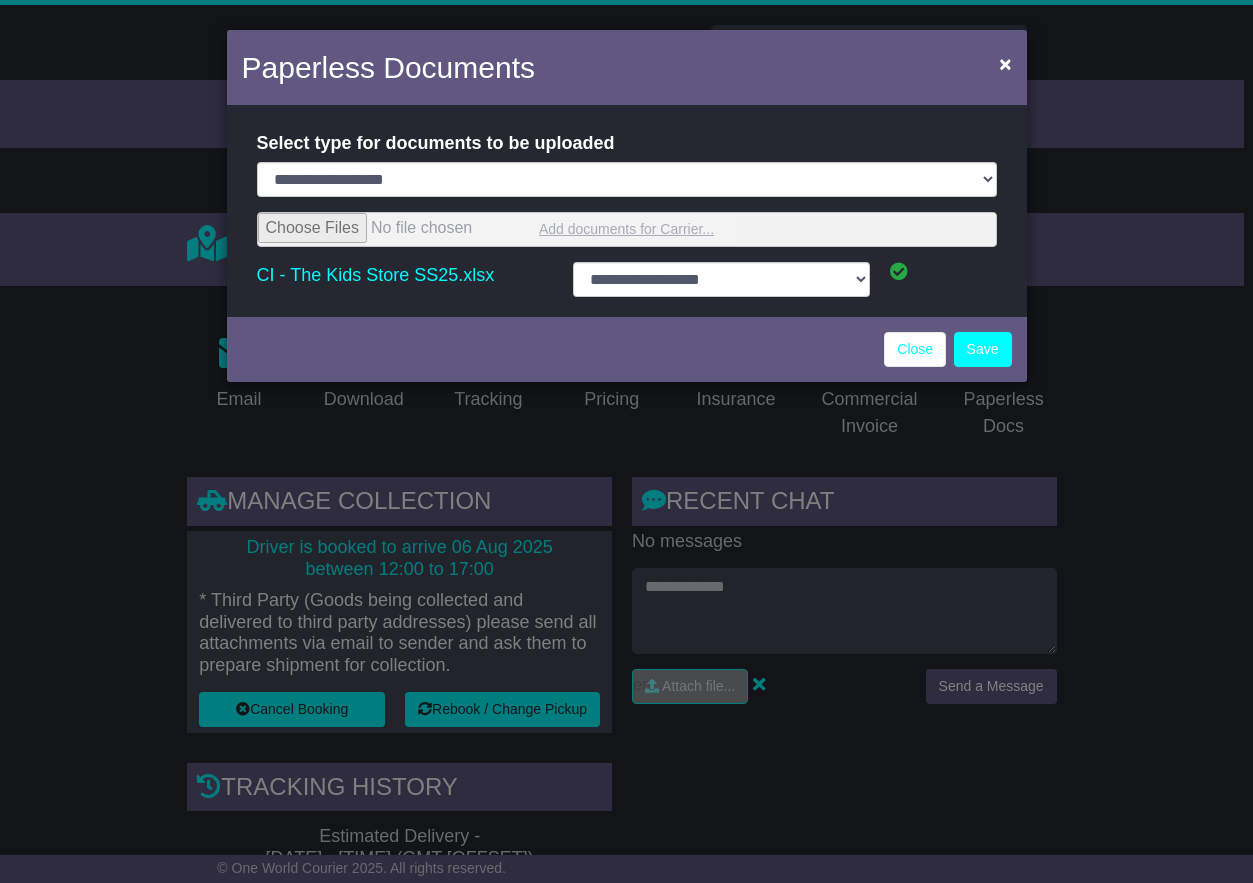 click at bounding box center [627, 229] 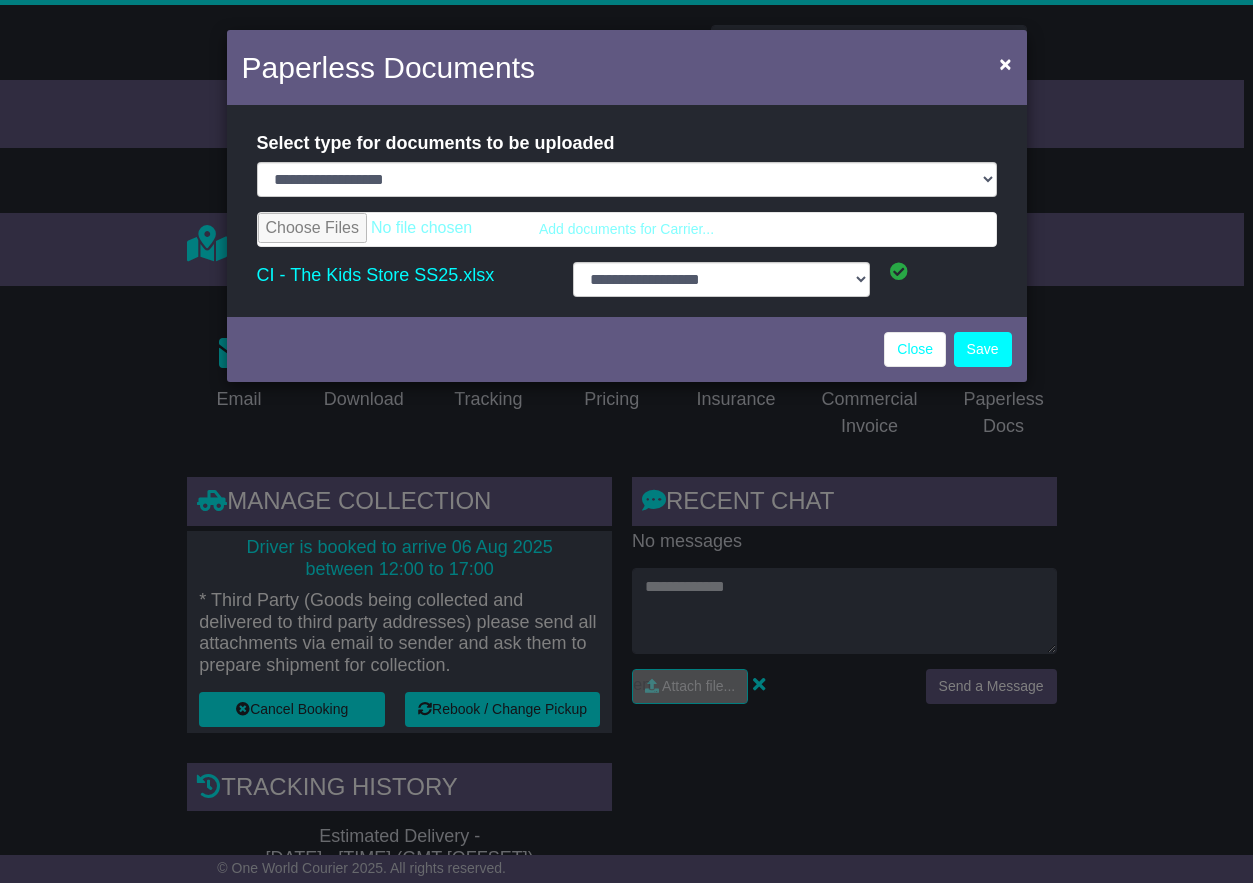 select on "**********" 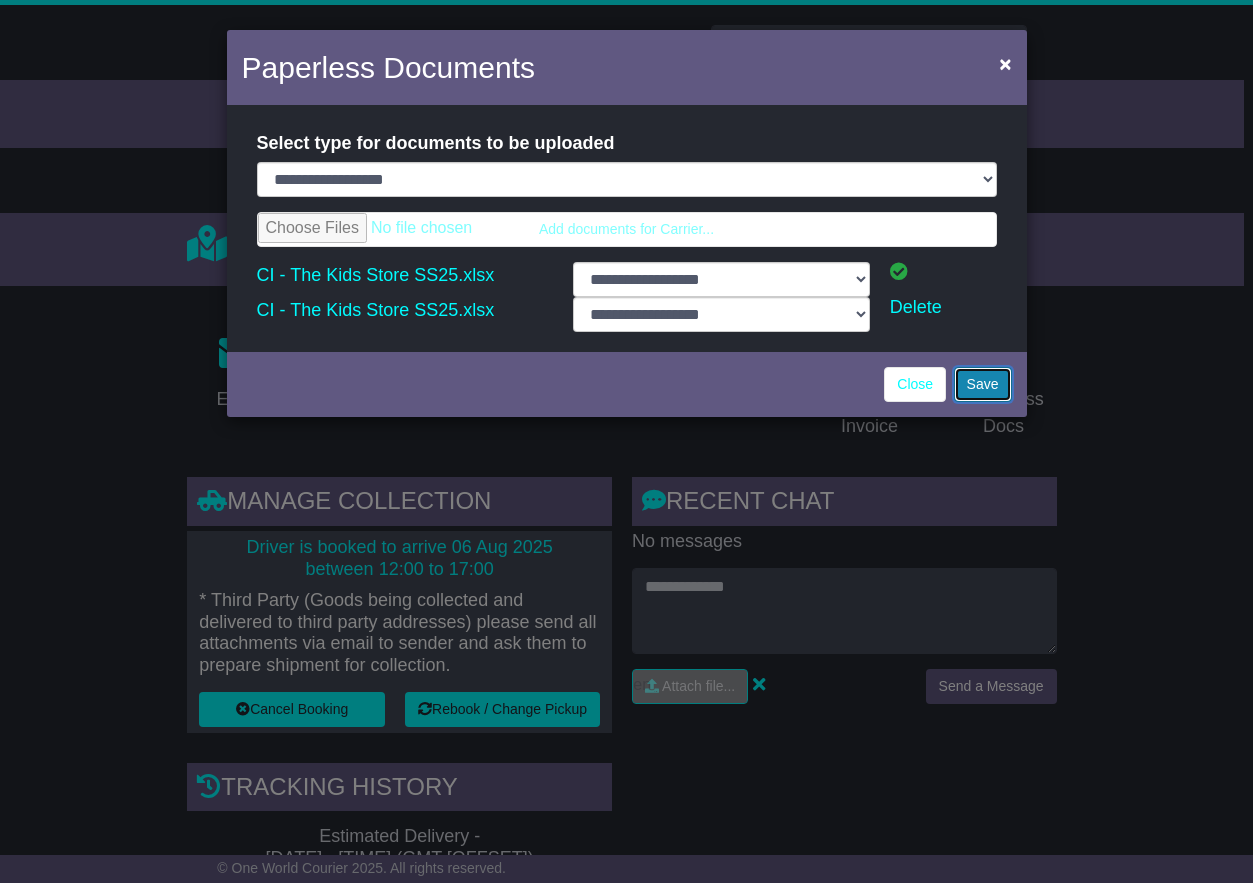 click on "Save" at bounding box center (983, 384) 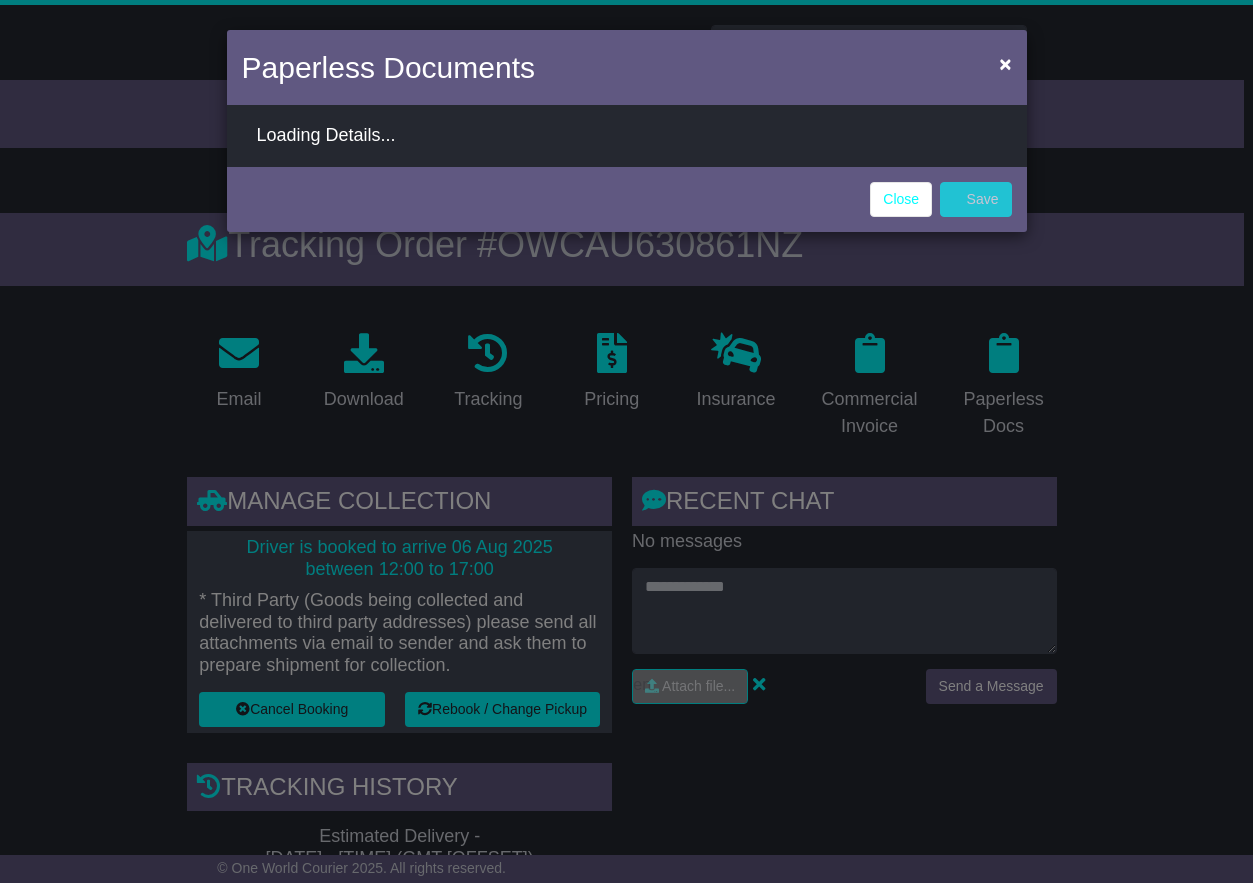 select on "**********" 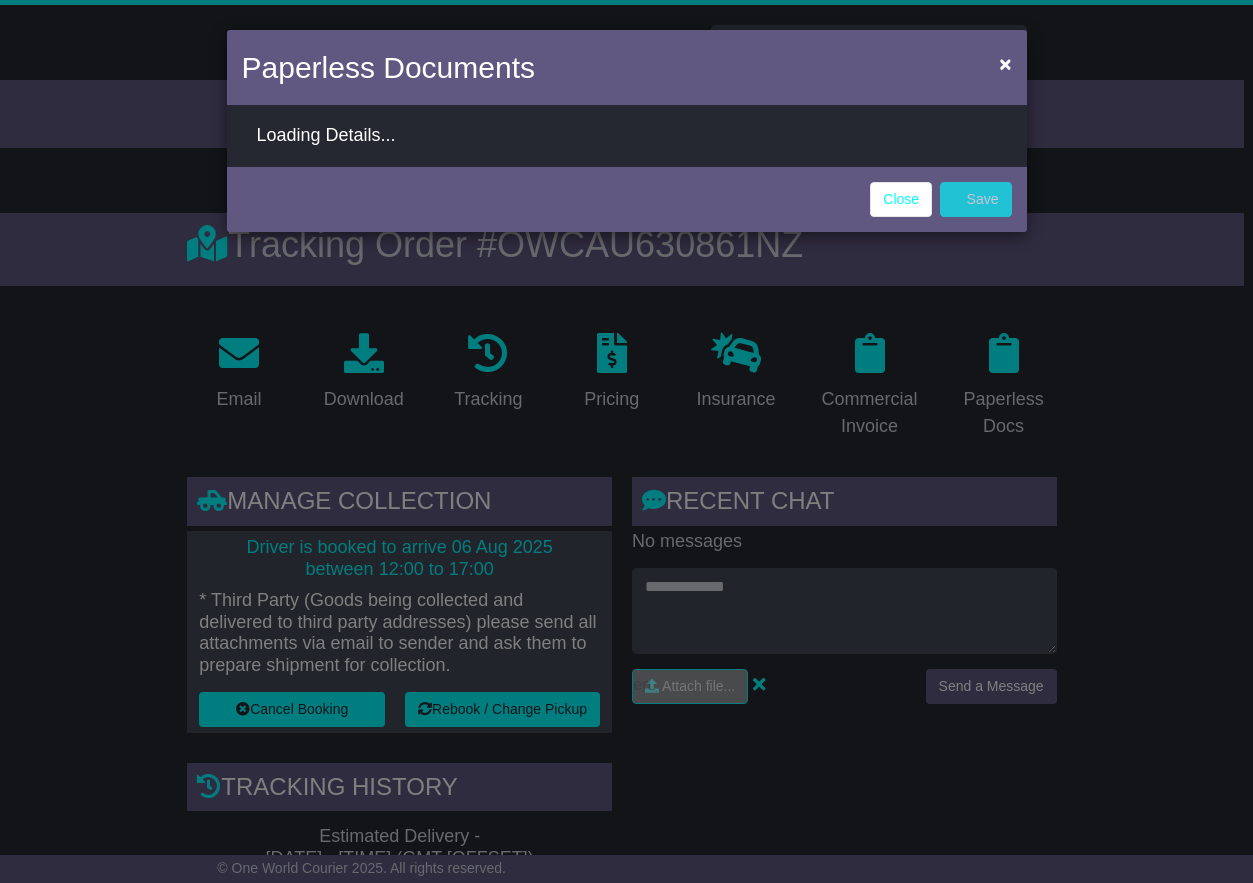 select on "**********" 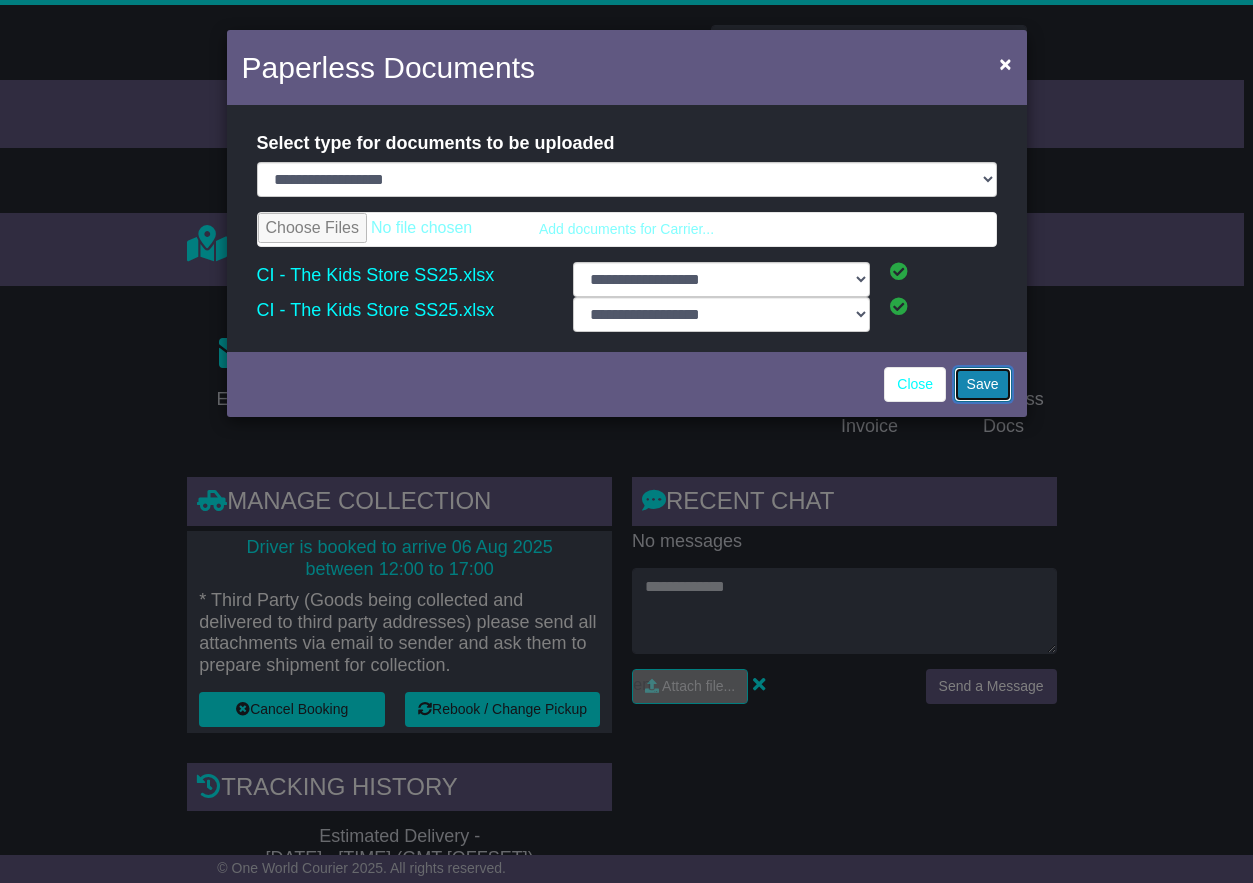 click on "Save" at bounding box center [983, 384] 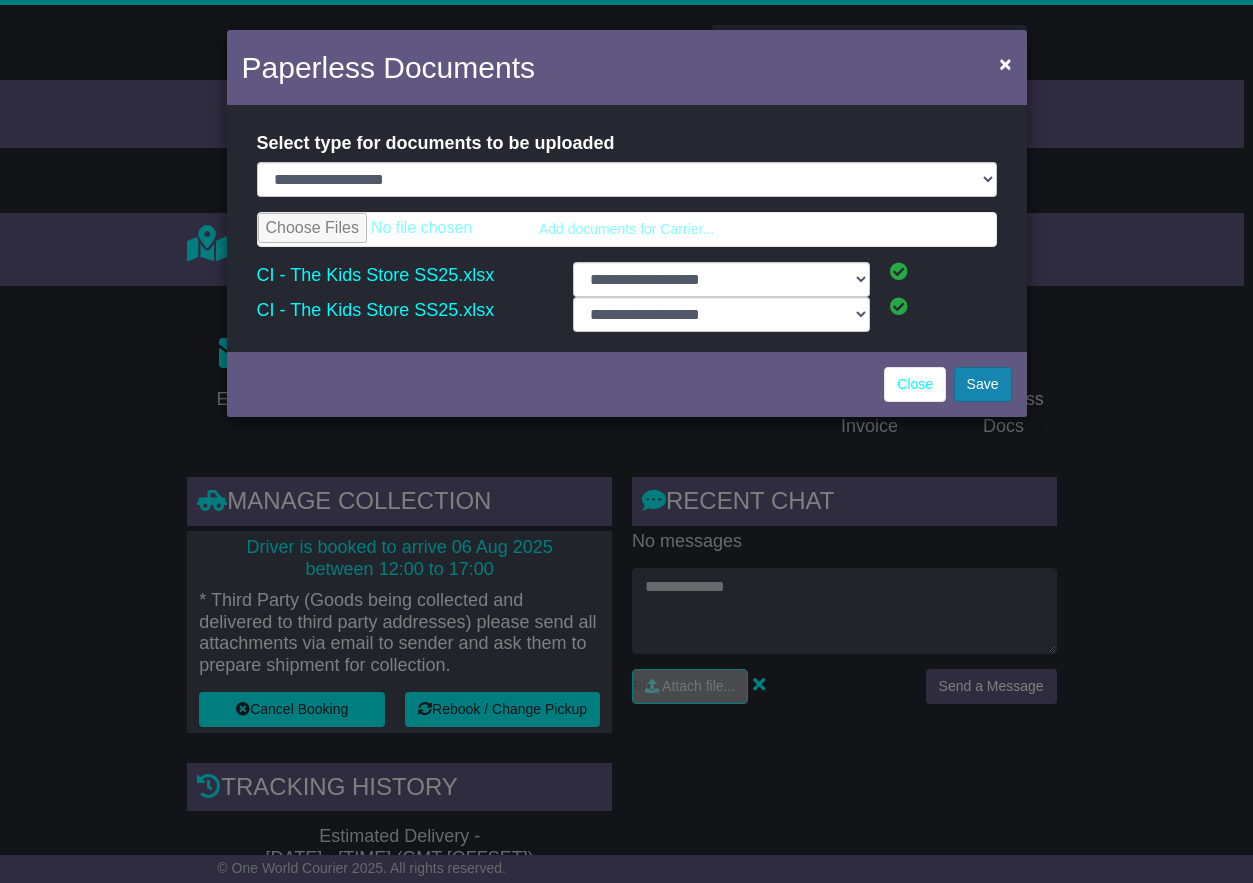 select on "**********" 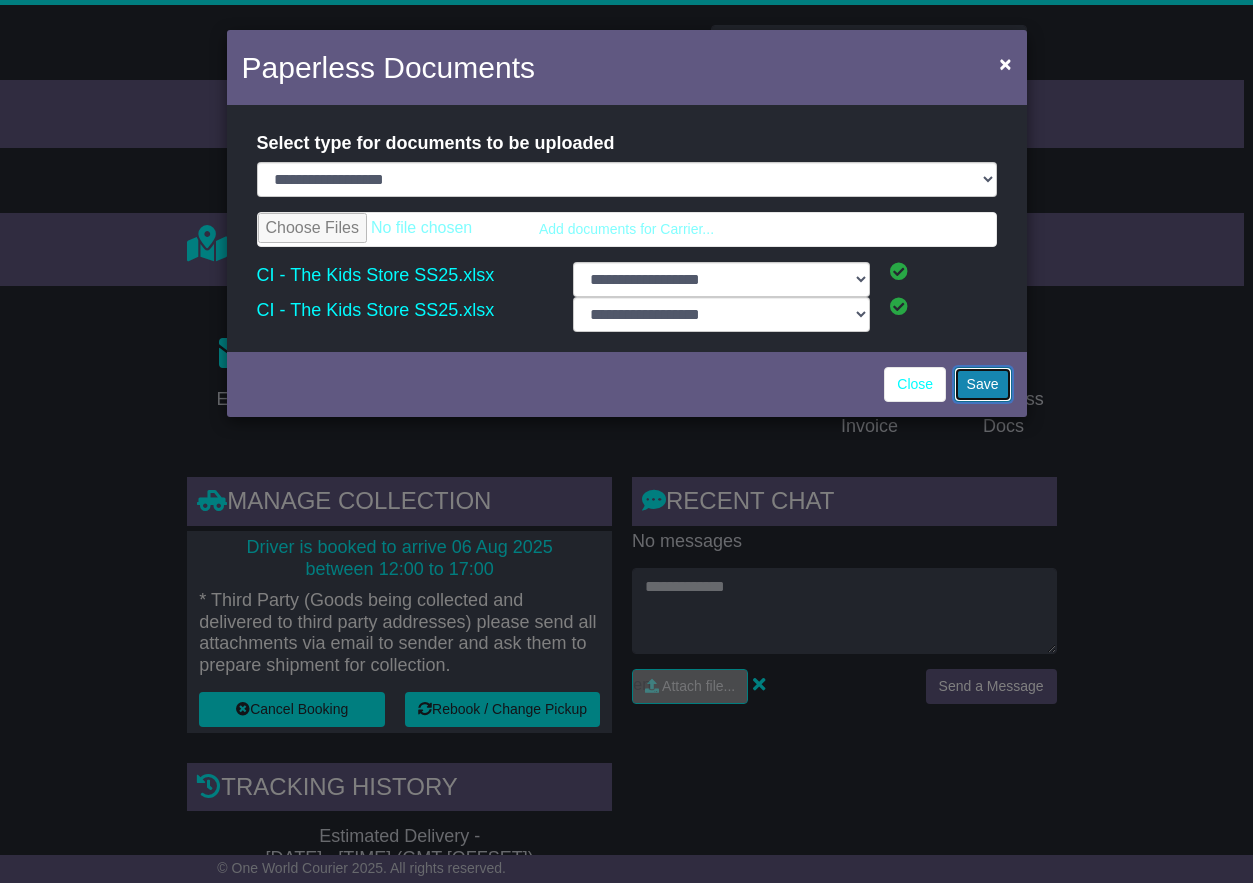 click on "Save" at bounding box center (983, 384) 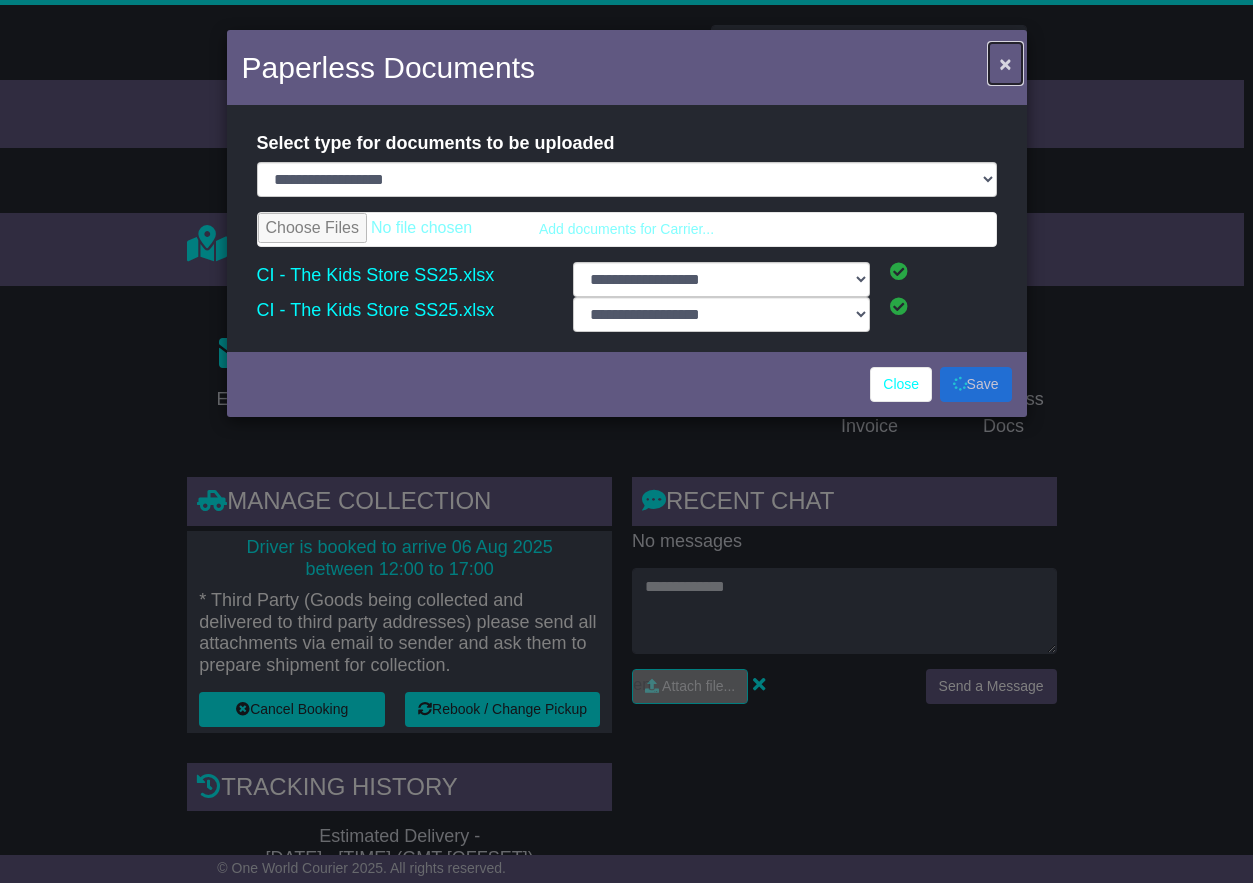 click on "×" at bounding box center (1005, 63) 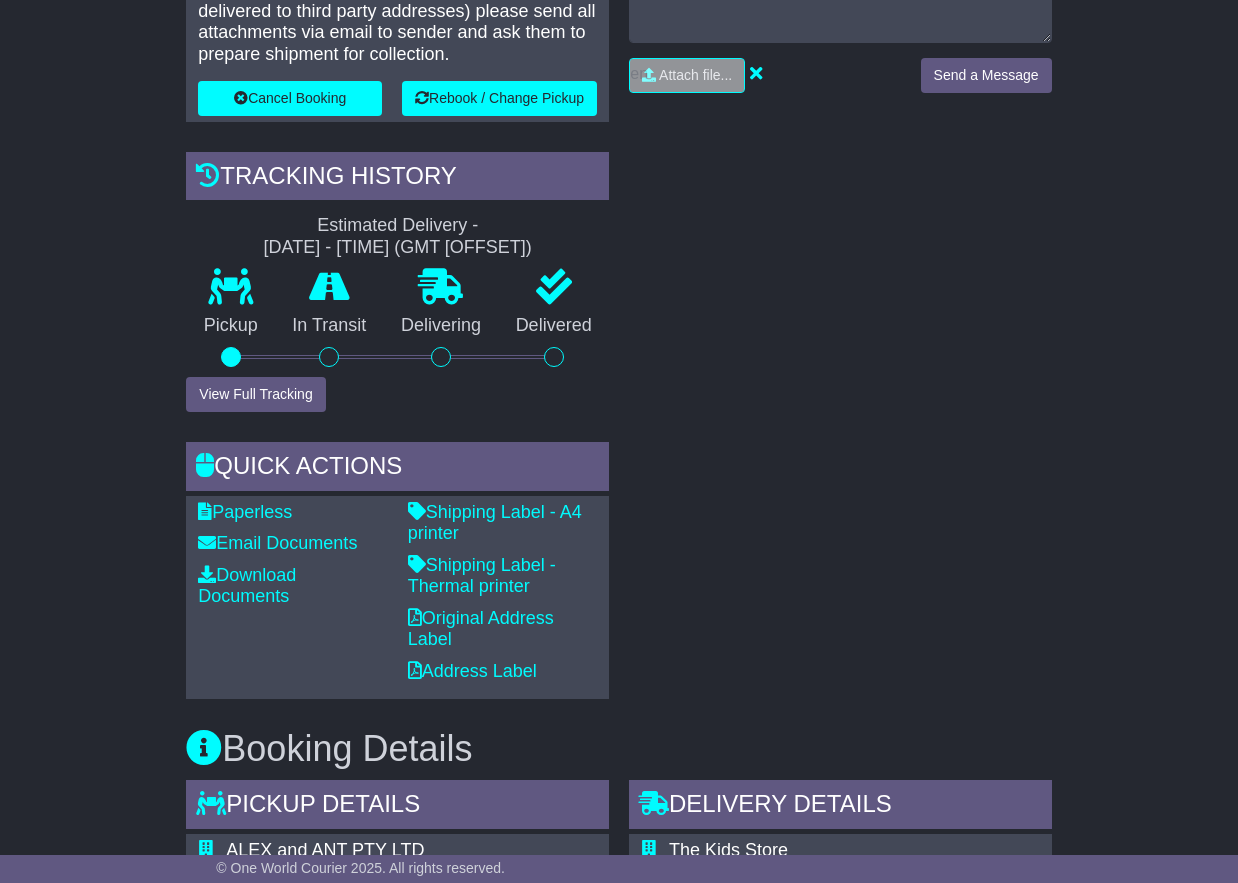 scroll, scrollTop: 804, scrollLeft: 0, axis: vertical 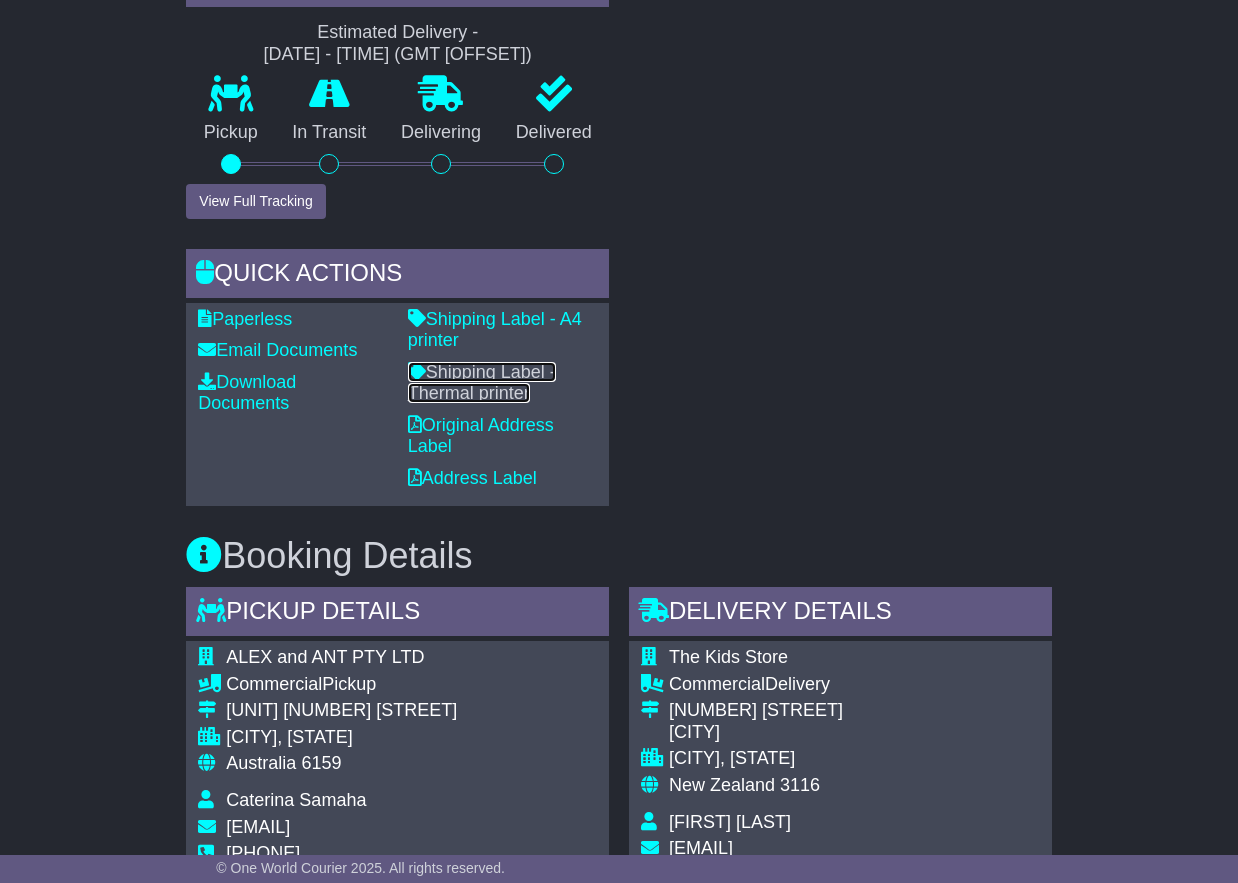 click on "Shipping Label - Thermal printer" at bounding box center (482, 383) 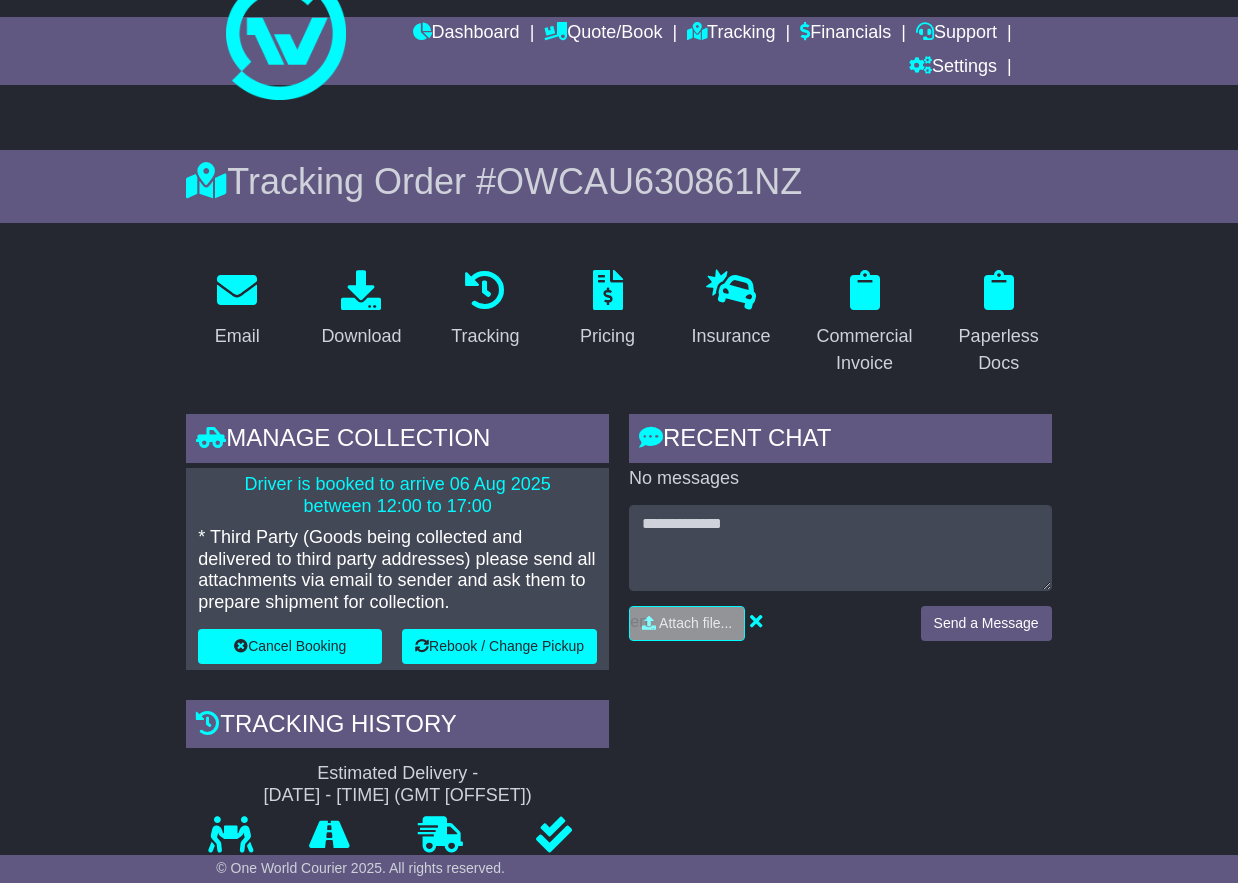 scroll, scrollTop: 0, scrollLeft: 0, axis: both 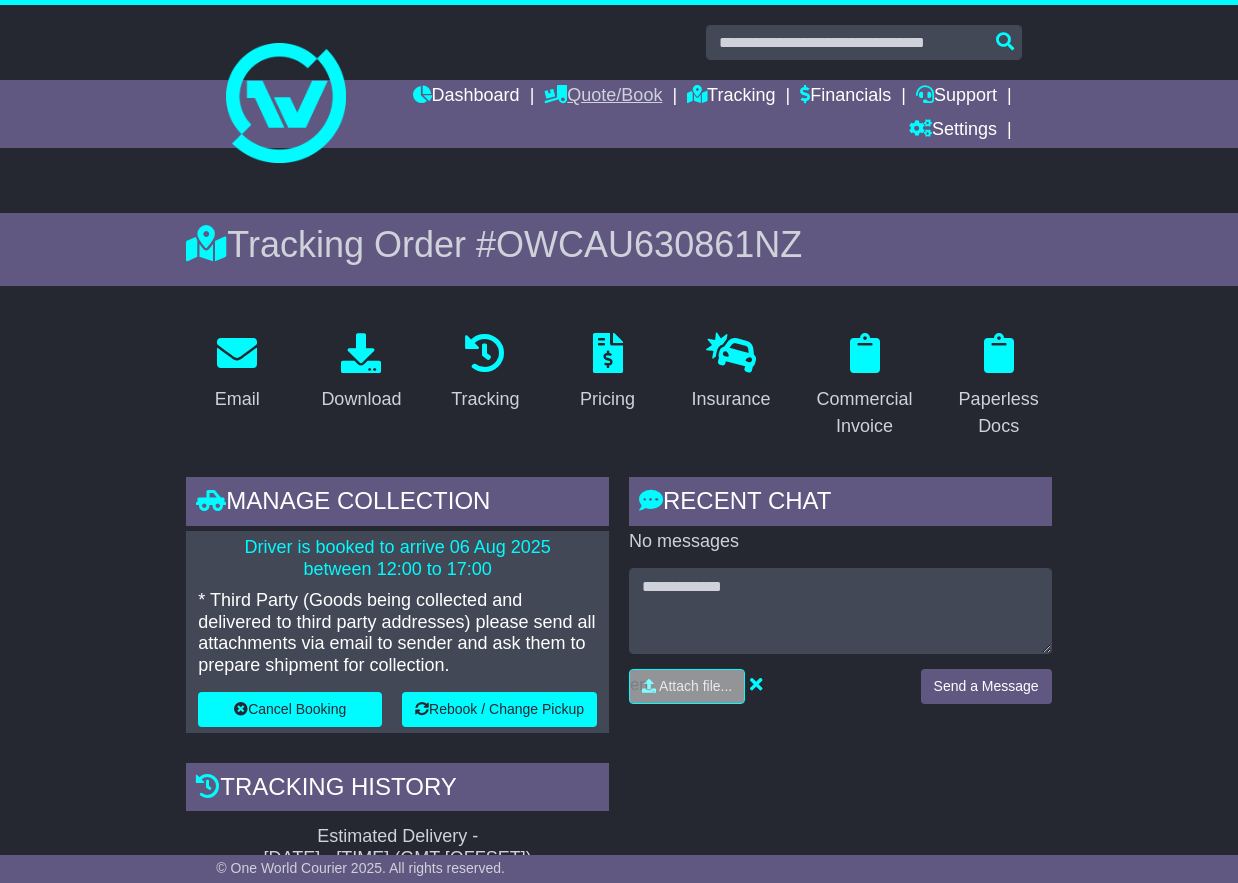 click on "Quote/Book" at bounding box center (603, 97) 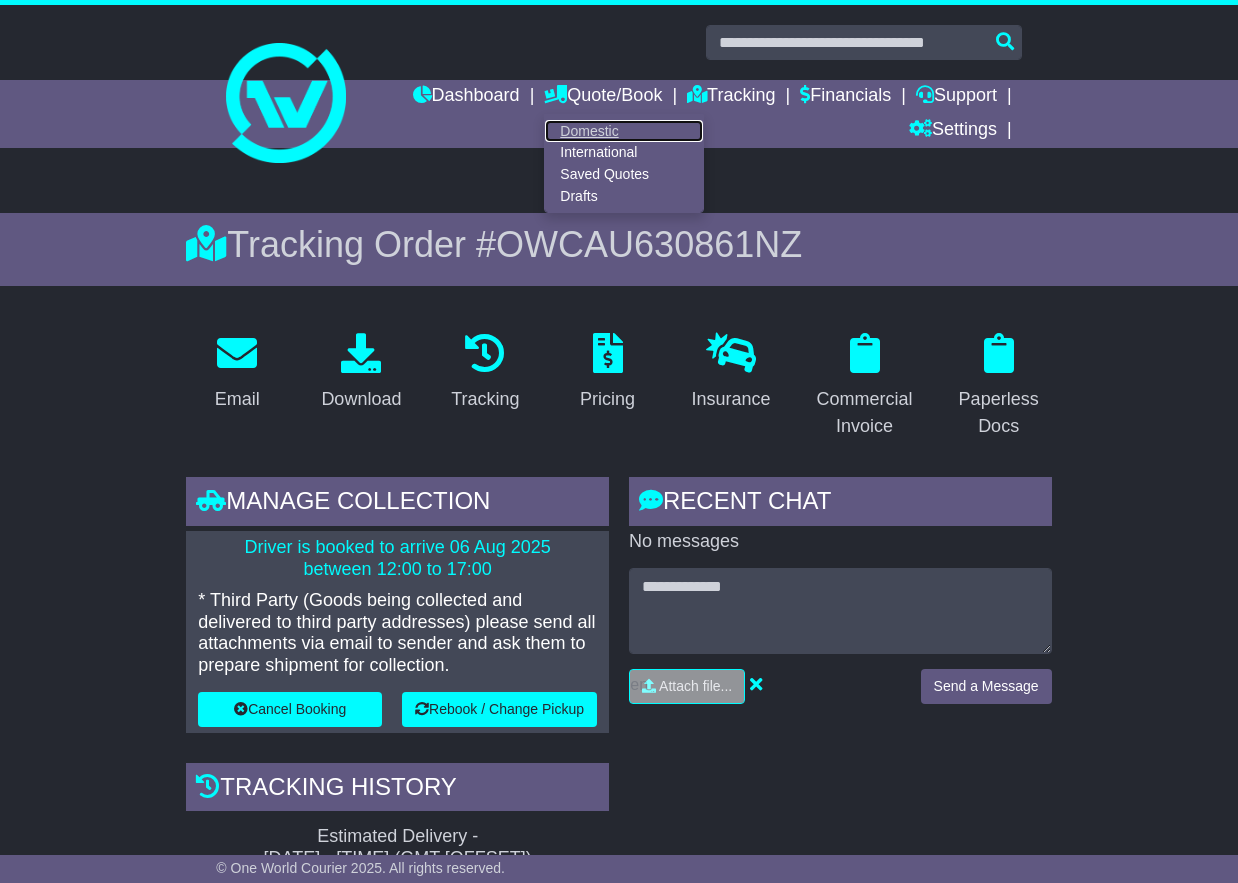 click on "Domestic" at bounding box center [624, 131] 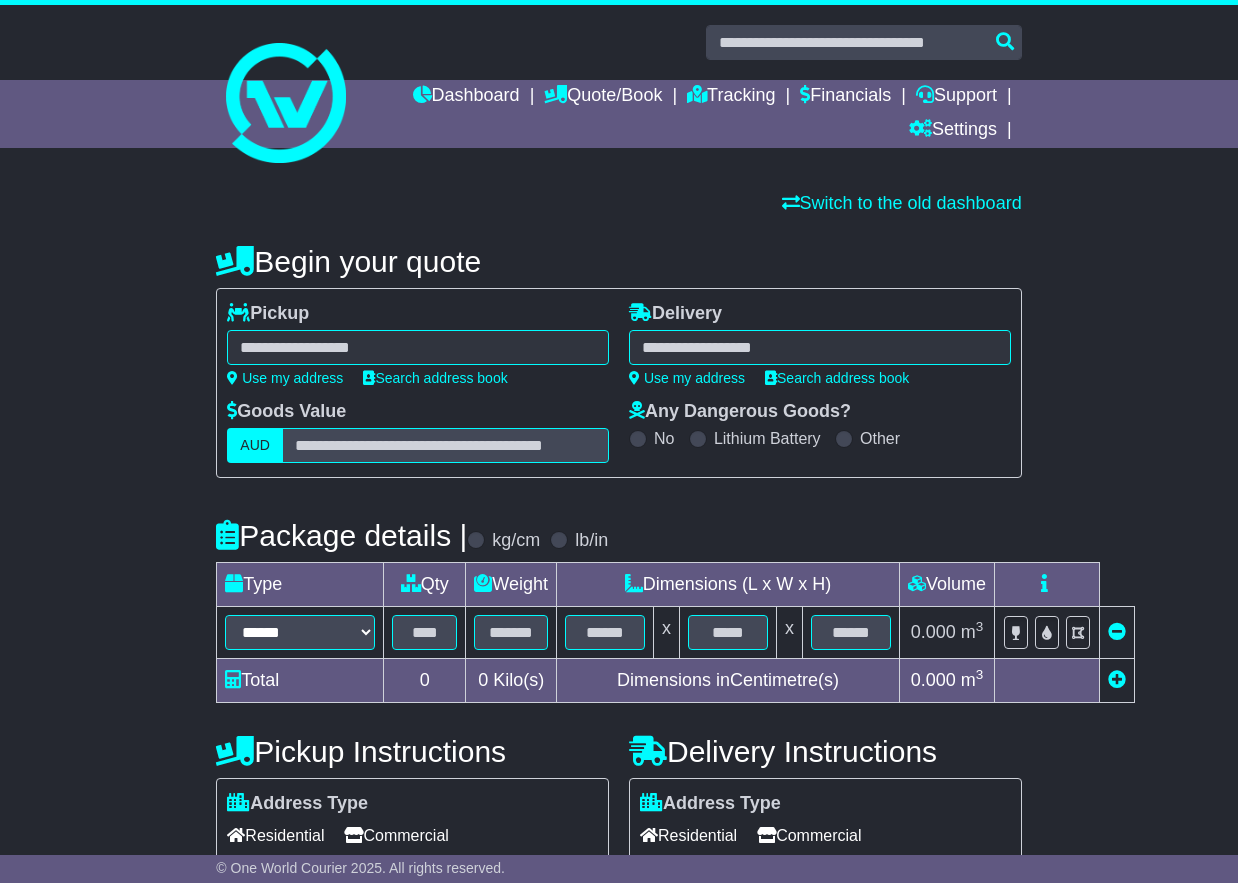 scroll, scrollTop: 0, scrollLeft: 0, axis: both 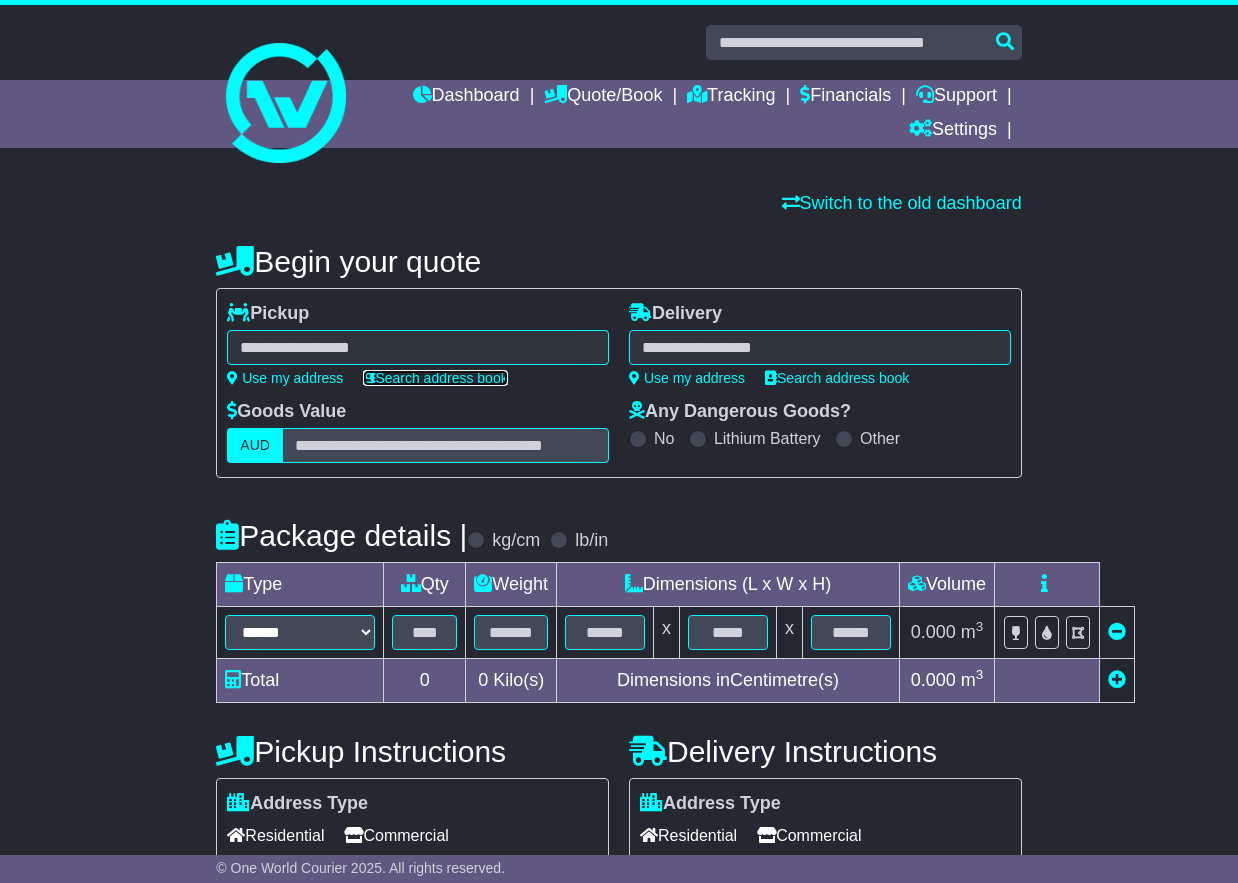 click on "Search address book" at bounding box center (435, 378) 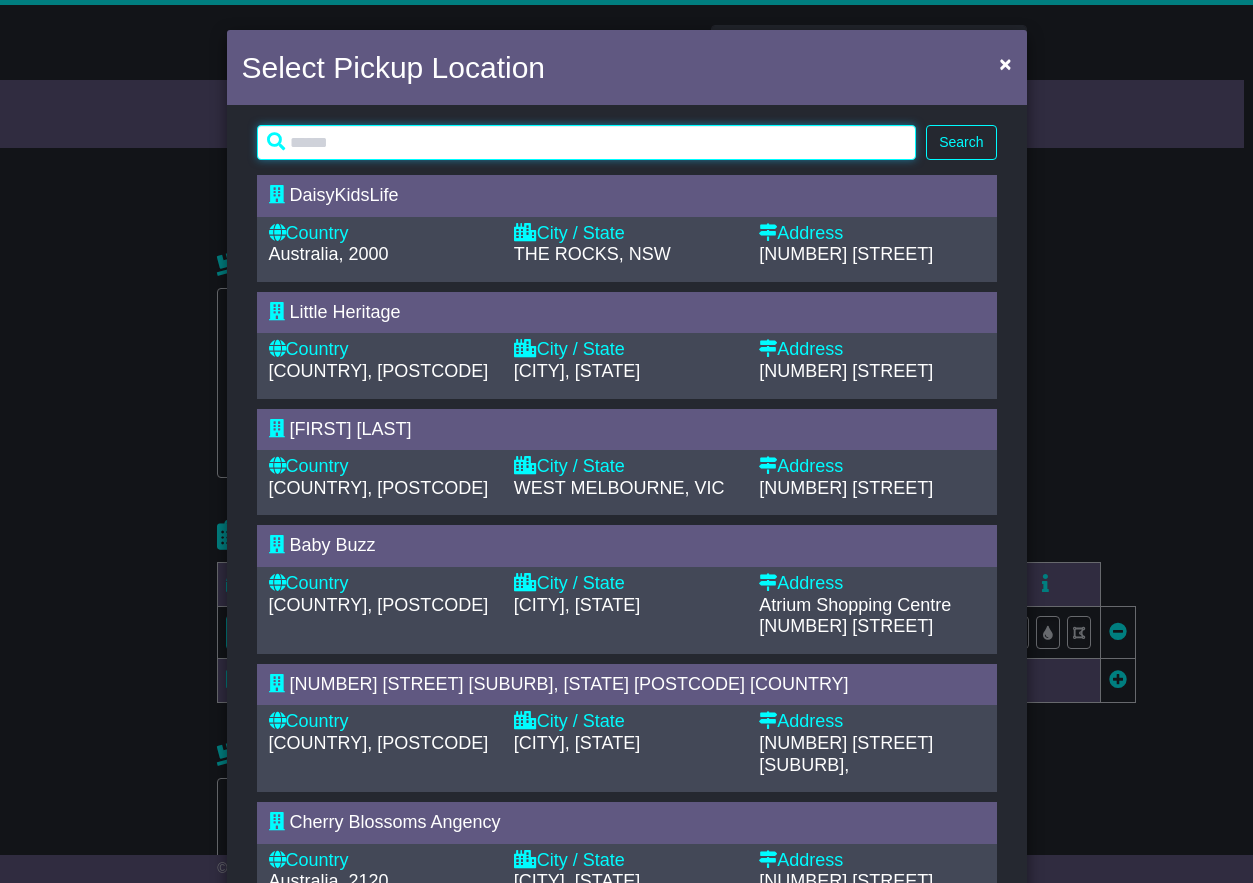 click at bounding box center (587, 142) 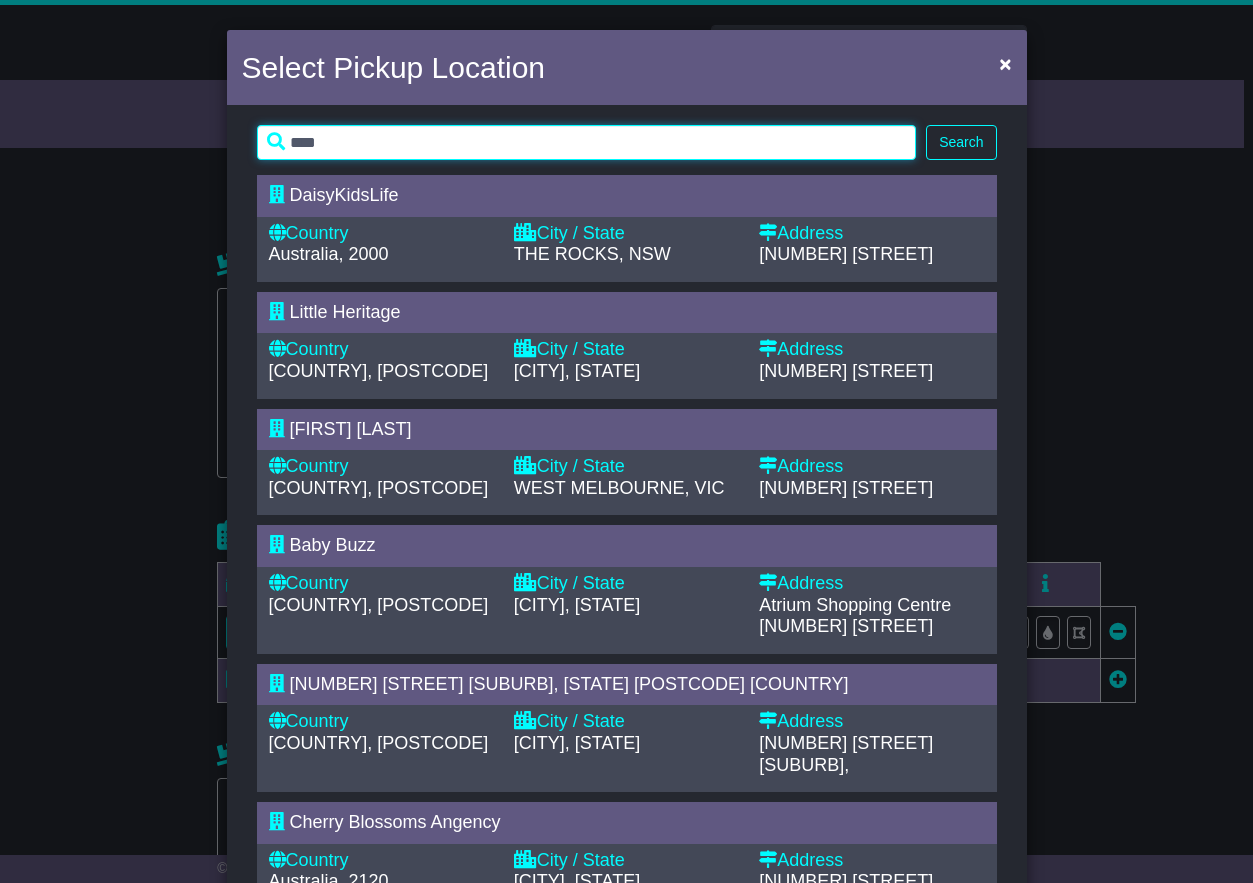 type on "****" 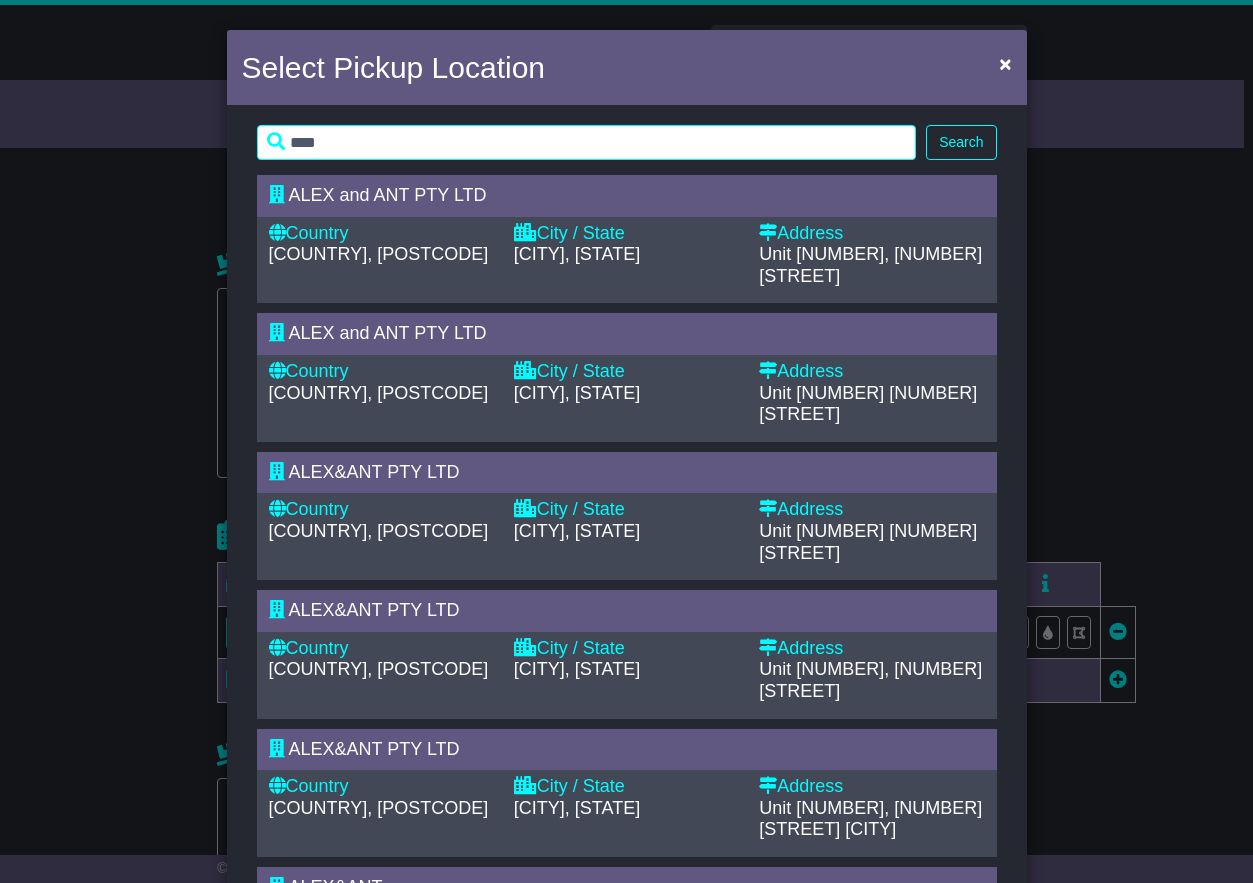 click on "[CITY], [STATE]" at bounding box center (626, 394) 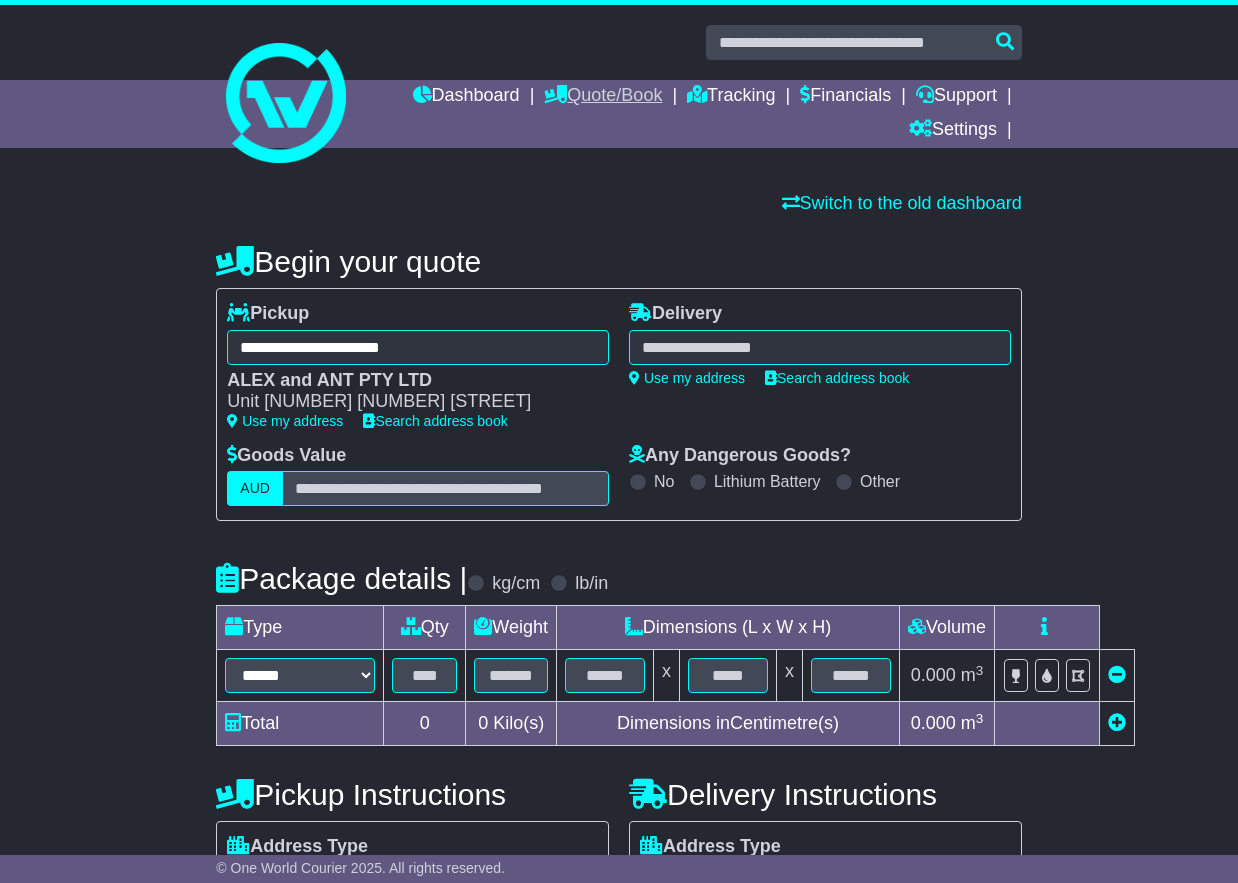 click on "Quote/Book" at bounding box center [603, 97] 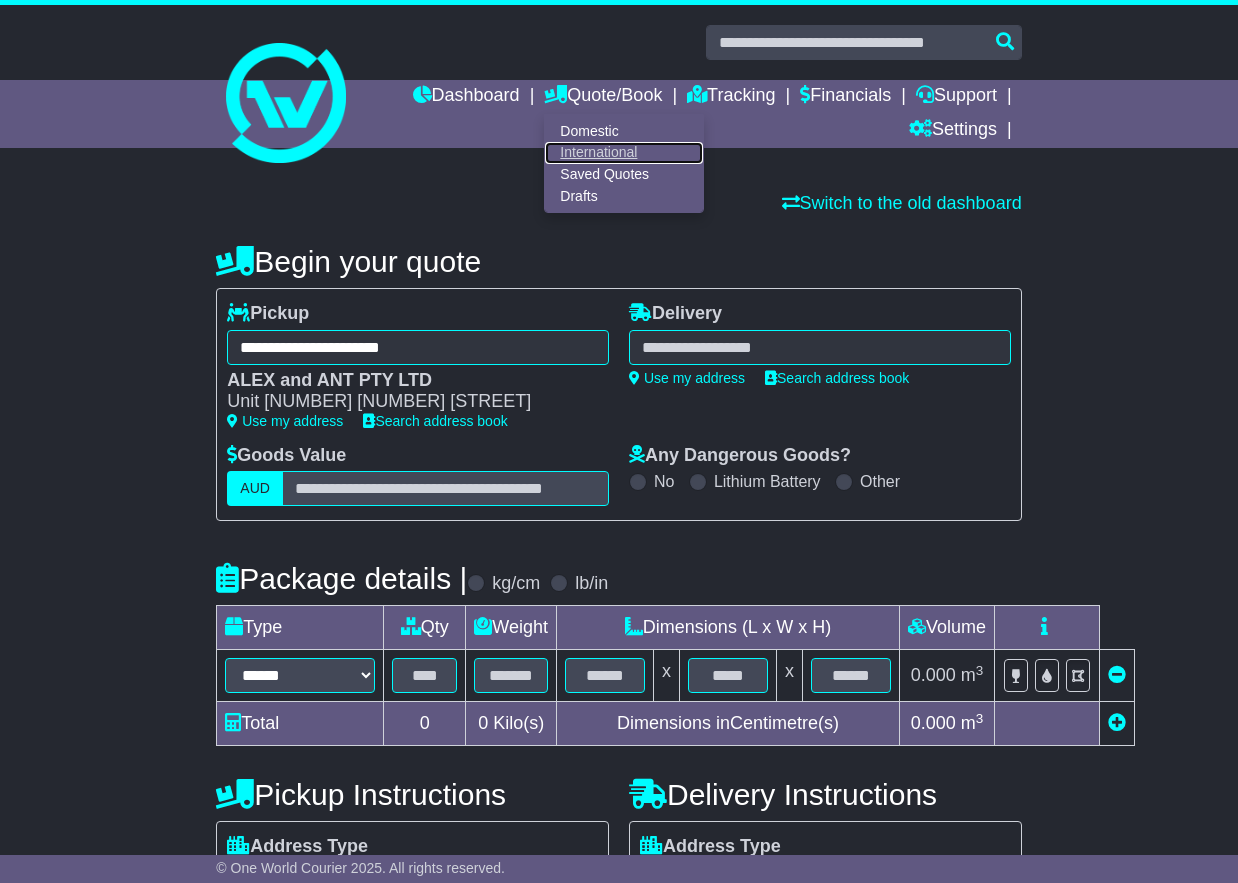 click on "International" at bounding box center [624, 153] 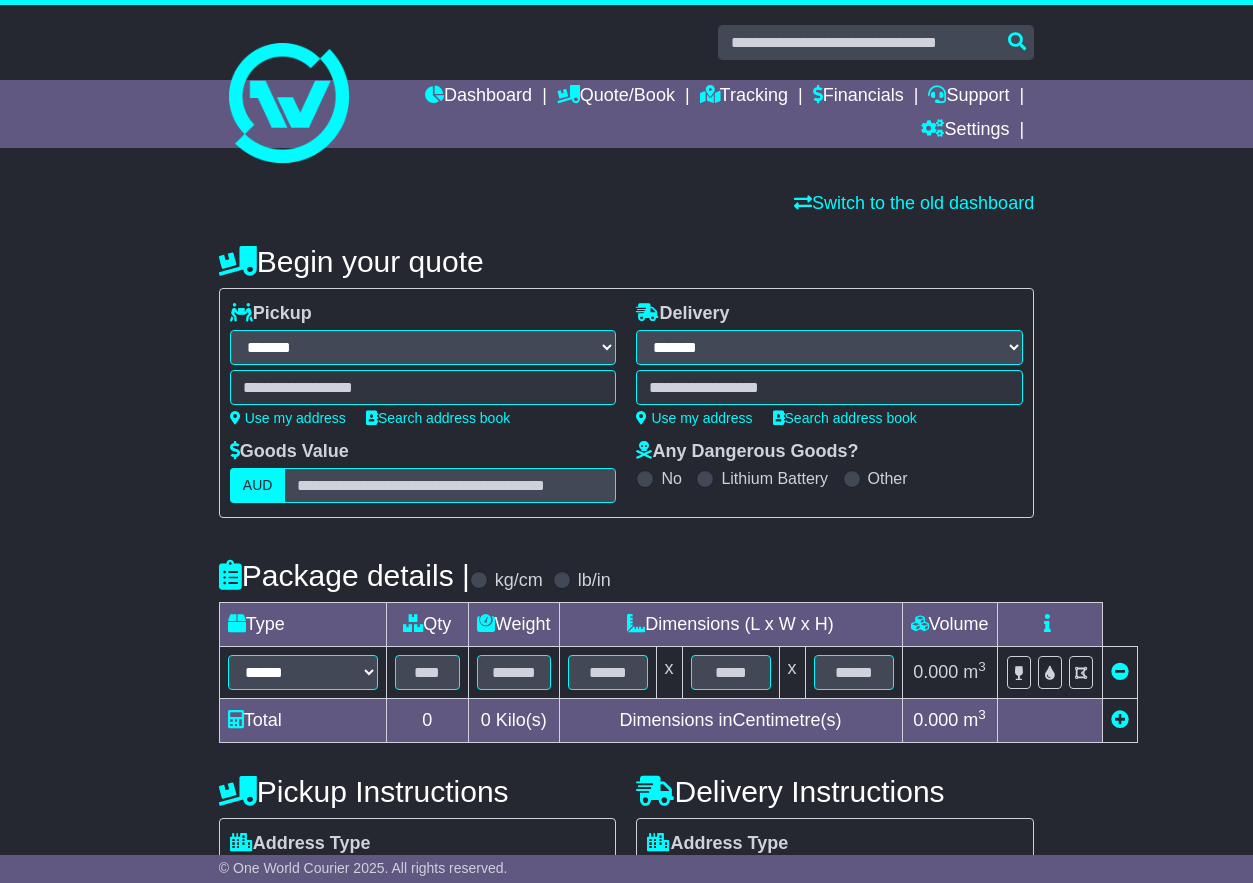 select on "**" 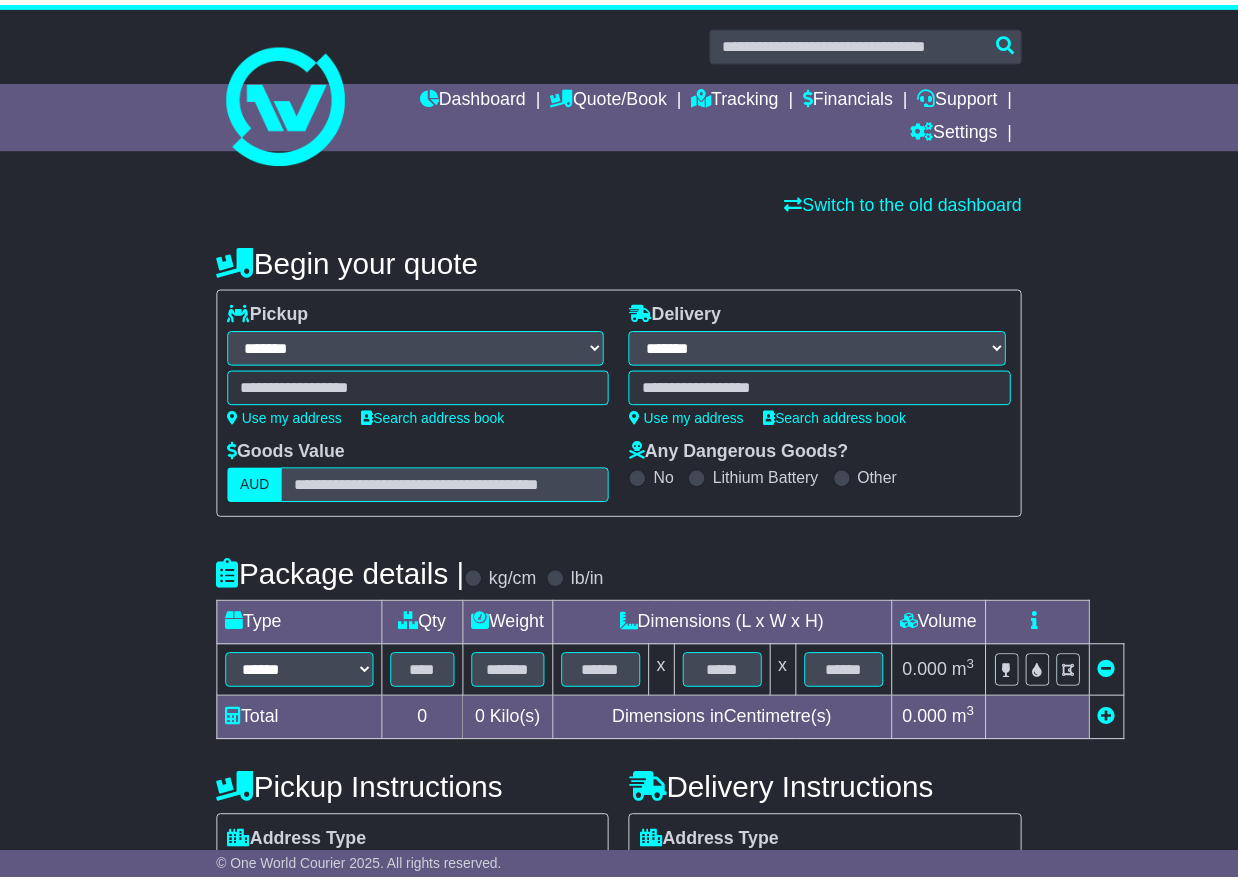 scroll, scrollTop: 0, scrollLeft: 0, axis: both 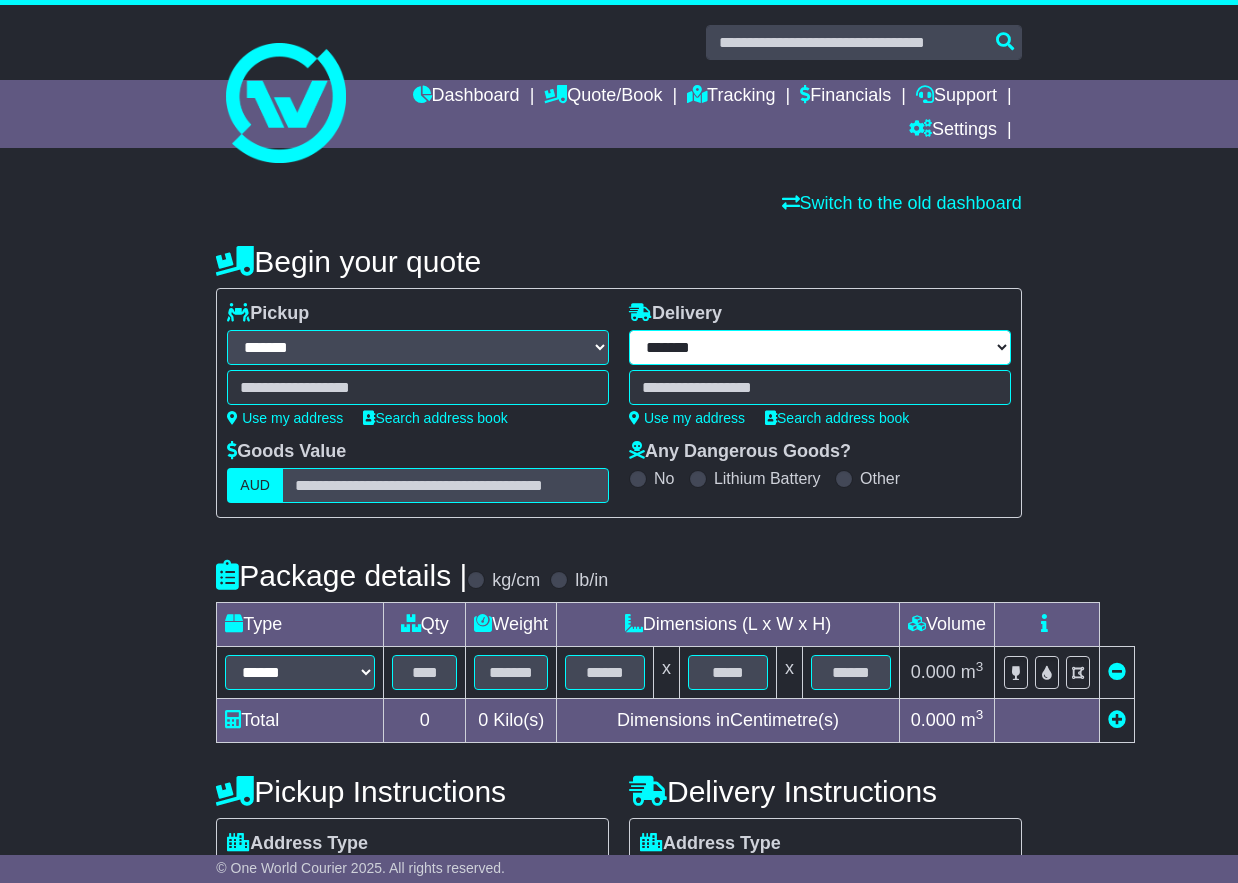 click on "**********" at bounding box center [820, 347] 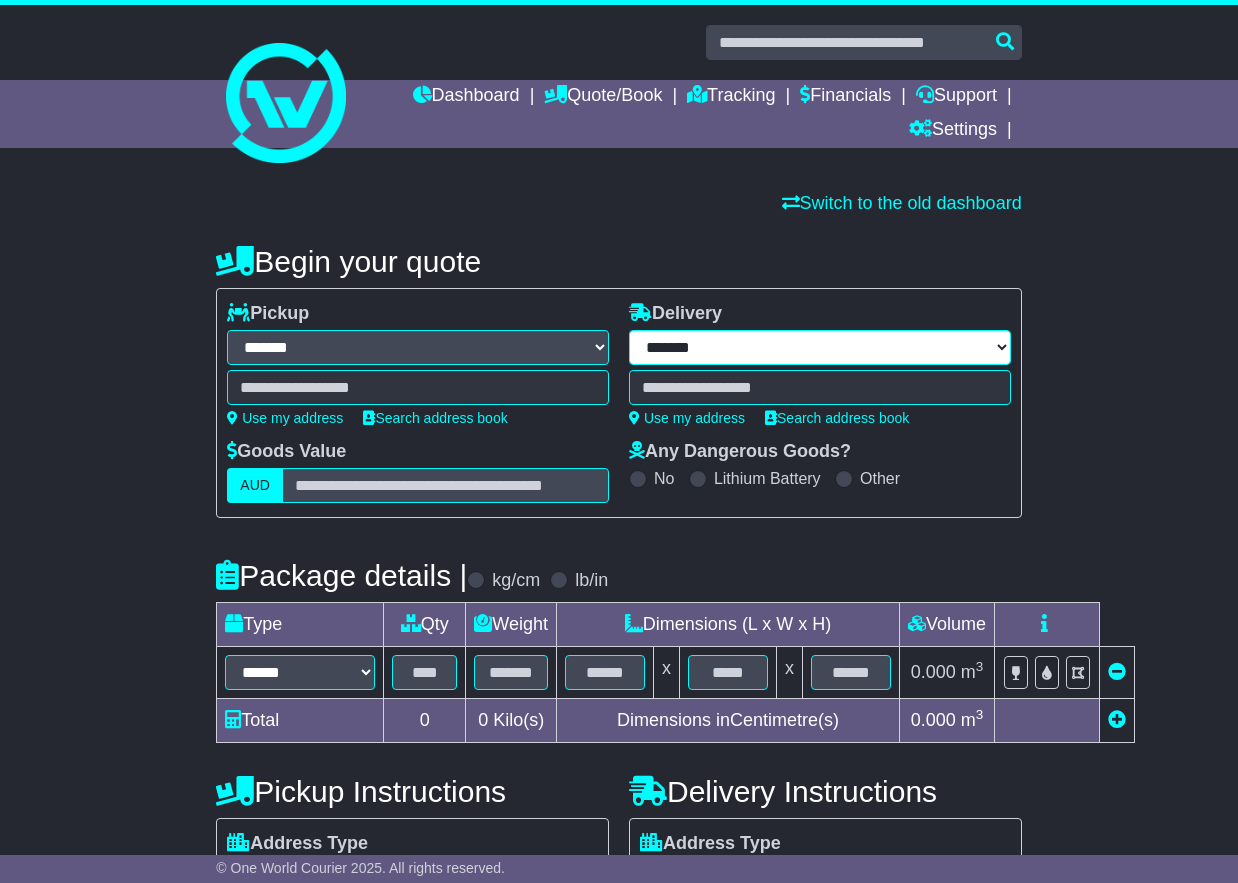select on "***" 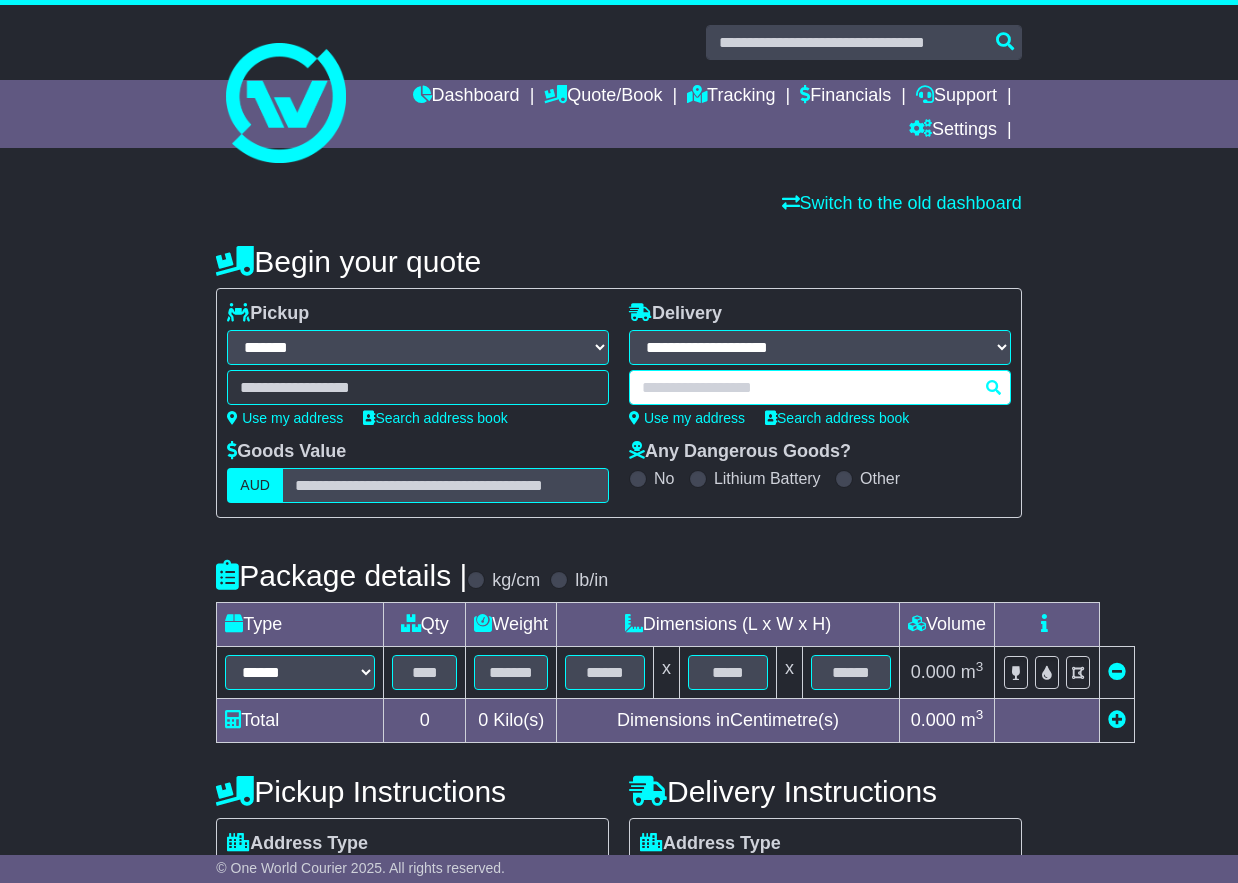 click at bounding box center [820, 387] 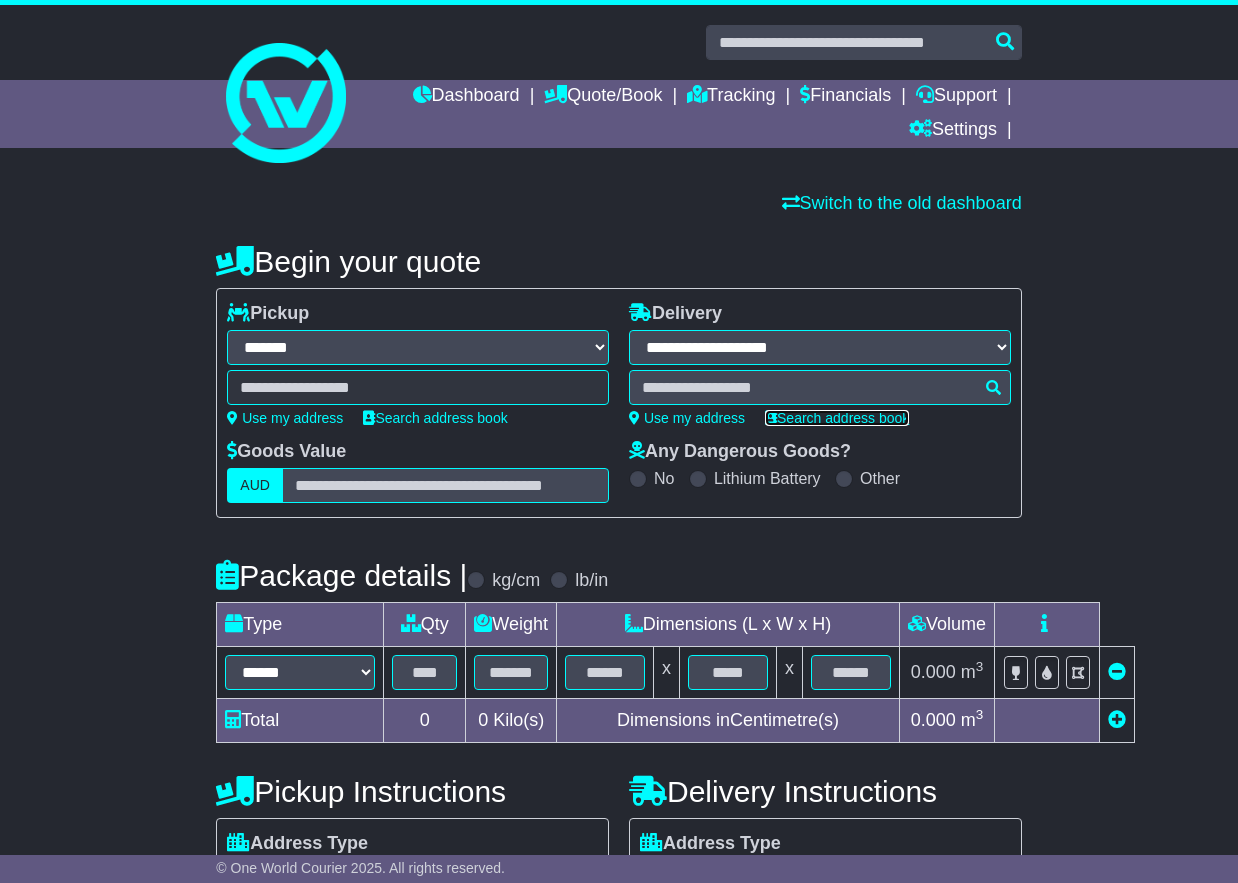 click on "Search address book" at bounding box center (837, 418) 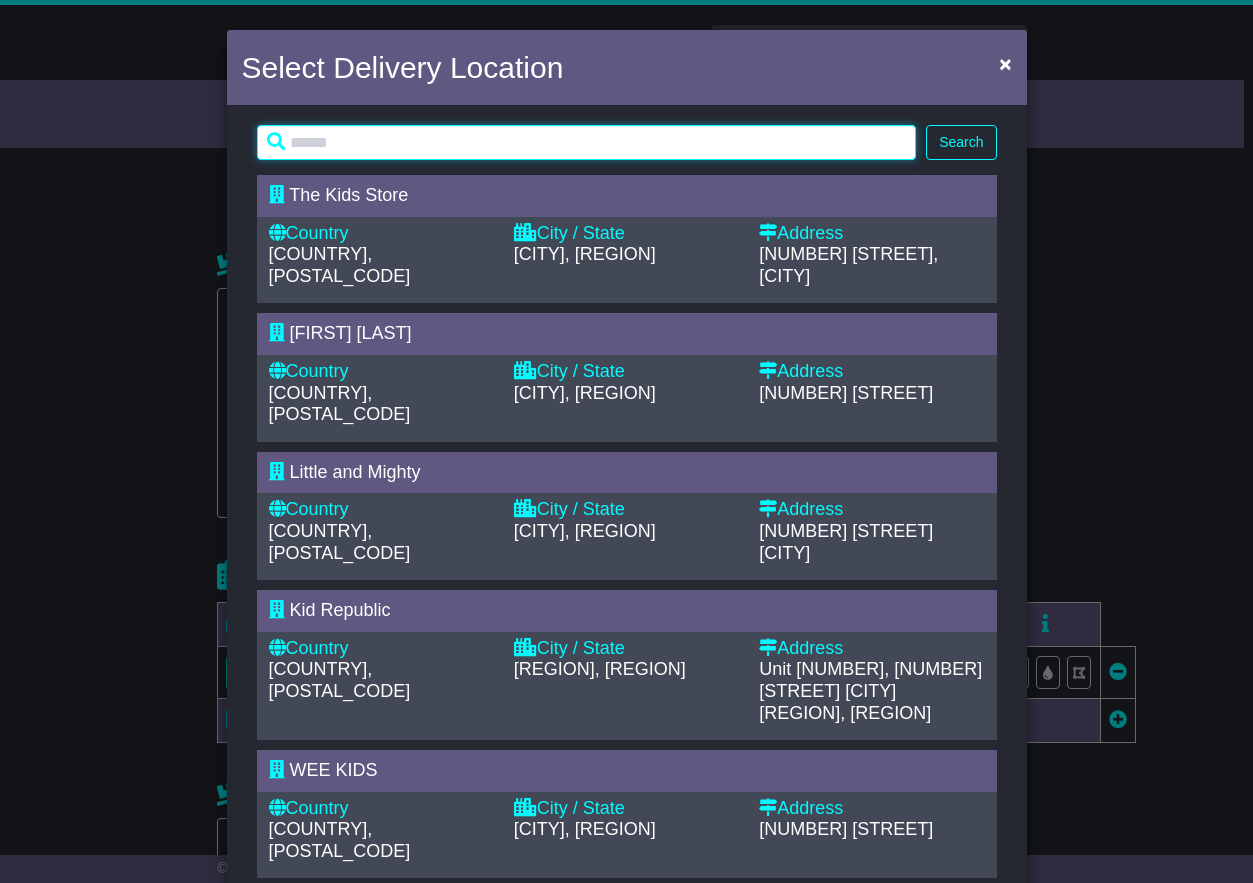 click at bounding box center [587, 142] 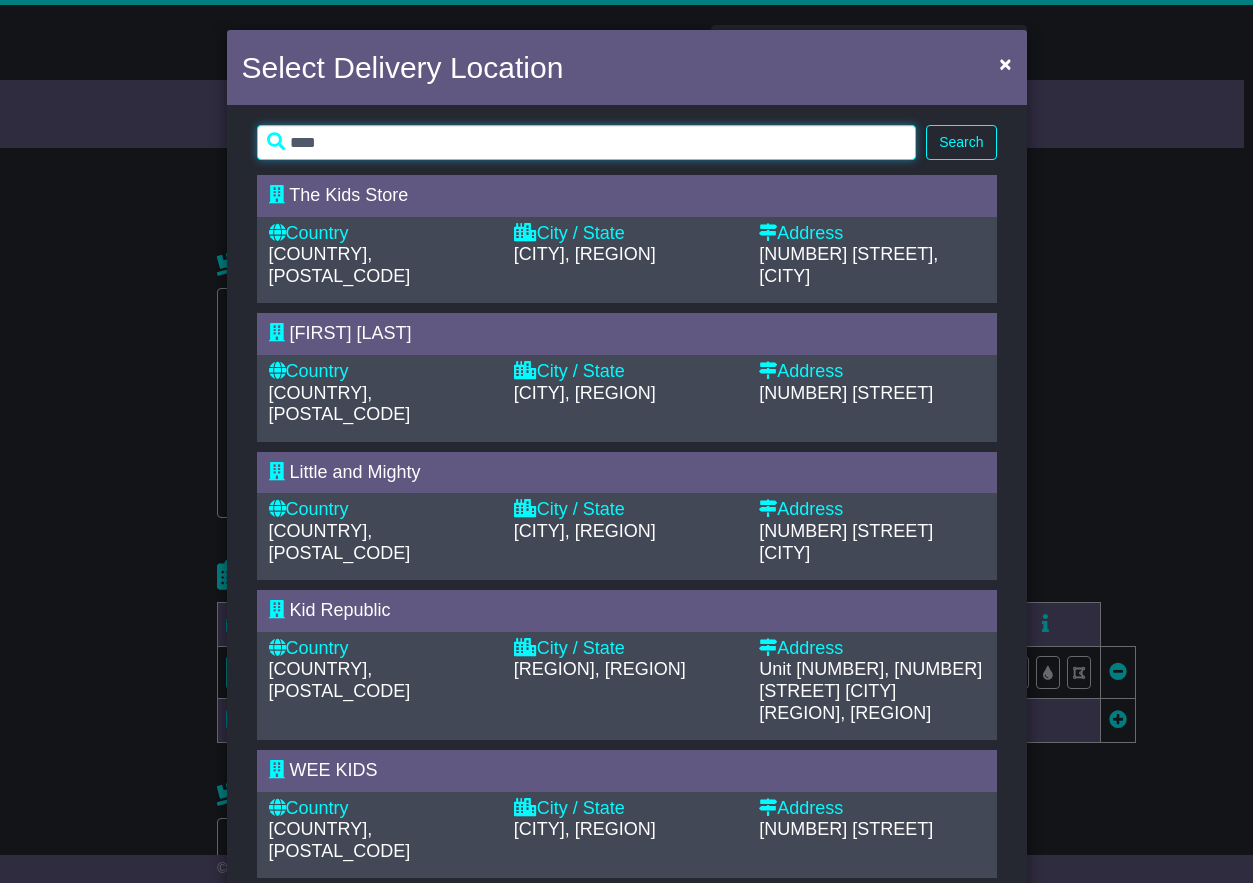 type on "***" 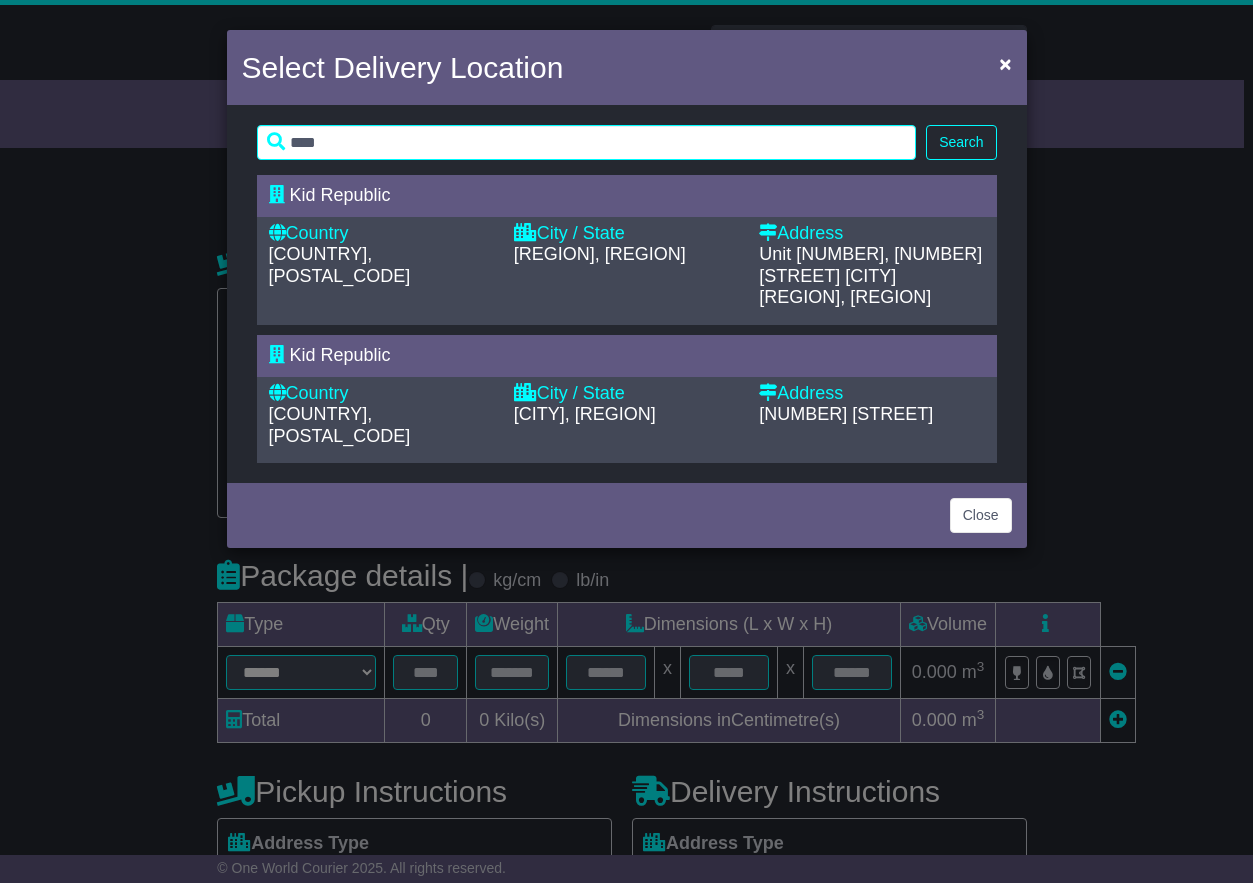 click on "HAMILTON CENTRAL, Waikato" at bounding box center (626, 415) 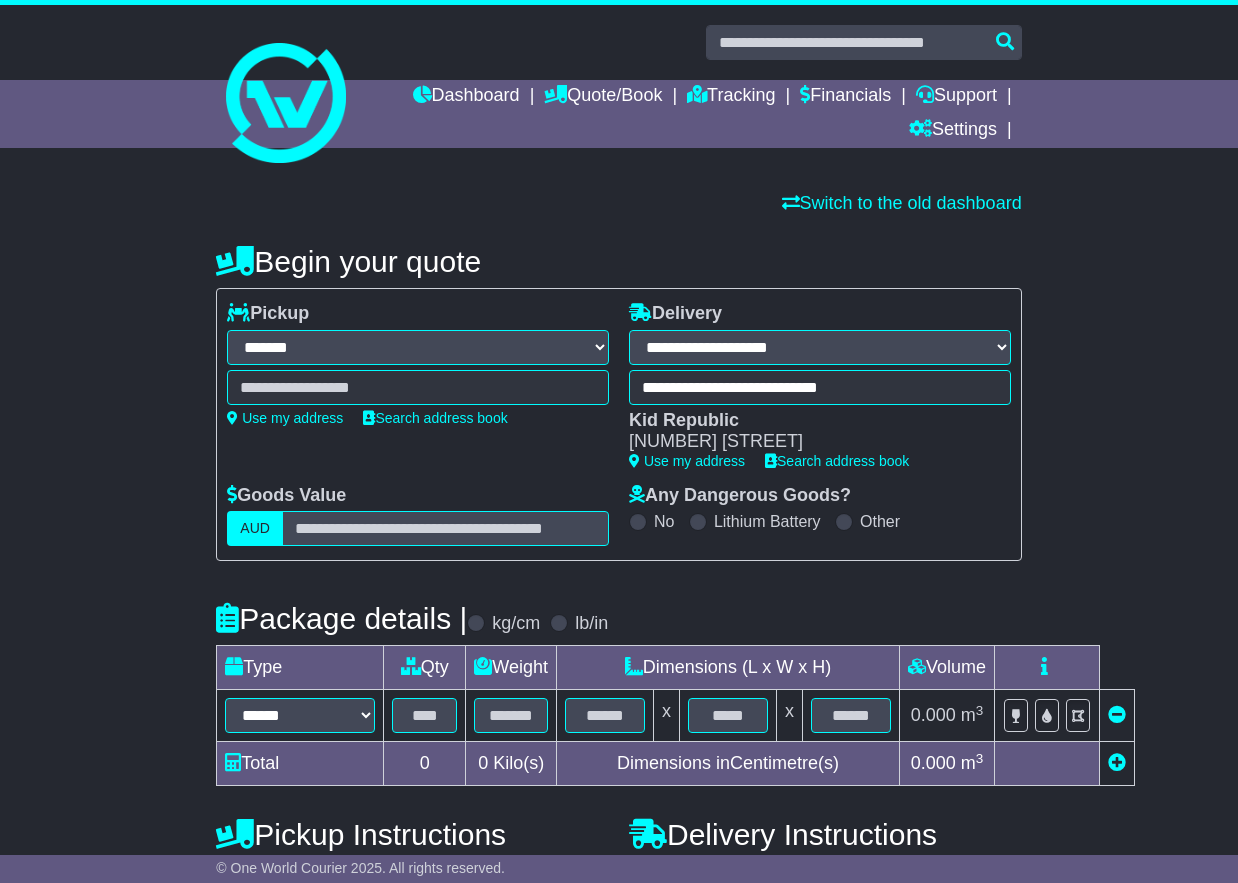 type on "**********" 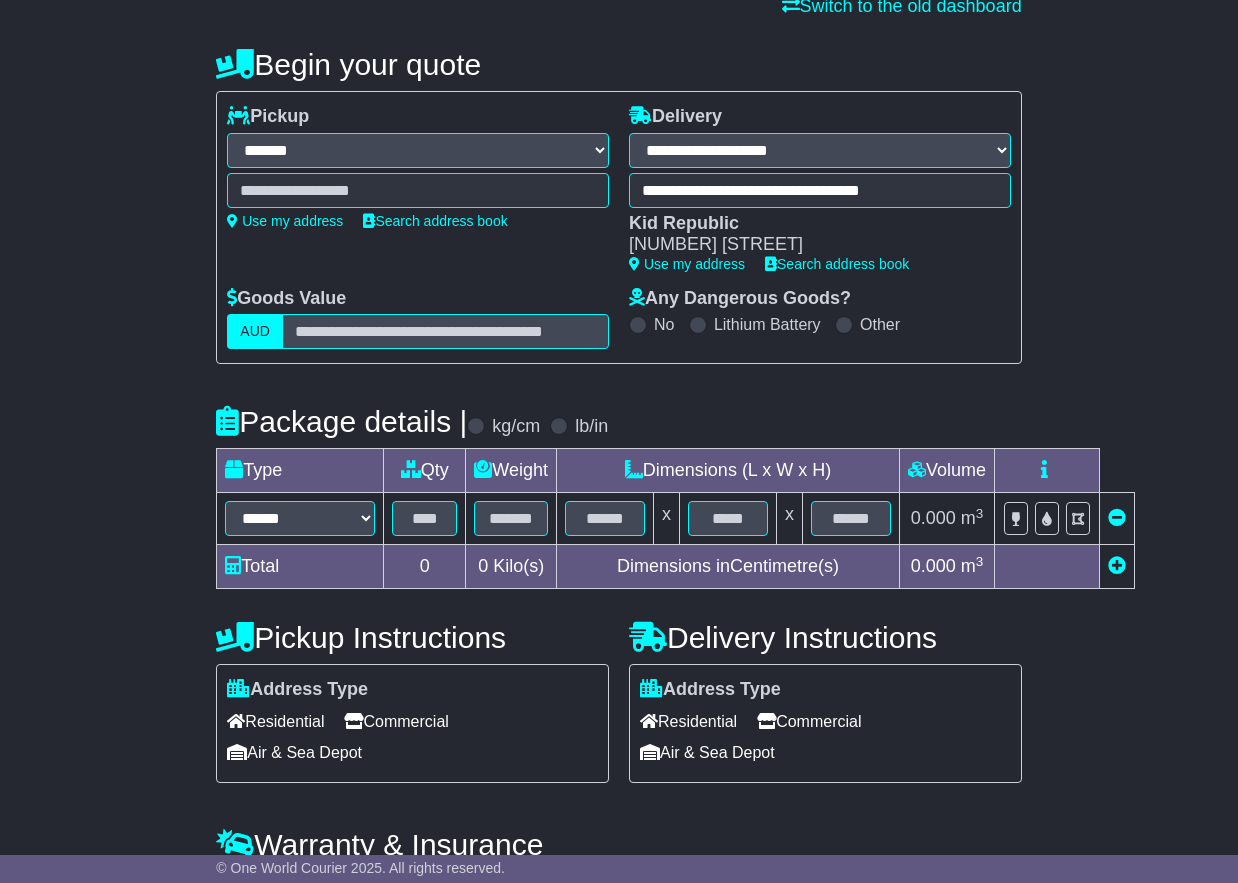 scroll, scrollTop: 262, scrollLeft: 0, axis: vertical 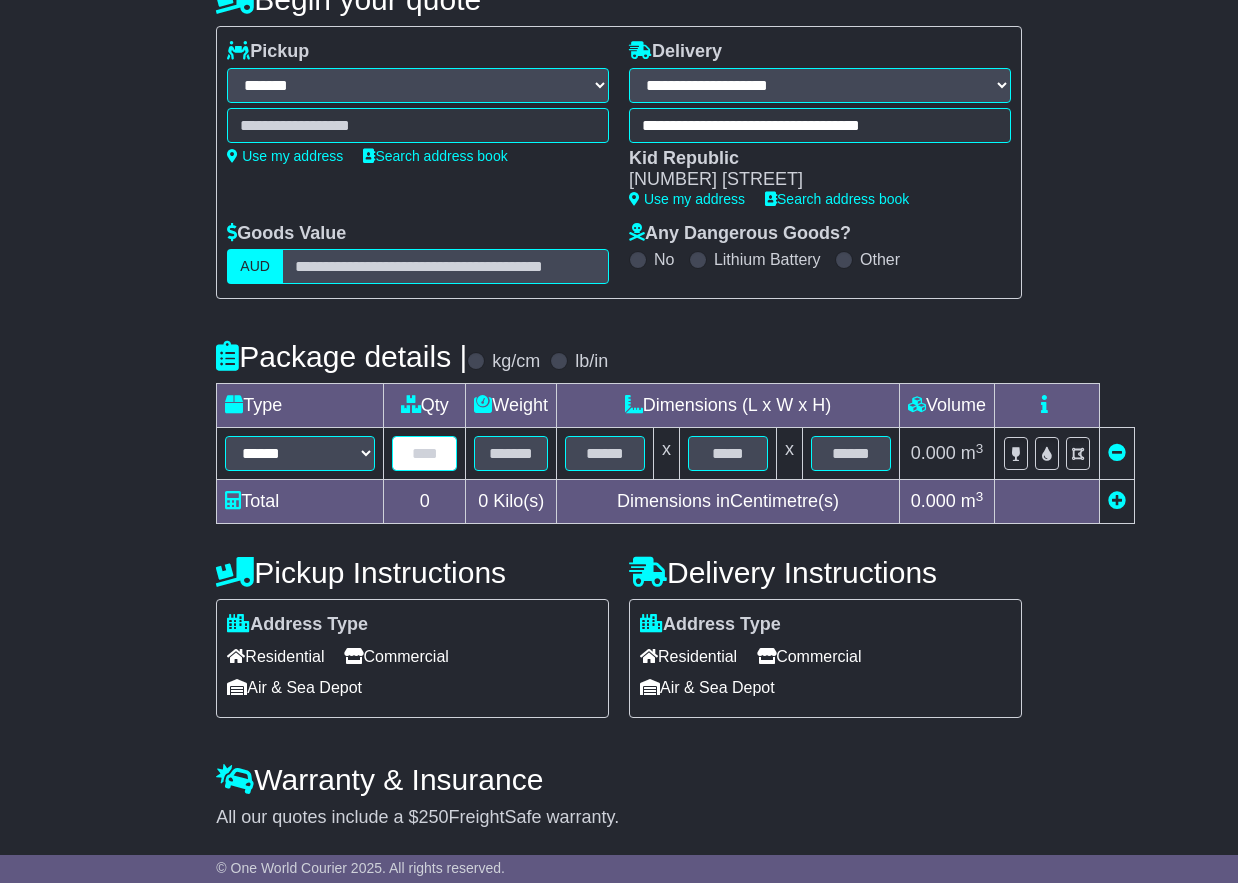 click at bounding box center (424, 453) 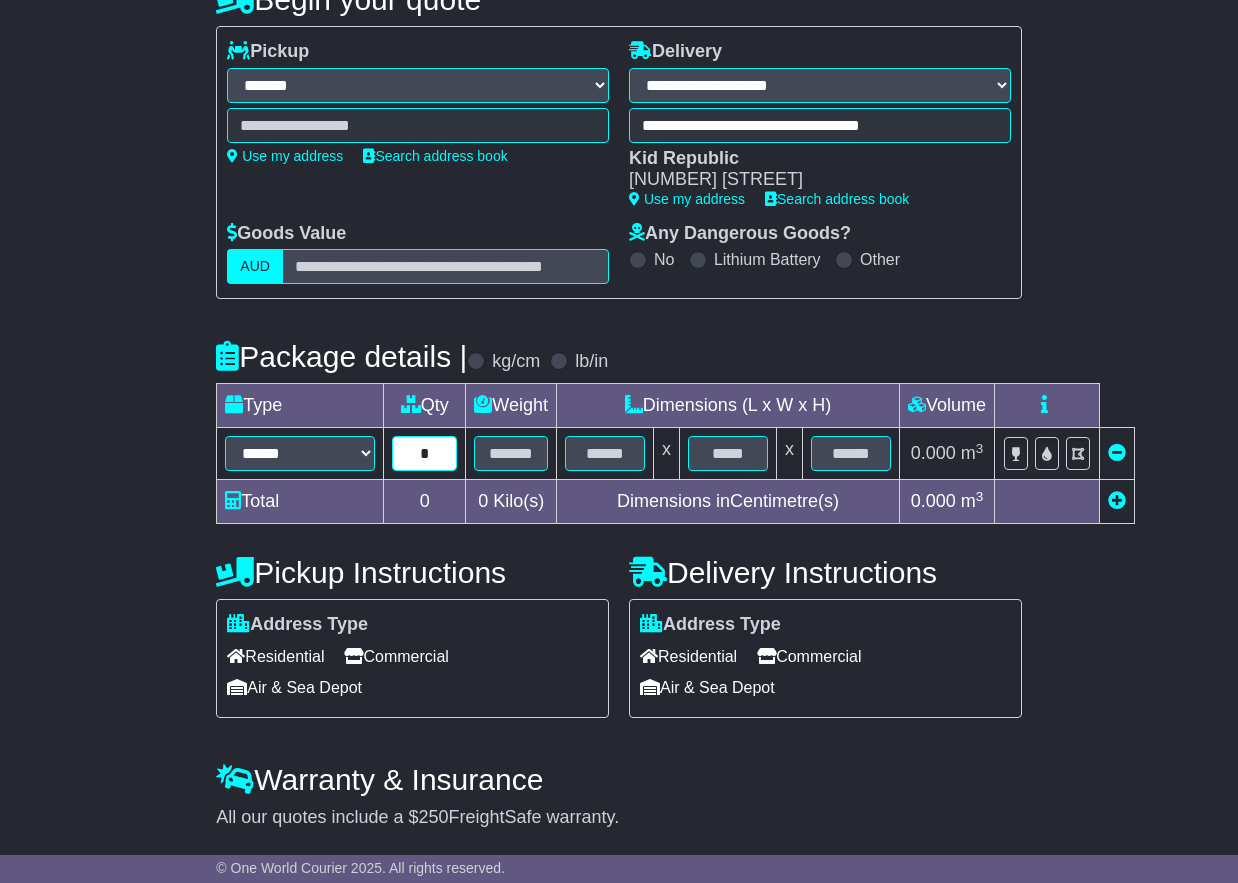 type on "*" 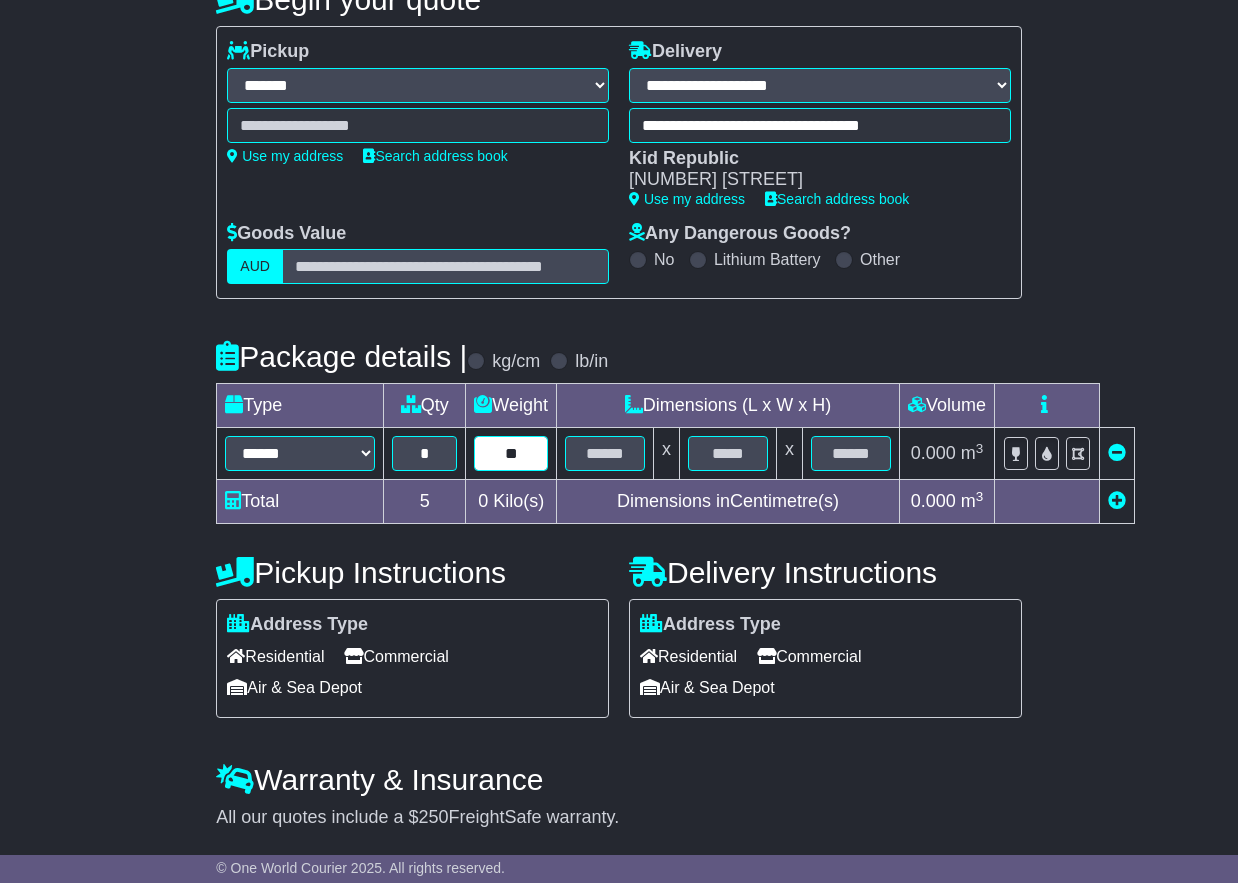 type on "**" 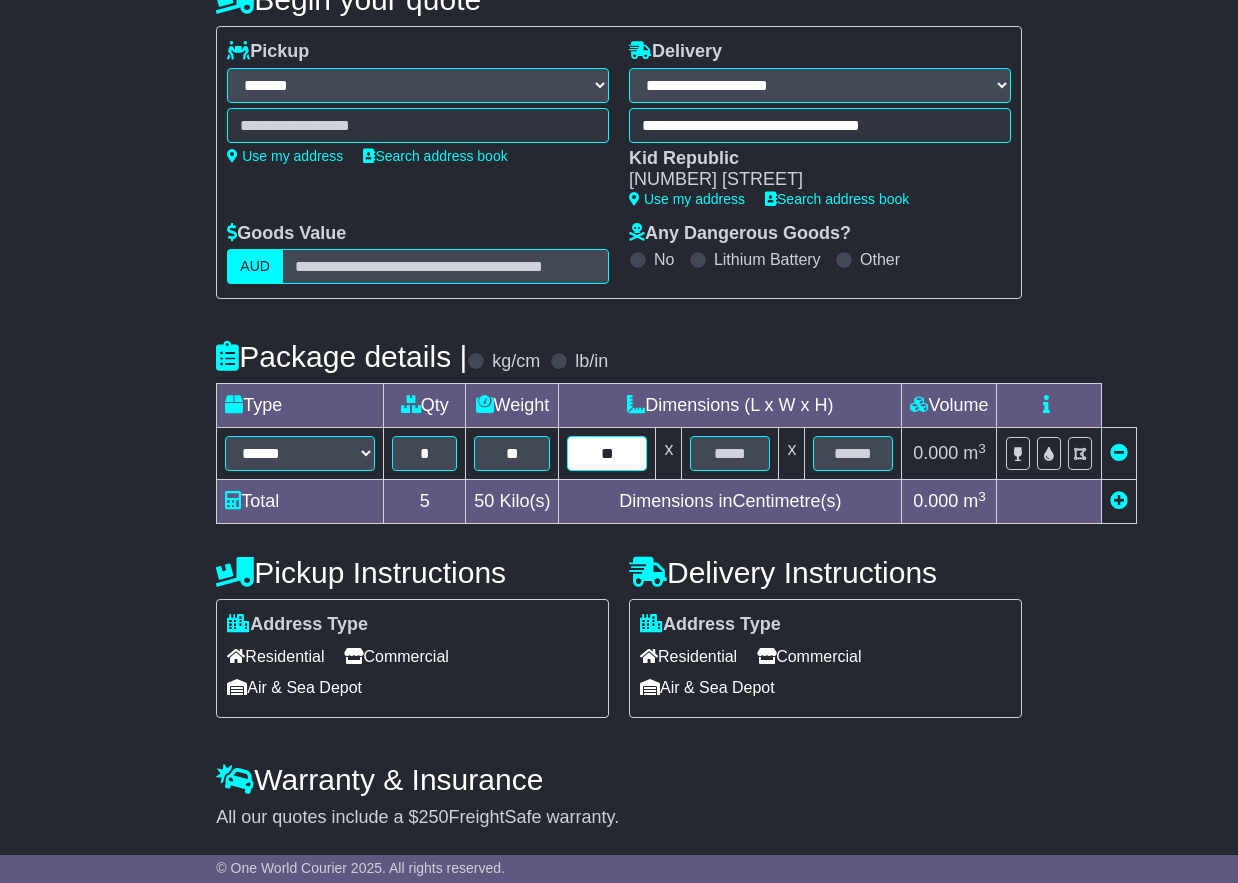 type on "**" 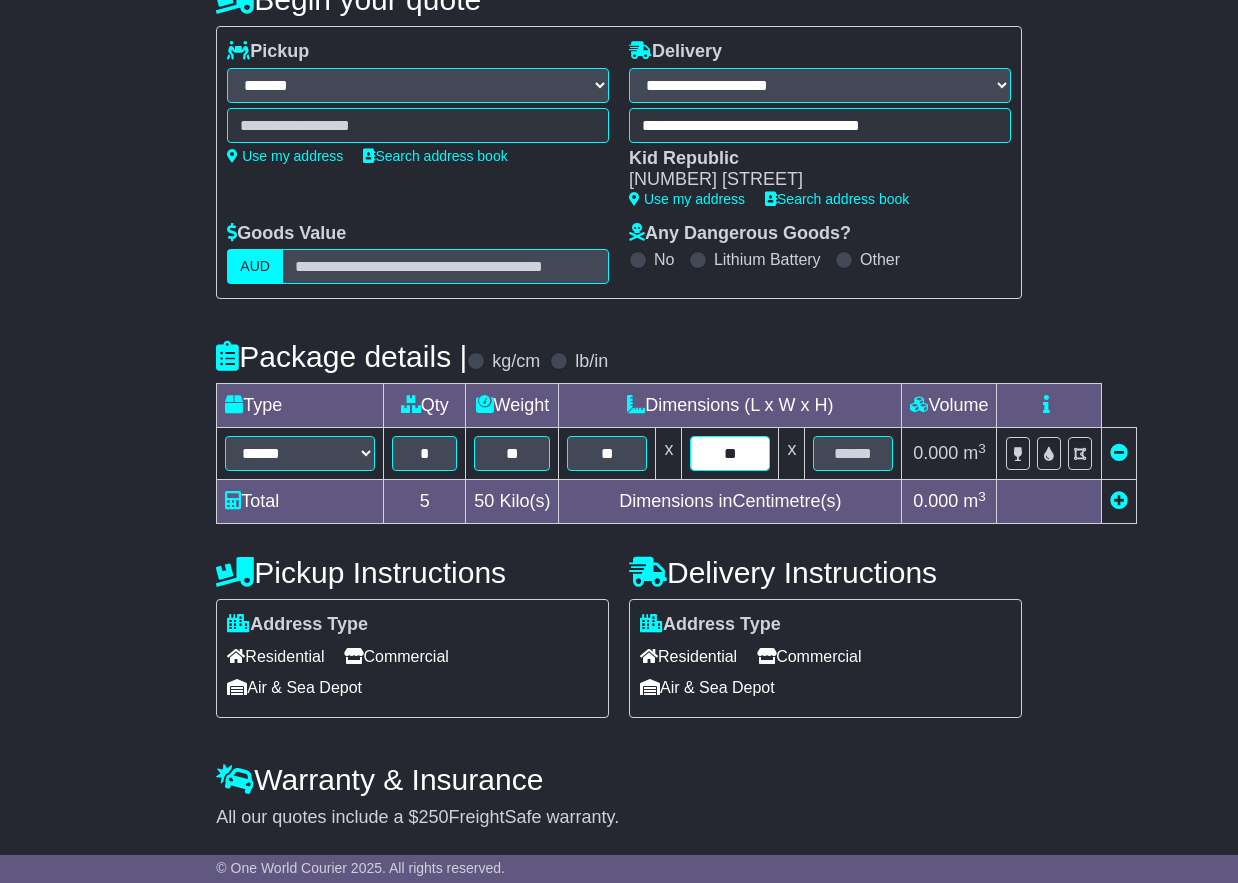 type on "**" 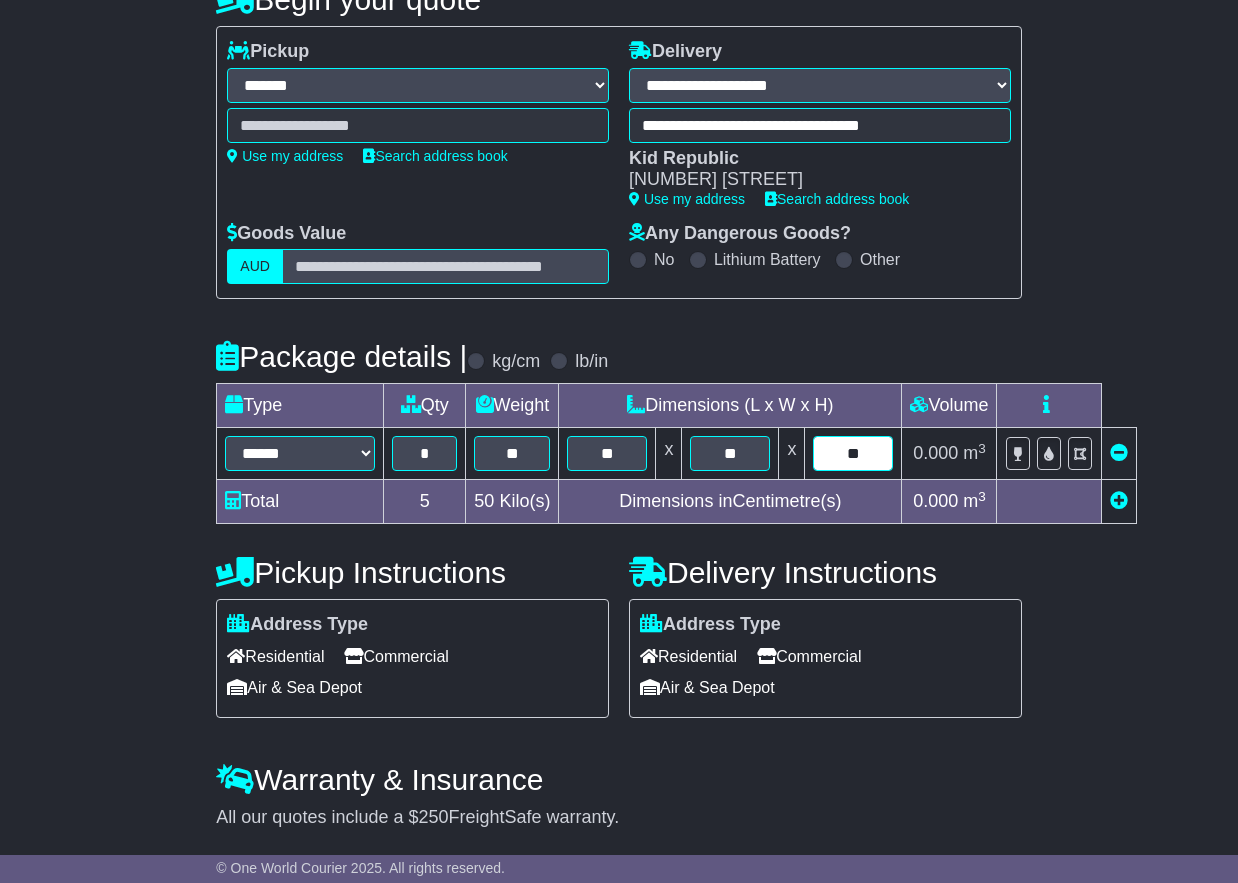 type on "**" 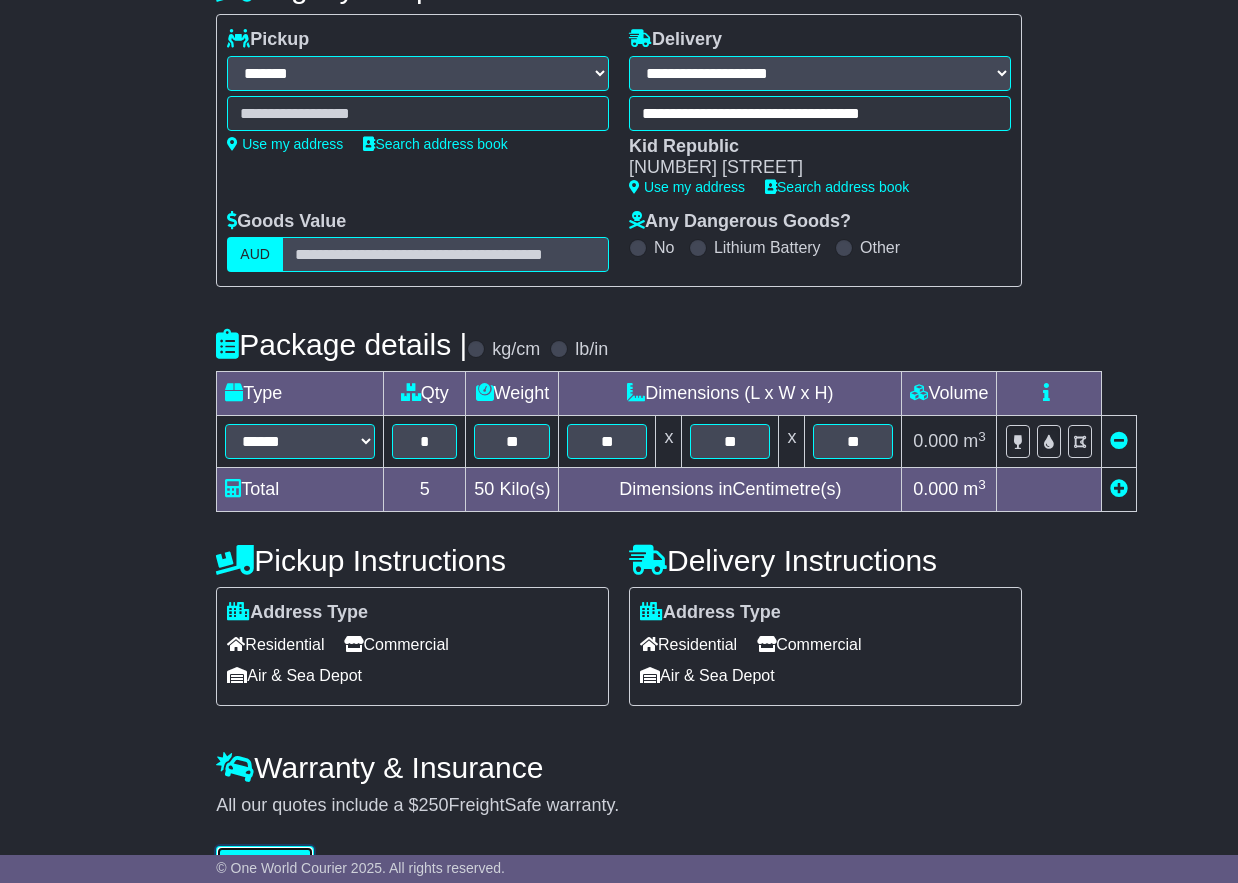 type 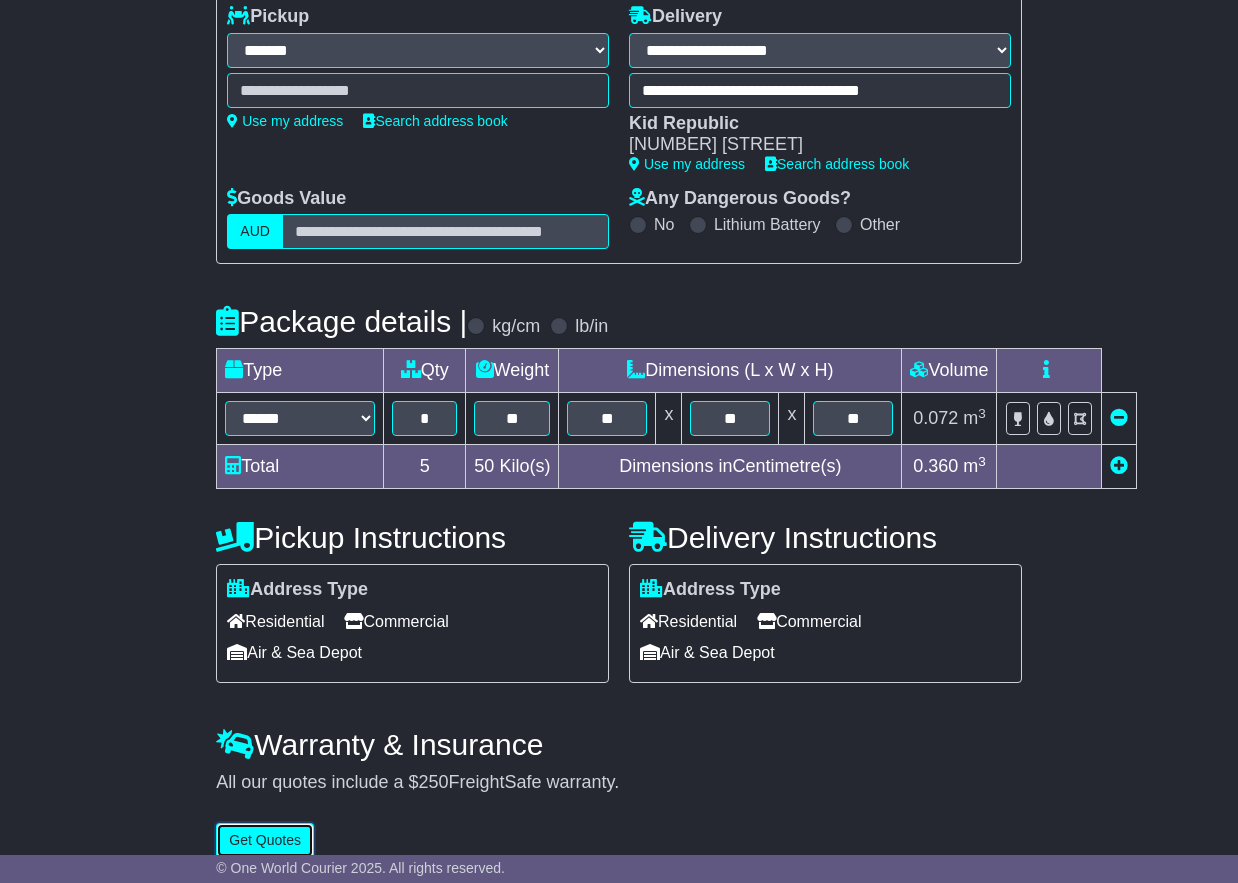 scroll, scrollTop: 324, scrollLeft: 0, axis: vertical 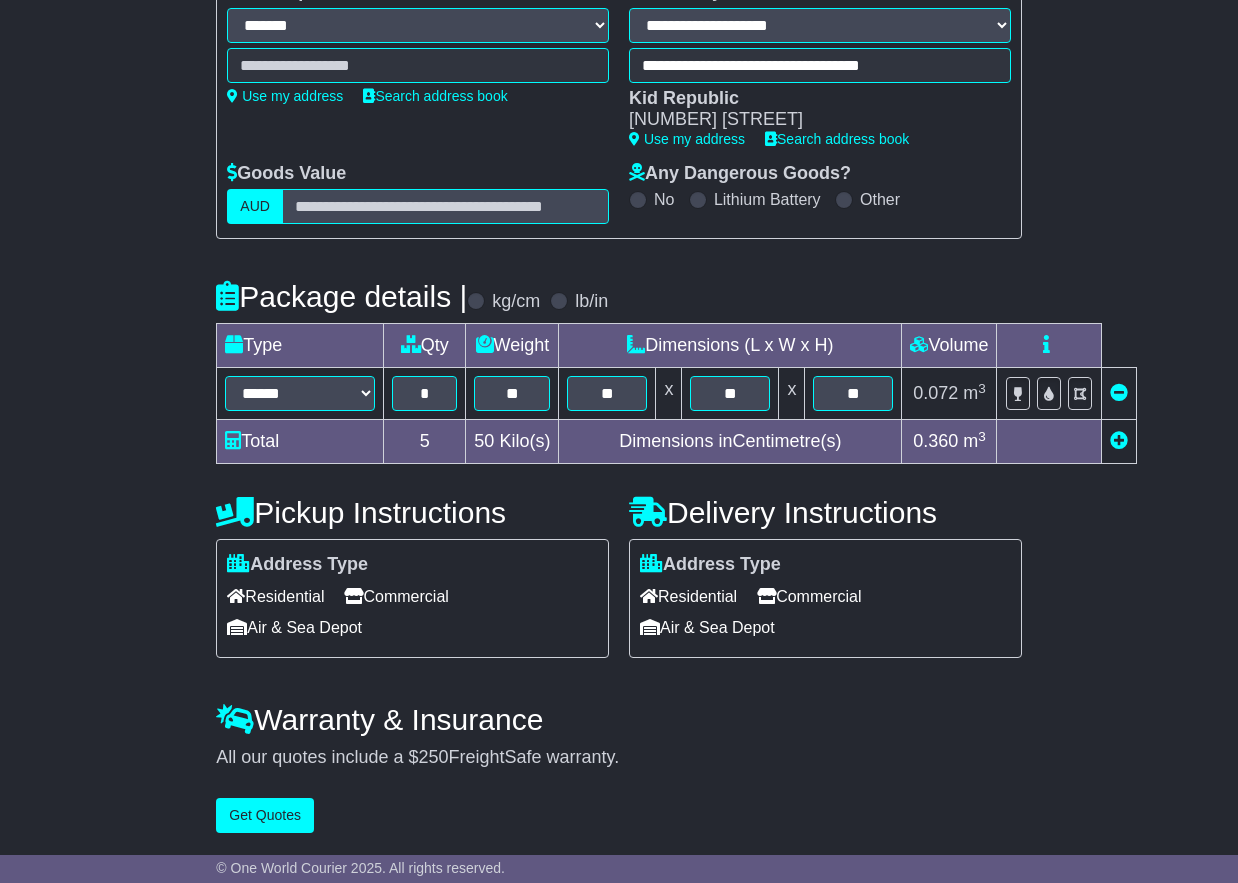 click on "Commercial" at bounding box center [396, 596] 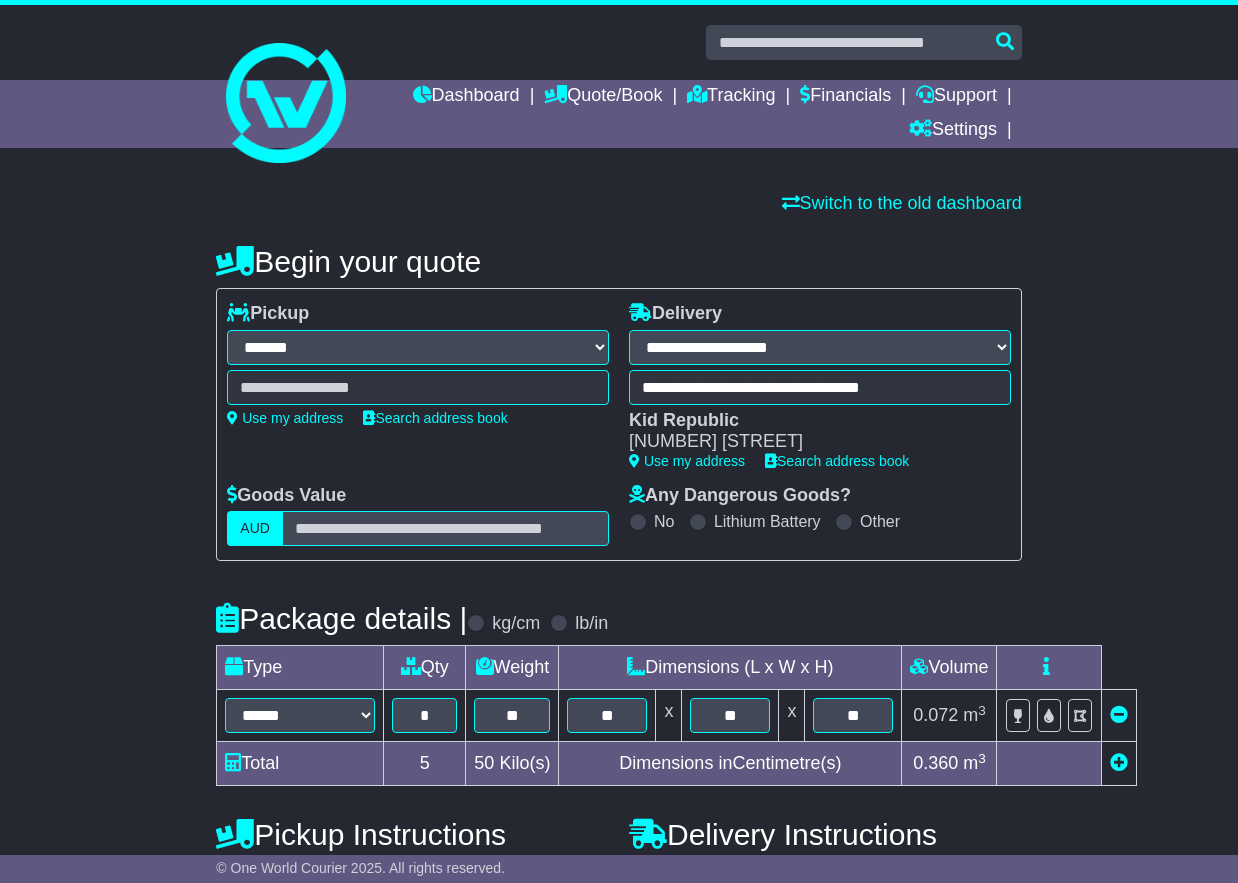 click at bounding box center (418, 387) 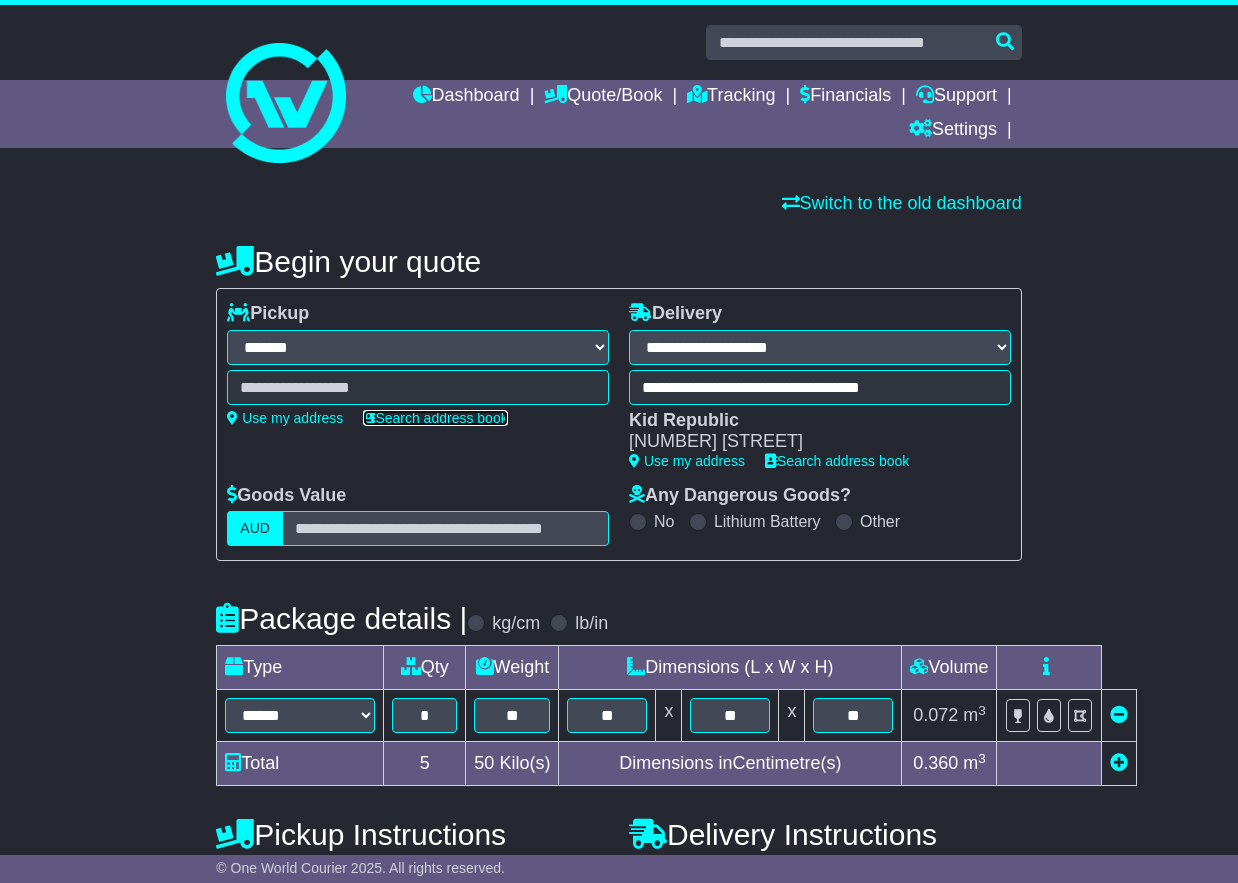 click on "Search address book" at bounding box center (435, 418) 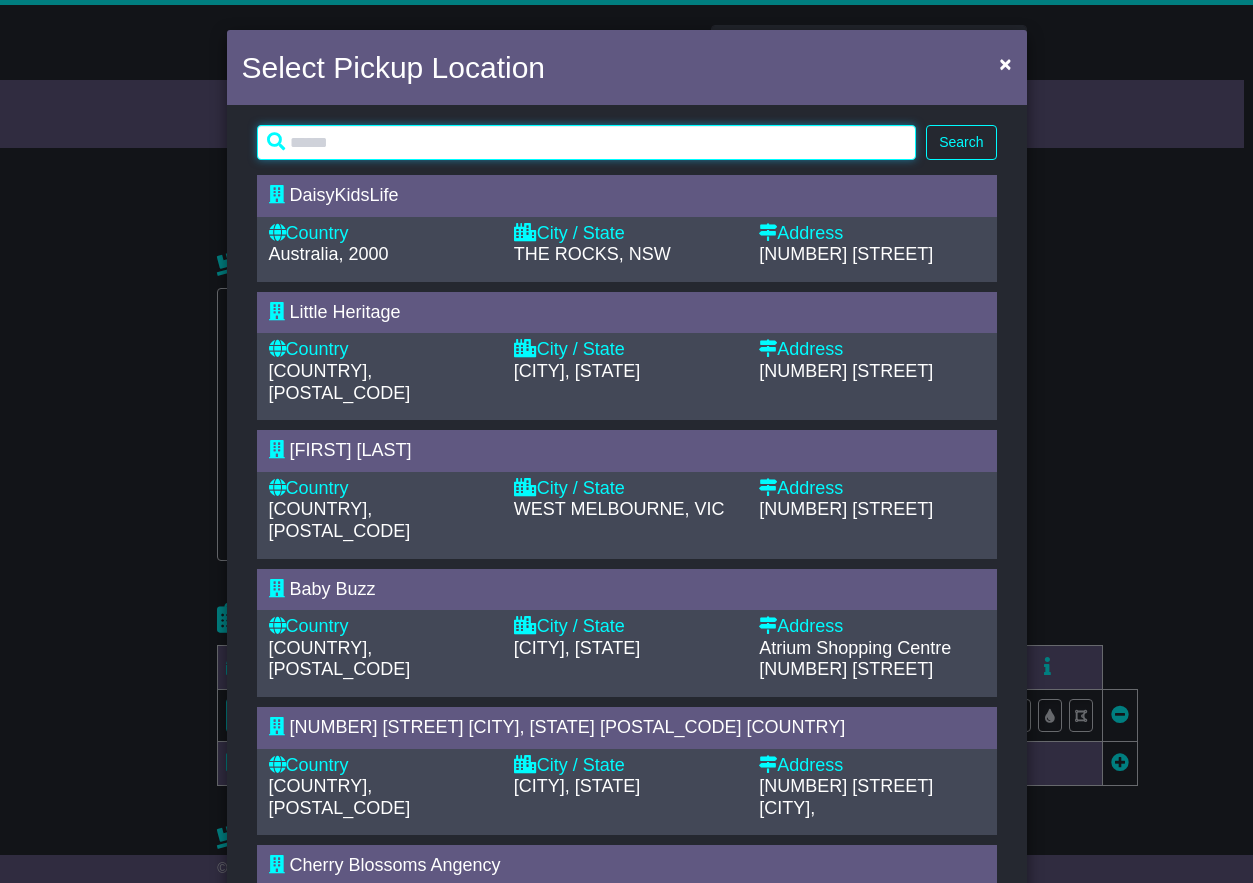 click at bounding box center [587, 142] 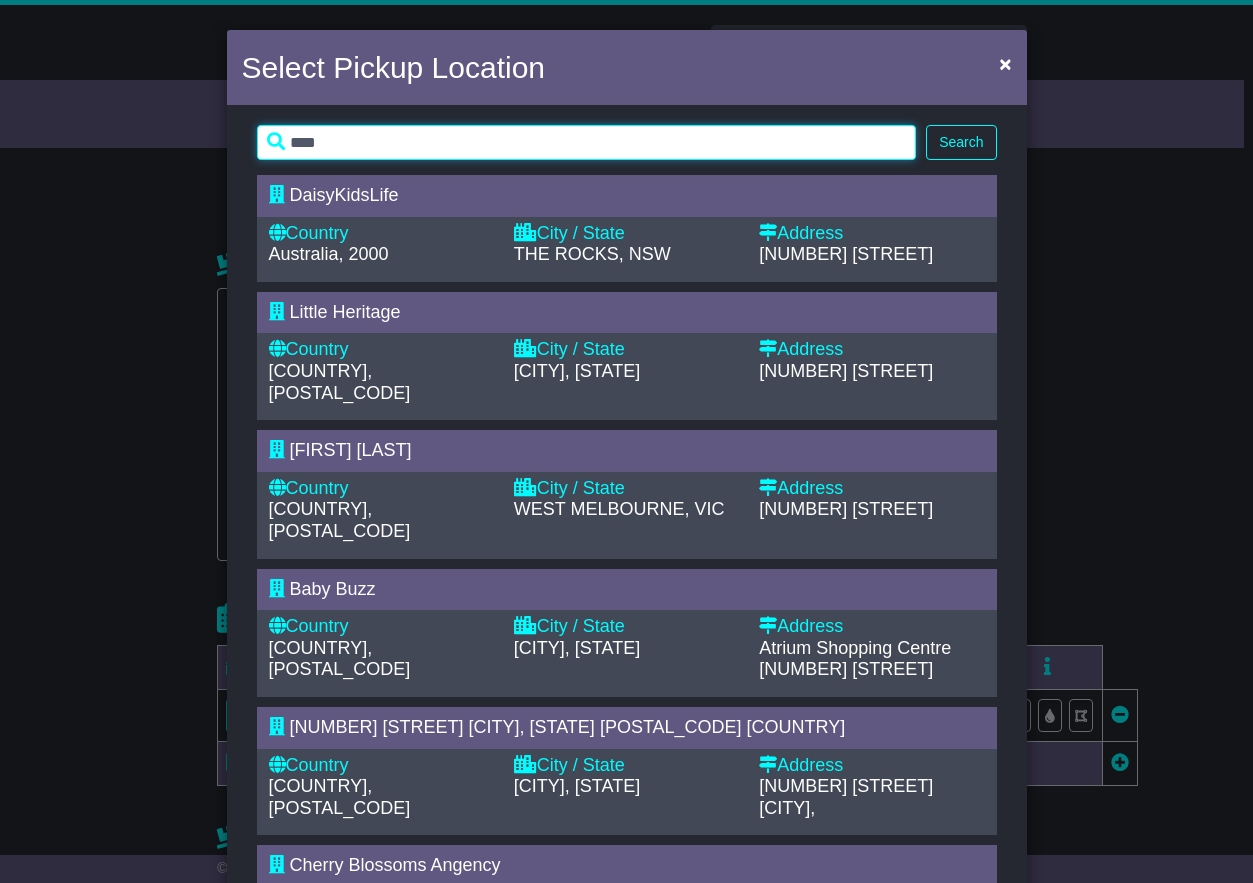 type on "****" 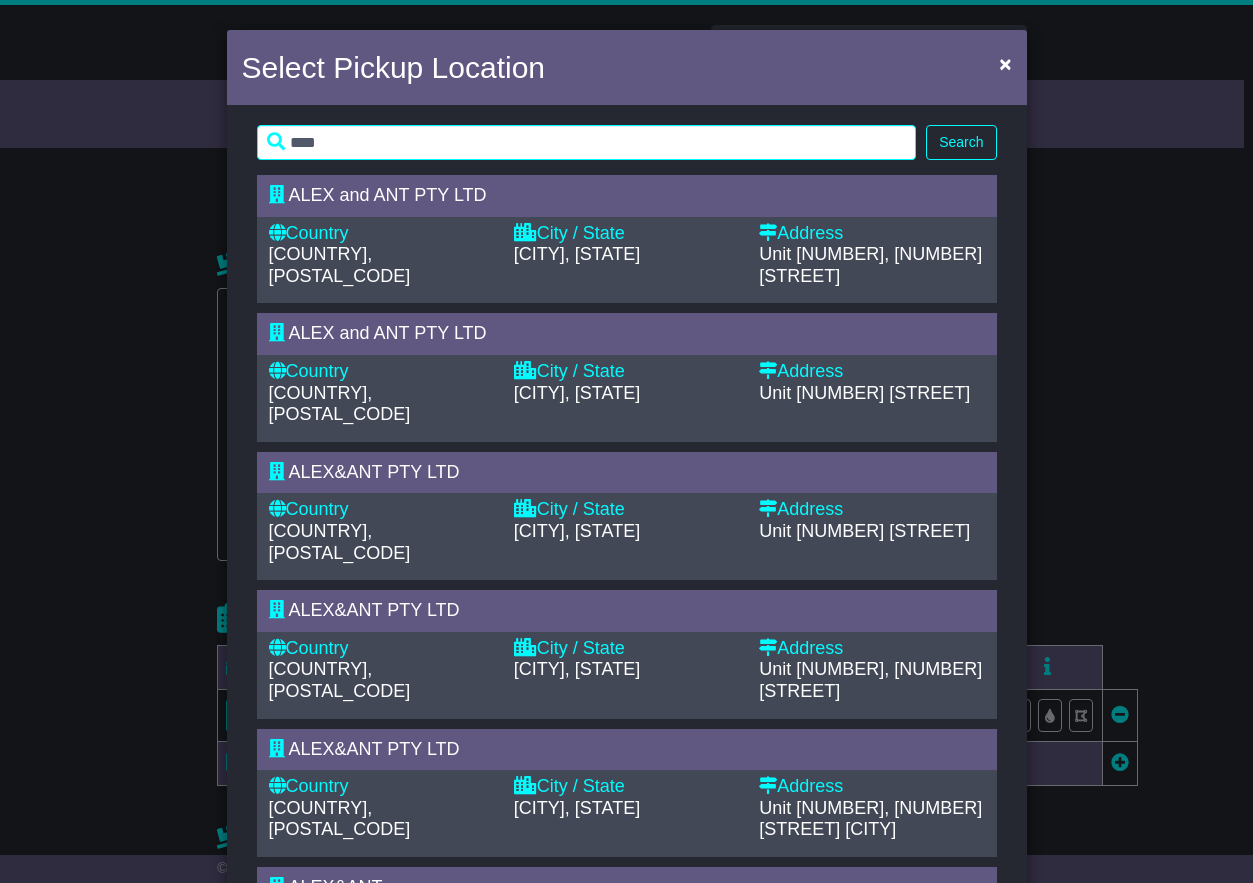 click on "Australia, 6159" at bounding box center [381, 404] 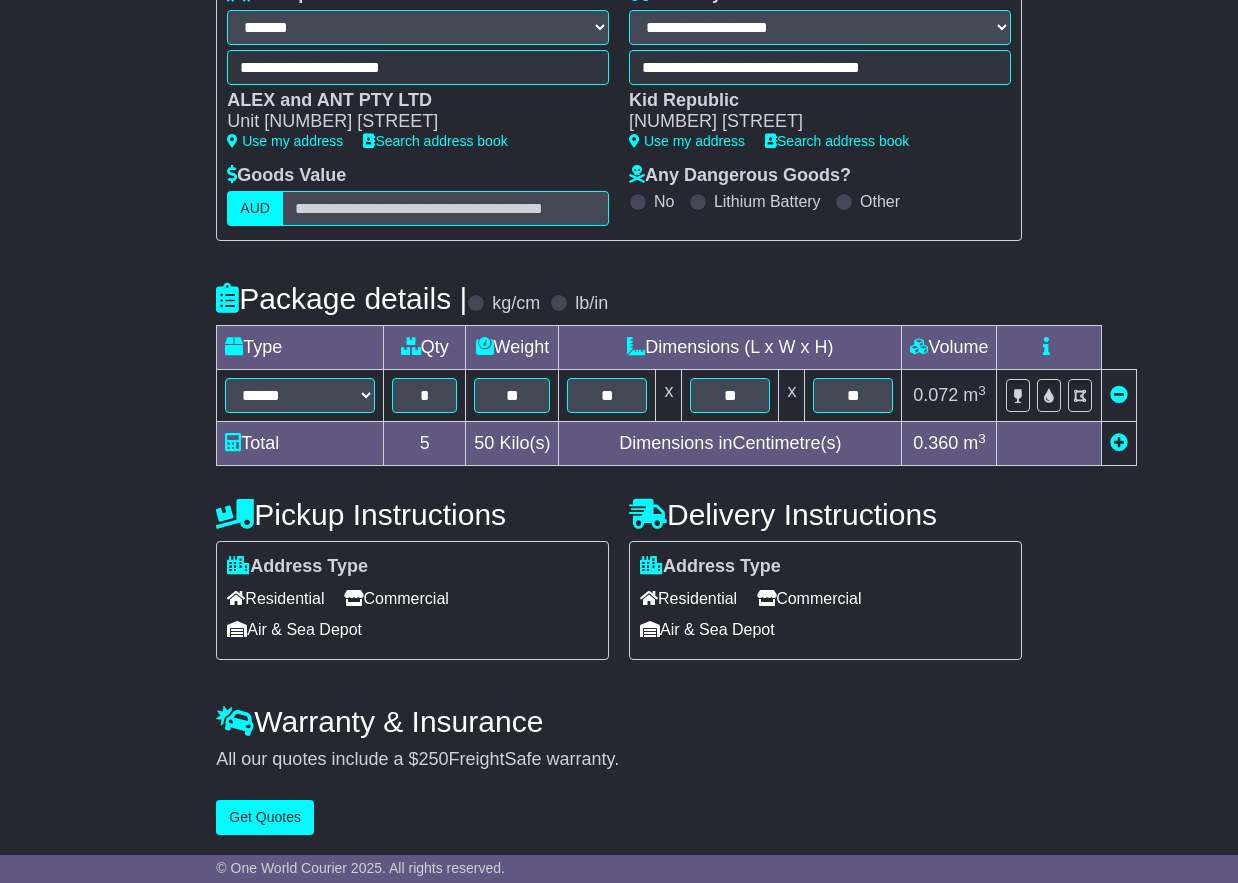 scroll, scrollTop: 324, scrollLeft: 0, axis: vertical 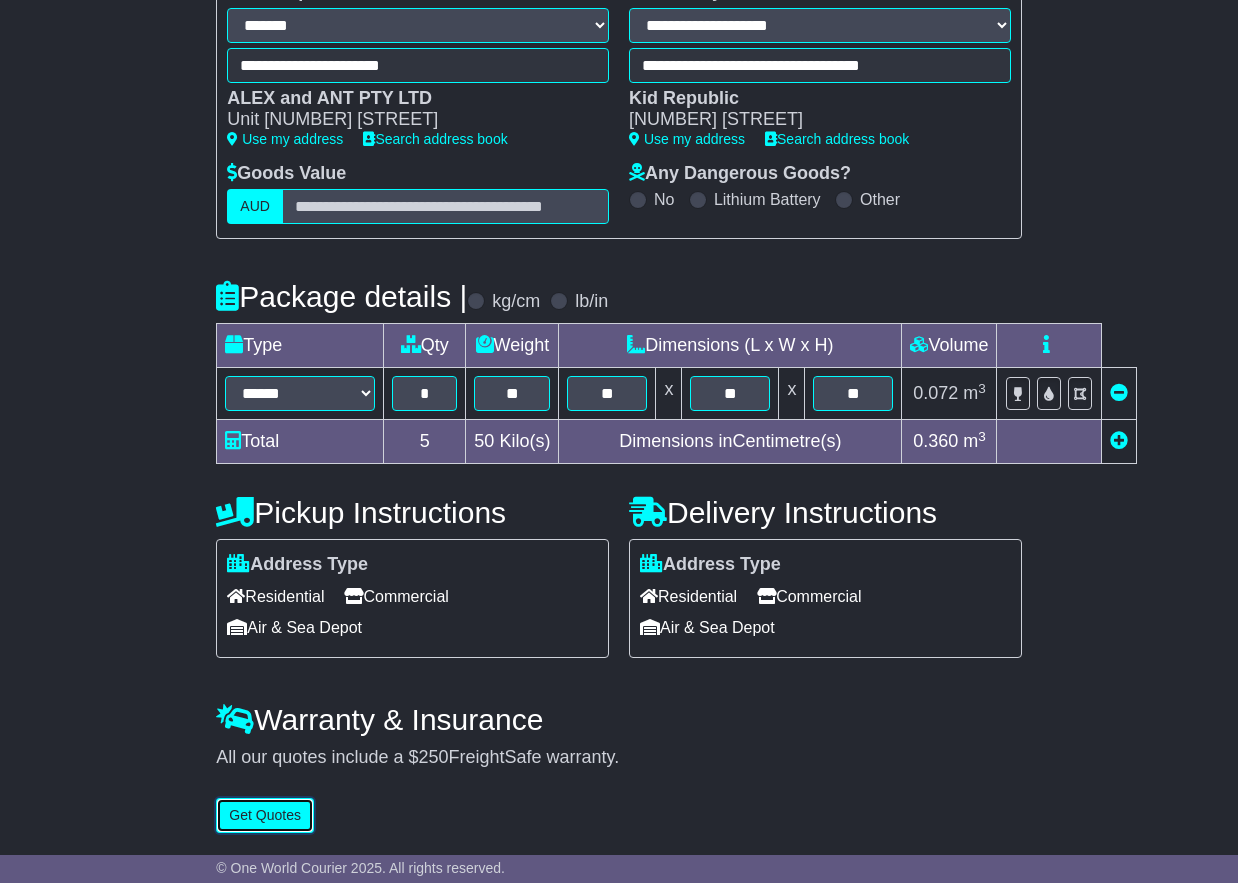 click on "Get Quotes" at bounding box center [265, 815] 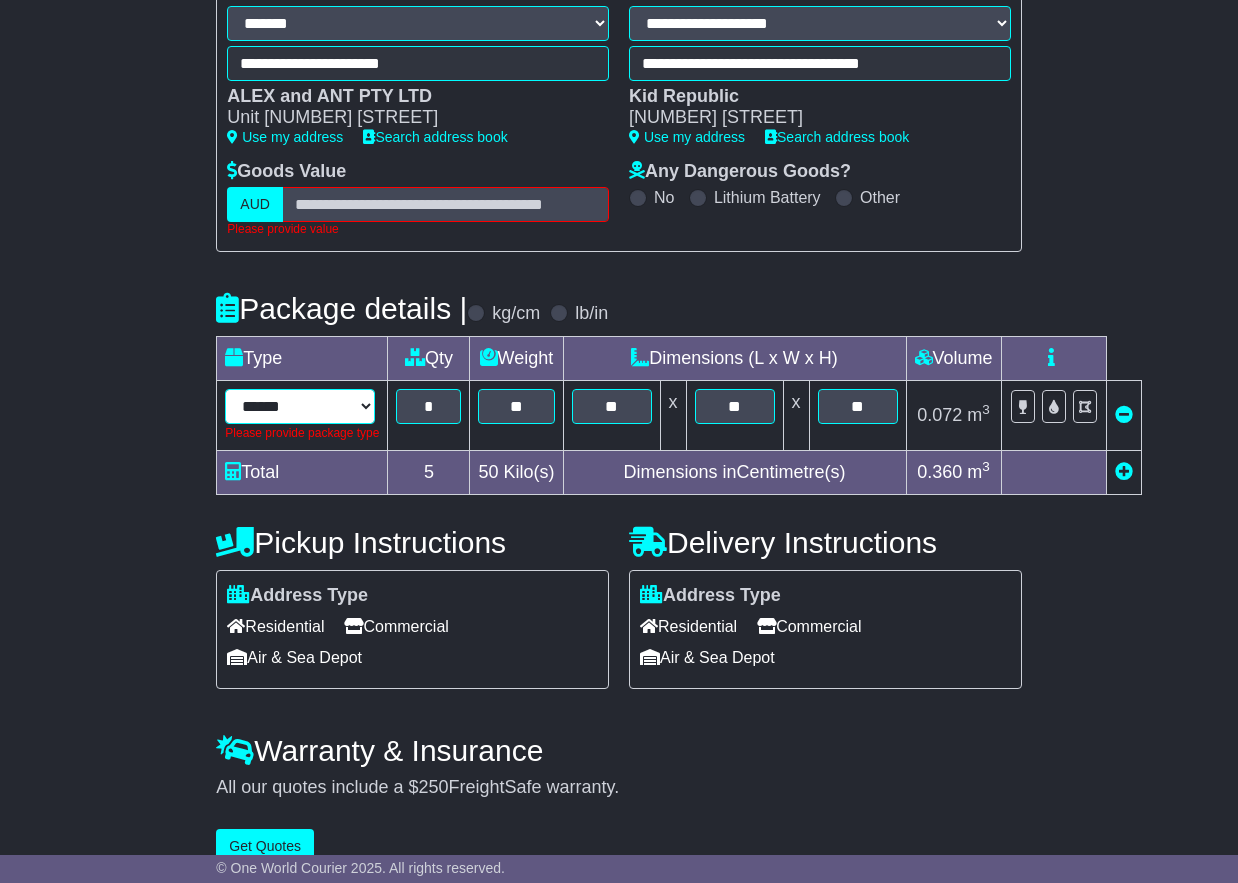 click on "****** ****** *** ******** ***** **** **** ****** *** *******" at bounding box center (300, 406) 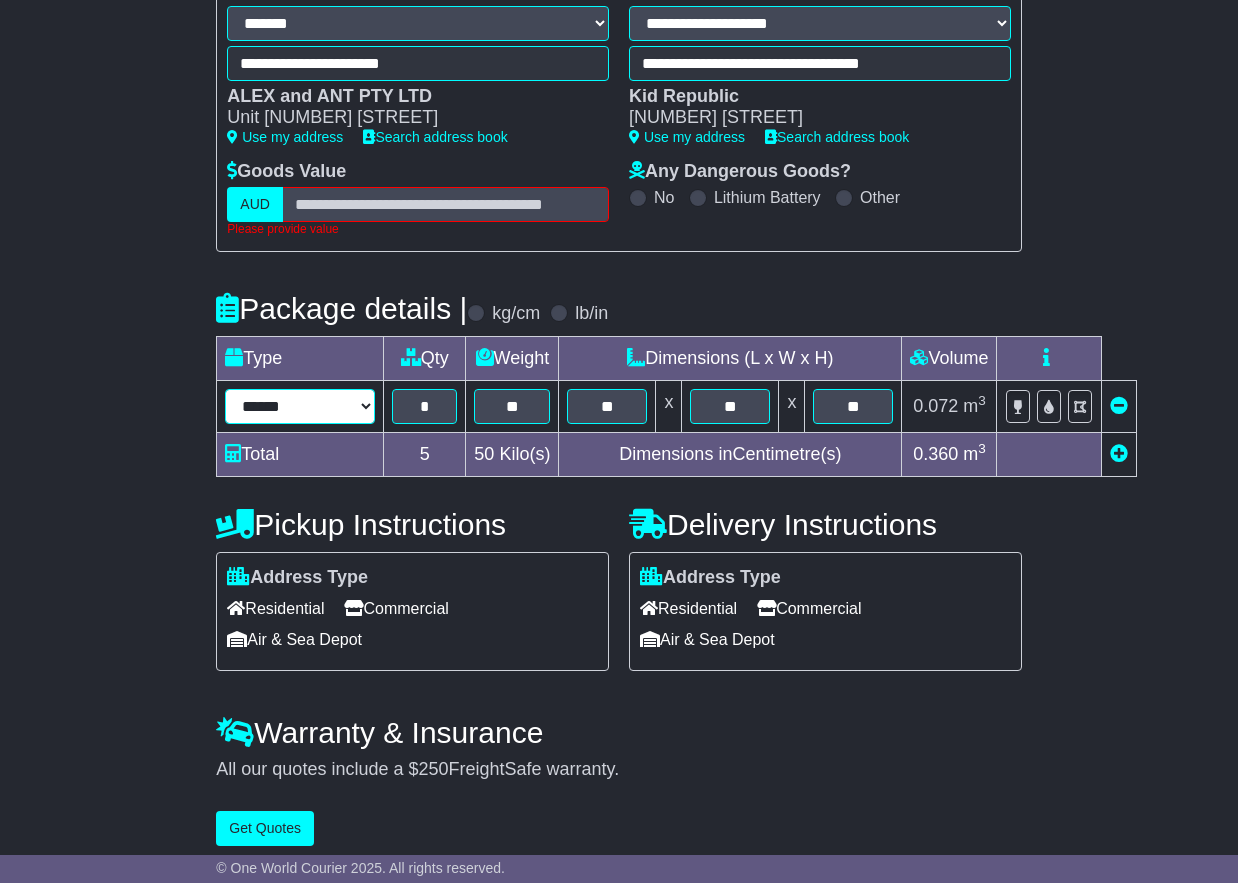 scroll, scrollTop: 339, scrollLeft: 0, axis: vertical 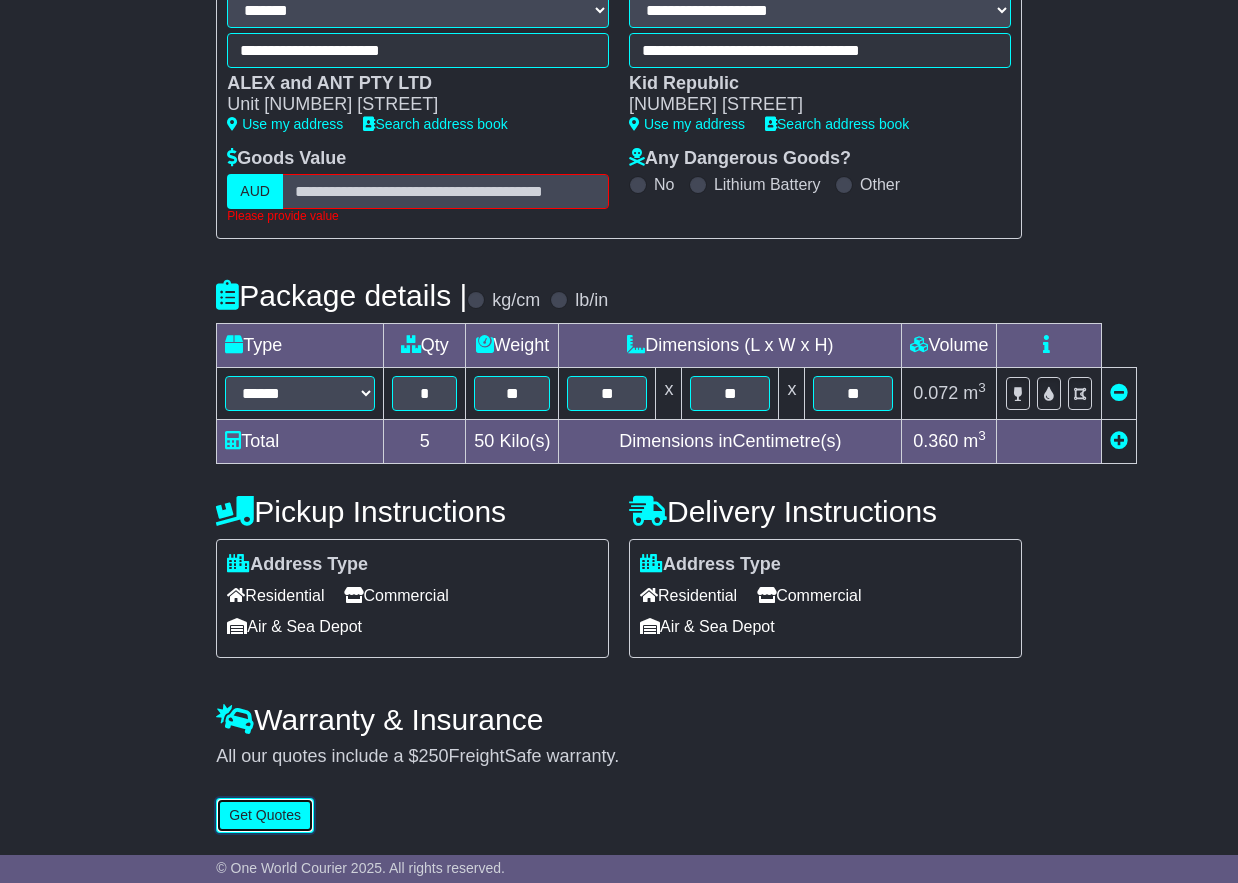 click on "Get Quotes" at bounding box center (265, 815) 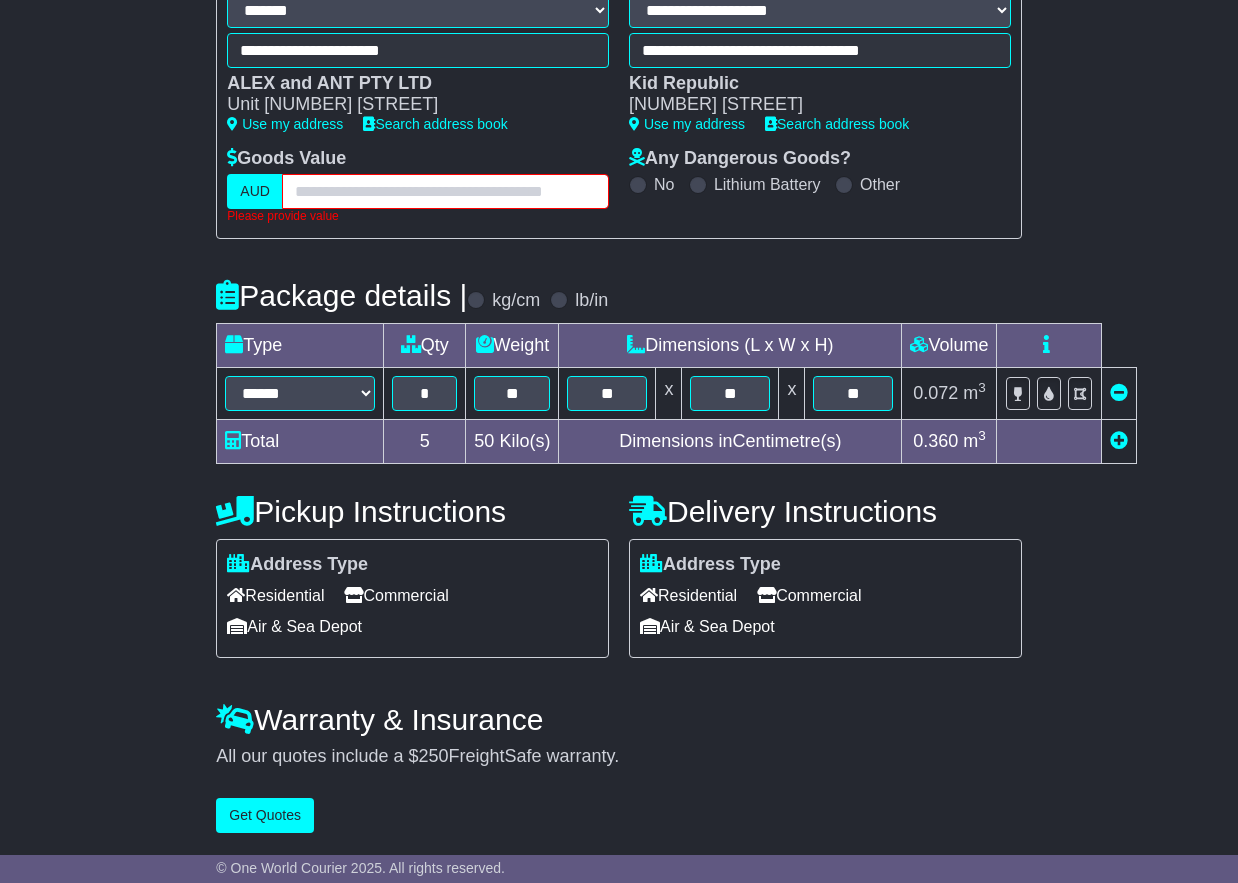 click at bounding box center [445, 191] 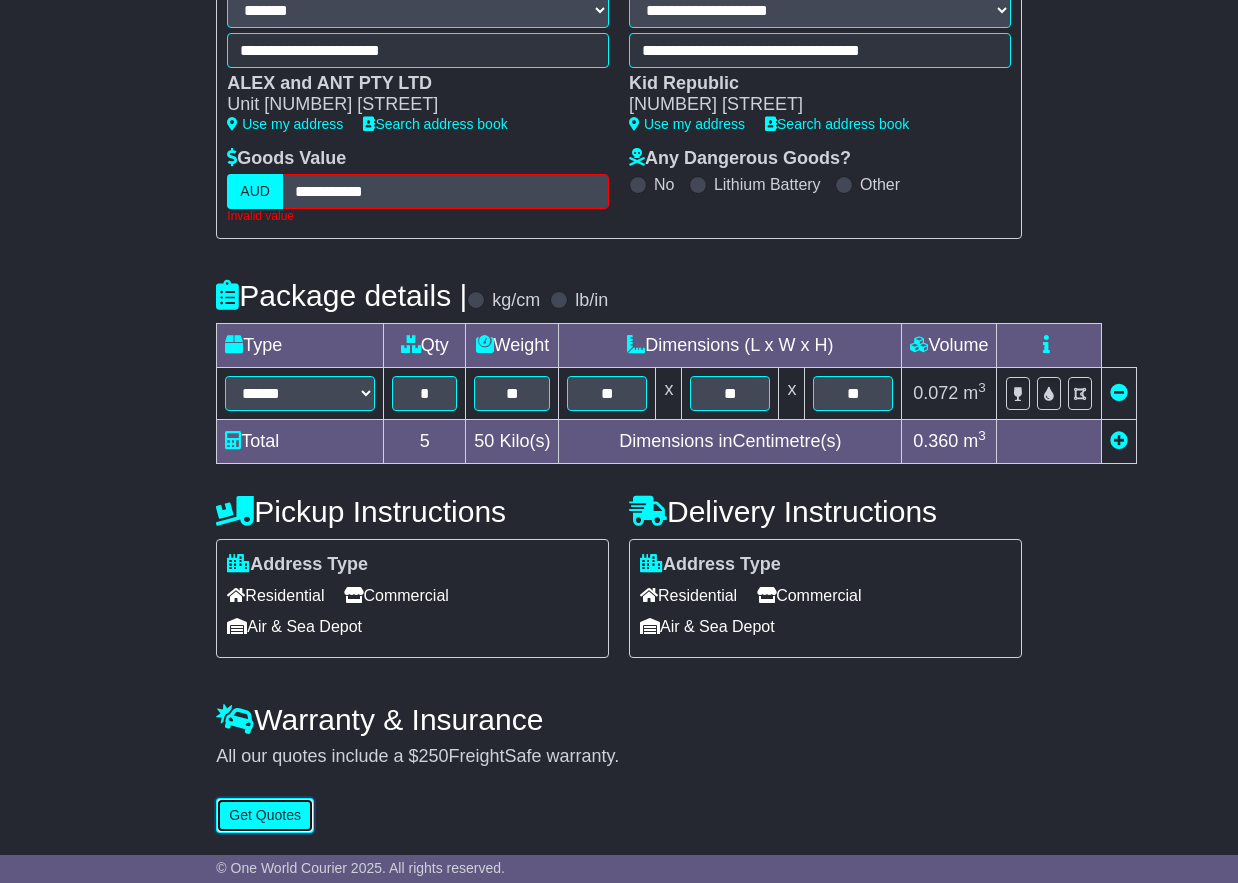 click on "Get Quotes" at bounding box center (265, 815) 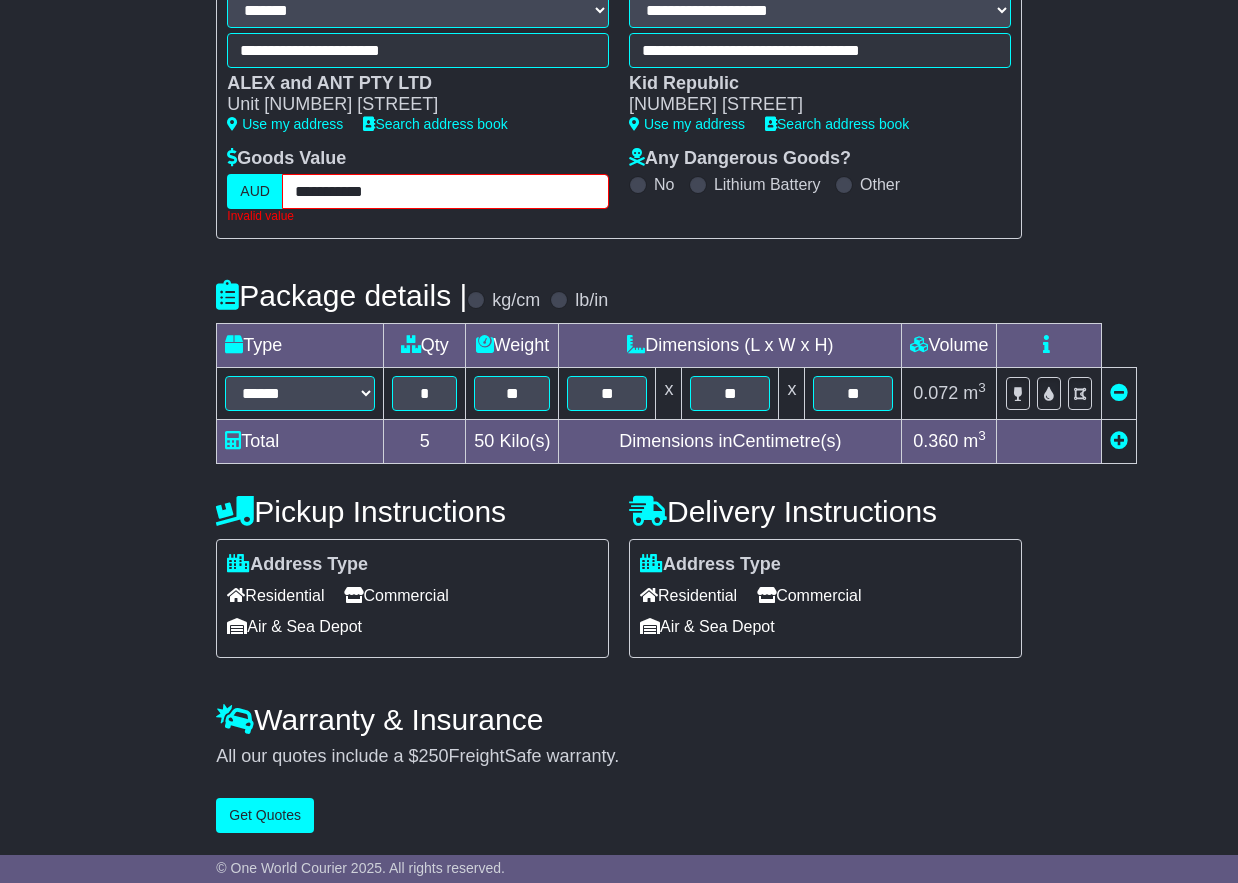drag, startPoint x: 315, startPoint y: 189, endPoint x: 274, endPoint y: 190, distance: 41.01219 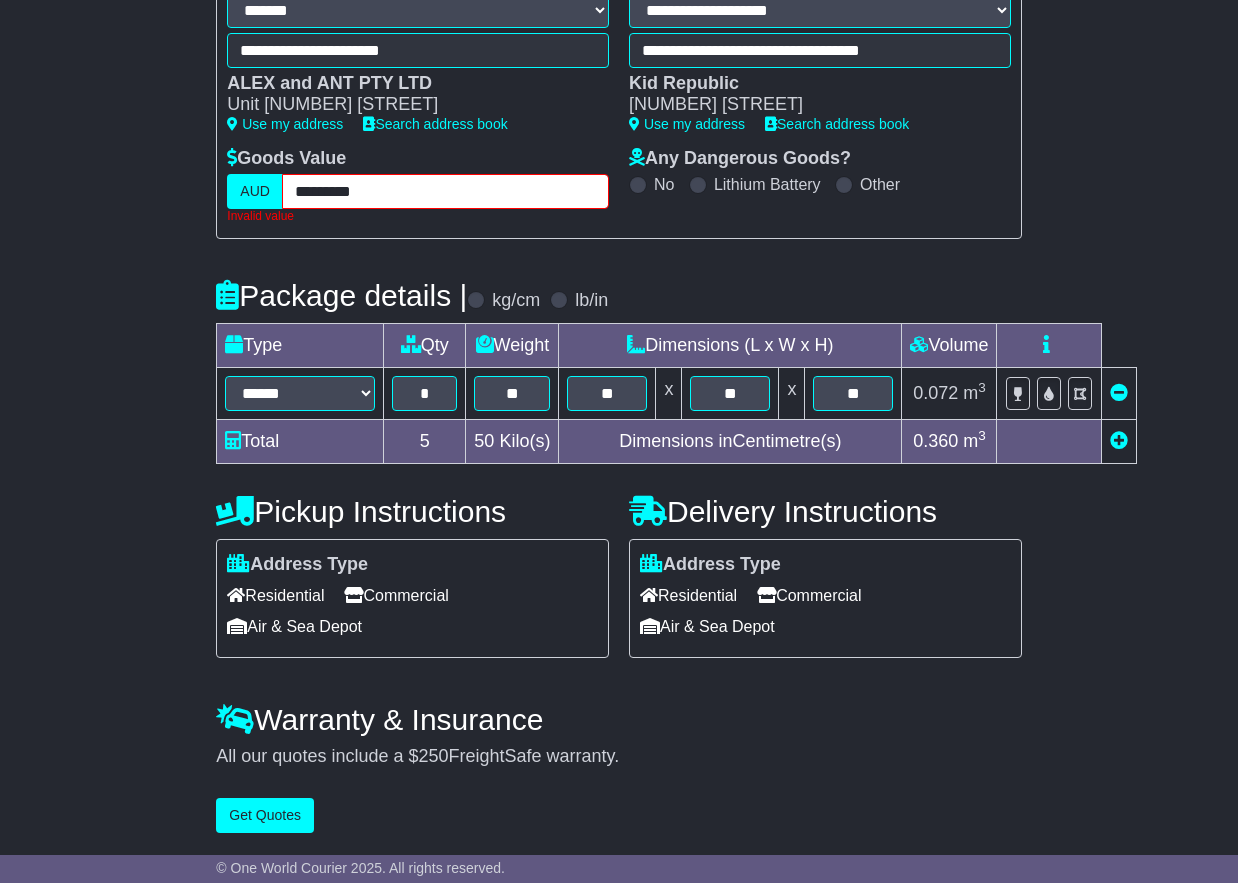 click on "********" at bounding box center [445, 191] 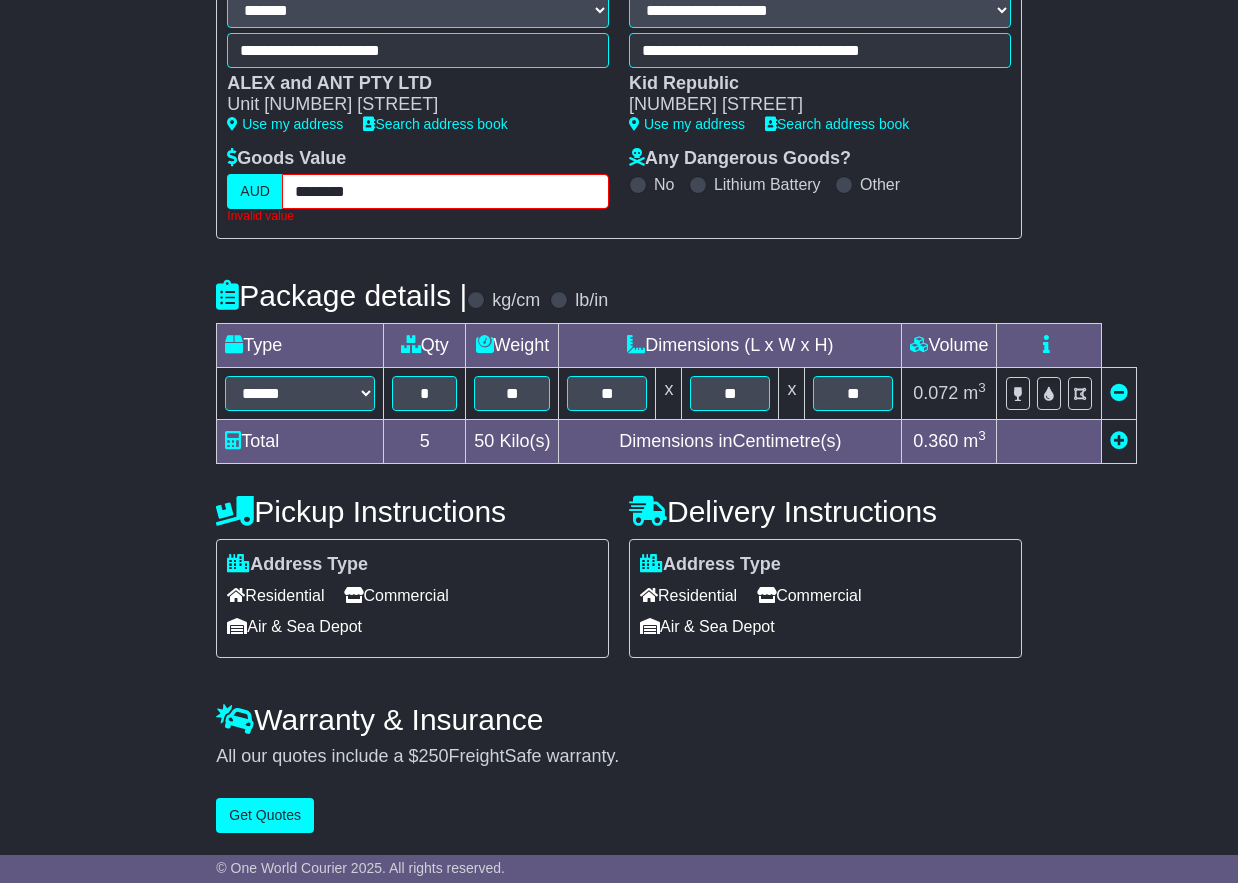 drag, startPoint x: 395, startPoint y: 173, endPoint x: 428, endPoint y: 210, distance: 49.57822 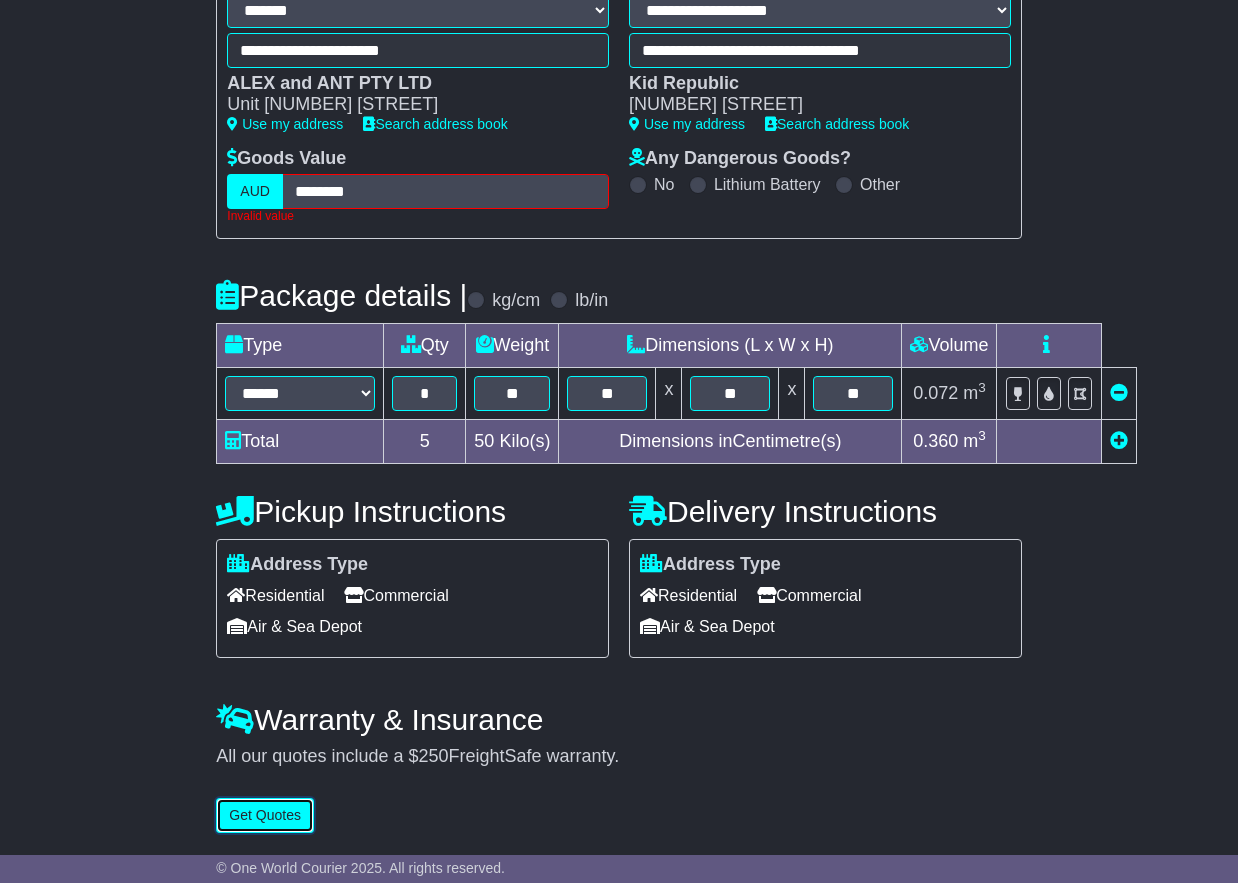 click on "Get Quotes" at bounding box center [265, 815] 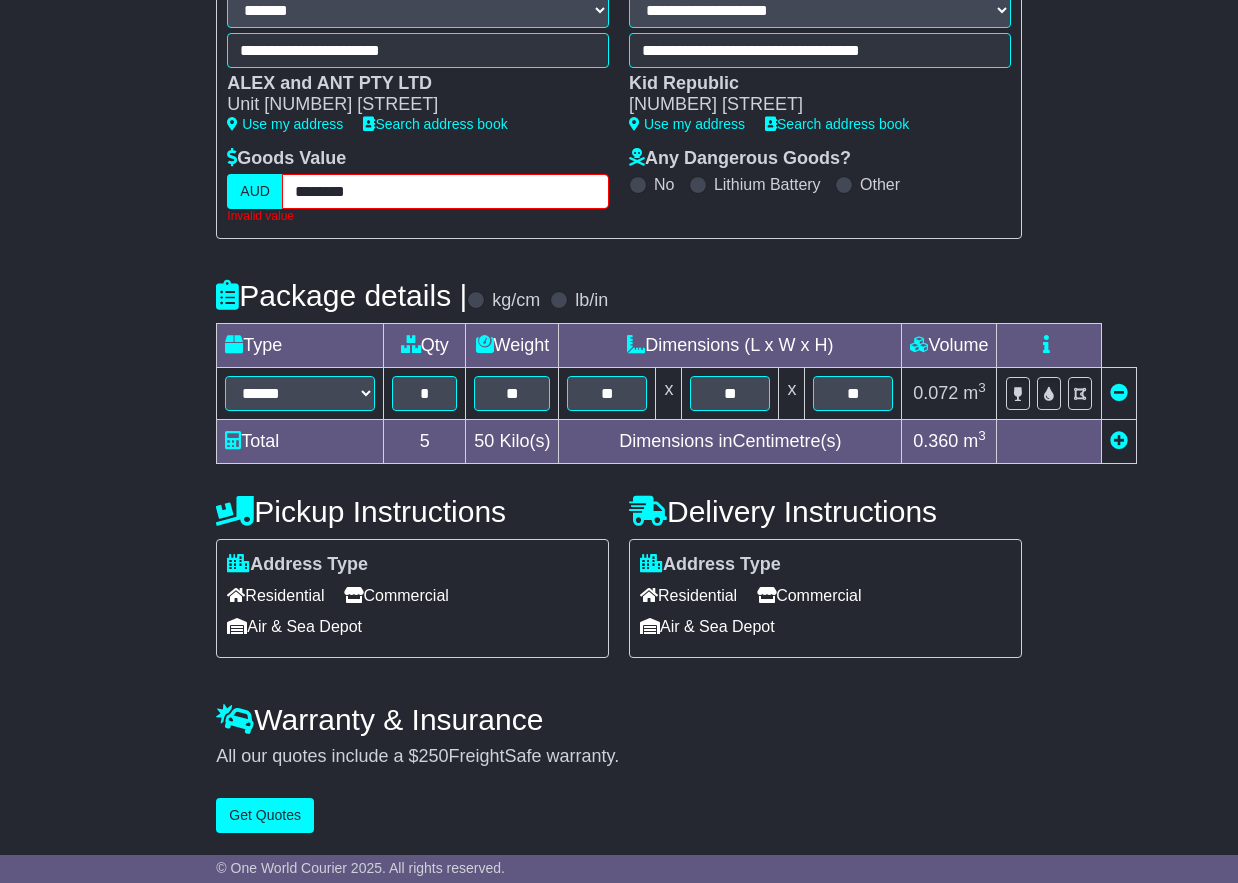 click on "*******" at bounding box center [445, 191] 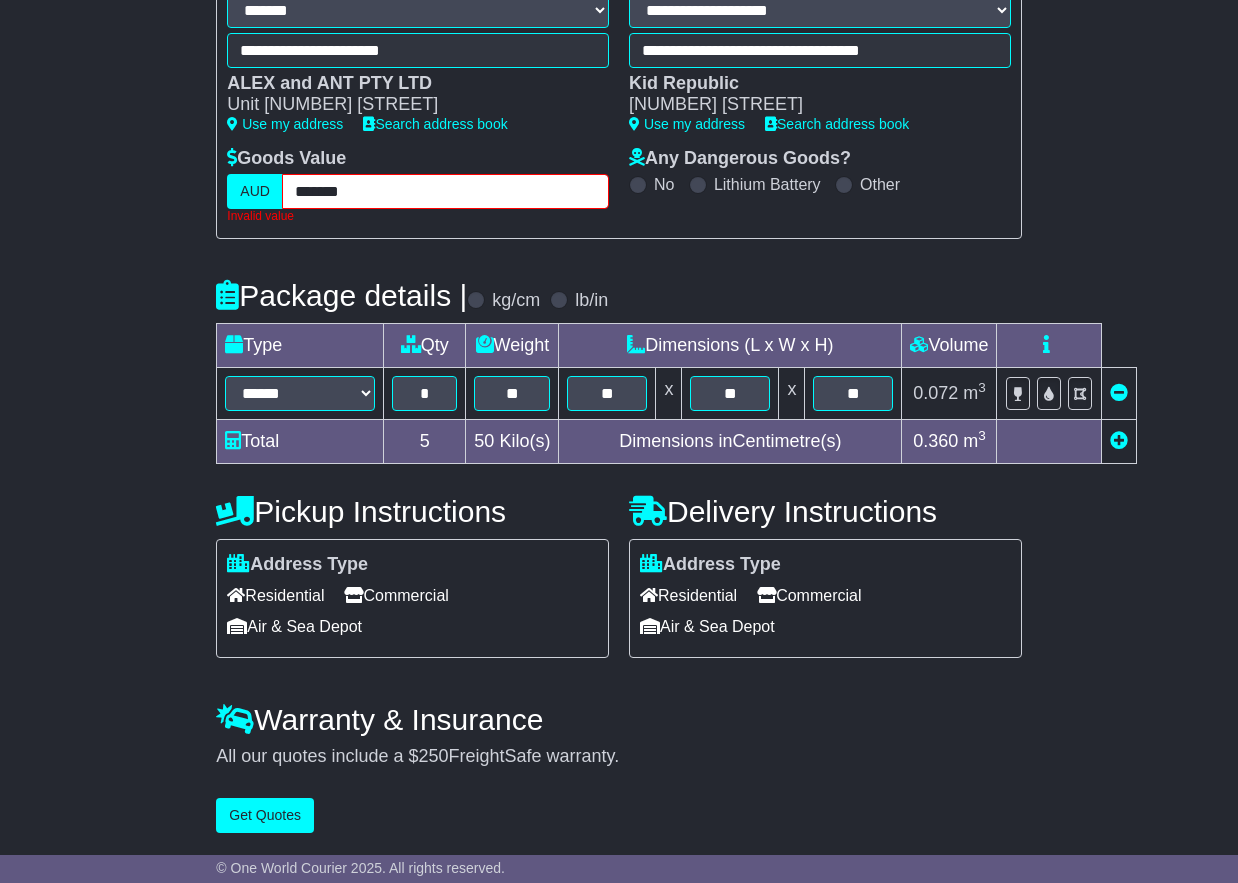 type on "*******" 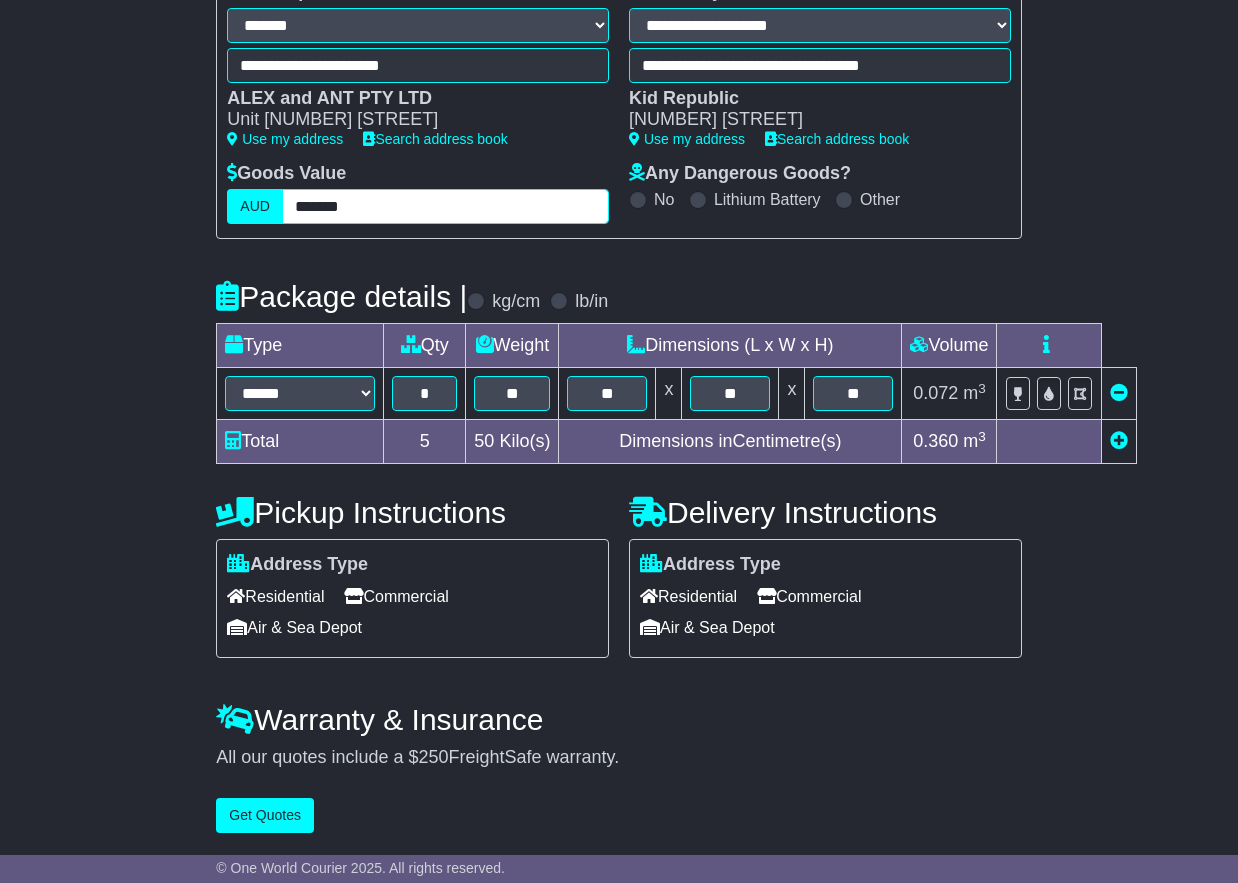 scroll, scrollTop: 324, scrollLeft: 0, axis: vertical 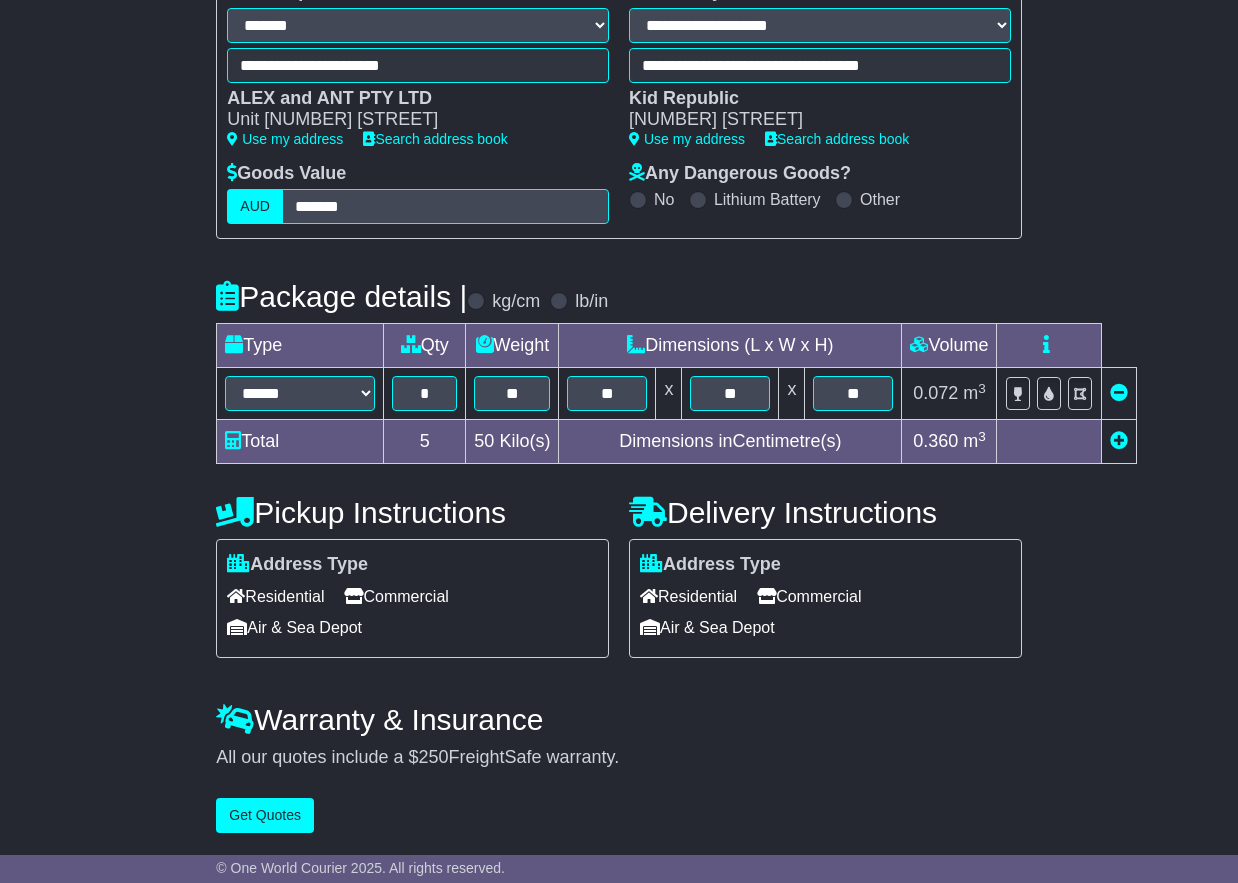 drag, startPoint x: 290, startPoint y: 795, endPoint x: 282, endPoint y: 814, distance: 20.615528 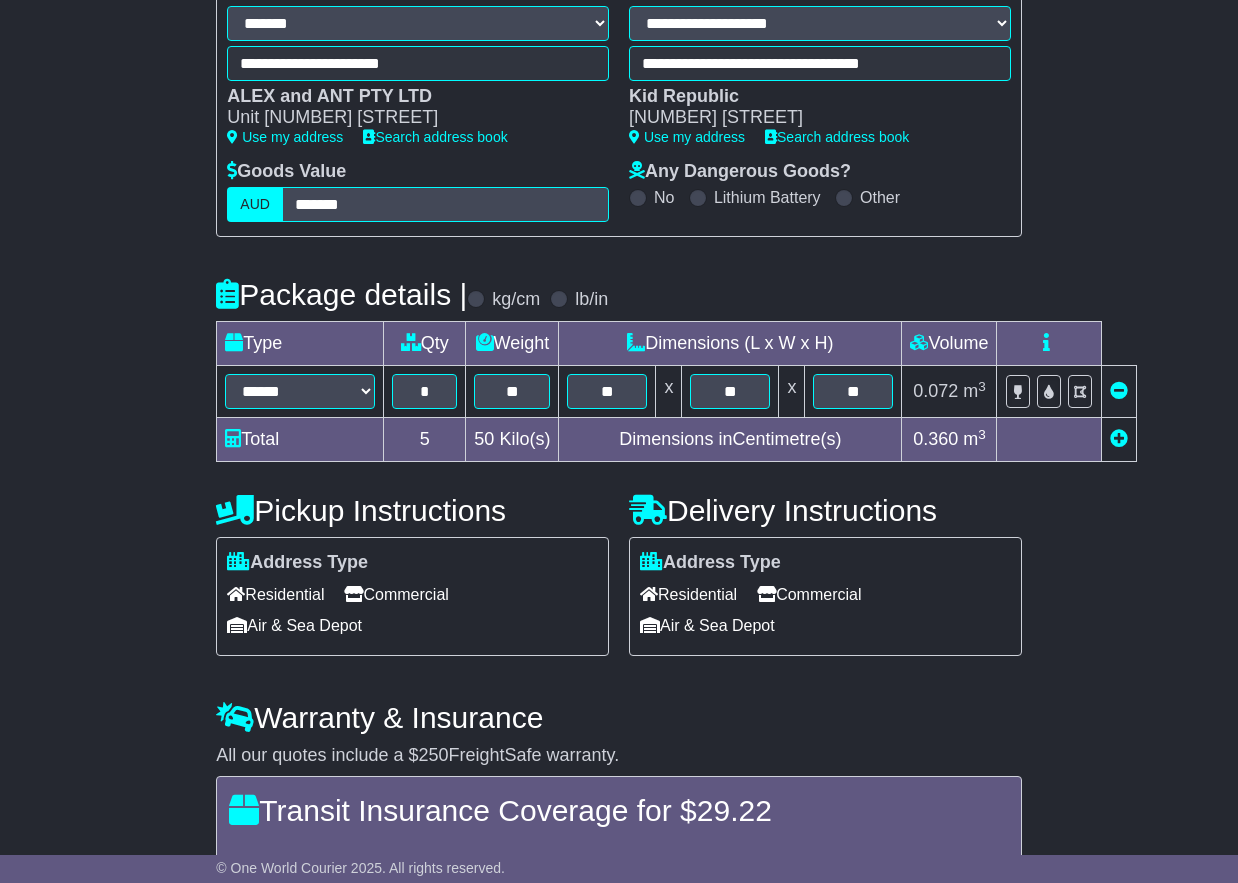 click on "Transit Insurance Coverage for $ 29.22" at bounding box center (618, 810) 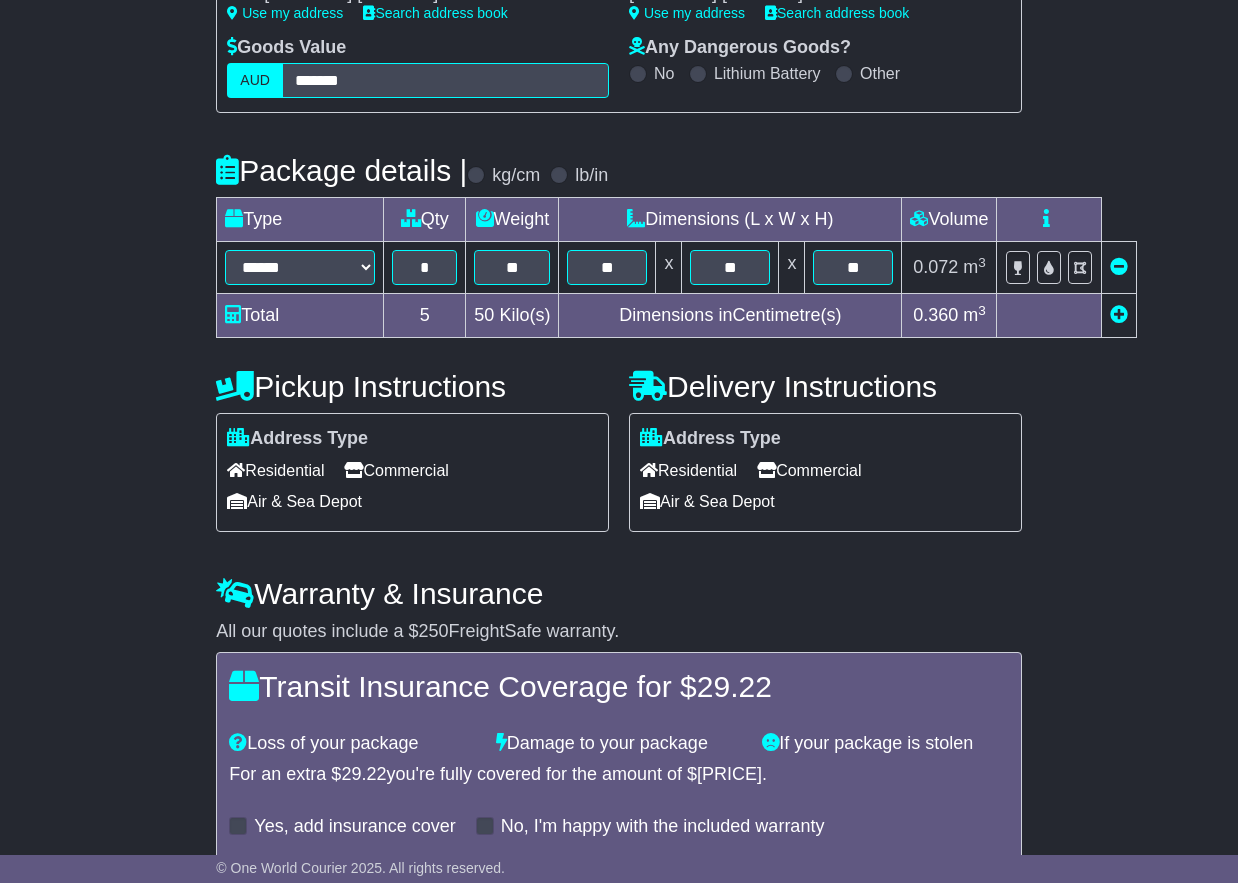 scroll, scrollTop: 543, scrollLeft: 0, axis: vertical 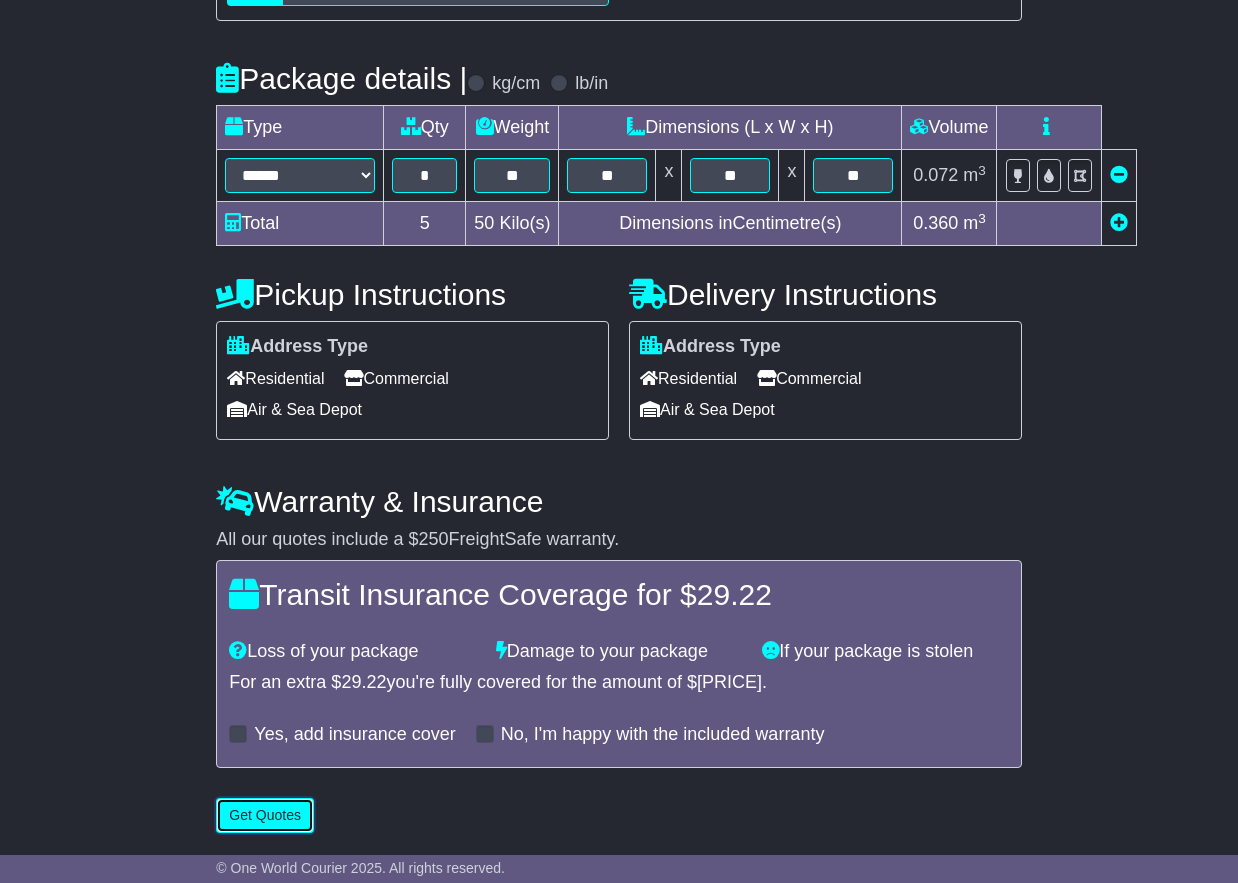 click on "Get Quotes" at bounding box center (265, 815) 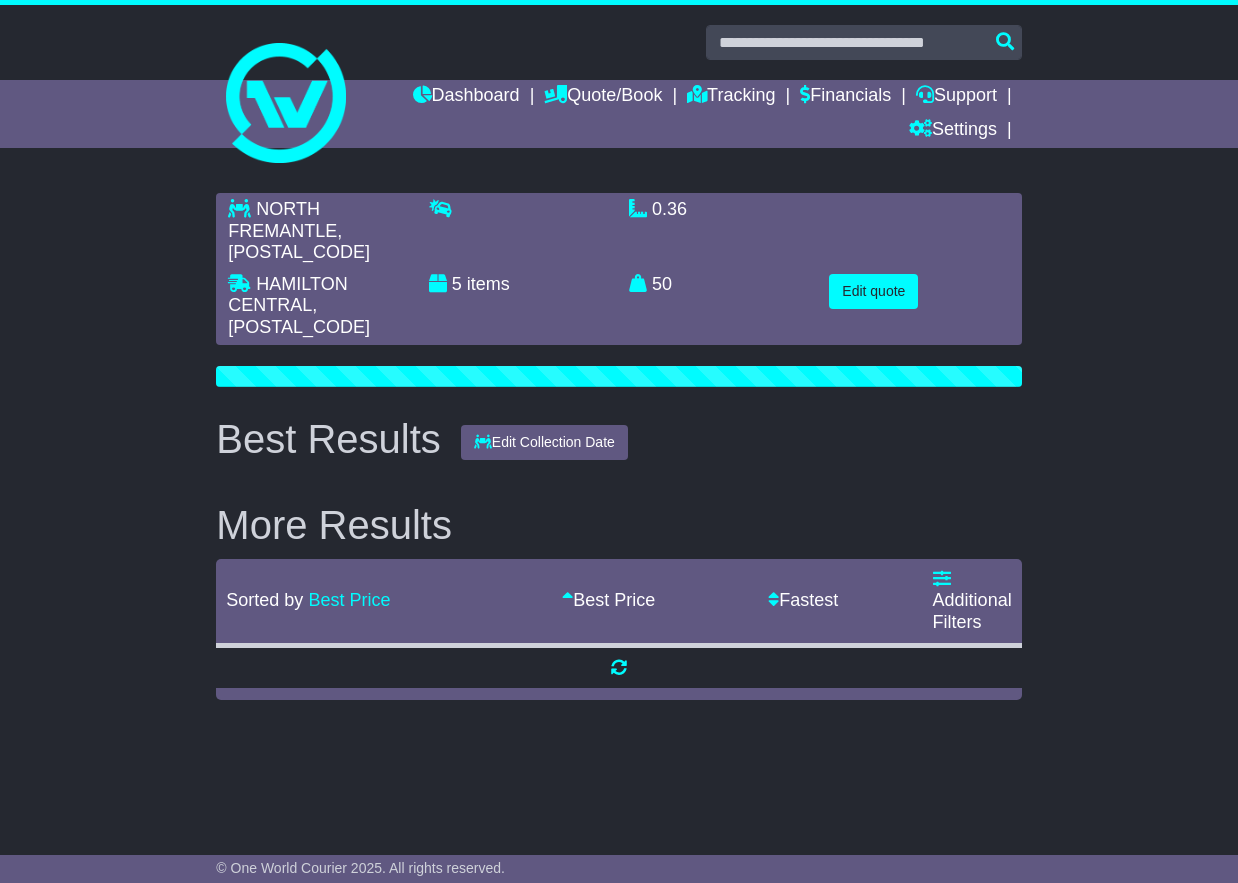 scroll, scrollTop: 0, scrollLeft: 0, axis: both 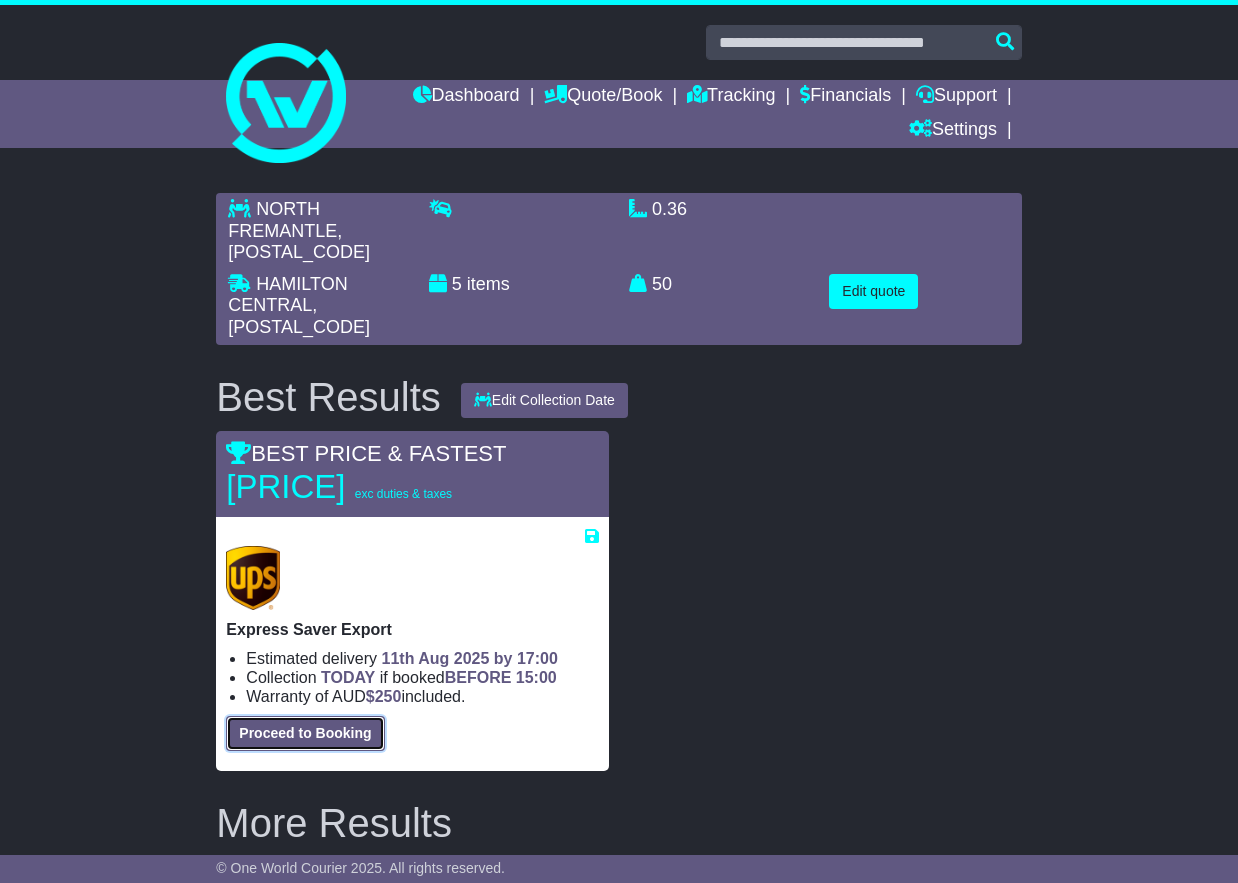 click on "Proceed to Booking" at bounding box center (305, 733) 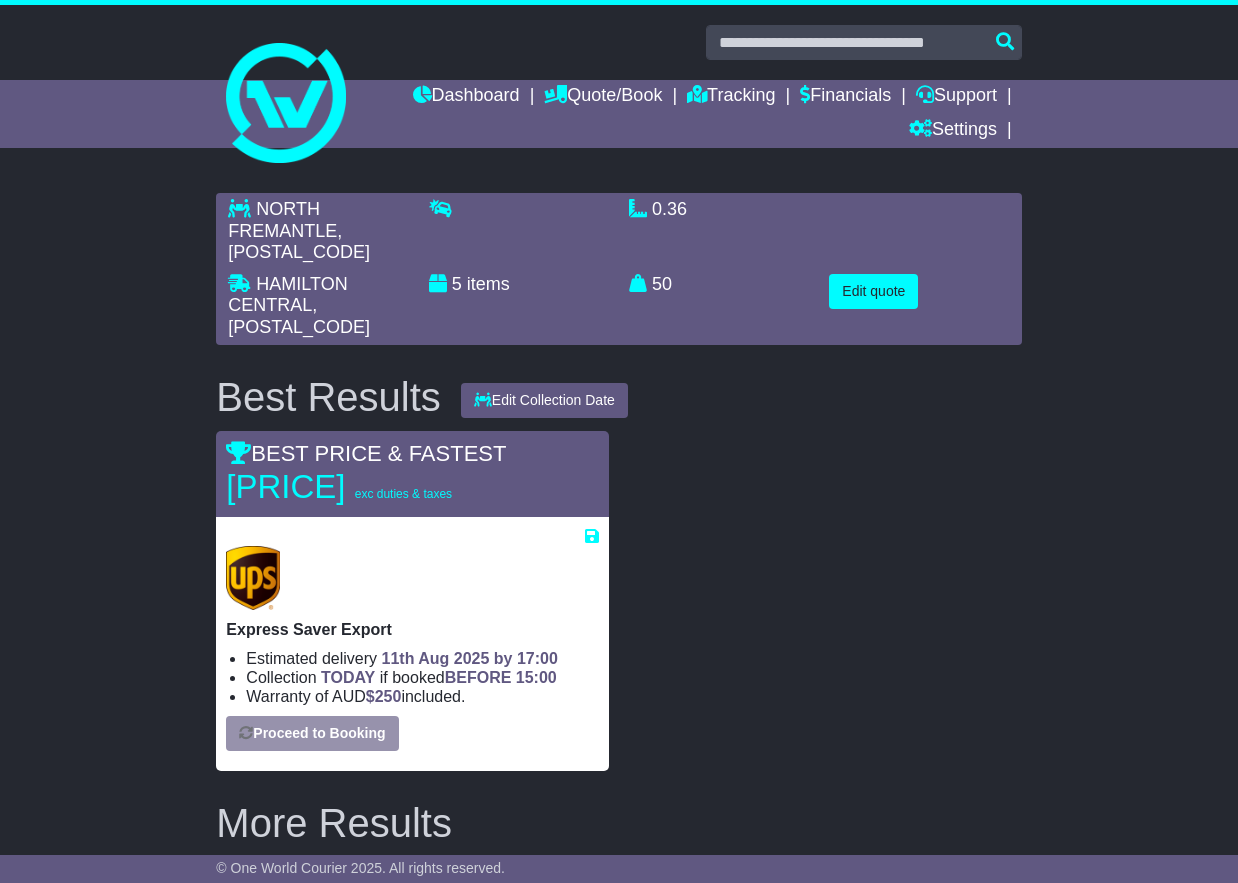 select on "***" 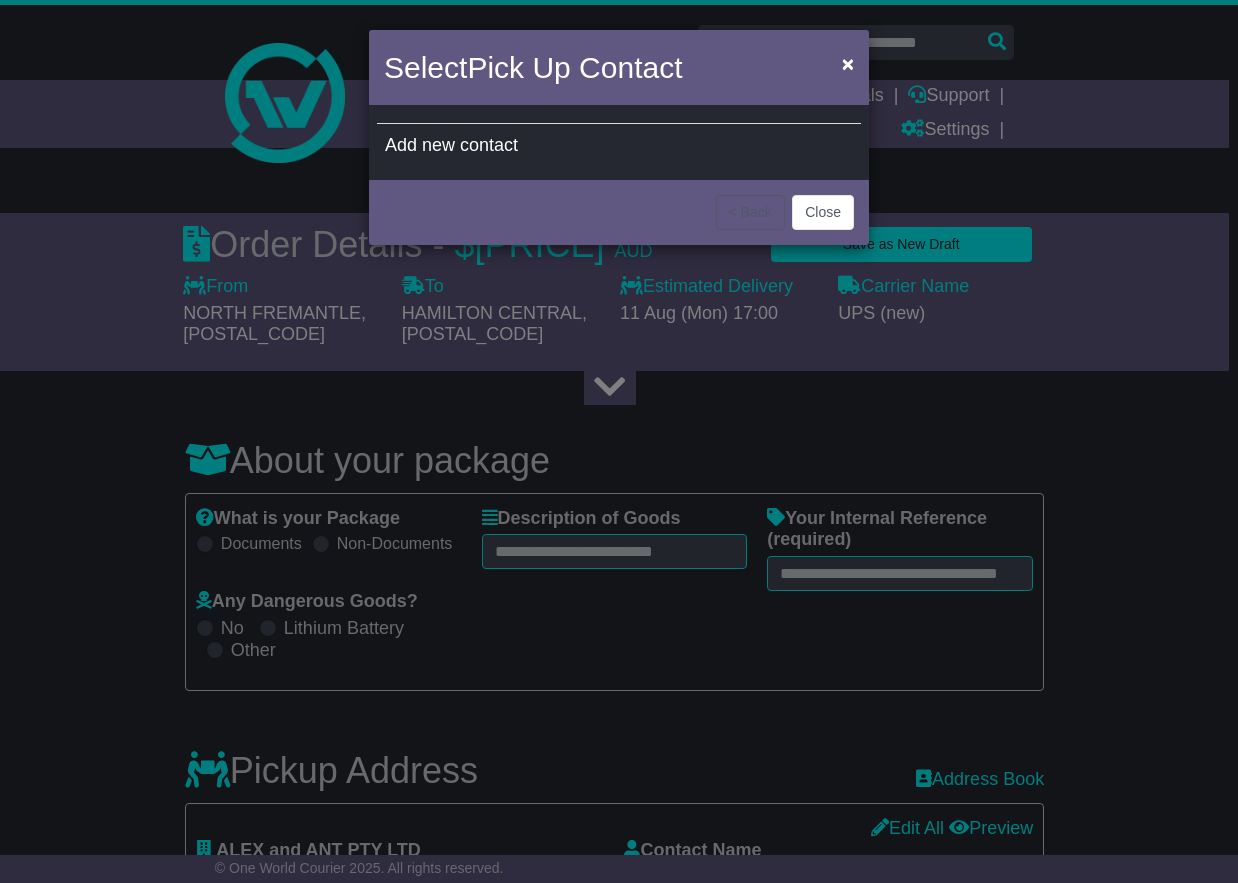 scroll, scrollTop: 45, scrollLeft: 0, axis: vertical 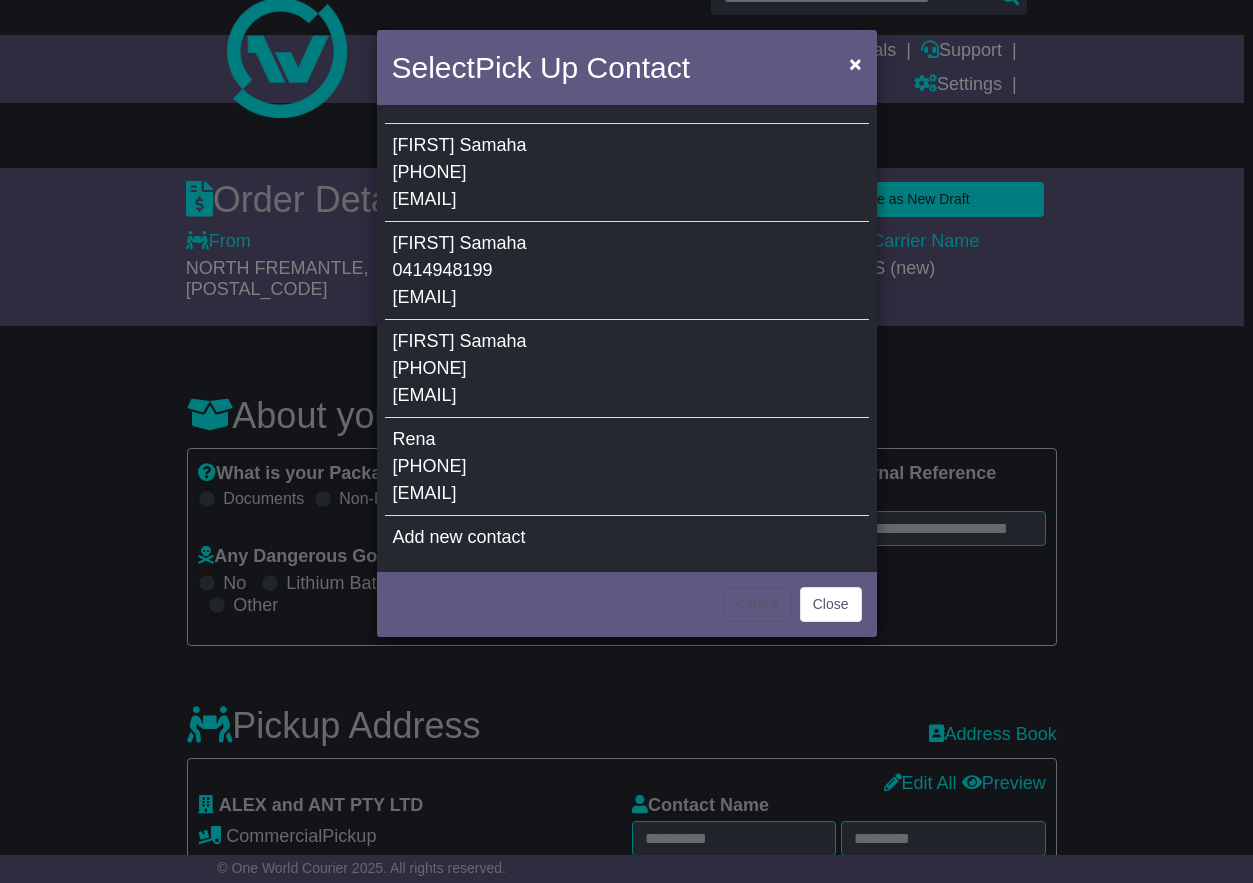 click on "Caterina   Samaha
+61414948199
caterina@alexandant.com.au" at bounding box center (627, 173) 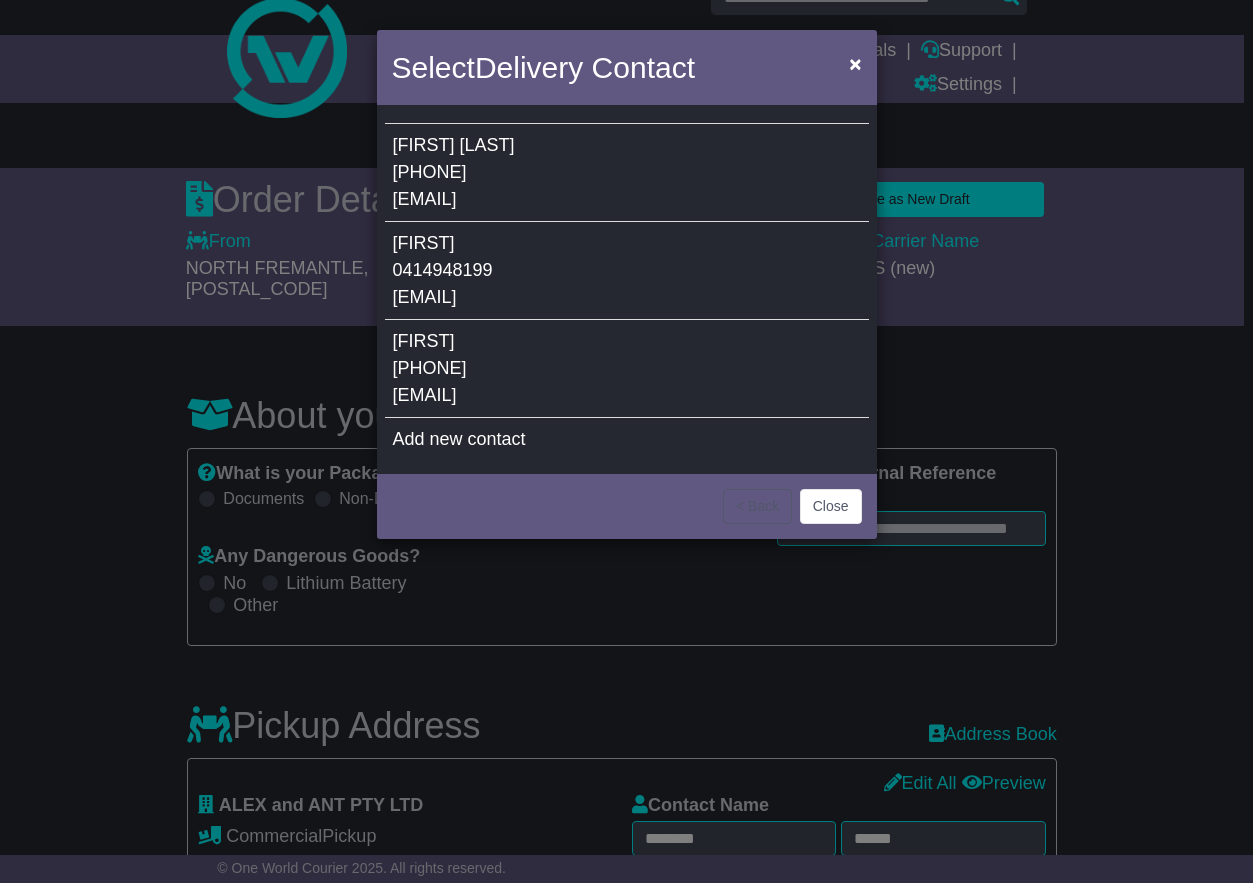 click on "+649522 8334" at bounding box center (430, 368) 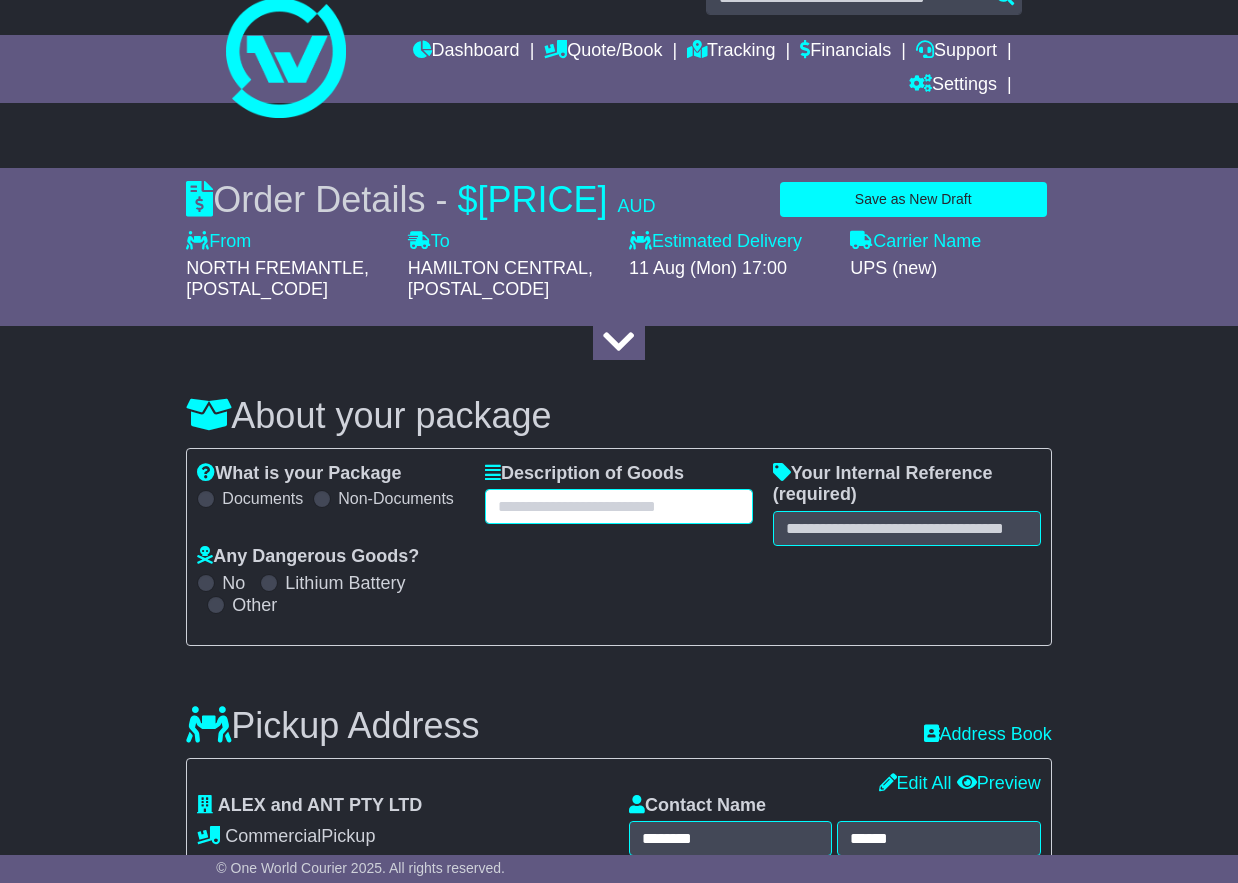 click at bounding box center [619, 506] 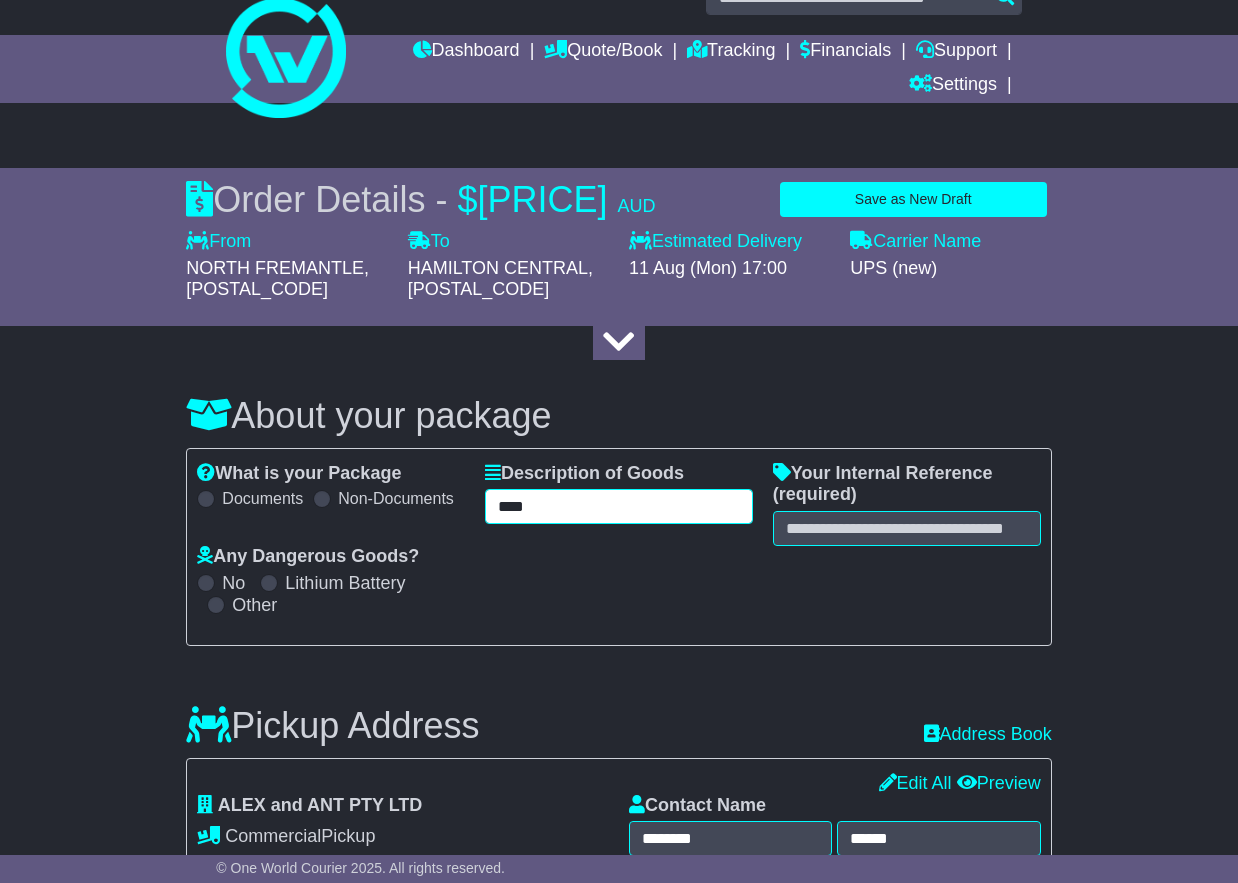 type on "****" 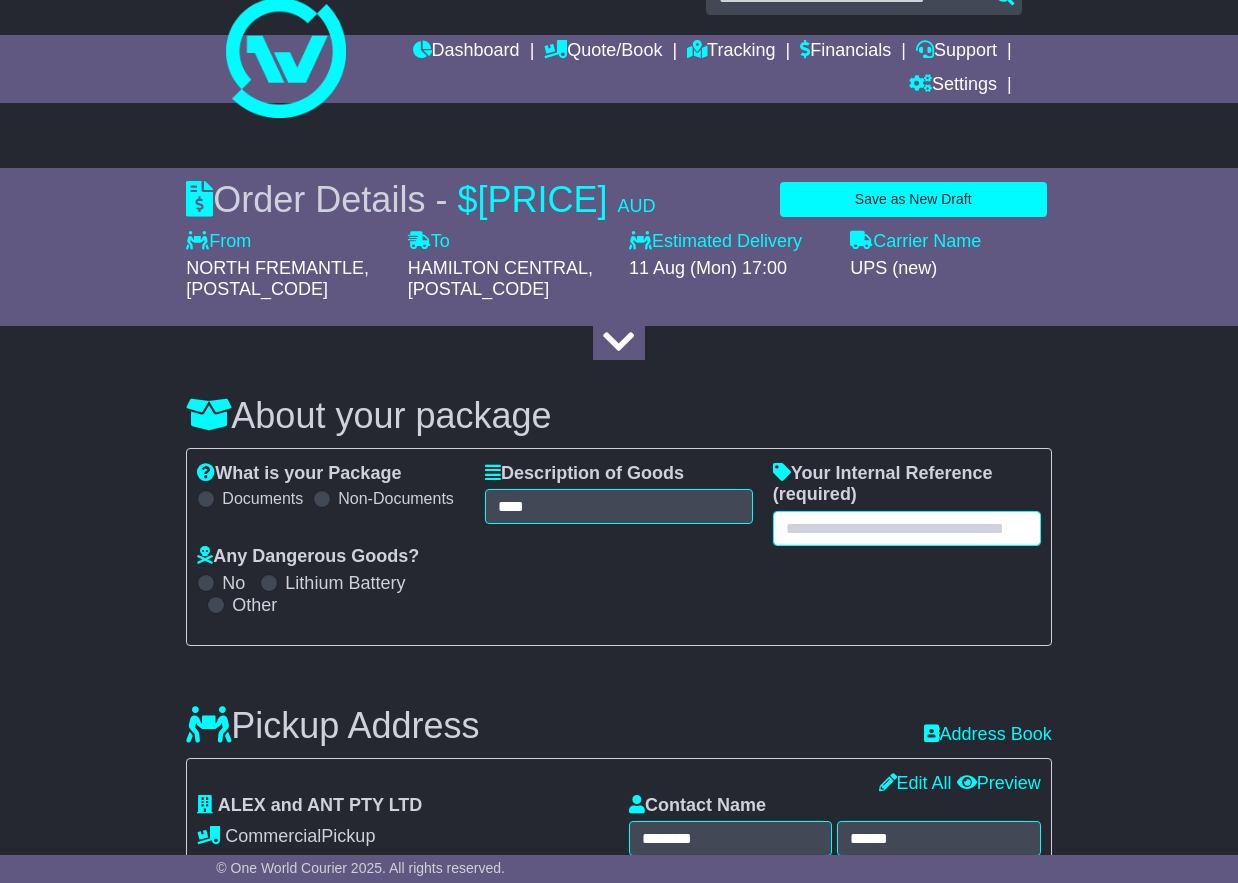 click at bounding box center (907, 528) 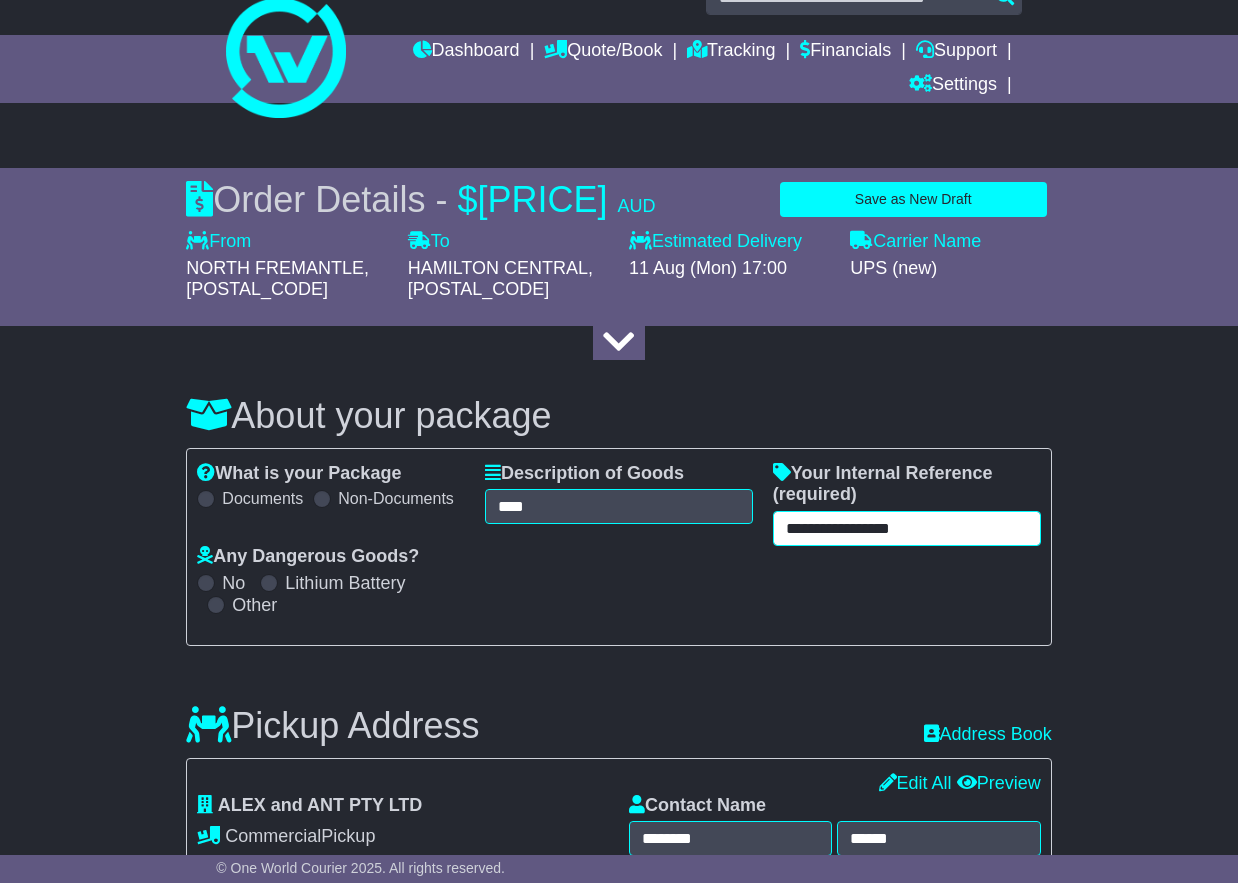 type on "**********" 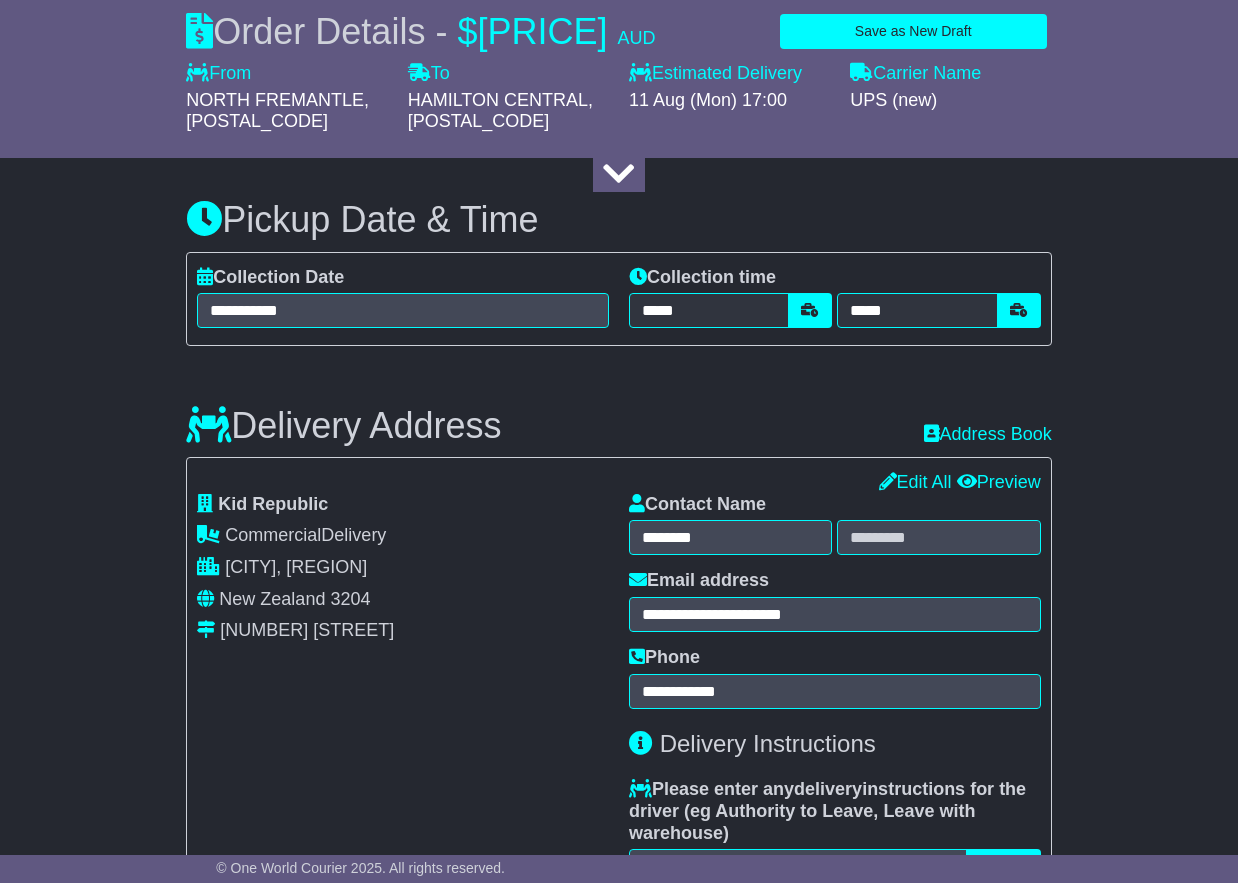 scroll, scrollTop: 1106, scrollLeft: 0, axis: vertical 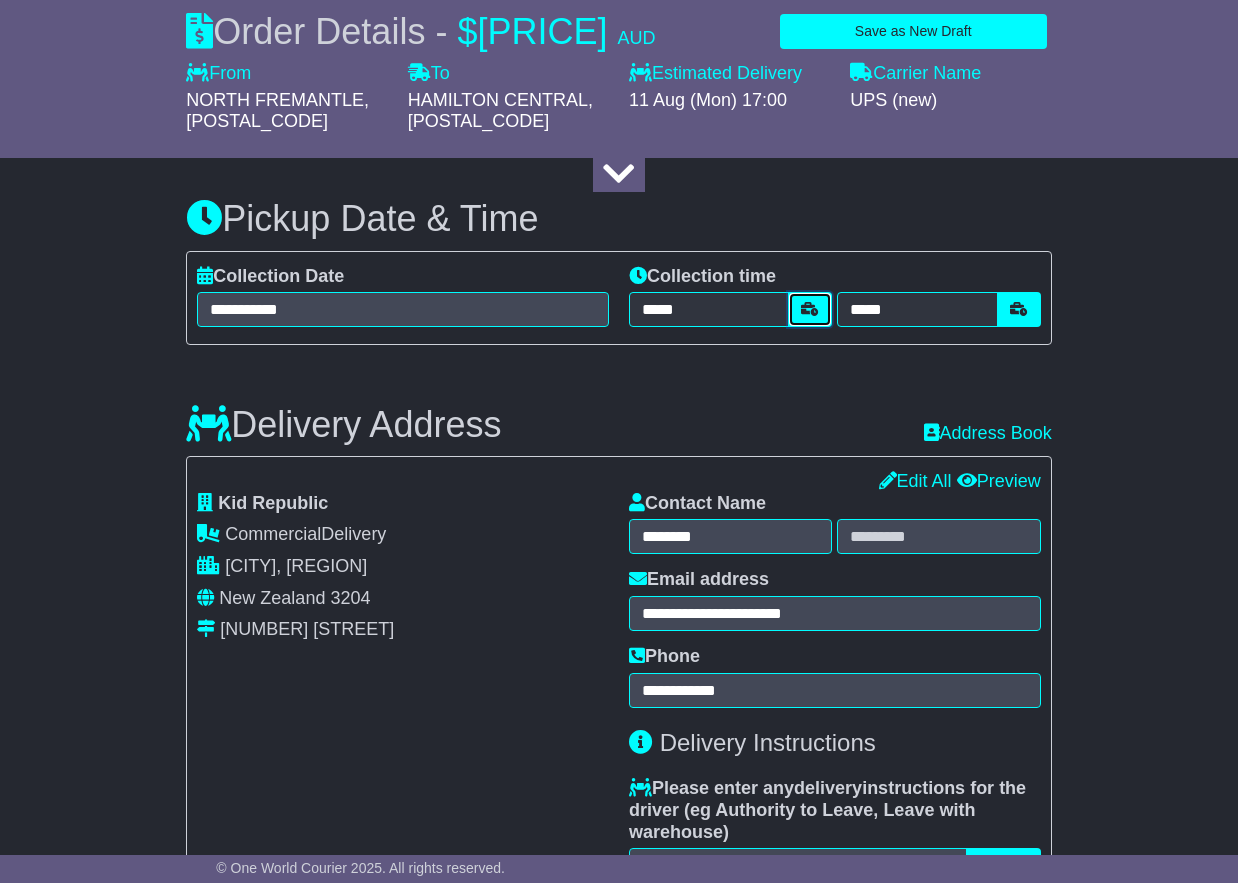 click at bounding box center [810, 309] 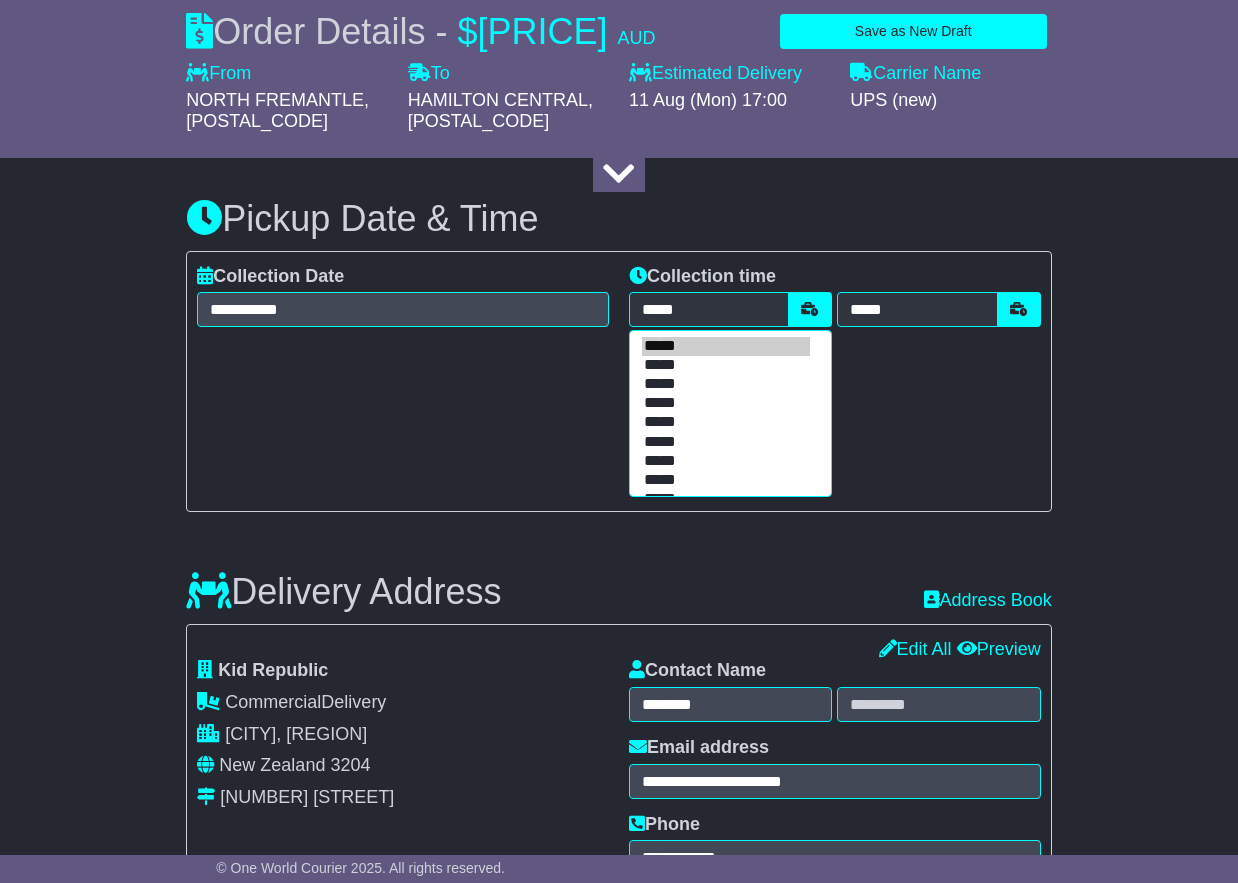 click on "*****" at bounding box center (726, 442) 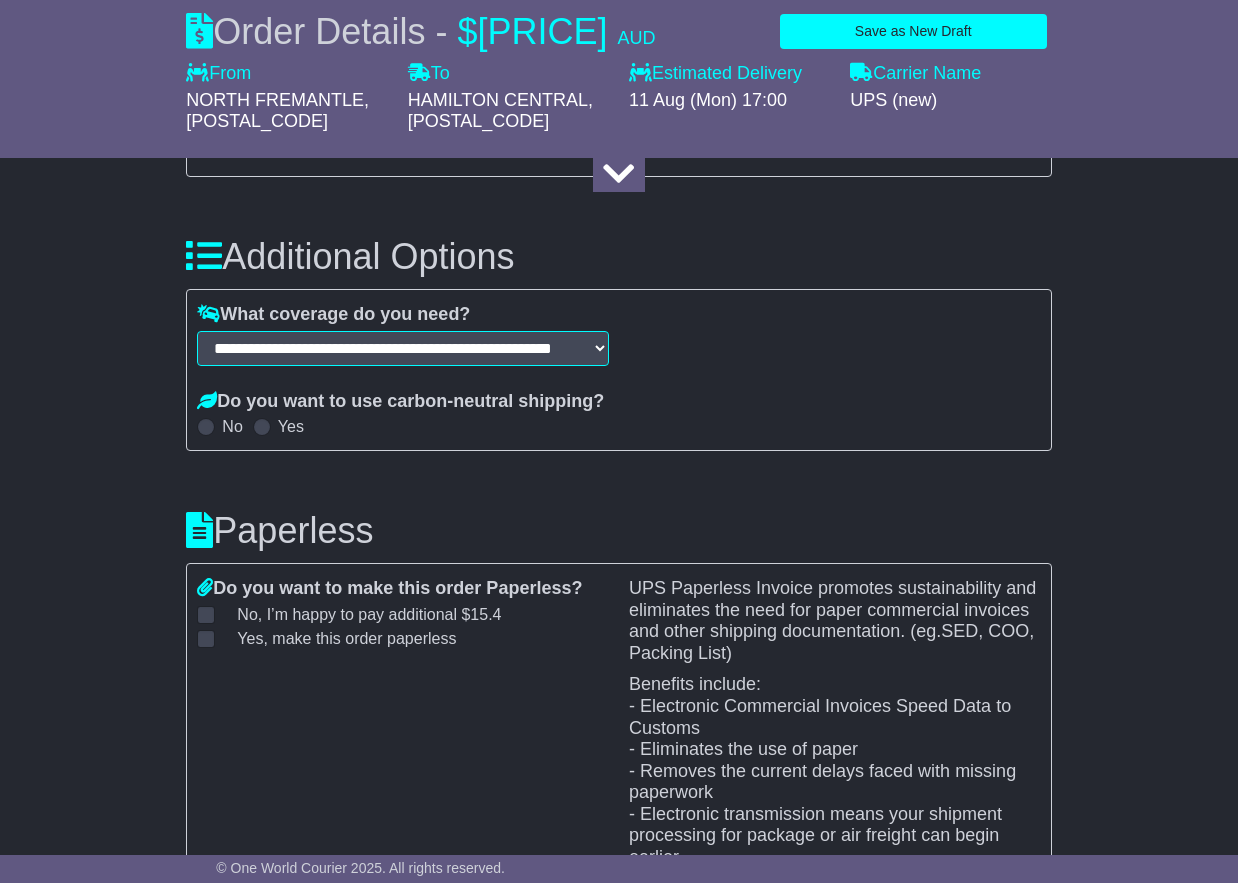 scroll, scrollTop: 2194, scrollLeft: 0, axis: vertical 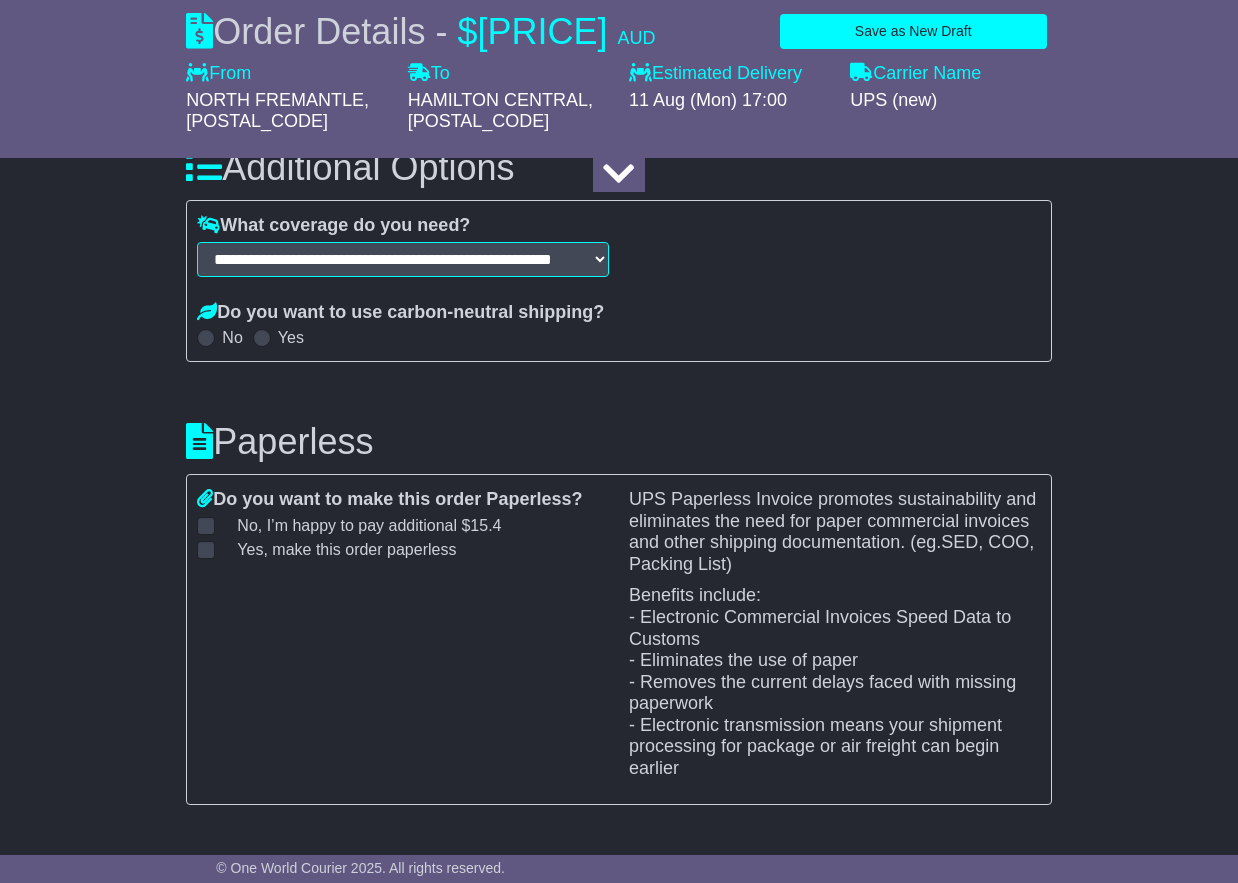 click at bounding box center [206, 550] 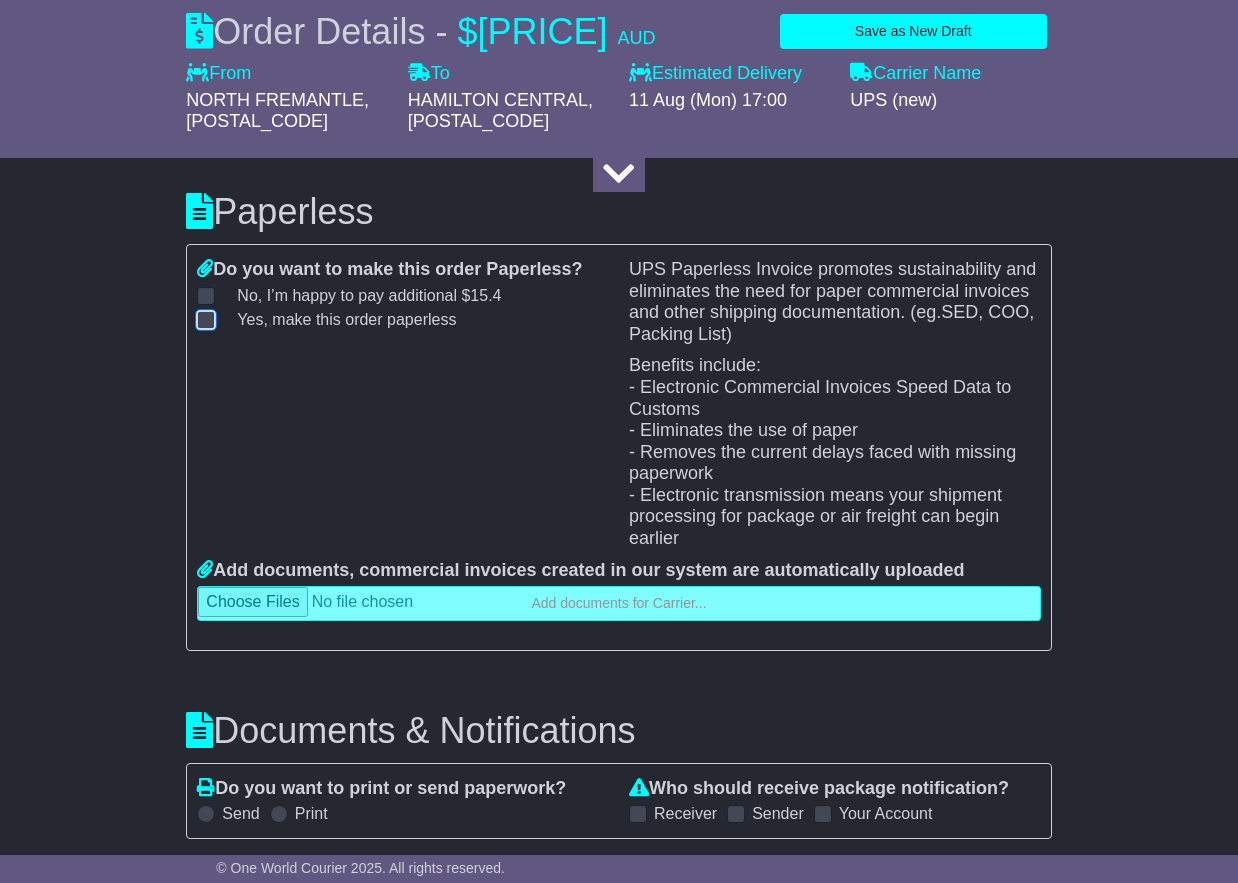 scroll, scrollTop: 2652, scrollLeft: 0, axis: vertical 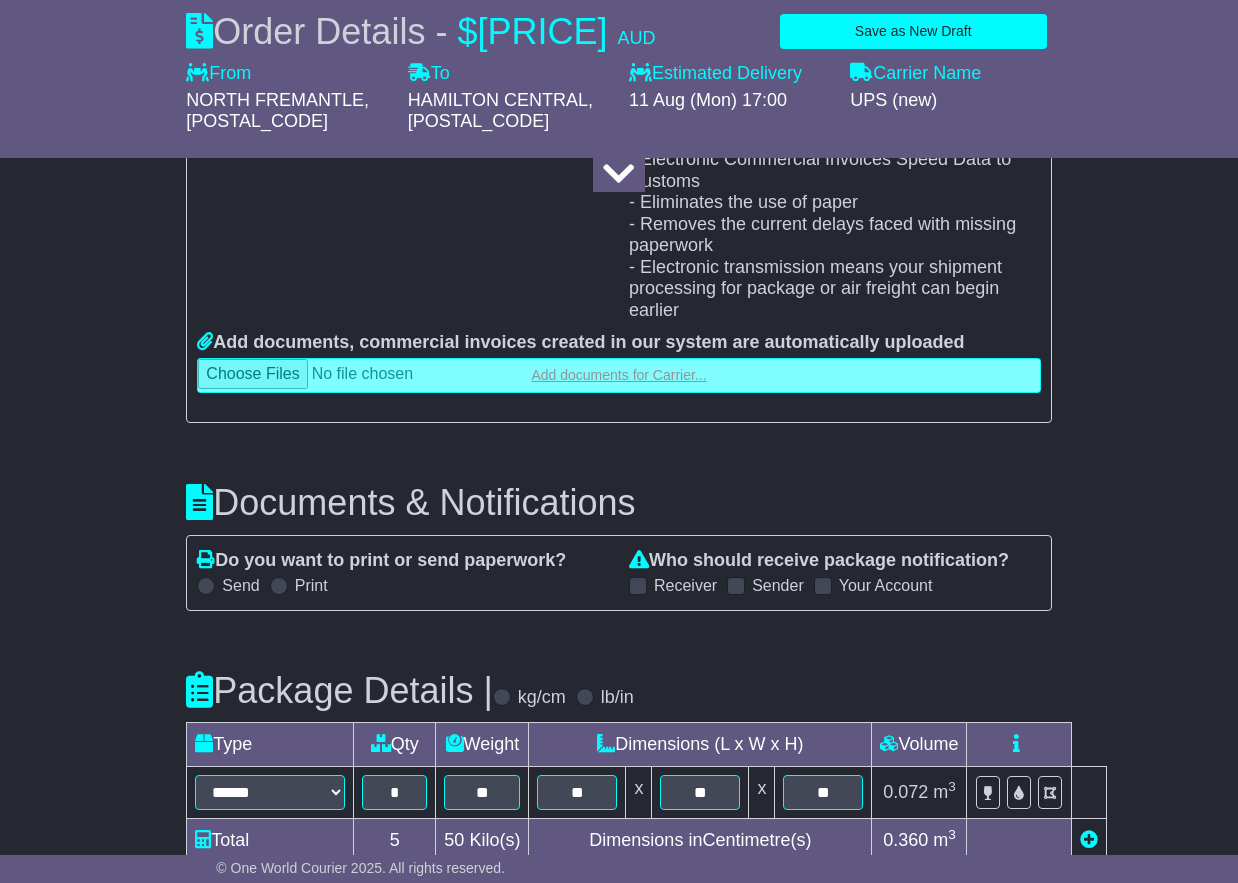 click at bounding box center (618, 375) 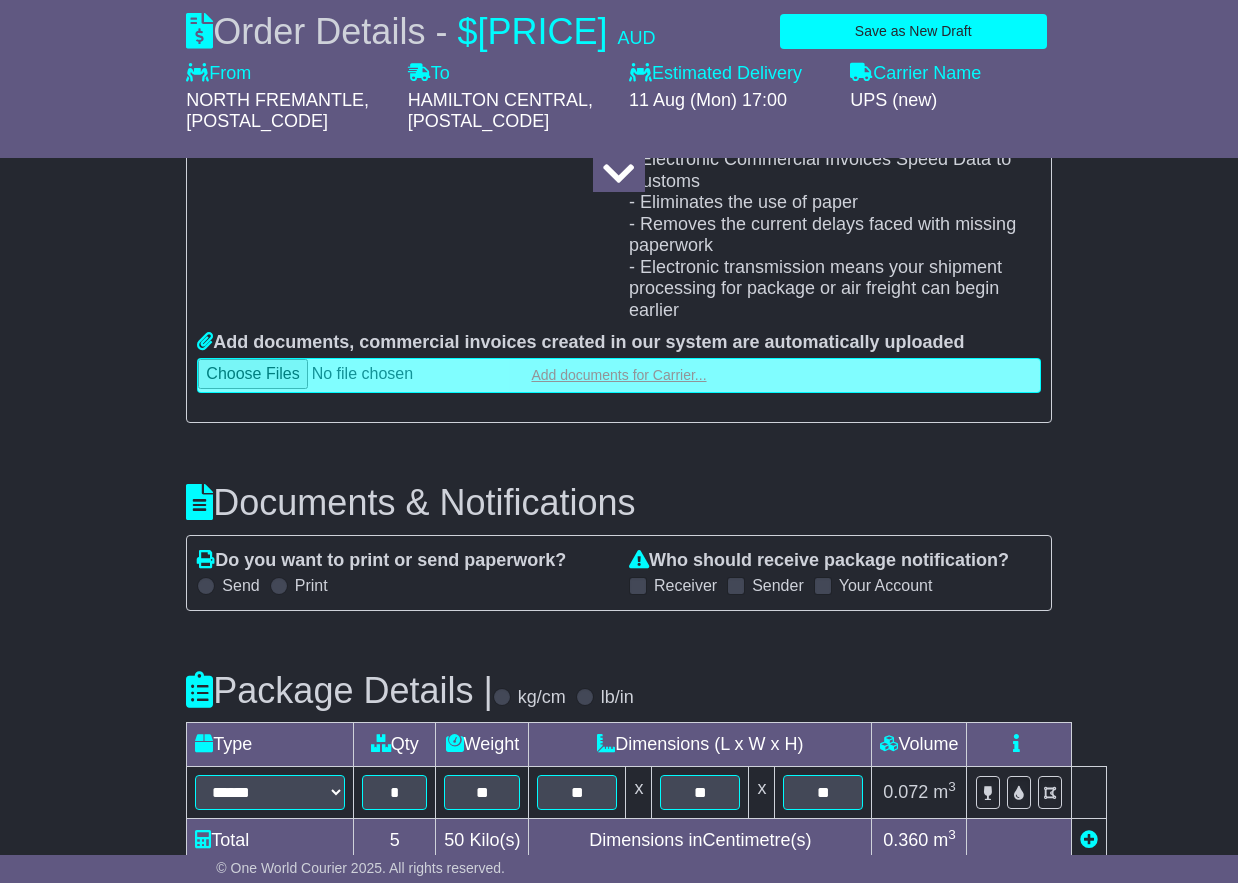 type on "**********" 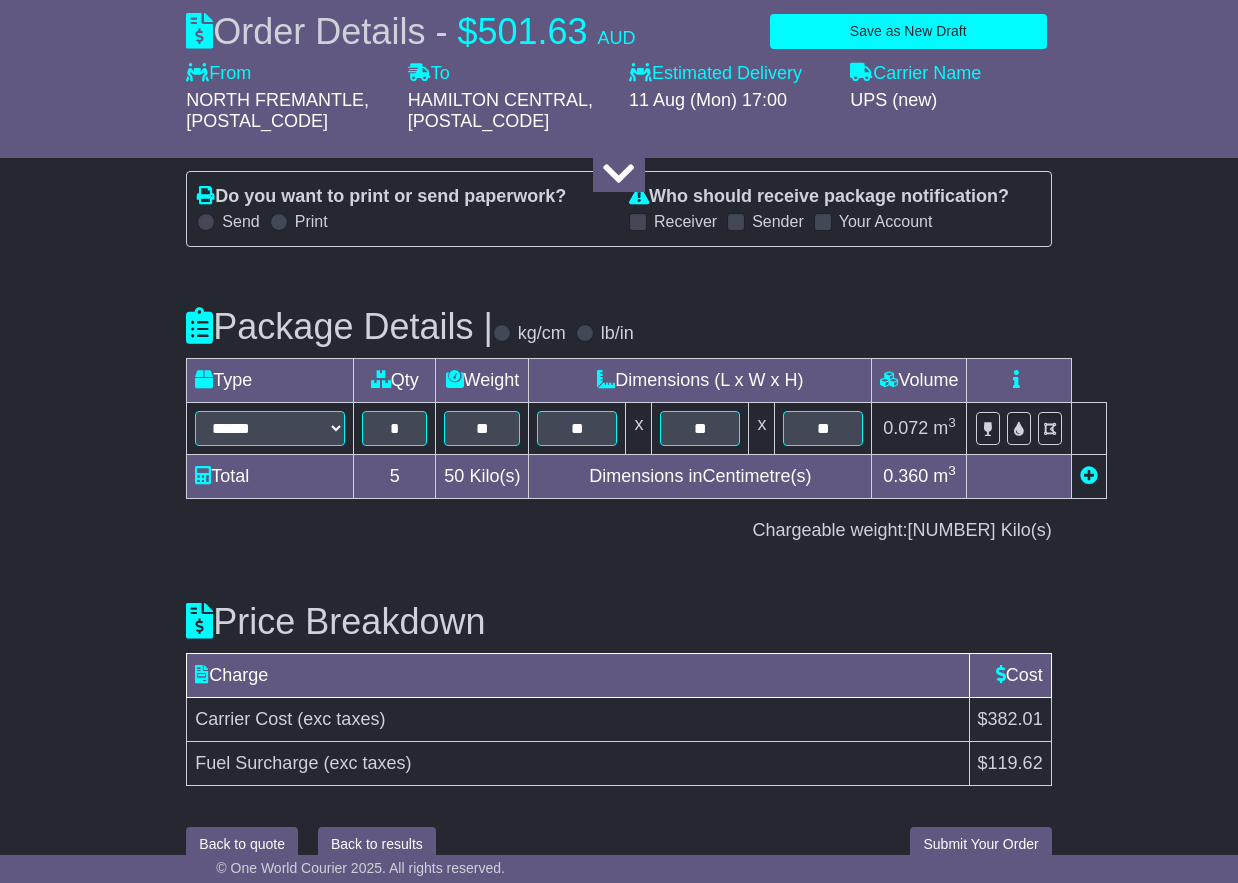 scroll, scrollTop: 3071, scrollLeft: 0, axis: vertical 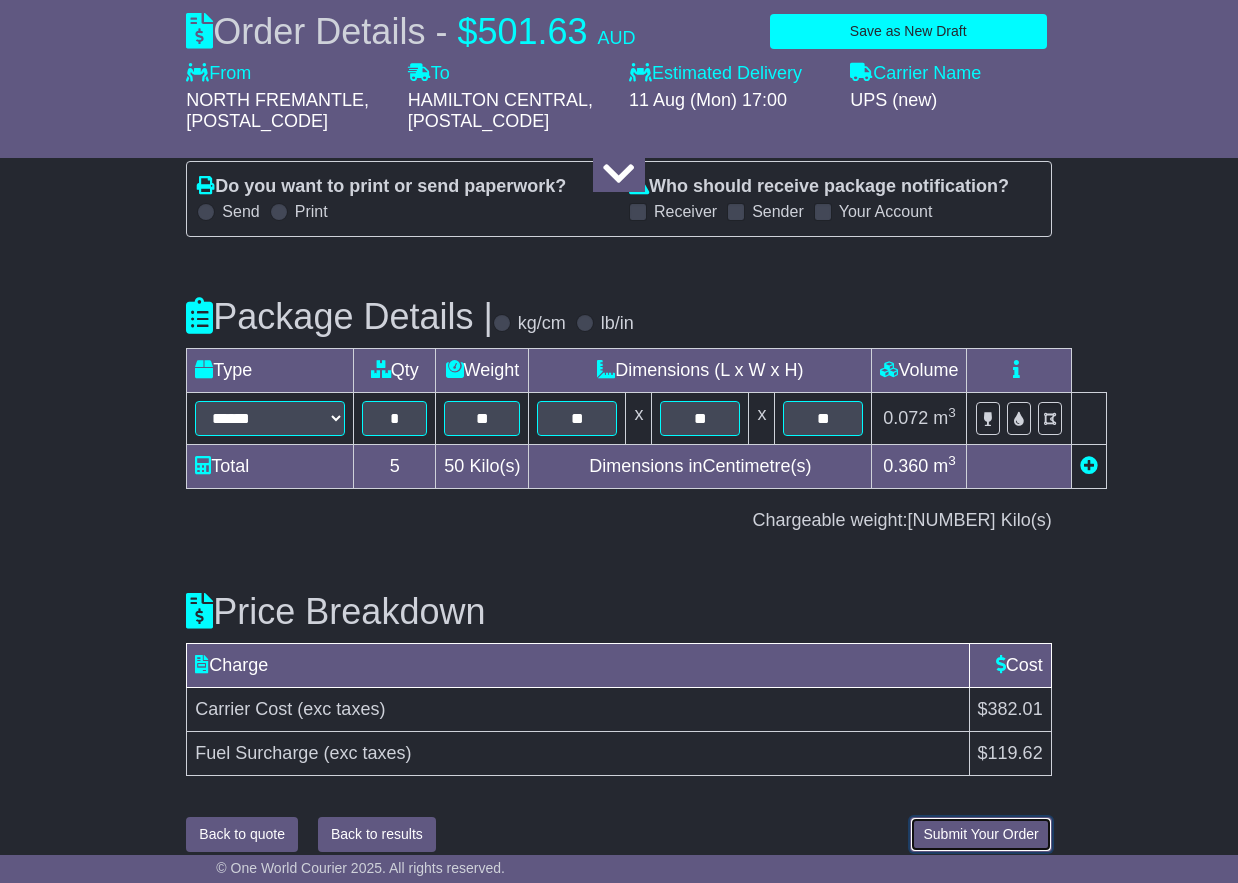 click on "Submit Your Order" at bounding box center (980, 834) 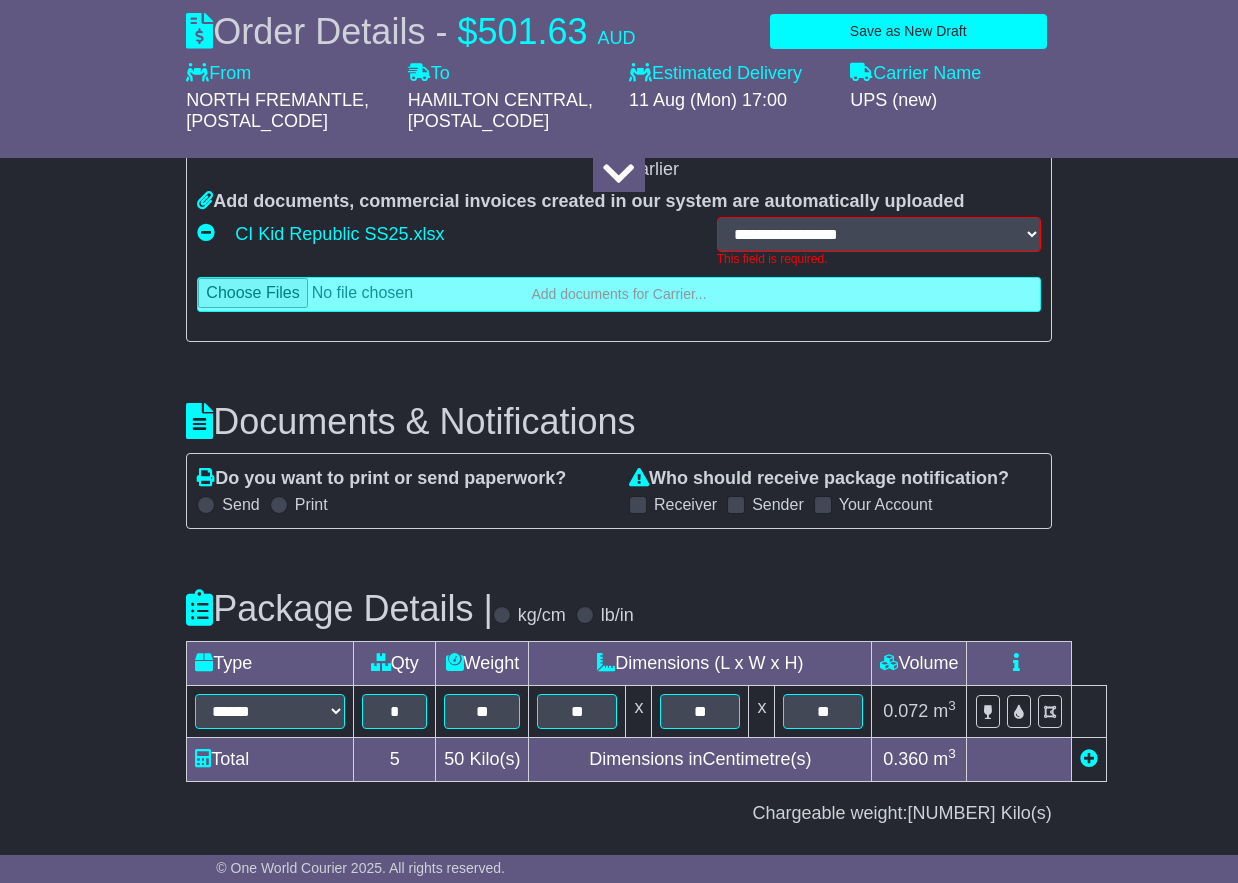 scroll, scrollTop: 2783, scrollLeft: 0, axis: vertical 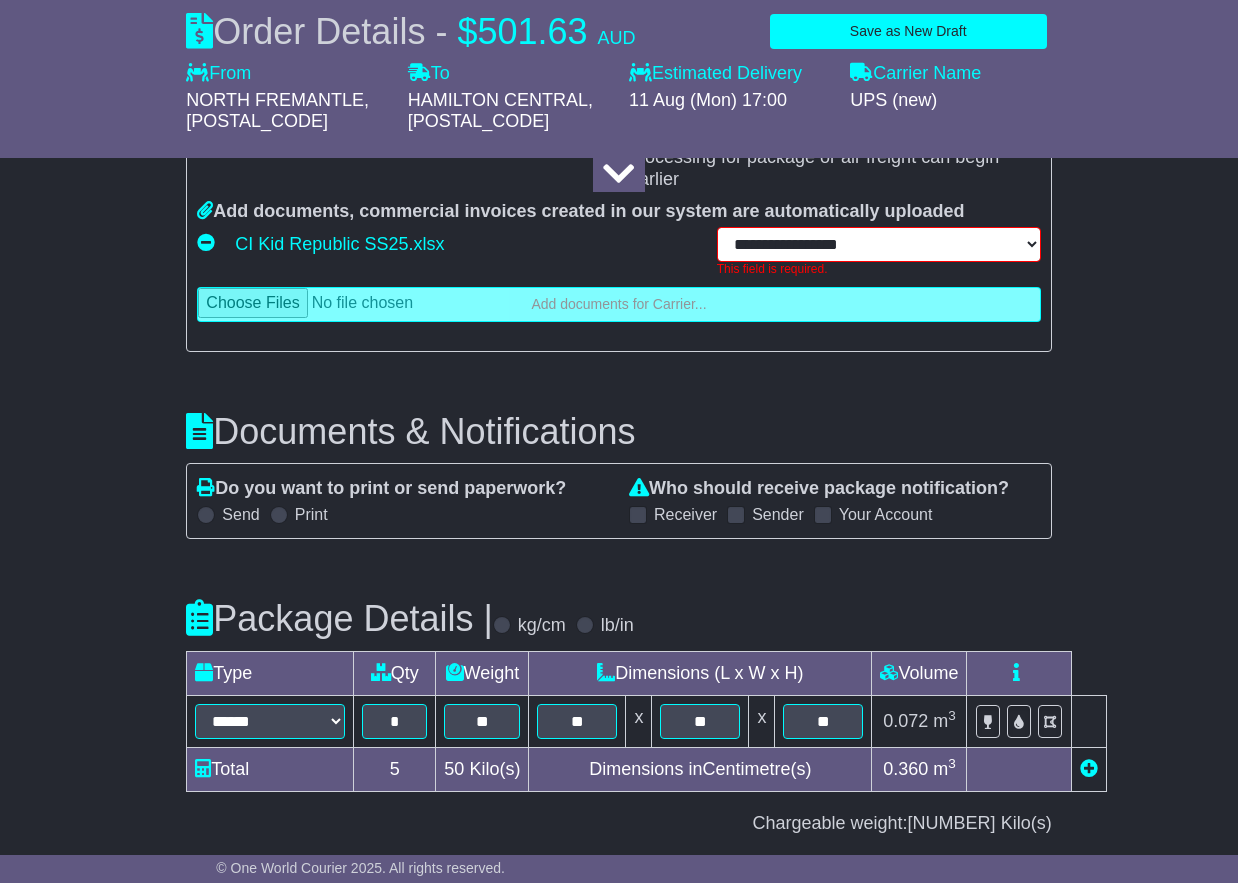 click on "**********" at bounding box center [879, 244] 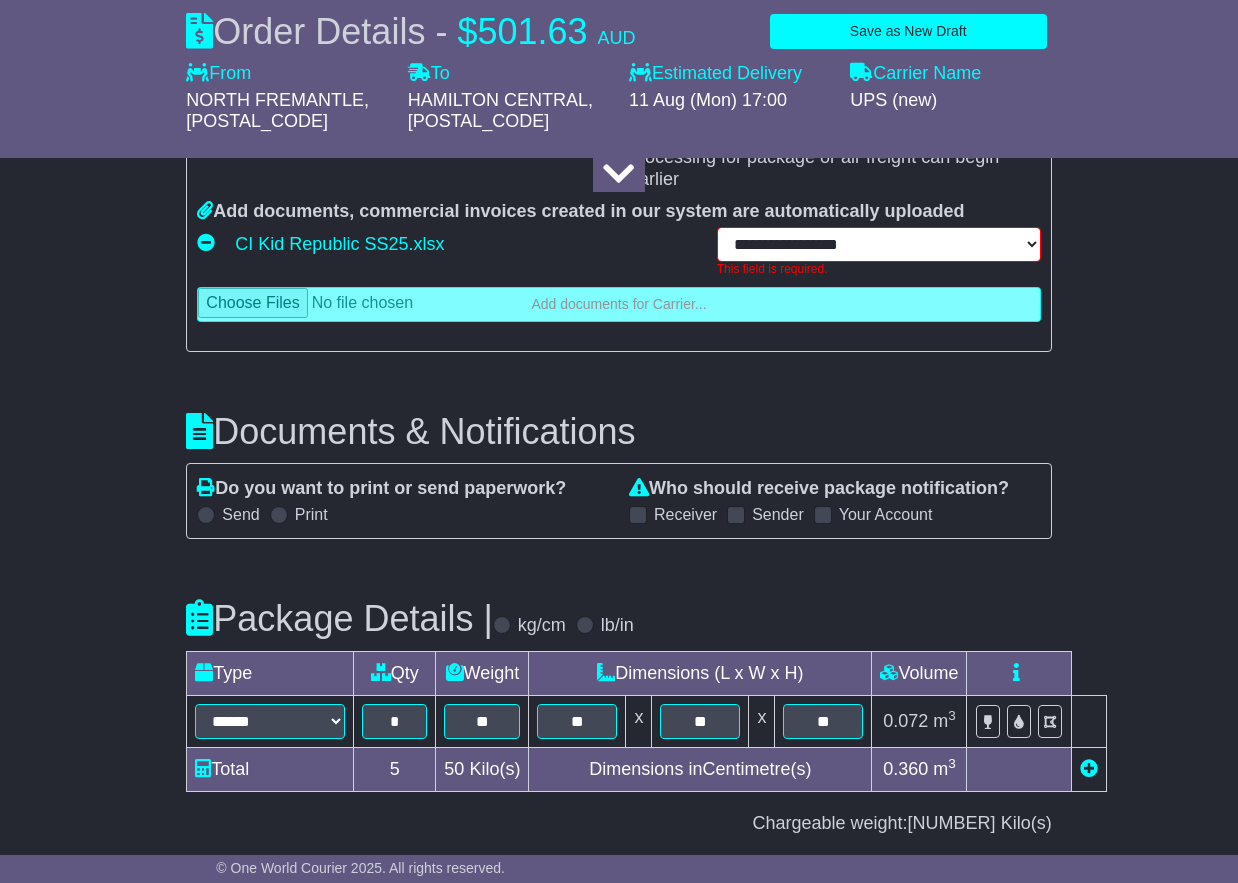 select on "**********" 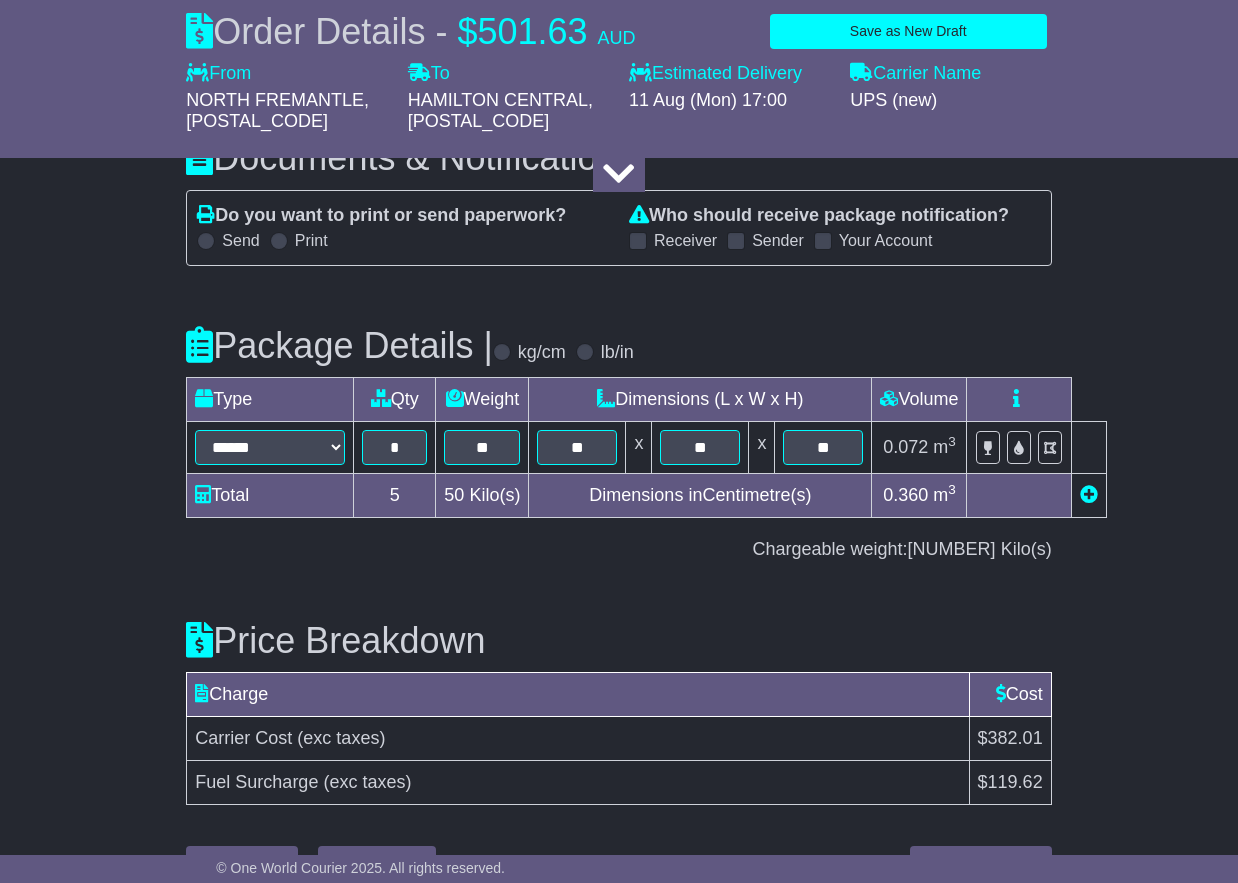 scroll, scrollTop: 3071, scrollLeft: 0, axis: vertical 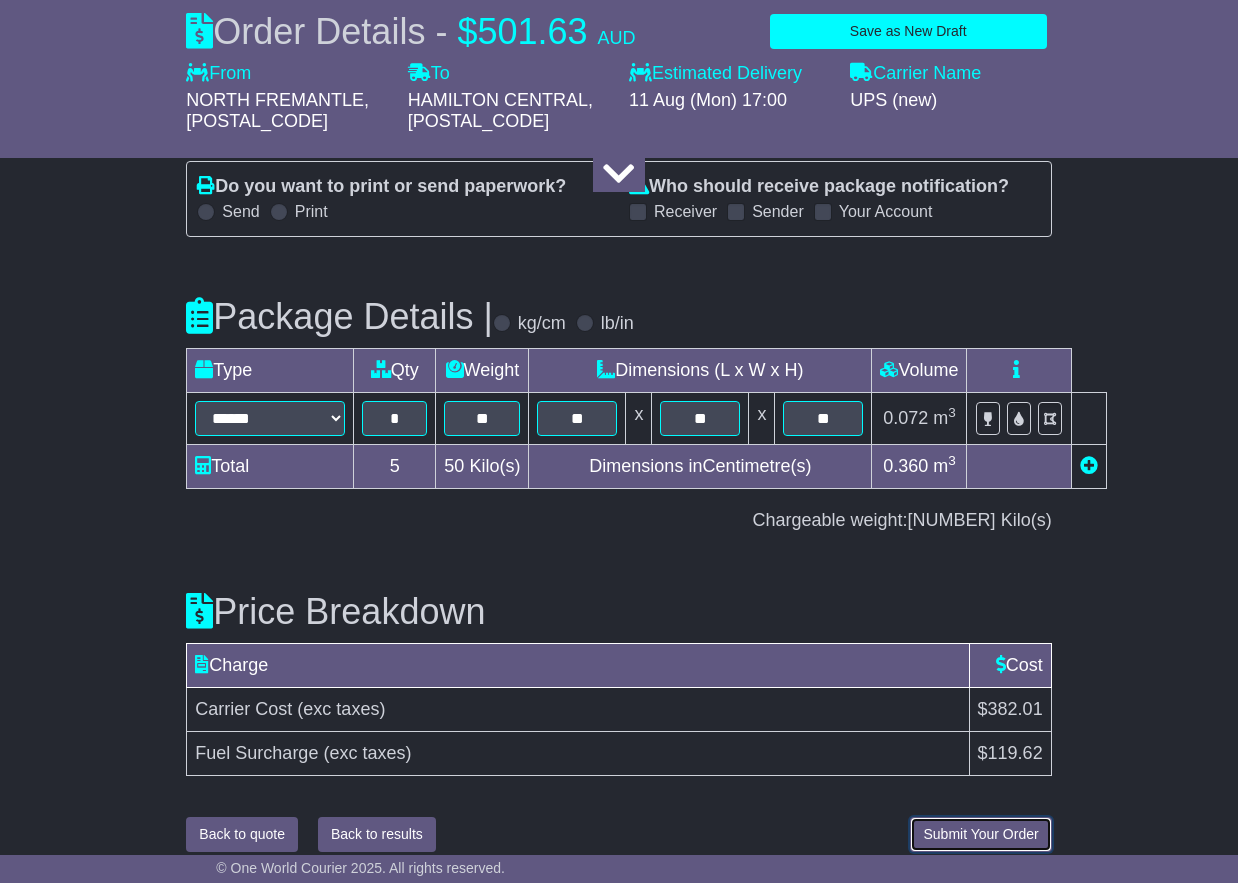 click on "Submit Your Order" at bounding box center (980, 834) 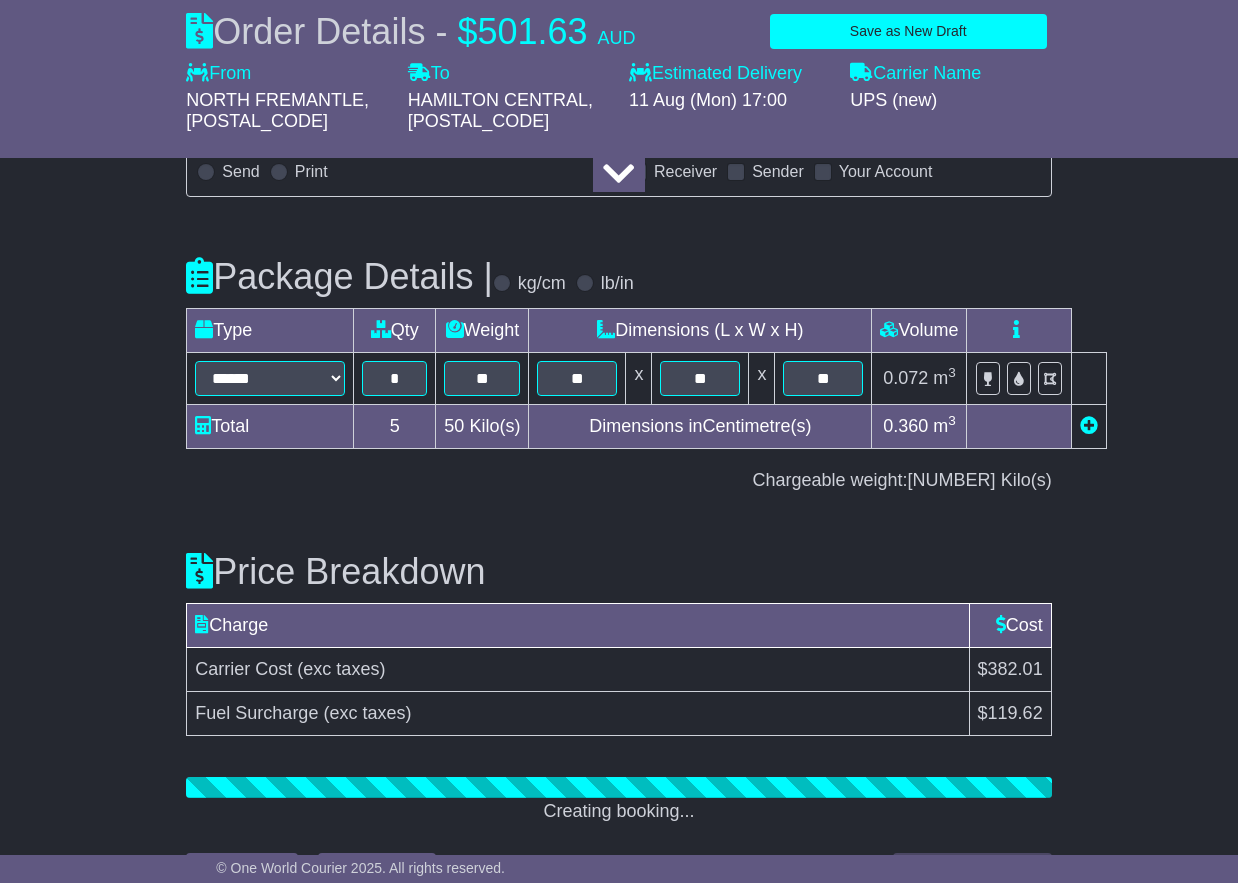 scroll, scrollTop: 3146, scrollLeft: 0, axis: vertical 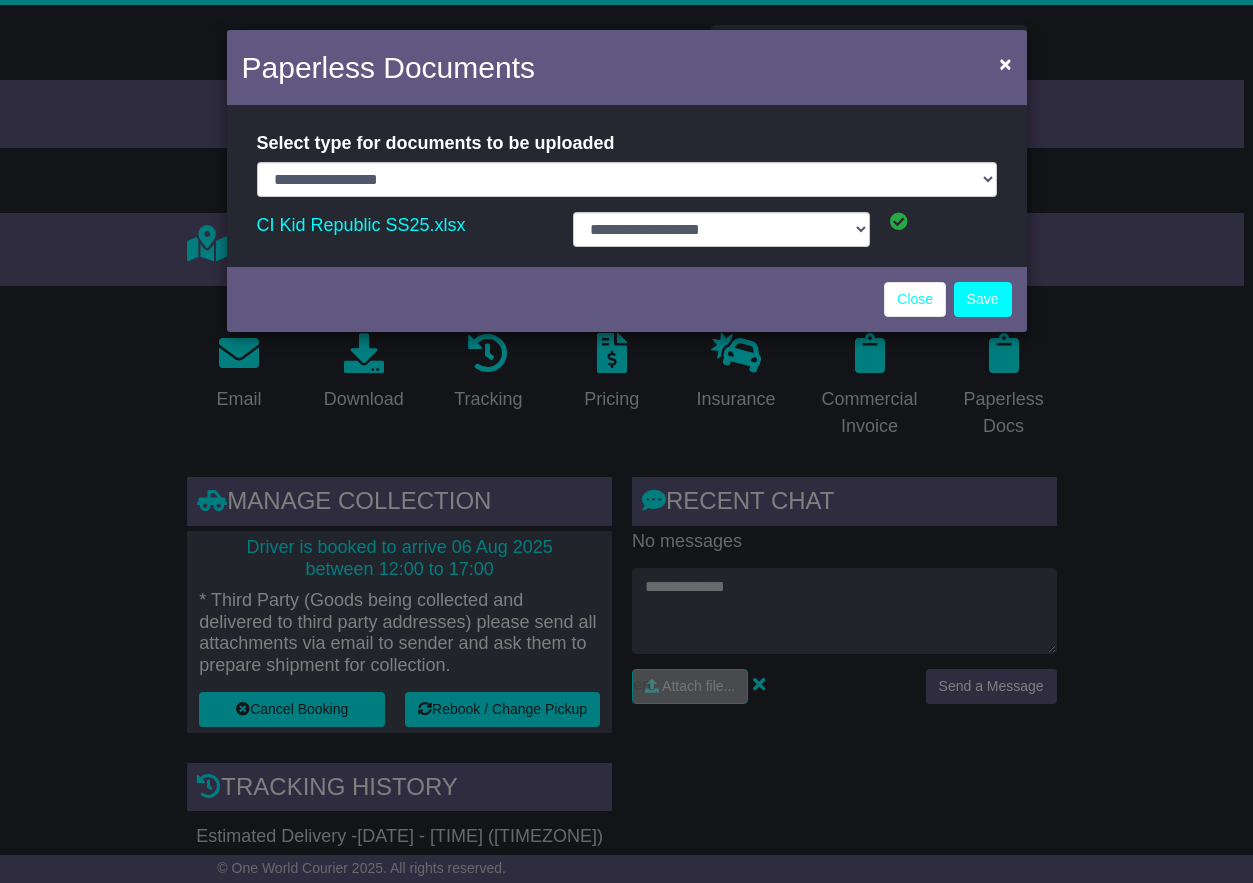select on "**********" 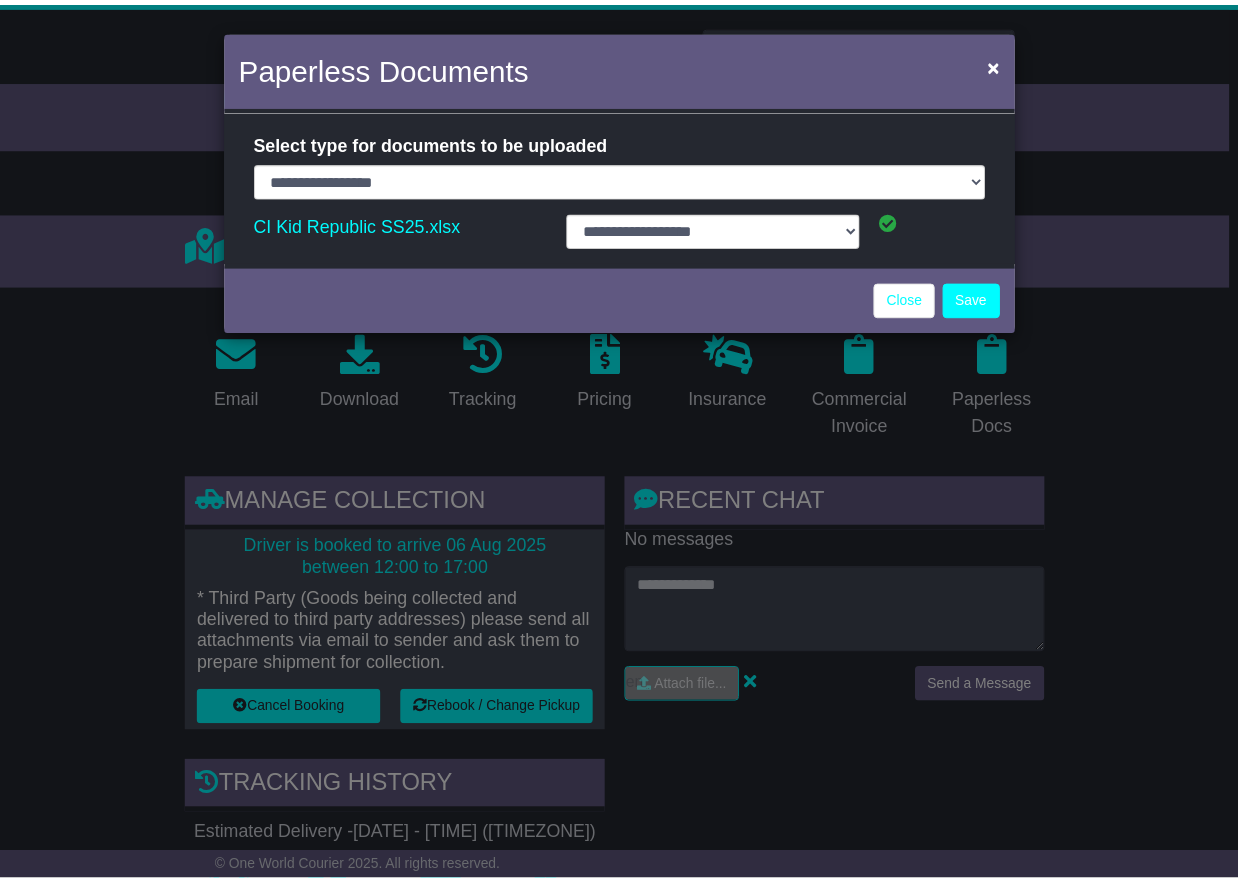 scroll, scrollTop: 0, scrollLeft: 0, axis: both 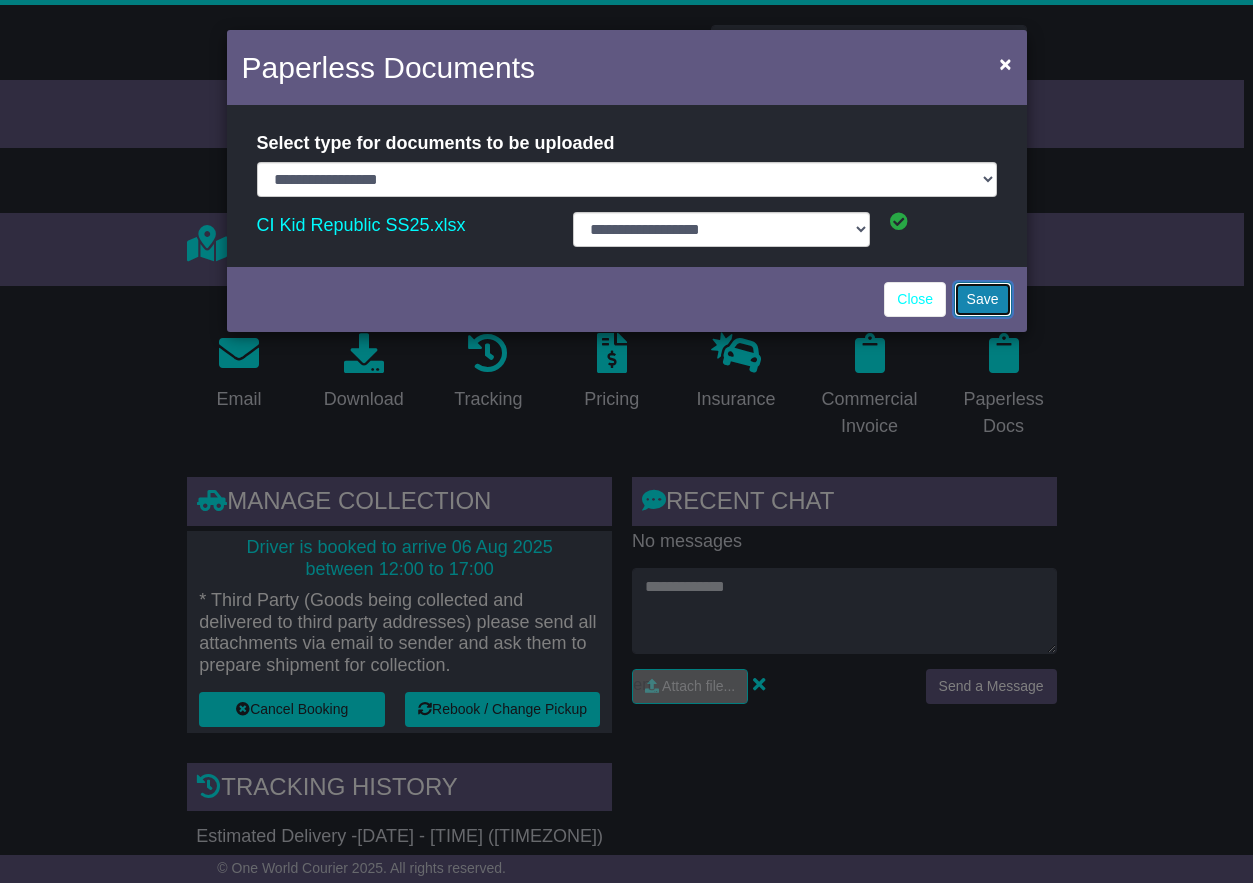 click on "Save" at bounding box center (983, 299) 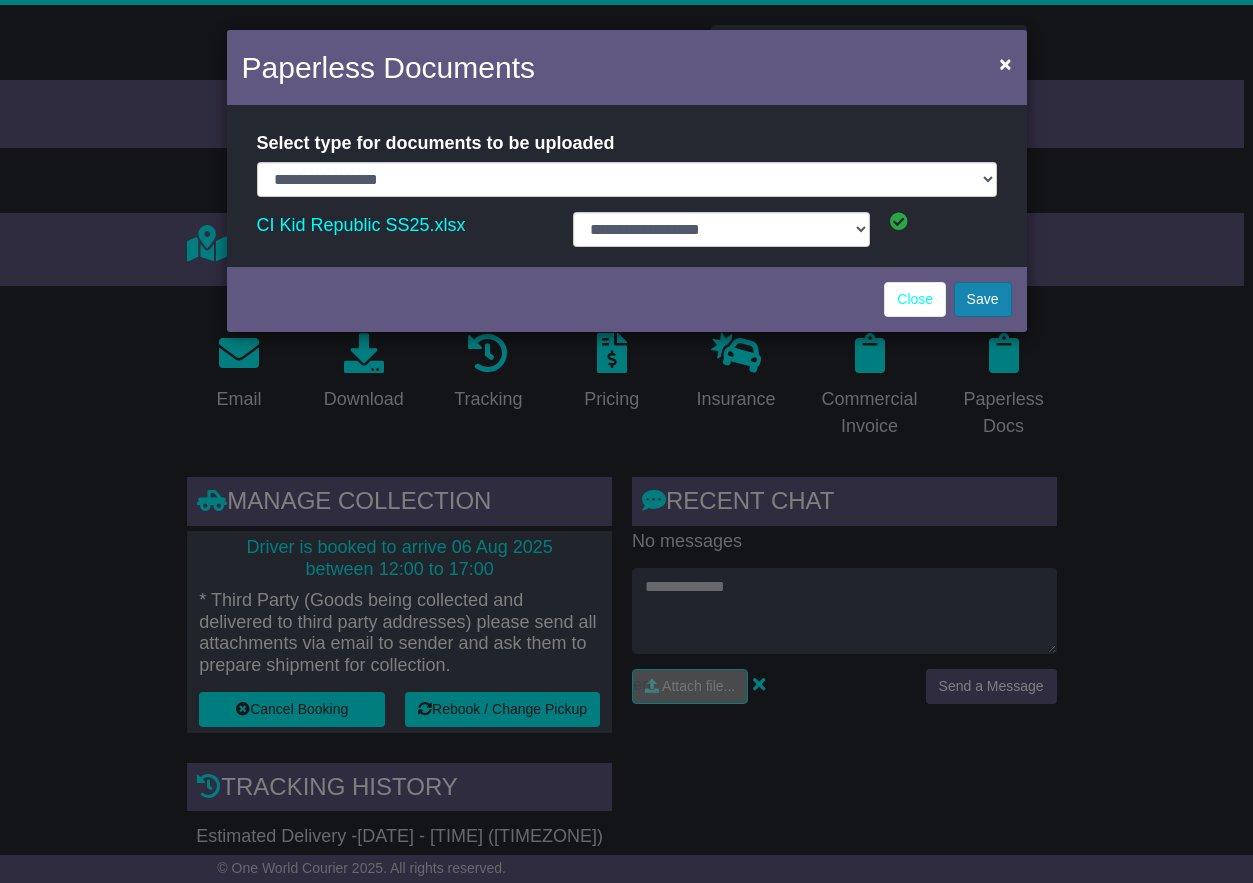 select on "**********" 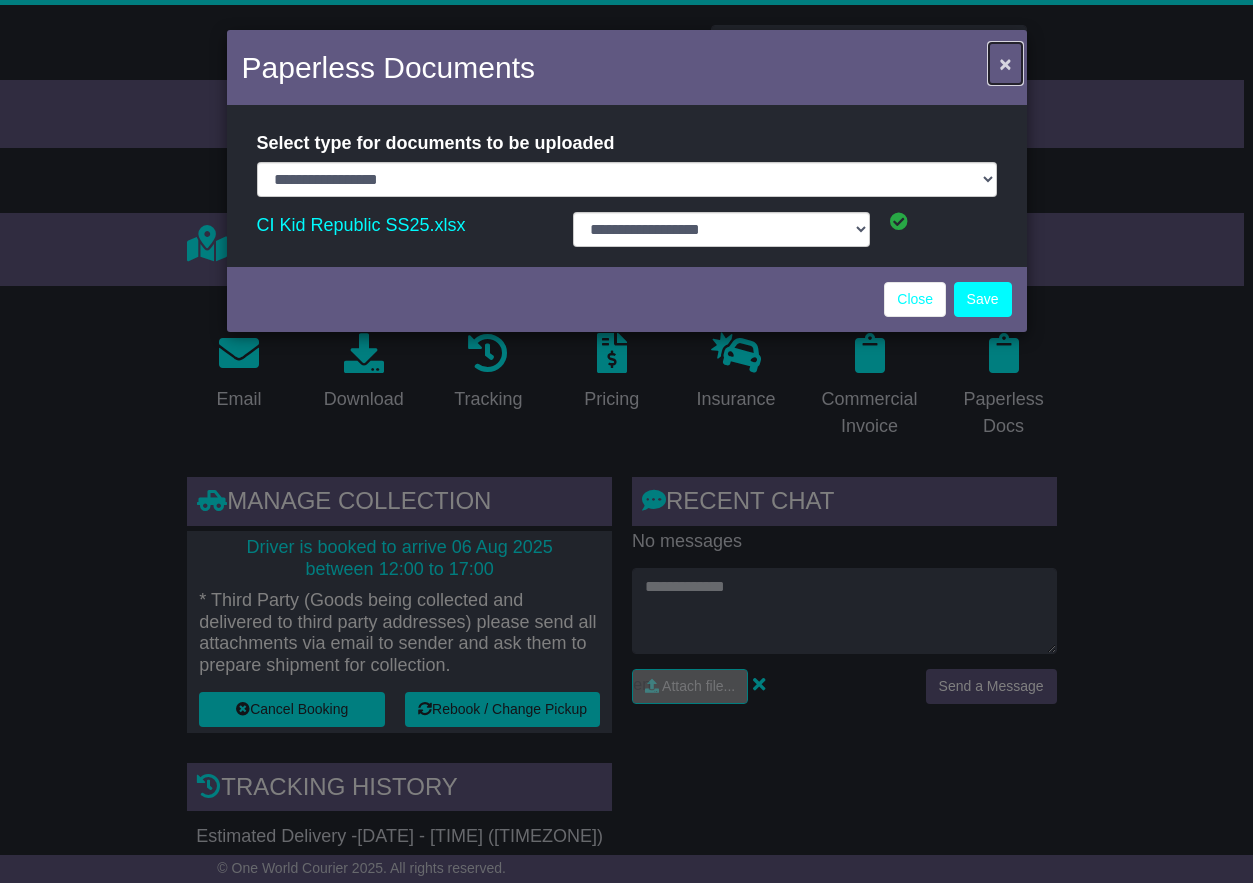 click on "×" at bounding box center (1005, 63) 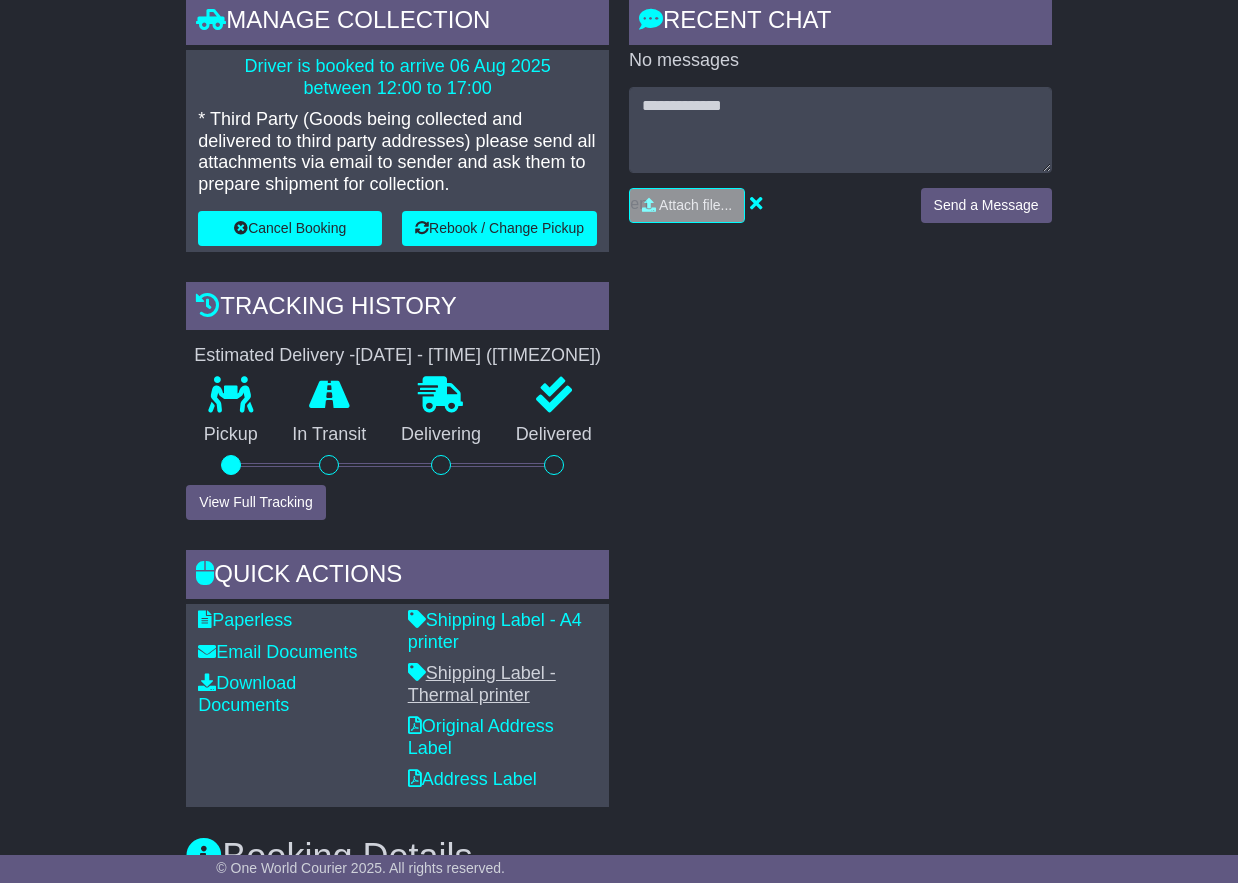 scroll, scrollTop: 501, scrollLeft: 0, axis: vertical 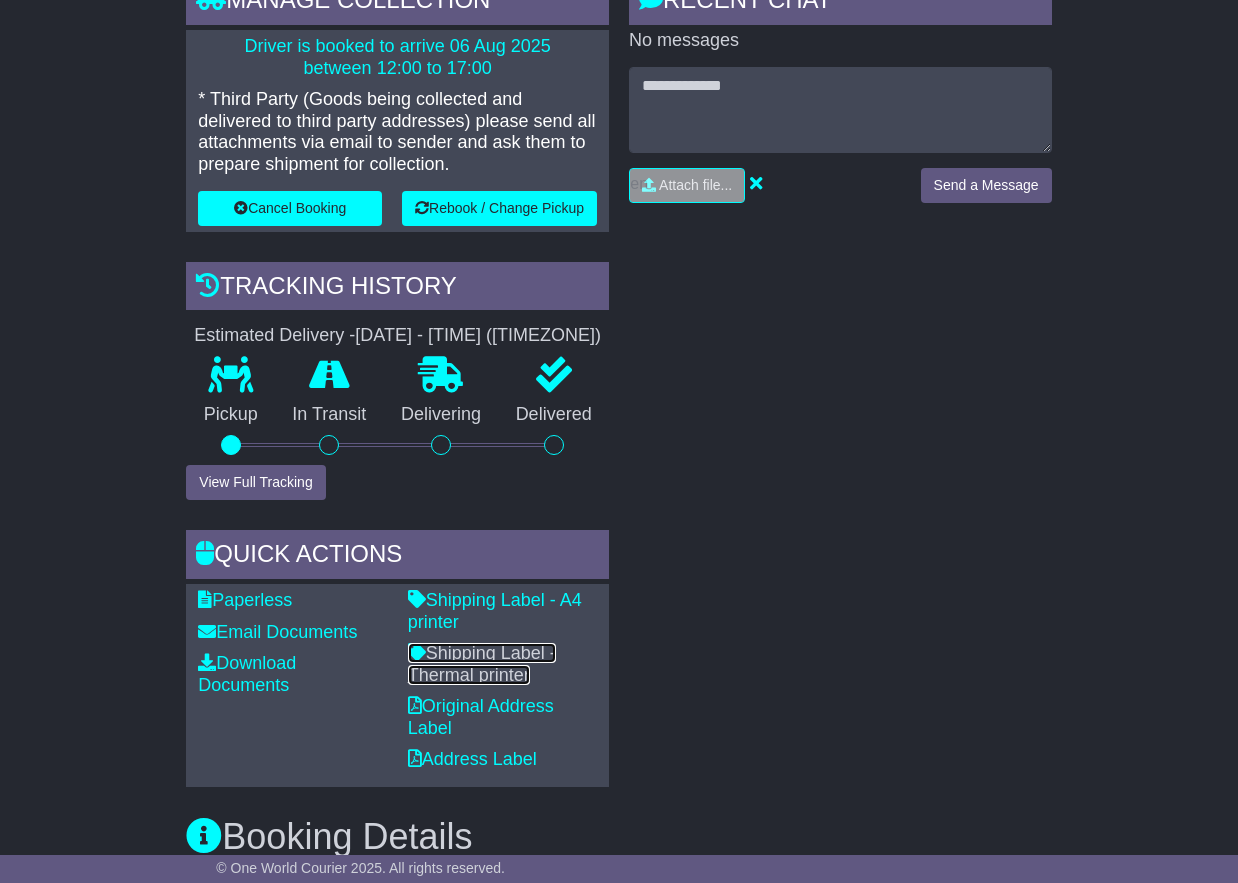 drag, startPoint x: 477, startPoint y: 662, endPoint x: 477, endPoint y: 651, distance: 11 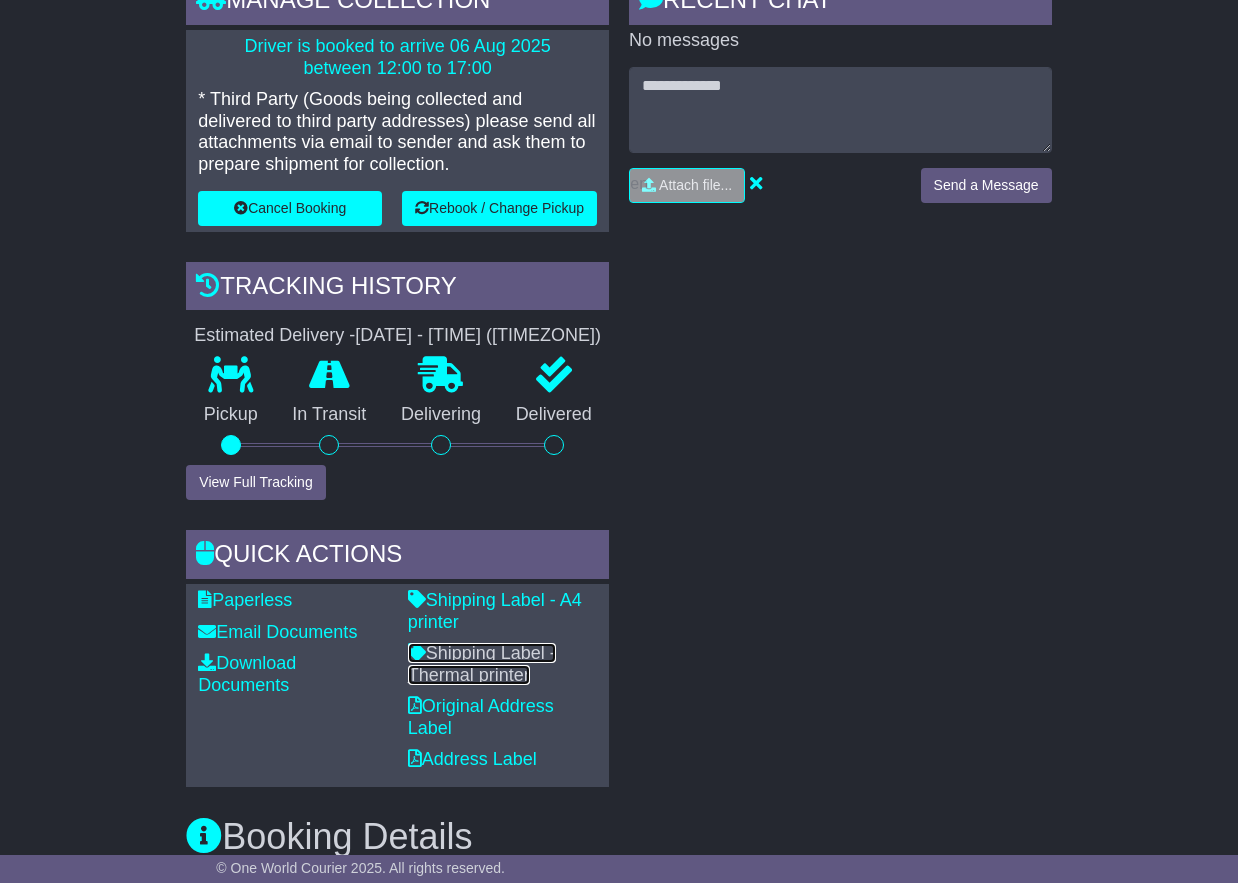click on "Shipping Label - Thermal printer" at bounding box center (482, 664) 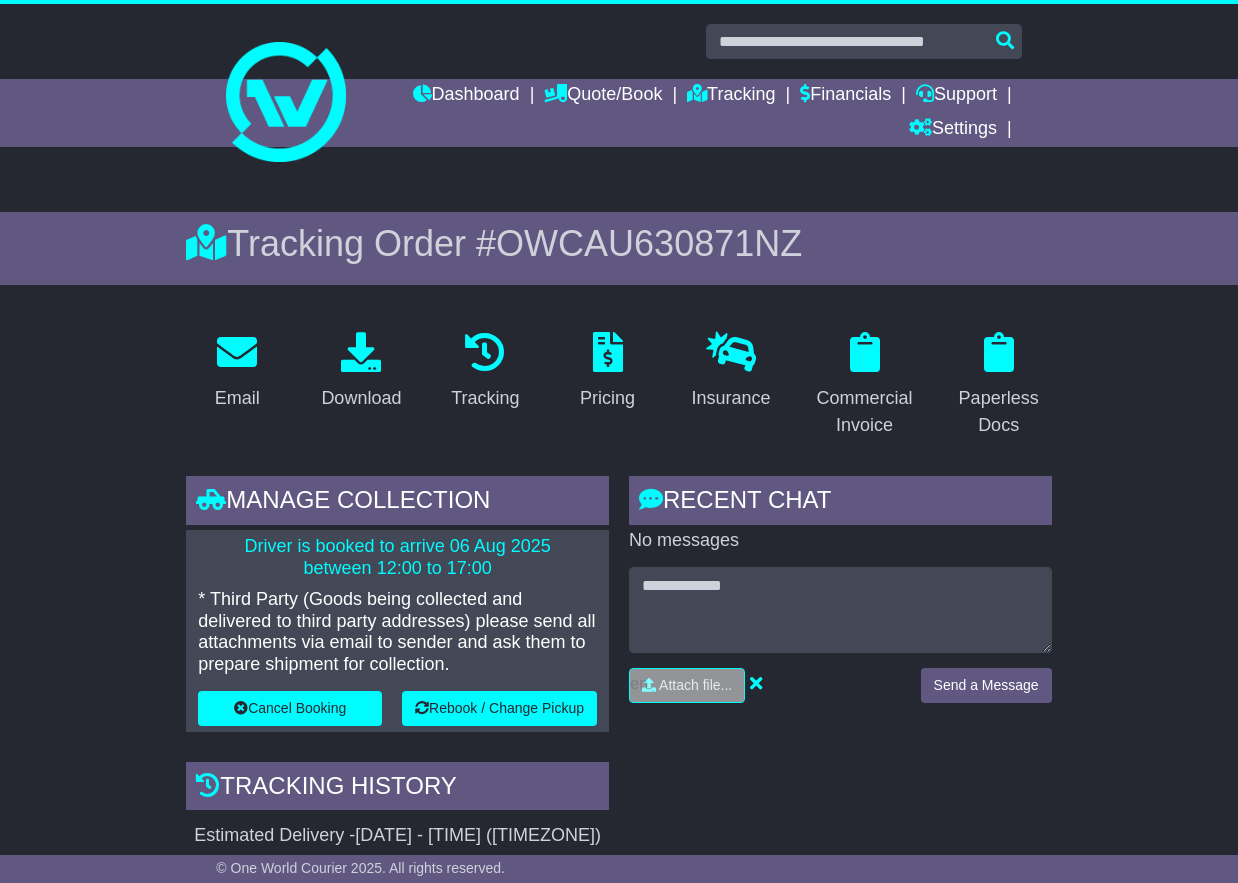 scroll, scrollTop: 0, scrollLeft: 0, axis: both 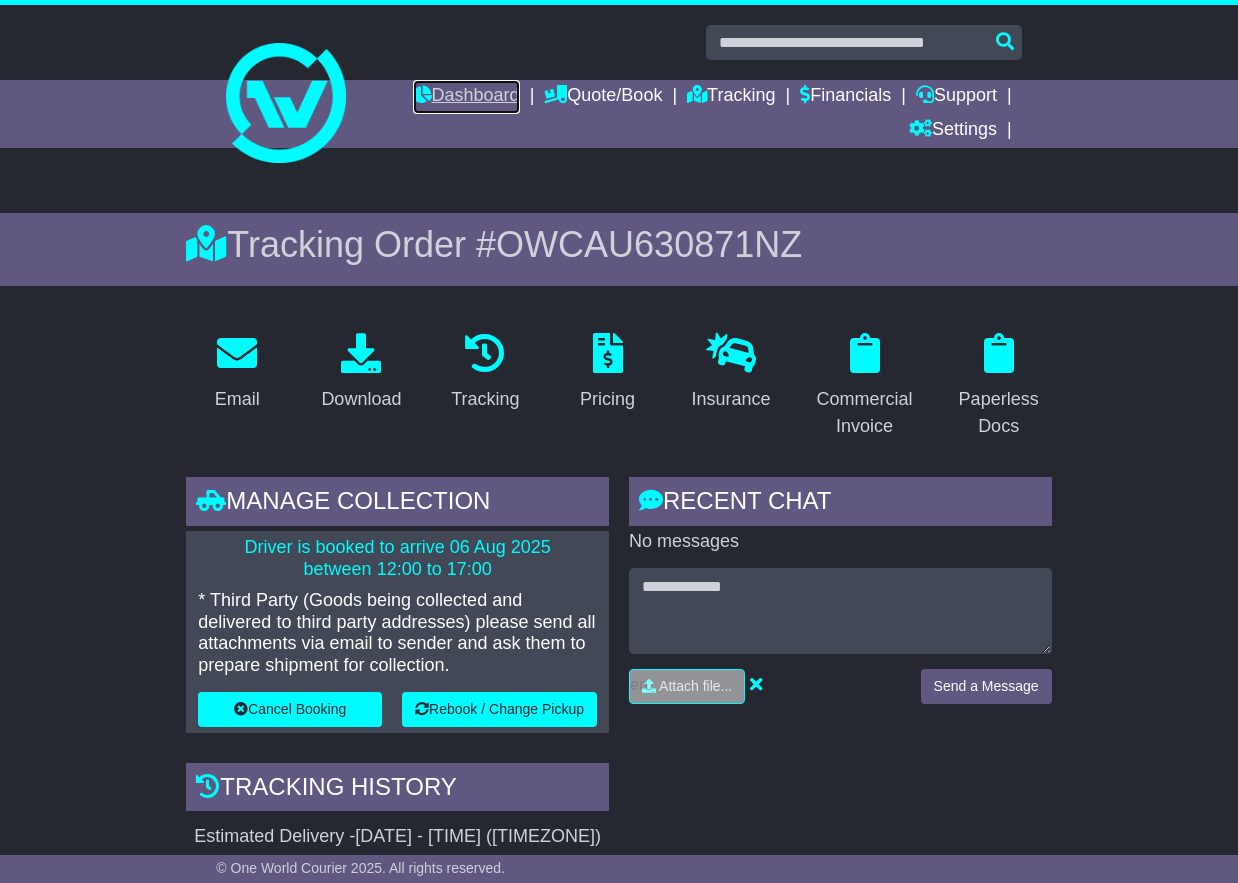 click on "Dashboard" at bounding box center [466, 97] 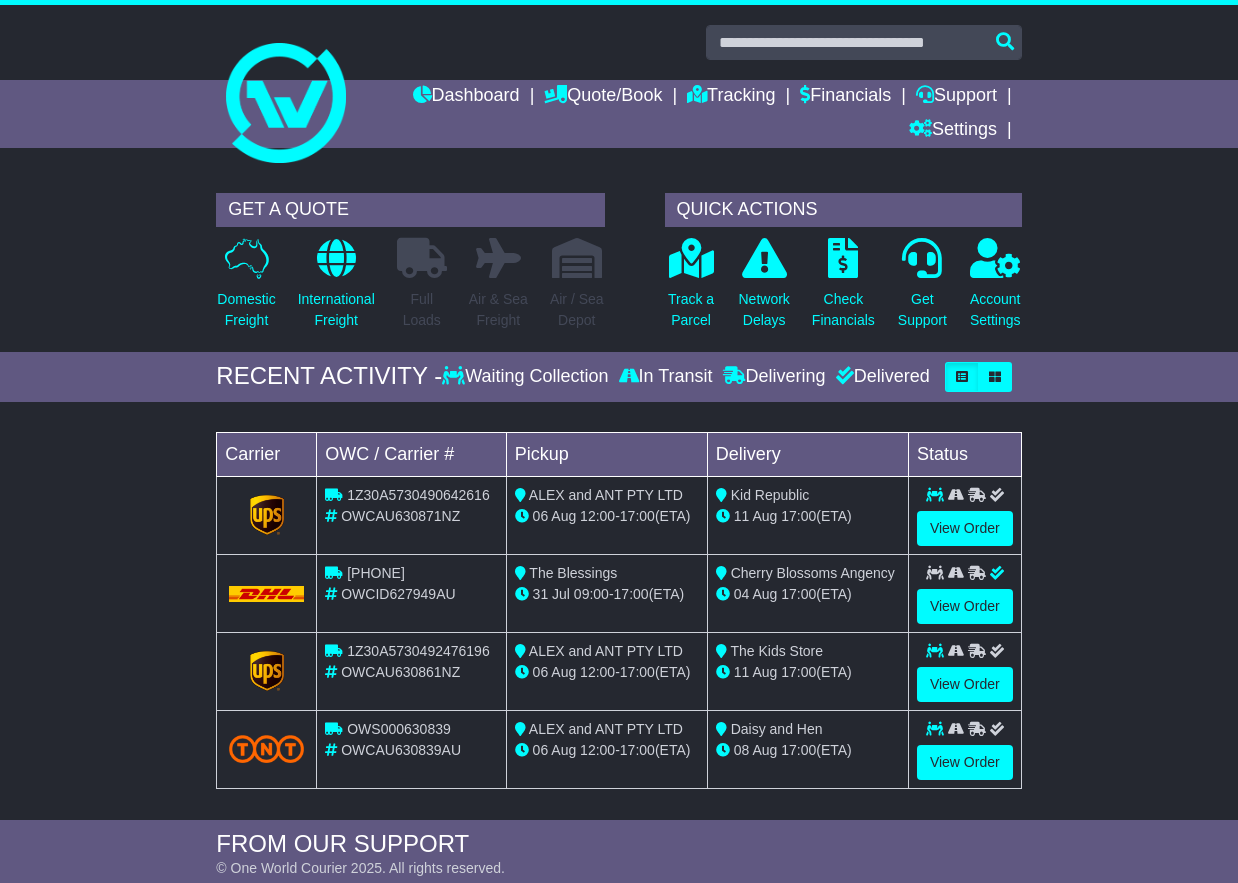 scroll, scrollTop: 261, scrollLeft: 0, axis: vertical 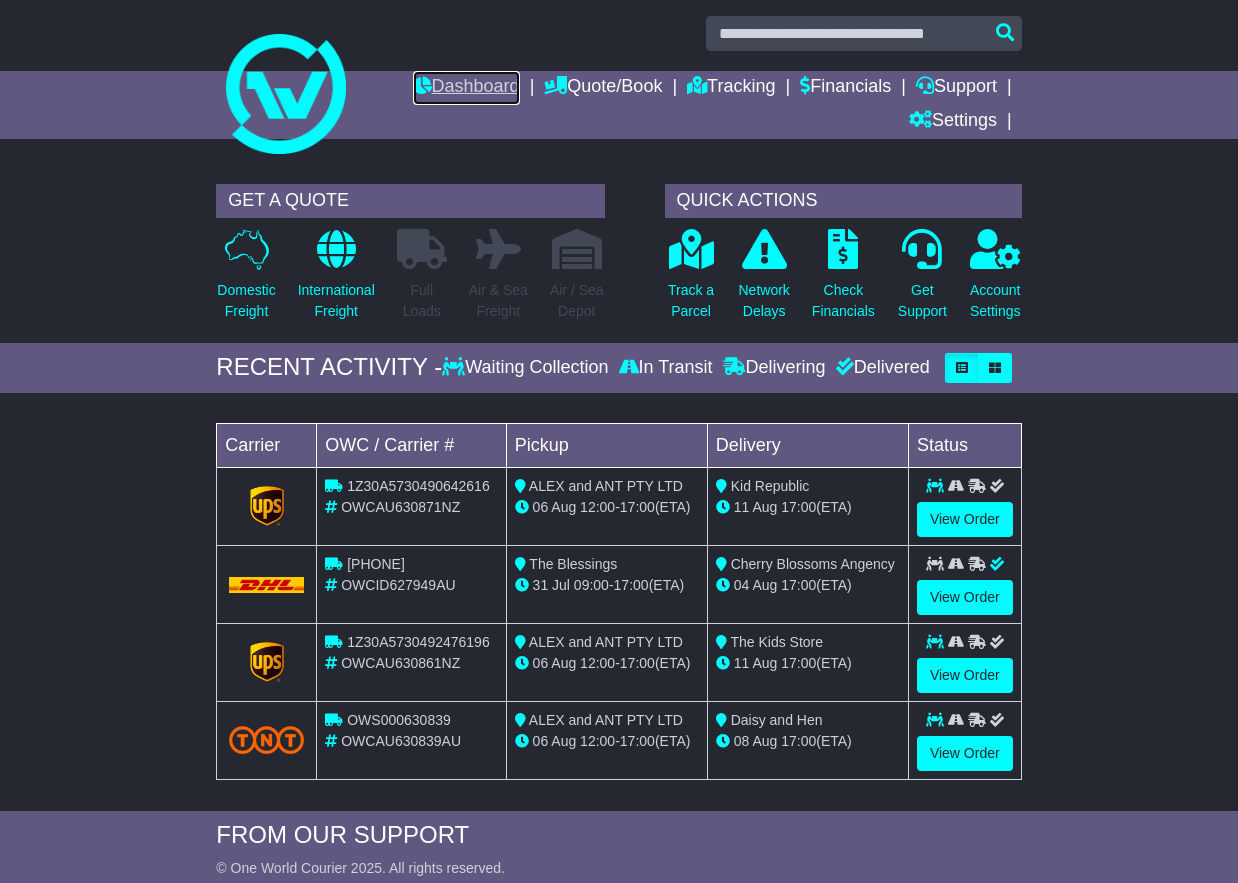 click on "Dashboard" at bounding box center (466, 88) 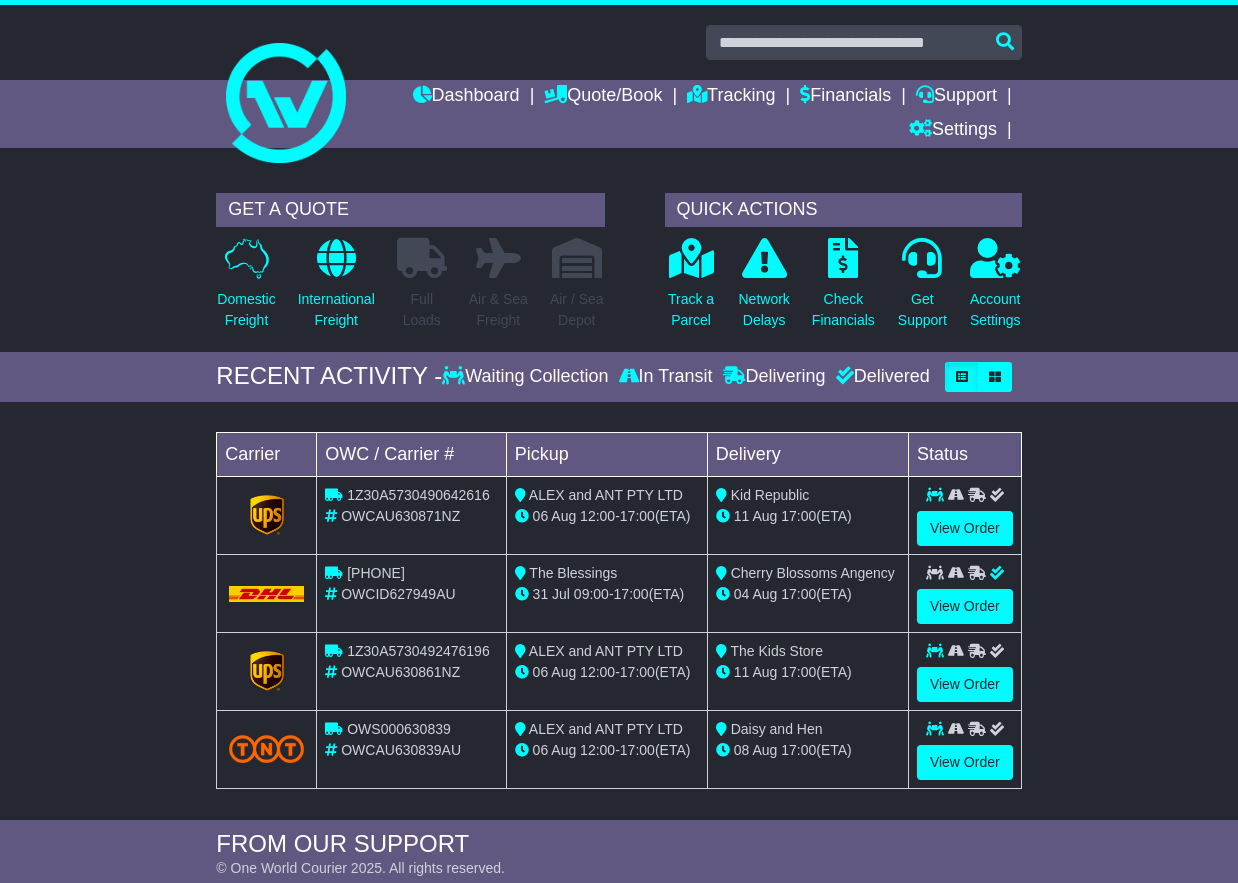 scroll, scrollTop: 0, scrollLeft: 0, axis: both 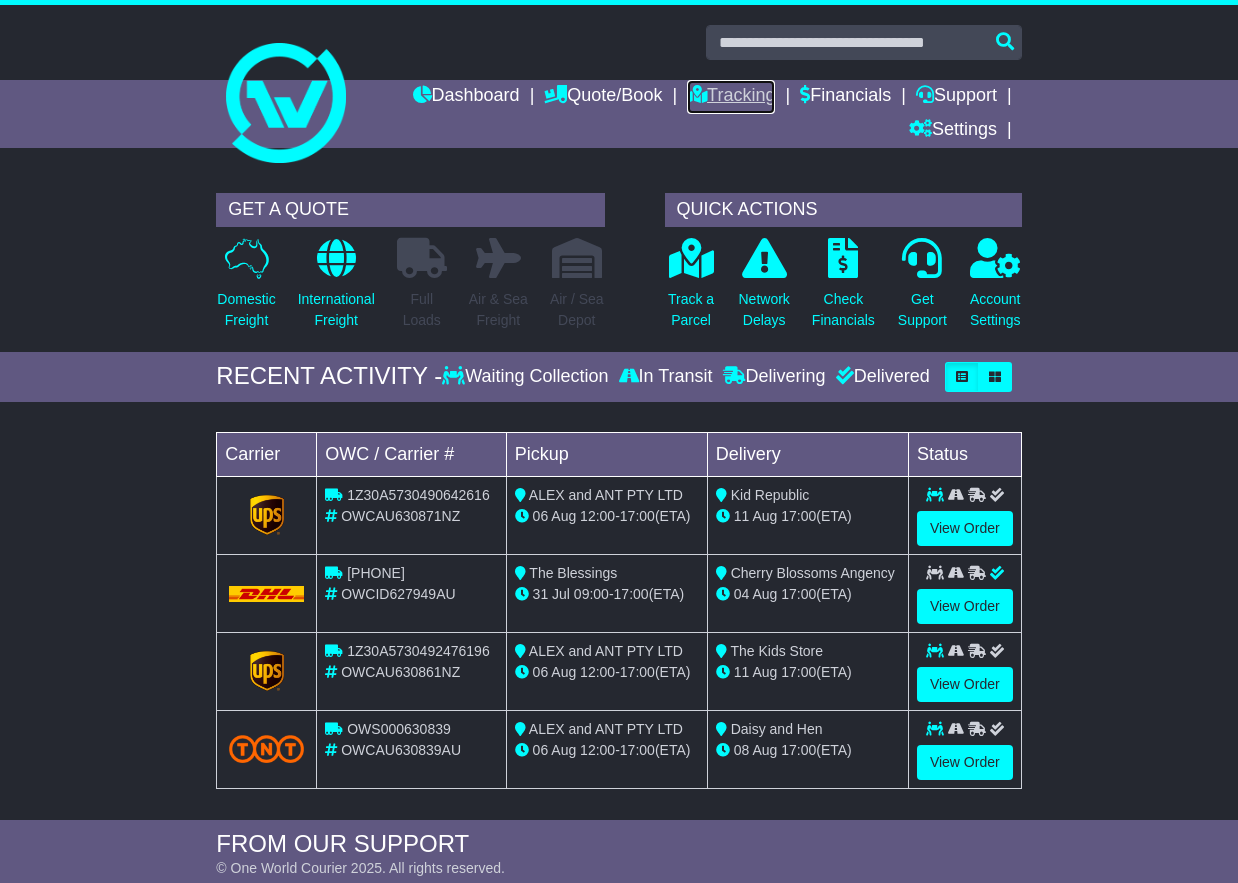 click on "Tracking" at bounding box center [731, 97] 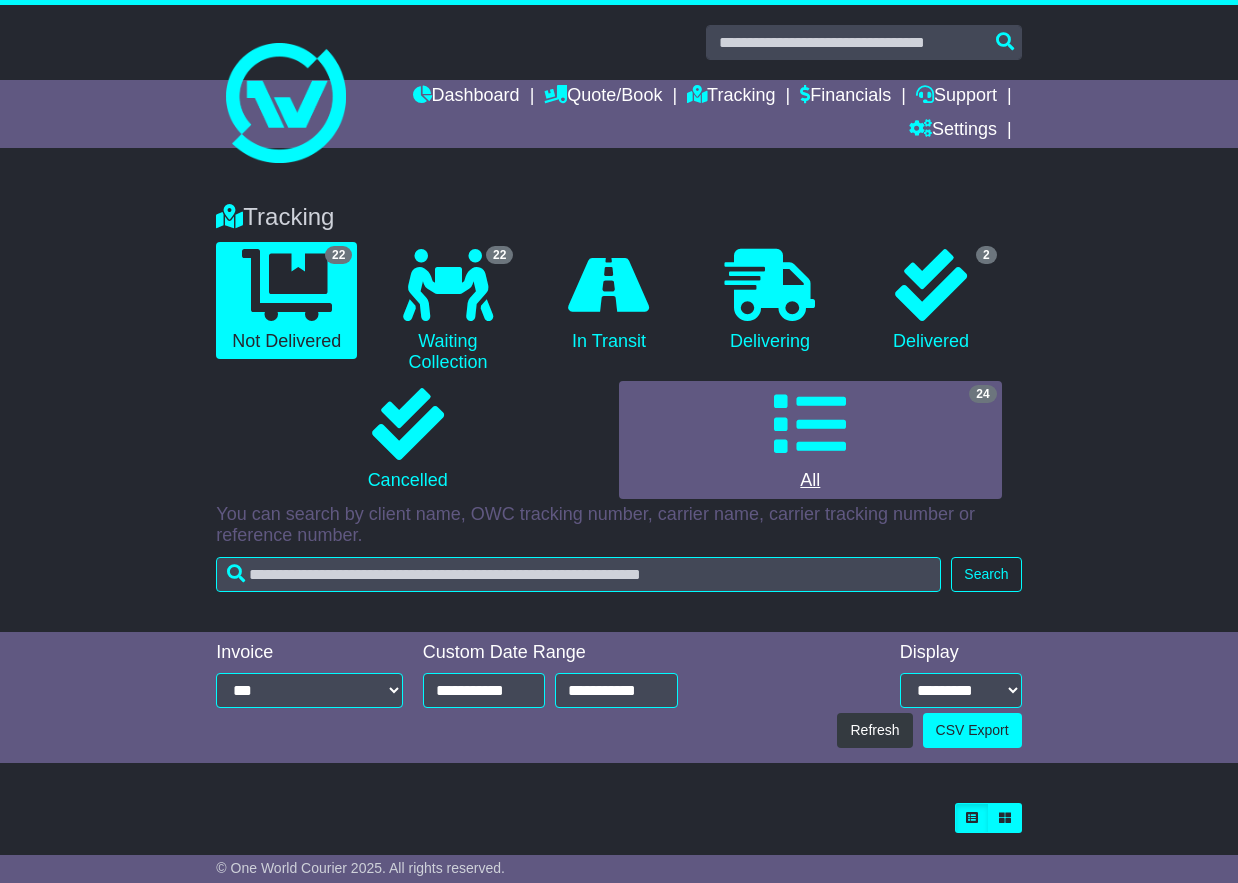 scroll, scrollTop: 0, scrollLeft: 0, axis: both 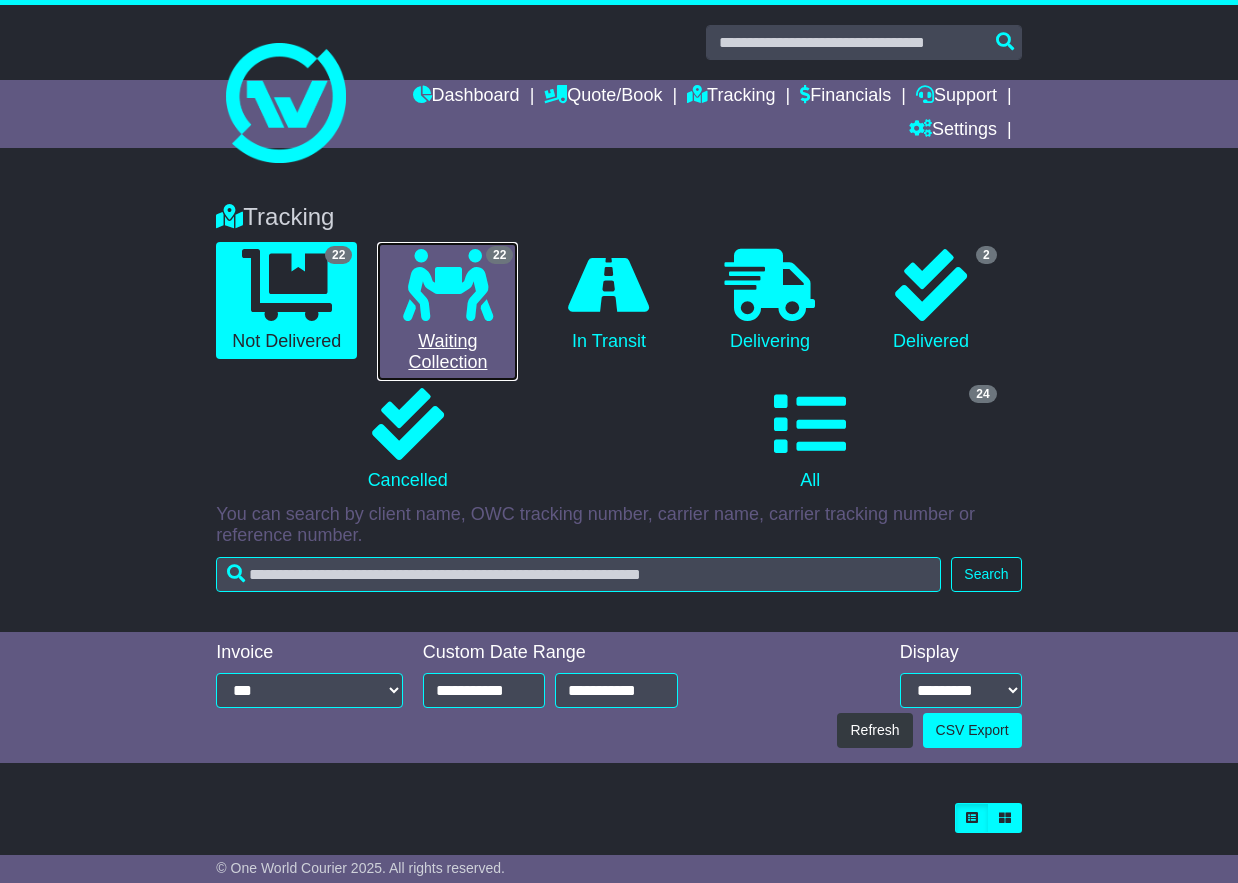 click at bounding box center [448, 285] 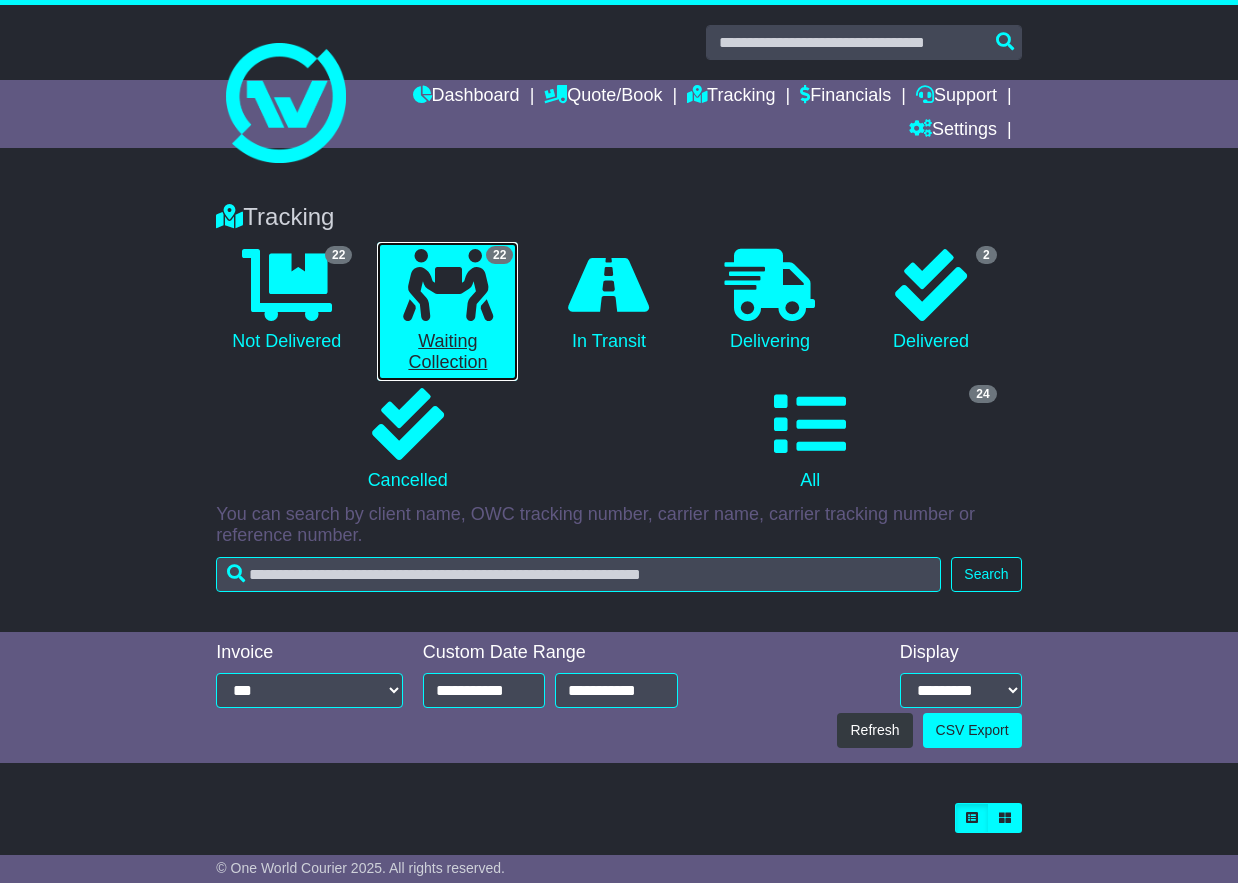 click on "22
Waiting Collection" at bounding box center [447, 311] 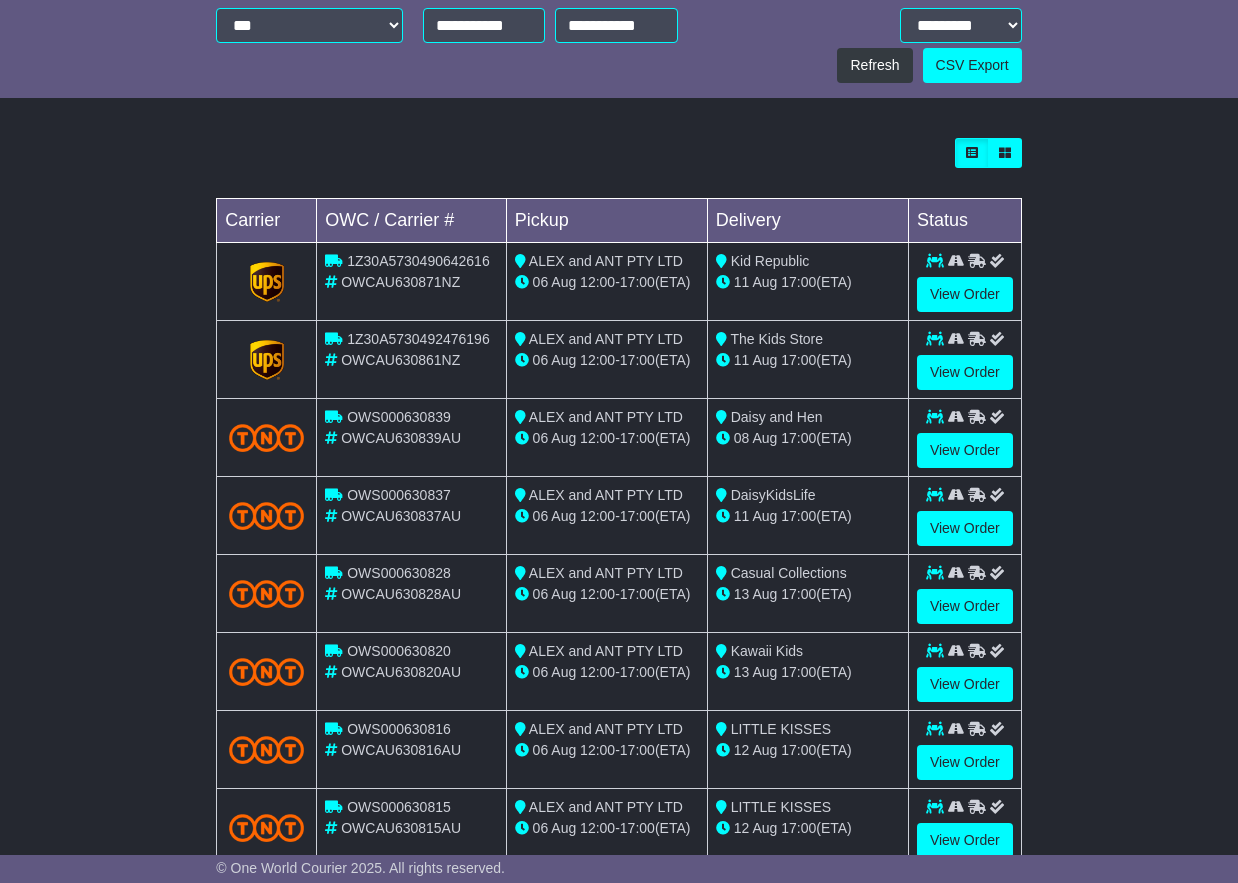 scroll, scrollTop: 774, scrollLeft: 0, axis: vertical 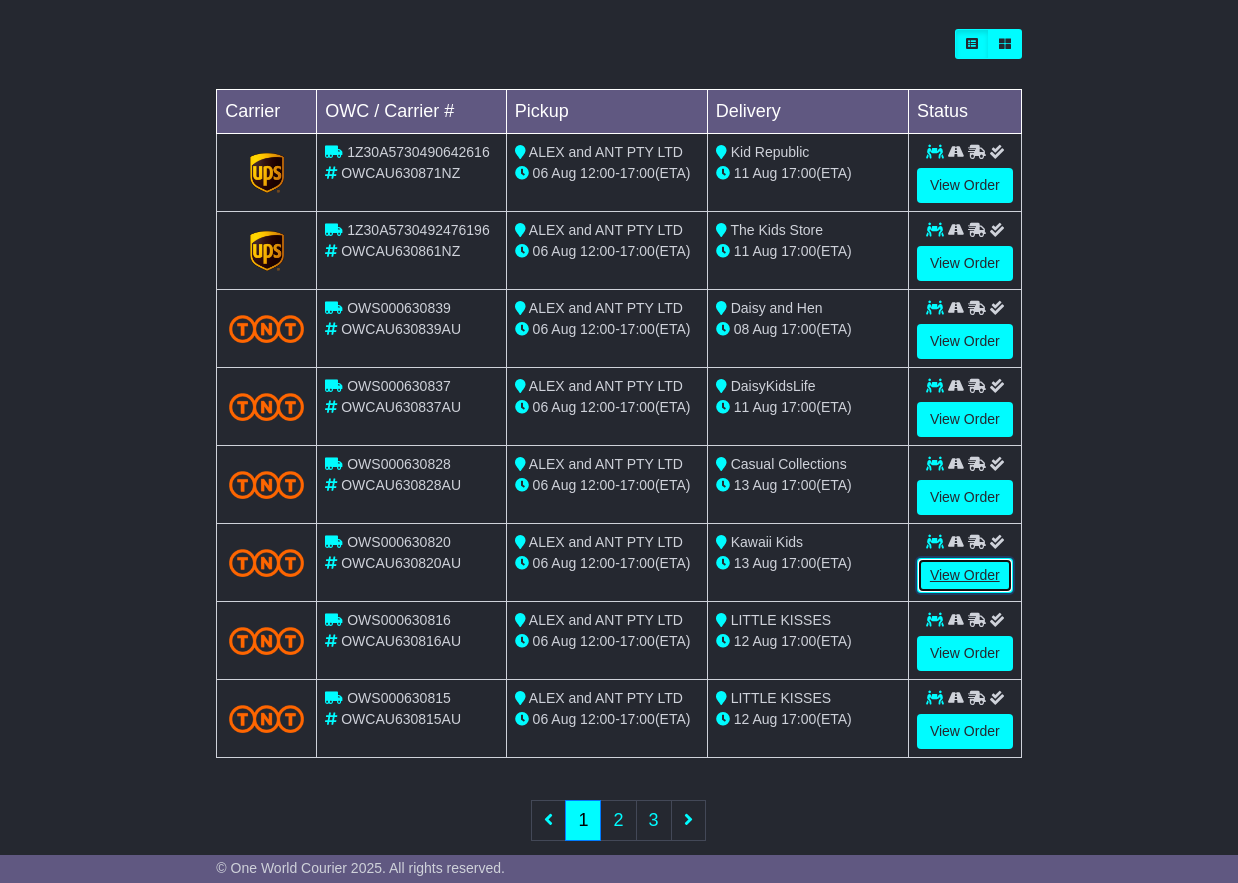 click on "View Order" at bounding box center (965, 575) 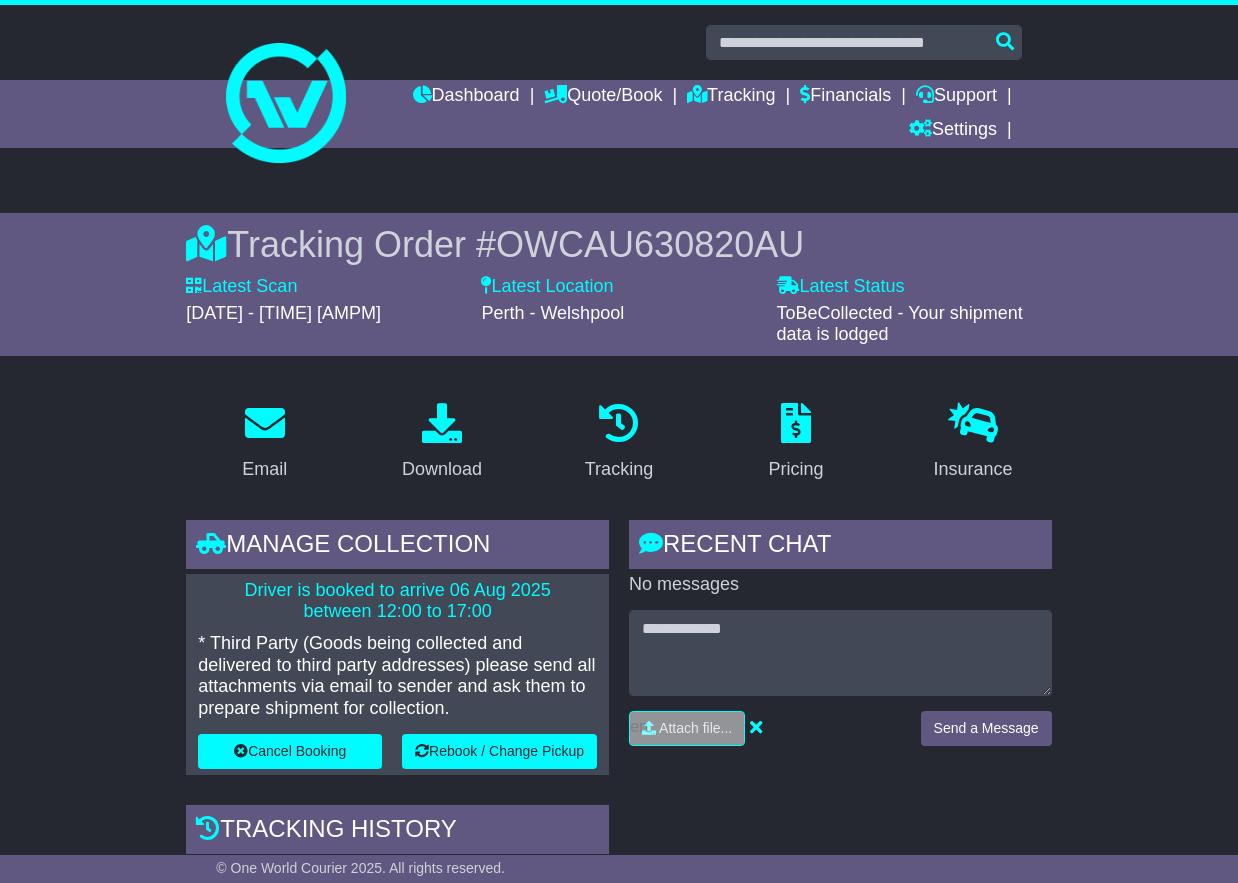 scroll, scrollTop: 0, scrollLeft: 0, axis: both 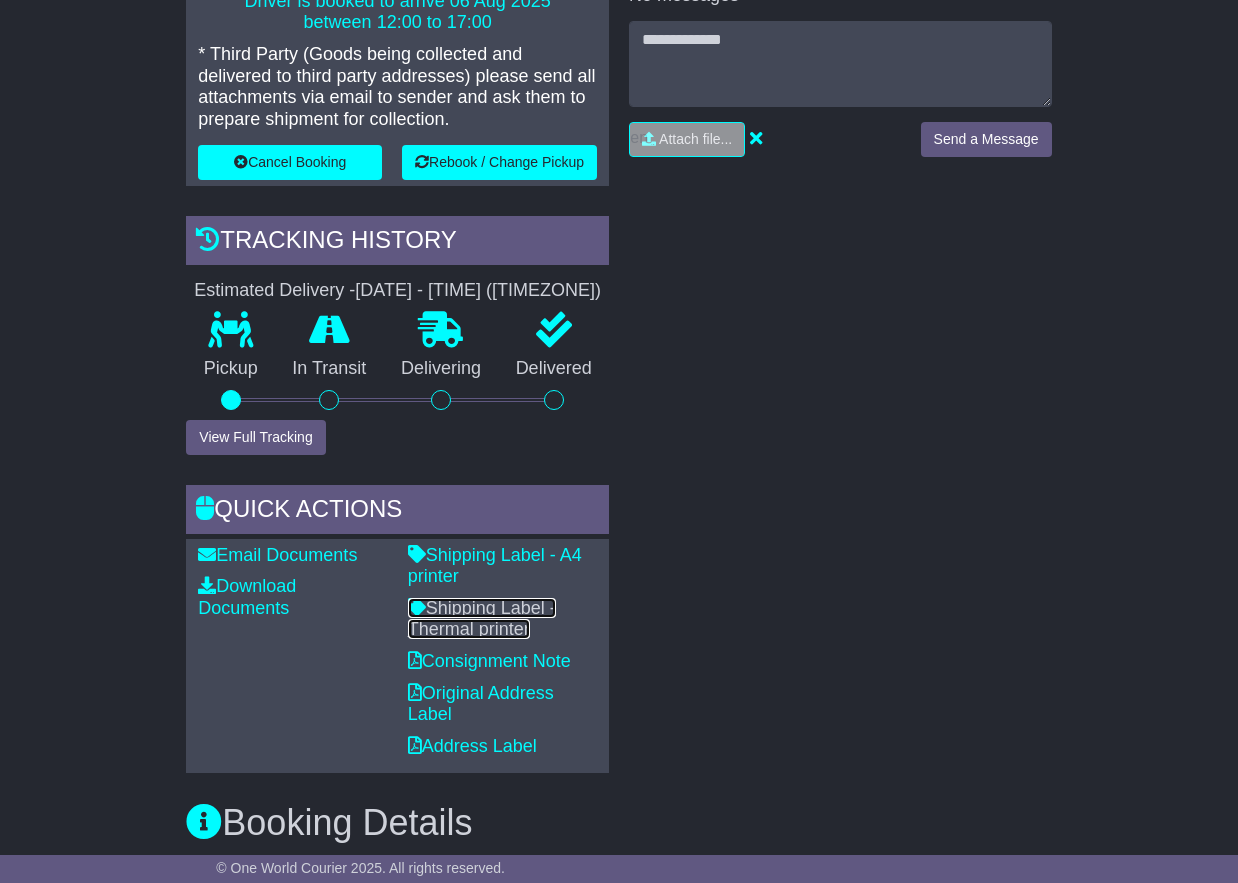 click on "Shipping Label - Thermal printer" at bounding box center [482, 619] 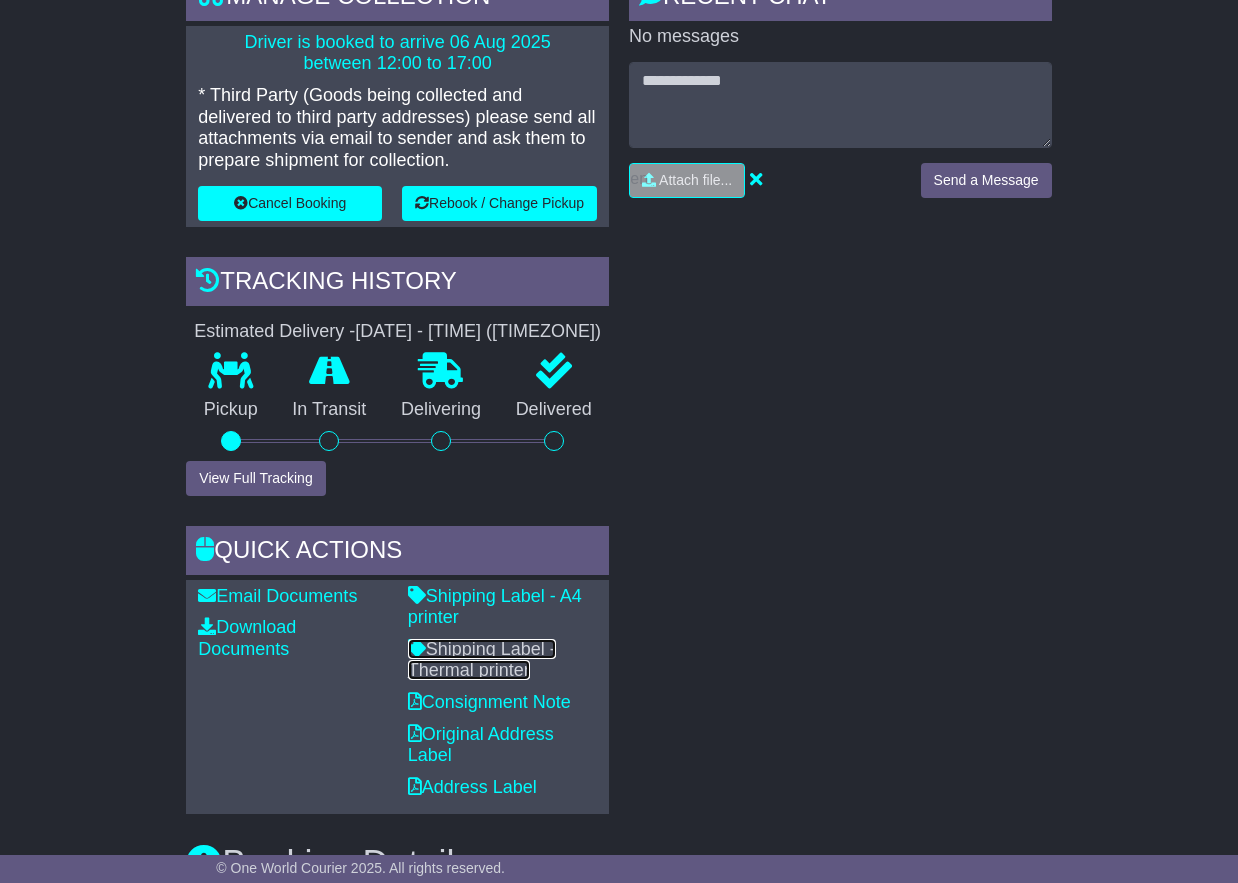 scroll, scrollTop: 0, scrollLeft: 0, axis: both 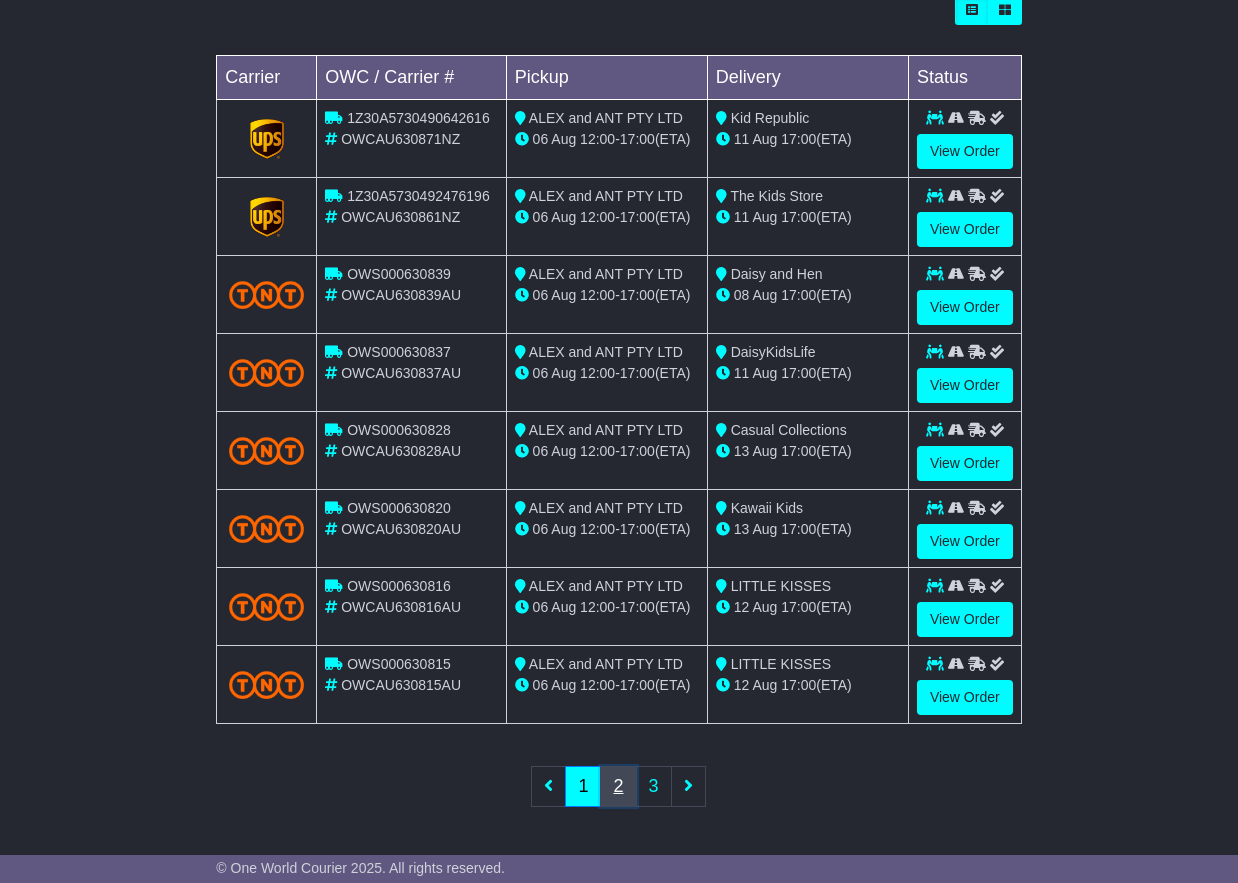 click on "2" at bounding box center (618, 786) 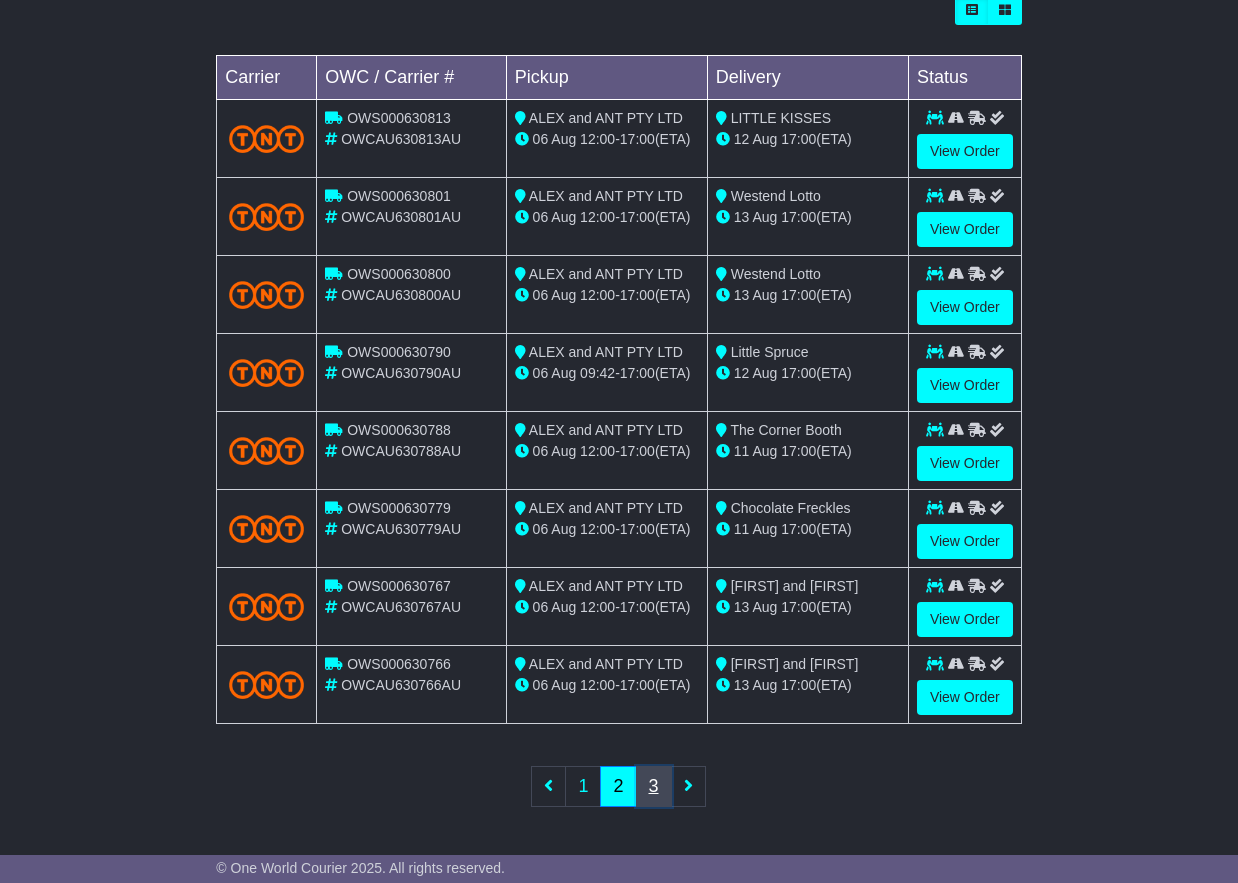 click on "3" at bounding box center (654, 786) 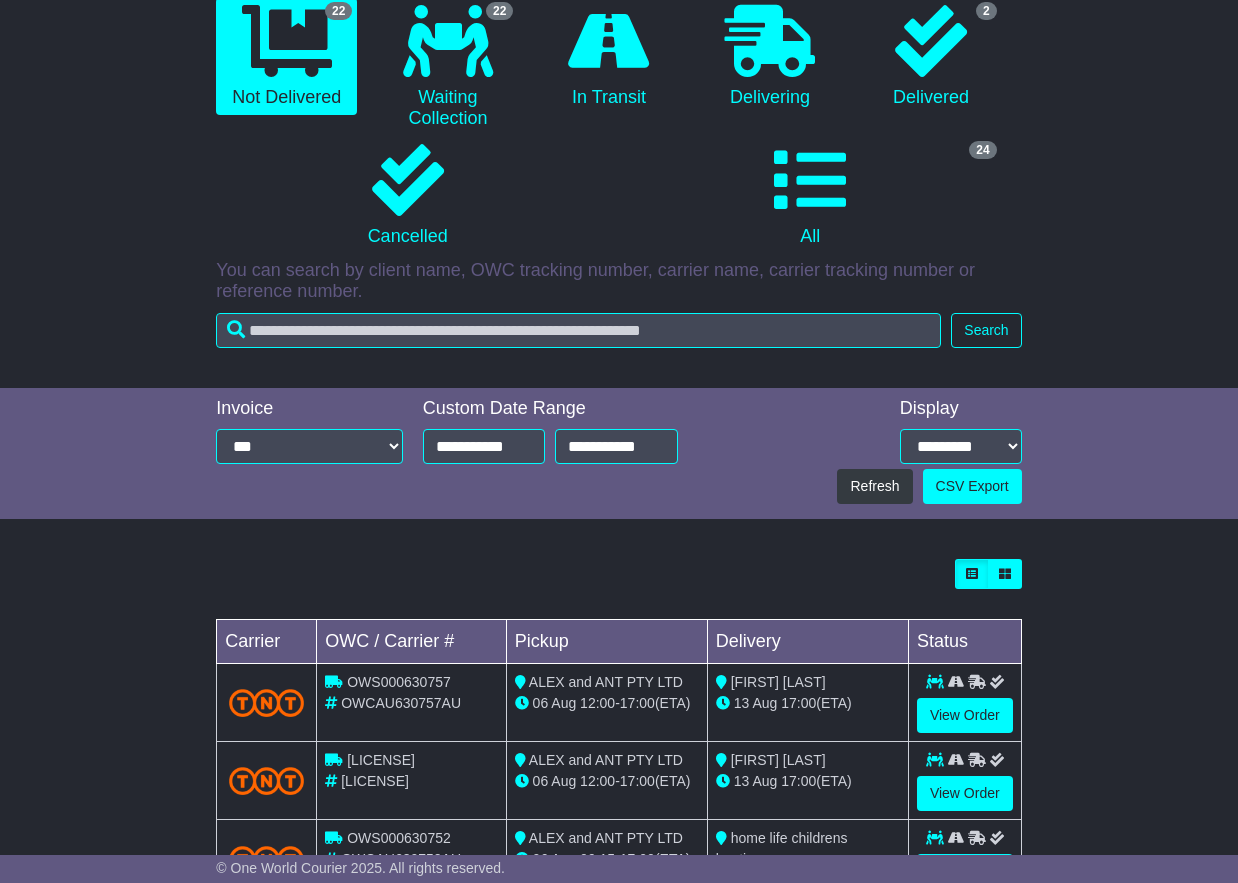 scroll, scrollTop: 652, scrollLeft: 0, axis: vertical 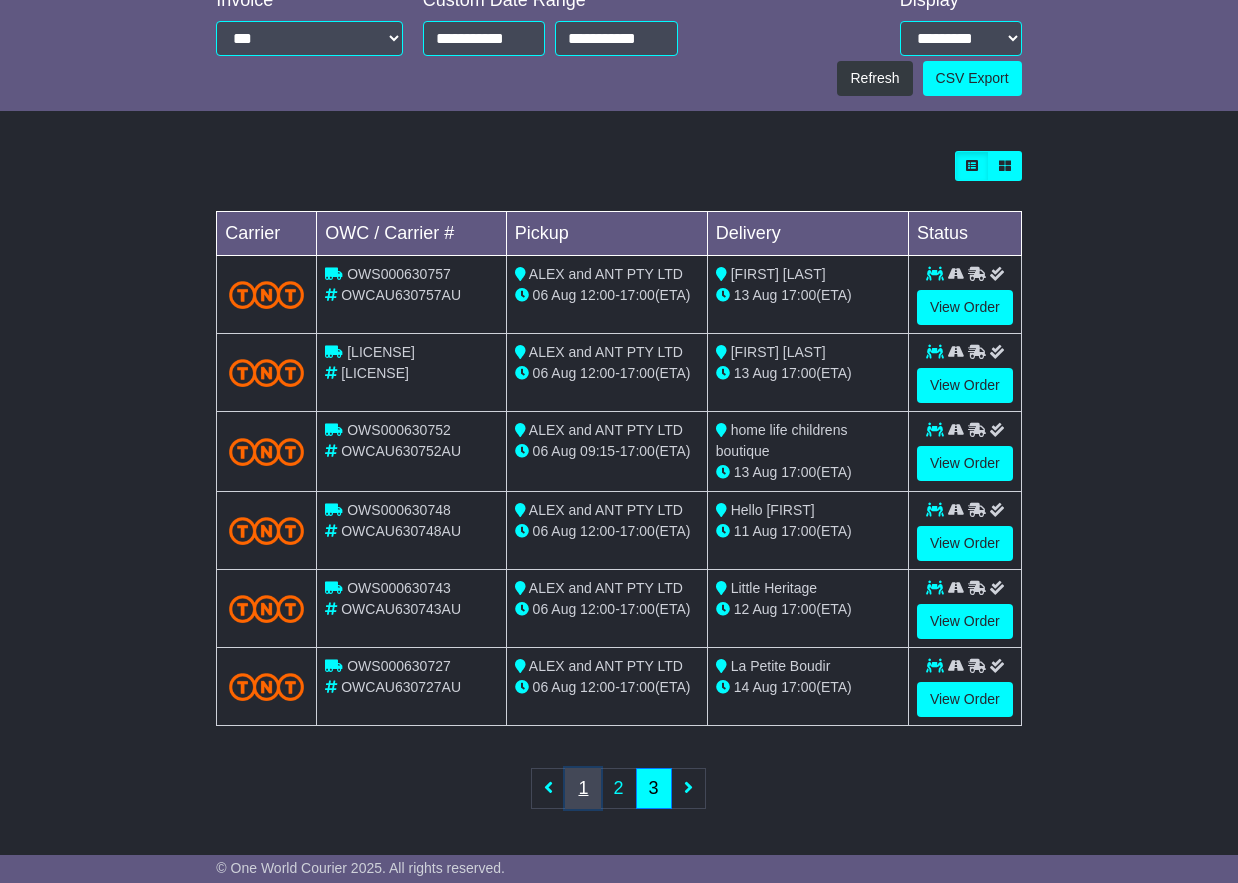click on "1" at bounding box center (583, 788) 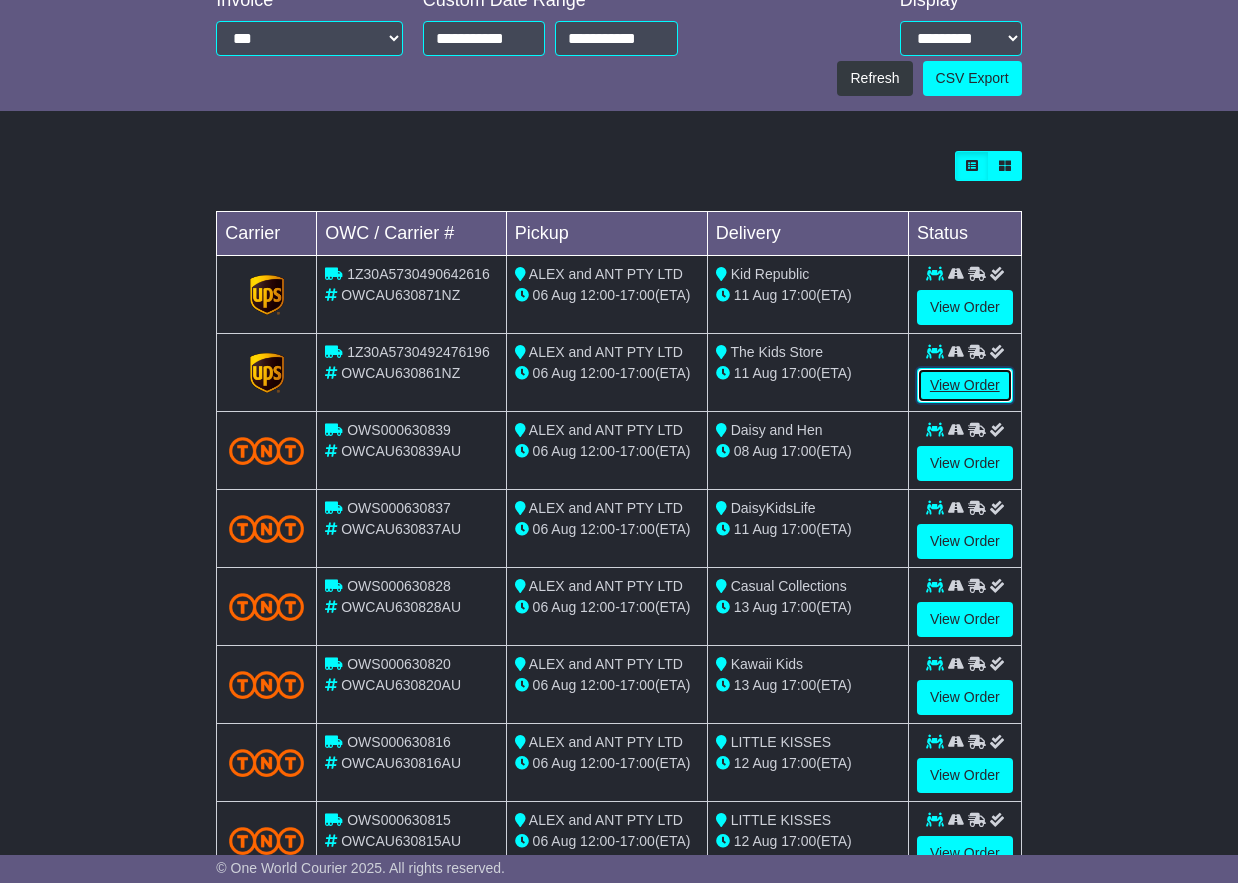click on "View Order" at bounding box center [965, 385] 